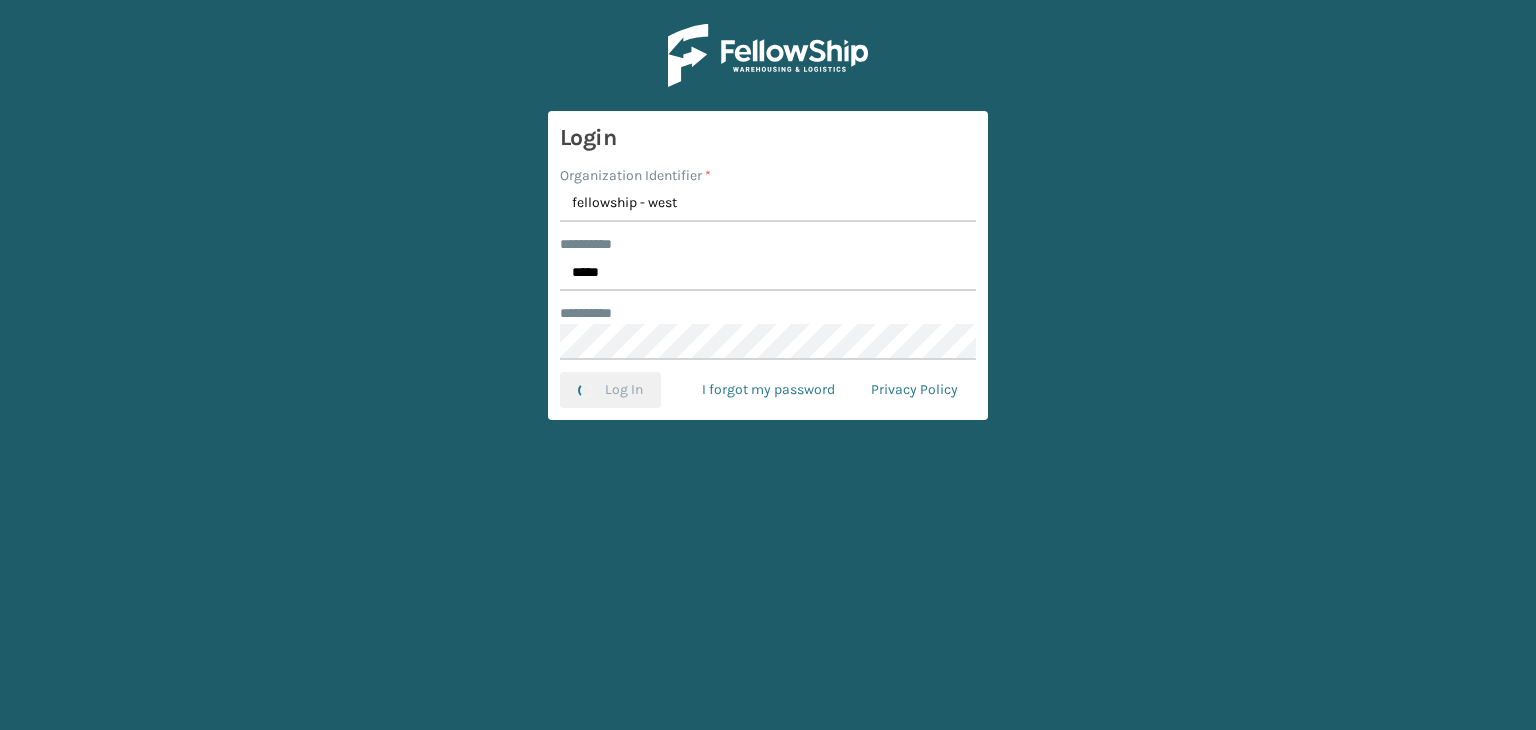 scroll, scrollTop: 0, scrollLeft: 0, axis: both 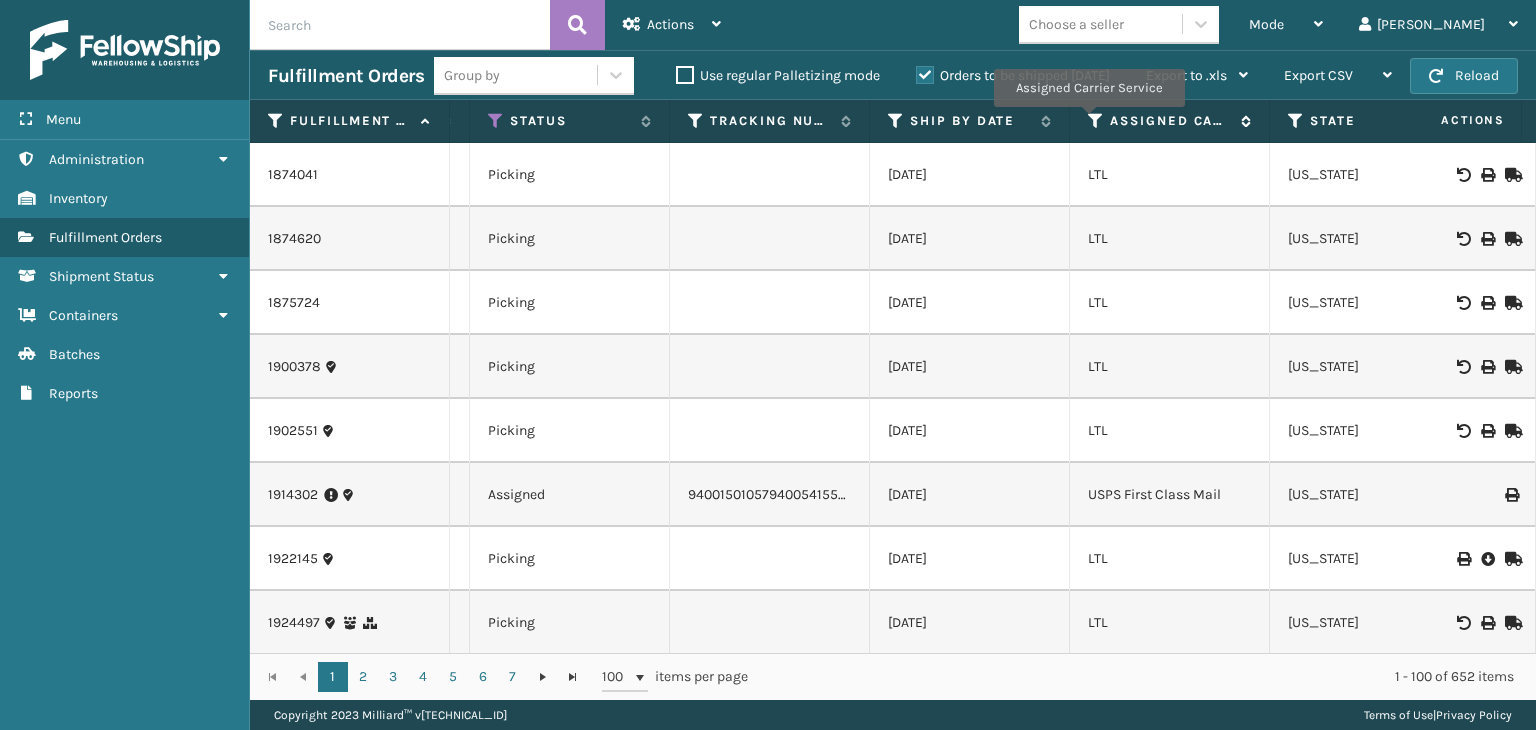 click at bounding box center (1096, 121) 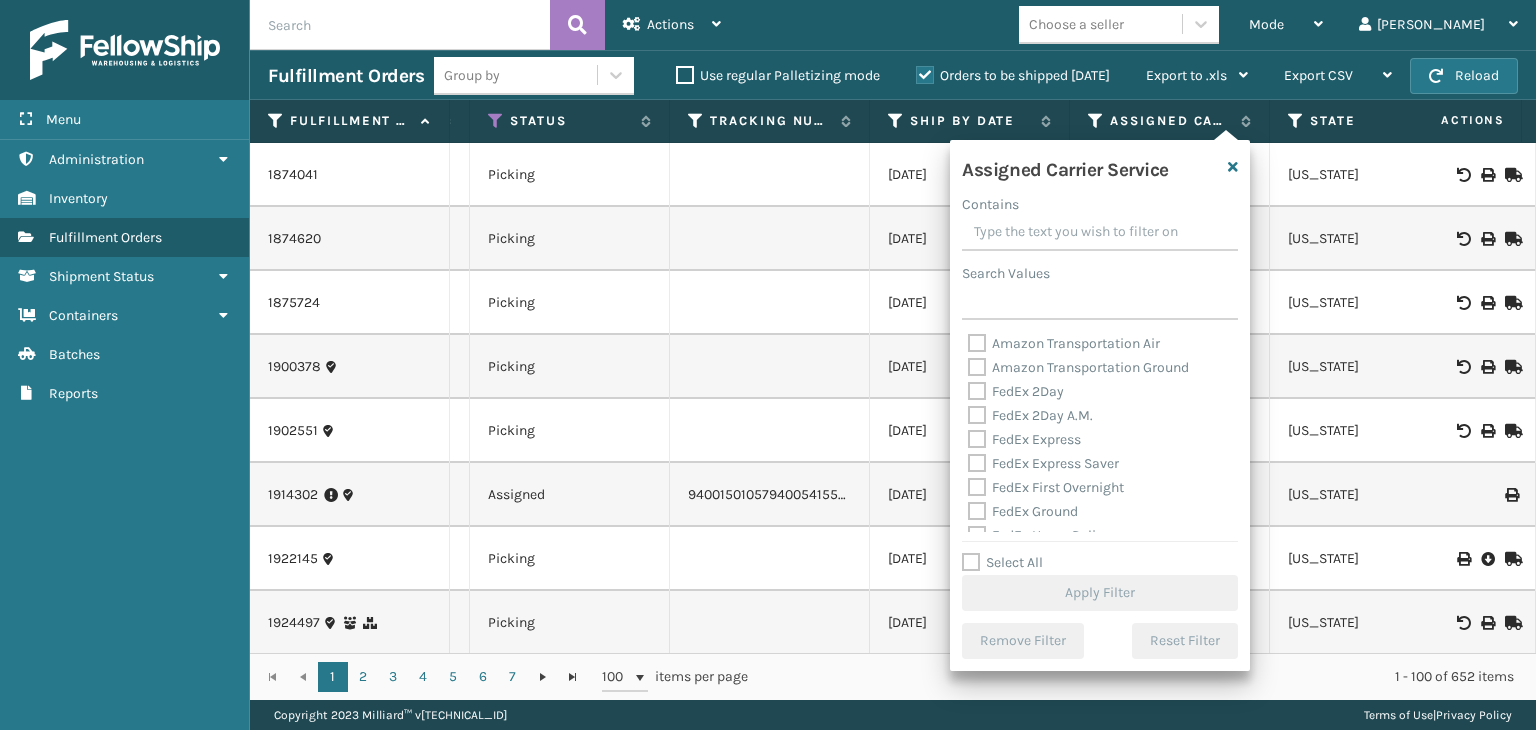 click on "Select All" at bounding box center (1002, 562) 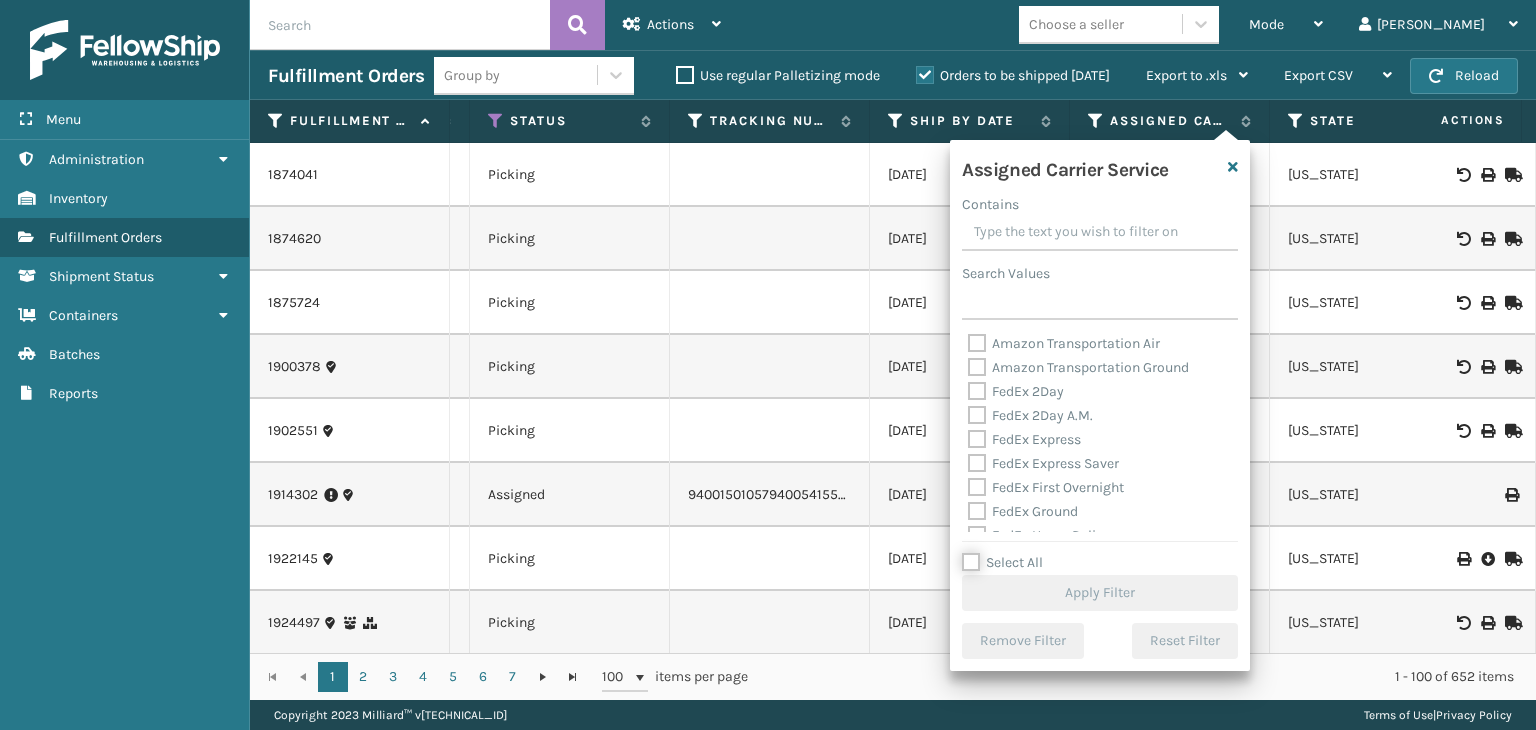 click on "Select All" at bounding box center (1112, 552) 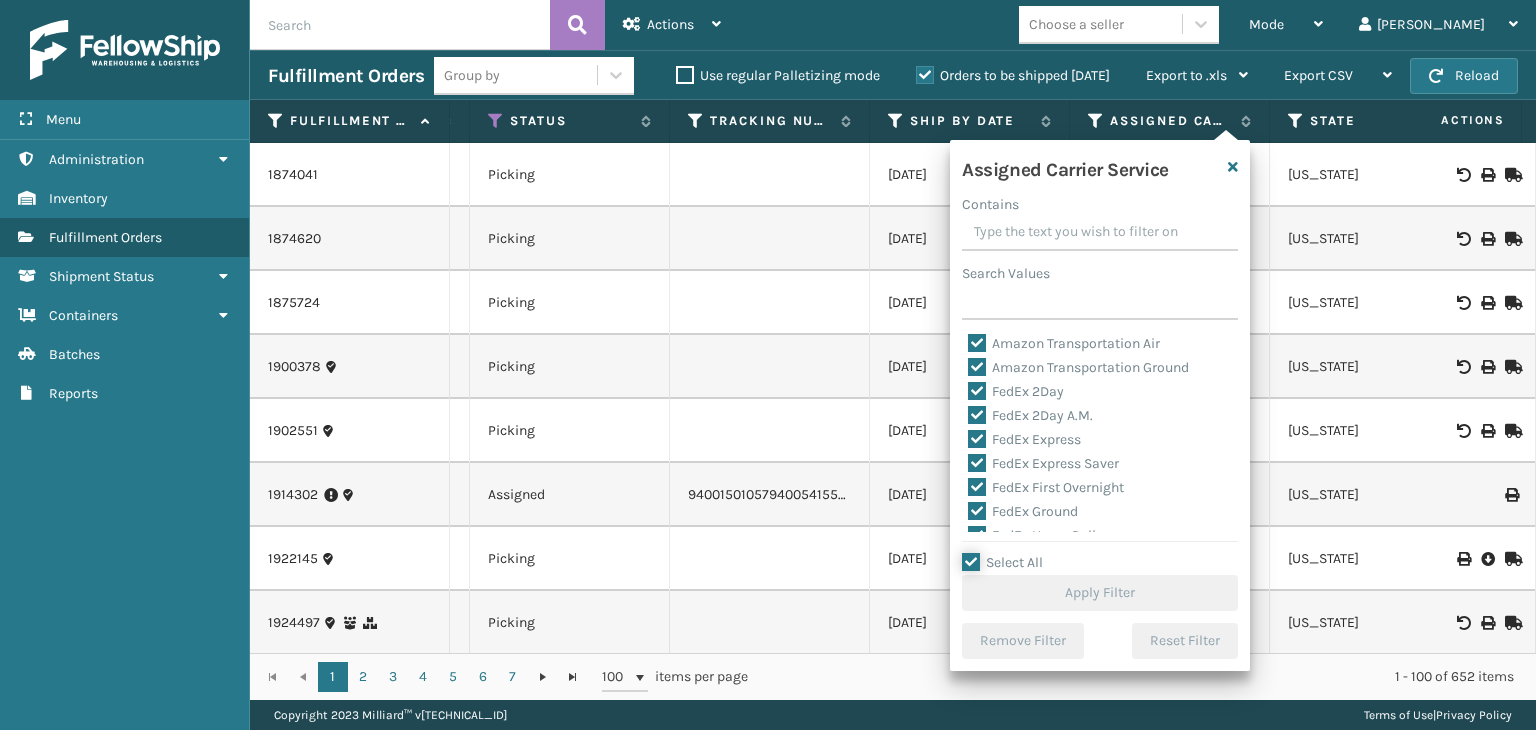checkbox on "true" 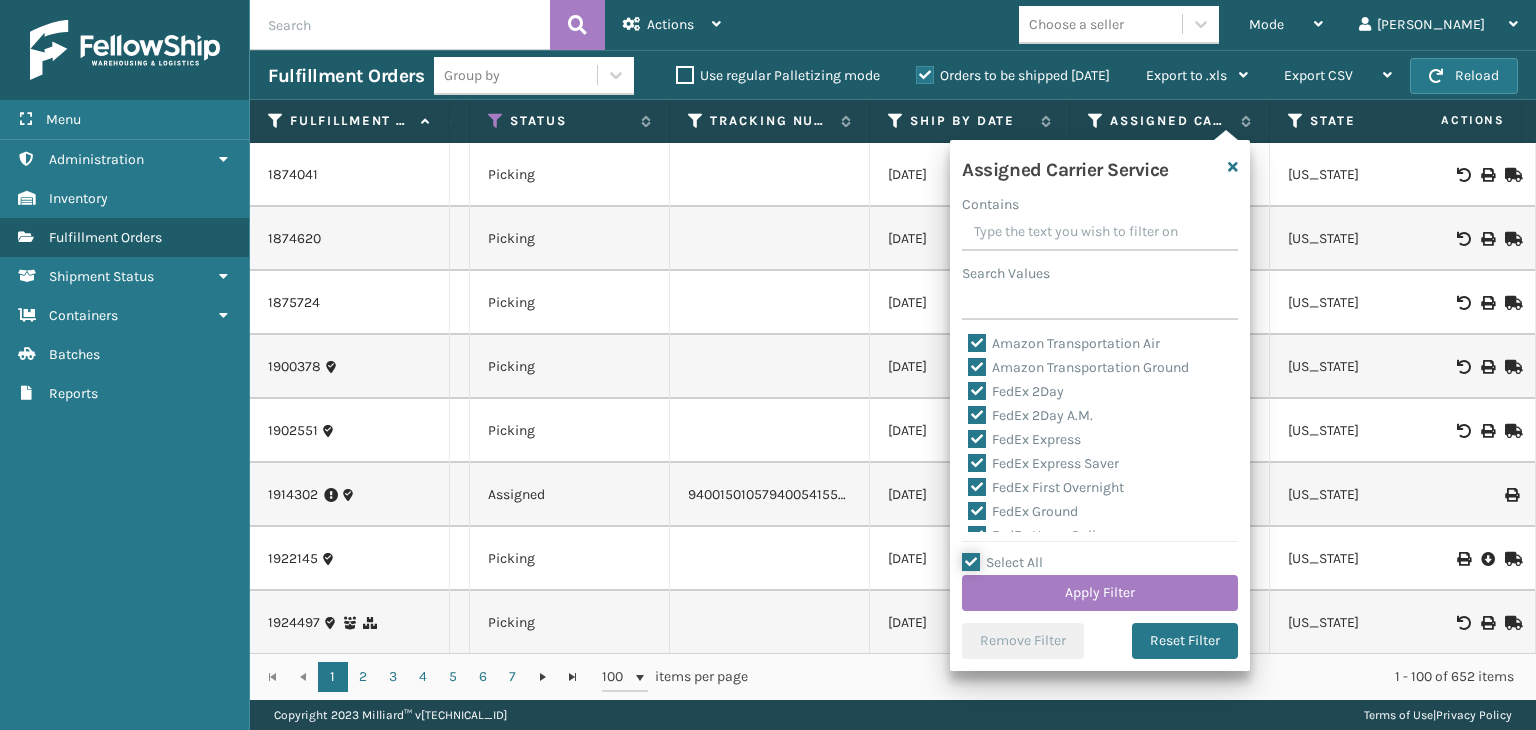 scroll, scrollTop: 200, scrollLeft: 0, axis: vertical 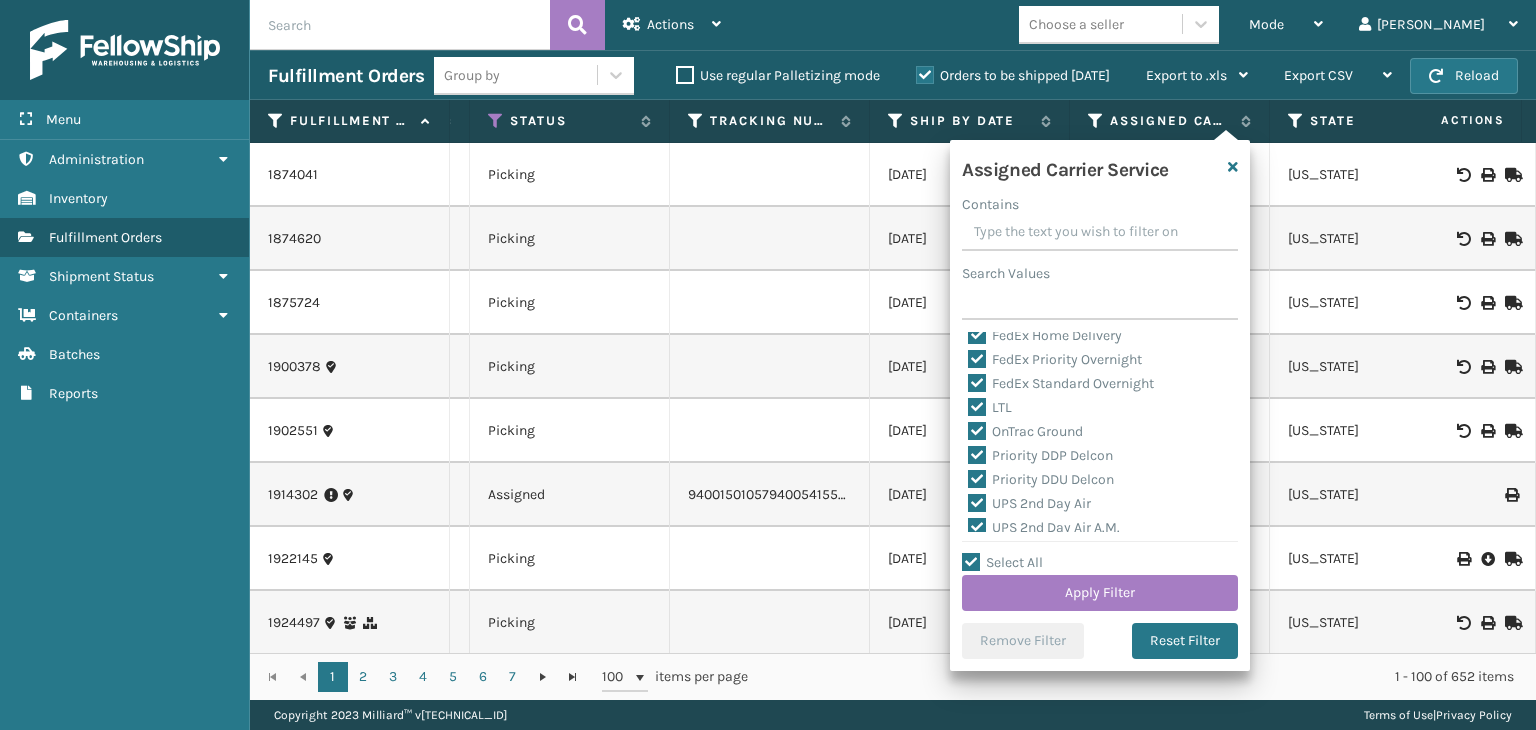 click on "LTL" at bounding box center [990, 407] 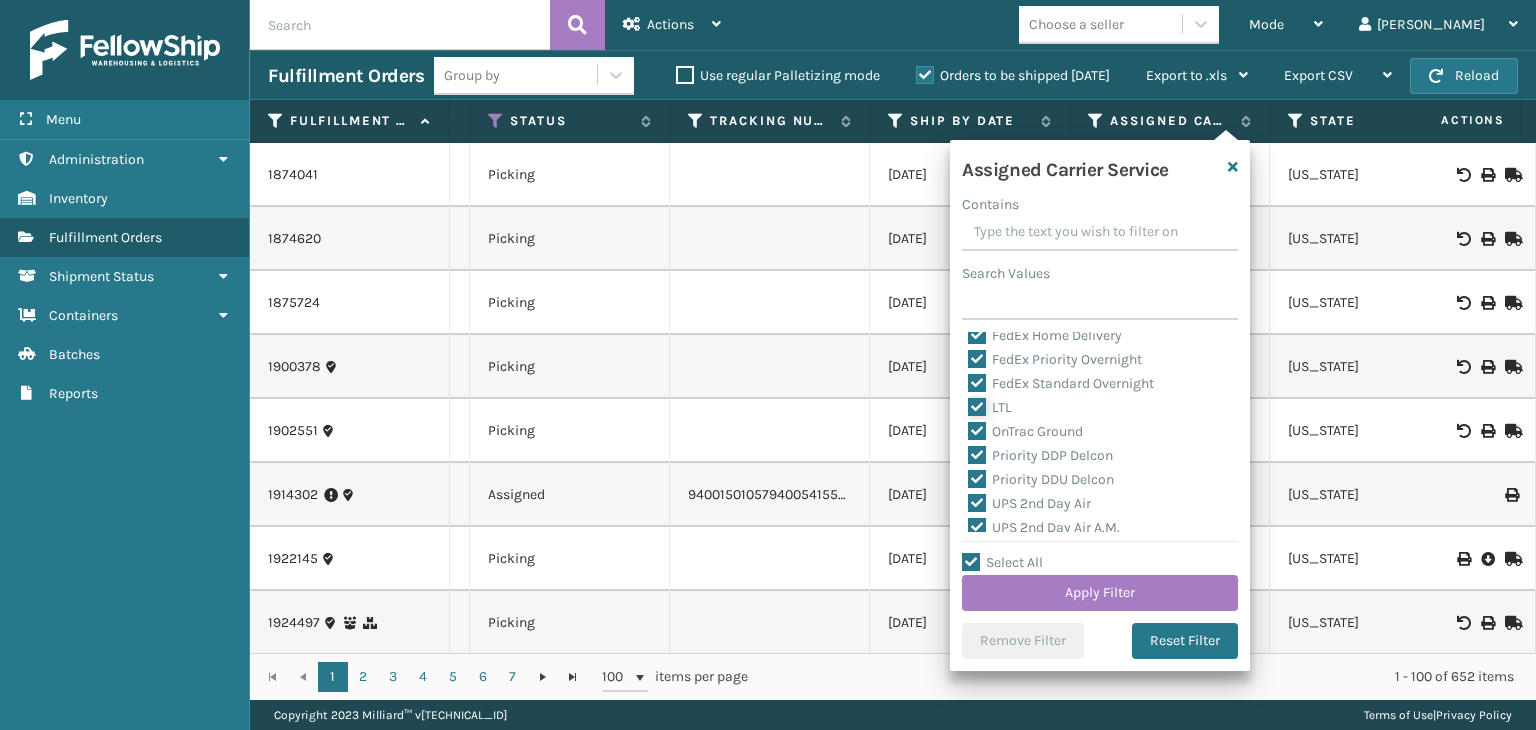 click on "LTL" at bounding box center (968, 402) 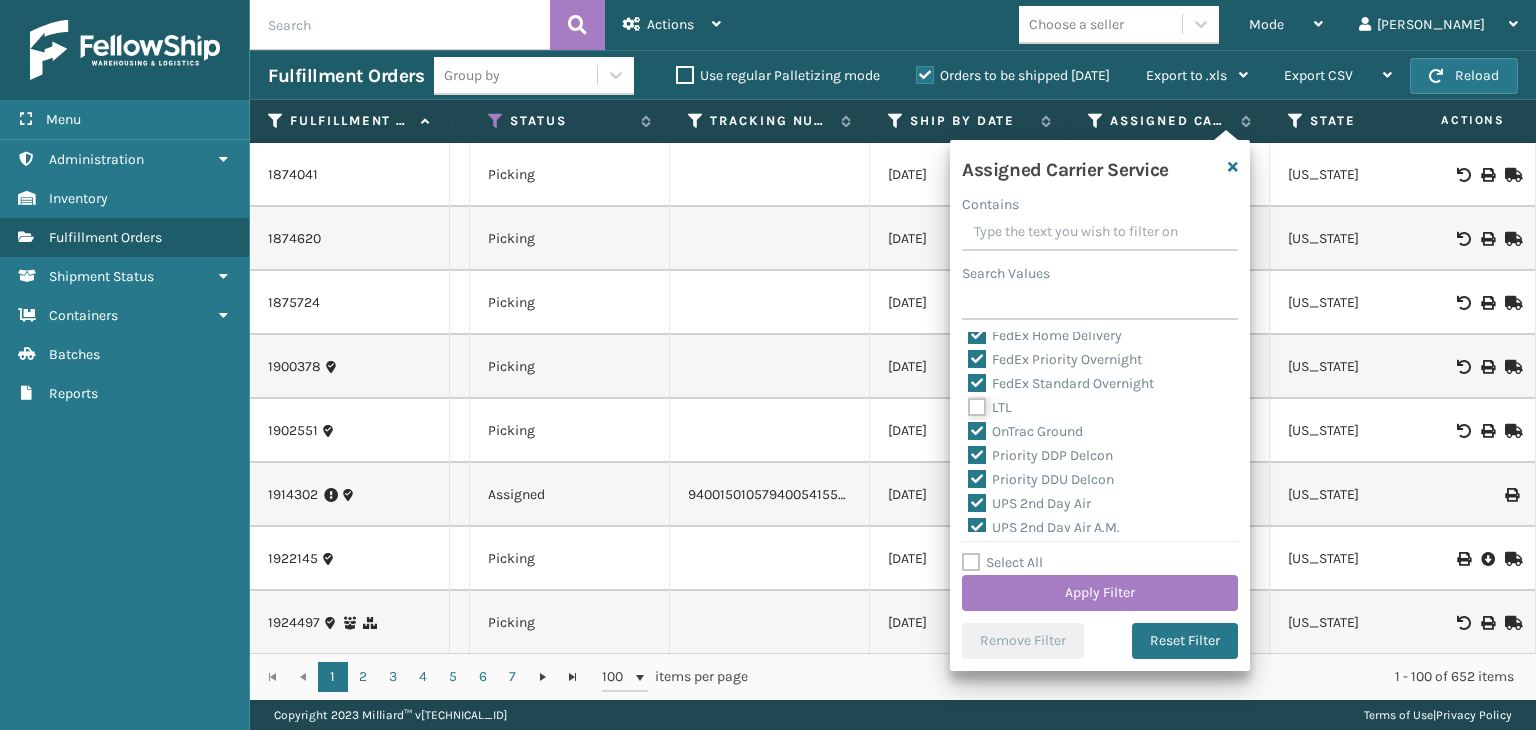 checkbox on "false" 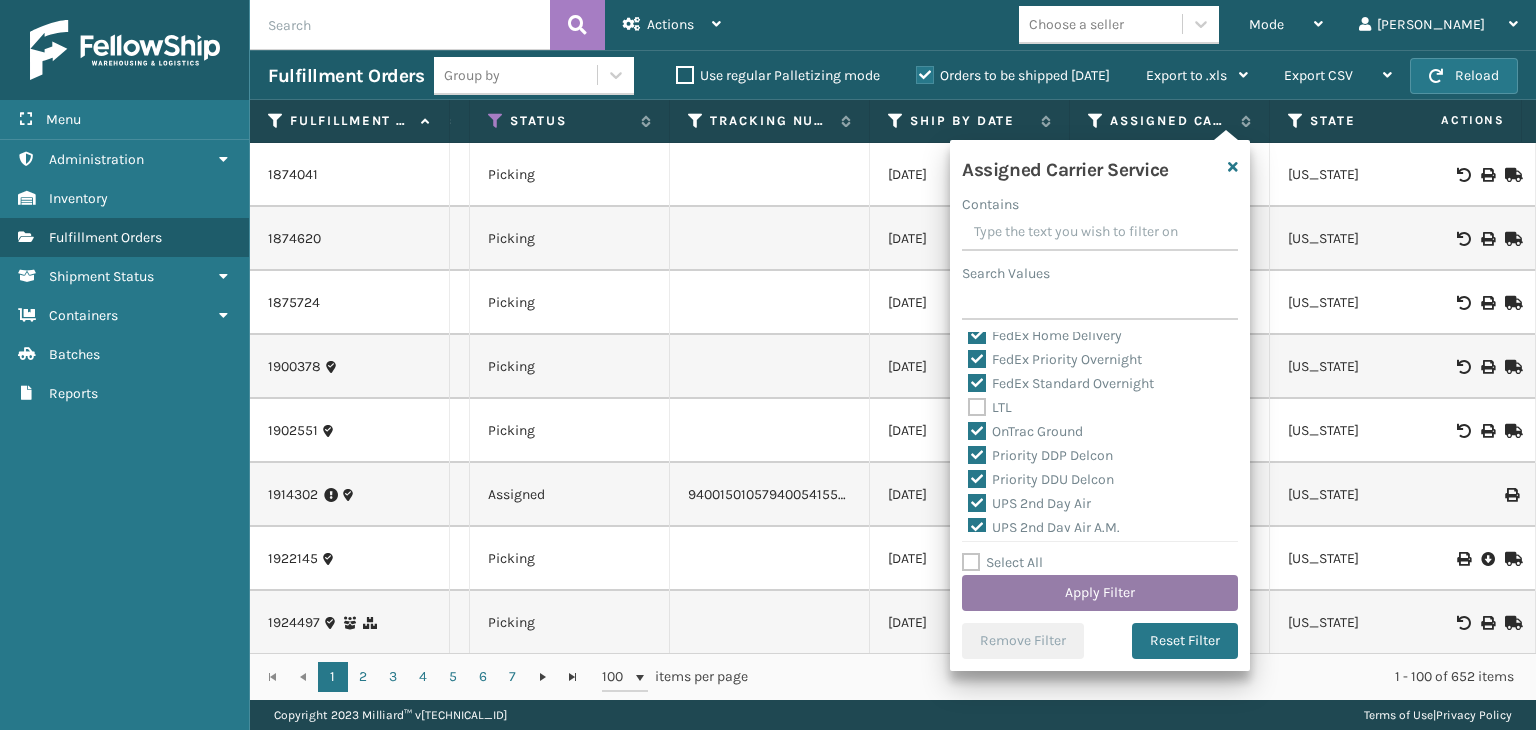 click on "Apply Filter" at bounding box center [1100, 593] 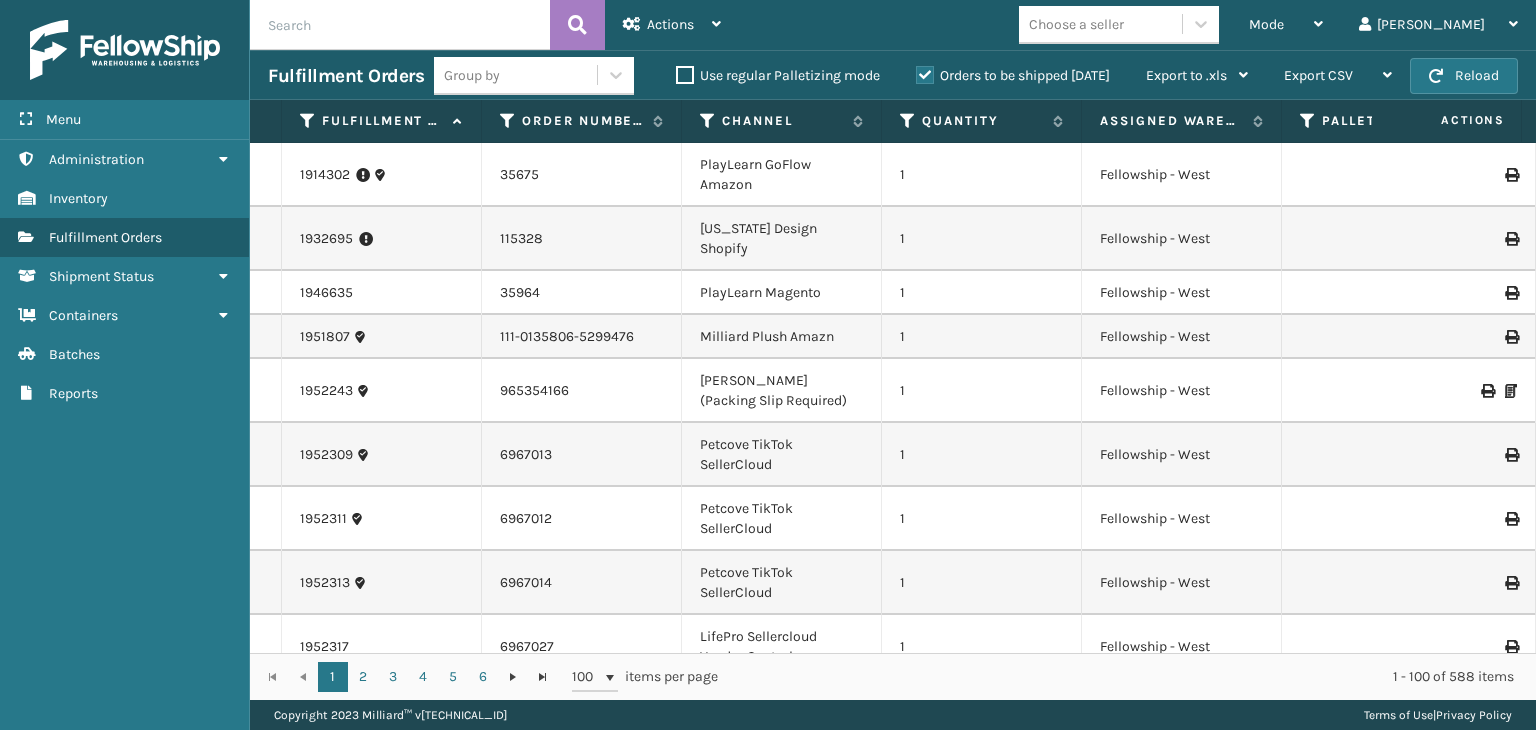scroll, scrollTop: 0, scrollLeft: 75, axis: horizontal 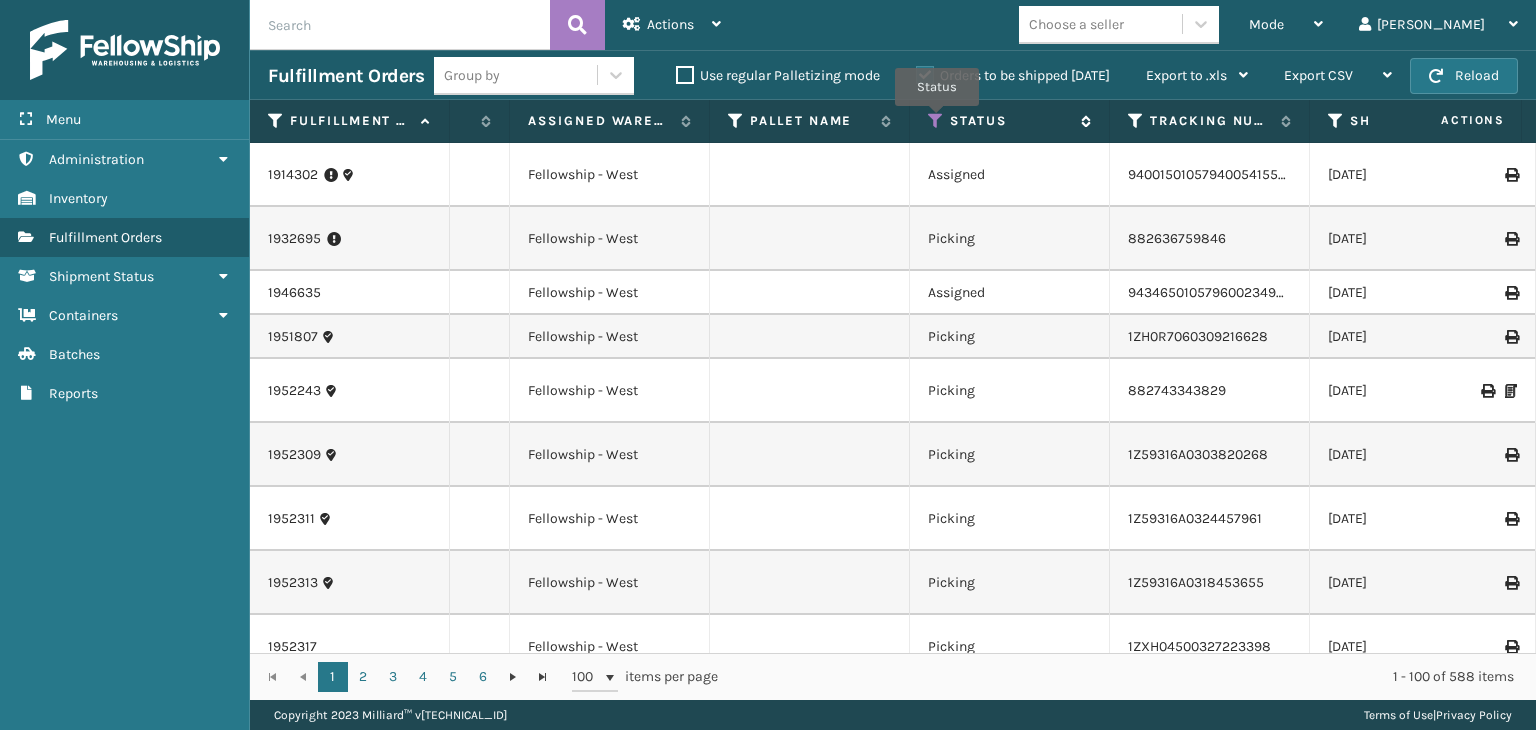click at bounding box center [936, 121] 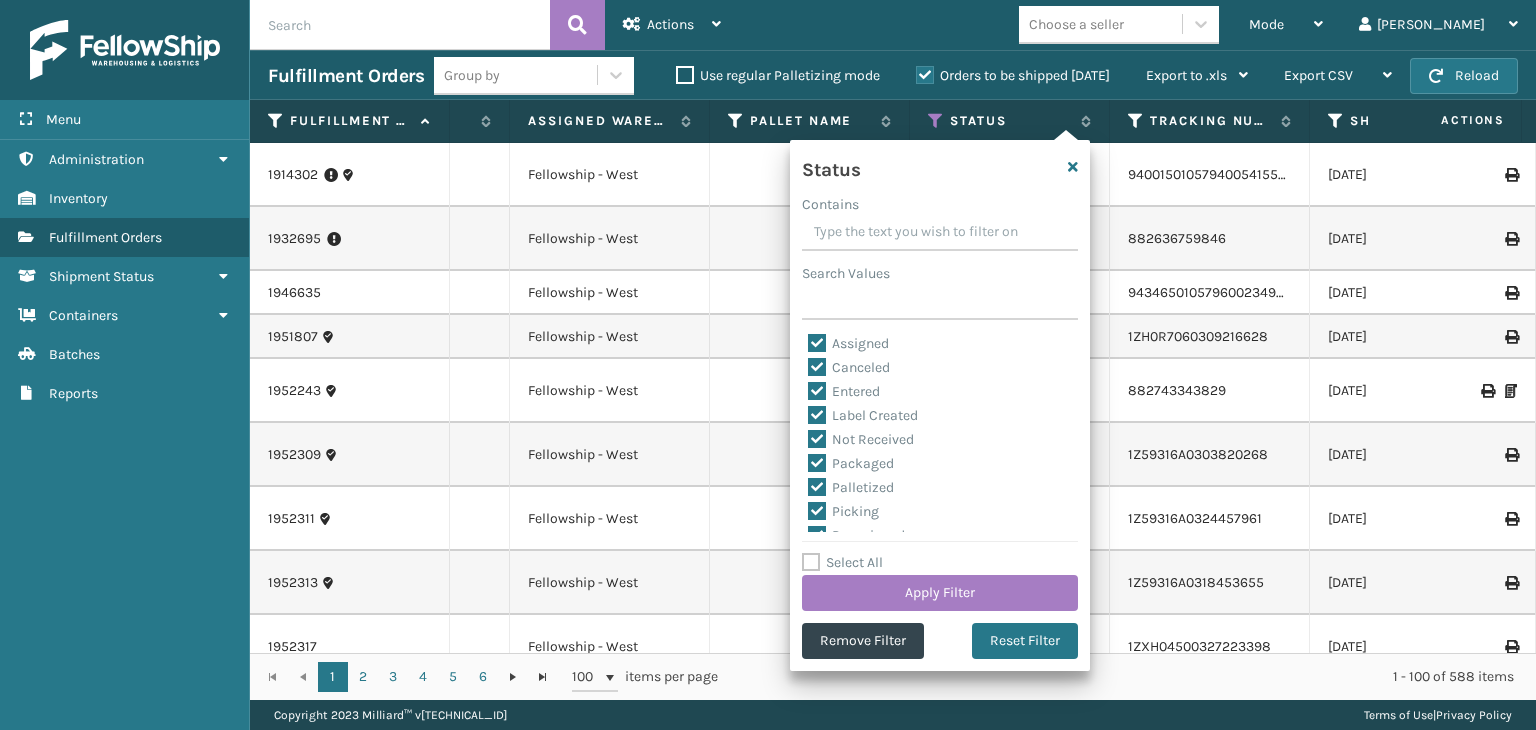 click on "Select All" at bounding box center (842, 562) 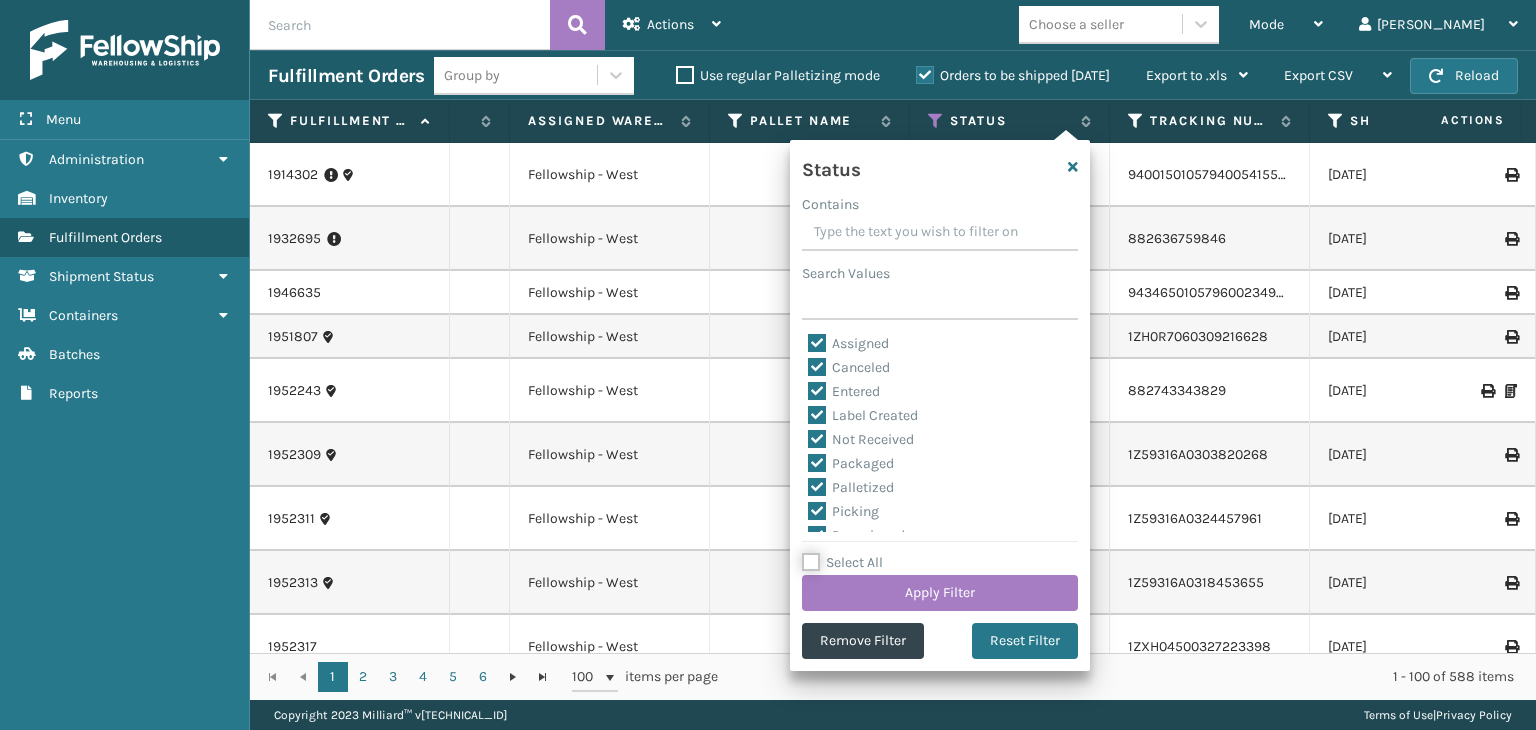 click on "Select All" at bounding box center (952, 552) 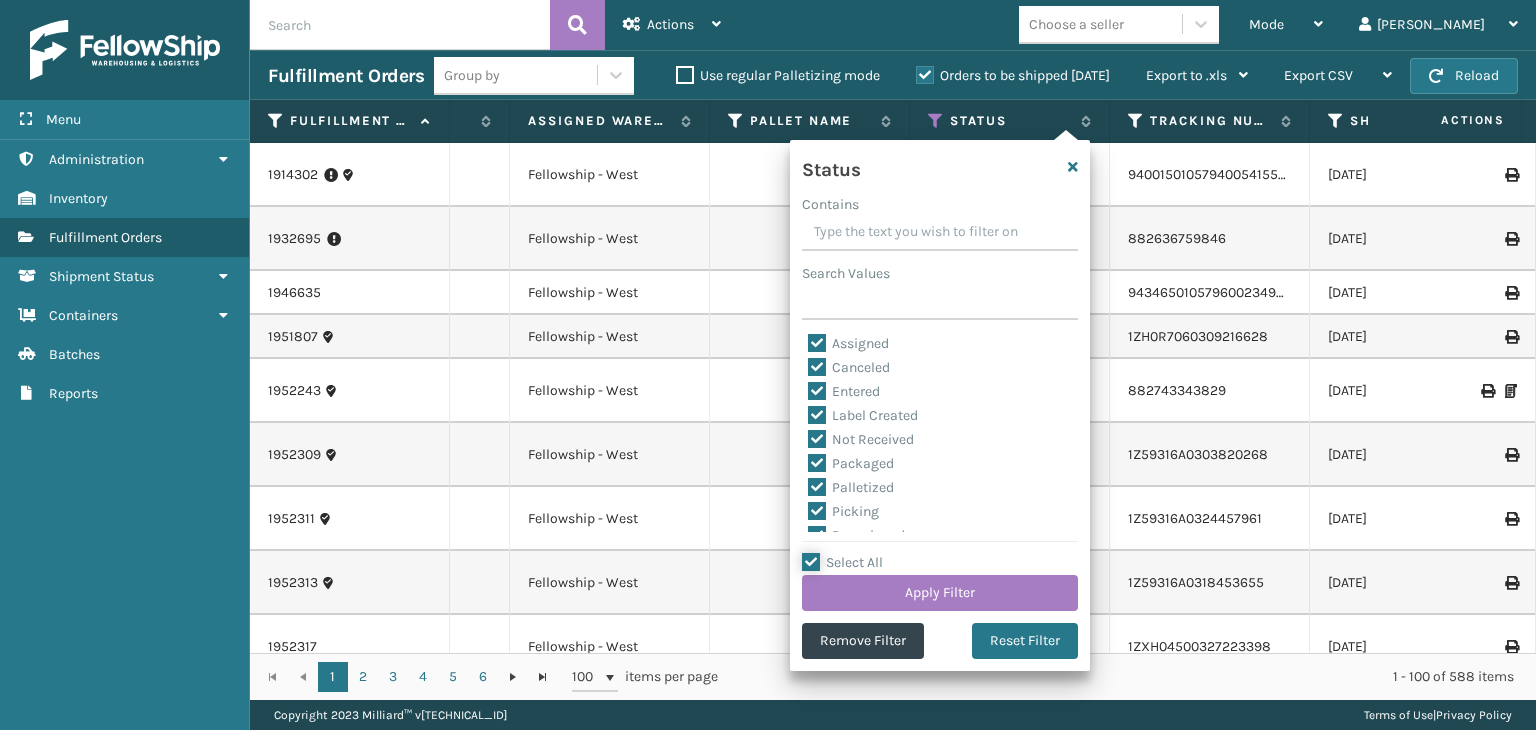 checkbox on "true" 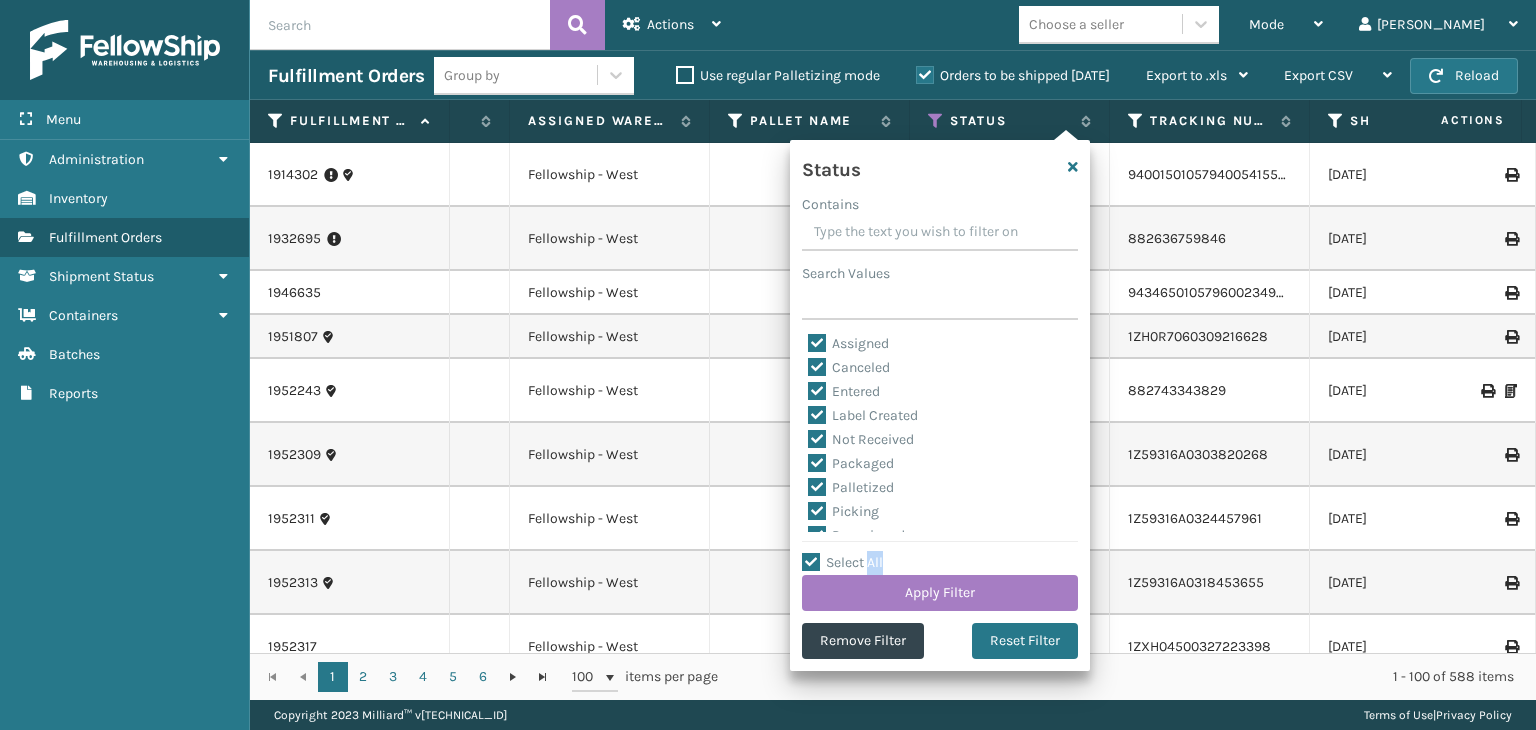 click on "Select All" at bounding box center (842, 562) 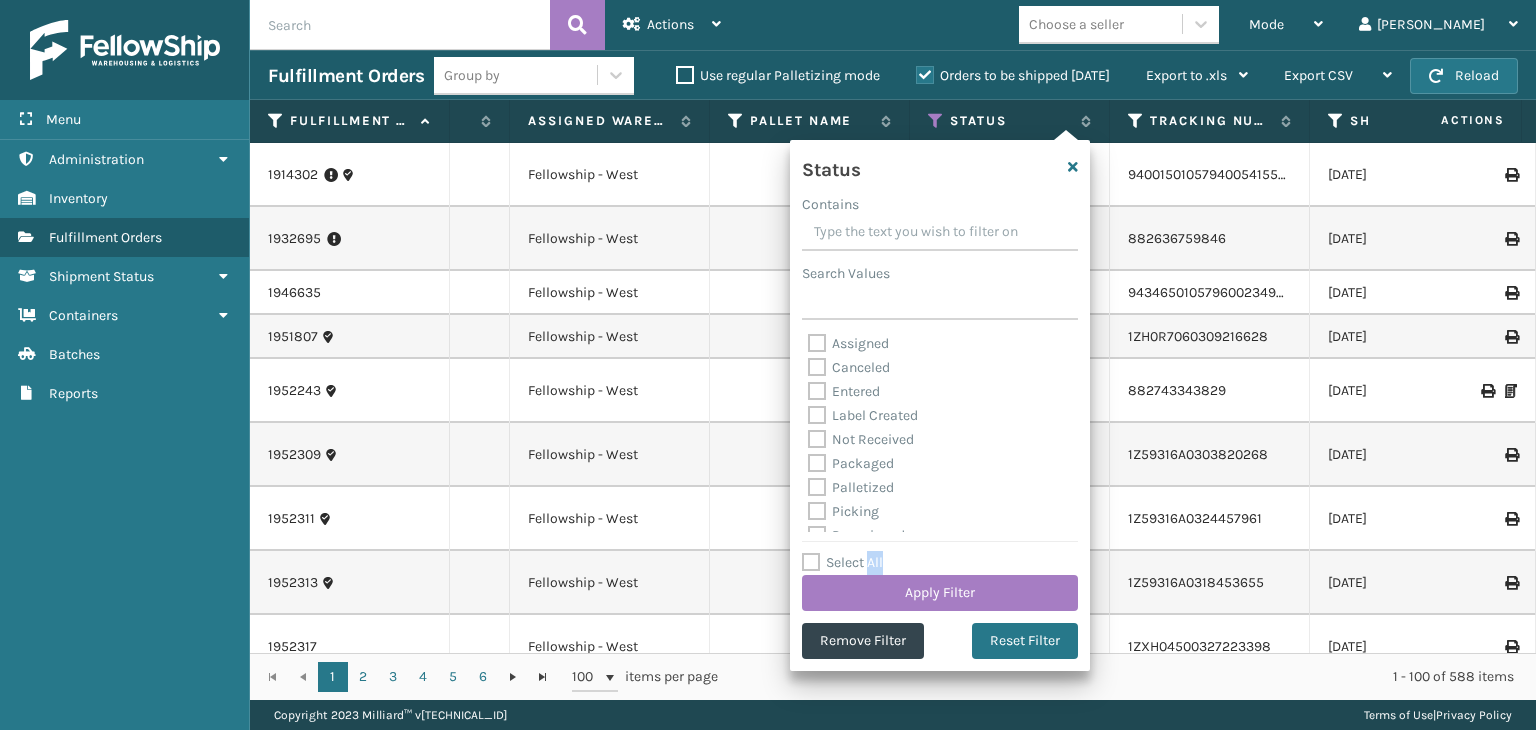 checkbox on "false" 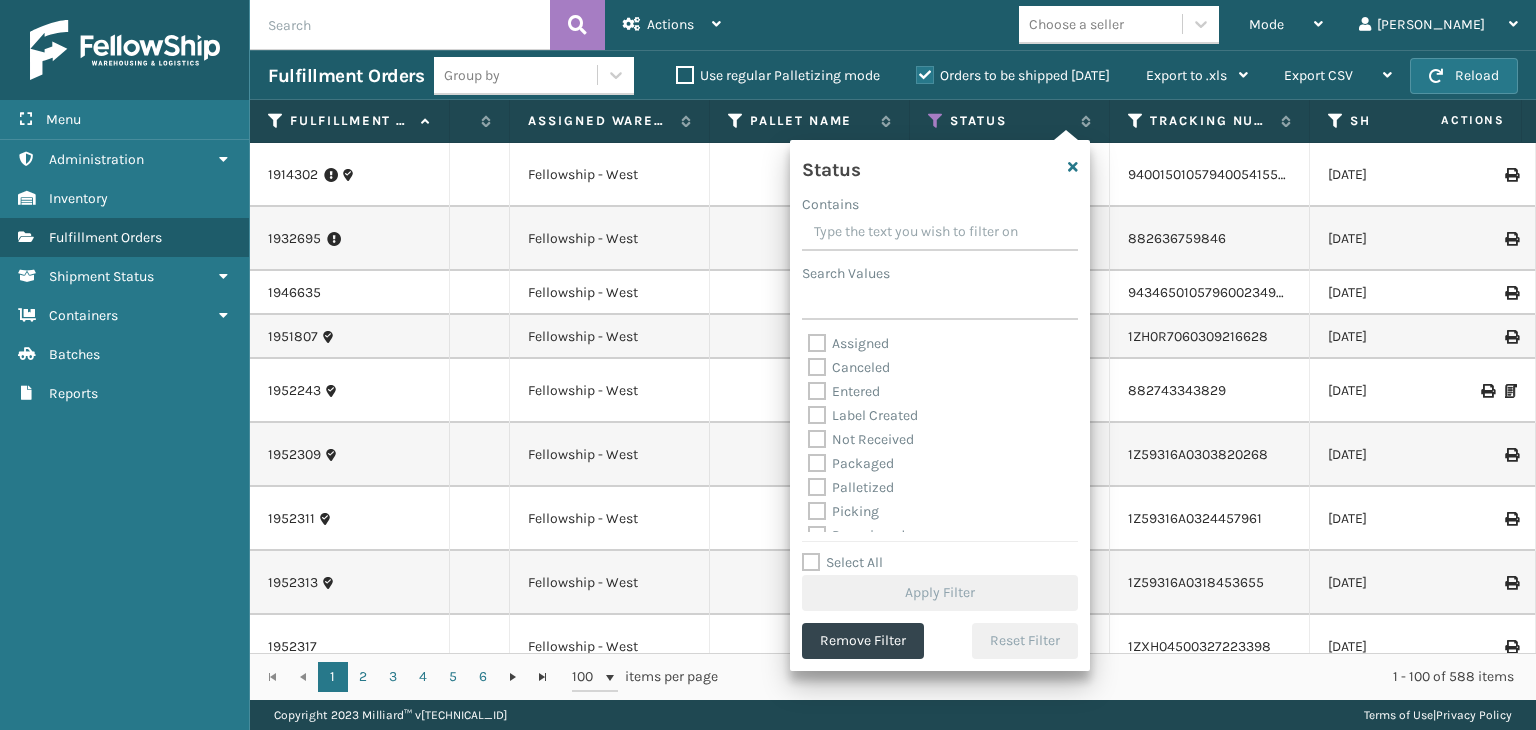 drag, startPoint x: 859, startPoint y: 507, endPoint x: 873, endPoint y: 555, distance: 50 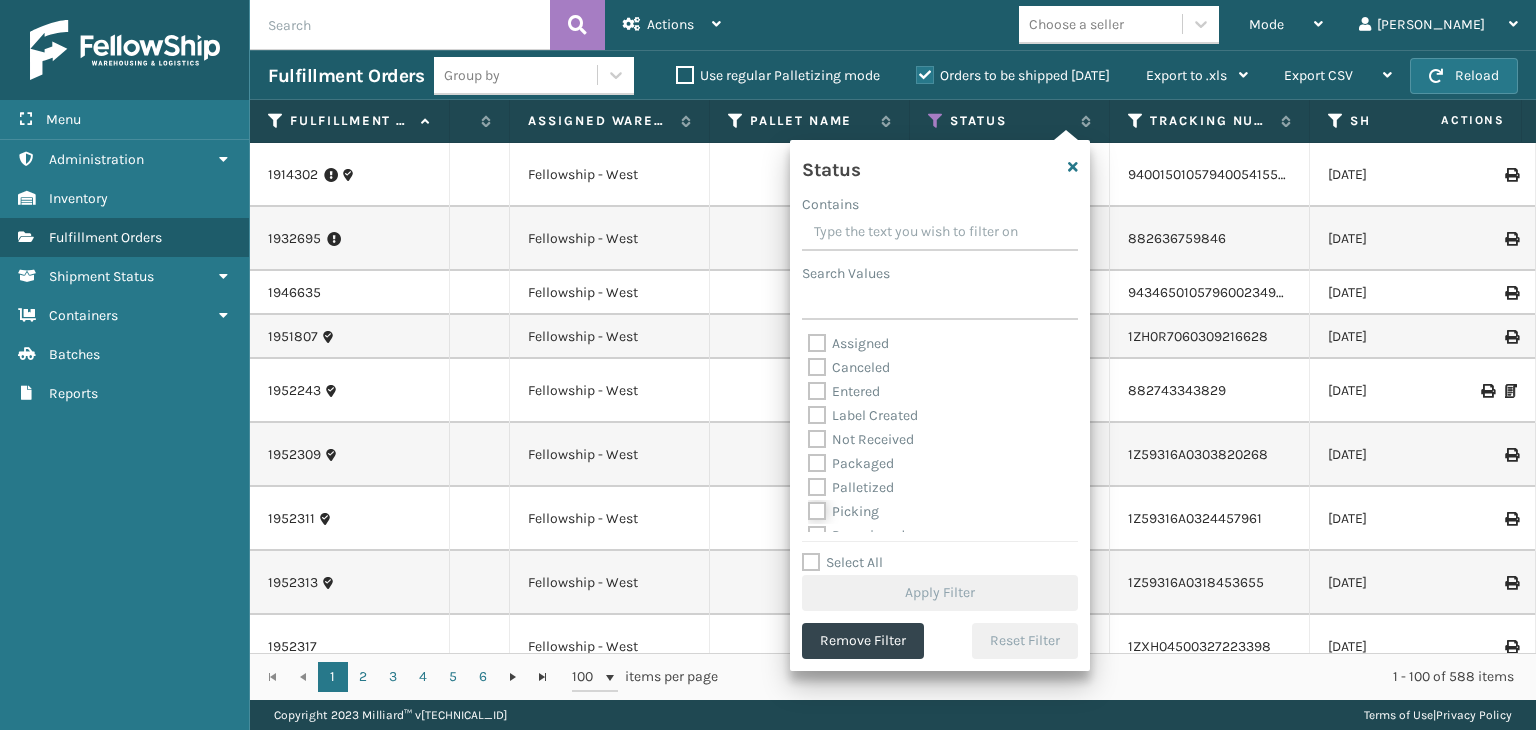 click on "Picking" at bounding box center (808, 506) 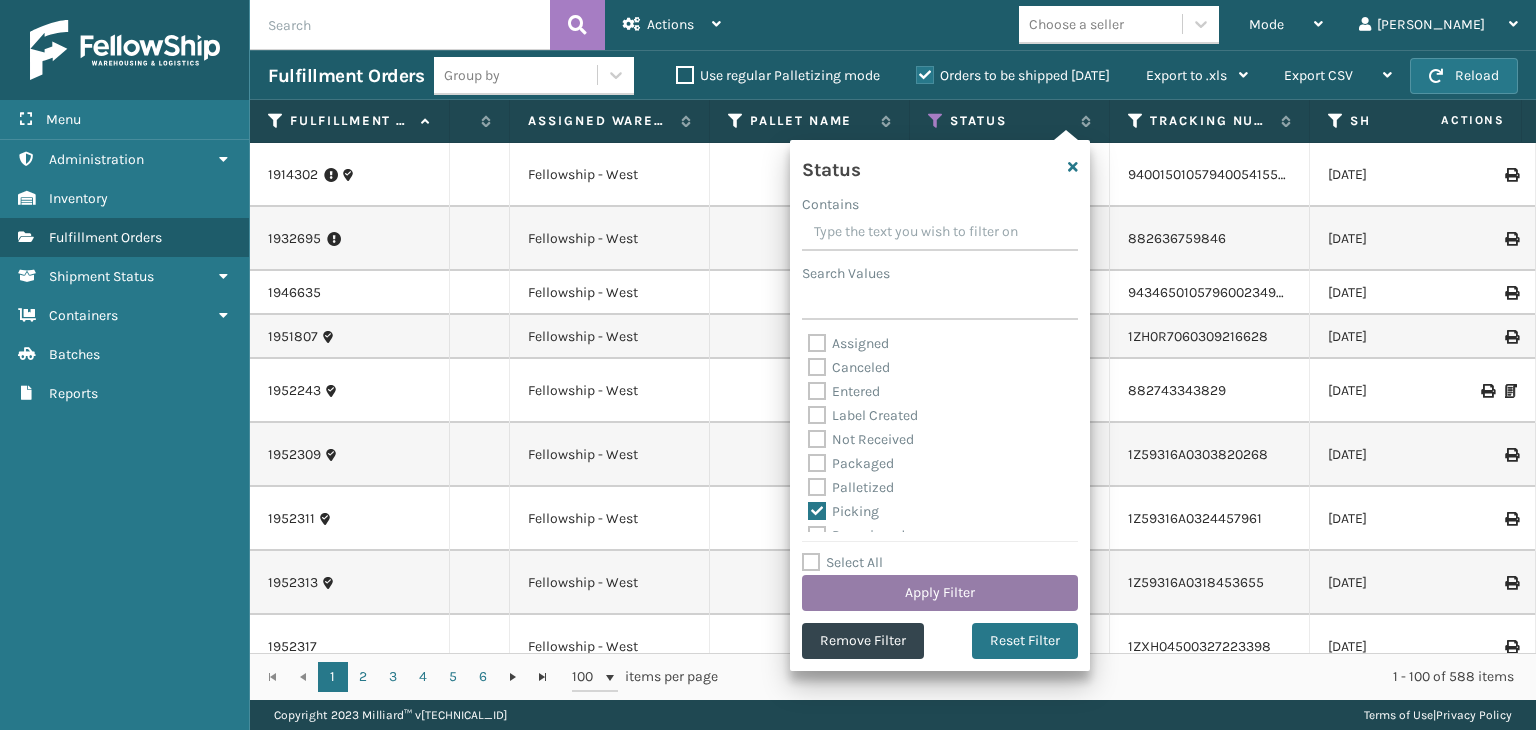 click on "Apply Filter" at bounding box center [940, 593] 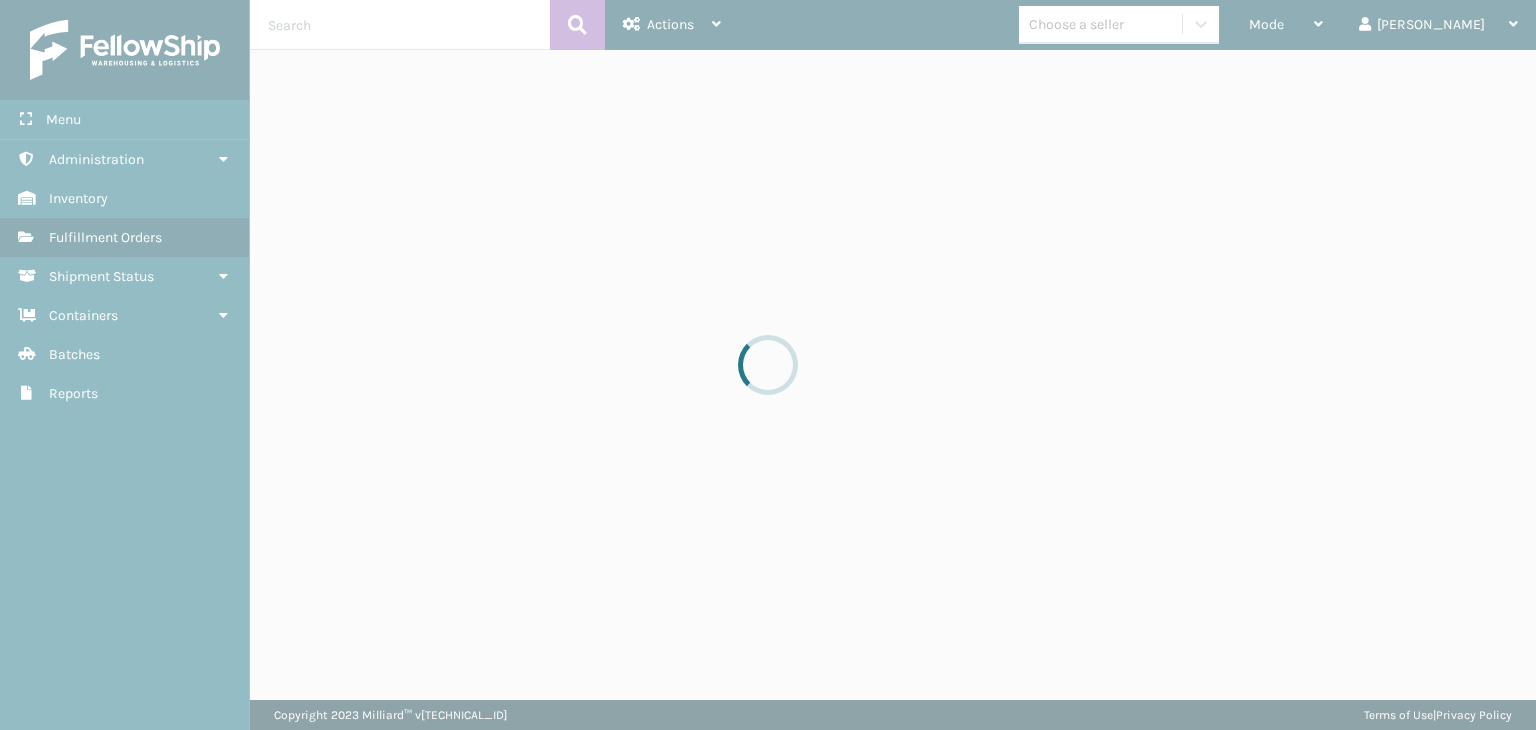 click at bounding box center (768, 365) 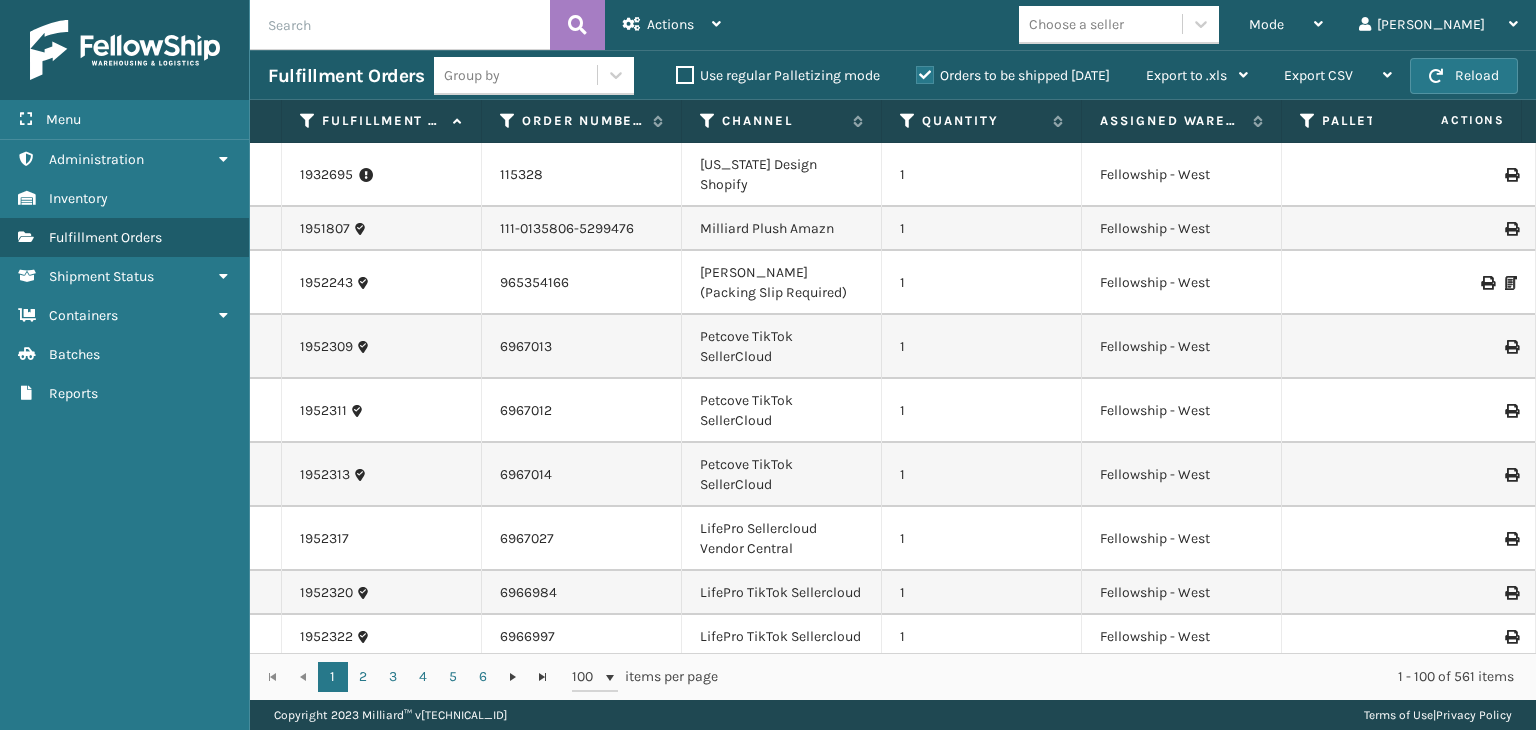 click on "Mode" at bounding box center (1286, 25) 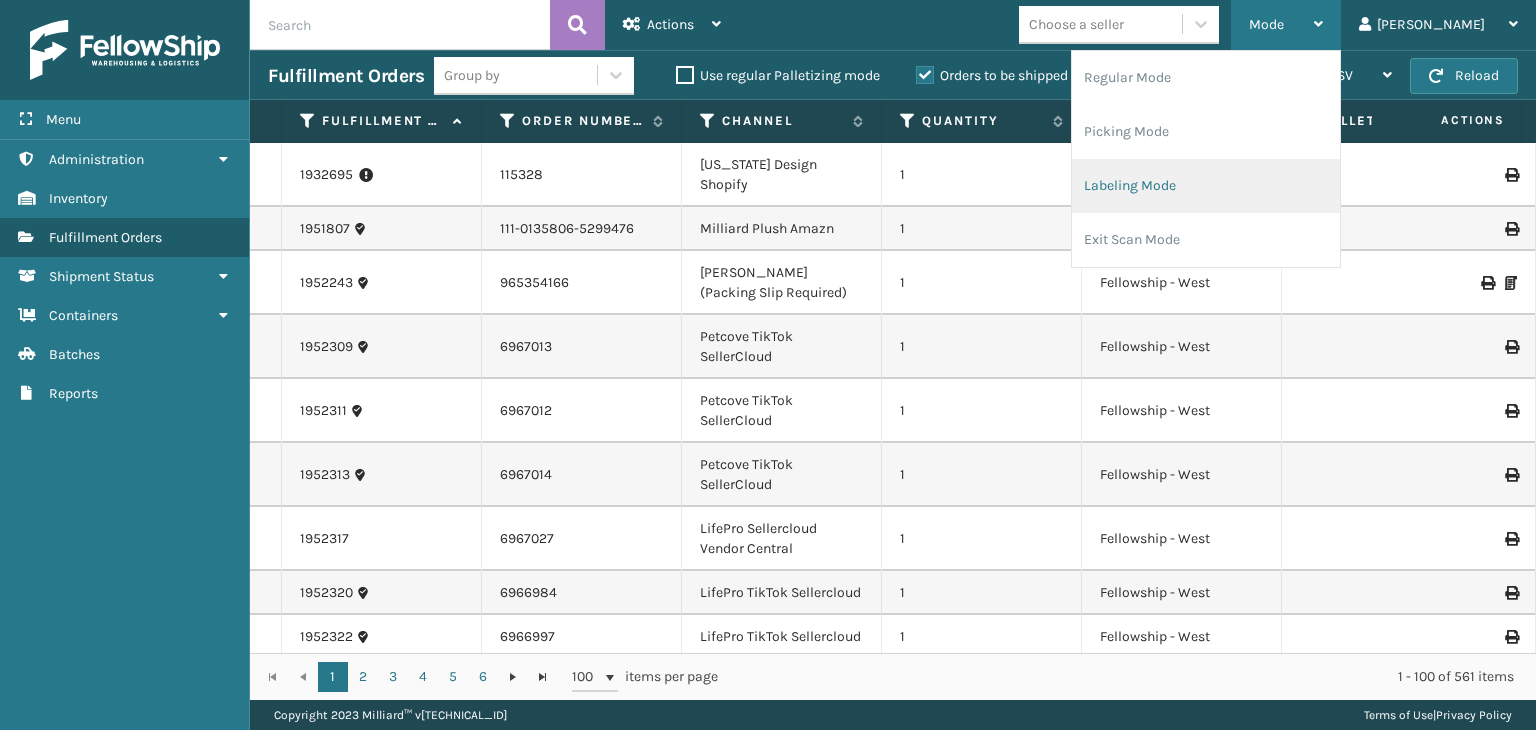 click on "Labeling Mode" at bounding box center [1206, 186] 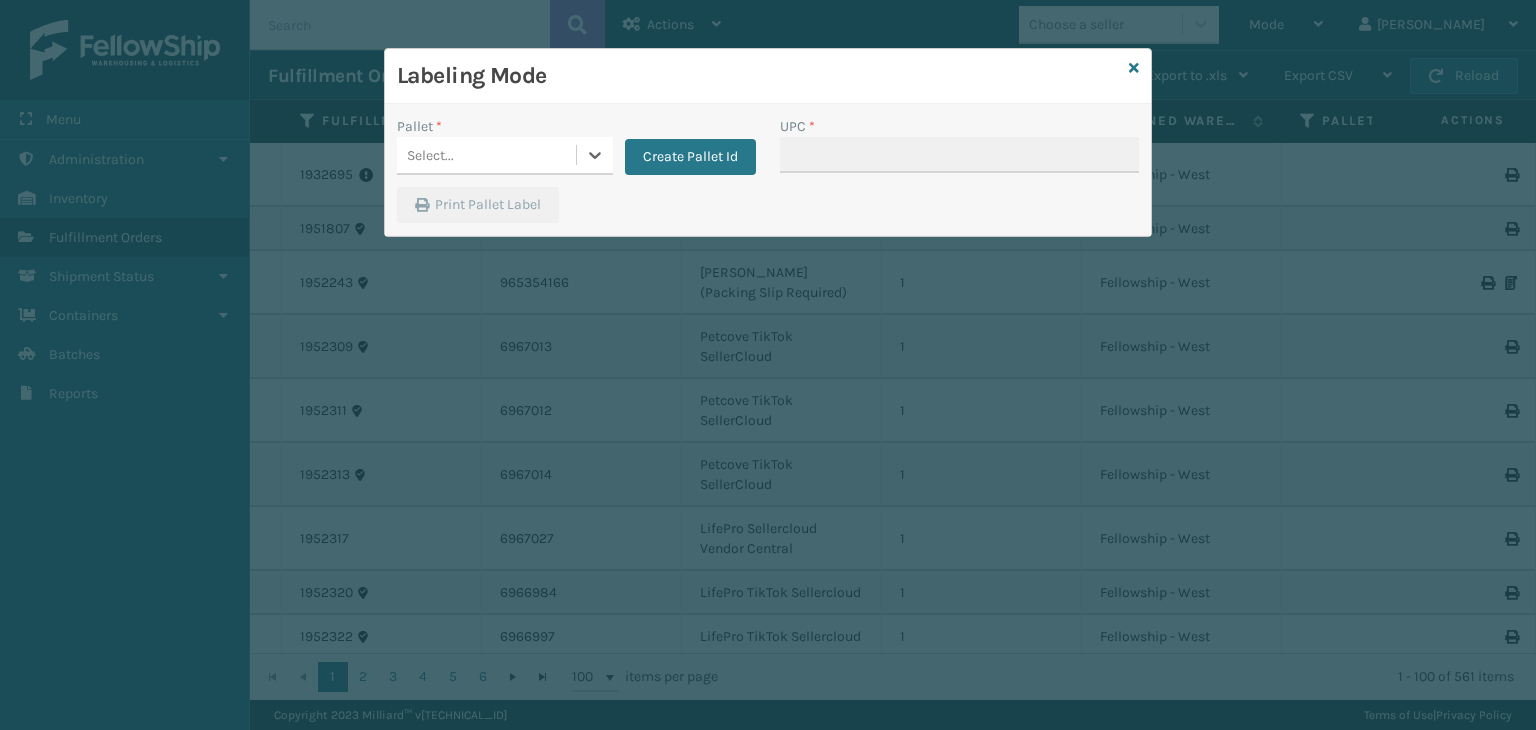 click on "Select..." at bounding box center (486, 155) 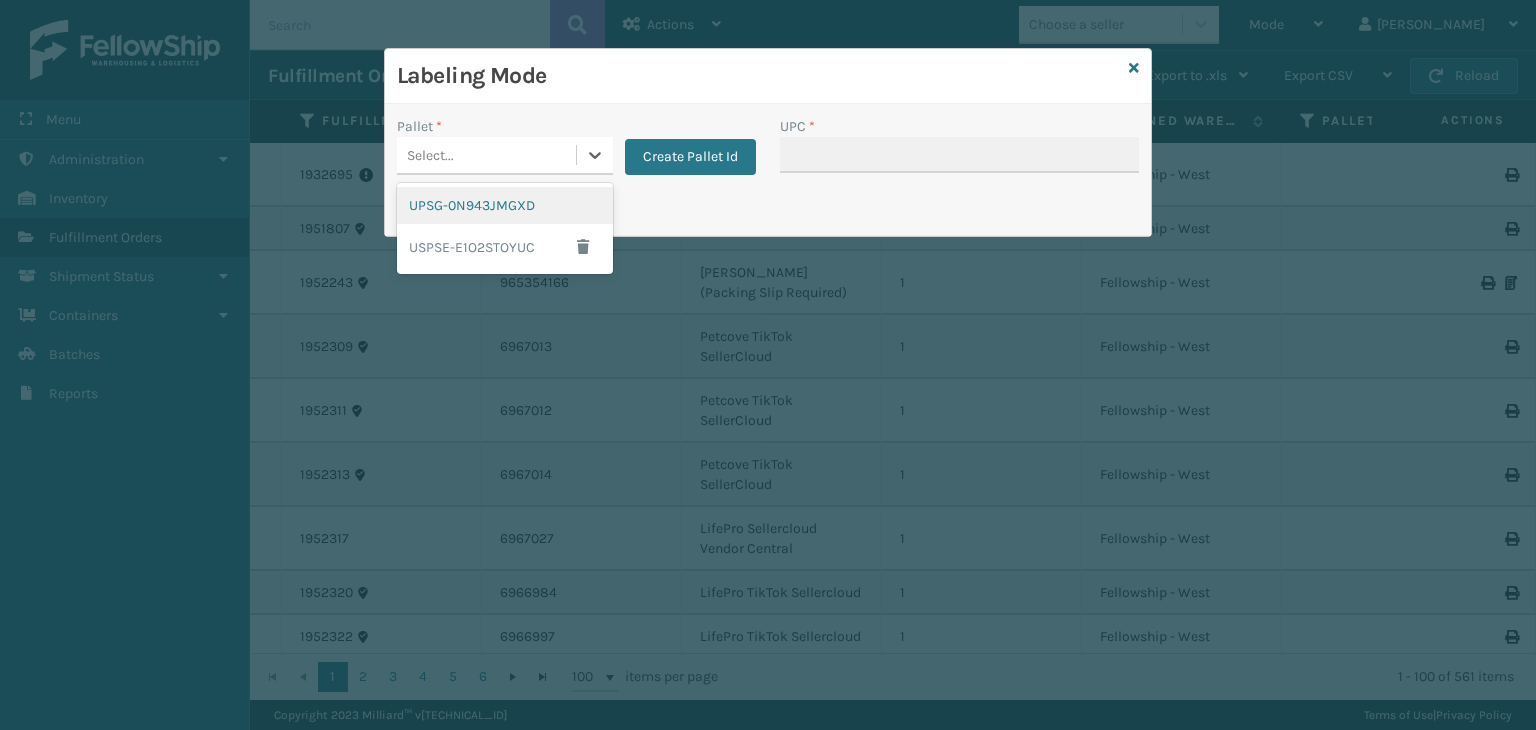 click on "UPSG-0N943JMGXD" at bounding box center (505, 205) 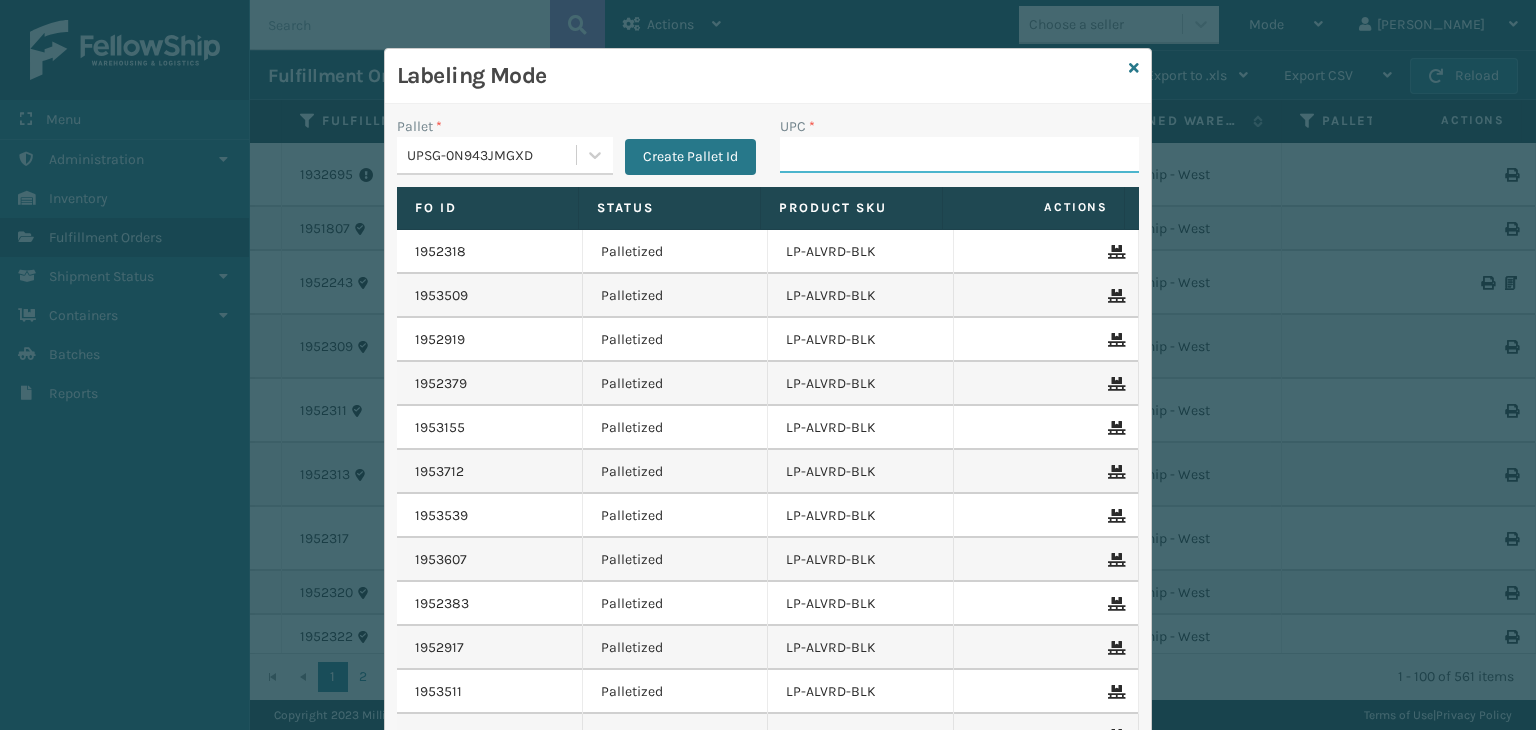 drag, startPoint x: 772, startPoint y: 162, endPoint x: 753, endPoint y: 175, distance: 23.021729 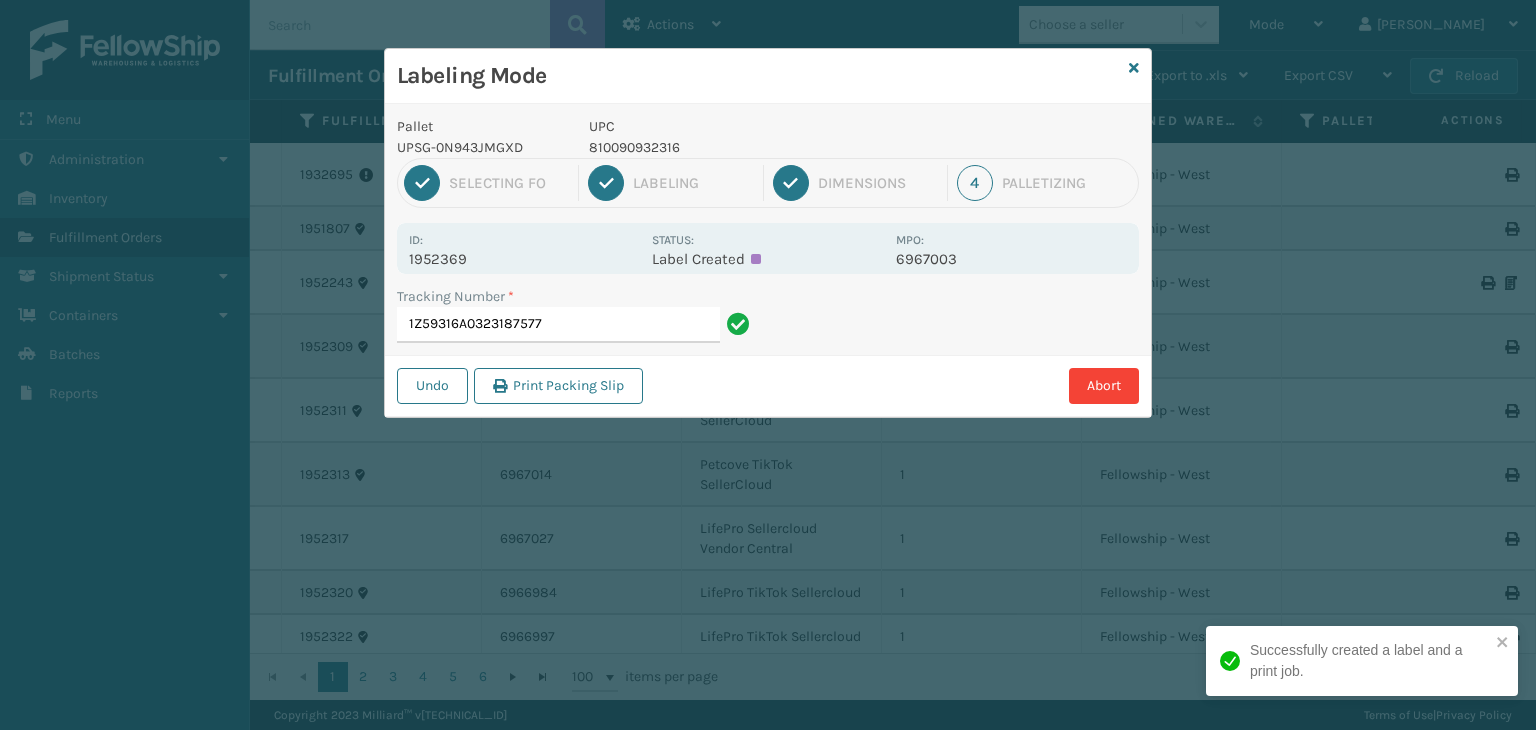 click on "1952369" at bounding box center (524, 259) 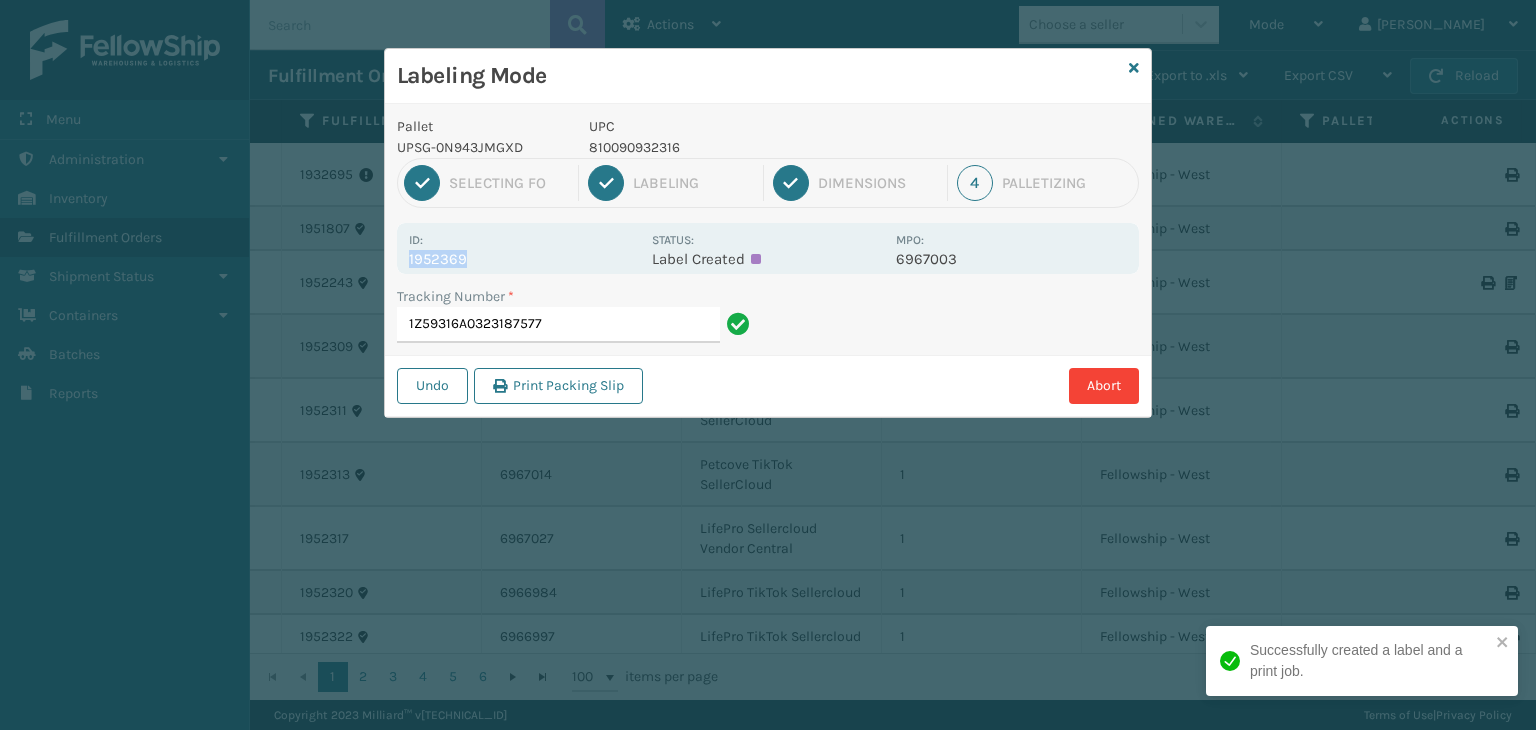 click on "1952369" at bounding box center (524, 259) 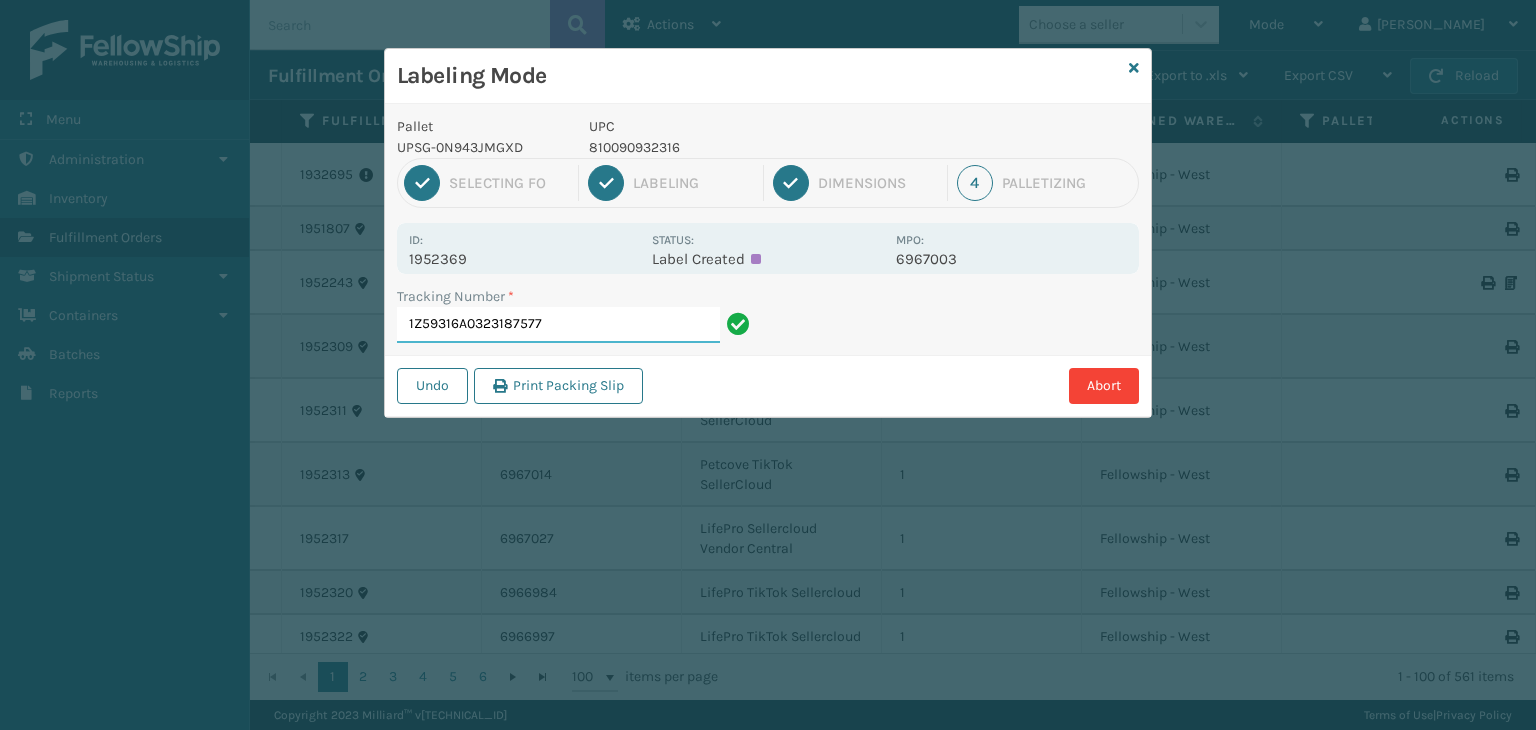 click on "1Z59316A0323187577" at bounding box center [558, 325] 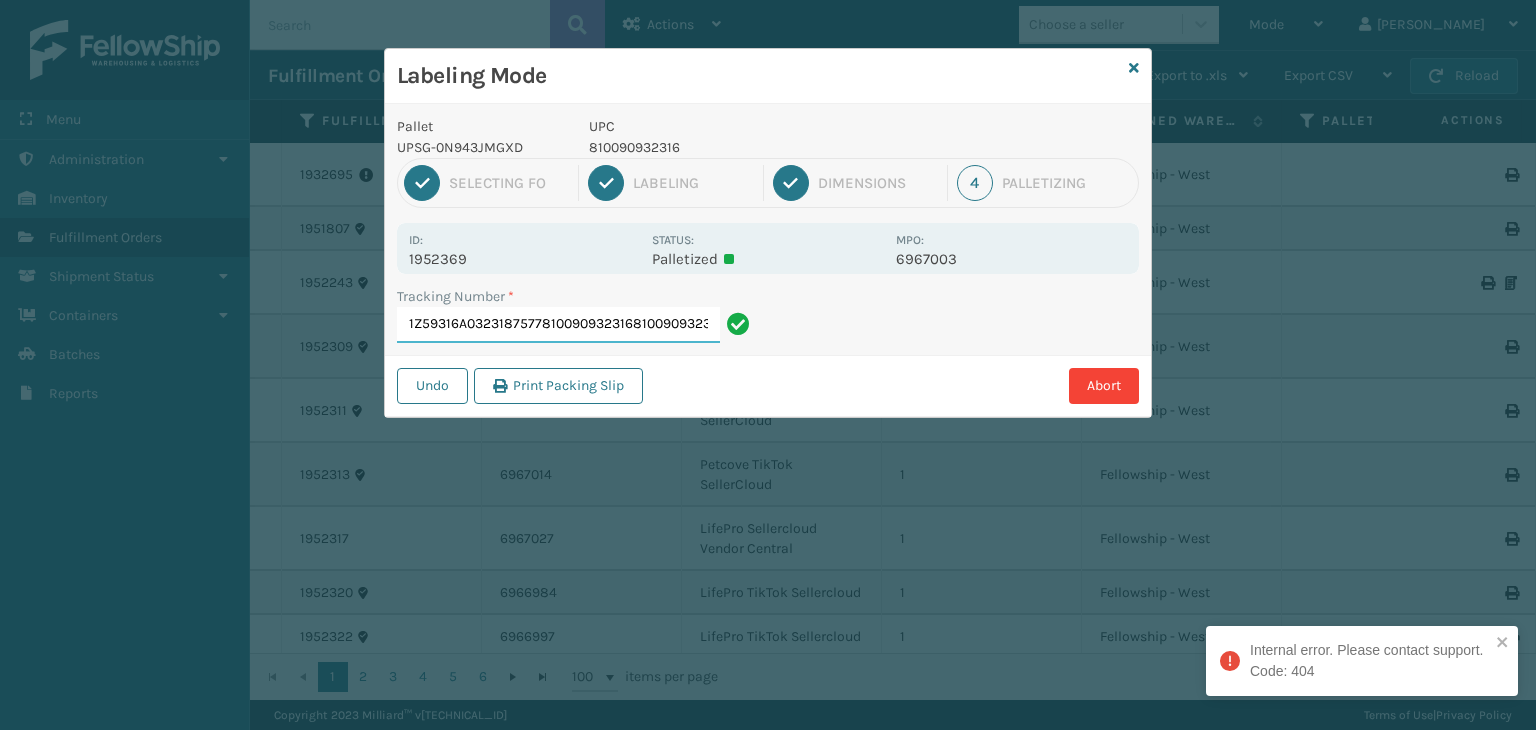 type on "1Z59316A0323187577810090932316810090932316" 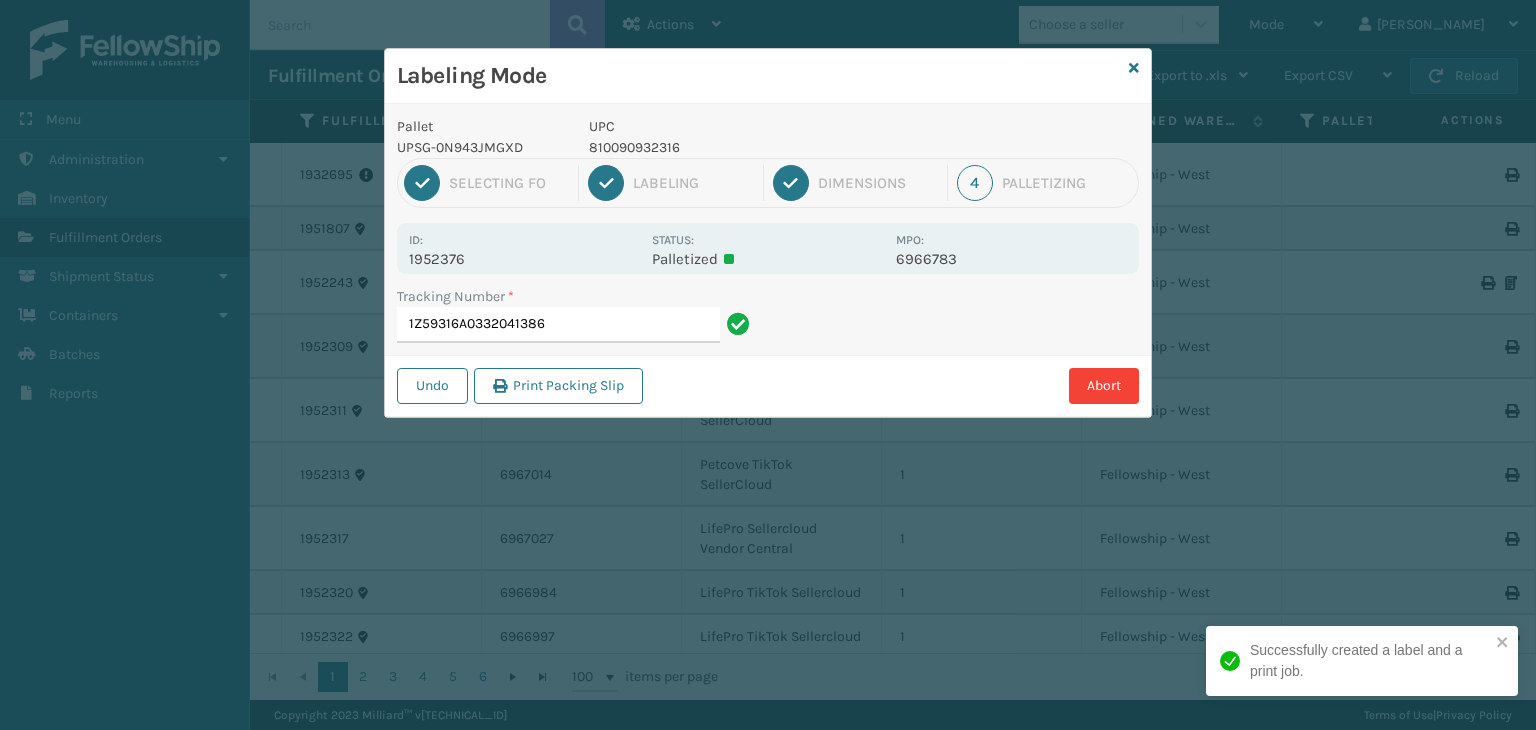 click on "810090932316" at bounding box center (736, 147) 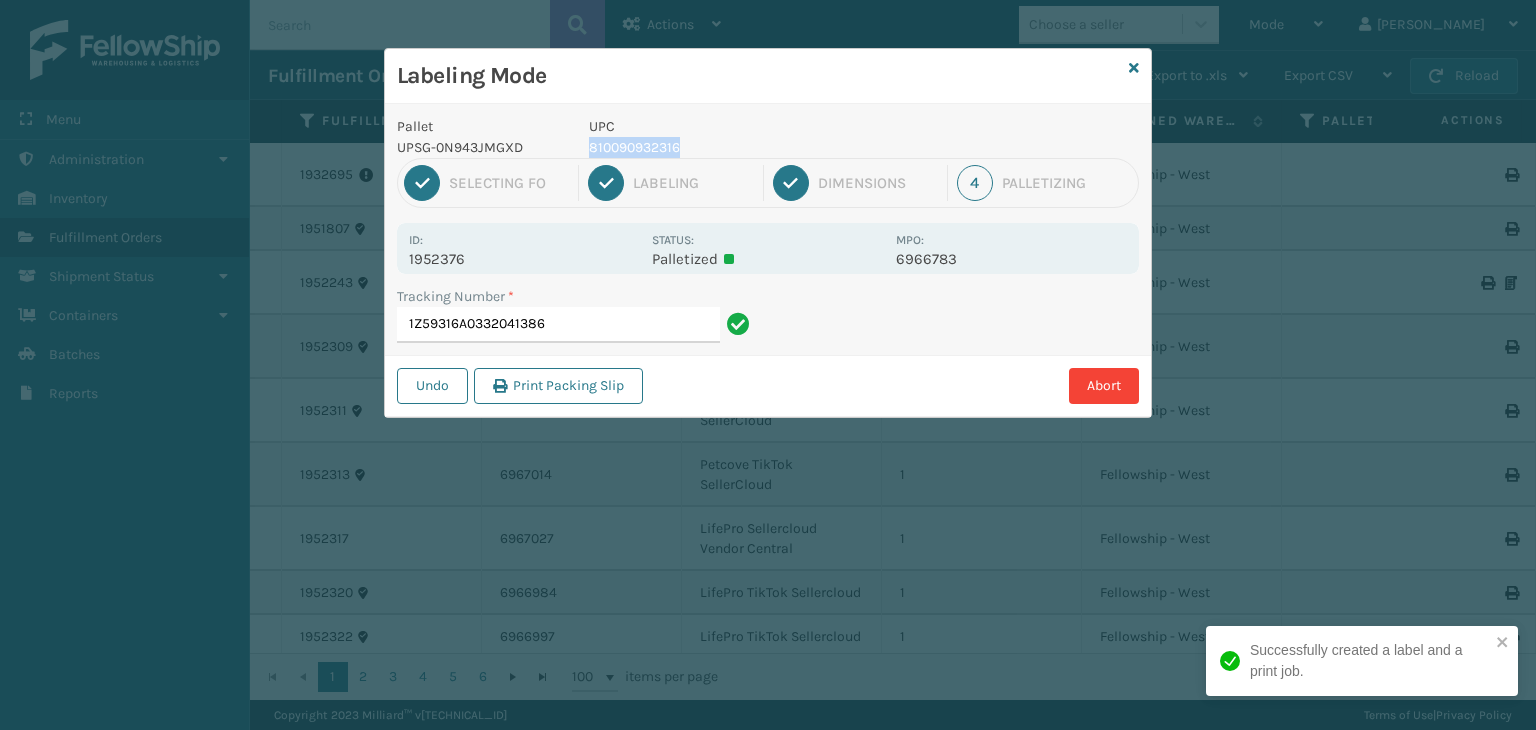 click on "810090932316" at bounding box center (736, 147) 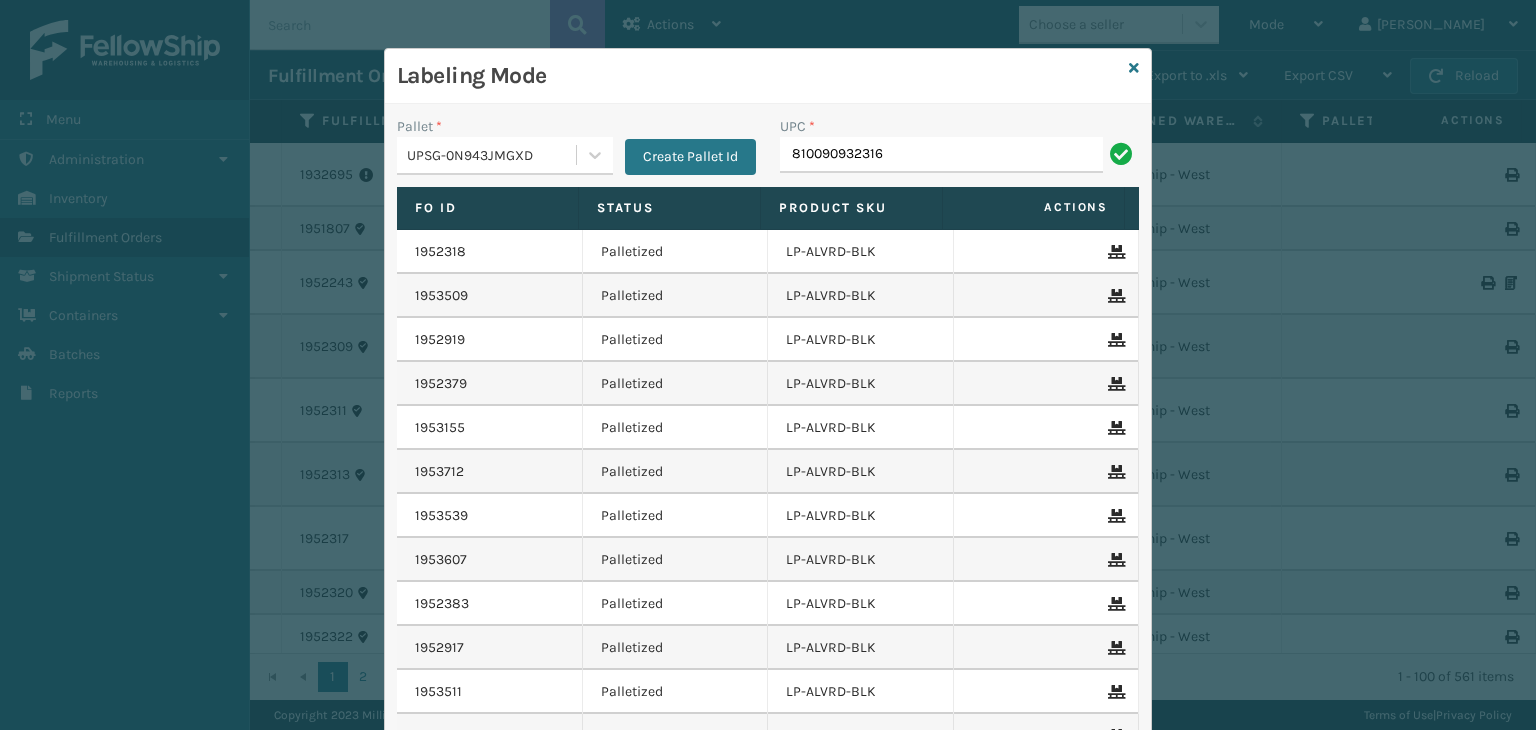 type on "810090932316" 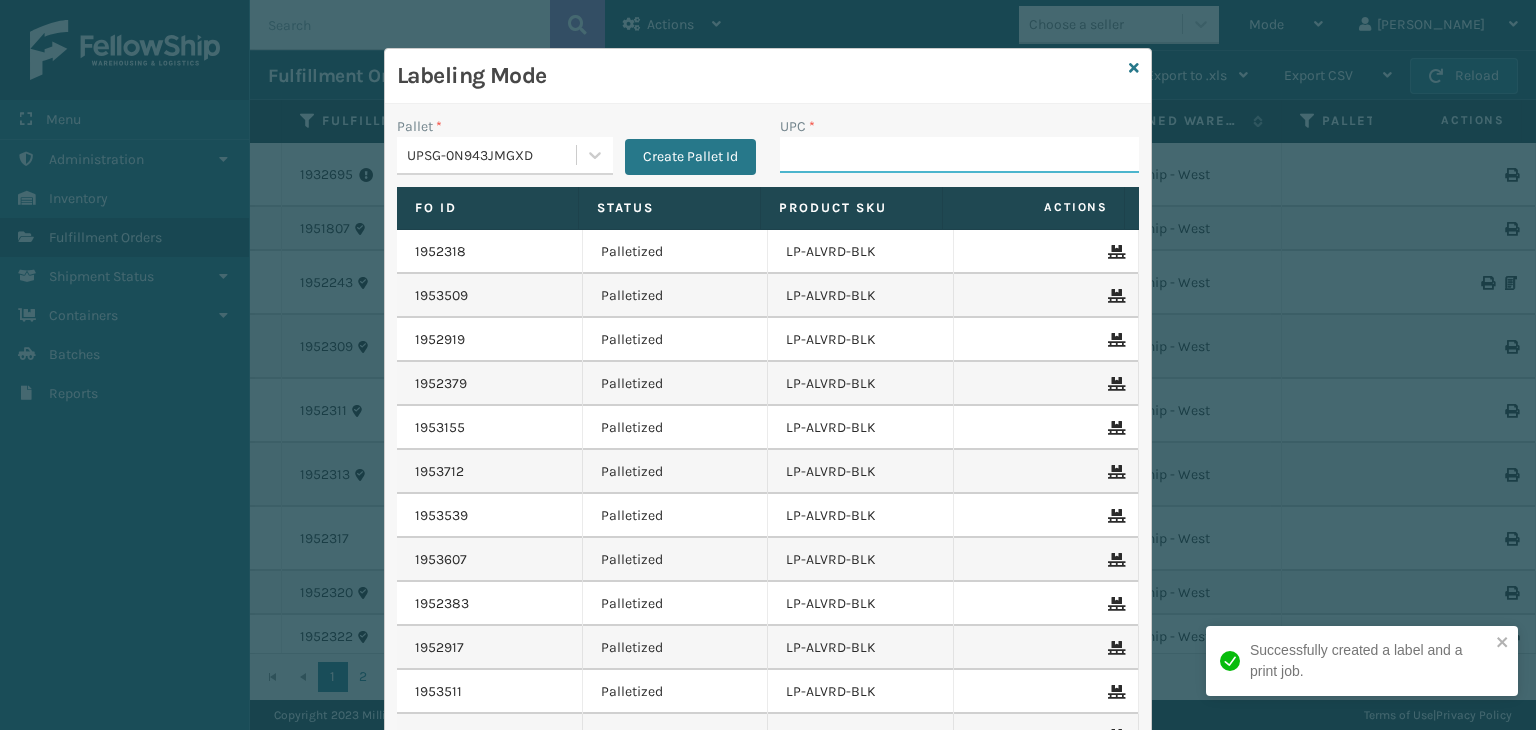 paste on "810090932316" 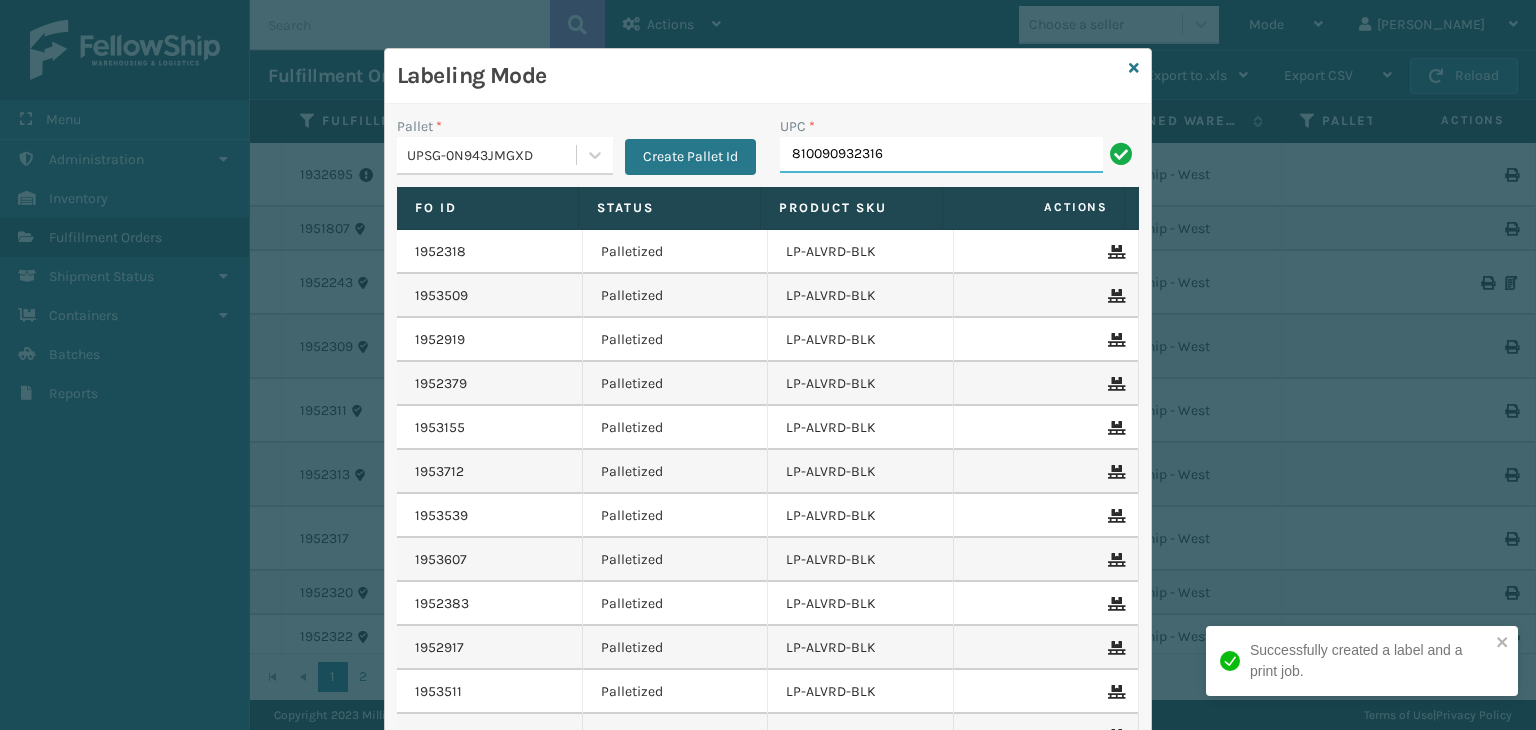 type on "810090932316" 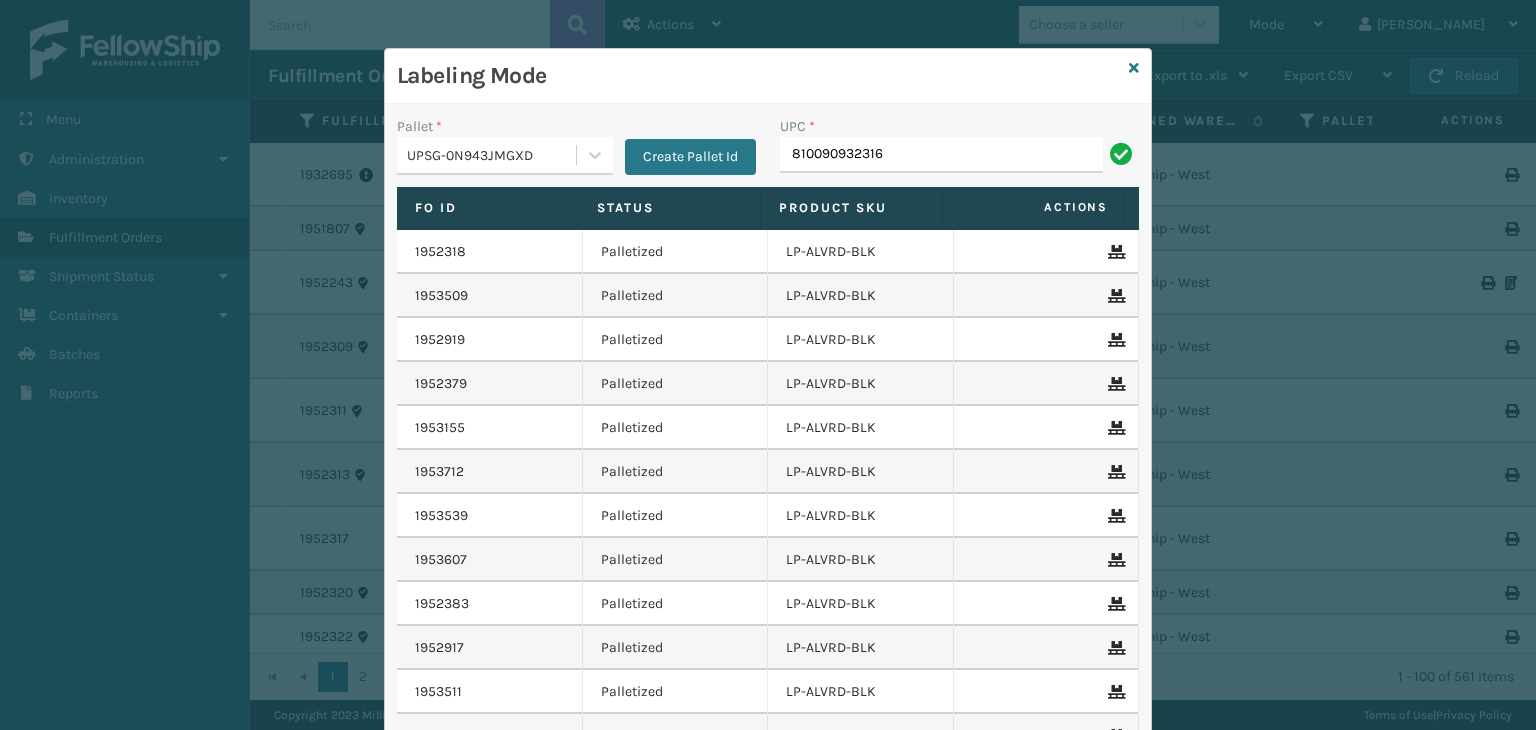 type on "810090932316" 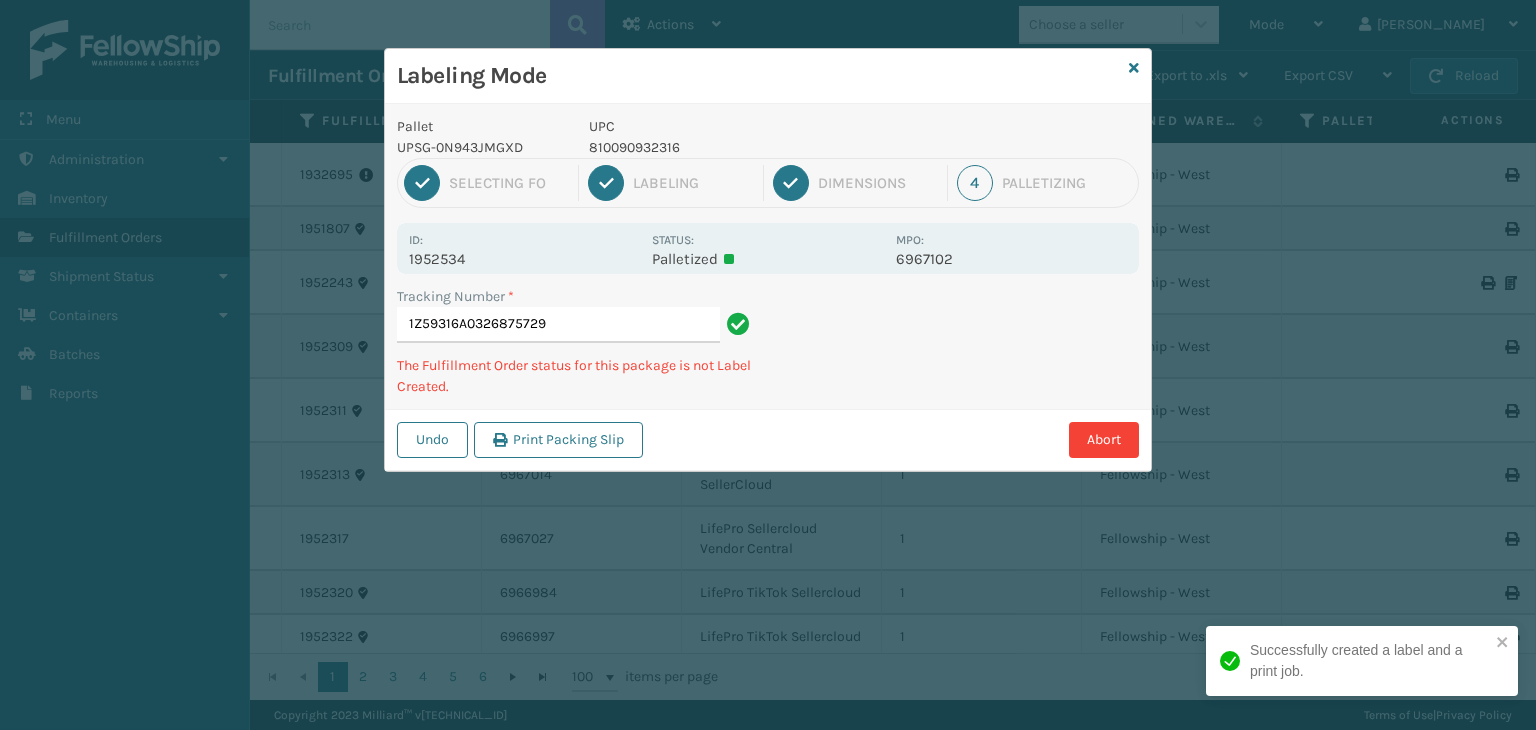 type on "1Z59316A0326875729810090932316" 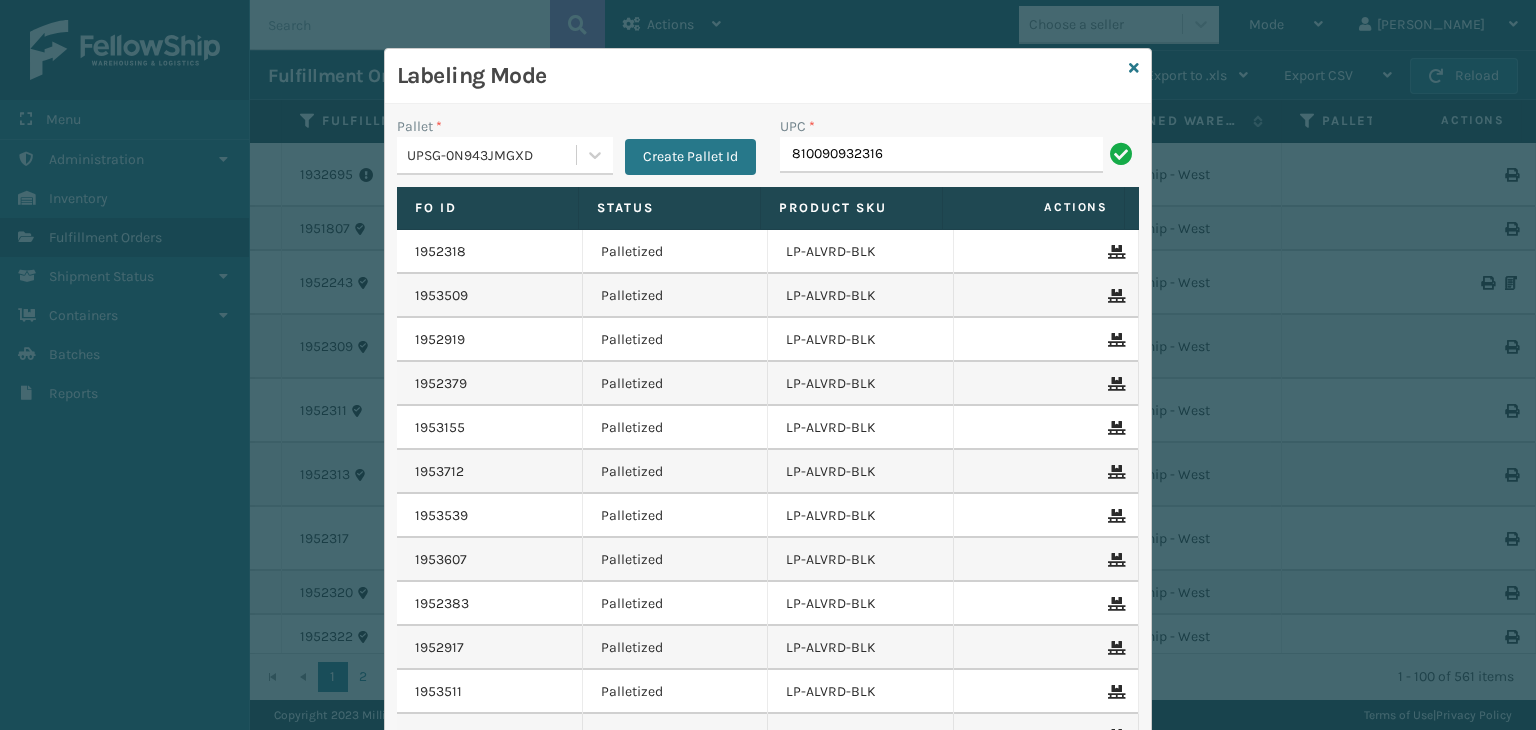 type on "810090932316" 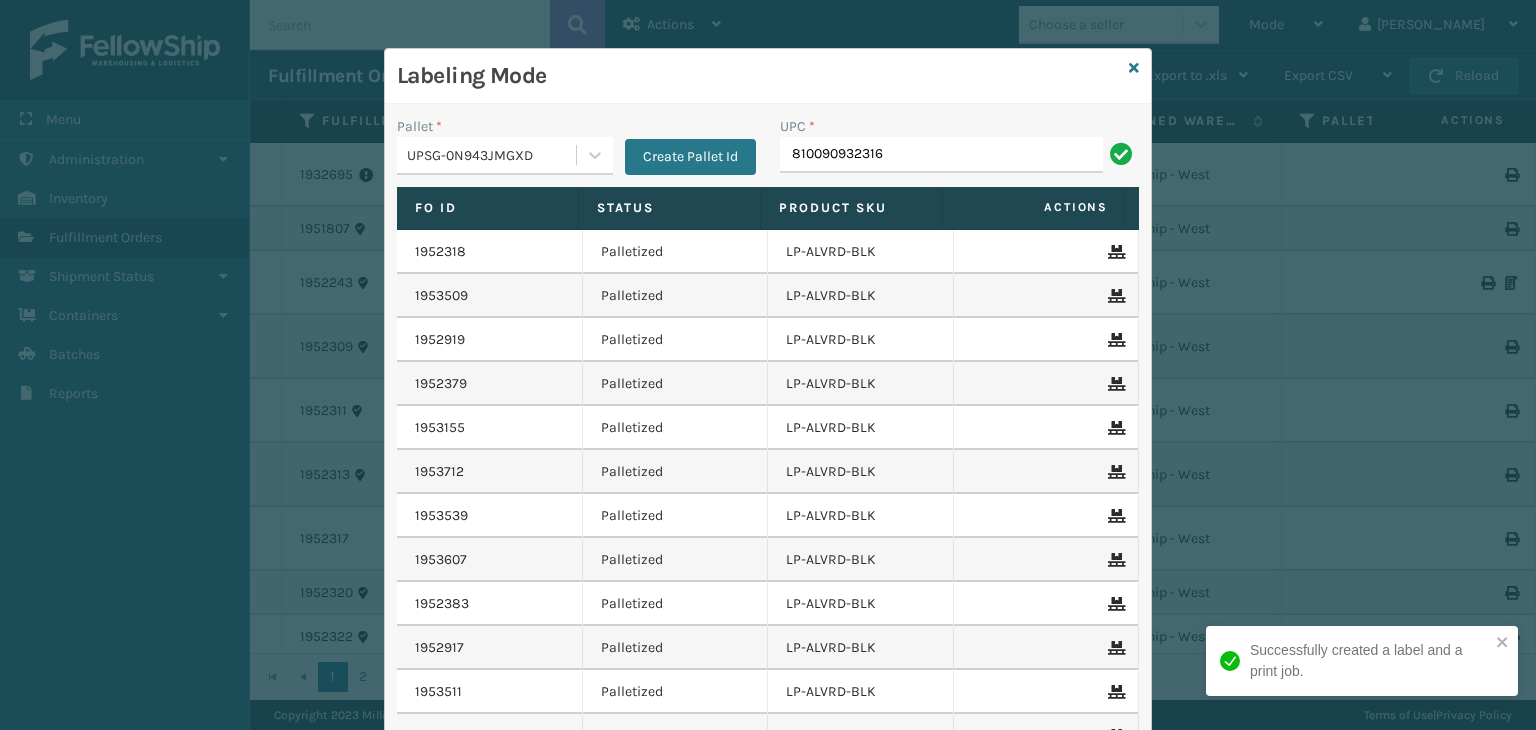 type on "810090932316" 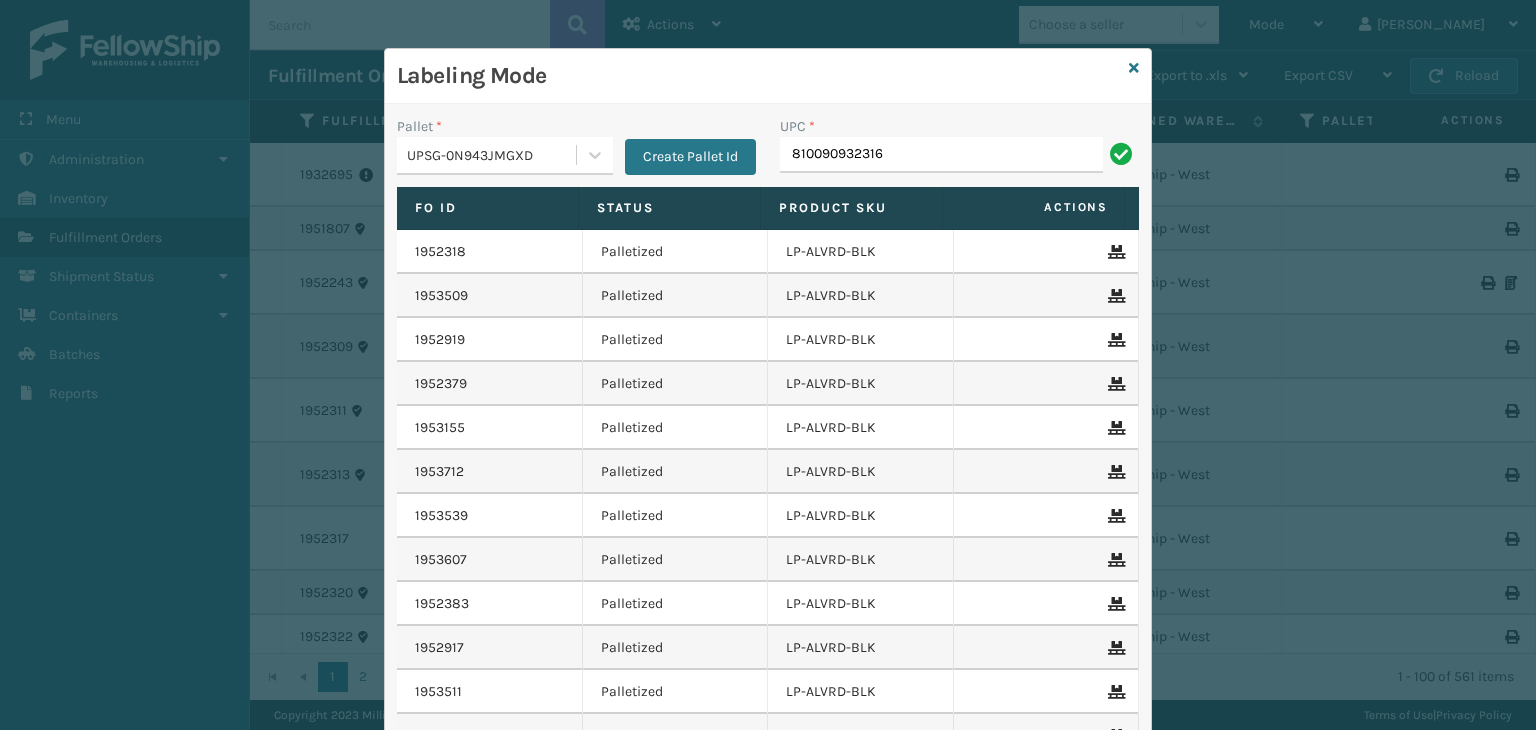 type on "810090932316" 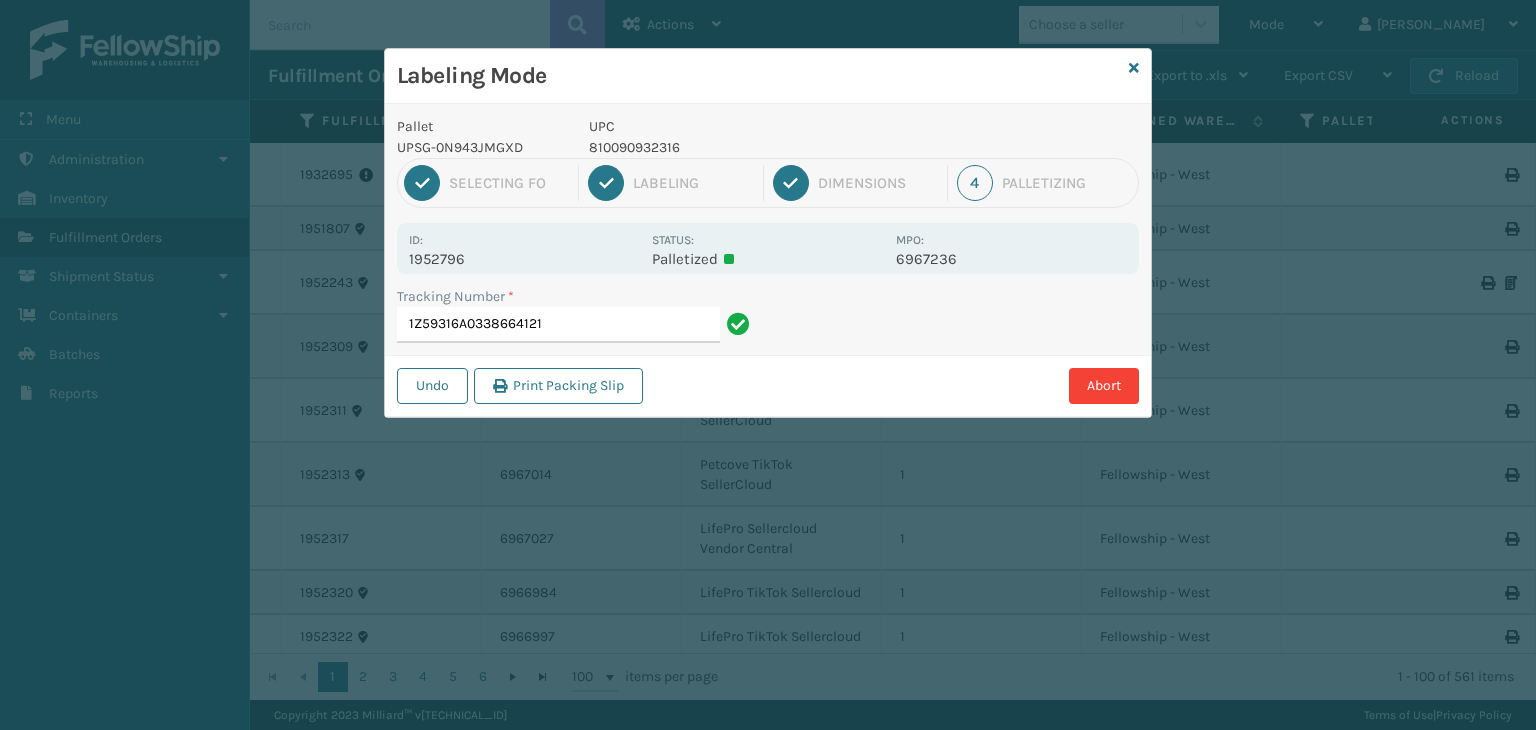 type on "1Z59316A0338664121810090932316" 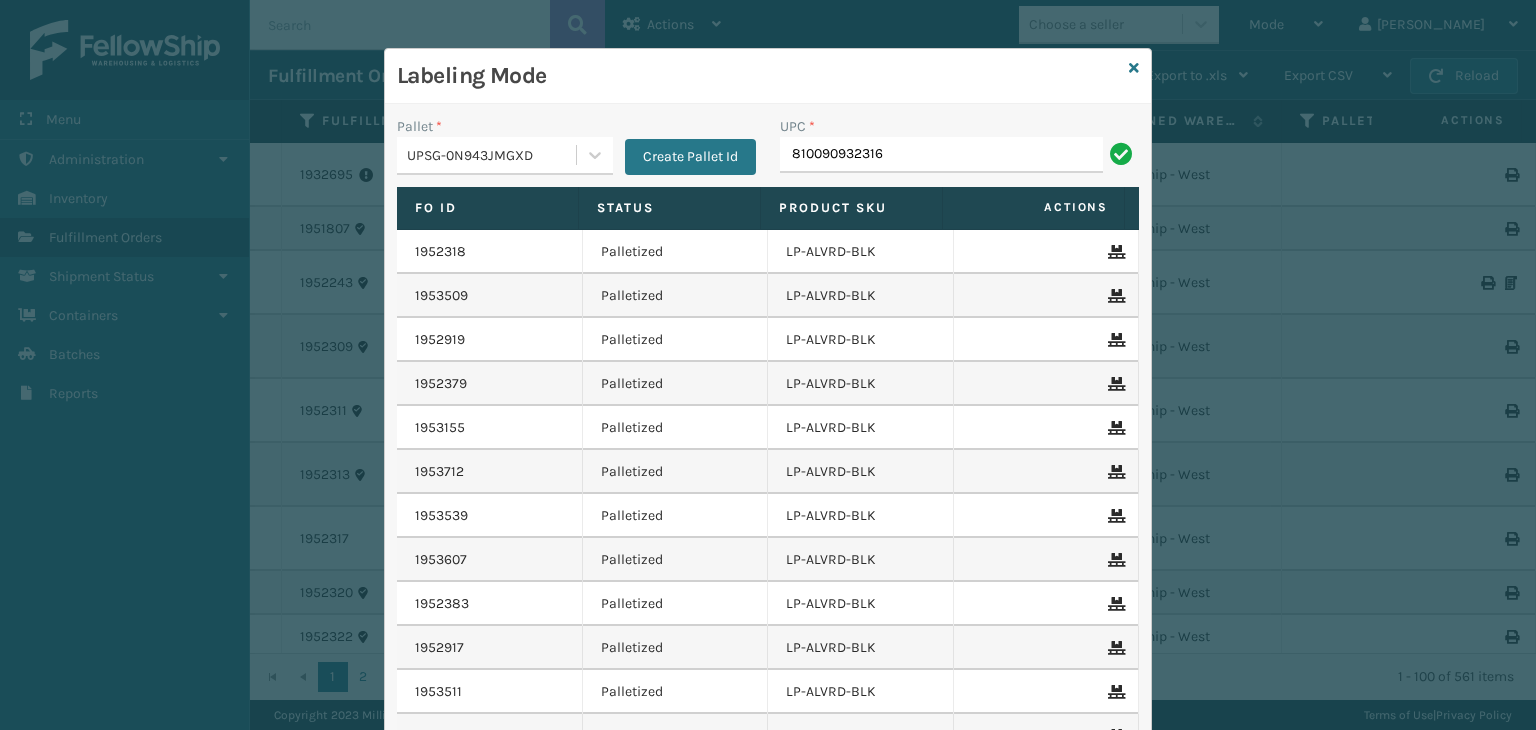 type on "810090932316" 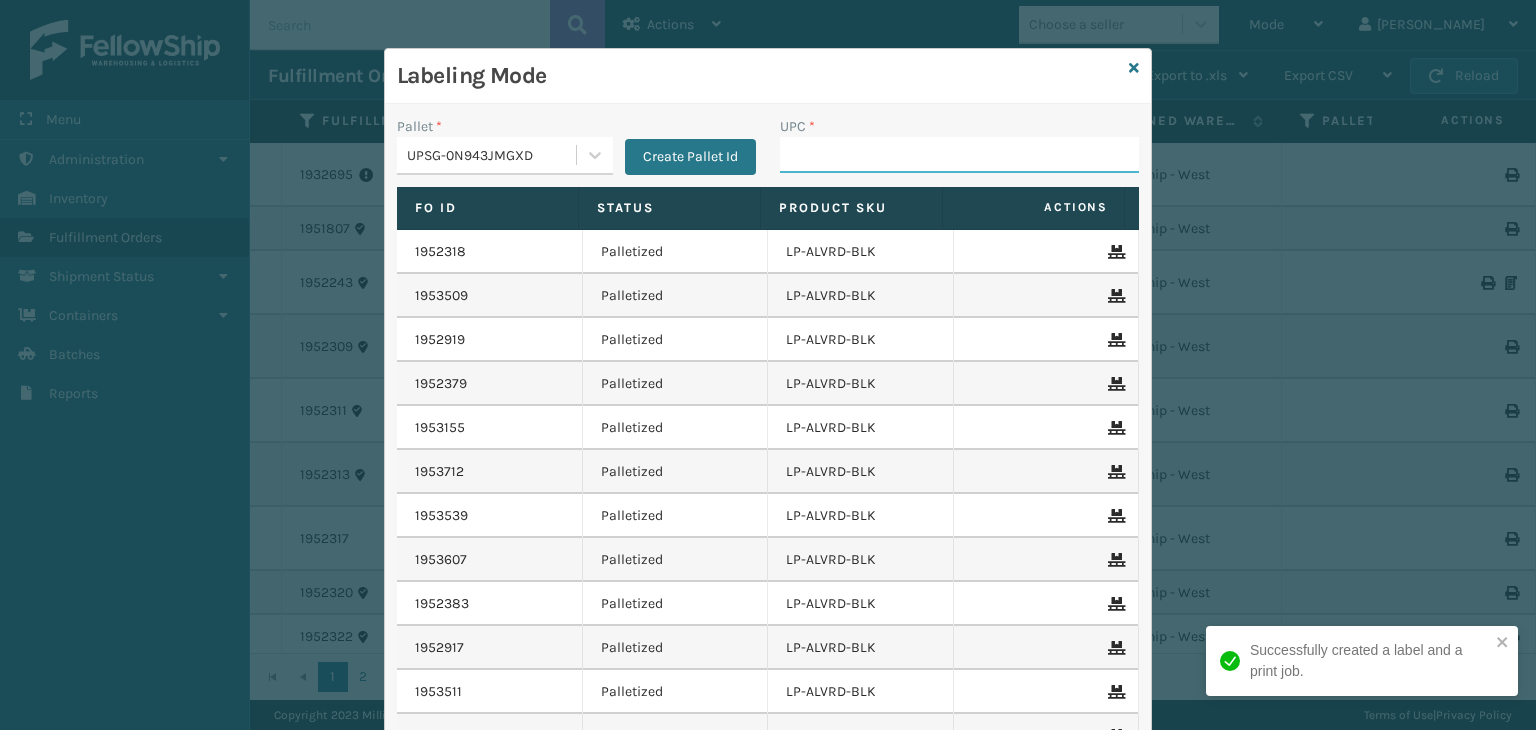 paste on "810090932316" 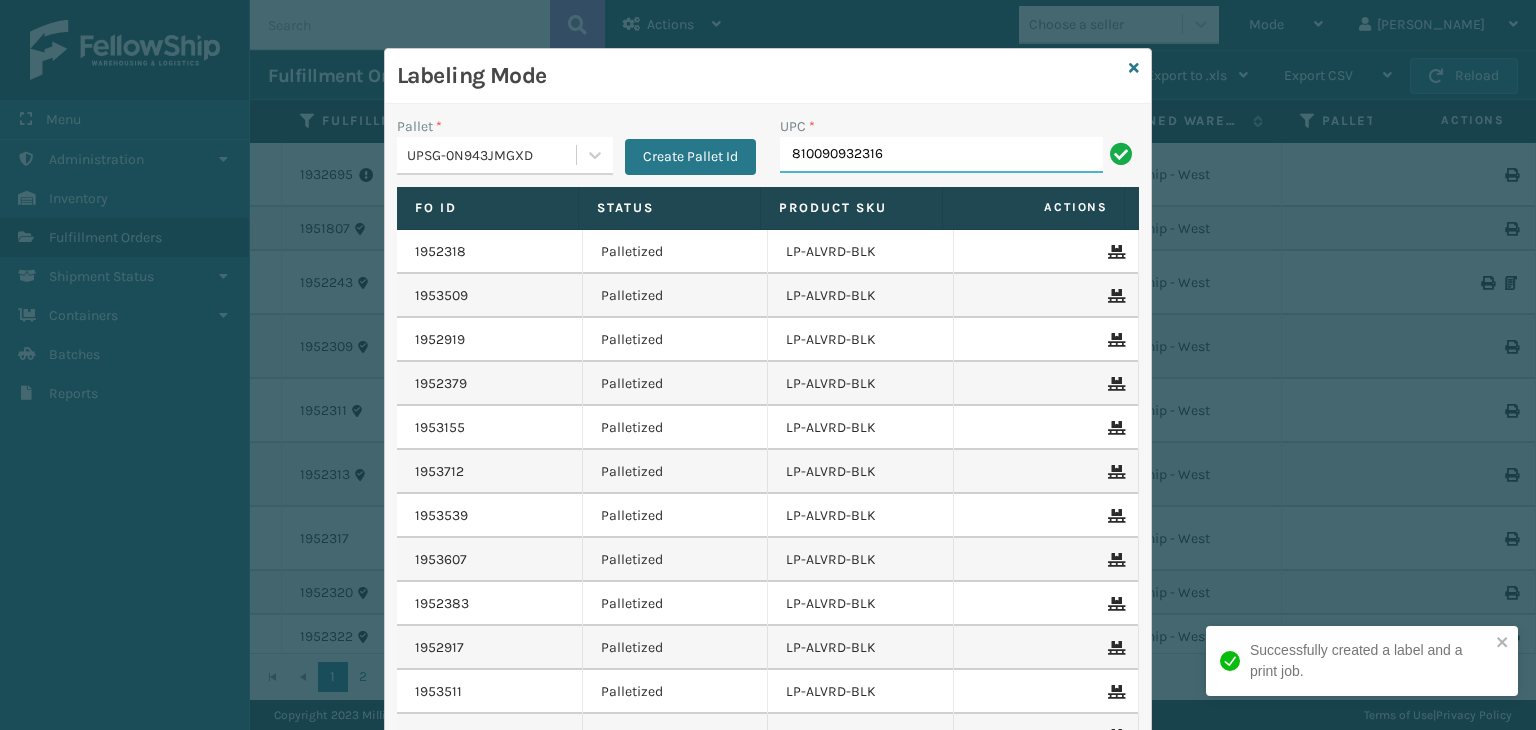 type on "810090932316" 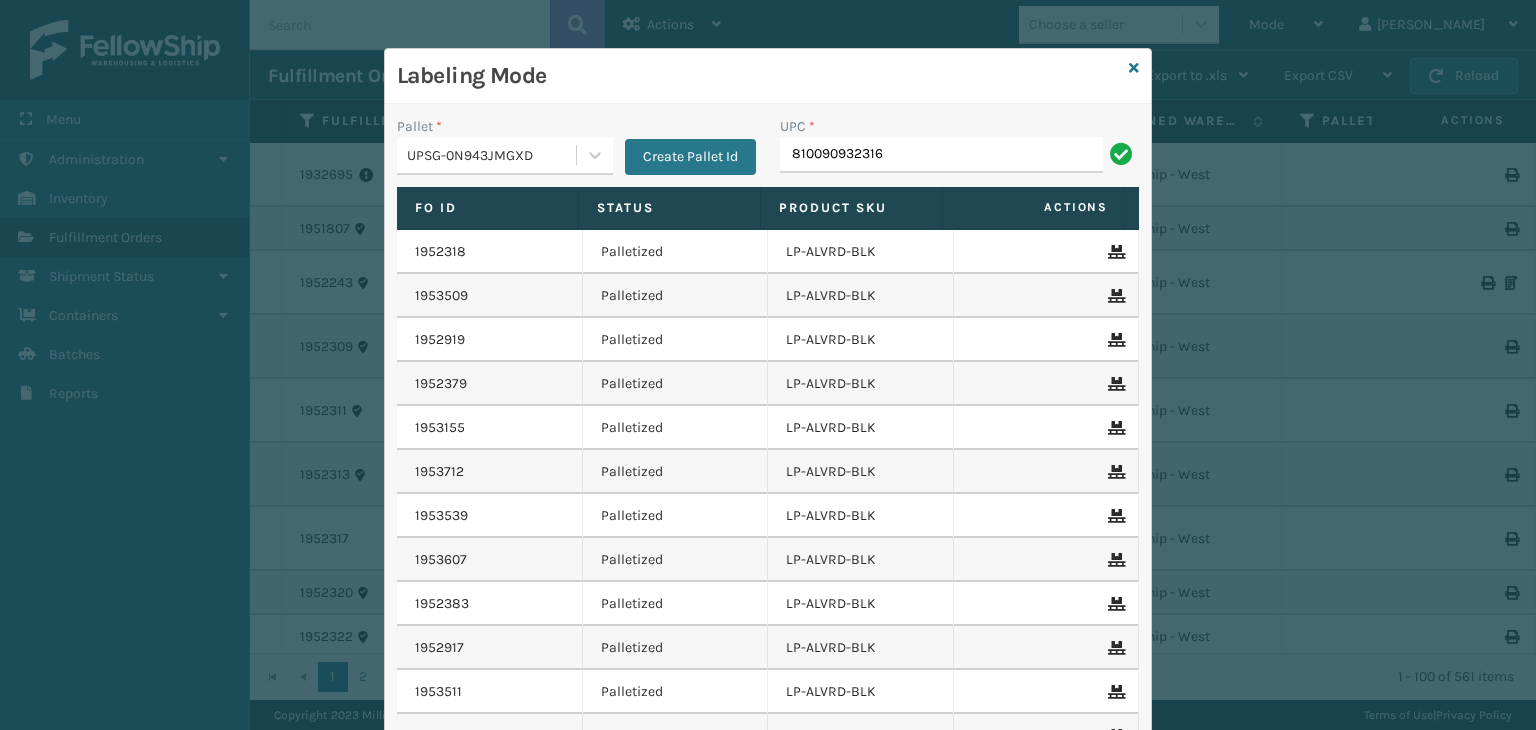 type on "810090932316" 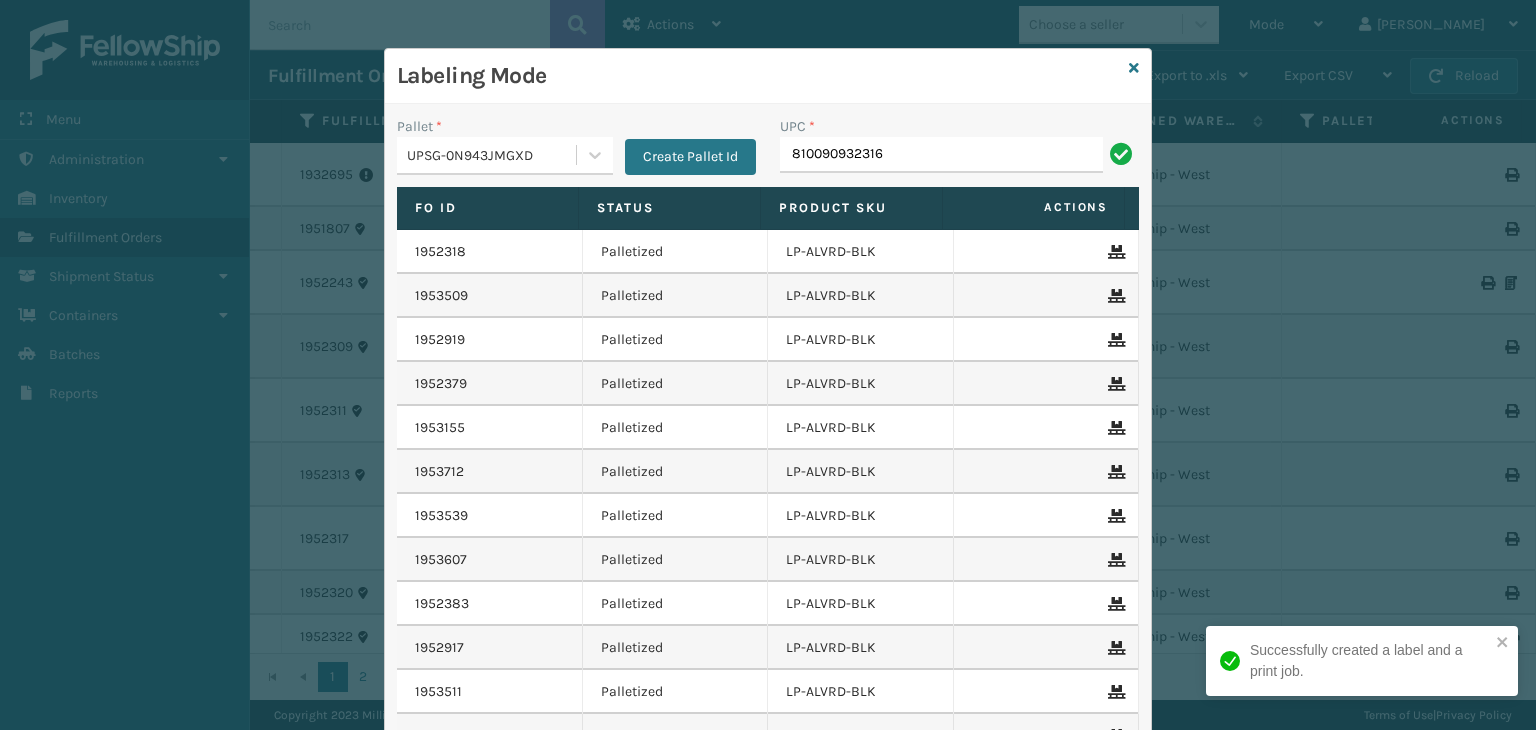 type on "810090932316" 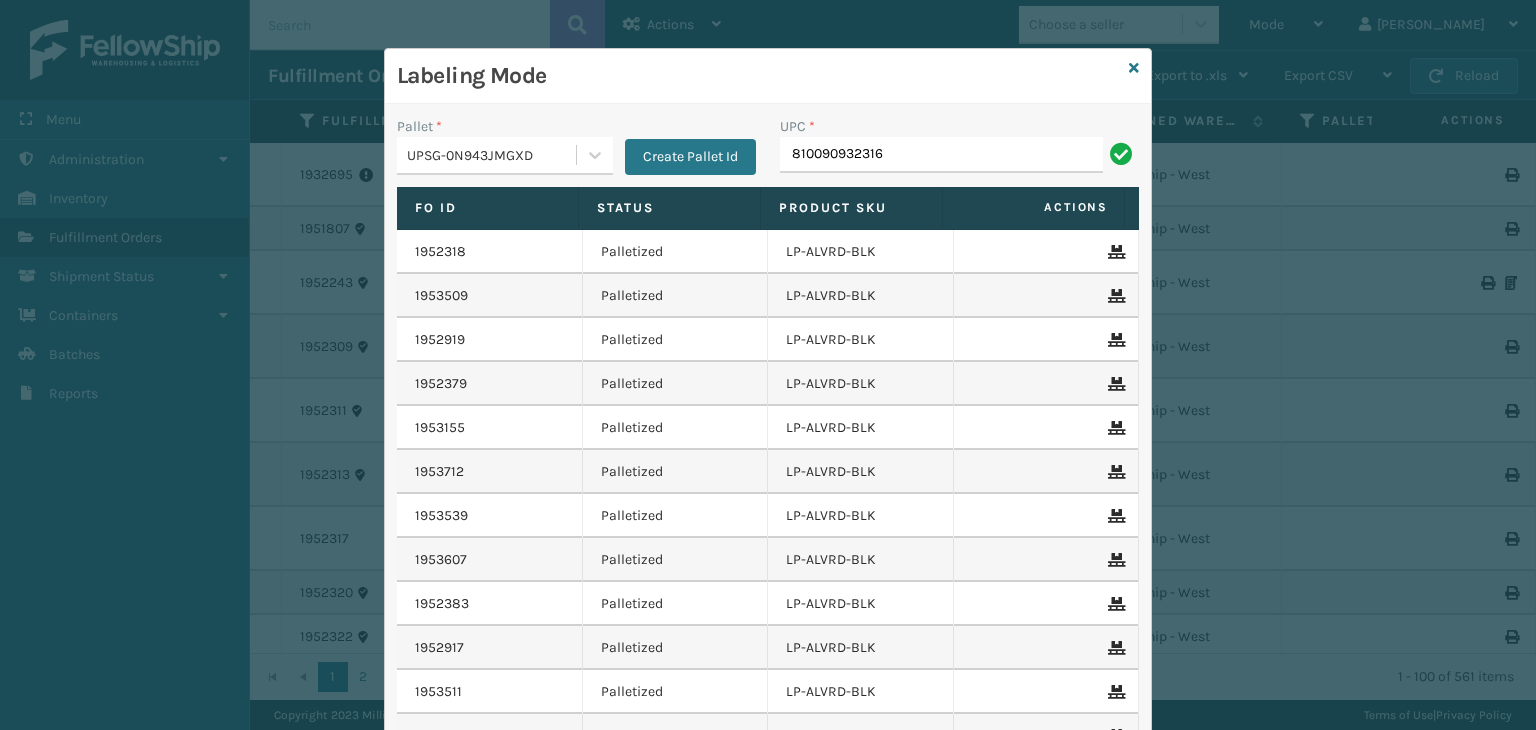 type on "810090932316" 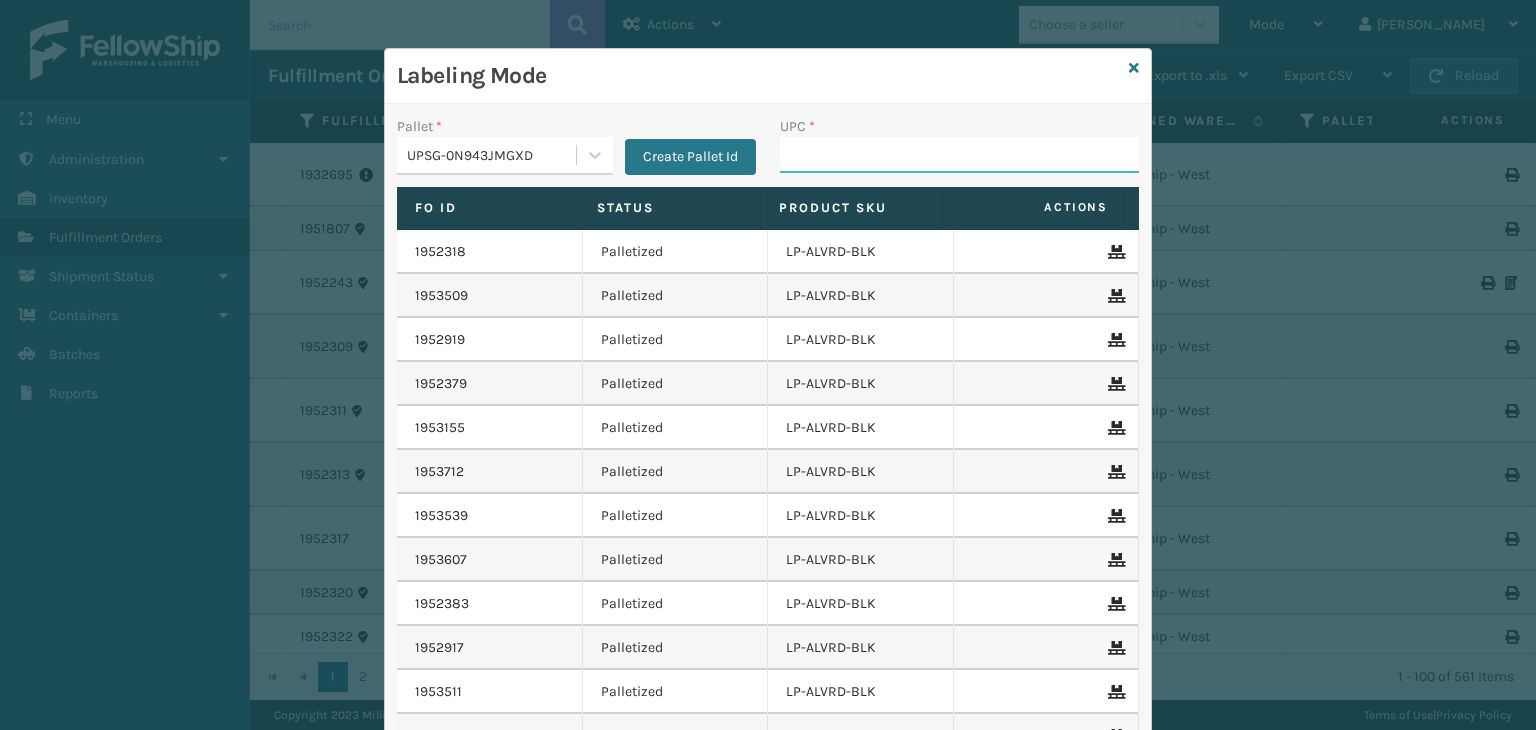 paste on "810090932316" 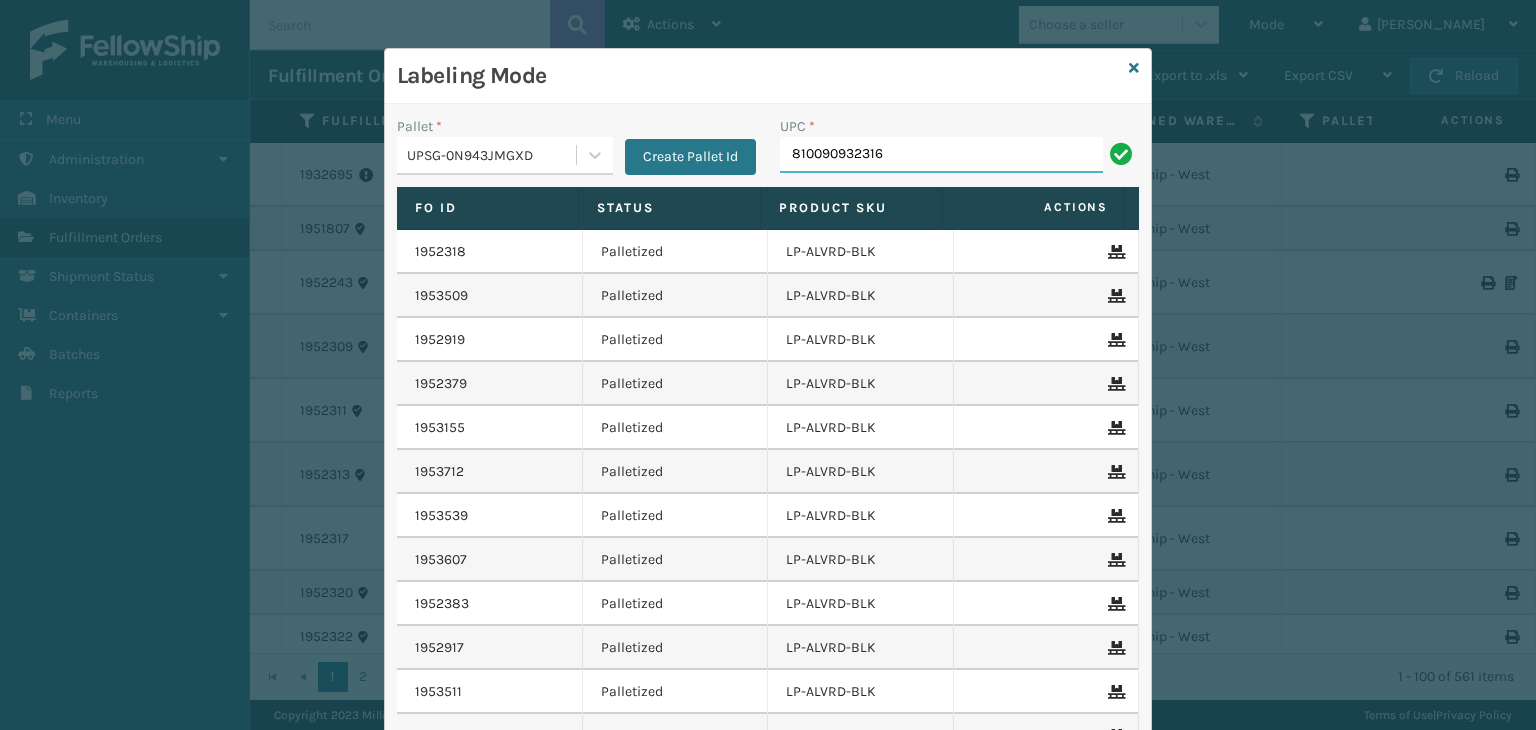 type on "810090932316" 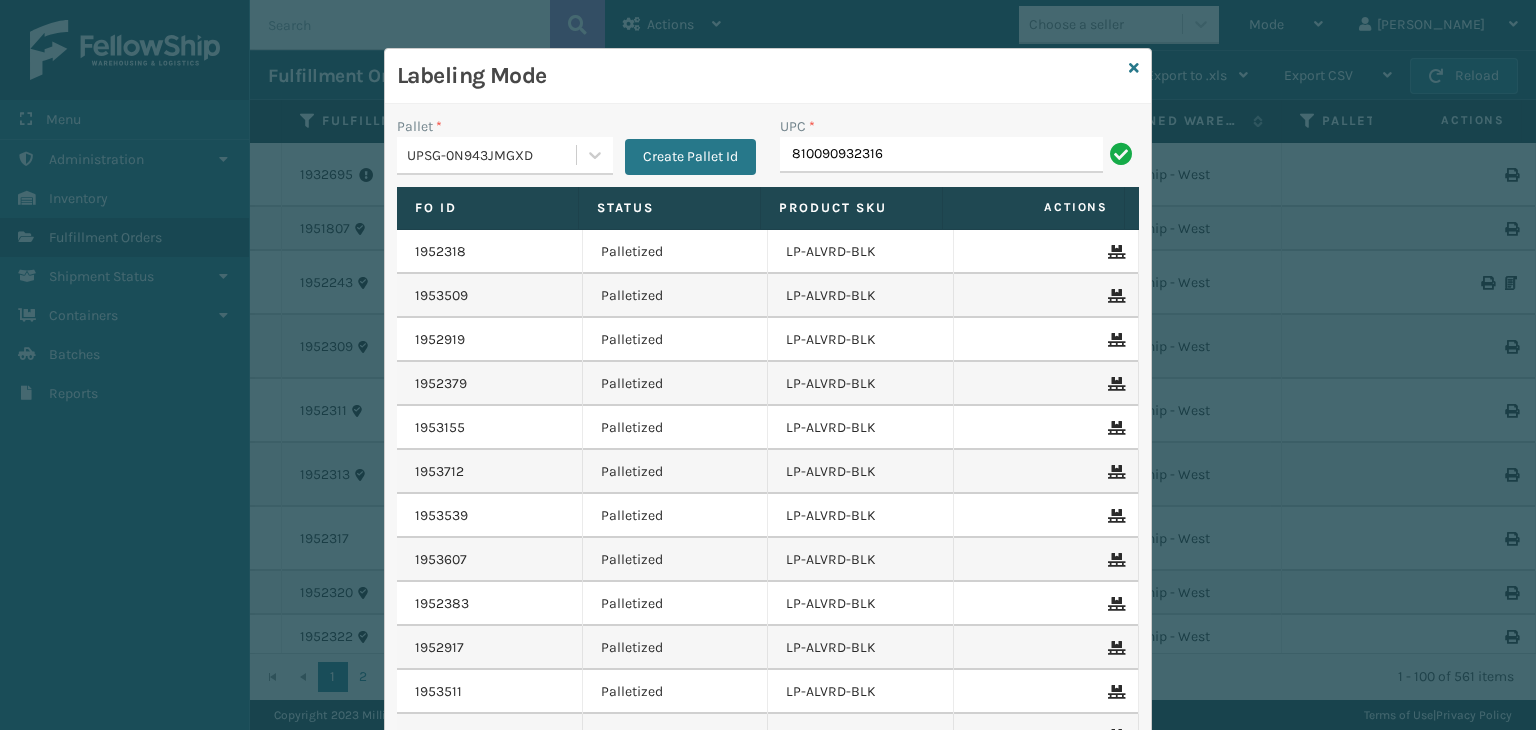 type on "810090932316" 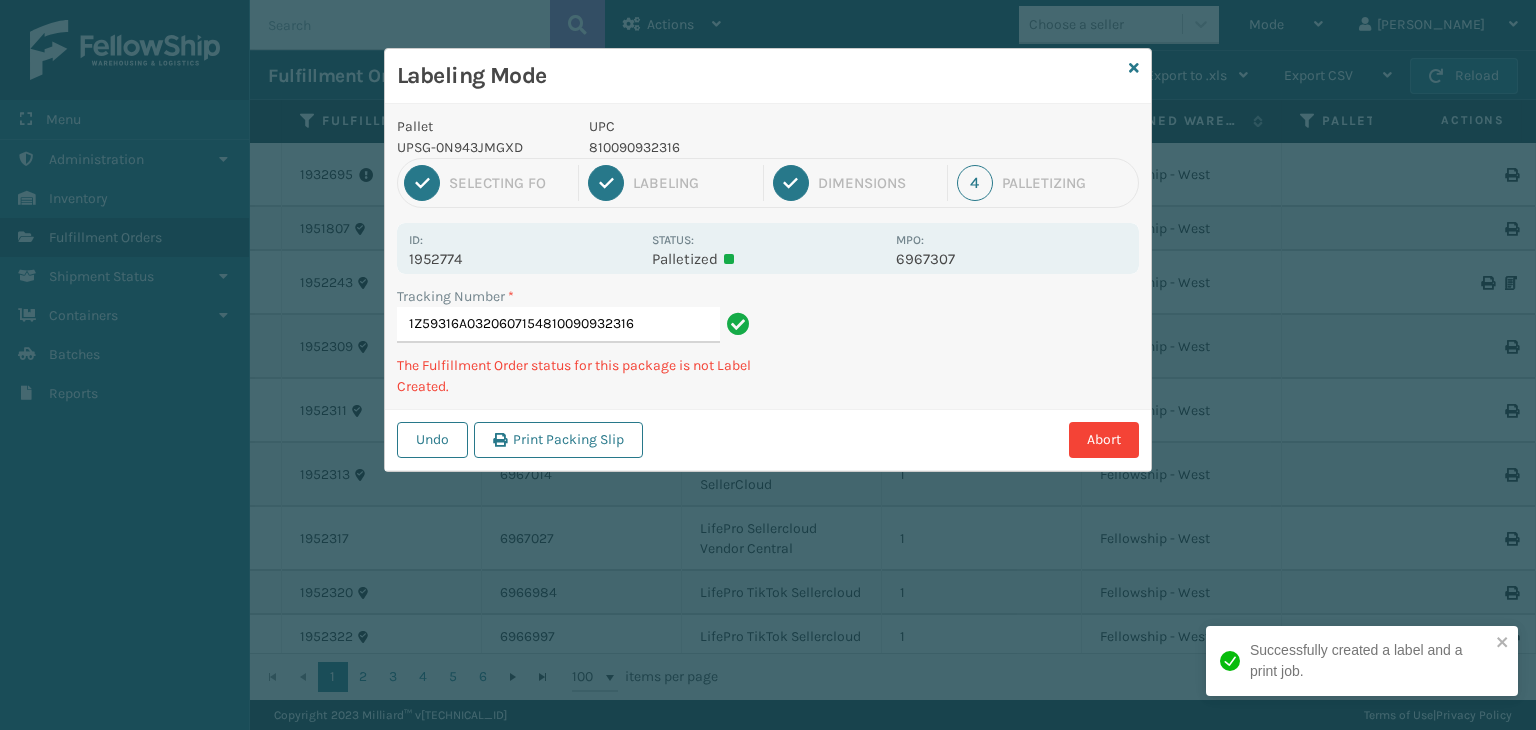 type on "1Z59316A0320607154810090932316810090932316" 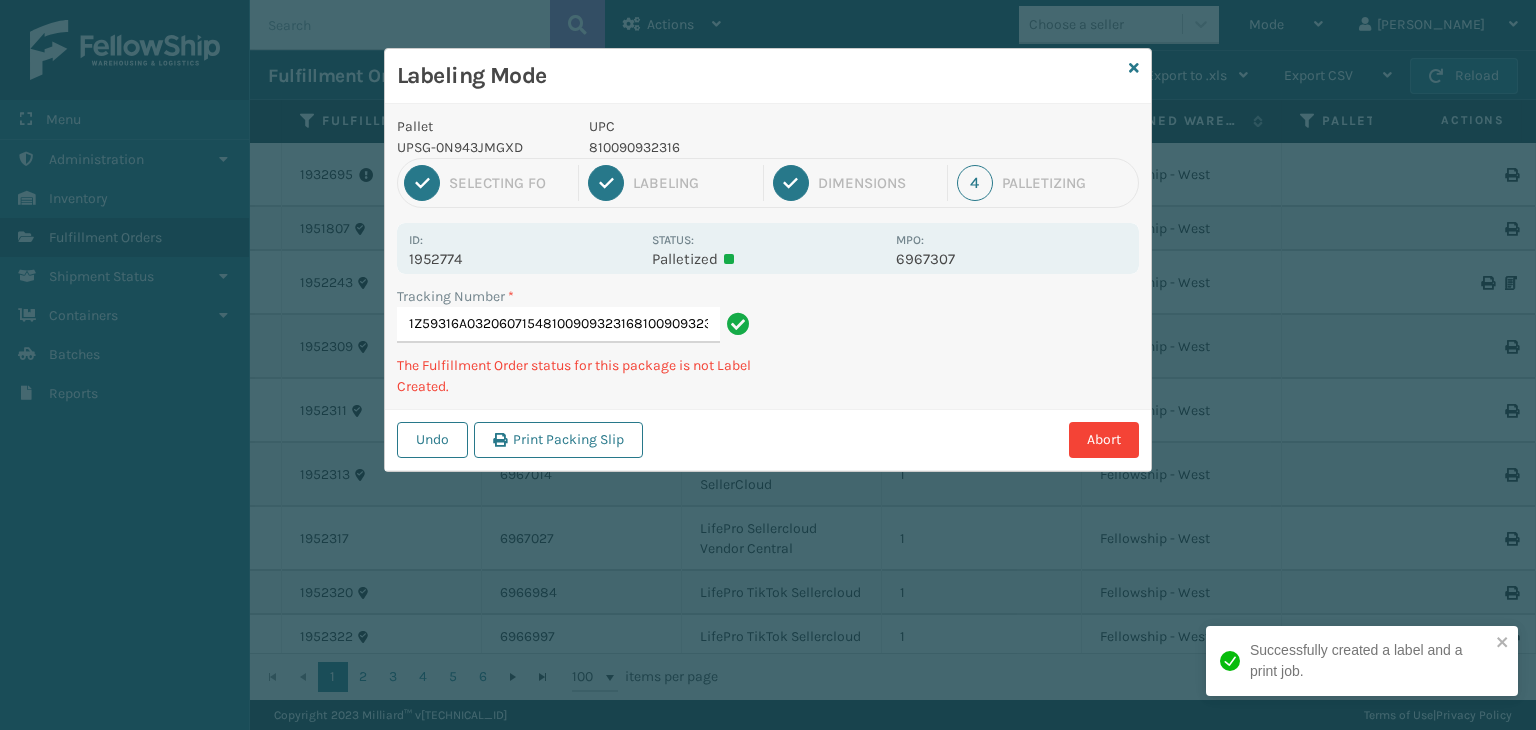 scroll, scrollTop: 0, scrollLeft: 18, axis: horizontal 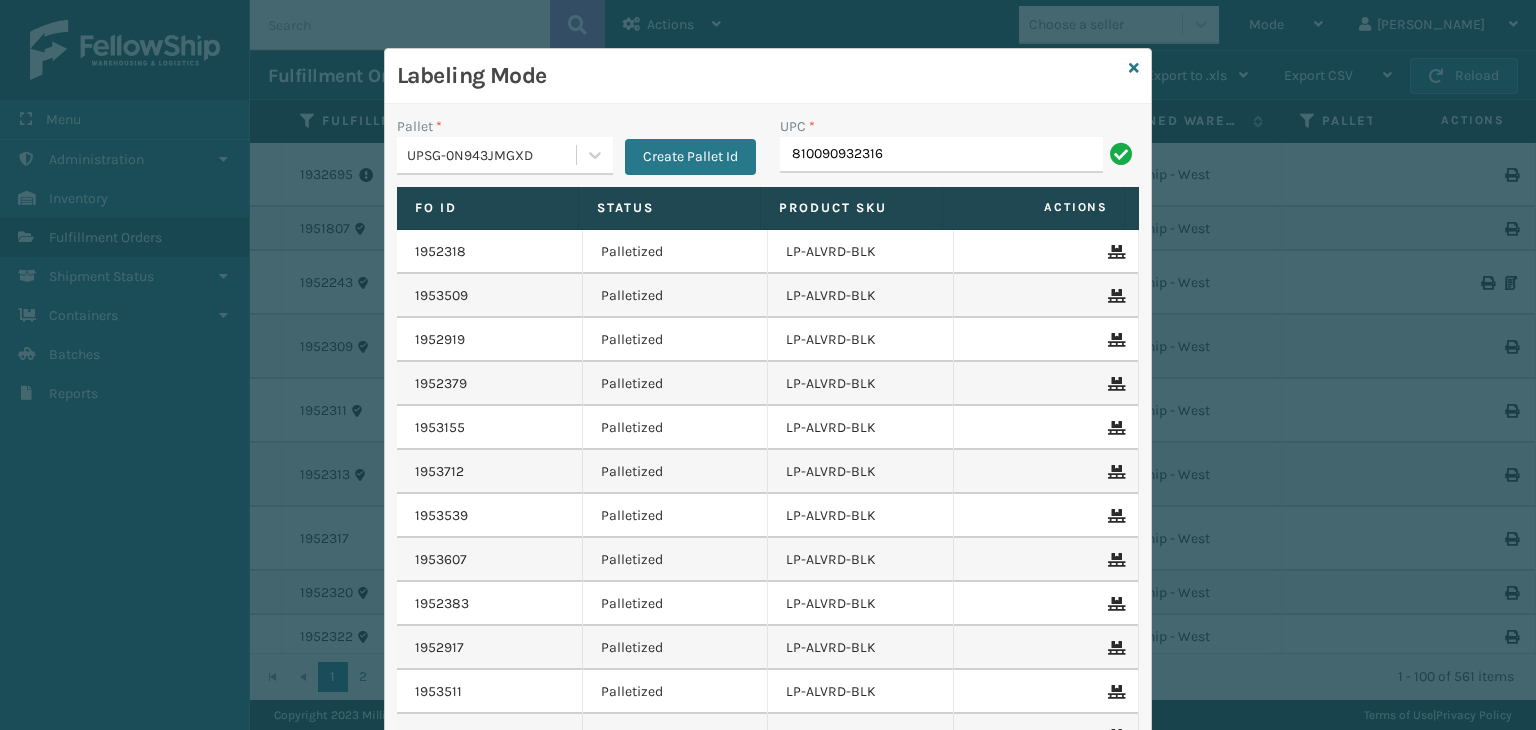 type on "810090932316" 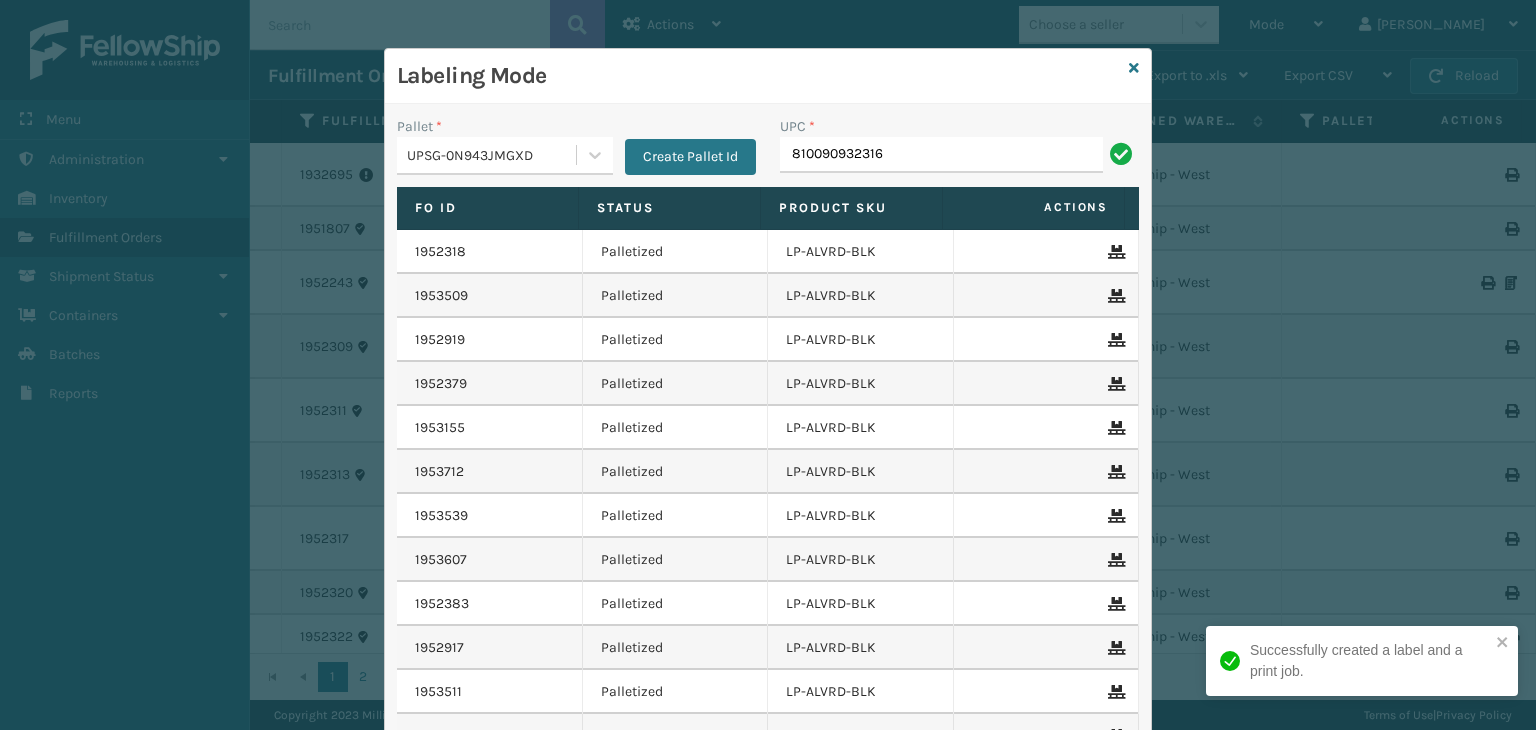 type on "810090932316" 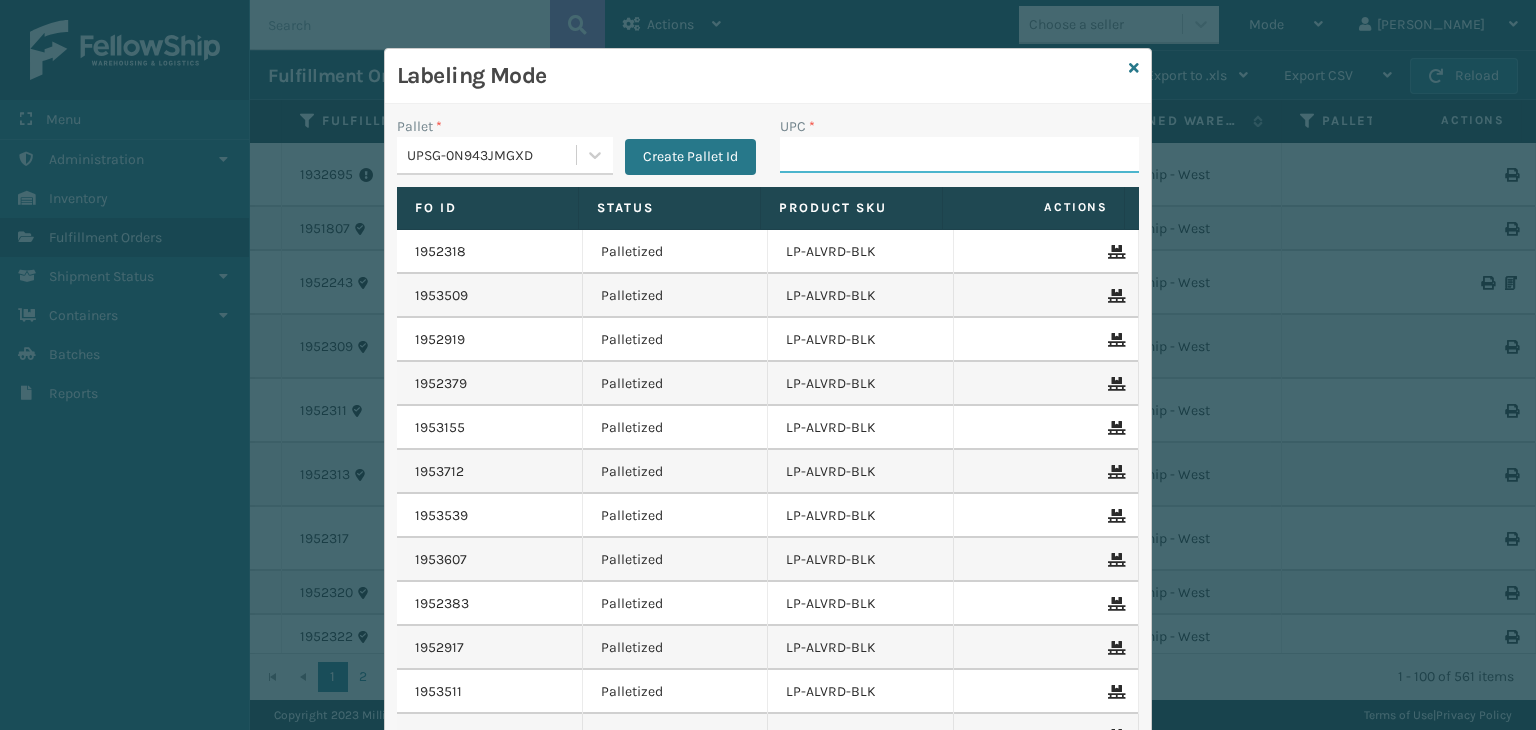paste on "810090932316" 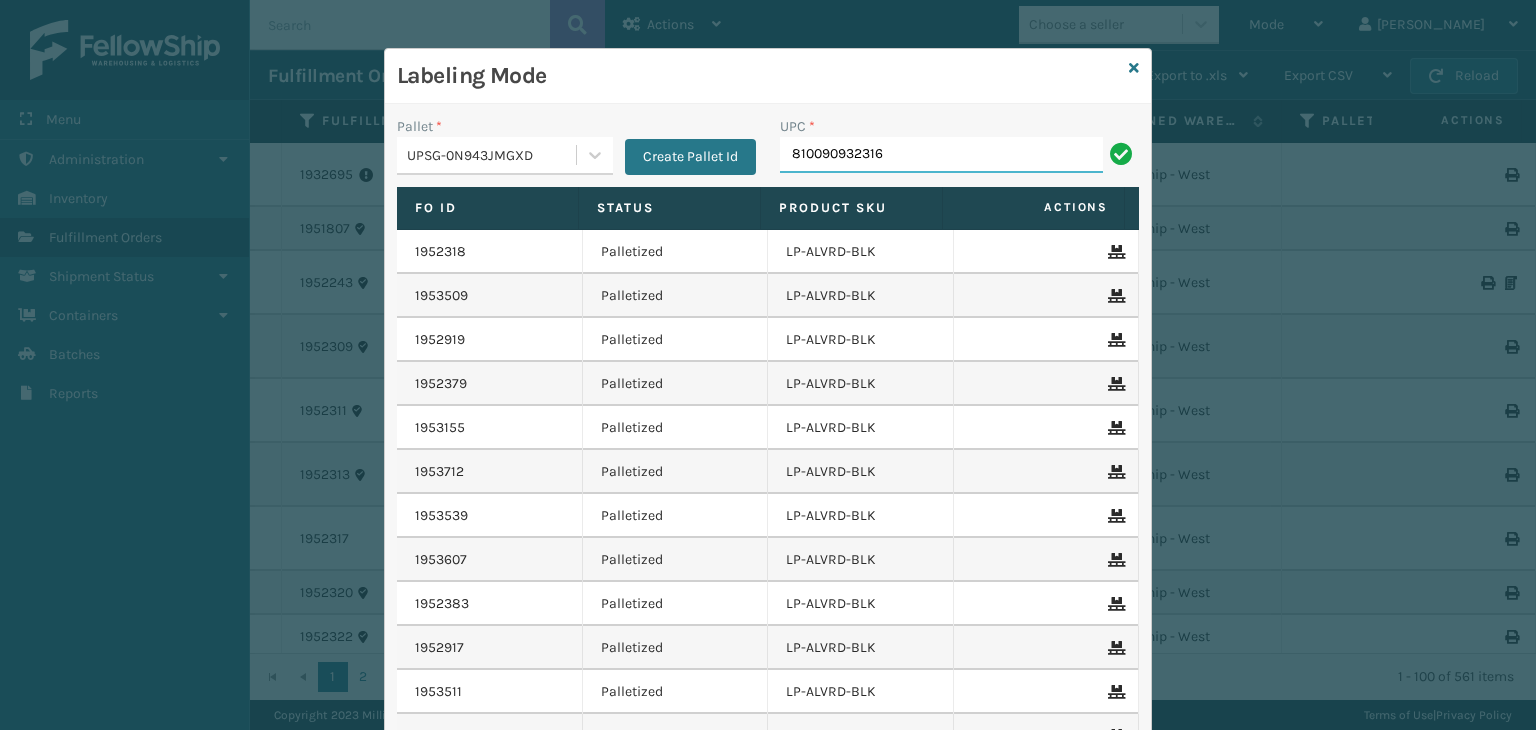 type on "810090932316" 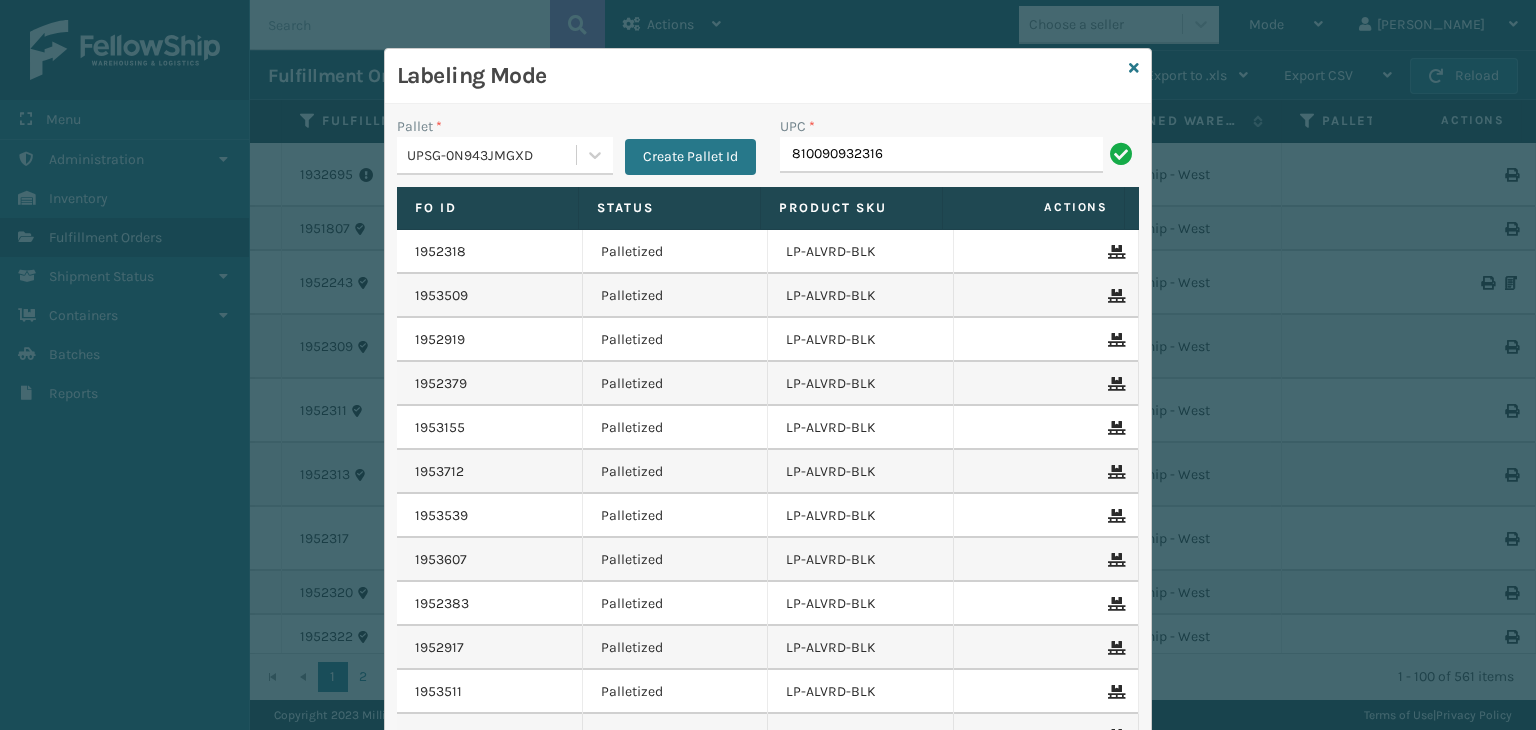 type on "810090932316" 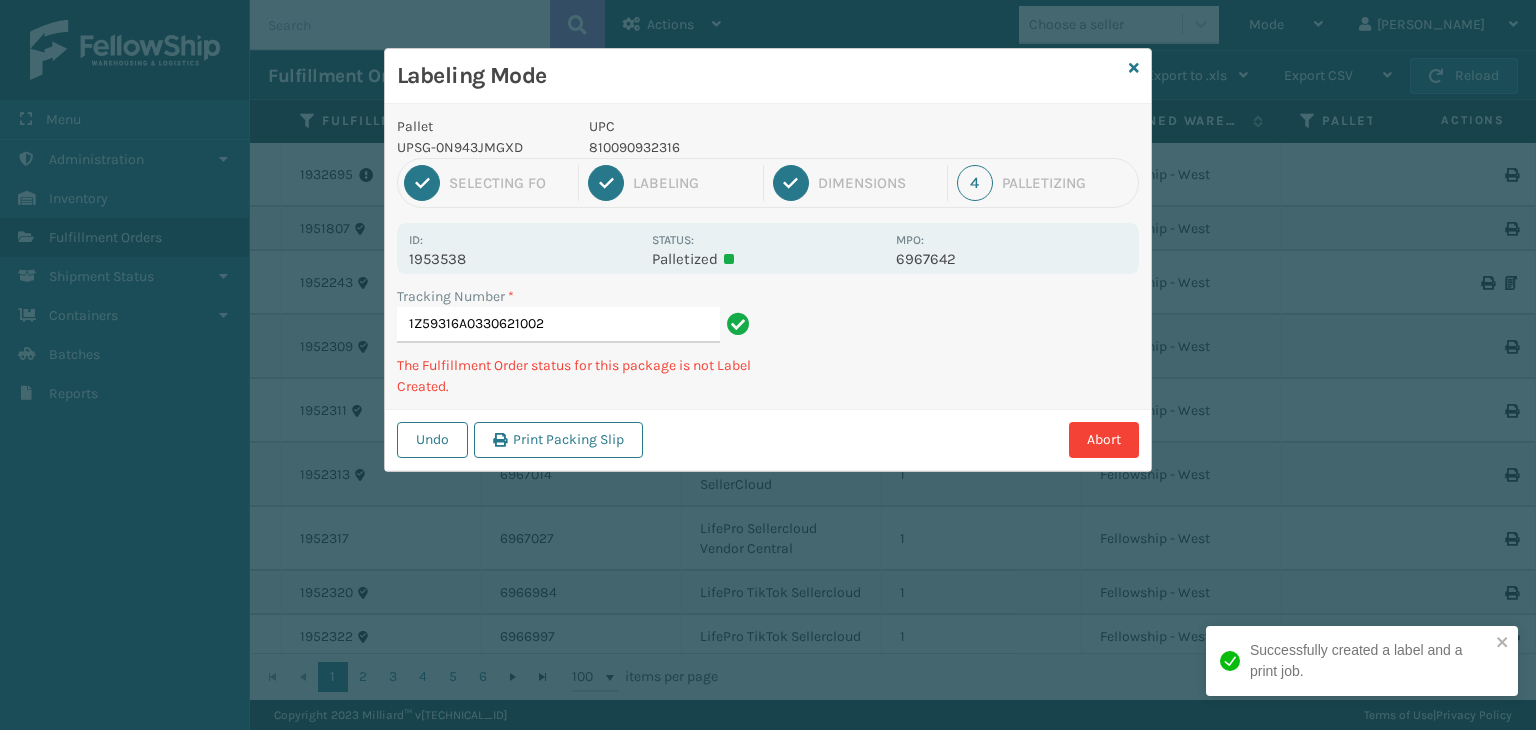 type on "1Z59316A0330621002810090932316" 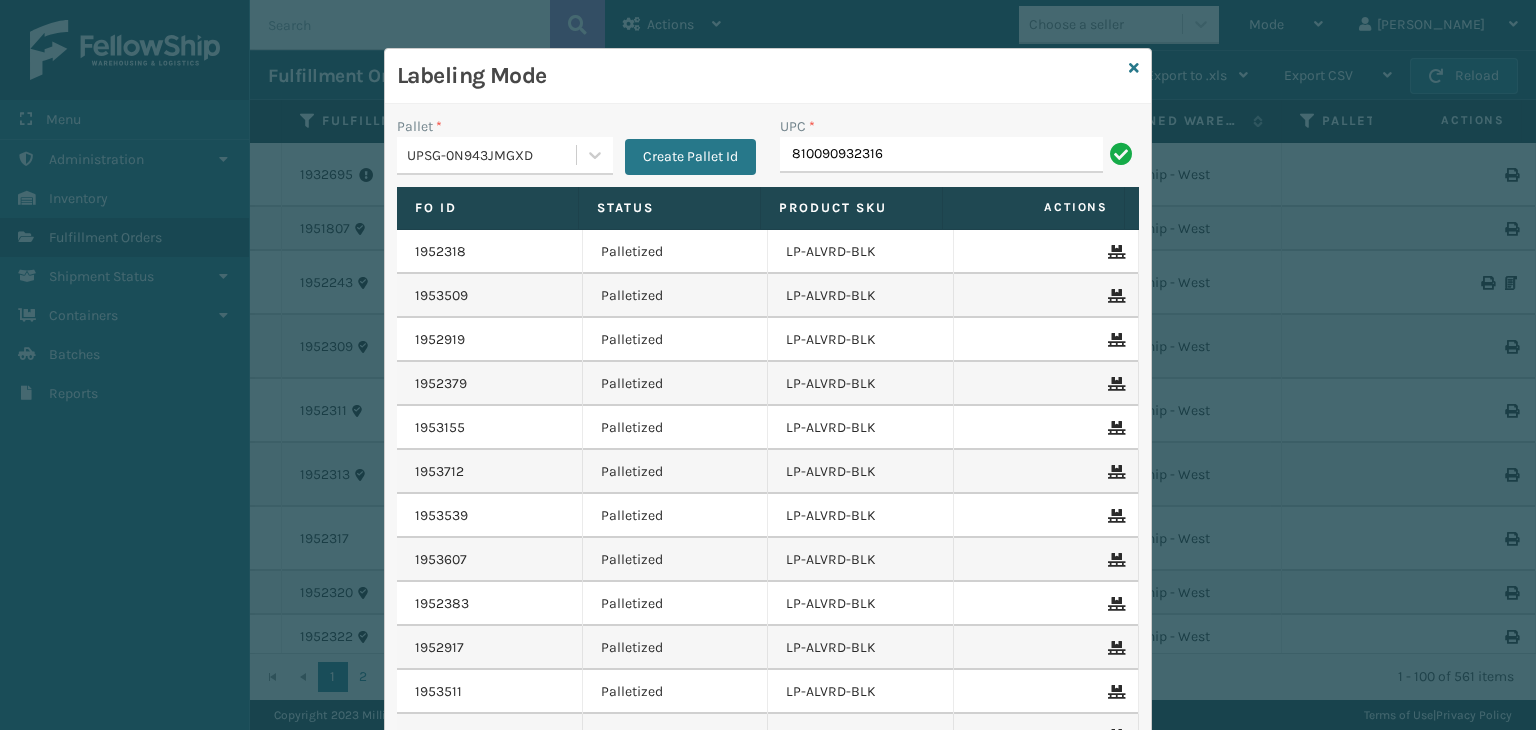 type on "810090932316" 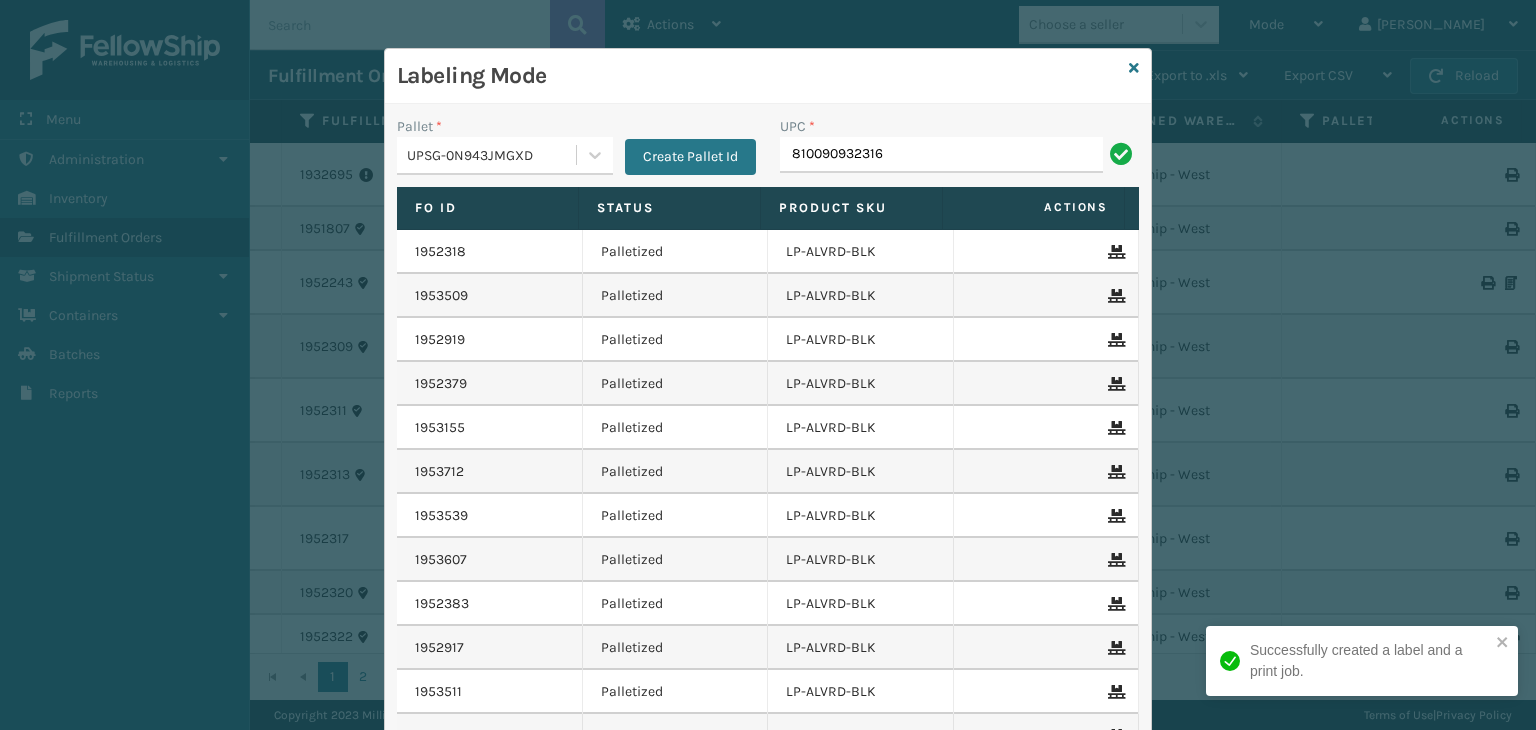 type on "810090932316" 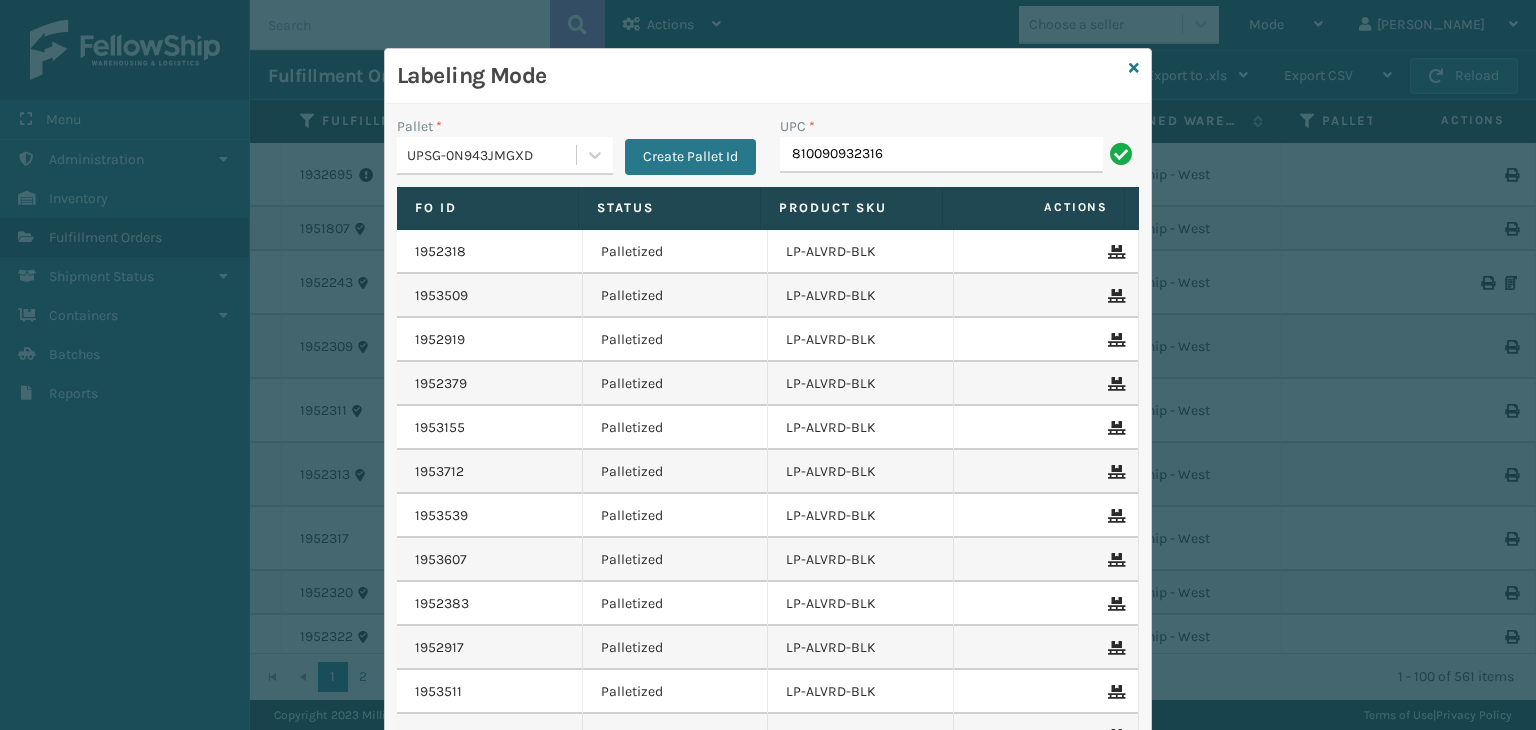 type on "810090932316" 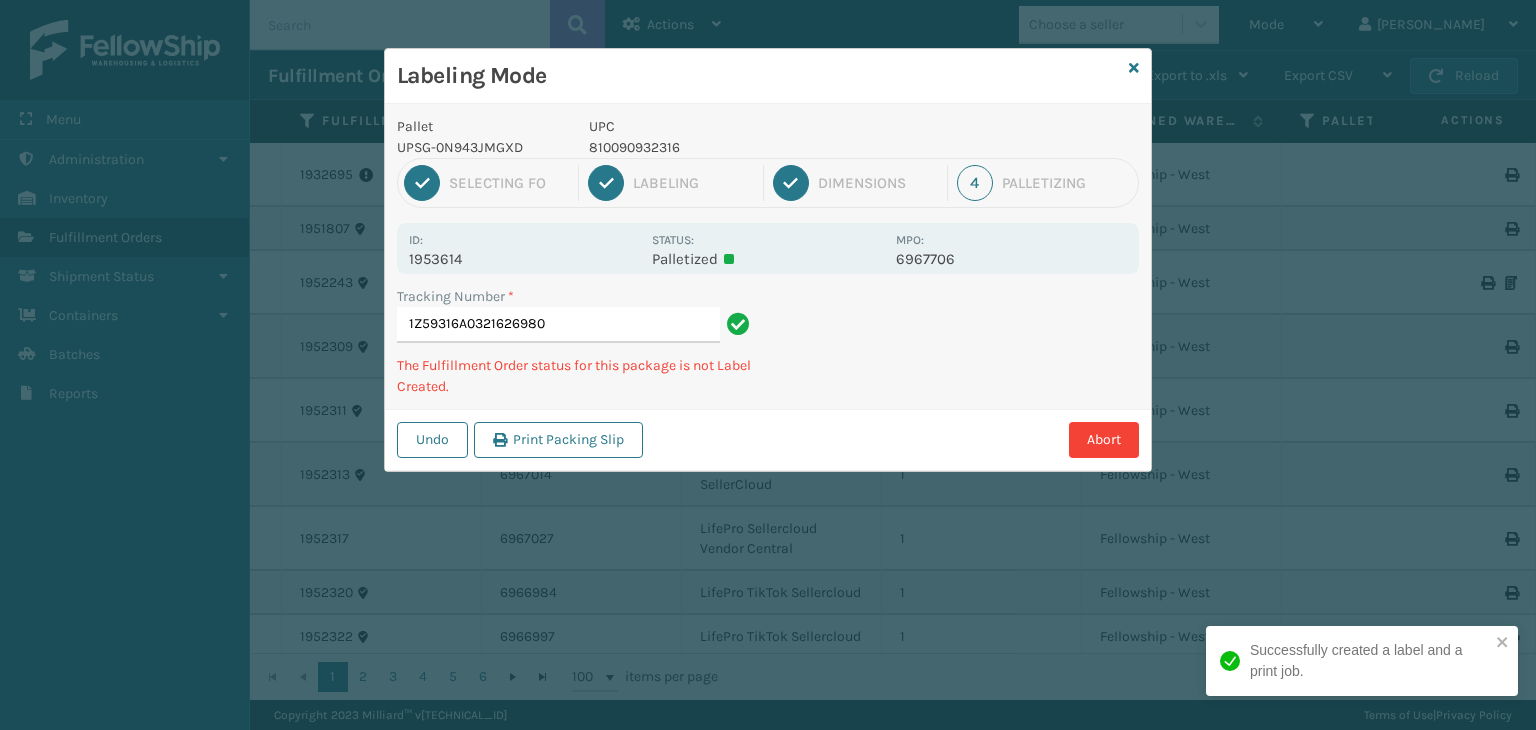 type on "1Z59316A0321626980810090932316" 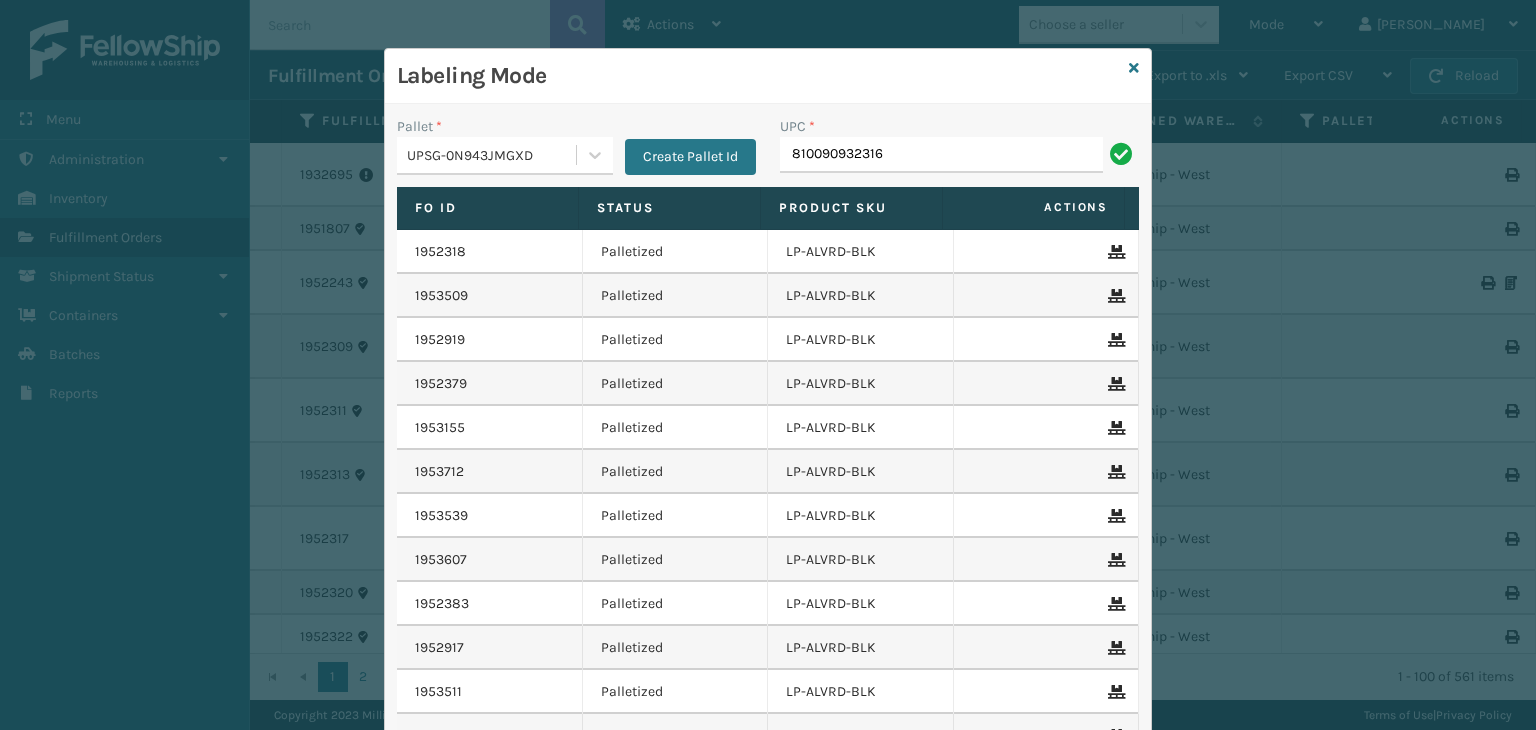 type on "810090932316" 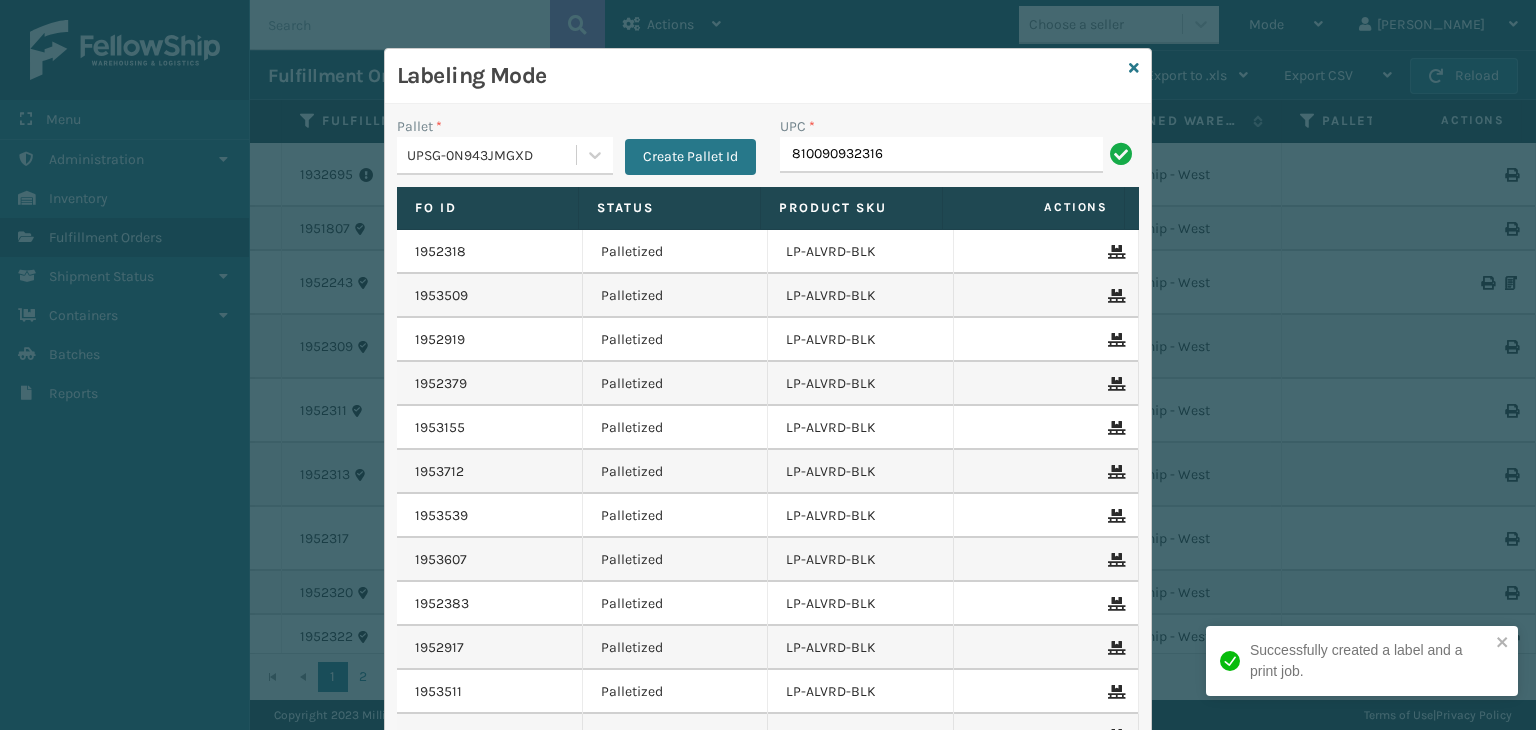type on "810090932316" 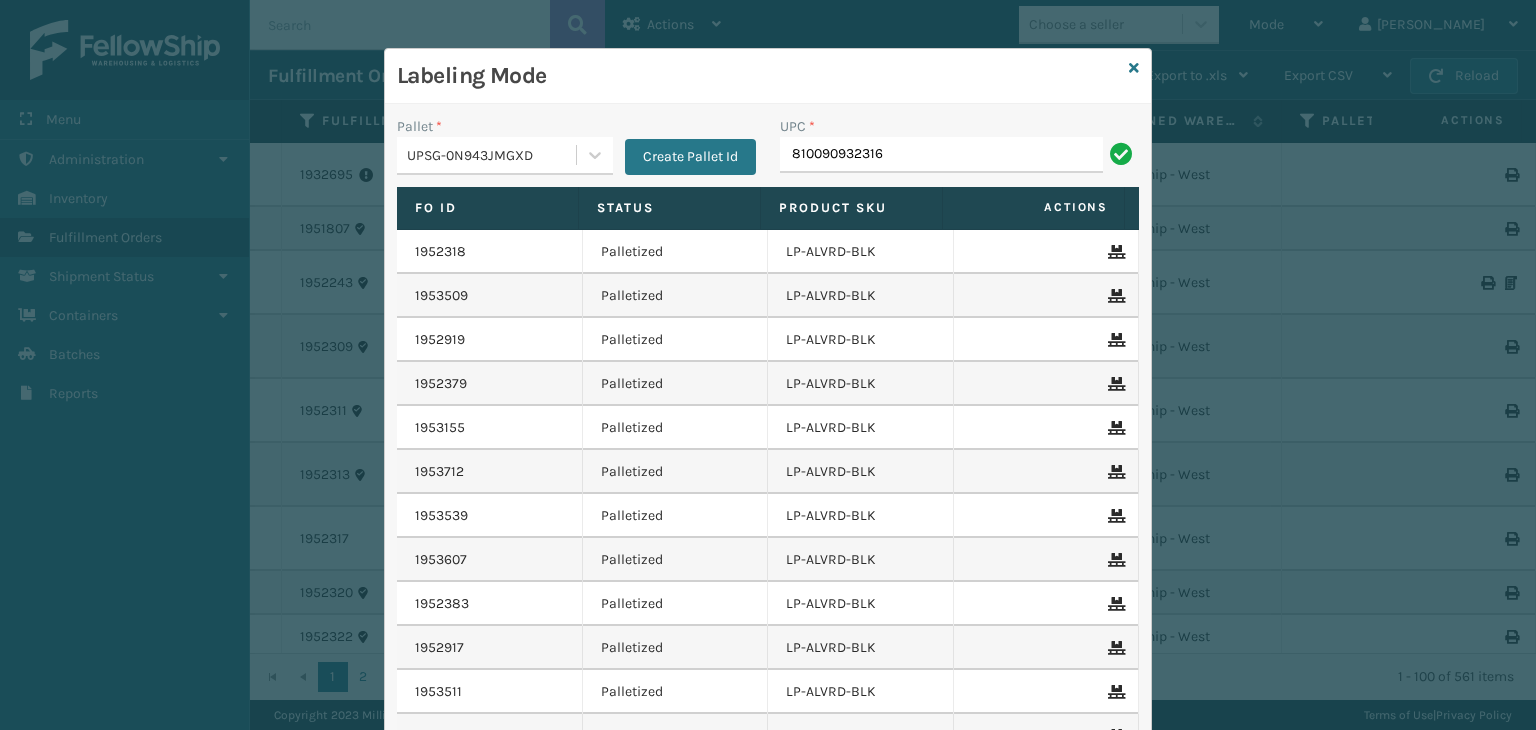 type on "810090932316" 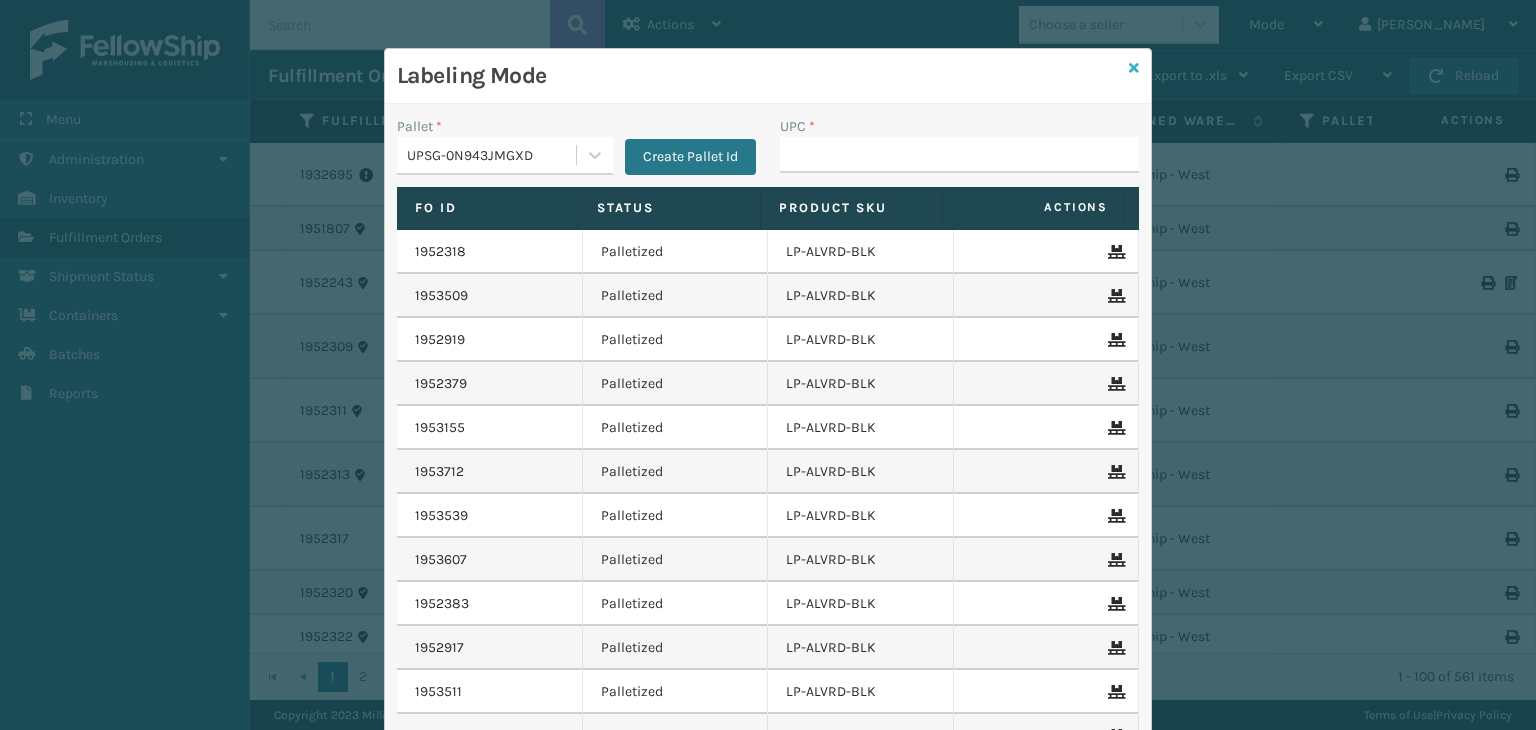 click at bounding box center (1134, 68) 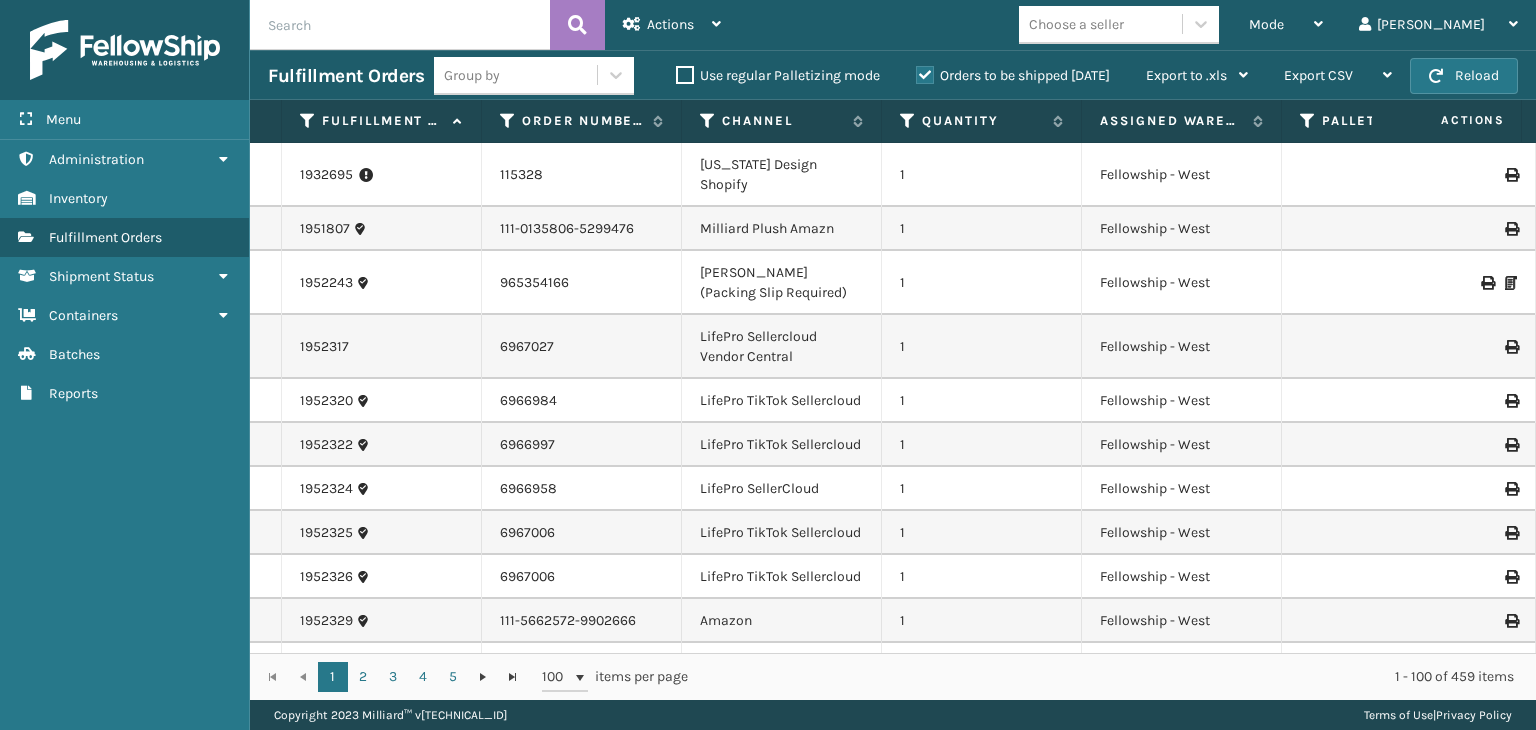 click on "Group by" at bounding box center [515, 75] 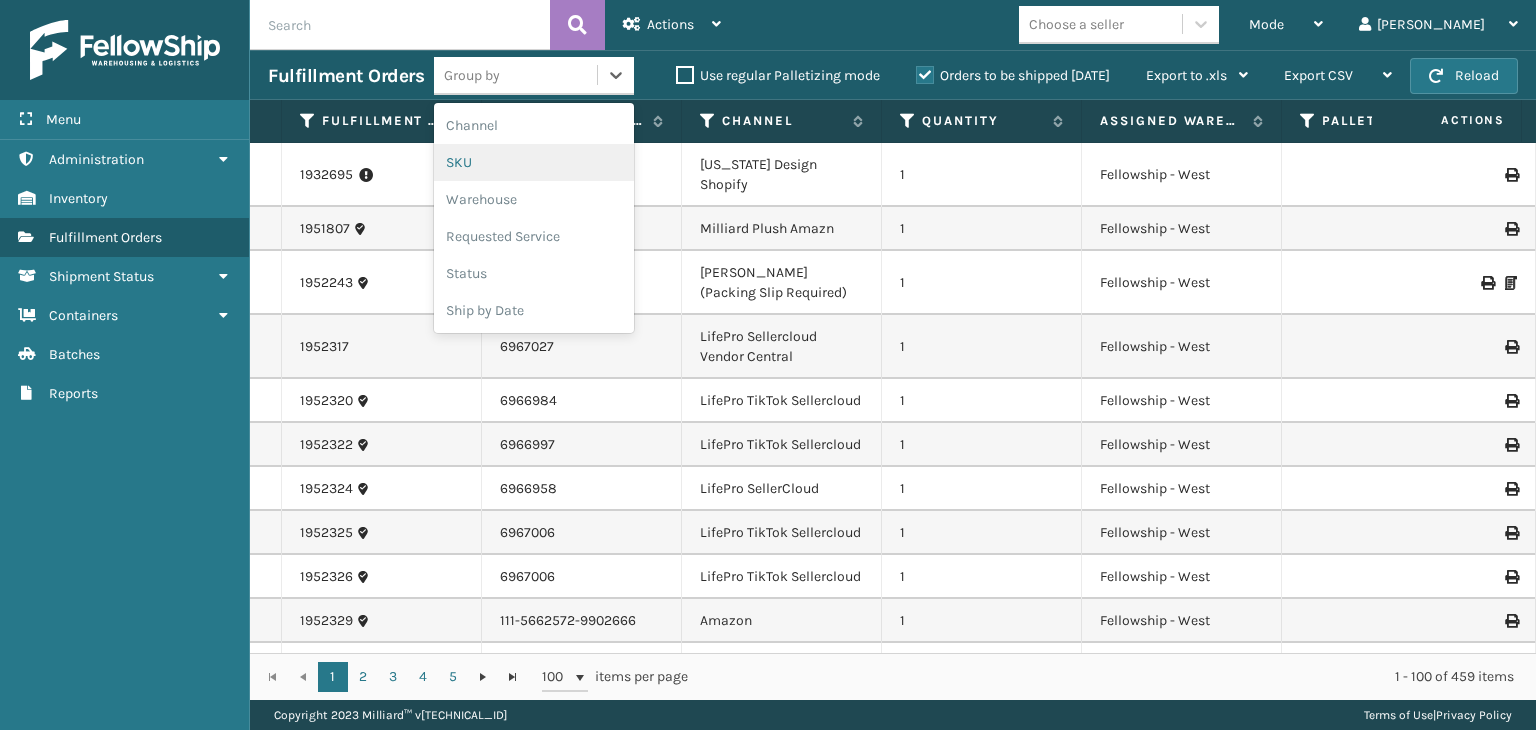 click on "SKU" at bounding box center (534, 162) 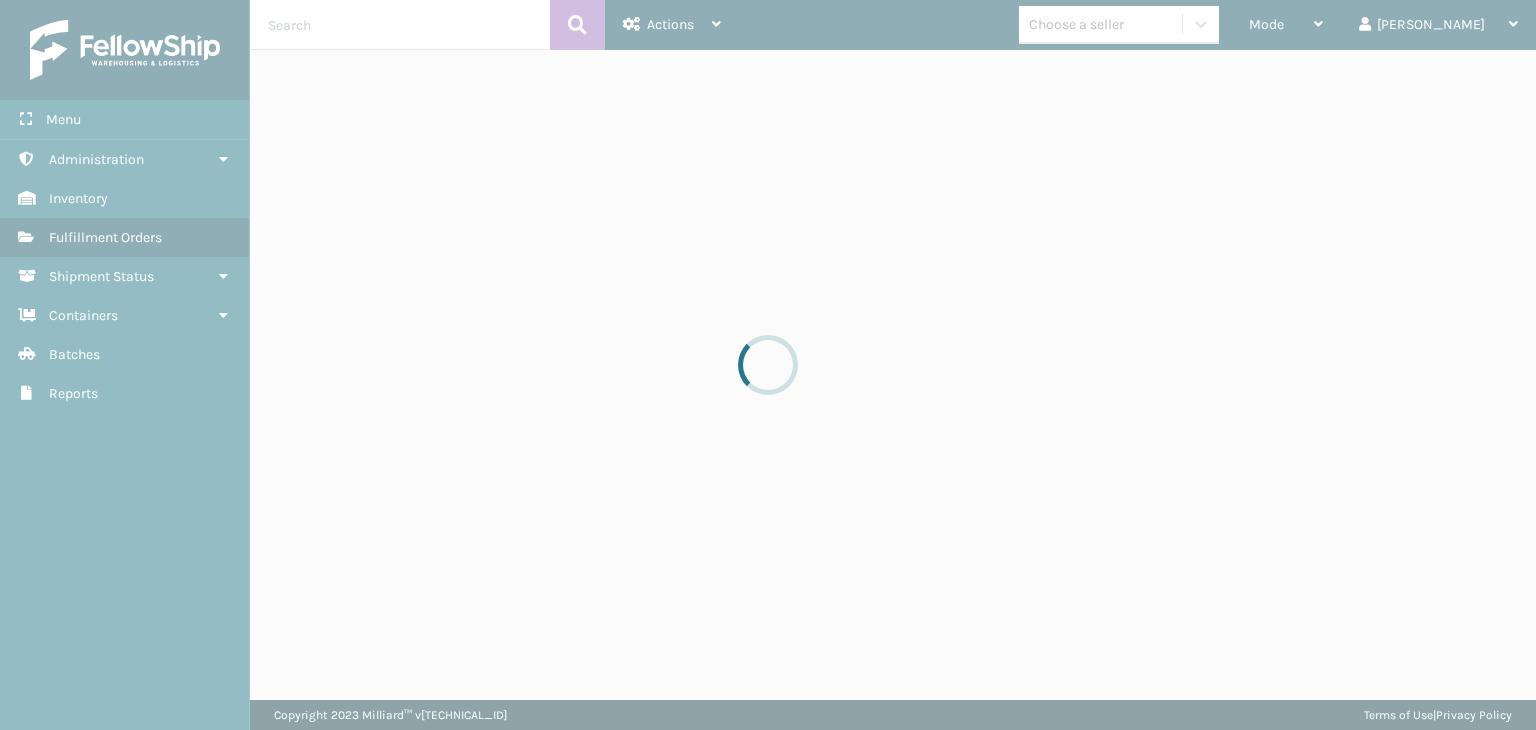 click at bounding box center [768, 365] 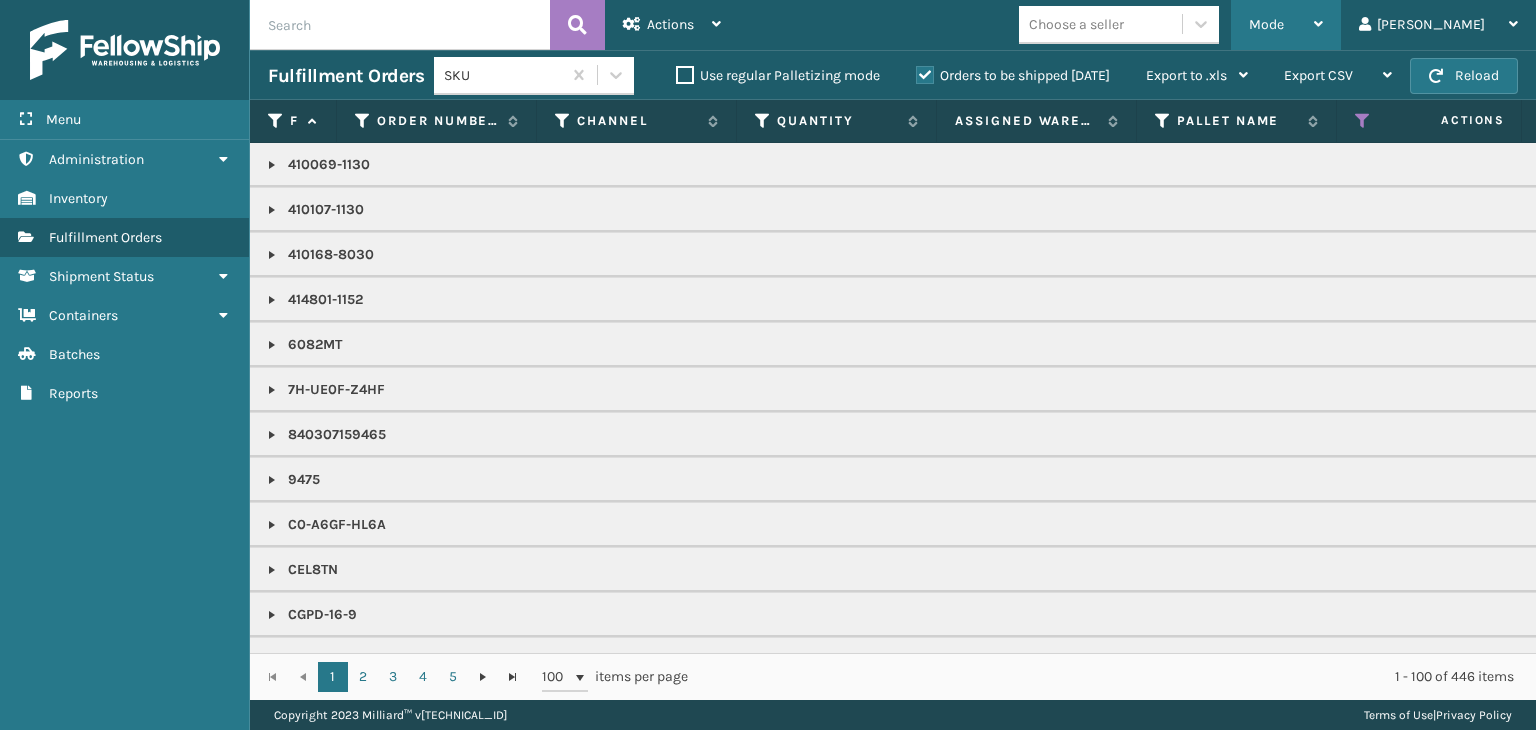 click on "Mode" at bounding box center (1266, 24) 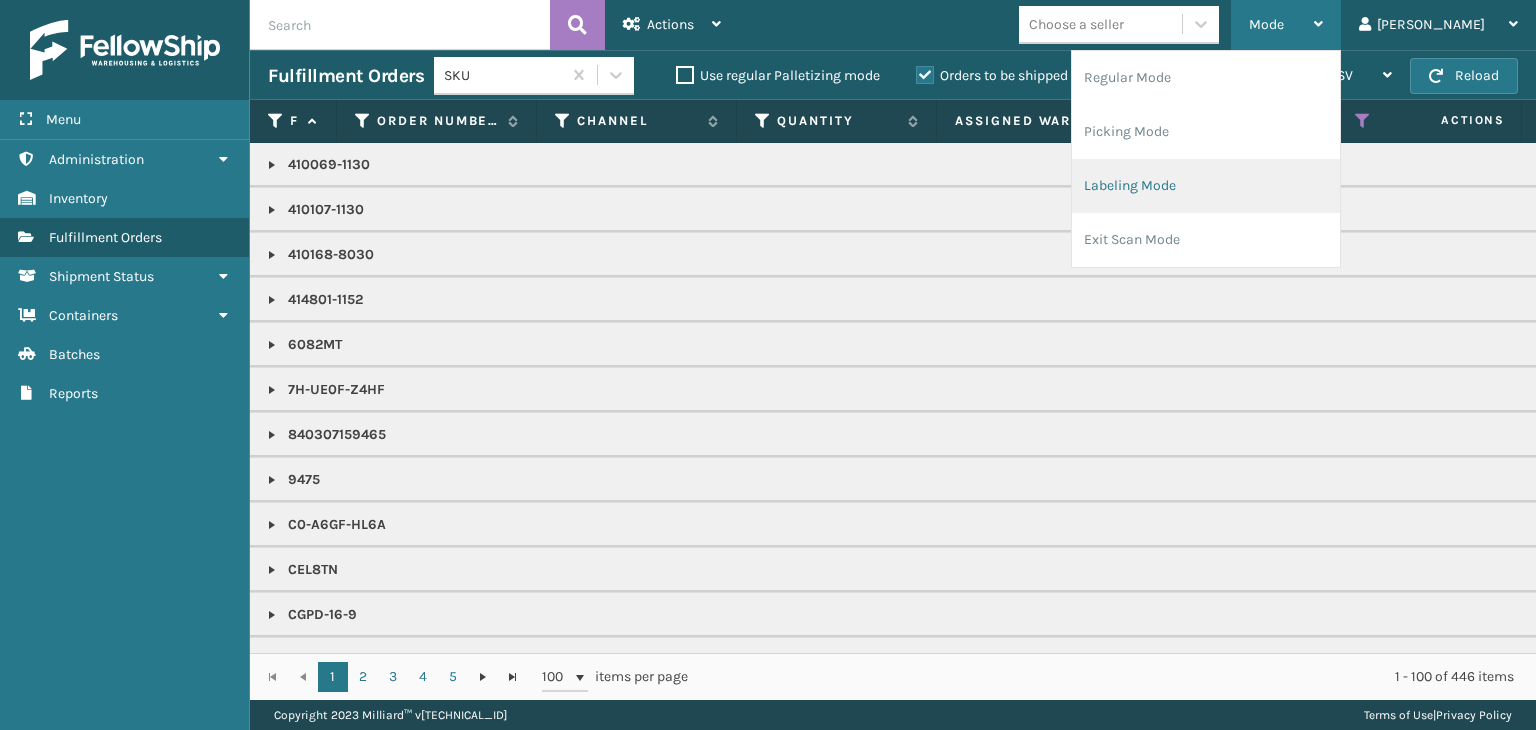 click on "Labeling Mode" at bounding box center (1206, 186) 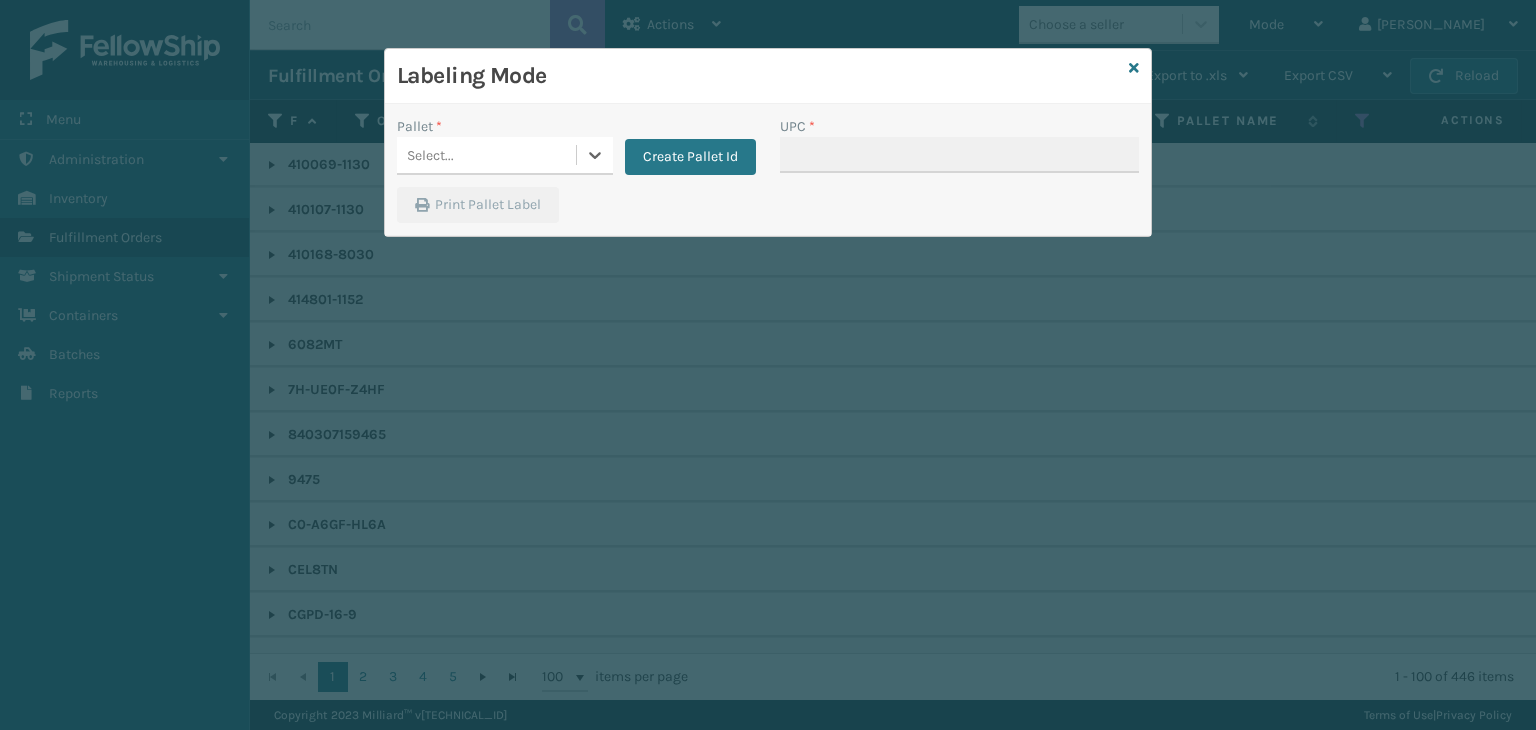 click on "Select..." at bounding box center [486, 155] 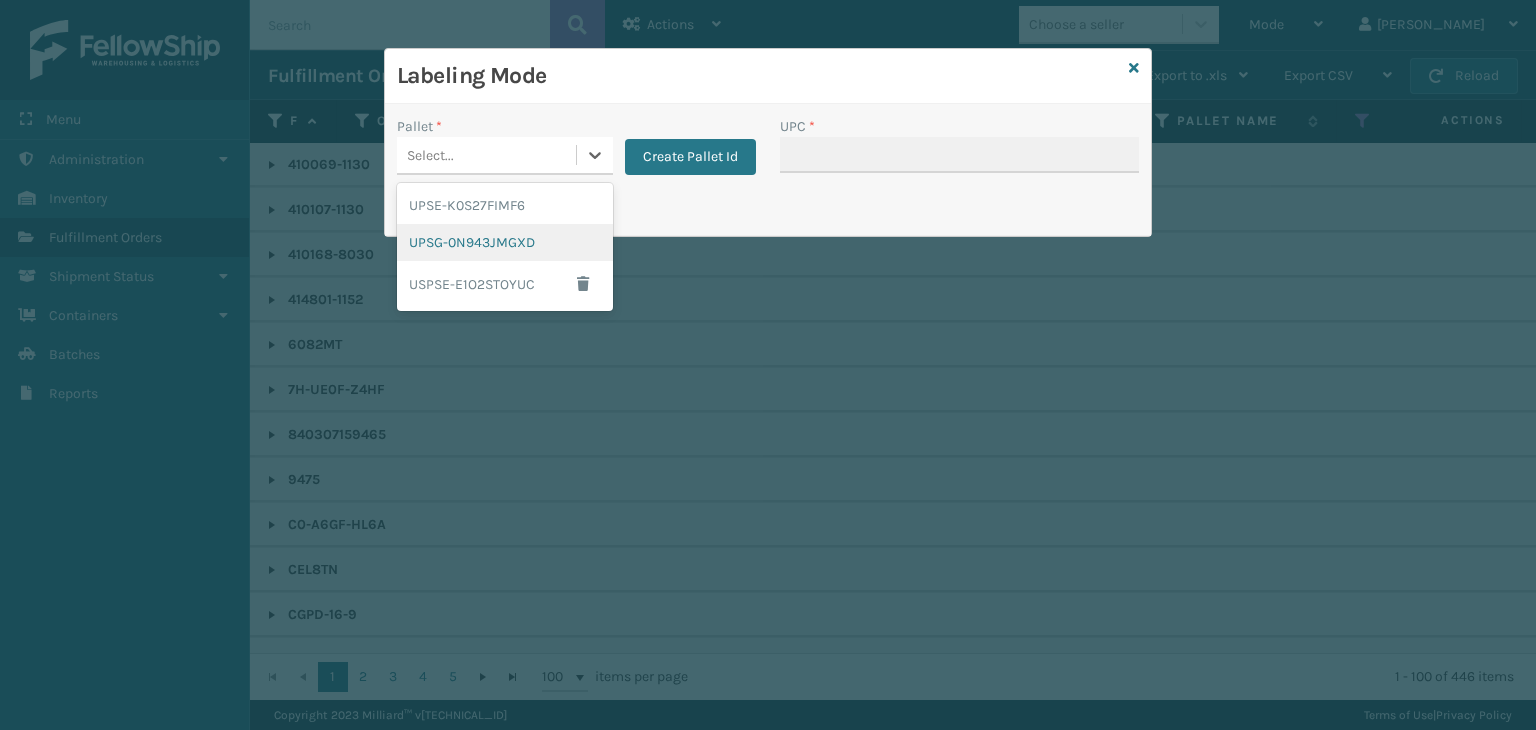 click on "UPSG-0N943JMGXD" at bounding box center [505, 242] 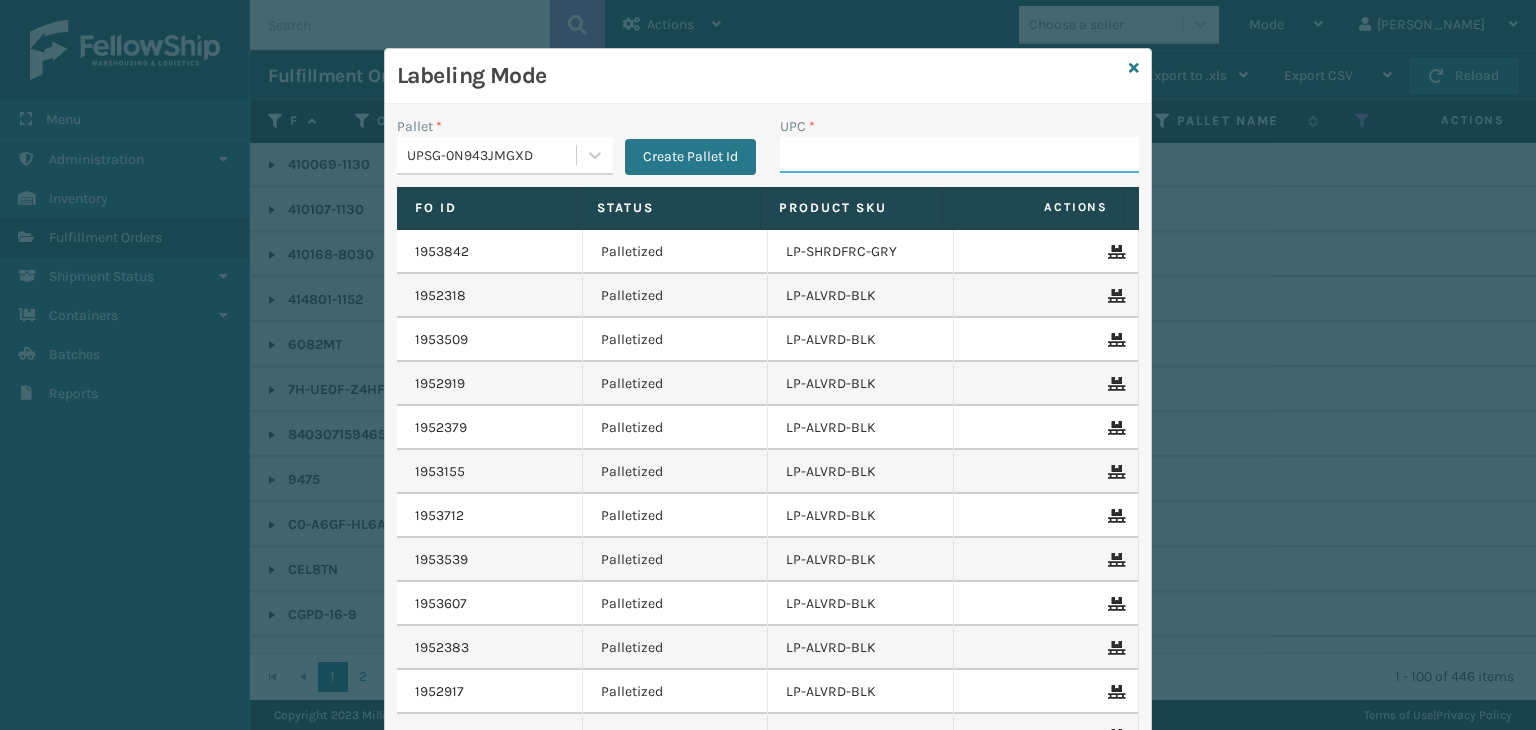 click on "UPC   *" at bounding box center (959, 155) 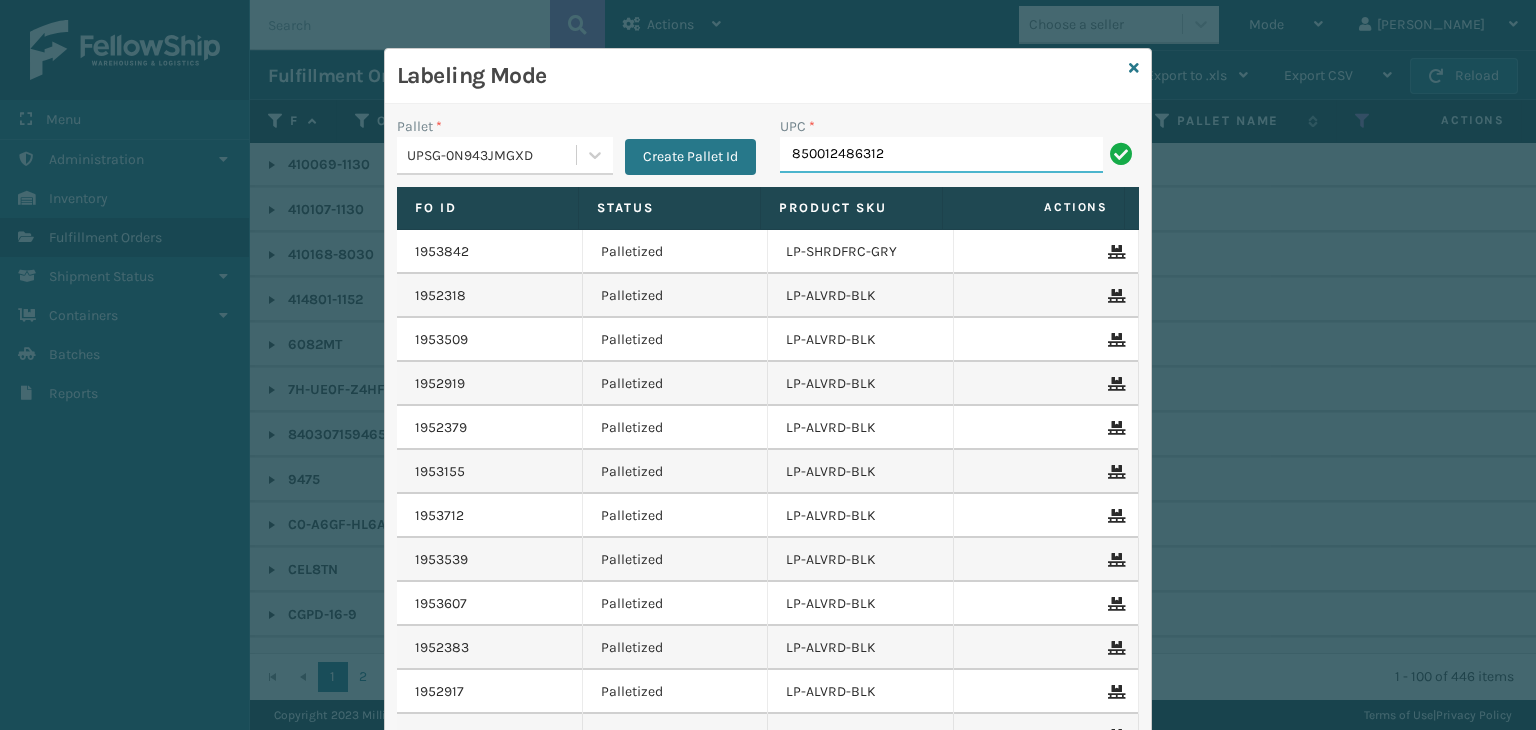 type on "850012486312" 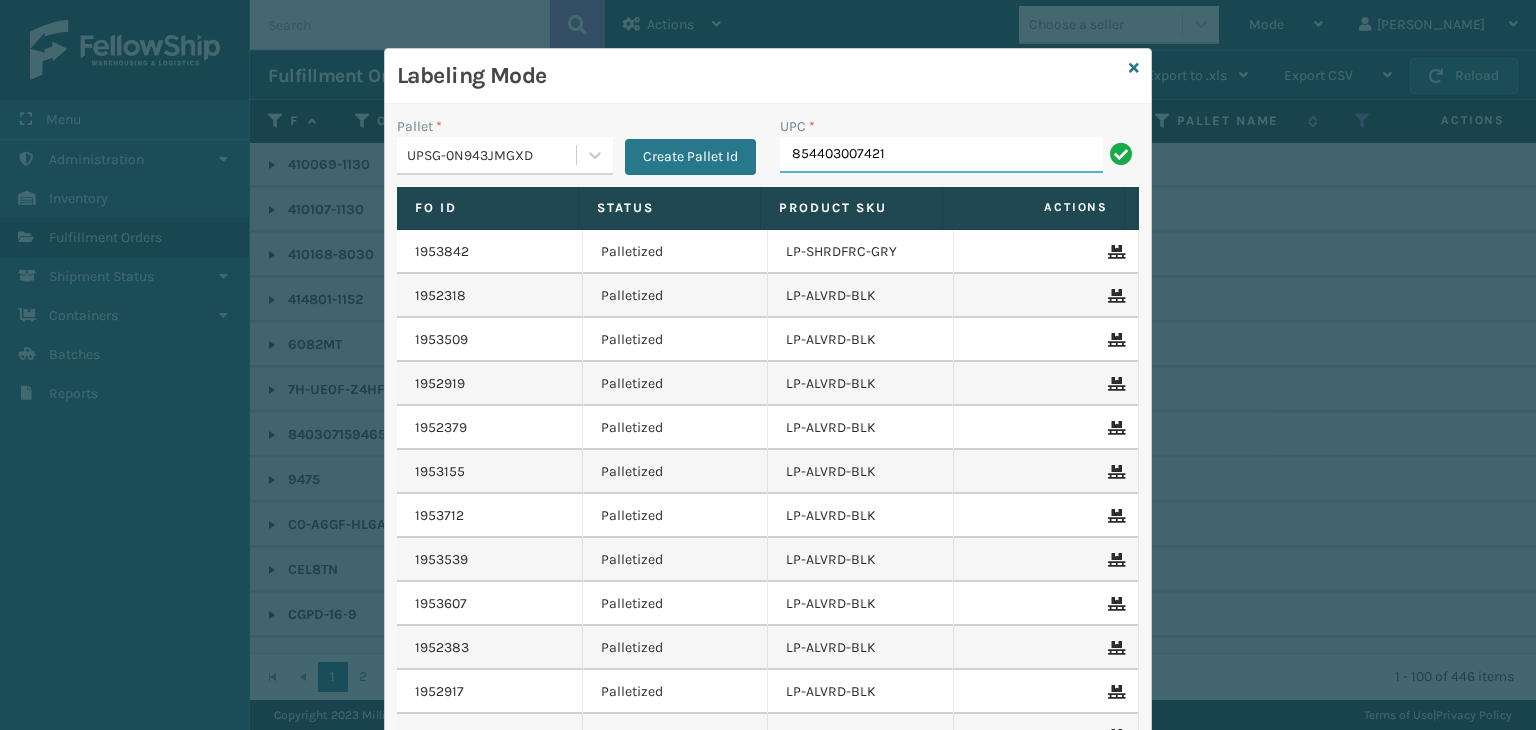 type on "854403007421" 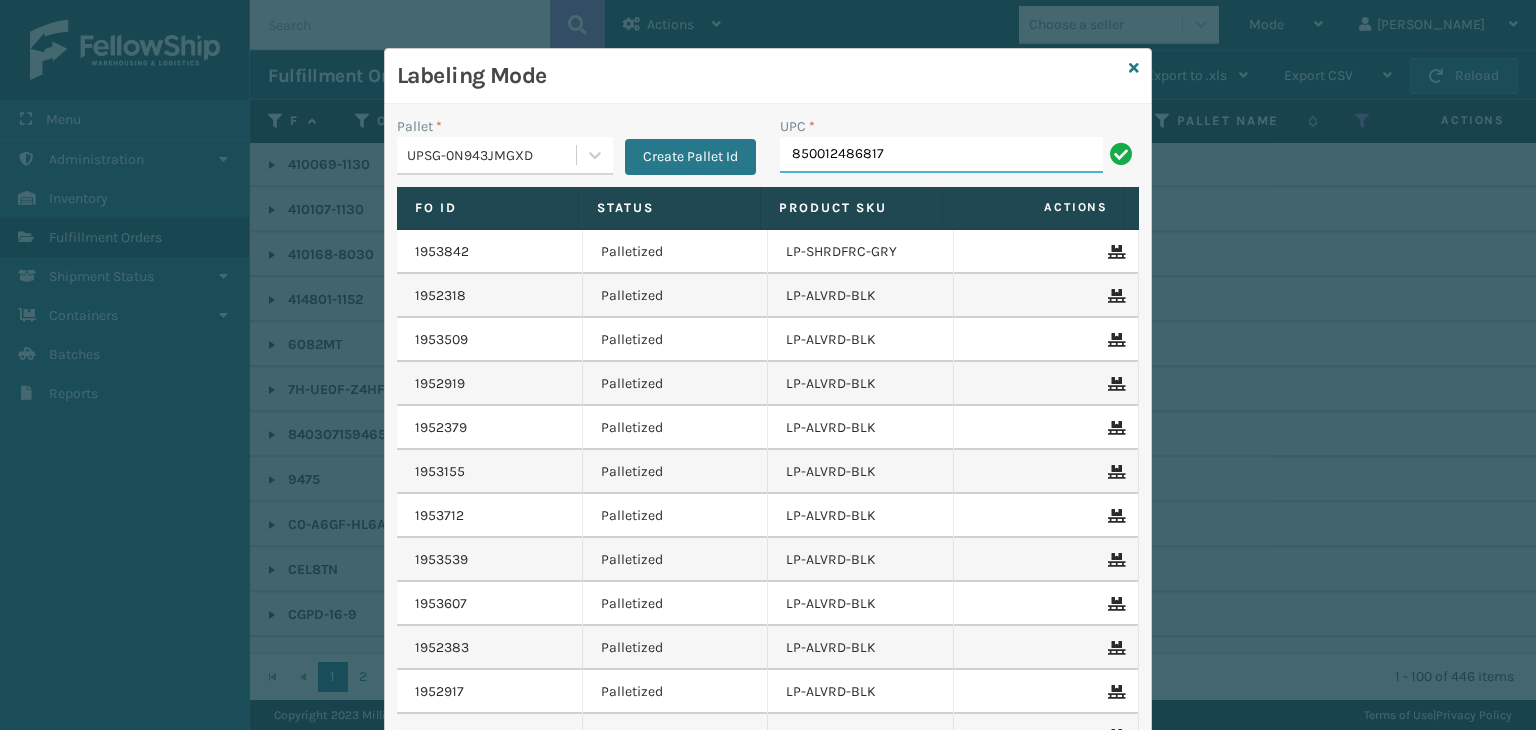 type on "850012486817" 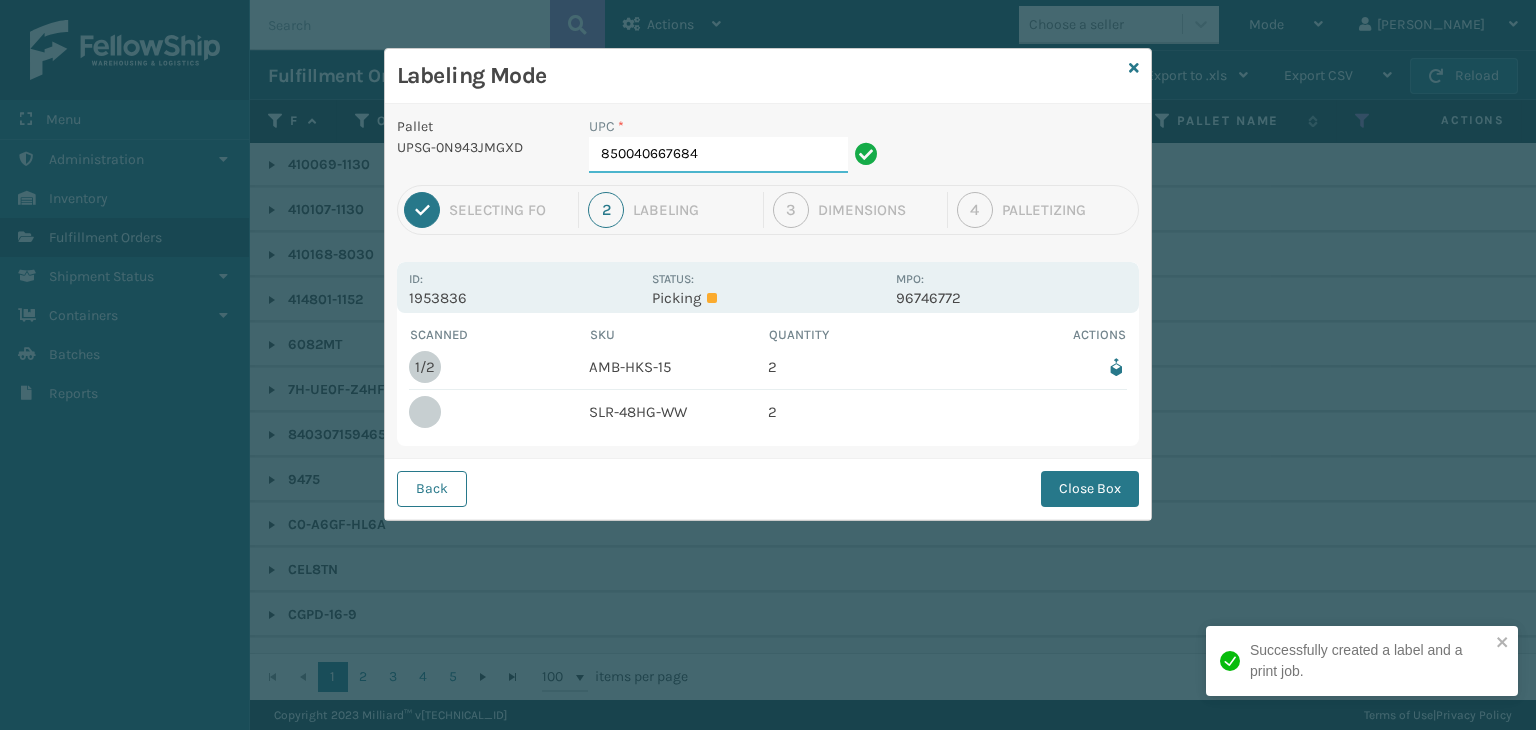 click on "850040667684" at bounding box center [718, 155] 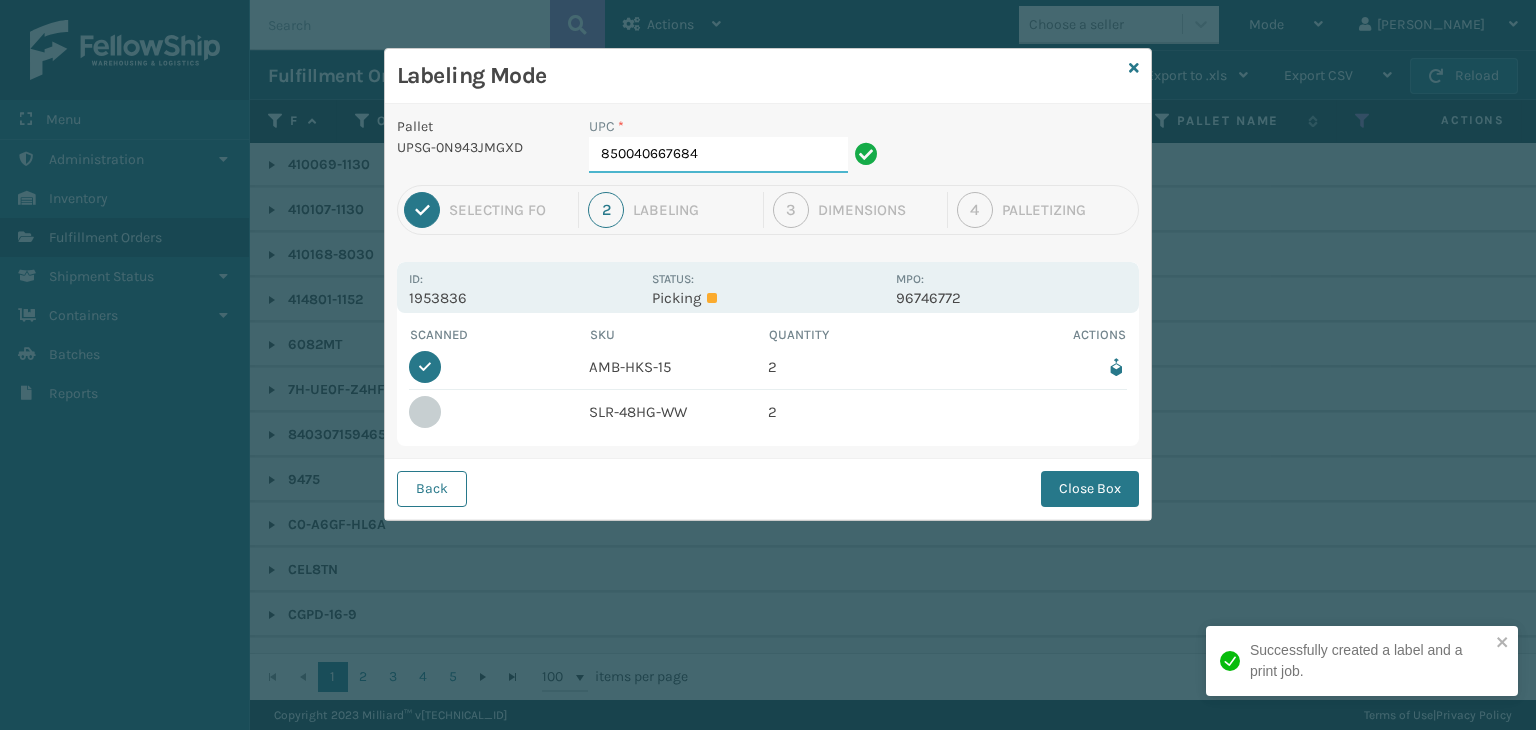 drag, startPoint x: 694, startPoint y: 139, endPoint x: 474, endPoint y: 166, distance: 221.65062 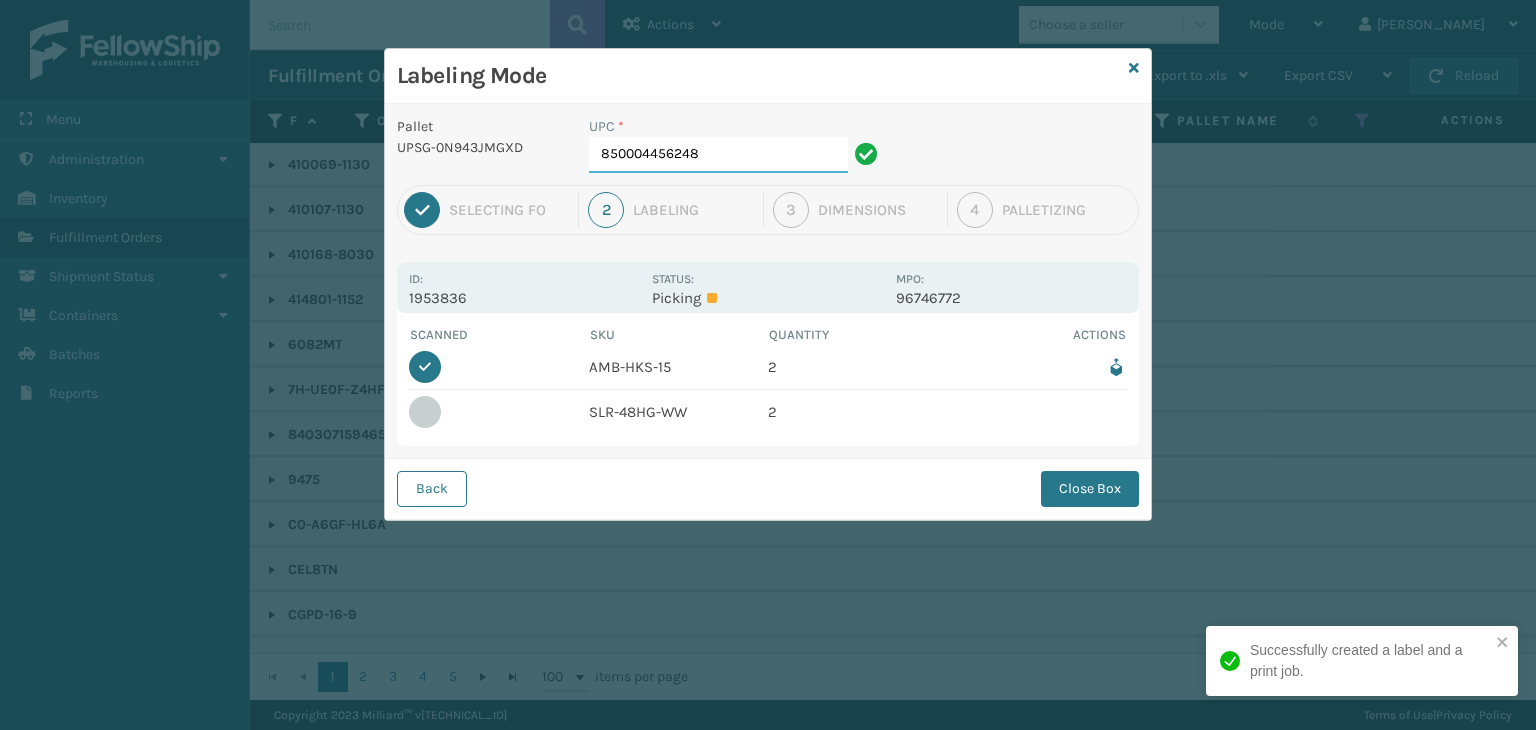 click on "850004456248" at bounding box center [718, 155] 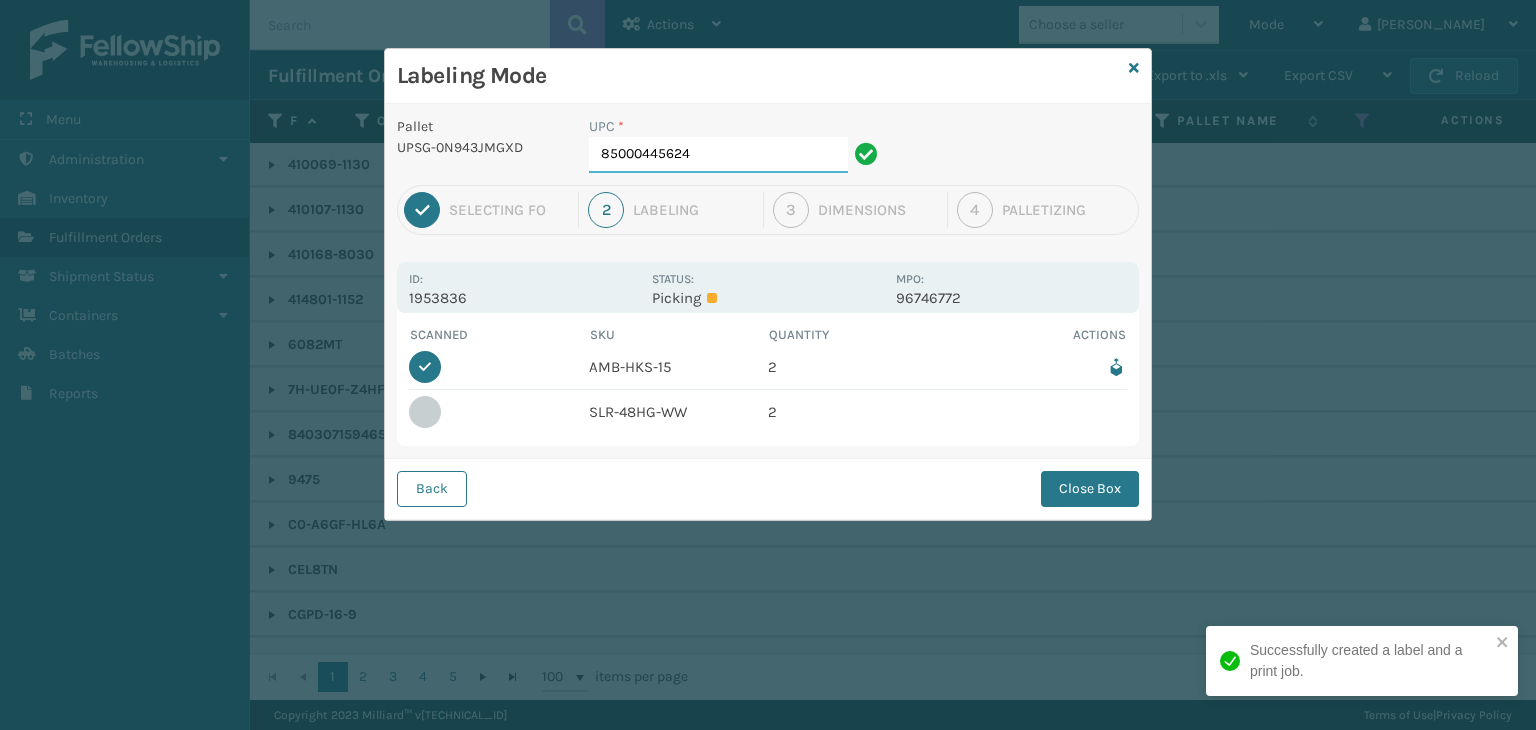 type on "850004456248" 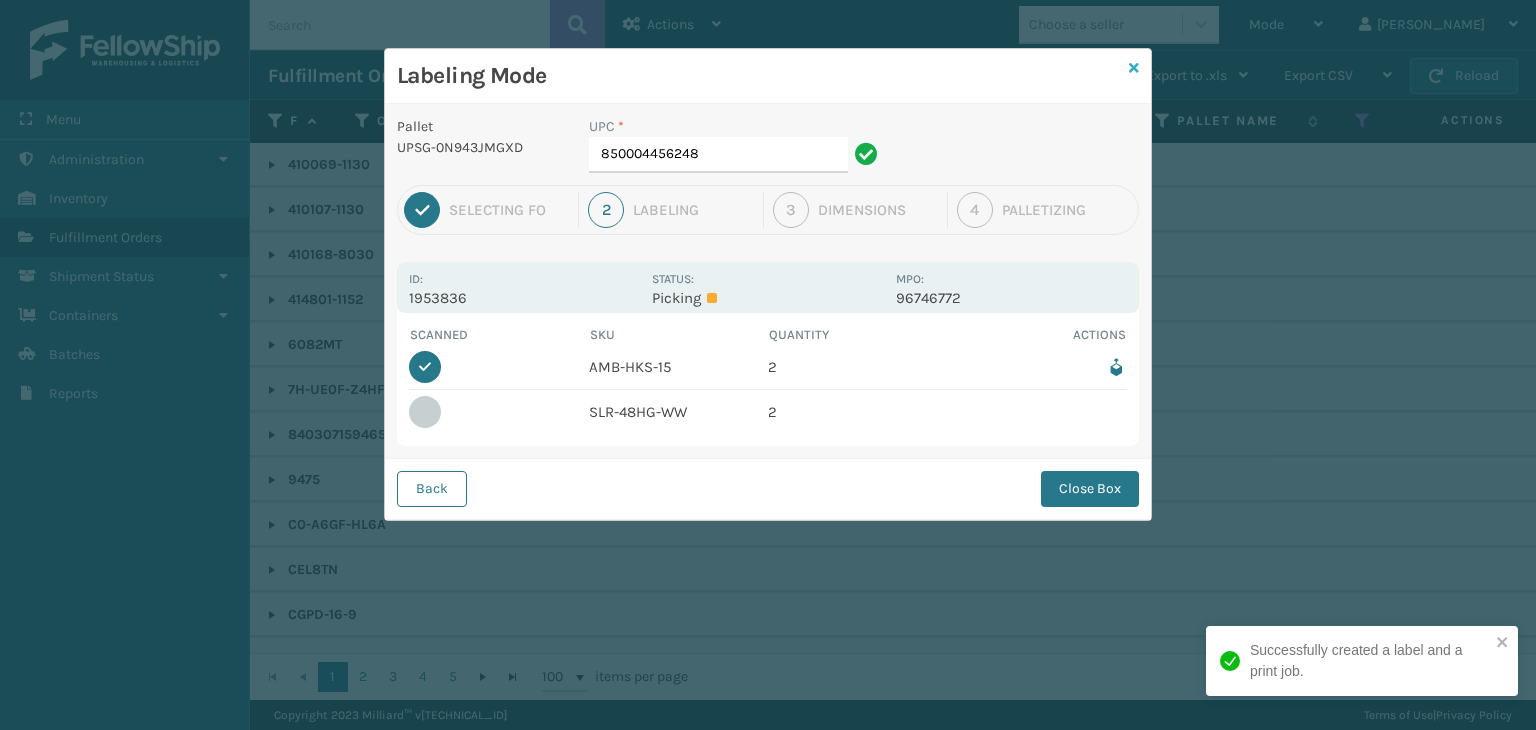 click at bounding box center [1134, 68] 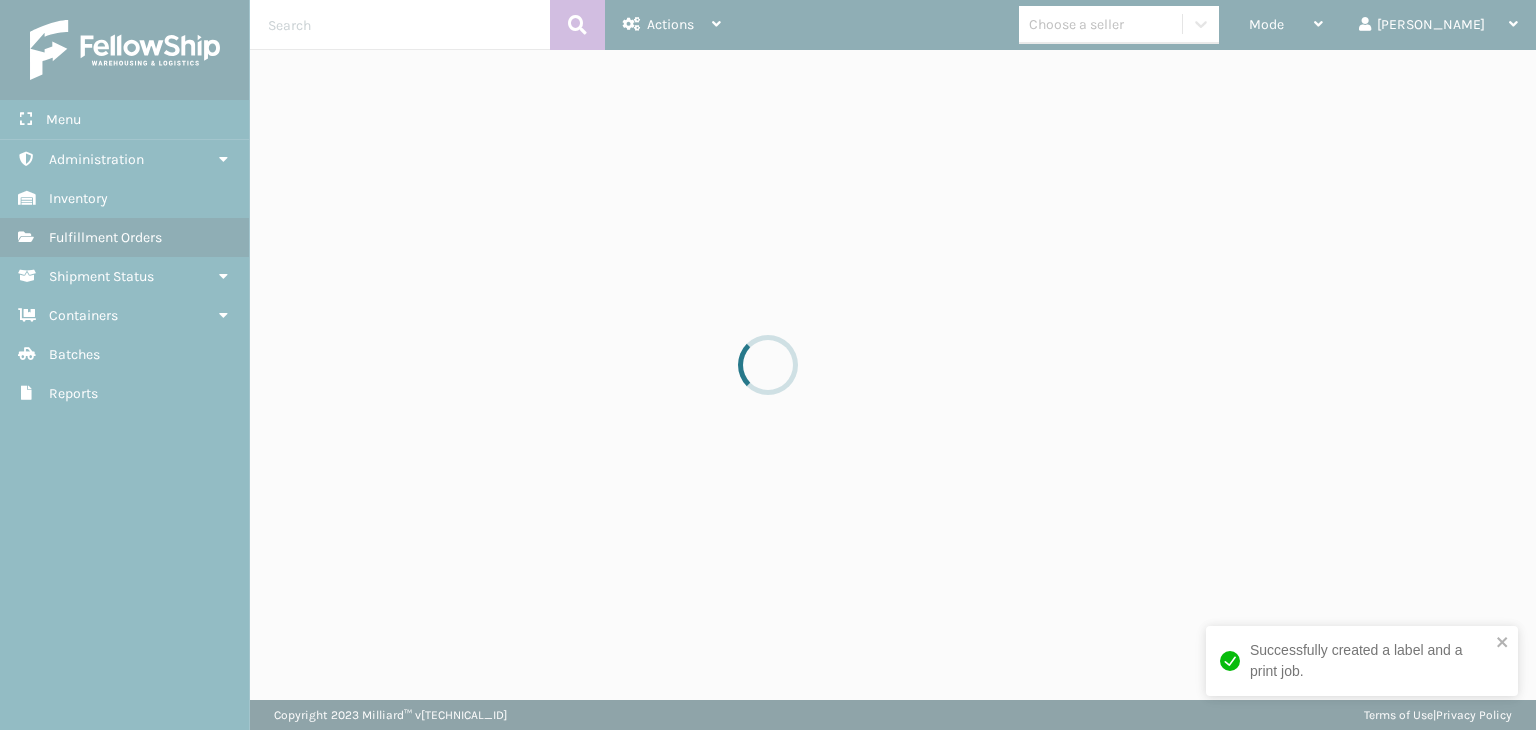 click at bounding box center (768, 365) 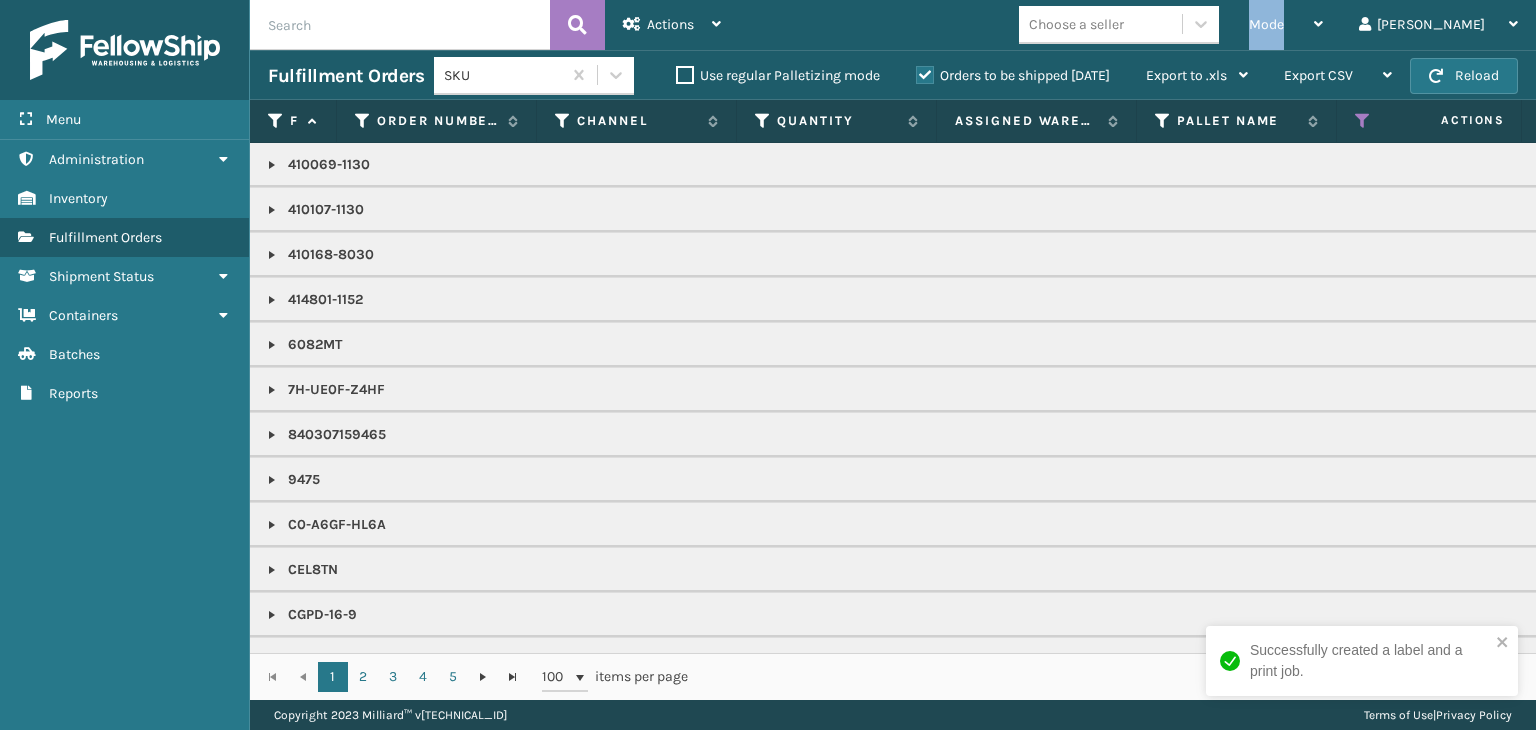 click on "Mode" at bounding box center (1266, 24) 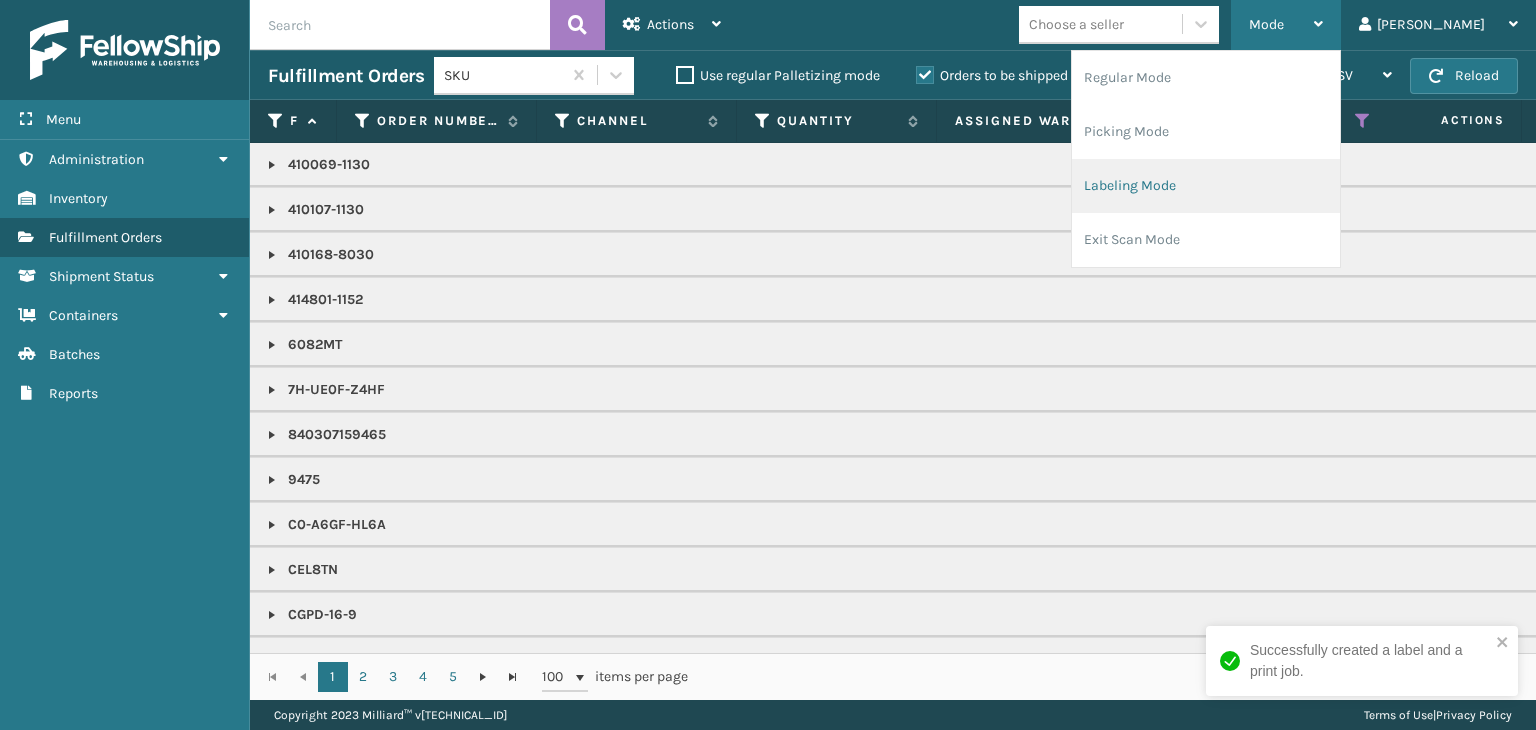 click on "Labeling Mode" at bounding box center (1206, 186) 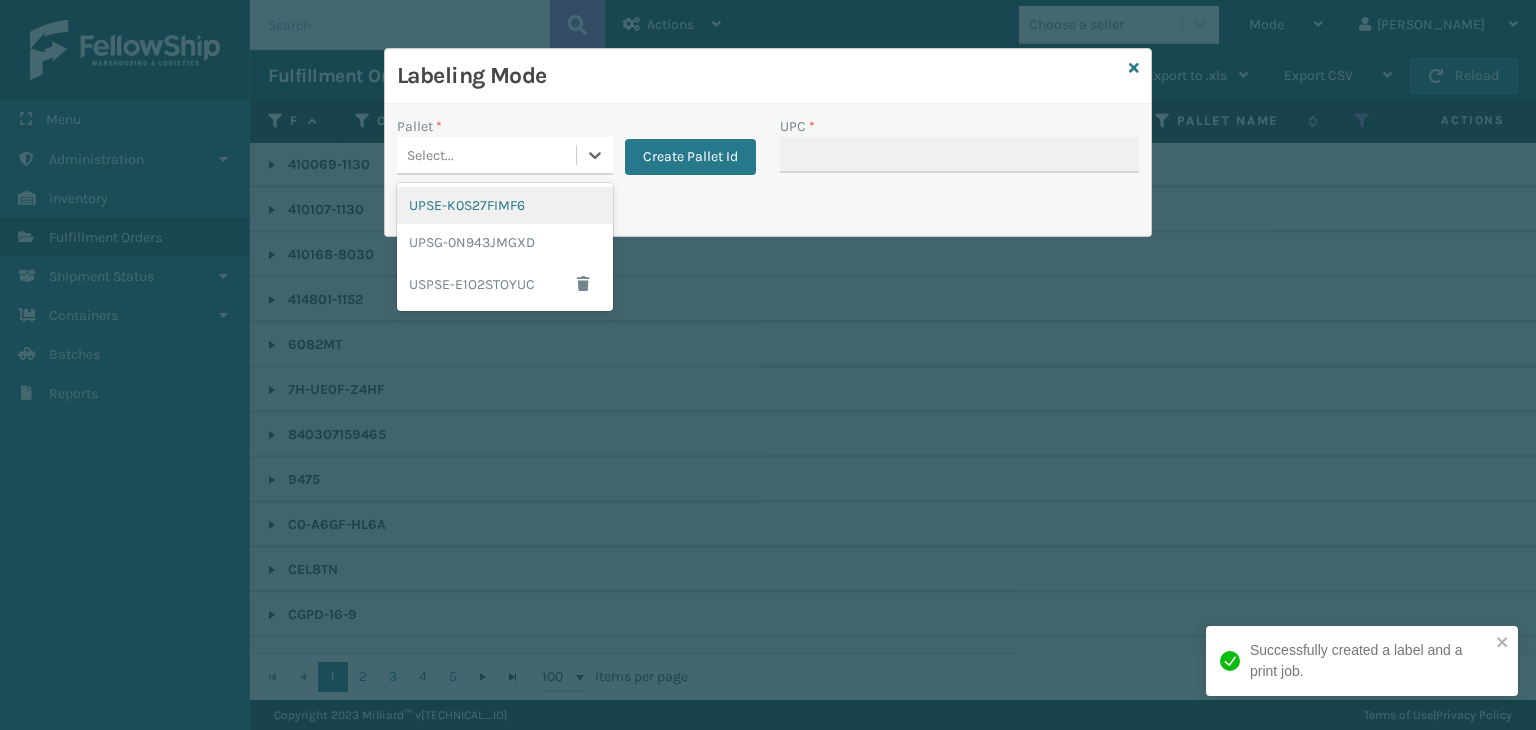 click on "Select..." at bounding box center [505, 156] 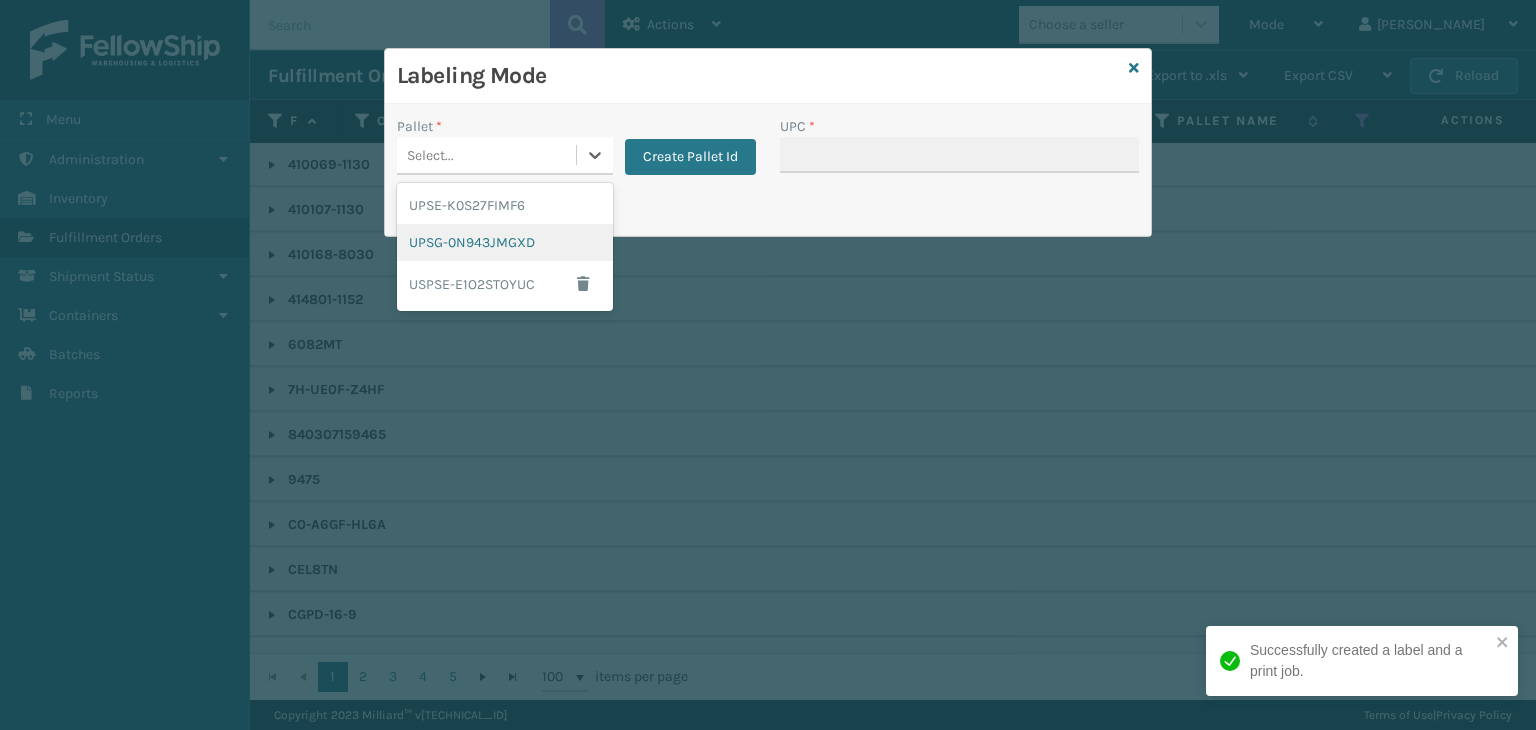 click on "UPSG-0N943JMGXD" at bounding box center [505, 242] 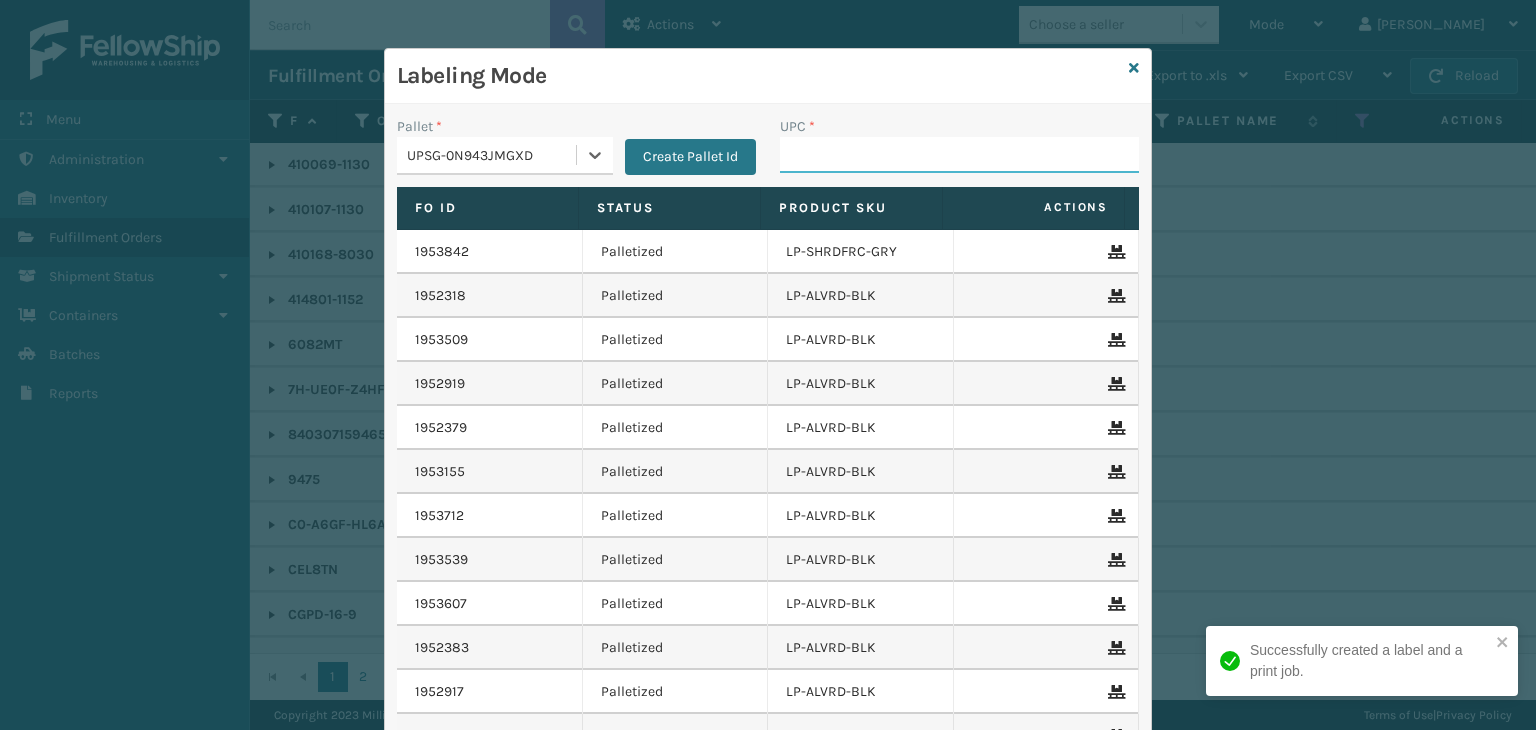 click on "UPC   *" at bounding box center [959, 155] 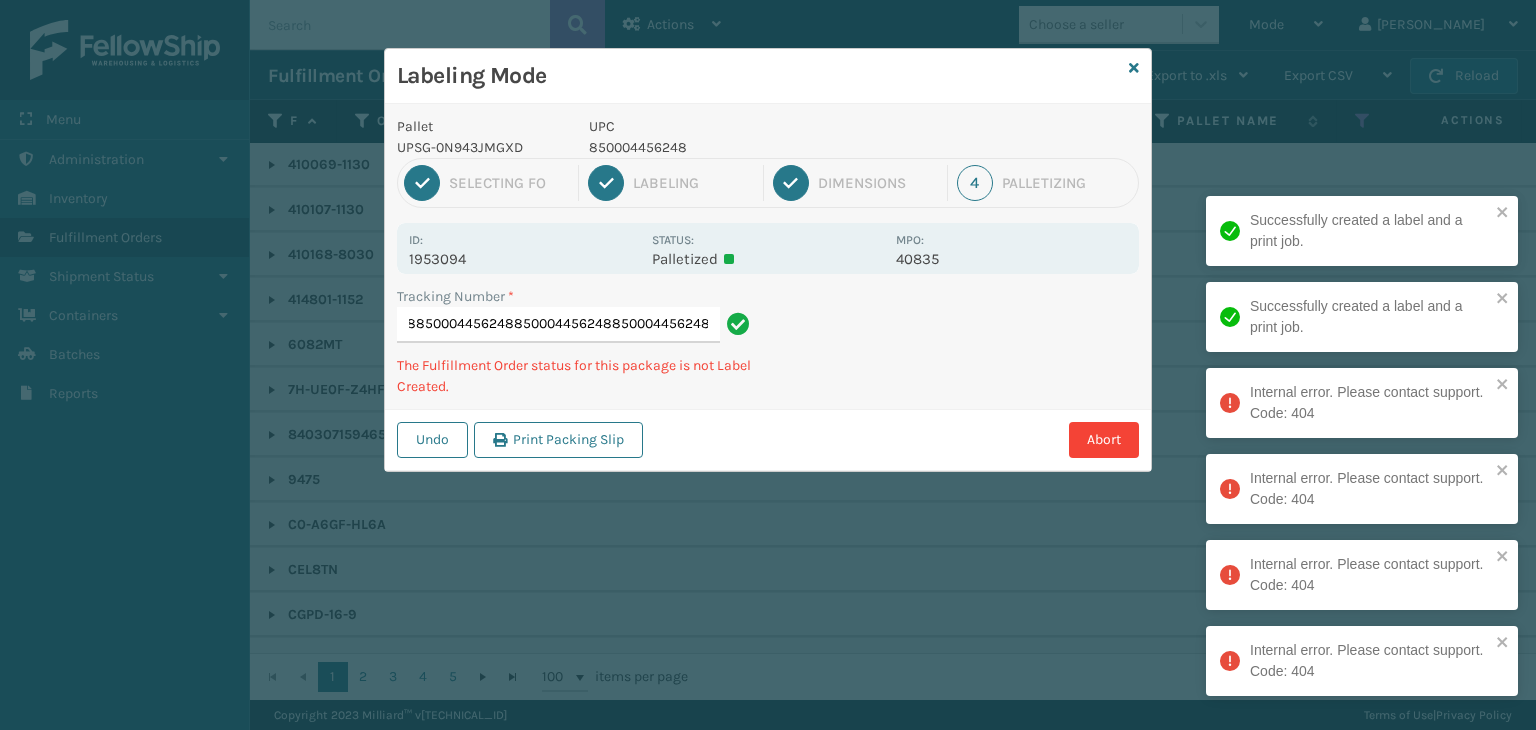 type on "1Z2859F50399242445850004456248850004456248850004456248850004456248850004456248" 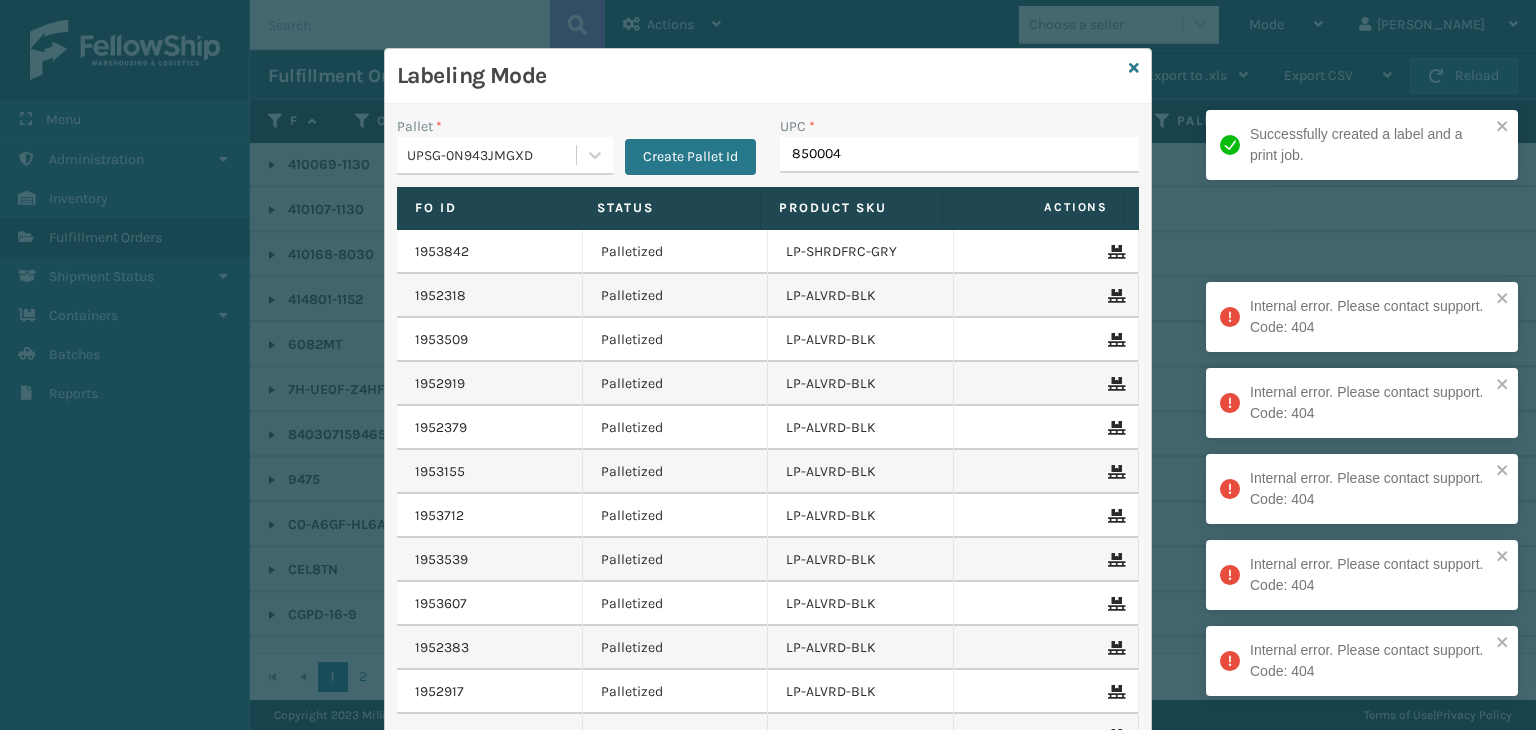 type on "8500044" 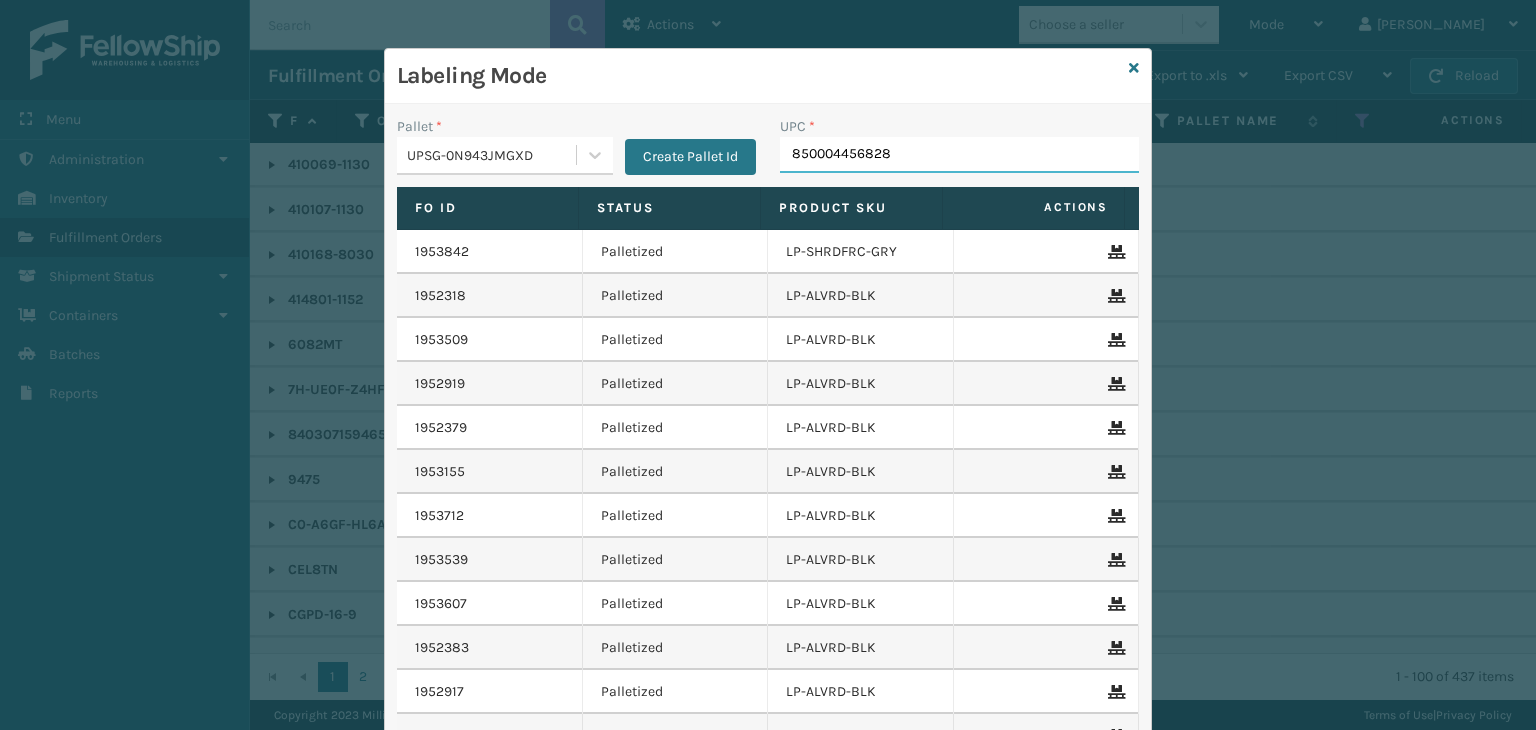 type on "850004456828" 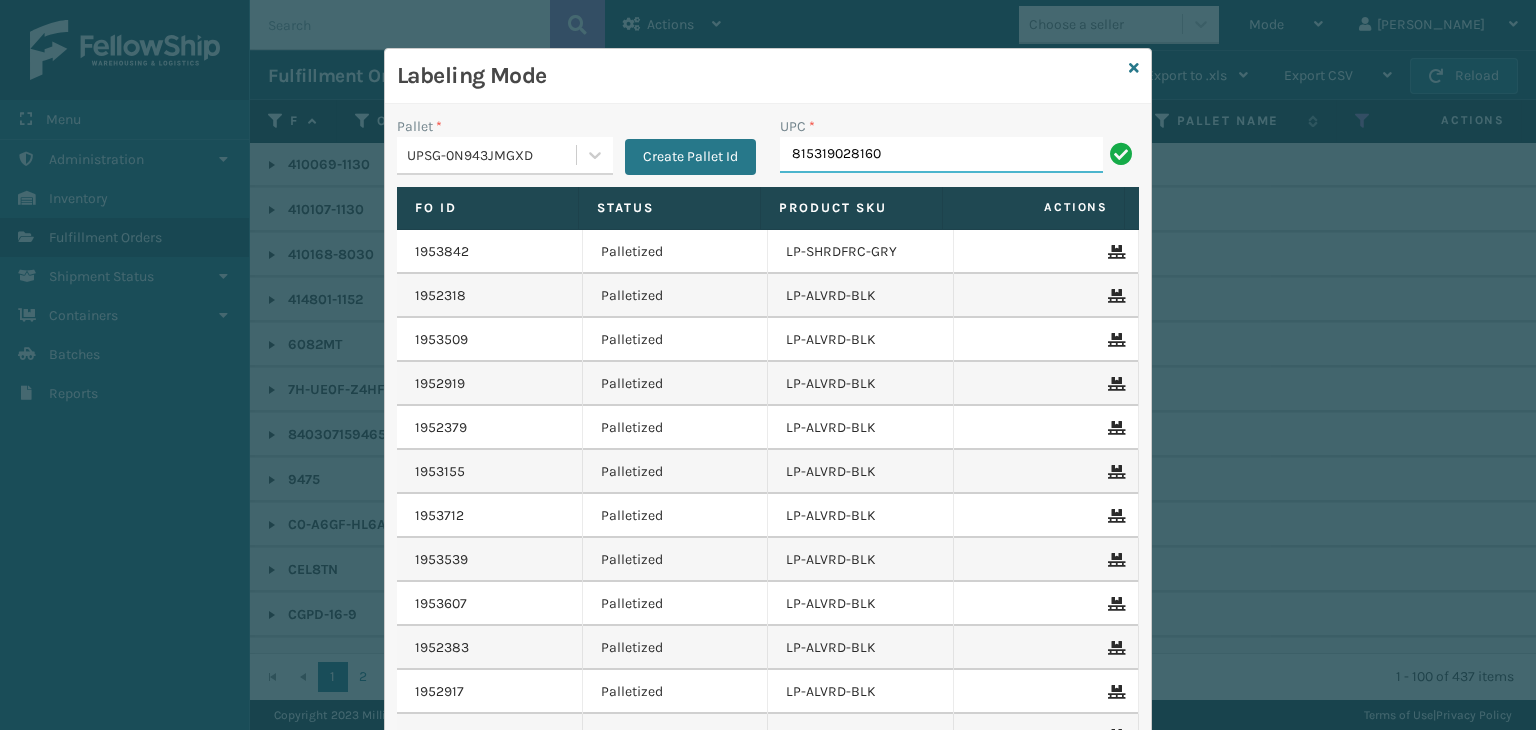 type on "815319028160" 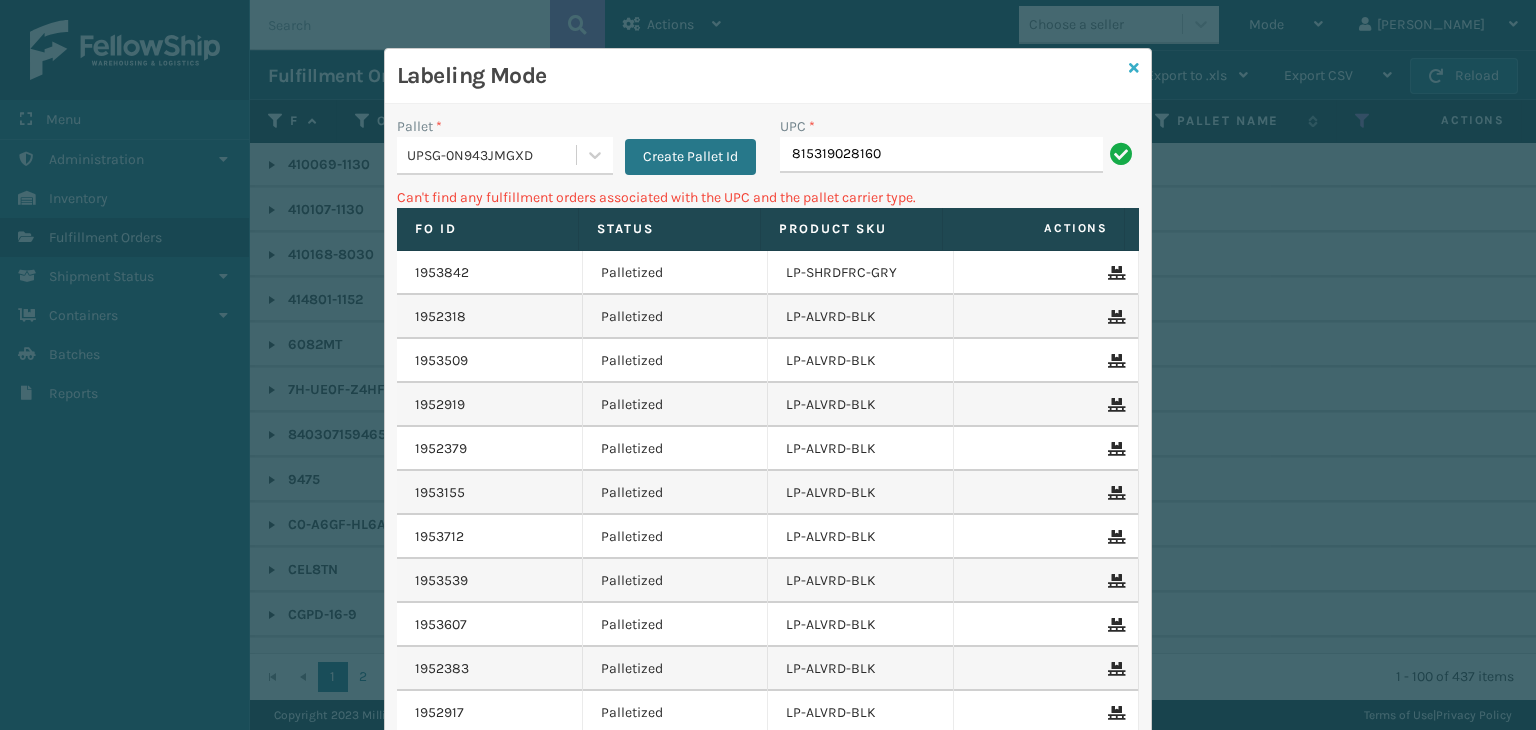 click at bounding box center (1134, 68) 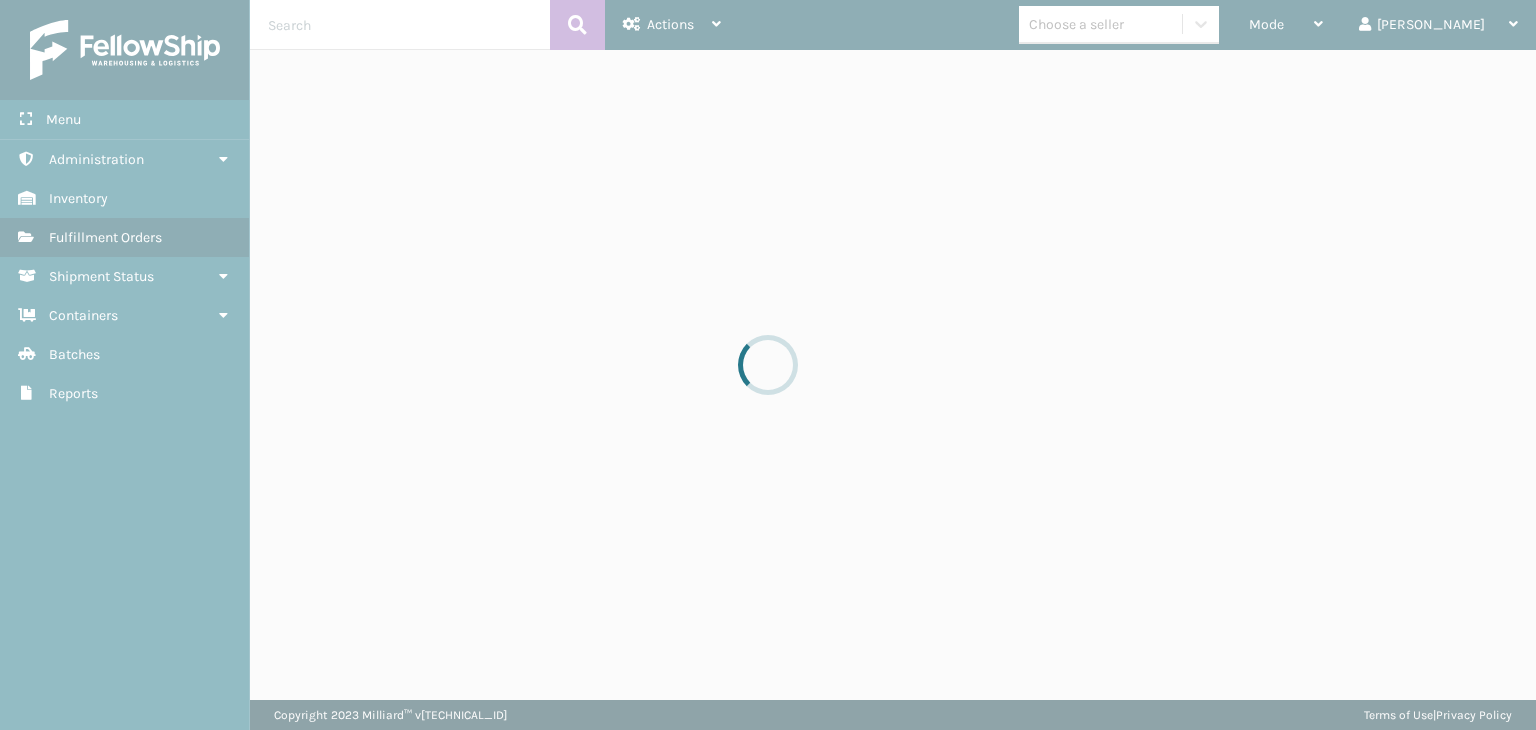 click at bounding box center [768, 365] 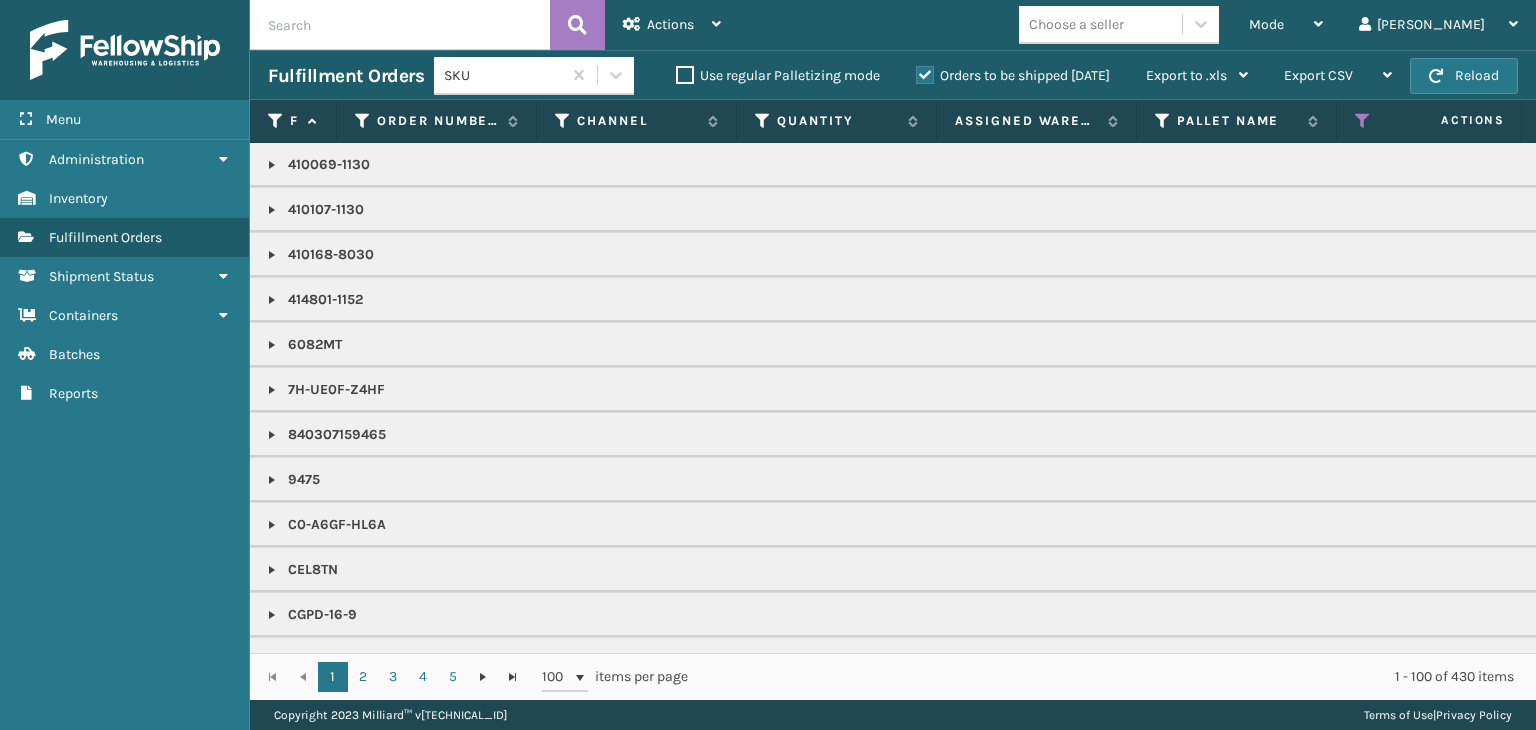 click on "Choose a seller" at bounding box center [1076, 24] 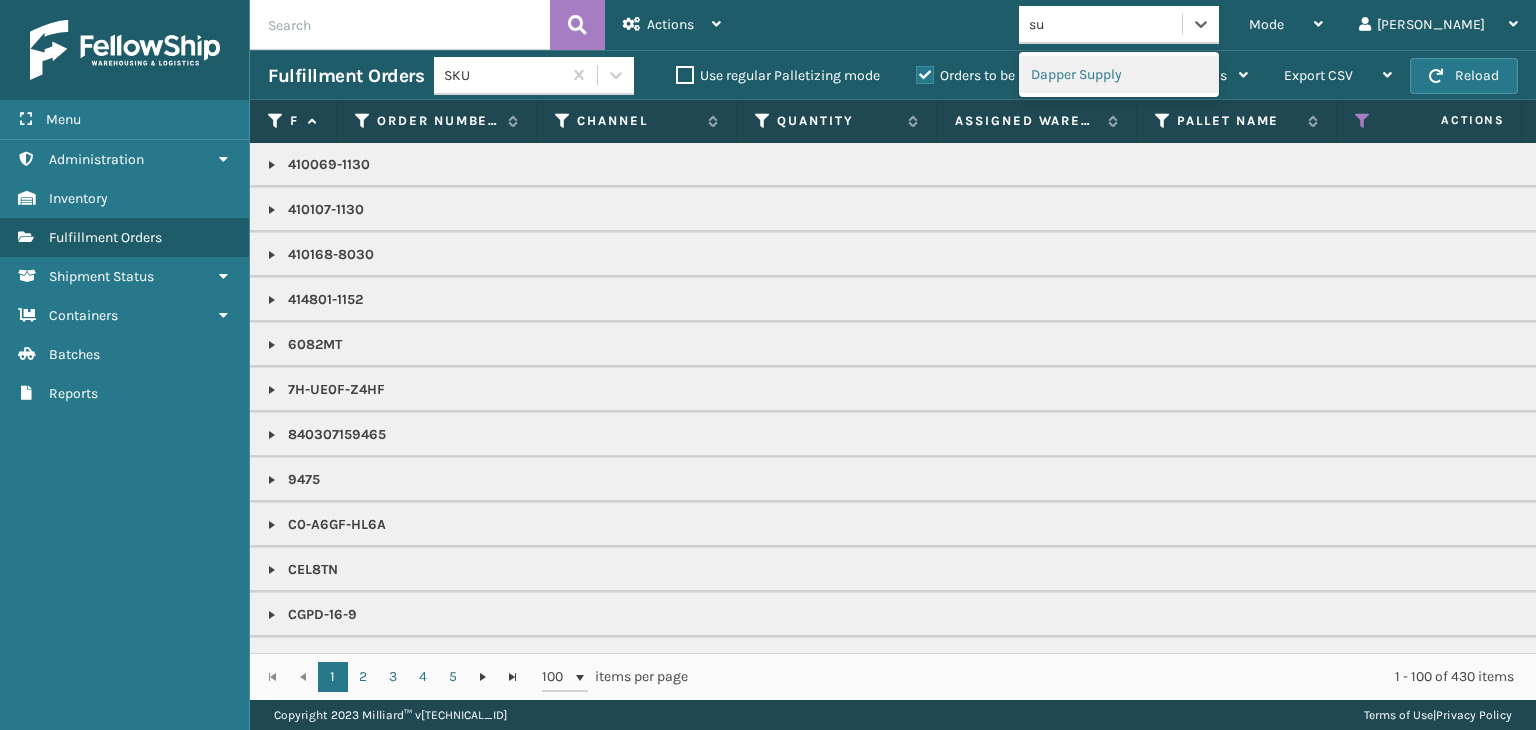 type on "sun" 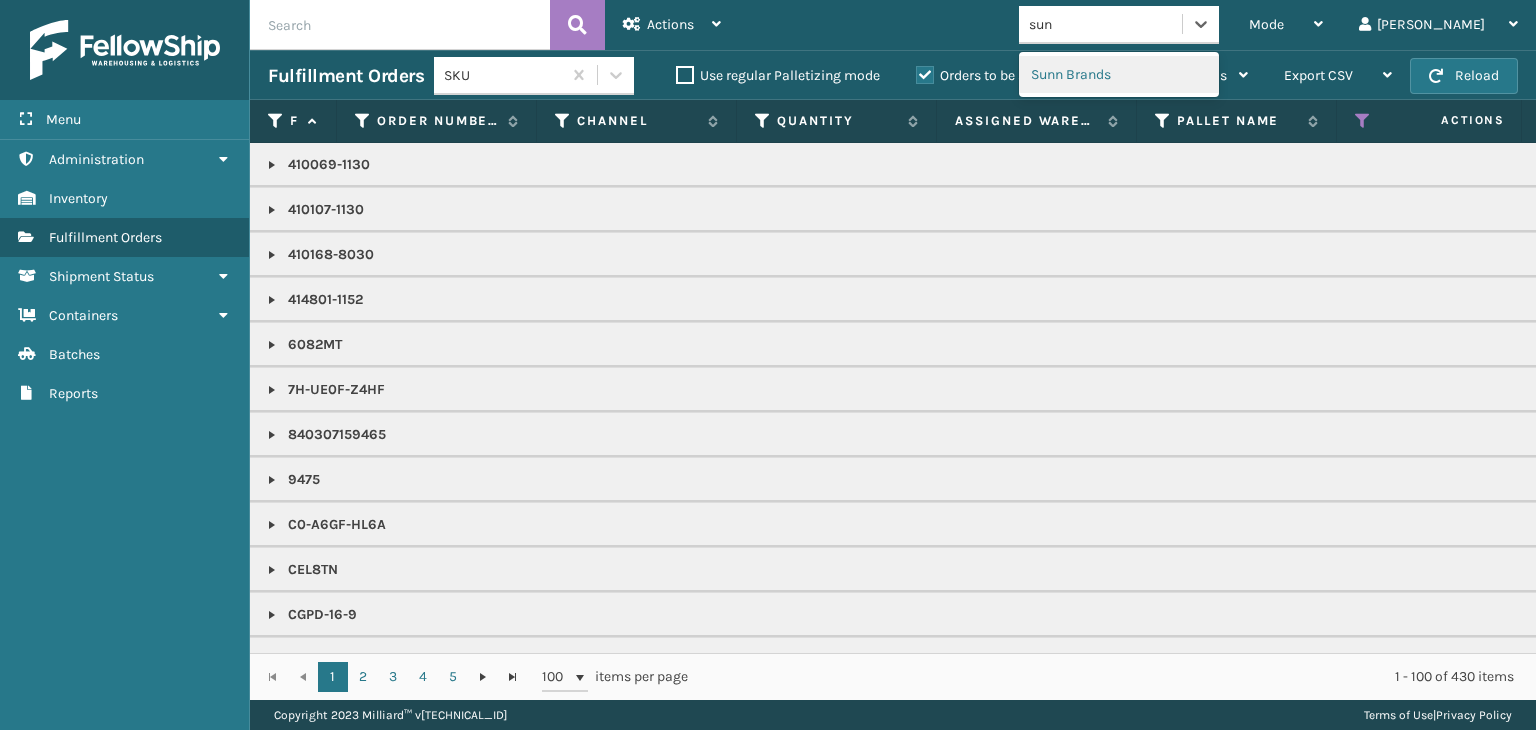 click on "Sunn Brands" at bounding box center [1119, 74] 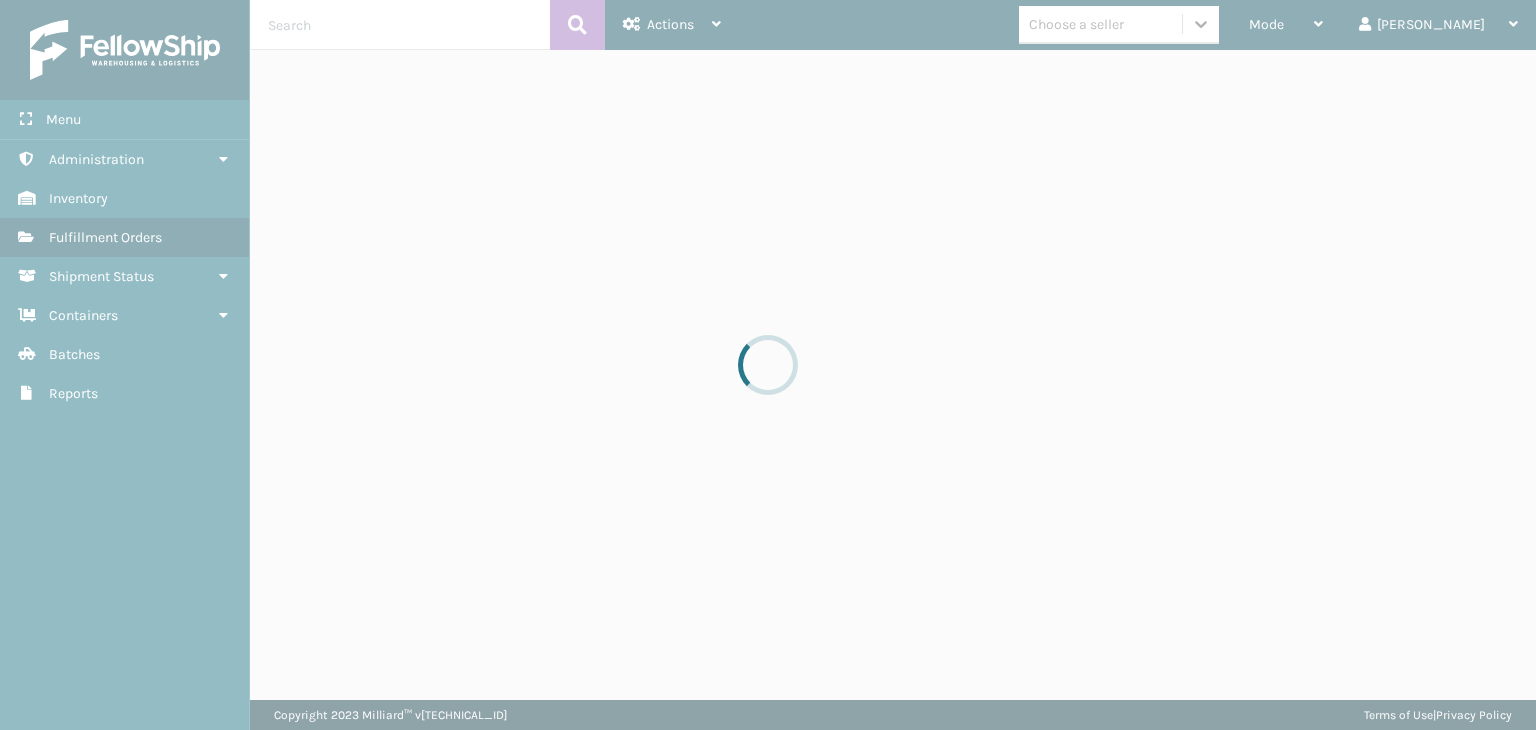 click at bounding box center (768, 365) 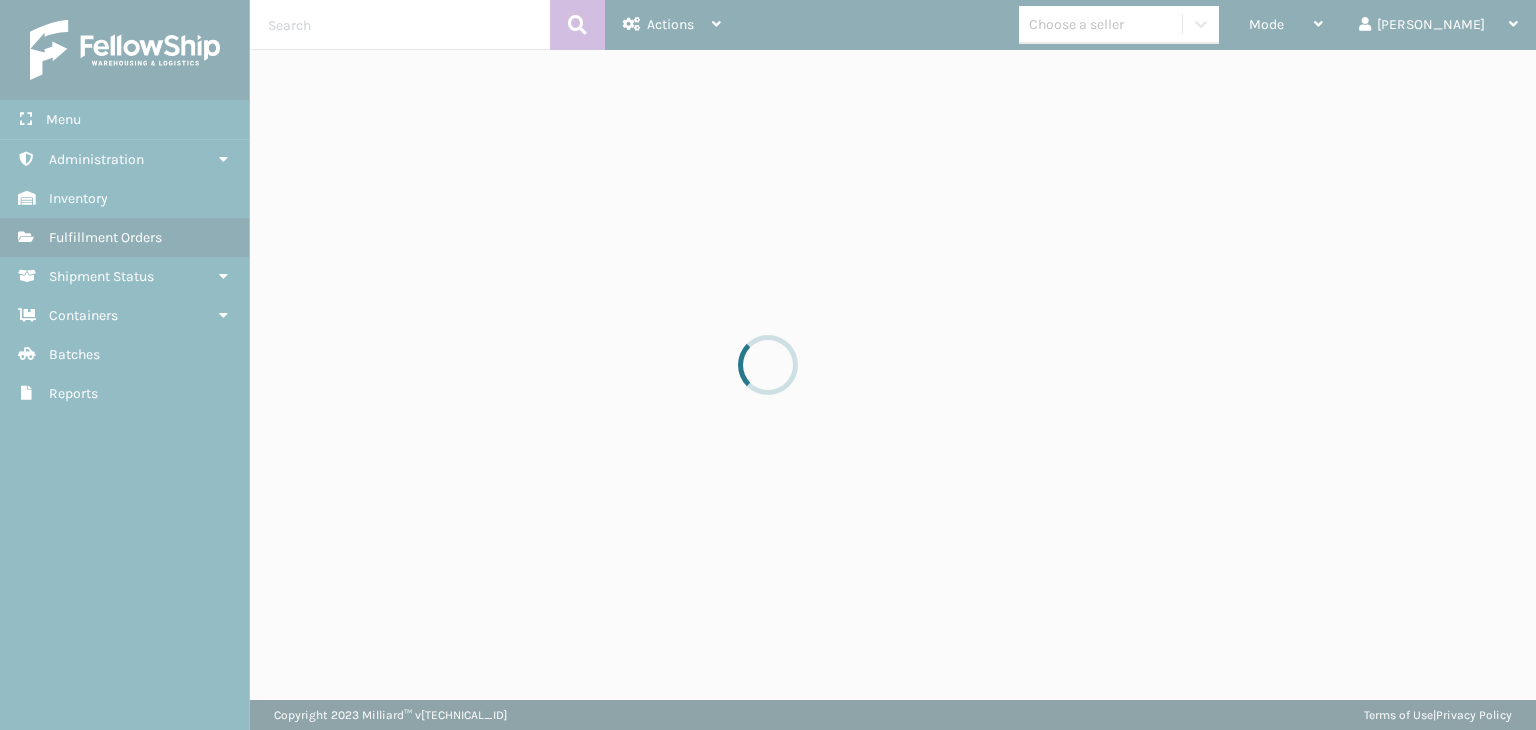click on "Mode" at bounding box center (1286, 25) 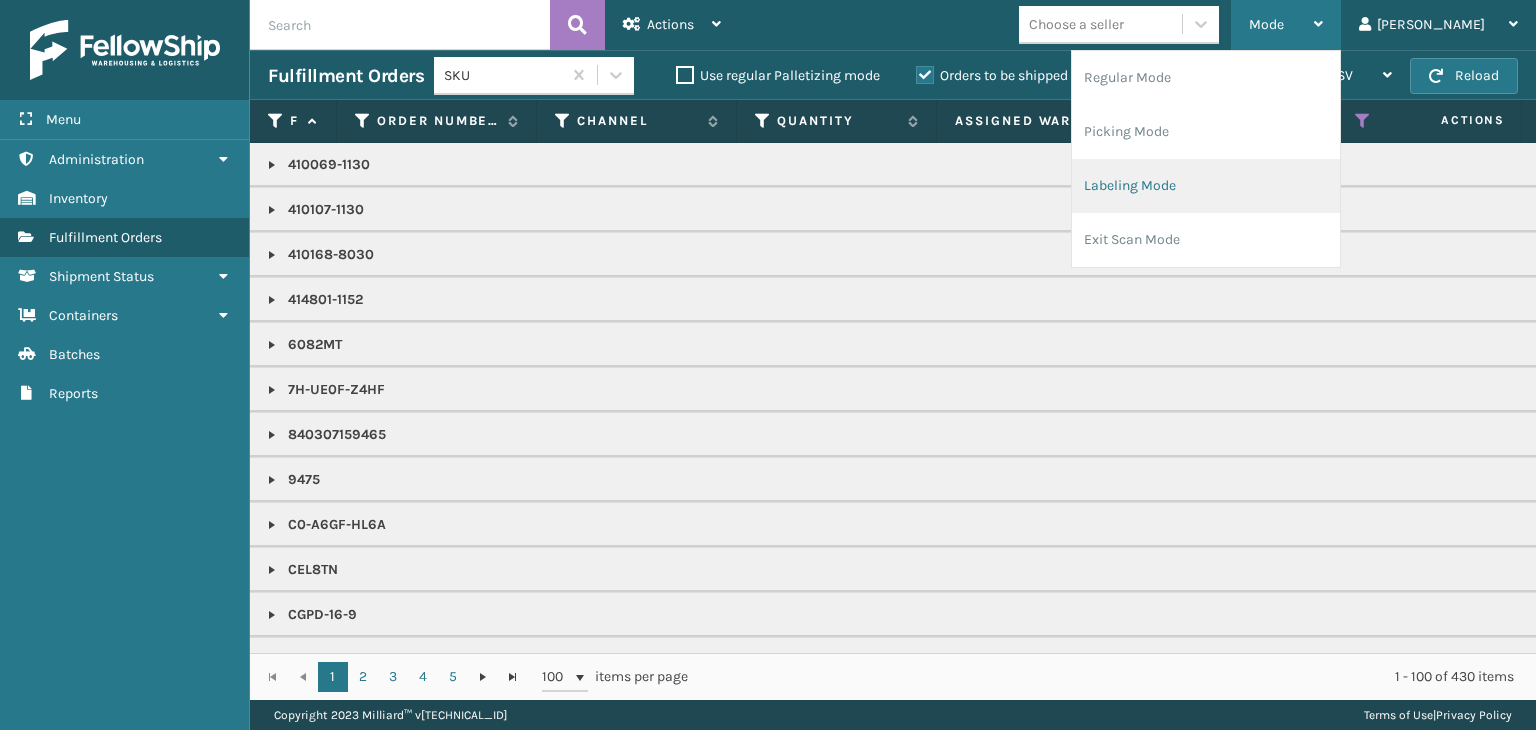 click on "Labeling Mode" at bounding box center [1206, 186] 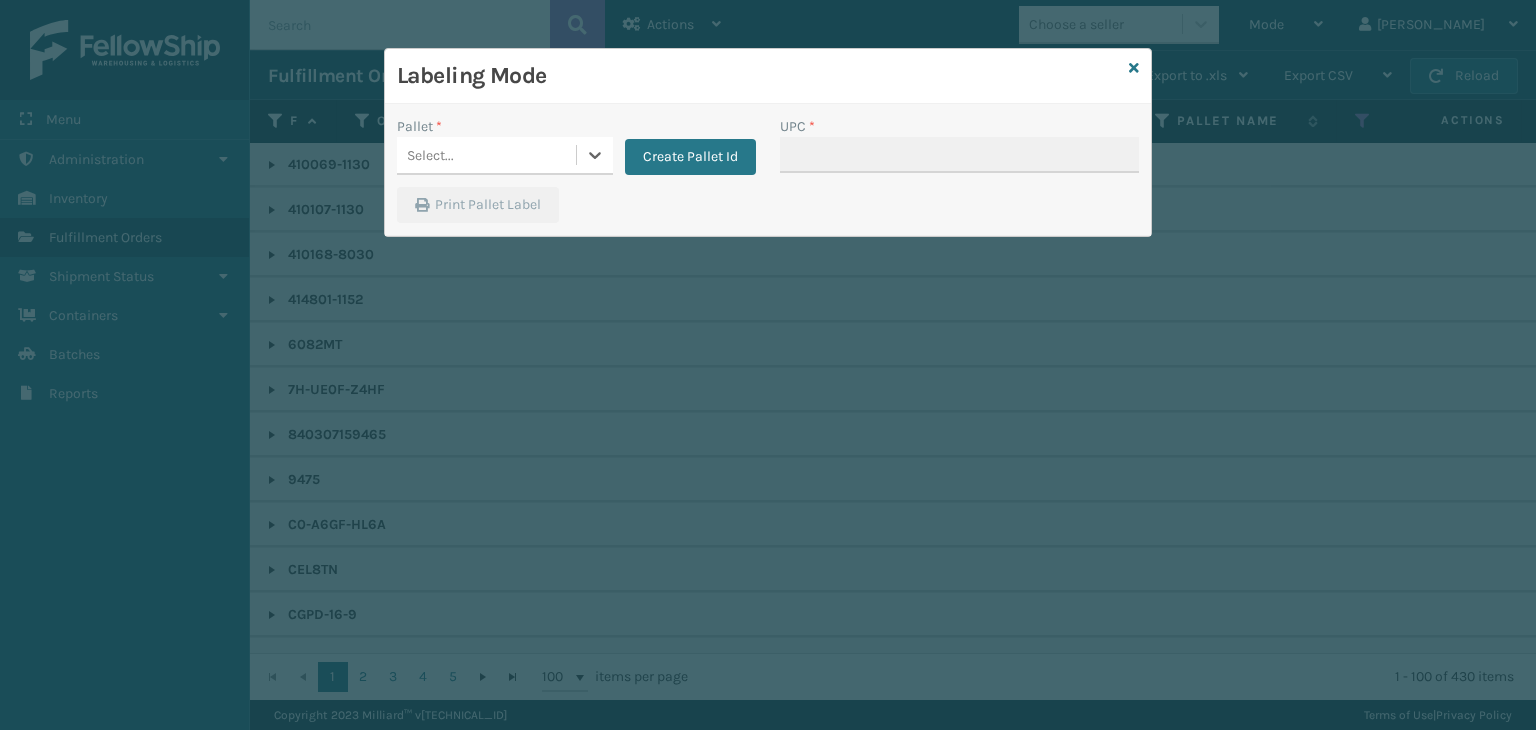 click on "Select..." at bounding box center (430, 155) 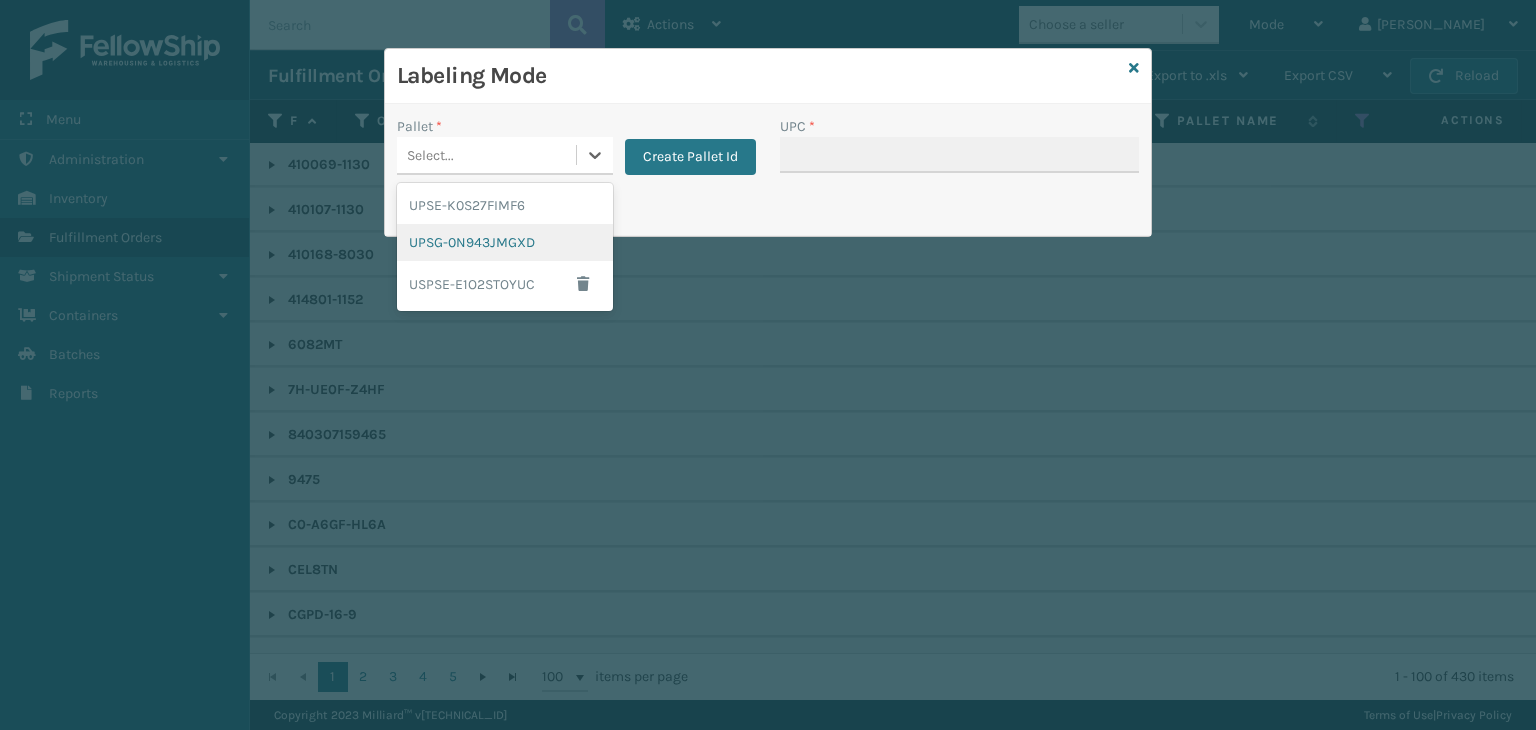 drag, startPoint x: 444, startPoint y: 248, endPoint x: 819, endPoint y: 153, distance: 386.84622 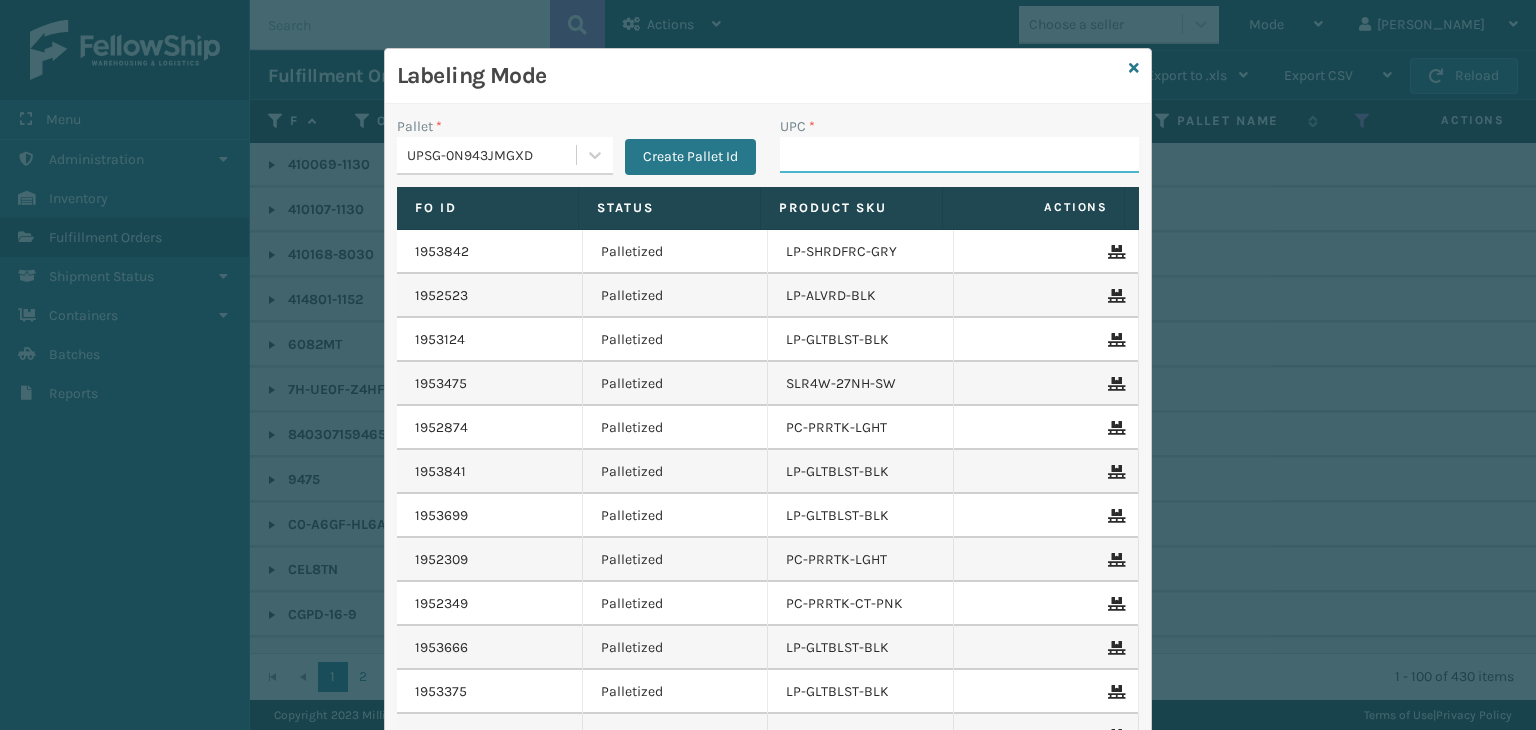 click on "UPC   *" at bounding box center (959, 155) 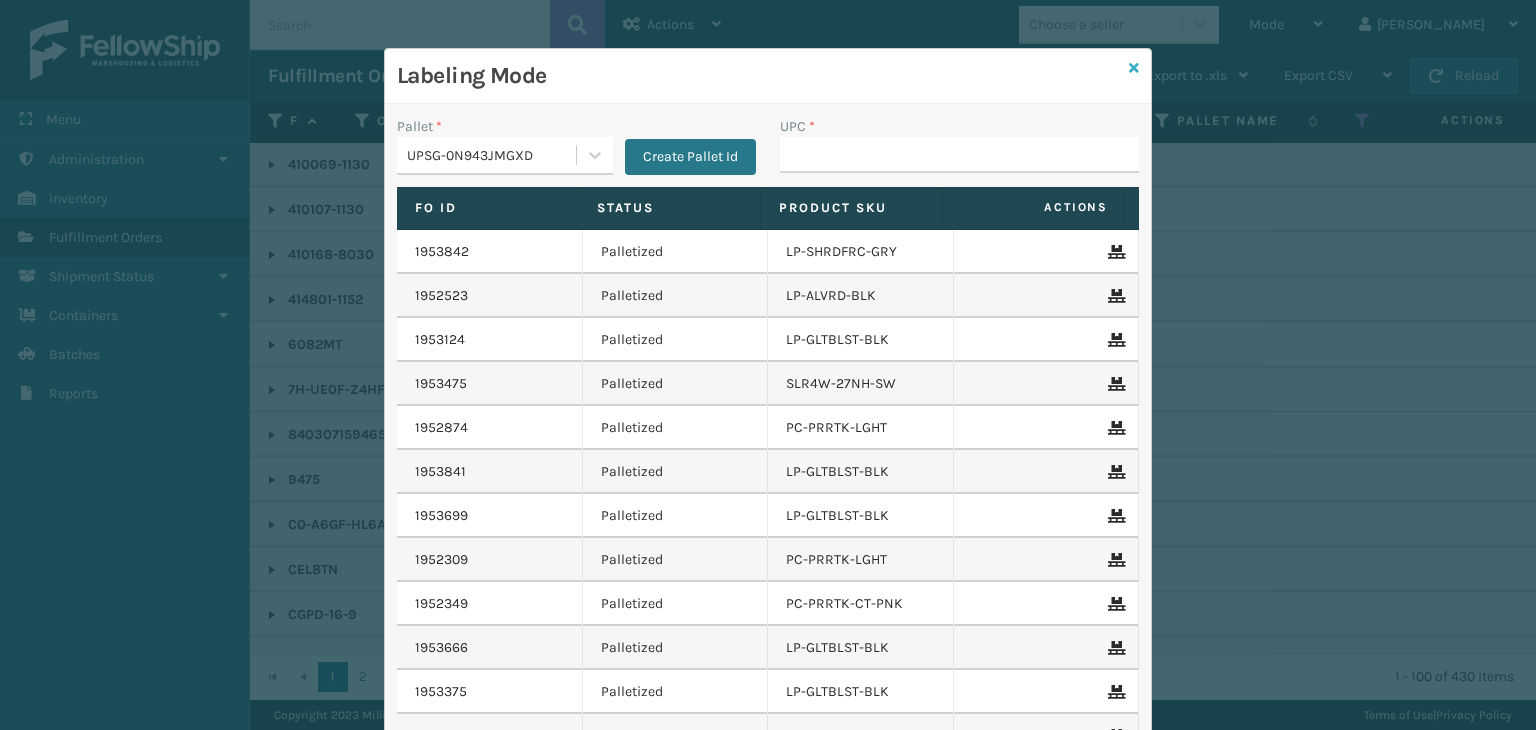 click at bounding box center (1134, 68) 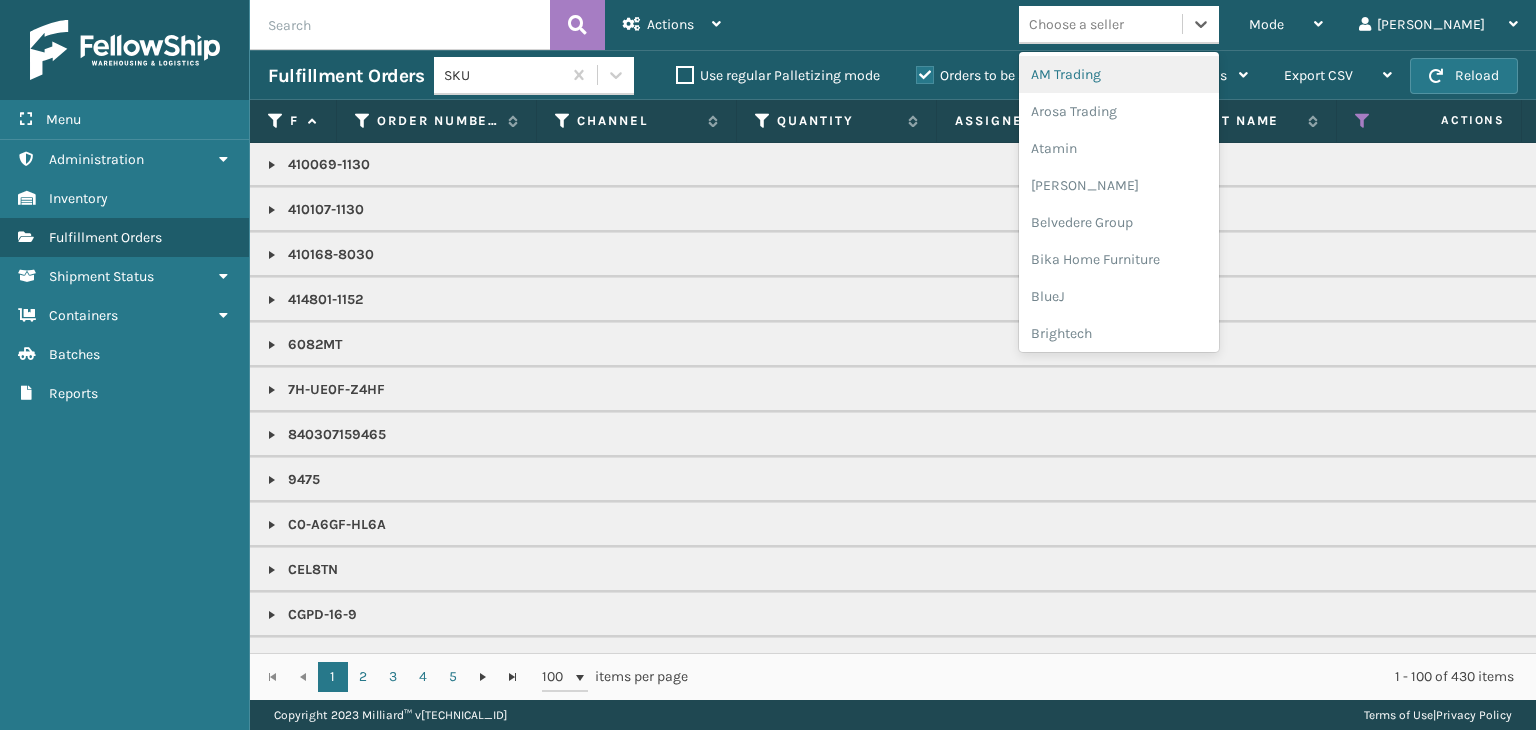 click on "Choose a seller" at bounding box center (1076, 24) 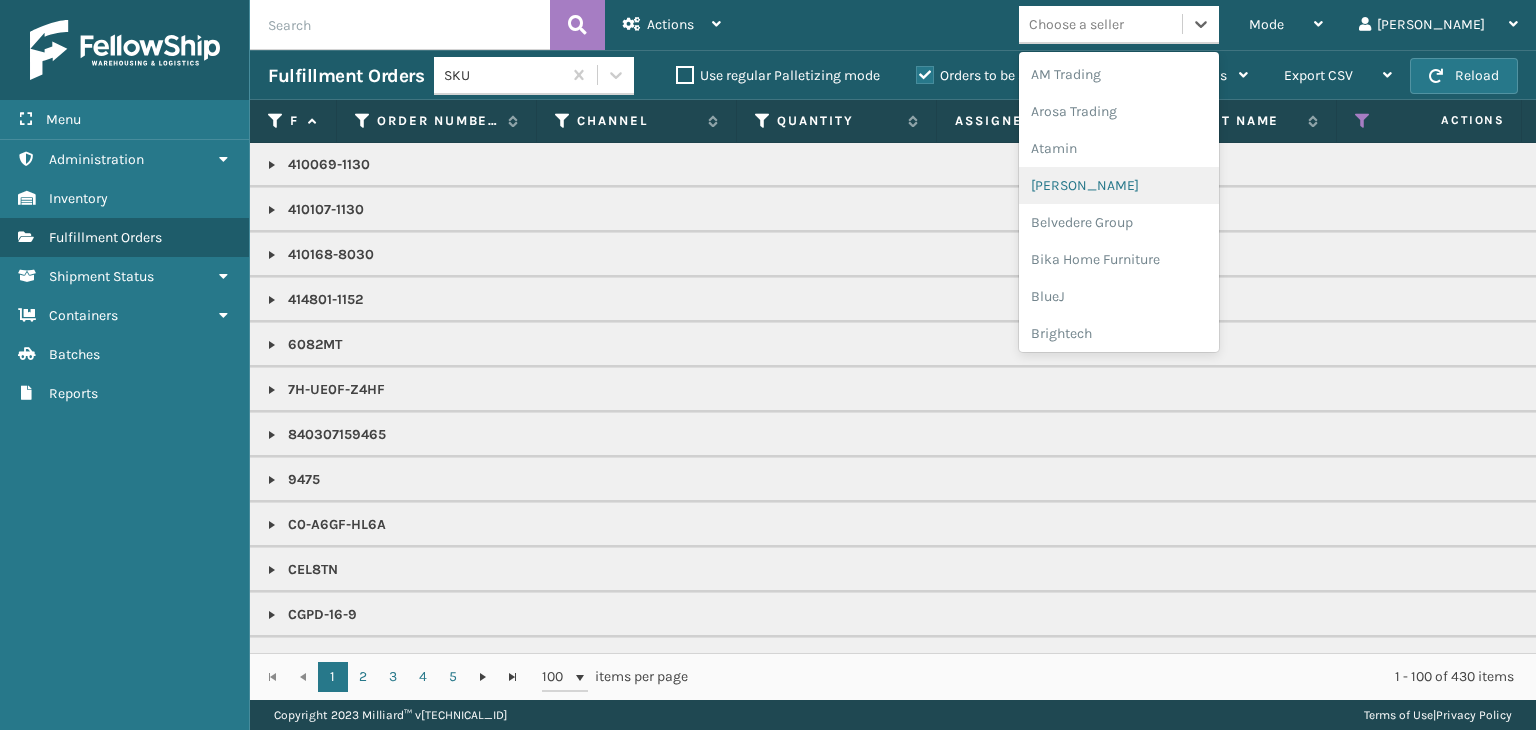 click on "[PERSON_NAME]" at bounding box center [1119, 185] 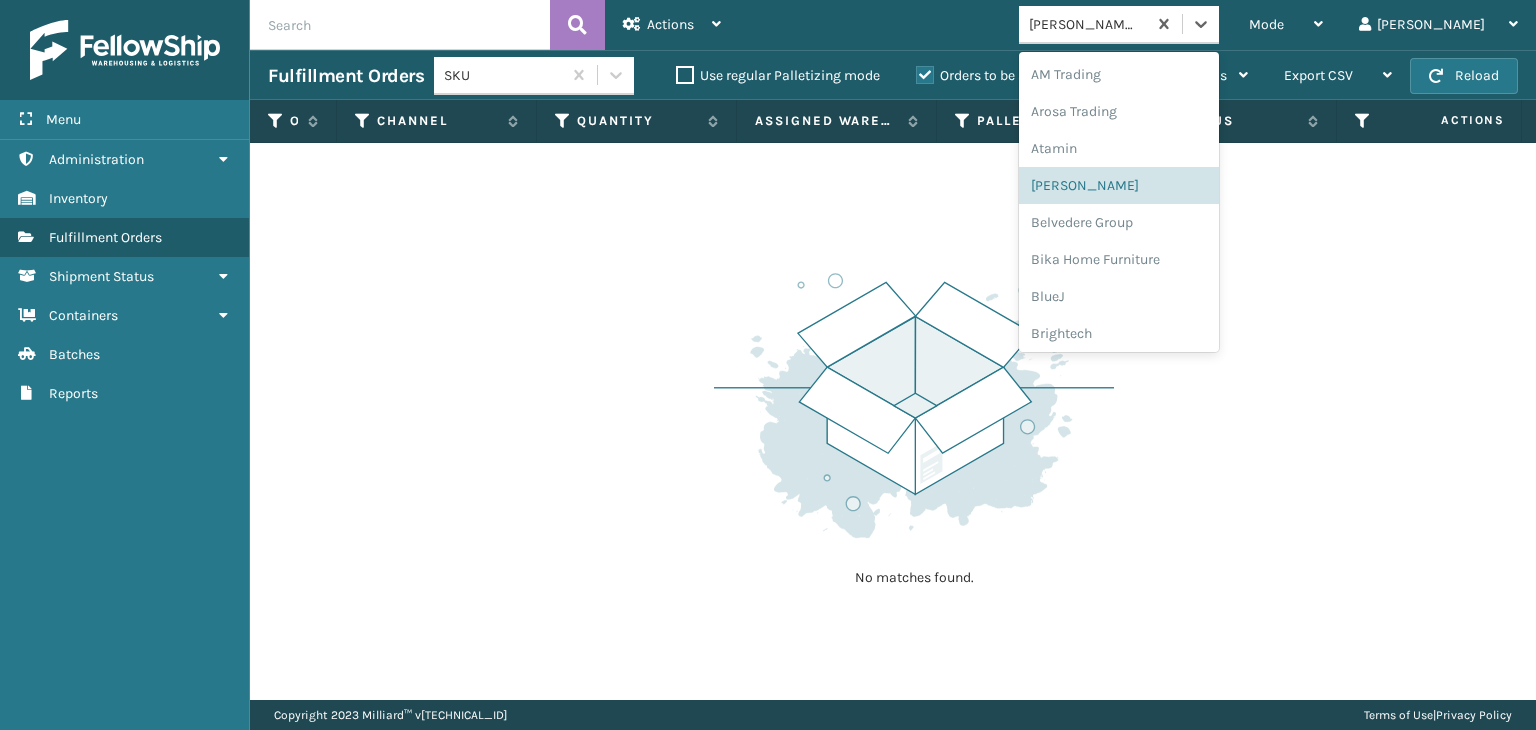 click on "[PERSON_NAME]" at bounding box center [1082, 24] 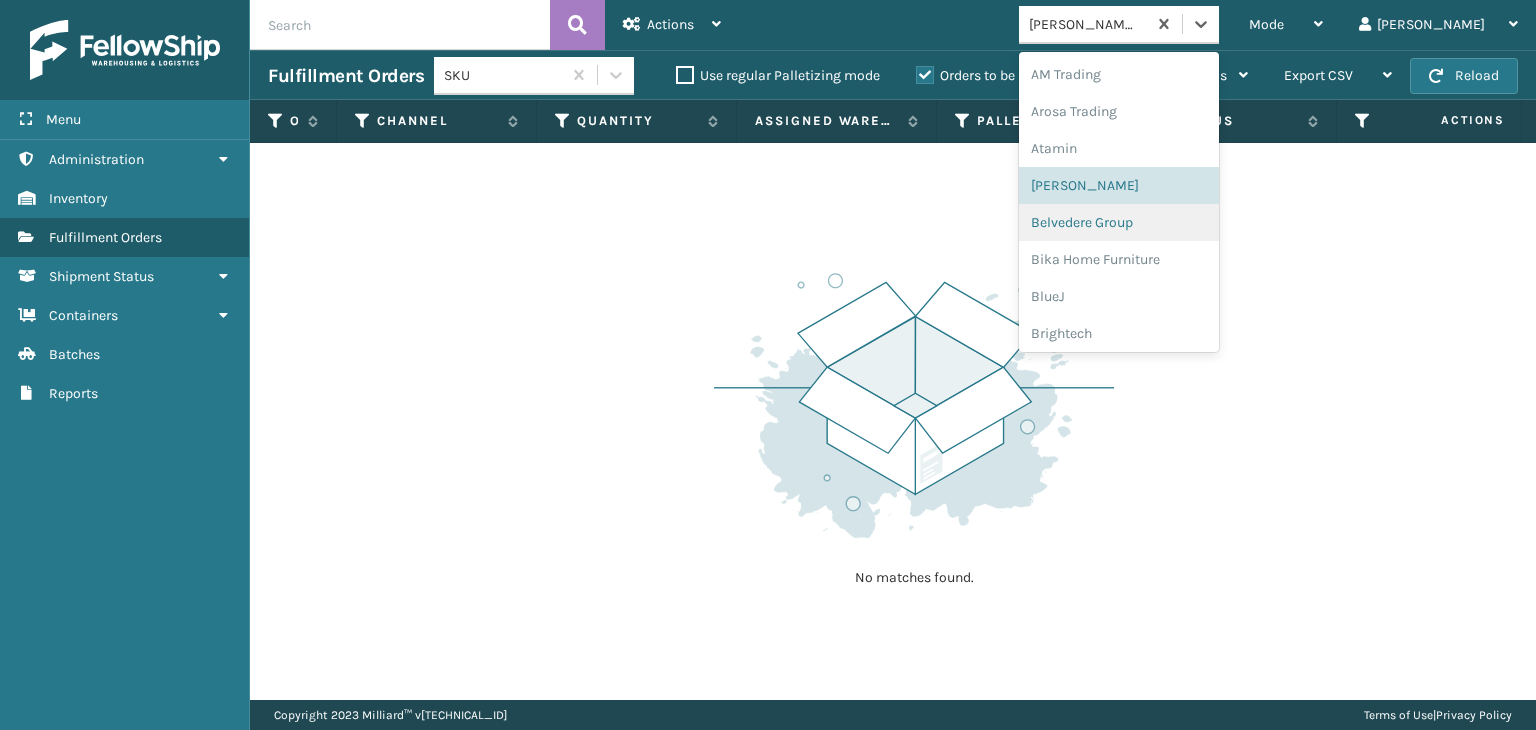 click on "Belvedere Group" at bounding box center [1119, 222] 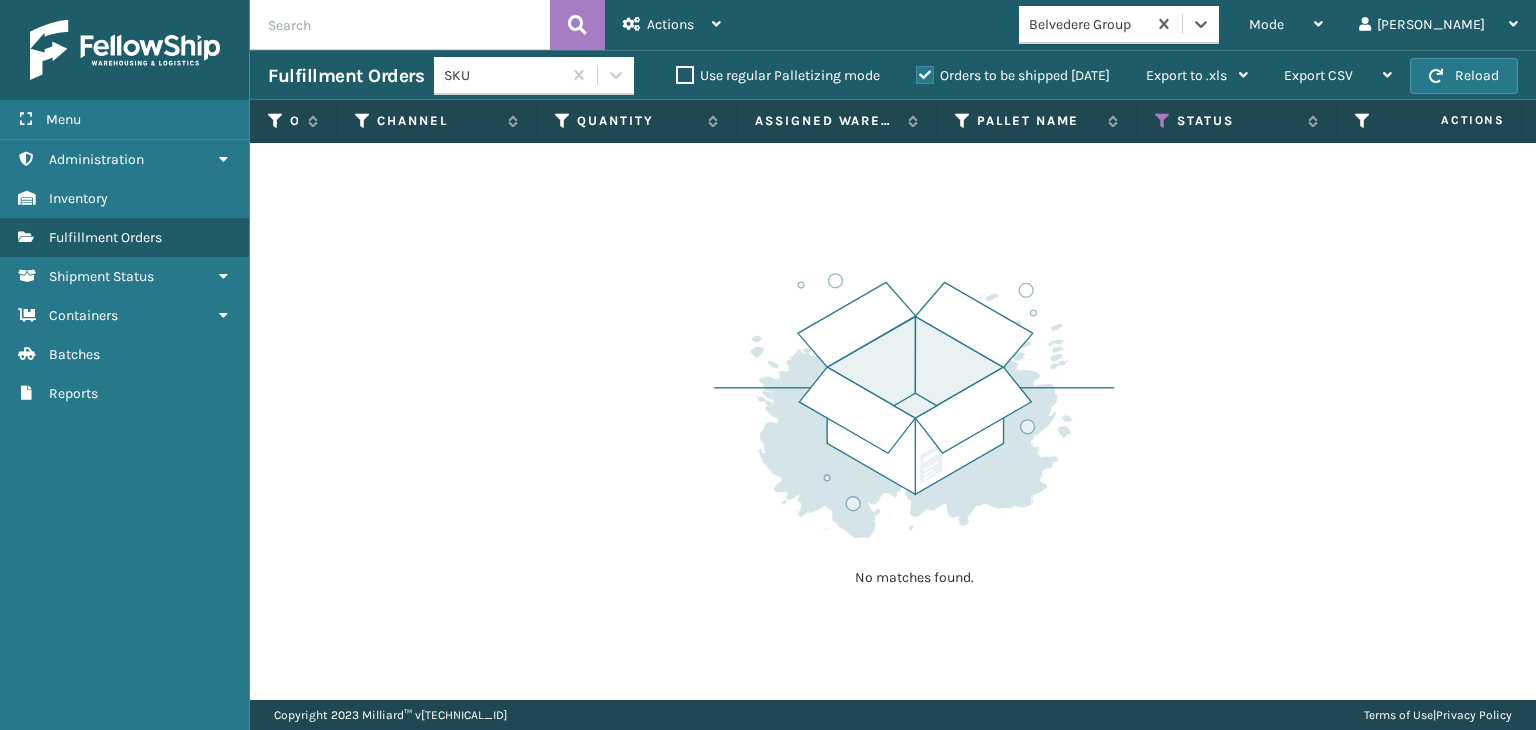 click on "Belvedere Group" at bounding box center (1082, 24) 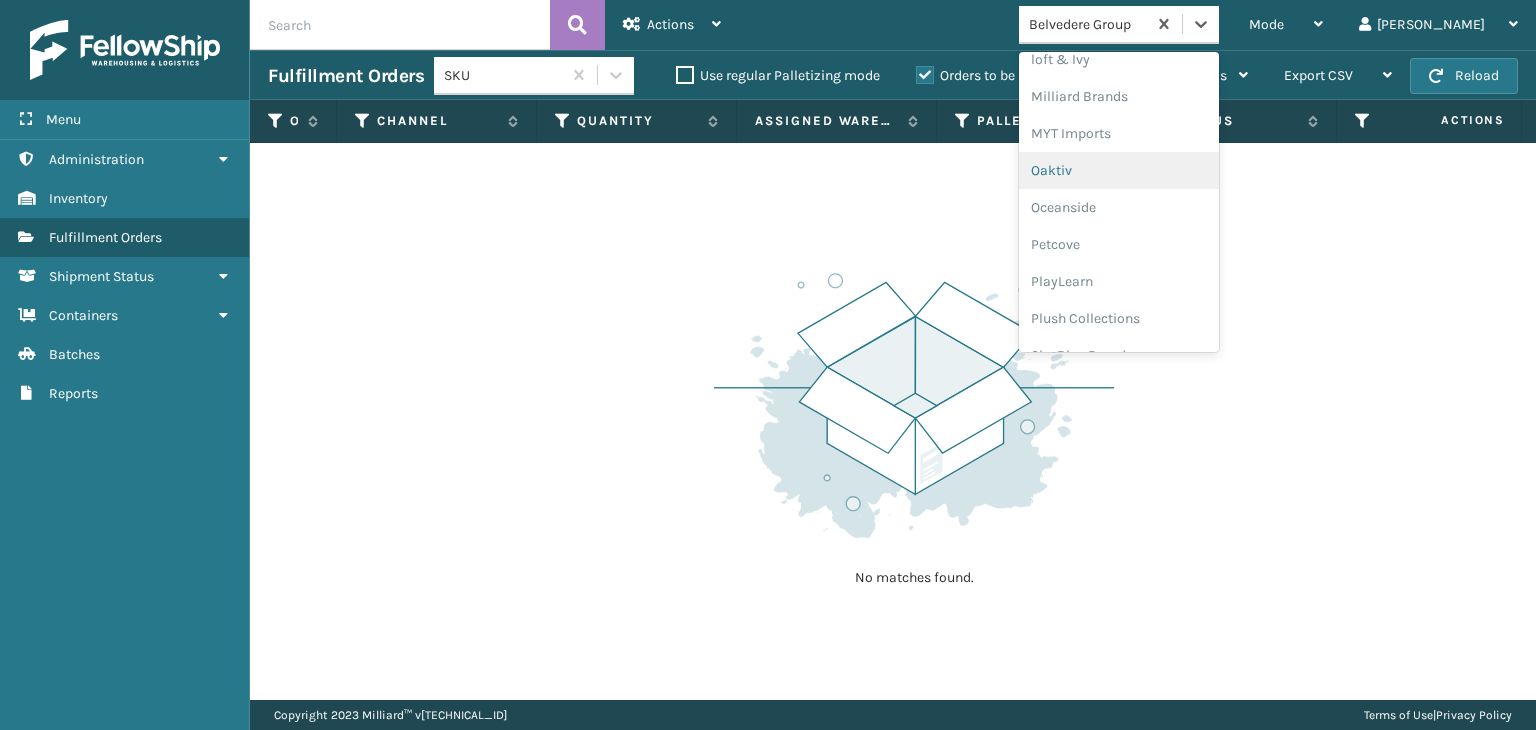 scroll, scrollTop: 892, scrollLeft: 0, axis: vertical 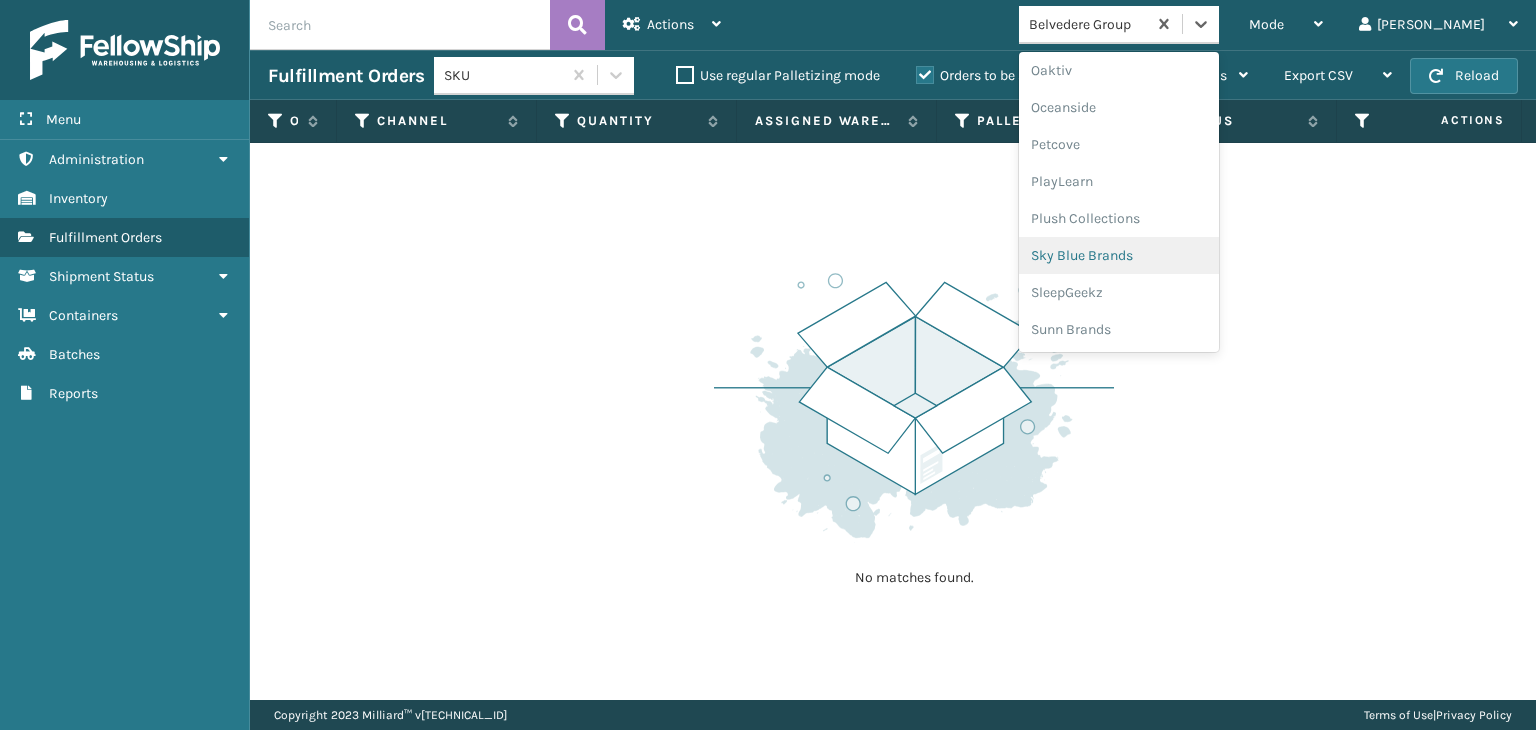 click on "Sky Blue Brands" at bounding box center (1119, 255) 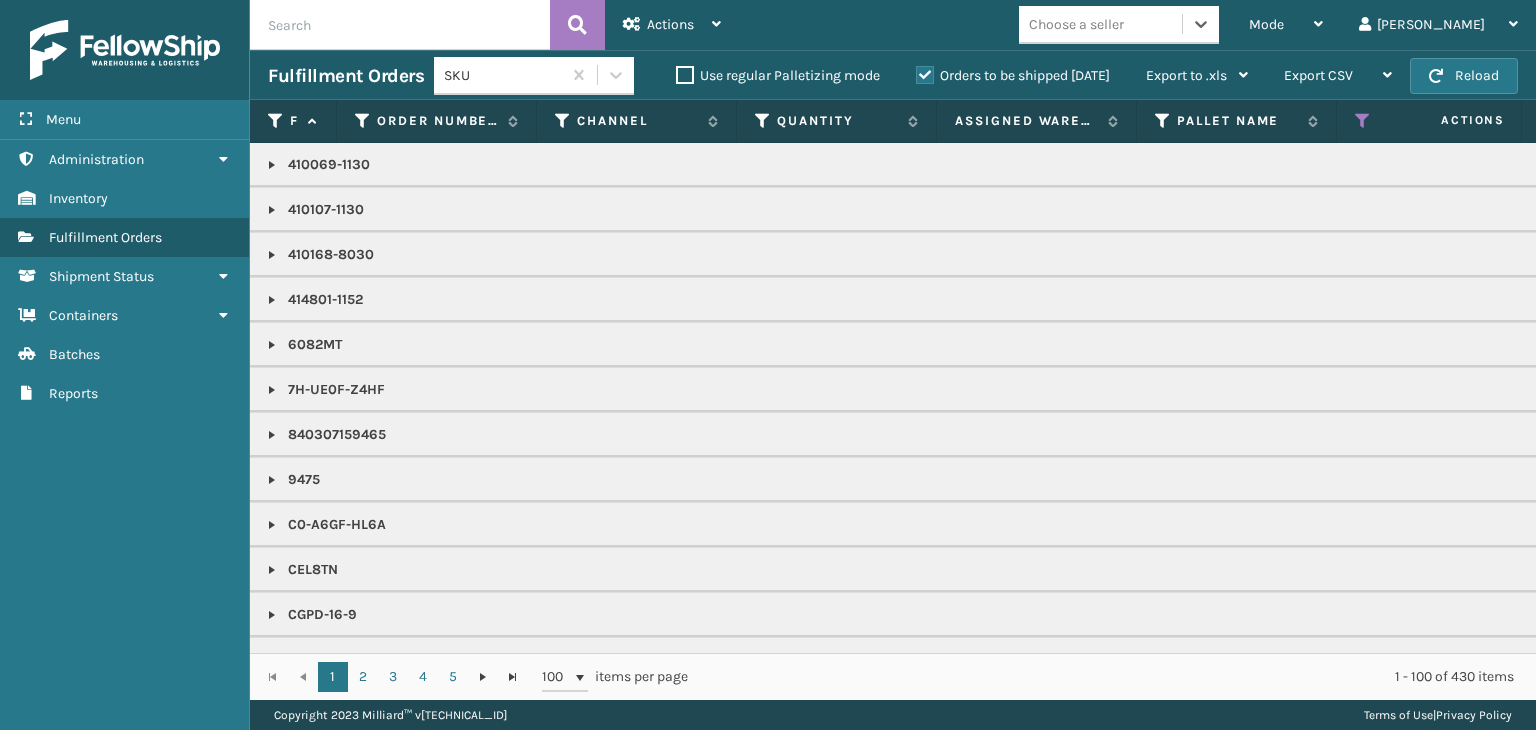 click on "Choose a seller" at bounding box center [1076, 24] 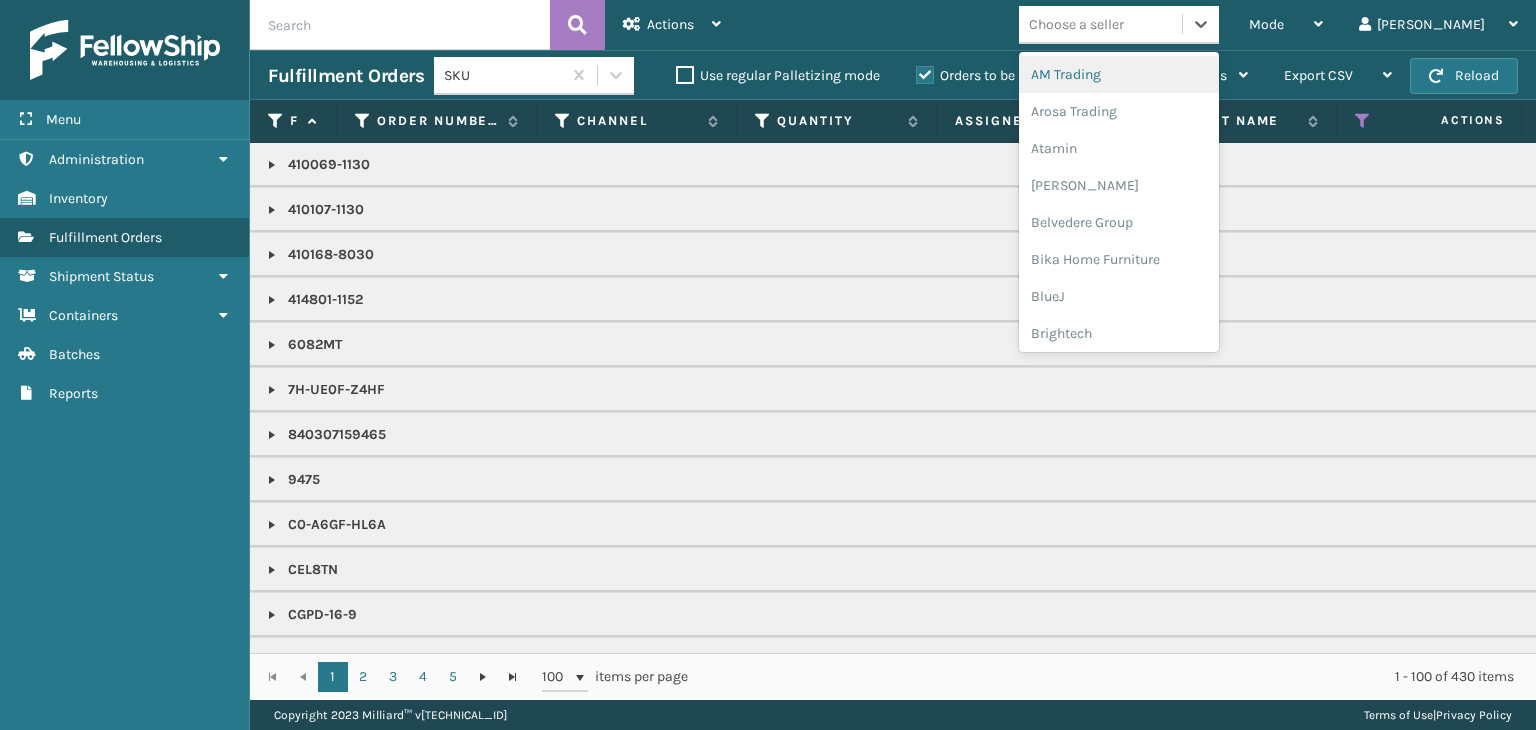 click on "option Sky Blue Brands, selected.    option AM Trading focused, 1 of 25. 25 results available. Use Up and Down to choose options, press Enter to select the currently focused option, press Escape to exit the menu, press Tab to select the option and exit the menu. Choose a seller AM Trading Arosa Trading Atamin Bebe Bask Belvedere Group Bika Home Furniture BlueJ Brightech [US_STATE] Design Den Dapper Supply Decoro Emson FoamTex Gourmia Intruder organization Joyberri K2 Health Koolmore LifePro Fitness LifeStyle Lincove loft & [PERSON_NAME] Brands MYT Imports Oaktiv" at bounding box center (1125, 25) 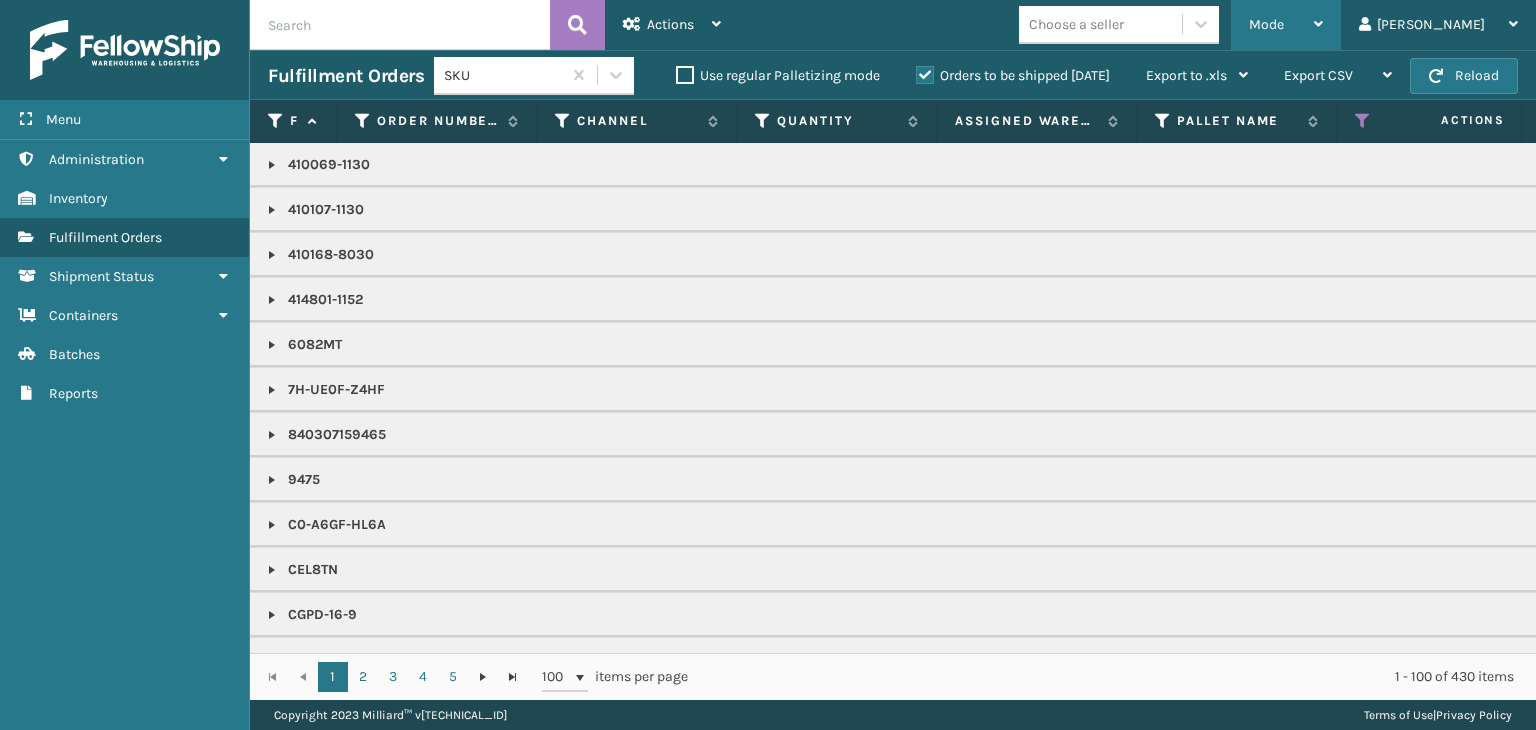 click on "Mode" at bounding box center (1286, 25) 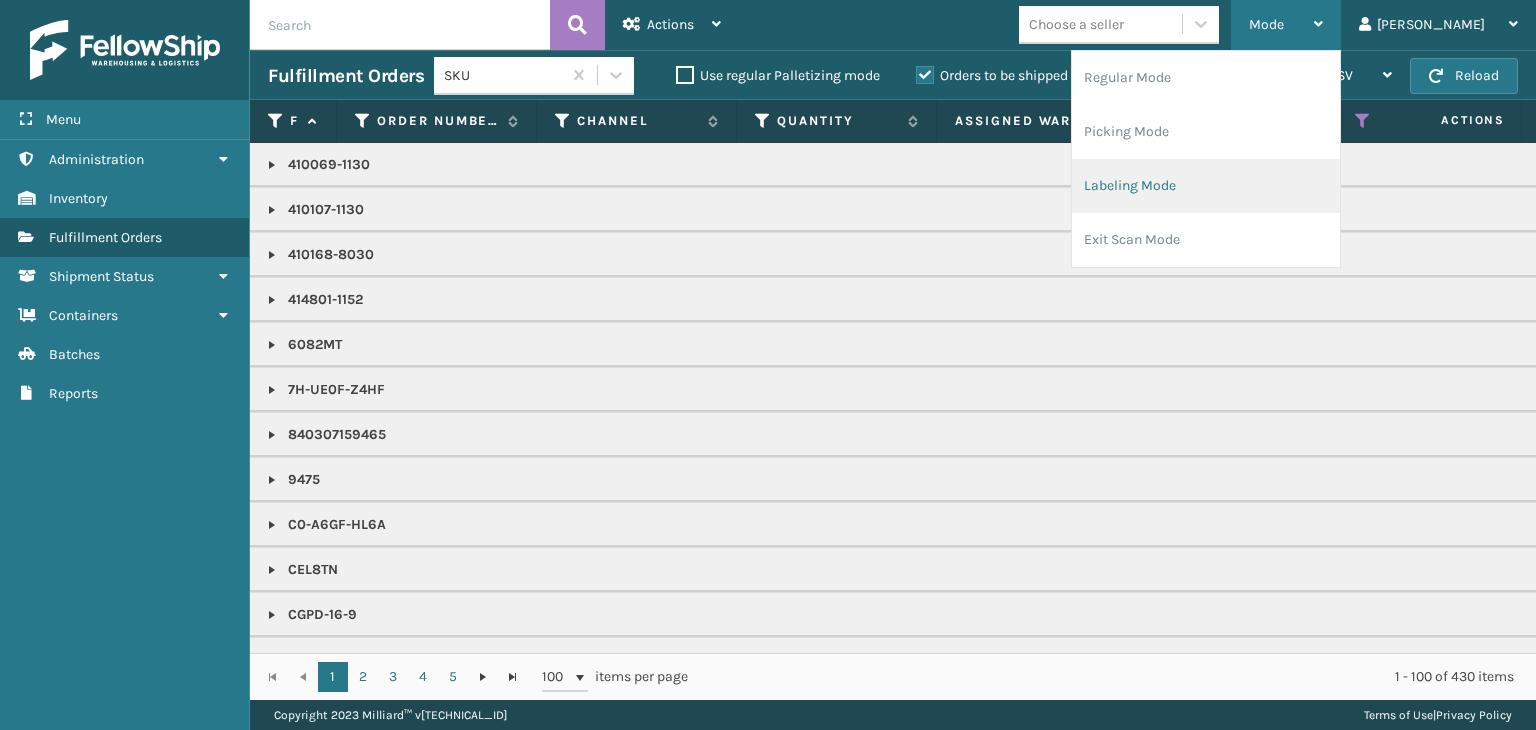 click on "Labeling Mode" at bounding box center (1206, 186) 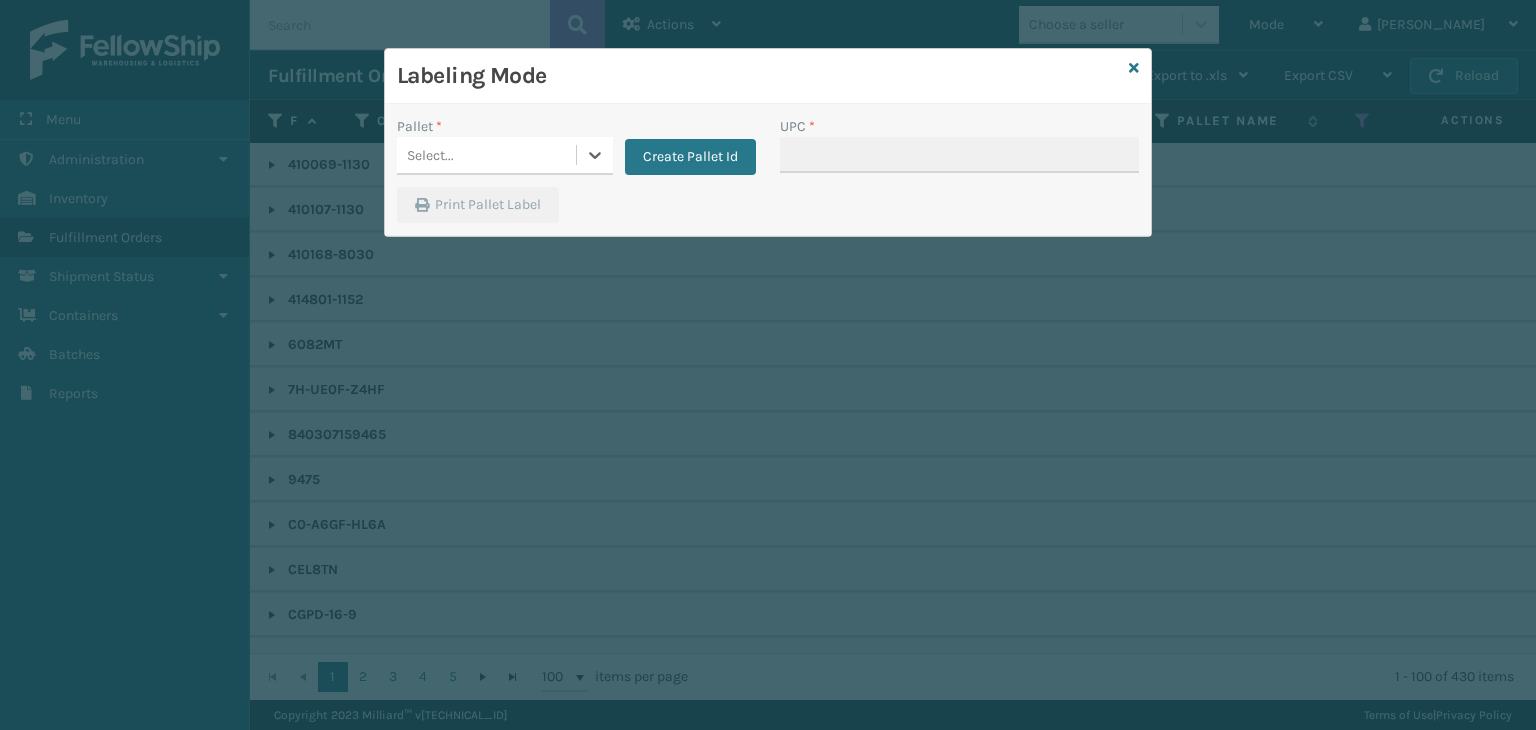 click on "Select..." at bounding box center (430, 155) 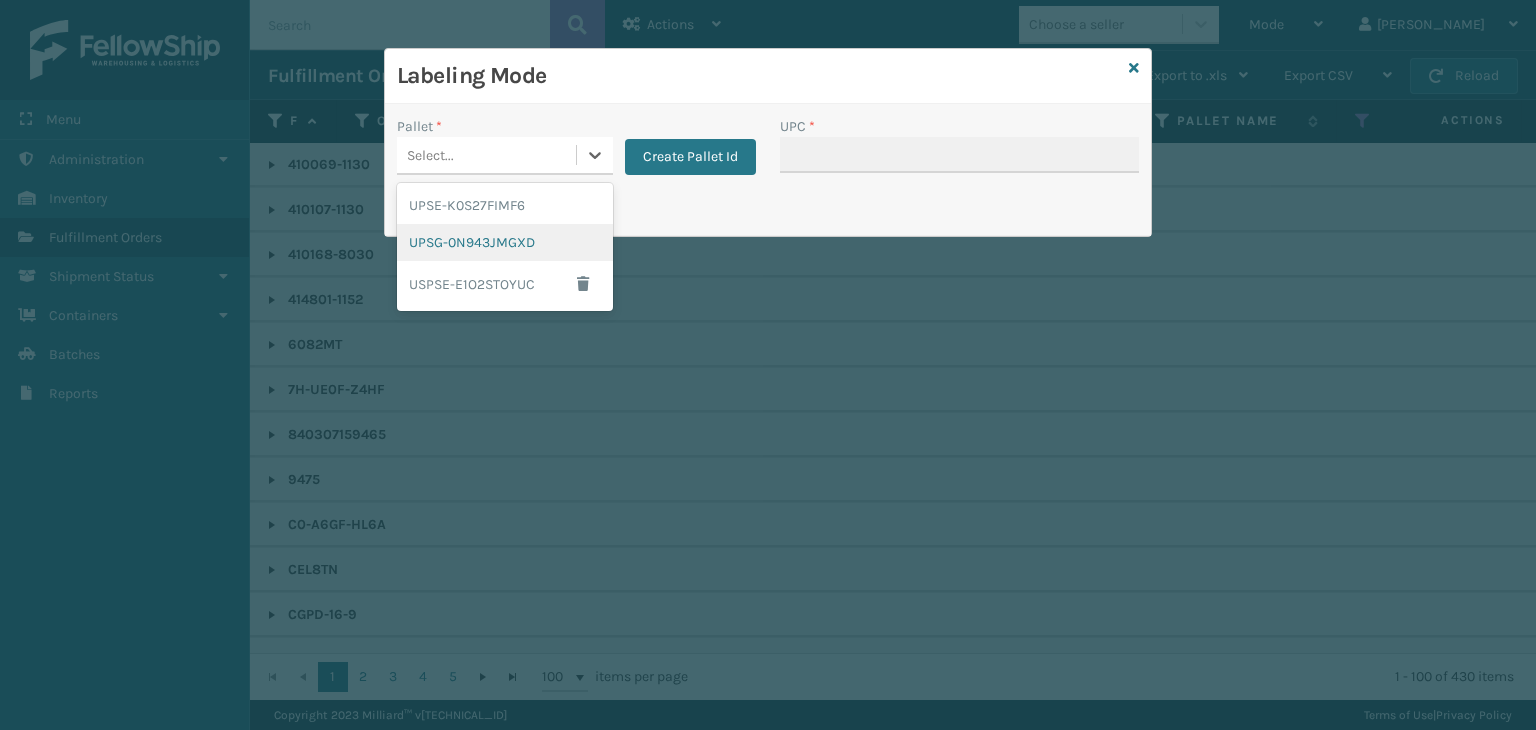 click on "UPSG-0N943JMGXD" at bounding box center (505, 242) 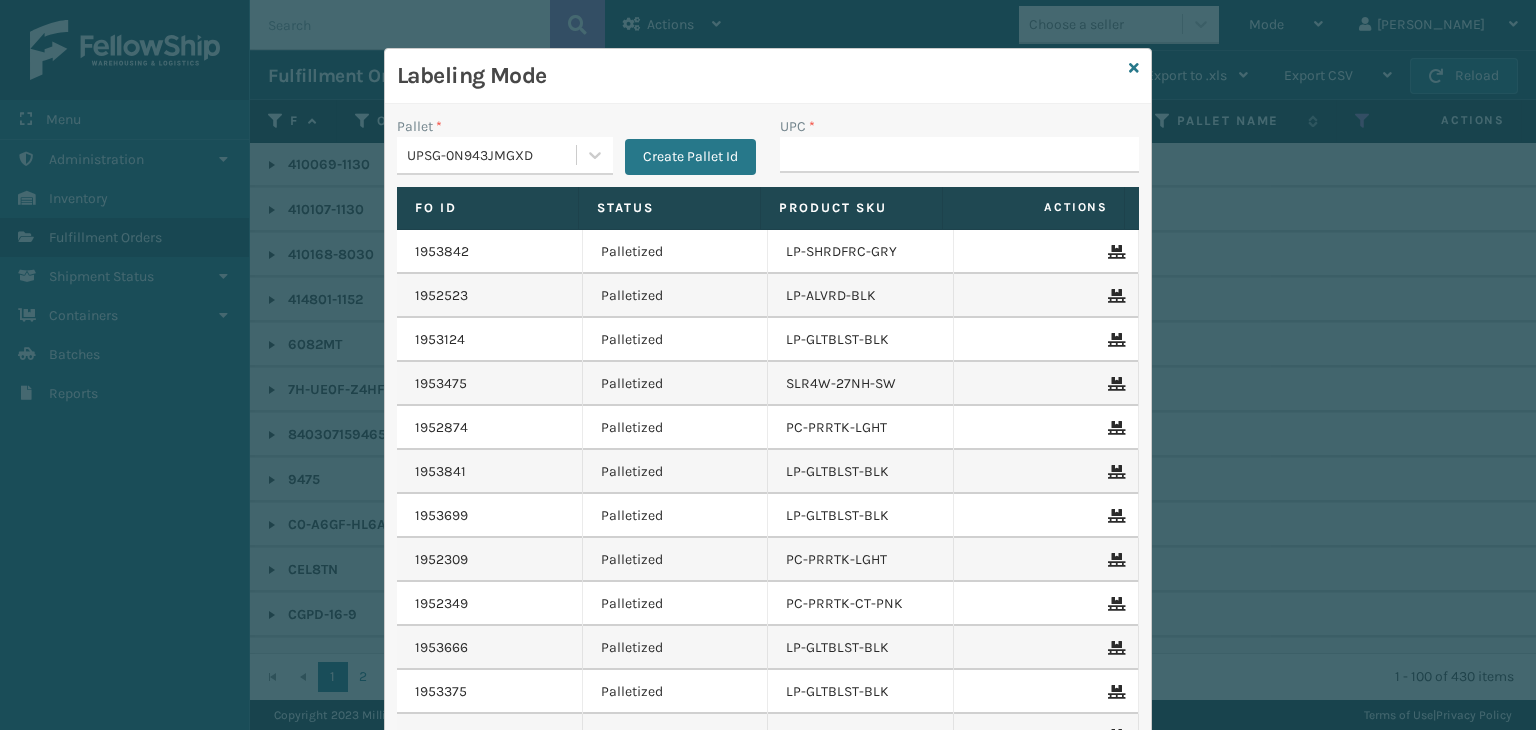 click on "UPC   *" at bounding box center (959, 126) 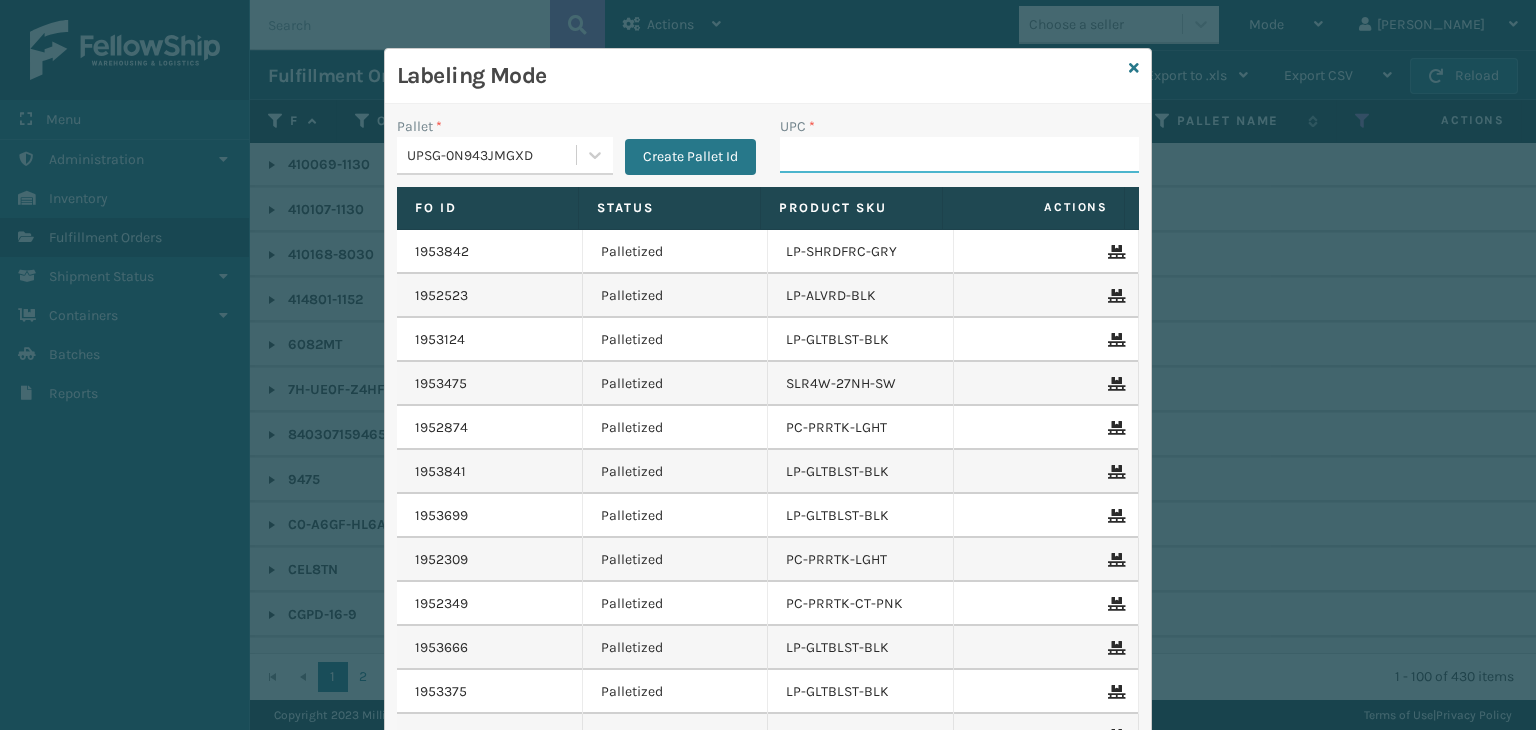 click on "UPC   *" at bounding box center (959, 155) 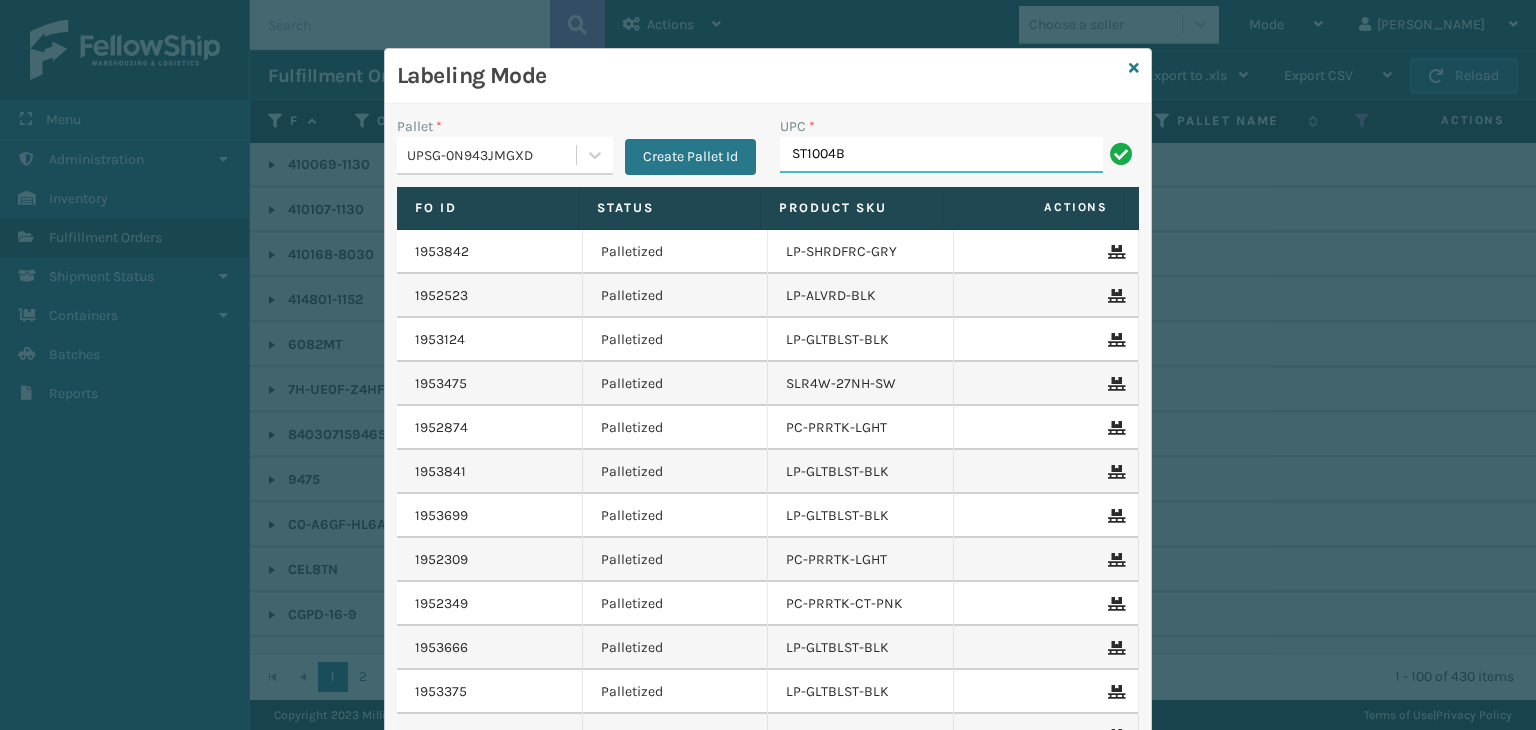 type on "ST1004B" 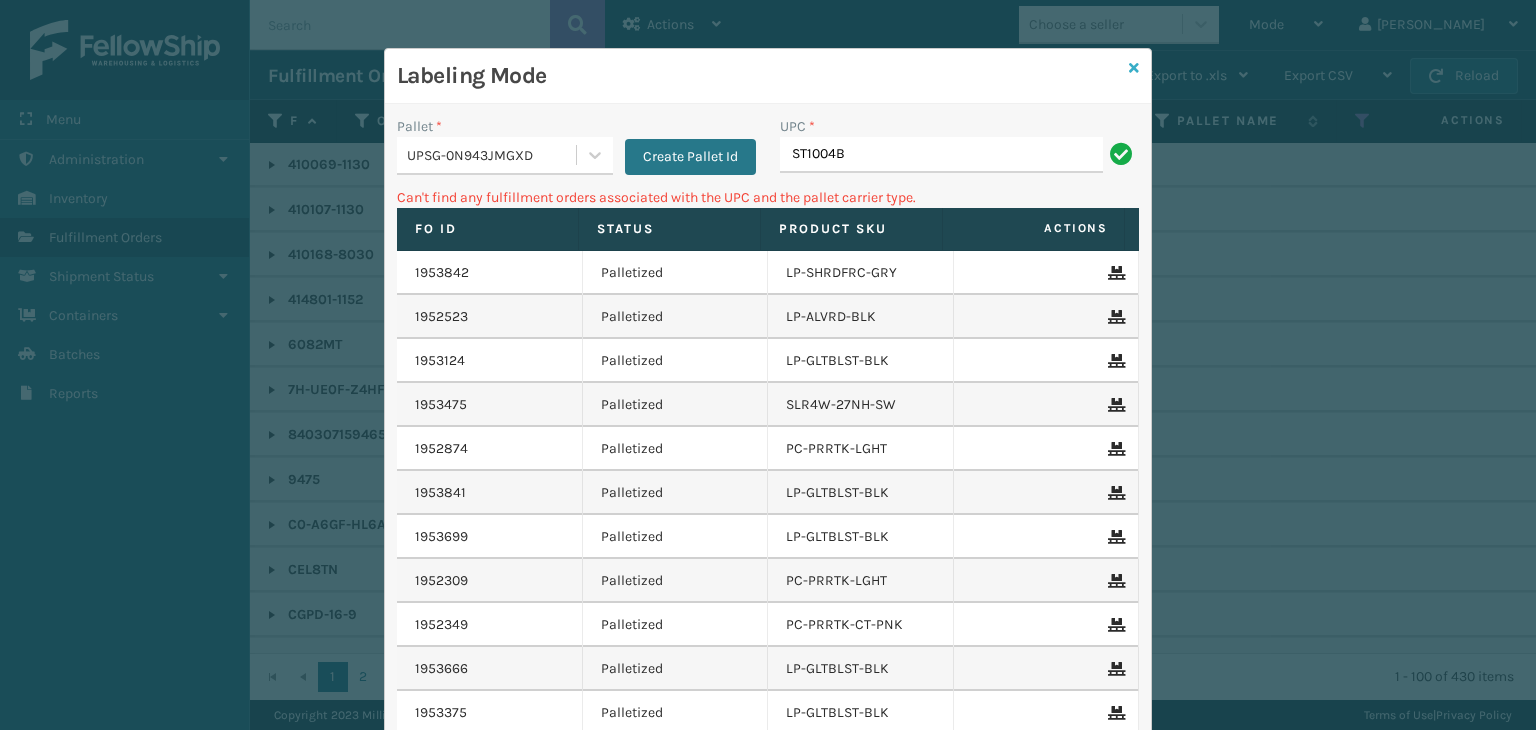 click at bounding box center (1134, 68) 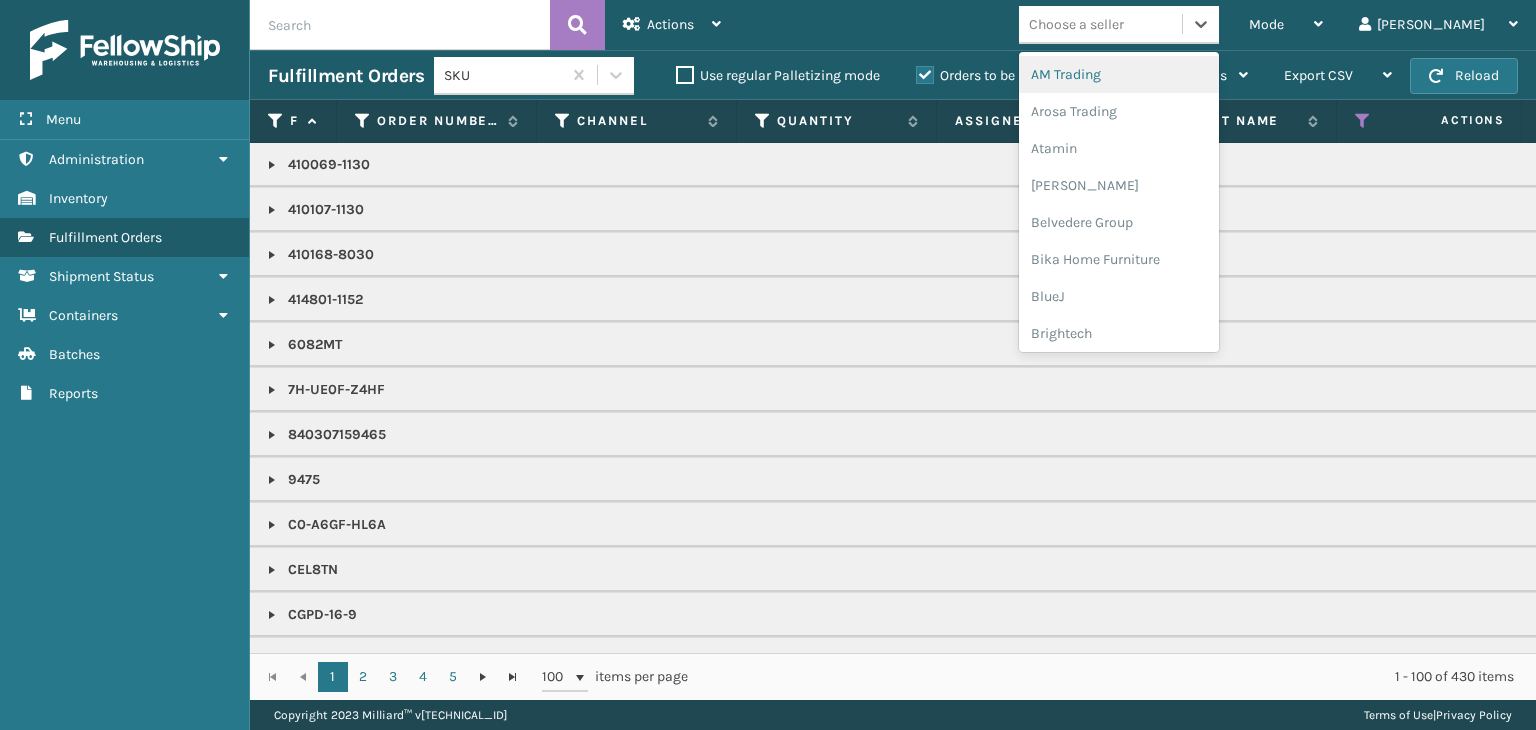 click on "Choose a seller" at bounding box center (1100, 24) 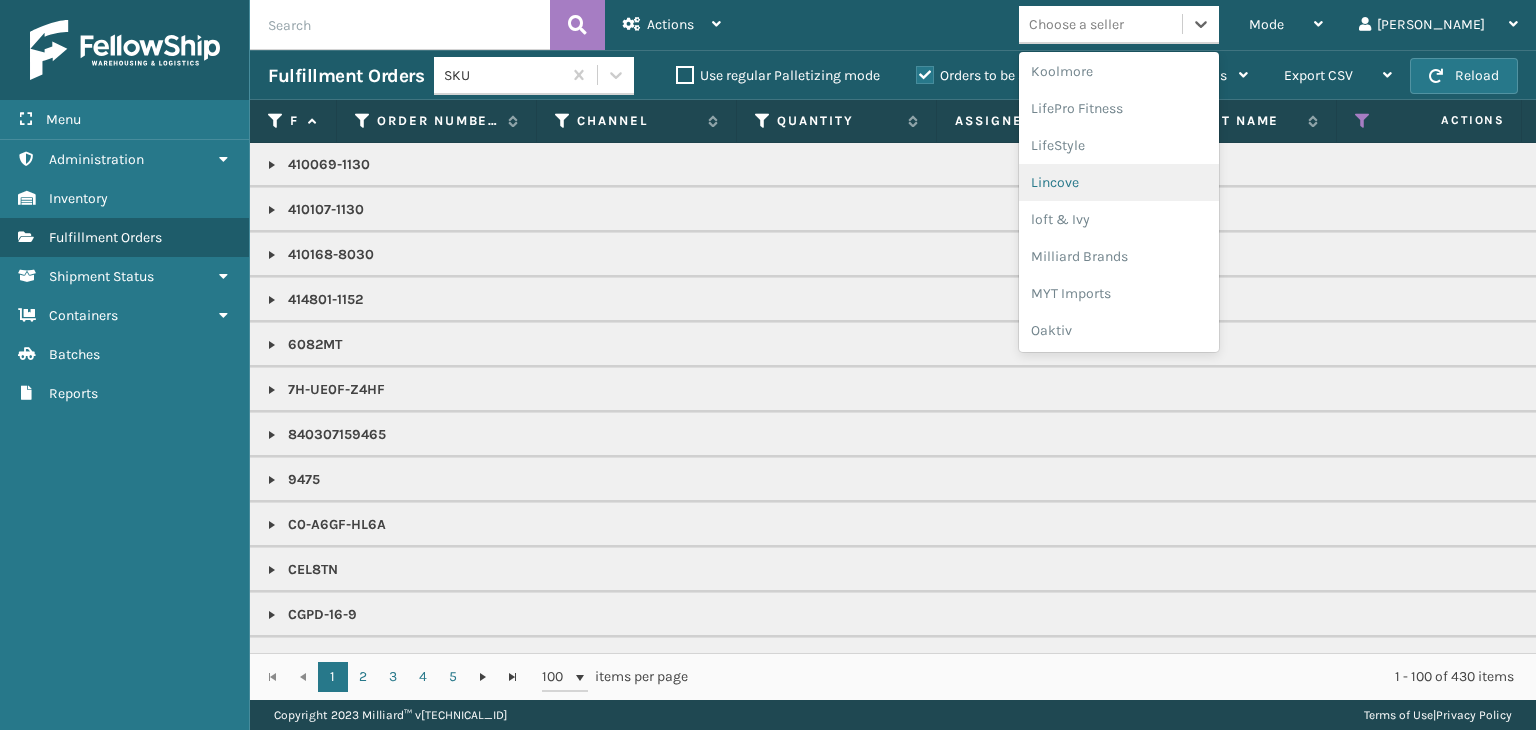 scroll, scrollTop: 892, scrollLeft: 0, axis: vertical 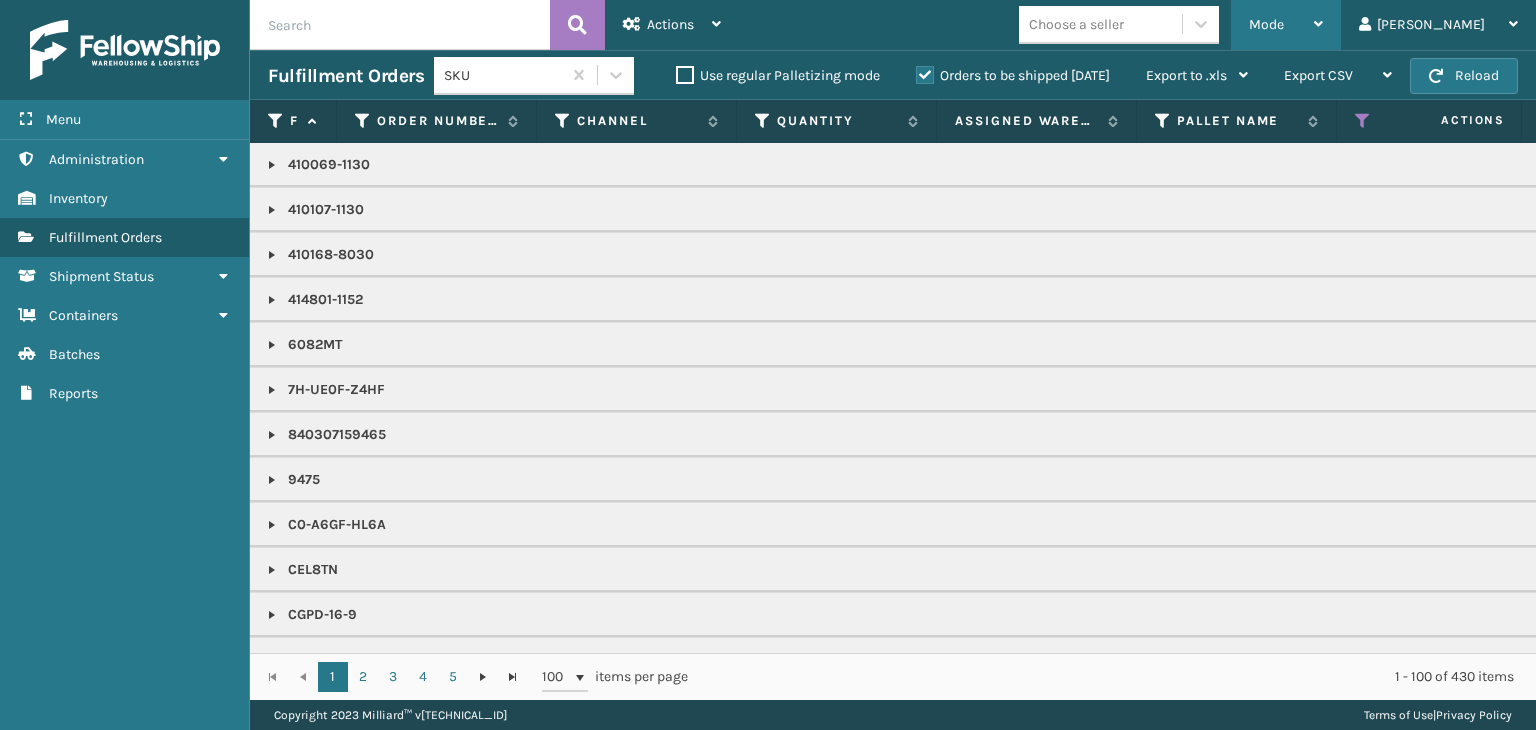 click on "Mode" at bounding box center (1266, 24) 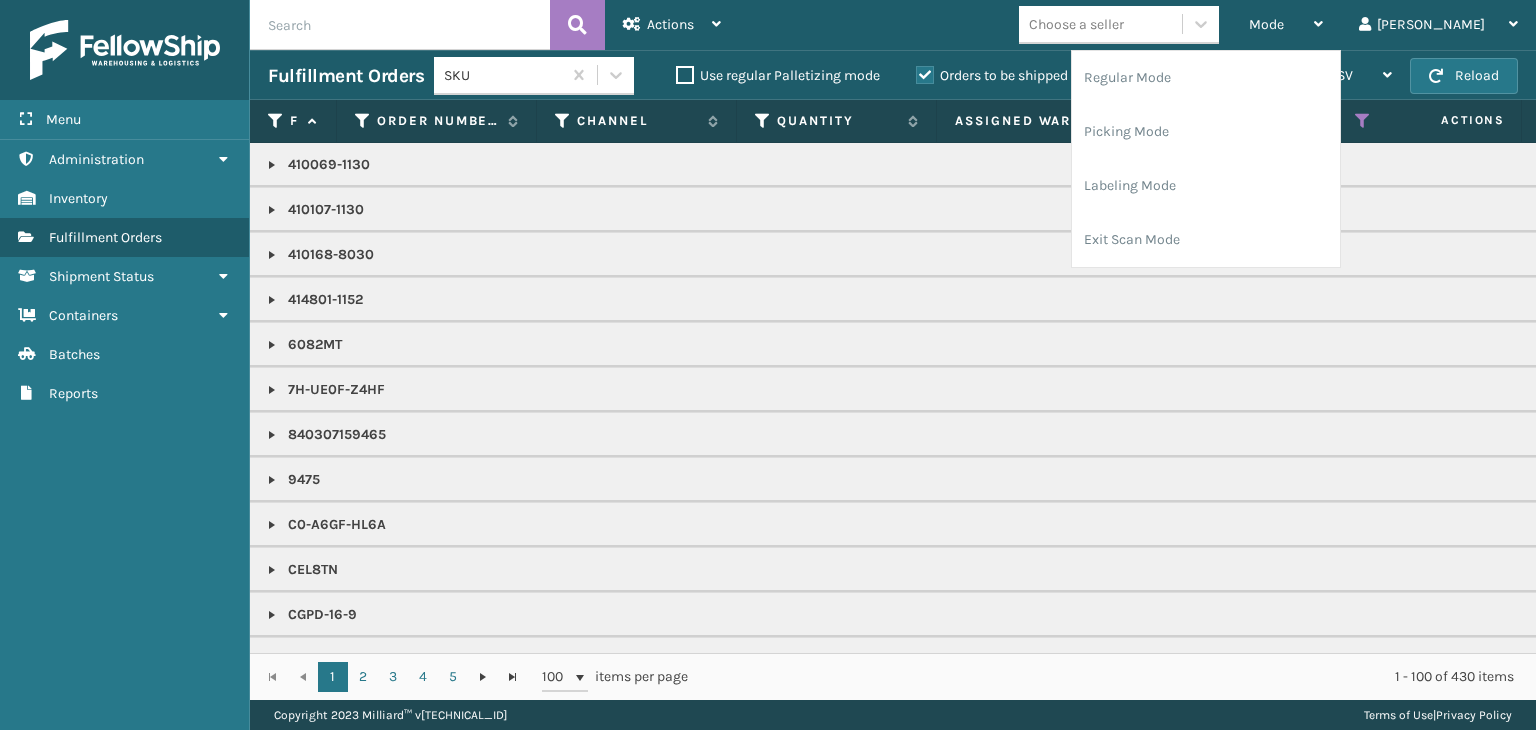 click on "Choose a seller" at bounding box center (1076, 24) 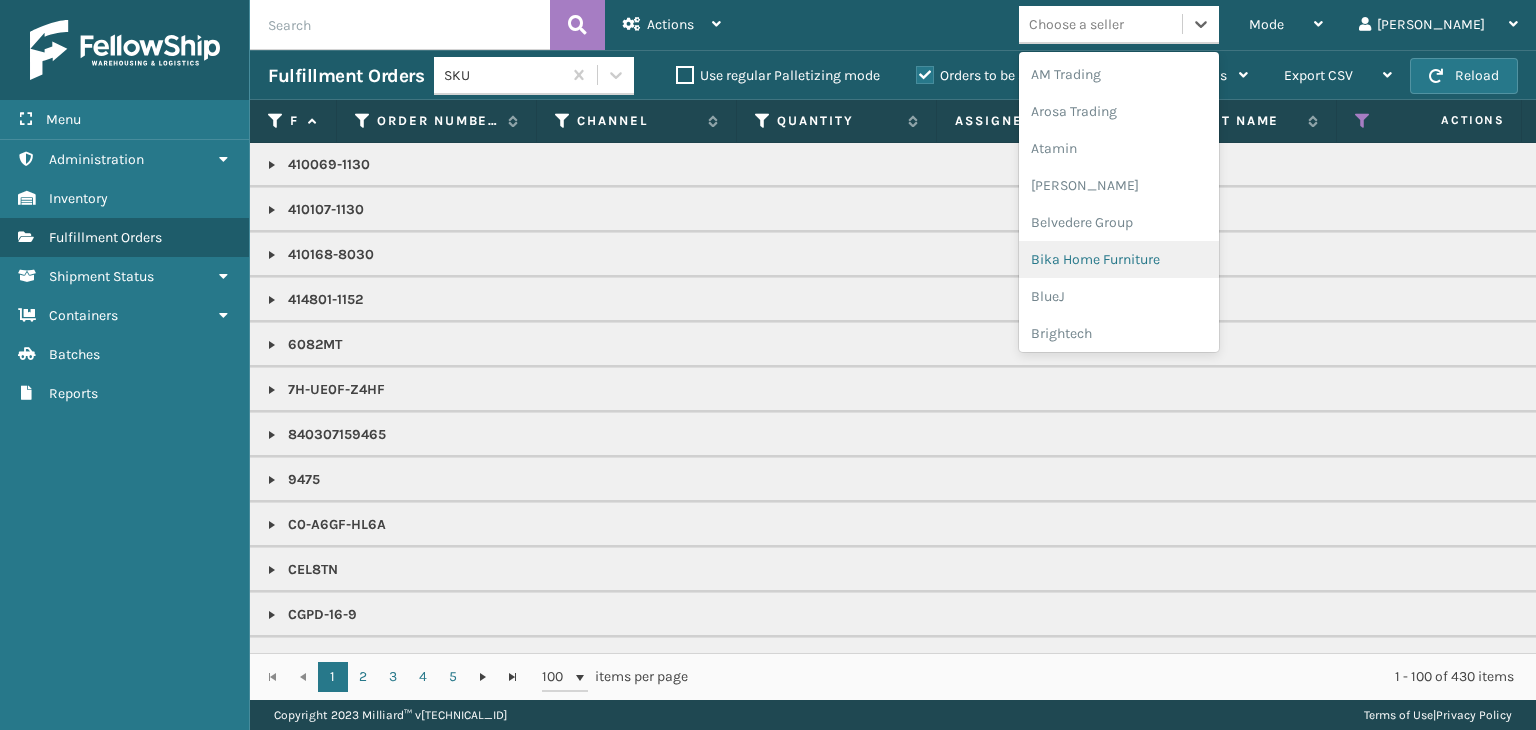 click on "Bika Home Furniture" at bounding box center (1119, 259) 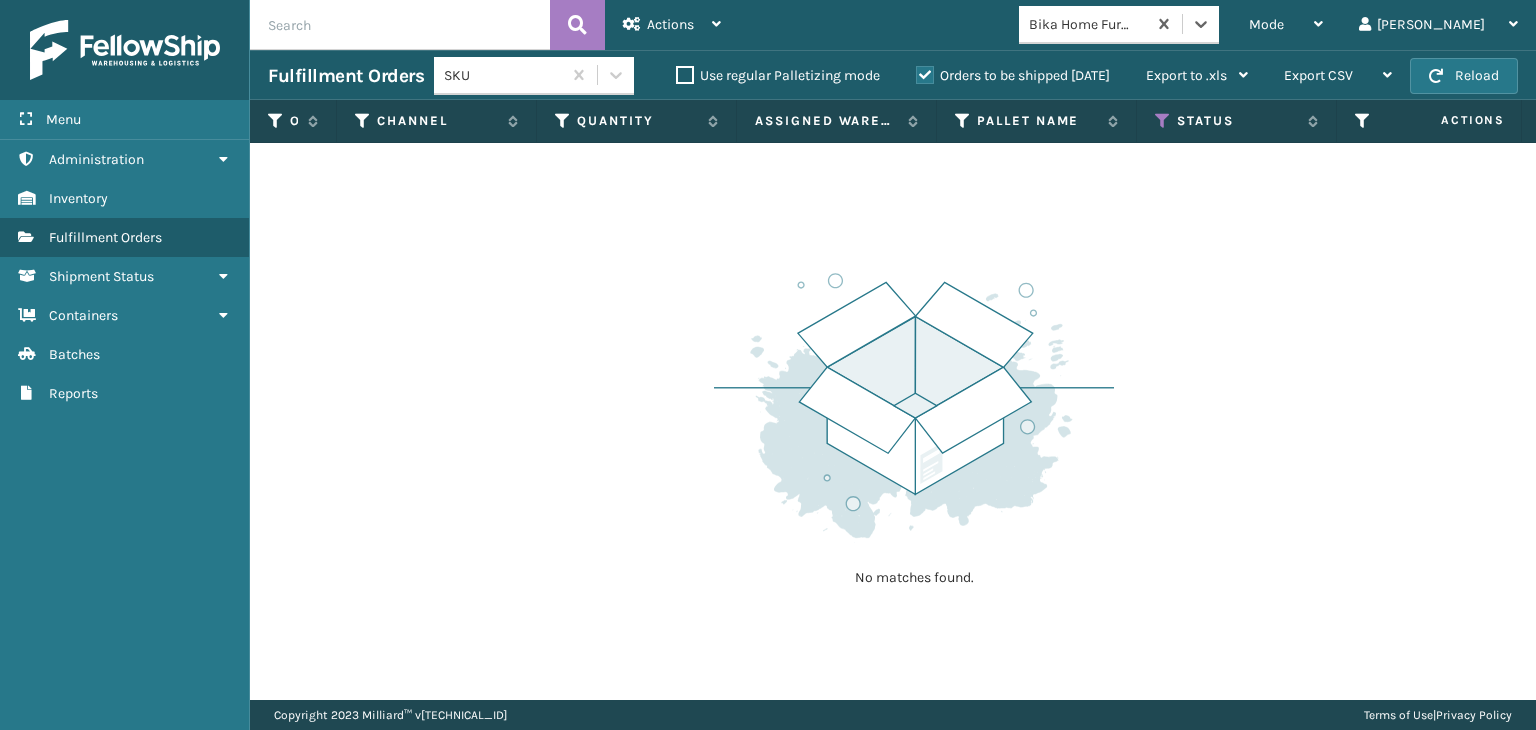 click on "Orders to be shipped [DATE]" at bounding box center [1013, 76] 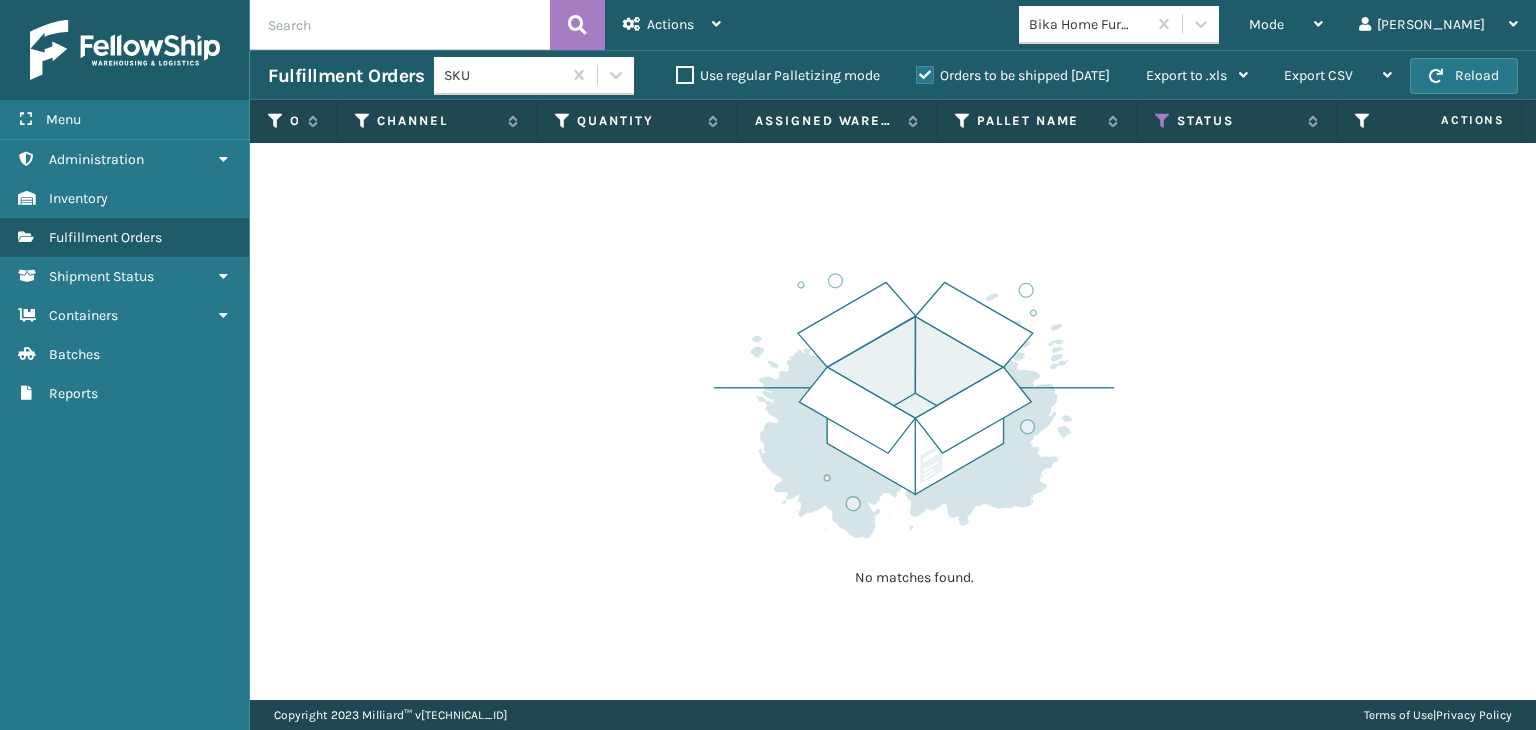 click on "Orders to be shipped [DATE]" at bounding box center (1013, 75) 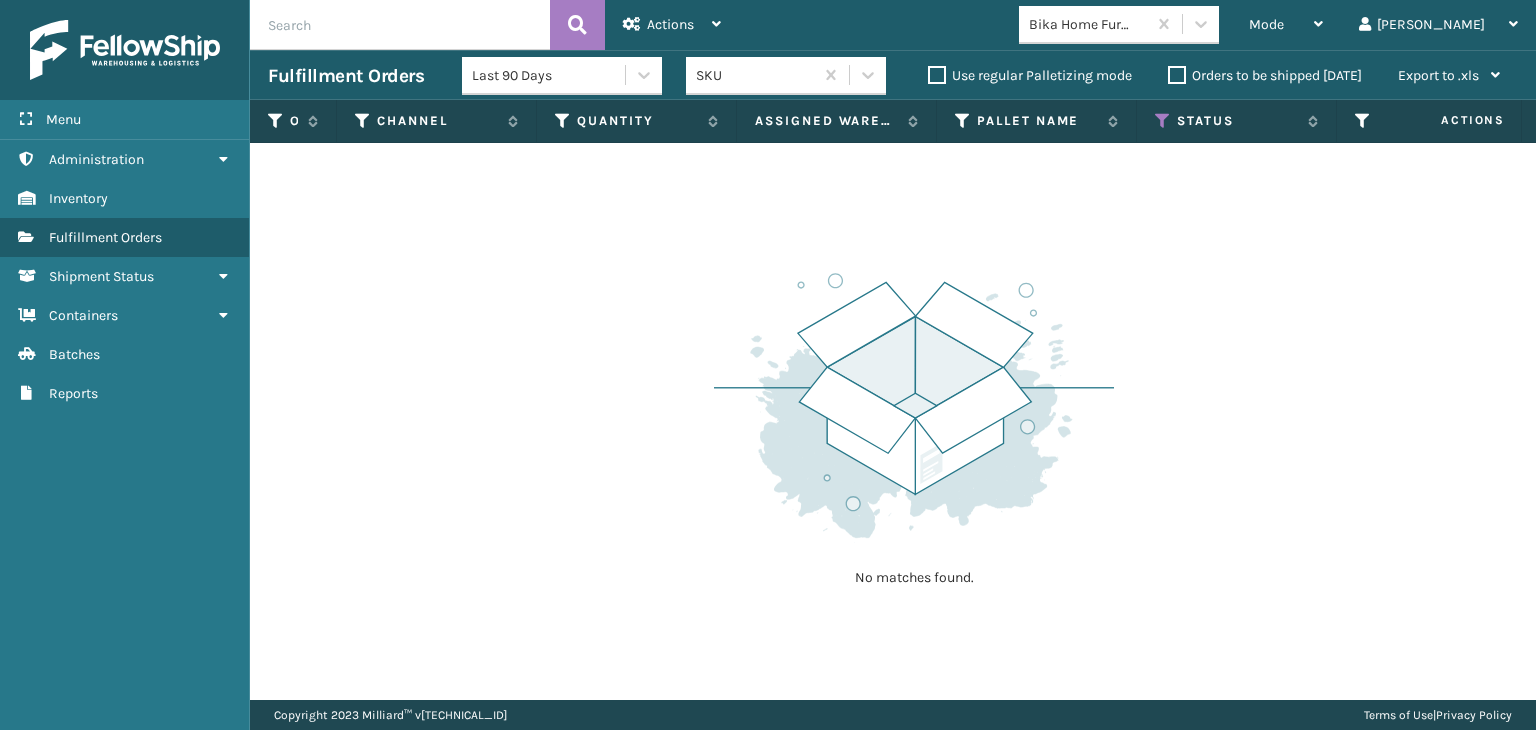 click on "Orders to be shipped [DATE]" at bounding box center [1265, 75] 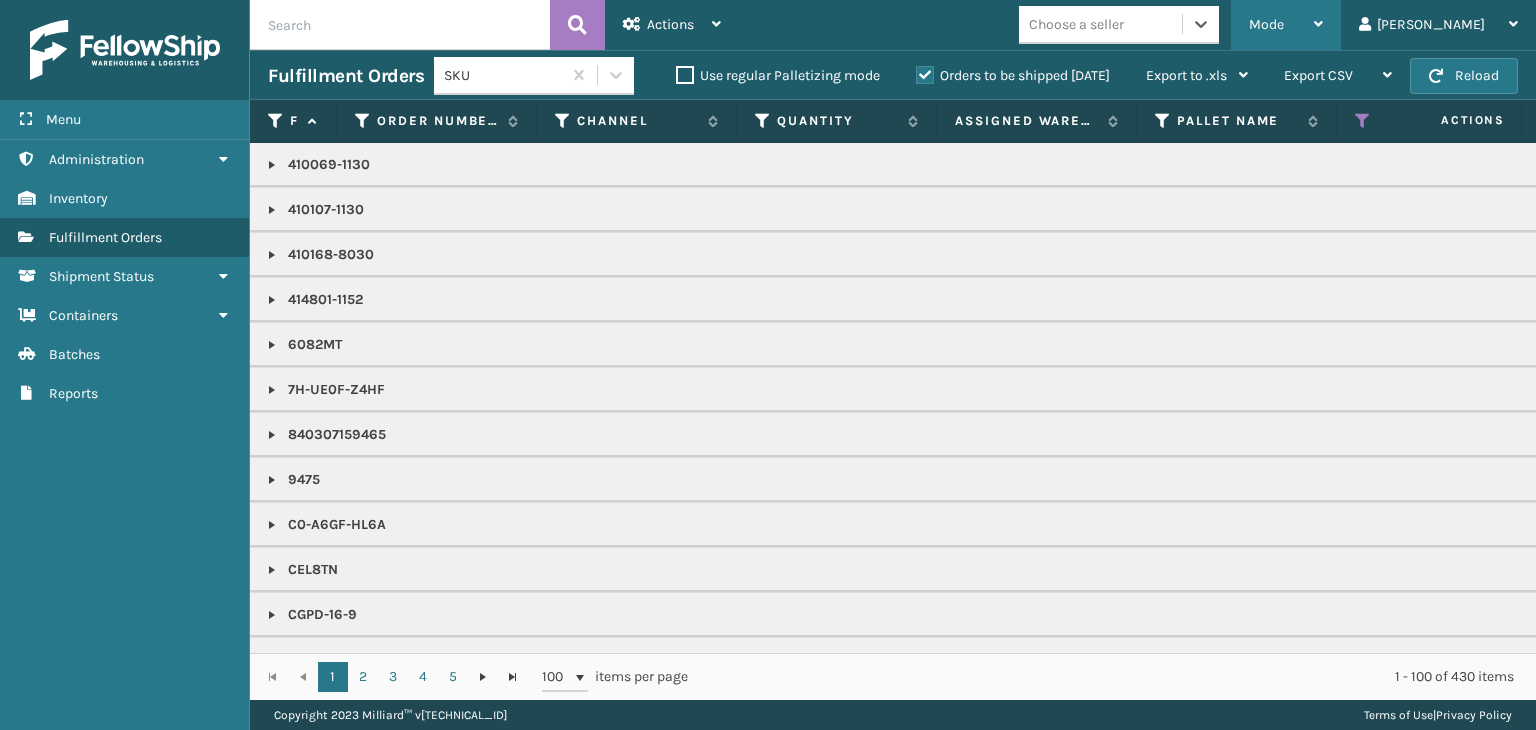 click on "Mode" at bounding box center (1286, 25) 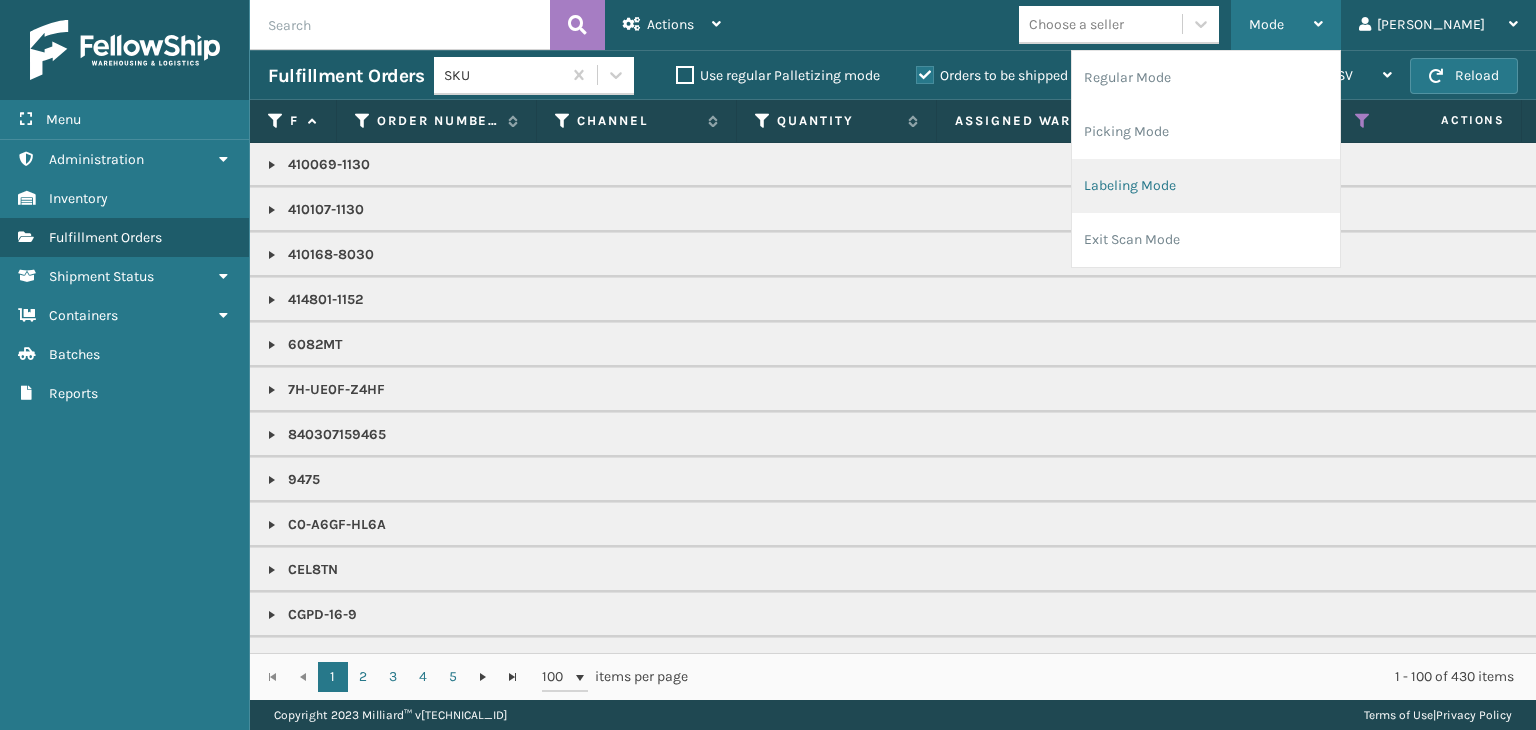 click on "Labeling Mode" at bounding box center (1206, 186) 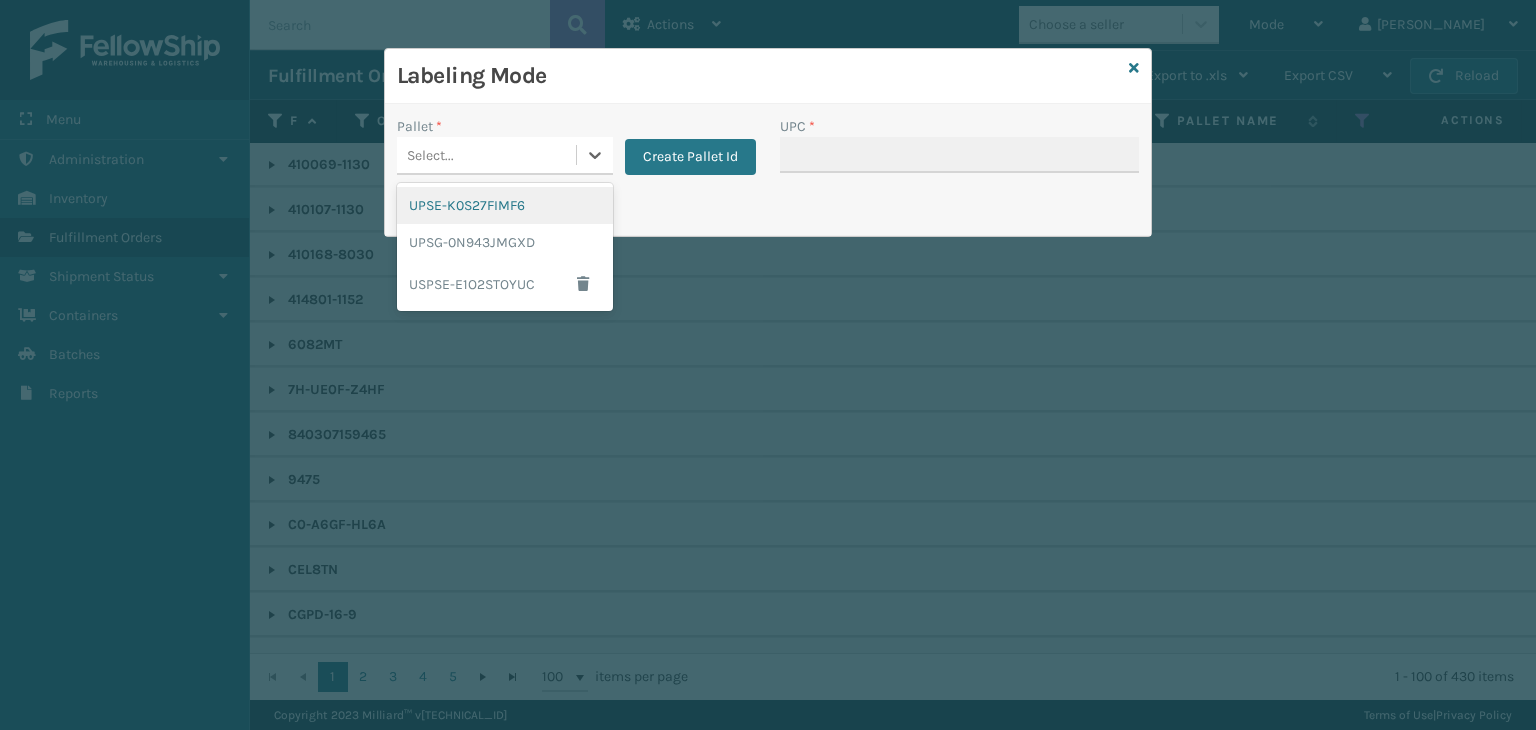click on "Select..." at bounding box center (486, 155) 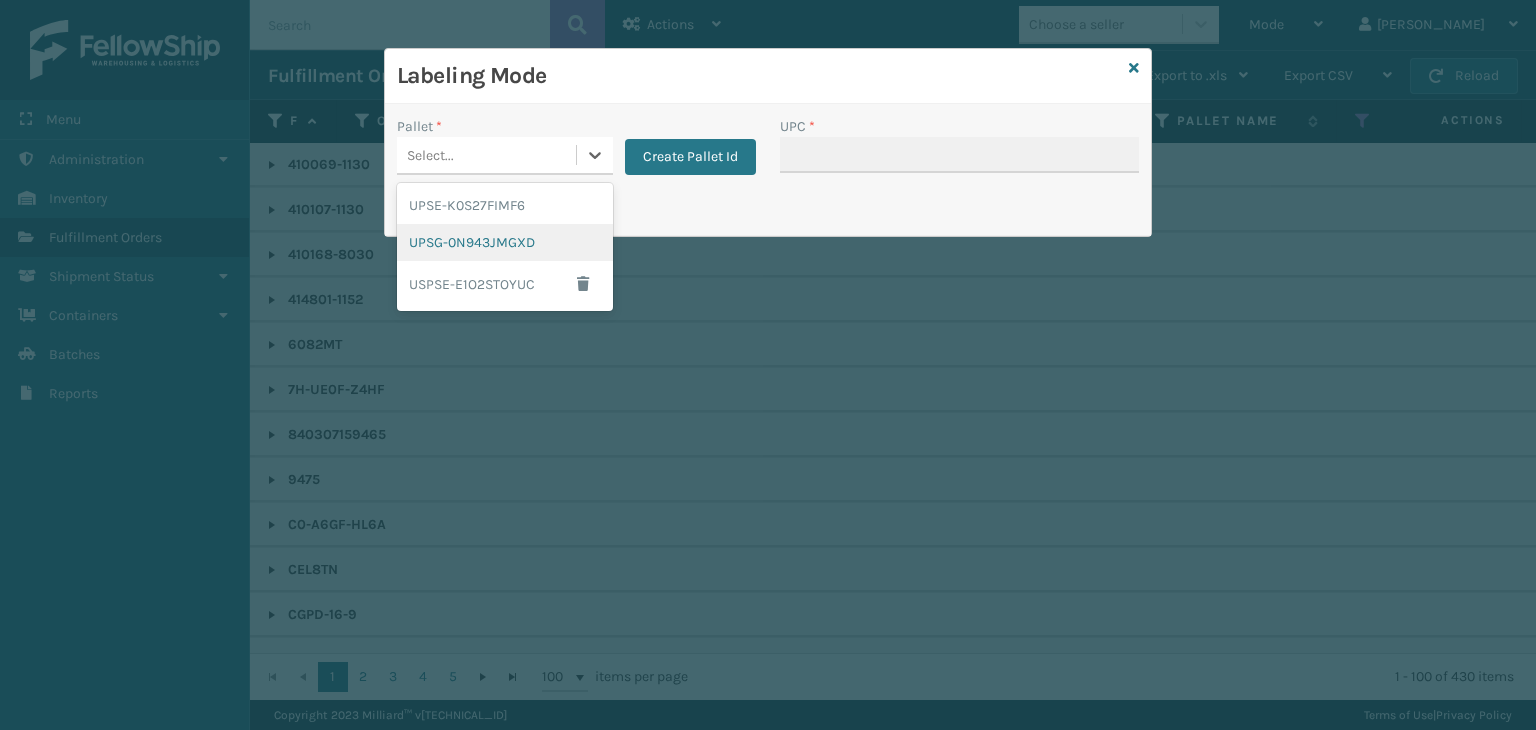 click on "UPSG-0N943JMGXD" at bounding box center [505, 242] 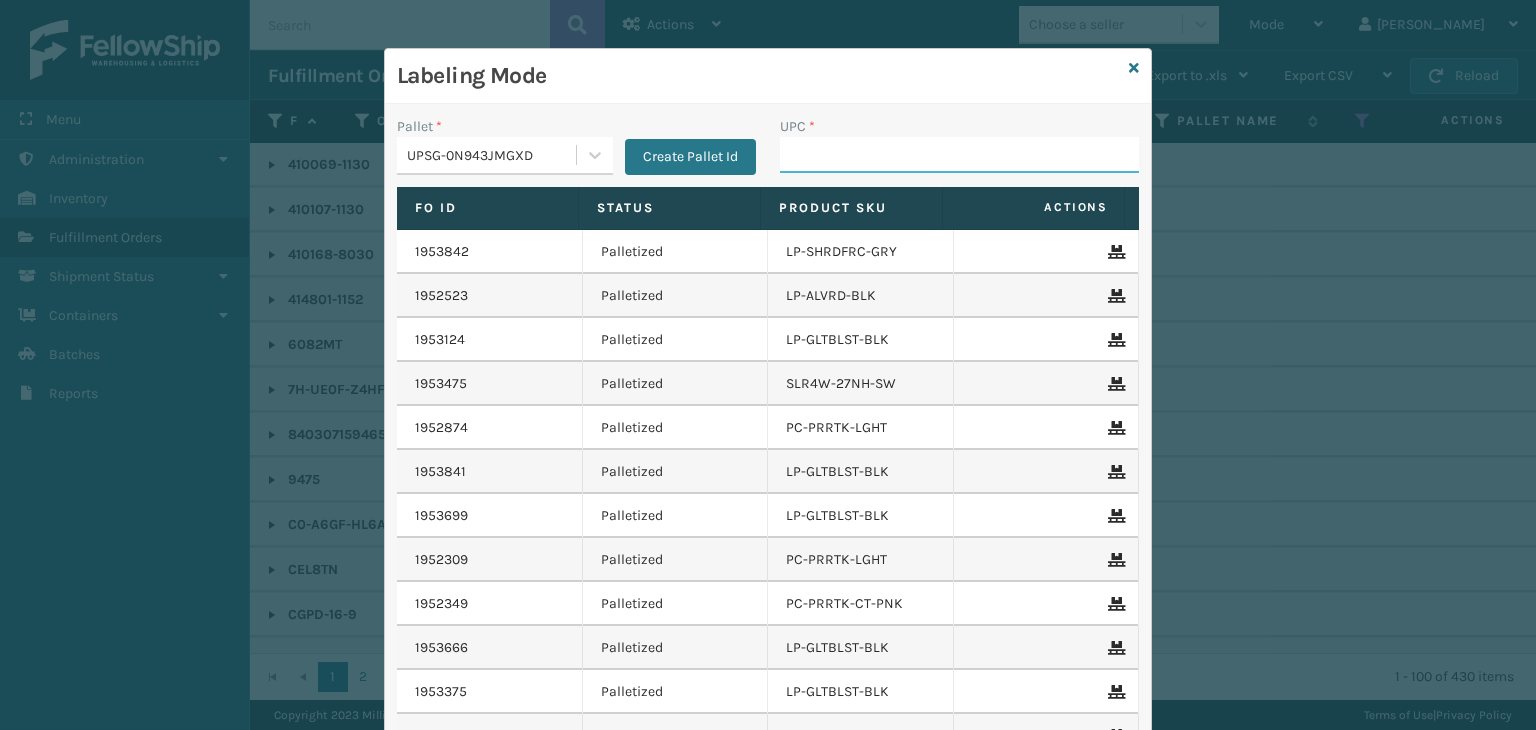 click on "UPC   *" at bounding box center (959, 155) 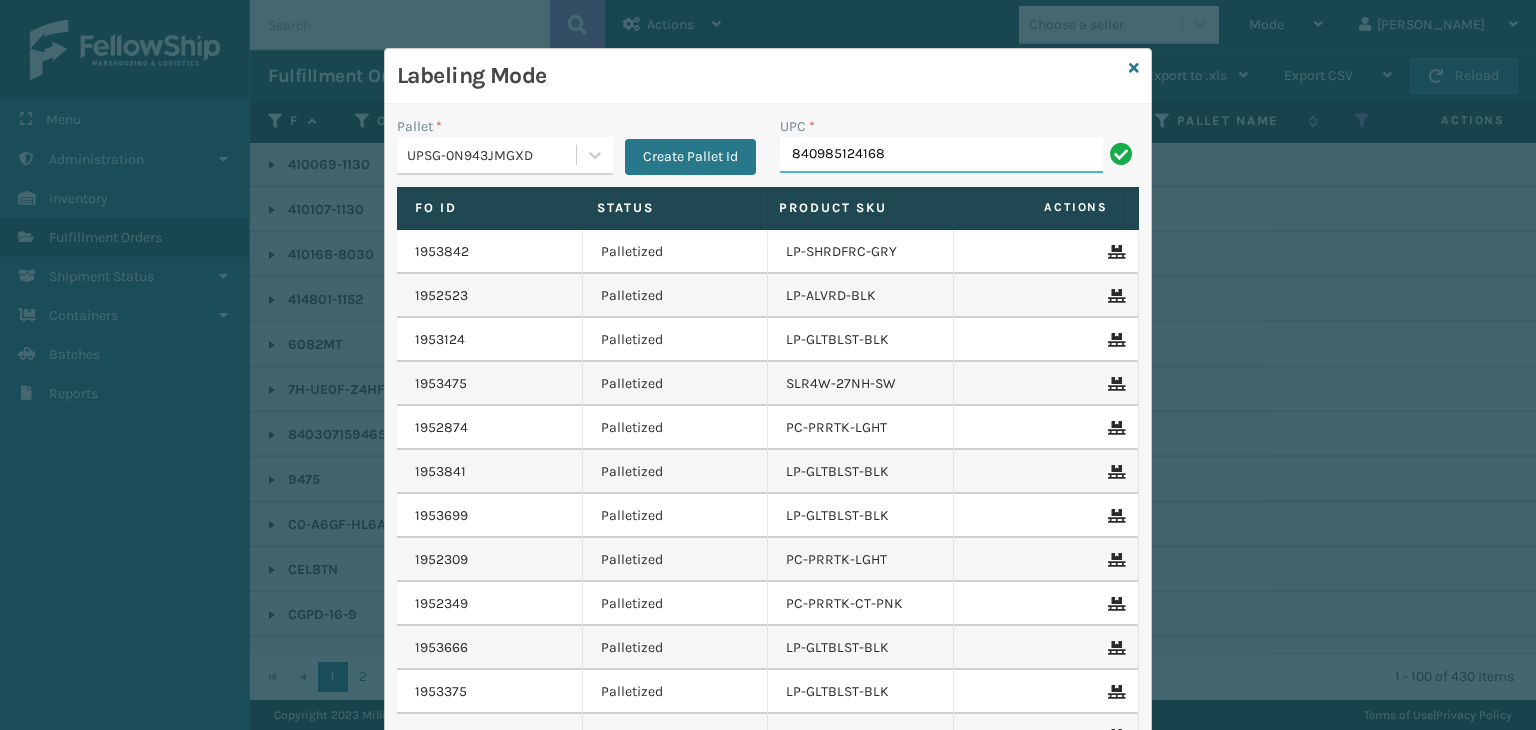 type on "840985124168" 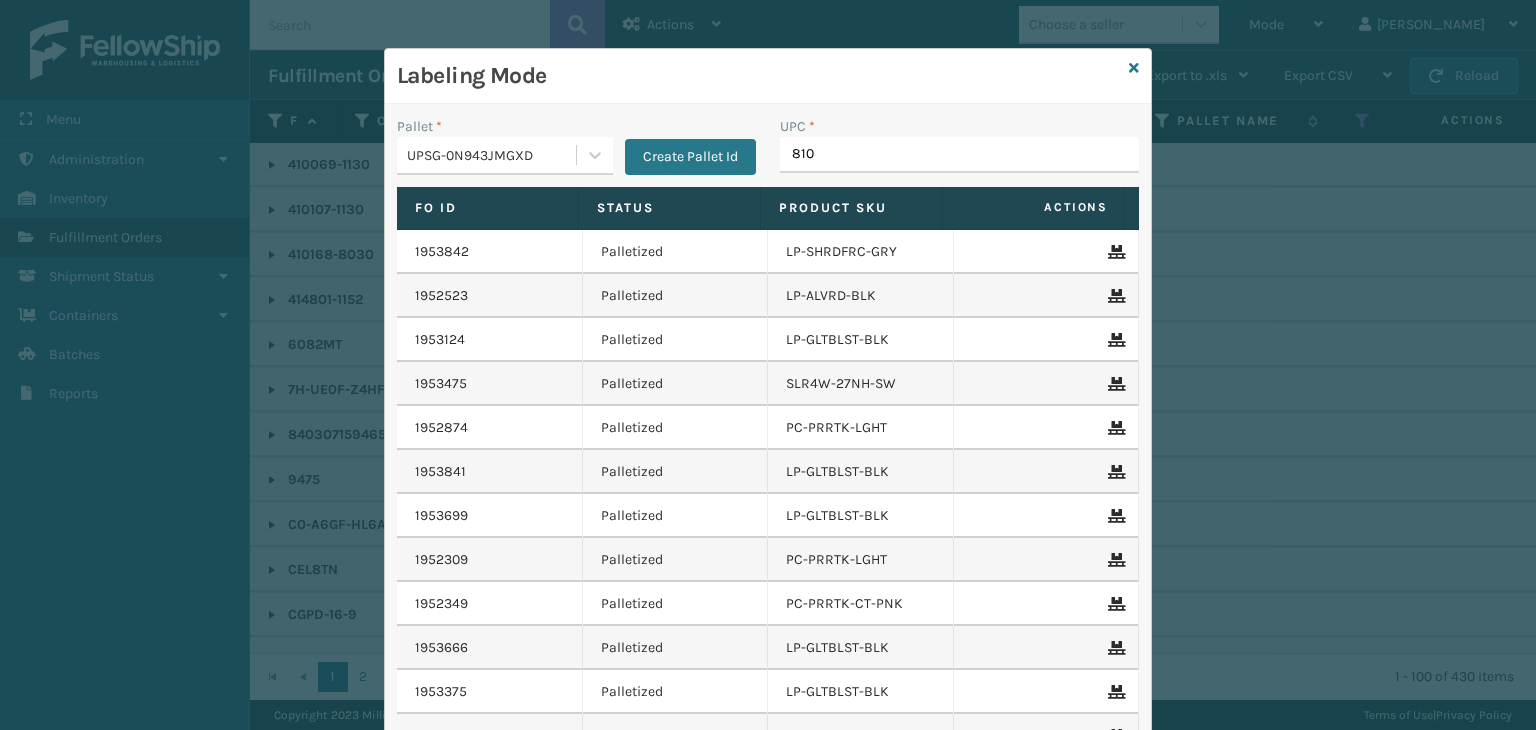 type on "8101" 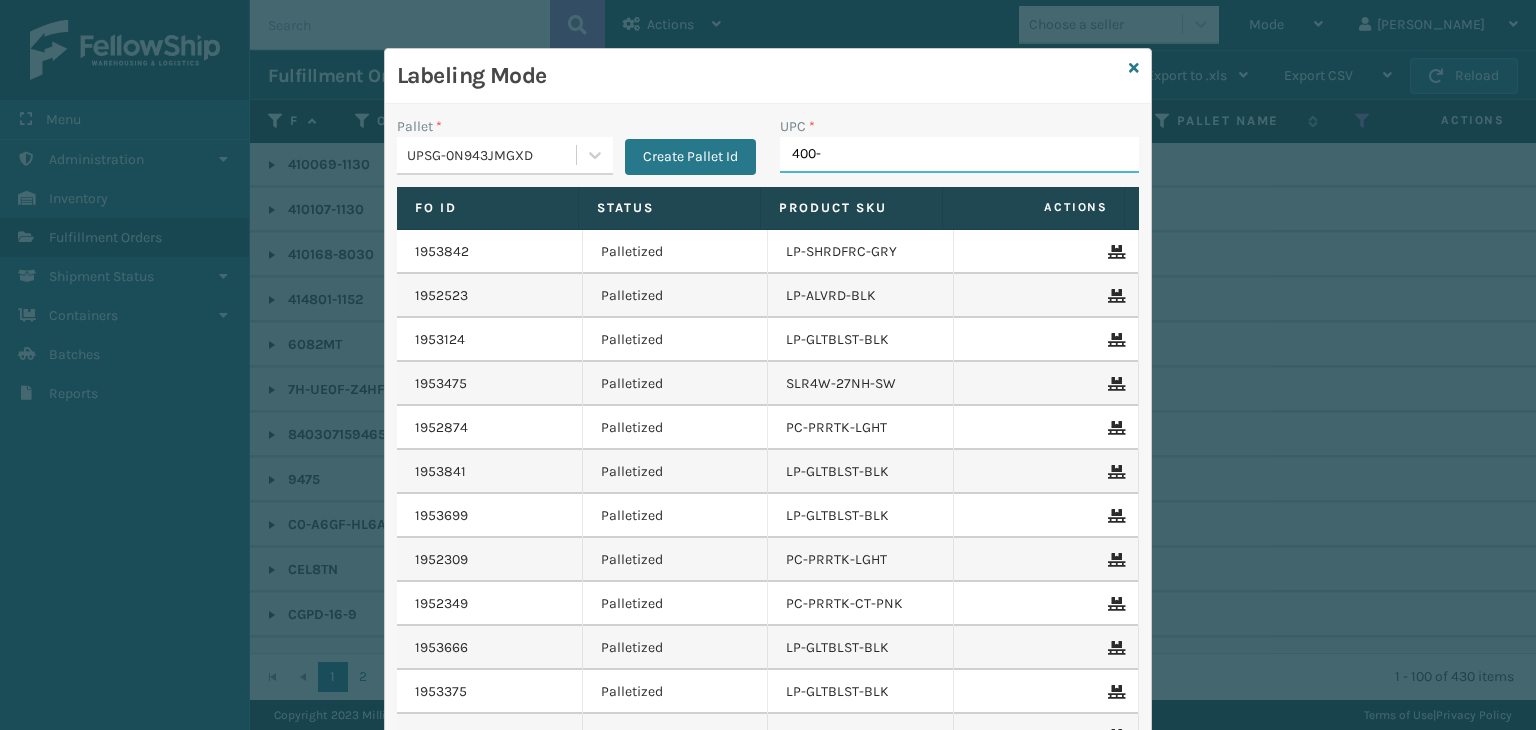 type on "400-1" 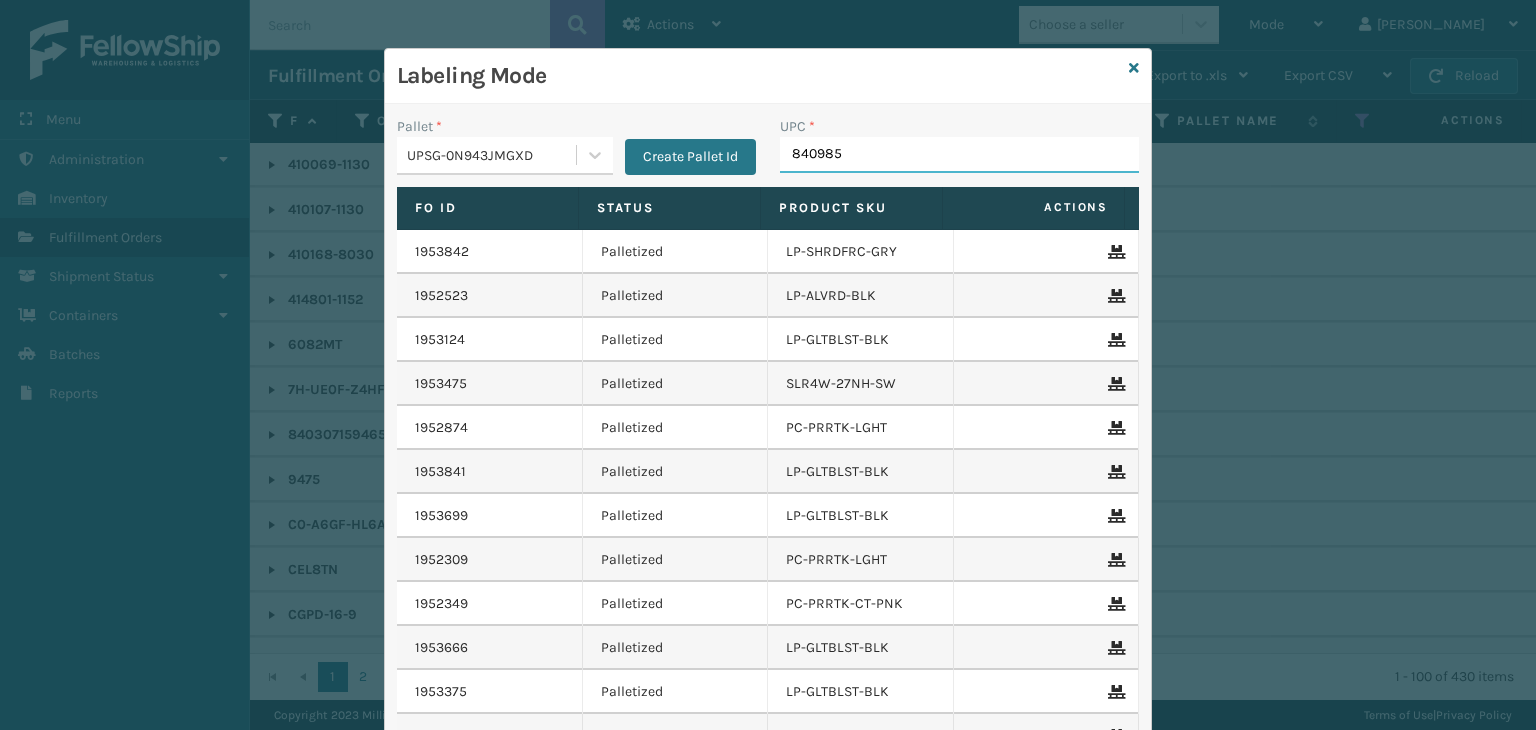 type on "8409851" 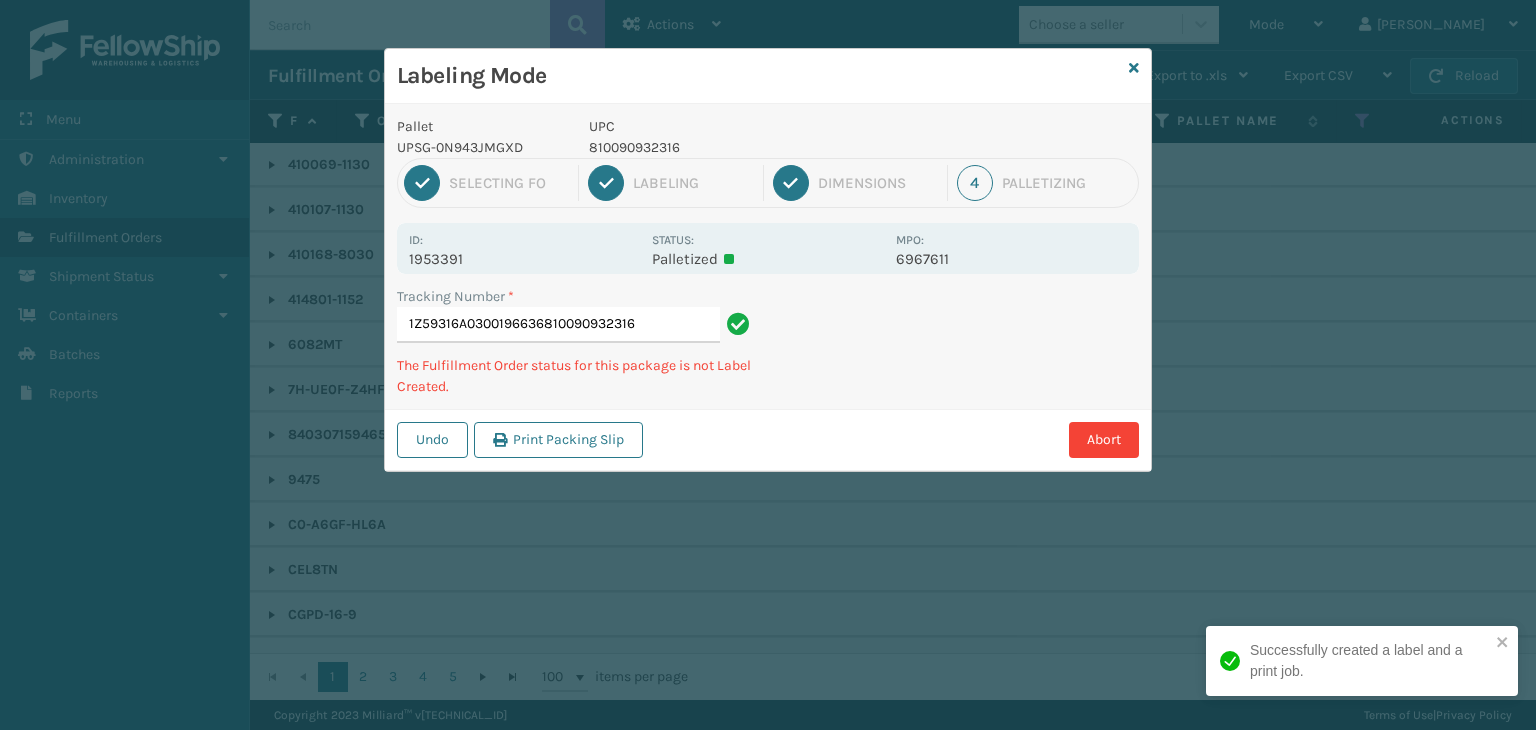 type on "1Z59316A0300196636810090932316" 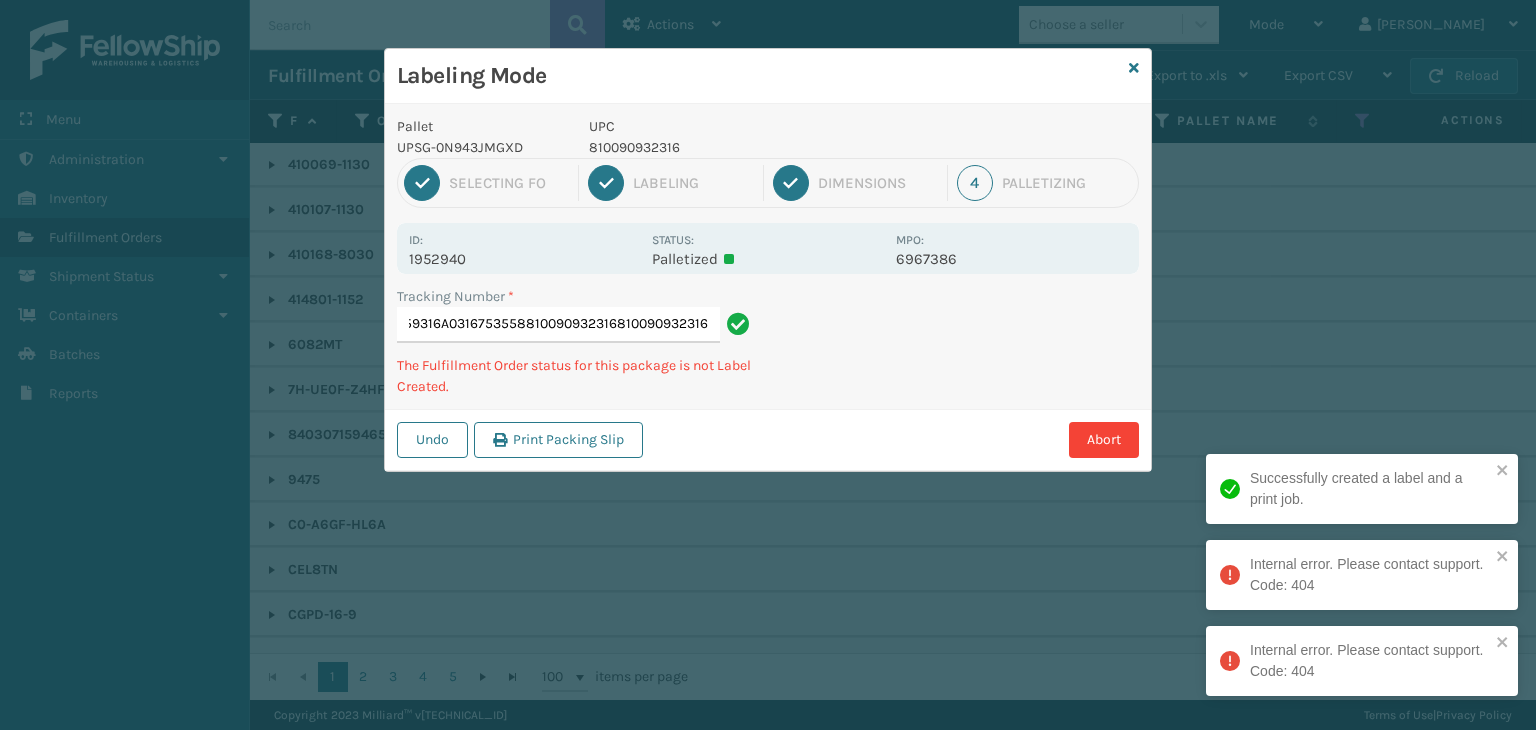 type on "1Z59316A0316753558810090932316810090932316810090932316" 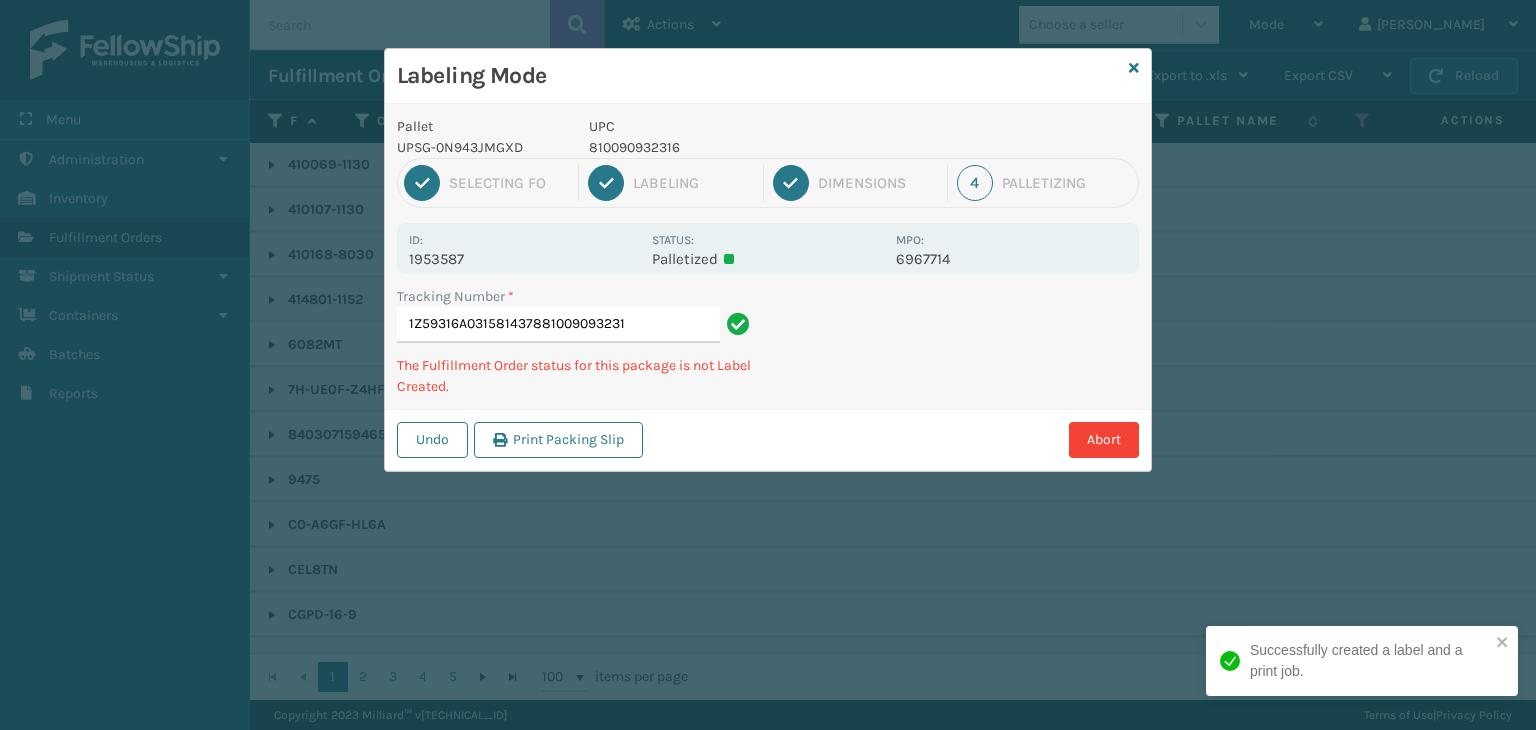 type on "1Z59316A0315814378810090932316" 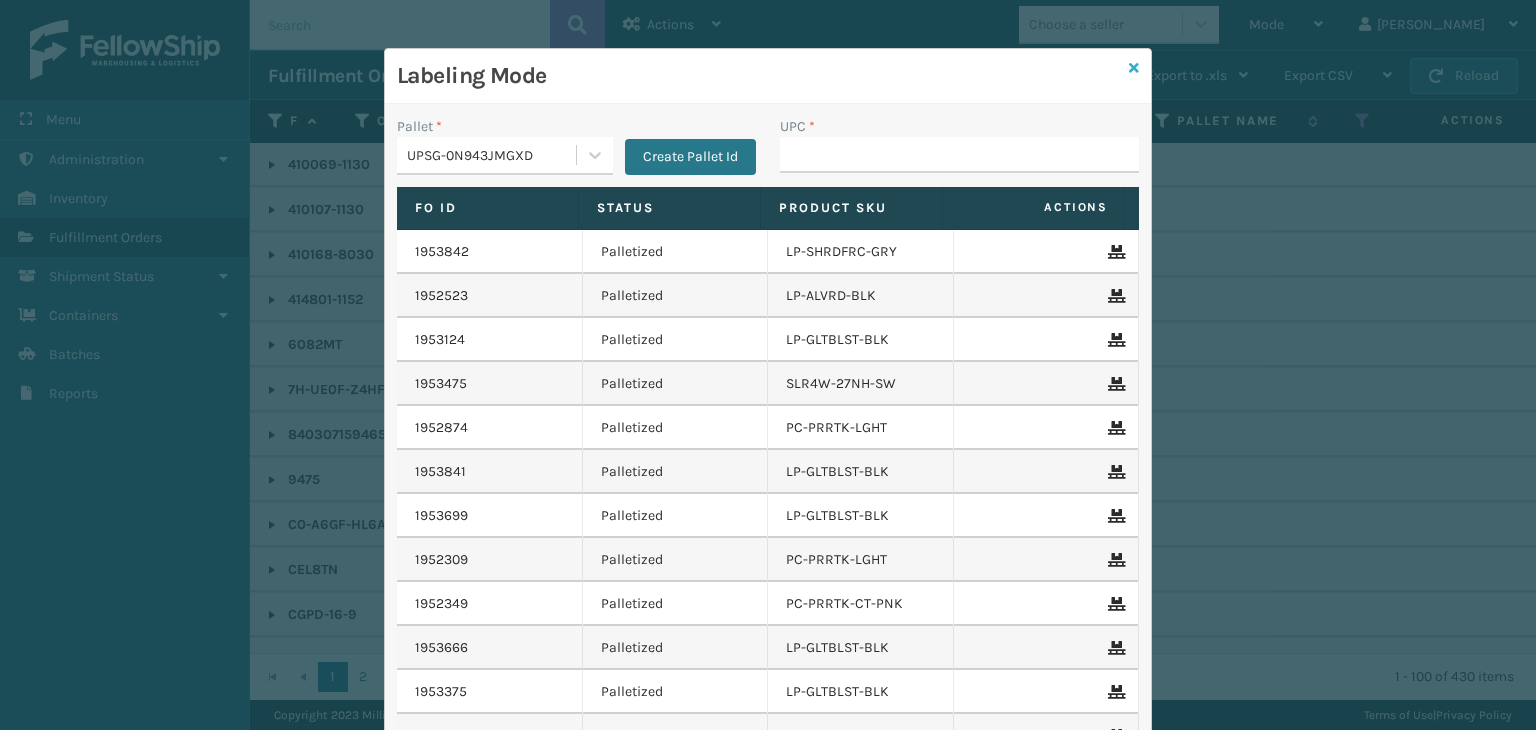 click at bounding box center (1134, 68) 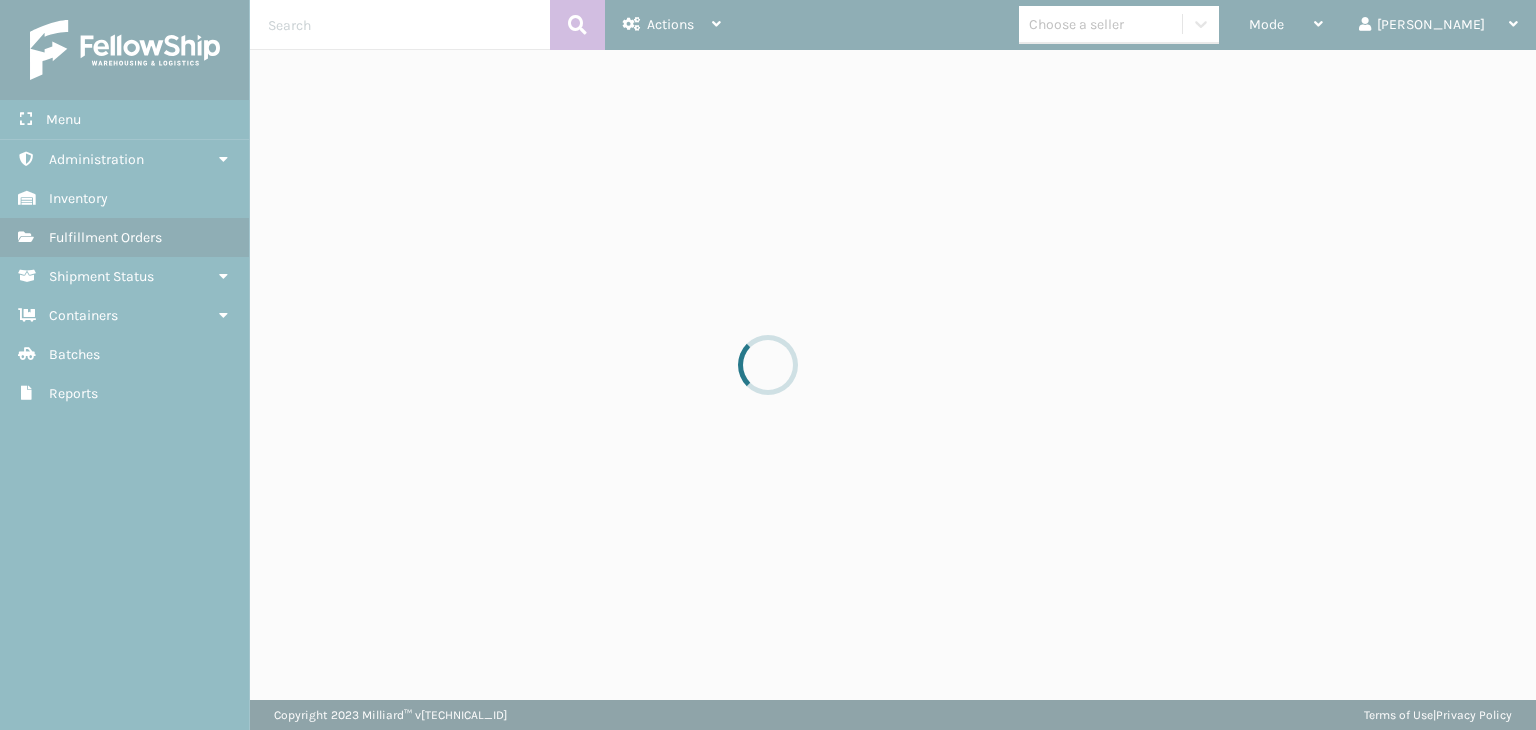 click at bounding box center (768, 365) 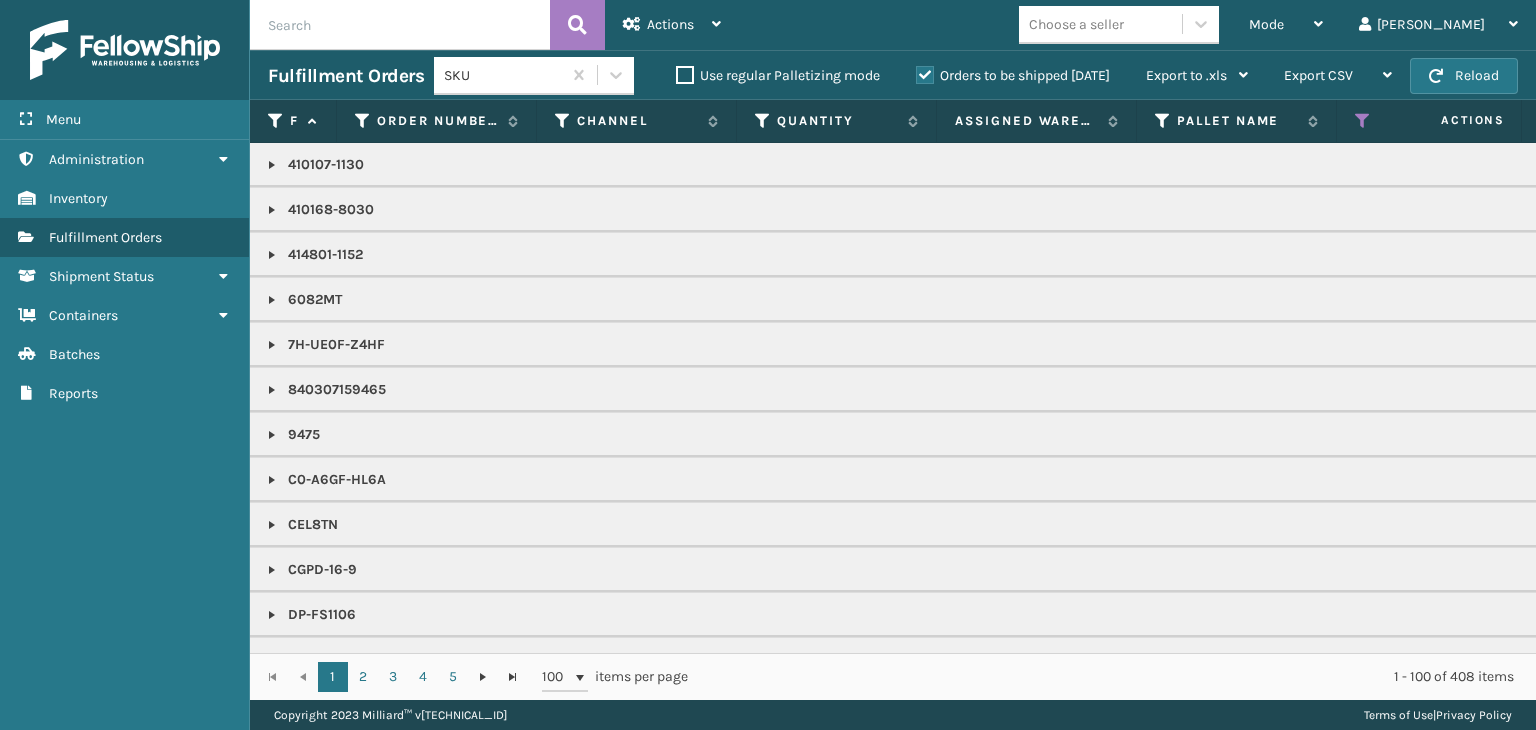 click on "Choose a seller" at bounding box center [1076, 24] 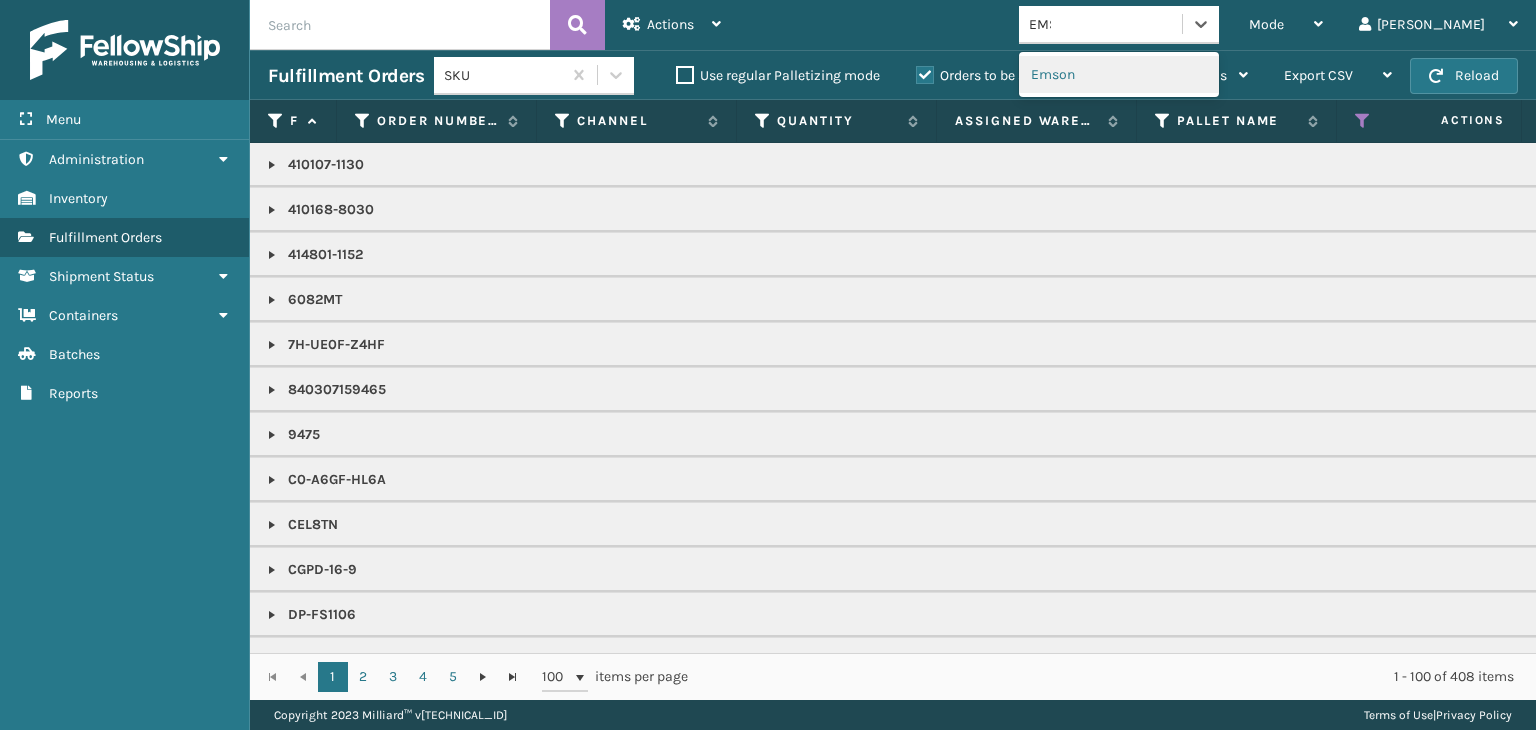 type on "EMSO" 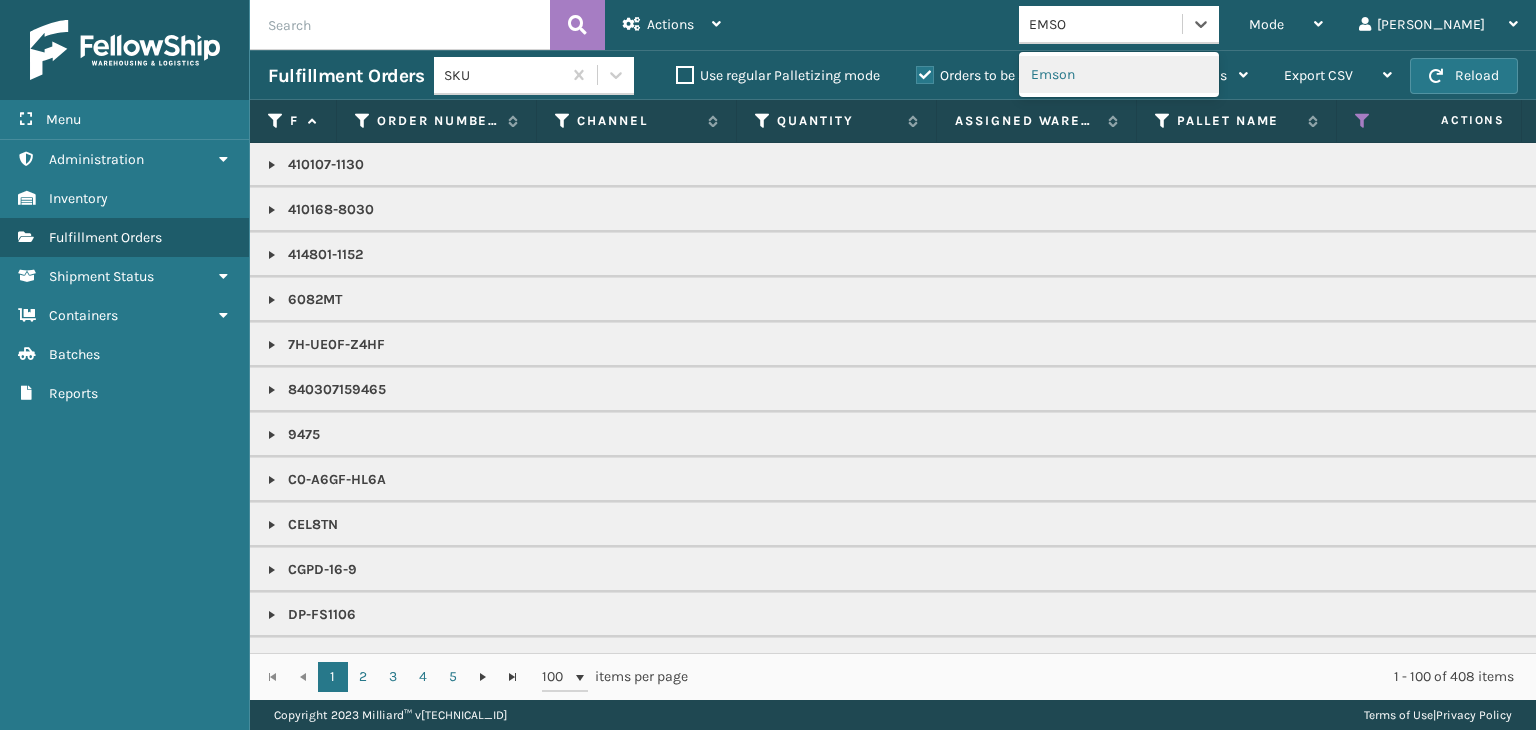 click on "Emson" at bounding box center (1119, 74) 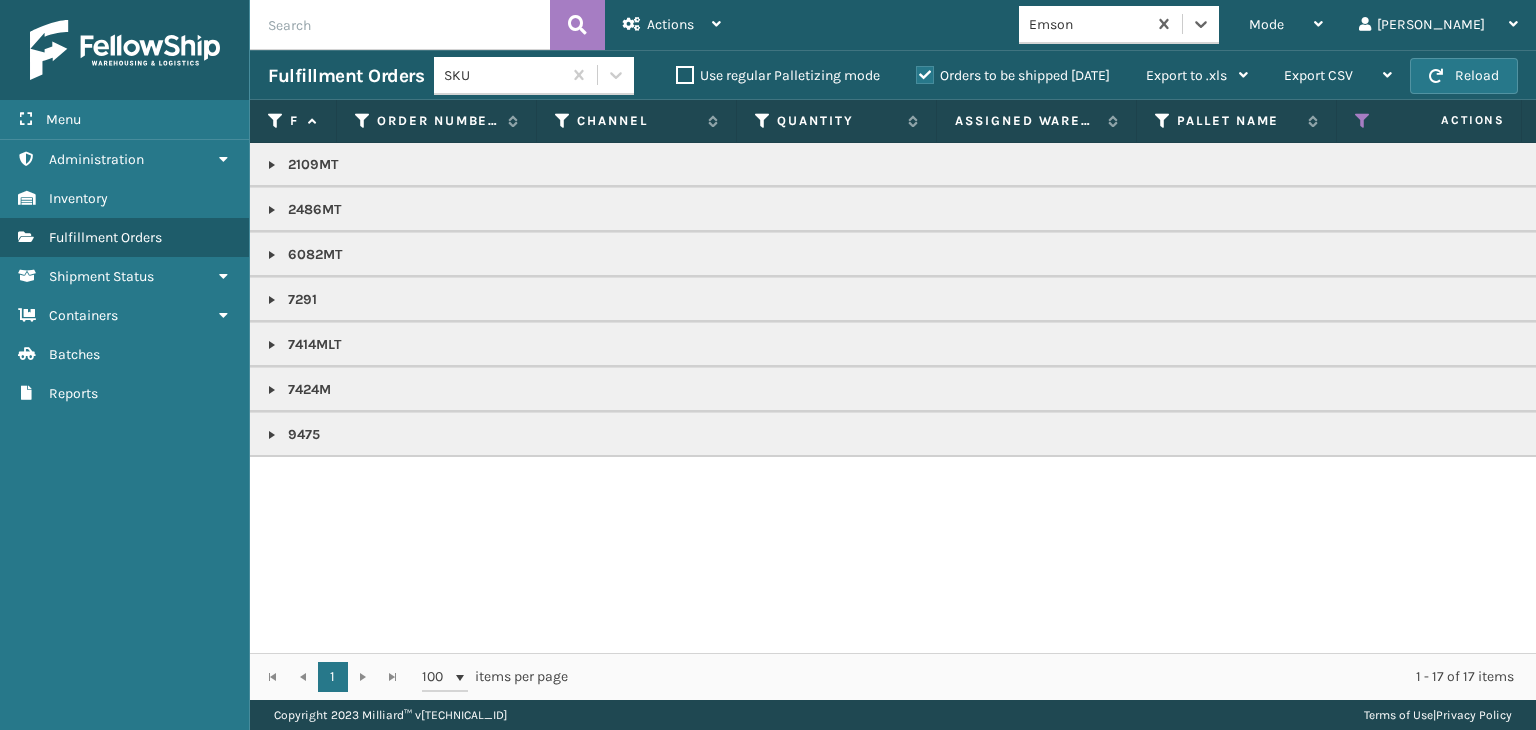 click at bounding box center [272, 390] 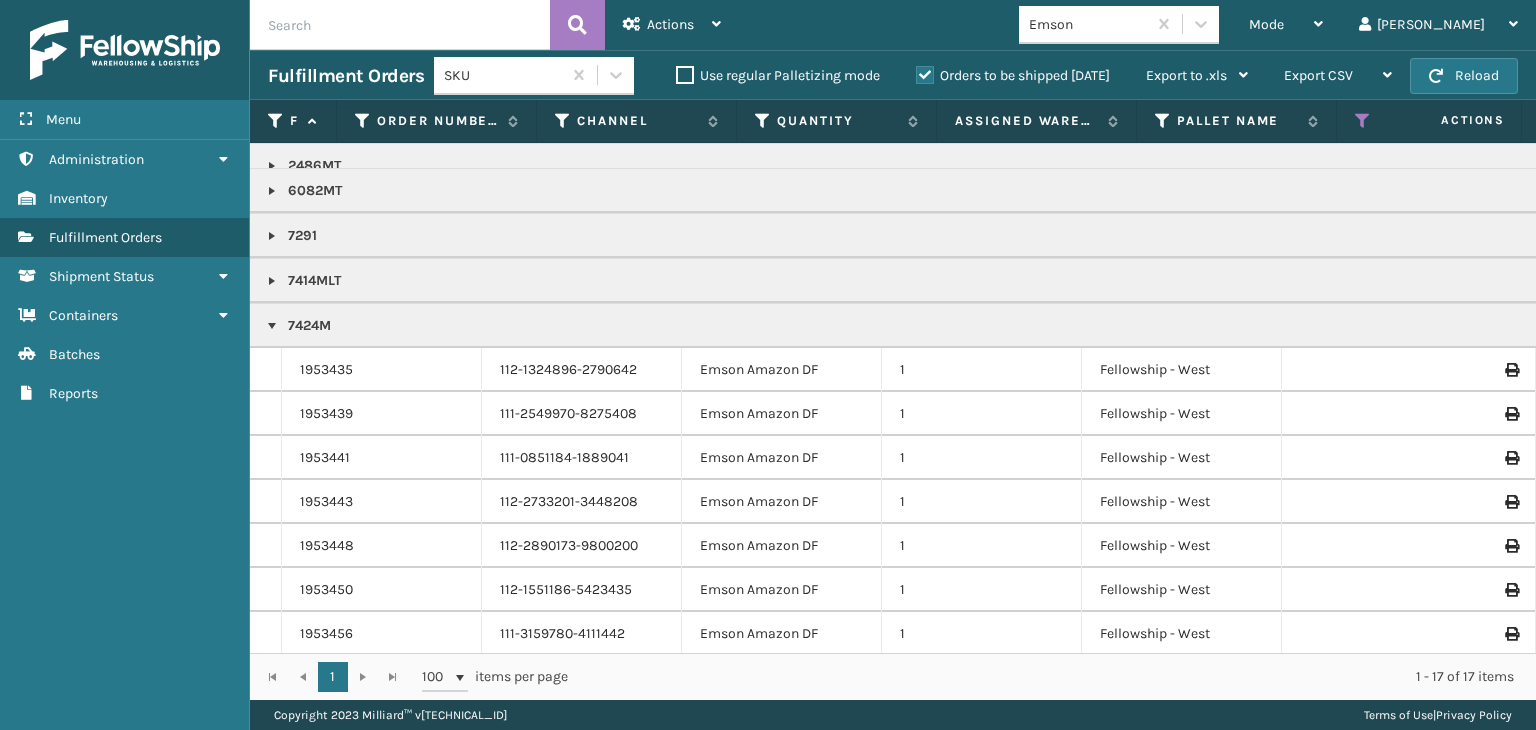 scroll, scrollTop: 124, scrollLeft: 0, axis: vertical 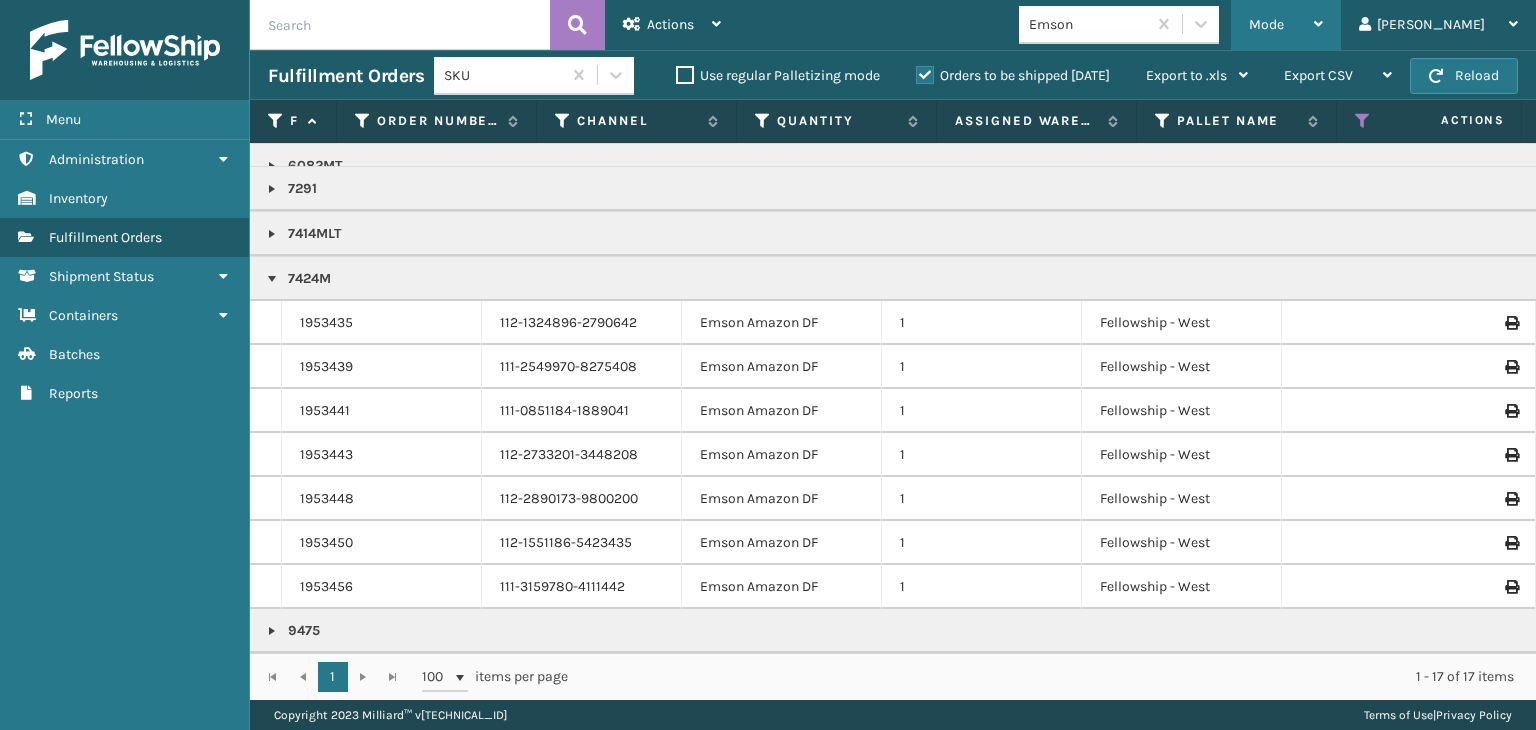 click on "Mode" at bounding box center [1286, 25] 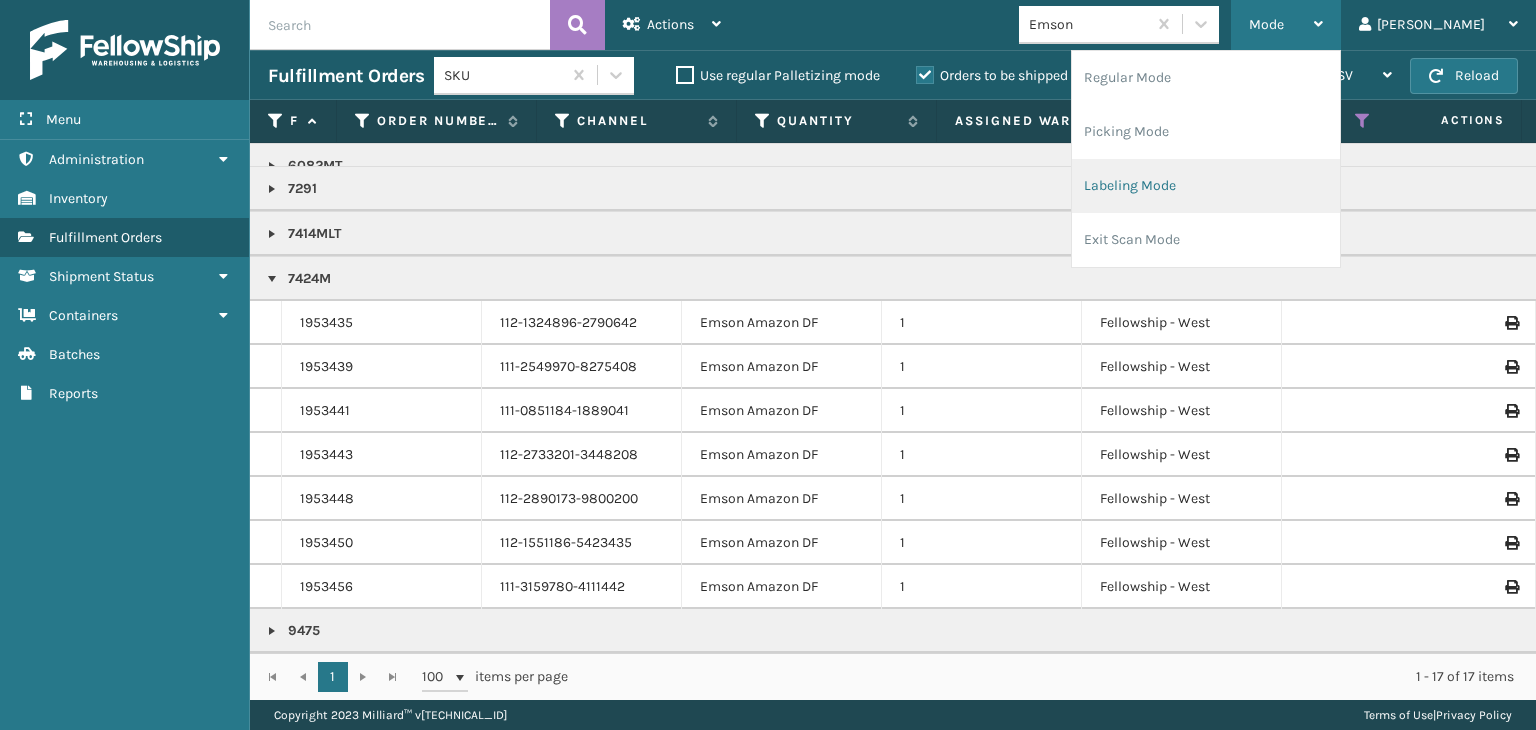 click on "Labeling Mode" at bounding box center (1206, 186) 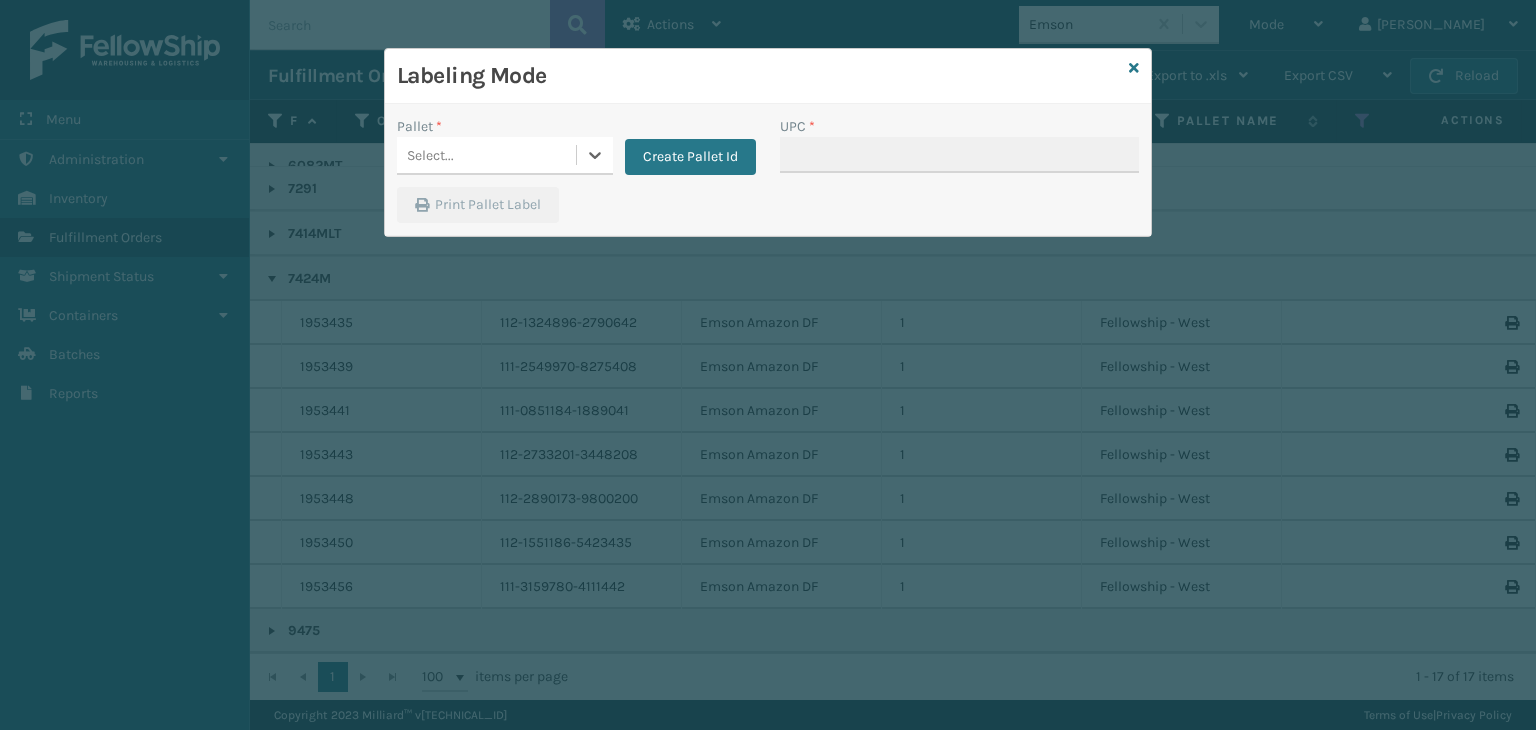 click on "Select..." at bounding box center [486, 155] 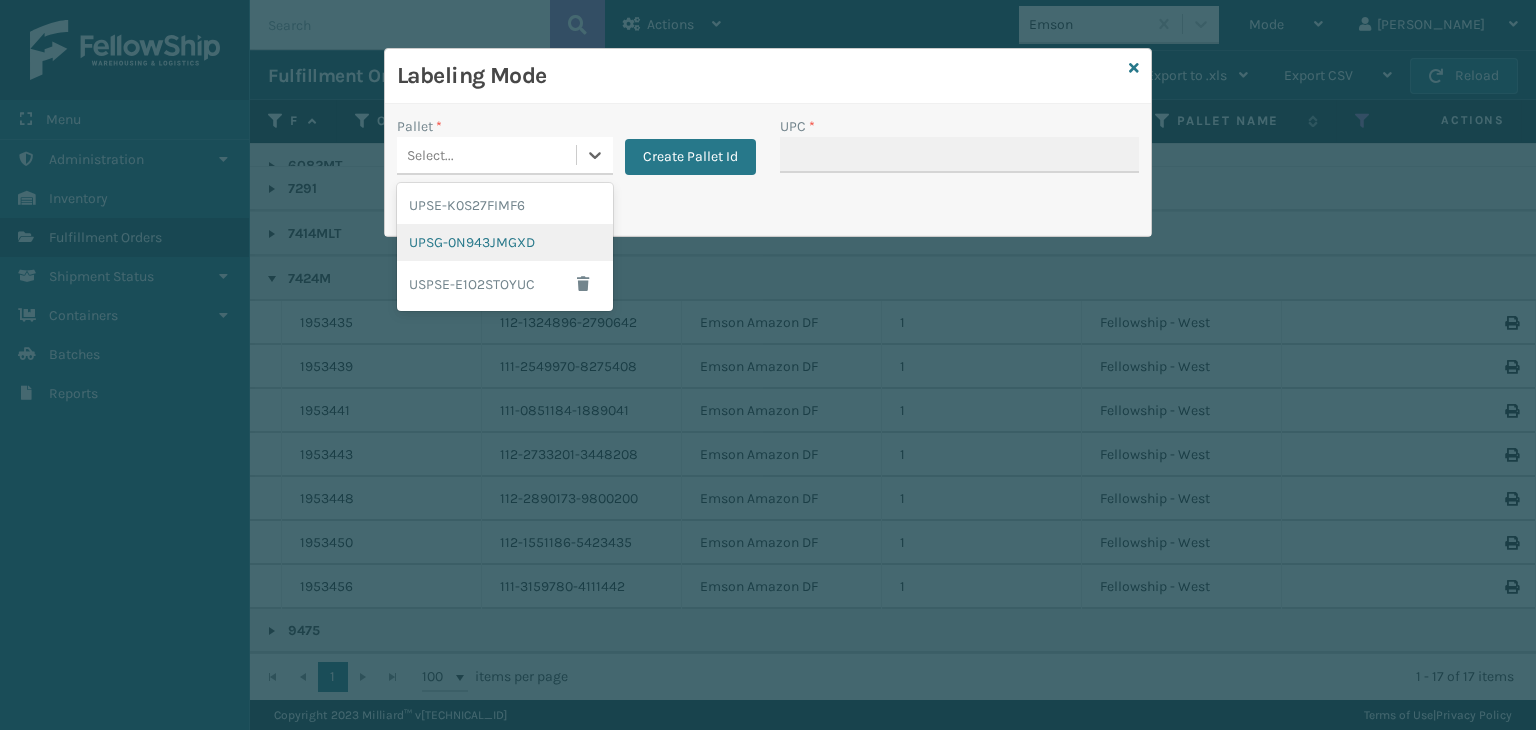 click on "UPSG-0N943JMGXD" at bounding box center (505, 242) 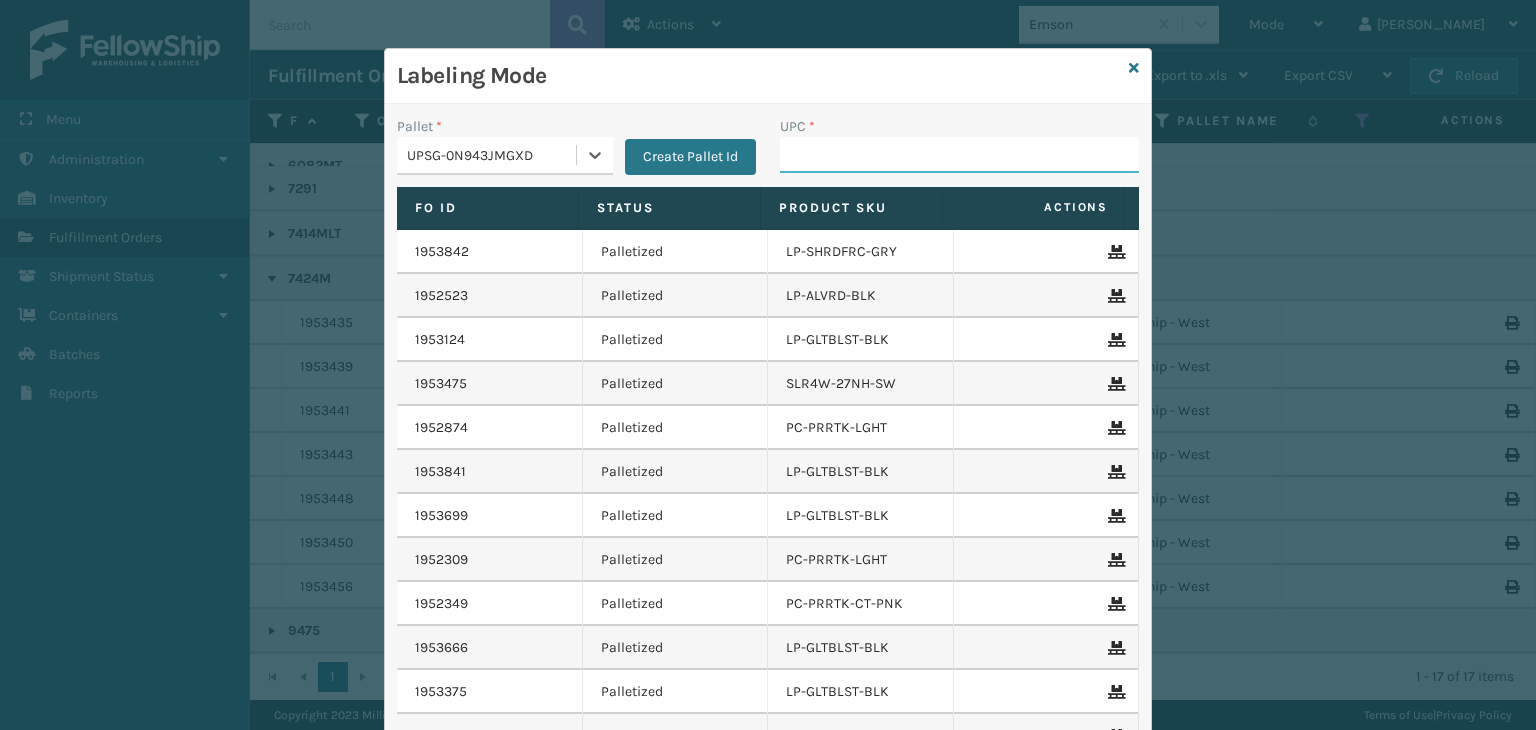 click on "UPC   *" at bounding box center (959, 155) 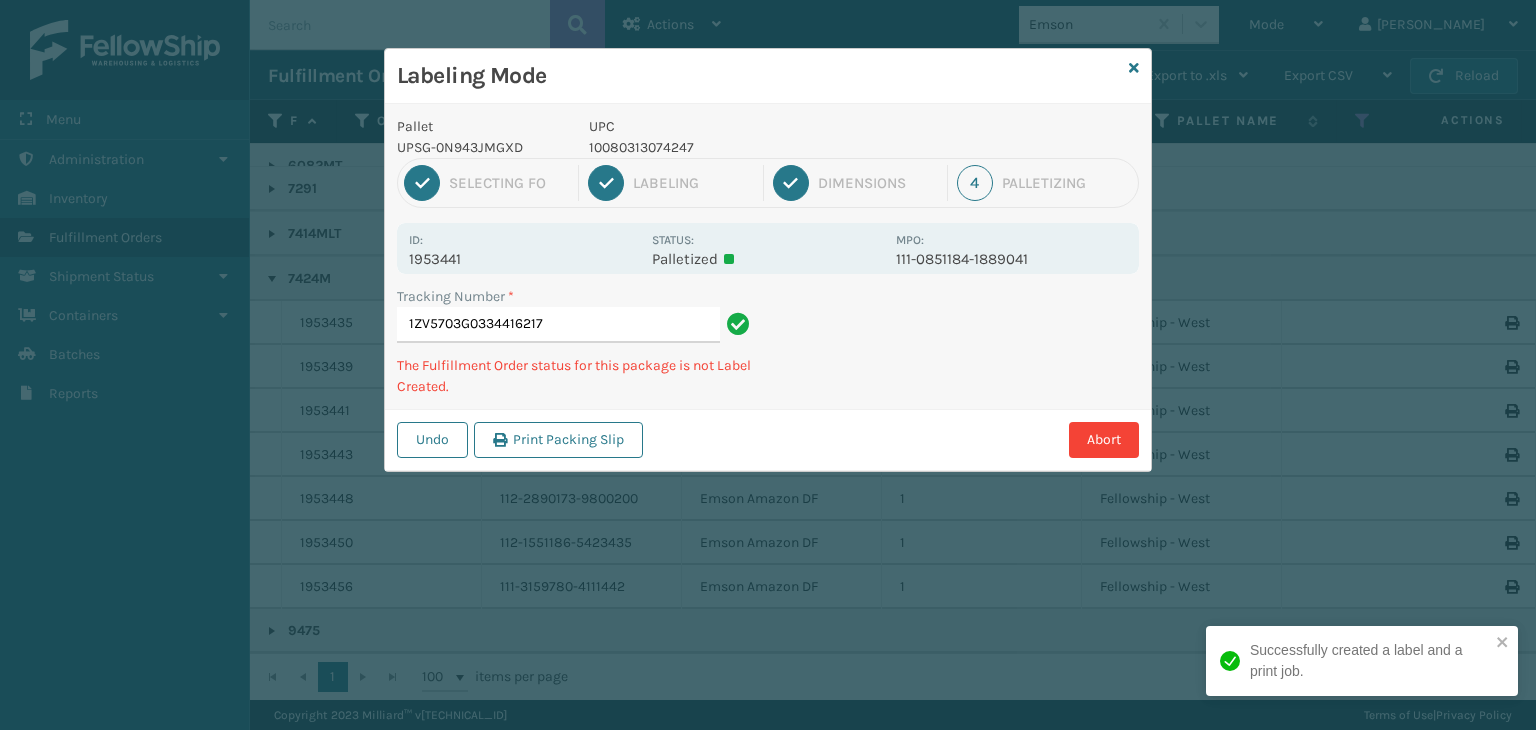 click on "10080313074247" at bounding box center [736, 147] 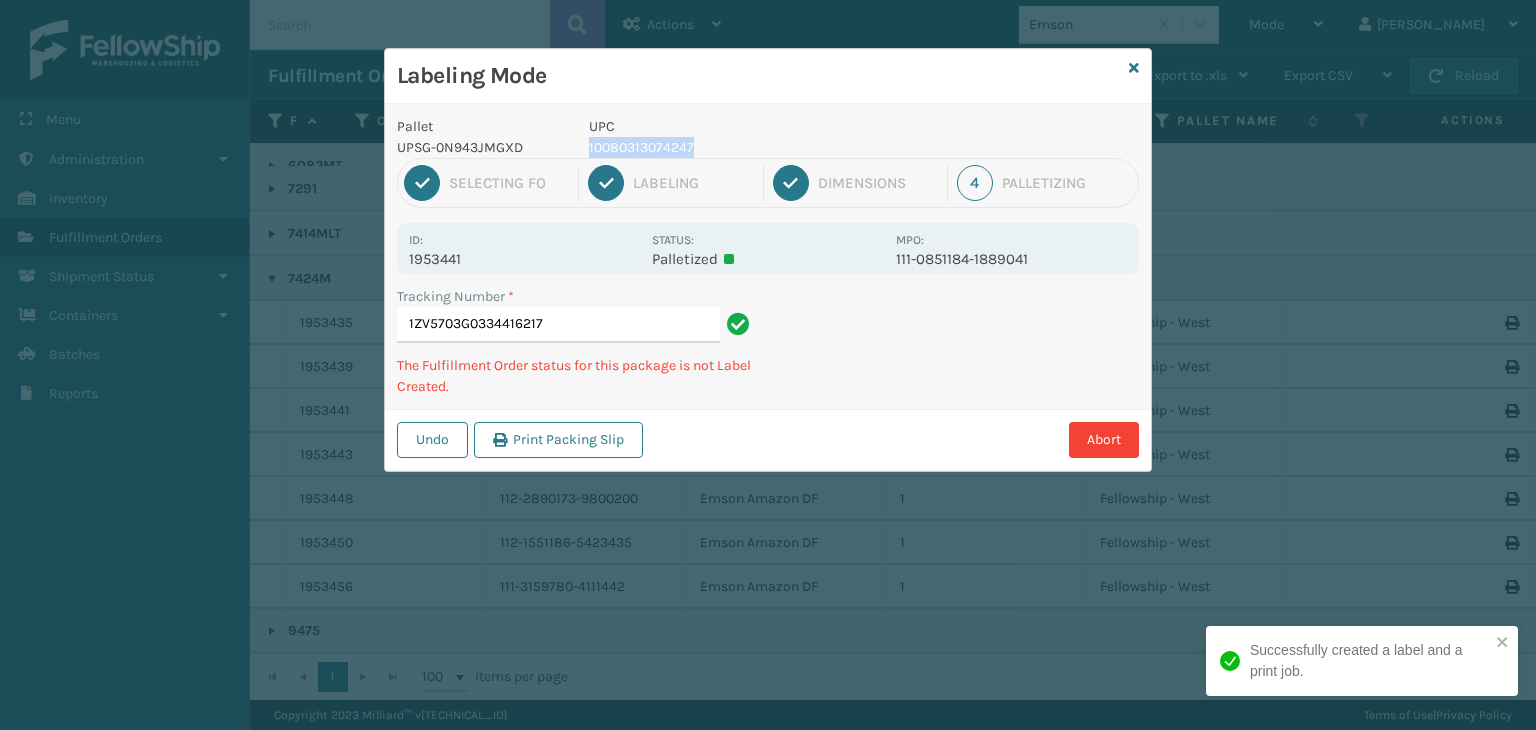 click on "10080313074247" at bounding box center [736, 147] 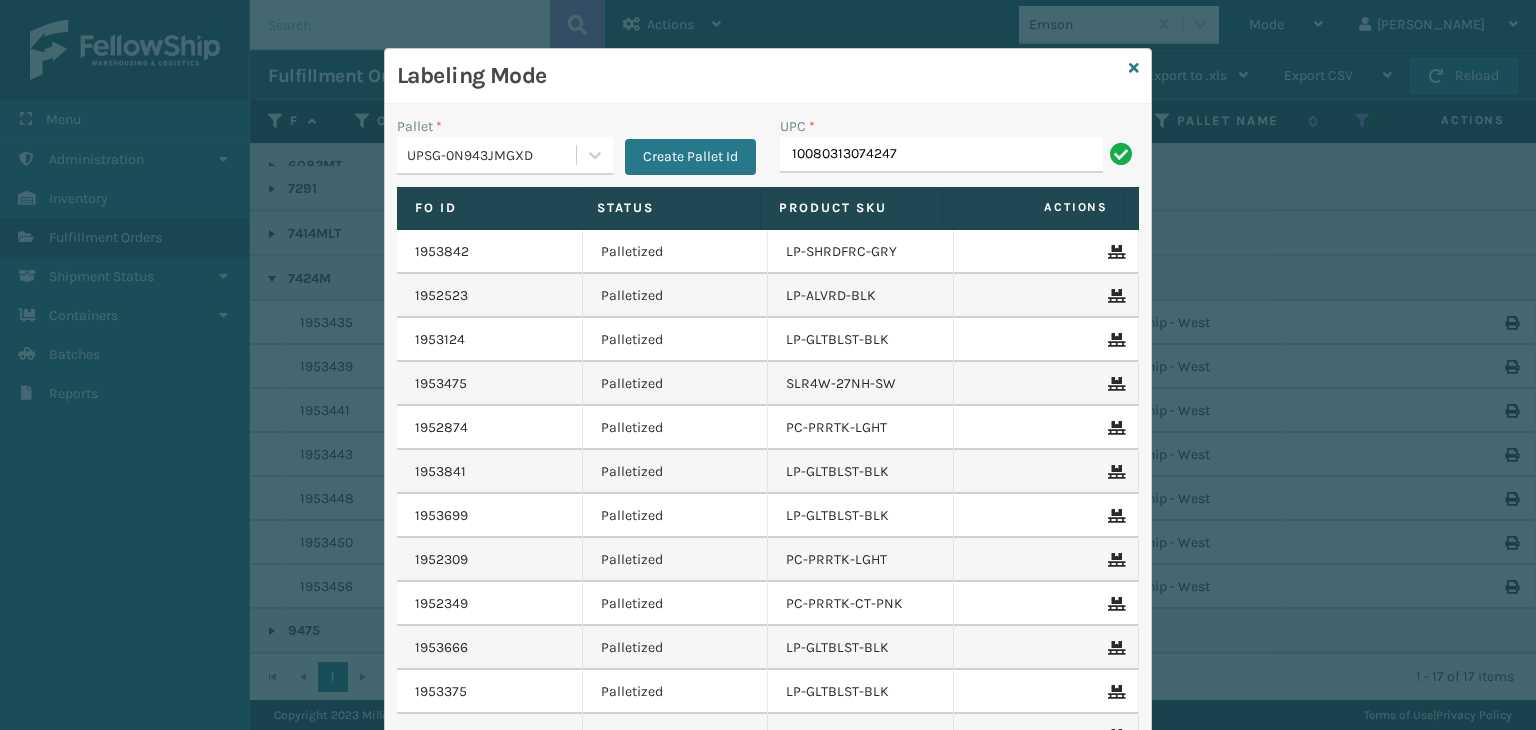 type on "10080313074247" 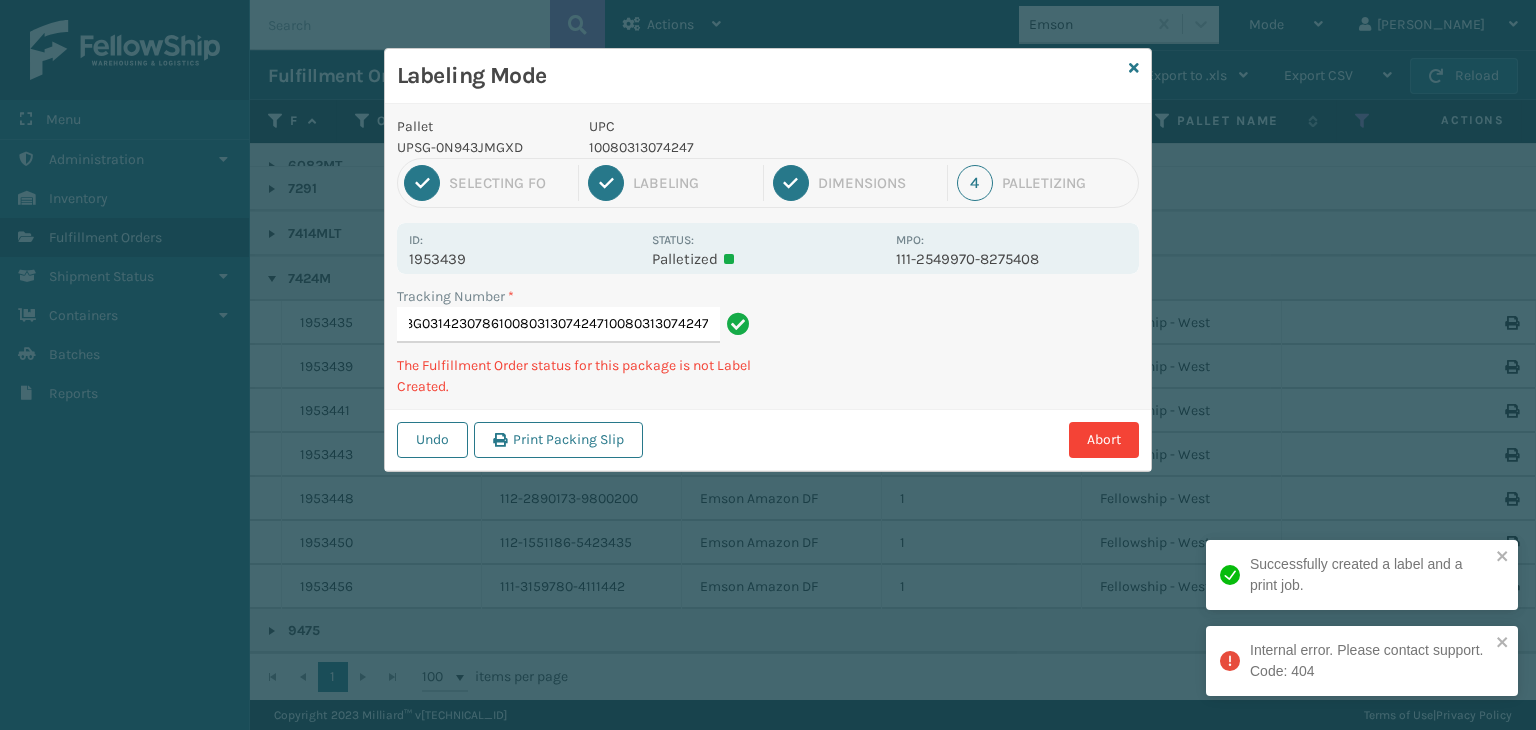 type on "1ZV5703G0314230786100803130742471008031307424710080313074247" 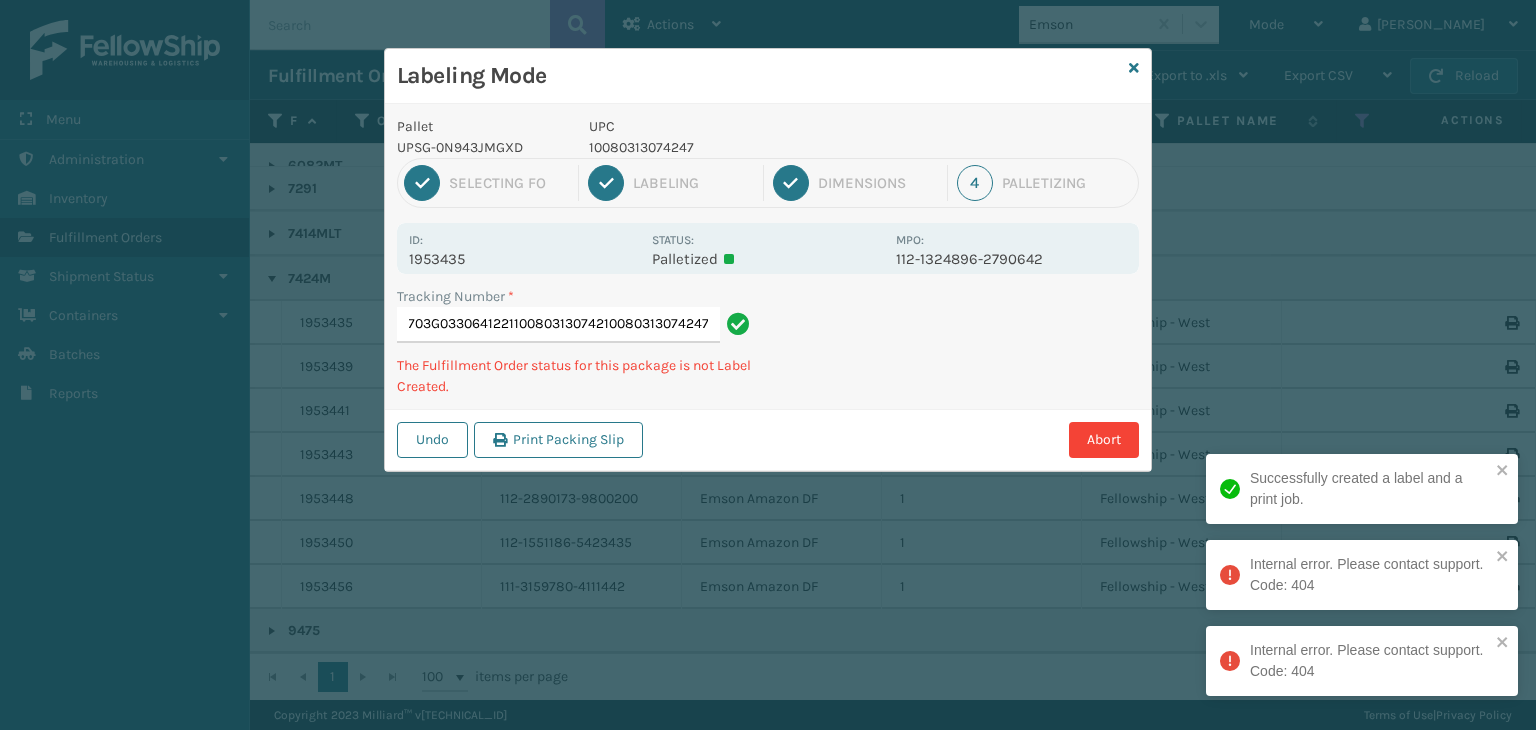 type on "1ZV5703G03306412211008031307421008031307424710080313074247" 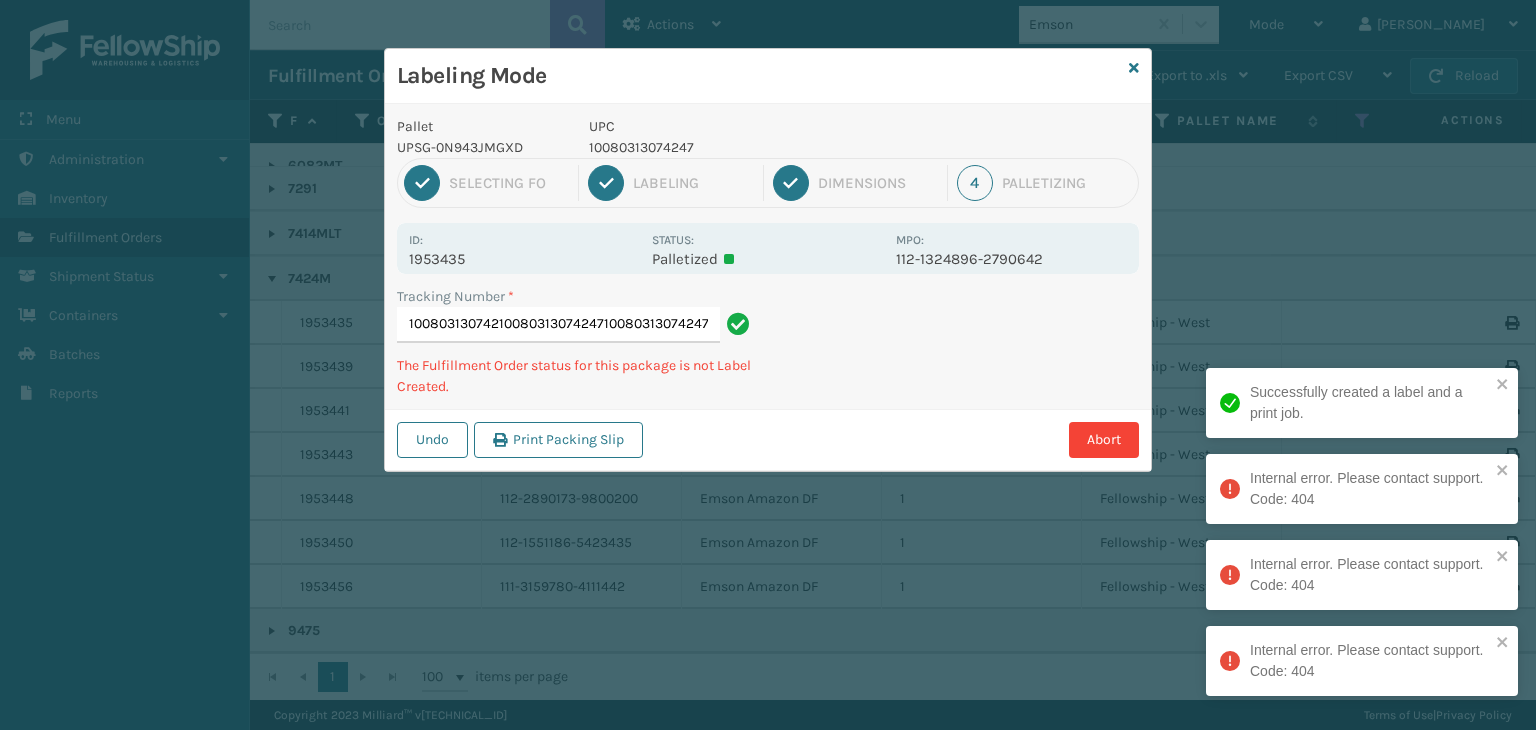 scroll, scrollTop: 0, scrollLeft: 0, axis: both 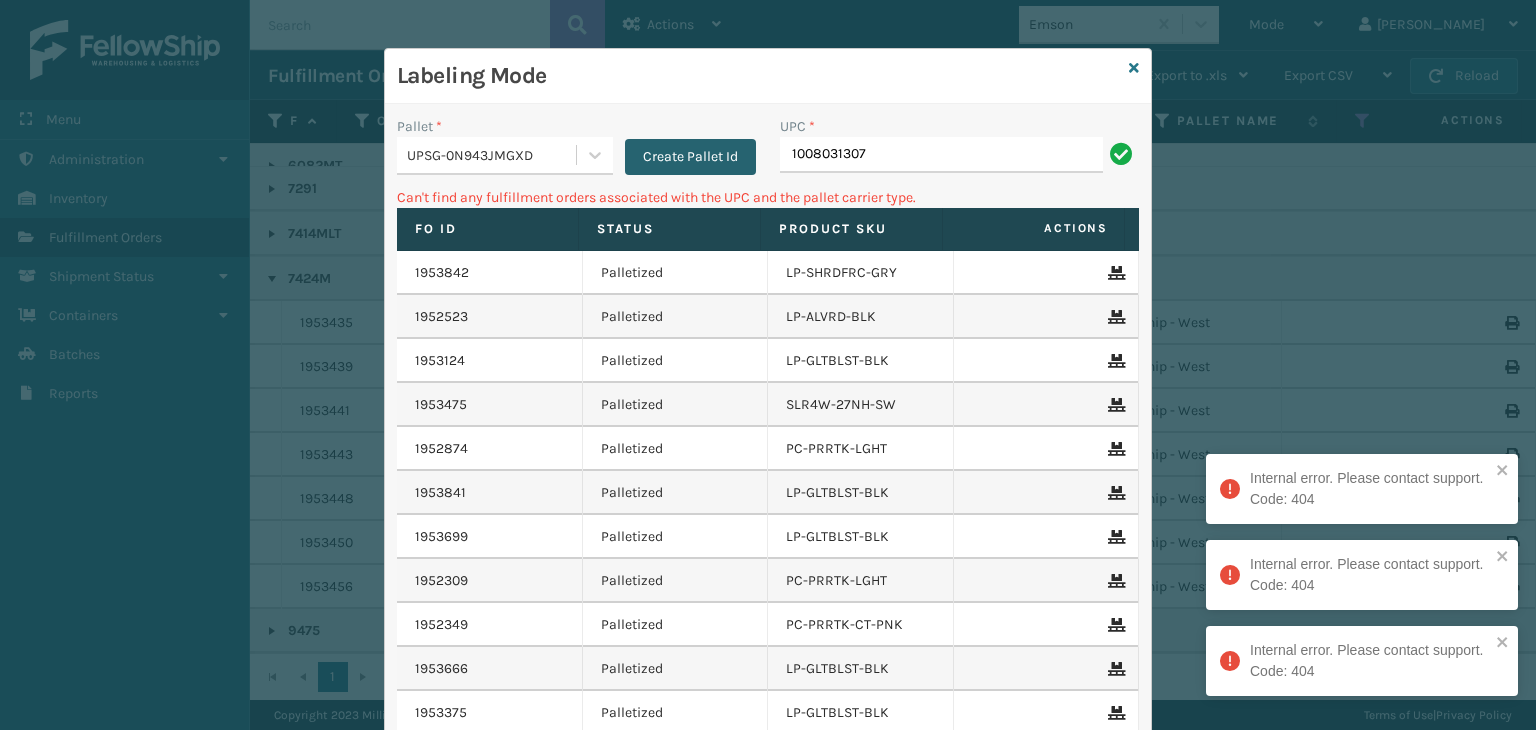 drag, startPoint x: 939, startPoint y: 146, endPoint x: 621, endPoint y: 148, distance: 318.0063 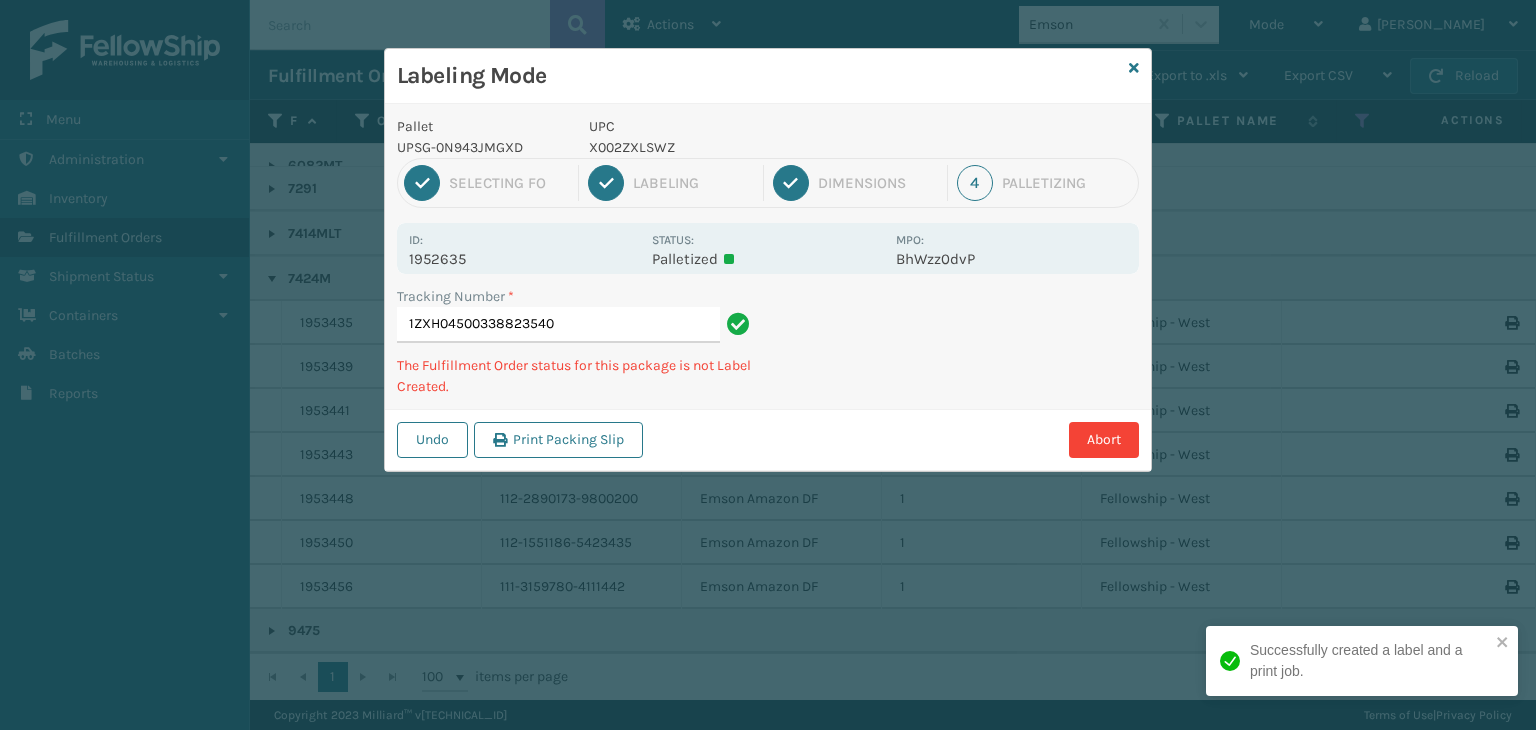 click on "X002ZXLSWZ" at bounding box center (736, 147) 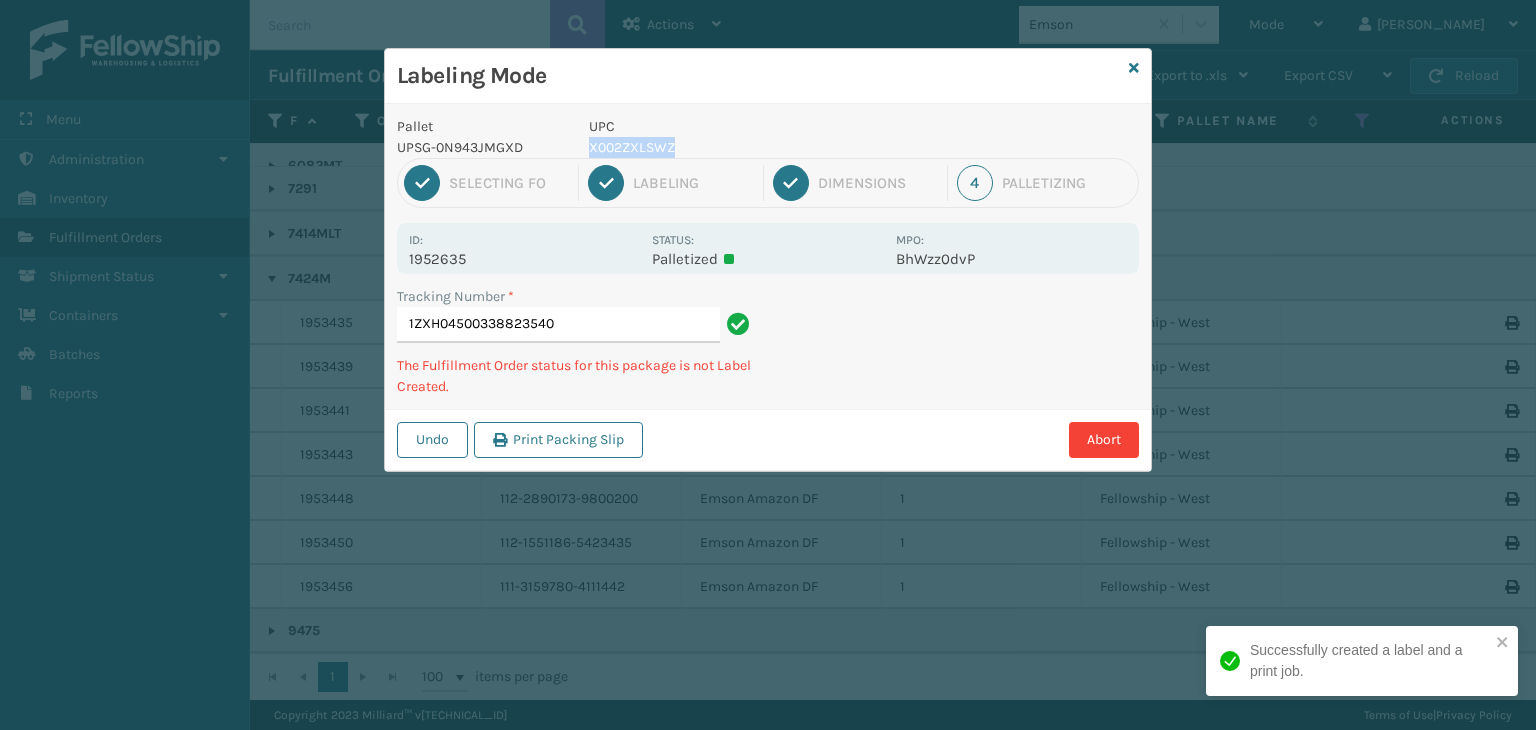 click on "X002ZXLSWZ" at bounding box center [736, 147] 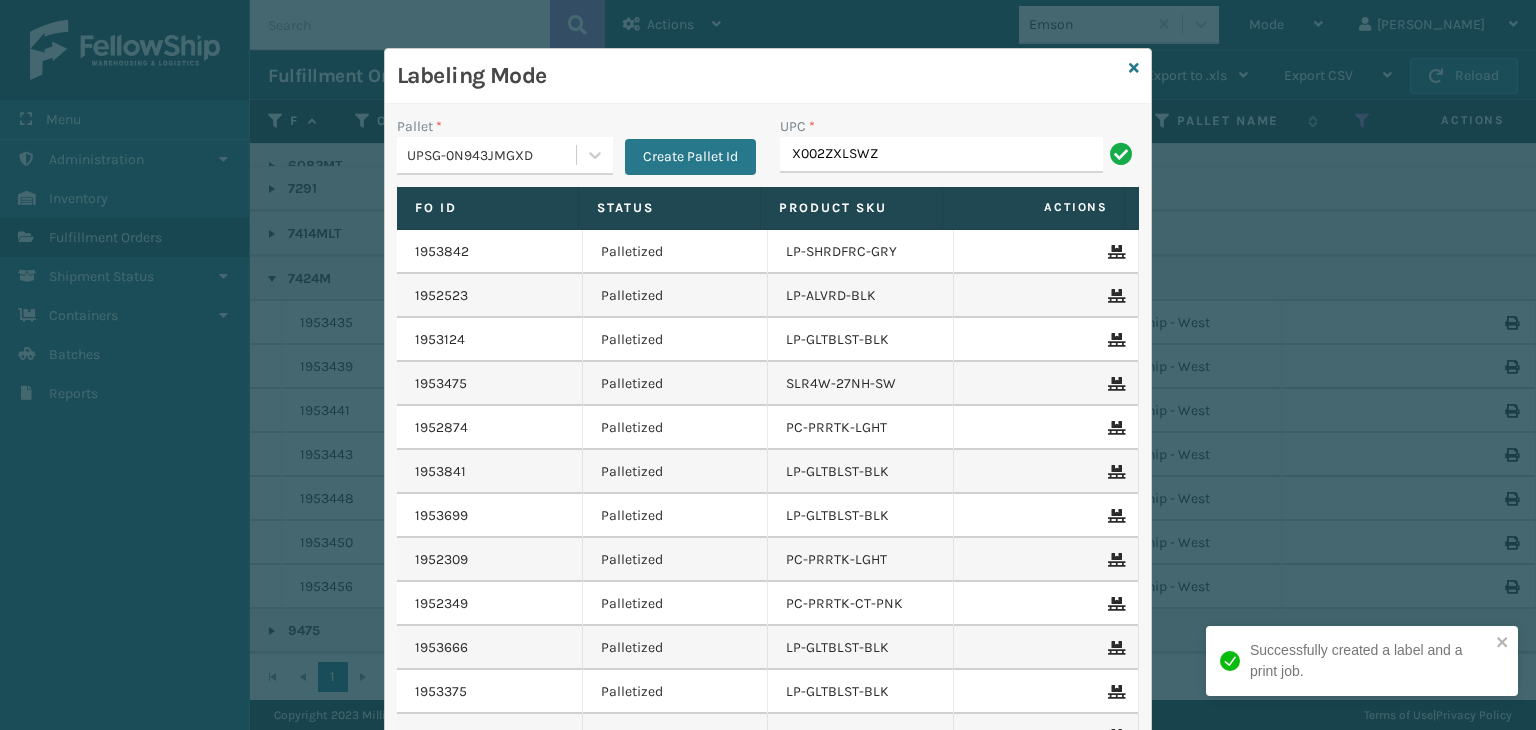 type on "X002ZXLSWZ" 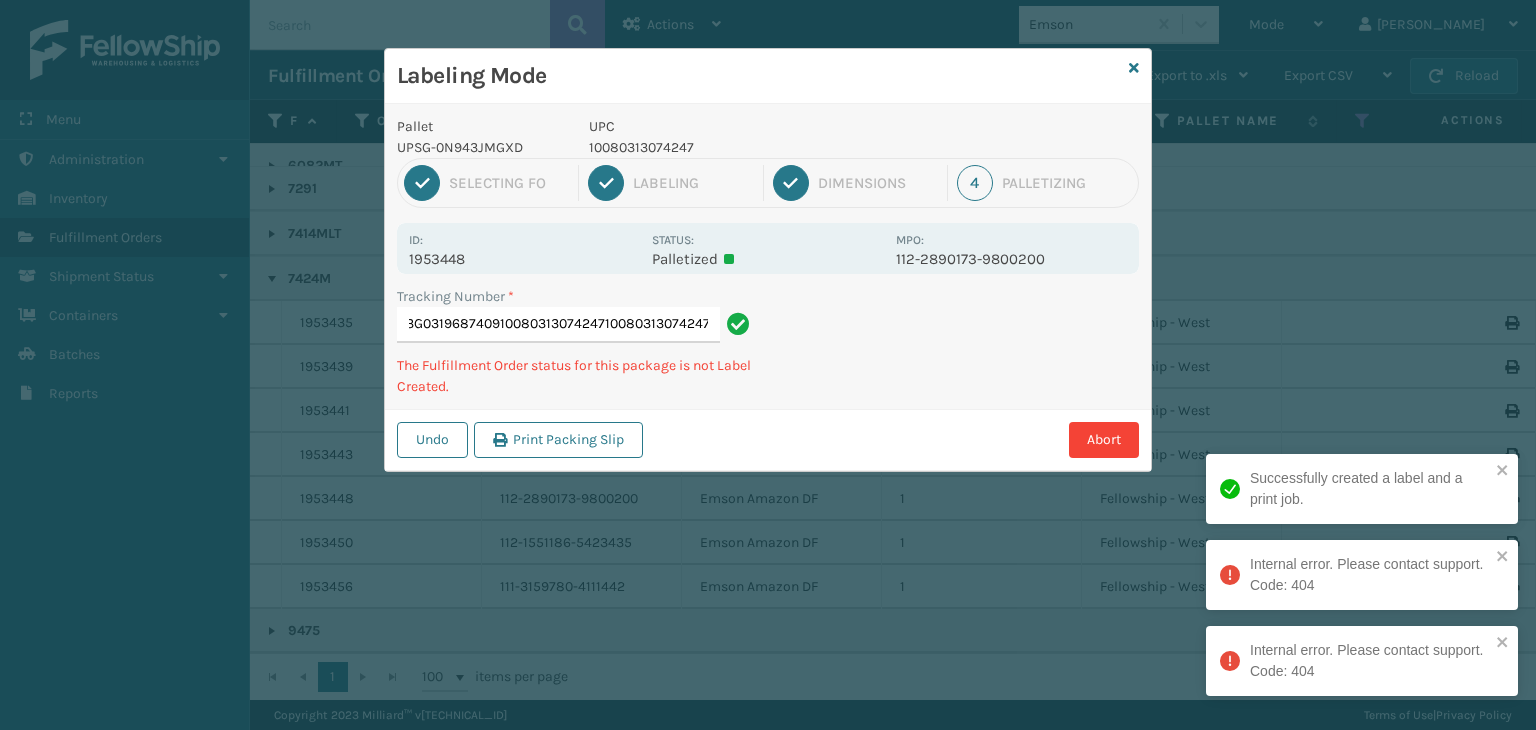 type on "1ZV5703G0319687409100803130742471008031307424710080313074247" 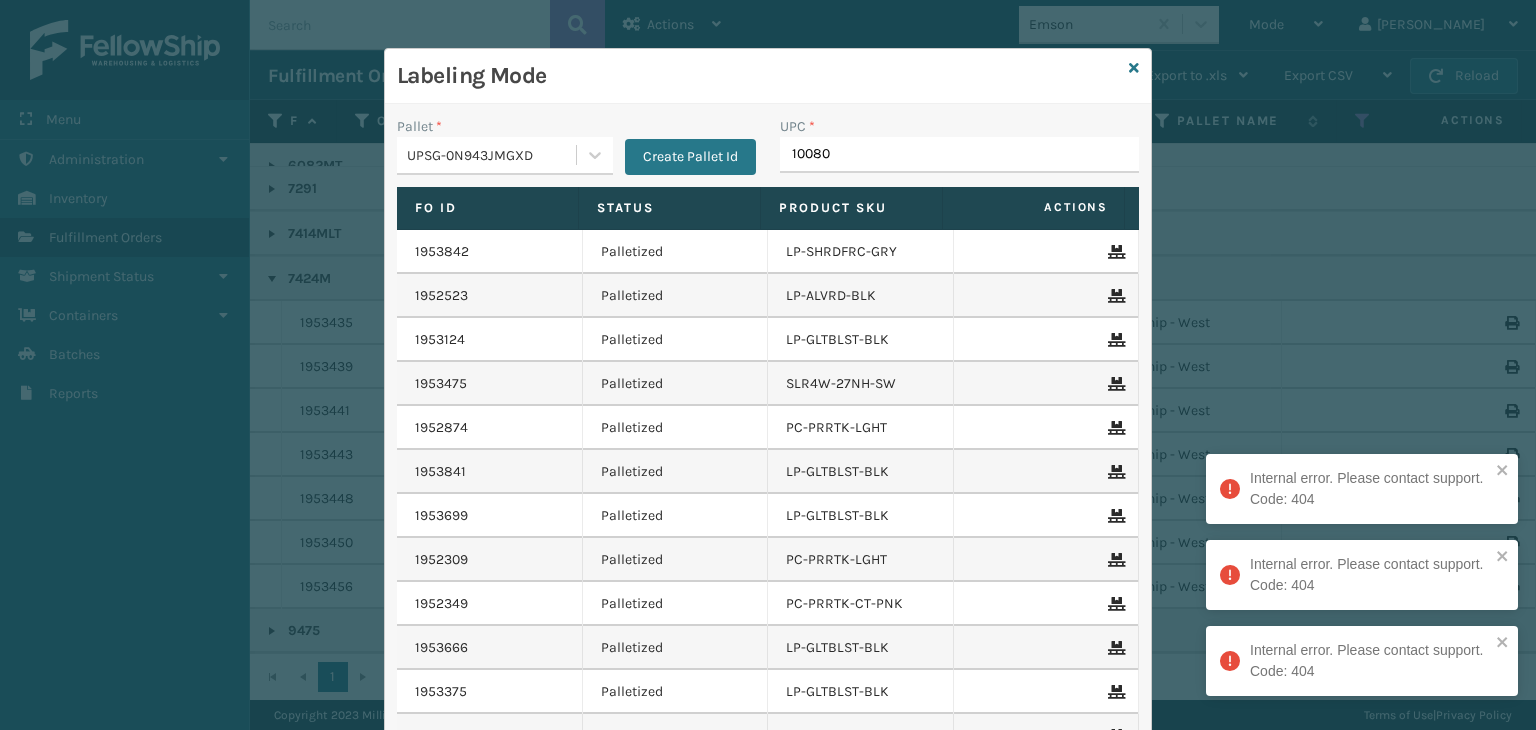 type on "100803" 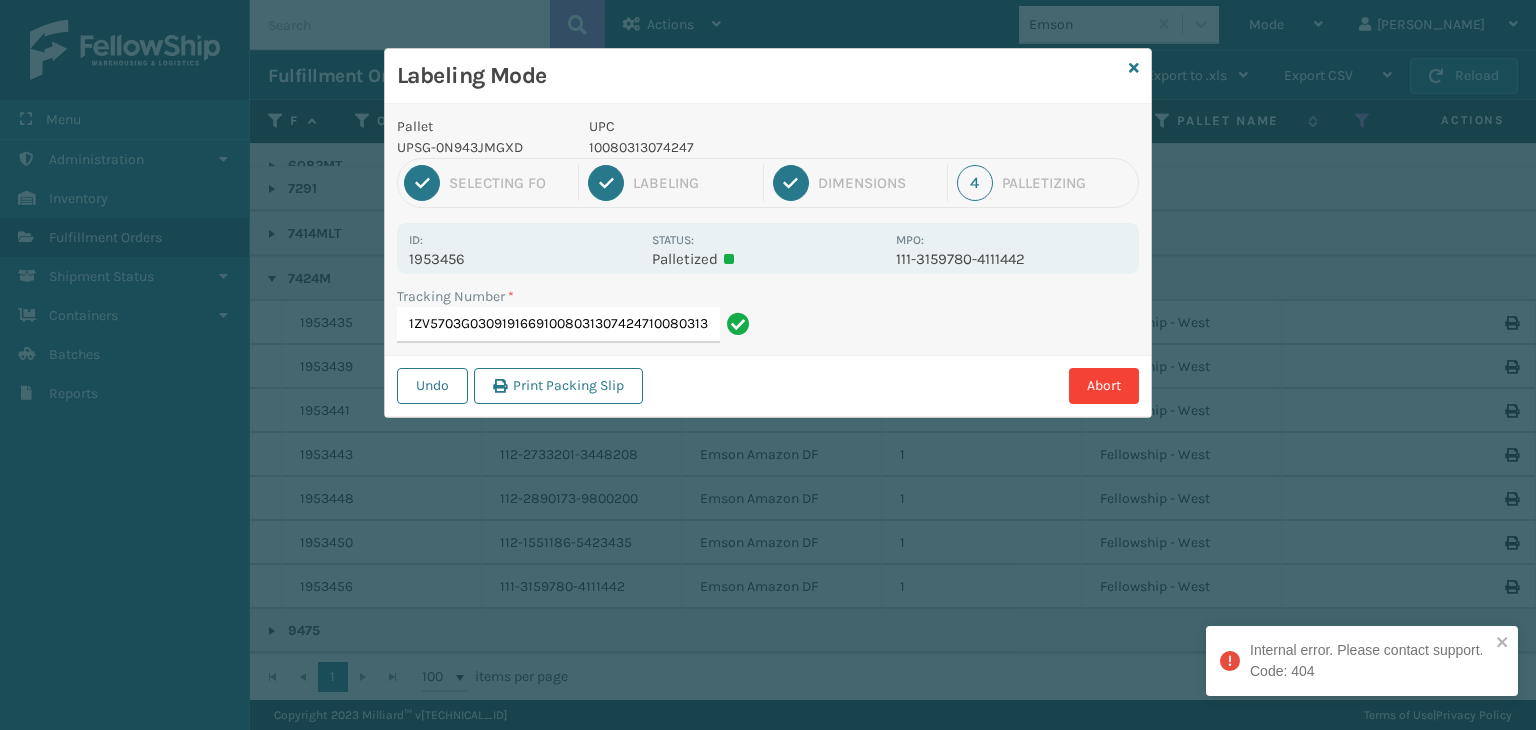 scroll, scrollTop: 0, scrollLeft: 45, axis: horizontal 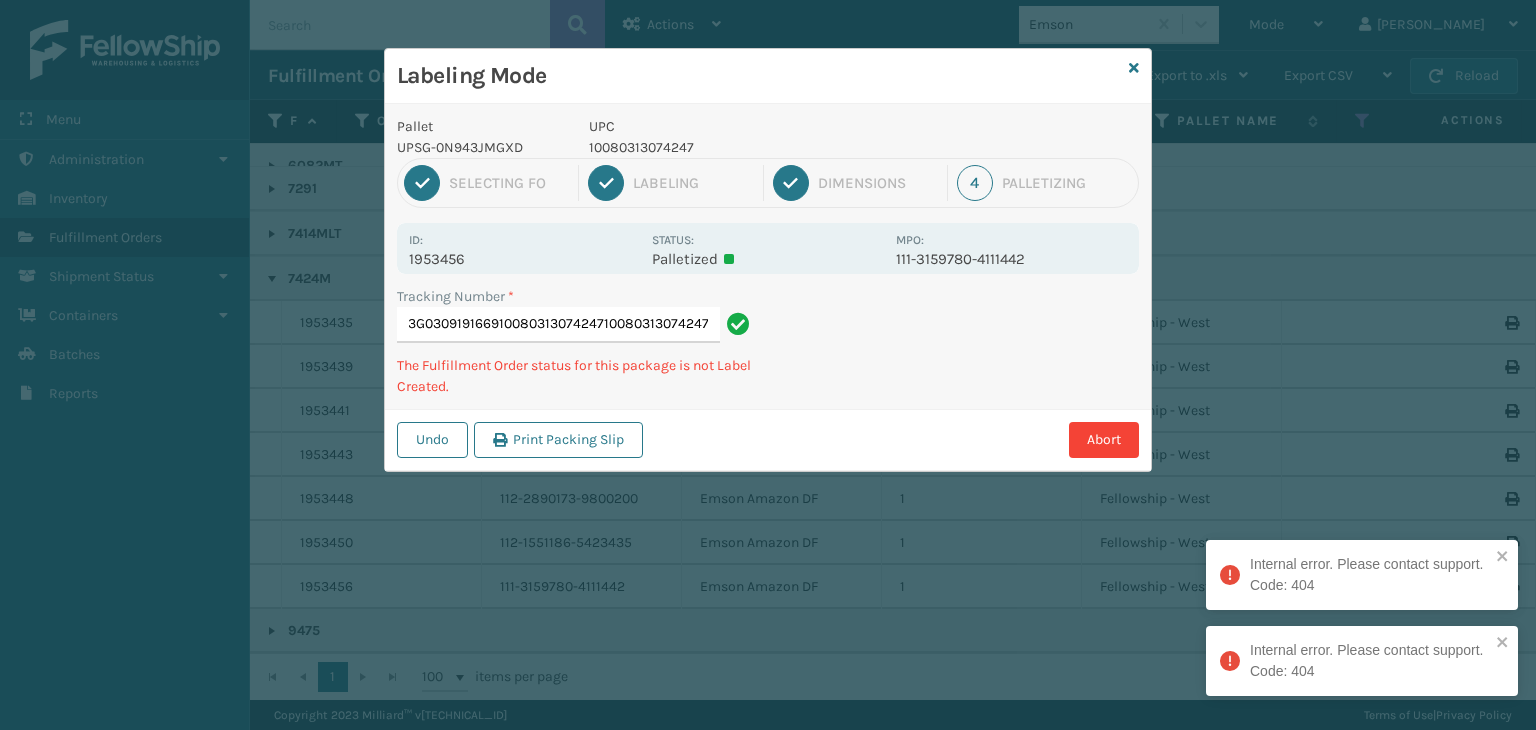 type on "1ZV5703G0309191669100803130742471008031307424710080313074247" 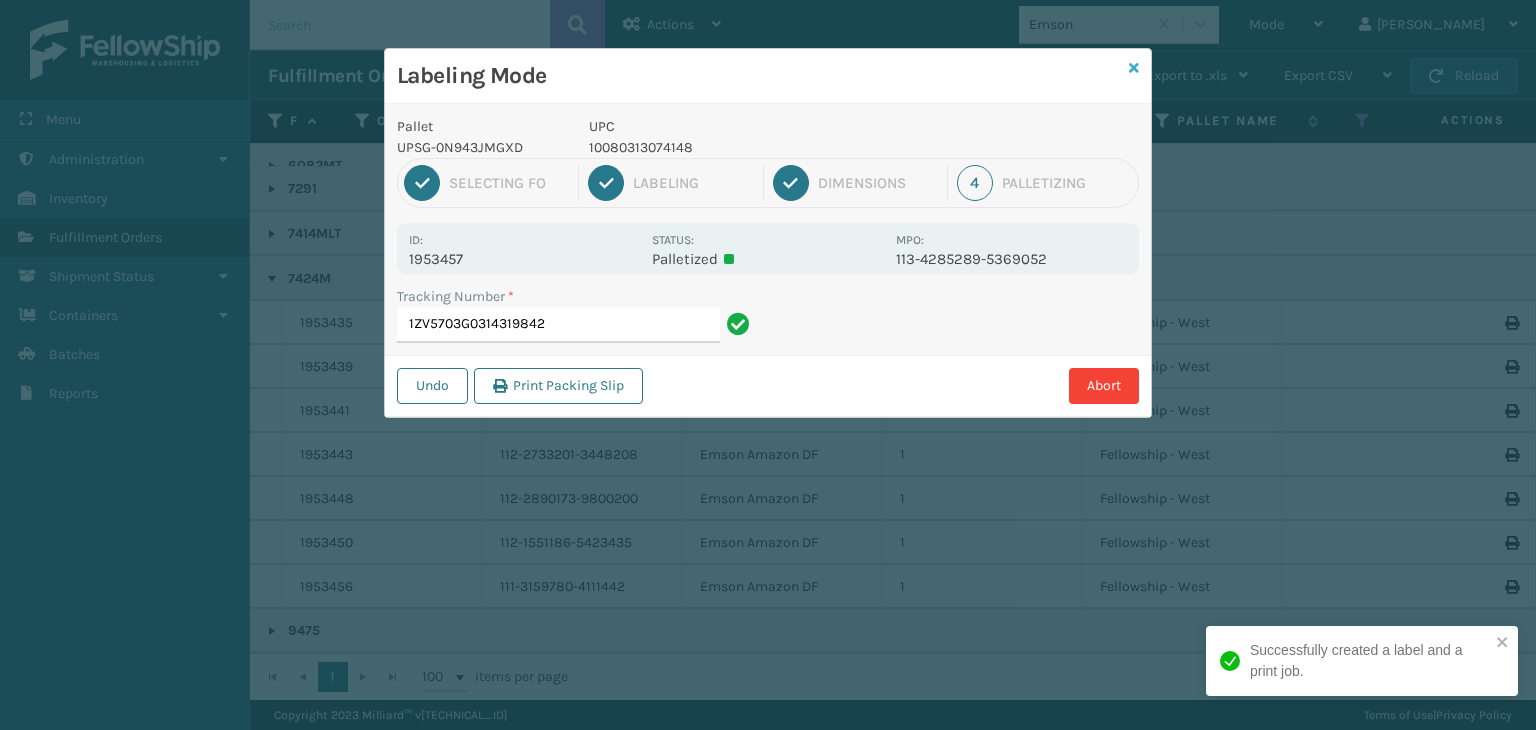 click at bounding box center (1134, 68) 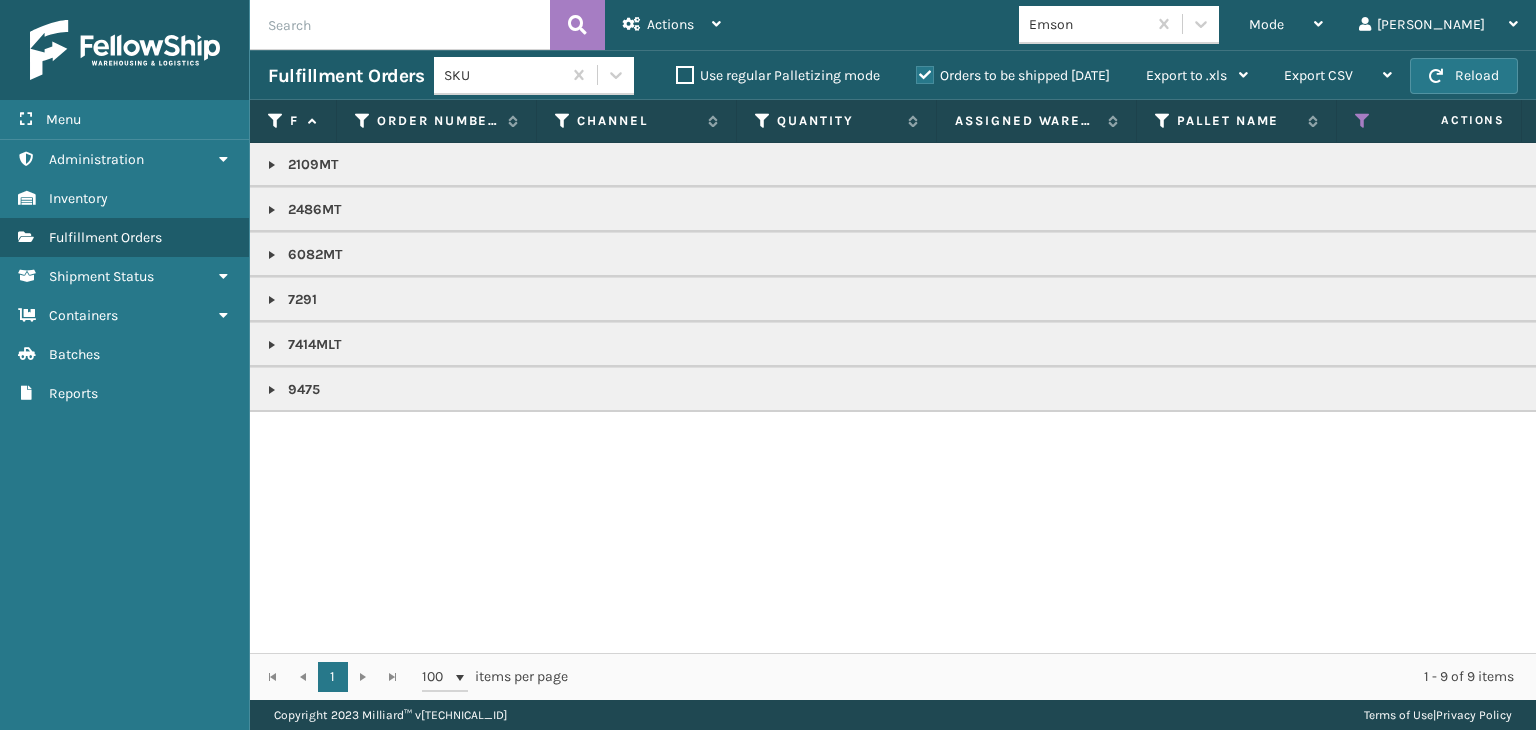 click at bounding box center (272, 345) 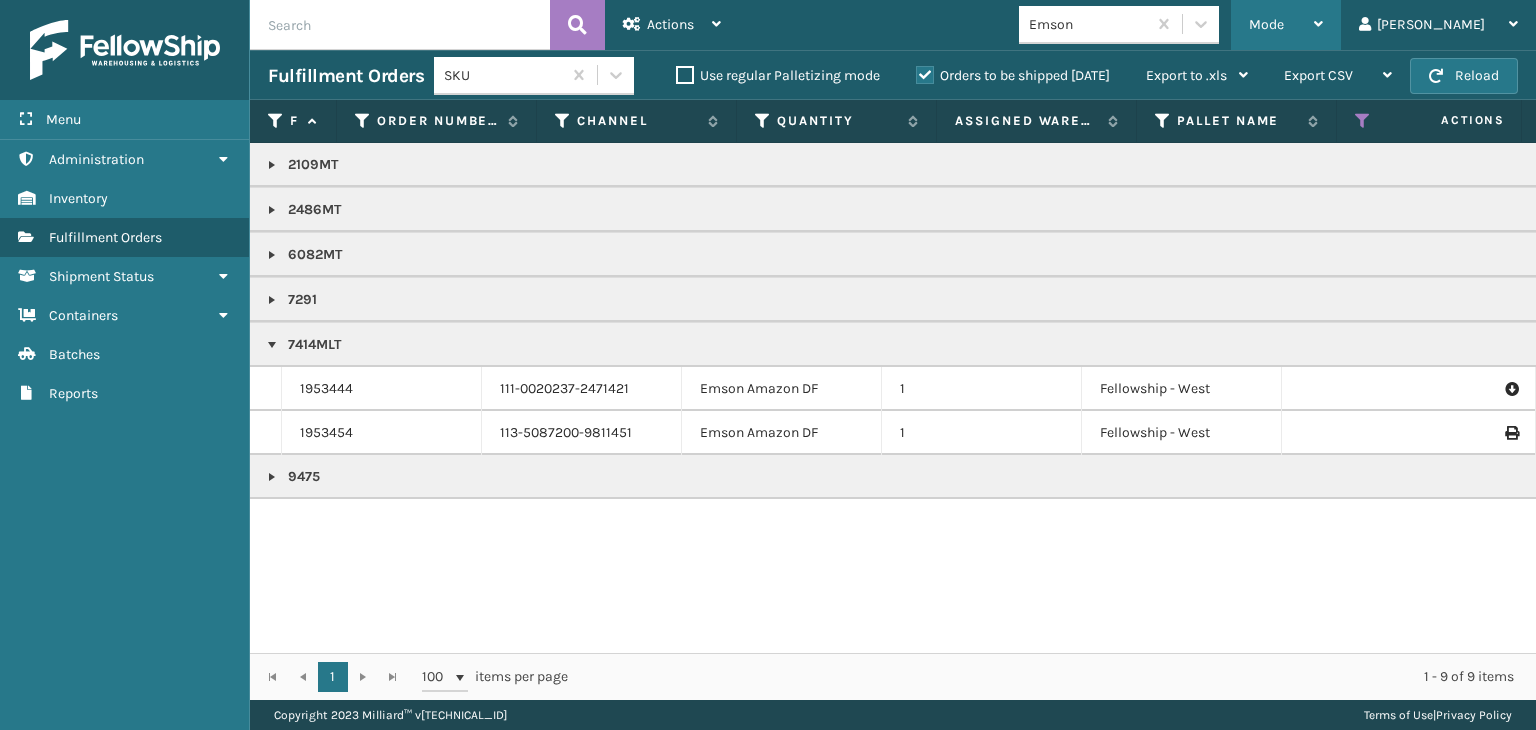 click on "Mode Regular Mode Picking Mode Labeling Mode Exit Scan Mode" at bounding box center [1286, 25] 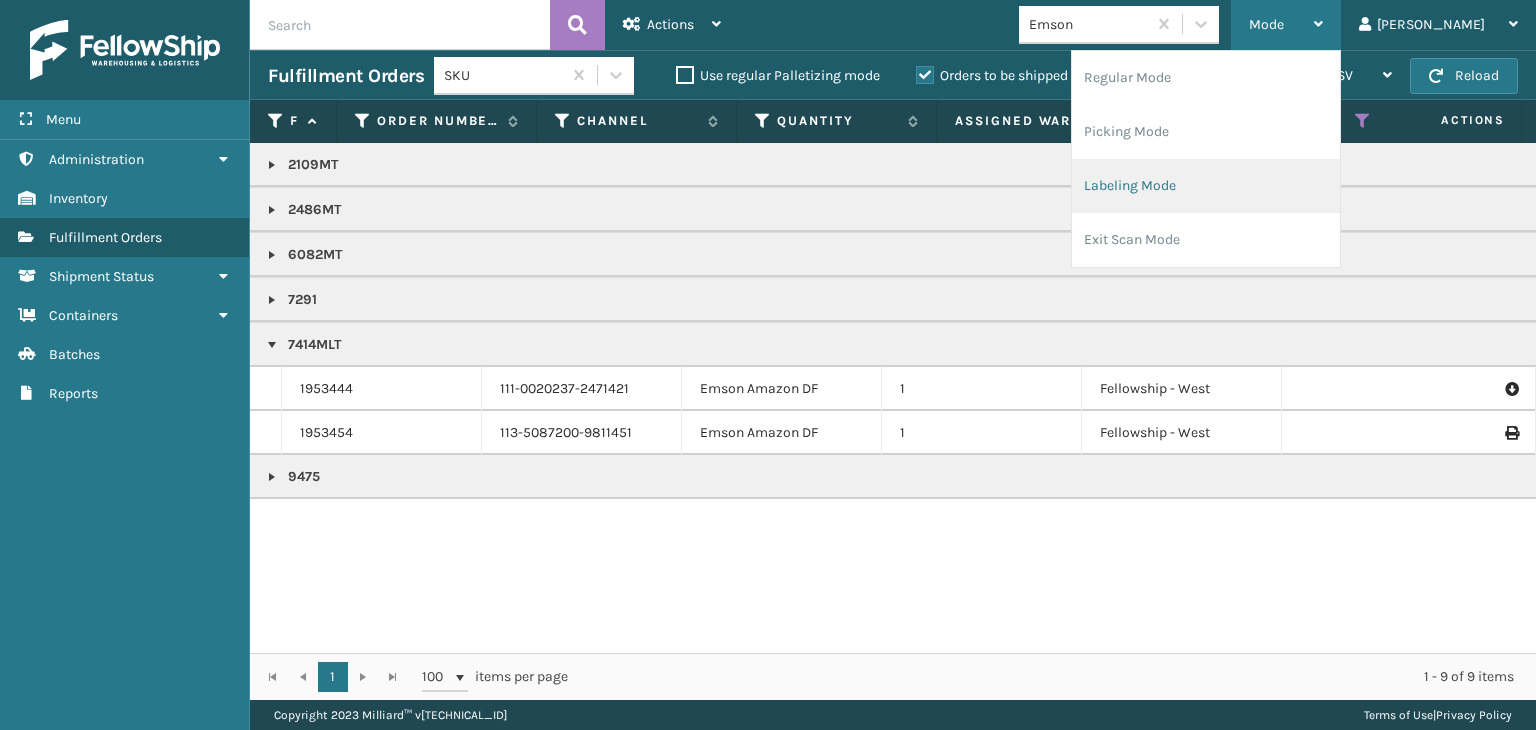 click on "Labeling Mode" at bounding box center [1206, 186] 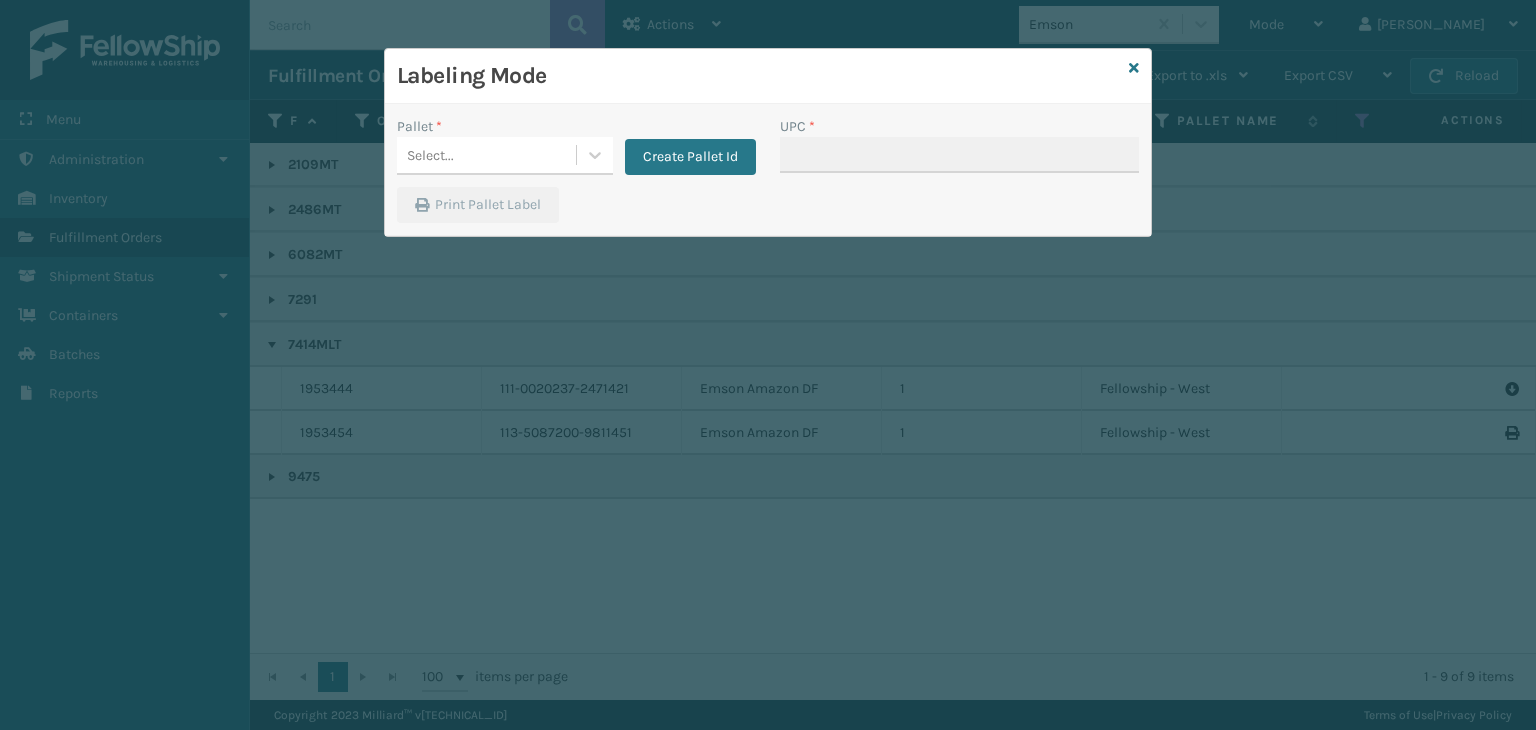 click on "Pallet   * Select... Create Pallet Id" at bounding box center (576, 151) 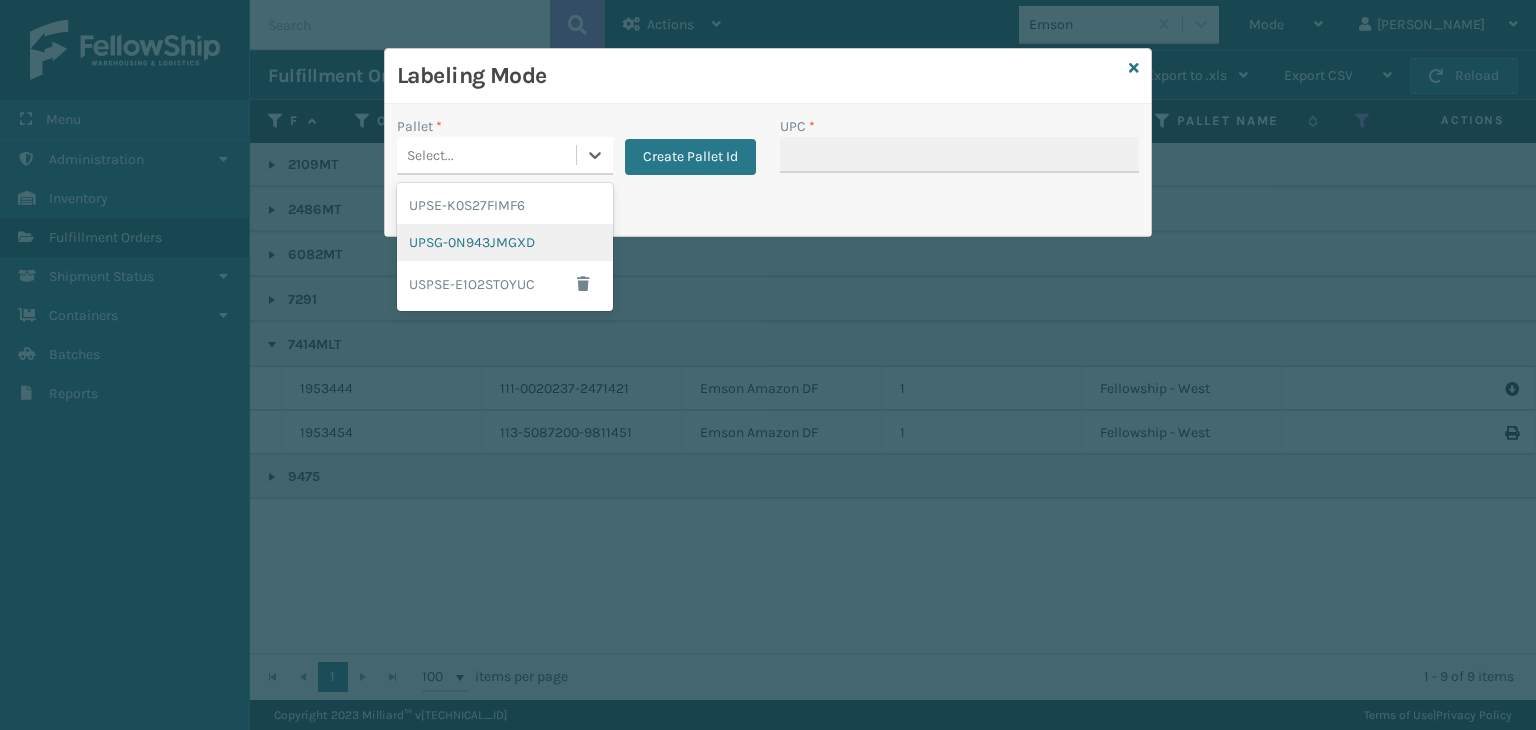 click on "UPSG-0N943JMGXD" at bounding box center [505, 242] 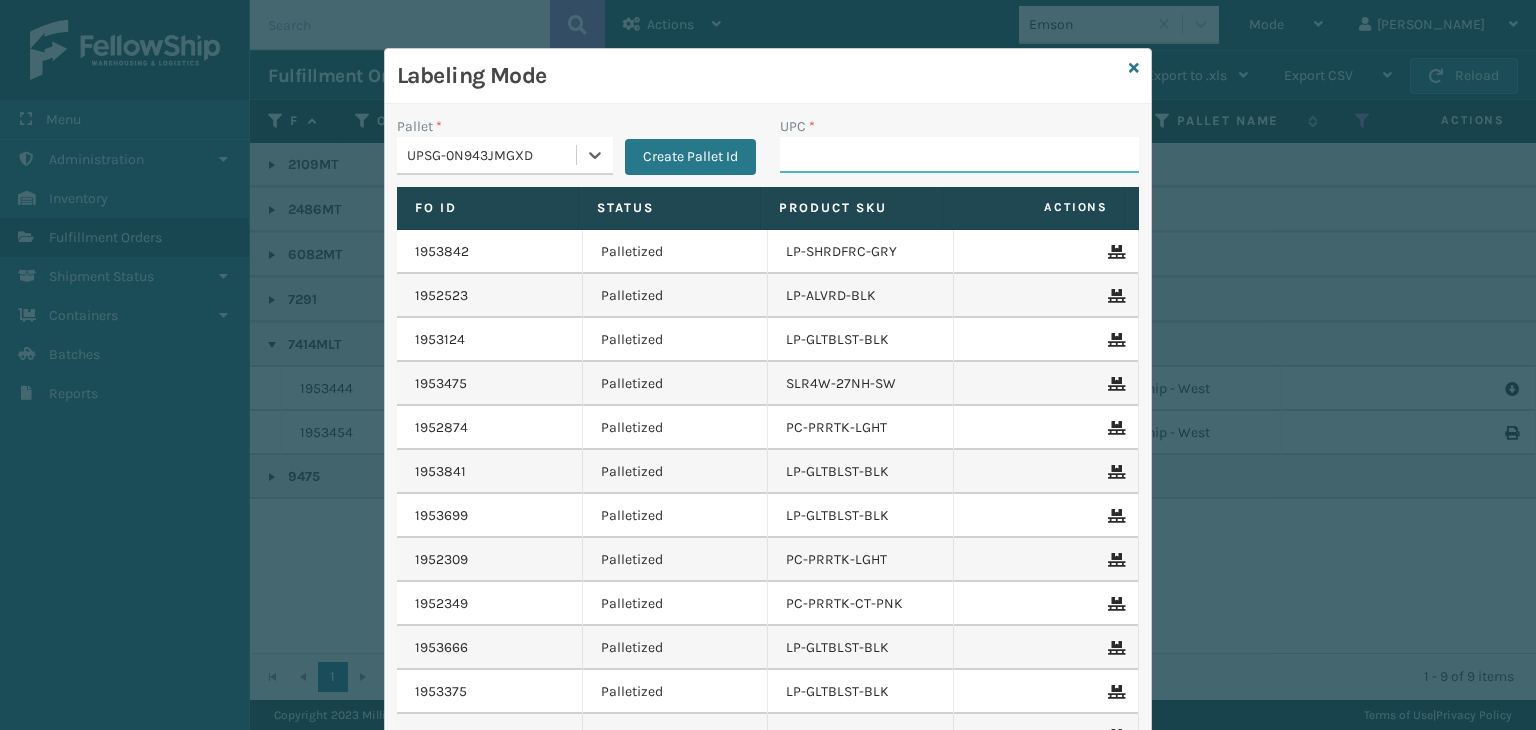 click on "UPC   *" at bounding box center [959, 155] 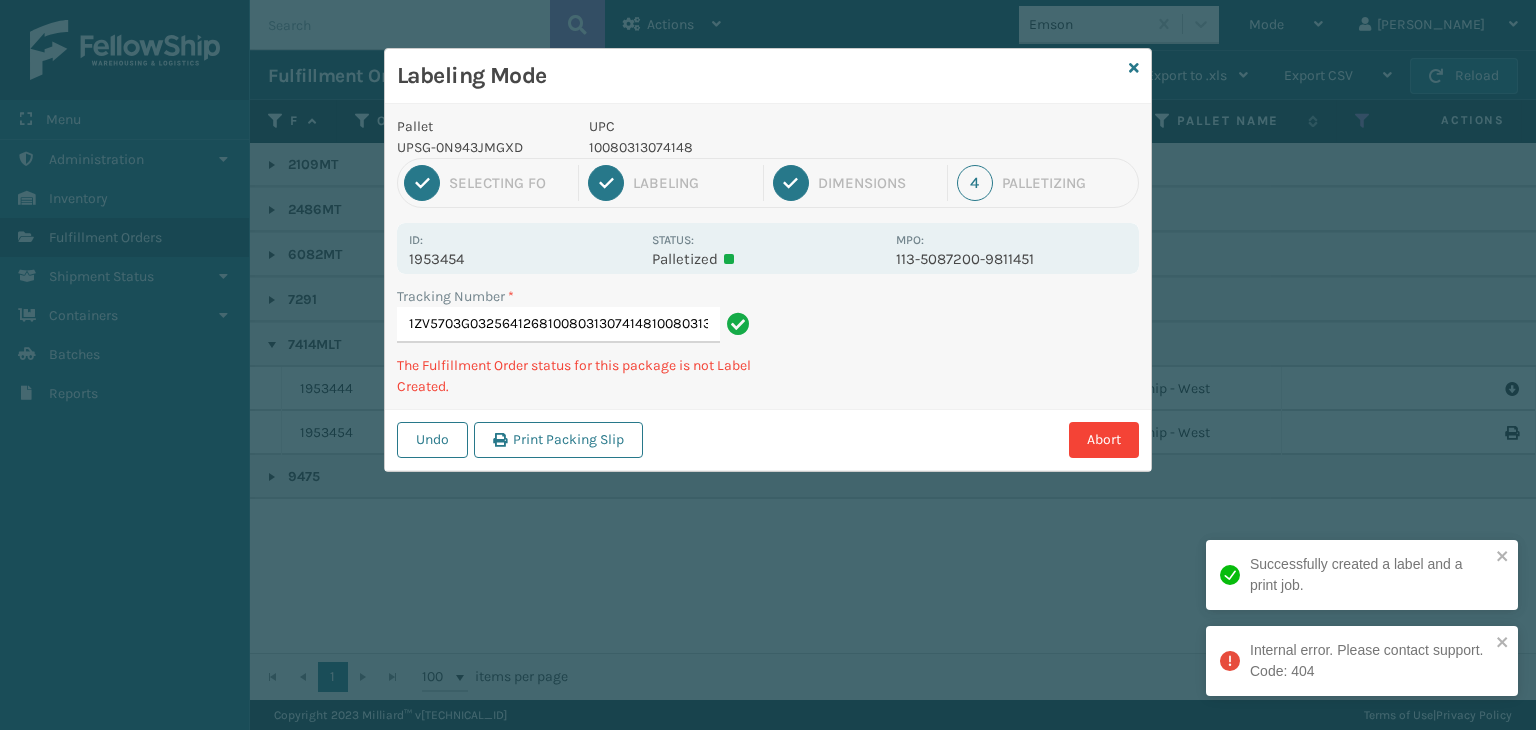 type on "1ZV5703G03256412681008031307414810080313074148" 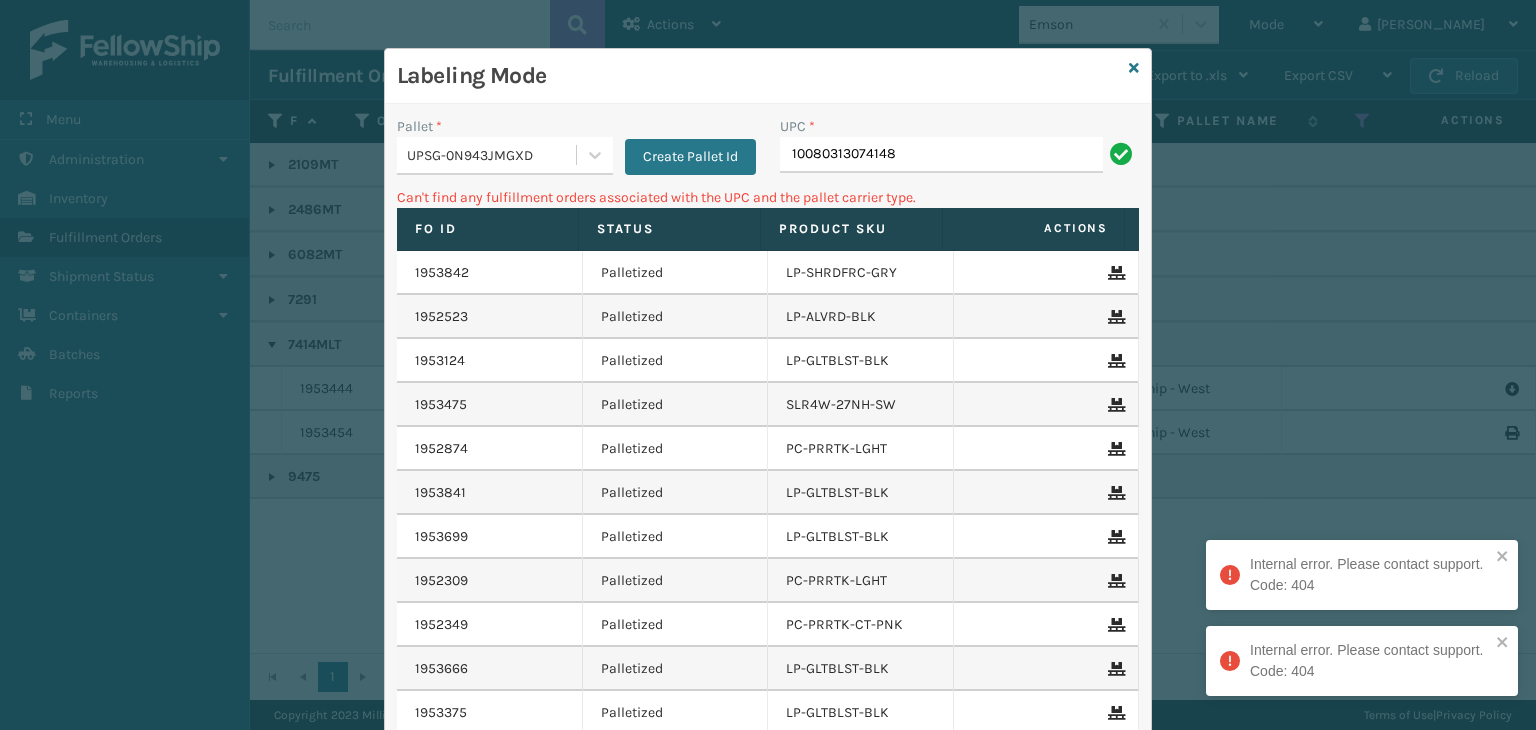 click on "10080313074148" at bounding box center [941, 155] 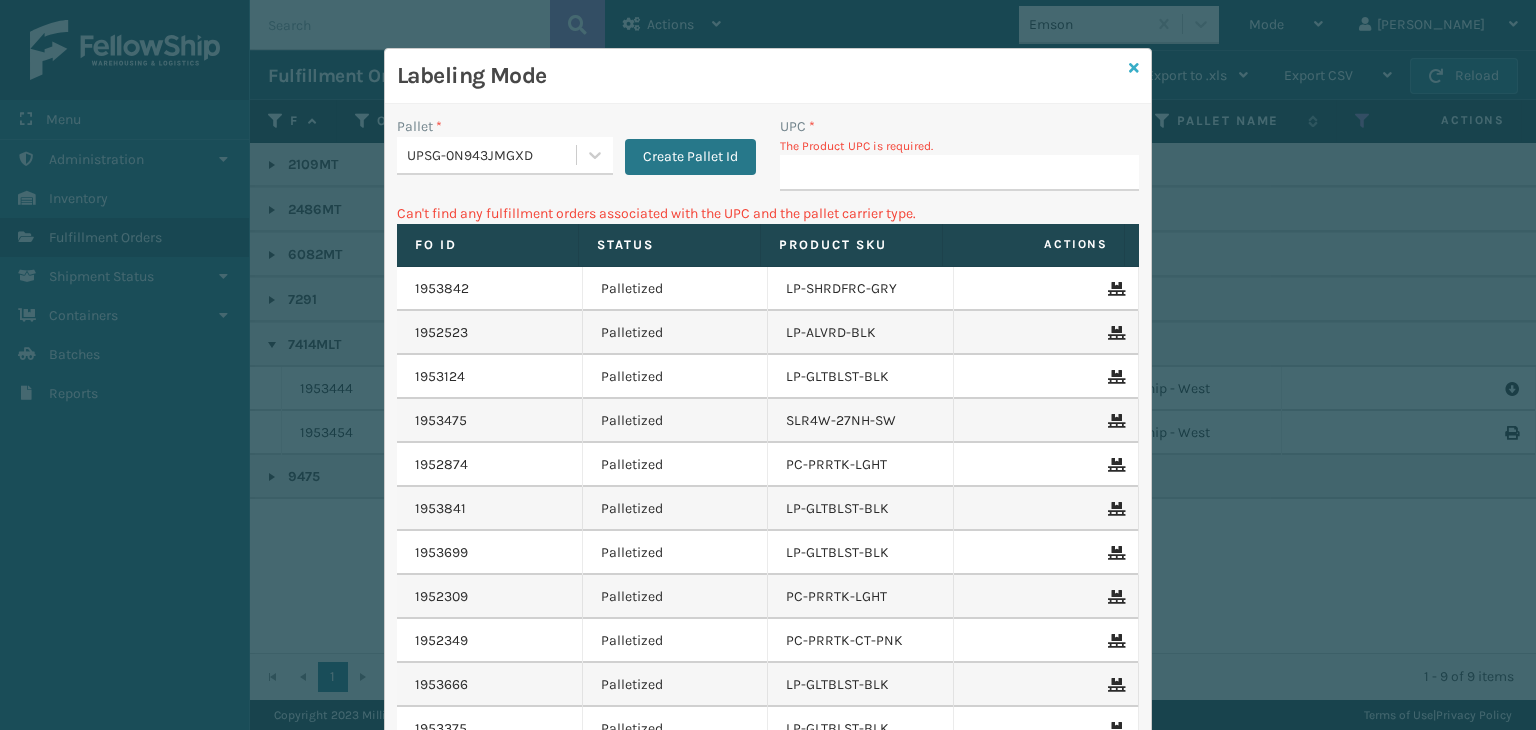 type 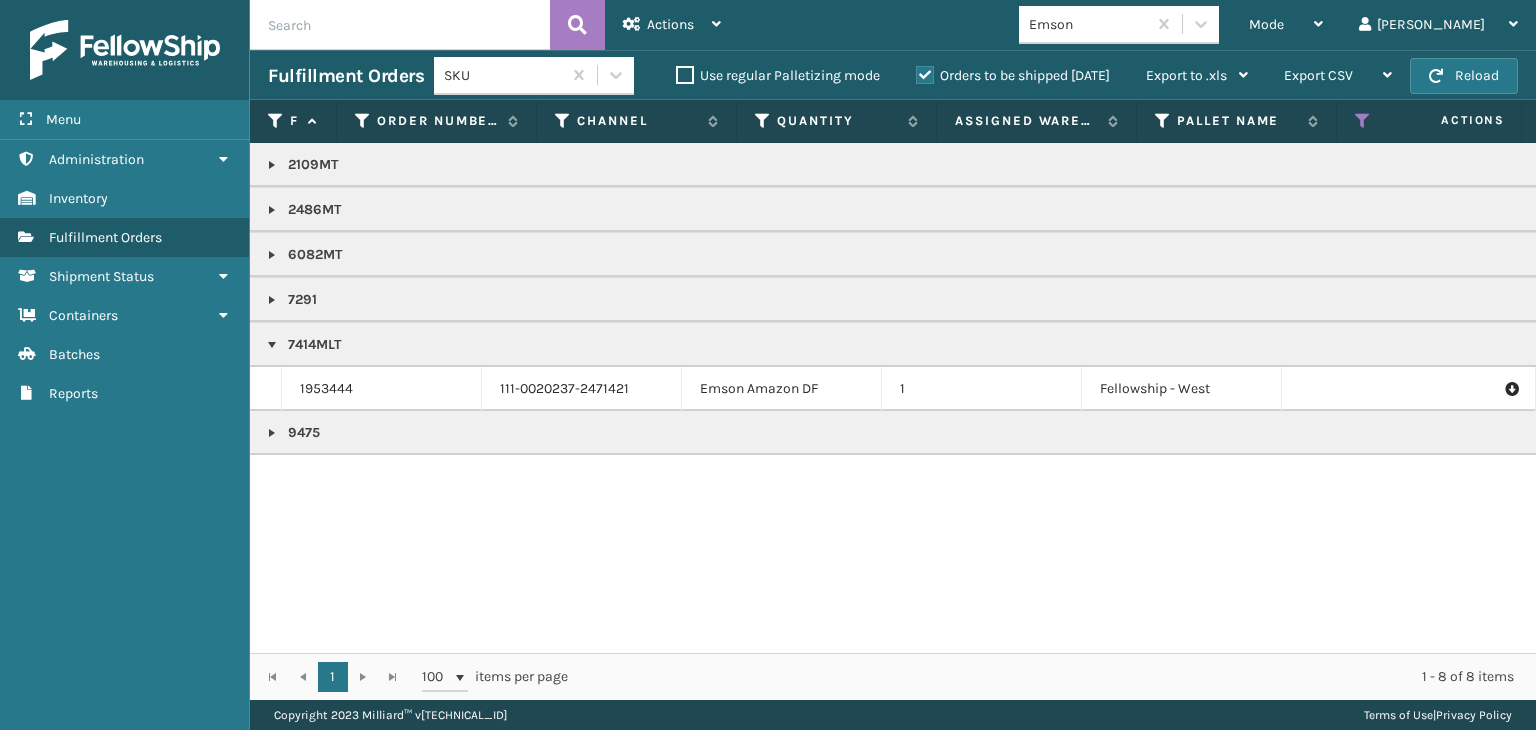 scroll, scrollTop: 0, scrollLeft: 869, axis: horizontal 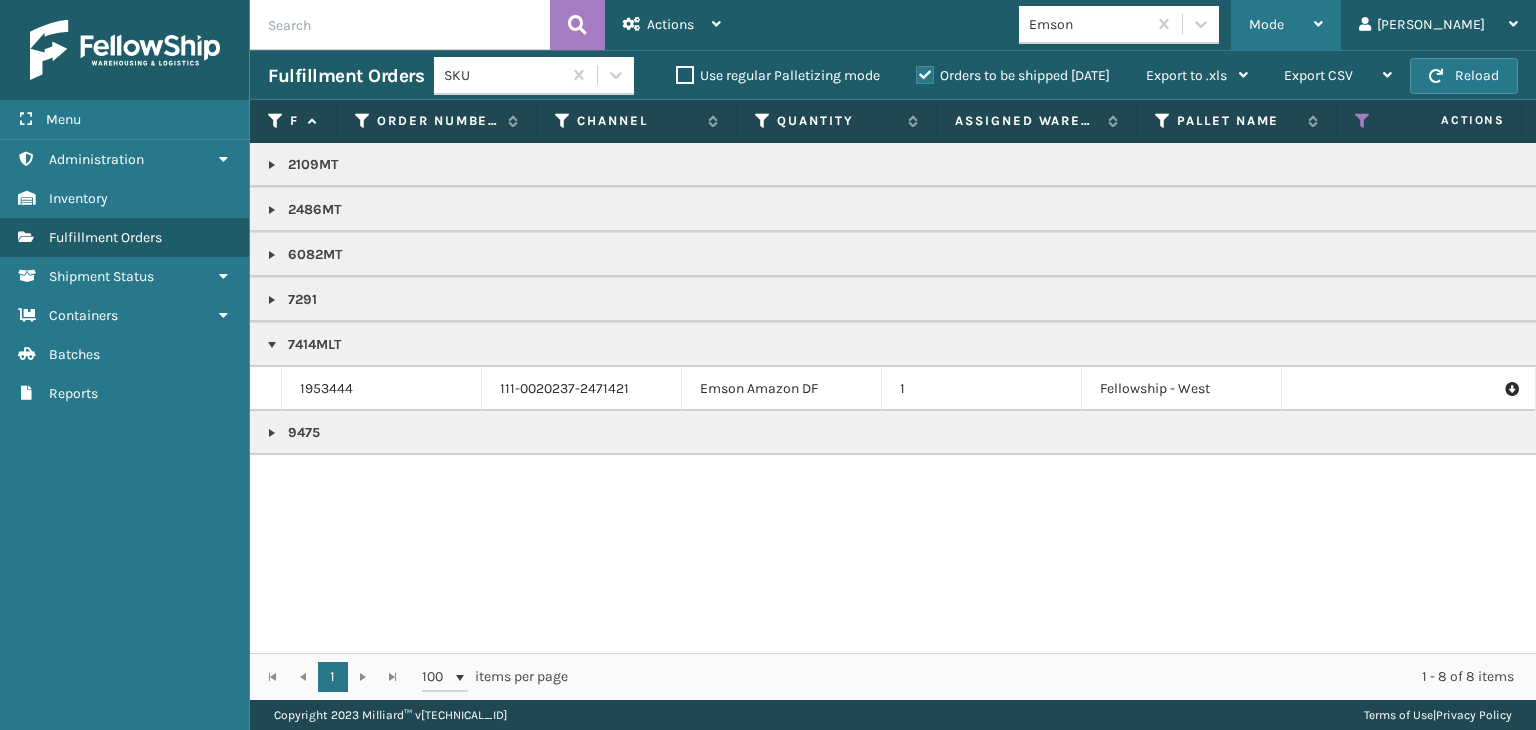 click on "Mode" at bounding box center (1286, 25) 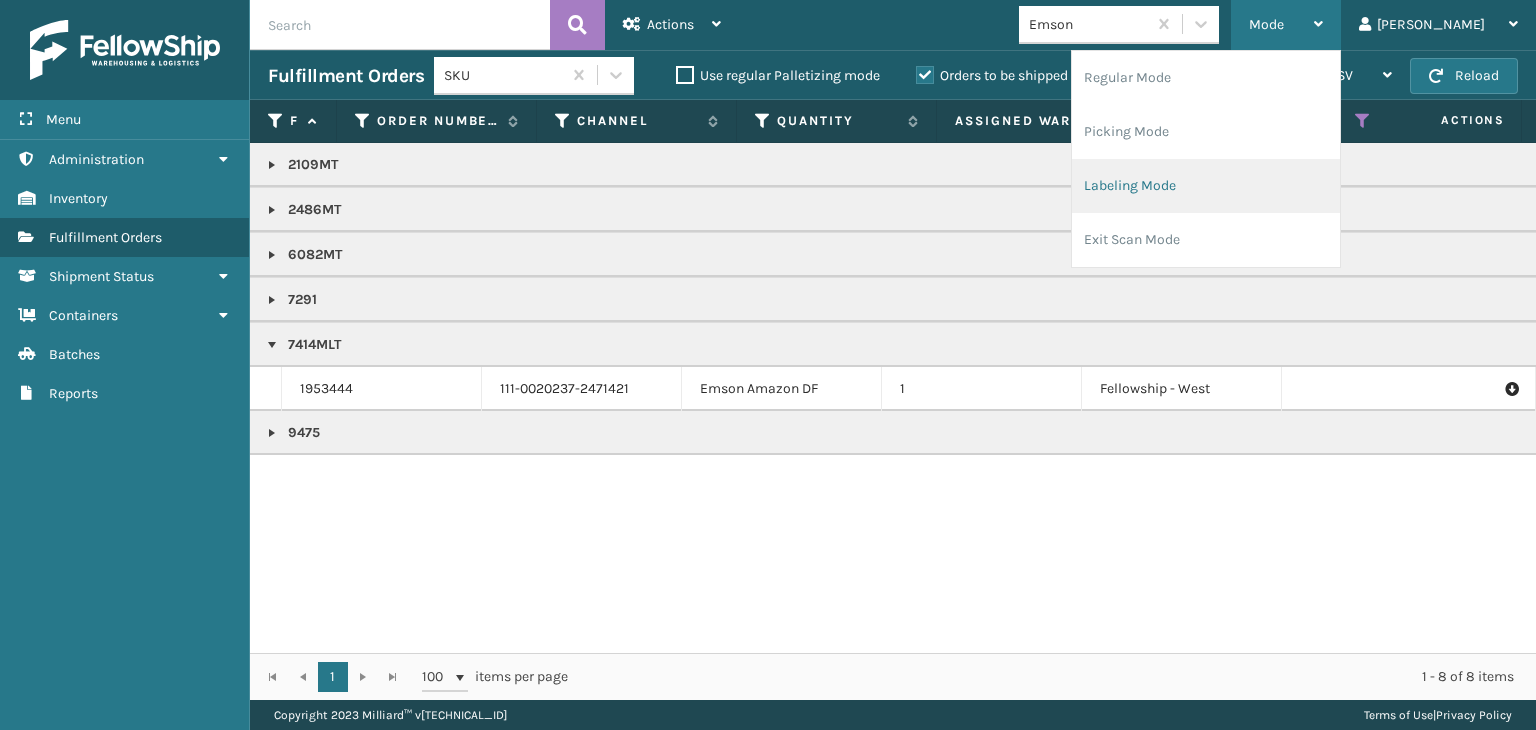 click on "Labeling Mode" at bounding box center [1206, 186] 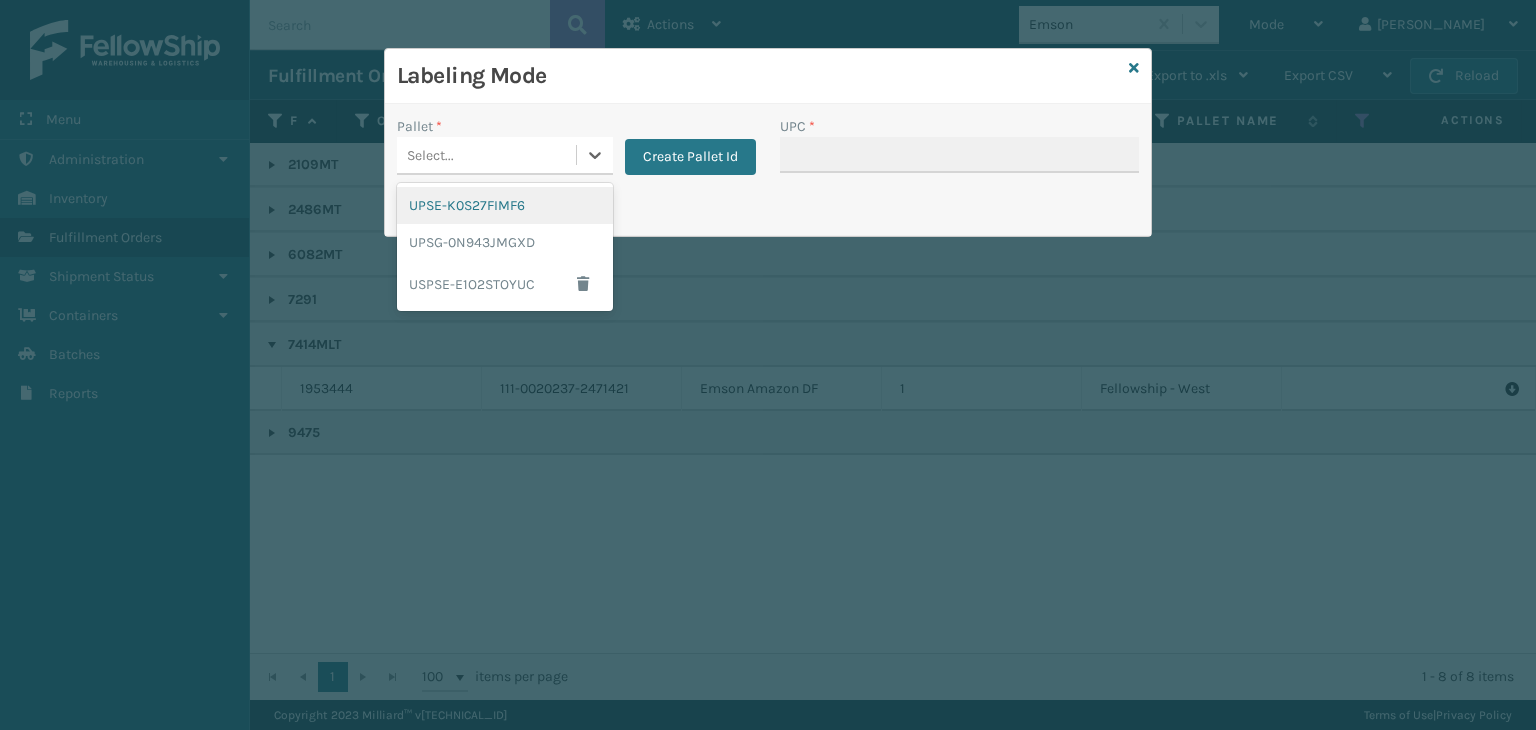 click on "Select..." at bounding box center (505, 156) 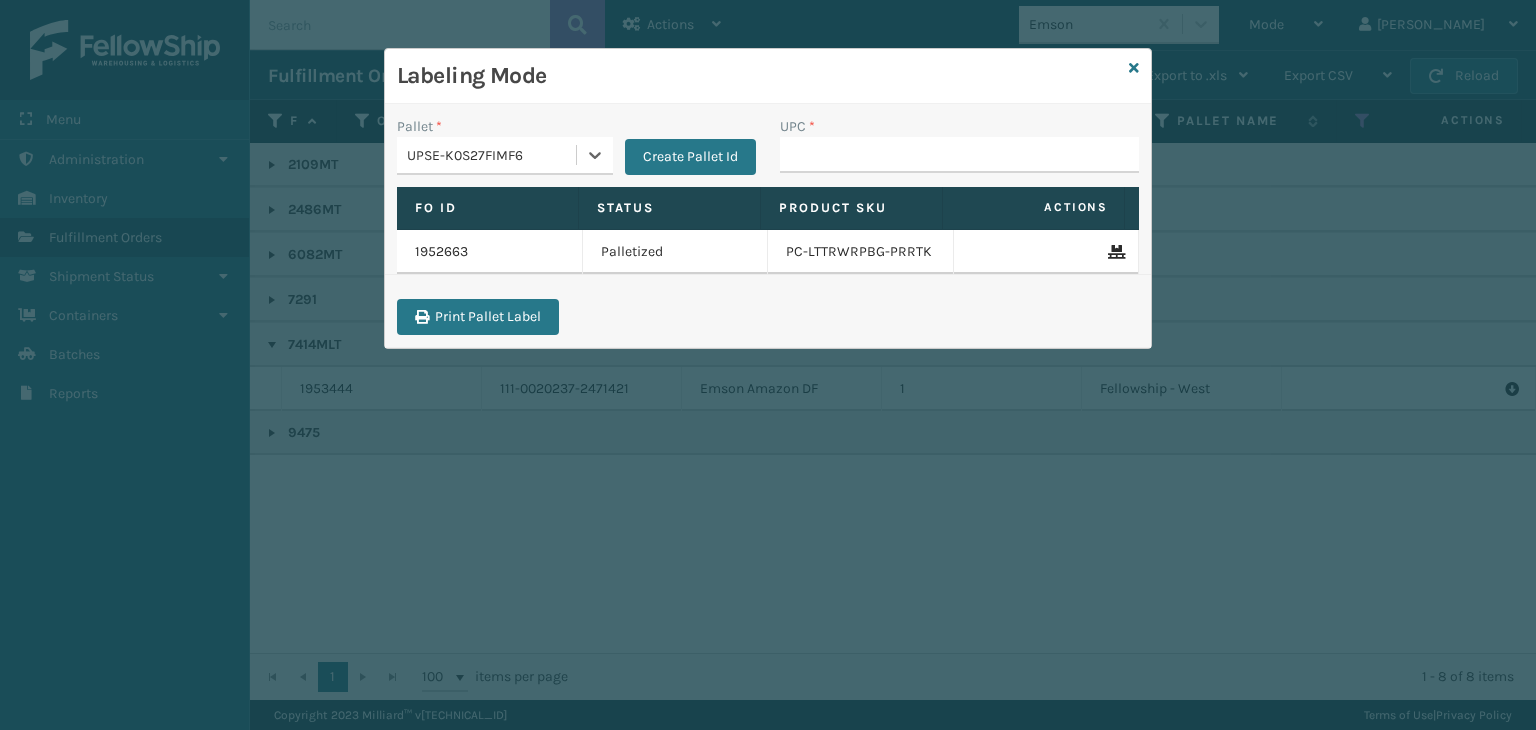 click on "UPC   *" at bounding box center [959, 151] 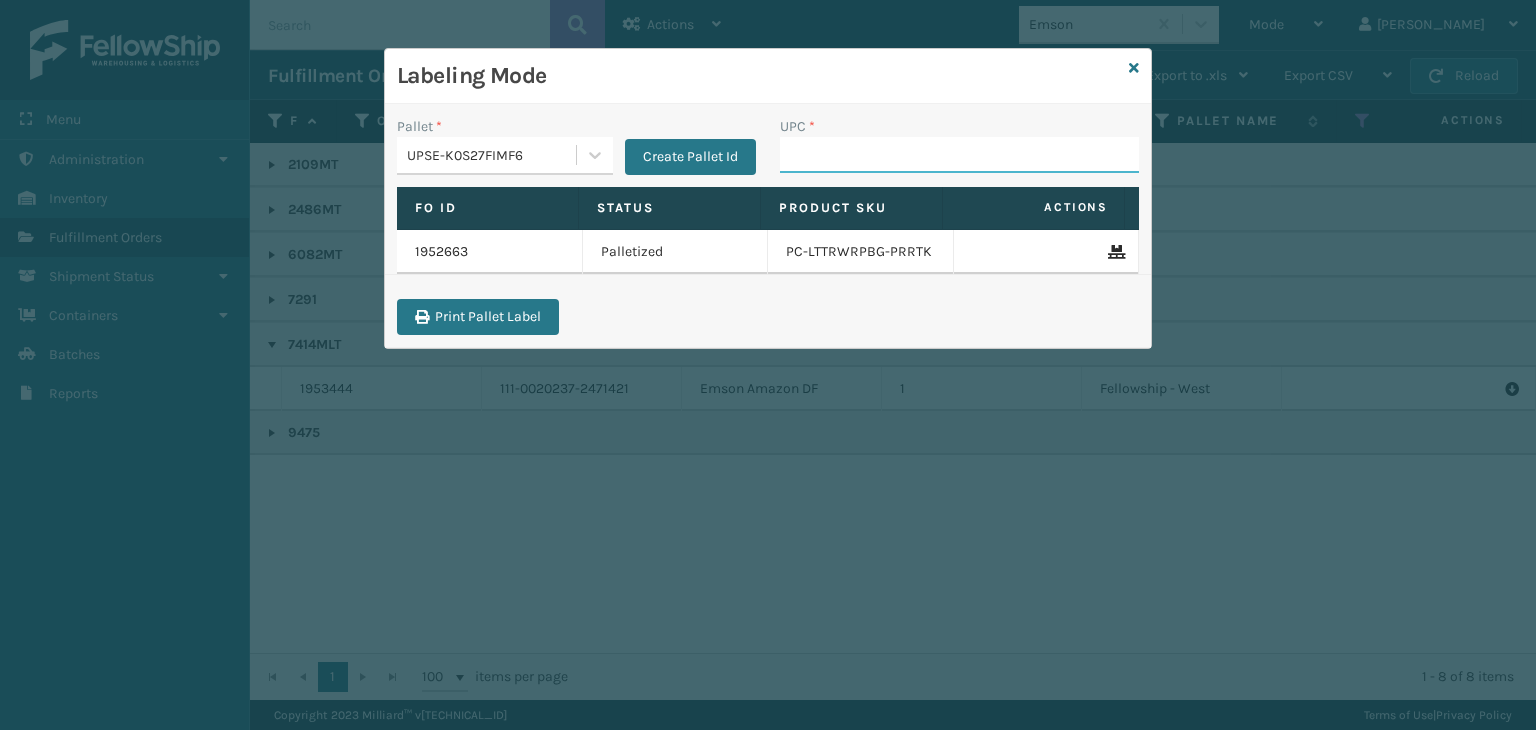 click on "UPC   *" at bounding box center [959, 155] 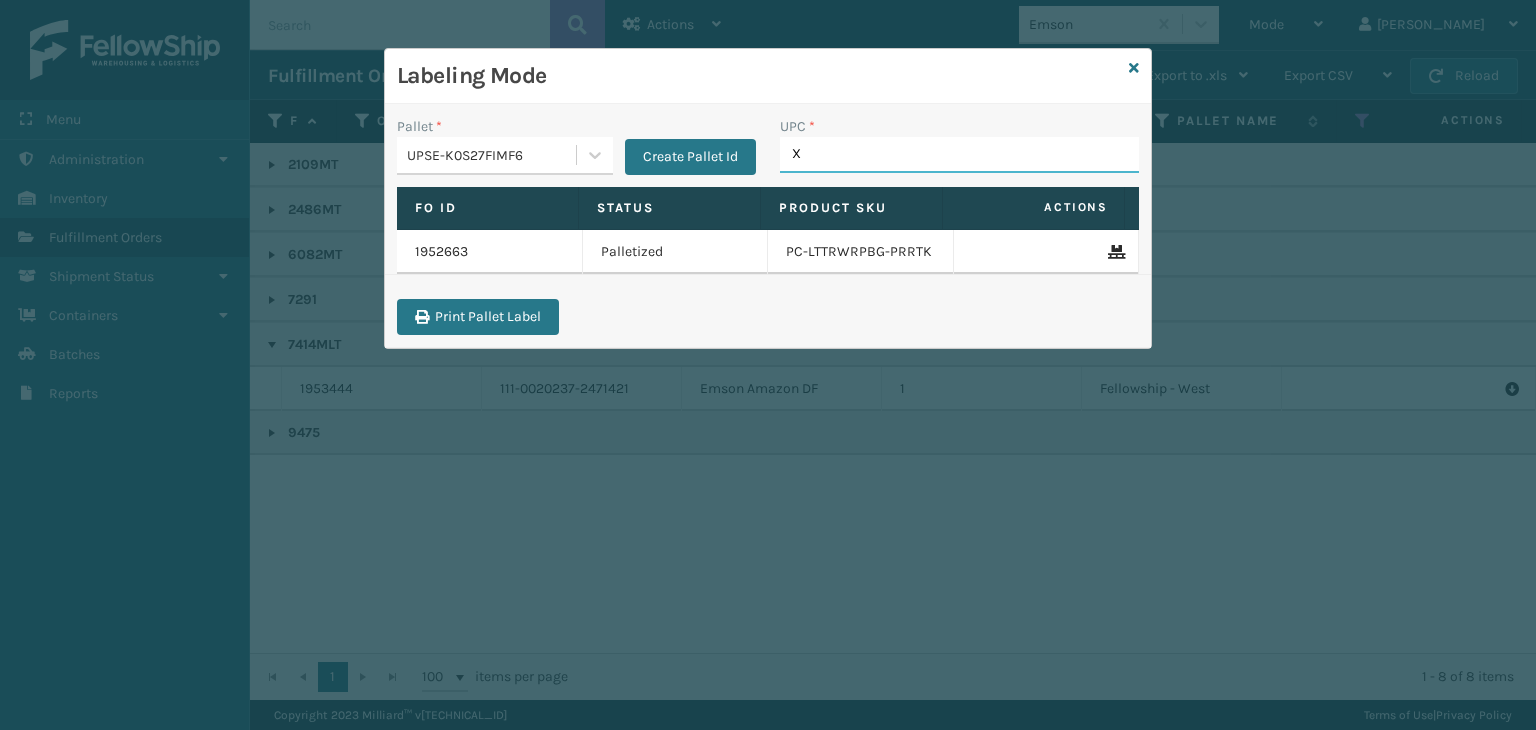 type on "X0" 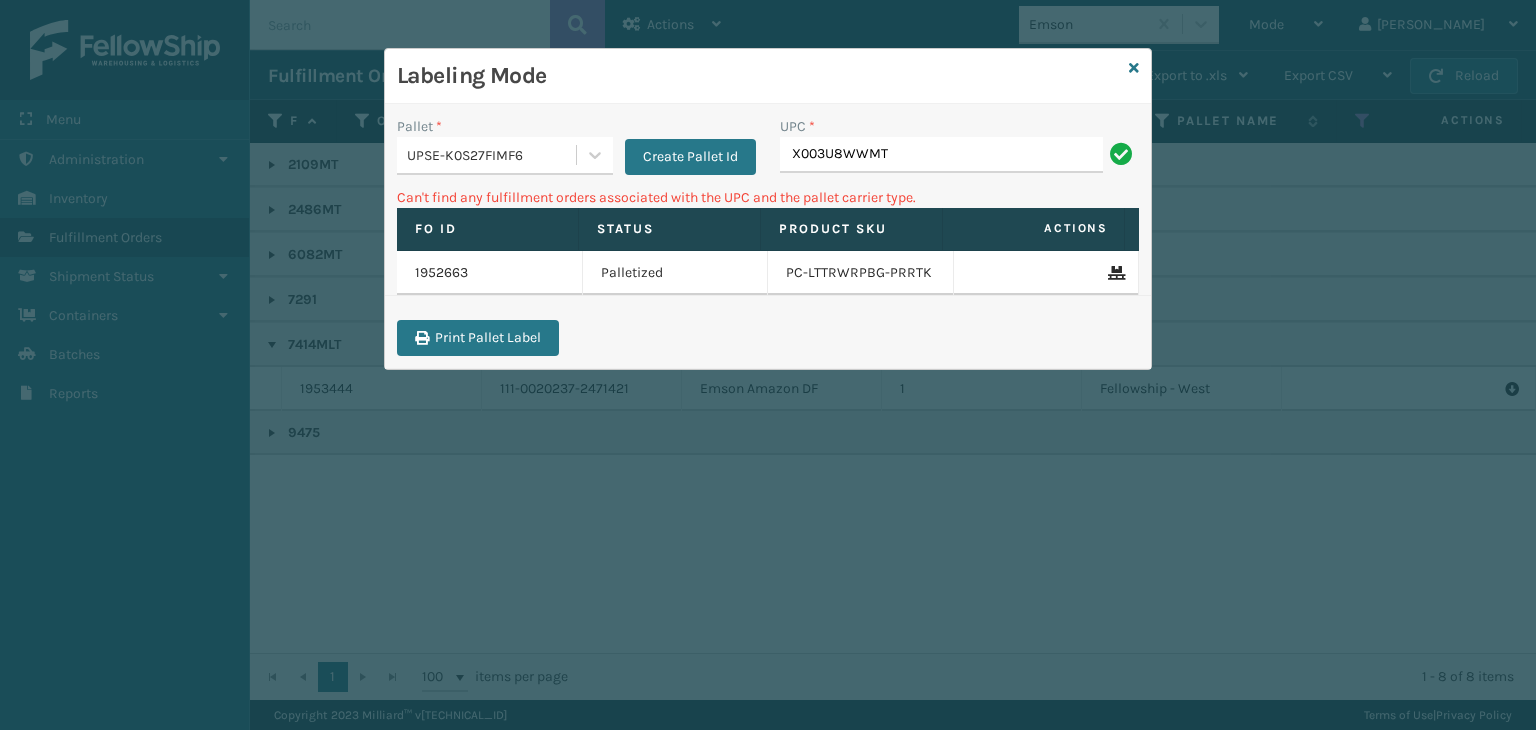 click on "UPSE-K0S27FIMF6" at bounding box center [492, 155] 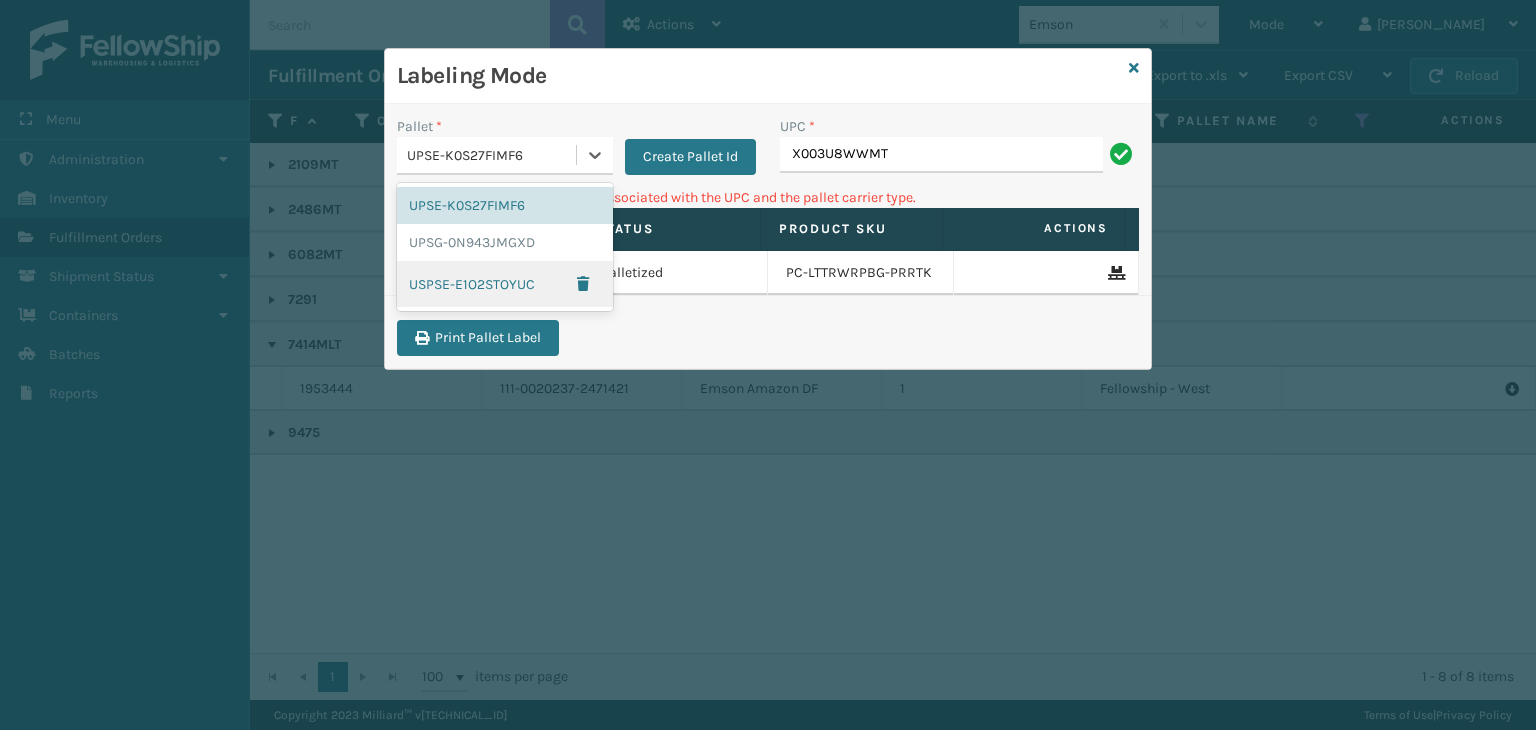 drag, startPoint x: 473, startPoint y: 245, endPoint x: 726, endPoint y: 238, distance: 253.09682 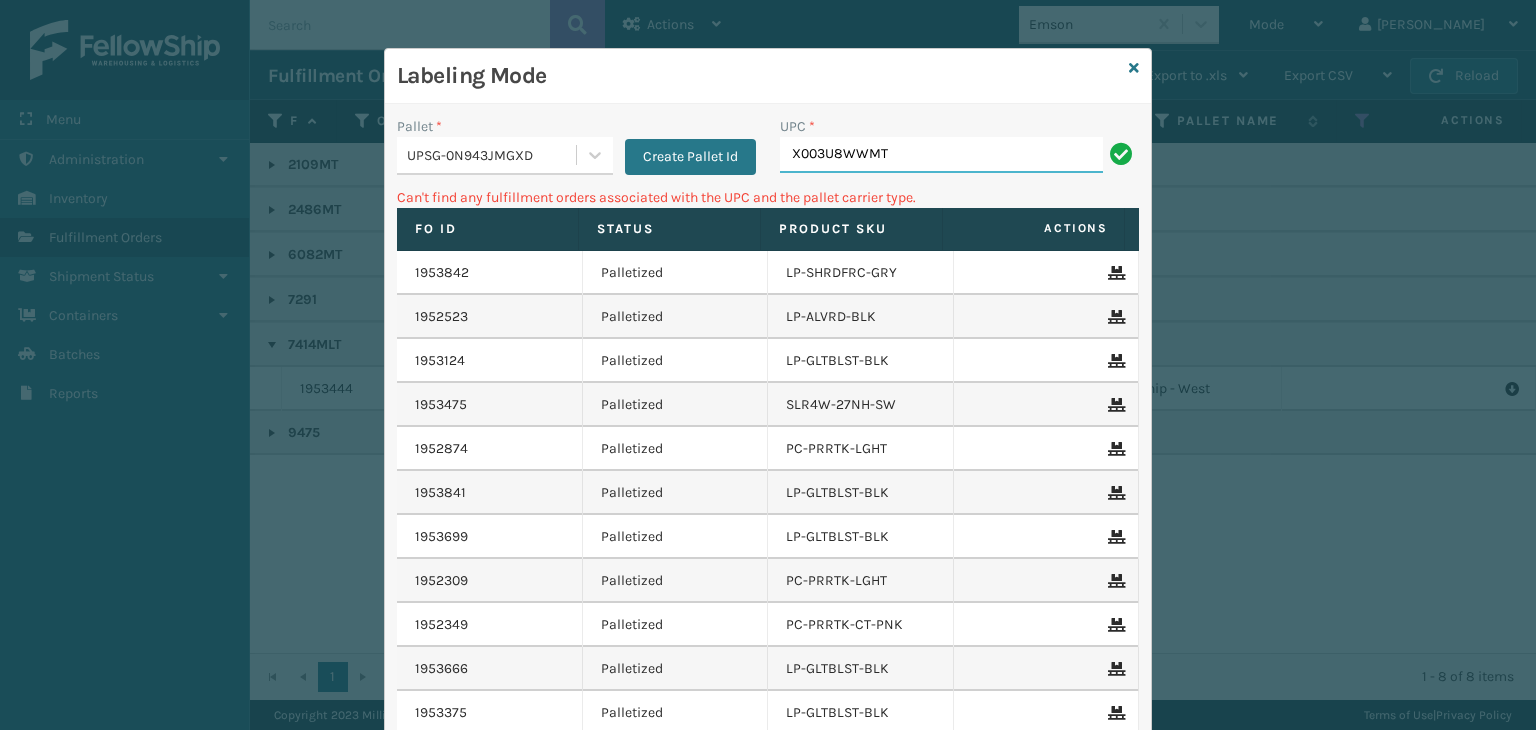 drag, startPoint x: 932, startPoint y: 157, endPoint x: 380, endPoint y: 140, distance: 552.2617 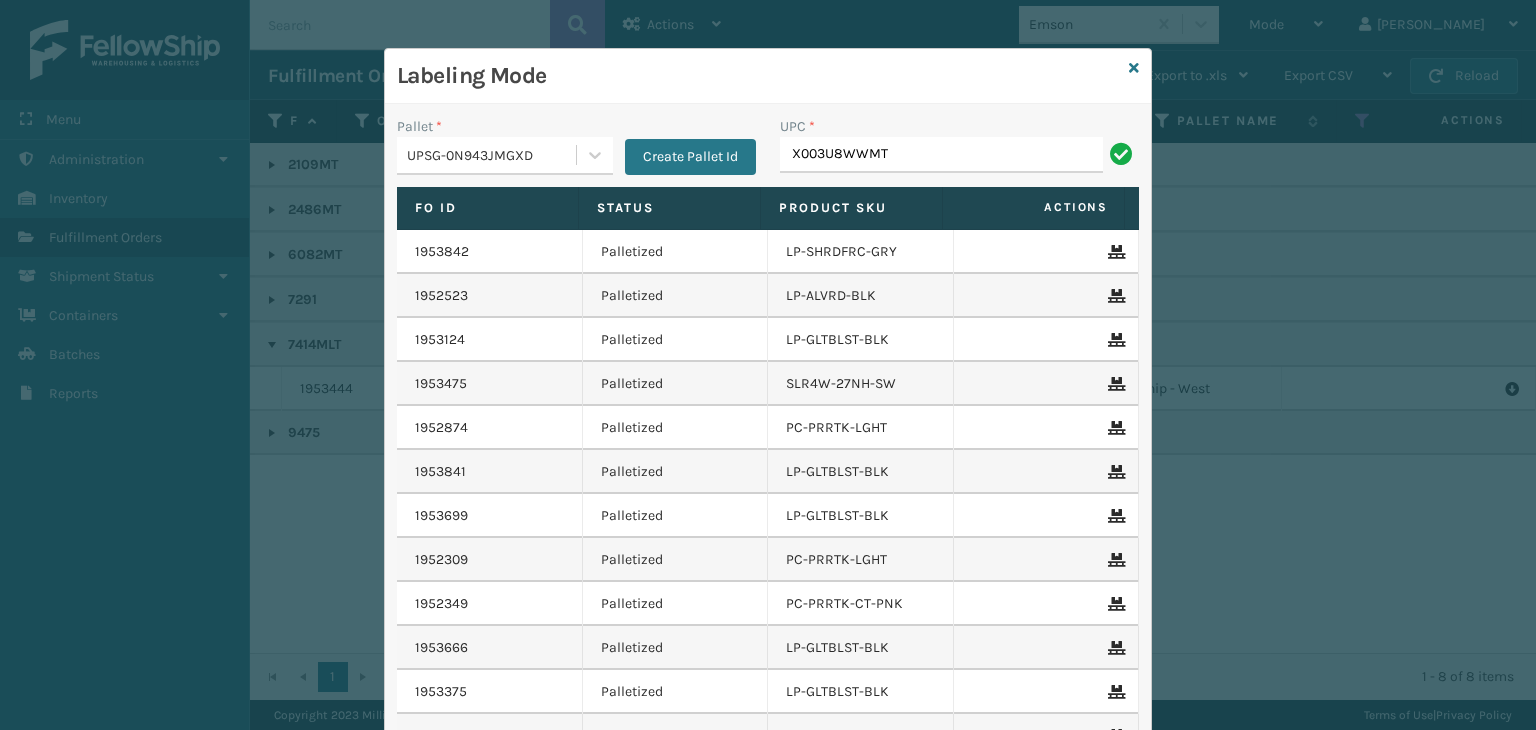 type on "X003U8WWMT" 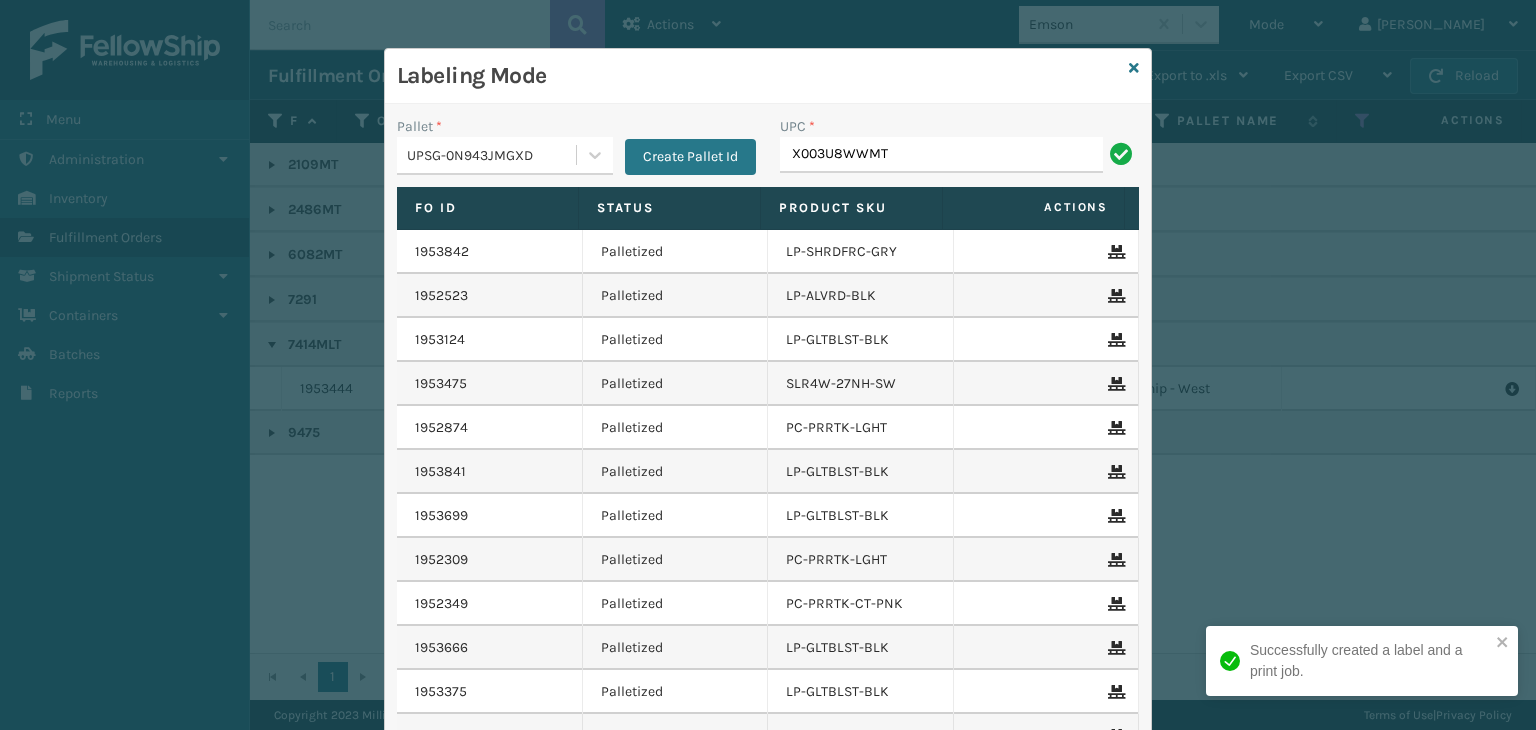 type on "X003U8WWMT" 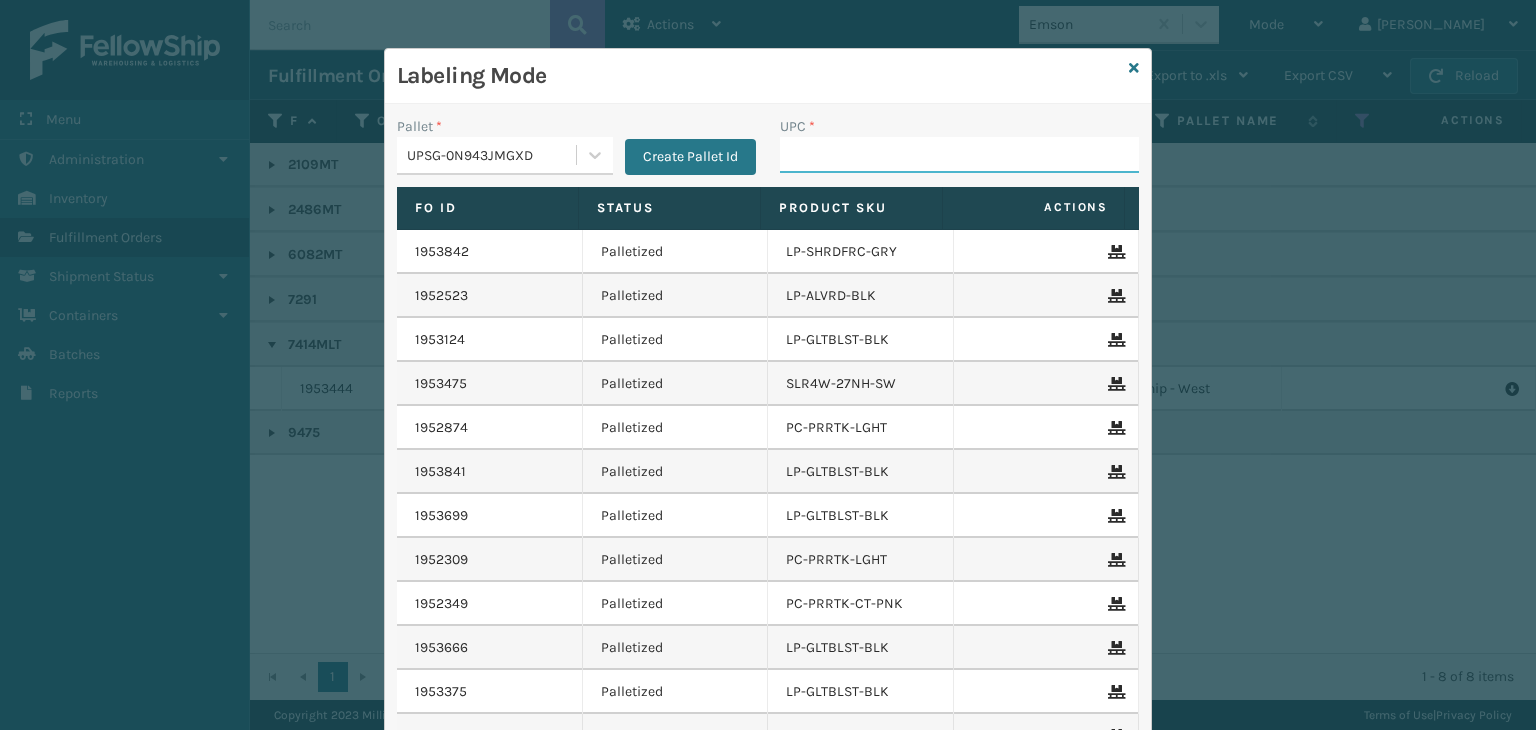 paste on "X003U8WWMT" 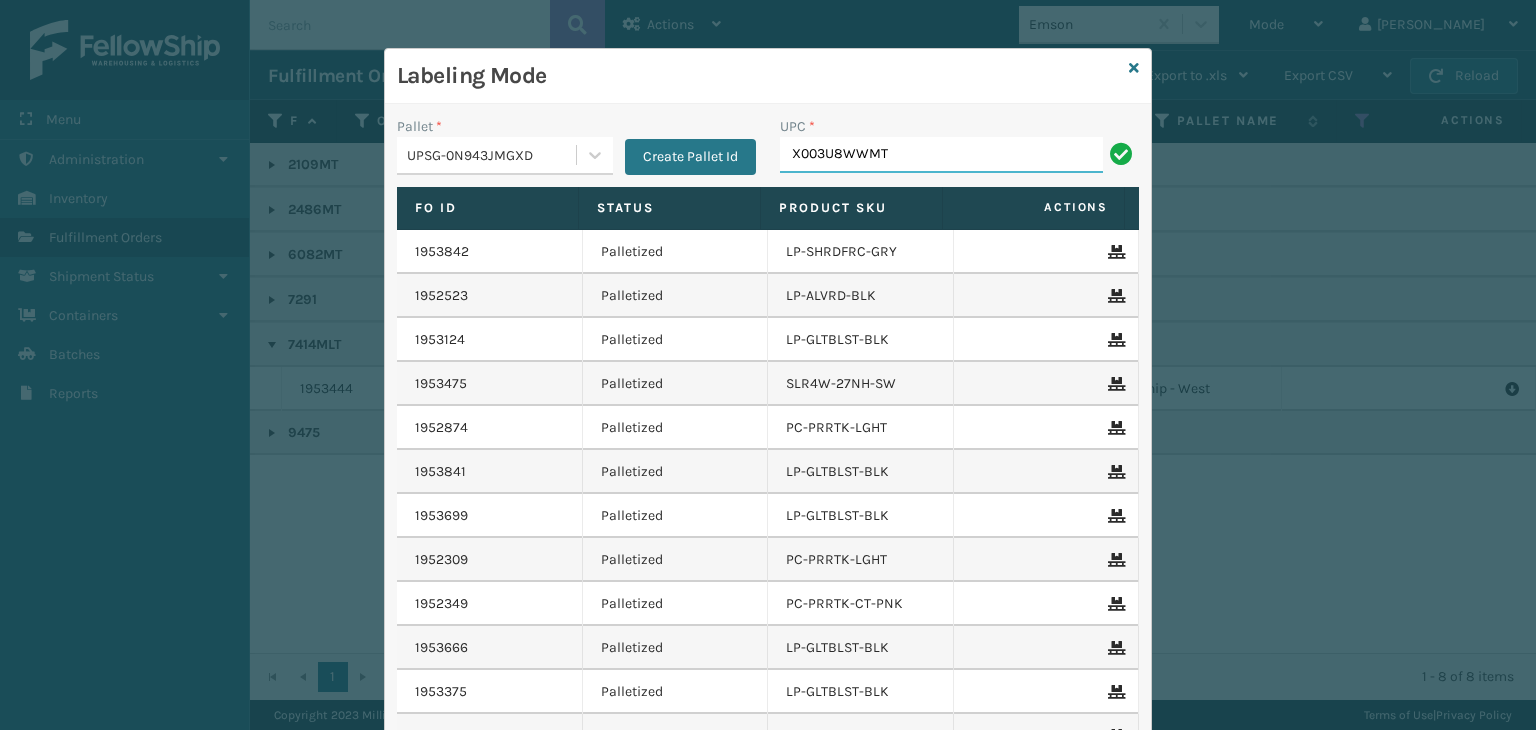 type on "X003U8WWMT" 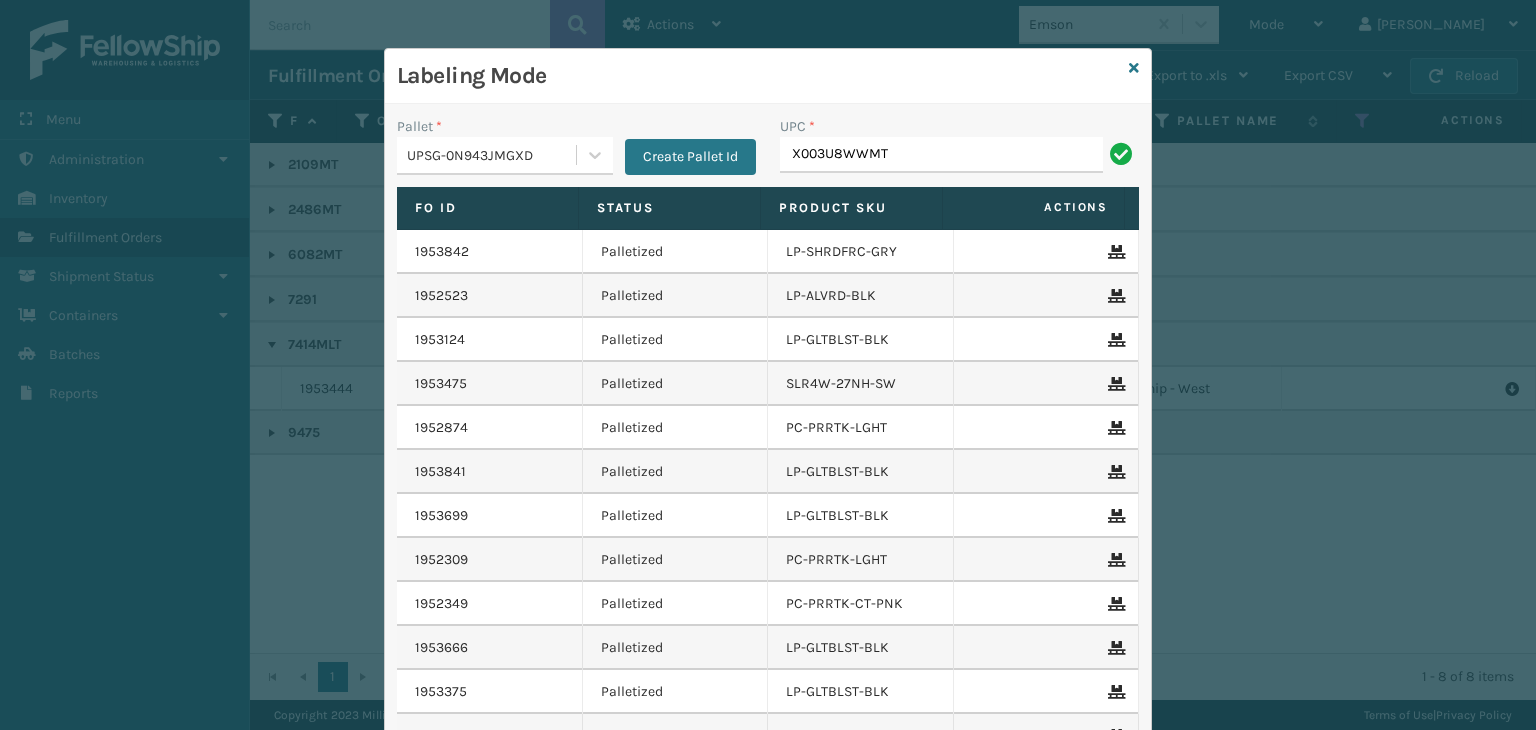 type on "X003U8WWMT" 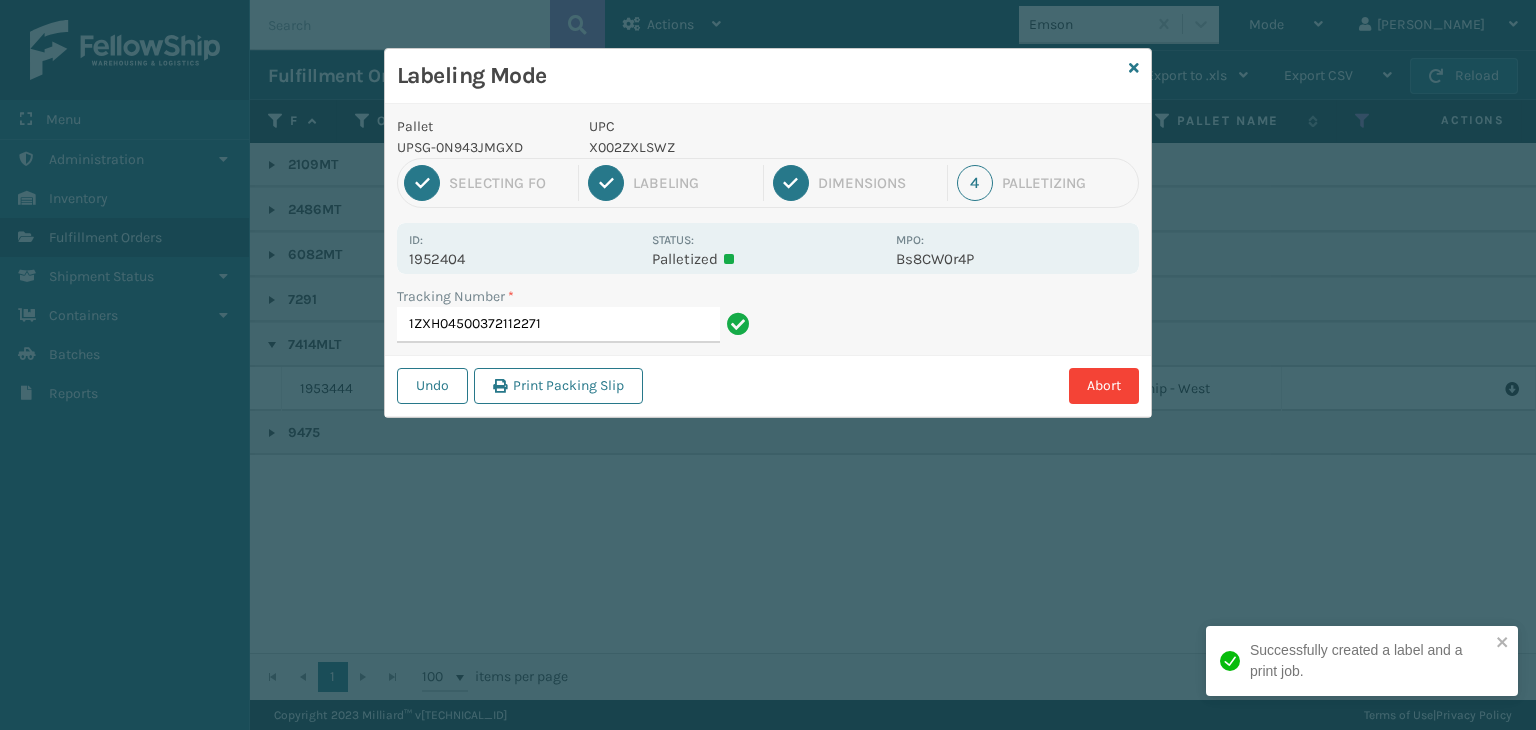 click on "X002ZXLSWZ" at bounding box center [736, 147] 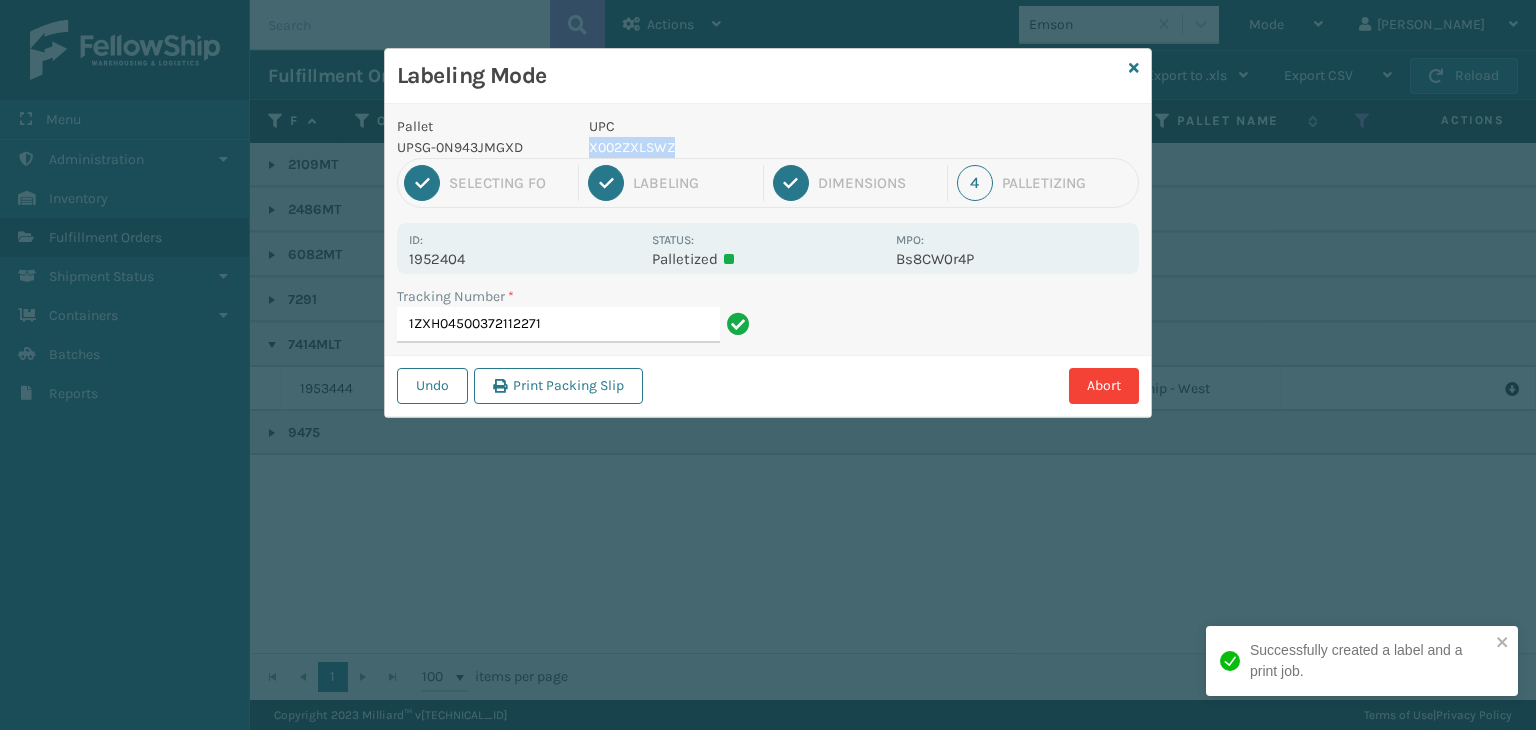 click on "X002ZXLSWZ" at bounding box center [736, 147] 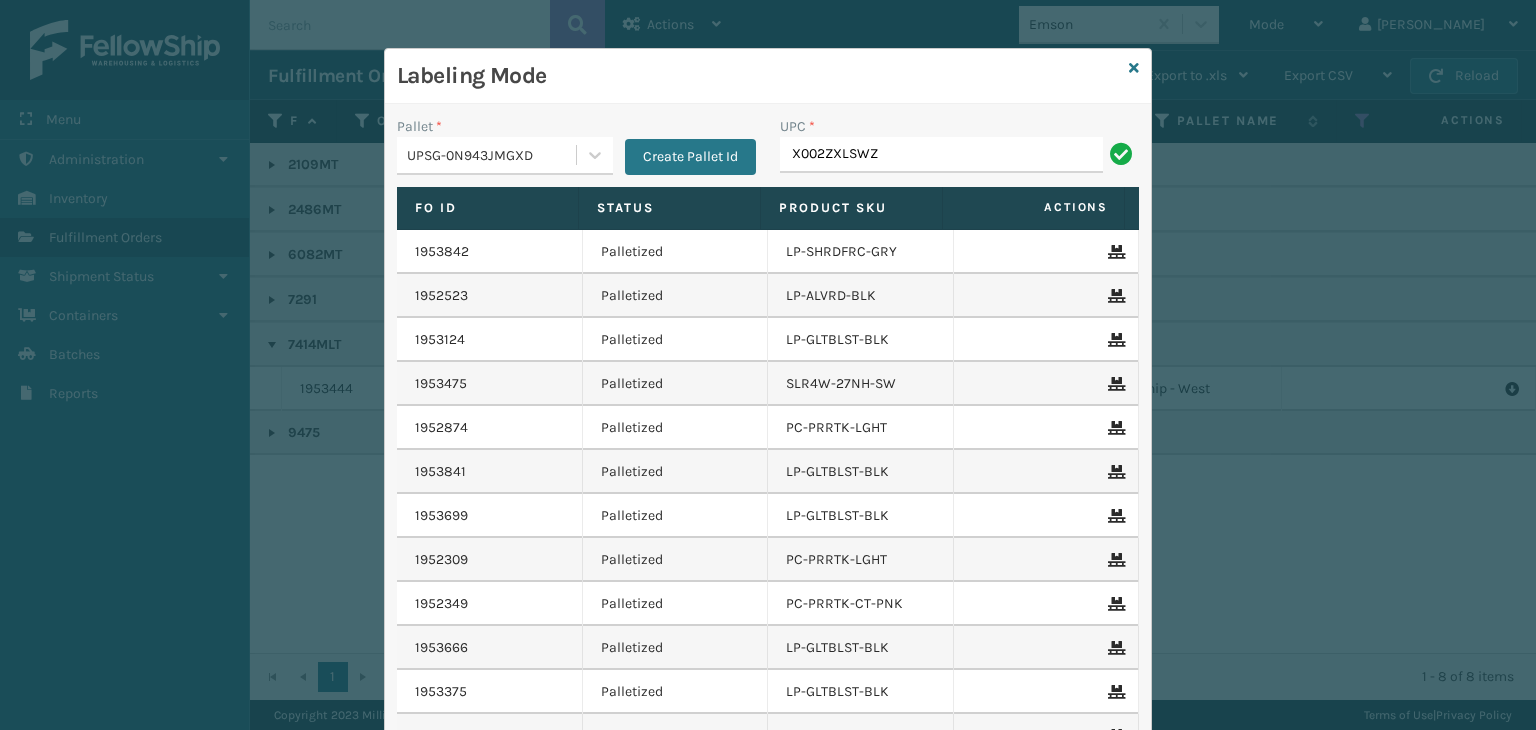type on "X002ZXLSWZ" 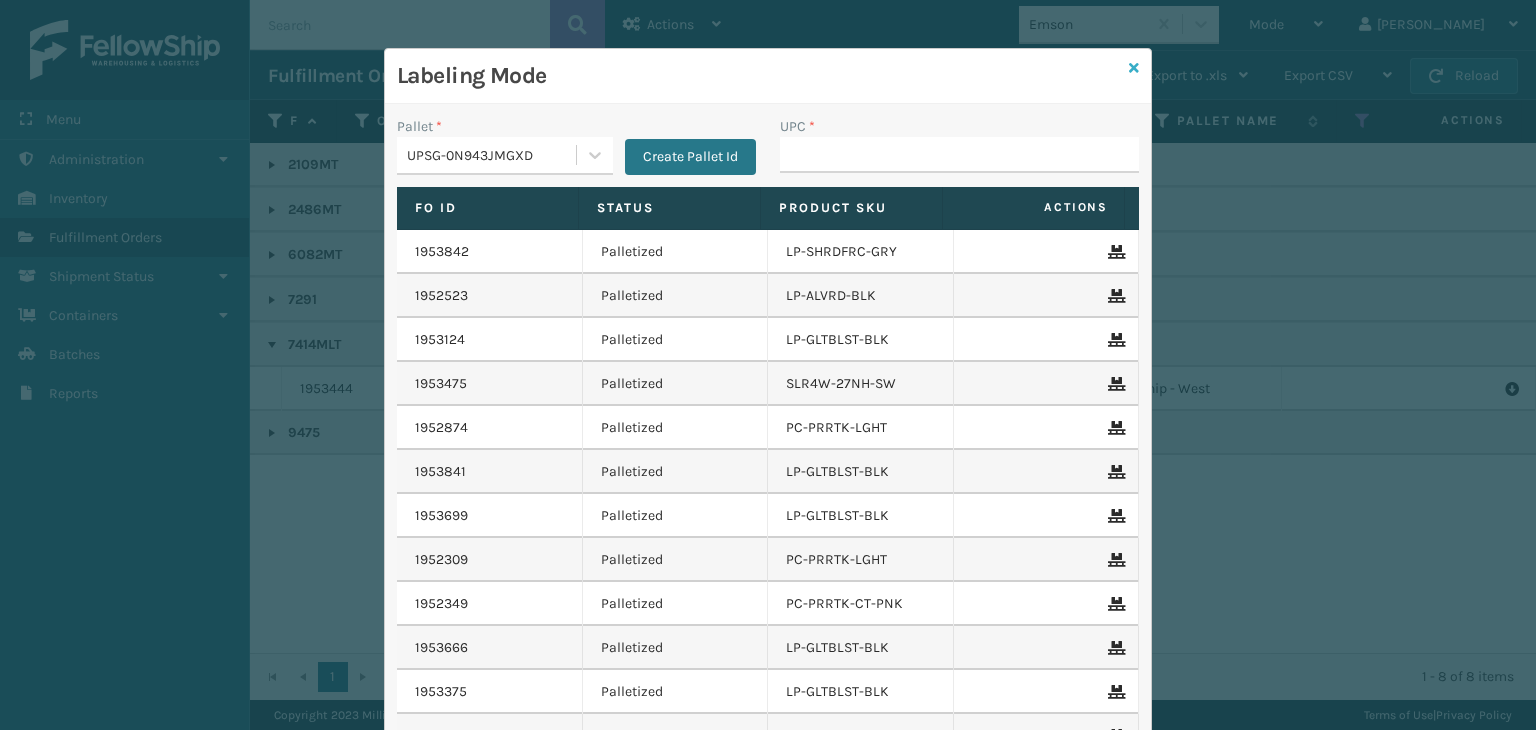 click at bounding box center (1134, 68) 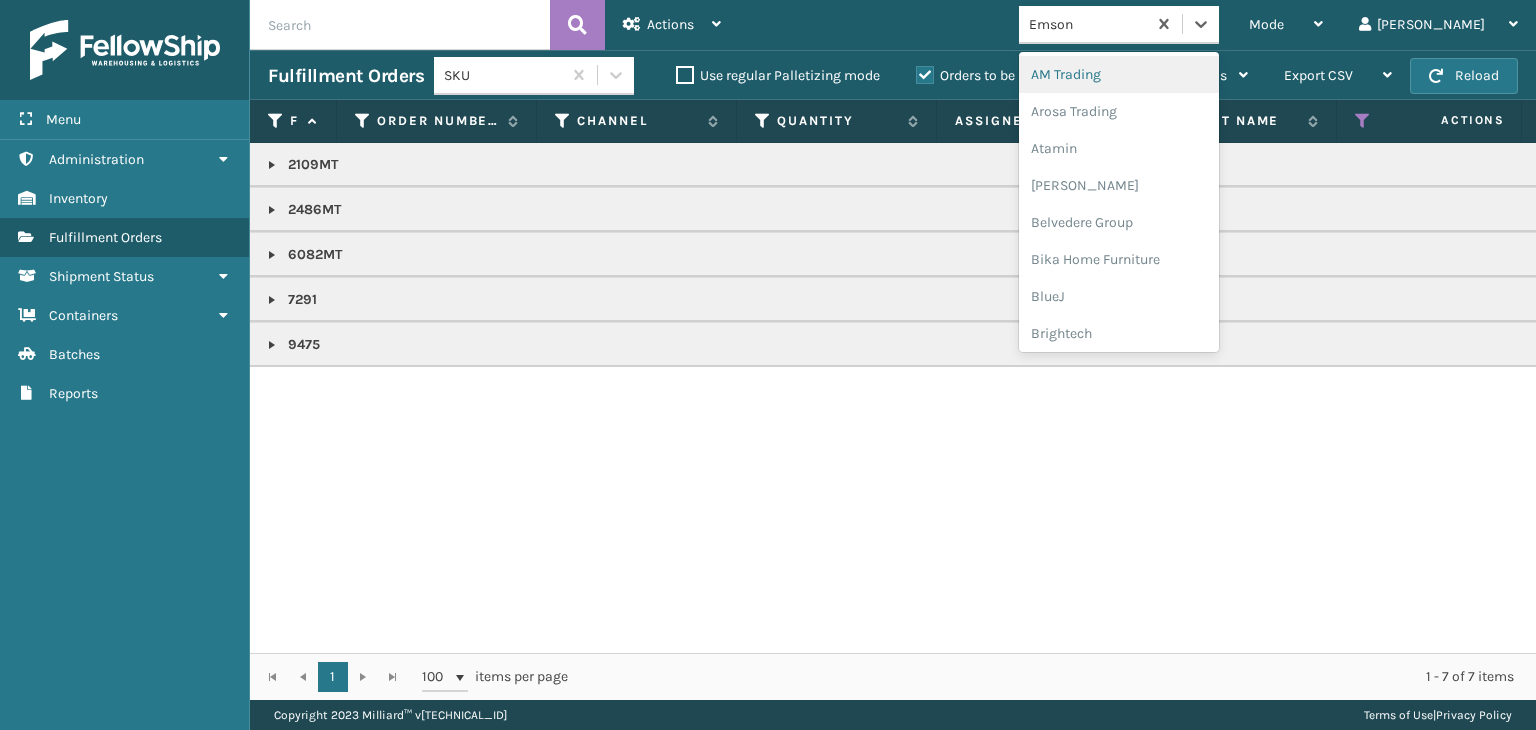 click on "Emson" at bounding box center (1088, 24) 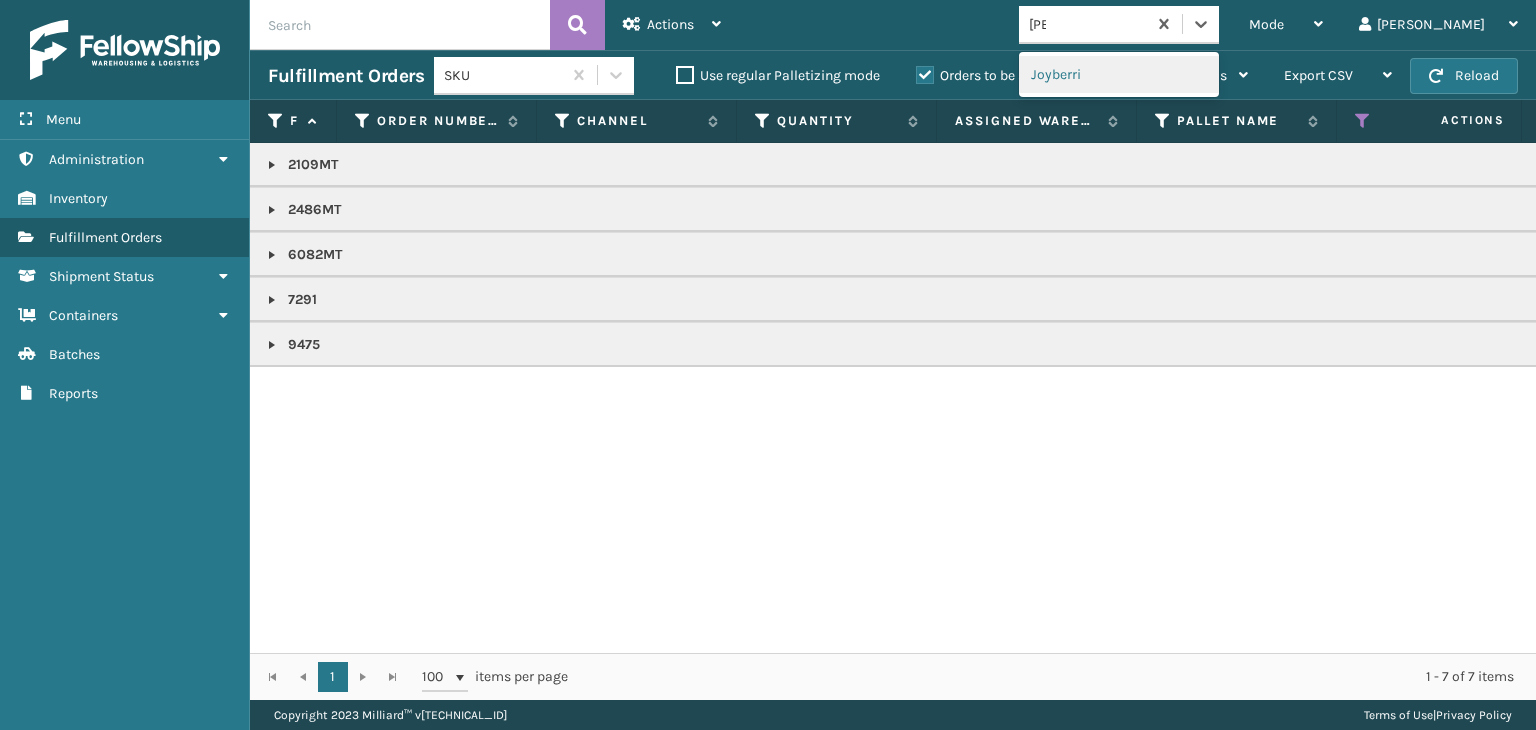 type on "JOY" 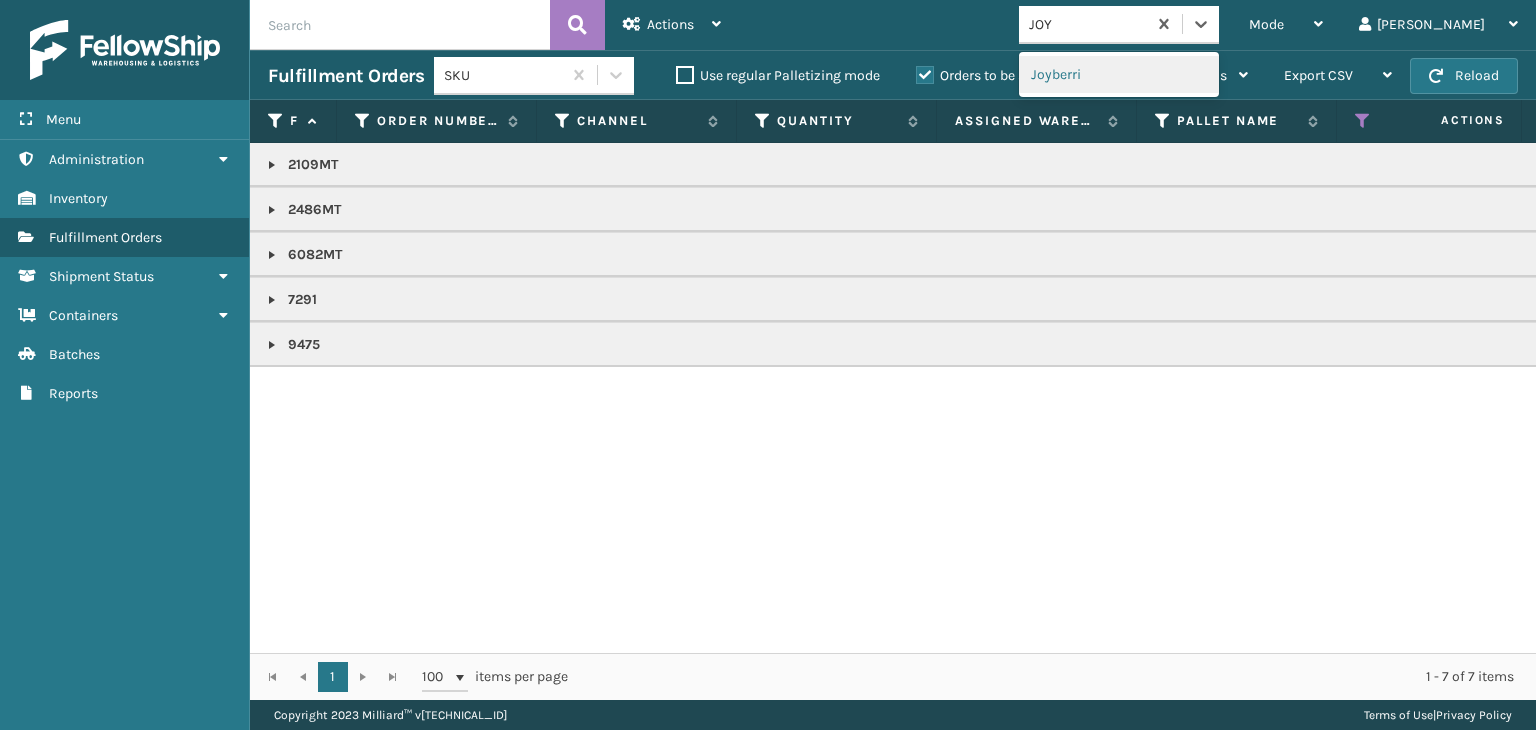 click on "Joyberri" at bounding box center [1119, 74] 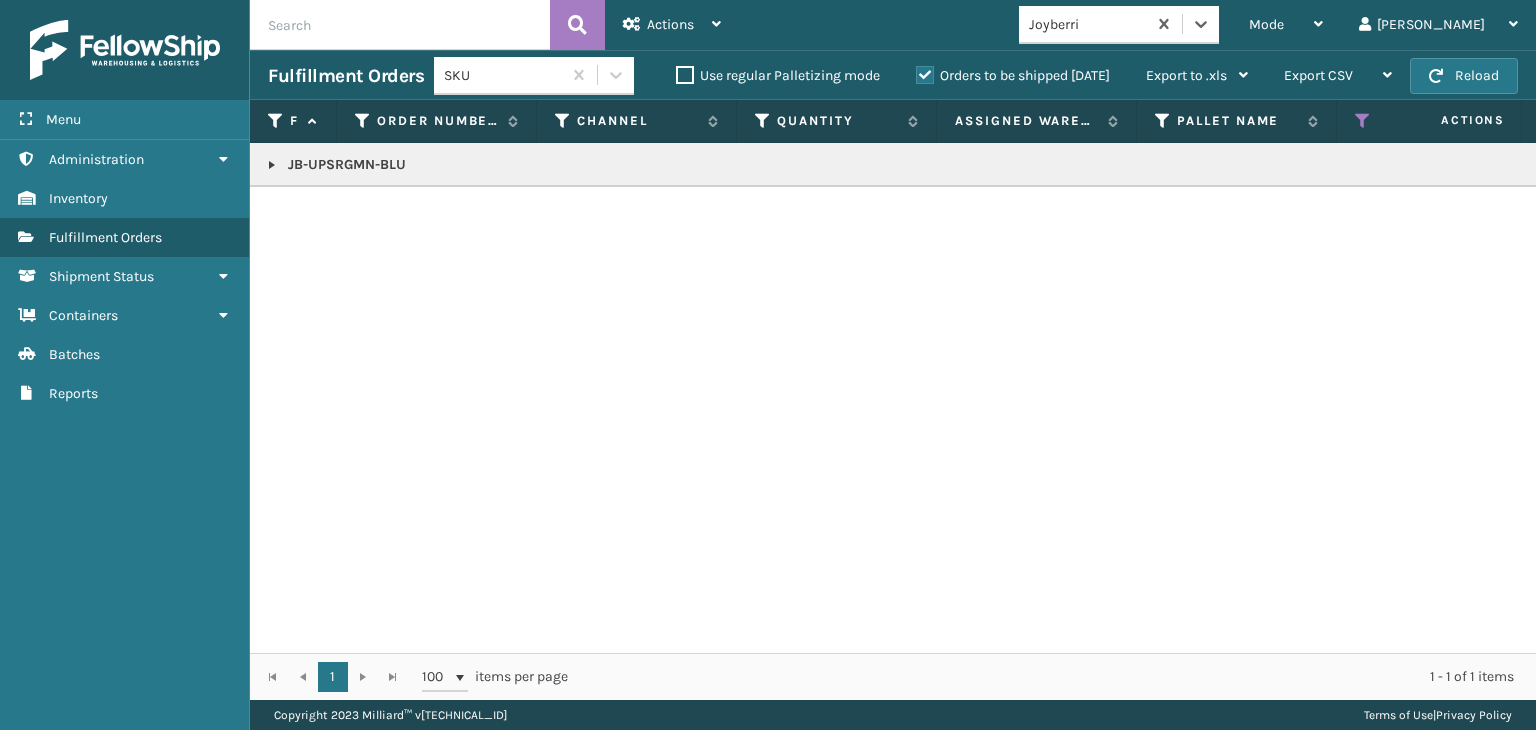 click at bounding box center (272, 165) 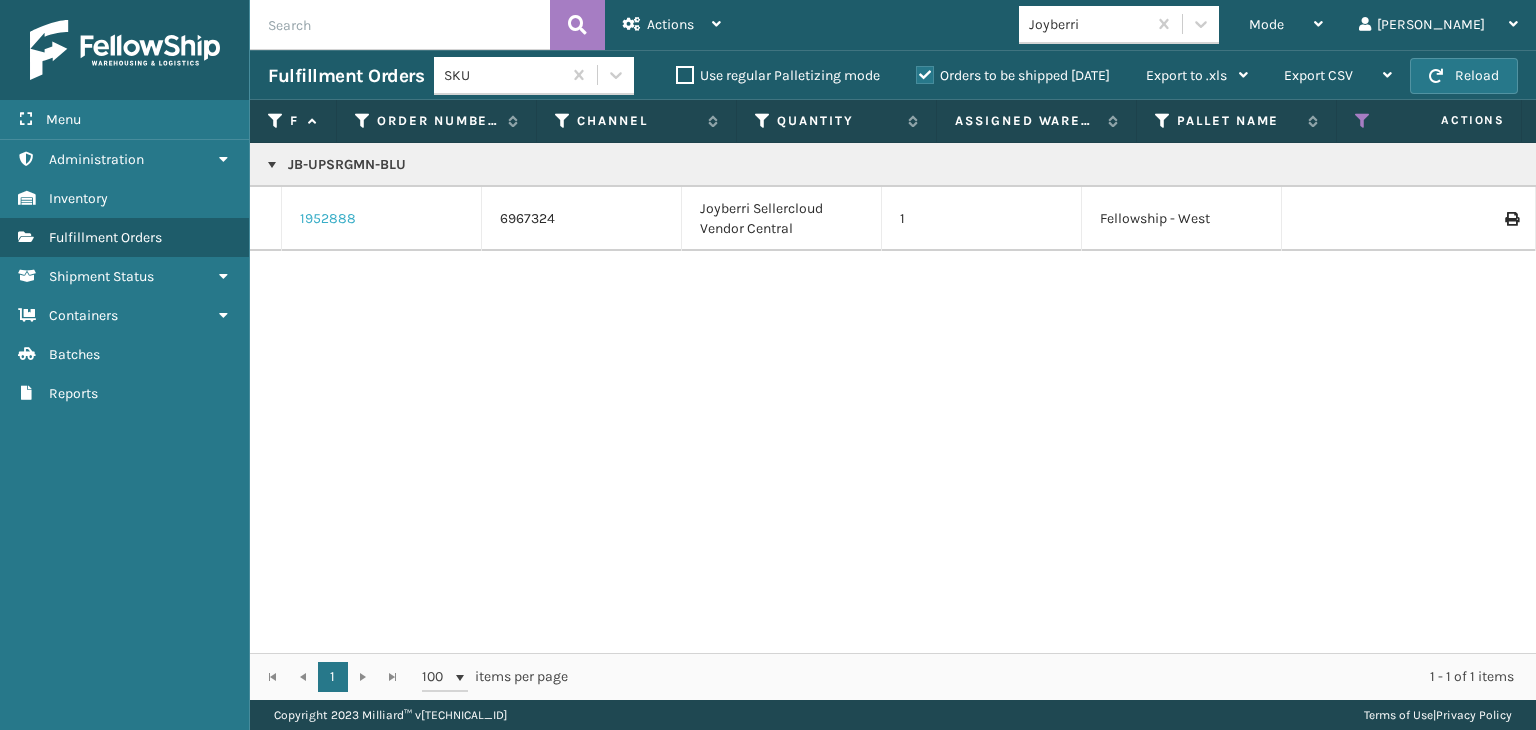 click on "1952888" at bounding box center [328, 219] 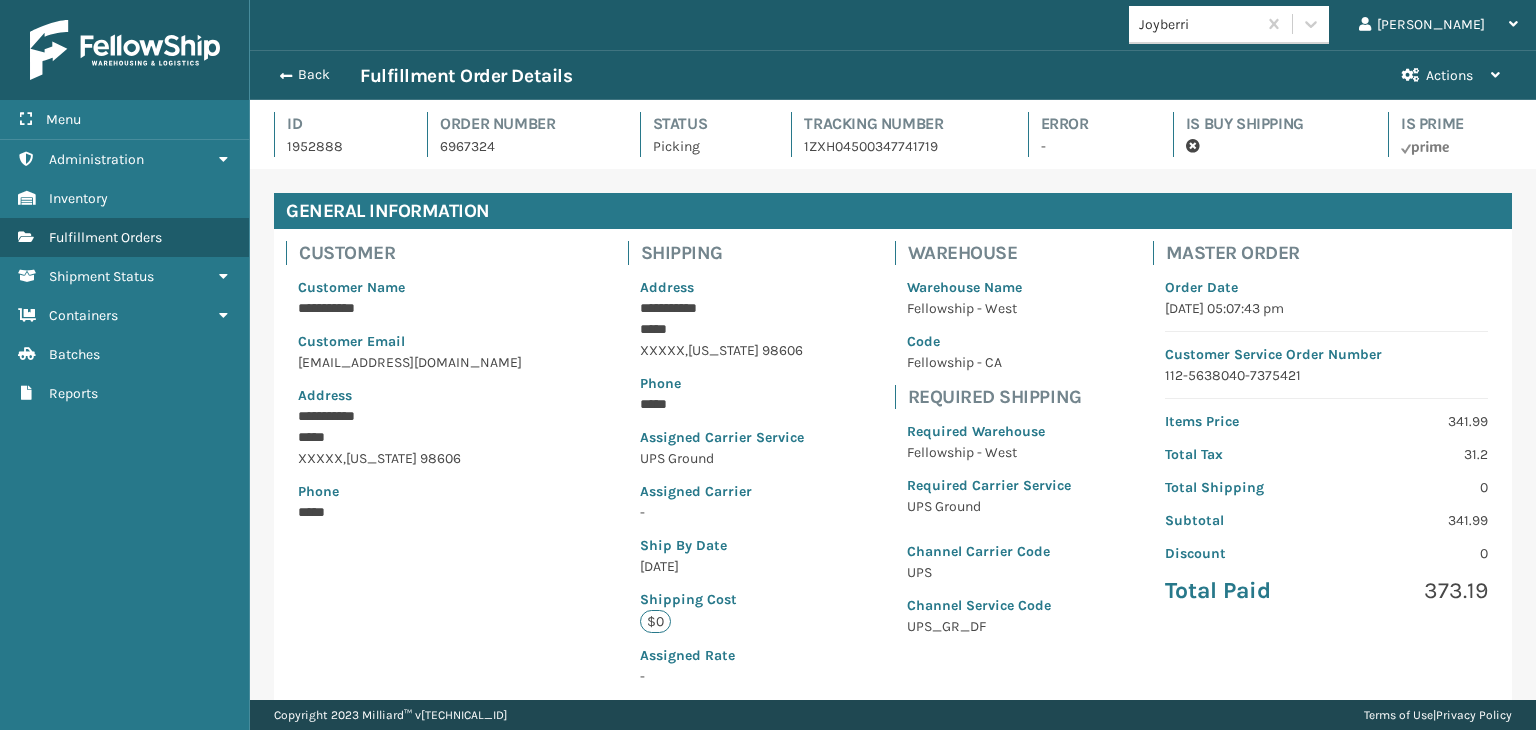 scroll, scrollTop: 400, scrollLeft: 0, axis: vertical 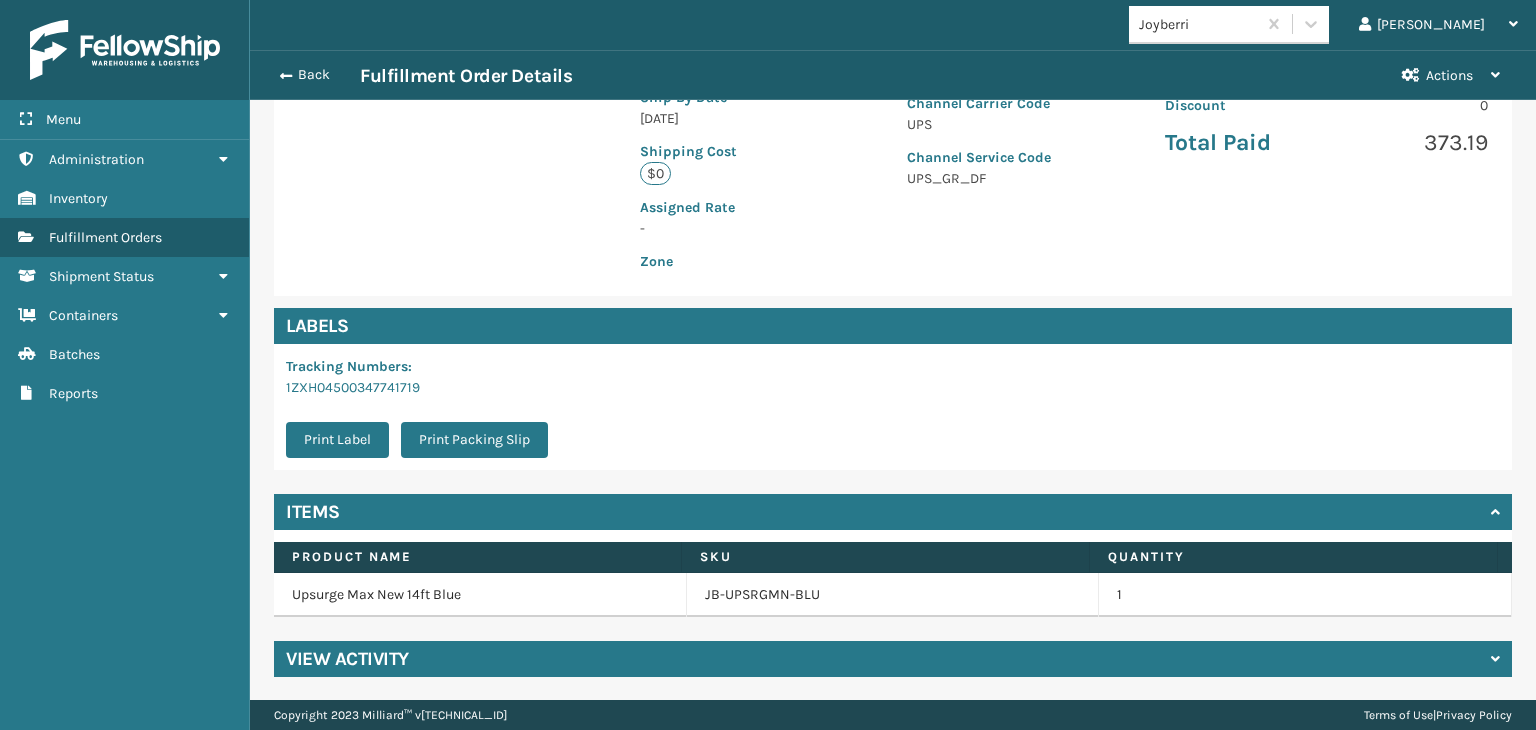 click on "**********" at bounding box center (893, 211) 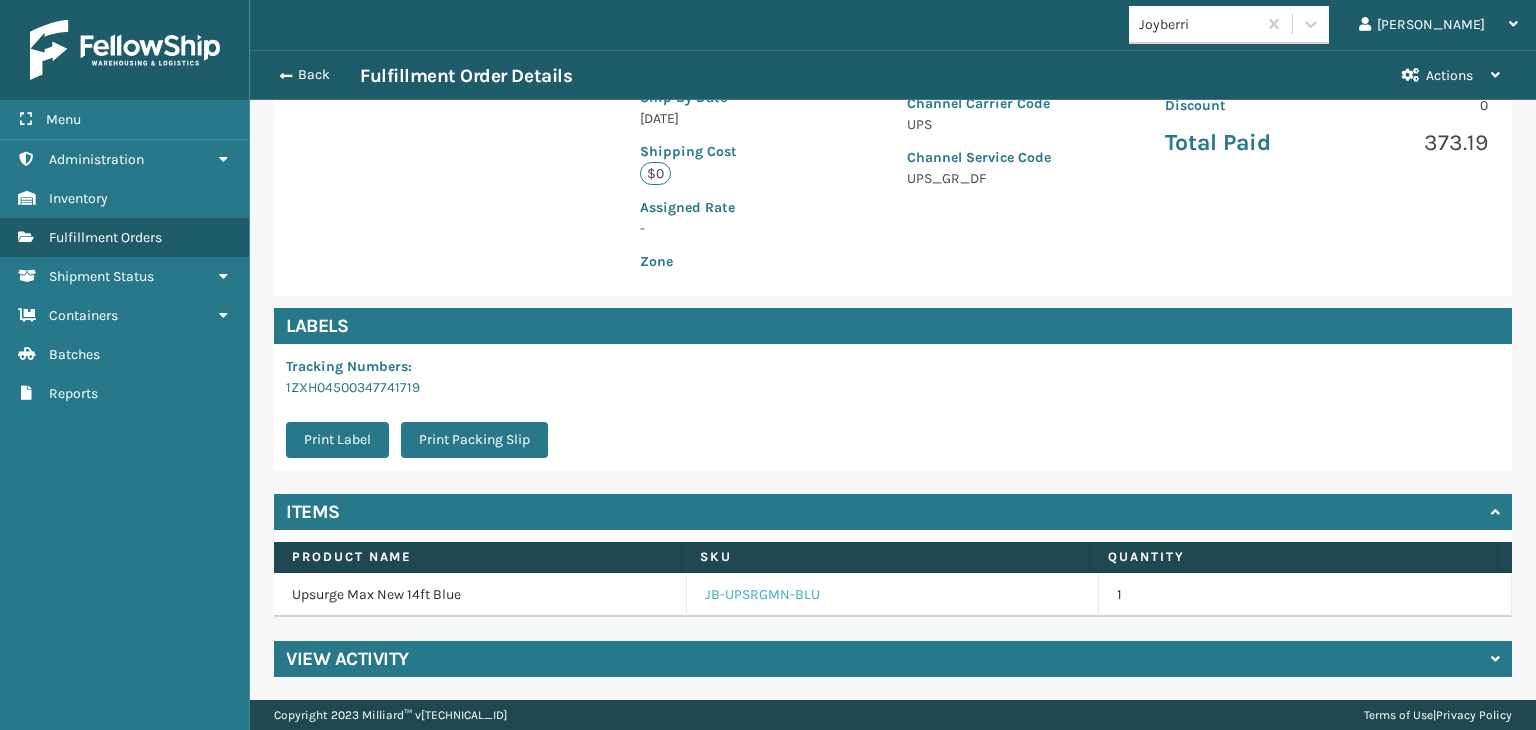 click on "JB-UPSRGMN-BLU" at bounding box center (762, 595) 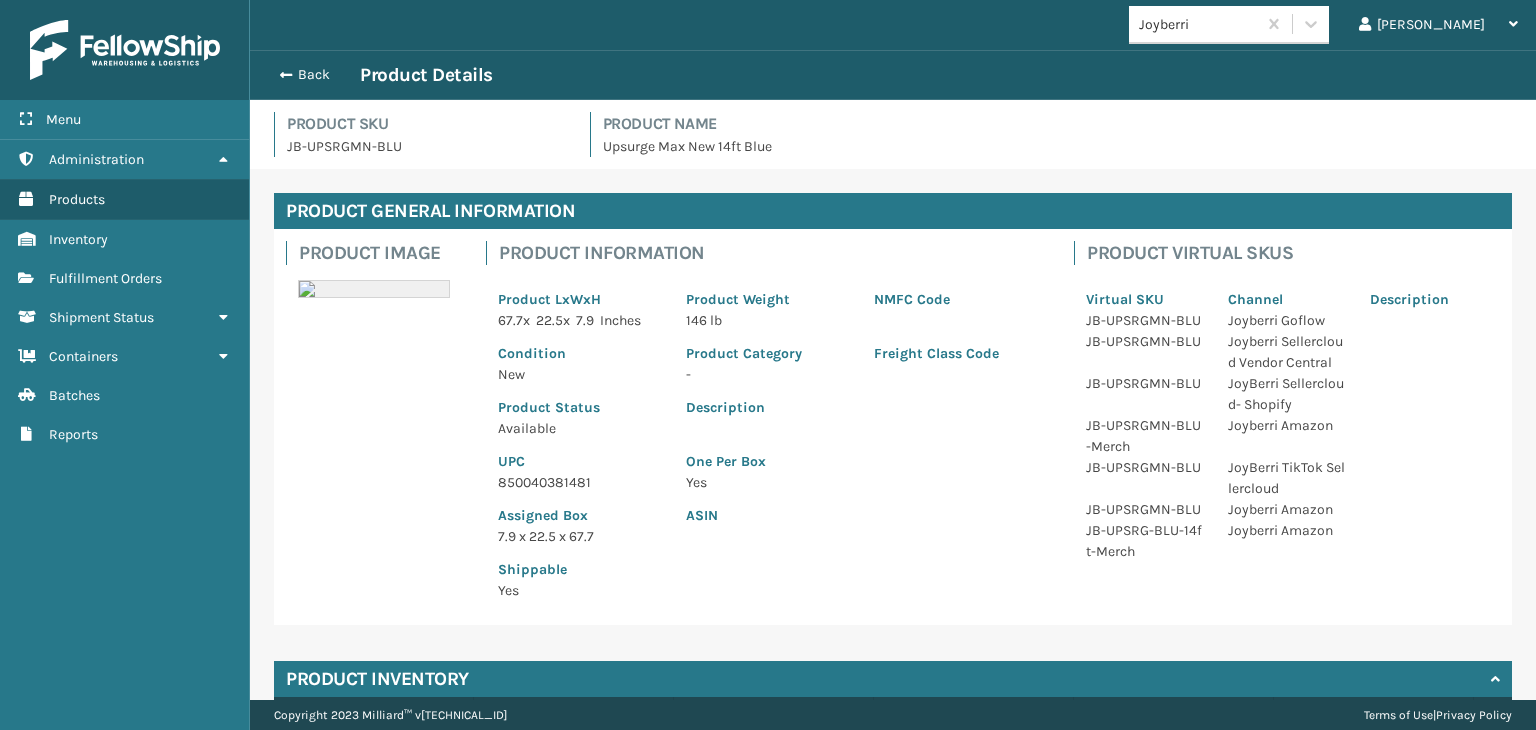 click on "850040381481" at bounding box center [580, 482] 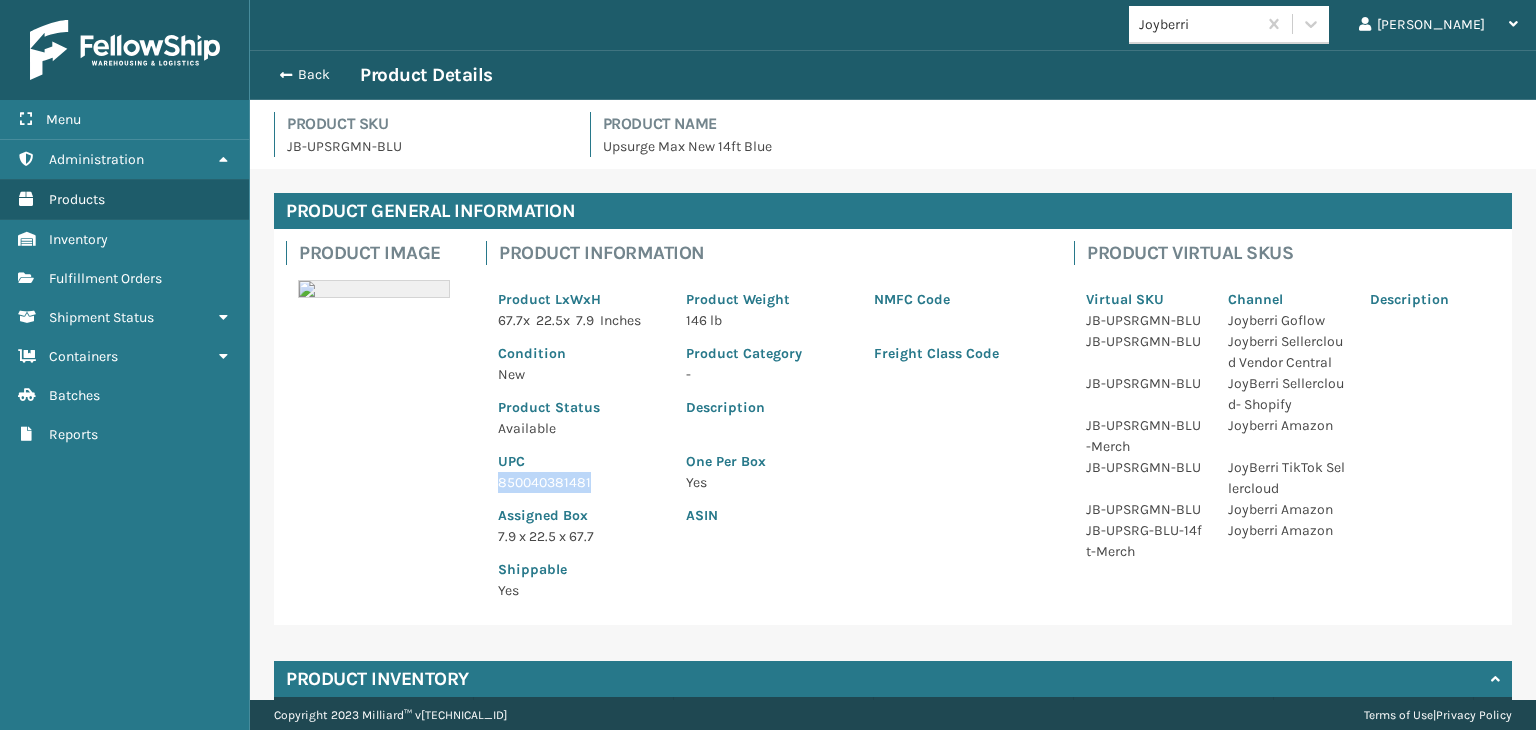 click on "850040381481" at bounding box center [580, 482] 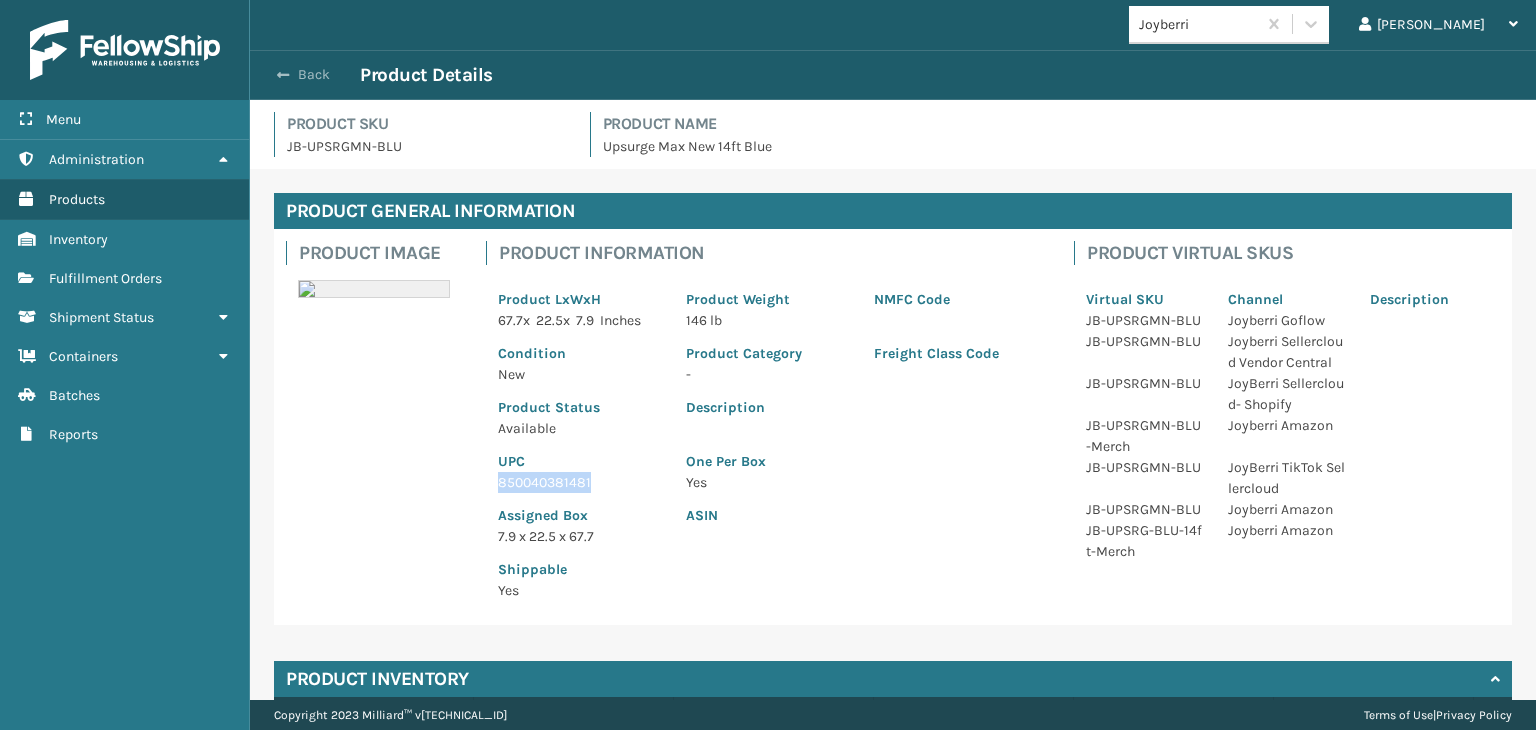 click on "Back" at bounding box center [314, 75] 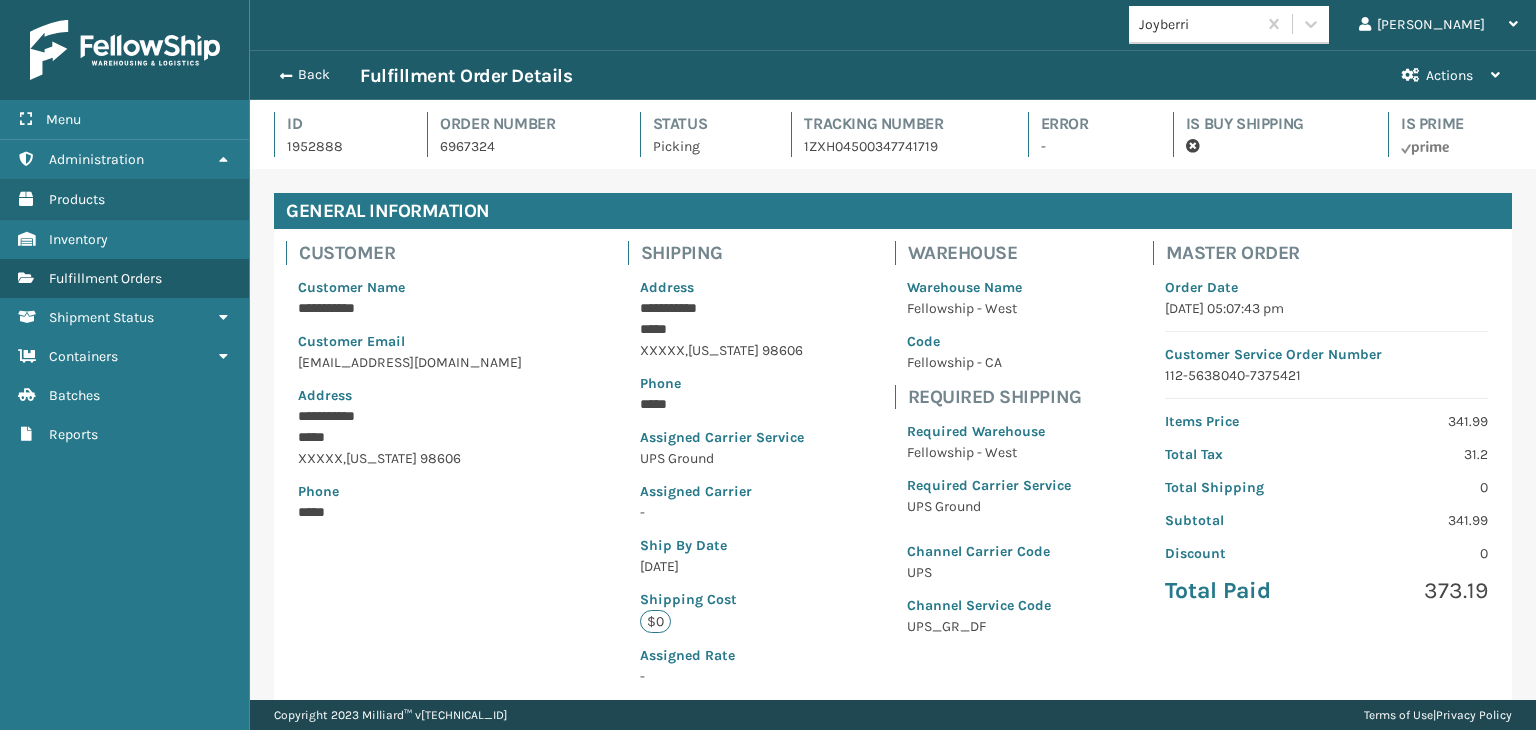 scroll, scrollTop: 99951, scrollLeft: 98713, axis: both 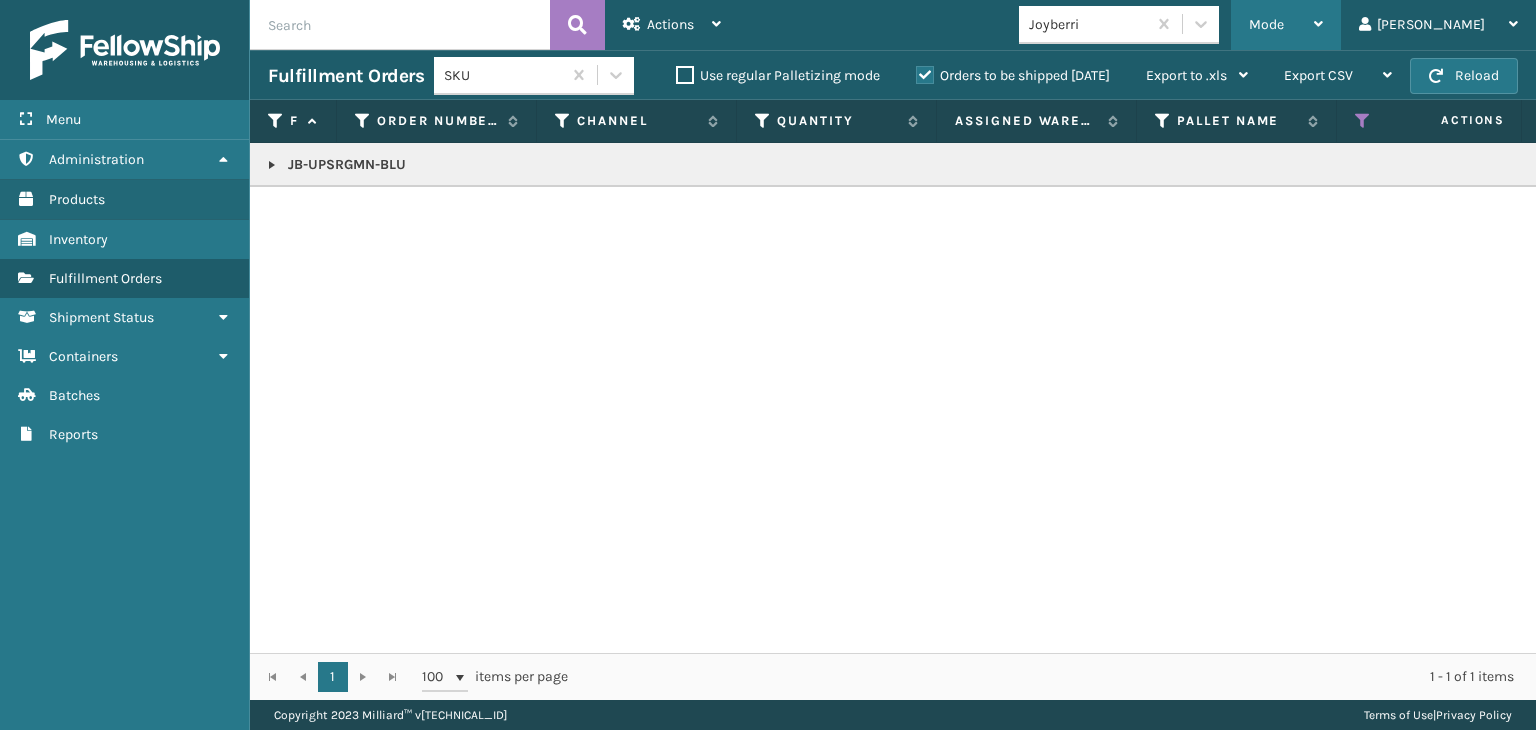 click on "Mode" at bounding box center (1266, 24) 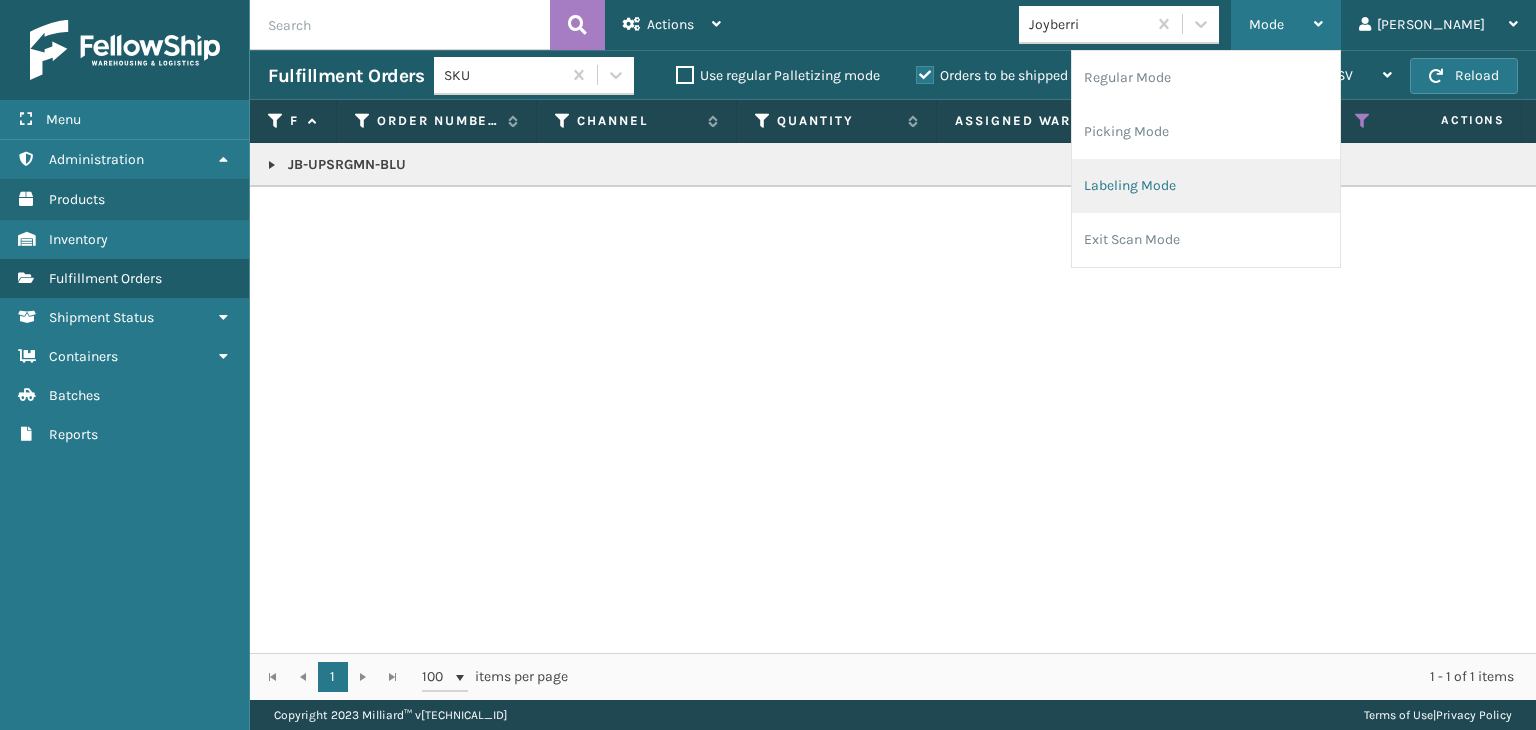 click on "Labeling Mode" at bounding box center (1206, 186) 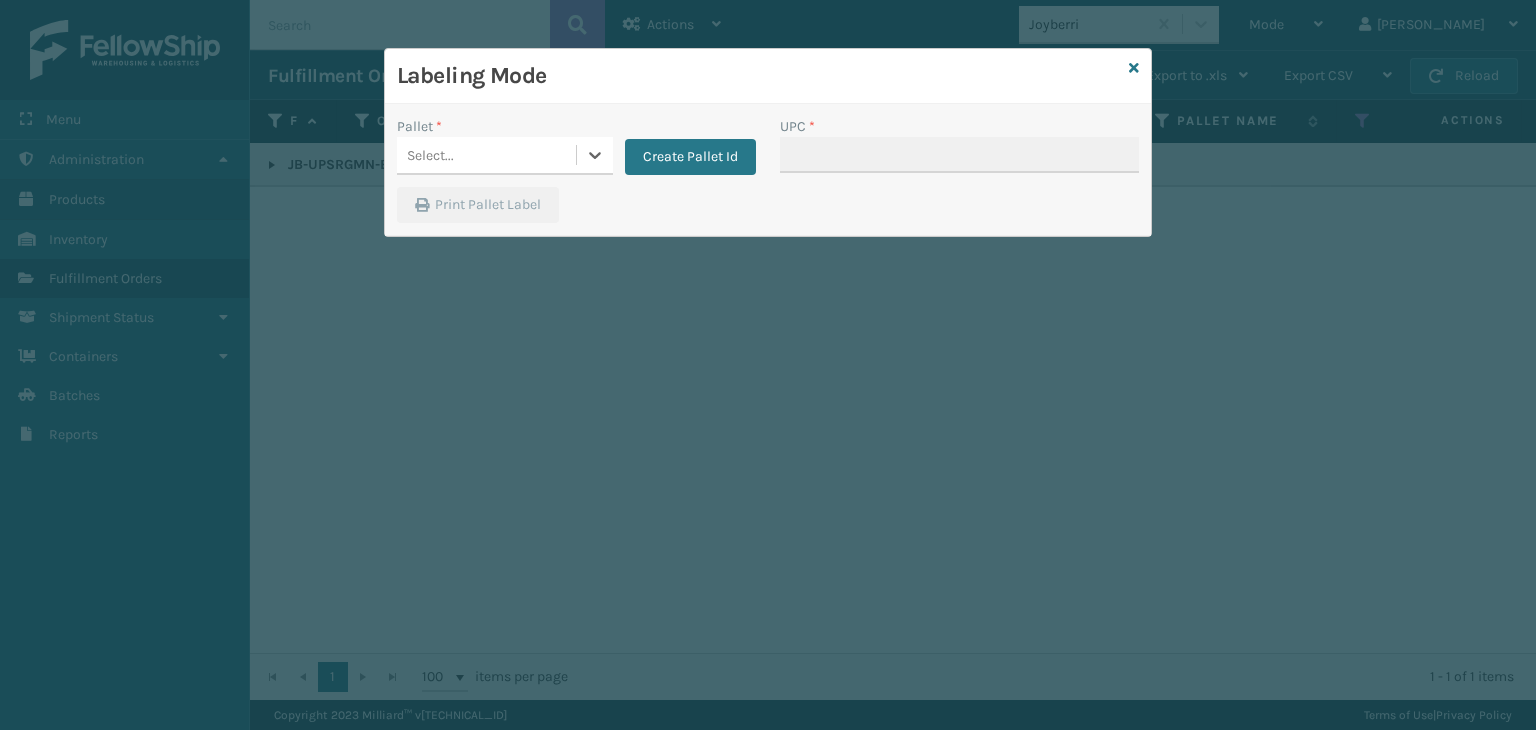 click on "Select..." at bounding box center (505, 156) 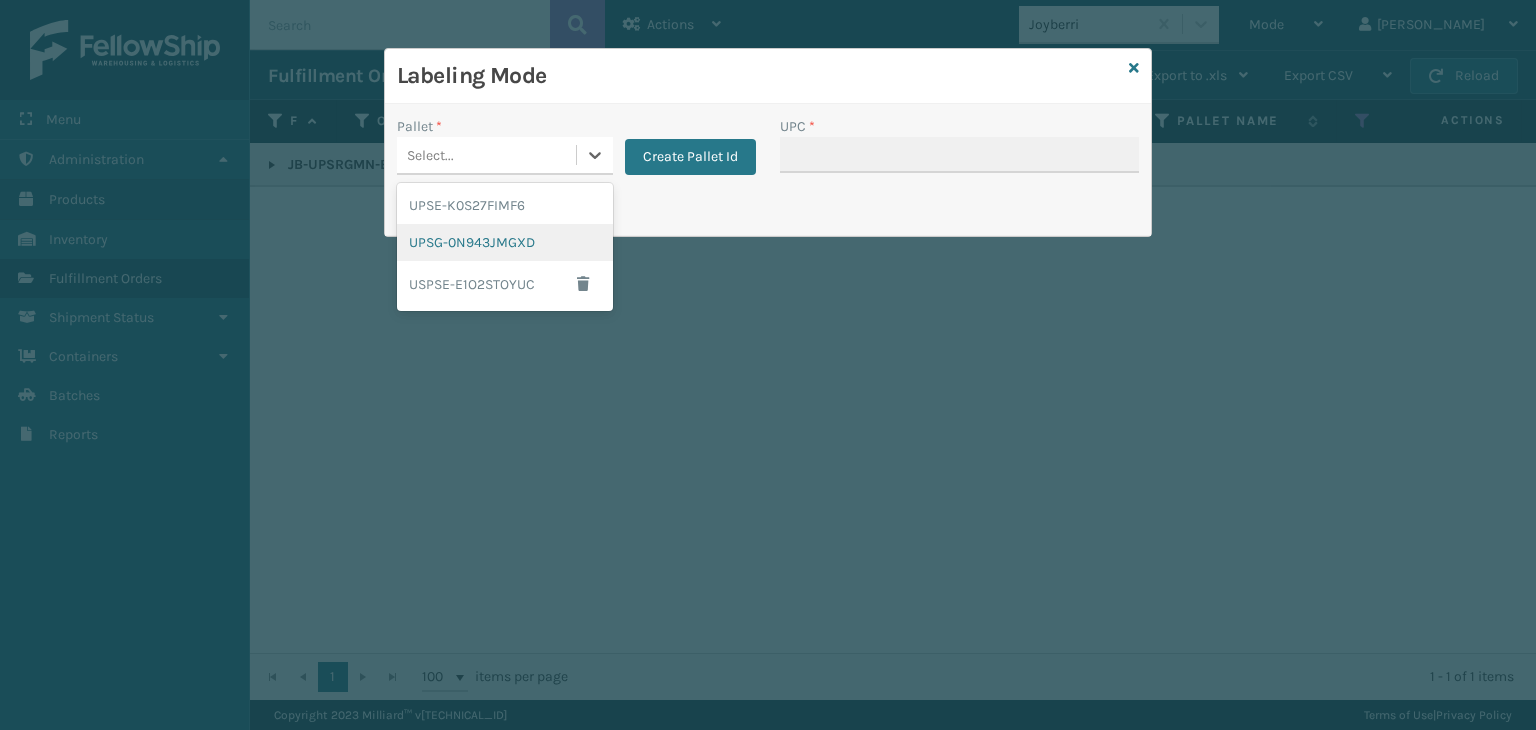 click on "UPSG-0N943JMGXD" at bounding box center (505, 242) 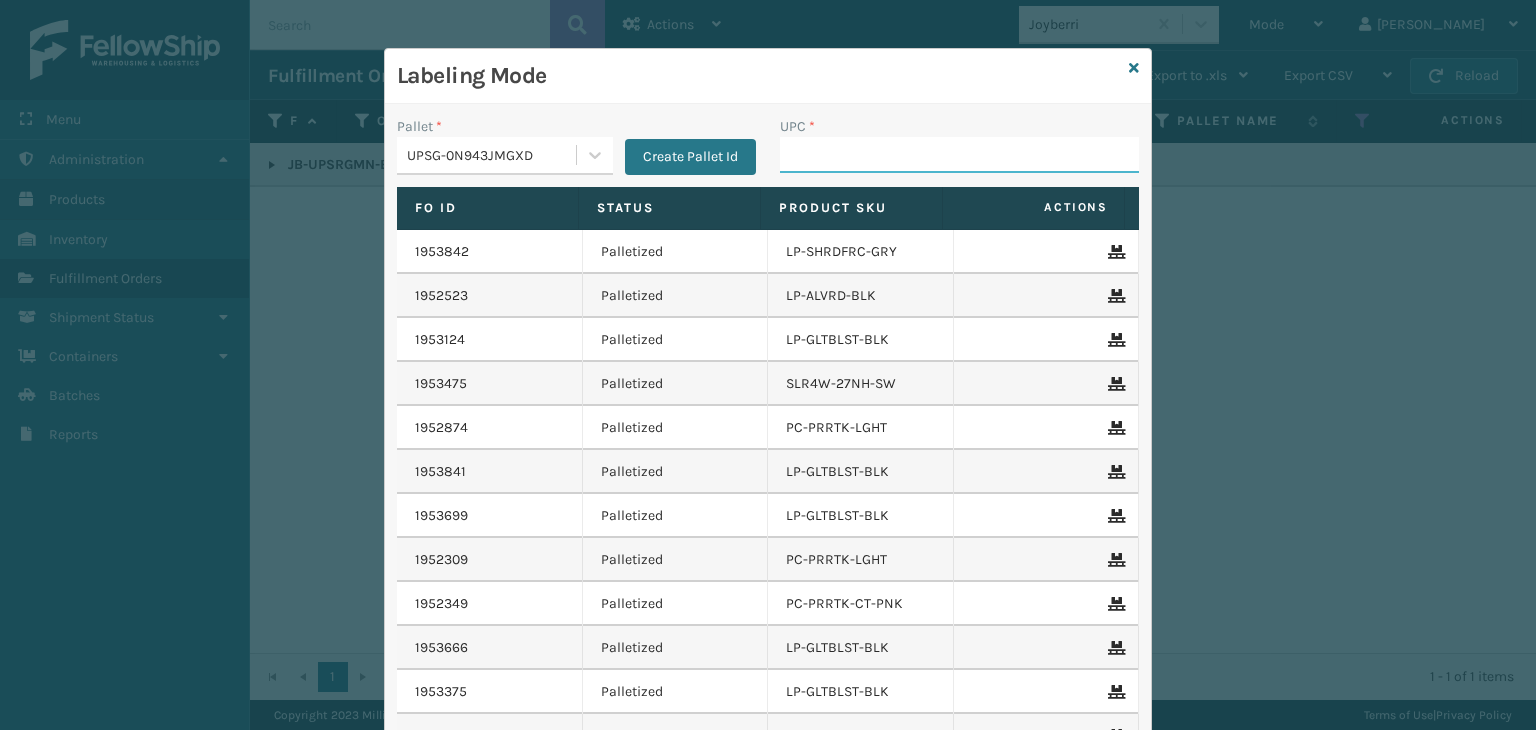 click on "UPC   *" at bounding box center [959, 155] 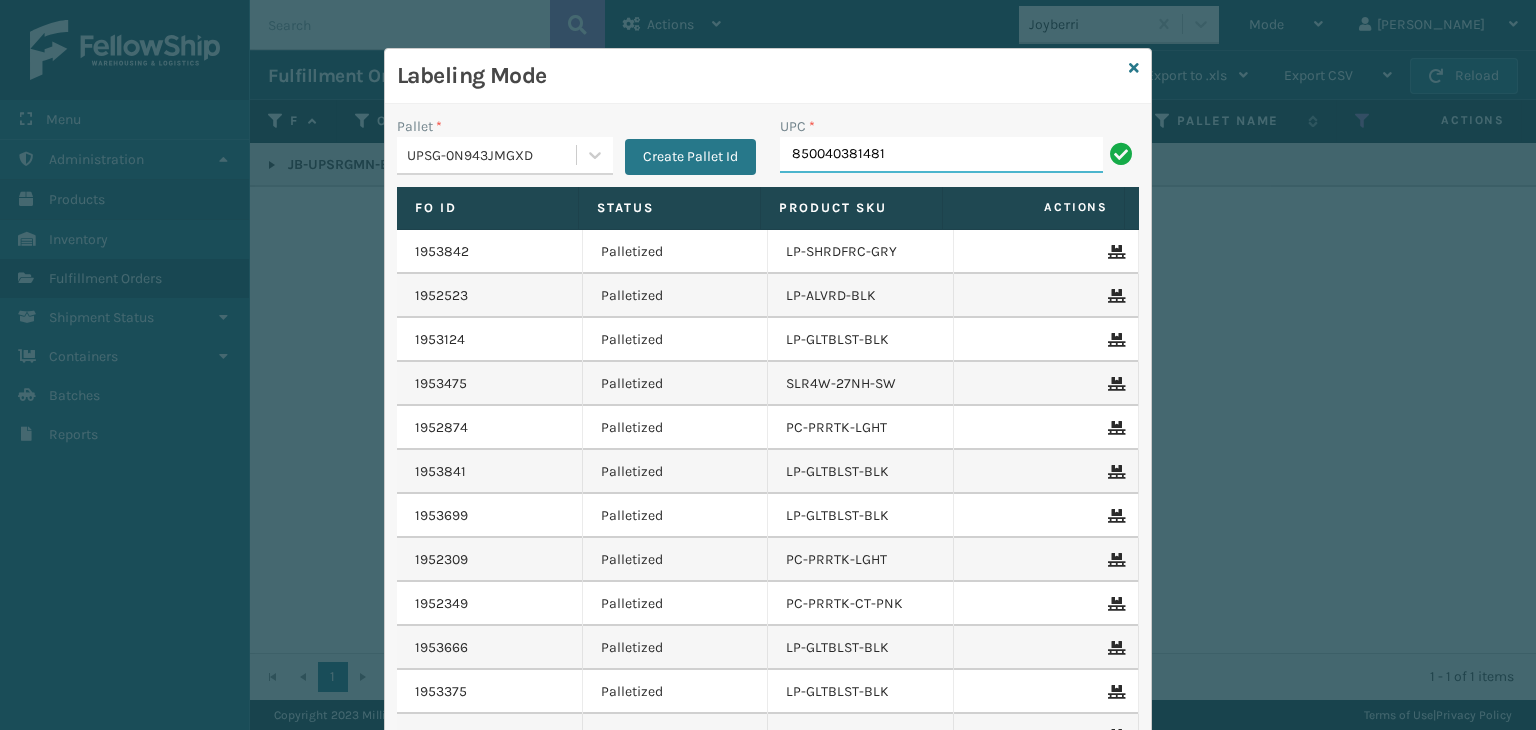 type on "850040381481" 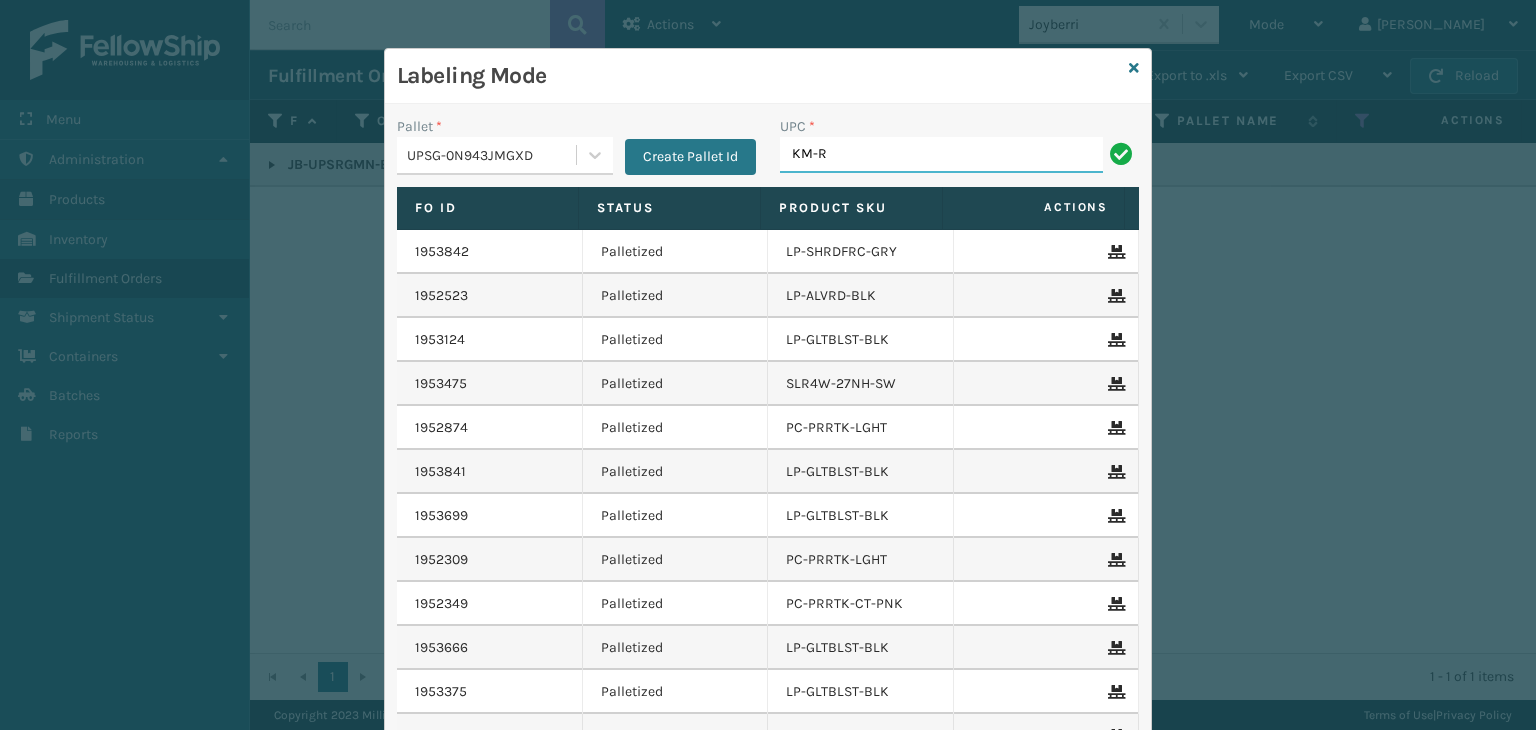 type on "KM-RUF-42C" 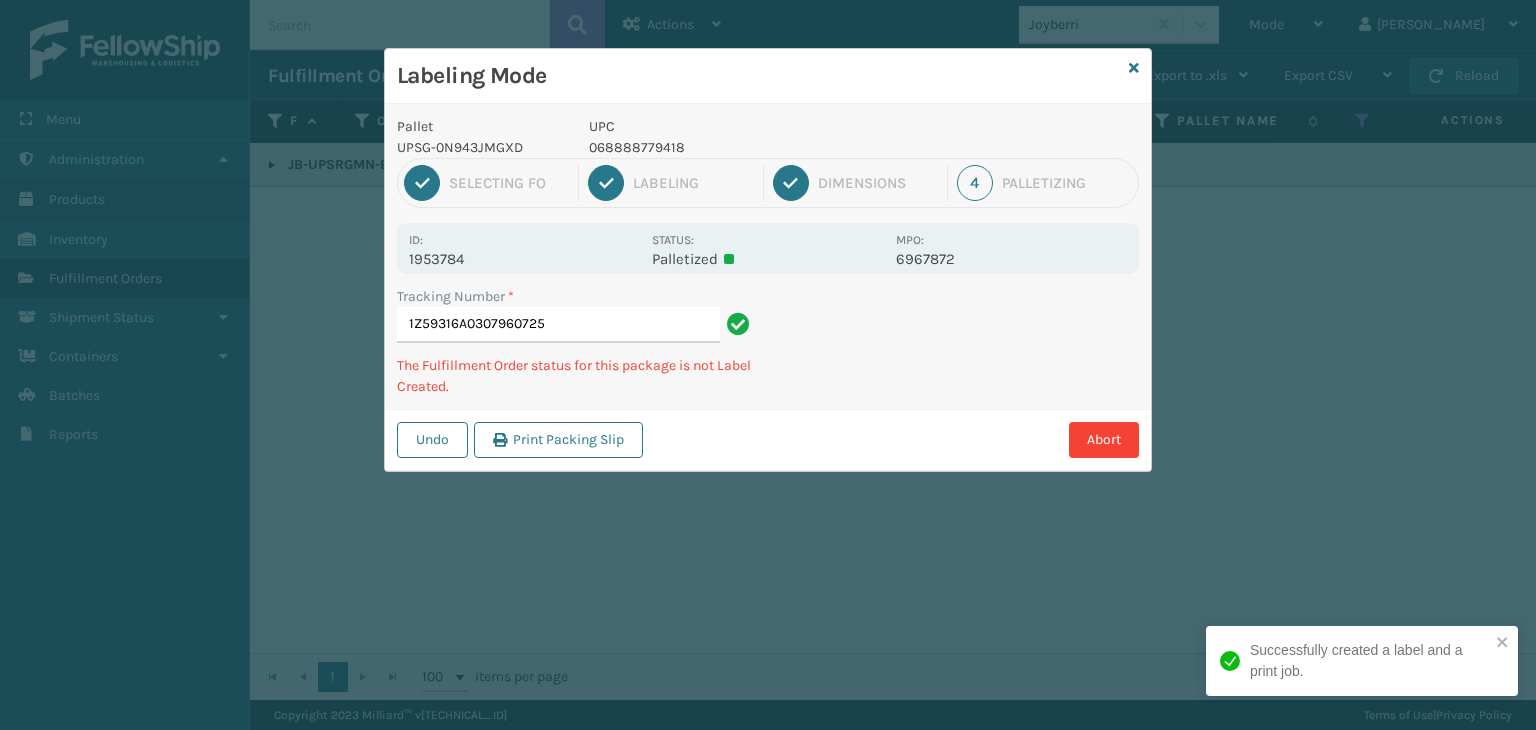click on "068888779418" at bounding box center [736, 147] 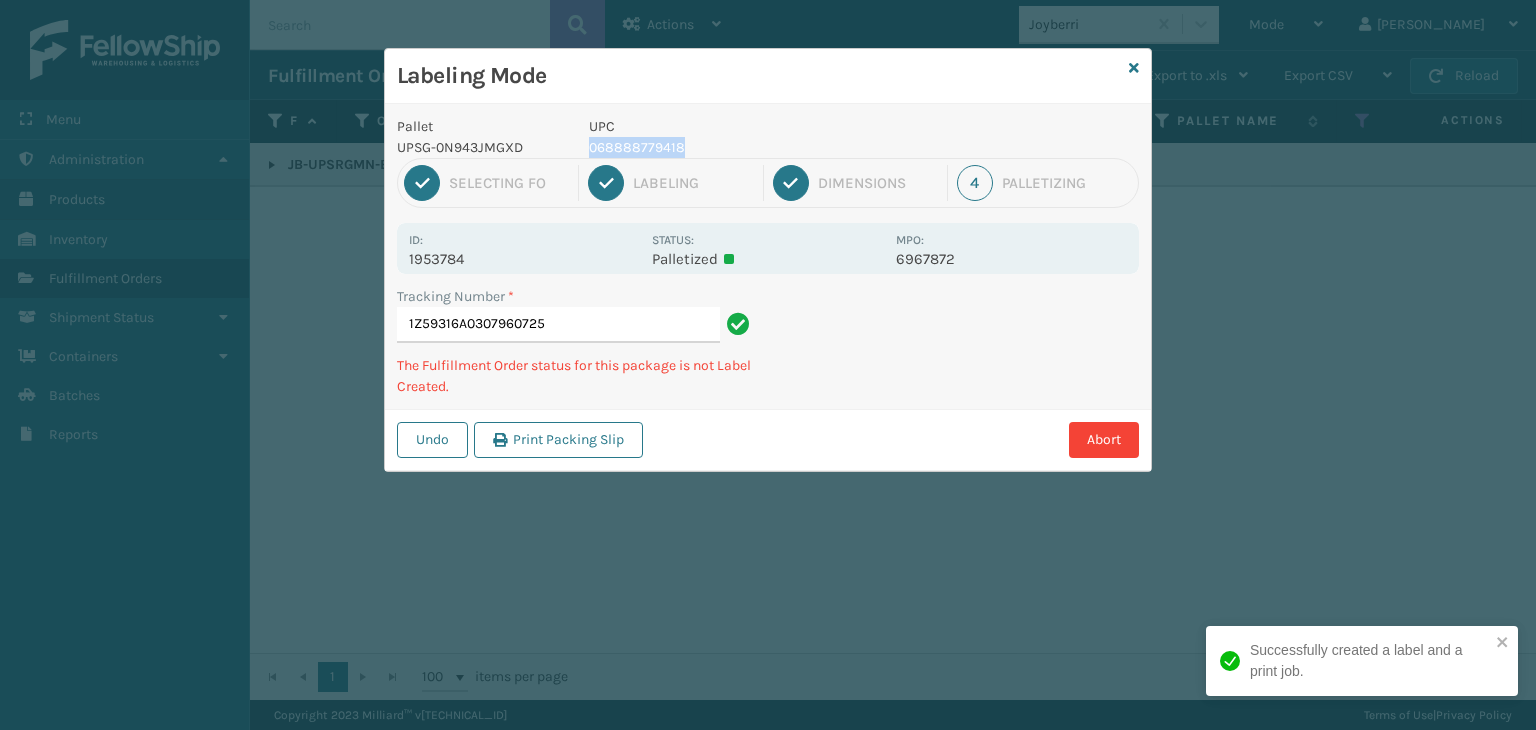click on "068888779418" at bounding box center [736, 147] 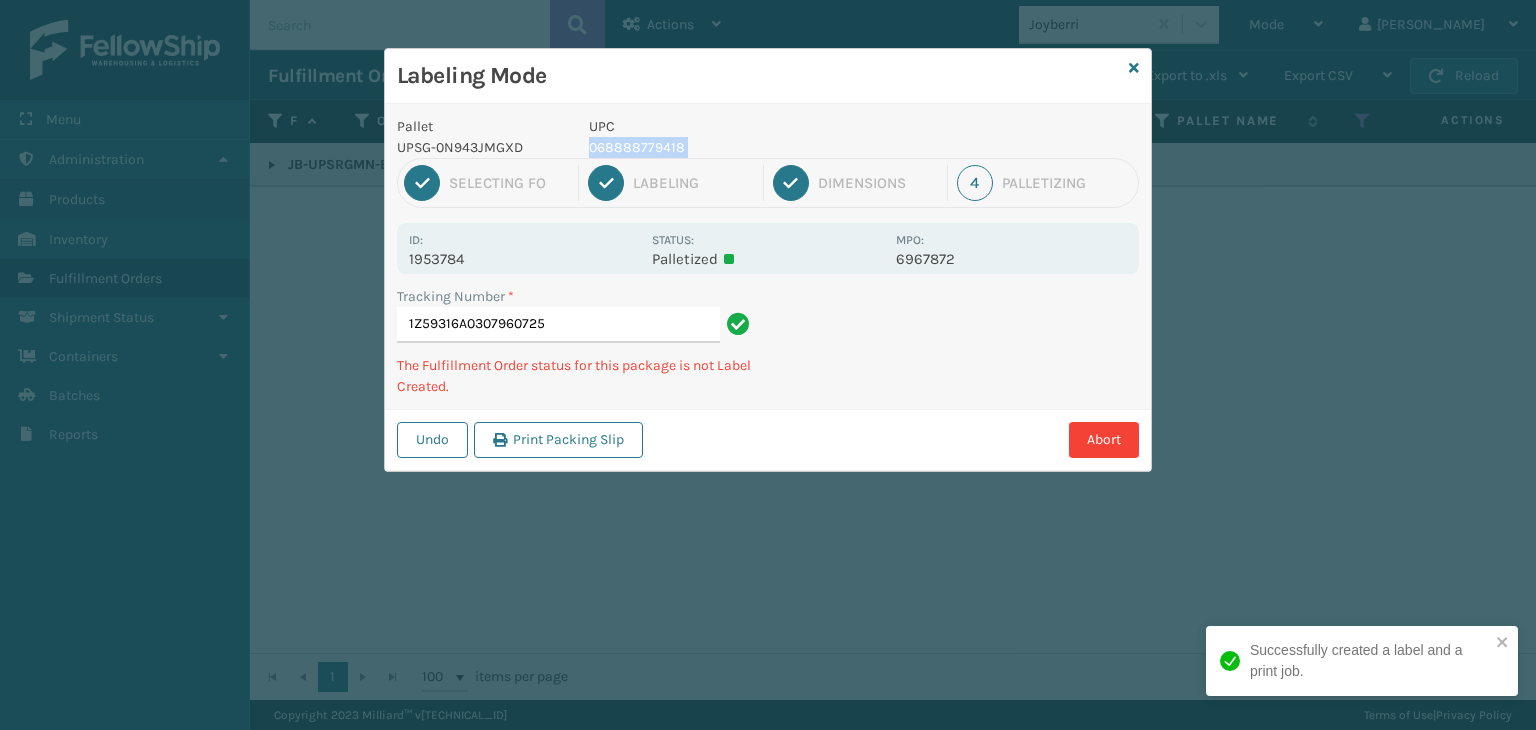 click on "068888779418" at bounding box center [736, 147] 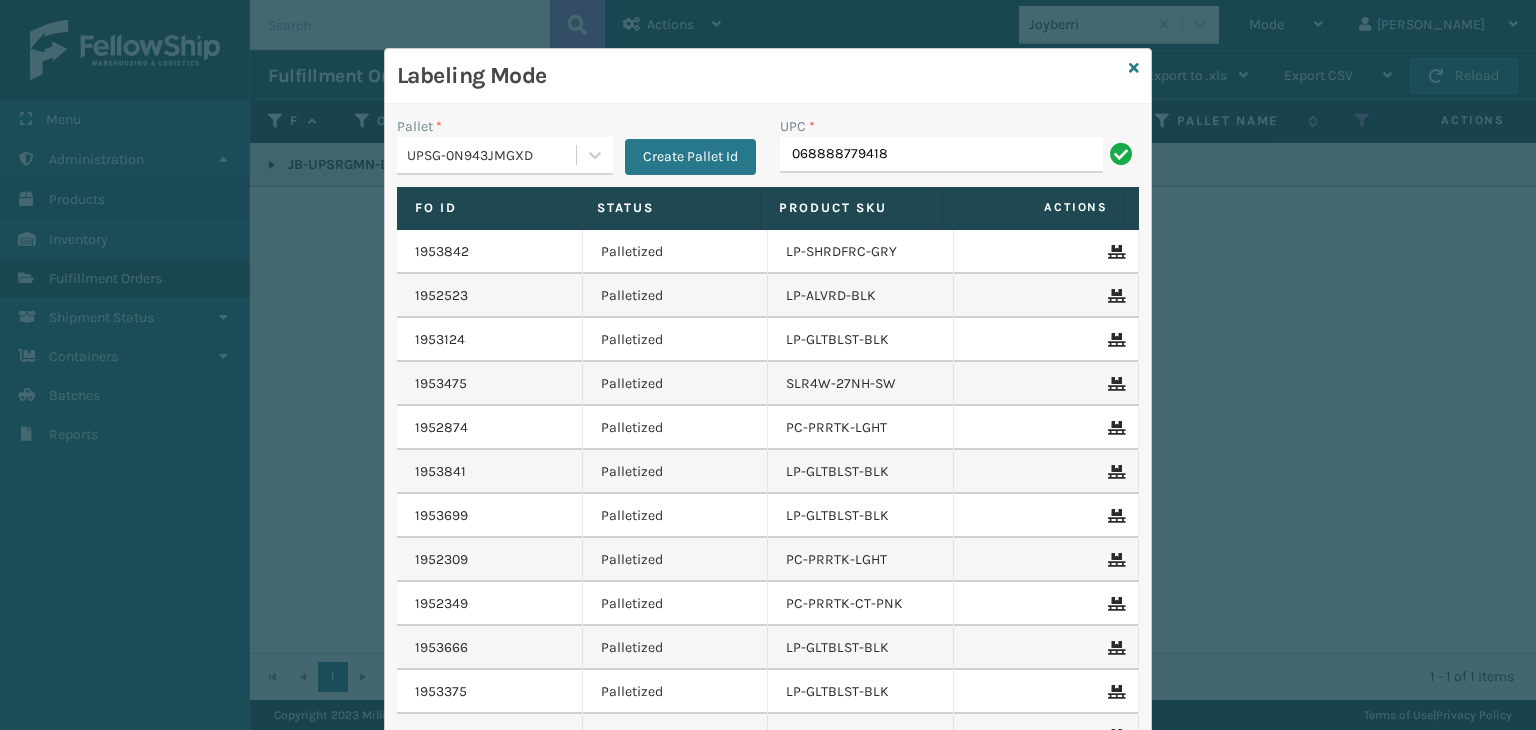 type on "068888779418" 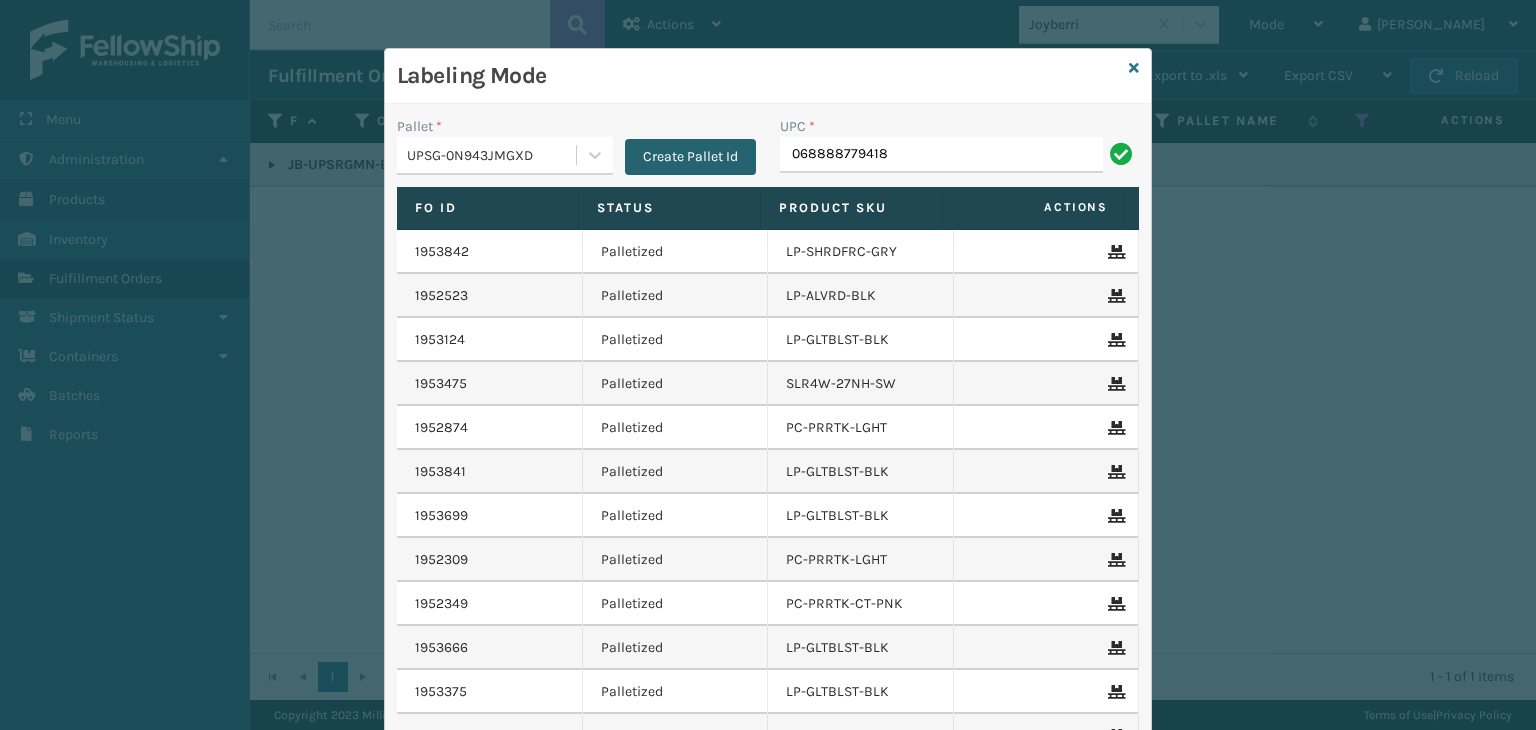 type on "068888779418" 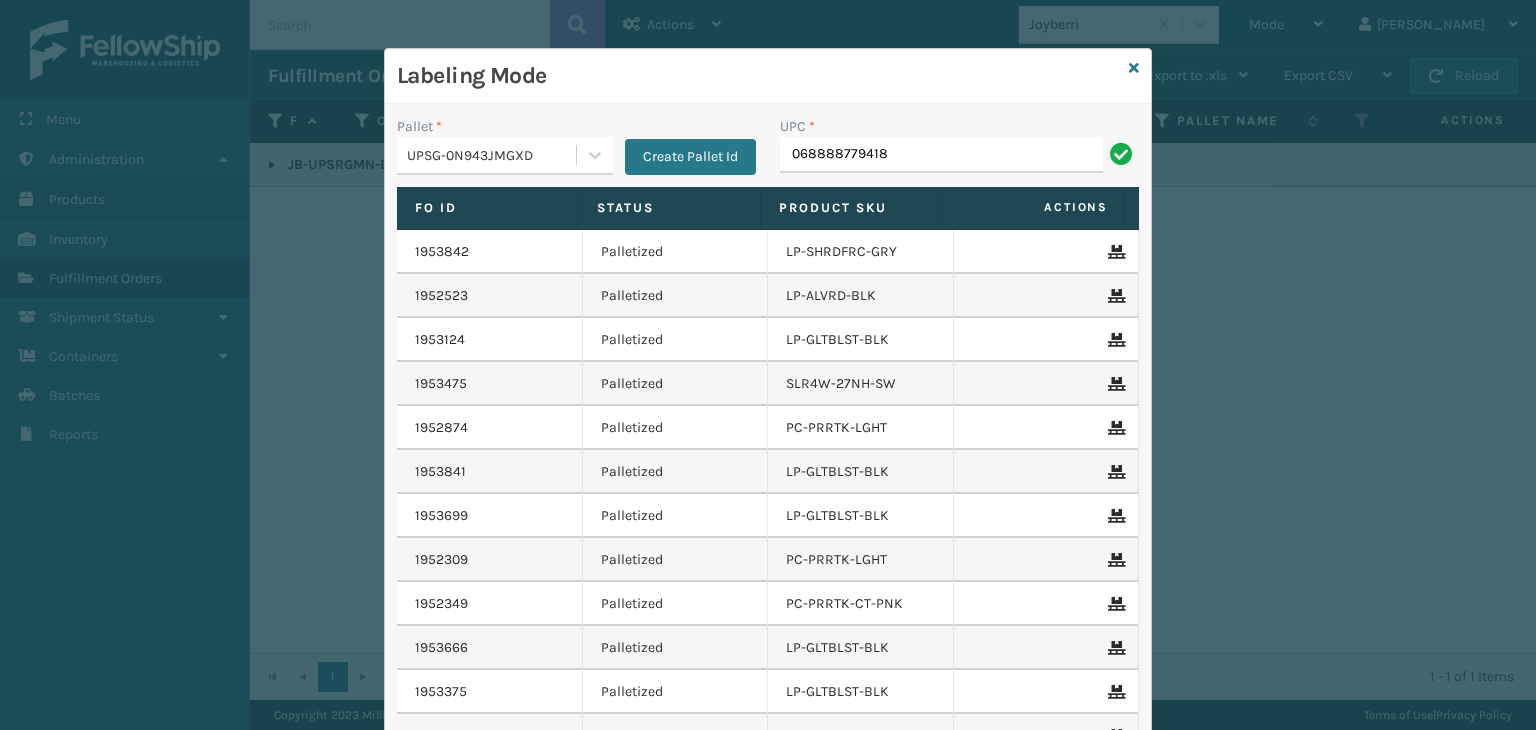 type on "068888779418" 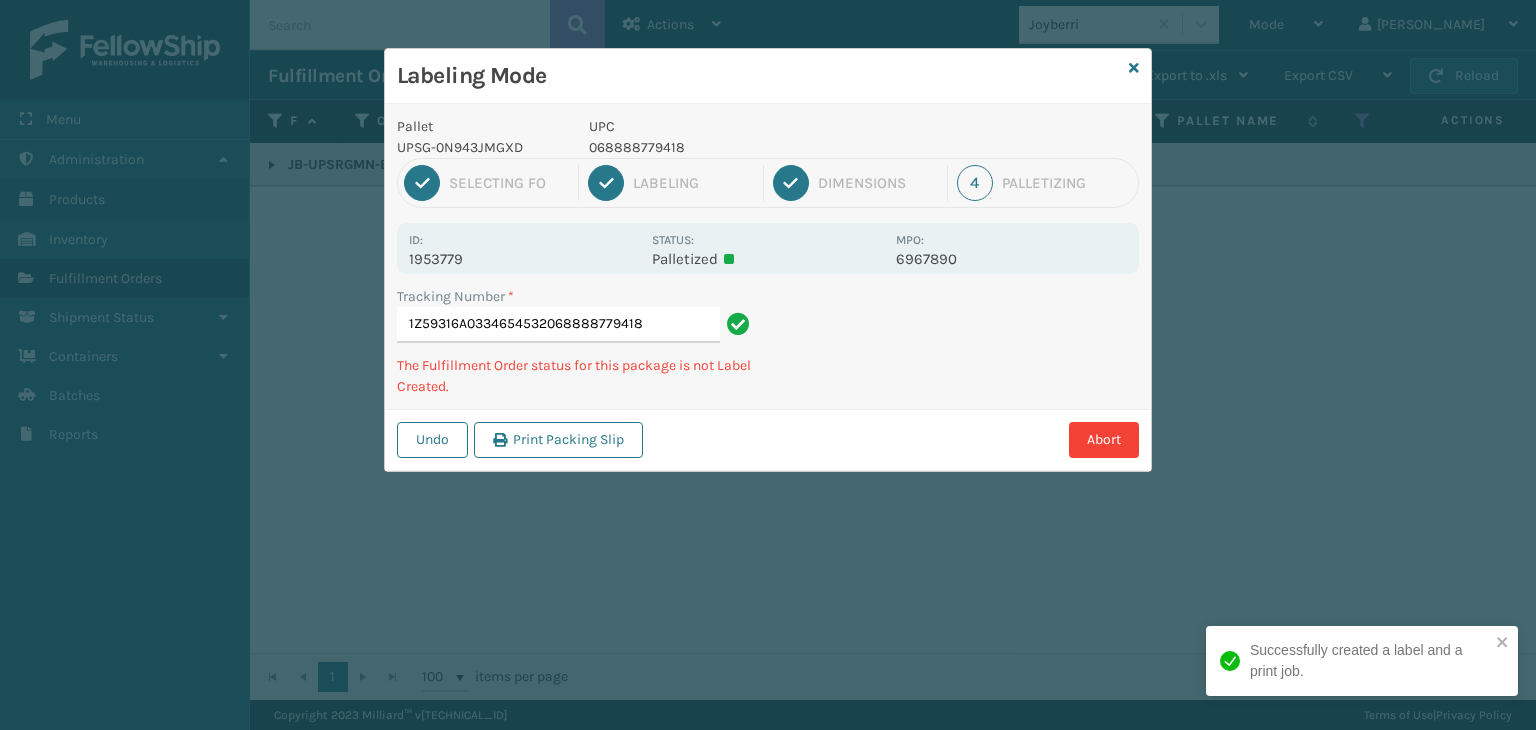 type on "1Z59316A0334654532068888779418" 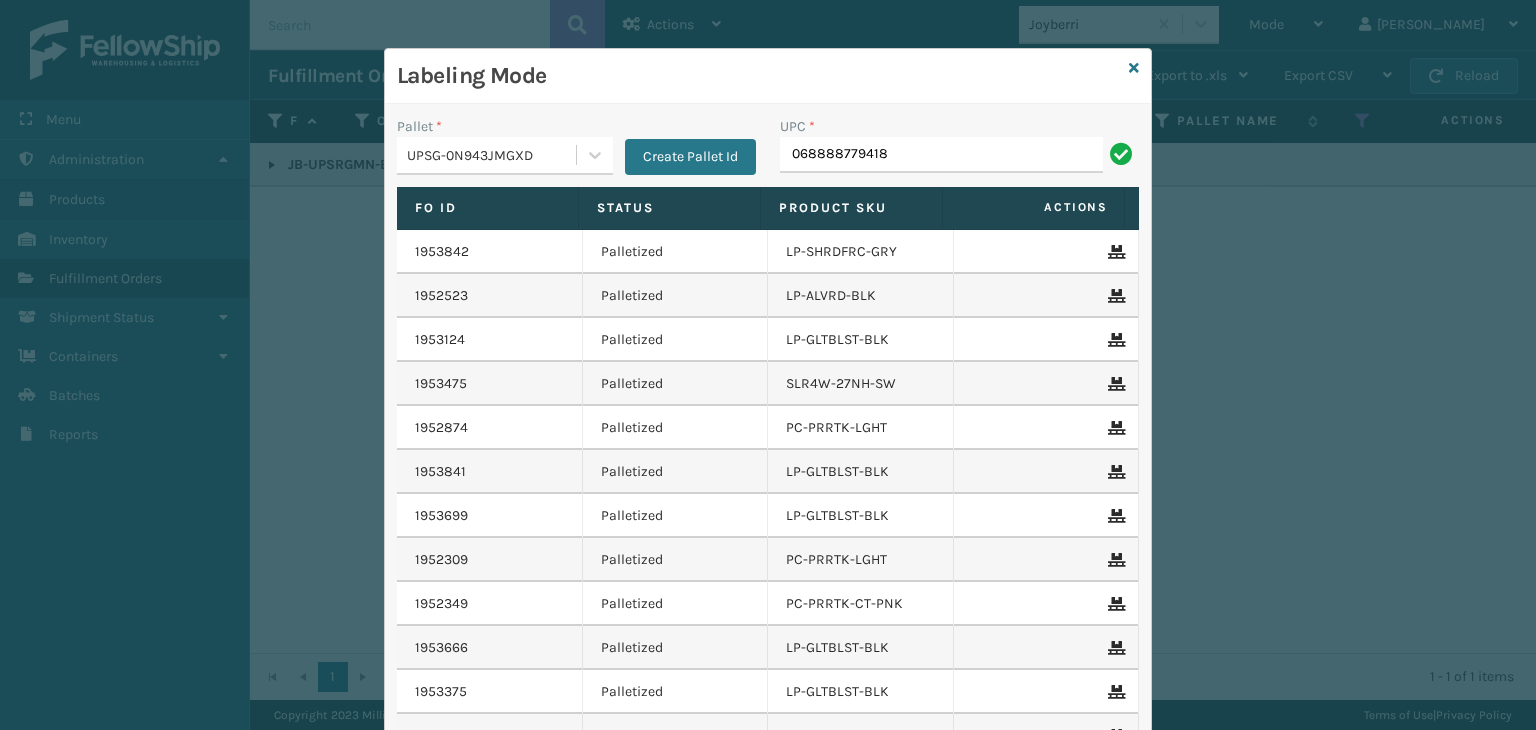 type on "068888779418" 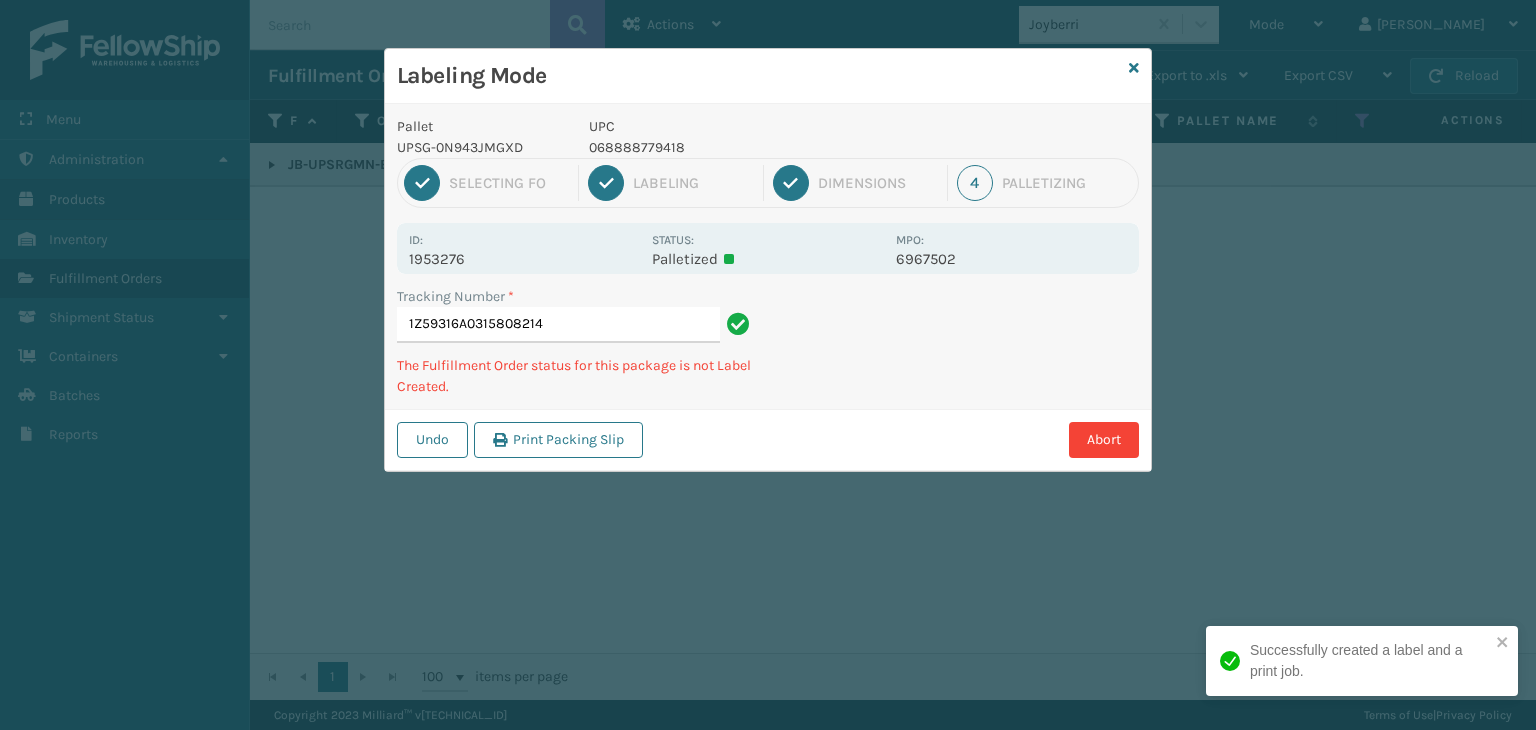 type on "1Z59316A0315808214068888779418" 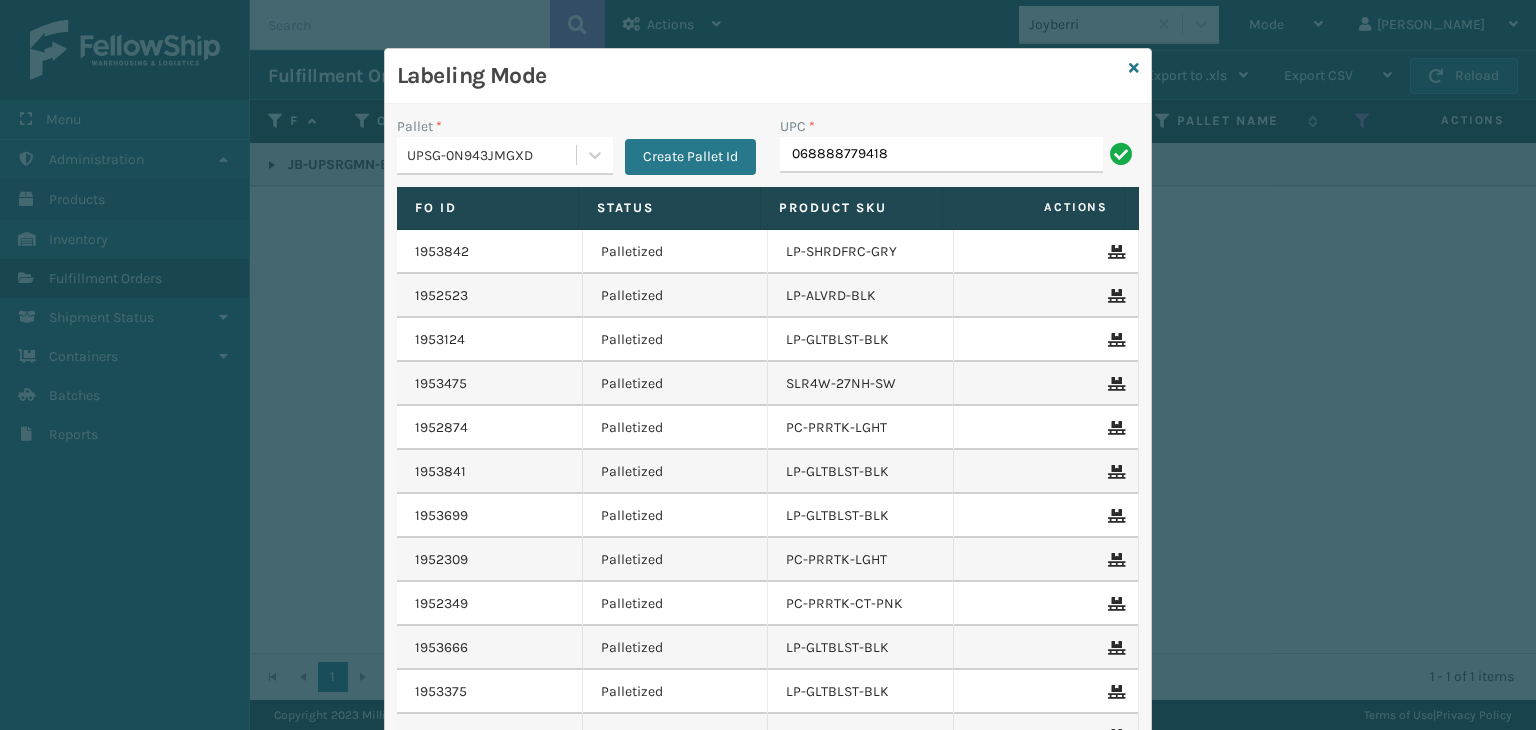 type on "068888779418" 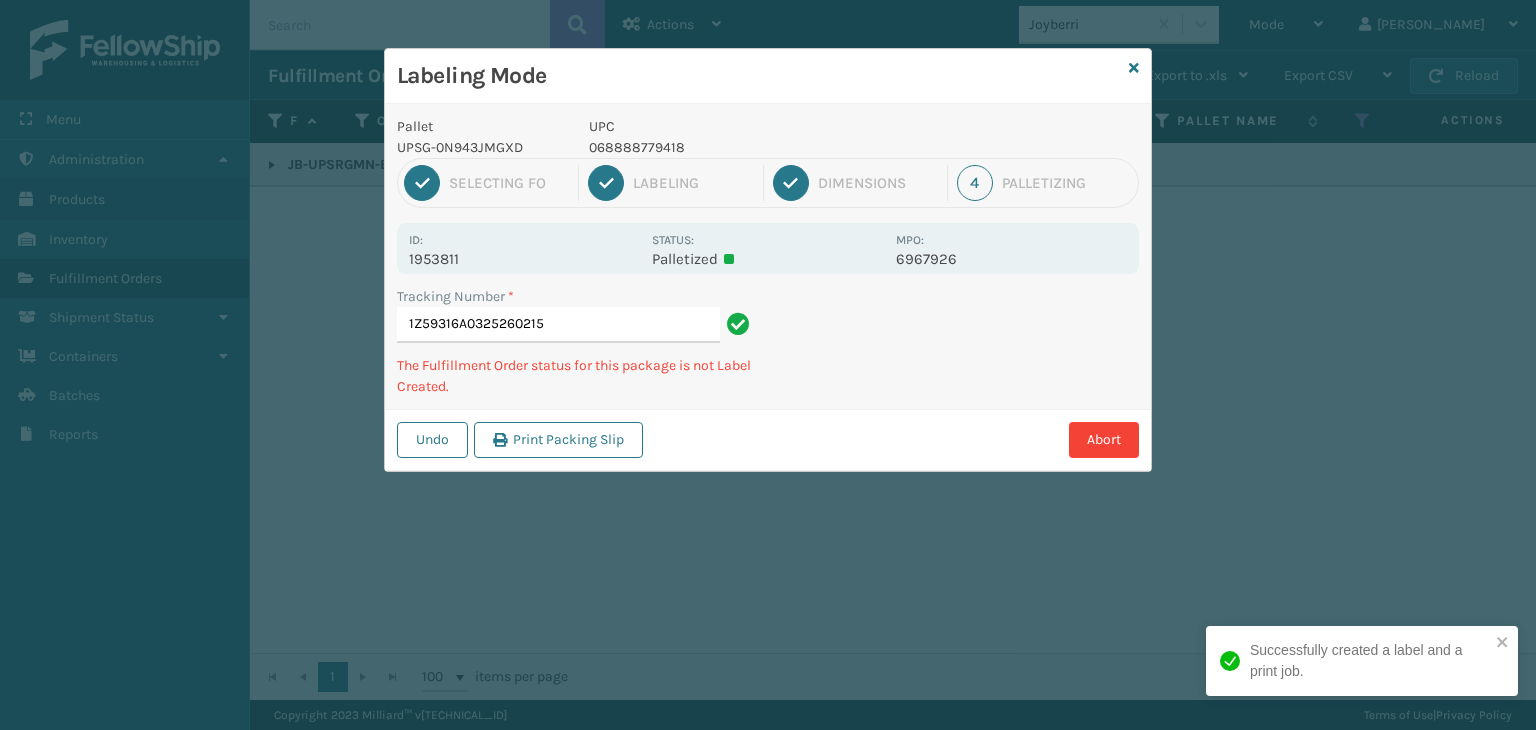 type on "1Z59316A0325260215068888779418" 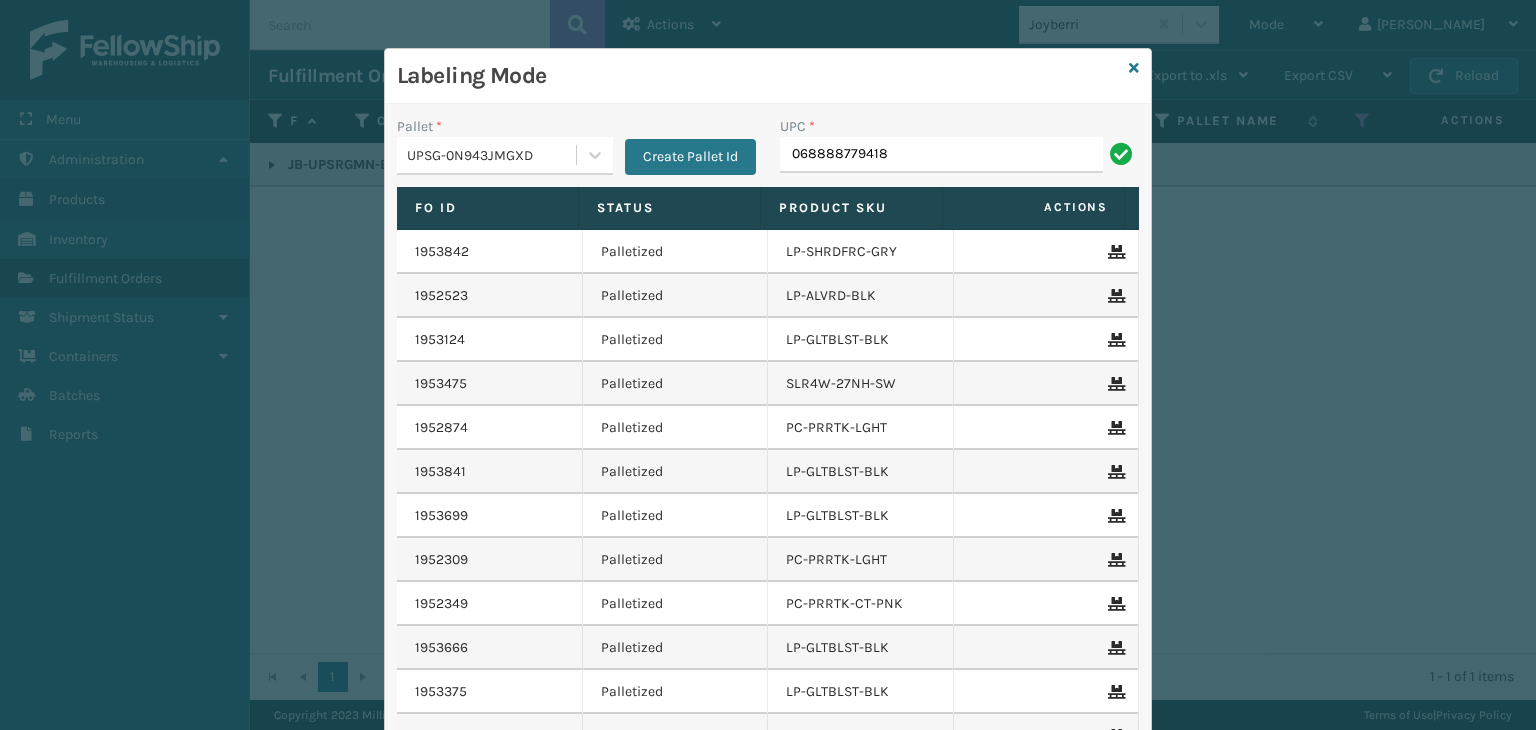 type on "068888779418" 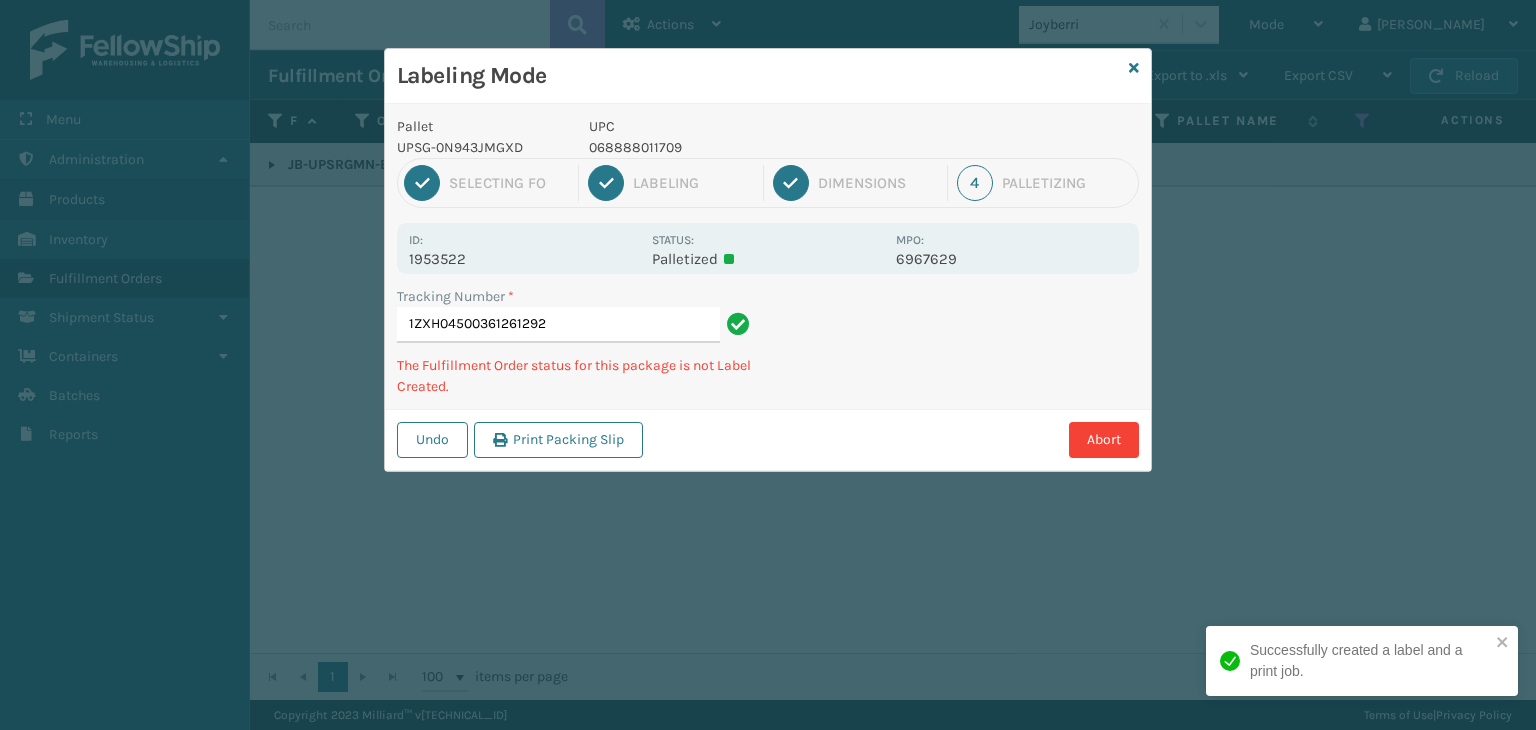 click on "068888011709" at bounding box center [736, 147] 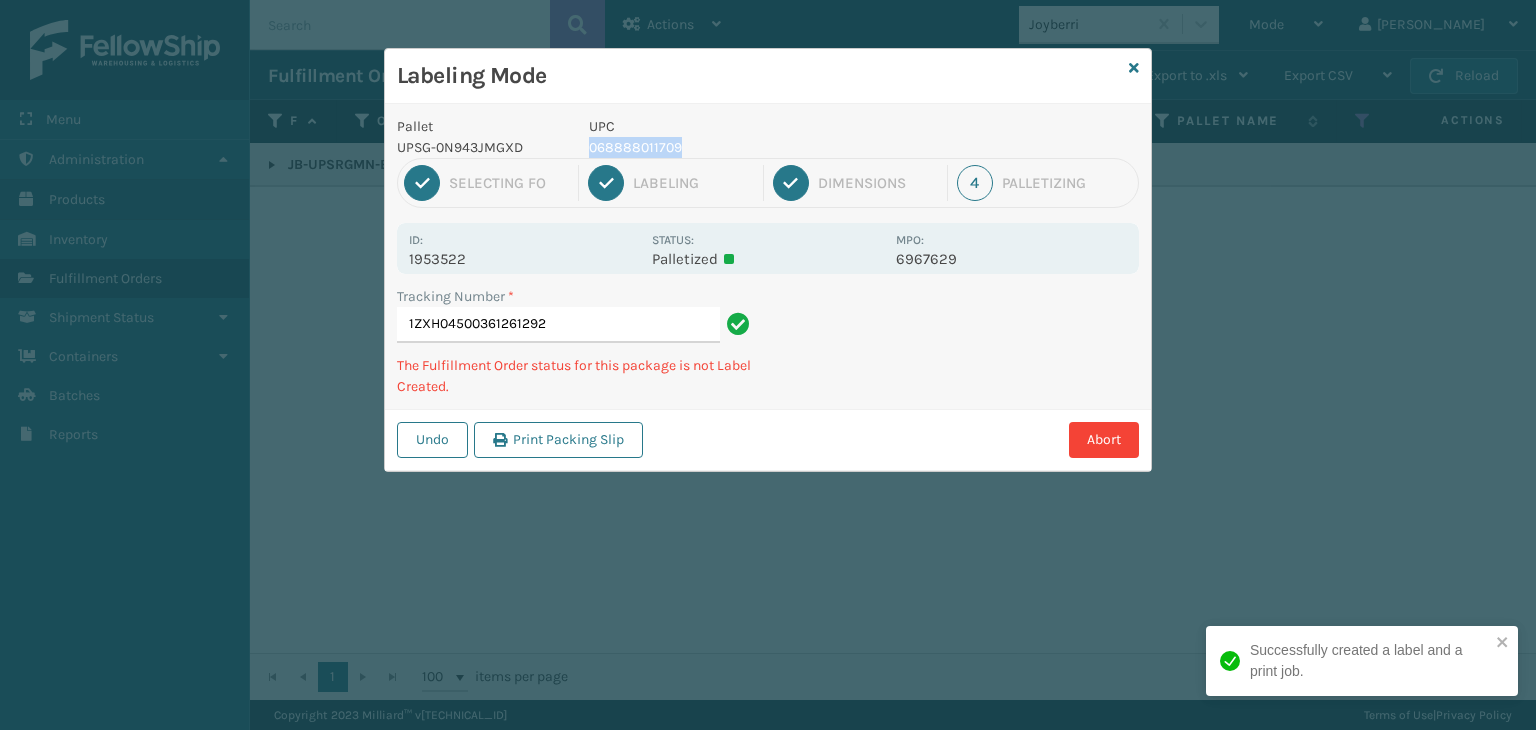 click on "068888011709" at bounding box center (736, 147) 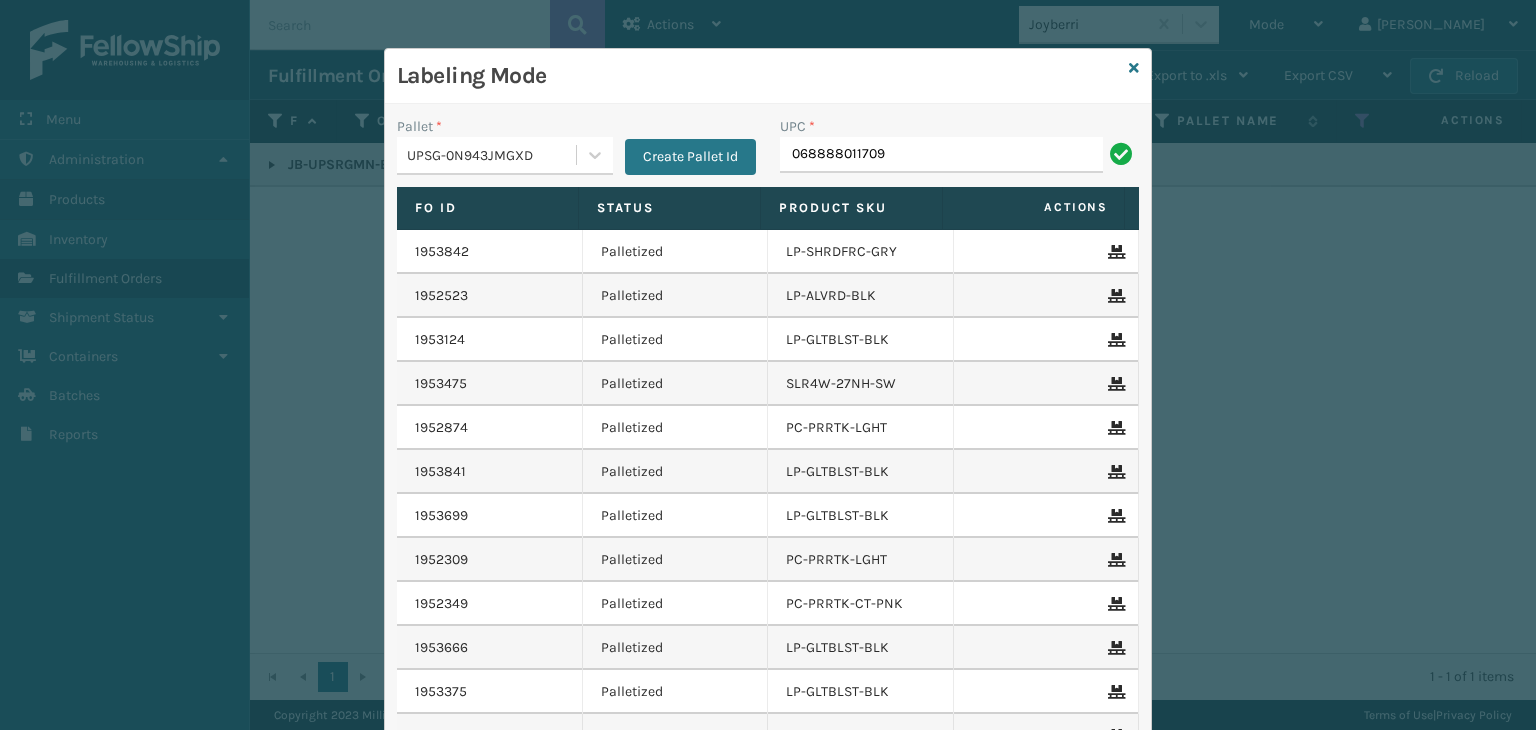 type on "068888011709" 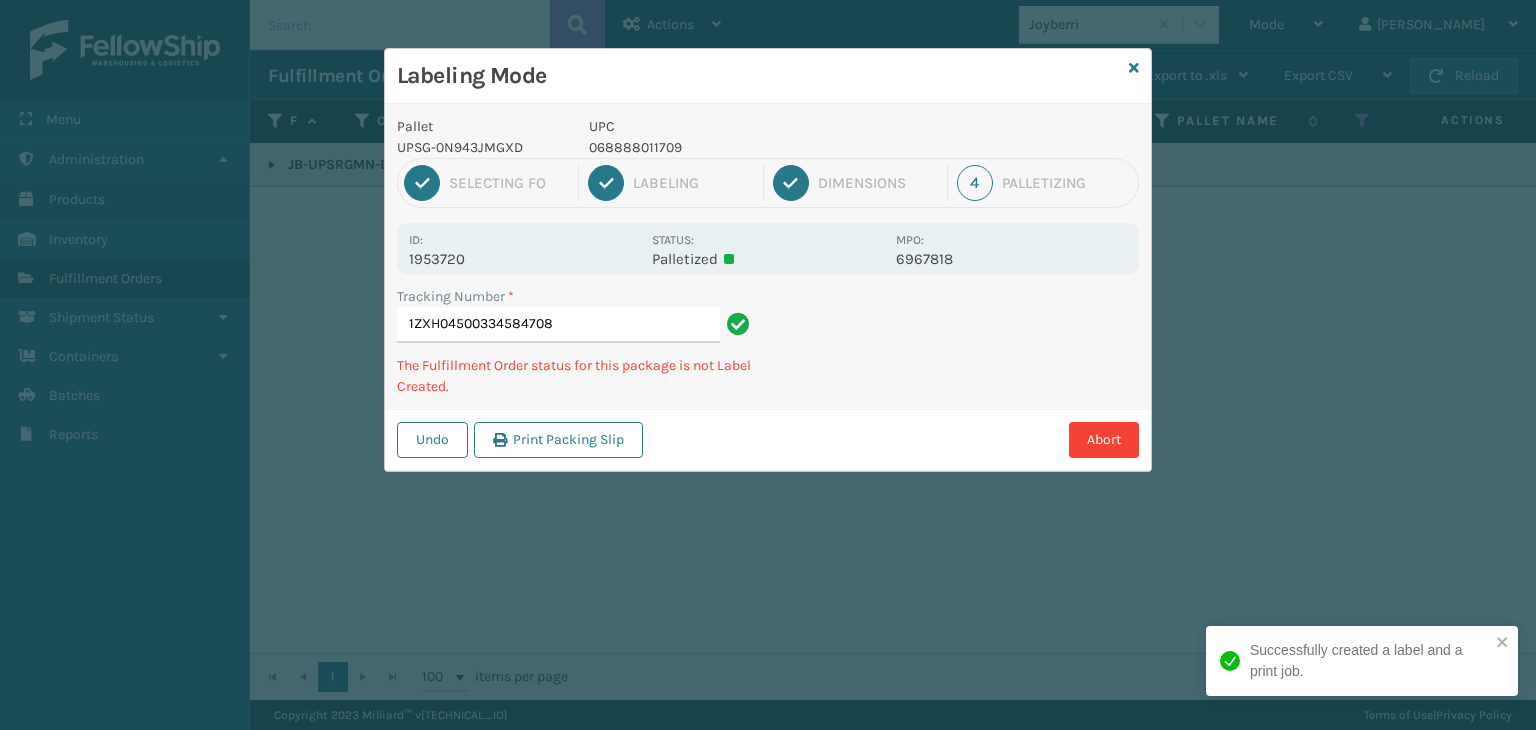 click on "068888011709" at bounding box center [736, 147] 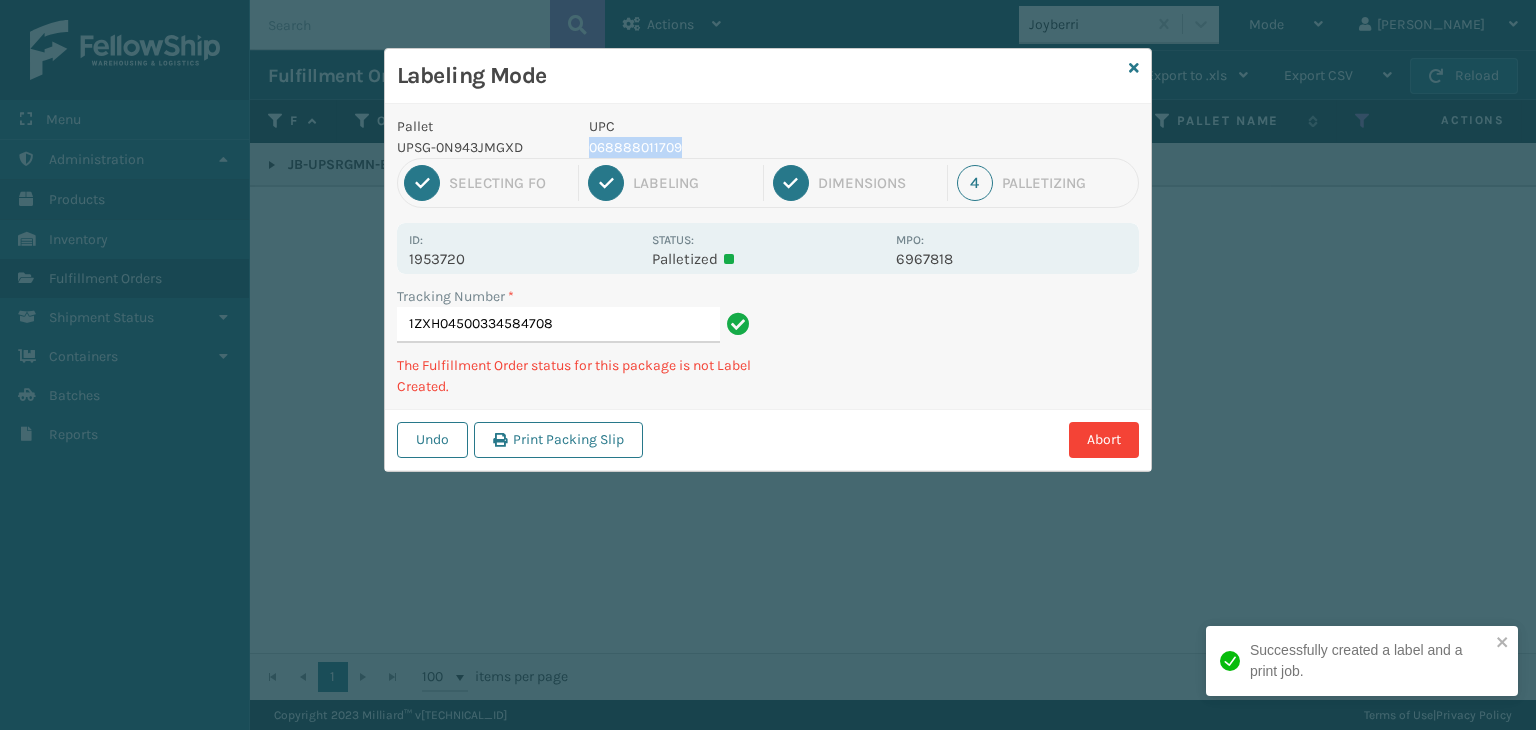 click on "068888011709" at bounding box center (736, 147) 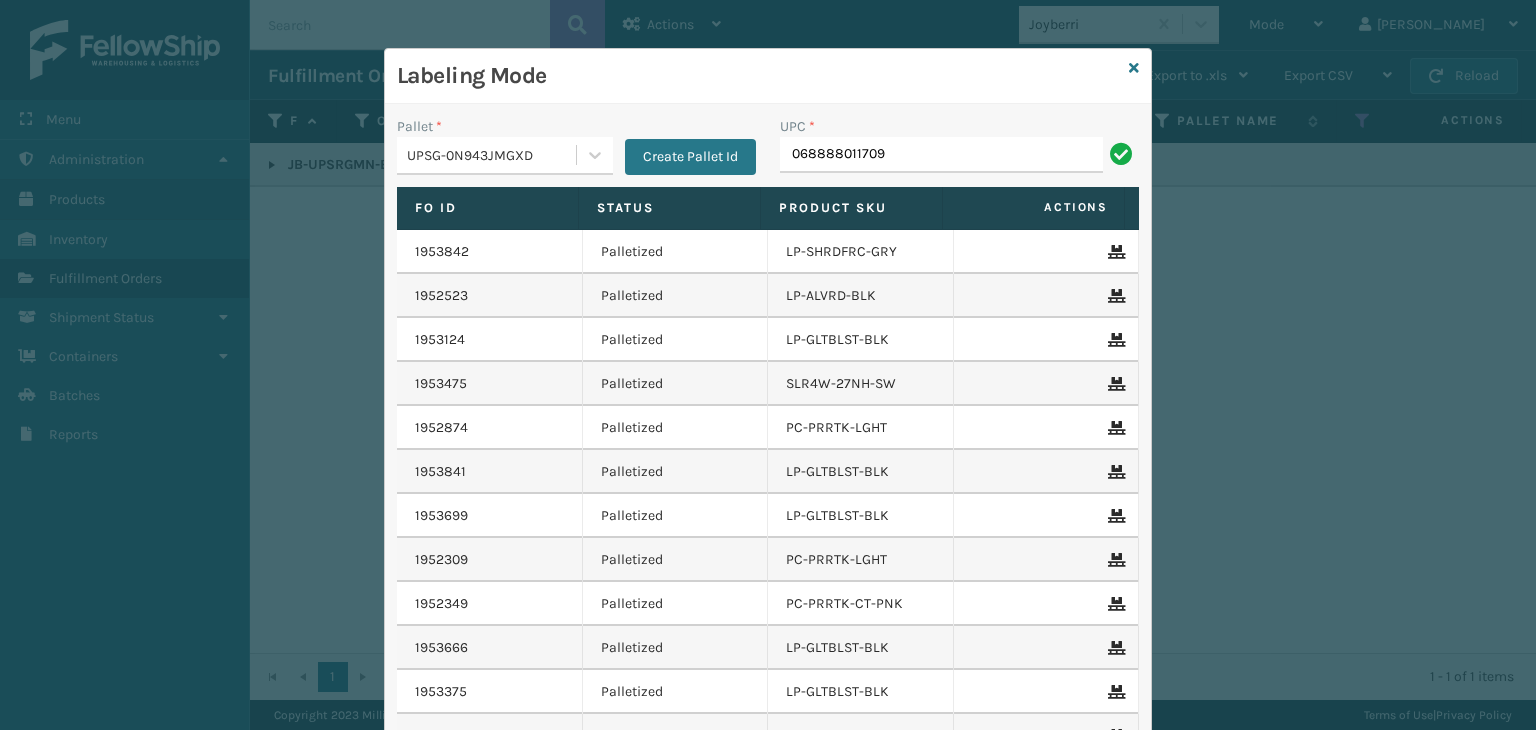 type on "068888011709" 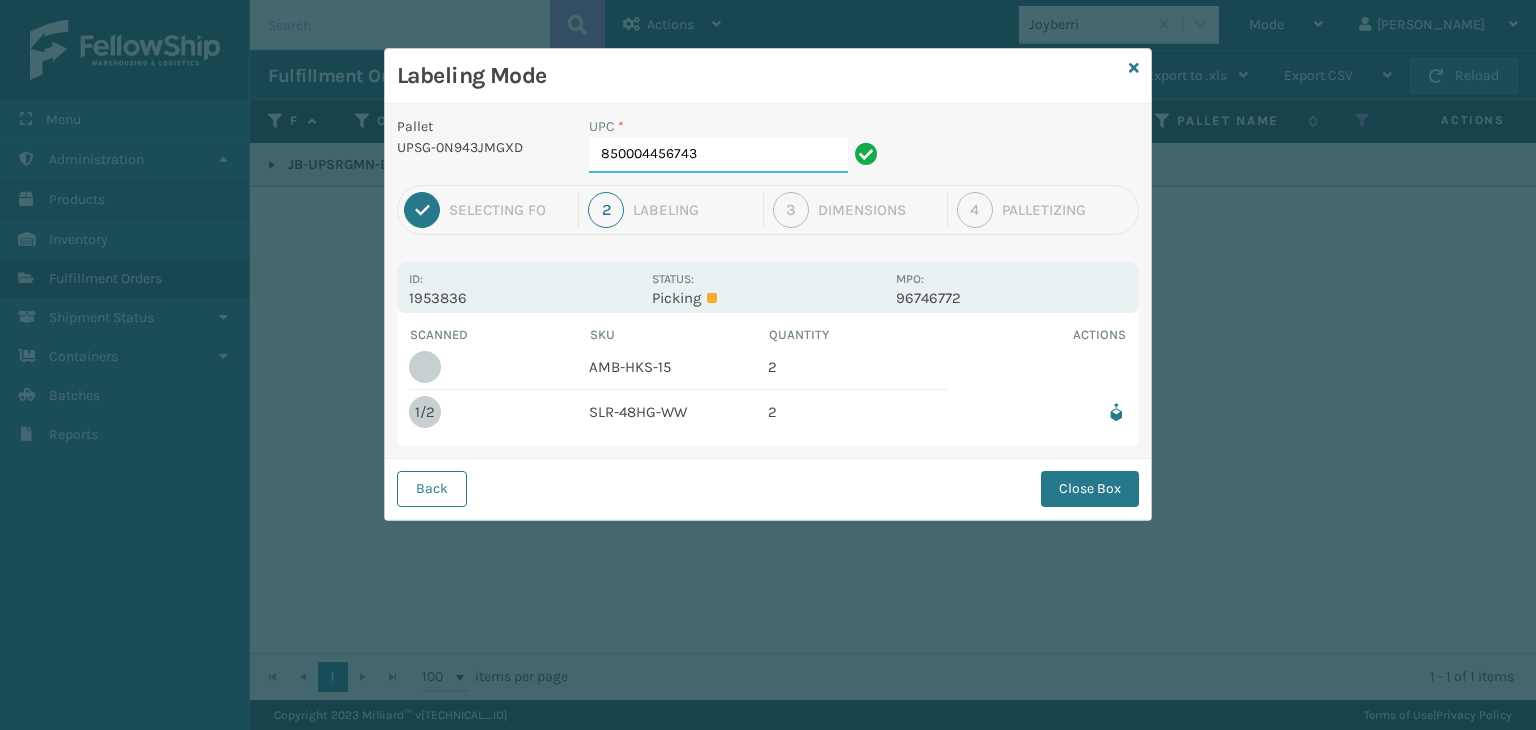 click on "850004456743" at bounding box center (718, 155) 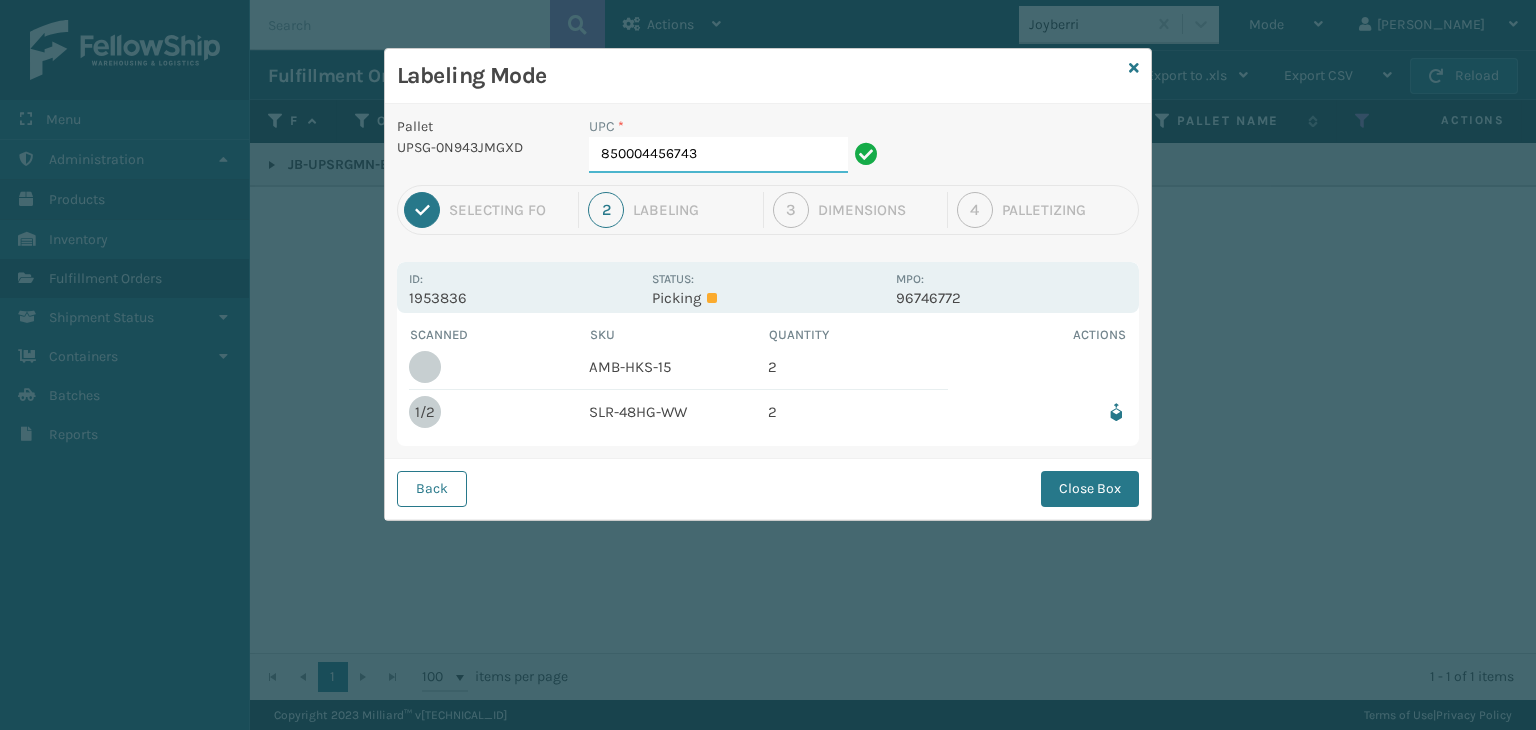 drag, startPoint x: 745, startPoint y: 155, endPoint x: 220, endPoint y: 144, distance: 525.11523 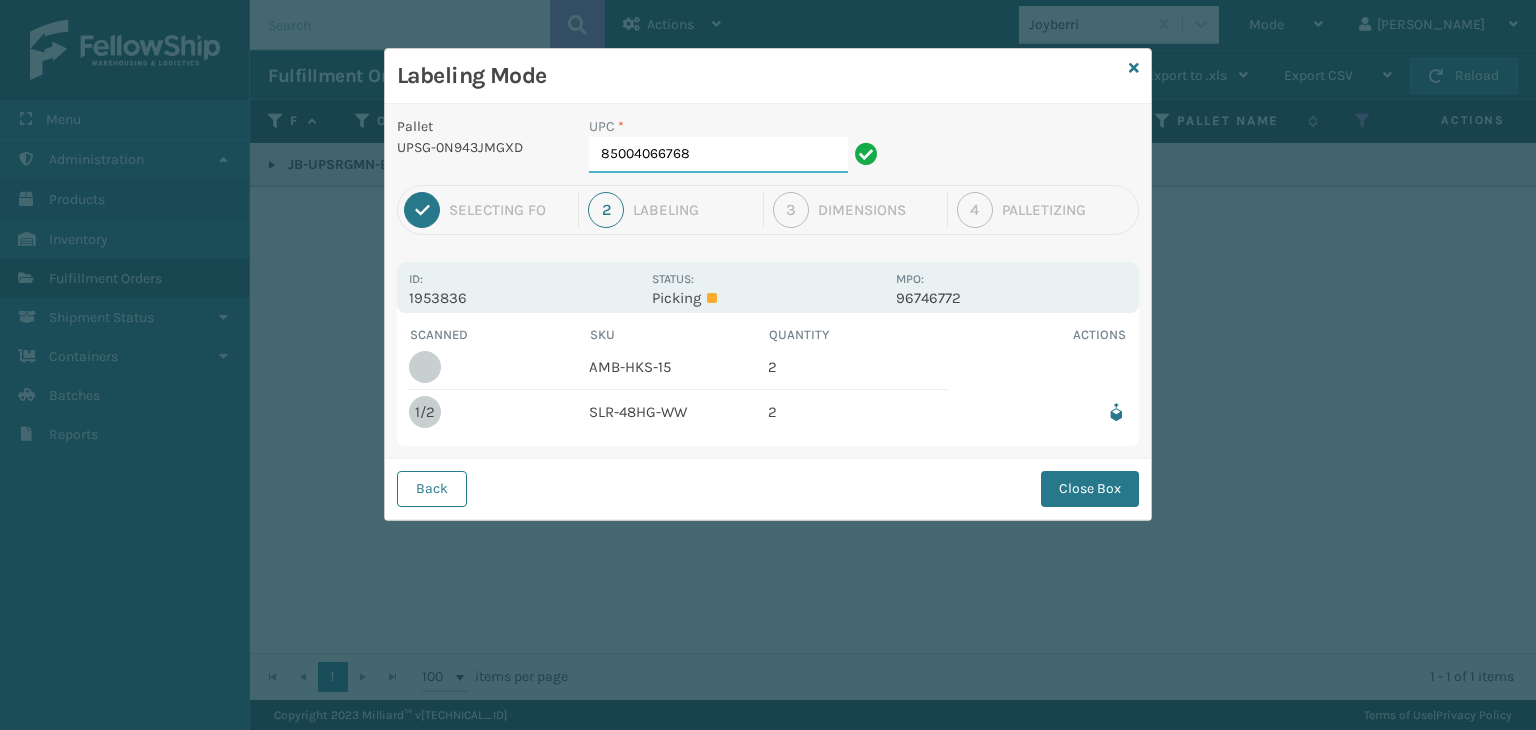 type on "850040667684" 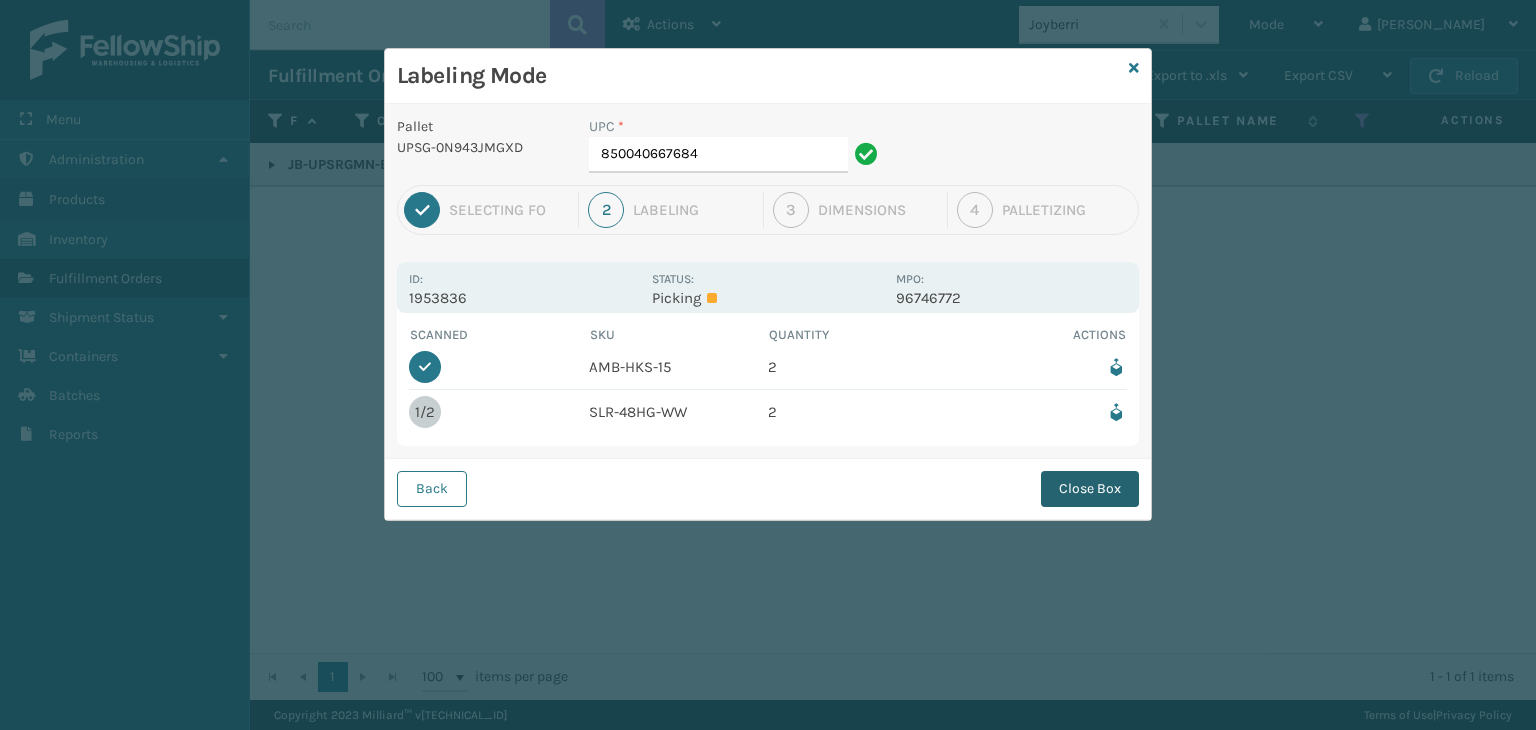 click on "Close Box" at bounding box center (1090, 489) 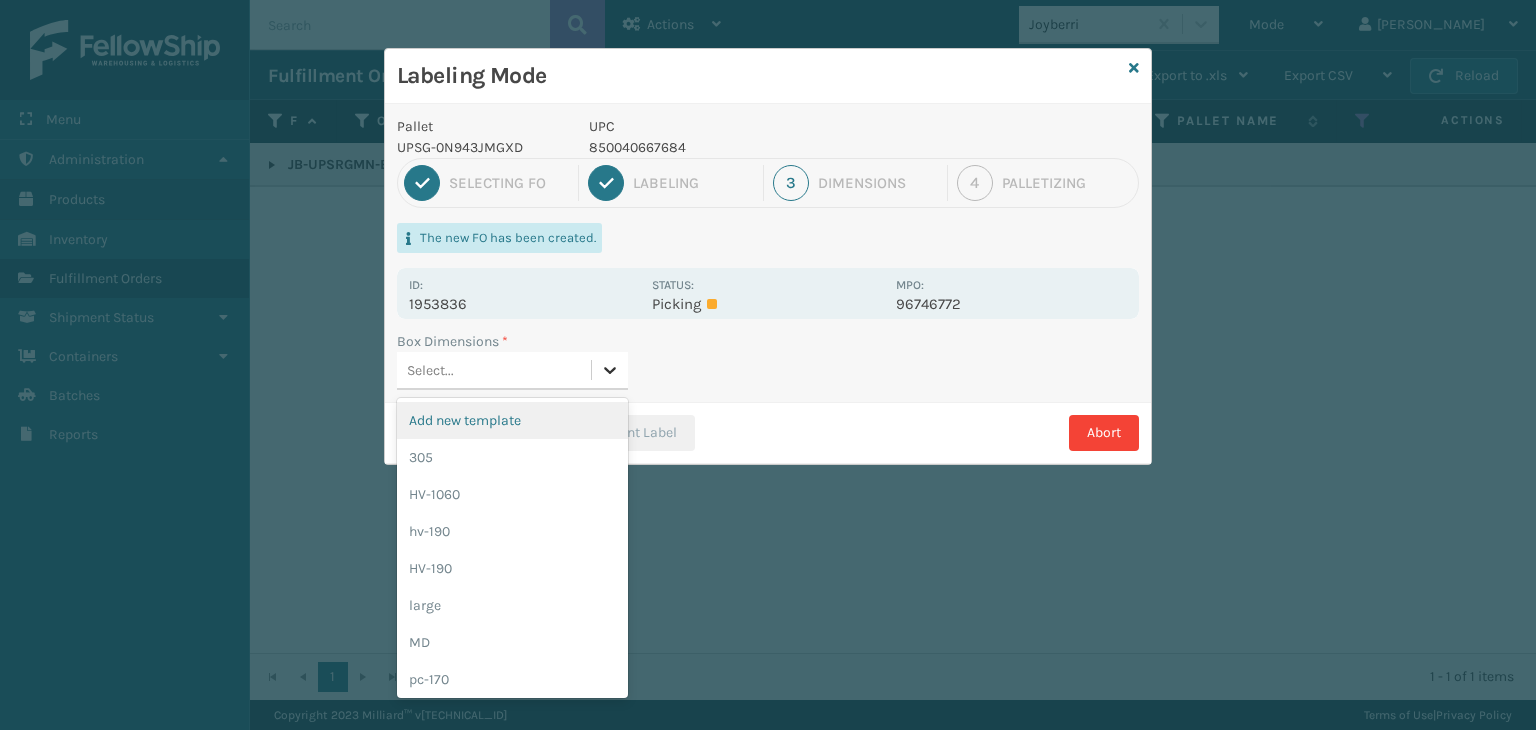 drag, startPoint x: 592, startPoint y: 375, endPoint x: 553, endPoint y: 617, distance: 245.12242 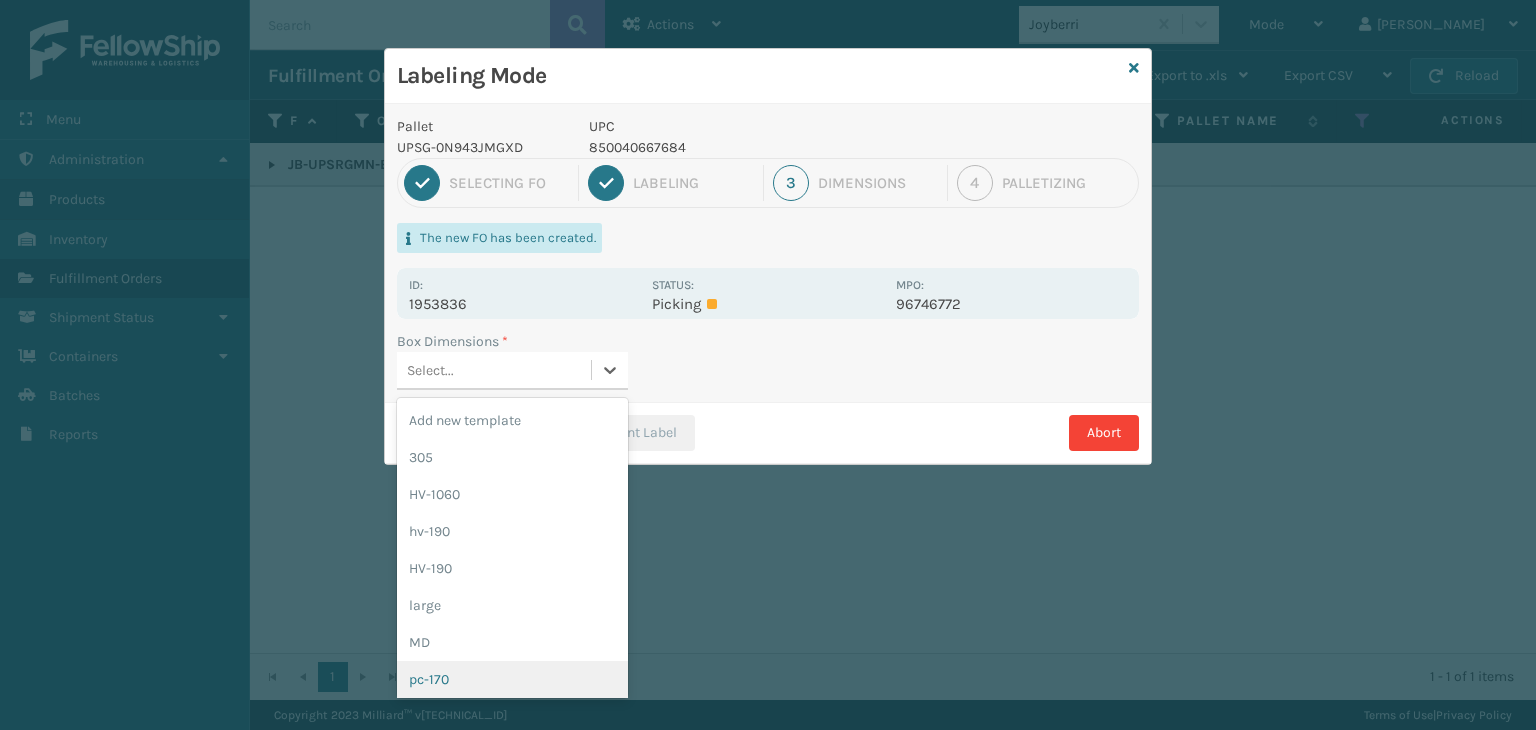click on "pc-170" at bounding box center (512, 679) 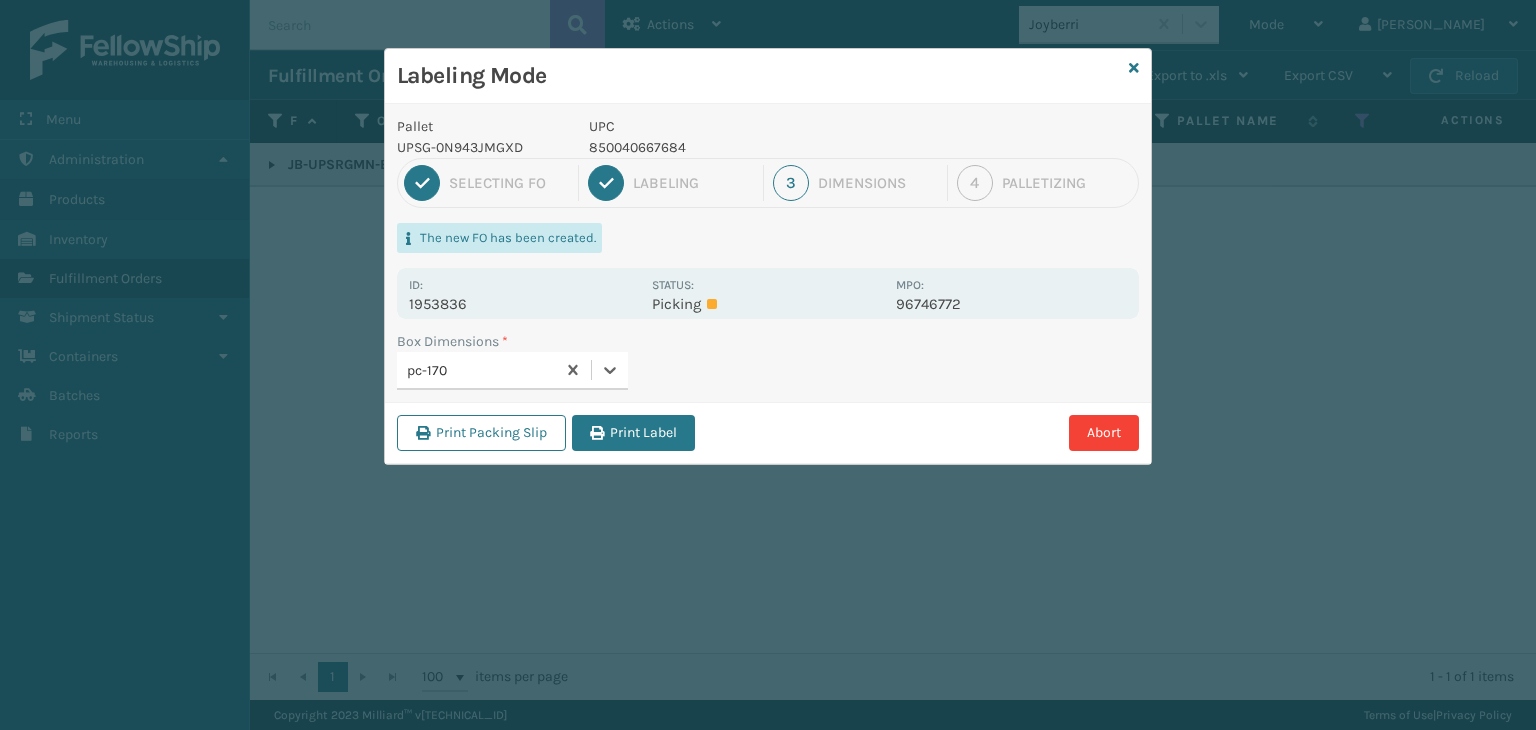 click on "pc-170" at bounding box center (476, 370) 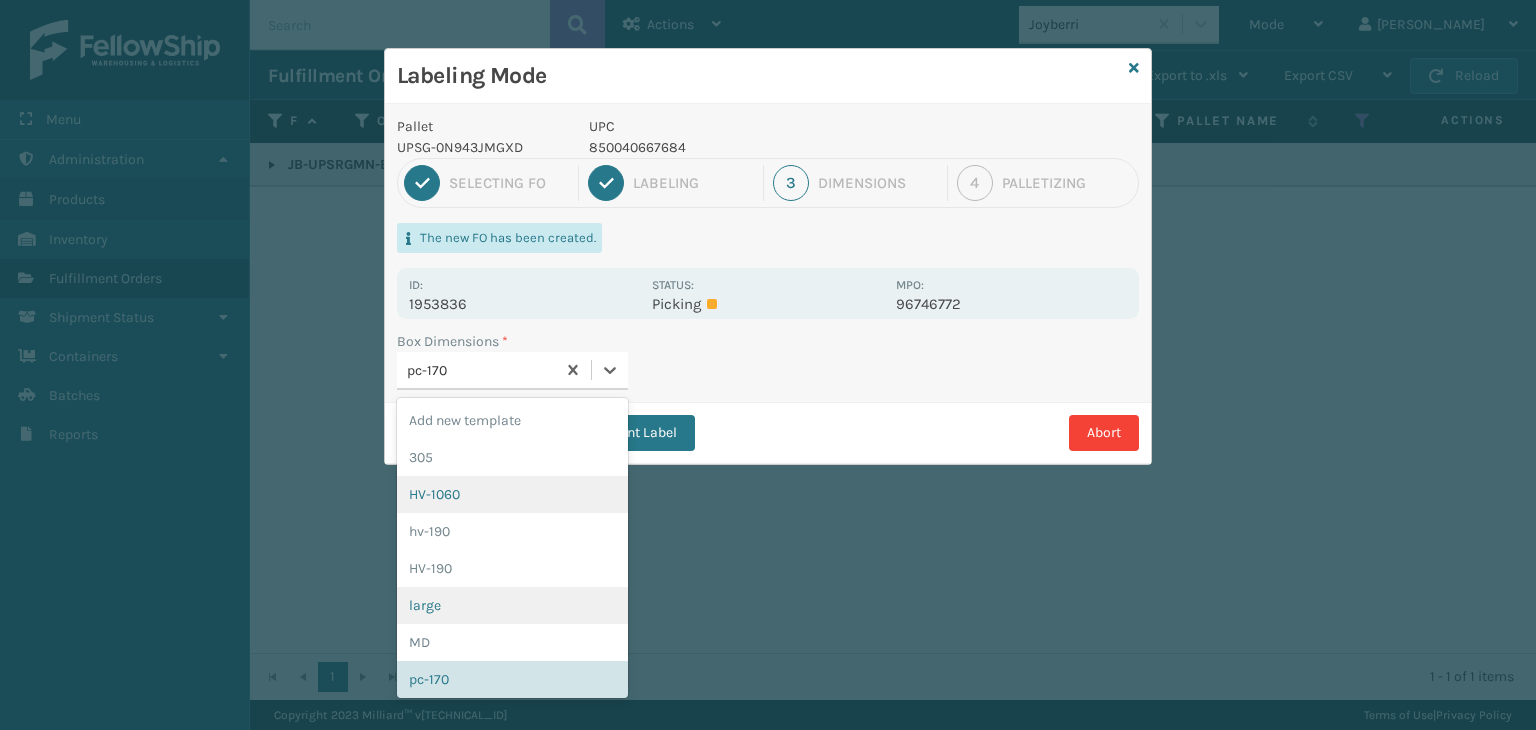 scroll, scrollTop: 12, scrollLeft: 0, axis: vertical 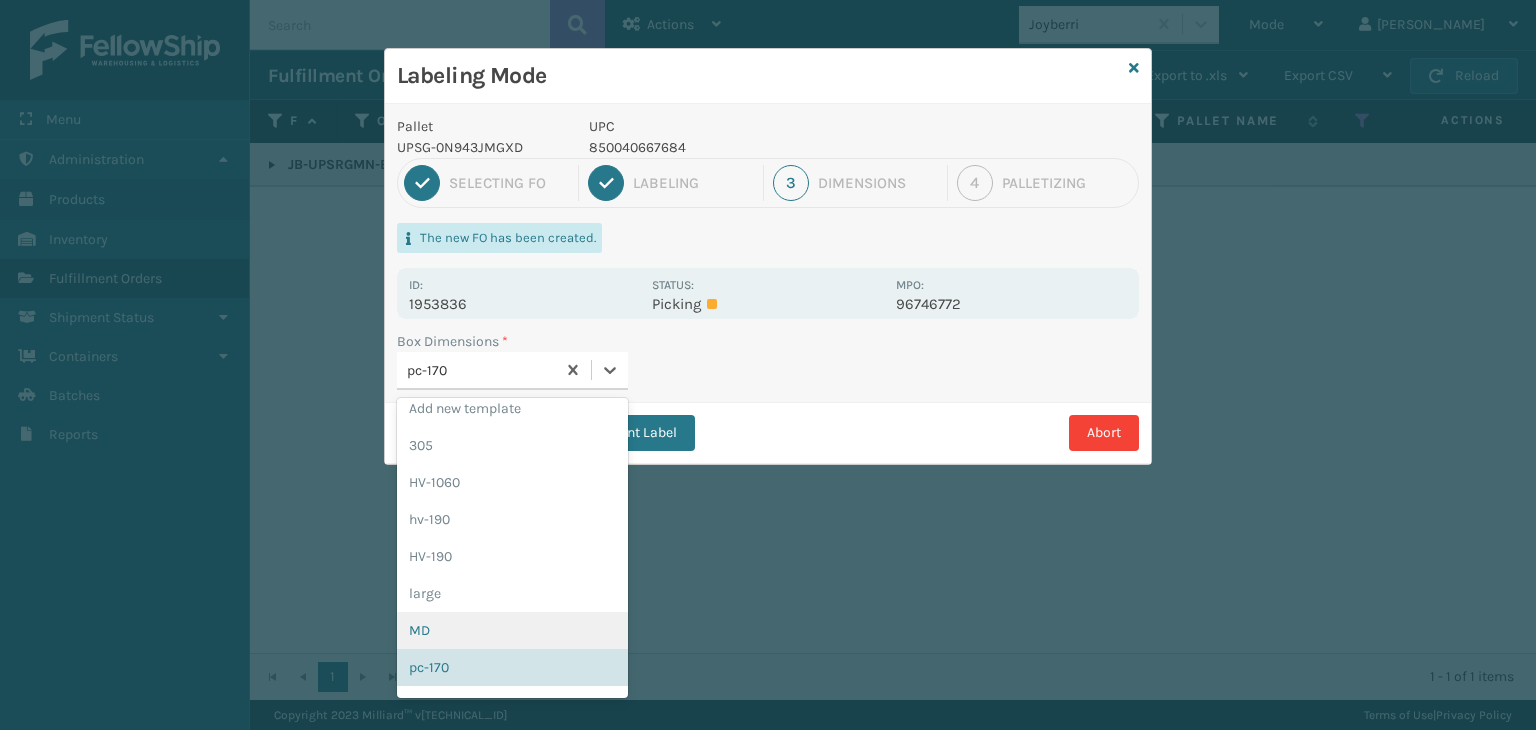 click on "MD" at bounding box center (512, 630) 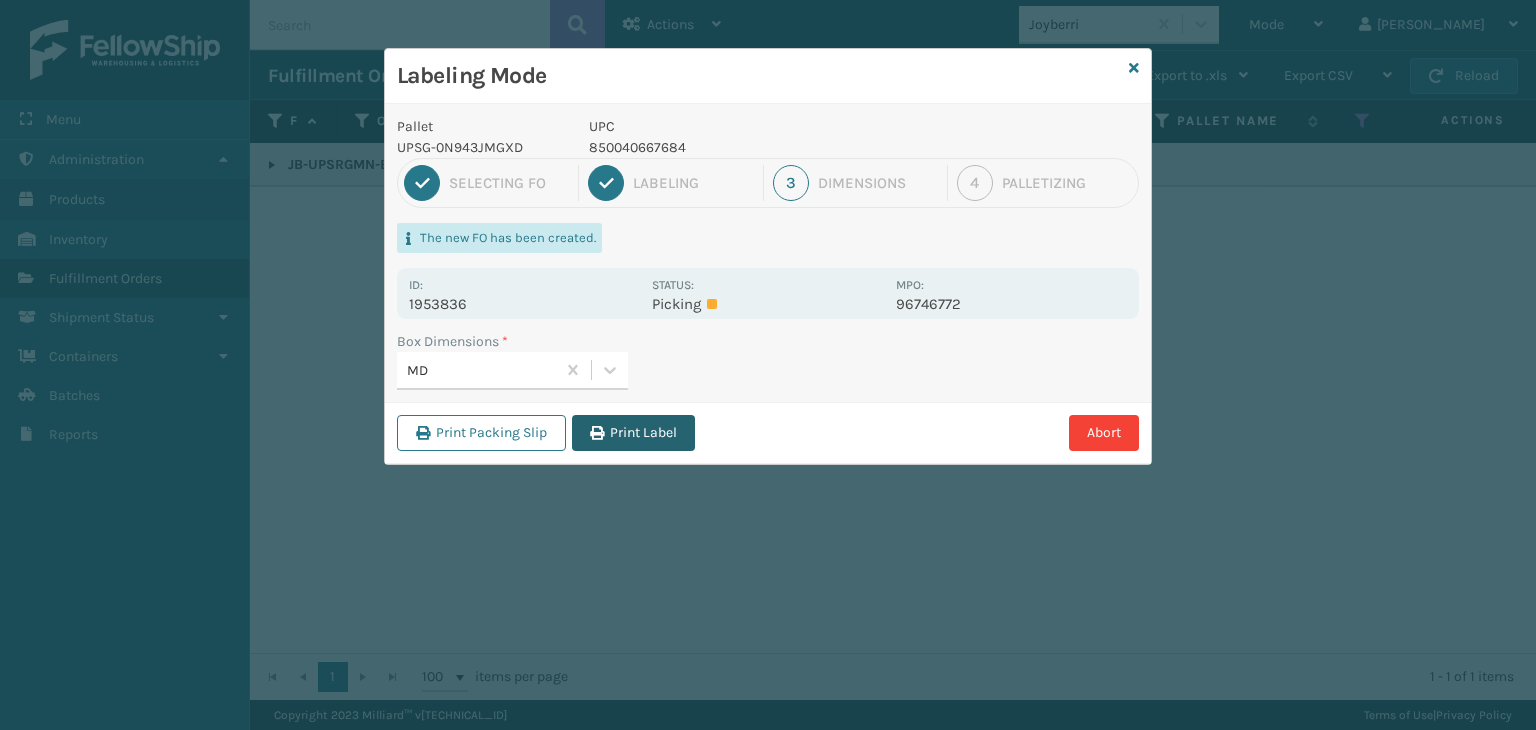 click on "Print Label" at bounding box center (633, 433) 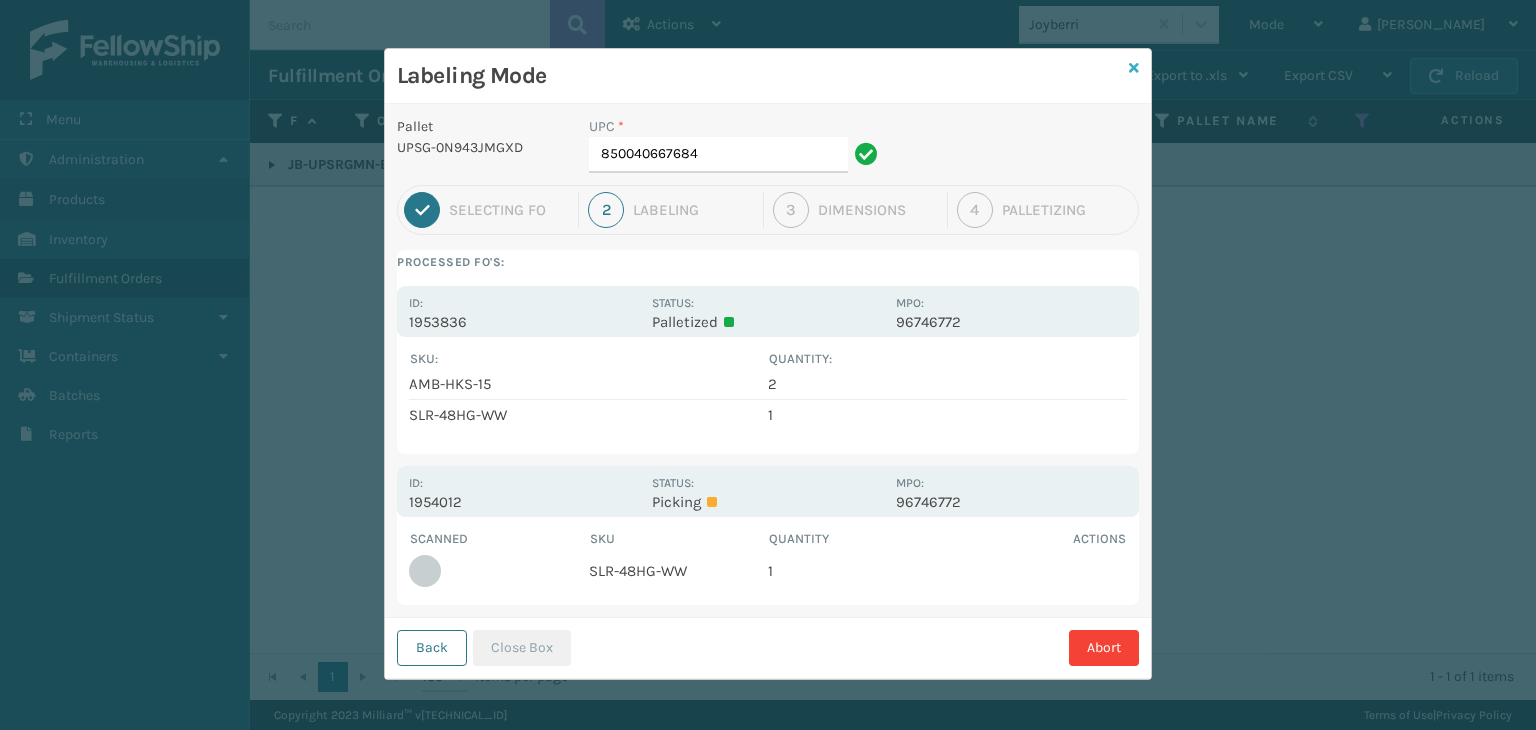 click at bounding box center (1134, 68) 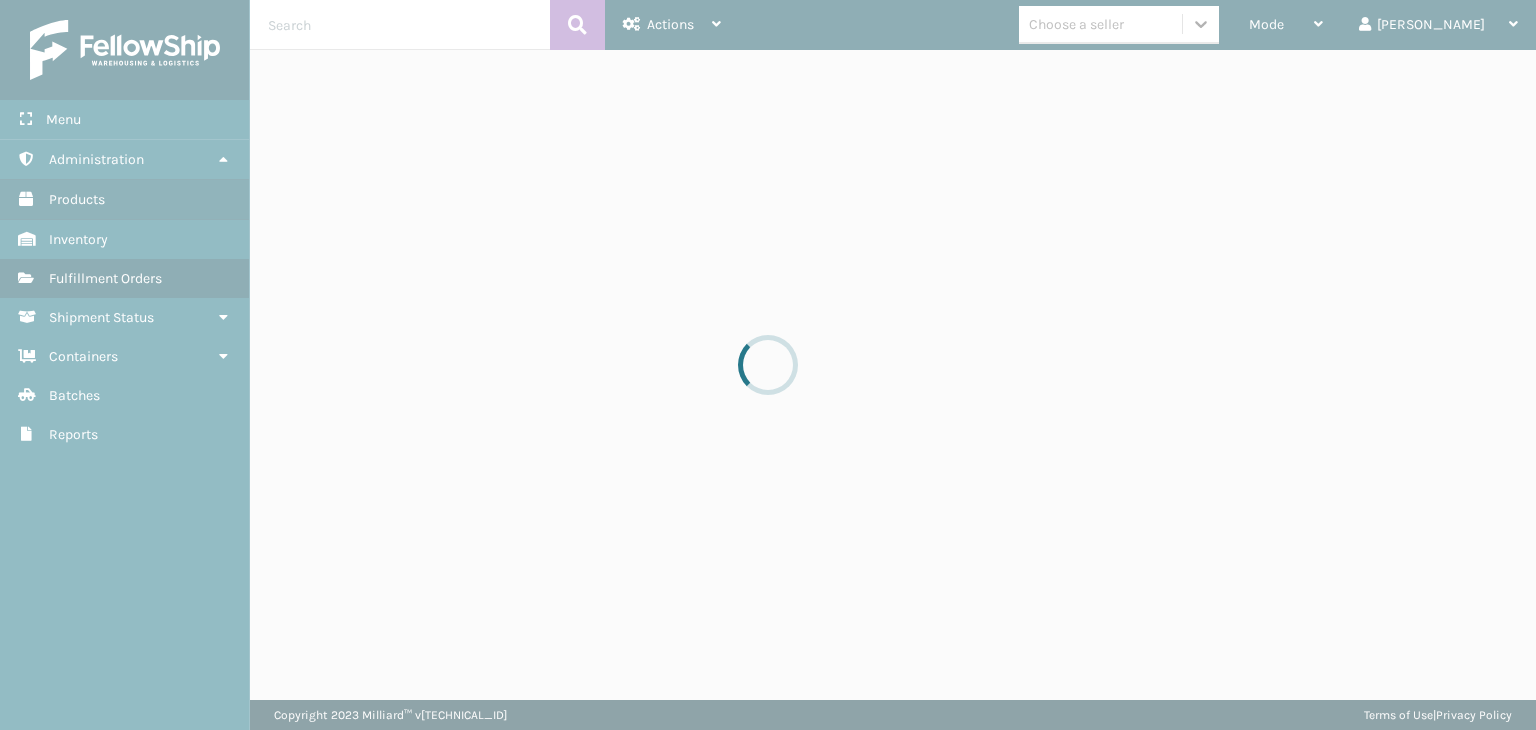 click at bounding box center (768, 365) 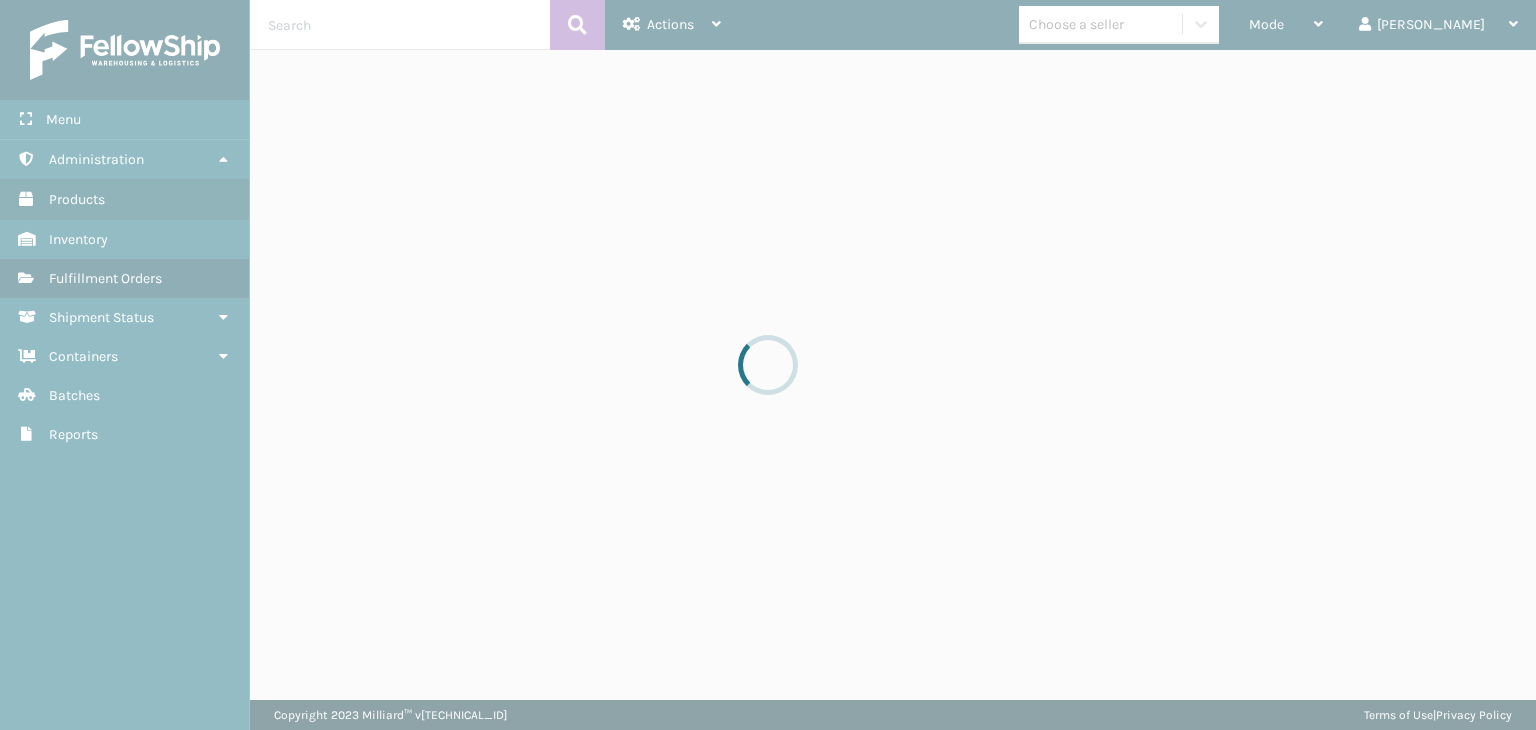 click at bounding box center [768, 365] 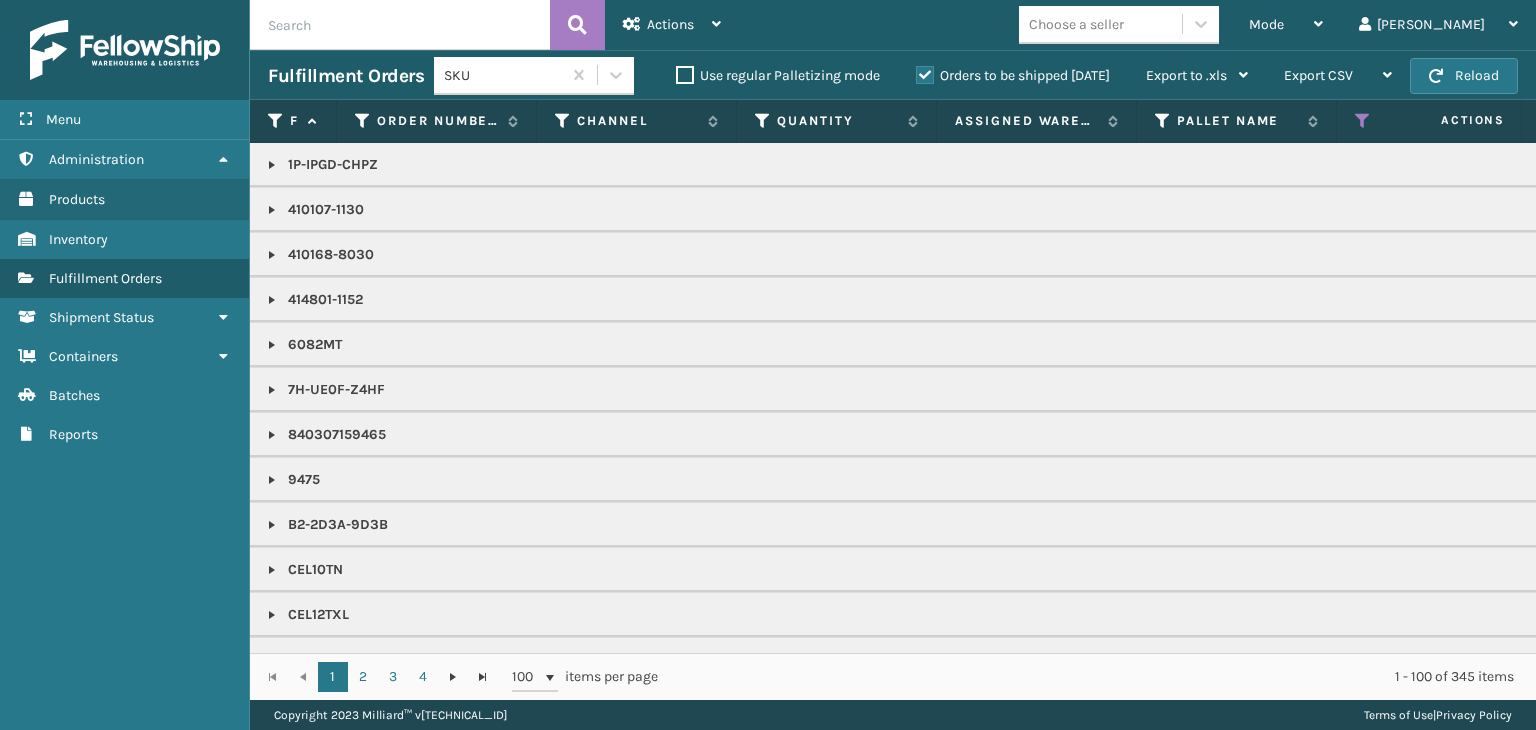 click on "Mode" at bounding box center (1266, 24) 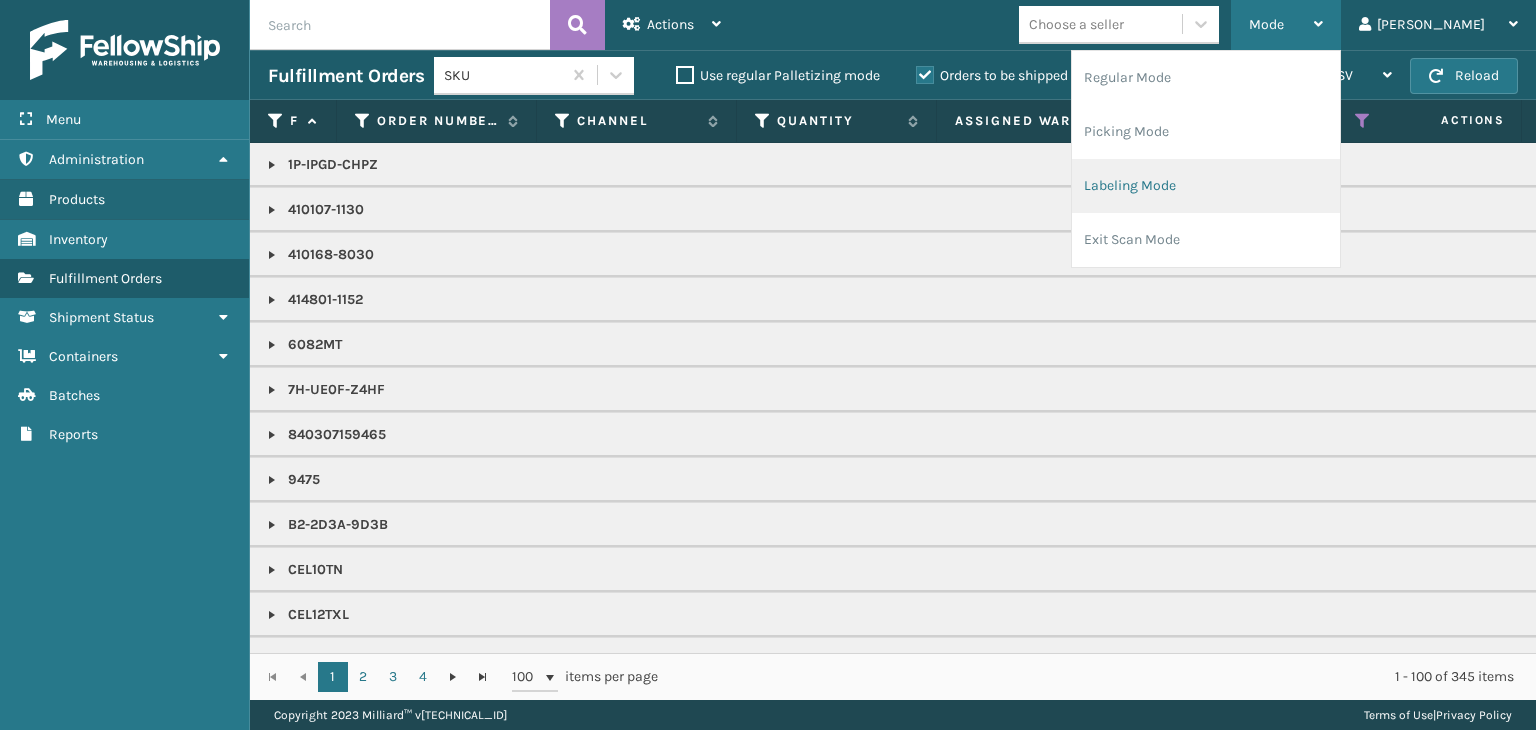 click on "Labeling Mode" at bounding box center (1206, 186) 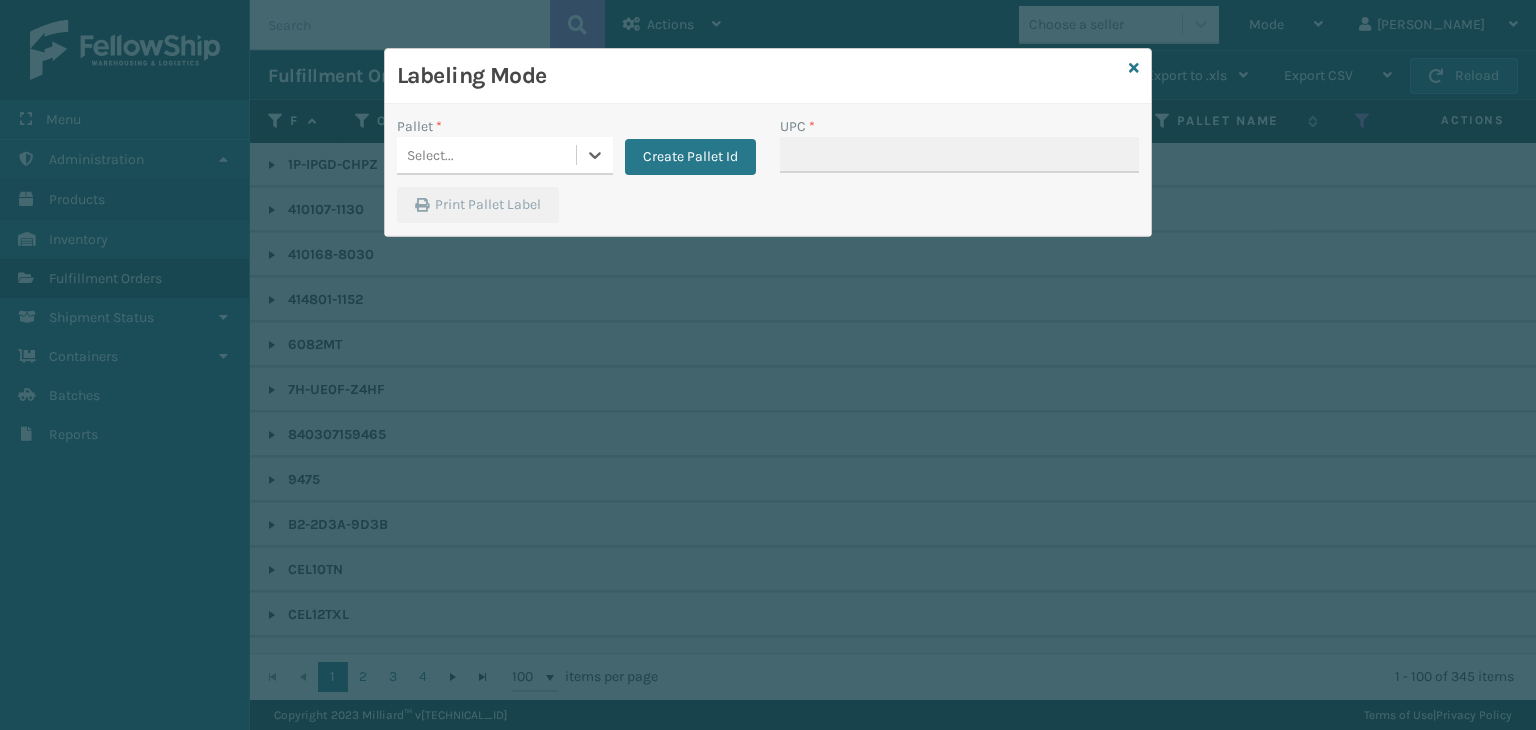 click on "Select..." at bounding box center [486, 155] 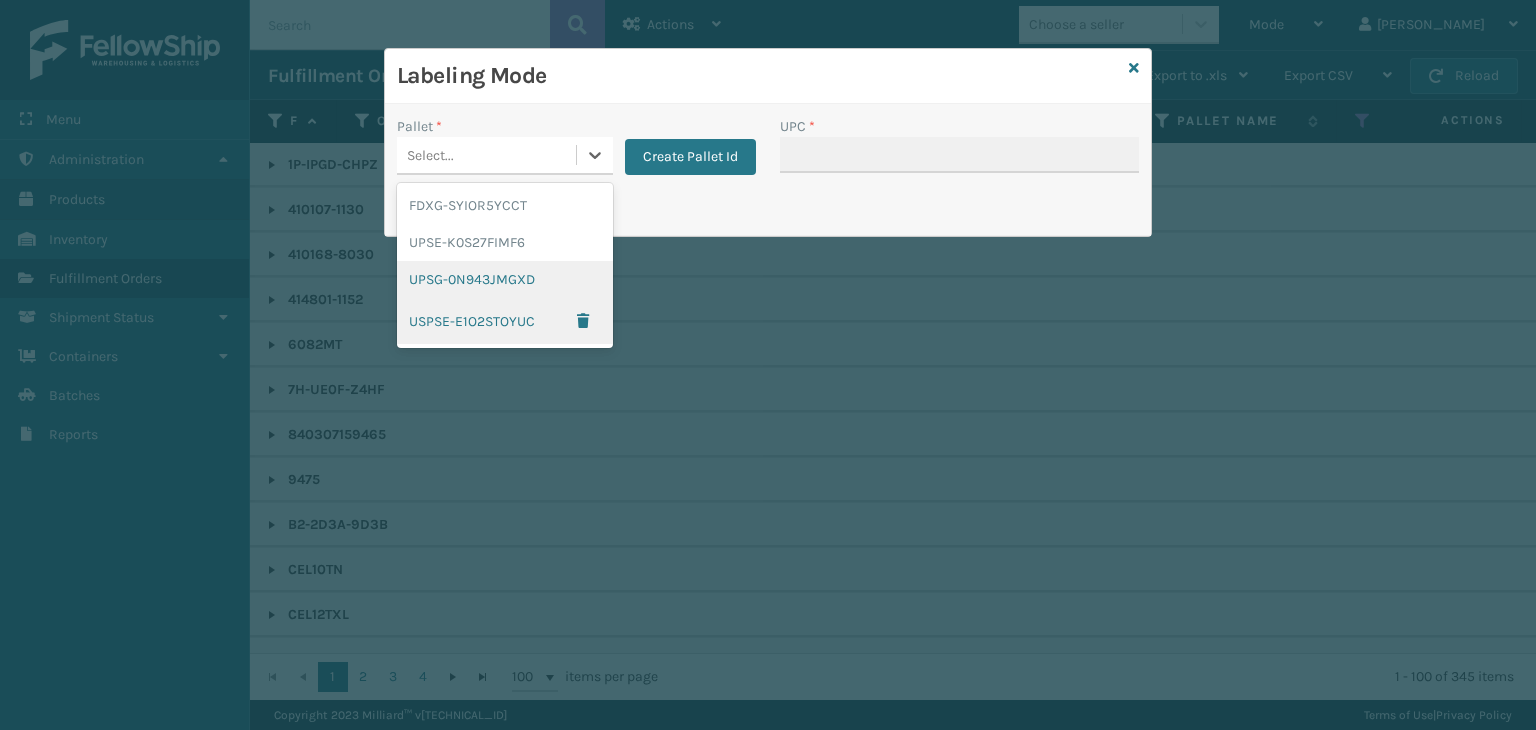click on "UPSG-0N943JMGXD" at bounding box center (505, 279) 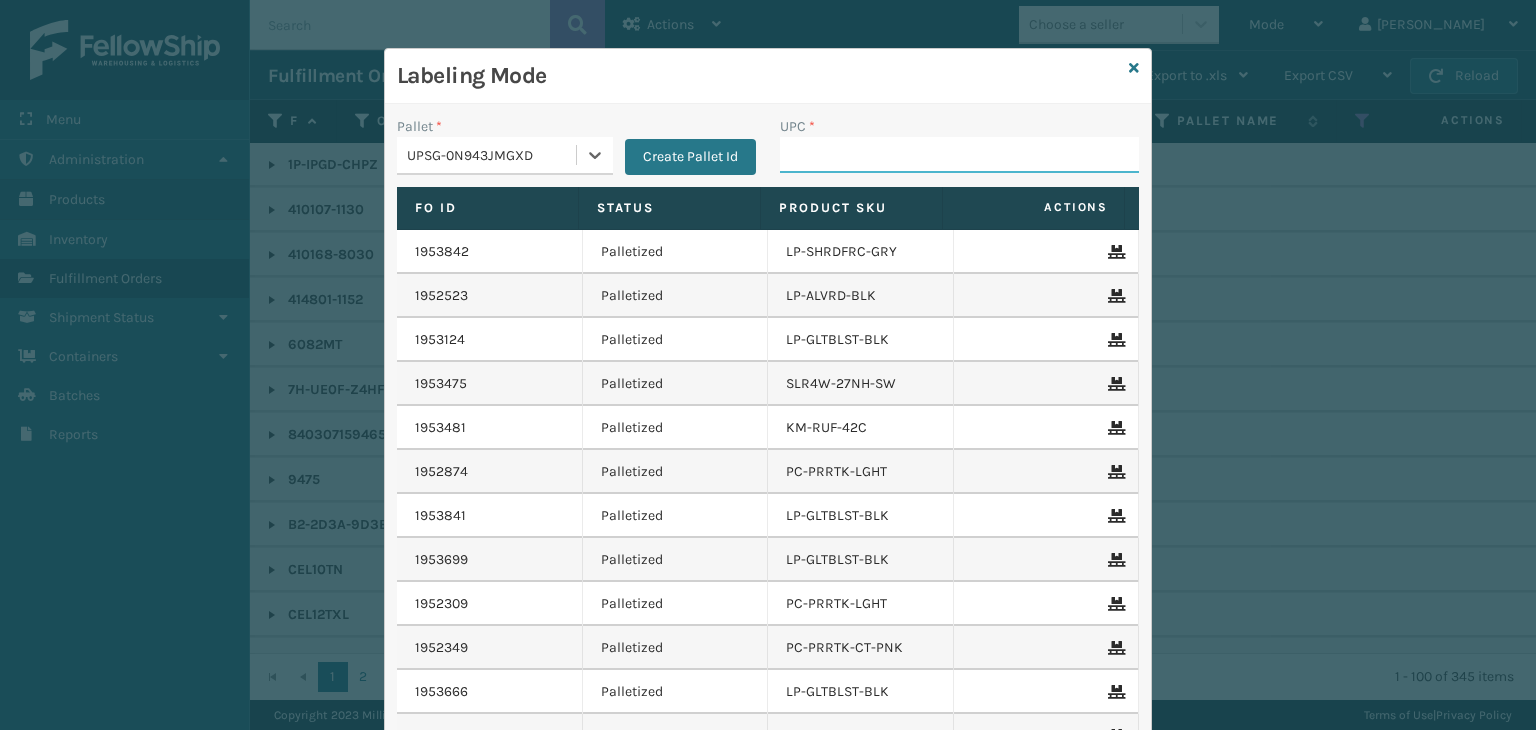 click on "UPC   *" at bounding box center (959, 155) 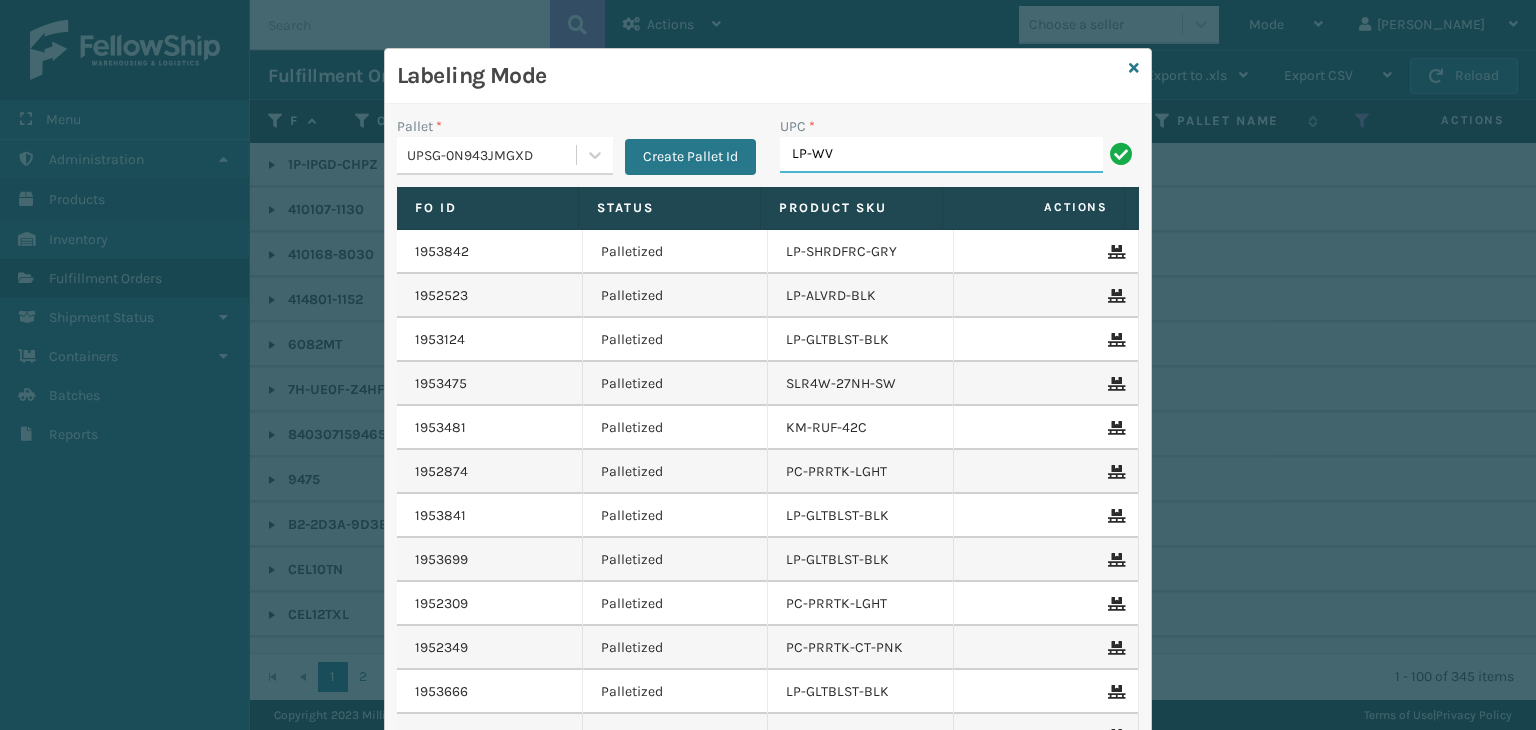type on "LP-WVR-RED" 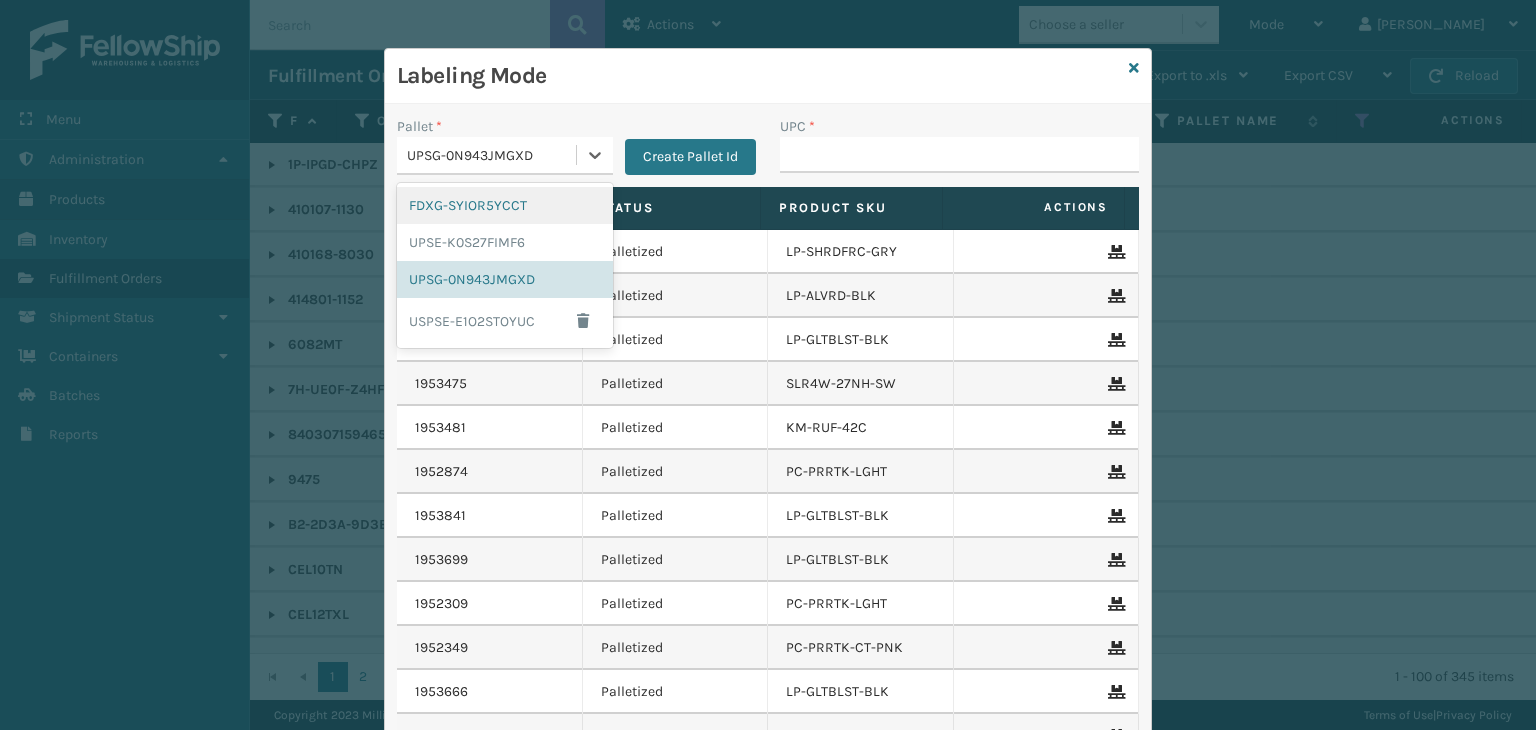click on "UPSG-0N943JMGXD" at bounding box center (492, 155) 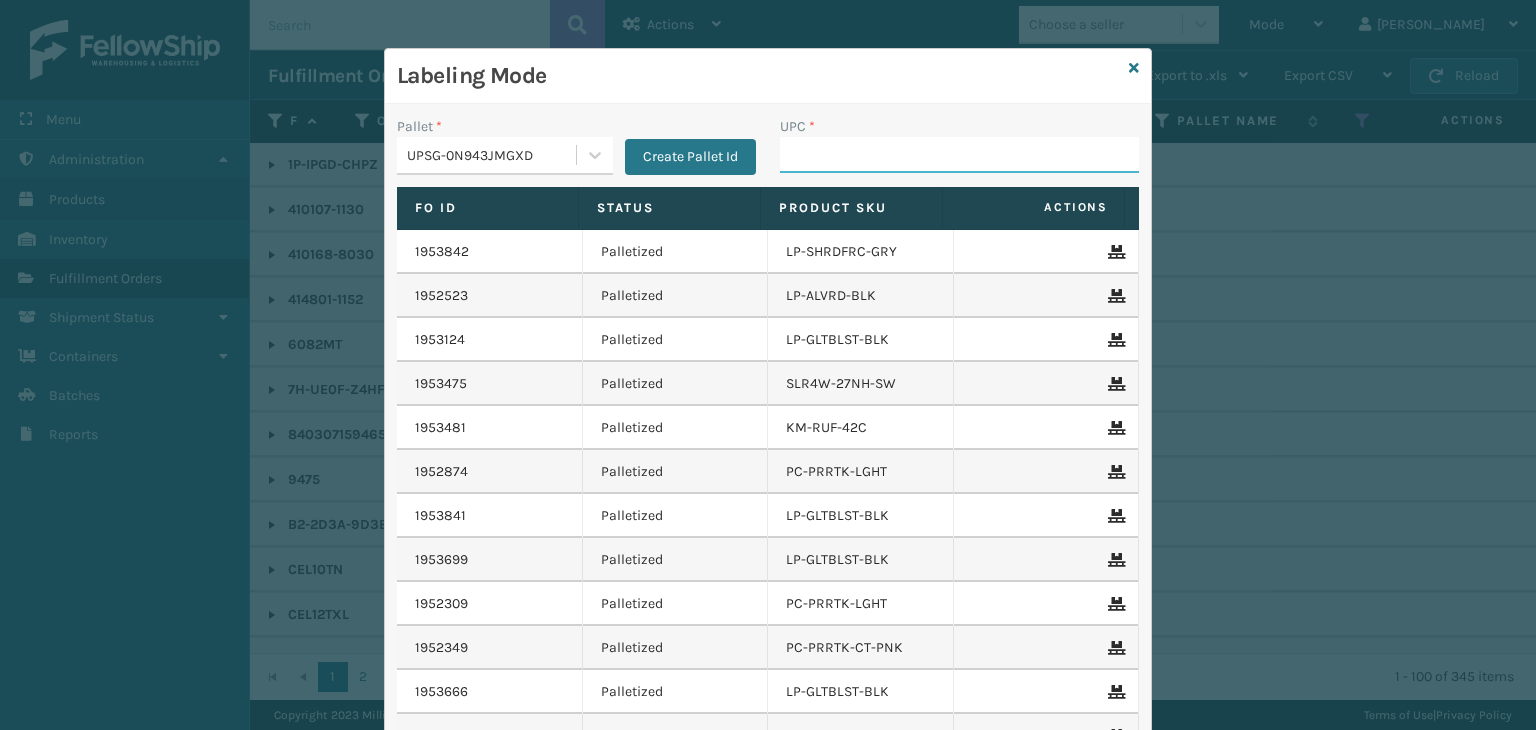 click on "UPC   *" at bounding box center (959, 155) 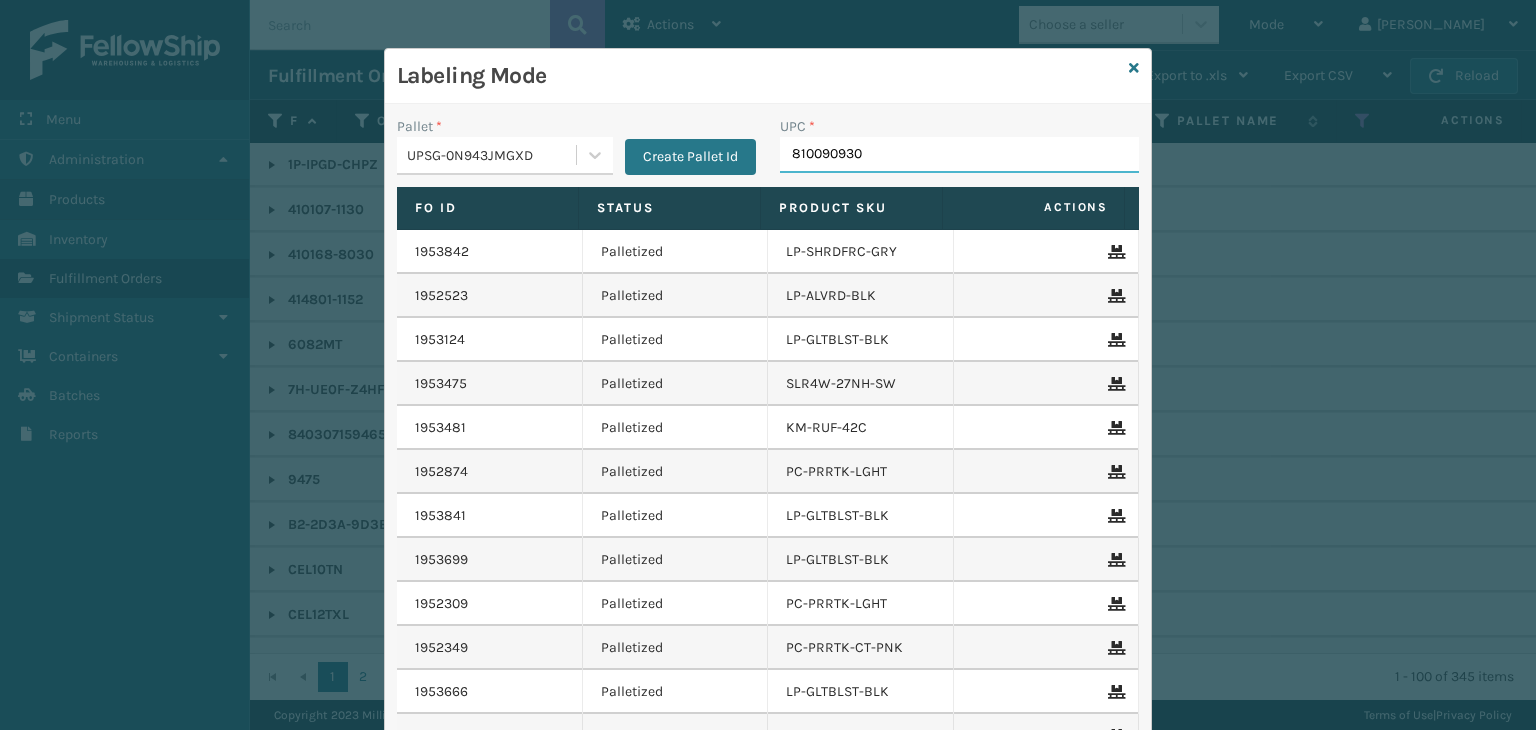 type on "8100909309" 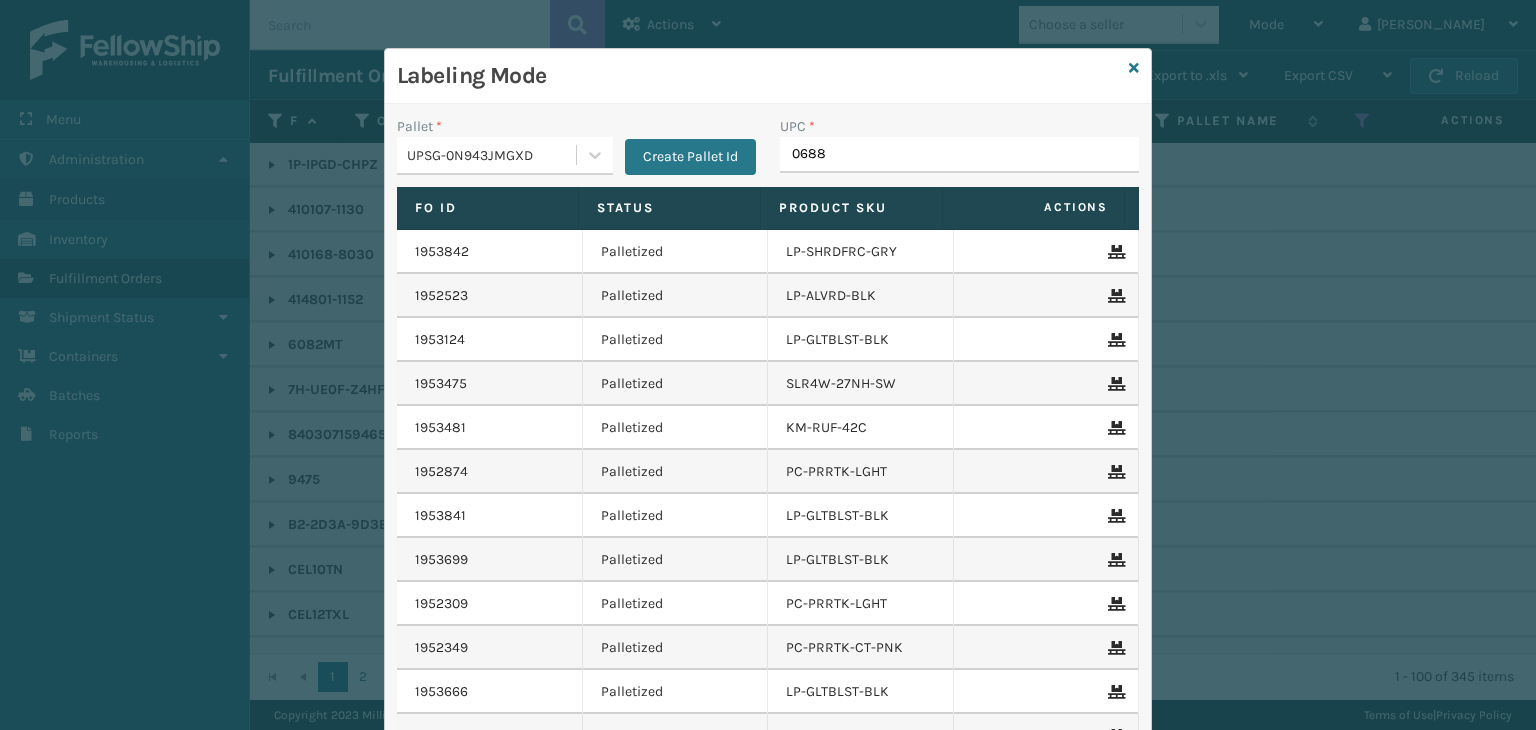 type on "06888" 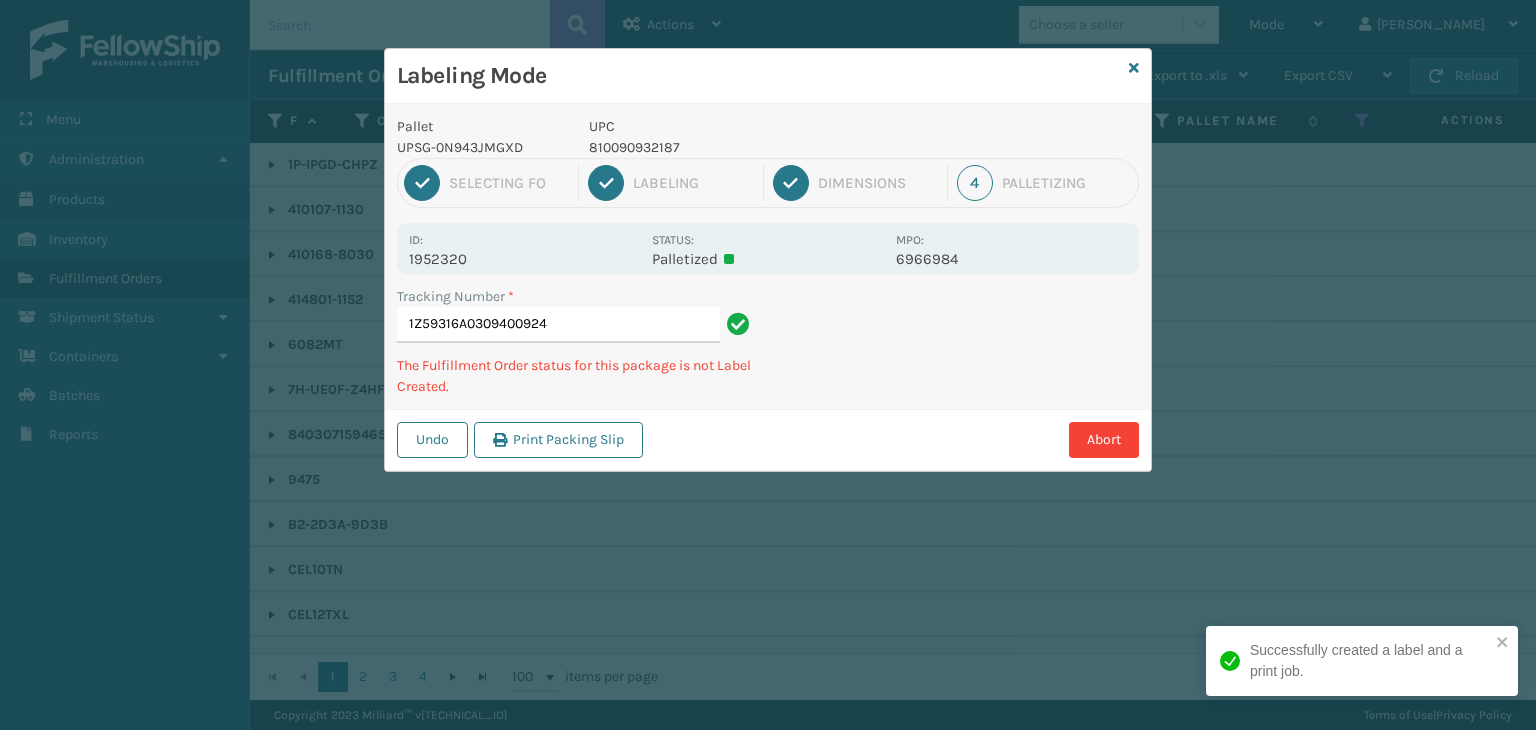 click on "810090932187" at bounding box center (736, 147) 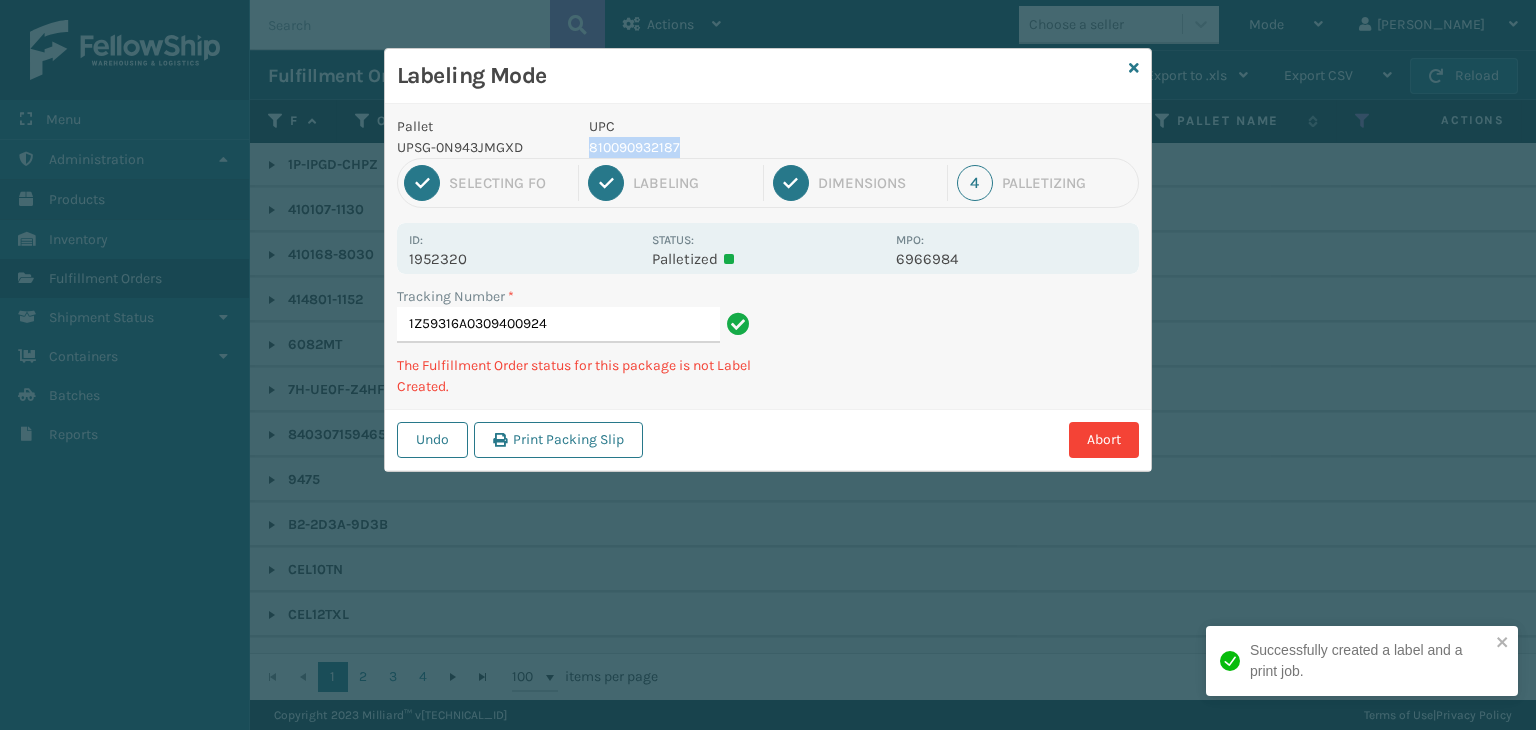 click on "810090932187" at bounding box center [736, 147] 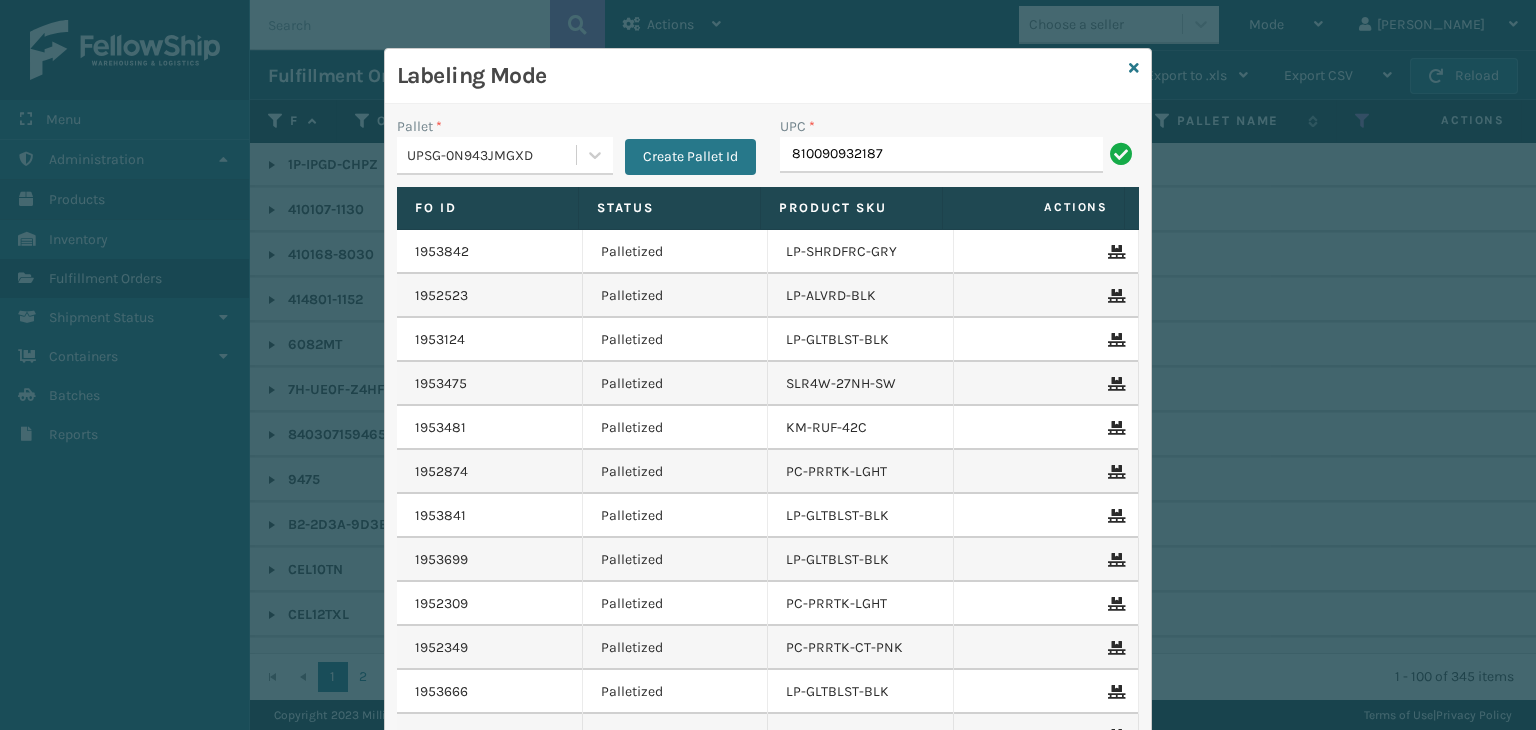 type on "810090932187" 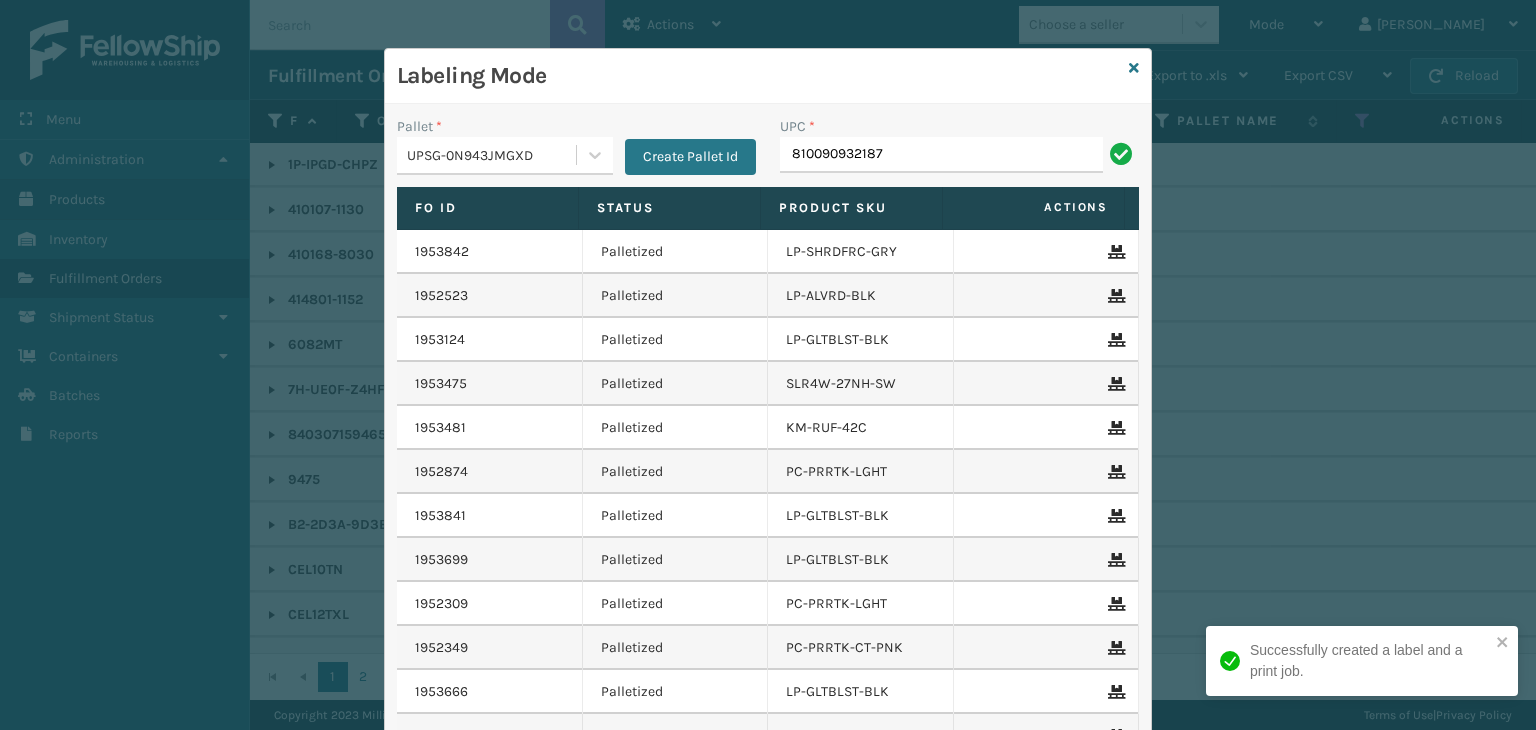 type on "810090932187" 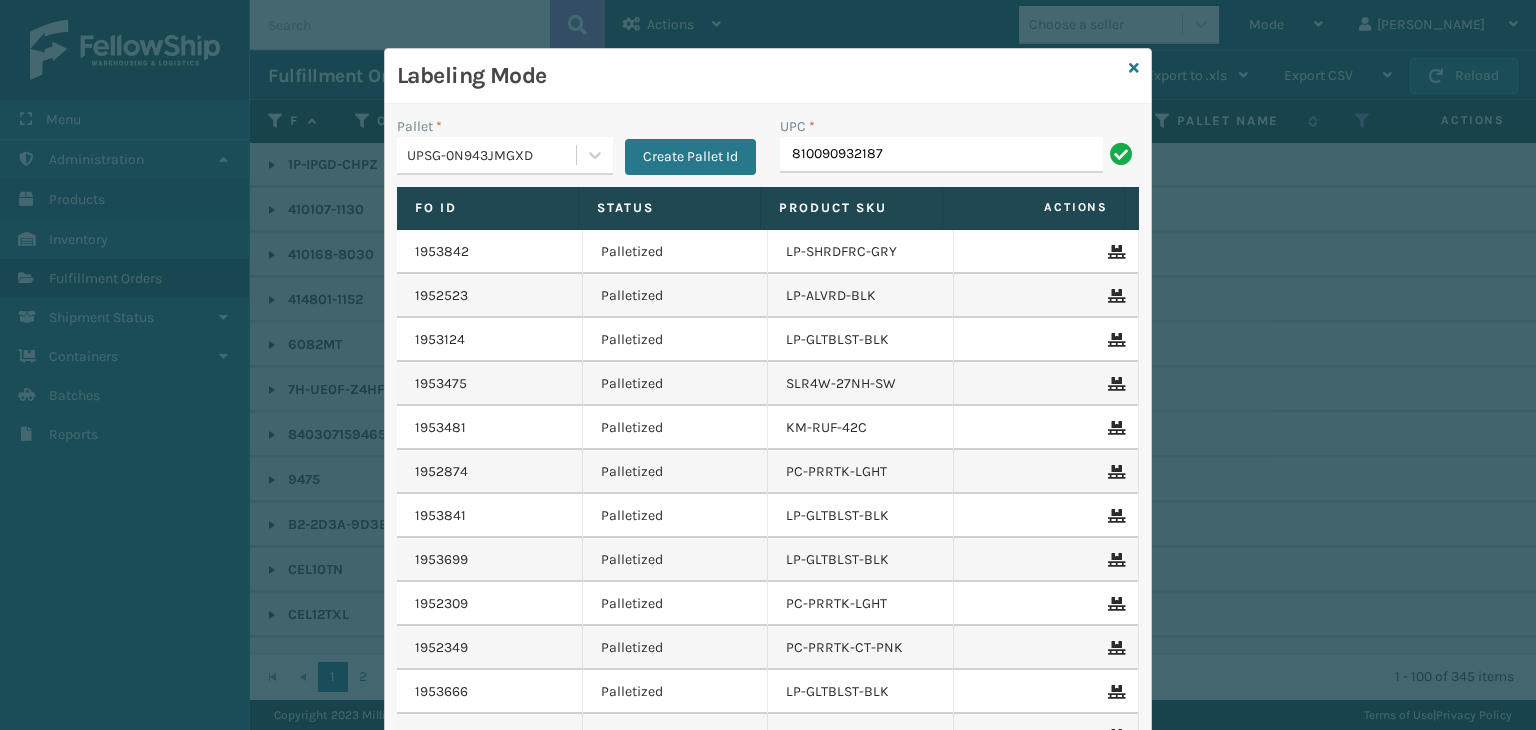 type on "810090932187" 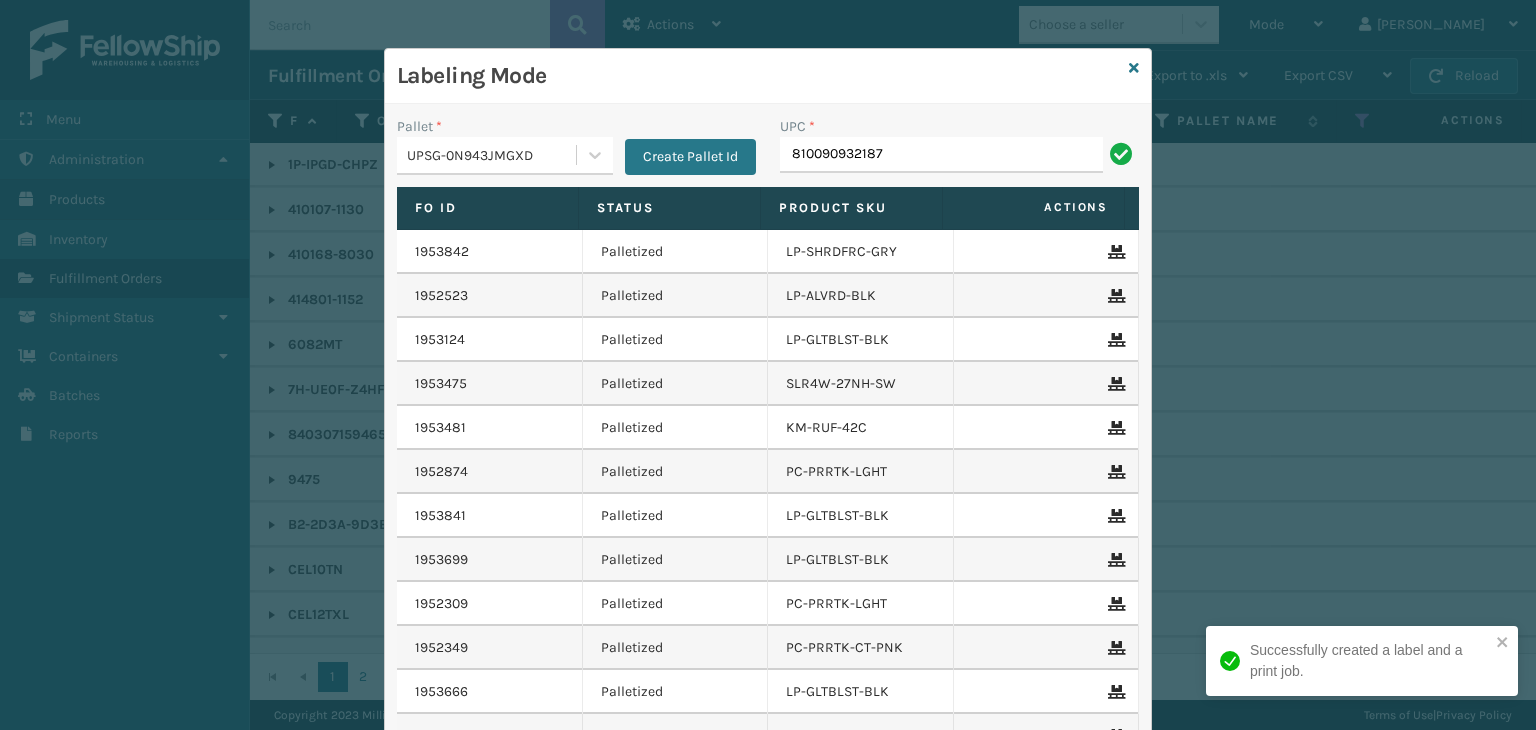 type on "810090932187" 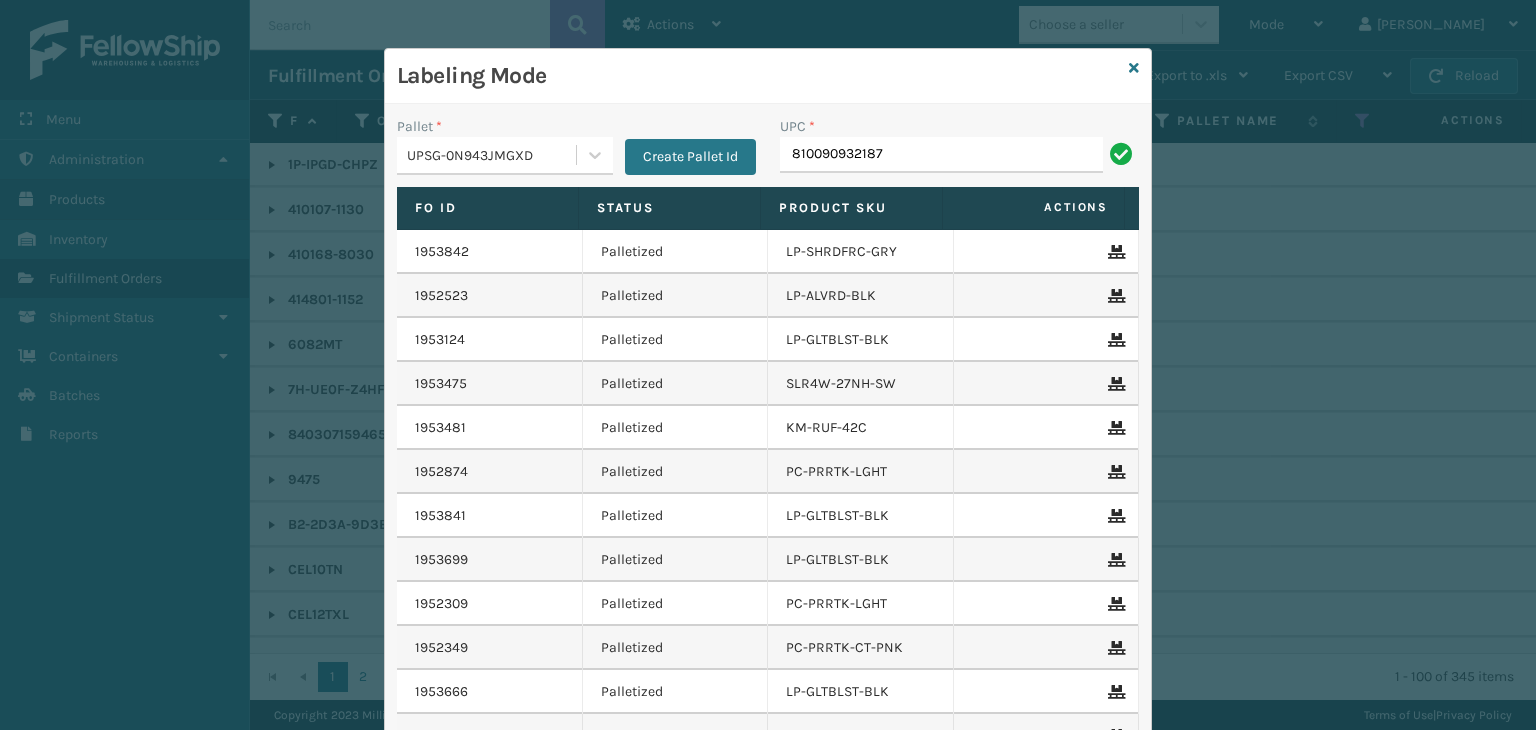 type on "810090932187" 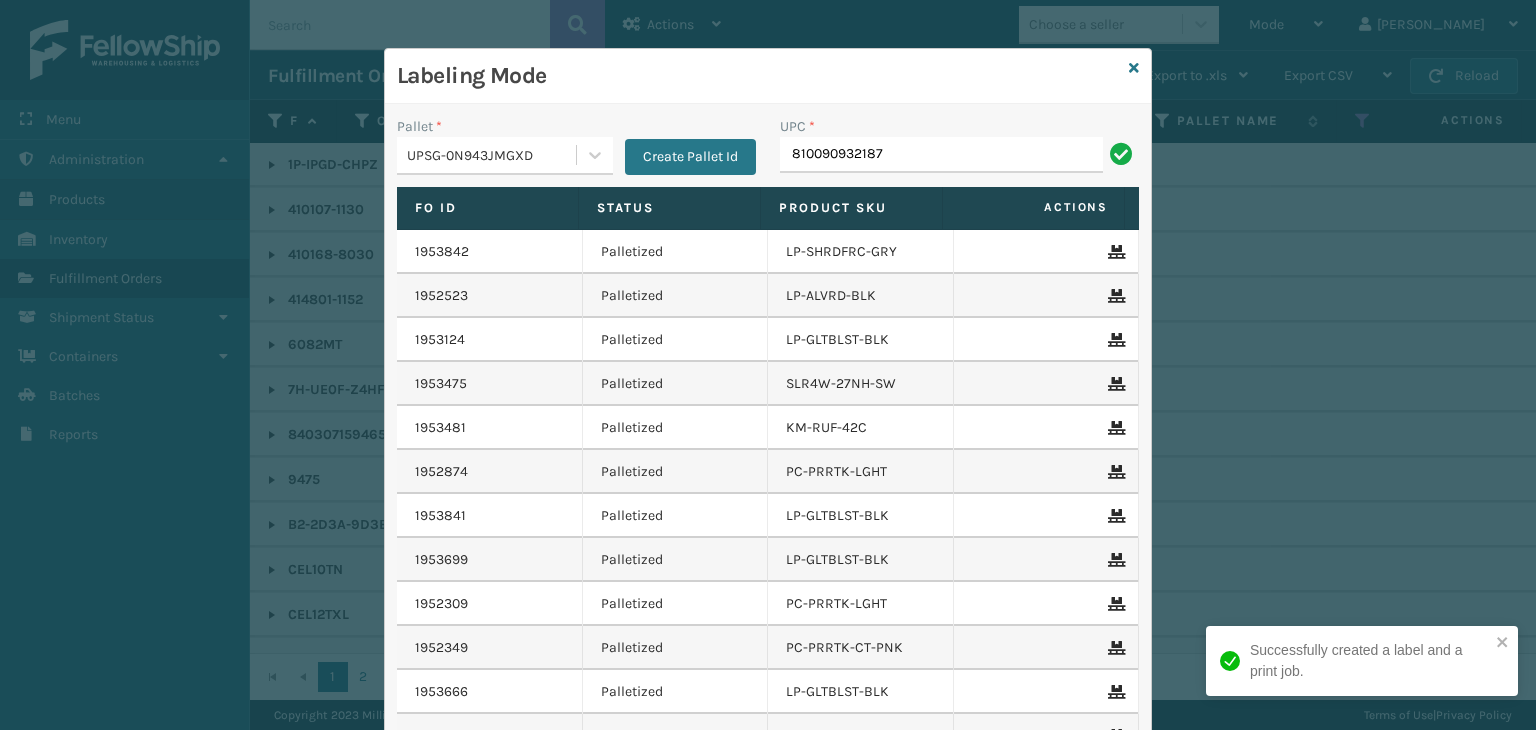 type on "810090932187" 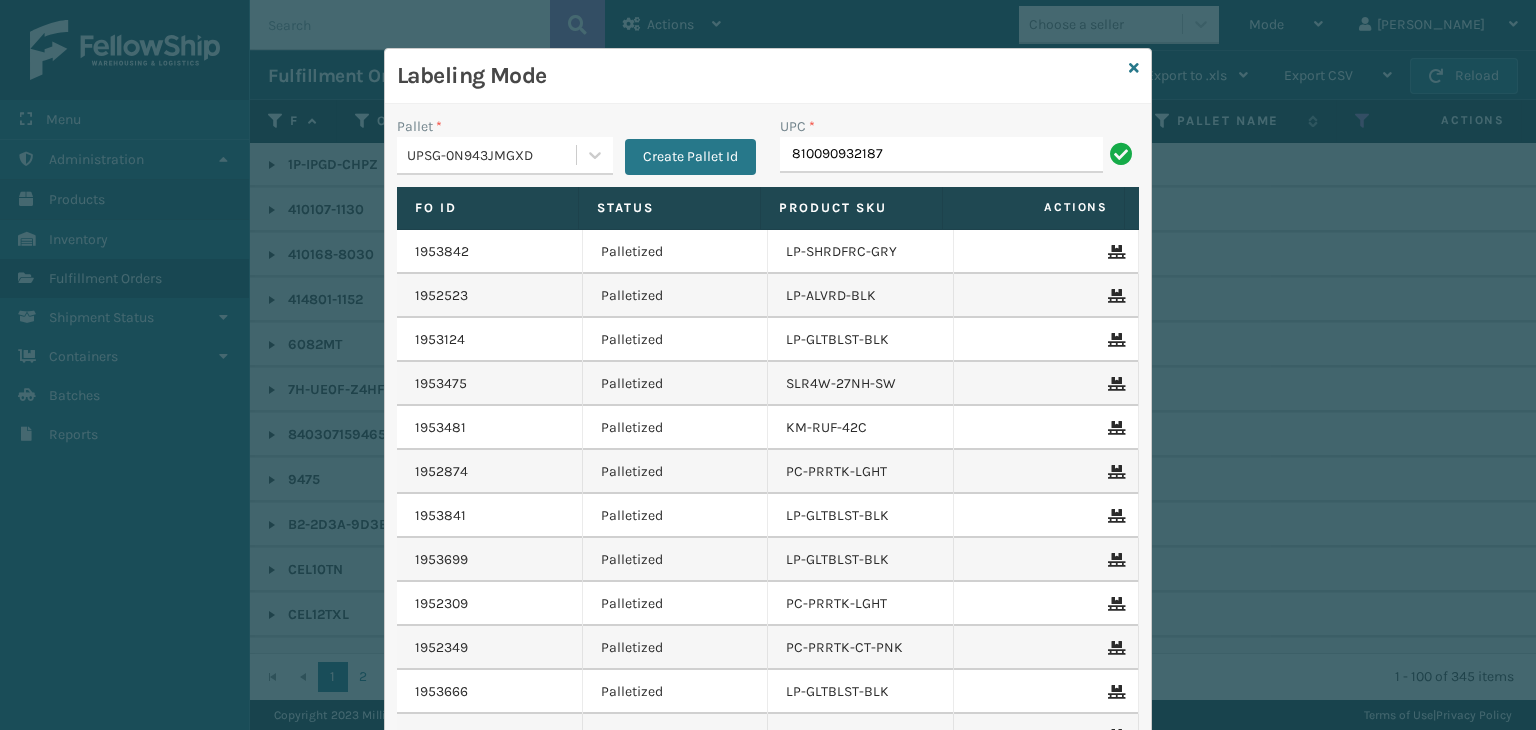 type on "810090932187" 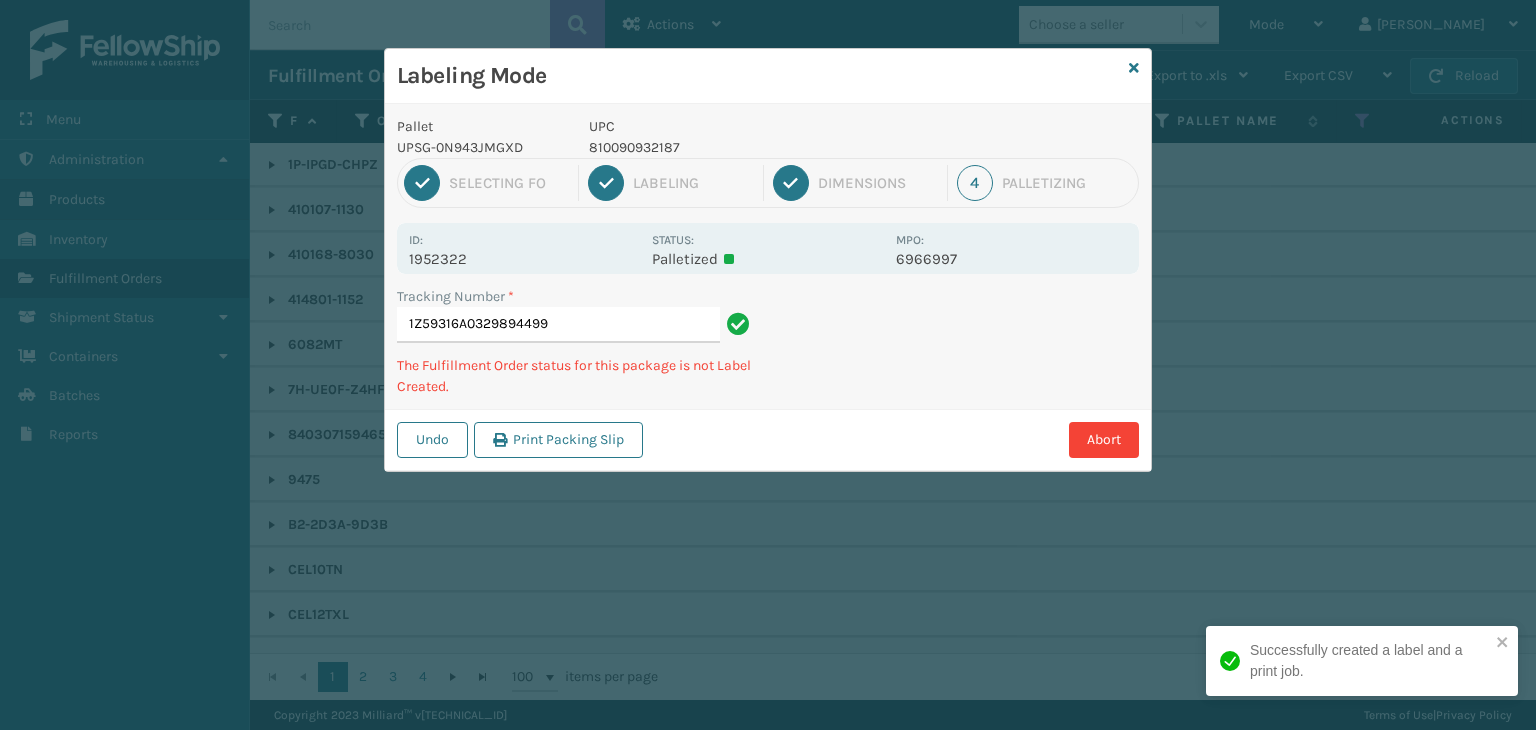 type on "1Z59316A0329894499810090932187" 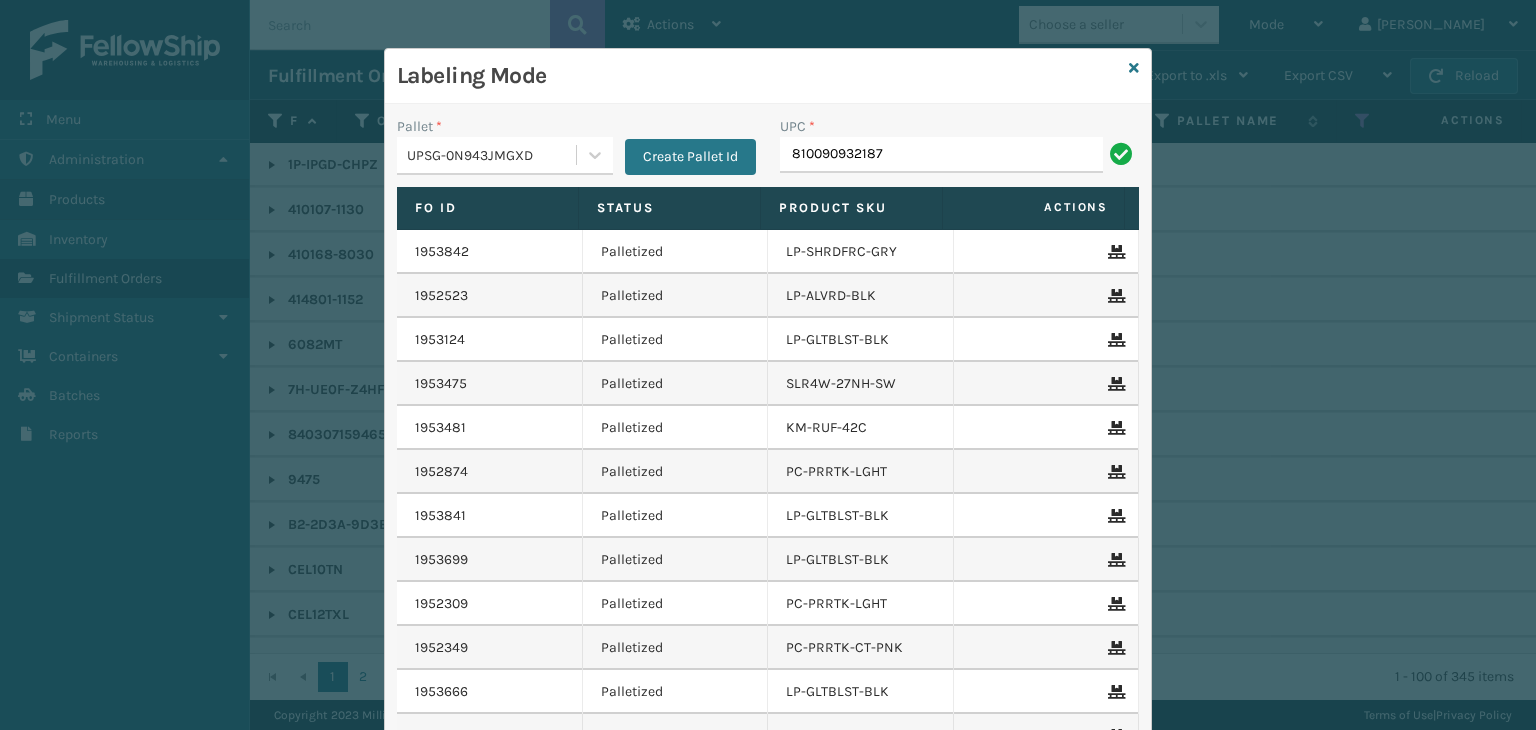 type on "810090932187" 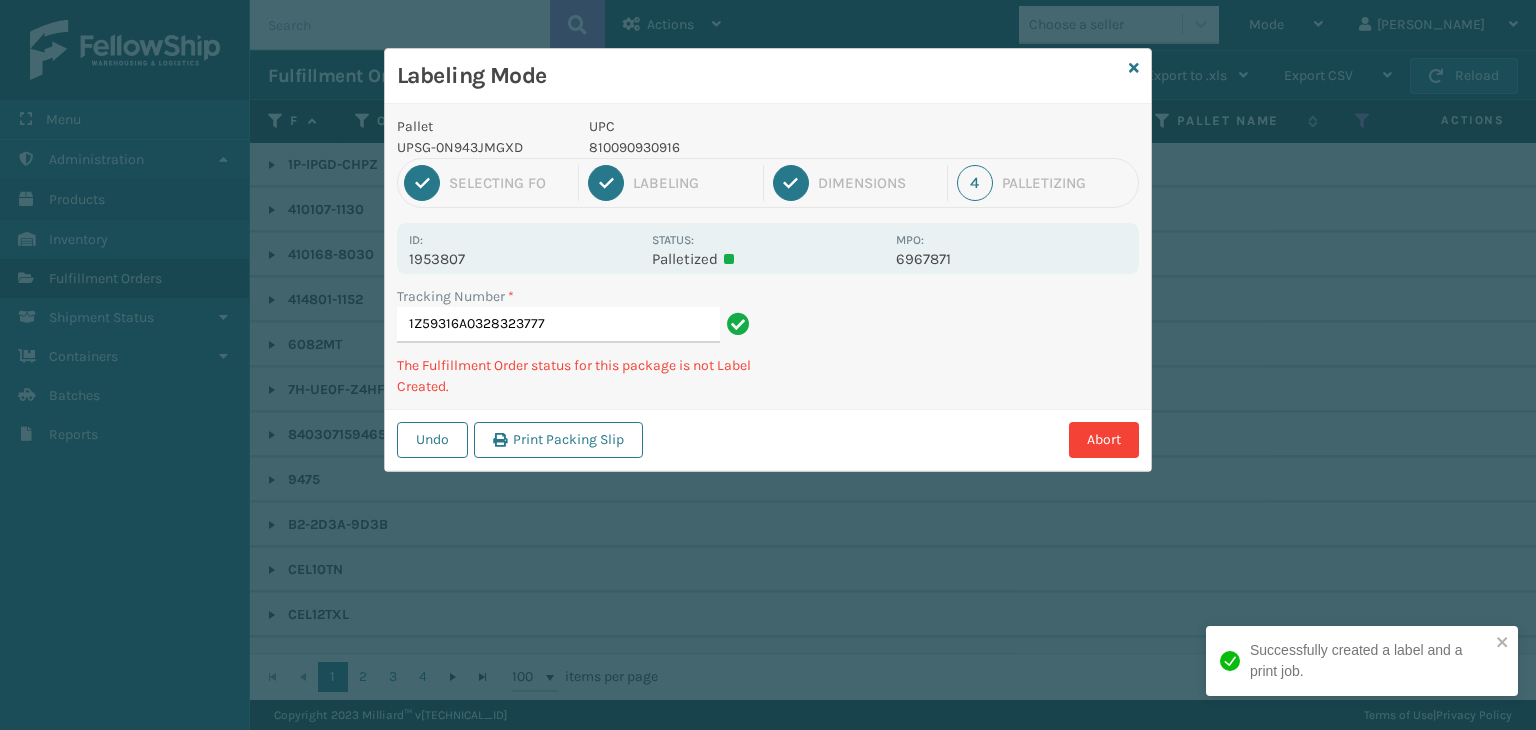 click on "UPC" at bounding box center [736, 126] 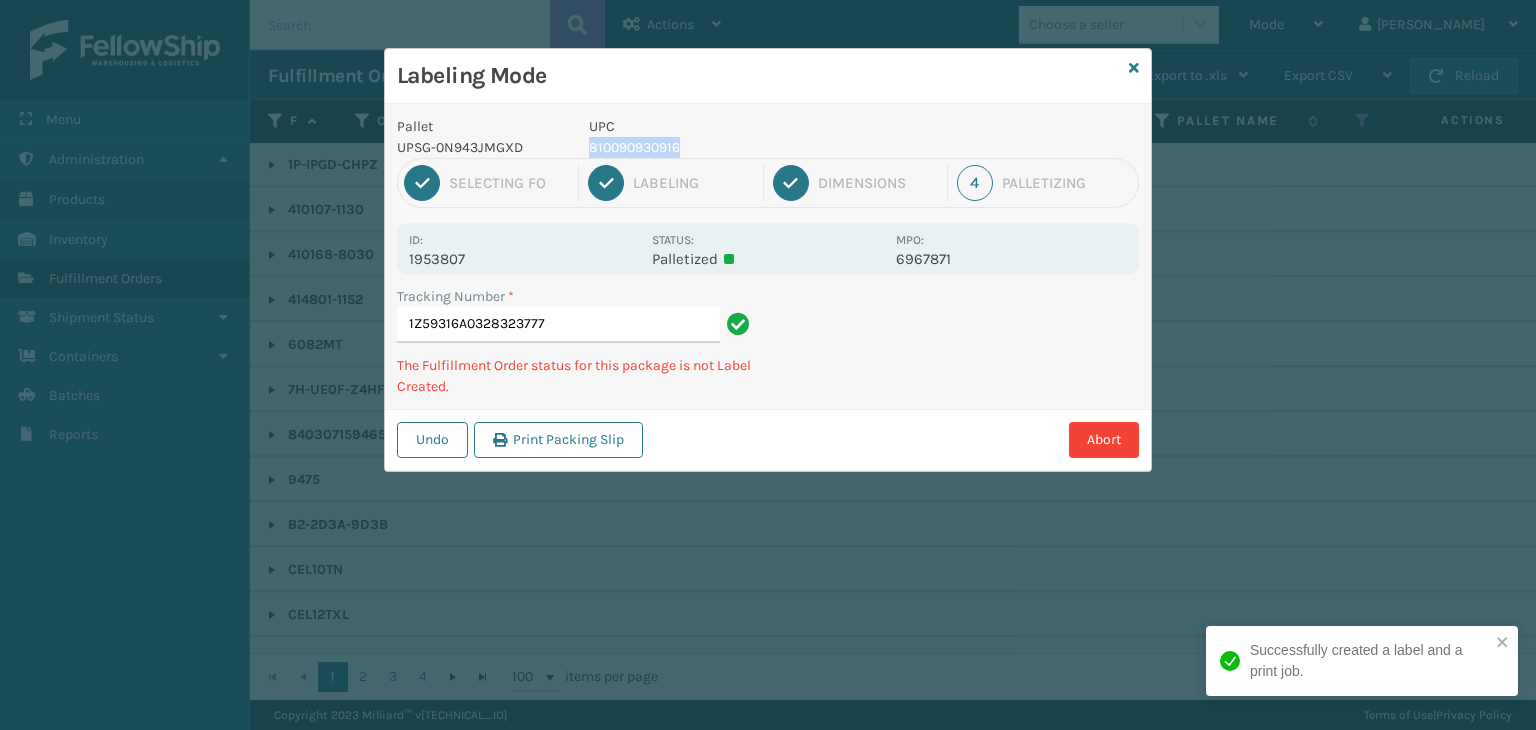 click on "810090930916" at bounding box center (736, 147) 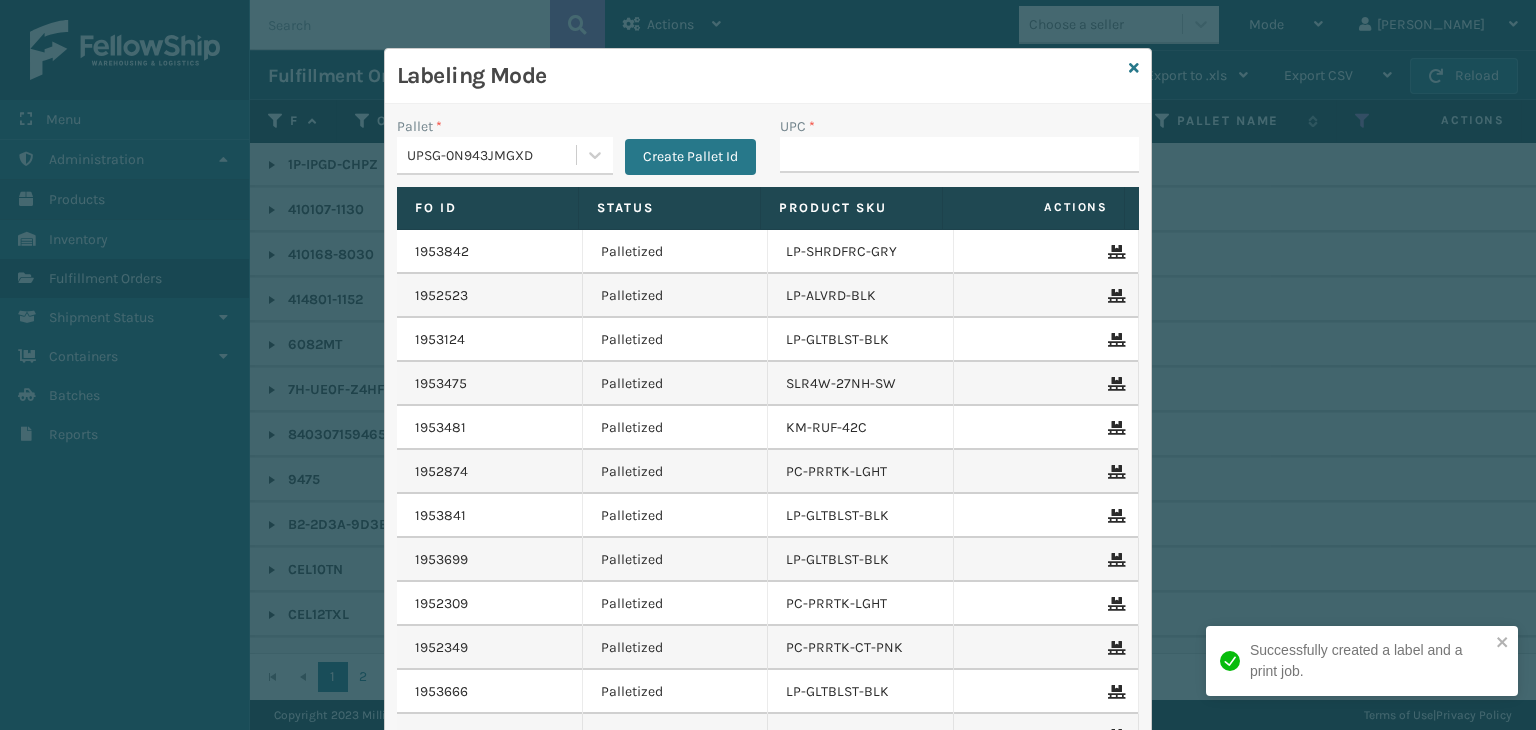 type on "810090930916" 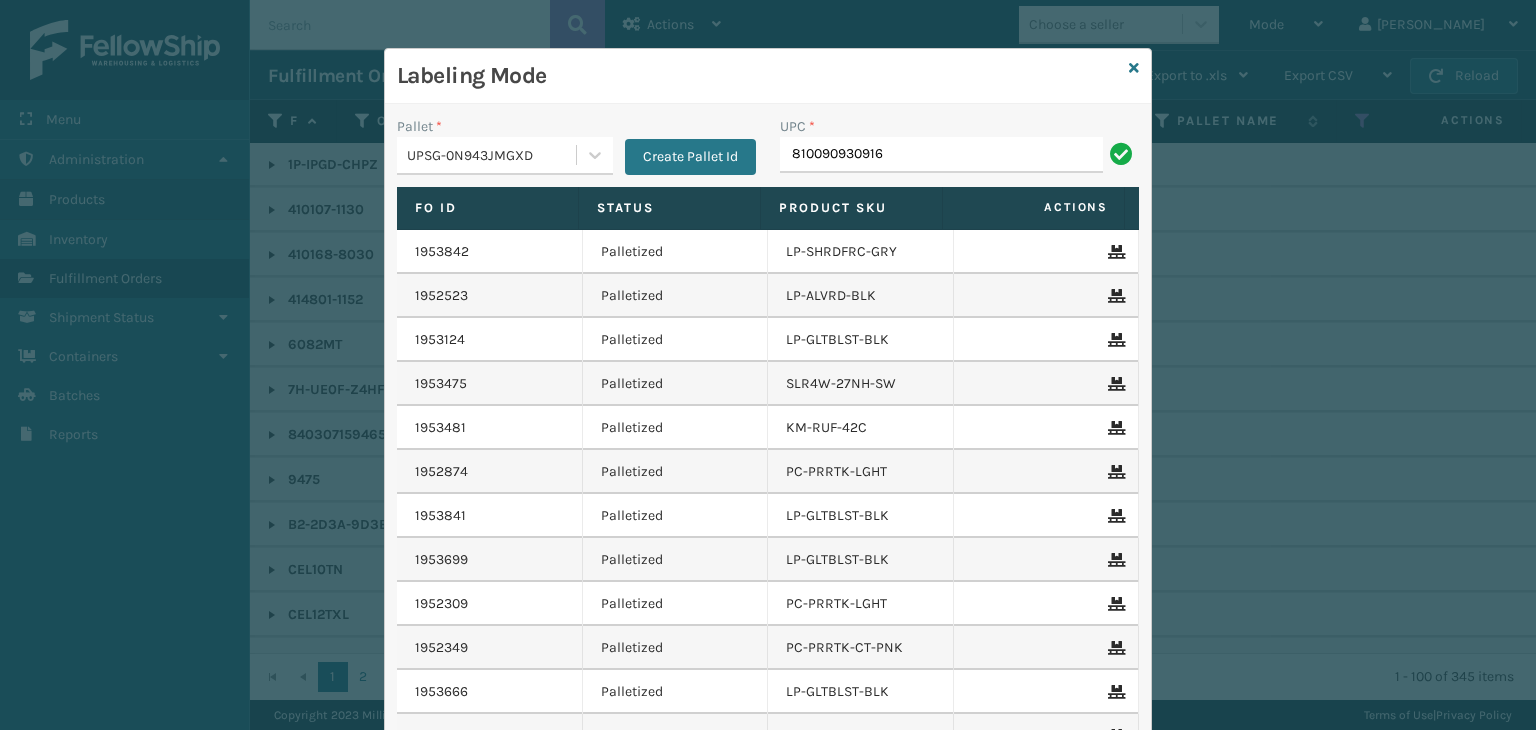 type on "810090930916" 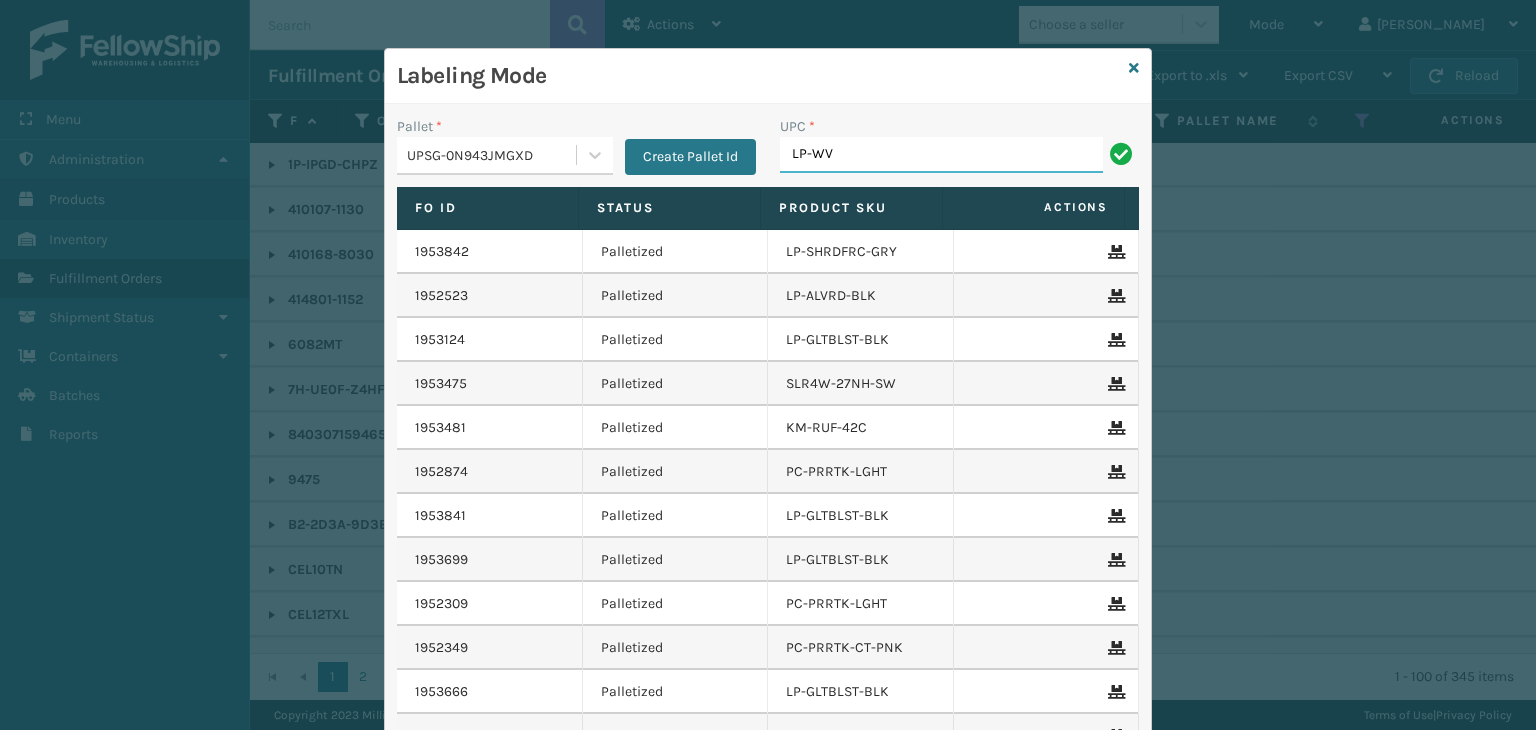 type on "LP-WVR-RED" 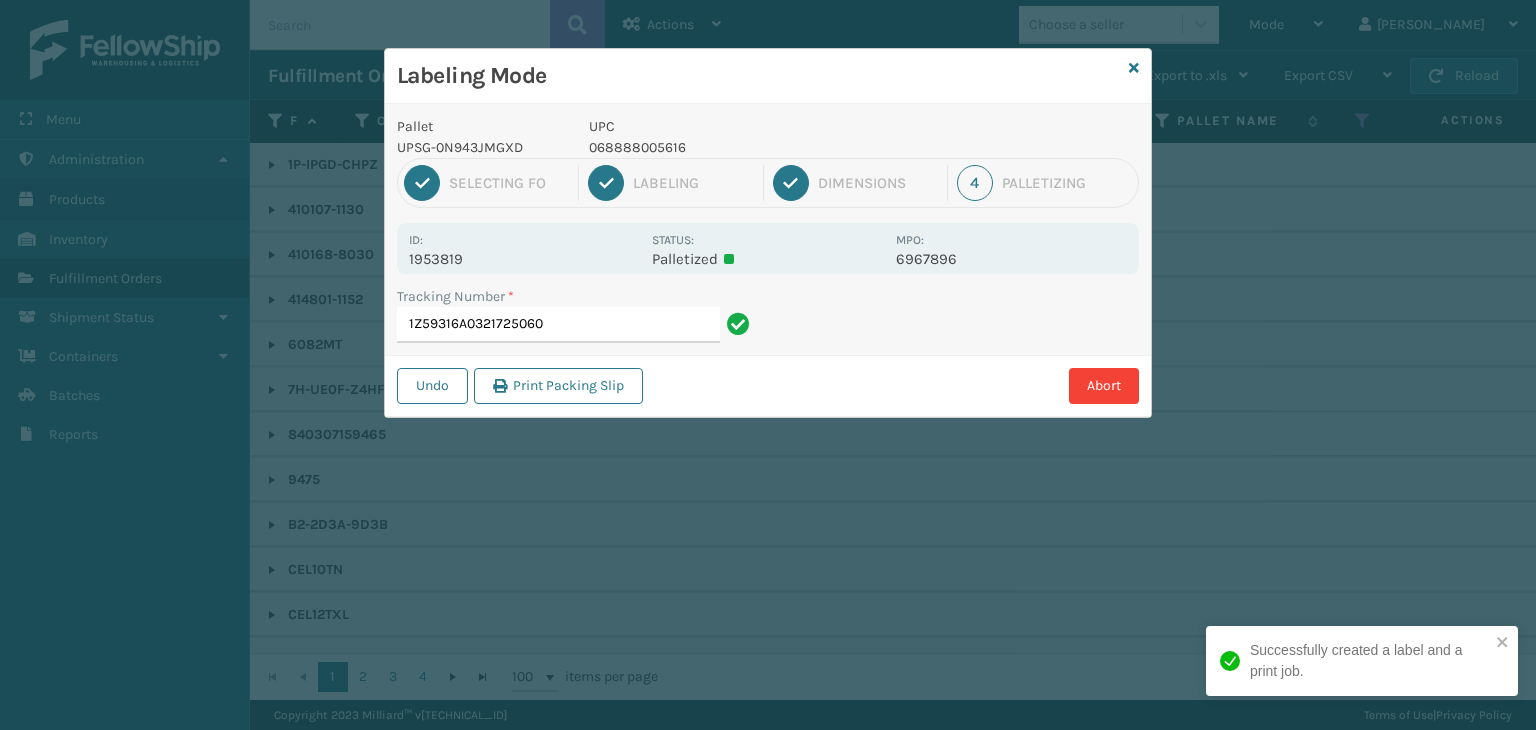 click on "068888005616" at bounding box center (736, 147) 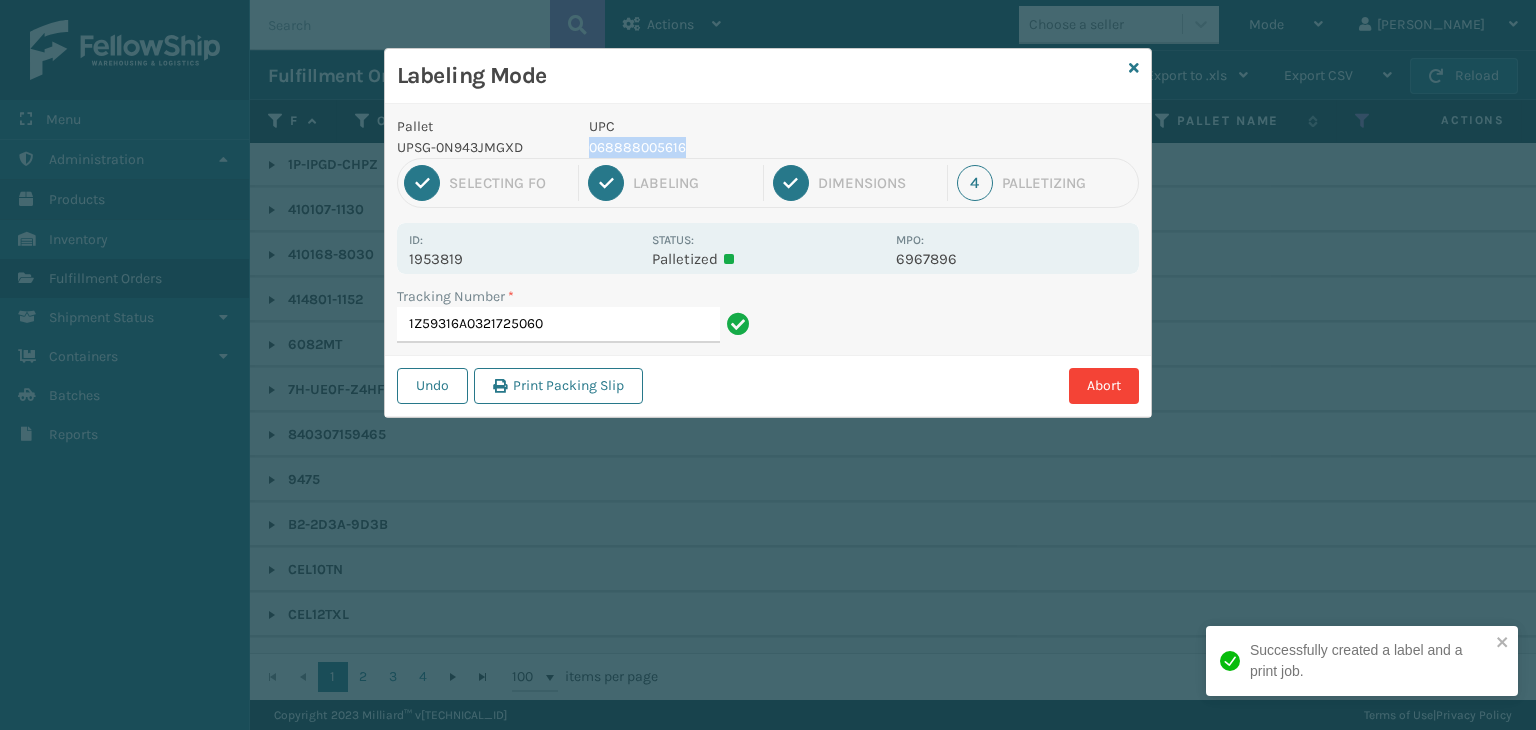 click on "068888005616" at bounding box center (736, 147) 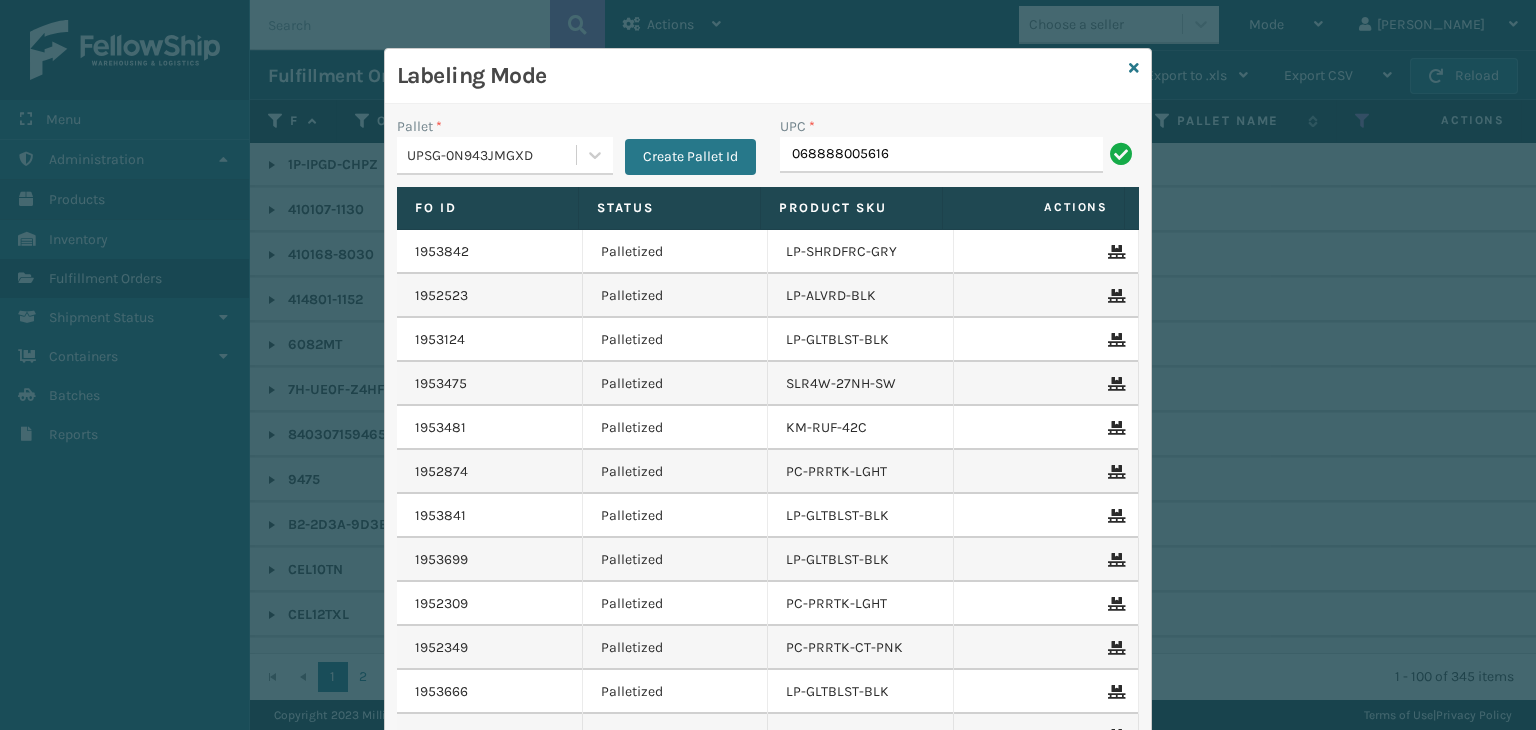 type on "068888005616" 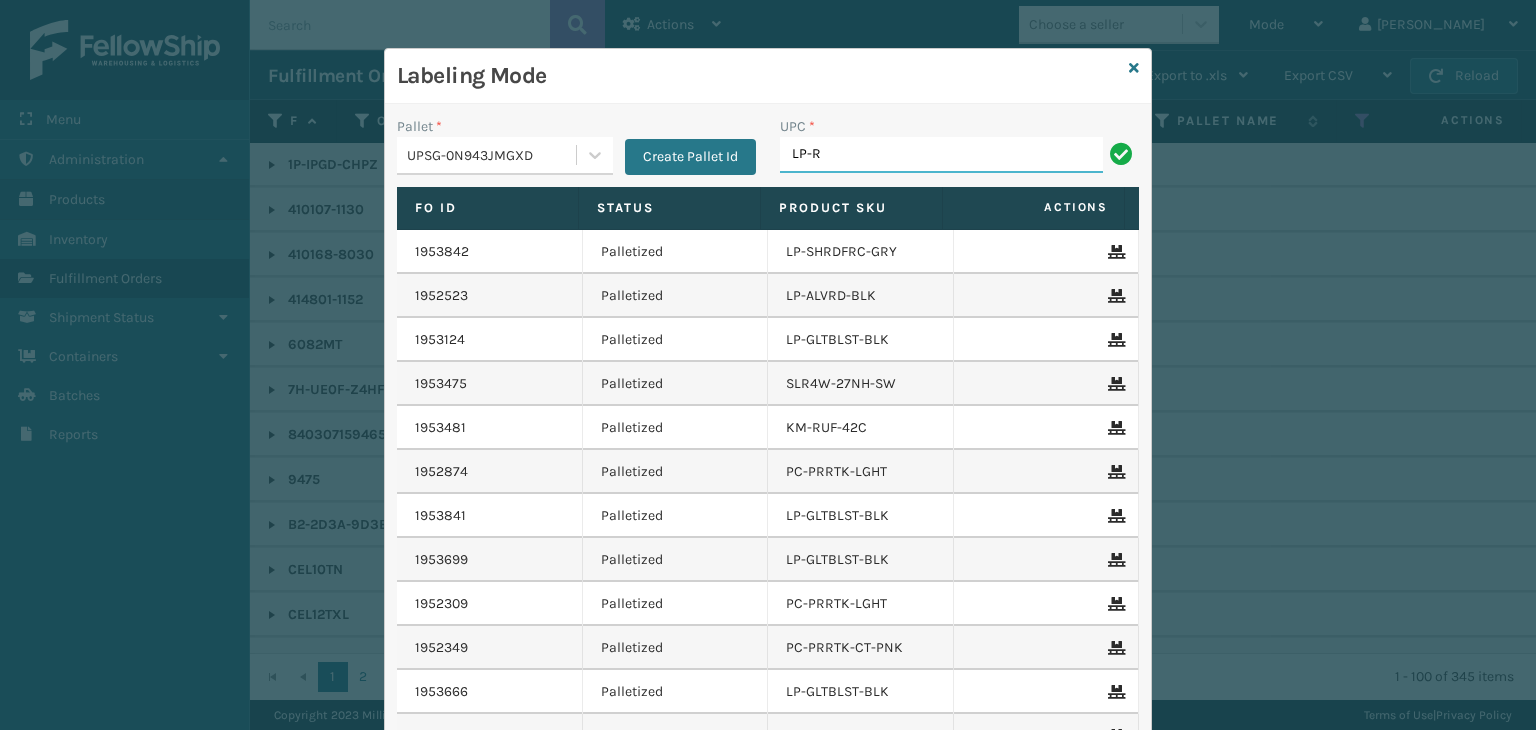 type 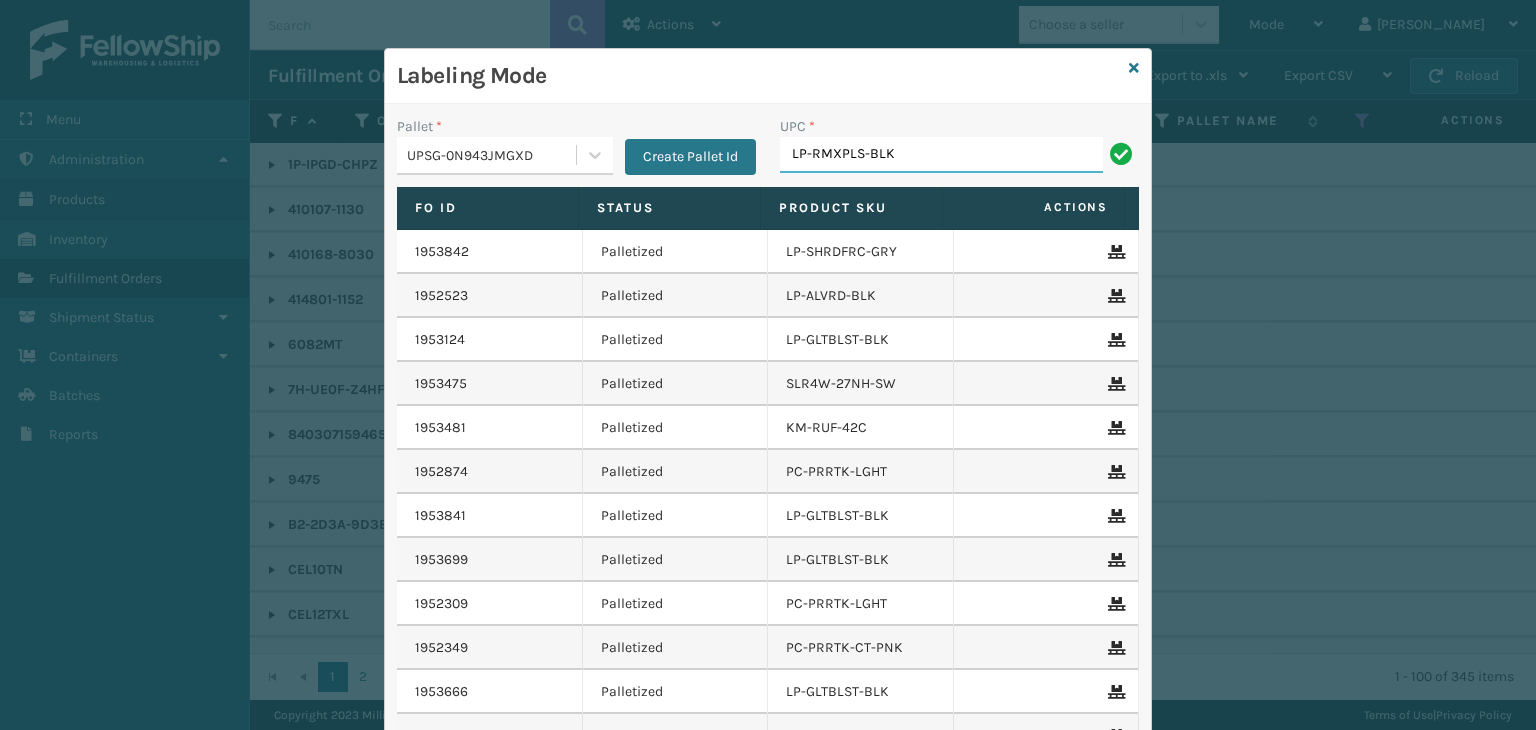 drag, startPoint x: 906, startPoint y: 149, endPoint x: 528, endPoint y: 95, distance: 381.83768 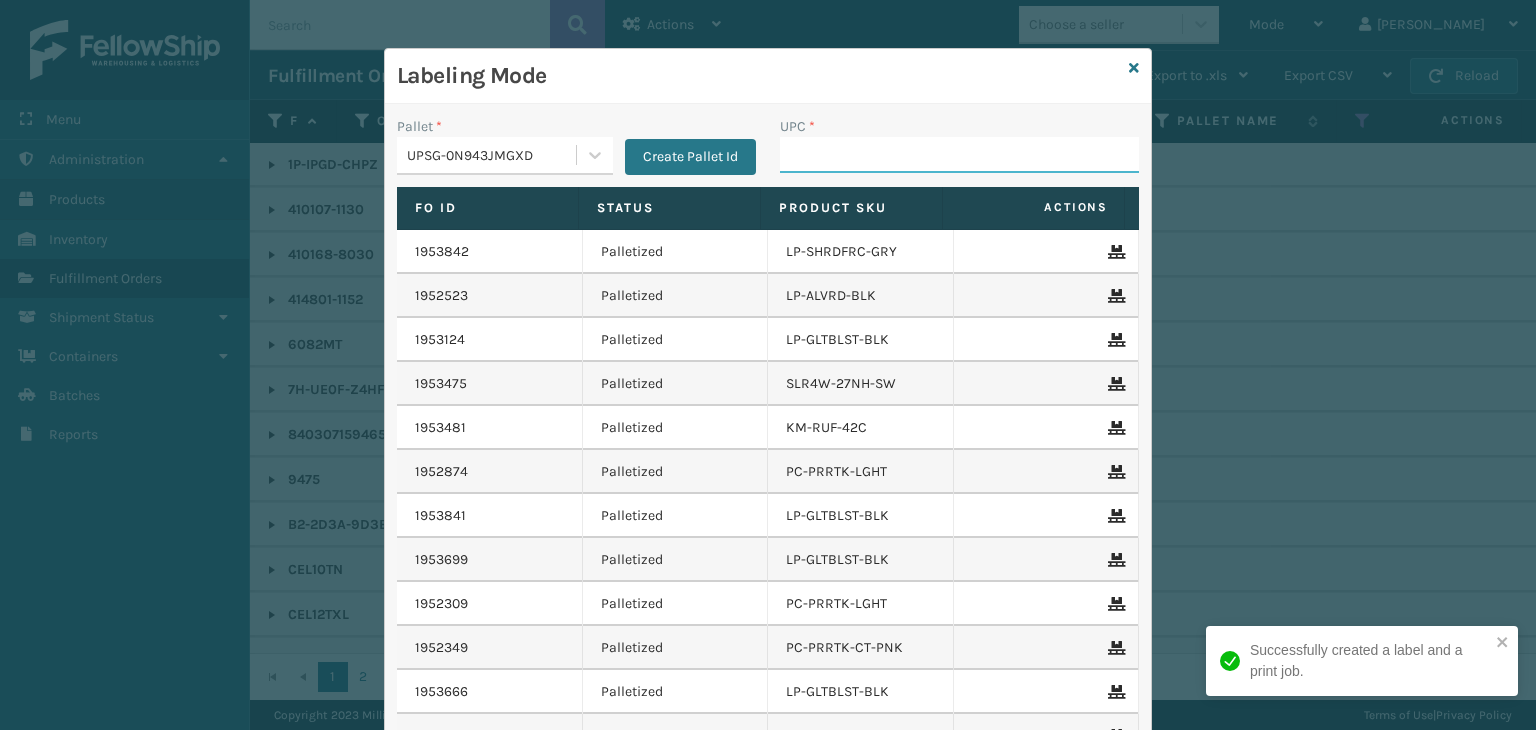 scroll, scrollTop: 0, scrollLeft: 0, axis: both 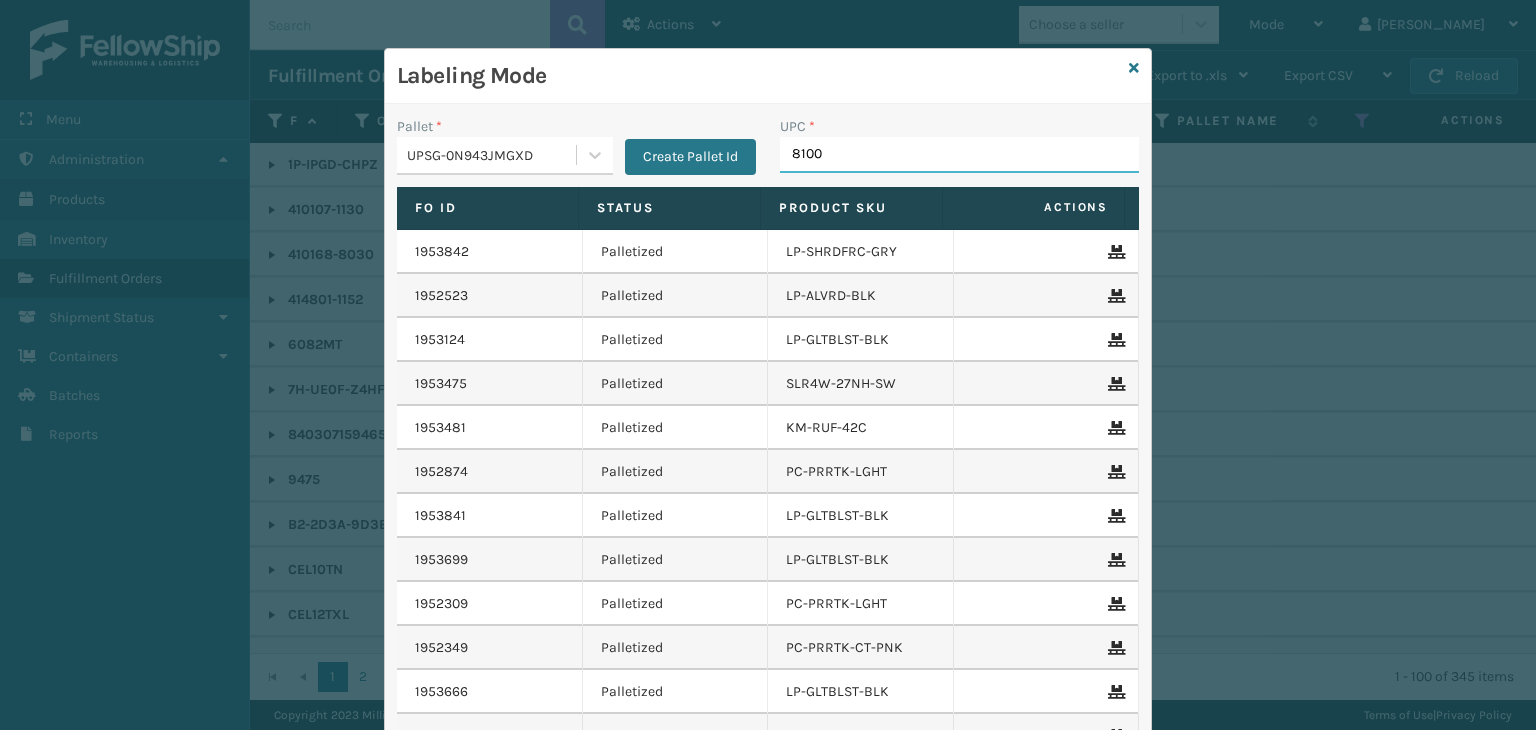 type on "81009" 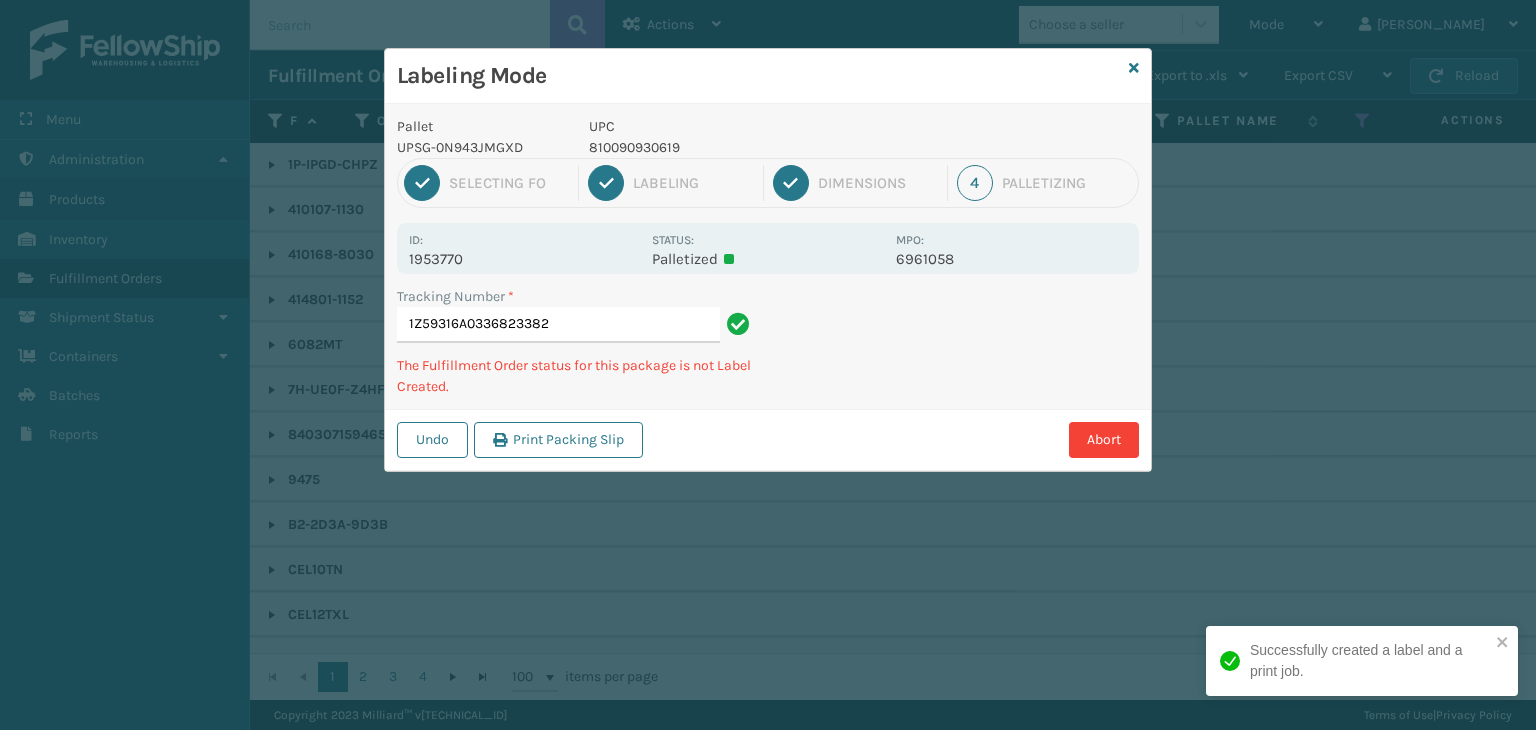 click on "810090930619" at bounding box center [736, 147] 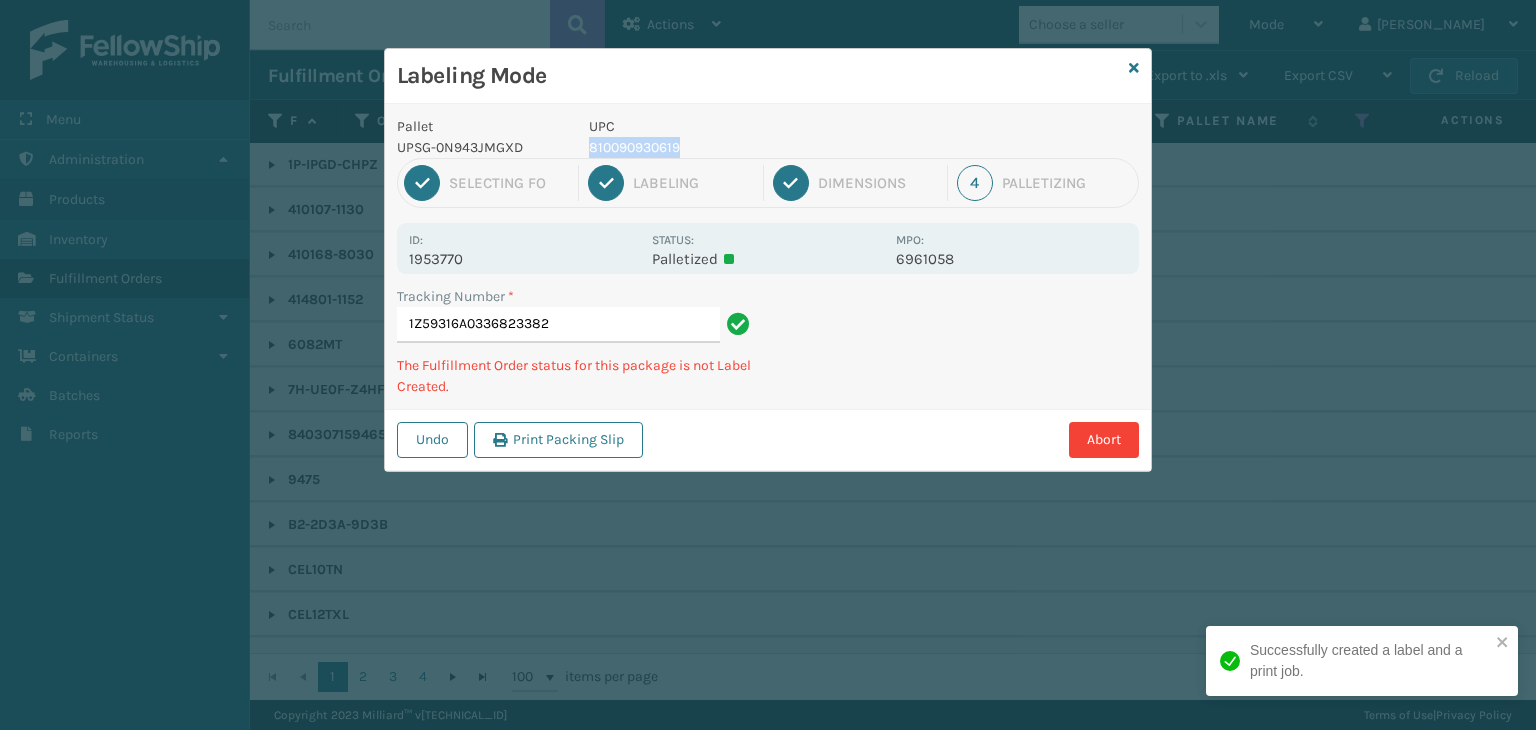 click on "810090930619" at bounding box center (736, 147) 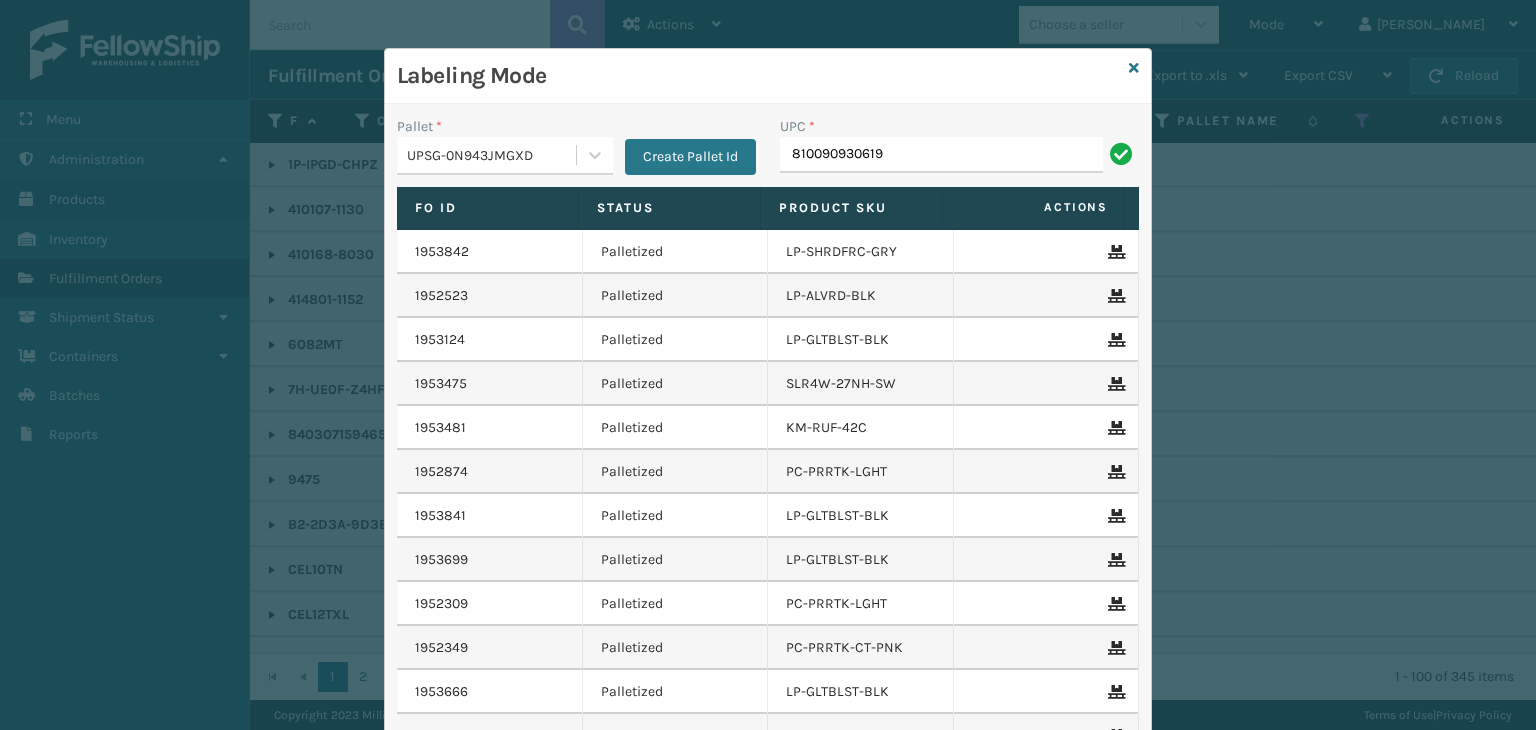 type on "810090930619" 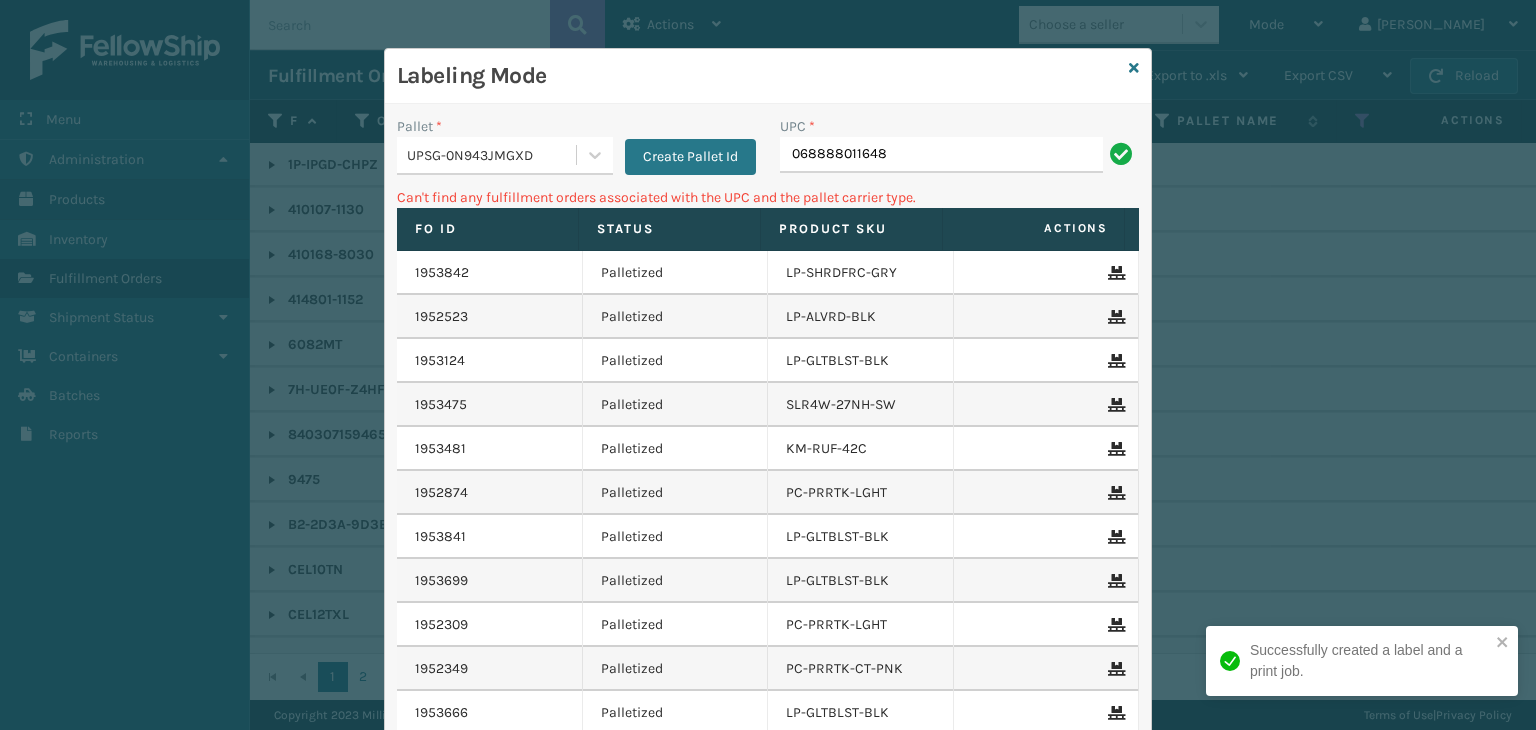 drag, startPoint x: 941, startPoint y: 147, endPoint x: 448, endPoint y: 173, distance: 493.68512 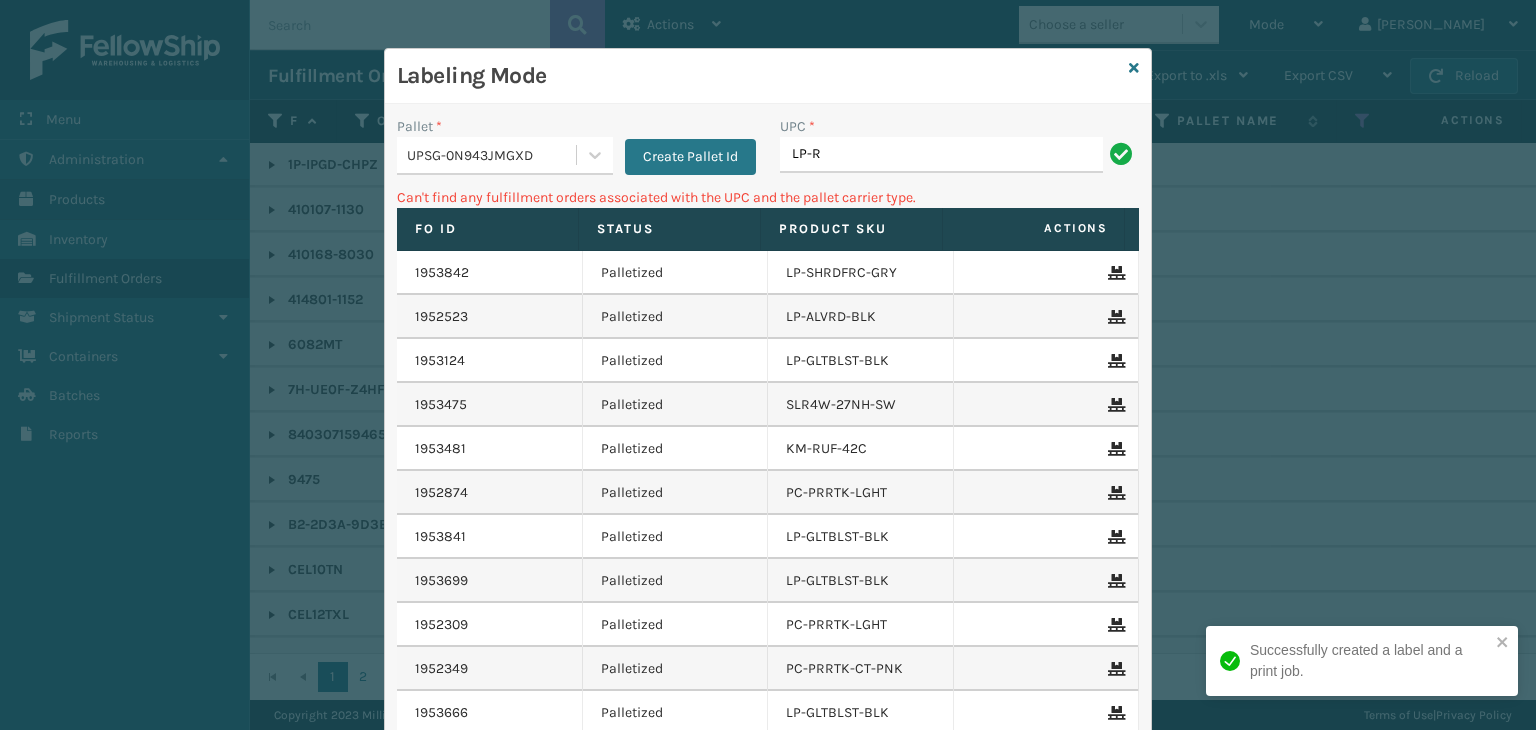 type on "LP-RMXPRO-BLU" 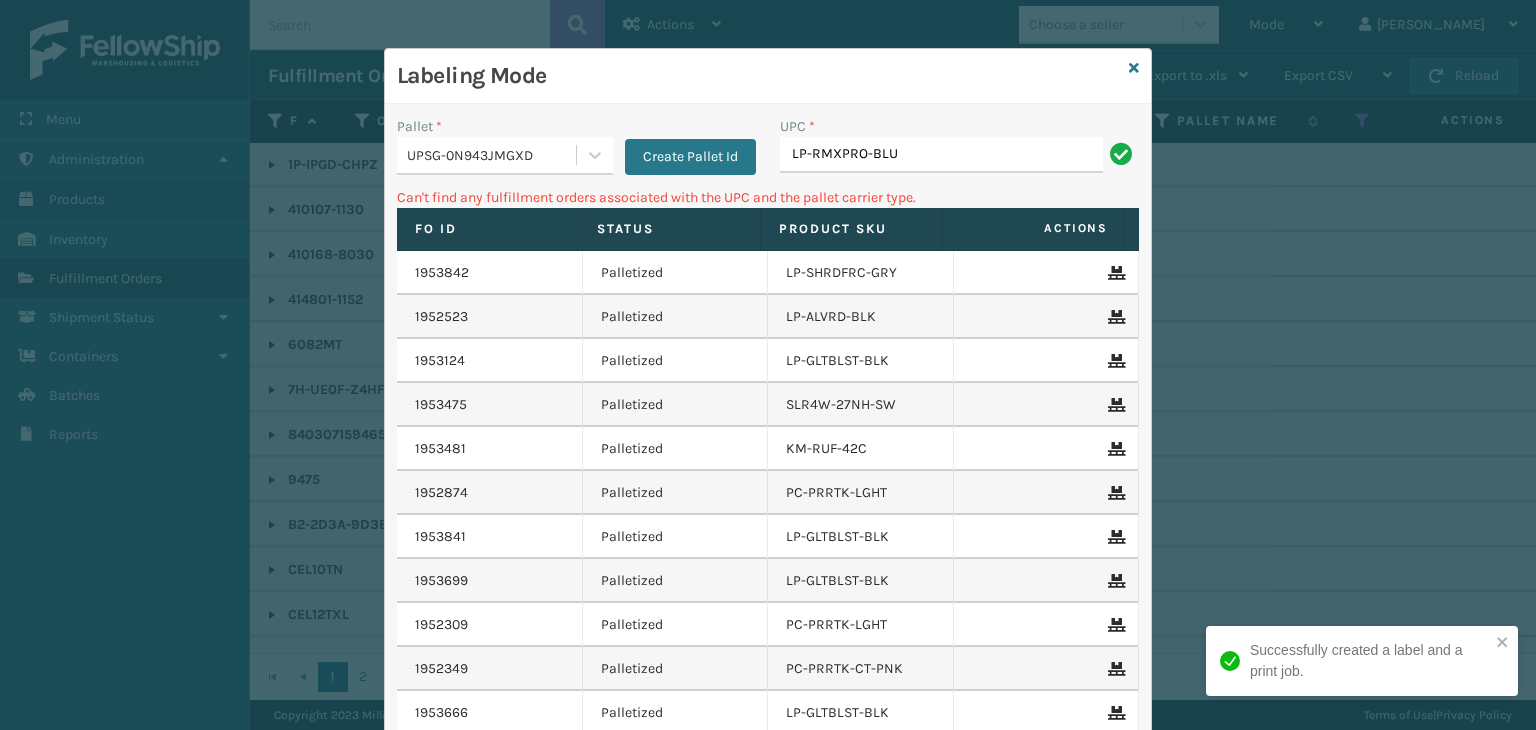 drag, startPoint x: 927, startPoint y: 157, endPoint x: 488, endPoint y: 136, distance: 439.50198 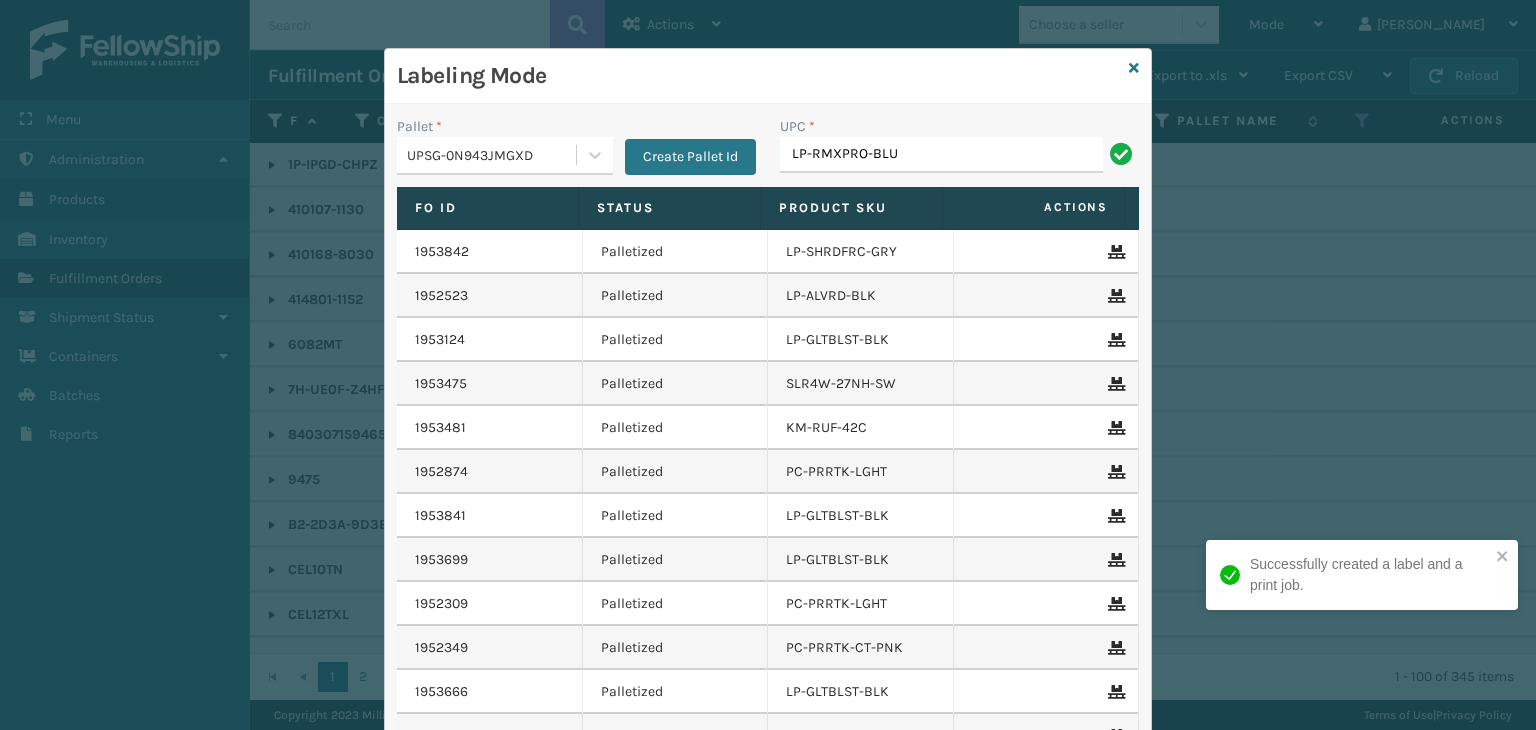 type on "LP-RMXPRO-BLU" 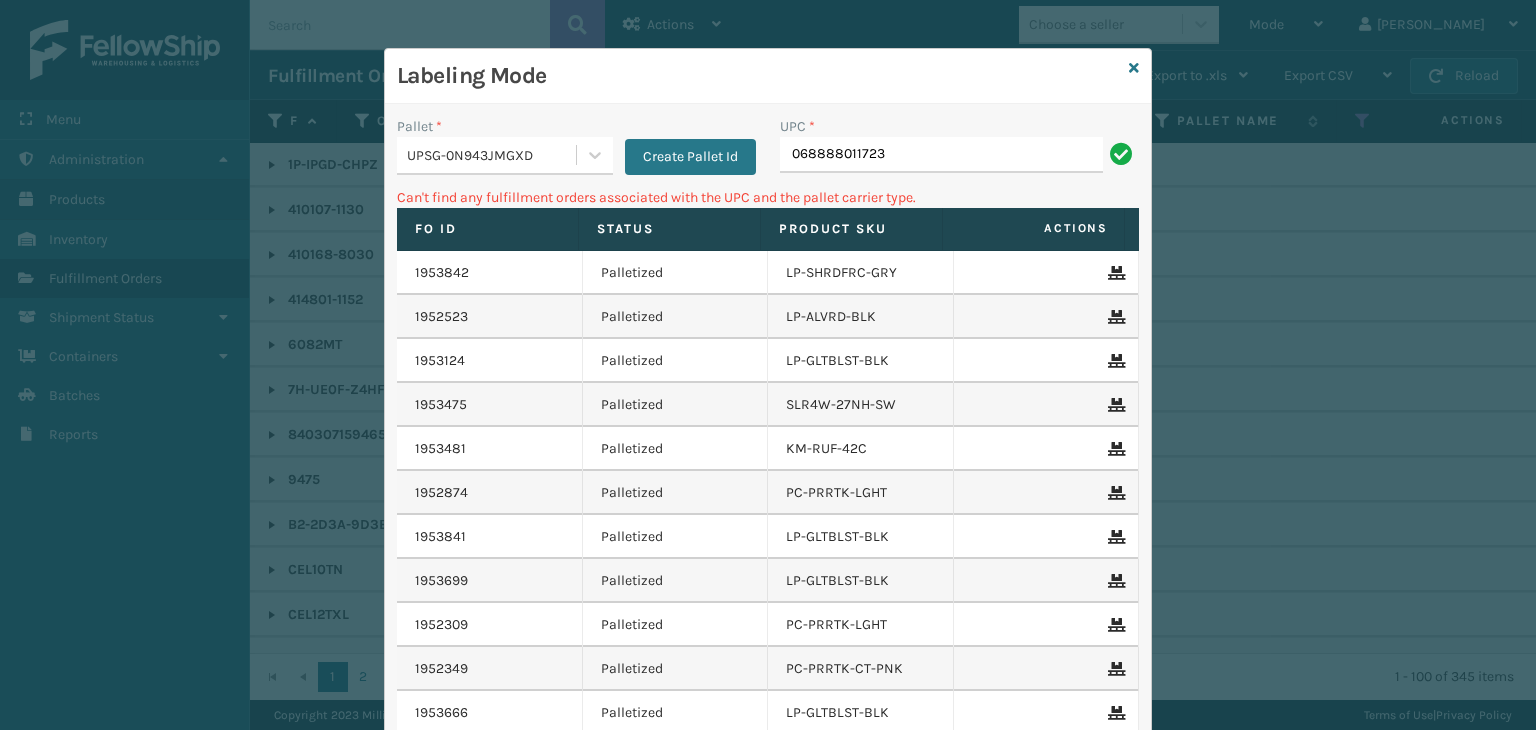drag, startPoint x: 902, startPoint y: 159, endPoint x: 785, endPoint y: 153, distance: 117.15375 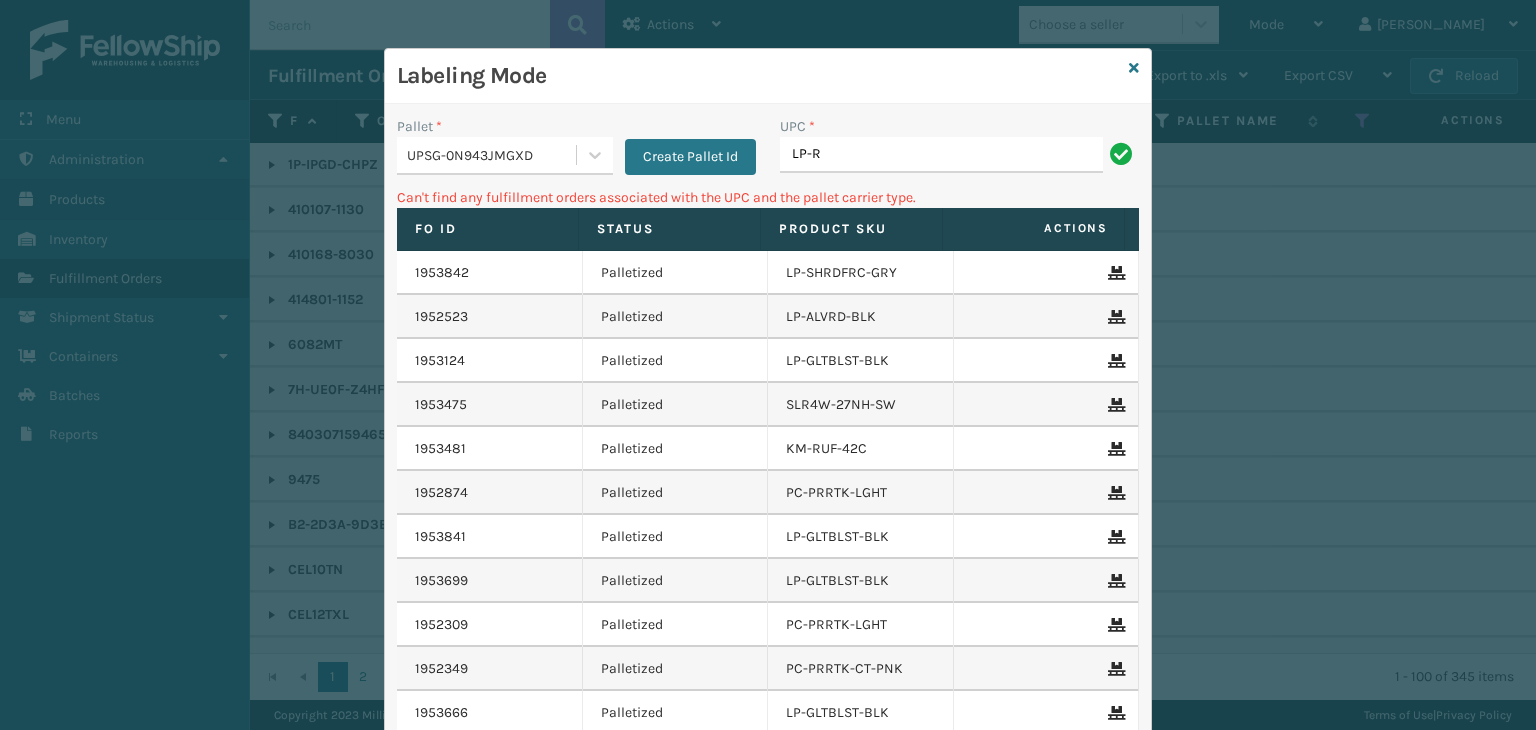 type on "LP-RMXPLS-BLU" 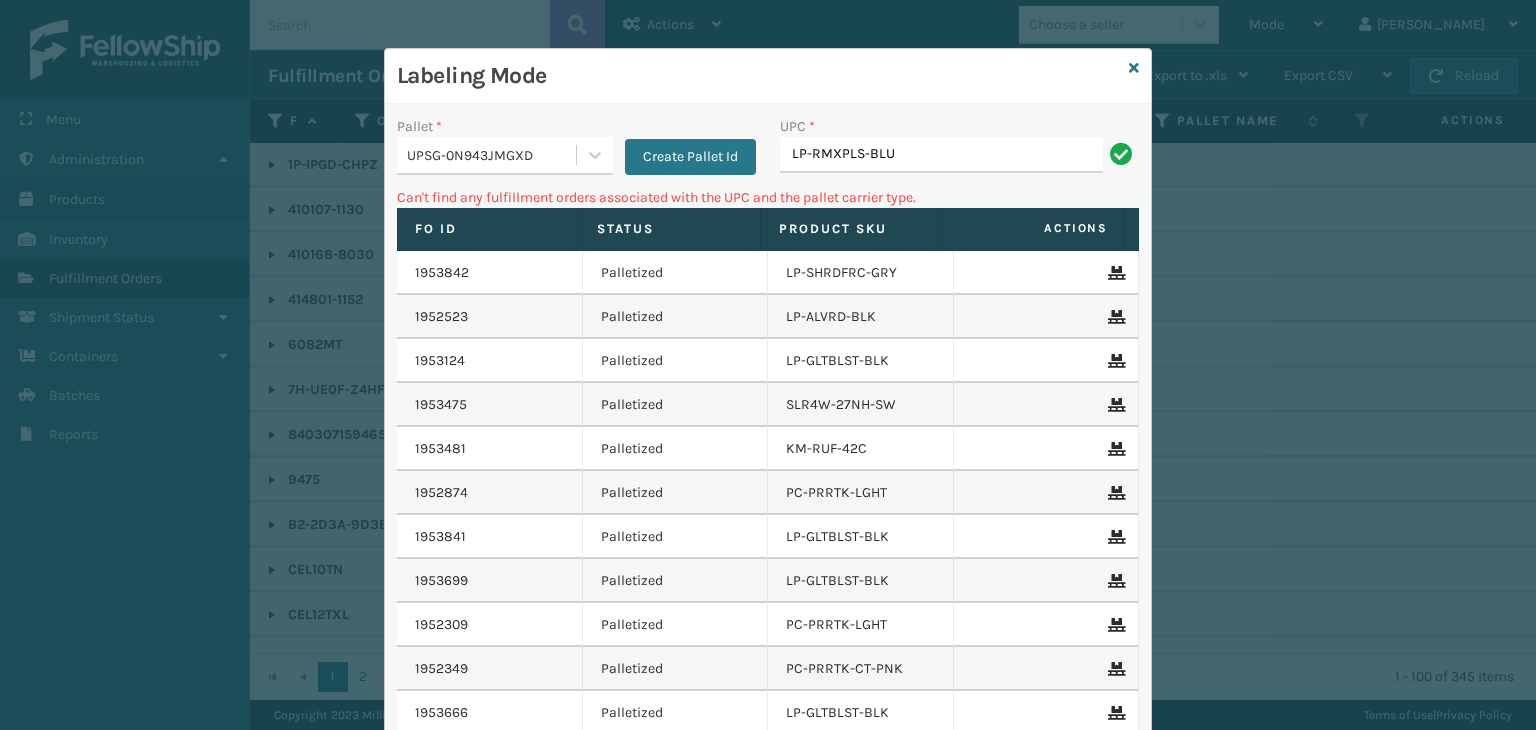 drag, startPoint x: 903, startPoint y: 154, endPoint x: 28, endPoint y: 151, distance: 875.0051 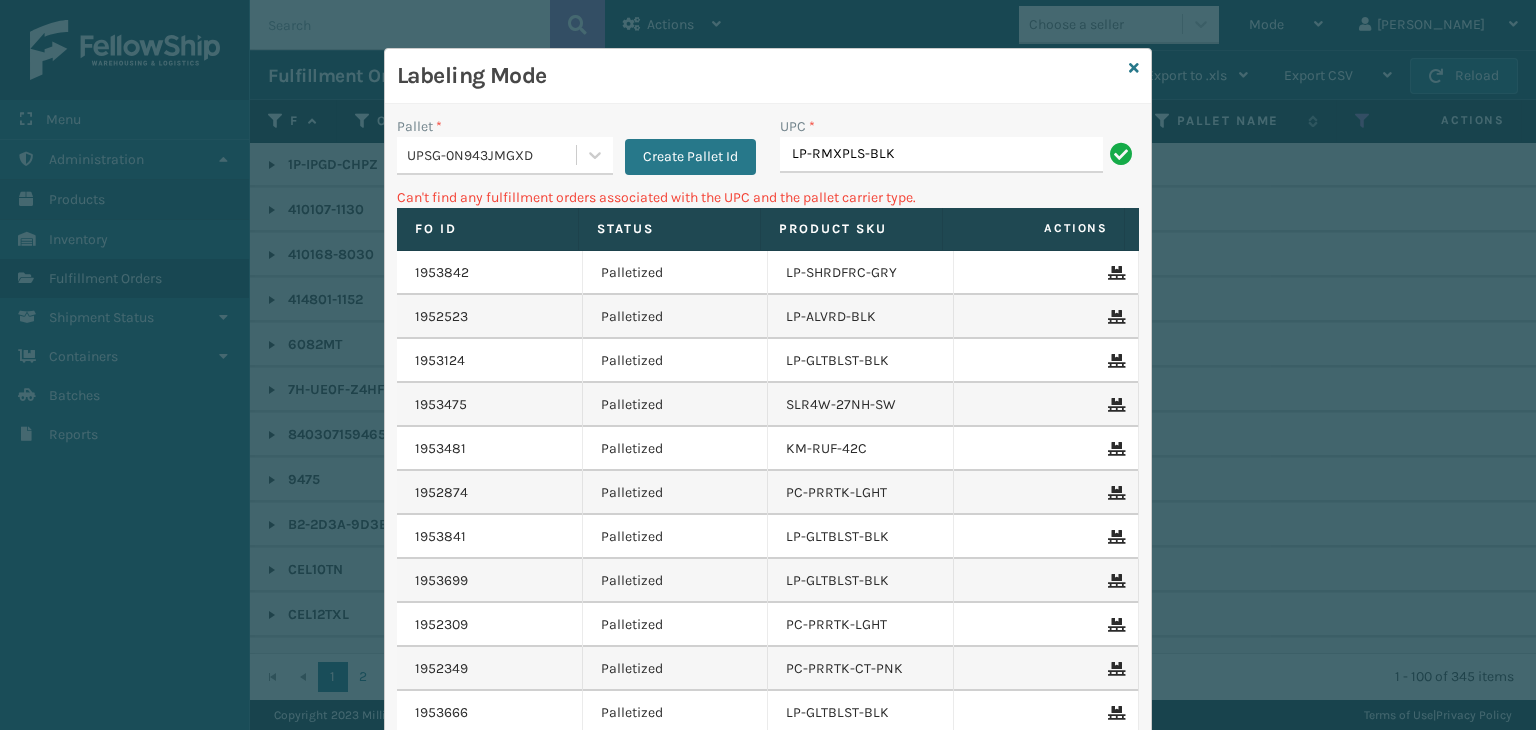 type on "LP-RMXPLS-BLK" 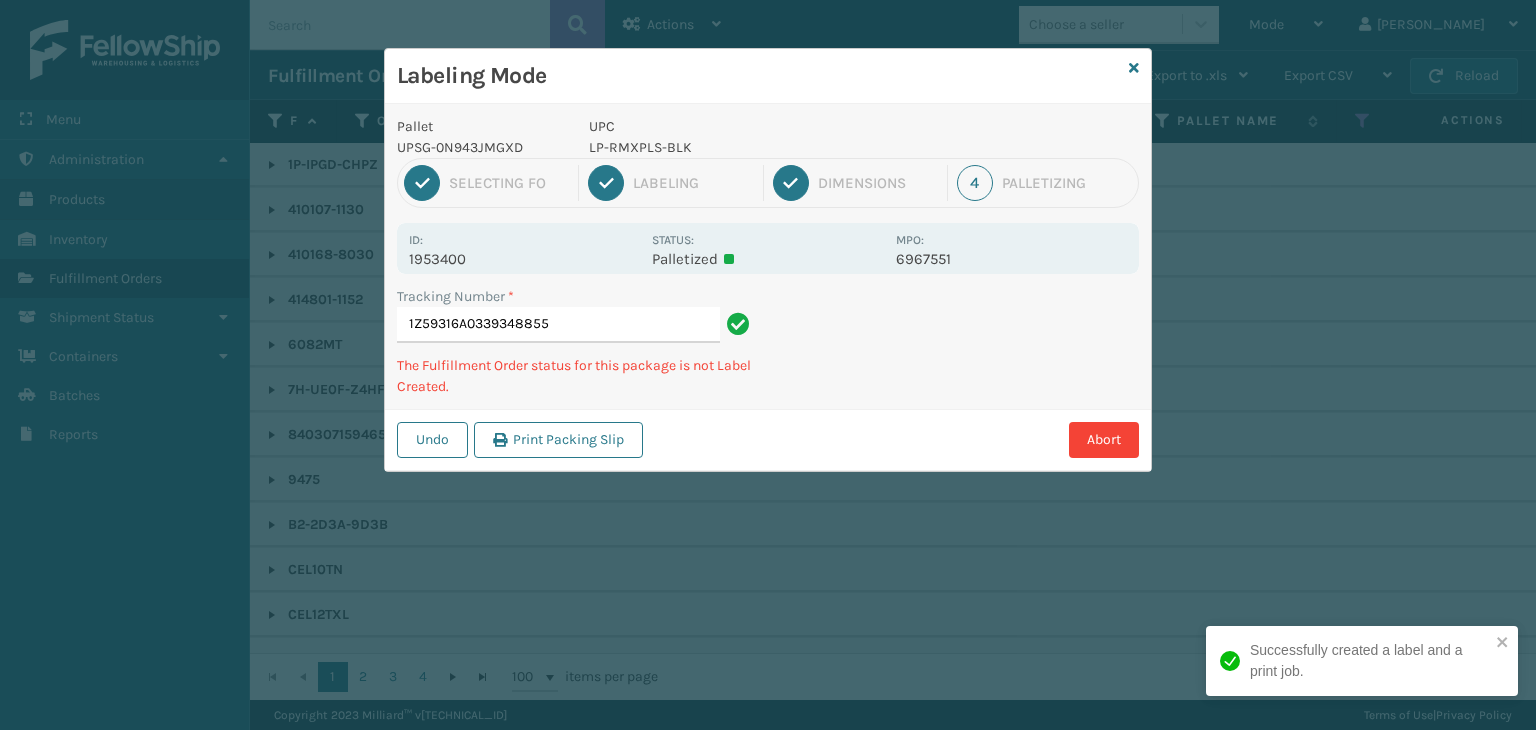 click on "UPC LP-RMXPLS-BLK" at bounding box center [736, 137] 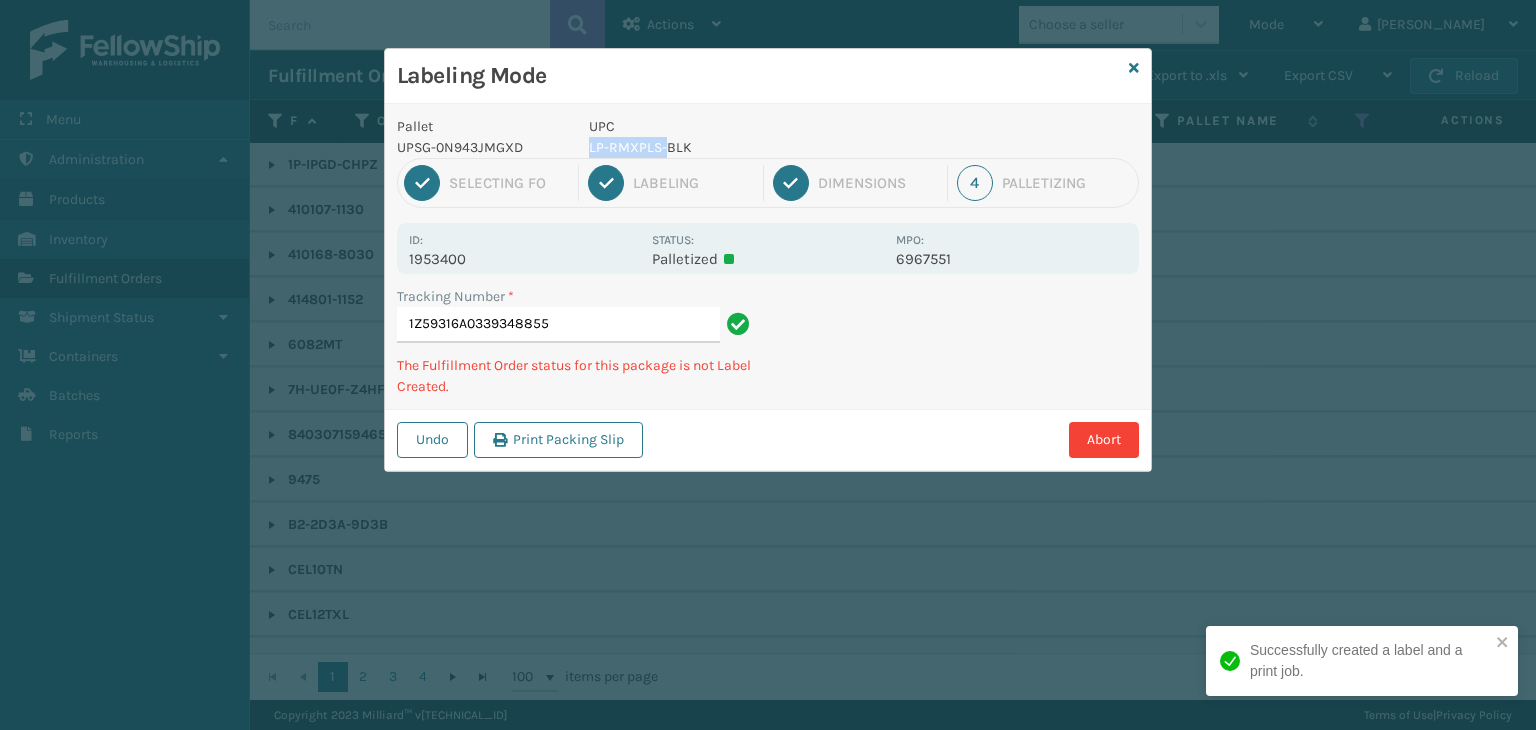 click on "LP-RMXPLS-BLK" at bounding box center [736, 147] 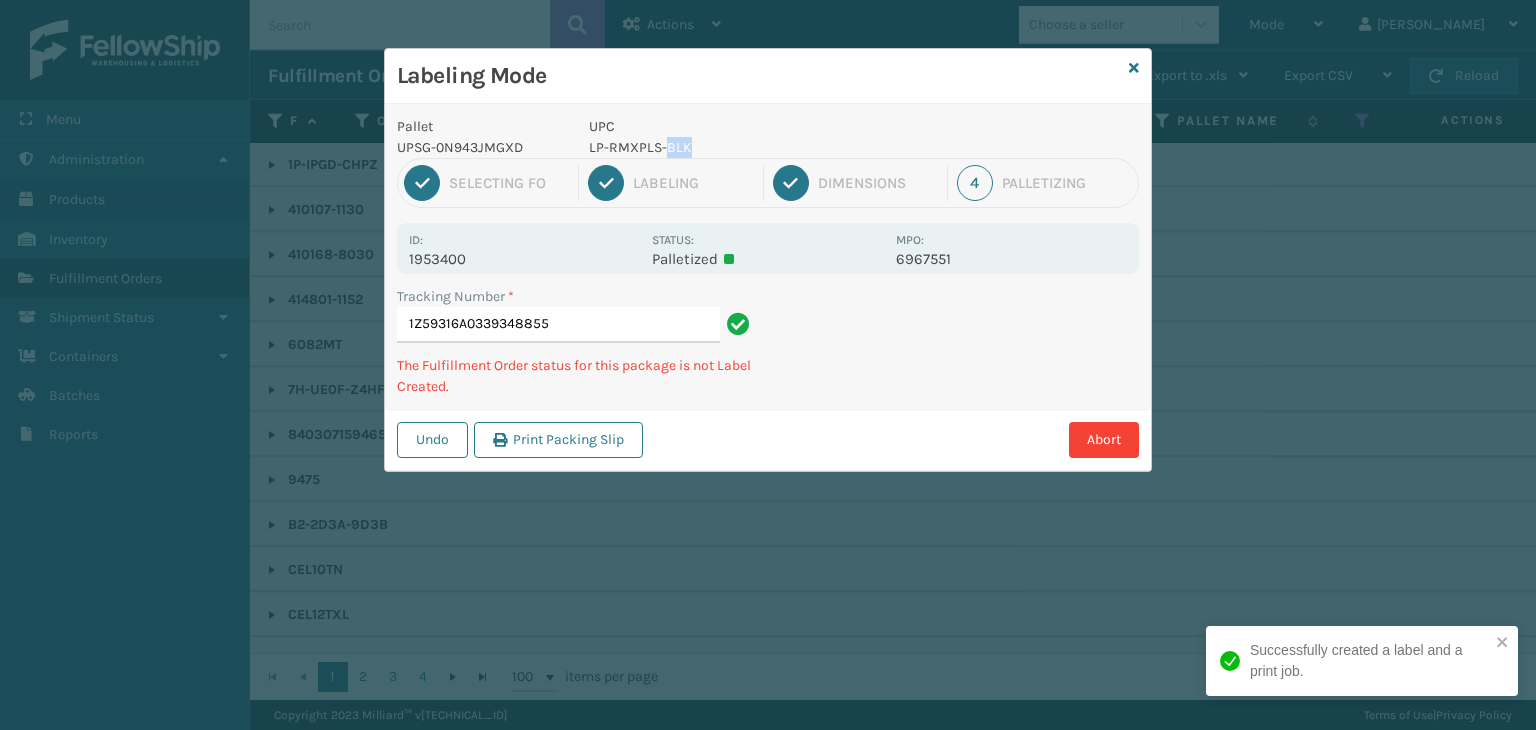 click on "LP-RMXPLS-BLK" at bounding box center (736, 147) 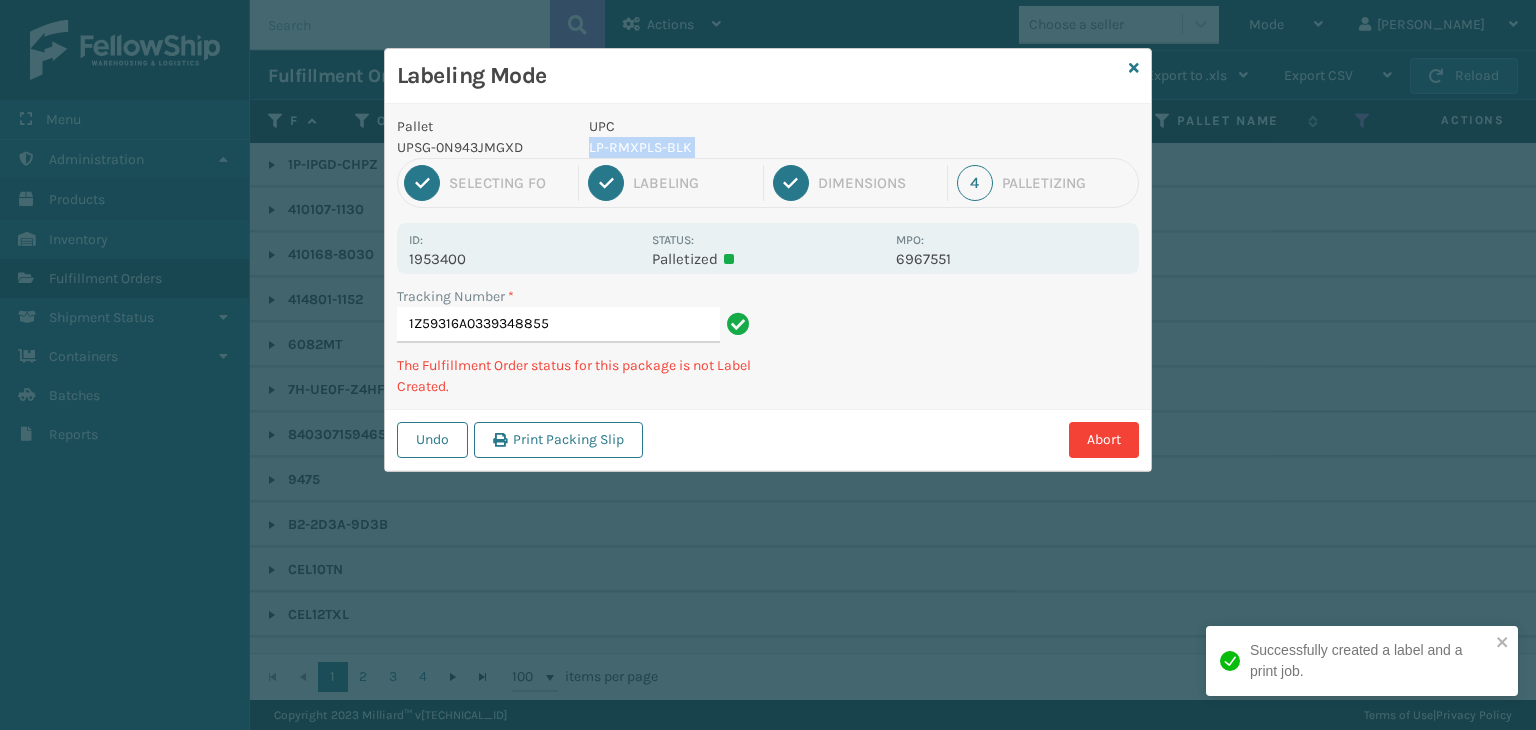 click on "LP-RMXPLS-BLK" at bounding box center (736, 147) 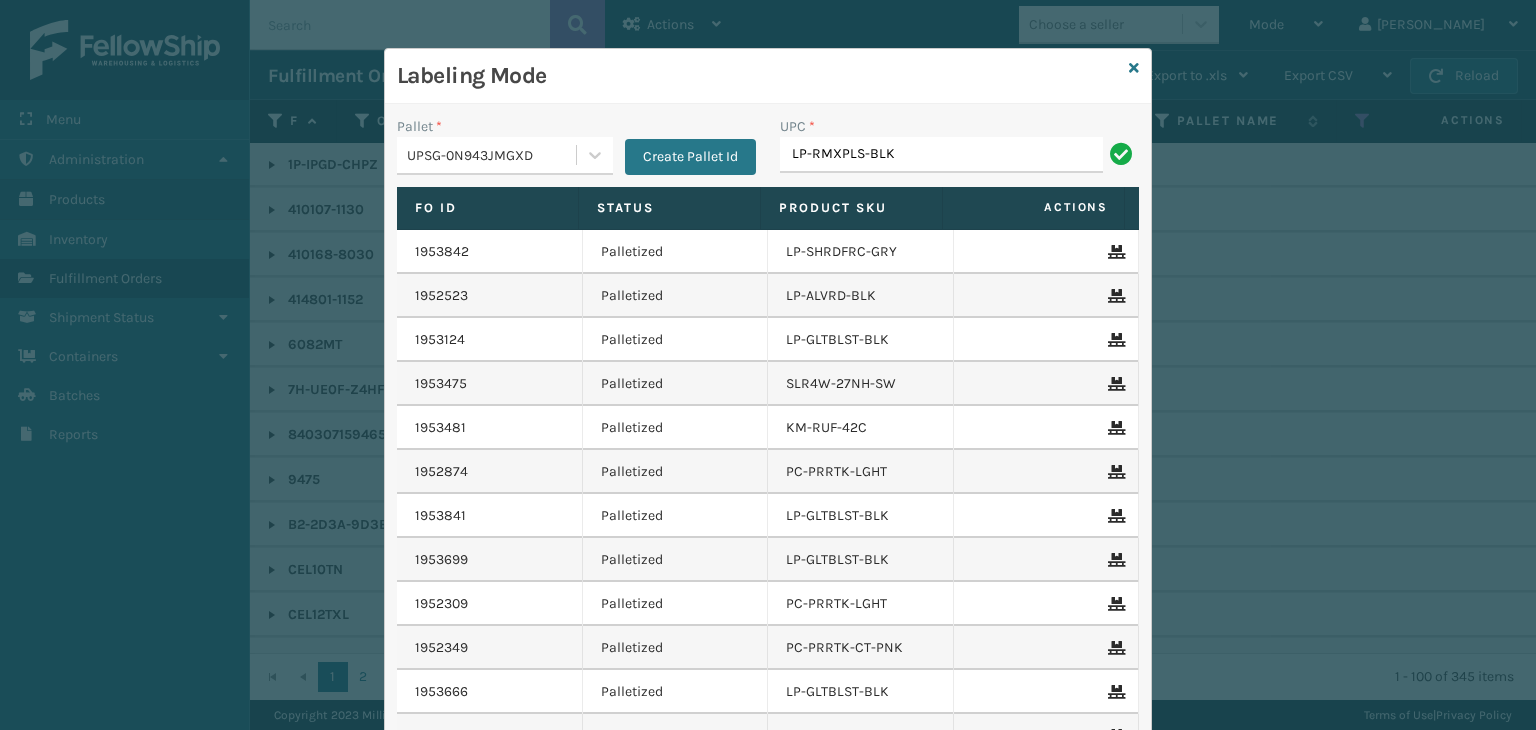 type on "LP-RMXPLS-BLK" 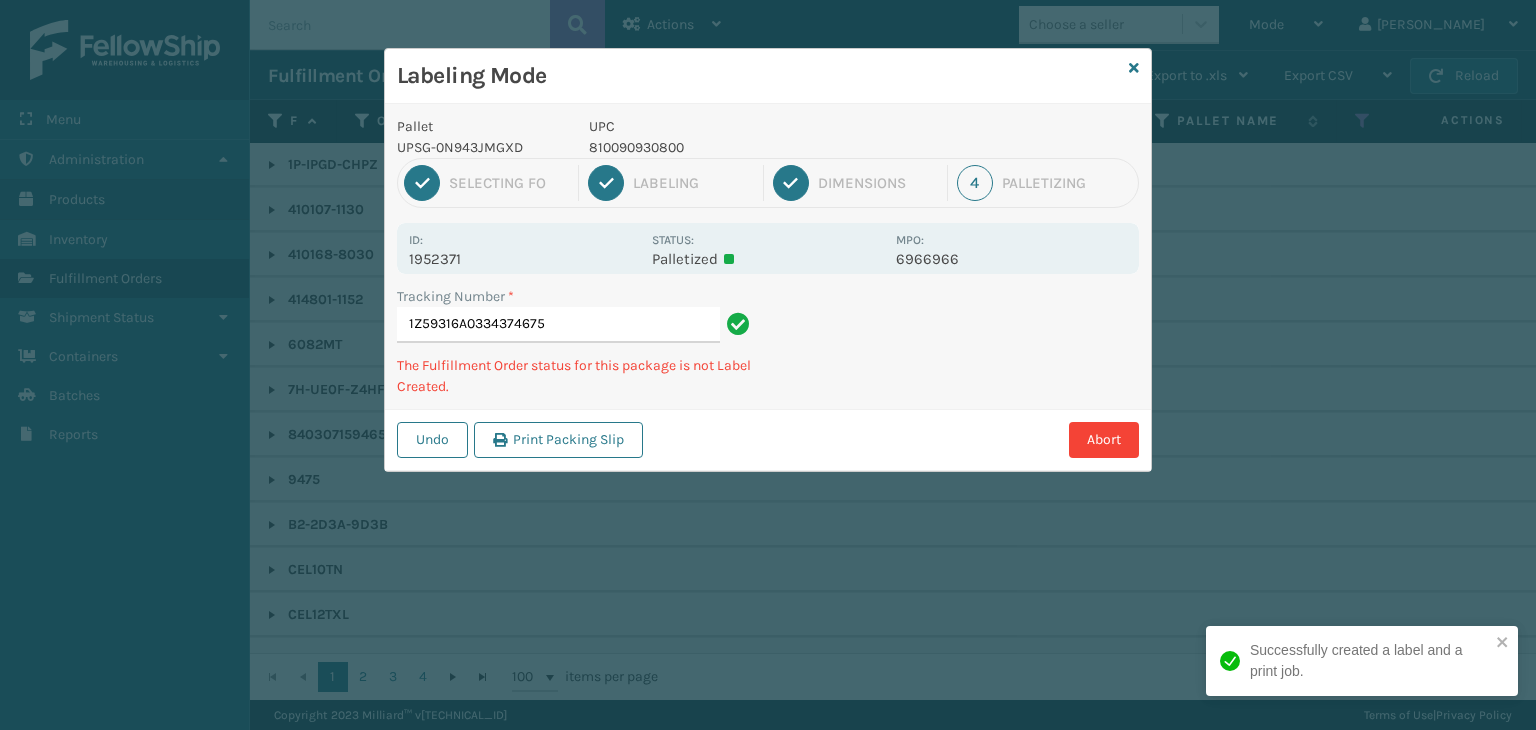 click on "810090930800" at bounding box center [736, 147] 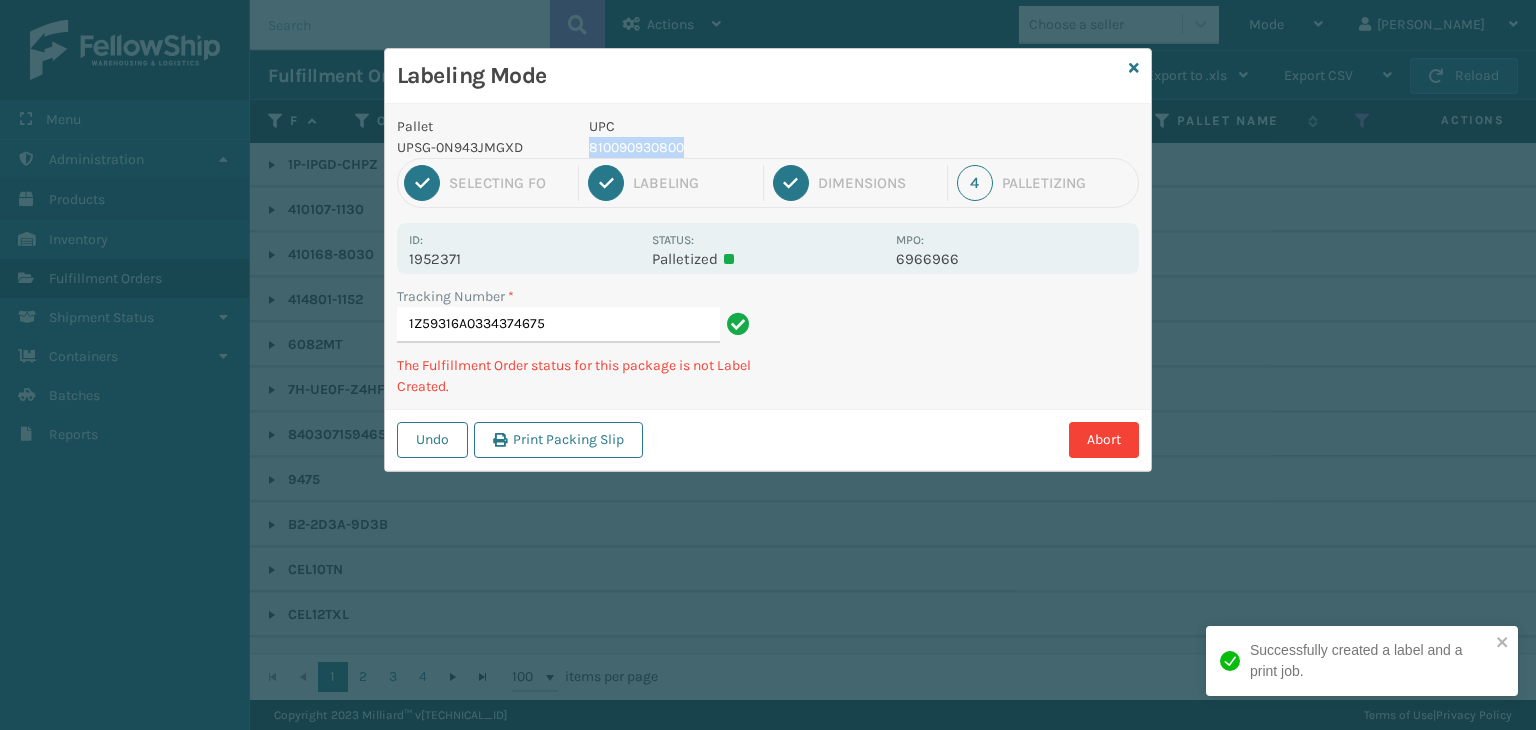click on "810090930800" at bounding box center (736, 147) 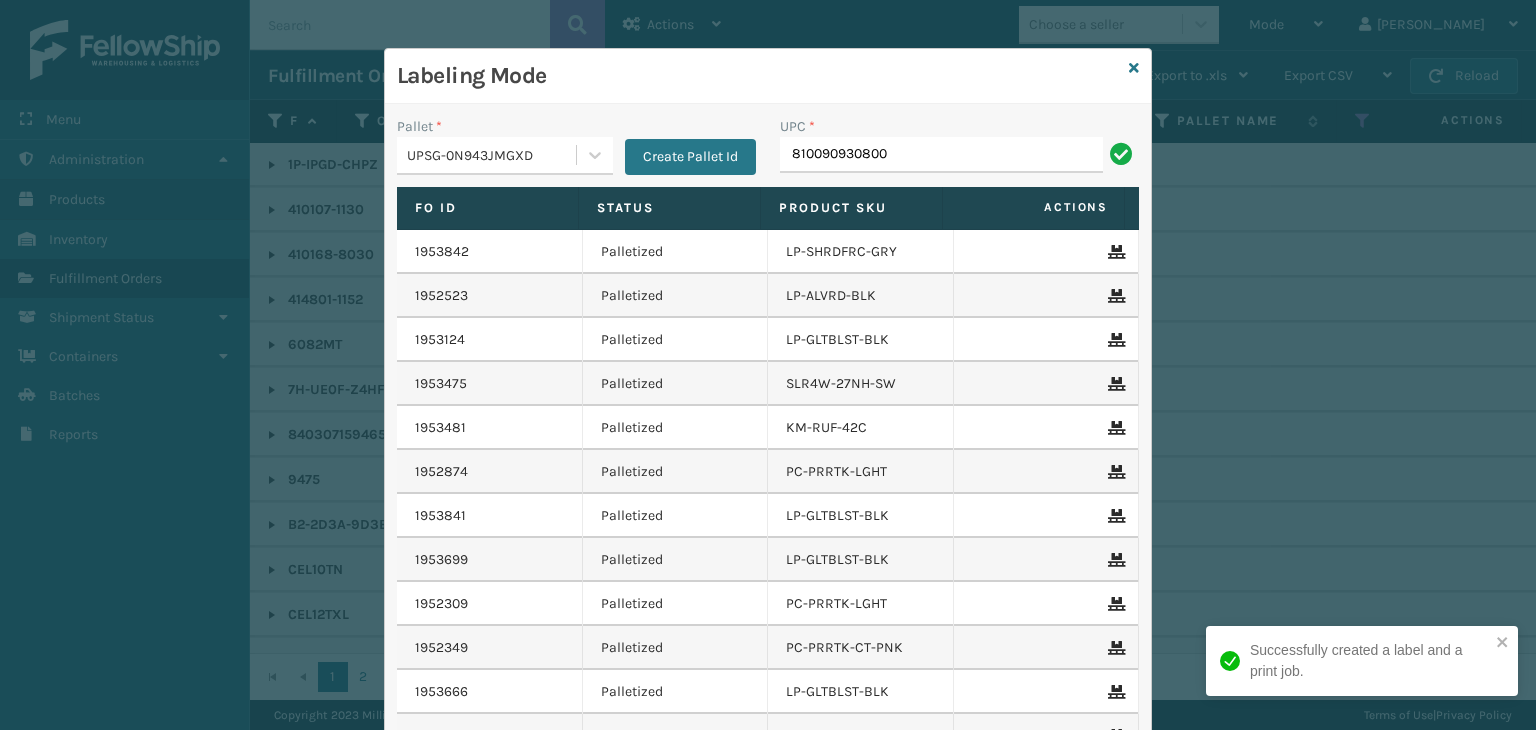 type on "810090930800" 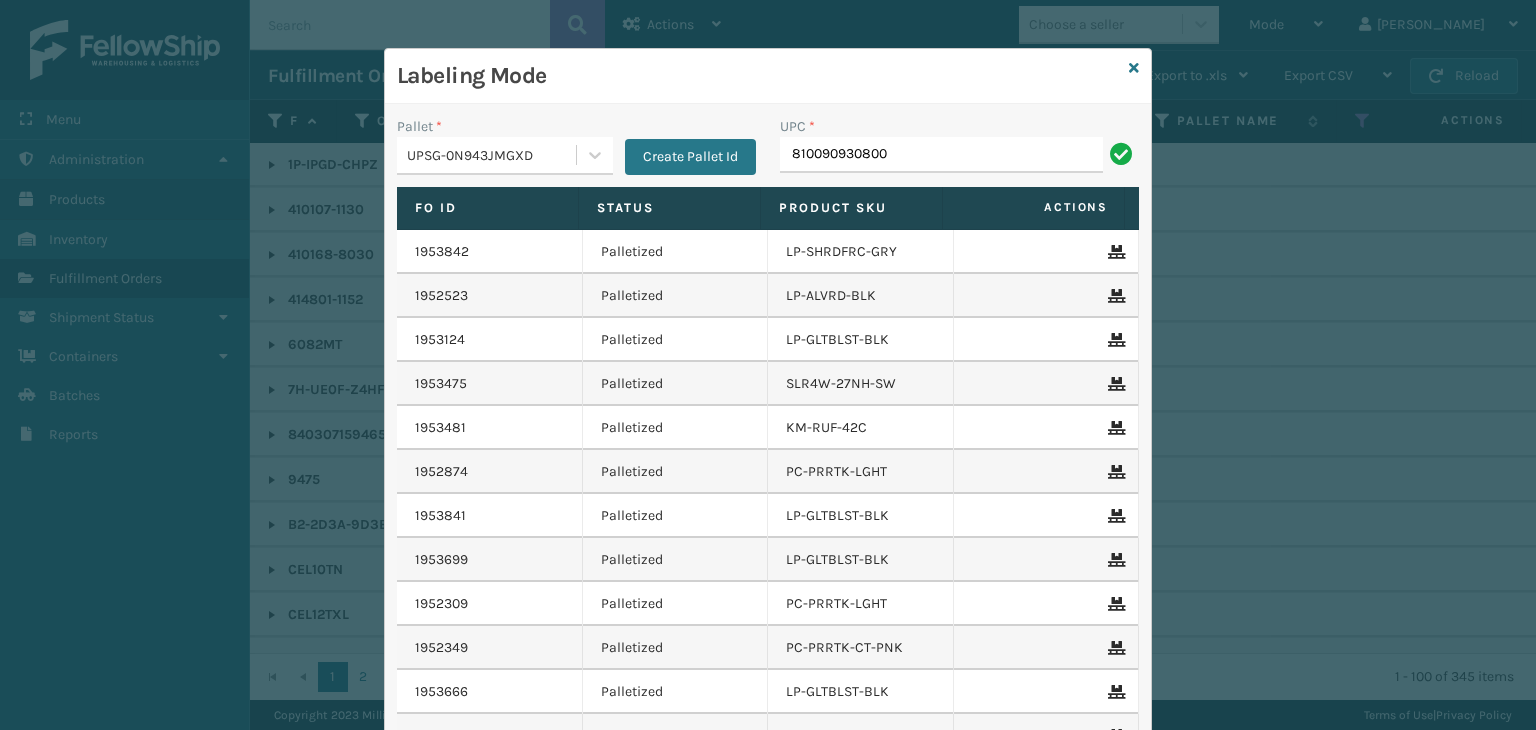 type on "810090930800" 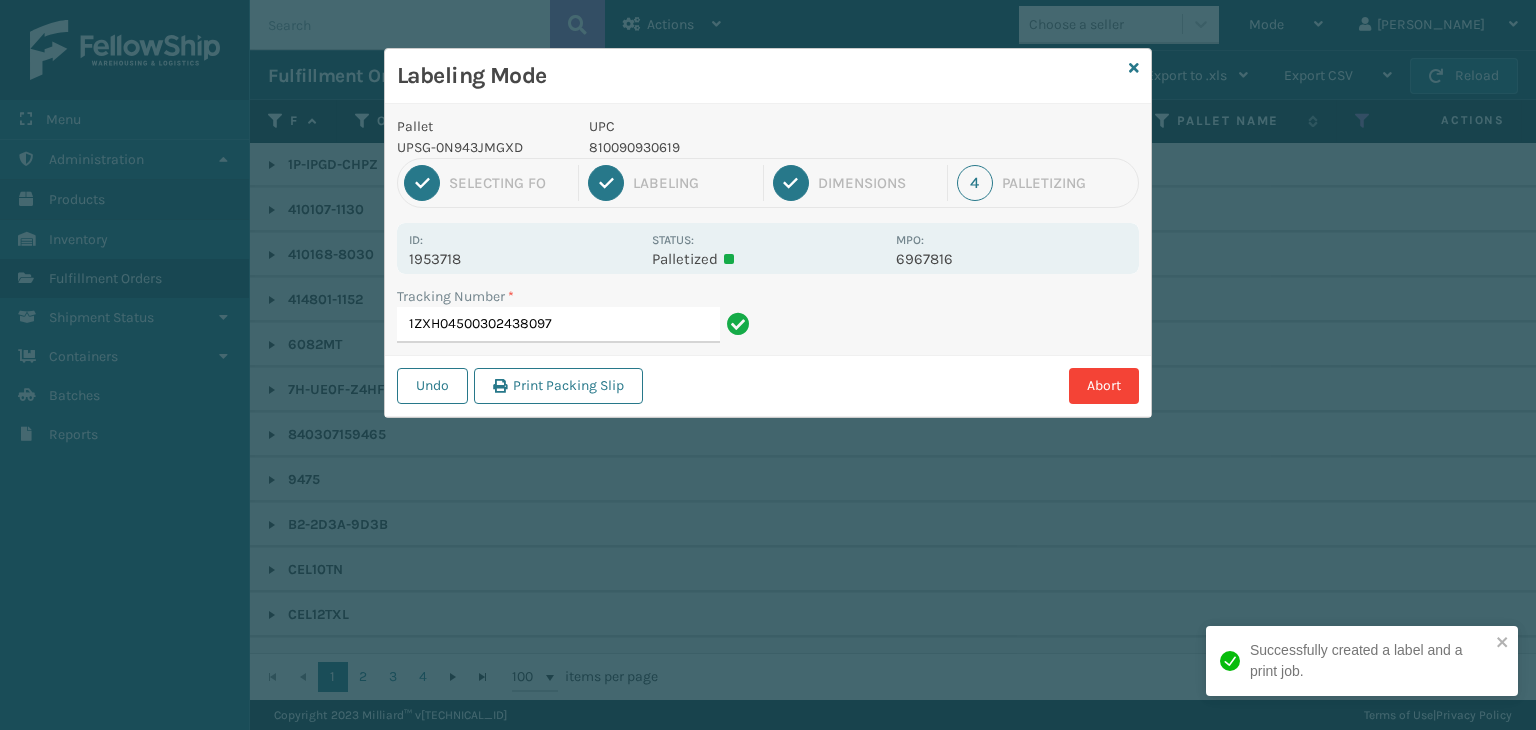click on "810090930619" at bounding box center [736, 147] 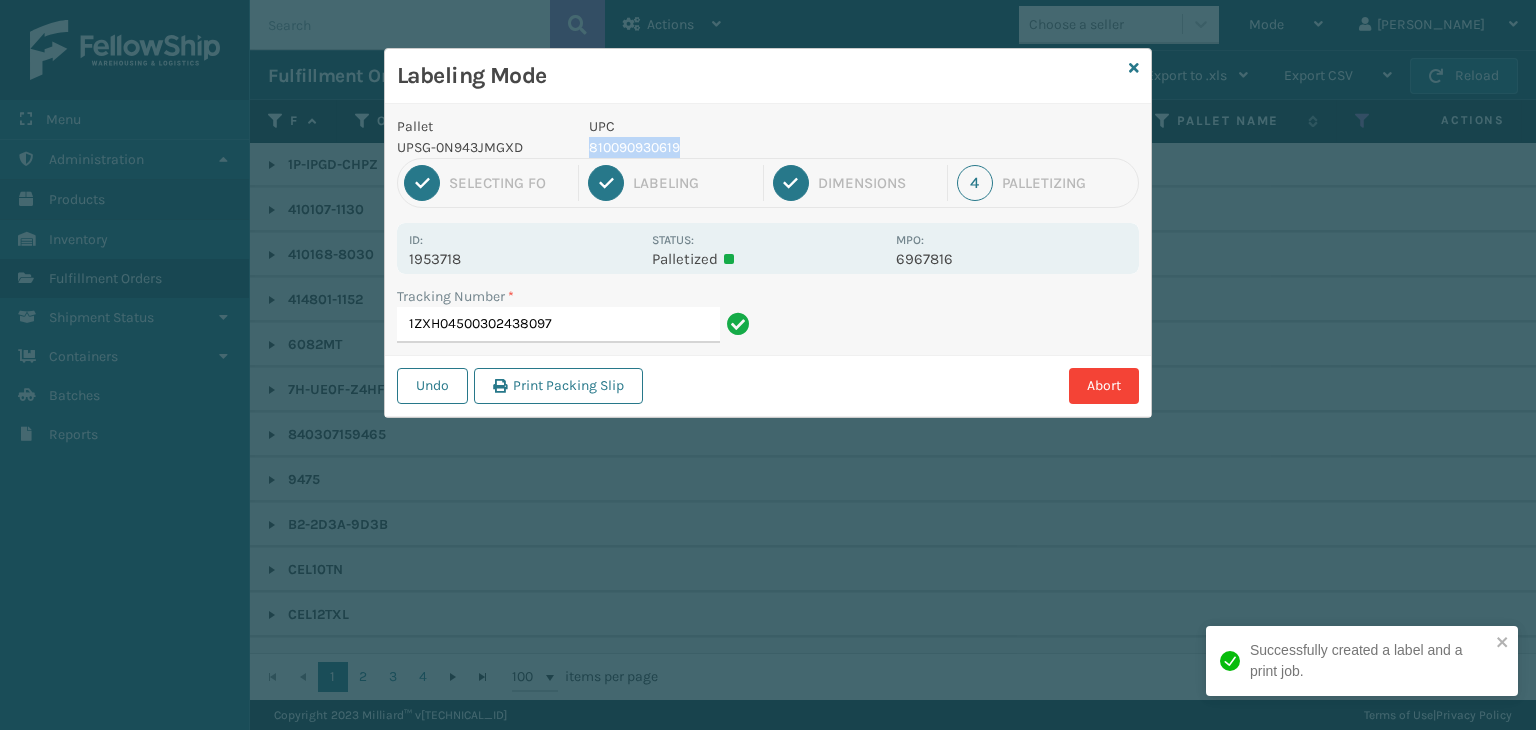 click on "810090930619" at bounding box center (736, 147) 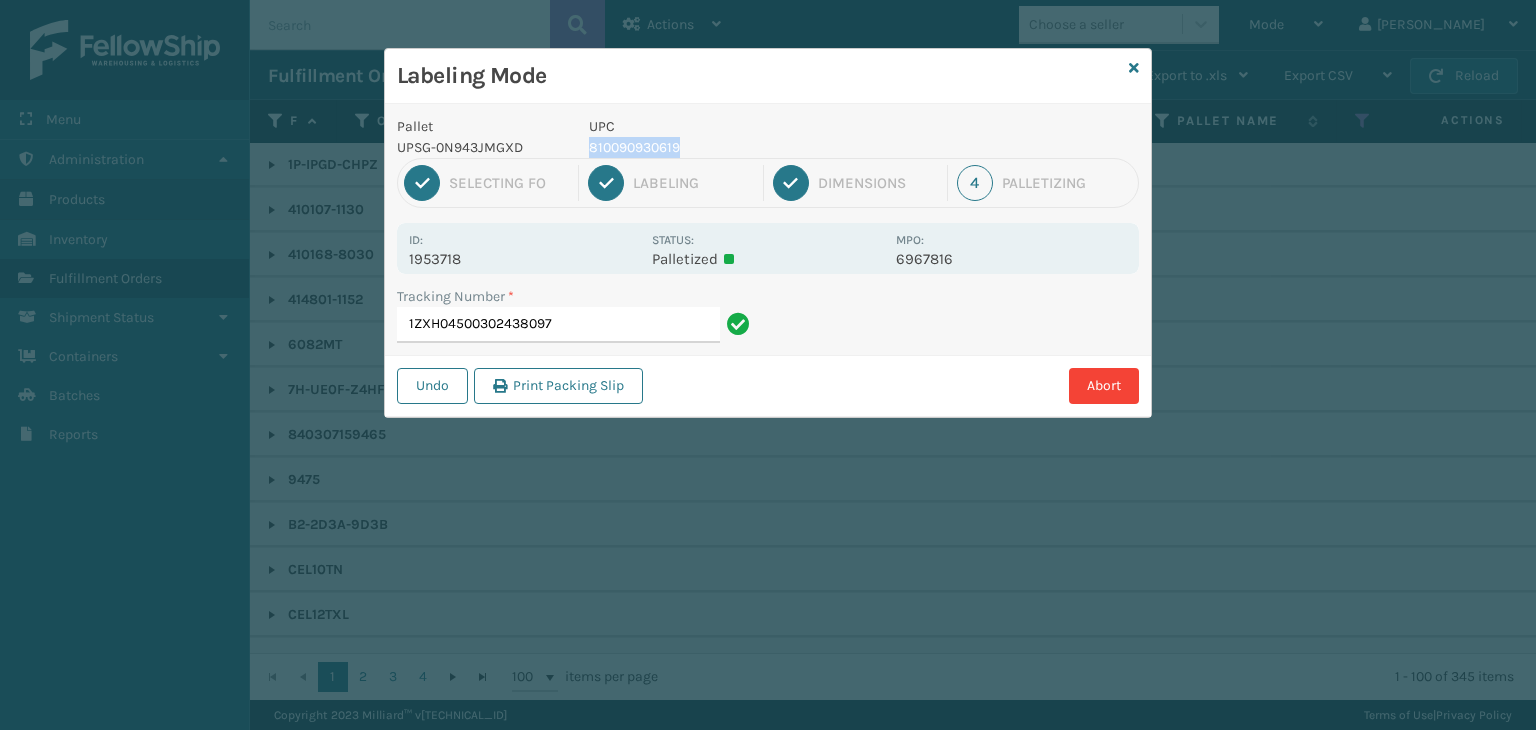 copy on "810090930619" 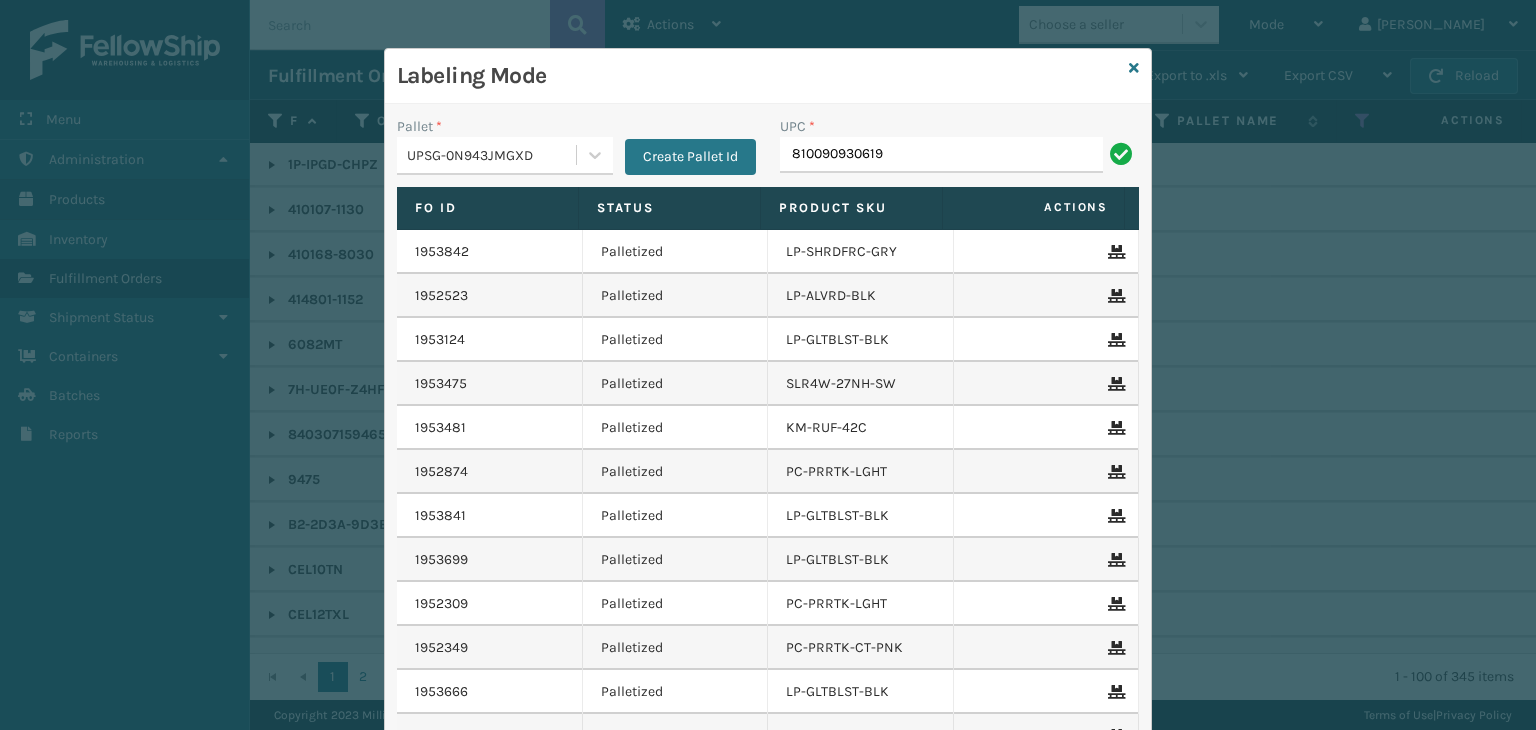 type on "810090930619" 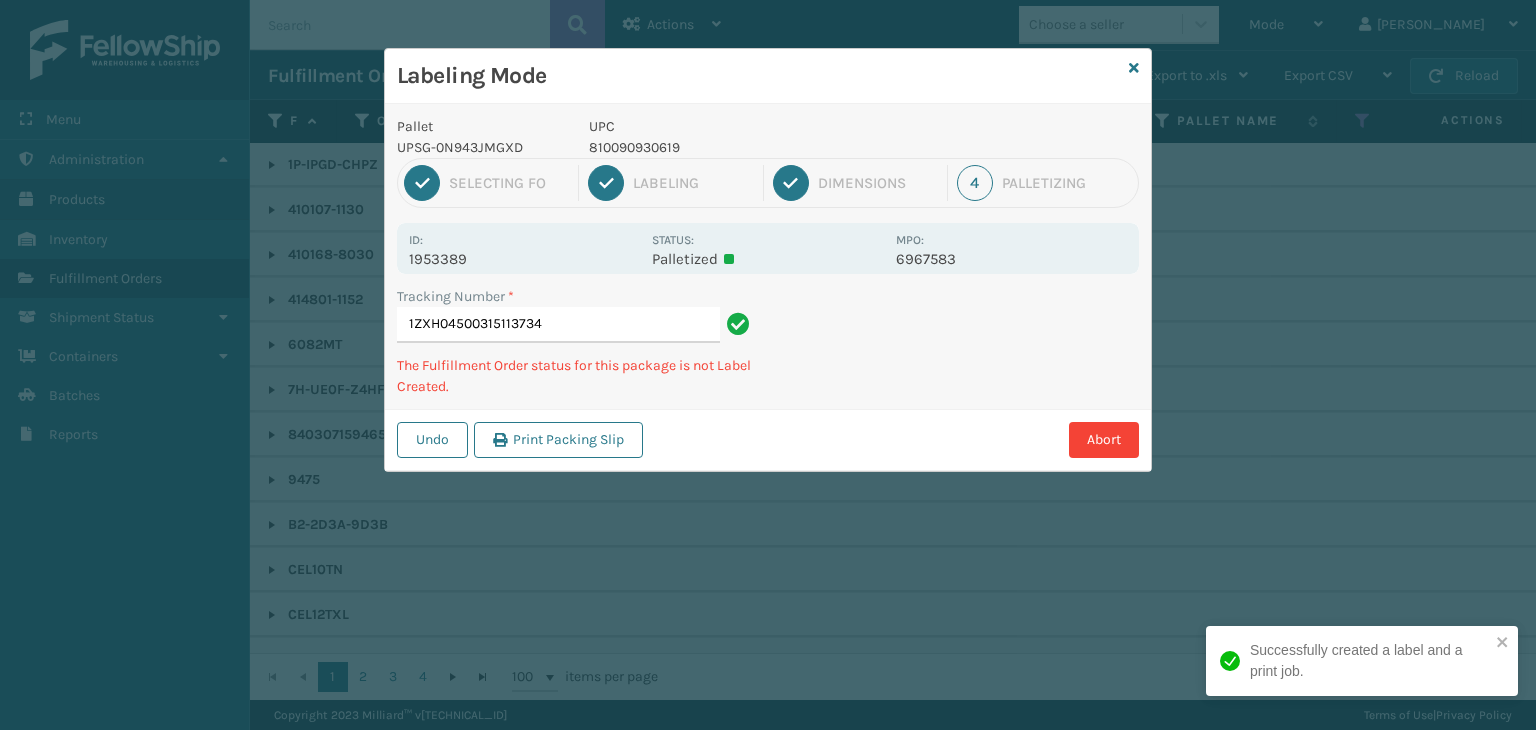 type on "1ZXH04500315113734810090930619" 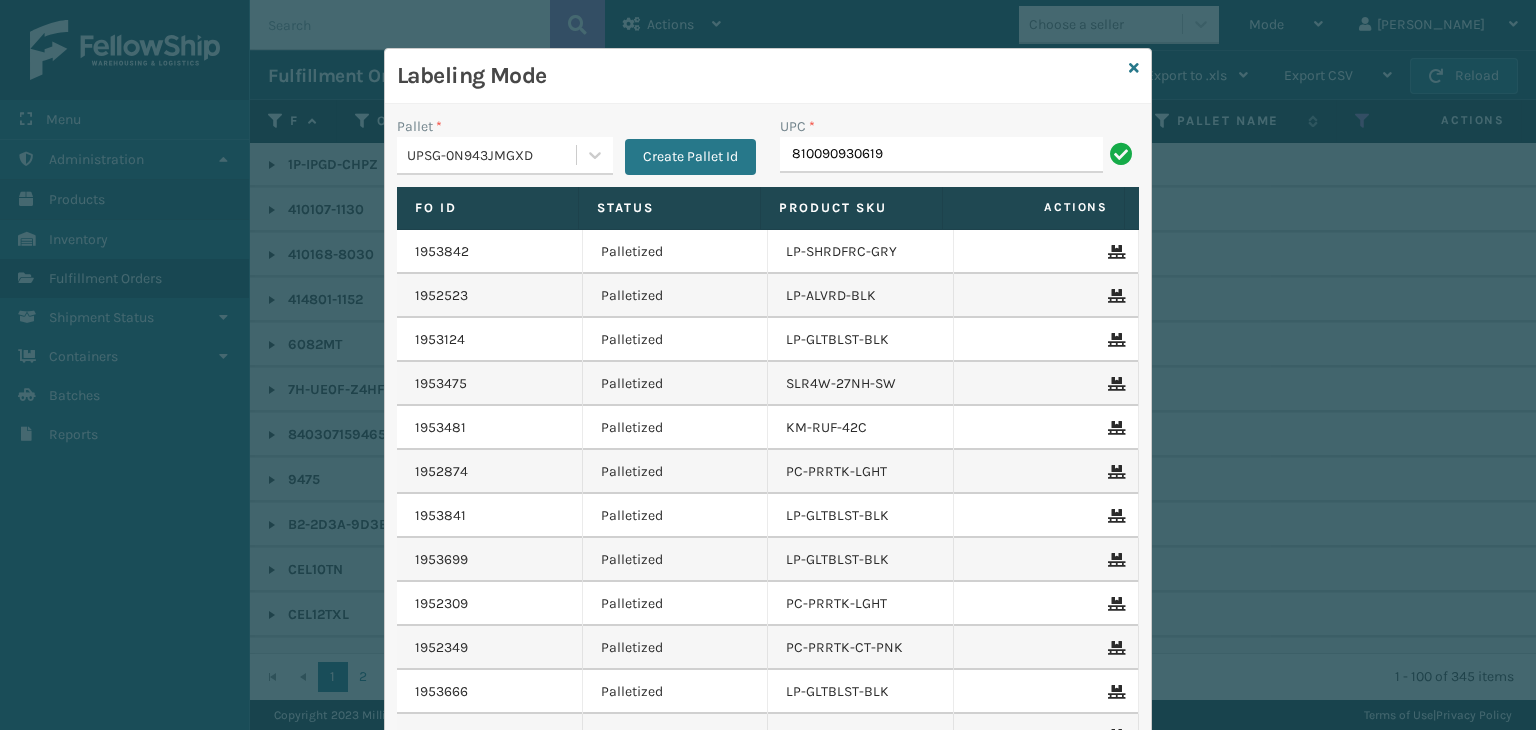 type on "810090930619" 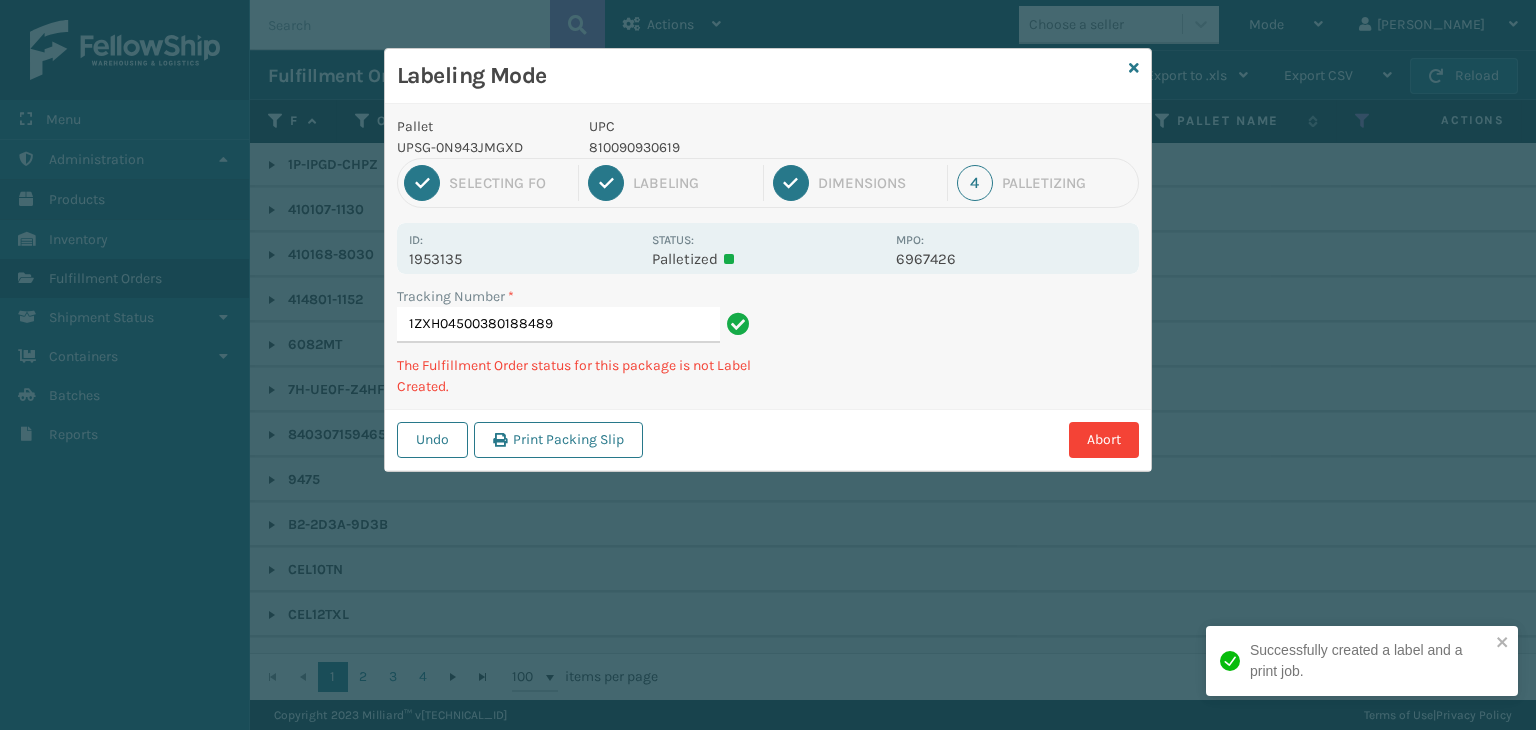 type on "1ZXH04500380188489810090930619" 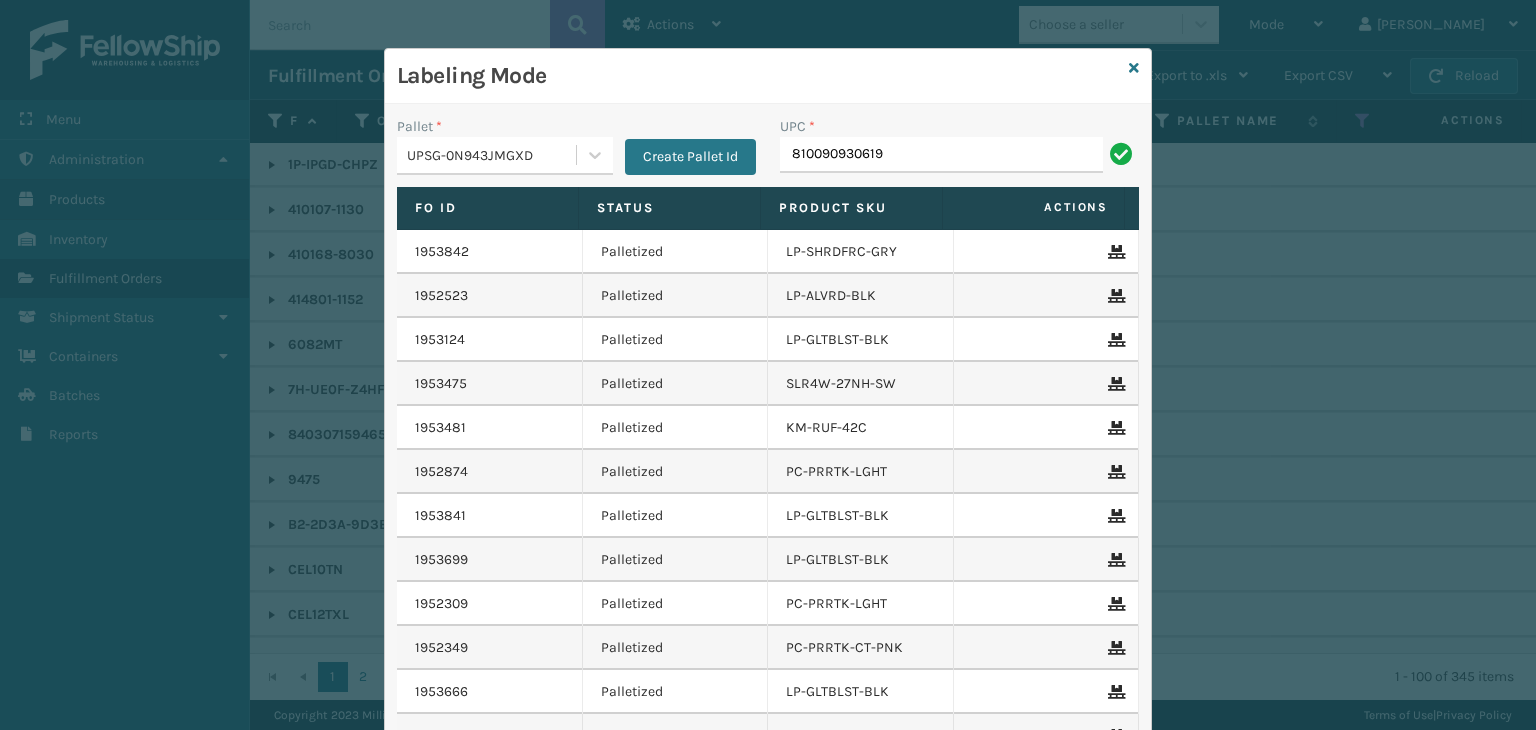 type on "810090930619" 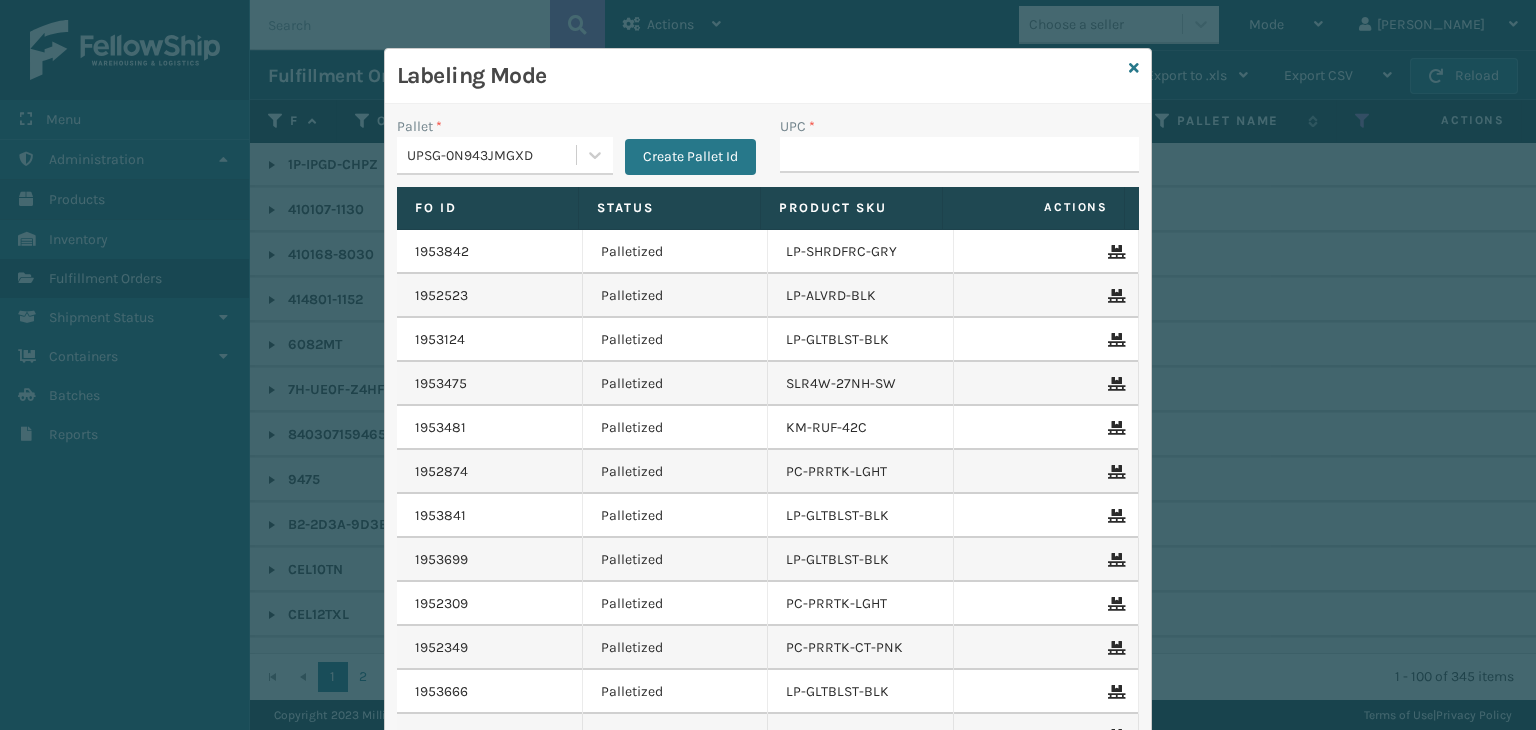 click on "UPSG-0N943JMGXD" at bounding box center [492, 155] 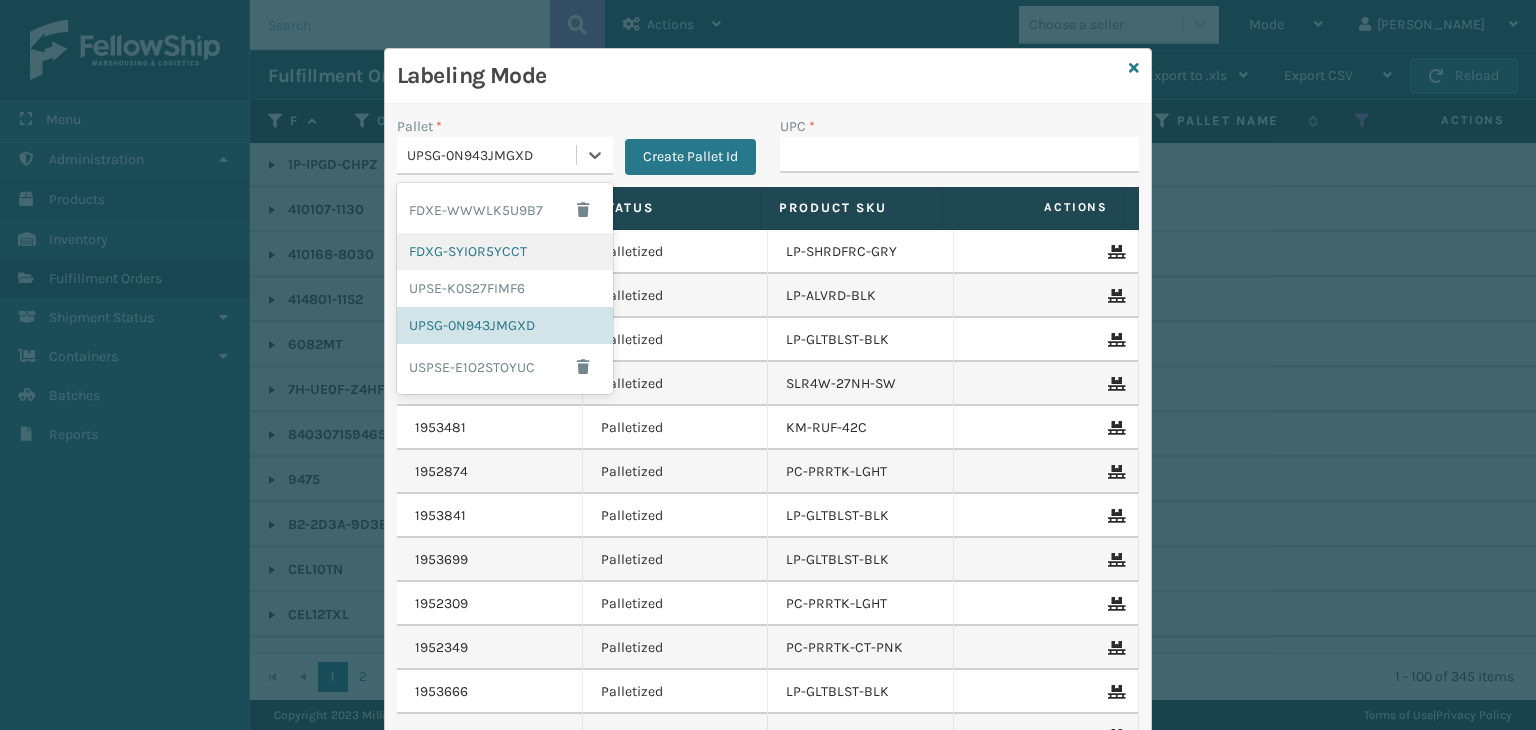 click on "FDXG-SYIOR5YCCT" at bounding box center [505, 251] 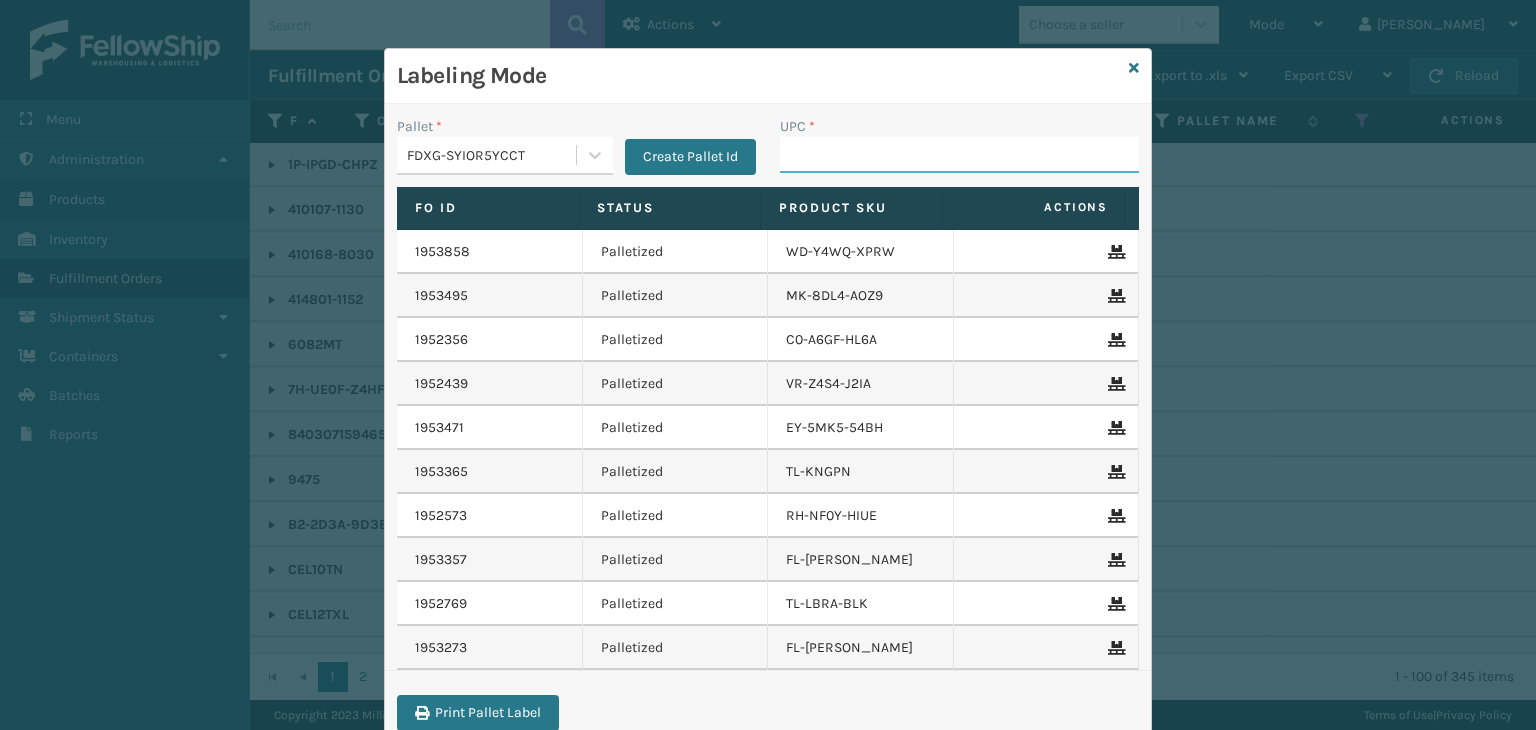 click on "UPC   *" at bounding box center (959, 155) 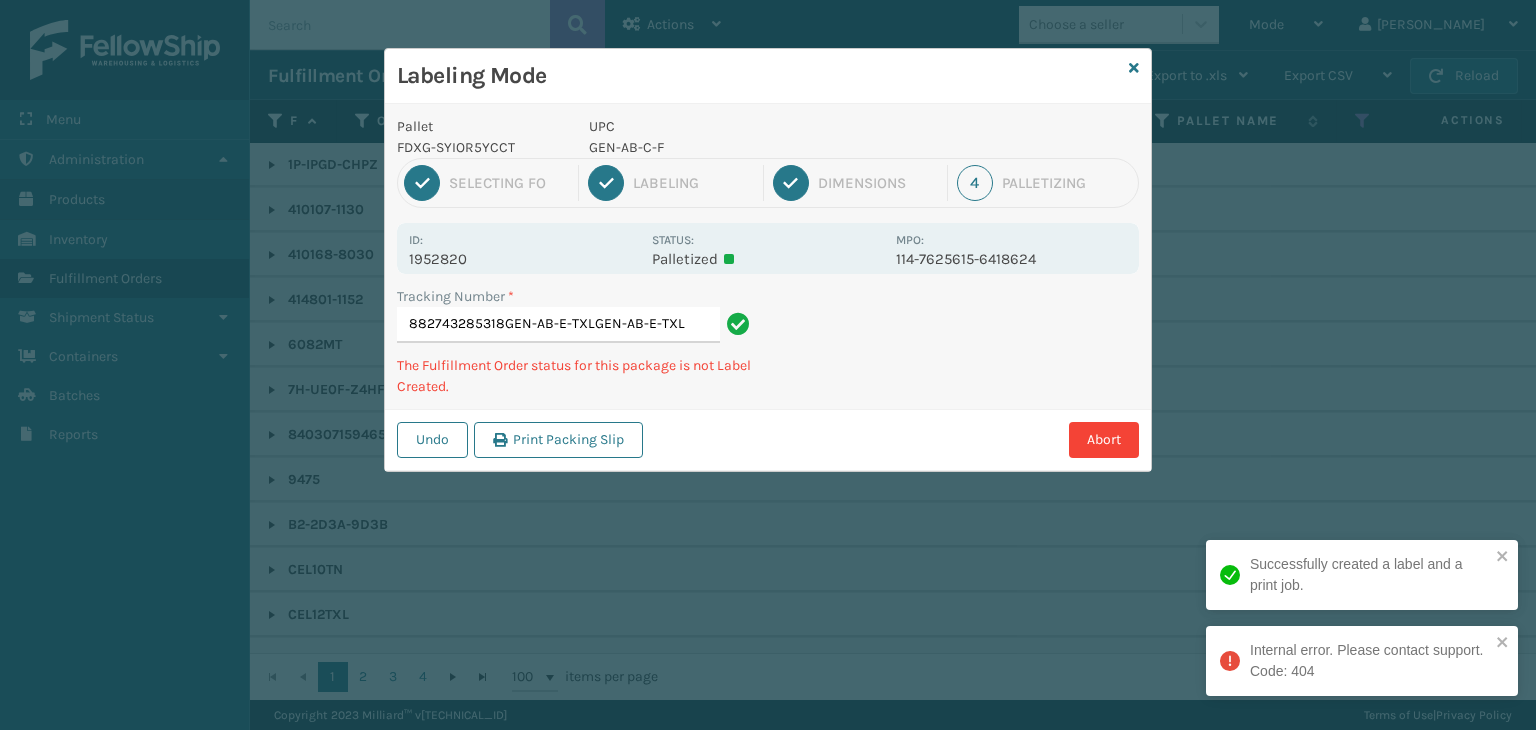 type on "882743285318GEN-AB-E-TXLGEN-AB-E-TXL" 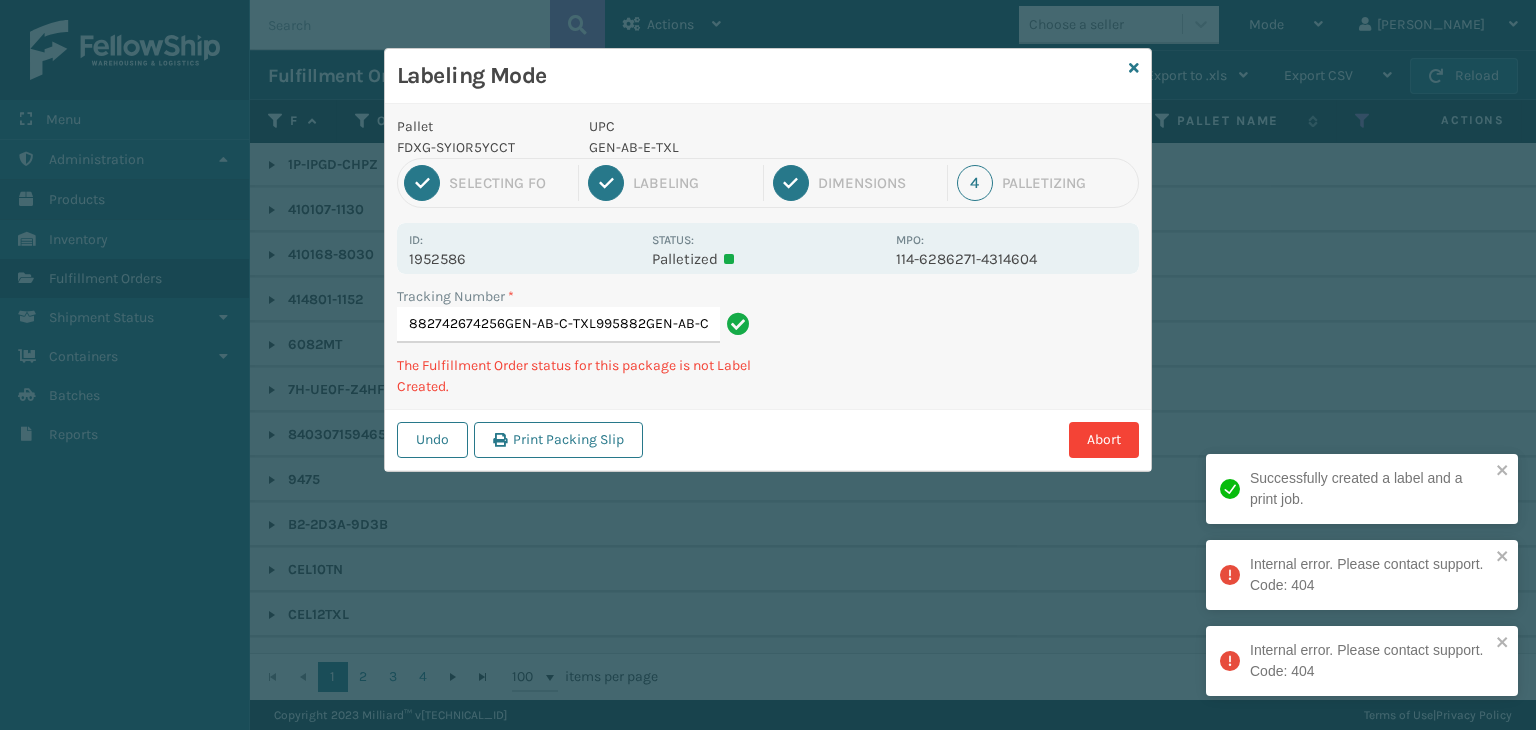 type on "882742674256GEN-AB-C-TXL995882GEN-AB-C-TXL" 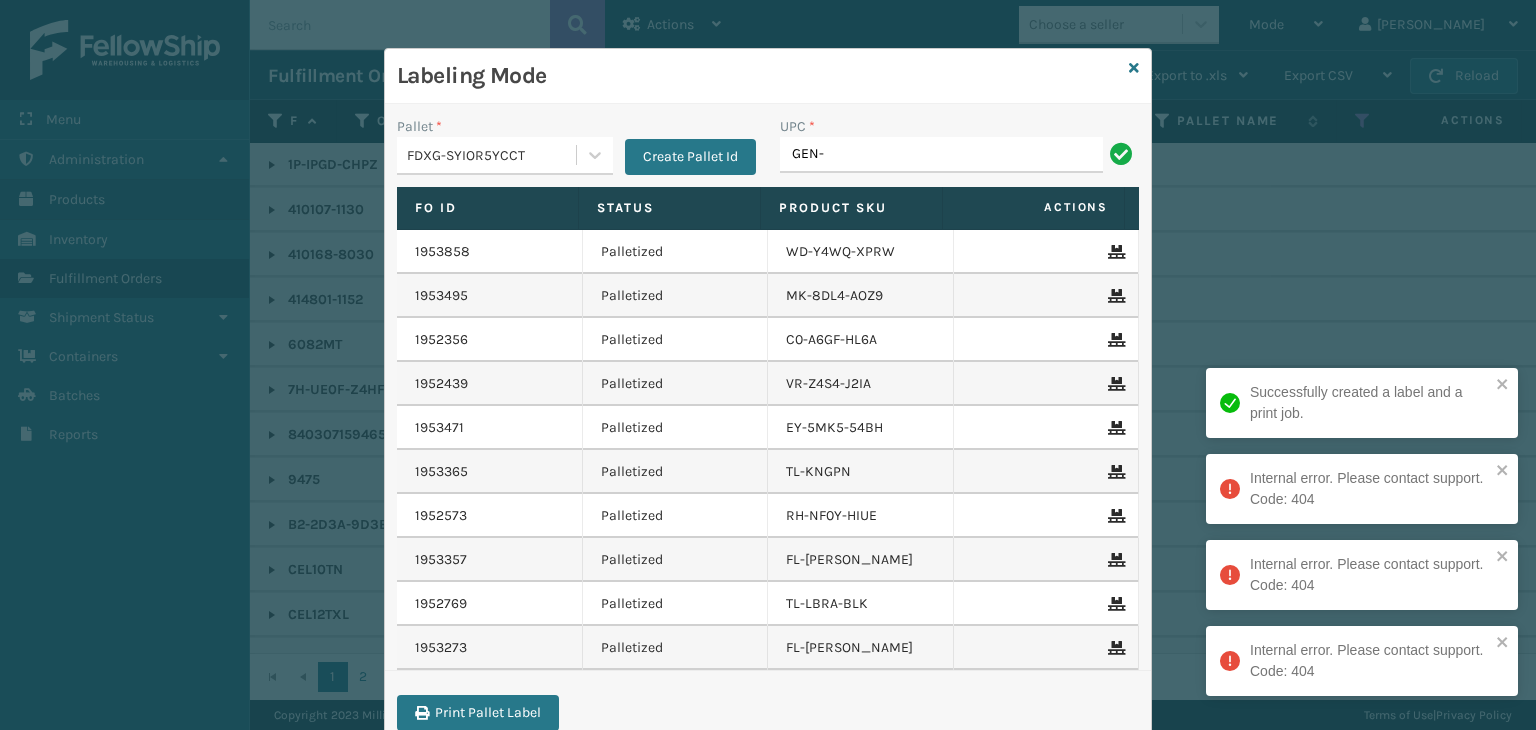type on "GEN-A" 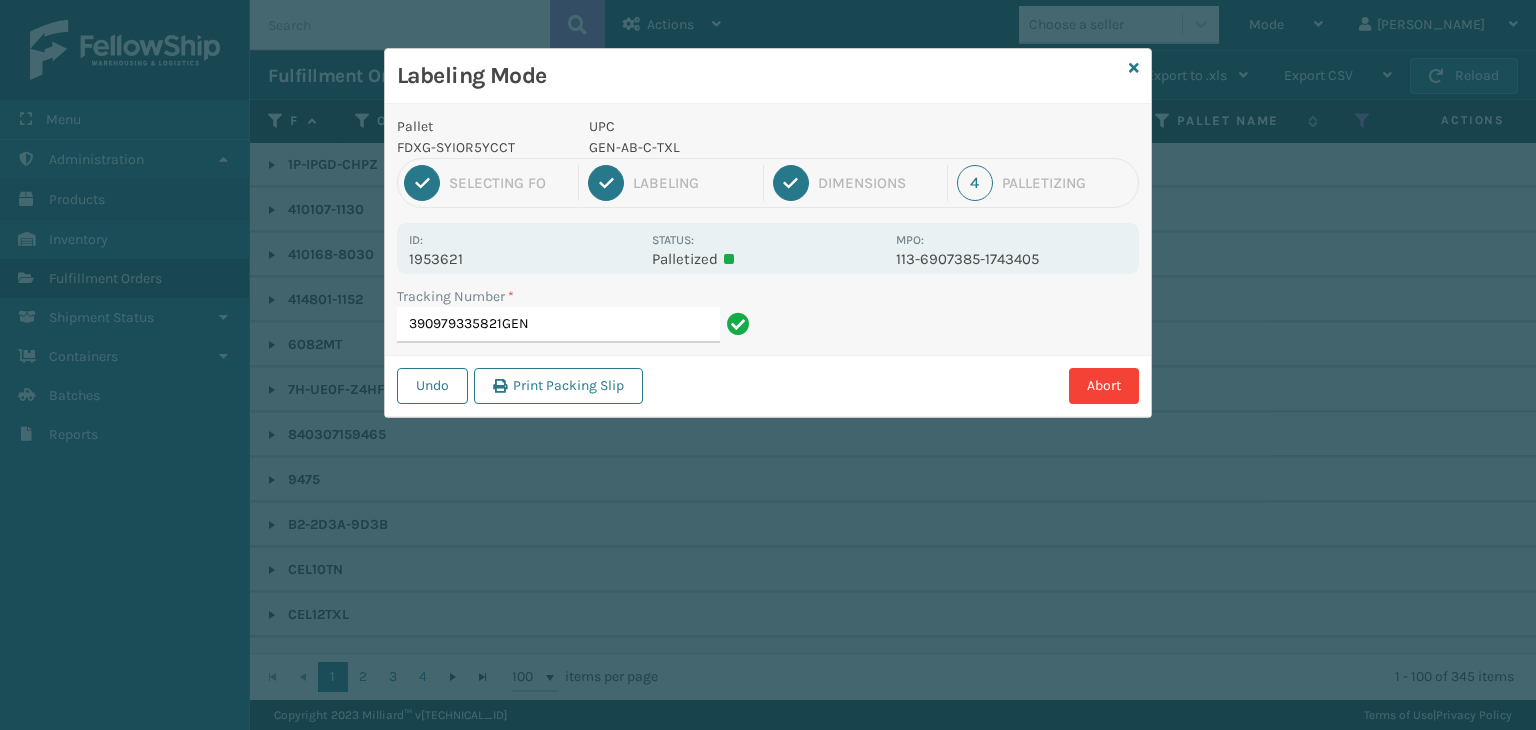 type on "390979335821GEN-" 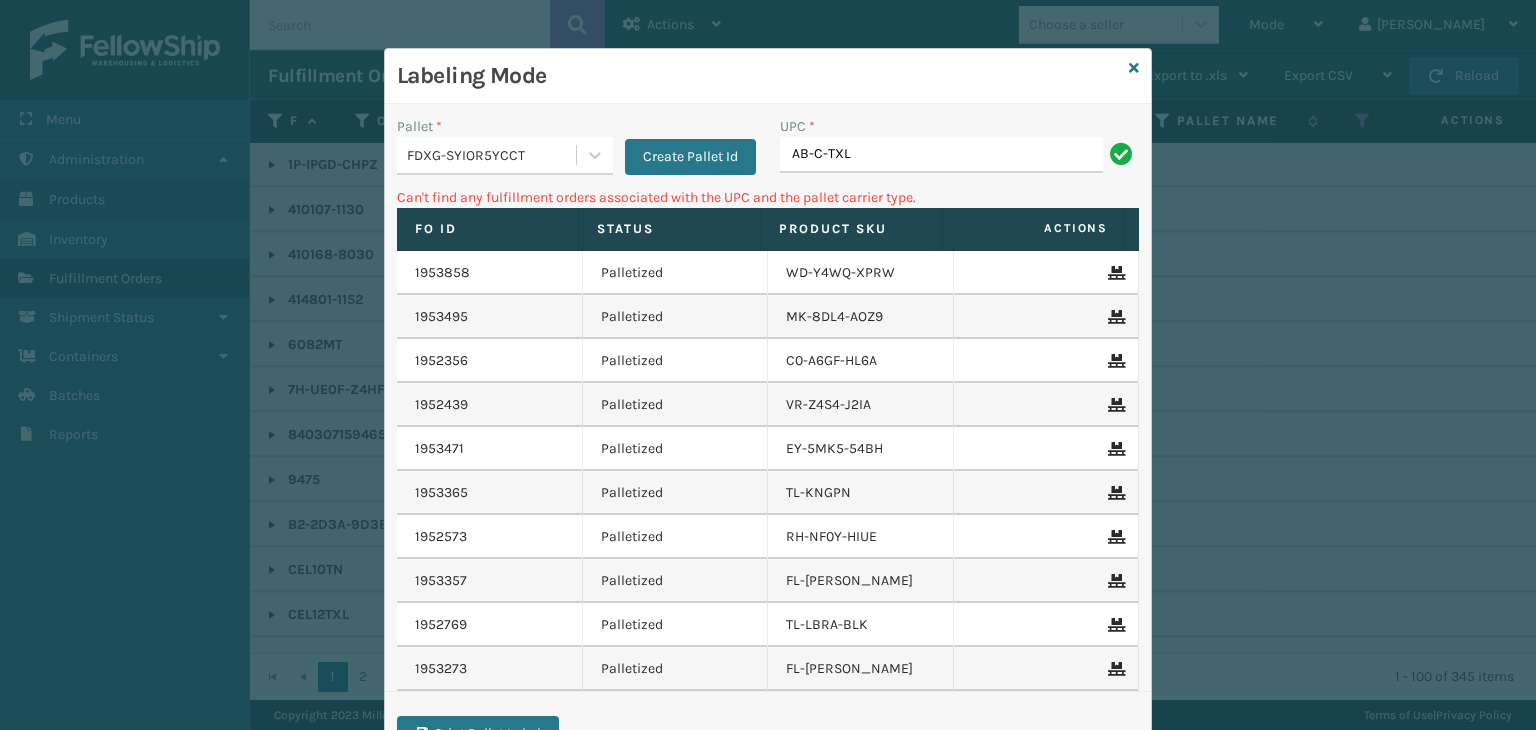 drag, startPoint x: 864, startPoint y: 165, endPoint x: 472, endPoint y: 176, distance: 392.1543 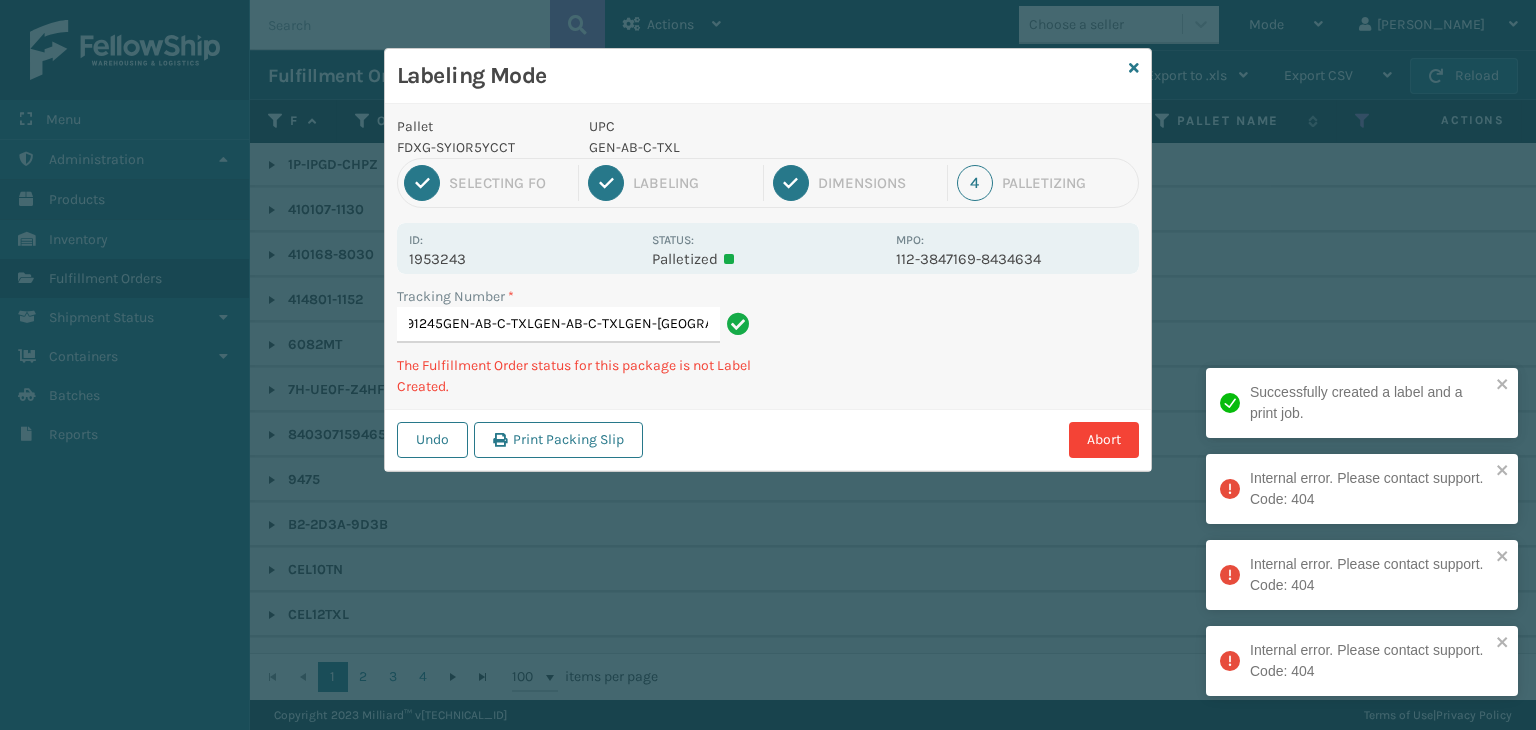type on "882745991245GEN-AB-C-TXLGEN-AB-C-TXLGEN-AB-C-TXLGEN-AB-C-TXL" 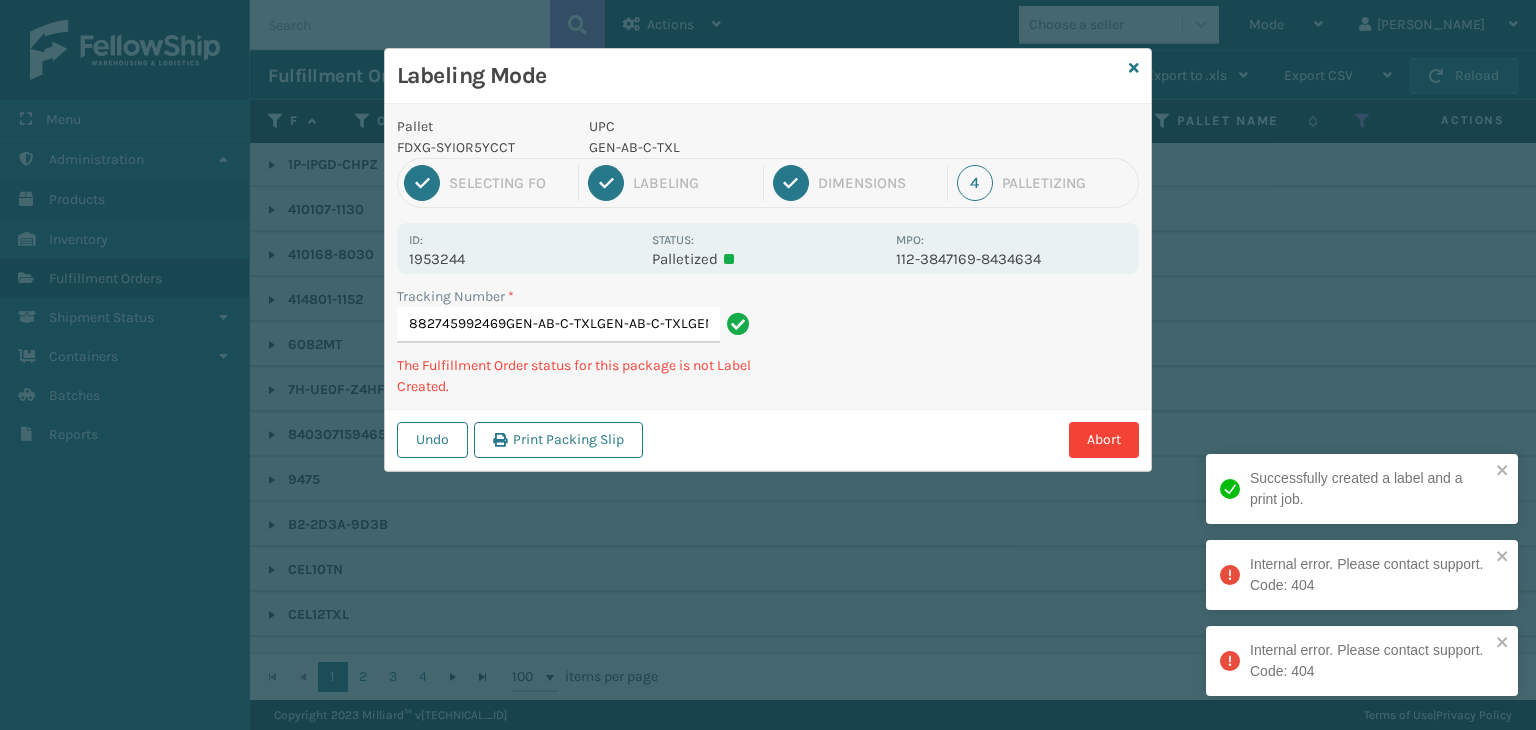 type on "882745992469GEN-AB-C-TXLGEN-AB-C-TXLGEN-AB-C-TXL" 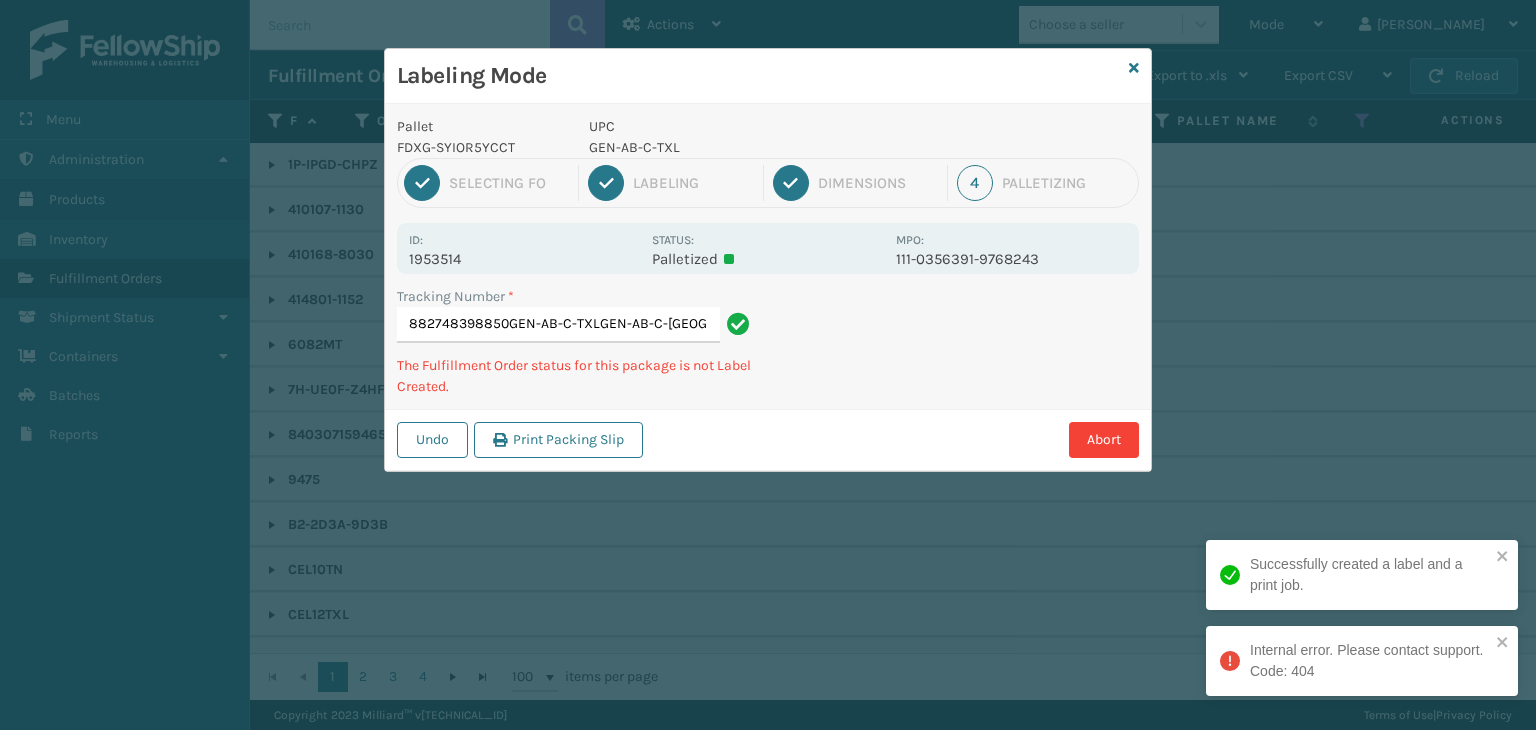 type on "882748398850GEN-AB-C-TXLGEN-AB-C-TXL" 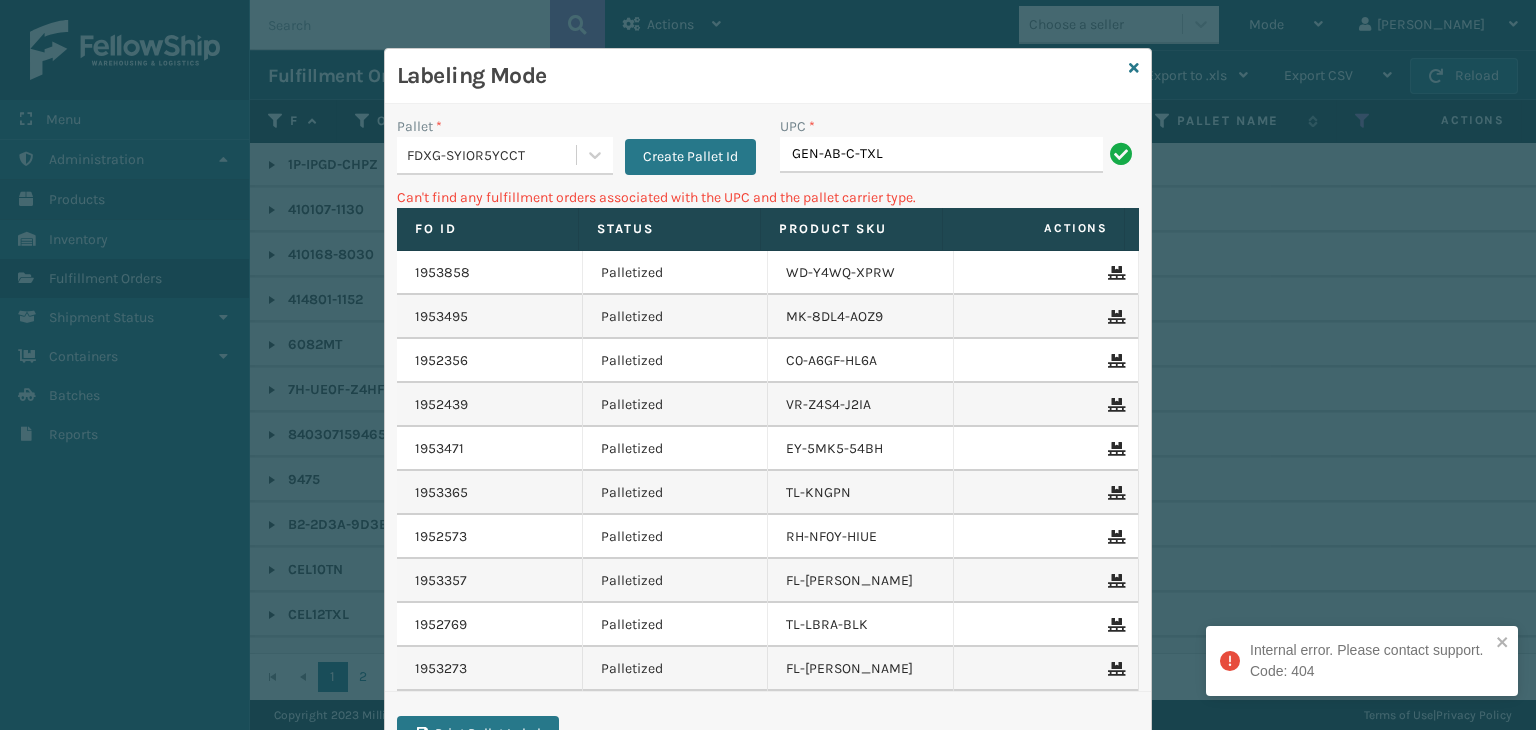 drag, startPoint x: 943, startPoint y: 153, endPoint x: 371, endPoint y: 187, distance: 573.0096 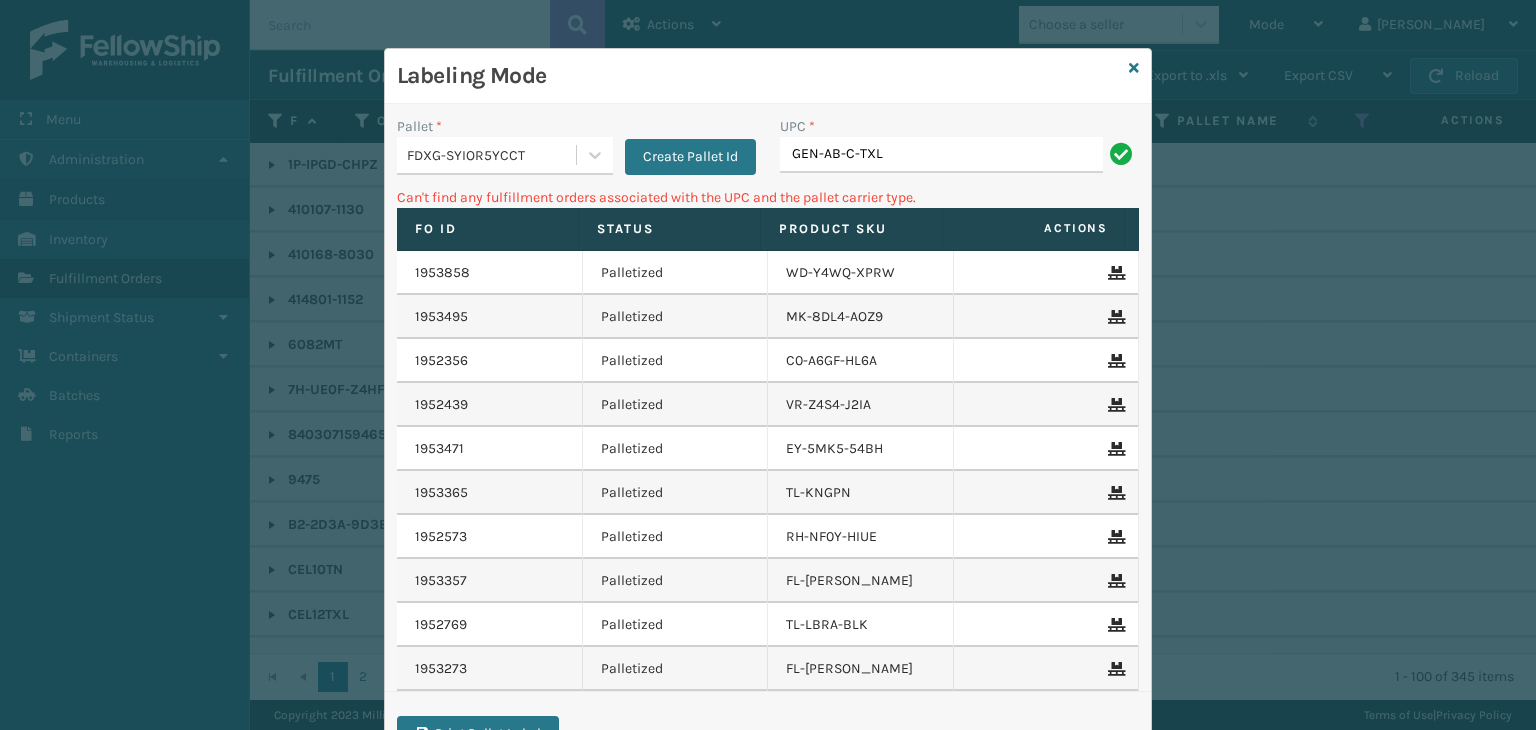 click on "FDXG-SYIOR5YCCT" at bounding box center [492, 155] 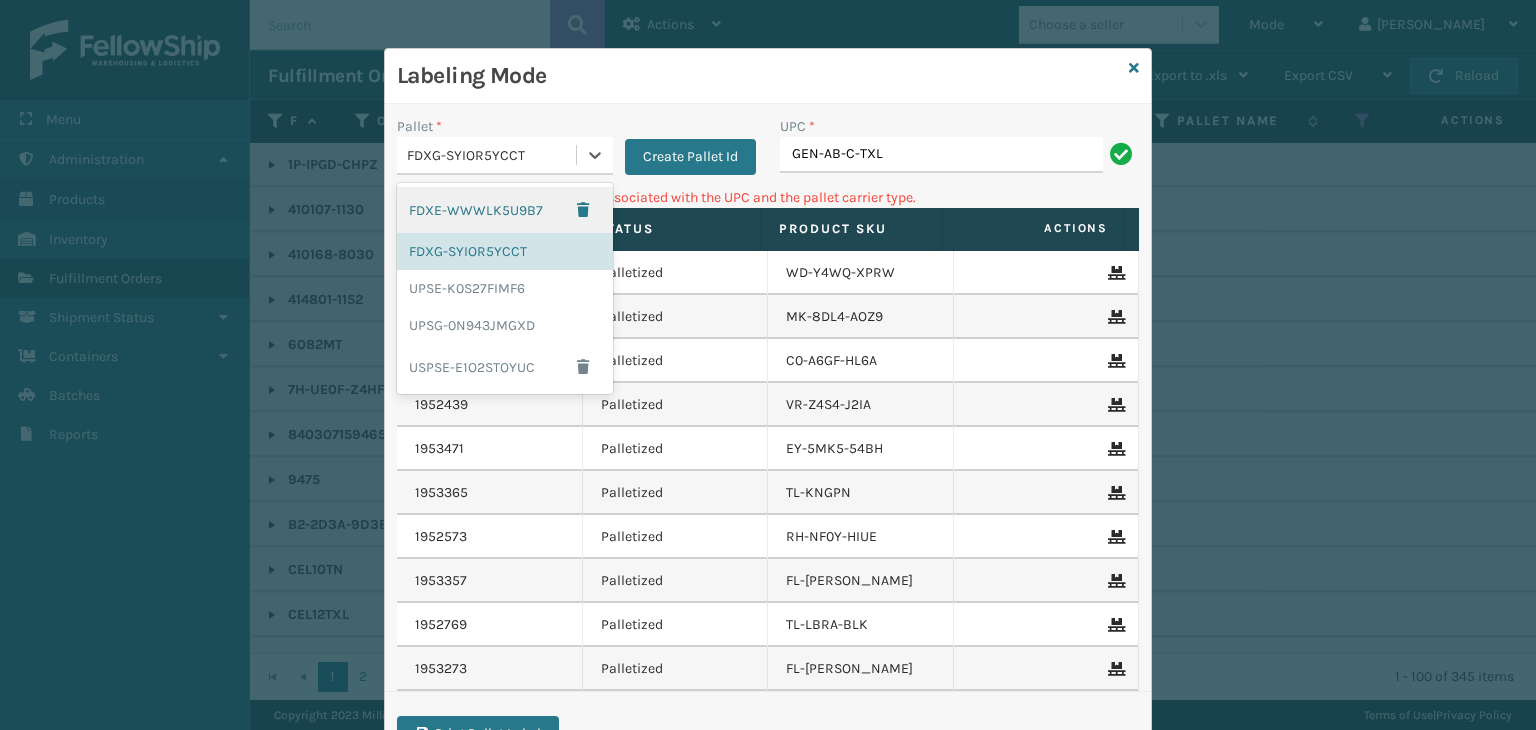 click on "FDXE-WWWLK5U9B7" at bounding box center [505, 210] 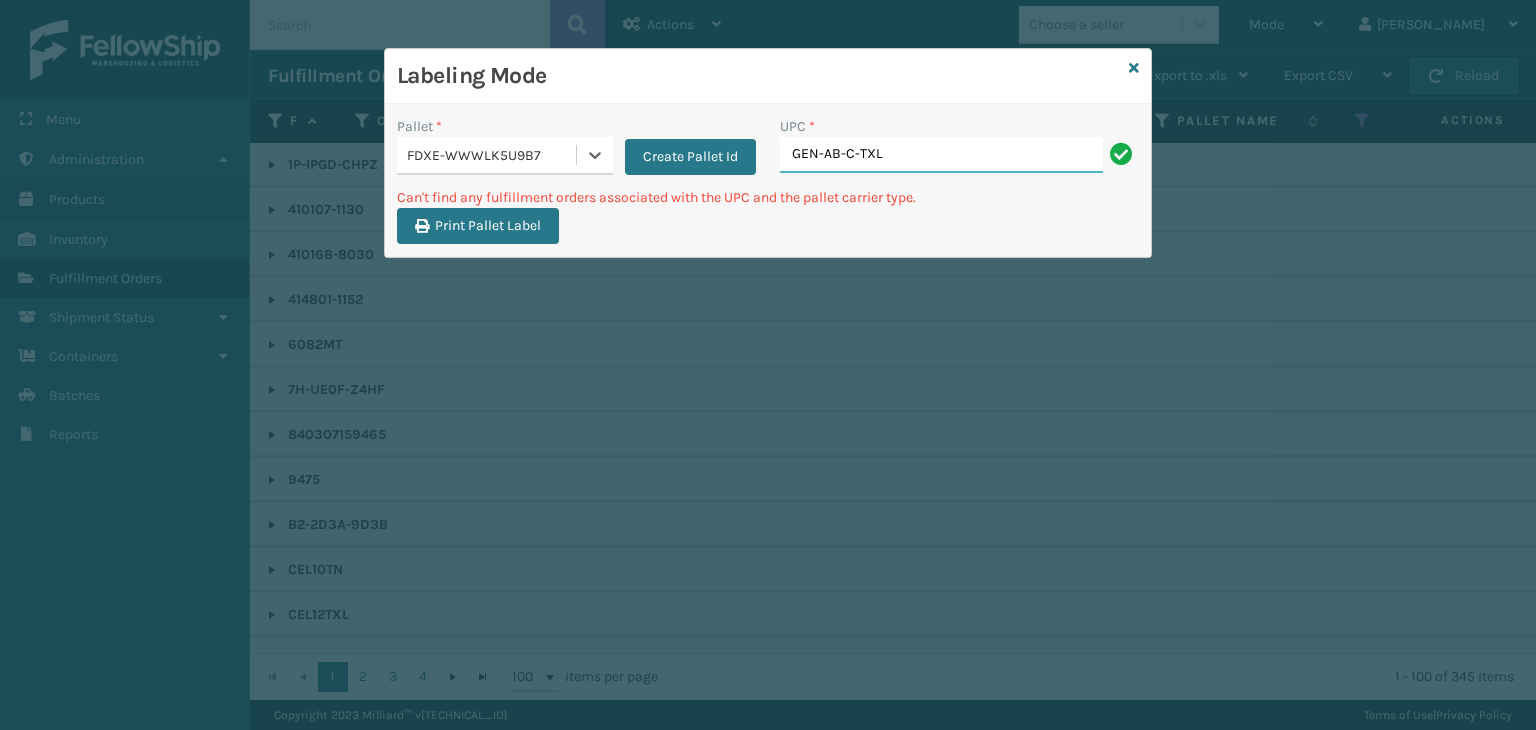 click on "GEN-AB-C-TXL" at bounding box center (941, 155) 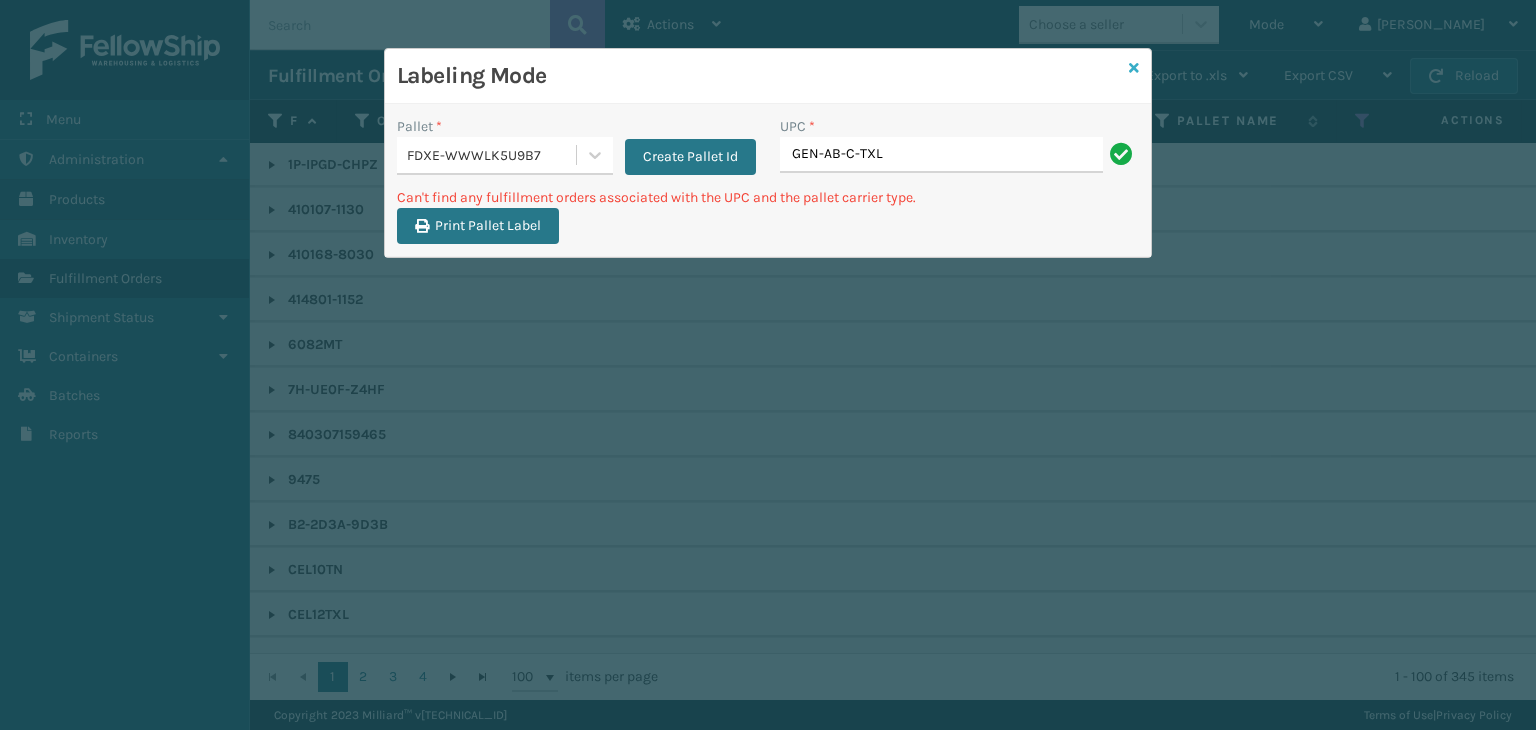 click at bounding box center (1134, 68) 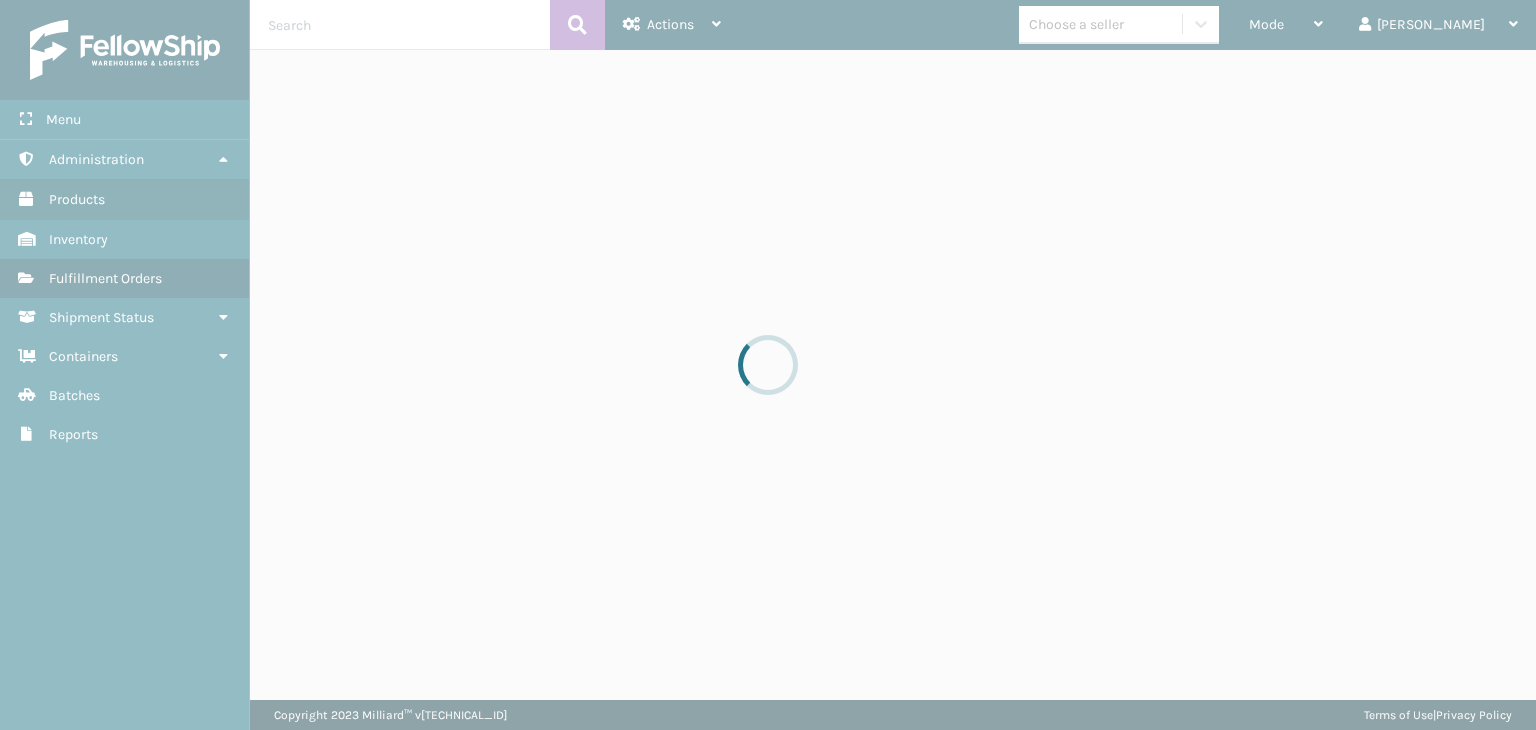 click at bounding box center [768, 365] 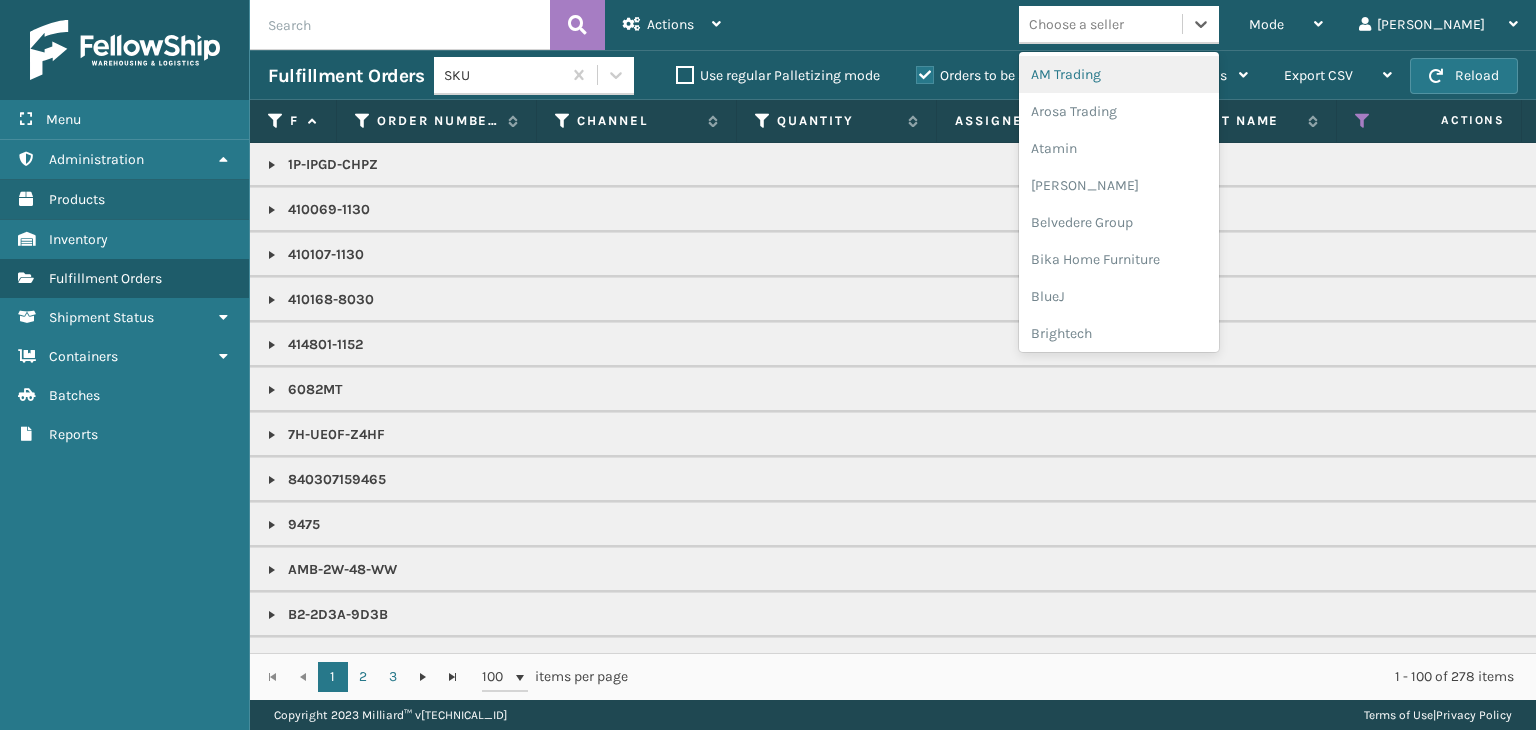 click on "Choose a seller" at bounding box center (1076, 24) 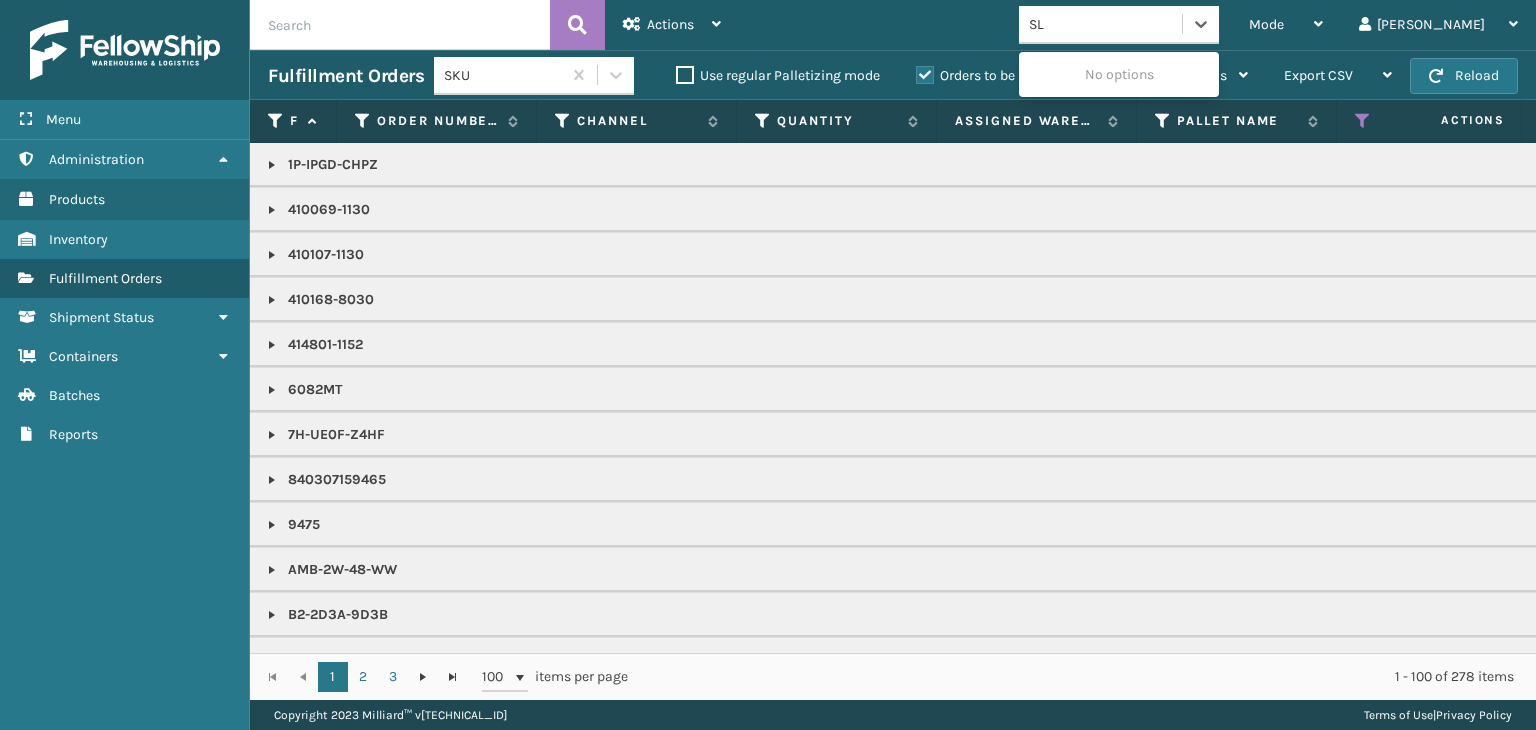 type on "SLE" 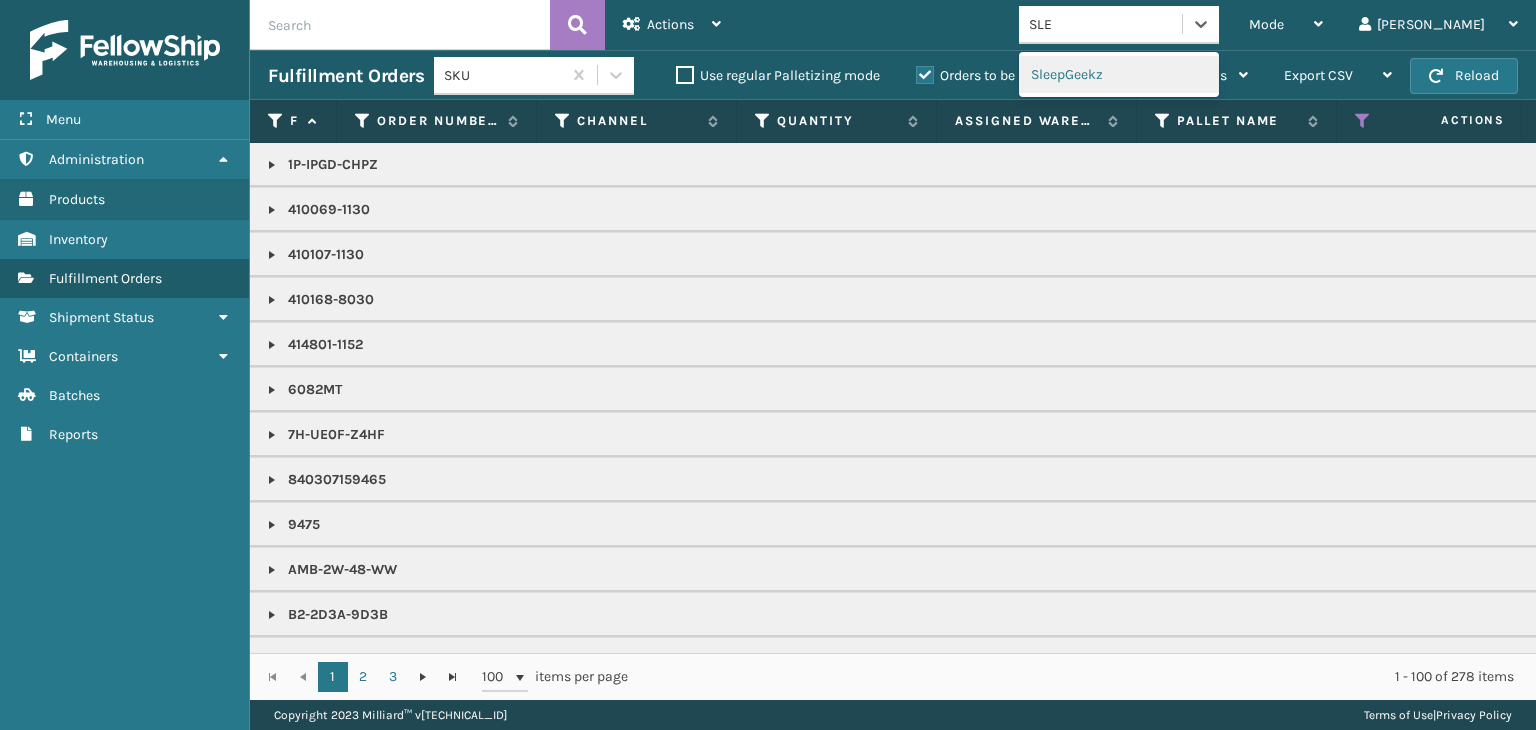 click on "SleepGeekz" at bounding box center (1119, 74) 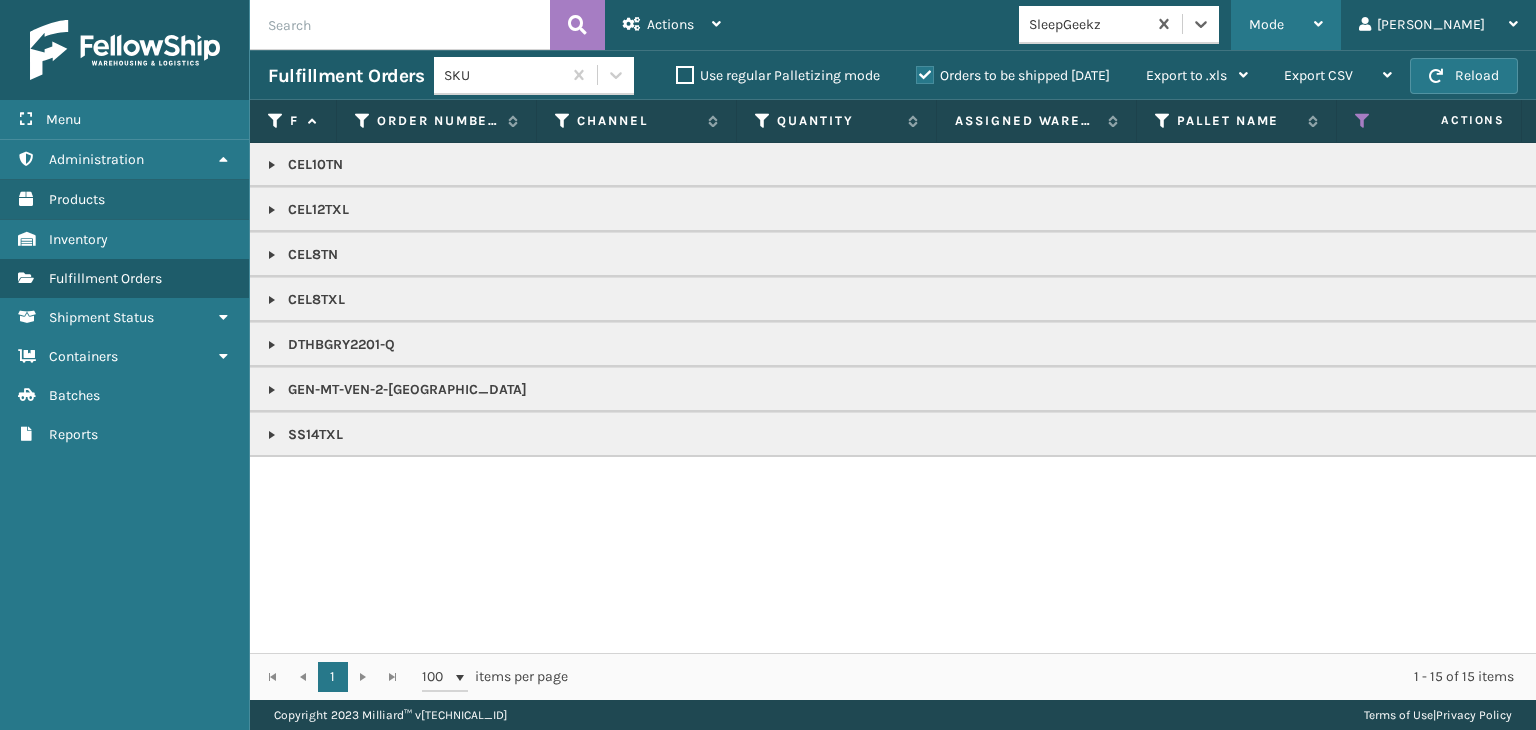 click on "Mode" at bounding box center [1286, 25] 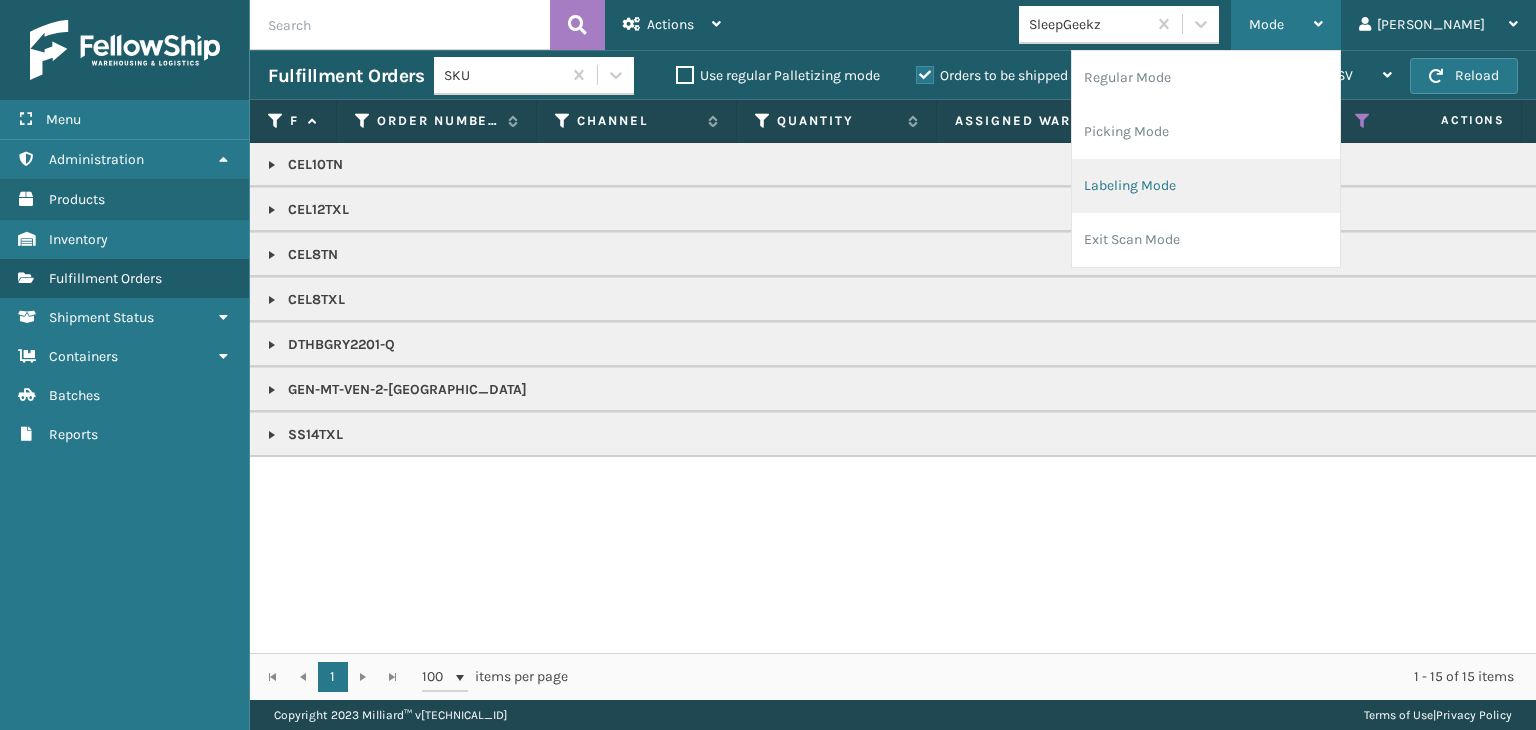 click on "Labeling Mode" at bounding box center [1206, 186] 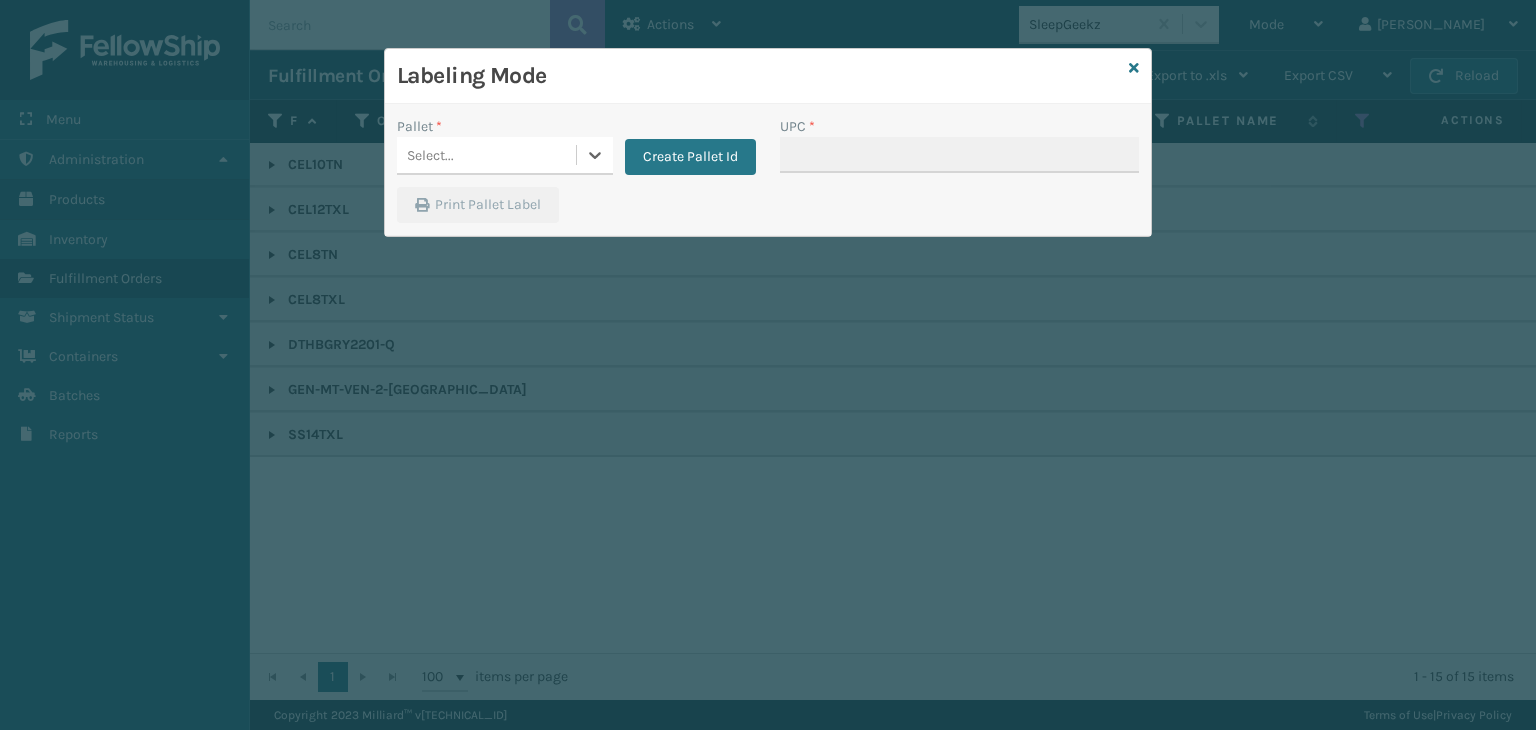click on "Select..." at bounding box center (486, 155) 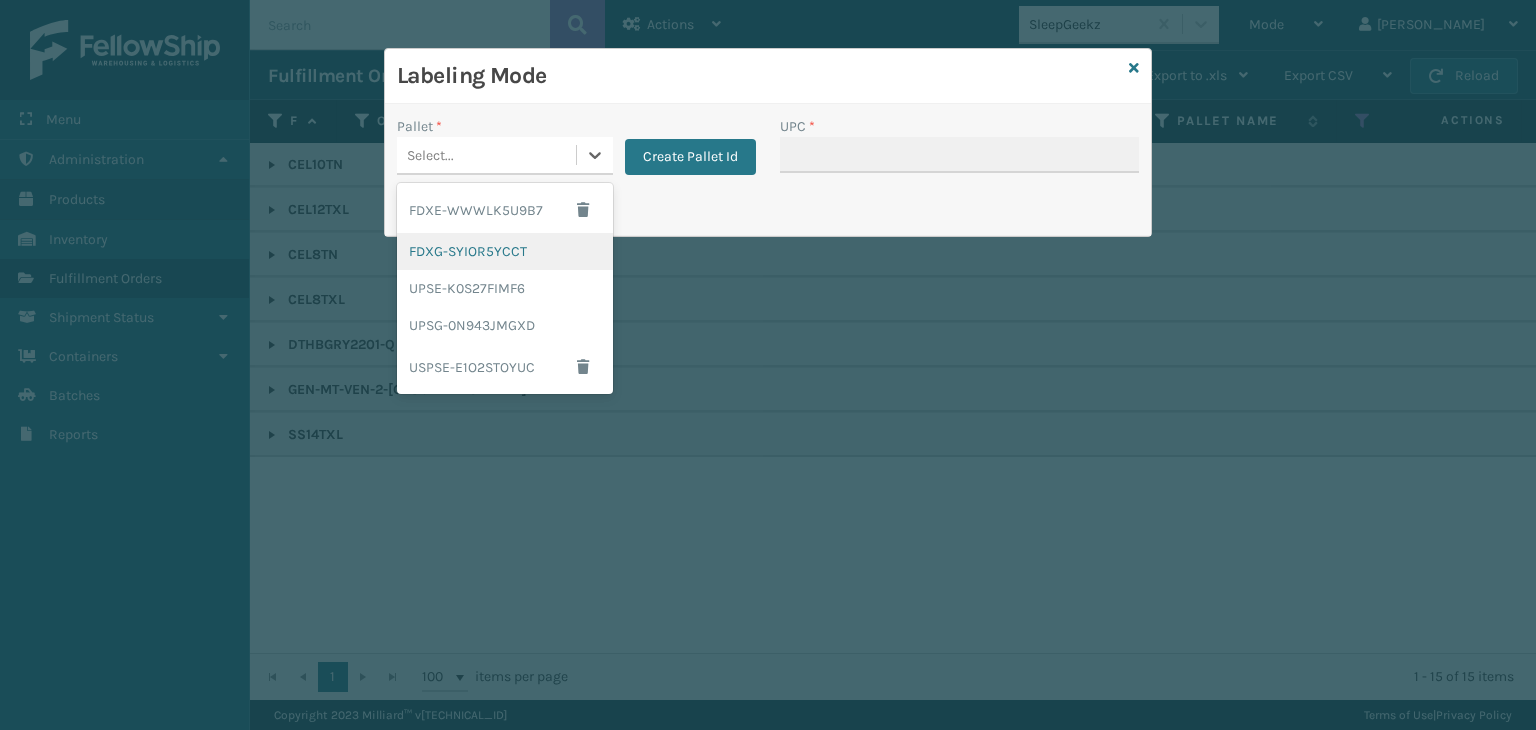 click on "FDXG-SYIOR5YCCT" at bounding box center [505, 251] 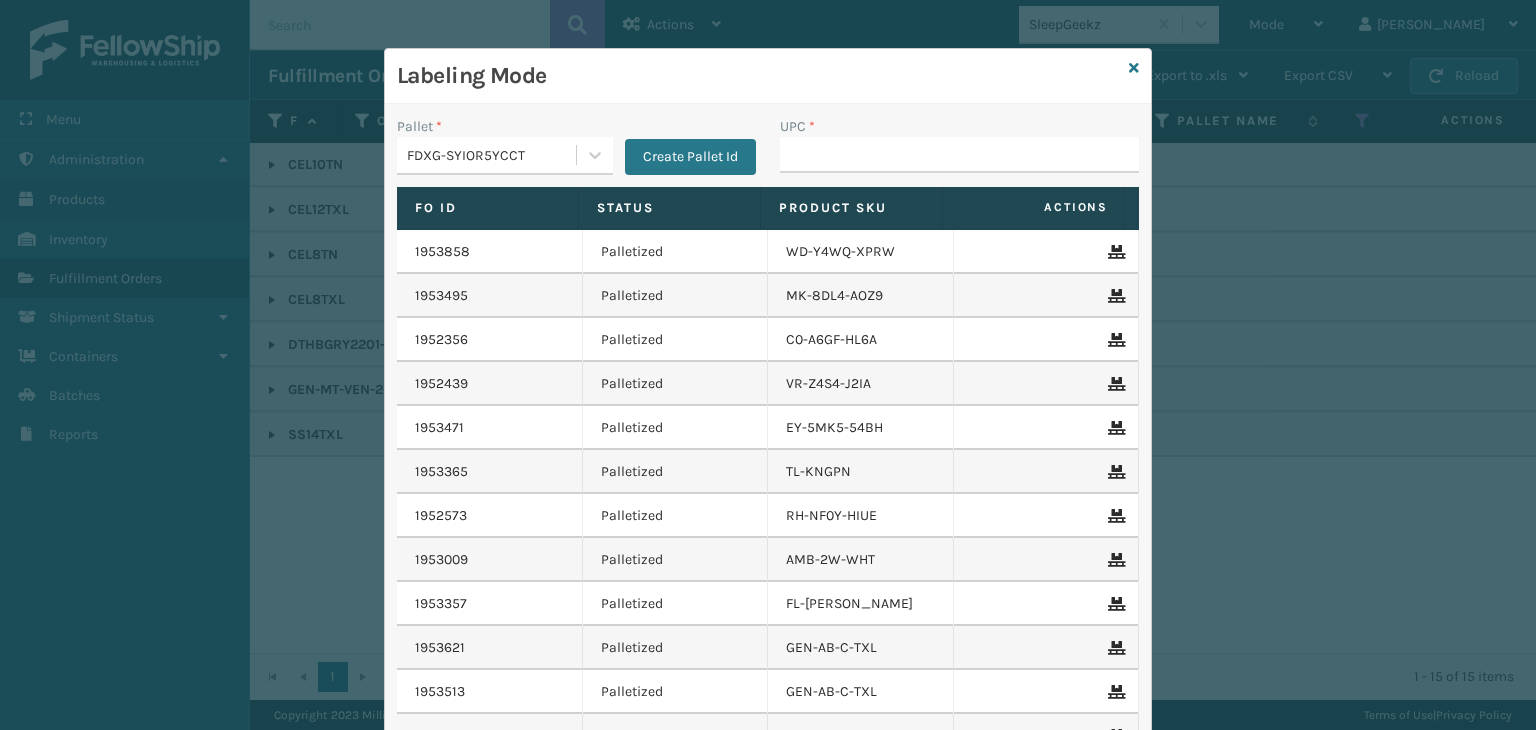 click on "UPC   *" at bounding box center (959, 126) 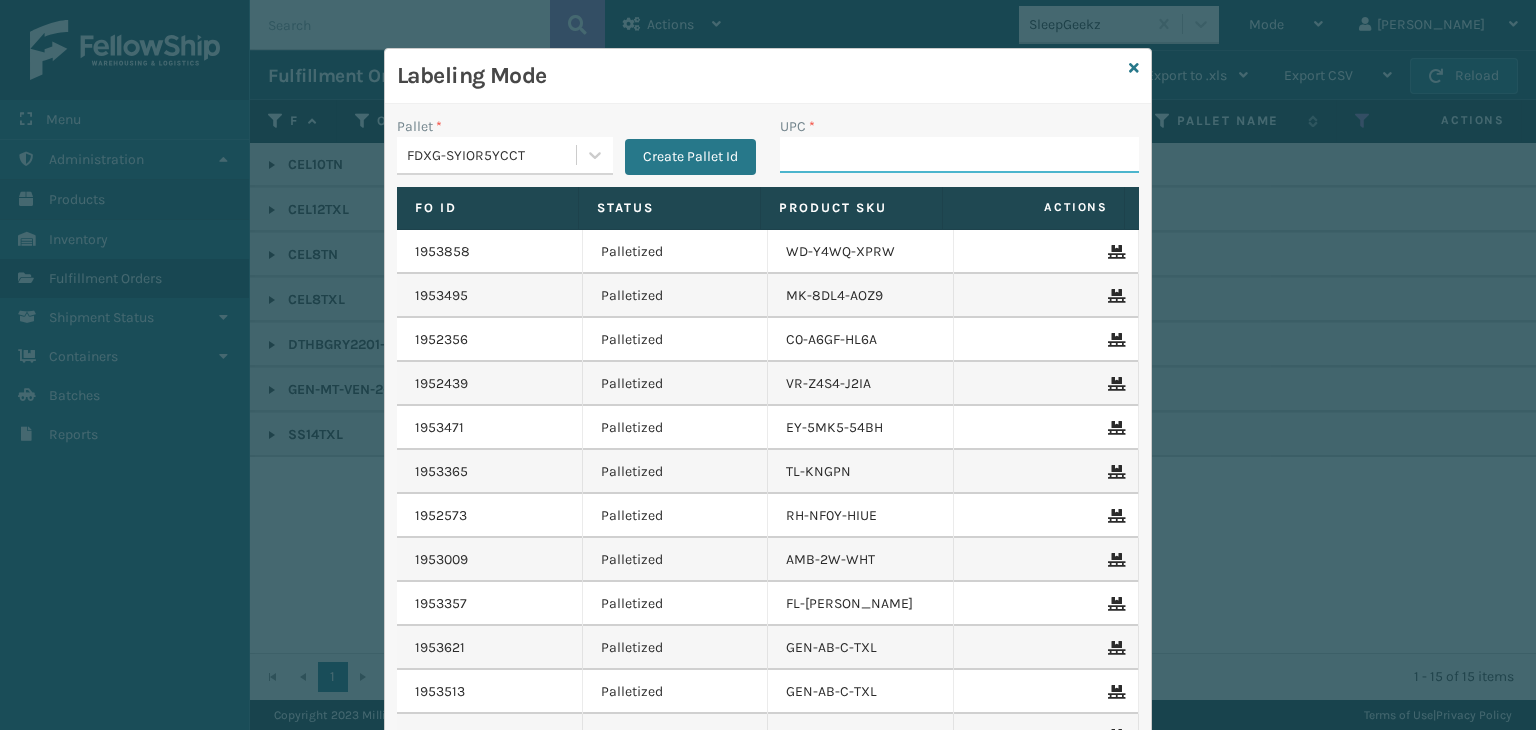 click on "UPC   *" at bounding box center [959, 155] 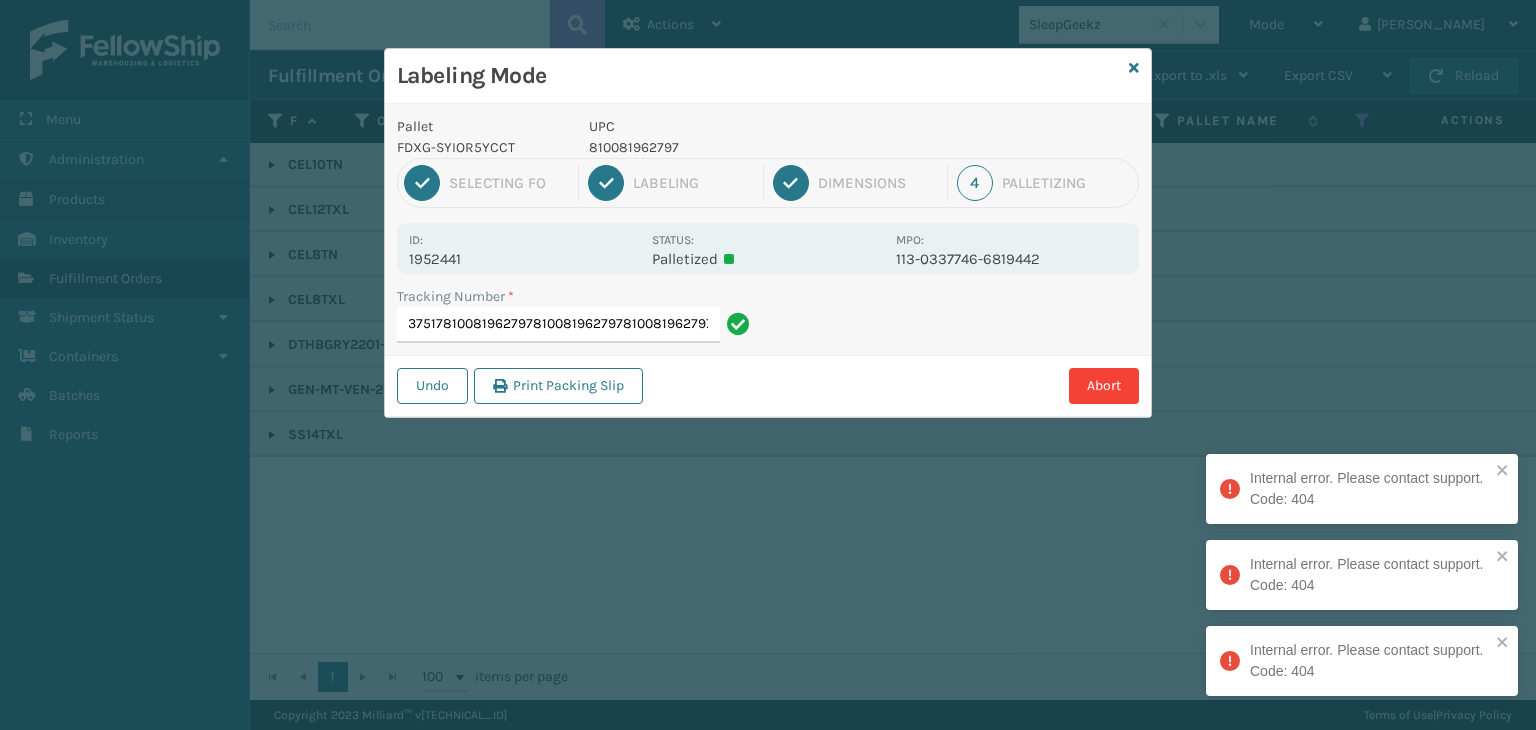 scroll, scrollTop: 0, scrollLeft: 144, axis: horizontal 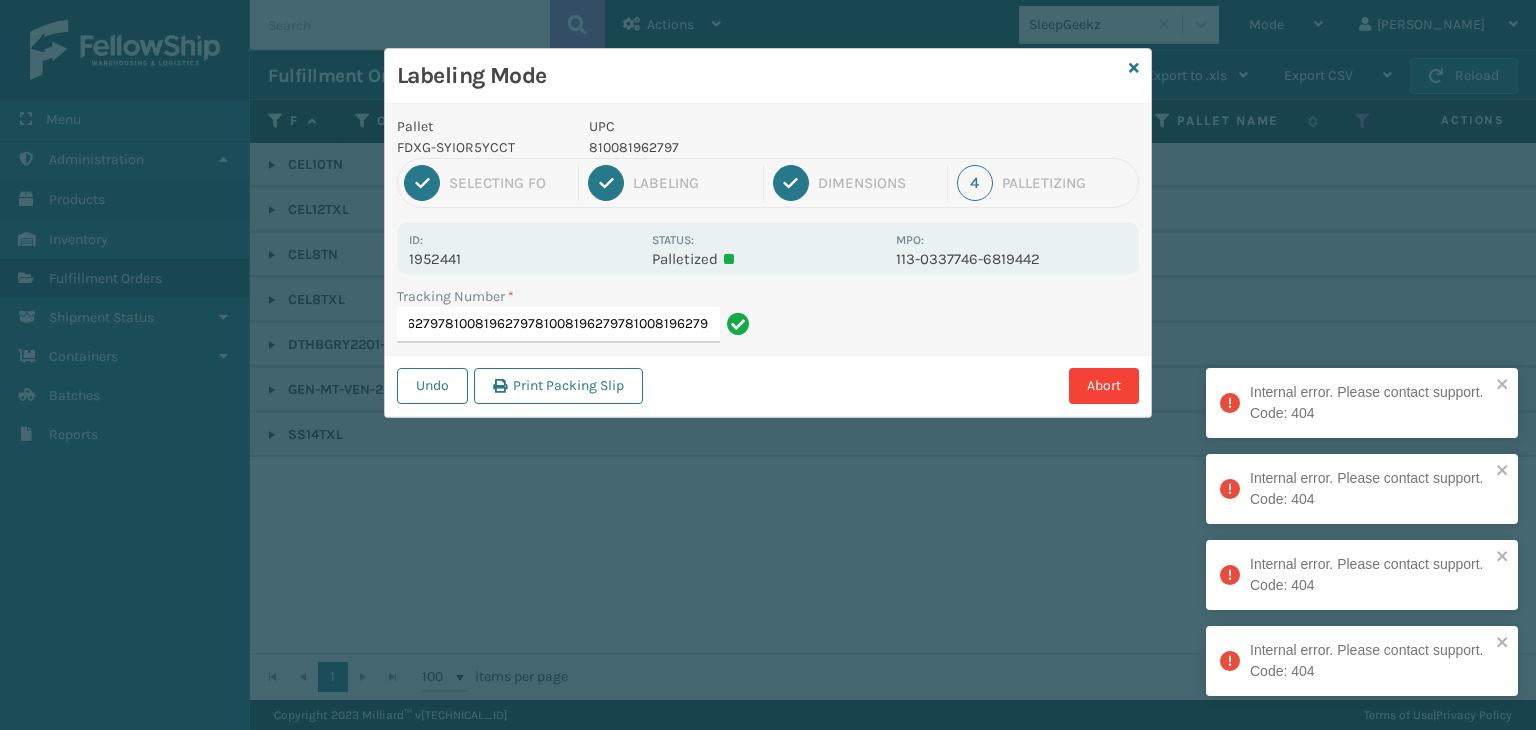 type on "390973337517810081962797810081962797810081962797810081962797810081962797" 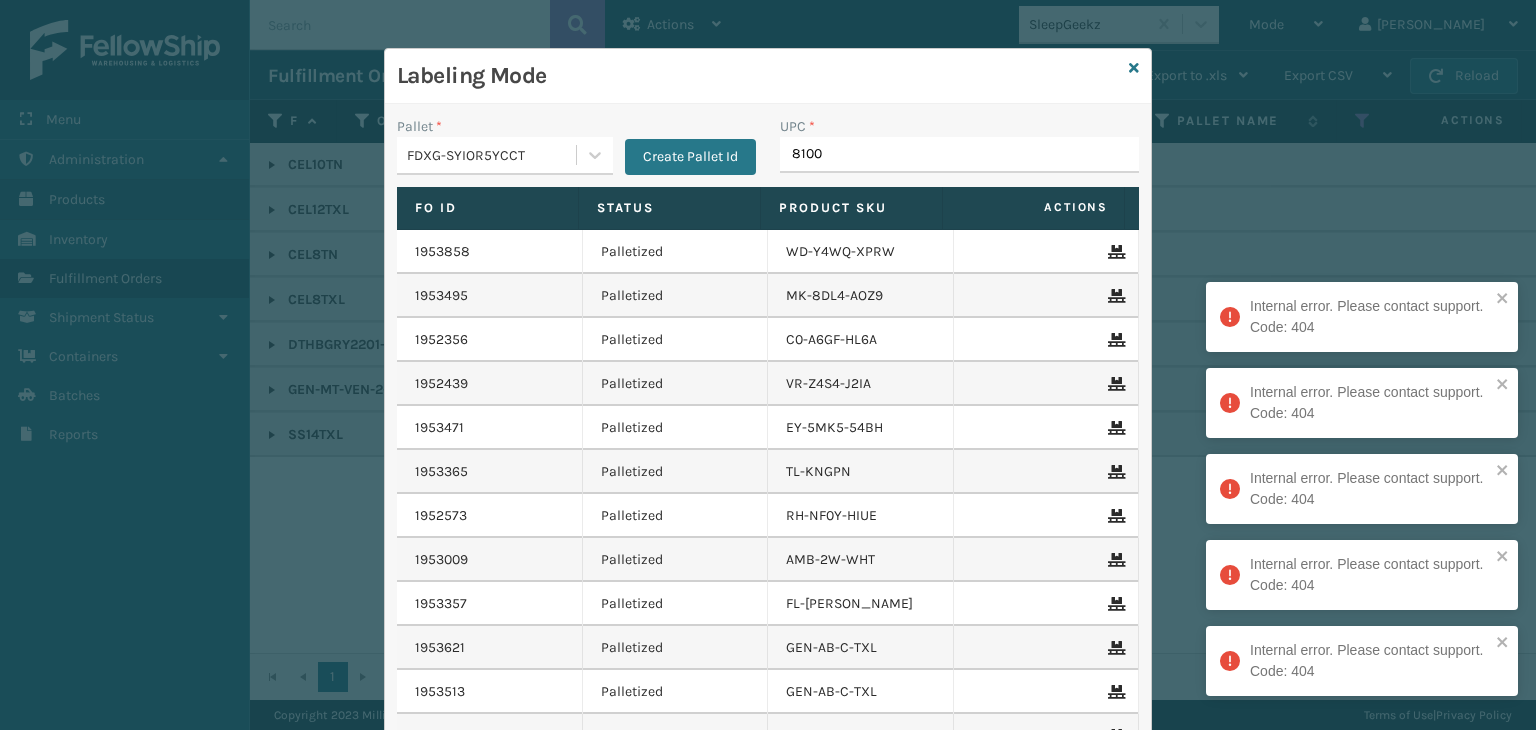type on "81008" 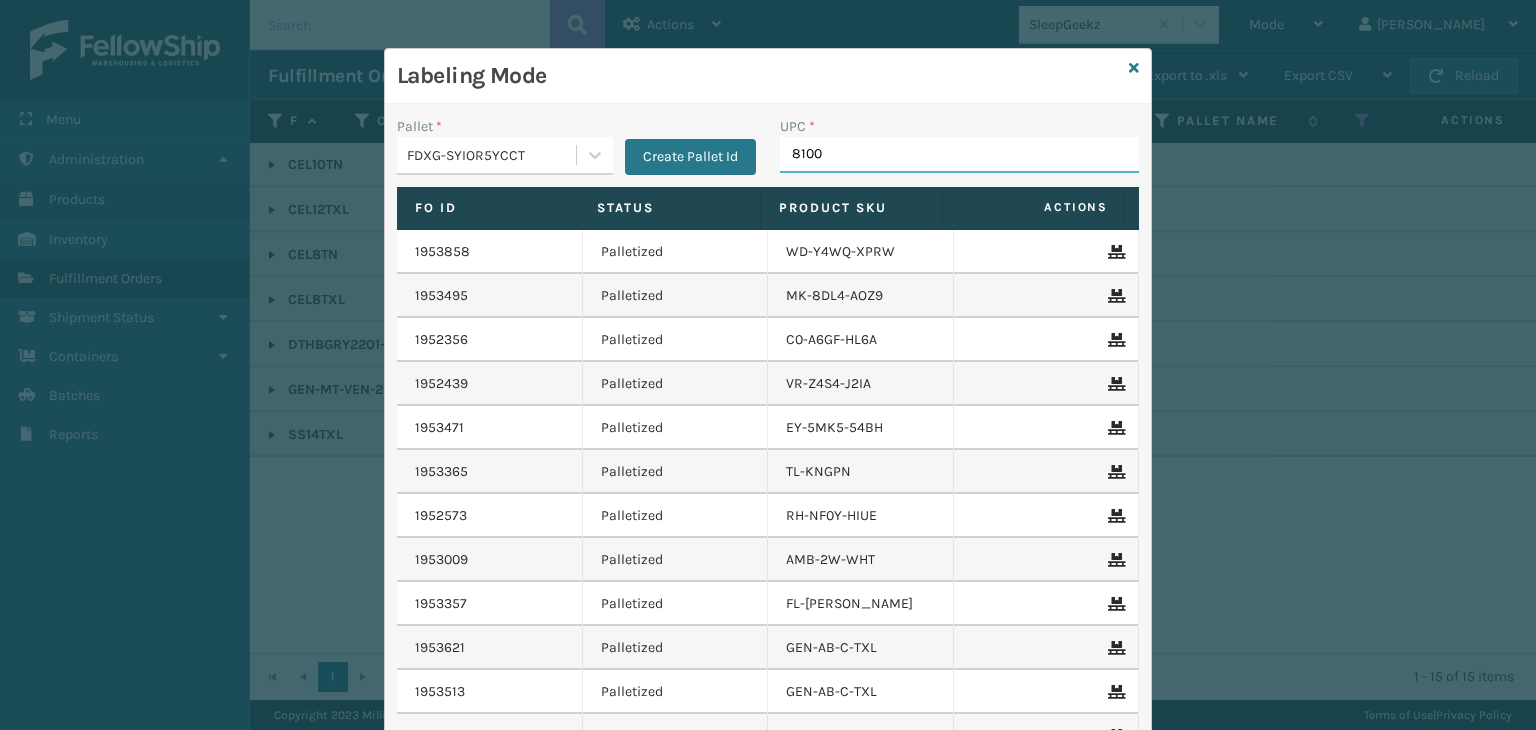 type on "81008" 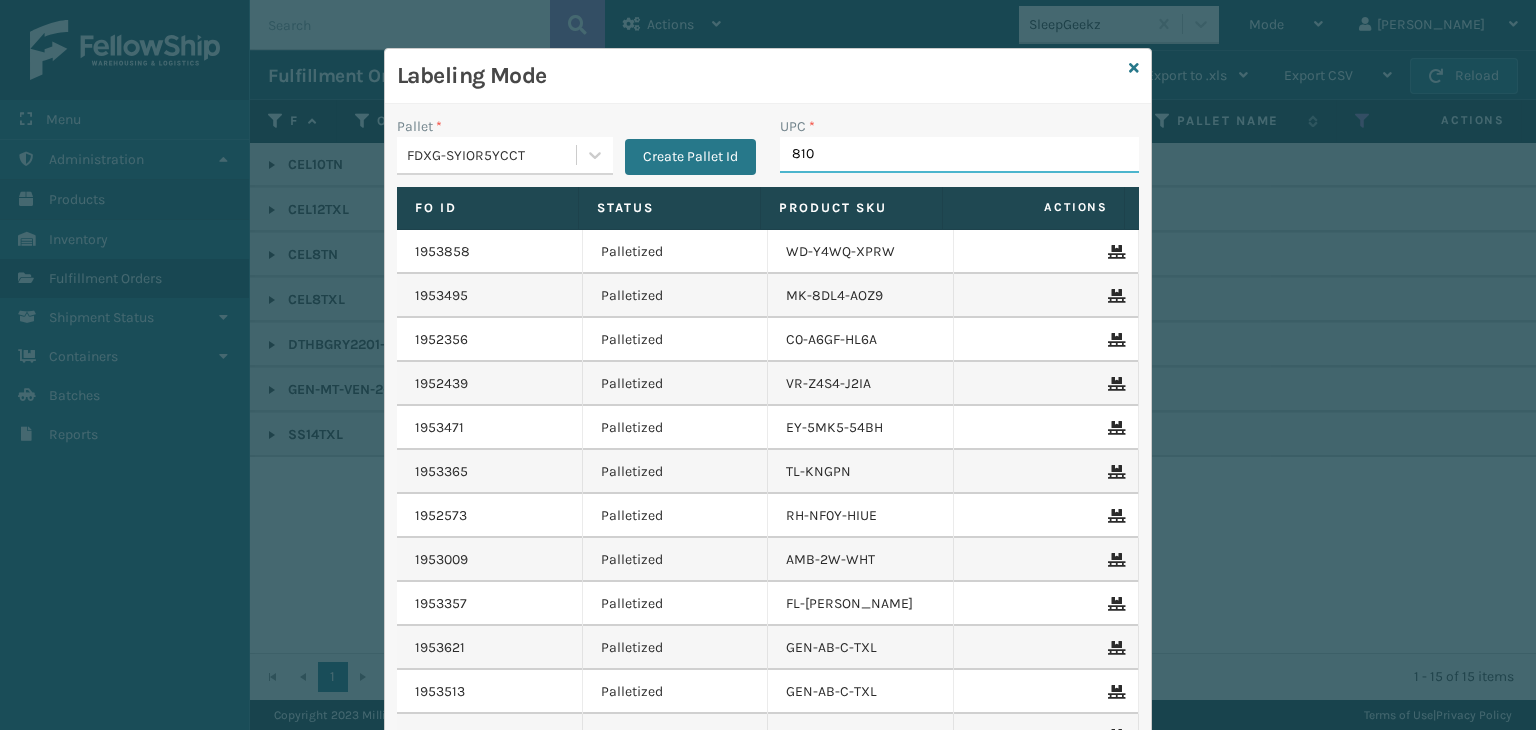 type on "8100" 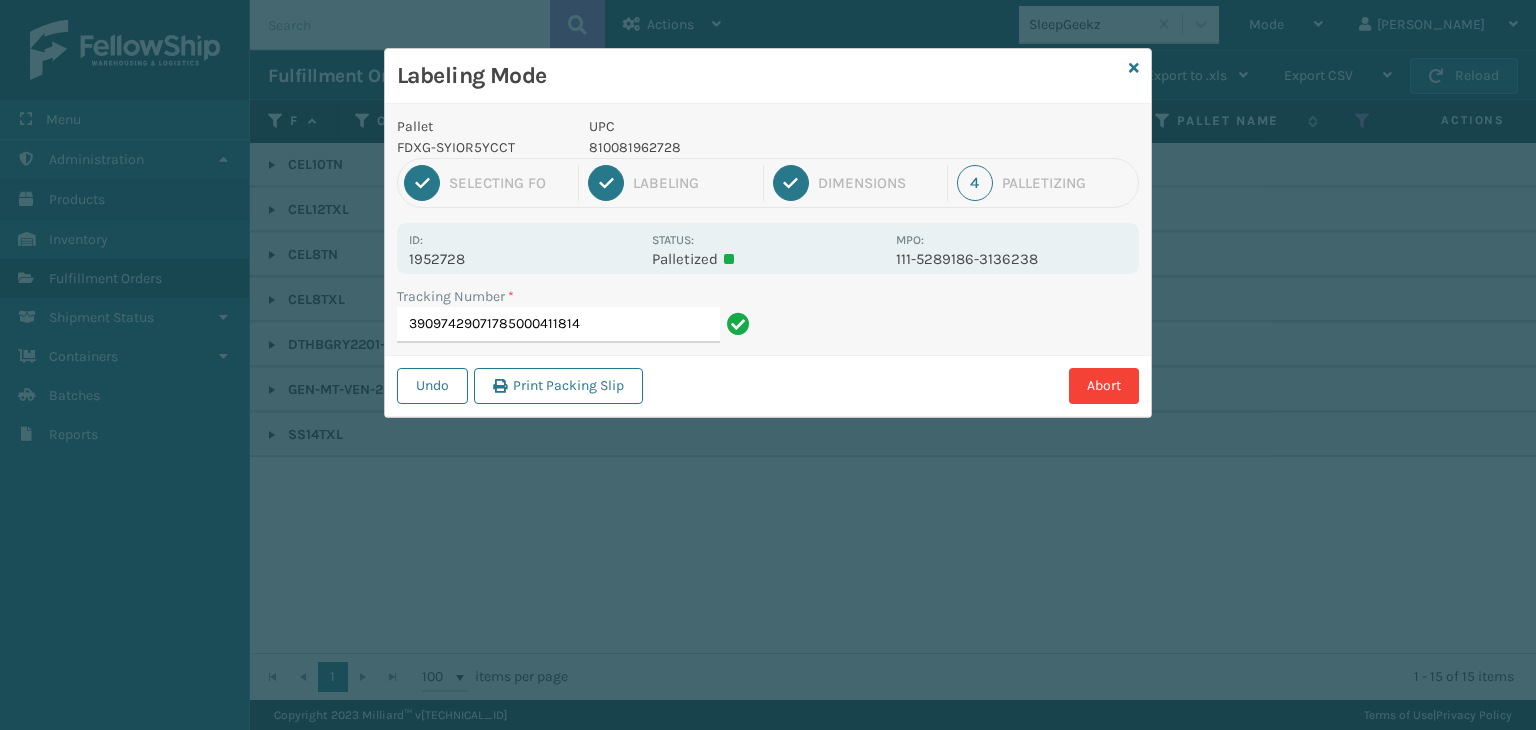 type on "390974290717850004118146" 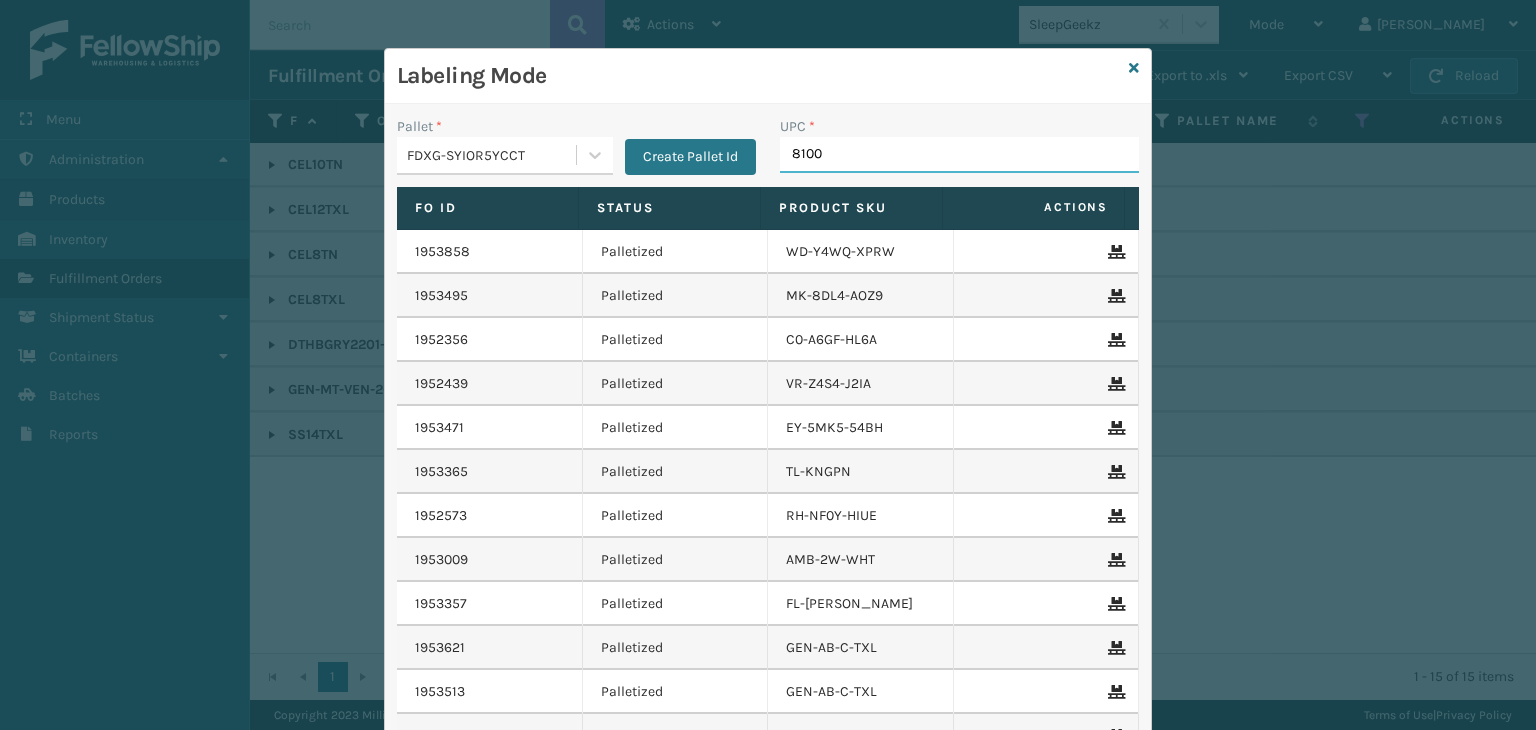 type on "81008" 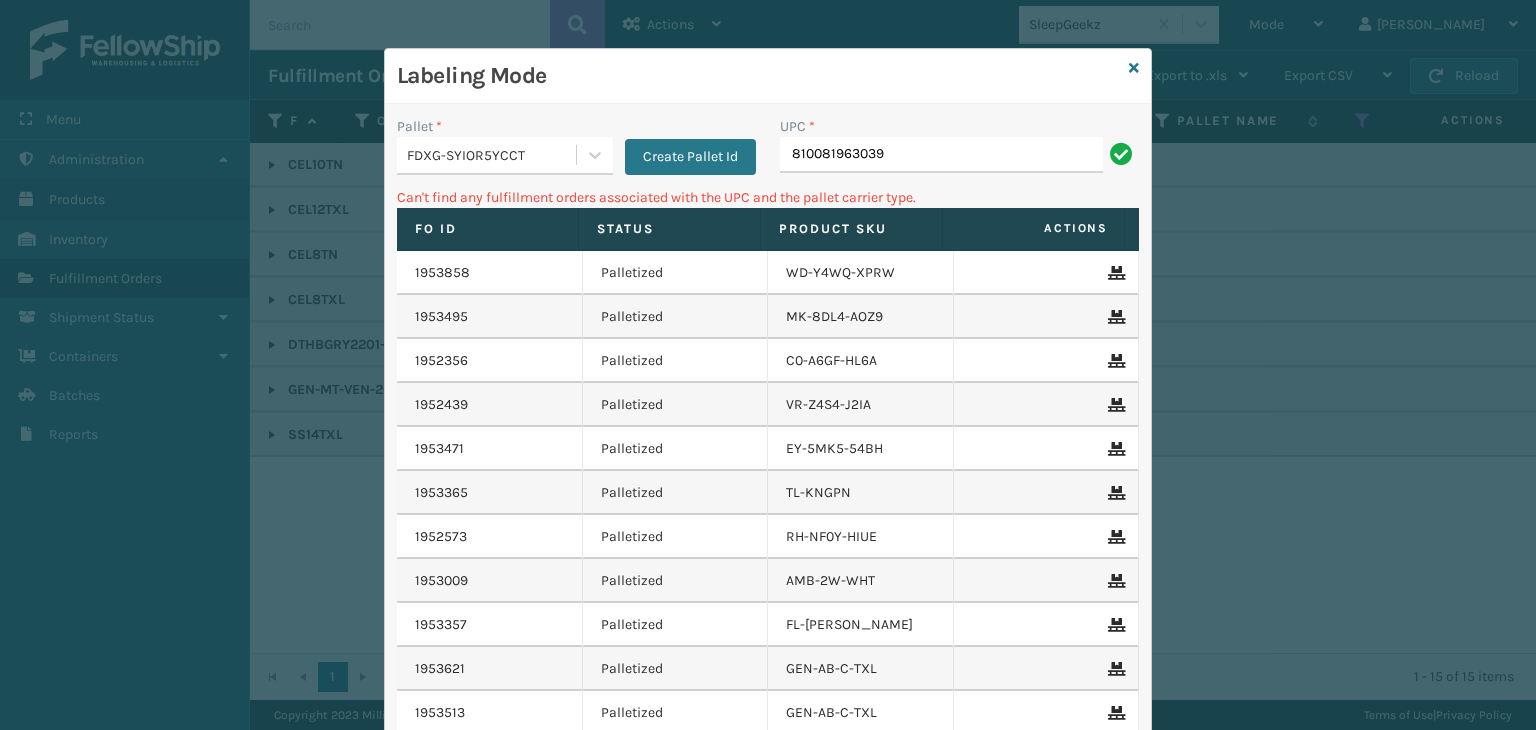 drag, startPoint x: 883, startPoint y: 162, endPoint x: 644, endPoint y: 136, distance: 240.41006 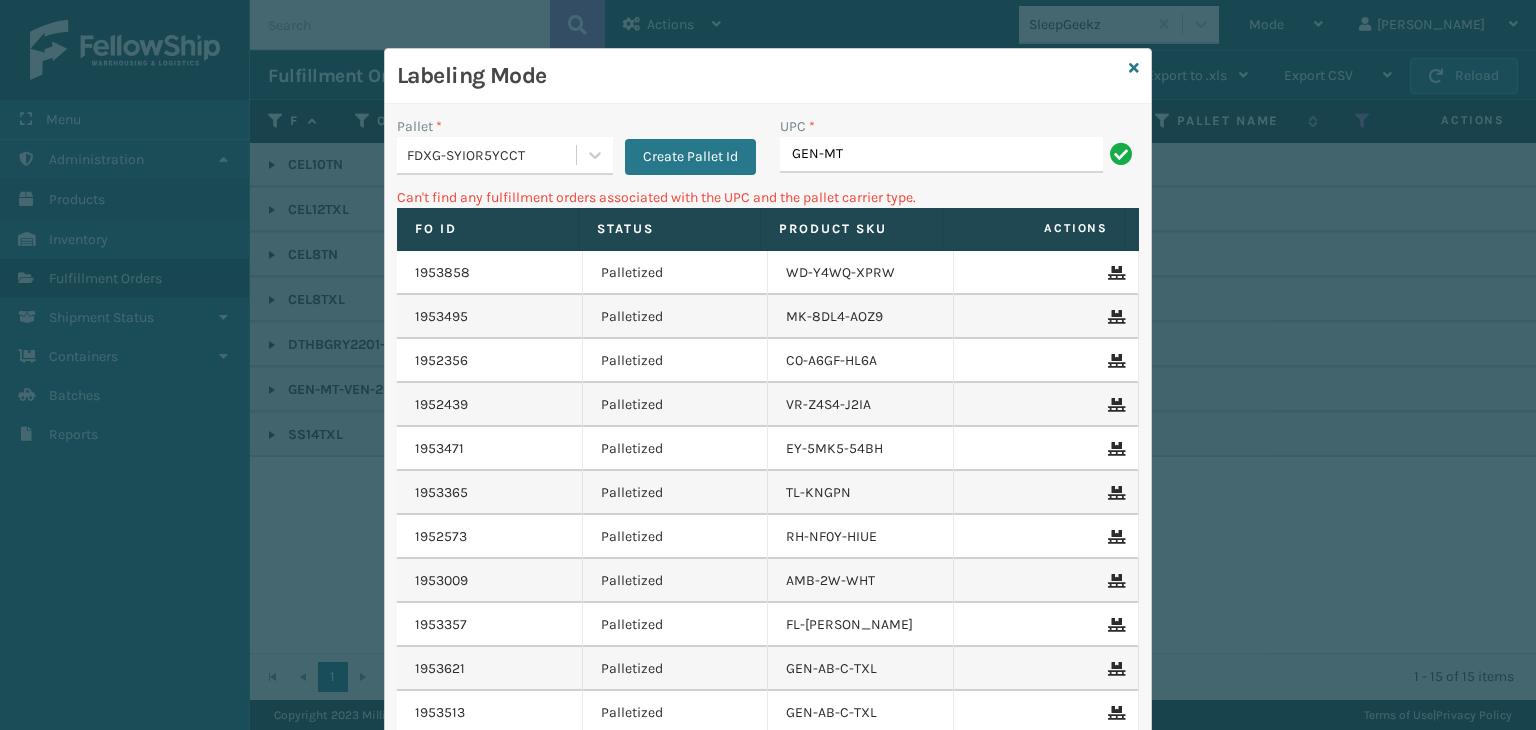 type on "GEN-MT-VEN-2-TN" 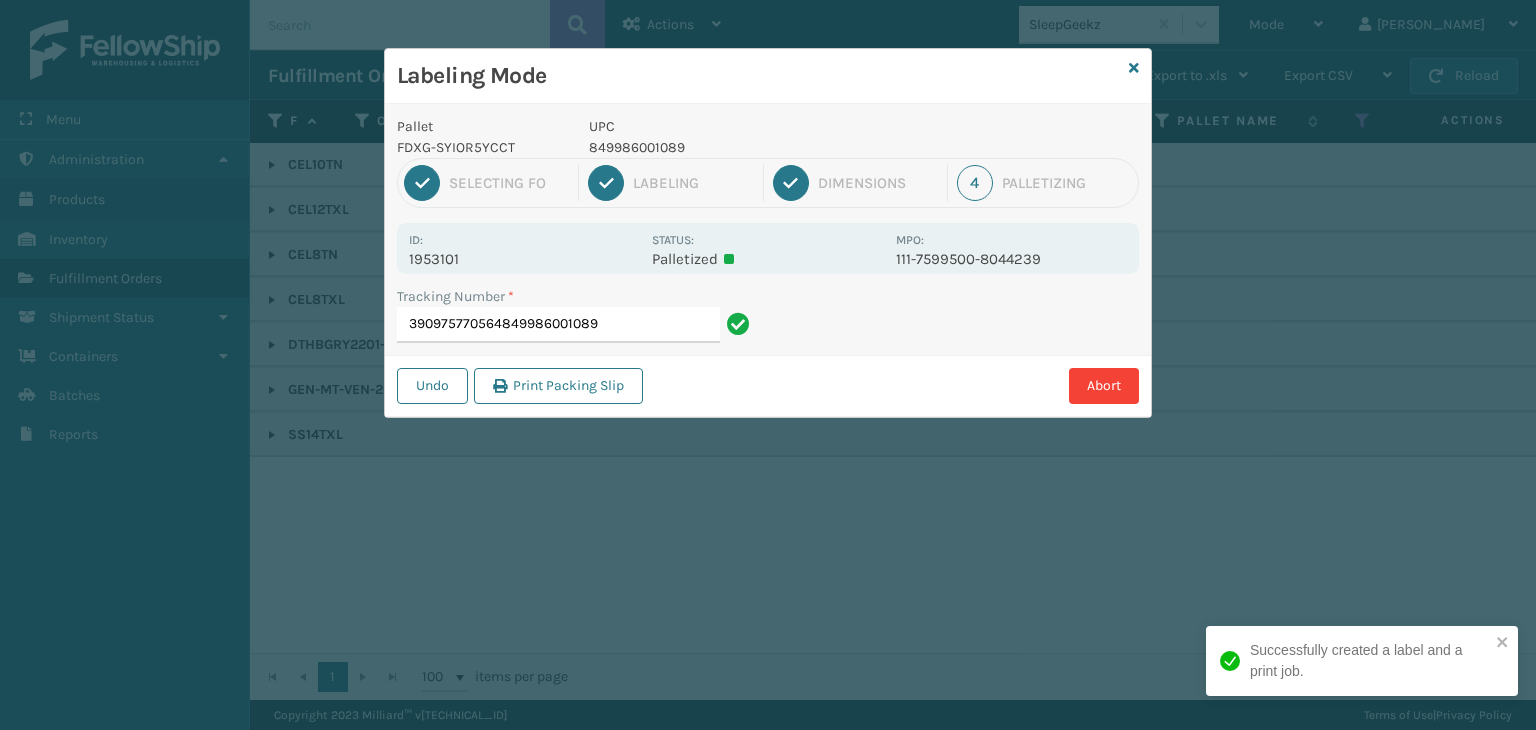 type on "390975770564849986001089" 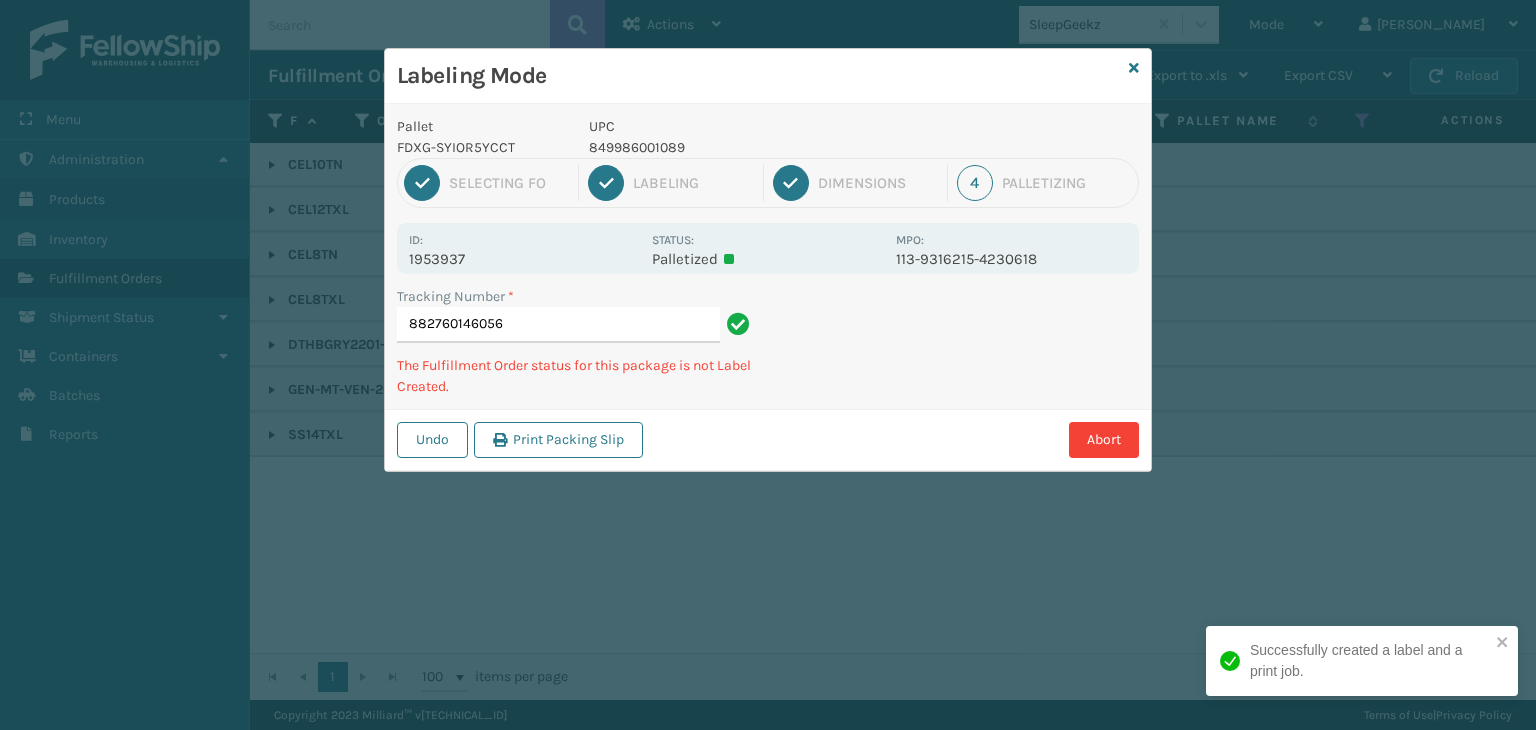 click on "849986001089" at bounding box center [736, 147] 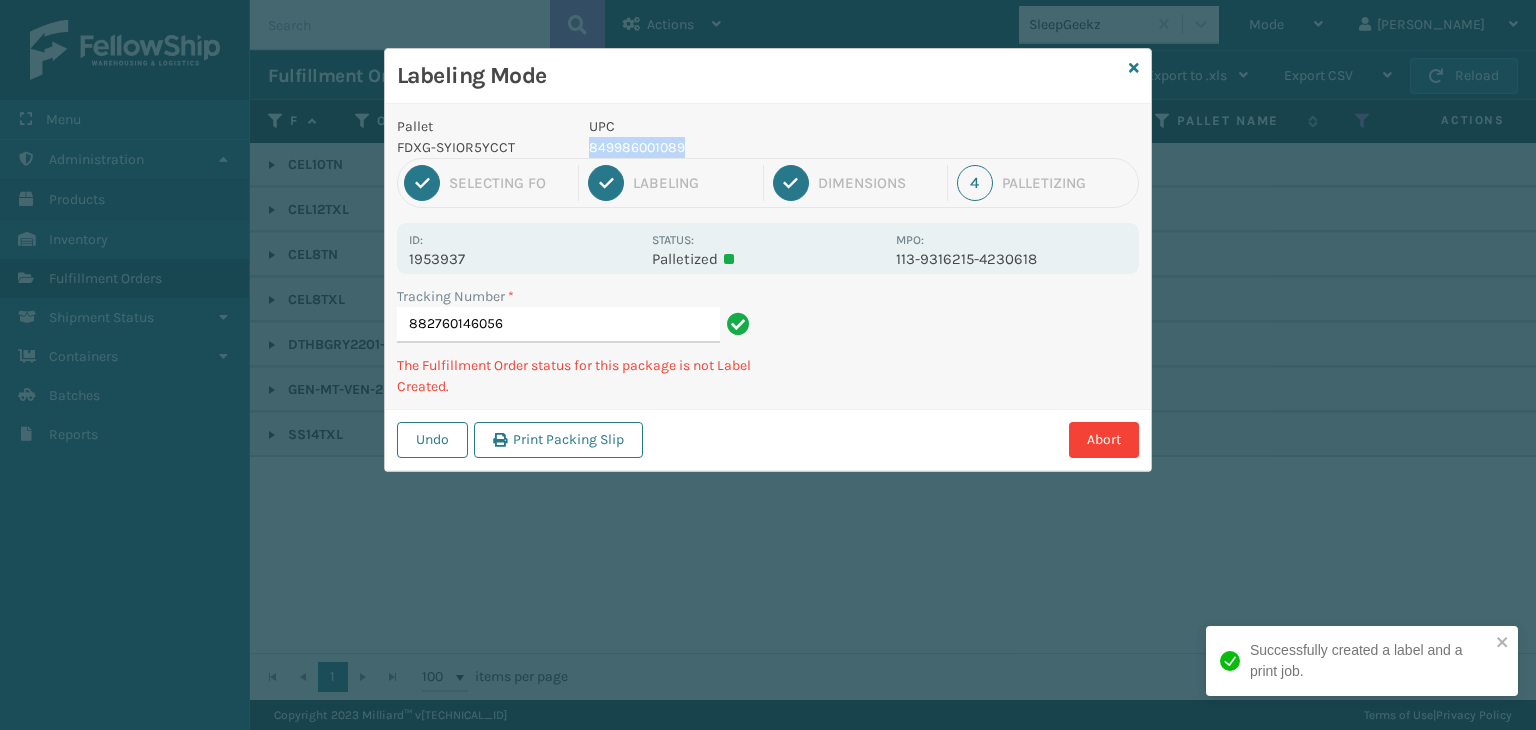 click on "849986001089" at bounding box center [736, 147] 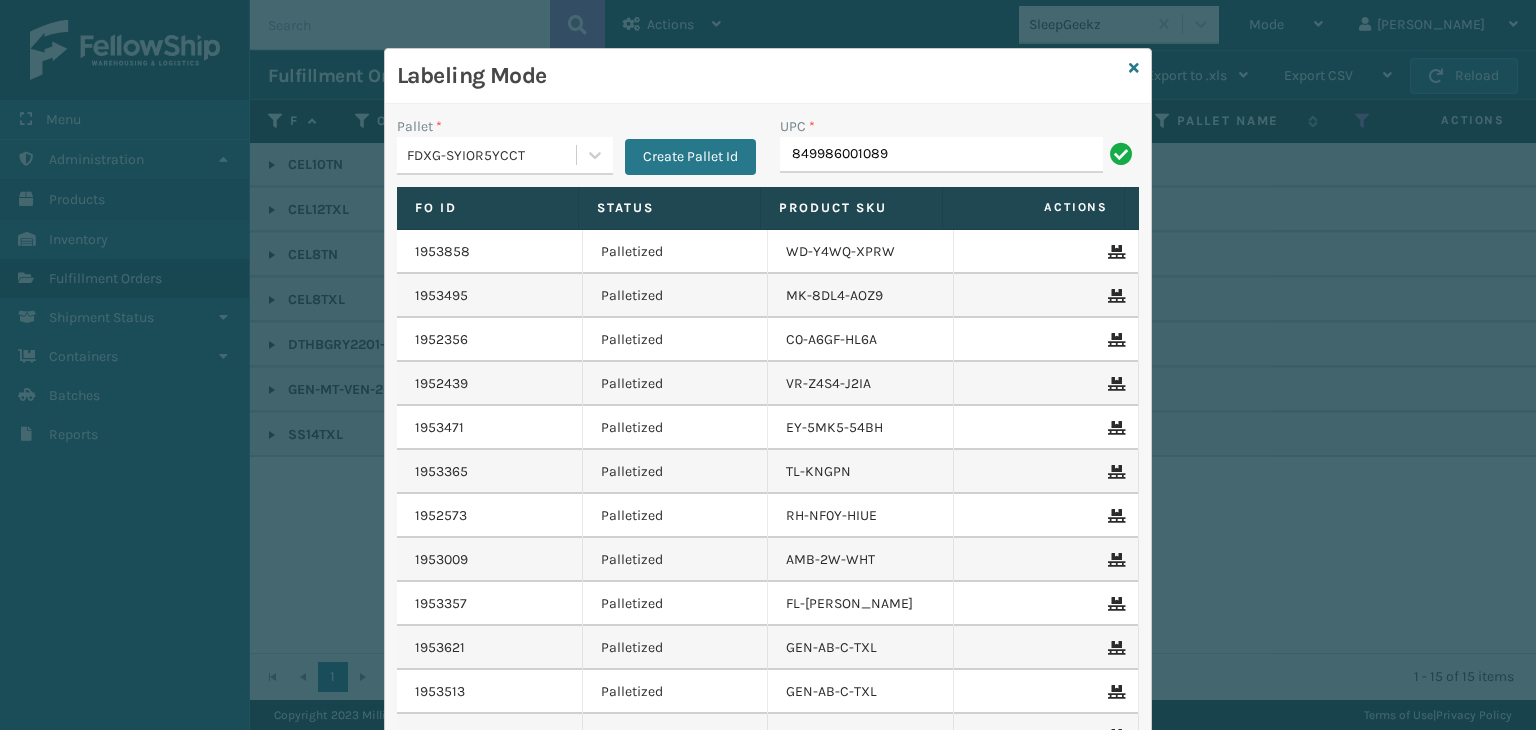 type on "849986001089" 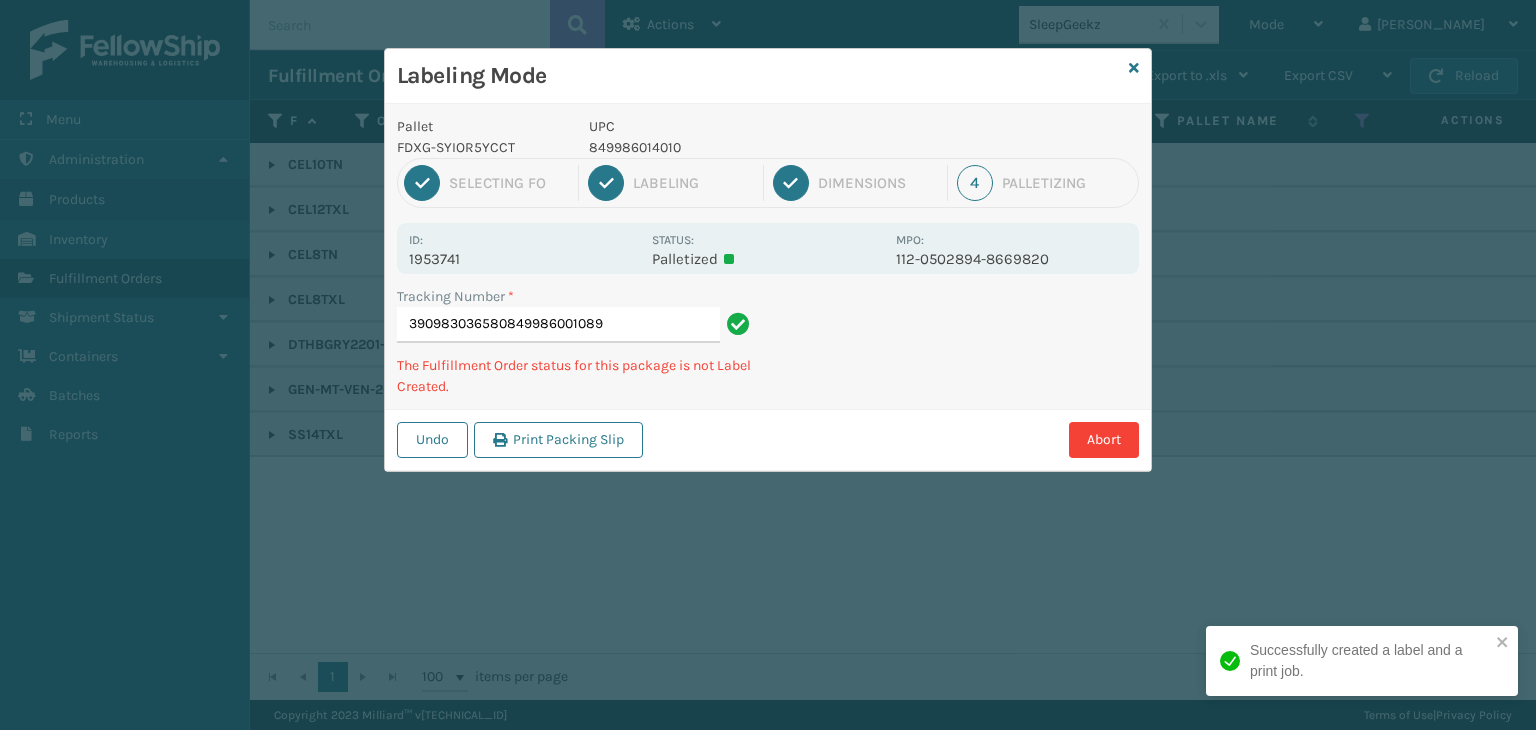 type on "390983036580849986001089" 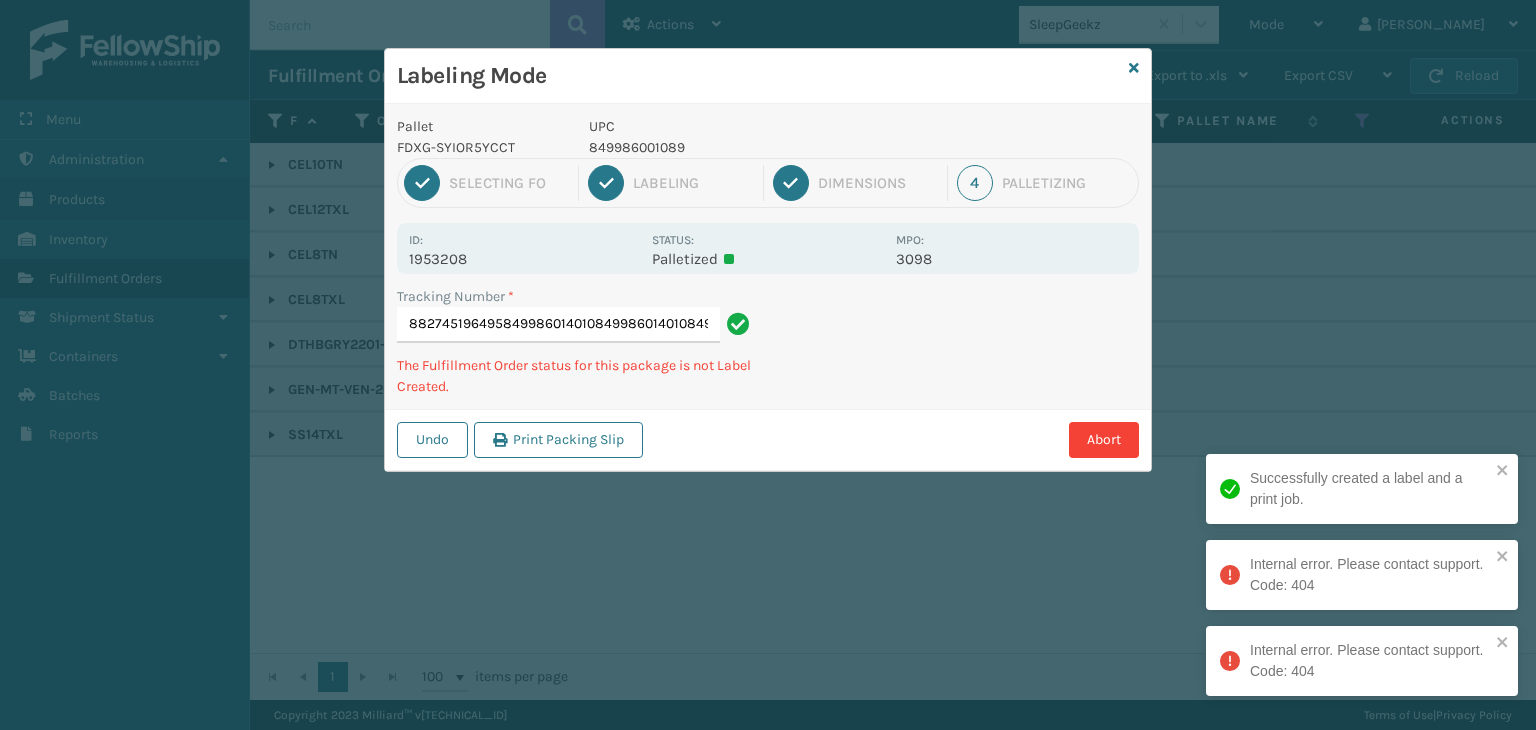 type on "882745196495849986014010849986014010849986014010" 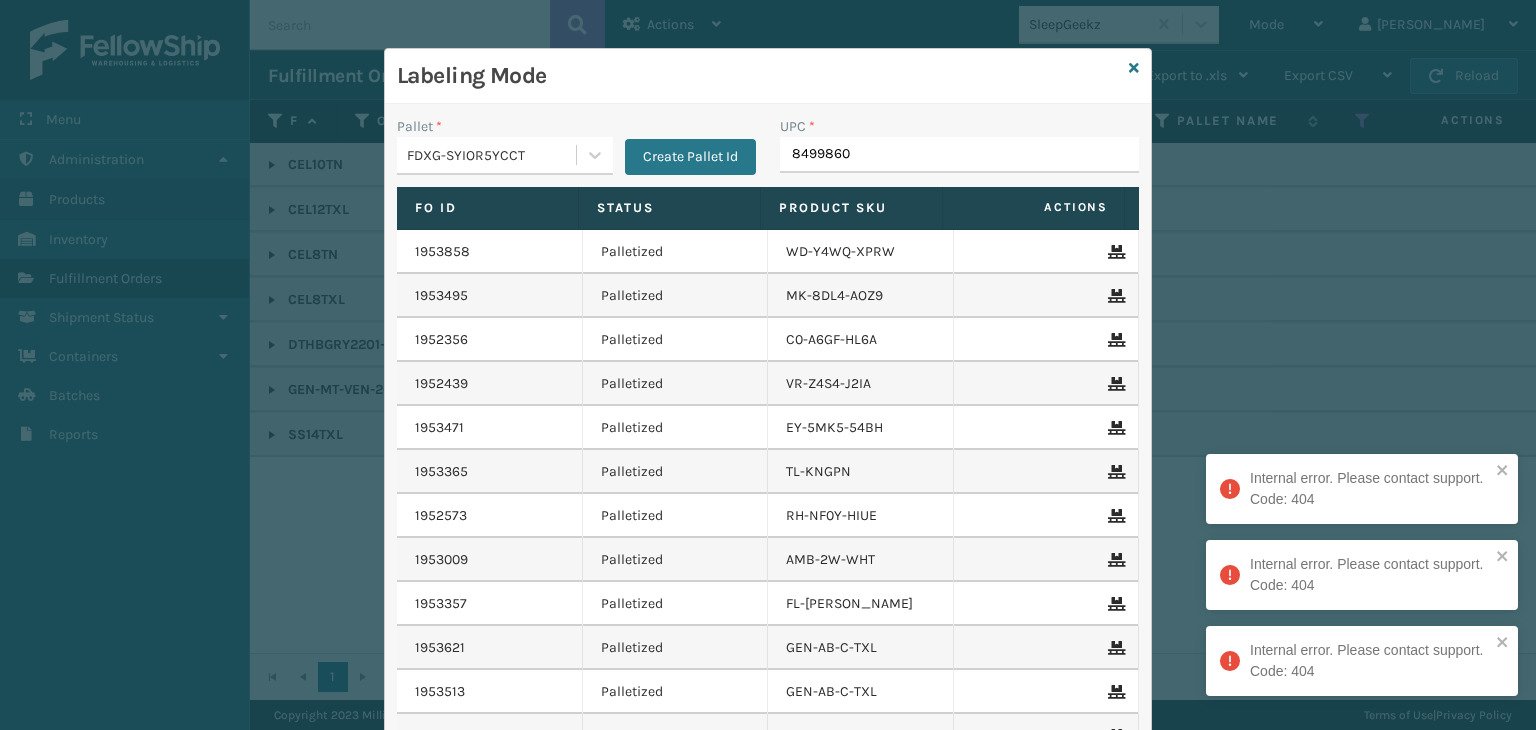 type on "84998601" 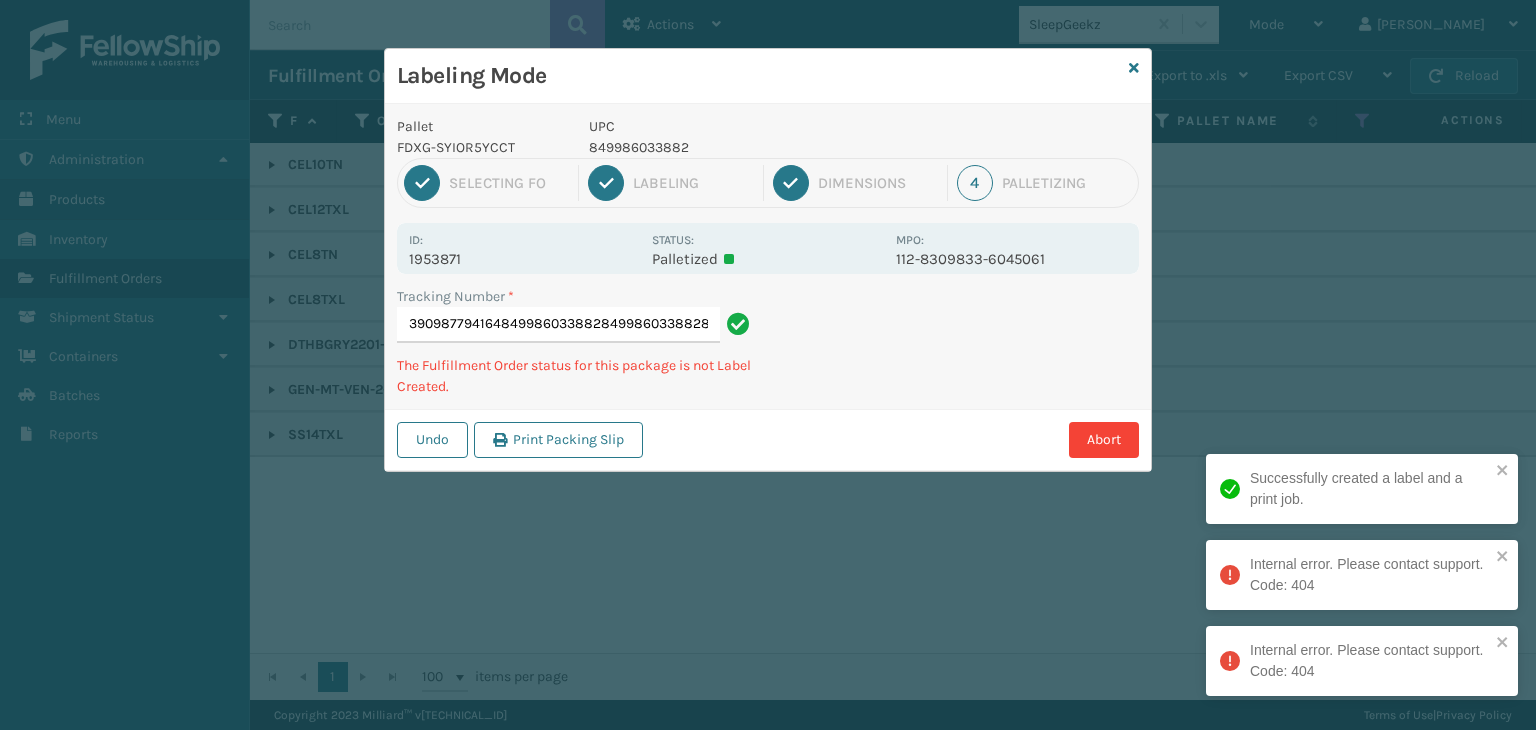 type on "390987794164849986033882849986033882849986033882" 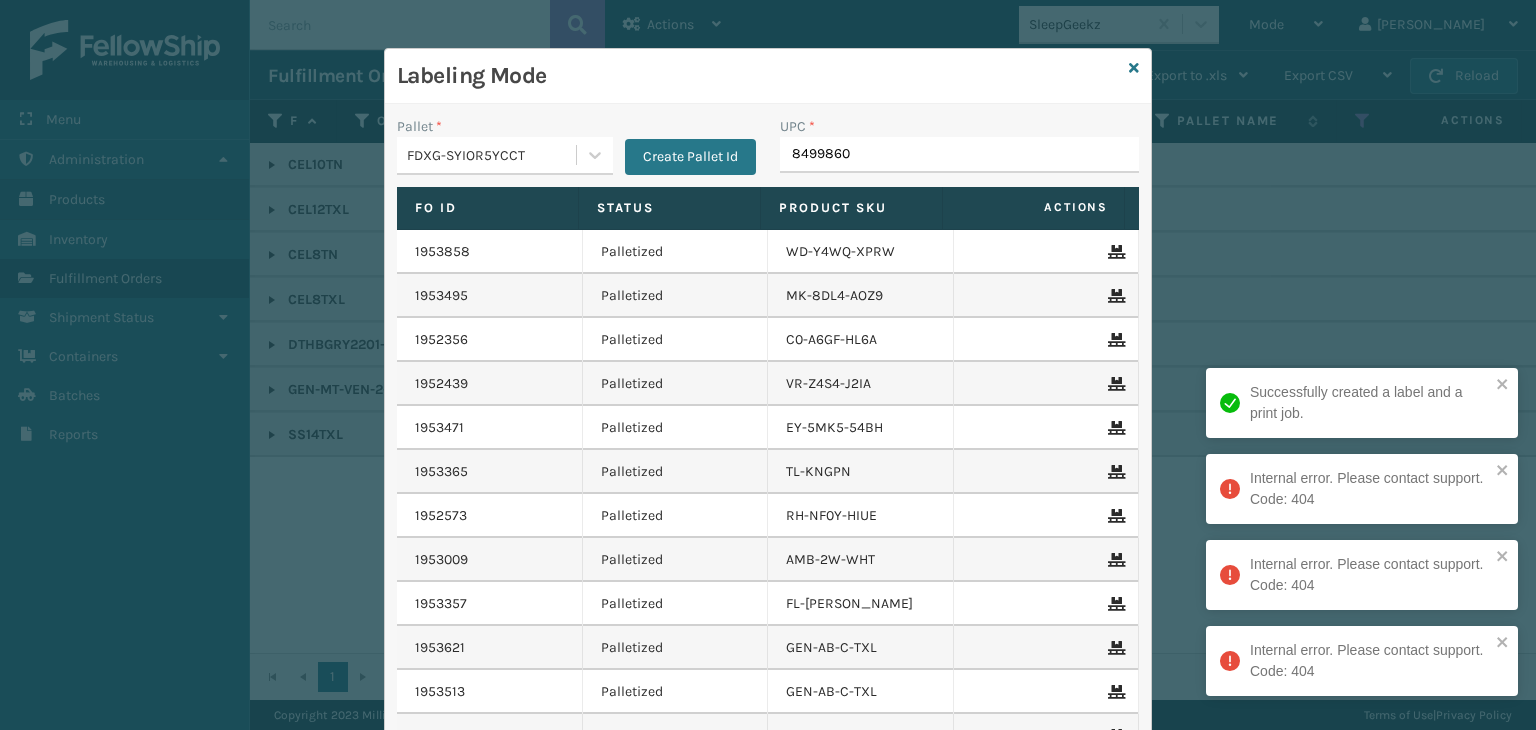 type on "84998603" 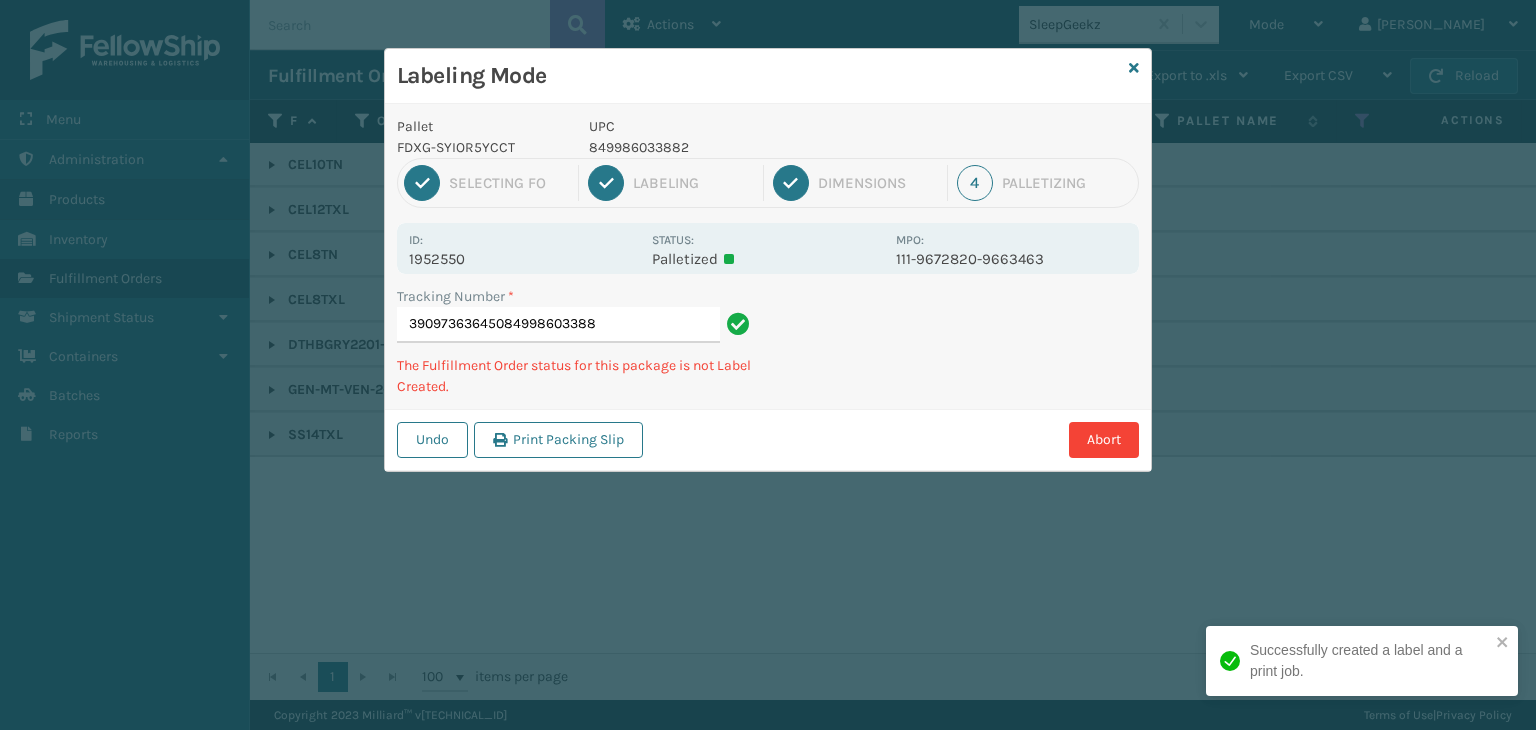 type on "390973636450849986033882" 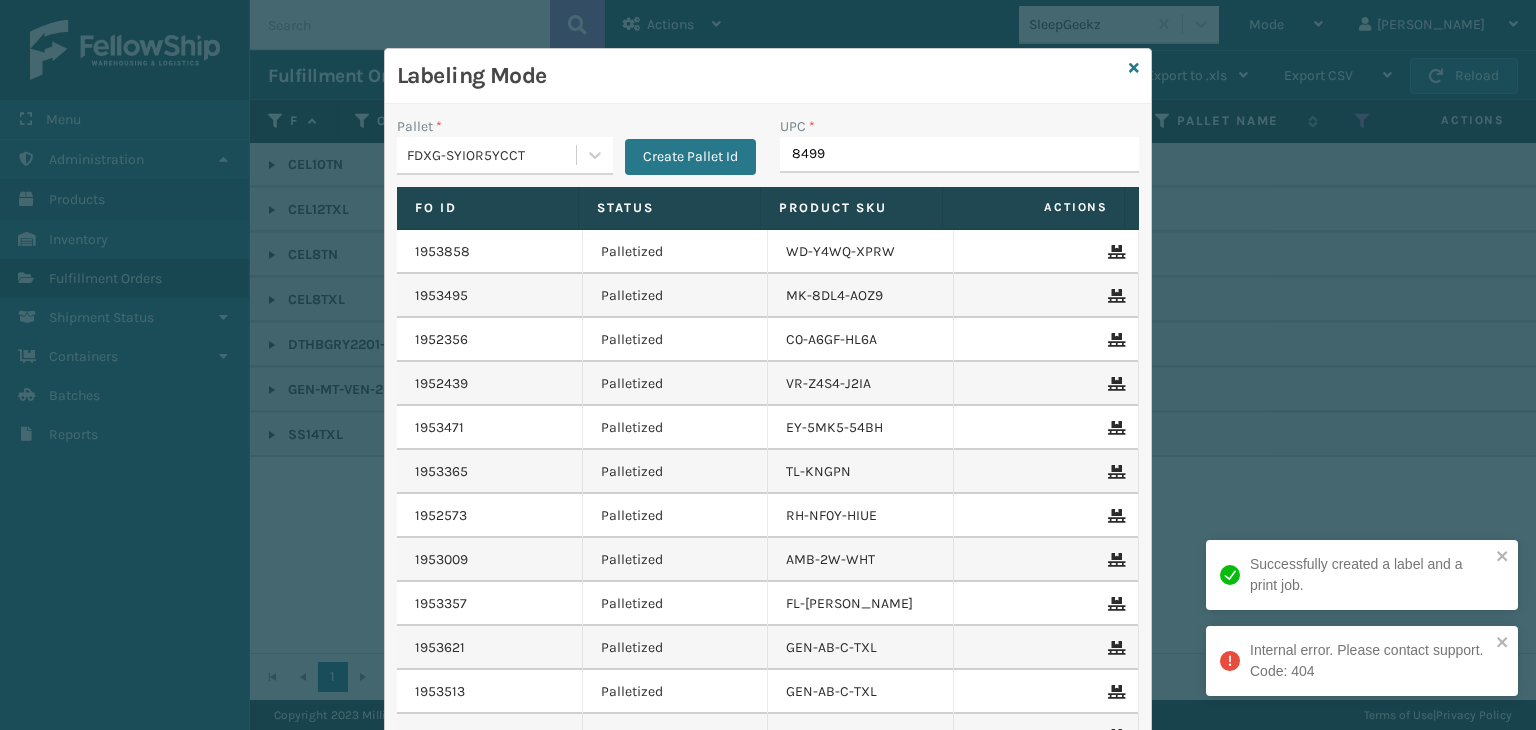 type on "84998" 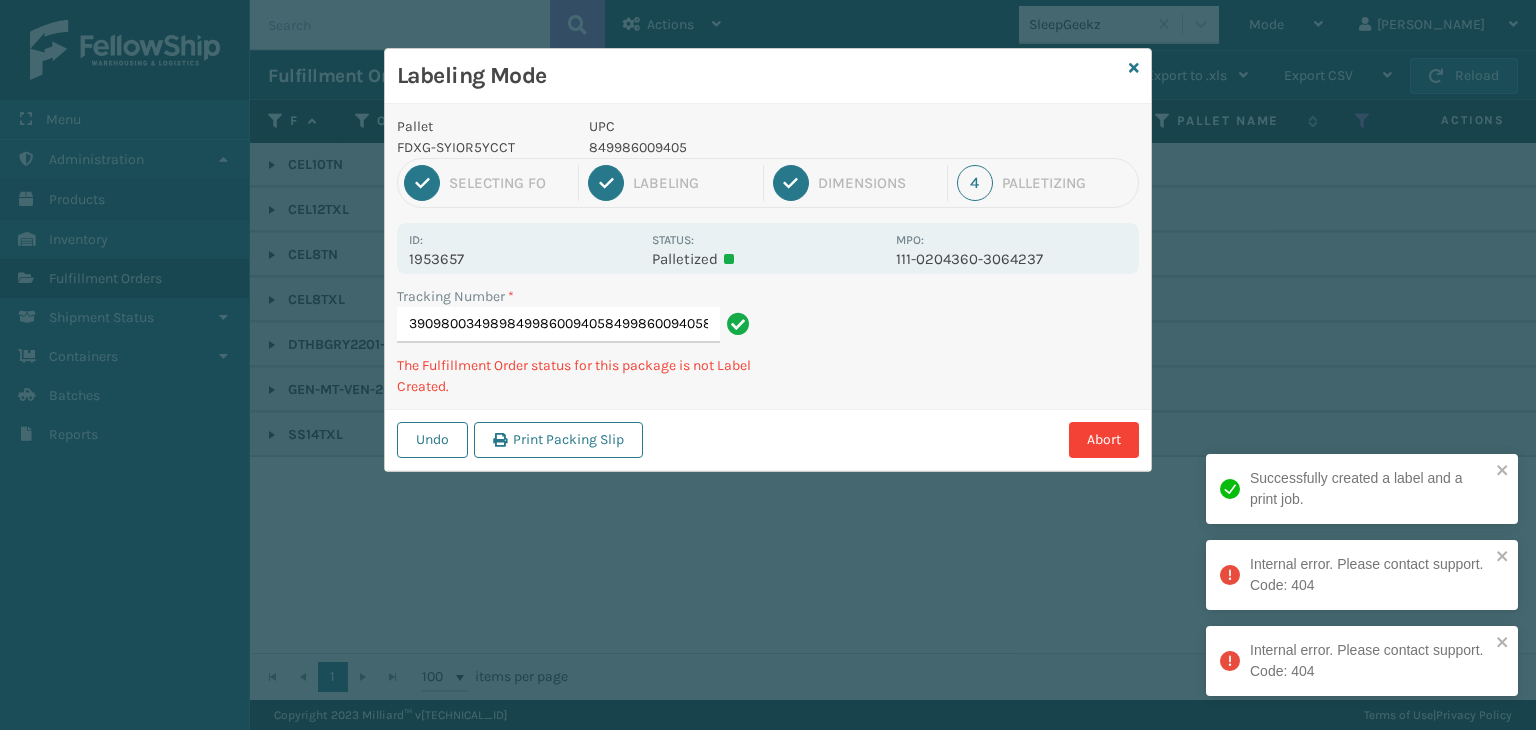 type on "390980034989849986009405849986009405849986009405" 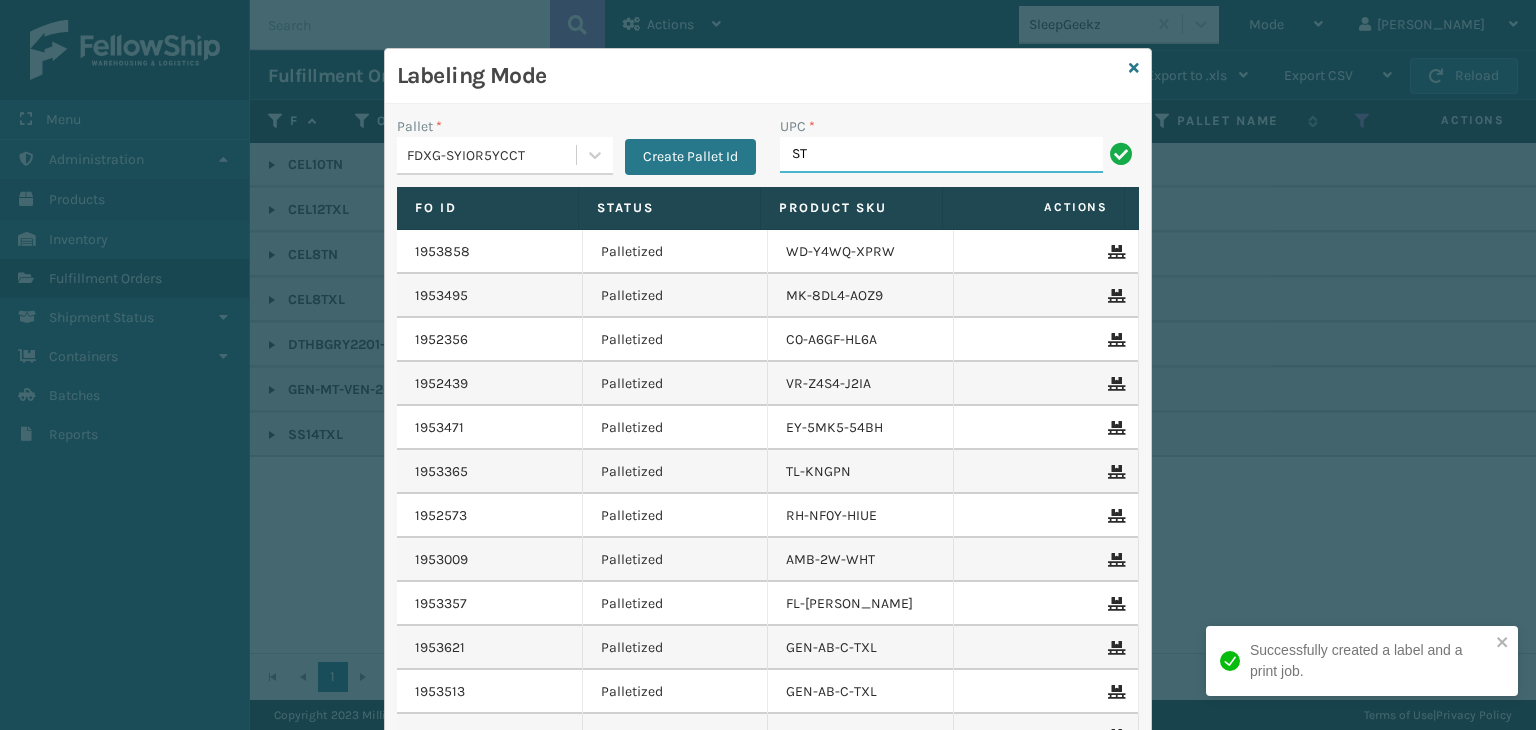 type on "ST3402" 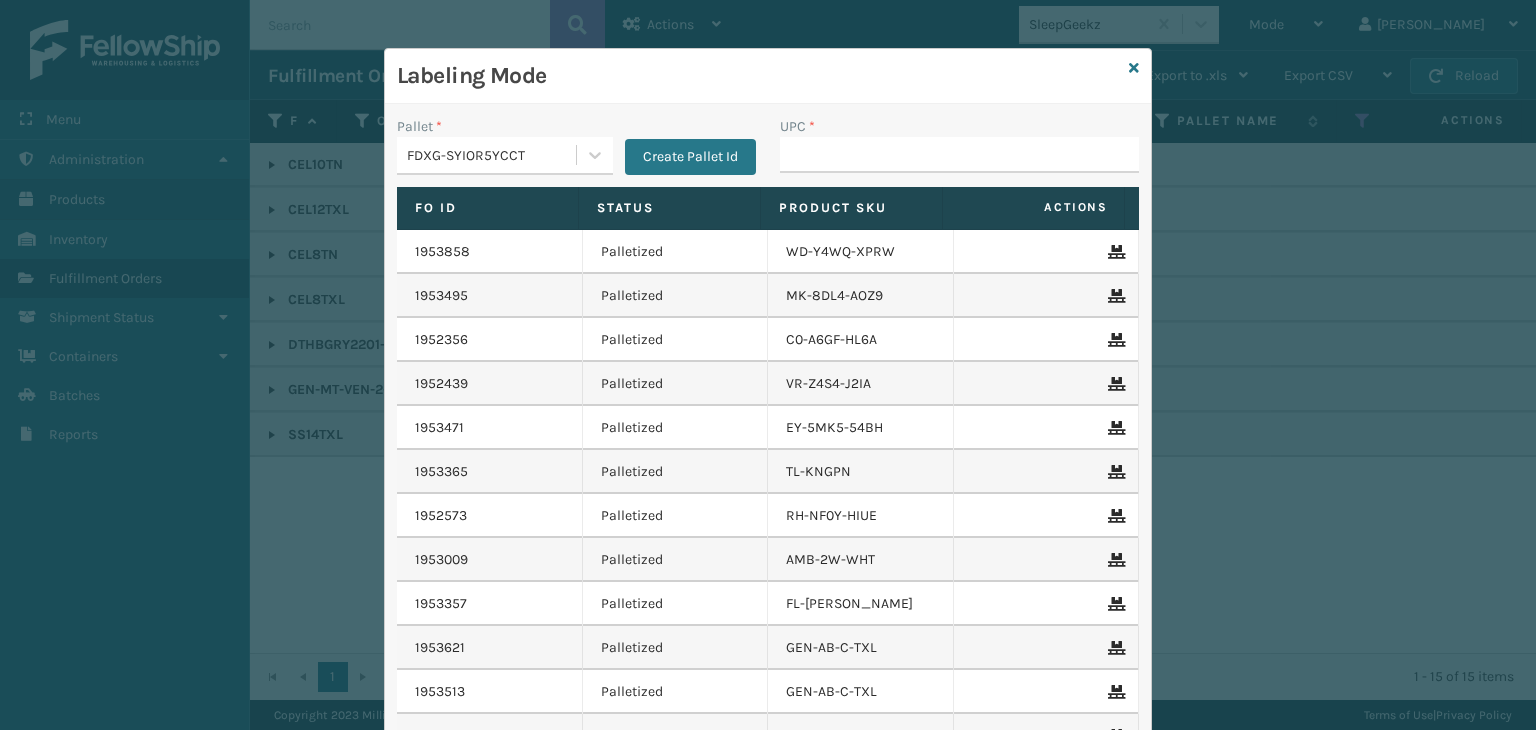 click on "Labeling Mode" at bounding box center [768, 76] 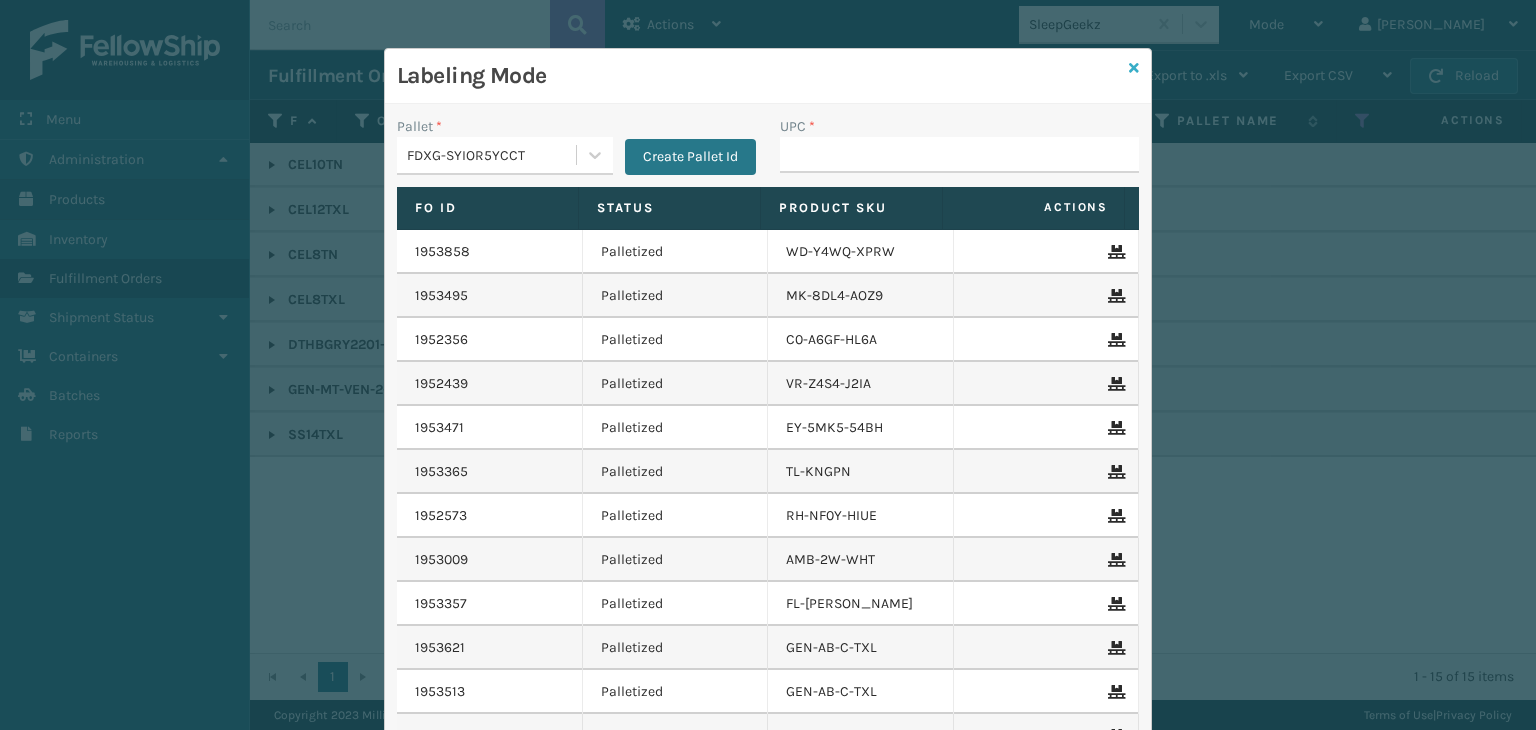 click at bounding box center [1134, 68] 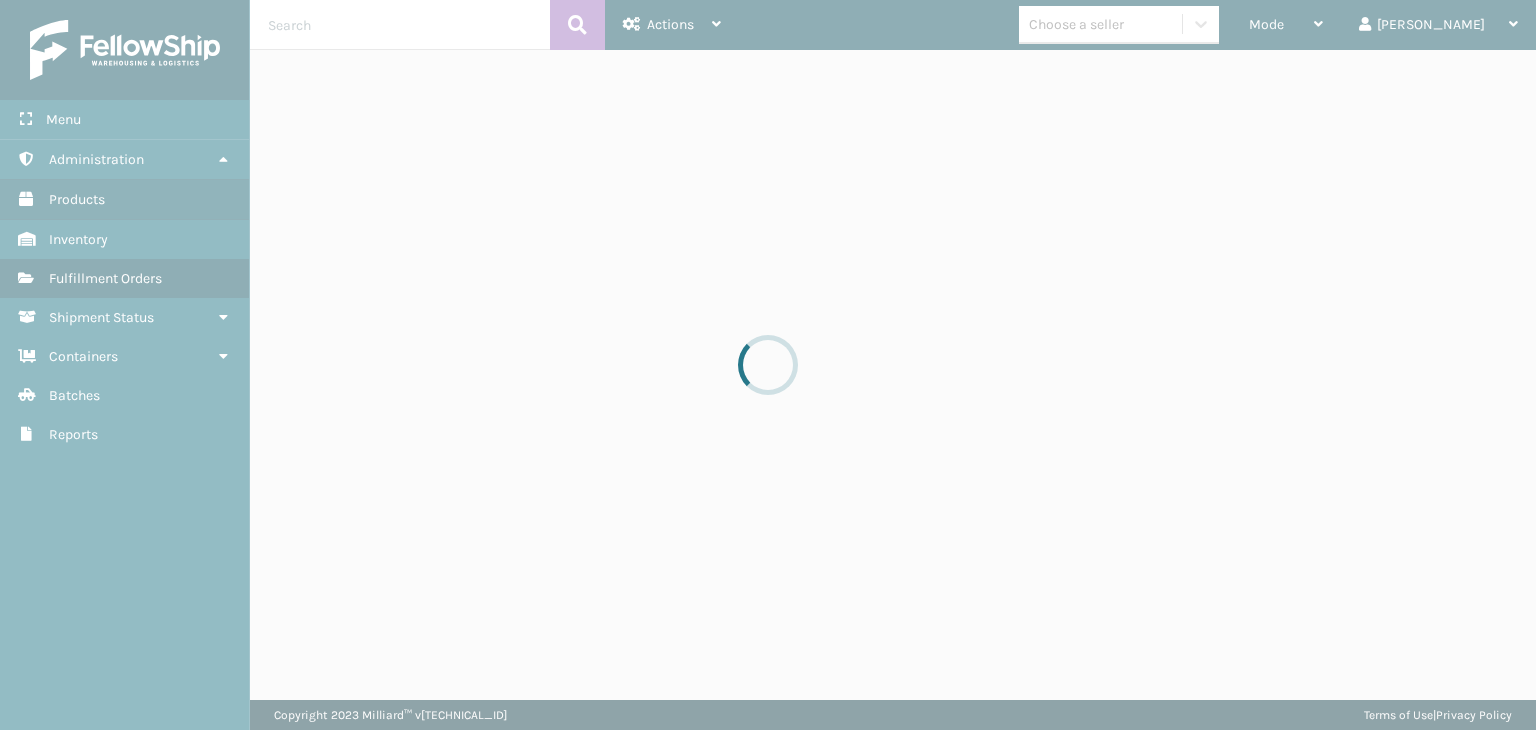 click at bounding box center [768, 365] 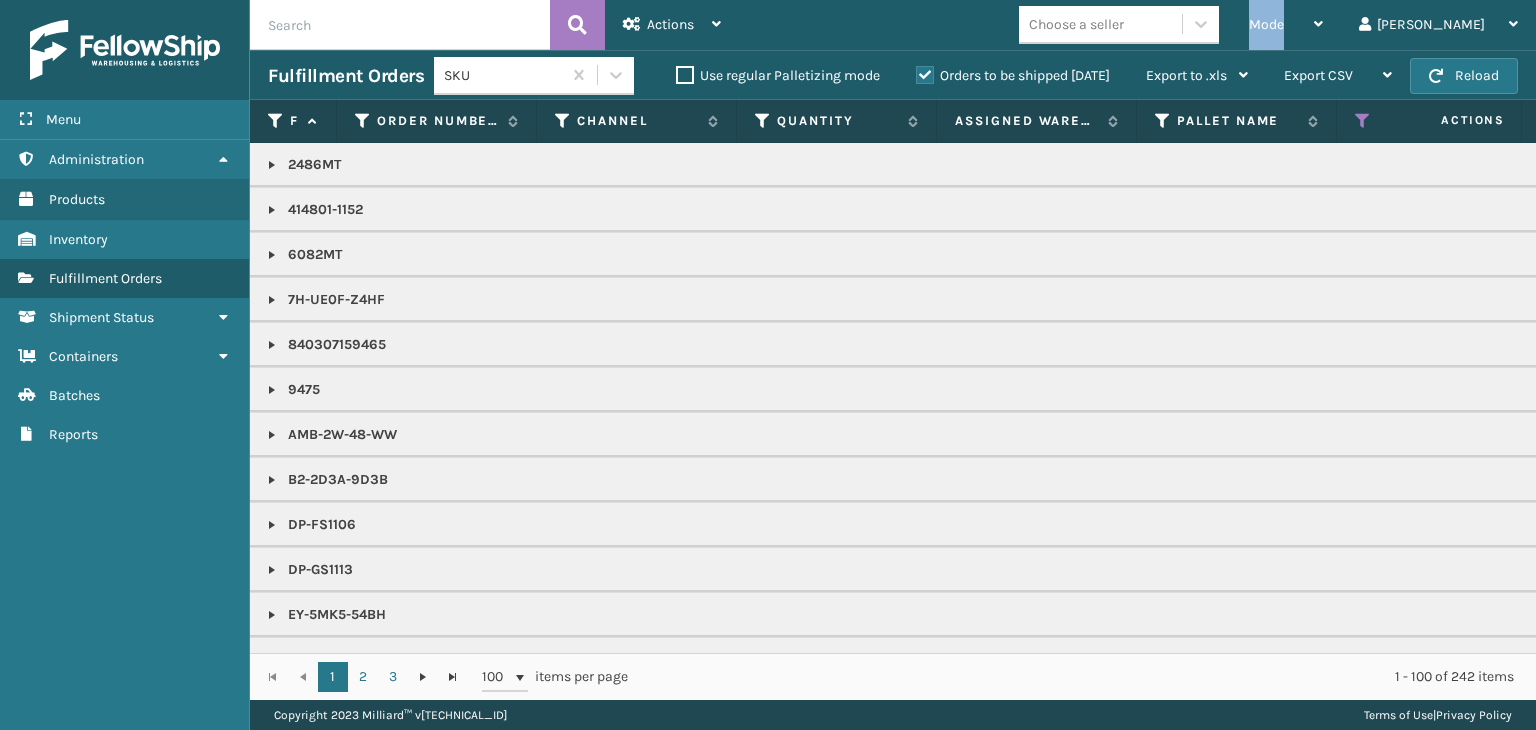 click on "Mode" at bounding box center (1286, 25) 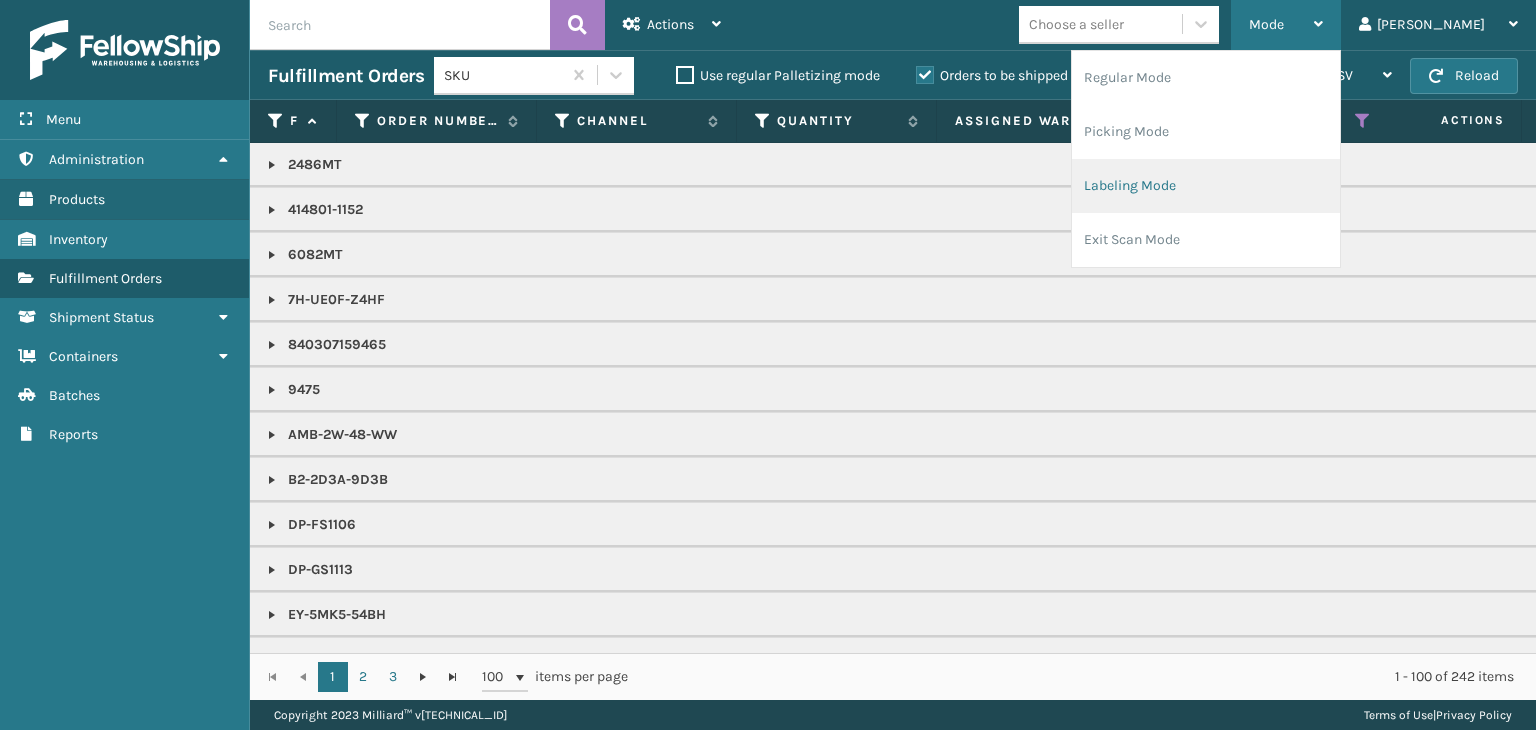 click on "Labeling Mode" at bounding box center (1206, 186) 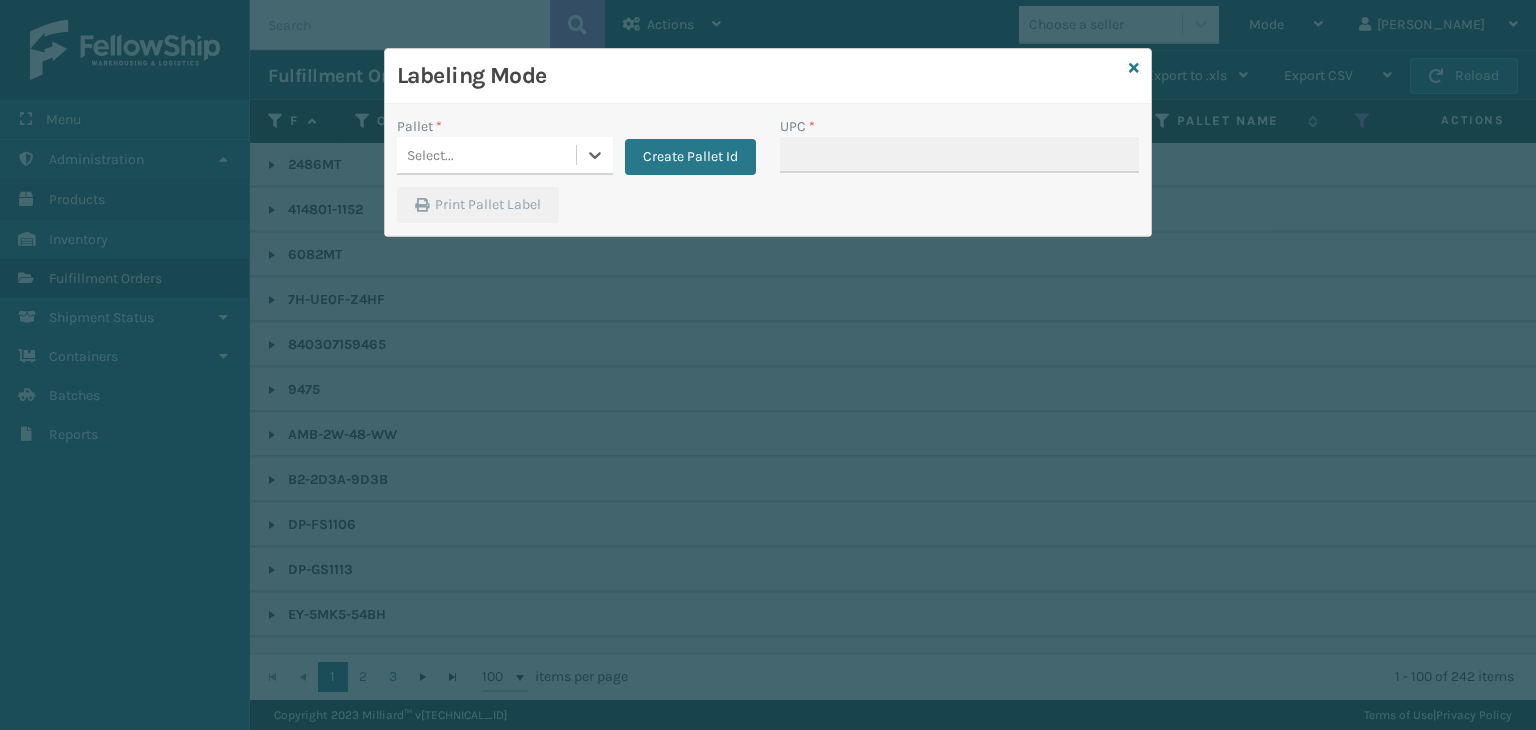 click on "Select..." at bounding box center (486, 155) 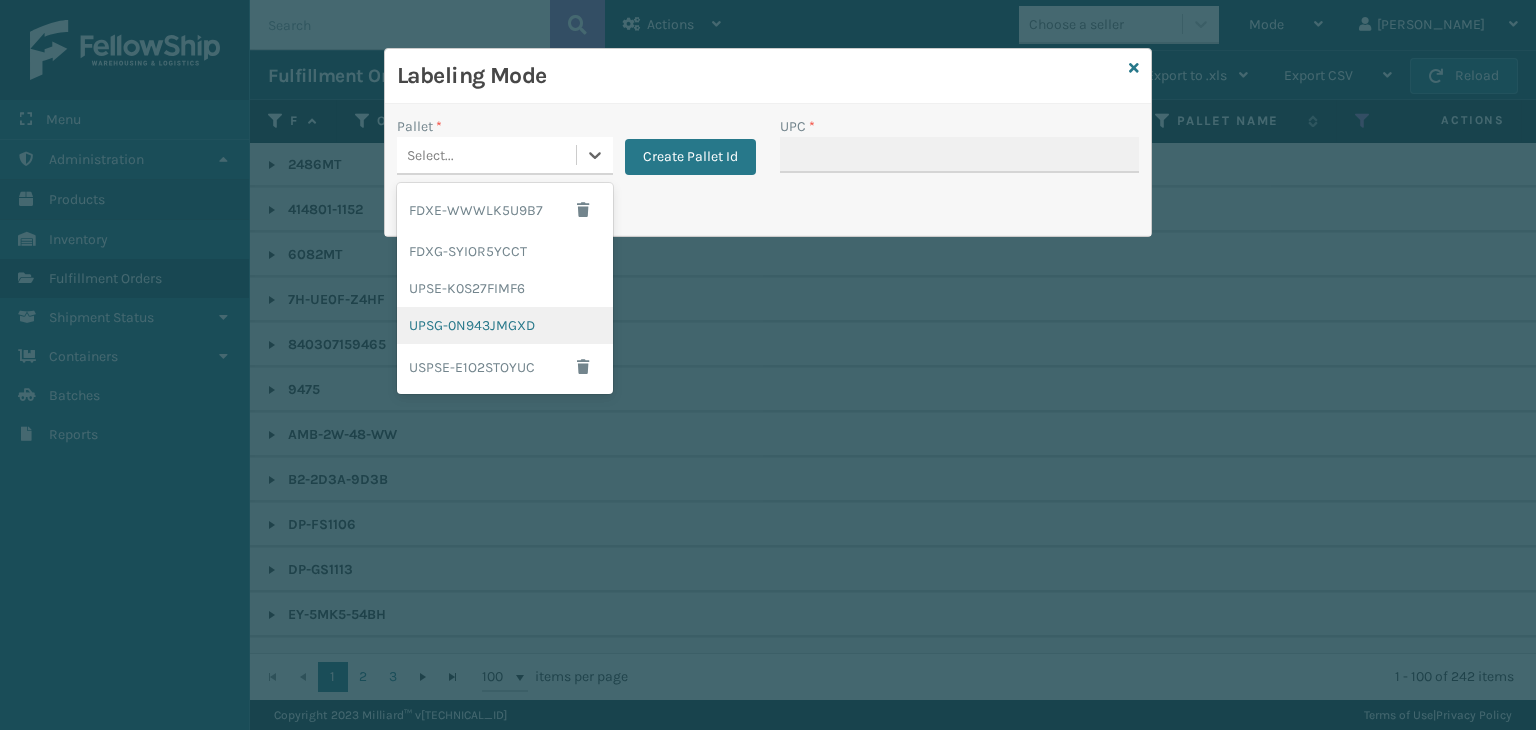 click on "UPSG-0N943JMGXD" at bounding box center (505, 325) 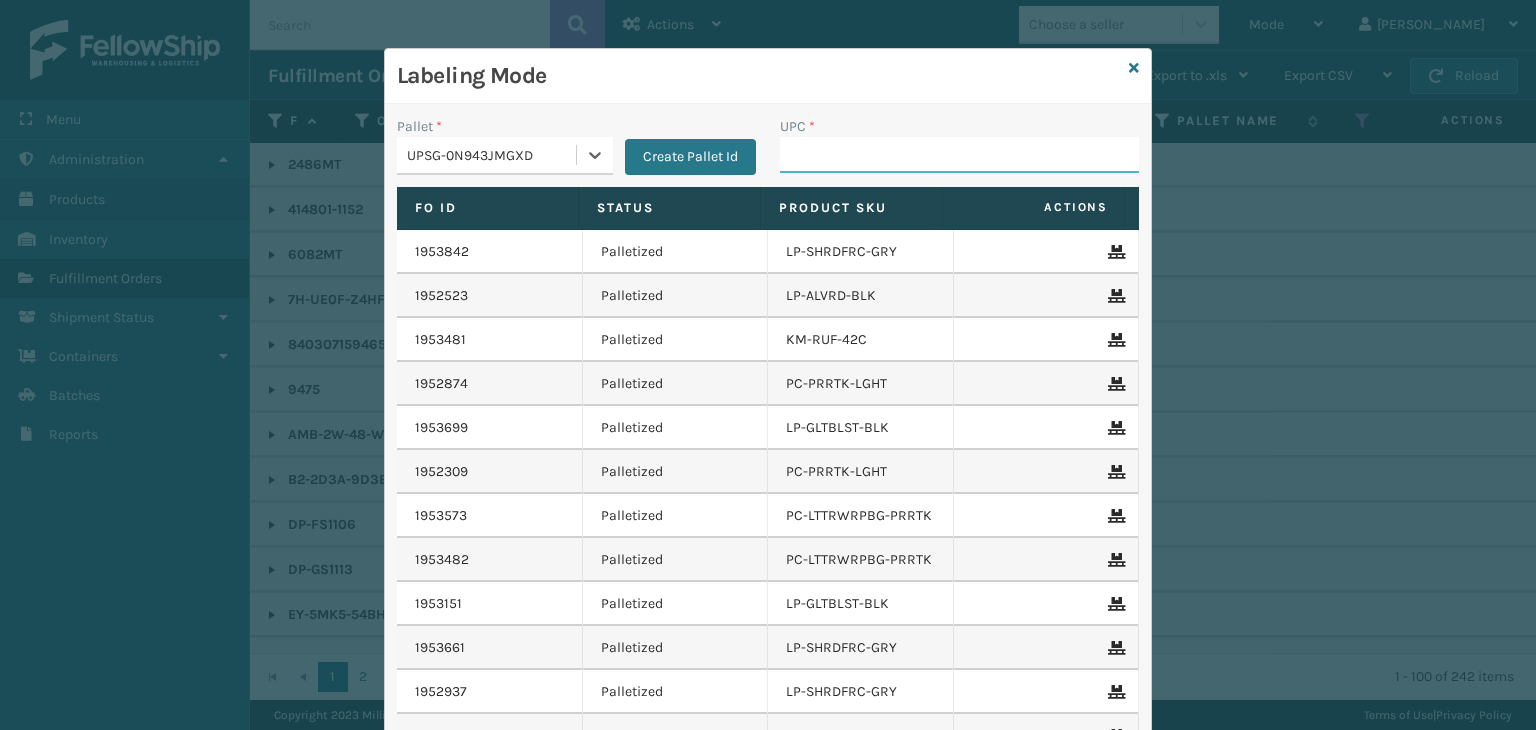 click on "UPC   *" at bounding box center [959, 155] 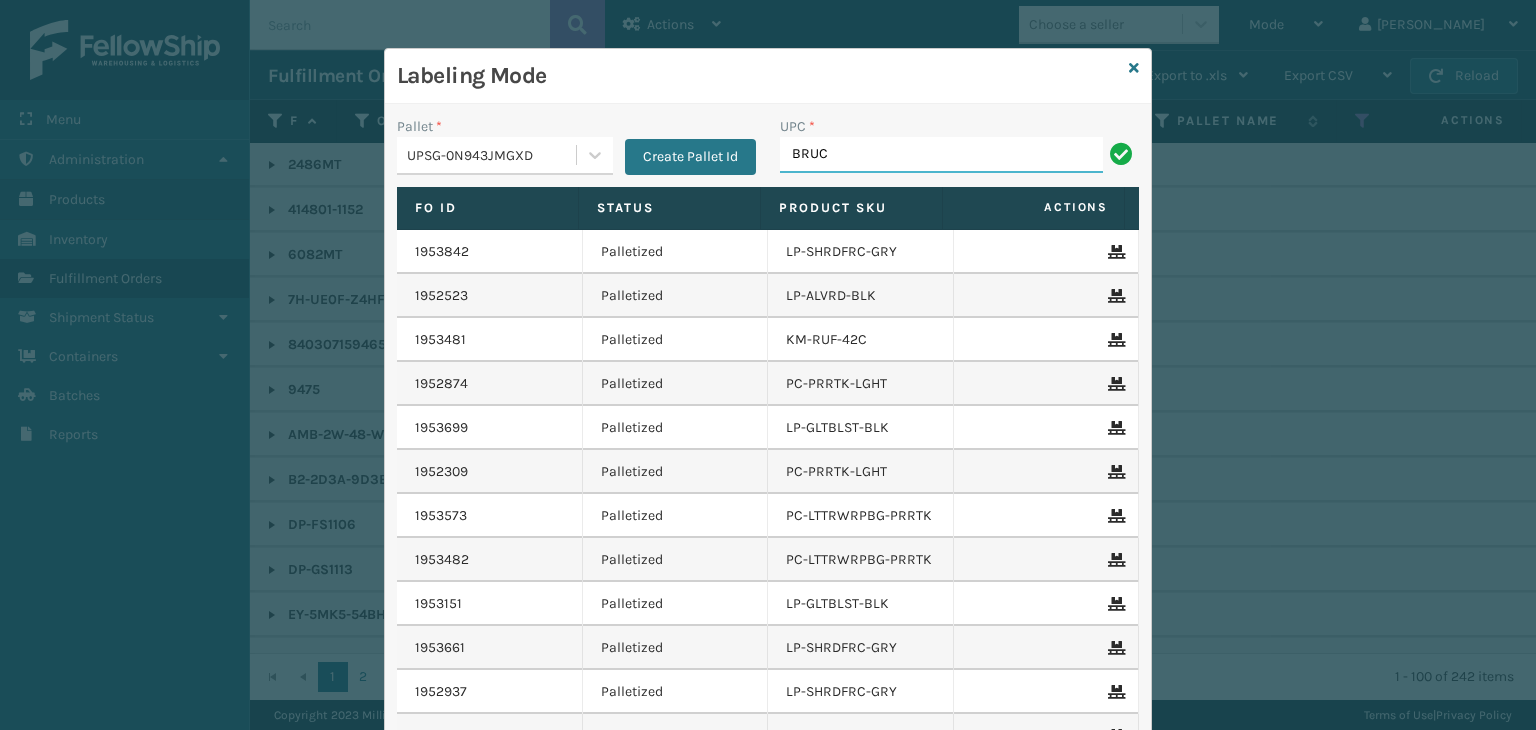 type on "Bruce Table Lamp" 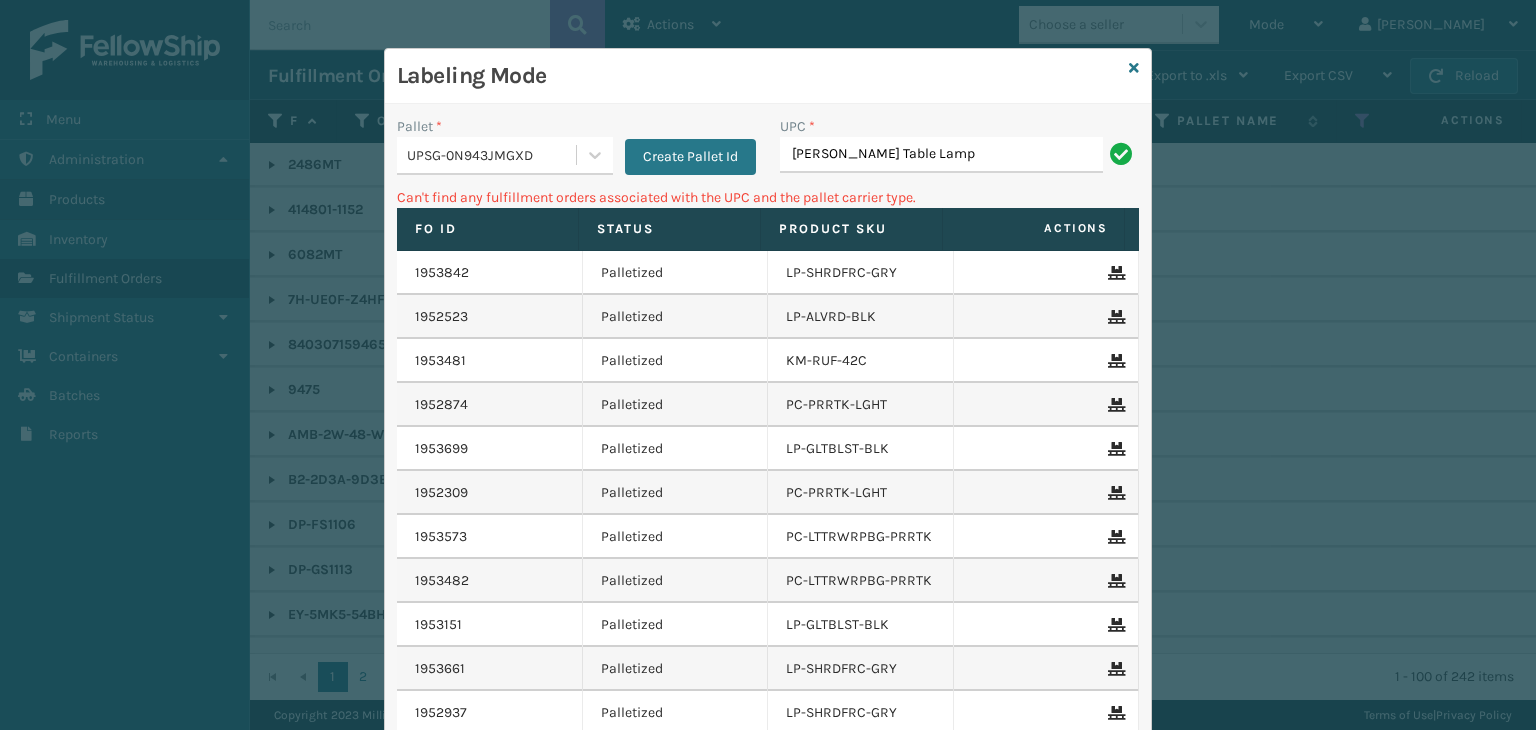 click on "UPSG-0N943JMGXD" at bounding box center (486, 155) 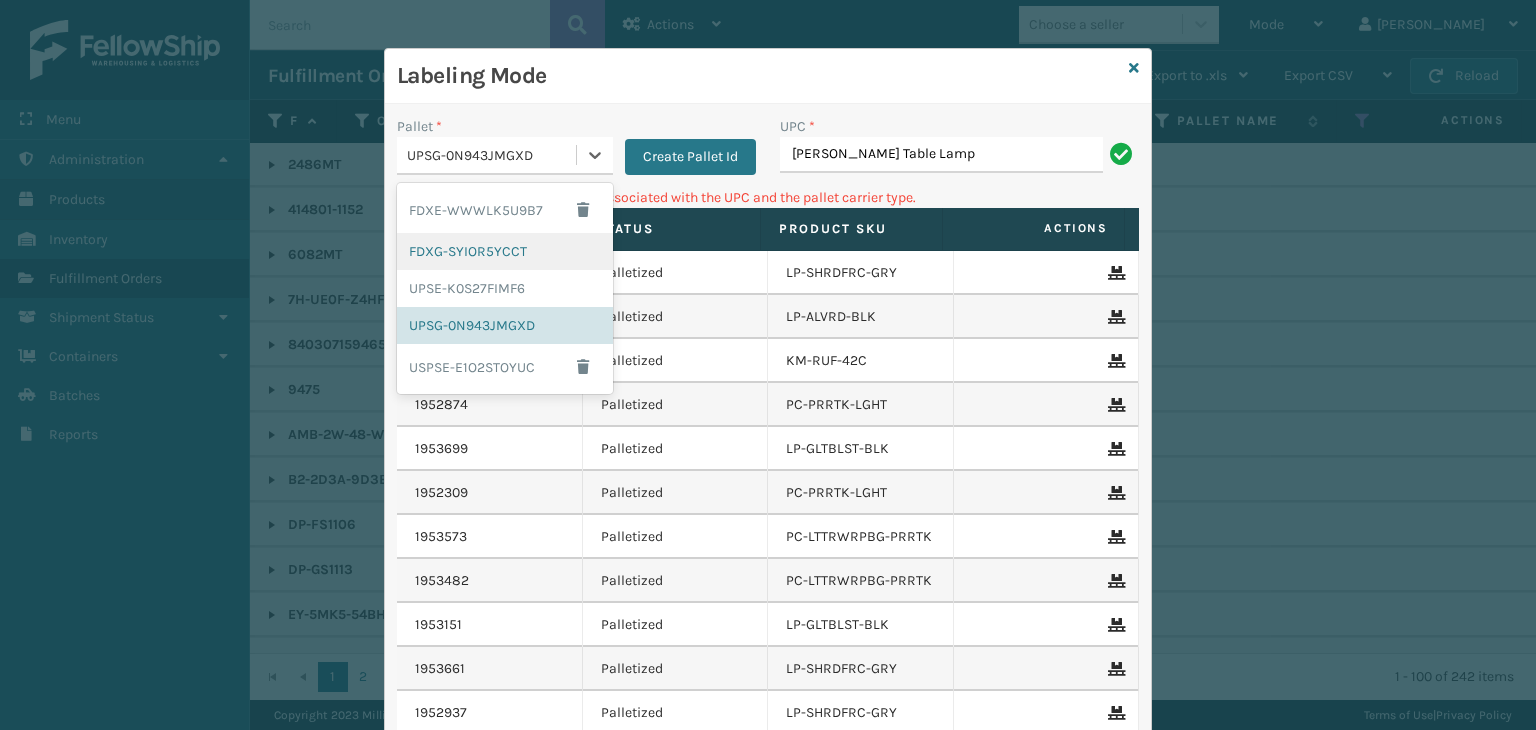 click on "FDXG-SYIOR5YCCT" at bounding box center (505, 251) 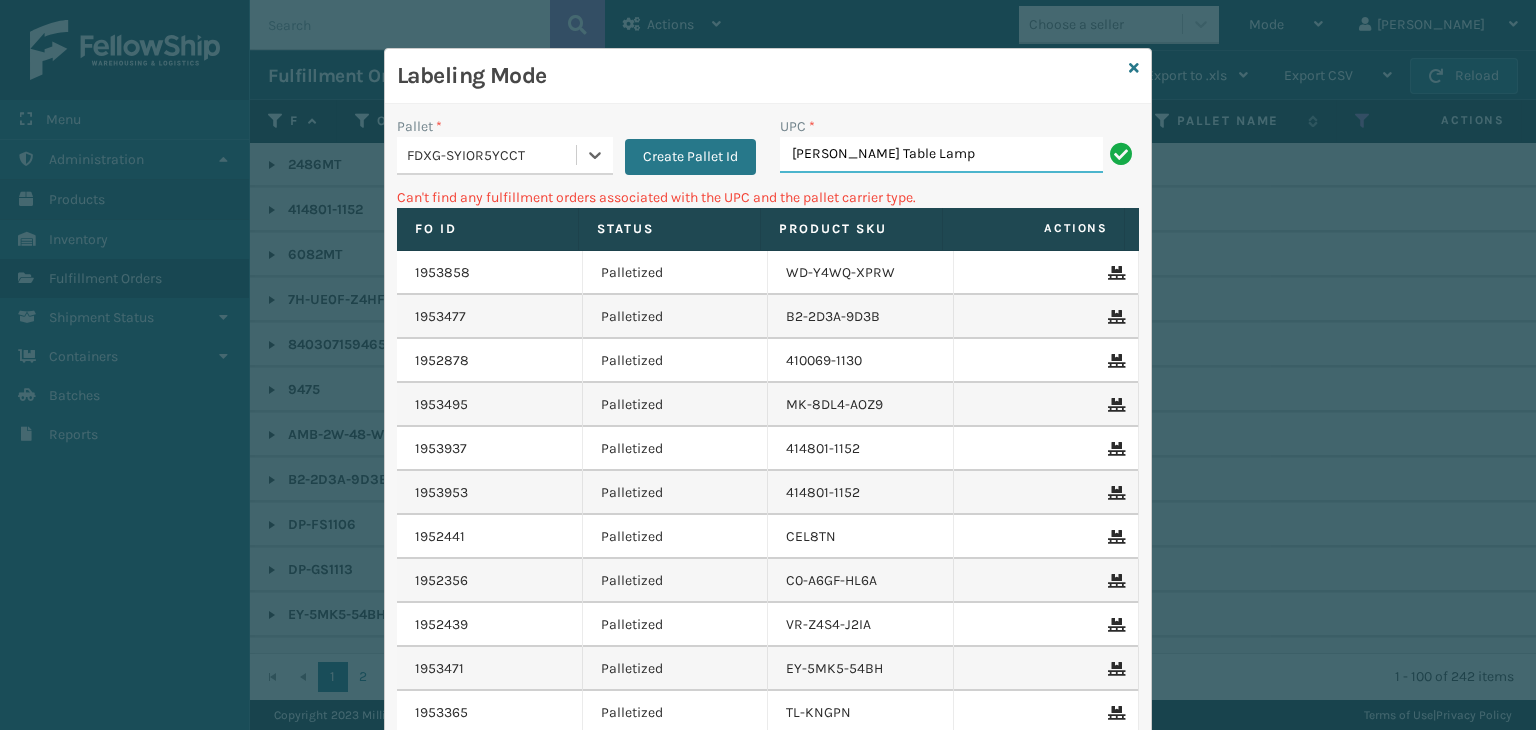 click on "Bruce Table Lamp" at bounding box center (941, 155) 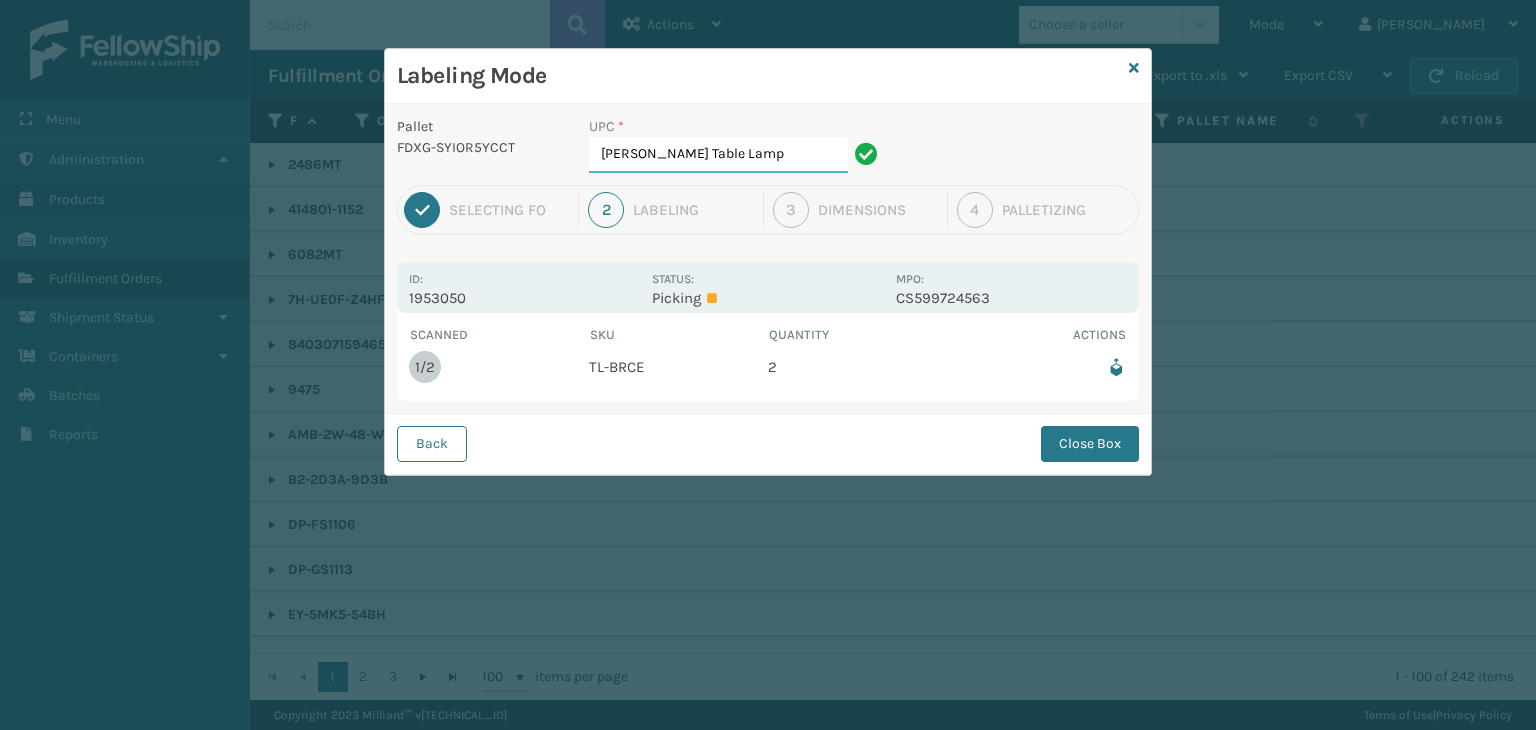 click on "Bruce Table Lamp" at bounding box center (718, 155) 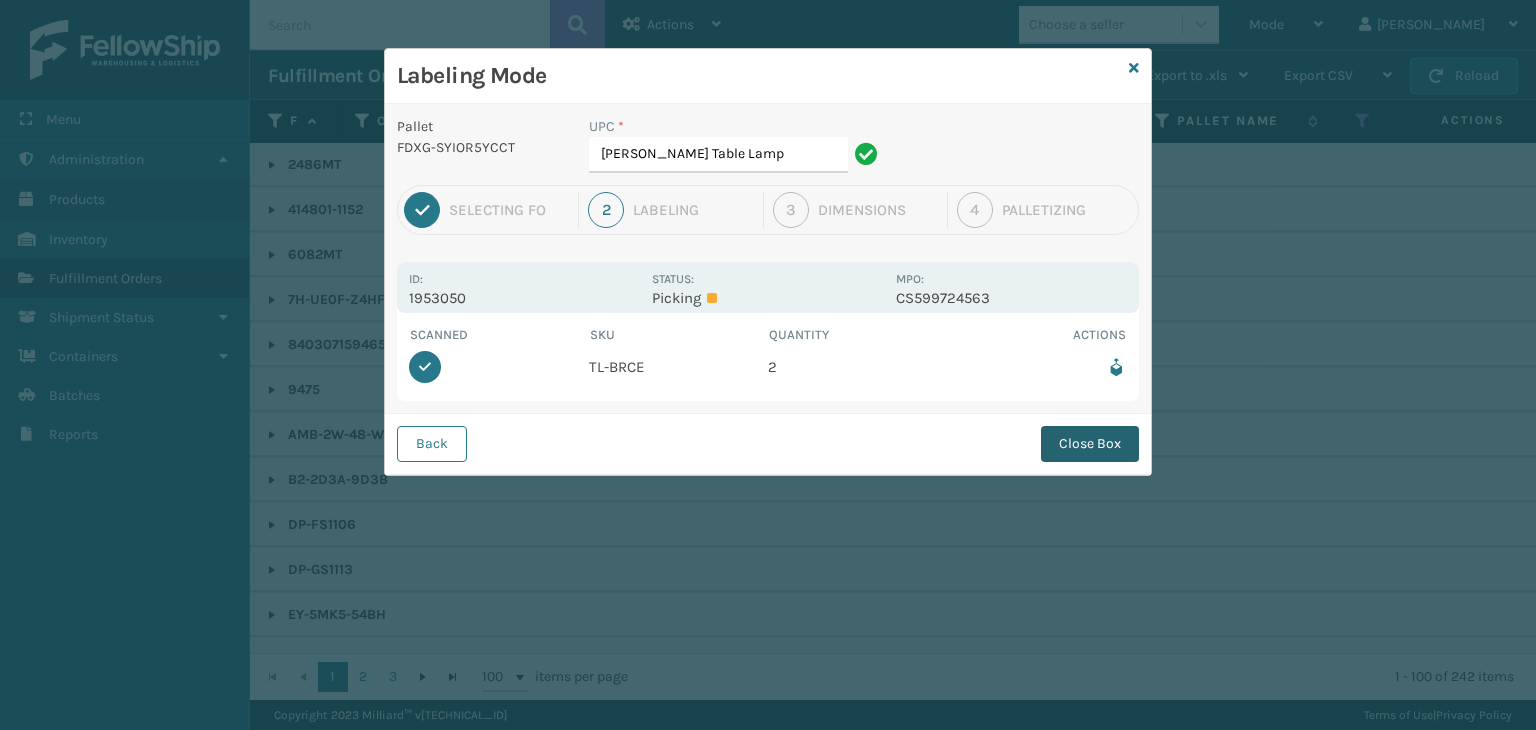 click on "Close Box" at bounding box center (1090, 444) 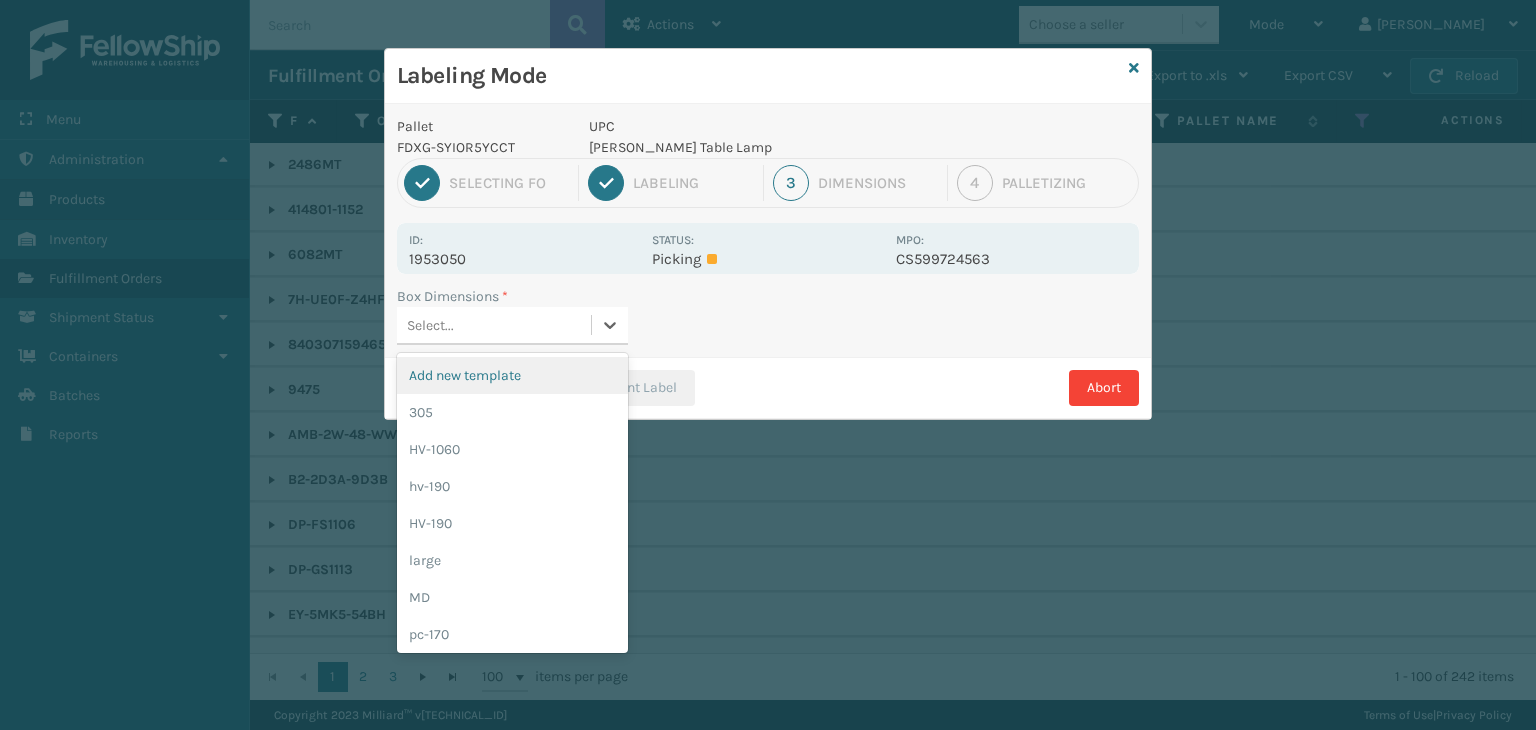 click on "Select..." at bounding box center [494, 325] 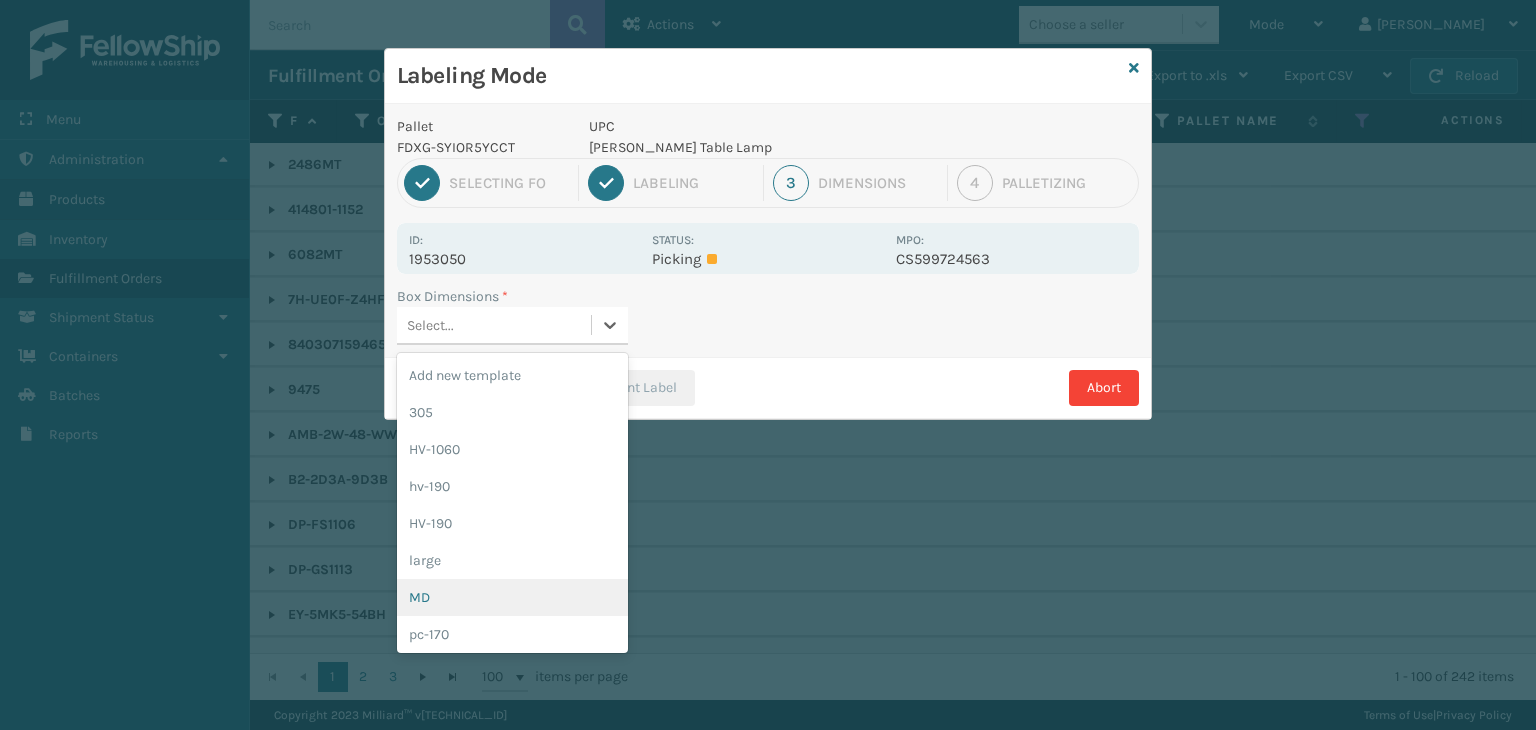 drag, startPoint x: 516, startPoint y: 595, endPoint x: 639, endPoint y: 436, distance: 201.02238 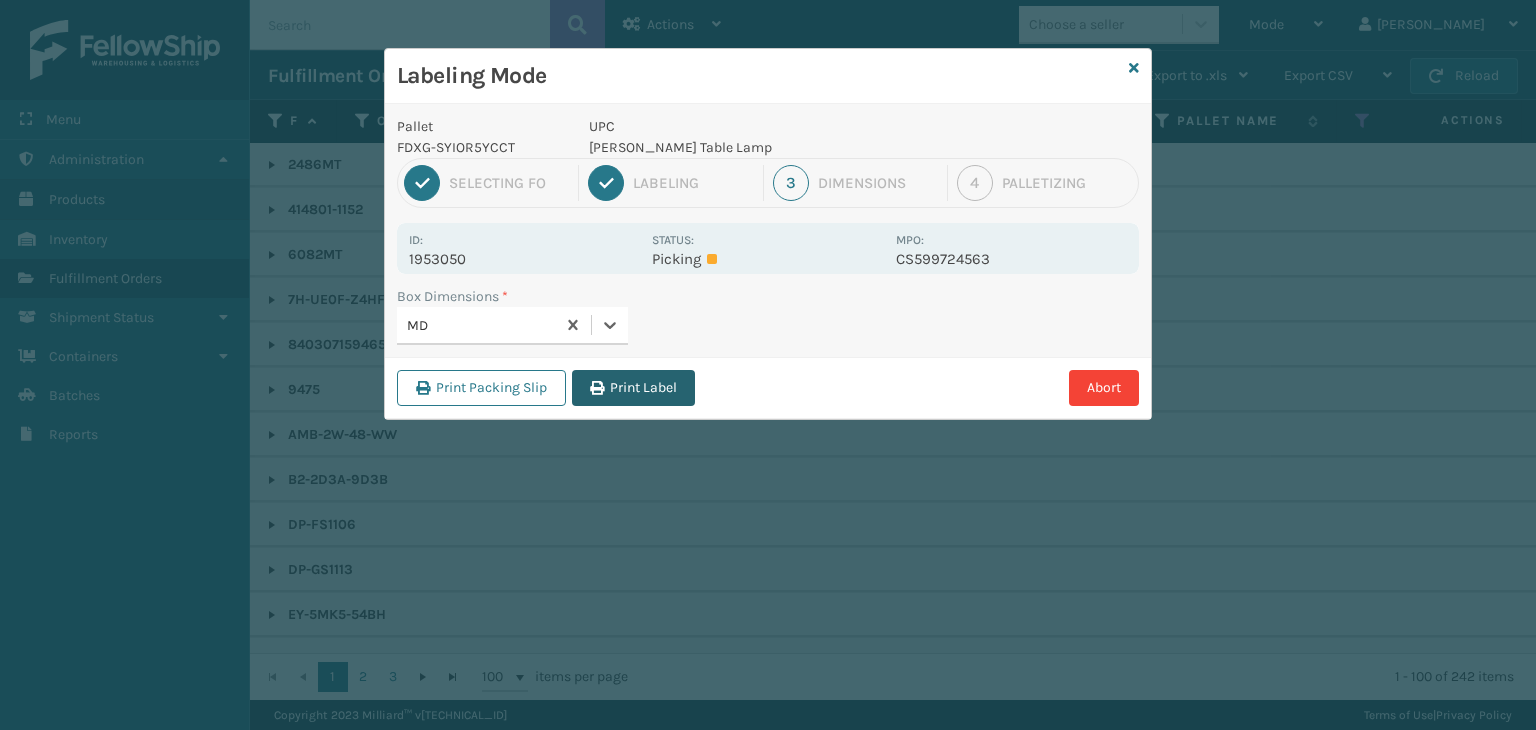 click on "Print Label" at bounding box center (633, 388) 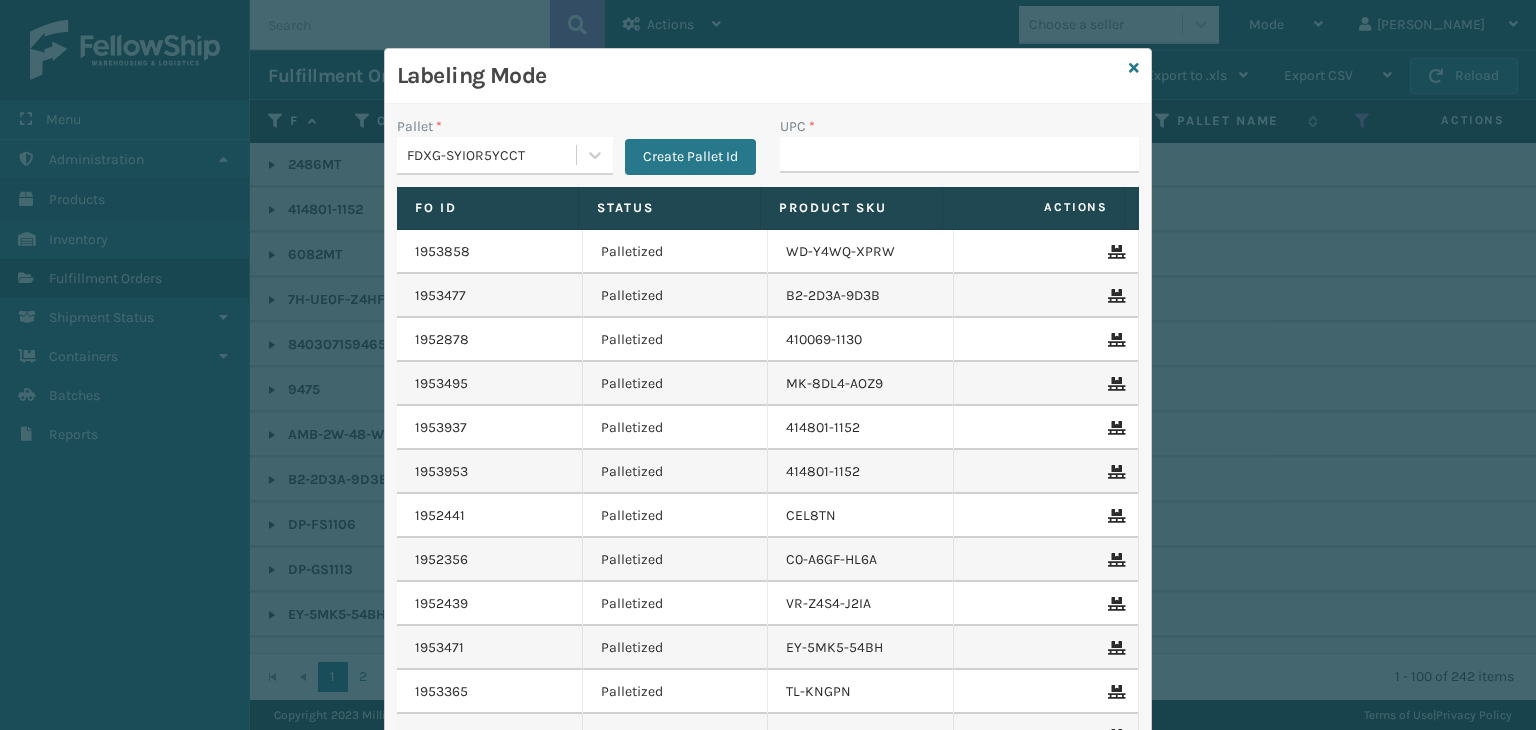 drag, startPoint x: 450, startPoint y: 156, endPoint x: 462, endPoint y: 176, distance: 23.323807 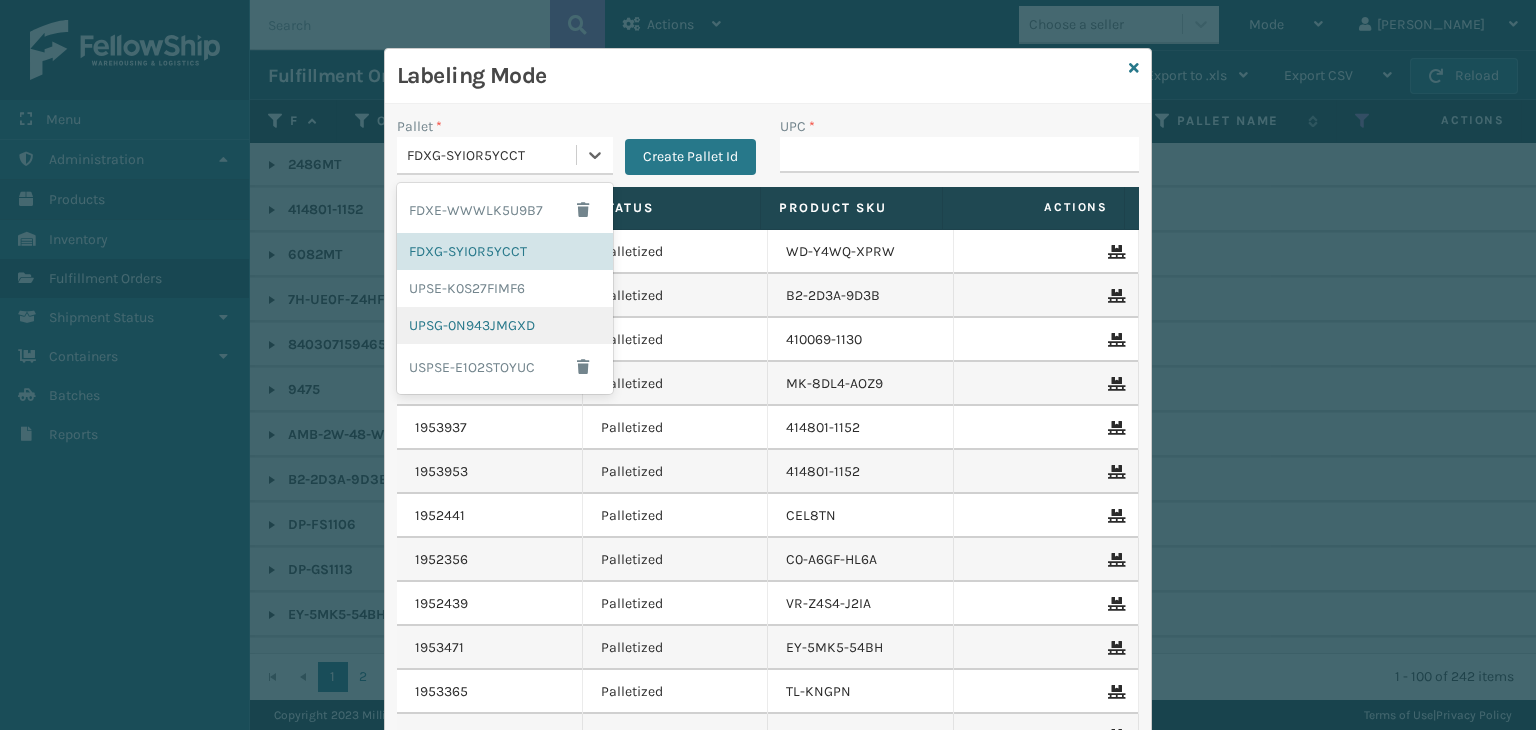 click on "UPSG-0N943JMGXD" at bounding box center (505, 325) 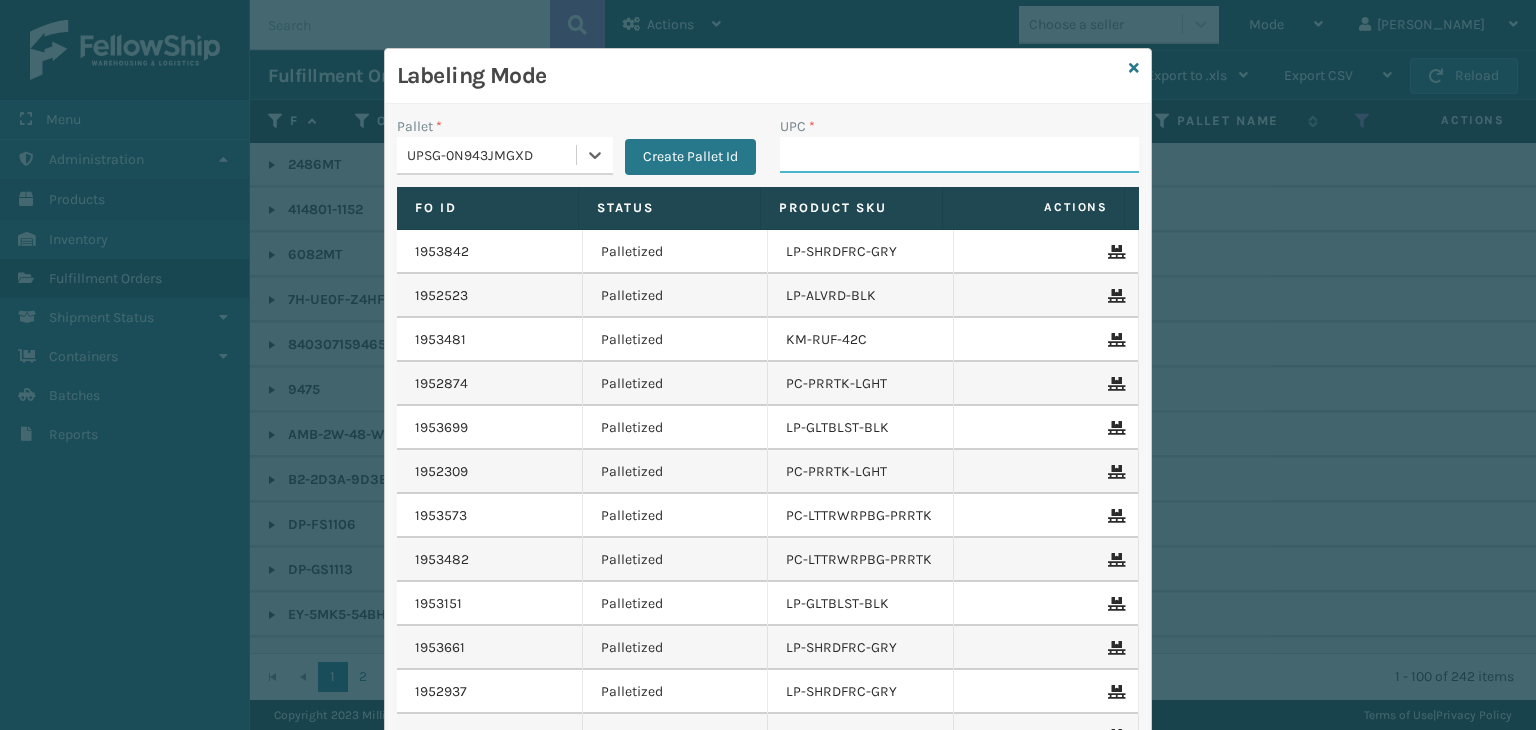 drag, startPoint x: 836, startPoint y: 141, endPoint x: 839, endPoint y: 152, distance: 11.401754 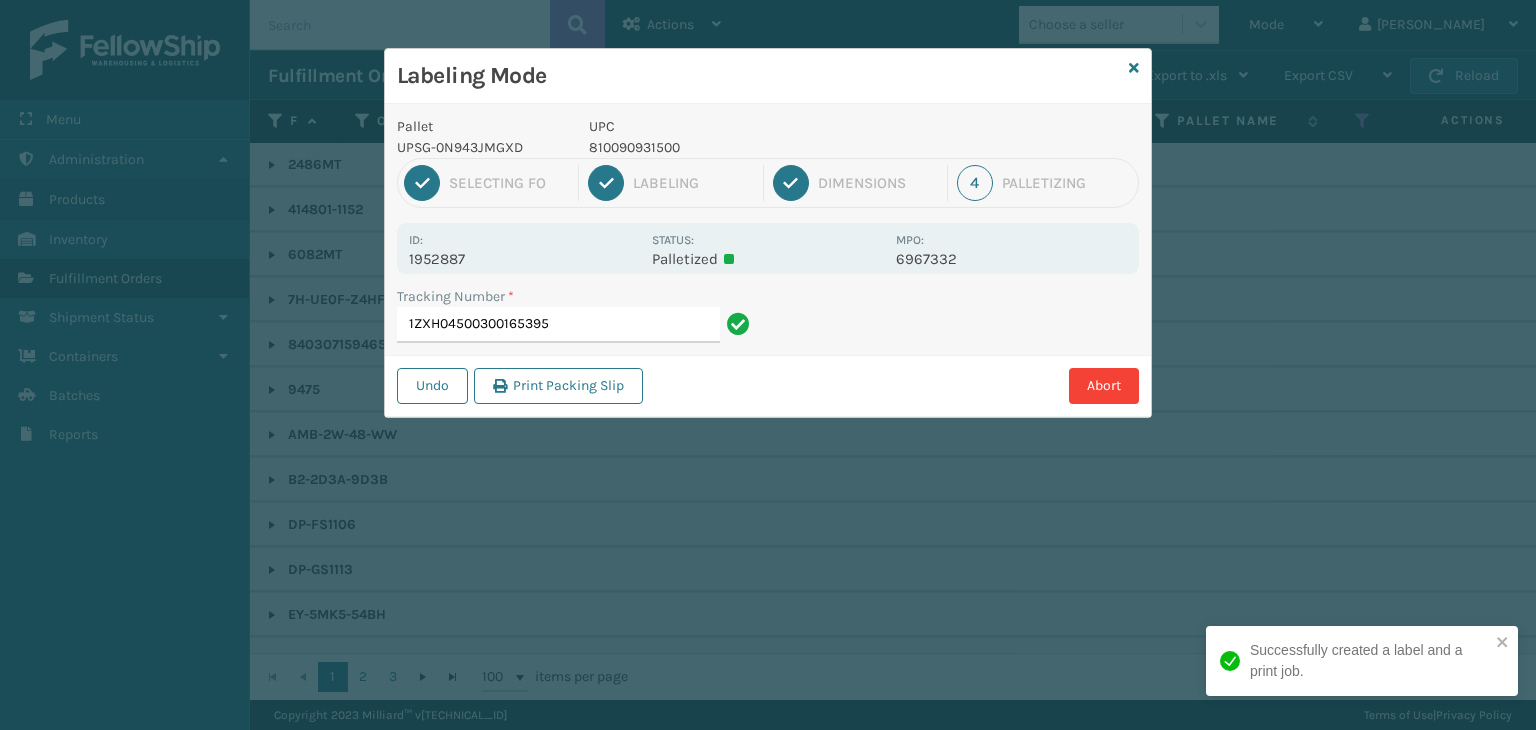 click on "810090931500" at bounding box center [736, 147] 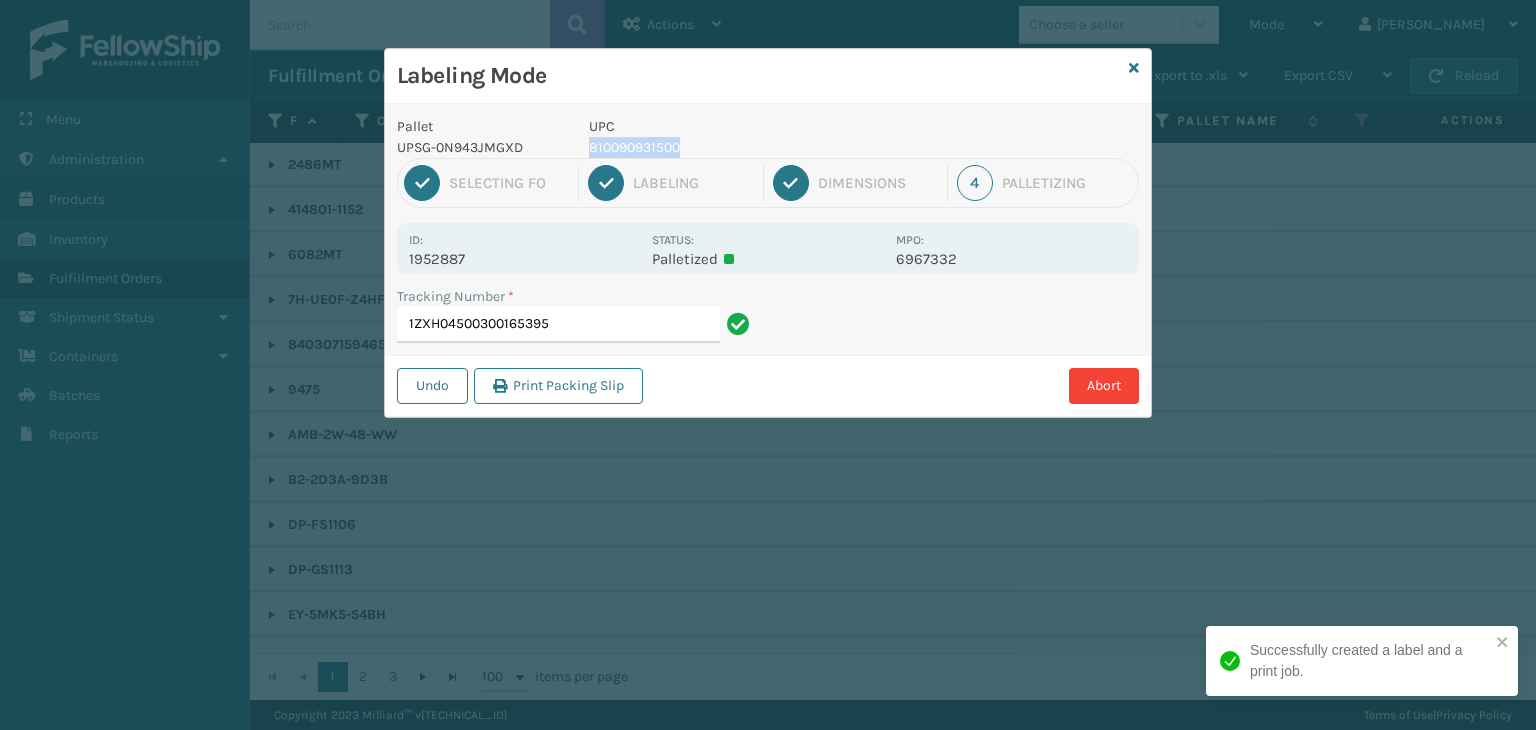 click on "810090931500" at bounding box center (736, 147) 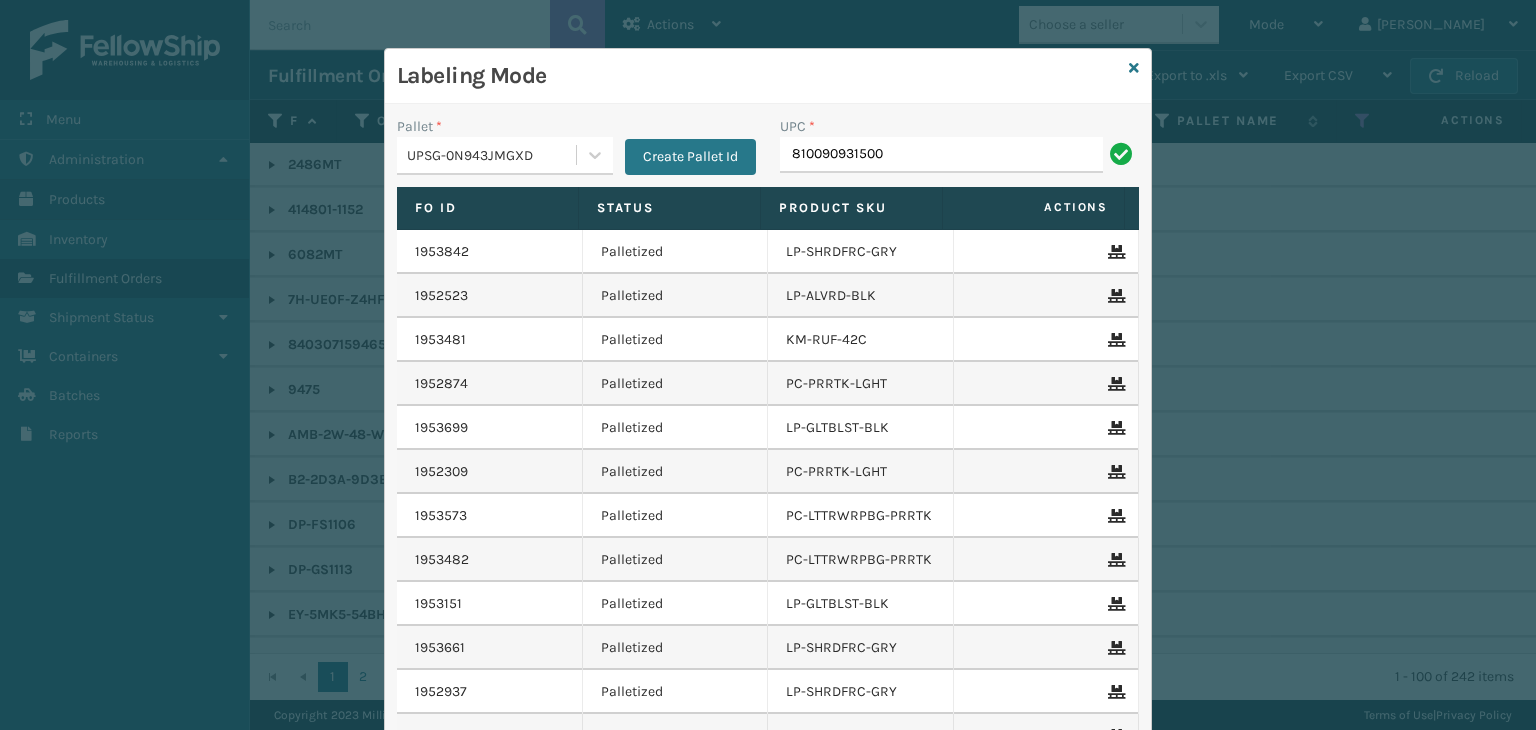 type on "810090931500" 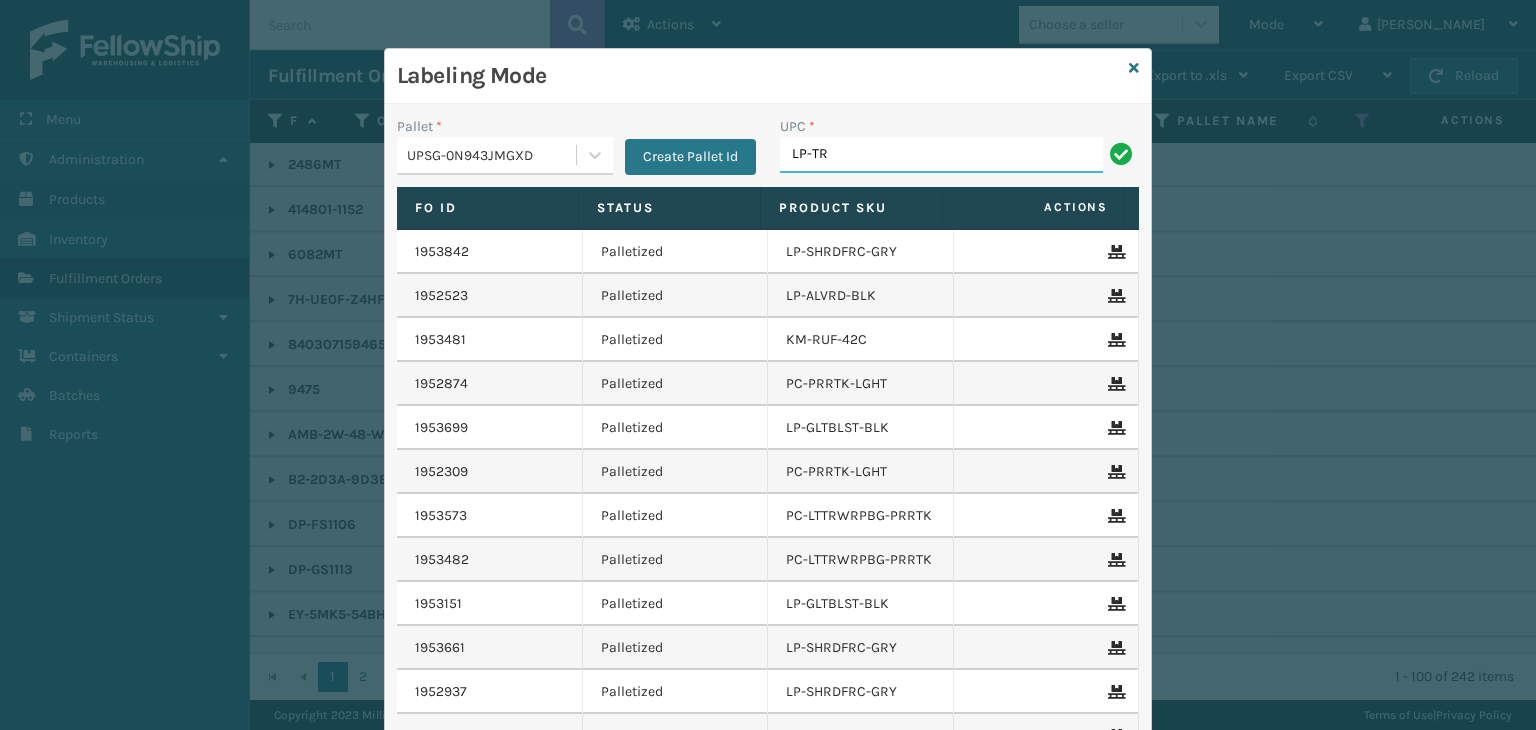 type on "LP-TRB-BLK" 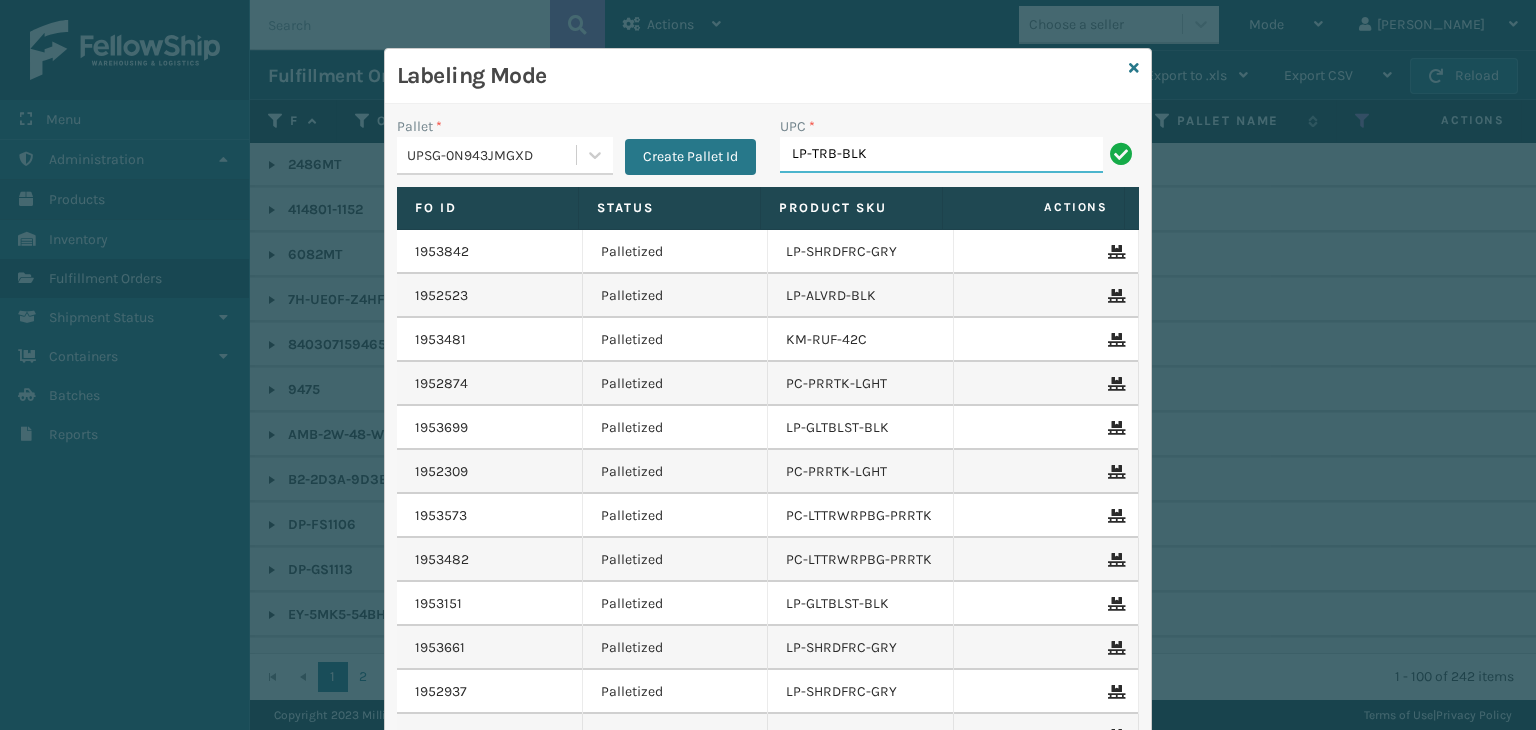 drag, startPoint x: 927, startPoint y: 147, endPoint x: 383, endPoint y: 193, distance: 545.9414 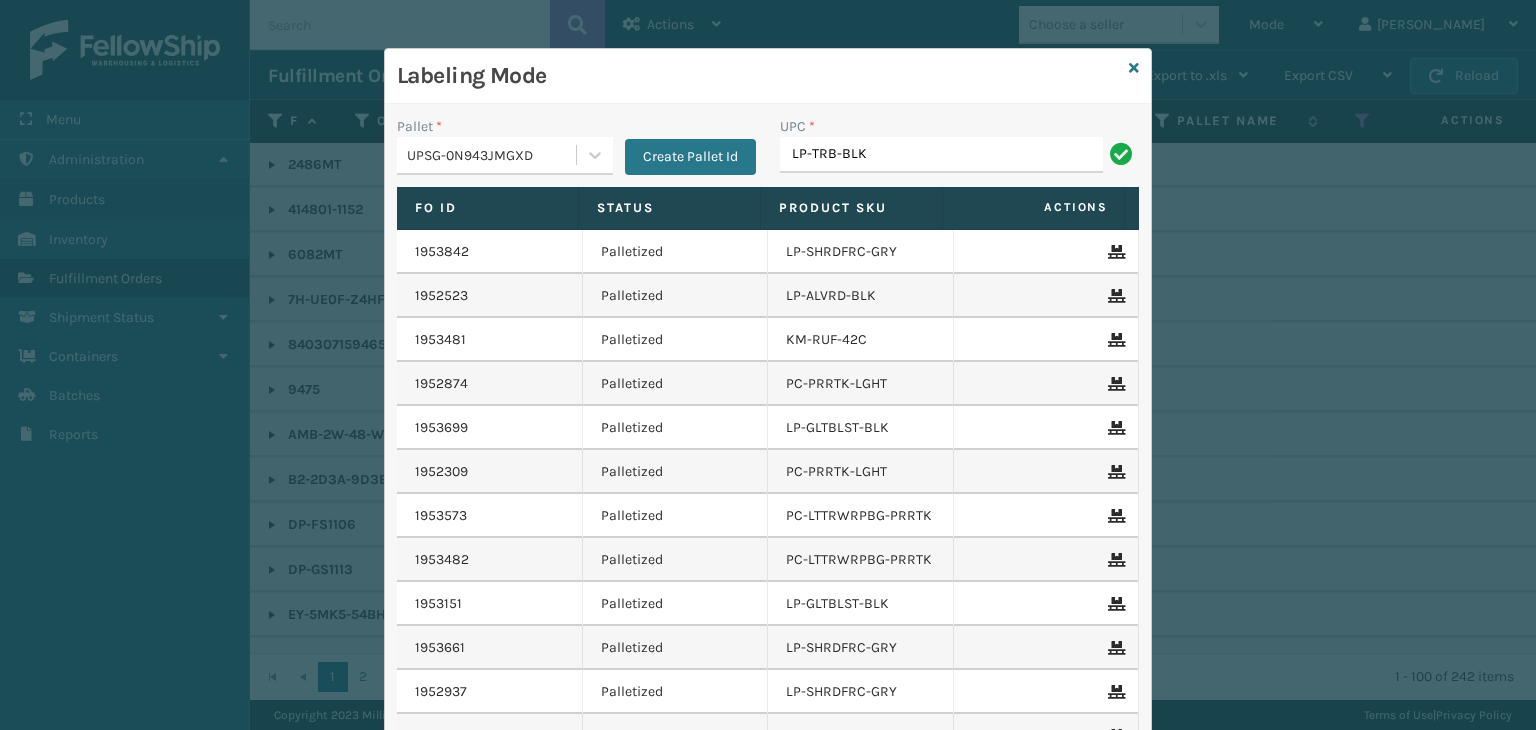 type on "LP-TRB-BLK" 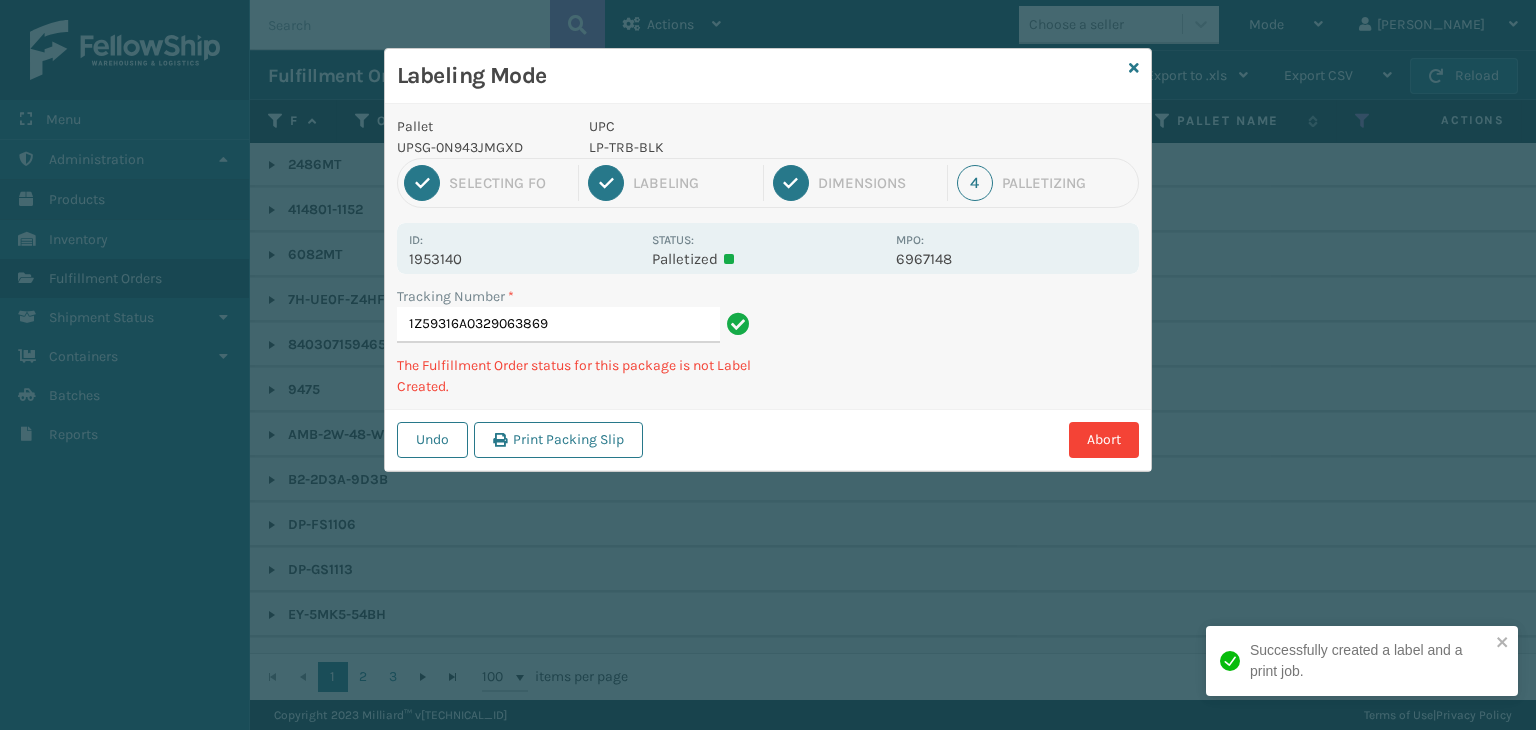 type on "1Z59316A0329063869LP-TRB-BLK" 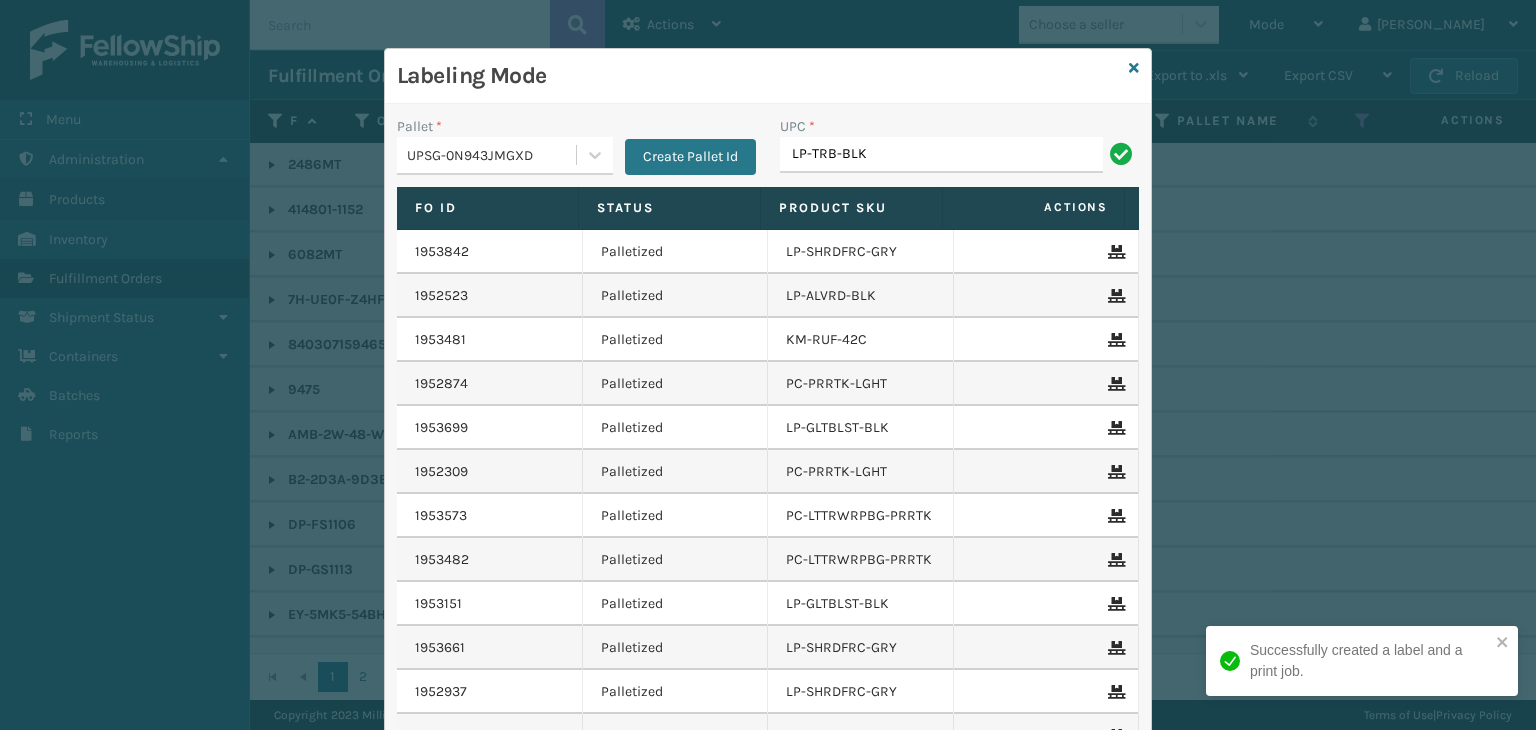 type on "LP-TRB-BLK" 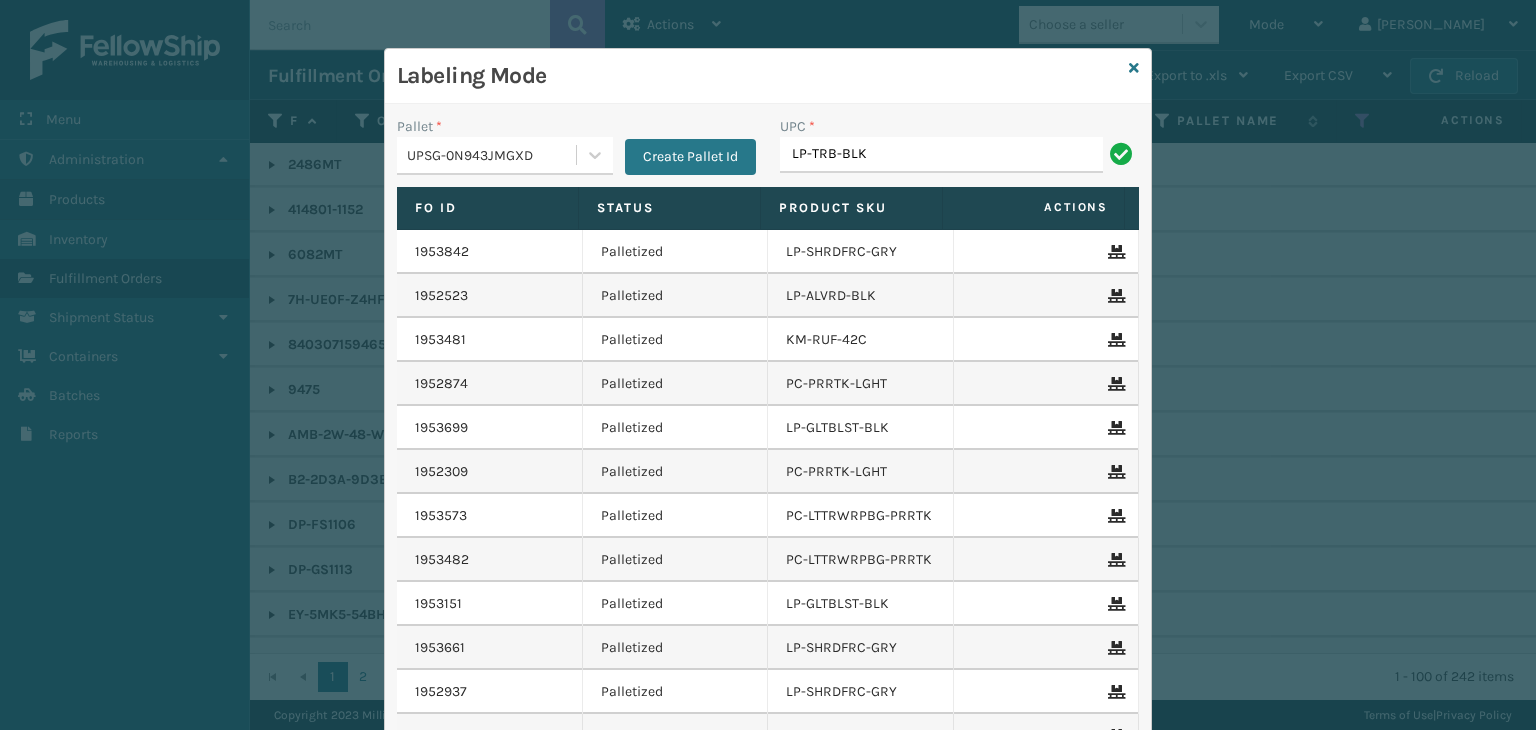 type on "LP-TRB-BLK" 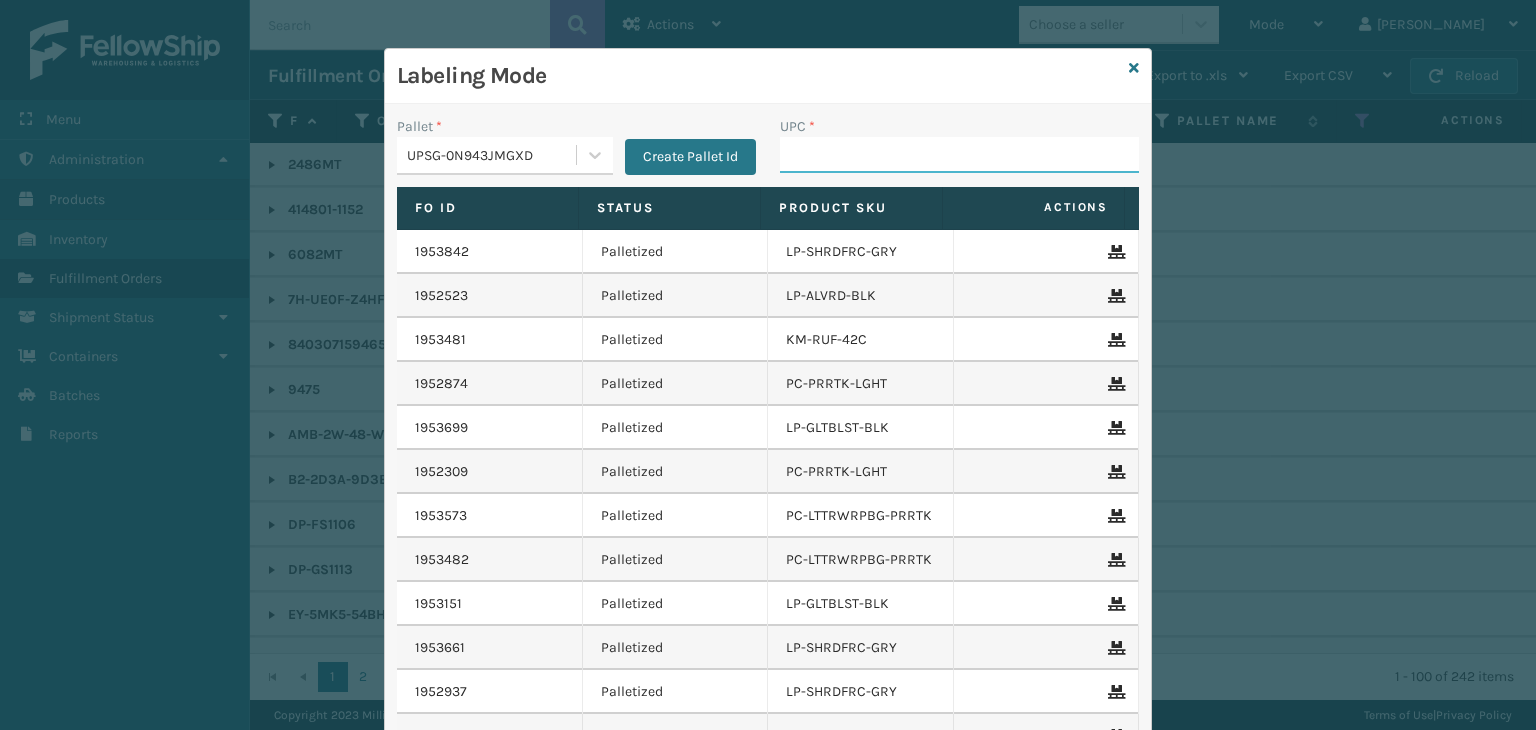 paste on "LP-TRB-BLK" 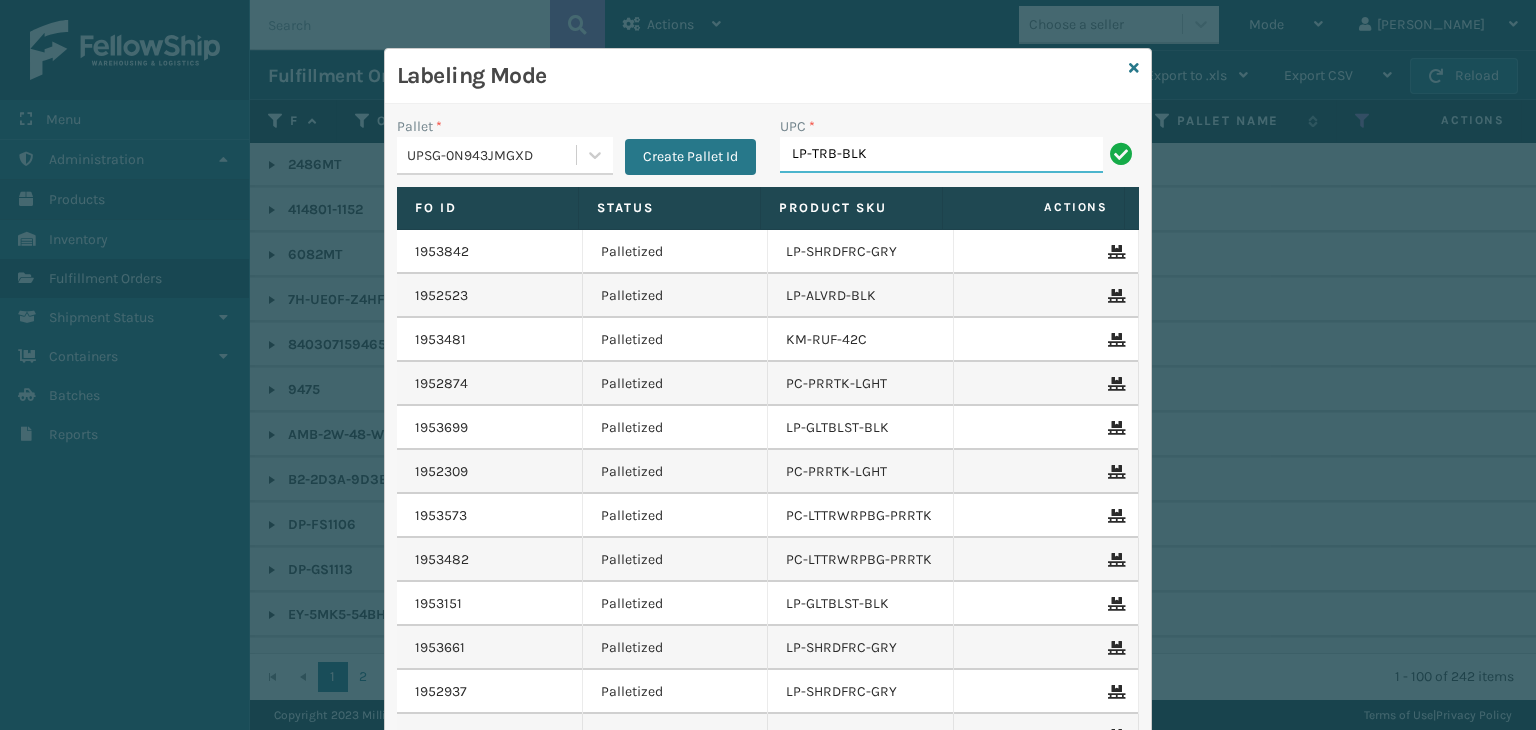 type on "LP-TRB-BLK" 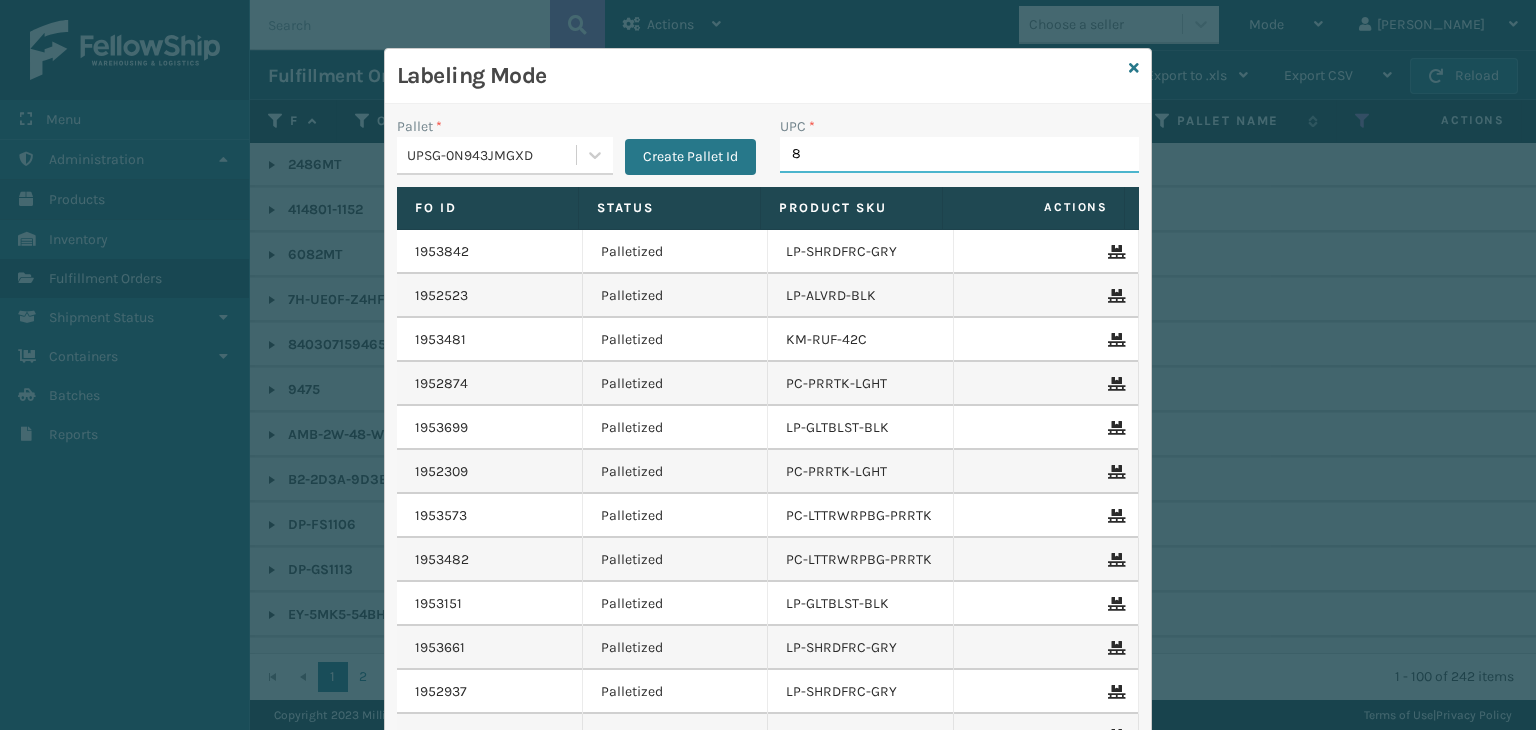 type on "81" 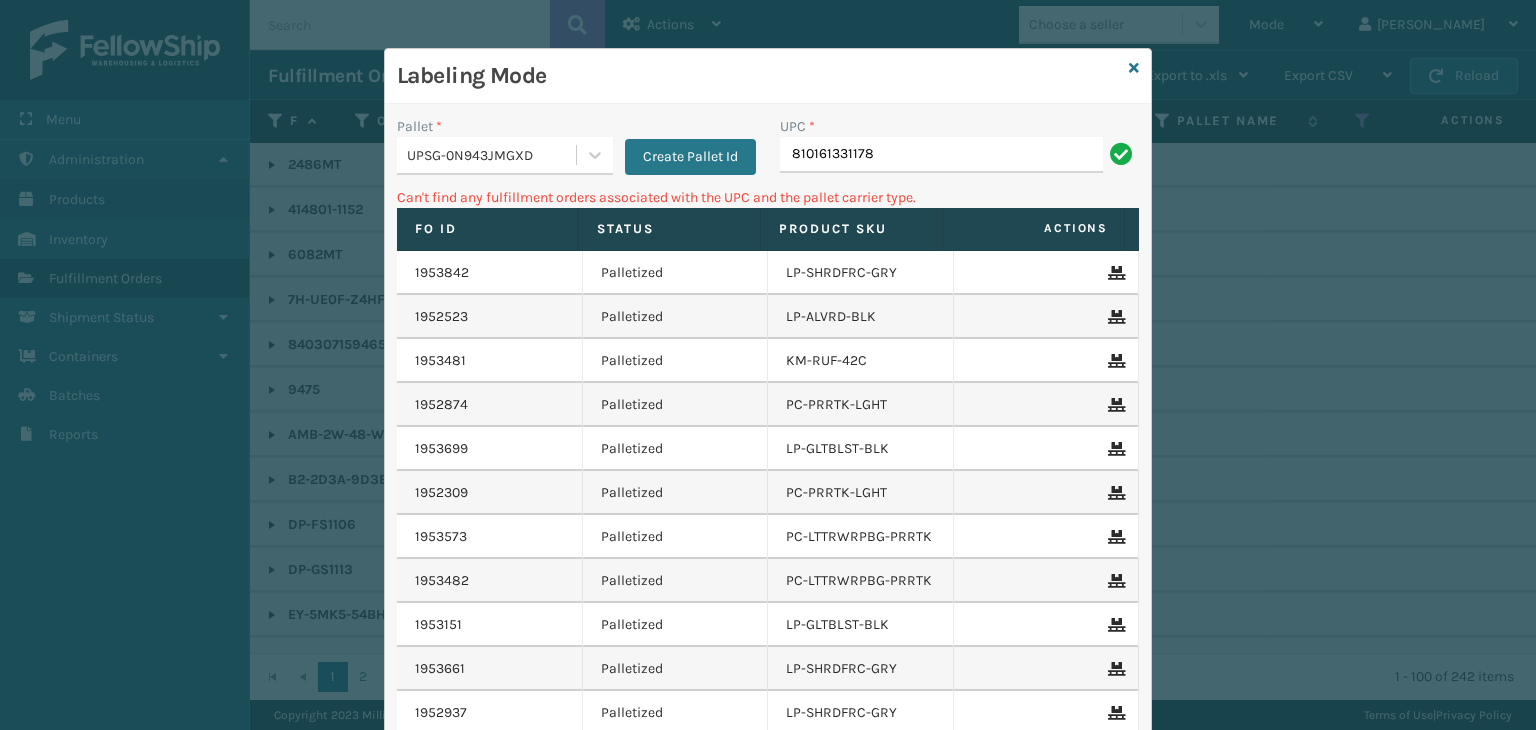 drag, startPoint x: 888, startPoint y: 164, endPoint x: 91, endPoint y: 143, distance: 797.2766 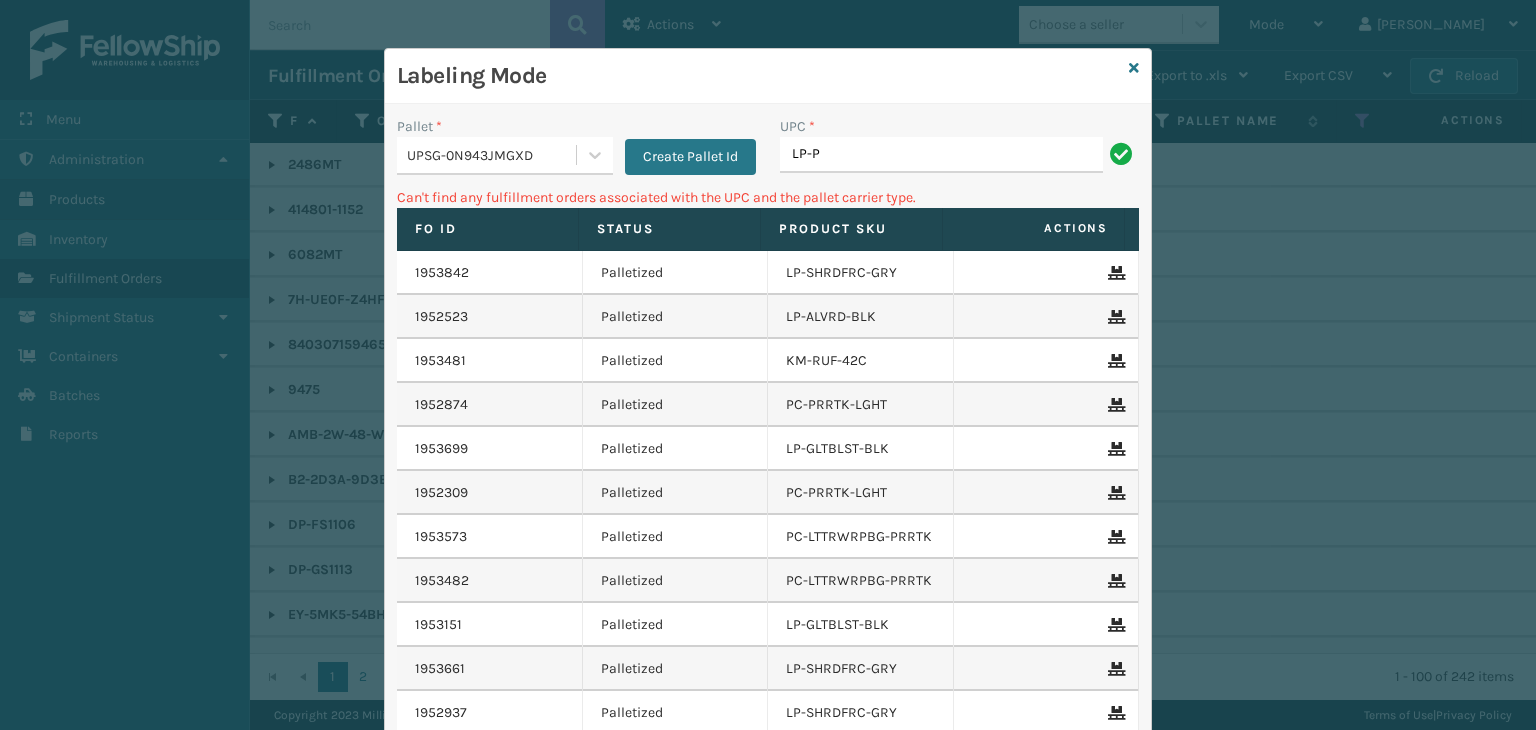type on "LP-PWRUPPLS-BLK" 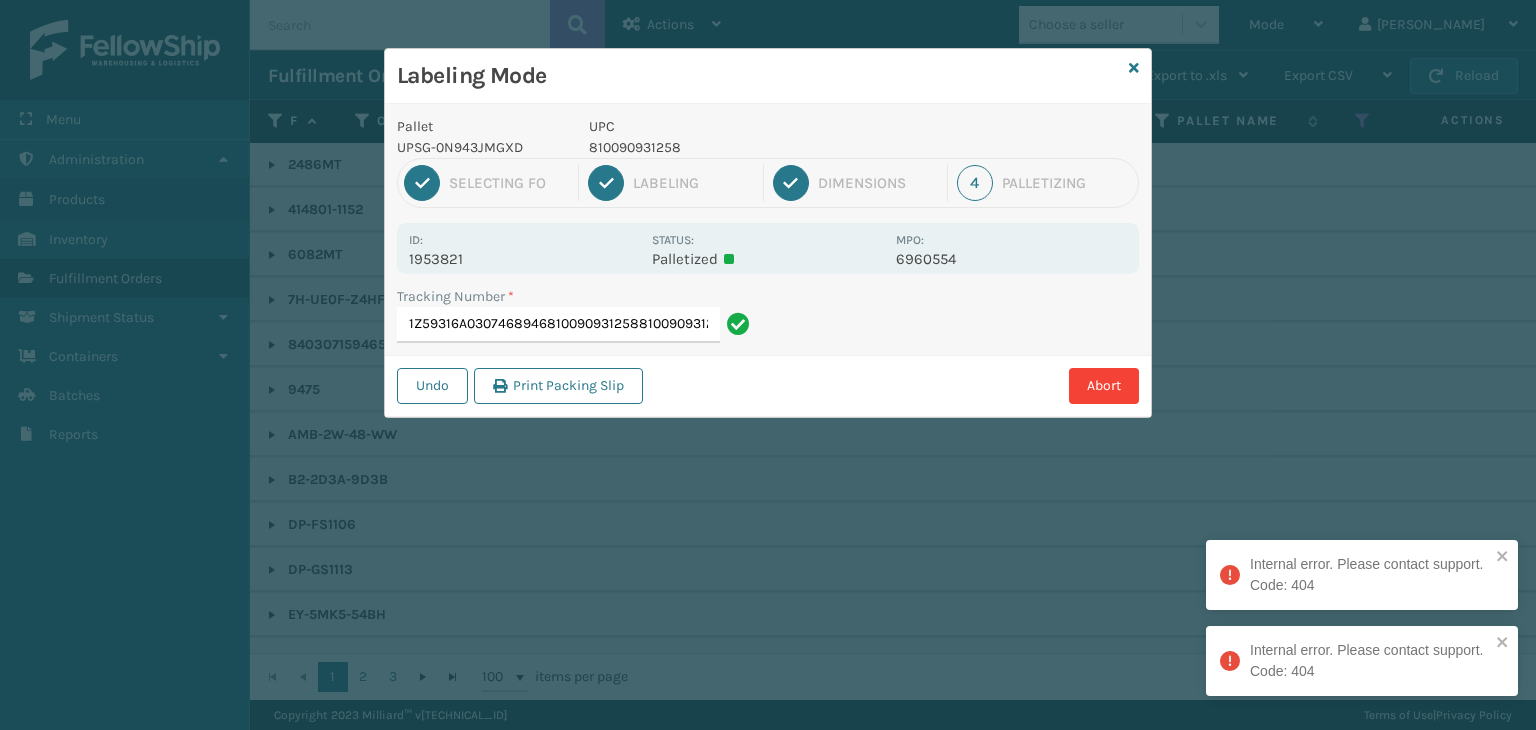 type on "1Z59316A0307468946810090931258810090931258" 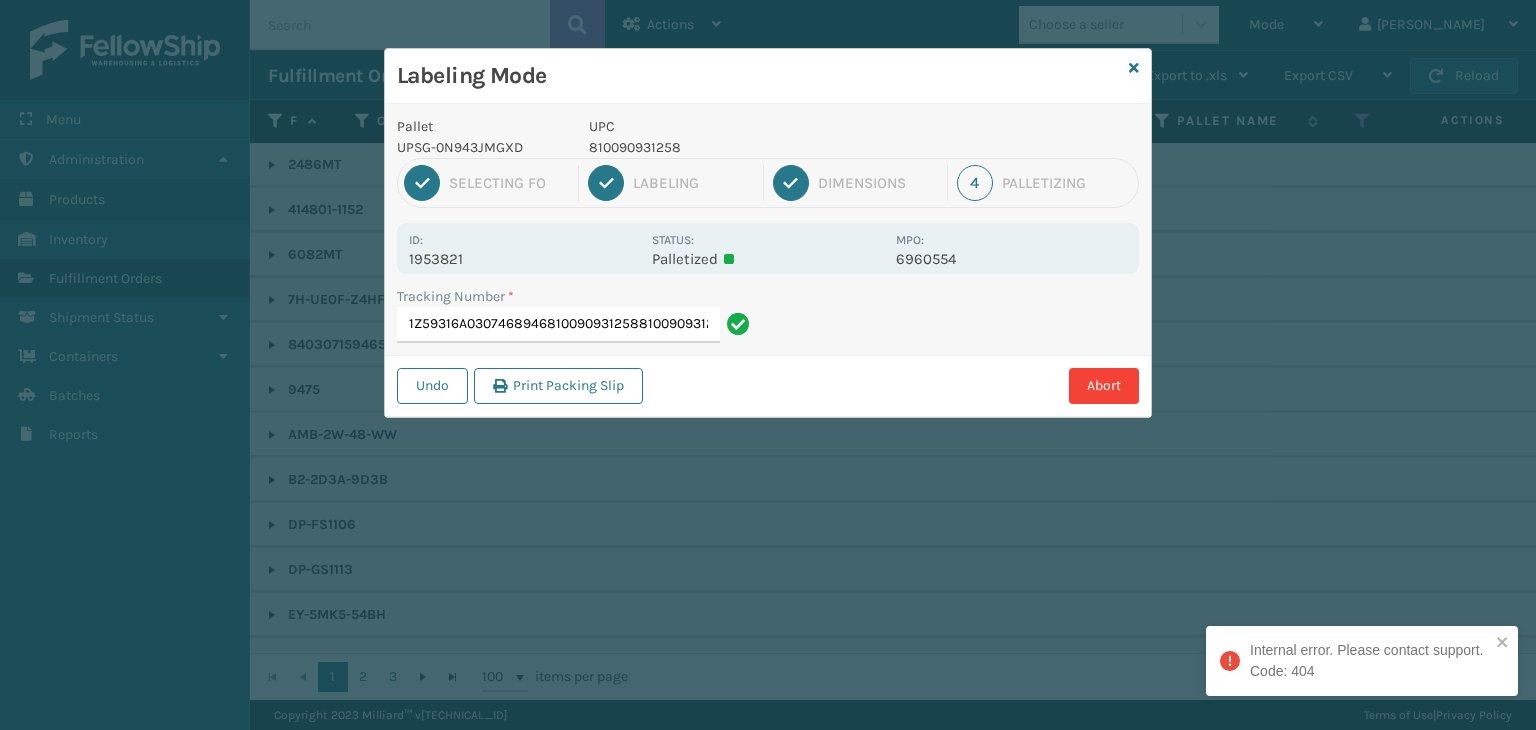 scroll, scrollTop: 0, scrollLeft: 22, axis: horizontal 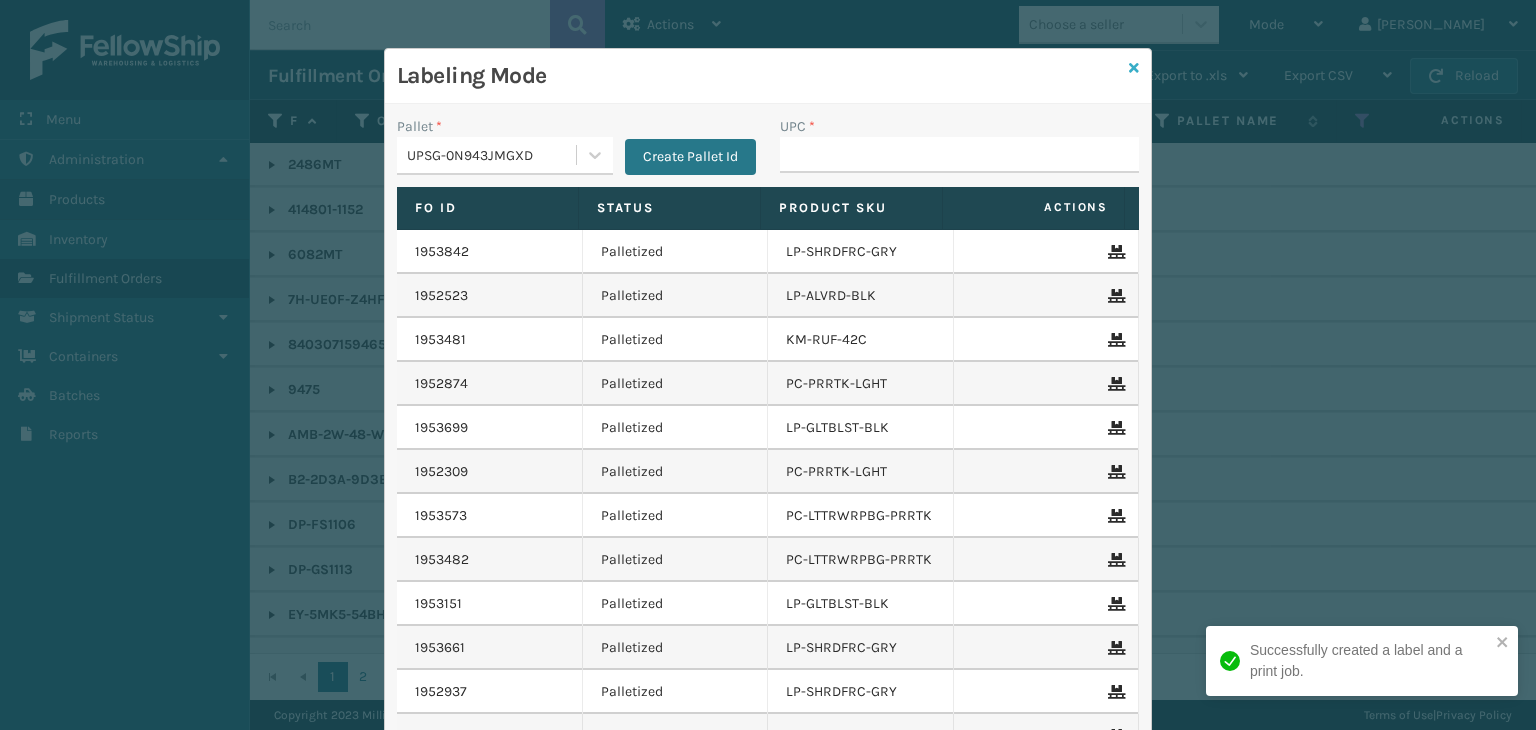 click at bounding box center [1134, 68] 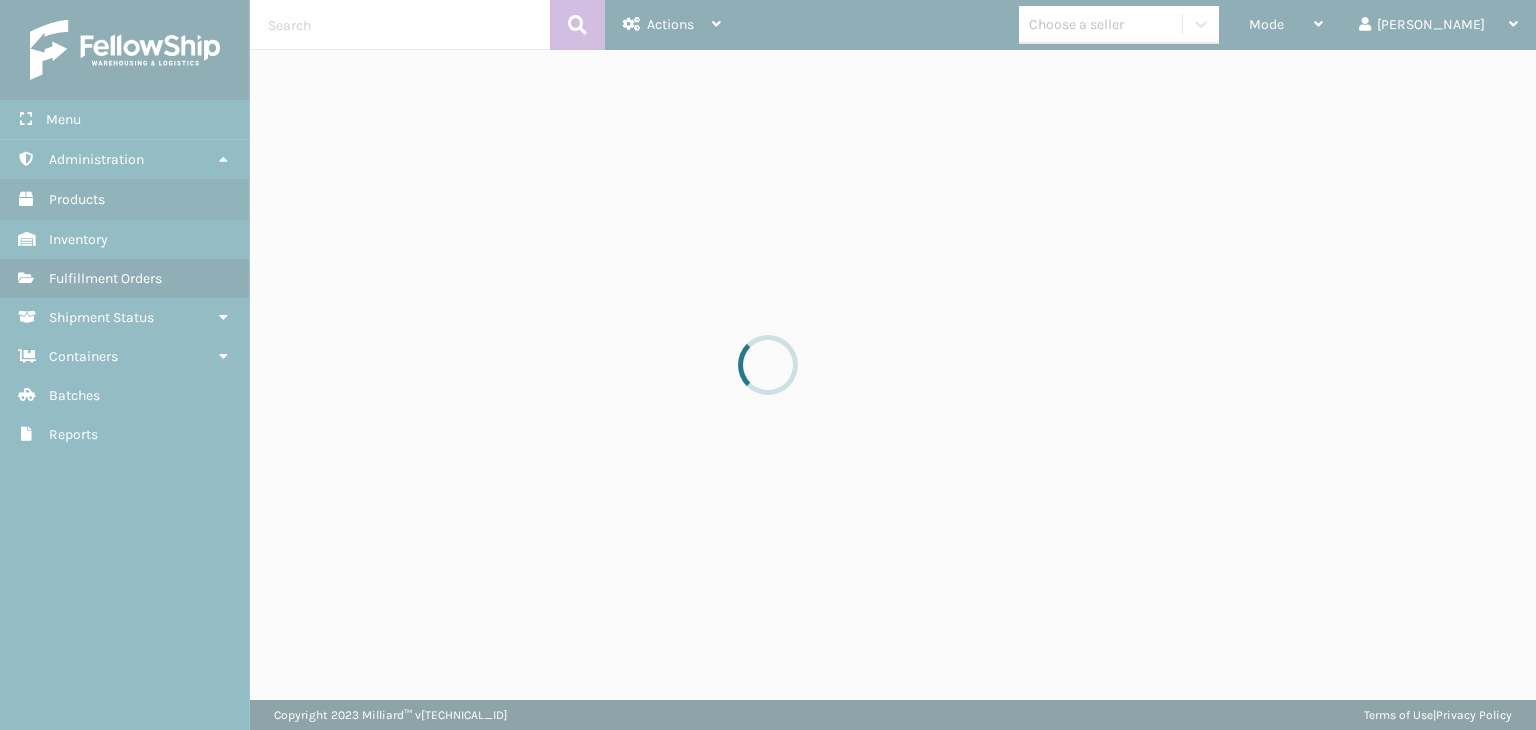 click at bounding box center [768, 365] 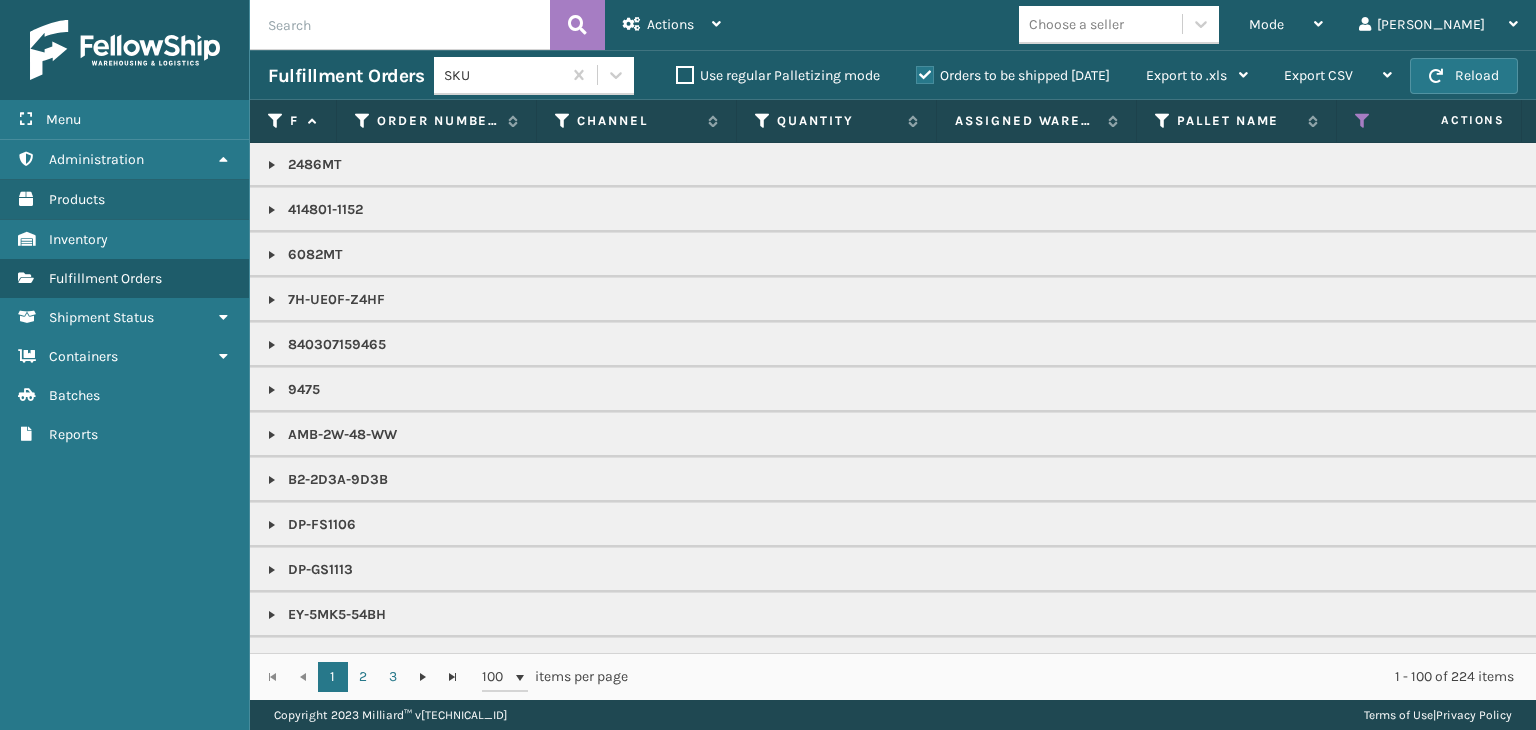 click on "Choose a seller" at bounding box center (1076, 24) 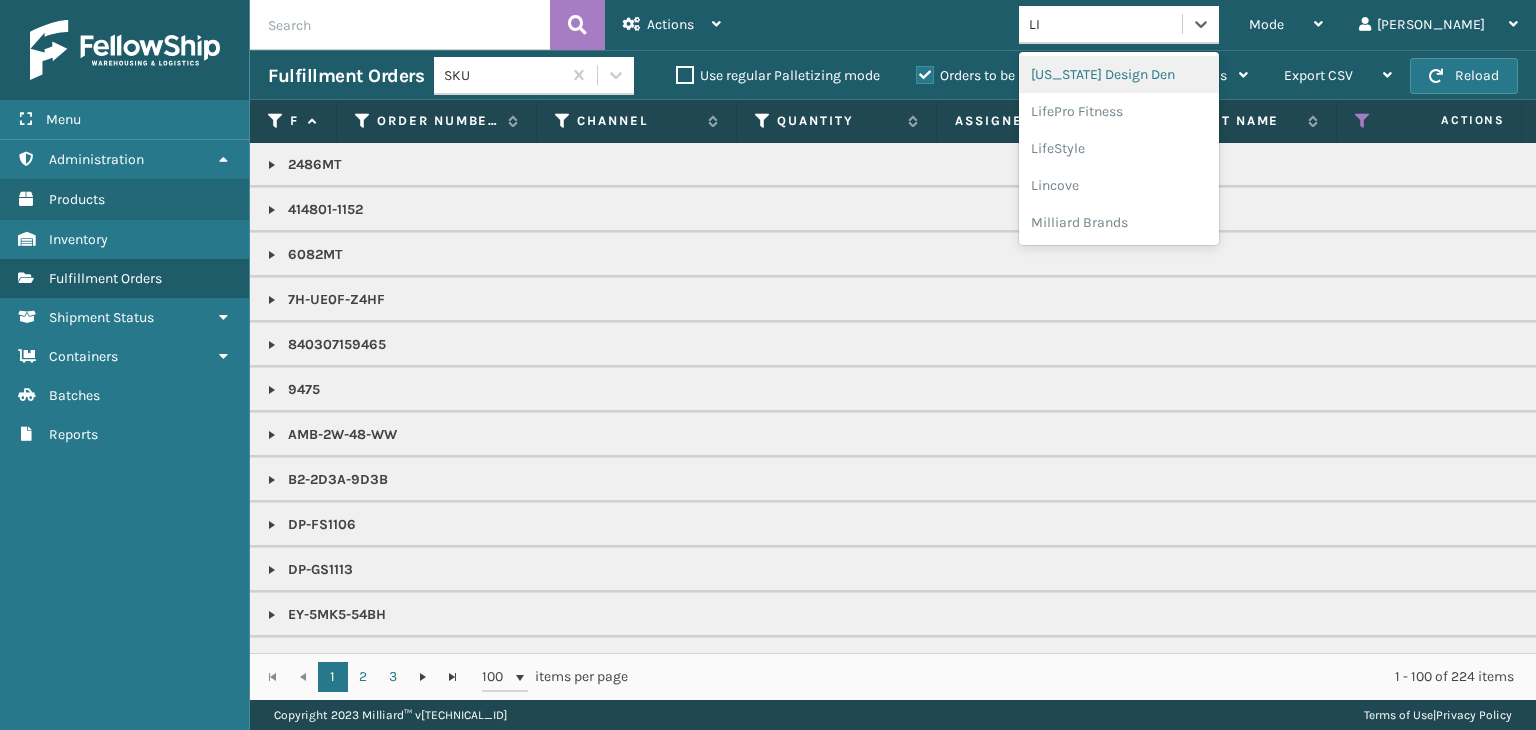 type on "LIFE" 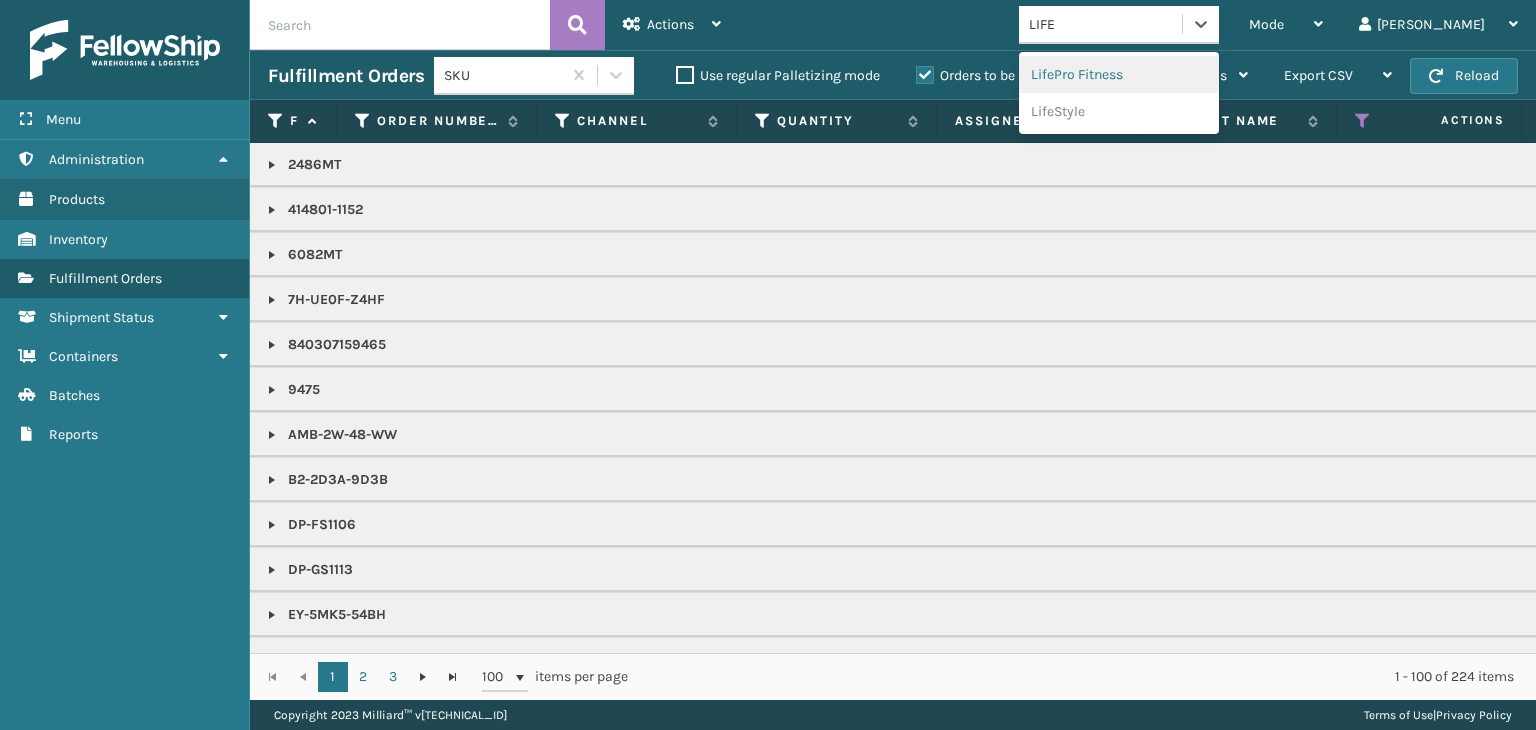 click on "LifePro Fitness" at bounding box center [1119, 74] 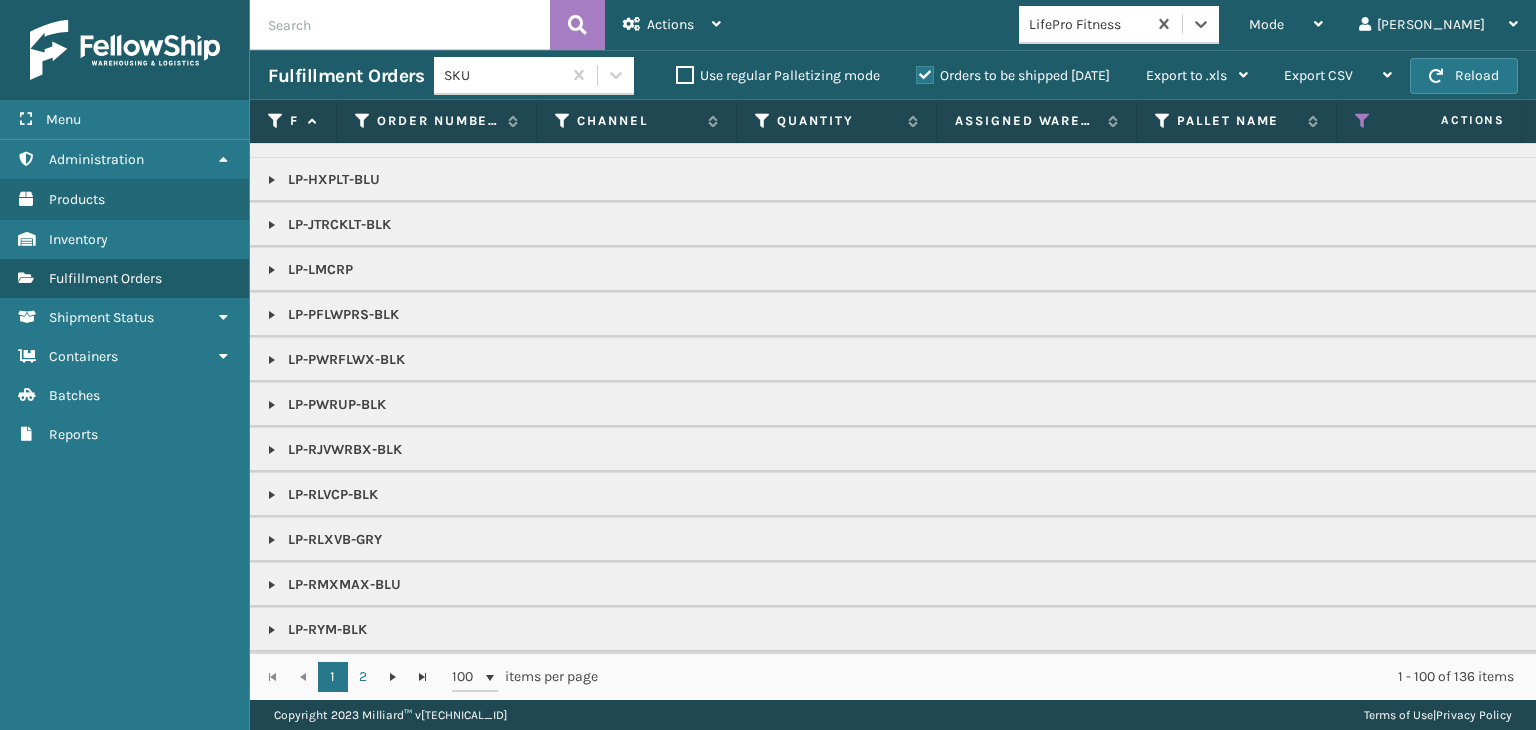 scroll, scrollTop: 400, scrollLeft: 0, axis: vertical 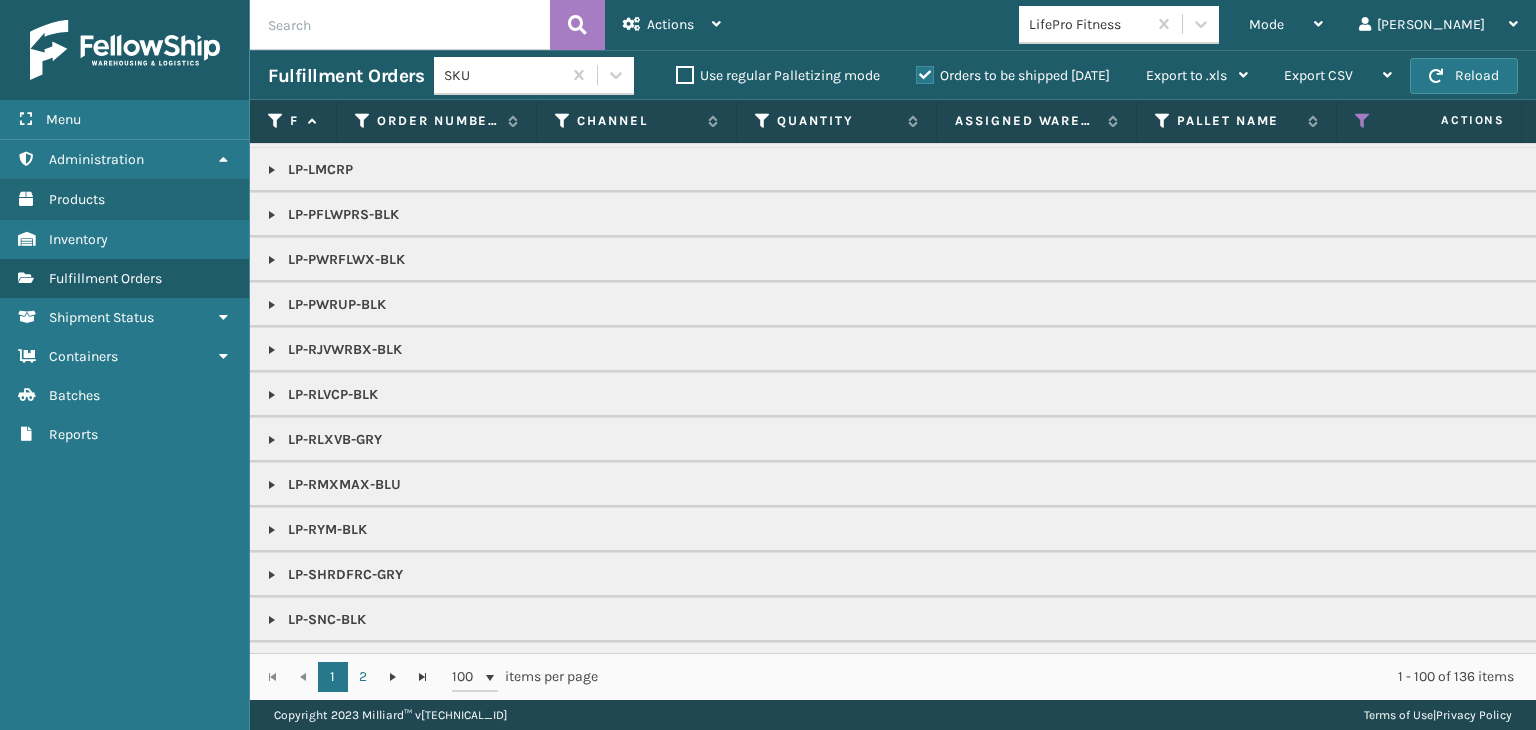 click at bounding box center (272, 350) 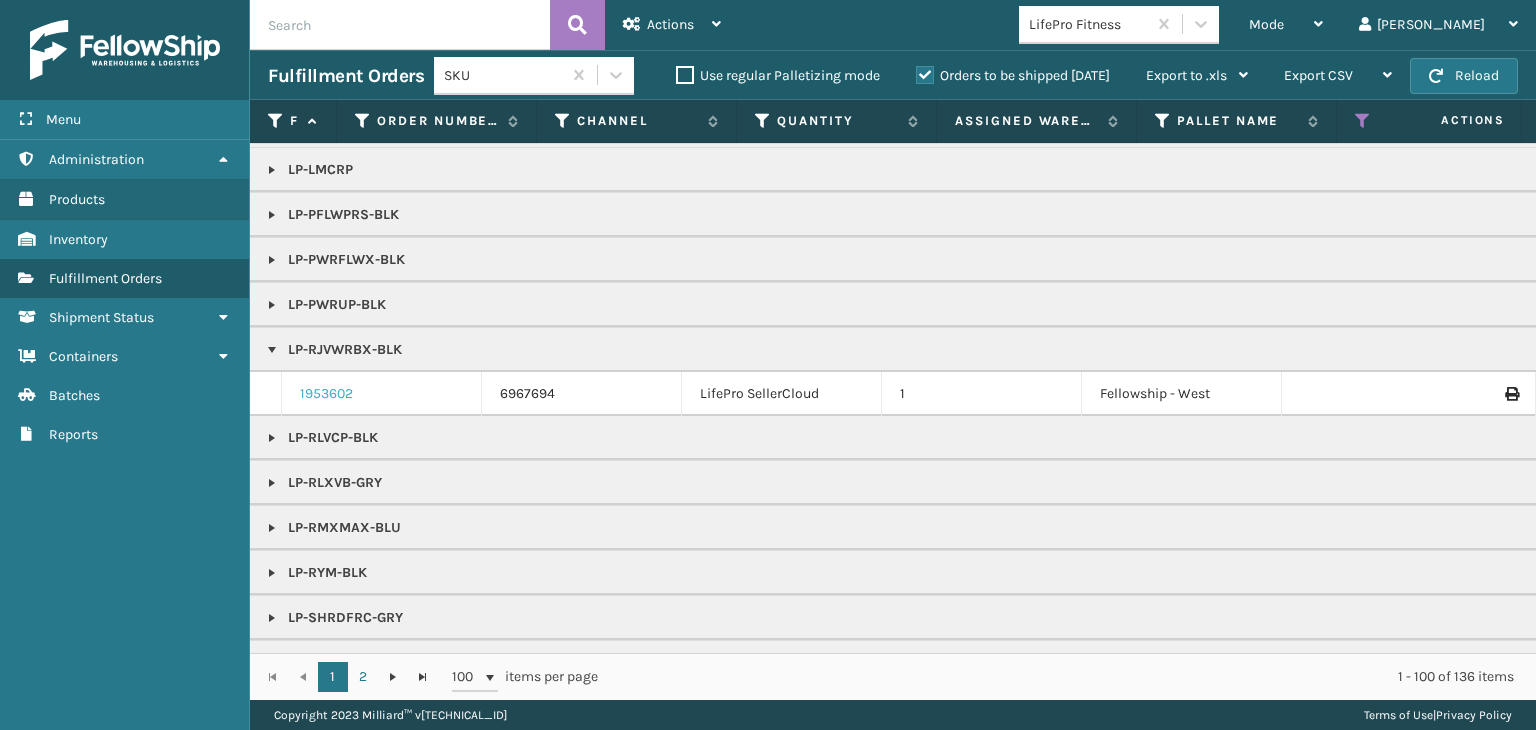 click on "1953602" at bounding box center [326, 394] 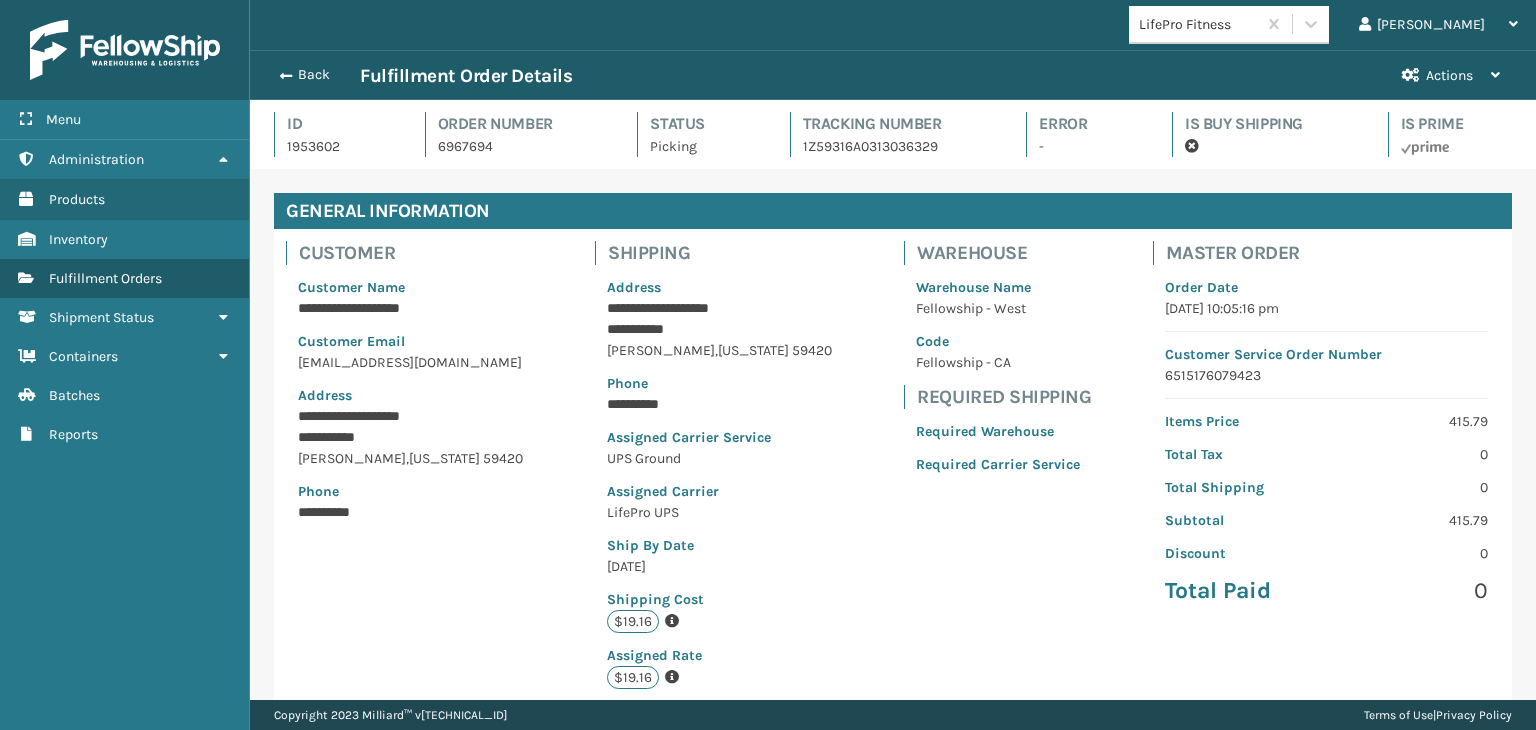 scroll, scrollTop: 450, scrollLeft: 0, axis: vertical 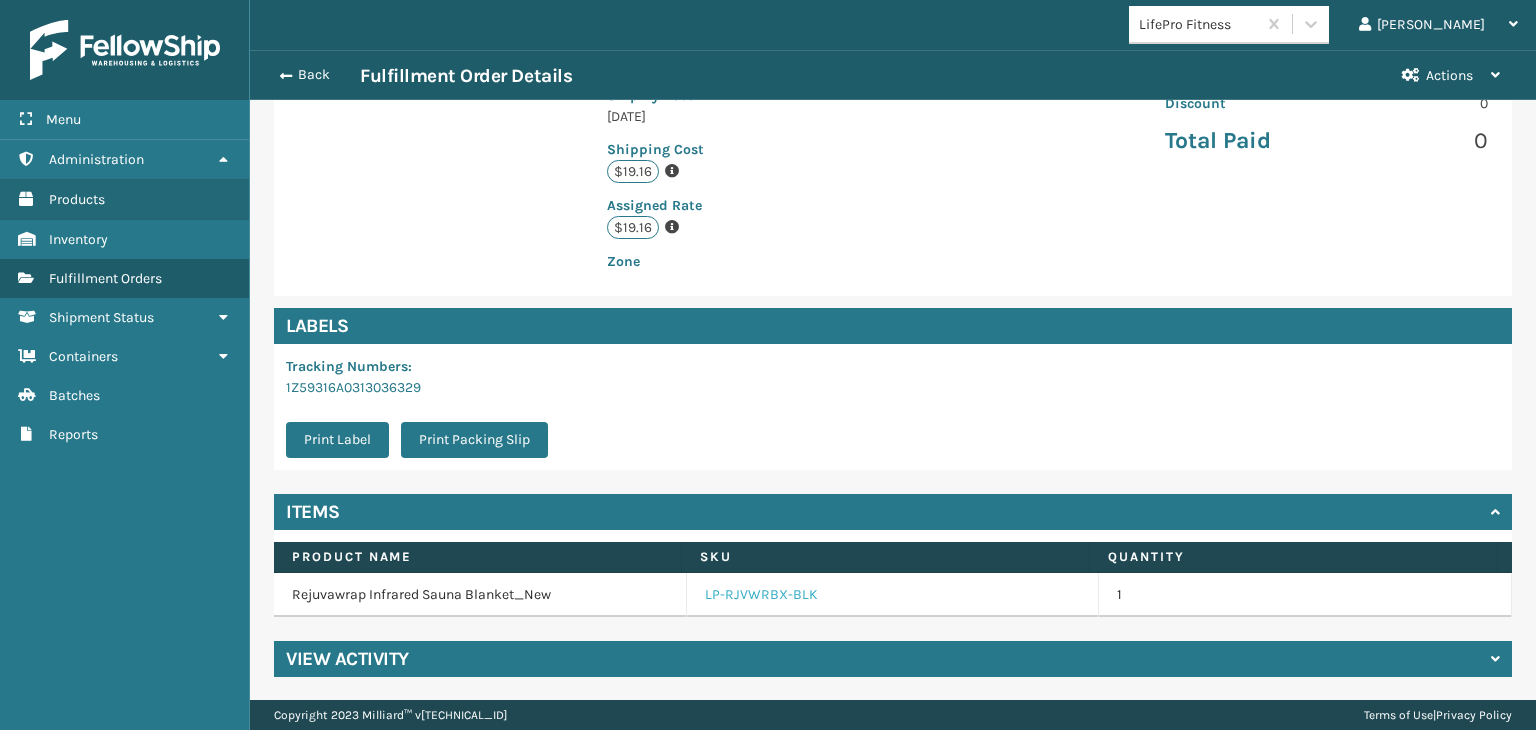 click on "LP-RJVWRBX-BLK" at bounding box center (761, 595) 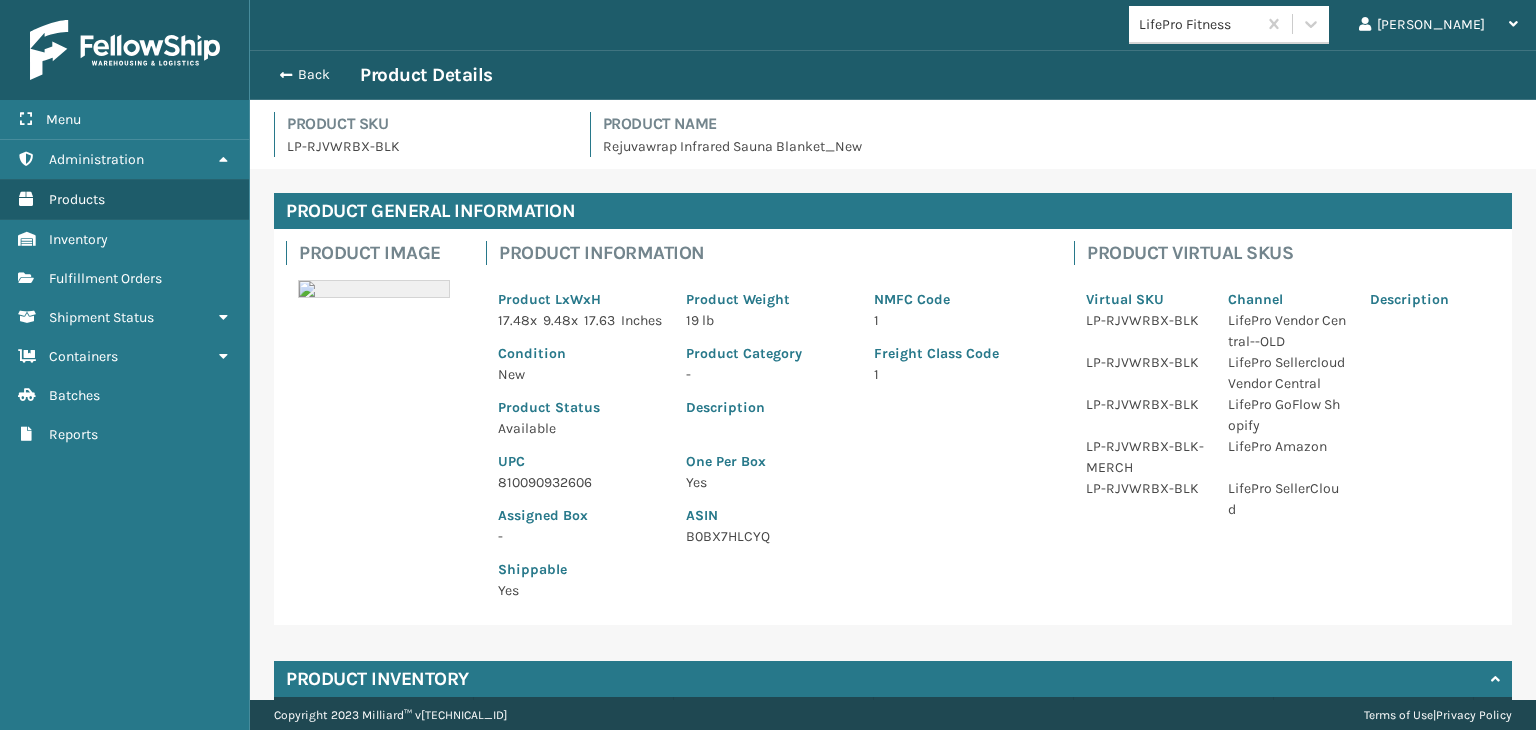 click on "810090932606" at bounding box center [580, 482] 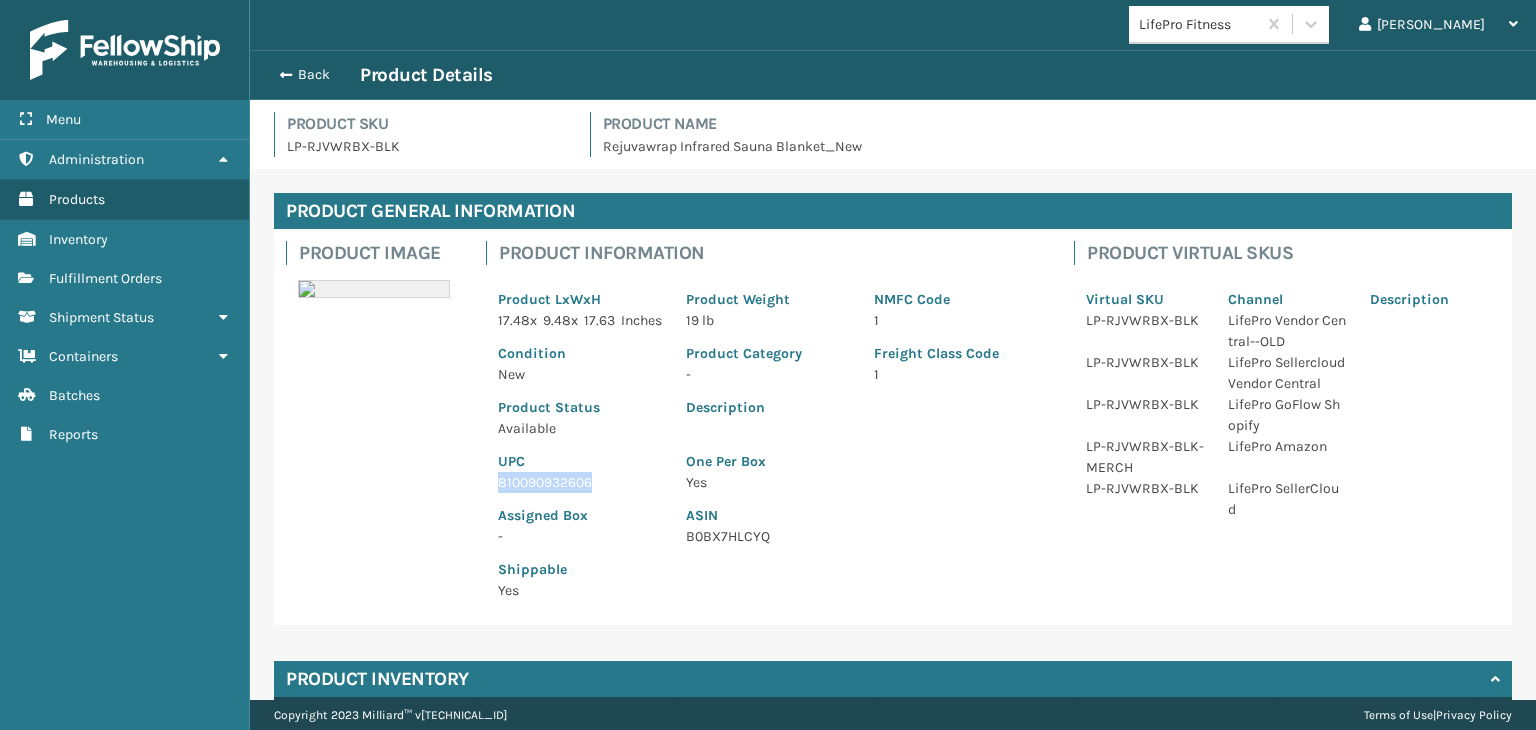 click on "810090932606" at bounding box center [580, 482] 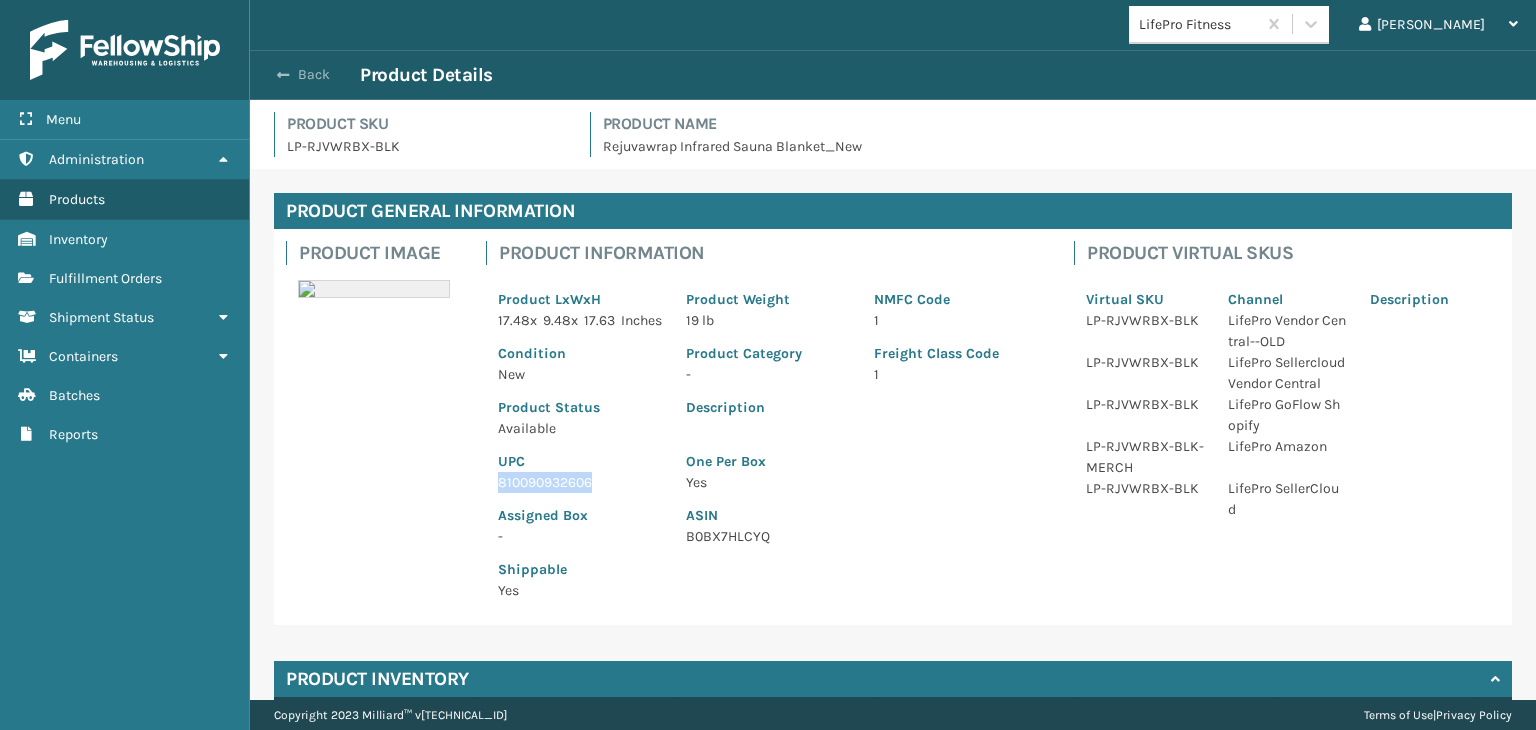 click on "Back" at bounding box center (314, 75) 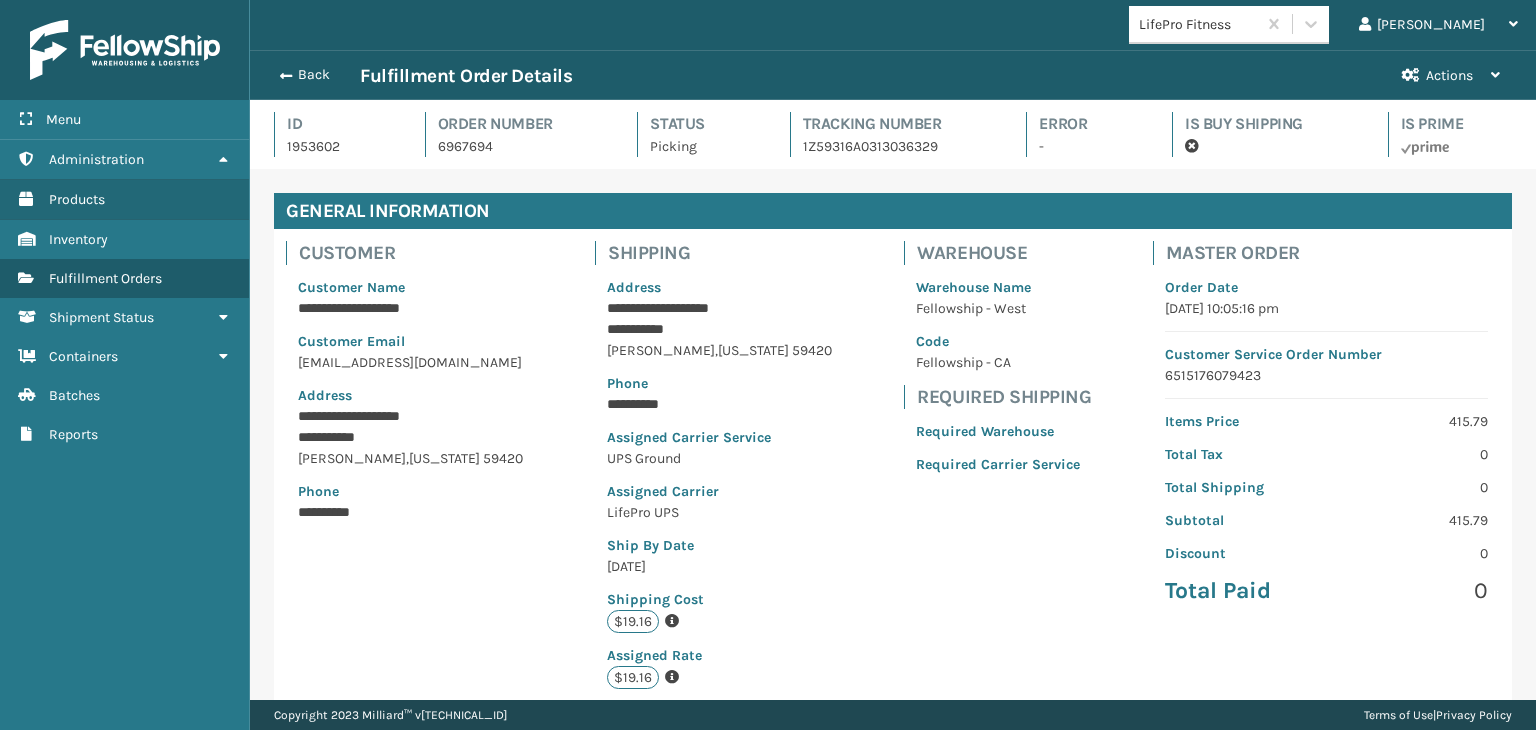 scroll, scrollTop: 99951, scrollLeft: 98713, axis: both 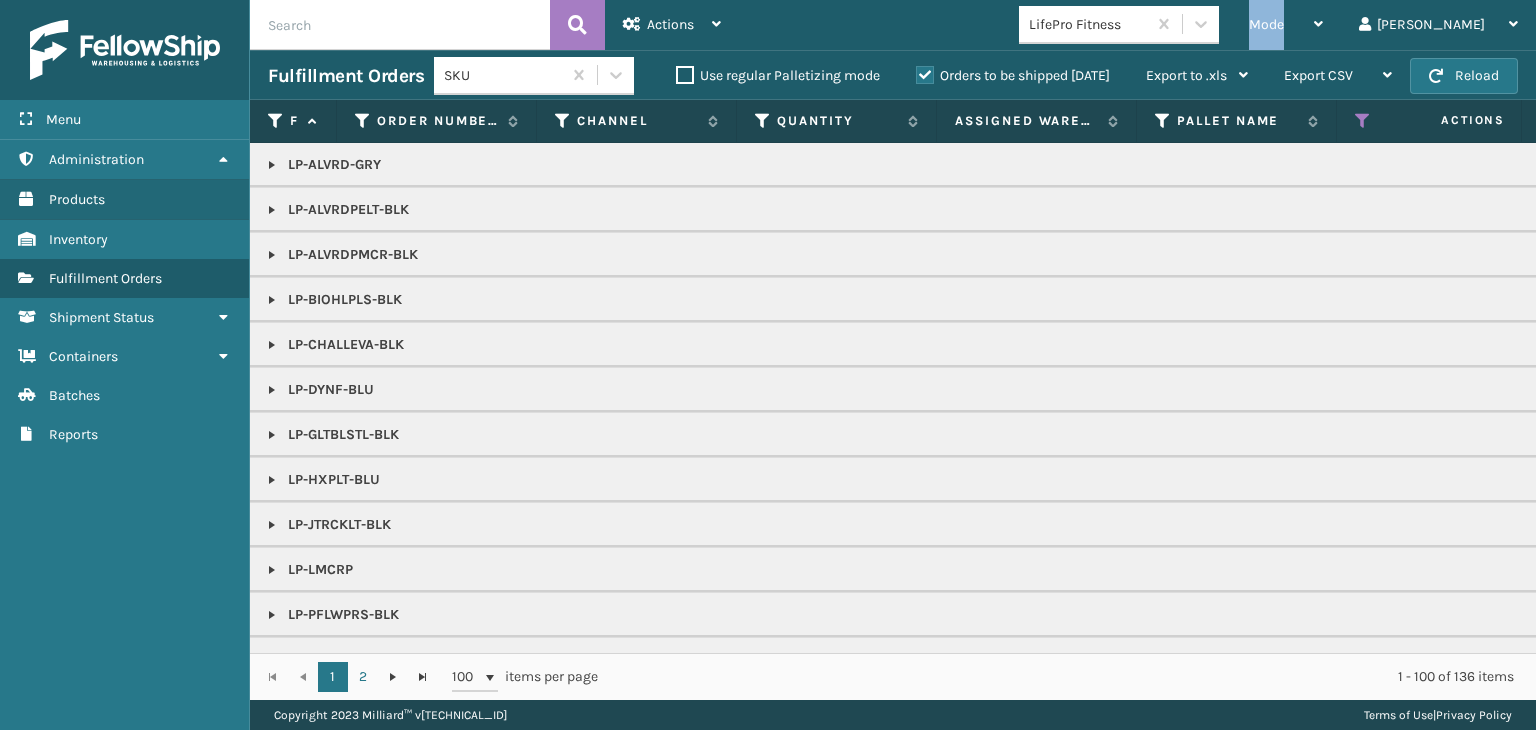 click on "Mode" at bounding box center [1266, 24] 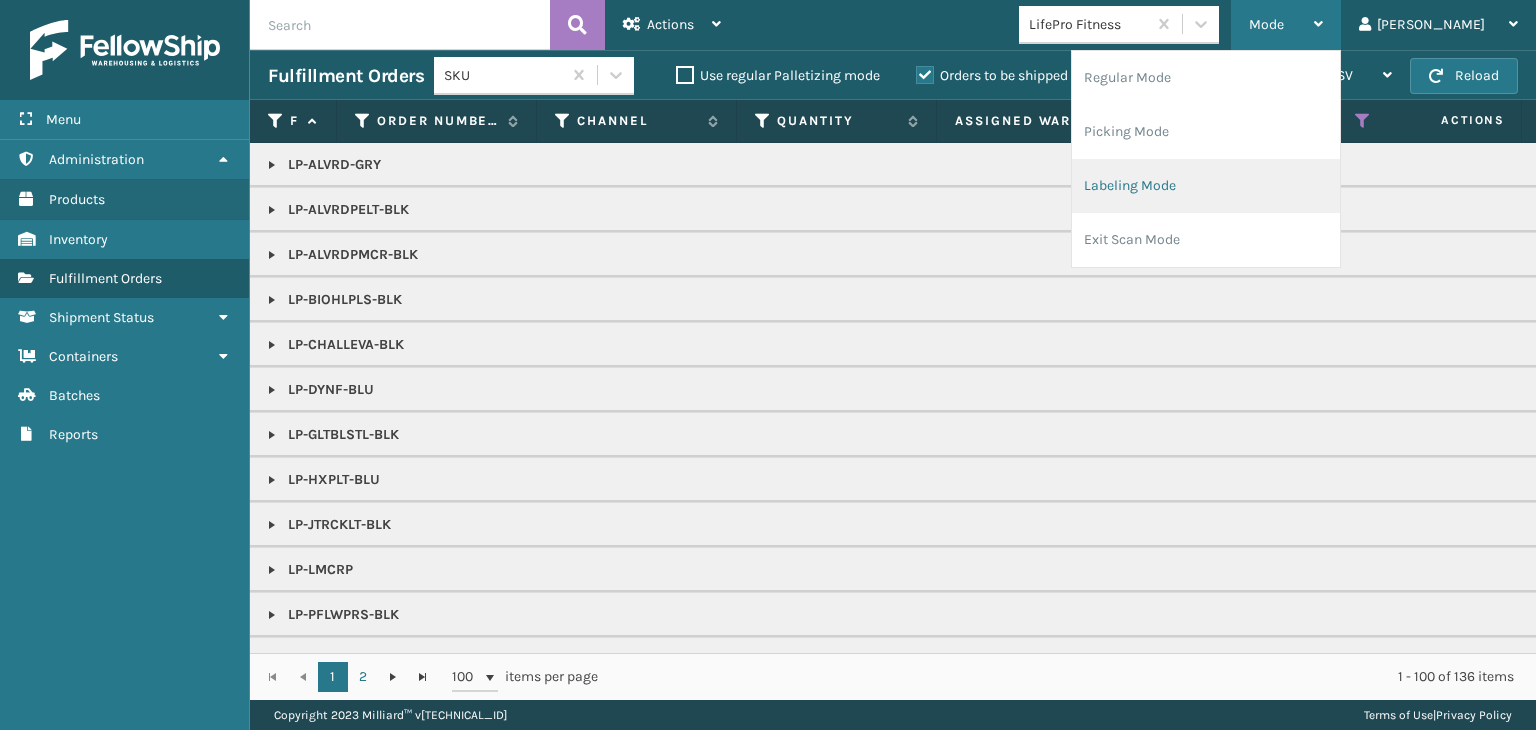 click on "Labeling Mode" at bounding box center [1206, 186] 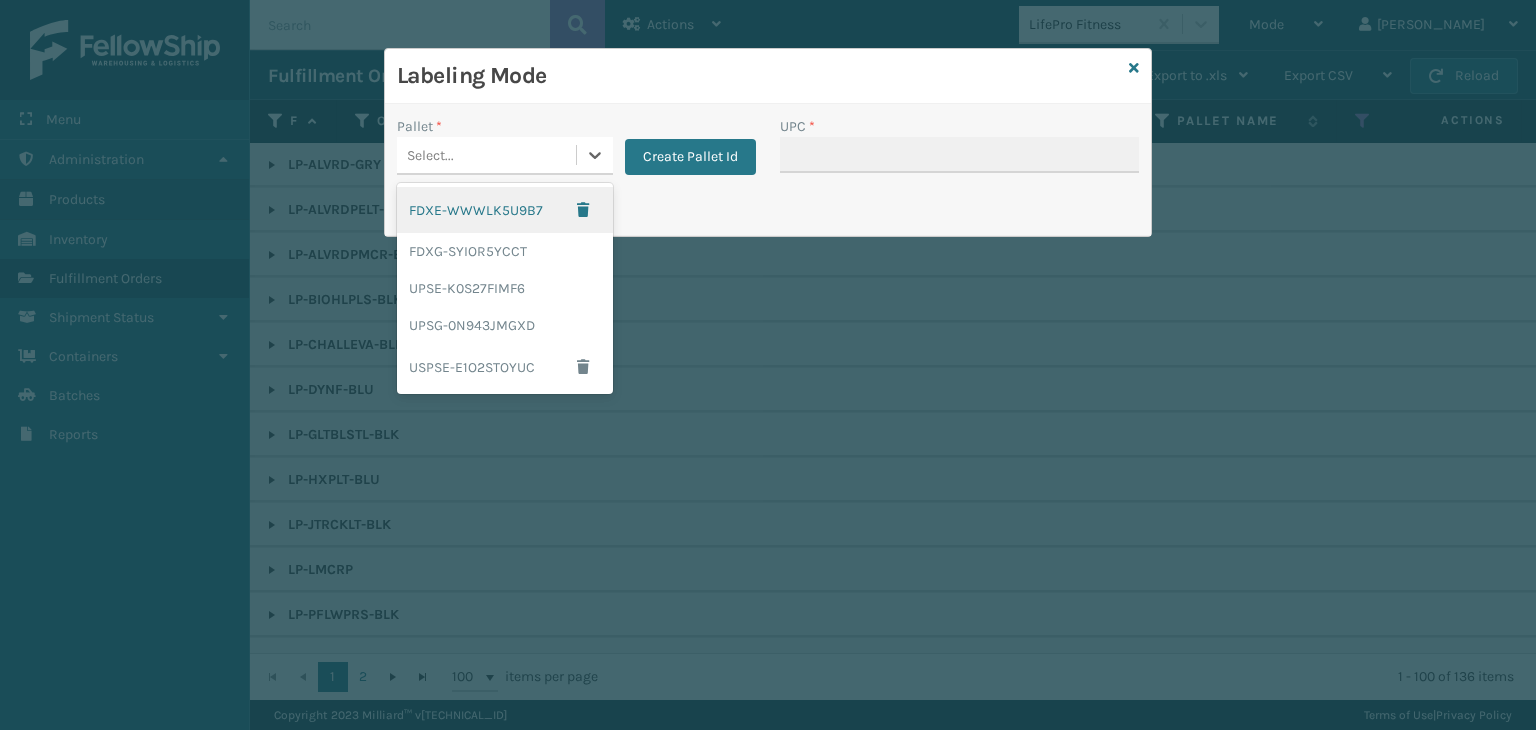 click on "Select..." at bounding box center [486, 155] 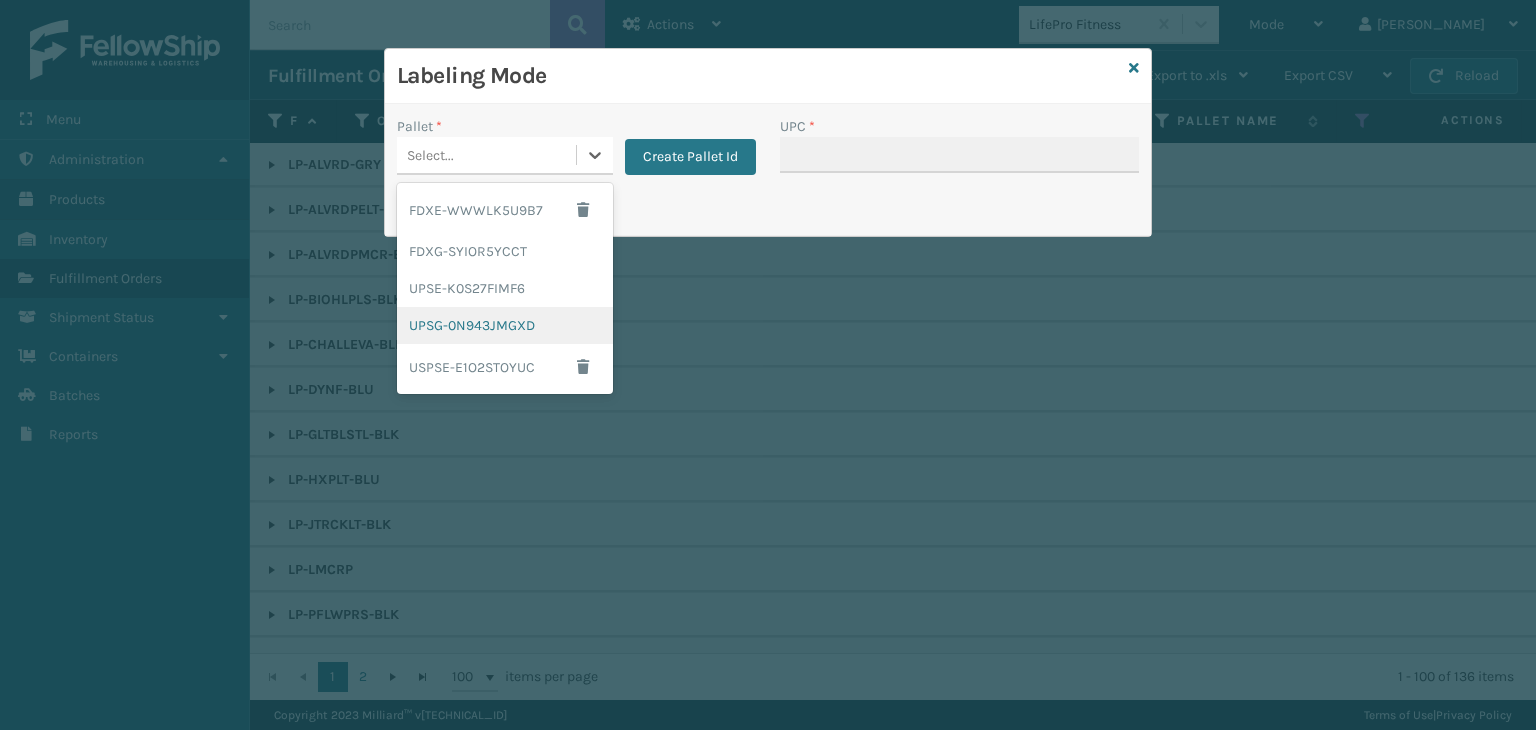 click on "UPSG-0N943JMGXD" at bounding box center [505, 325] 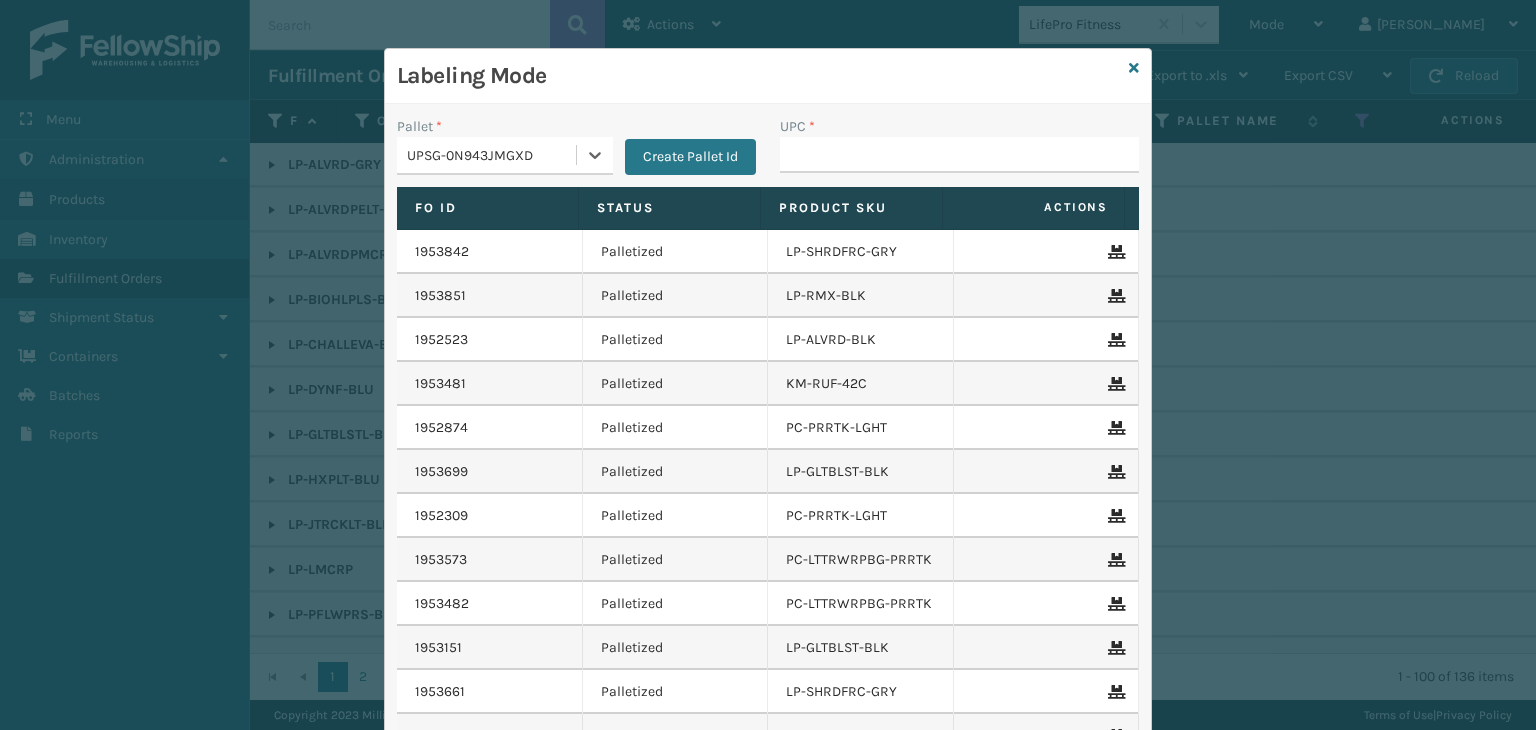 click on "UPC   *" at bounding box center (959, 126) 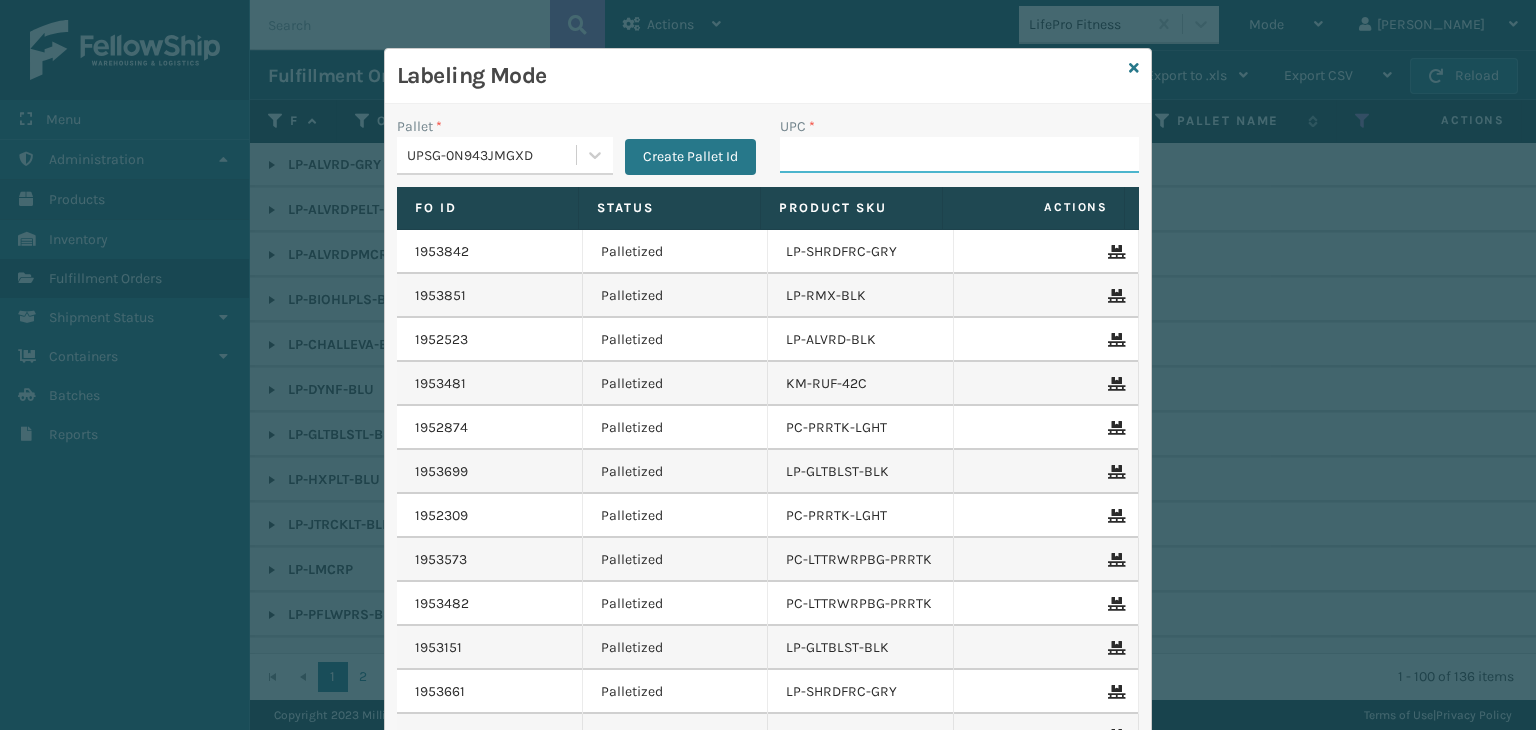drag, startPoint x: 836, startPoint y: 161, endPoint x: 828, endPoint y: 168, distance: 10.630146 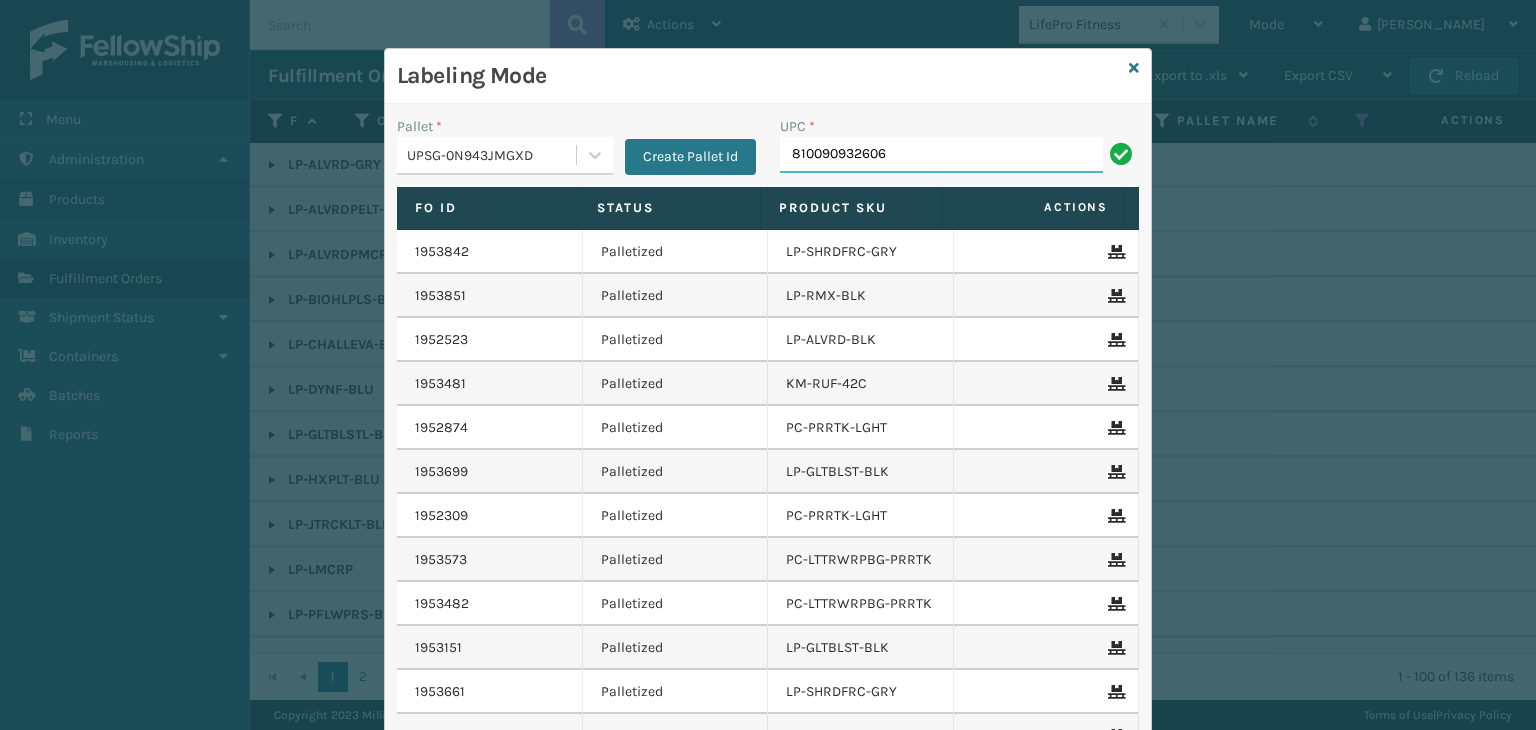 type on "810090932606" 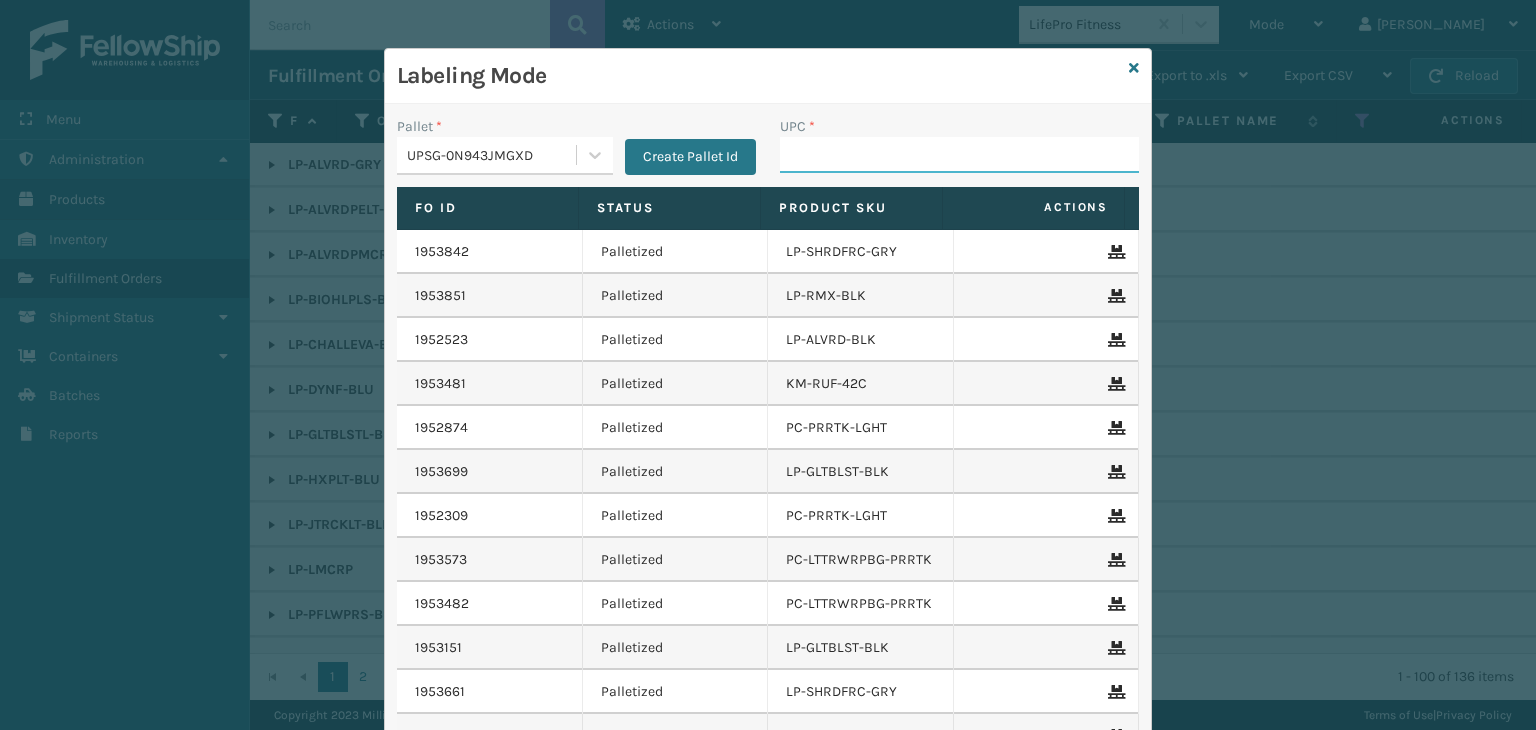 paste on "810090932606" 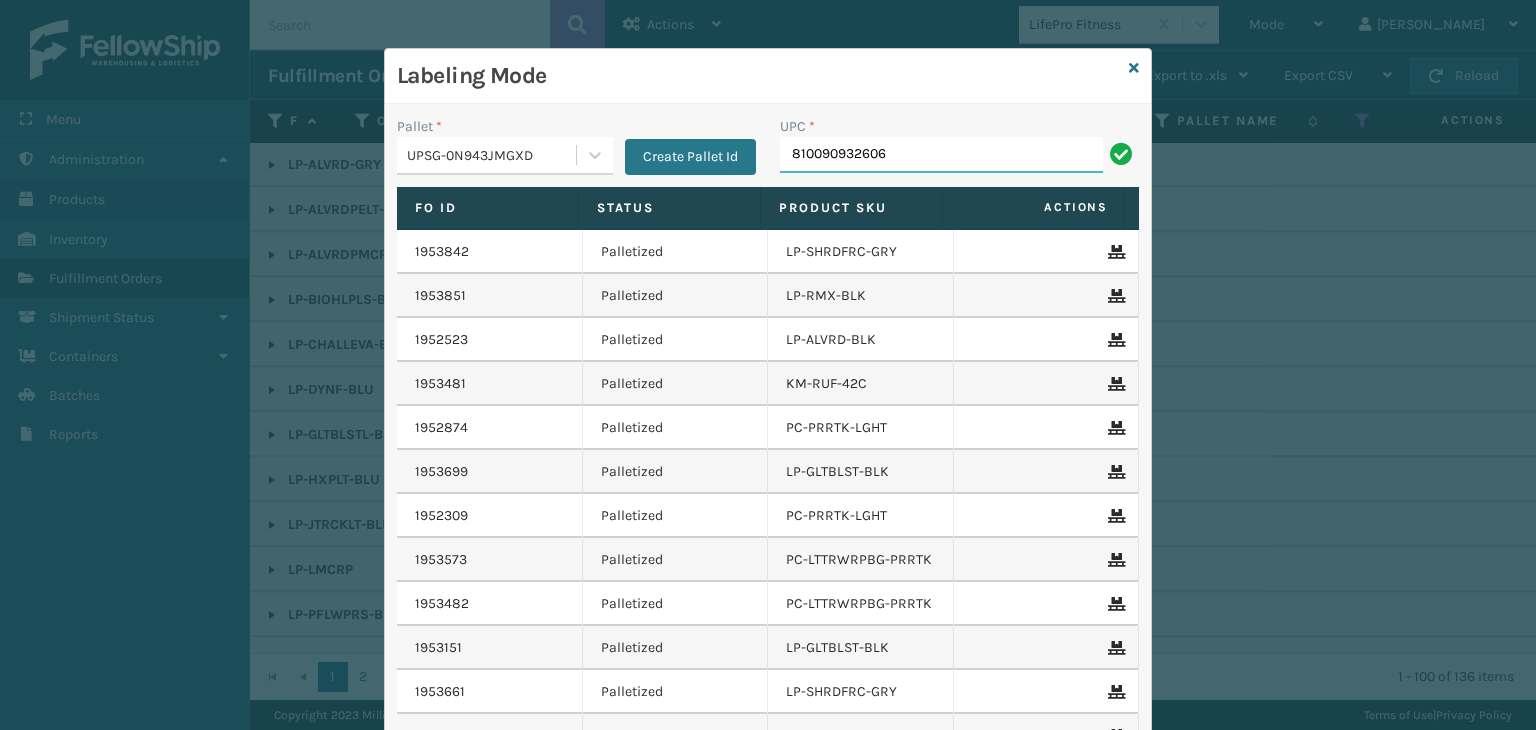 type on "810090932606" 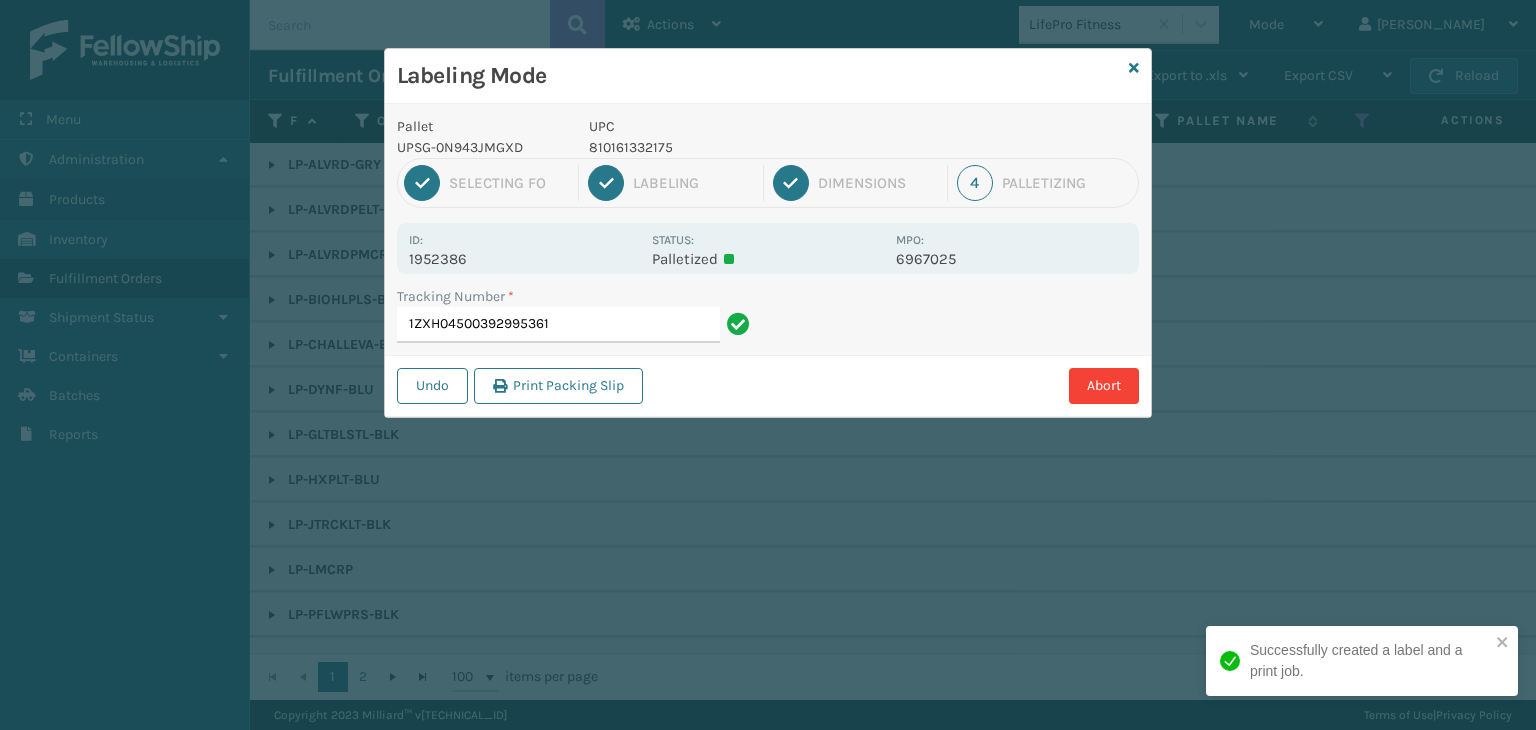 click on "810161332175" at bounding box center [736, 147] 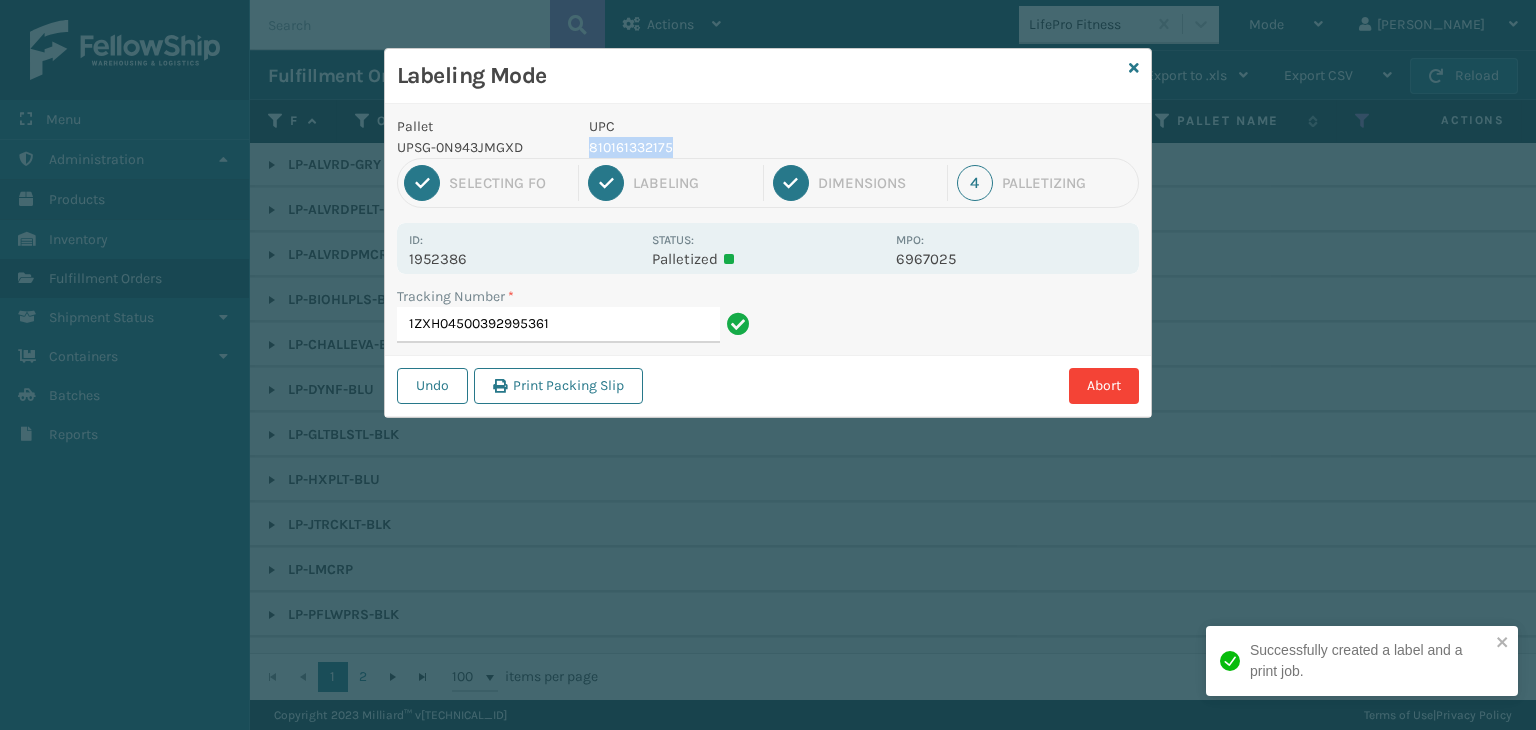 click on "810161332175" at bounding box center [736, 147] 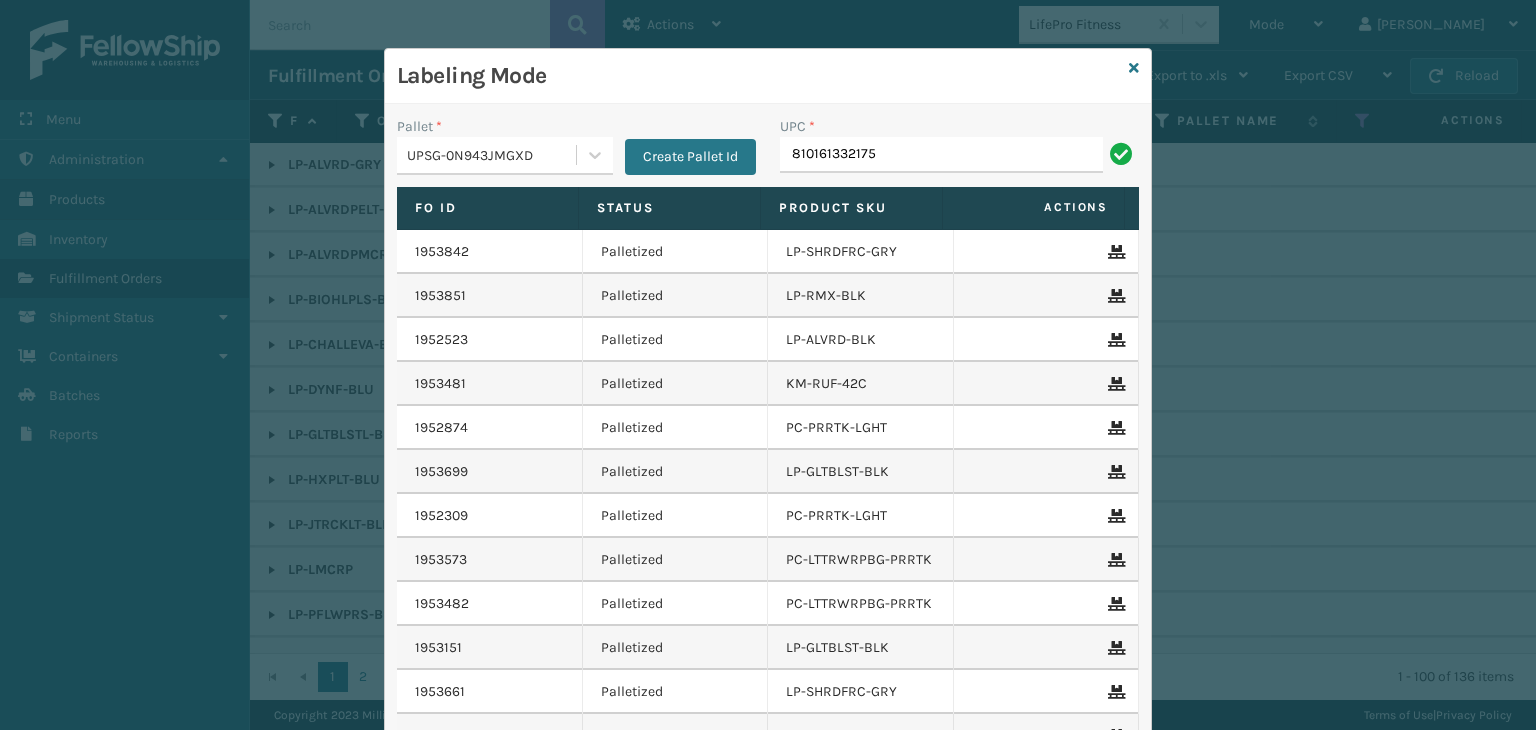 type on "810161332175" 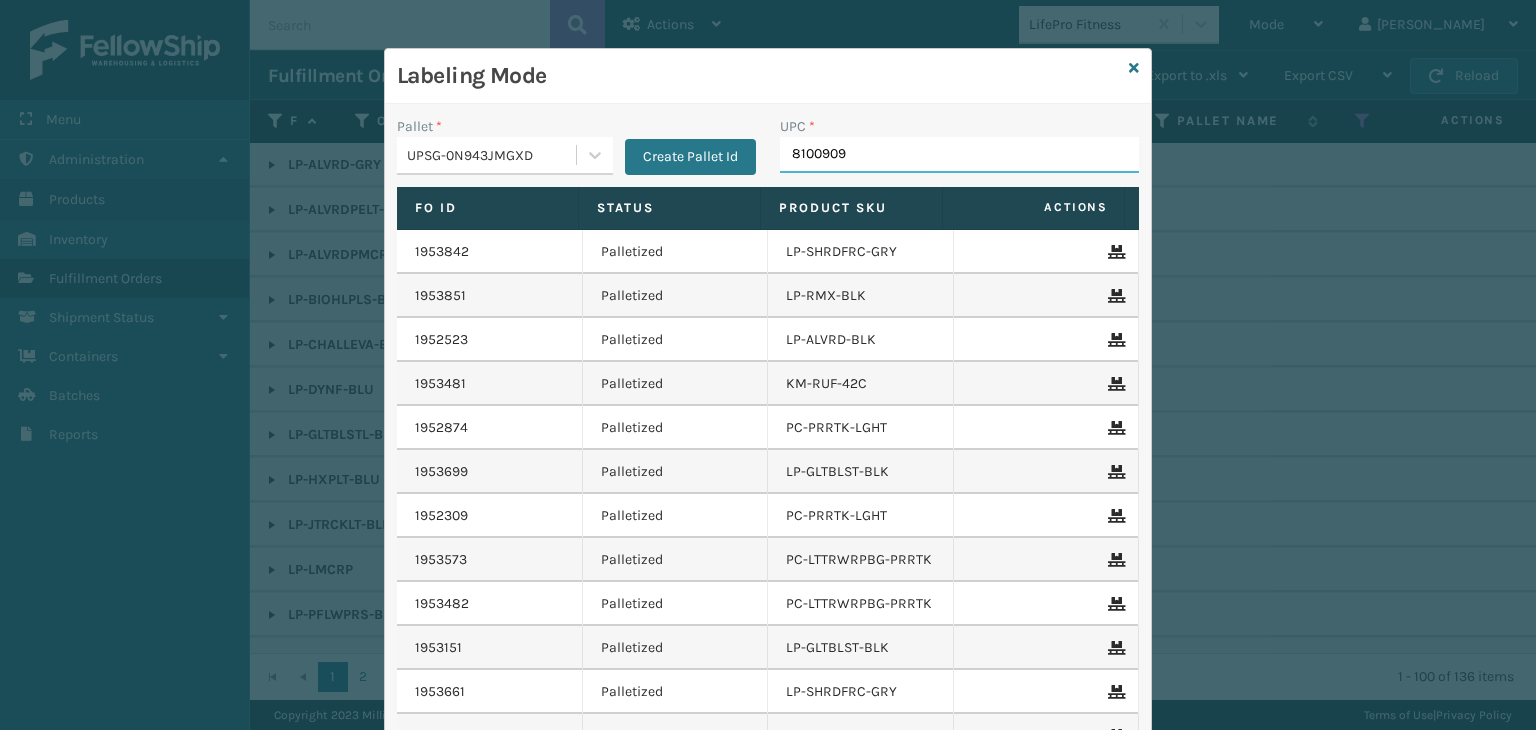 type on "81009093" 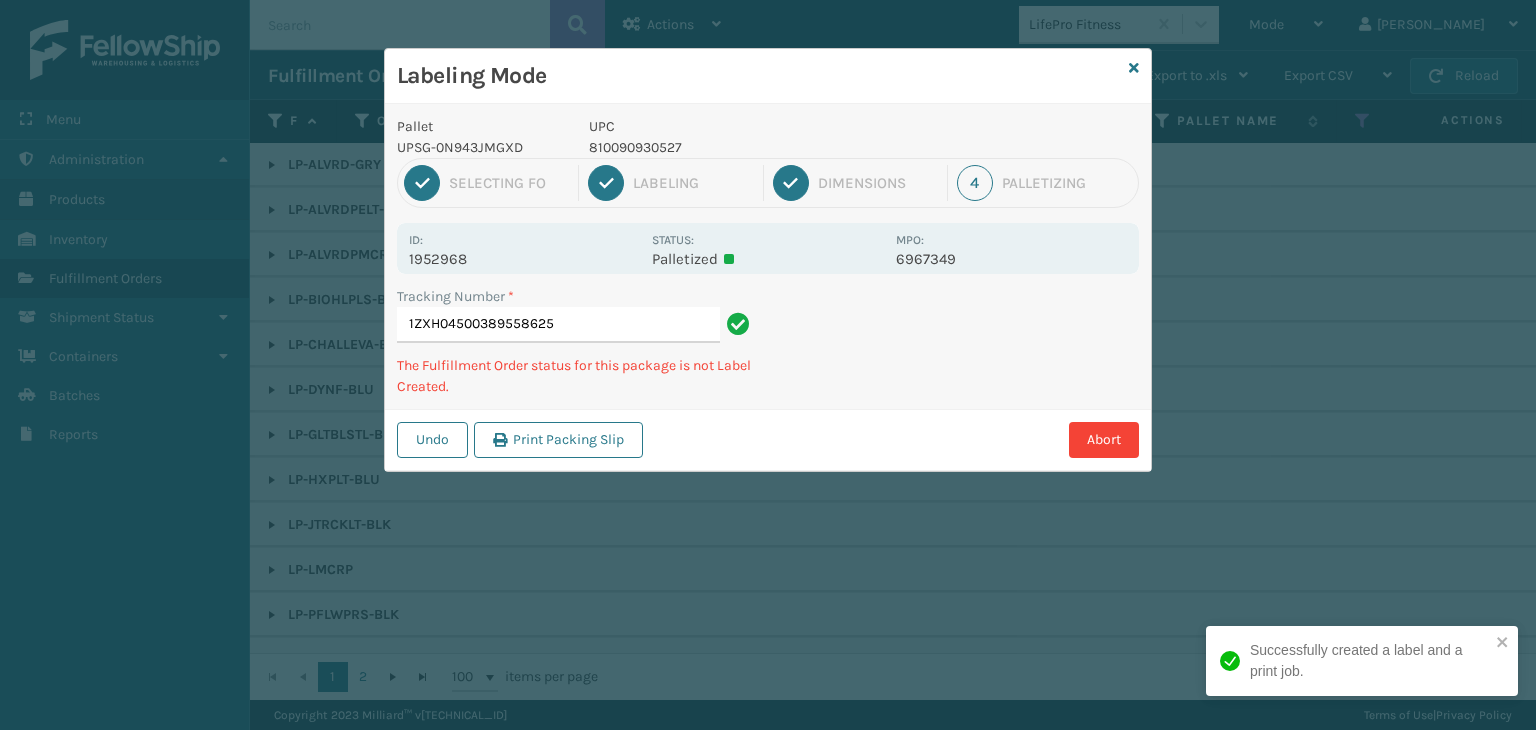 click on "810090930527" at bounding box center (736, 147) 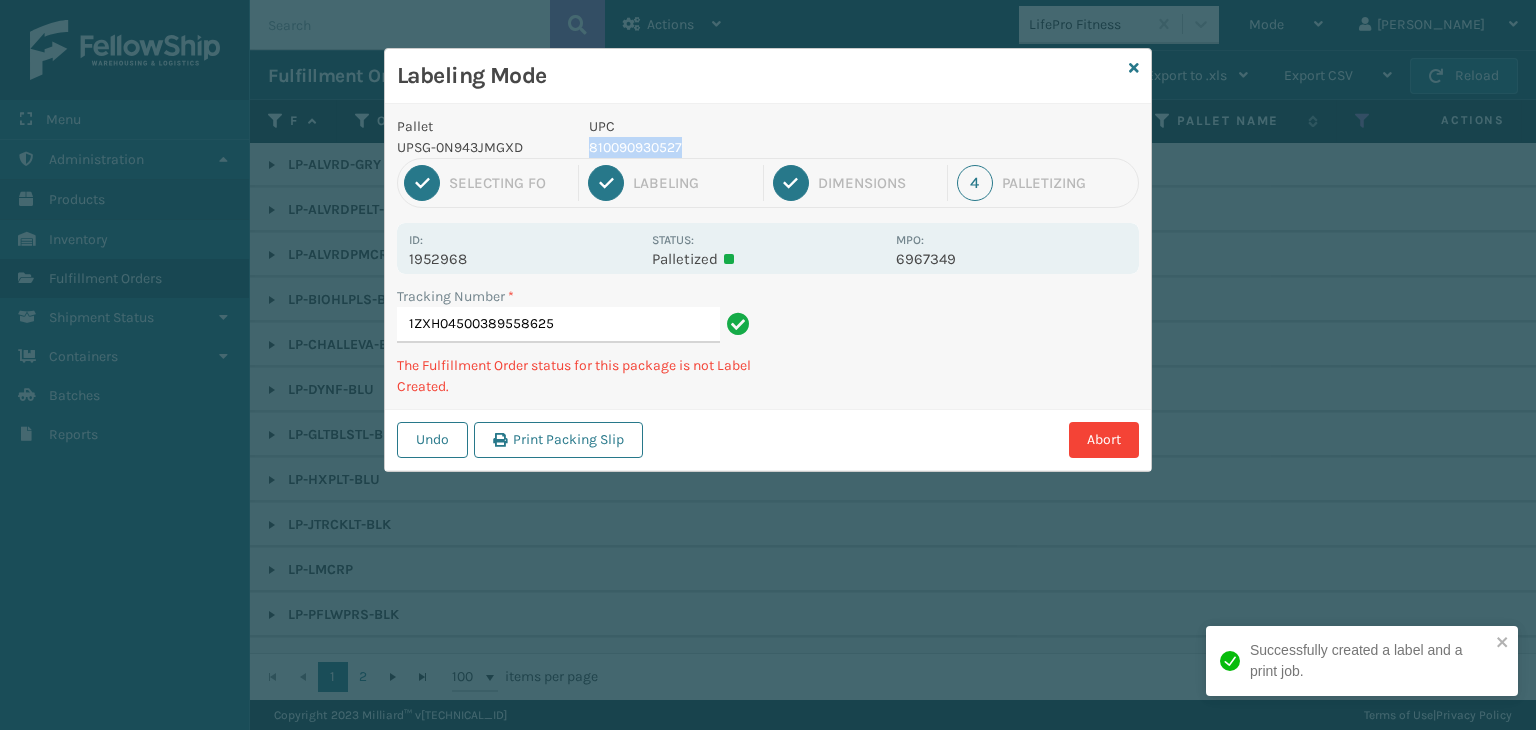 click on "810090930527" at bounding box center [736, 147] 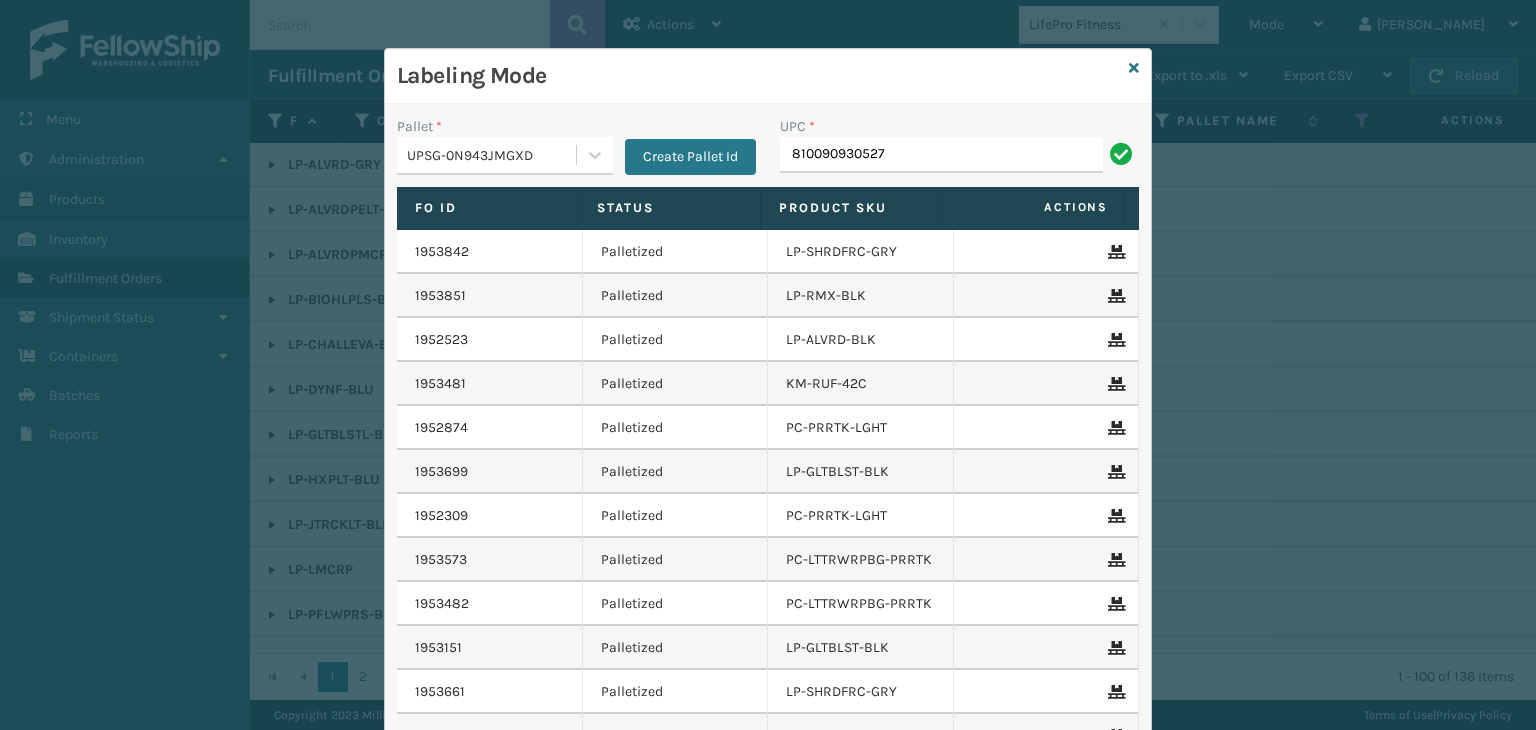 type on "810090930527" 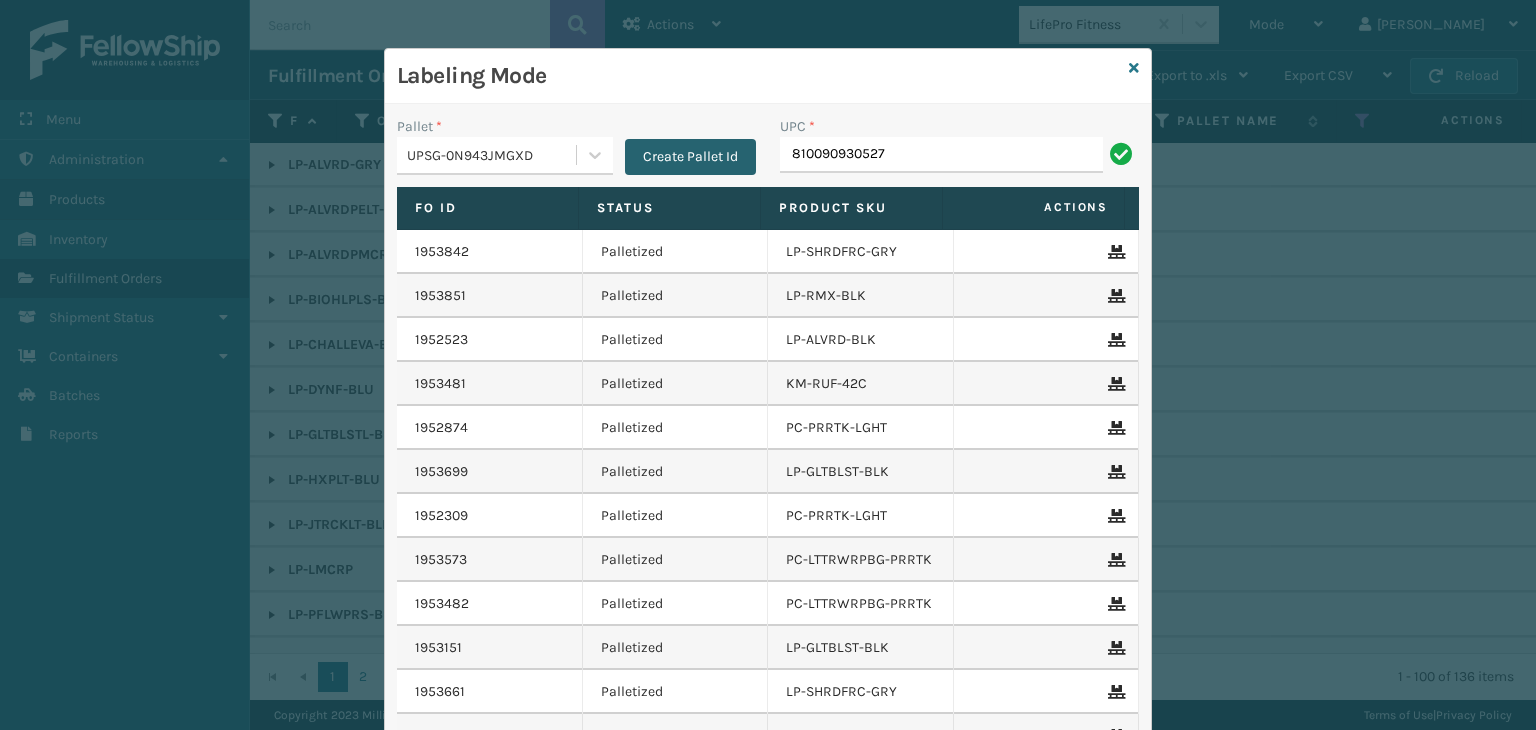 type on "810090930527" 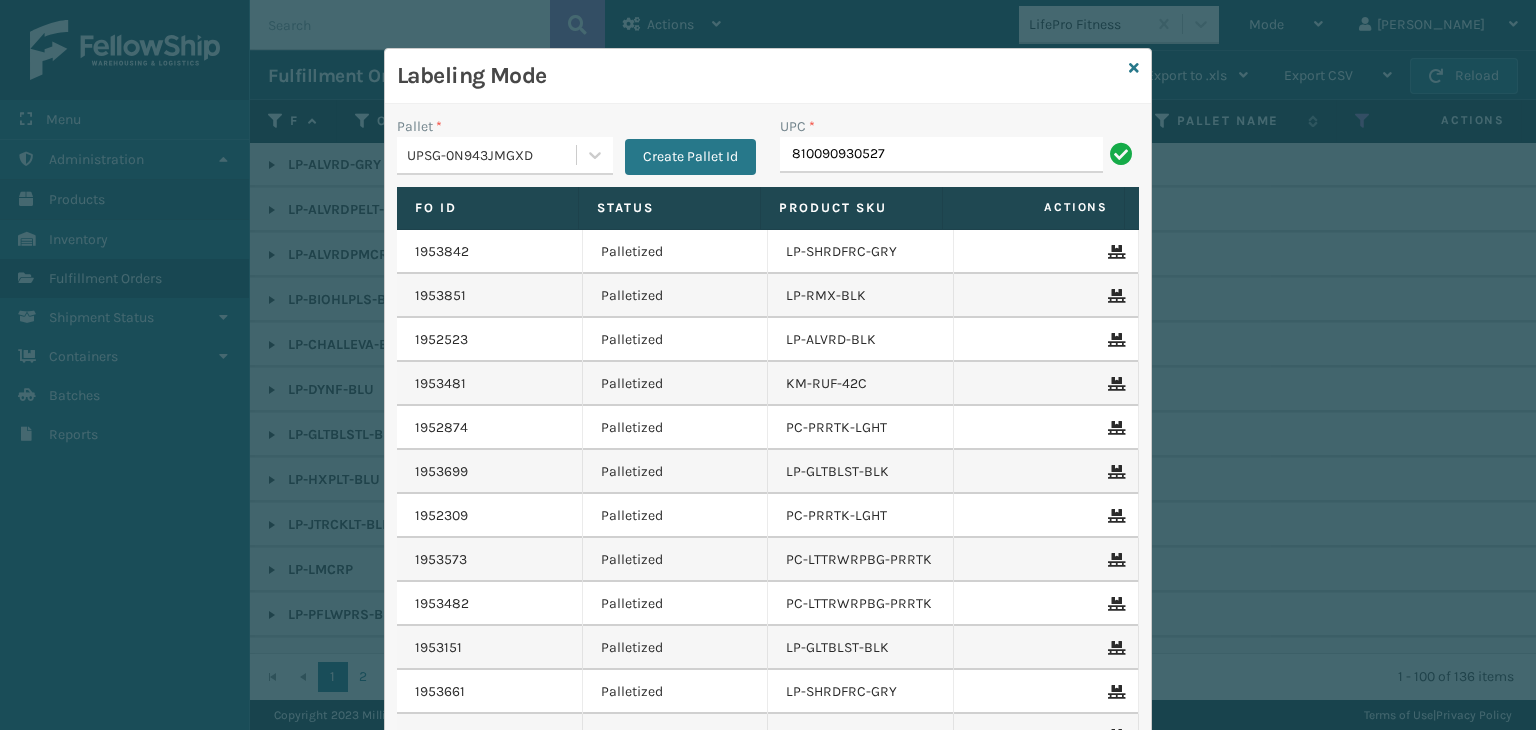 type on "810090930527" 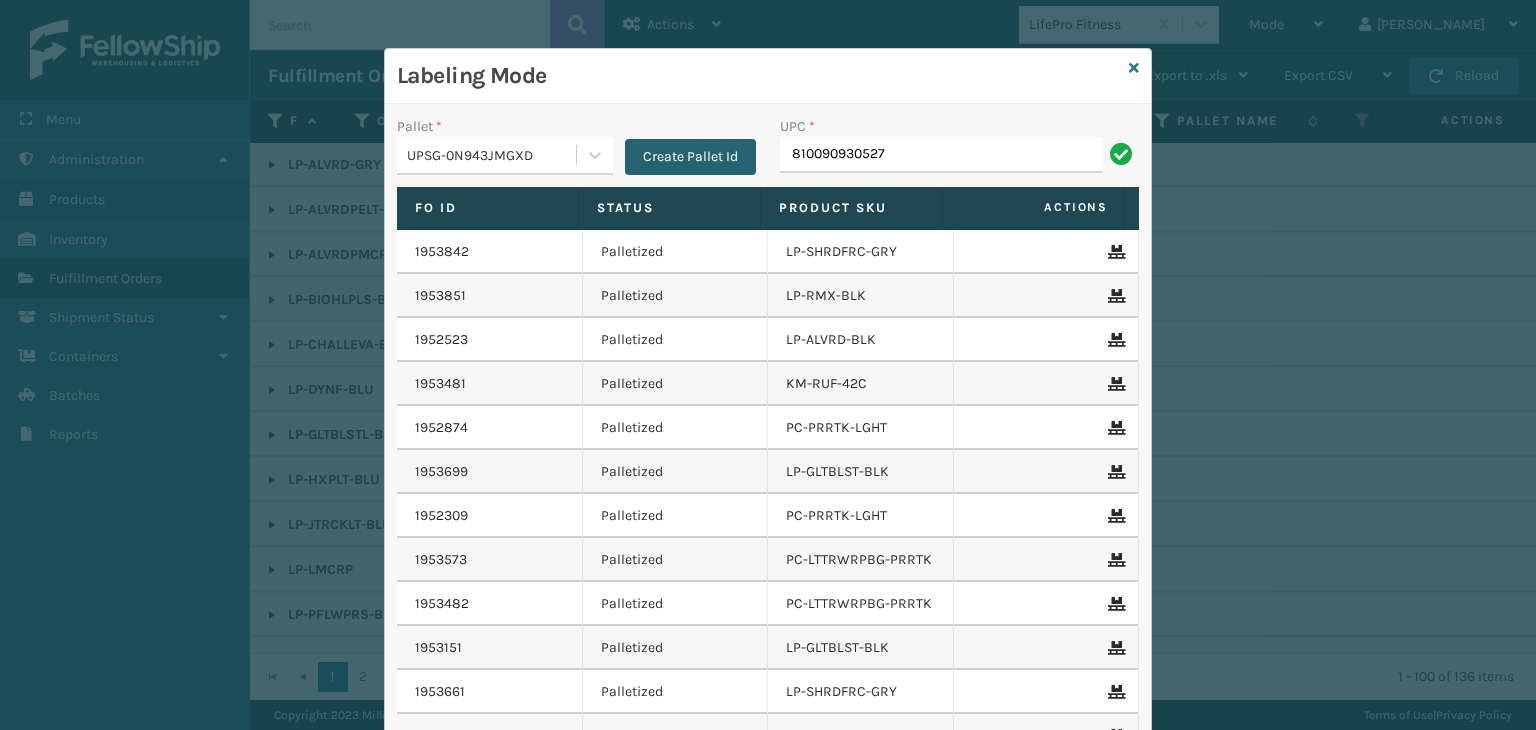 type on "810090930527" 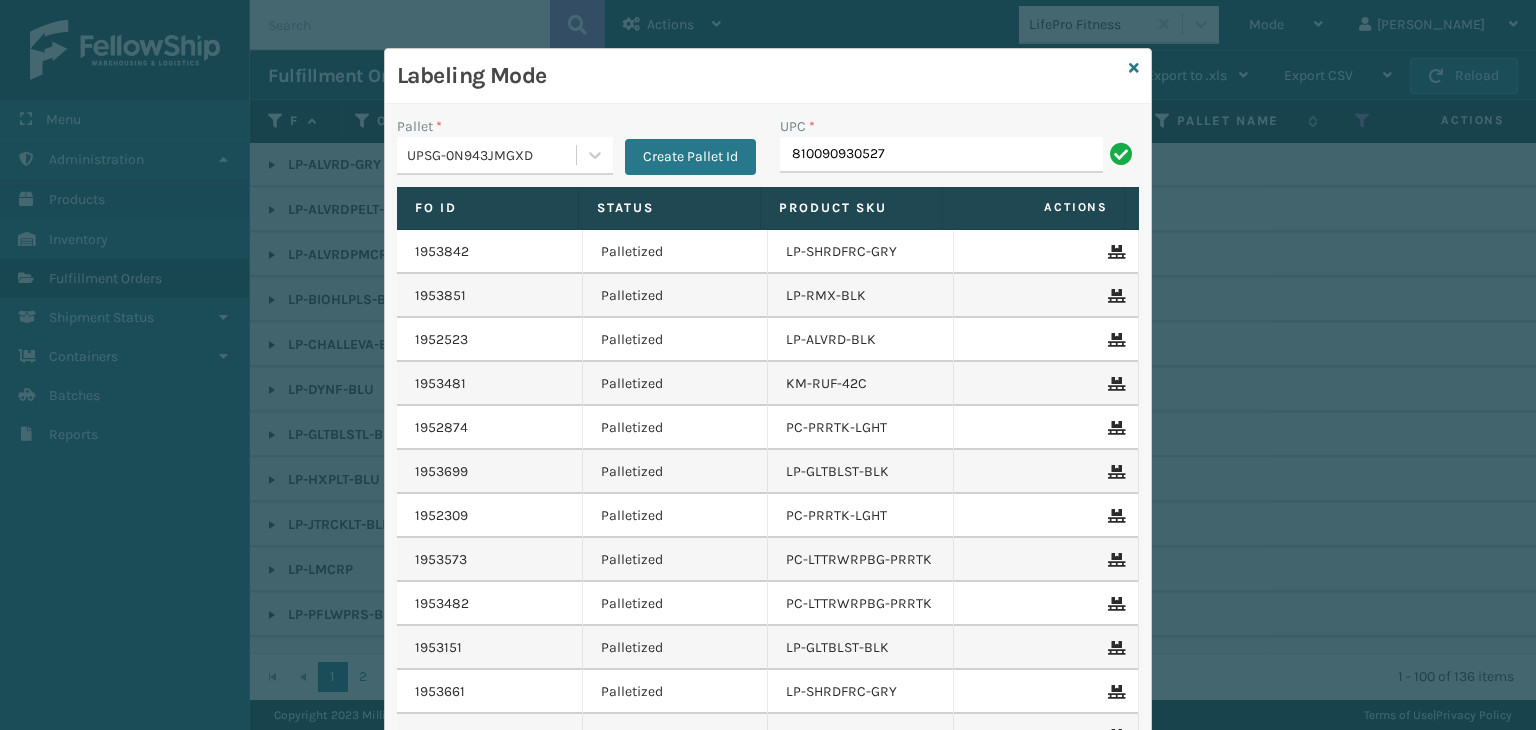 type on "810090930527" 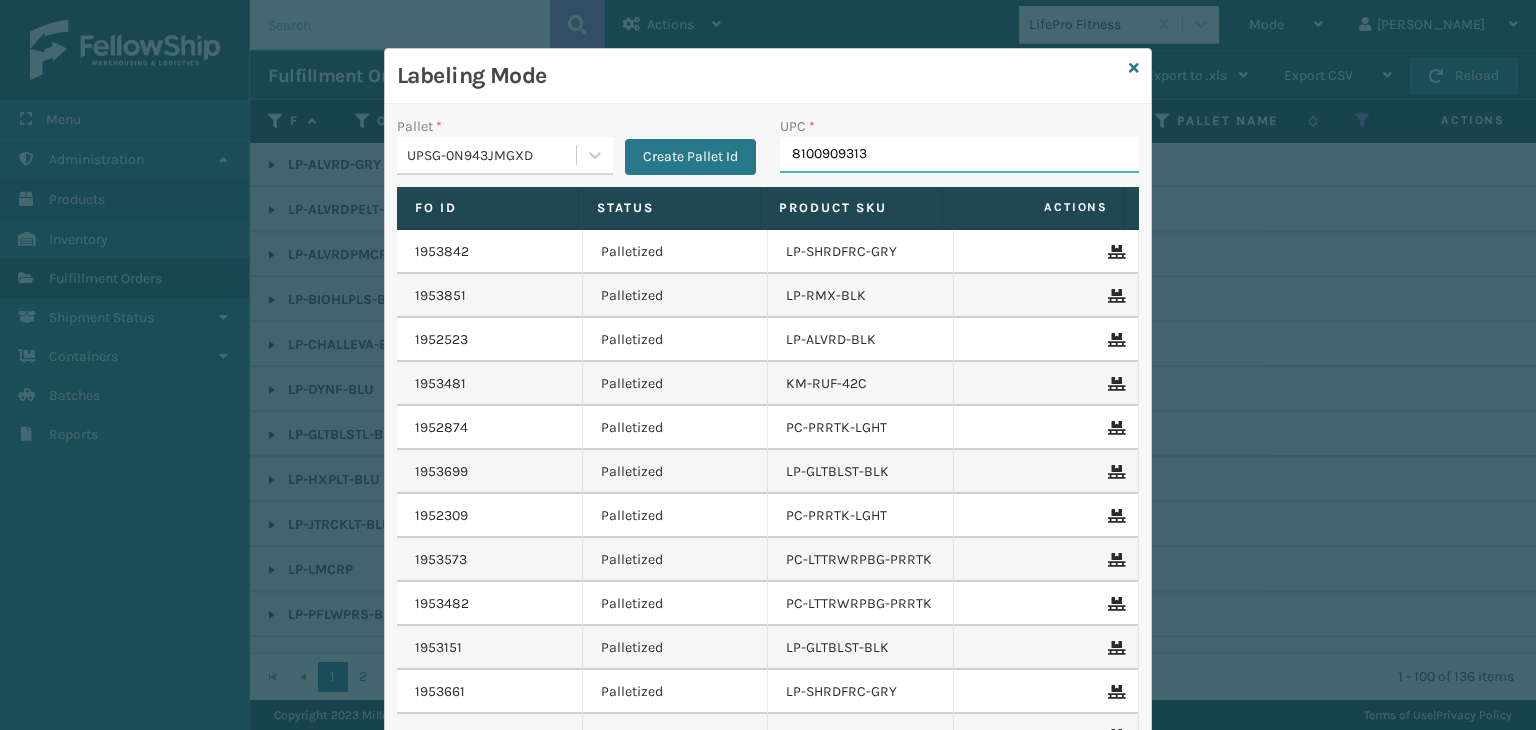 type on "81009093134" 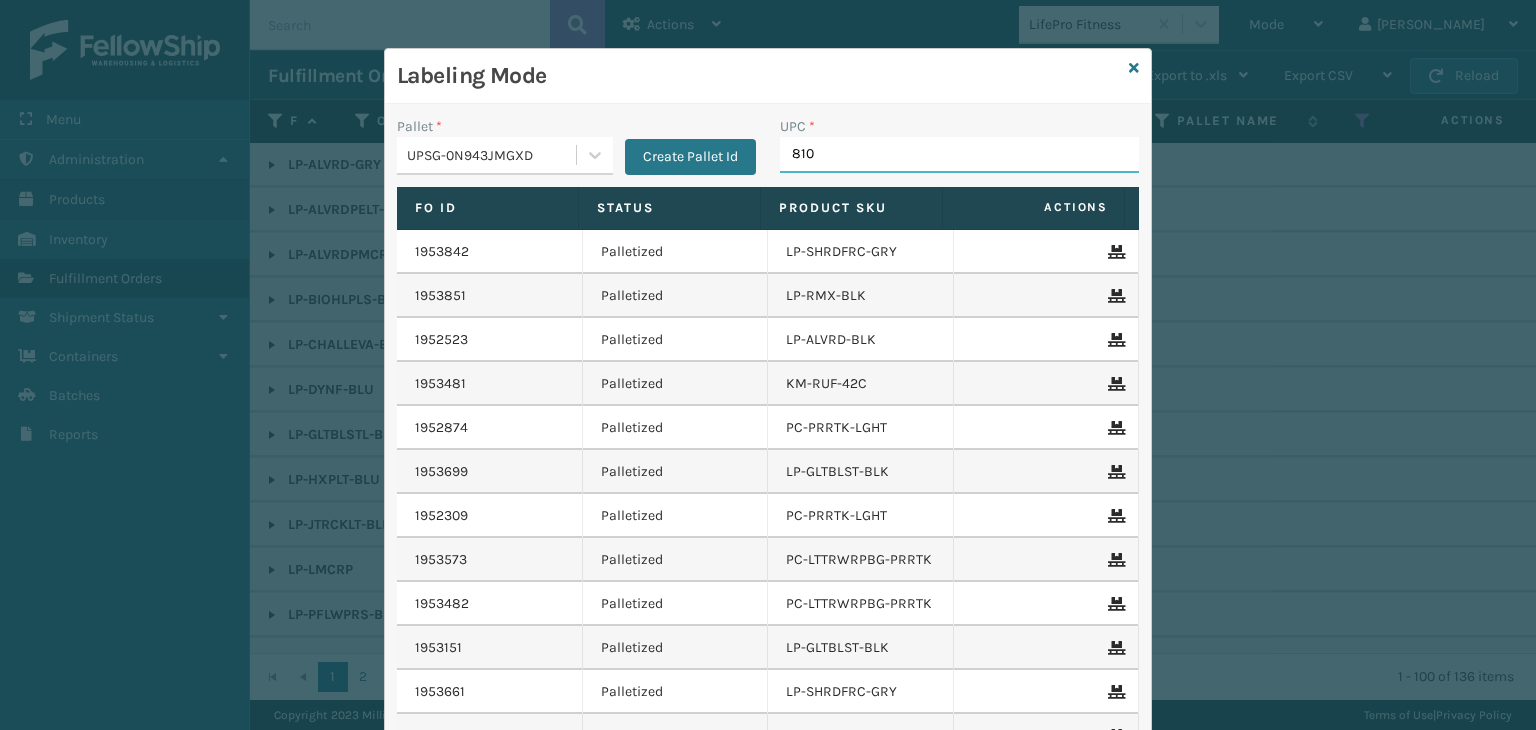 type on "8100" 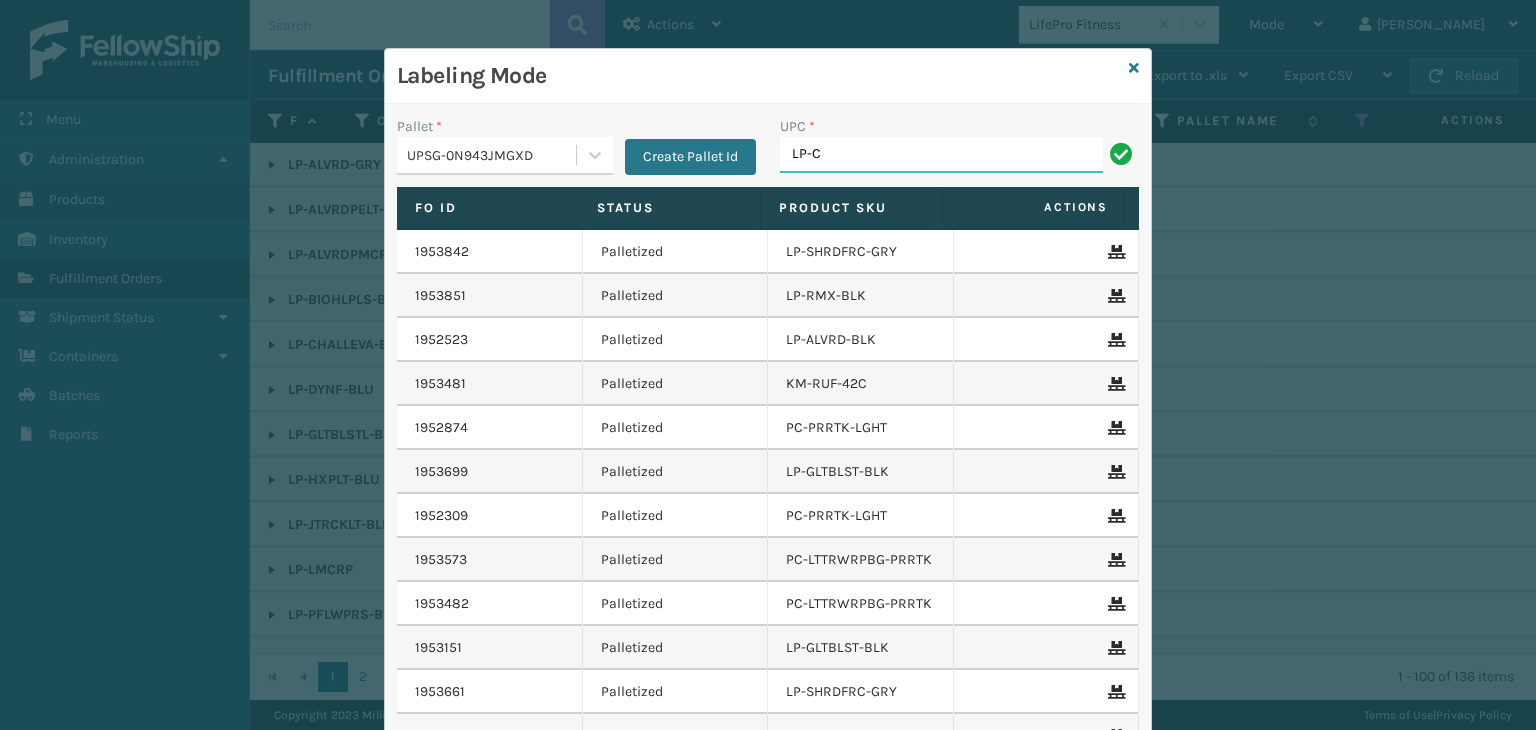 type on "LP-CHALLEVA-BLK" 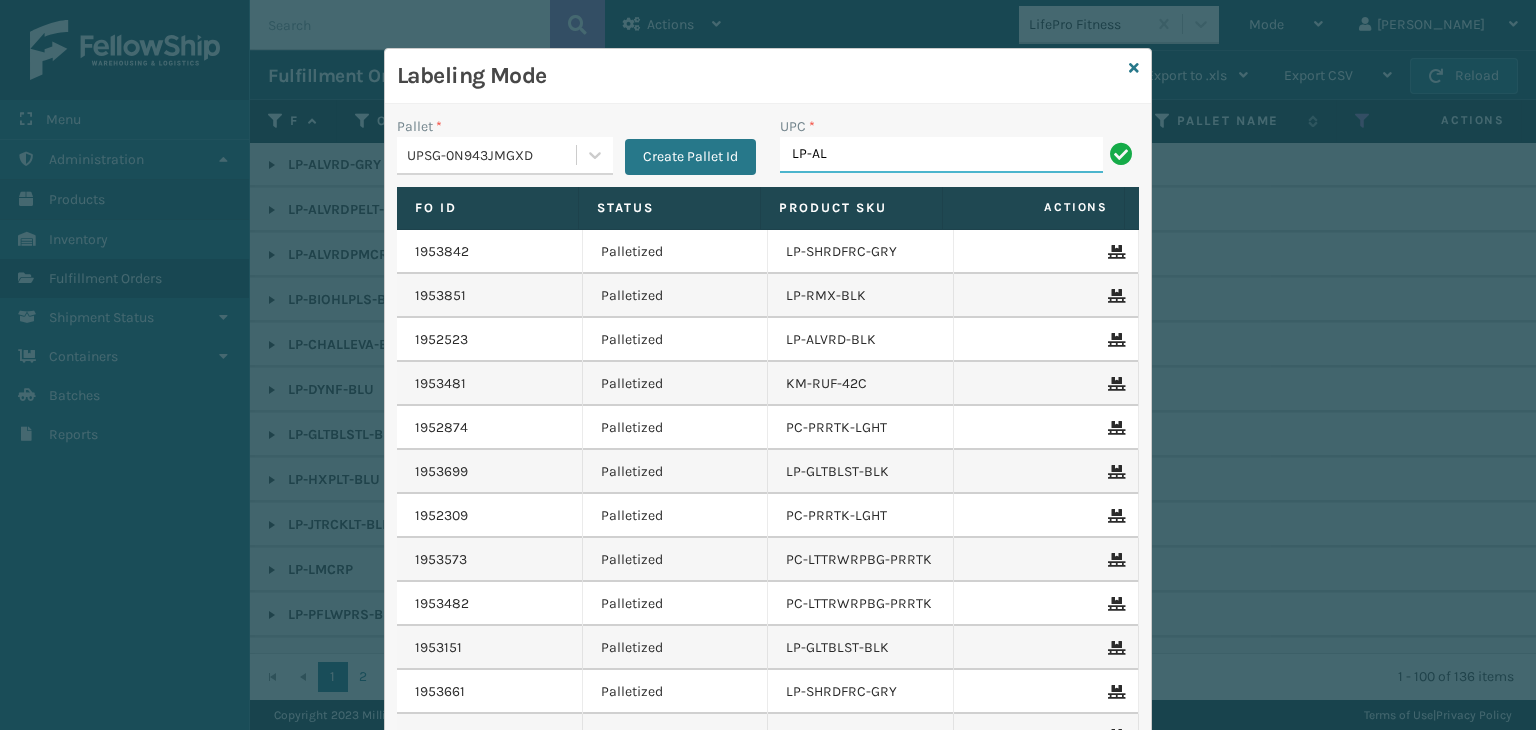 type on "LP-ALVRDPMCR-BLK" 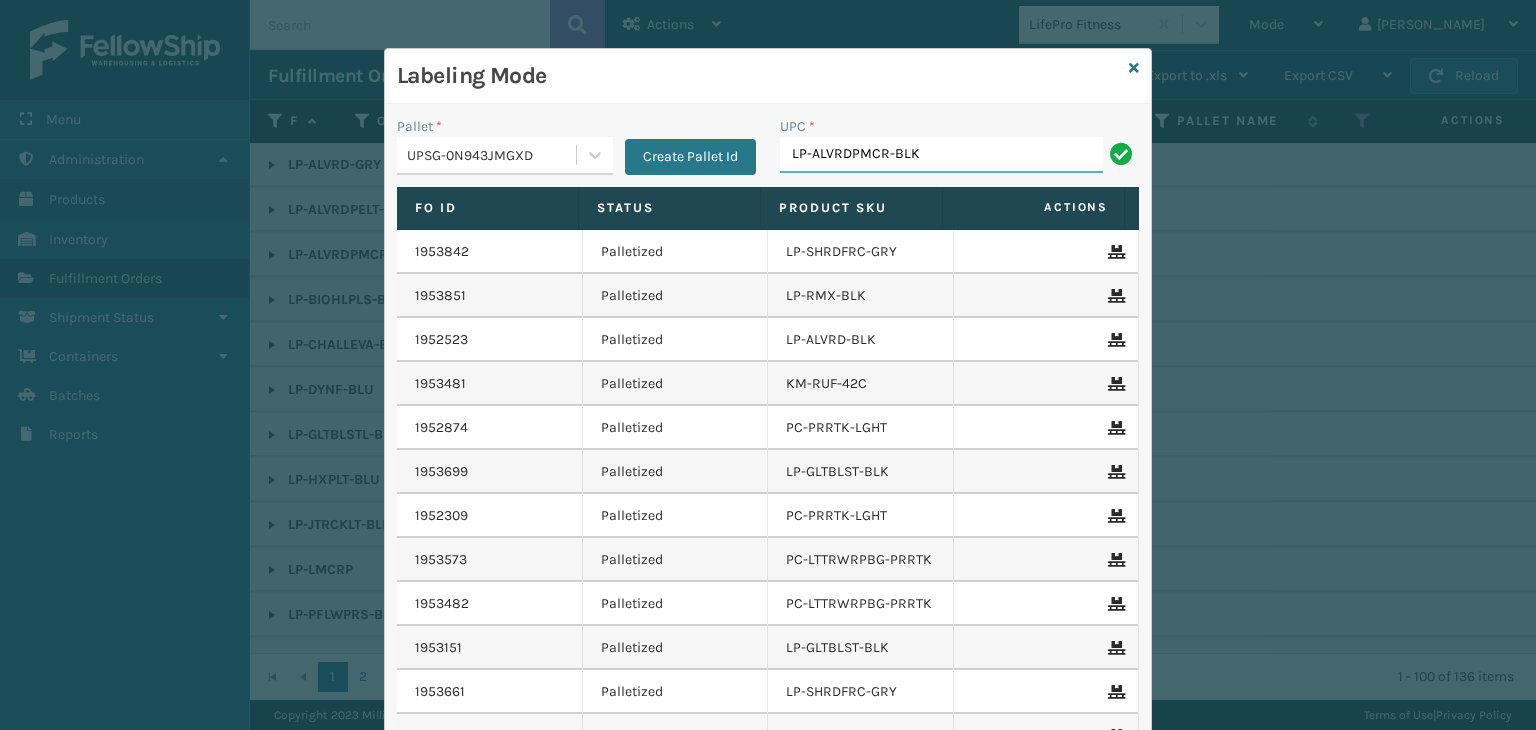 drag, startPoint x: 917, startPoint y: 145, endPoint x: 79, endPoint y: 176, distance: 838.5732 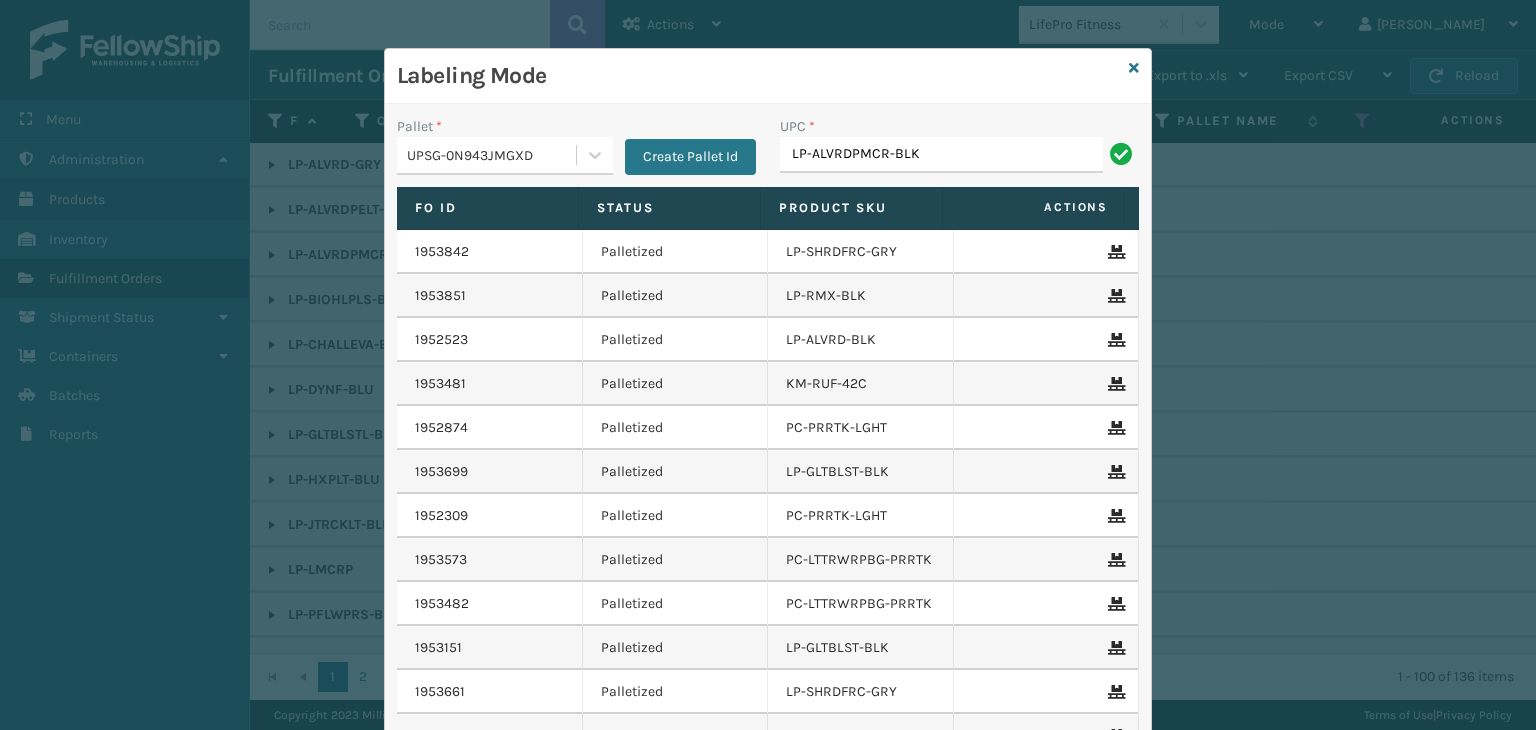 type on "LP-ALVRDPMCR-BLK" 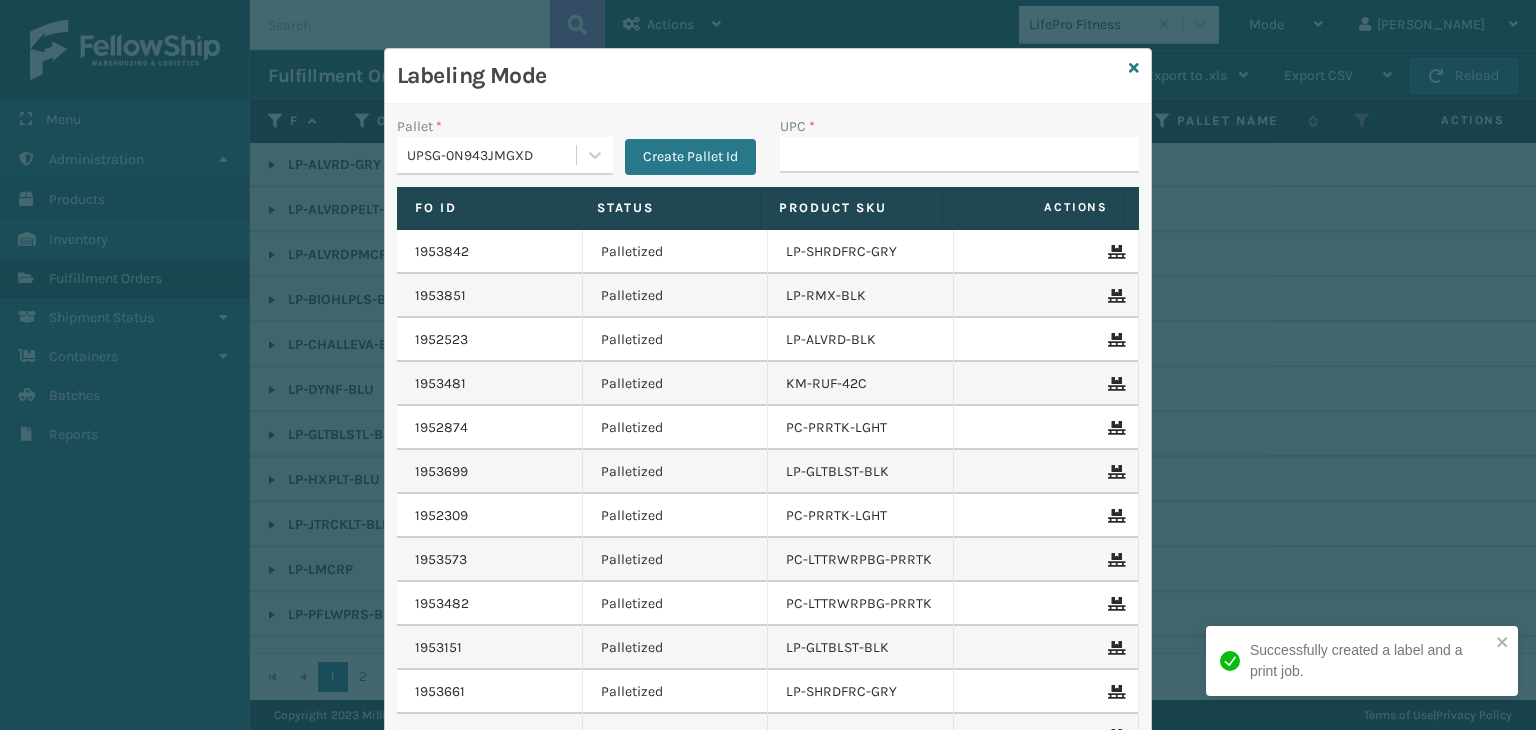 type on "LP-ALVRDPMCR-BLK" 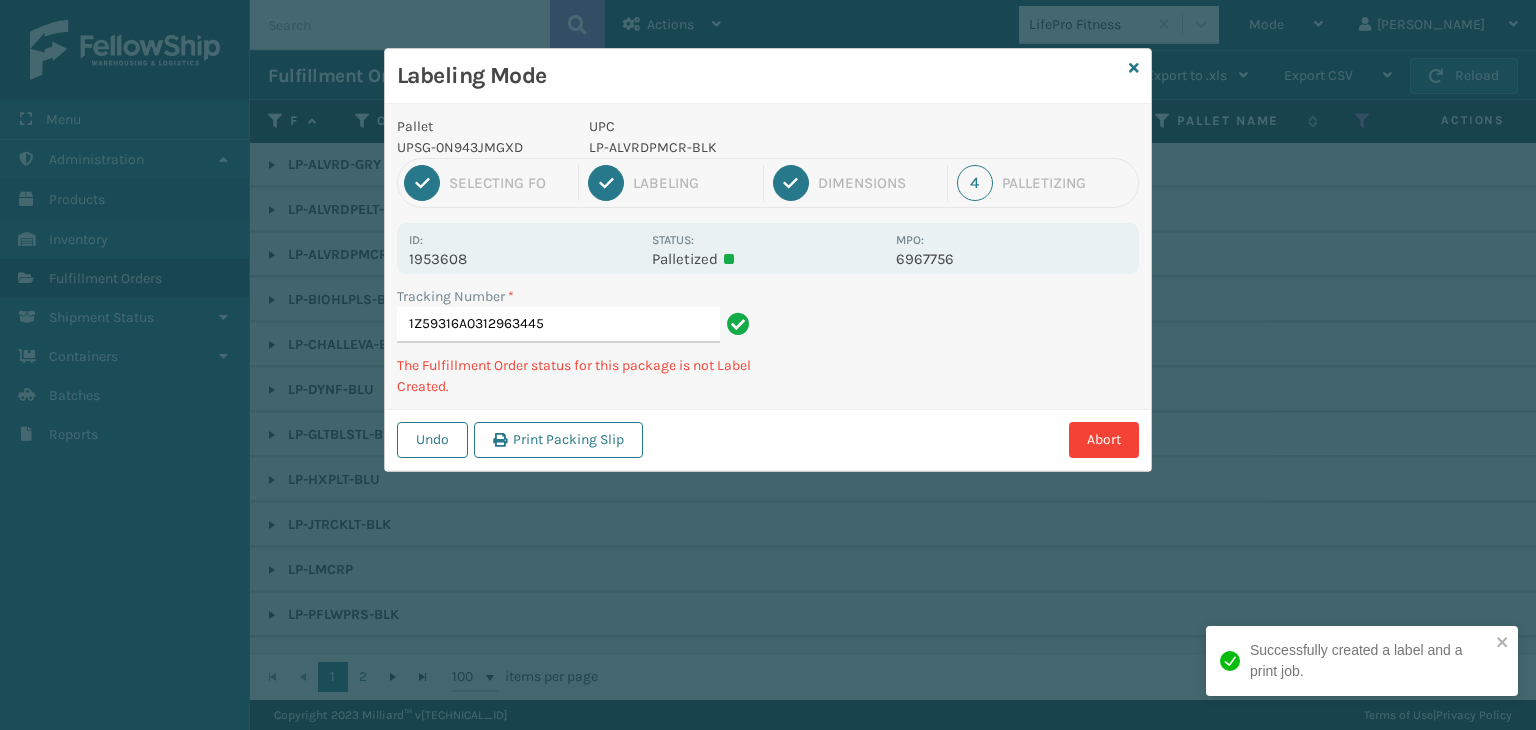 type on "1Z59316A0312963445LP-ALVRDPMCR-BLK" 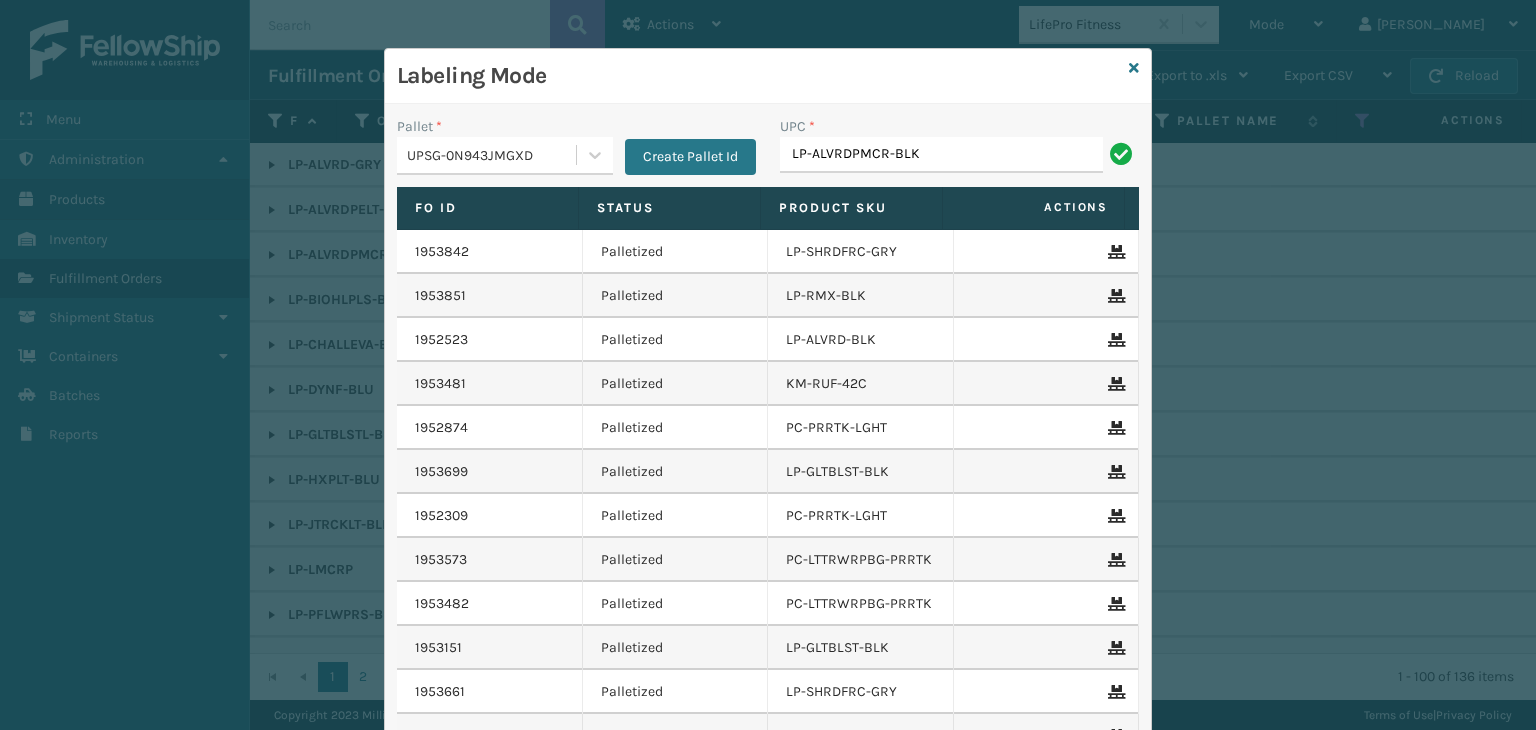 type on "LP-ALVRDPMCR-BLK" 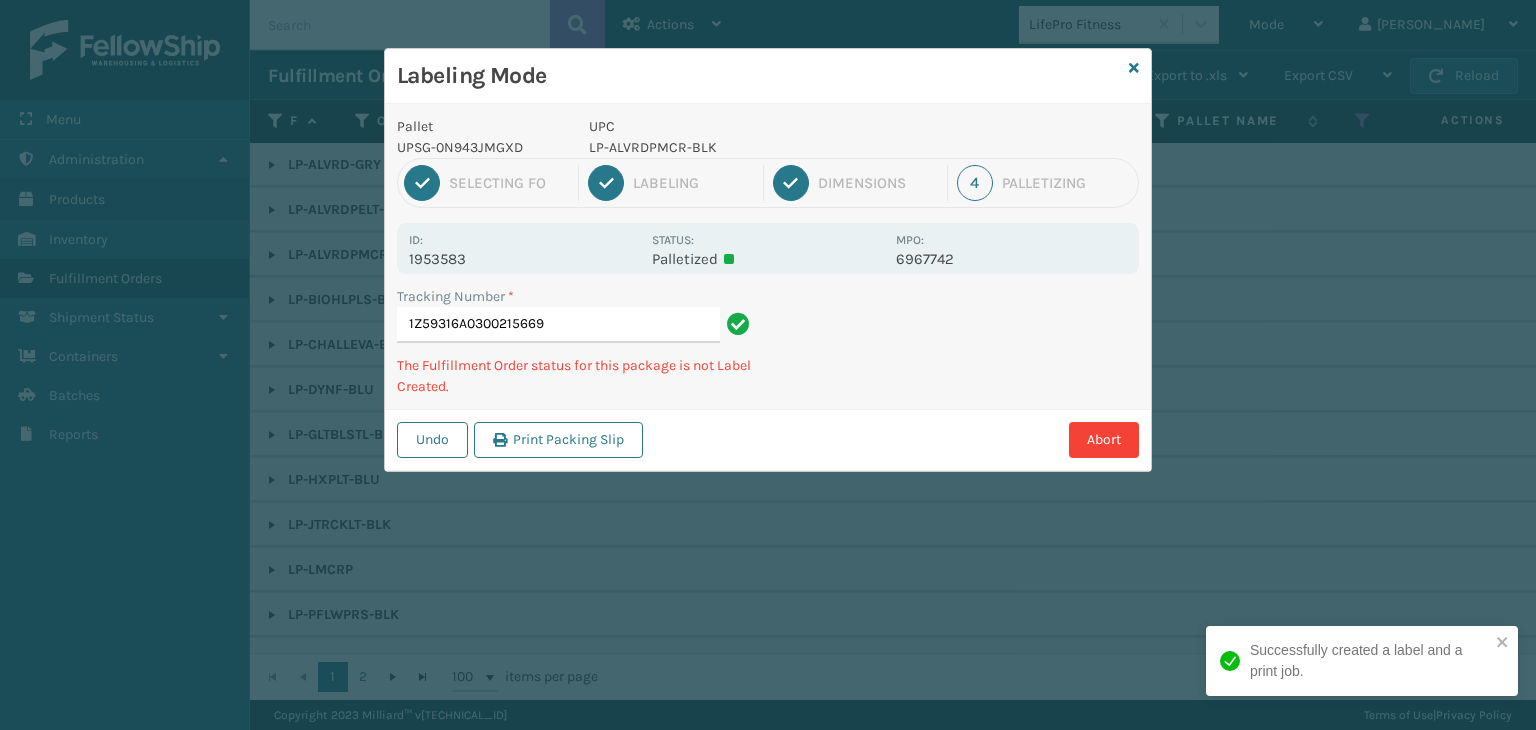 type on "1Z59316A0300215669LP-ALVRDPMCR-BLK" 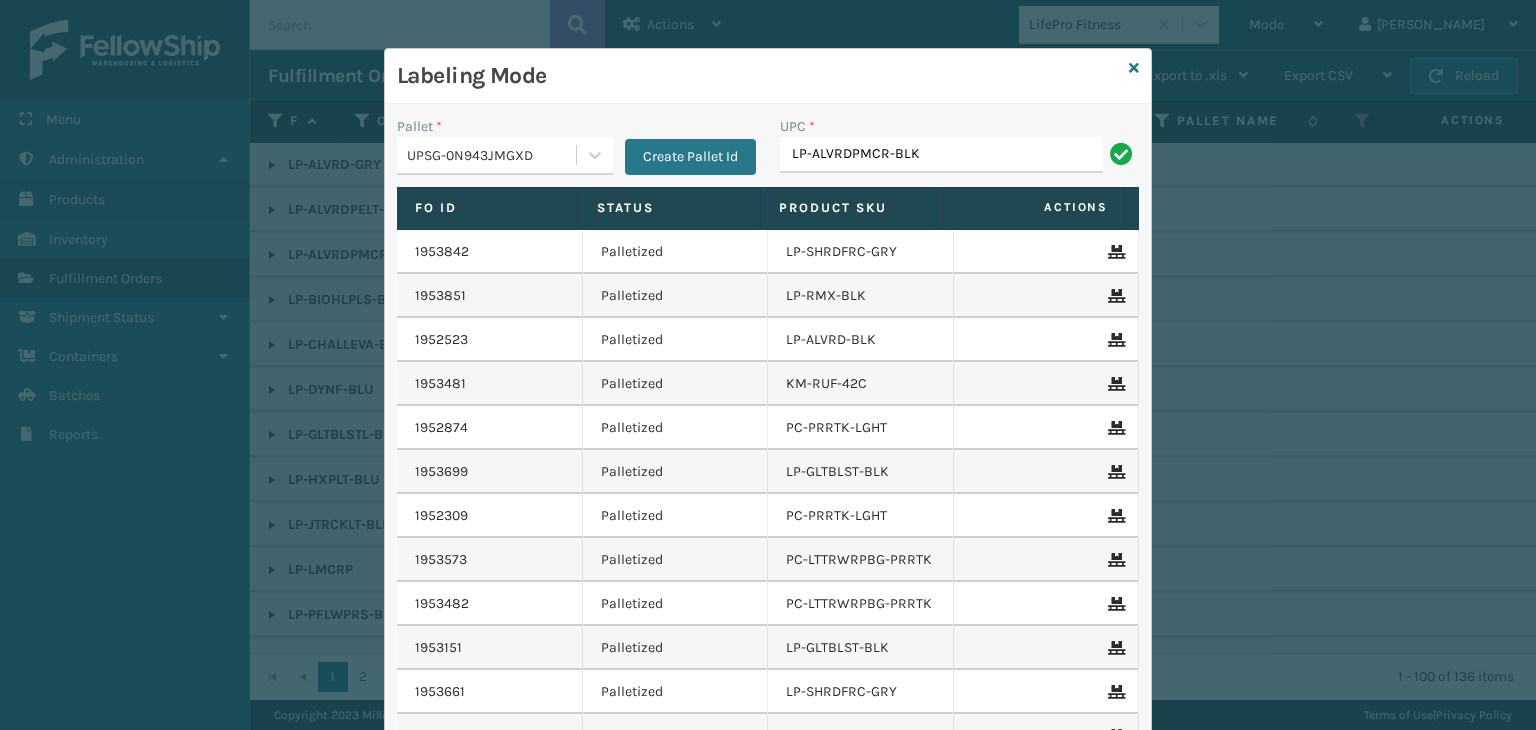 type on "LP-ALVRDPMCR-BLK" 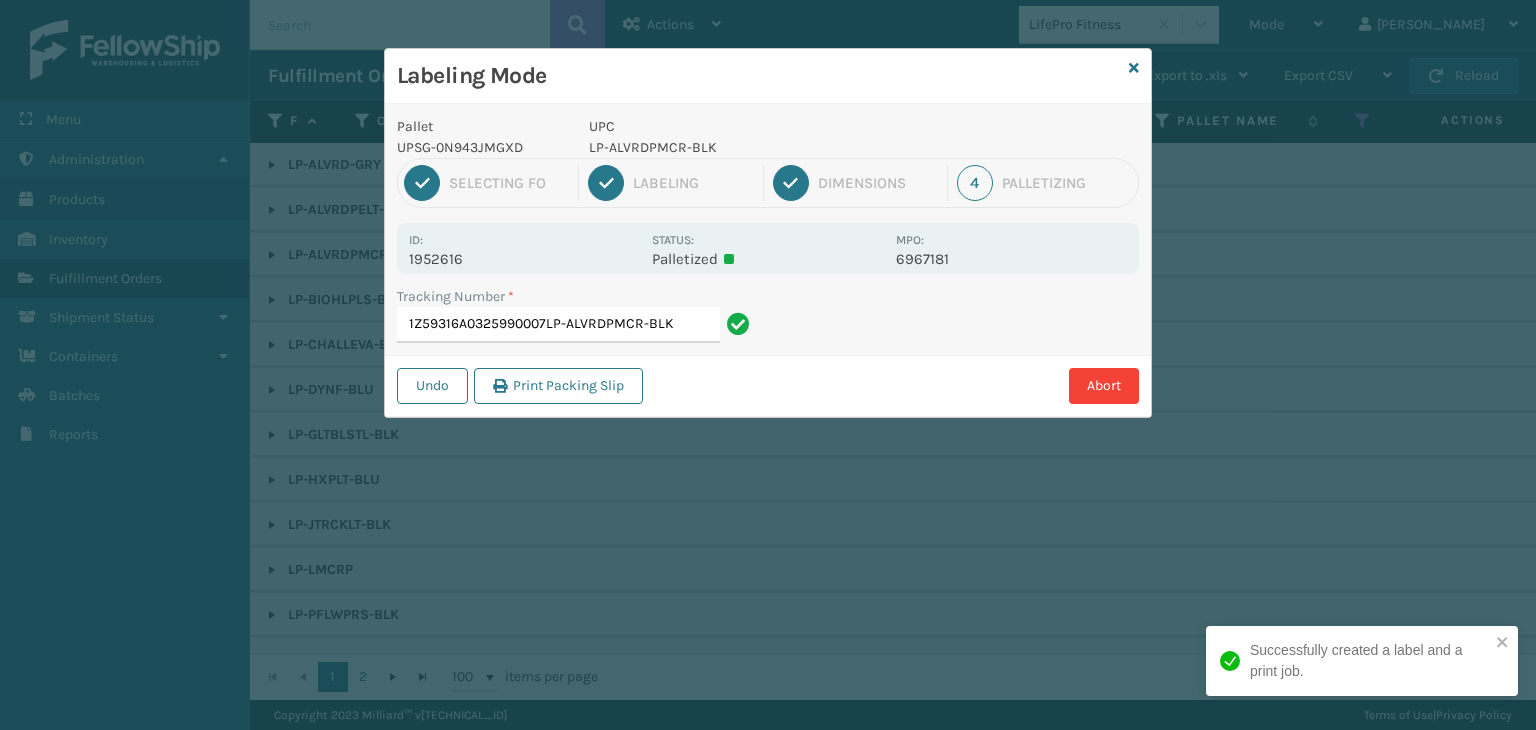 type on "1Z59316A0325990007LP-ALVRDPMCR-BLKLP-ALVRDPMCR-BLK" 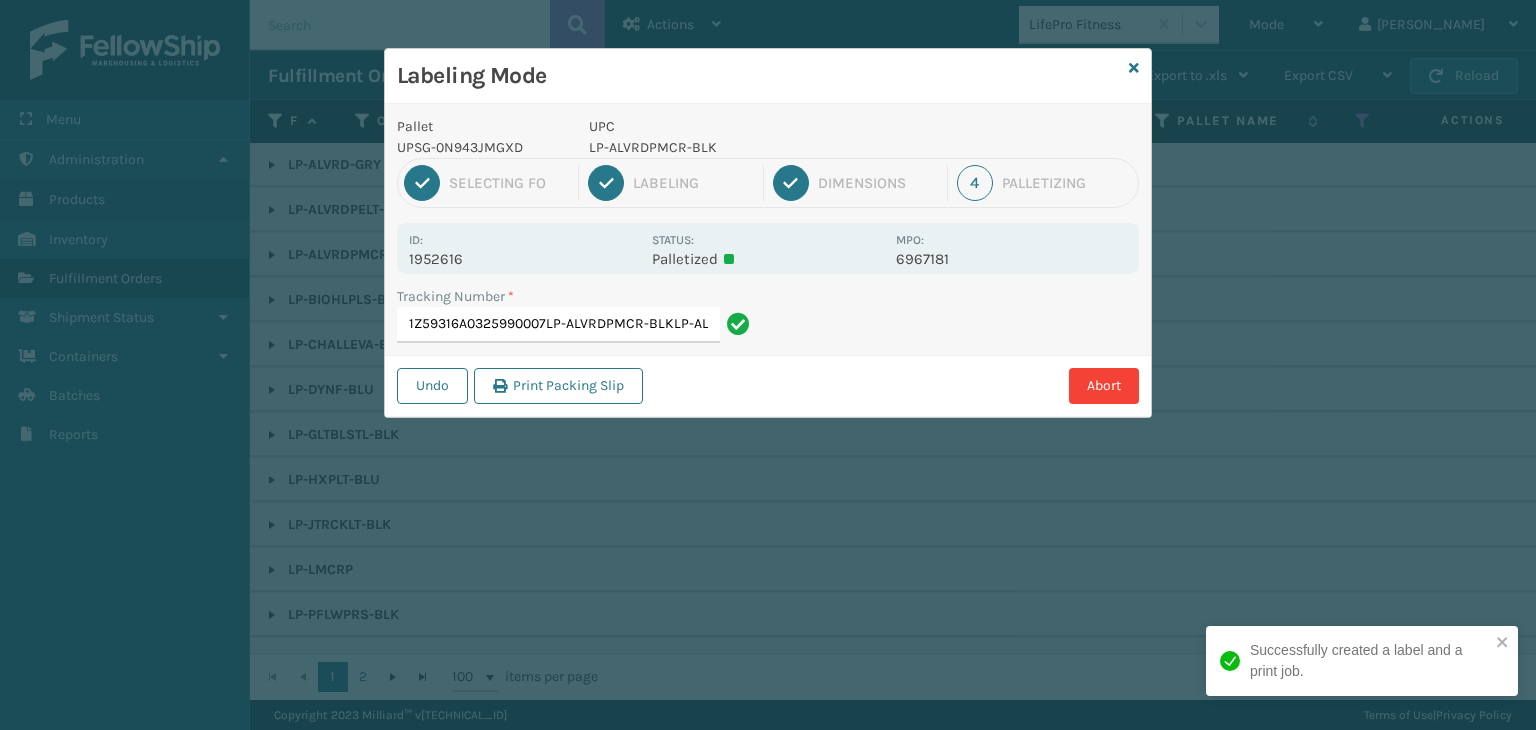 scroll, scrollTop: 0, scrollLeft: 87, axis: horizontal 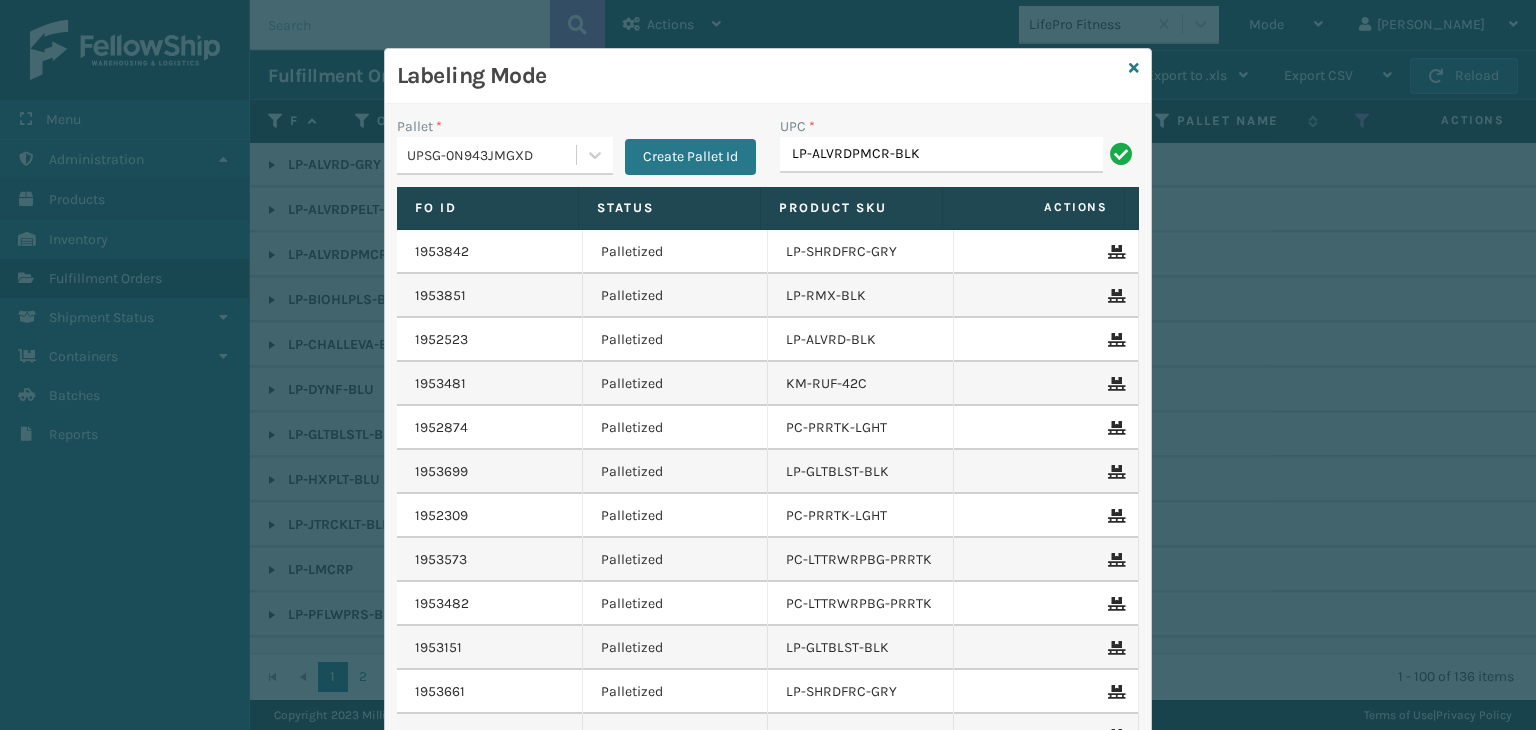 type on "LP-ALVRDPMCR-BLK" 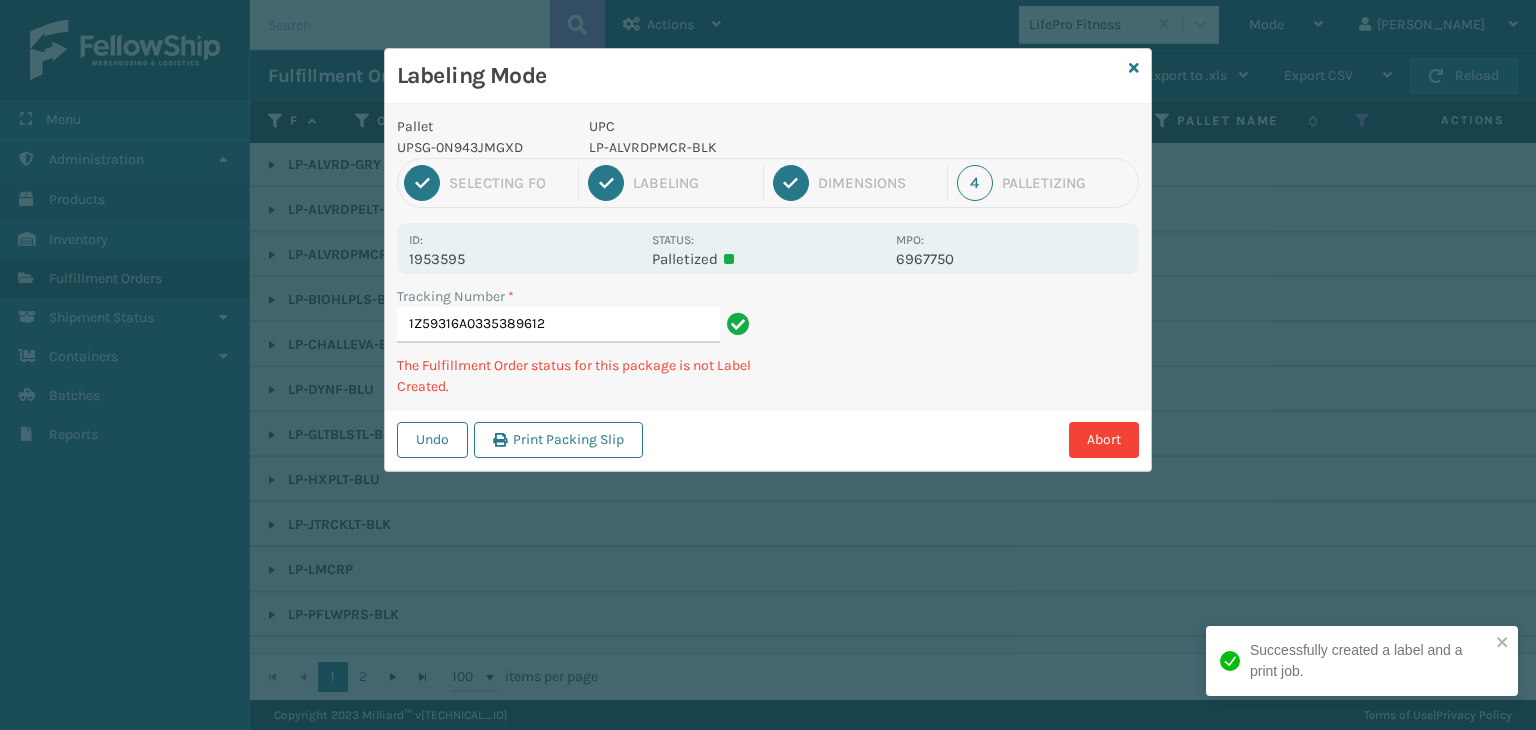 type on "1Z59316A0335389612LP-ALVRDPMCR-BLK" 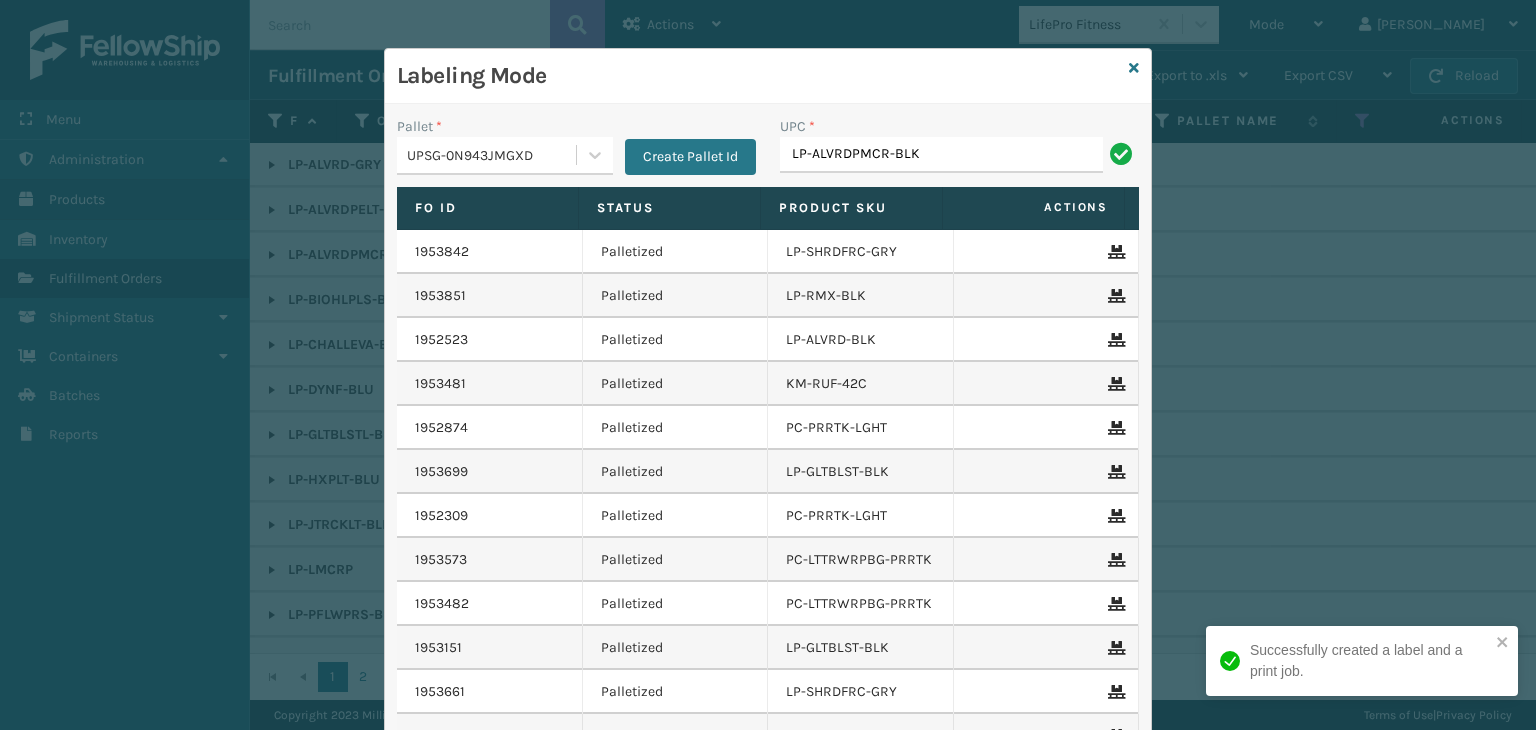 type on "LP-ALVRDPMCR-BLK" 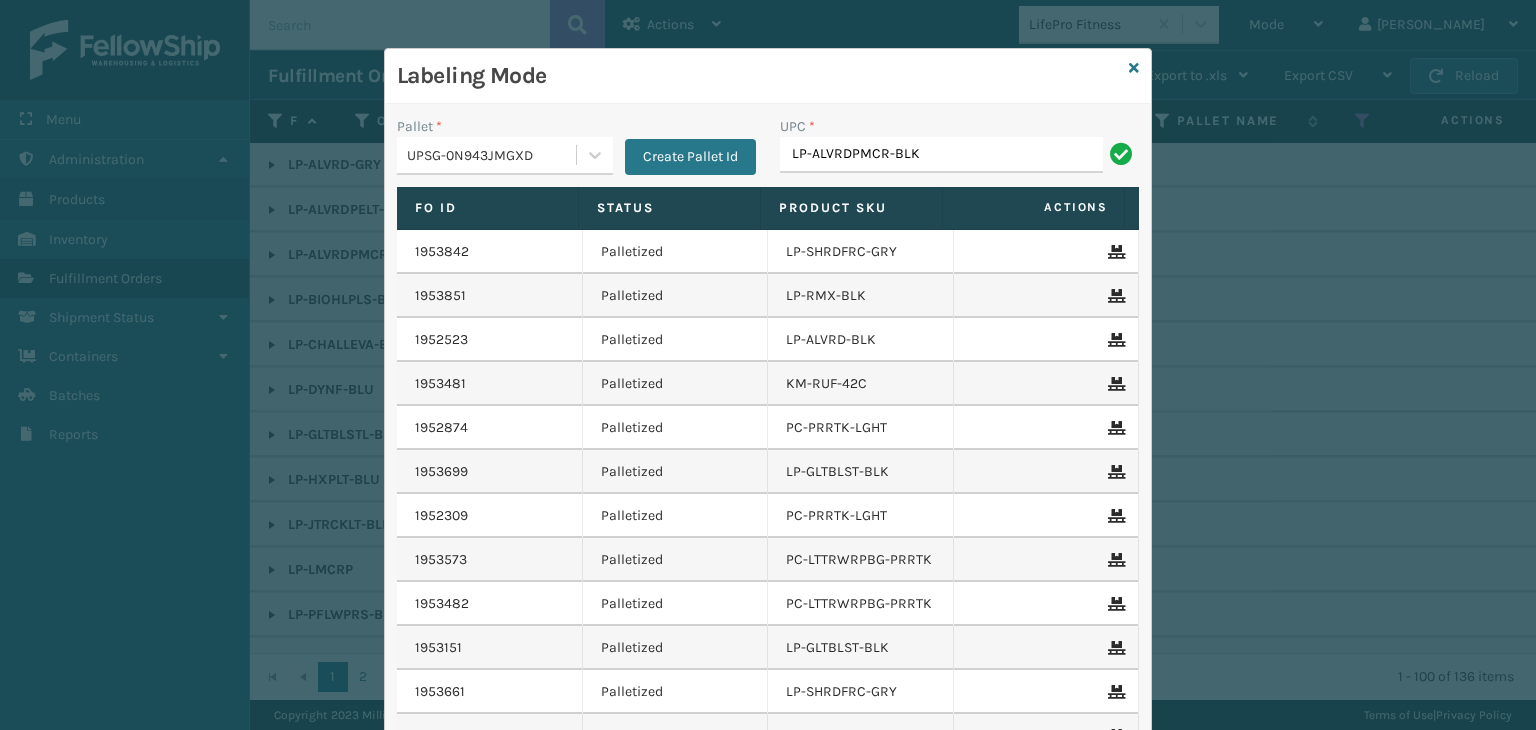 type on "LP-ALVRDPMCR-BLK" 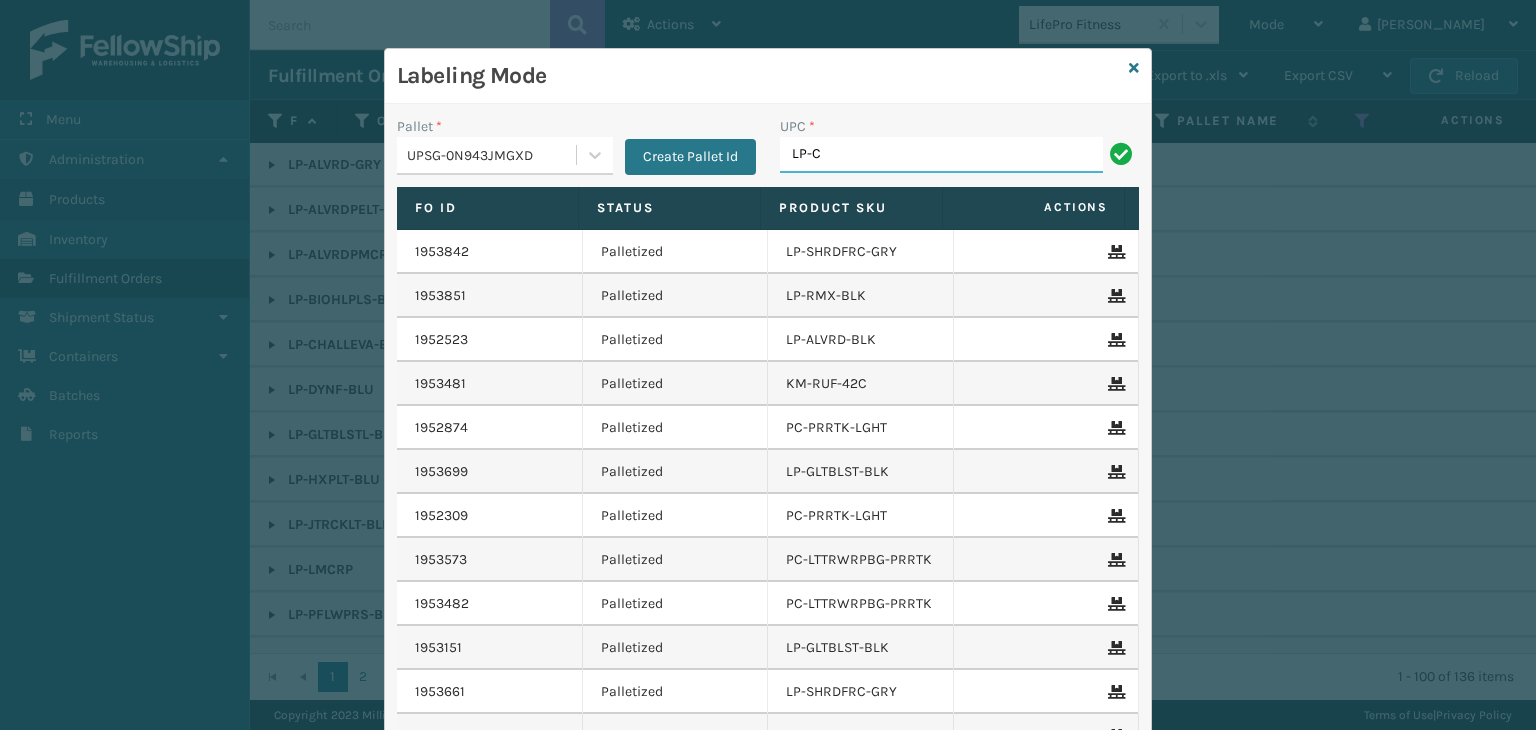 type on "LP-CHALLEVA-BLK" 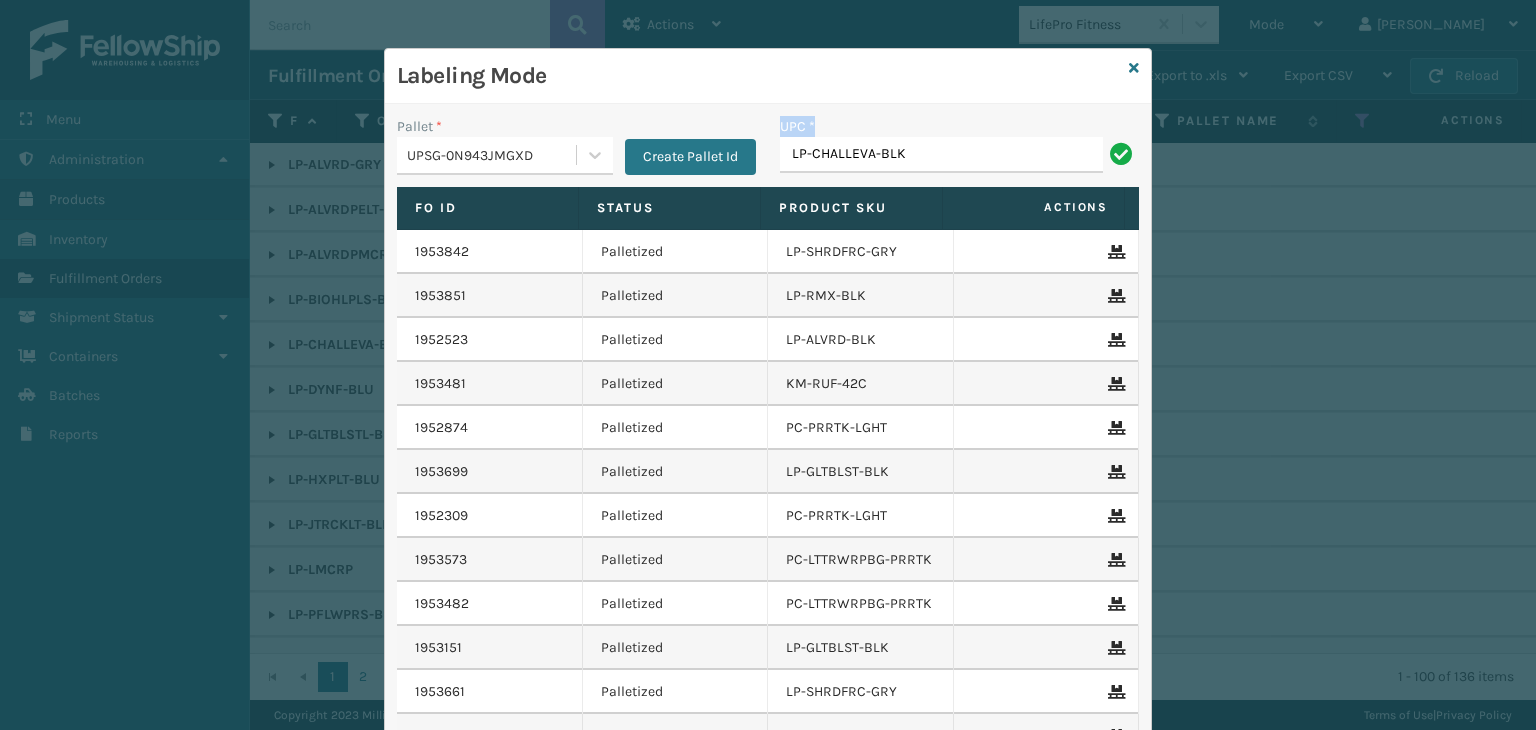 drag, startPoint x: 944, startPoint y: 134, endPoint x: 758, endPoint y: 148, distance: 186.52614 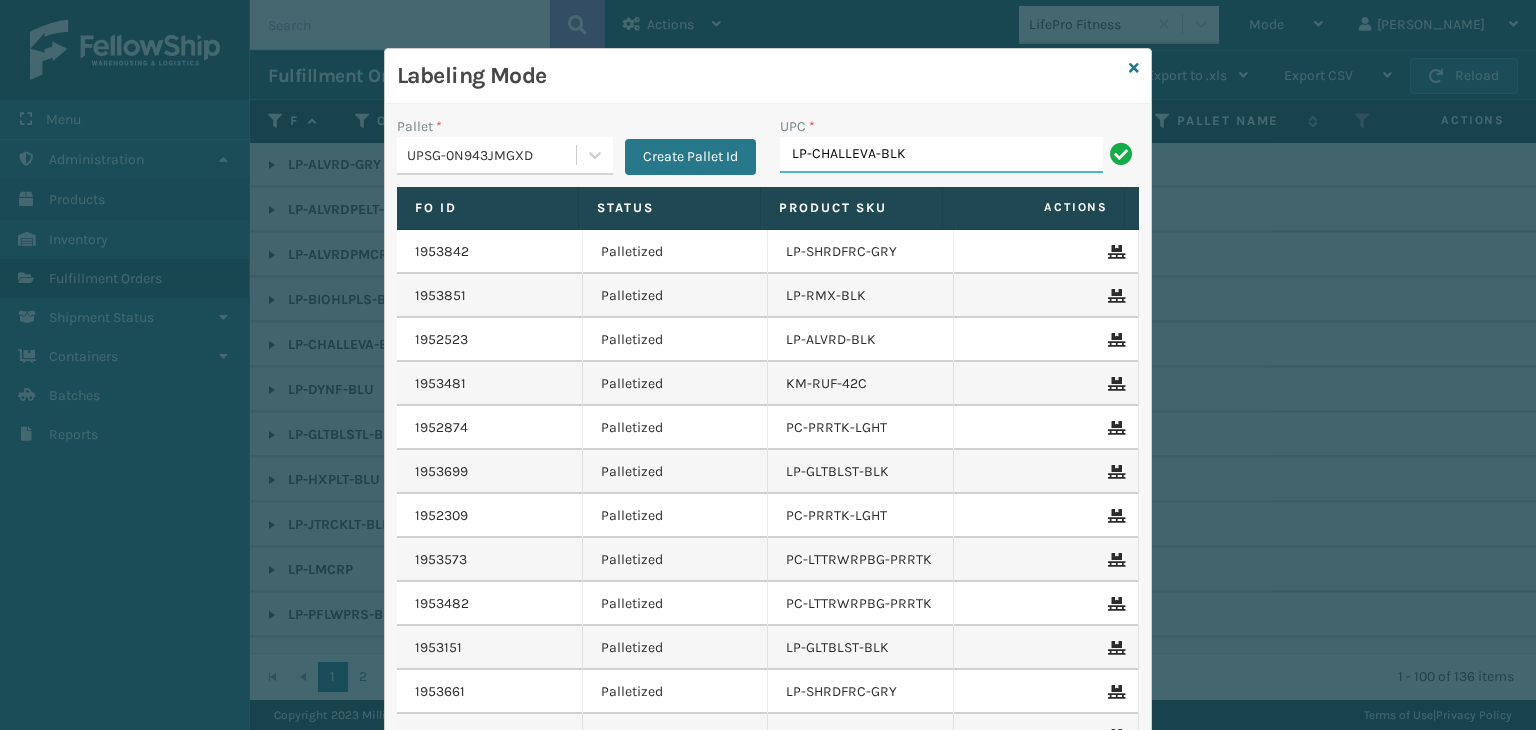 drag, startPoint x: 910, startPoint y: 160, endPoint x: 473, endPoint y: 138, distance: 437.55344 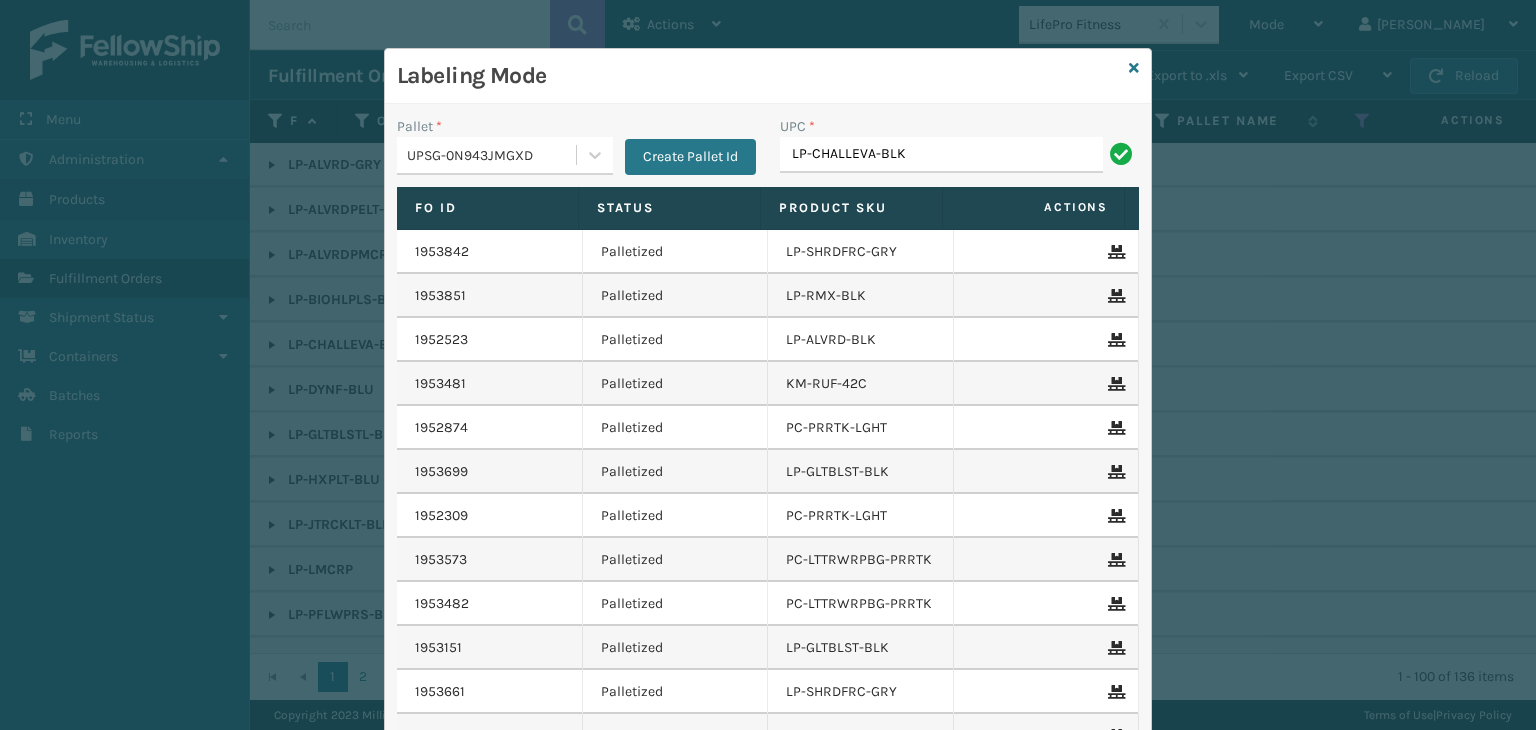 type on "LP-CHALLEVA-BLK" 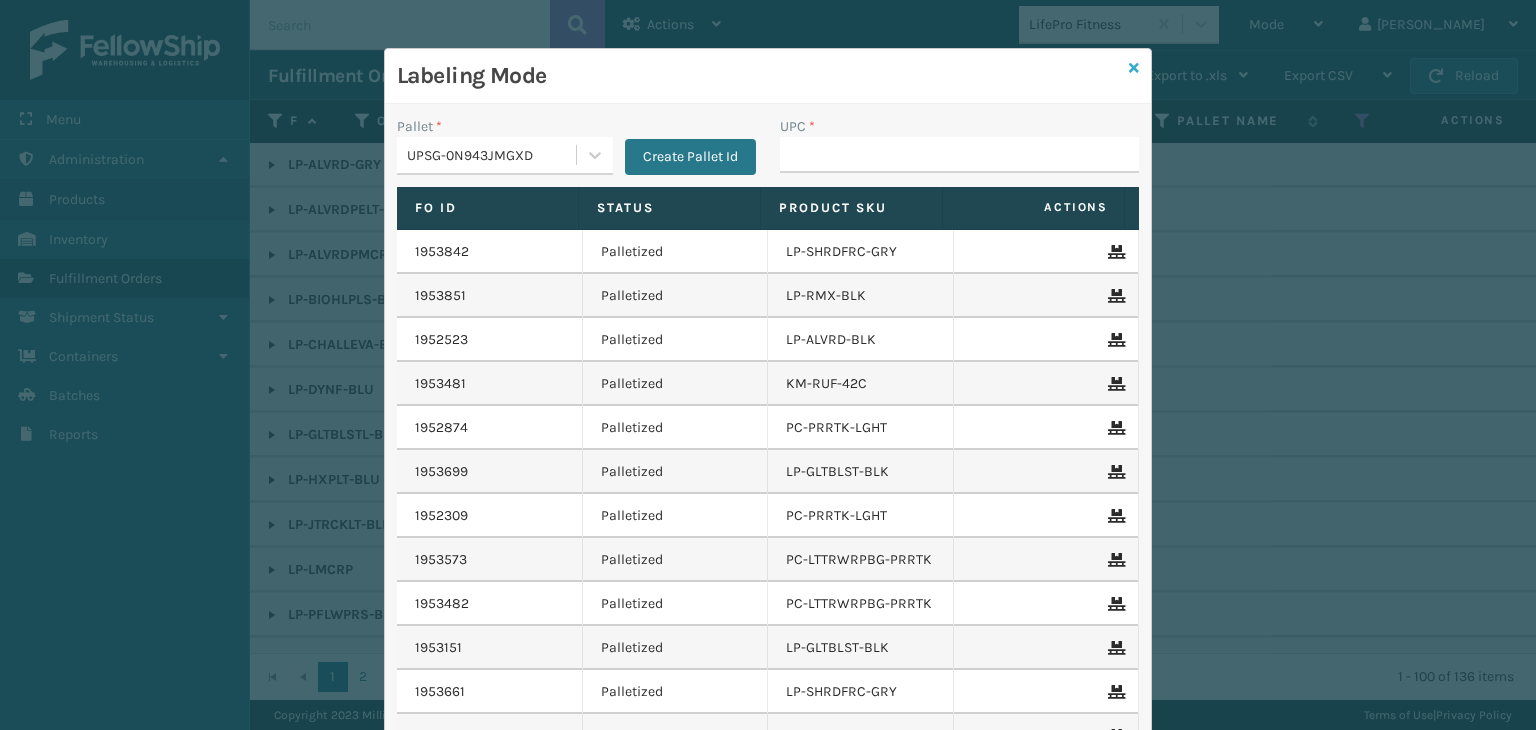 click at bounding box center (1134, 68) 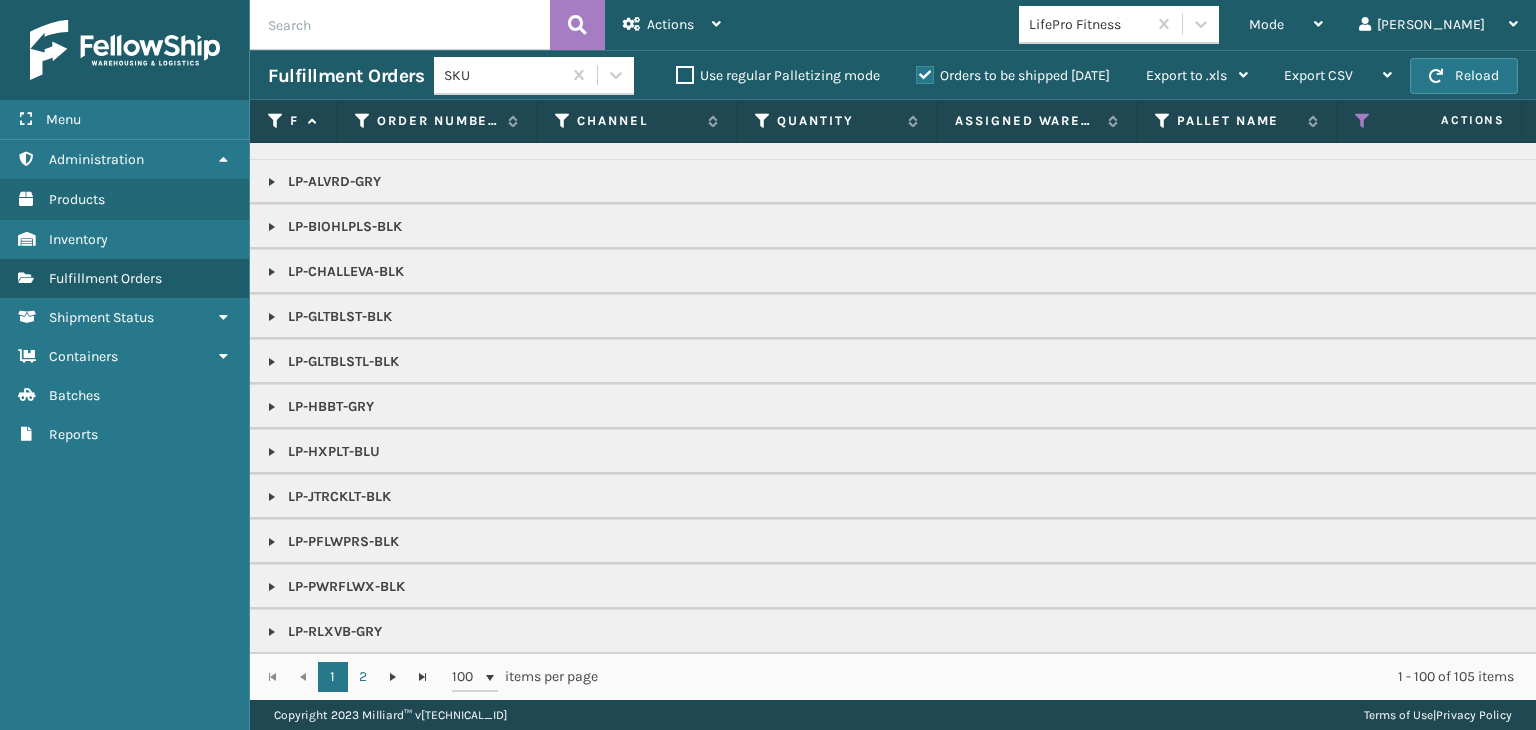scroll, scrollTop: 0, scrollLeft: 0, axis: both 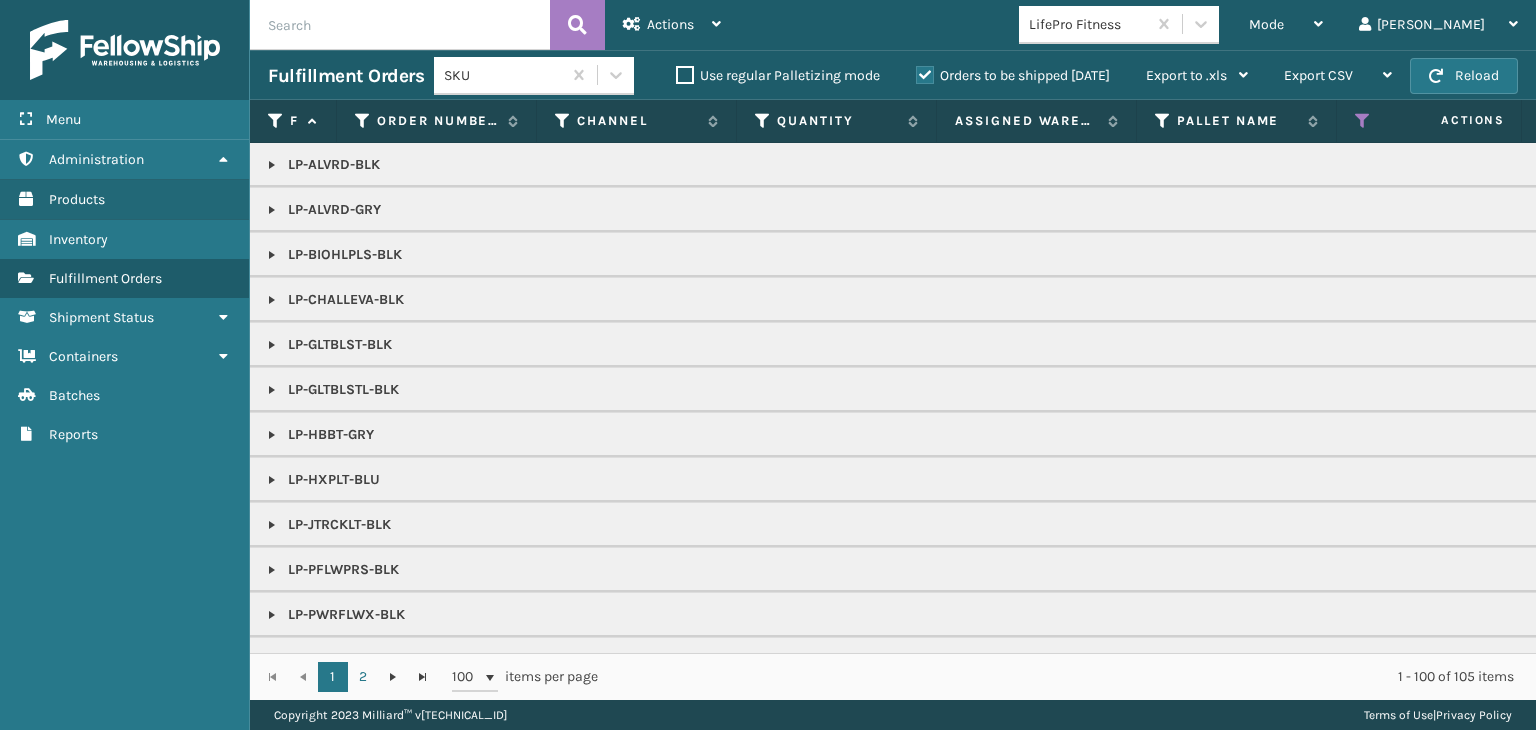 click at bounding box center (272, 255) 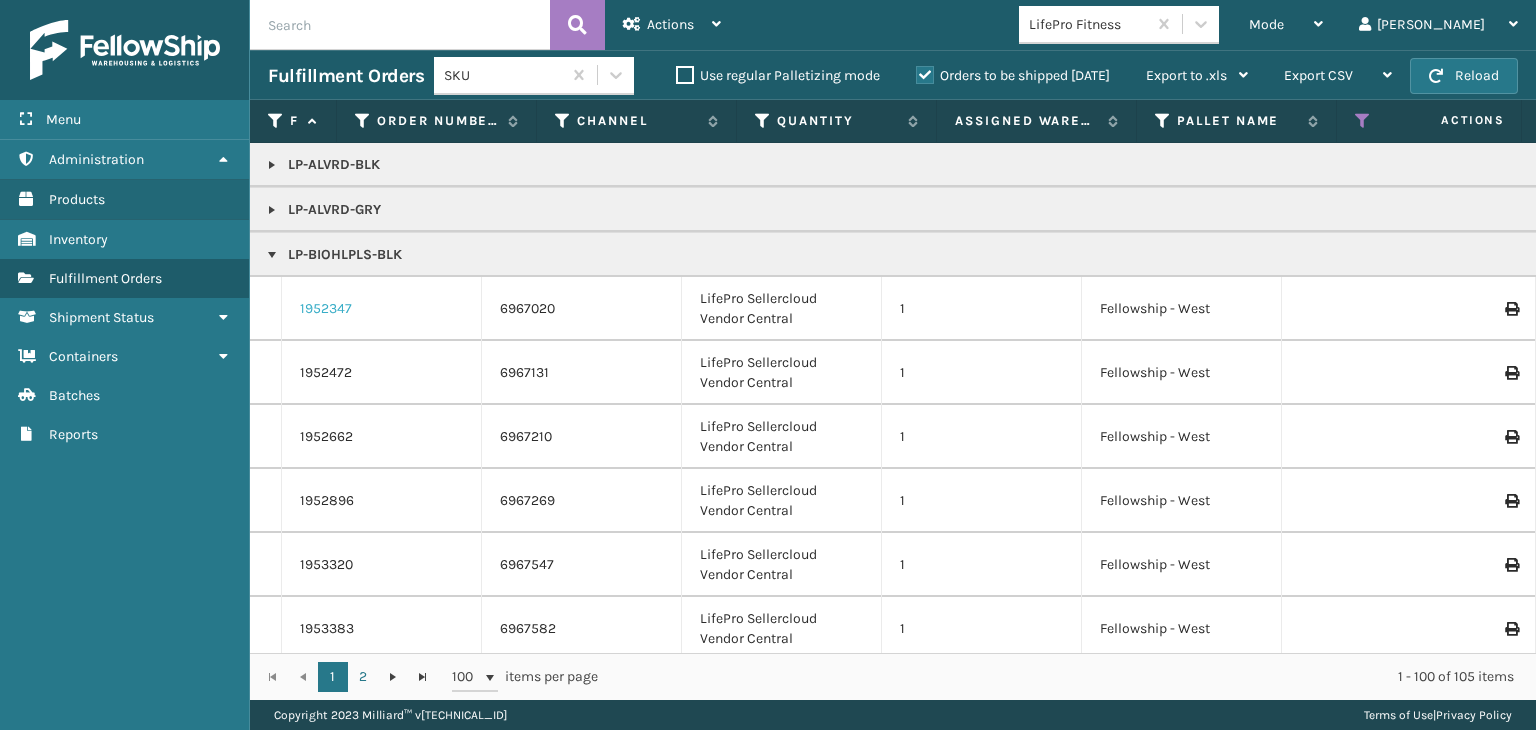 click on "1952347" at bounding box center (326, 309) 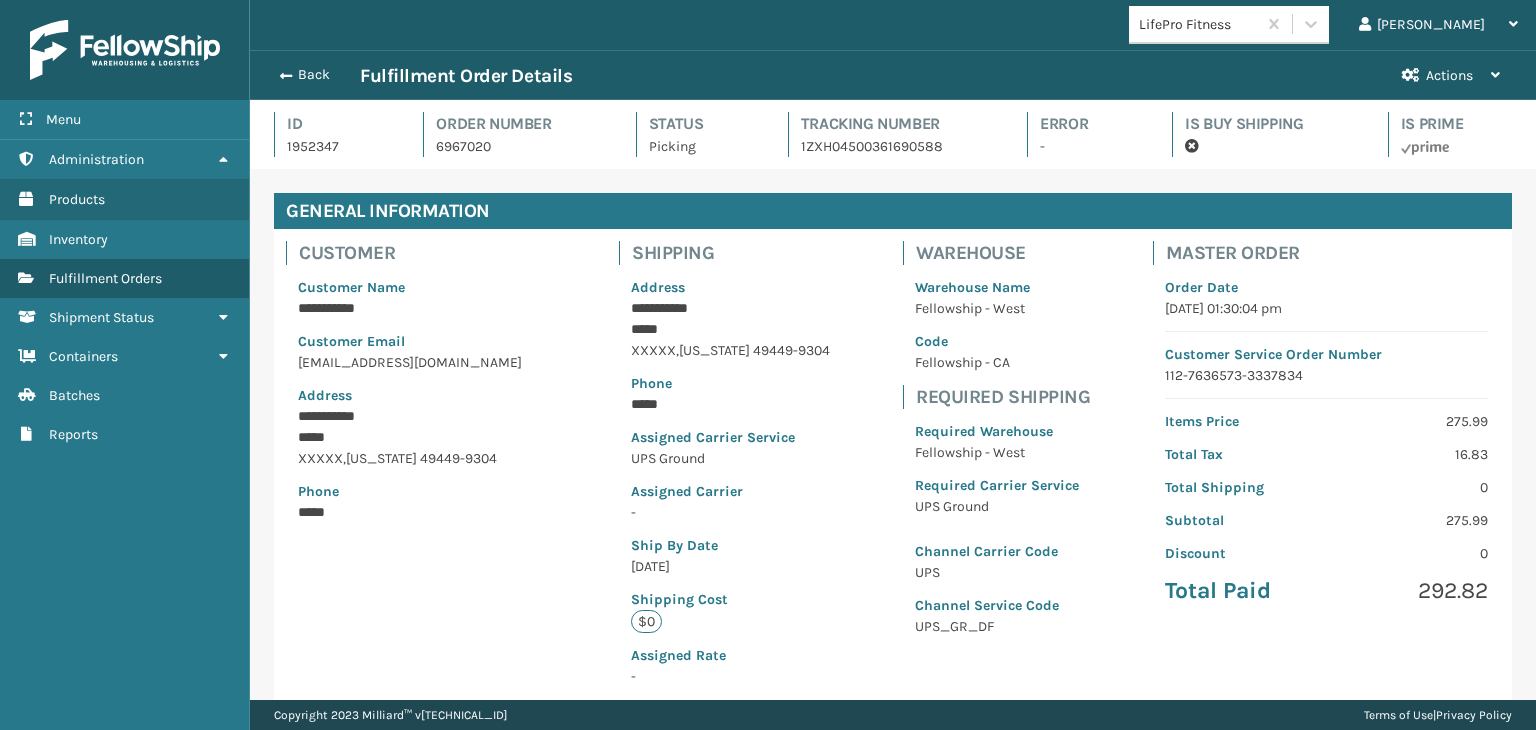 scroll, scrollTop: 448, scrollLeft: 0, axis: vertical 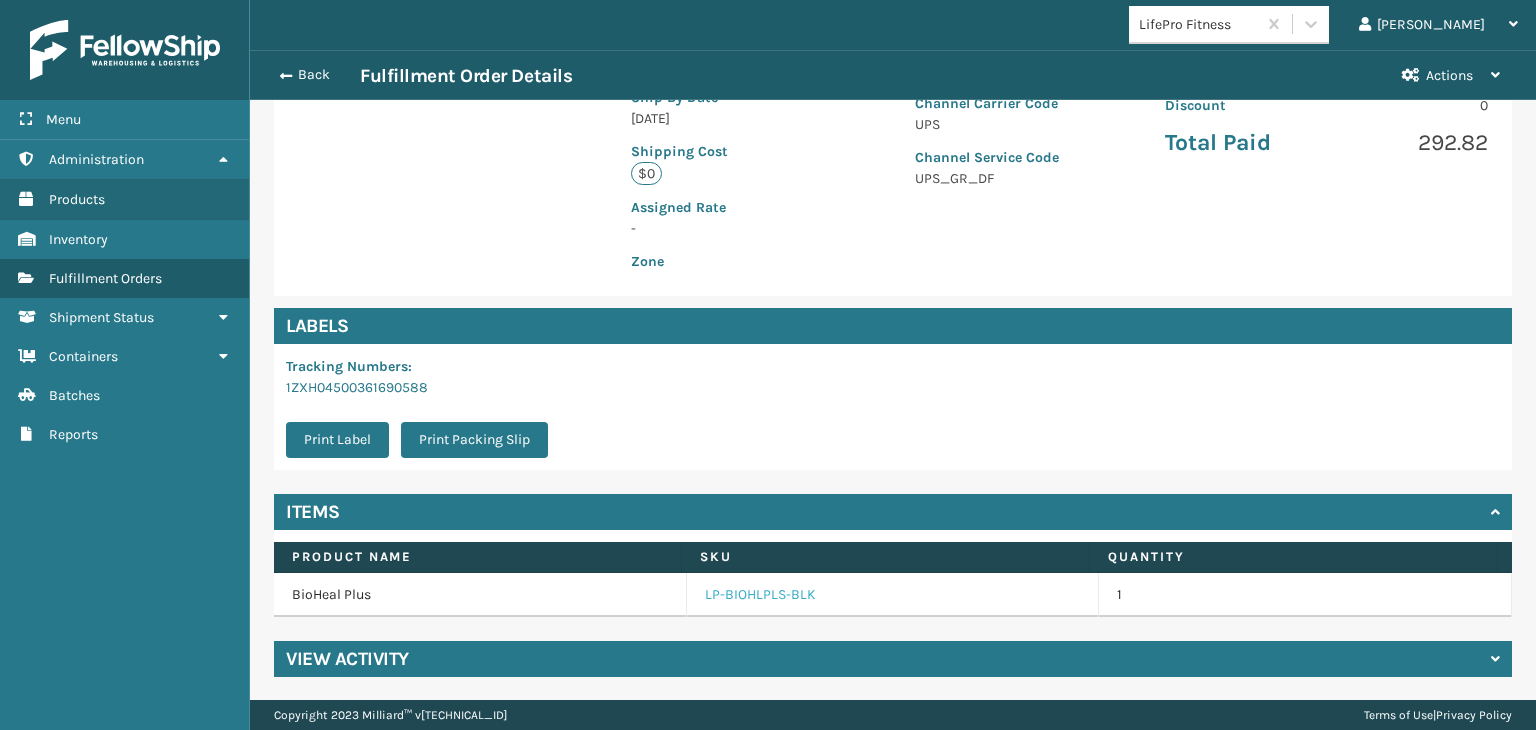 click on "LP-BIOHLPLS-BLK" at bounding box center (760, 595) 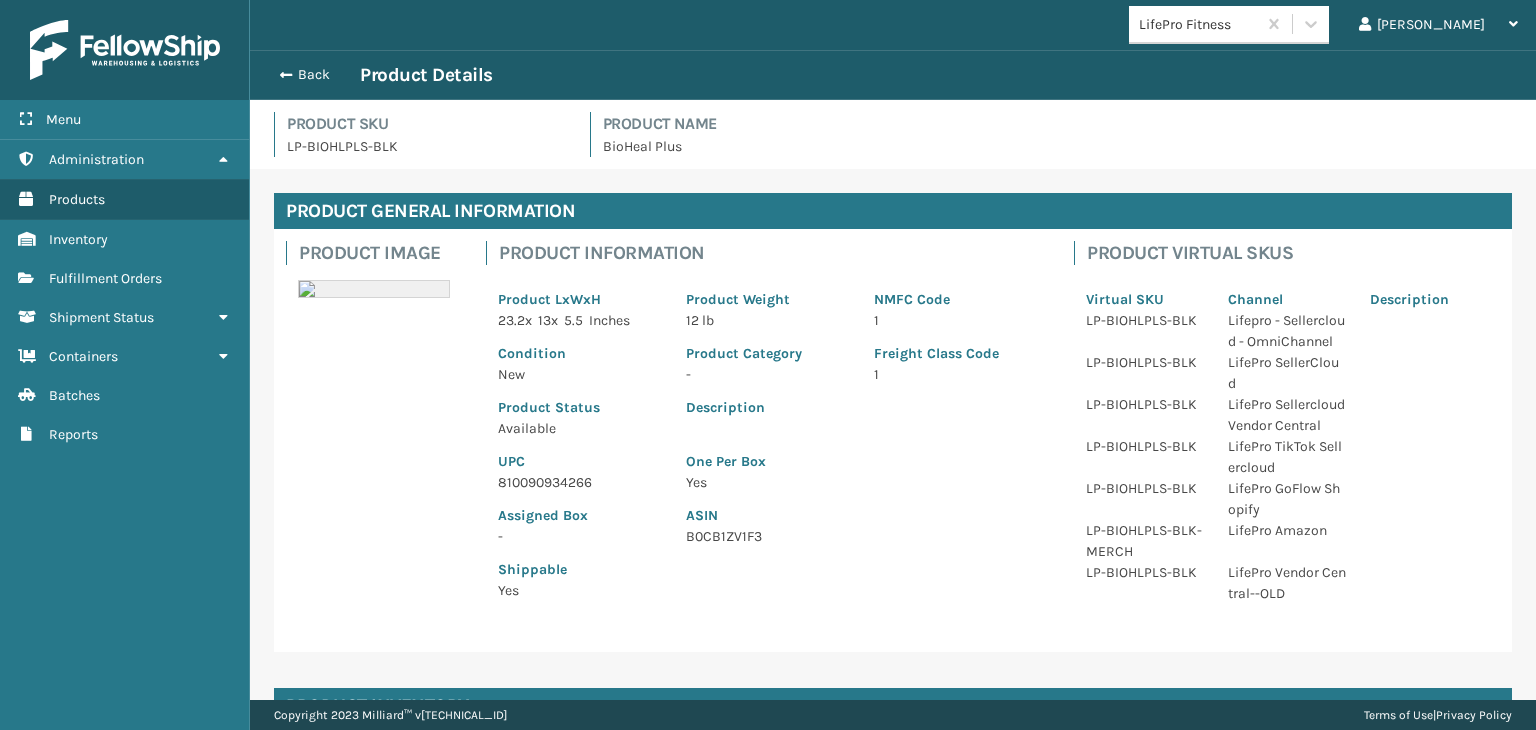 click on "810090934266" at bounding box center [580, 482] 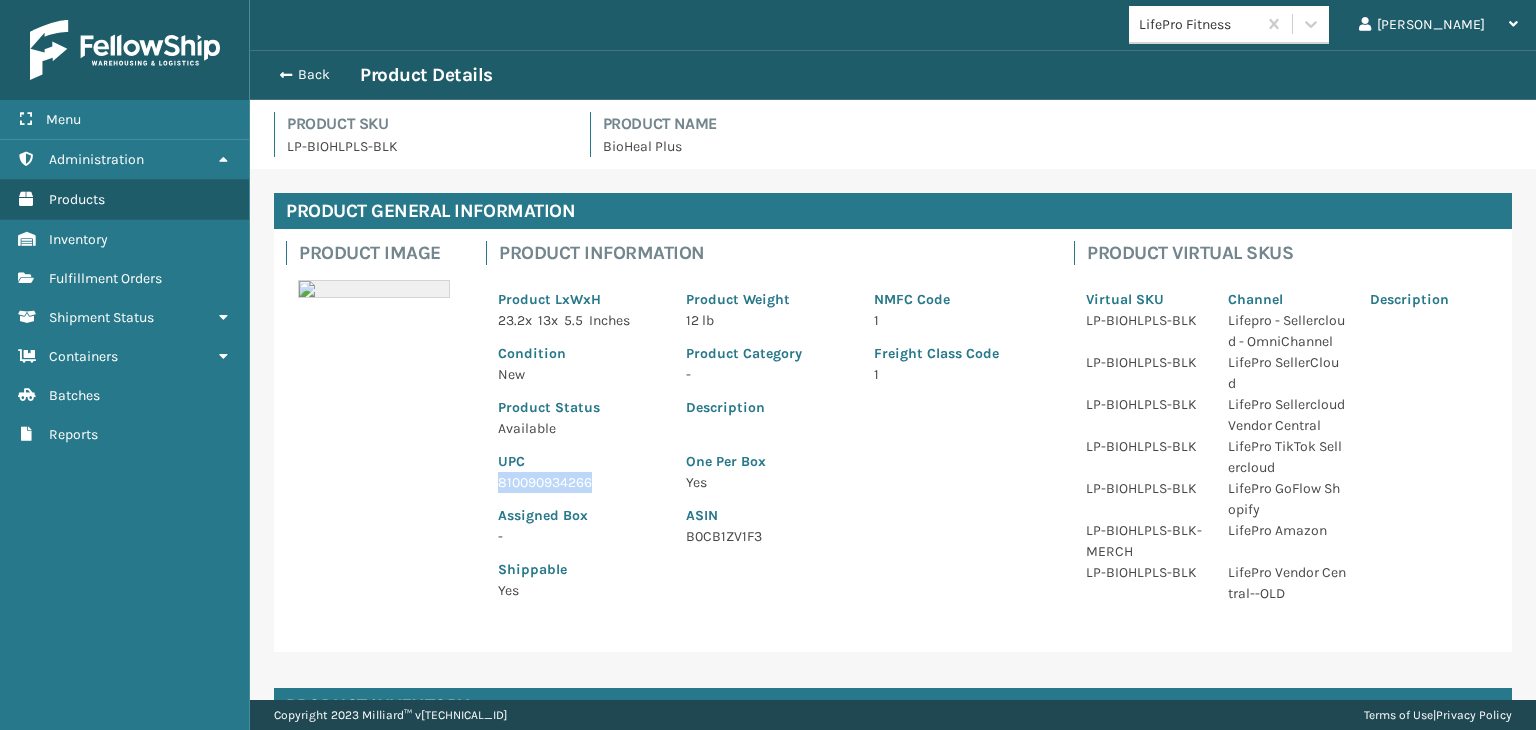 click on "810090934266" at bounding box center (580, 482) 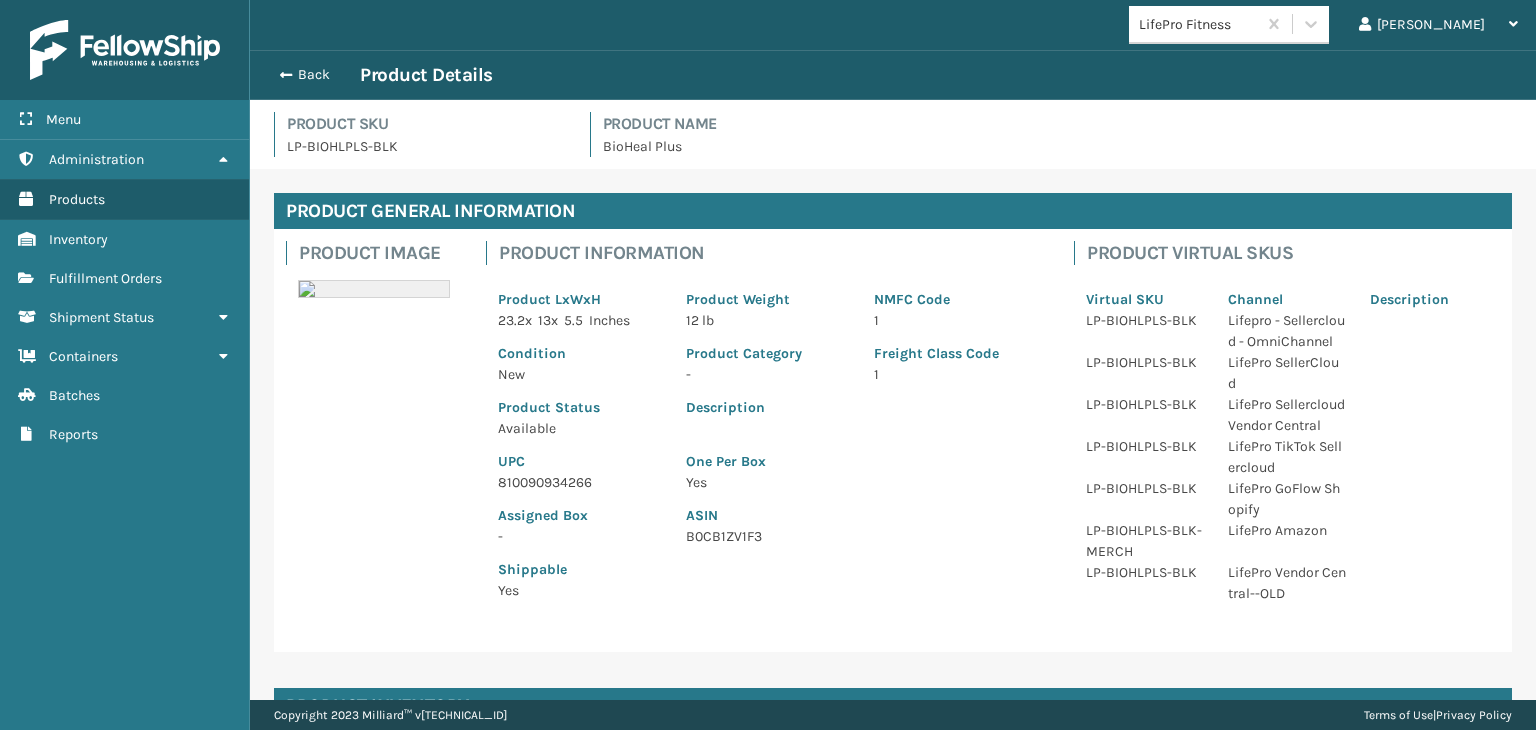 click on "Back Product Details" at bounding box center (893, 75) 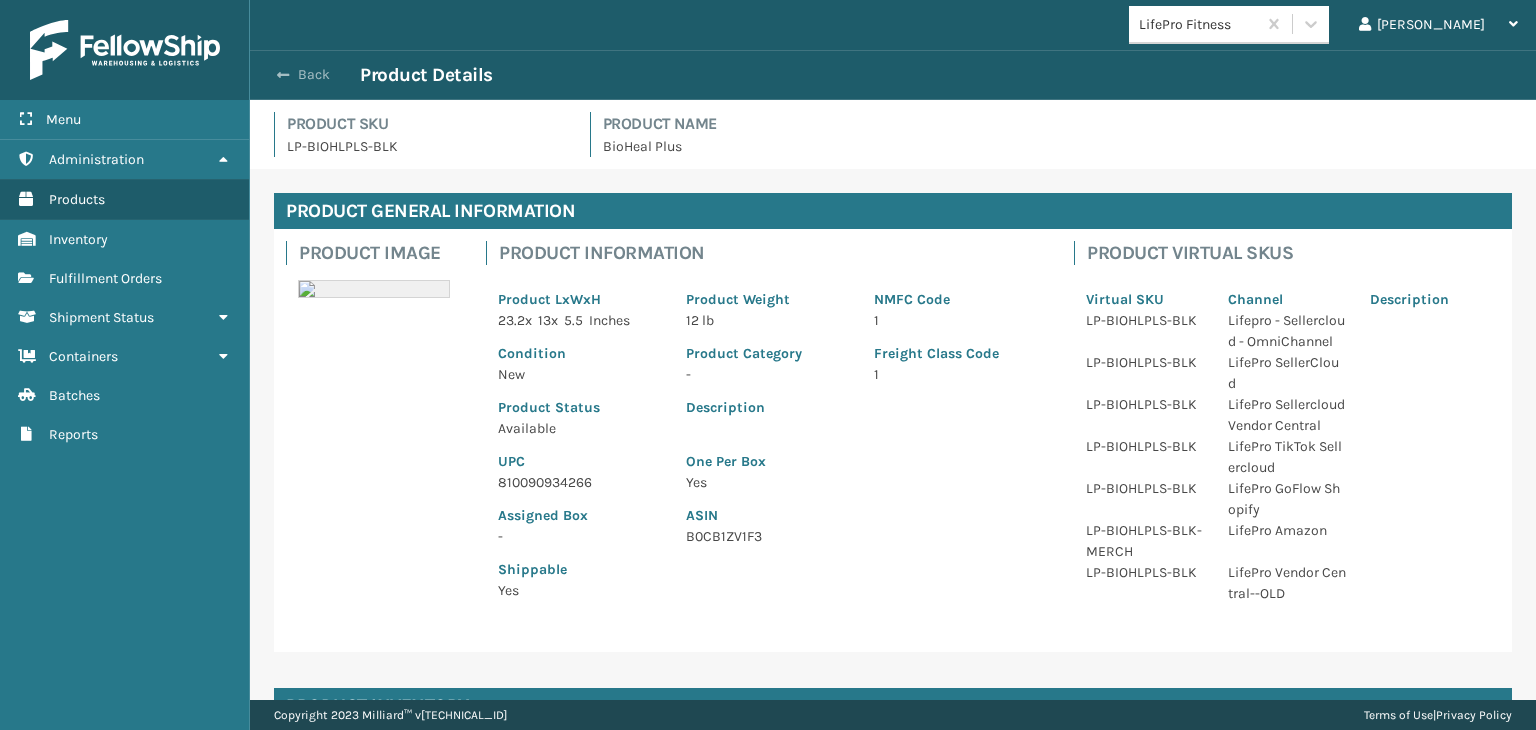 click on "Back" at bounding box center [314, 75] 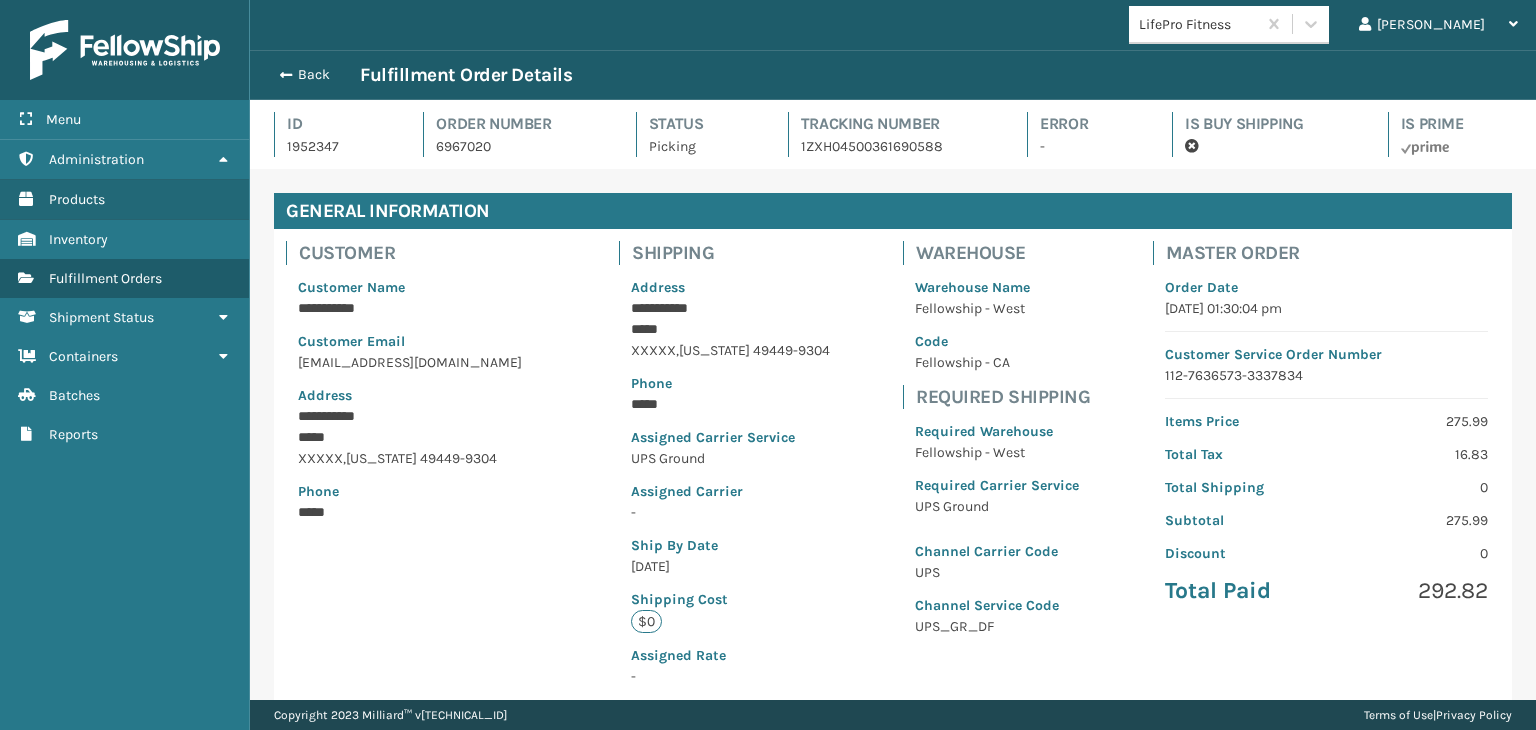 scroll, scrollTop: 99951, scrollLeft: 98713, axis: both 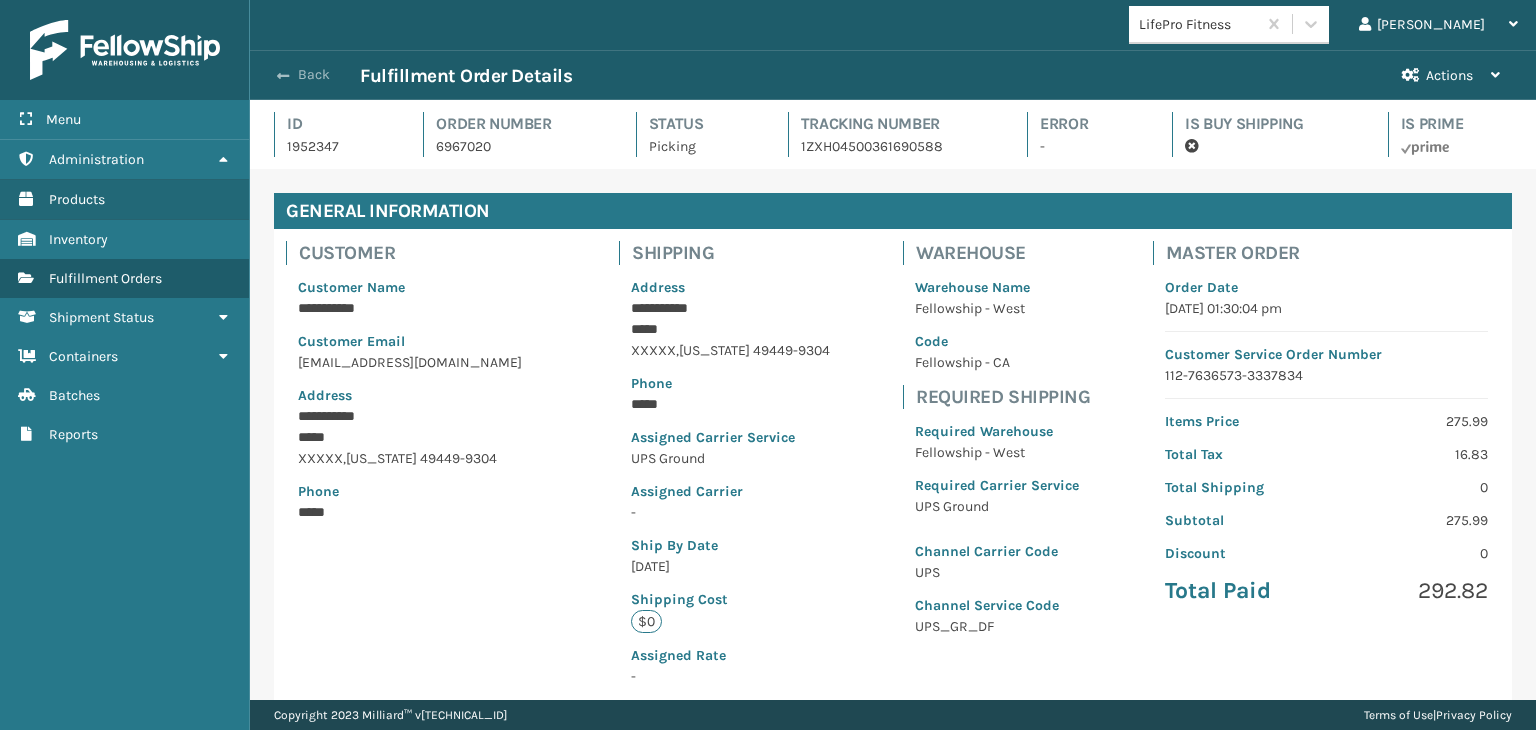 click on "Back" at bounding box center [314, 75] 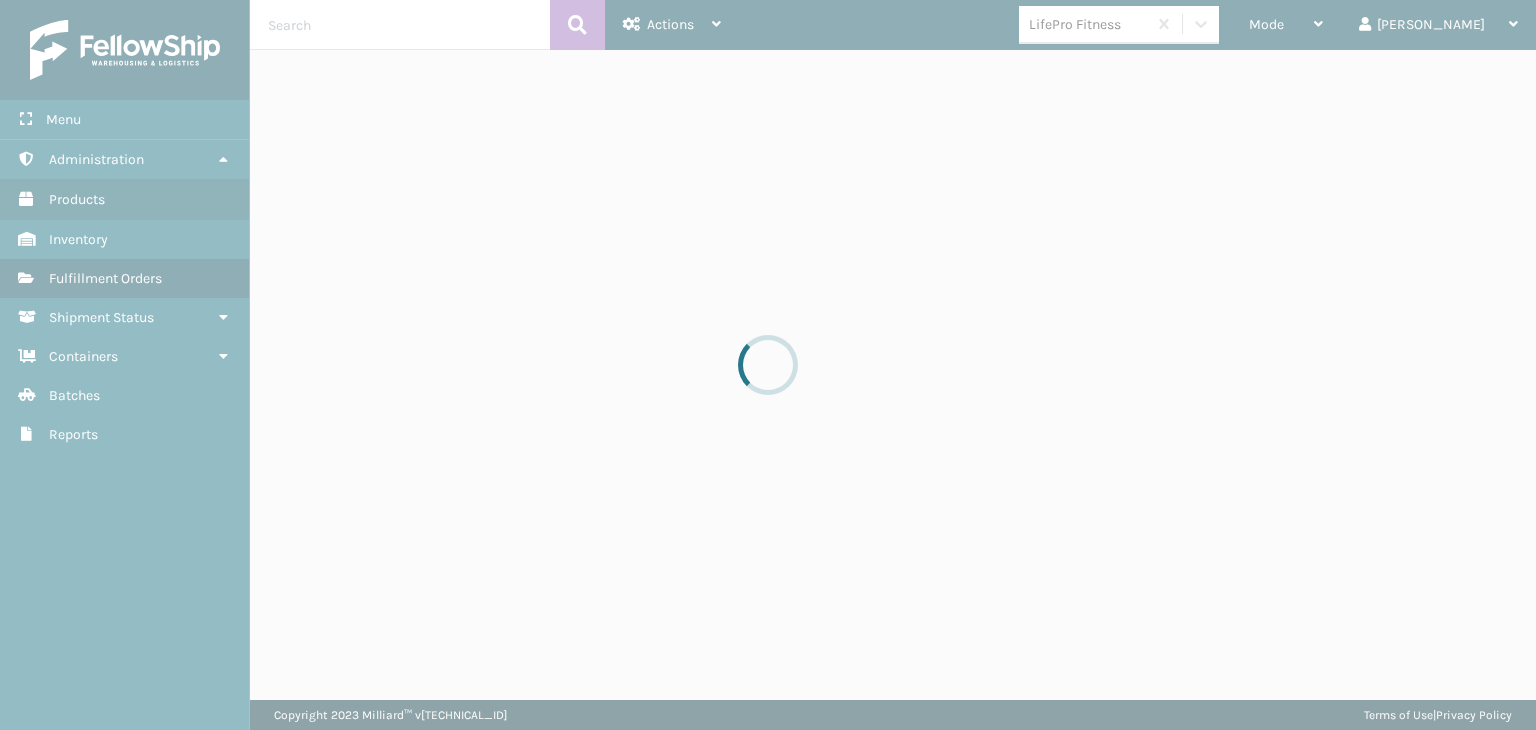 click at bounding box center [768, 365] 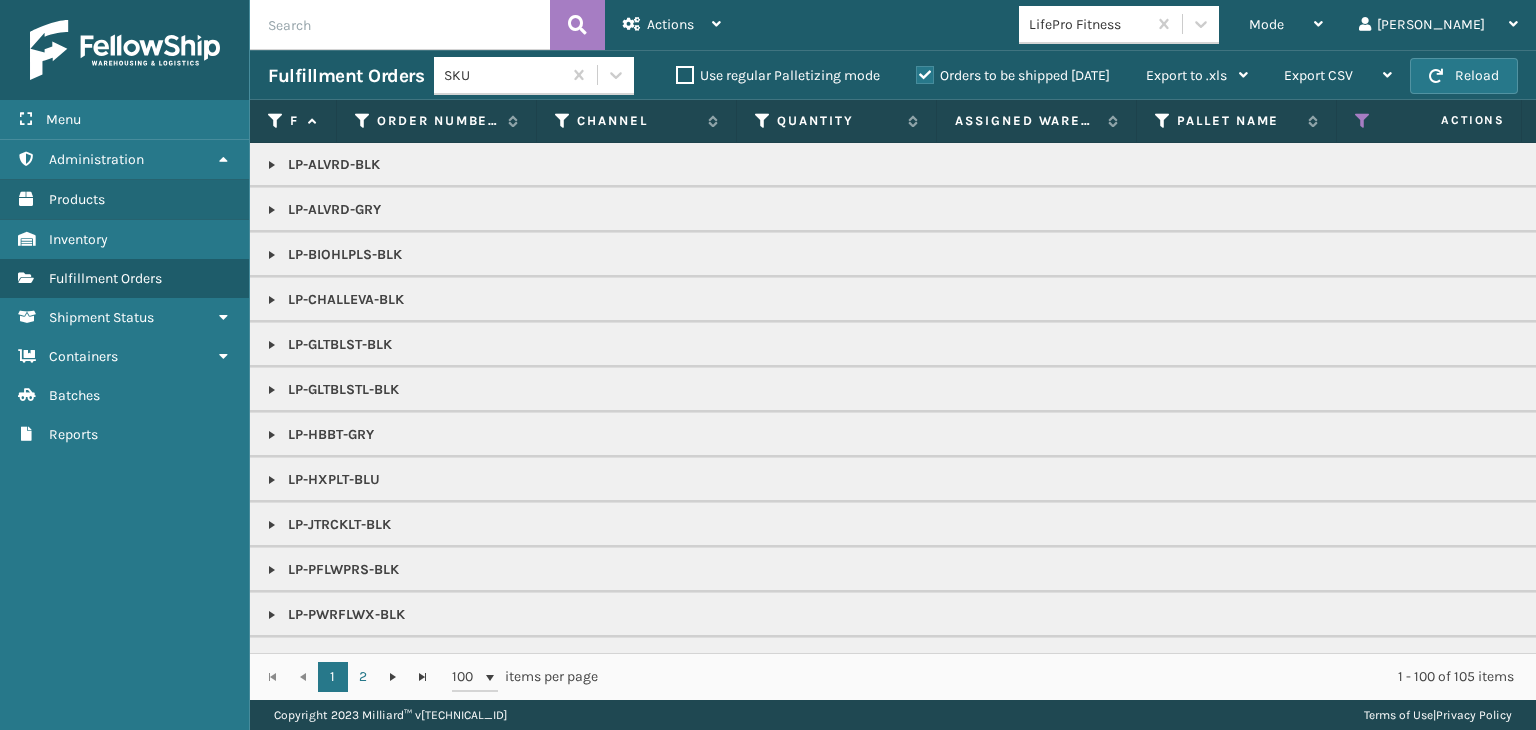 click on "Mode" at bounding box center (1266, 24) 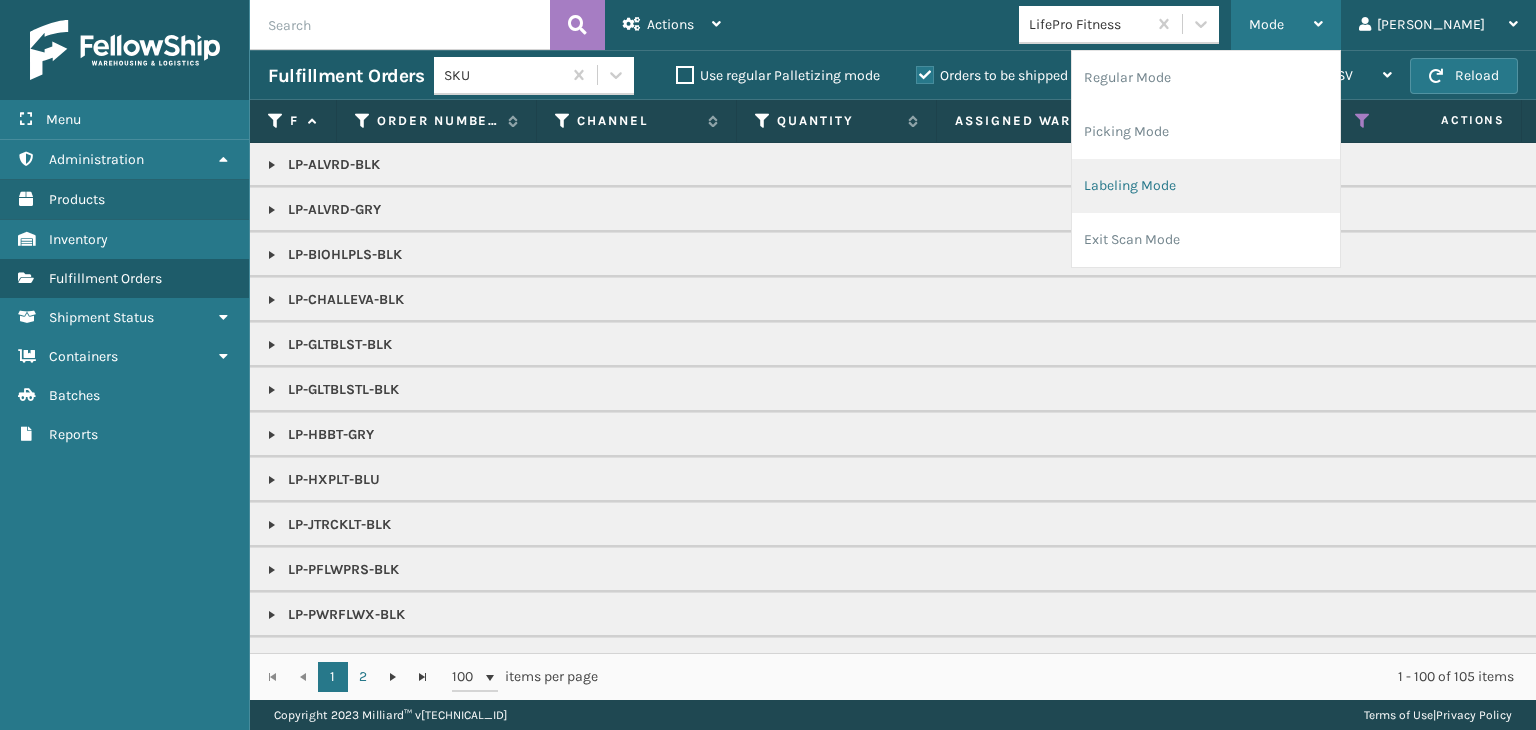 click on "Labeling Mode" at bounding box center [1206, 186] 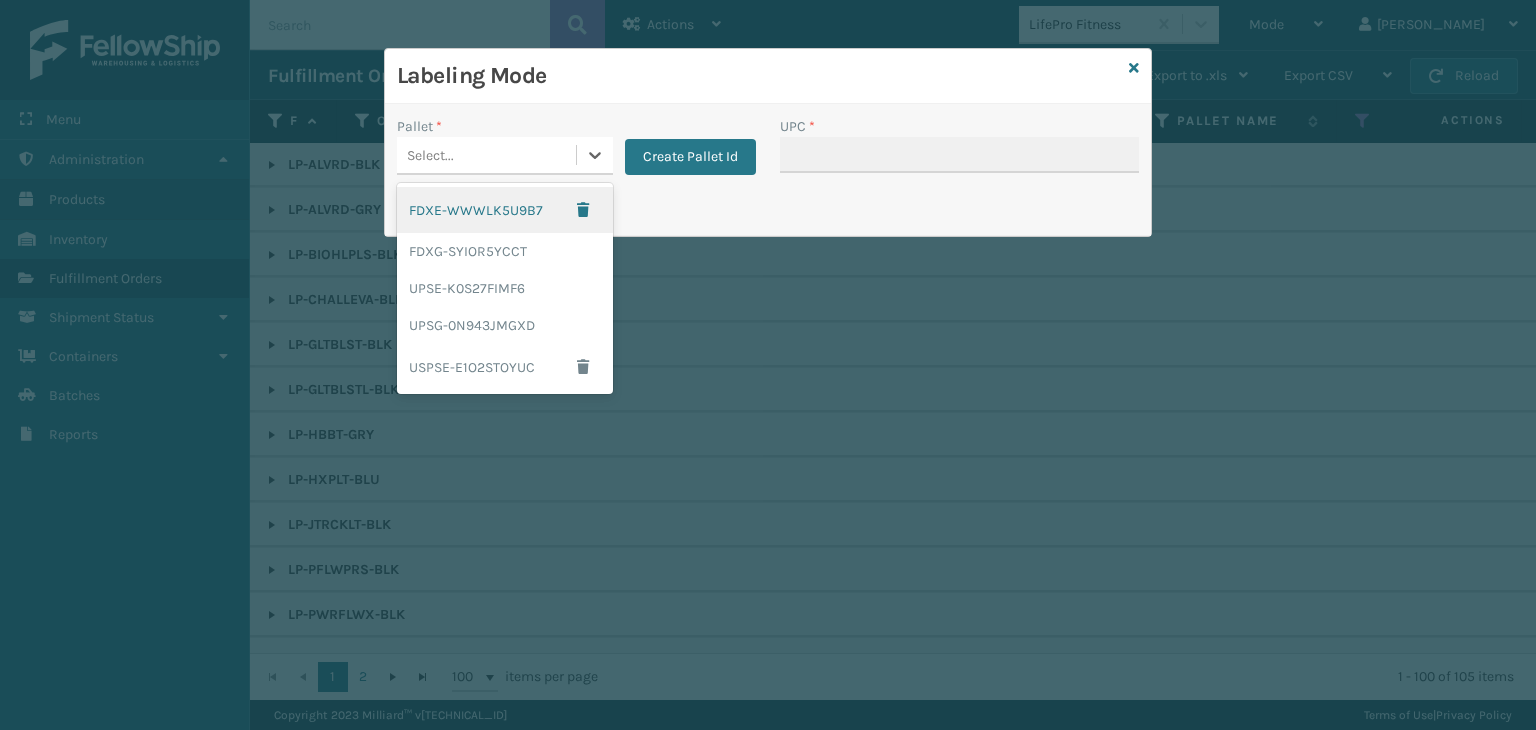 click on "Select..." at bounding box center (486, 155) 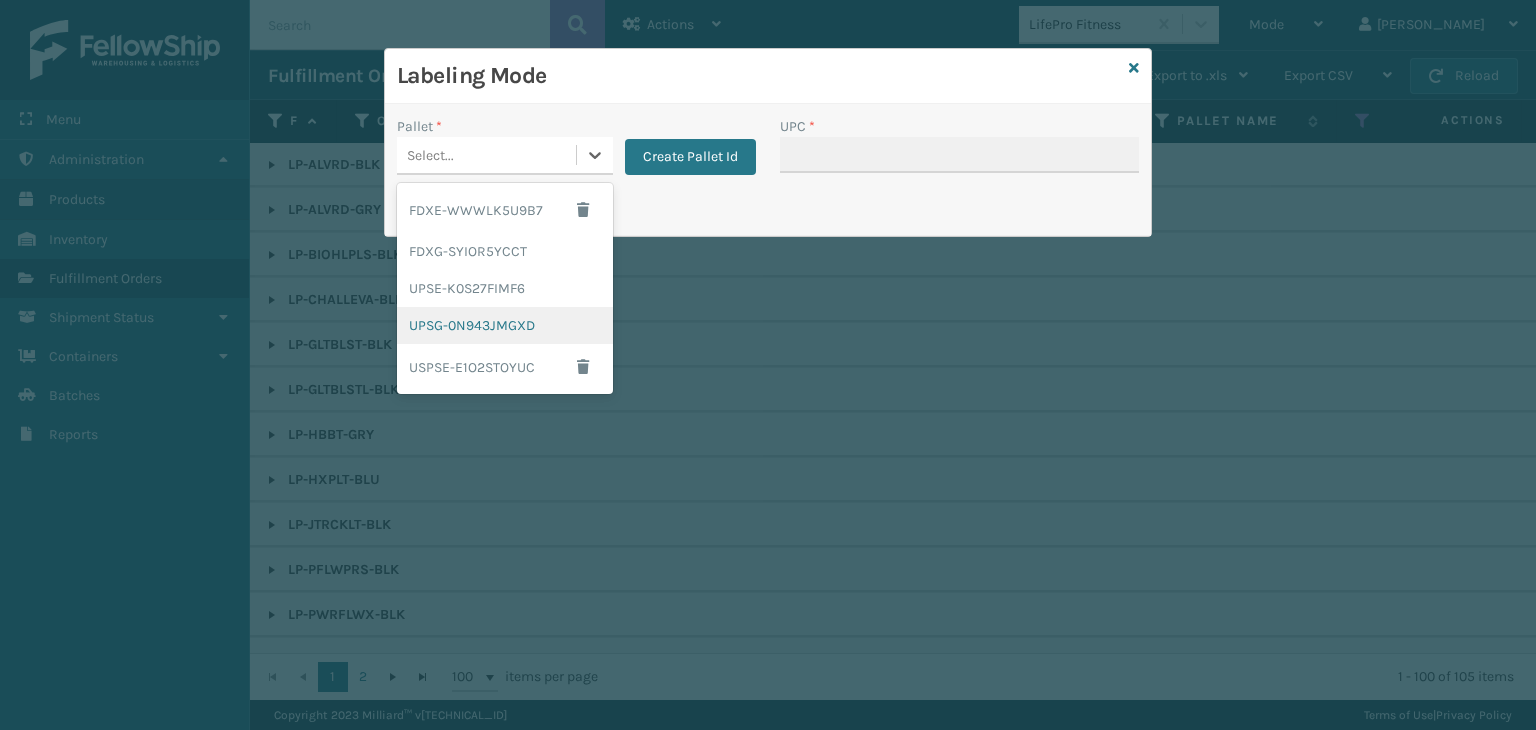 click on "UPSG-0N943JMGXD" at bounding box center [505, 325] 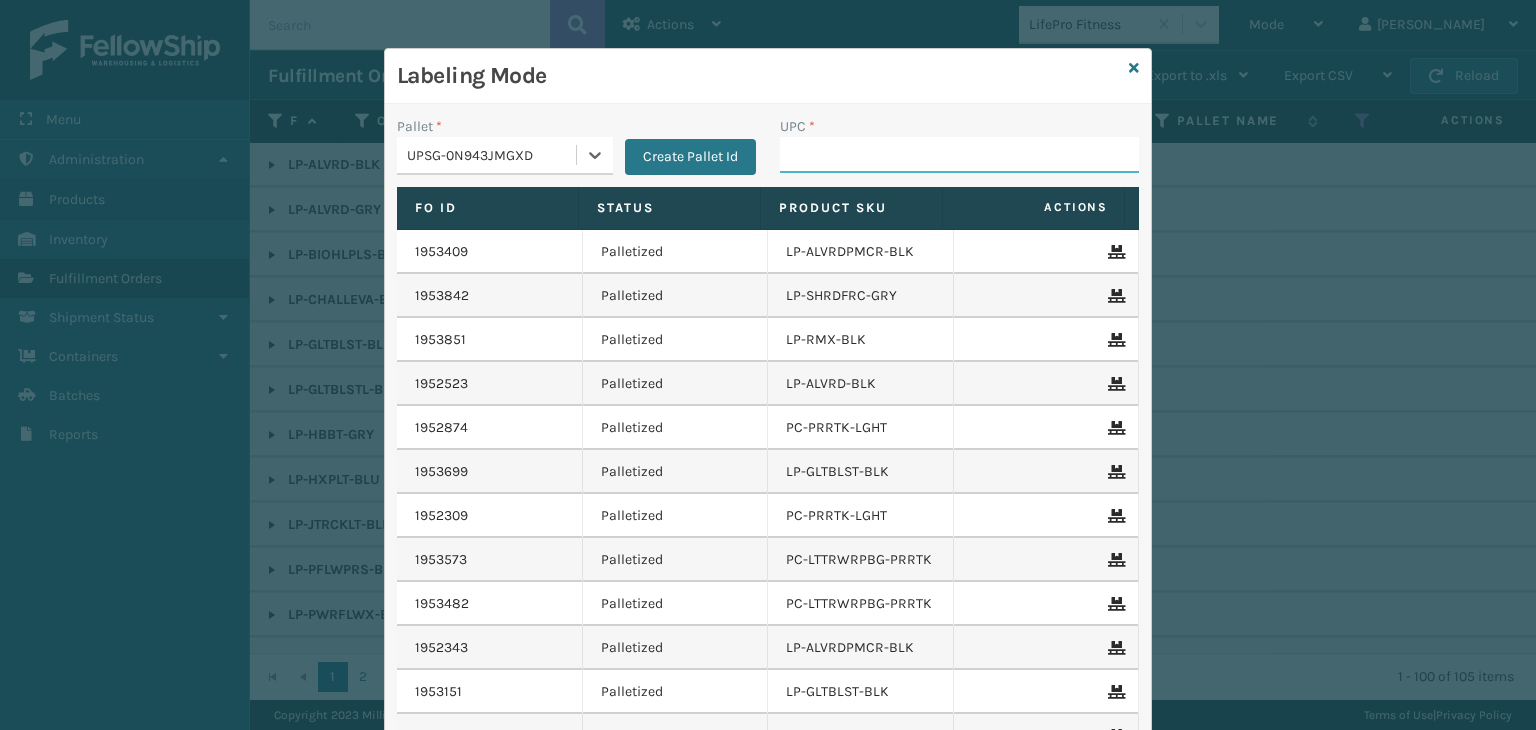 click on "UPC   *" at bounding box center (959, 155) 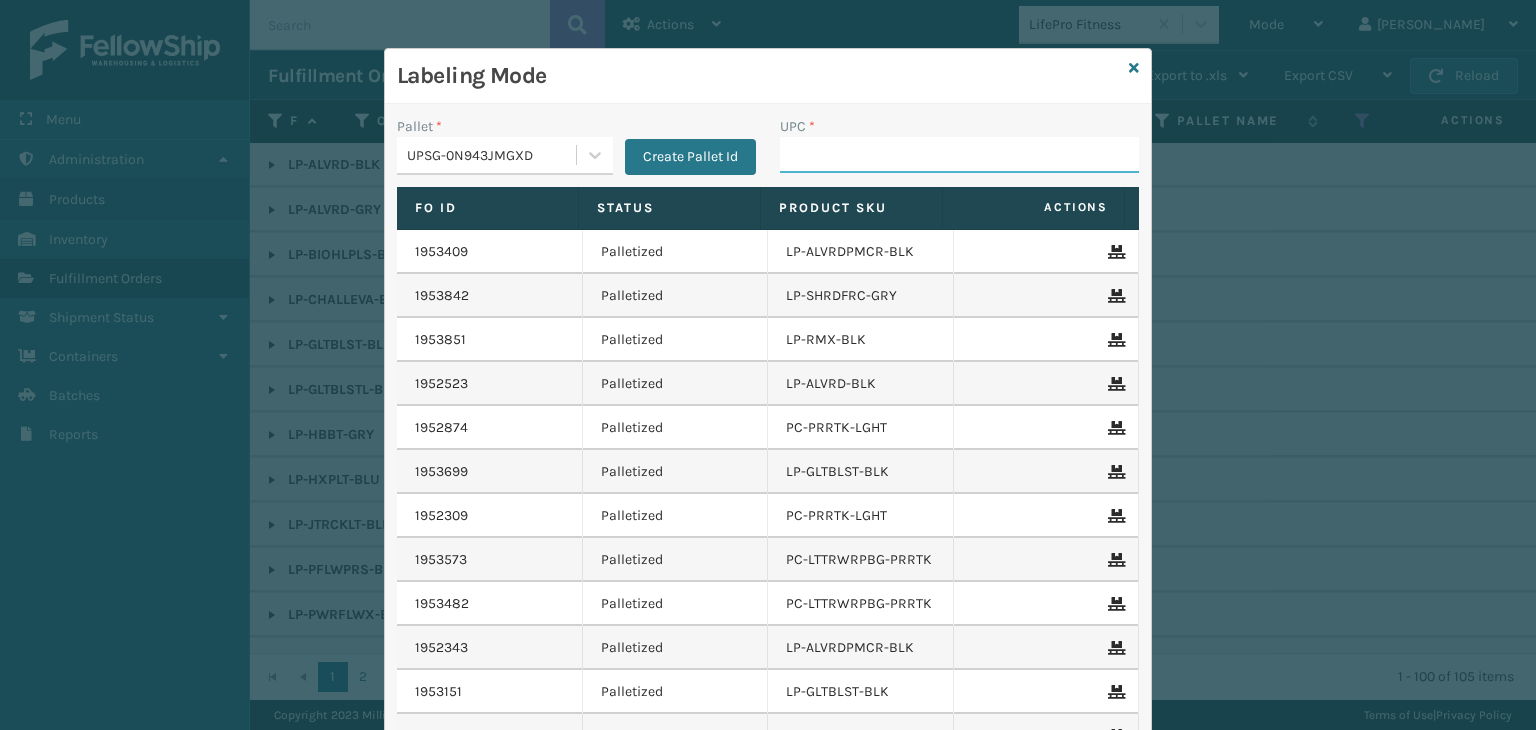 paste on "810090934266" 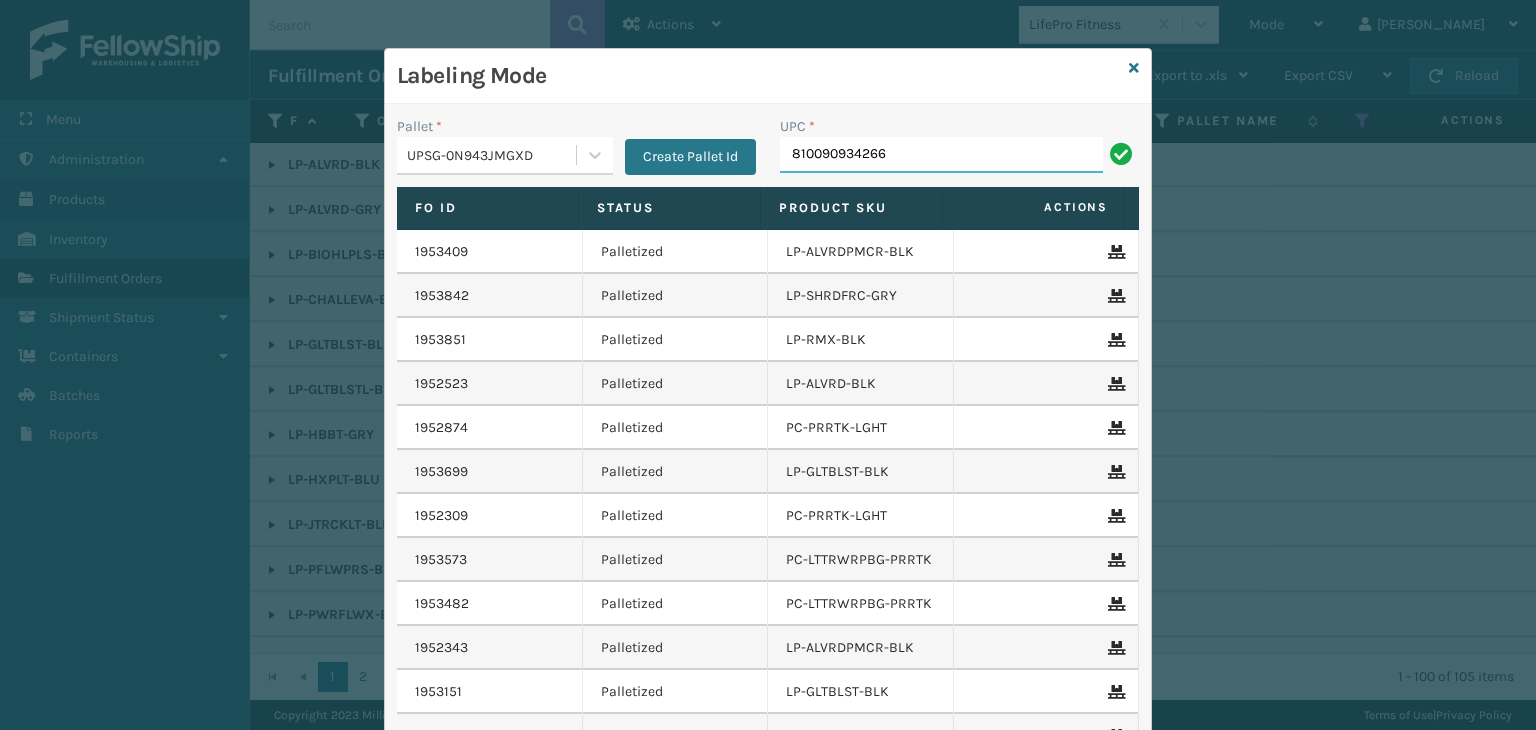 type on "810090934266" 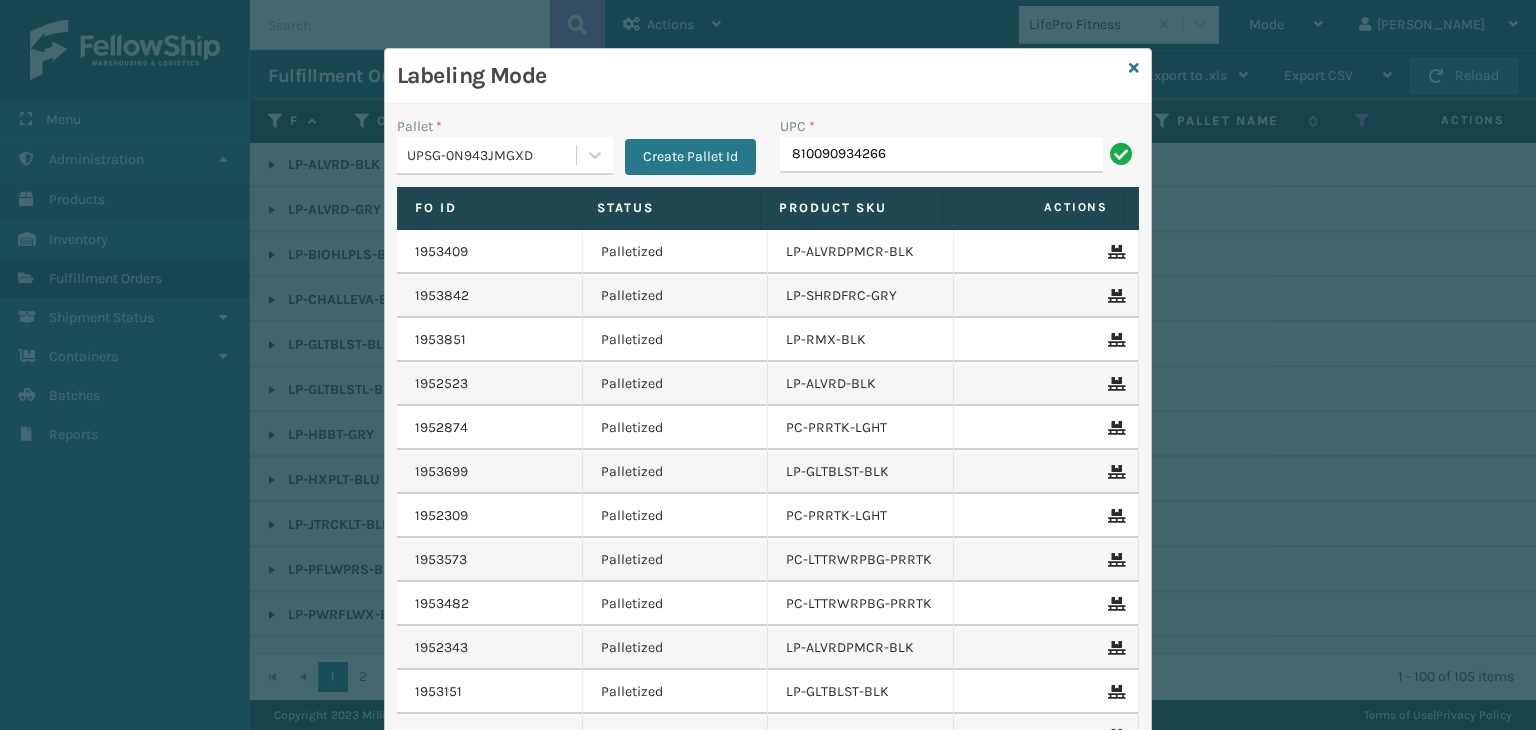 type on "810090934266" 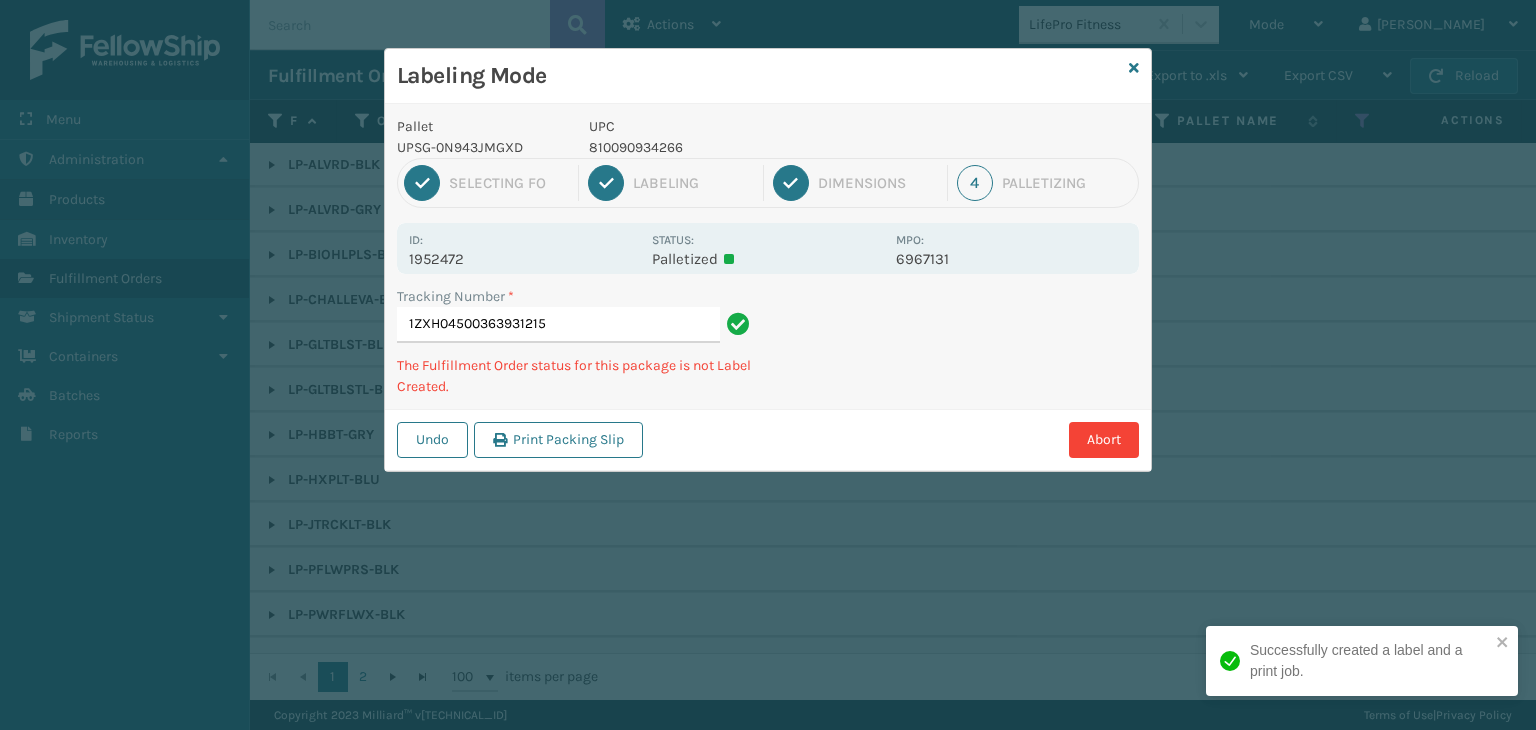 type on "1ZXH04500363931215810090934266" 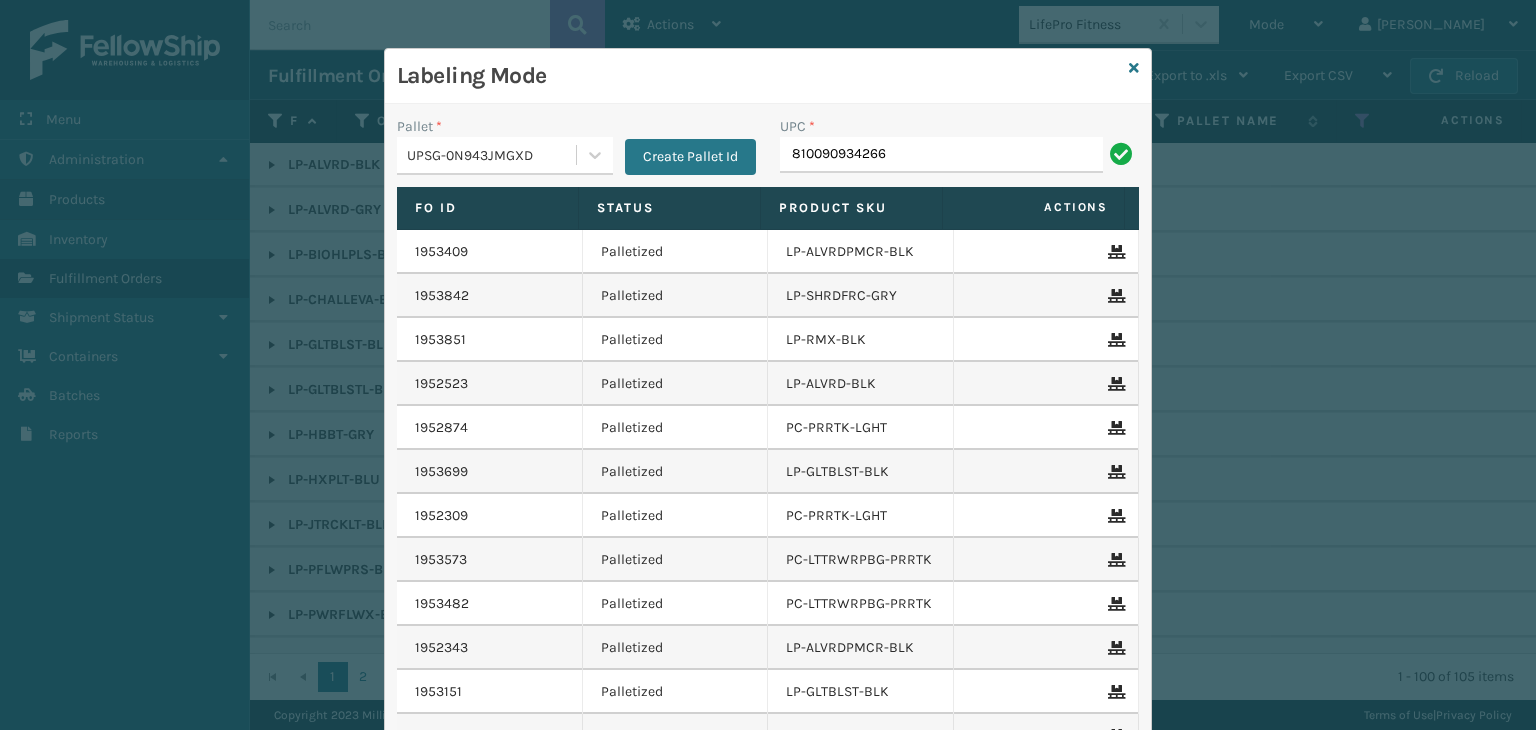 type on "810090934266" 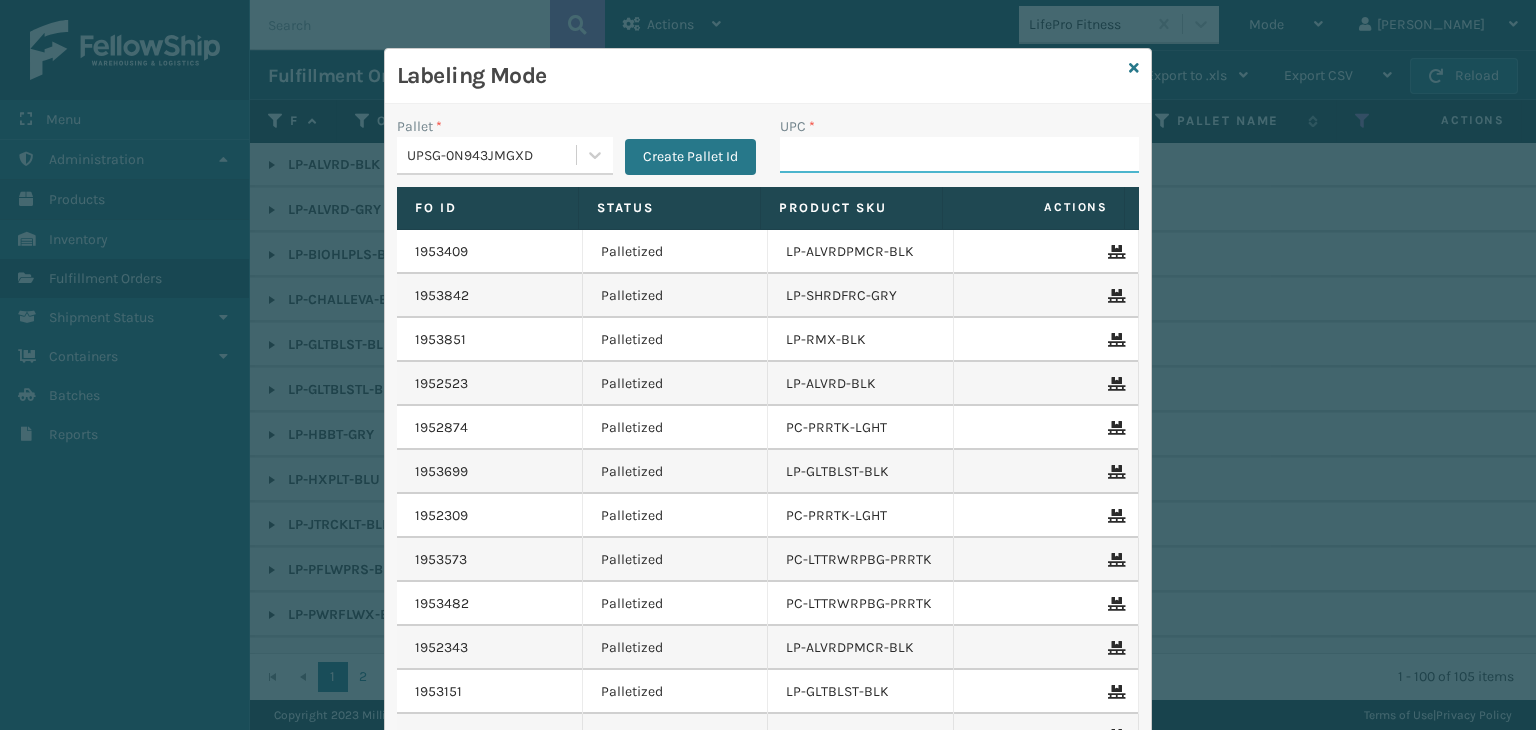paste on "810090934266" 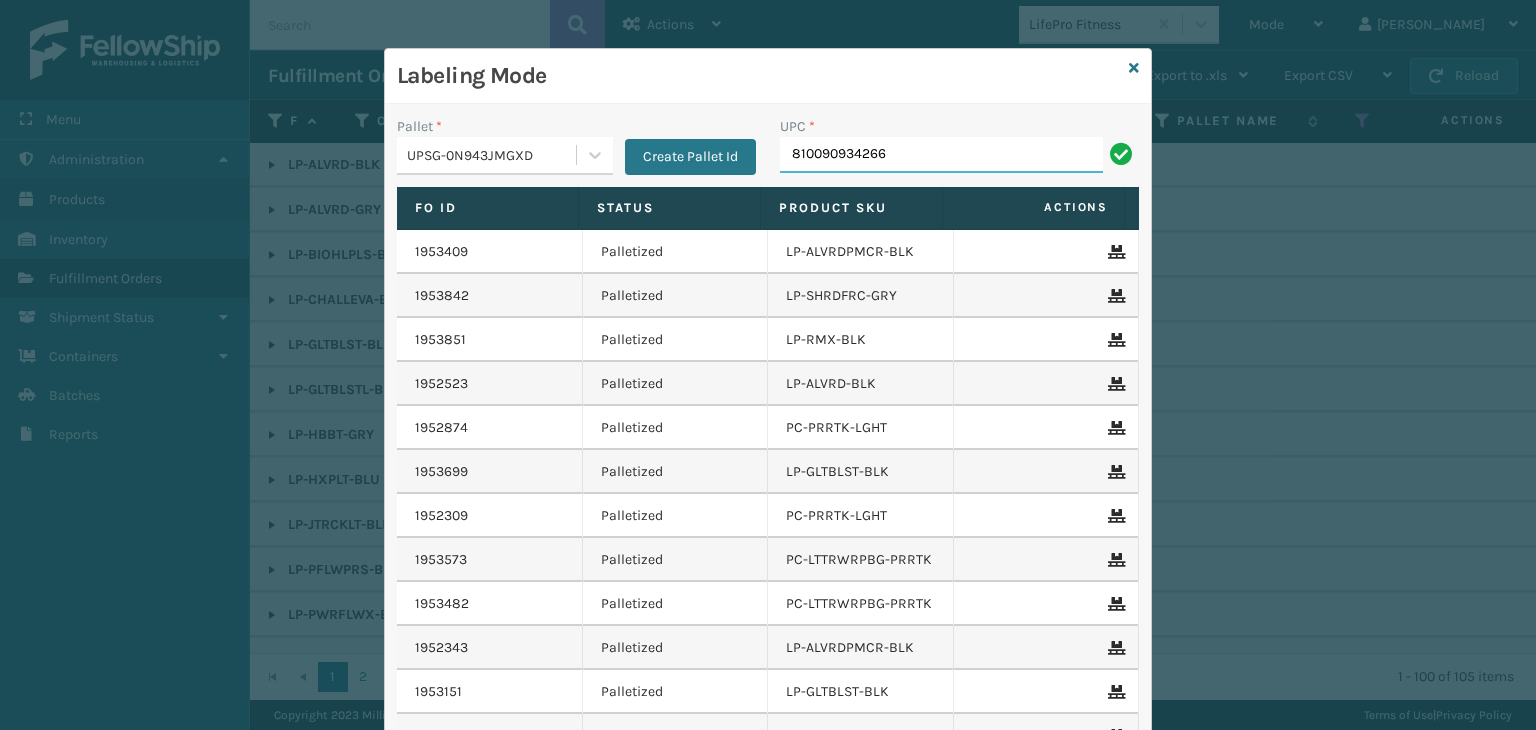 type on "810090934266" 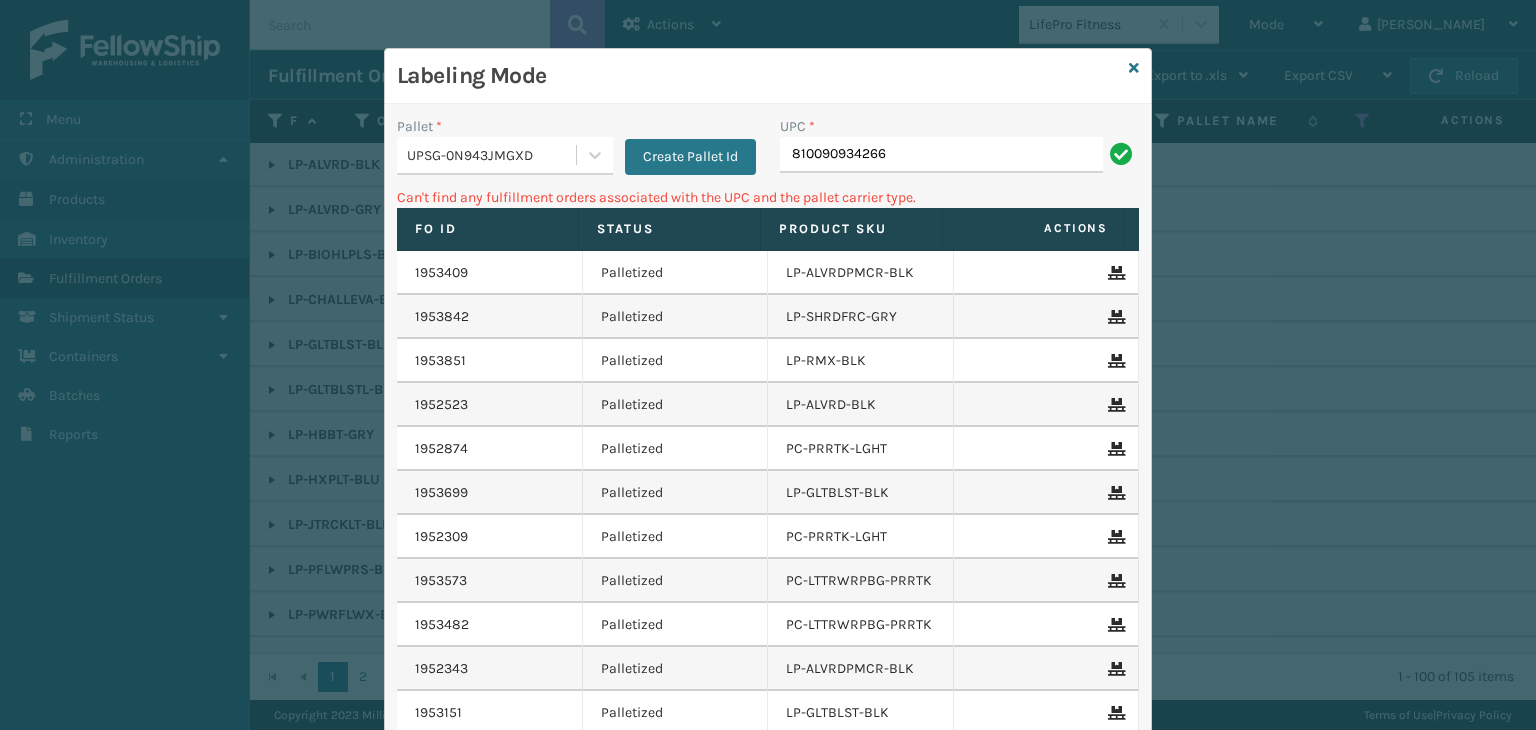 click on "UPSG-0N943JMGXD" at bounding box center [486, 155] 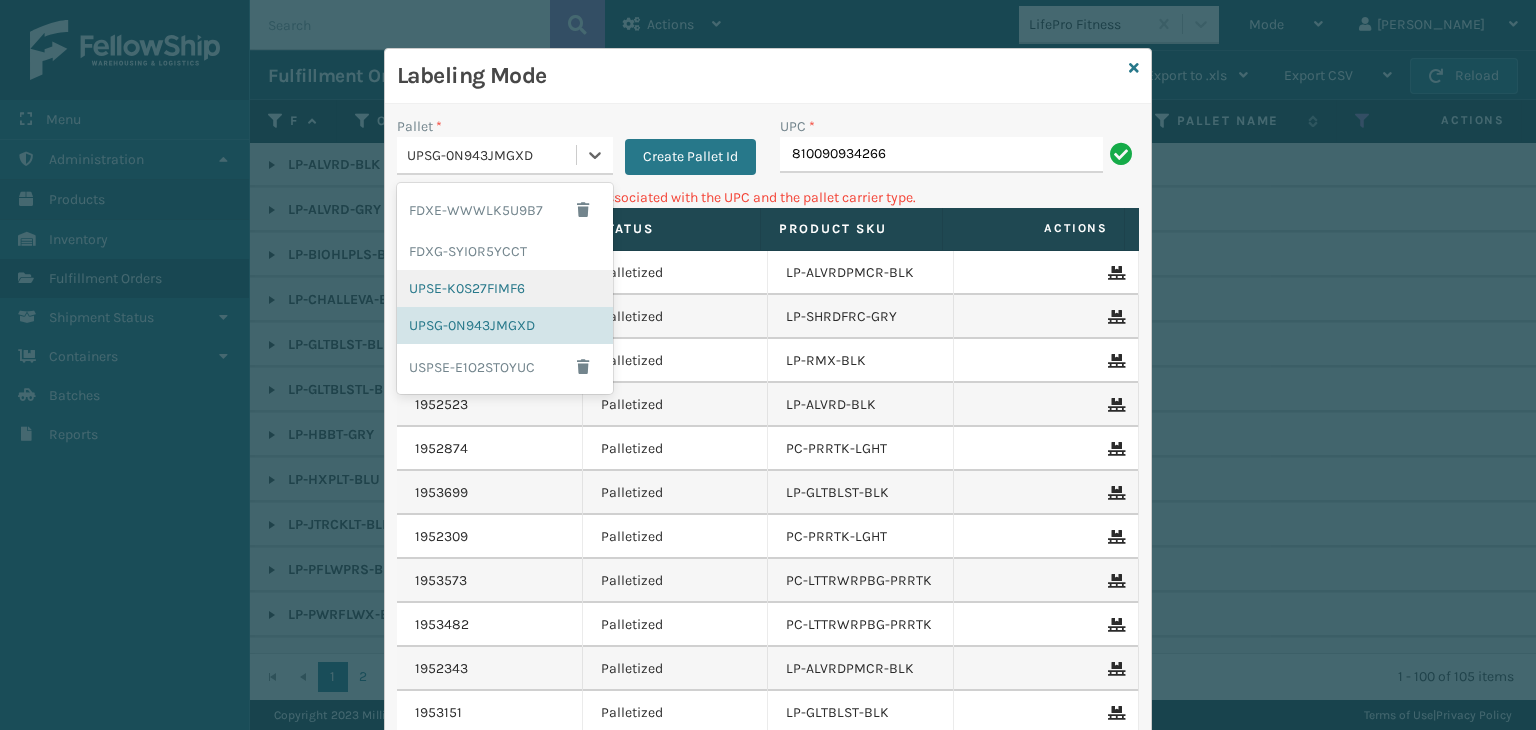 click on "UPSE-K0S27FIMF6" at bounding box center (505, 288) 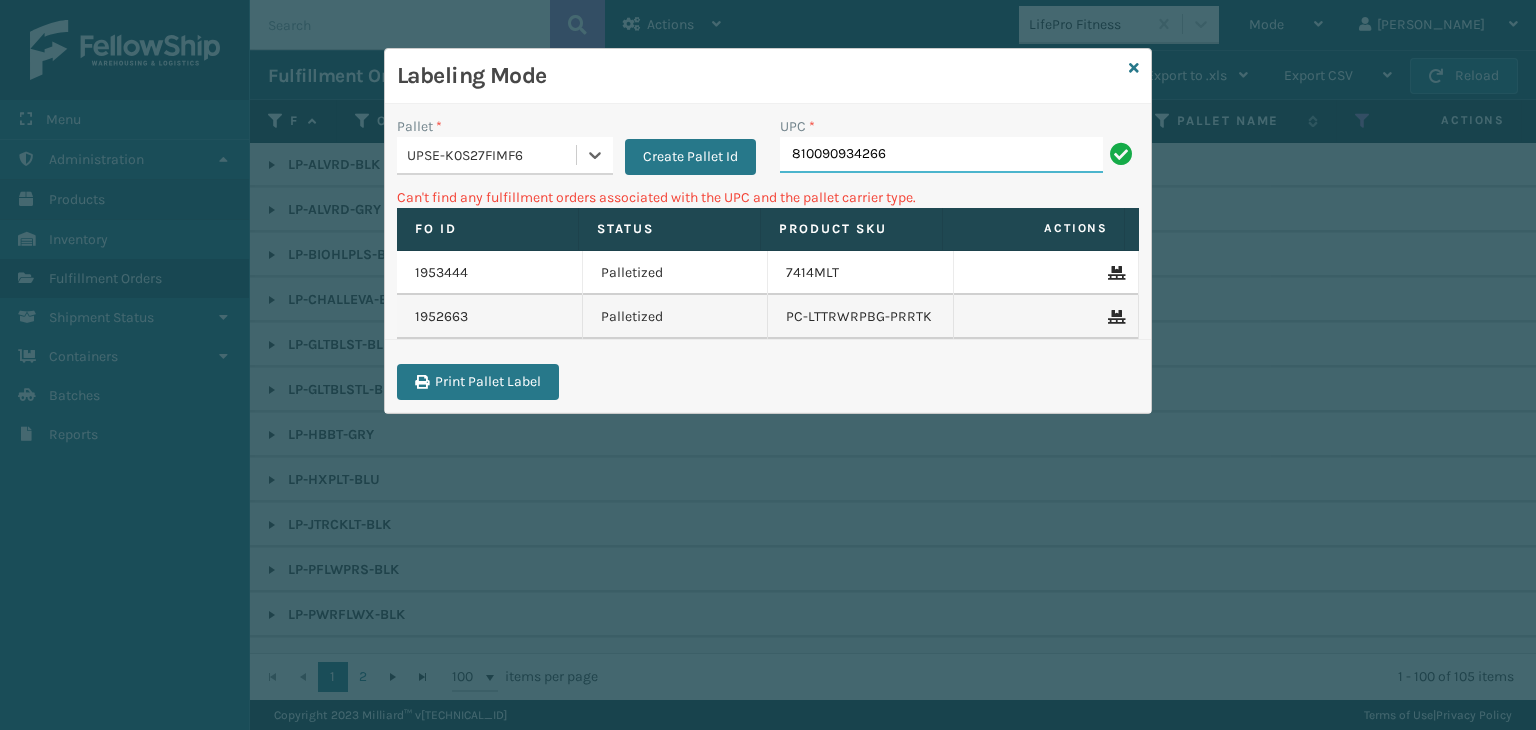click on "810090934266" at bounding box center (941, 155) 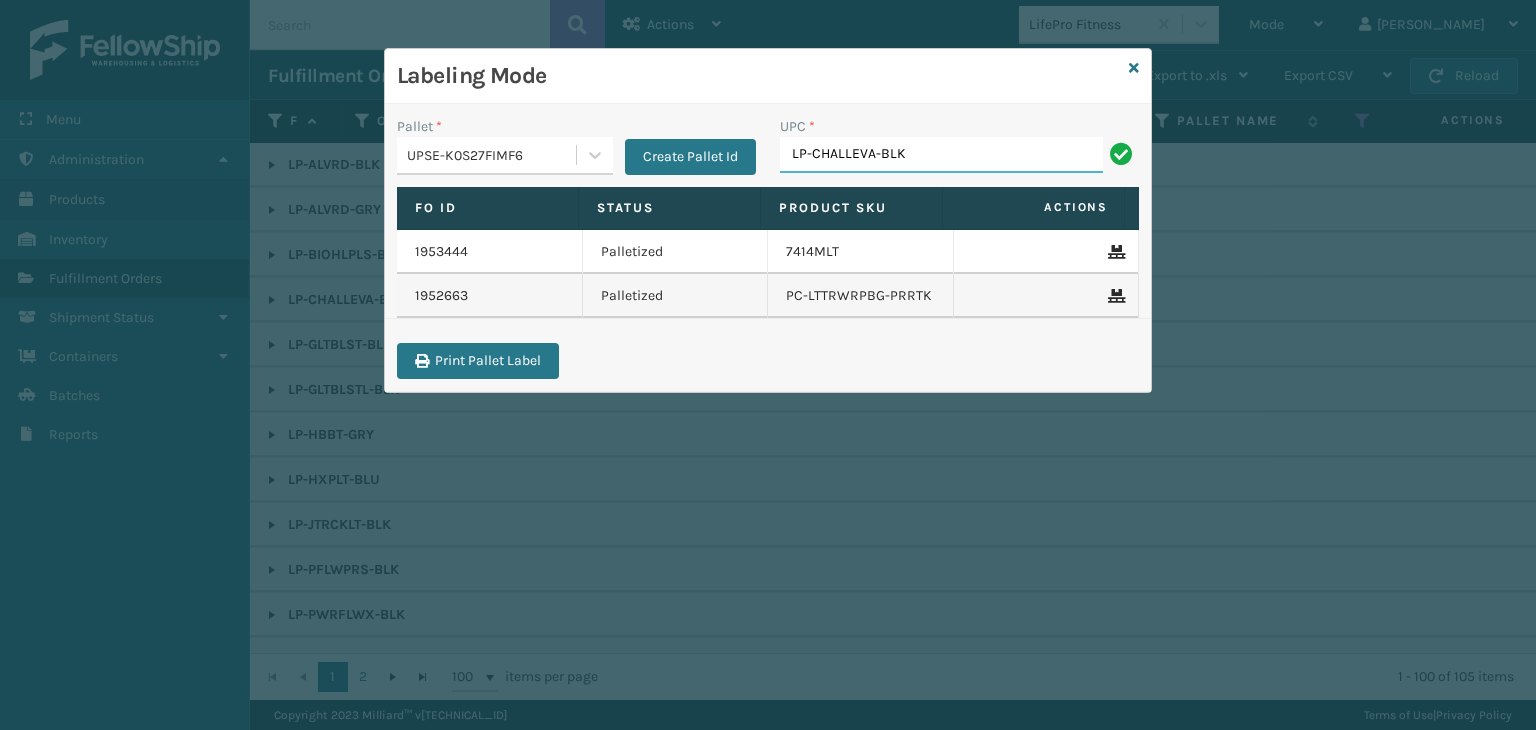 drag, startPoint x: 929, startPoint y: 161, endPoint x: 372, endPoint y: 225, distance: 560.6648 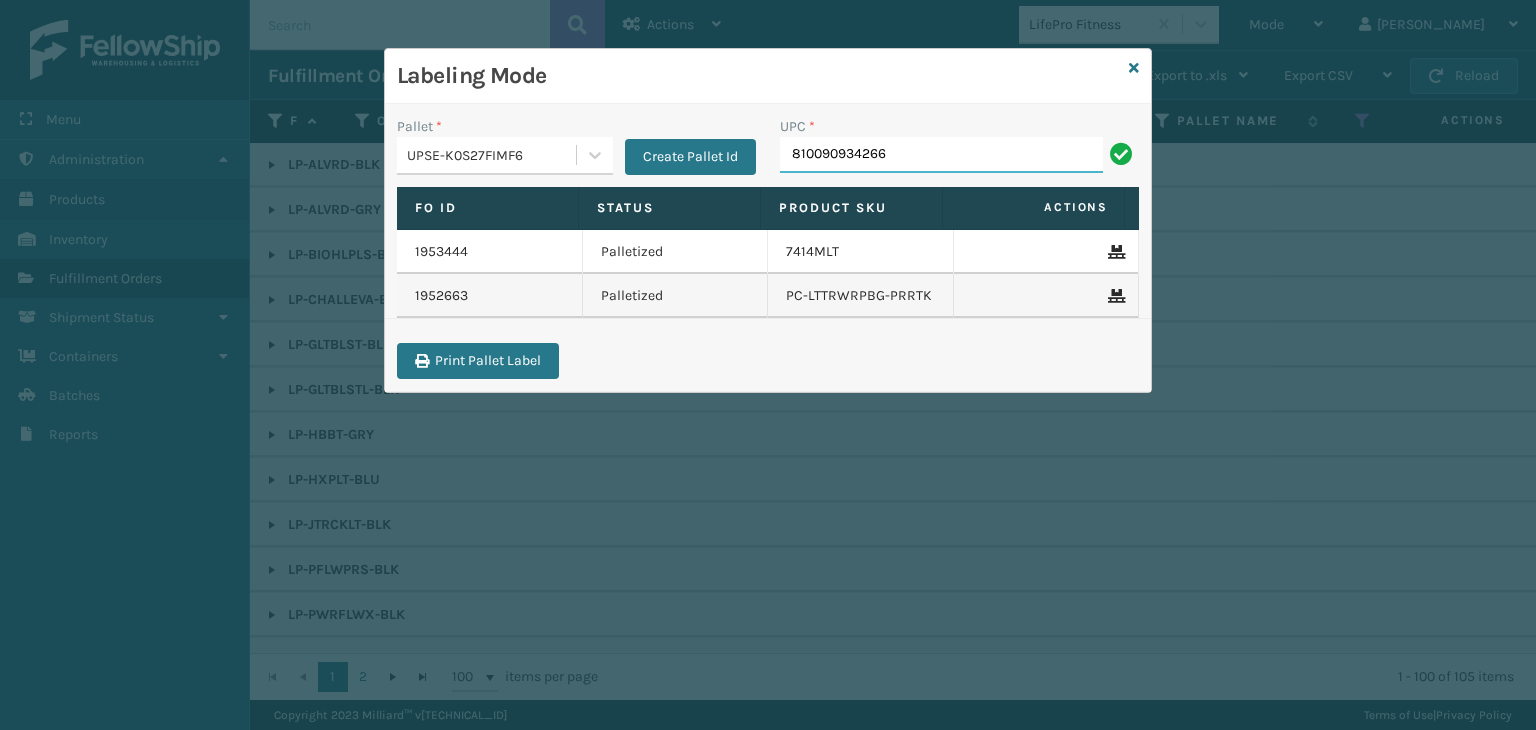 drag, startPoint x: 935, startPoint y: 161, endPoint x: 344, endPoint y: 279, distance: 602.6649 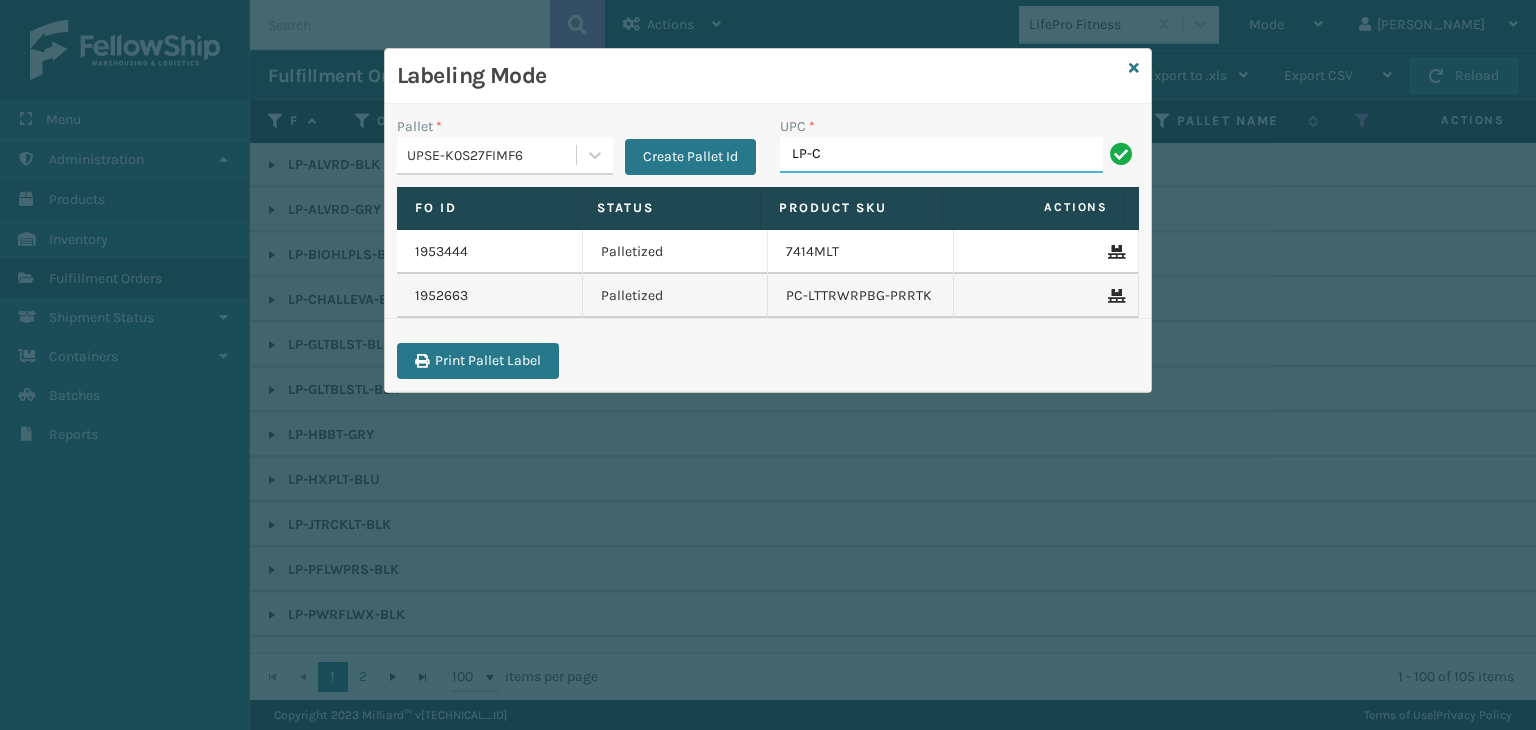 type on "LP-CHALLEVA-BLK" 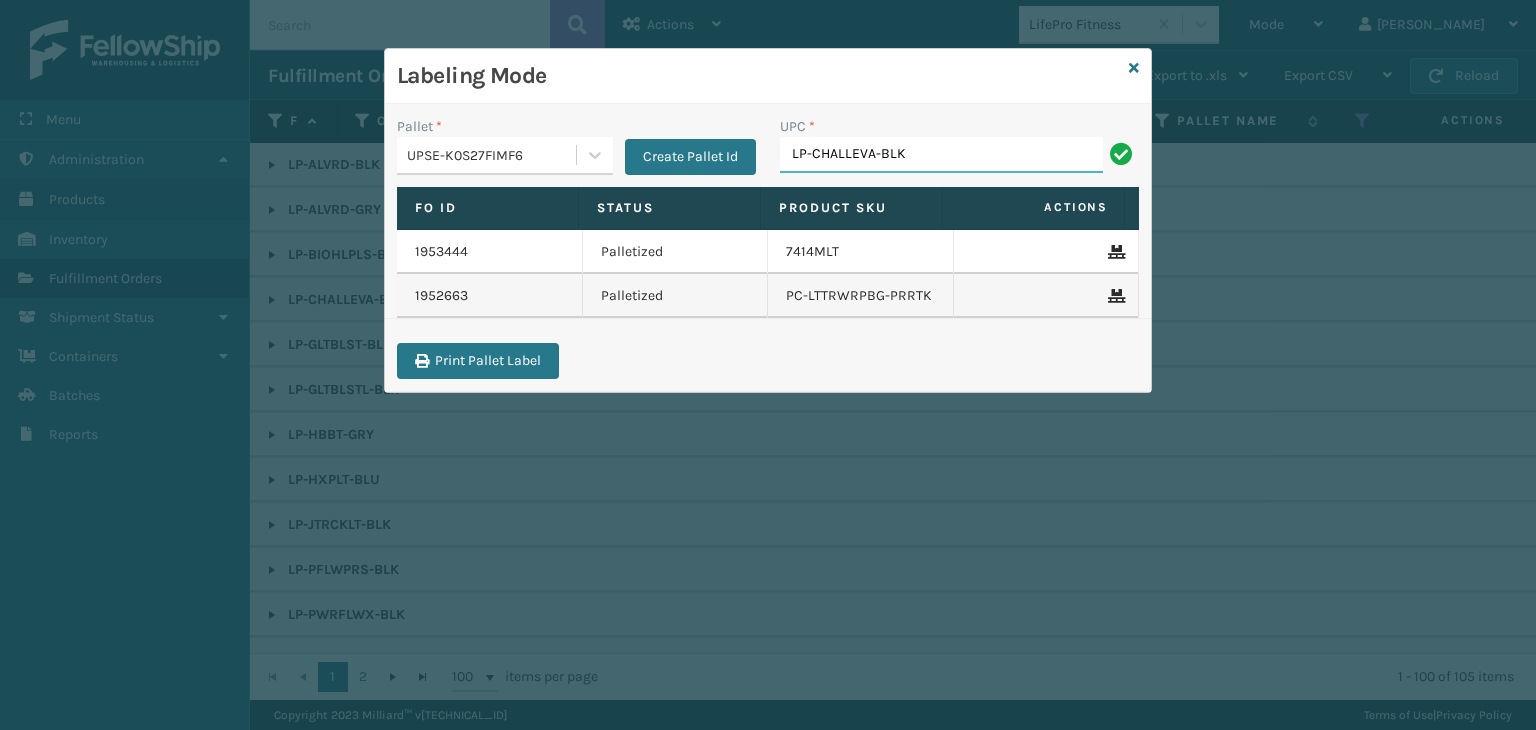 drag, startPoint x: 950, startPoint y: 154, endPoint x: 464, endPoint y: 184, distance: 486.92505 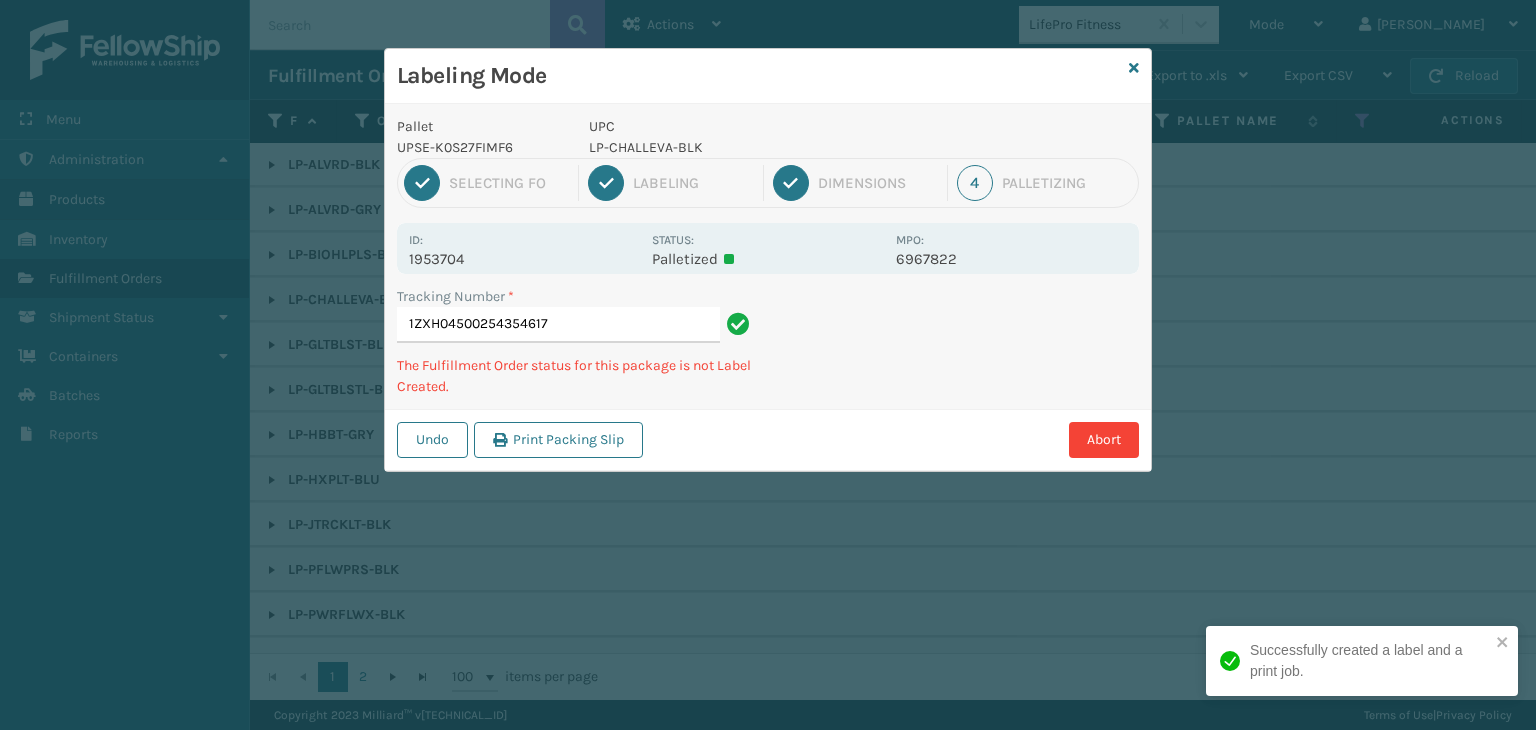 type on "1ZXH04500254354617LP-CHALLEVA-BLK" 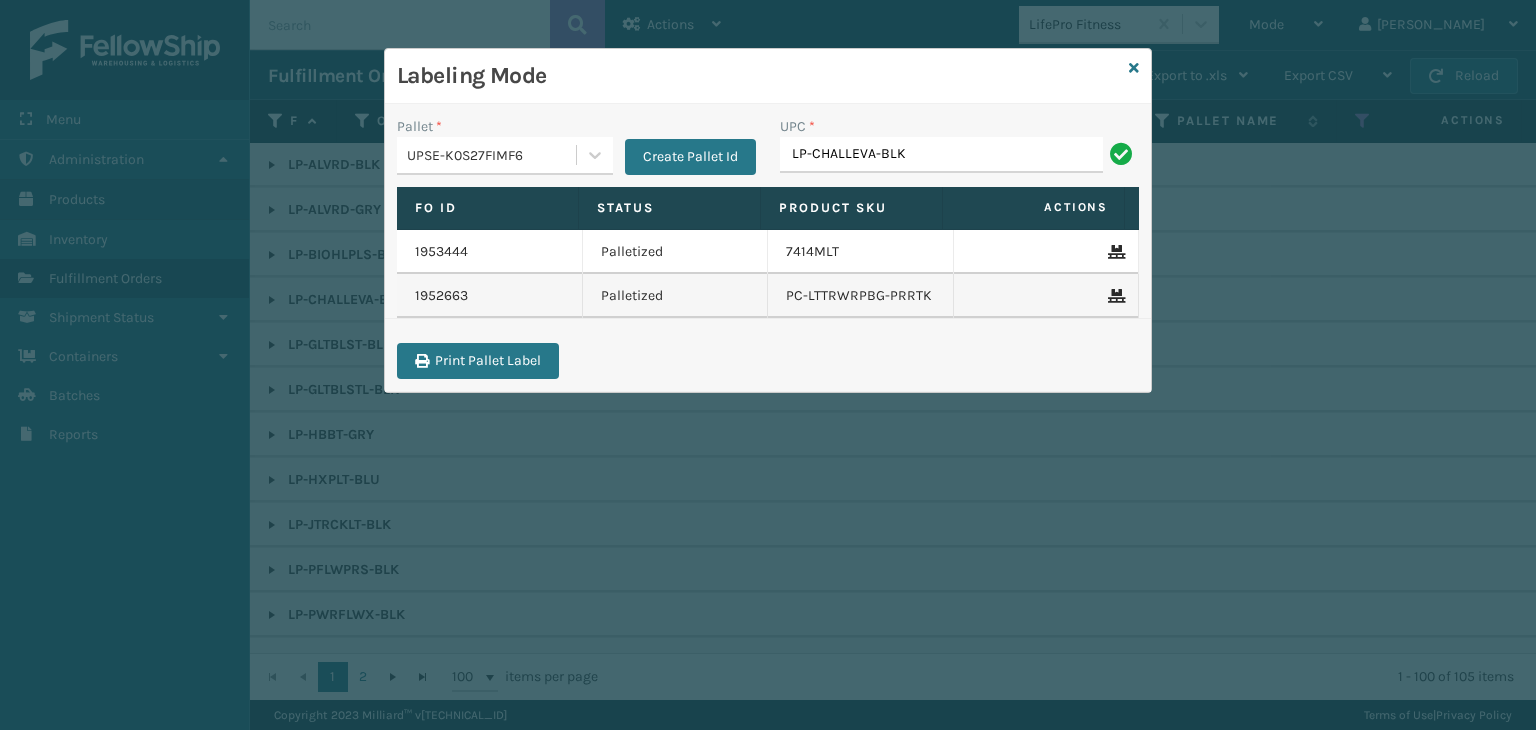 type on "LP-CHALLEVA-BLK" 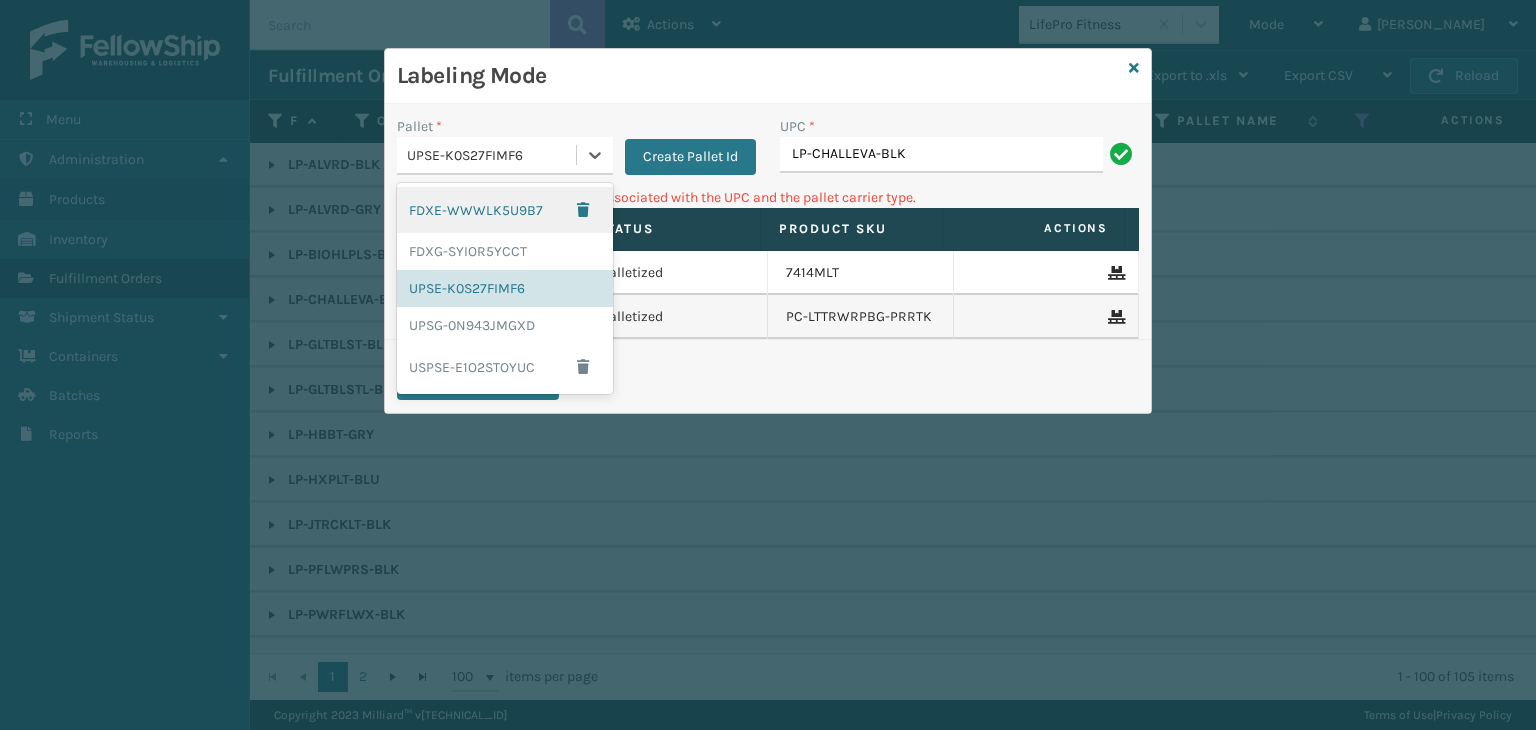 drag, startPoint x: 398, startPoint y: 155, endPoint x: 456, endPoint y: 193, distance: 69.339745 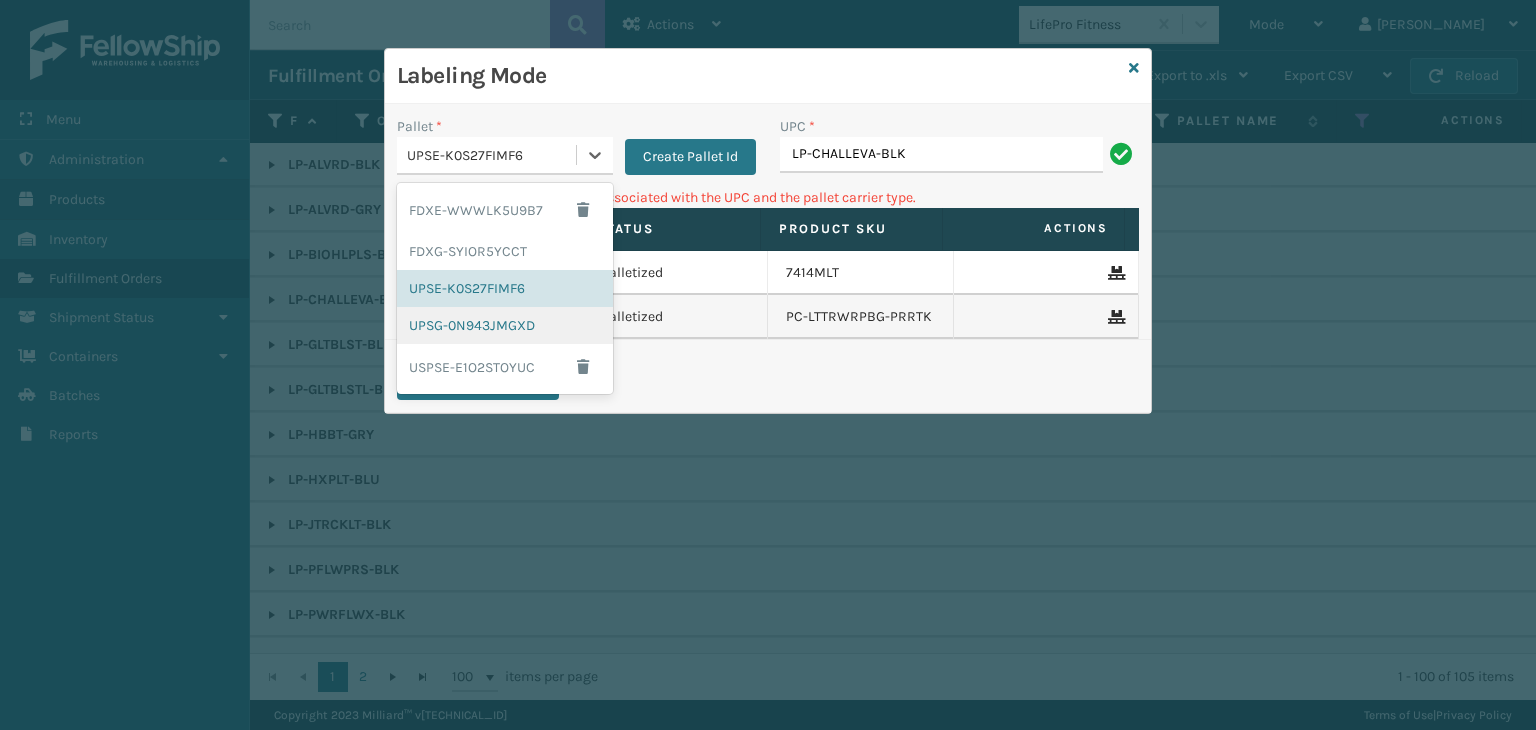 click on "UPSG-0N943JMGXD" at bounding box center (505, 325) 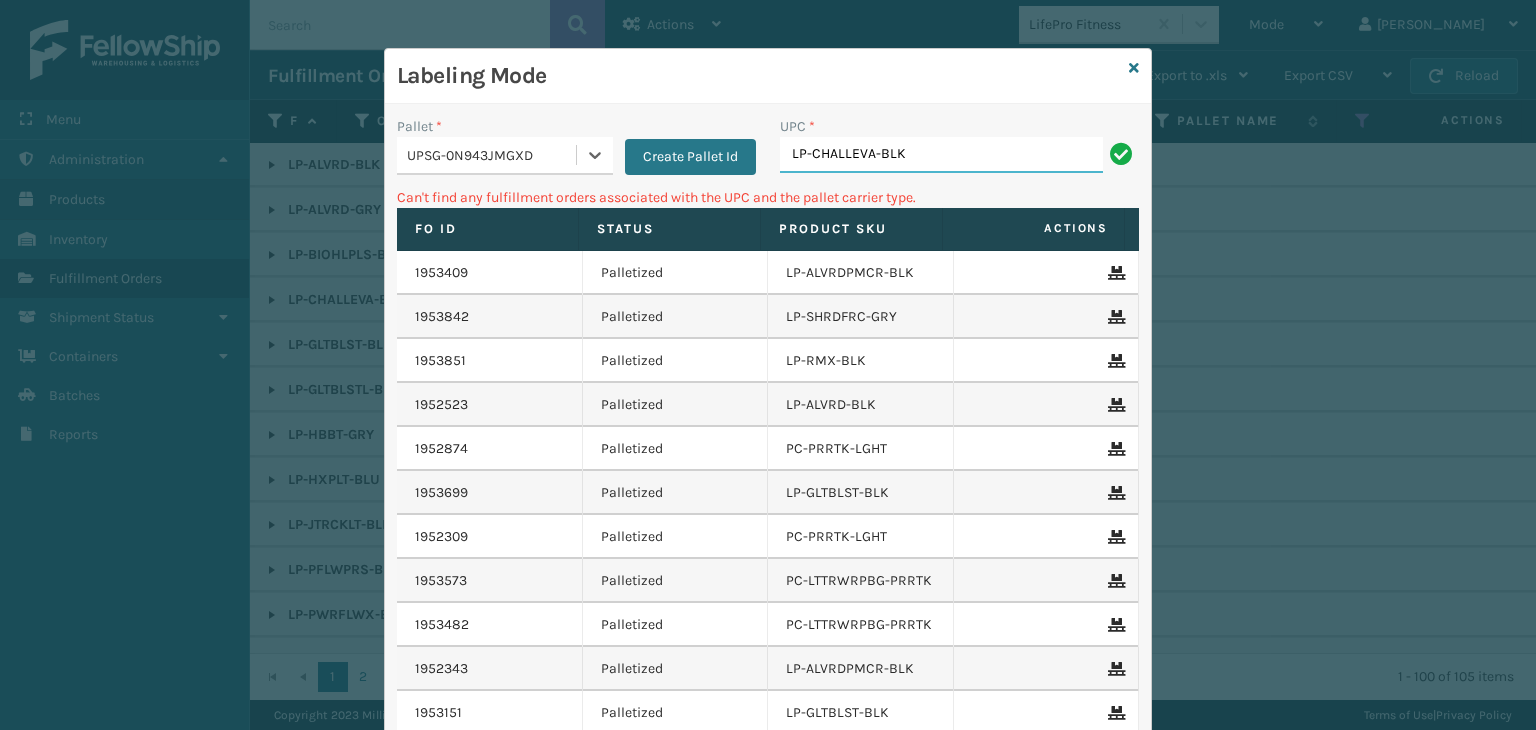 click on "LP-CHALLEVA-BLK" at bounding box center (941, 155) 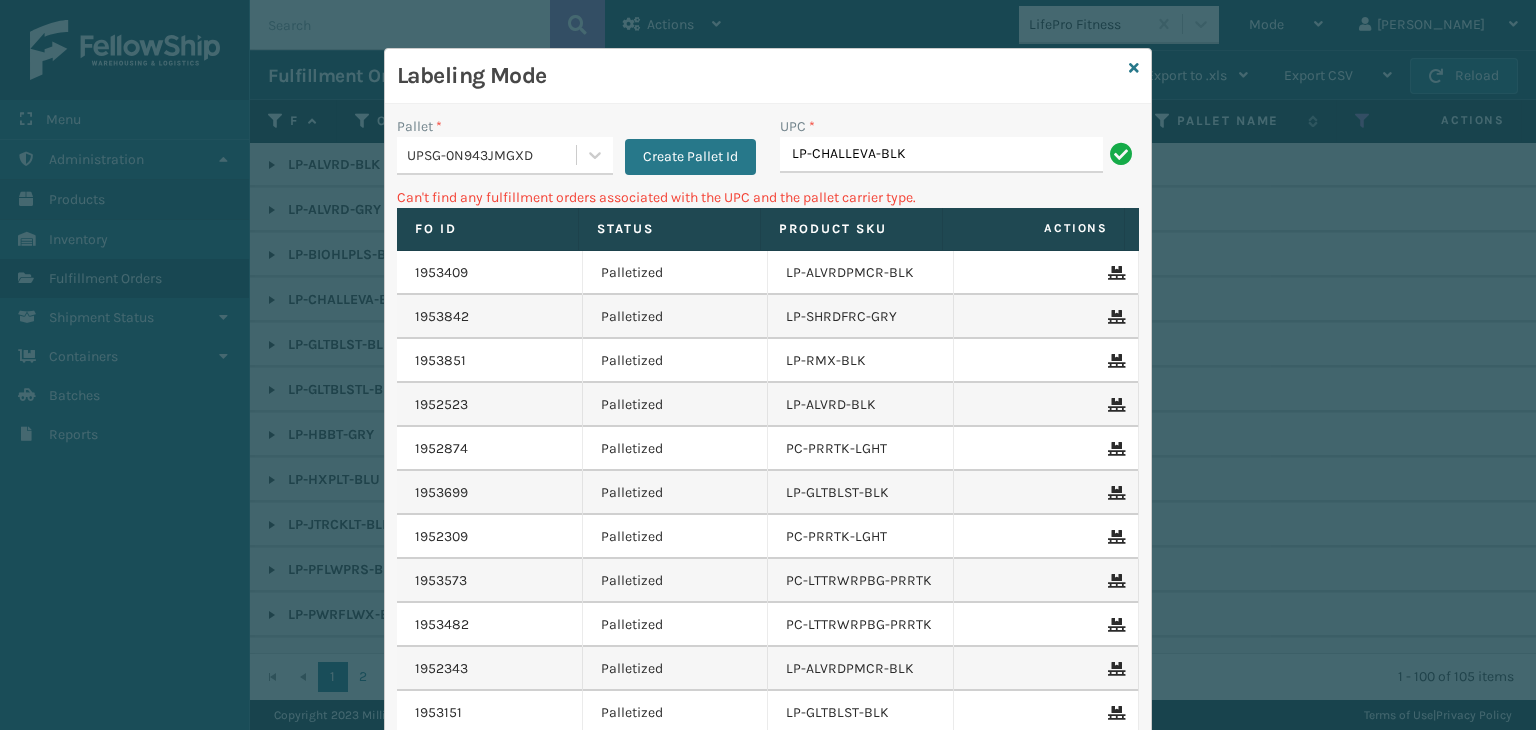 drag, startPoint x: 918, startPoint y: 149, endPoint x: 529, endPoint y: 145, distance: 389.02057 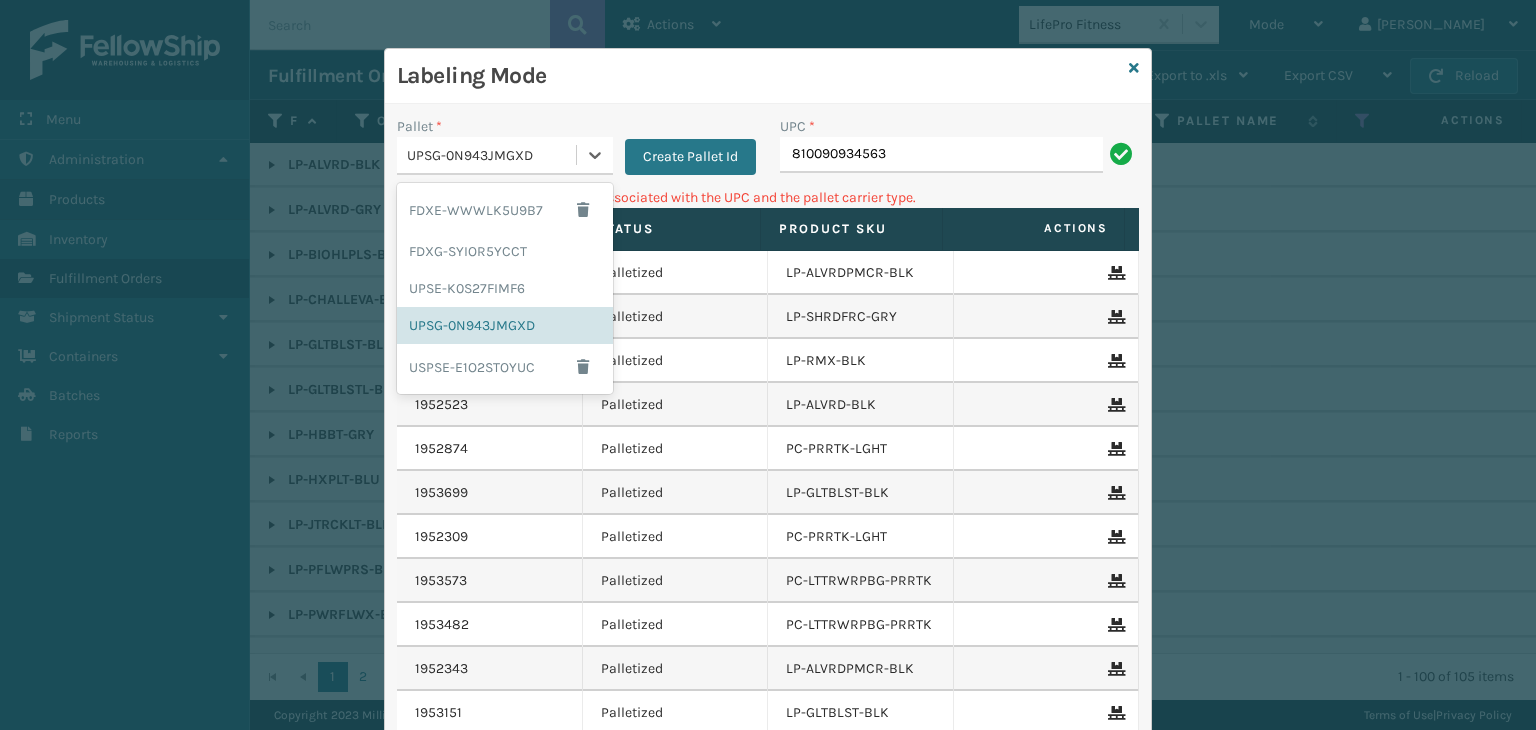 click on "UPSG-0N943JMGXD" at bounding box center (492, 155) 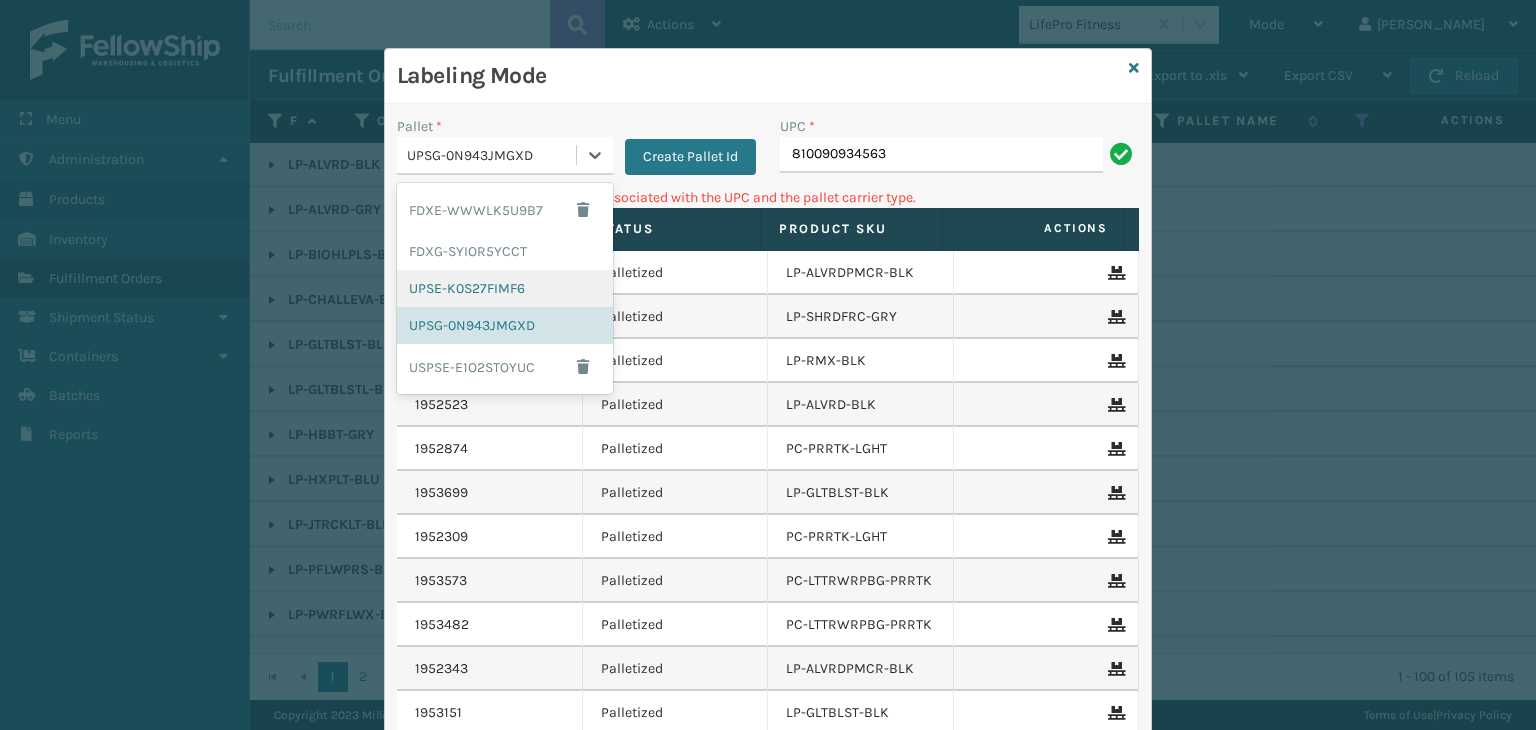 click on "UPSE-K0S27FIMF6" at bounding box center (505, 288) 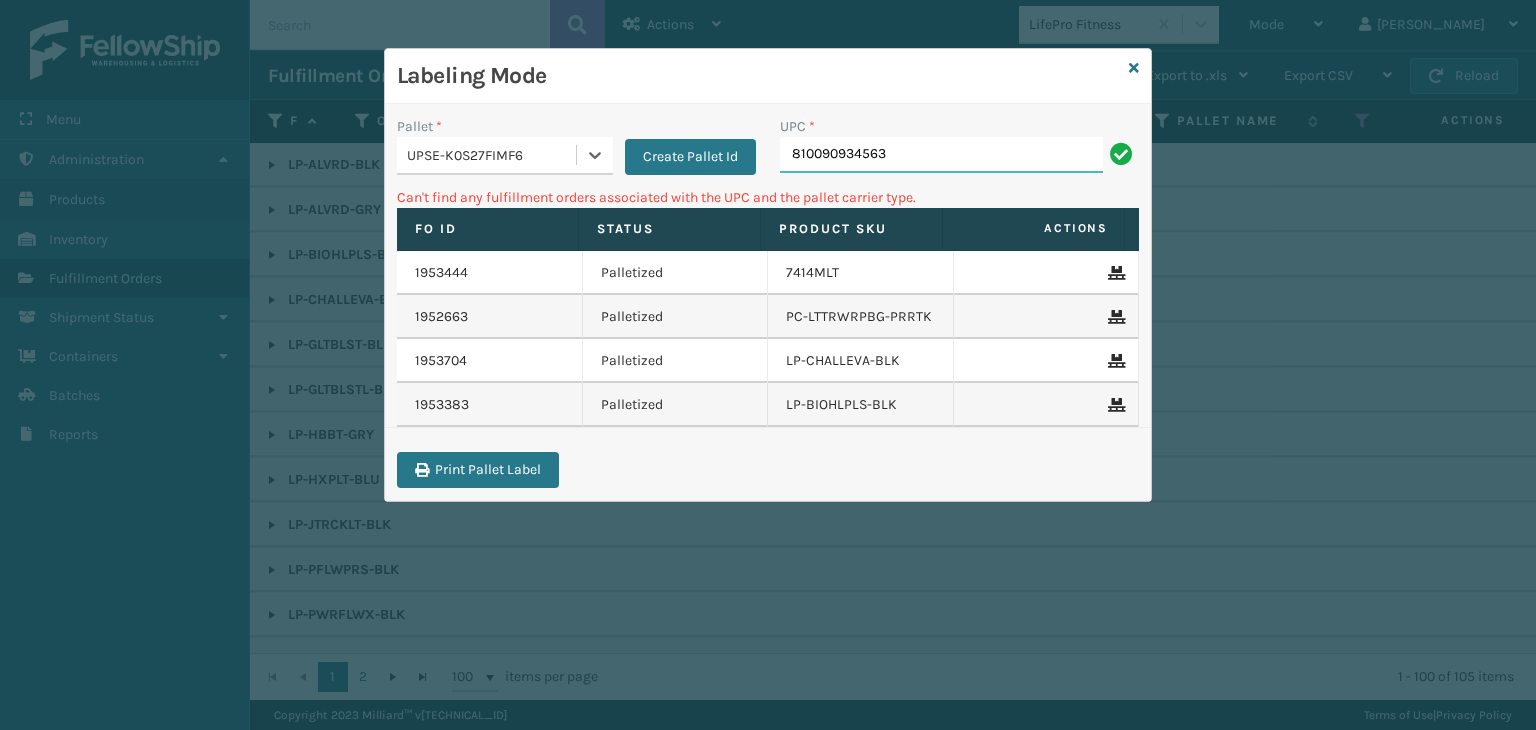 click on "810090934563" at bounding box center [941, 155] 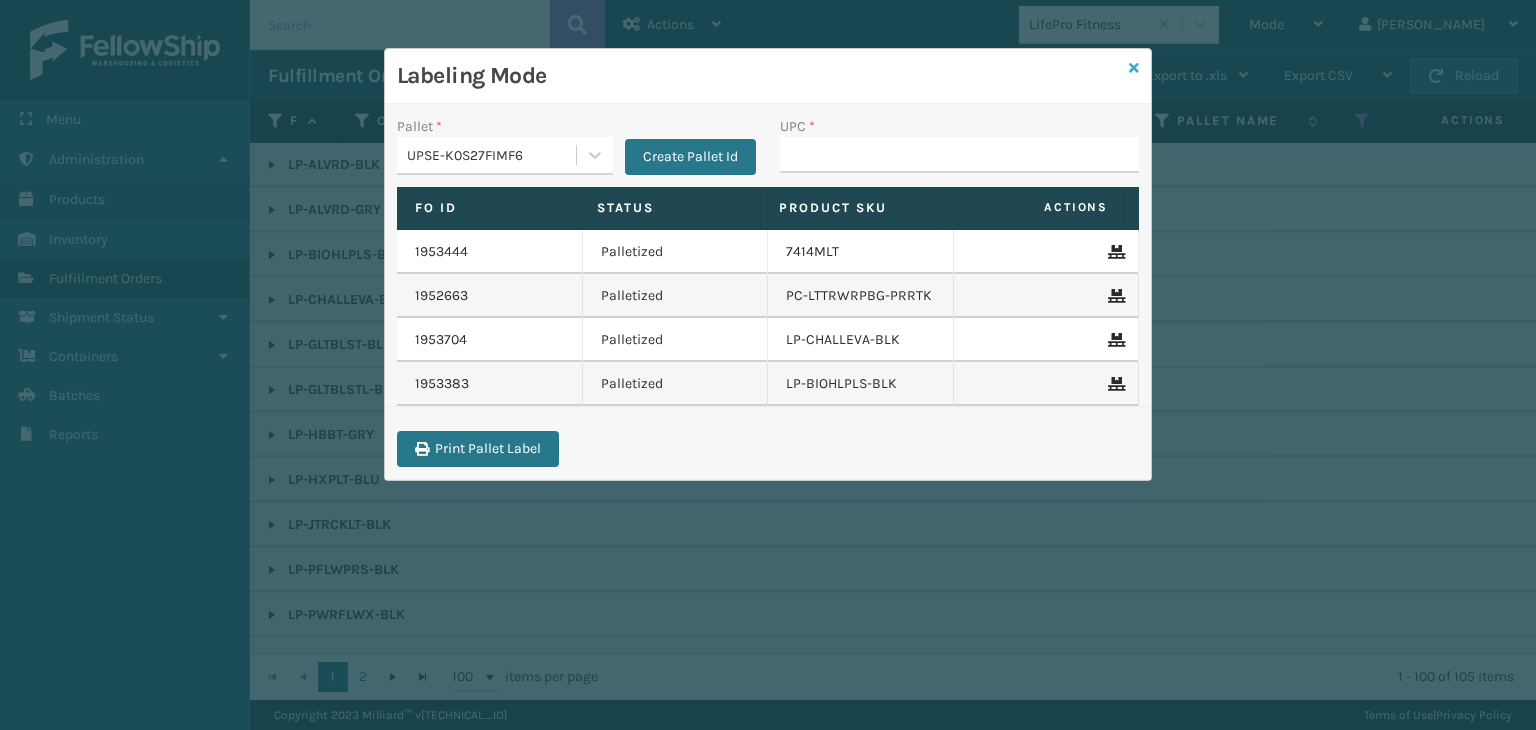 click at bounding box center (1134, 68) 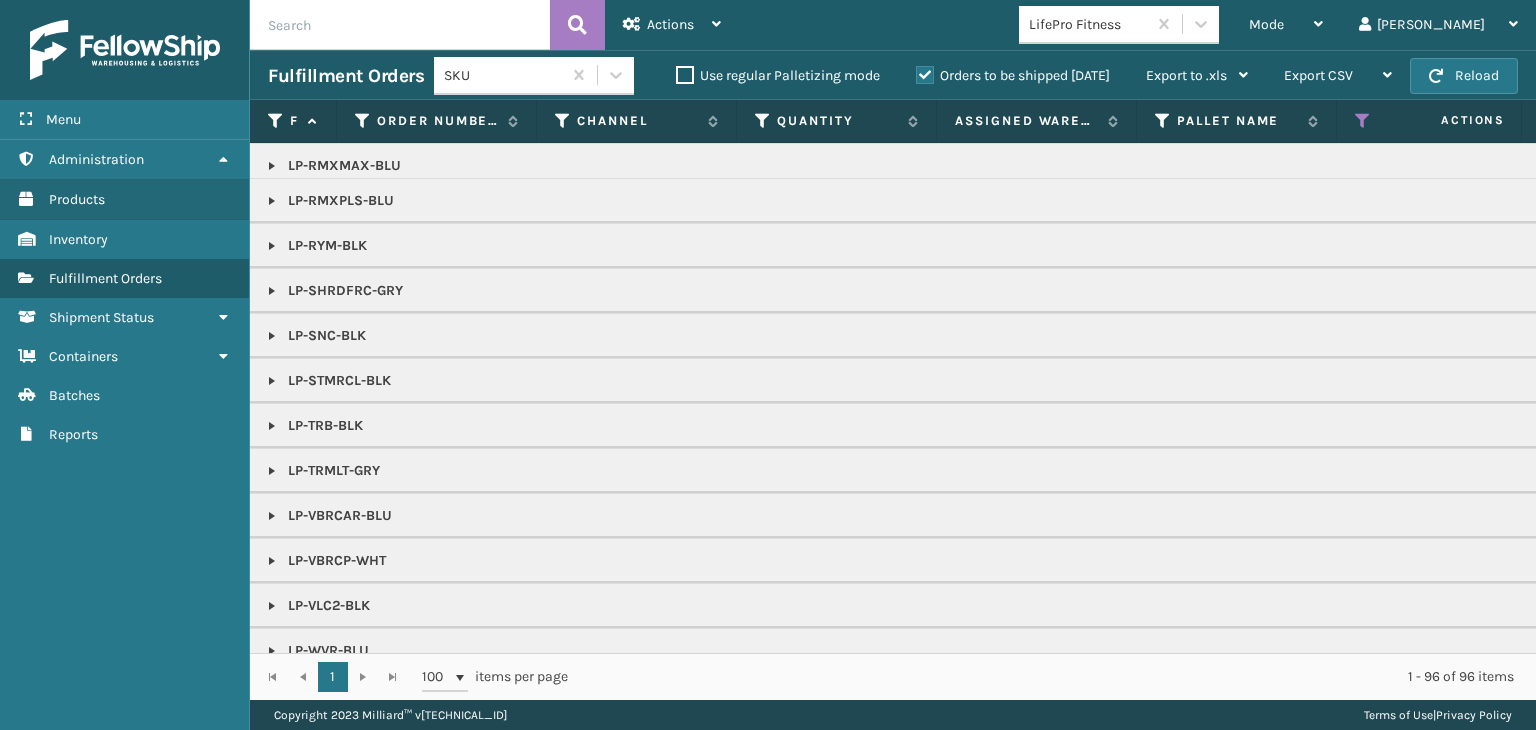 scroll, scrollTop: 534, scrollLeft: 0, axis: vertical 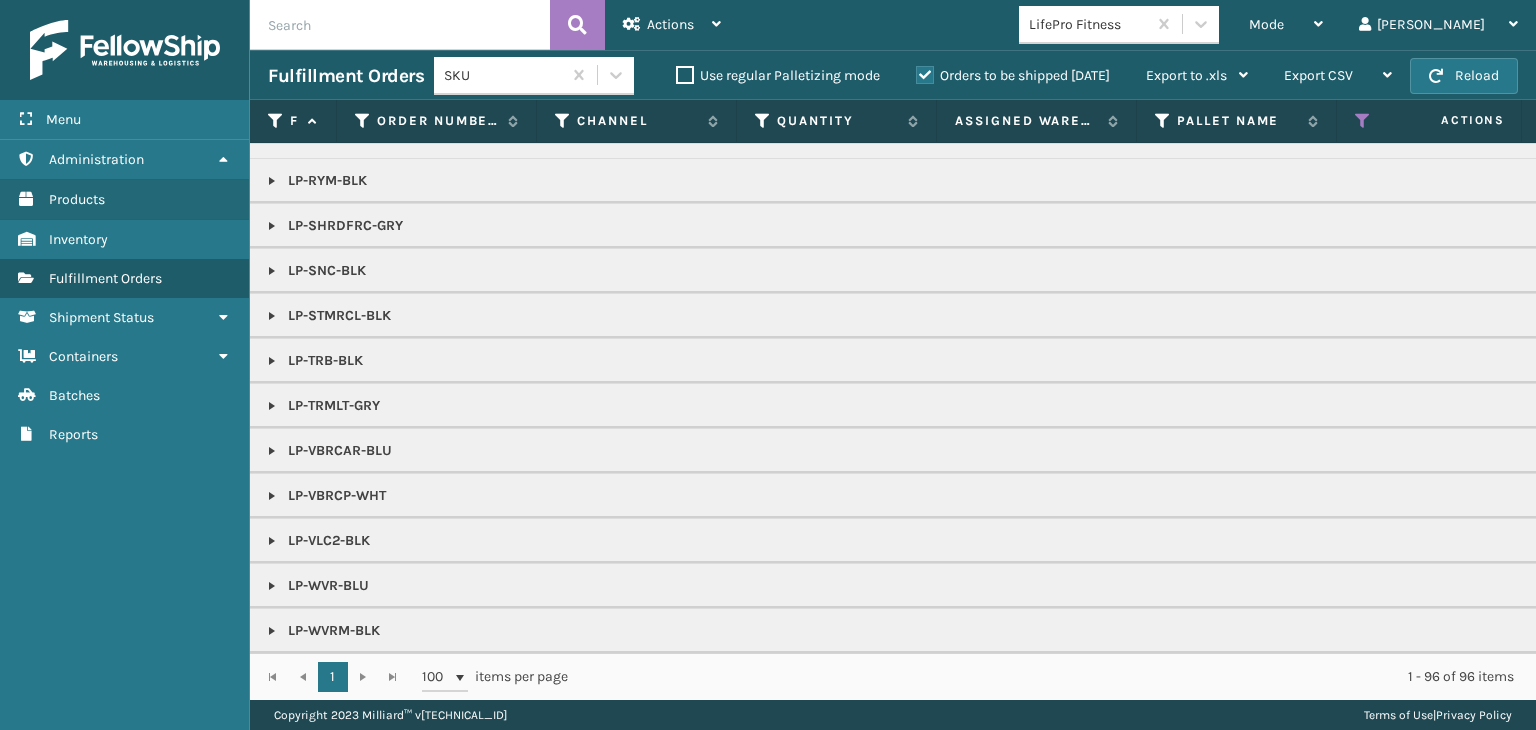 click at bounding box center (272, 541) 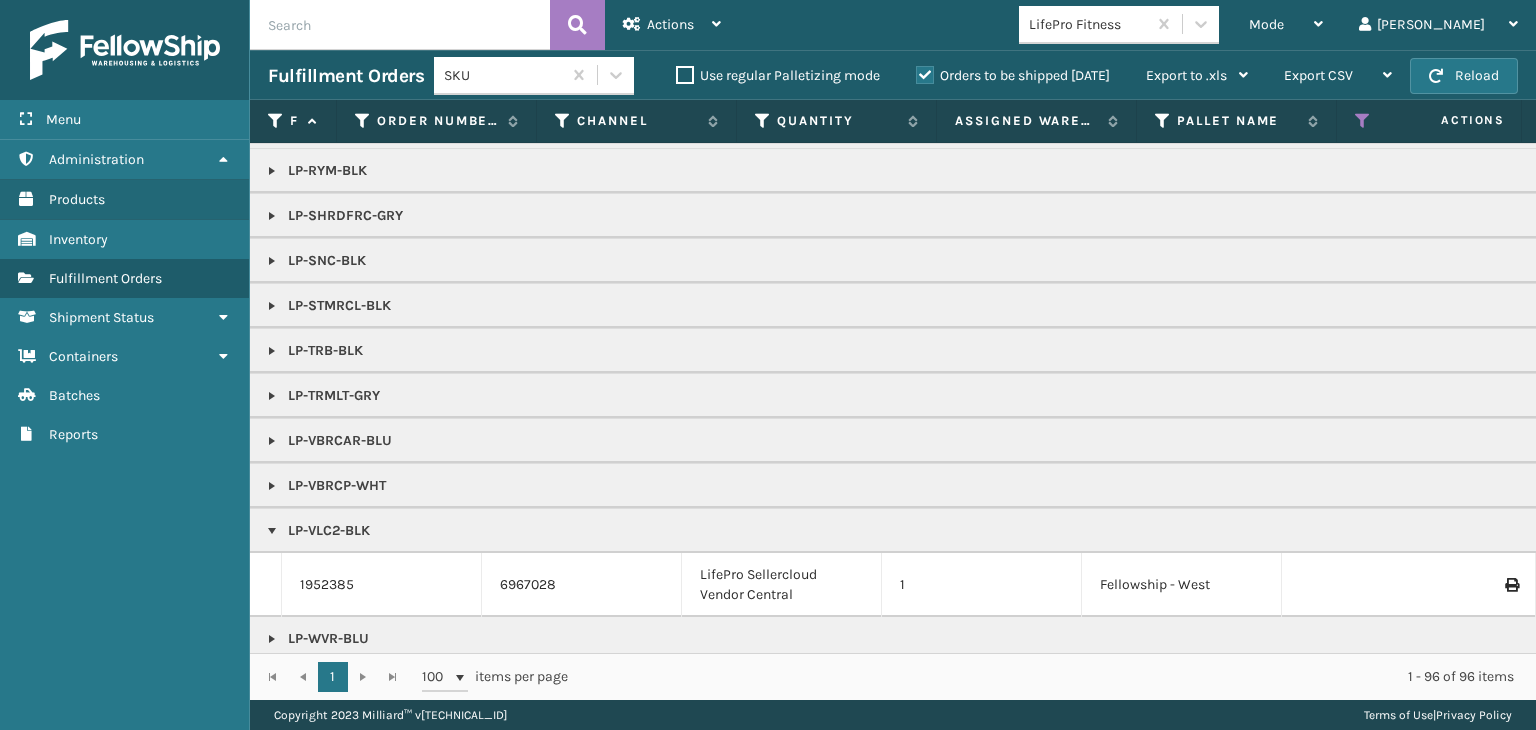 click on "1952385" at bounding box center [382, 585] 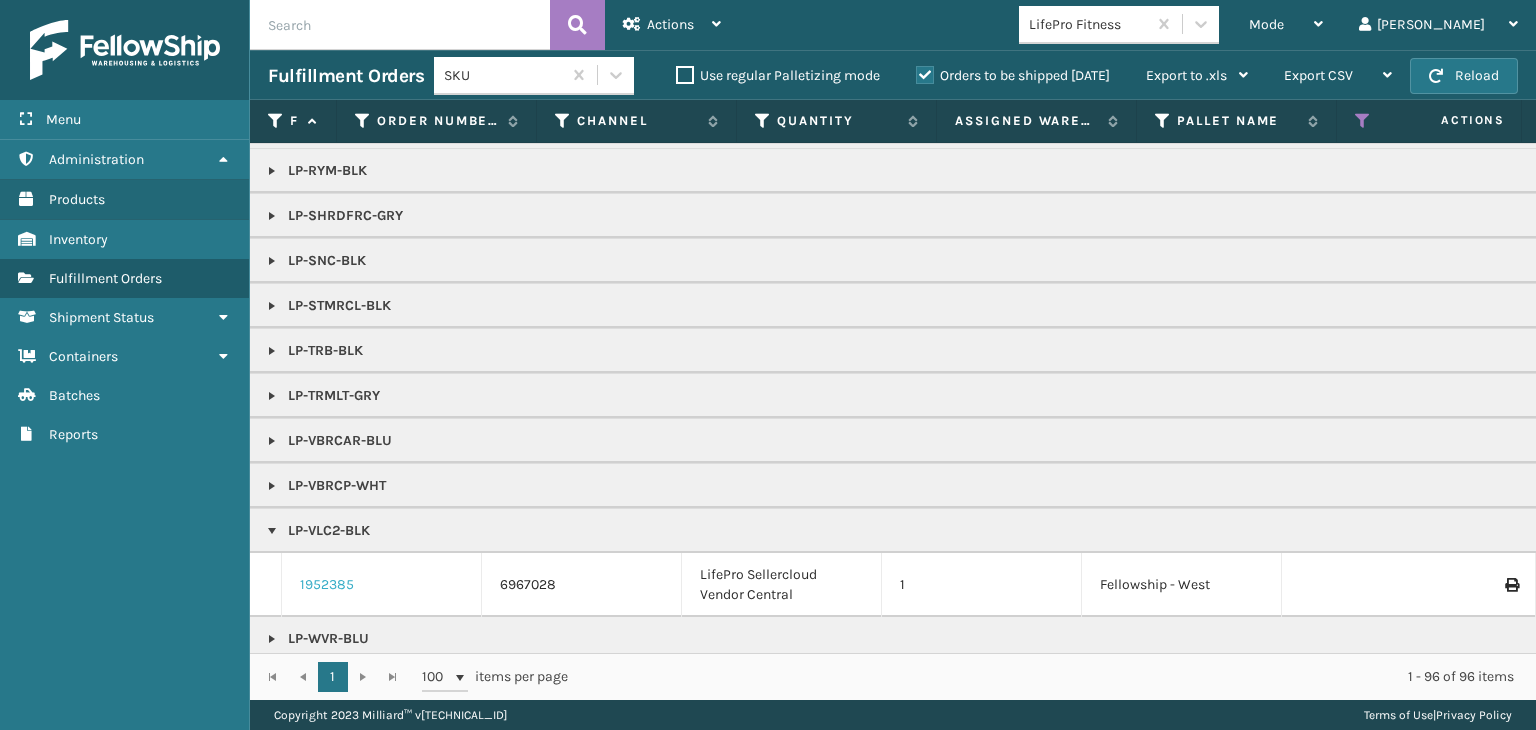 click on "1952385" at bounding box center [327, 585] 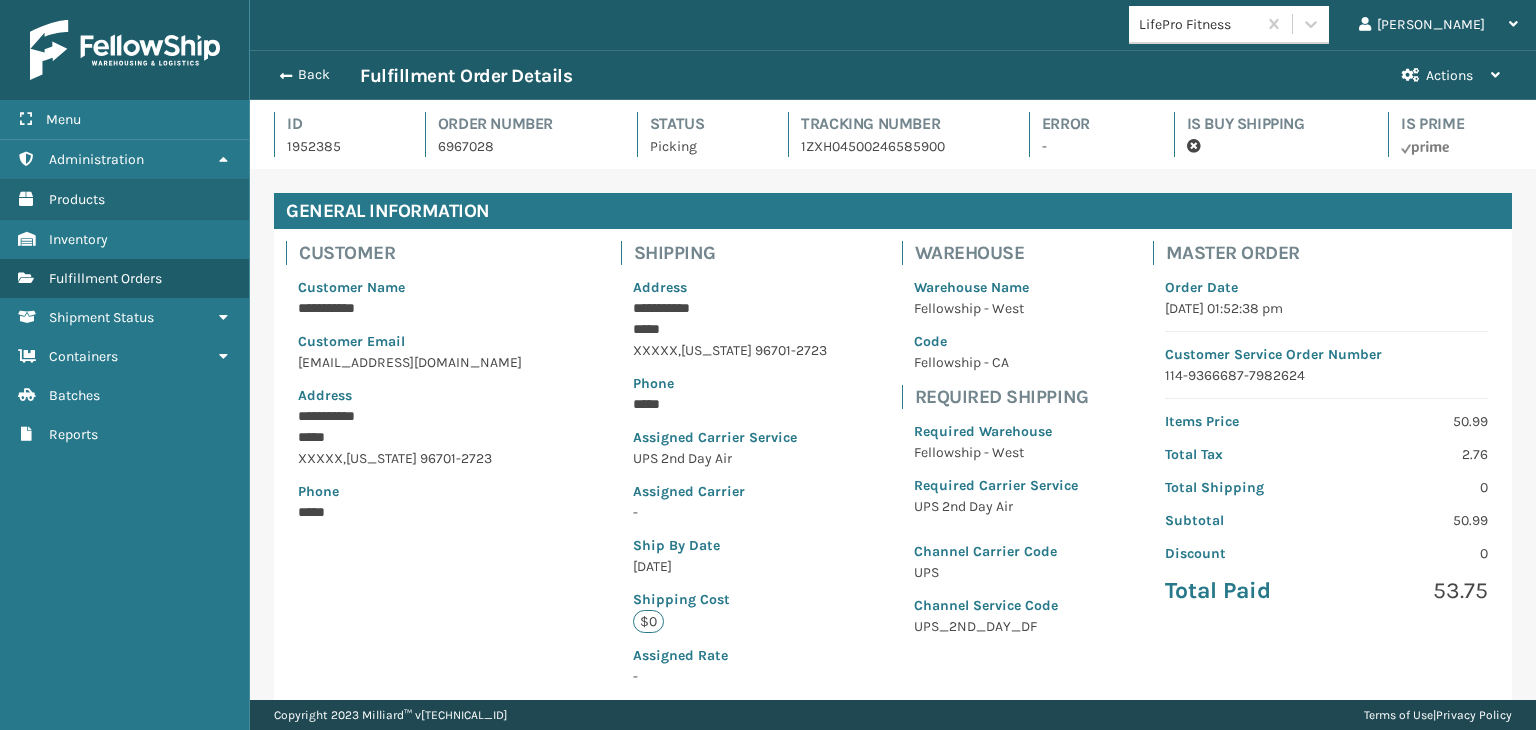 scroll, scrollTop: 99951, scrollLeft: 98713, axis: both 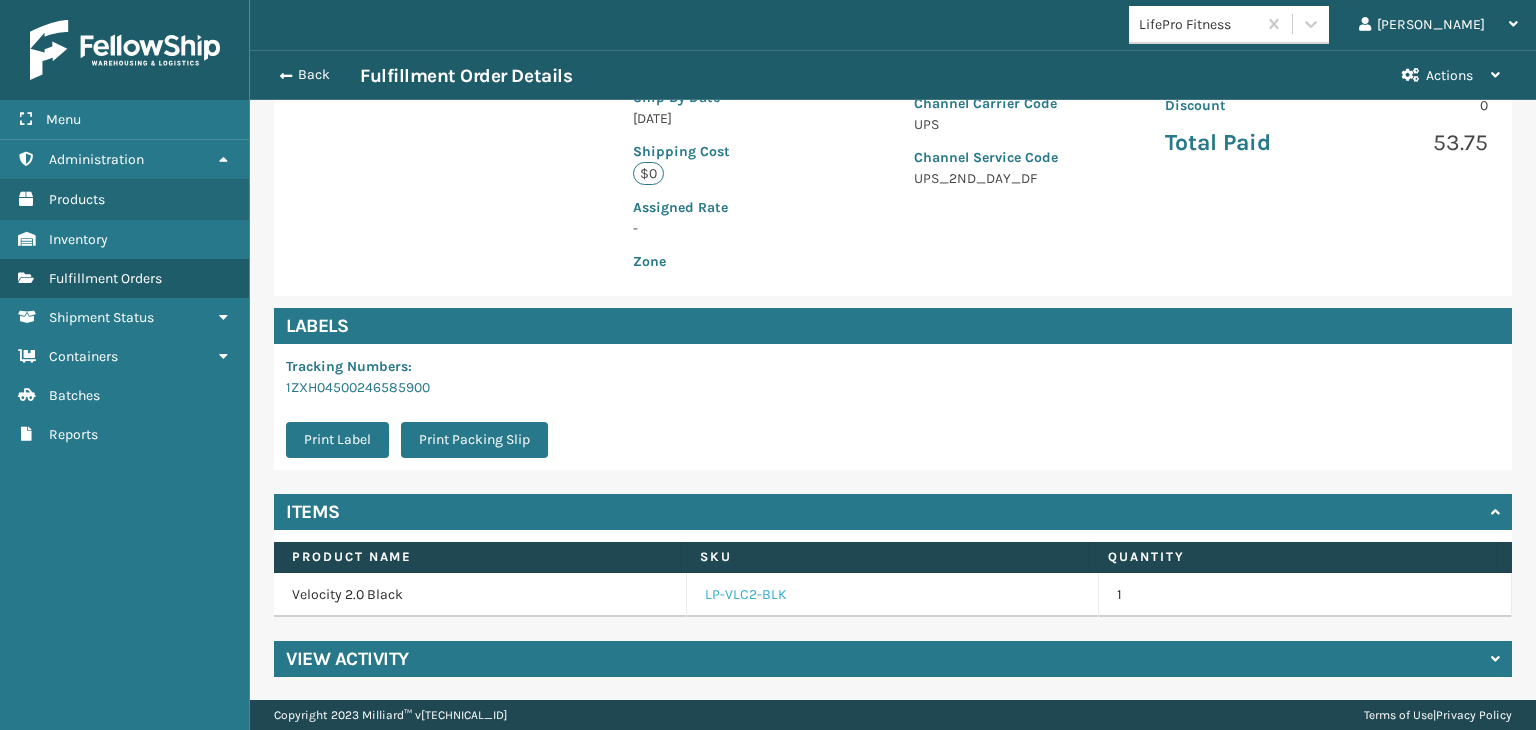 click on "LP-VLC2-BLK" at bounding box center [746, 595] 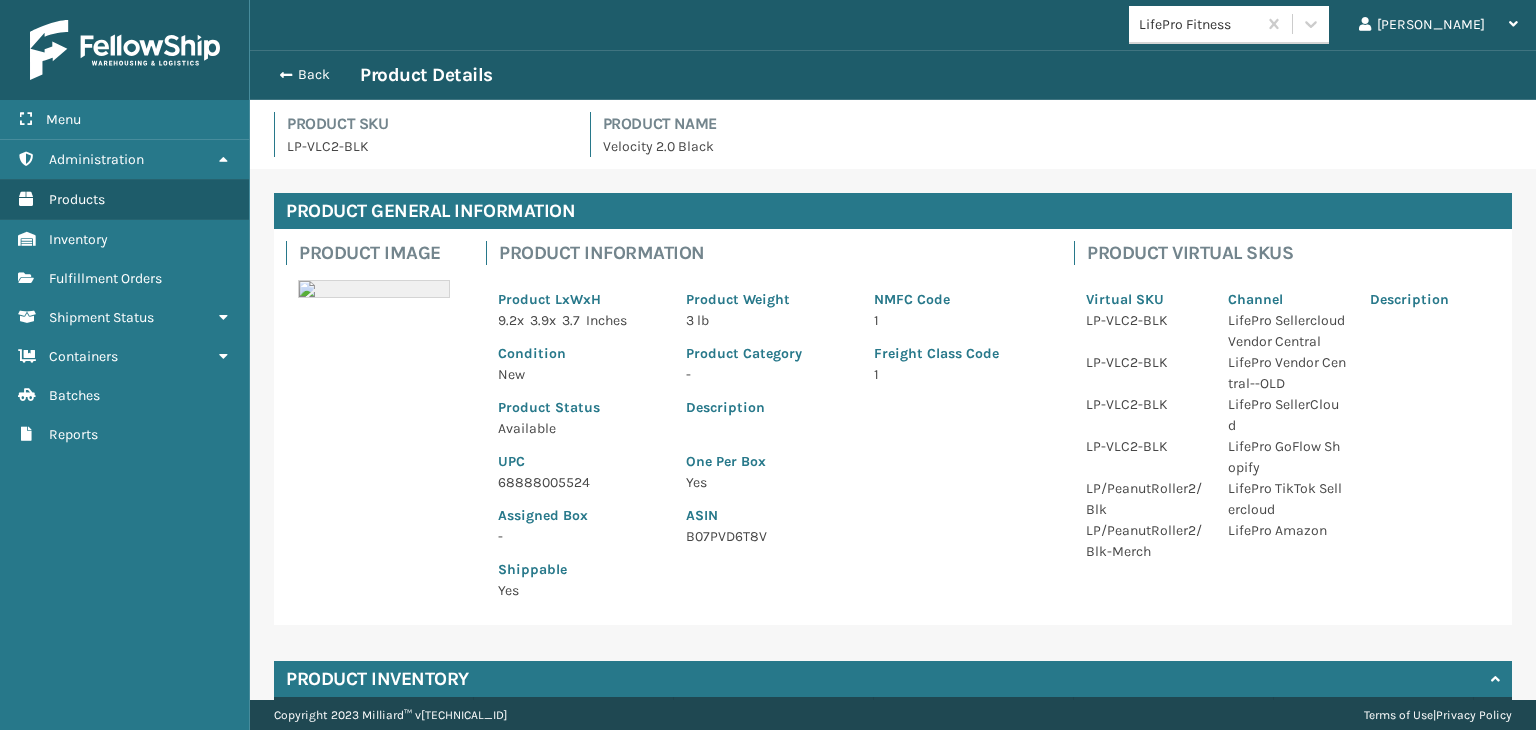 click on "68888005524" at bounding box center [580, 482] 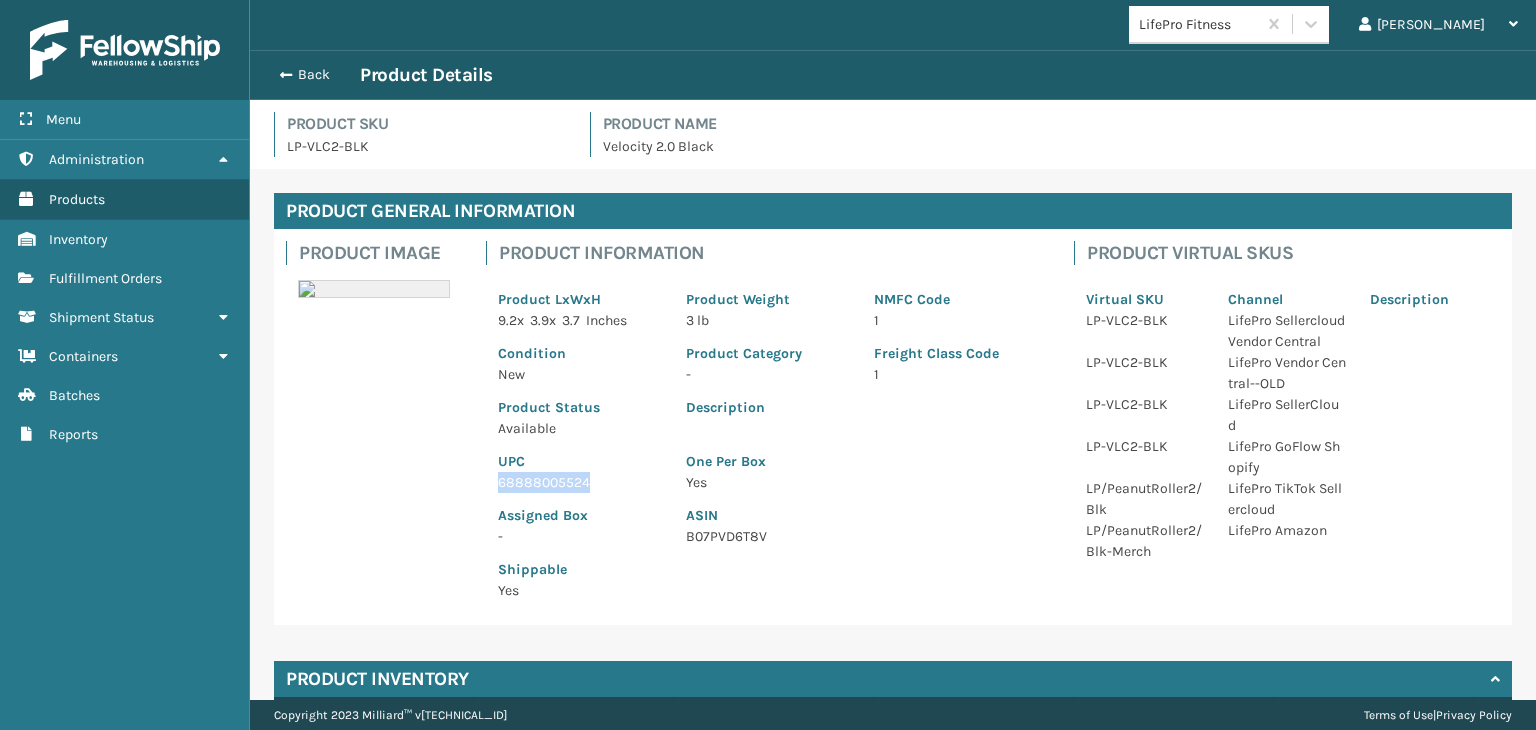 click on "68888005524" at bounding box center (580, 482) 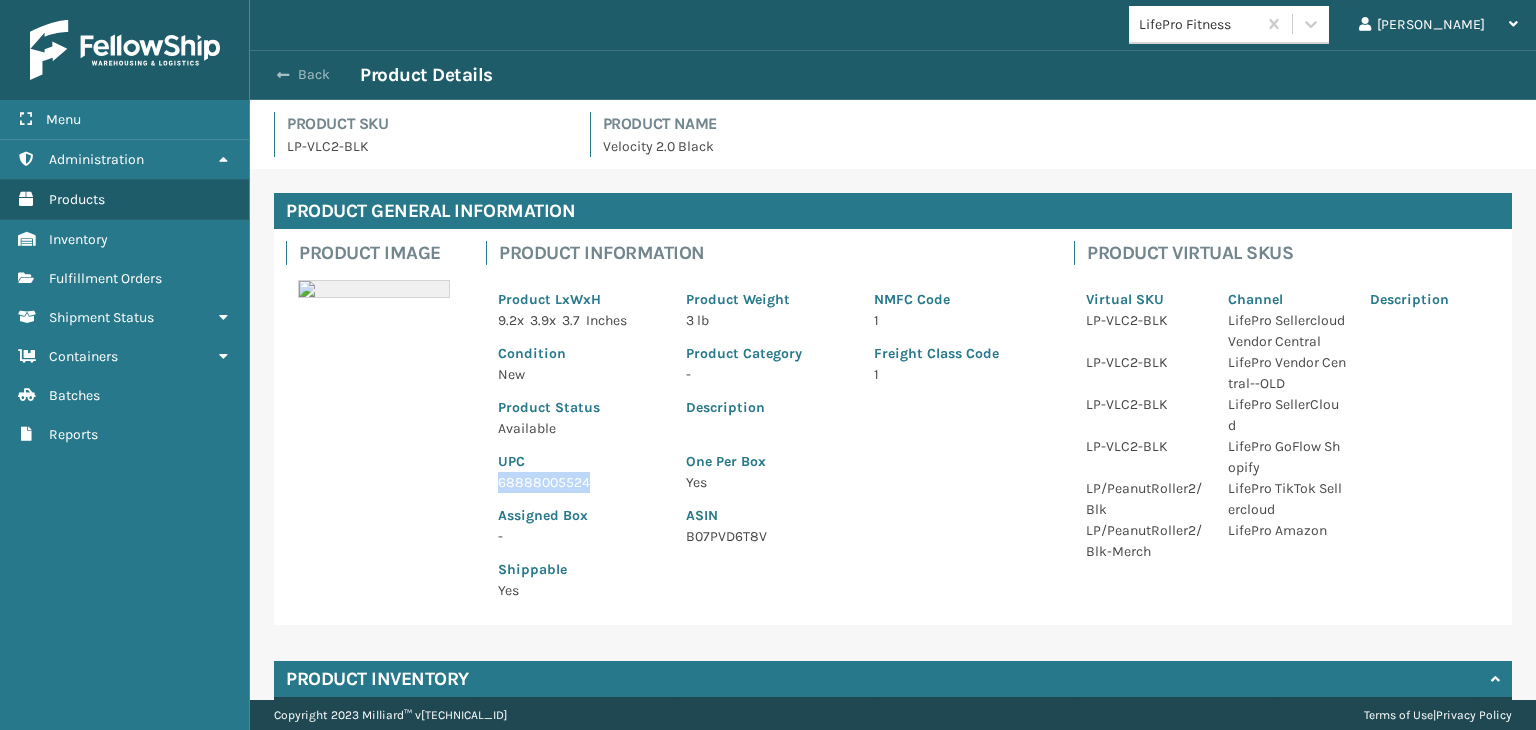 click on "Back" at bounding box center [314, 75] 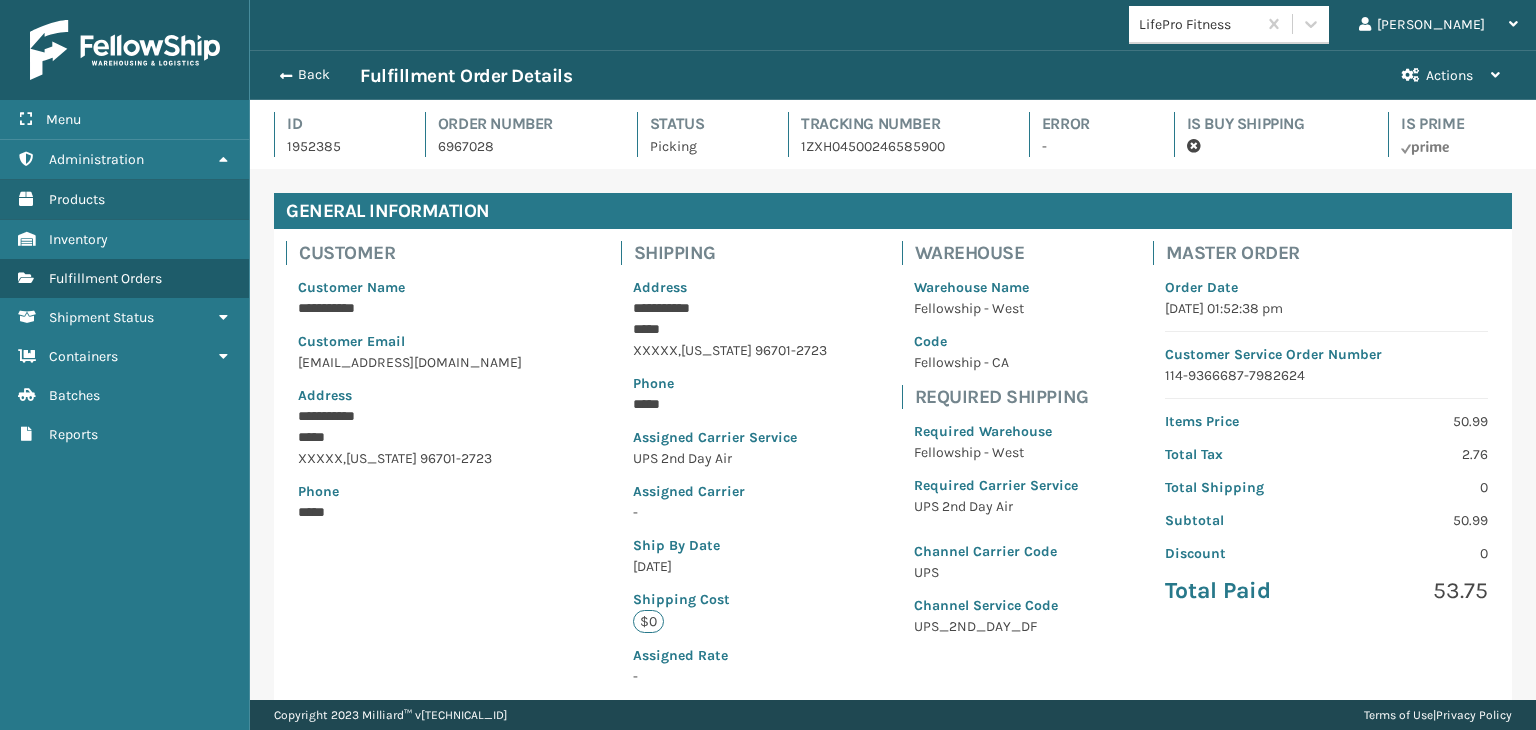 scroll, scrollTop: 99951, scrollLeft: 98713, axis: both 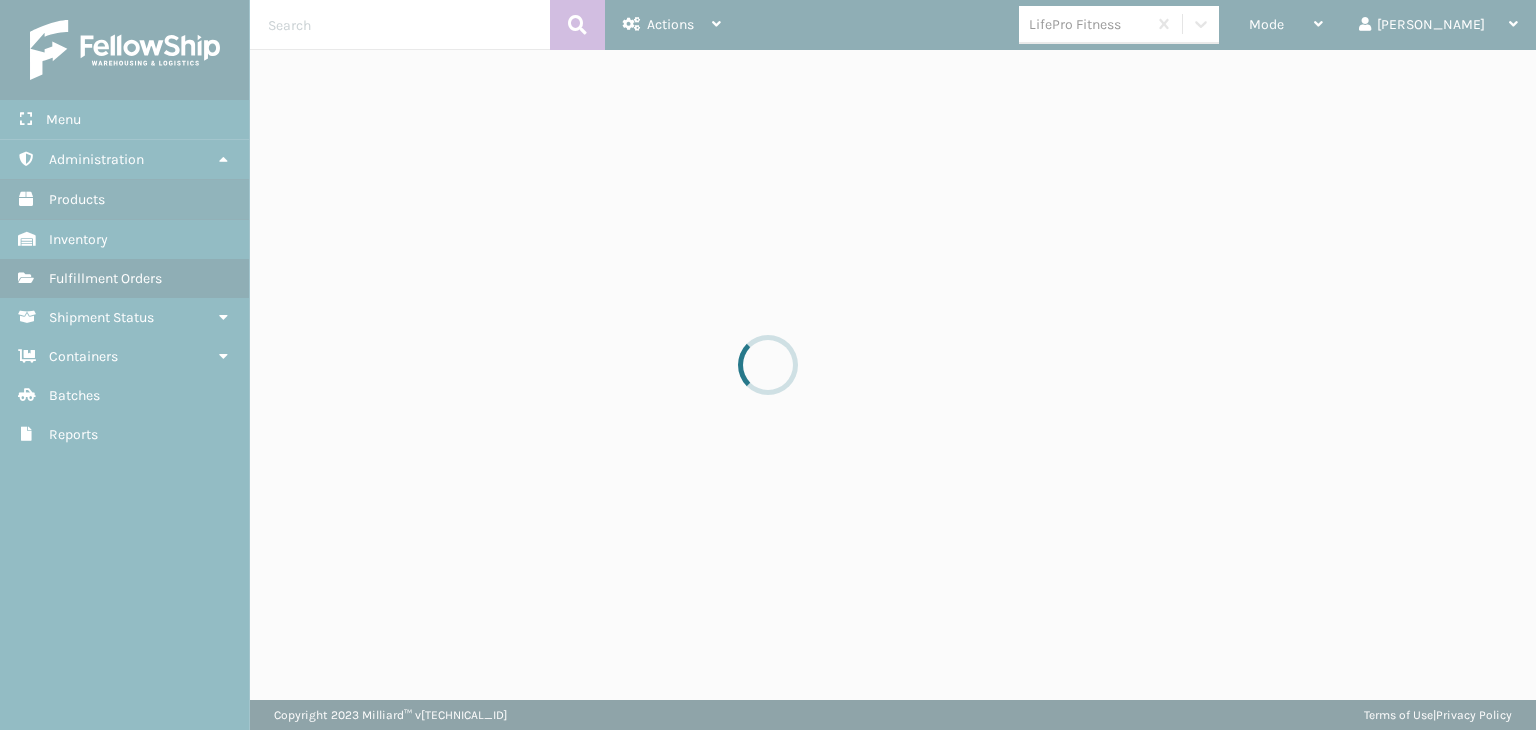 click at bounding box center (768, 365) 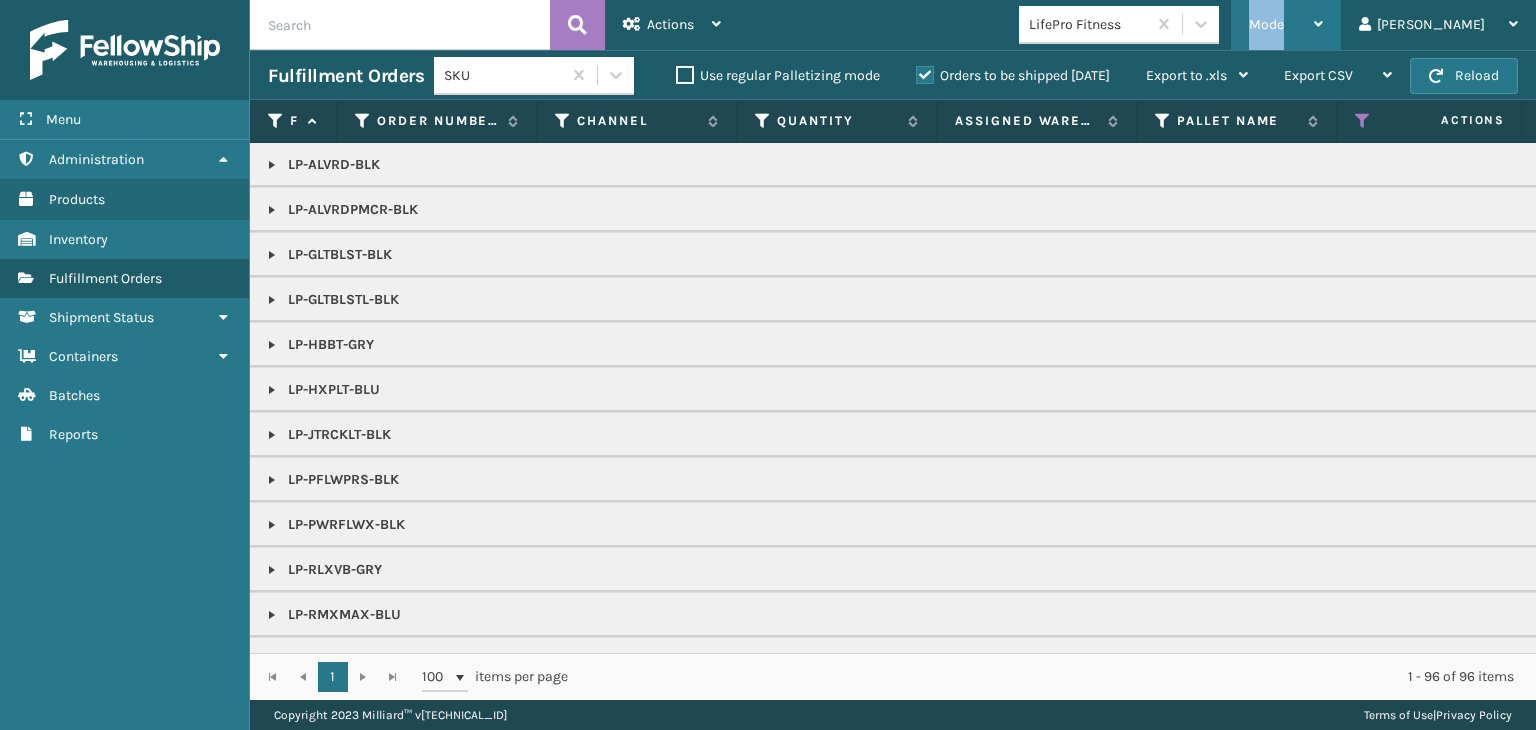 click on "Mode" at bounding box center (1286, 25) 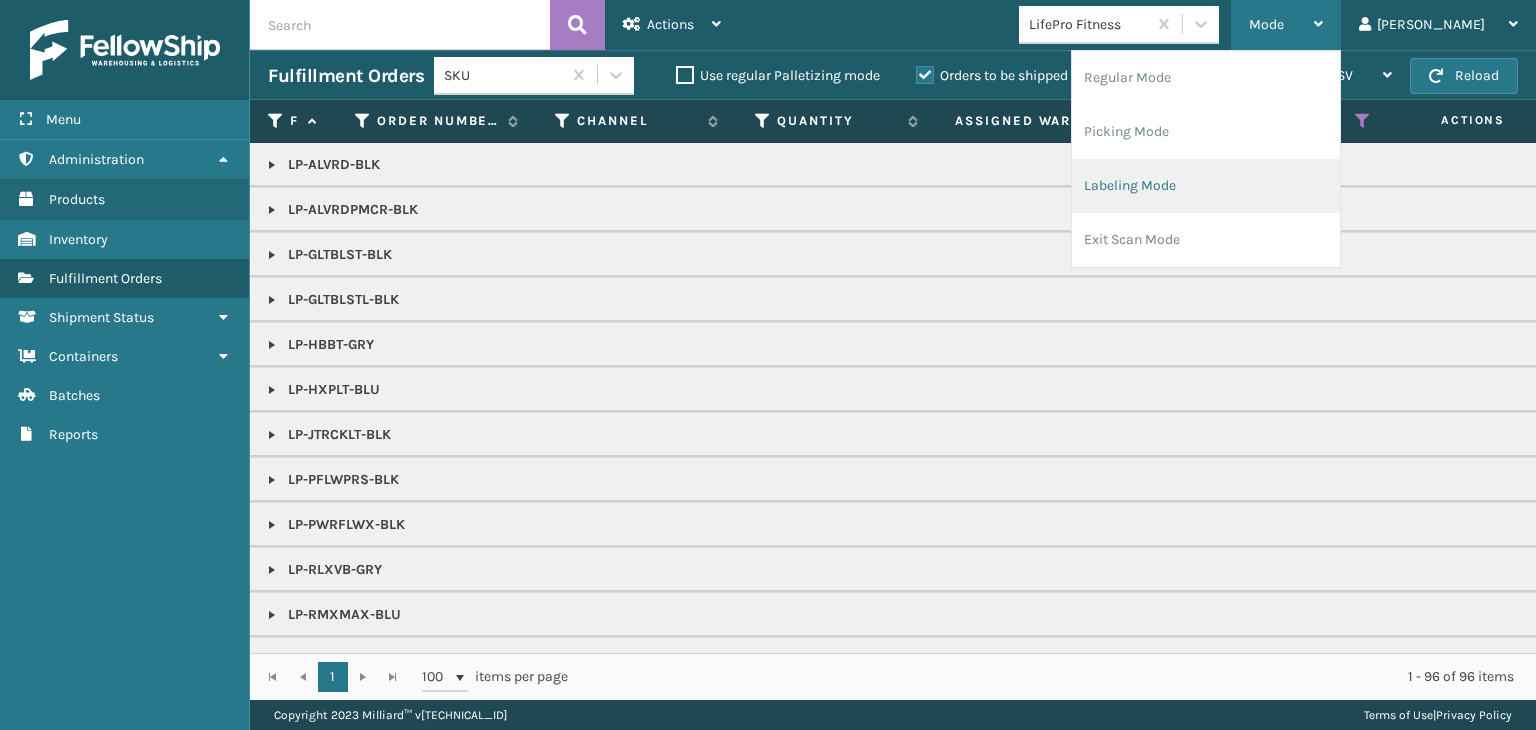 click on "Labeling Mode" at bounding box center (1206, 186) 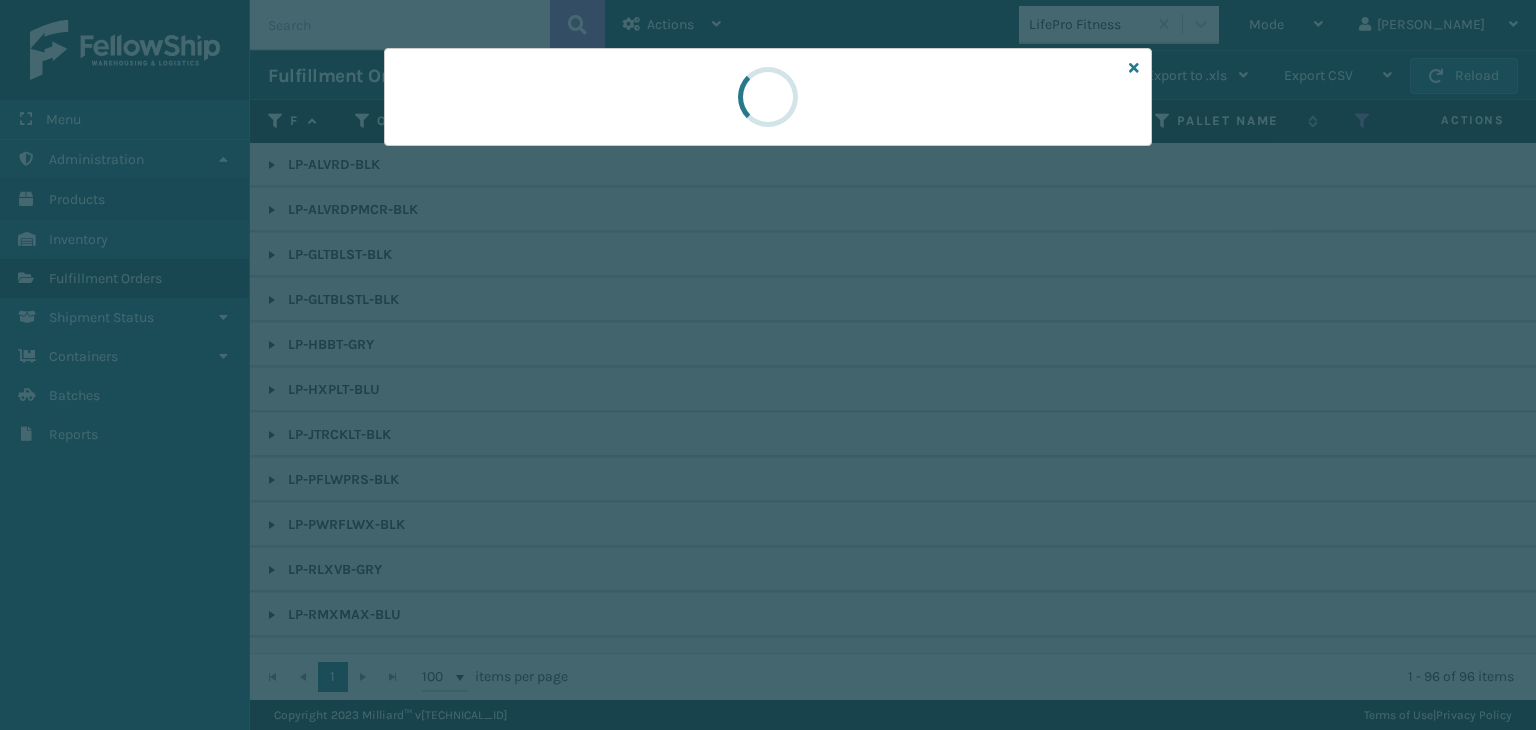 click at bounding box center (768, 365) 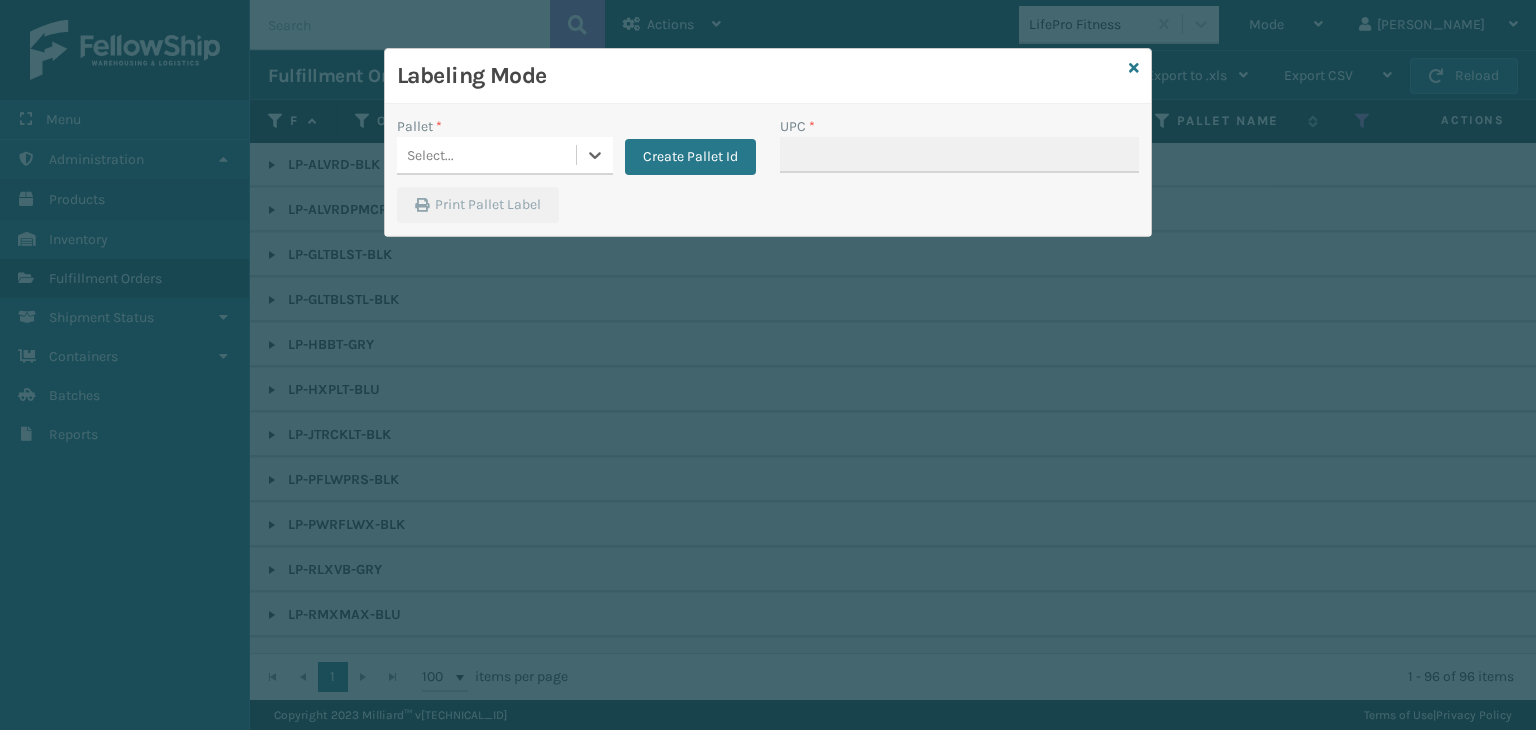 click on "Select..." at bounding box center (486, 155) 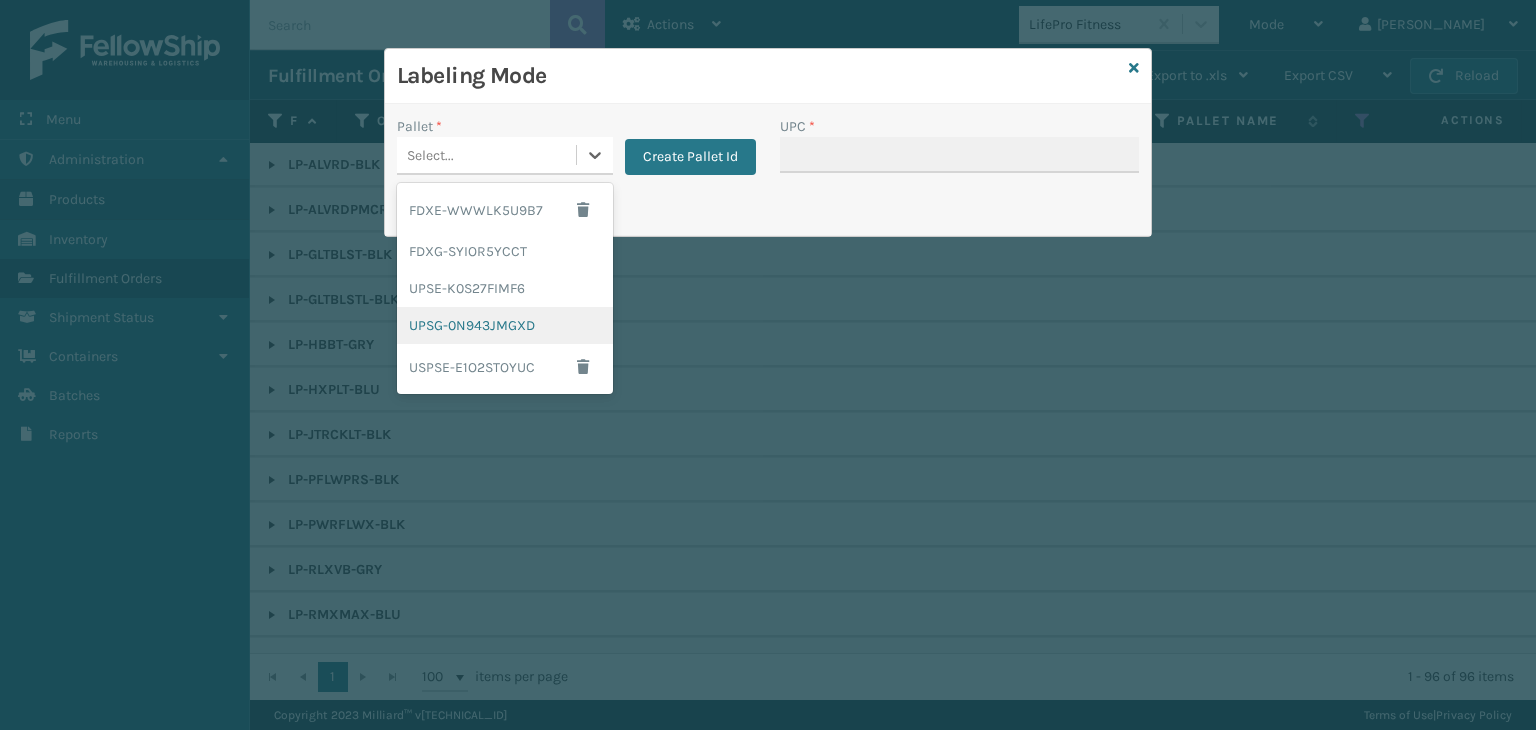 click on "UPSG-0N943JMGXD" at bounding box center (505, 325) 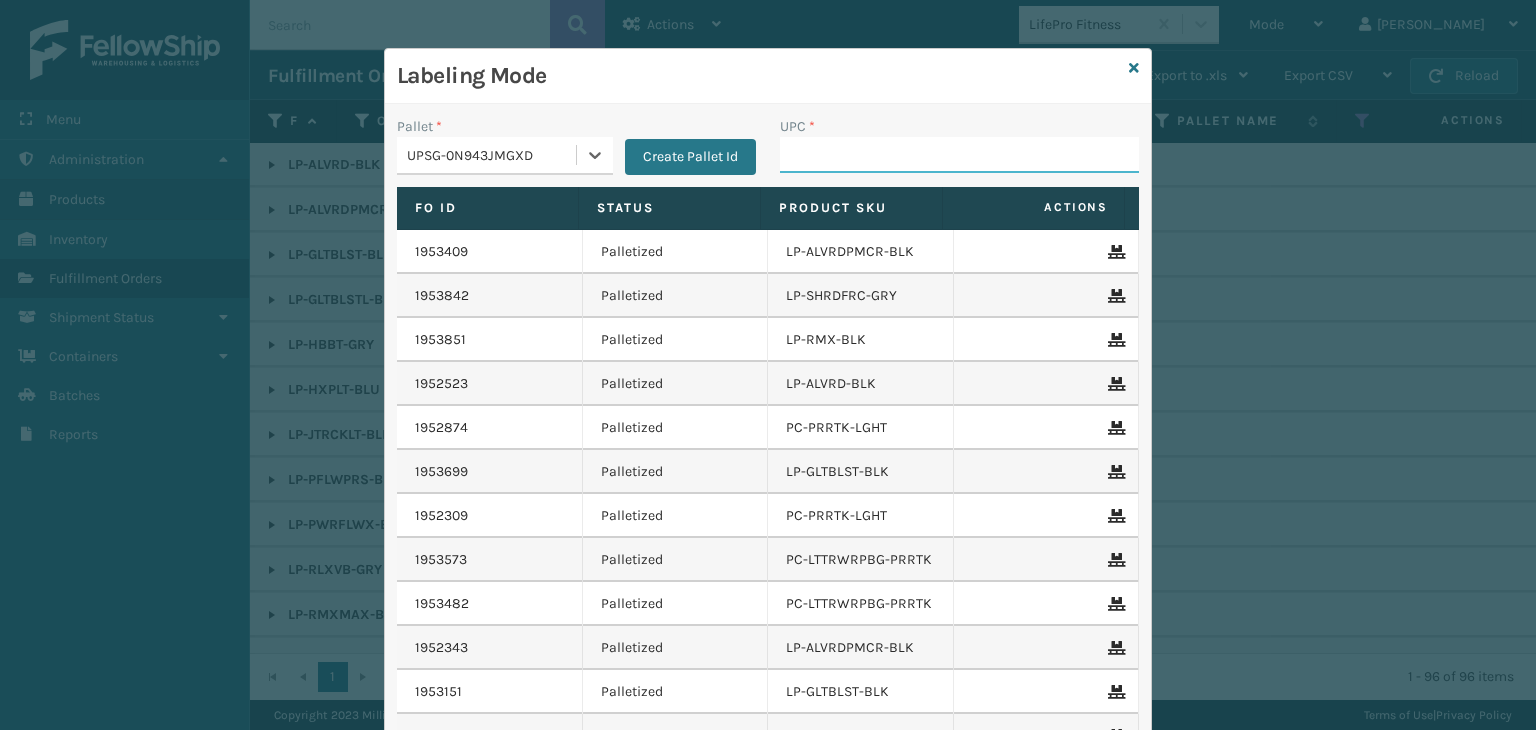 click on "UPC   *" at bounding box center (959, 155) 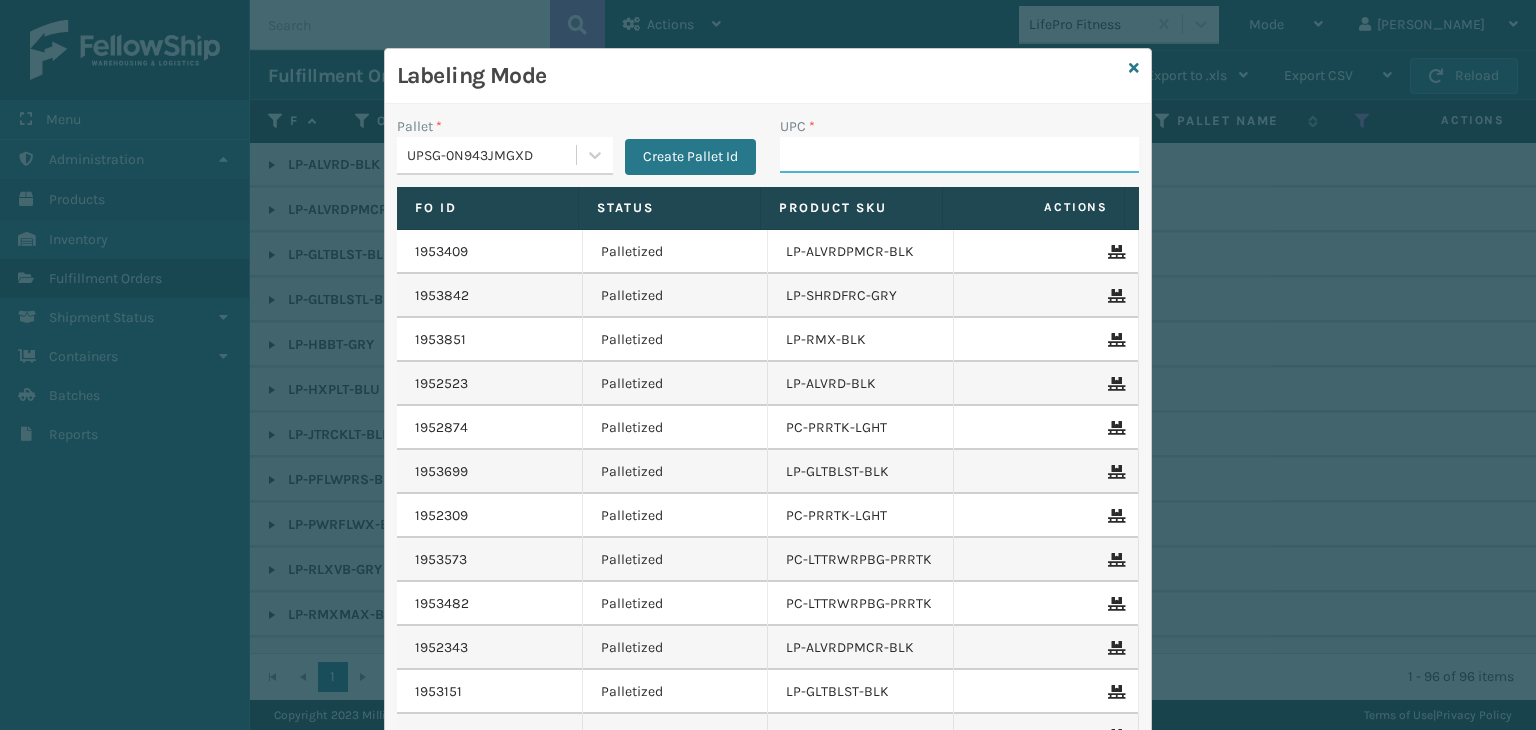 paste on "68888005524" 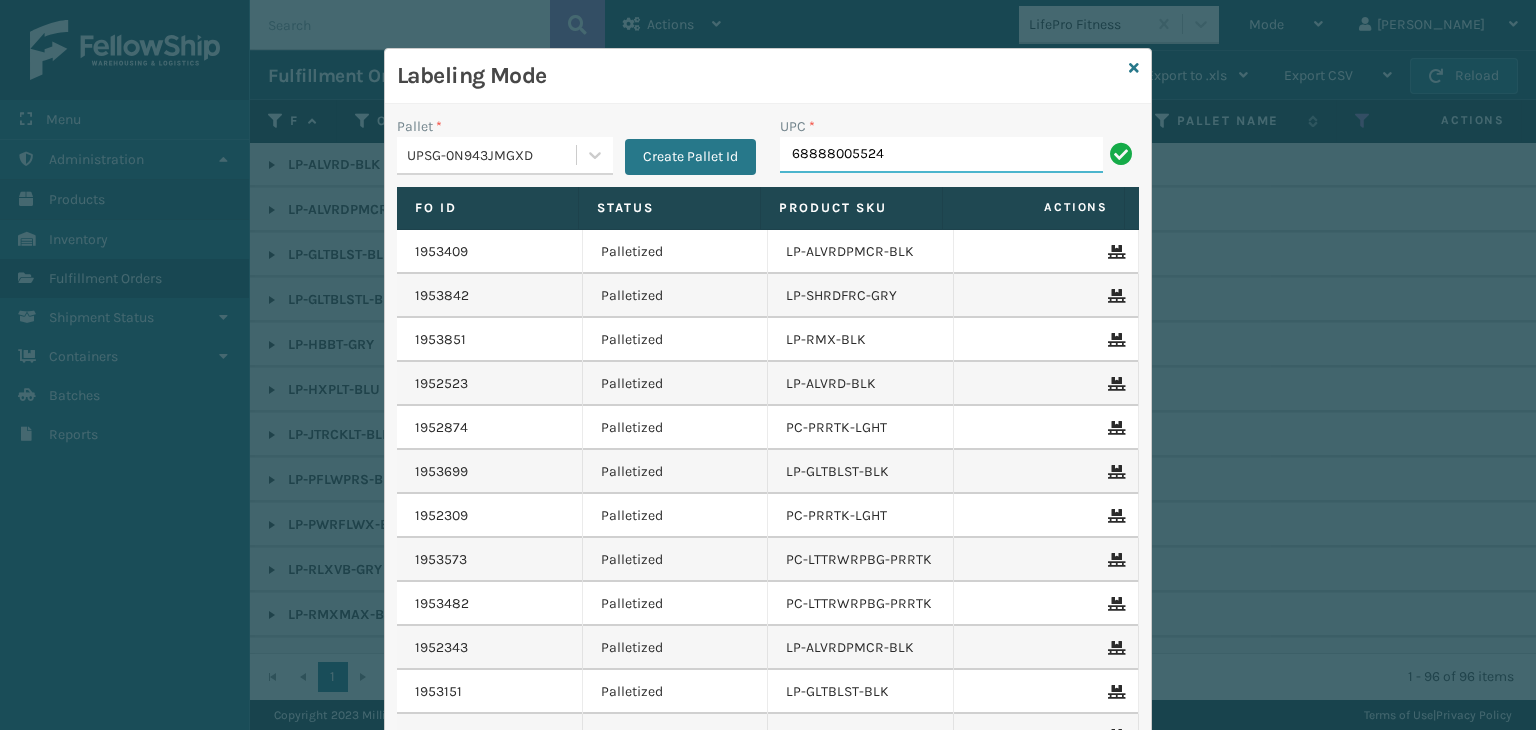 type on "68888005524" 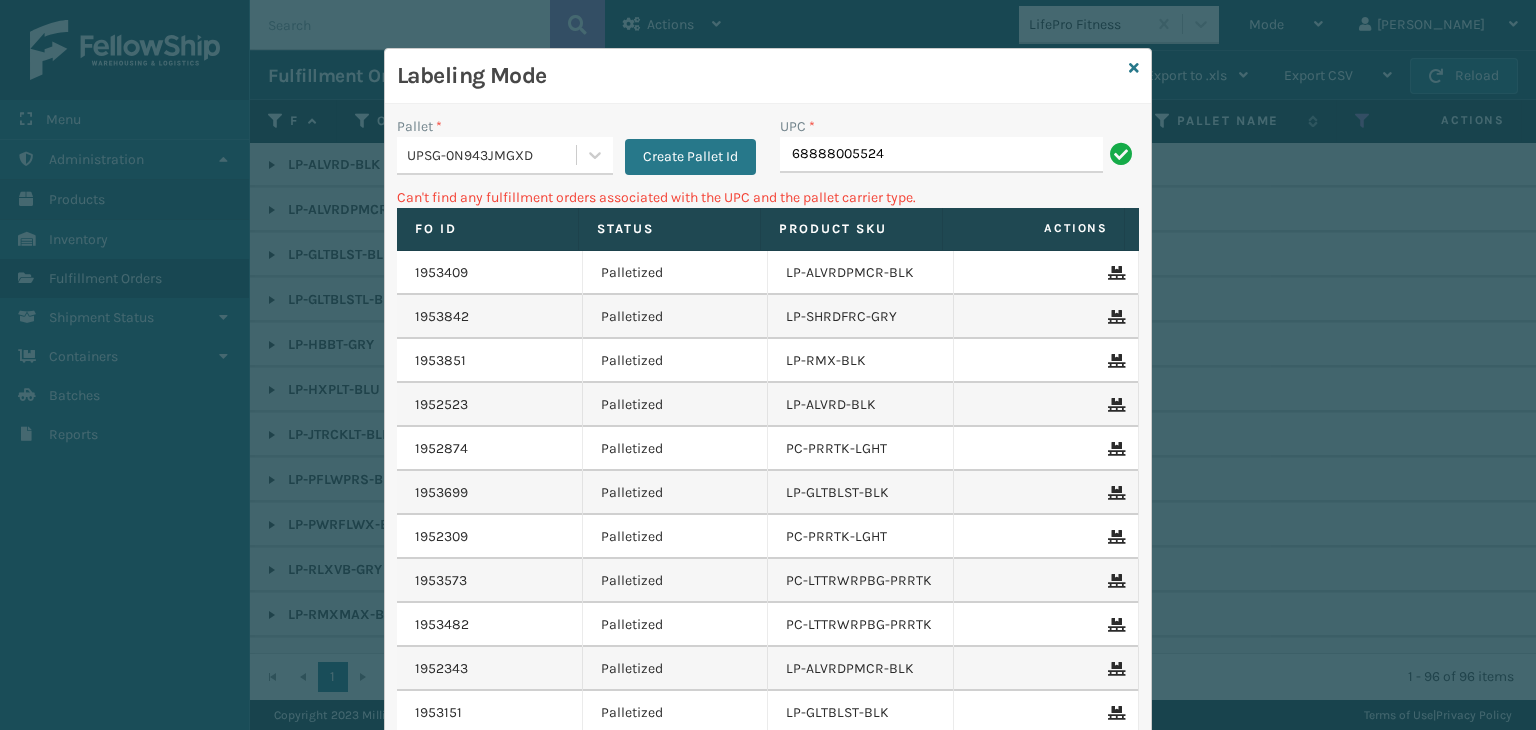 click on "UPSG-0N943JMGXD" at bounding box center [492, 155] 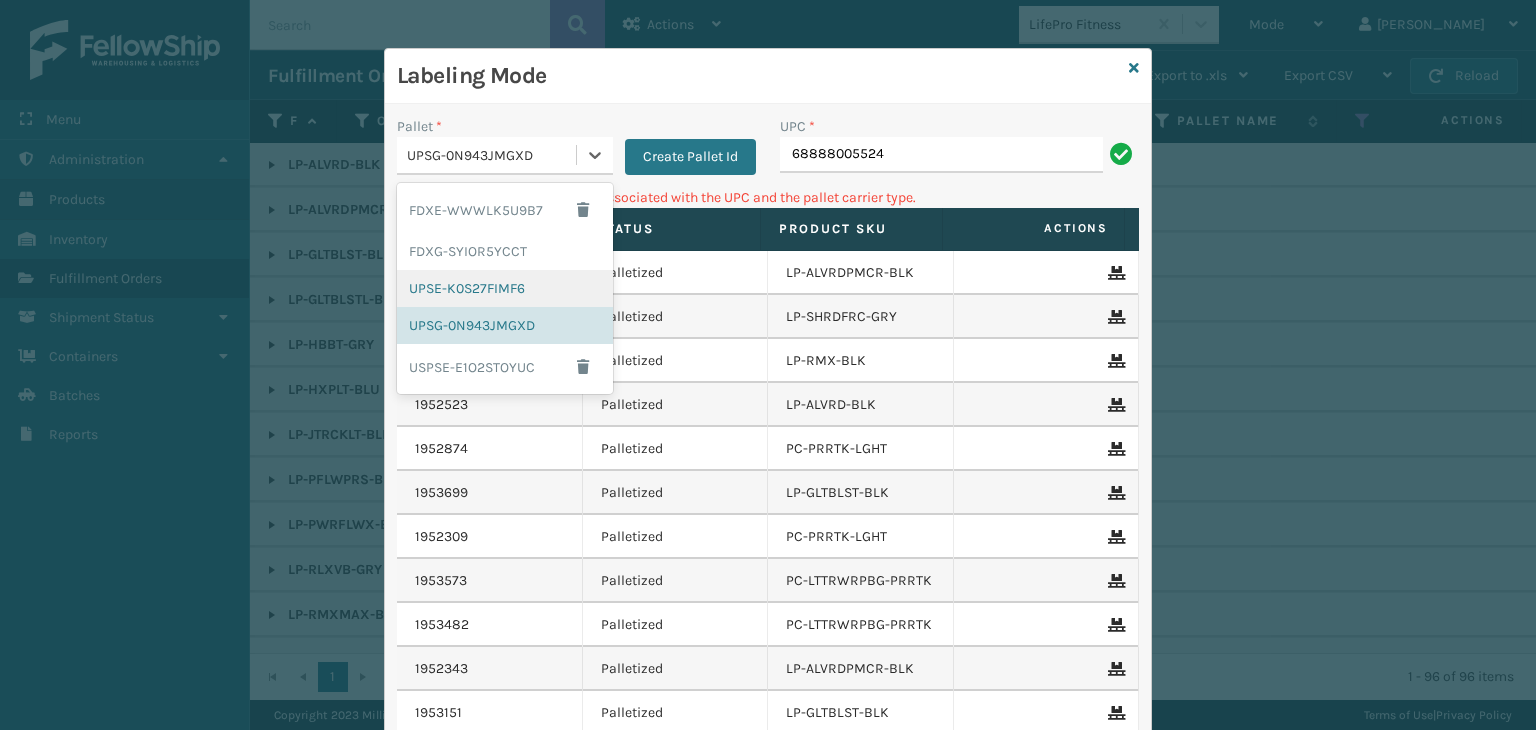 click on "UPSE-K0S27FIMF6" at bounding box center (505, 288) 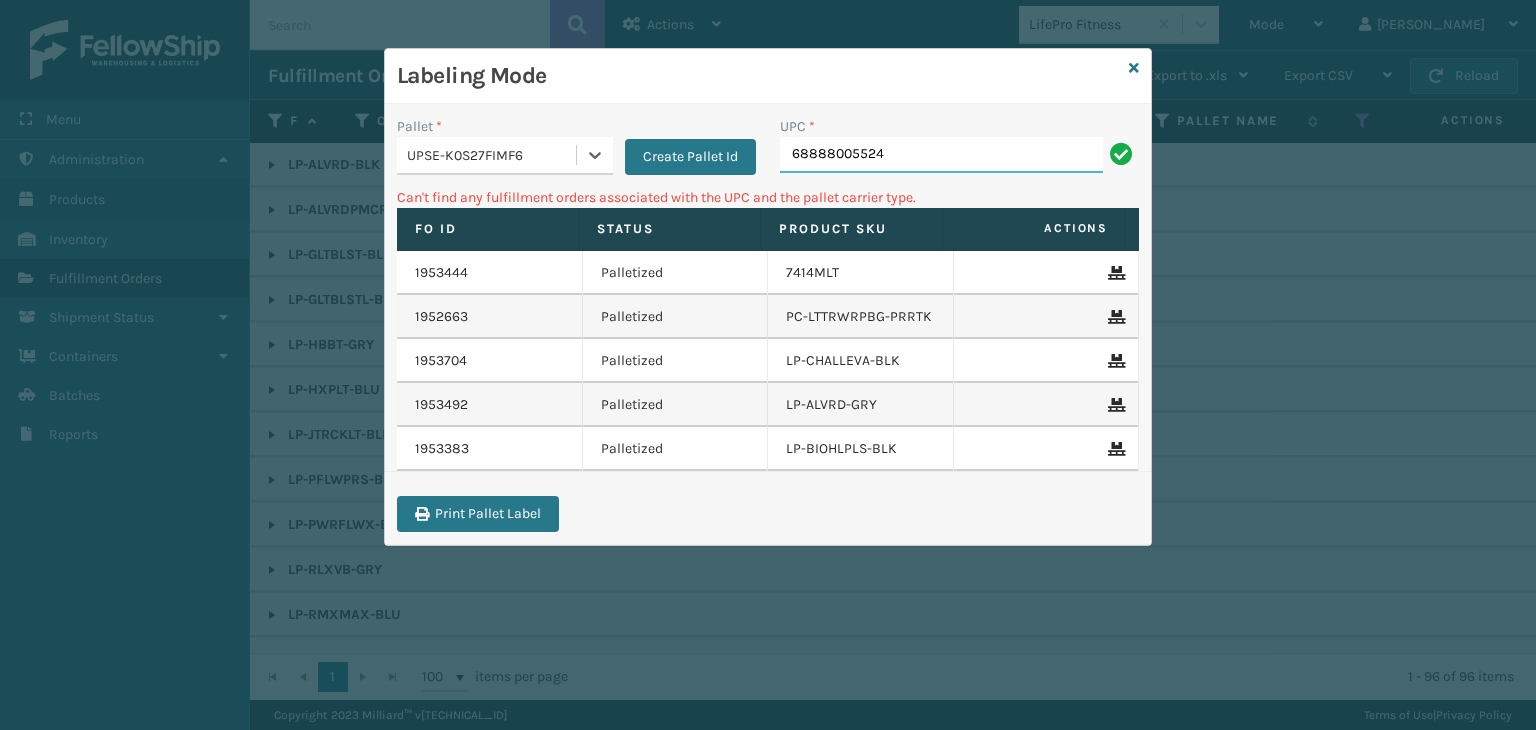 click on "68888005524" at bounding box center [941, 155] 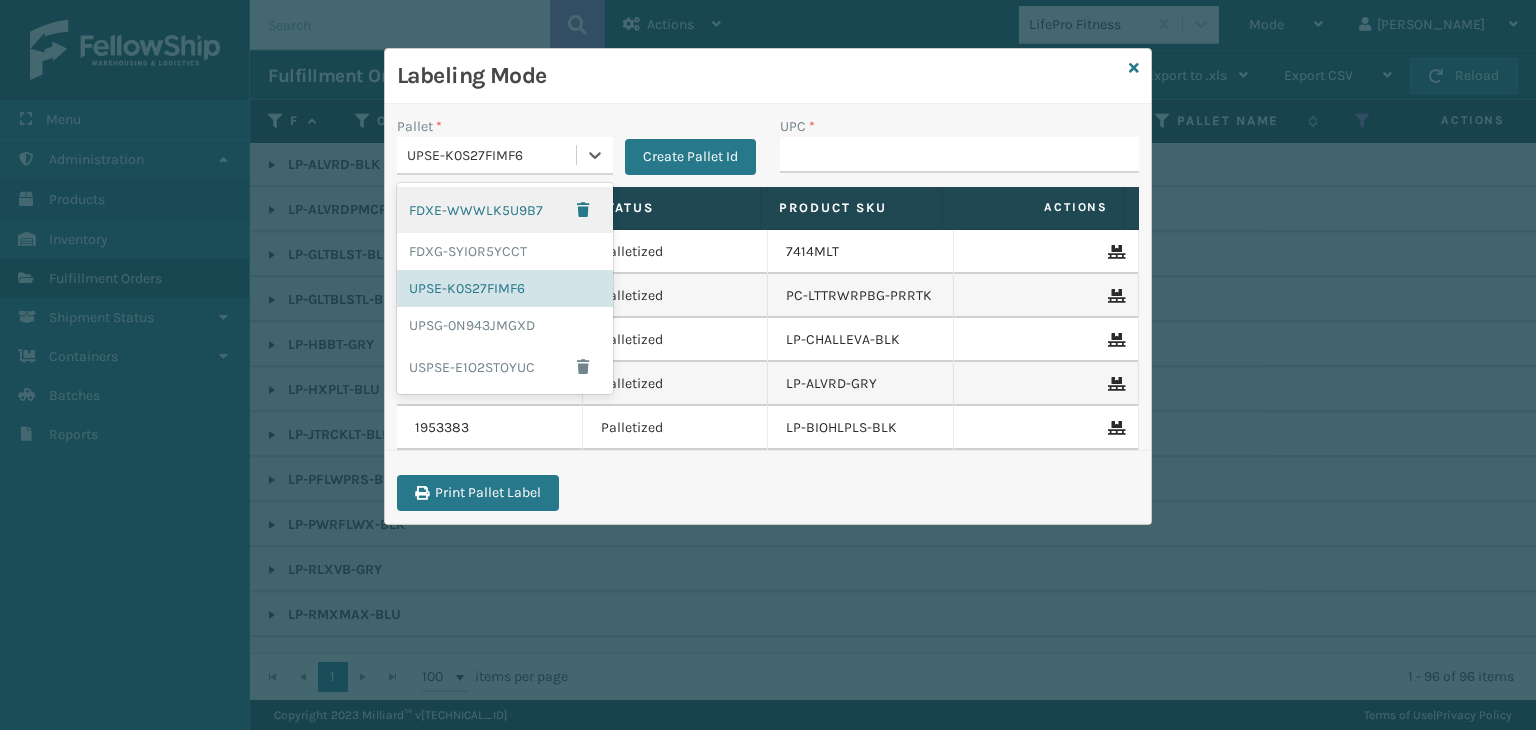 click on "UPSE-K0S27FIMF6" at bounding box center [492, 155] 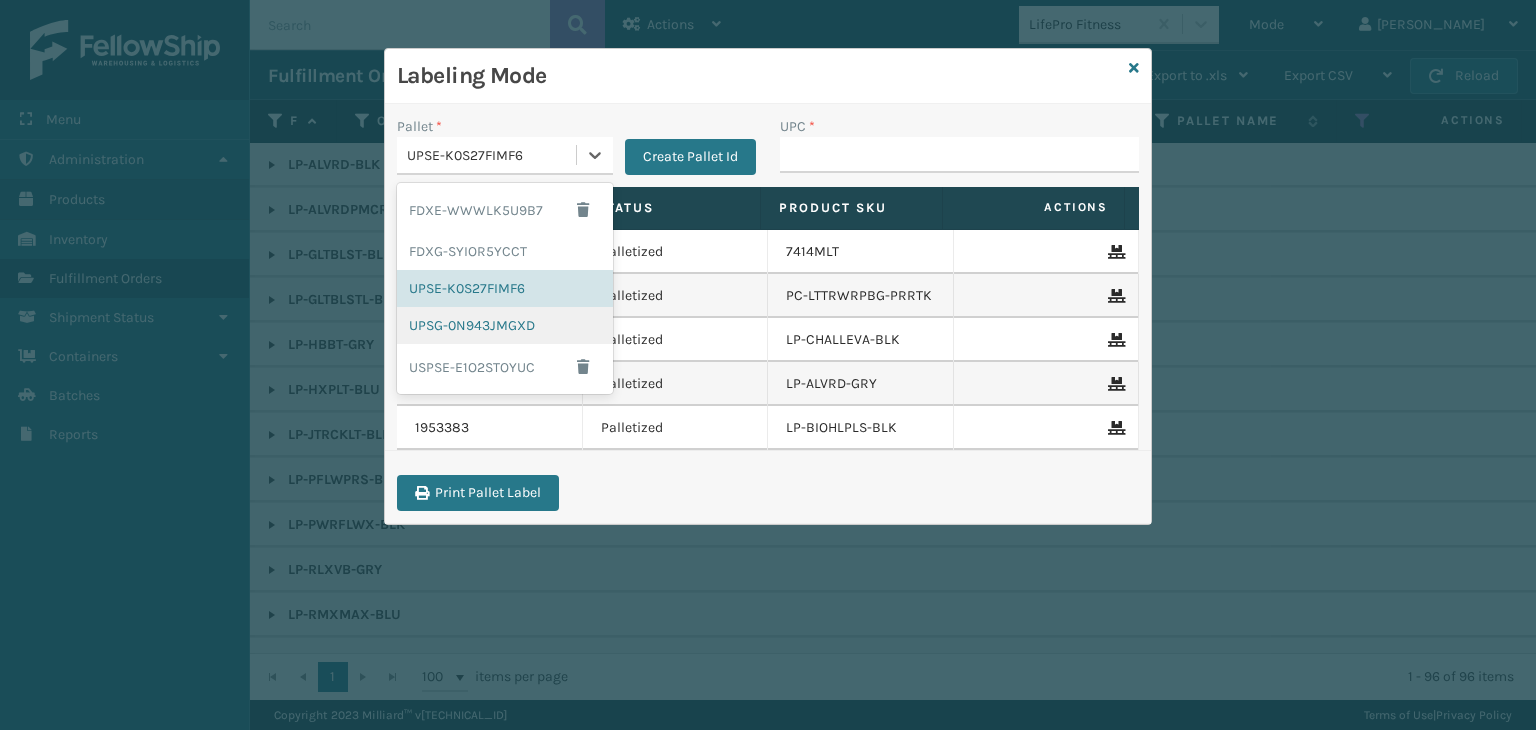 click on "UPSG-0N943JMGXD" at bounding box center [505, 325] 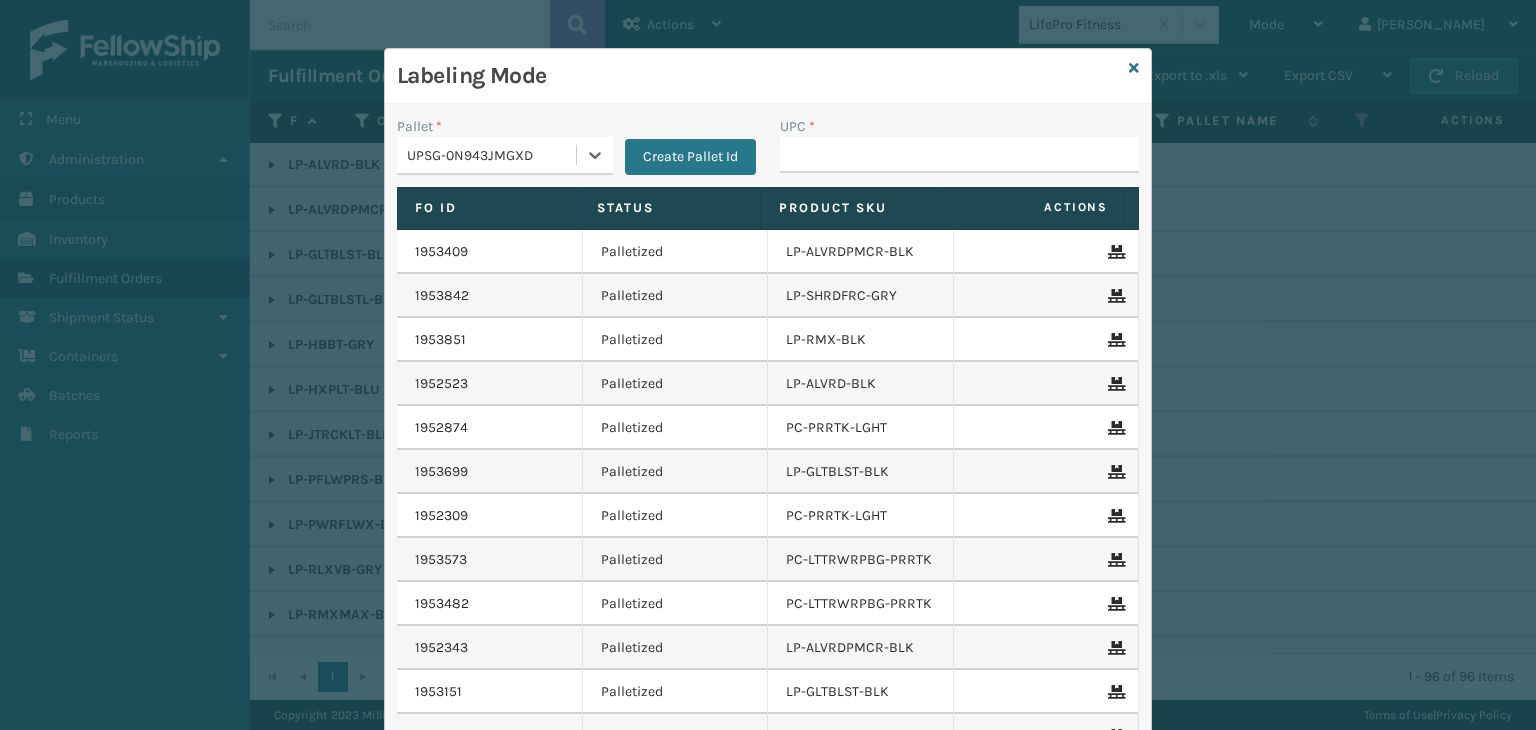 click on "UPC   *" at bounding box center (959, 151) 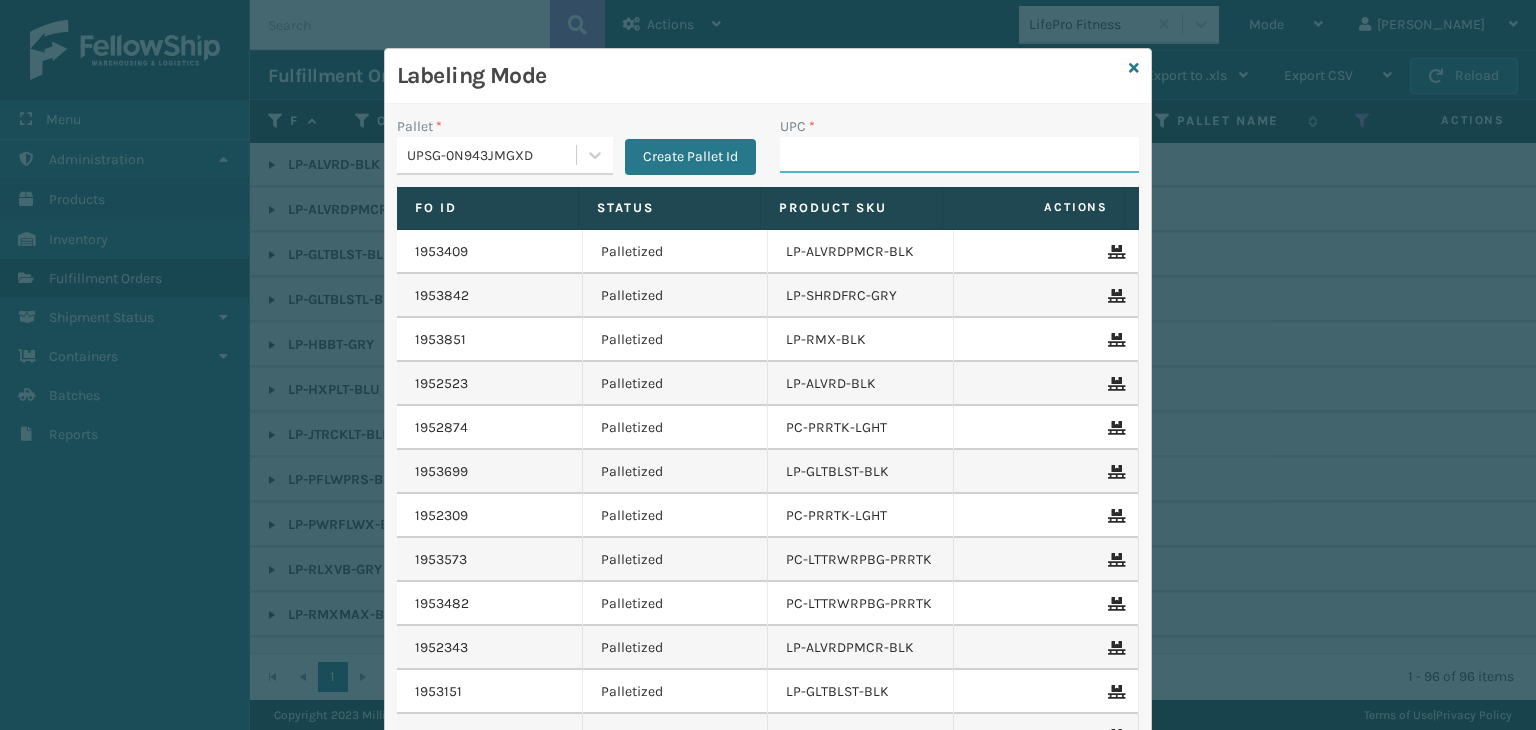 click on "UPC   *" at bounding box center (959, 155) 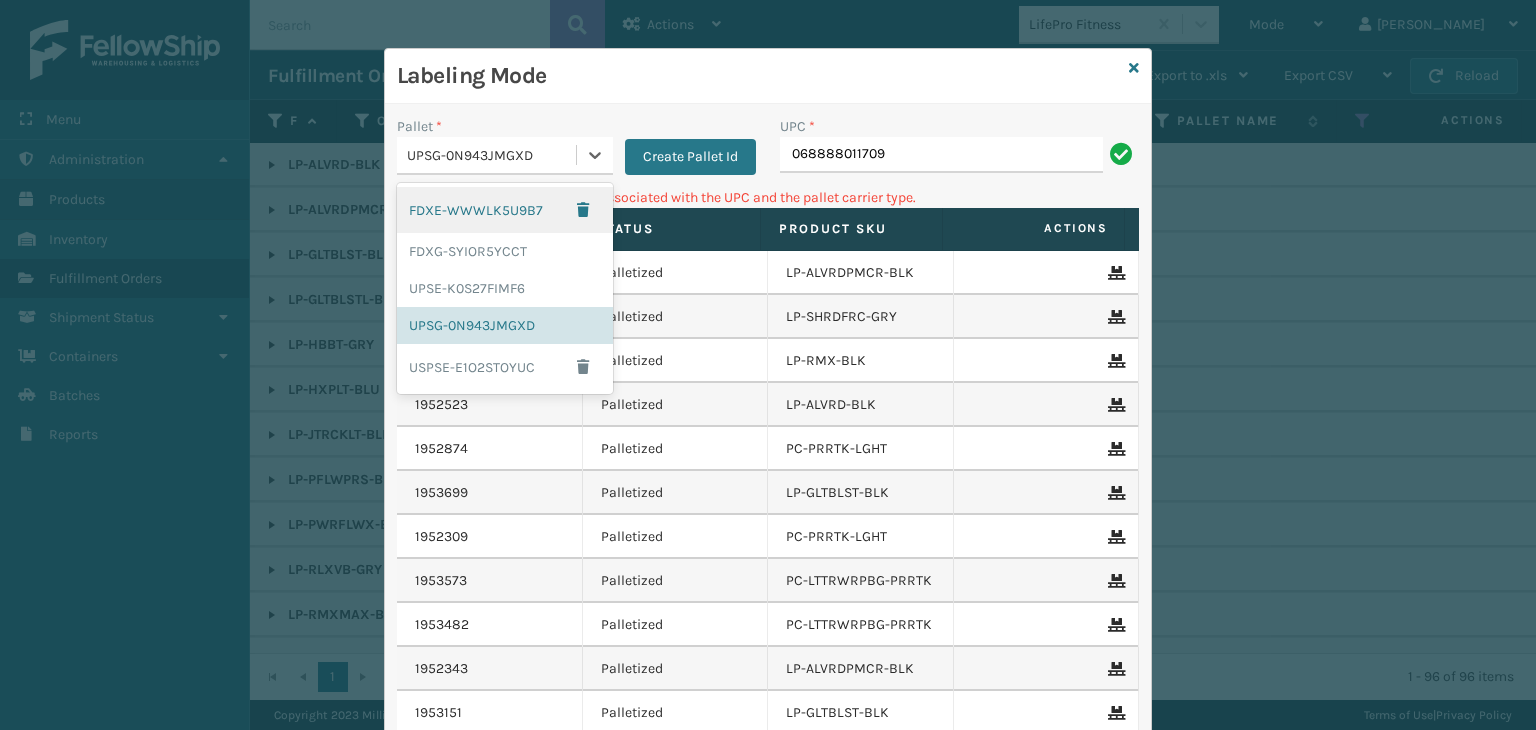 click on "UPSG-0N943JMGXD" at bounding box center [492, 155] 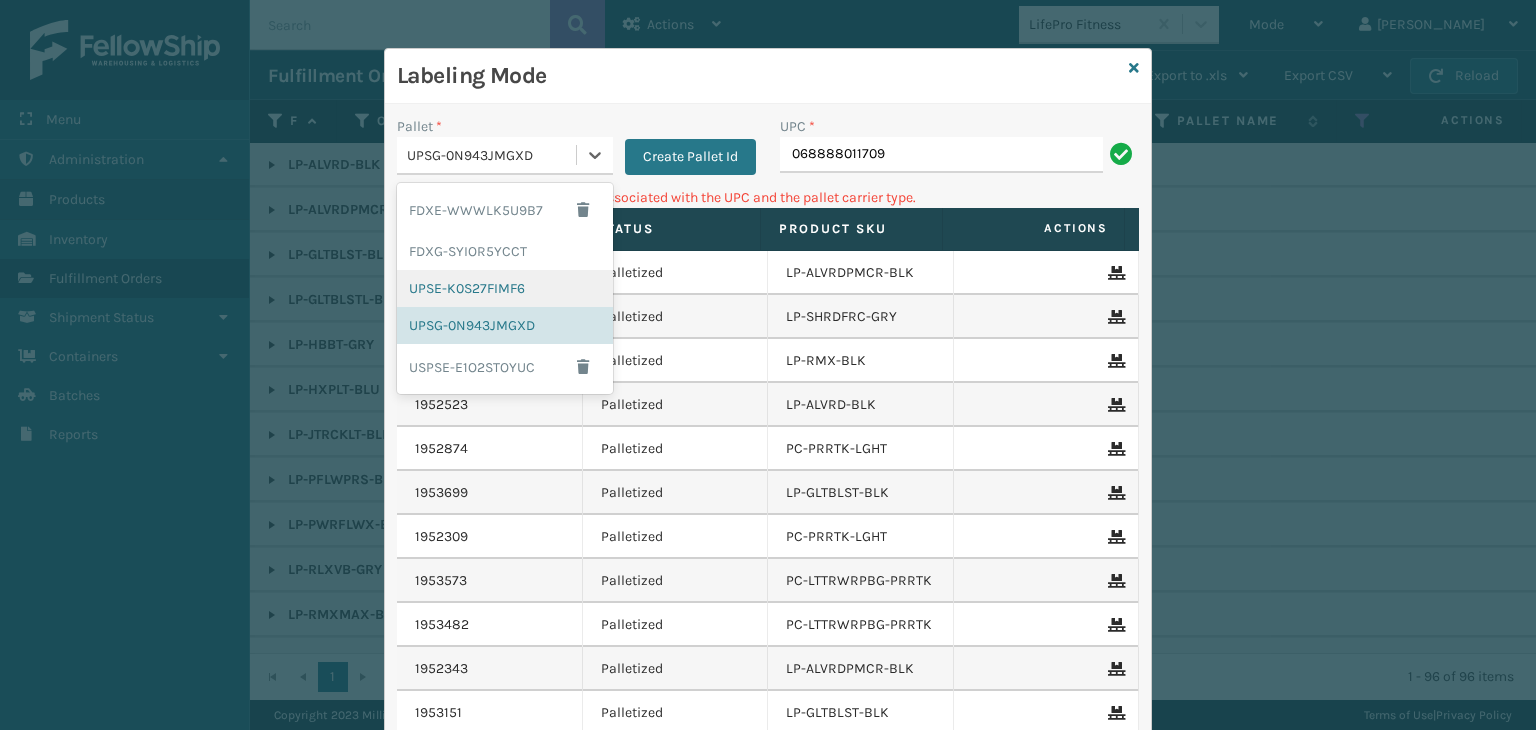click on "UPSE-K0S27FIMF6" at bounding box center [505, 288] 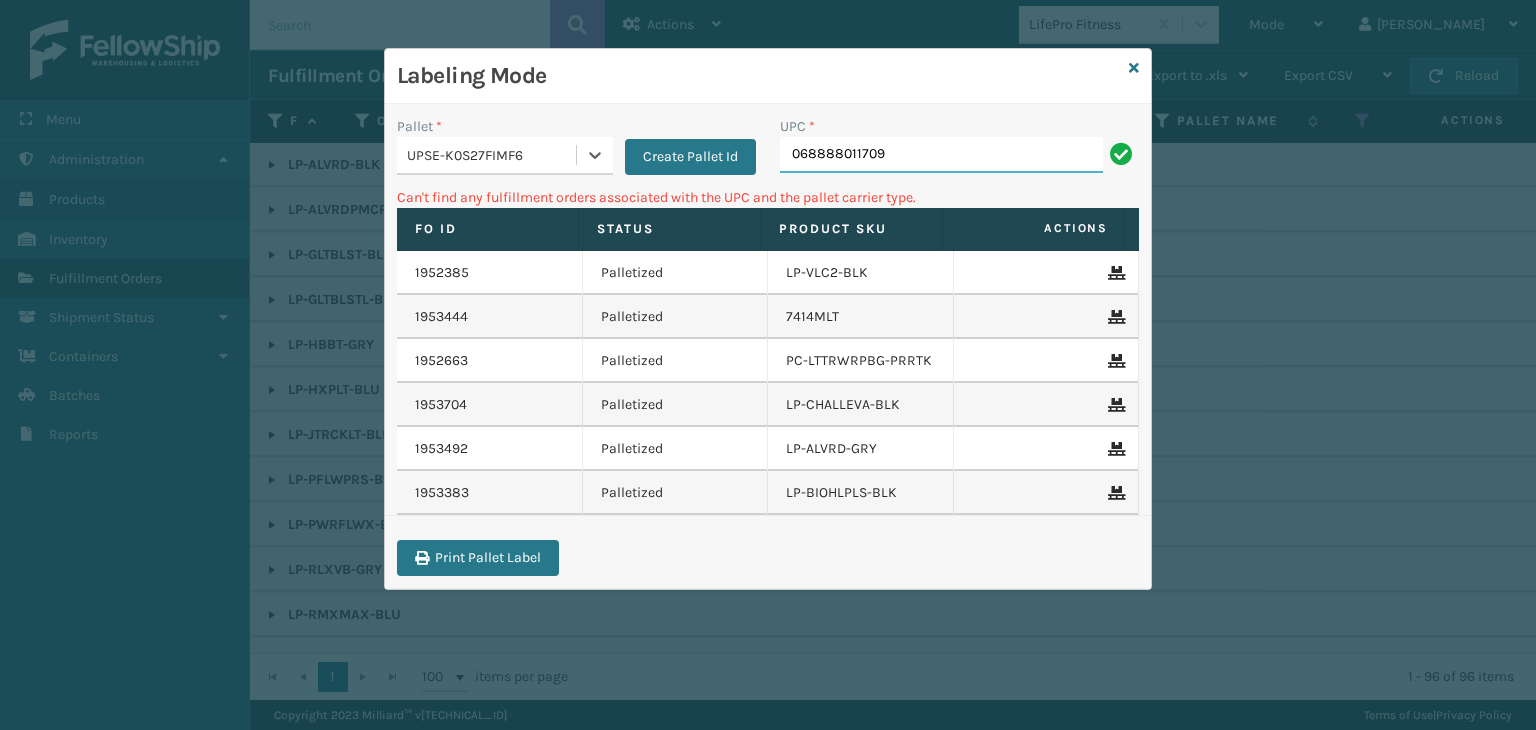 click on "068888011709" at bounding box center (941, 155) 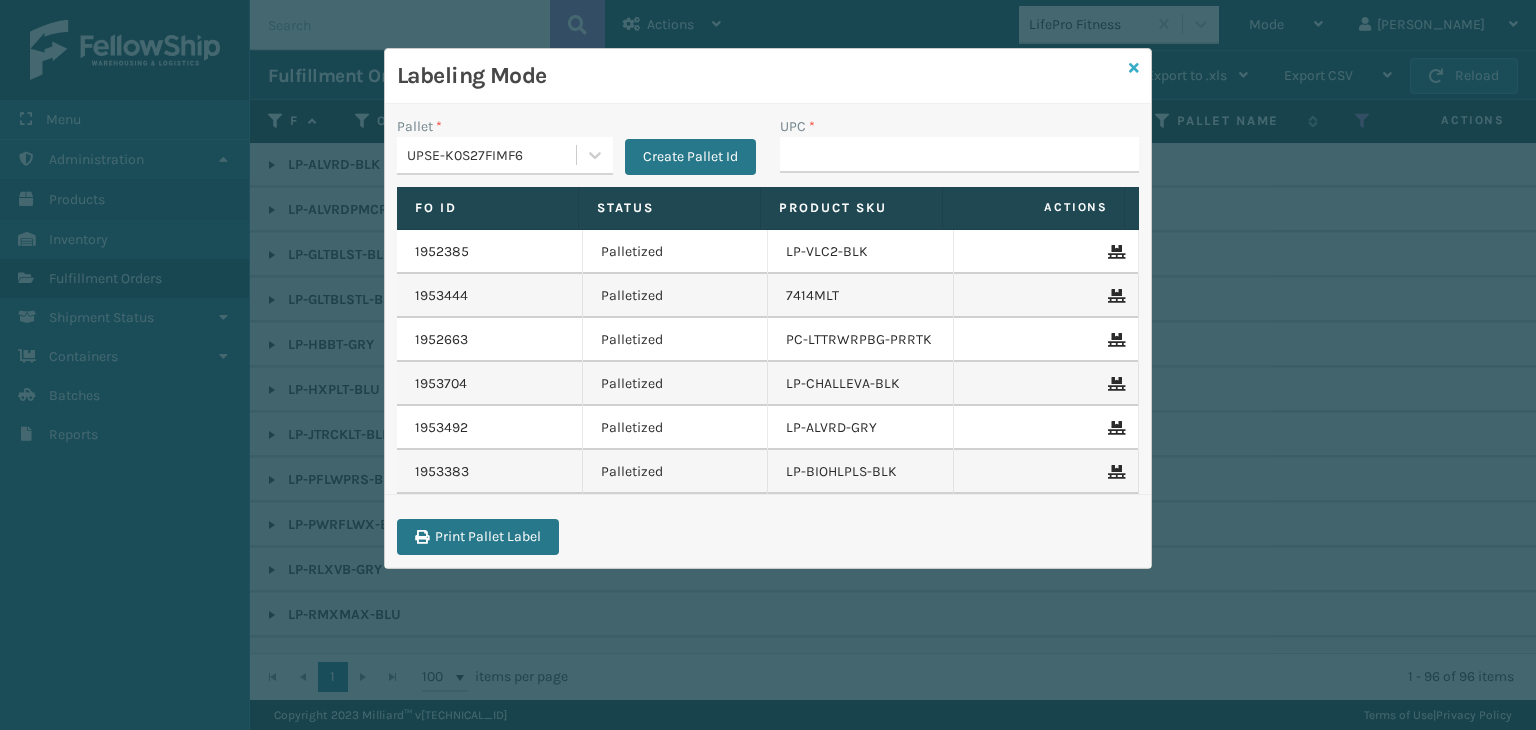 click at bounding box center (1134, 68) 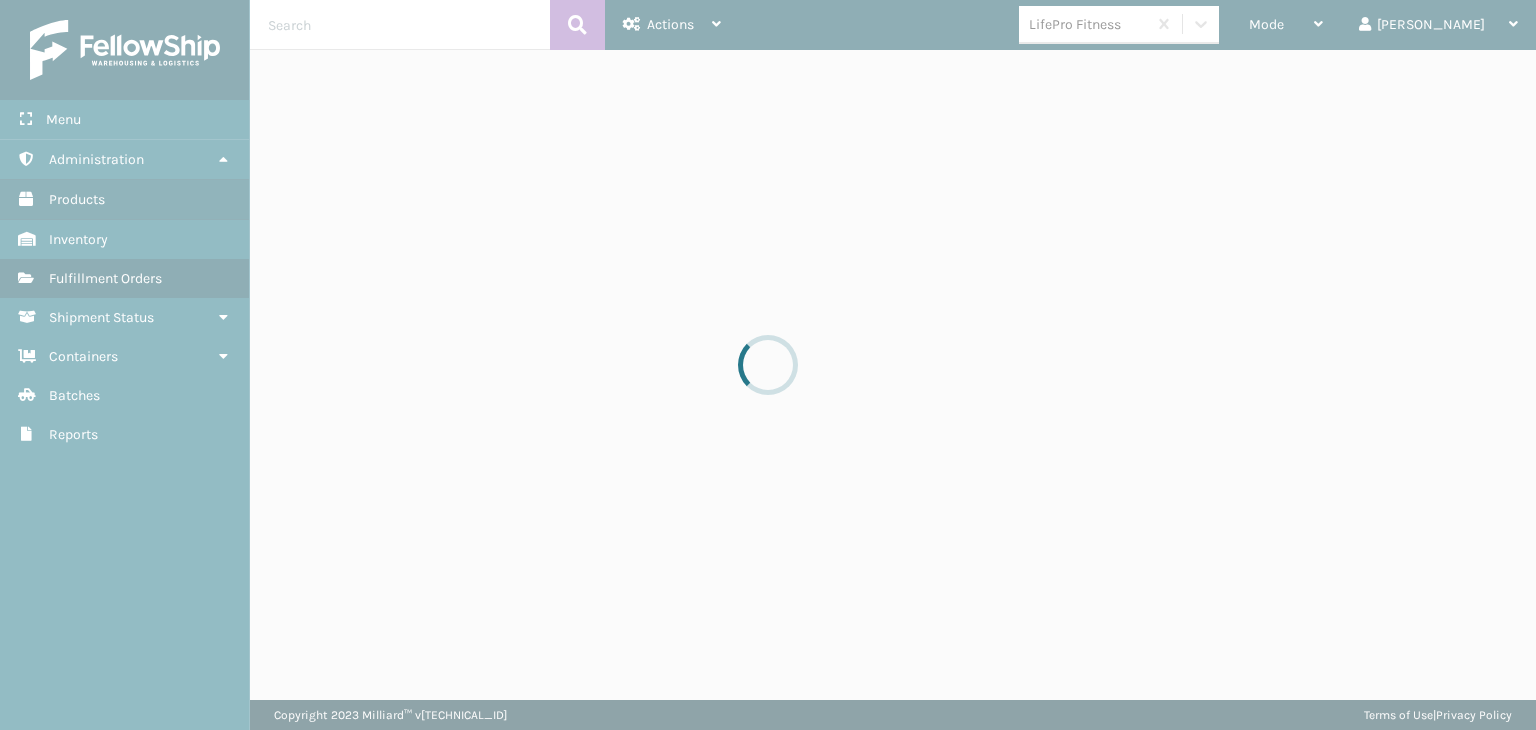 click at bounding box center [768, 365] 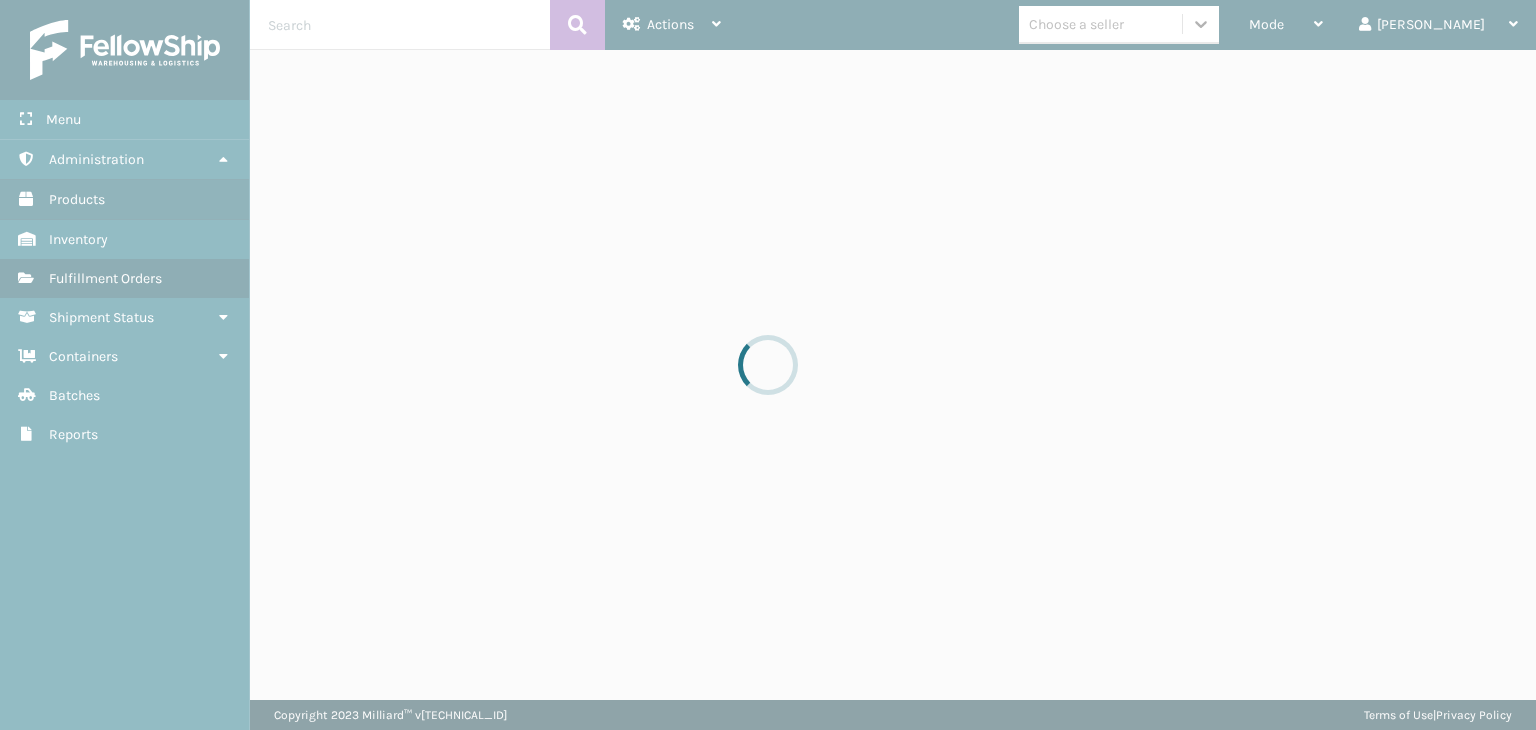 click at bounding box center (768, 365) 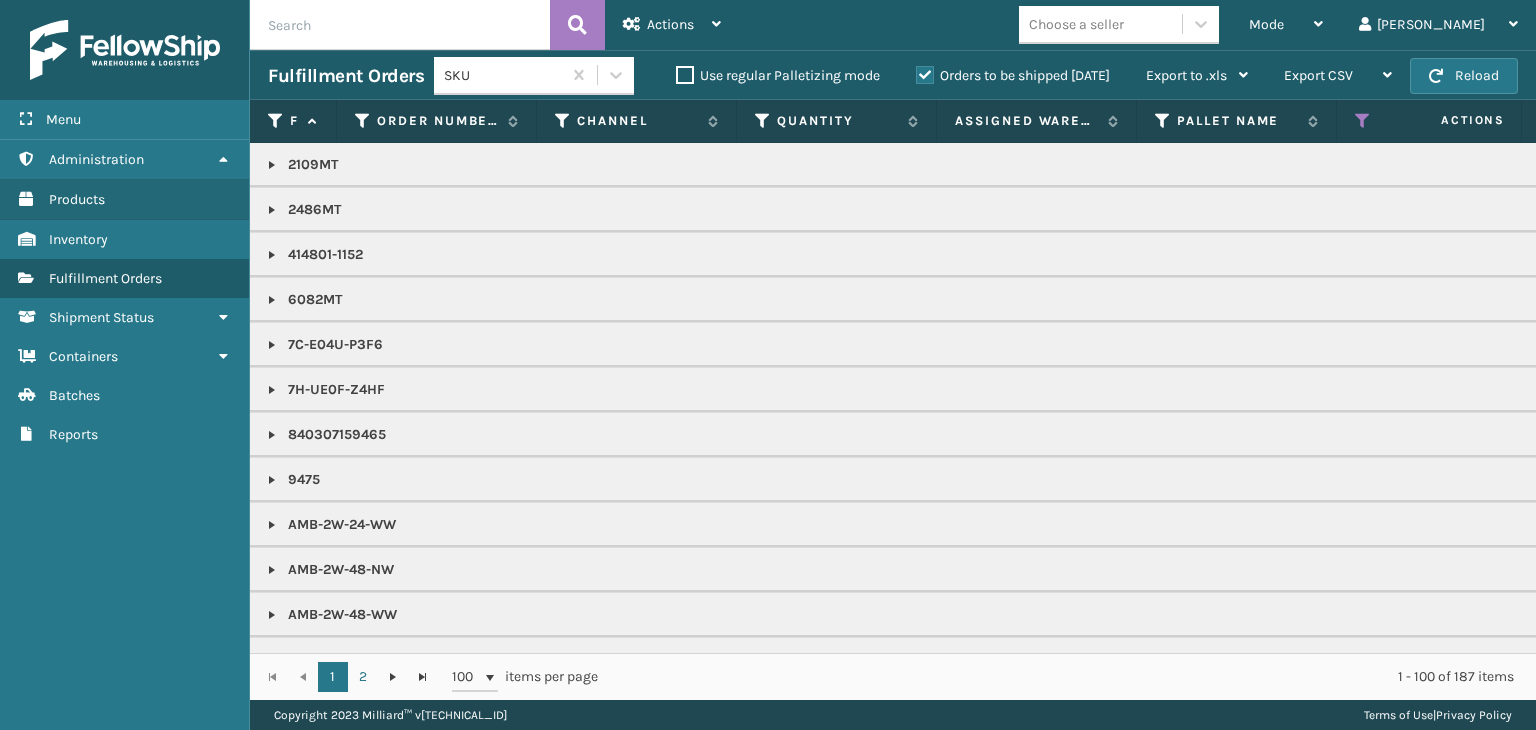 click on "Mode" at bounding box center (1266, 24) 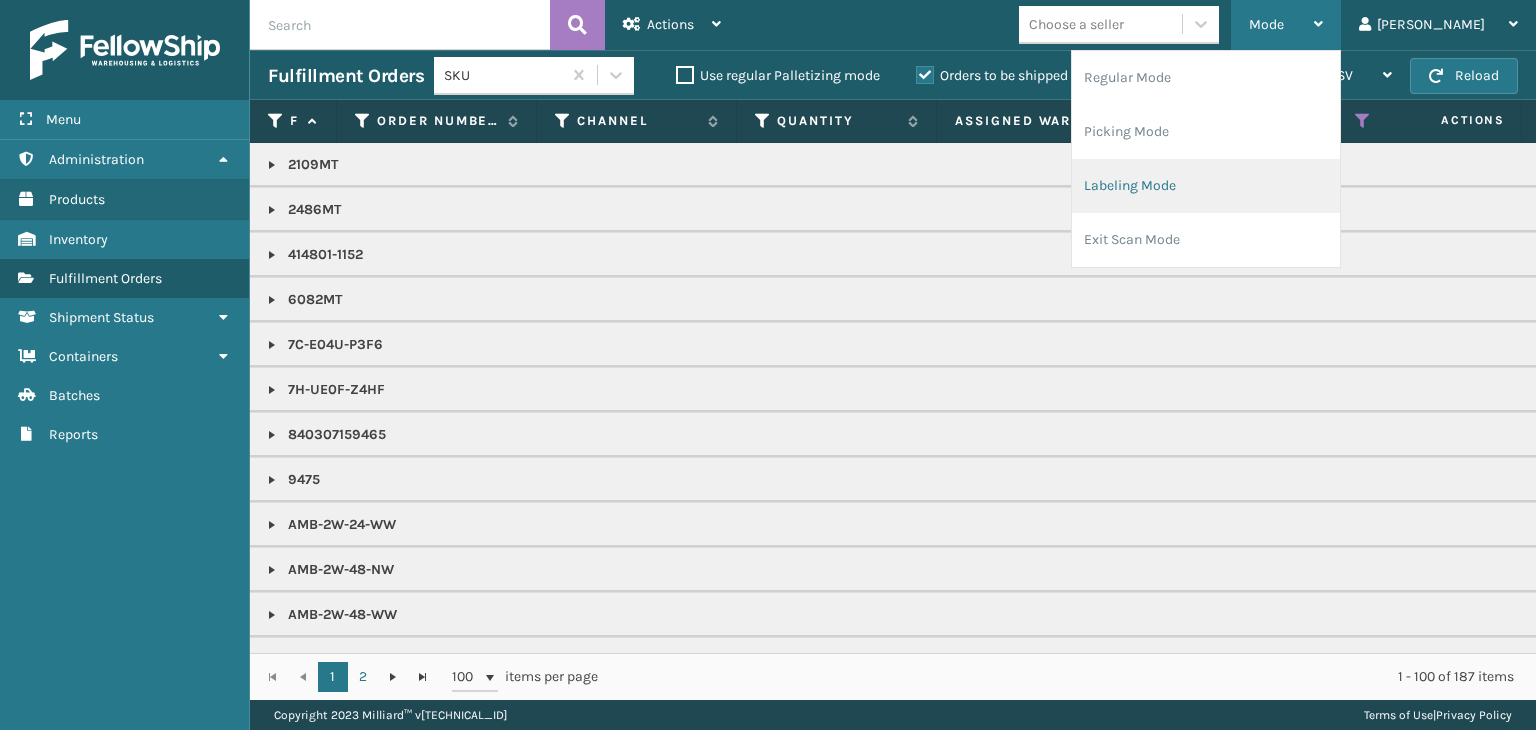 click on "Labeling Mode" at bounding box center [1206, 186] 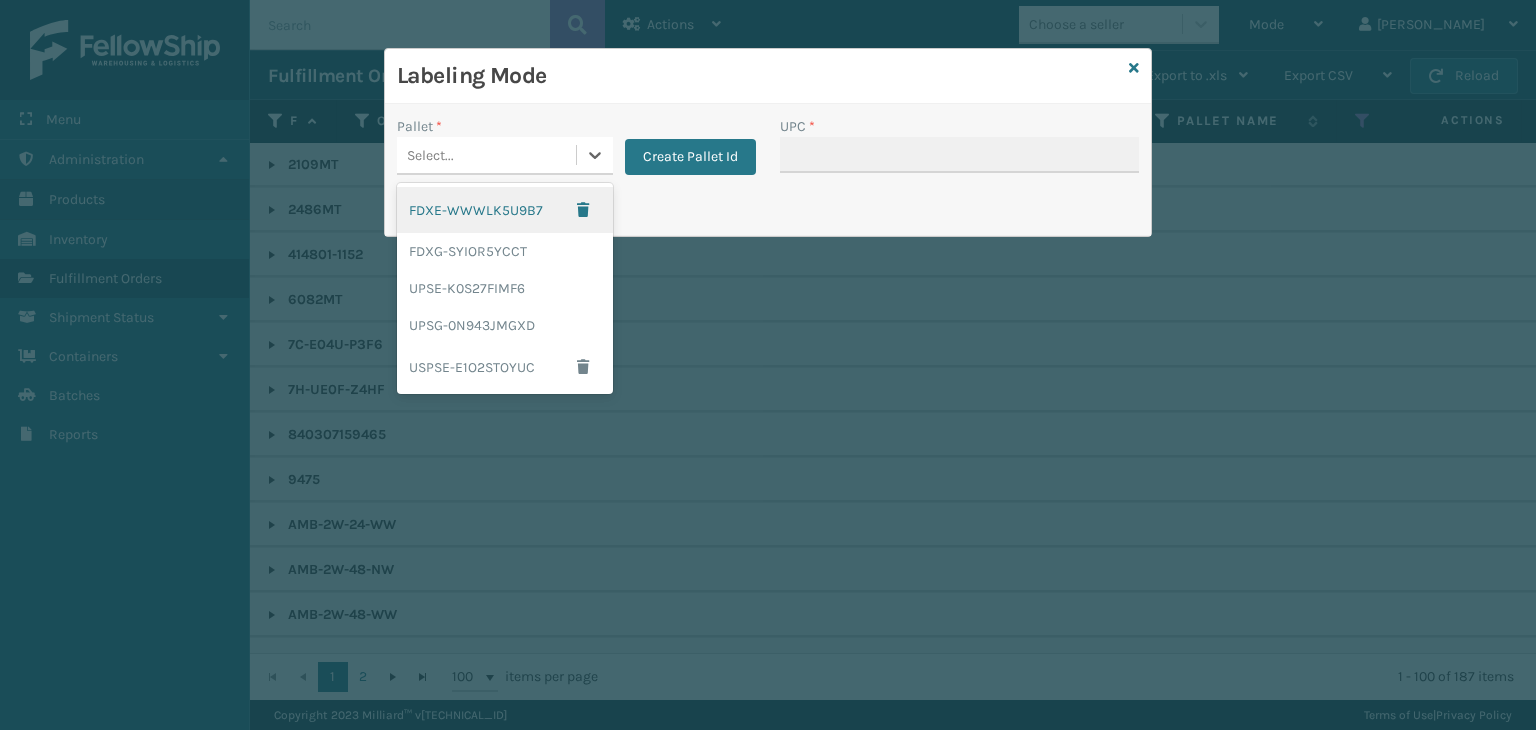 click on "Select..." at bounding box center [486, 155] 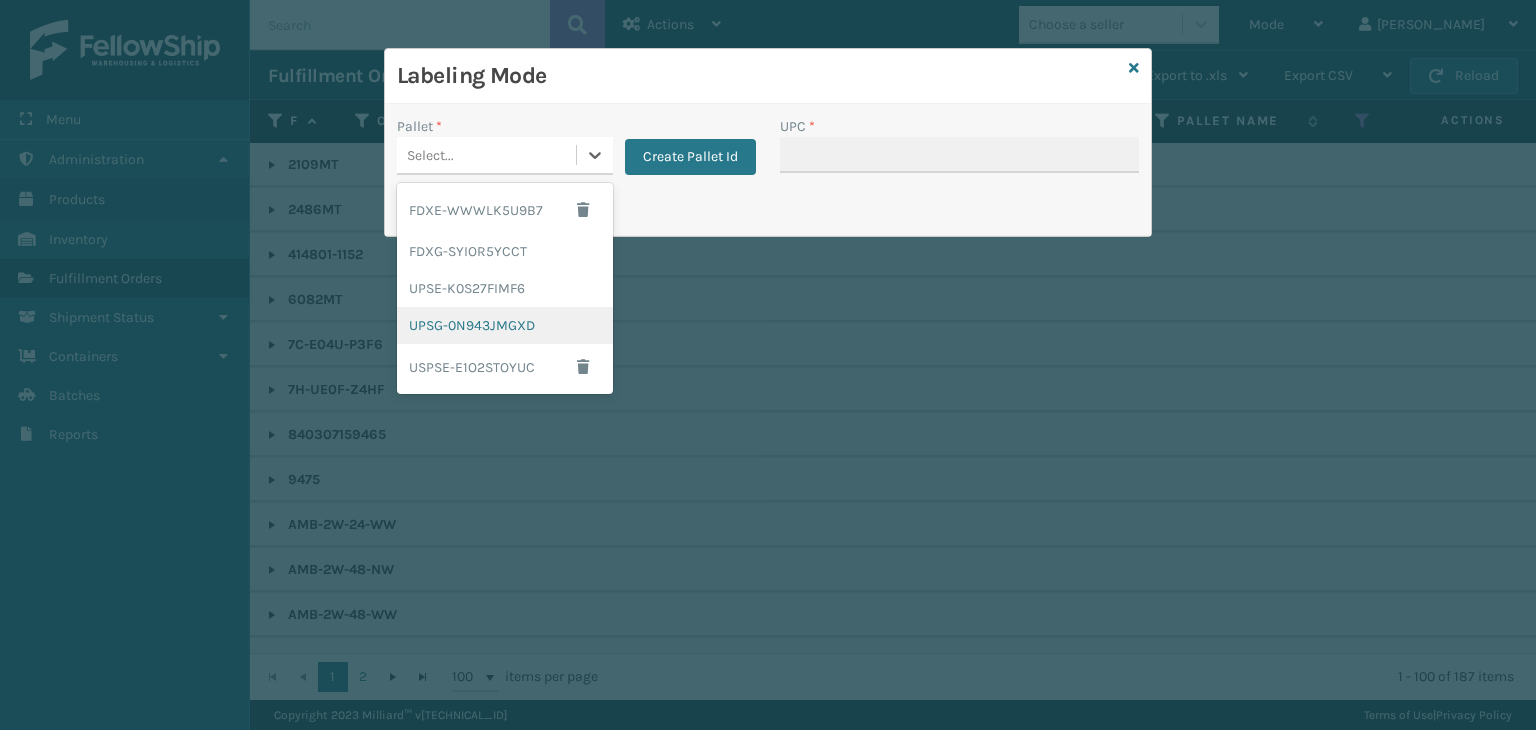 click on "UPSG-0N943JMGXD" at bounding box center [505, 325] 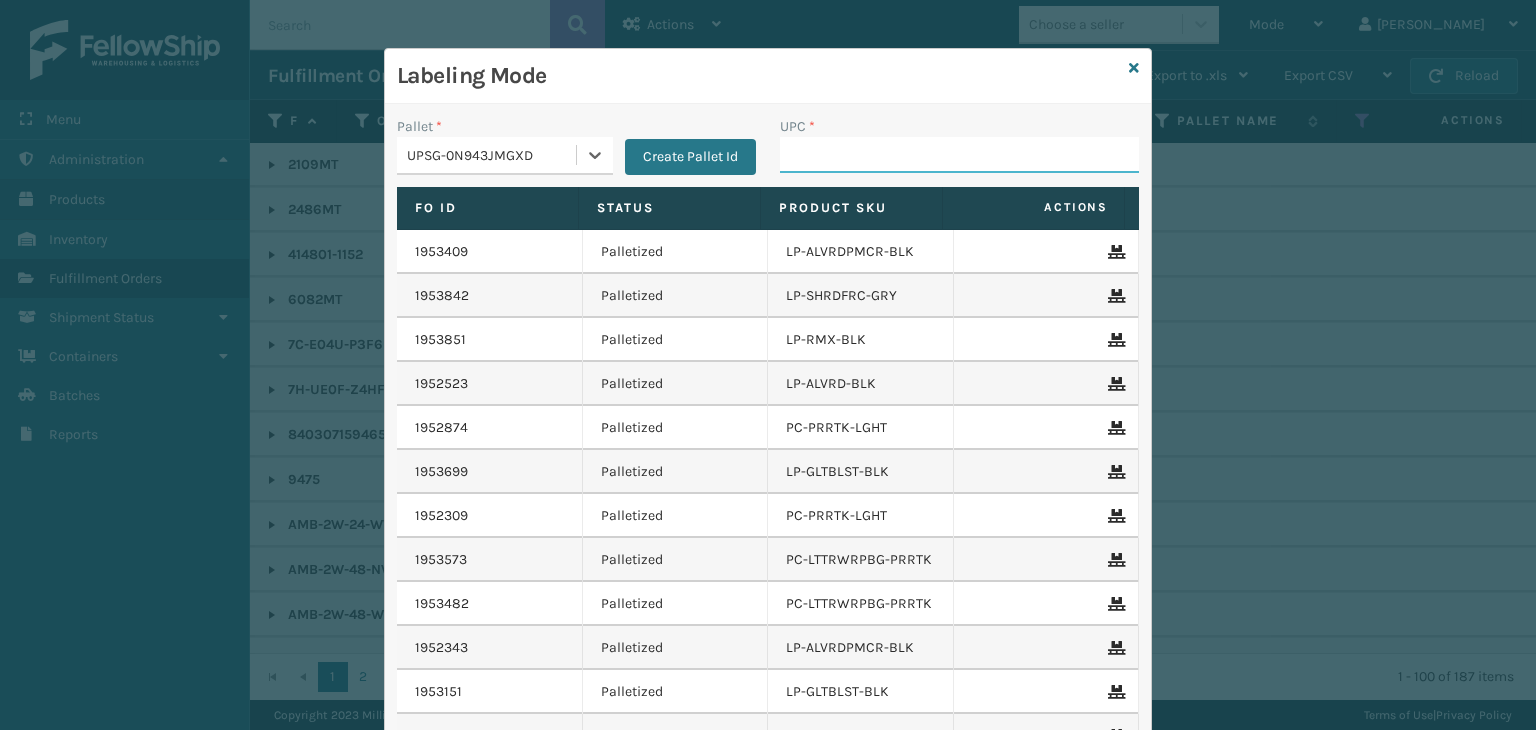 click on "UPC   *" at bounding box center (959, 155) 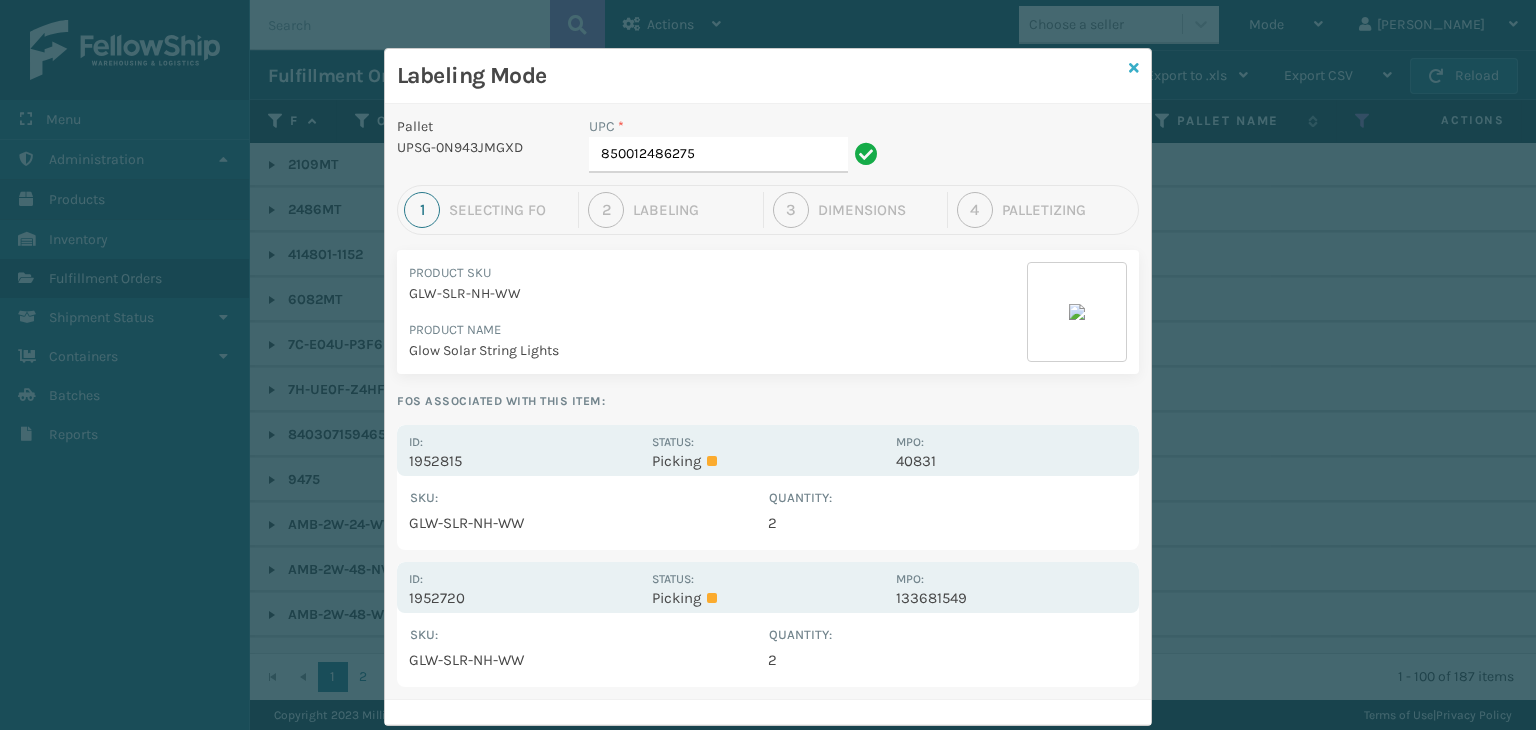 click at bounding box center [1134, 68] 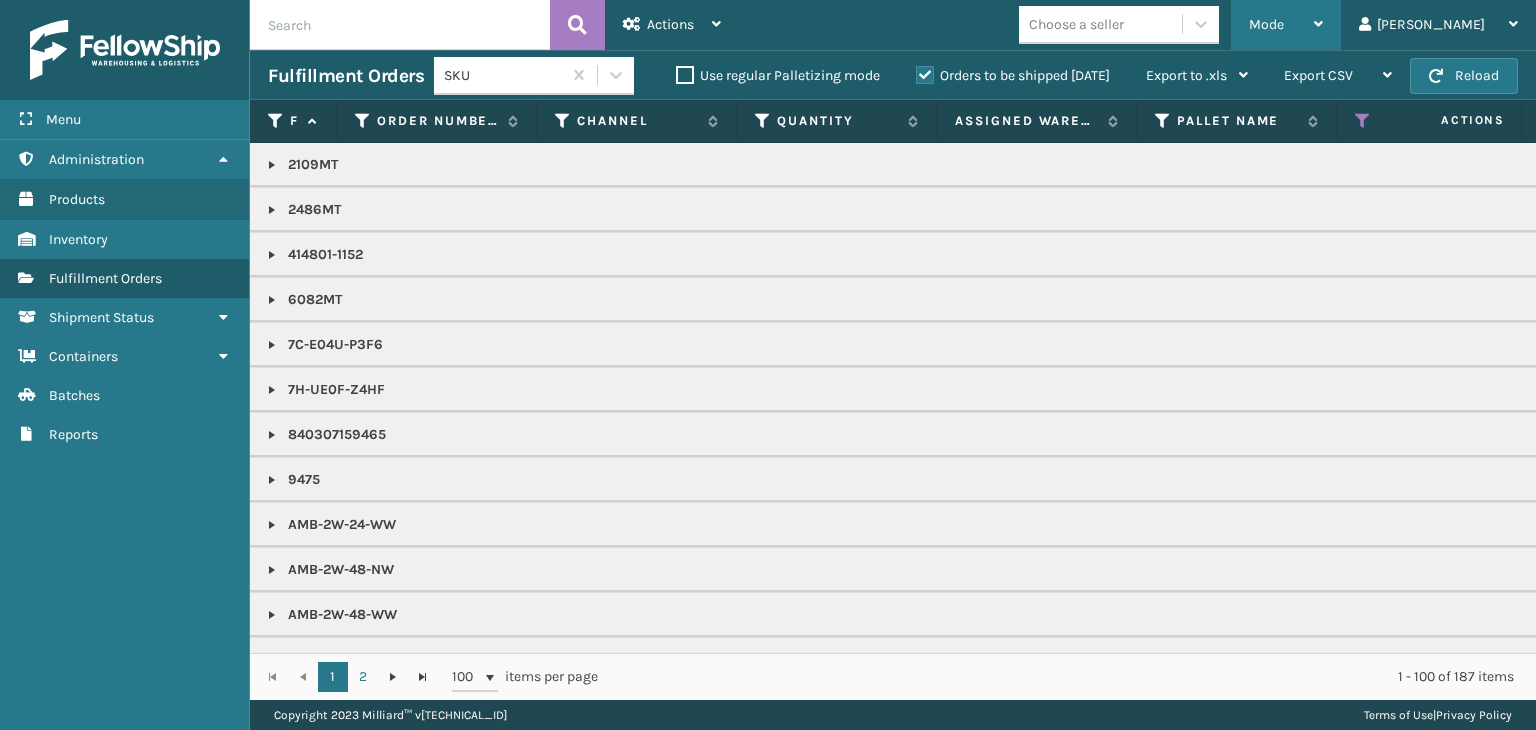 click on "Mode" at bounding box center (1266, 24) 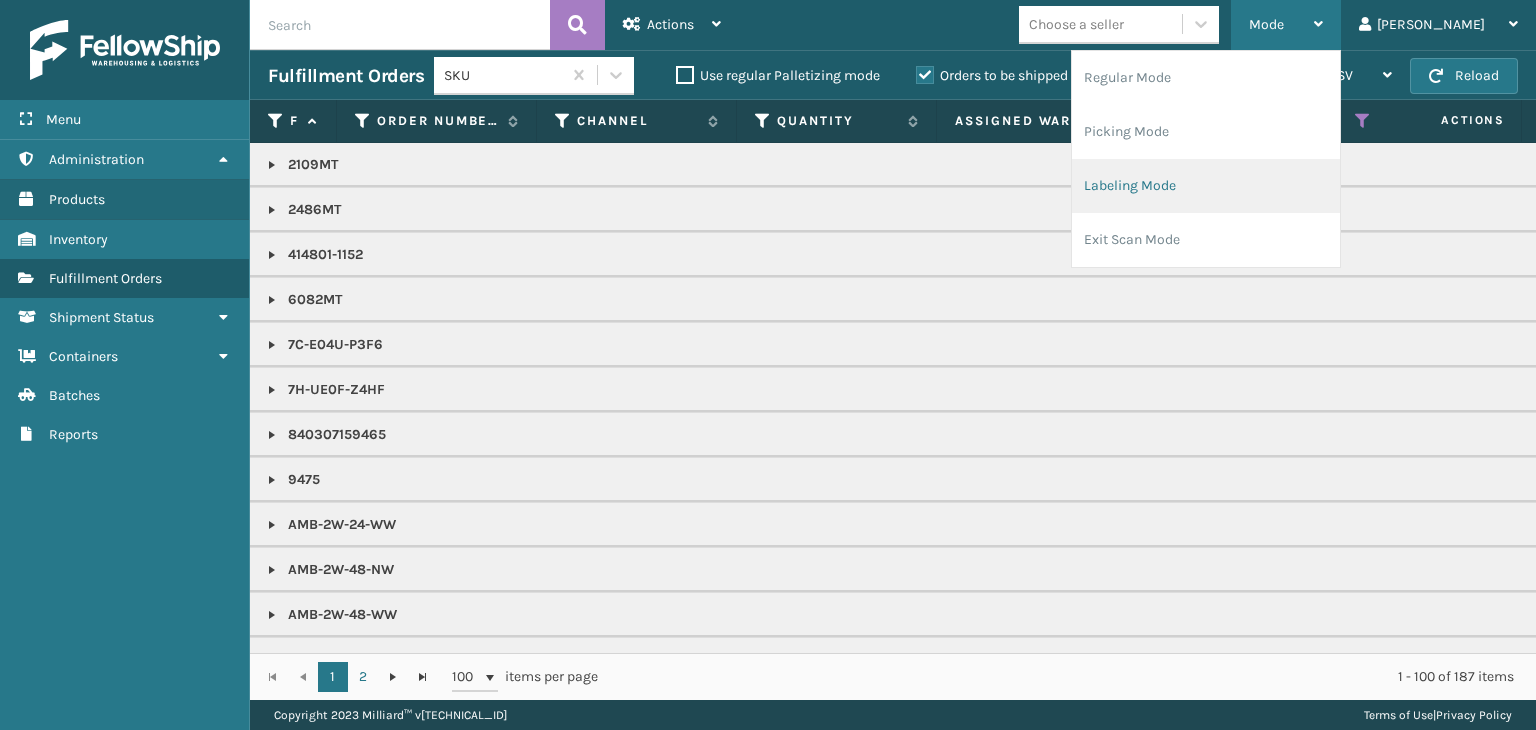 click on "Labeling Mode" at bounding box center [1206, 186] 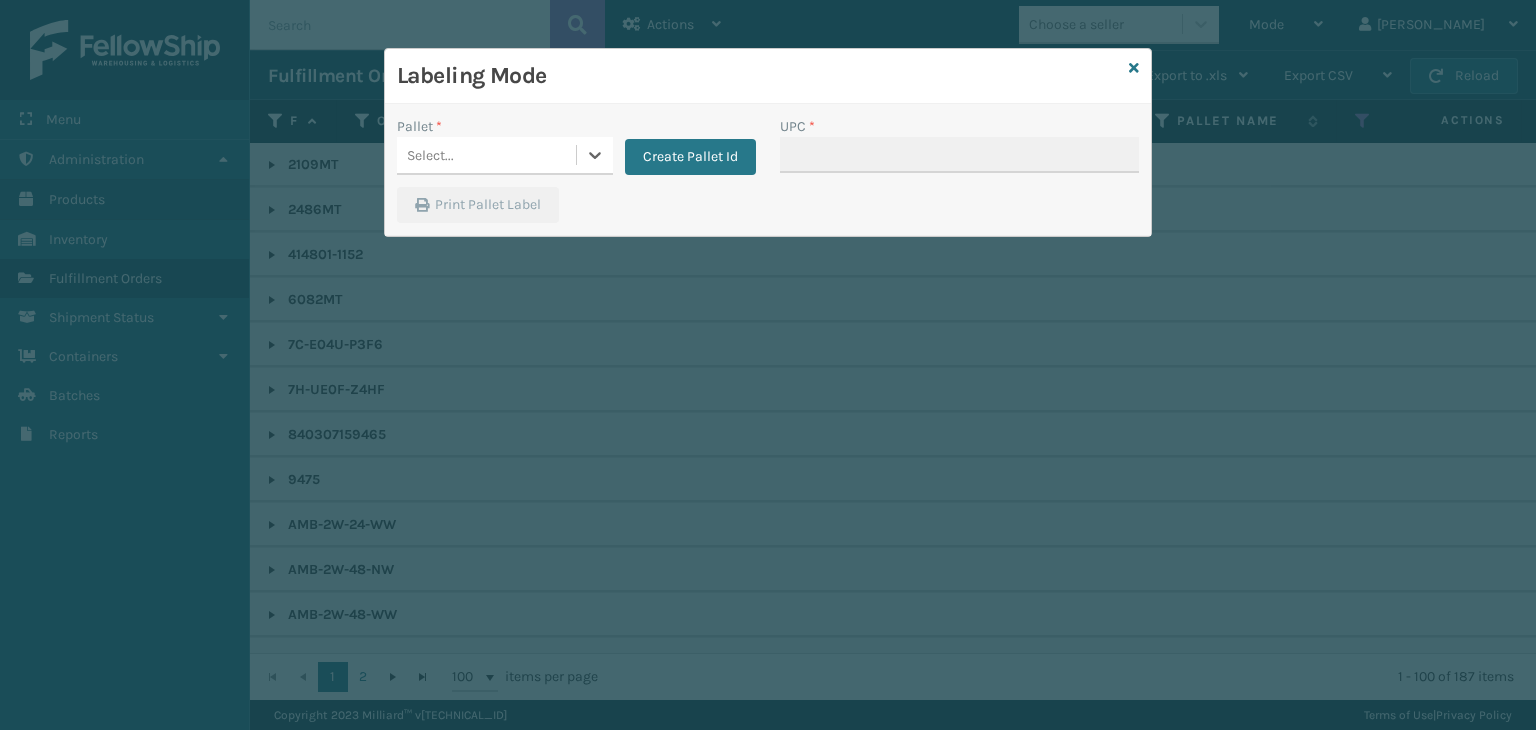 click on "Select..." at bounding box center (486, 155) 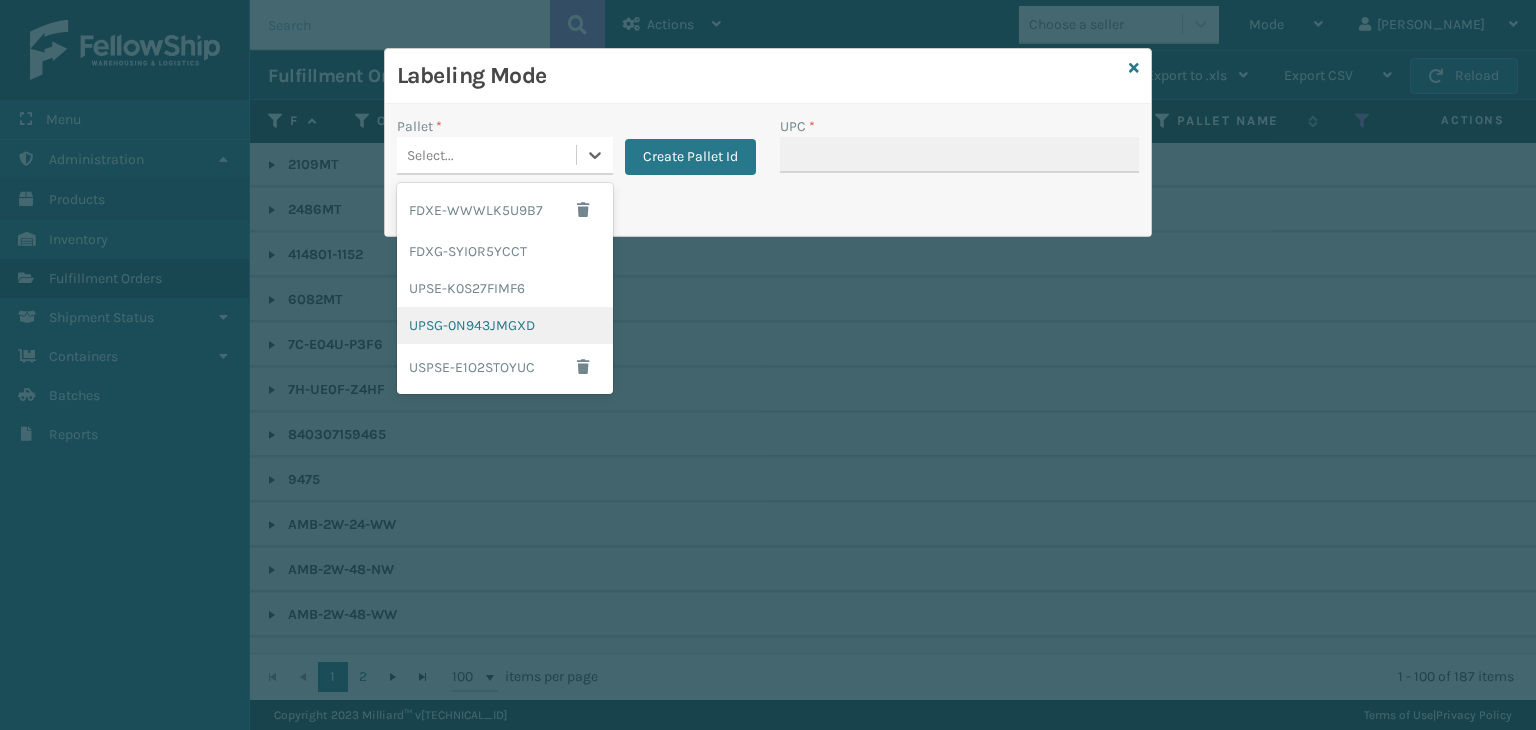 click on "UPSG-0N943JMGXD" at bounding box center [505, 325] 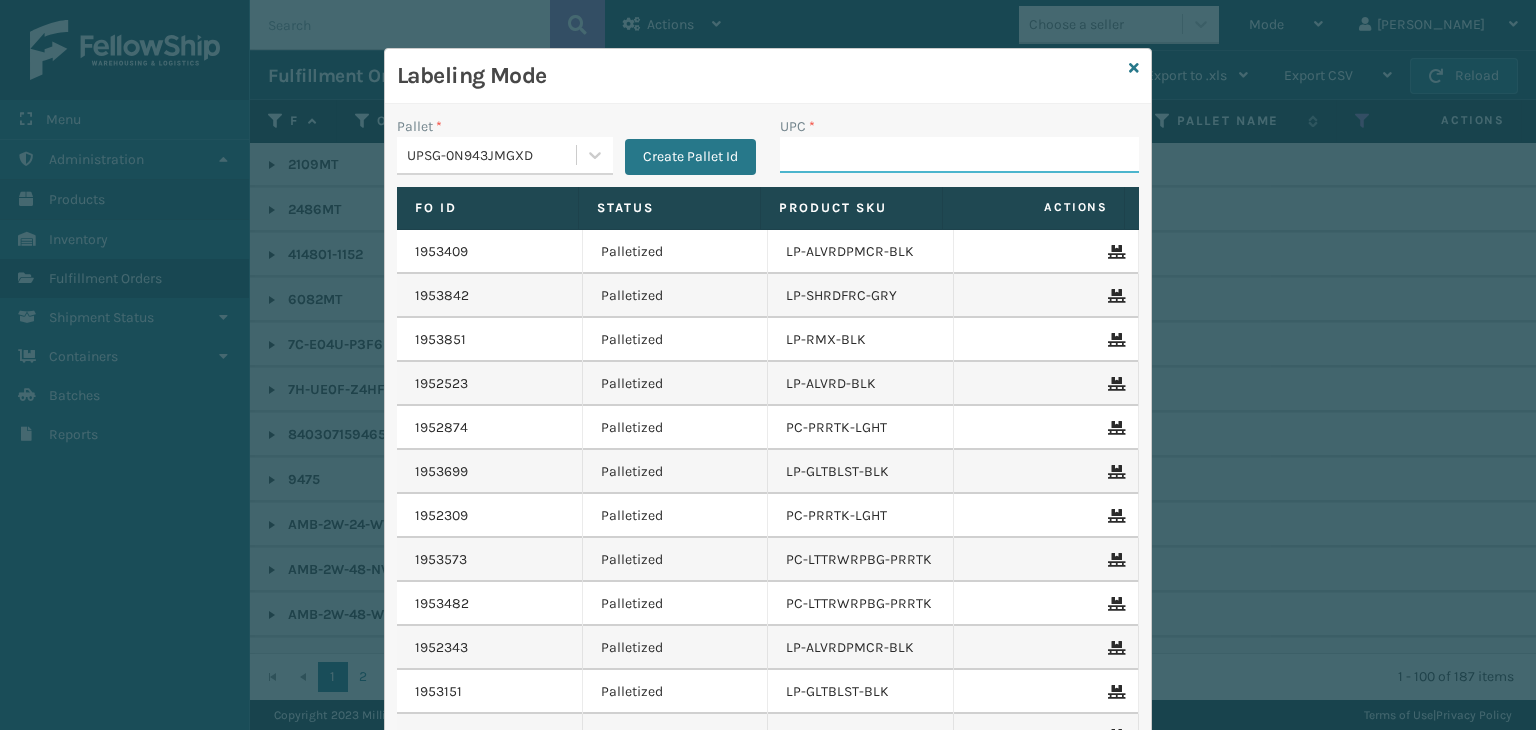 click on "UPC   *" at bounding box center (959, 155) 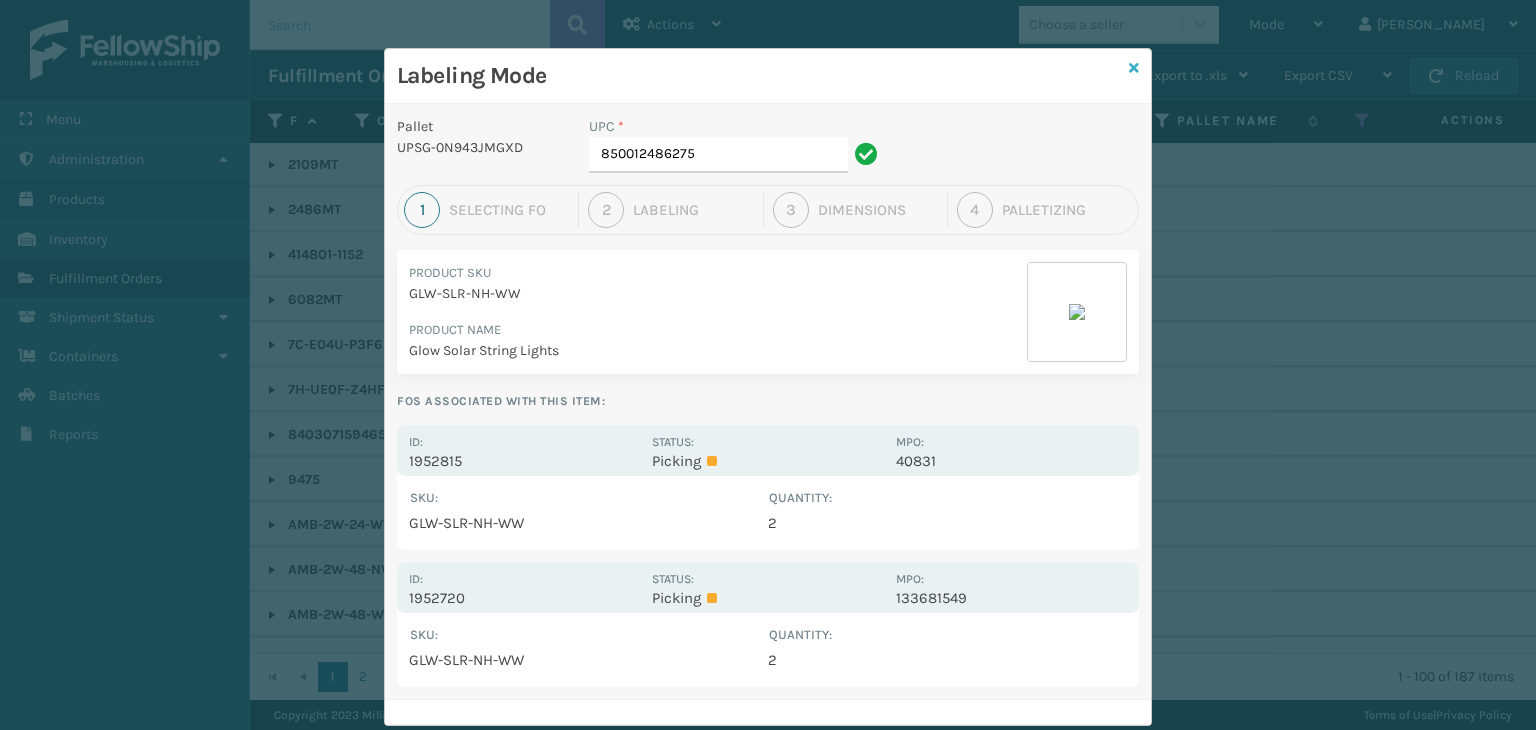 click at bounding box center [1134, 68] 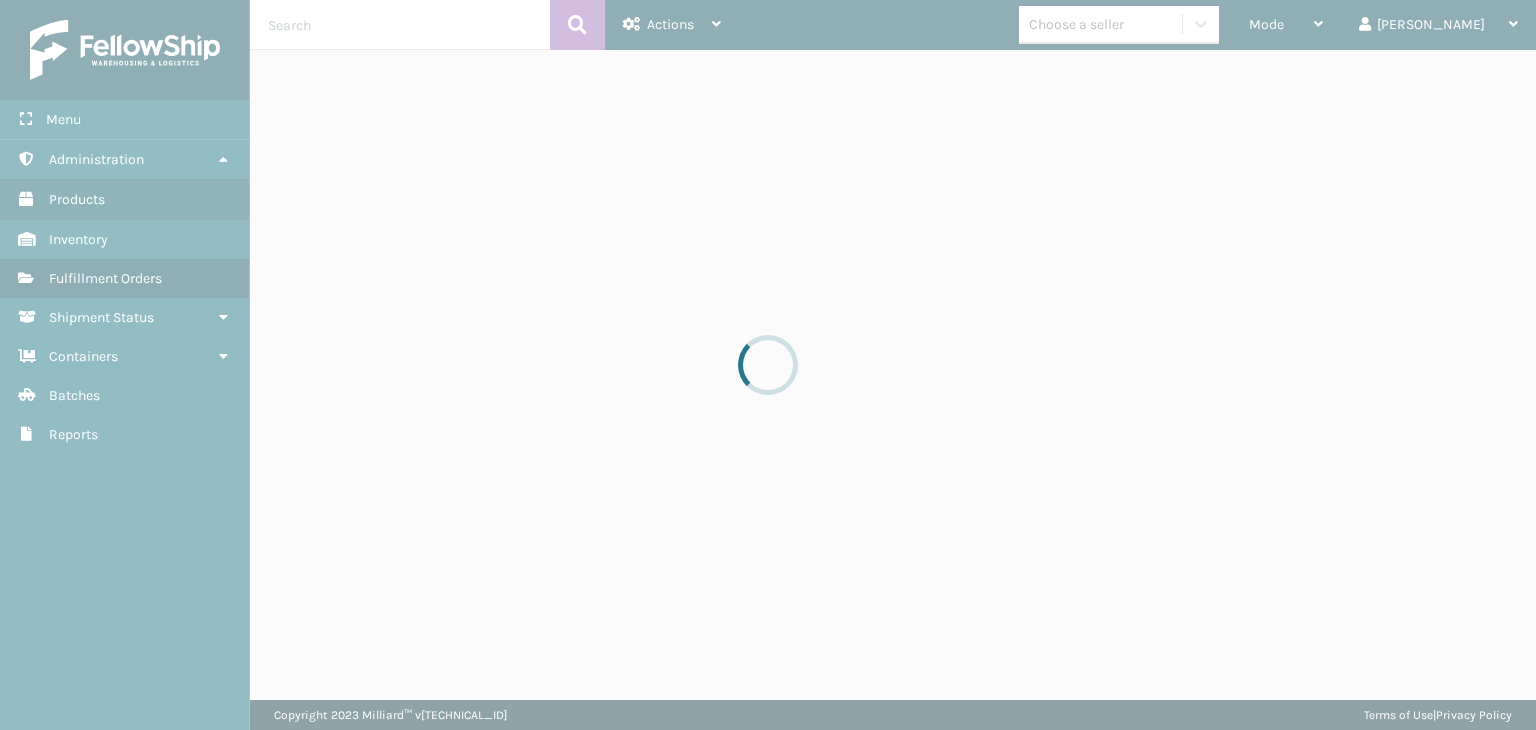 click at bounding box center [768, 365] 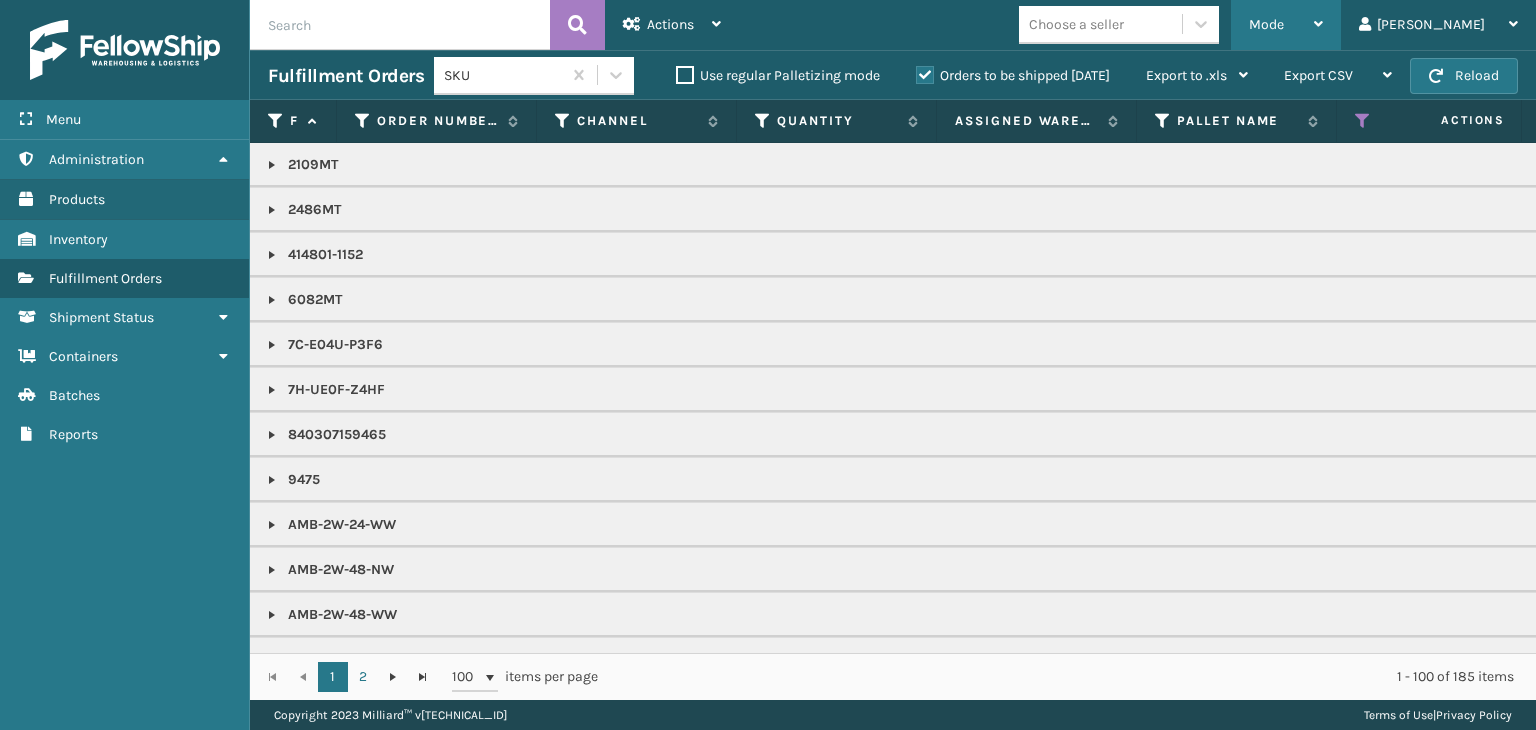 click on "Mode Regular Mode Picking Mode Labeling Mode Exit Scan Mode" at bounding box center (1286, 25) 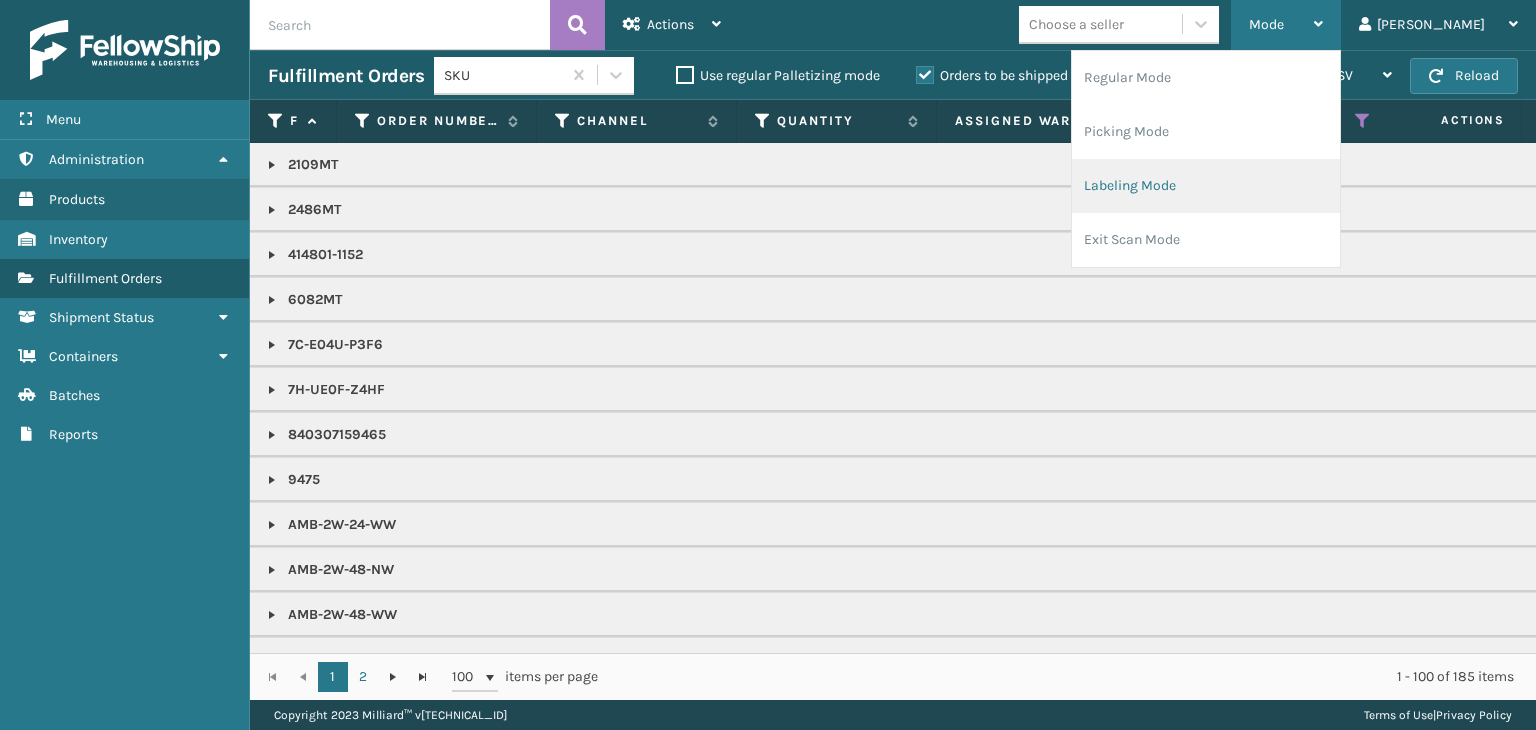 click on "Labeling Mode" at bounding box center [1206, 186] 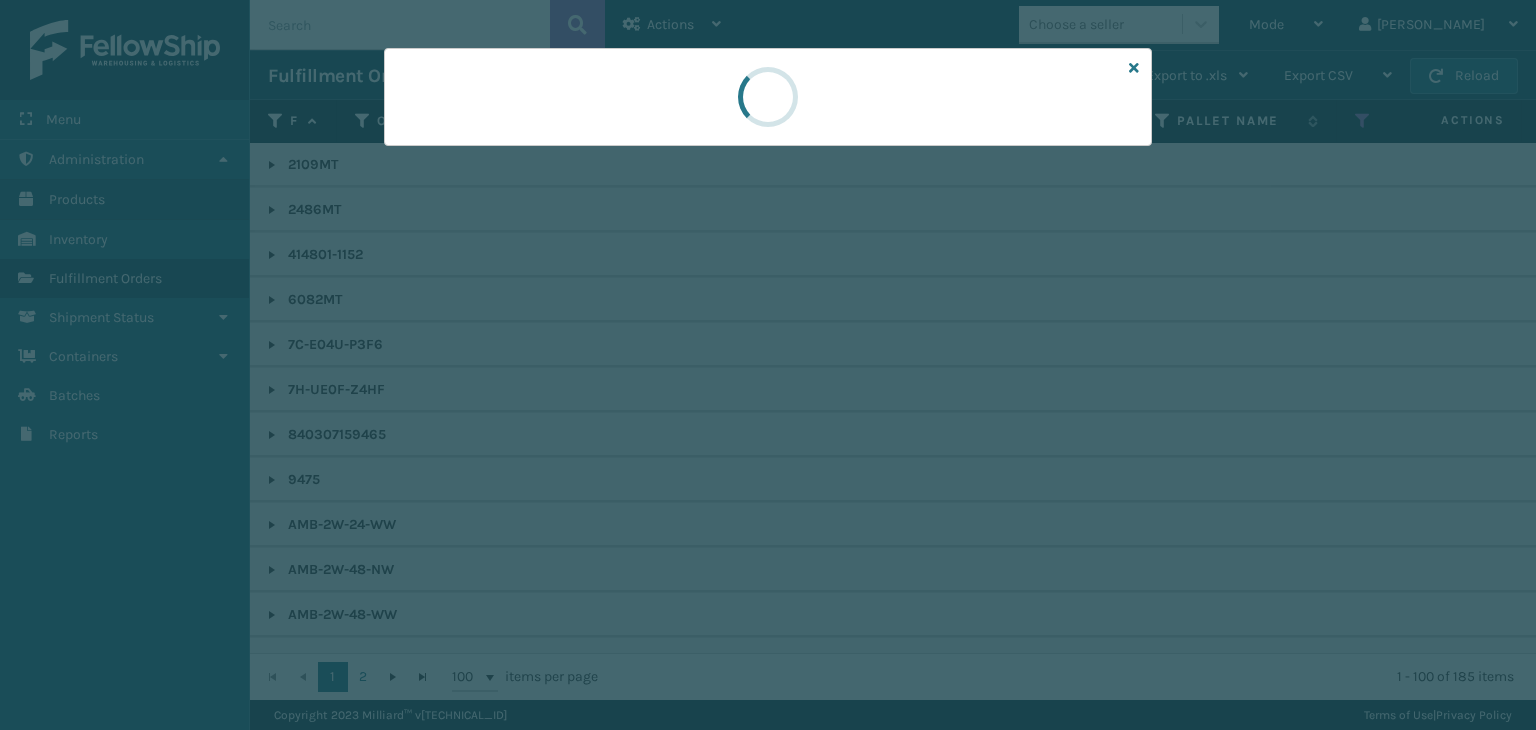 click at bounding box center [768, 365] 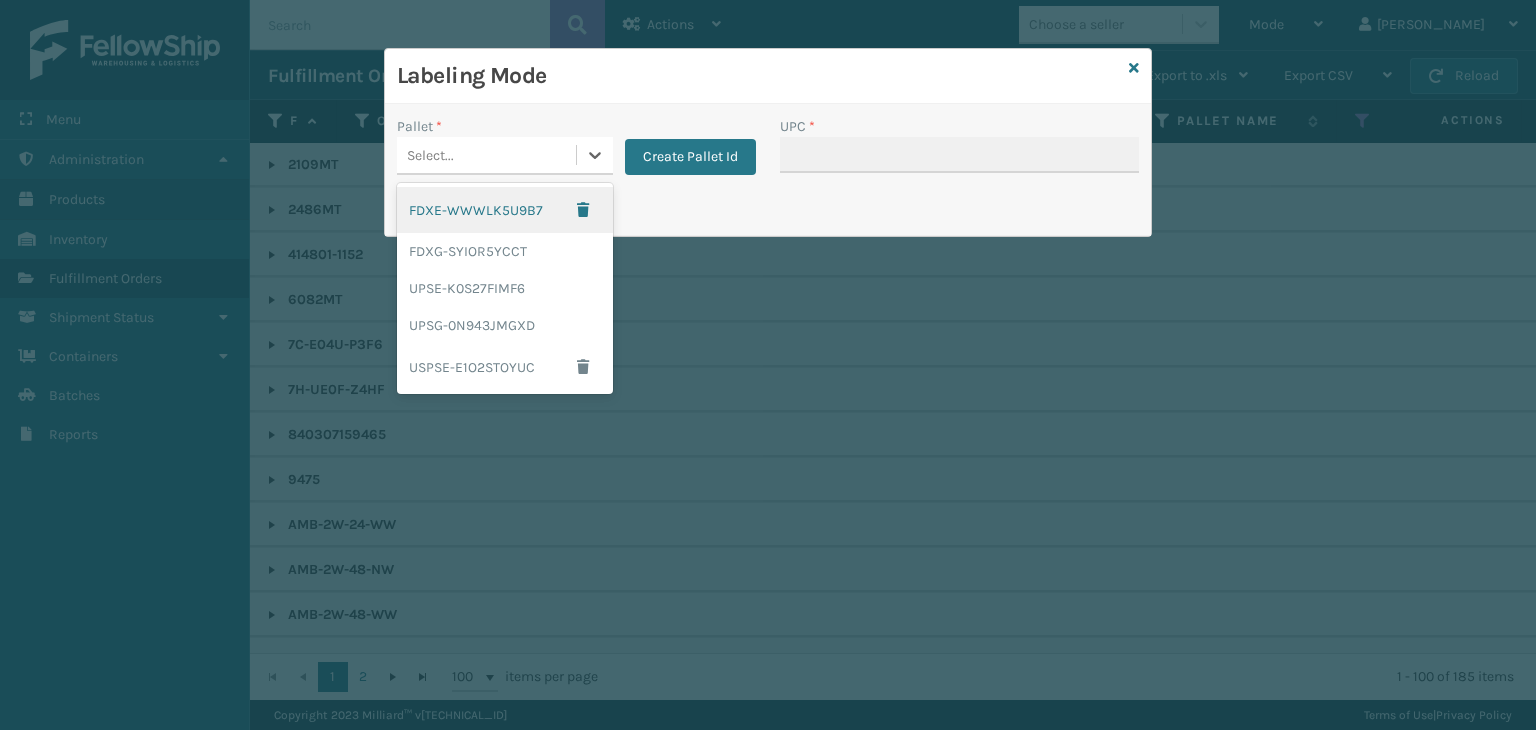 click on "Select..." at bounding box center (486, 155) 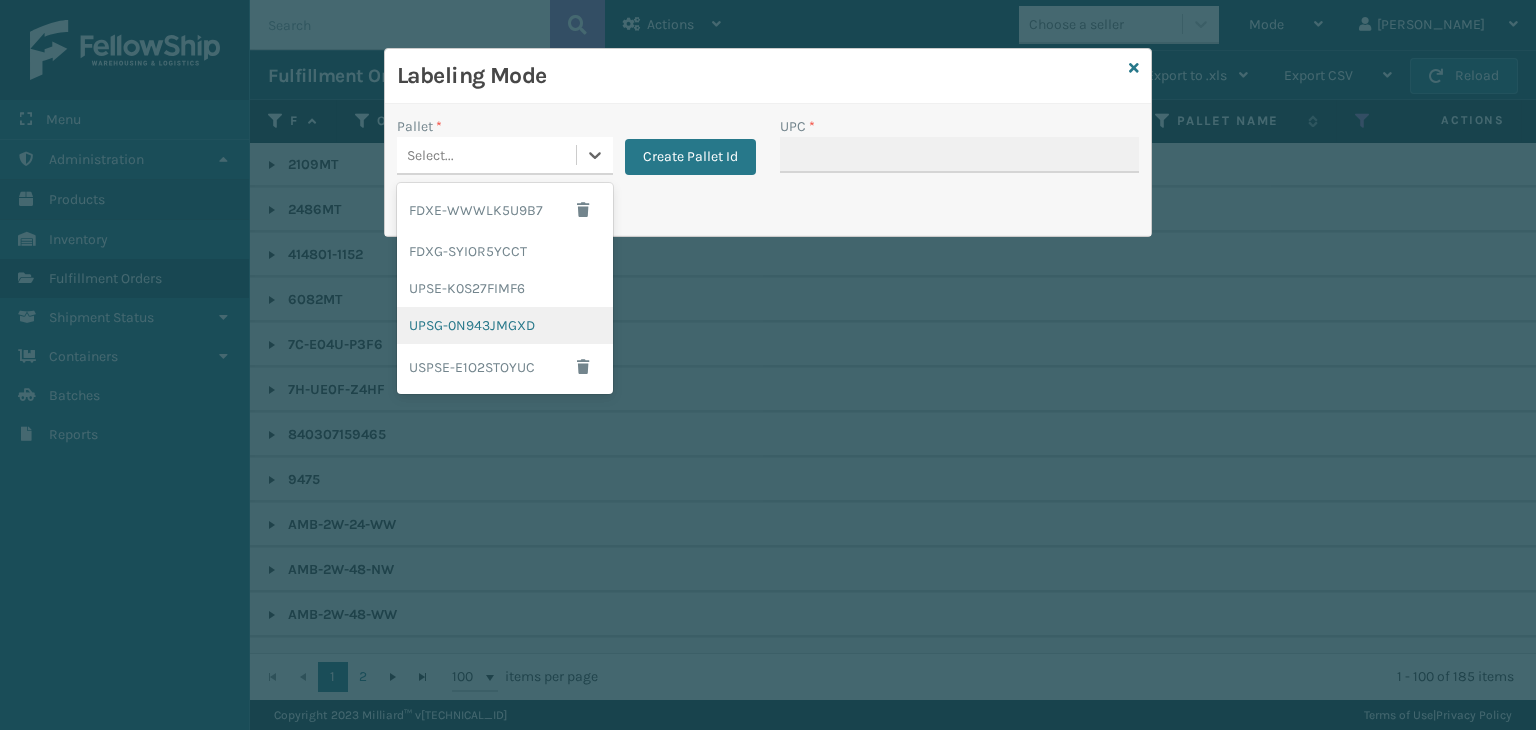 click on "UPSG-0N943JMGXD" at bounding box center (505, 325) 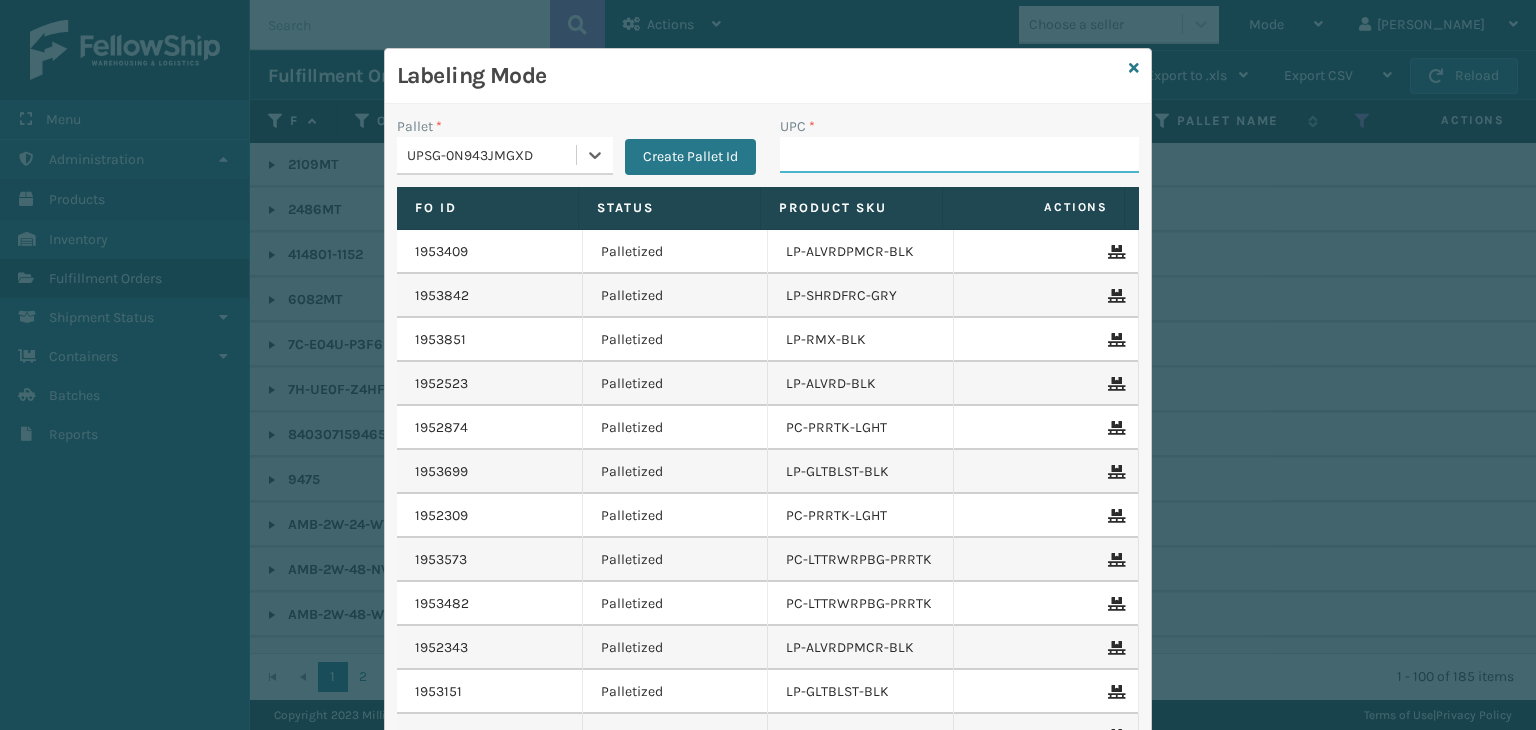 click on "UPC   *" at bounding box center (959, 155) 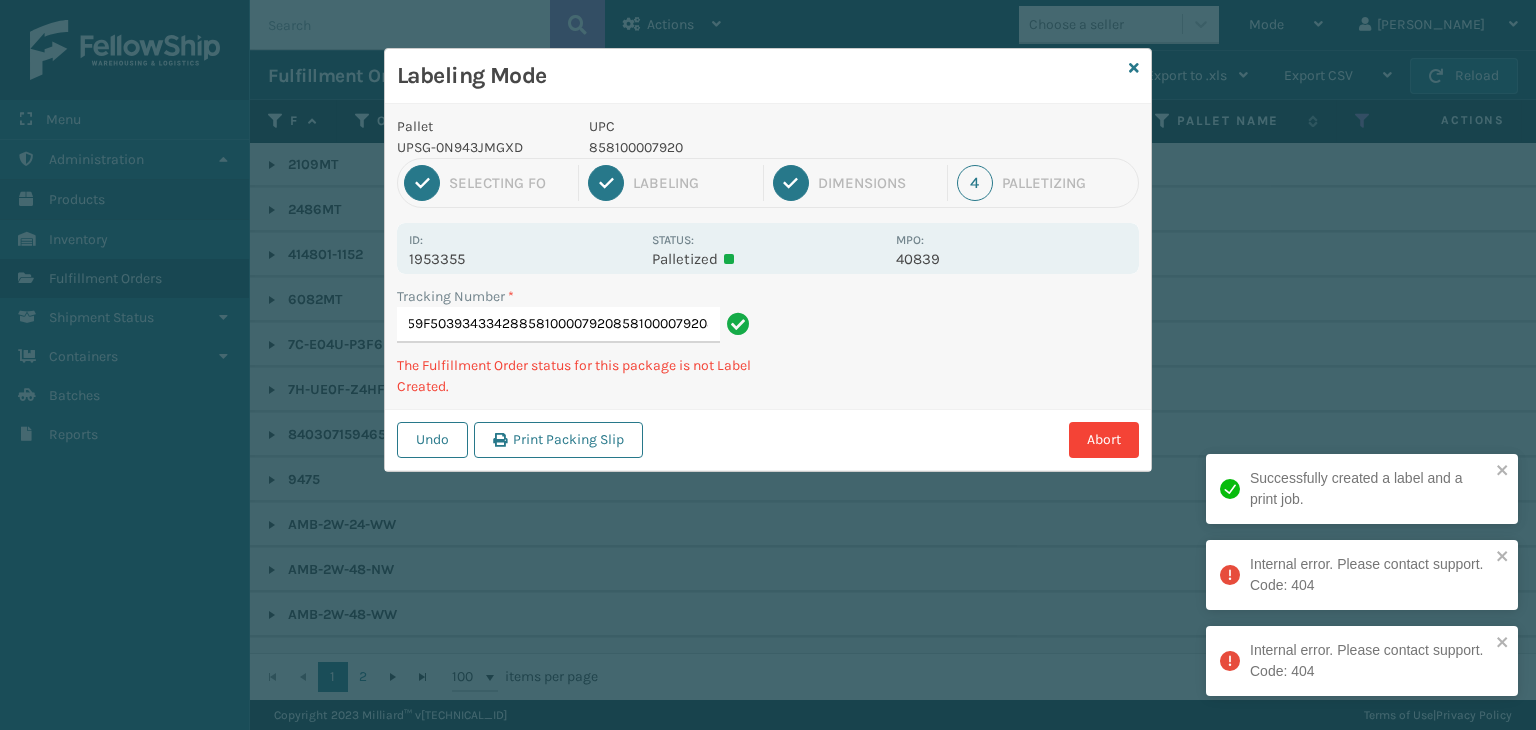 type on "1Z2859F50393433428858100007920858100007920858100007920" 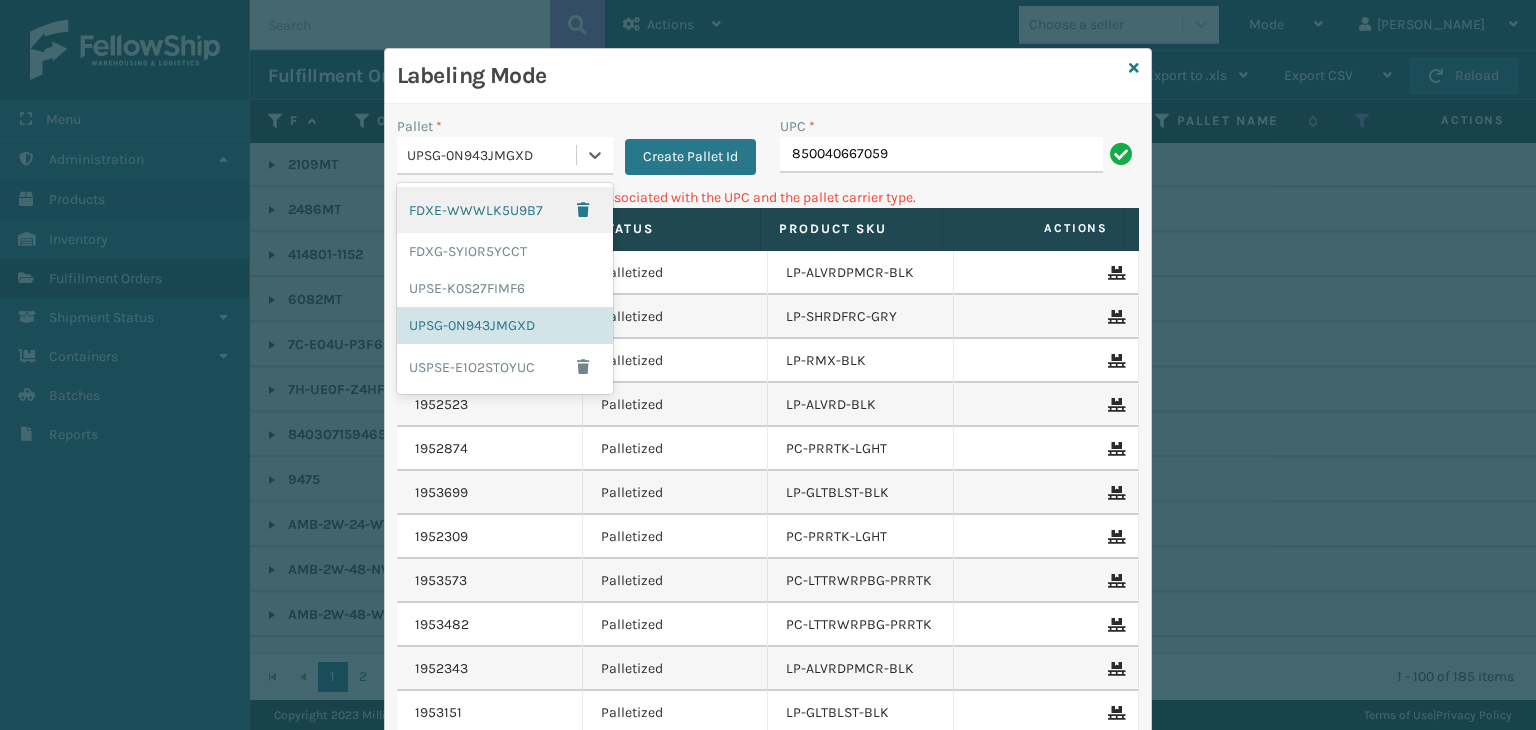 drag, startPoint x: 449, startPoint y: 147, endPoint x: 466, endPoint y: 300, distance: 153.94154 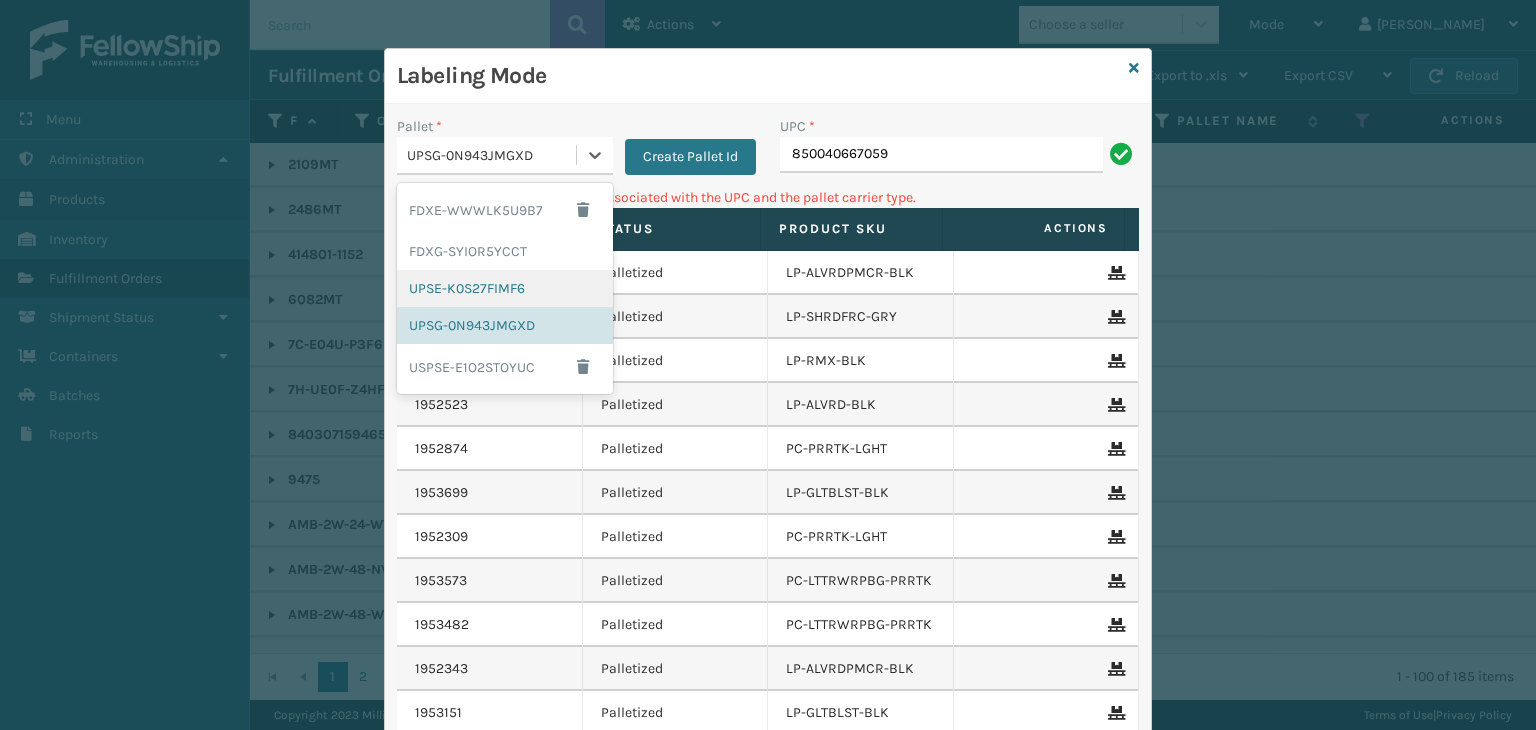 click on "UPSE-K0S27FIMF6" at bounding box center (505, 288) 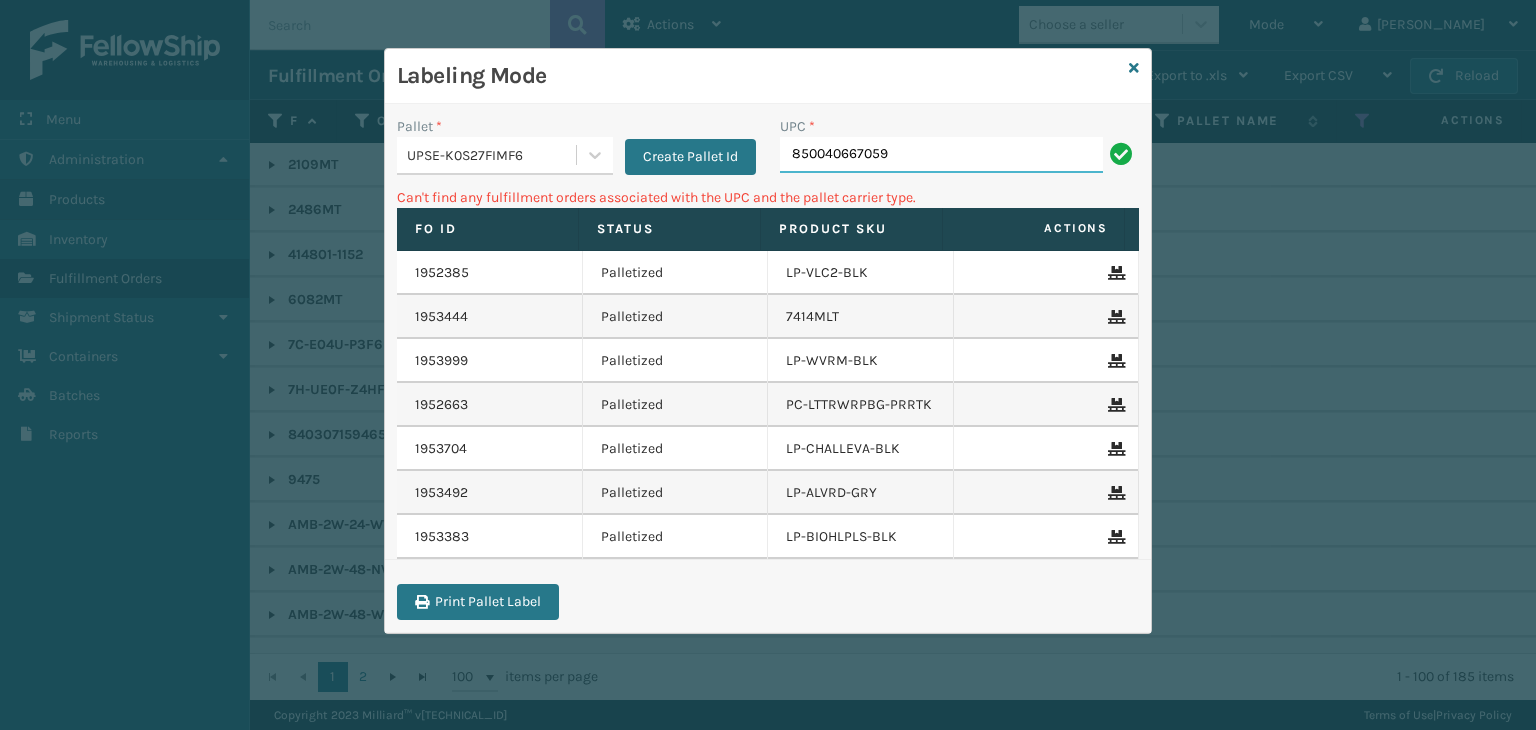 click on "850040667059" at bounding box center (941, 155) 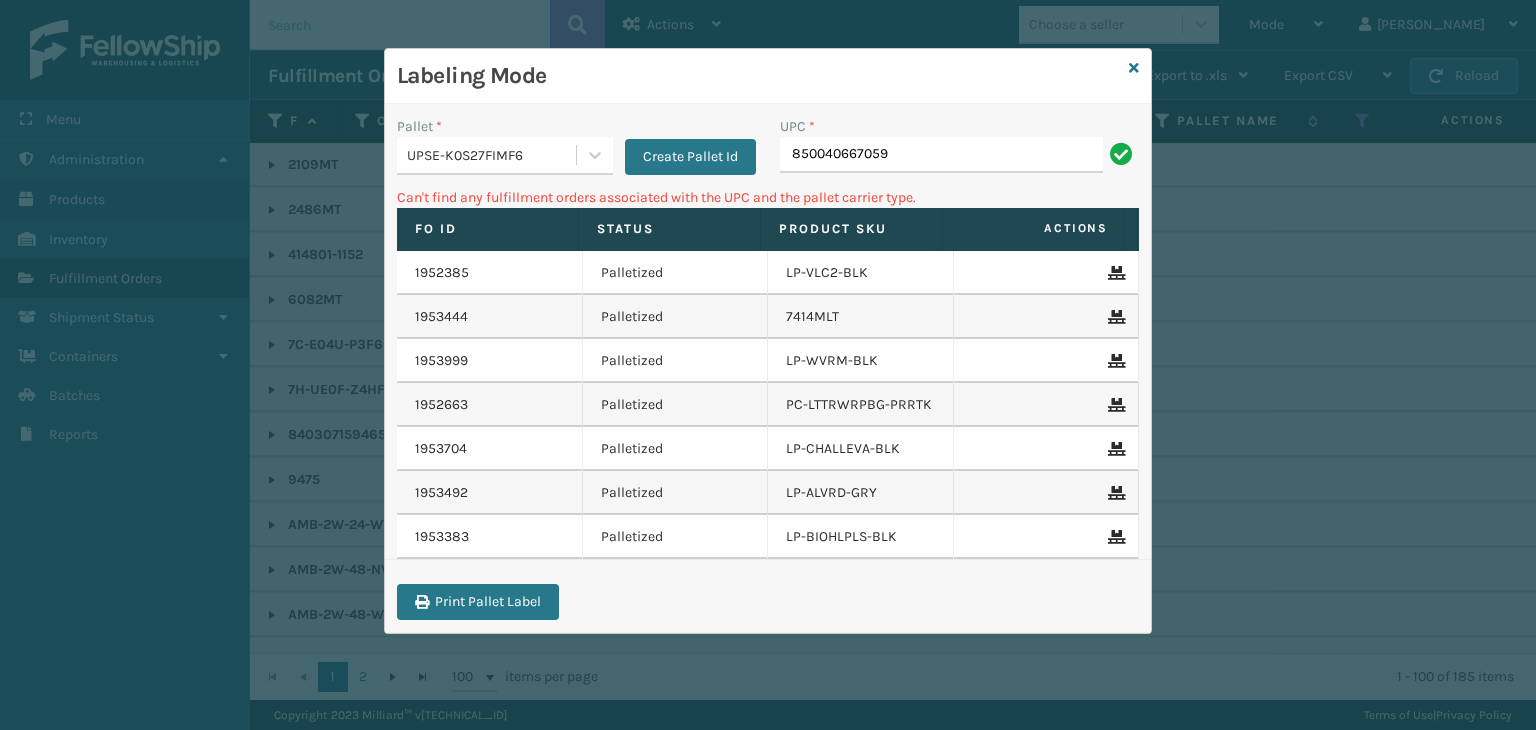 click on "UPSE-K0S27FIMF6" at bounding box center [492, 155] 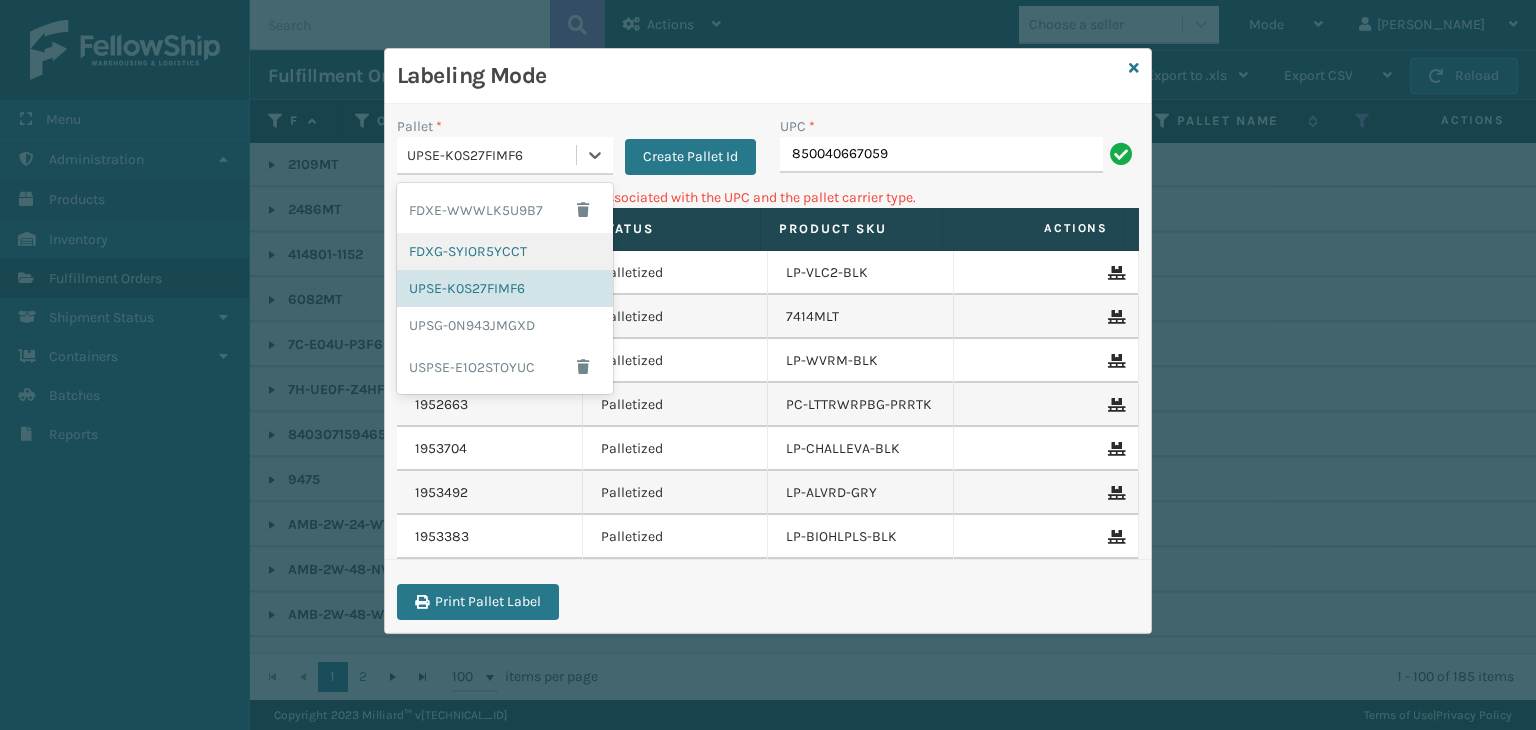 click on "FDXG-SYIOR5YCCT" at bounding box center [505, 251] 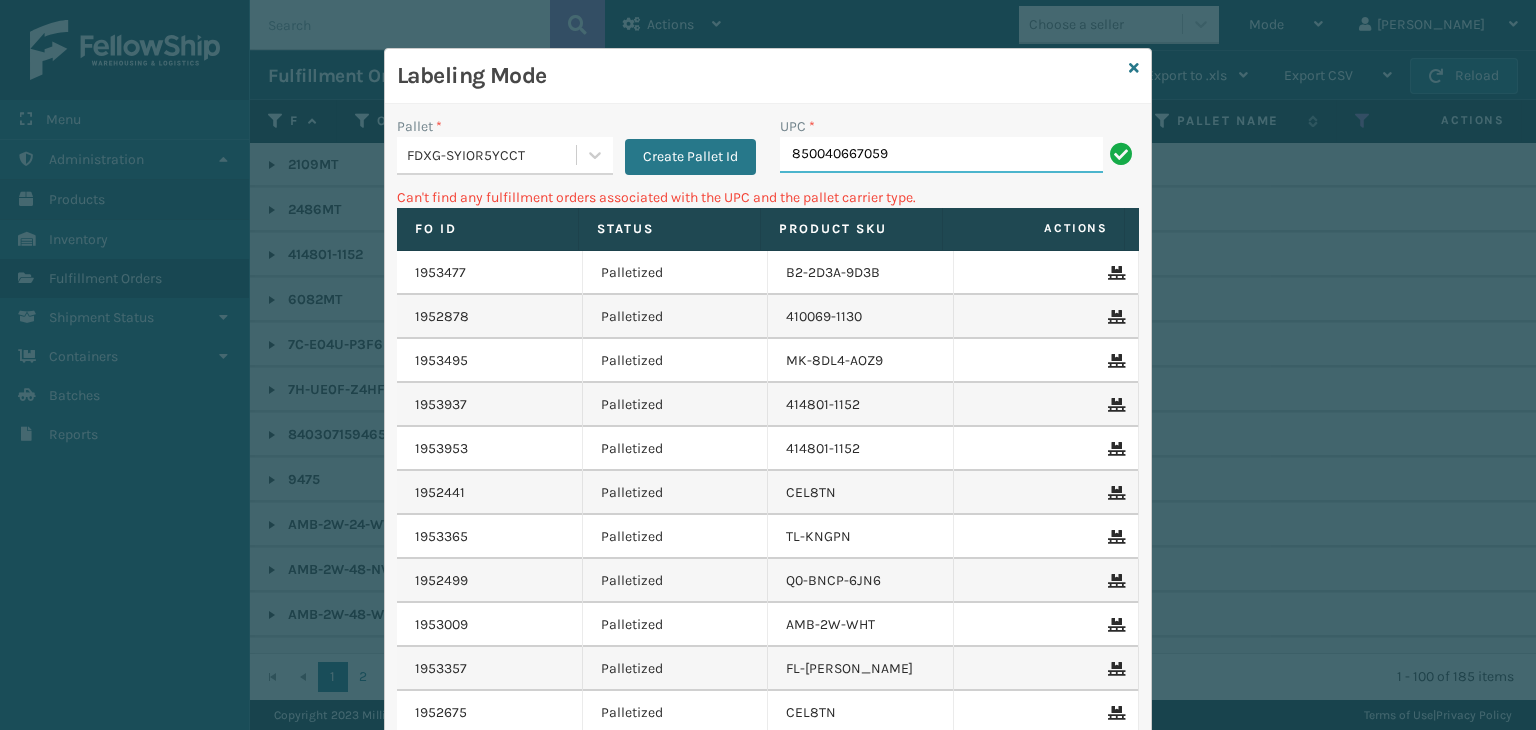 click on "850040667059" at bounding box center (941, 155) 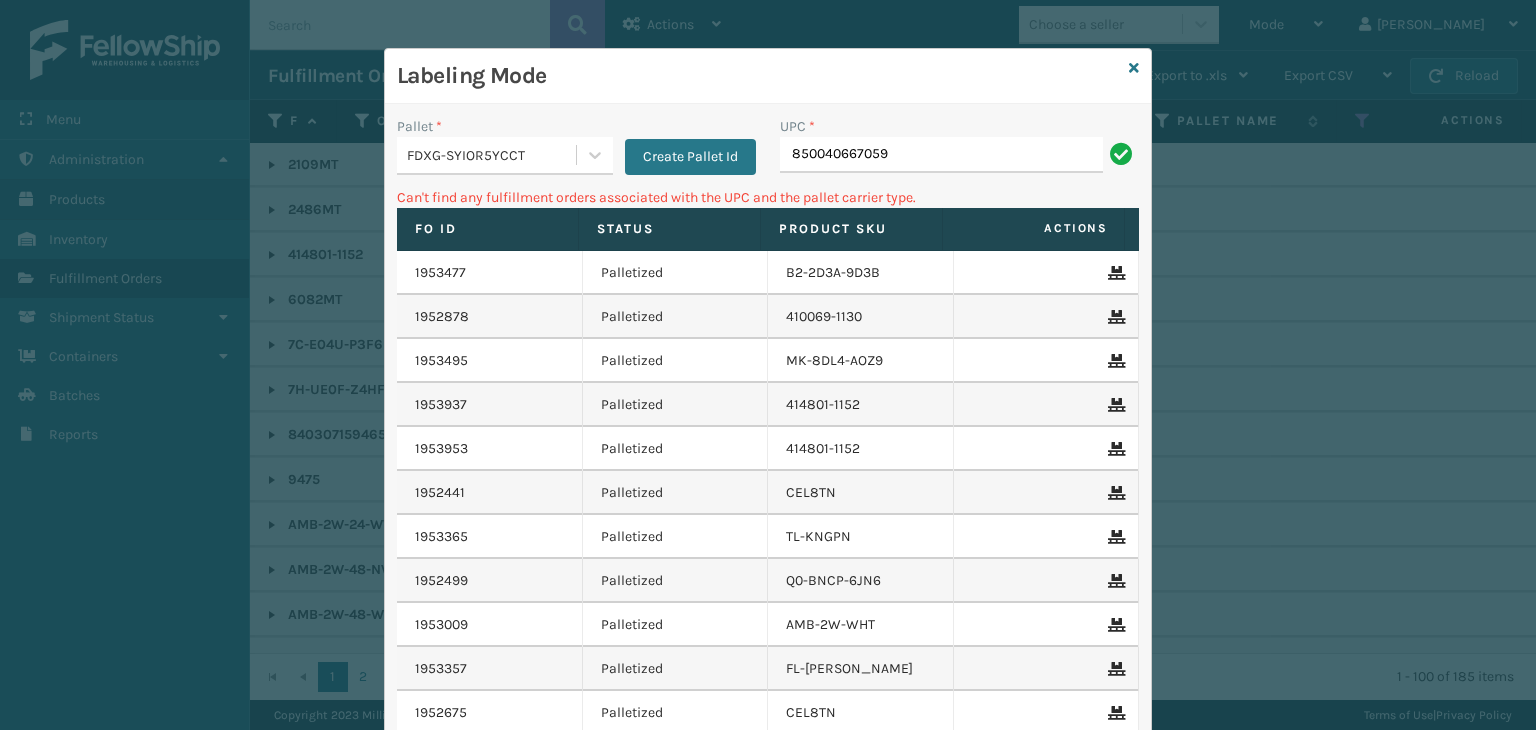 click on "FDXG-SYIOR5YCCT" at bounding box center [492, 155] 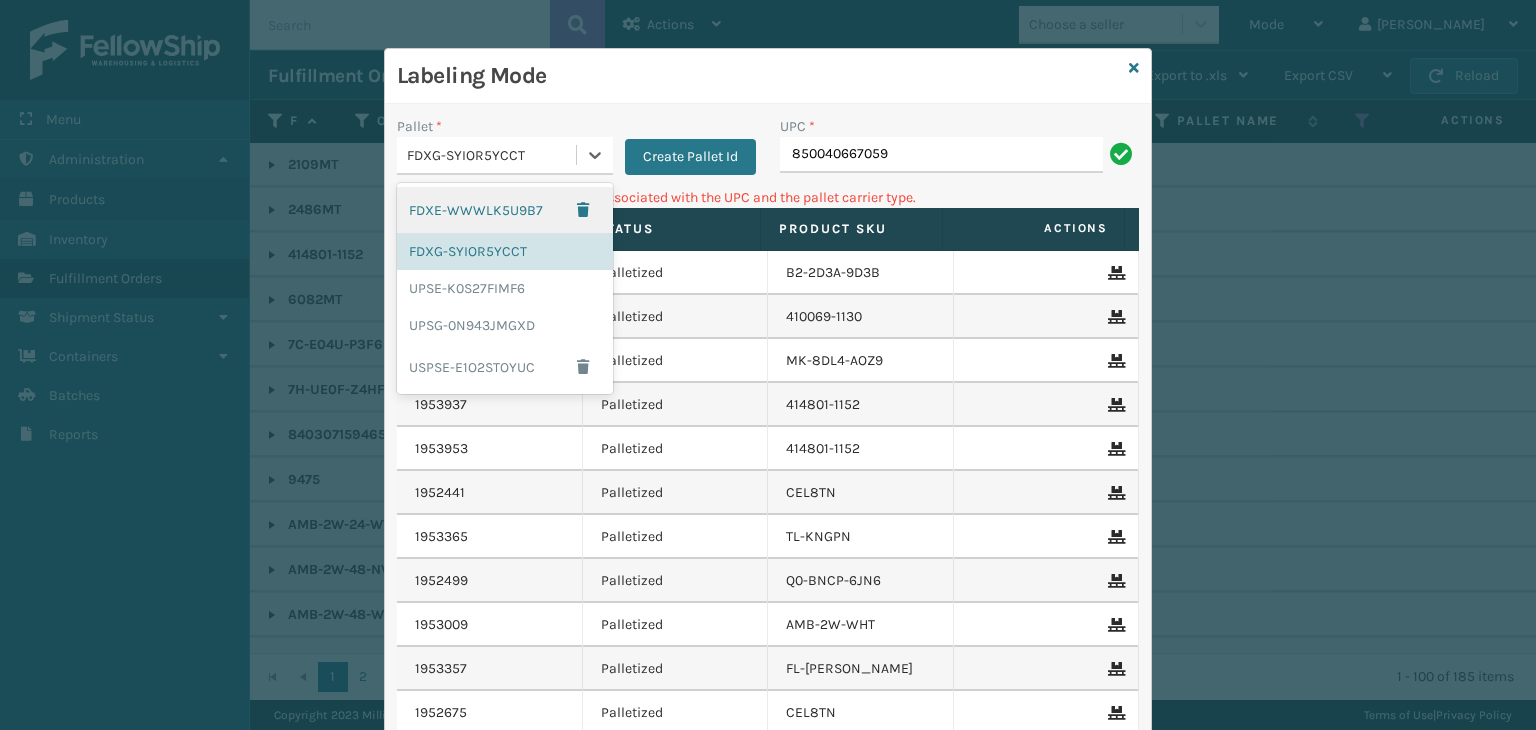 click on "FDXE-WWWLK5U9B7" at bounding box center (505, 210) 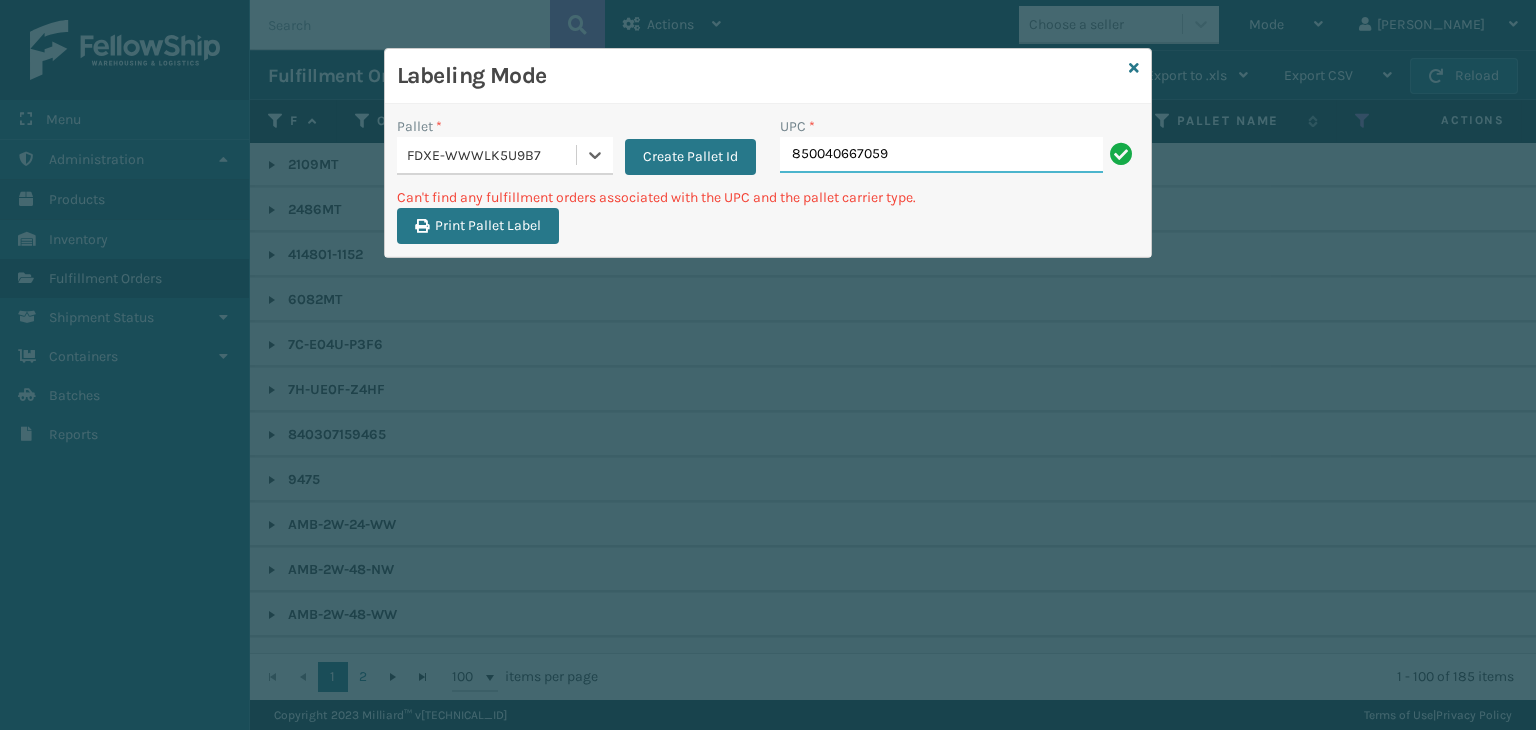 click on "850040667059" at bounding box center (941, 155) 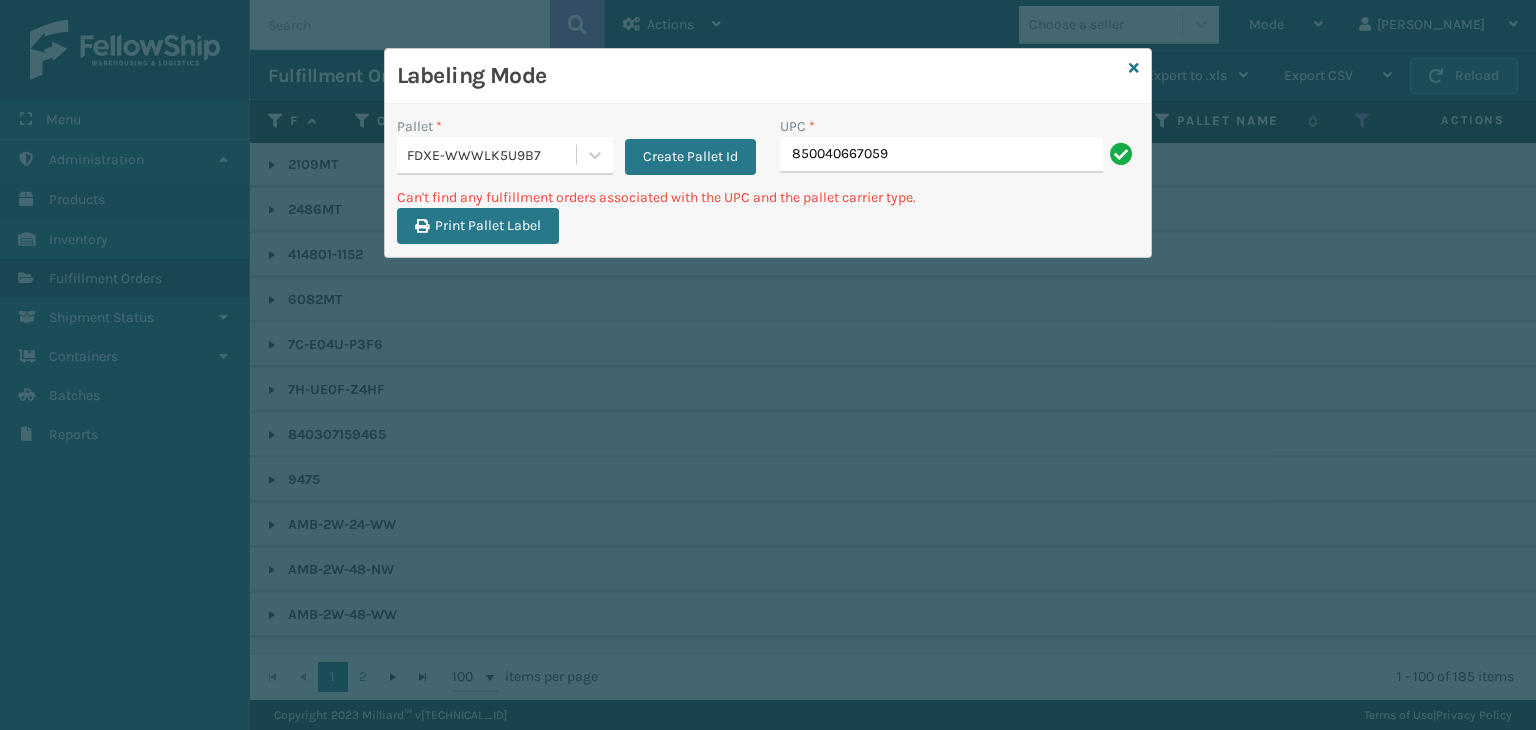 click on "FDXE-WWWLK5U9B7" at bounding box center [492, 155] 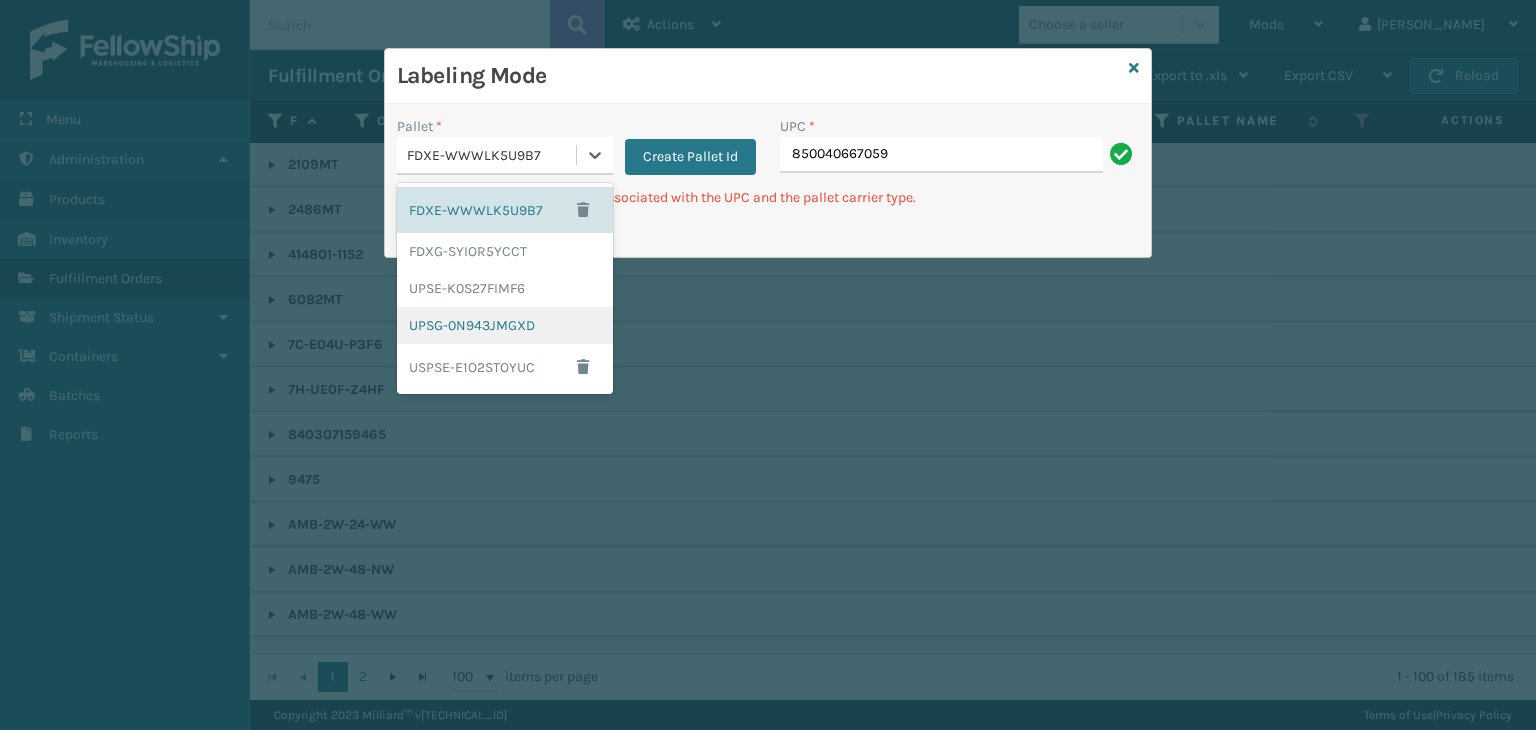 click on "UPSG-0N943JMGXD" at bounding box center [505, 325] 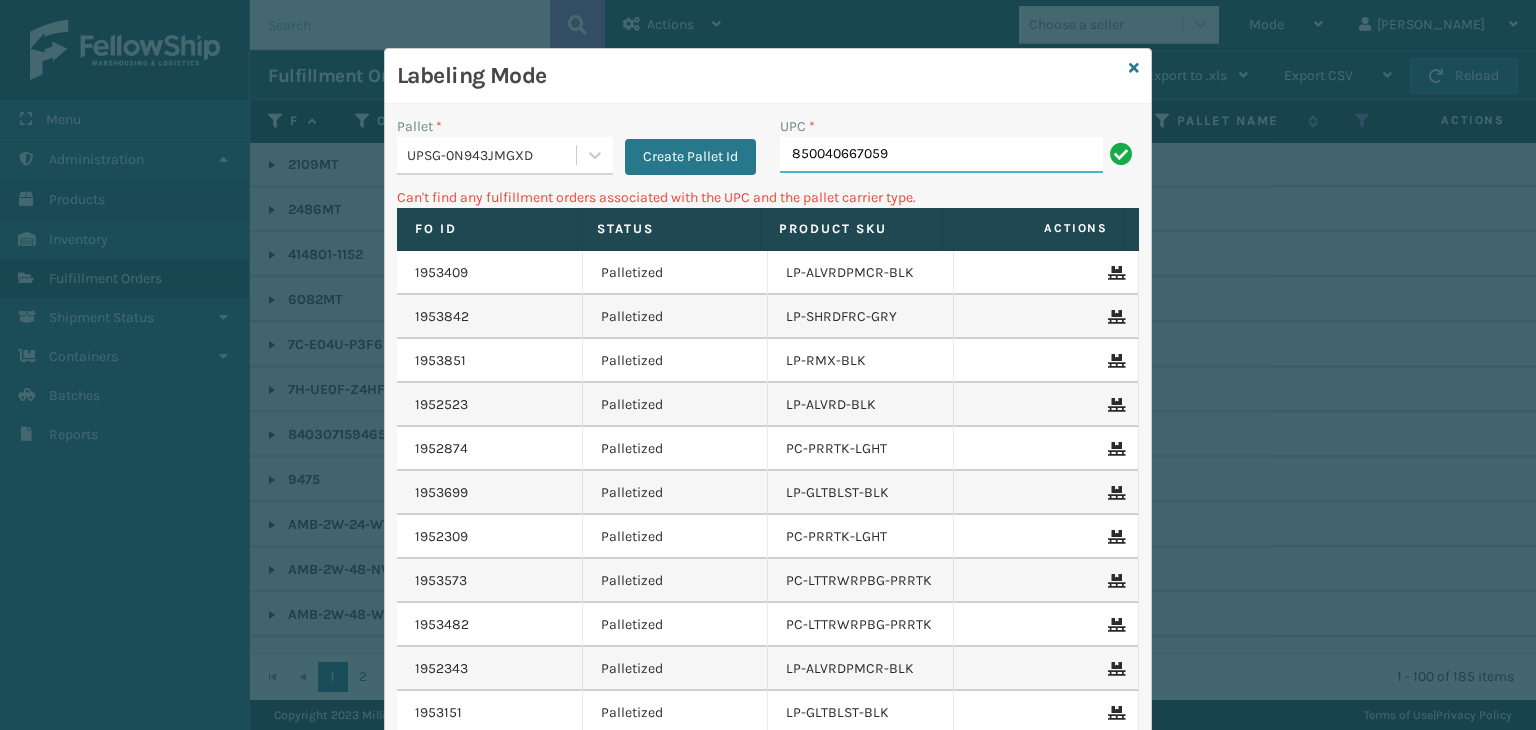 drag, startPoint x: 939, startPoint y: 141, endPoint x: 554, endPoint y: 194, distance: 388.63092 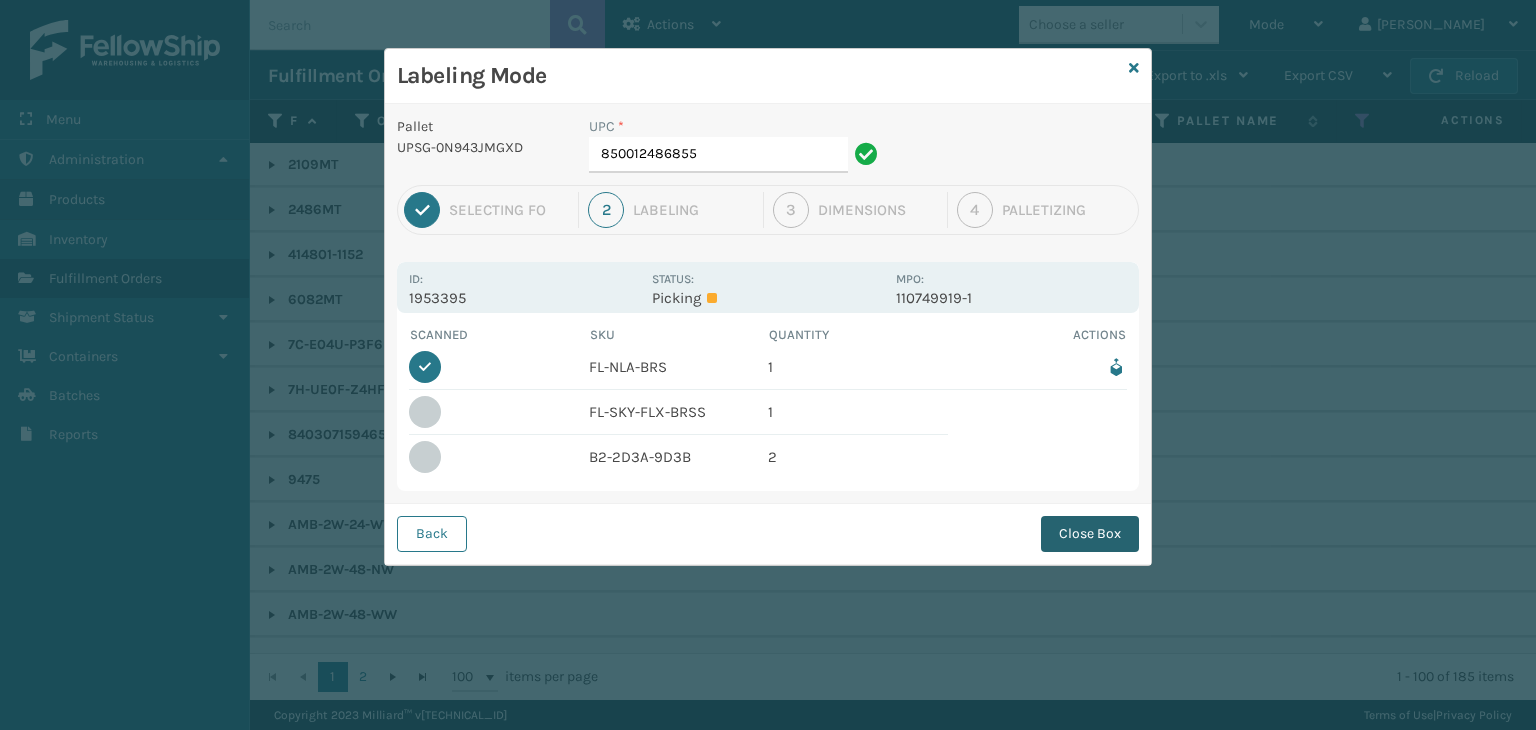 drag, startPoint x: 1080, startPoint y: 526, endPoint x: 1036, endPoint y: 521, distance: 44.28318 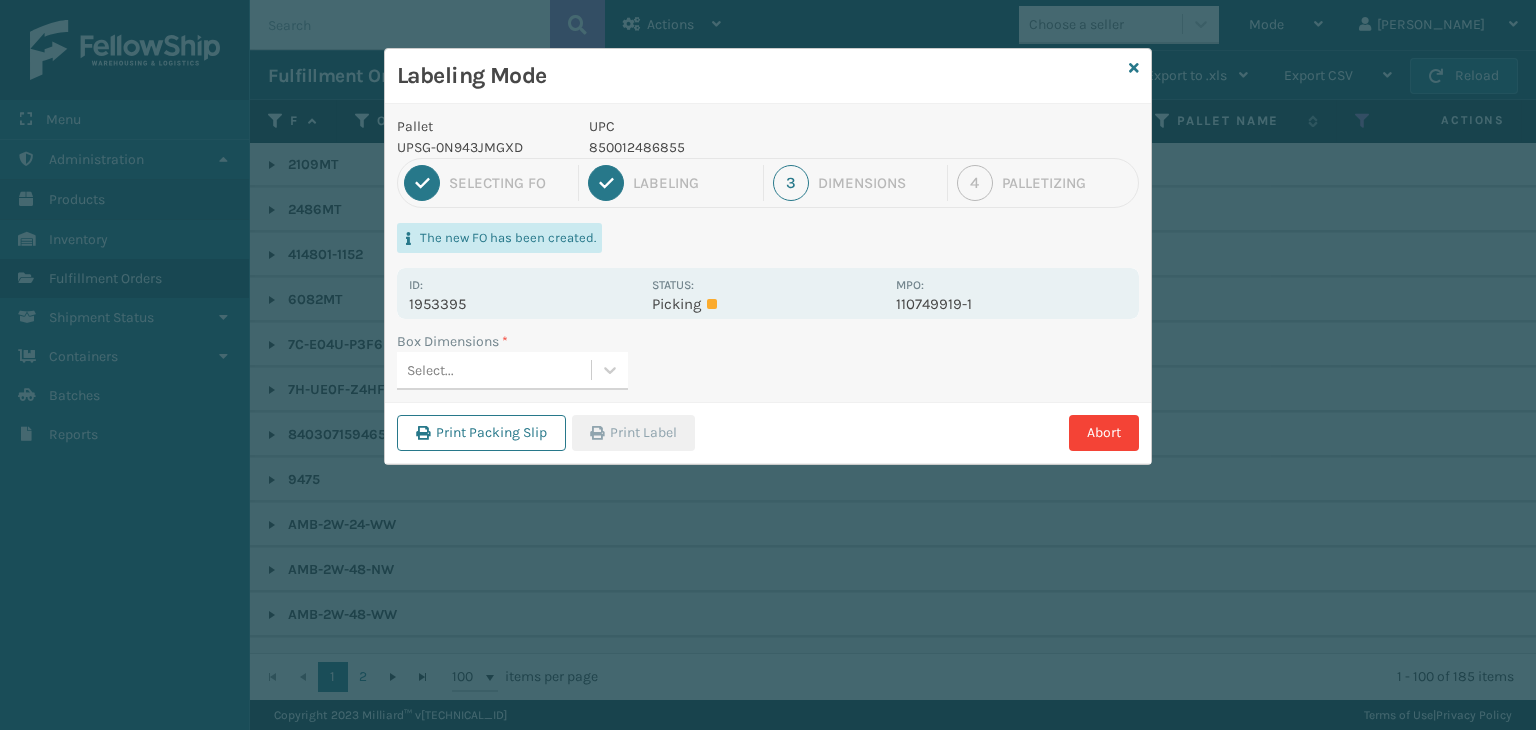 click on "Select..." at bounding box center [494, 370] 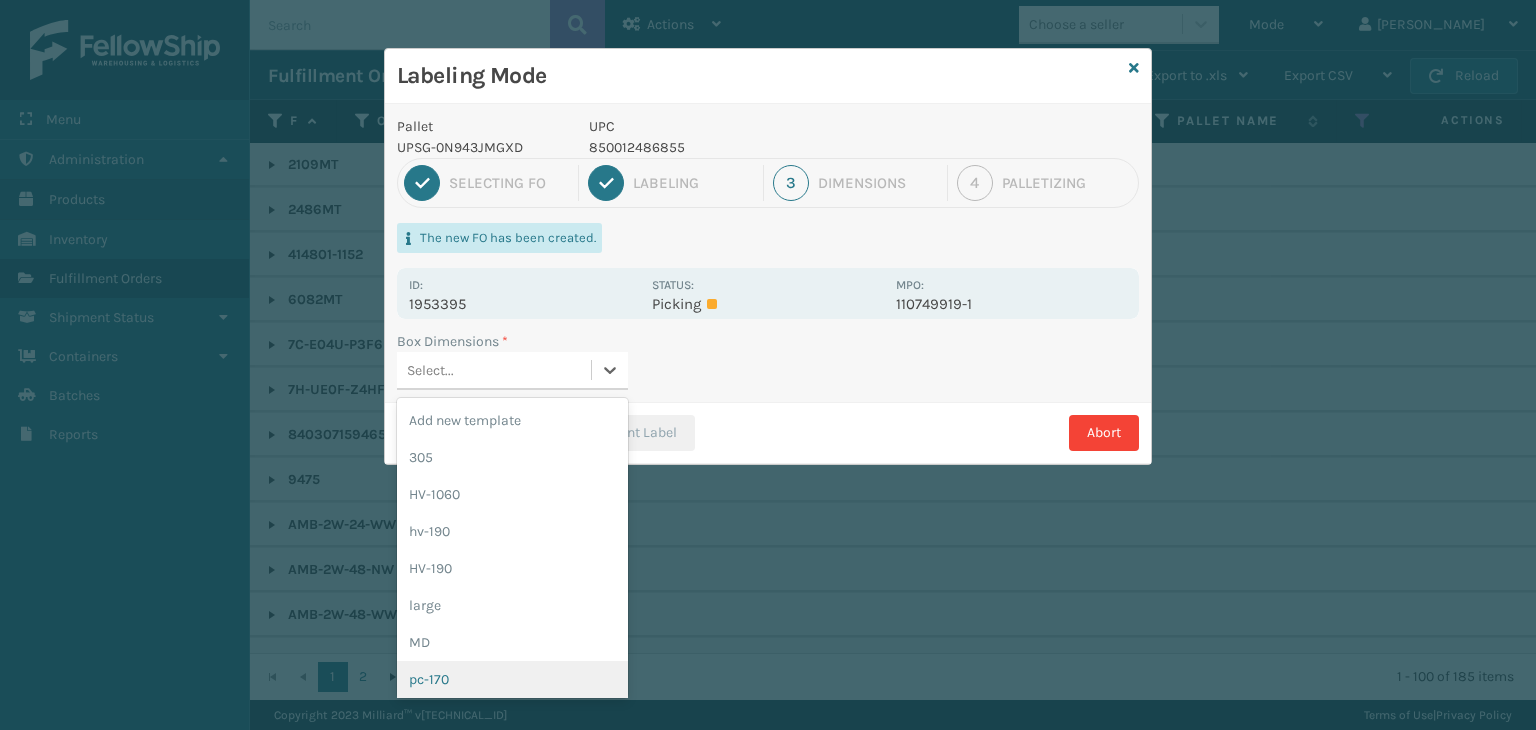 click on "pc-170" at bounding box center [512, 679] 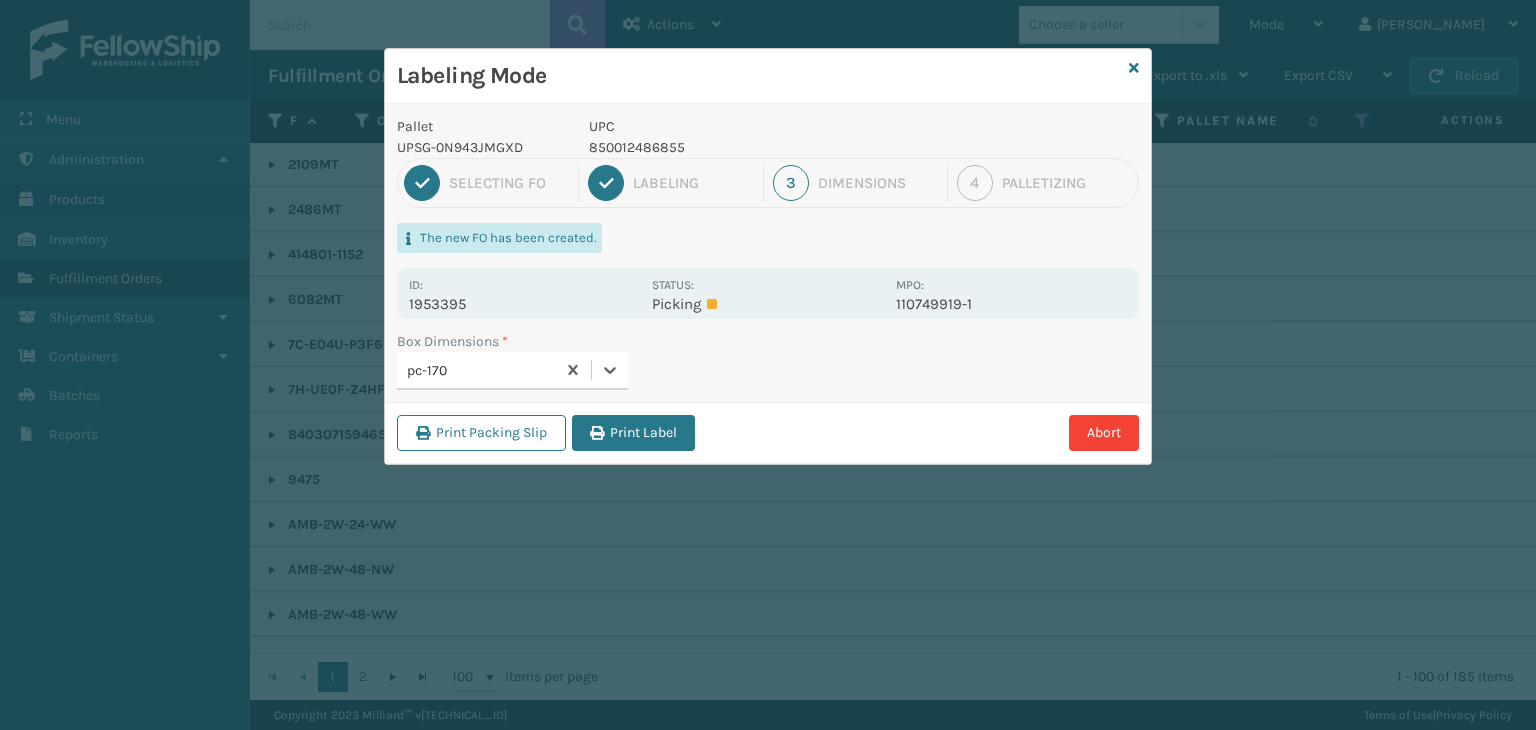 click on "Print Label" at bounding box center [633, 433] 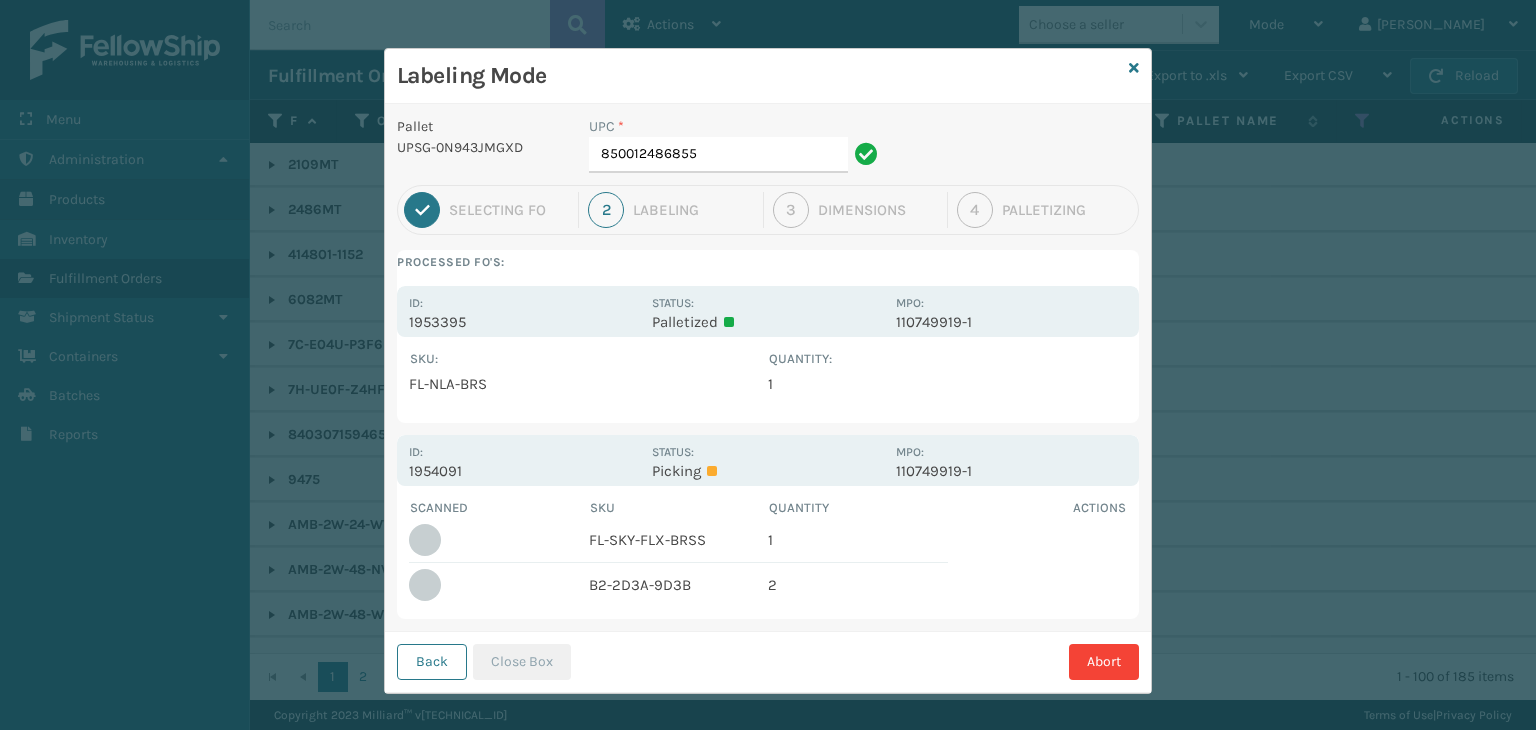 click on "Labeling Mode Pallet UPSG-0N943JMGXD UPC   * 850012486855 1 Selecting FO 2 Labeling 3 Dimensions 4 Palletizing Processed FO's: Id: 1953395 Status: Palletized MPO: 110749919-1 SKU : Quantity : FL-NLA-BRS 1 Show All Id: 1954091 Status: Picking MPO: 110749919-1 Scanned SKU Quantity Actions FL-SKY-FLX-BRSS 1 B2-2D3A-9D3B 2 Back Close Box Abort" at bounding box center [768, 371] 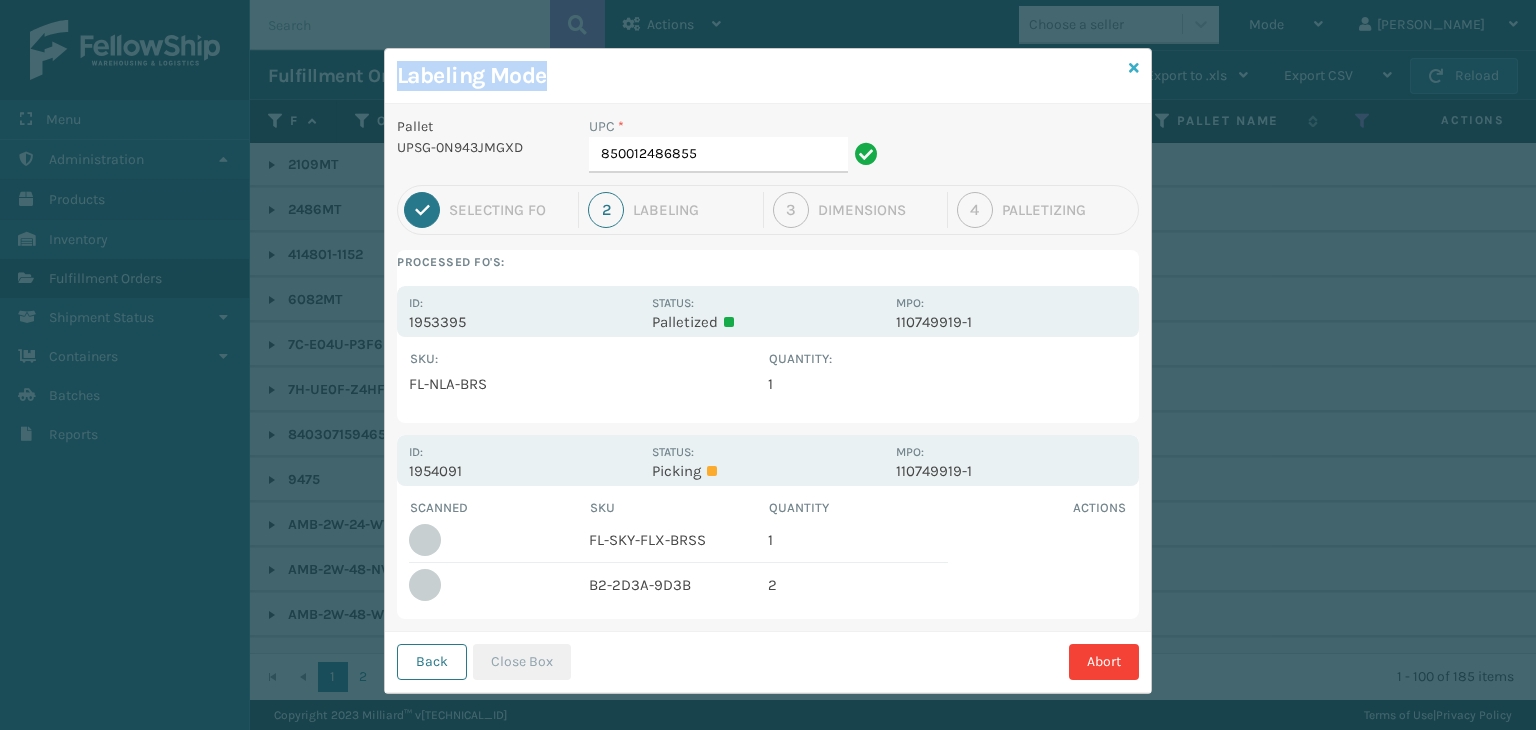 click at bounding box center [1134, 68] 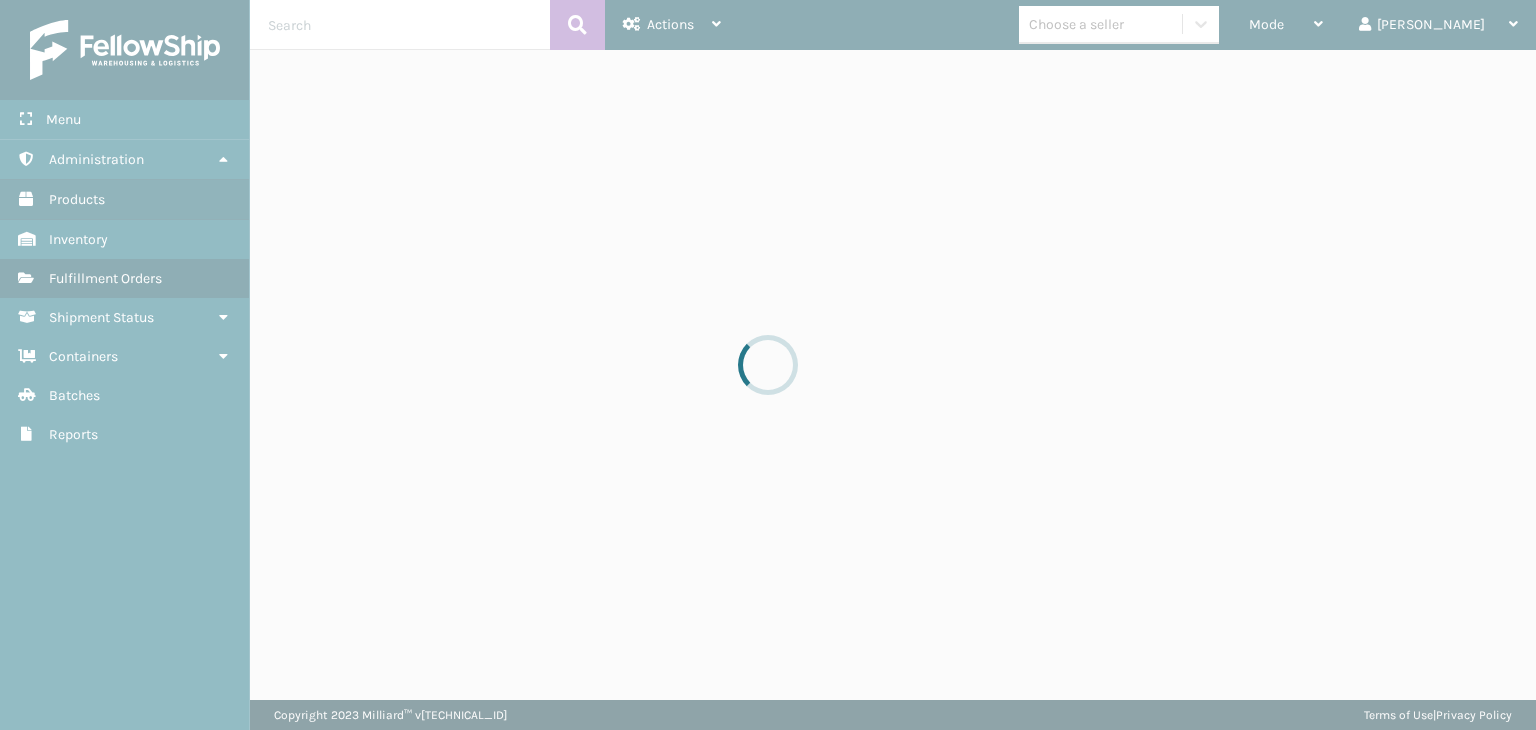 click at bounding box center (768, 365) 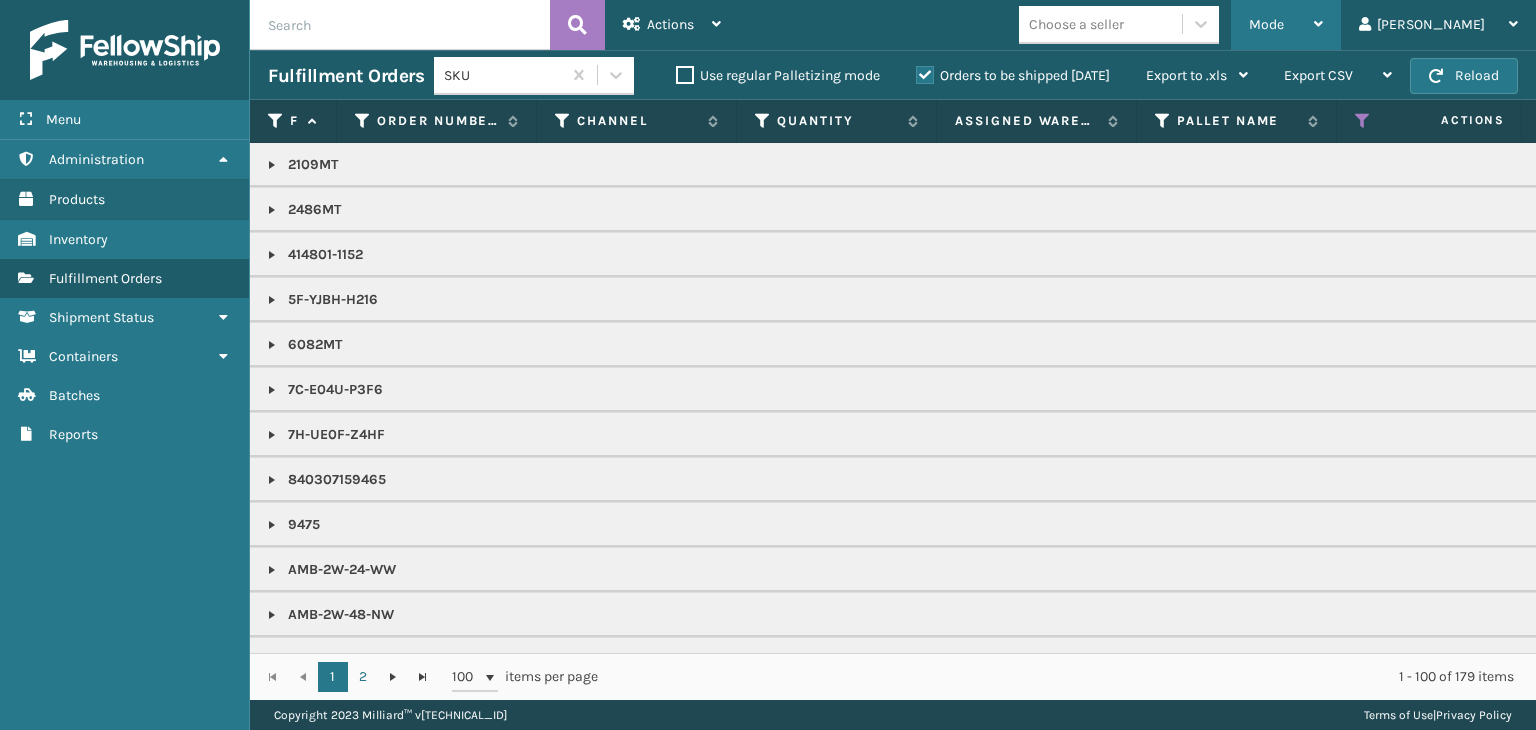 click on "Mode" at bounding box center [1286, 25] 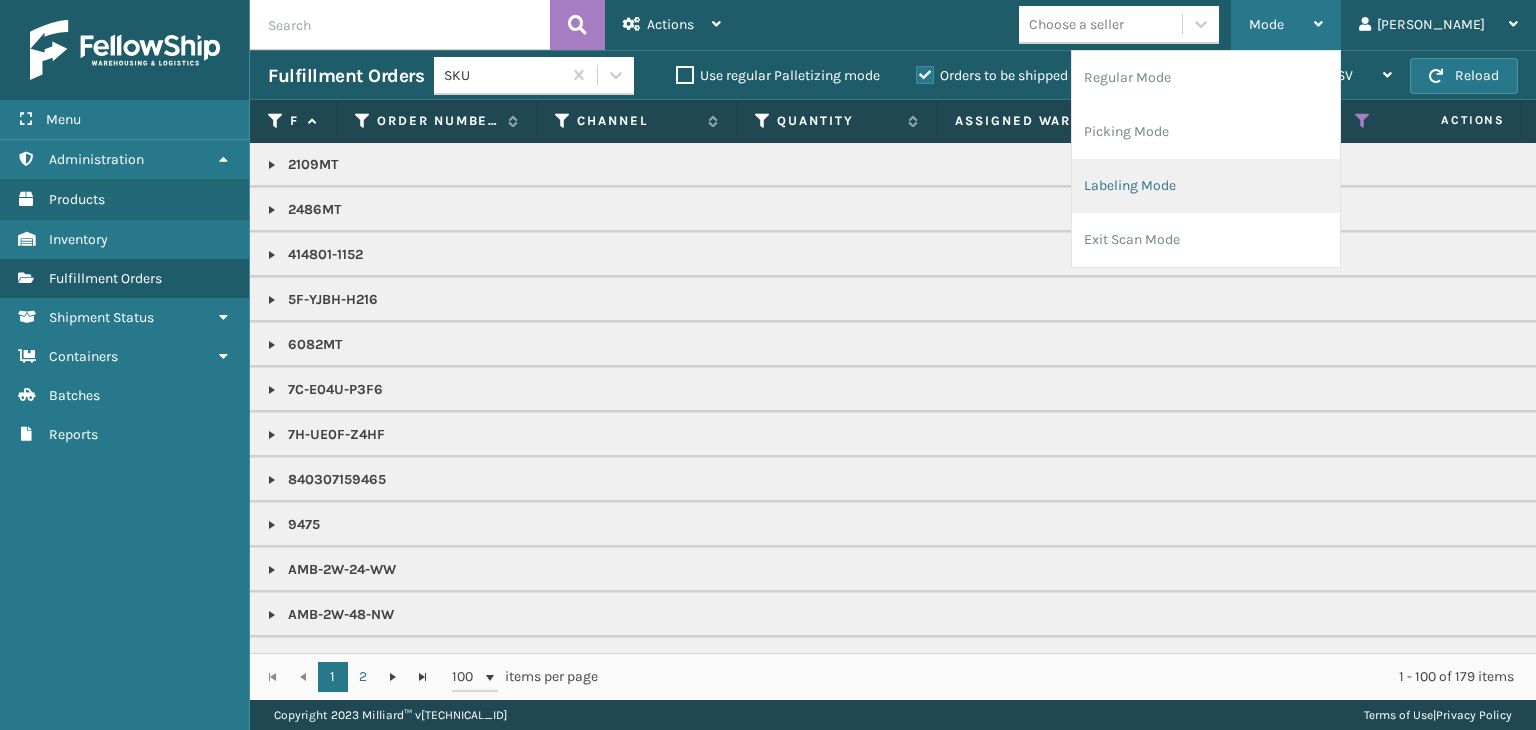 click on "Labeling Mode" at bounding box center [1206, 186] 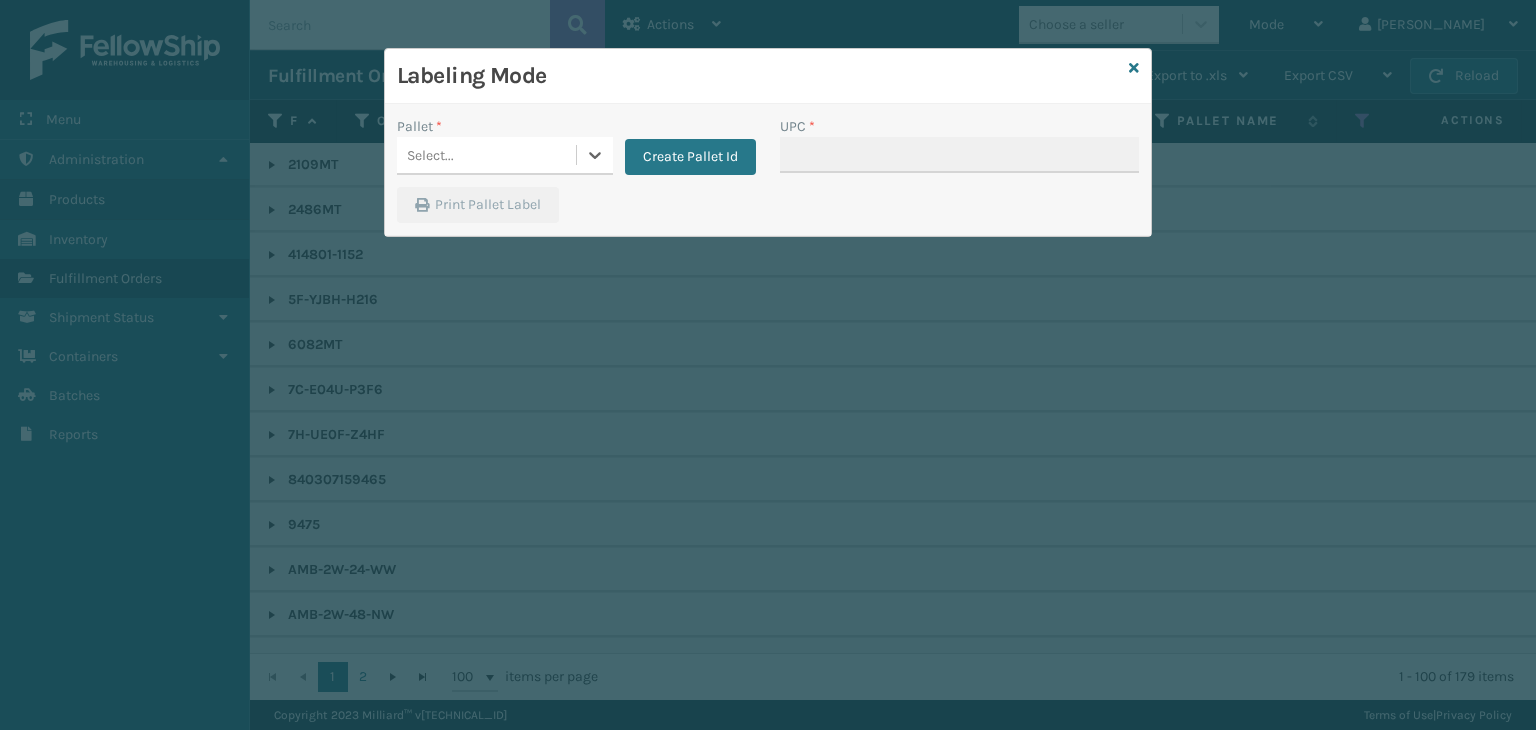 click on "Select..." at bounding box center (486, 155) 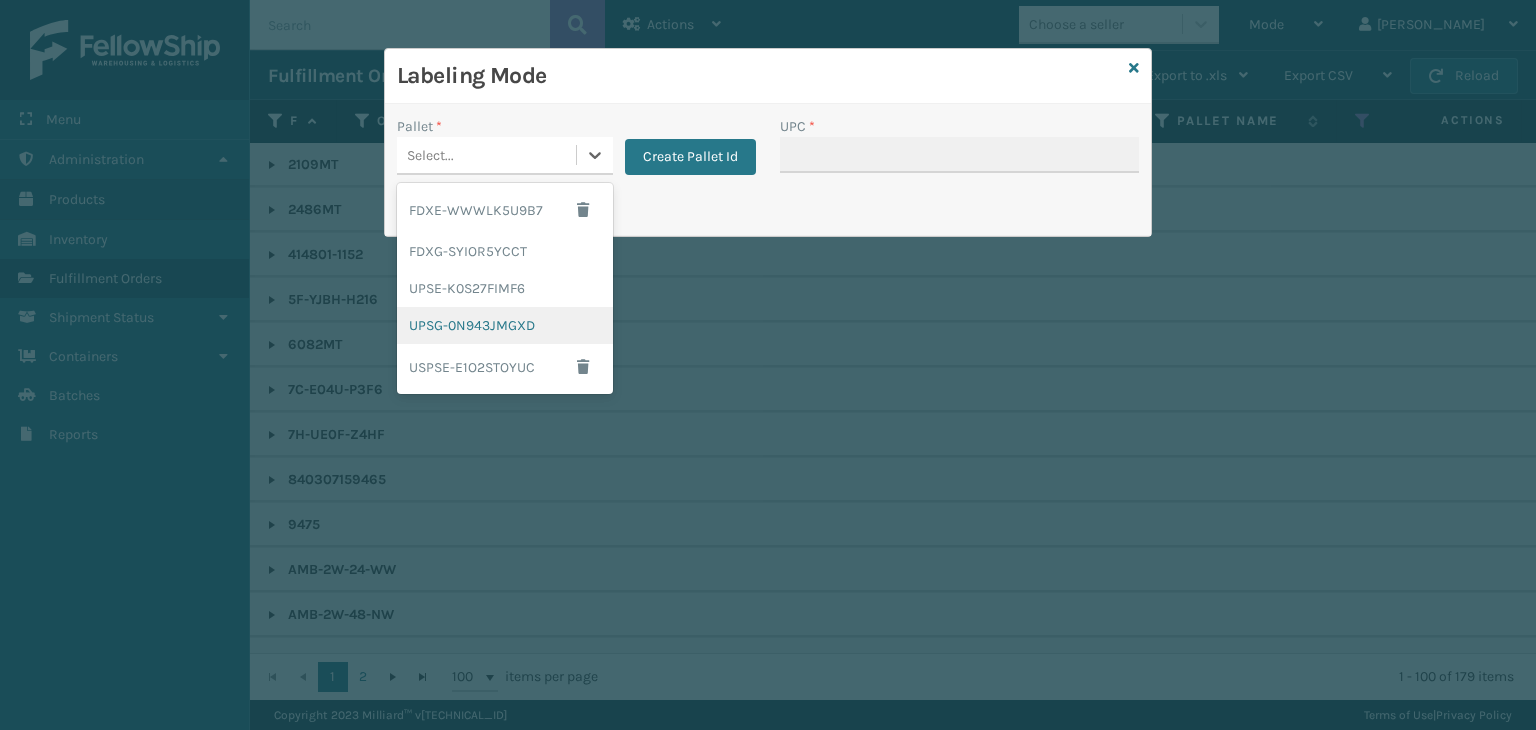 click on "UPSG-0N943JMGXD" at bounding box center [505, 325] 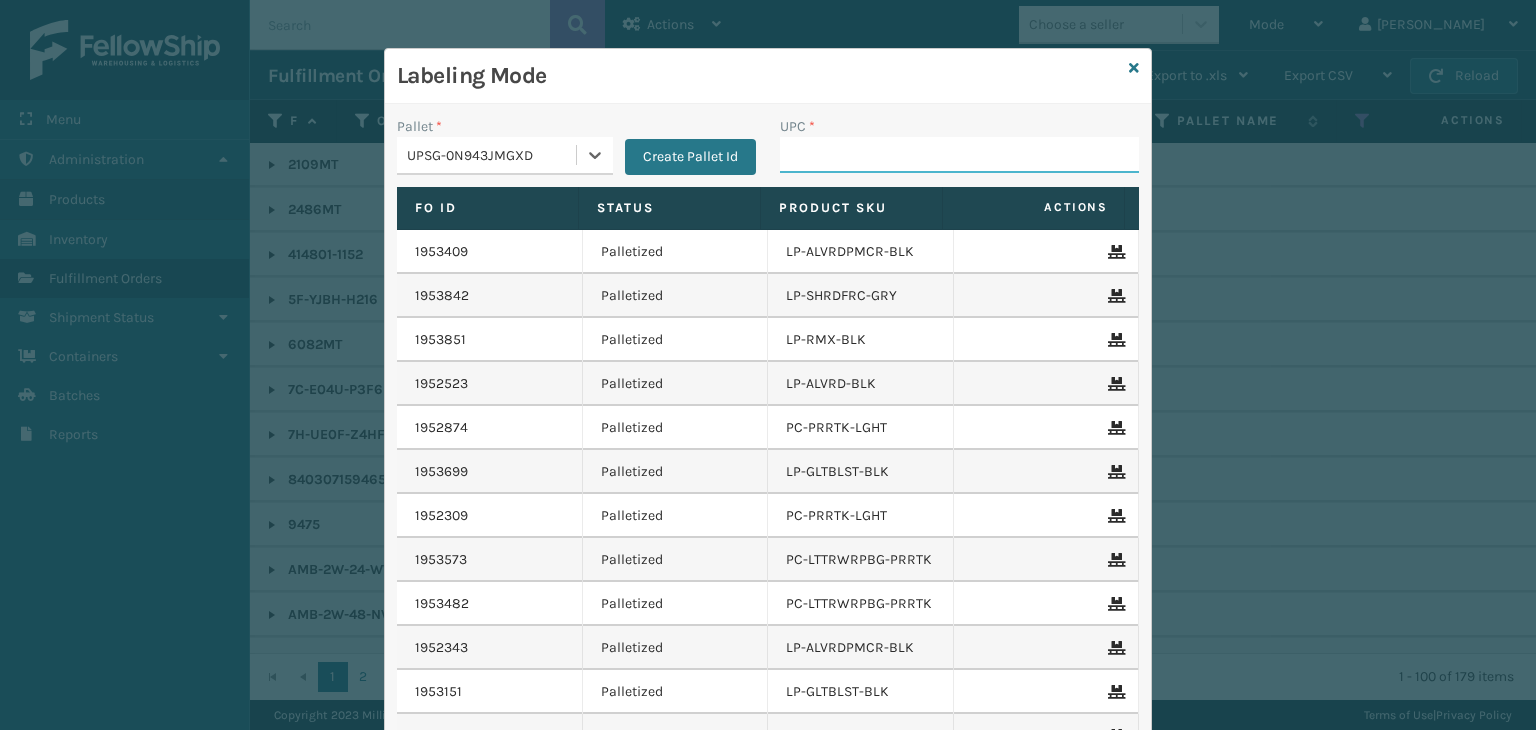 drag, startPoint x: 902, startPoint y: 137, endPoint x: 910, endPoint y: 146, distance: 12.0415945 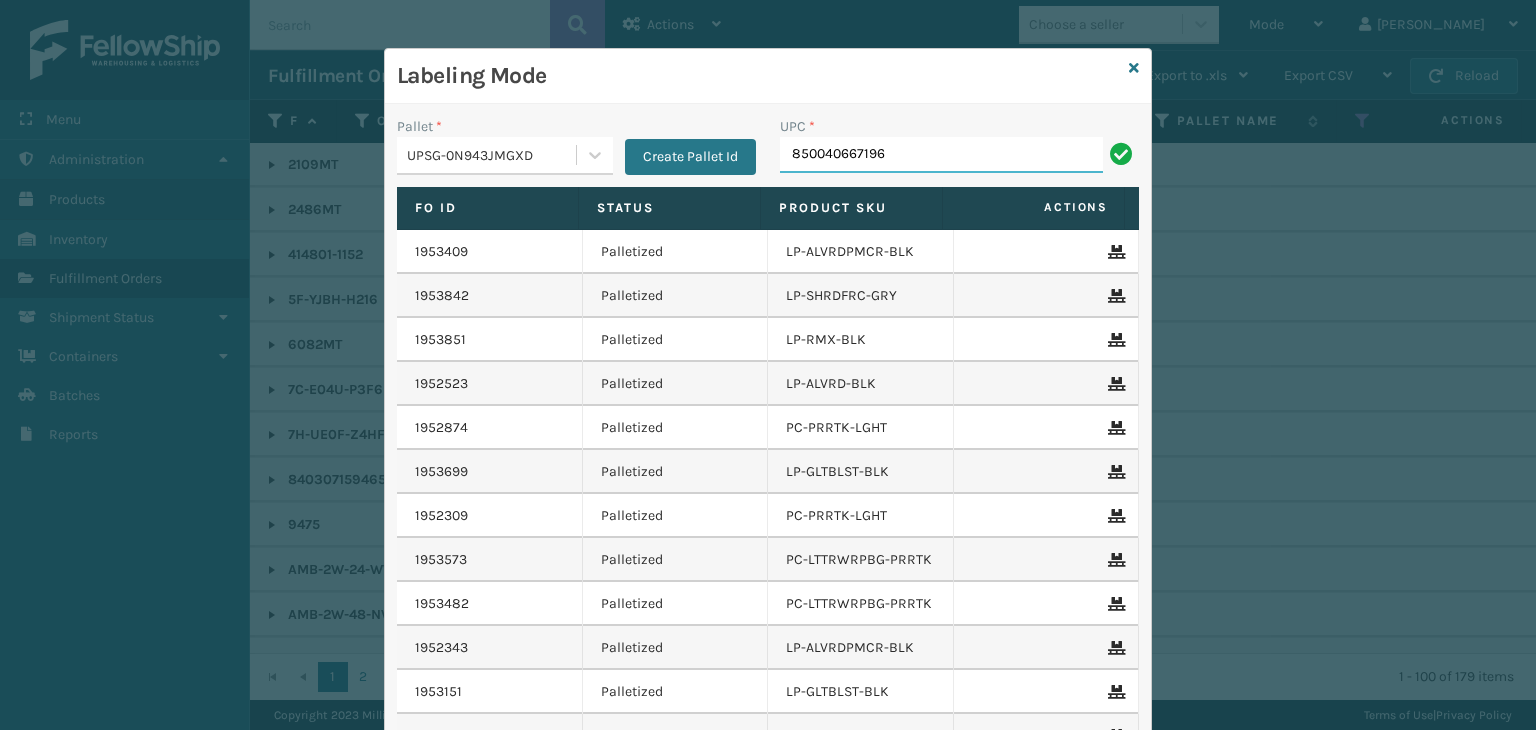 type on "850040667196" 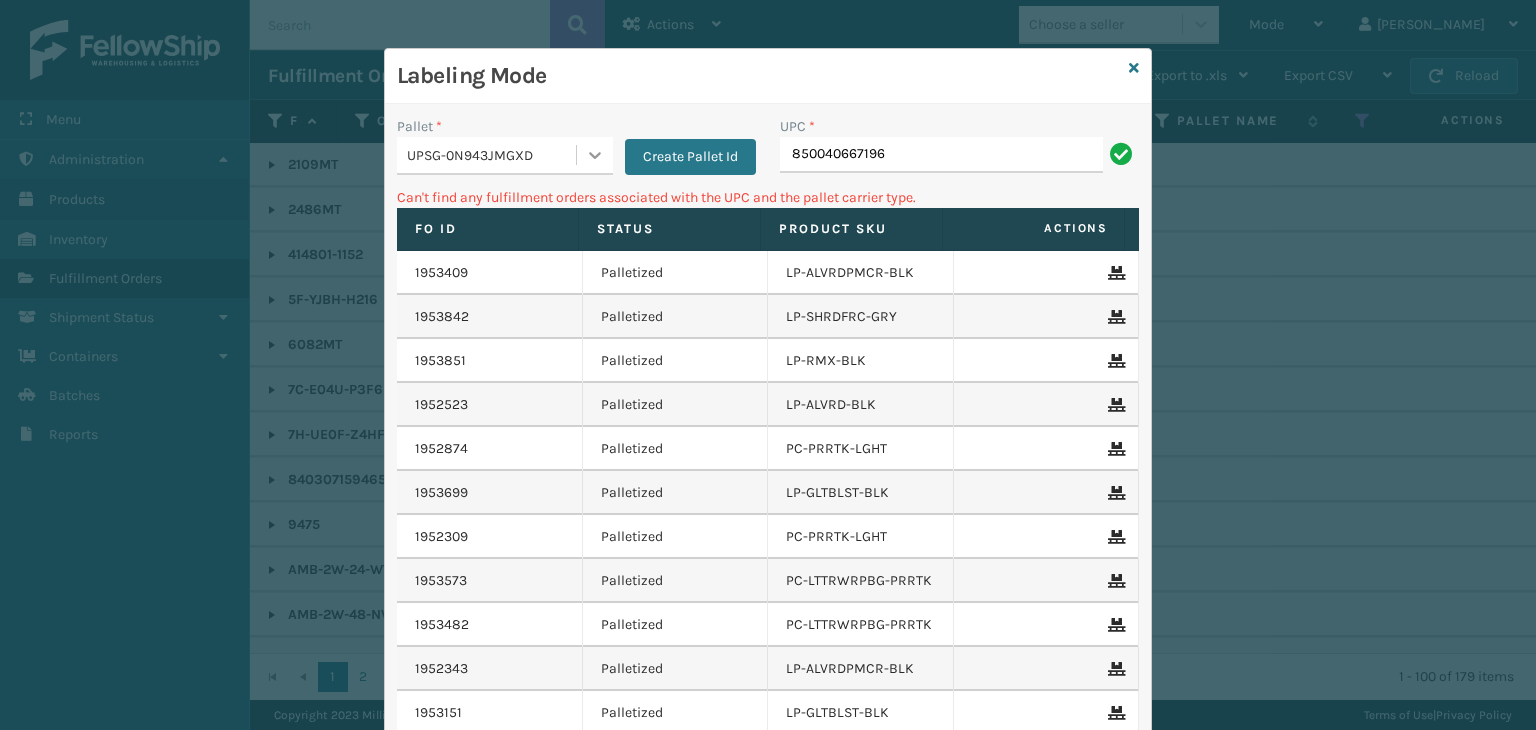 drag, startPoint x: 937, startPoint y: 145, endPoint x: 593, endPoint y: 156, distance: 344.17584 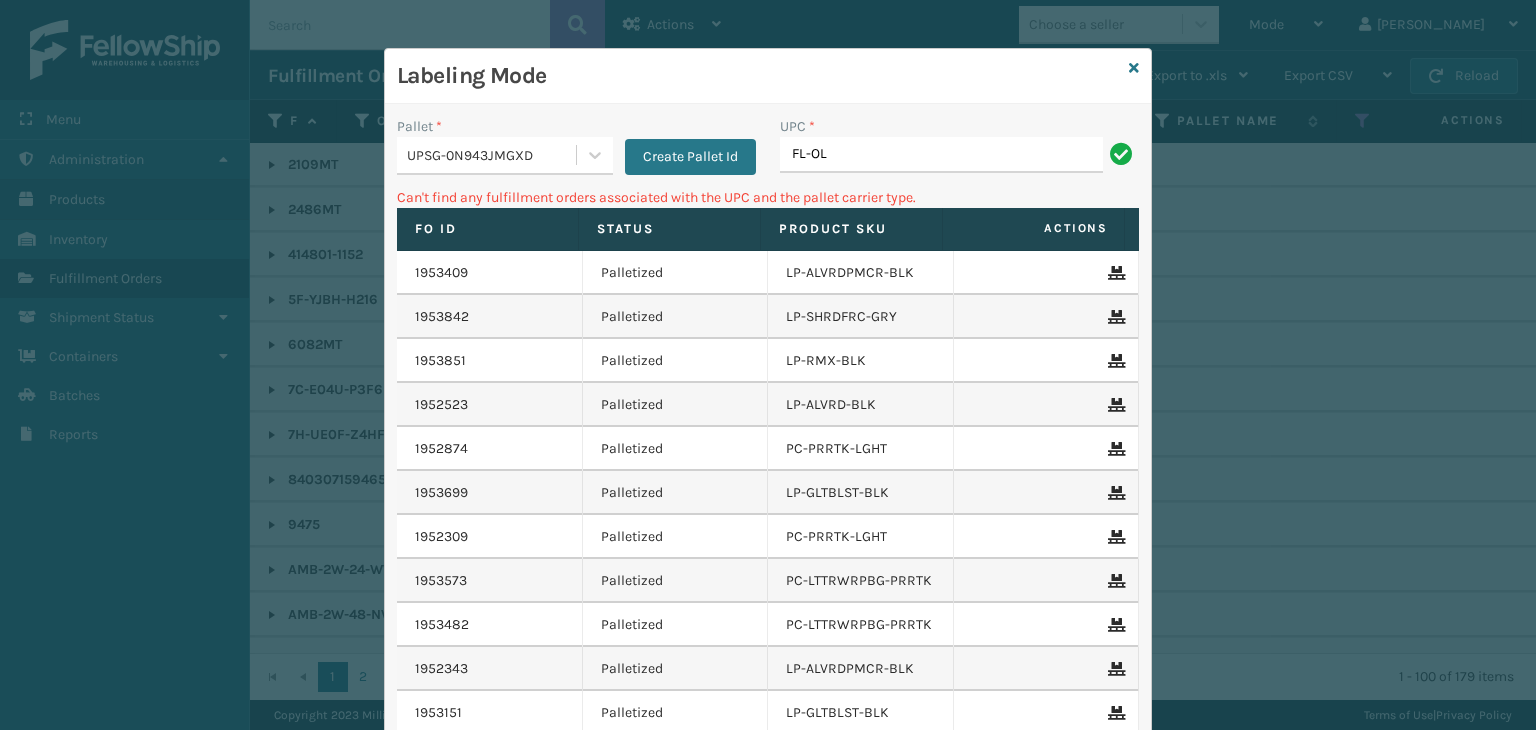 type on "FL-OLVA-CRM" 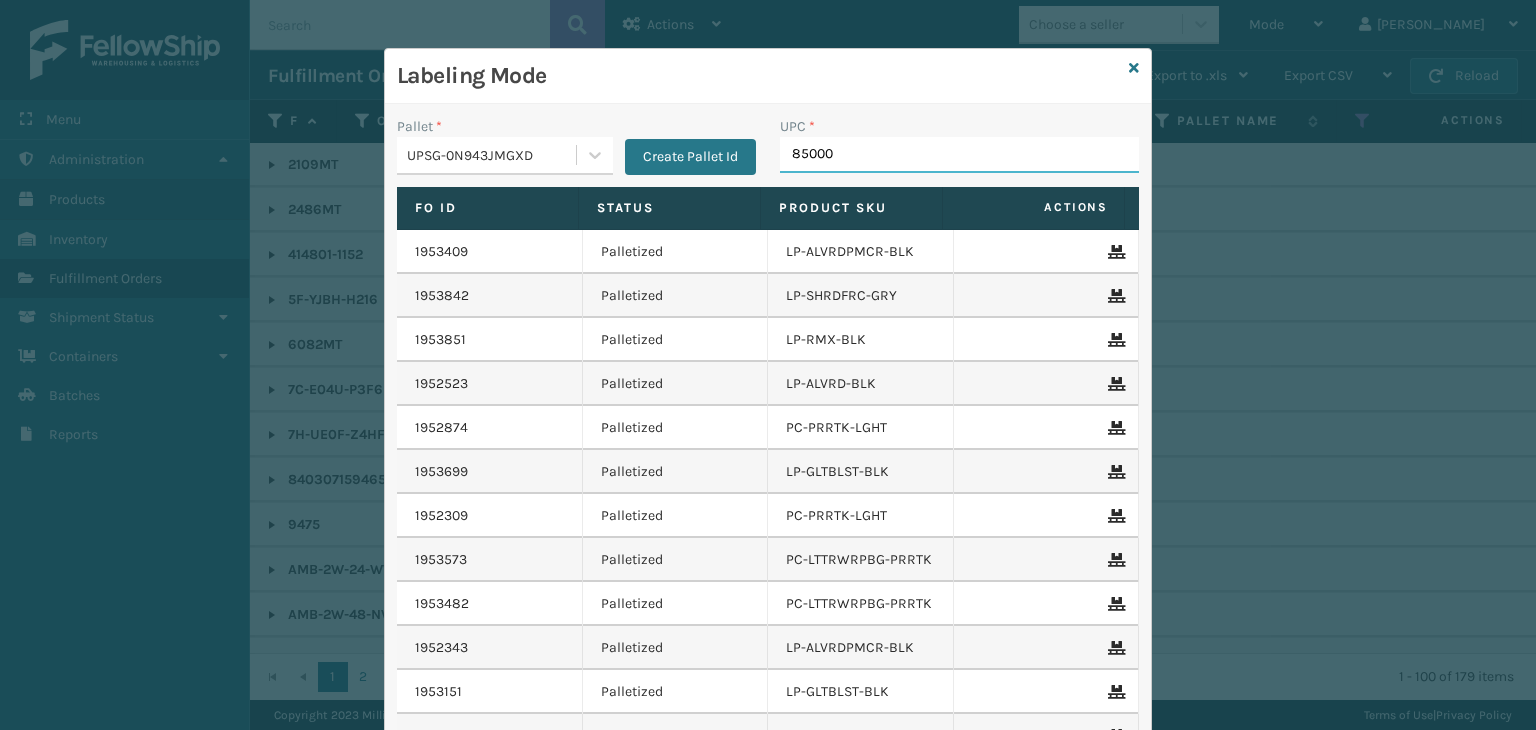 type on "850004" 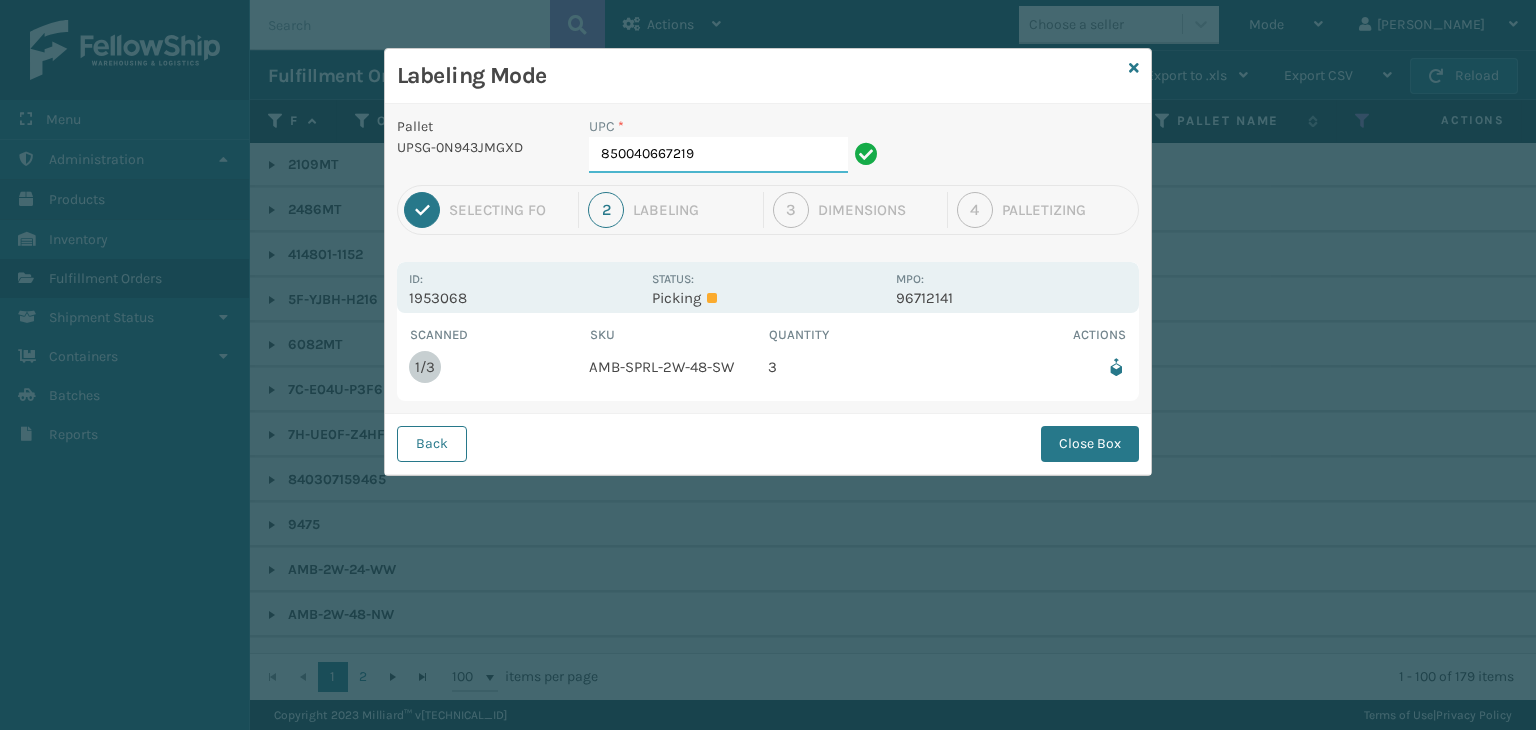 click on "850040667219" at bounding box center [718, 155] 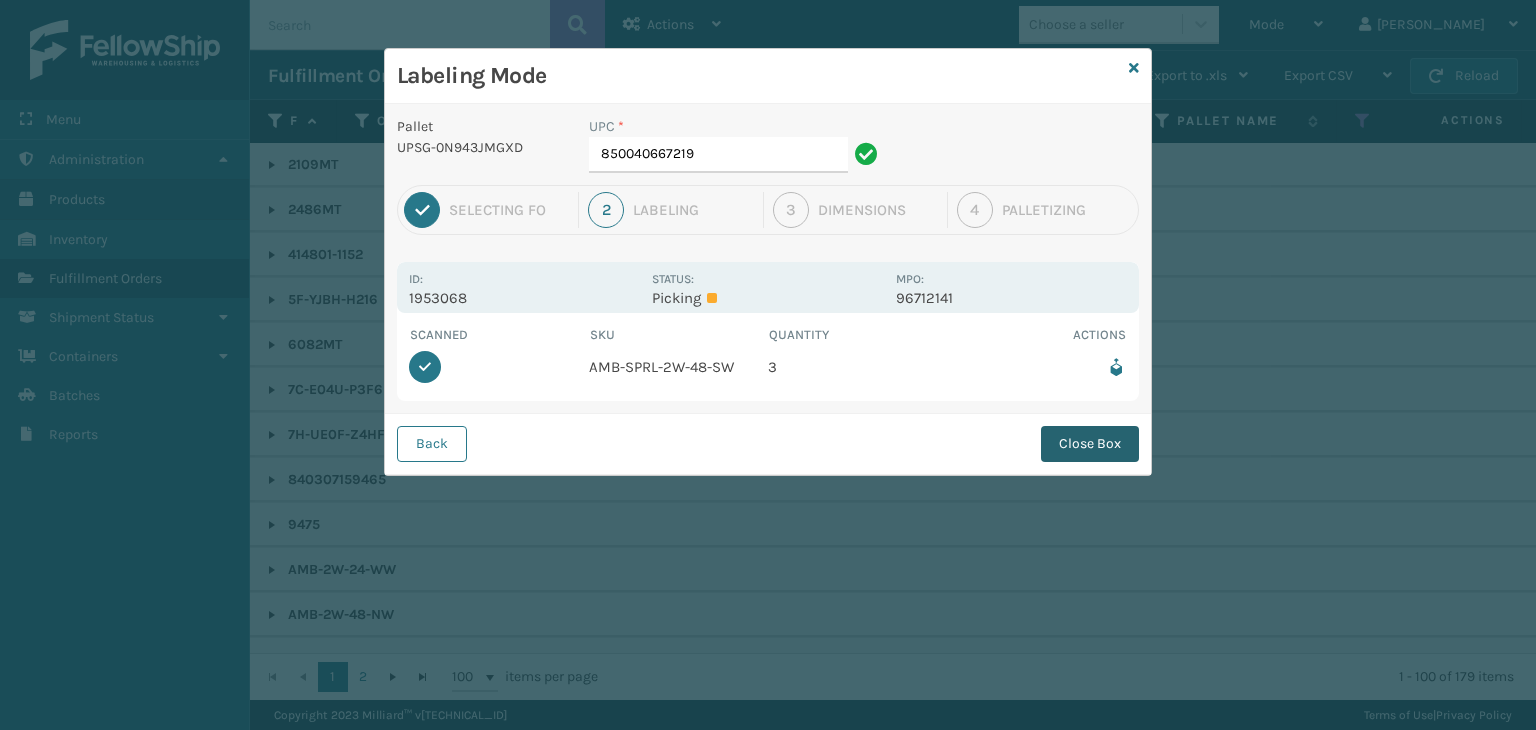click on "Close Box" at bounding box center (1090, 444) 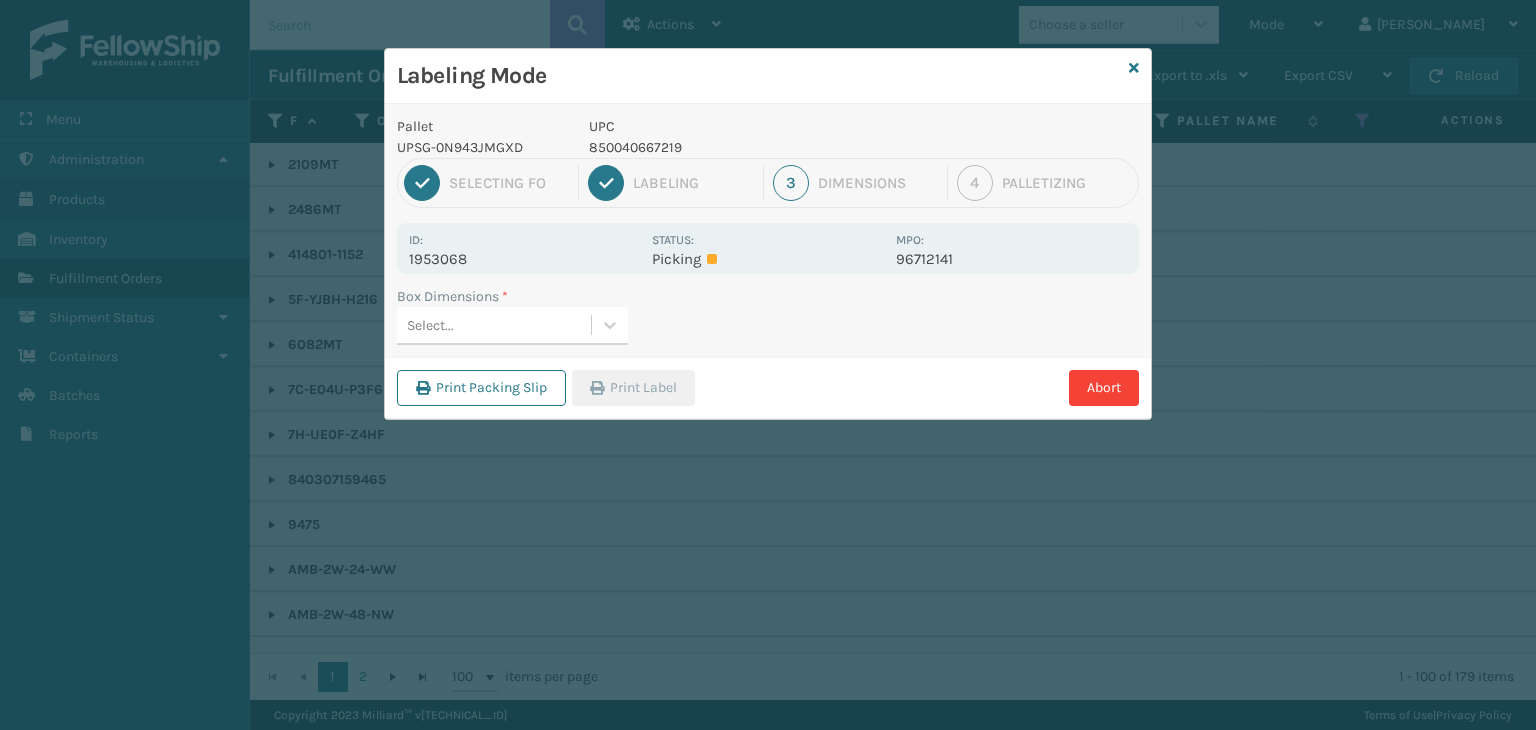 click on "Select..." at bounding box center (494, 325) 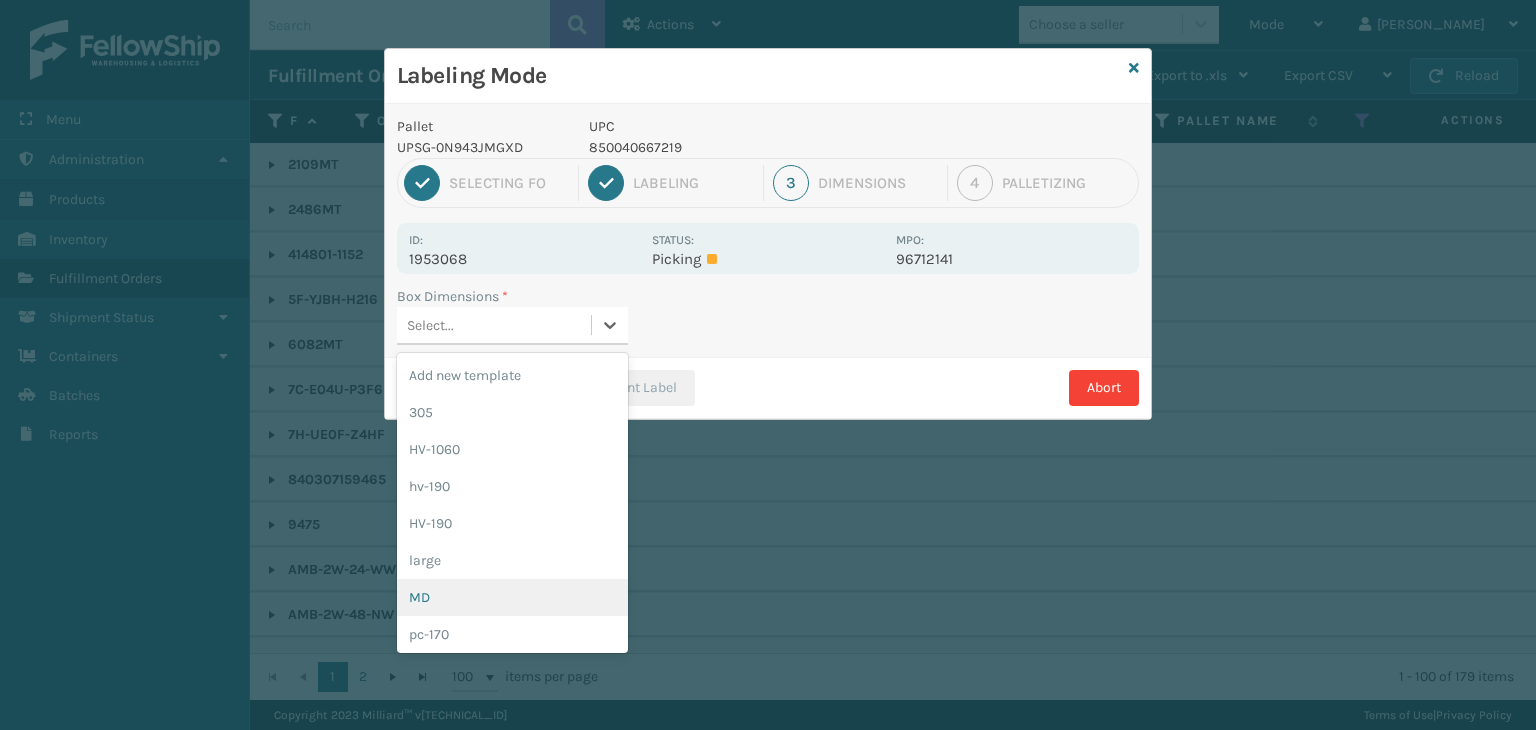 click on "MD" at bounding box center [512, 597] 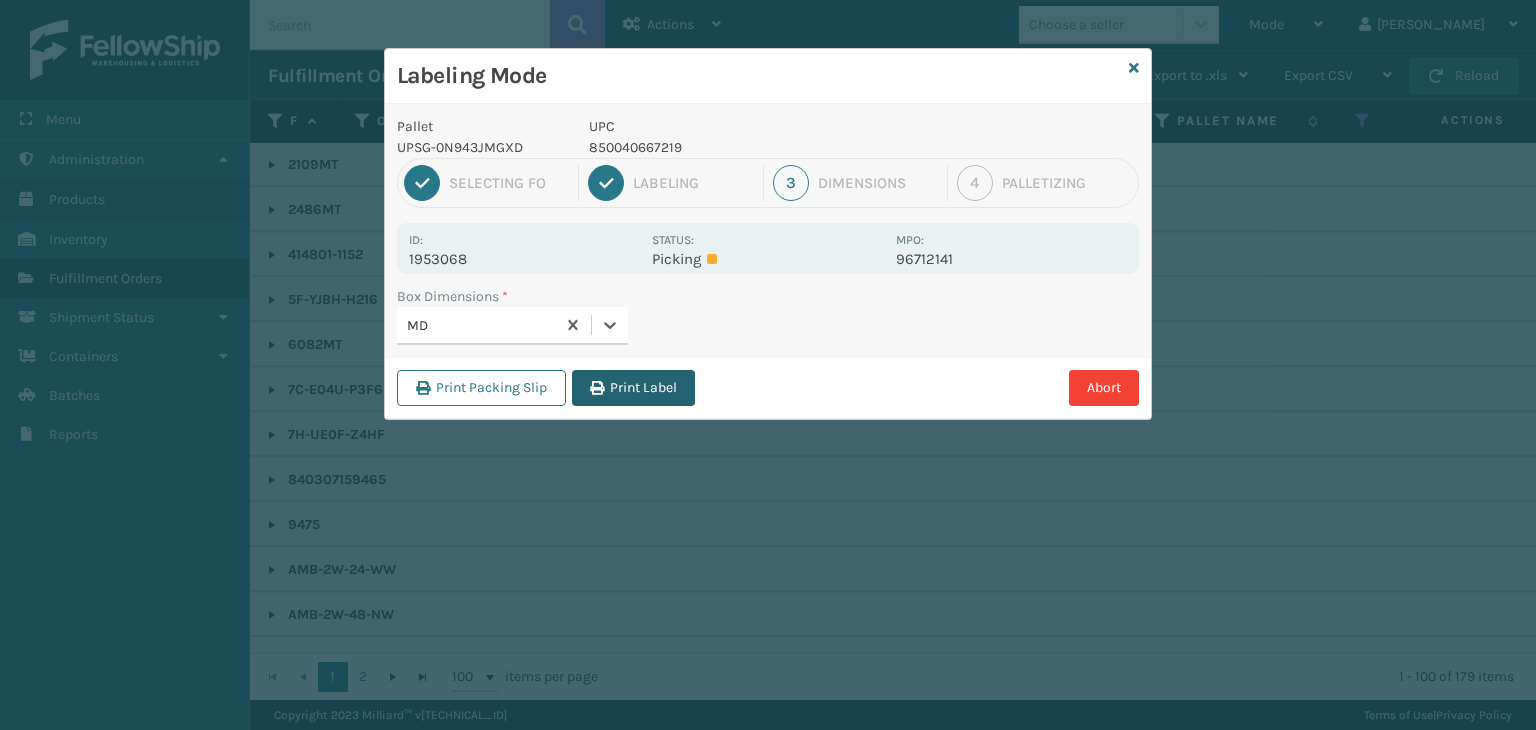 click on "Print Label" at bounding box center (633, 388) 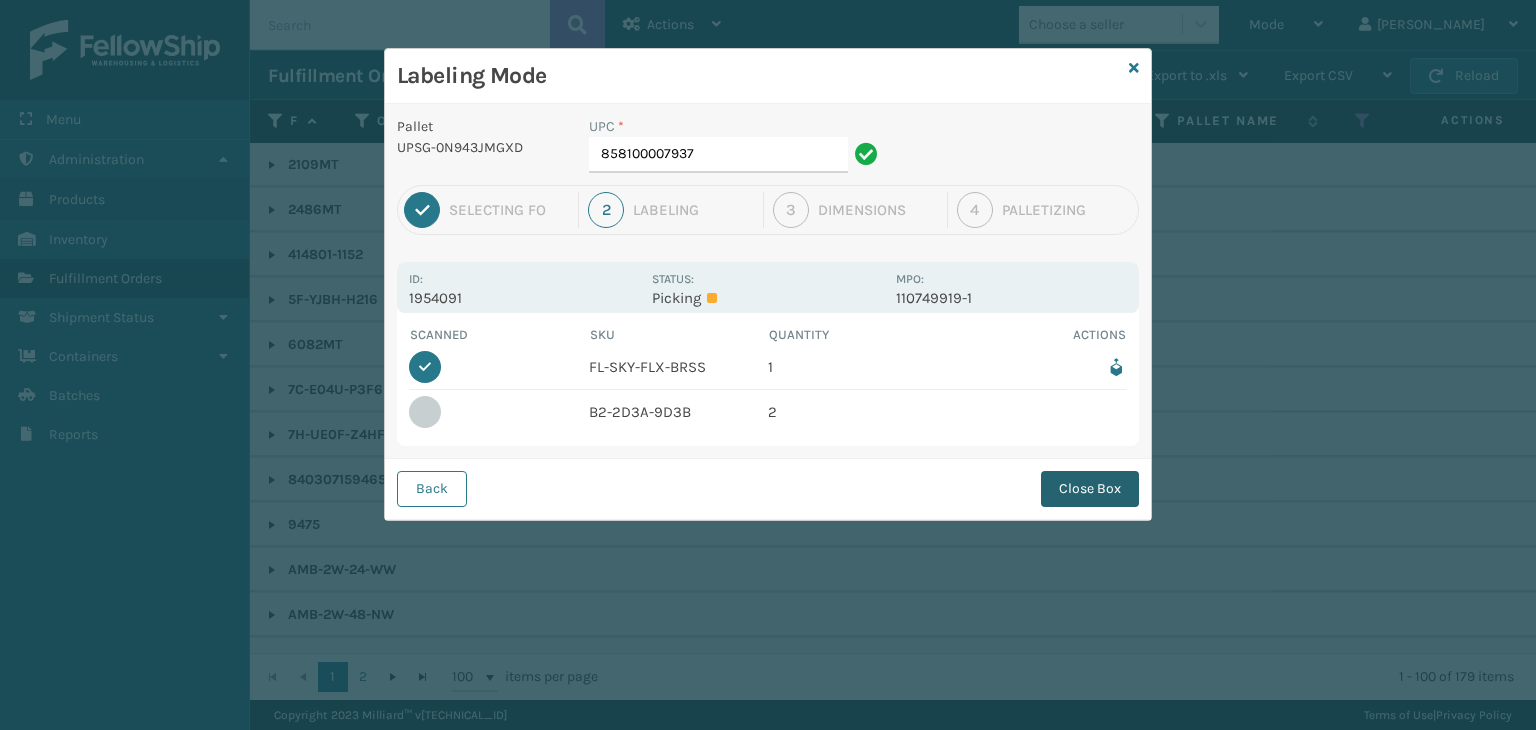 click on "Close Box" at bounding box center [1090, 489] 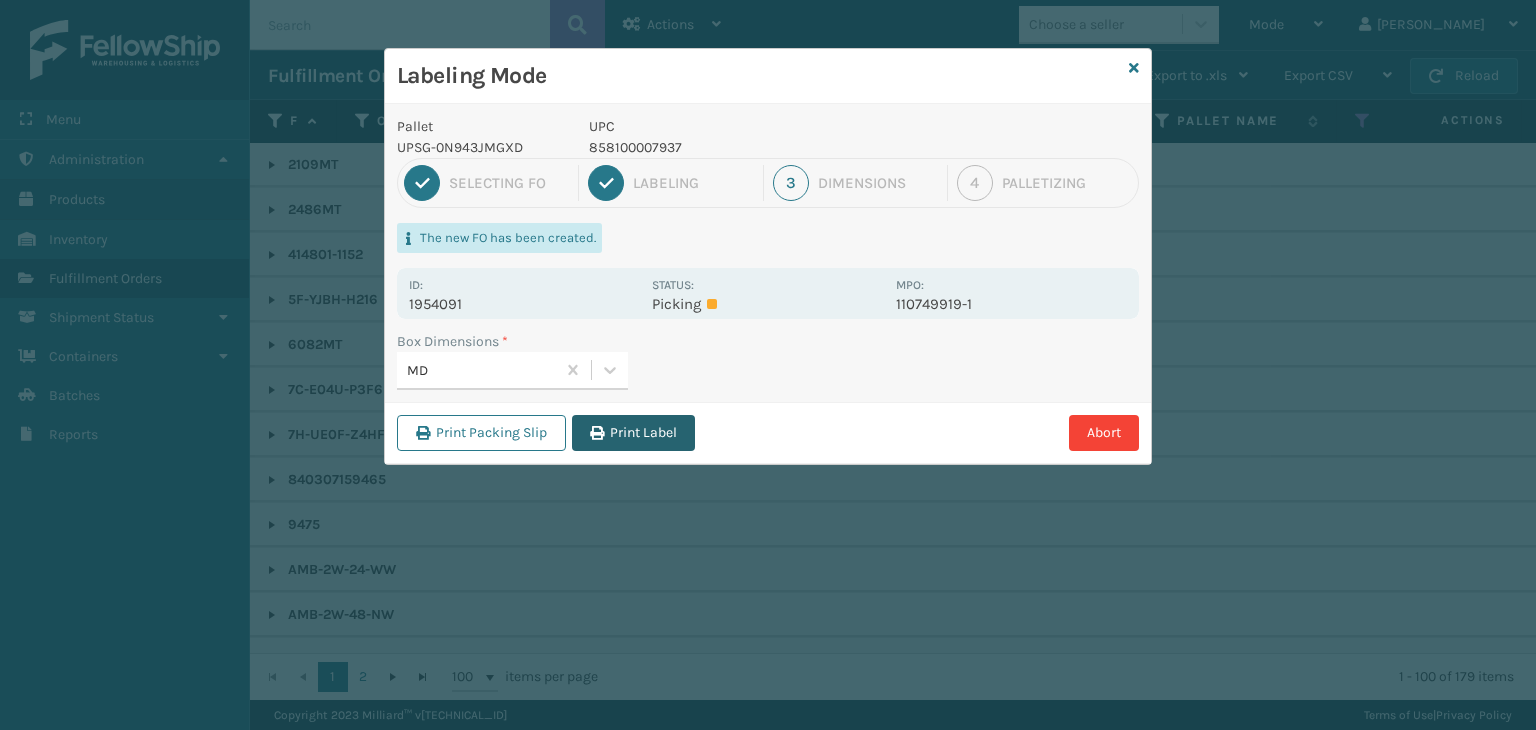 click on "Print Label" at bounding box center [633, 433] 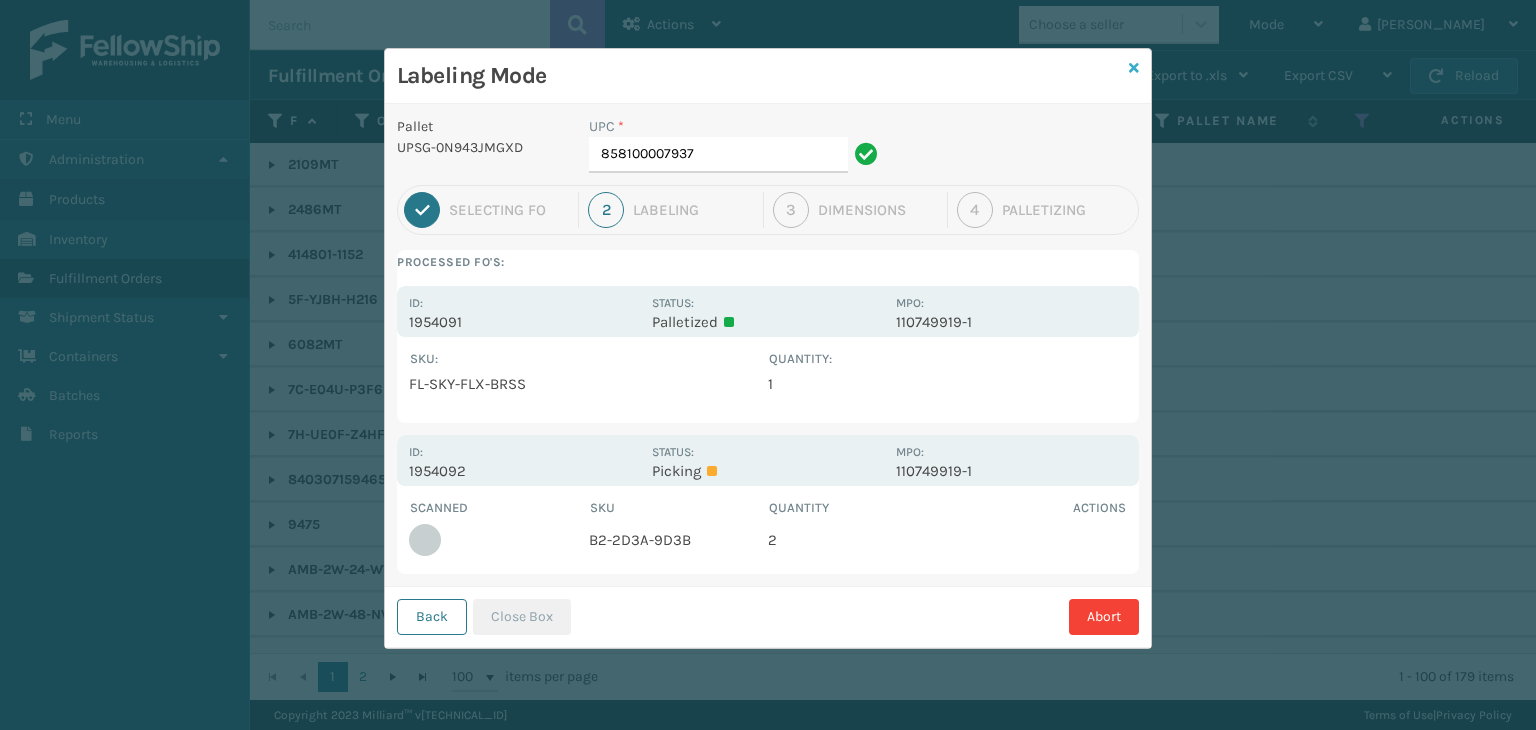 click at bounding box center (1134, 68) 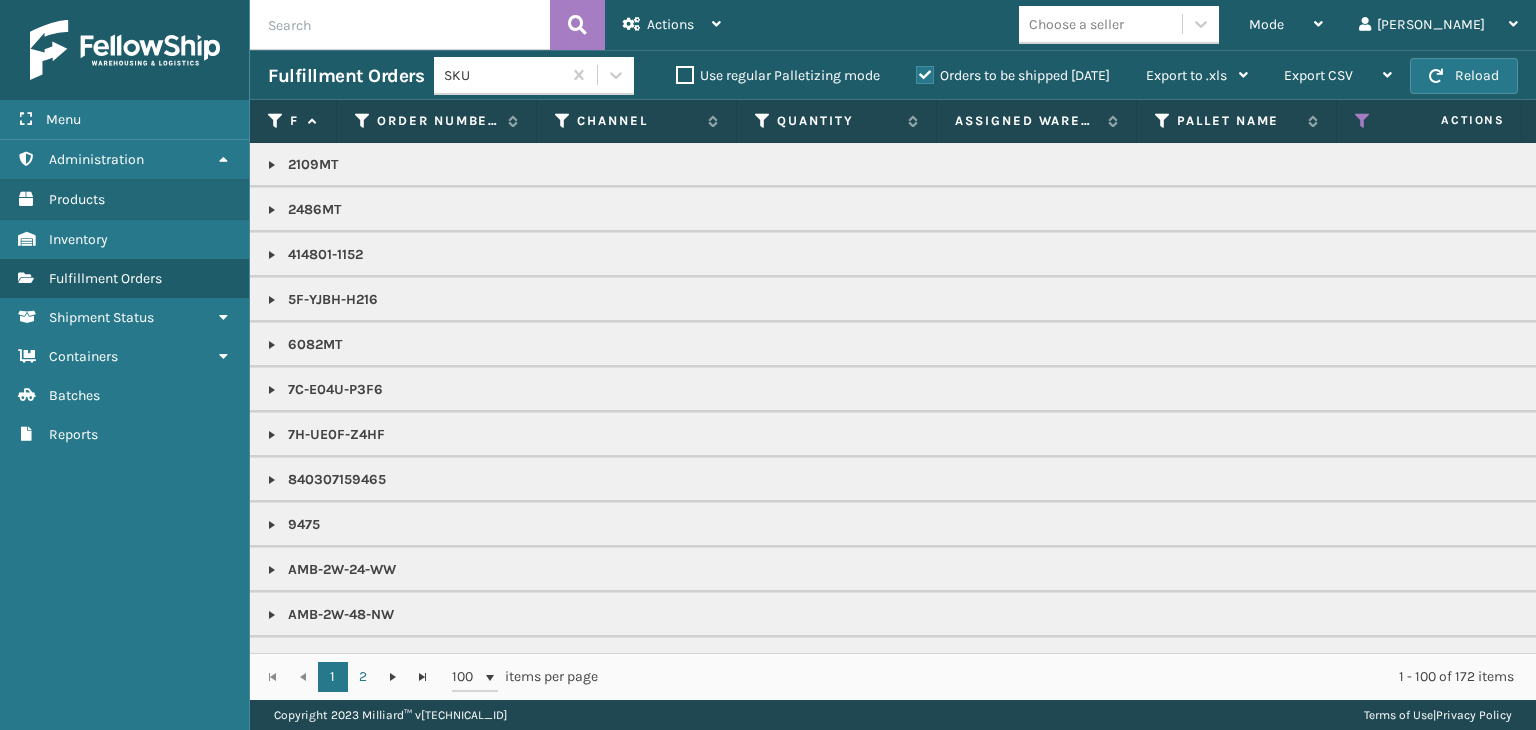 click on "Mode" at bounding box center (1266, 24) 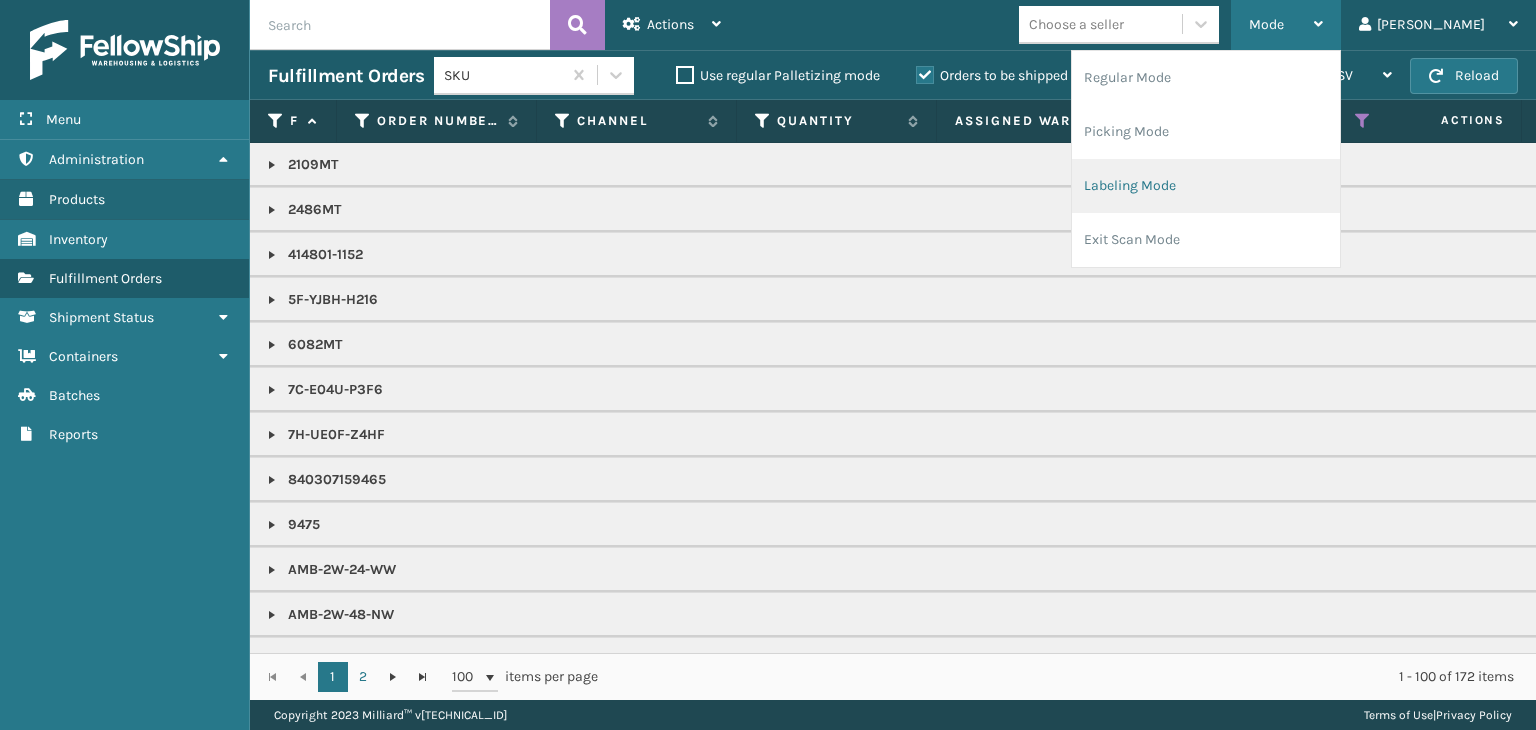 click on "Labeling Mode" at bounding box center [1206, 186] 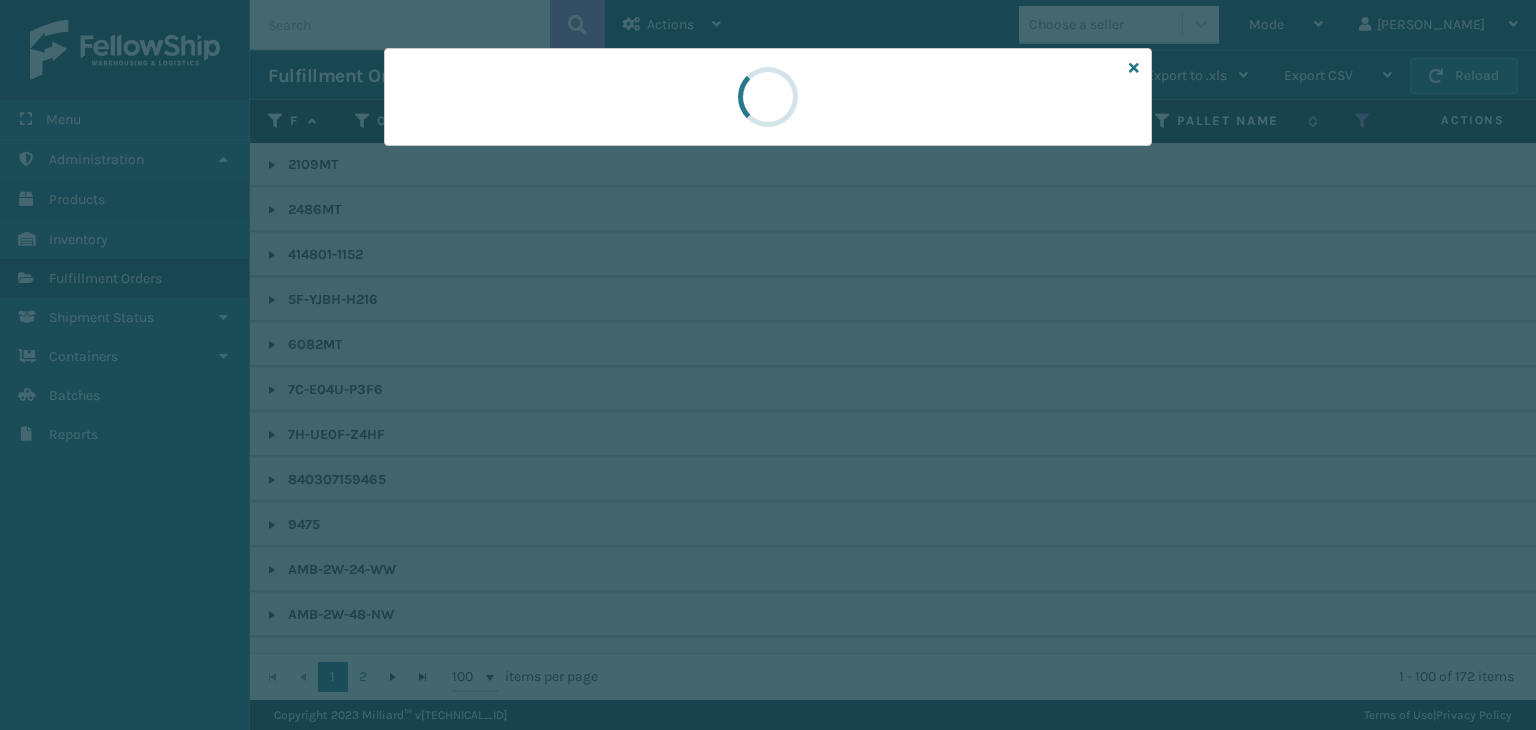 click at bounding box center (768, 365) 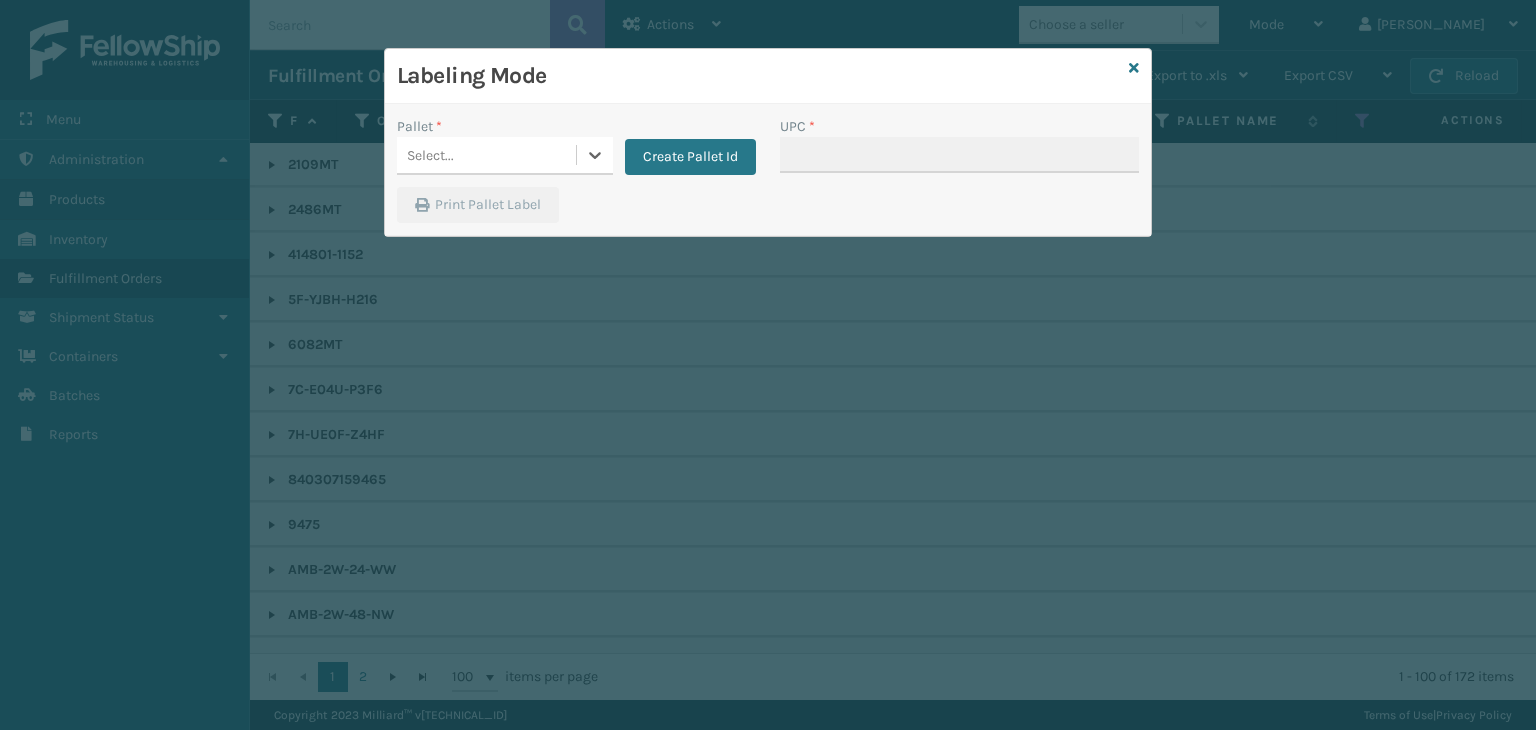 click on "Select..." at bounding box center (486, 155) 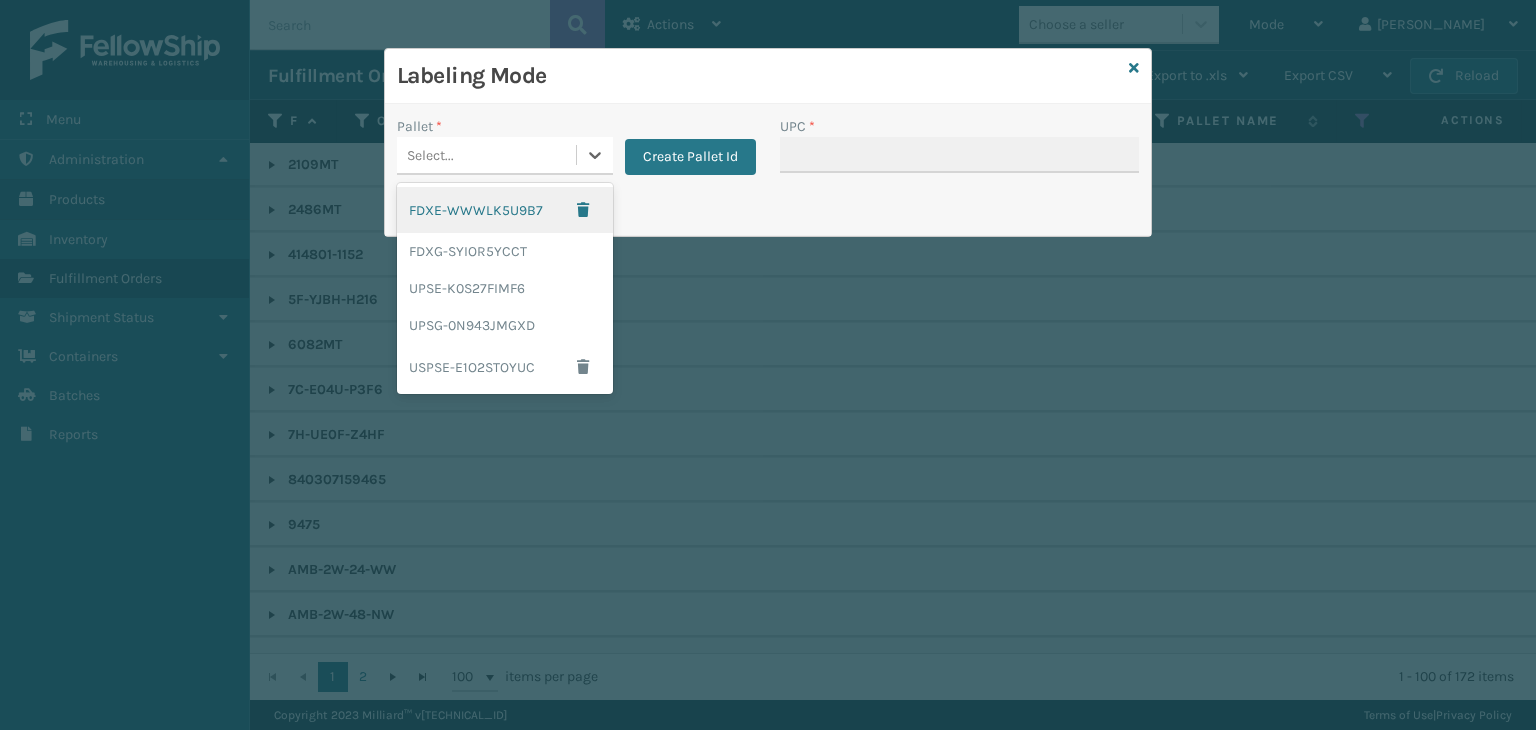 click on "Select..." at bounding box center [486, 155] 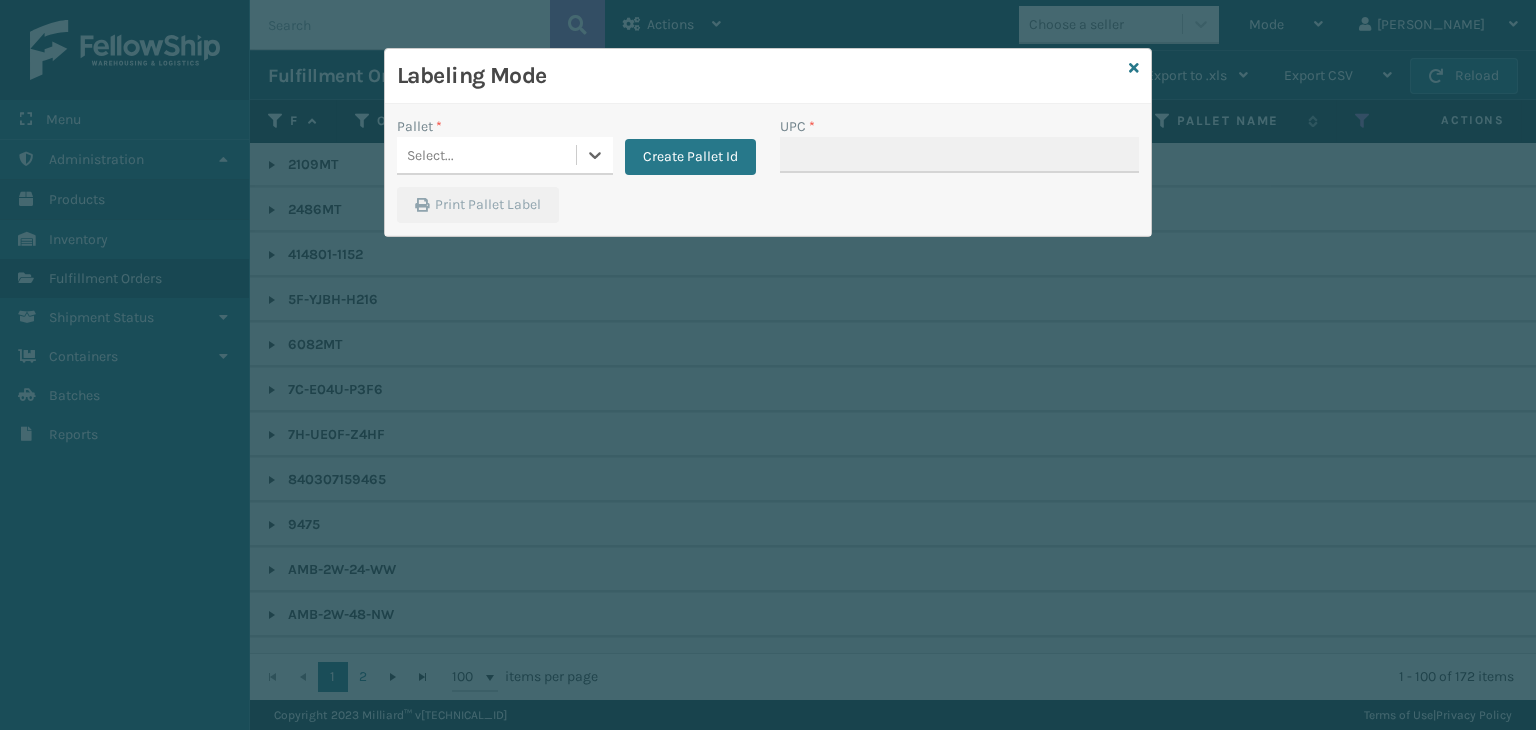 click on "Select..." at bounding box center [505, 156] 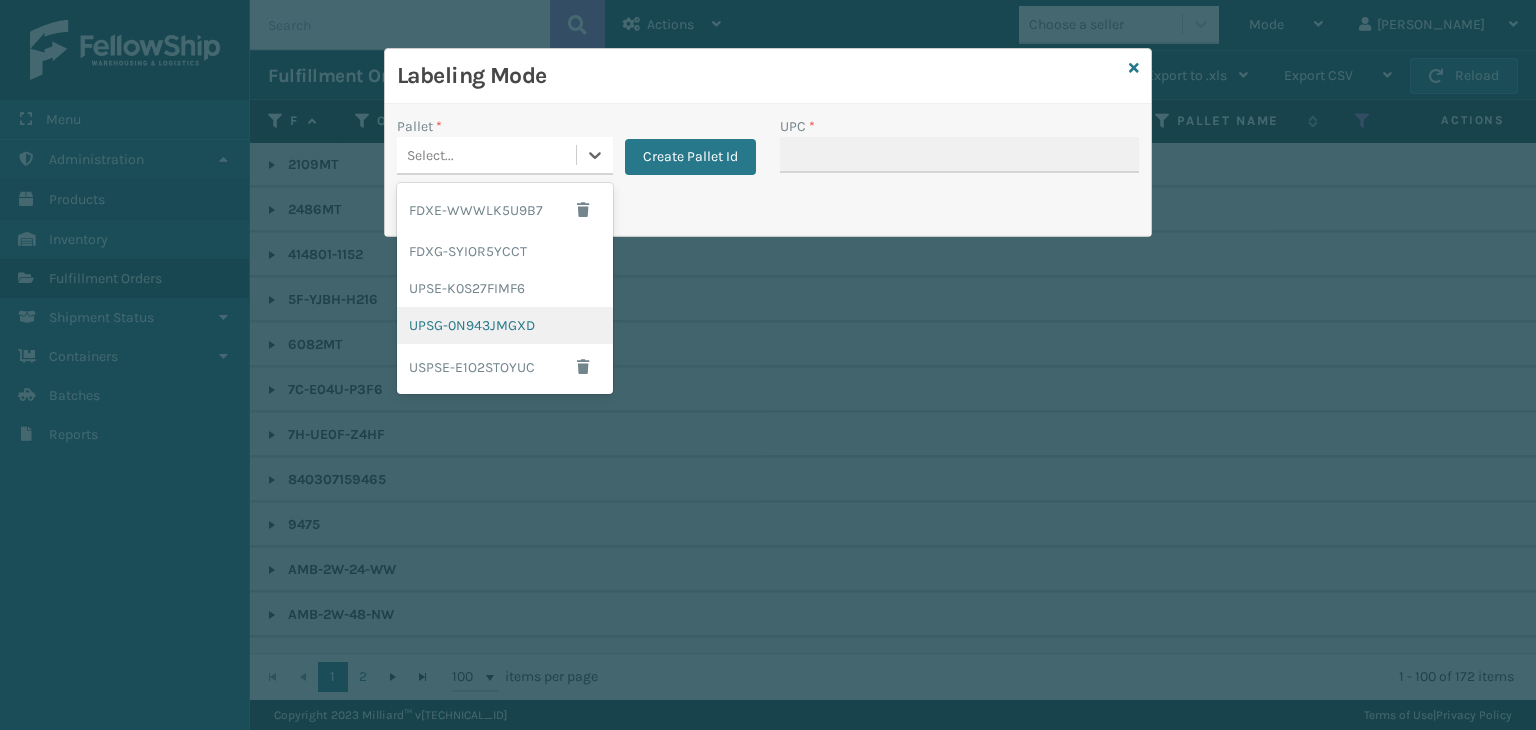 click on "UPSG-0N943JMGXD" at bounding box center (505, 325) 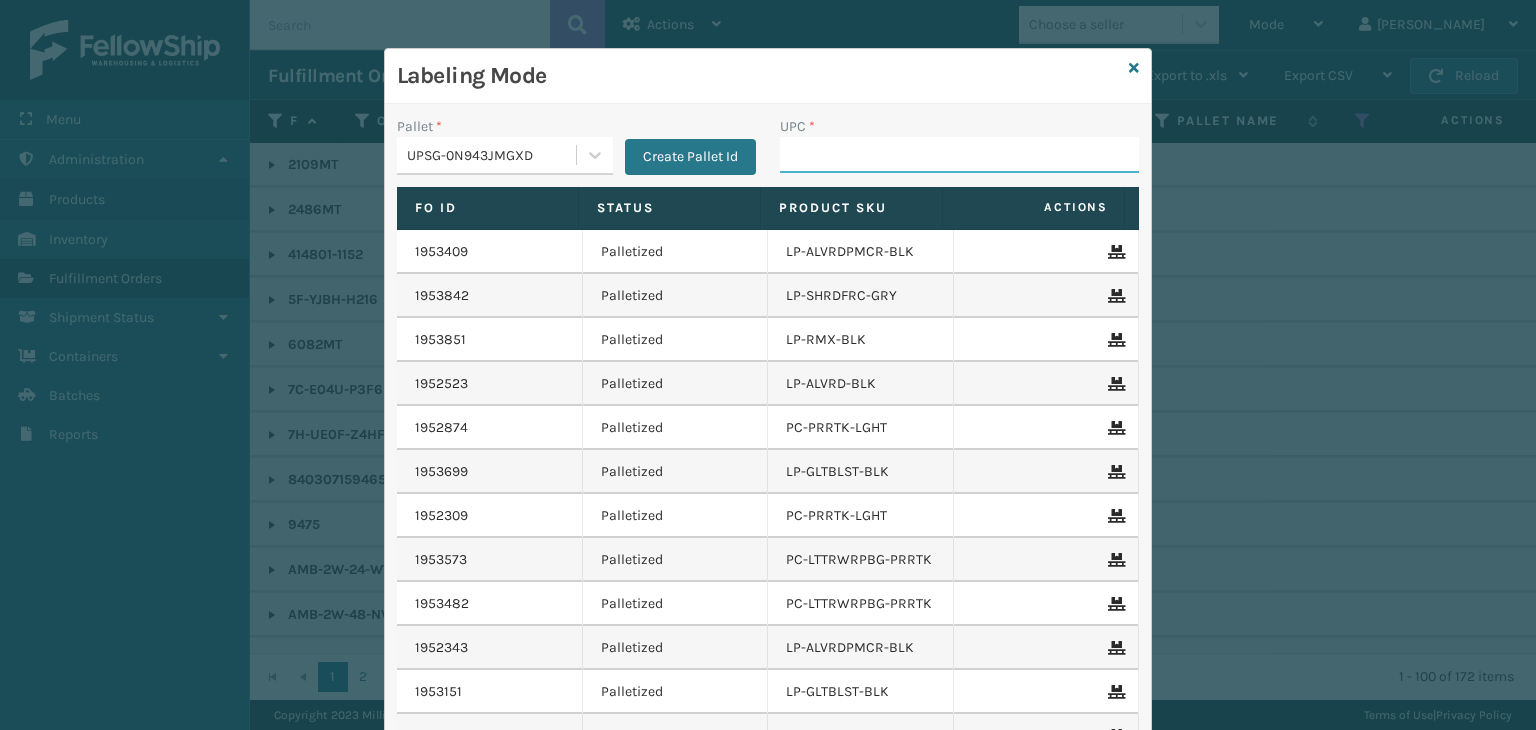 click on "UPC   *" at bounding box center (959, 155) 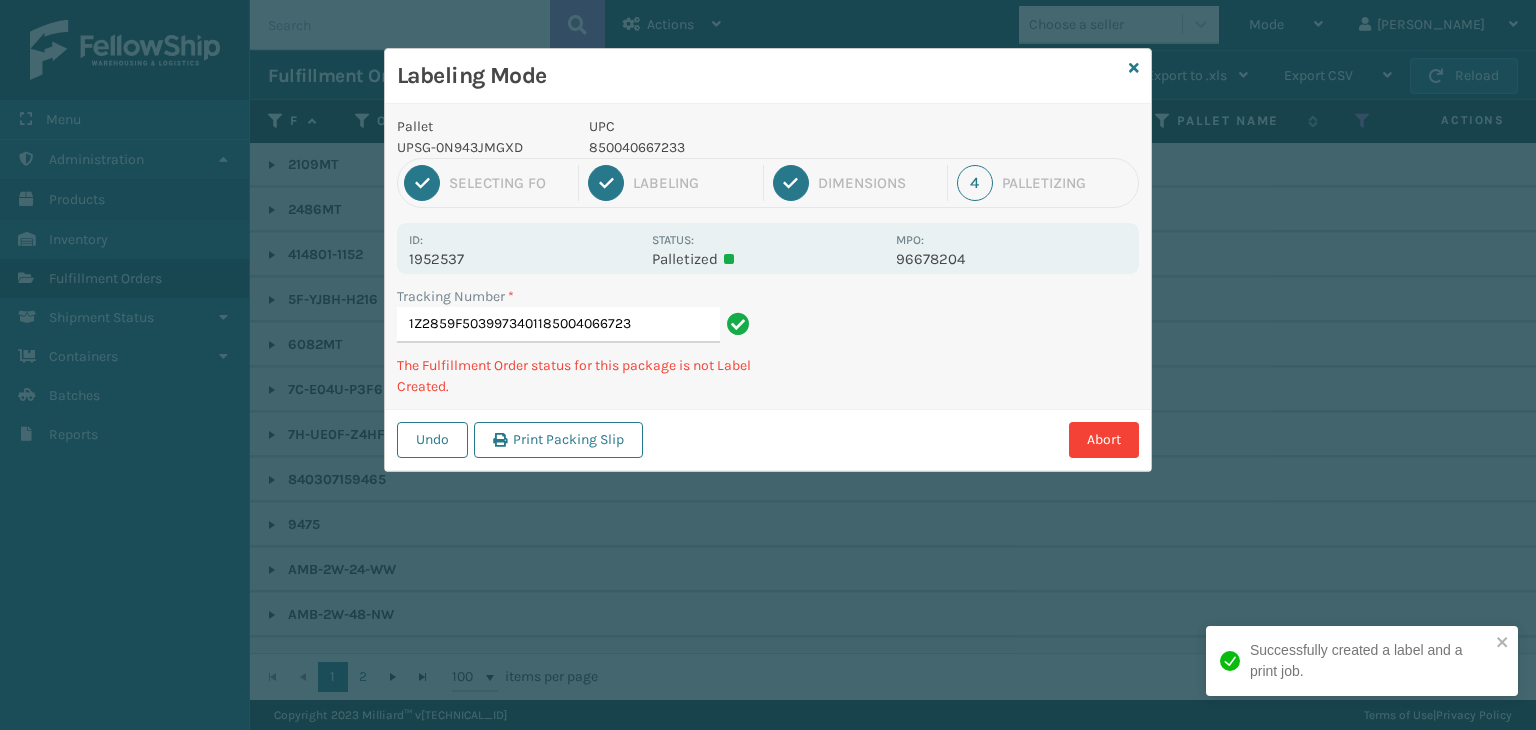 type on "1Z2859F50399734011850040667233" 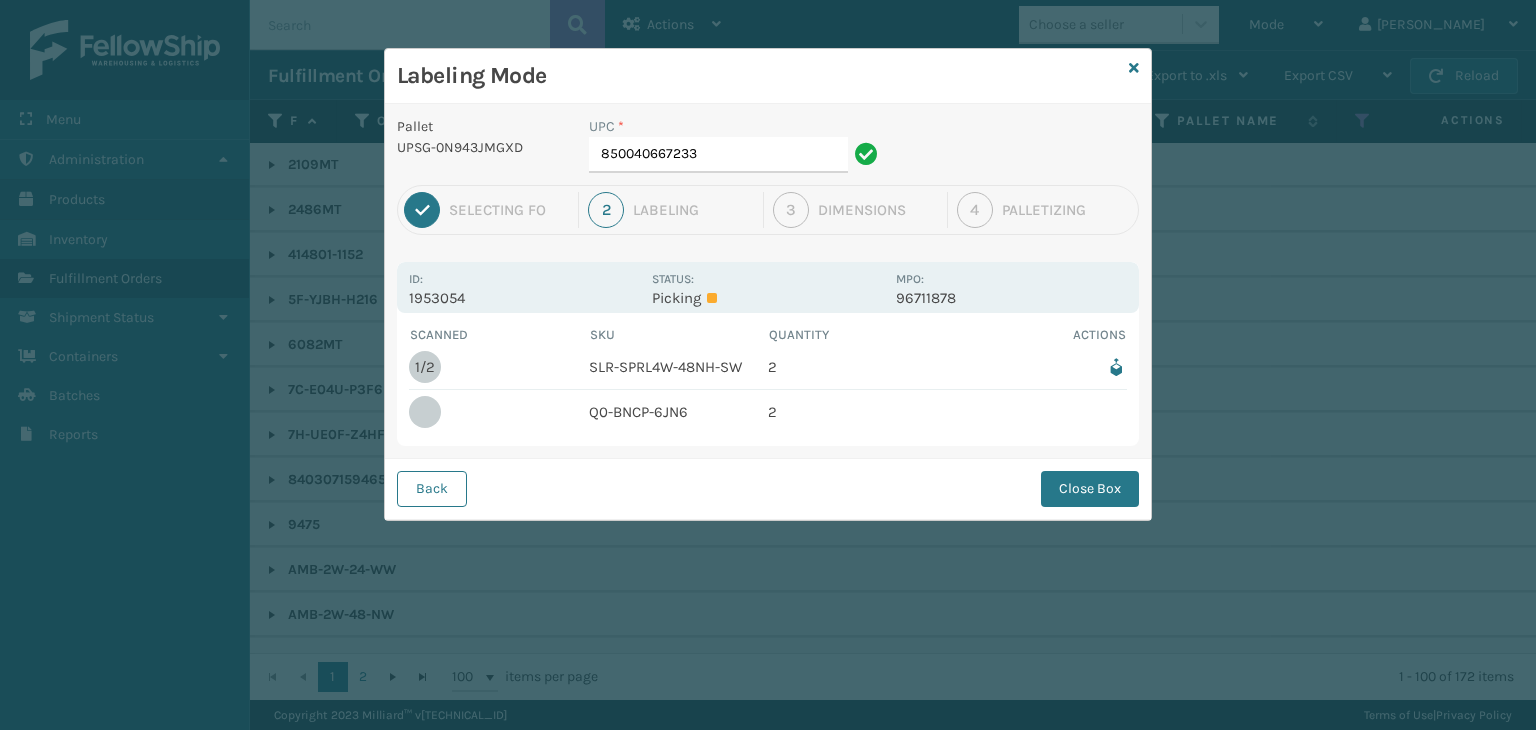 click on "Labeling Mode" at bounding box center [768, 76] 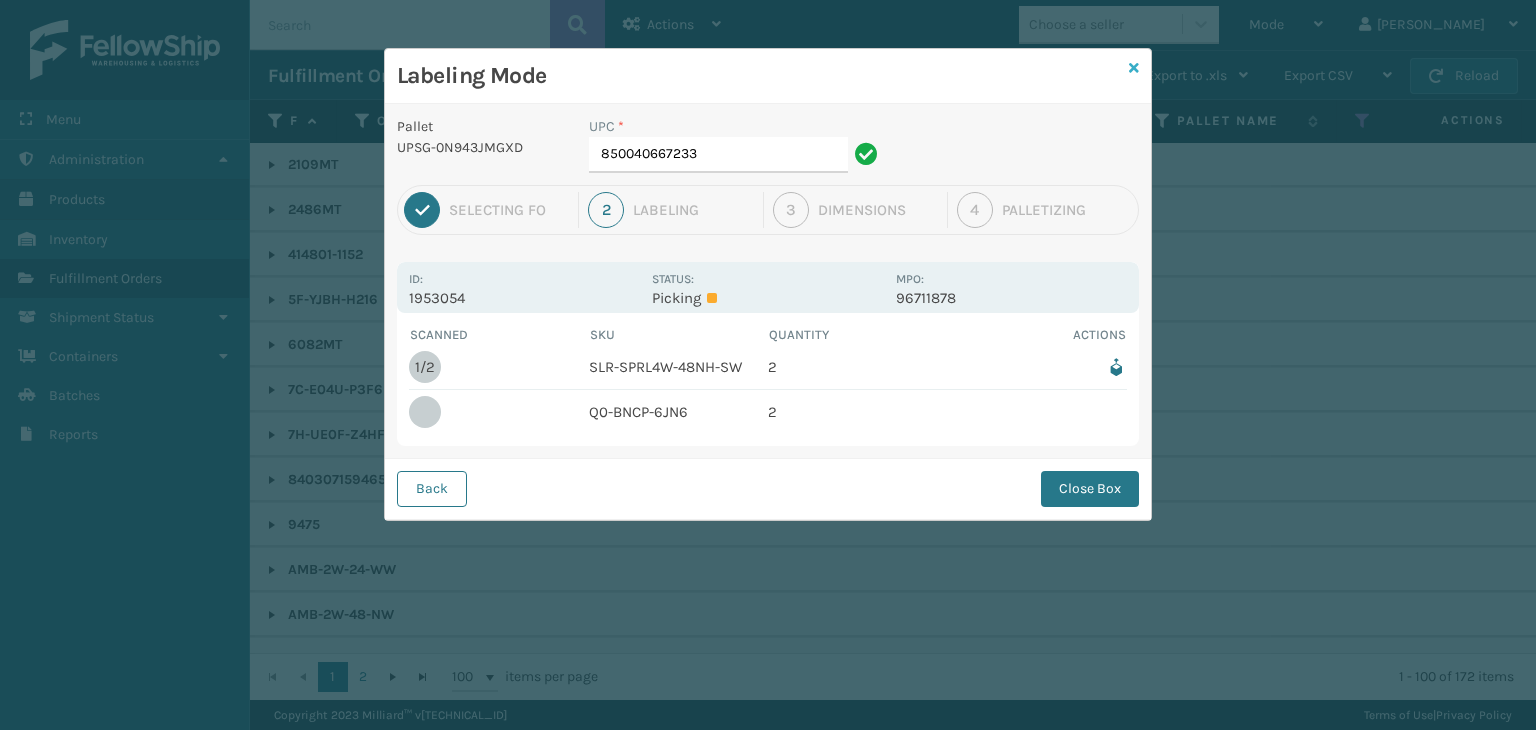click at bounding box center [1134, 68] 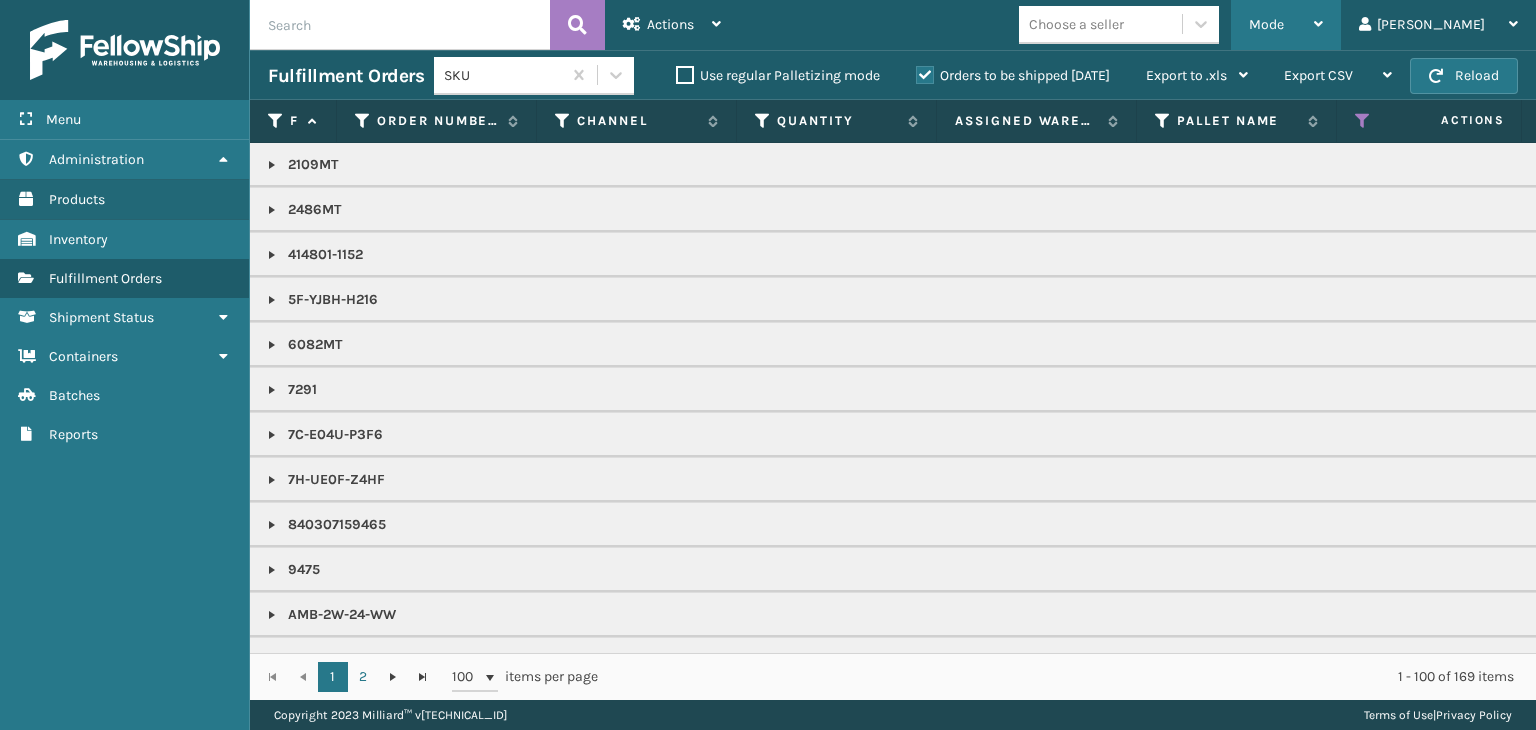 click on "Mode" at bounding box center [1286, 25] 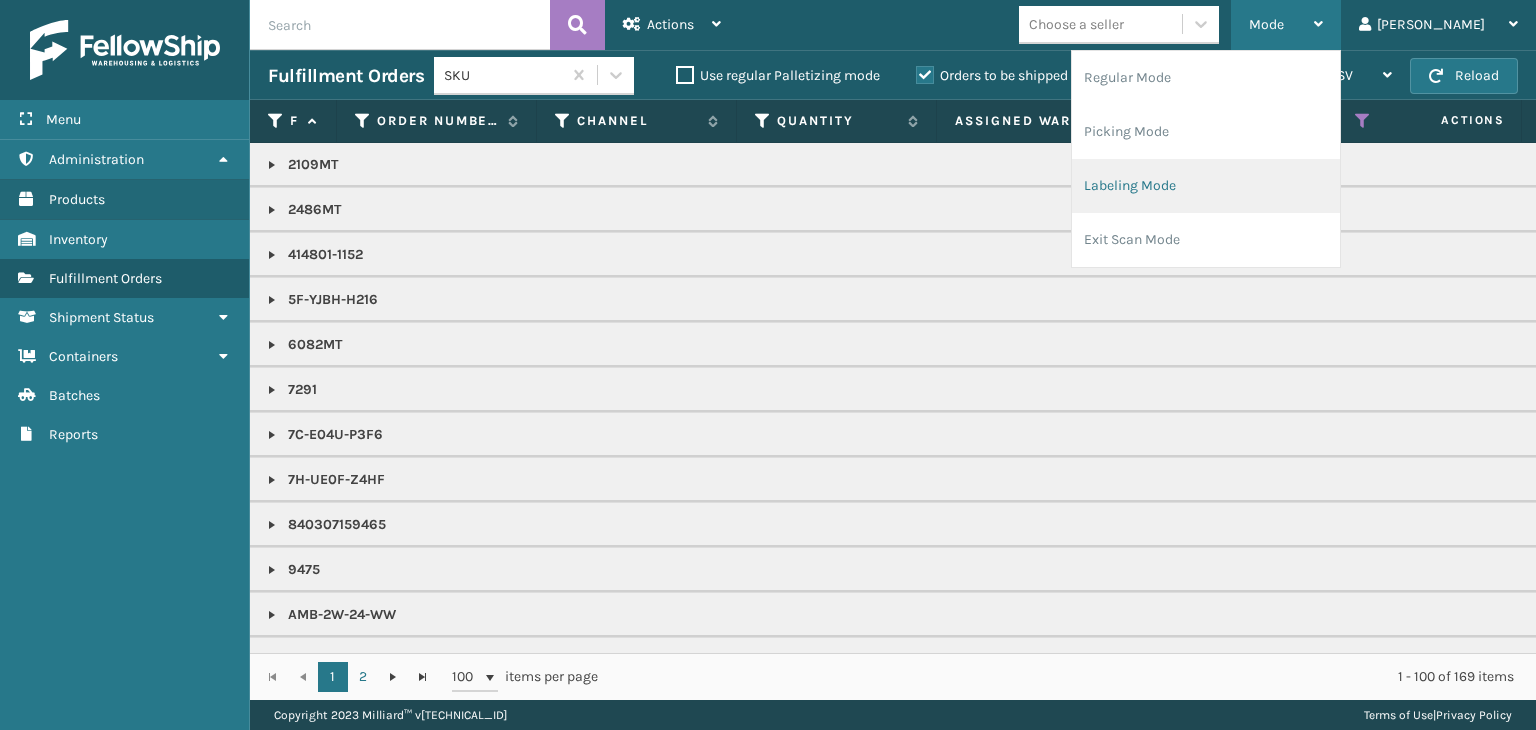 click on "Labeling Mode" at bounding box center [1206, 186] 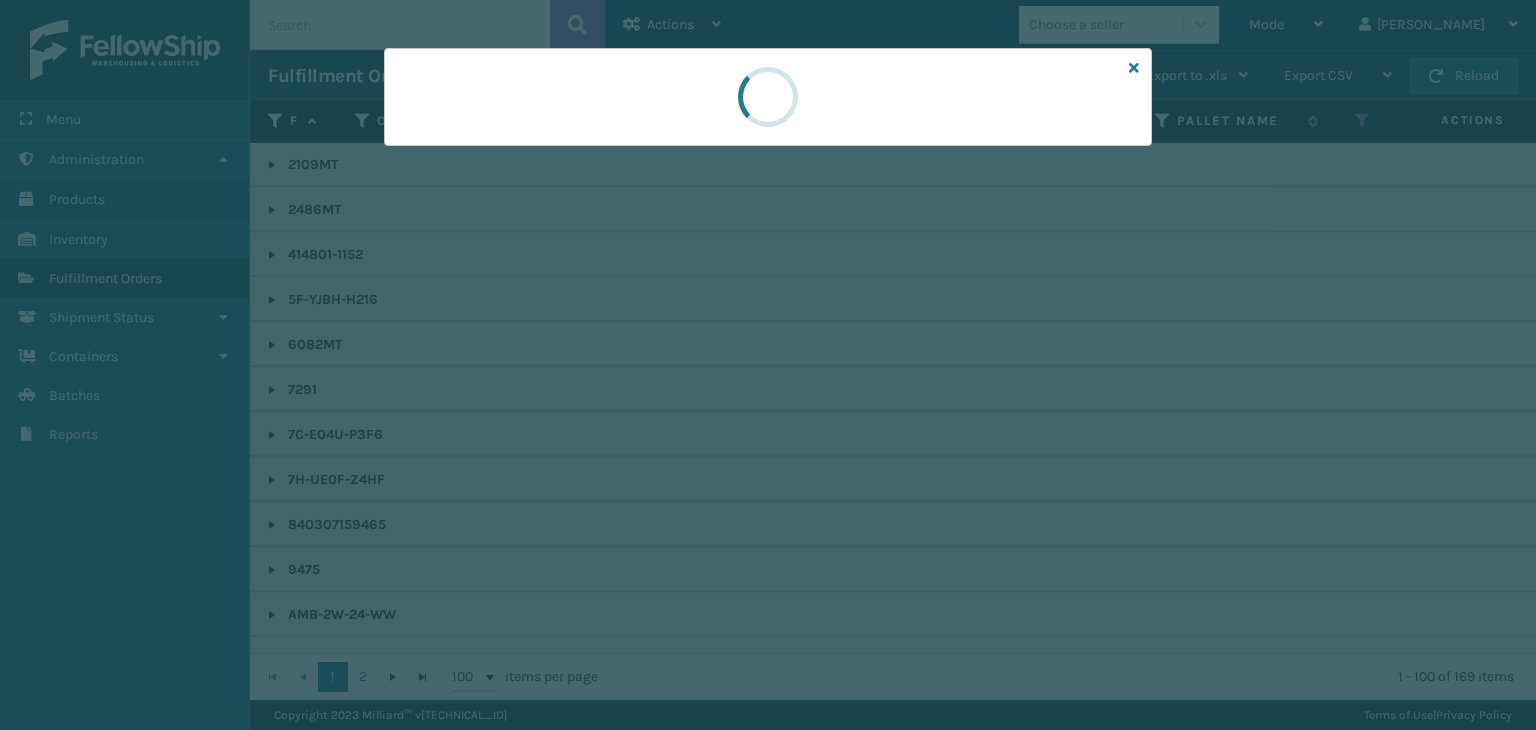 click at bounding box center [768, 97] 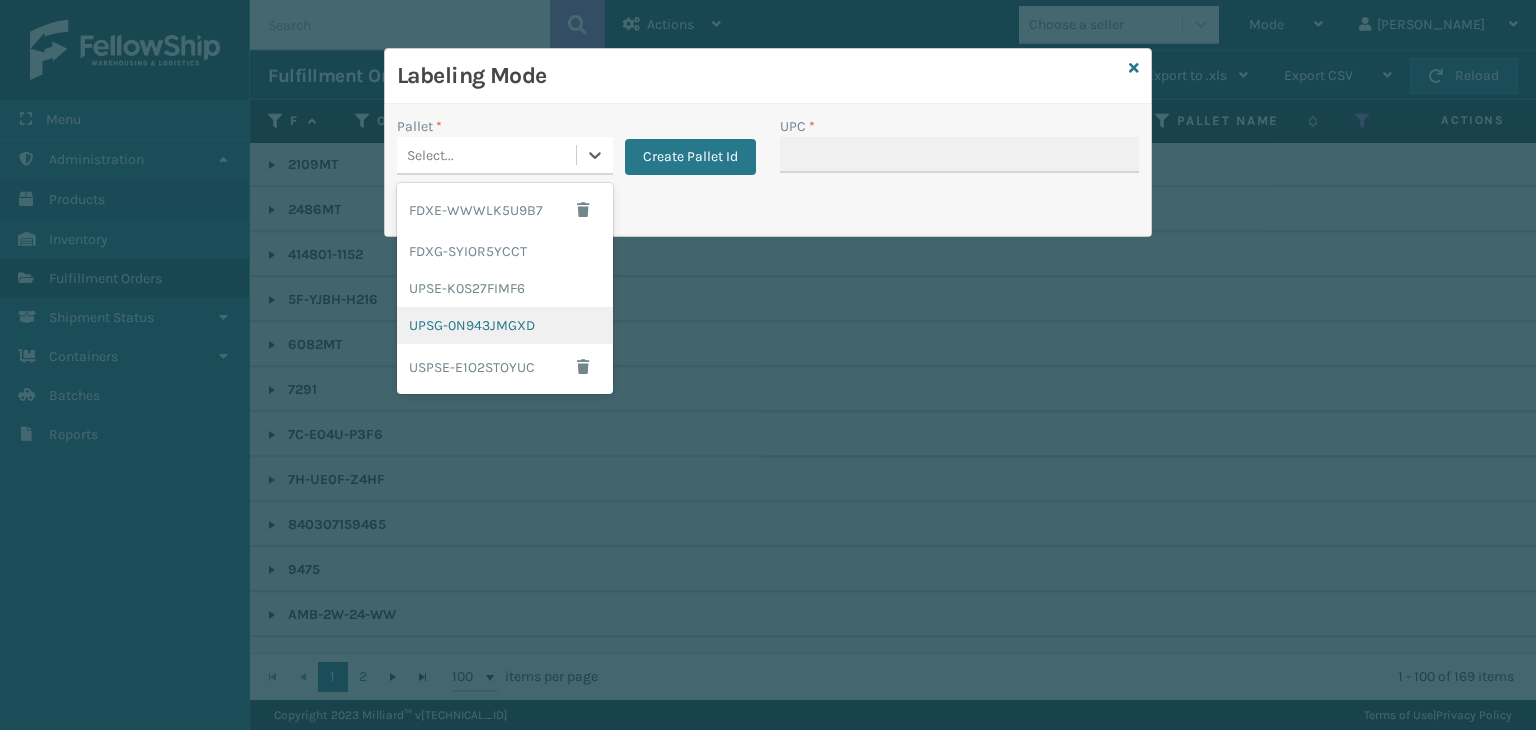 click on "UPSG-0N943JMGXD" at bounding box center [505, 325] 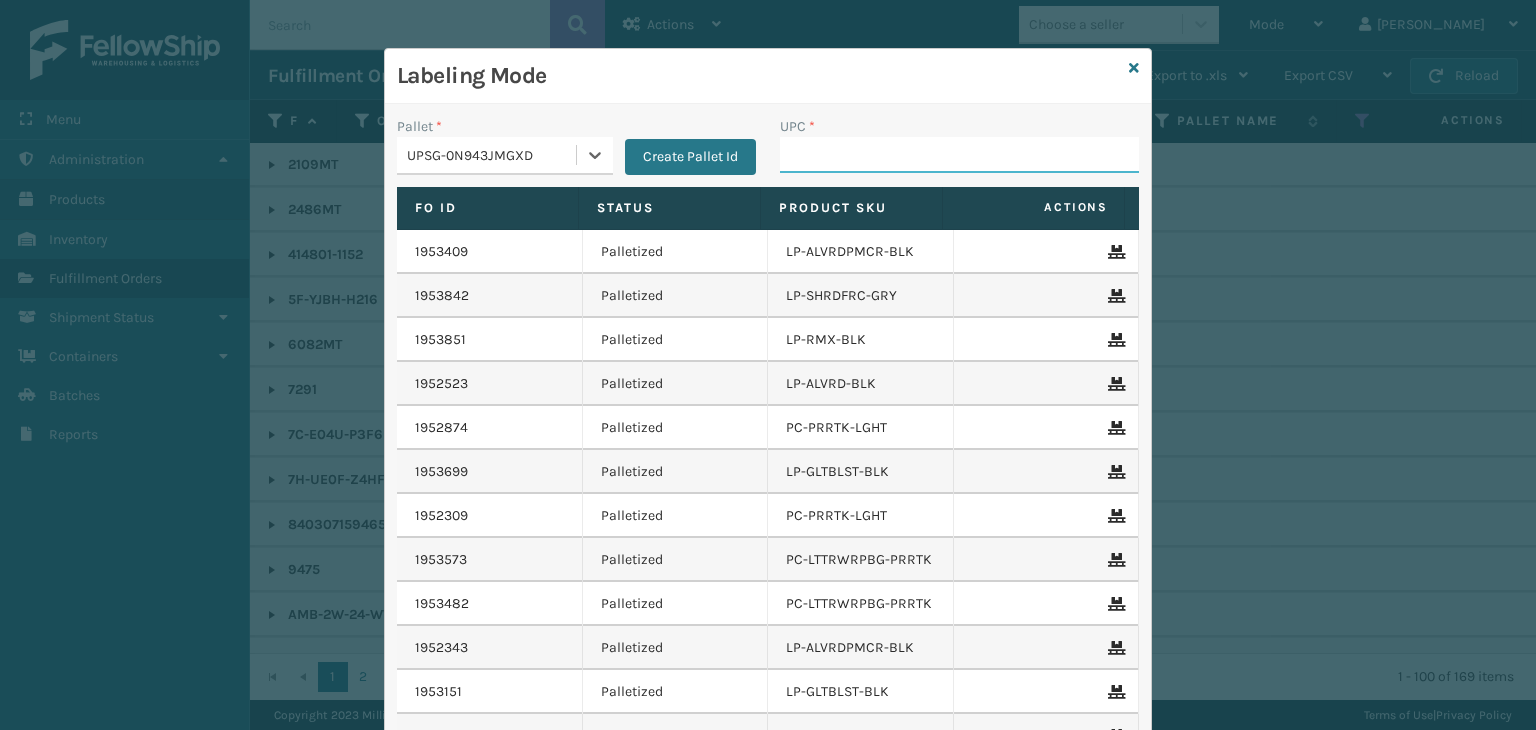 click on "UPC   *" at bounding box center (959, 155) 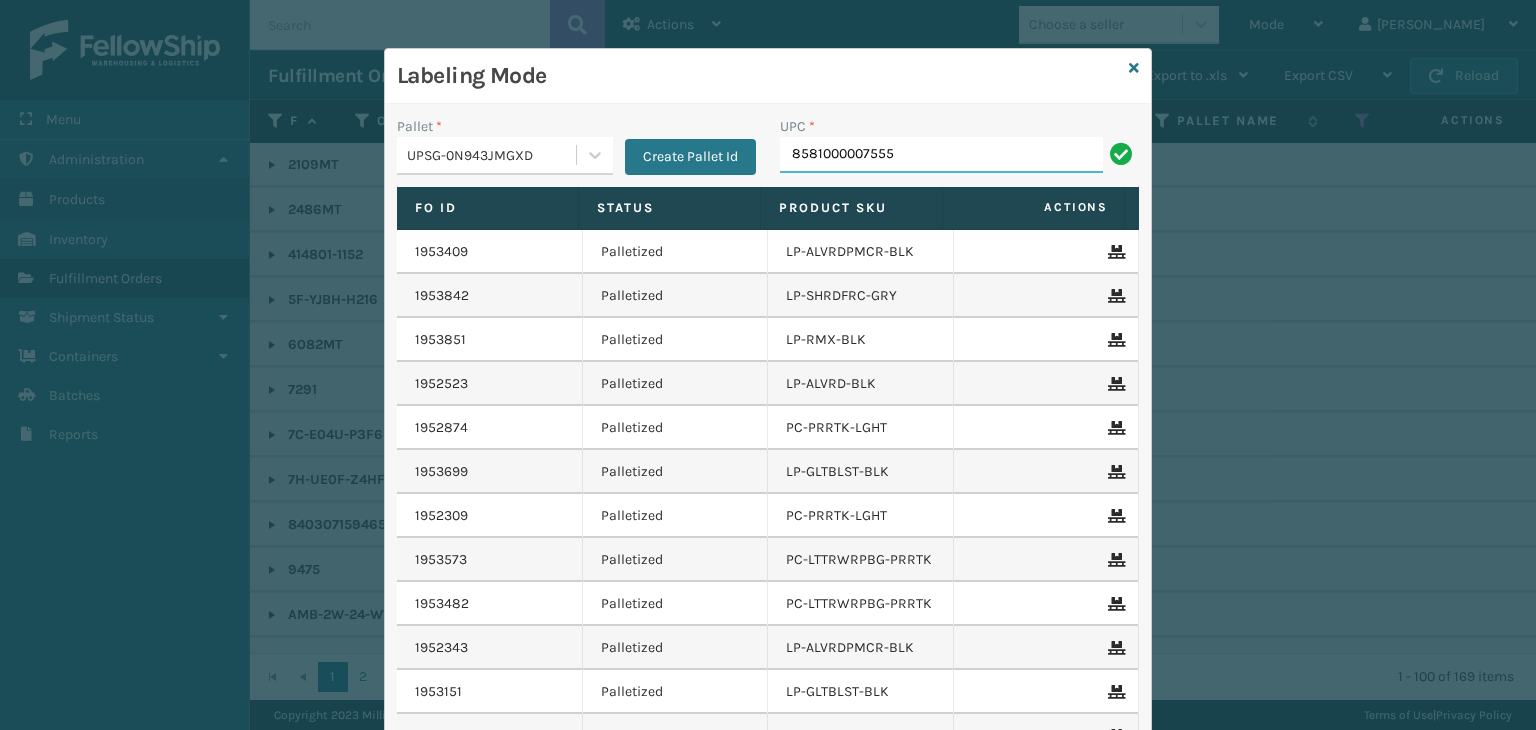 type on "8581000007555" 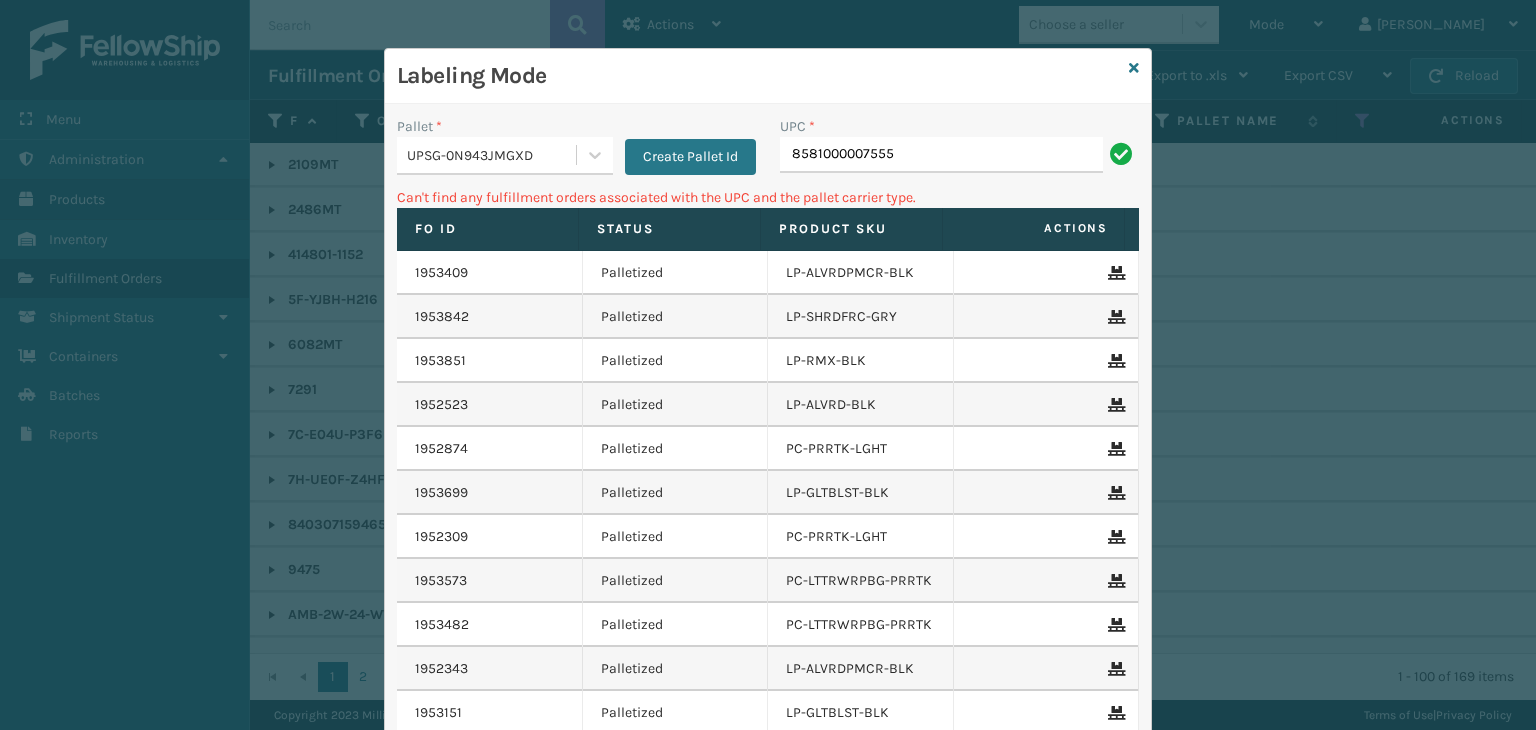 click on "8581000007555" at bounding box center [941, 155] 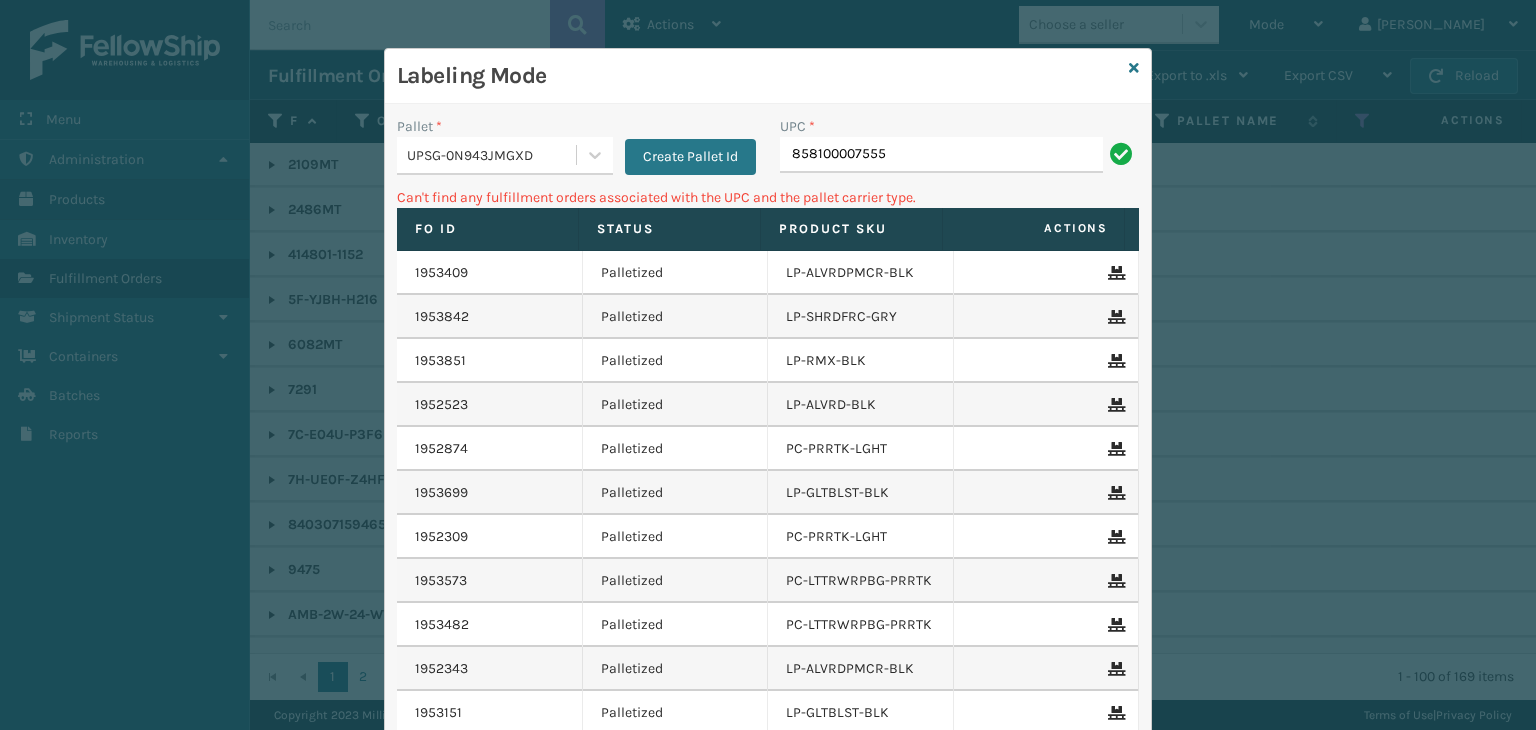 type on "858100007555" 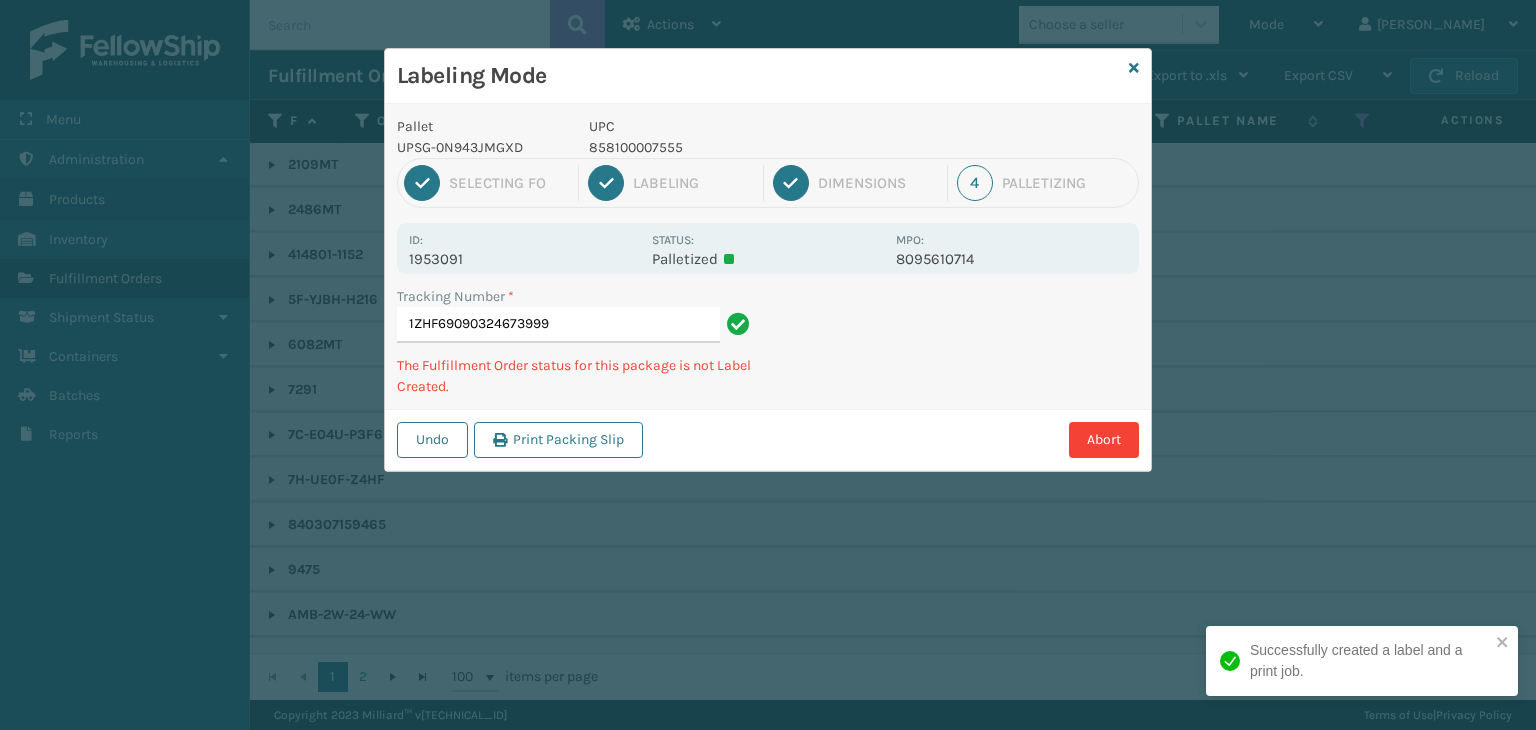 click on "858100007555" at bounding box center (736, 147) 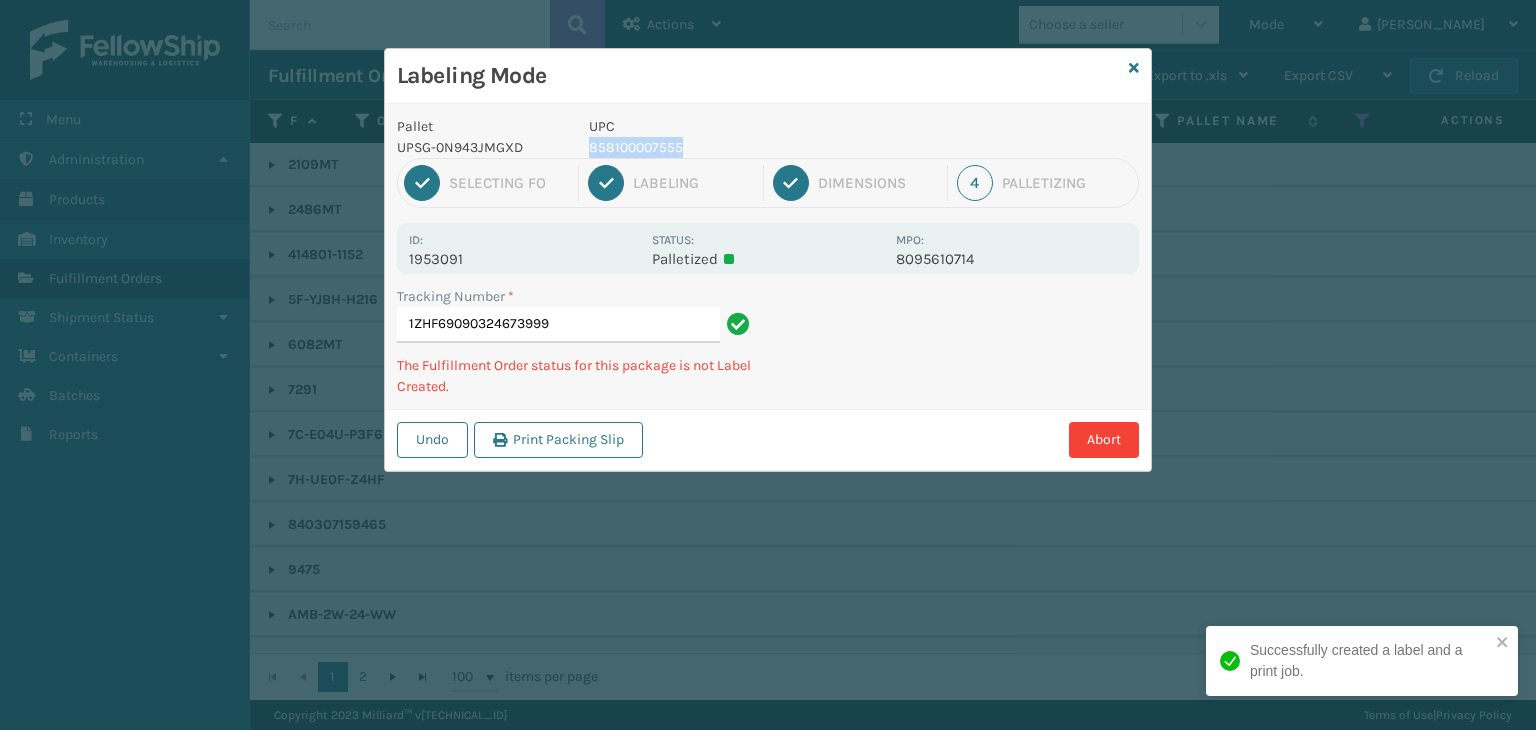 click on "858100007555" at bounding box center (736, 147) 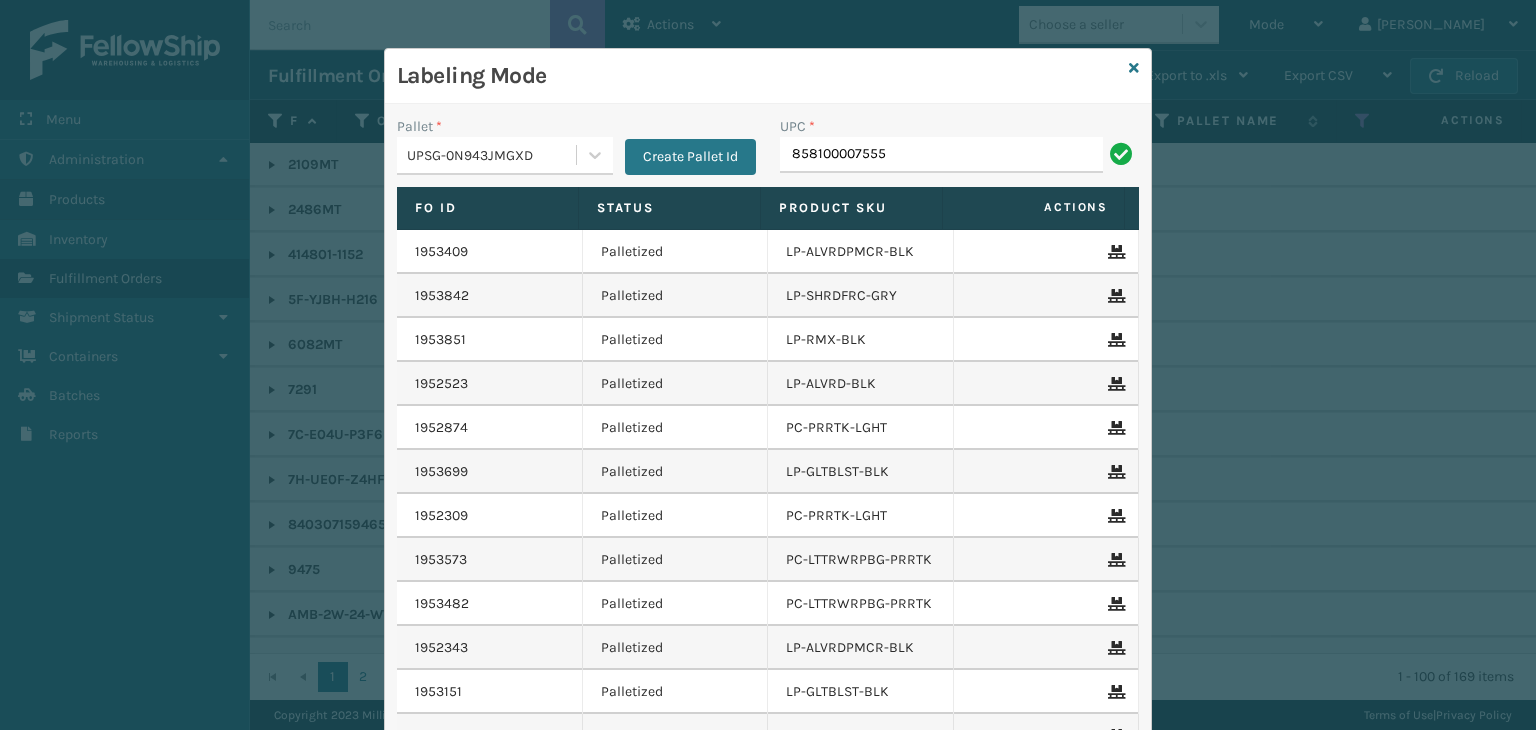 type on "858100007555" 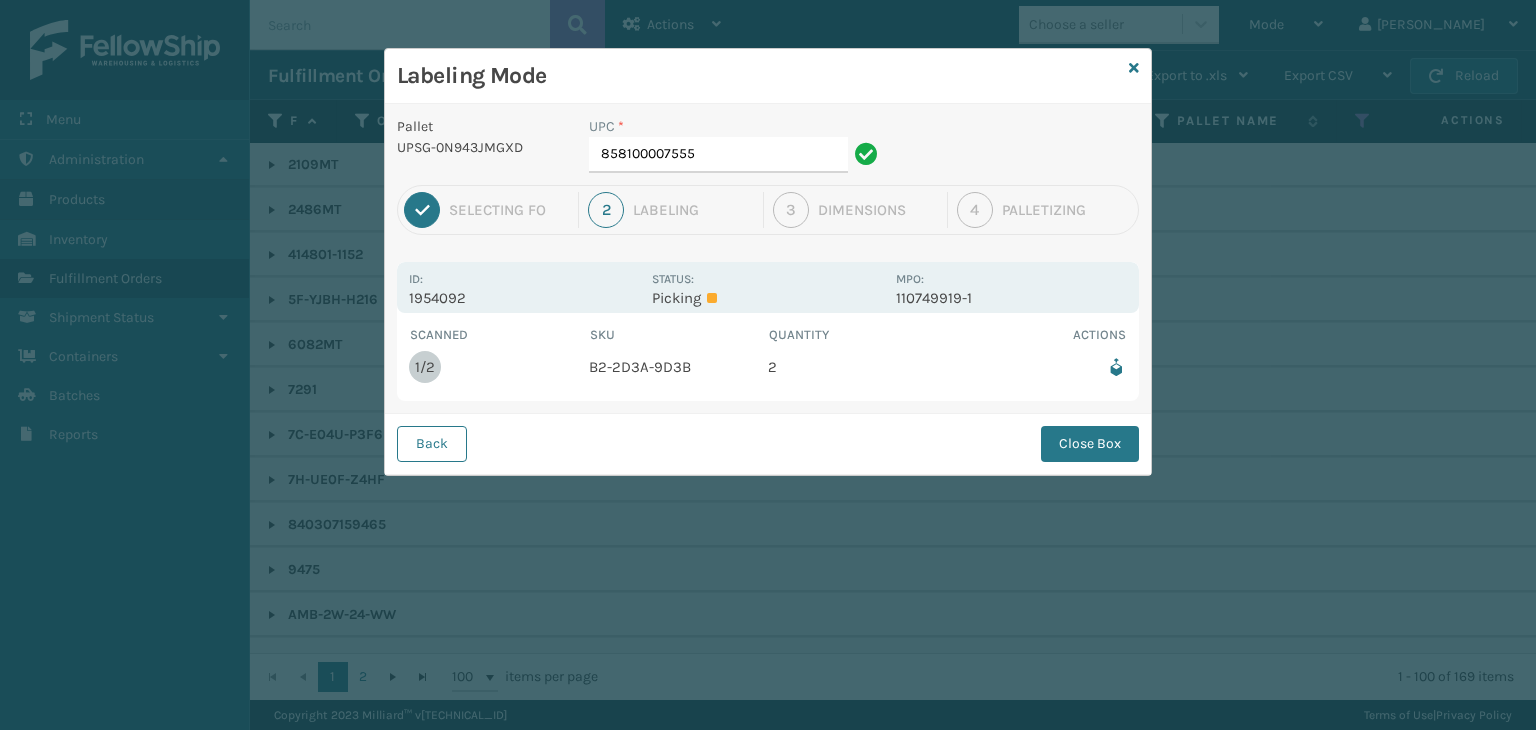 drag, startPoint x: 714, startPoint y: 132, endPoint x: 736, endPoint y: 185, distance: 57.384666 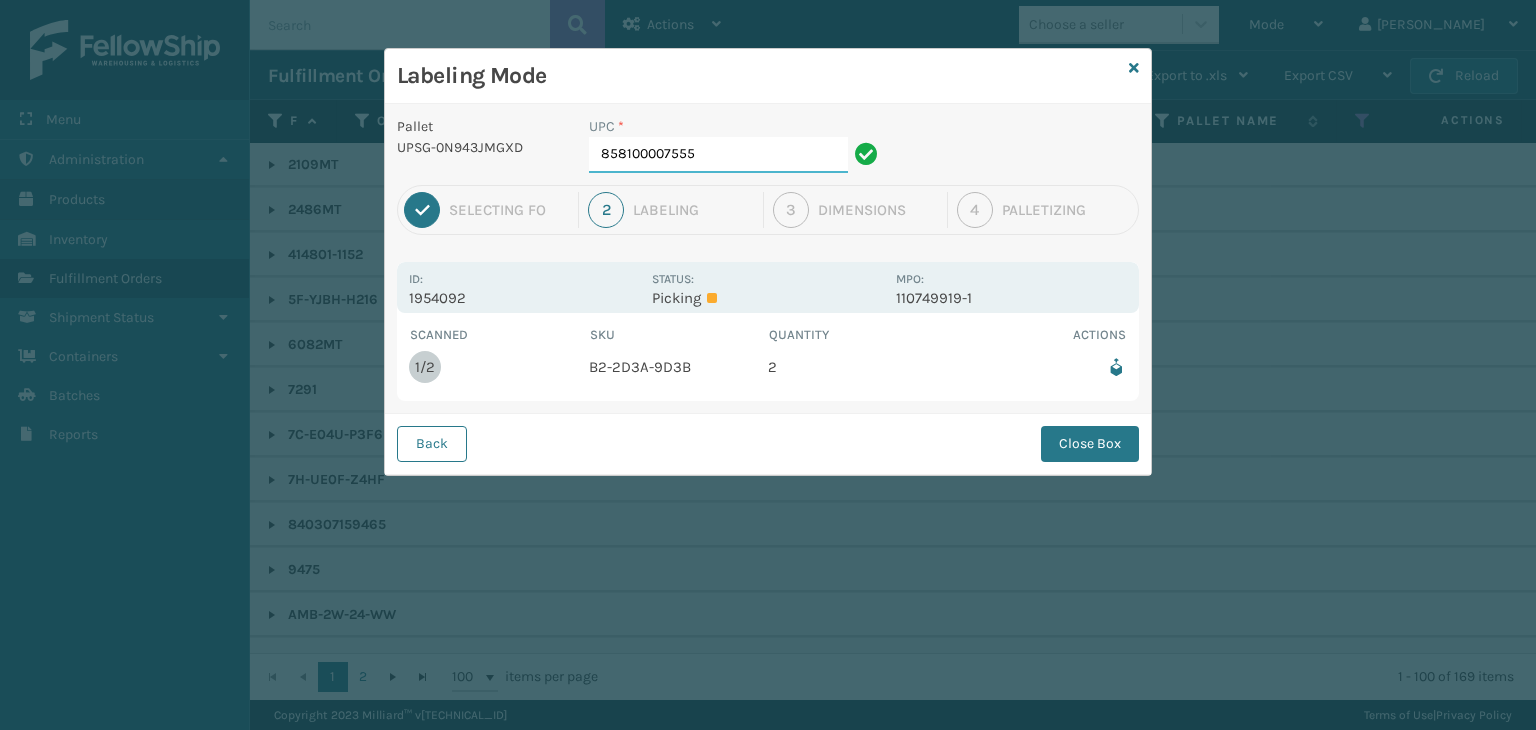 click on "858100007555" at bounding box center [718, 155] 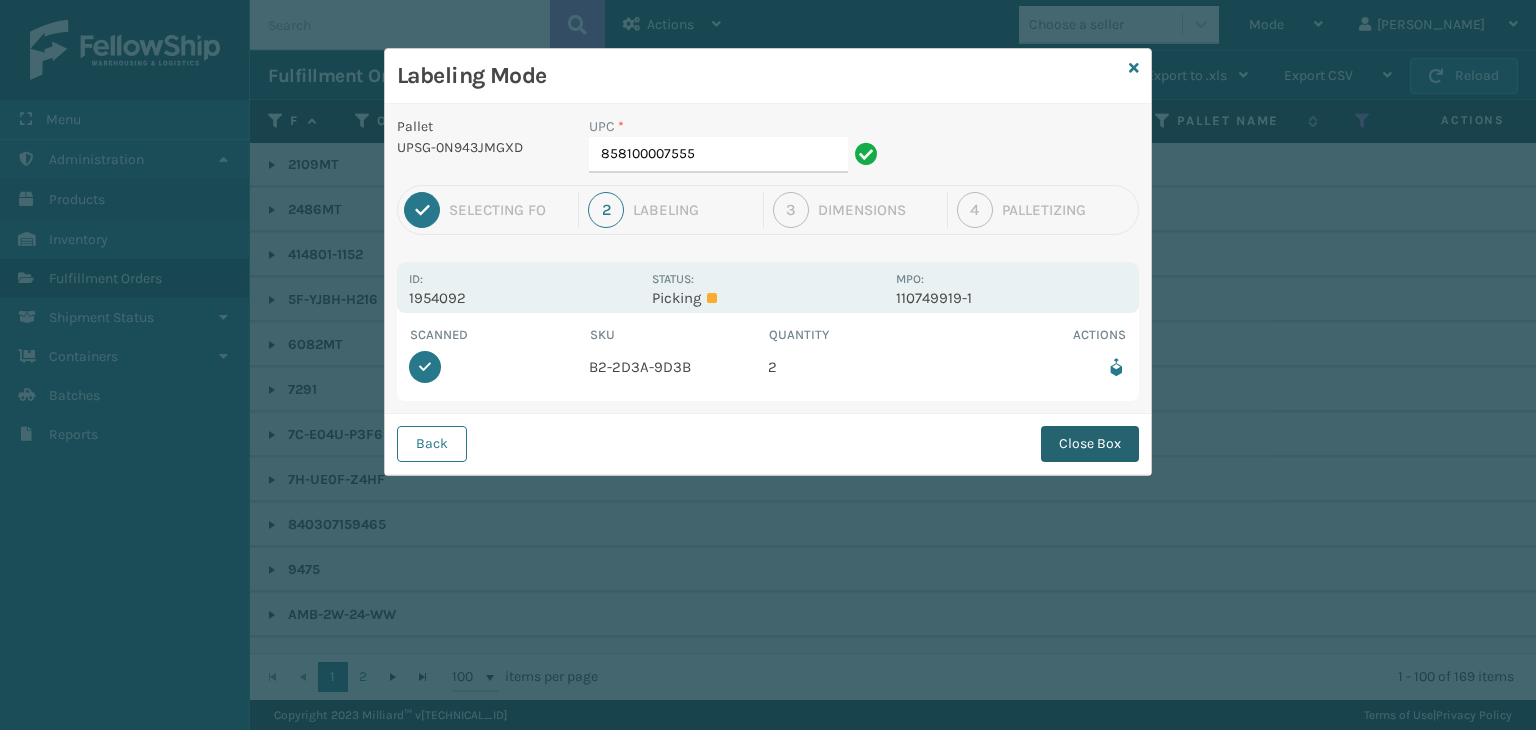 click on "Close Box" at bounding box center [1090, 444] 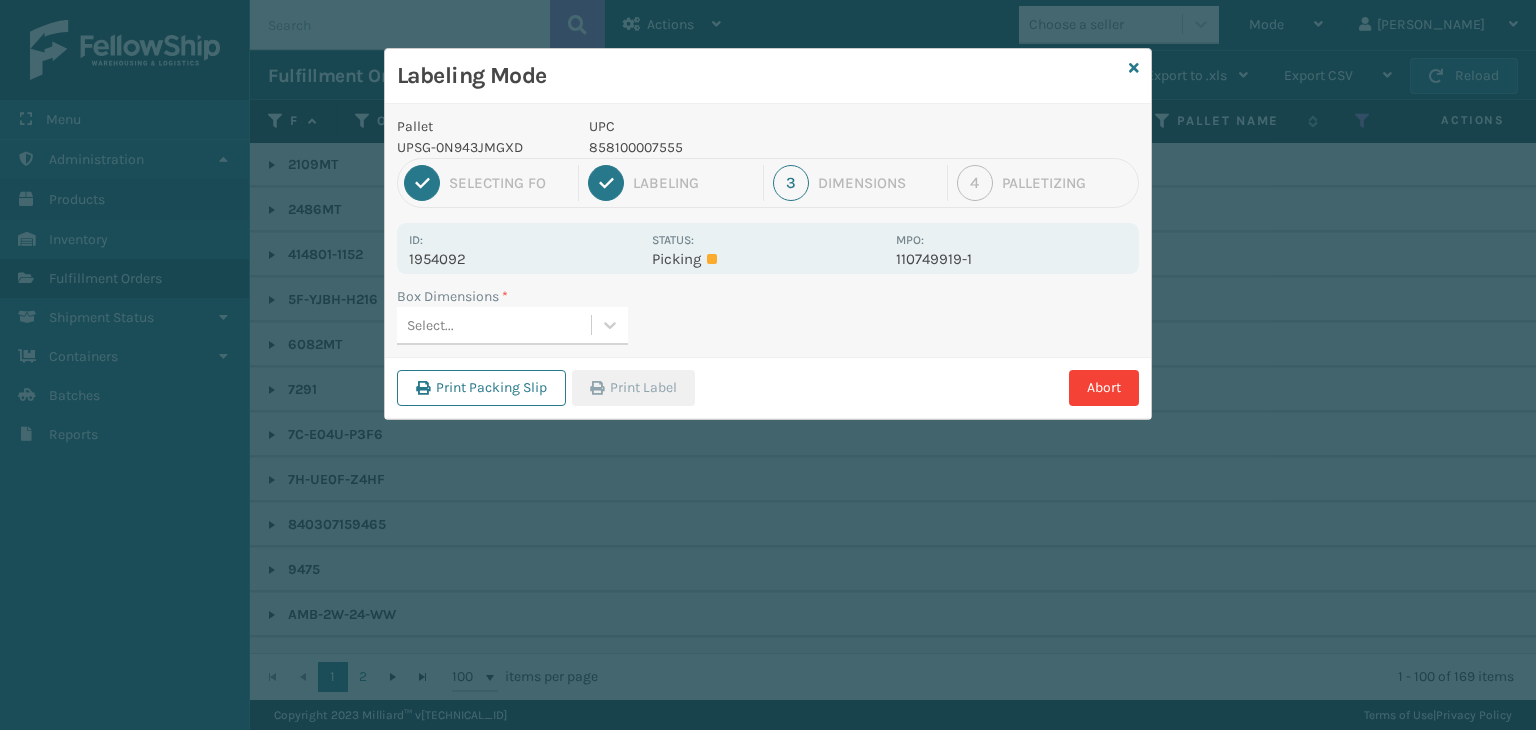 click on "Select..." at bounding box center [494, 325] 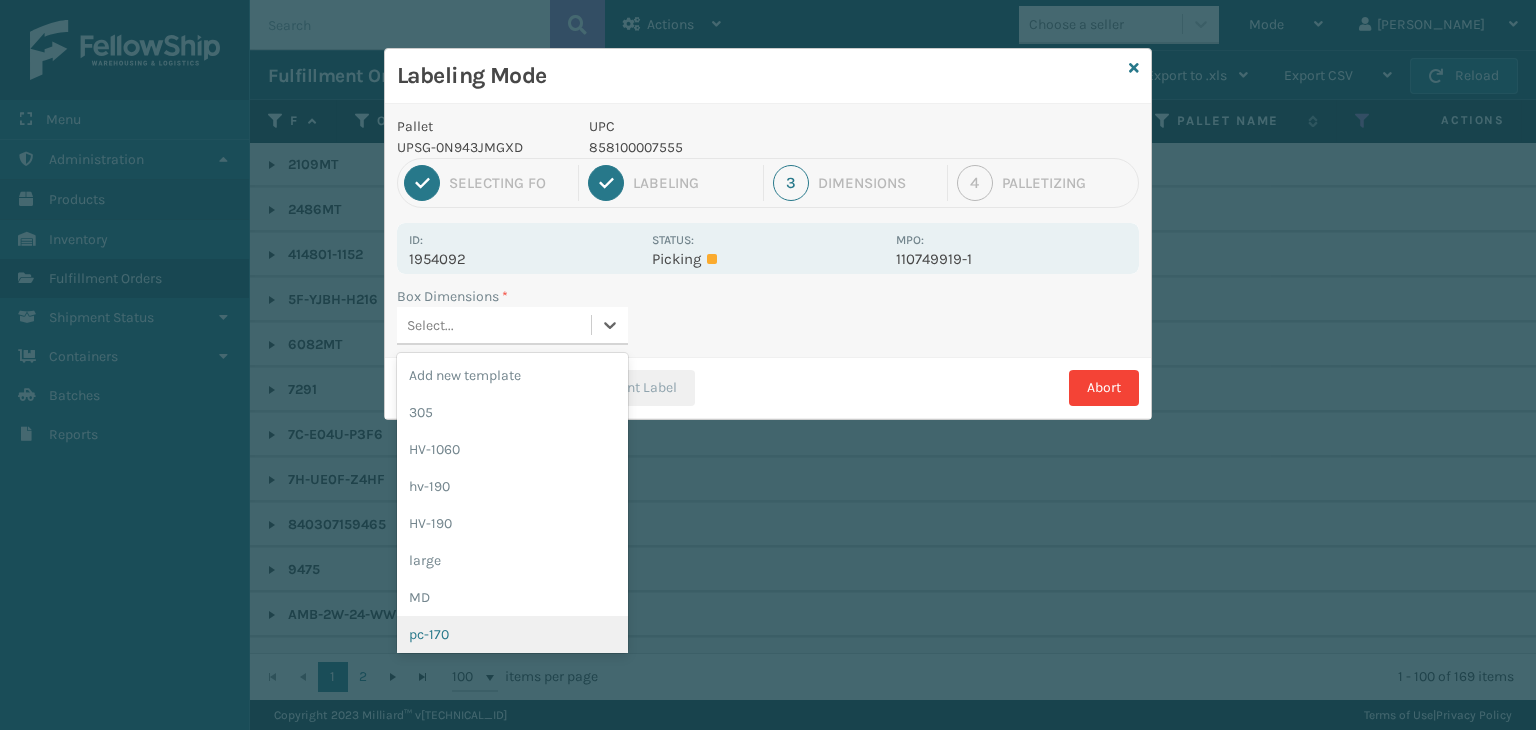 click on "pc-170" at bounding box center [512, 634] 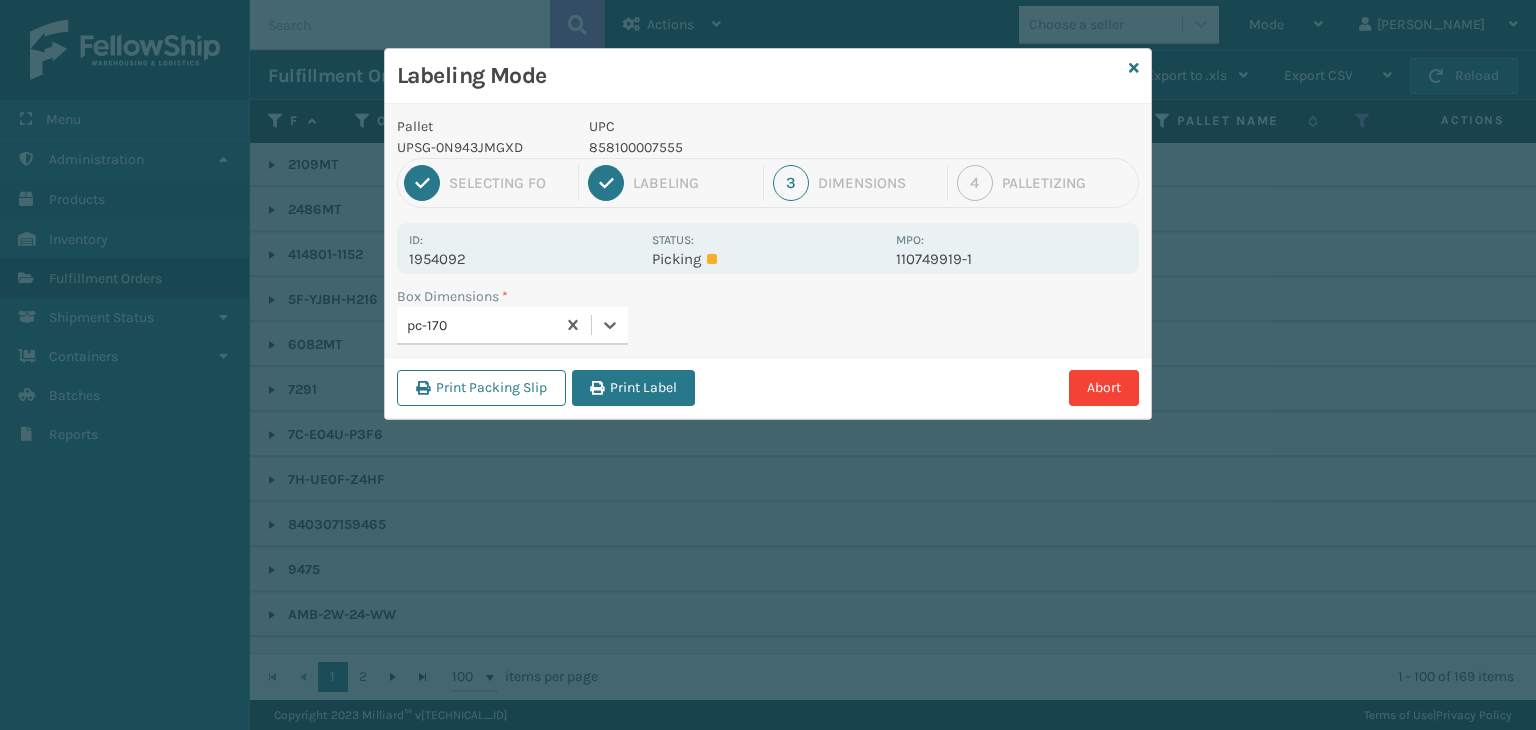 click on "pc-170" at bounding box center (482, 325) 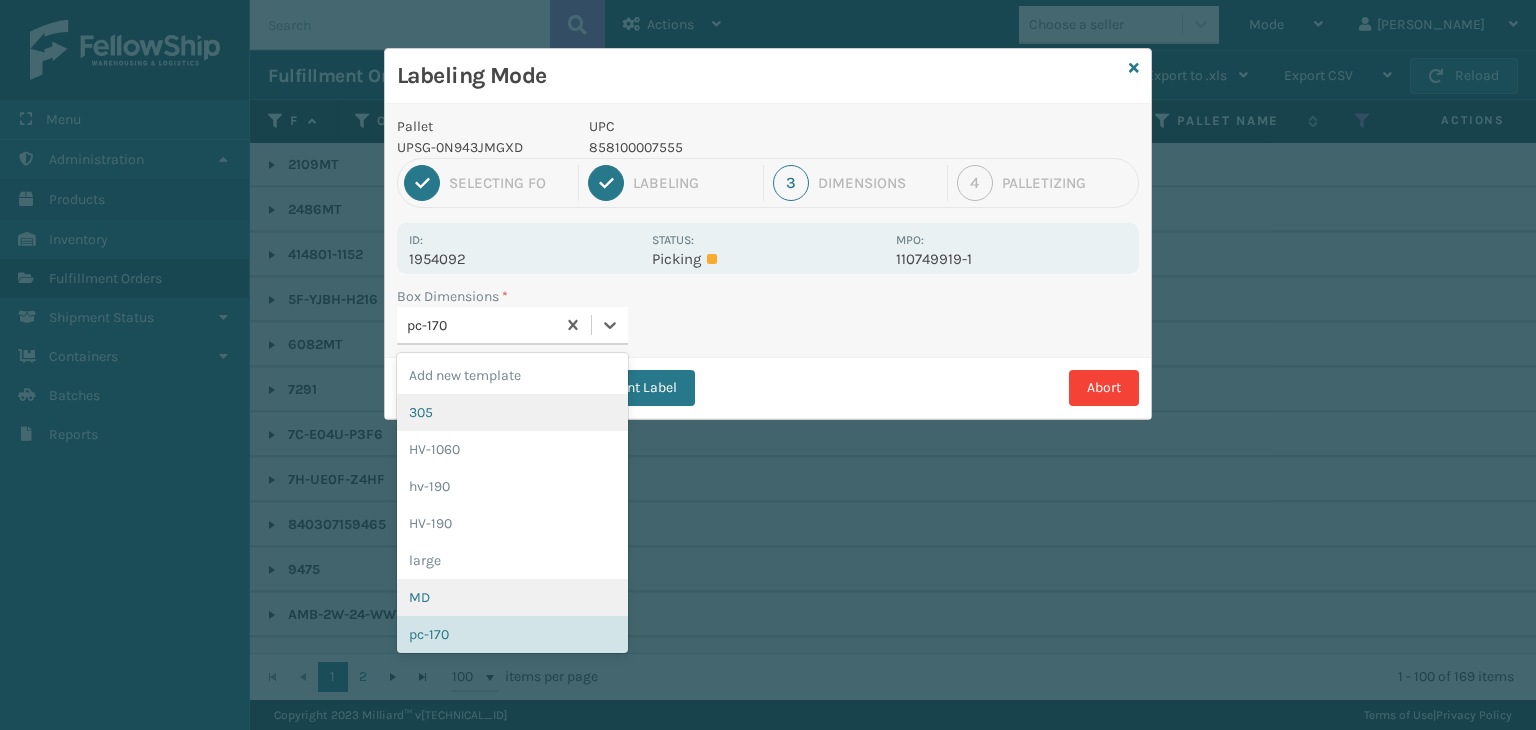 scroll, scrollTop: 12, scrollLeft: 0, axis: vertical 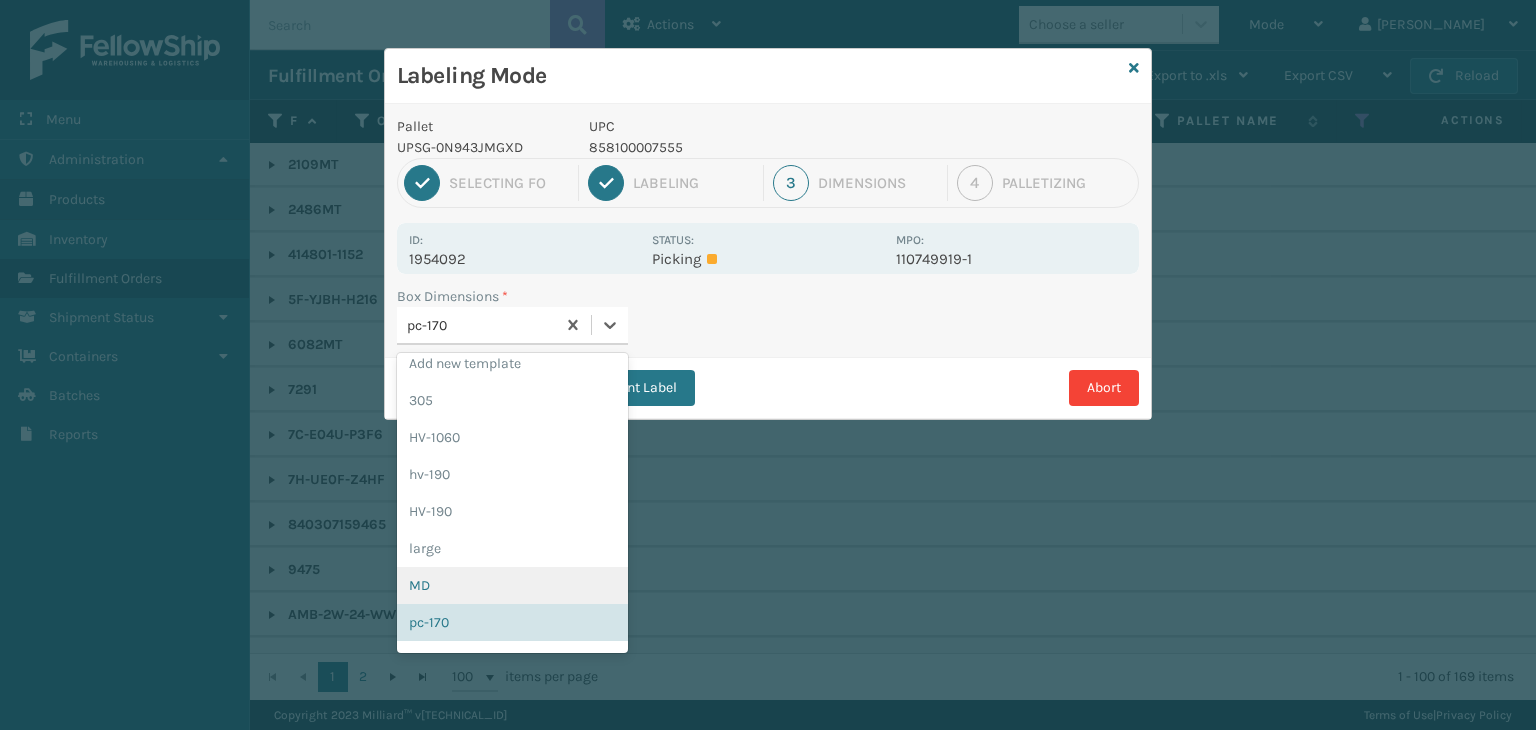 click on "MD" at bounding box center [512, 585] 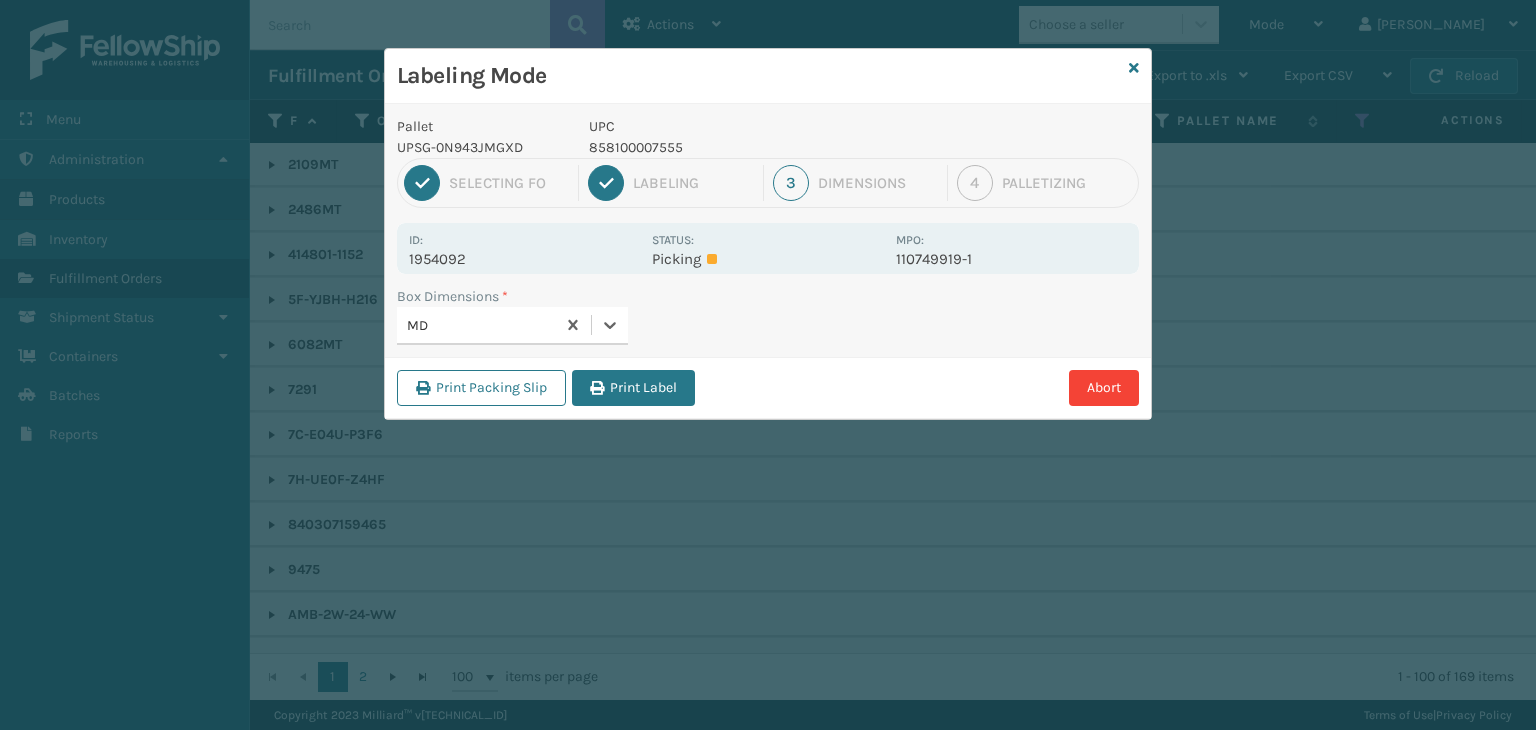 click on "Print Label" at bounding box center (633, 388) 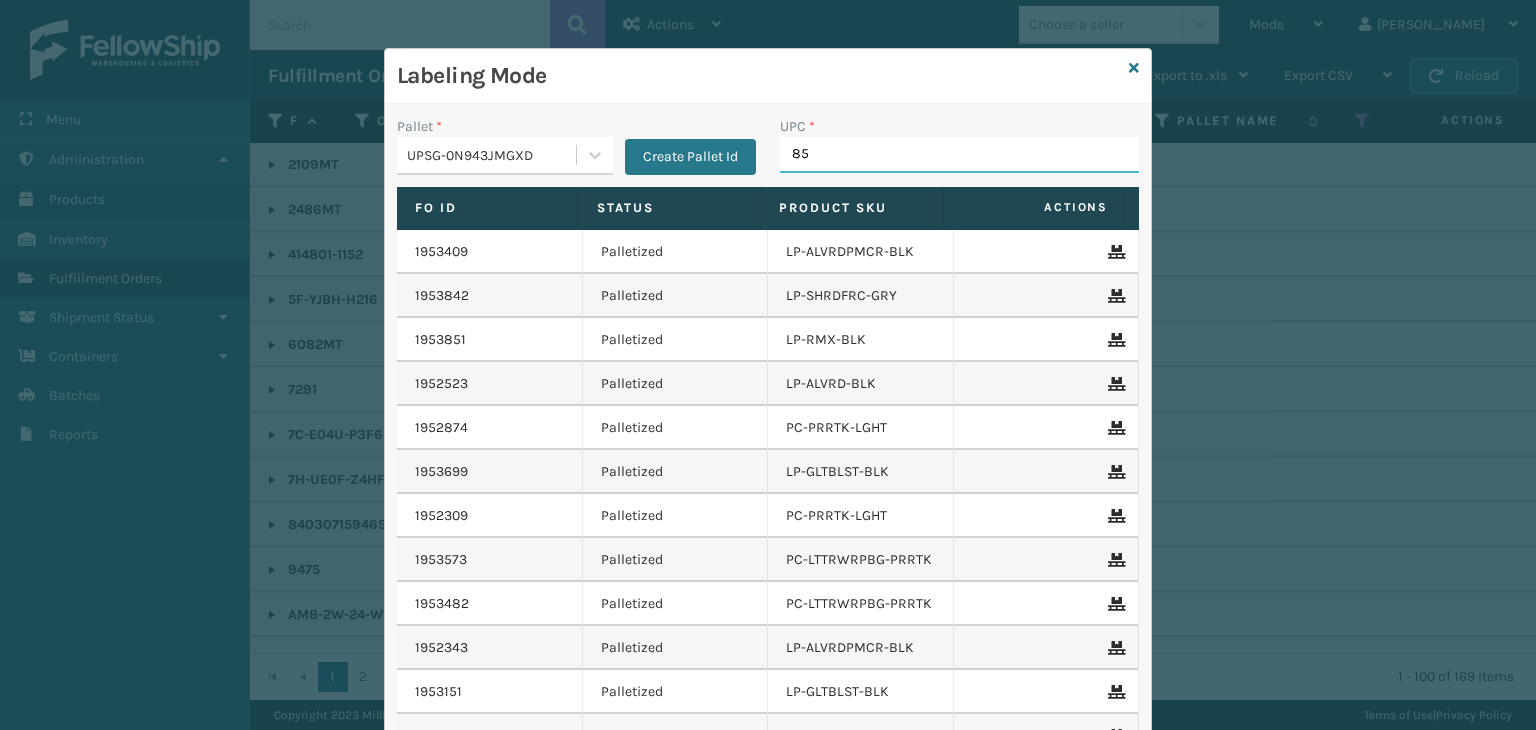 type on "858" 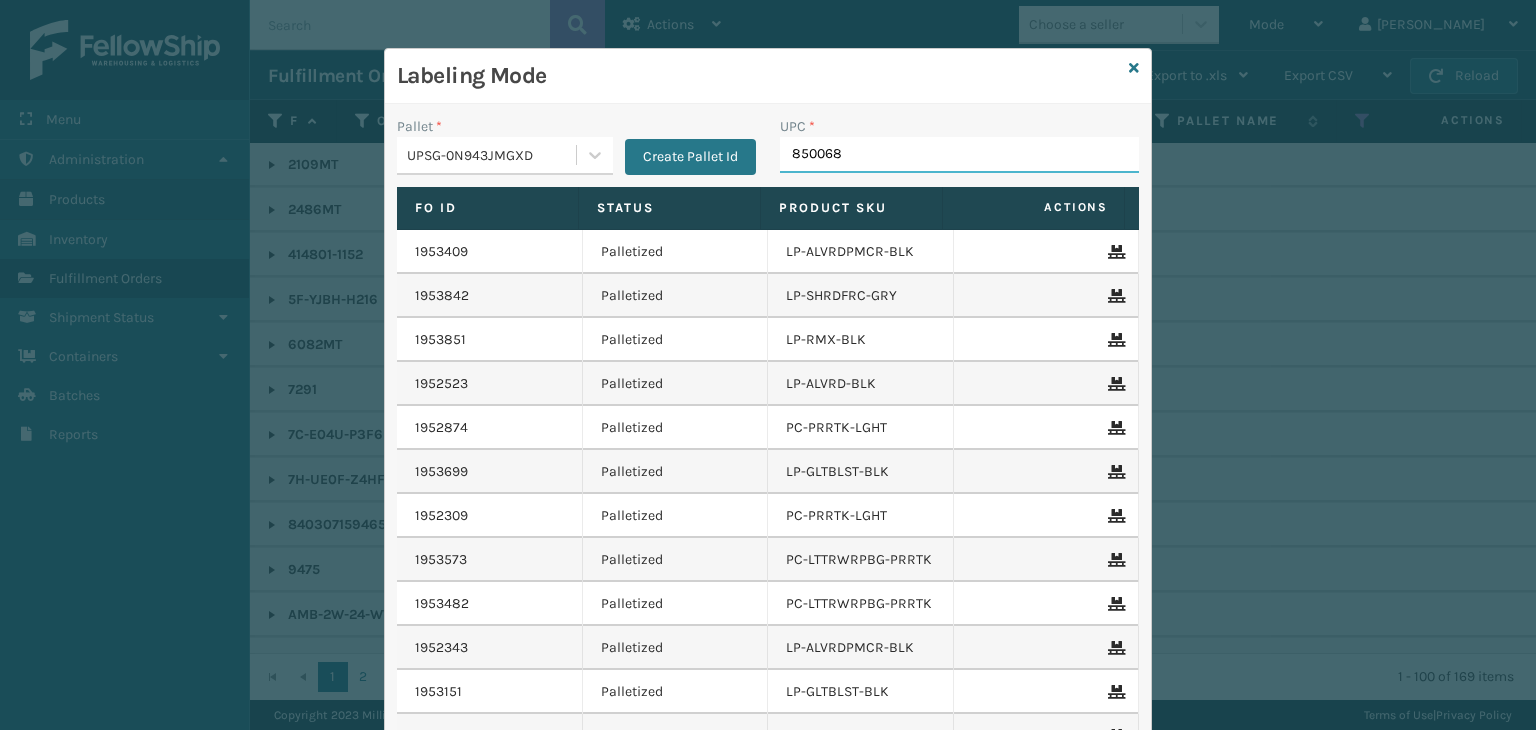 type on "8500683" 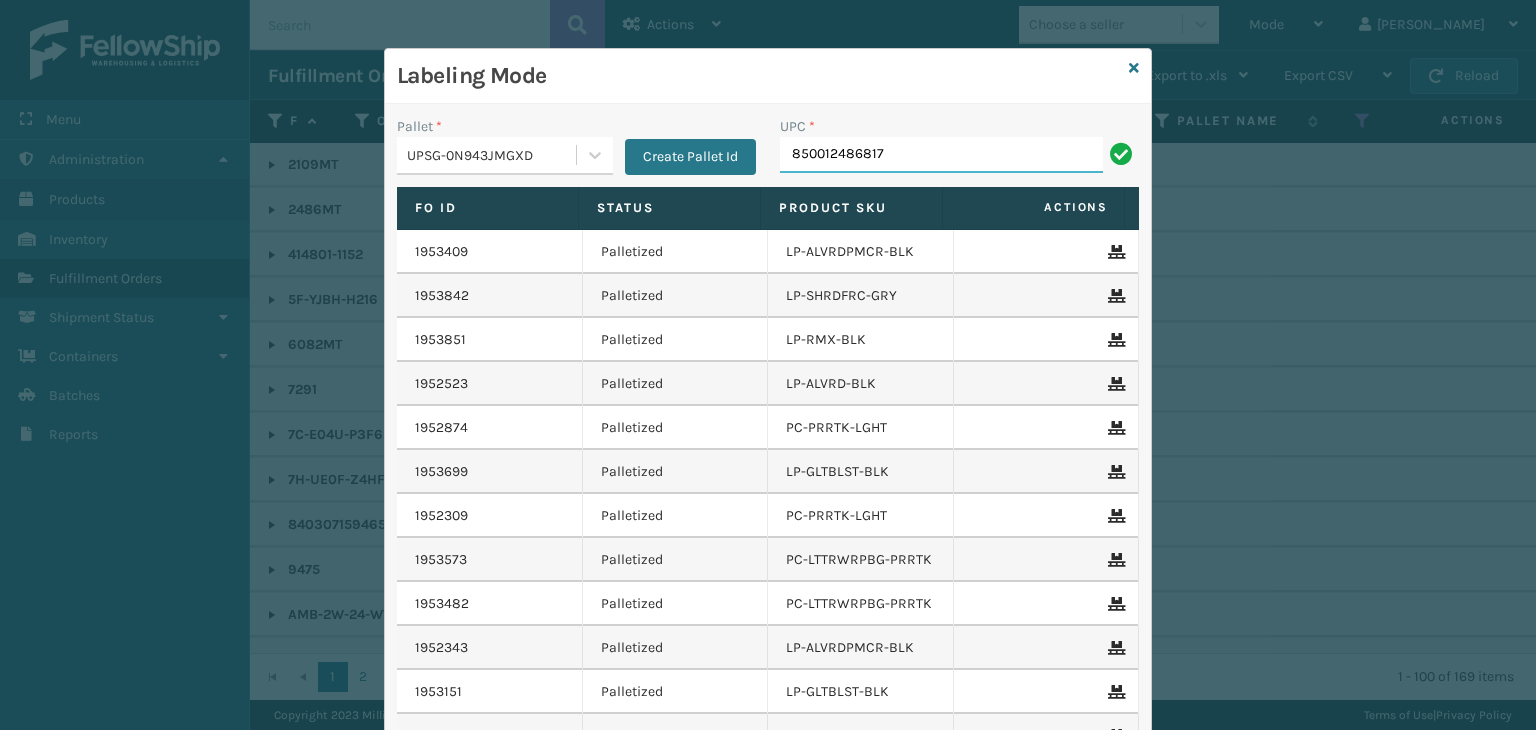 type on "850012486817" 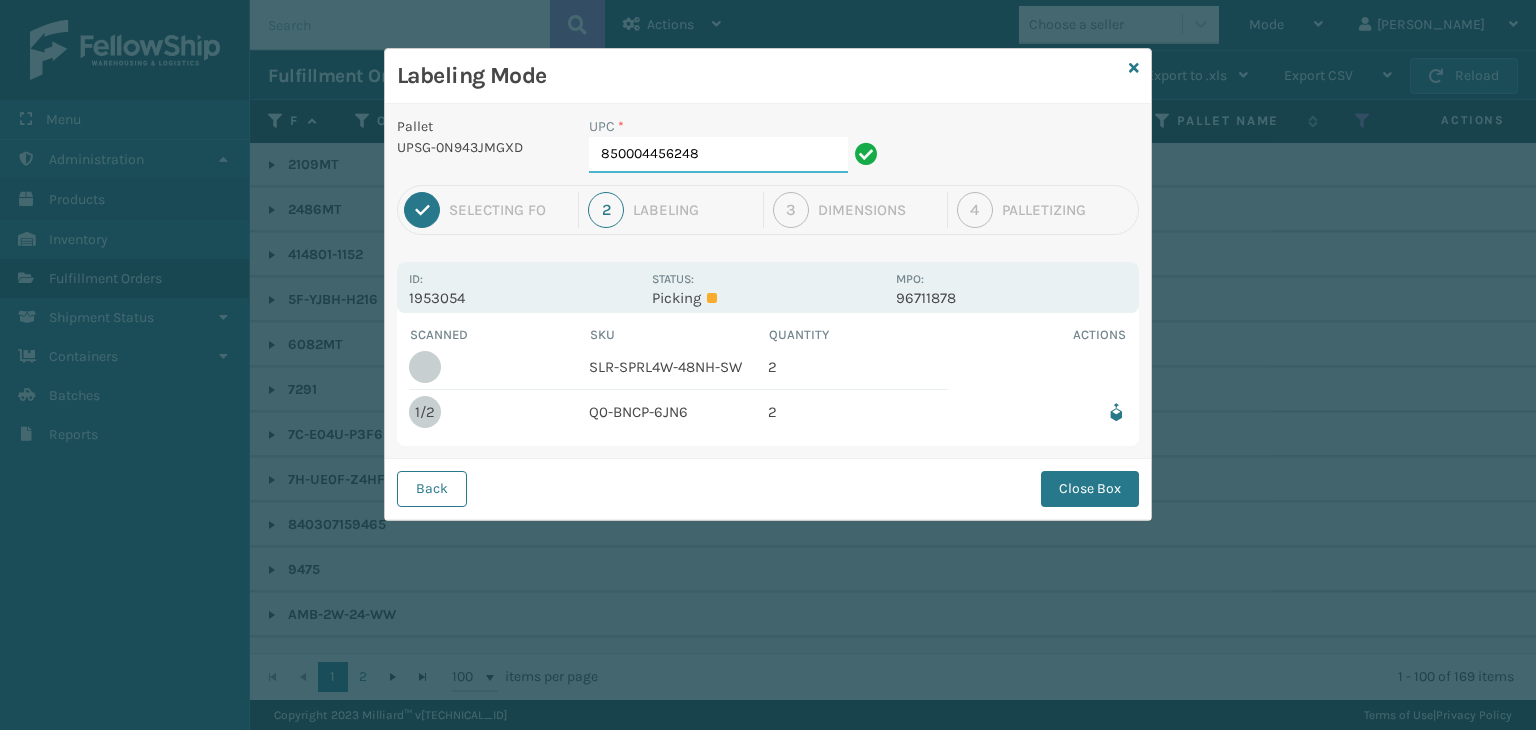 drag, startPoint x: 750, startPoint y: 162, endPoint x: 379, endPoint y: 149, distance: 371.2277 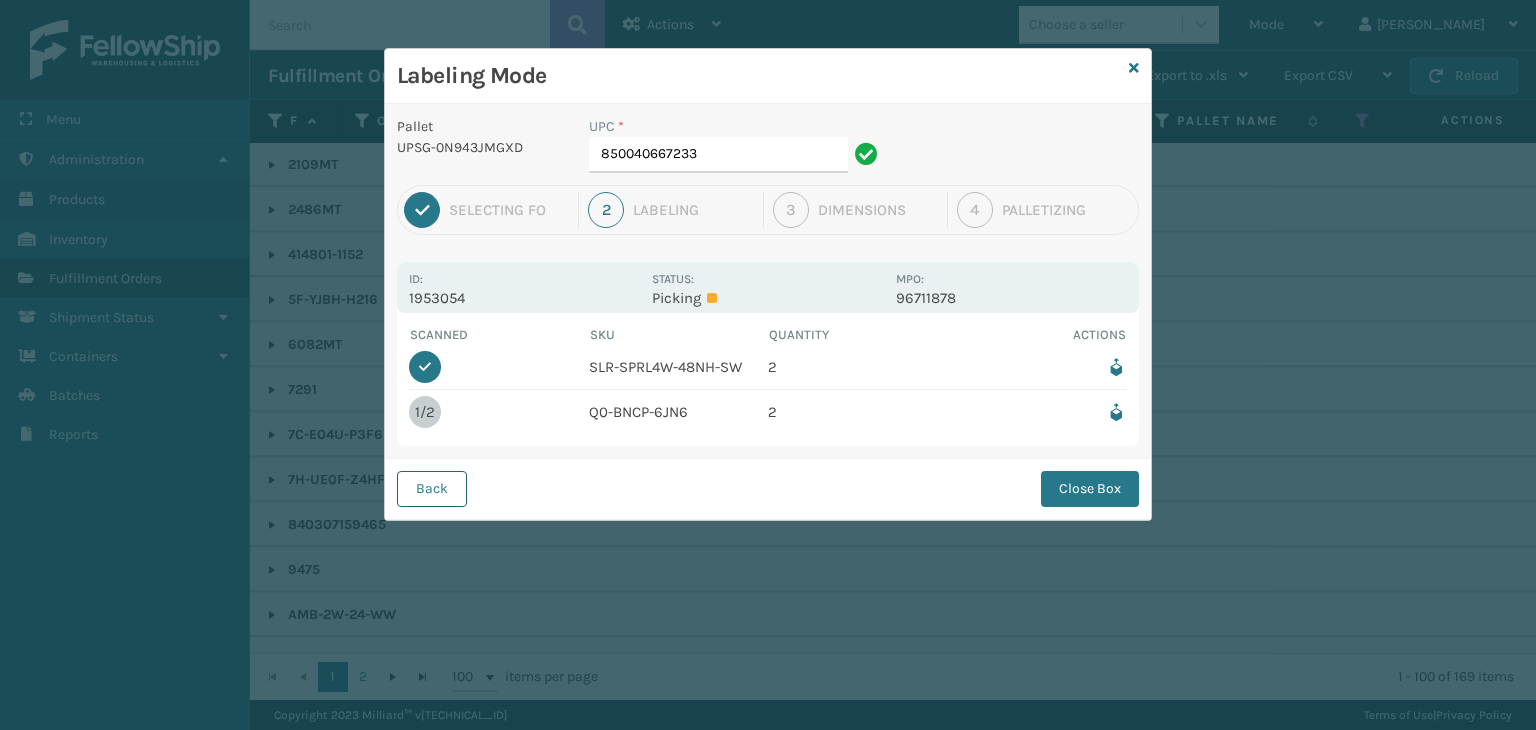 click on "Back" at bounding box center (432, 489) 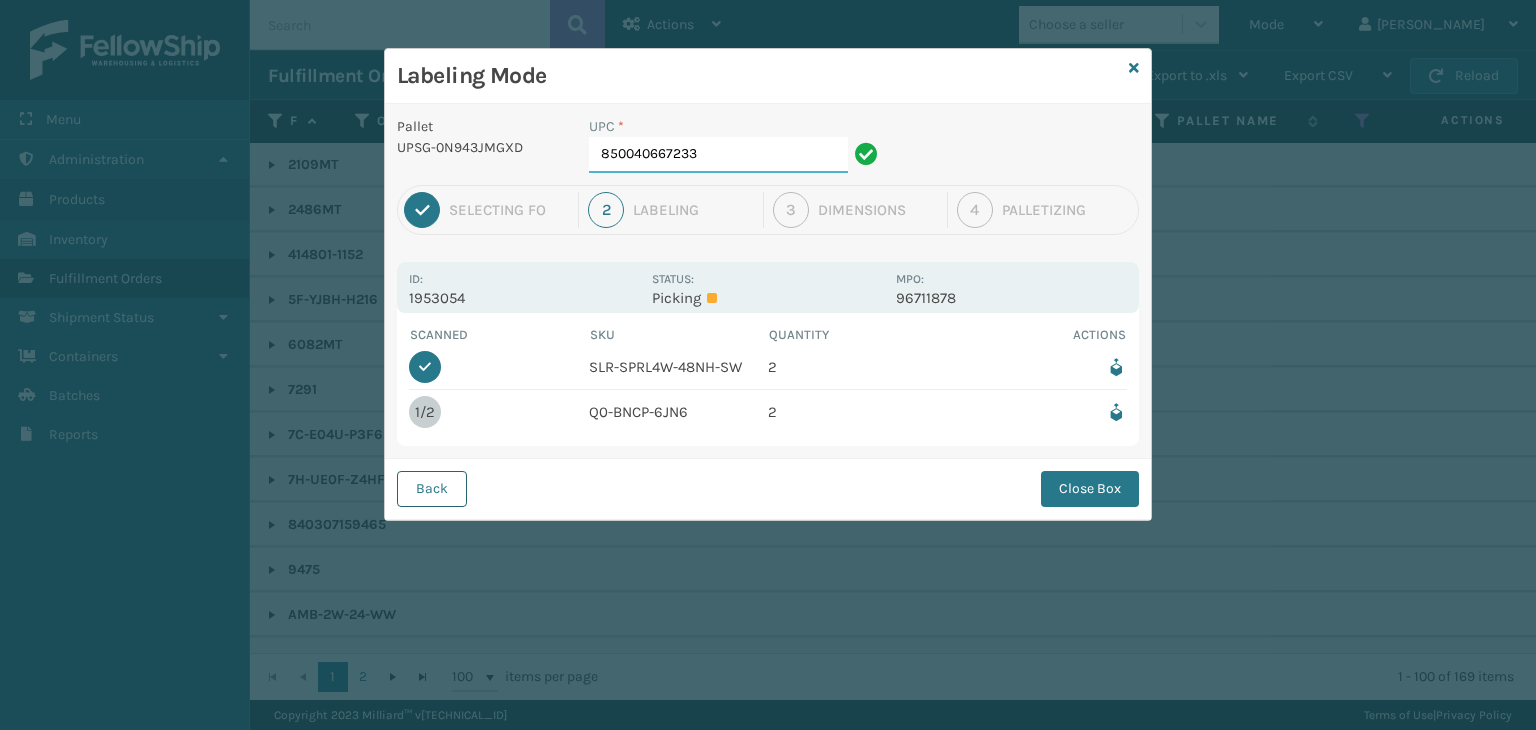 type on "850004456248" 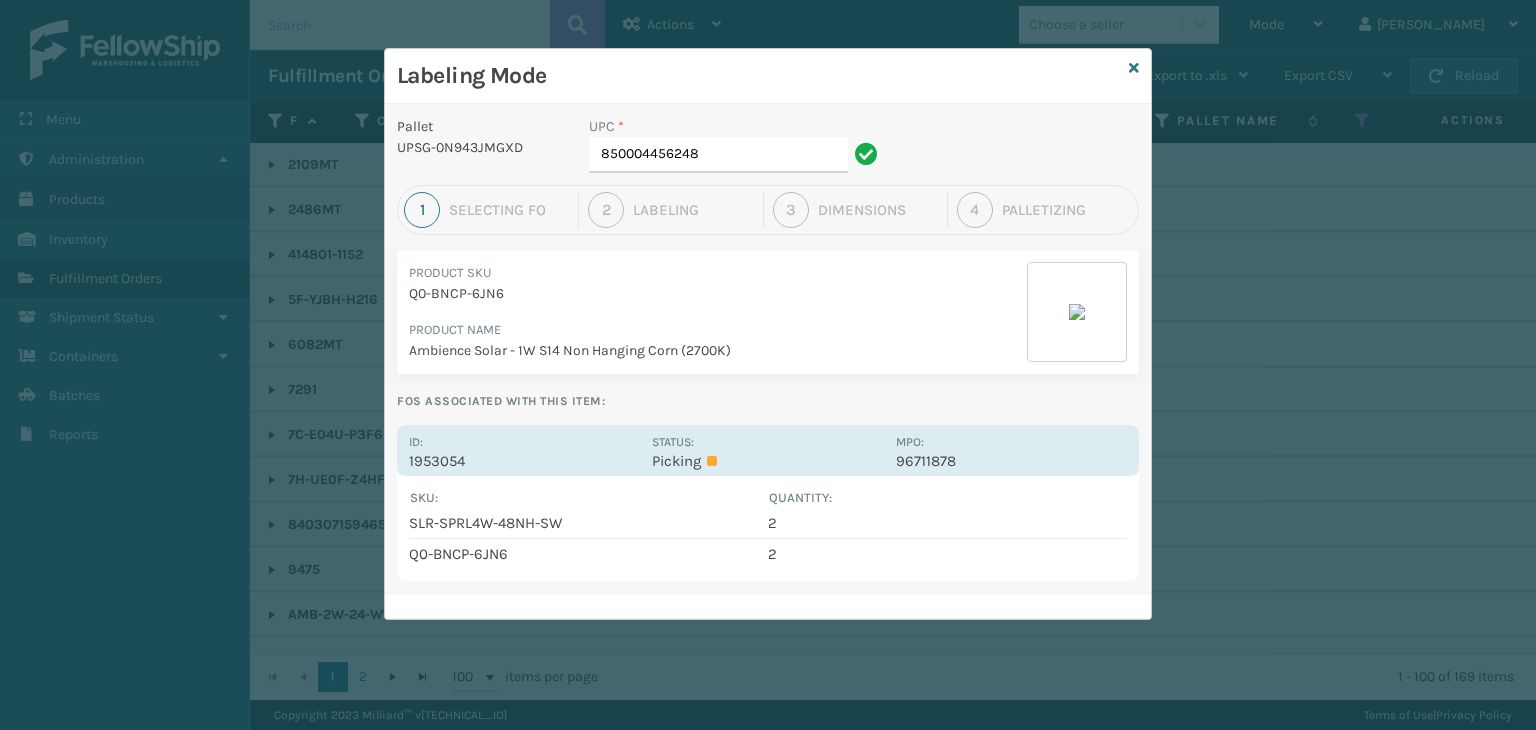 click on "Status:" at bounding box center [673, 442] 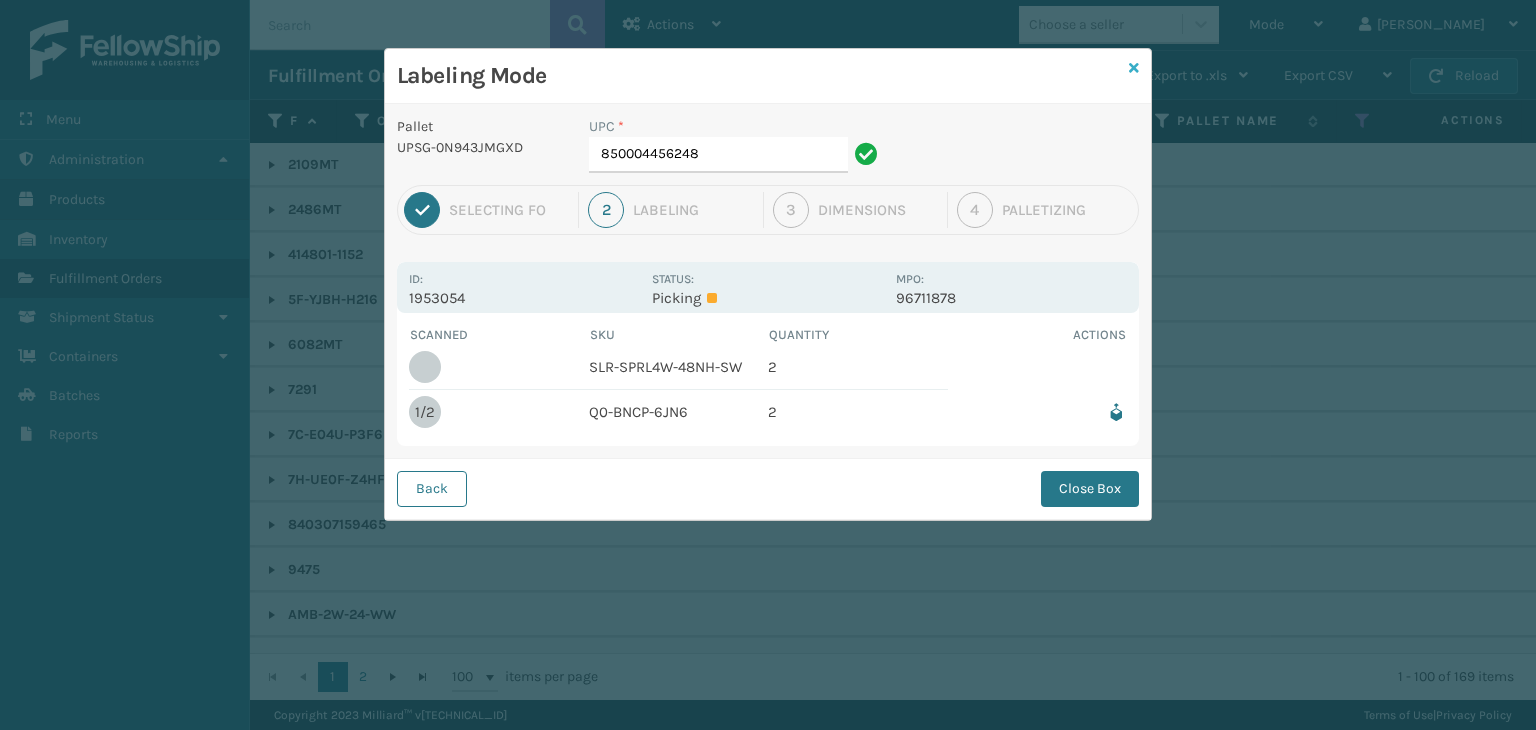 click at bounding box center [1134, 68] 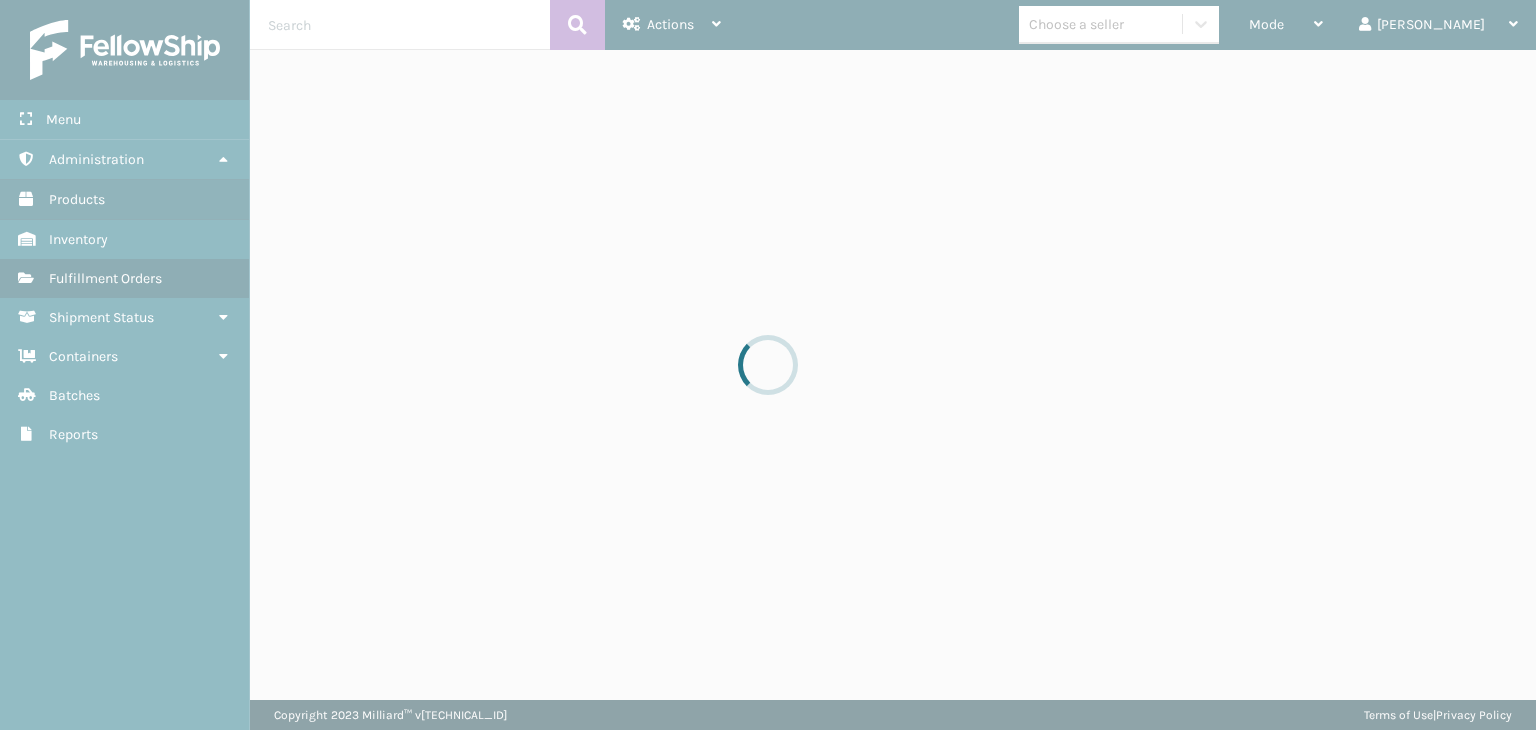 click at bounding box center (768, 365) 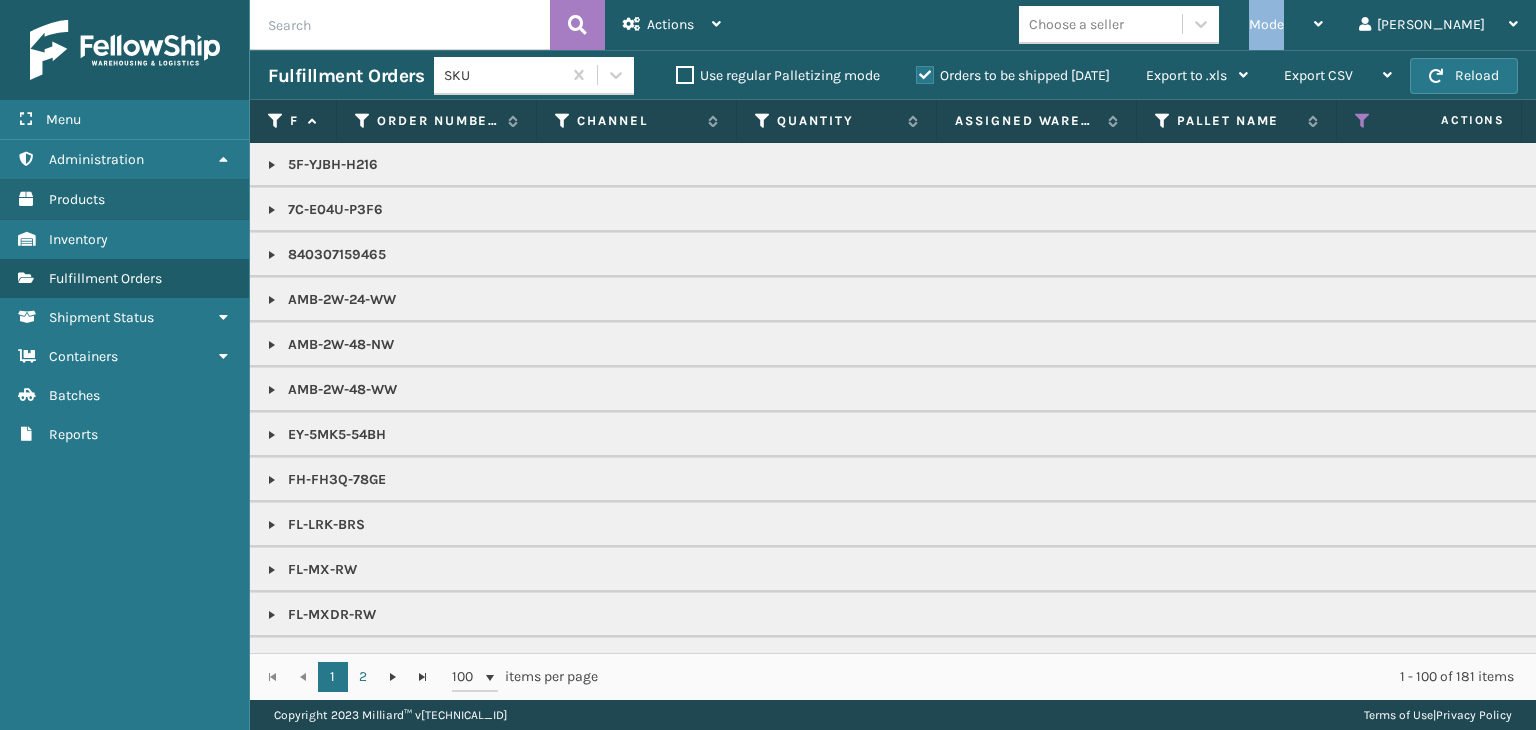 click on "Mode" at bounding box center (1286, 25) 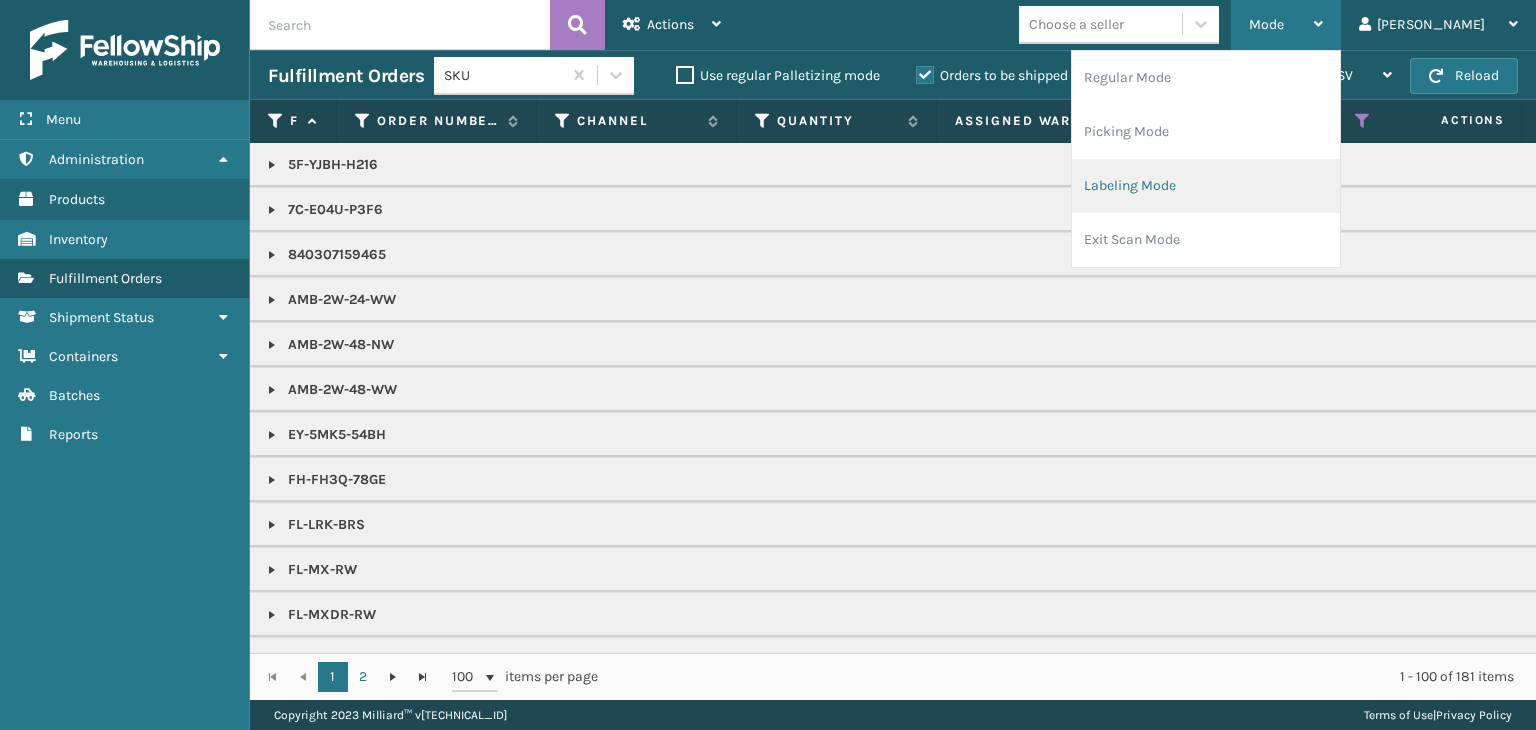 click on "Labeling Mode" at bounding box center [1206, 186] 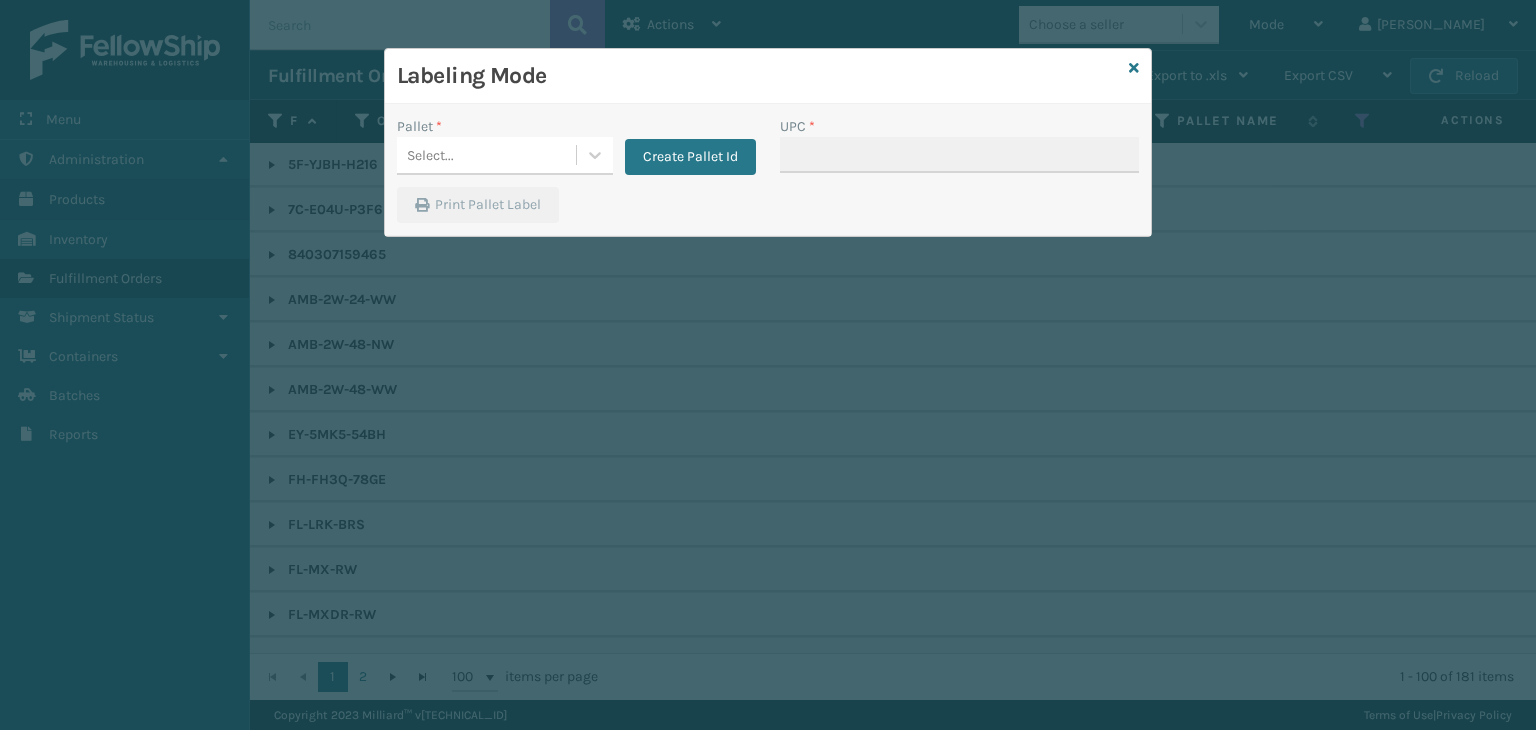 click on "Pallet   * Select... Create Pallet Id" at bounding box center [576, 151] 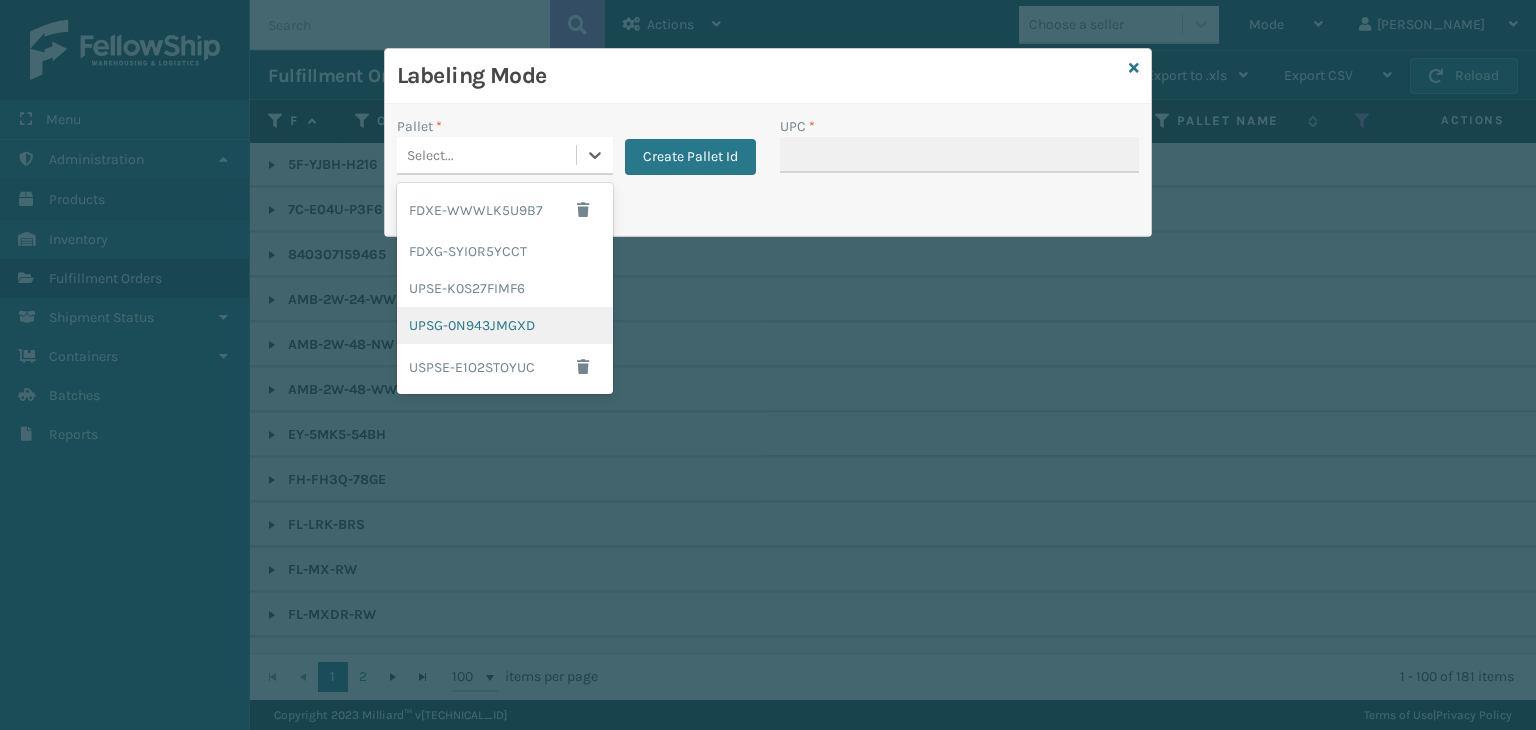 click on "UPSG-0N943JMGXD" at bounding box center (505, 325) 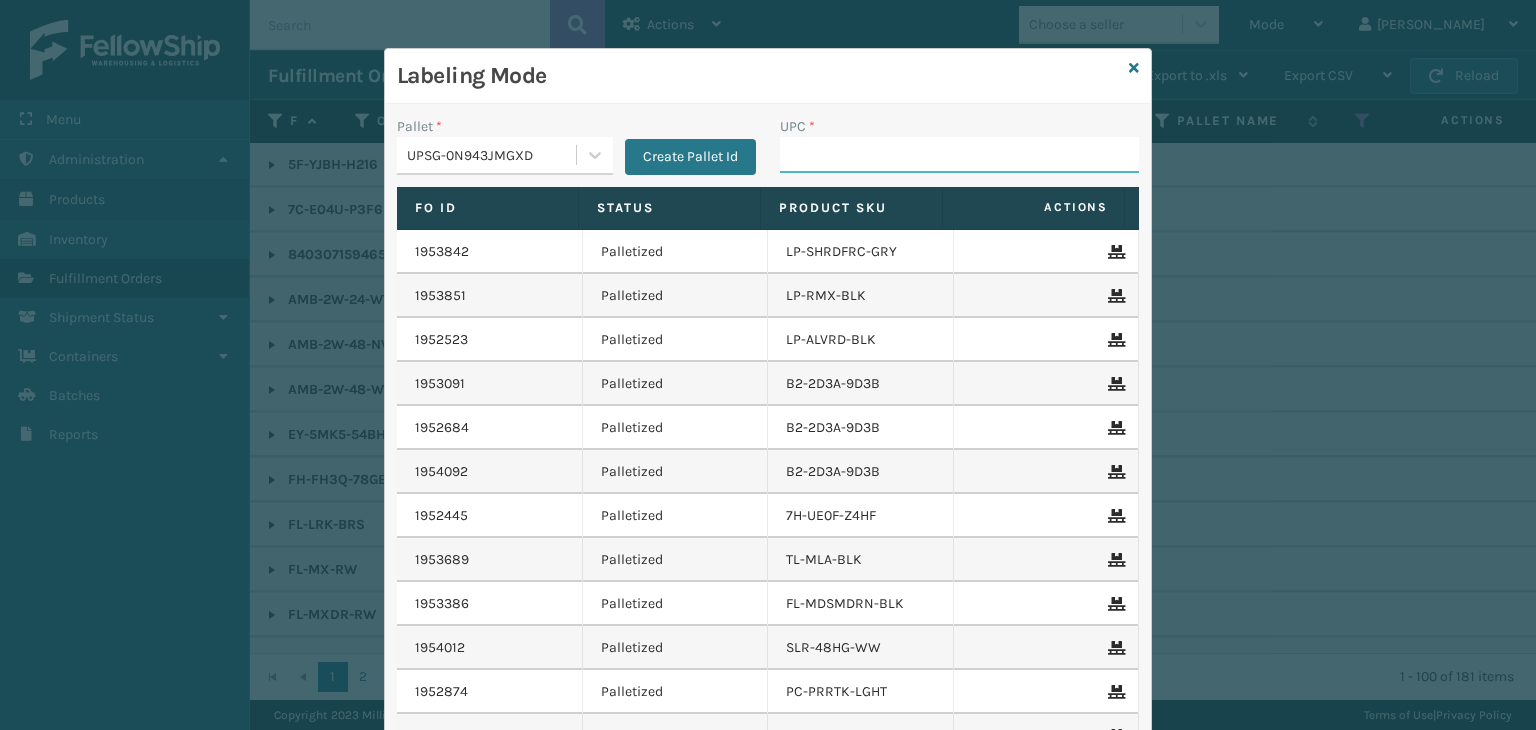 click on "UPC   *" at bounding box center [959, 155] 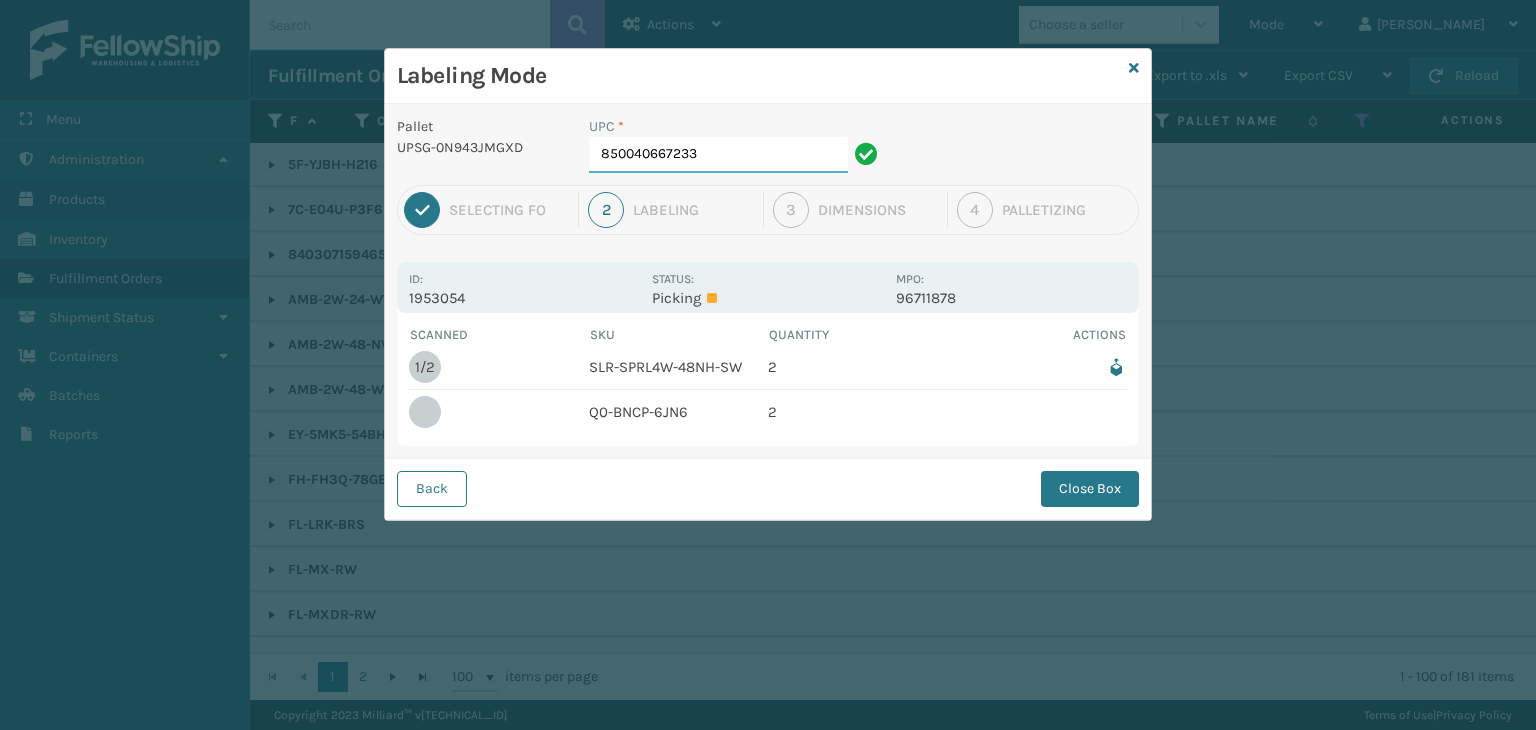 drag, startPoint x: 745, startPoint y: 155, endPoint x: 80, endPoint y: 148, distance: 665.03687 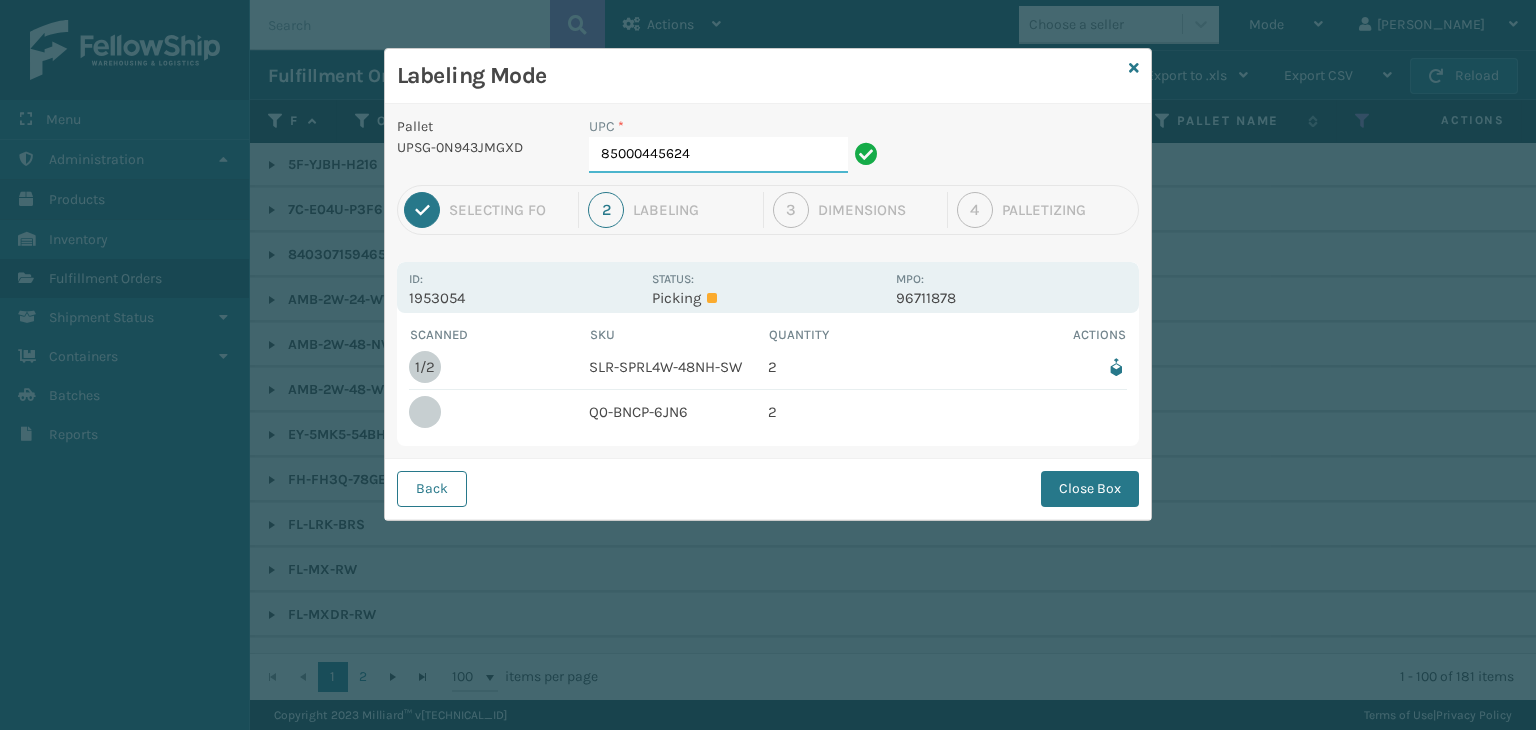 type on "850004456248" 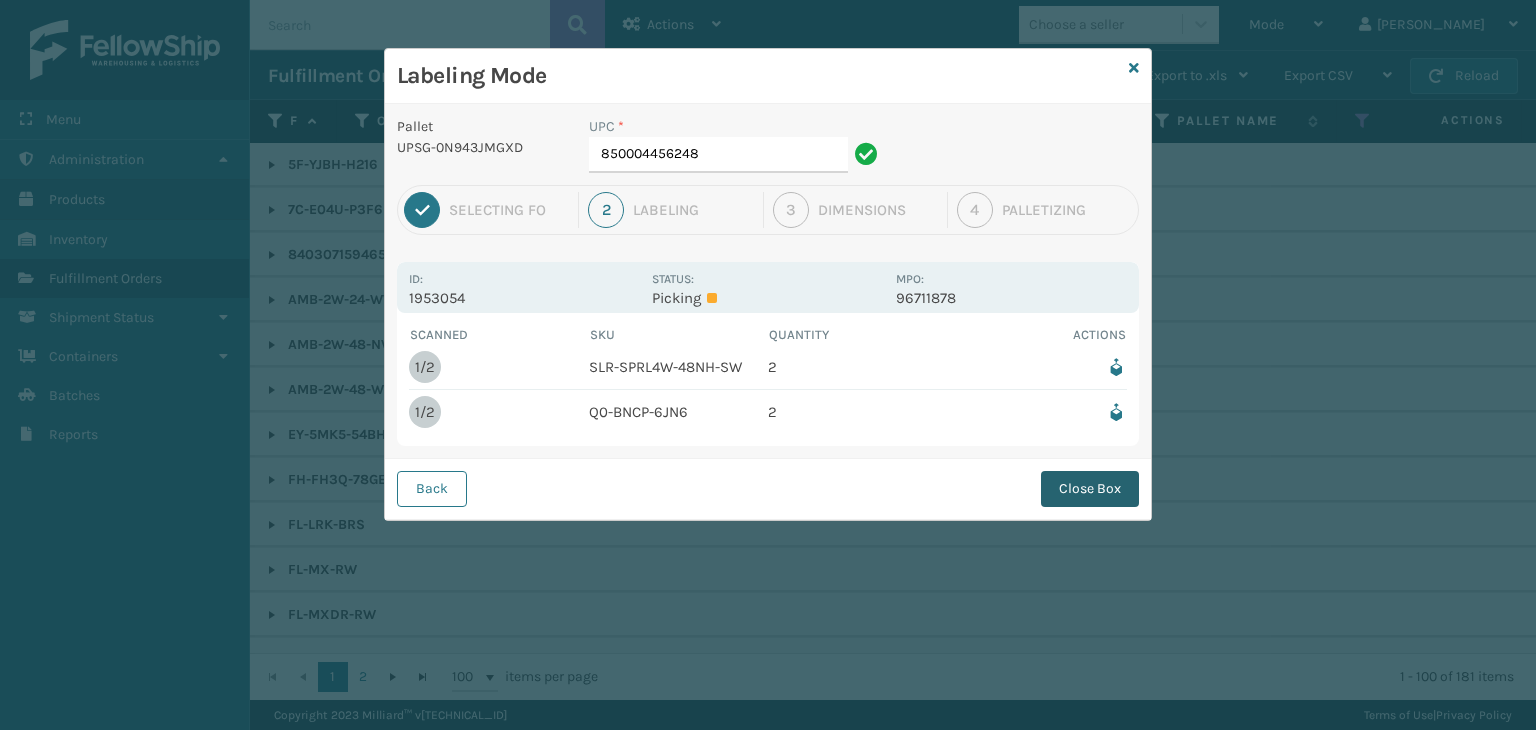 drag, startPoint x: 1063, startPoint y: 480, endPoint x: 1058, endPoint y: 469, distance: 12.083046 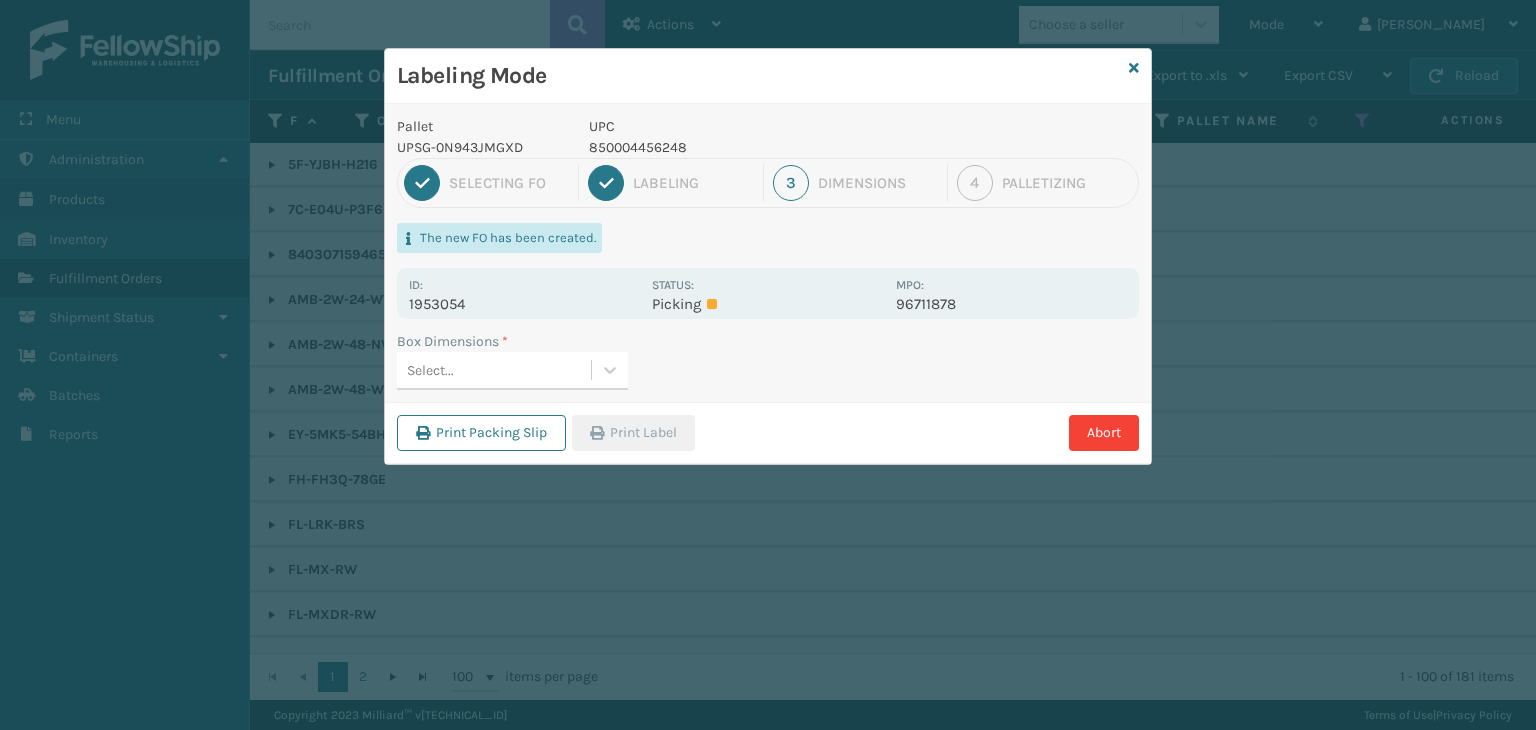 click on "Select..." at bounding box center [494, 370] 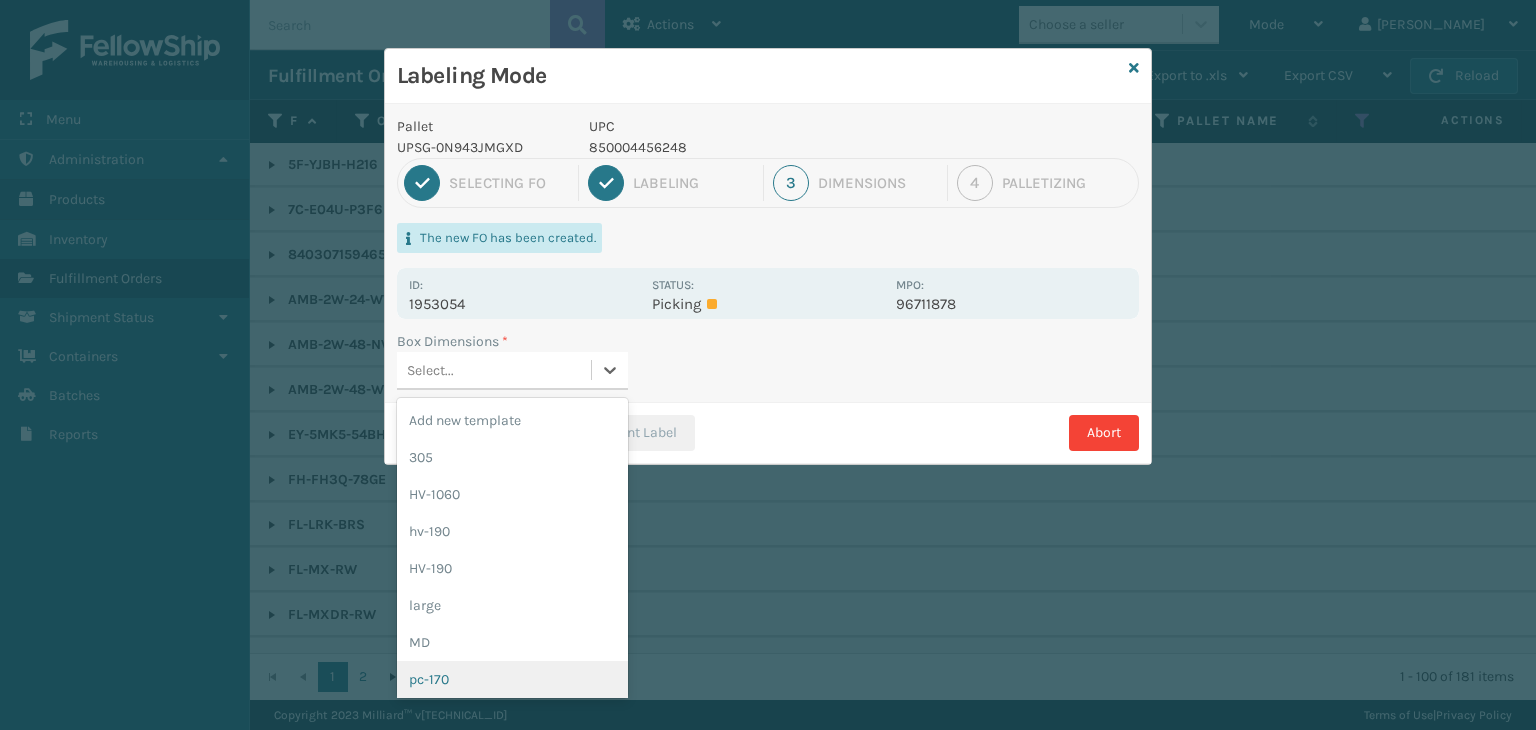 click on "pc-170" at bounding box center [512, 679] 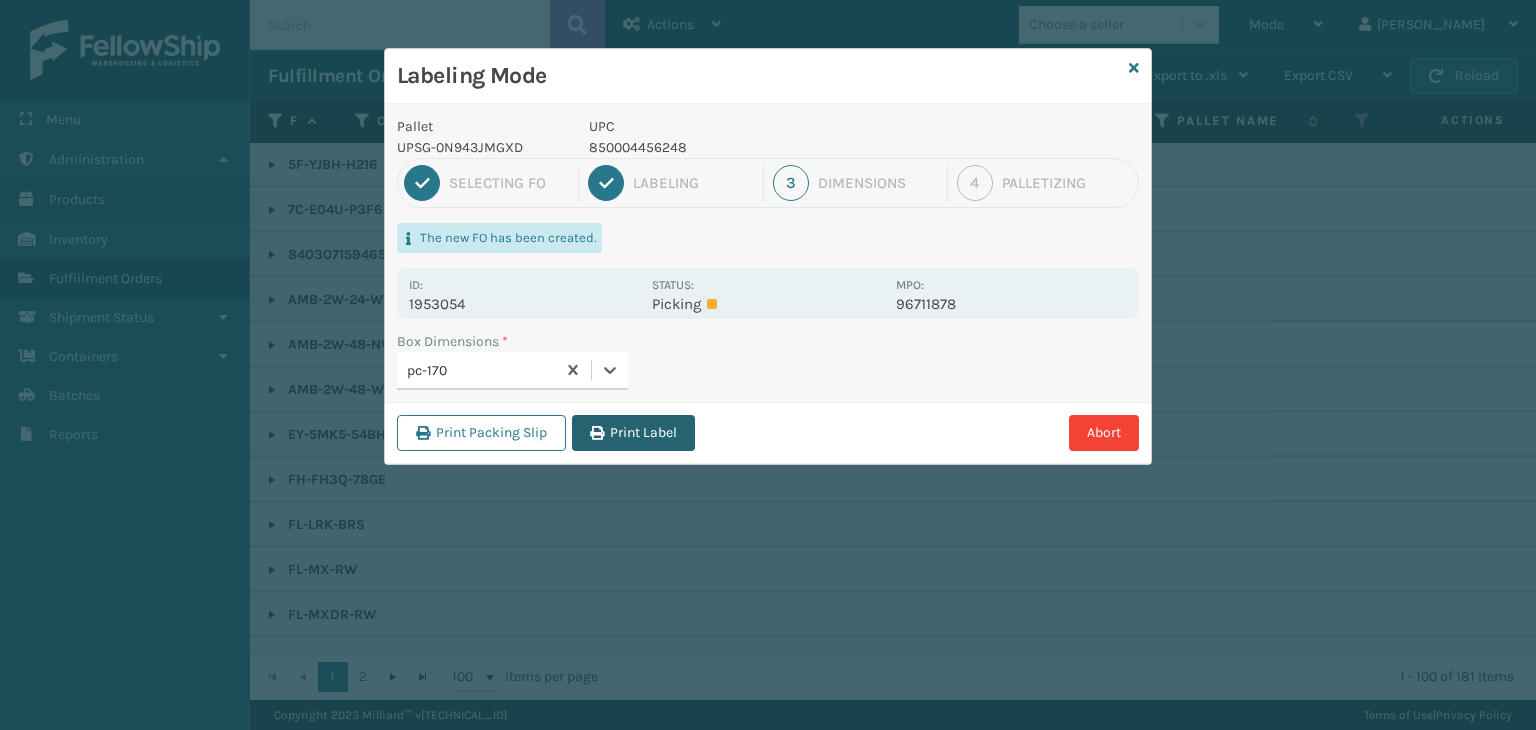 click on "Print Label" at bounding box center (633, 433) 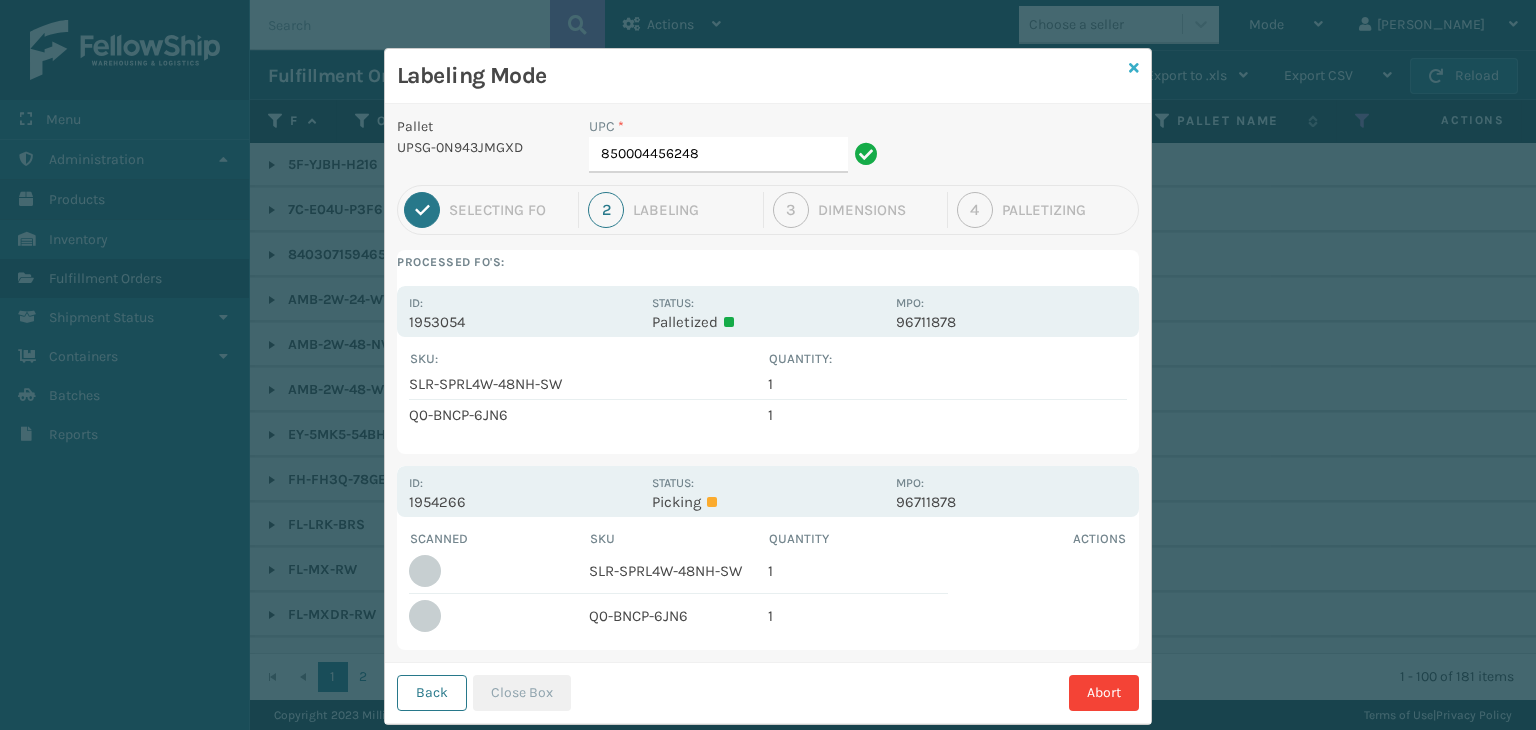 click at bounding box center (1134, 68) 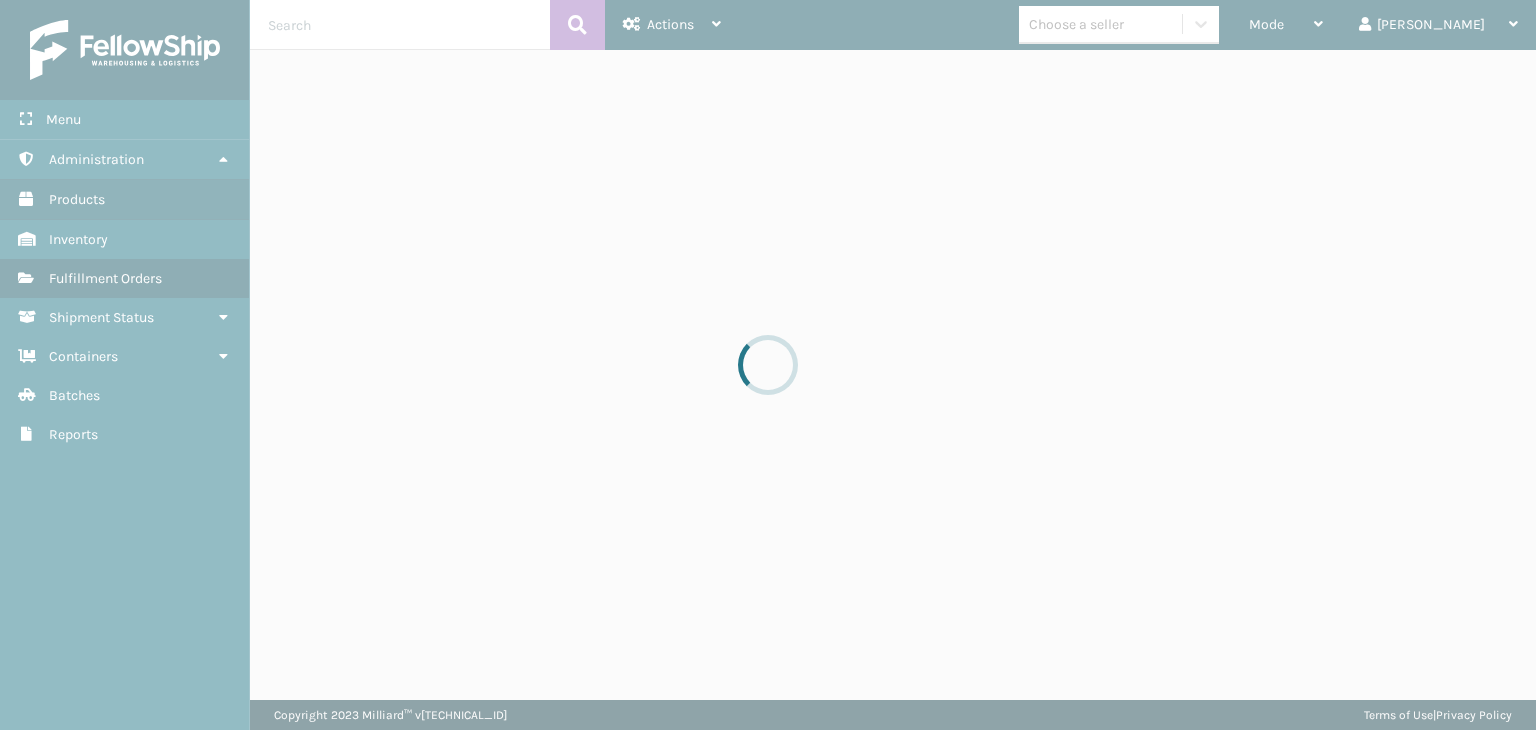 click at bounding box center [768, 365] 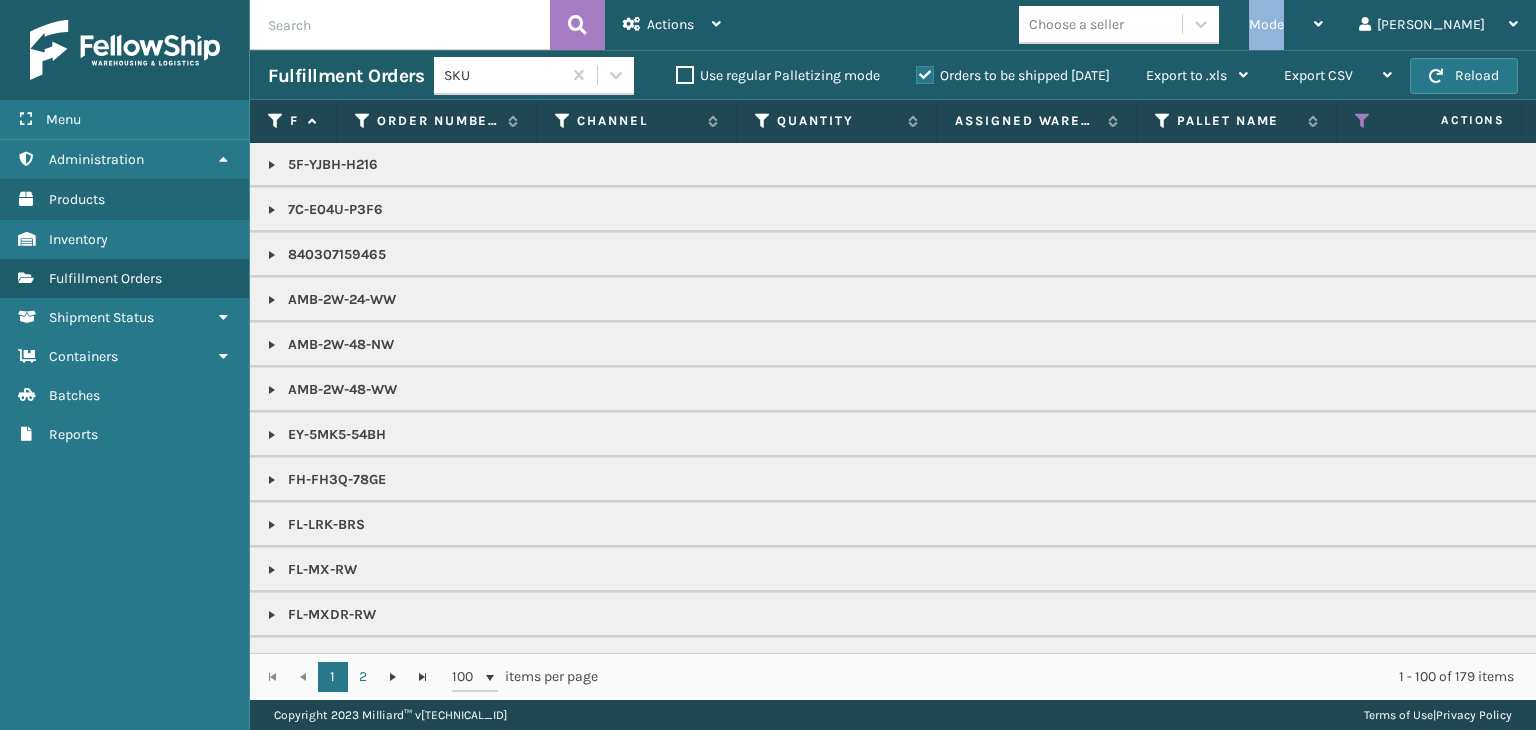 click on "Mode" at bounding box center [1266, 24] 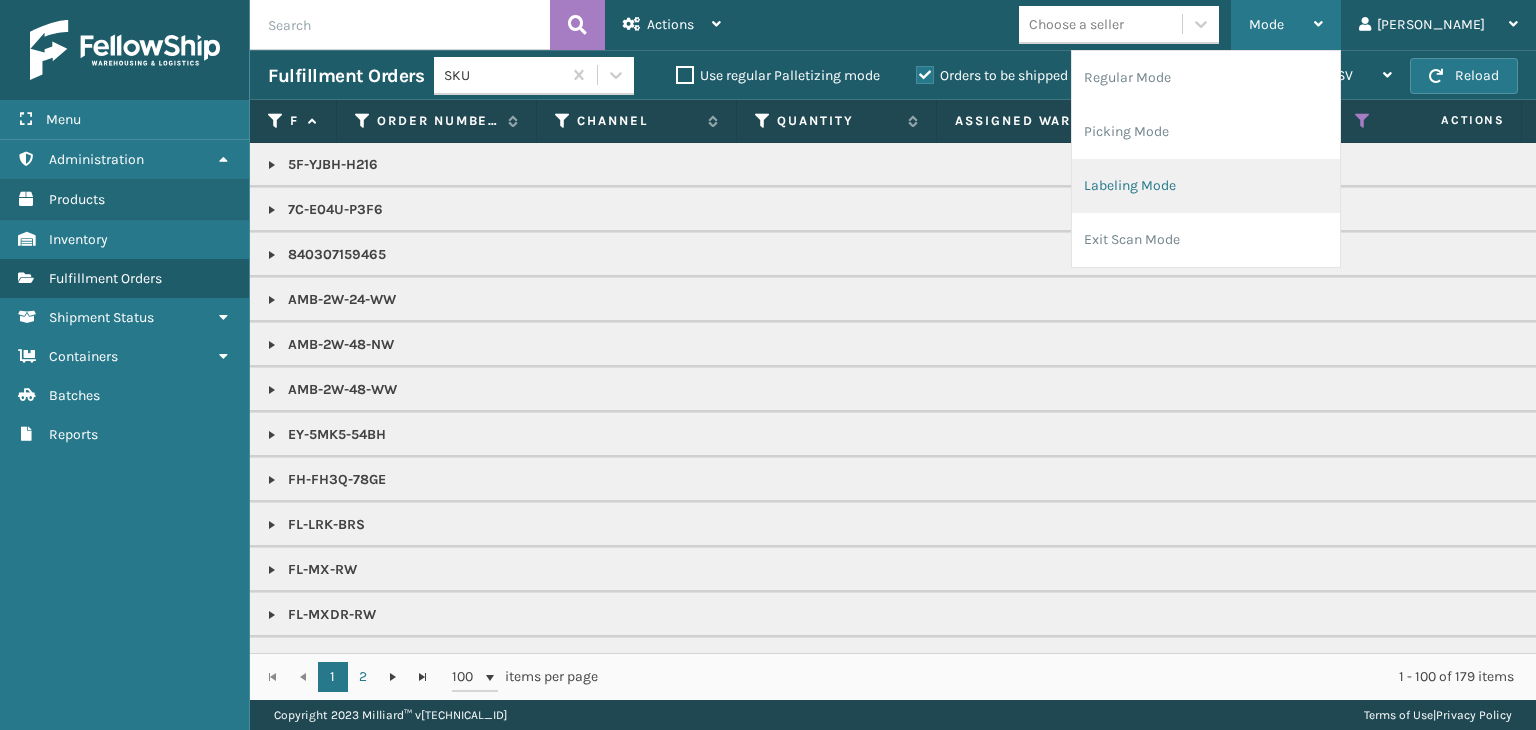 click on "Labeling Mode" at bounding box center (1206, 186) 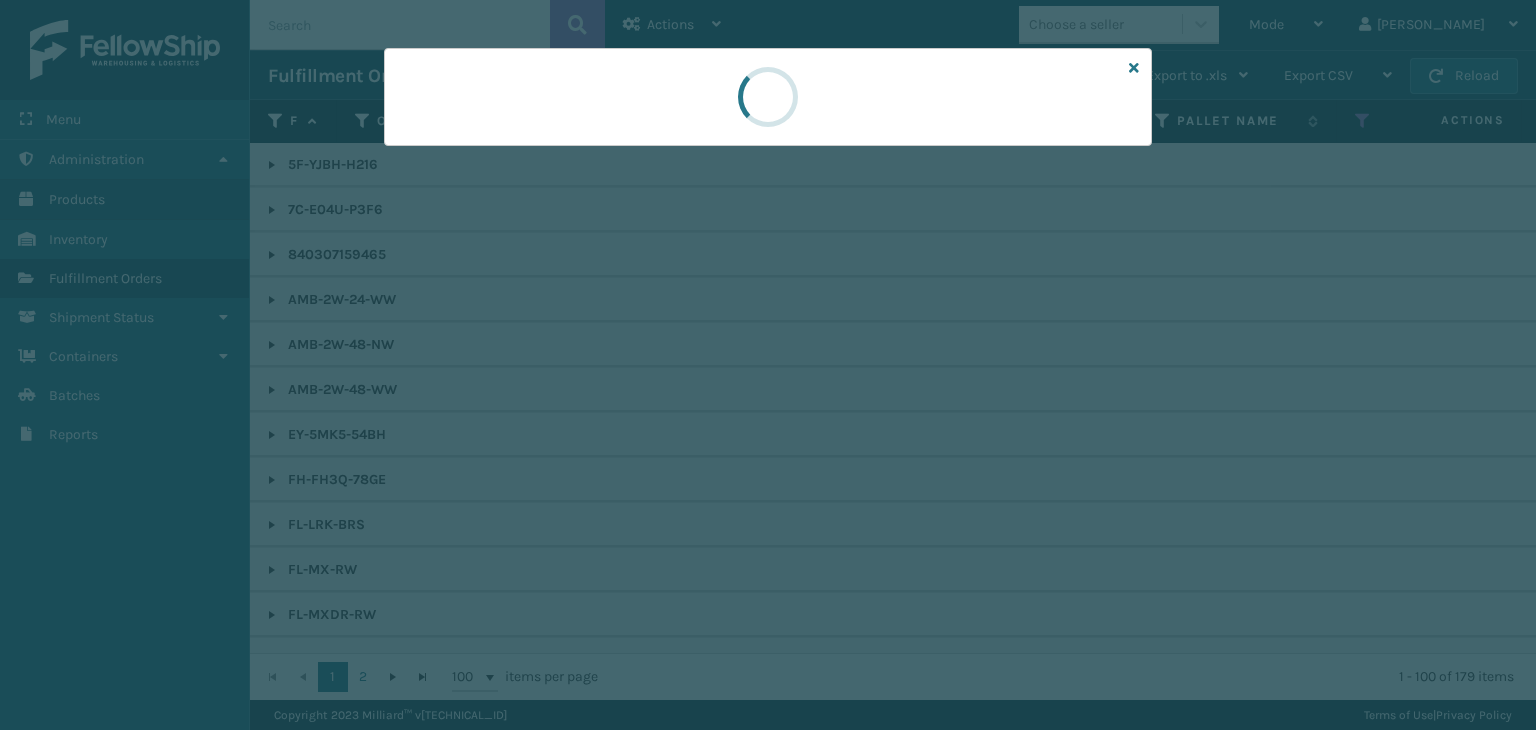 click at bounding box center (768, 365) 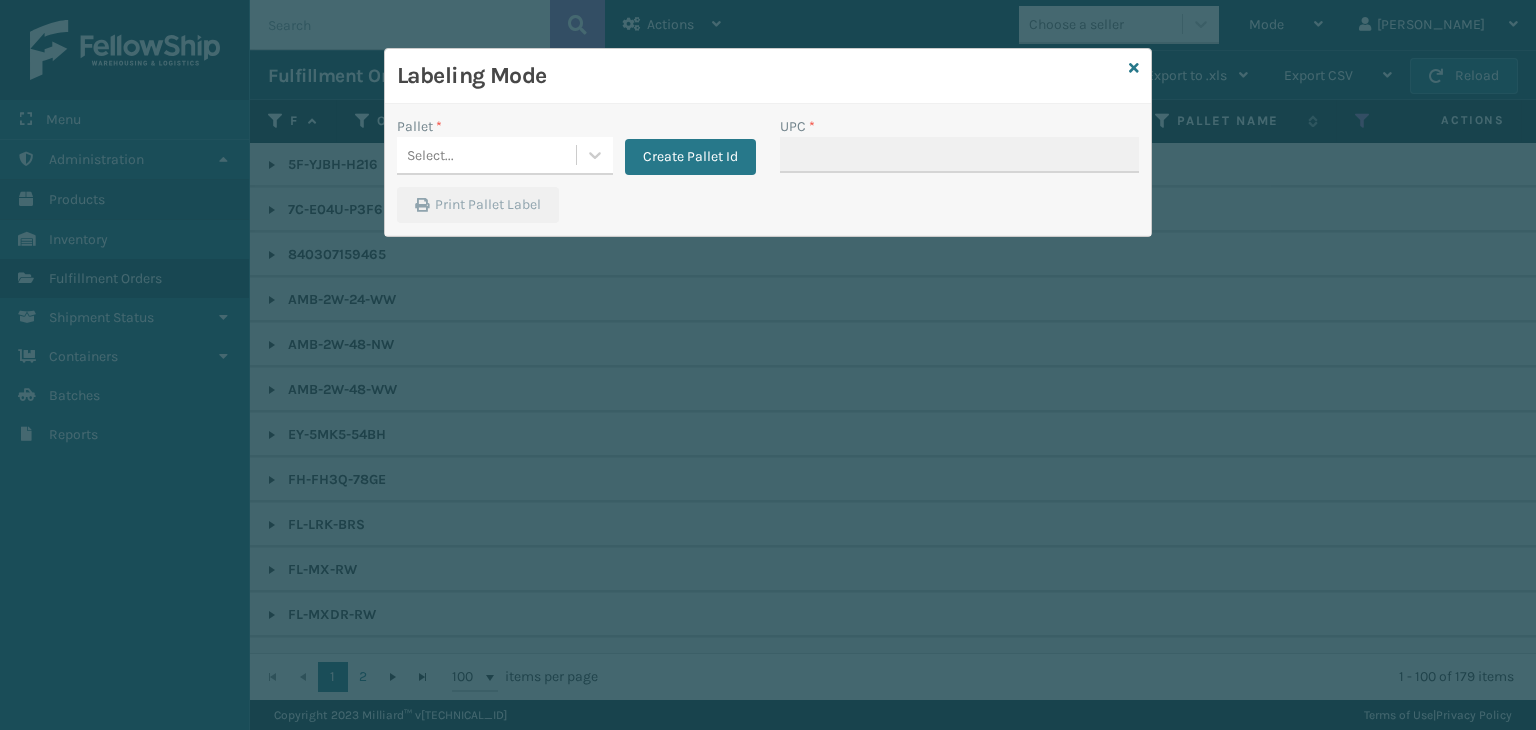 click on "Pallet   *" at bounding box center [505, 126] 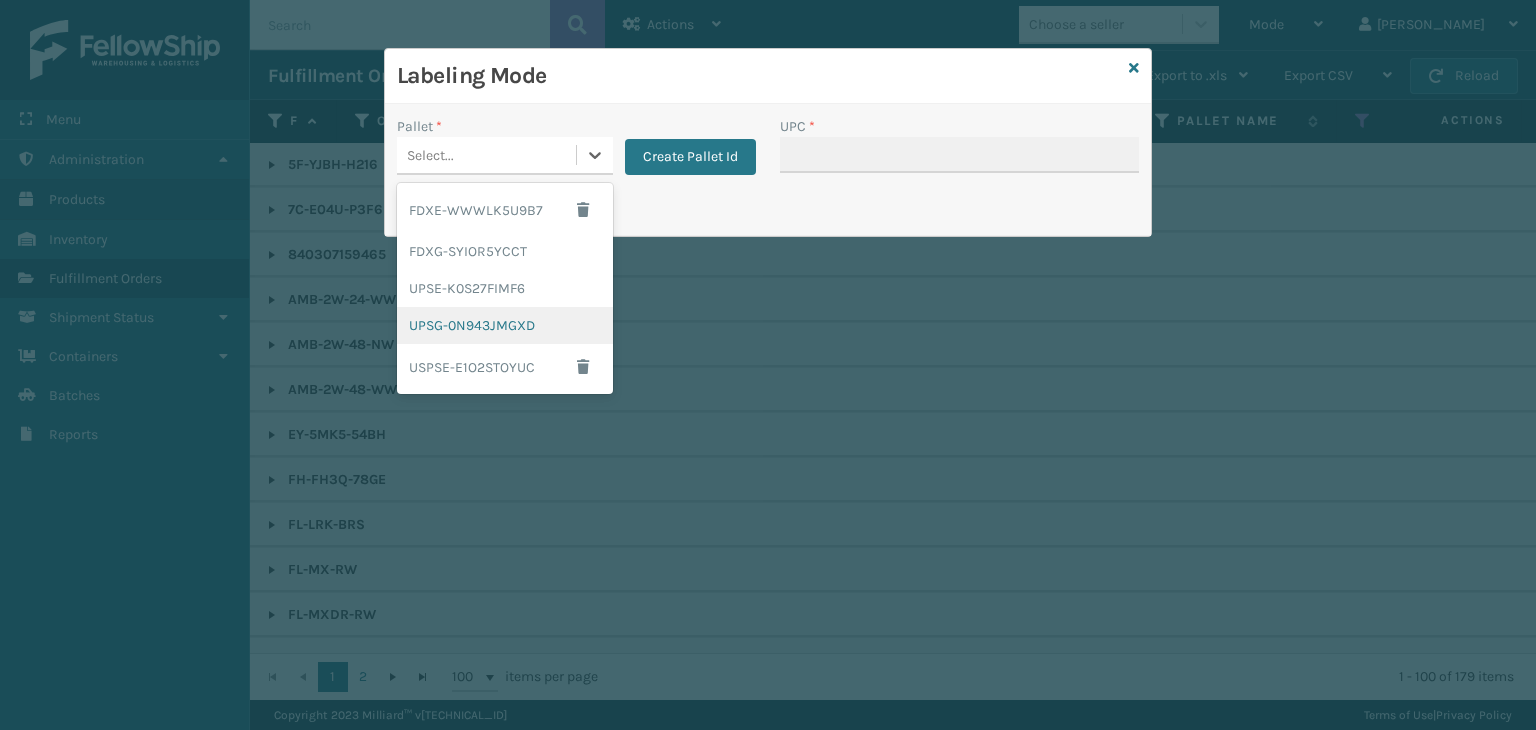 click on "UPSG-0N943JMGXD" at bounding box center (505, 325) 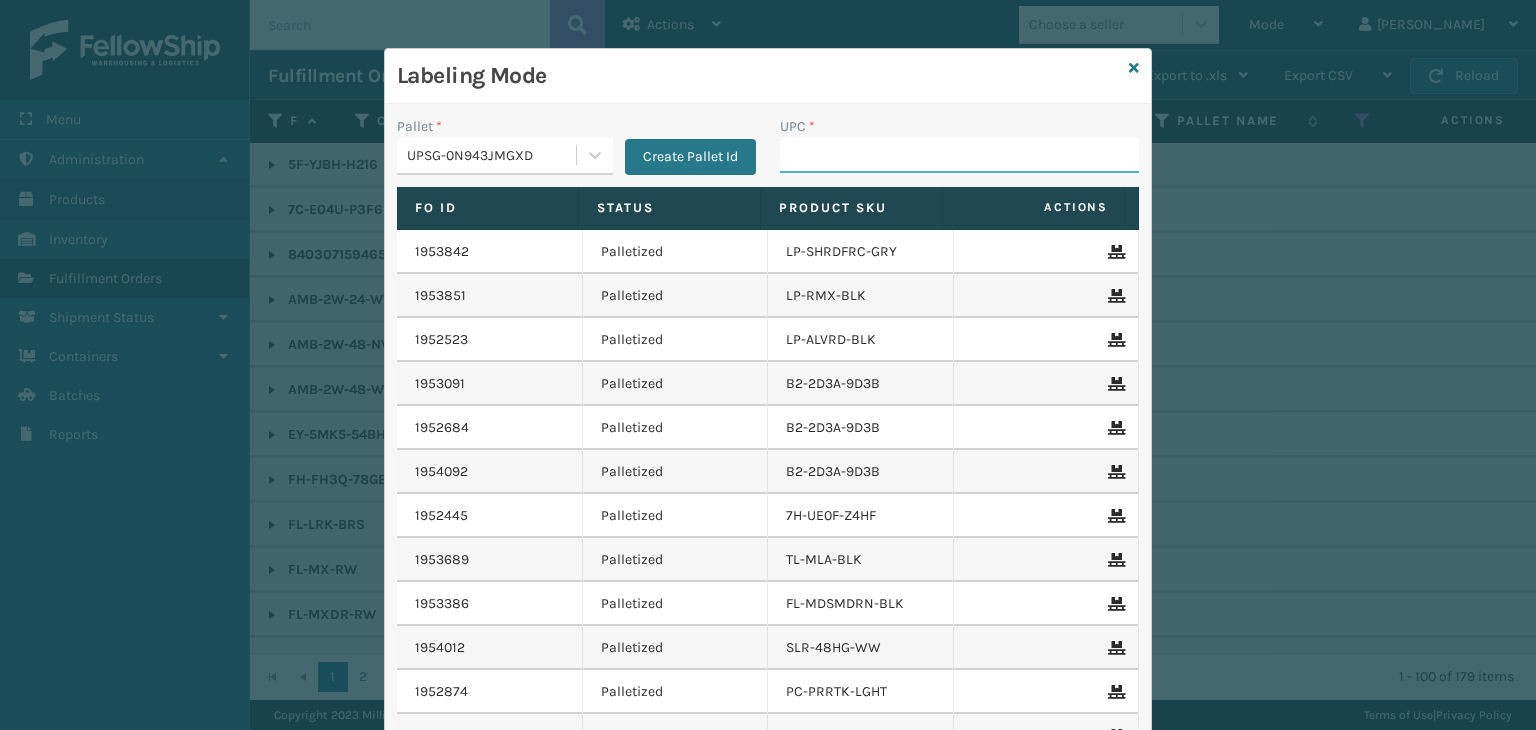 click on "UPC   *" at bounding box center (959, 155) 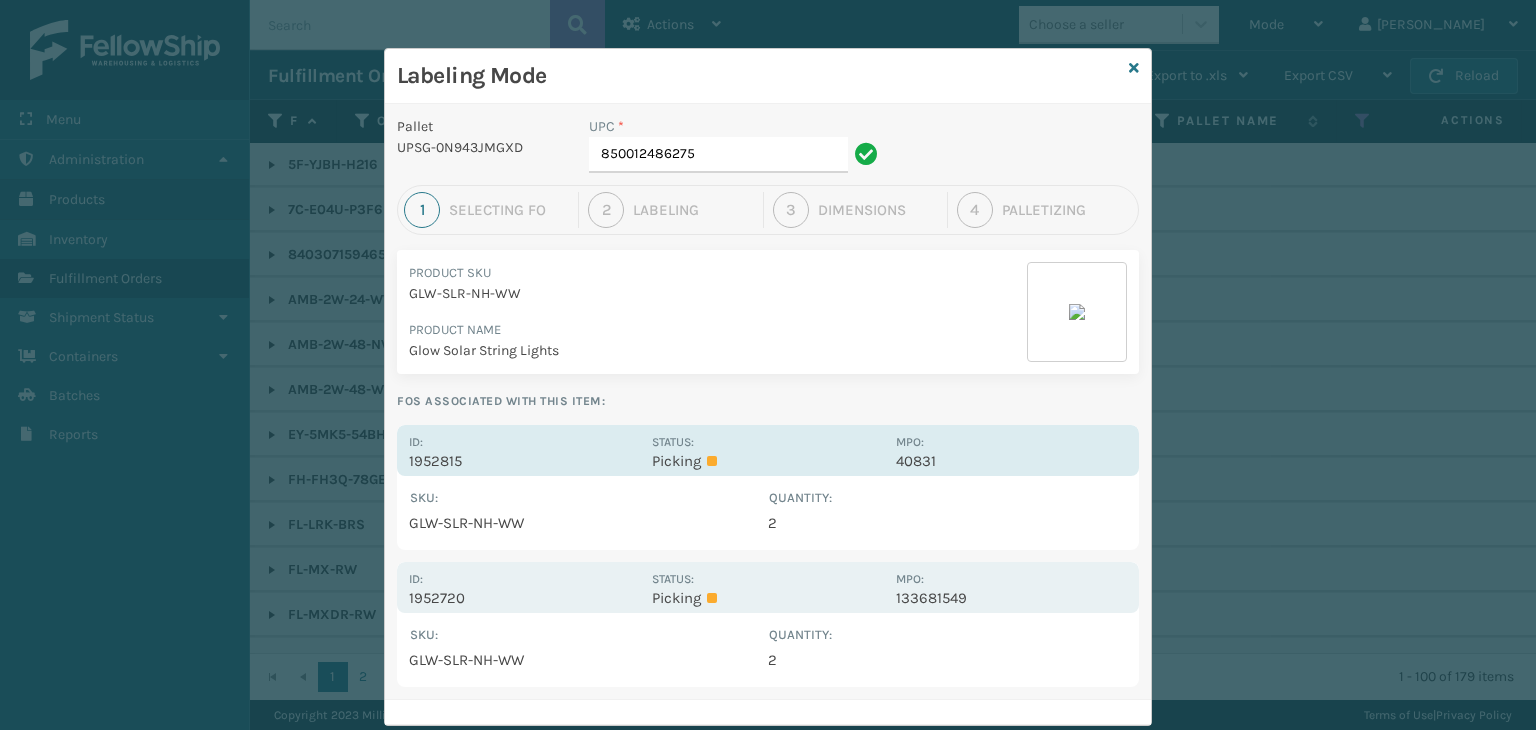 click on "MPO: 40831" at bounding box center (1011, 450) 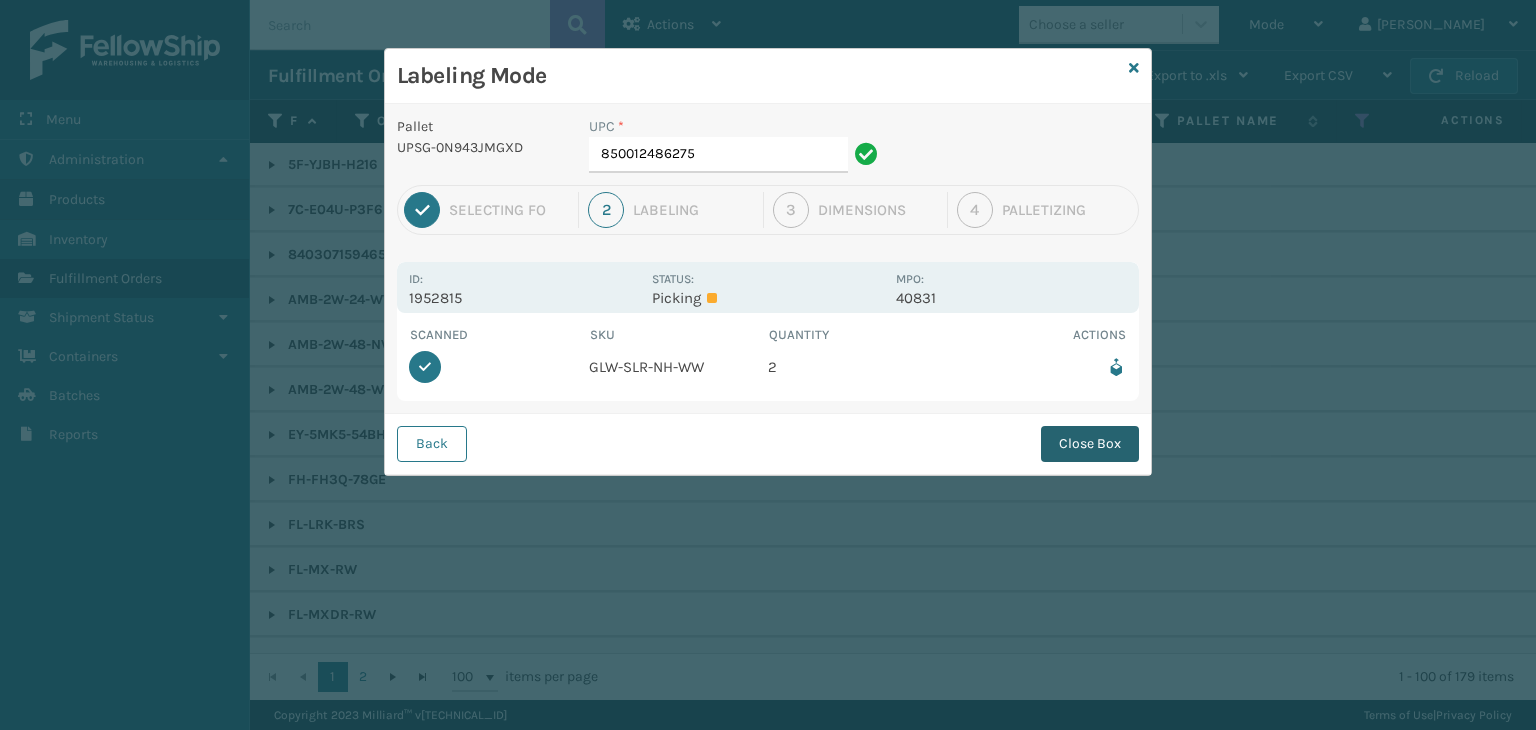 click on "Close Box" at bounding box center (1090, 444) 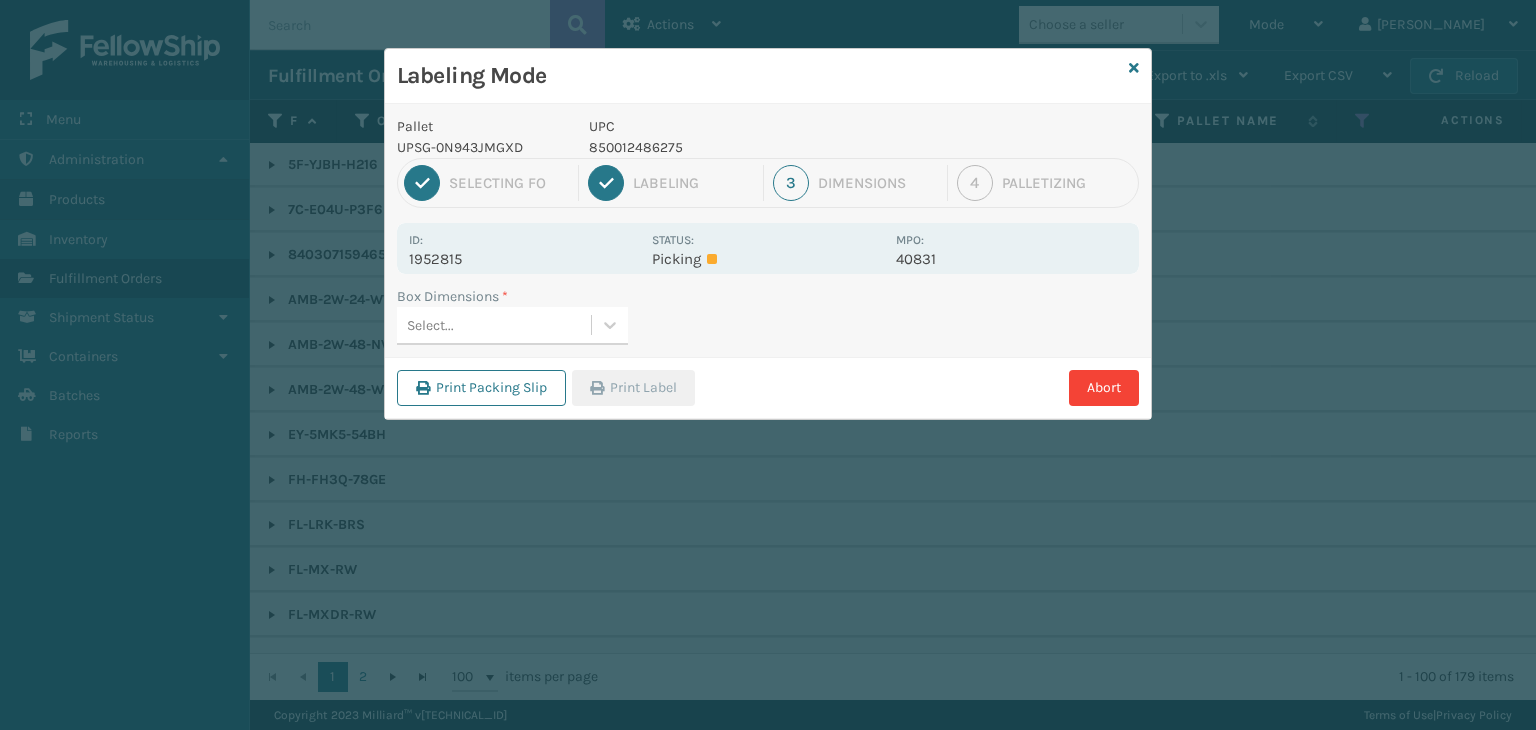 click on "Select..." at bounding box center [494, 325] 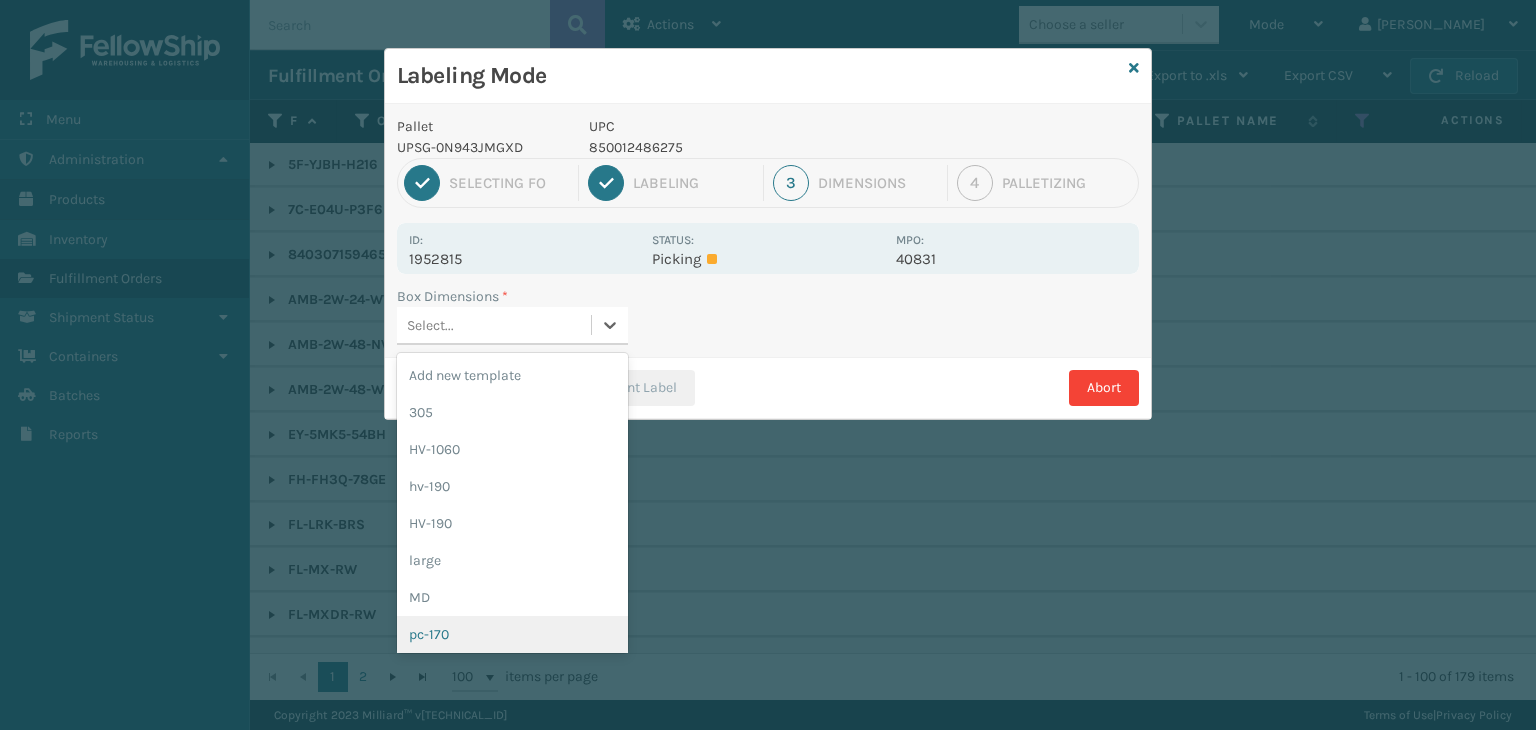 click on "Labeling Mode Pallet UPSG-0N943JMGXD UPC 850012486275 1 Selecting FO 2 Labeling 3 Dimensions 4 Palletizing Id: 1952815 Status: Picking MPO: 40831 Box Dimensions   *      option pc-170 focused, 8 of 22. 22 results available. Use Up and Down to choose options, press Enter to select the currently focused option, press Escape to exit the menu, press Tab to select the option and exit the menu. Select... Add new template 305 HV-1060 hv-190 HV-190 large MD pc-170 pc-175 PC-180 PC-285 pc335 PC-350 pc-370 PC-430 pc-450 pc-460 PC-480 PC-485 pc-510 pc-540 SM Print Packing Slip Print Label Abort" at bounding box center (768, 365) 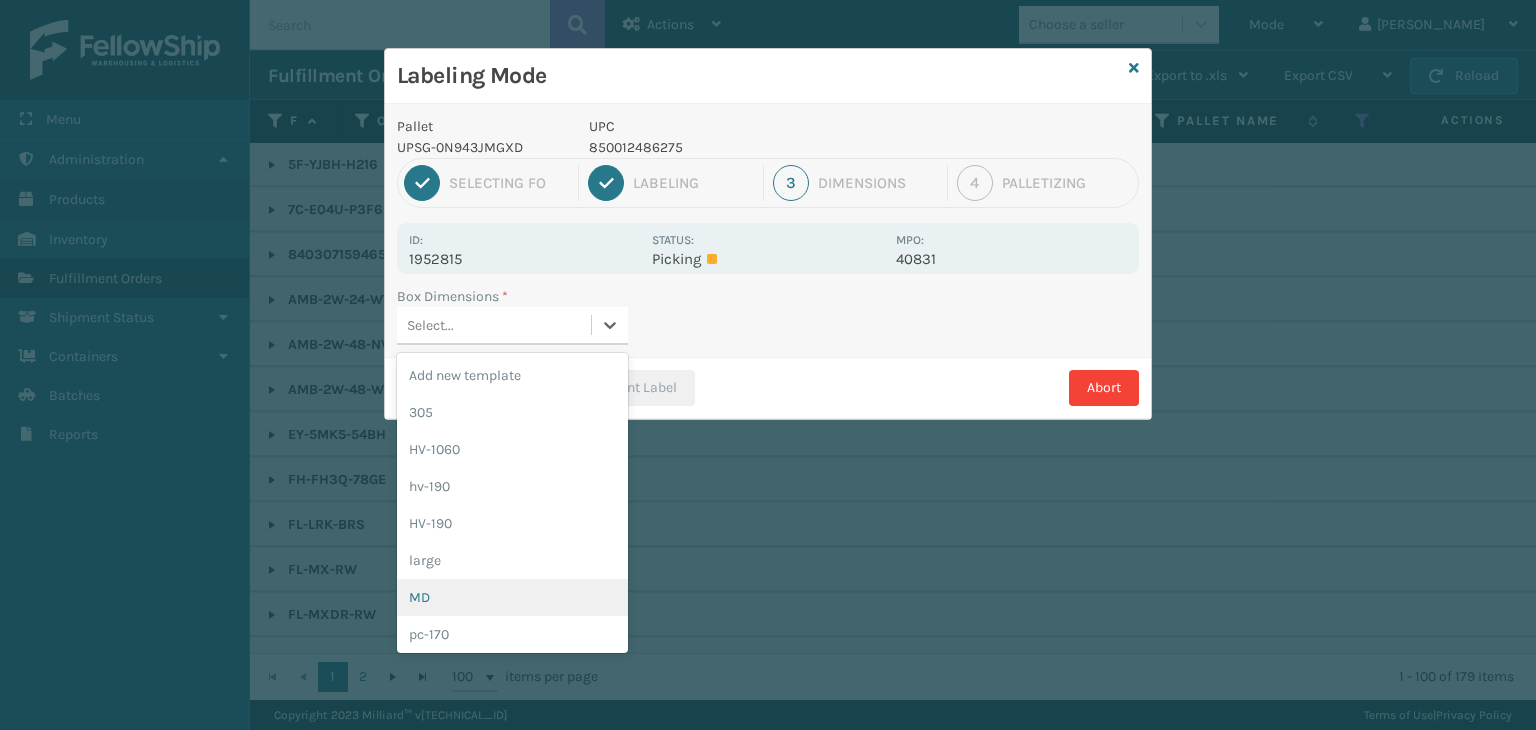 click on "MD" at bounding box center (512, 597) 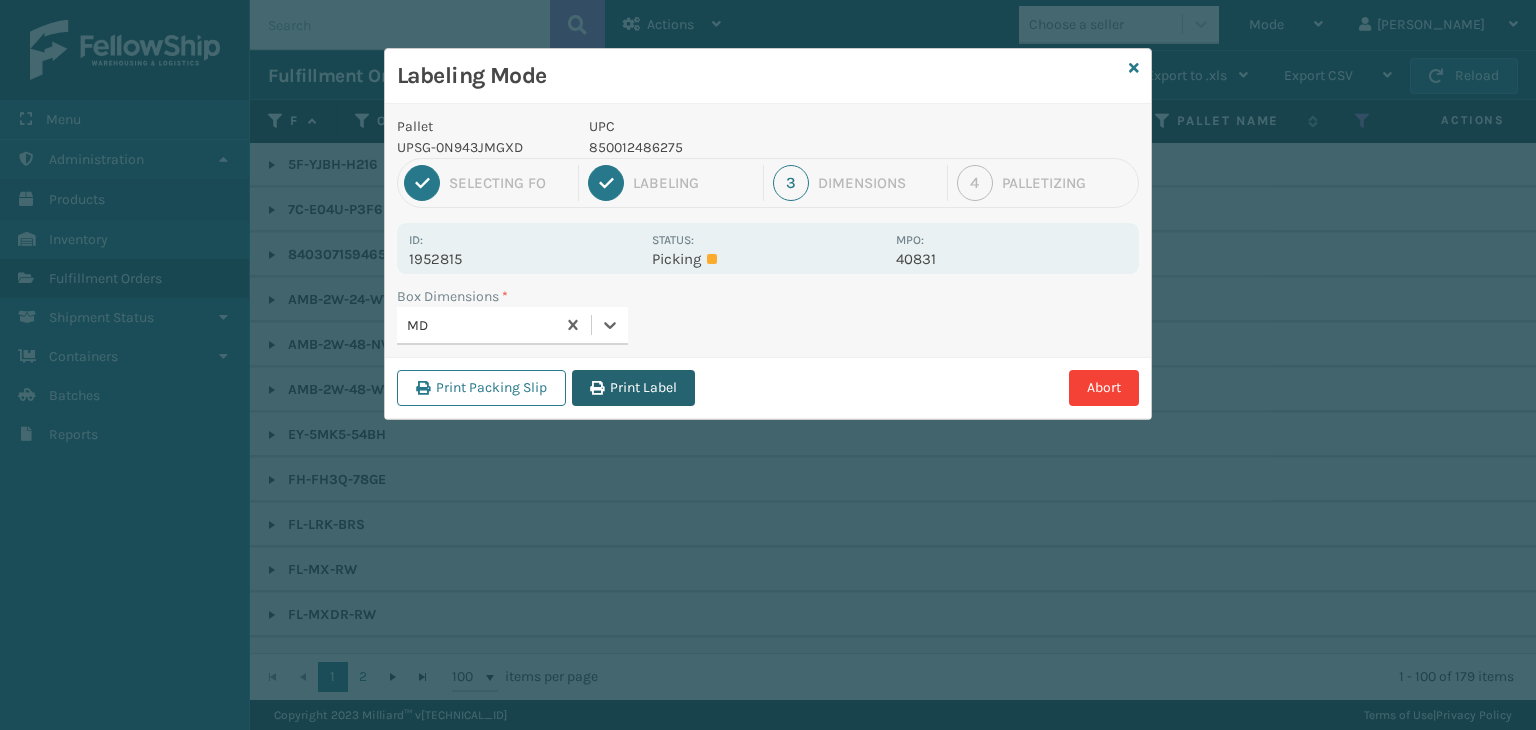 click on "Print Label" at bounding box center [633, 388] 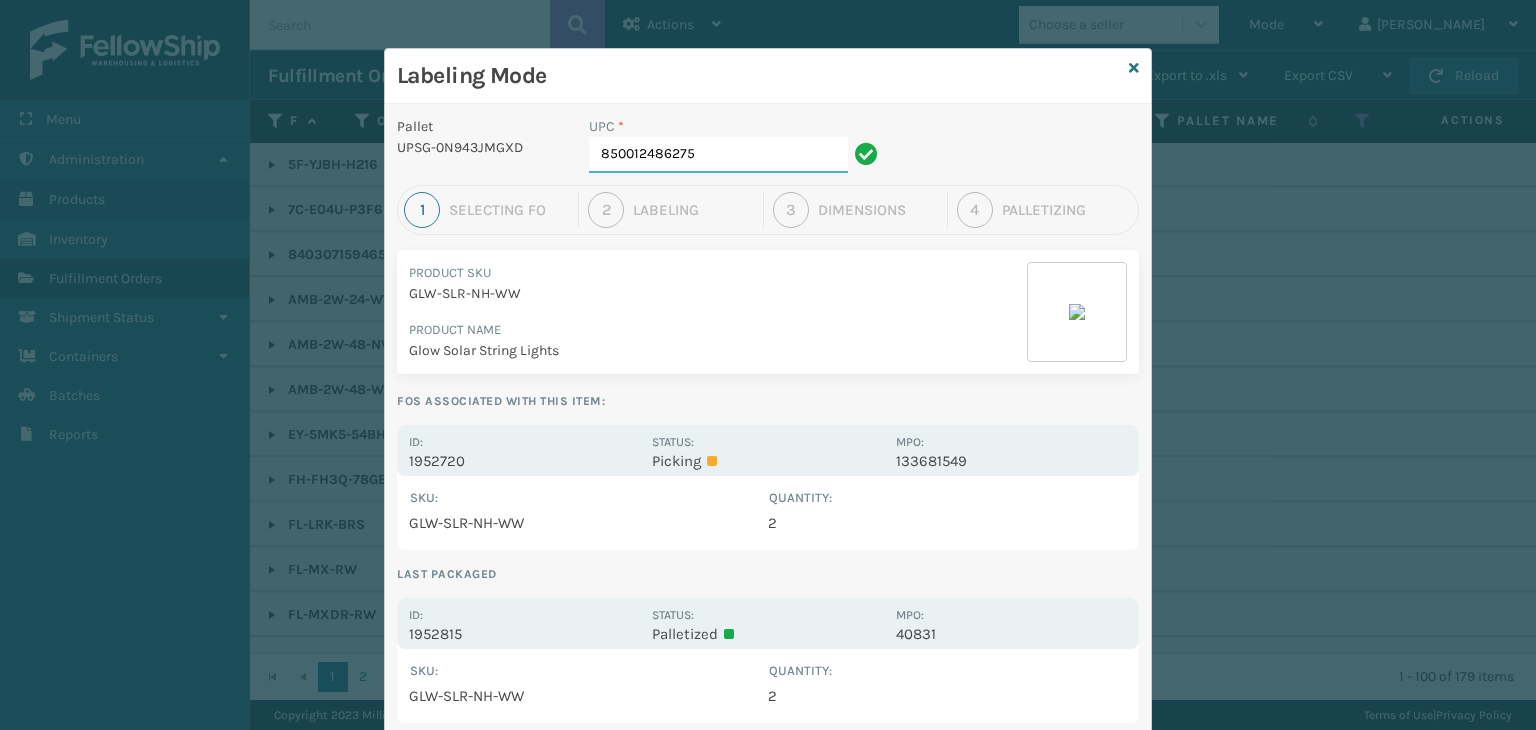 click on "850012486275" at bounding box center [718, 155] 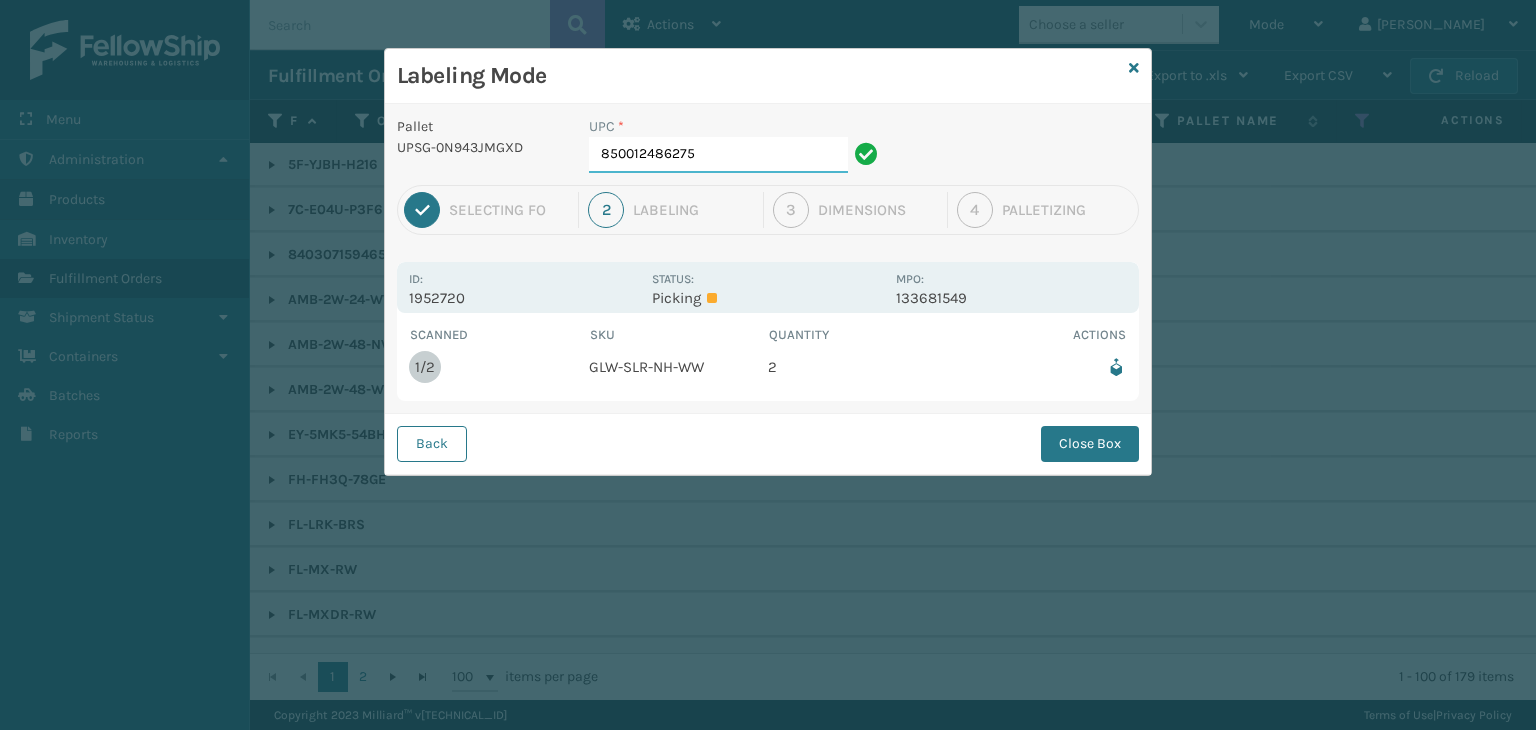 click on "850012486275" at bounding box center [718, 155] 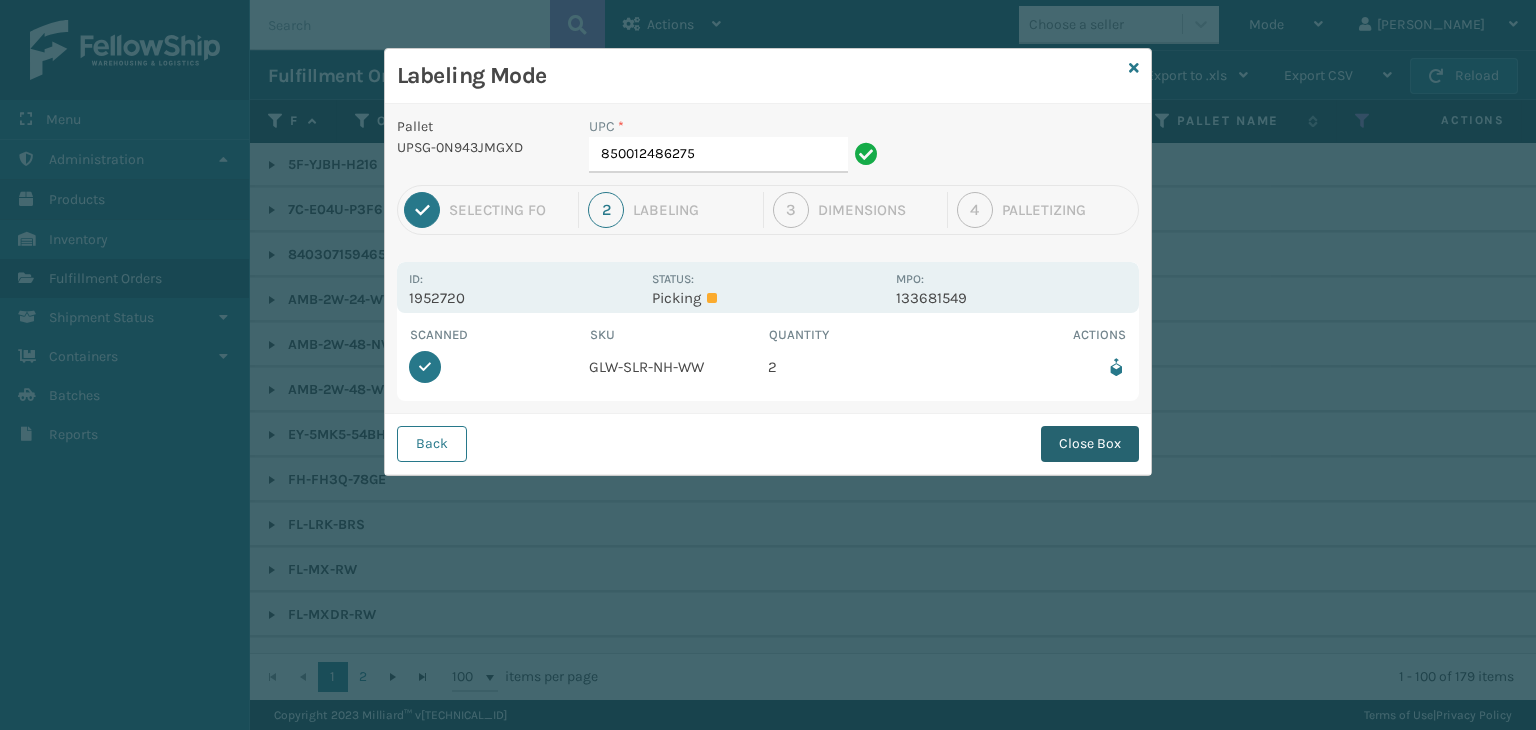click on "Close Box" at bounding box center (1090, 444) 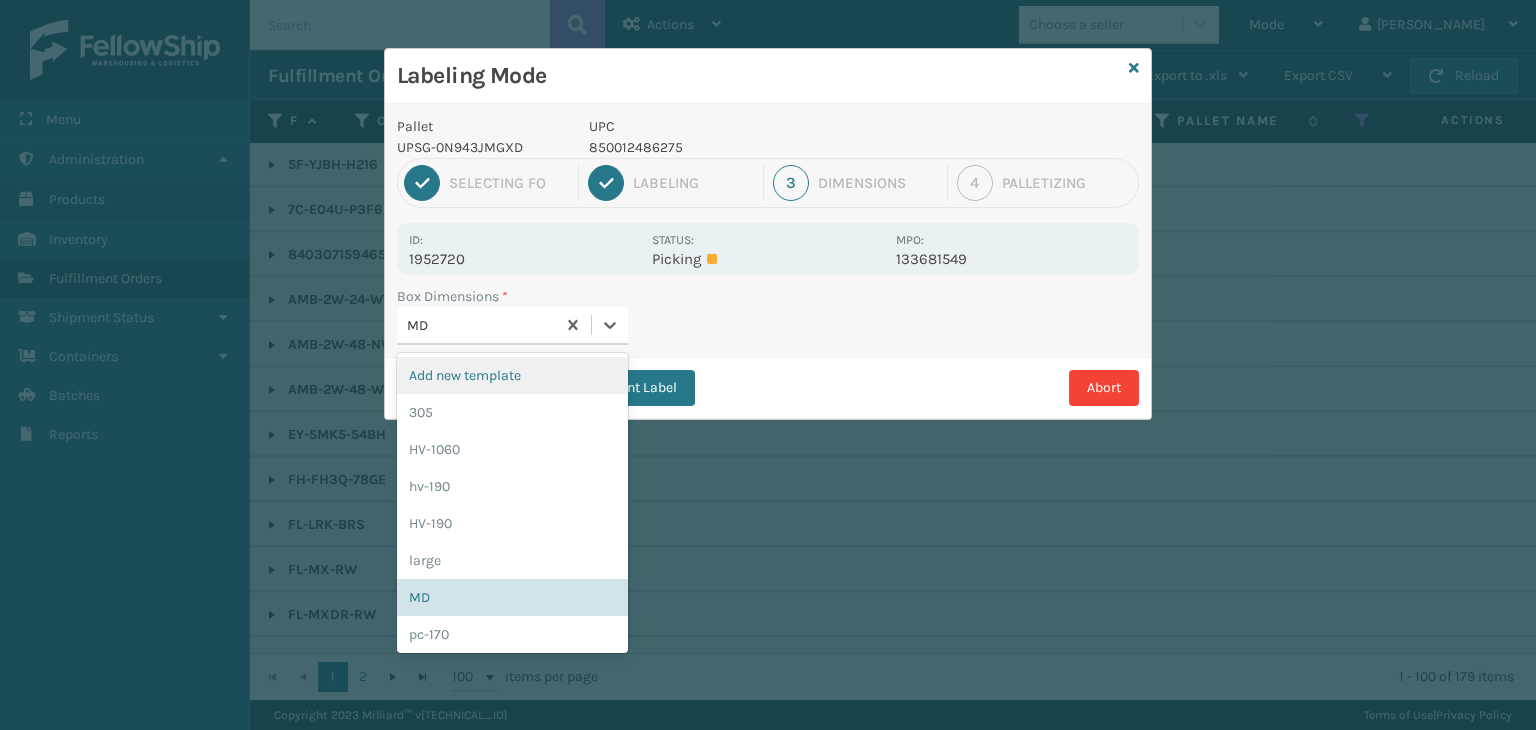 drag, startPoint x: 558, startPoint y: 308, endPoint x: 586, endPoint y: 380, distance: 77.25283 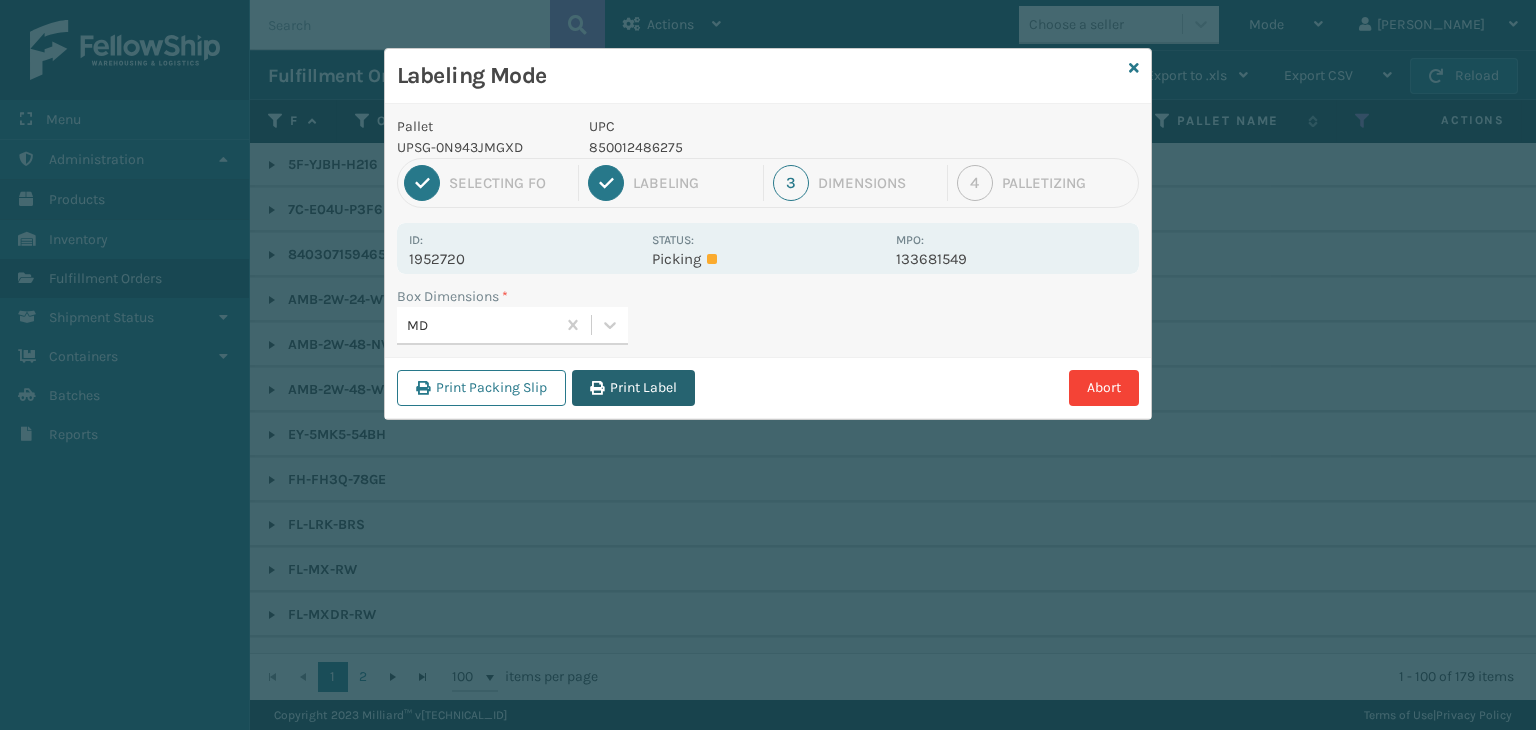 drag, startPoint x: 586, startPoint y: 380, endPoint x: 638, endPoint y: 393, distance: 53.600372 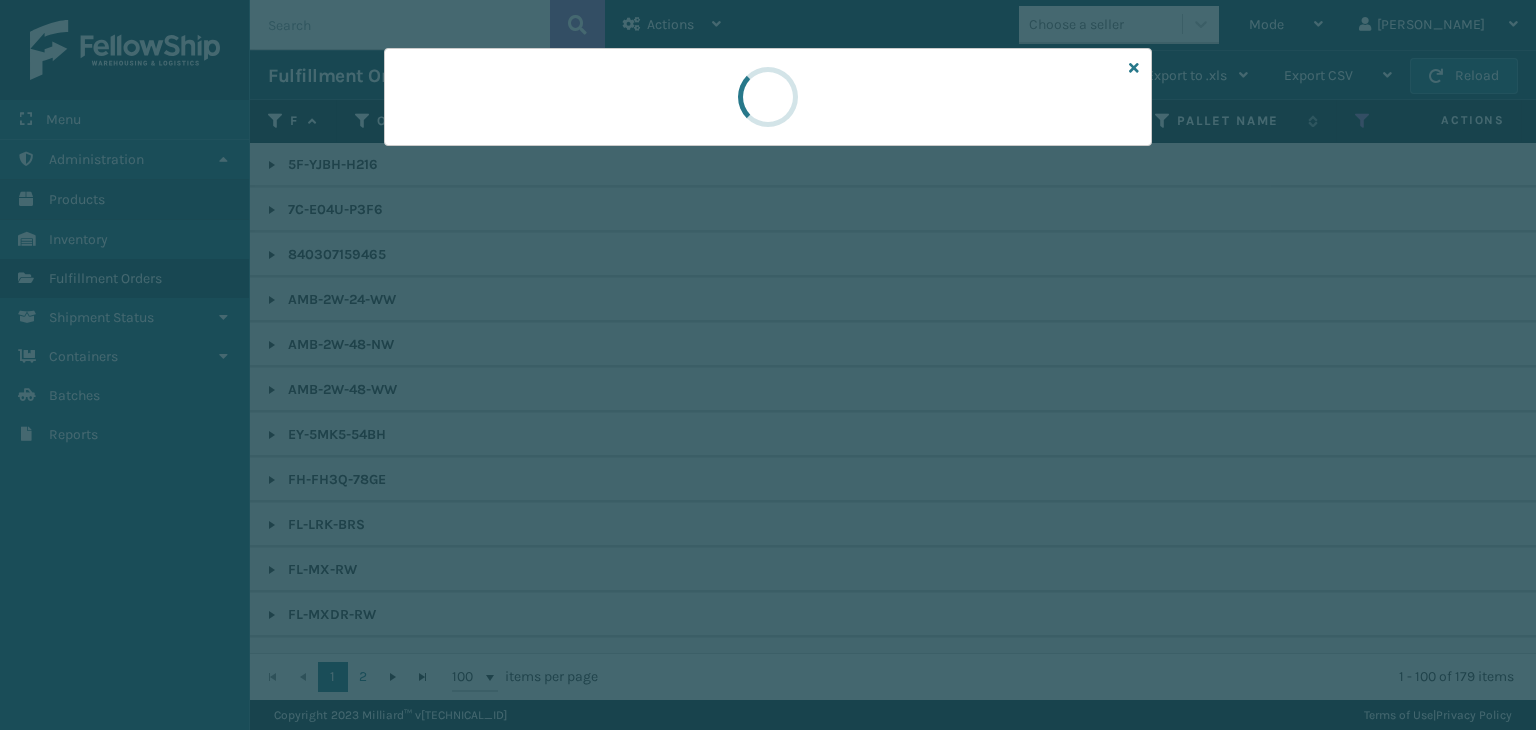 click at bounding box center [768, 365] 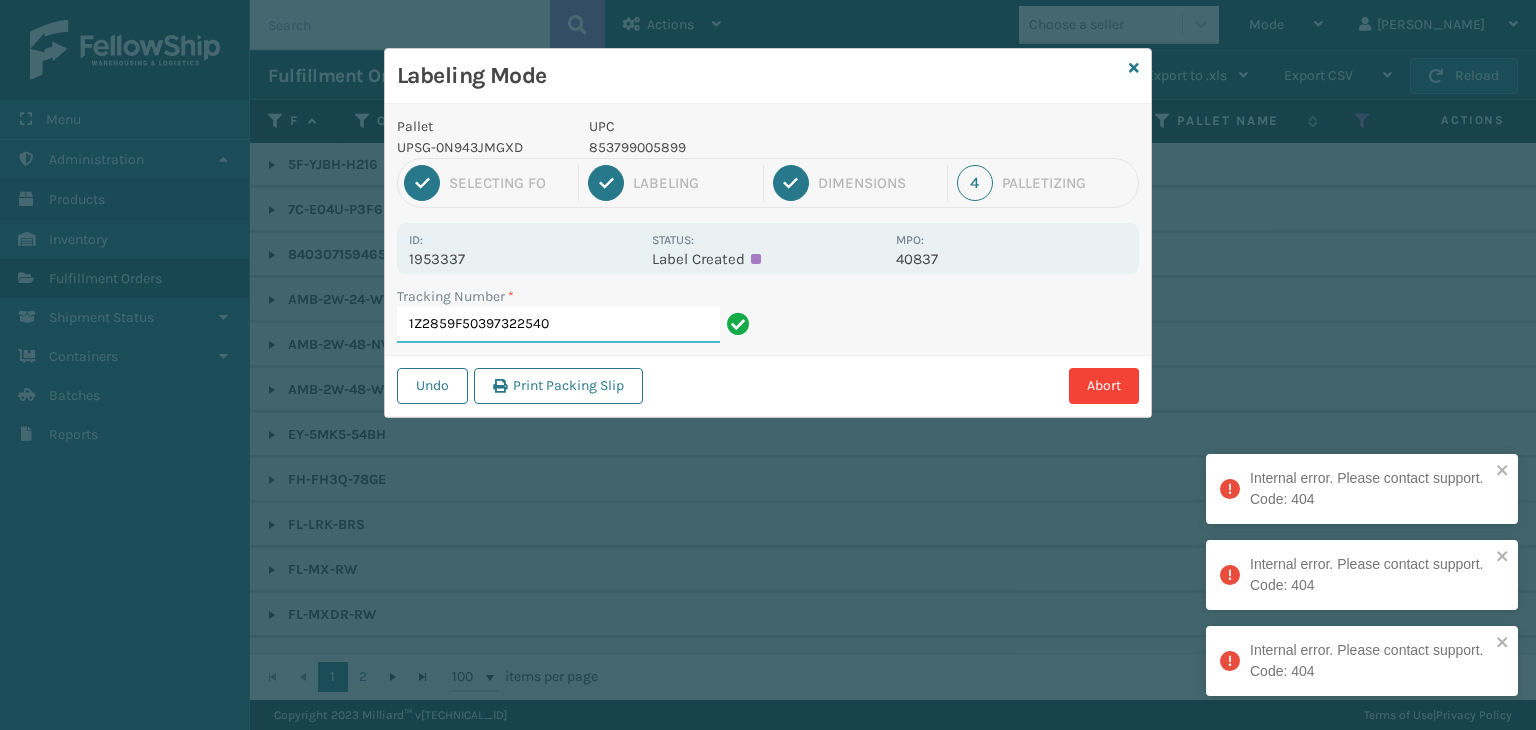 type on "1Z2859F50397322540" 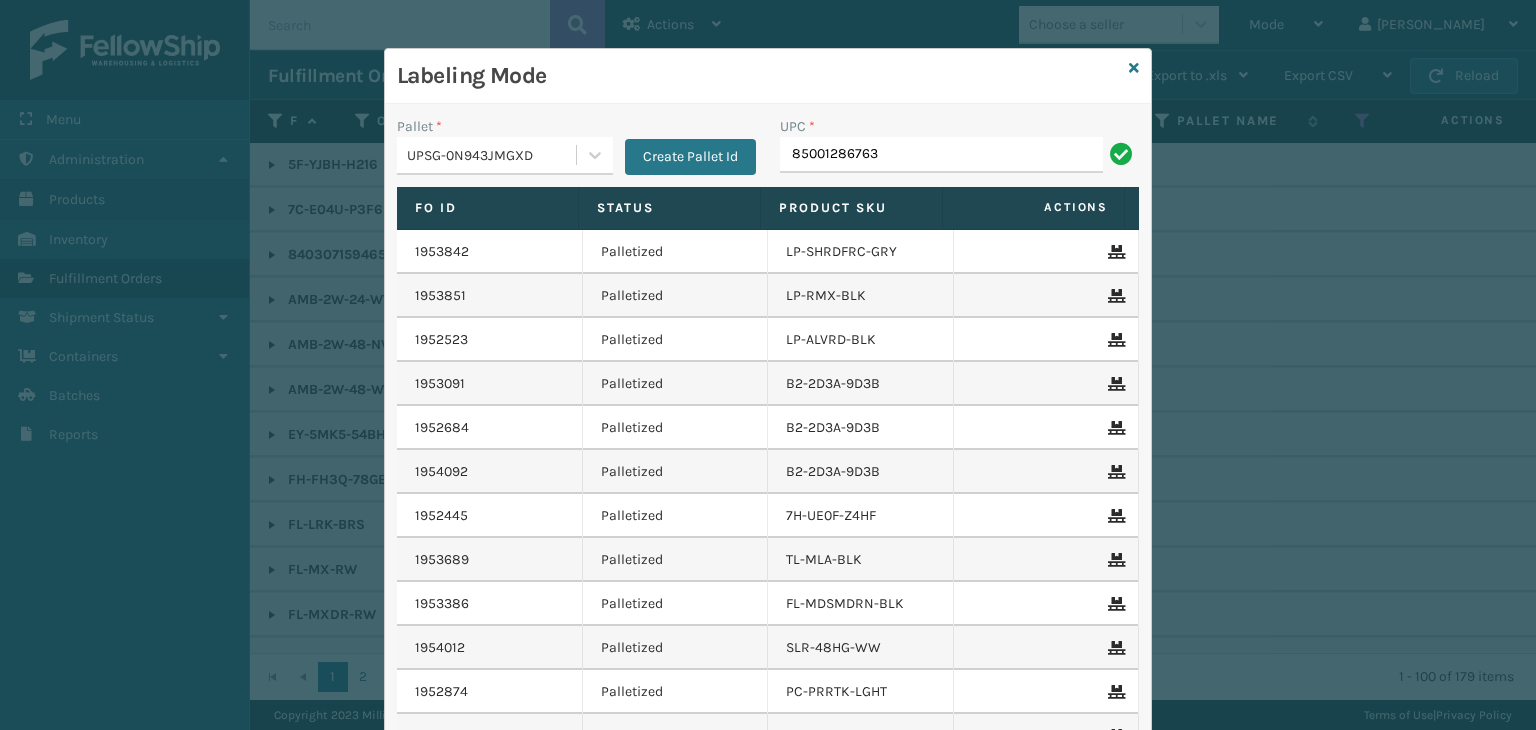 type on "85001286763" 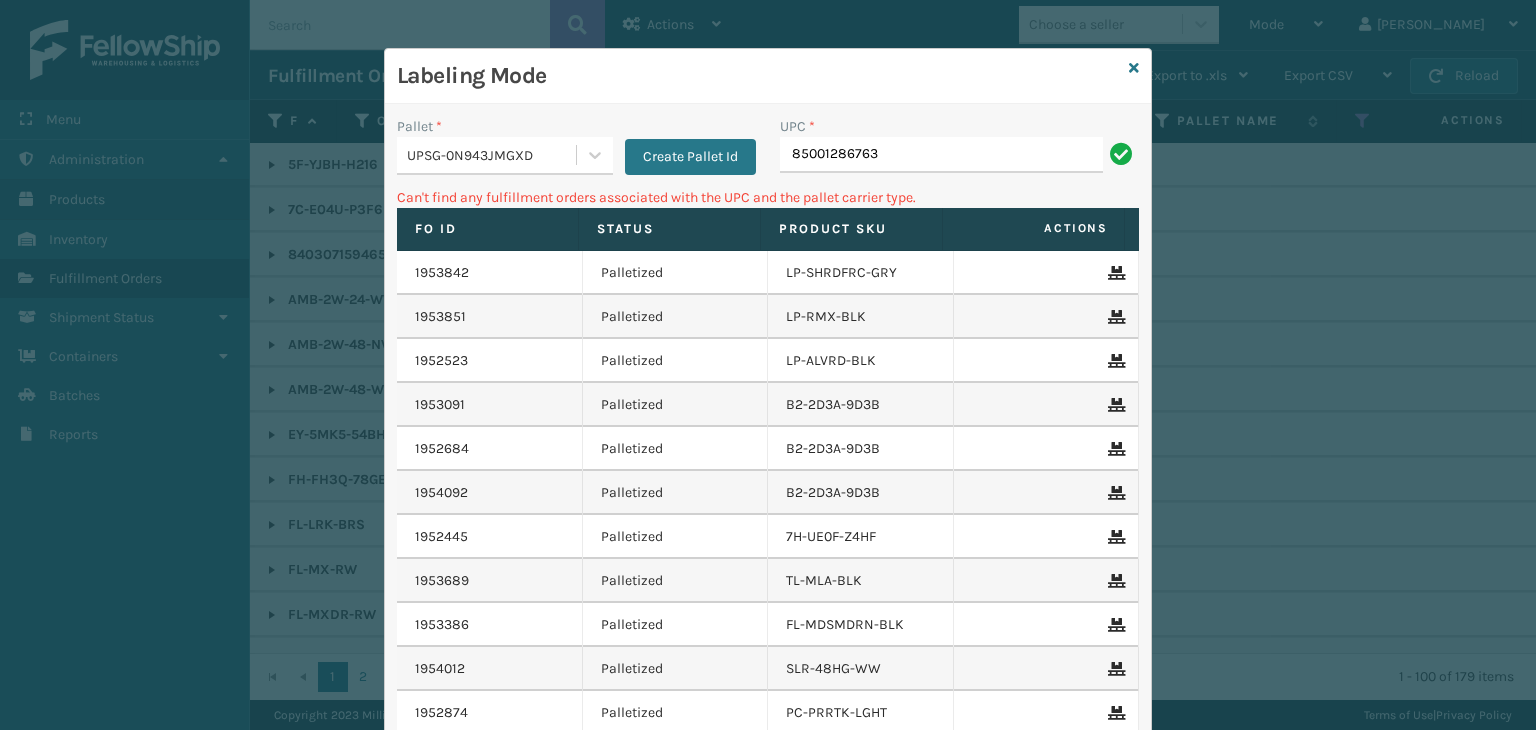 click on "85001286763" at bounding box center [941, 155] 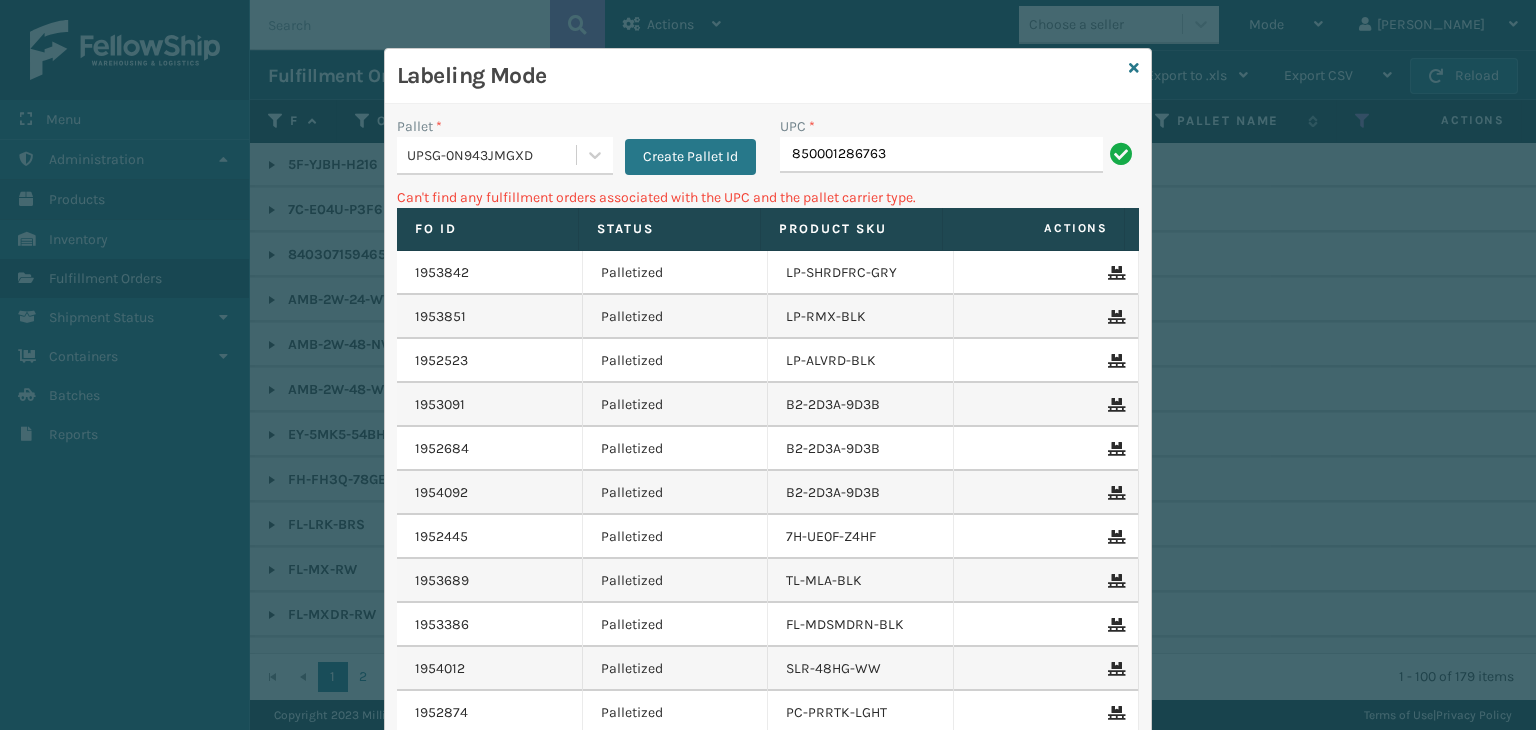 type on "850001286763" 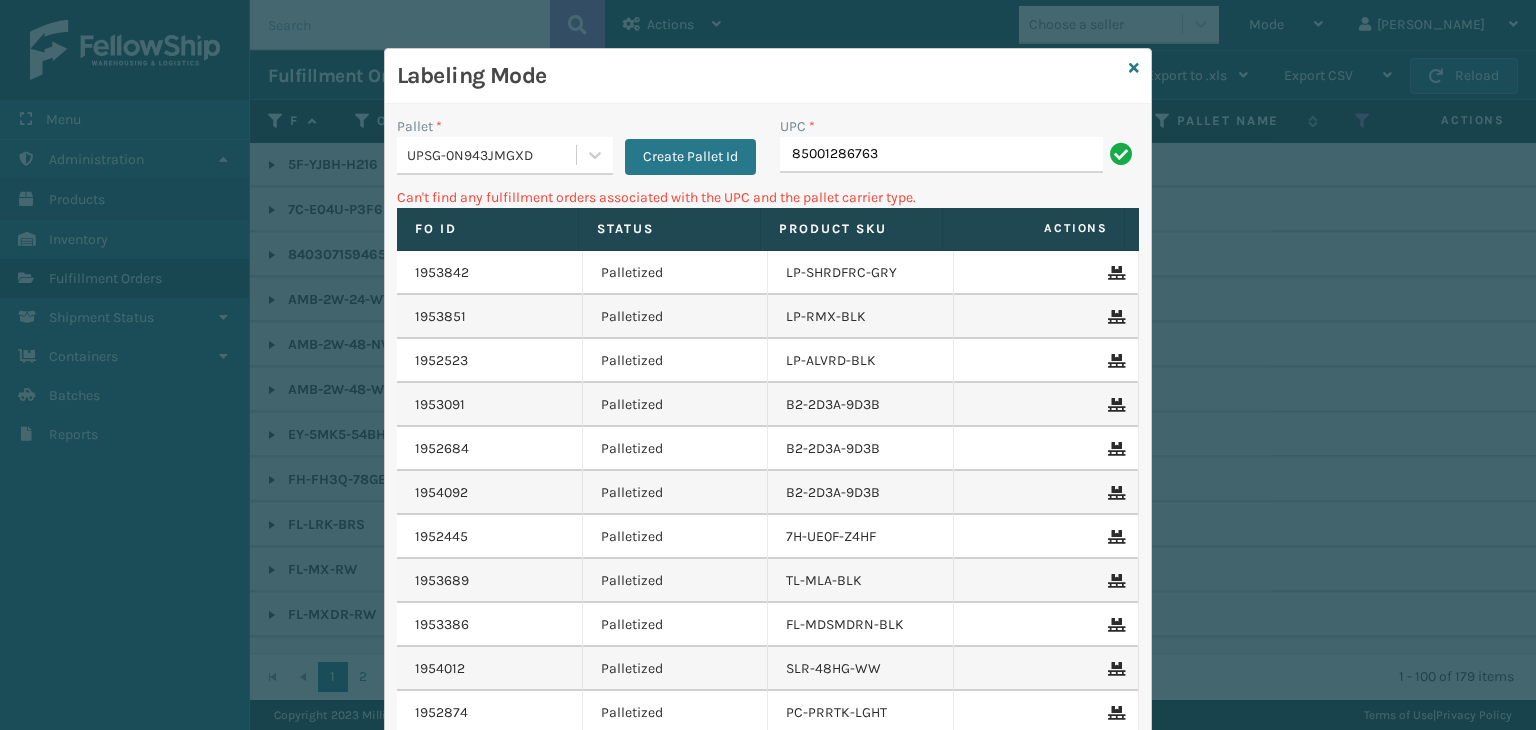 click on "85001286763" at bounding box center (941, 155) 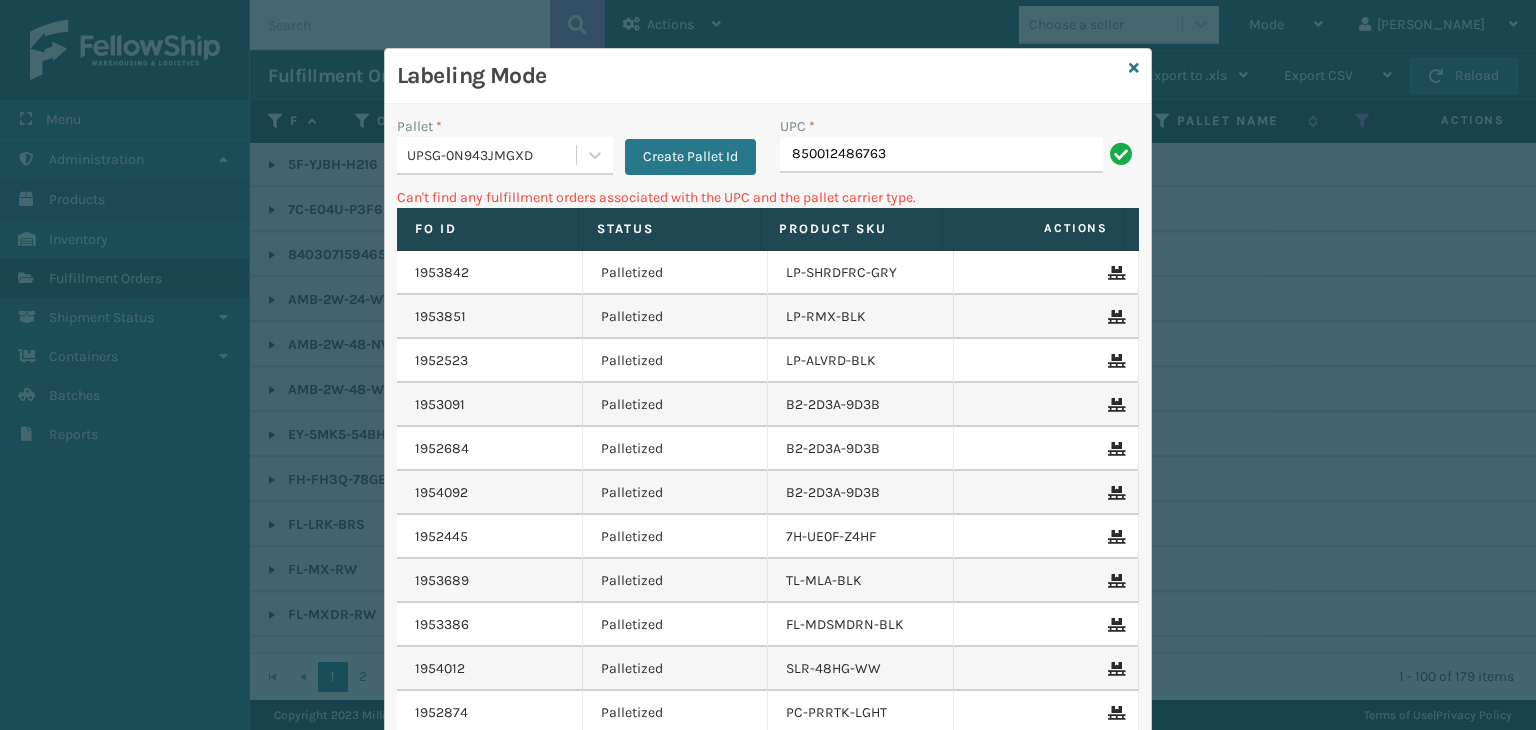 type on "850012486763" 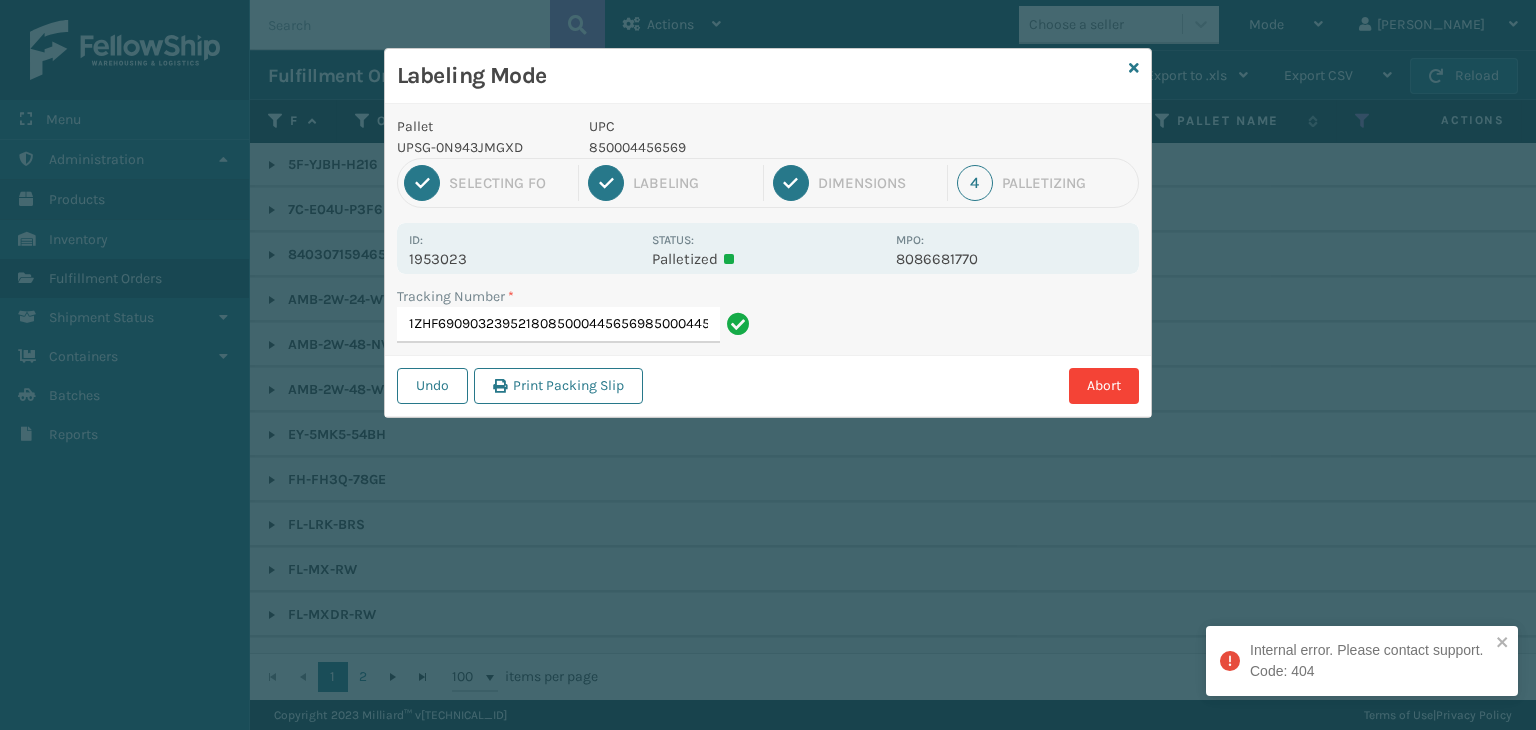 type on "1ZHF69090323952180850004456569850004456569" 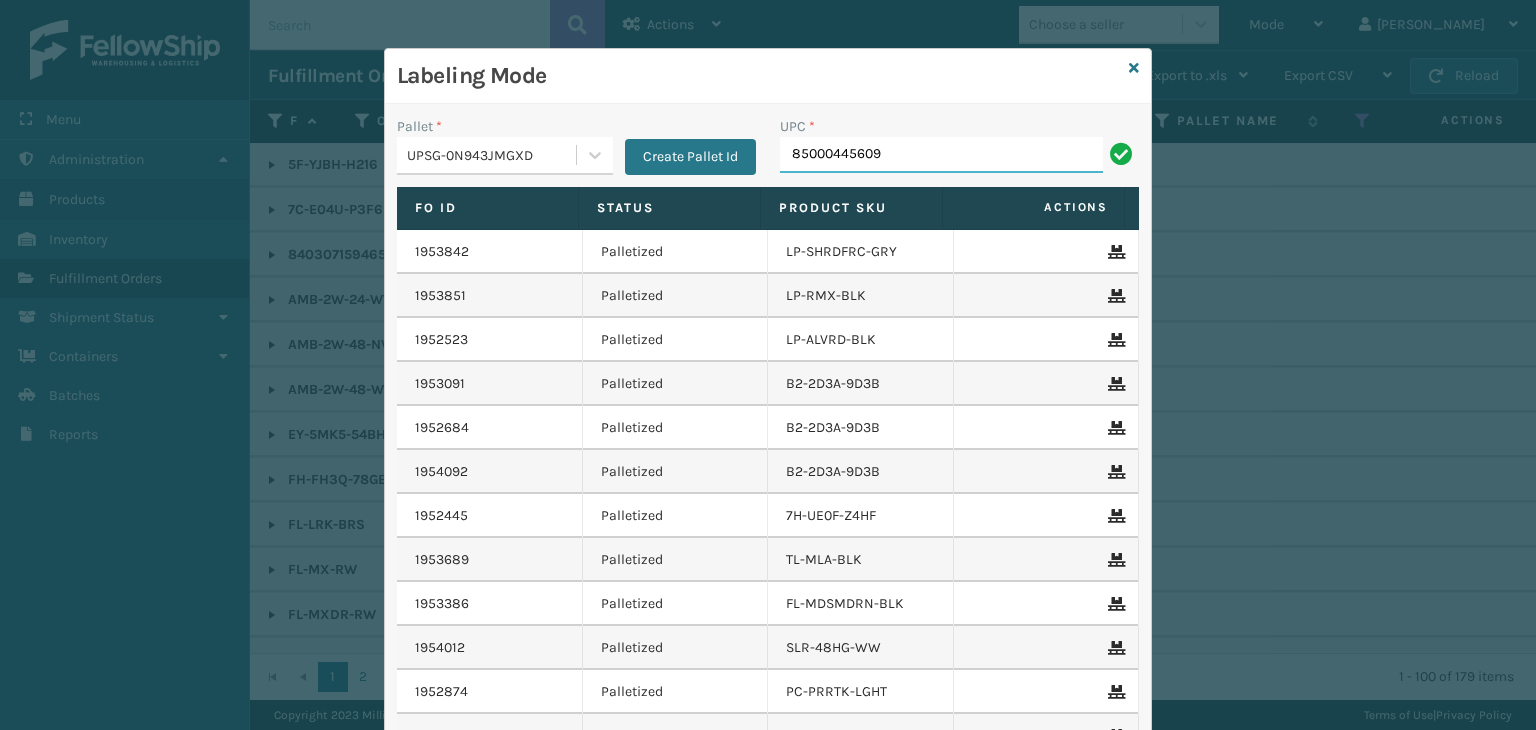 type on "85000445609" 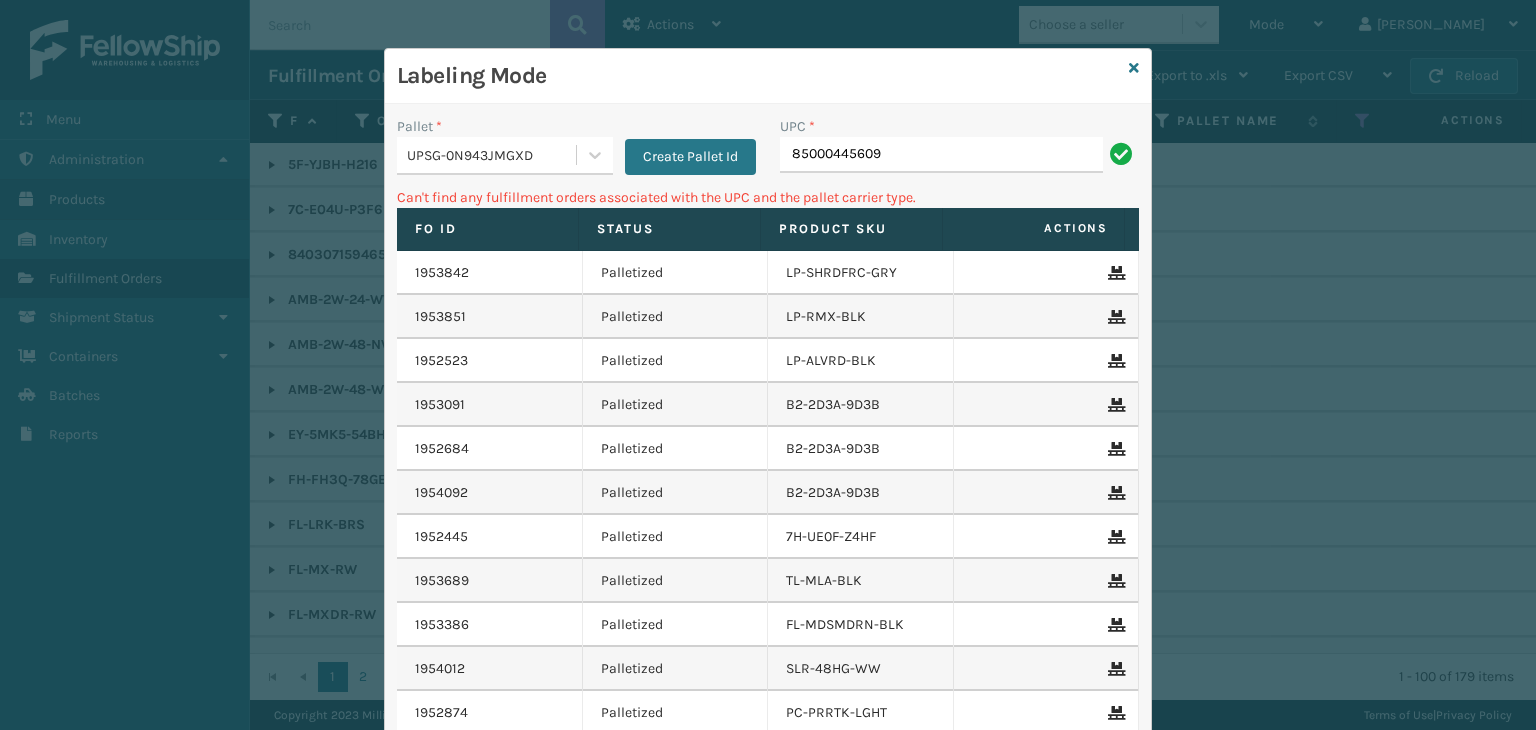 click on "85000445609" at bounding box center [941, 155] 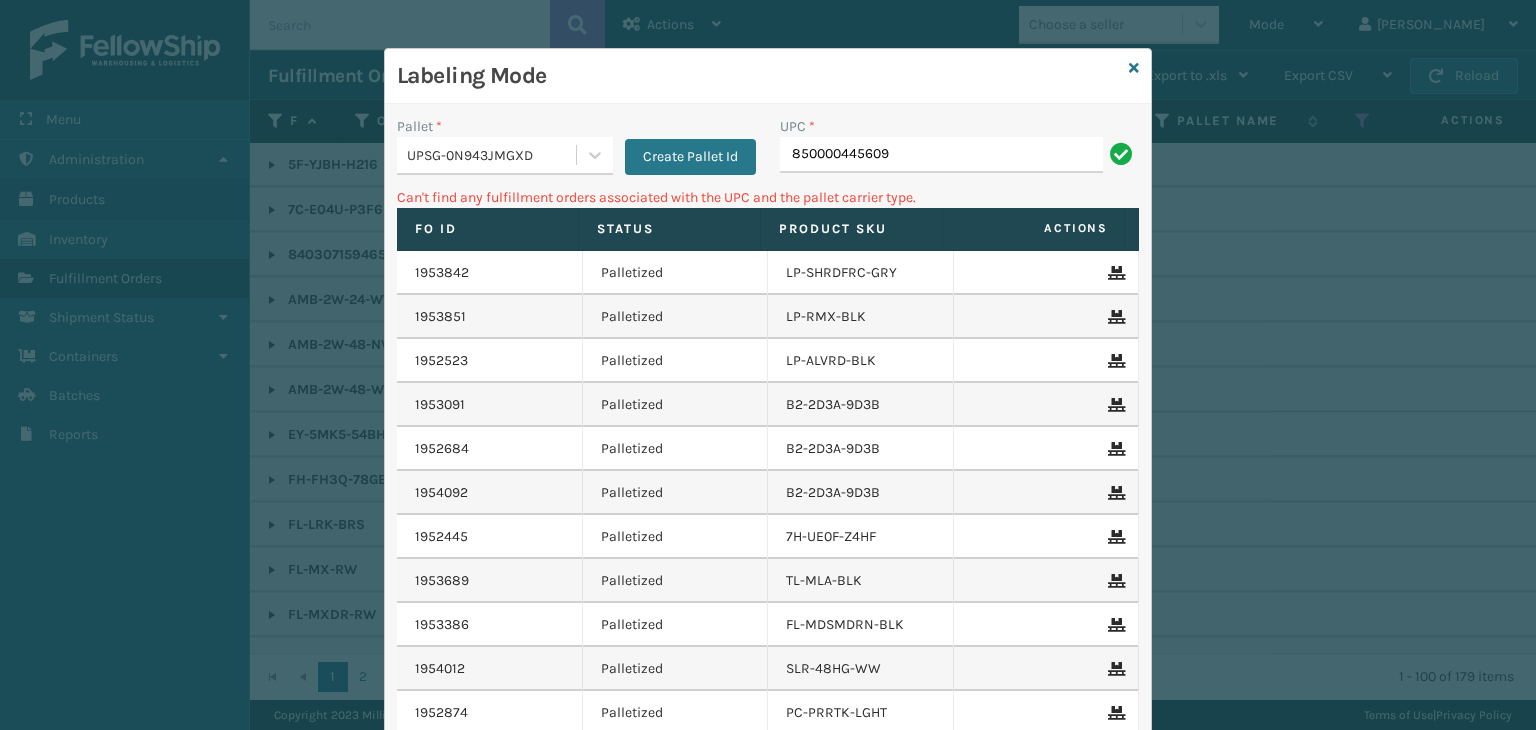 type on "850000445609" 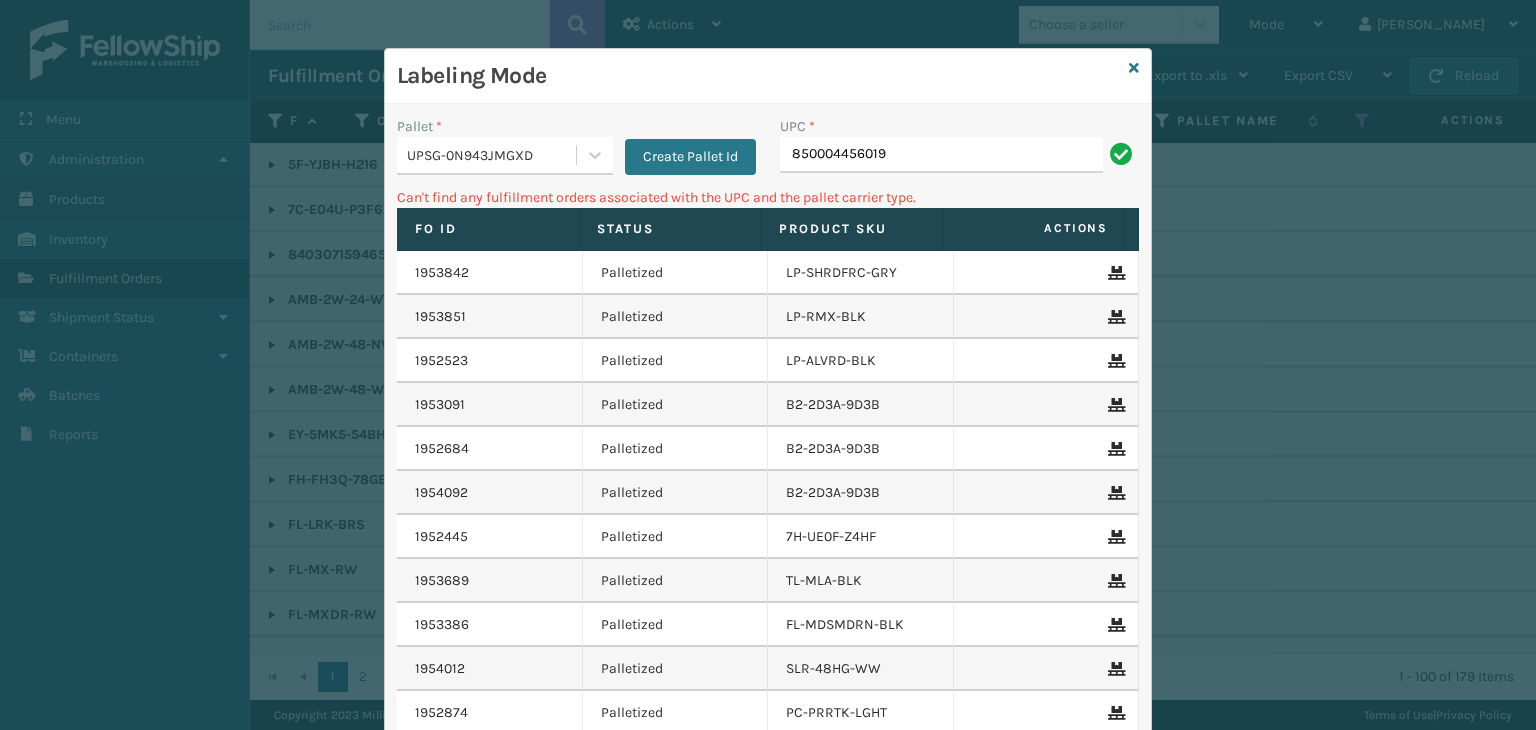 type on "850004456019" 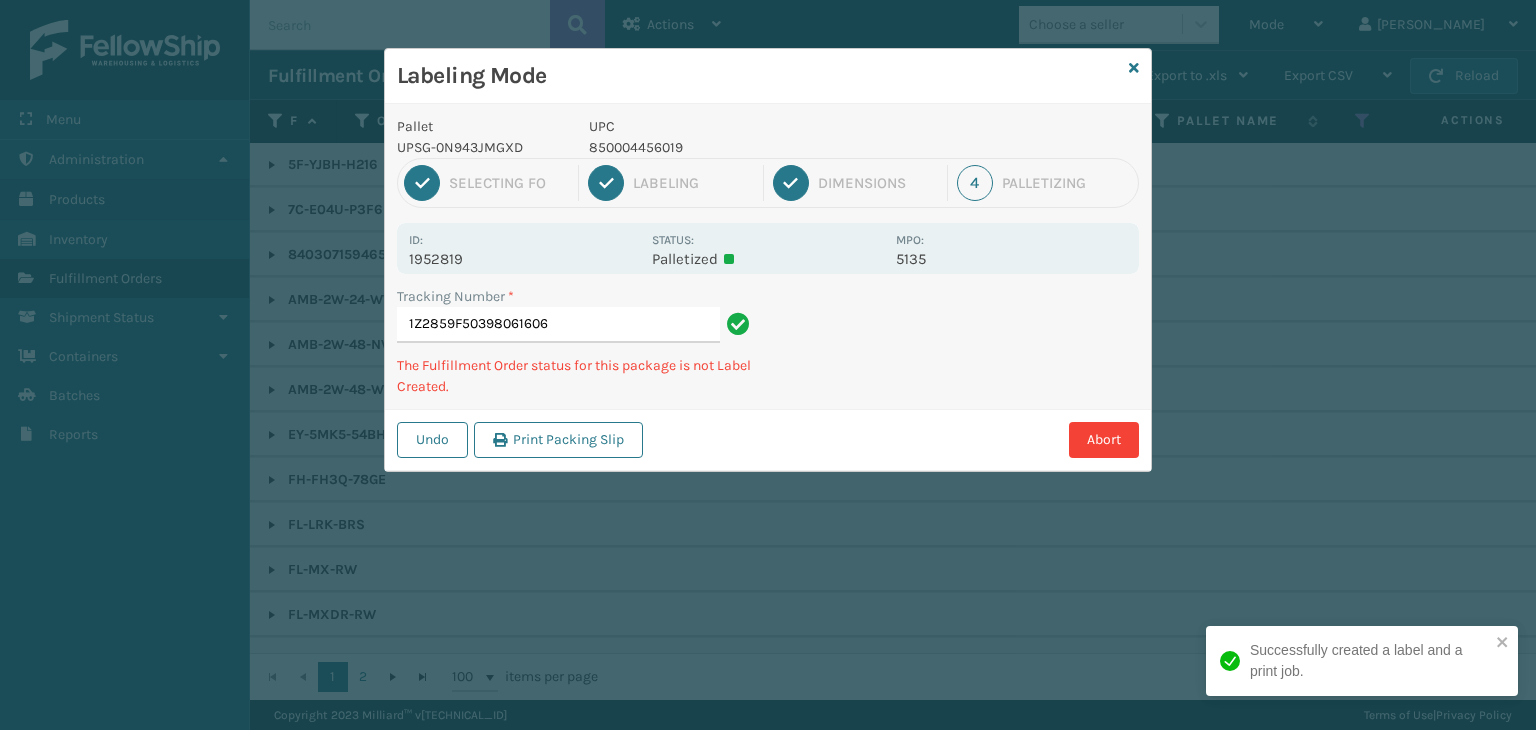 click on "UPC" at bounding box center (736, 126) 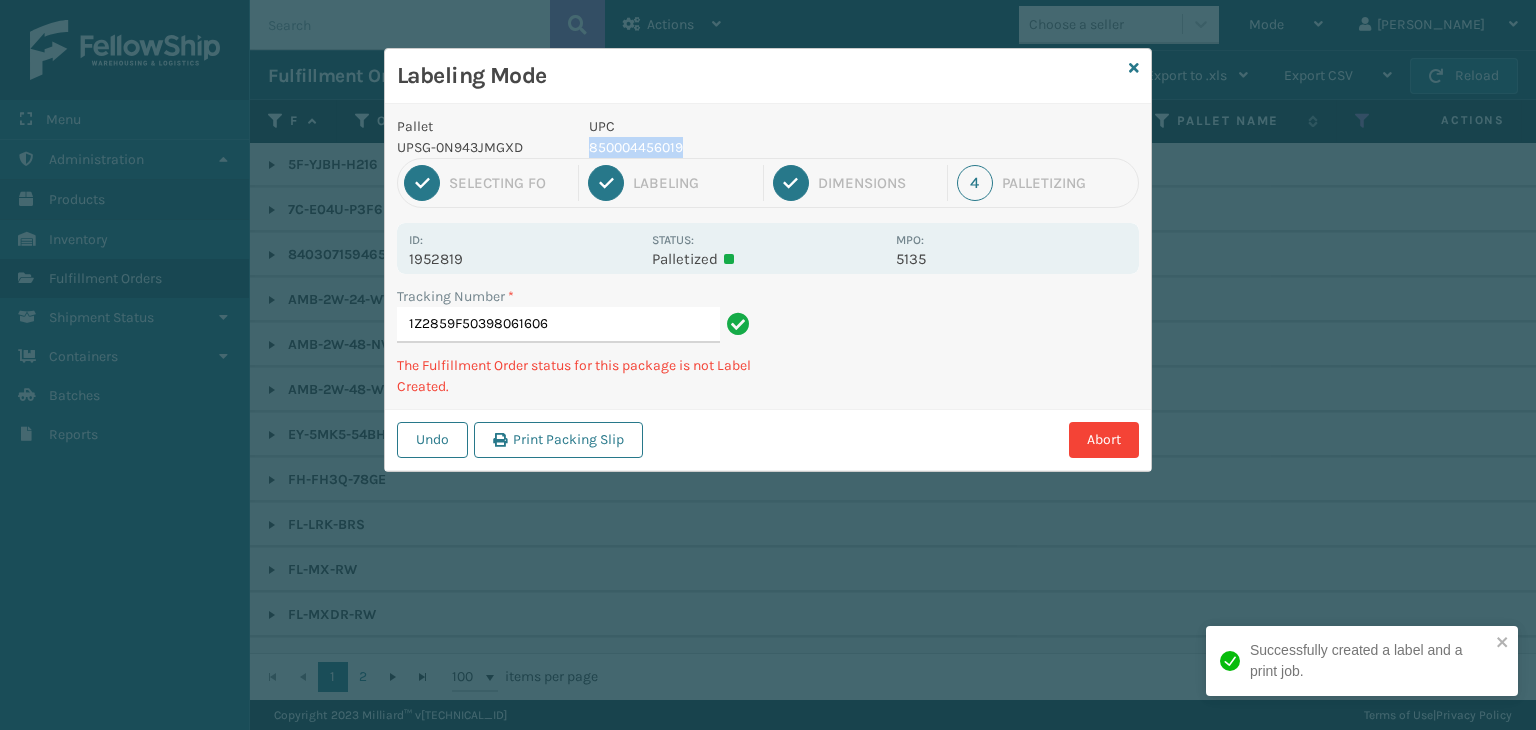 click on "850004456019" at bounding box center [736, 147] 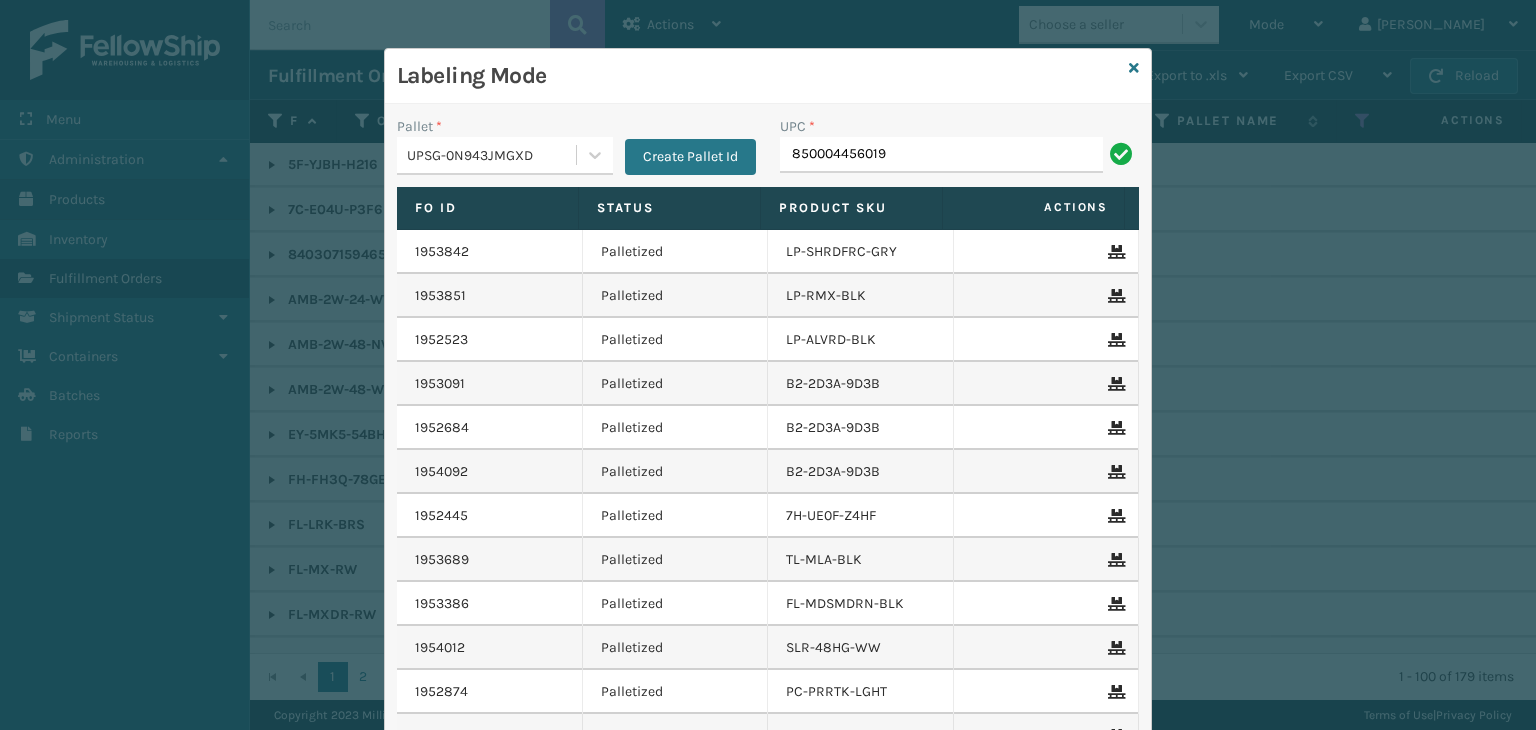 type on "850004456019" 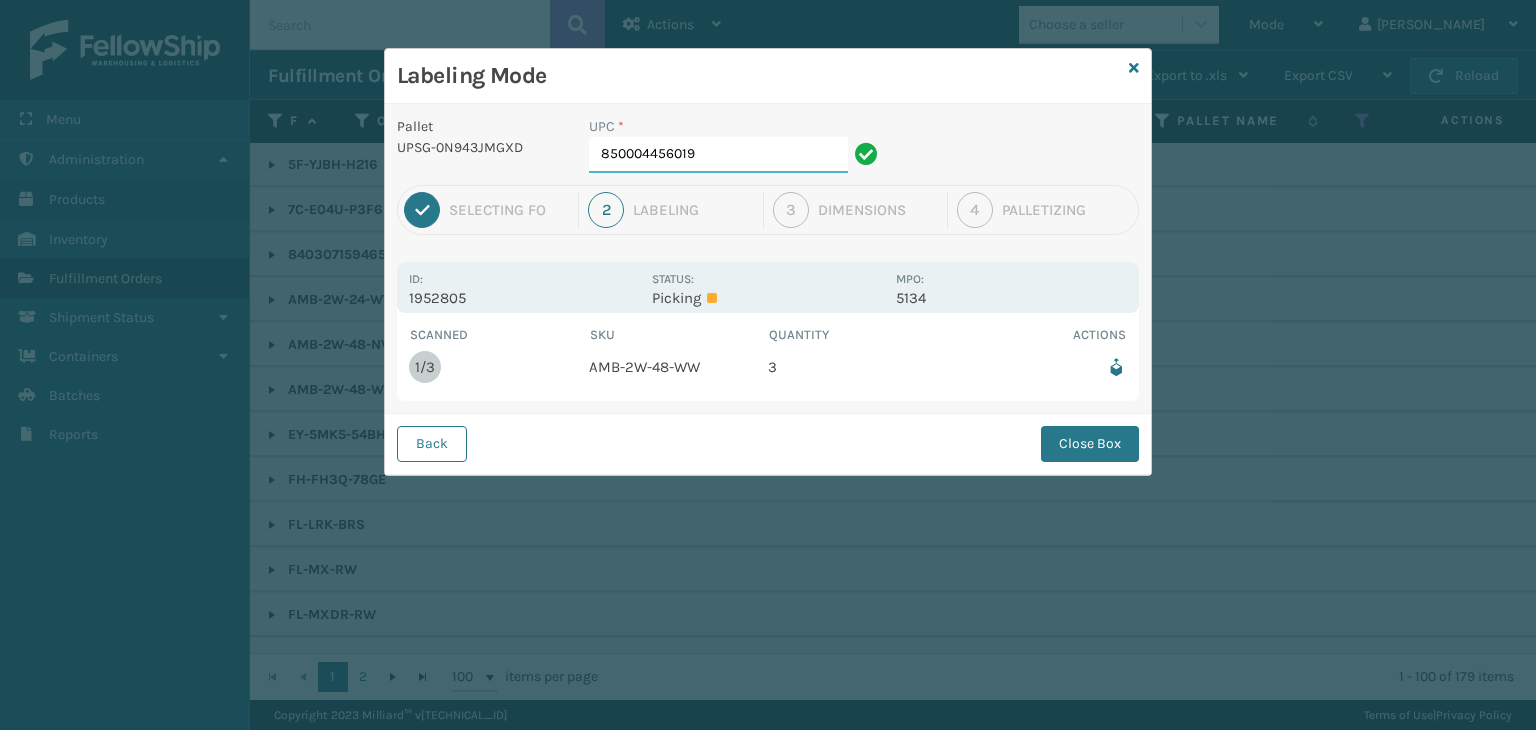 click on "850004456019" at bounding box center [718, 155] 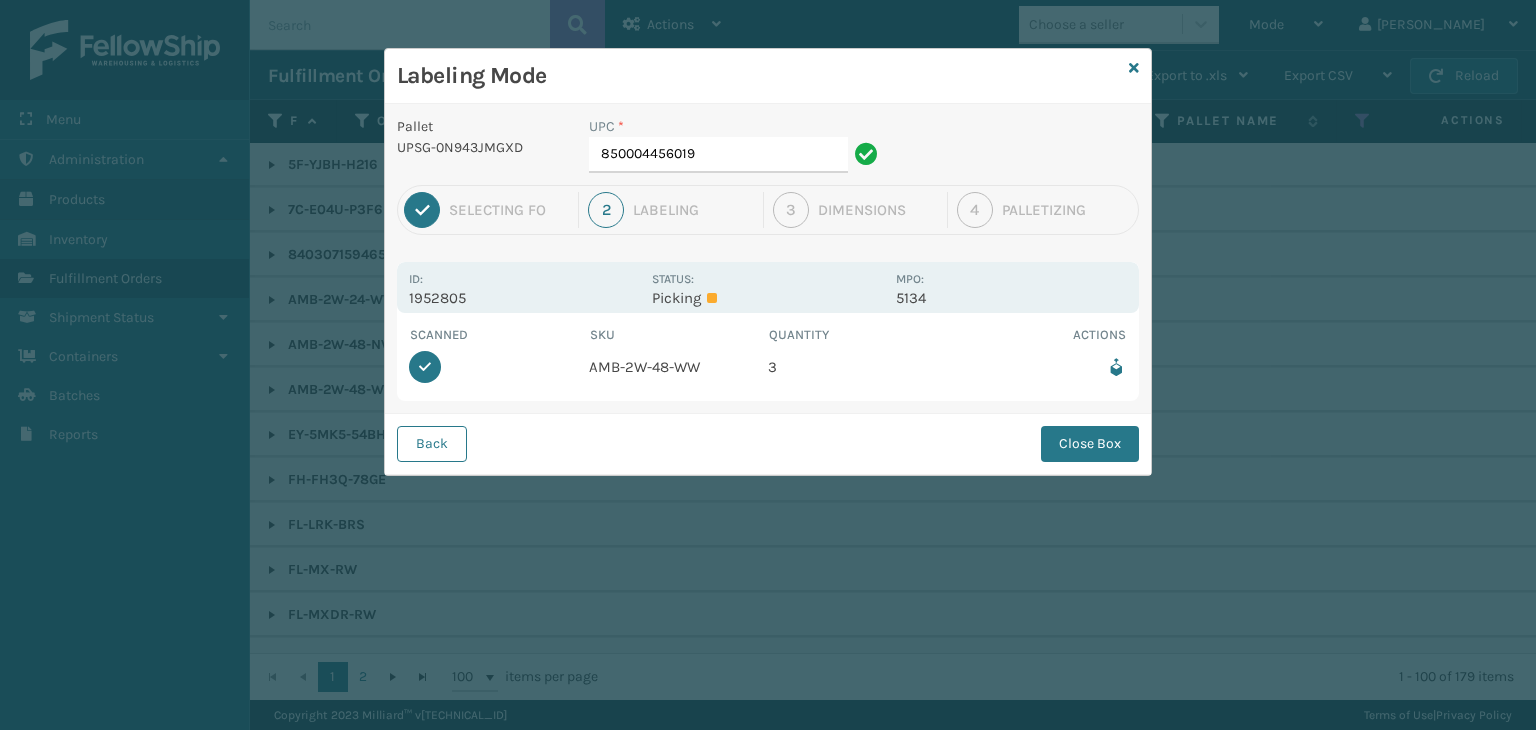 click on "Back Close Box" at bounding box center (768, 443) 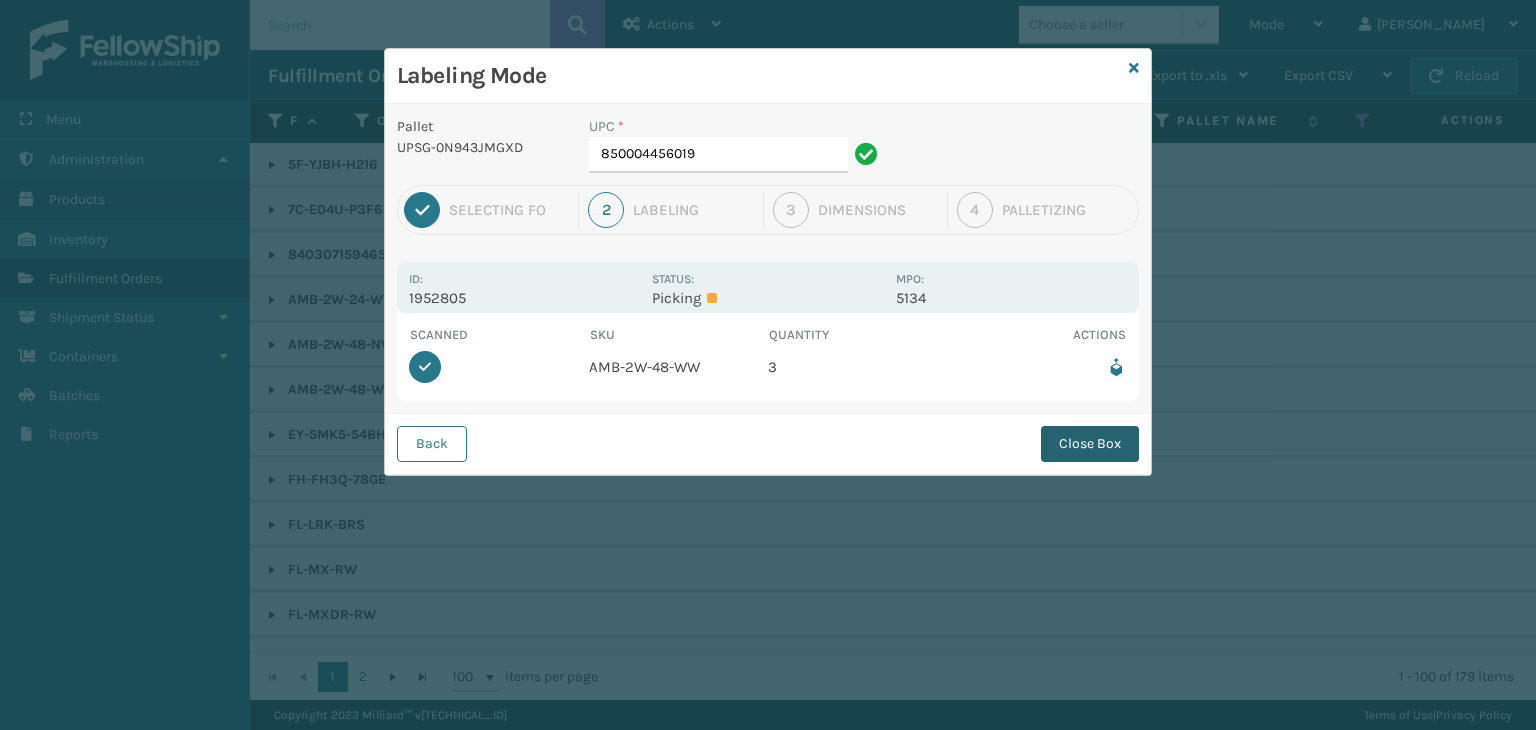 click on "Close Box" at bounding box center [1090, 444] 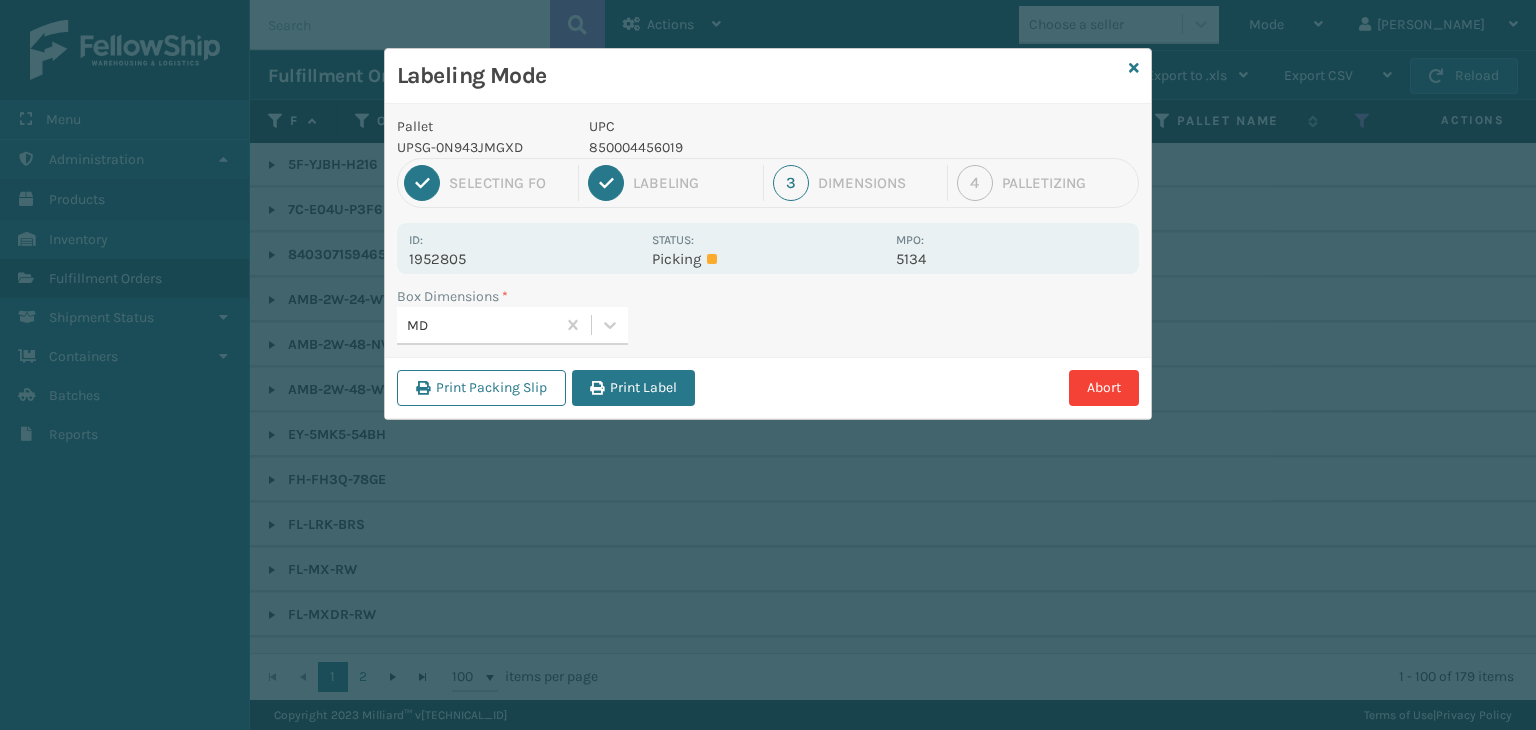 click on "Print Label" at bounding box center (633, 388) 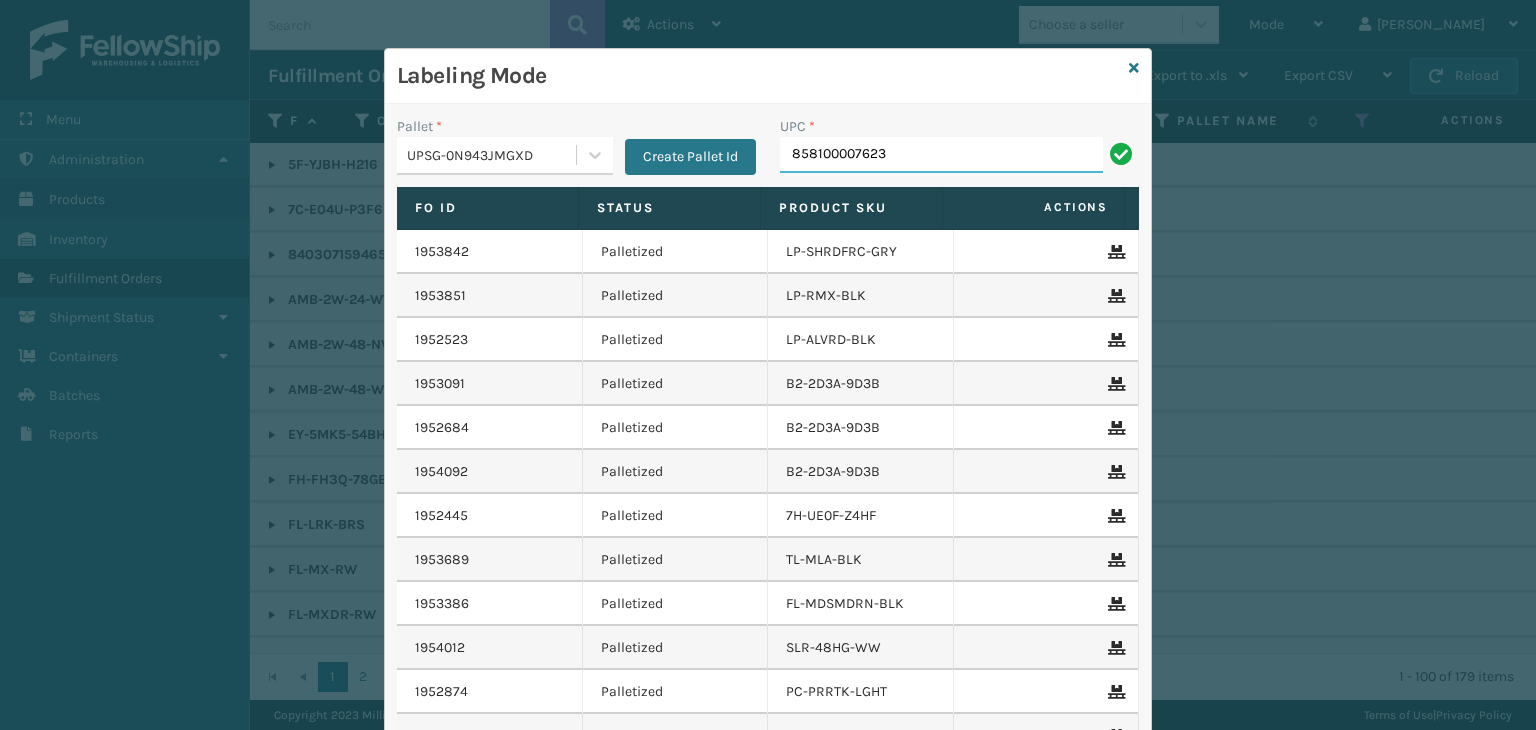 type on "858100007623" 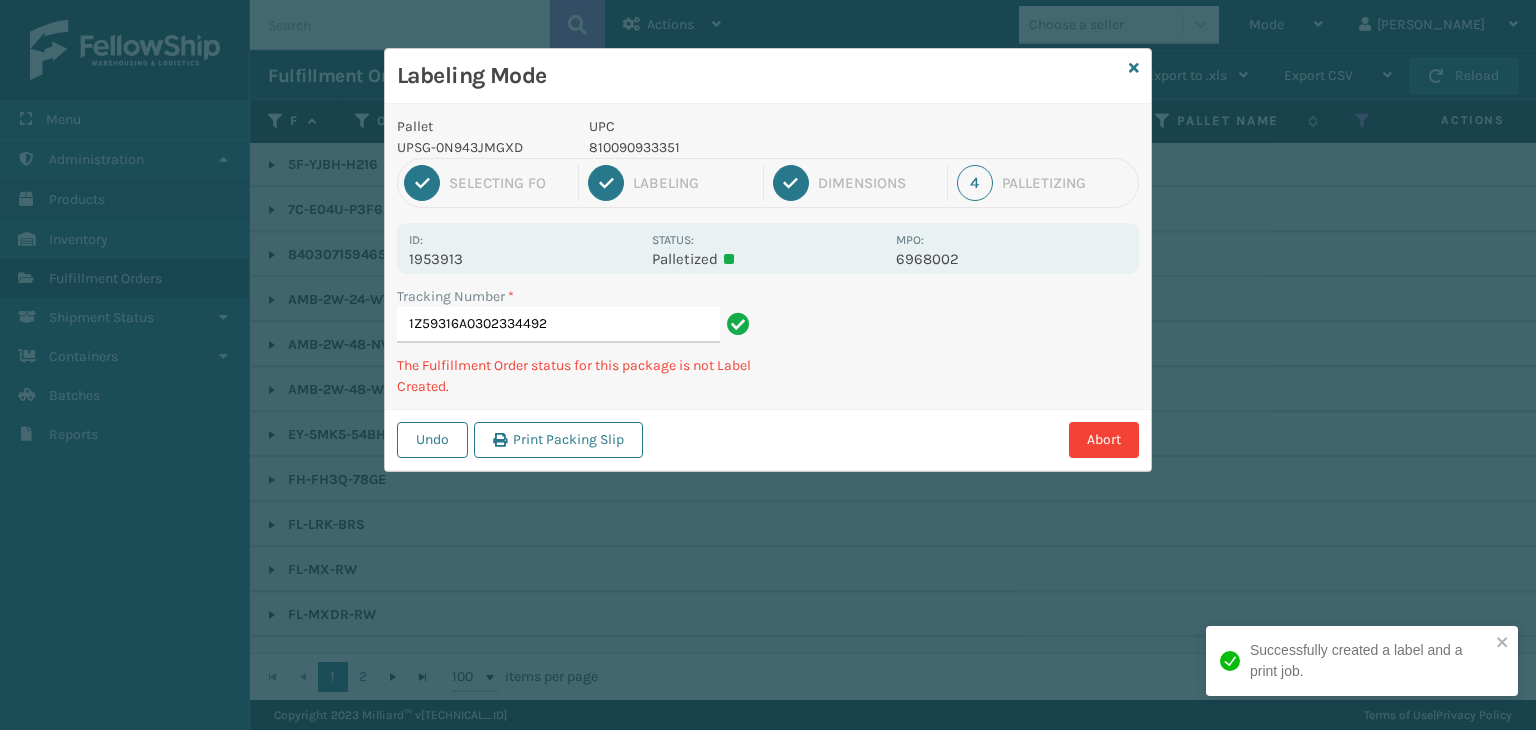 click on "810090933351" at bounding box center [736, 147] 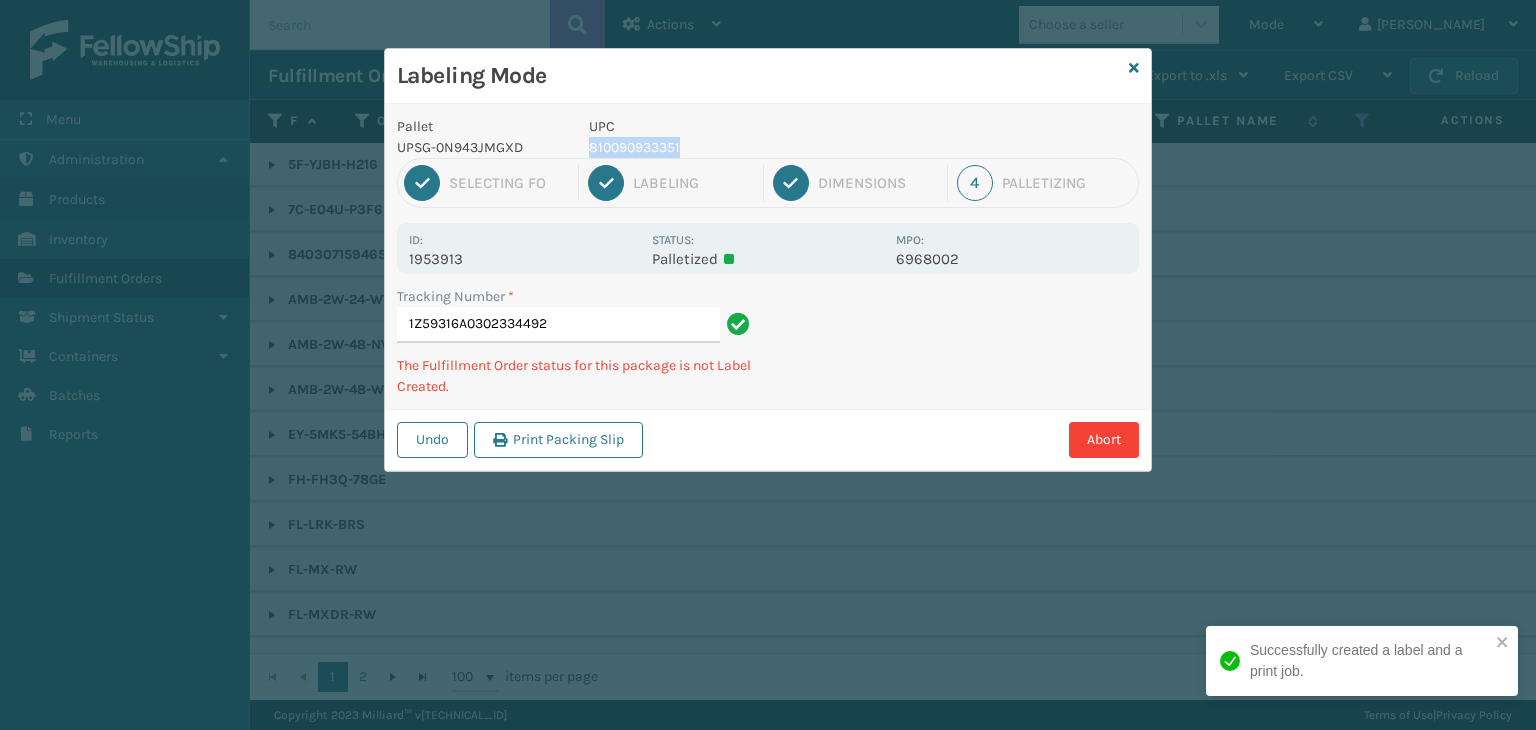 click on "810090933351" at bounding box center [736, 147] 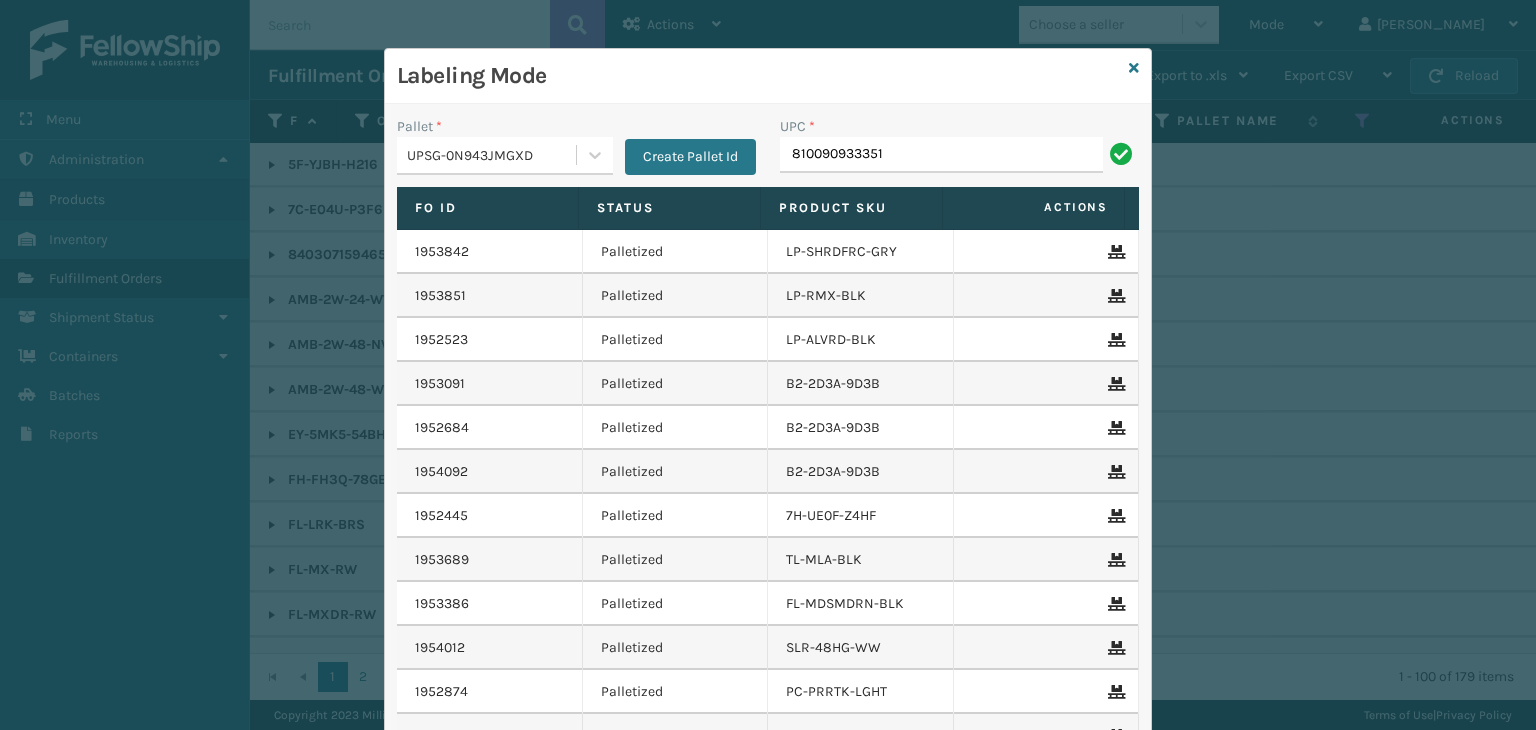 type on "810090933351" 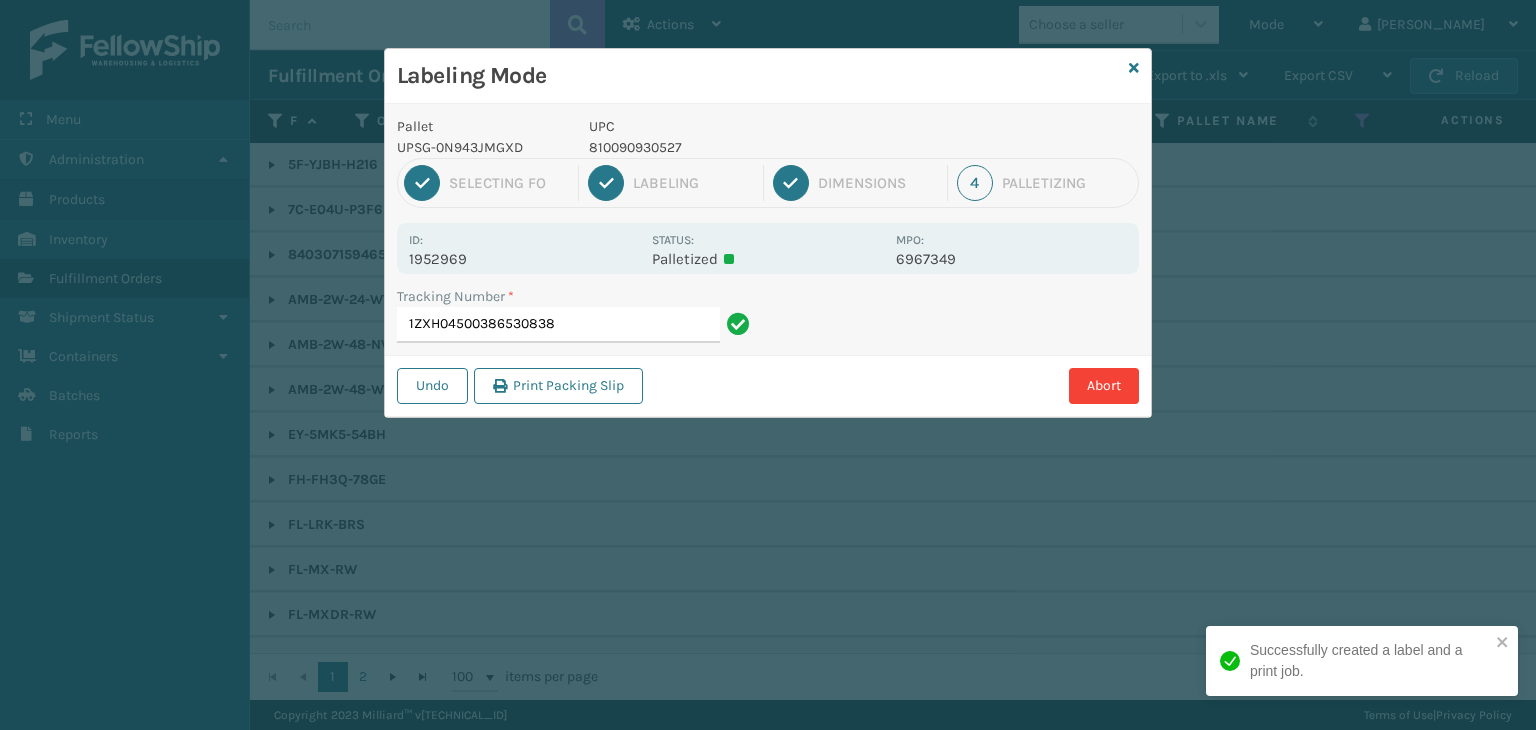 click on "810090930527" at bounding box center (736, 147) 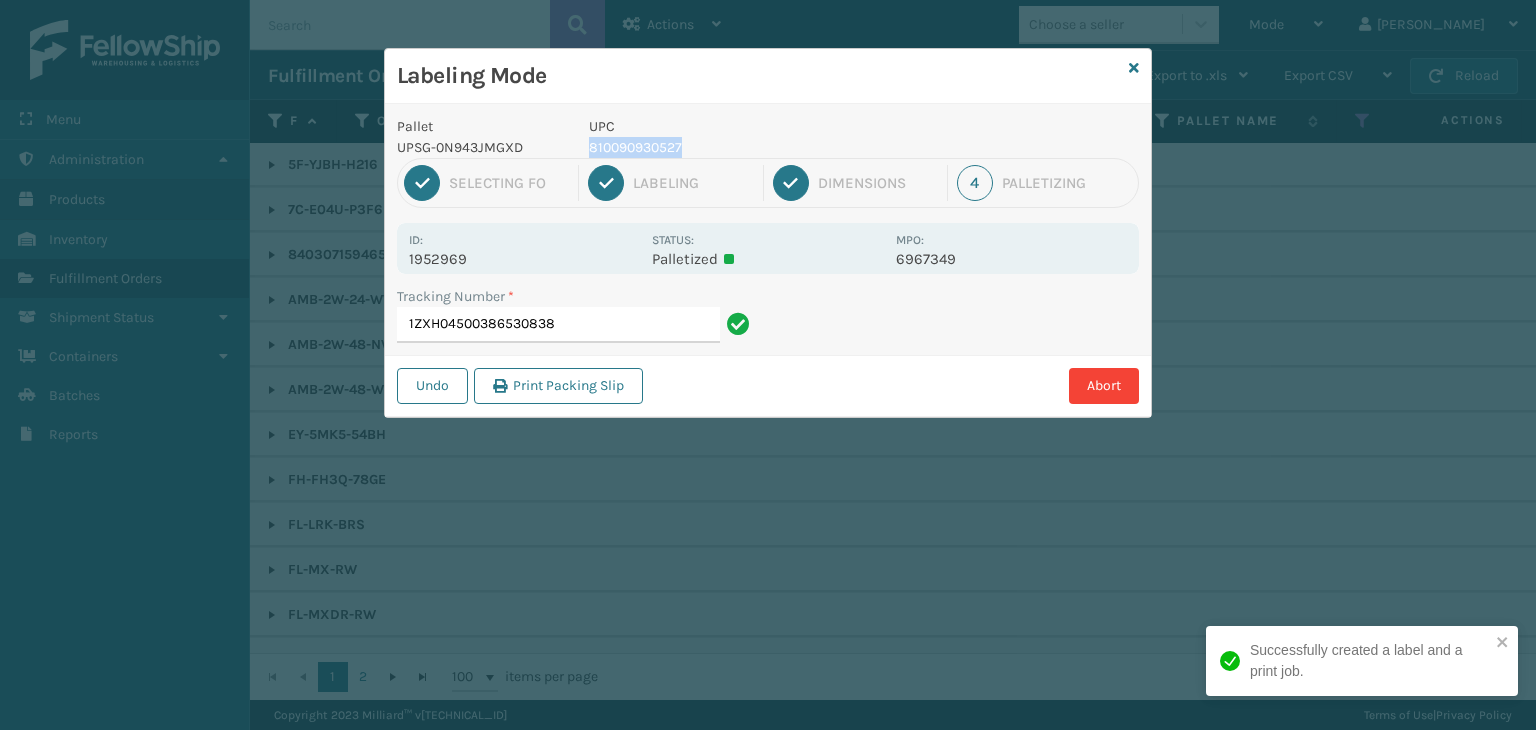 click on "810090930527" at bounding box center (736, 147) 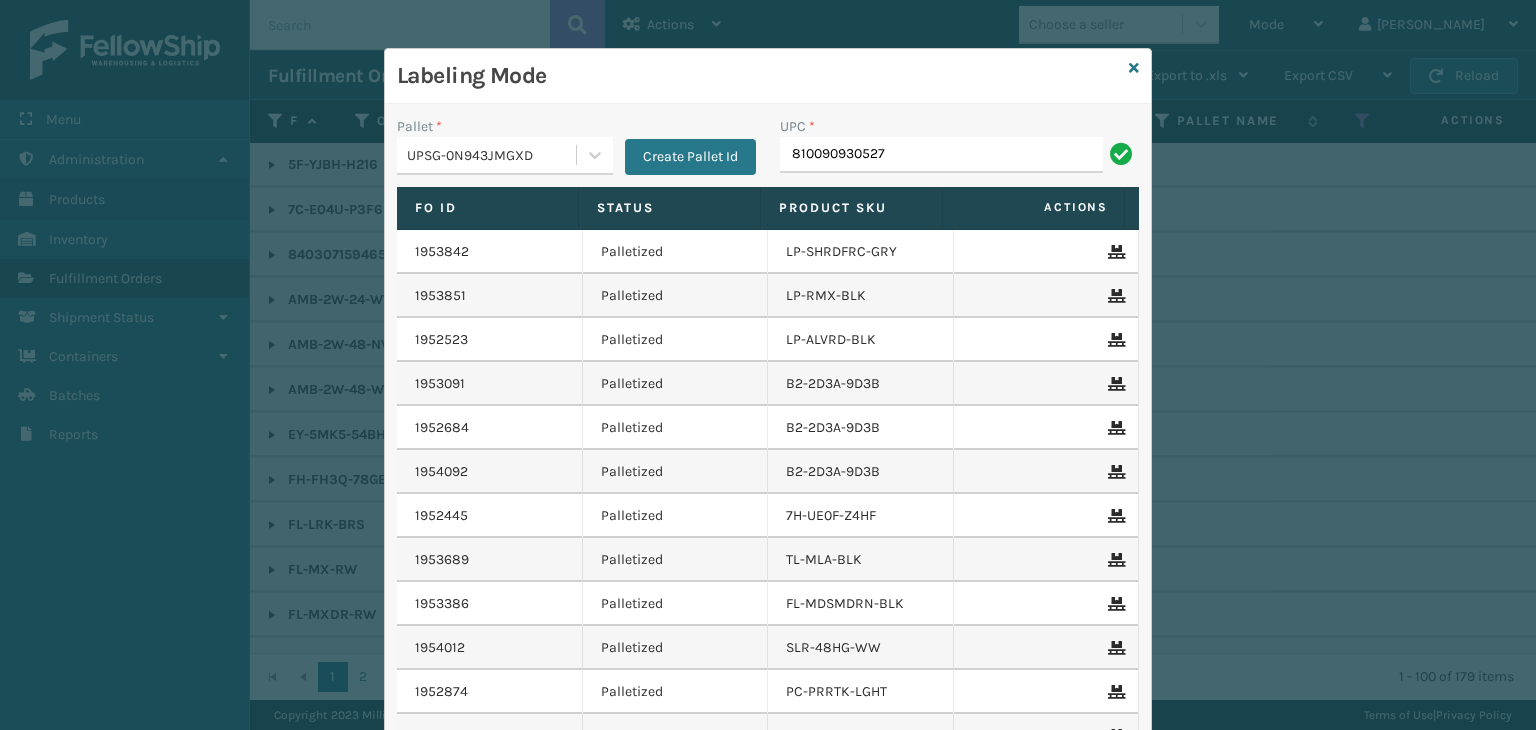 type on "810090930527" 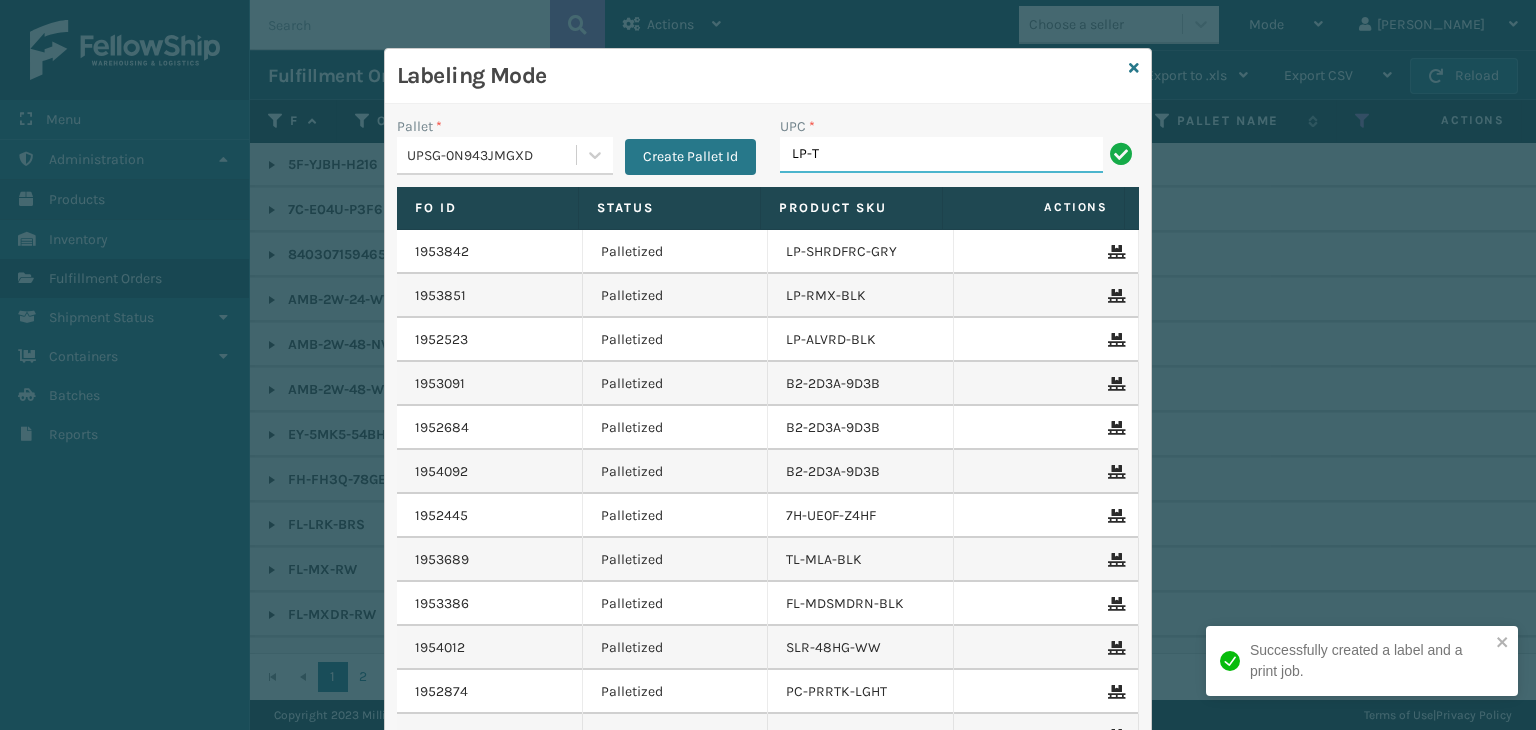 type on "LP-TRB-BLK" 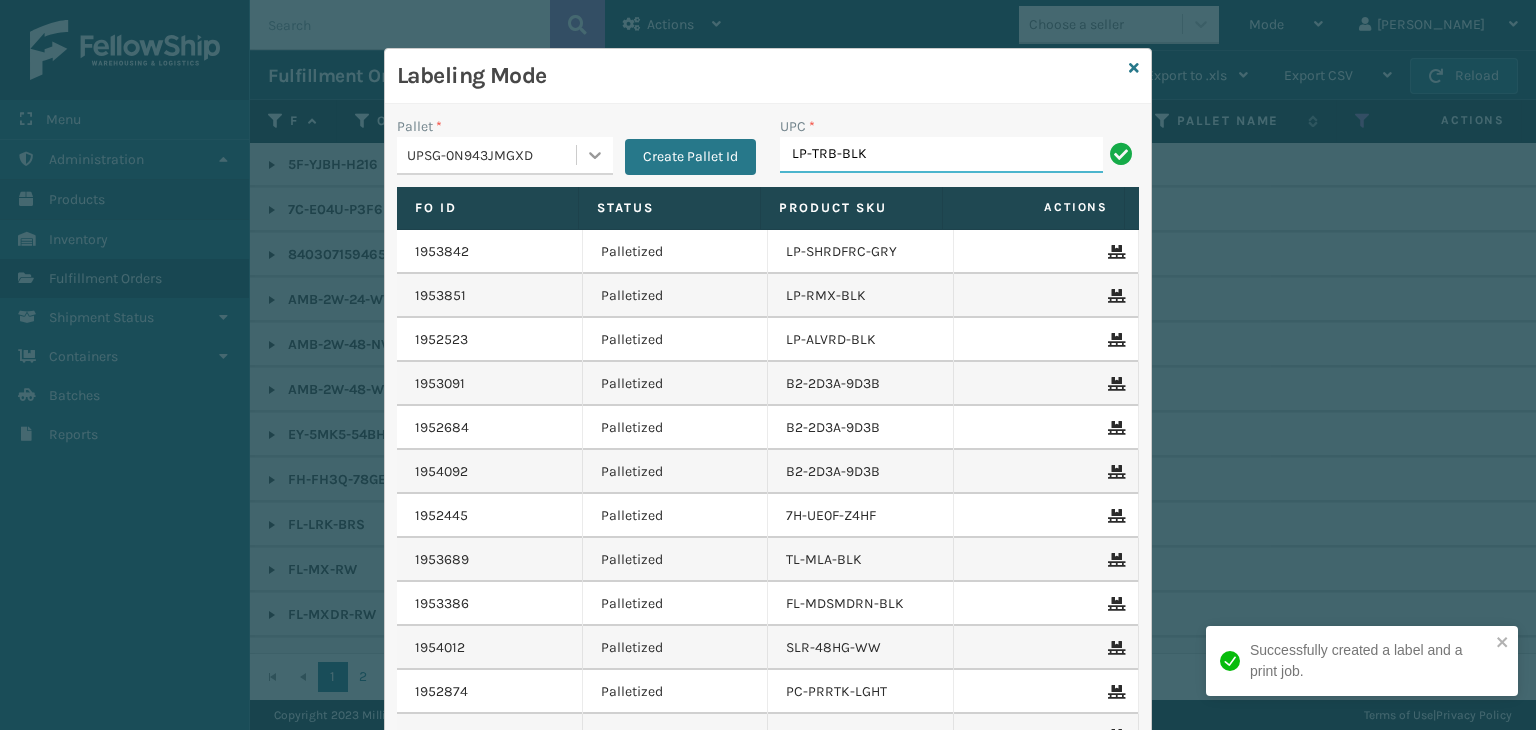 drag, startPoint x: 931, startPoint y: 151, endPoint x: 573, endPoint y: 158, distance: 358.06842 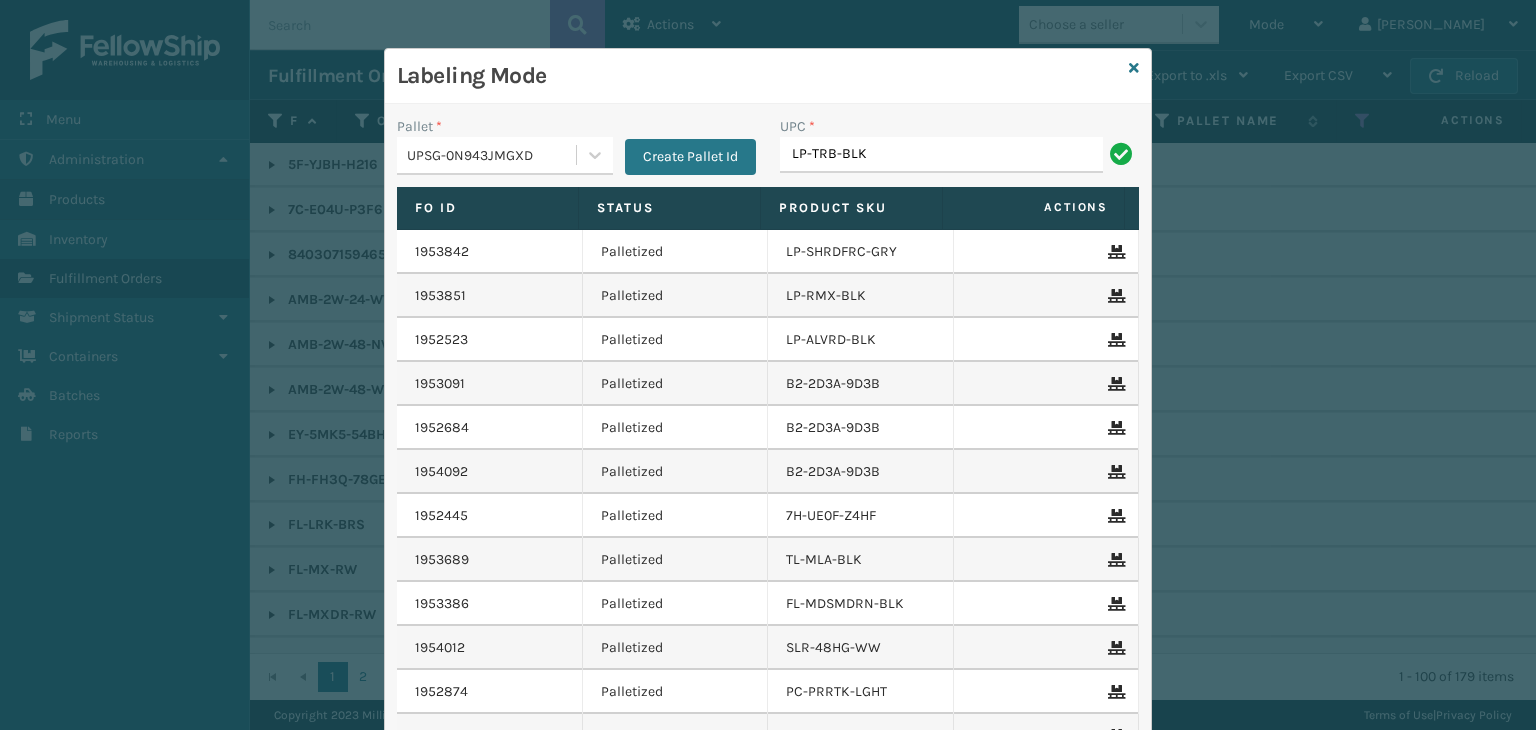 type on "LP-TRB-BLK" 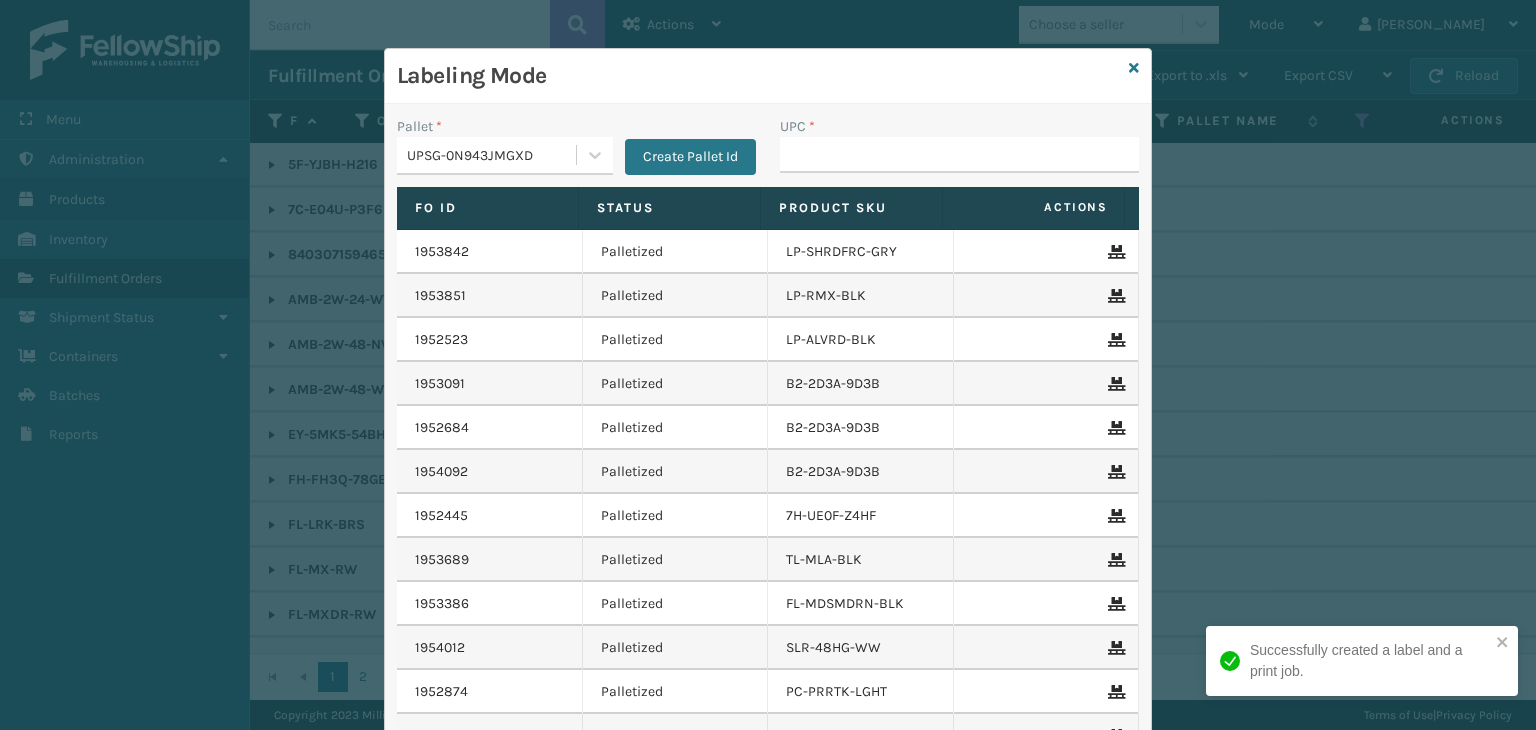 drag, startPoint x: 947, startPoint y: 325, endPoint x: 1000, endPoint y: 560, distance: 240.90247 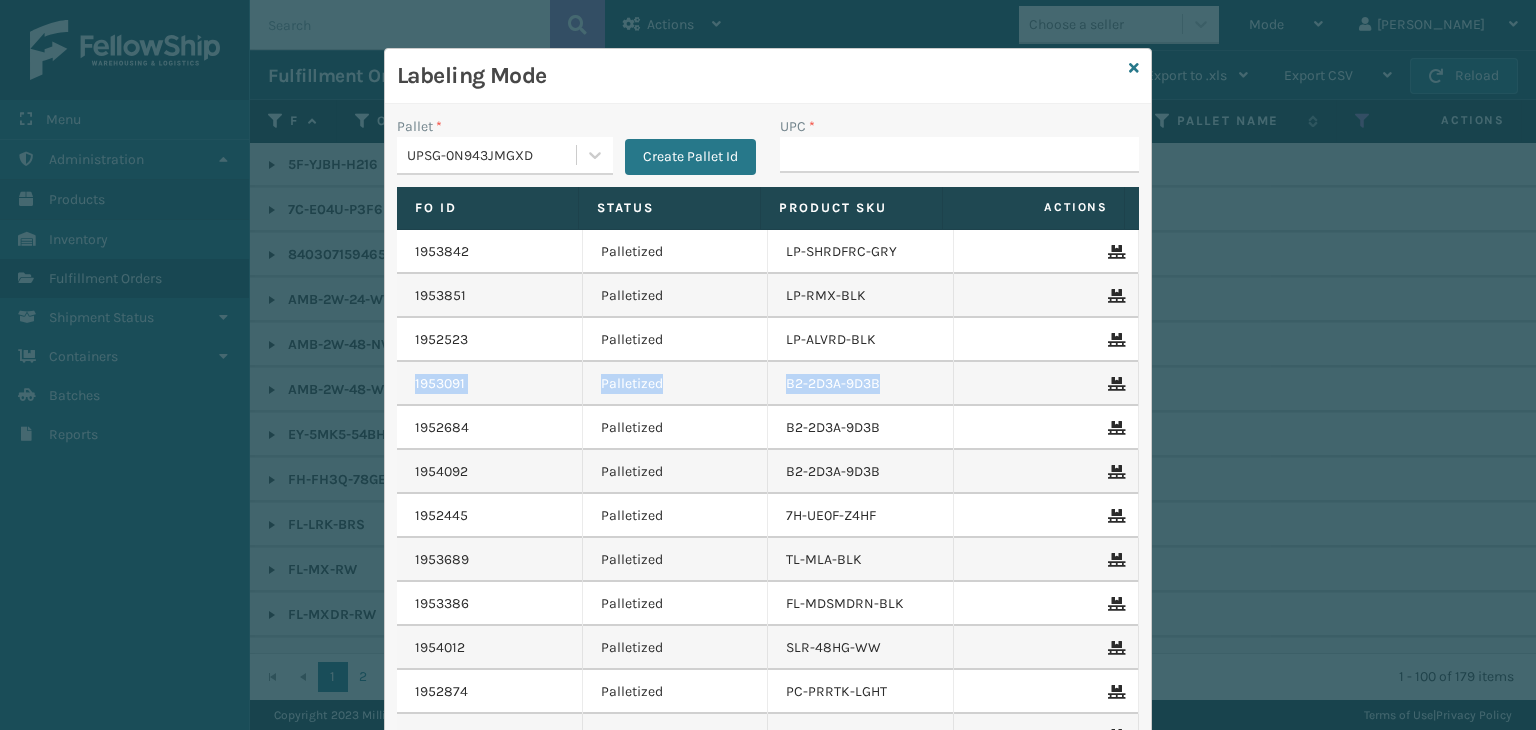 click on "1953842 Palletized LP-SHRDFRC-GRY 1953851 Palletized LP-RMX-BLK 1952523 Palletized LP-ALVRD-BLK 1953091 Palletized B2-2D3A-9D3B 1952684 Palletized B2-2D3A-9D3B 1954092 Palletized B2-2D3A-9D3B 1952445 Palletized 7H-UE0F-Z4HF 1953689 Palletized TL-MLA-BLK 1953386 Palletized FL-MDSMDRN-BLK 1954012 Palletized SLR-48HG-WW 1952874 Palletized PC-PRRTK-LGHT 1953699 Palletized LP-GLTBLST-BLK 1952309 Palletized PC-PRRTK-LGHT 1953151 Palletized LP-GLTBLST-BLK 1953661 Palletized LP-SHRDFRC-GRY 1952937 Palletized LP-SHRDFRC-GRY 1952939 Palletized LP-SHRDFRC-GRY 1953569 Palletized N3-YGGY-YX0C 1953464 Palletized FL-SATRN-BRS 1953732 Palletized LP-ALVRD-BLK 1953713 Palletized LP-ALVRD-BLK 1953695 Palletized LP-ALVRD-BLK 1953719 Palletized LP-ALVRD-BLK 1953697 Palletized LP-ALVRD-BLK 1953672 Palletized LP-ALVRD-BLK 1953702 Palletized LP-ALVRD-BLK 1953712 Palletized LP-ALVRD-BLK 1953705 Palletized LP-GLTBLST-BLK 1953584 Palletized LP-ALVRD-BLK 1953586 Palletized LP-ALVRD-BLK 1953607 Palletized LP-ALVRD-BLK 1953539 Palletized" at bounding box center (768, 9802) 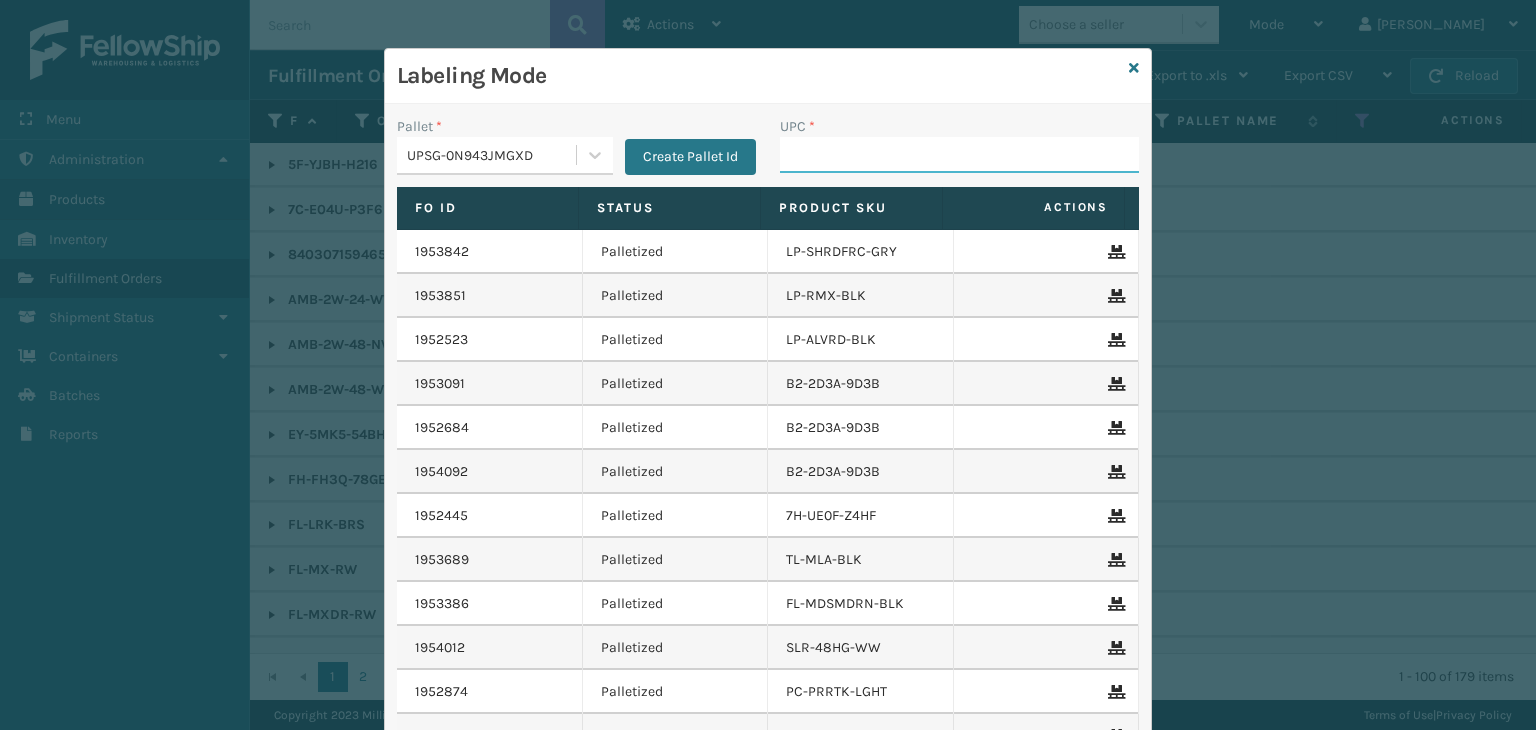 click on "UPC   *" at bounding box center [959, 155] 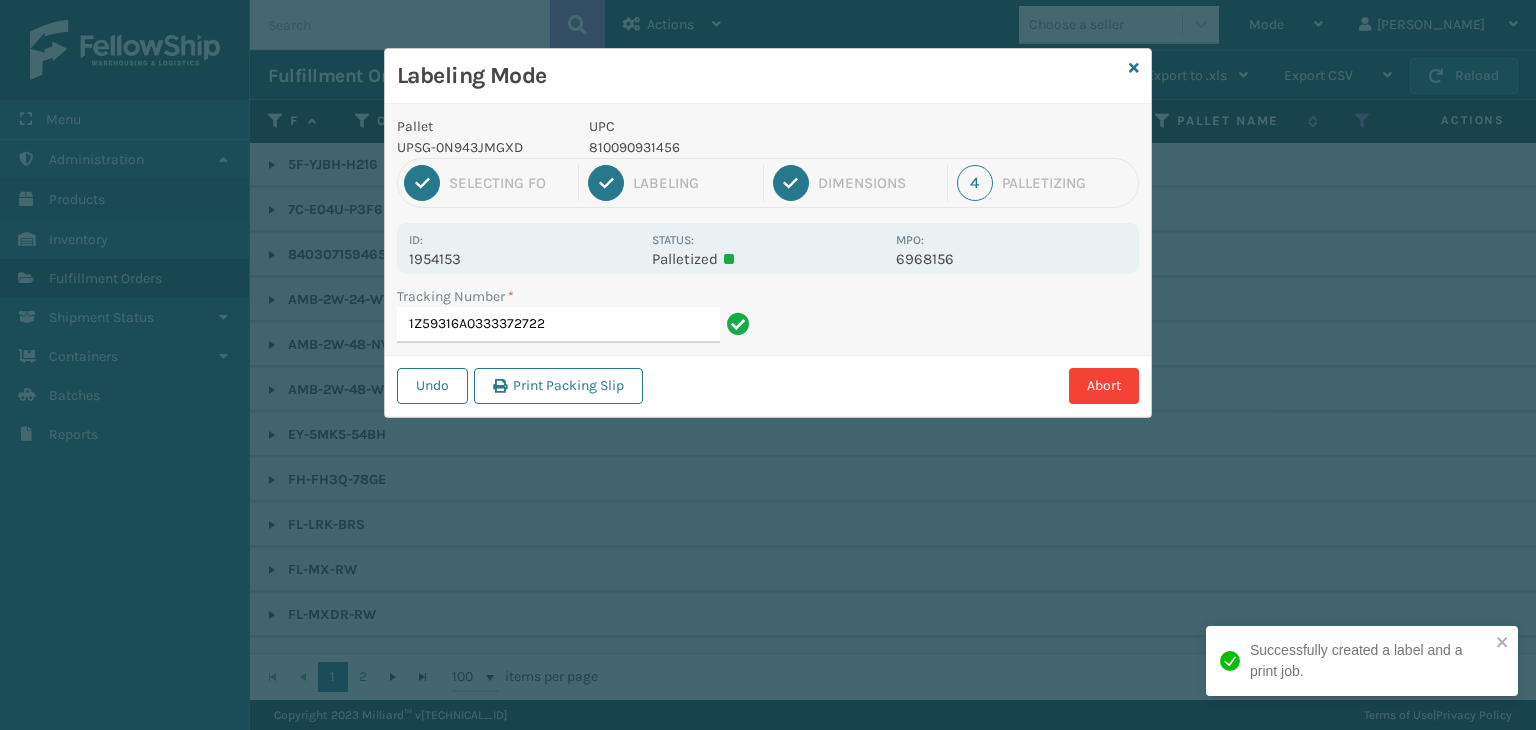 click on "810090931456" at bounding box center [736, 147] 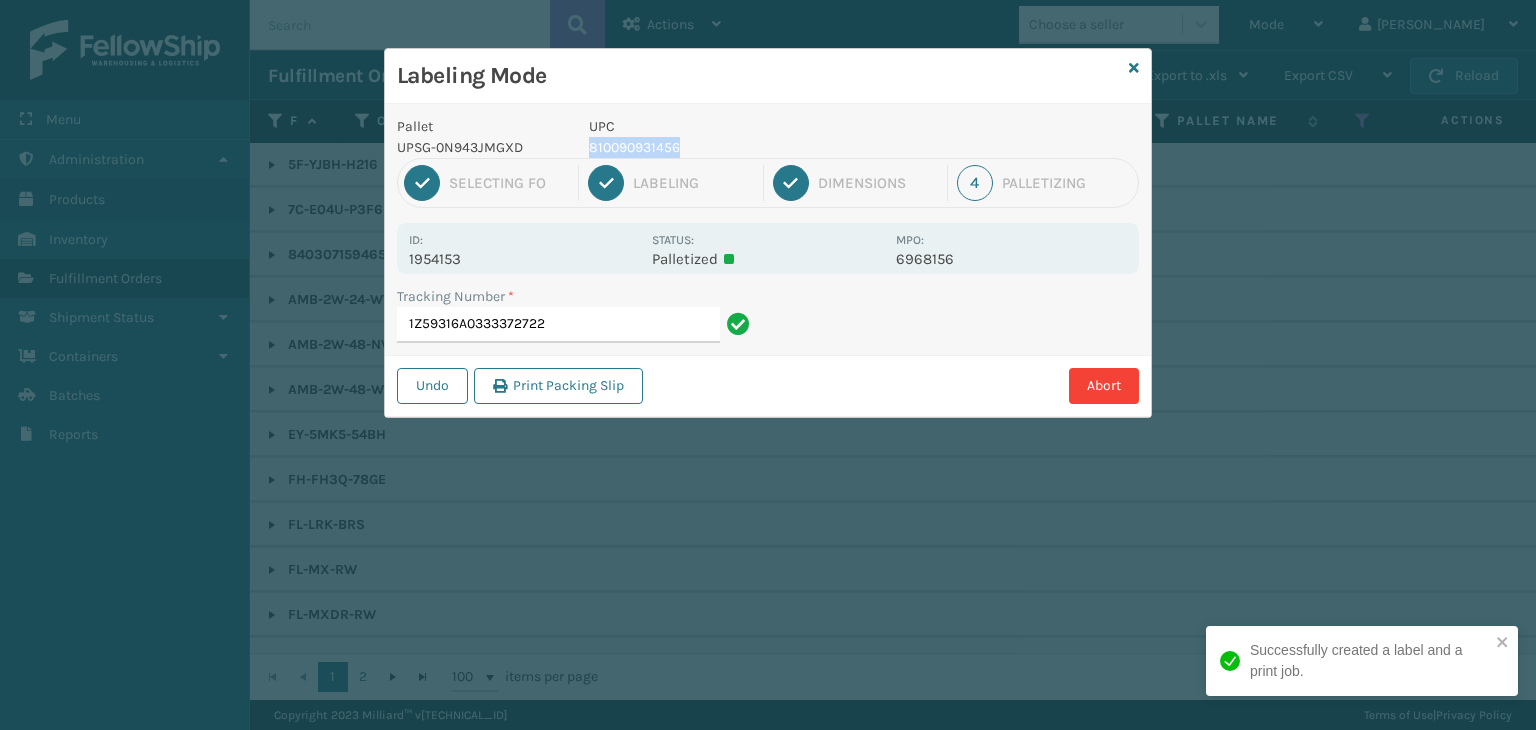 click on "810090931456" at bounding box center [736, 147] 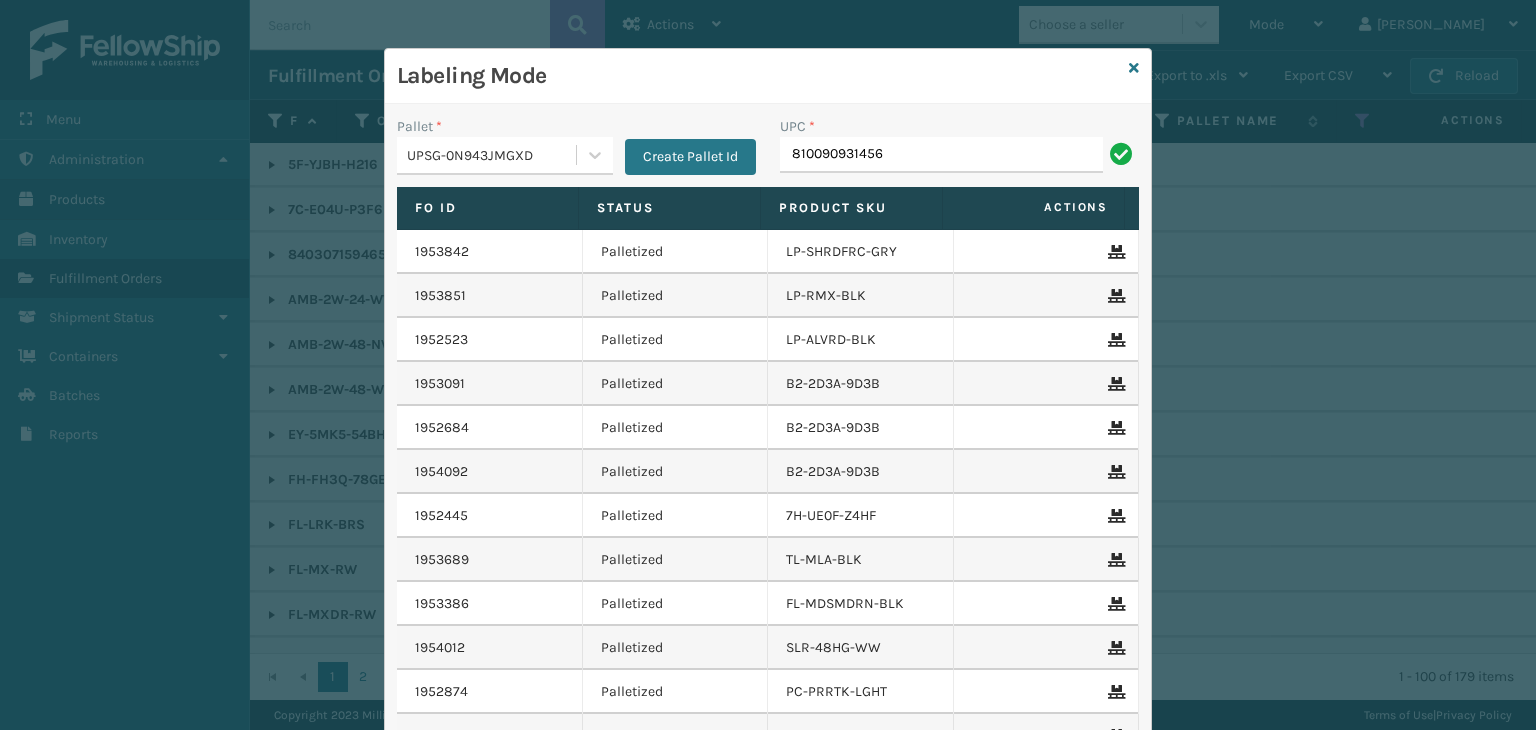 type on "810090931456" 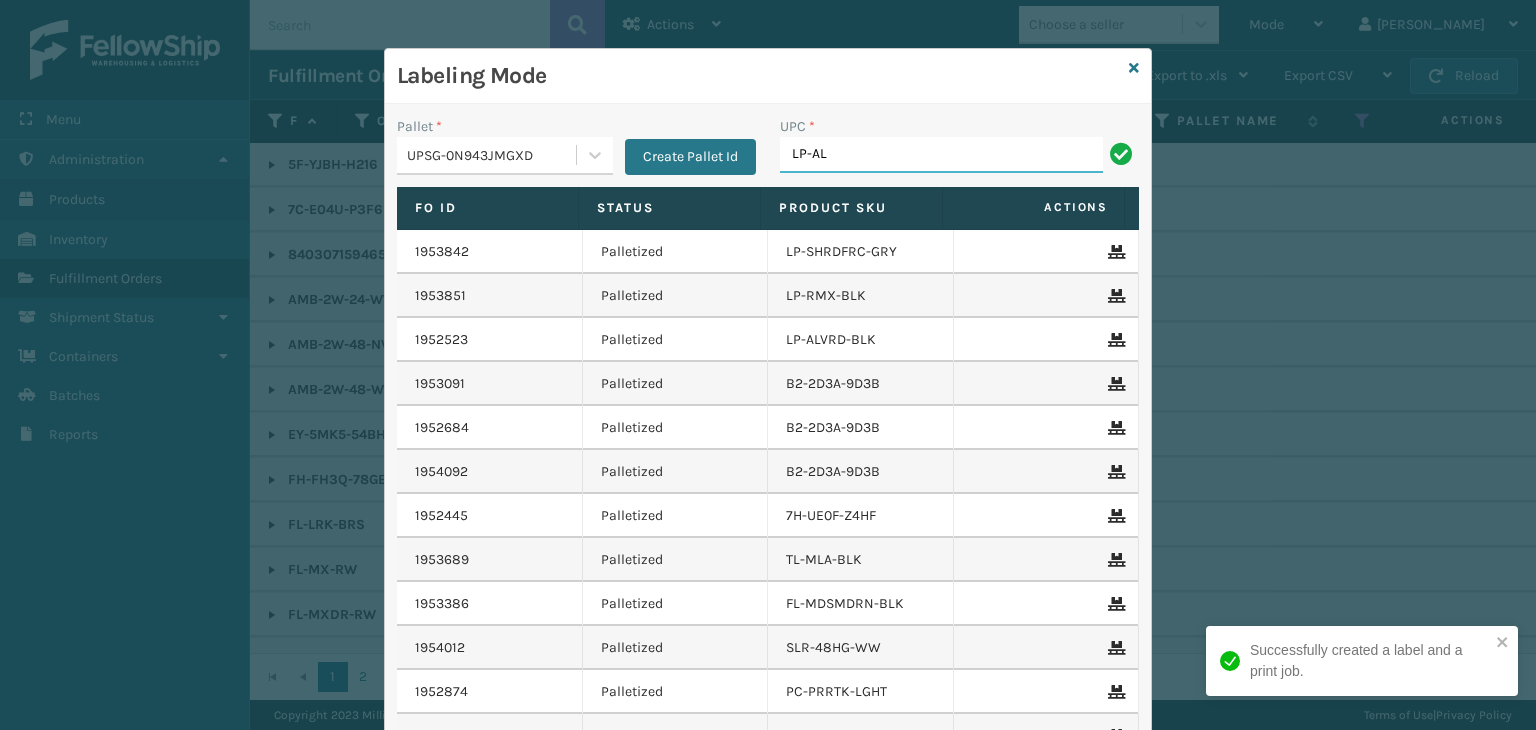 type on "LP-ALVRDPMCR-BLK" 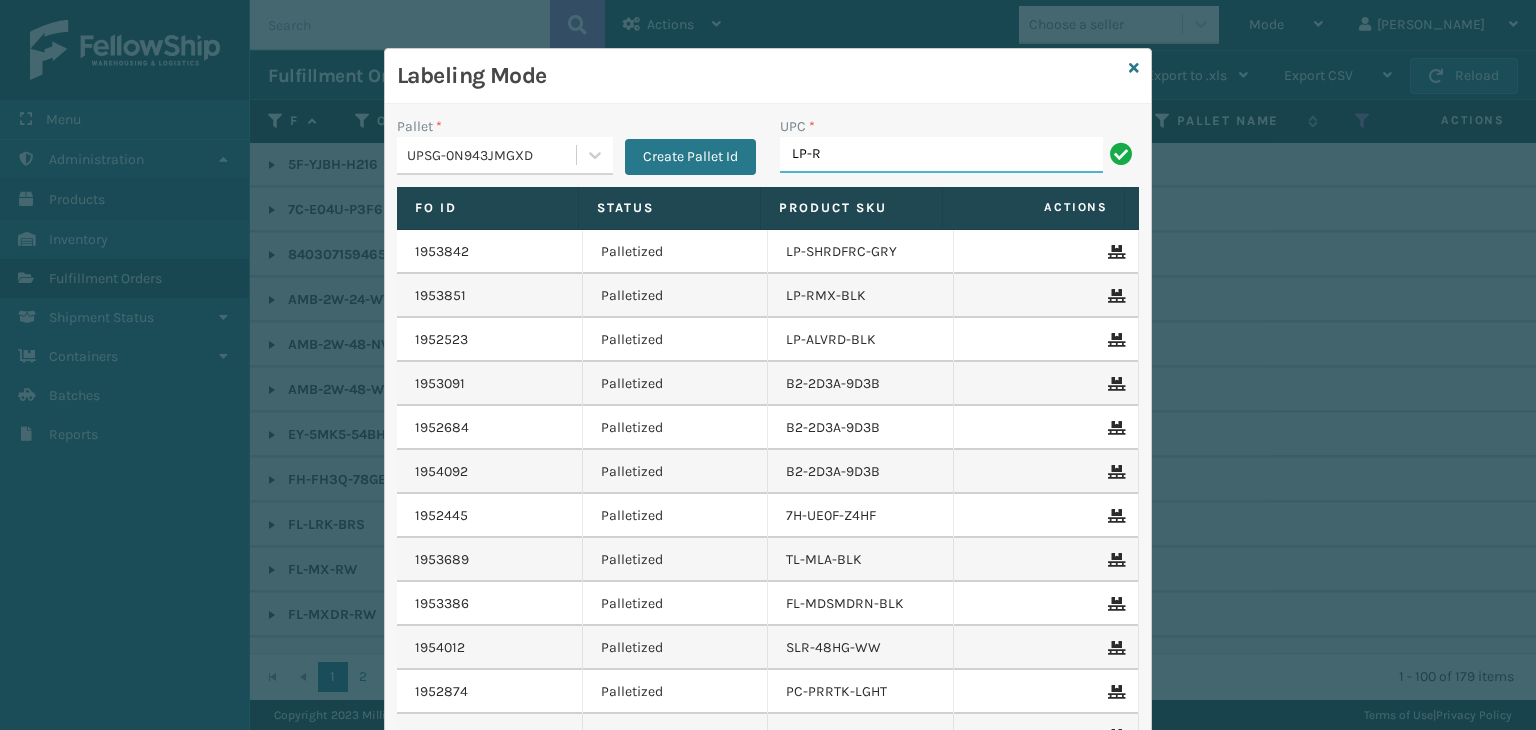 type on "LP-RMXPLS-BLU" 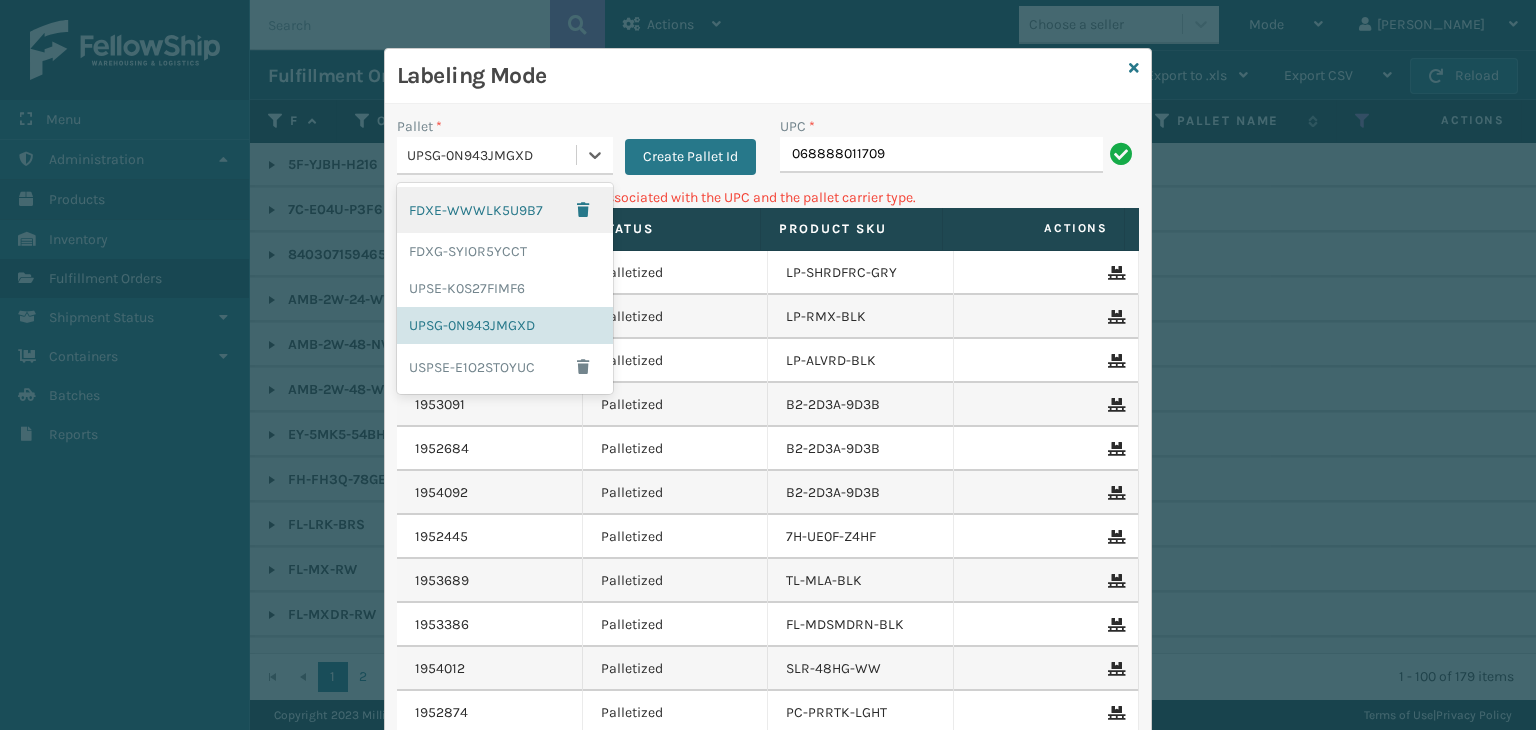 click on "UPSG-0N943JMGXD" at bounding box center (492, 155) 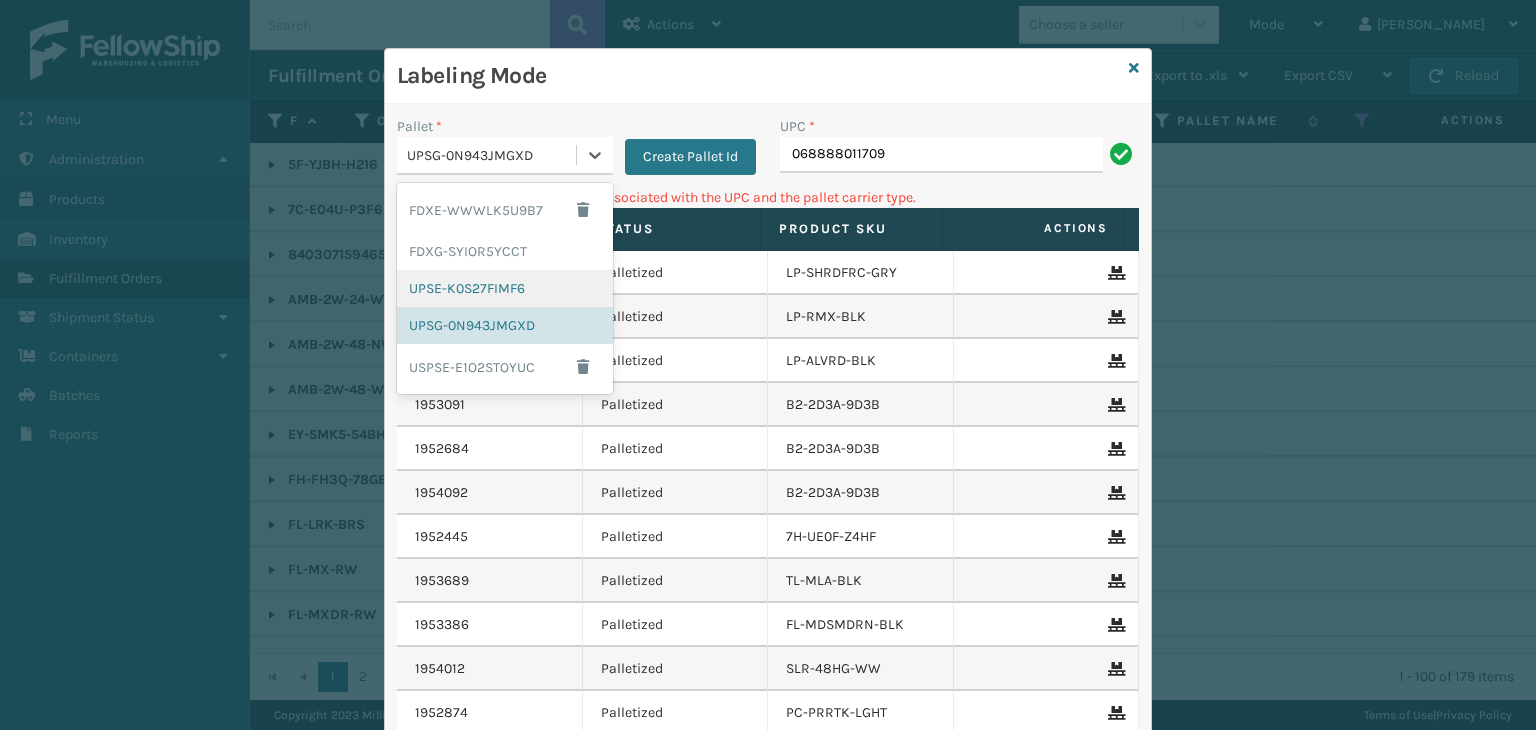 click on "UPSE-K0S27FIMF6" at bounding box center [505, 288] 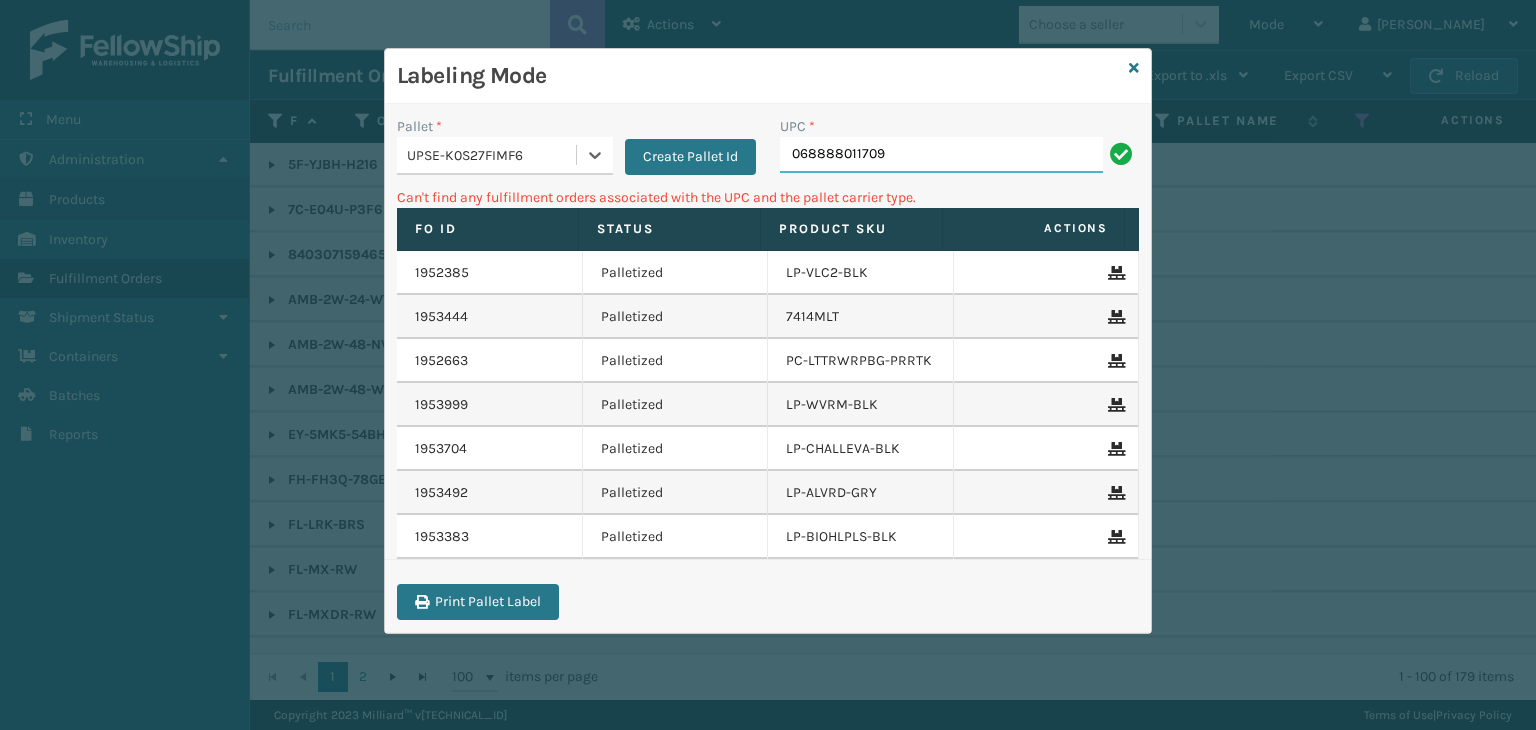 click on "068888011709" at bounding box center (941, 155) 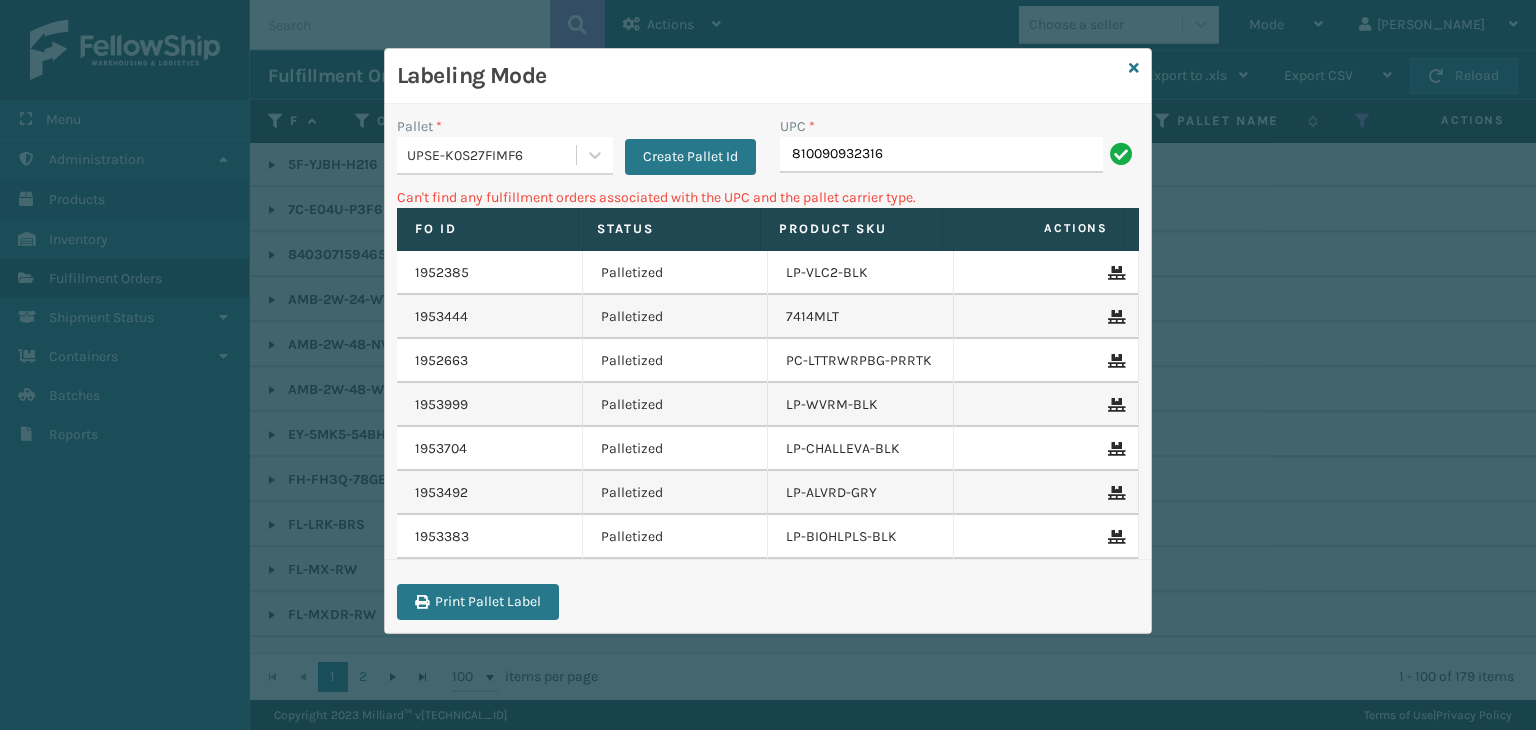 click on "Pallet   *" at bounding box center (505, 126) 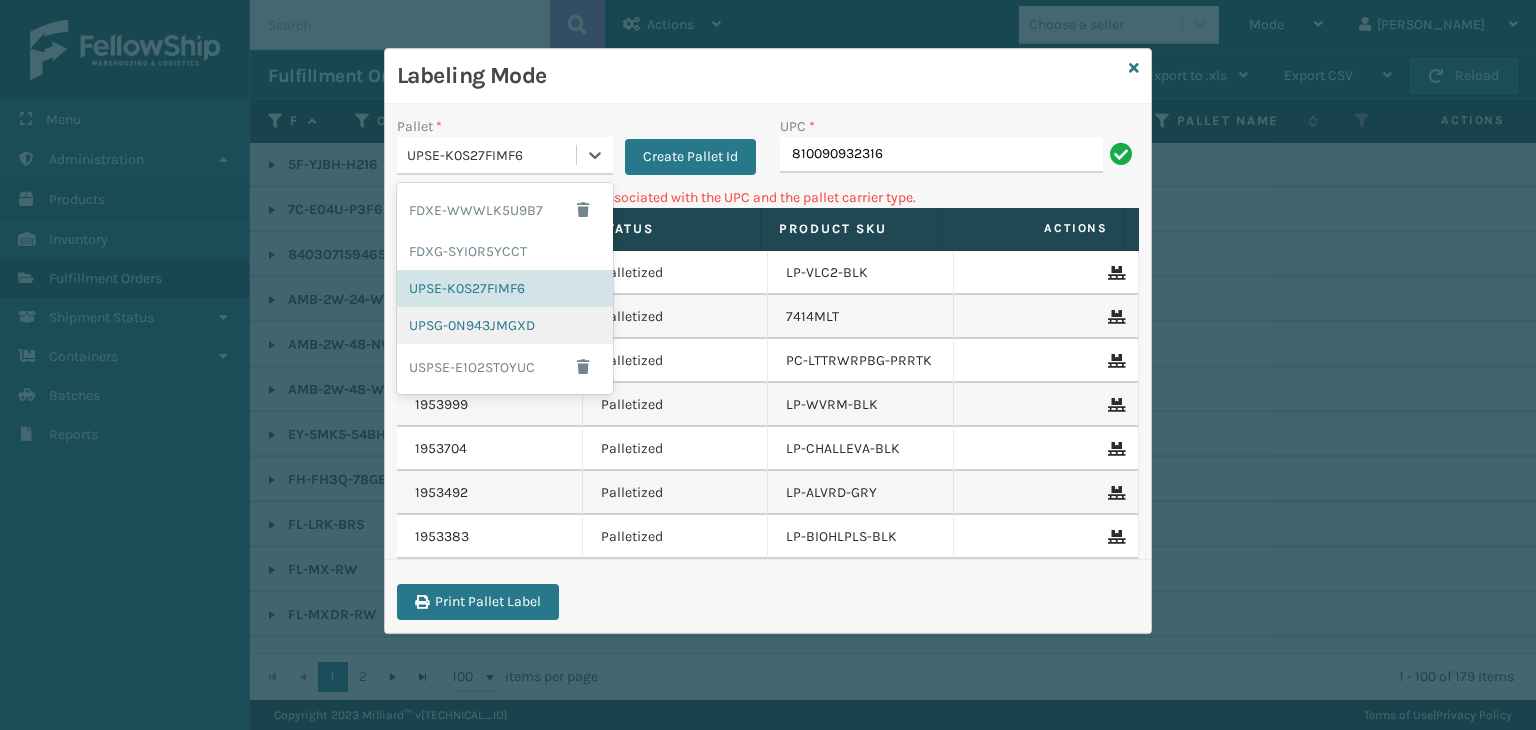click on "UPSG-0N943JMGXD" at bounding box center (505, 325) 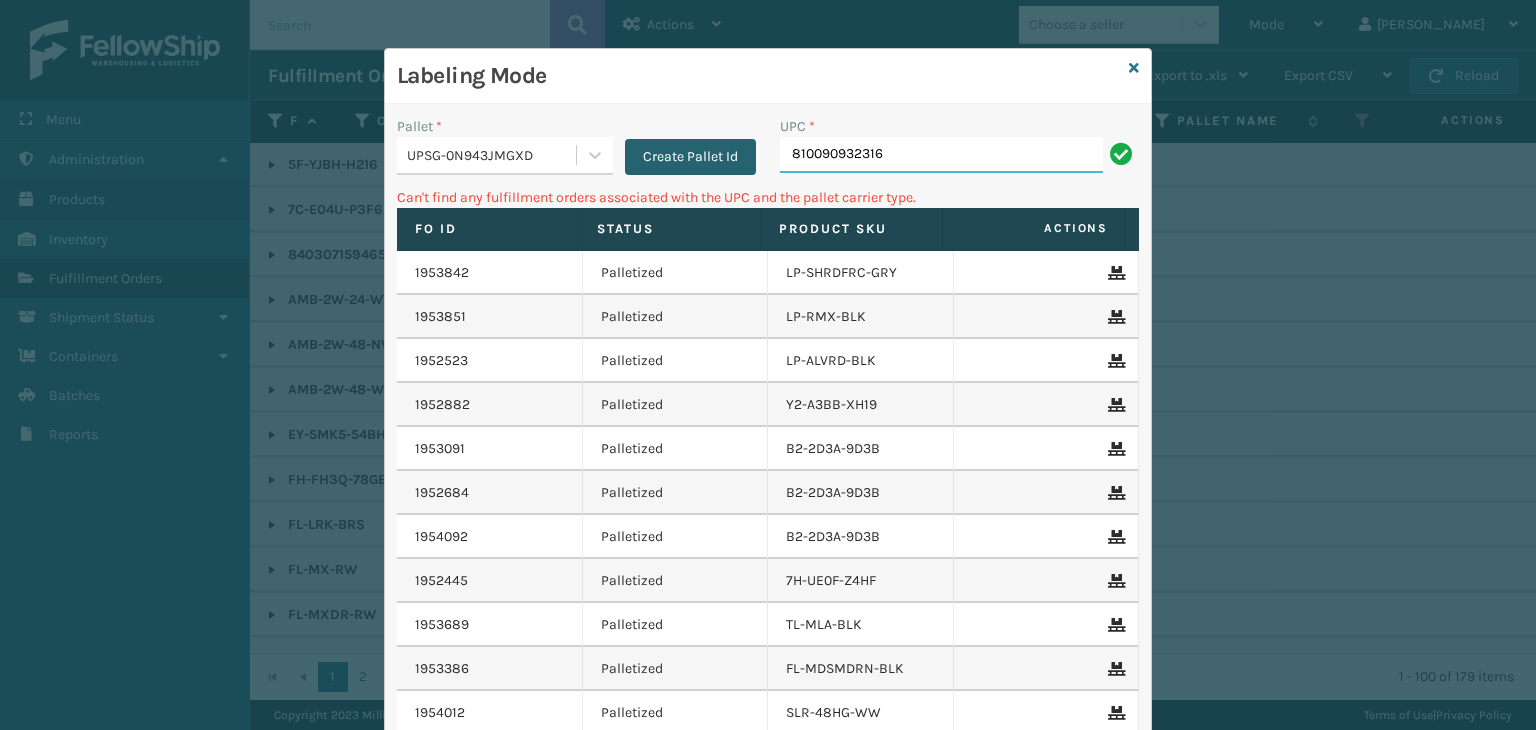 drag, startPoint x: 881, startPoint y: 168, endPoint x: 694, endPoint y: 143, distance: 188.66373 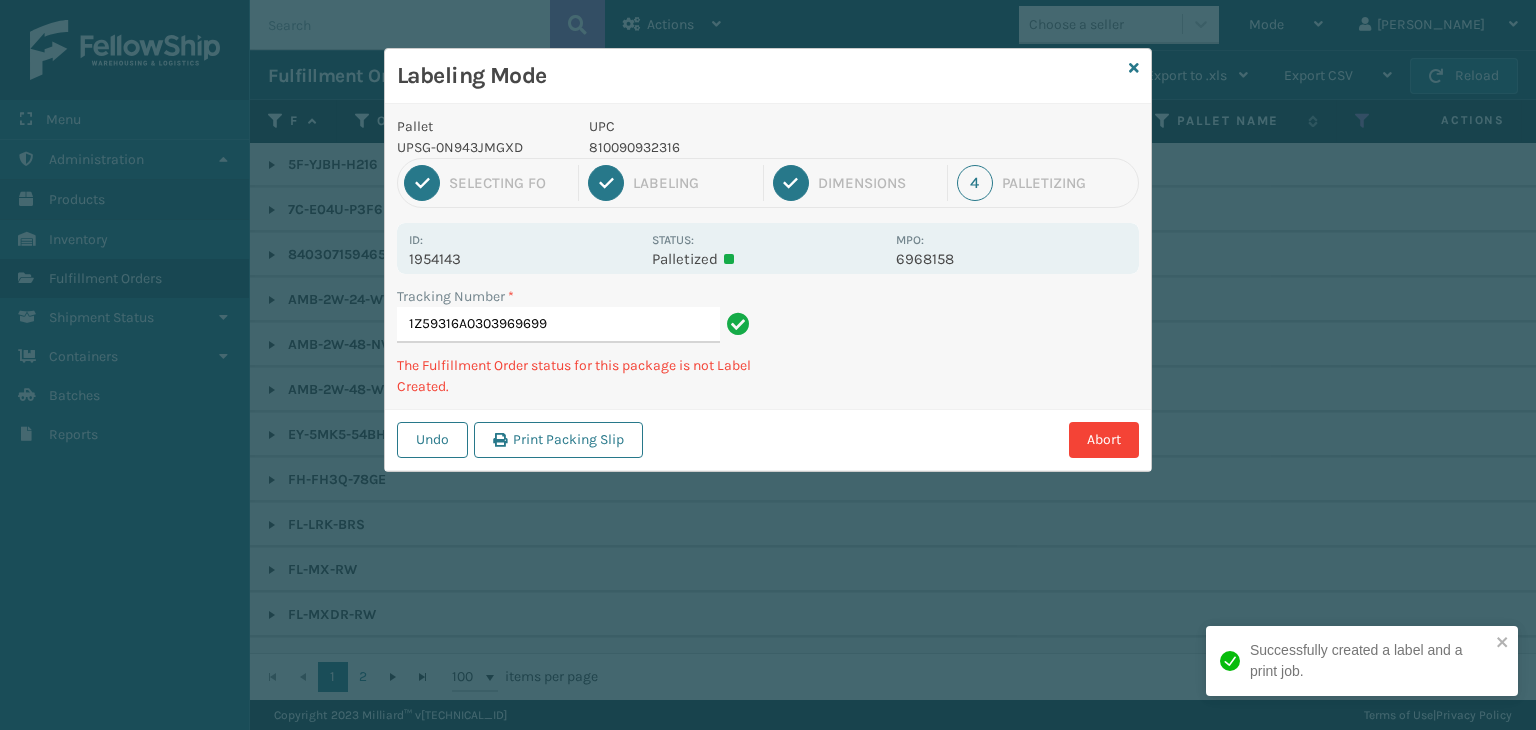 type on "1Z59316A0303969699810090932316" 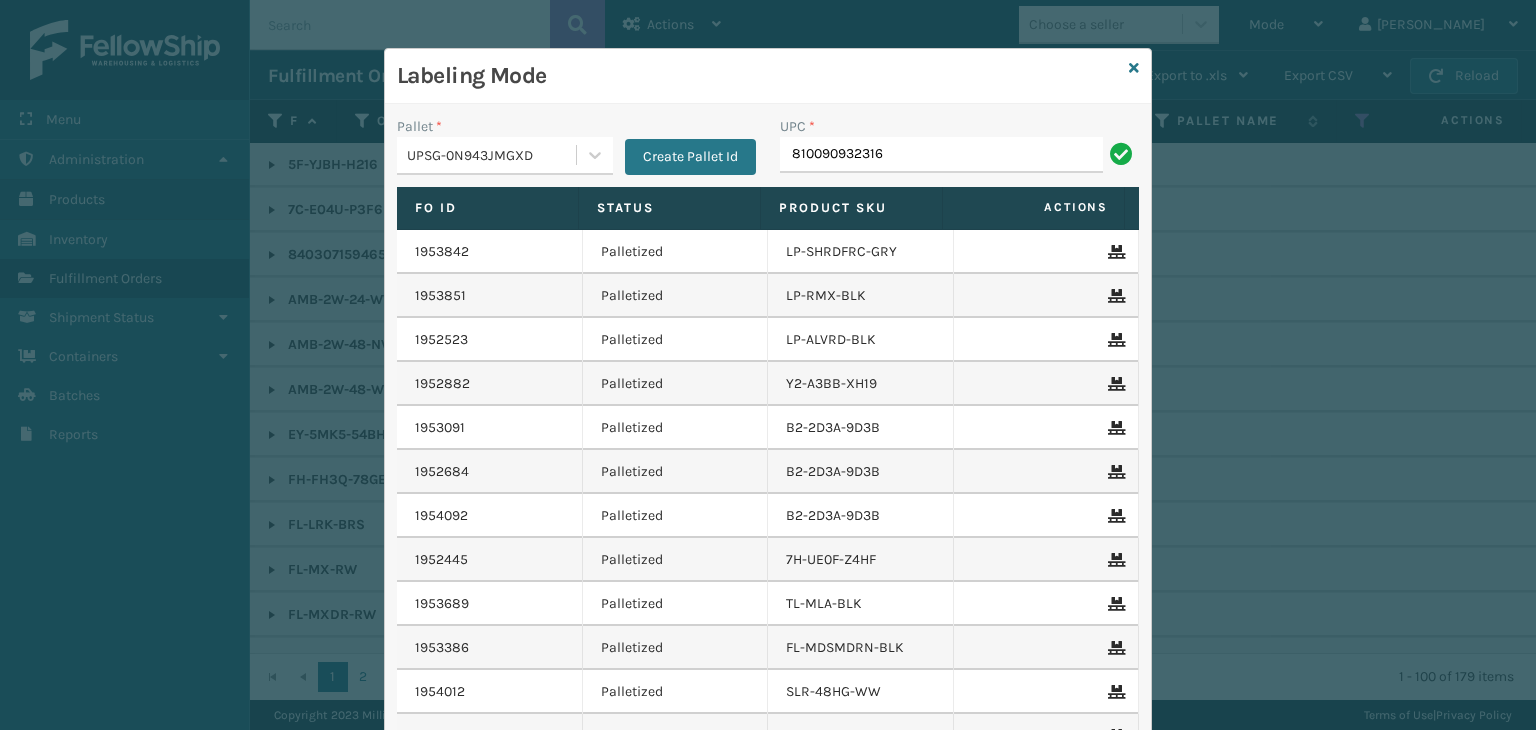 type on "810090932316" 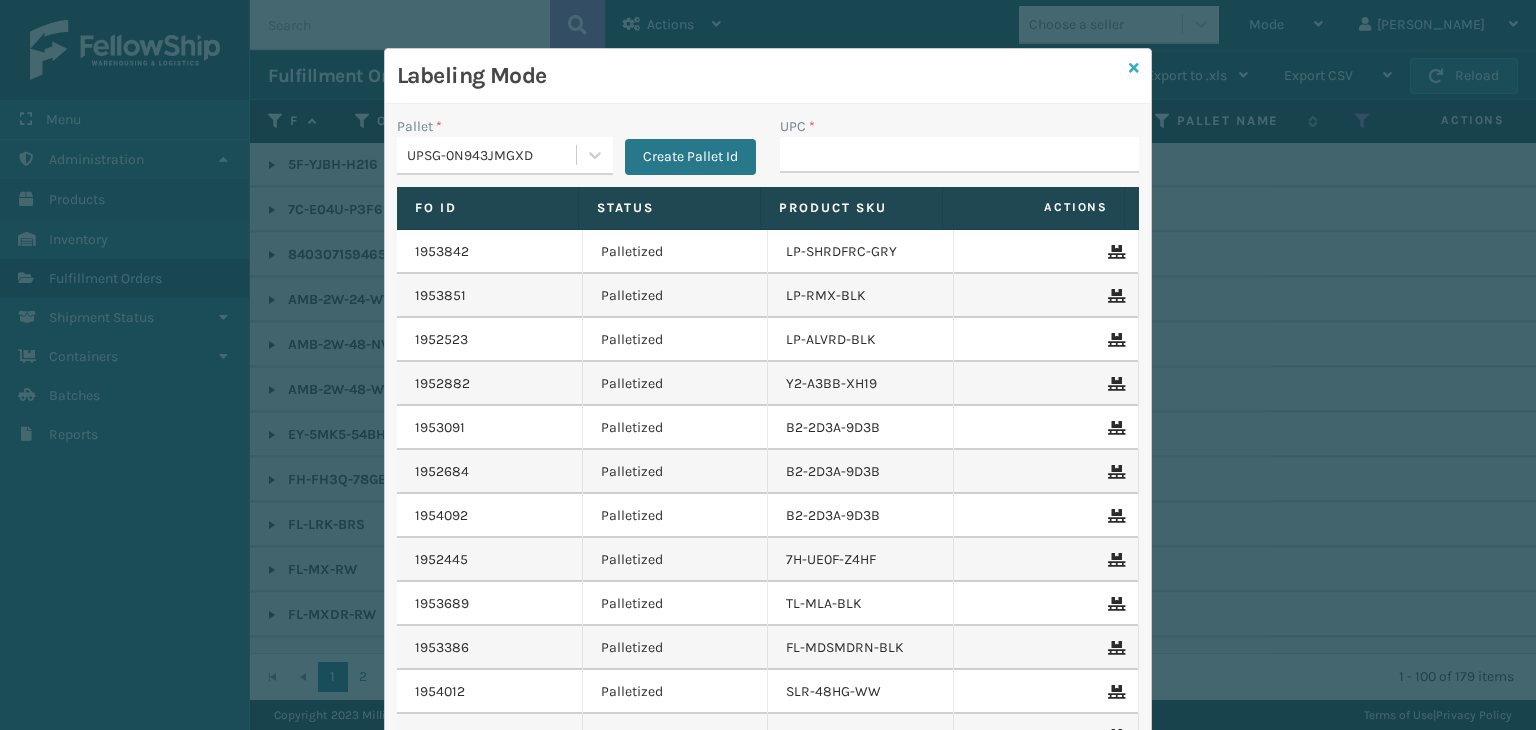 click at bounding box center [1134, 68] 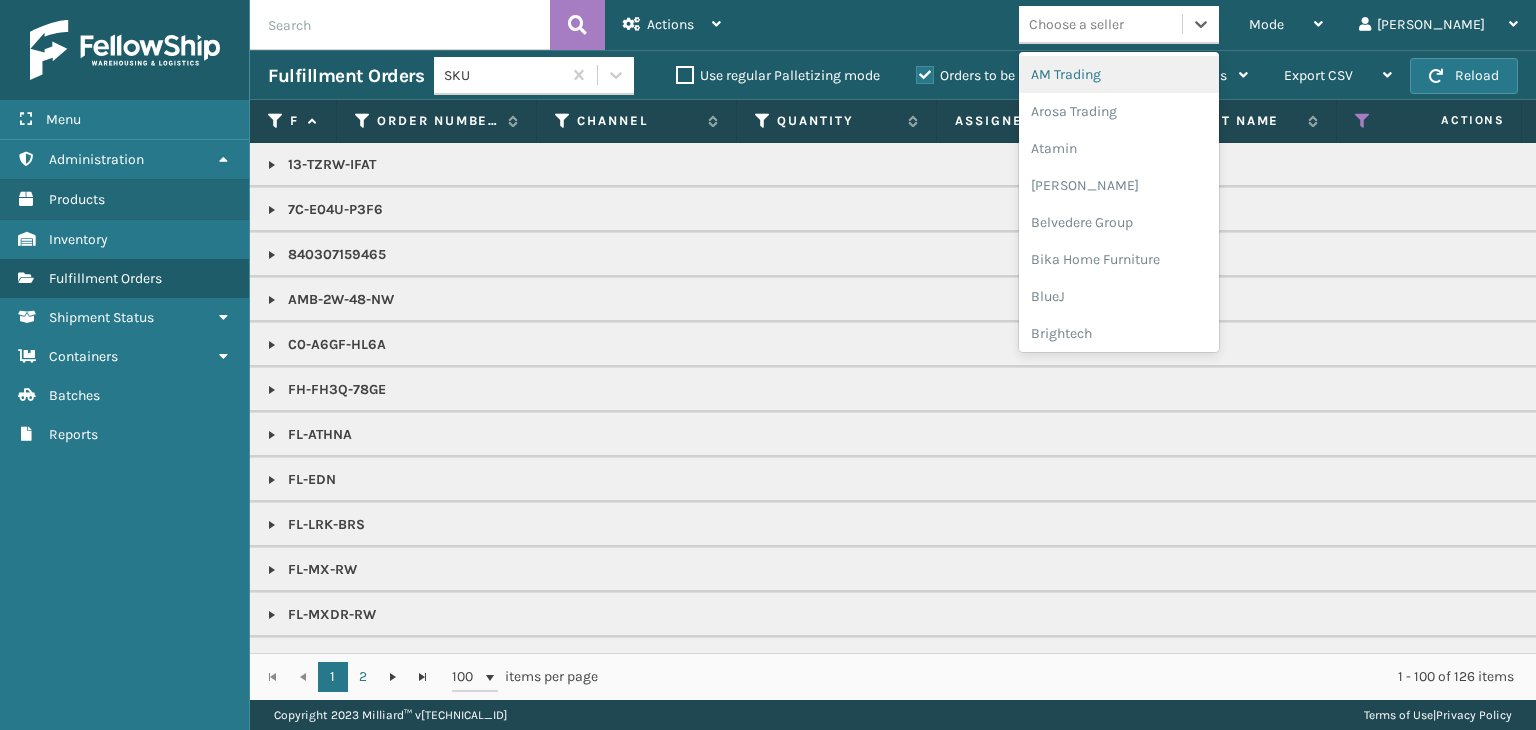 click on "Choose a seller" at bounding box center [1100, 24] 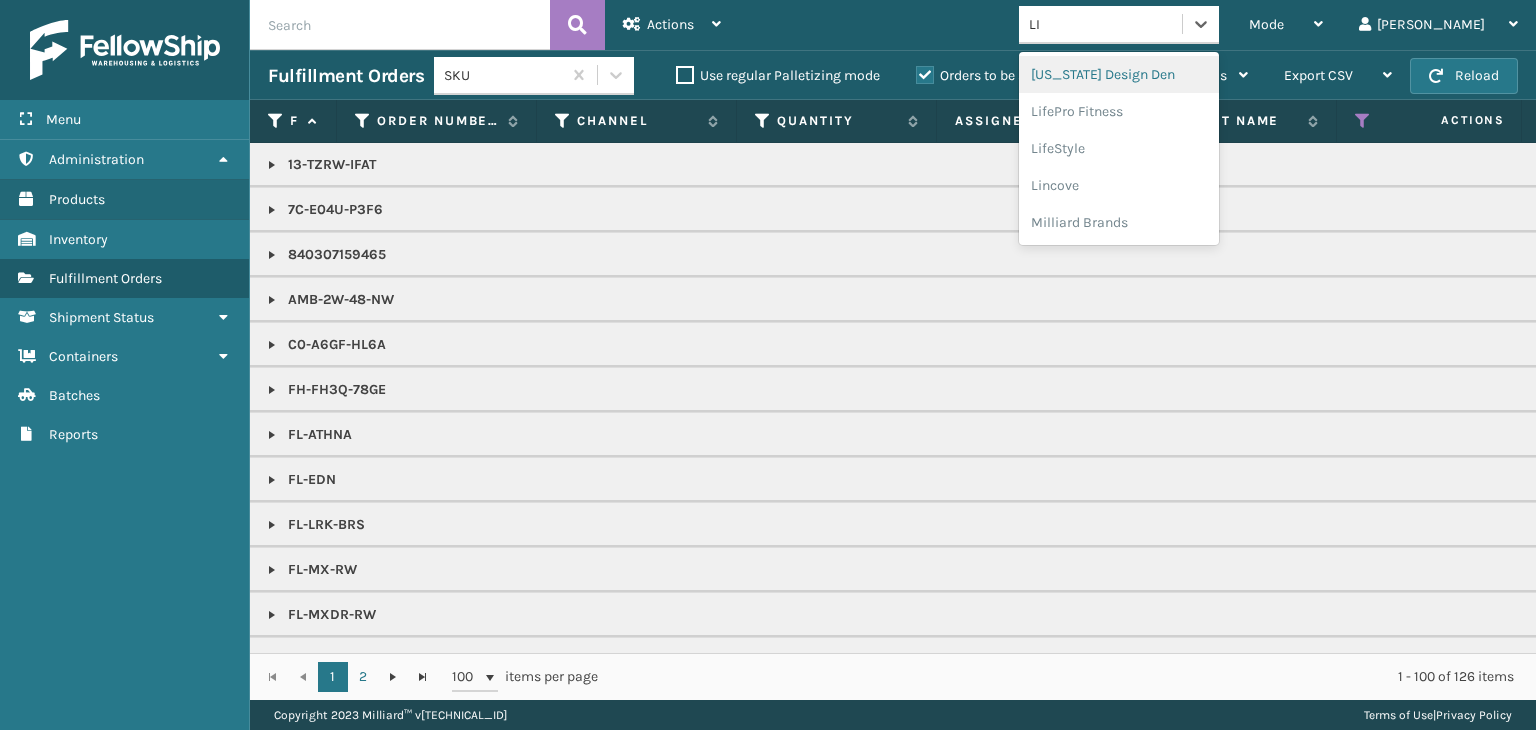 type on "LIF" 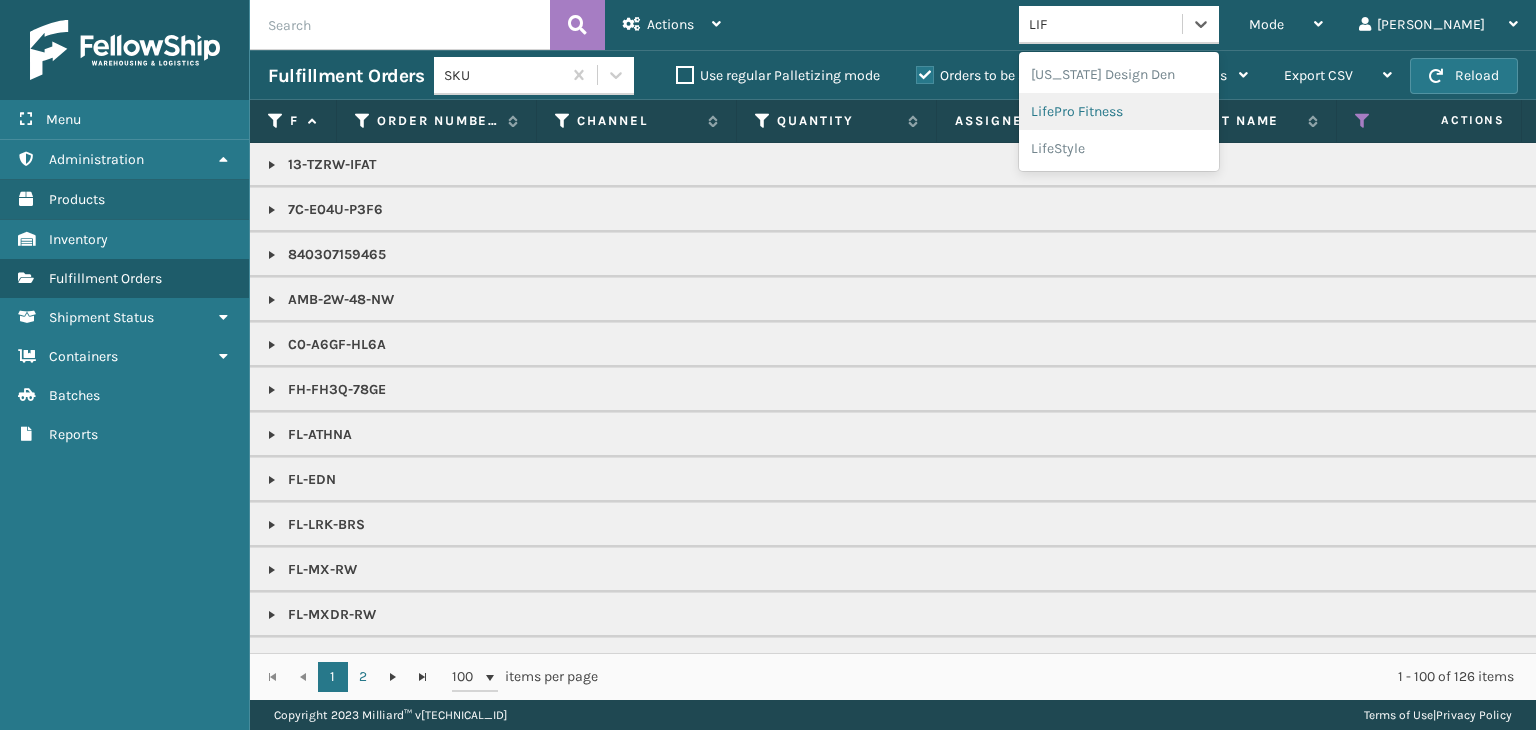 click on "LifePro Fitness" at bounding box center [1119, 111] 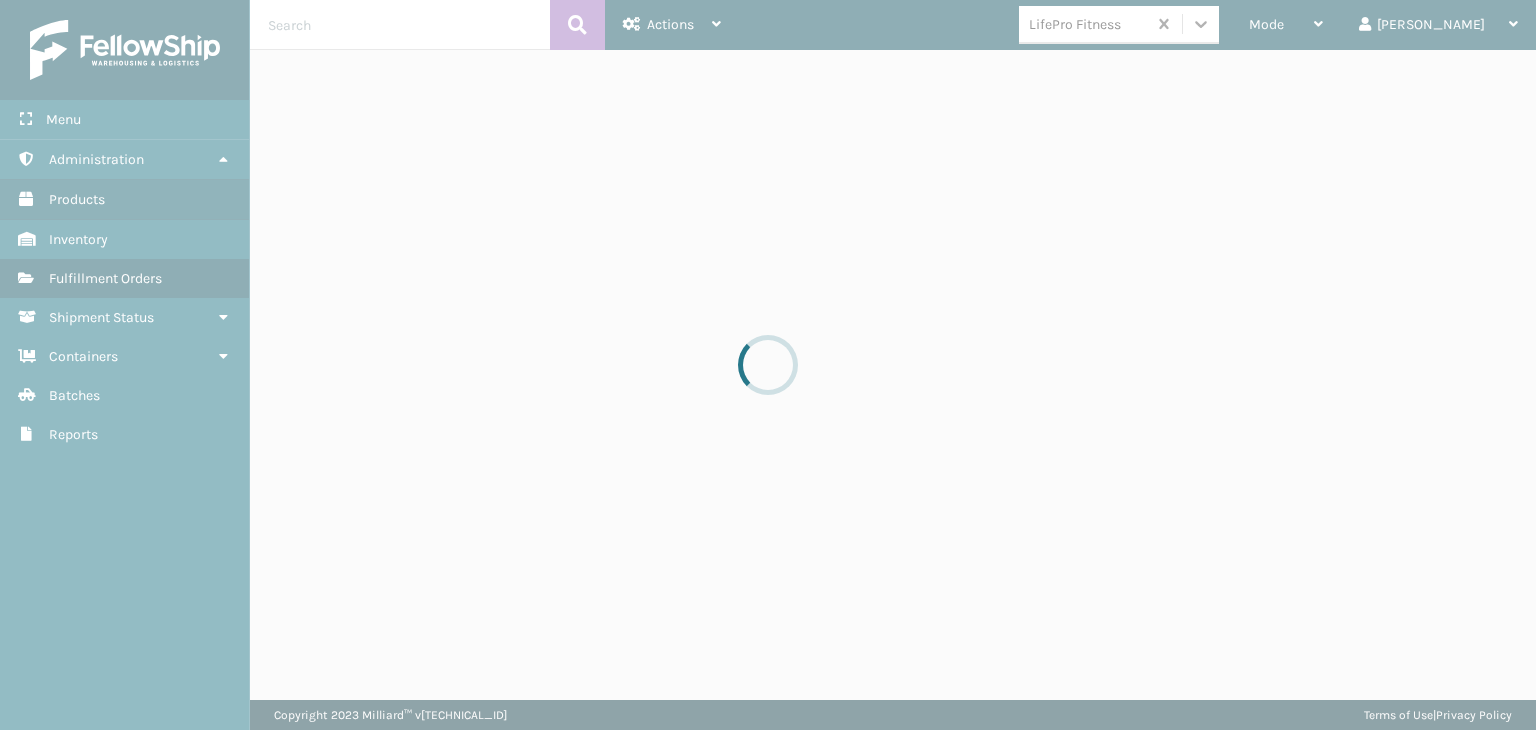 click at bounding box center [768, 365] 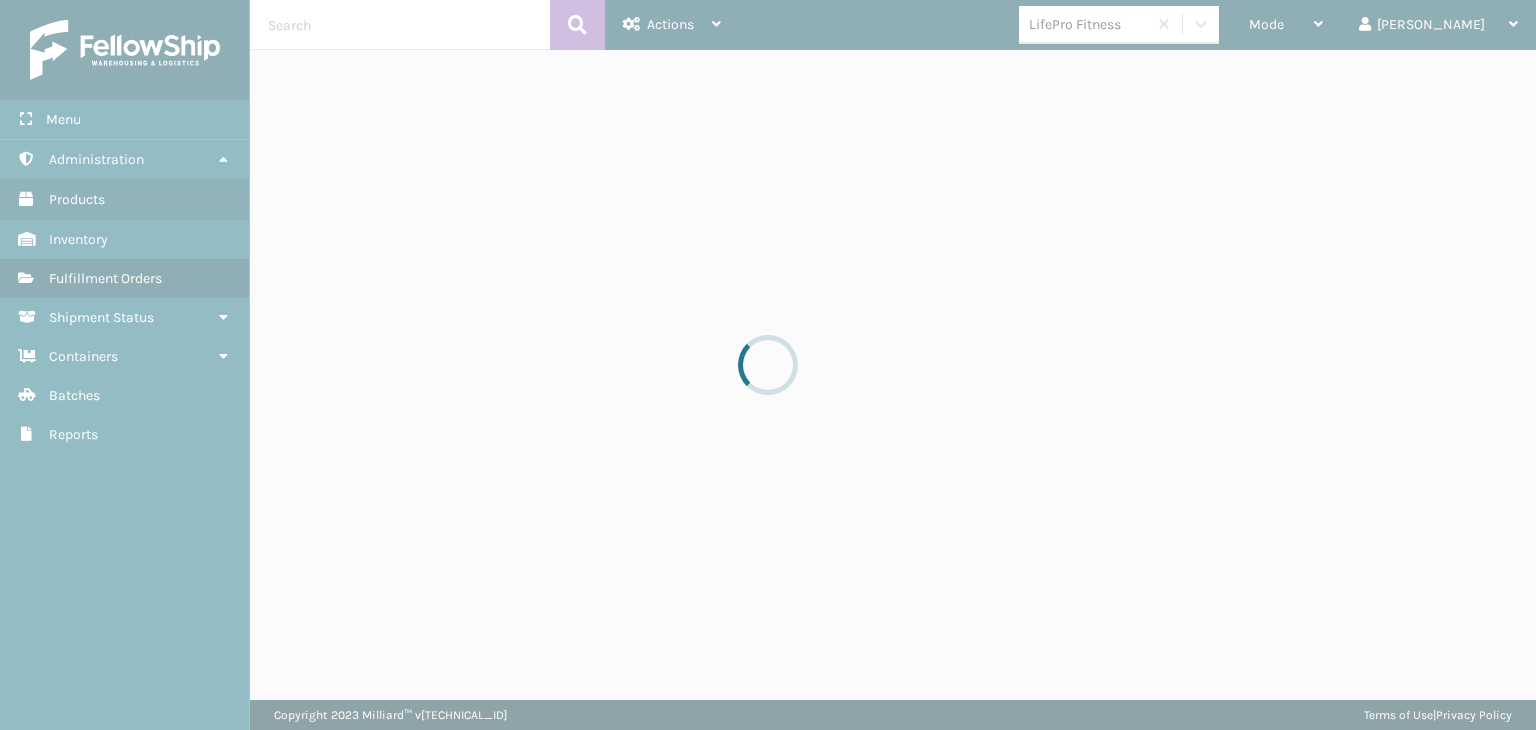 click at bounding box center (768, 365) 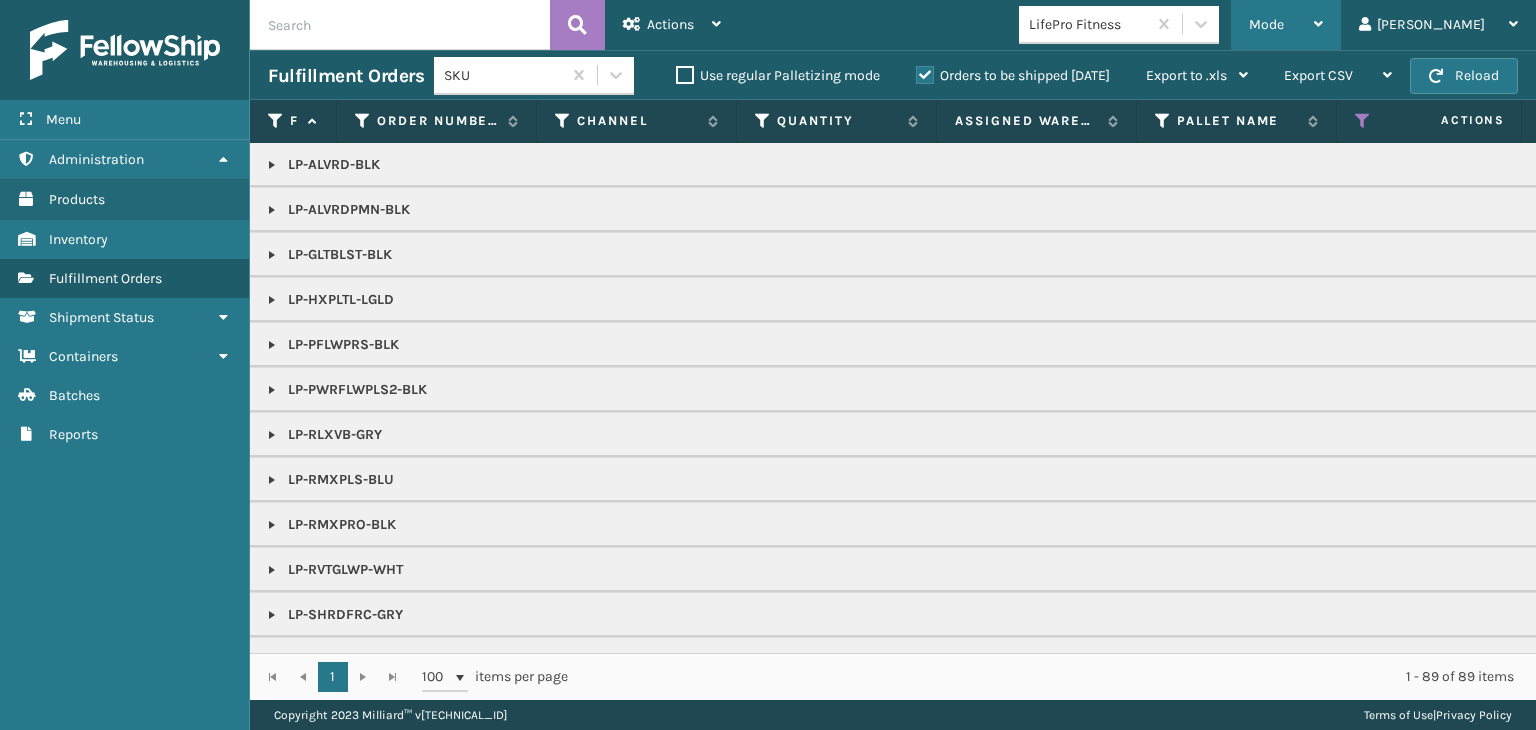 click on "Mode" at bounding box center [1266, 24] 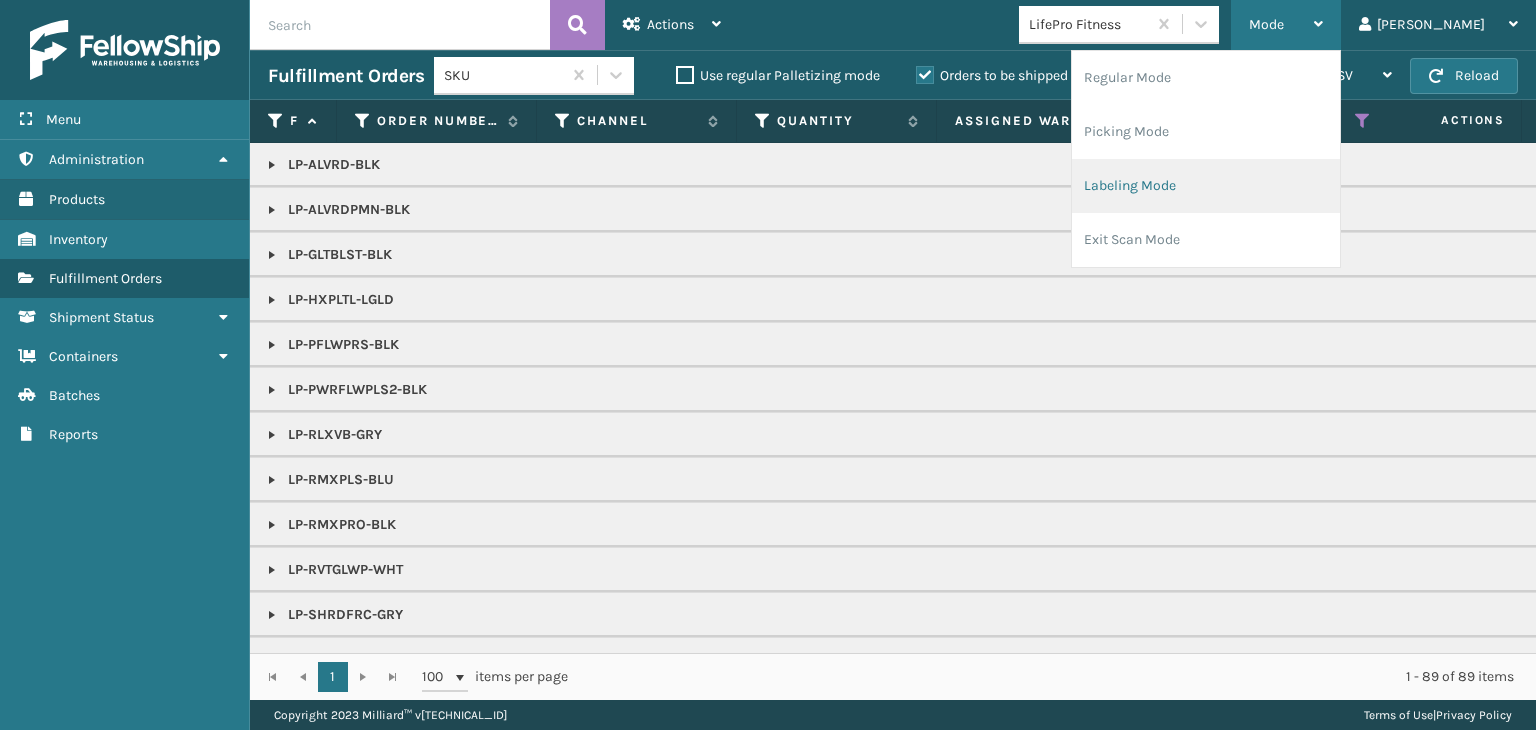 click on "Labeling Mode" at bounding box center (1206, 186) 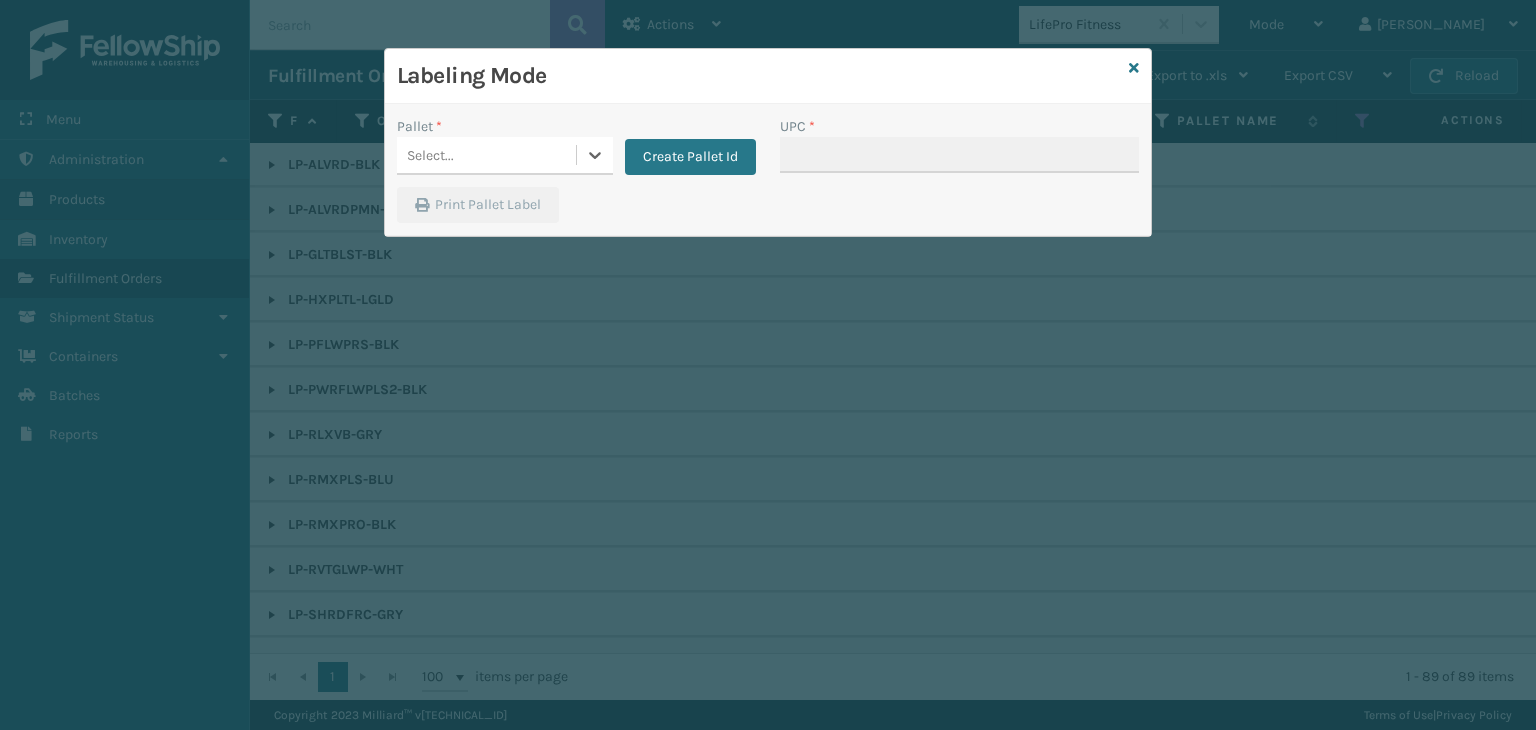 click on "Pallet   *       0 results available. Select is focused ,type to refine list, press Down to open the menu,  Select... Create Pallet Id" at bounding box center (576, 151) 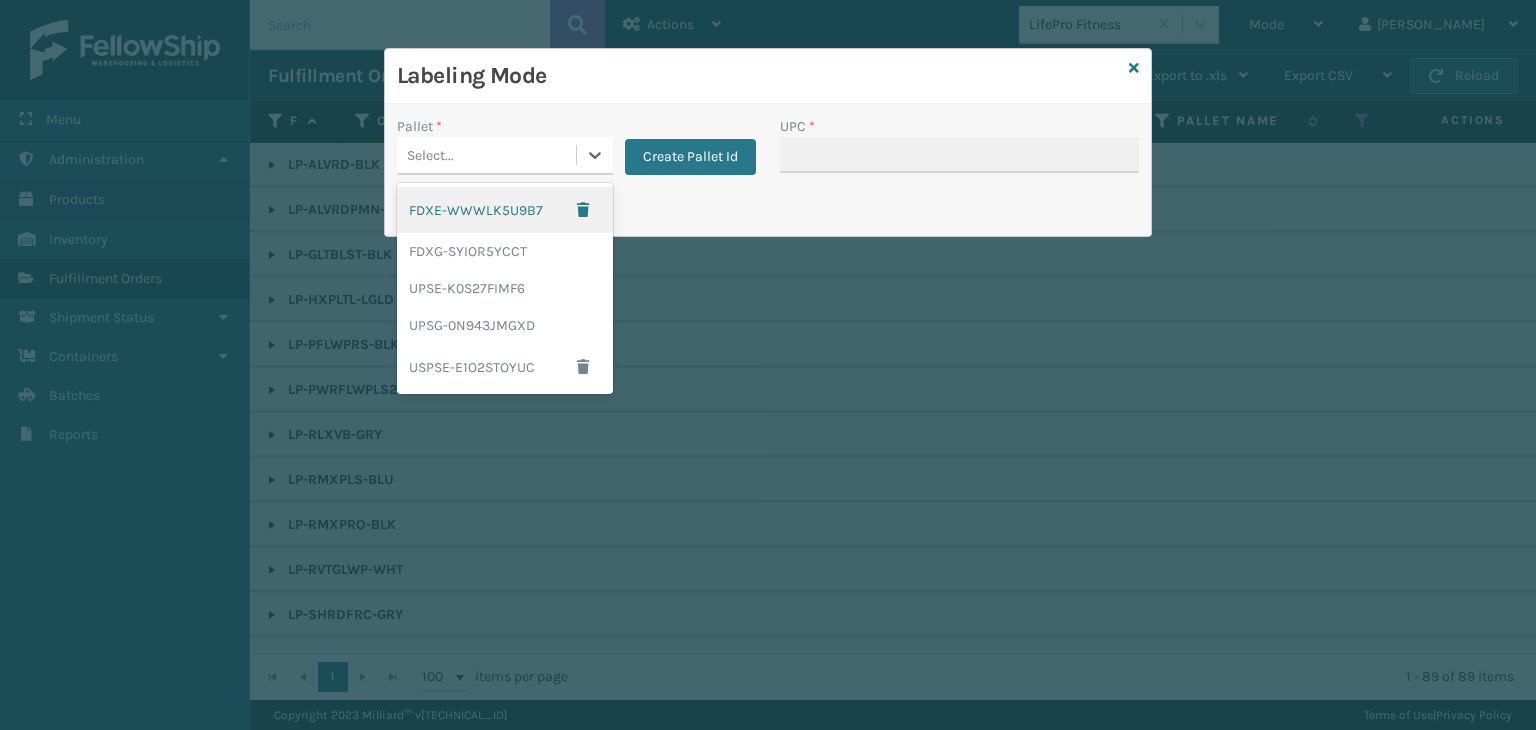 click on "Select..." at bounding box center (430, 155) 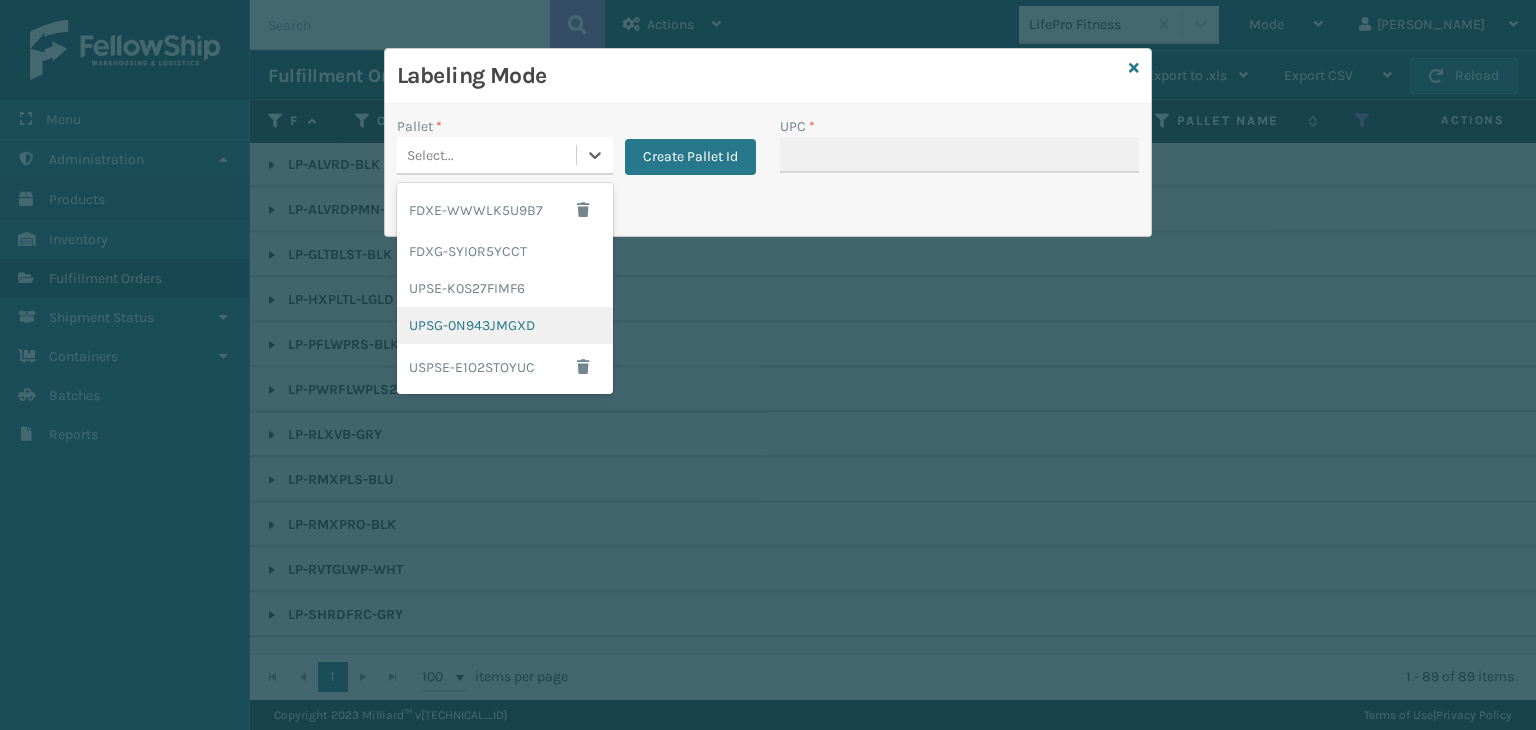 click on "UPSG-0N943JMGXD" at bounding box center (505, 325) 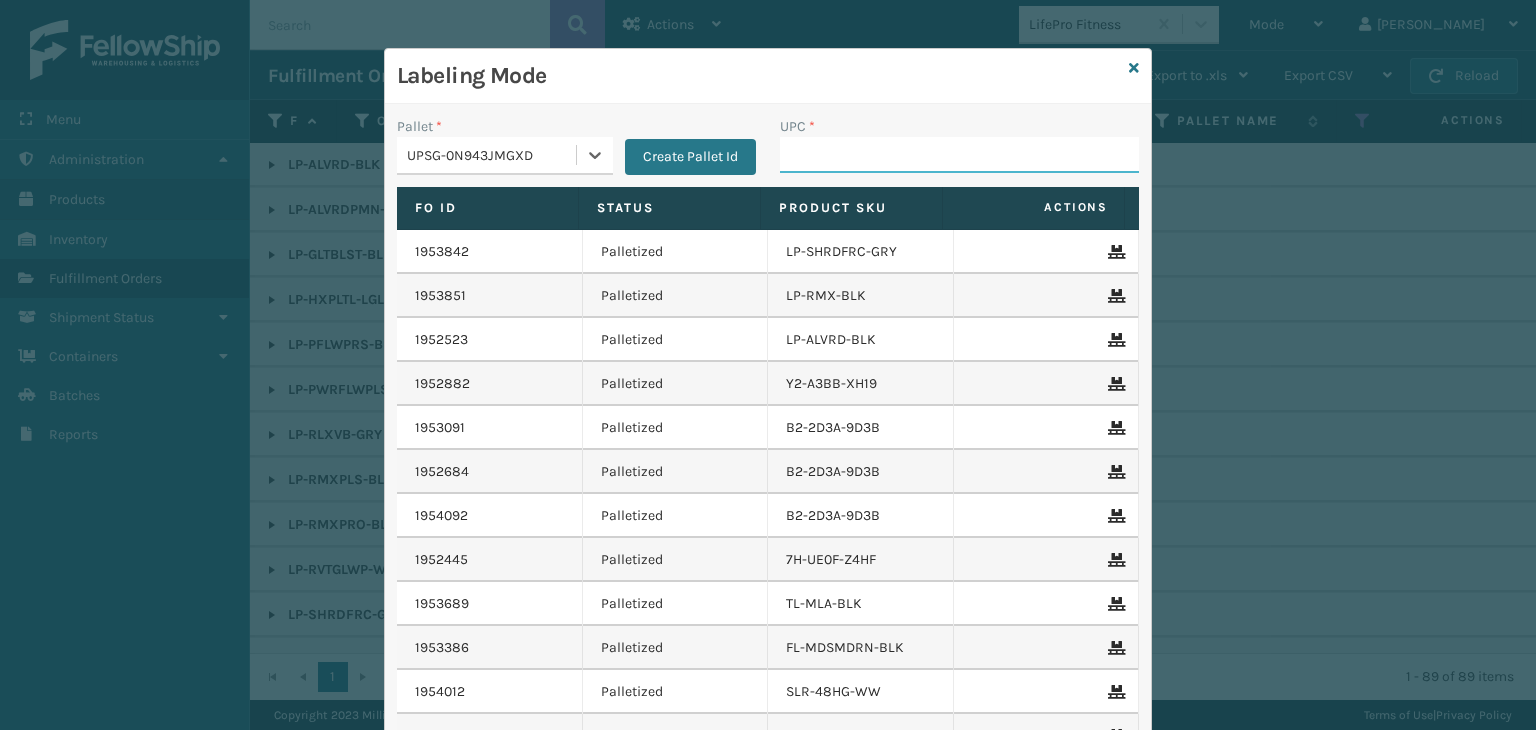 click on "UPC   *" at bounding box center (959, 155) 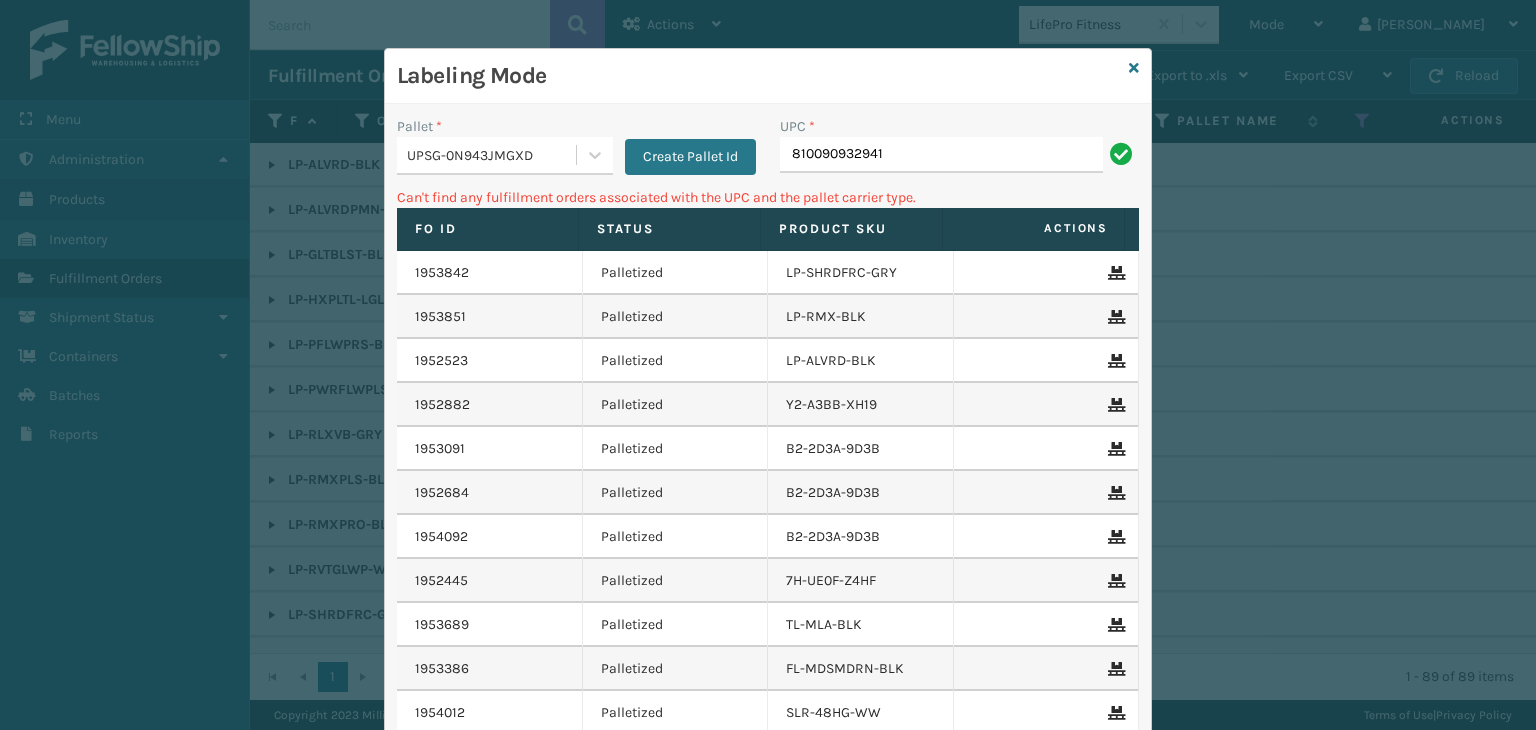 click on "UPSG-0N943JMGXD" at bounding box center [492, 155] 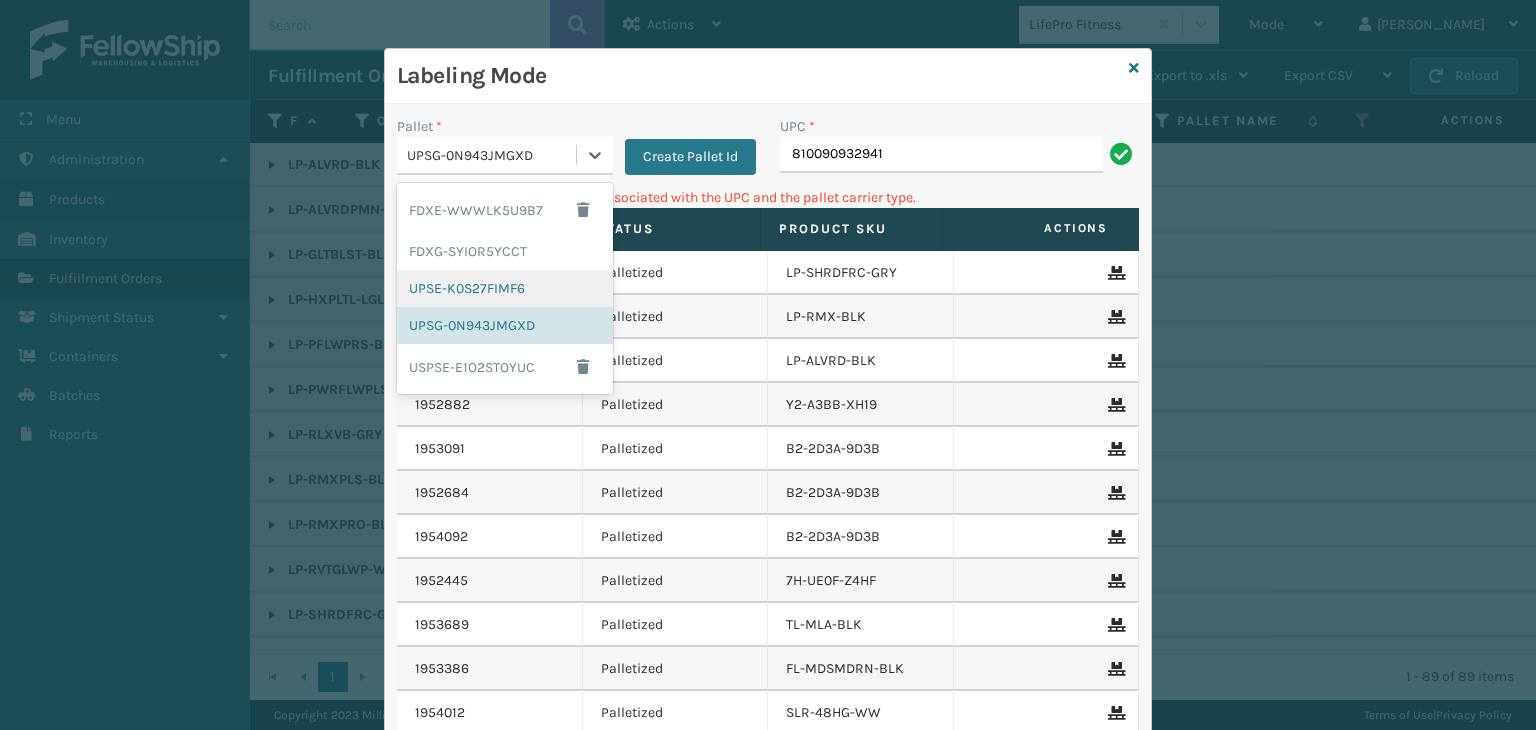 click on "UPSE-K0S27FIMF6" at bounding box center (505, 288) 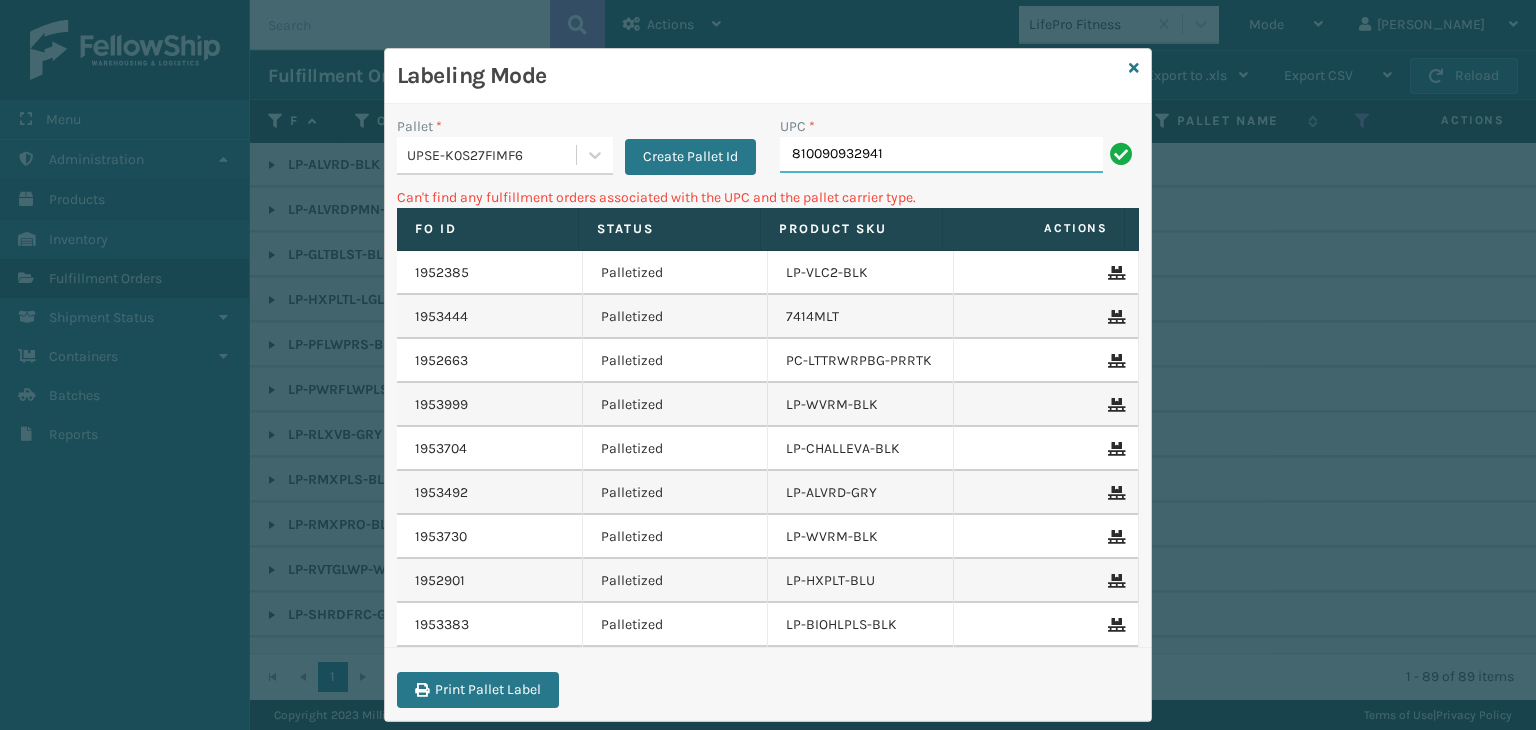 click on "810090932941" at bounding box center (941, 155) 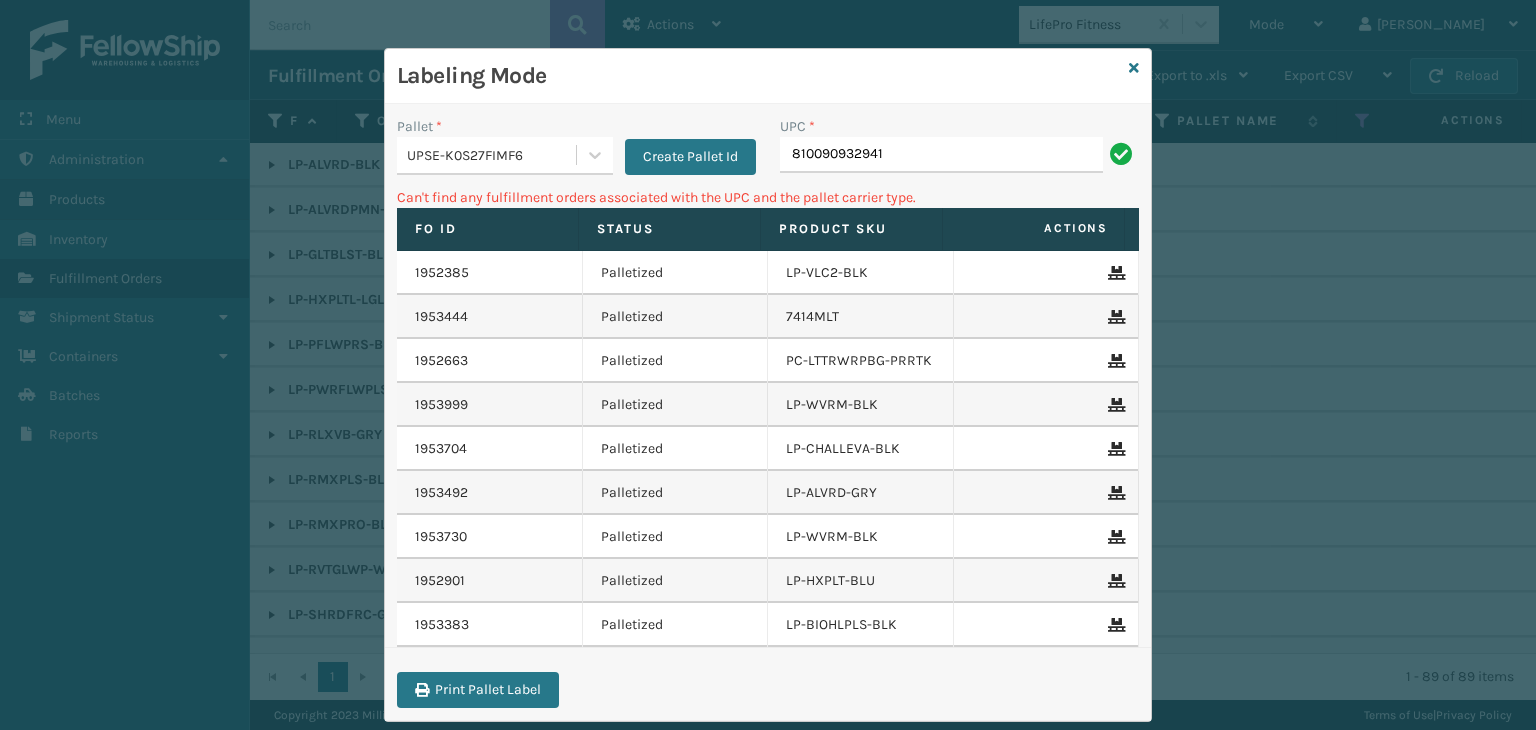 click on "UPSE-K0S27FIMF6" at bounding box center (492, 155) 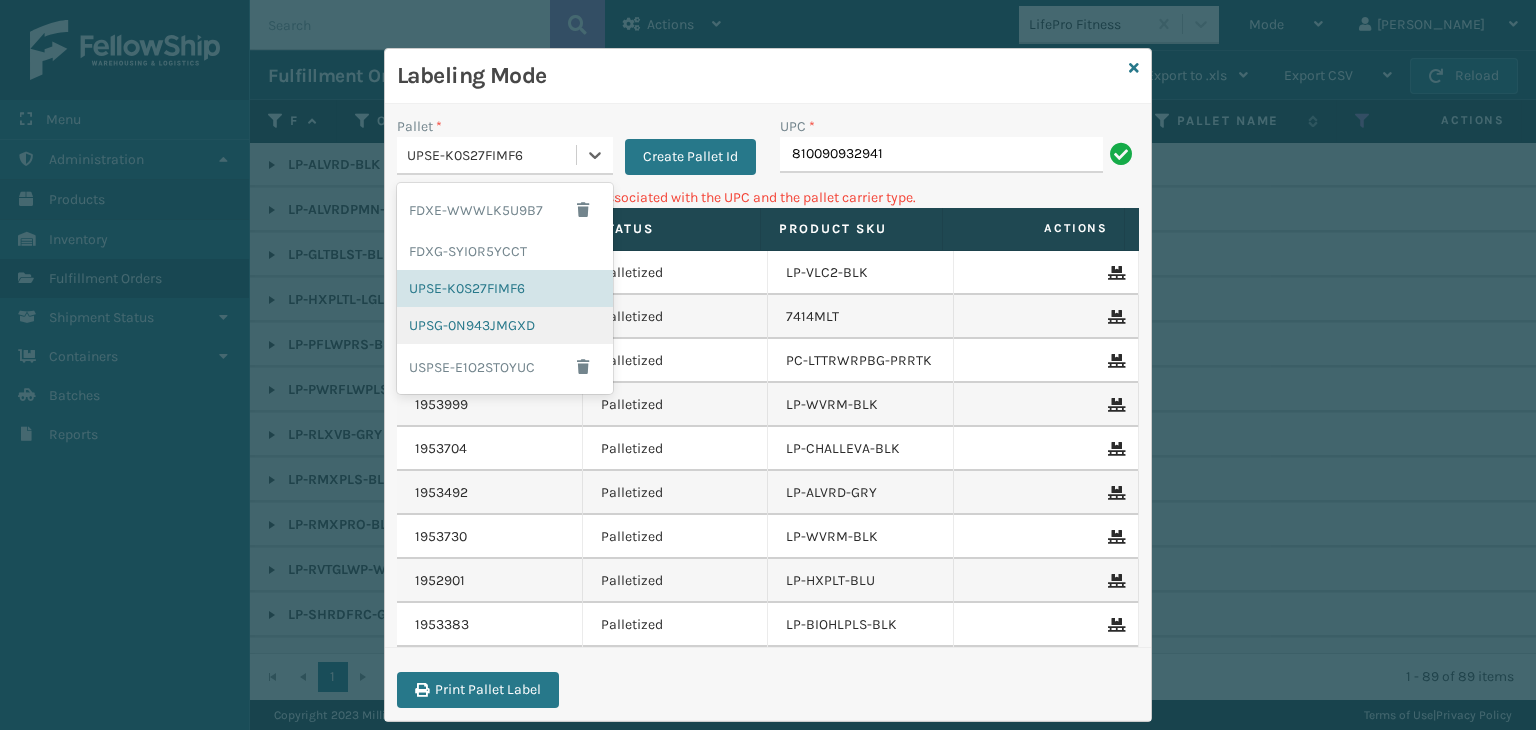 click on "UPSG-0N943JMGXD" at bounding box center (505, 325) 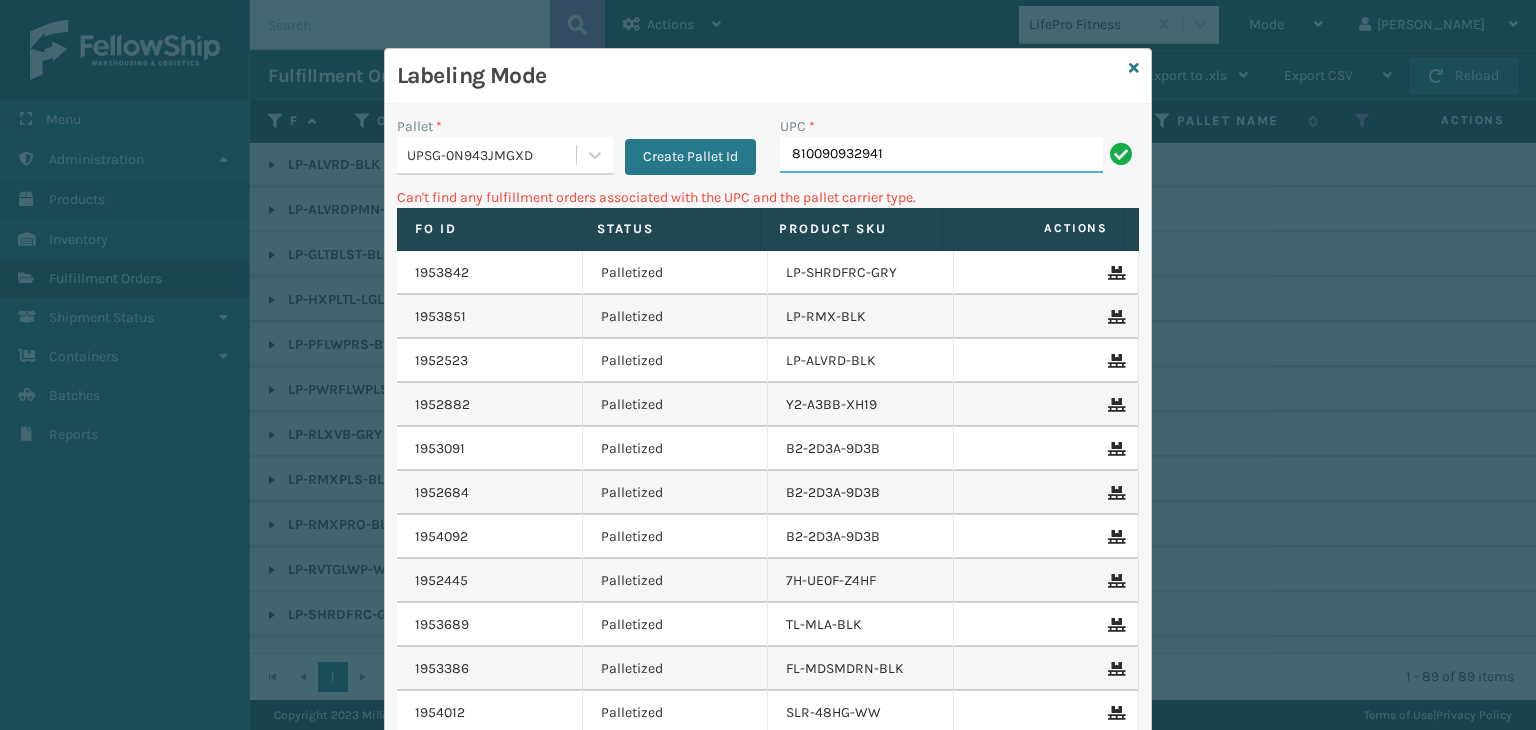click on "810090932941" at bounding box center (941, 155) 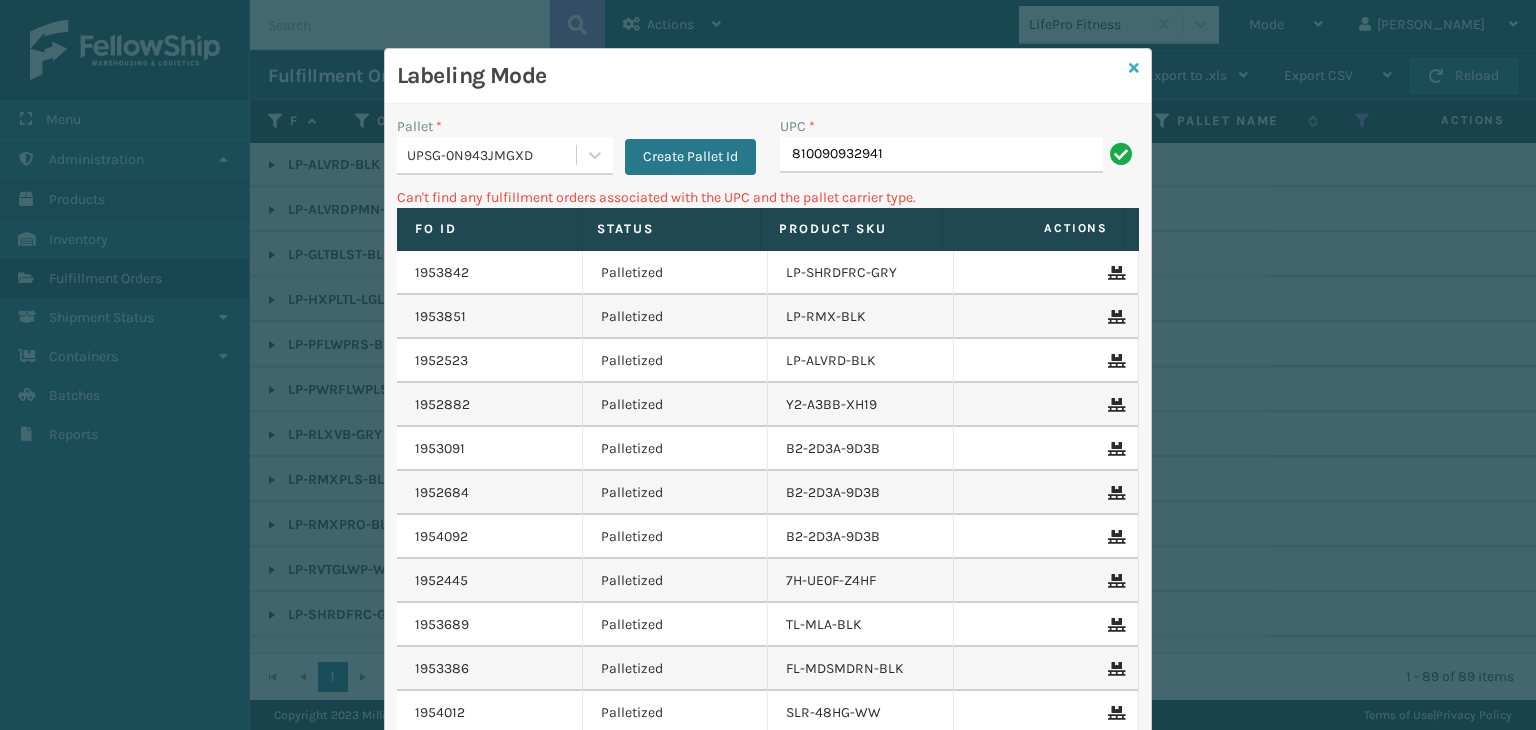click at bounding box center [1134, 68] 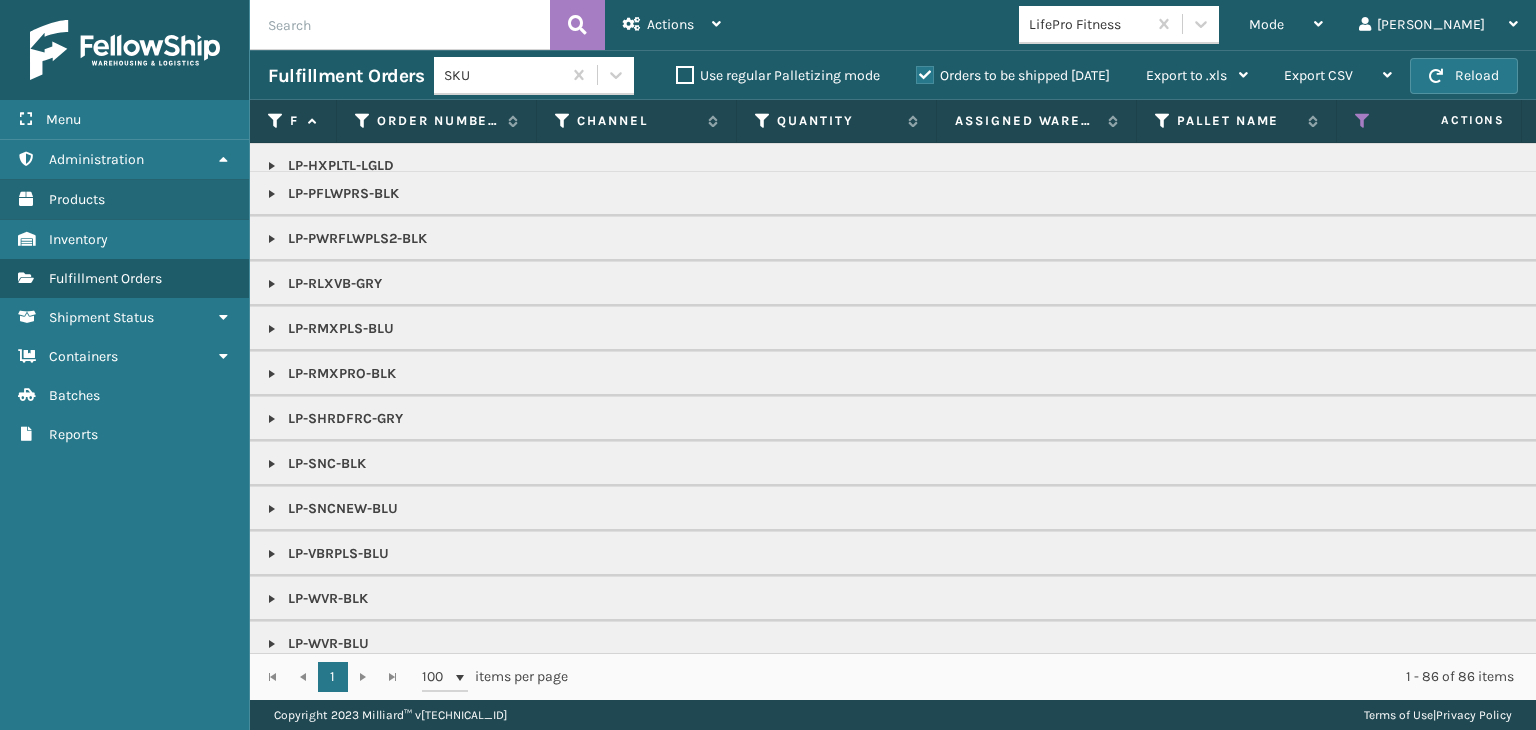 scroll, scrollTop: 176, scrollLeft: 0, axis: vertical 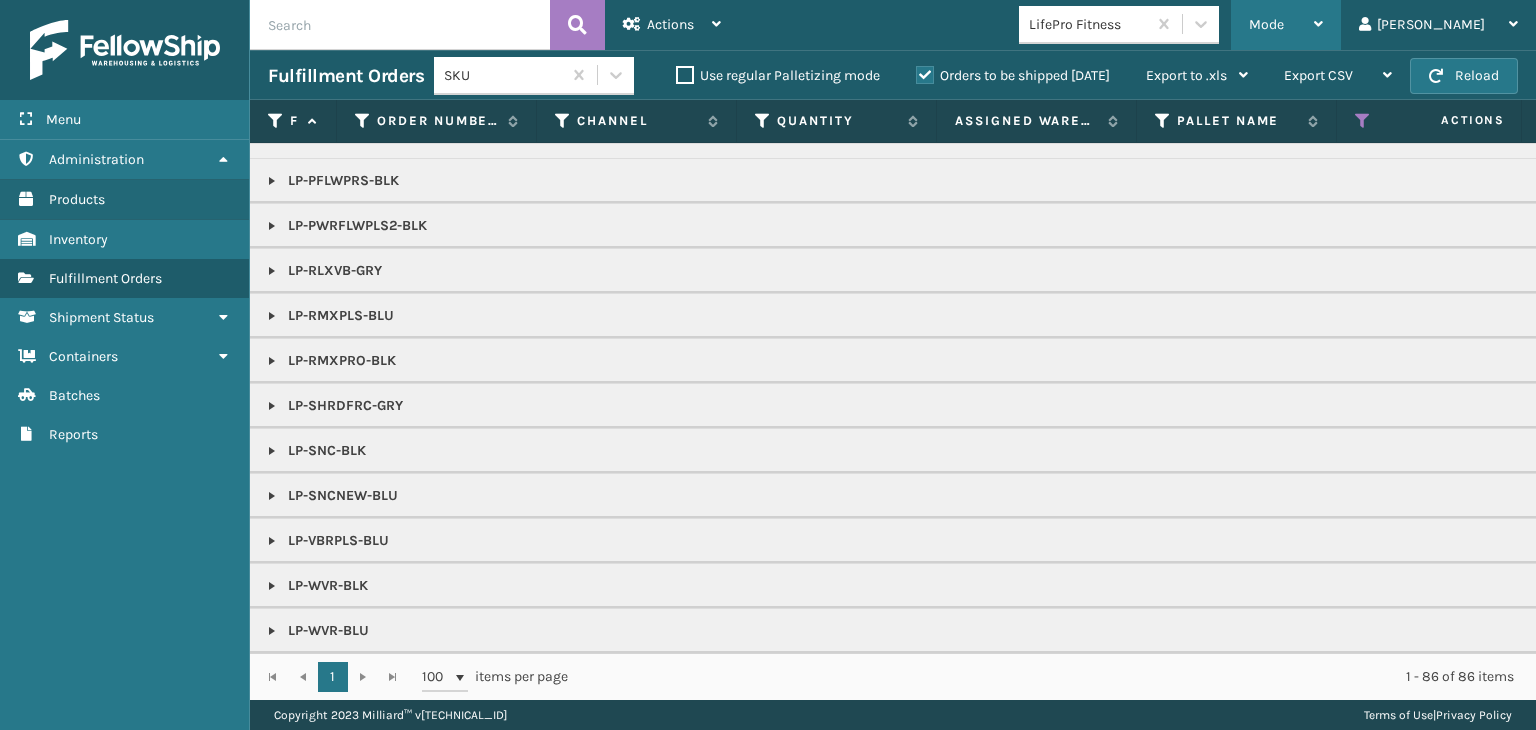 click on "Mode" at bounding box center [1286, 25] 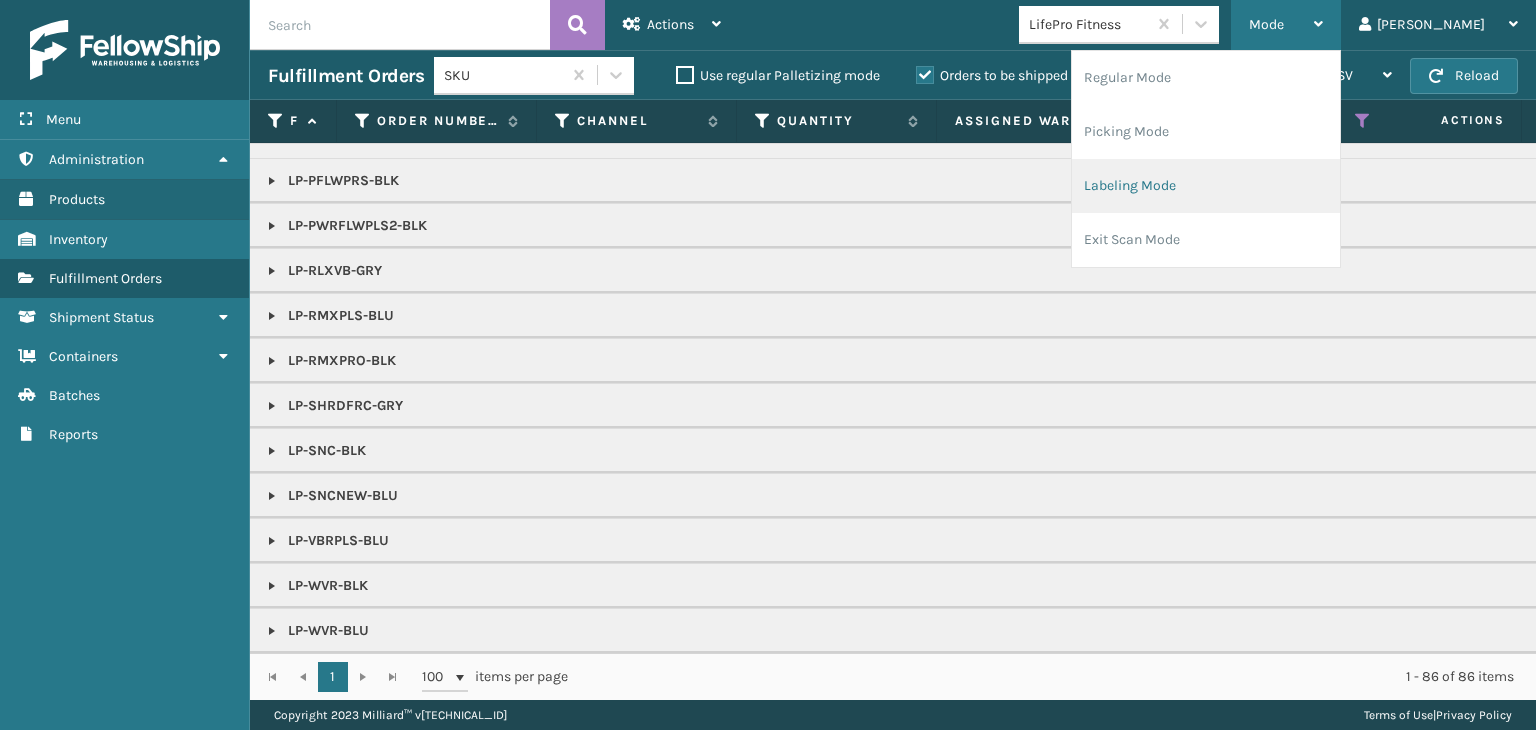 click on "Labeling Mode" at bounding box center (1206, 186) 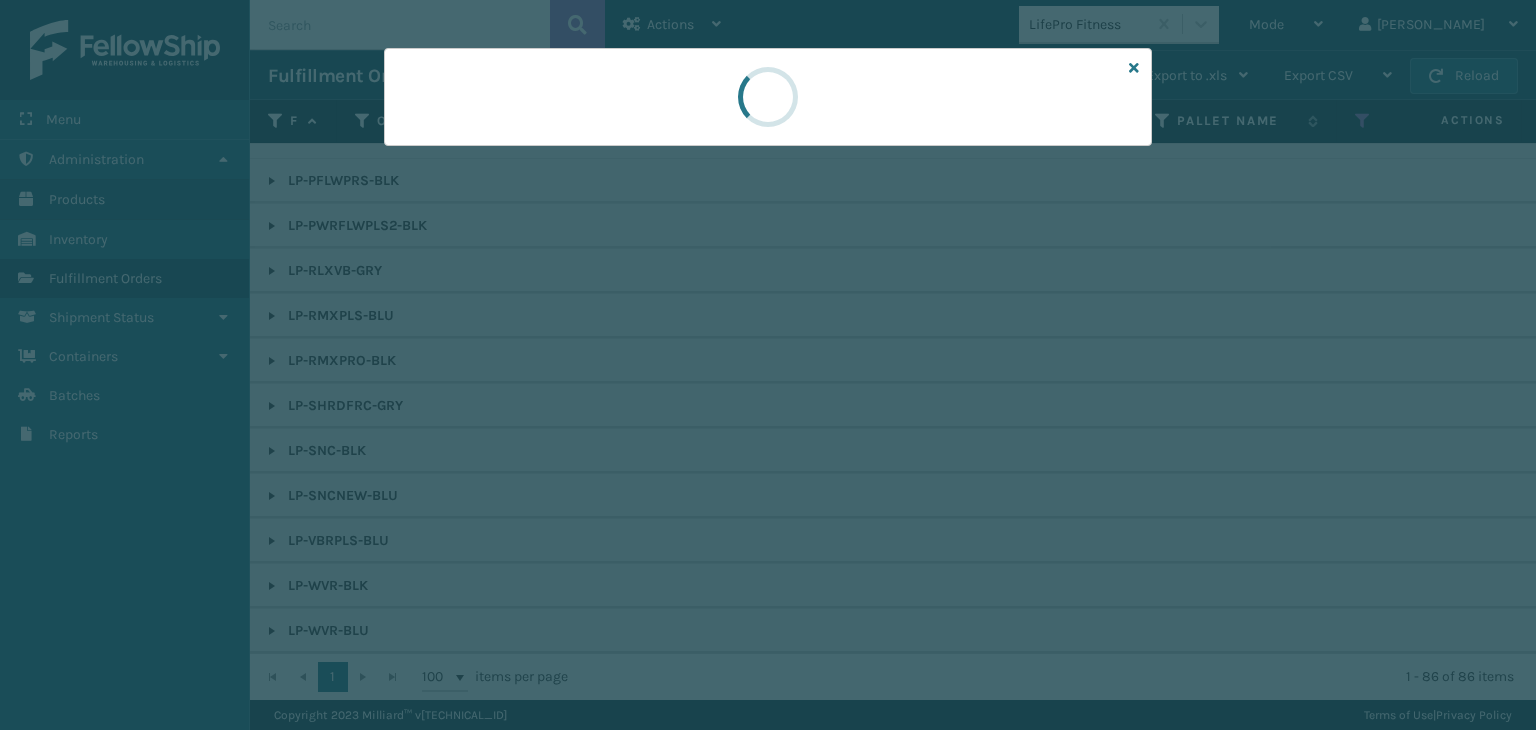 click at bounding box center [768, 365] 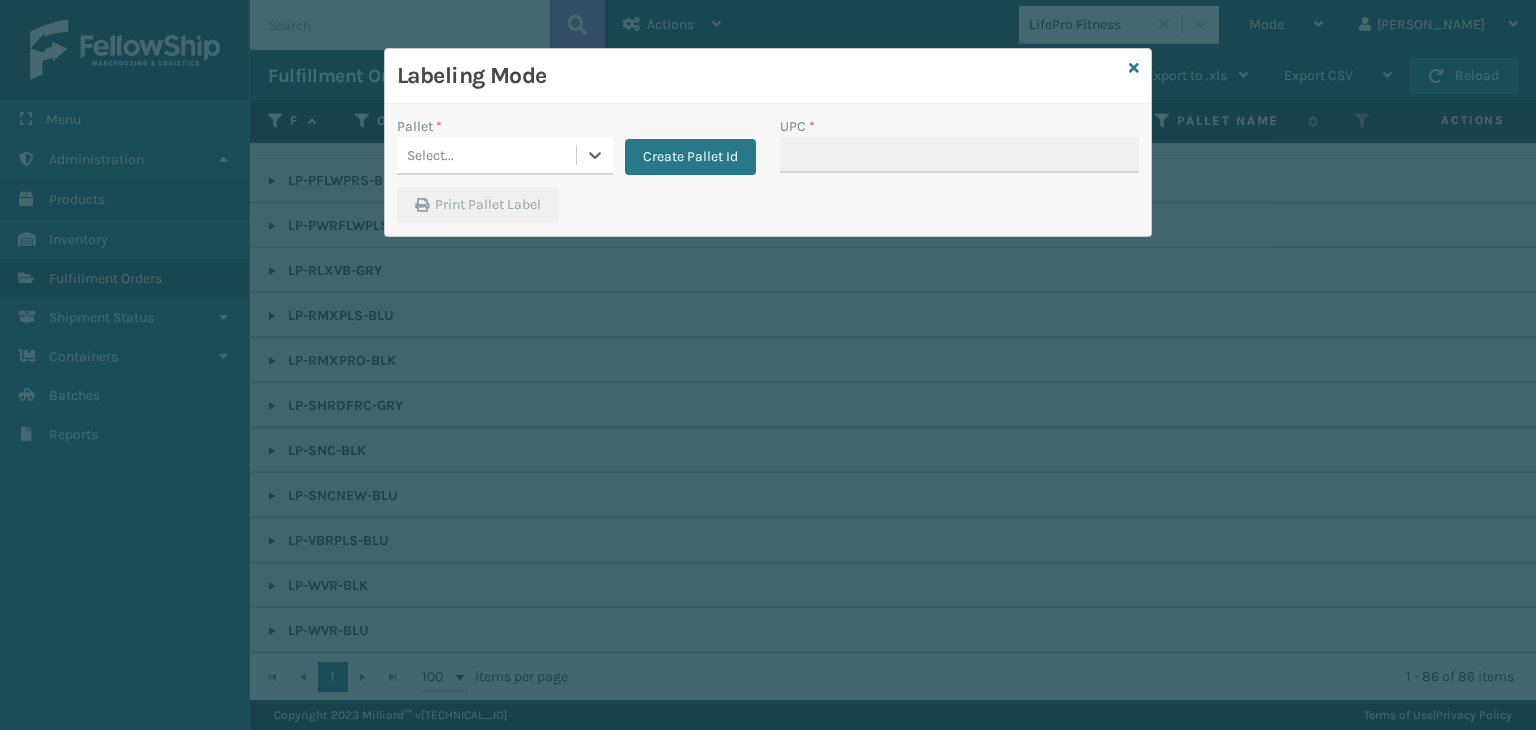 click on "Pallet   *       0 results available. Select is focused ,type to refine list, press Down to open the menu,  Select... Create Pallet Id" at bounding box center (576, 151) 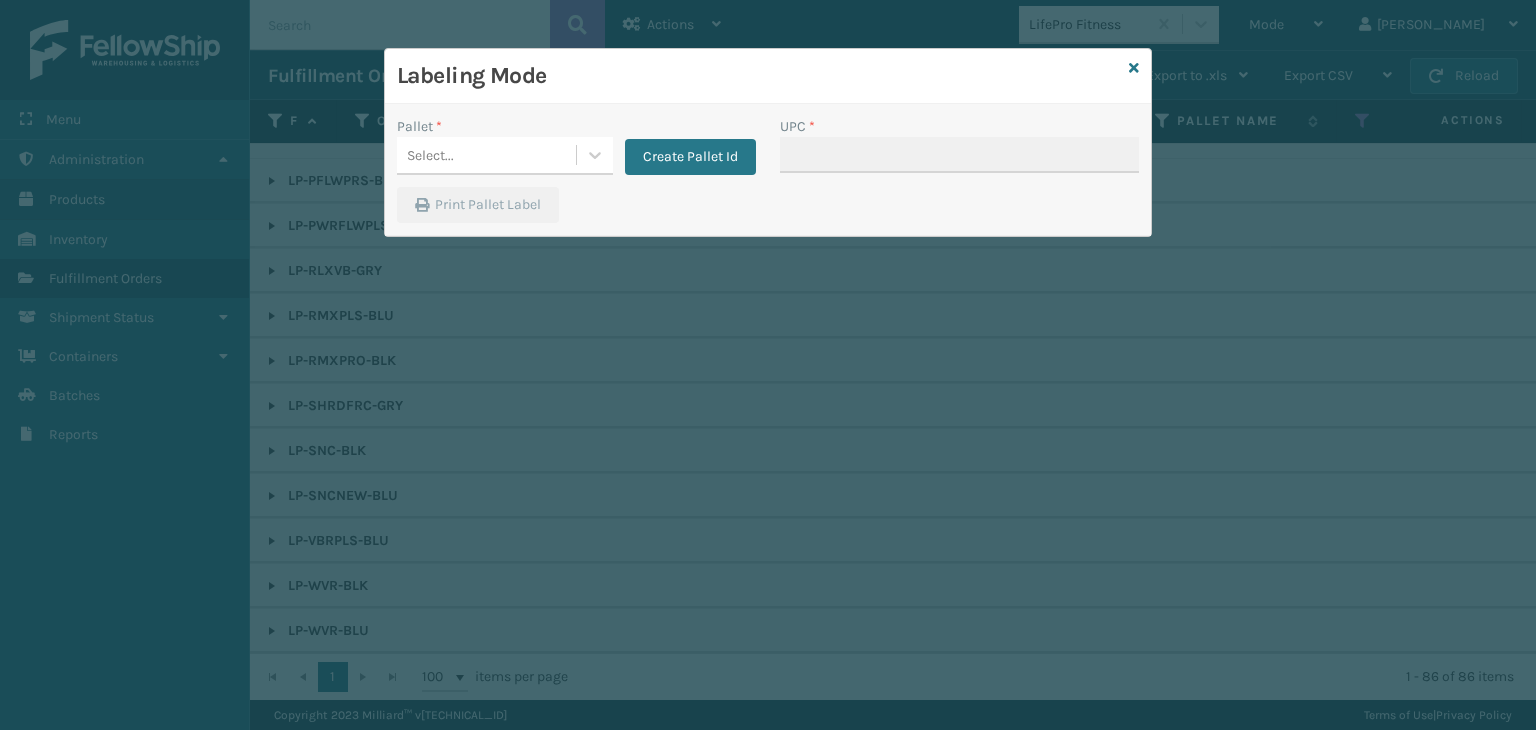 click on "Select..." at bounding box center [486, 155] 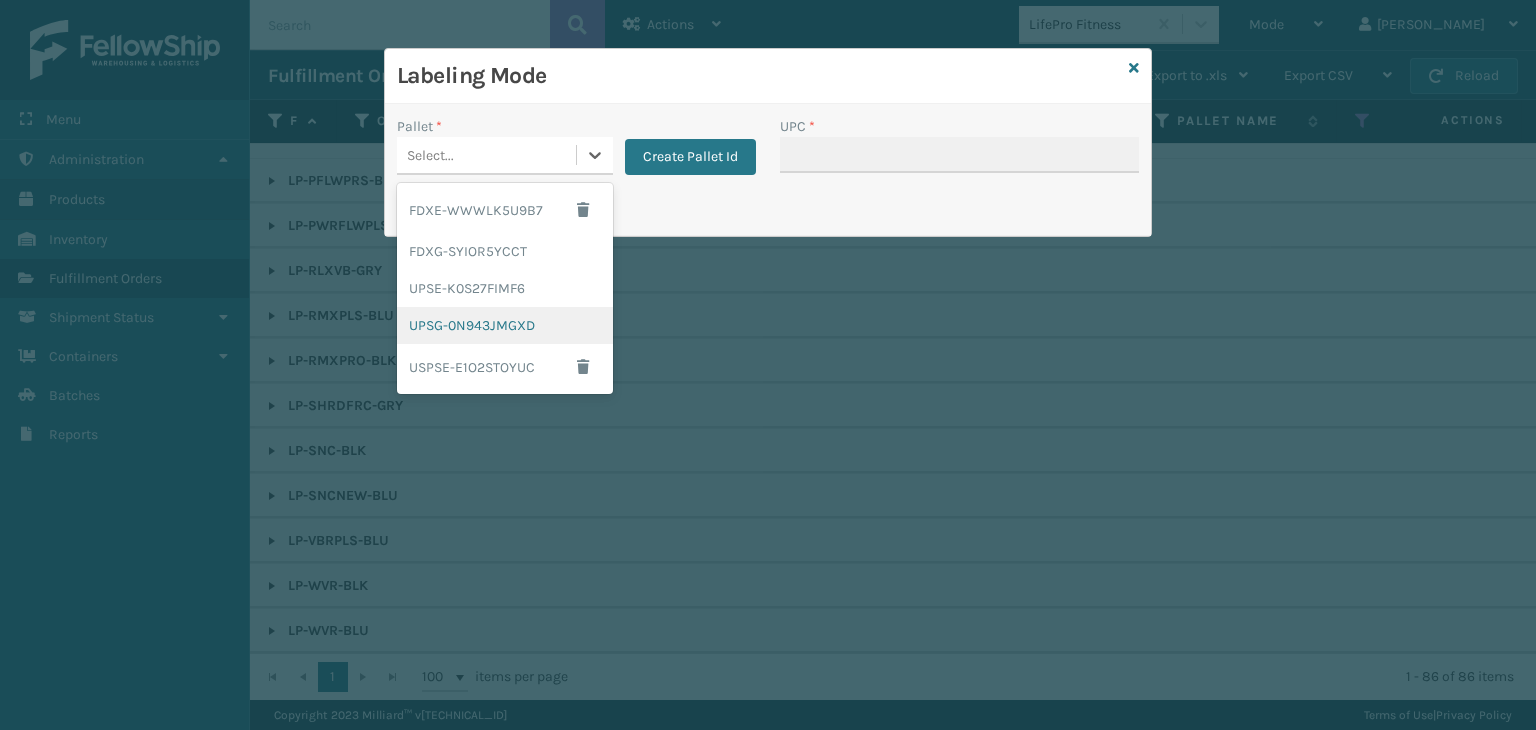 click on "UPSG-0N943JMGXD" at bounding box center [505, 325] 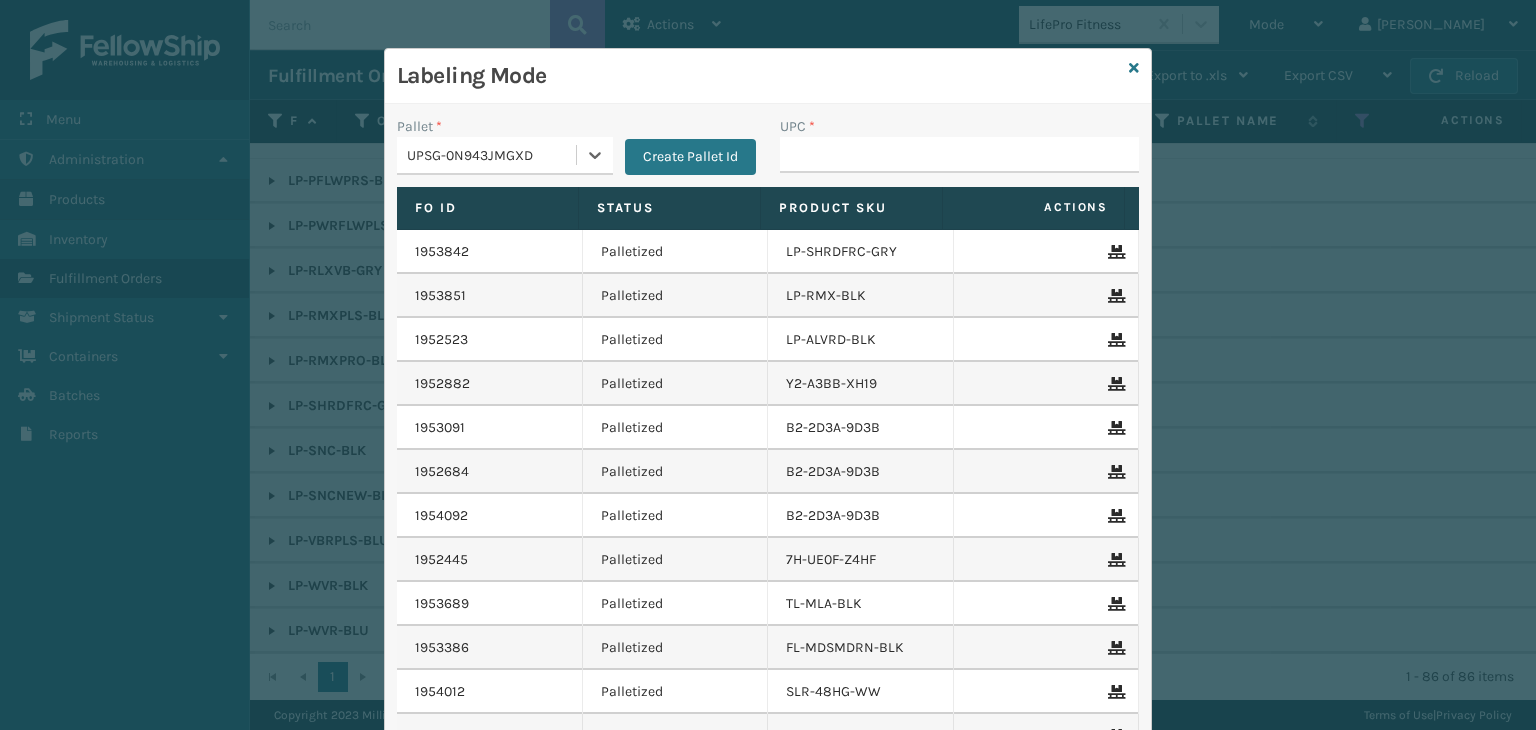 click on "UPC   *" at bounding box center (959, 151) 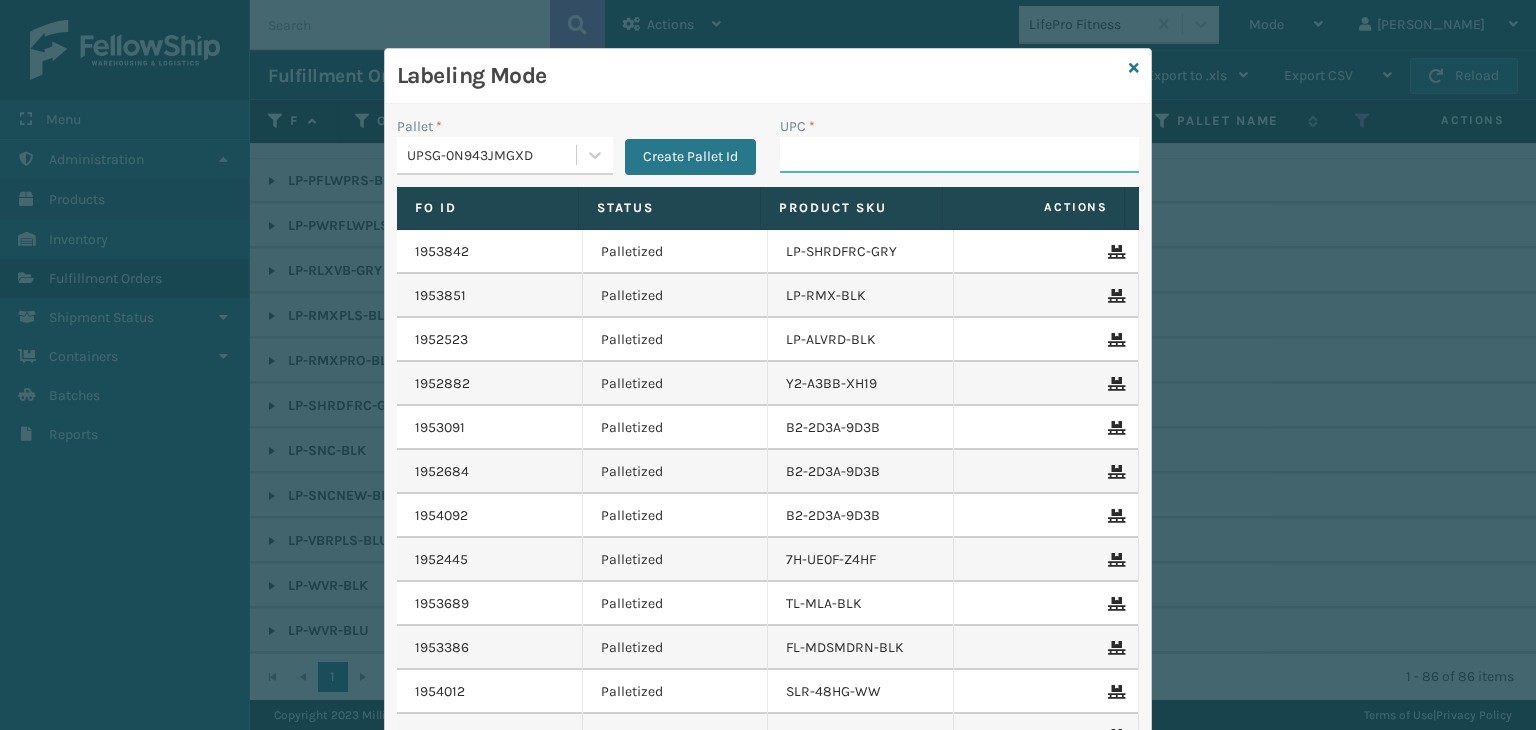 click on "UPC   *" at bounding box center [959, 155] 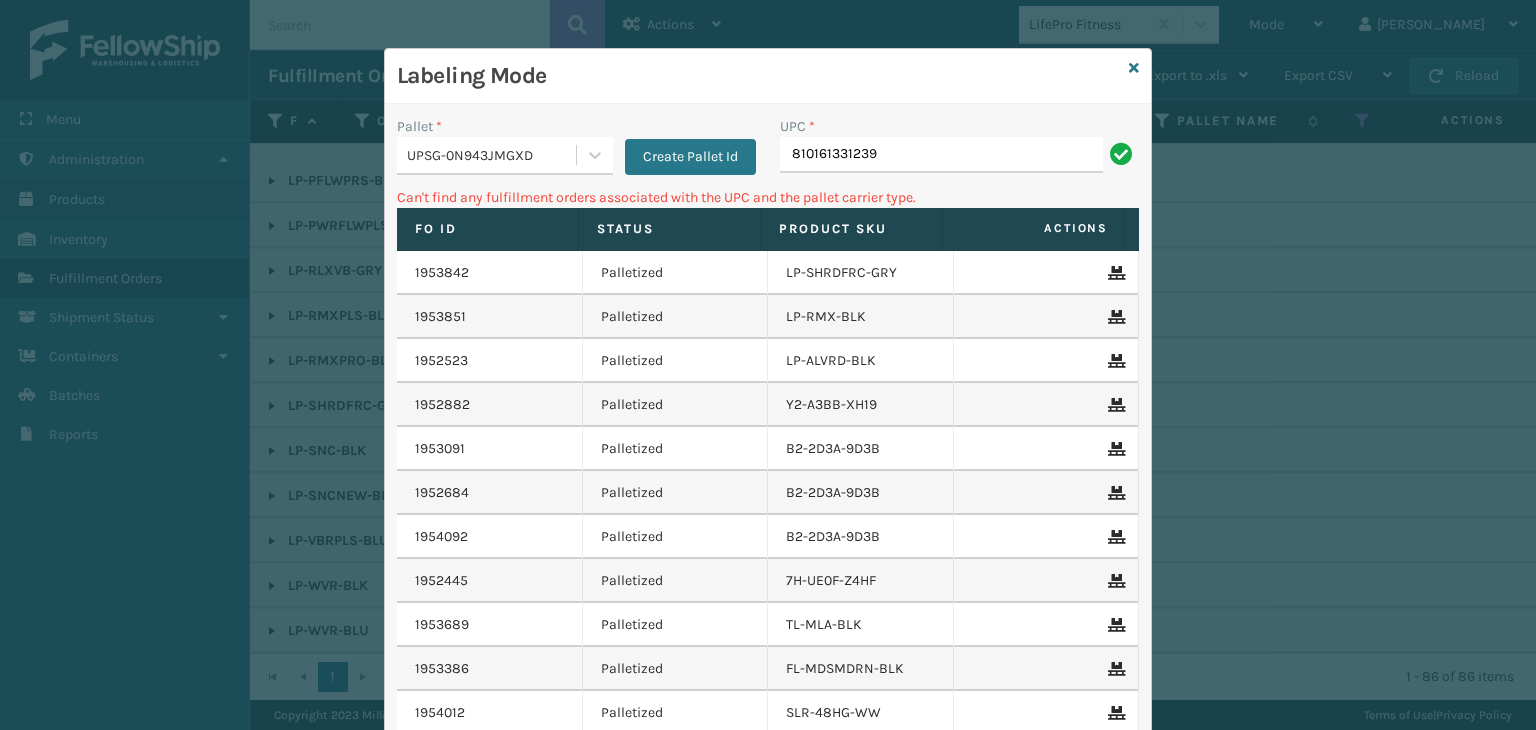 drag, startPoint x: 904, startPoint y: 161, endPoint x: 438, endPoint y: 142, distance: 466.38718 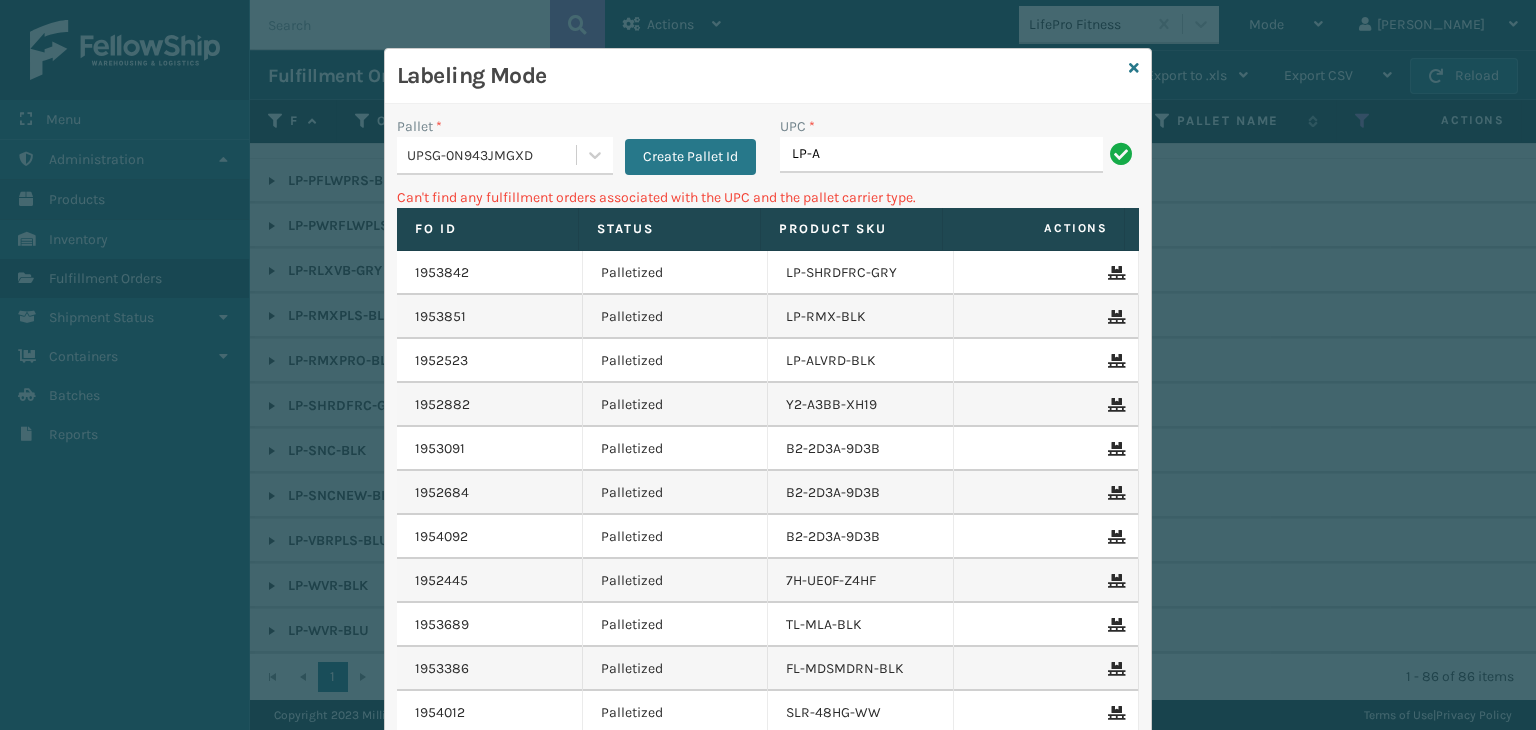 type on "LP-ALVRDPMN-BLK" 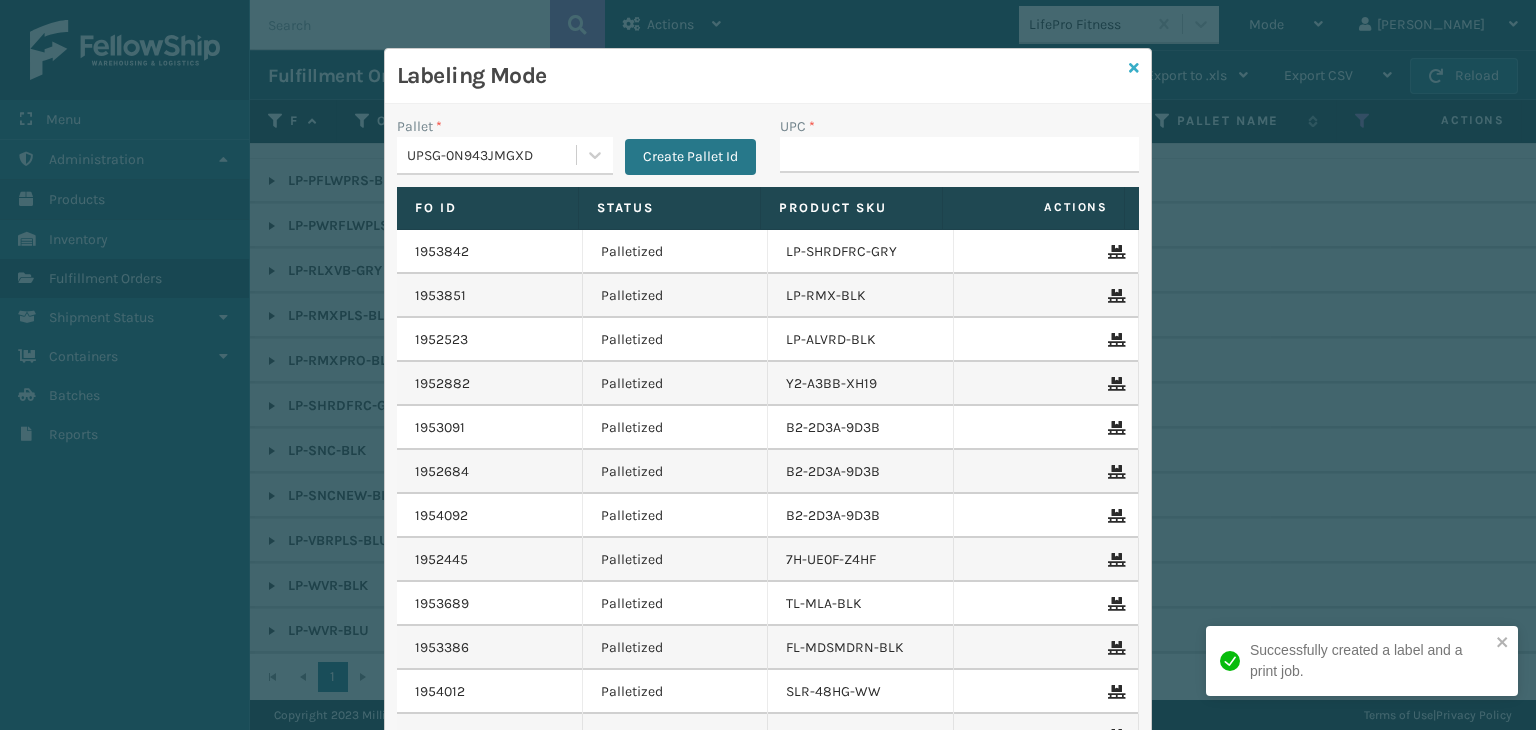 click at bounding box center [1134, 68] 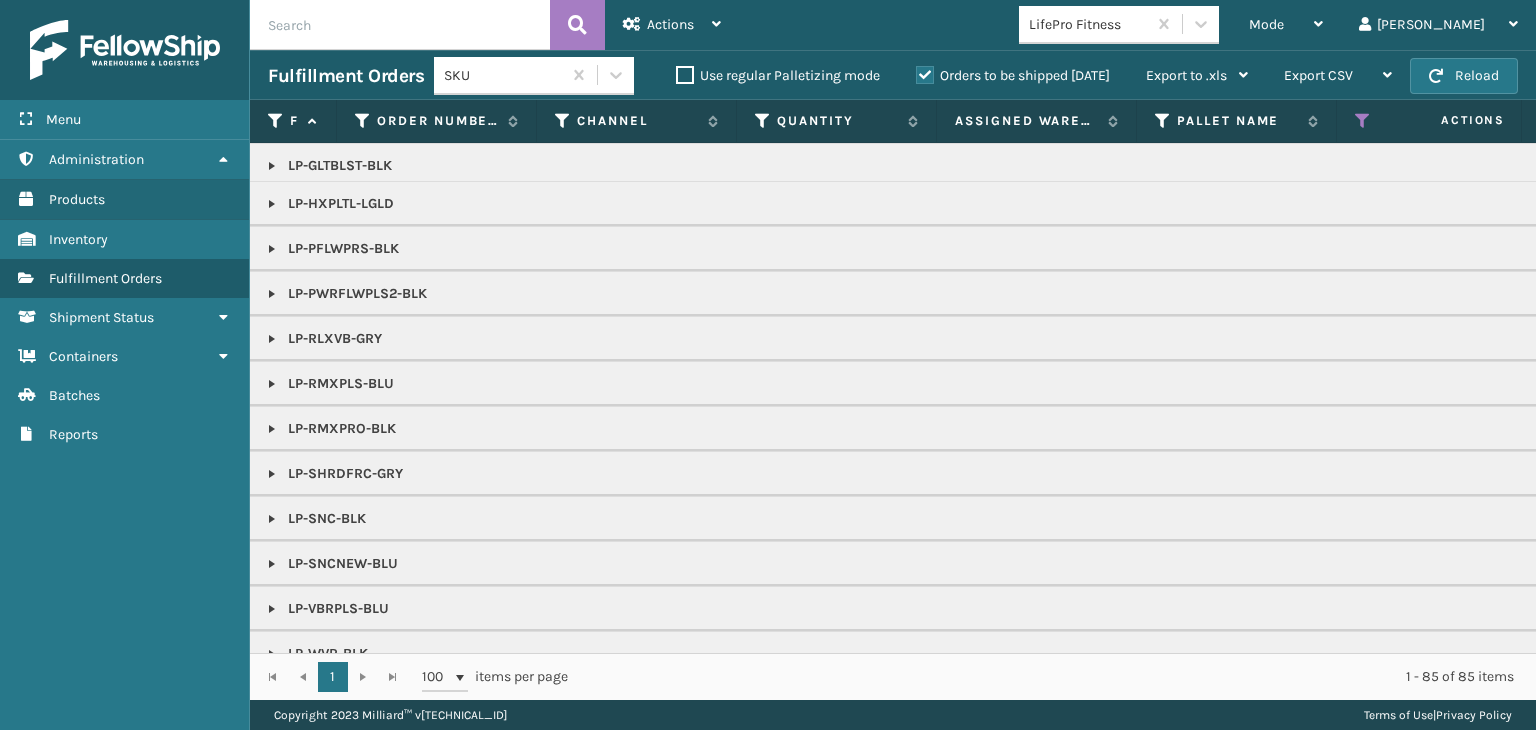 scroll, scrollTop: 100, scrollLeft: 0, axis: vertical 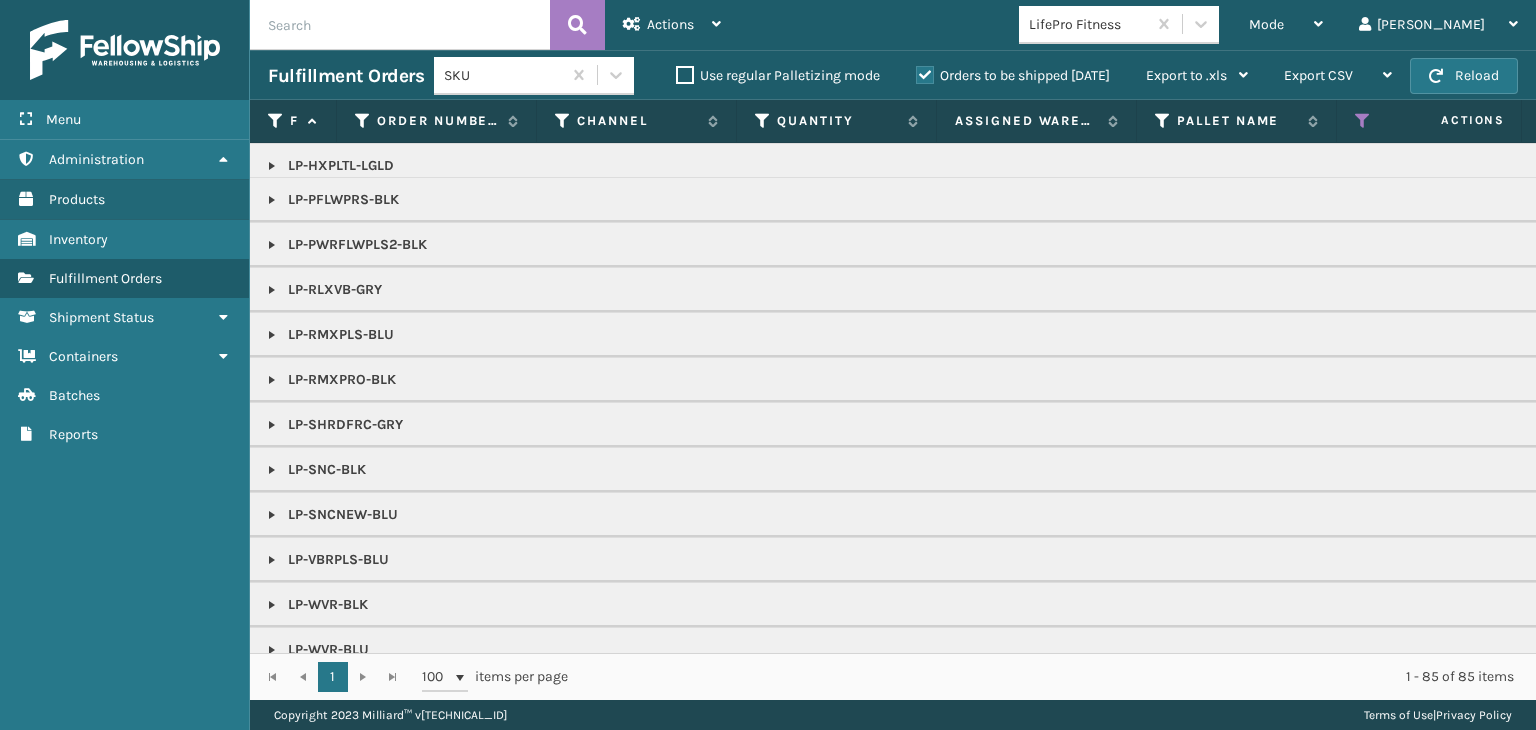click on "LP-SHRDFRC-GRY" at bounding box center (1541, 424) 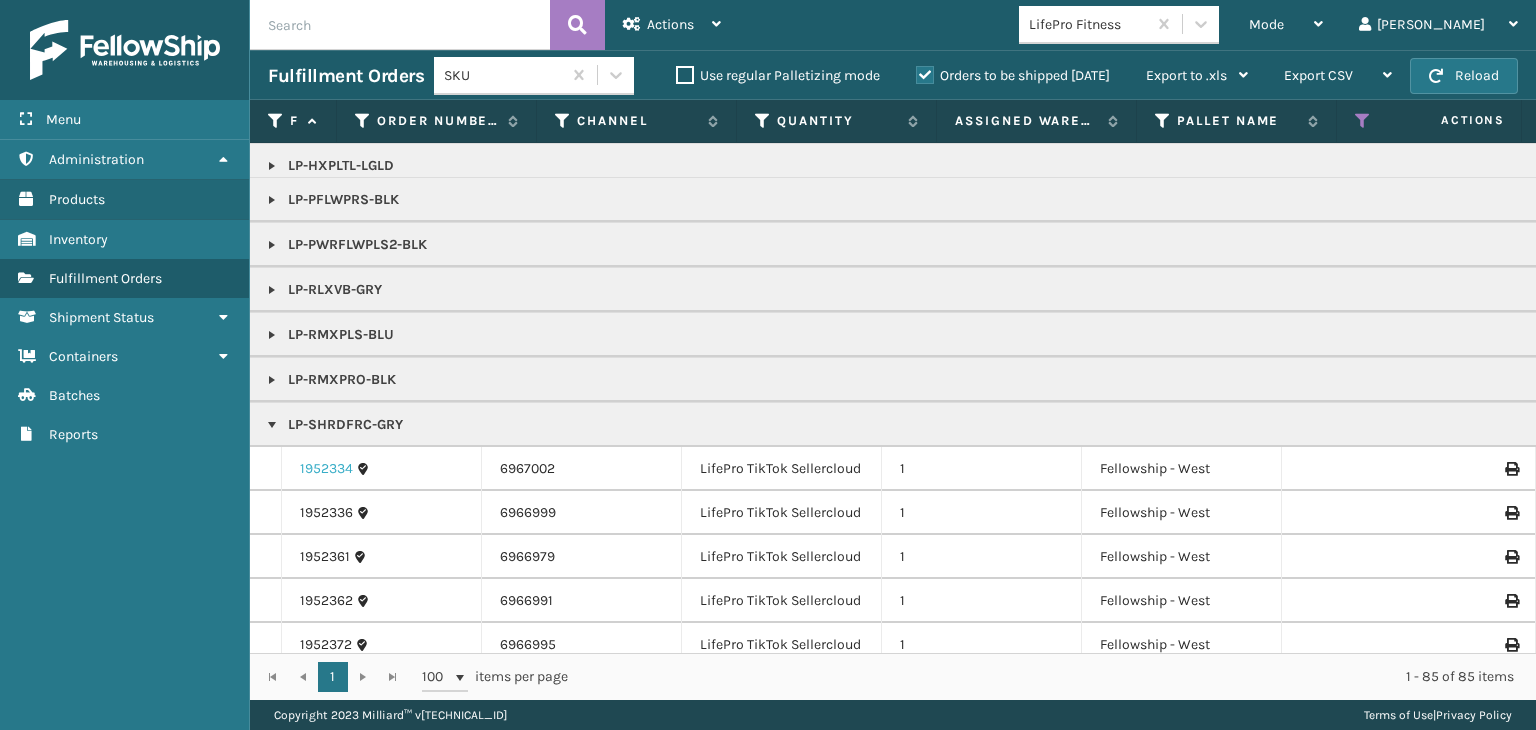 click on "1952334" at bounding box center [326, 469] 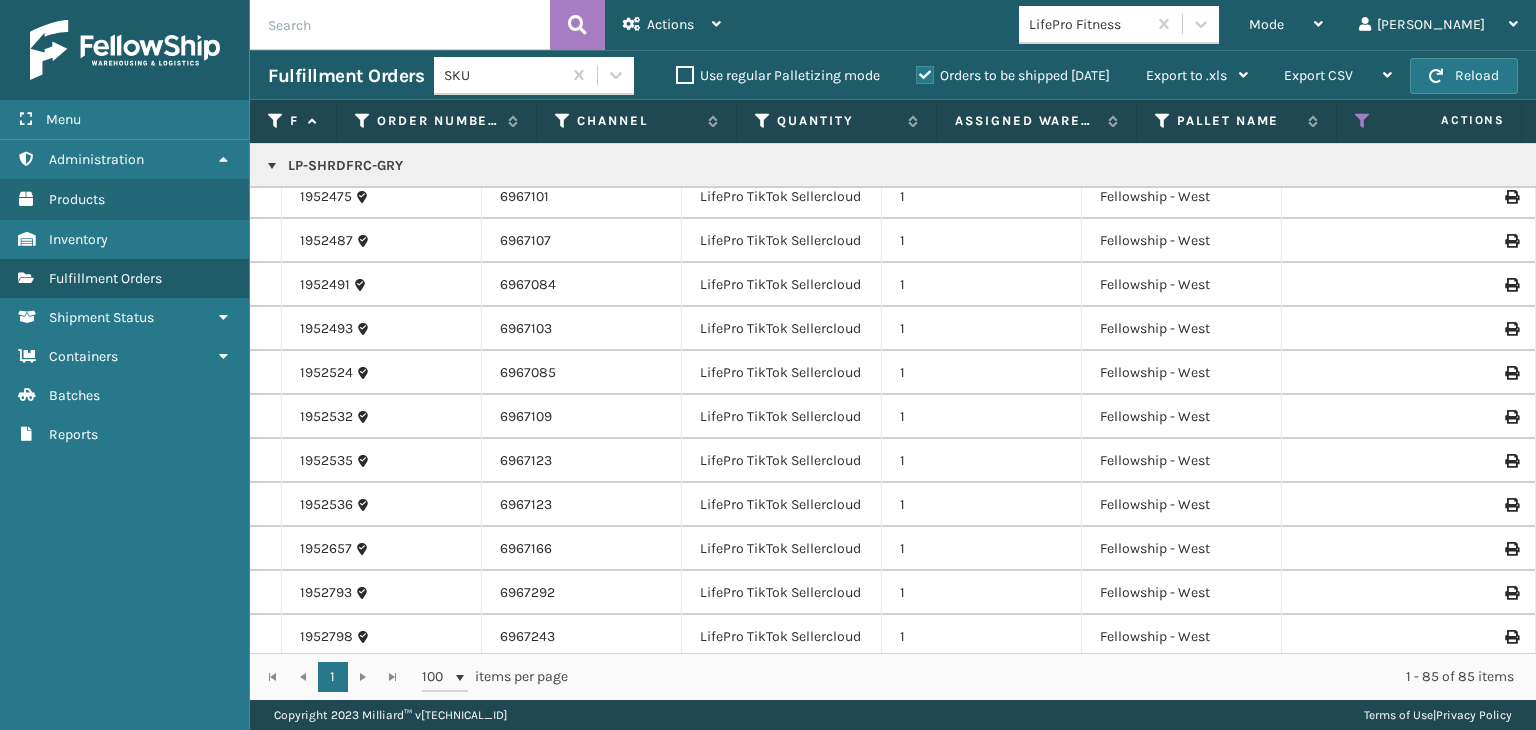 scroll, scrollTop: 865, scrollLeft: 0, axis: vertical 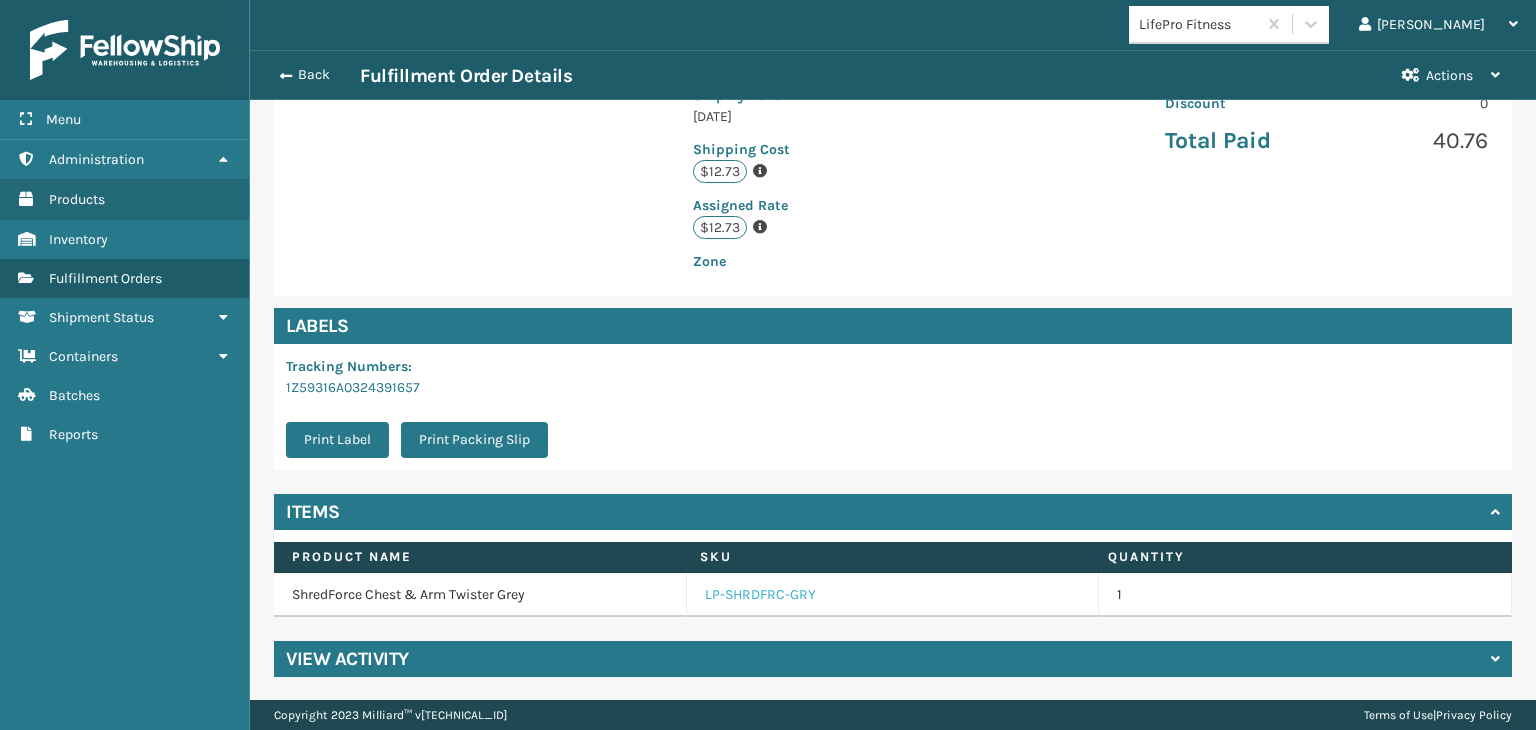 click on "LP-SHRDFRC-GRY" at bounding box center [760, 595] 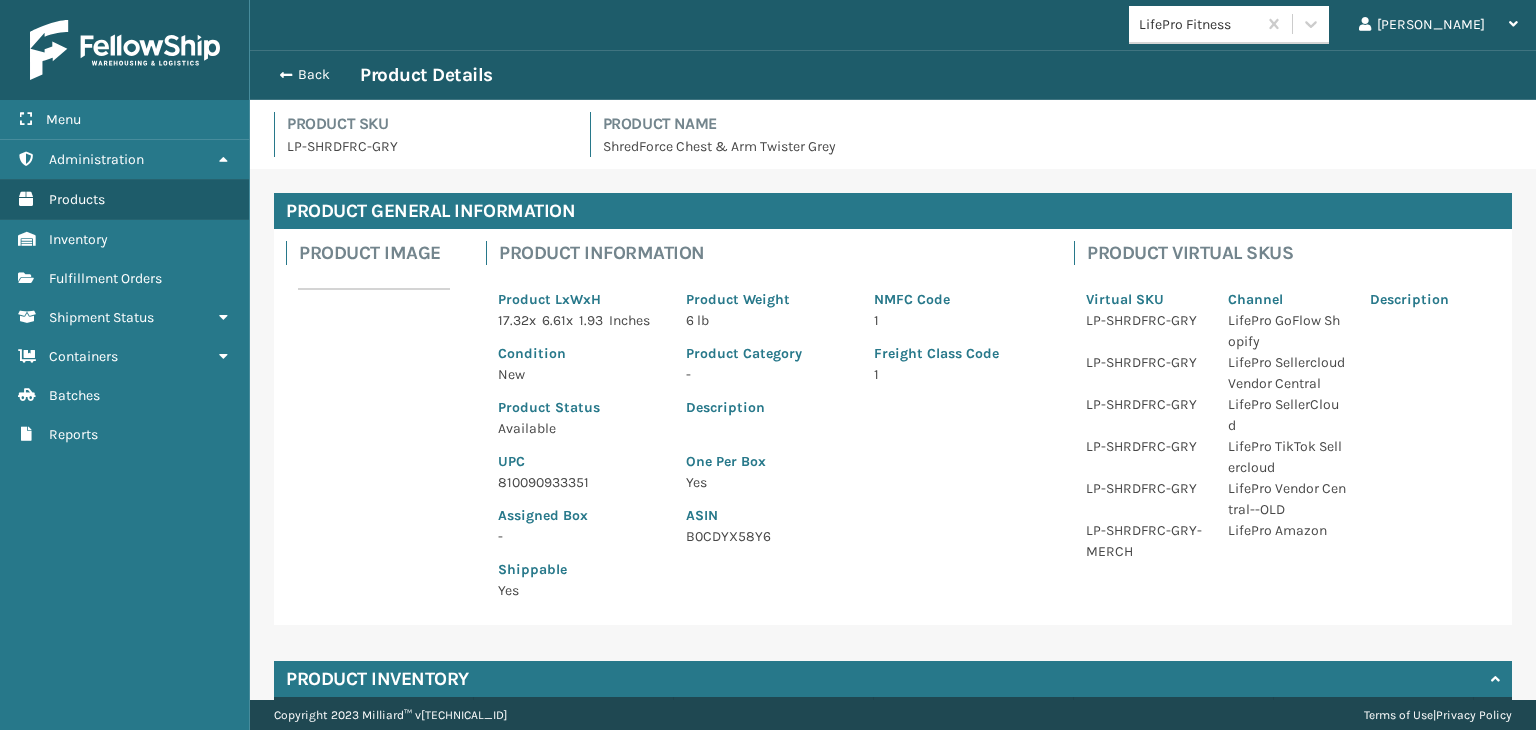 click on "810090933351" at bounding box center [580, 482] 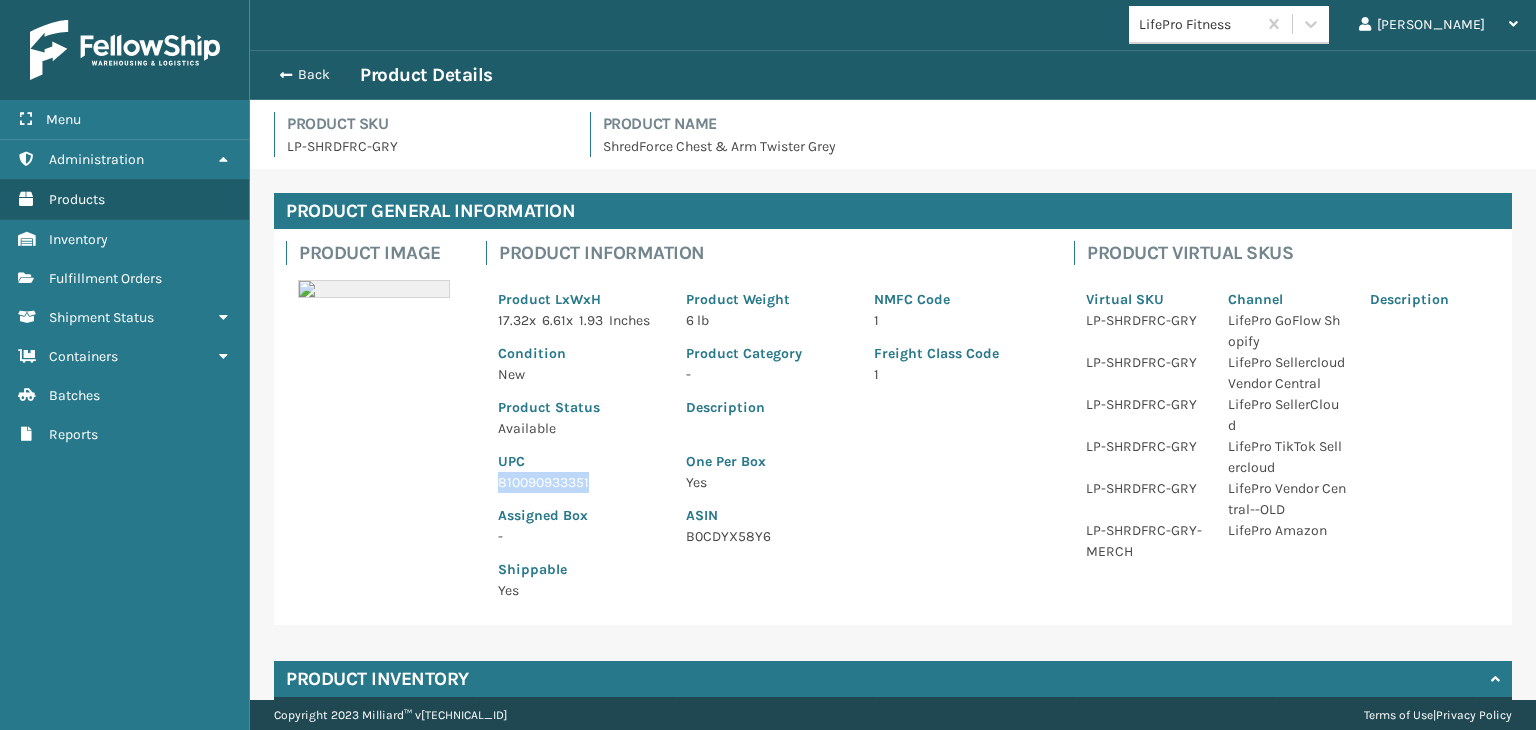 click on "810090933351" at bounding box center (580, 482) 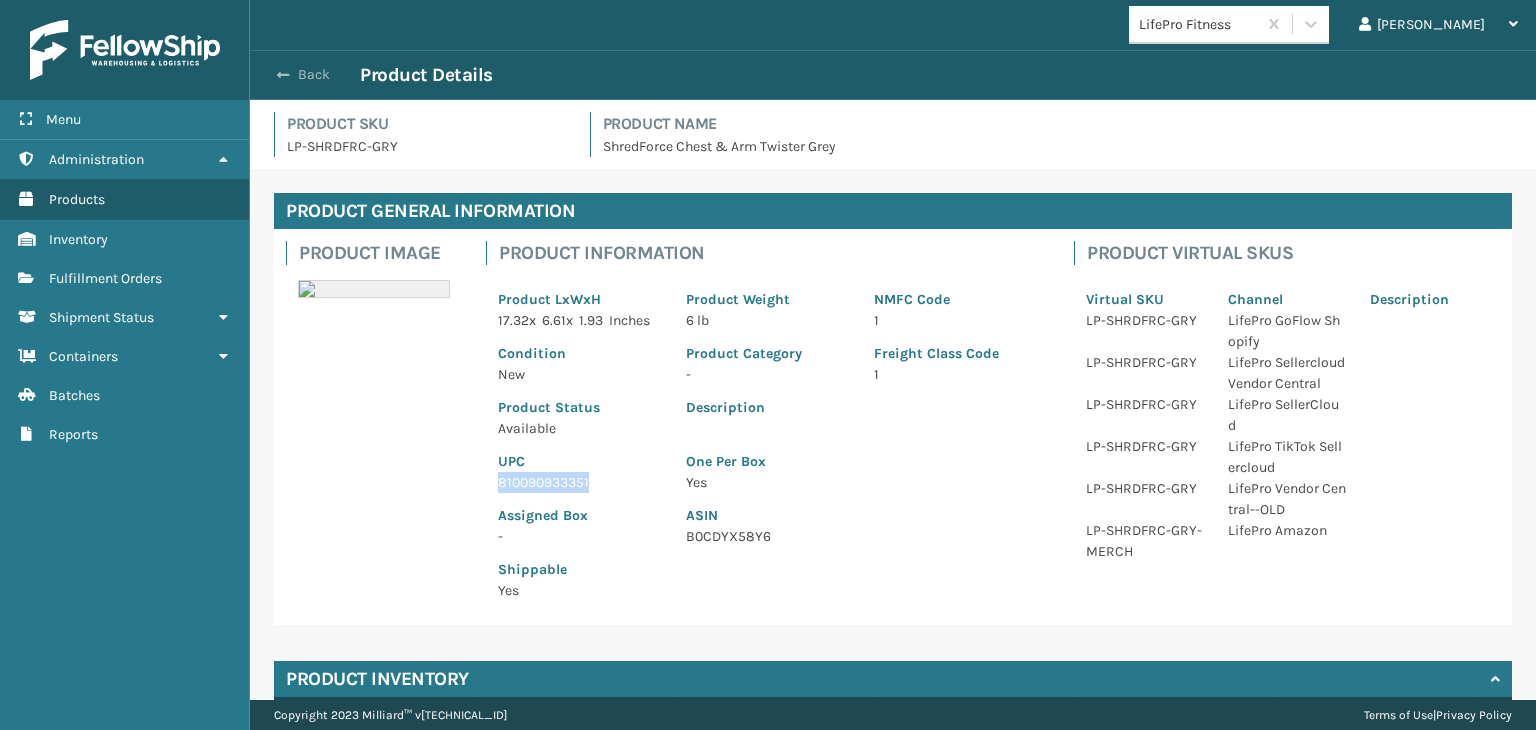 click on "Back" at bounding box center [314, 75] 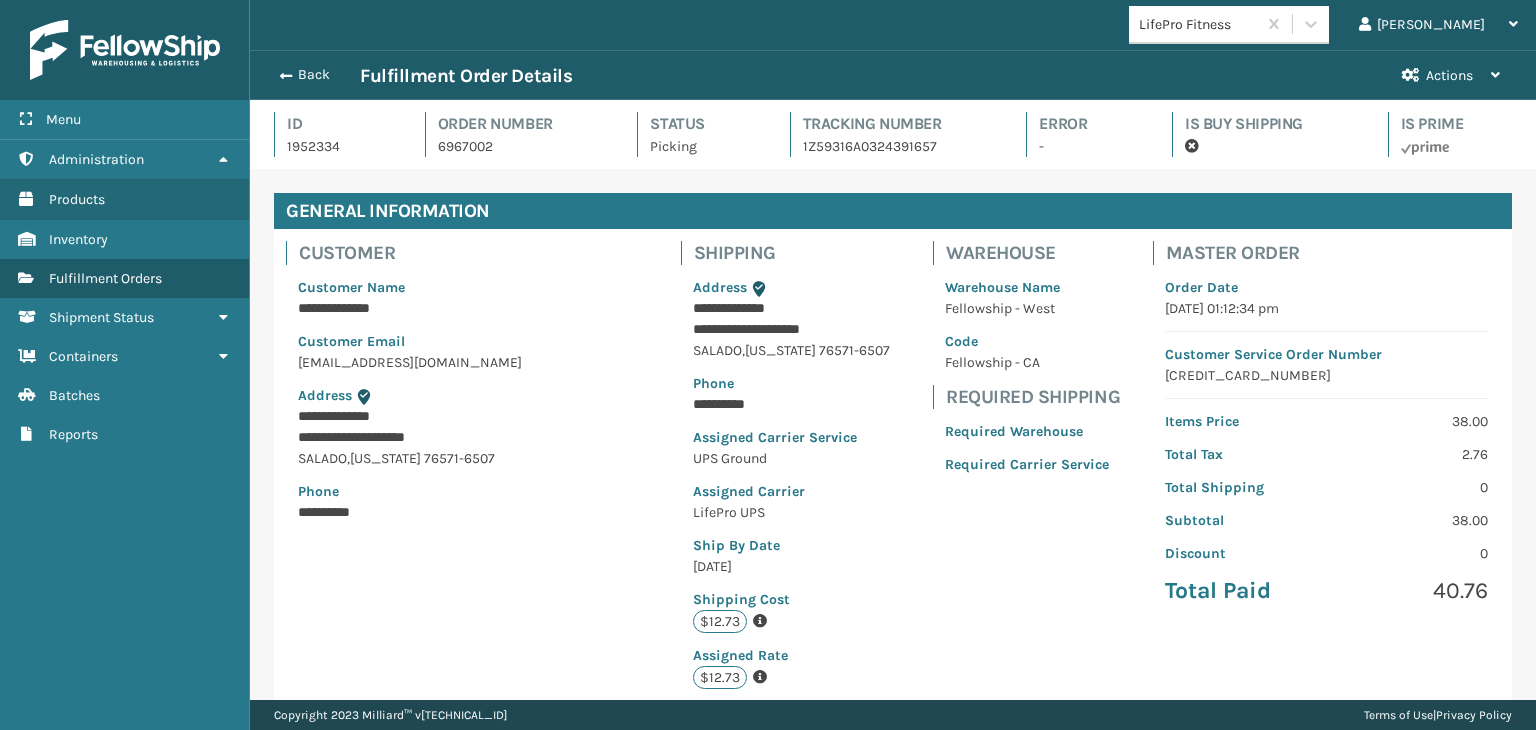 scroll, scrollTop: 99951, scrollLeft: 98713, axis: both 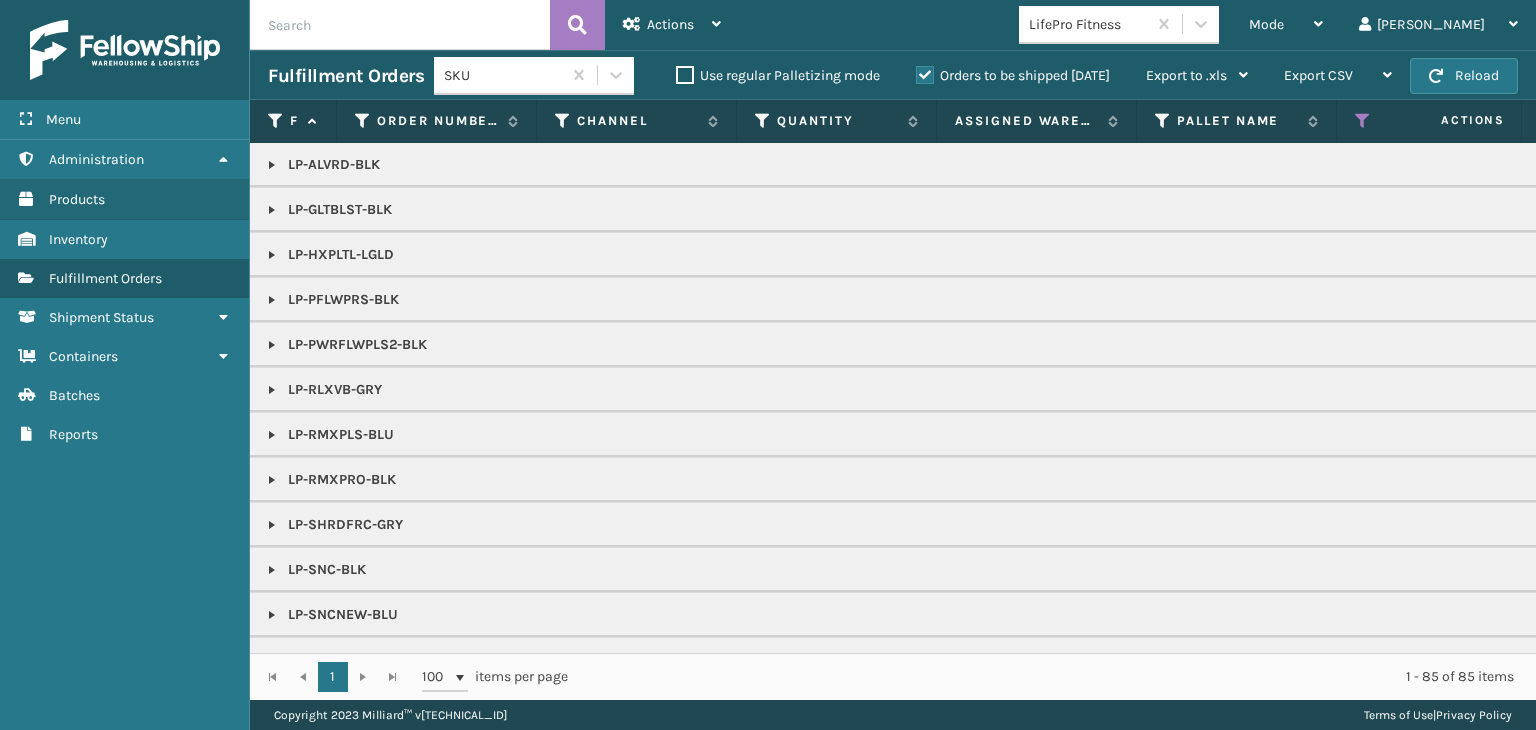 click on "Mode" at bounding box center (1266, 24) 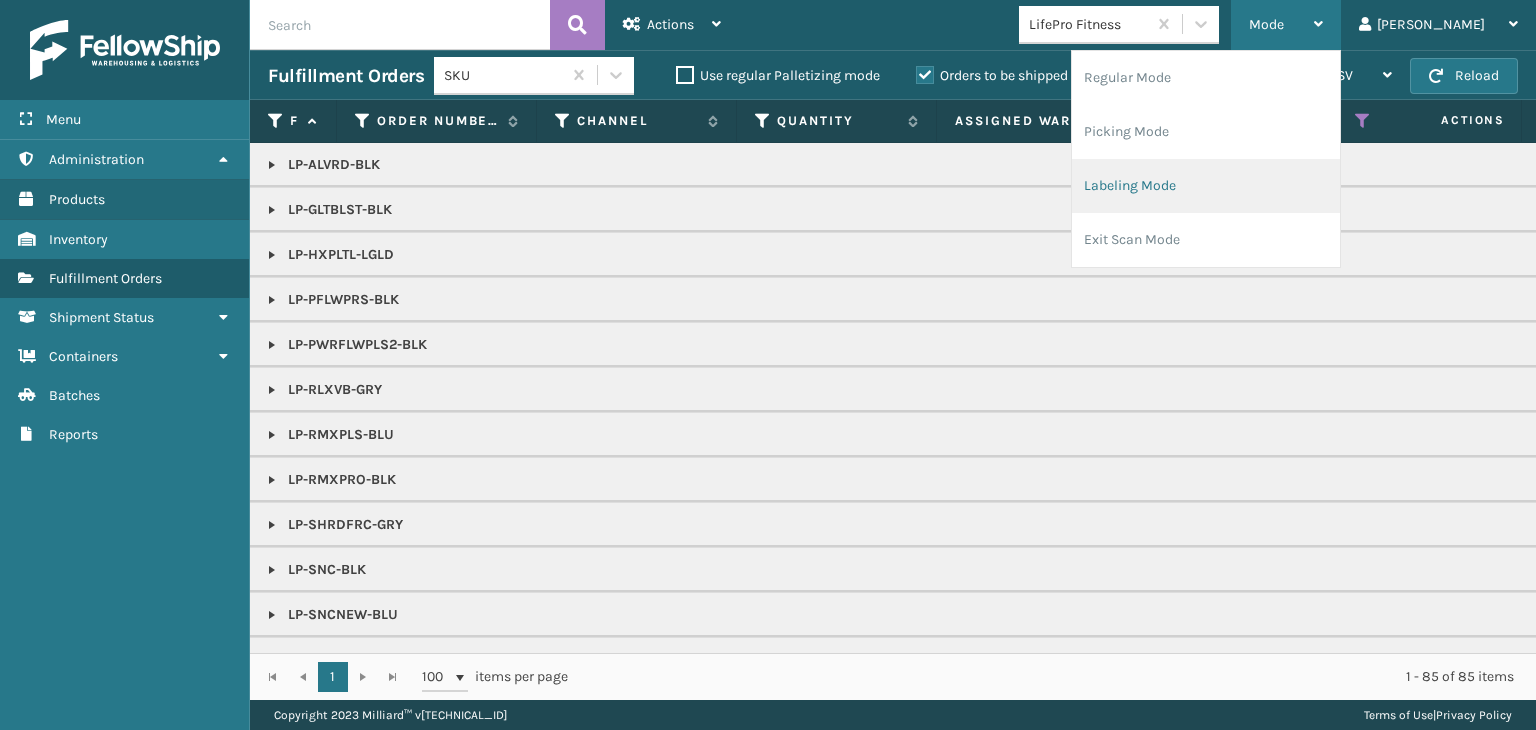 click on "Labeling Mode" at bounding box center (1206, 186) 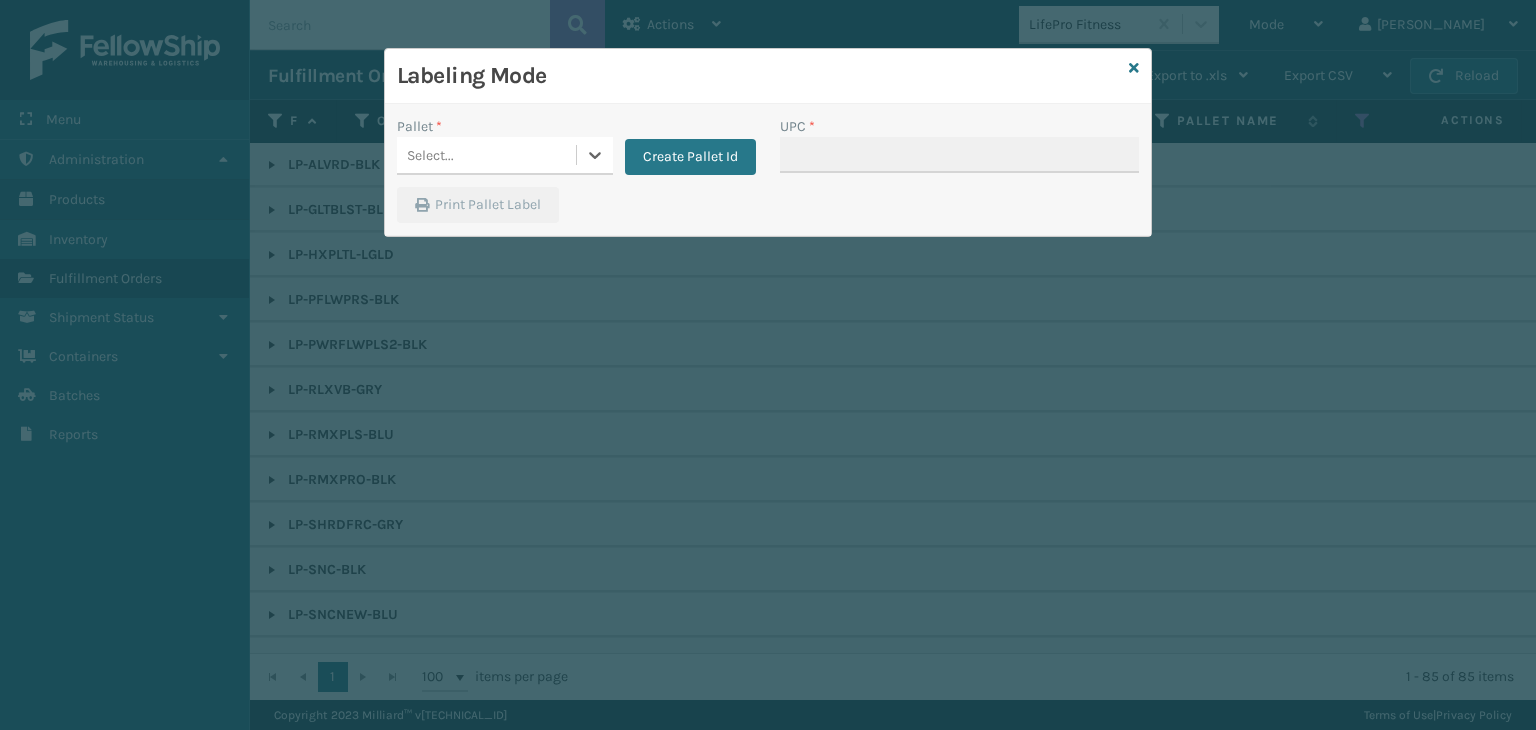 click on "Select..." at bounding box center [486, 155] 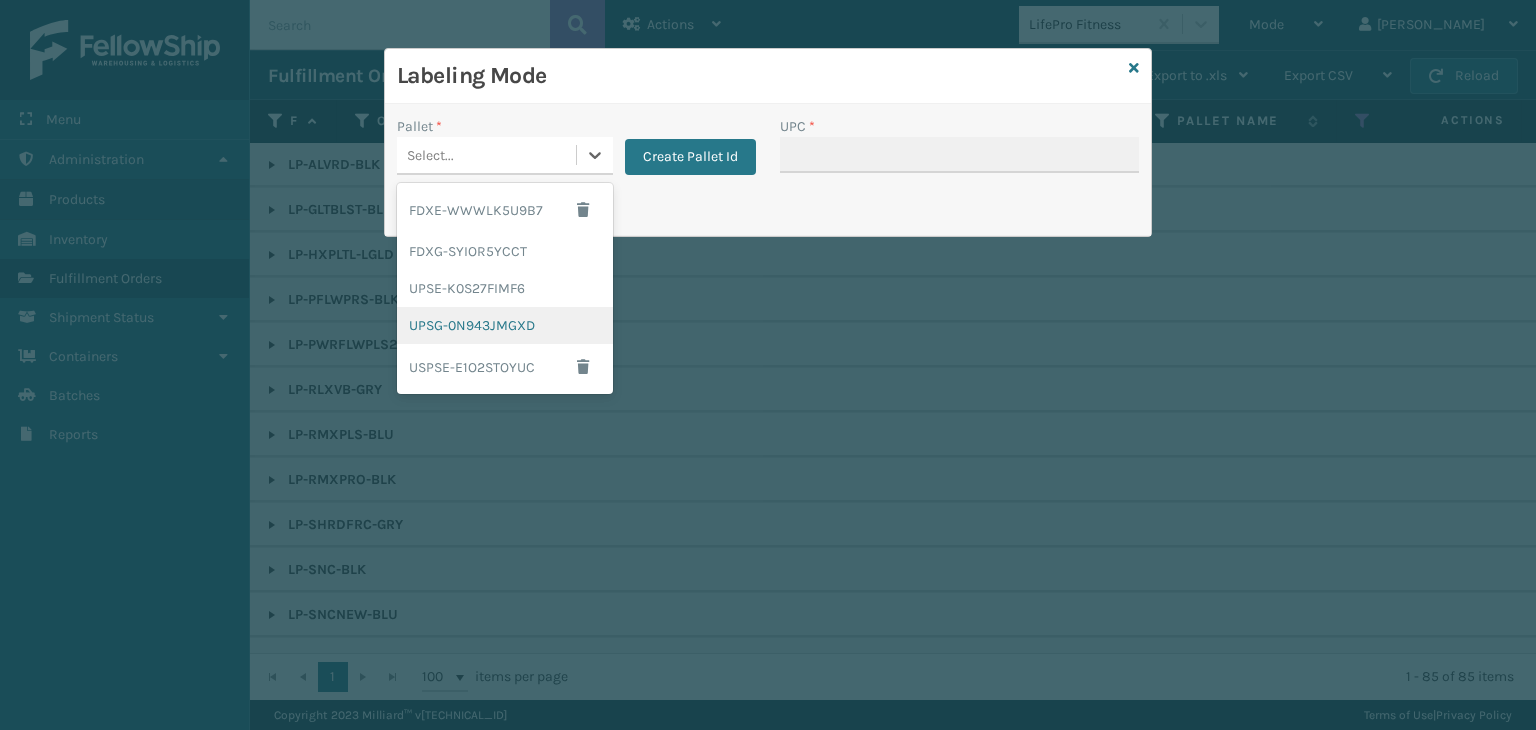 click on "UPSG-0N943JMGXD" at bounding box center [505, 325] 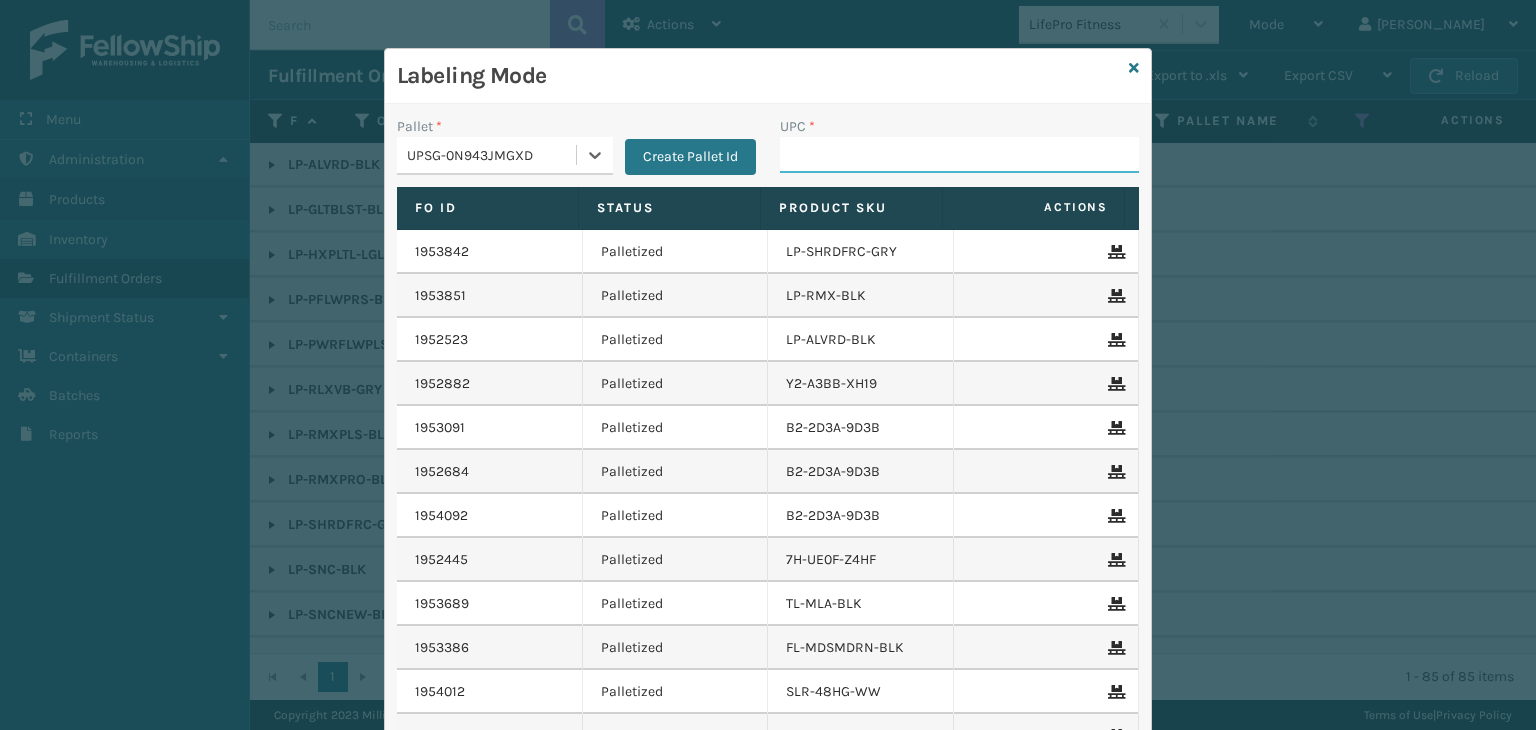 click on "UPC   *" at bounding box center [959, 155] 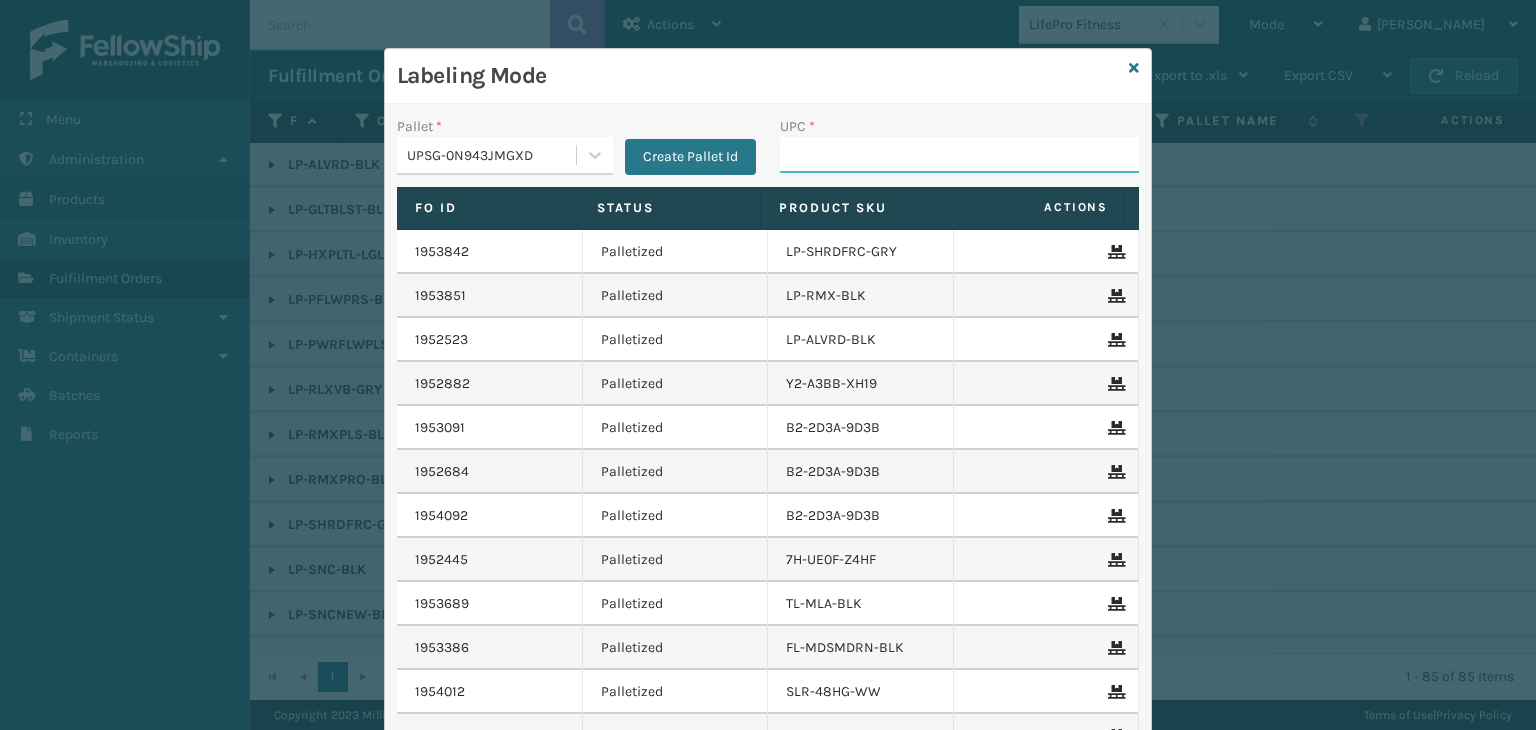 paste on "810090933351" 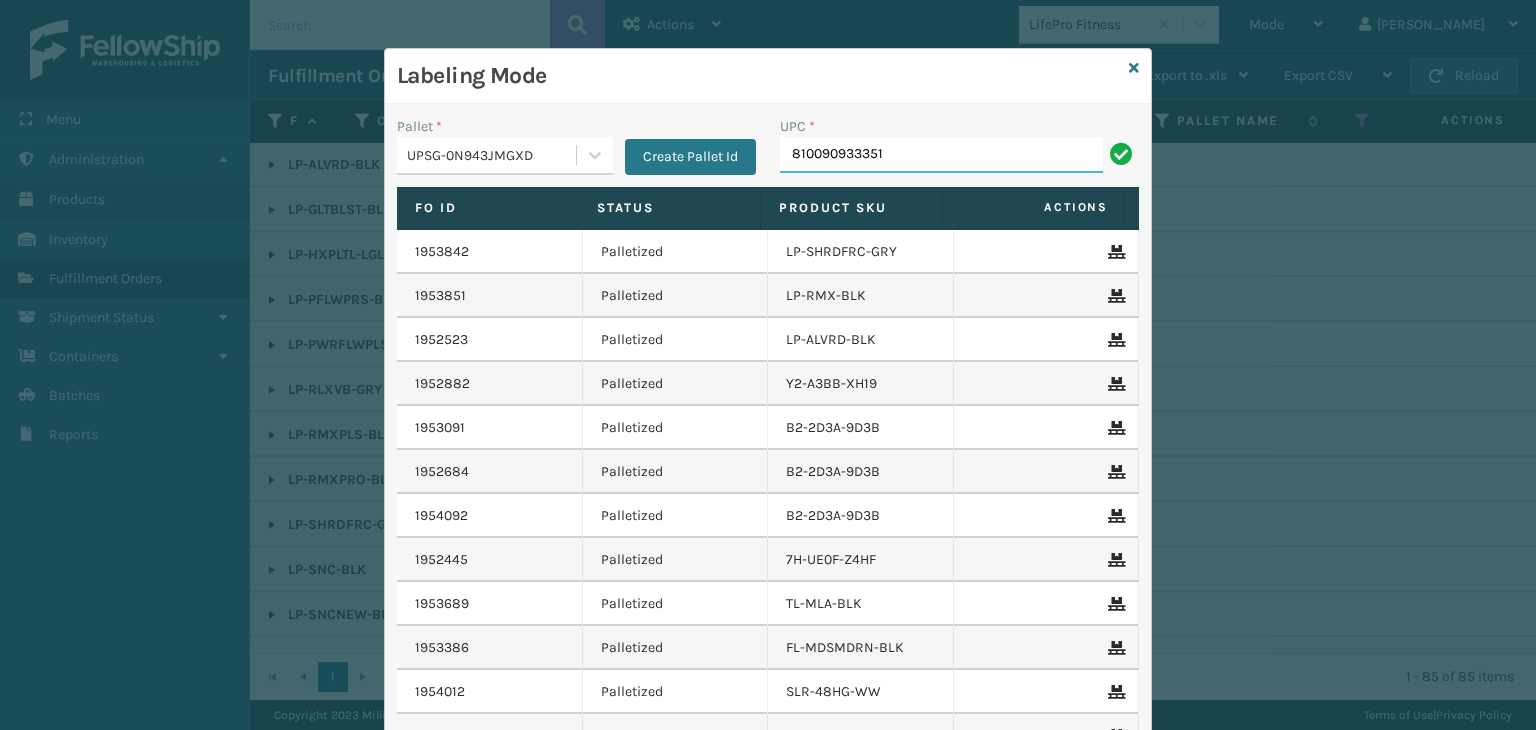 type on "810090933351" 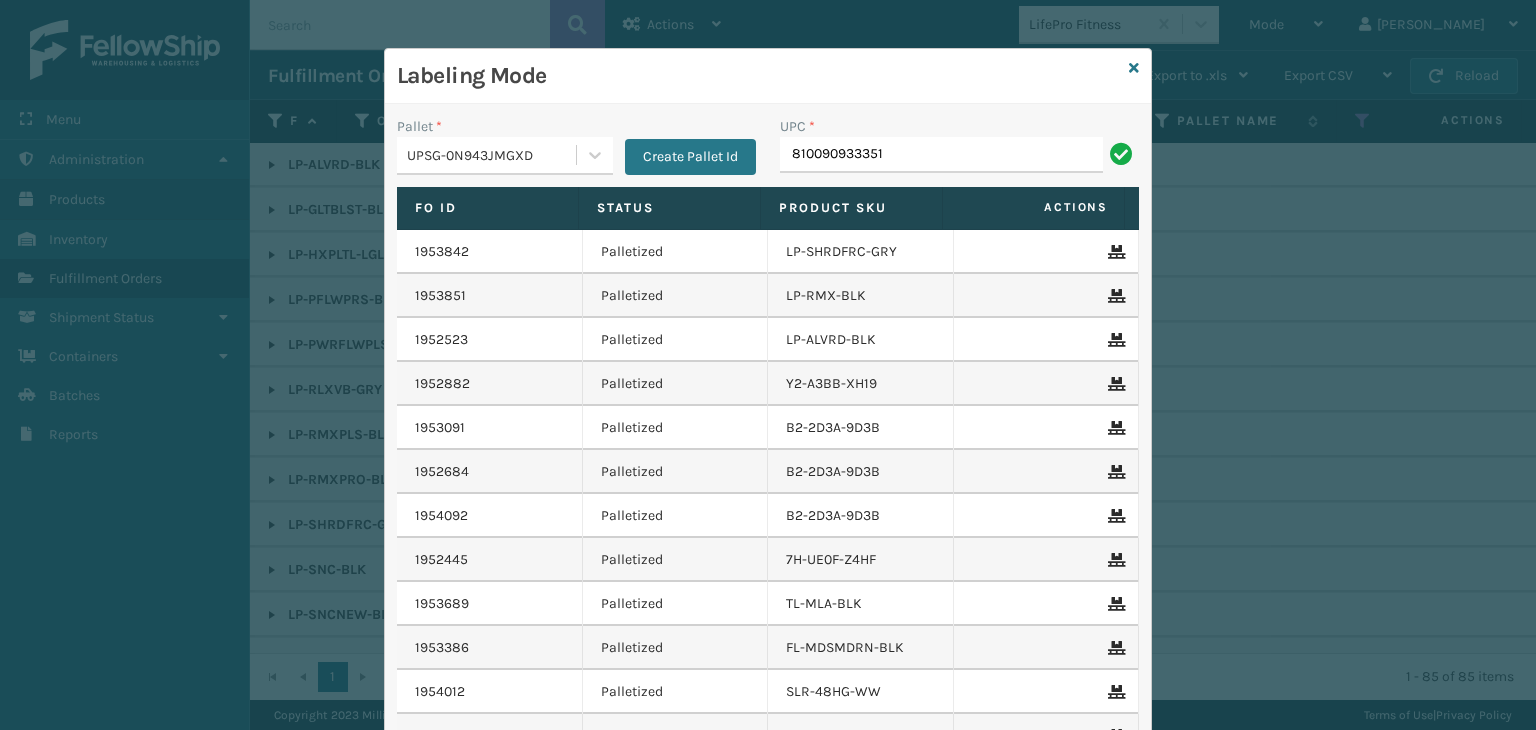type on "810090933351" 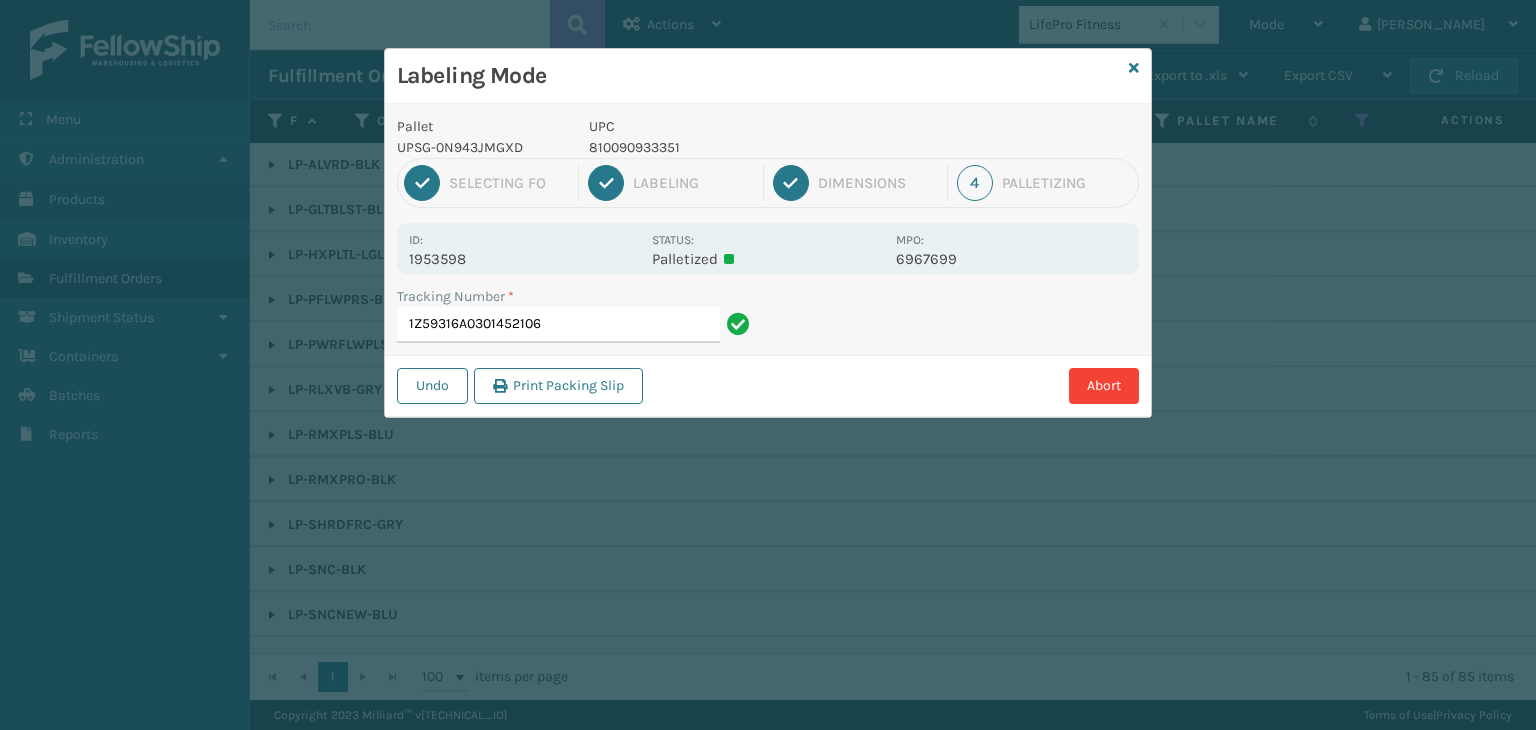 type on "1Z59316A0301452106810090933351" 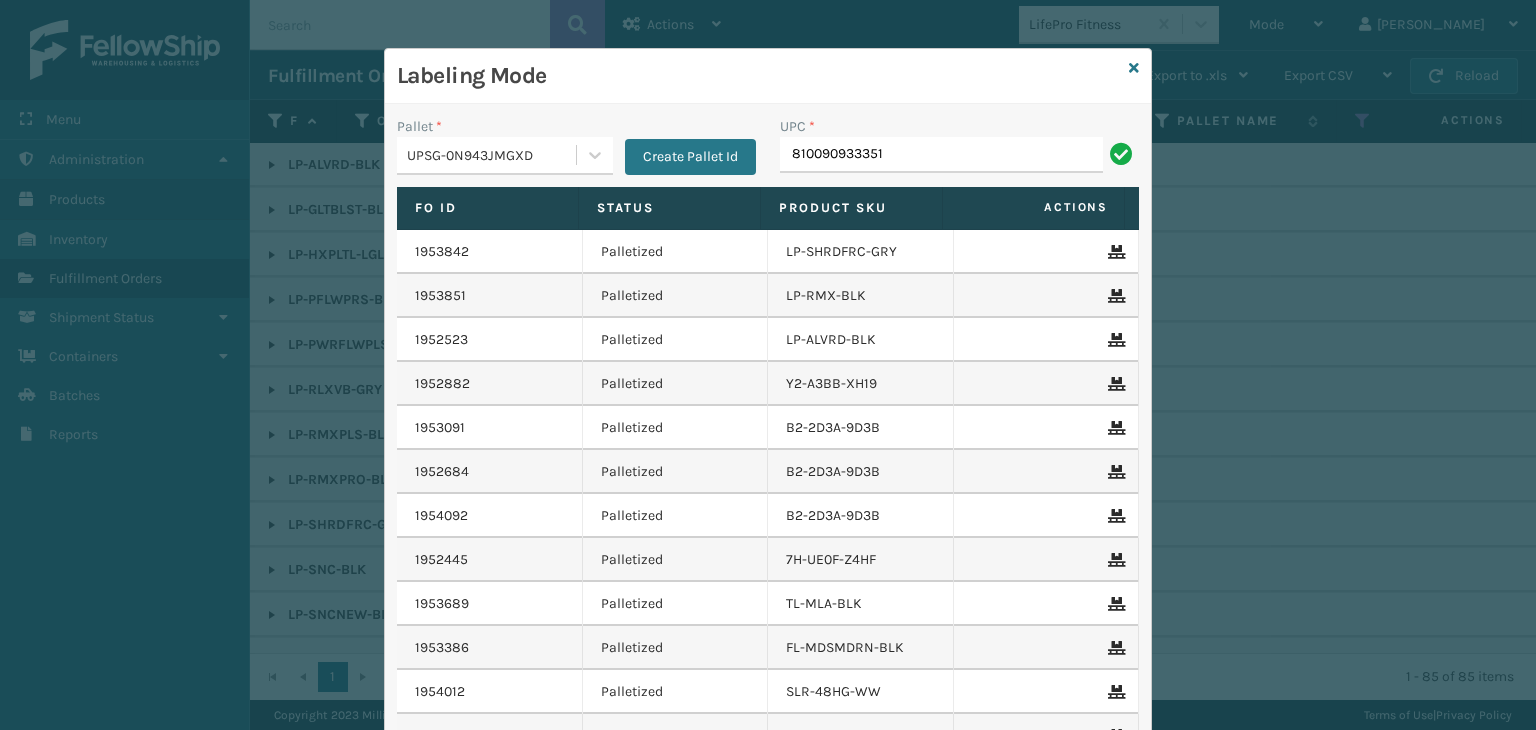 type on "810090933351" 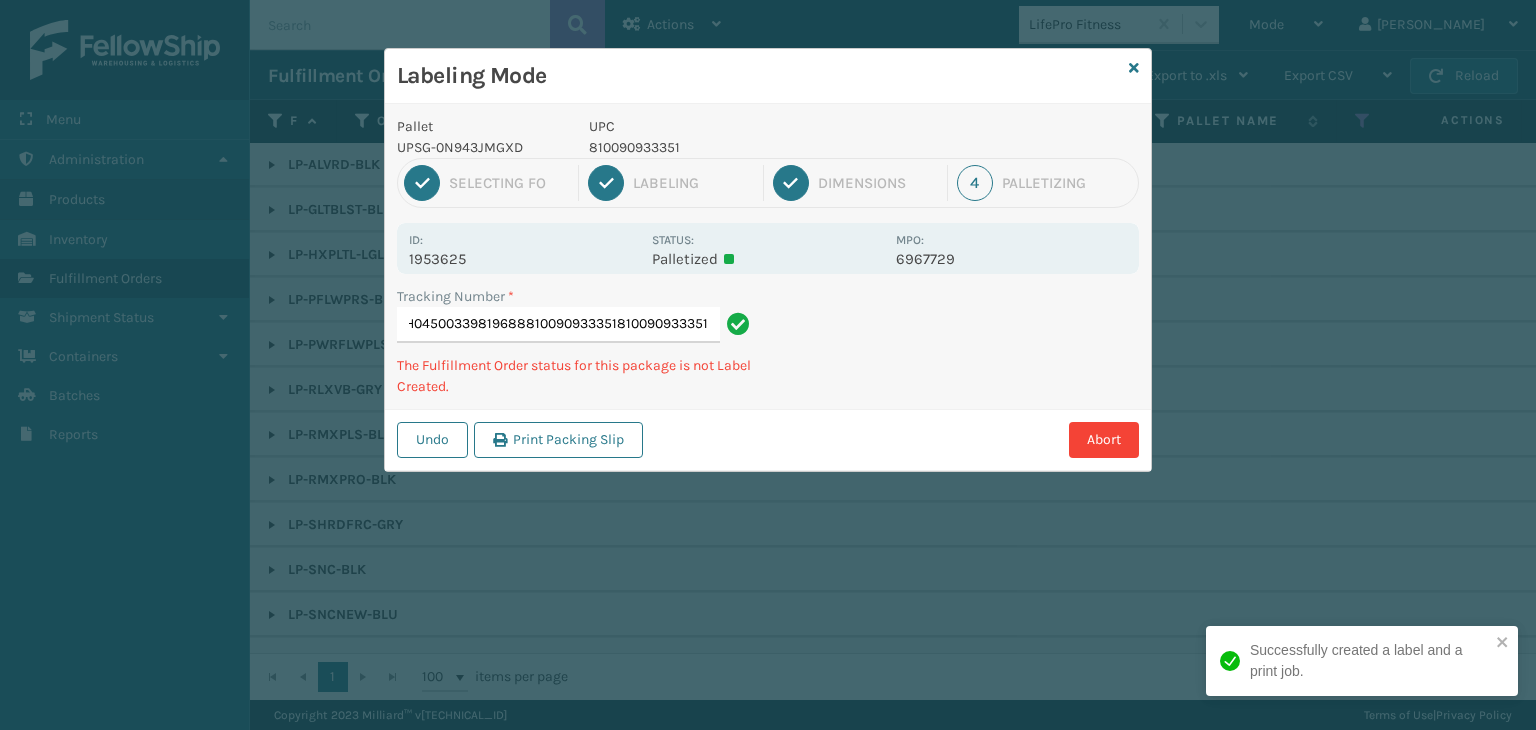type on "1ZXH04500339819688810090933351810090933351810090933351" 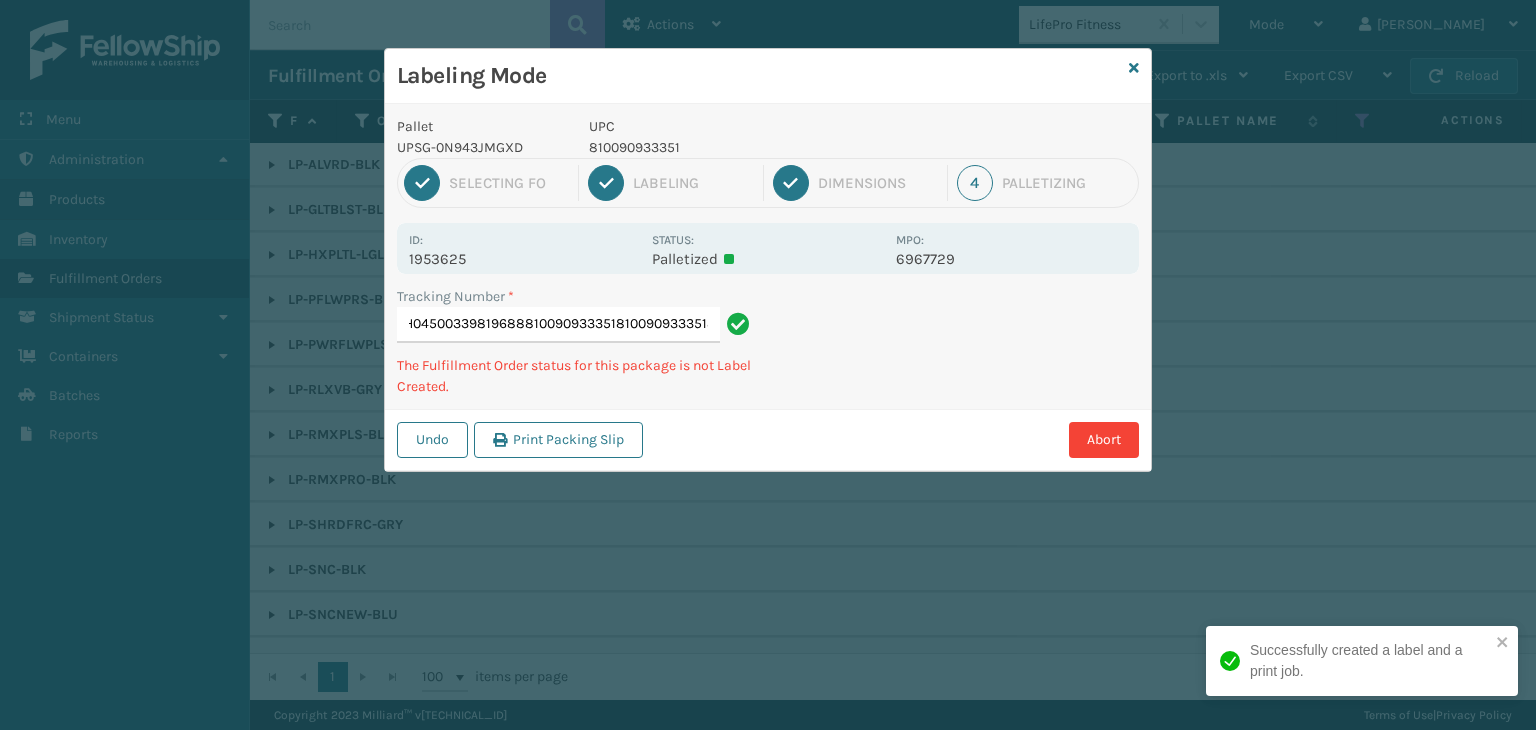 scroll, scrollTop: 0, scrollLeft: 119, axis: horizontal 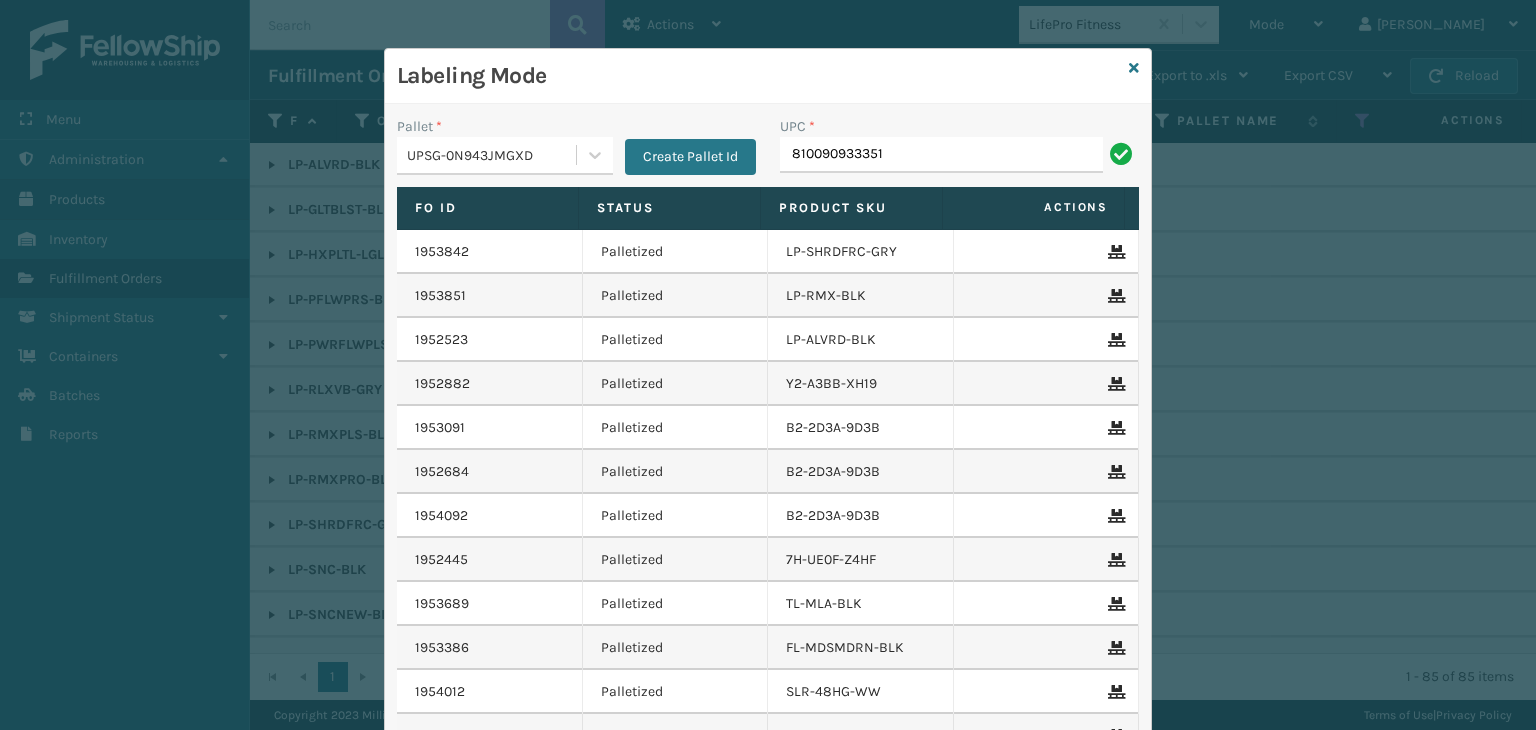 type on "810090933351" 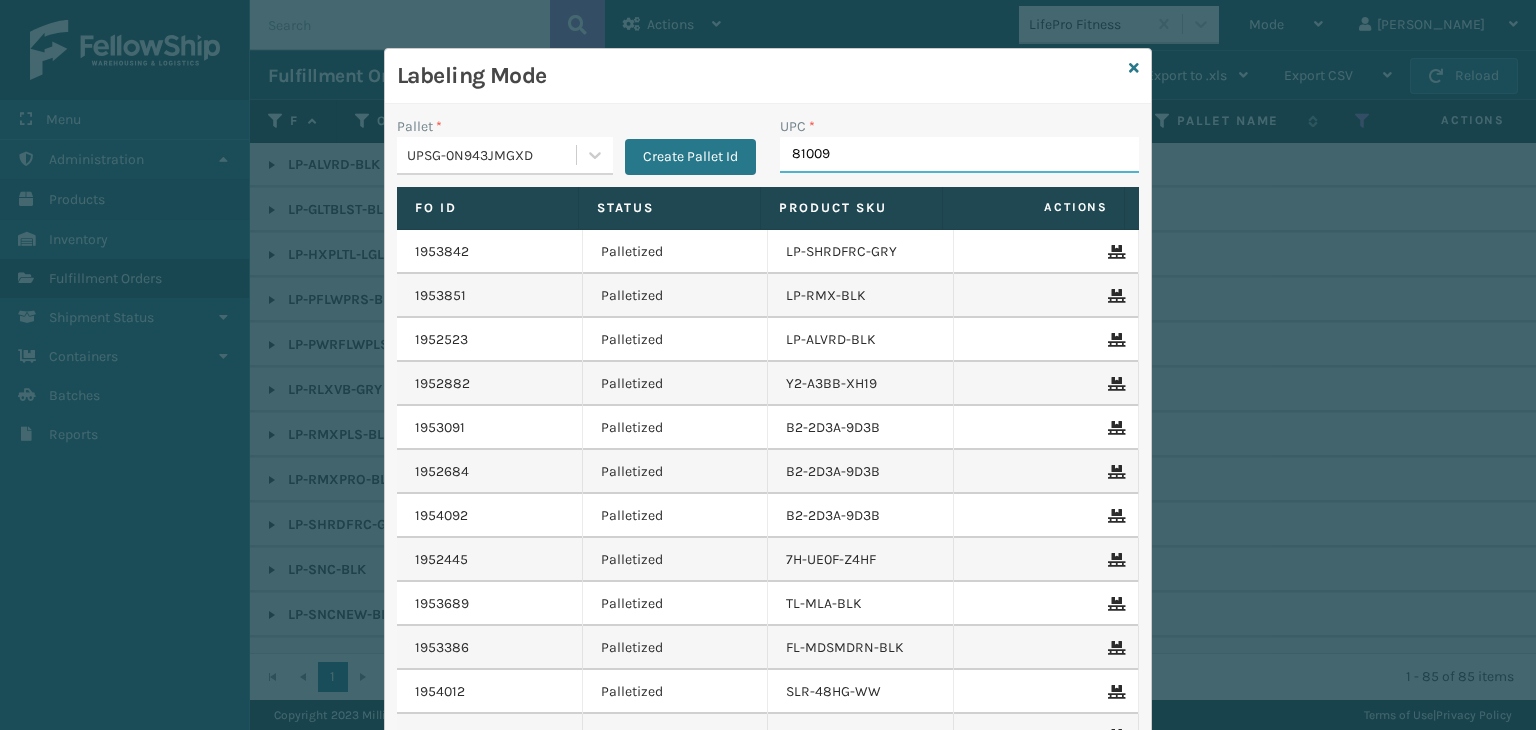 type on "810090" 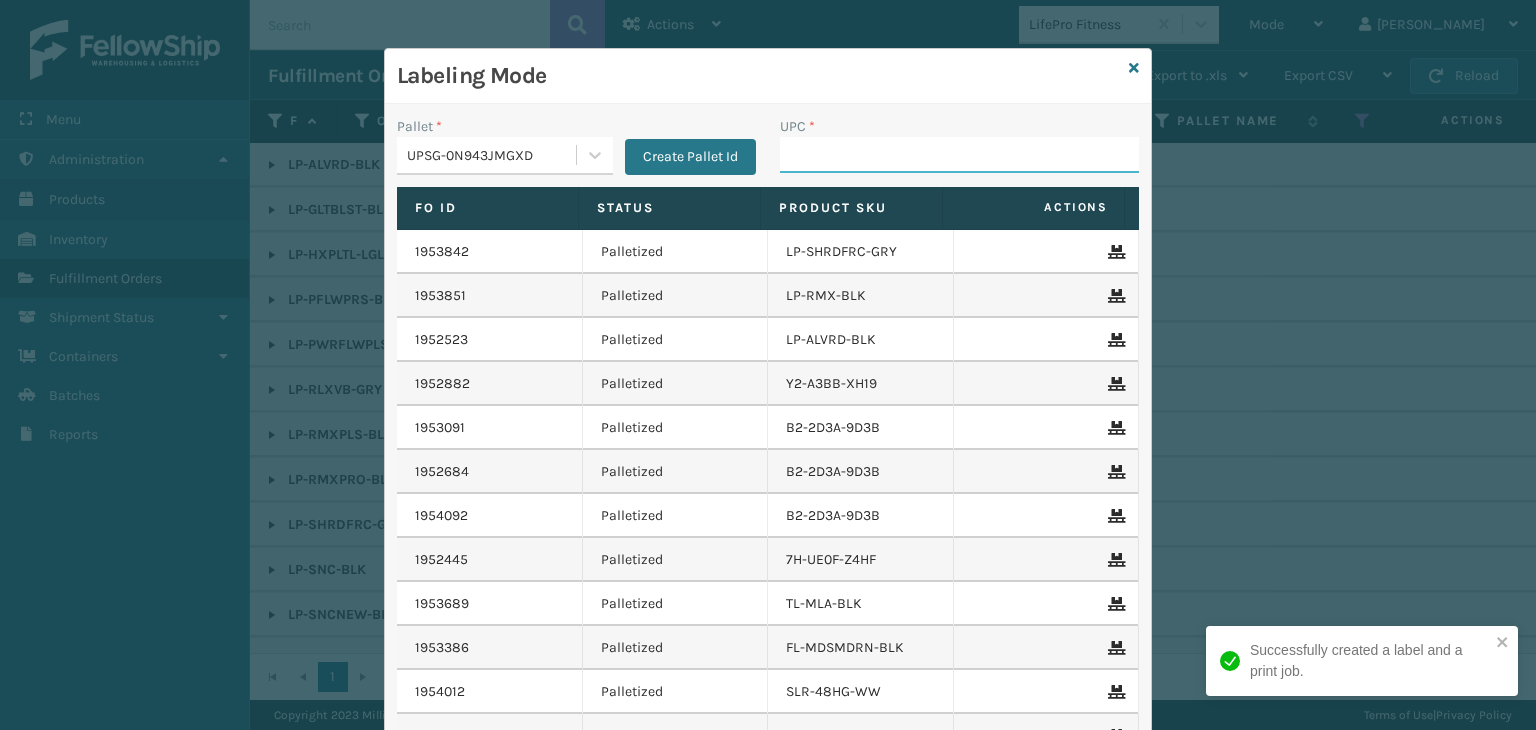 scroll, scrollTop: 0, scrollLeft: 0, axis: both 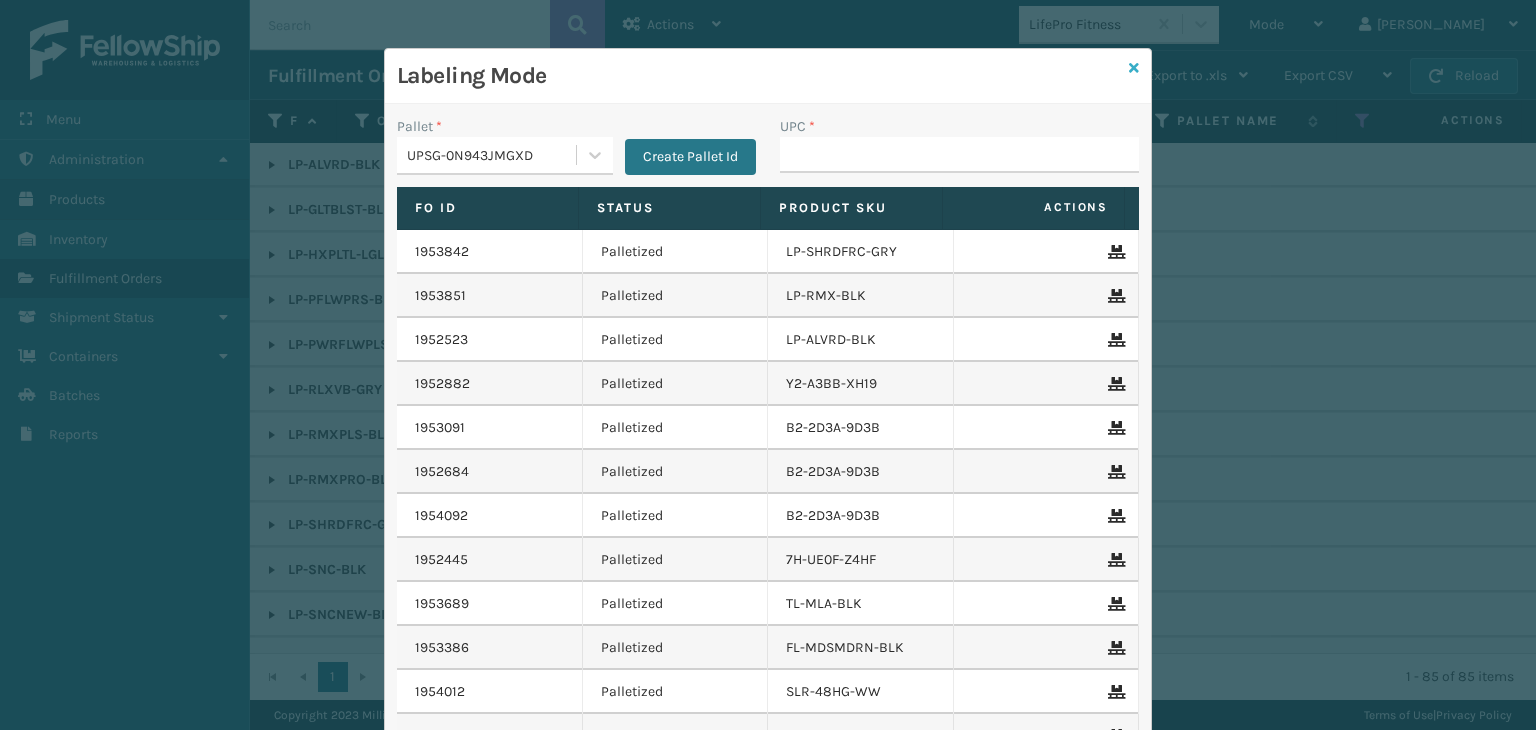 click at bounding box center [1134, 68] 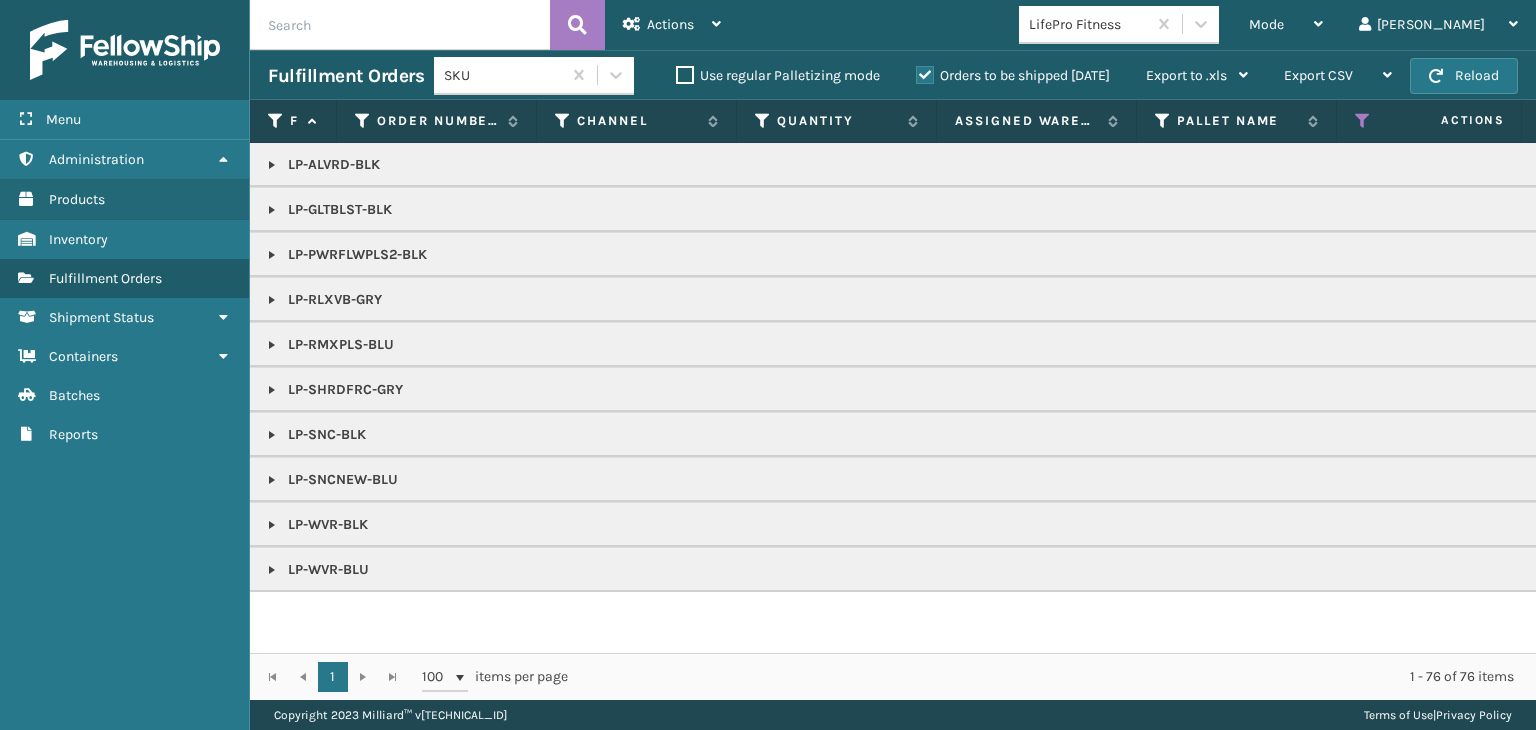click on "LP-SHRDFRC-GRY" at bounding box center [1541, 390] 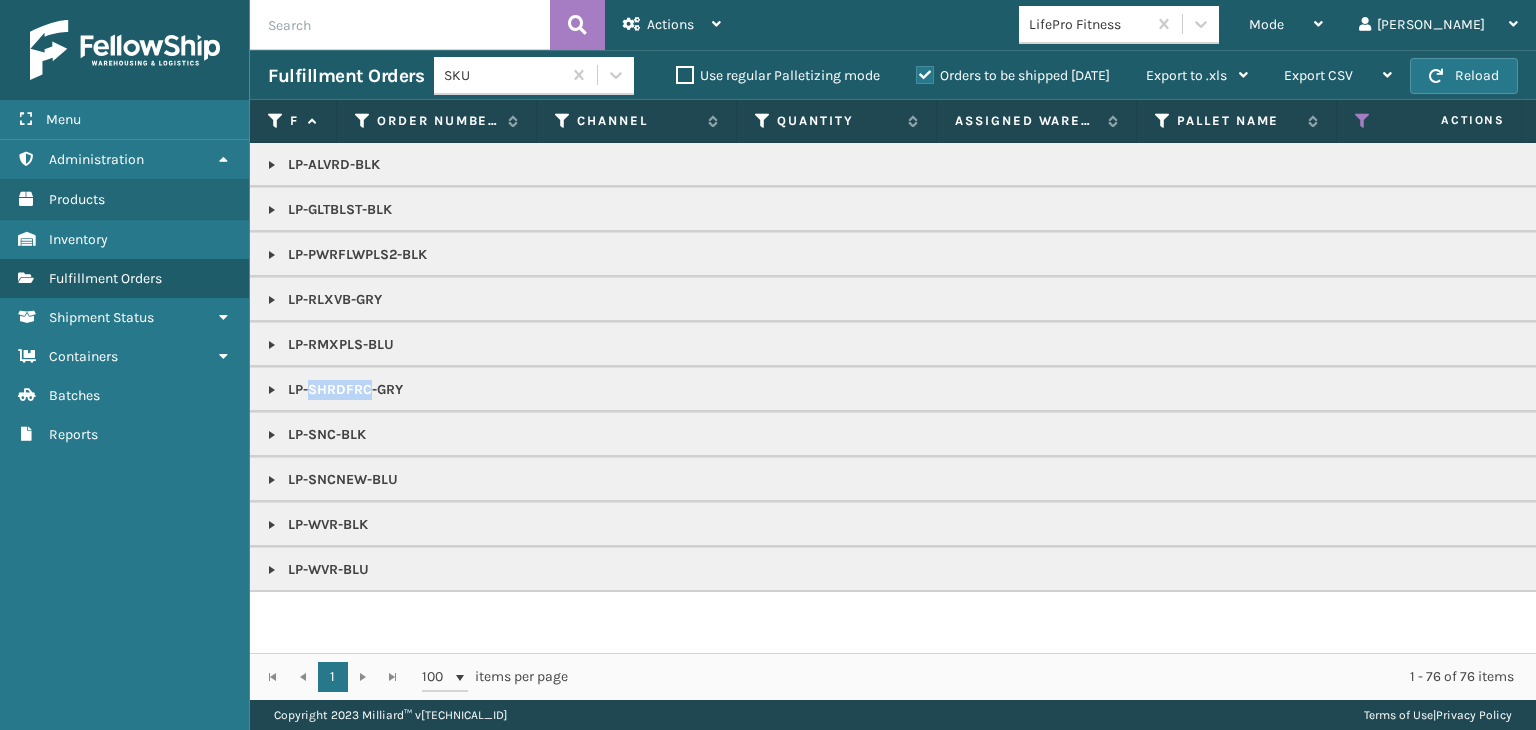 click on "LP-SHRDFRC-GRY" at bounding box center [1541, 390] 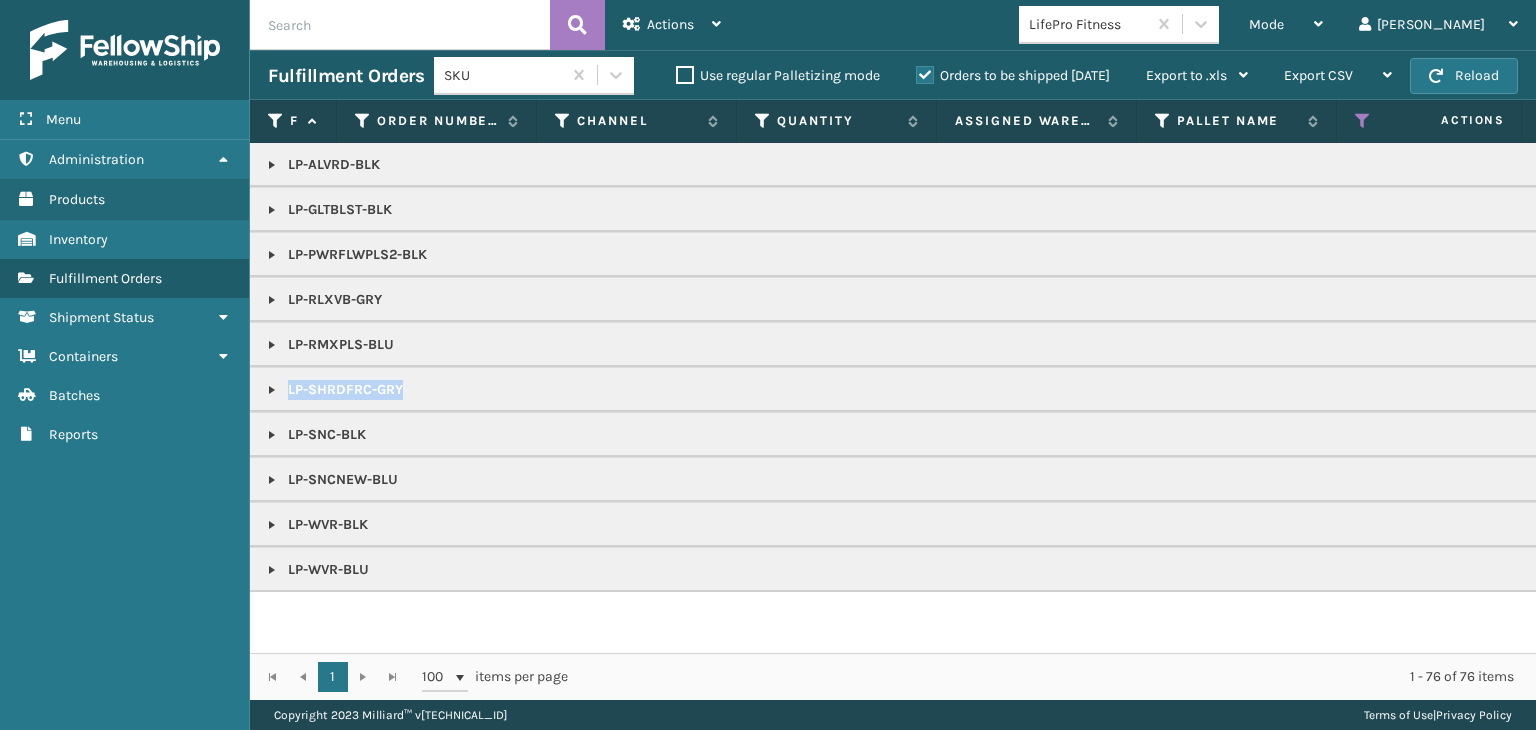 click on "LP-SHRDFRC-GRY" at bounding box center (1541, 390) 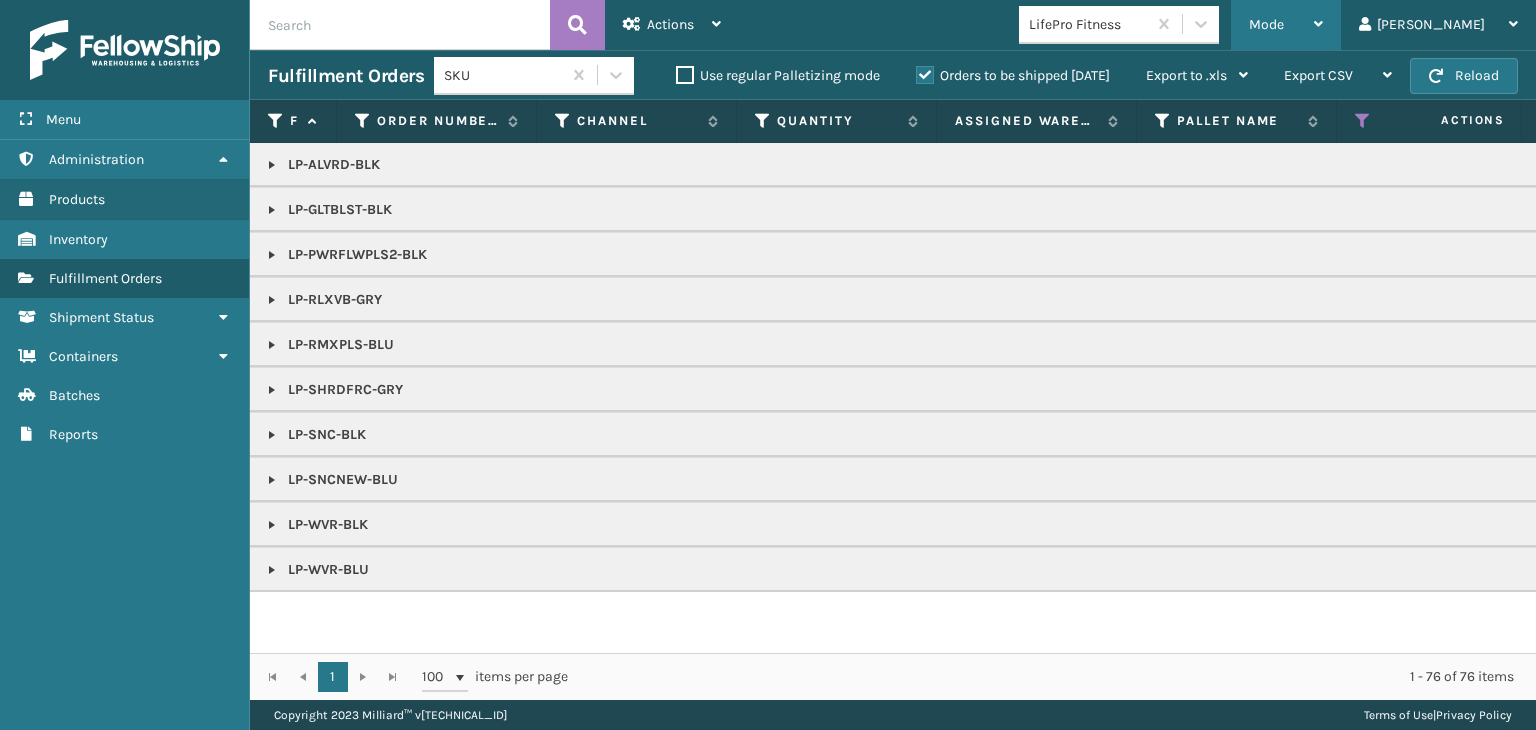 click on "Mode" at bounding box center [1266, 24] 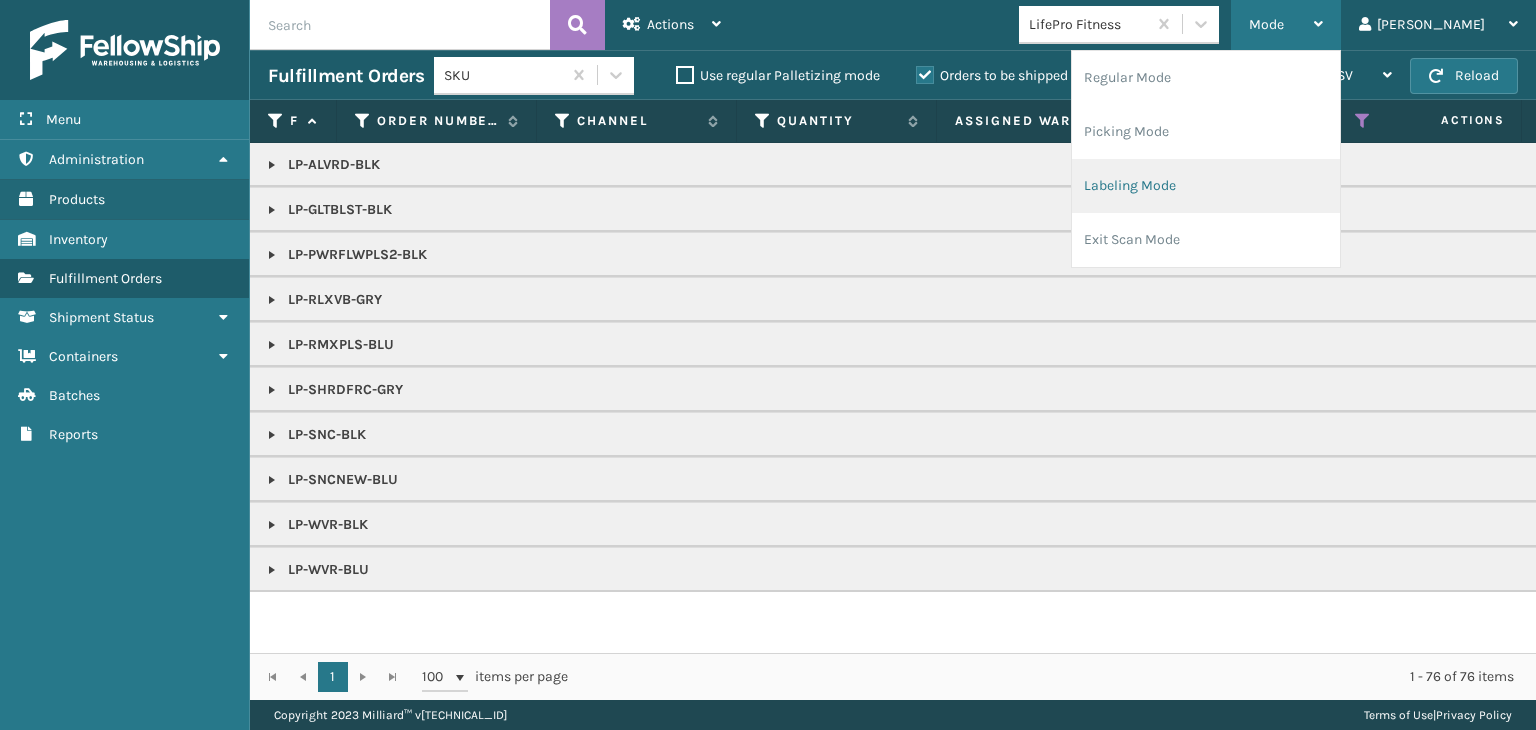 click on "Labeling Mode" at bounding box center [1206, 186] 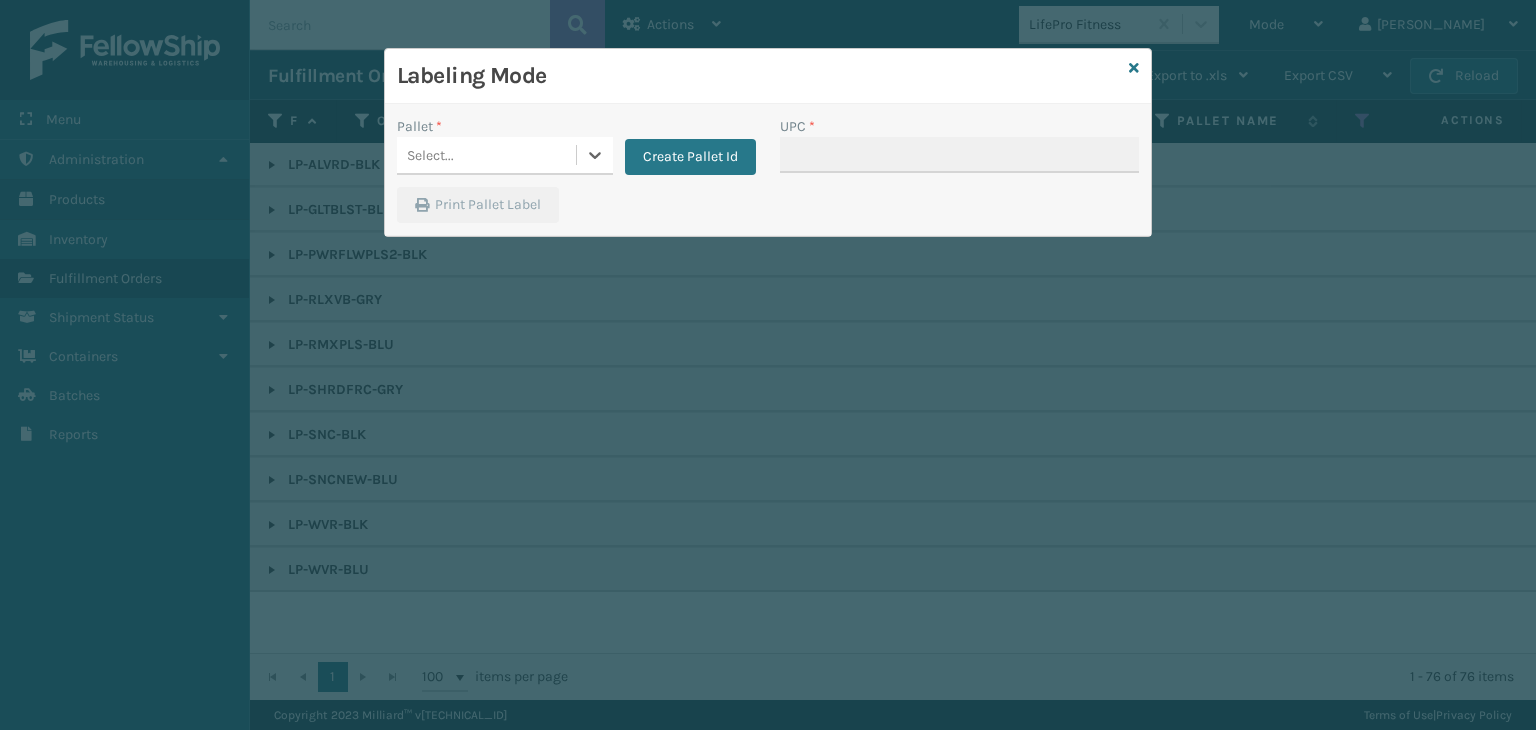 click on "Select..." at bounding box center (486, 155) 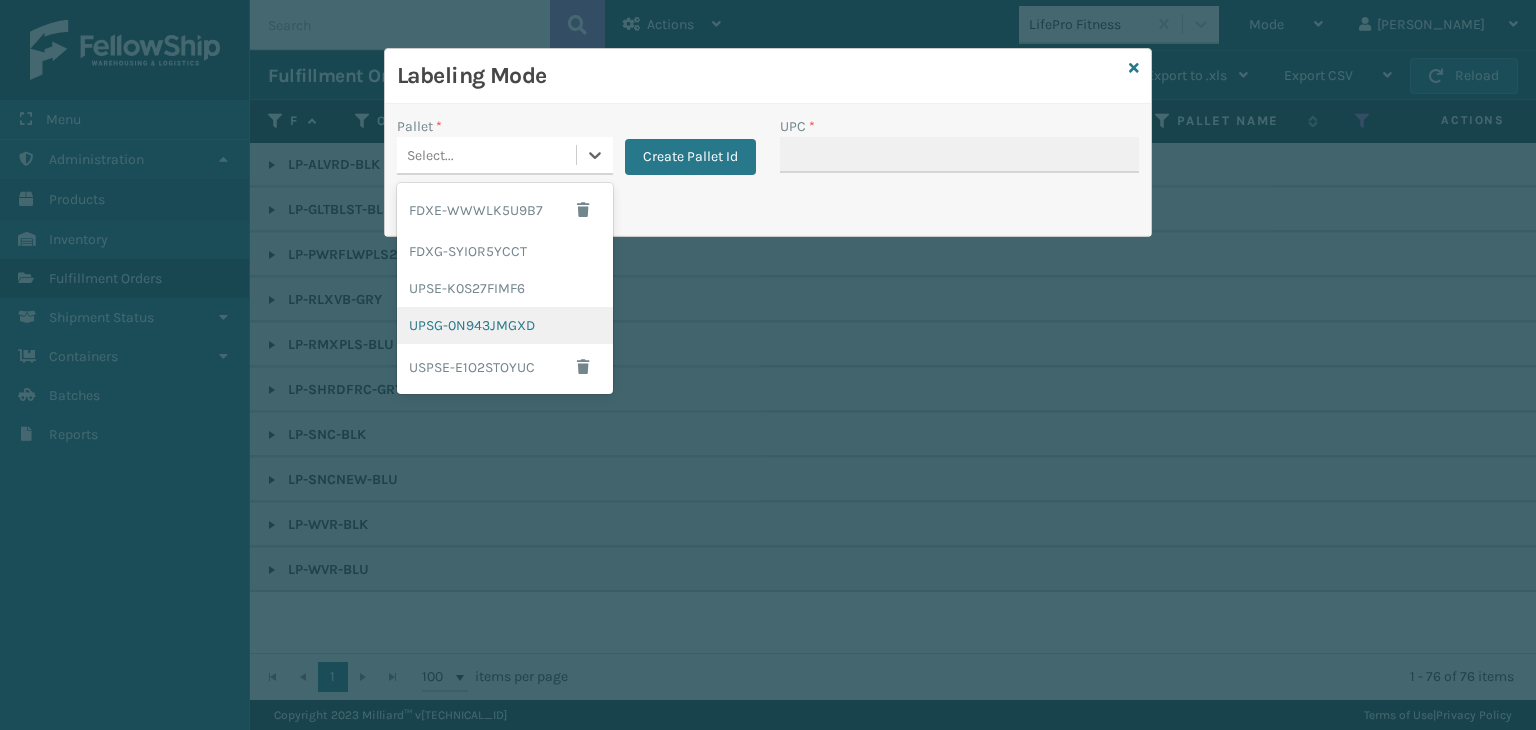 click on "UPSG-0N943JMGXD" at bounding box center [505, 325] 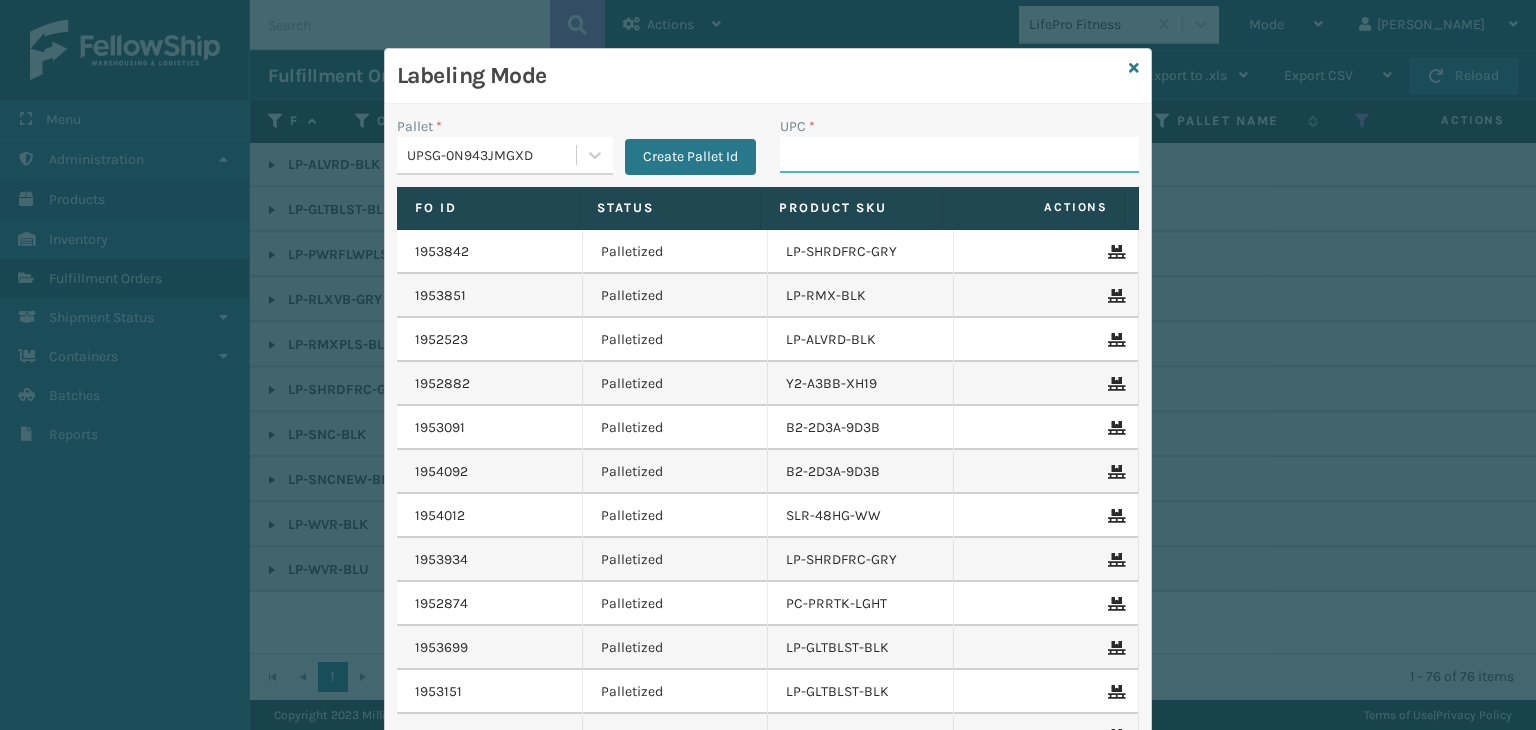 click on "UPC   *" at bounding box center (959, 155) 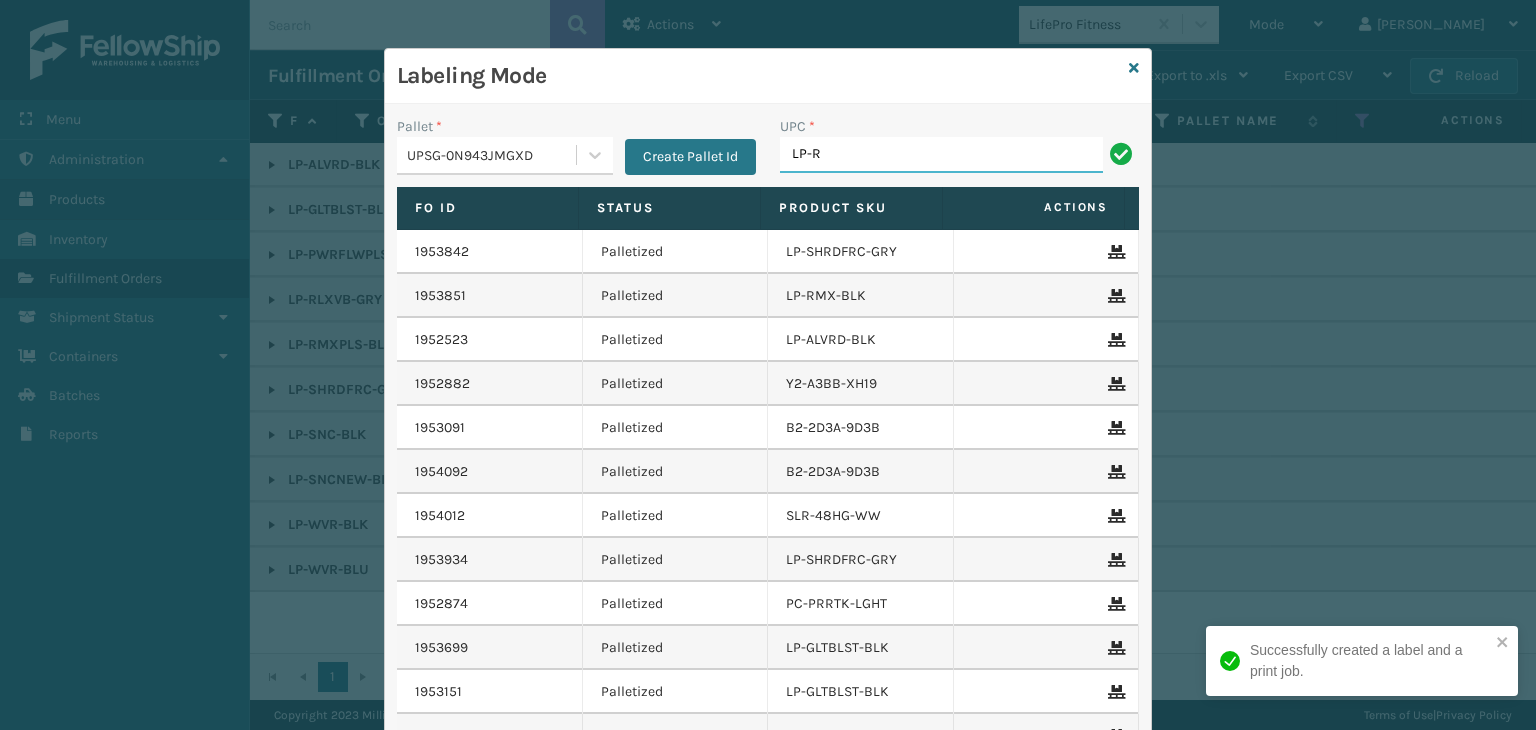 type on "LP-RMXPLS-BLU" 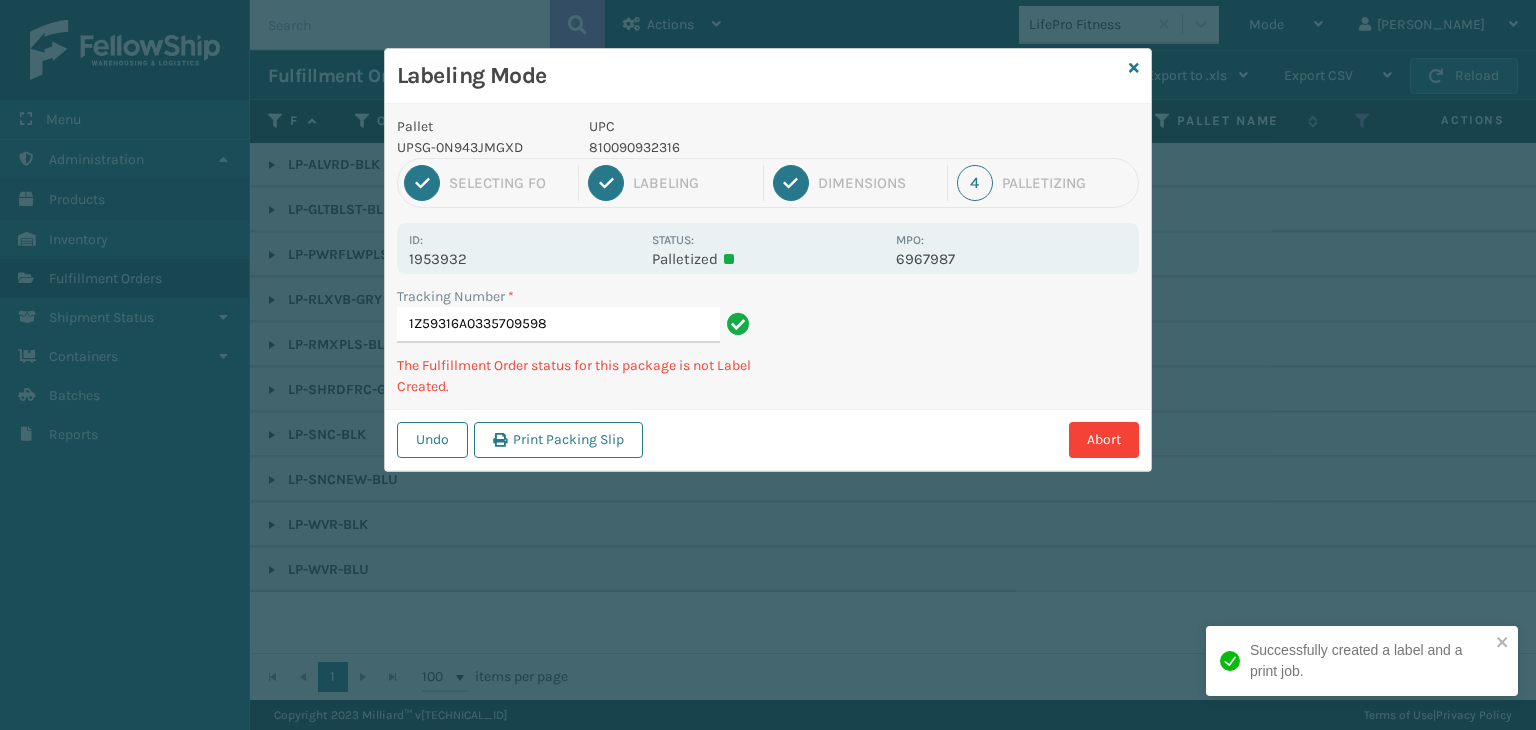 click on "810090932316" at bounding box center (736, 147) 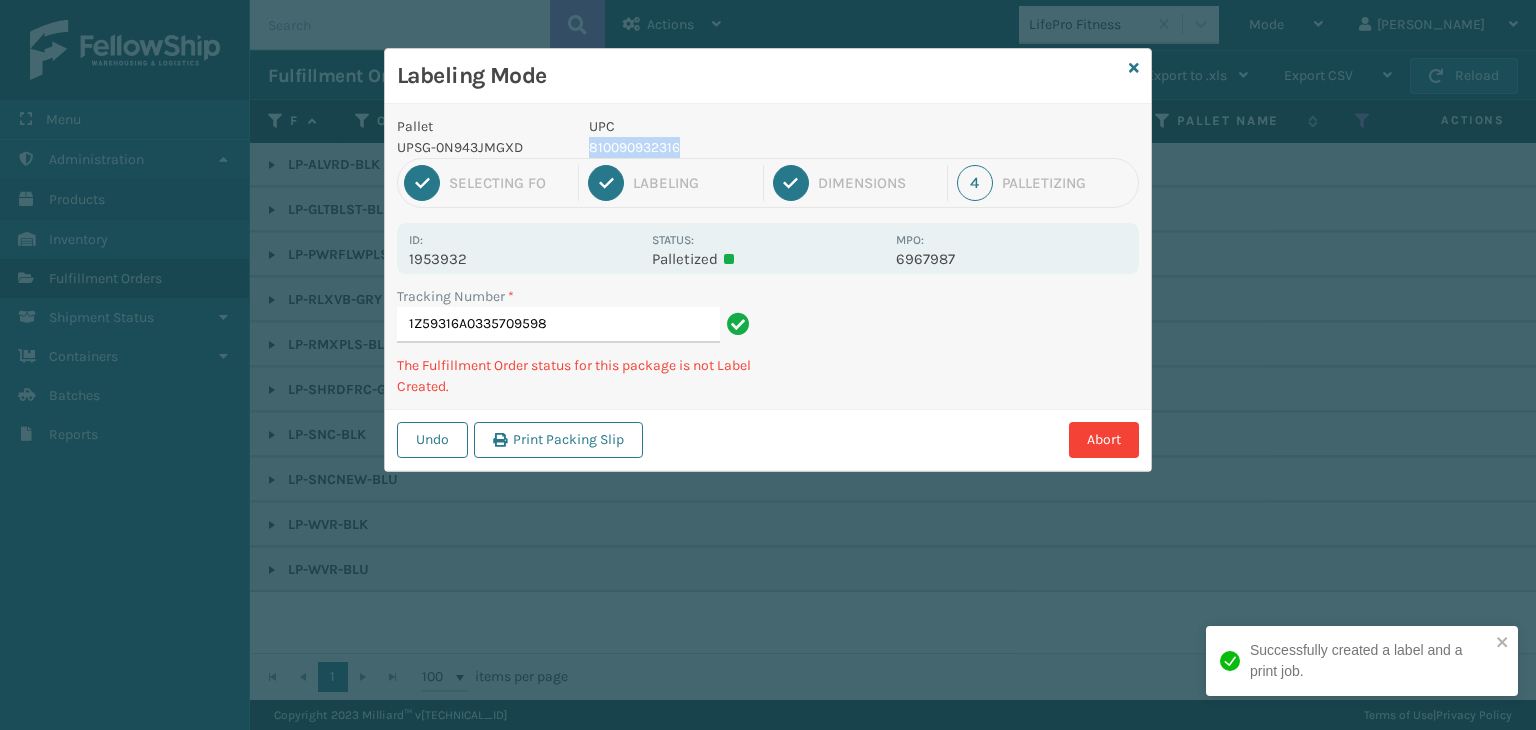 click on "810090932316" at bounding box center [736, 147] 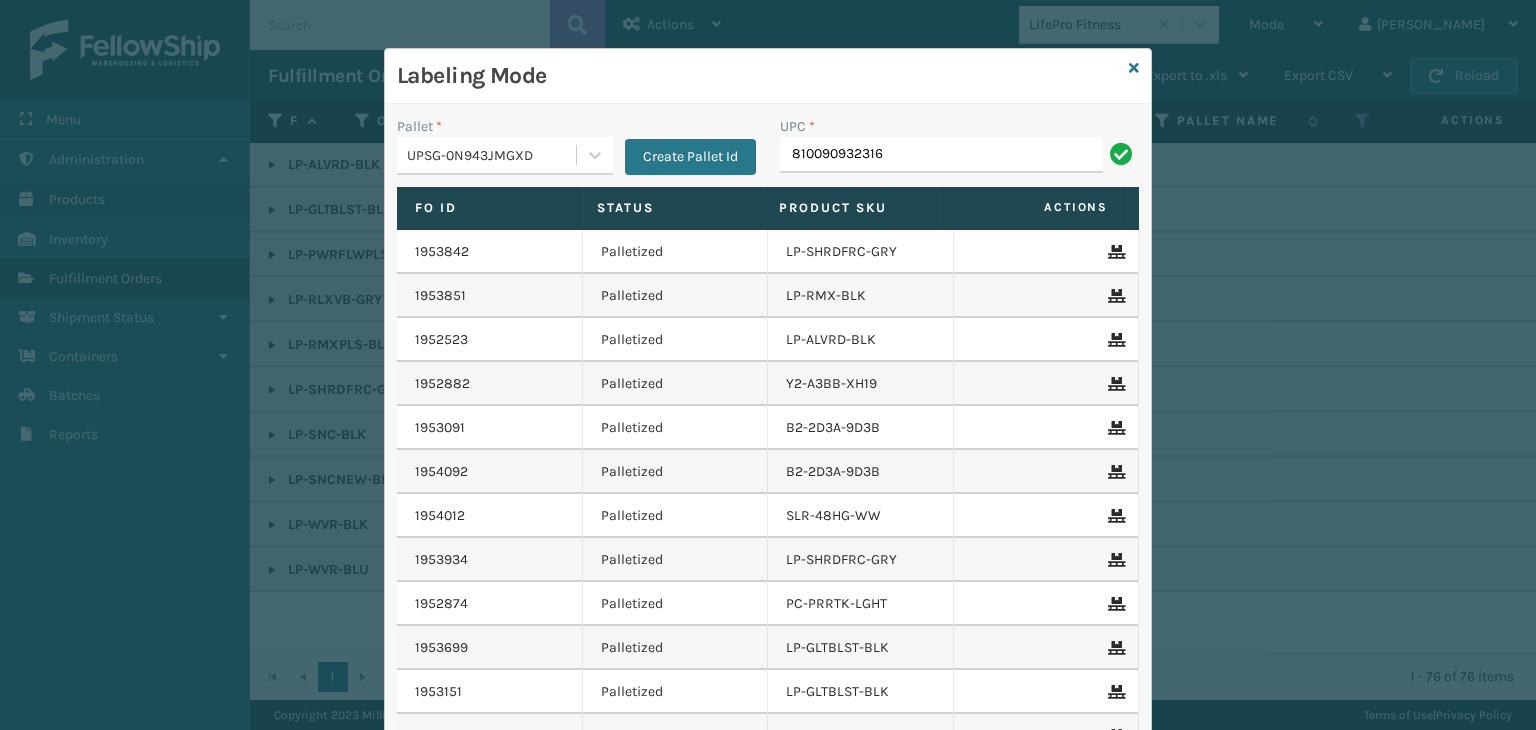 type on "810090932316" 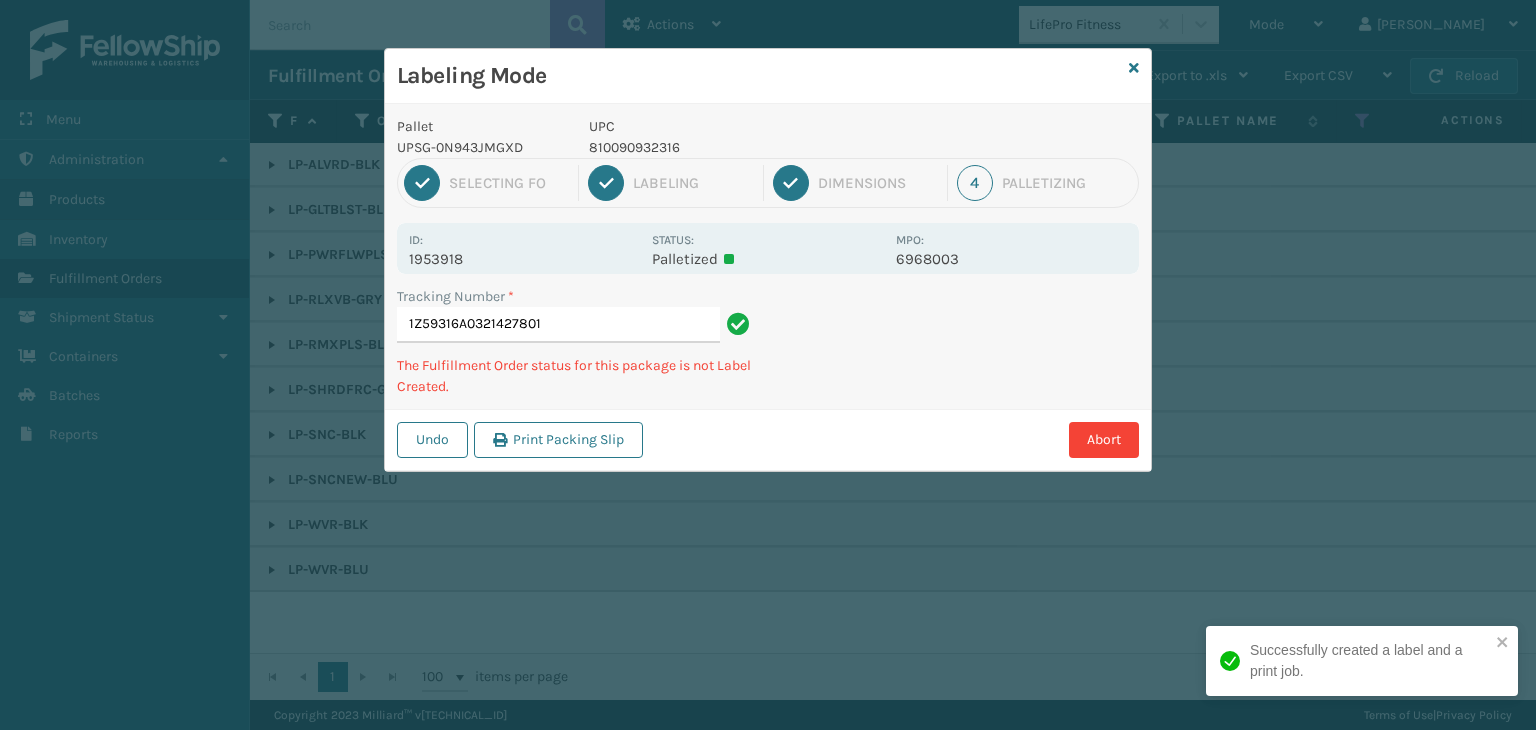 type on "1Z59316A0321427801810090932316" 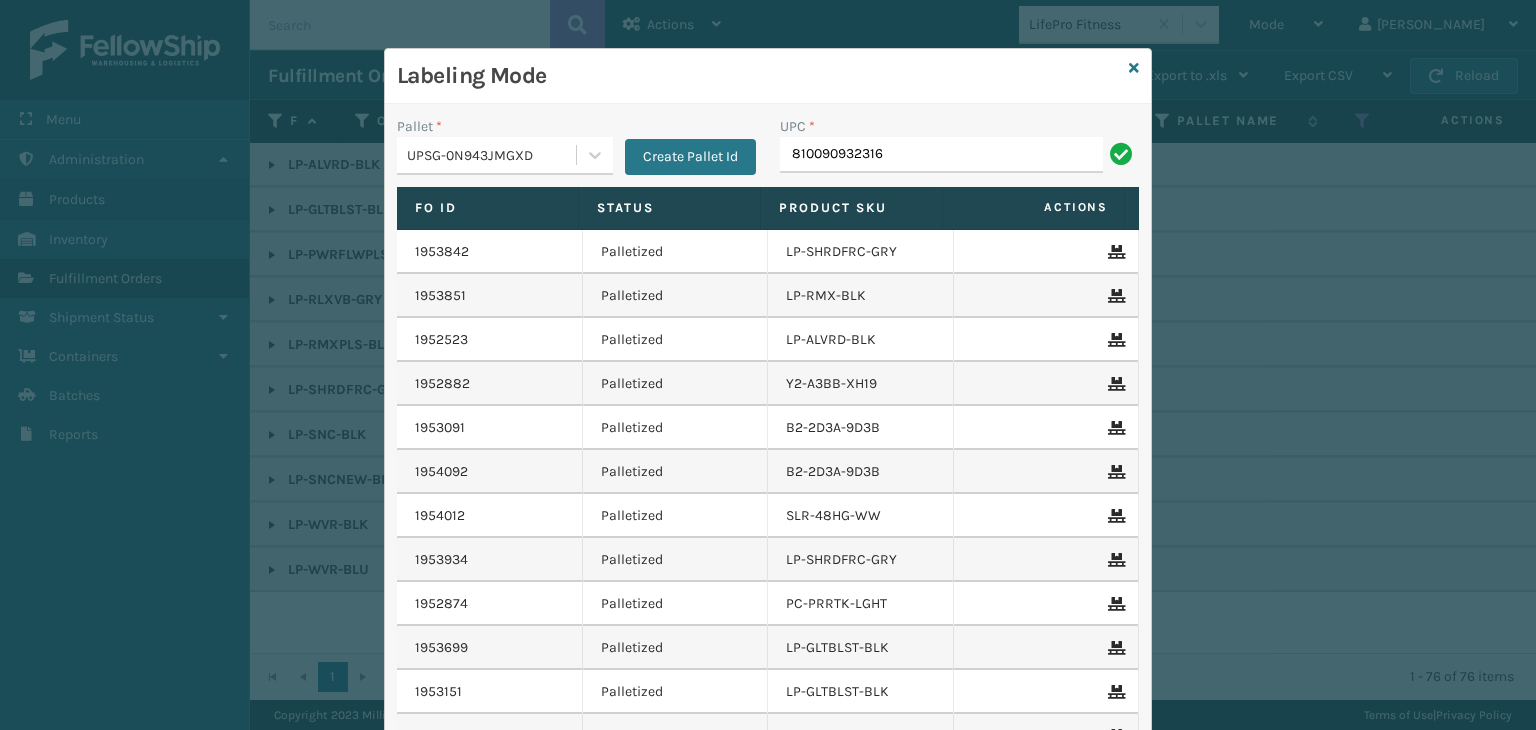type on "810090932316" 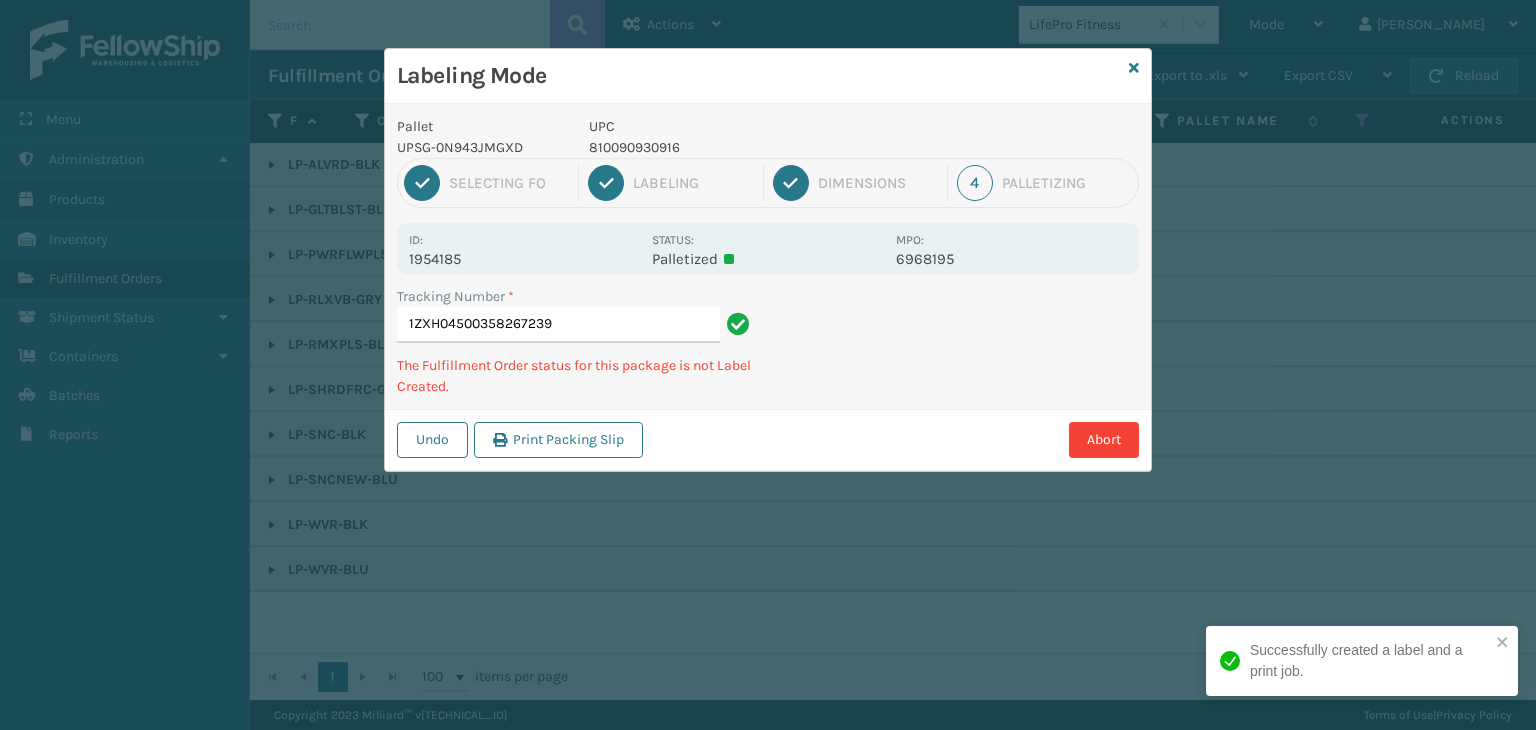 click on "810090930916" at bounding box center [736, 147] 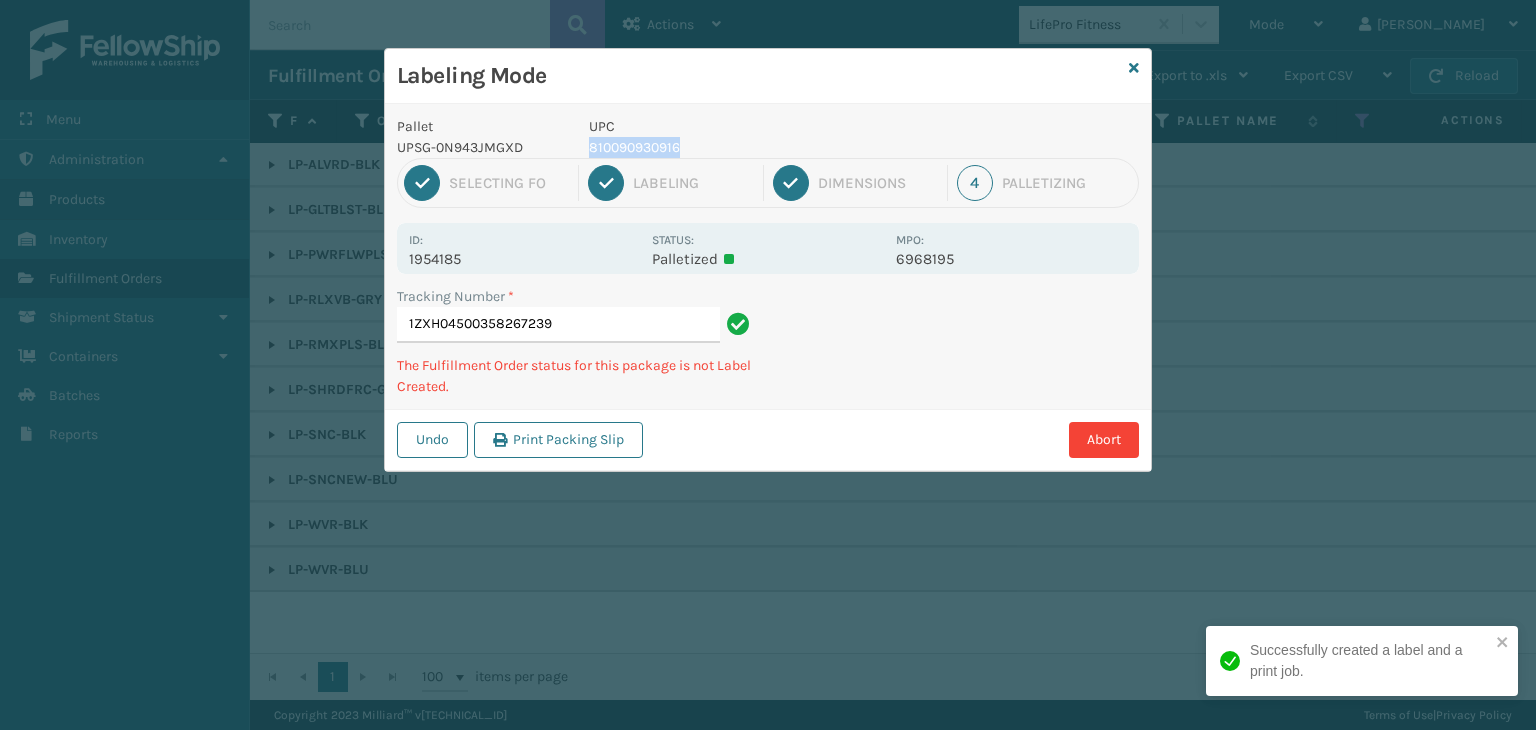 click on "810090930916" at bounding box center (736, 147) 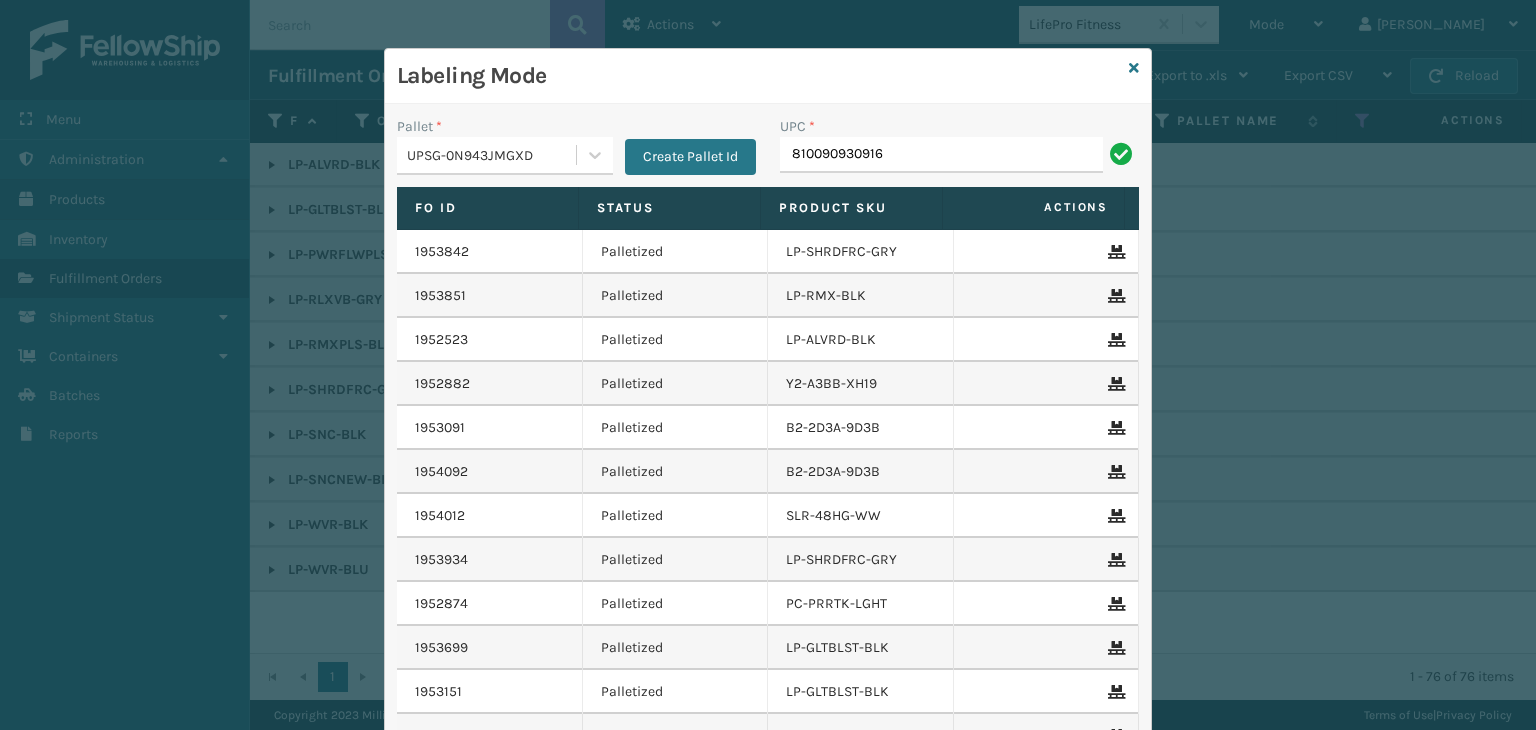 type on "810090930916" 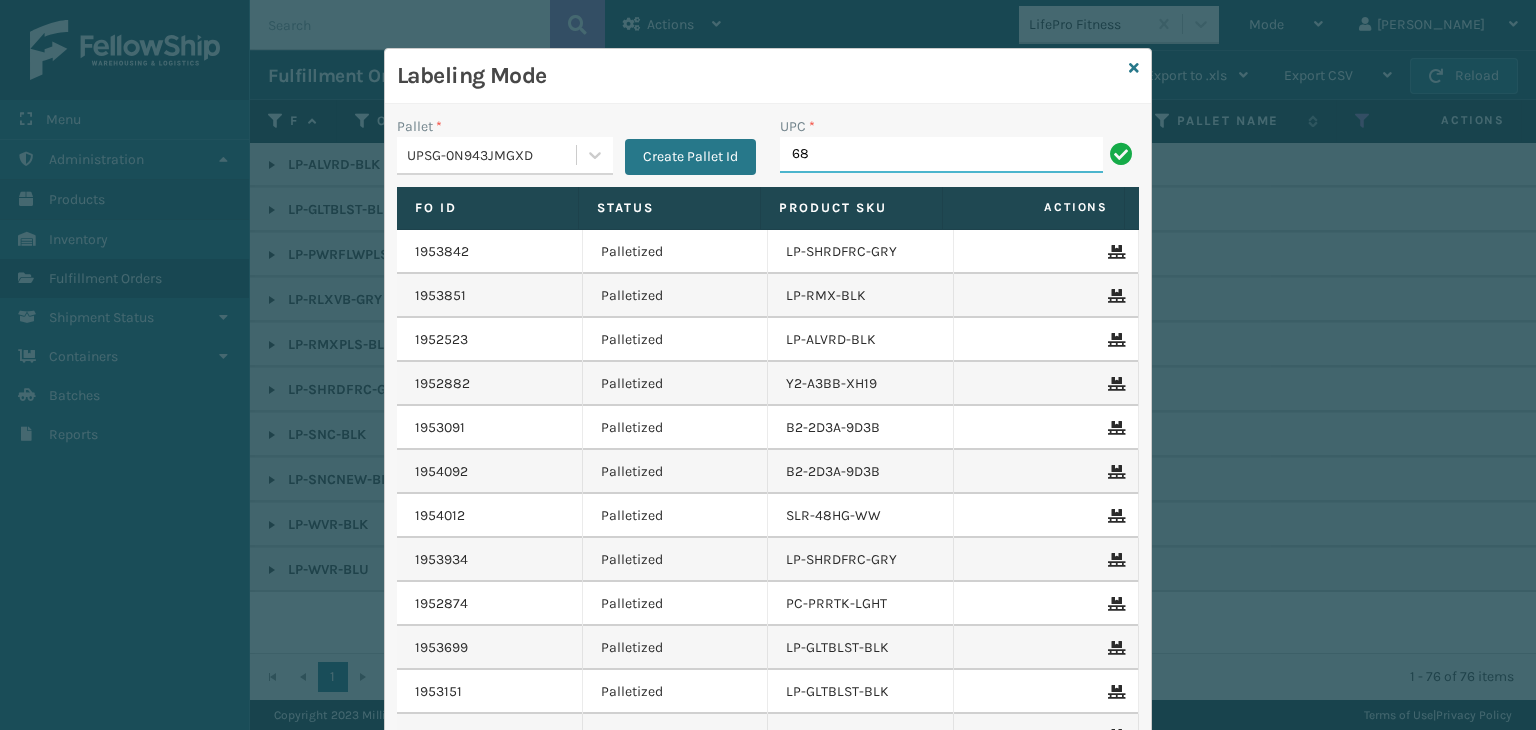 type on "68888027106" 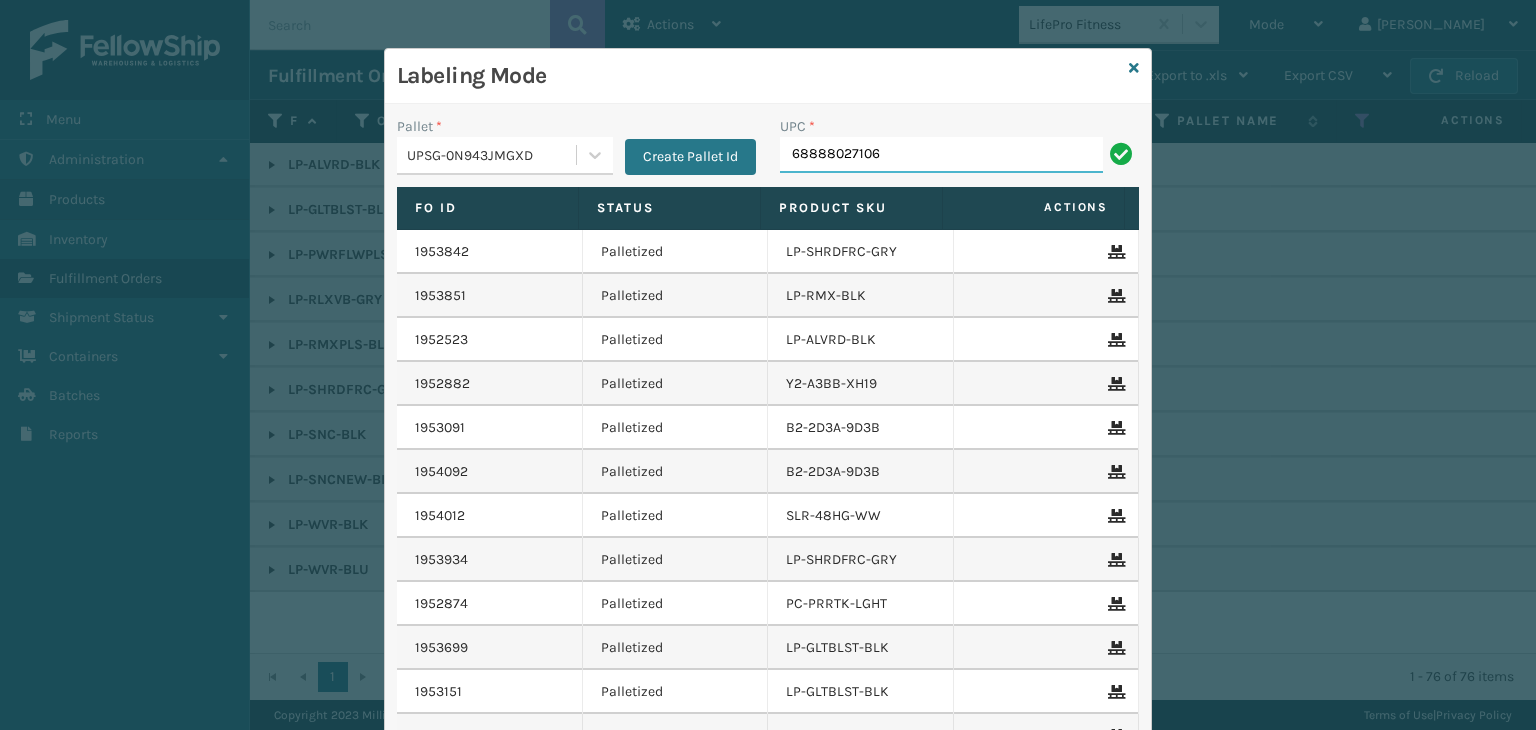 drag, startPoint x: 919, startPoint y: 149, endPoint x: 371, endPoint y: 113, distance: 549.1812 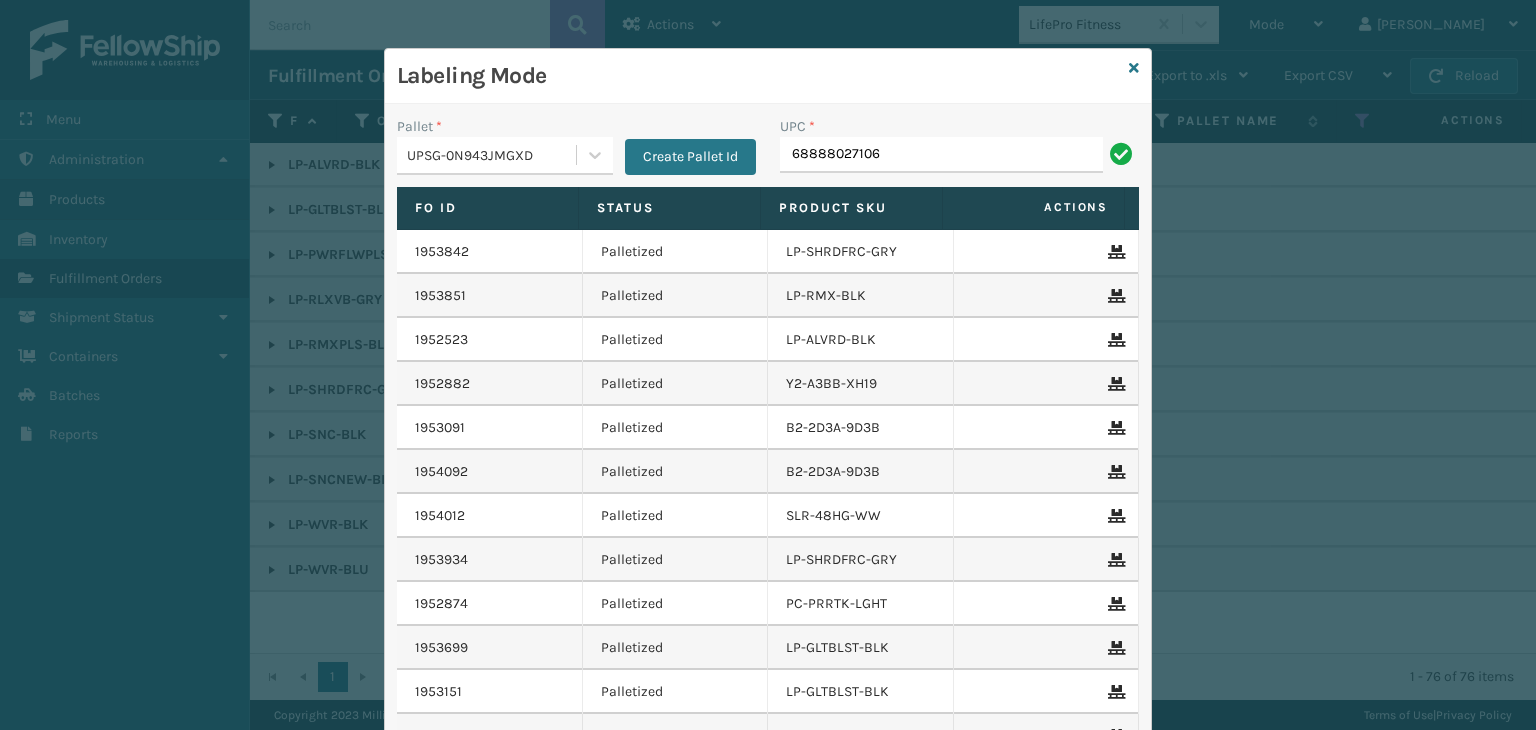 type on "68888027106" 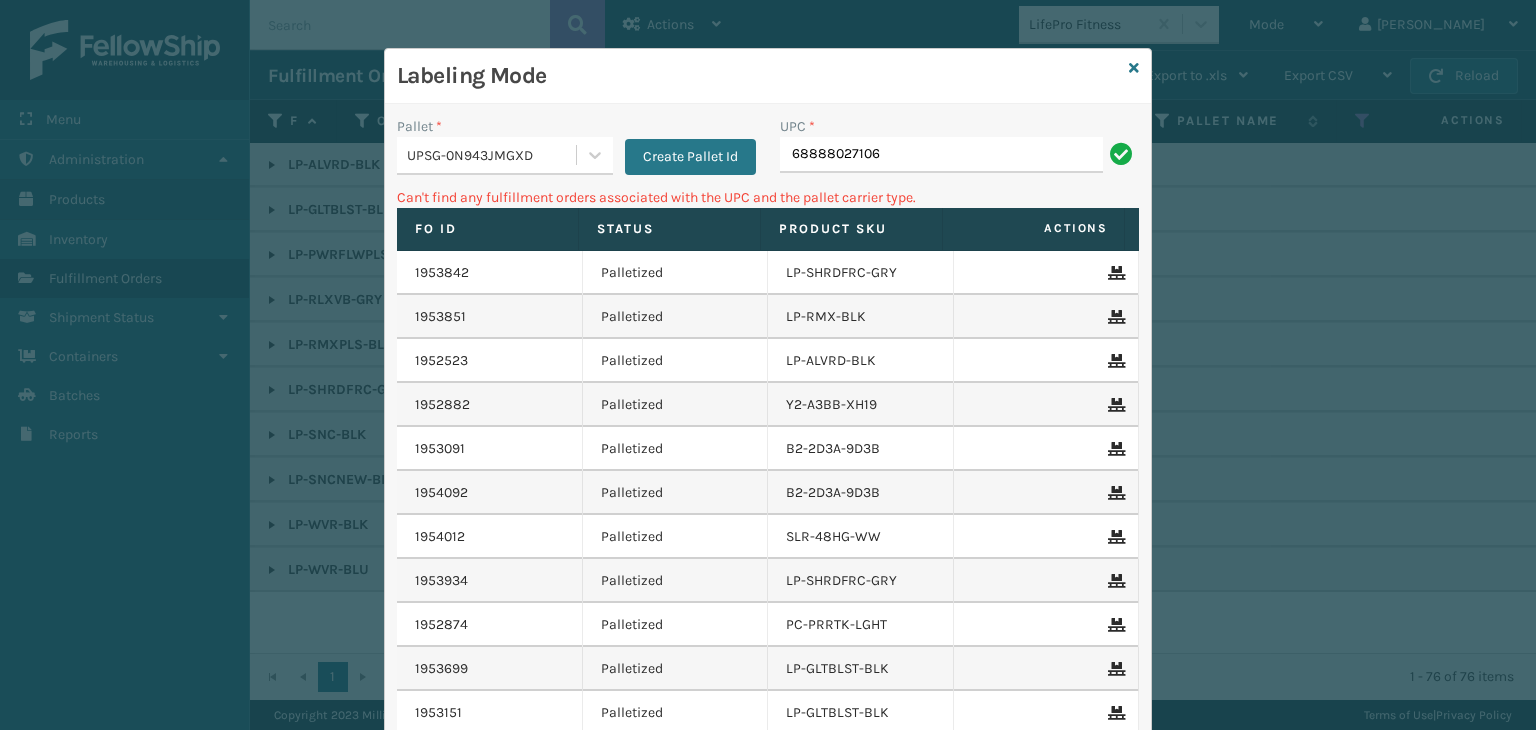 click on "UPSG-0N943JMGXD" at bounding box center [492, 155] 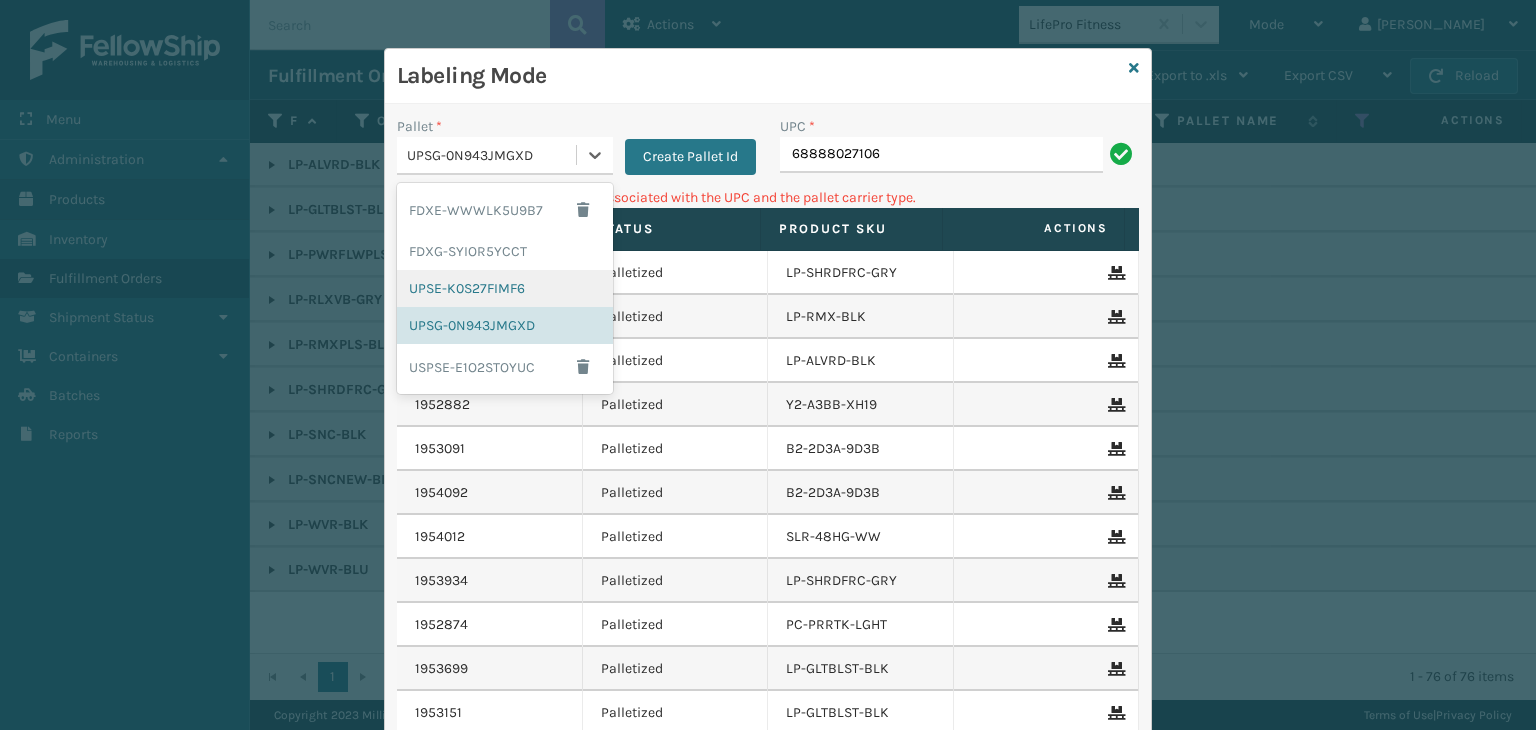 click on "UPSE-K0S27FIMF6" at bounding box center (505, 288) 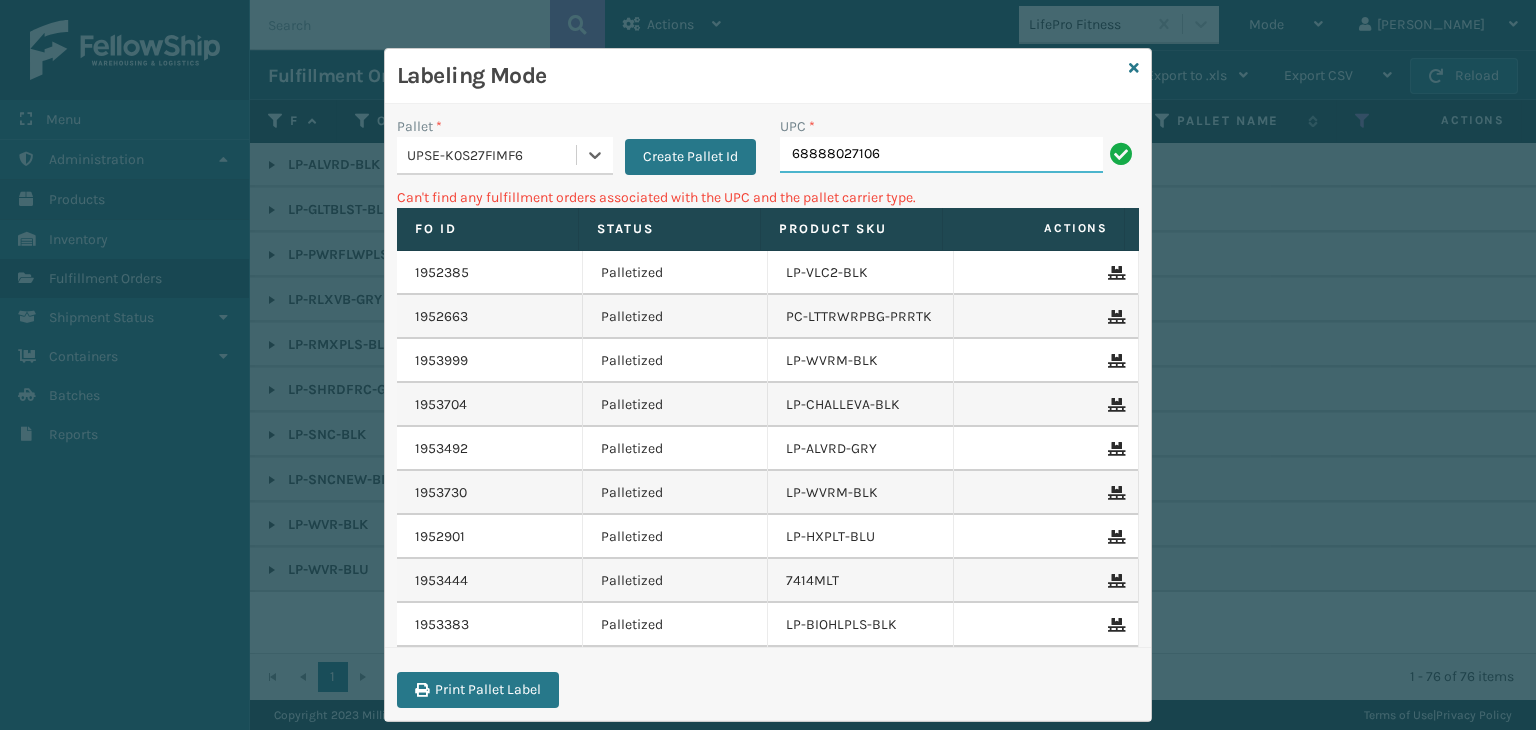 click on "68888027106" at bounding box center [941, 155] 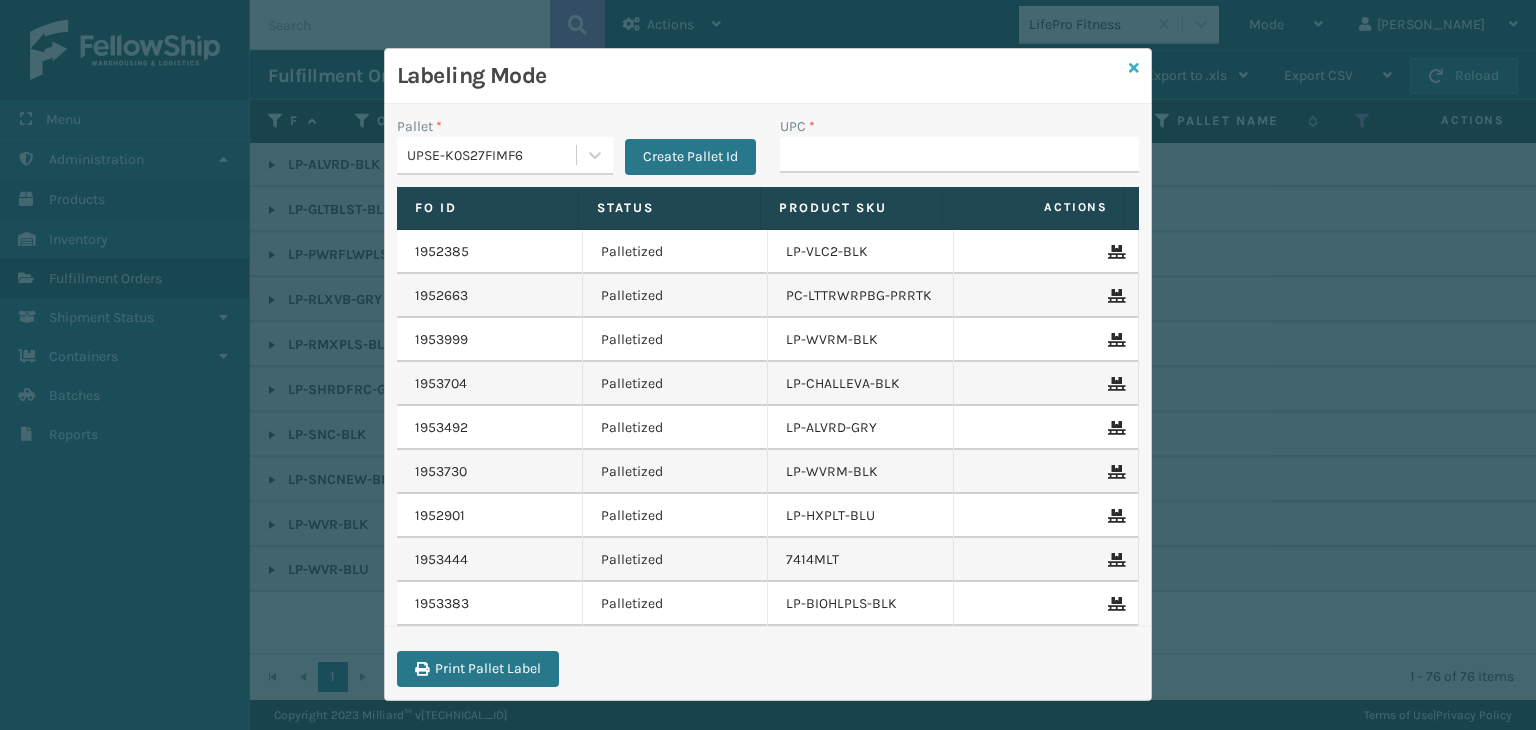 click at bounding box center (1134, 68) 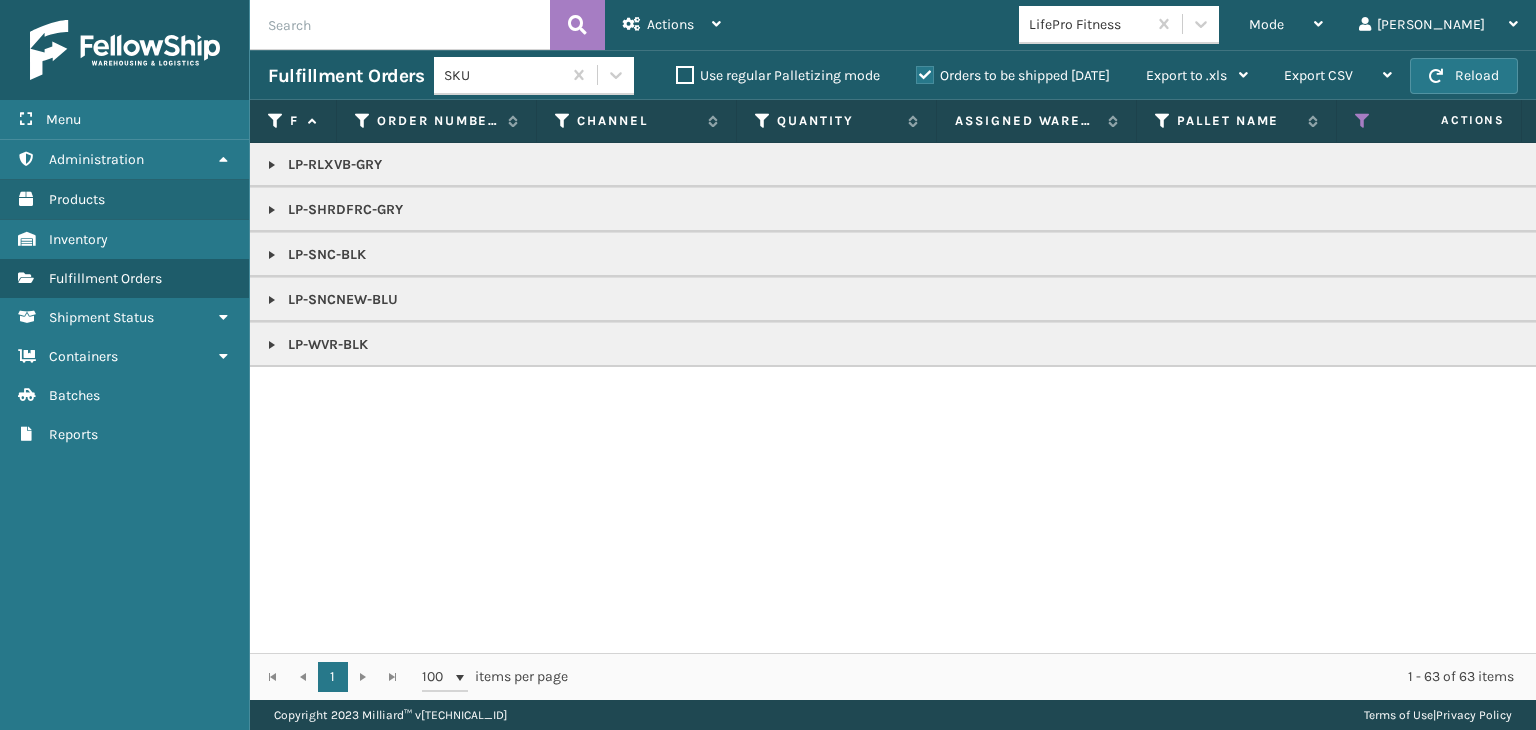 click on "LP-SHRDFRC-GRY" at bounding box center [1541, 210] 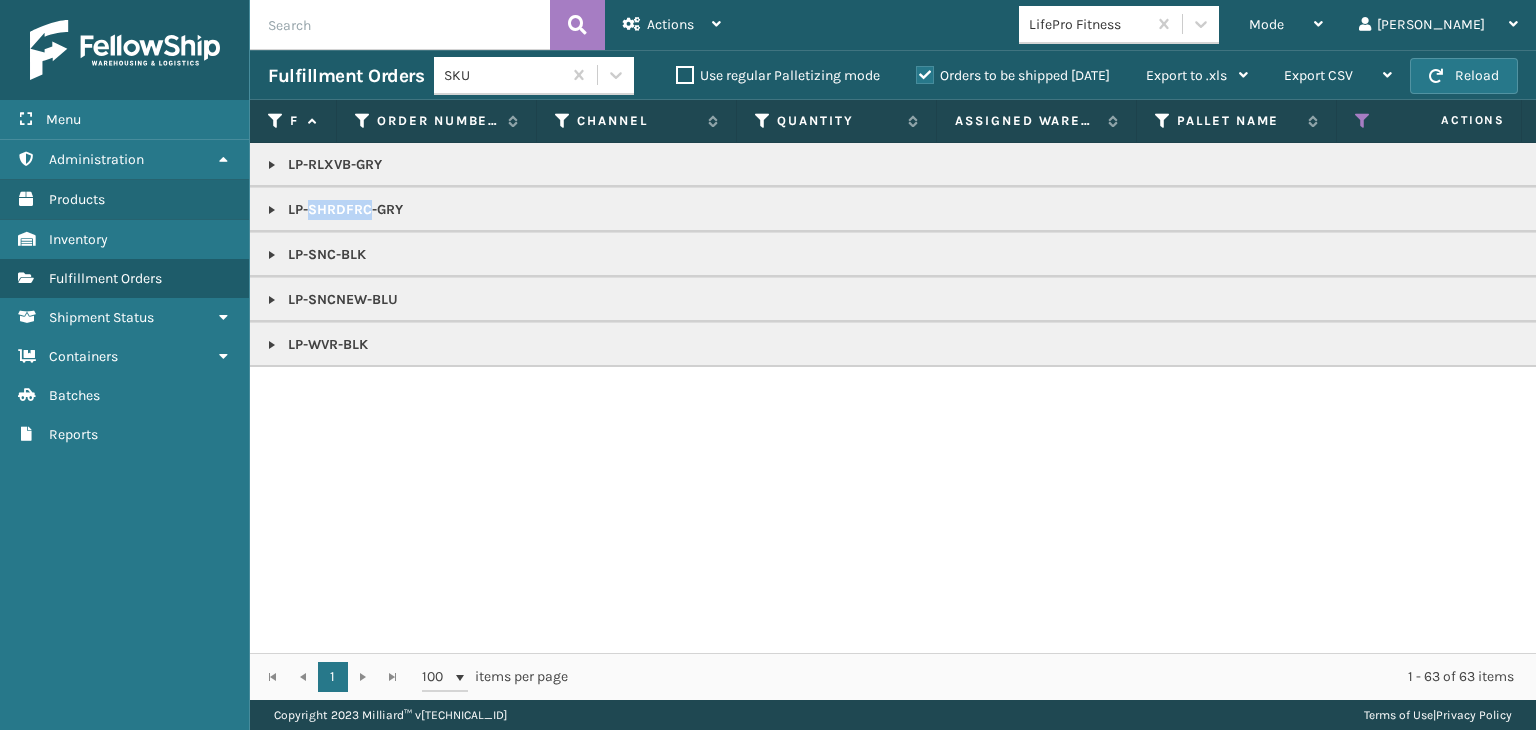 click on "LP-SHRDFRC-GRY" at bounding box center [1541, 210] 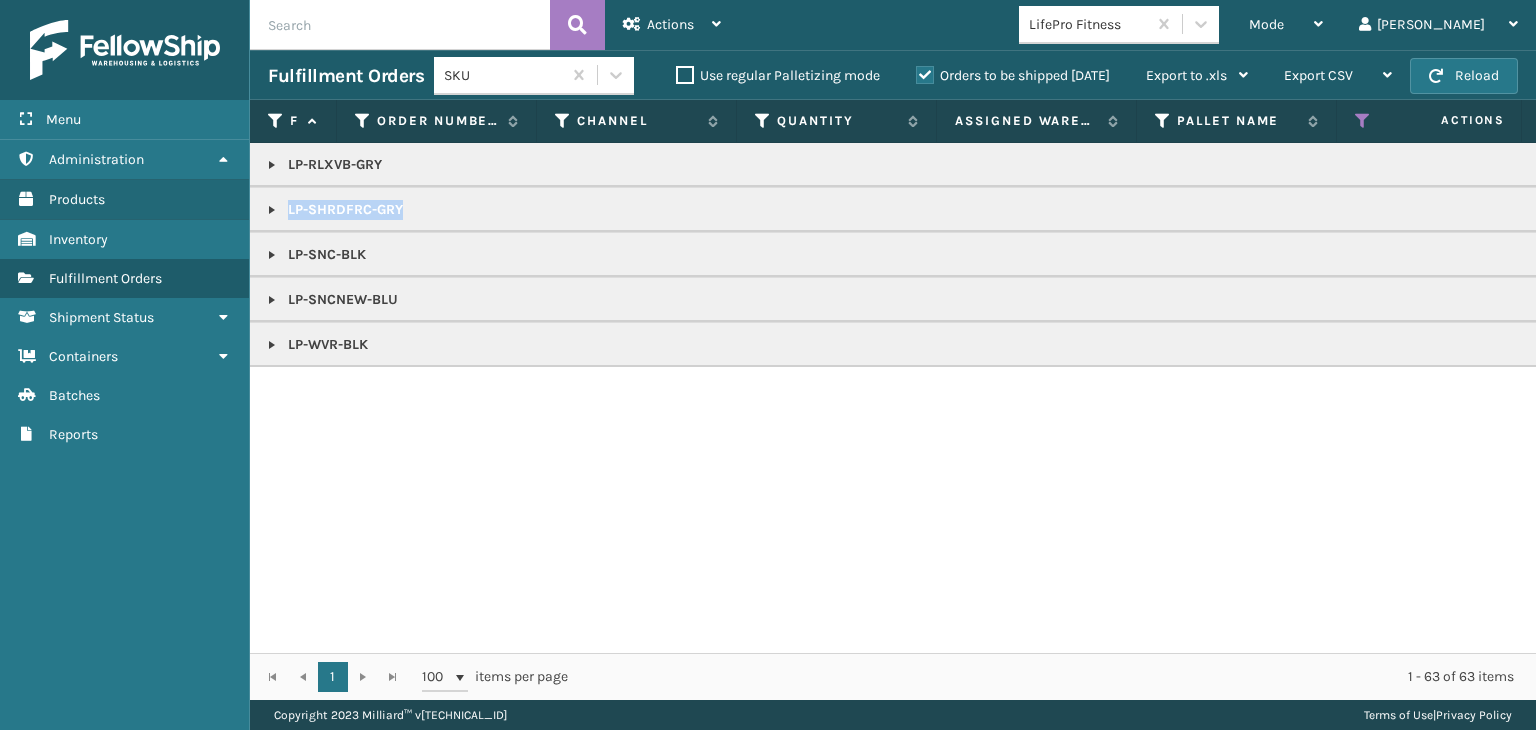 click on "LP-SHRDFRC-GRY" at bounding box center (1541, 210) 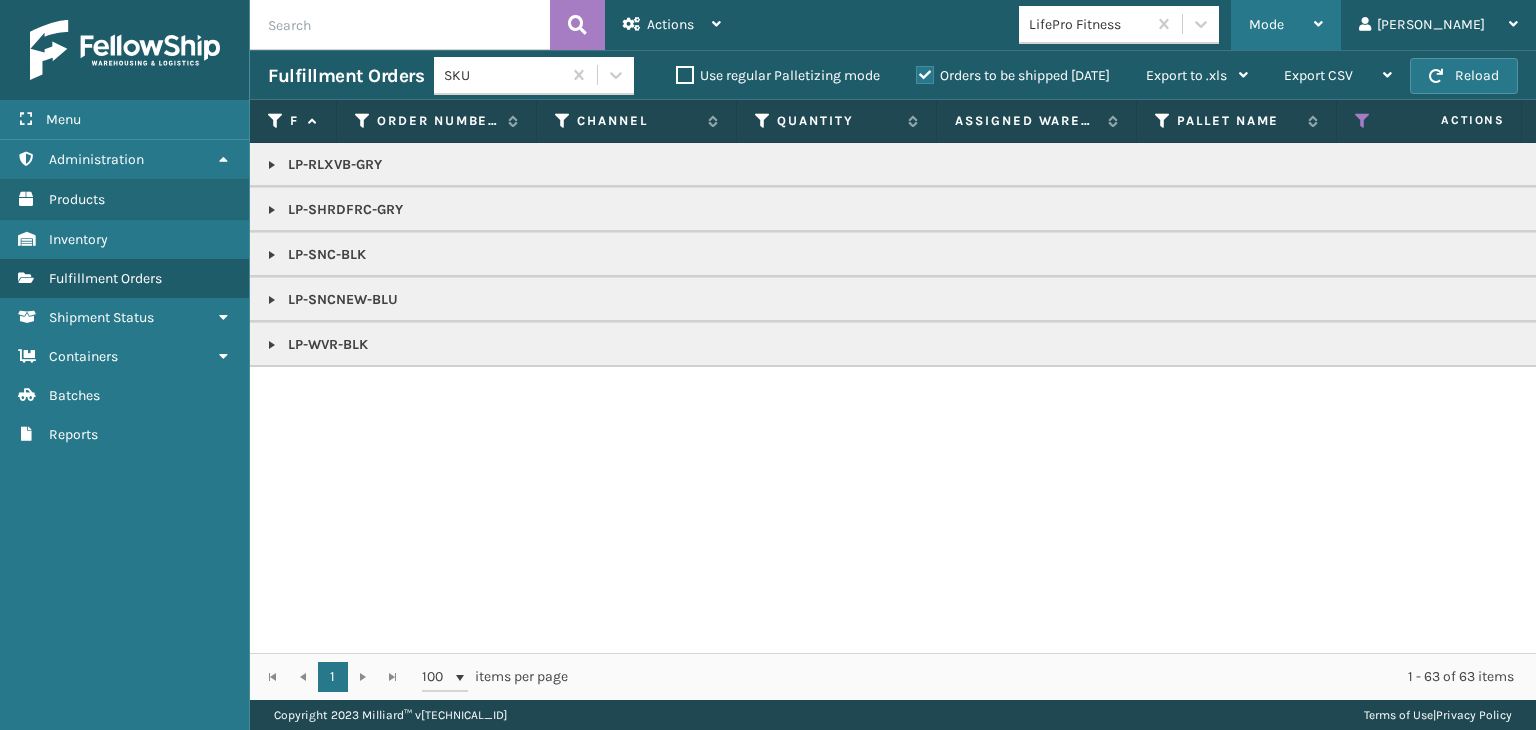 click on "Mode" at bounding box center [1286, 25] 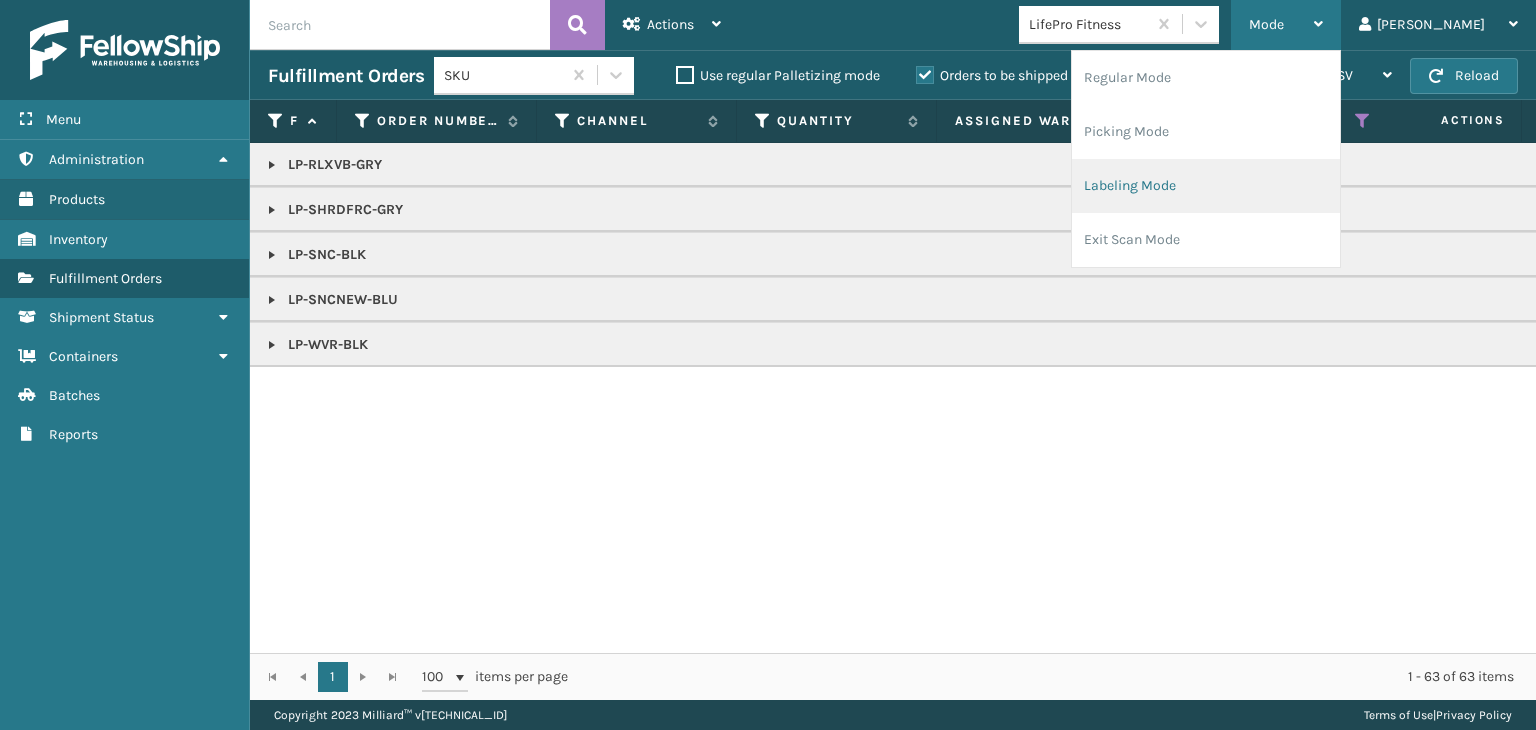 click on "Labeling Mode" at bounding box center (1206, 186) 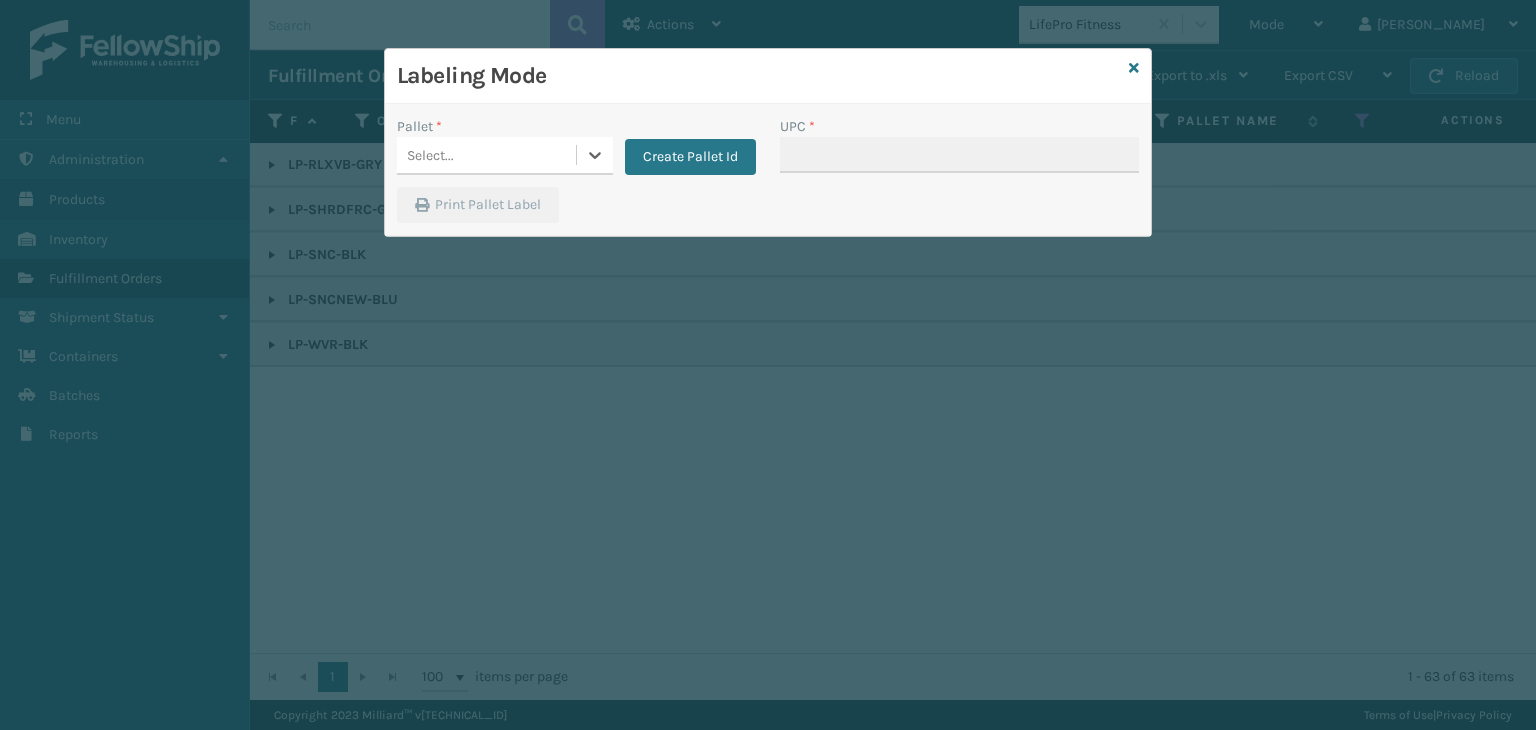 click on "Select..." at bounding box center (486, 155) 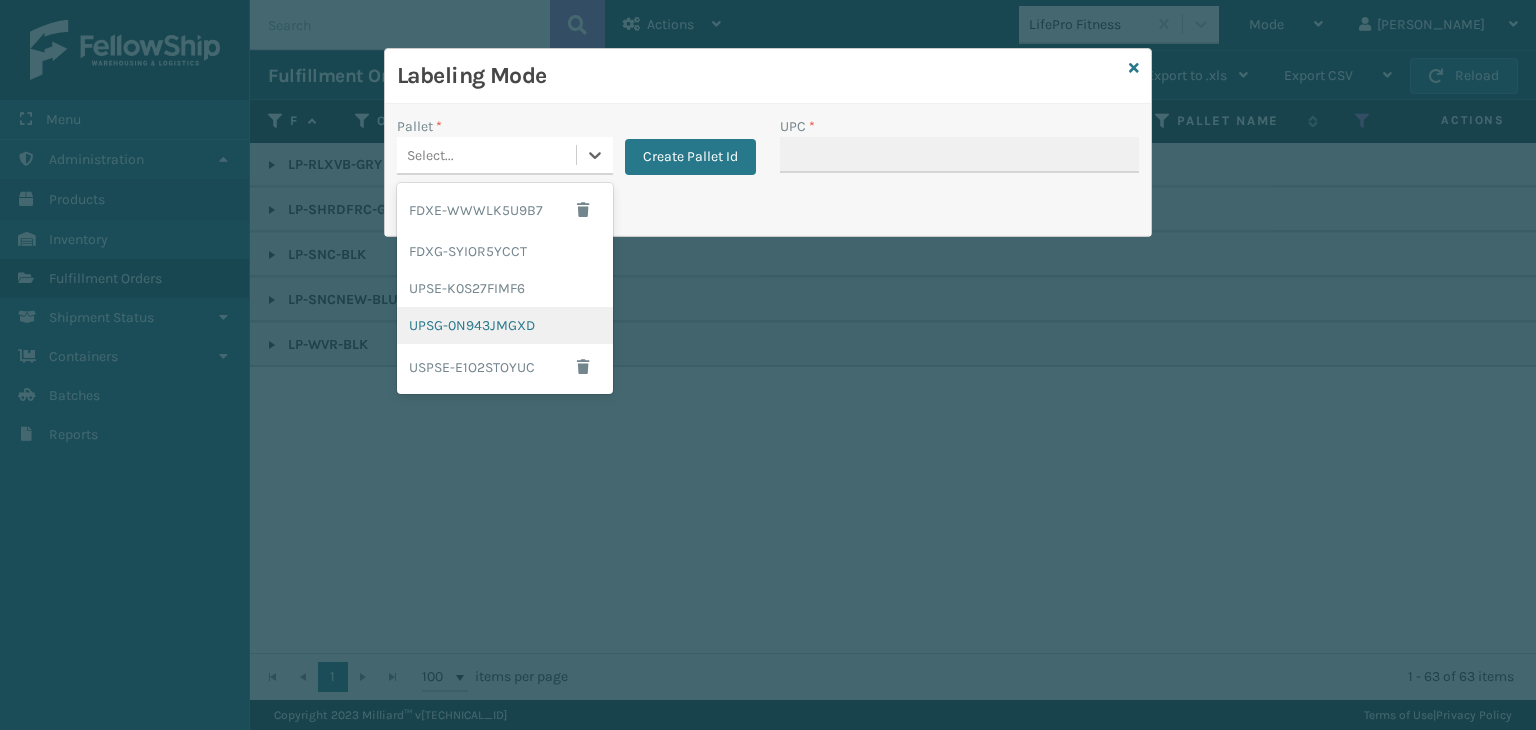 click on "UPSG-0N943JMGXD" at bounding box center [505, 325] 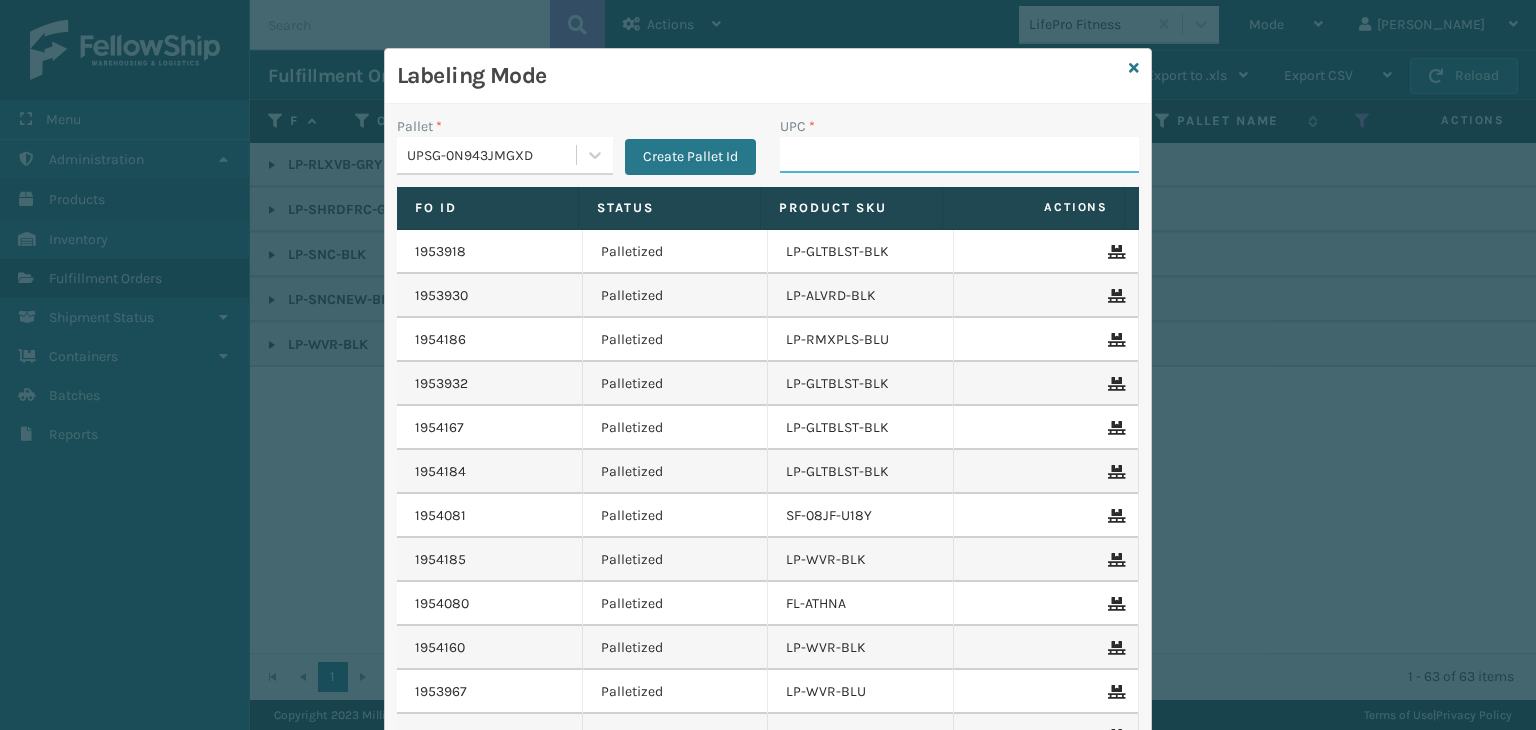 click on "UPC   *" at bounding box center (959, 155) 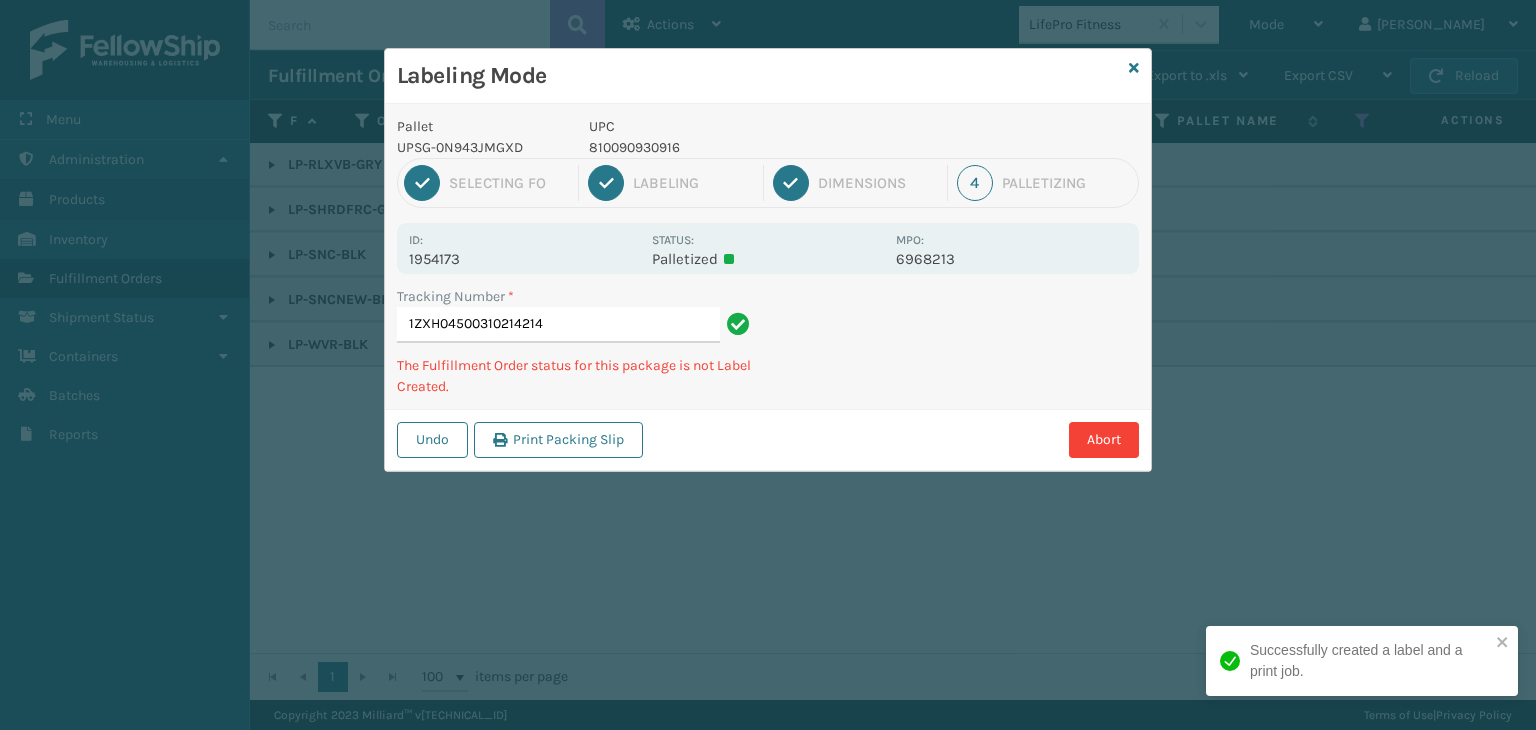 click on "810090930916" at bounding box center [736, 147] 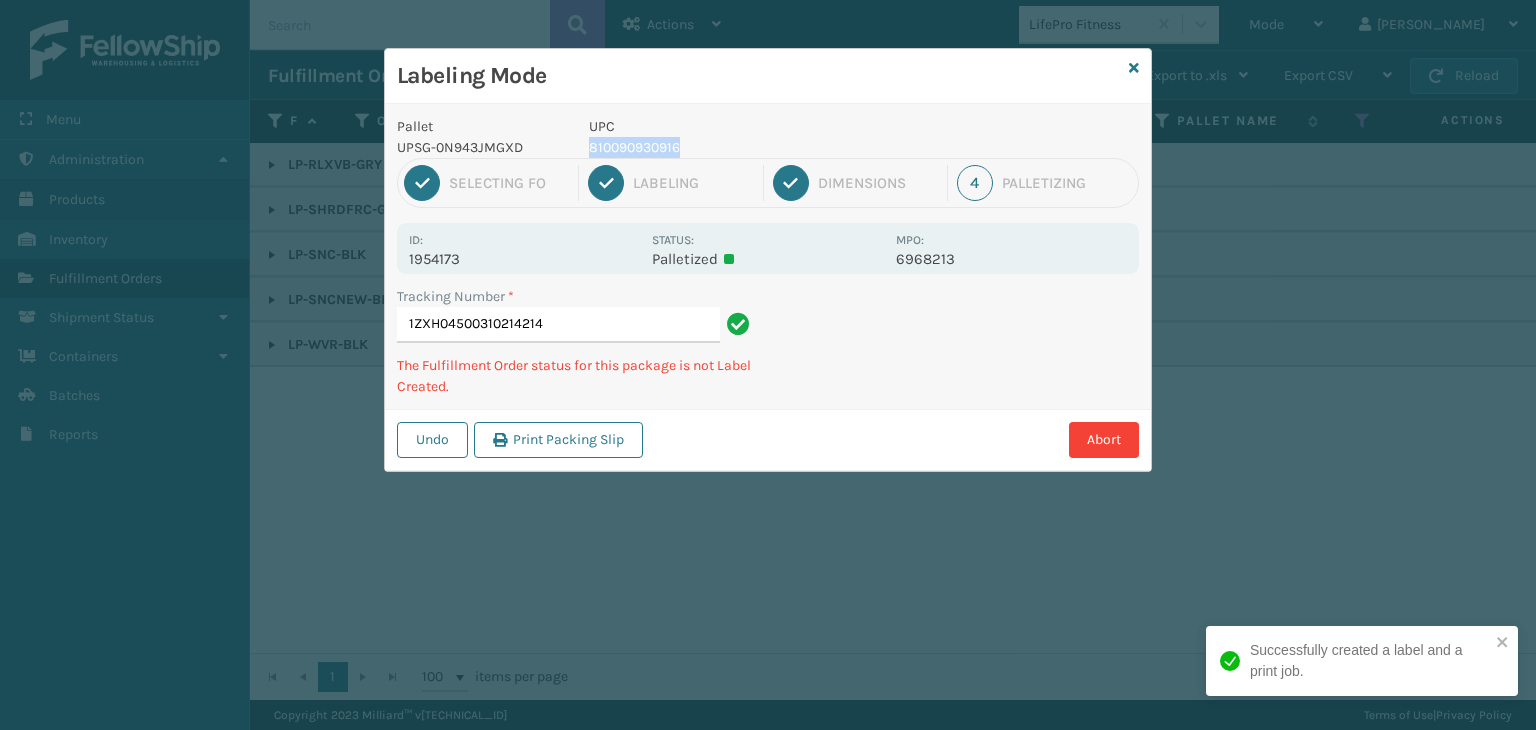 click on "810090930916" at bounding box center (736, 147) 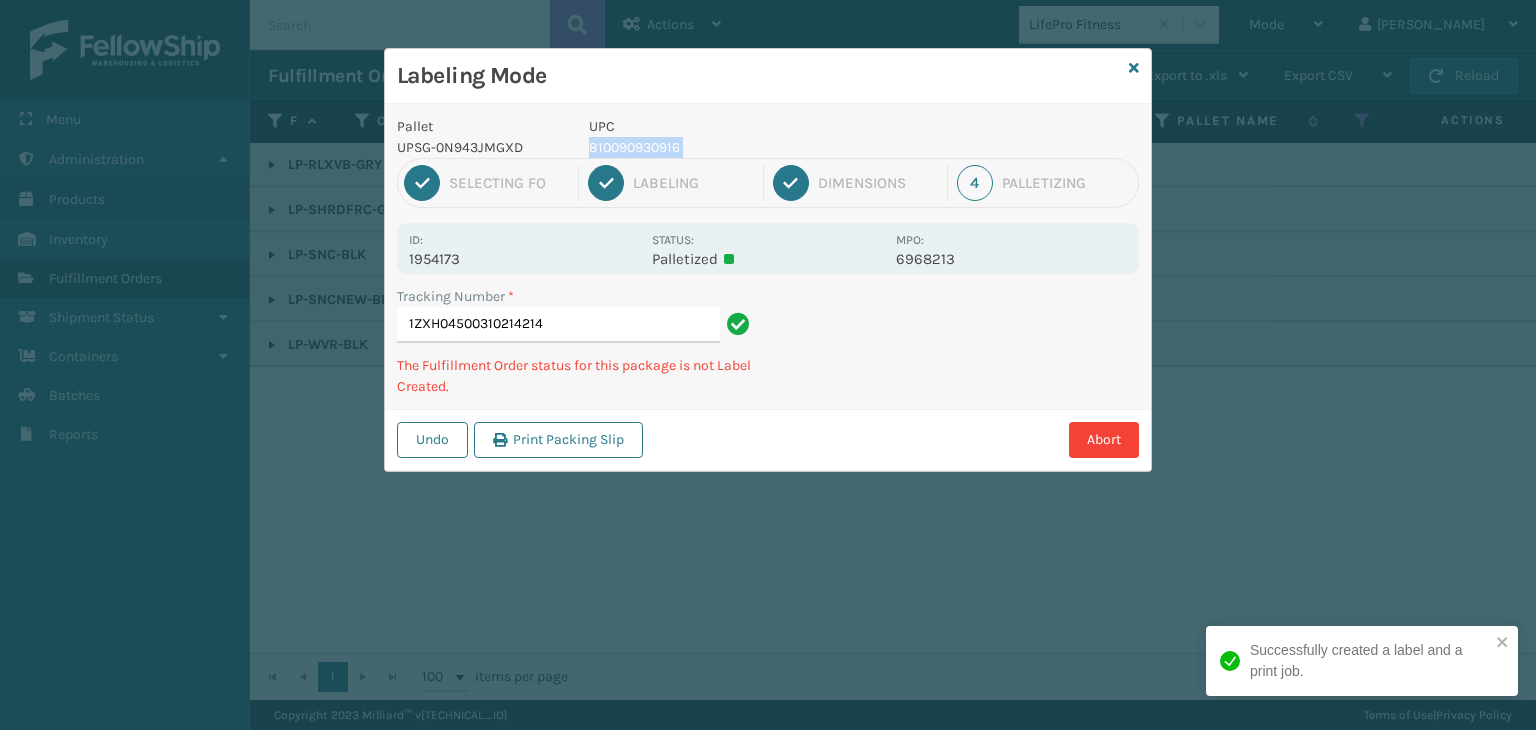 click on "810090930916" at bounding box center [736, 147] 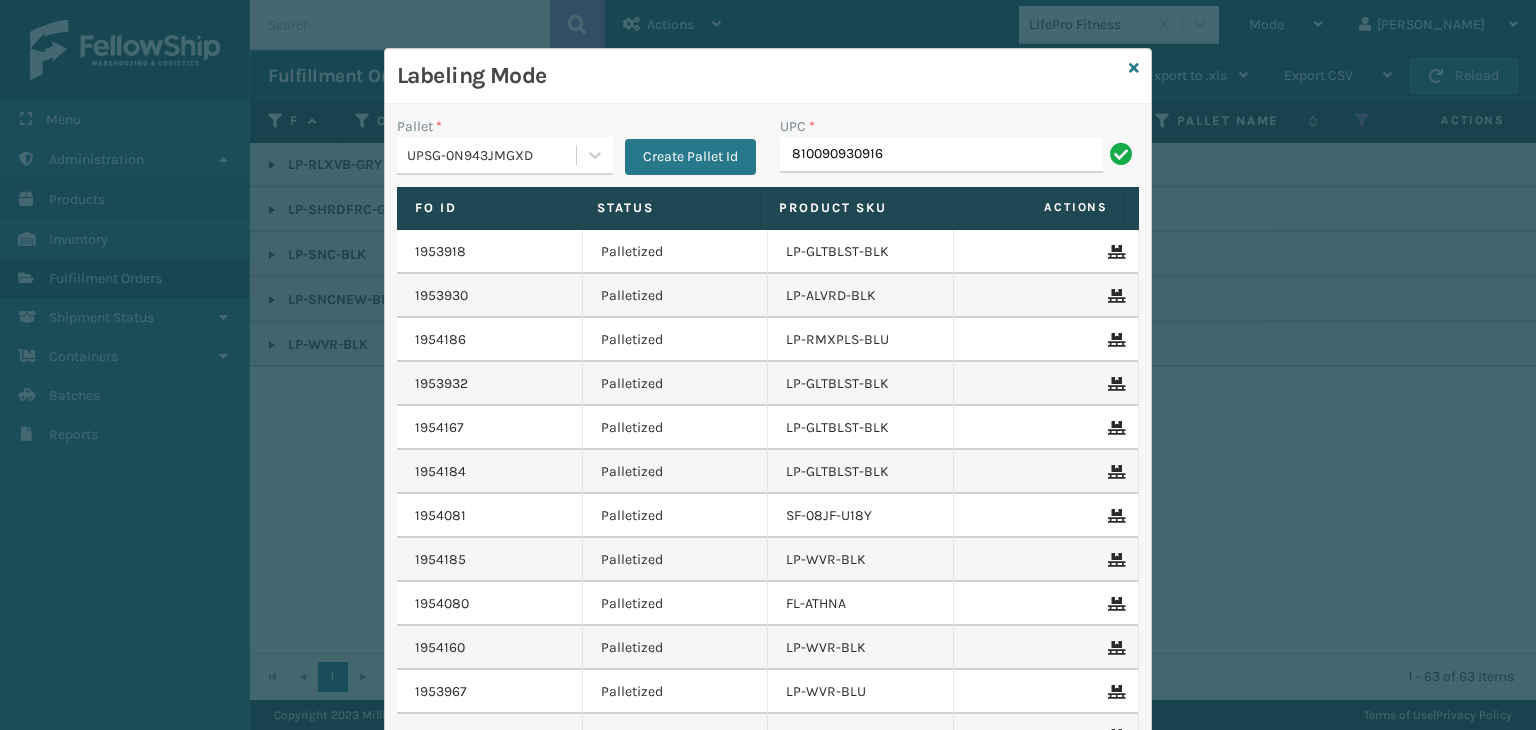 type on "810090930916" 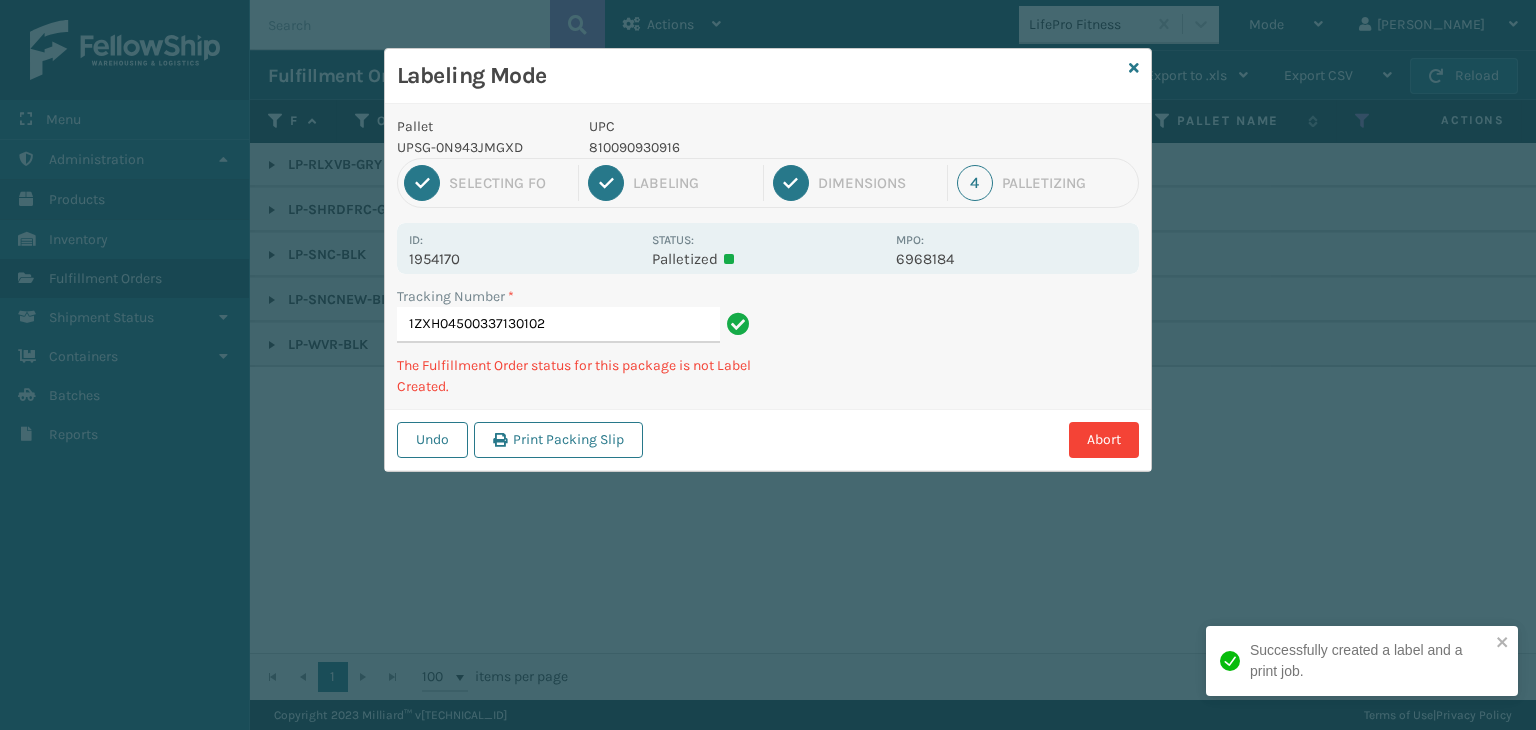 type on "1ZXH04500337130102810090930916" 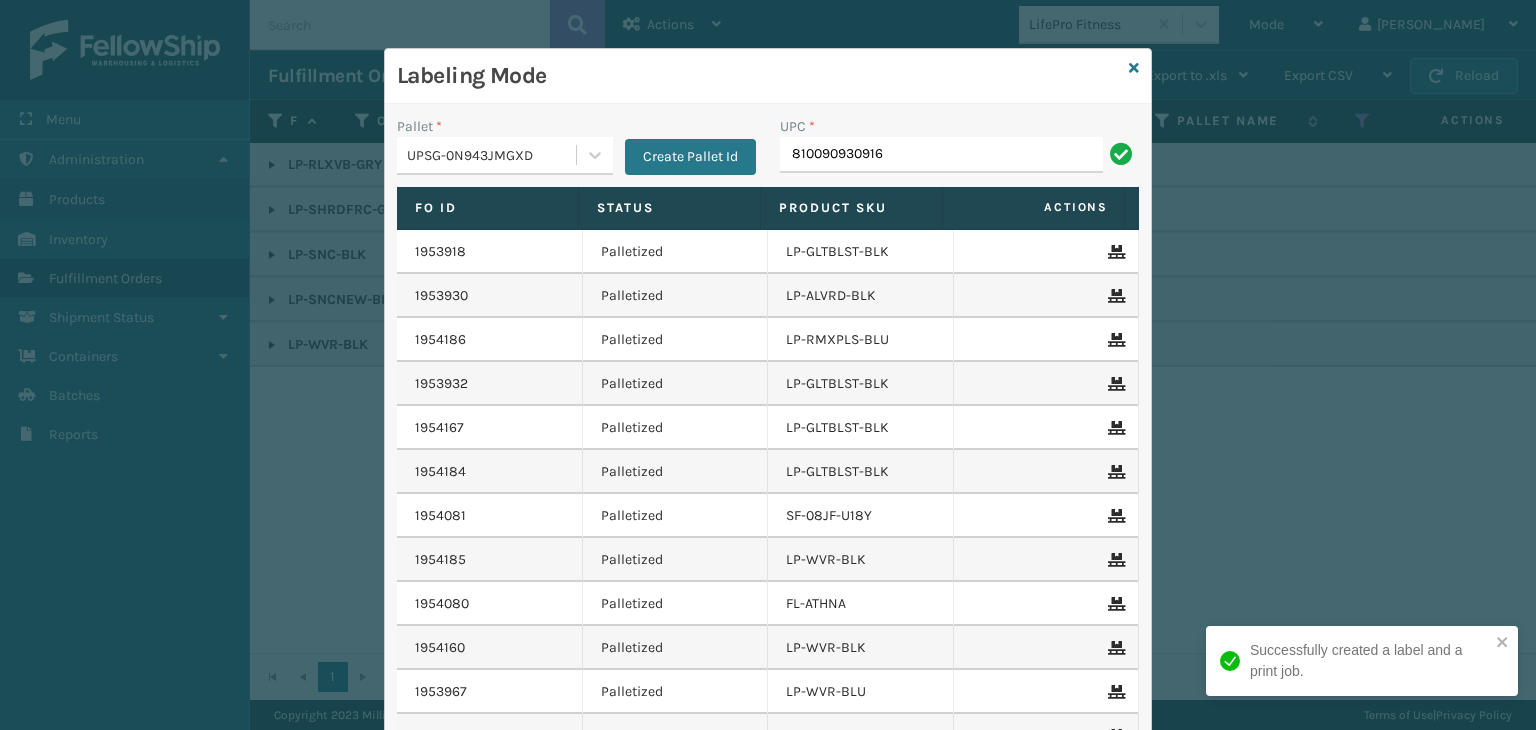 type on "810090930916" 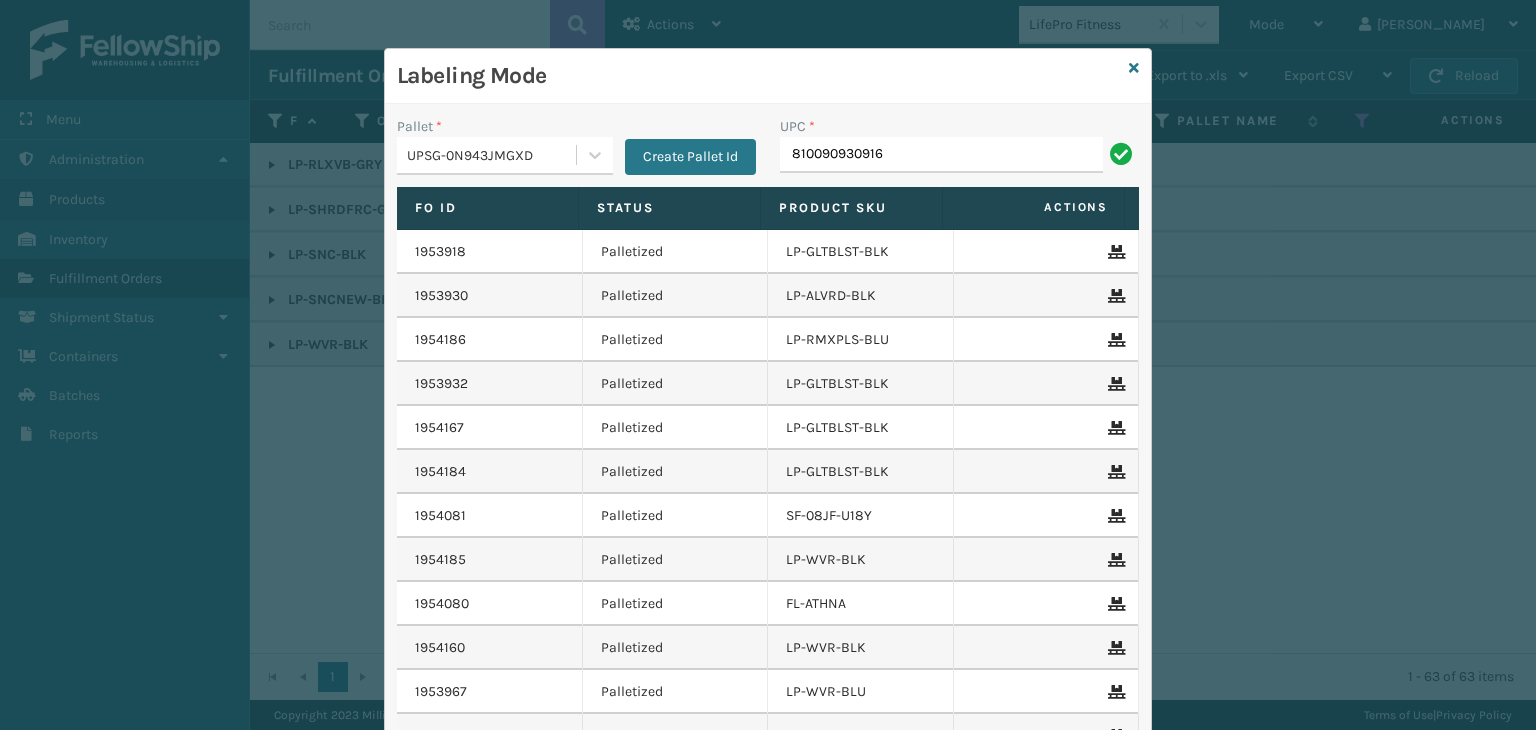 type on "810090930916" 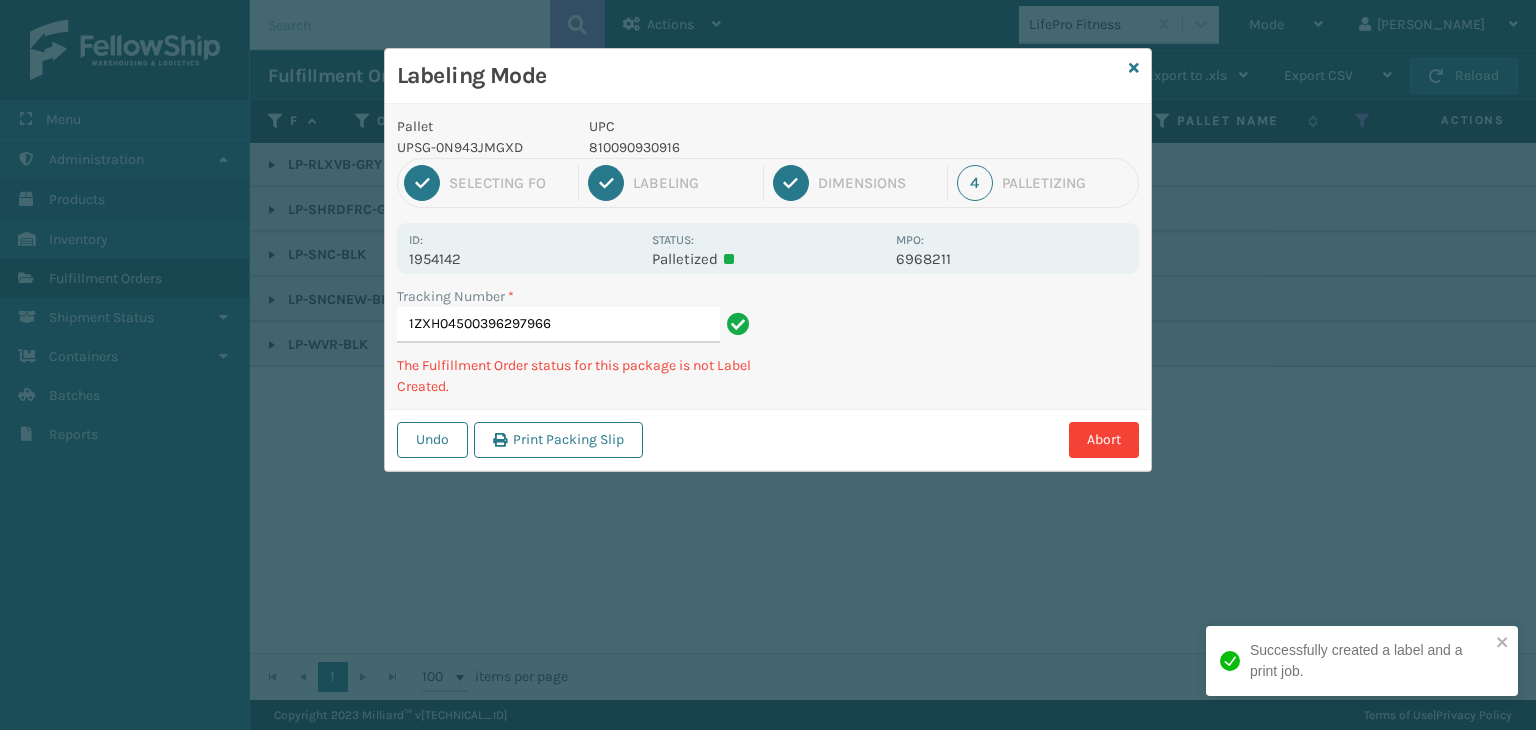 type on "1ZXH04500396297966810090930916" 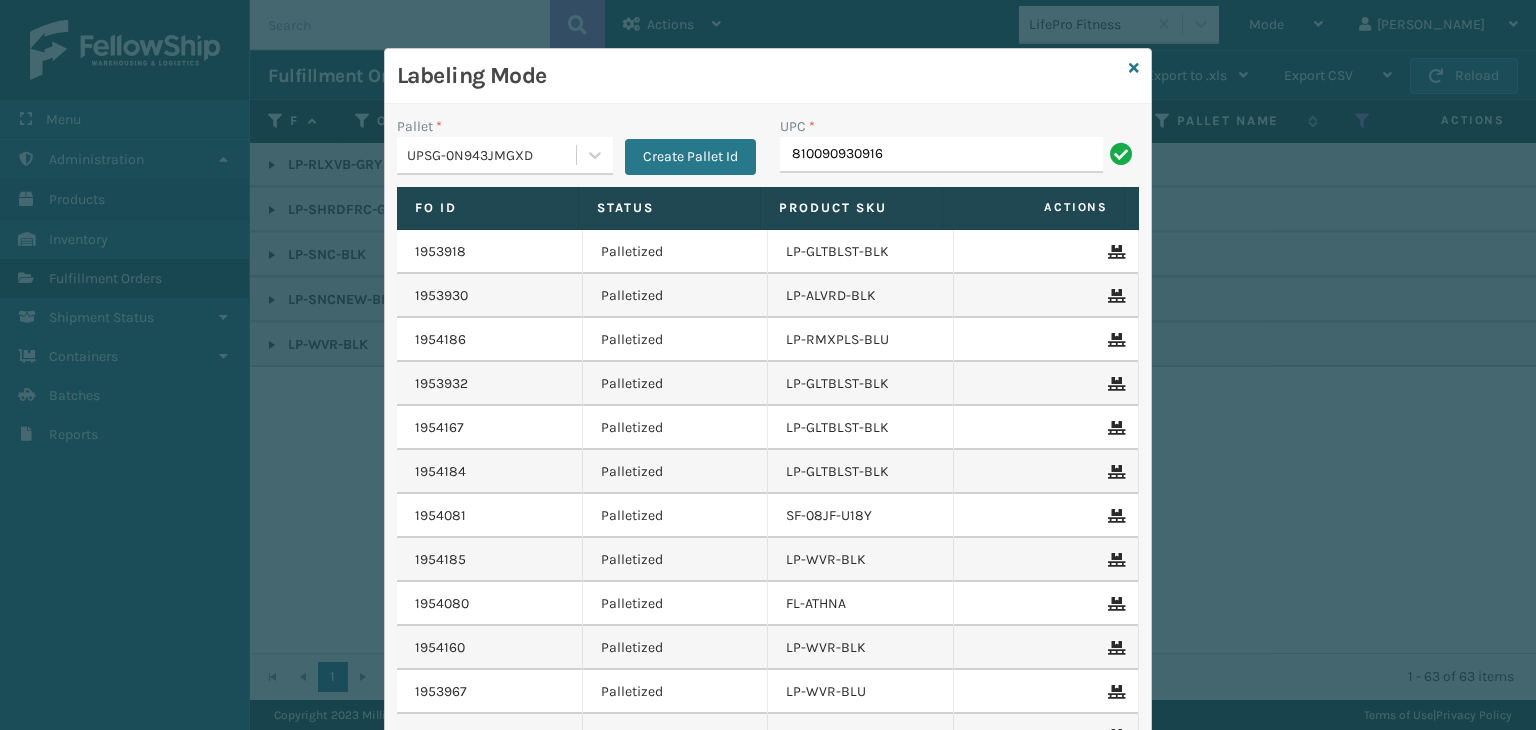 type on "810090930916" 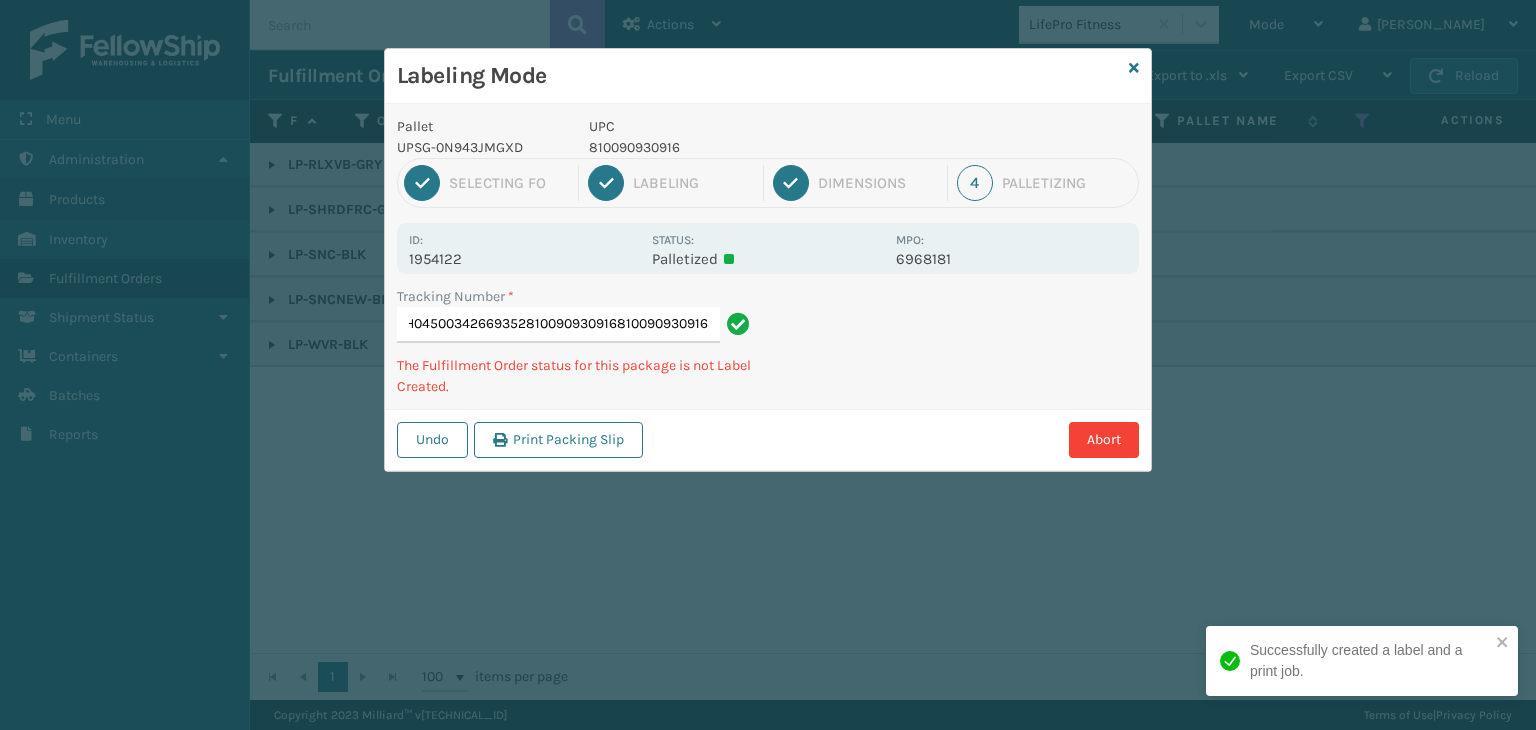 type on "1ZXH04500342669352810090930916810090930916810090930916" 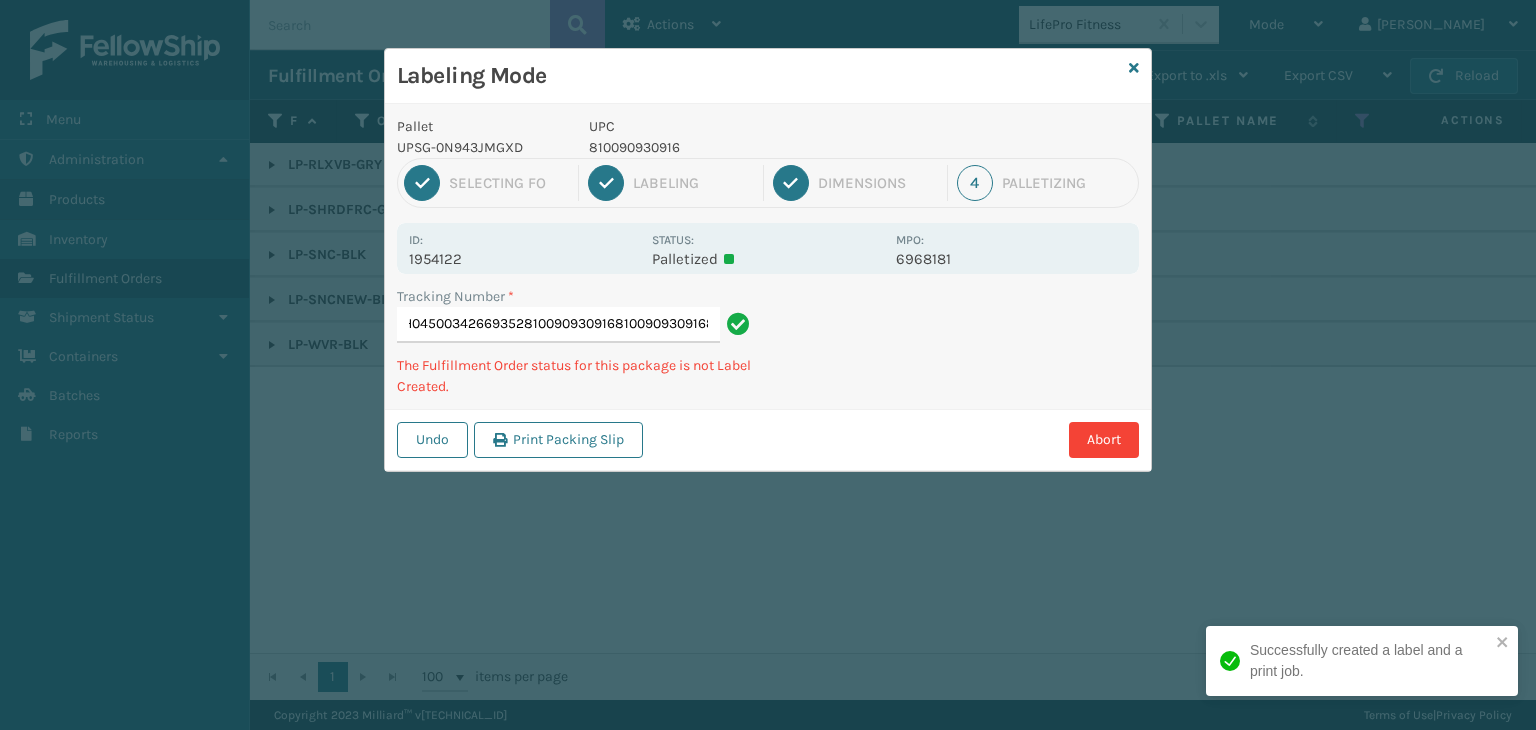 scroll, scrollTop: 0, scrollLeft: 120, axis: horizontal 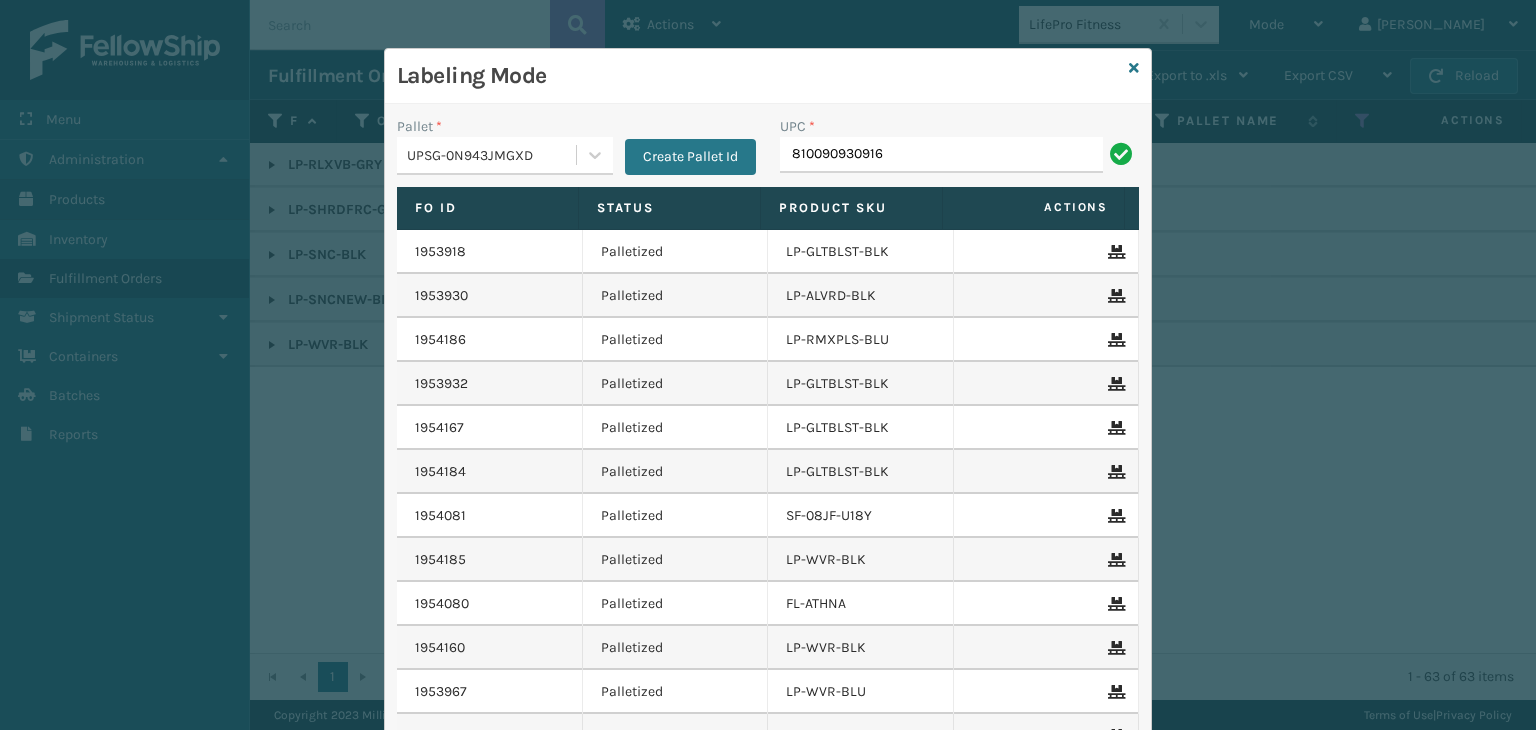 type on "810090930916" 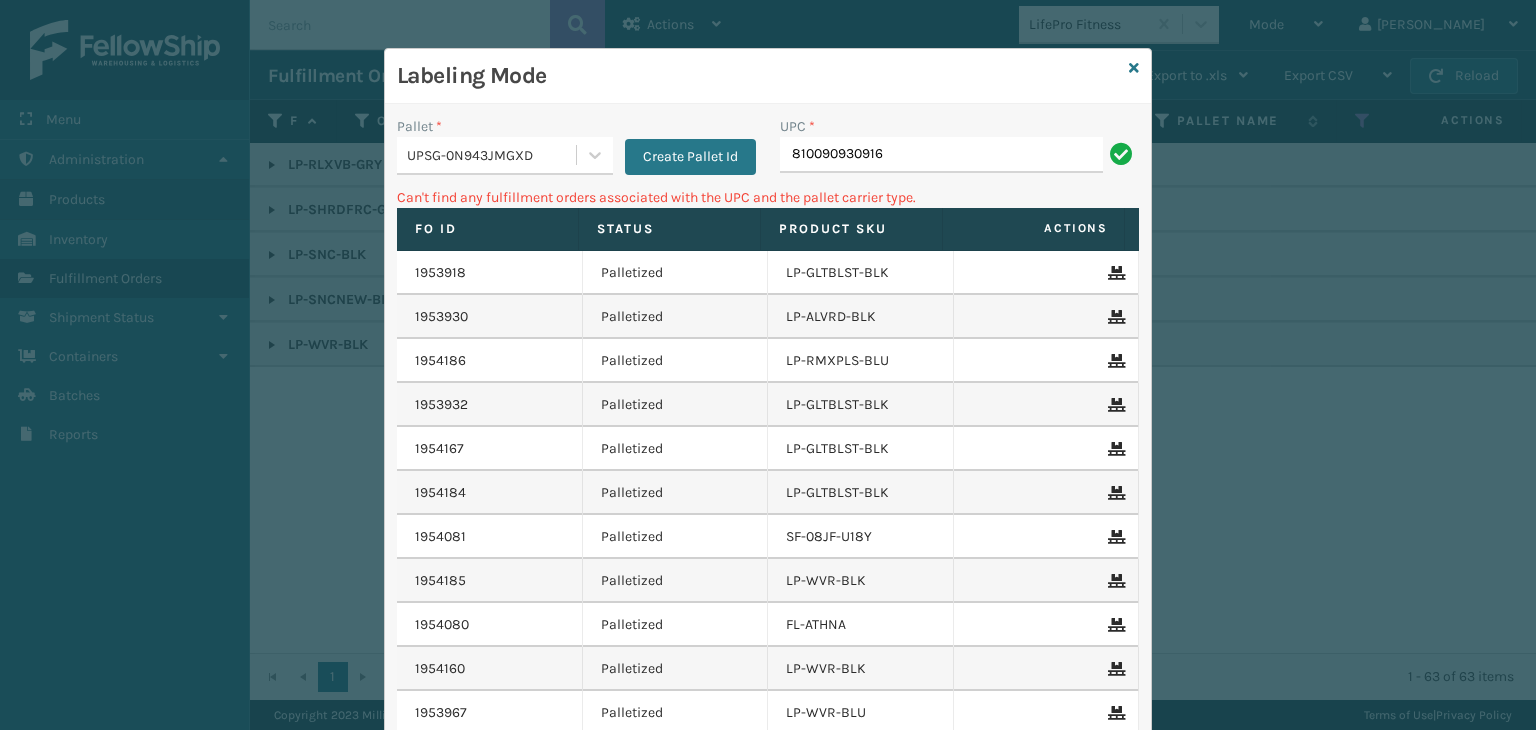 click on "UPSG-0N943JMGXD" at bounding box center [492, 155] 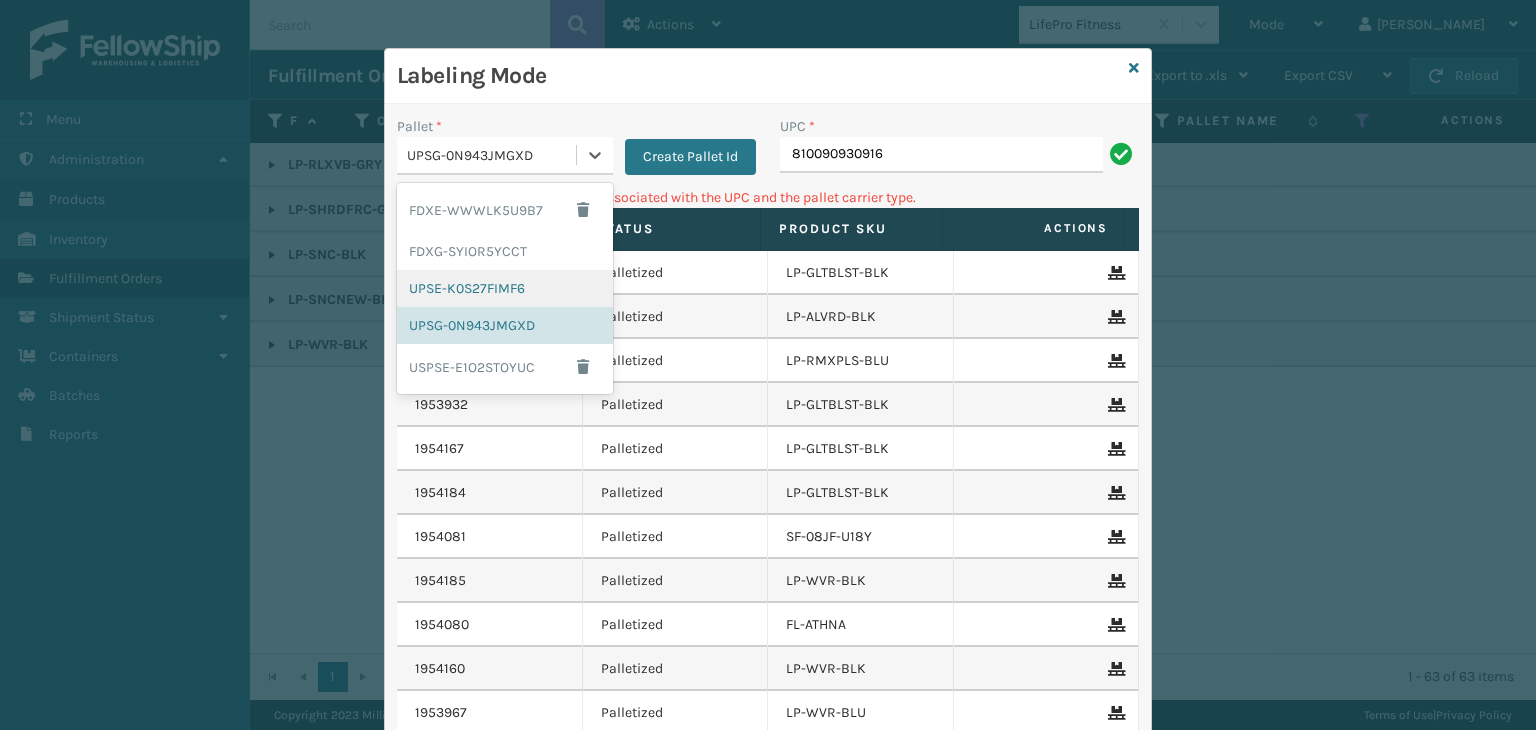 click on "UPSE-K0S27FIMF6" at bounding box center [505, 288] 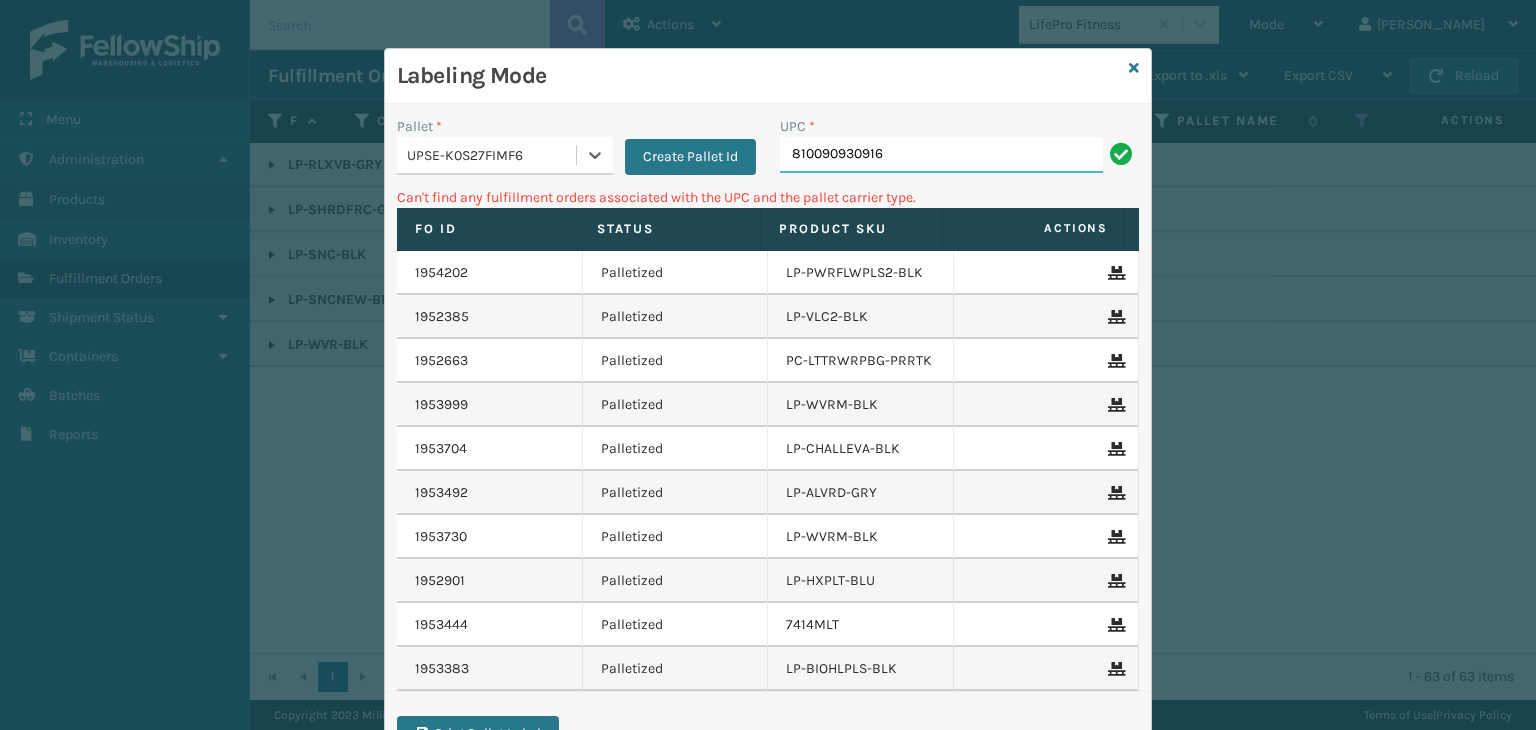click on "810090930916" at bounding box center [941, 155] 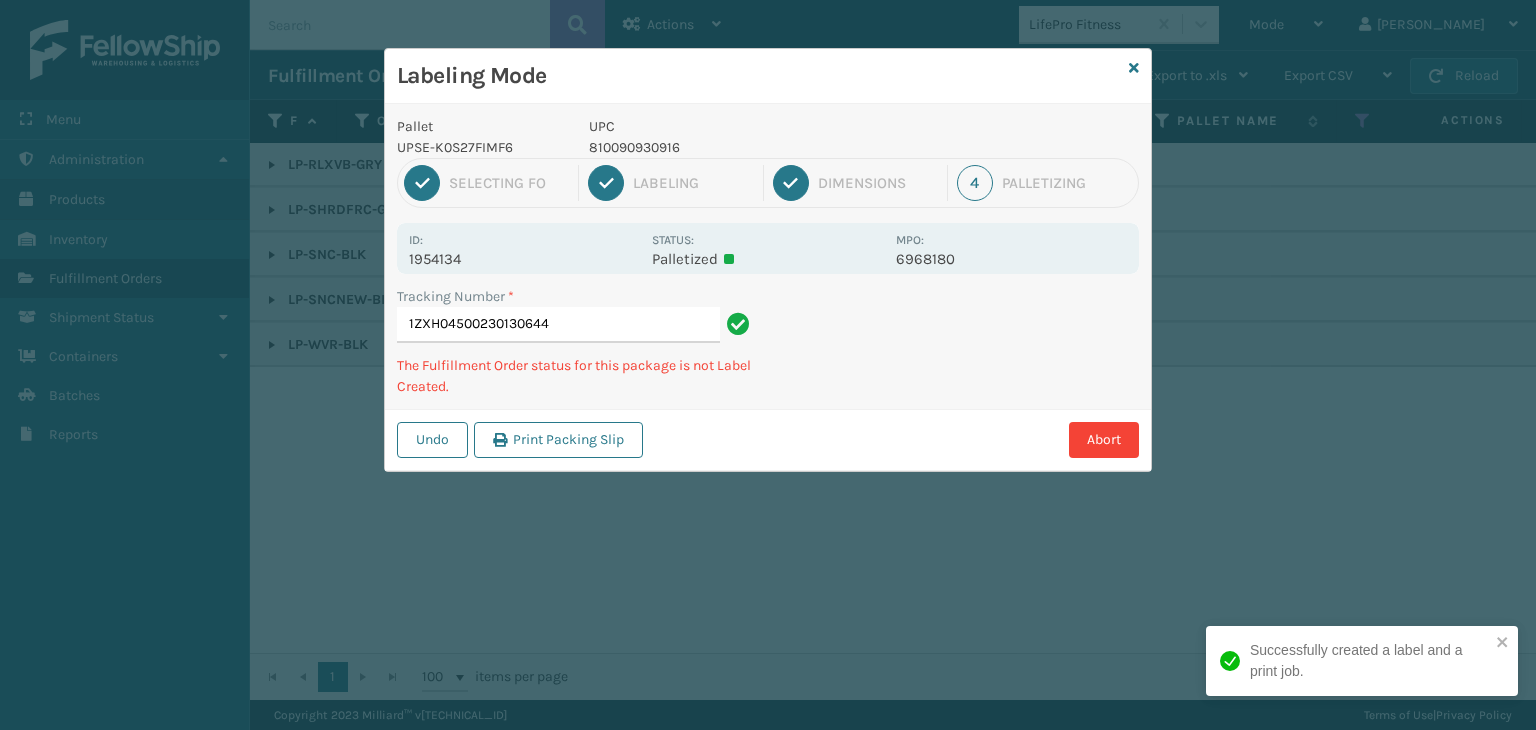 type on "1ZXH04500230130644810090930916" 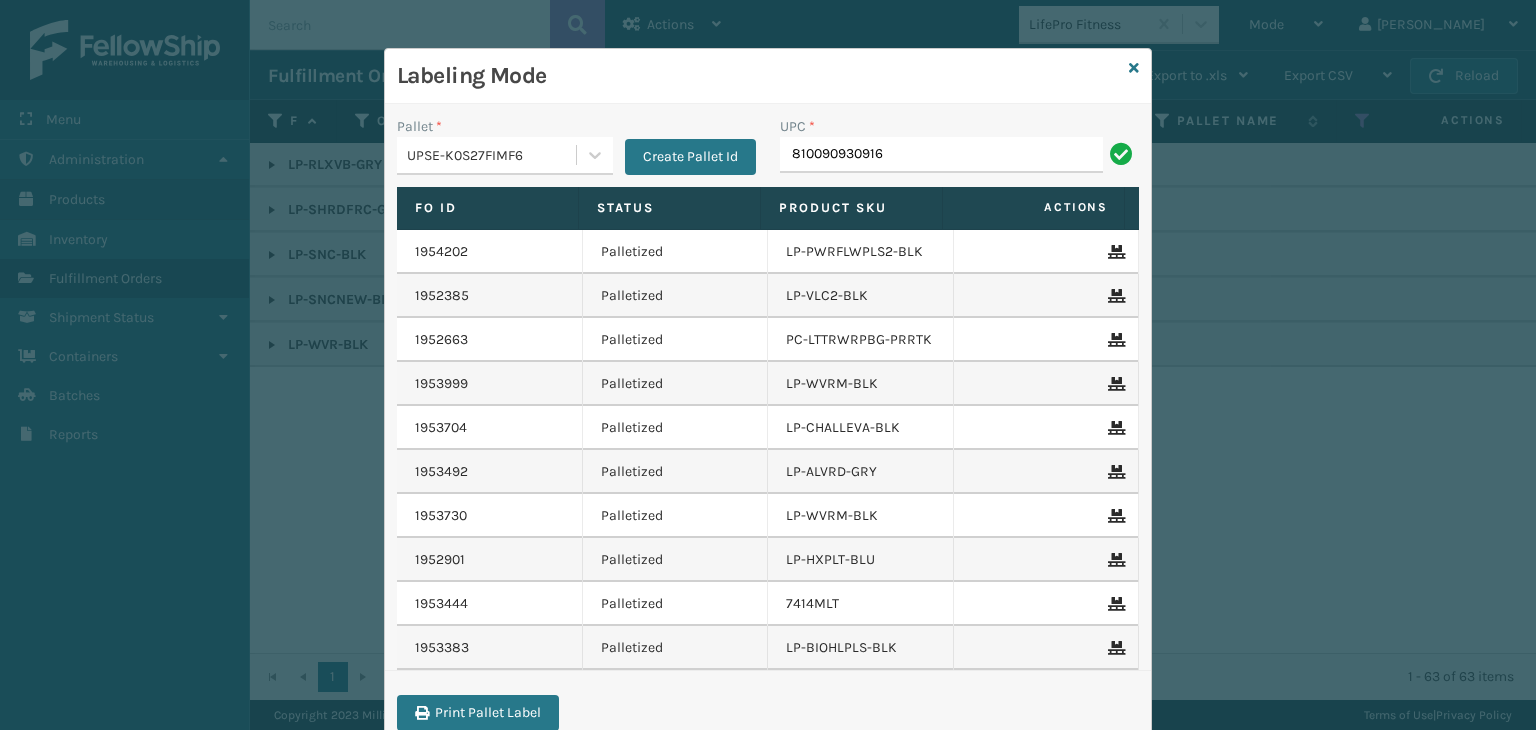 type on "810090930916" 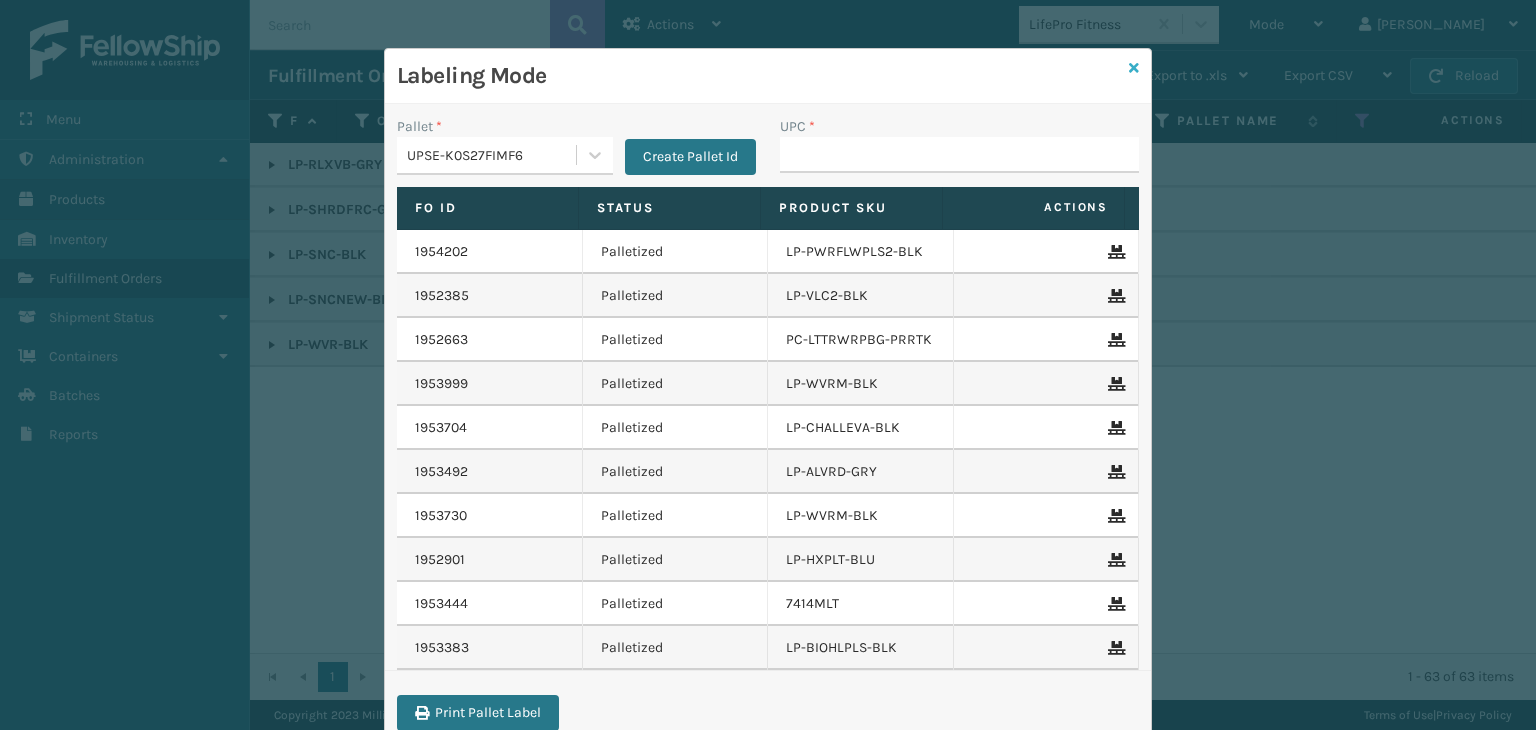 click at bounding box center (1134, 68) 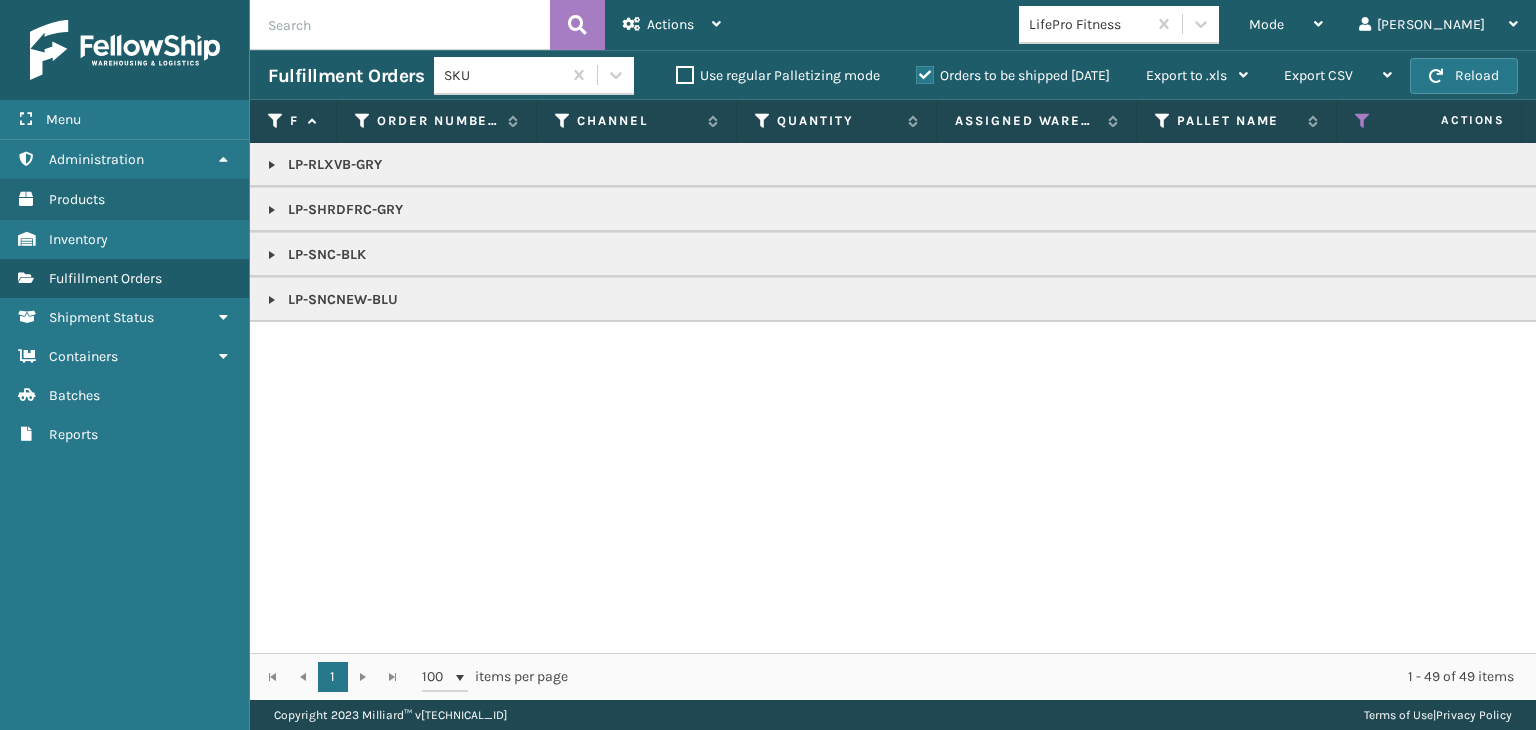 click at bounding box center [272, 300] 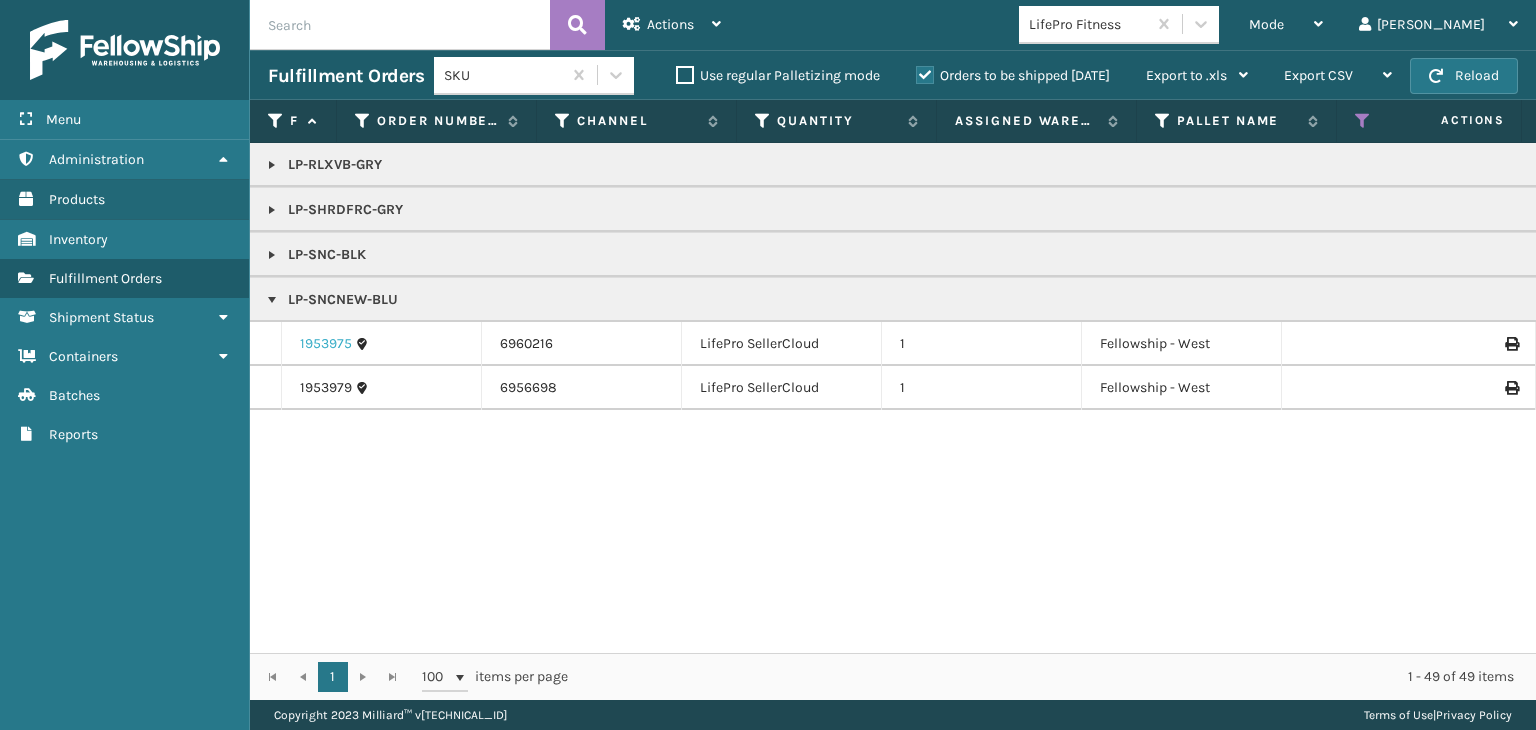 click on "1953975" at bounding box center (326, 344) 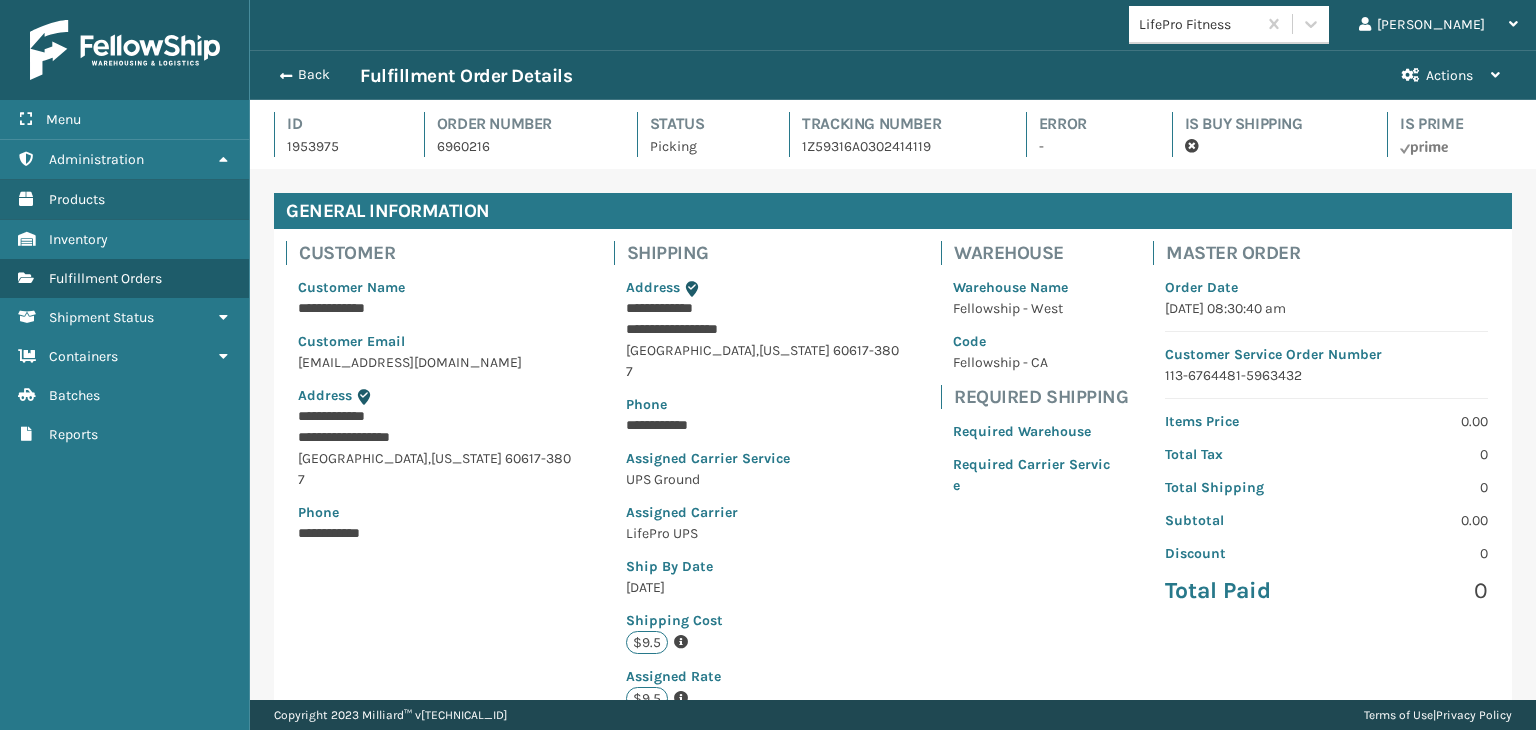 scroll, scrollTop: 436, scrollLeft: 0, axis: vertical 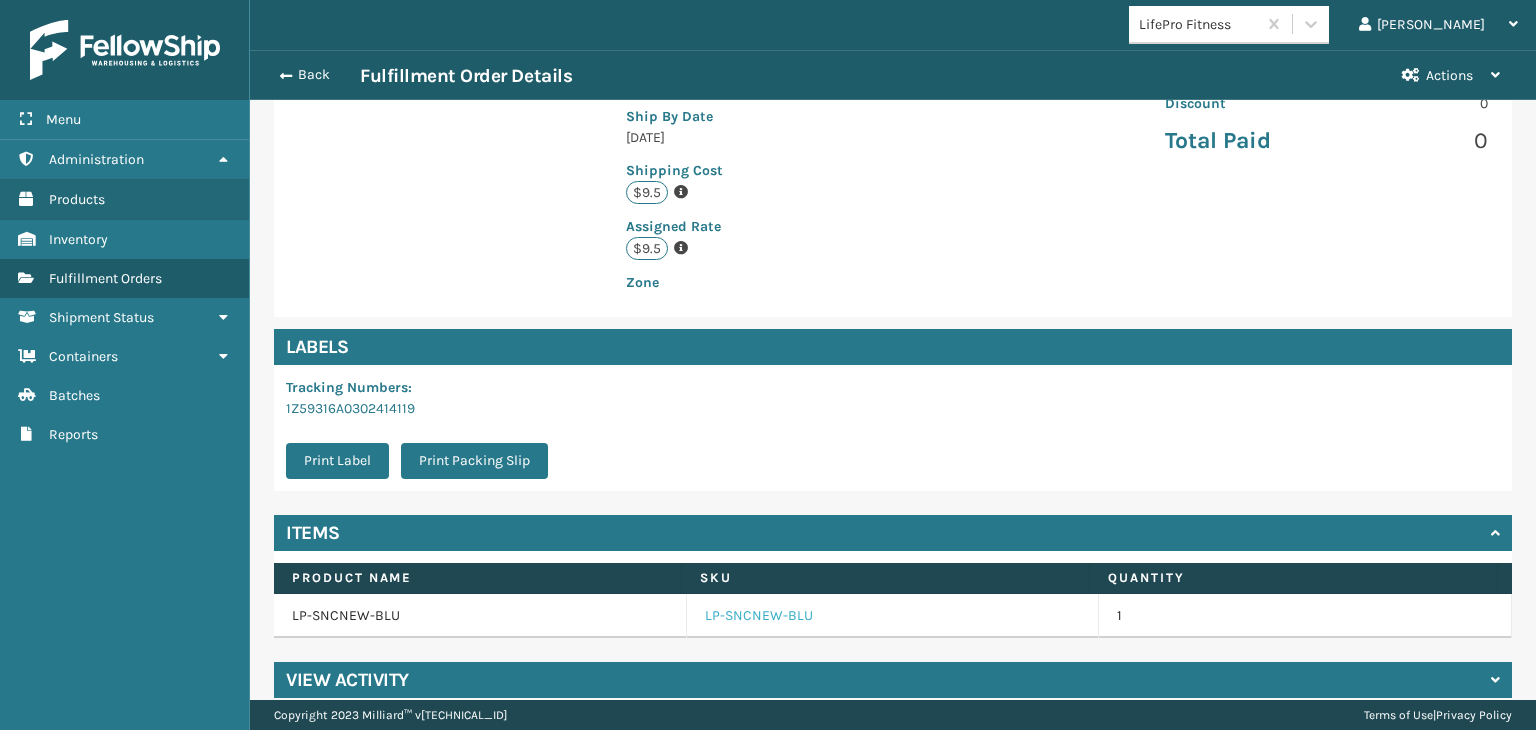 click on "LP-SNCNEW-BLU" at bounding box center [759, 616] 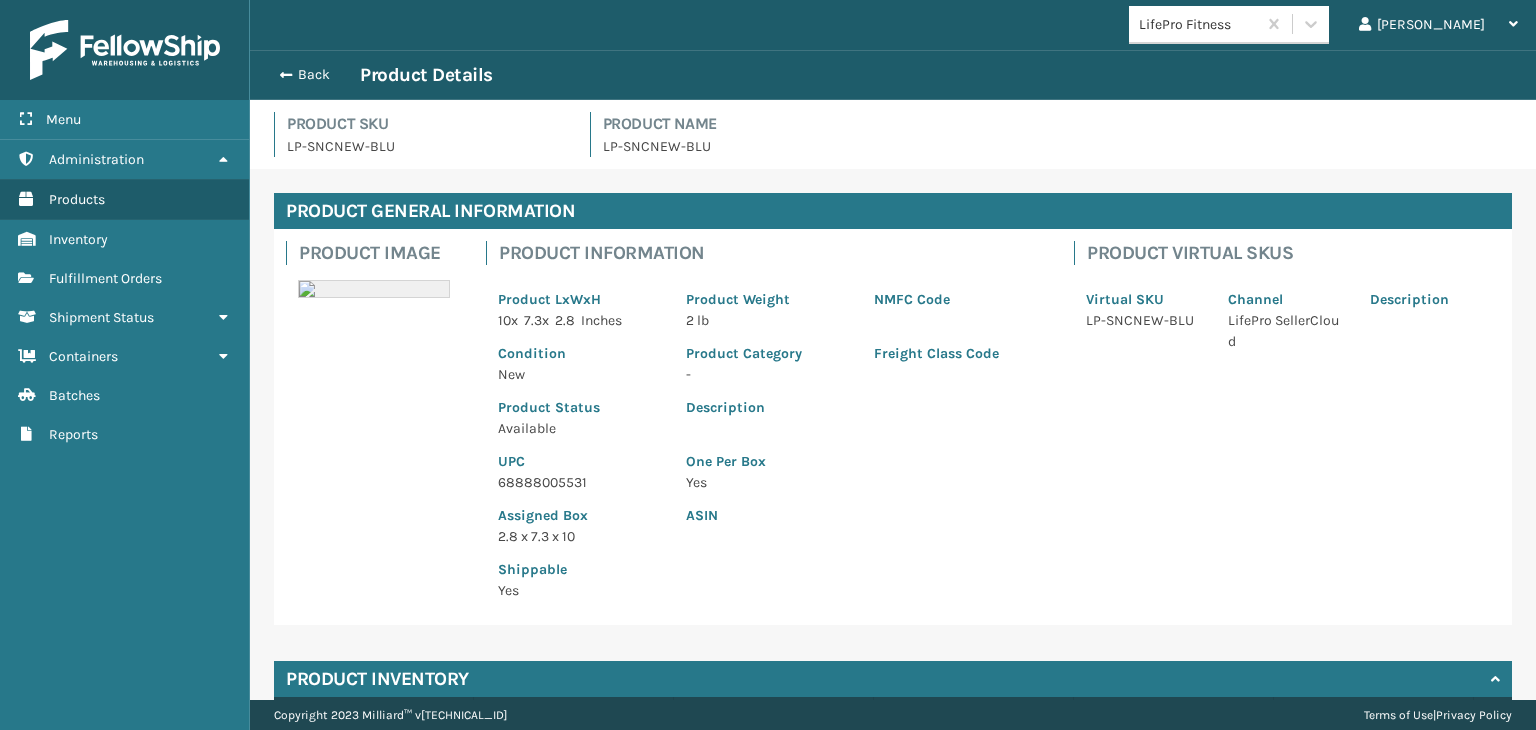 click on "68888005531" at bounding box center [580, 482] 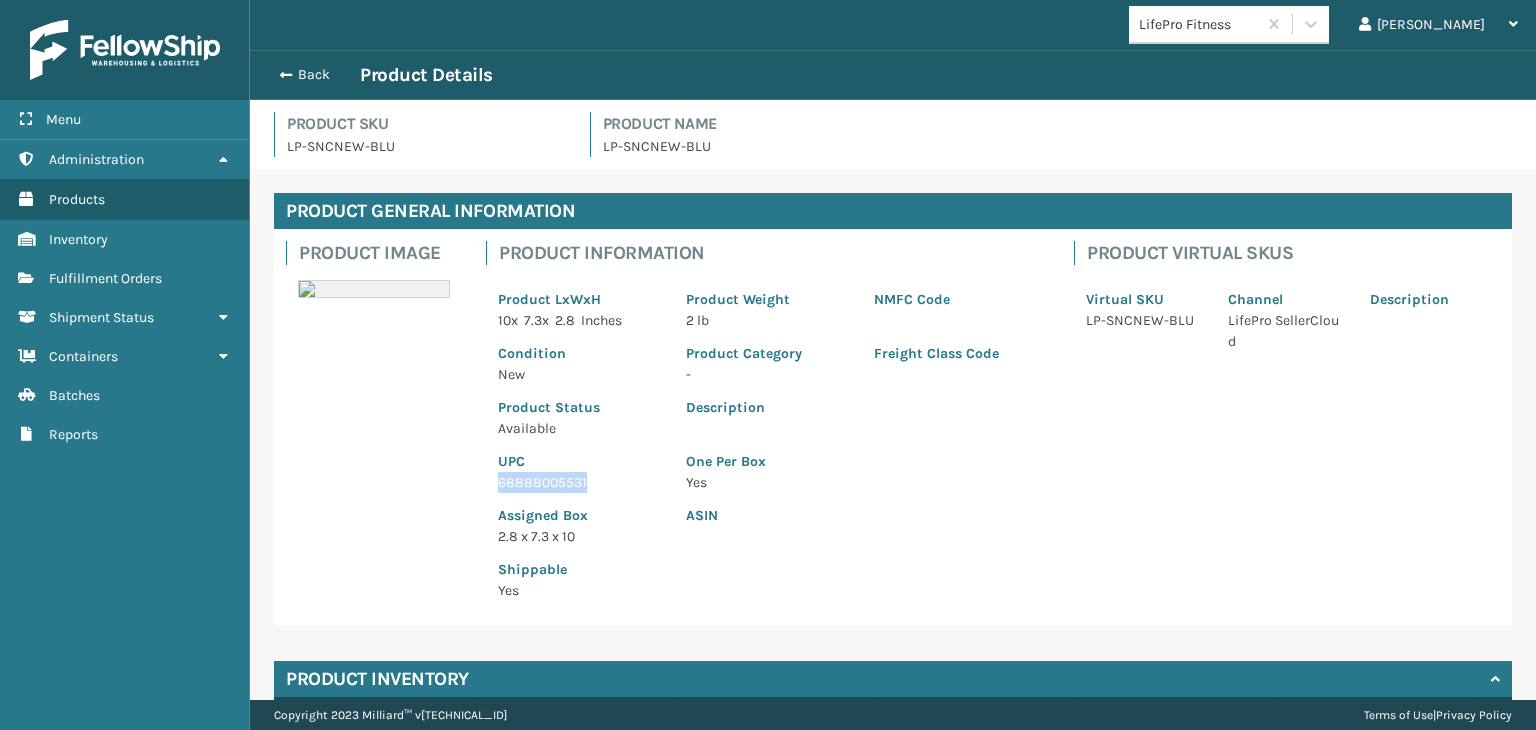 click on "68888005531" at bounding box center (580, 482) 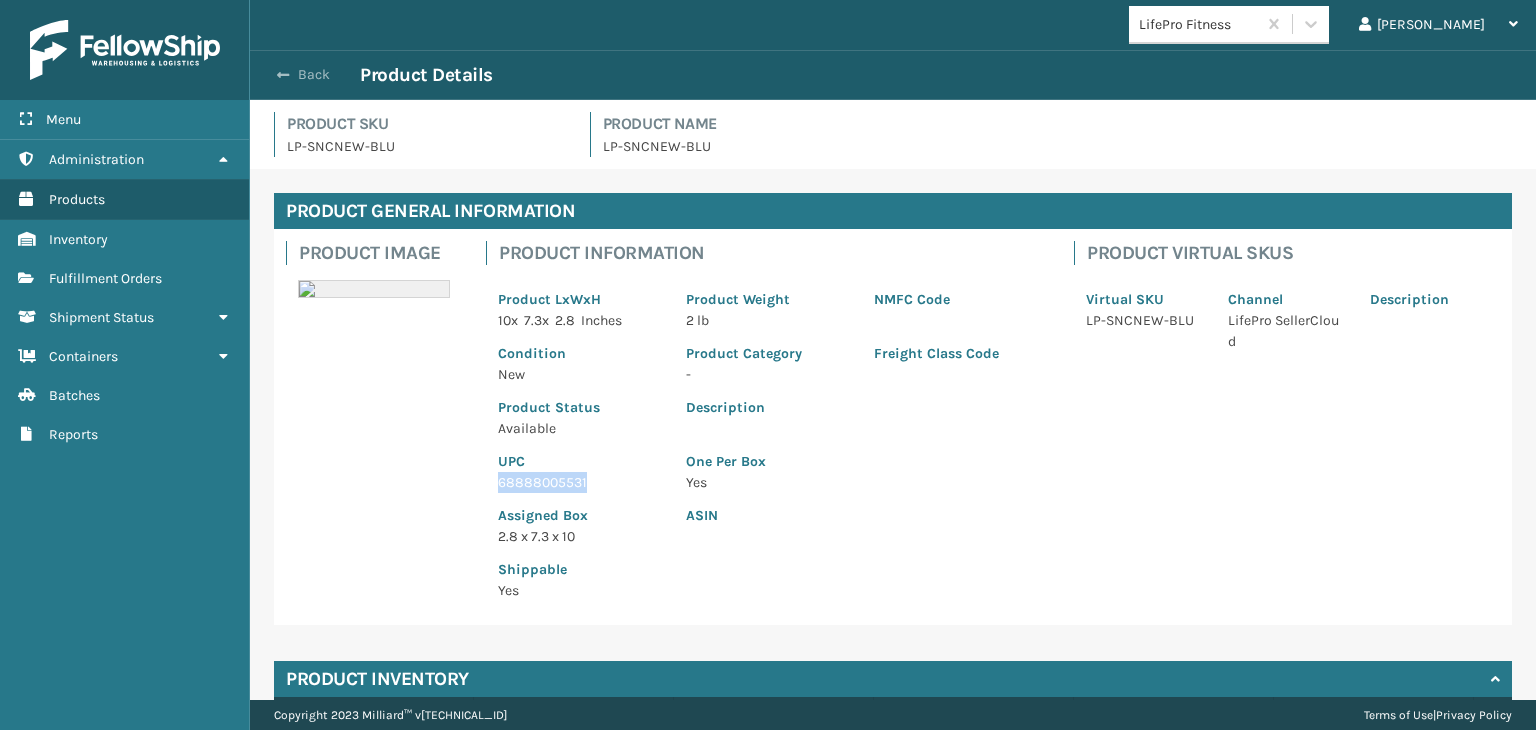 click on "Back" at bounding box center [314, 75] 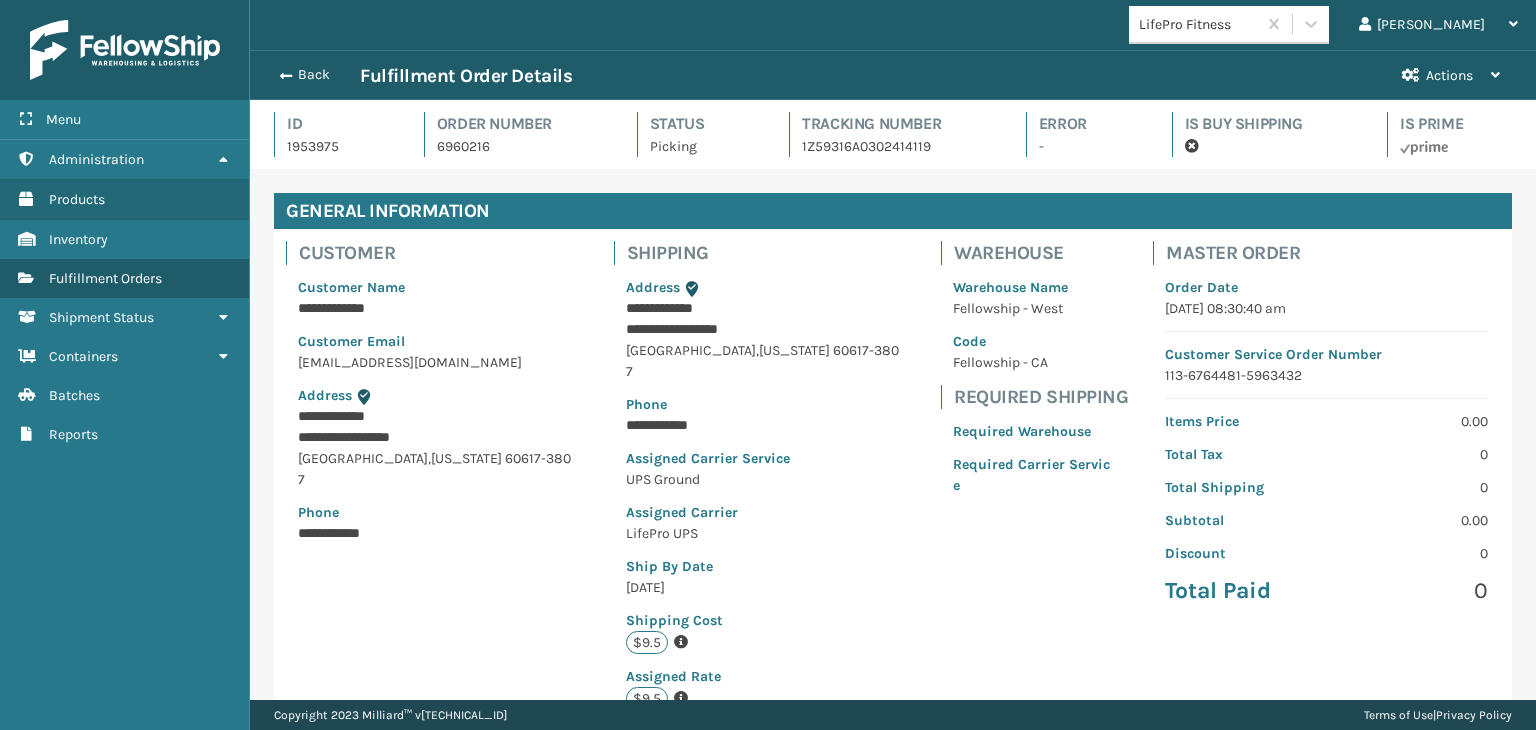 scroll, scrollTop: 99951, scrollLeft: 98713, axis: both 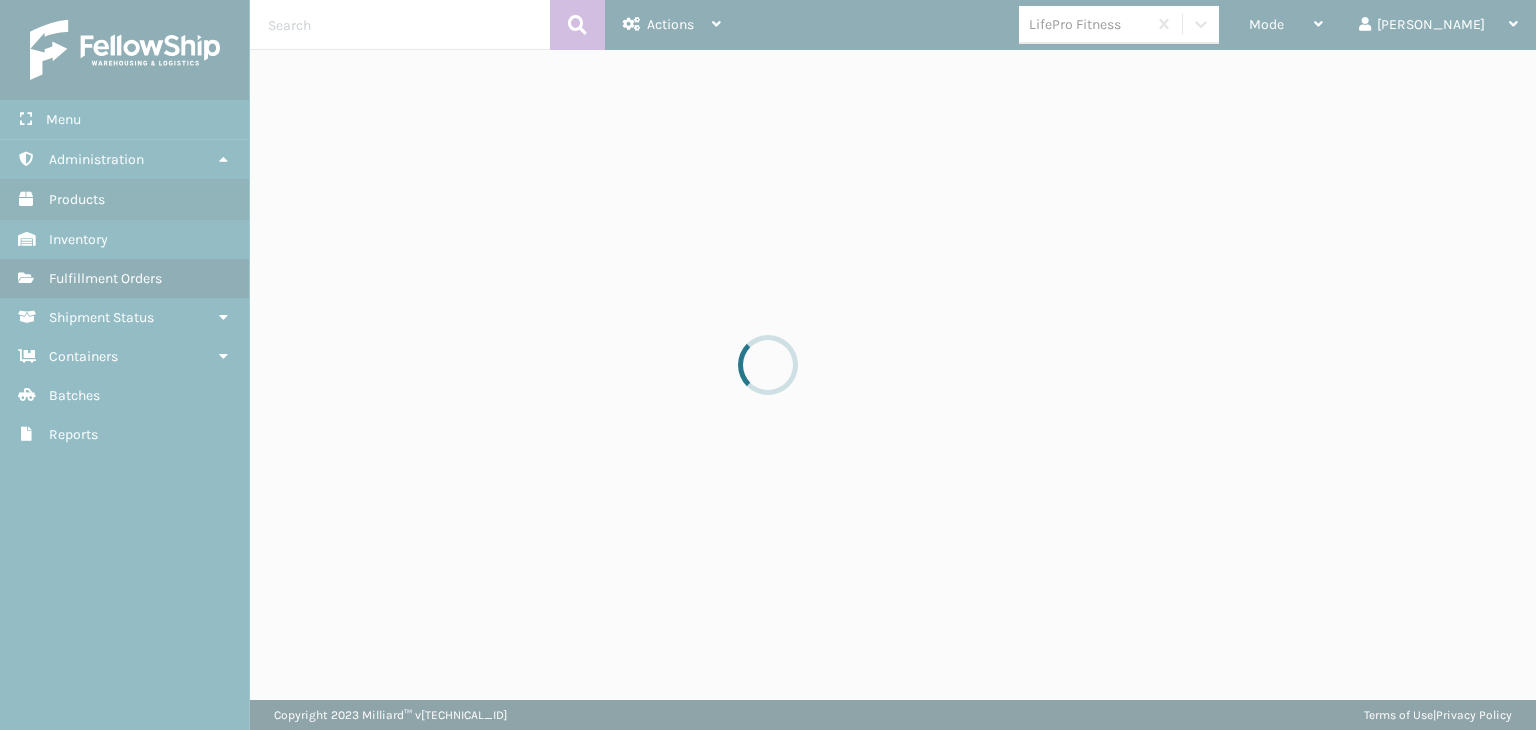 click on "Mode" at bounding box center [1266, 24] 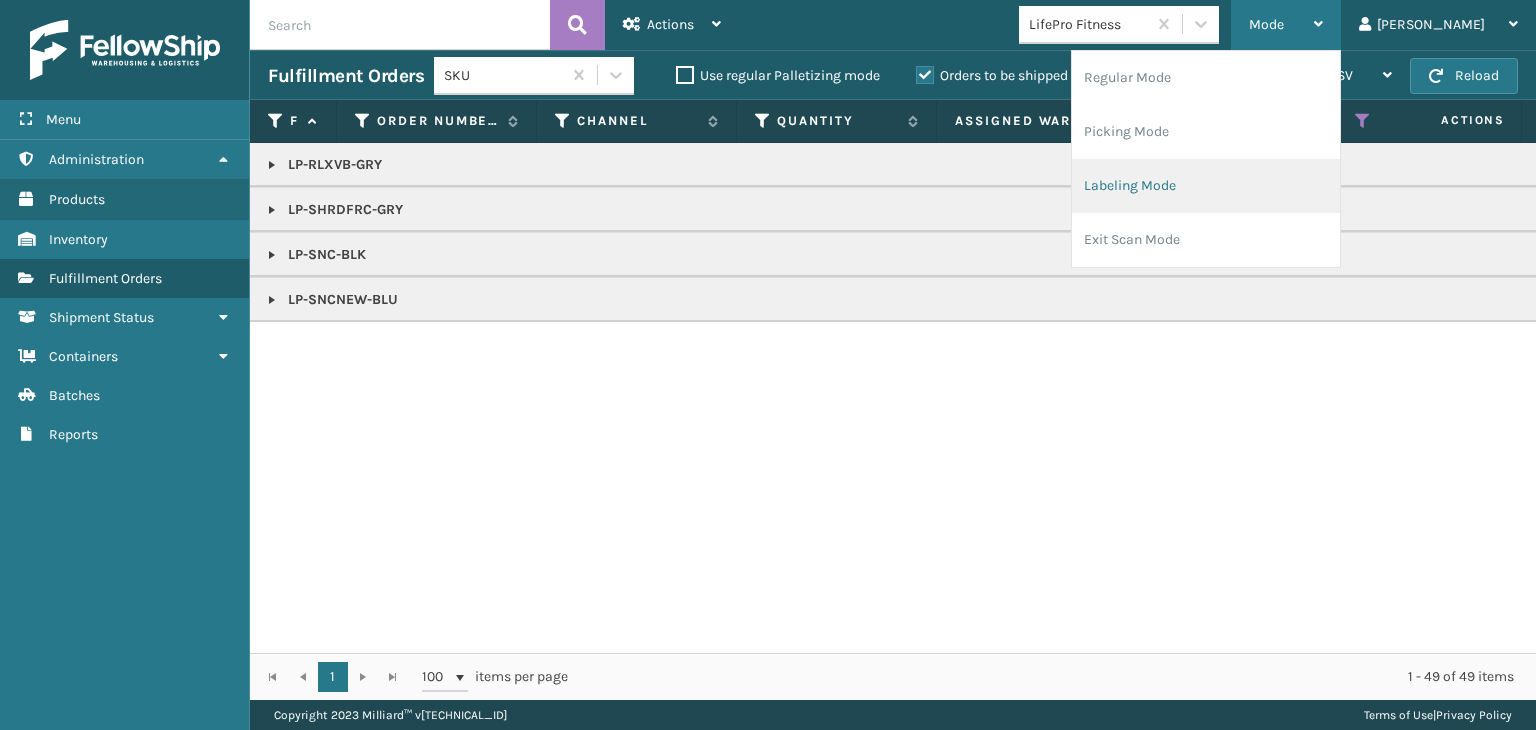click on "Labeling Mode" at bounding box center (1206, 186) 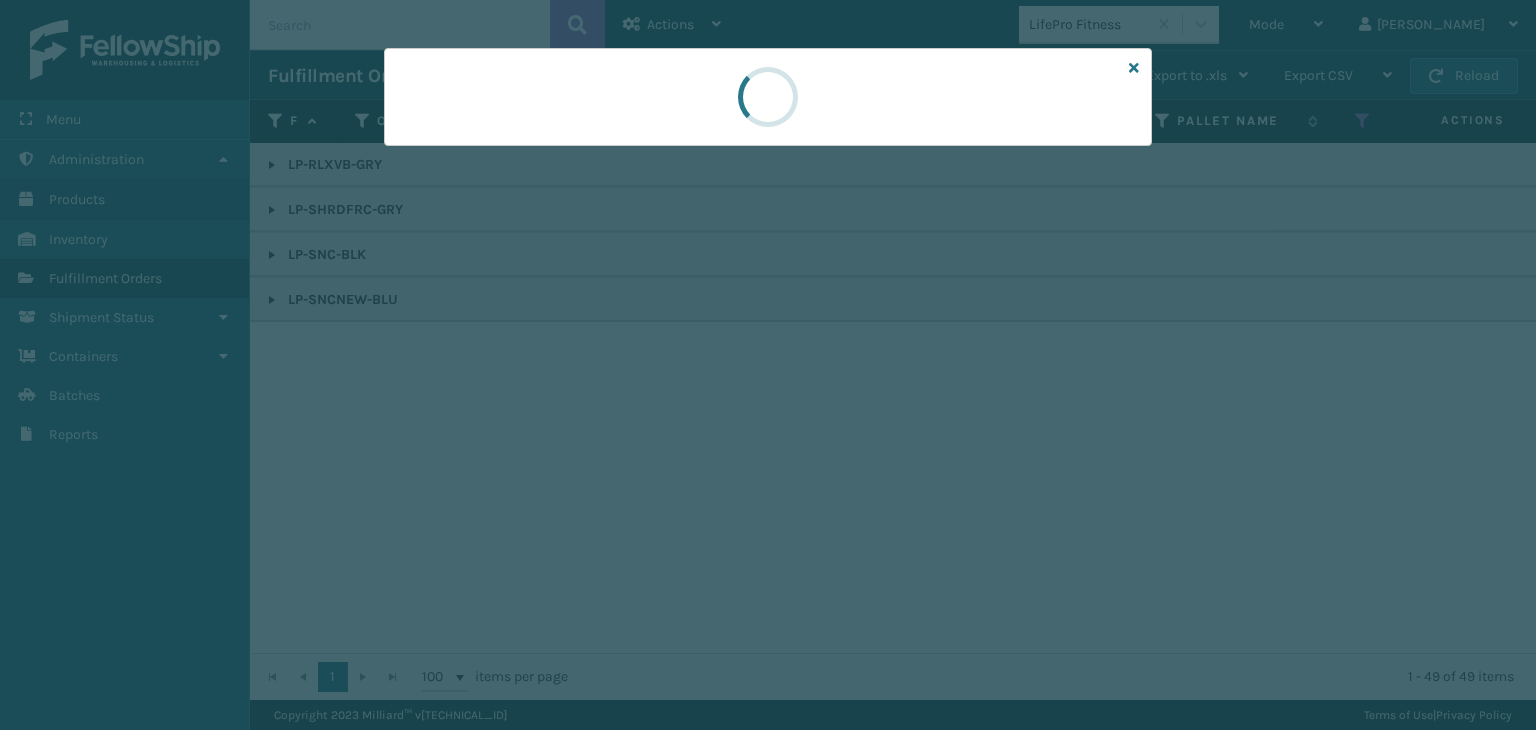click at bounding box center (768, 365) 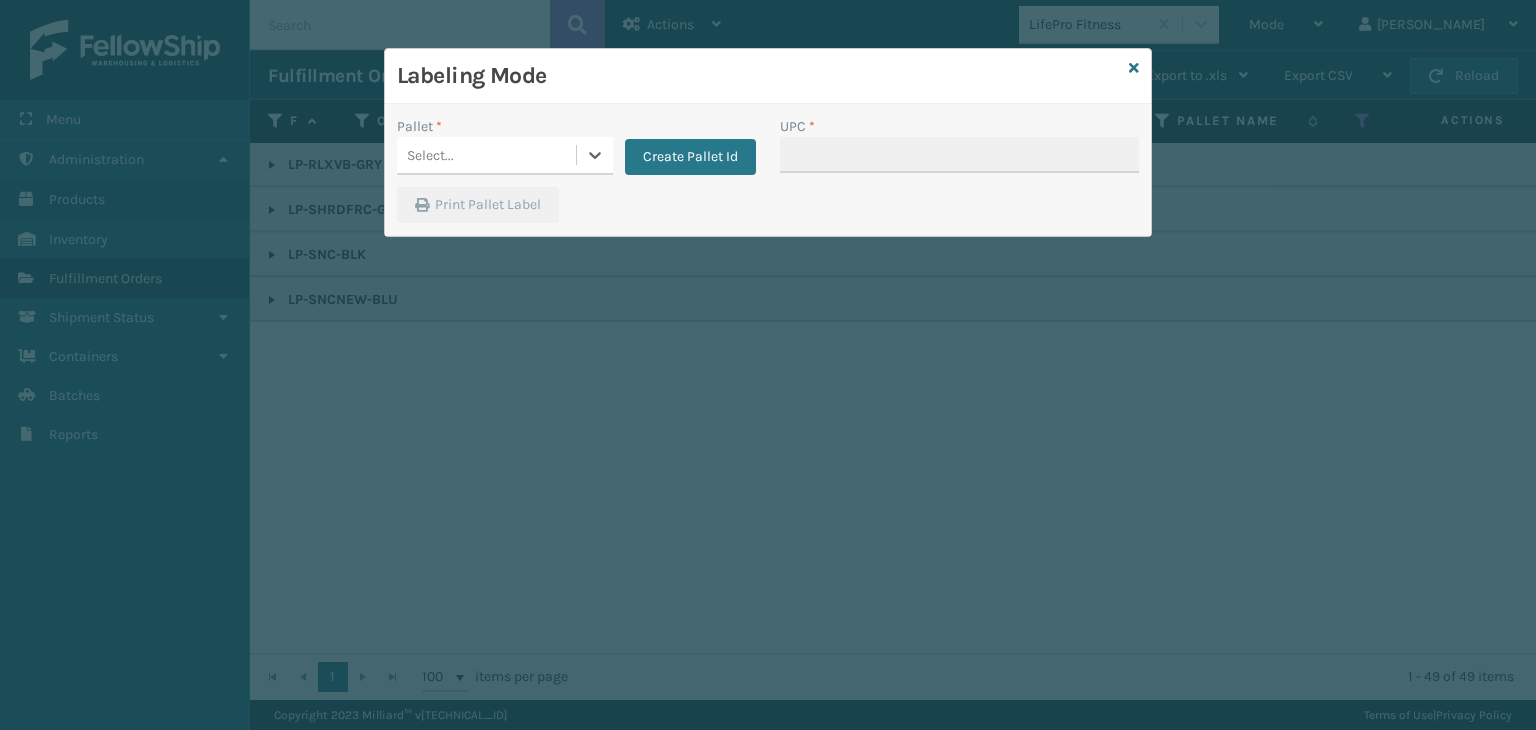 click on "Select..." at bounding box center [486, 155] 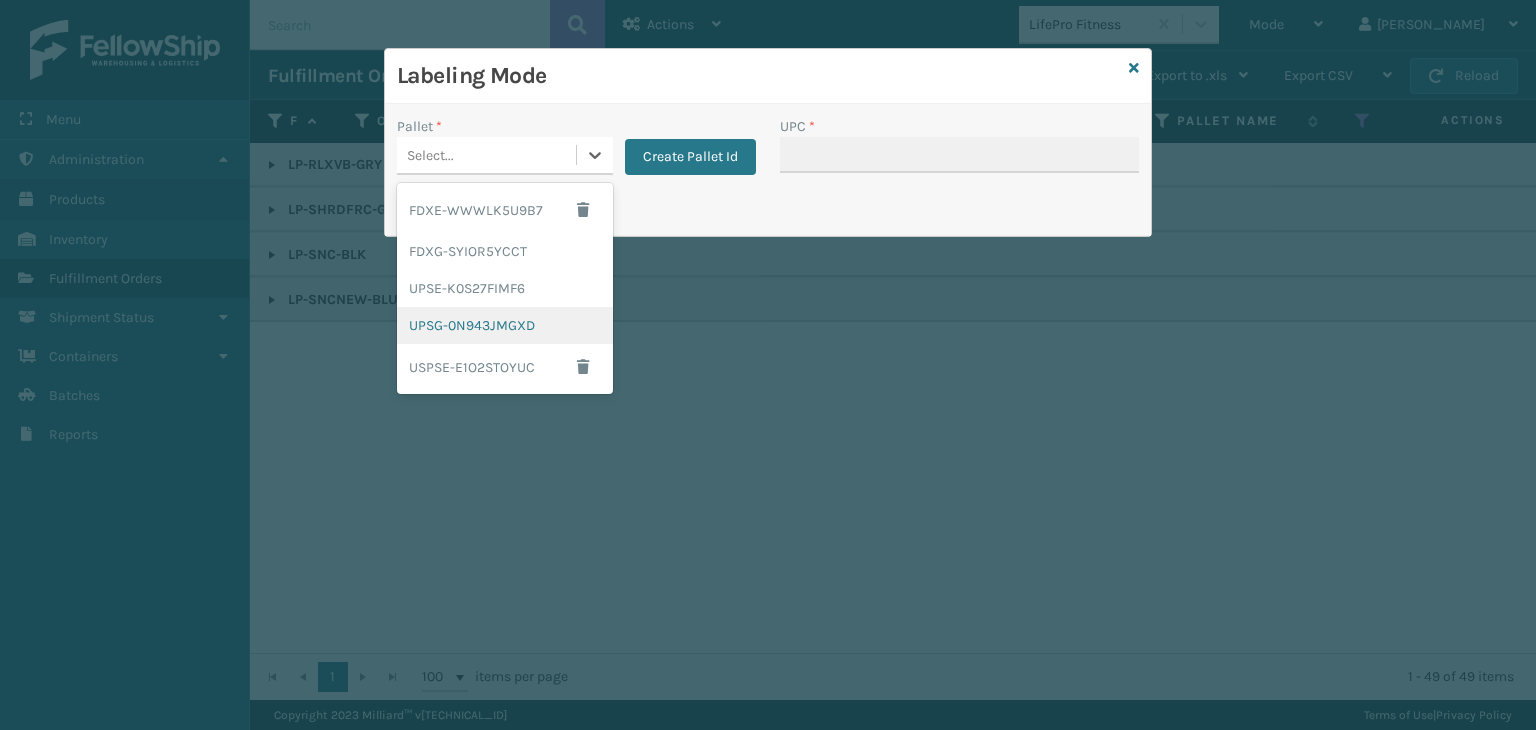 click on "UPSG-0N943JMGXD" at bounding box center (505, 325) 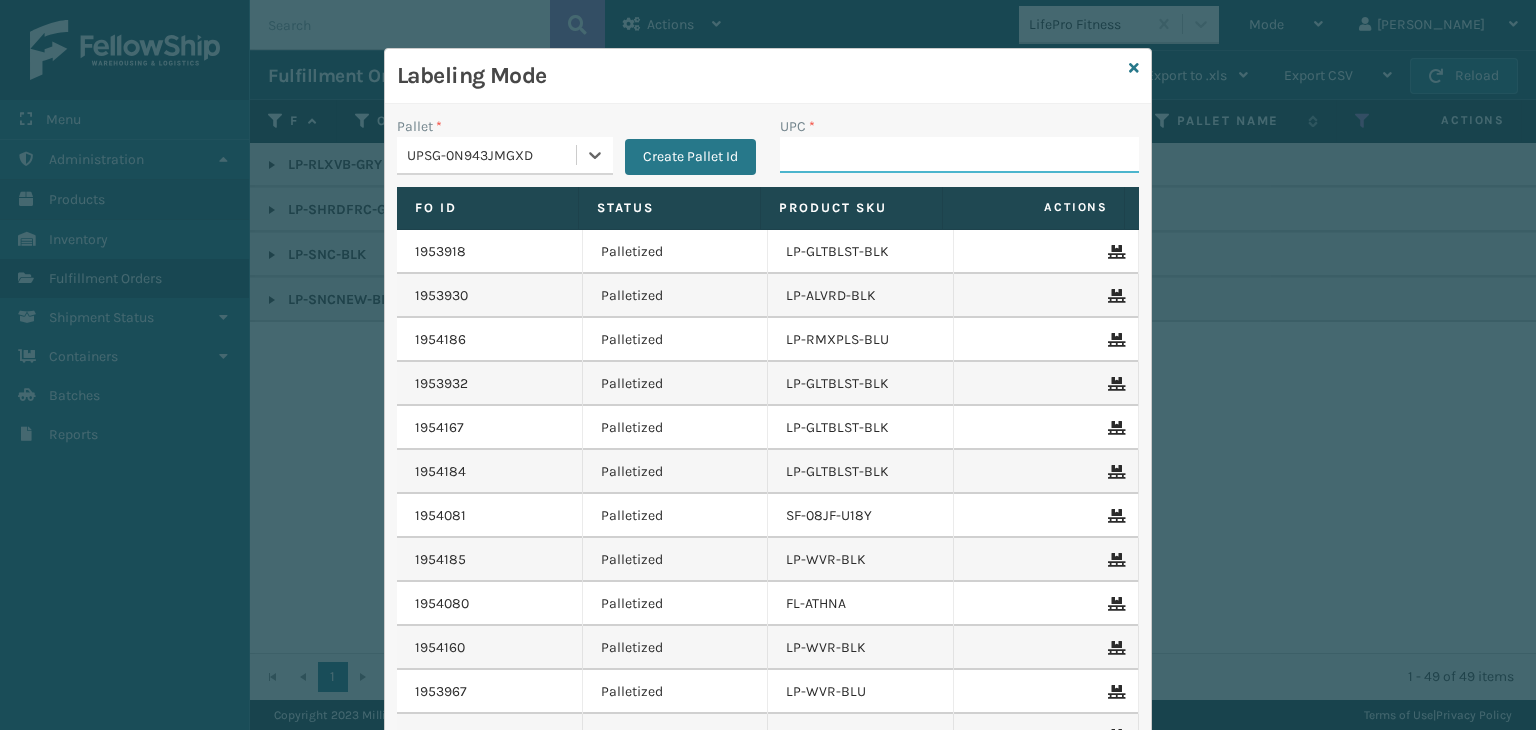 click on "UPC   *" at bounding box center [959, 155] 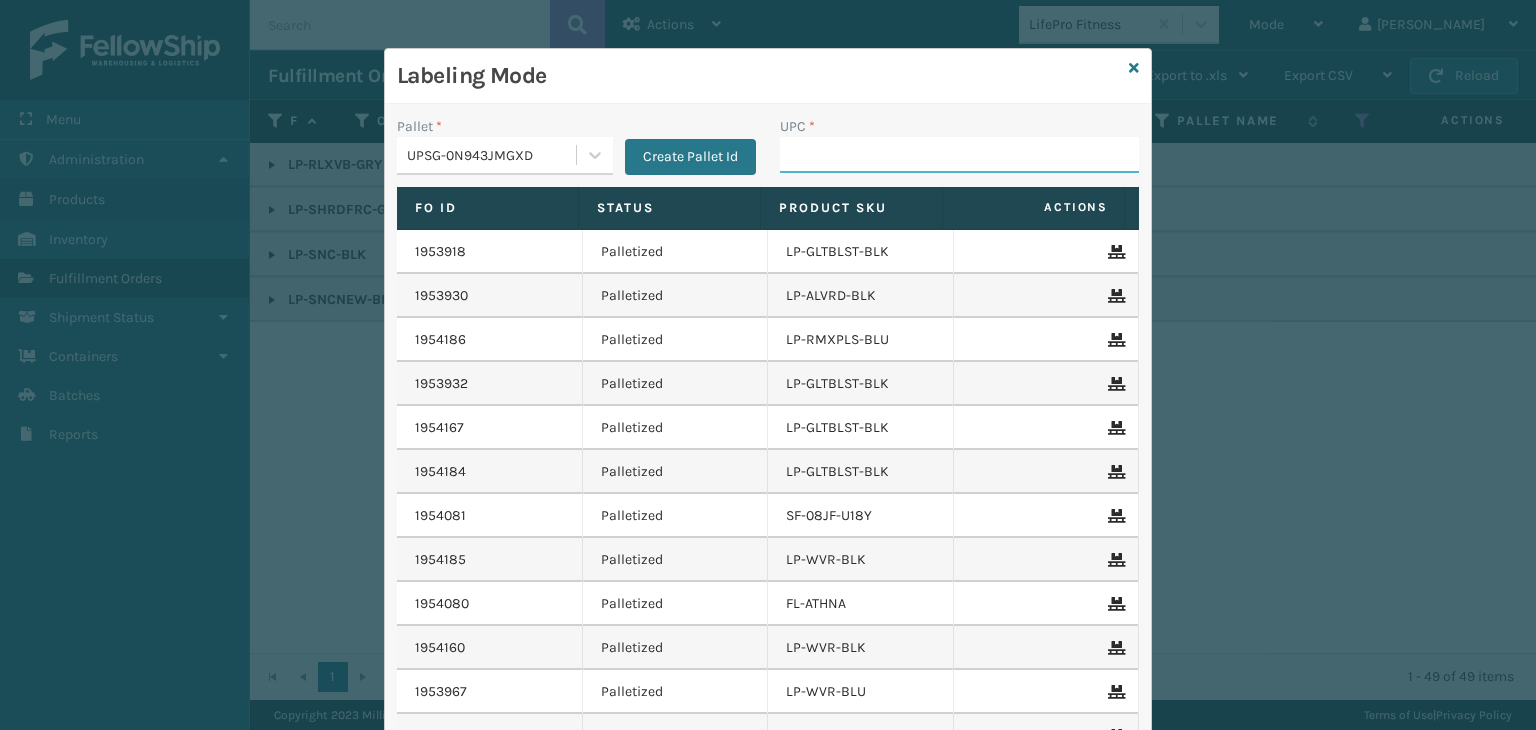 paste on "68888005531" 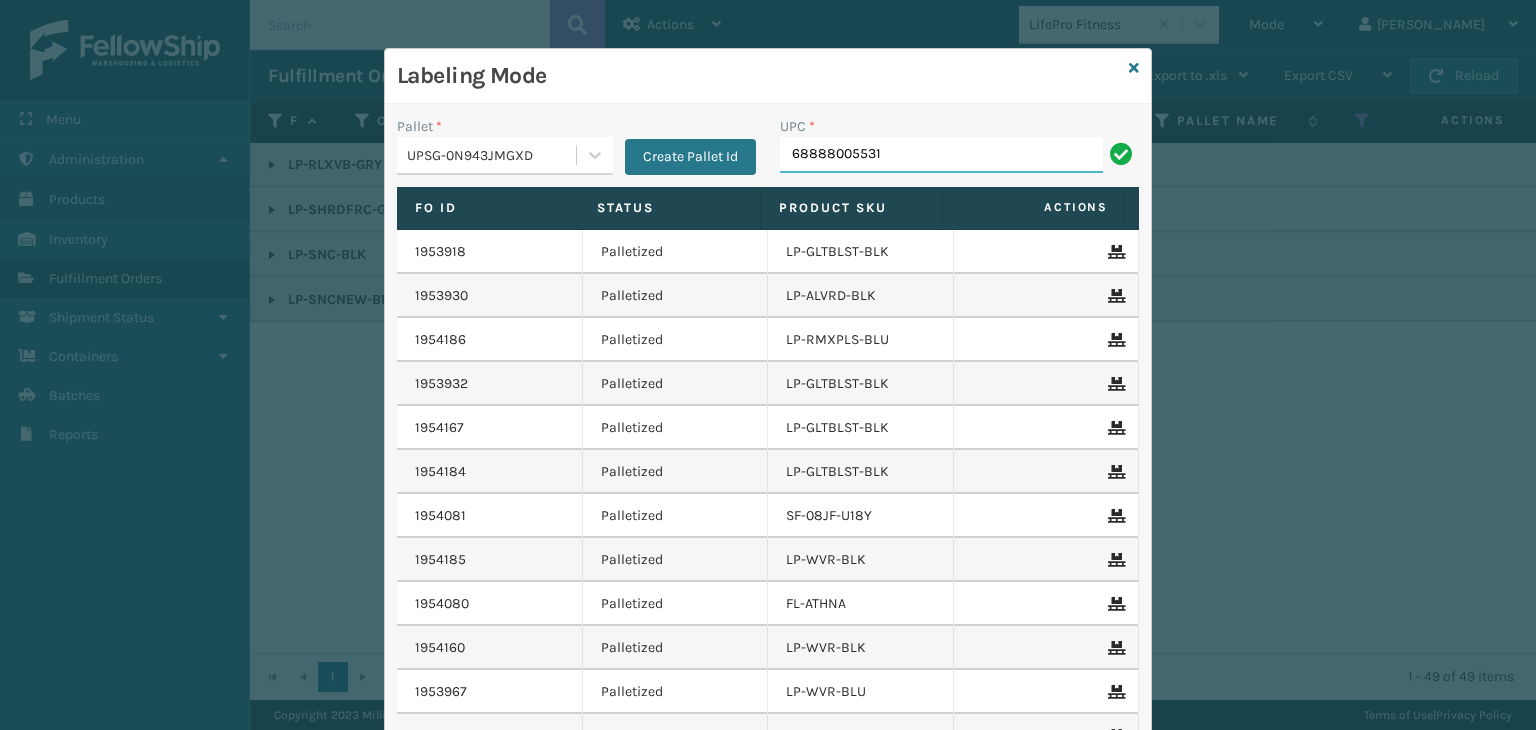 type on "68888005531" 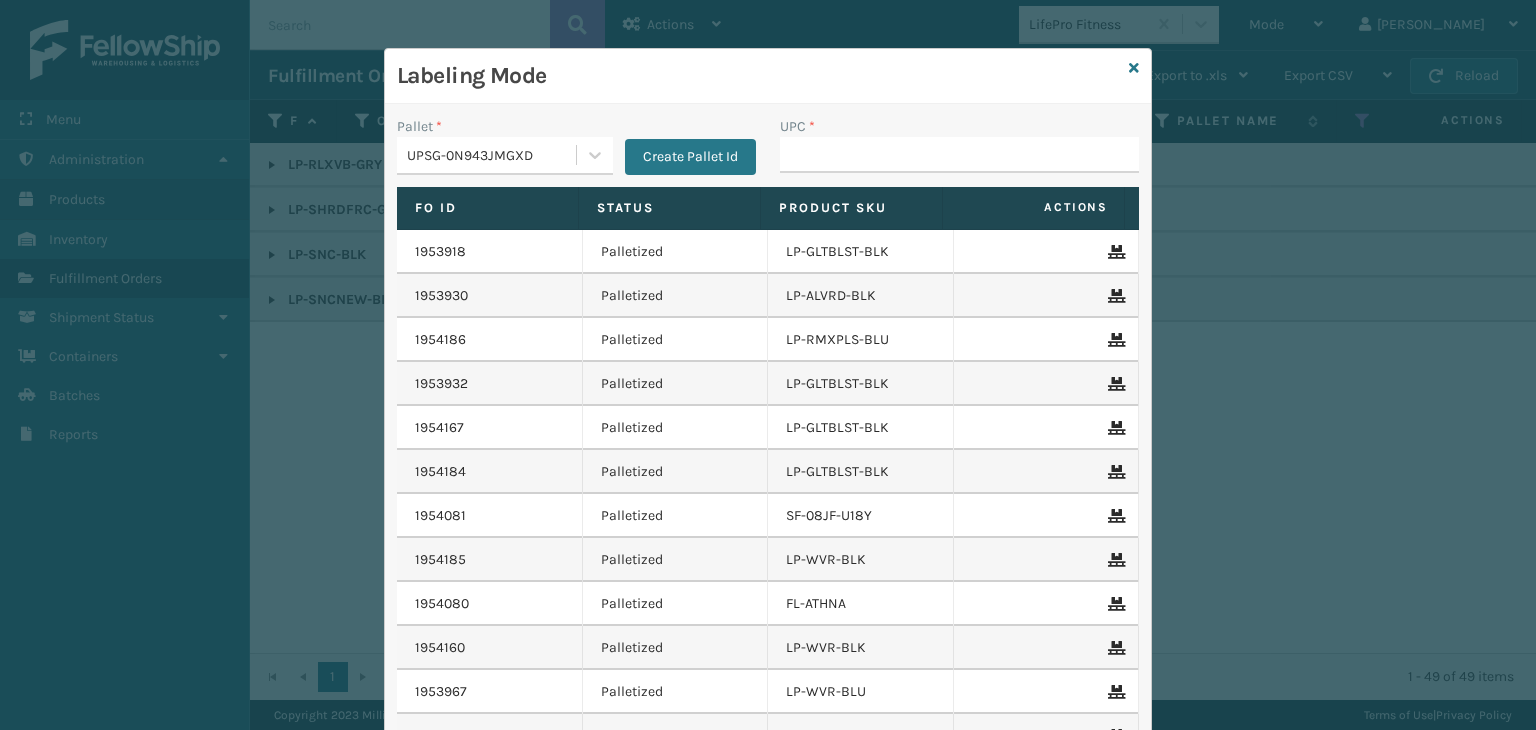 click on "Labeling Mode" at bounding box center (768, 76) 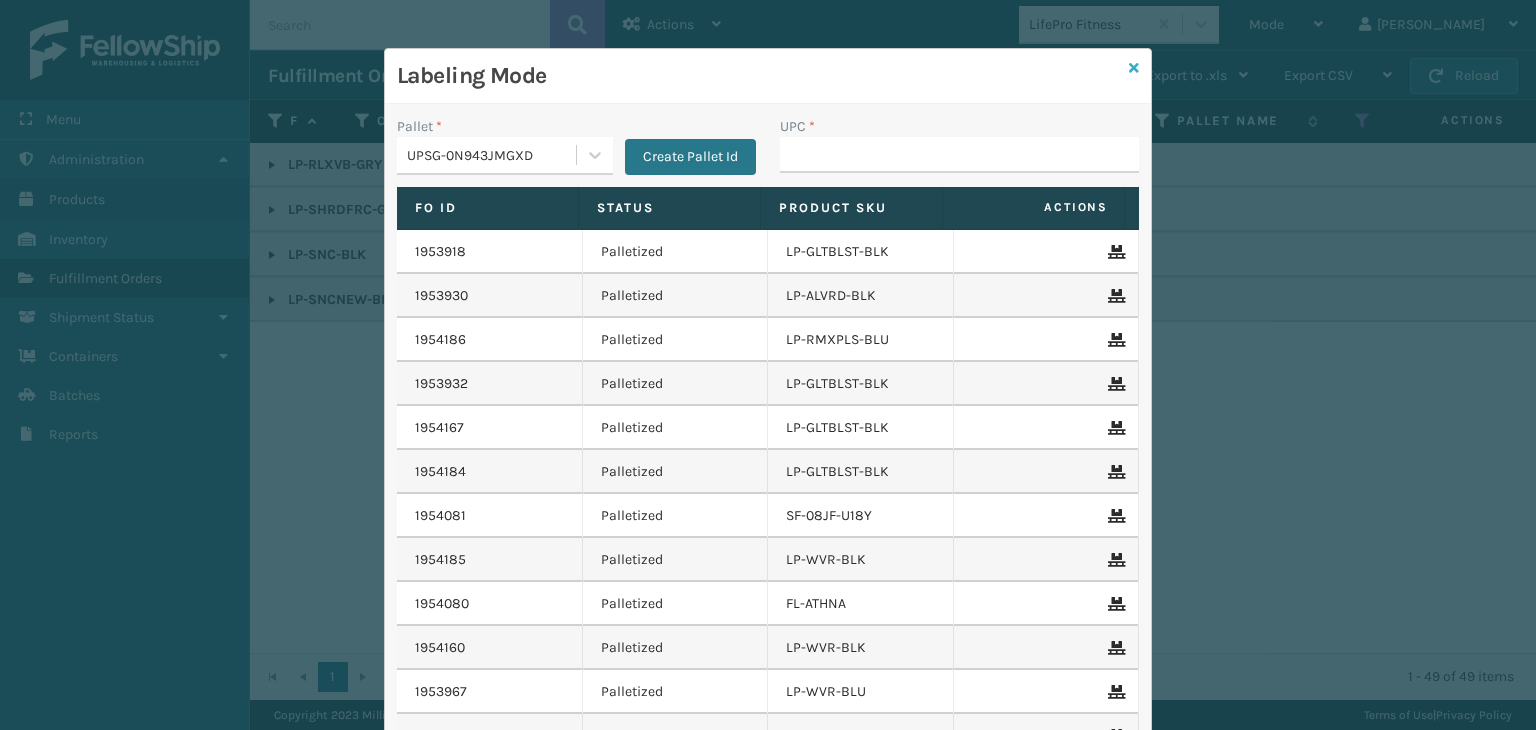 click at bounding box center [1134, 68] 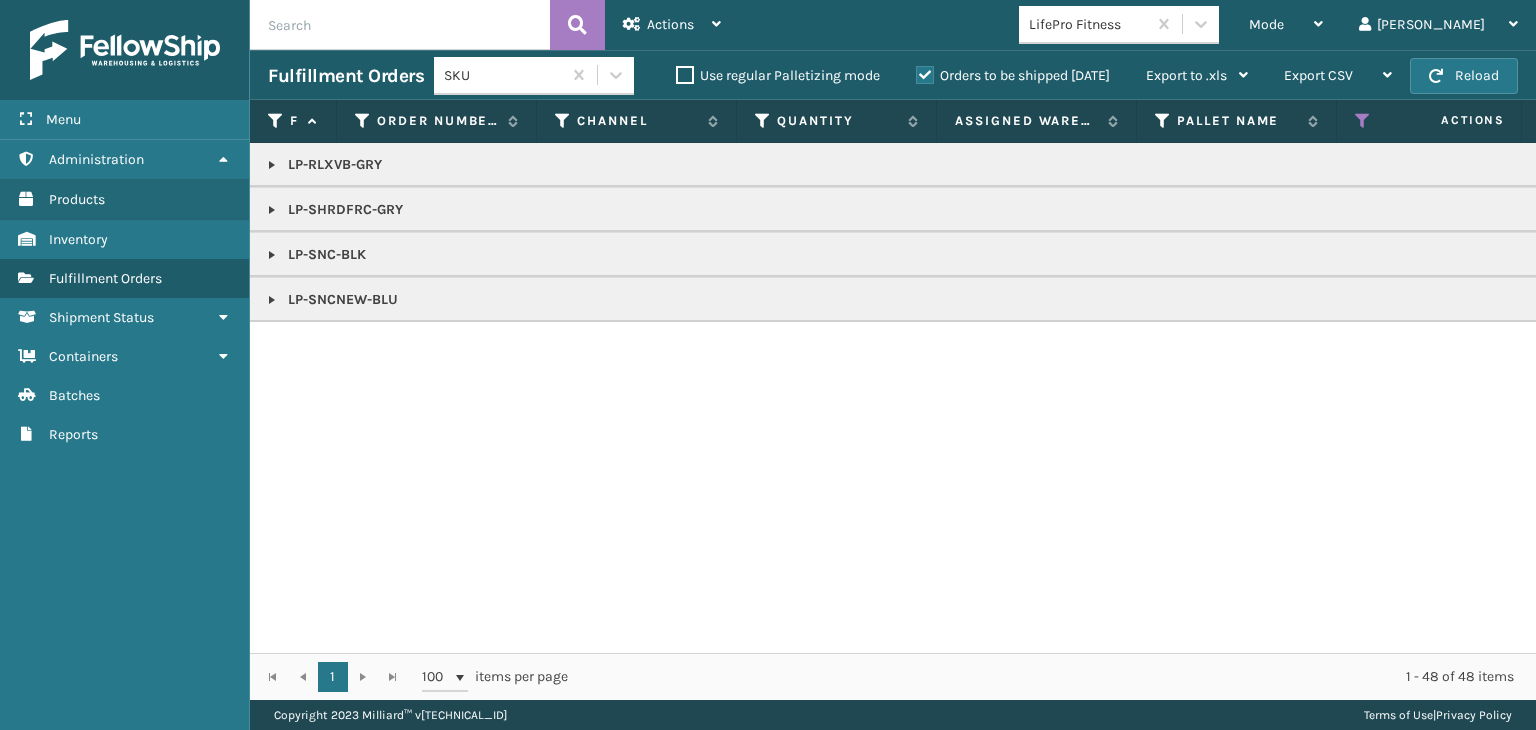 click at bounding box center (272, 165) 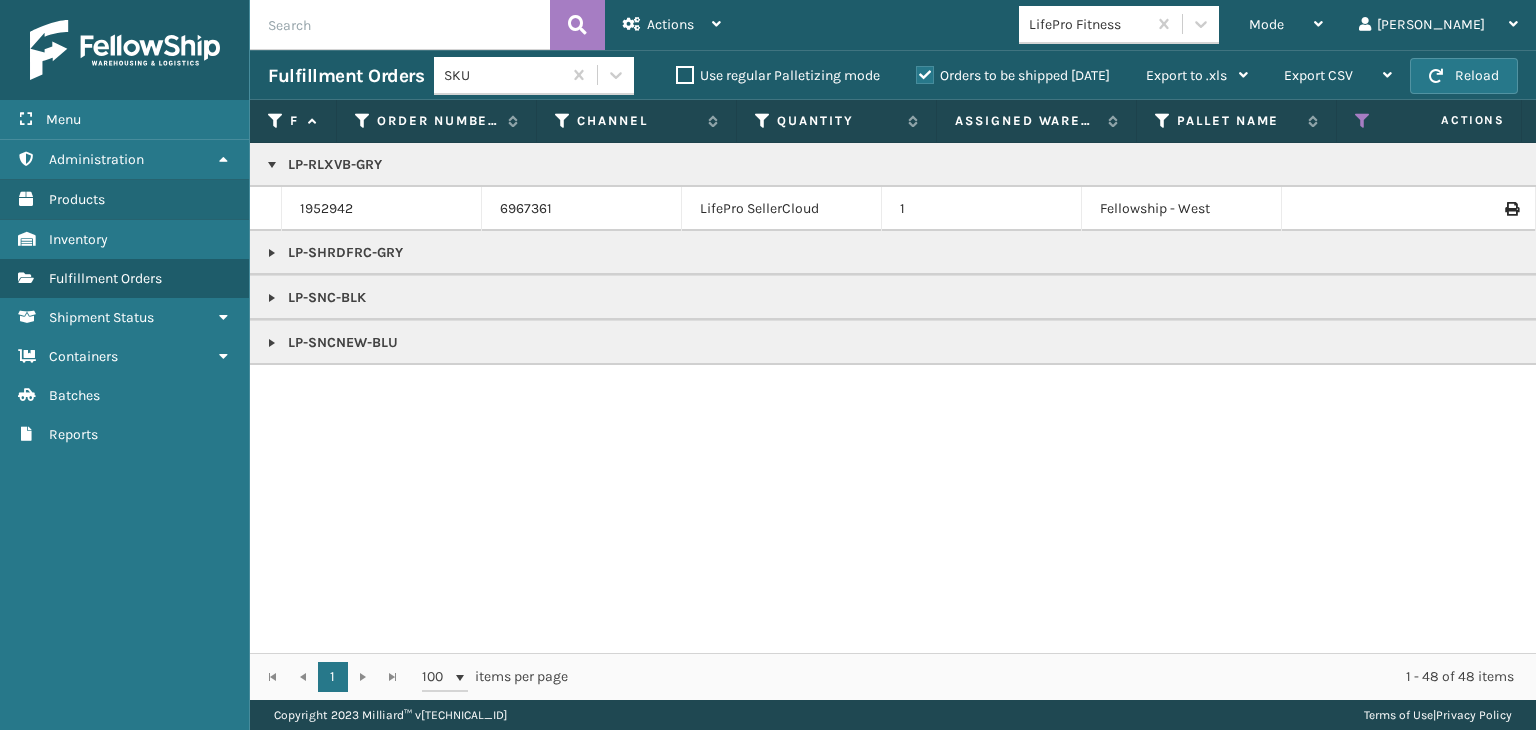 scroll, scrollTop: 0, scrollLeft: 528, axis: horizontal 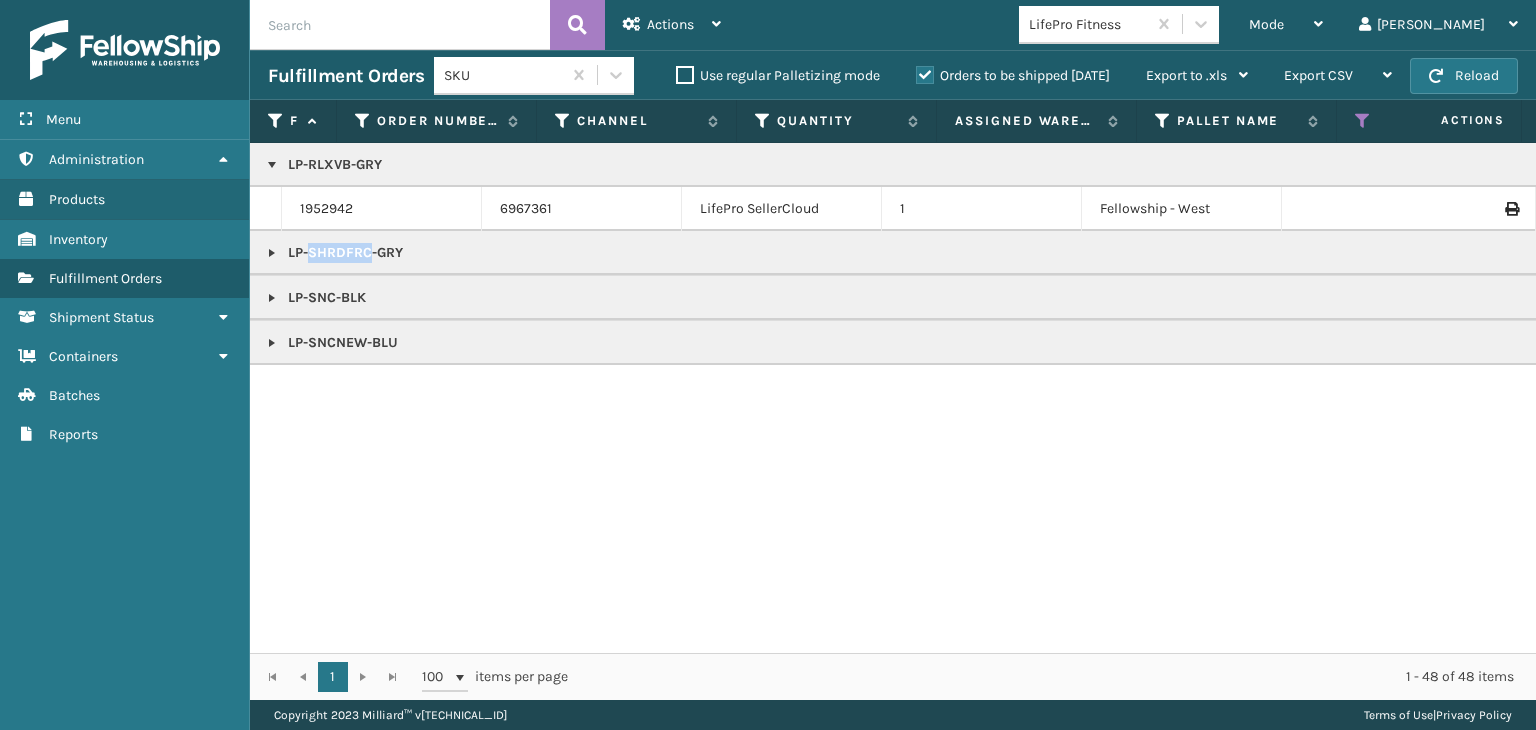 click on "LP-SHRDFRC-GRY" at bounding box center [1541, 253] 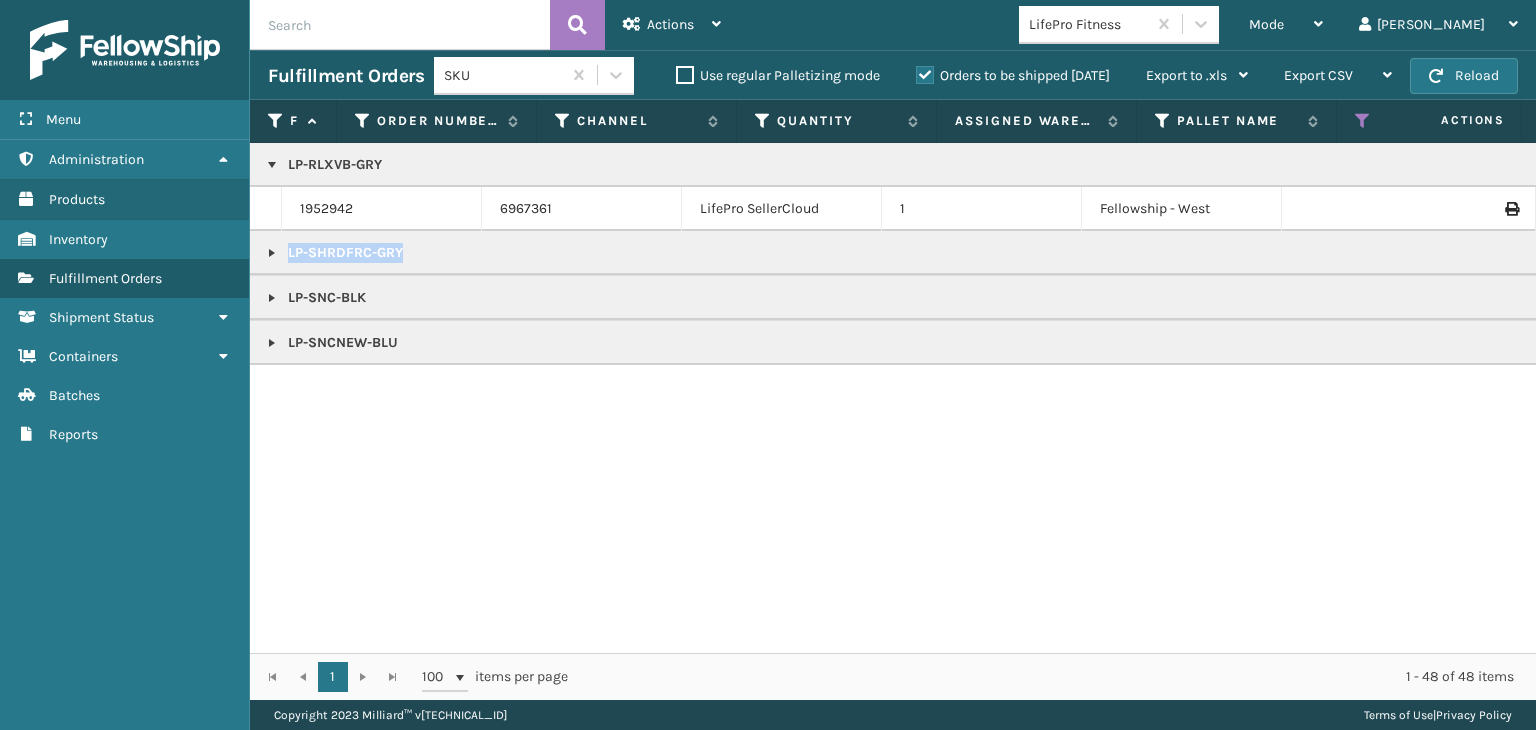 click on "LP-SHRDFRC-GRY" at bounding box center [1541, 253] 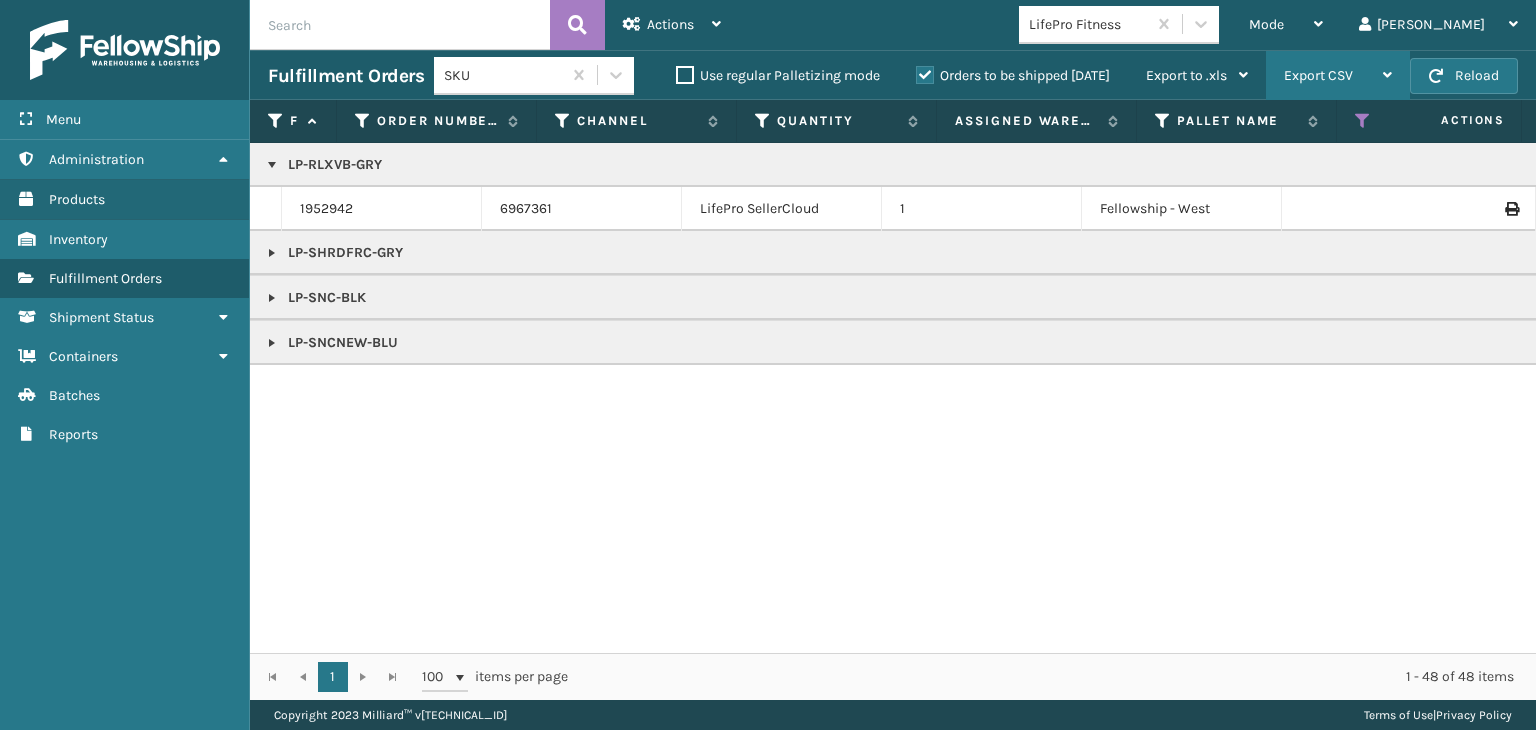 click on "Mode" at bounding box center [1286, 25] 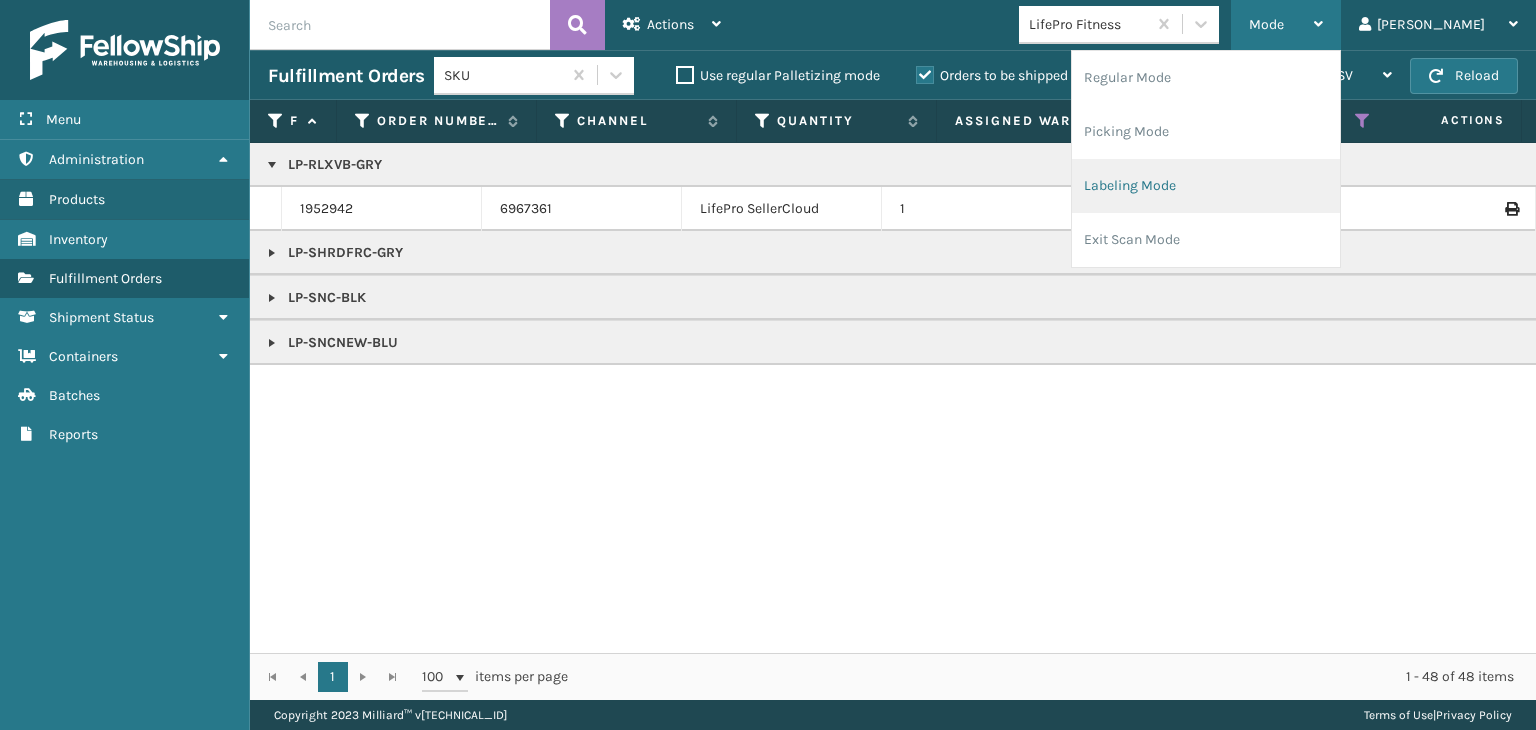 click on "Labeling Mode" at bounding box center (1206, 186) 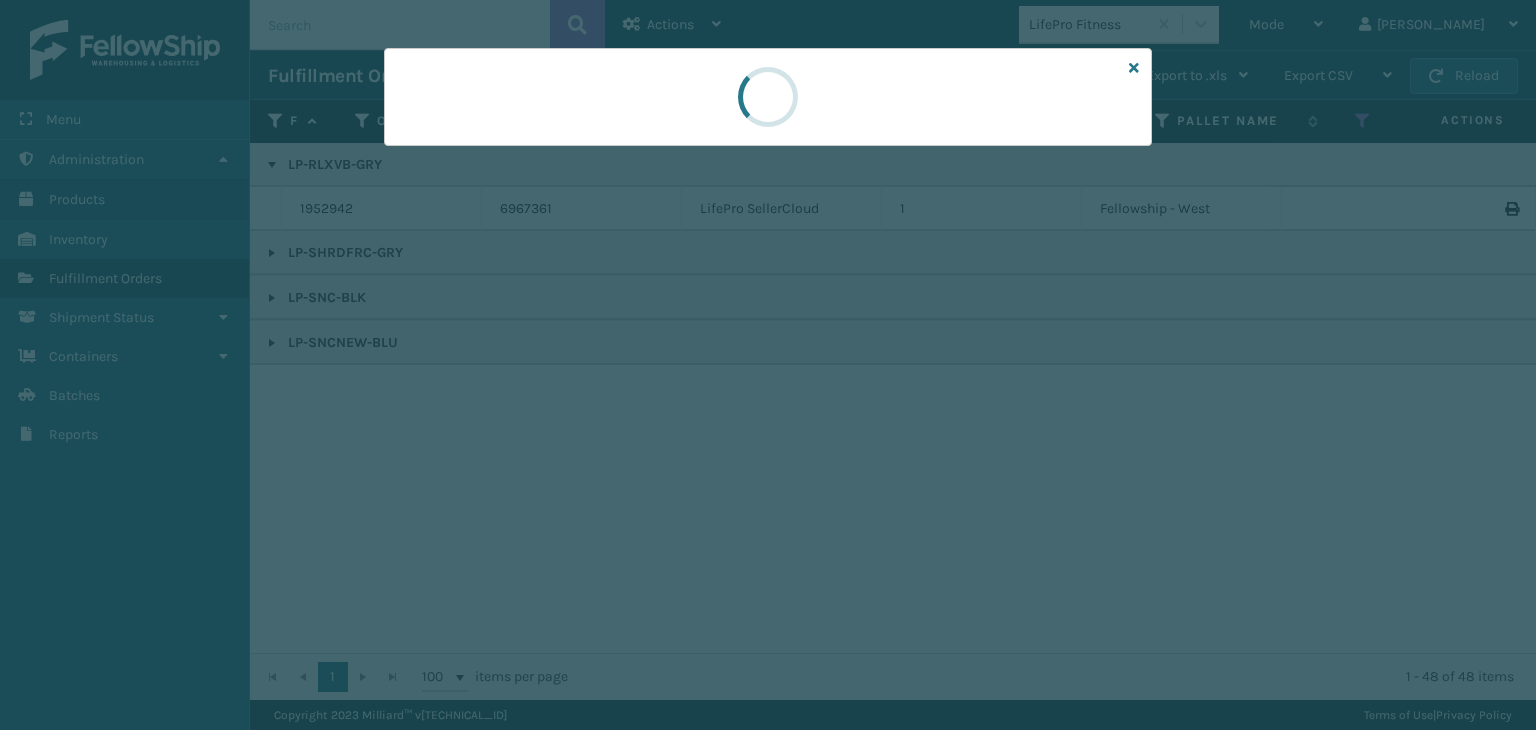 click at bounding box center (768, 365) 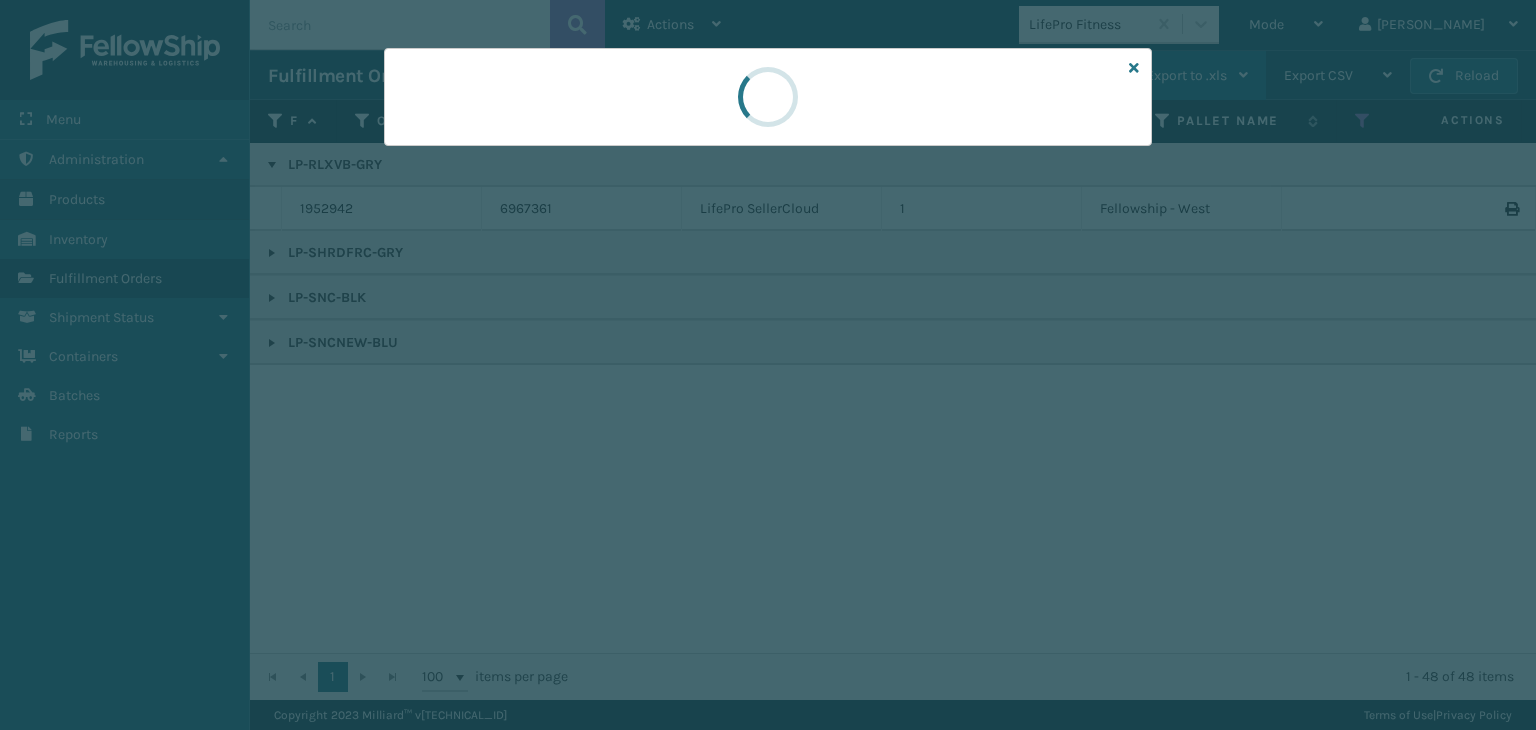 drag, startPoint x: 1132, startPoint y: 64, endPoint x: 1134, endPoint y: 75, distance: 11.18034 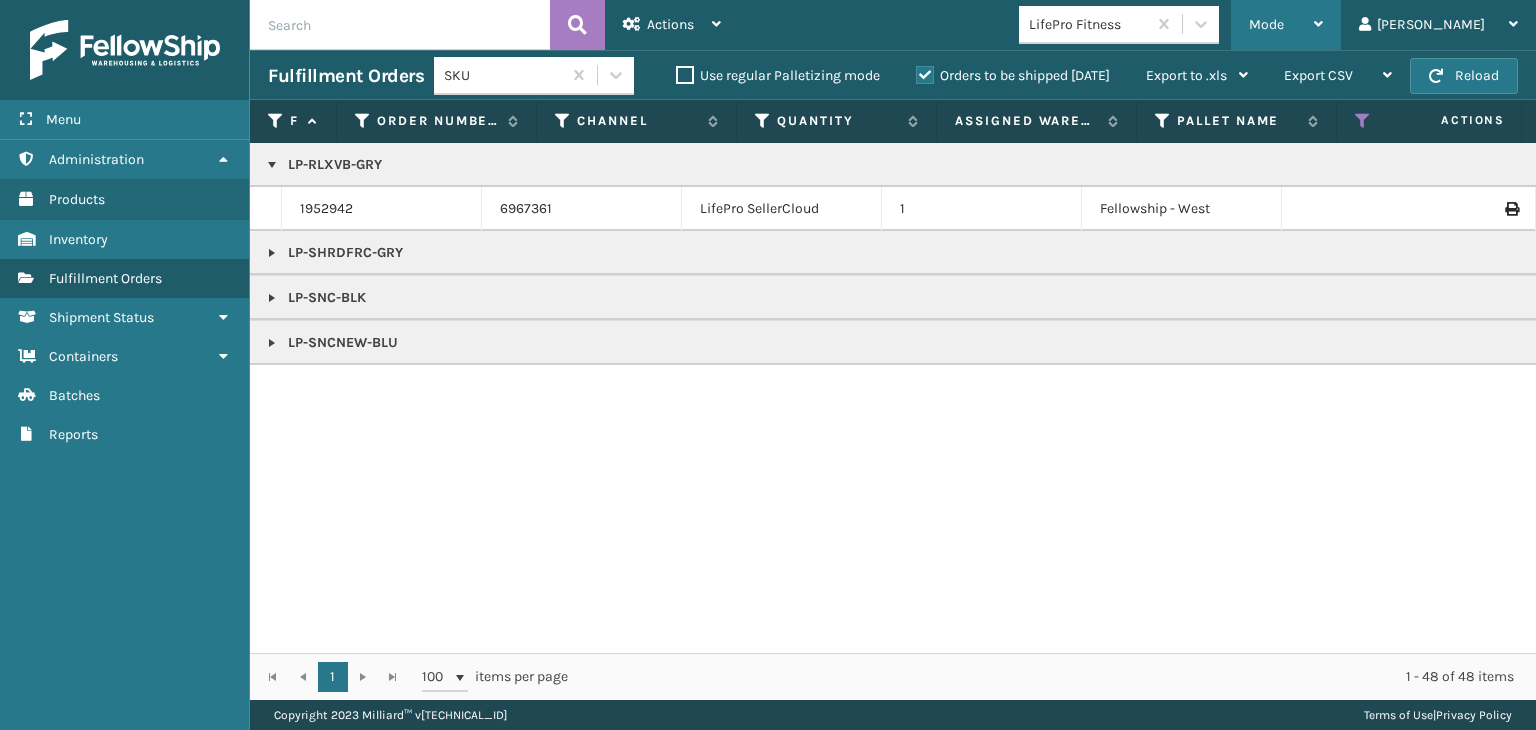 click on "Mode" at bounding box center (1286, 25) 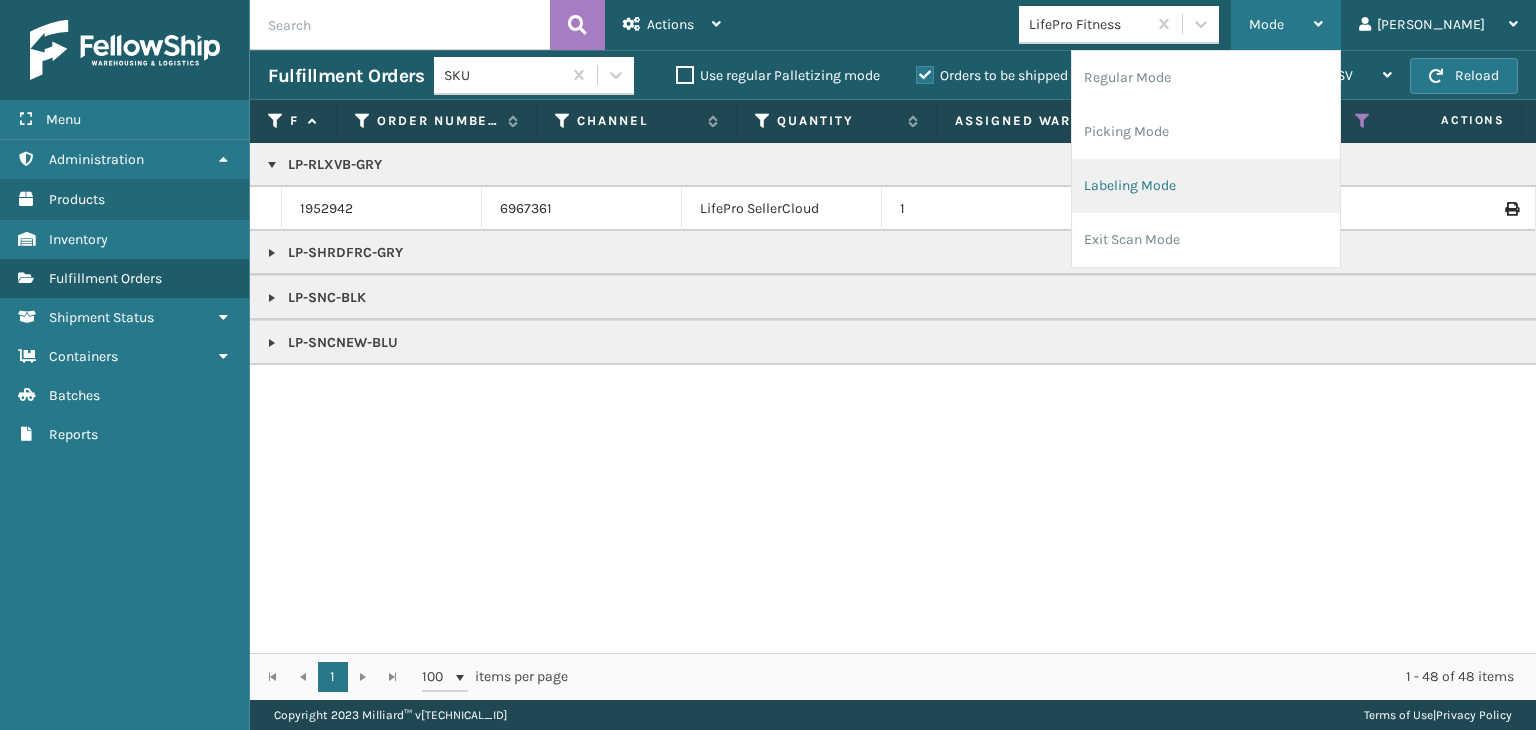 click on "Labeling Mode" at bounding box center (1206, 186) 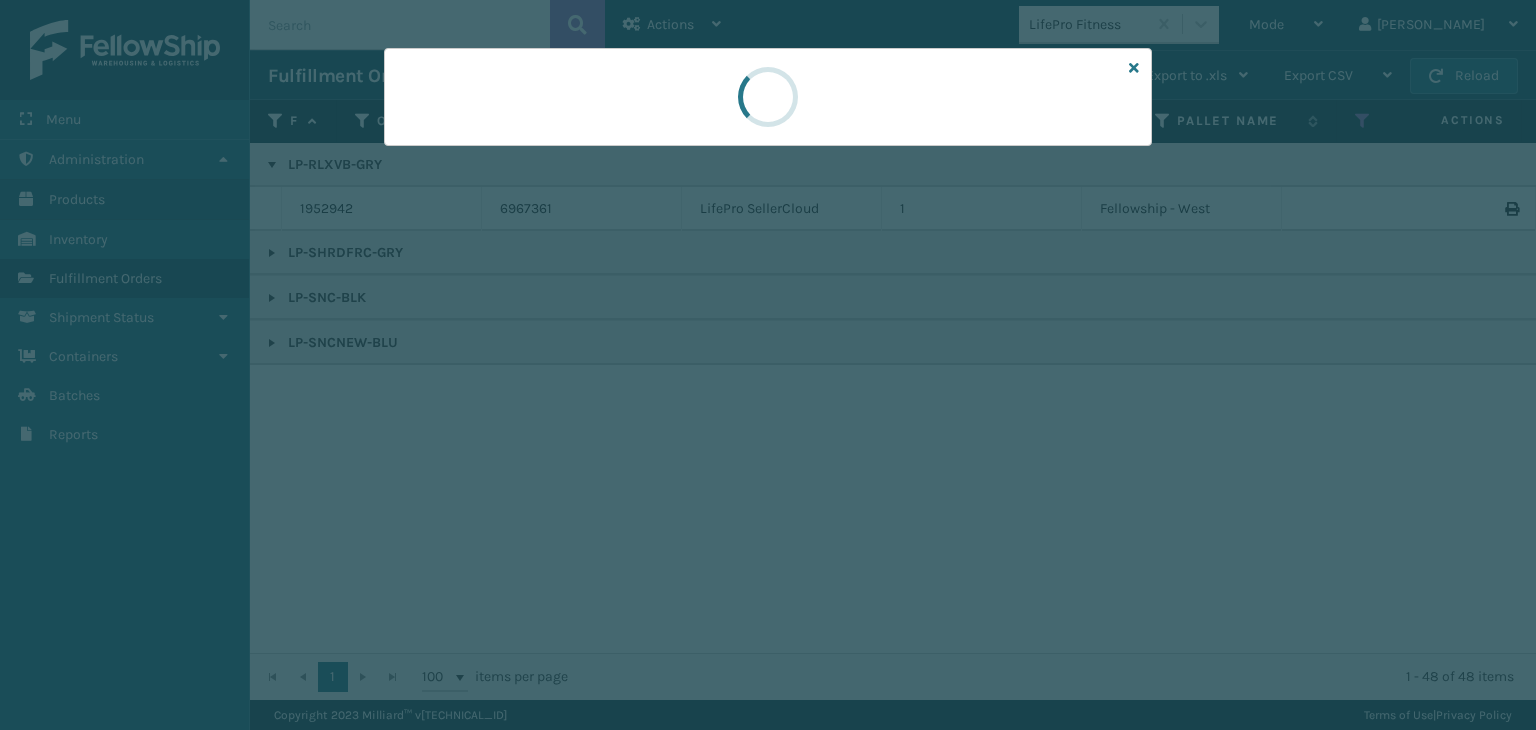 click at bounding box center [768, 365] 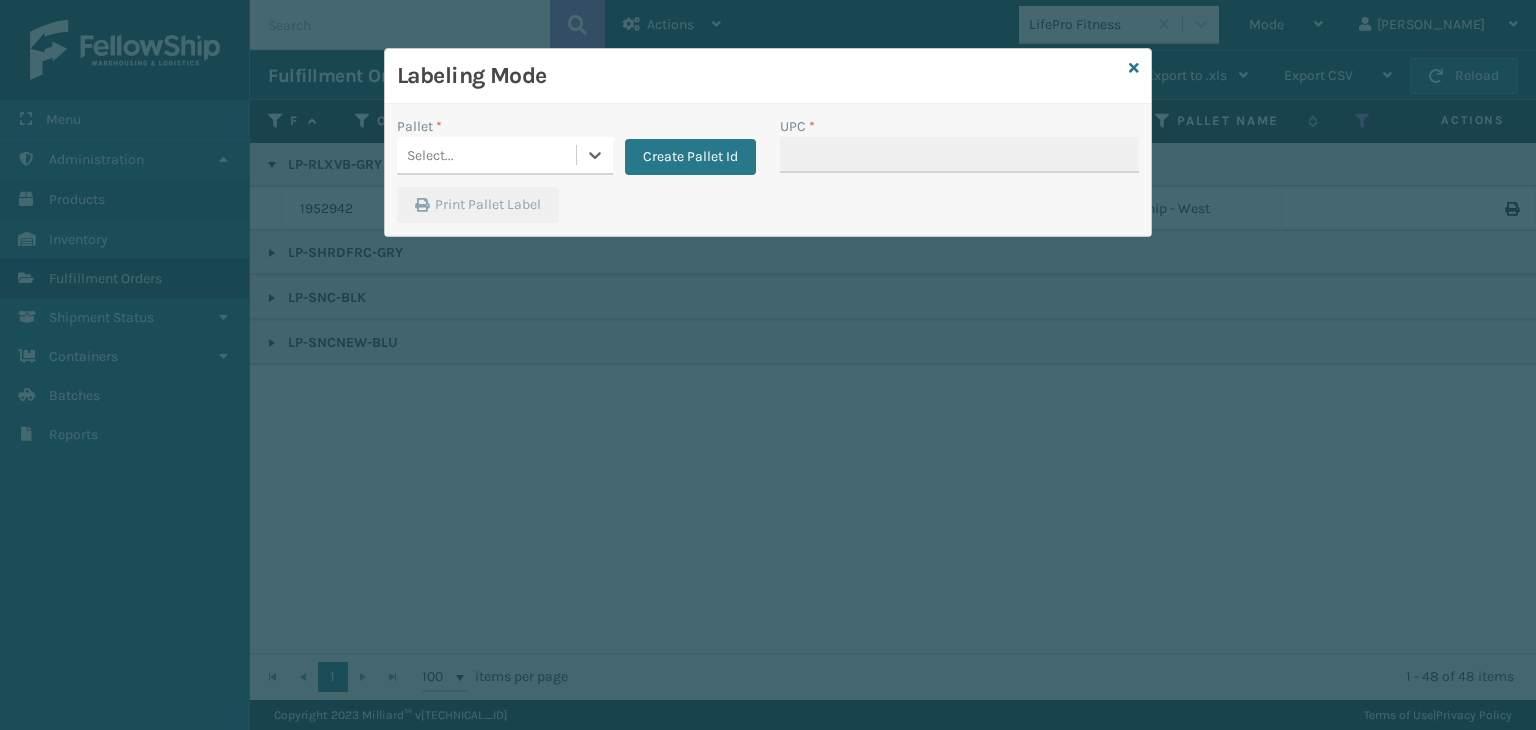 click on "Select..." at bounding box center [430, 155] 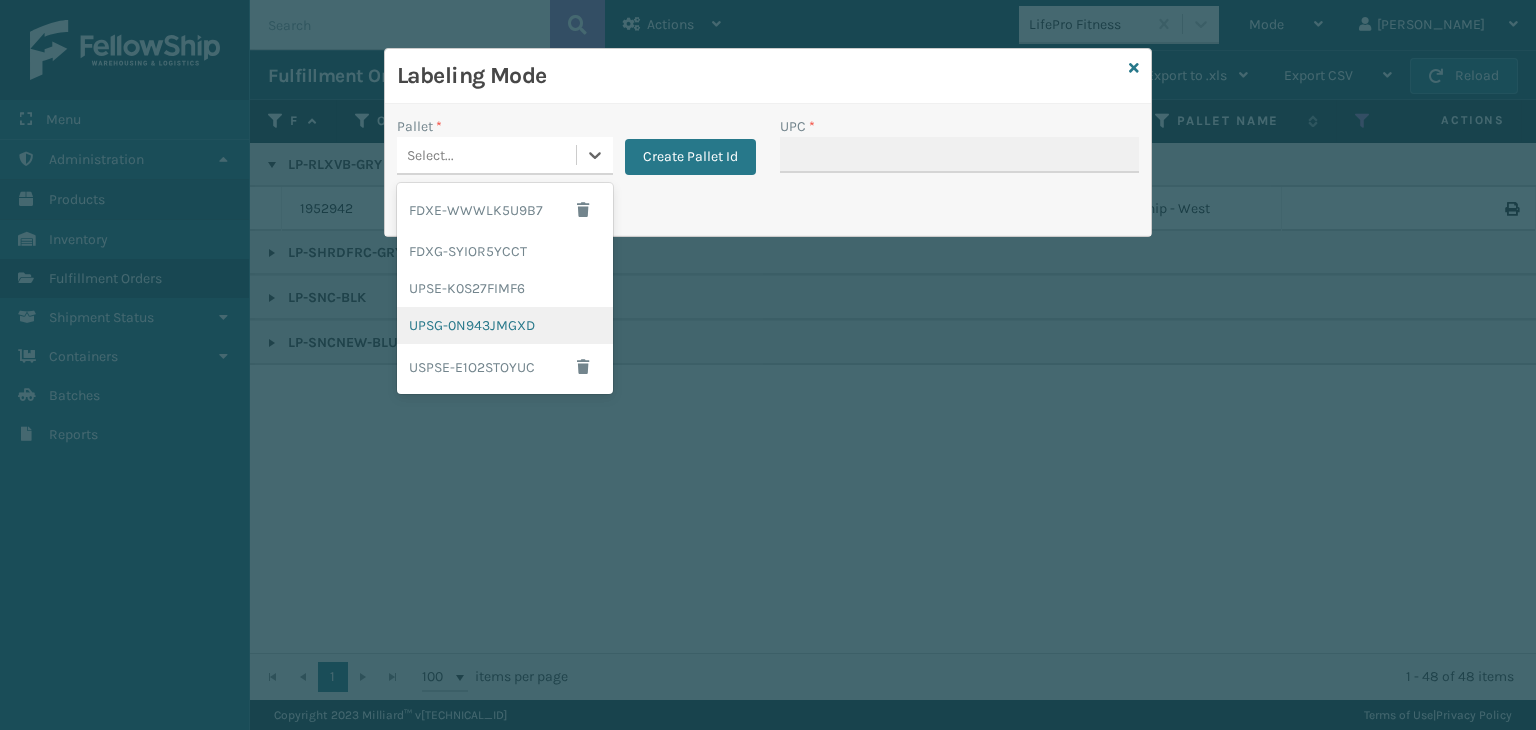 click on "UPSG-0N943JMGXD" at bounding box center (505, 325) 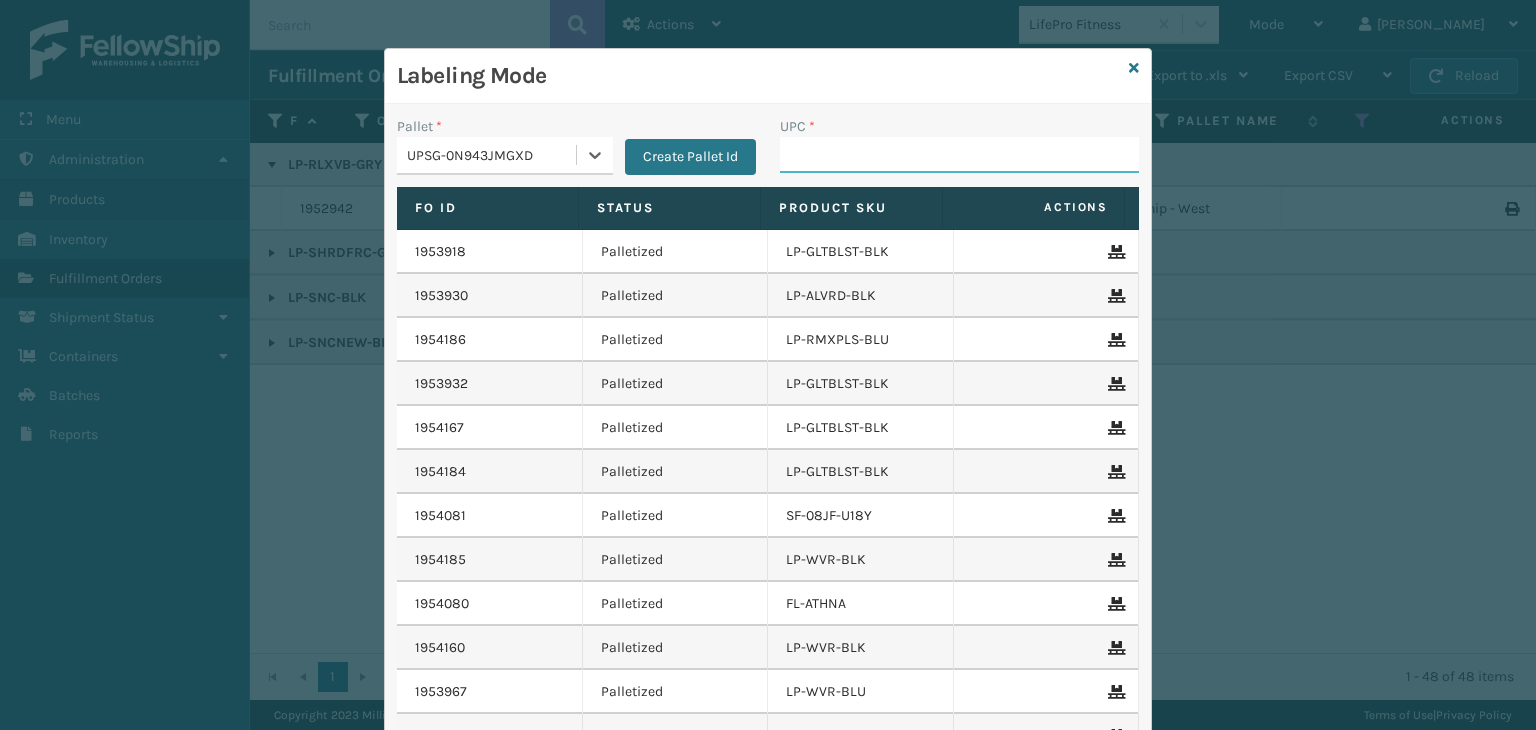 click on "UPC   *" at bounding box center (959, 155) 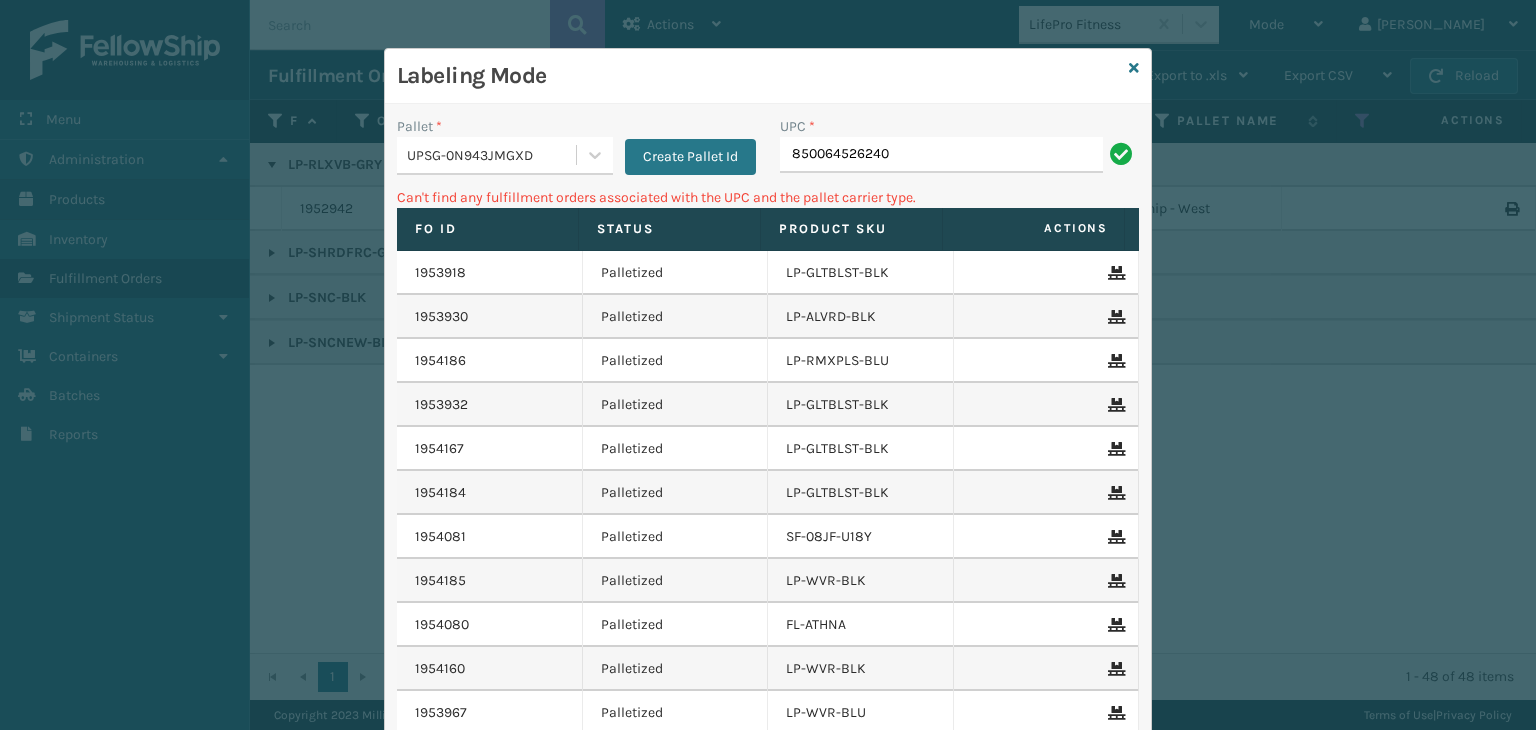 click on "UPSG-0N943JMGXD" at bounding box center (486, 155) 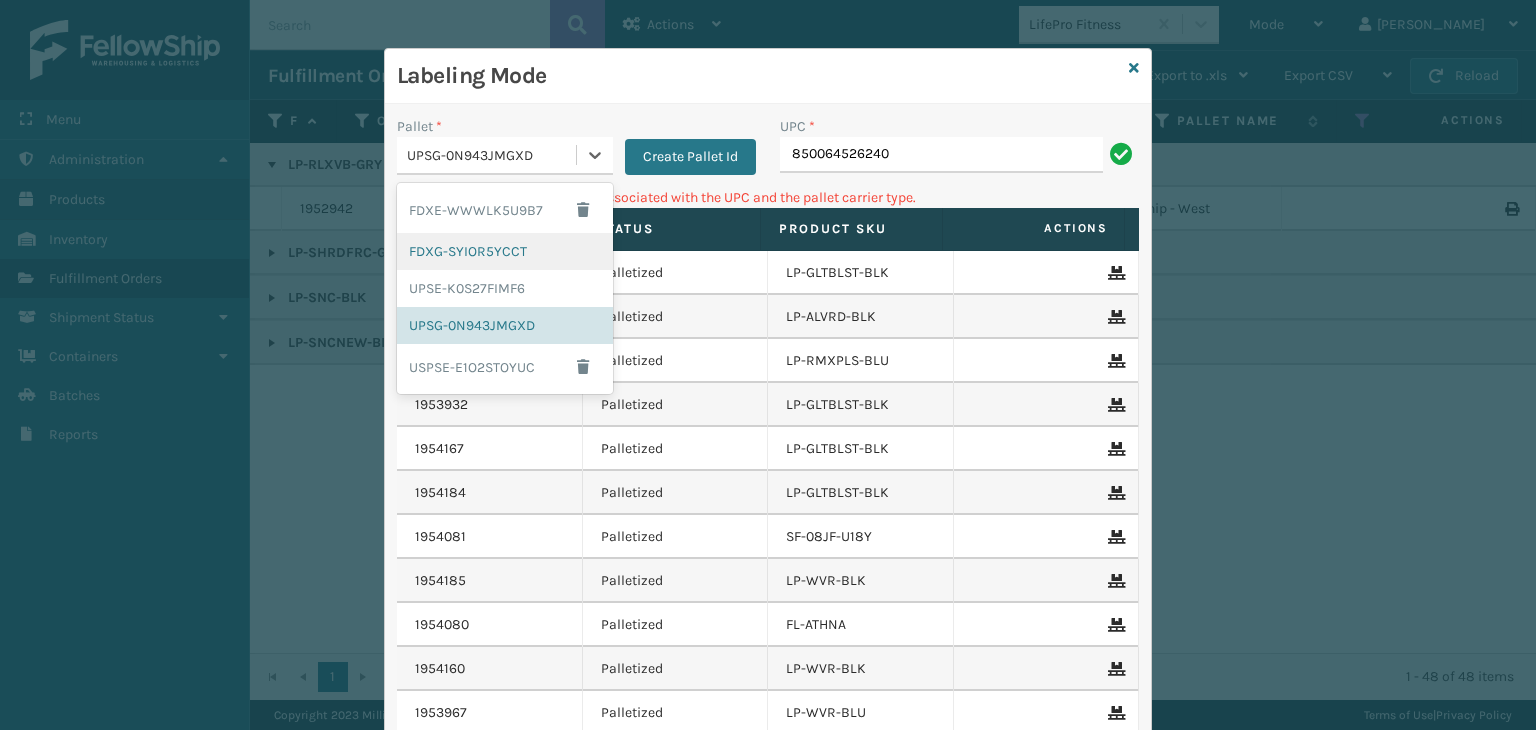click on "FDXG-SYIOR5YCCT" at bounding box center (505, 251) 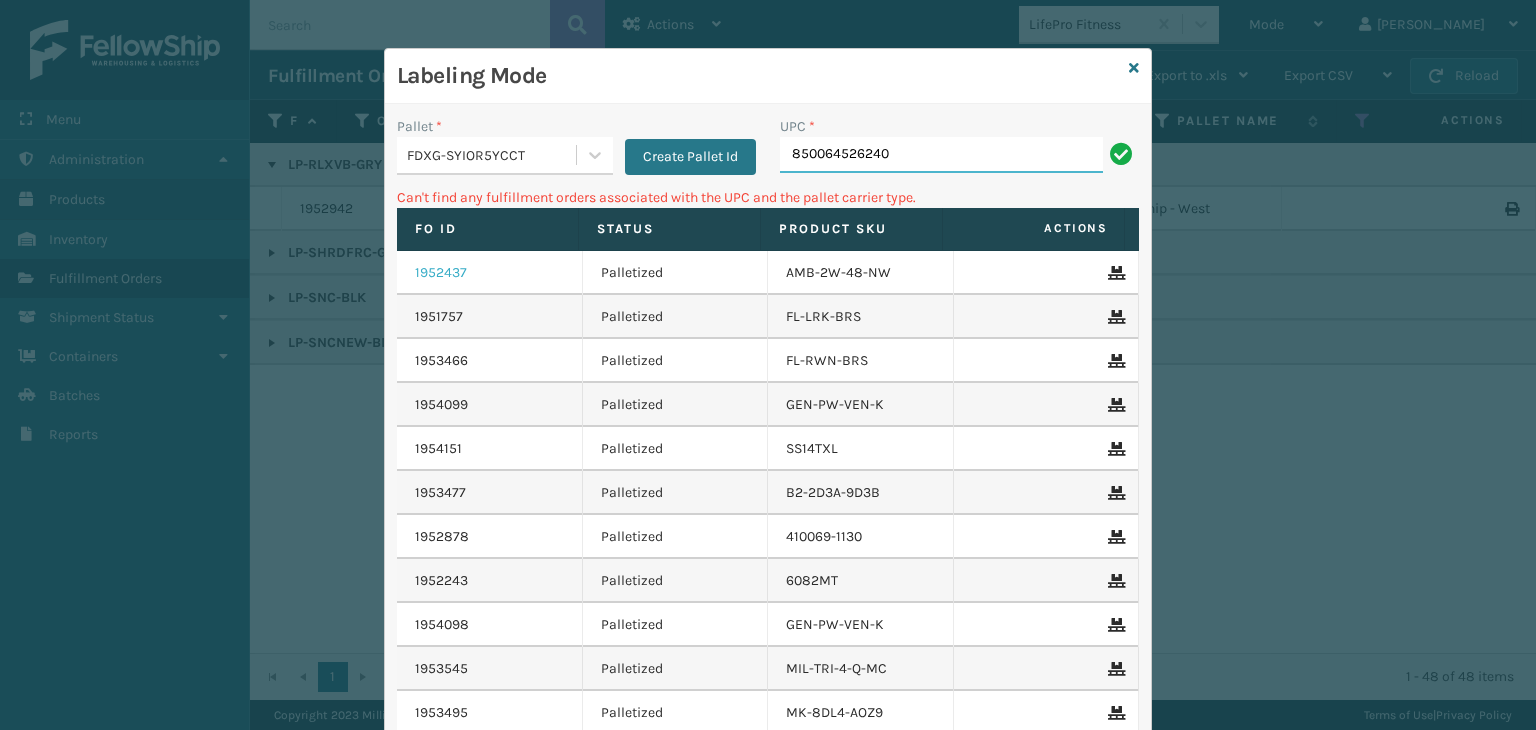 drag, startPoint x: 955, startPoint y: 149, endPoint x: 412, endPoint y: 270, distance: 556.31824 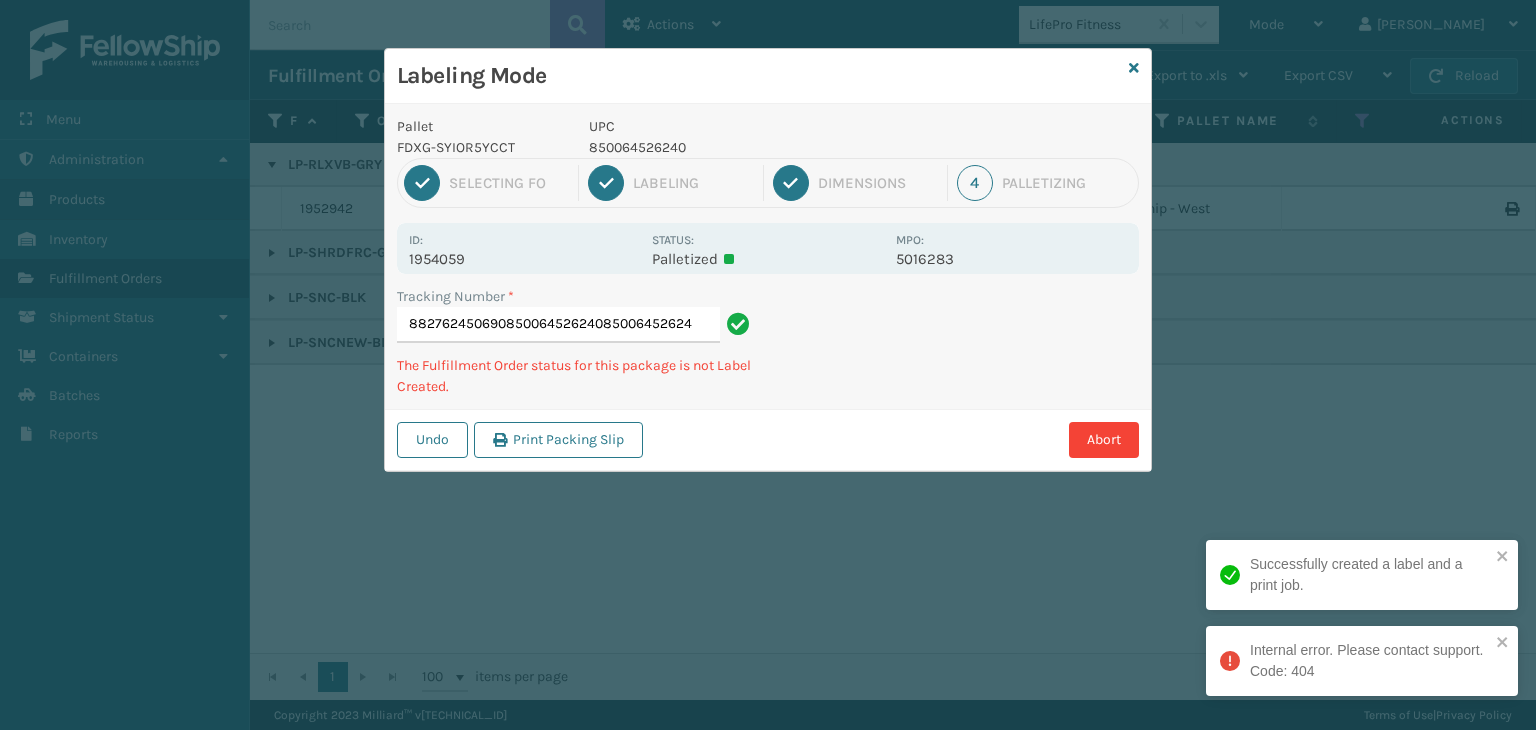 type on "882762450690850064526240850064526240" 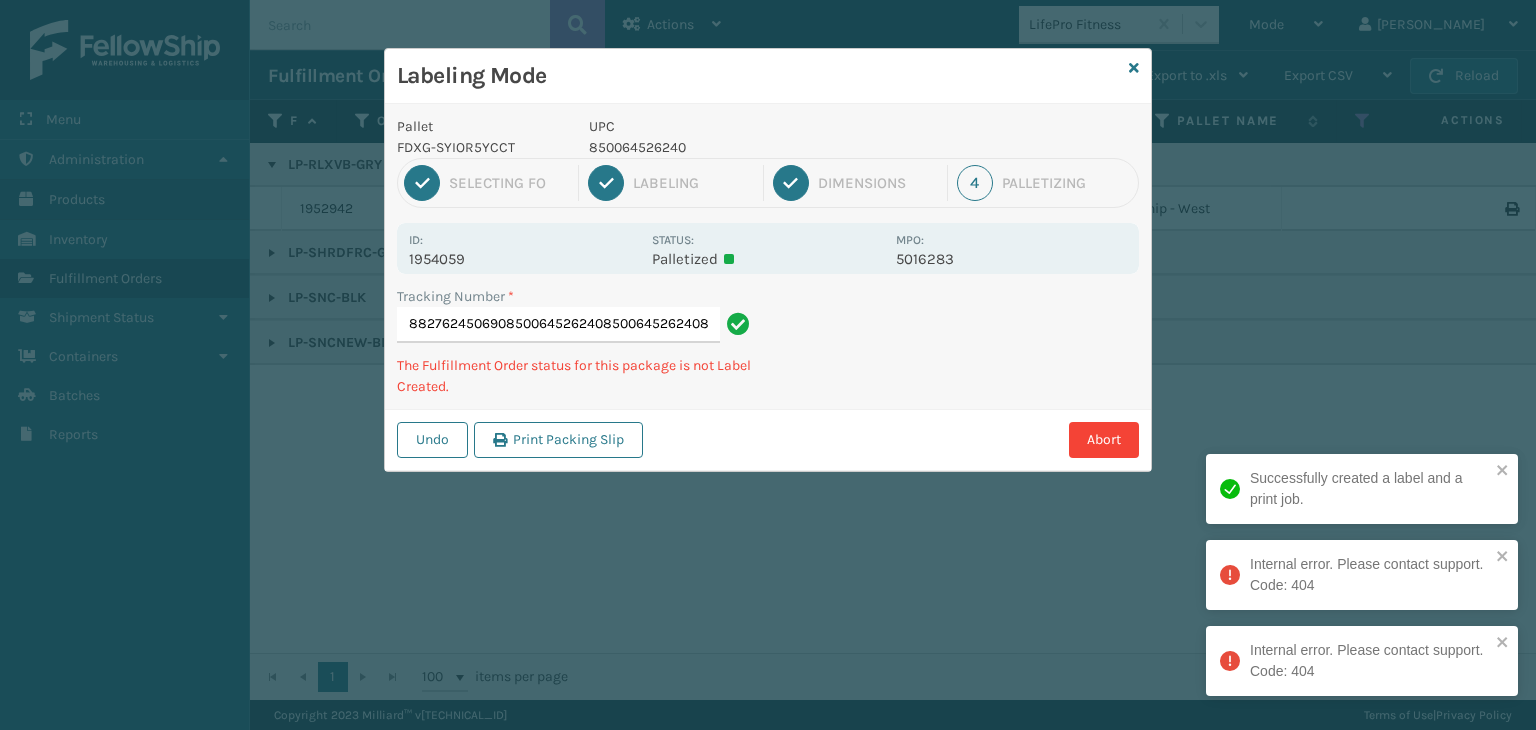 scroll, scrollTop: 0, scrollLeft: 0, axis: both 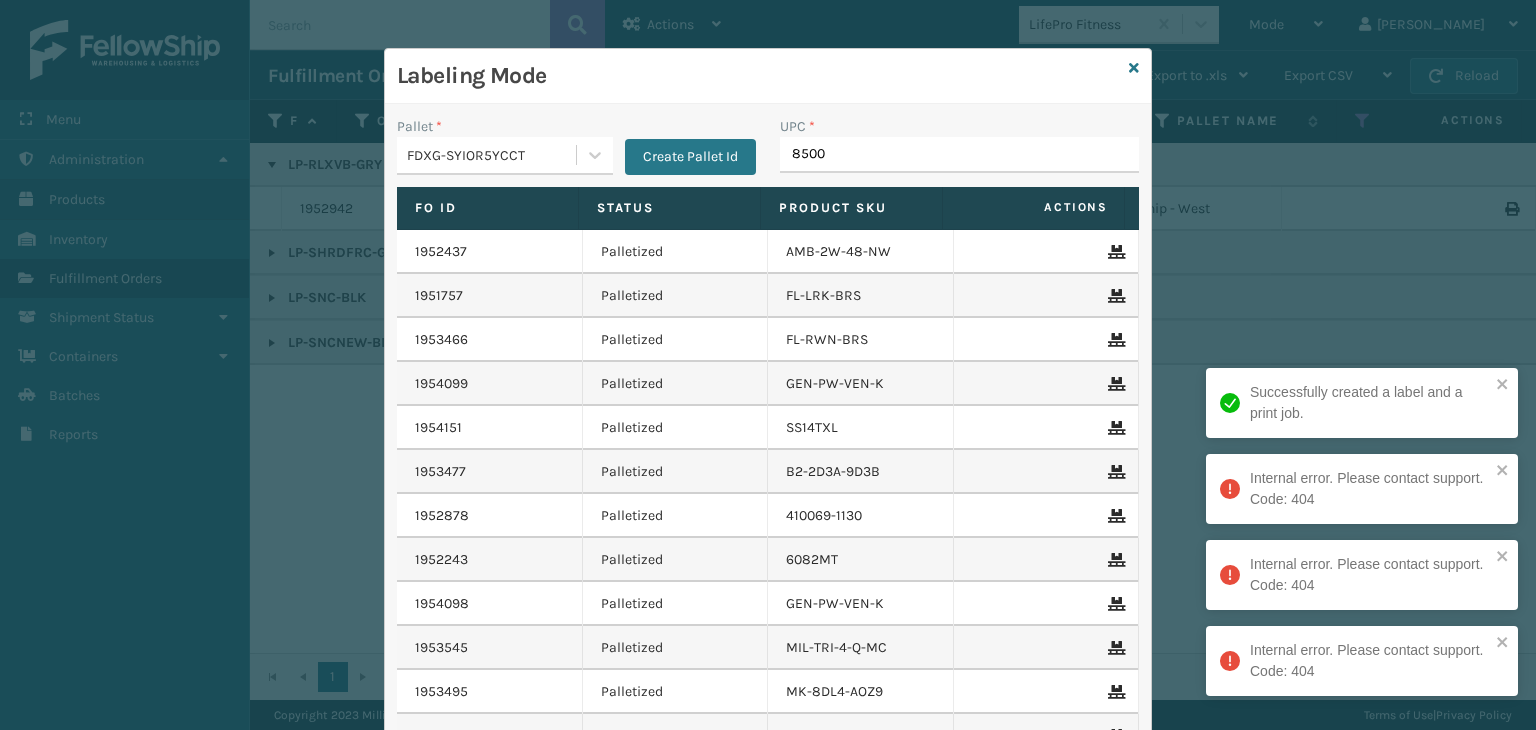 type on "85006" 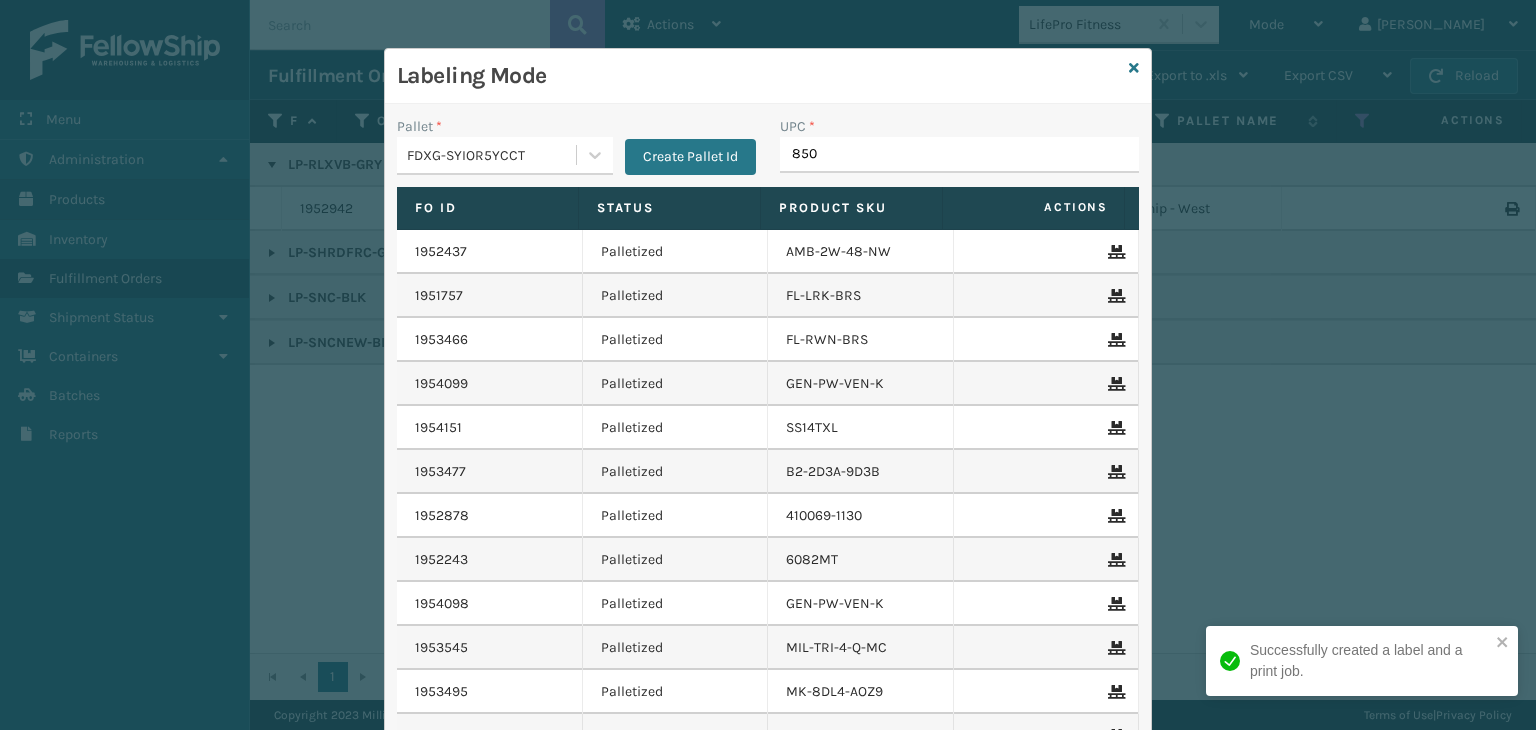 type on "8500" 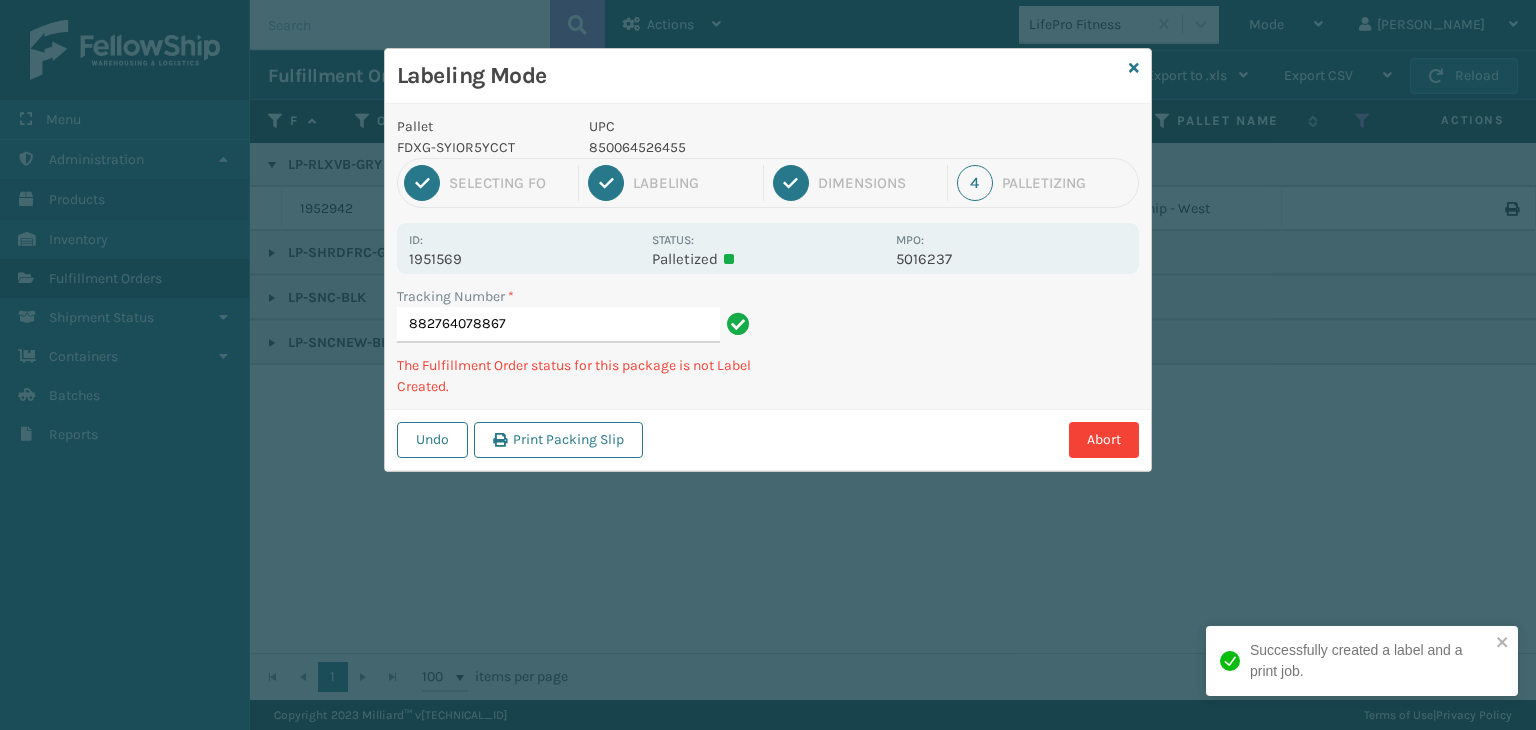 click on "850064526455" at bounding box center (736, 147) 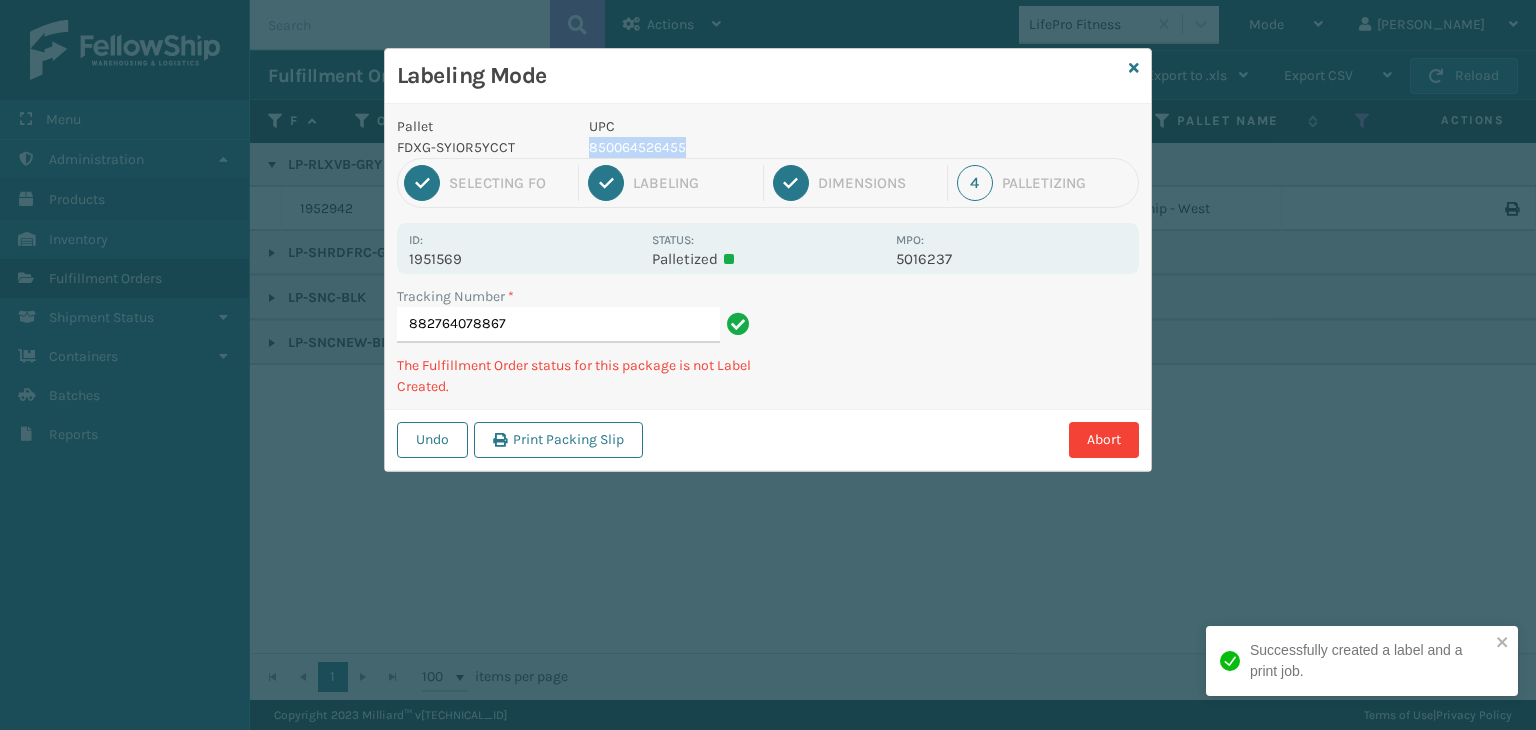 click on "850064526455" at bounding box center (736, 147) 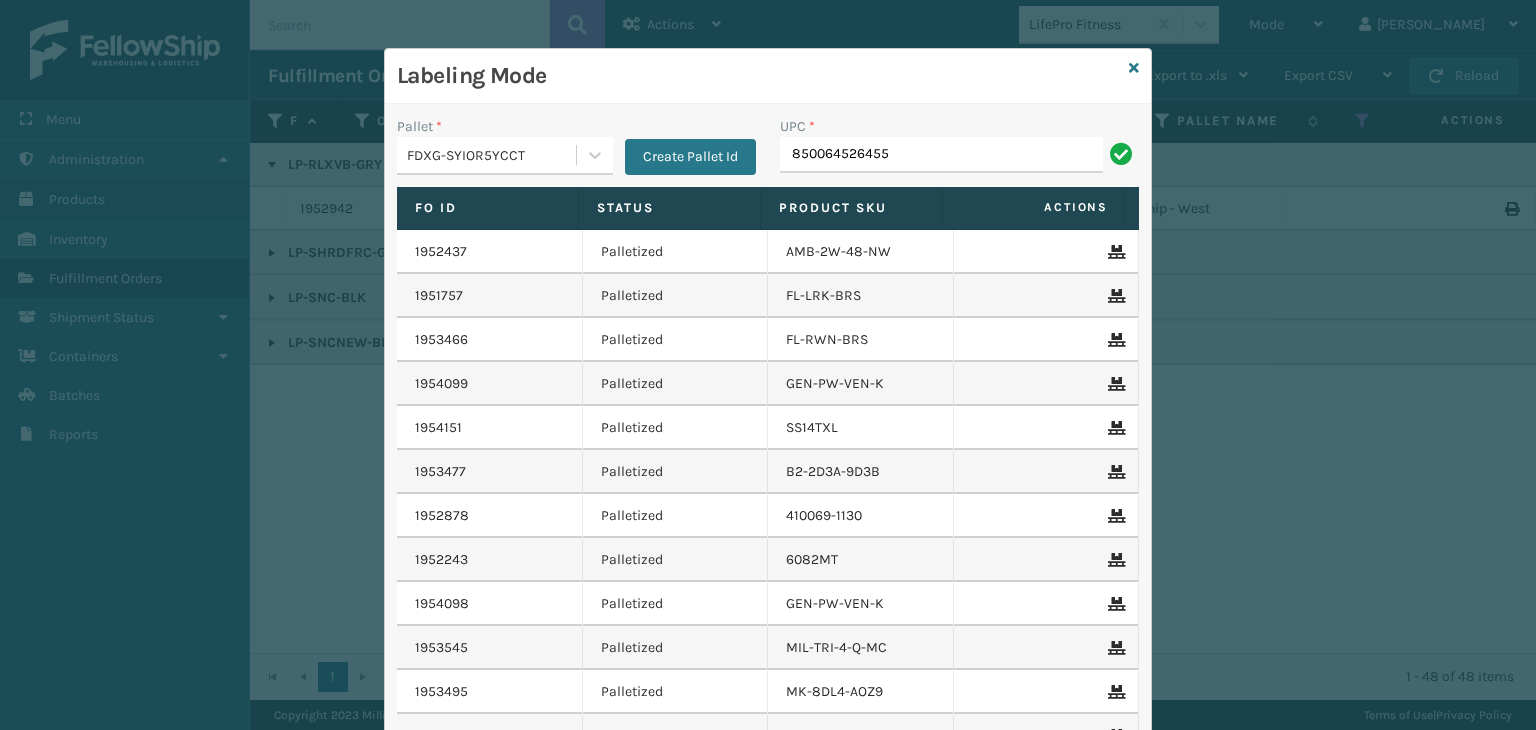 type on "850064526455" 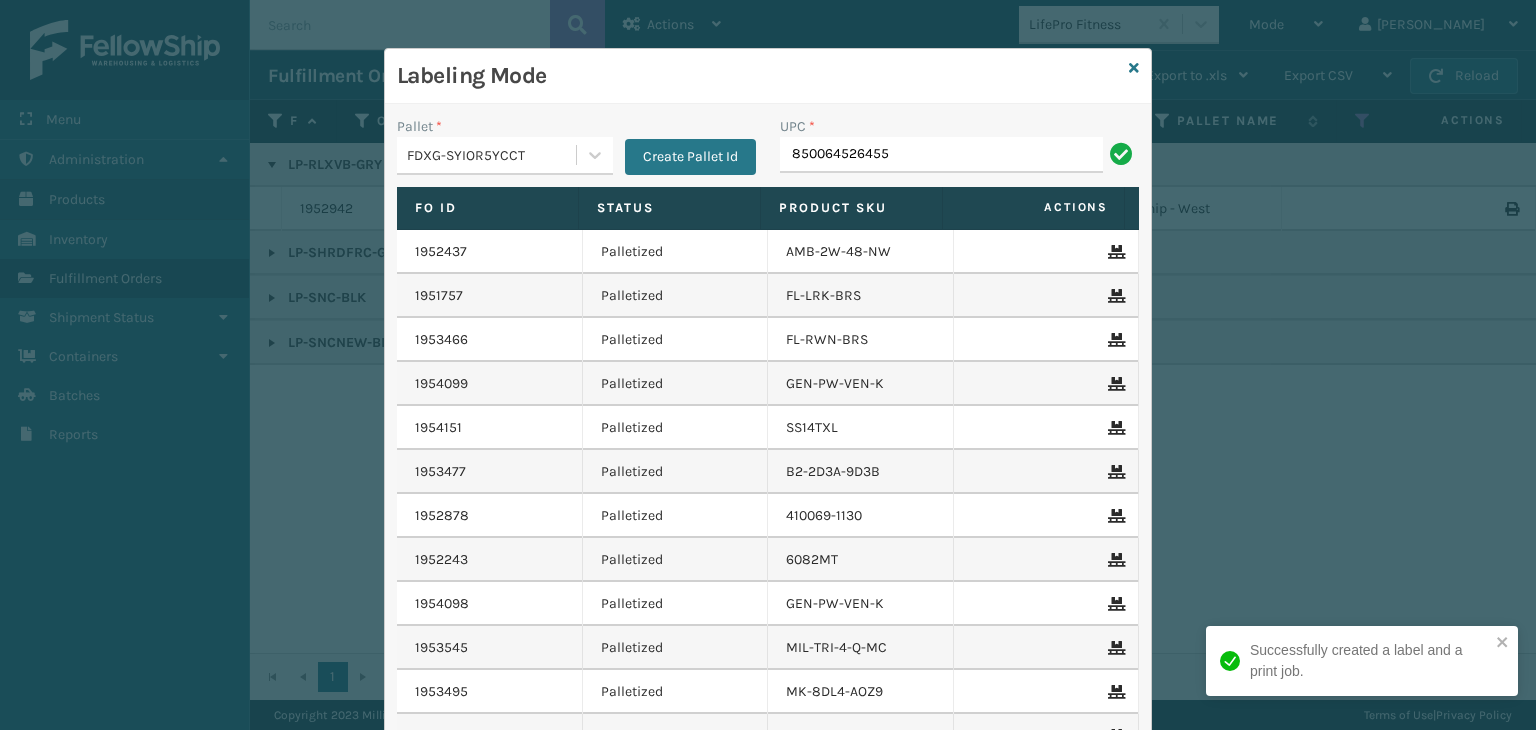 type on "850064526455" 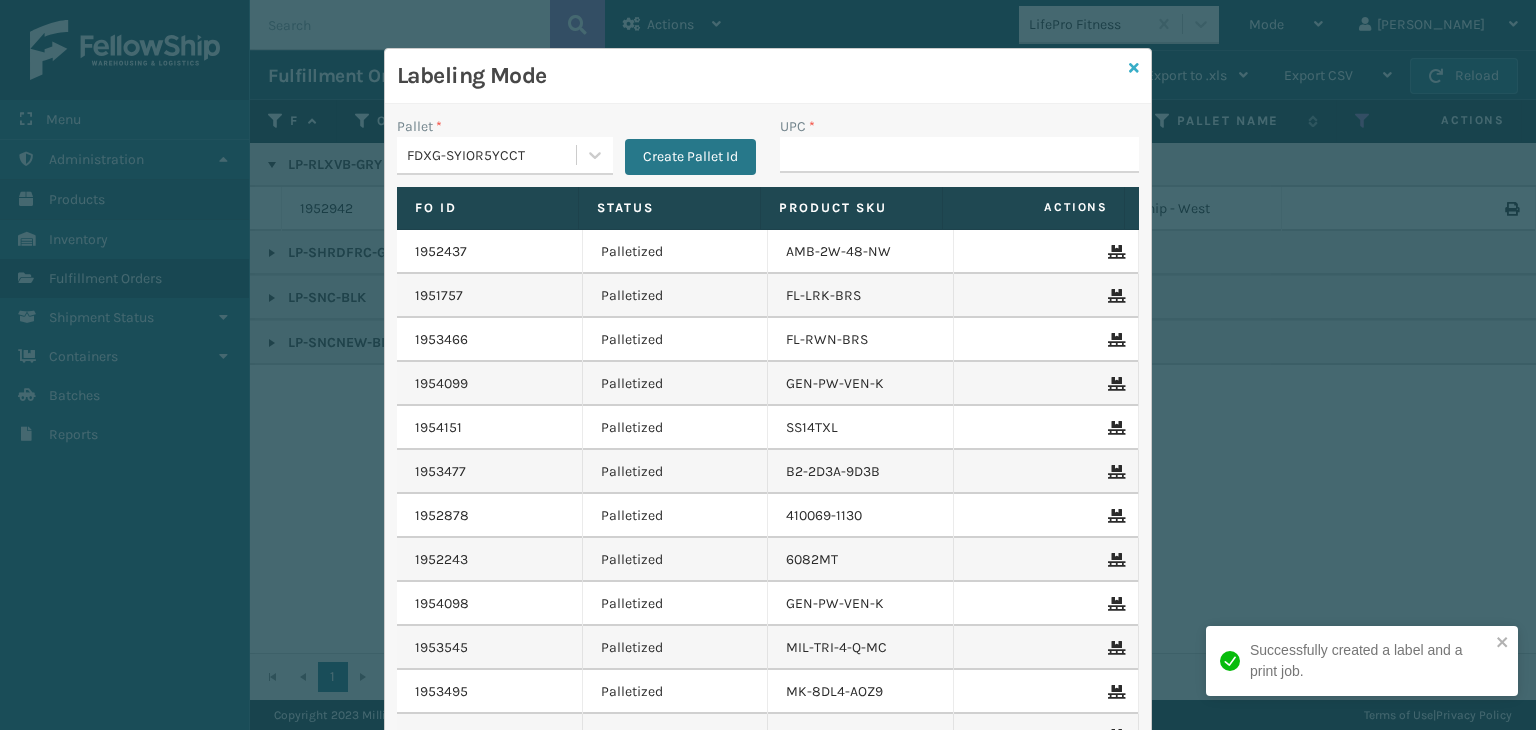 click at bounding box center [1134, 68] 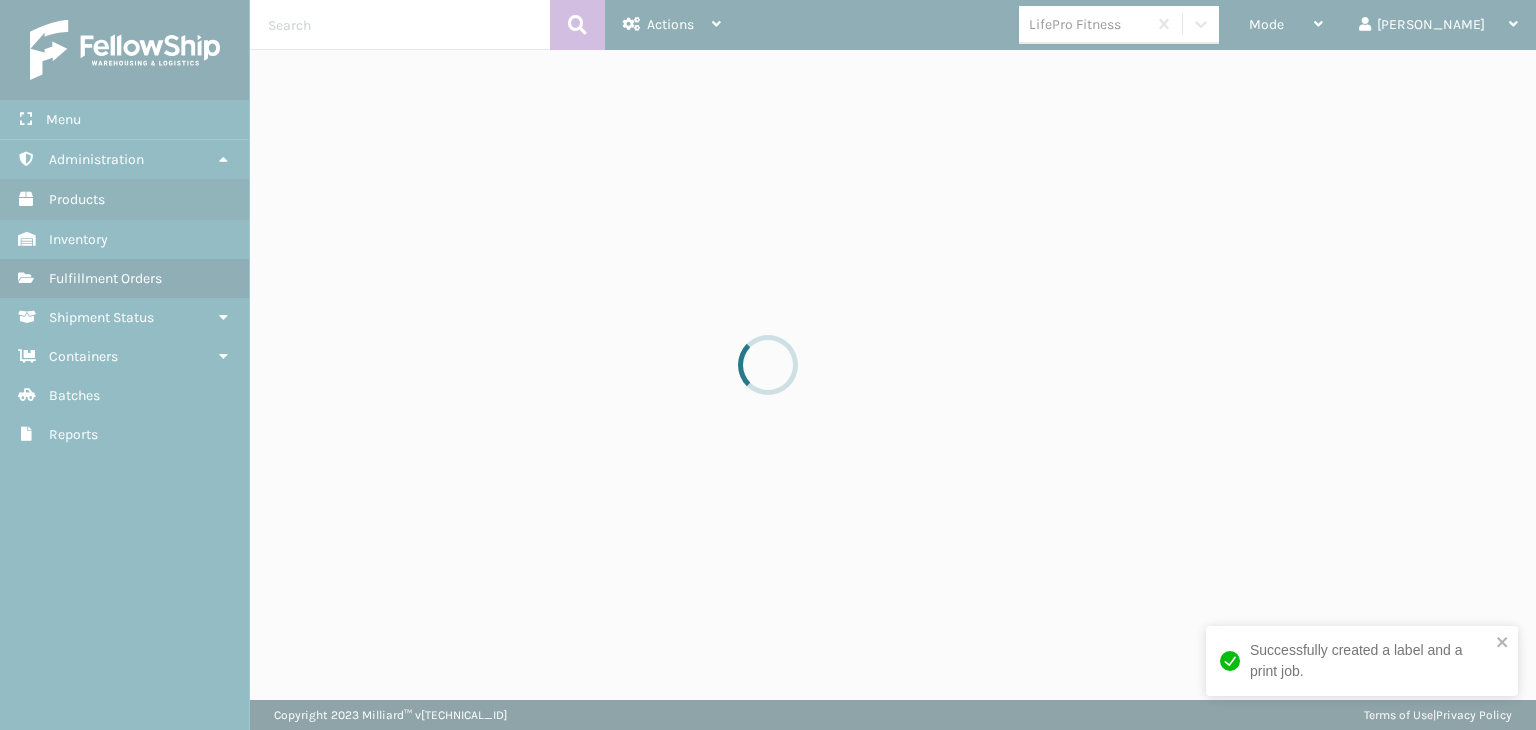 click at bounding box center [768, 365] 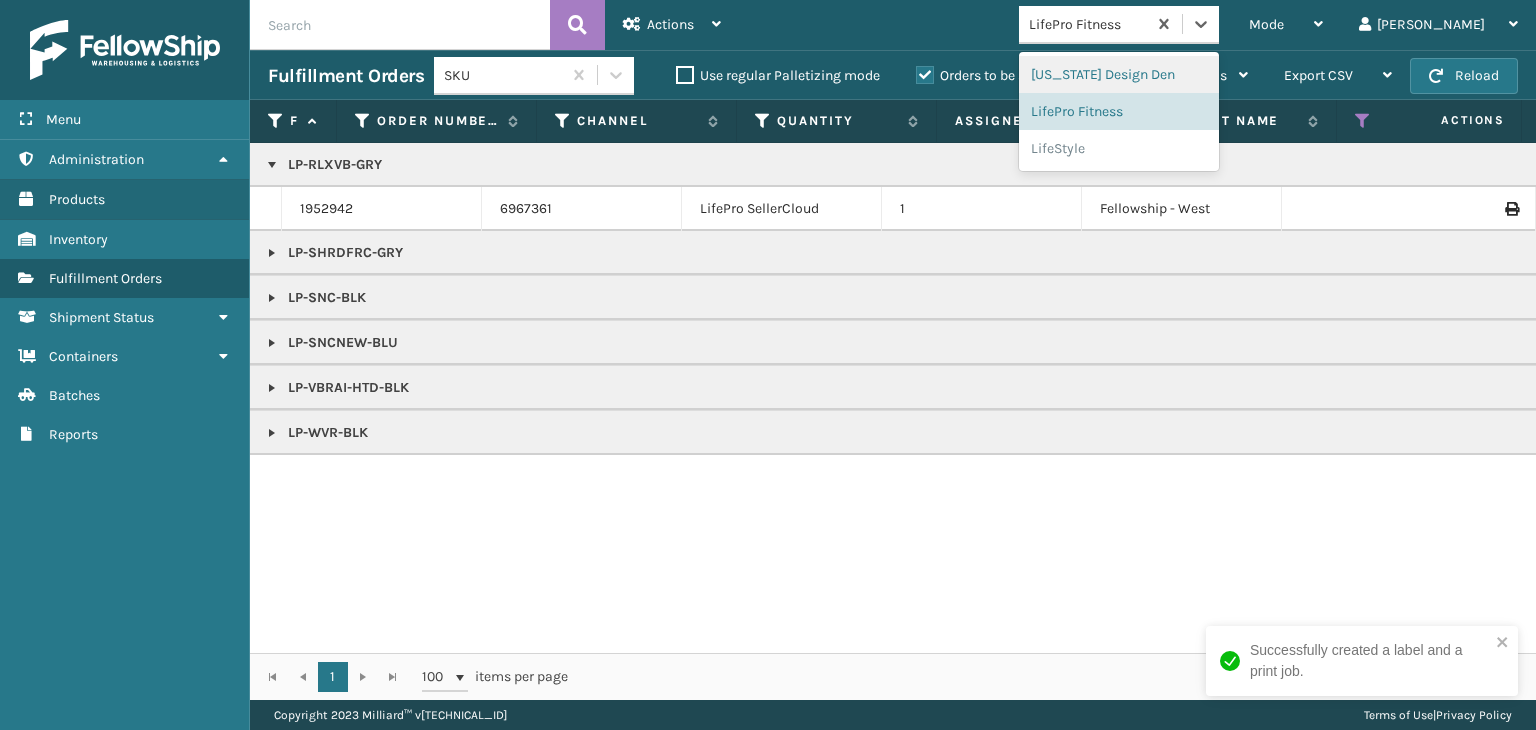 click on "LifePro Fitness" at bounding box center (1088, 24) 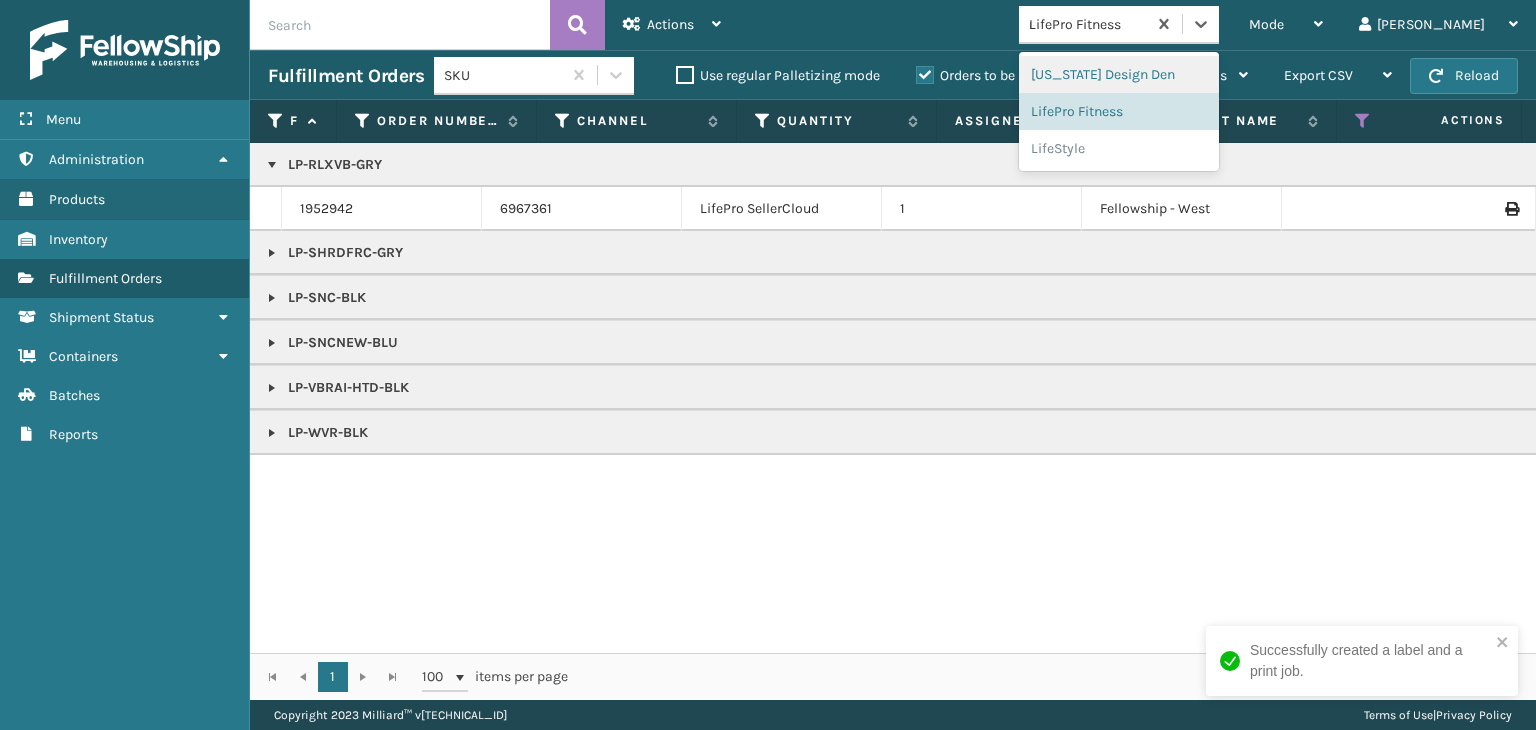 type on "mi" 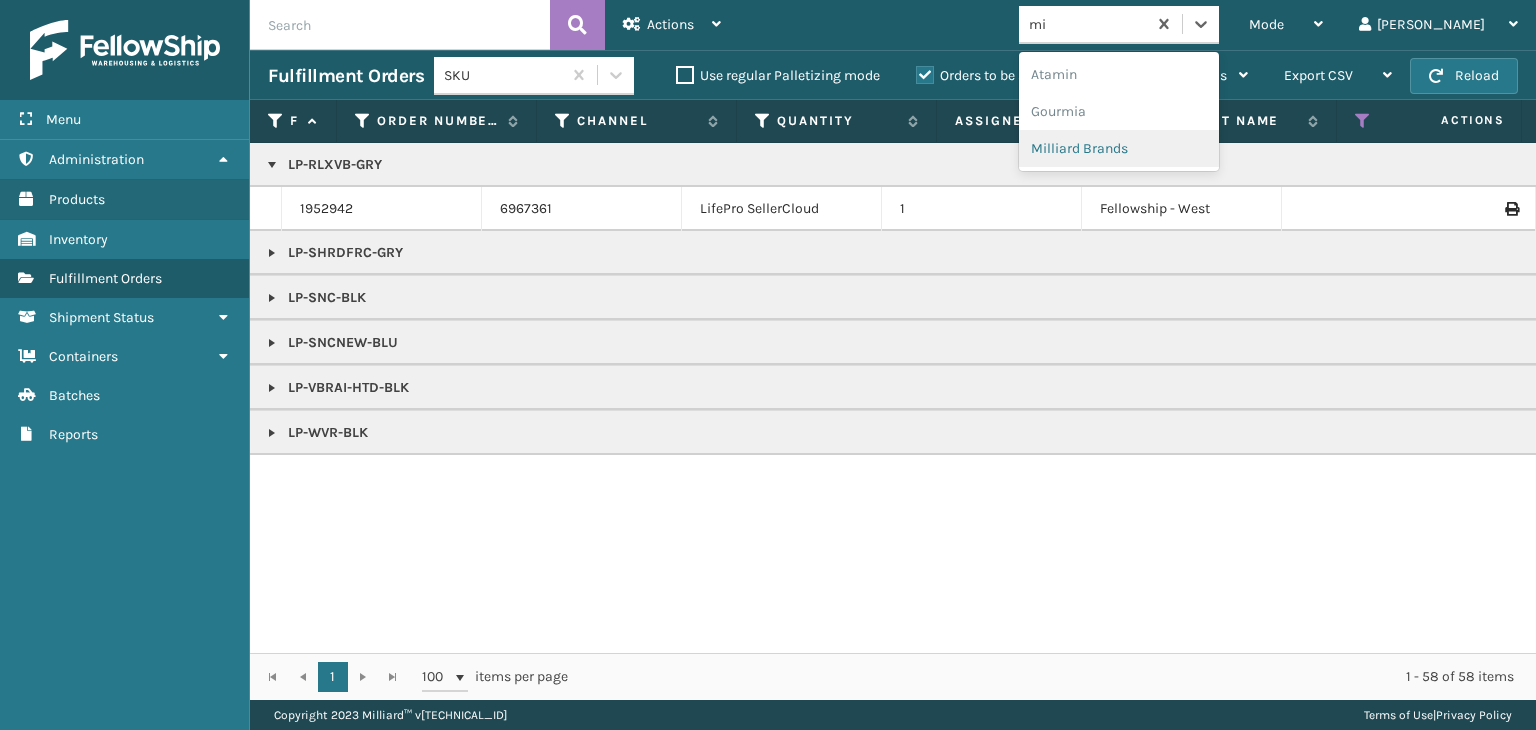 click on "Milliard Brands" at bounding box center [1119, 148] 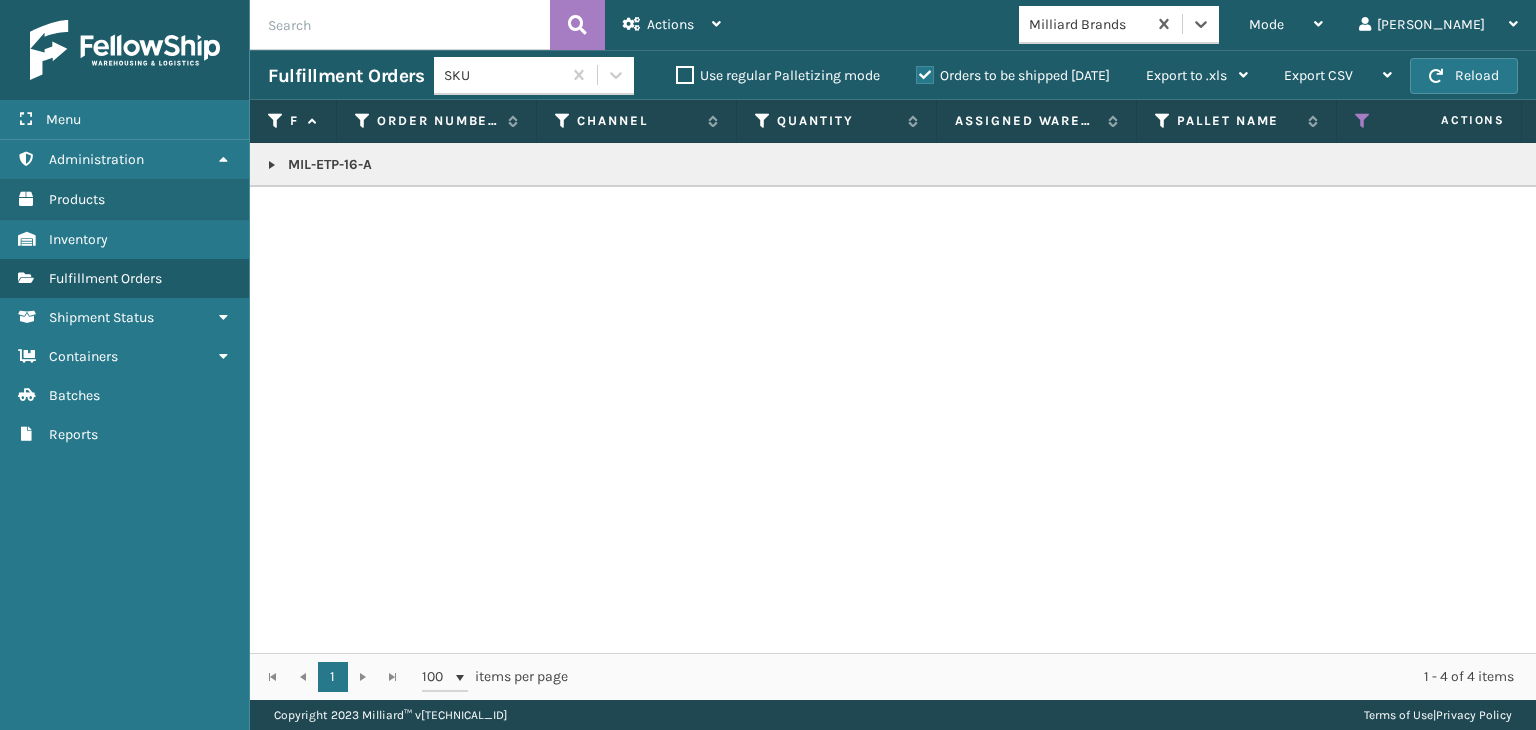click at bounding box center [272, 165] 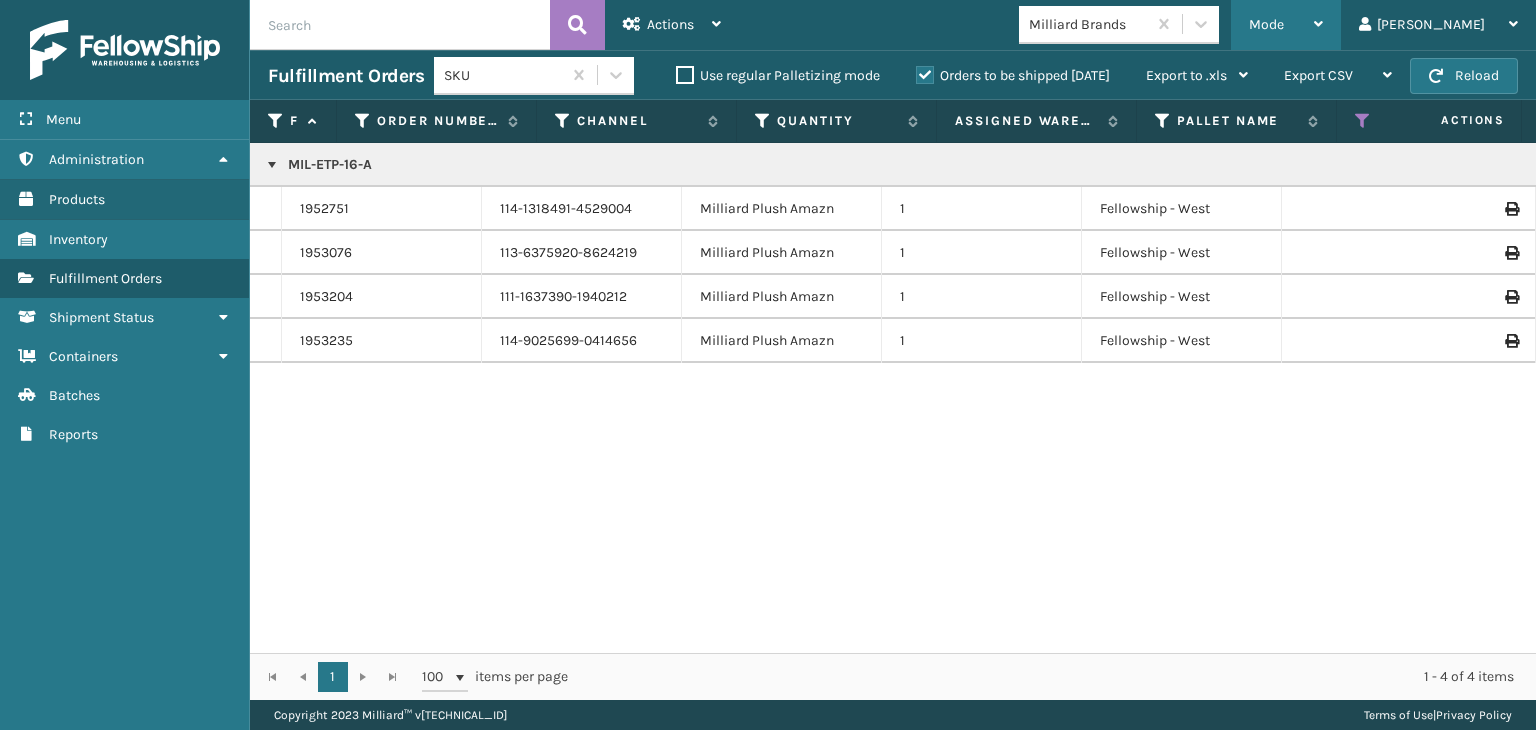 drag, startPoint x: 1392, startPoint y: 4, endPoint x: 1345, endPoint y: 72, distance: 82.661964 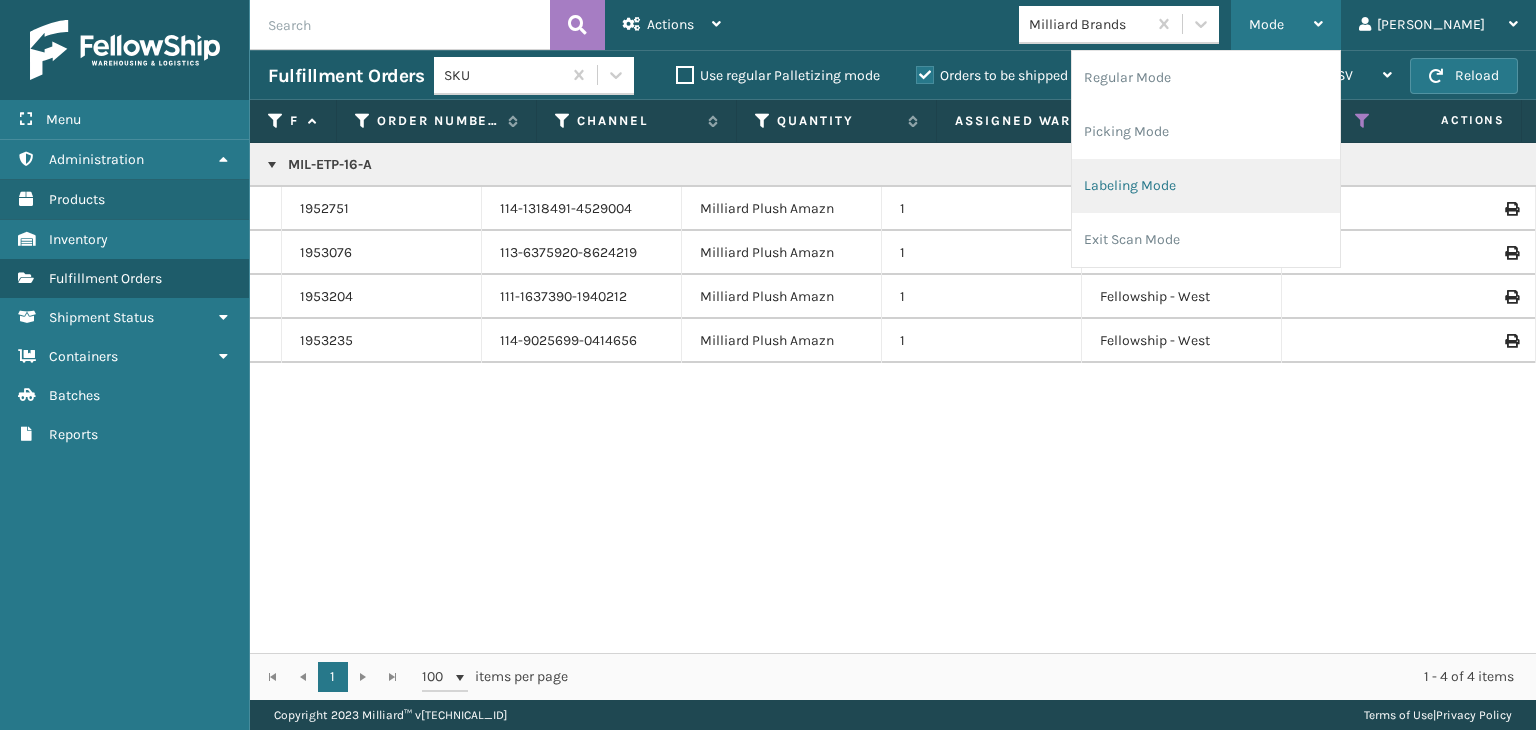 click on "Labeling Mode" at bounding box center (1206, 186) 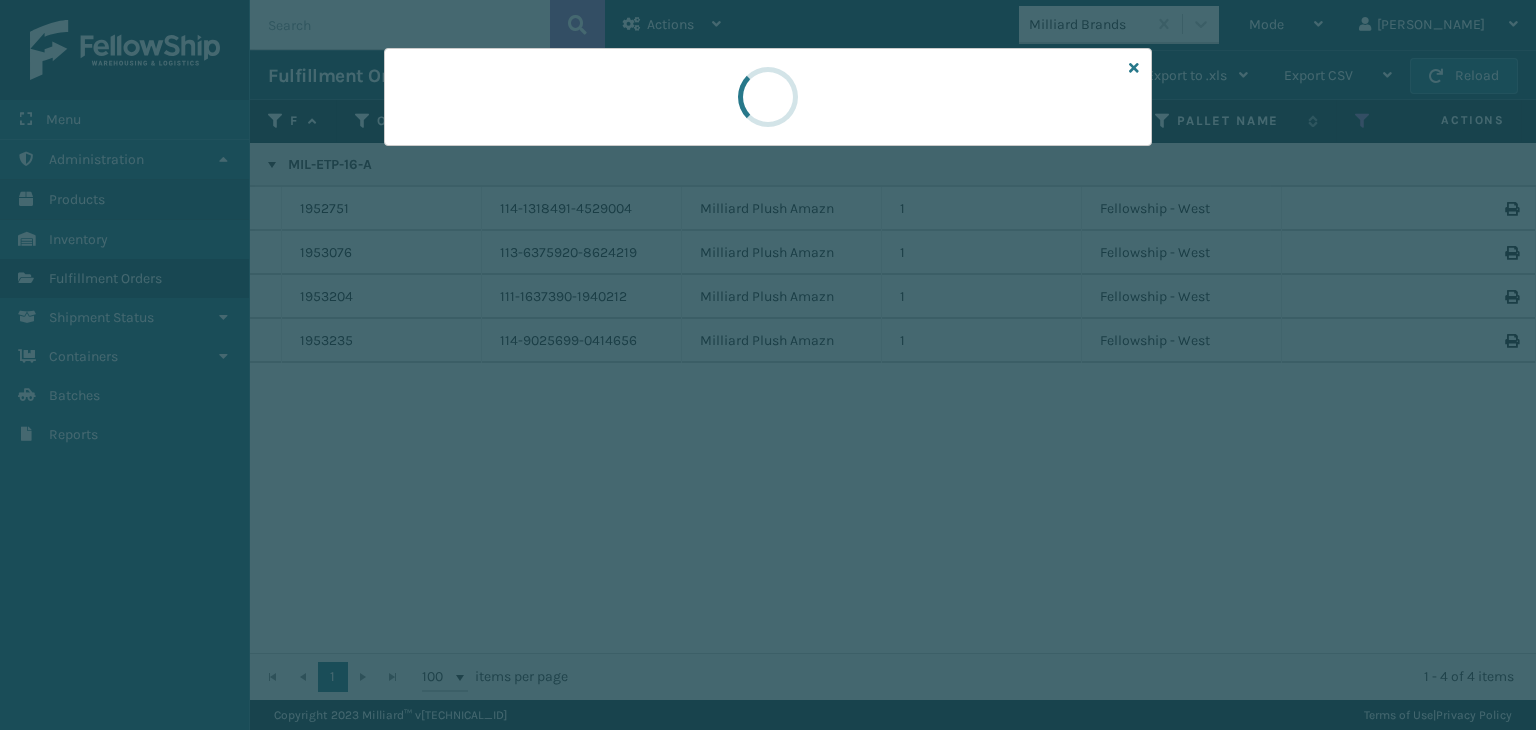click at bounding box center [768, 365] 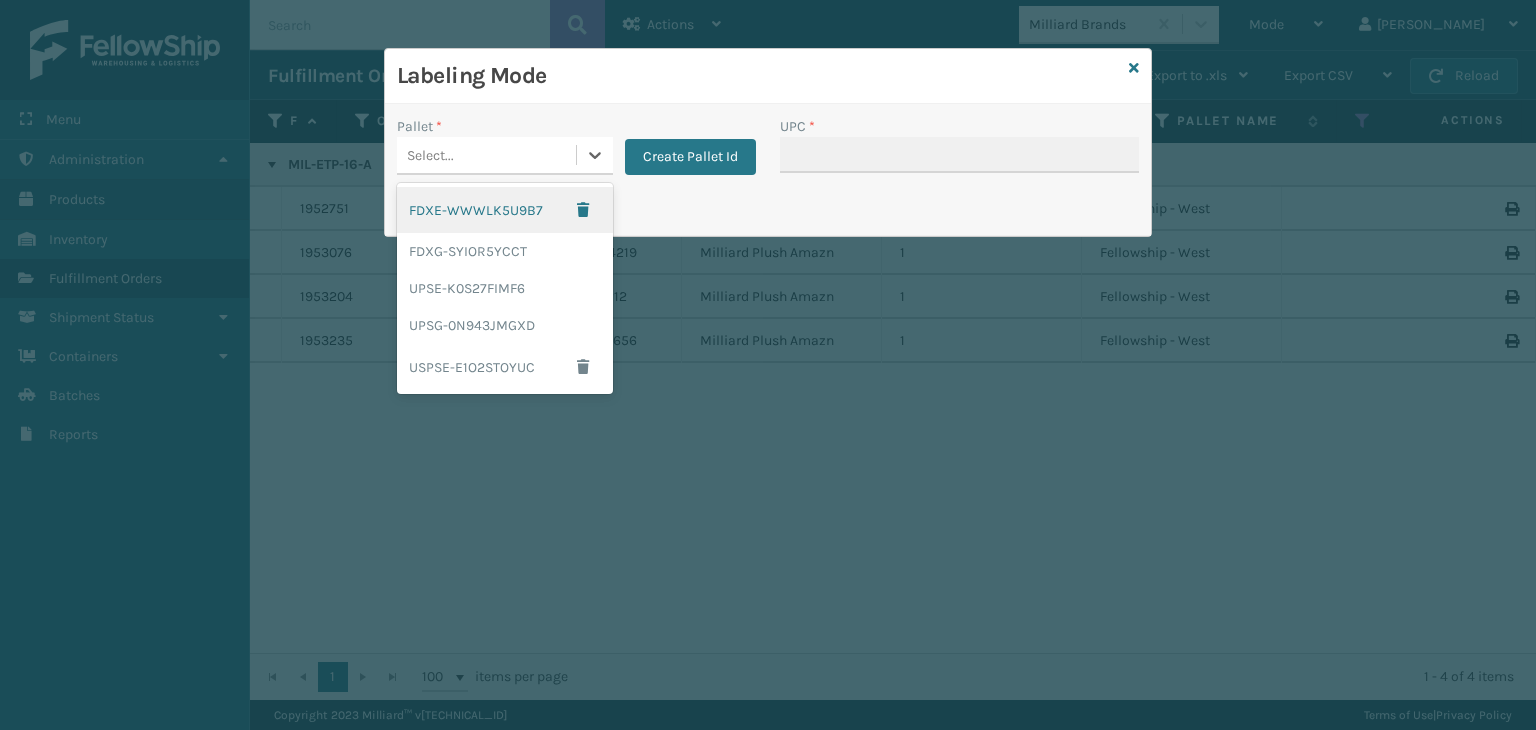 click on "Select..." at bounding box center [486, 155] 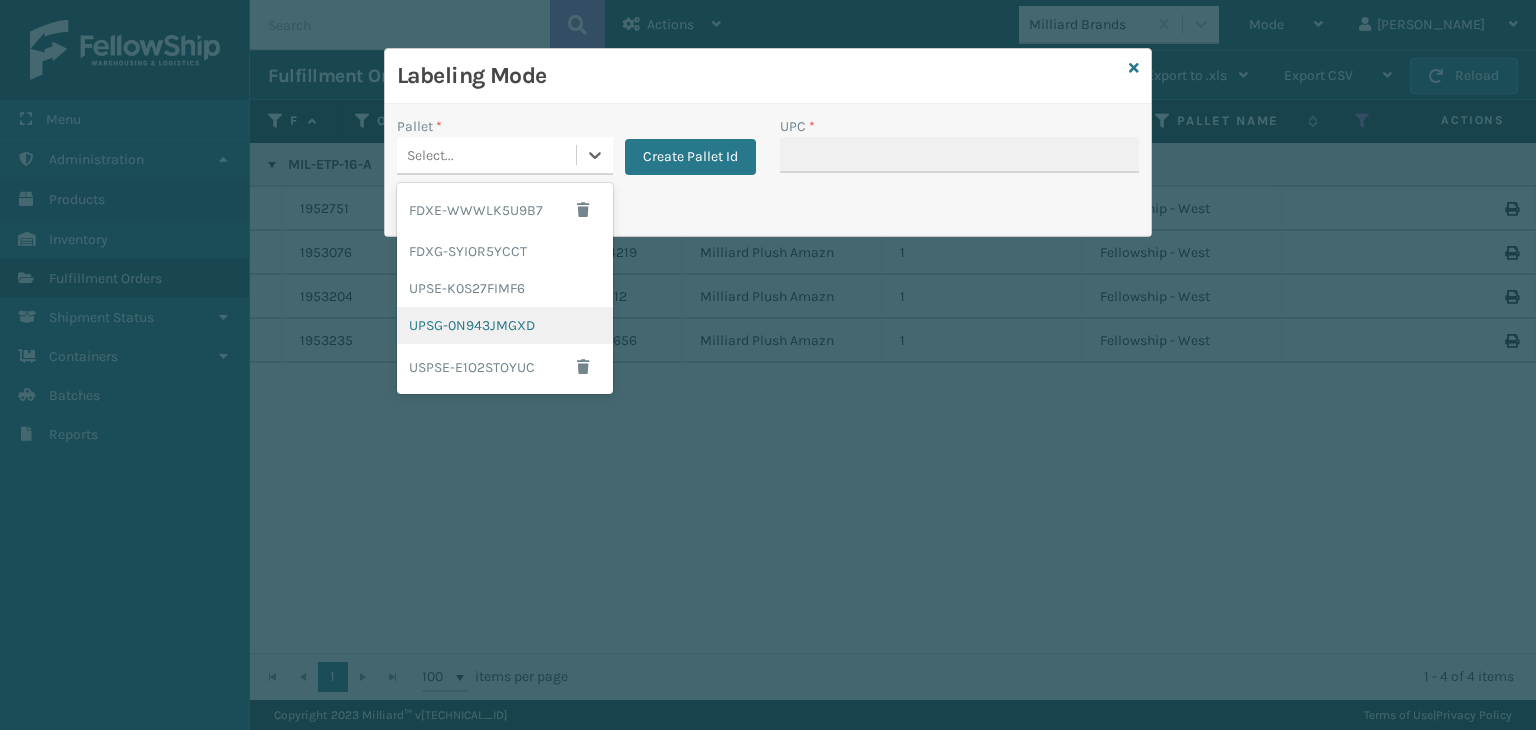 click on "UPSG-0N943JMGXD" at bounding box center (505, 325) 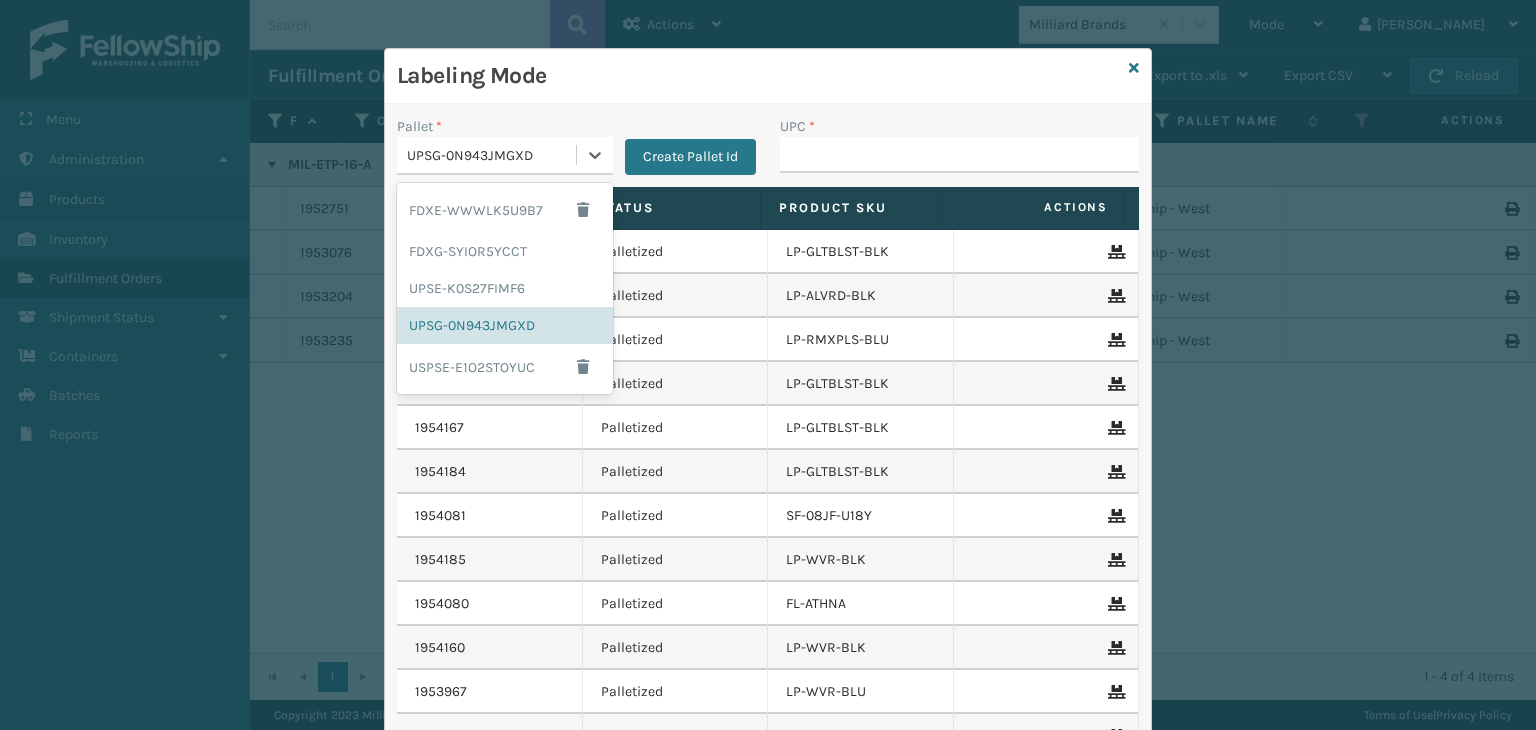 click on "UPSG-0N943JMGXD" at bounding box center (492, 155) 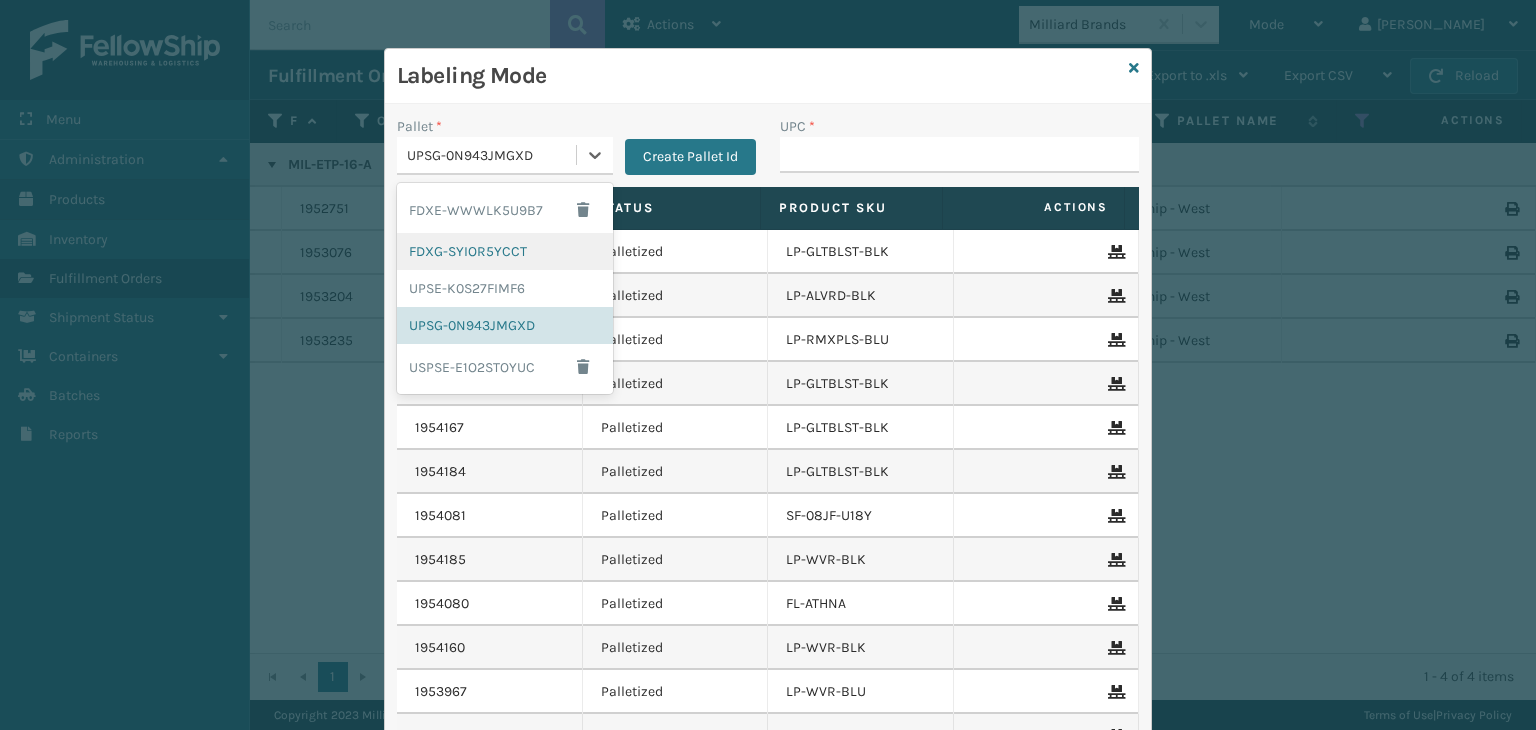 click on "FDXG-SYIOR5YCCT" at bounding box center [505, 251] 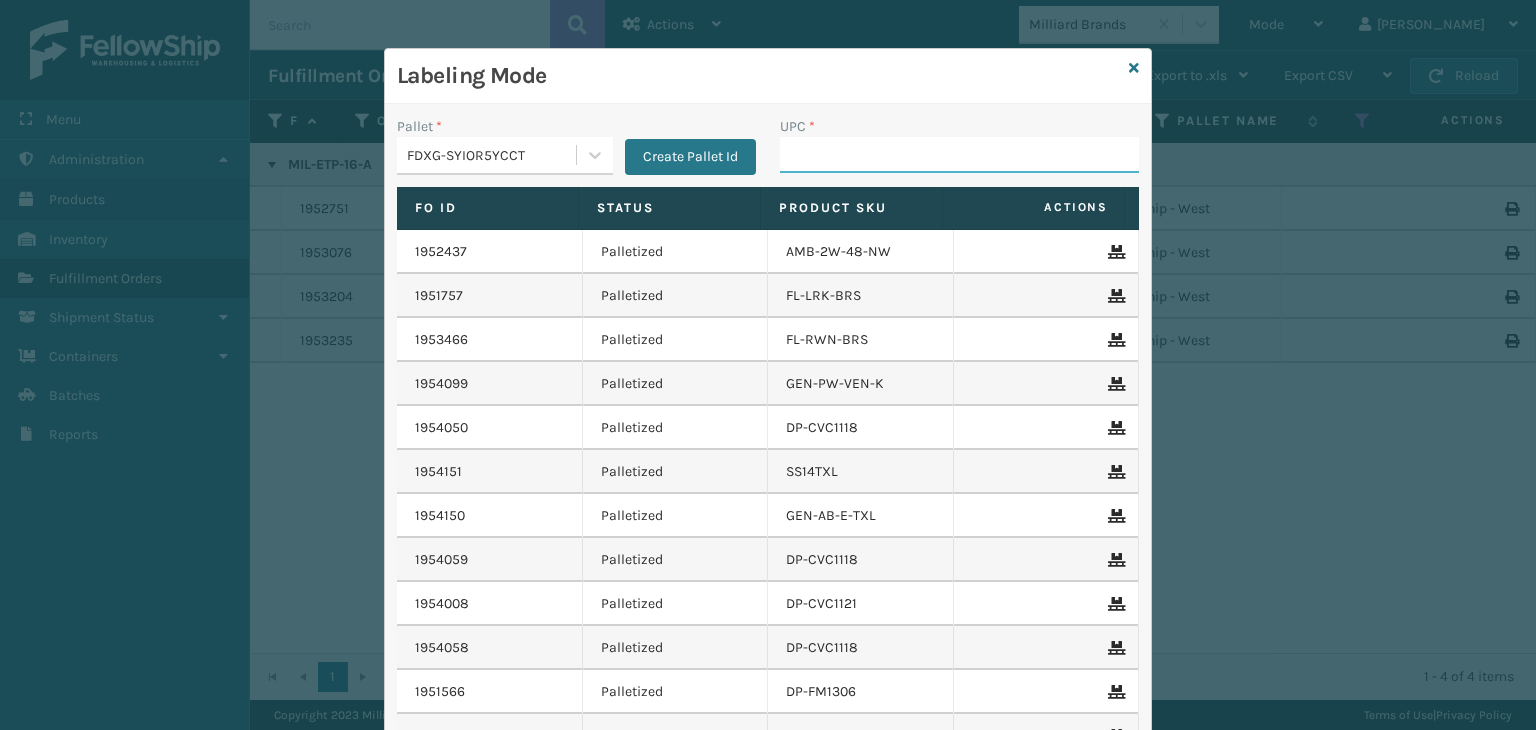 drag, startPoint x: 811, startPoint y: 161, endPoint x: 831, endPoint y: 133, distance: 34.4093 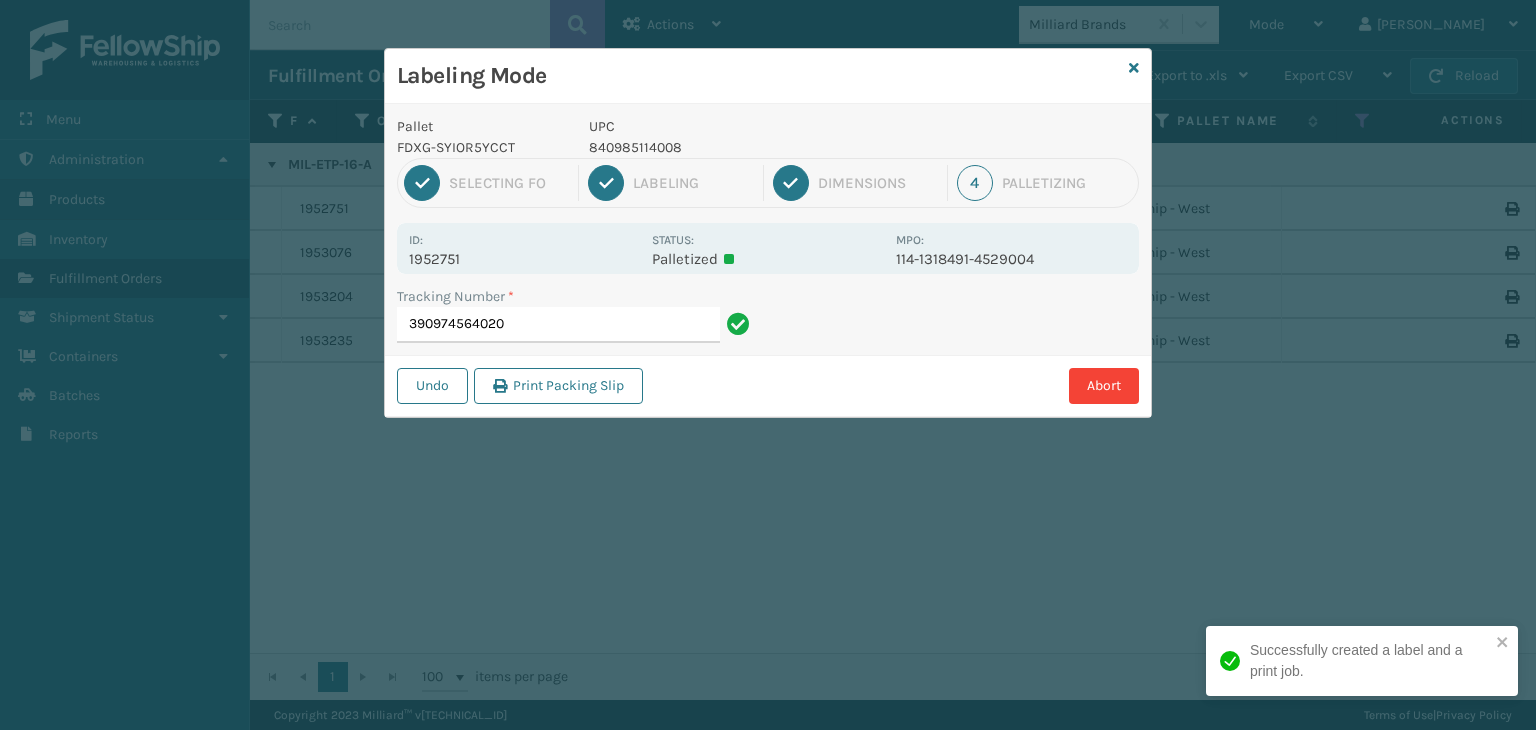 click on "840985114008" at bounding box center (736, 147) 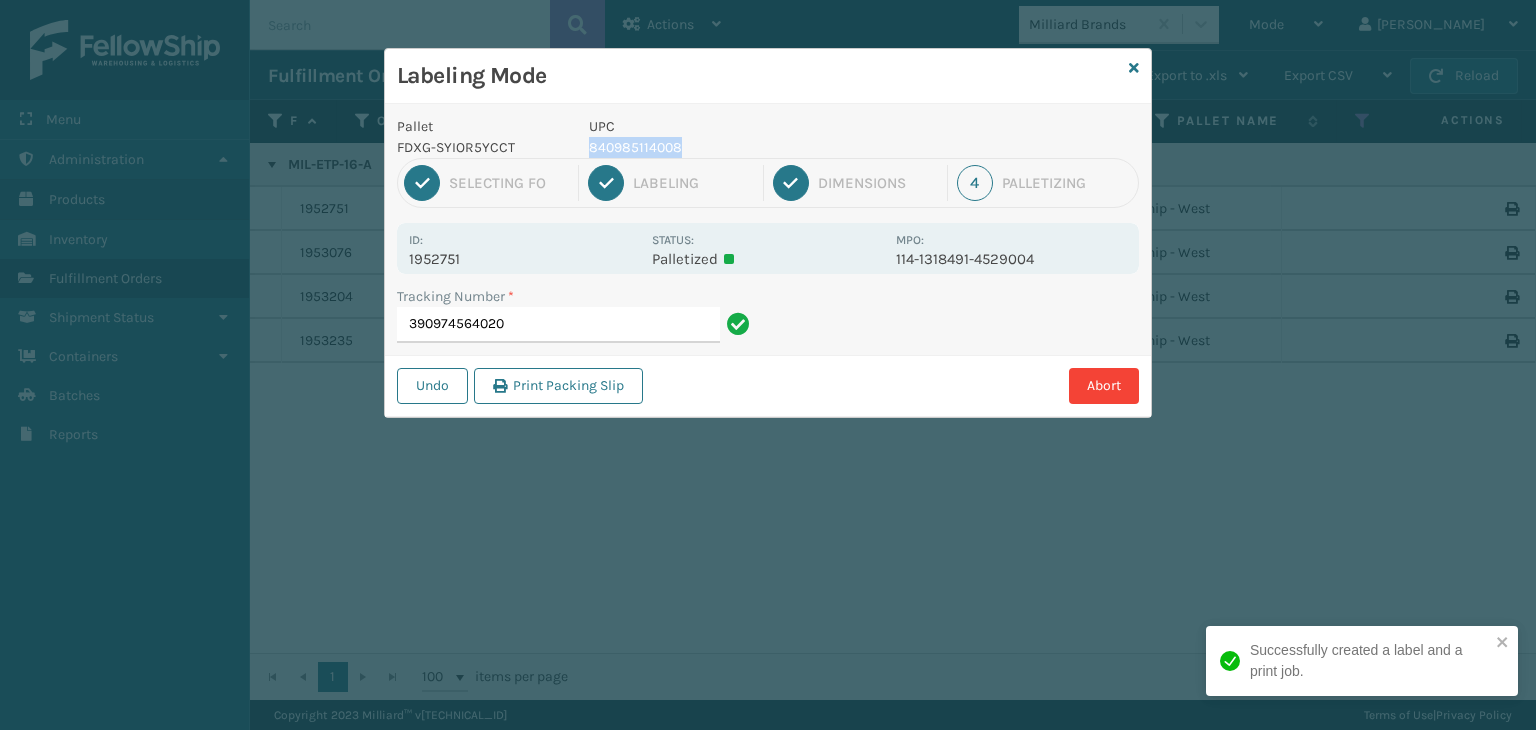 click on "840985114008" at bounding box center (736, 147) 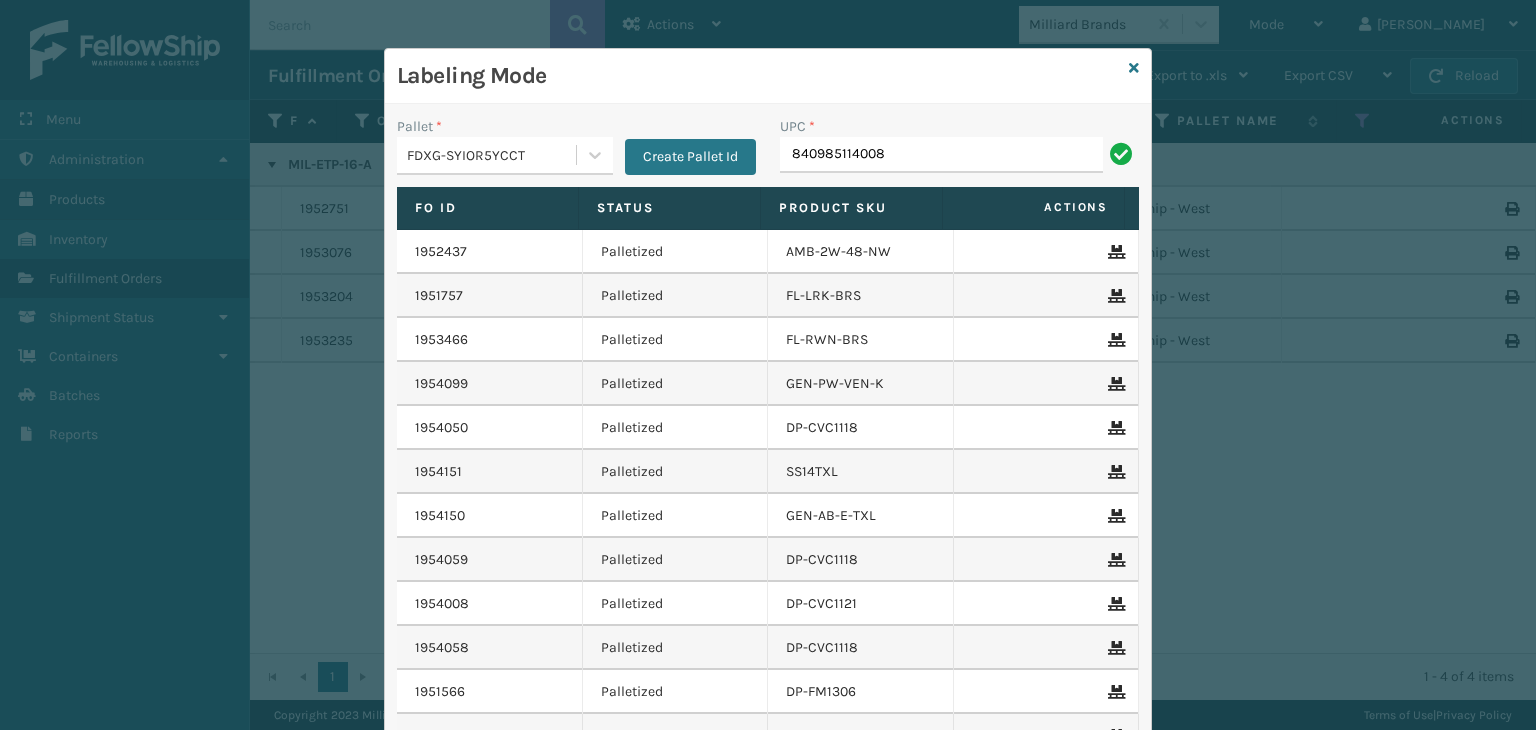type on "840985114008" 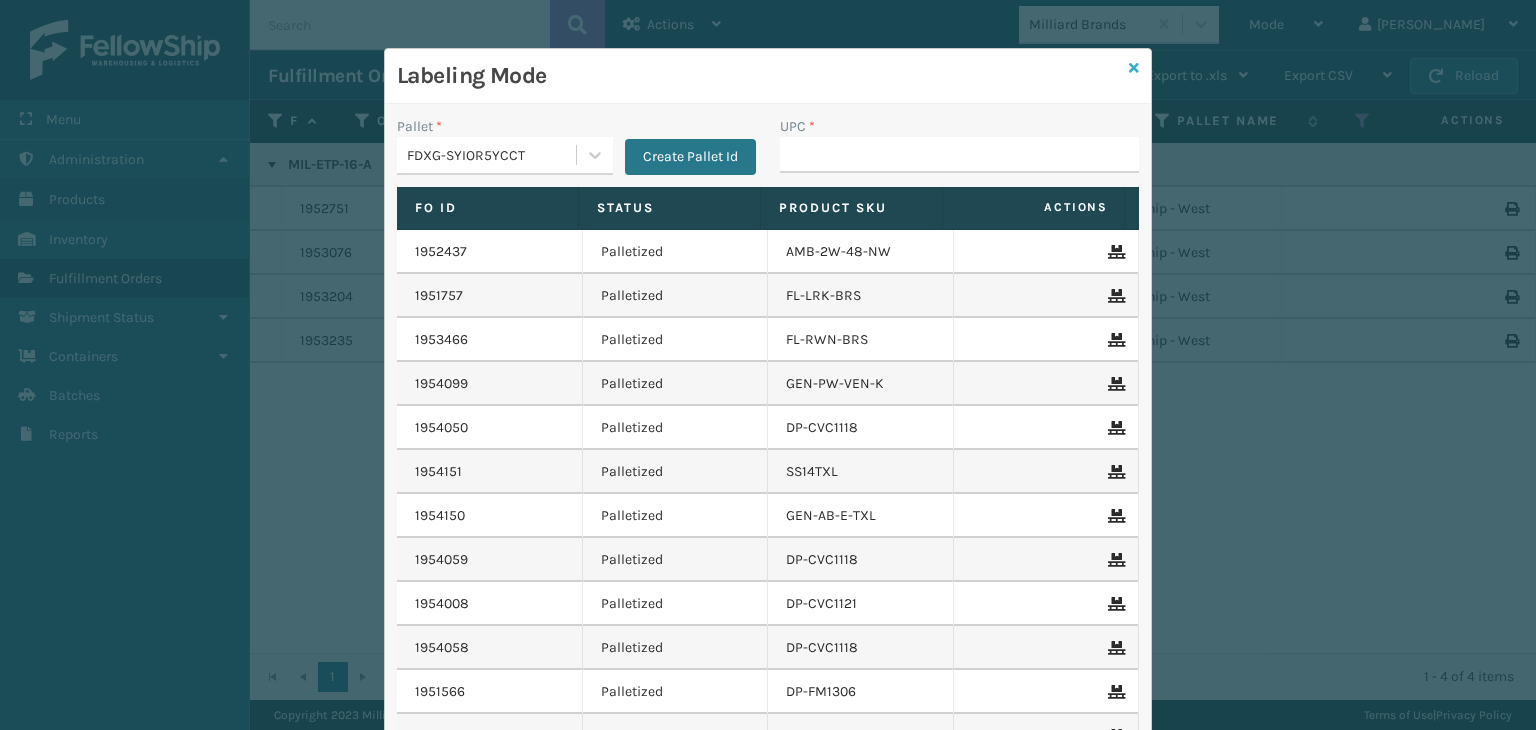 click at bounding box center [1134, 68] 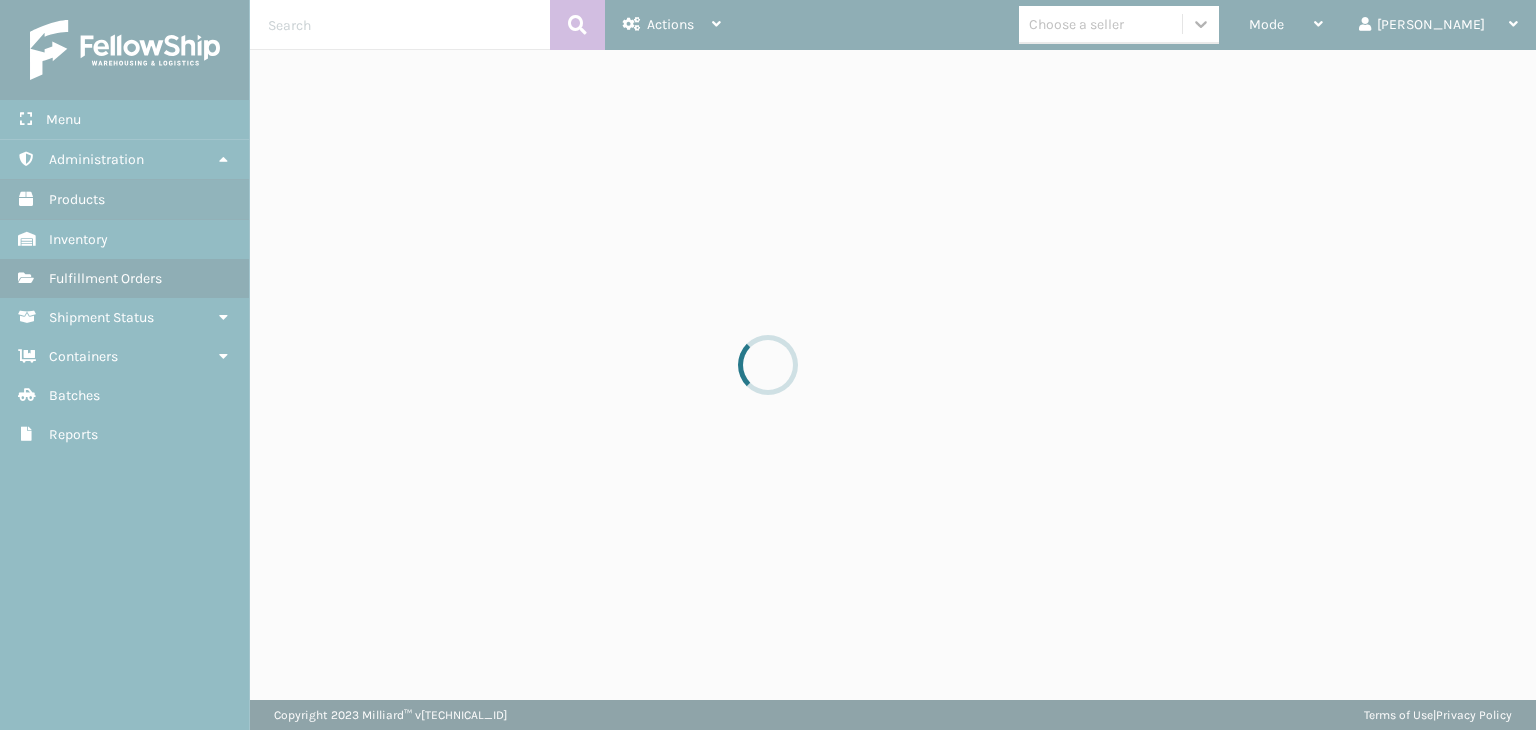 drag, startPoint x: 1226, startPoint y: 25, endPoint x: 1207, endPoint y: 17, distance: 20.615528 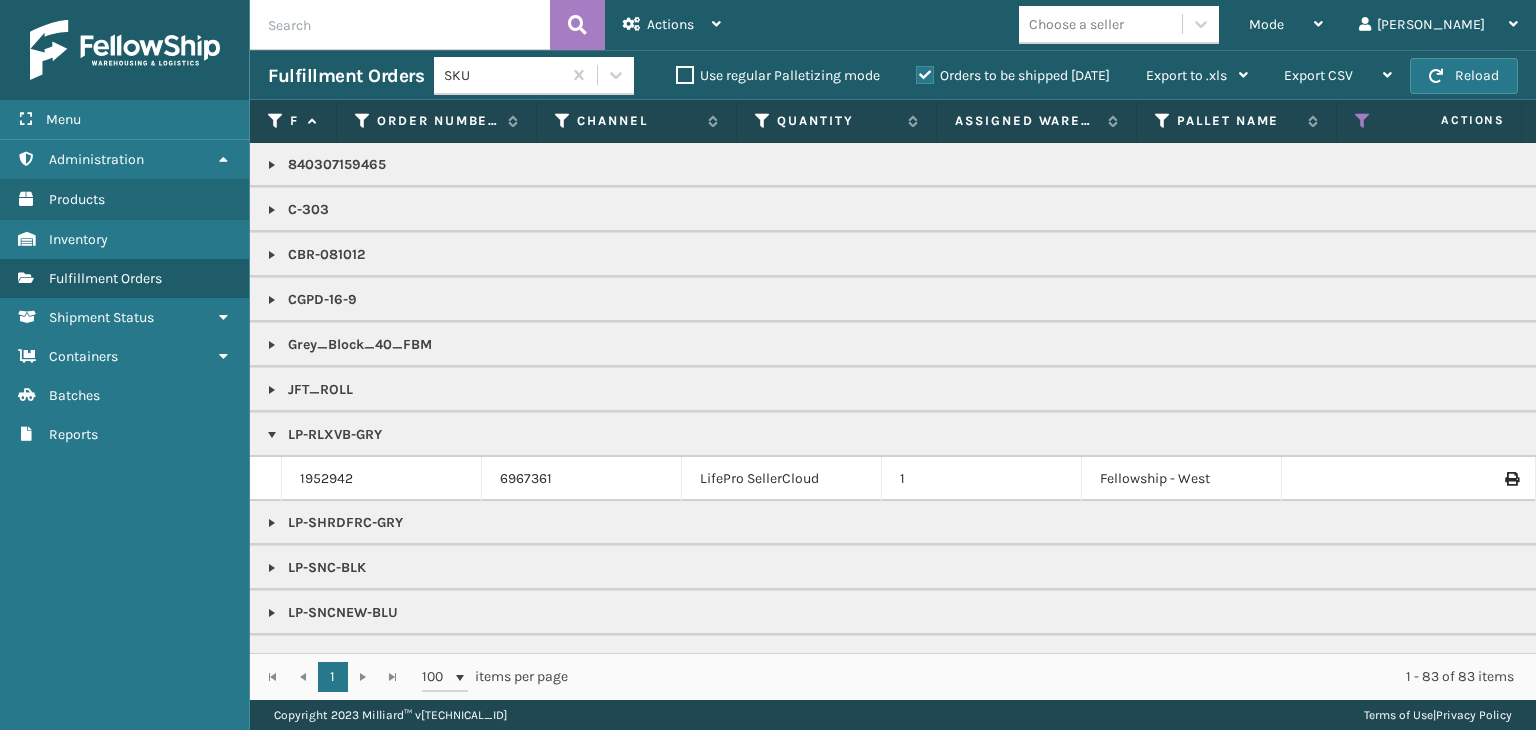 click at bounding box center [272, 523] 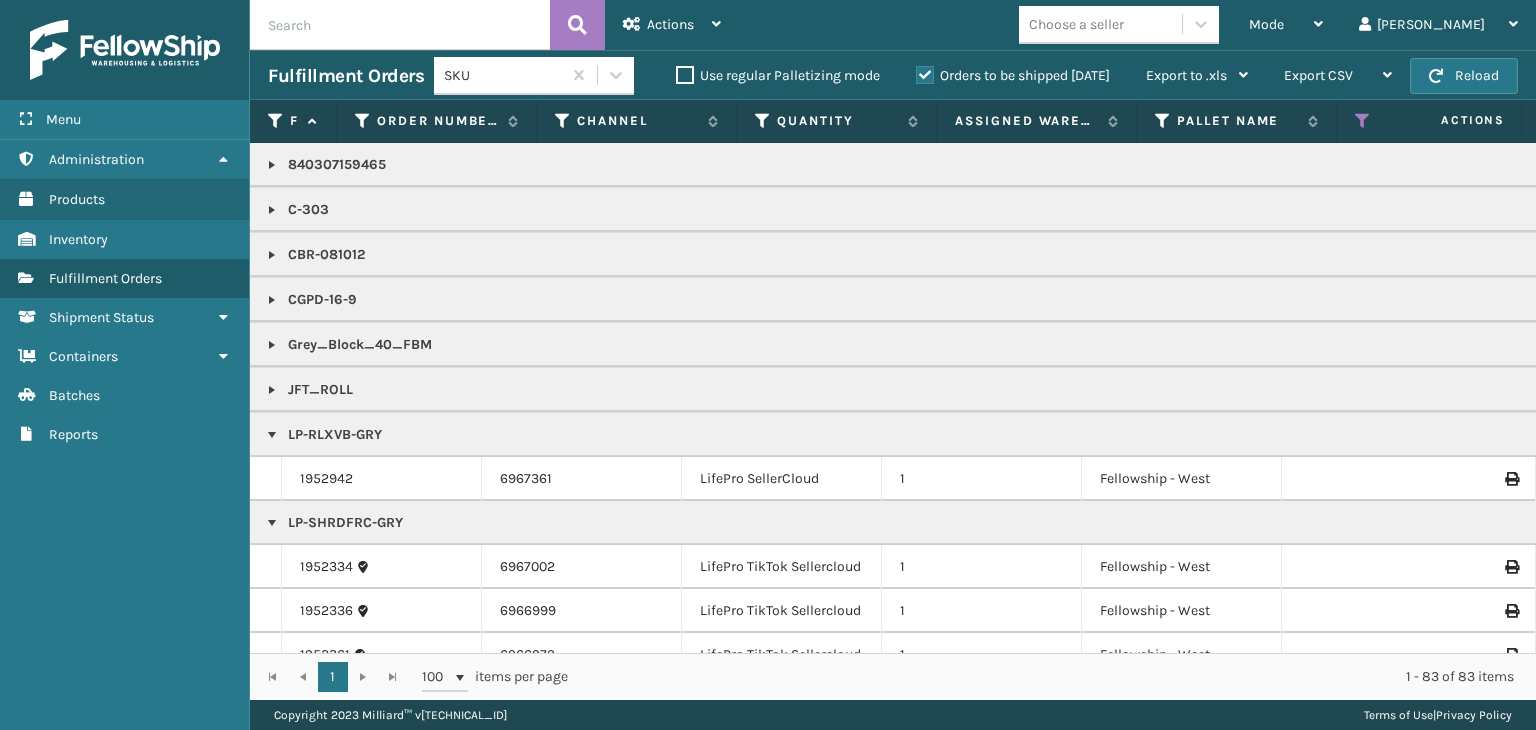 scroll, scrollTop: 200, scrollLeft: 0, axis: vertical 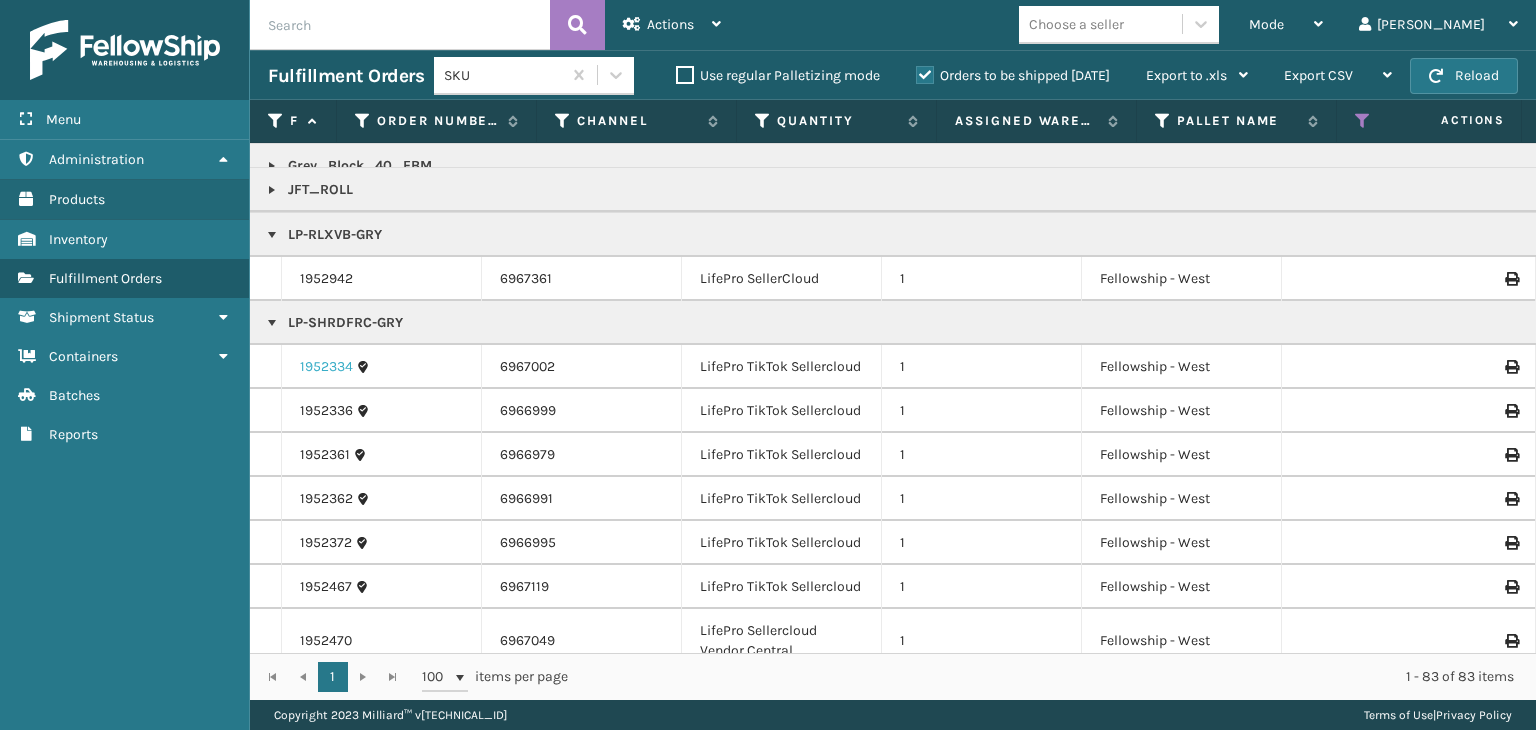 click on "1952334" at bounding box center (326, 367) 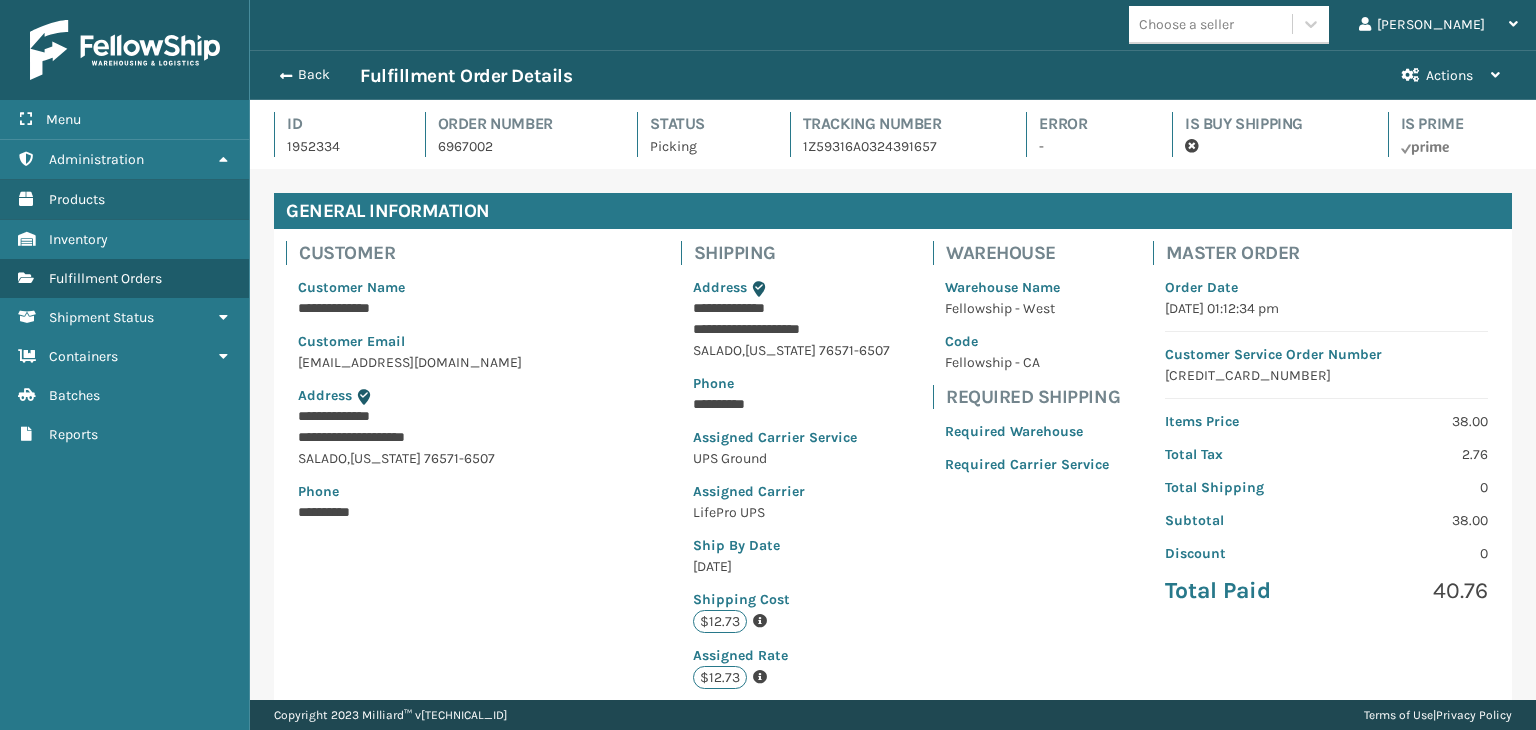 scroll, scrollTop: 99951, scrollLeft: 98713, axis: both 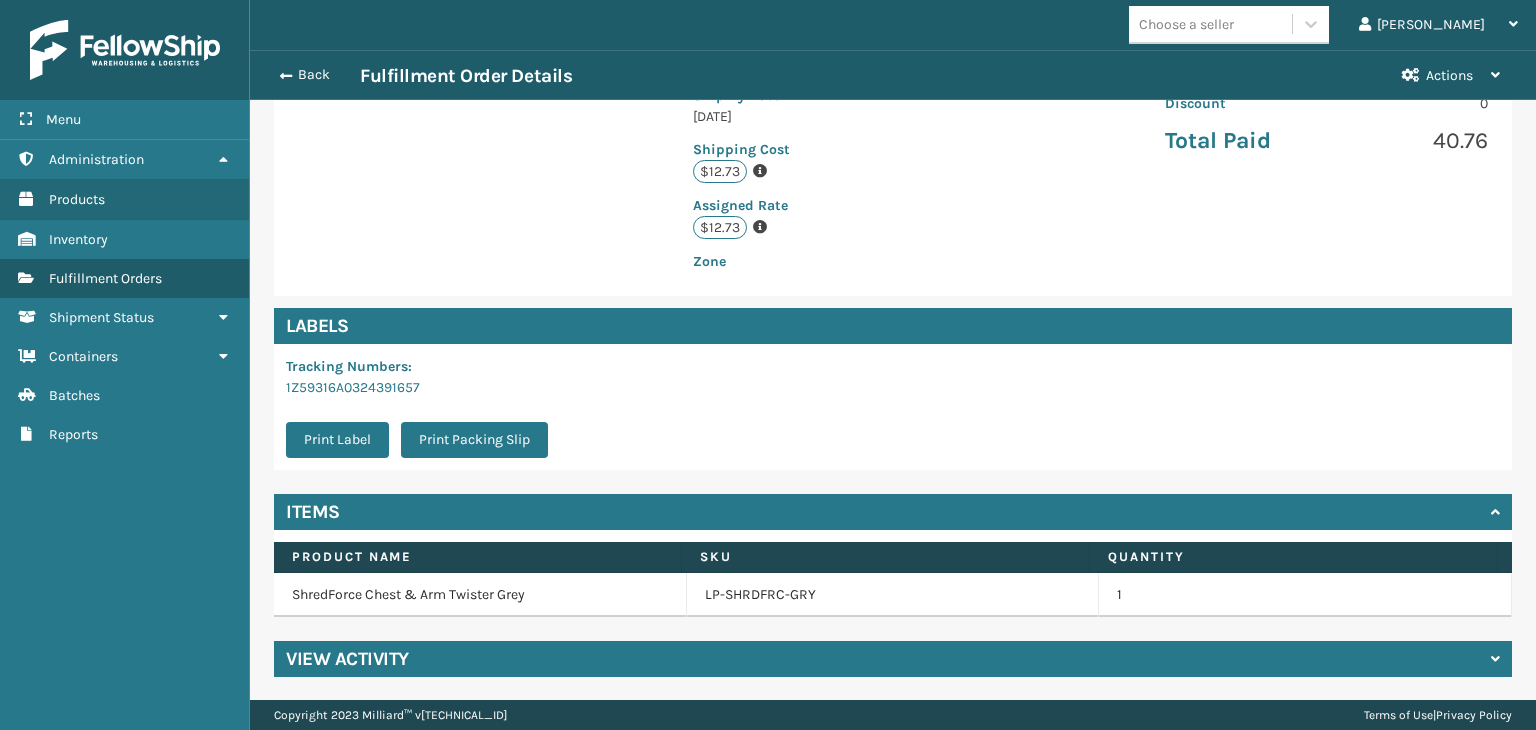 click on "LP-SHRDFRC-GRY" at bounding box center [893, 595] 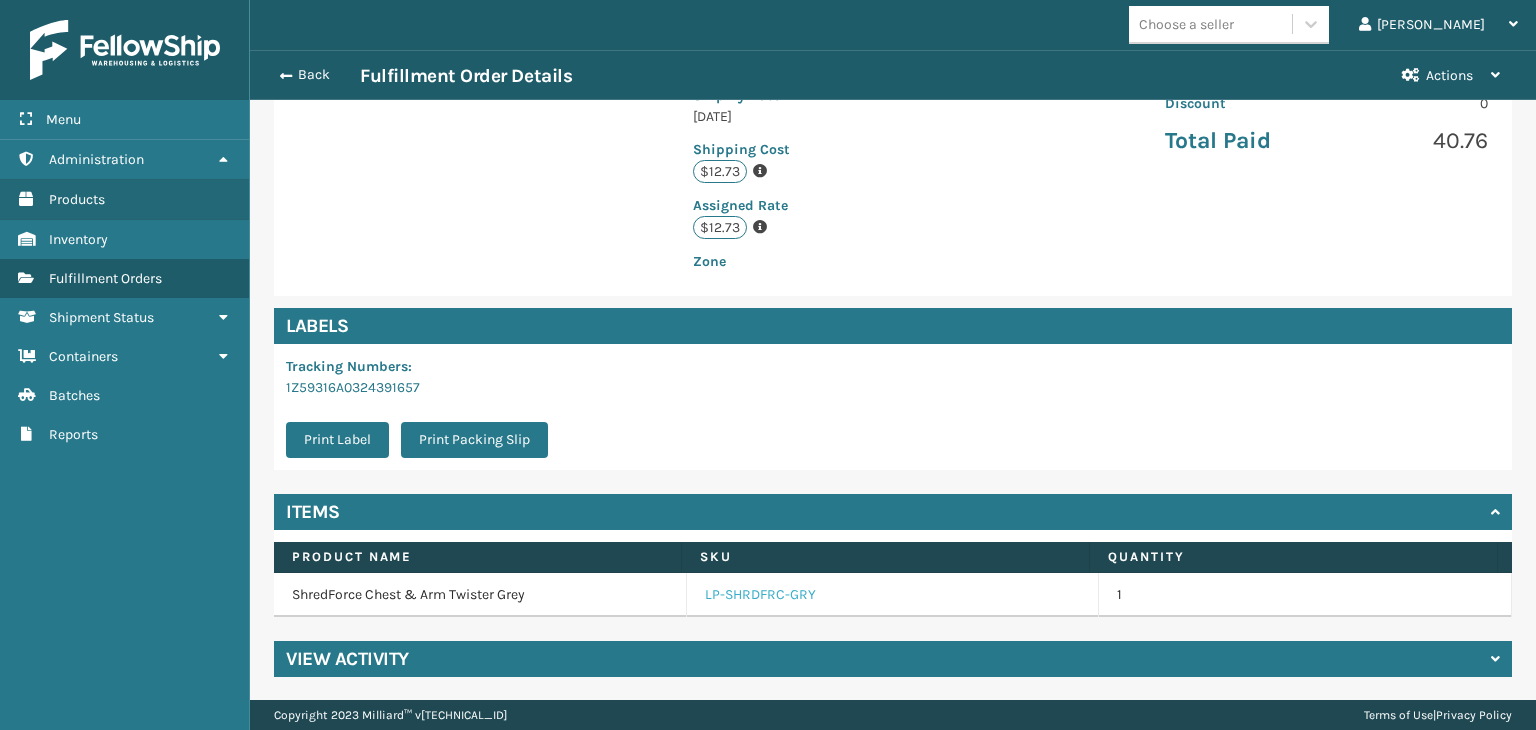 click on "LP-SHRDFRC-GRY" at bounding box center [760, 595] 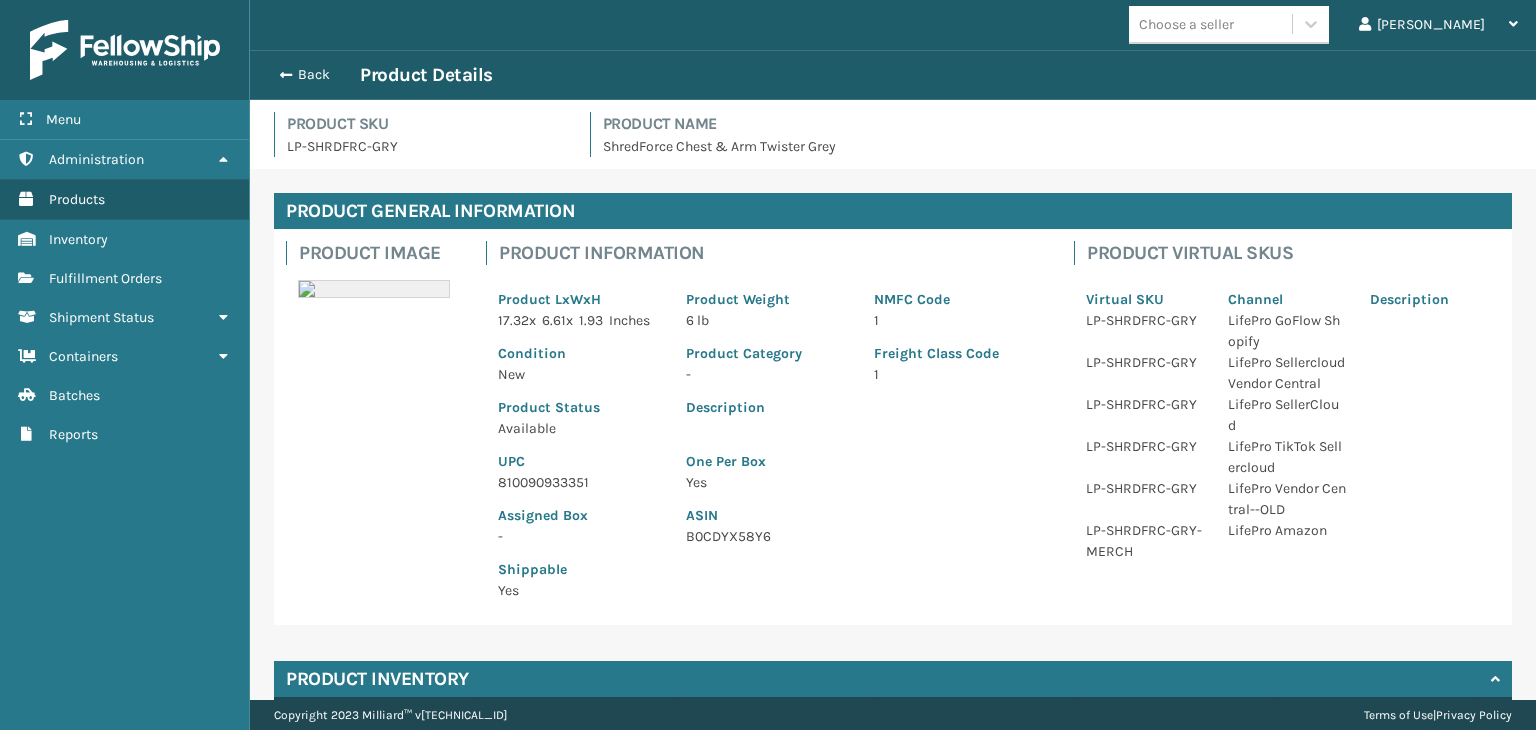 click on "810090933351" at bounding box center [580, 482] 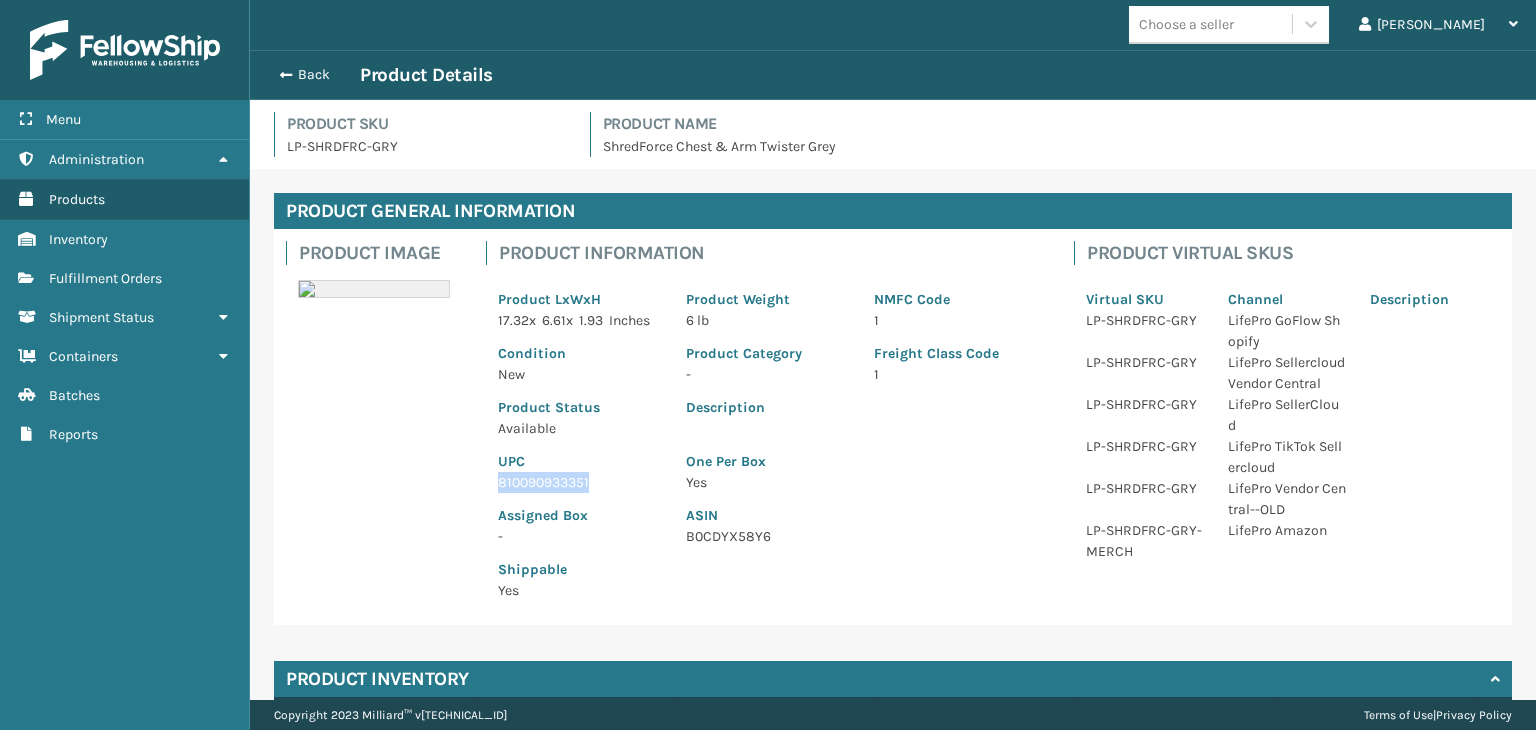 click on "810090933351" at bounding box center [580, 482] 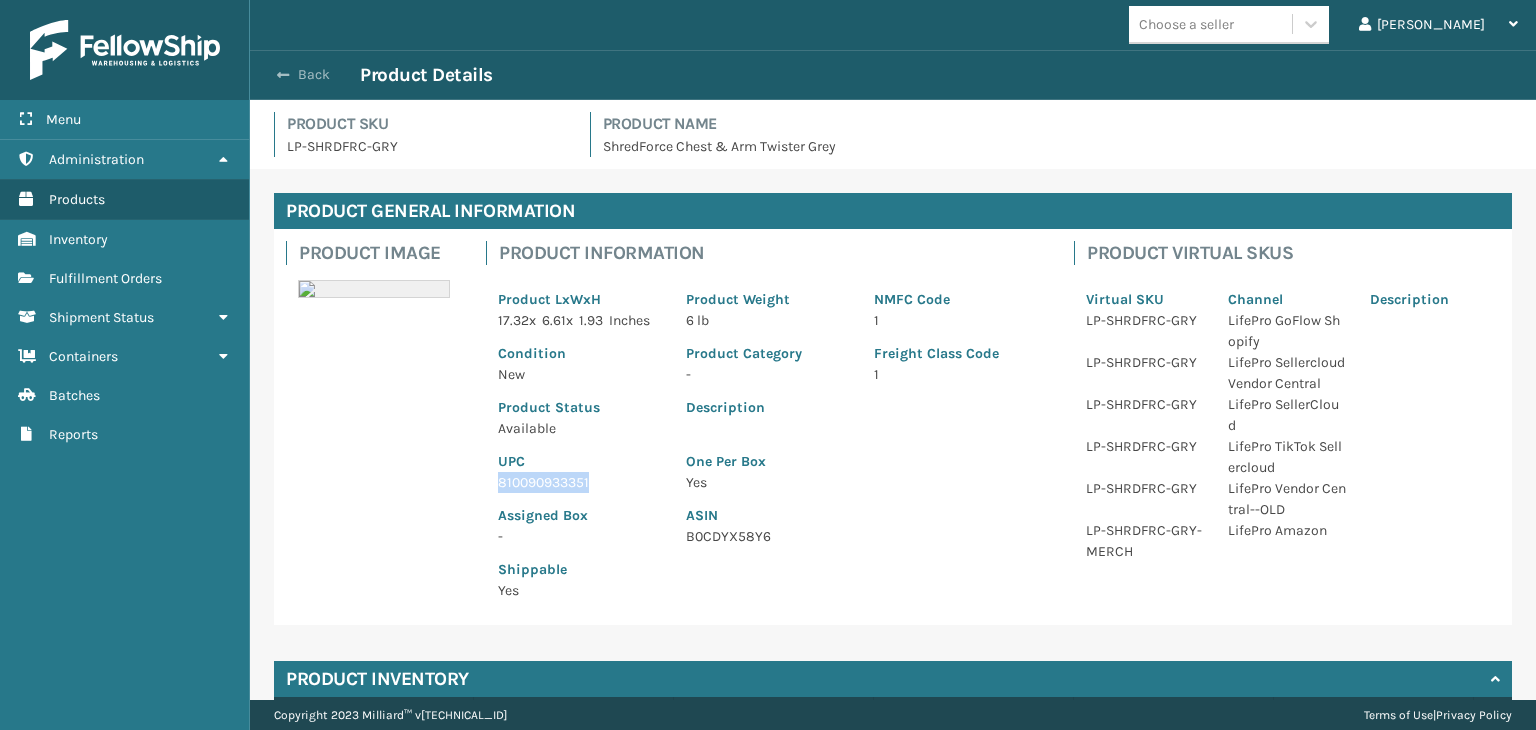 click on "Back" at bounding box center (314, 75) 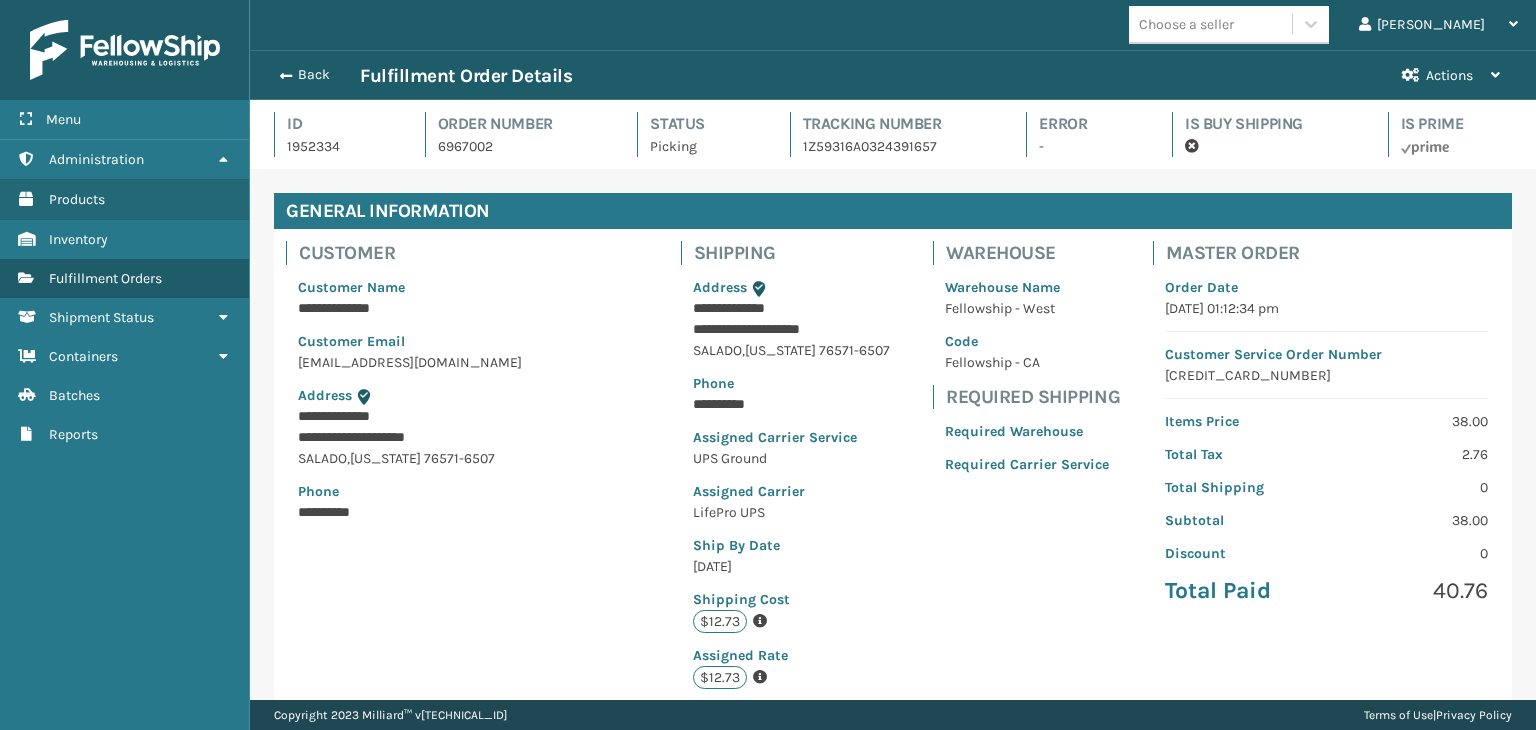 scroll, scrollTop: 99951, scrollLeft: 98713, axis: both 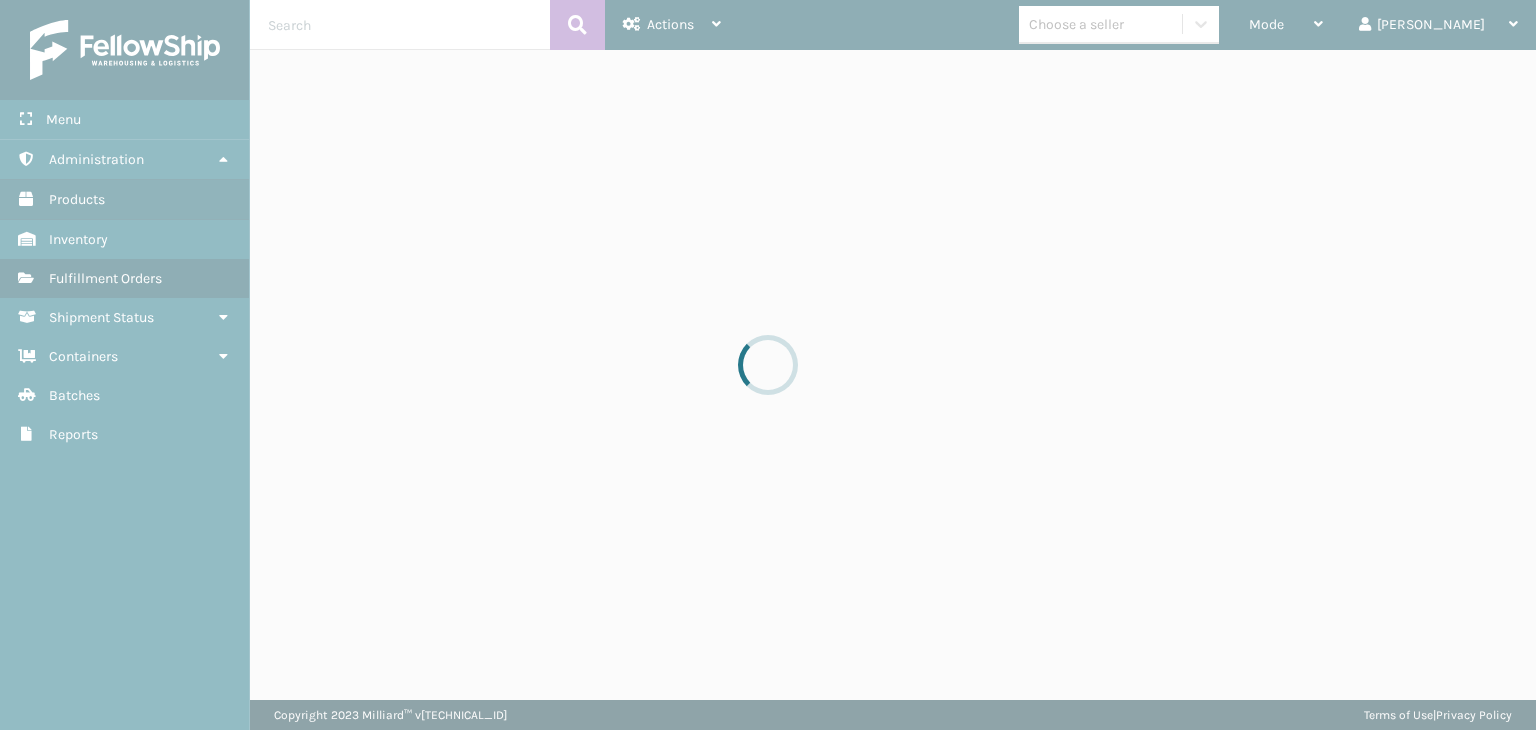 click at bounding box center [768, 365] 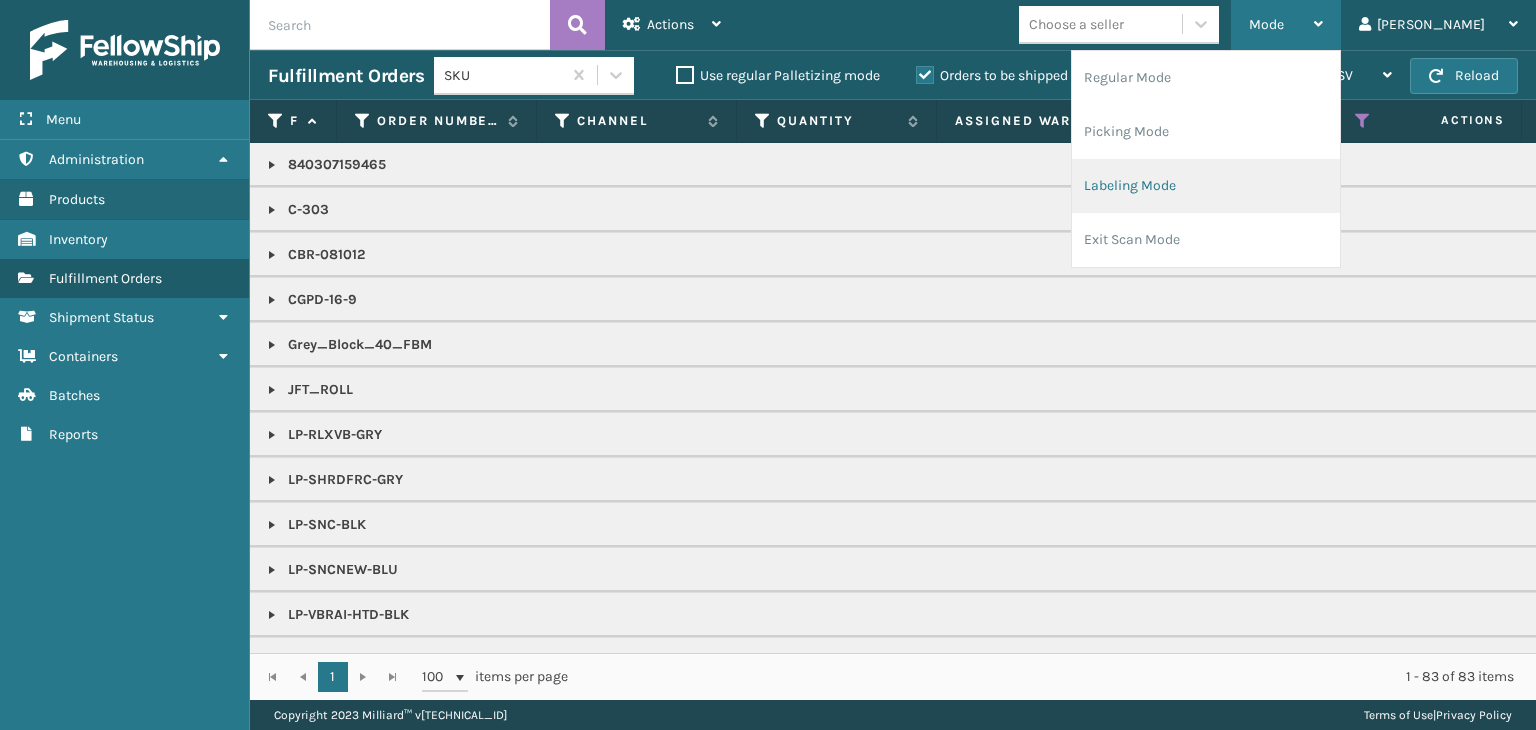 click on "Labeling Mode" at bounding box center (1206, 186) 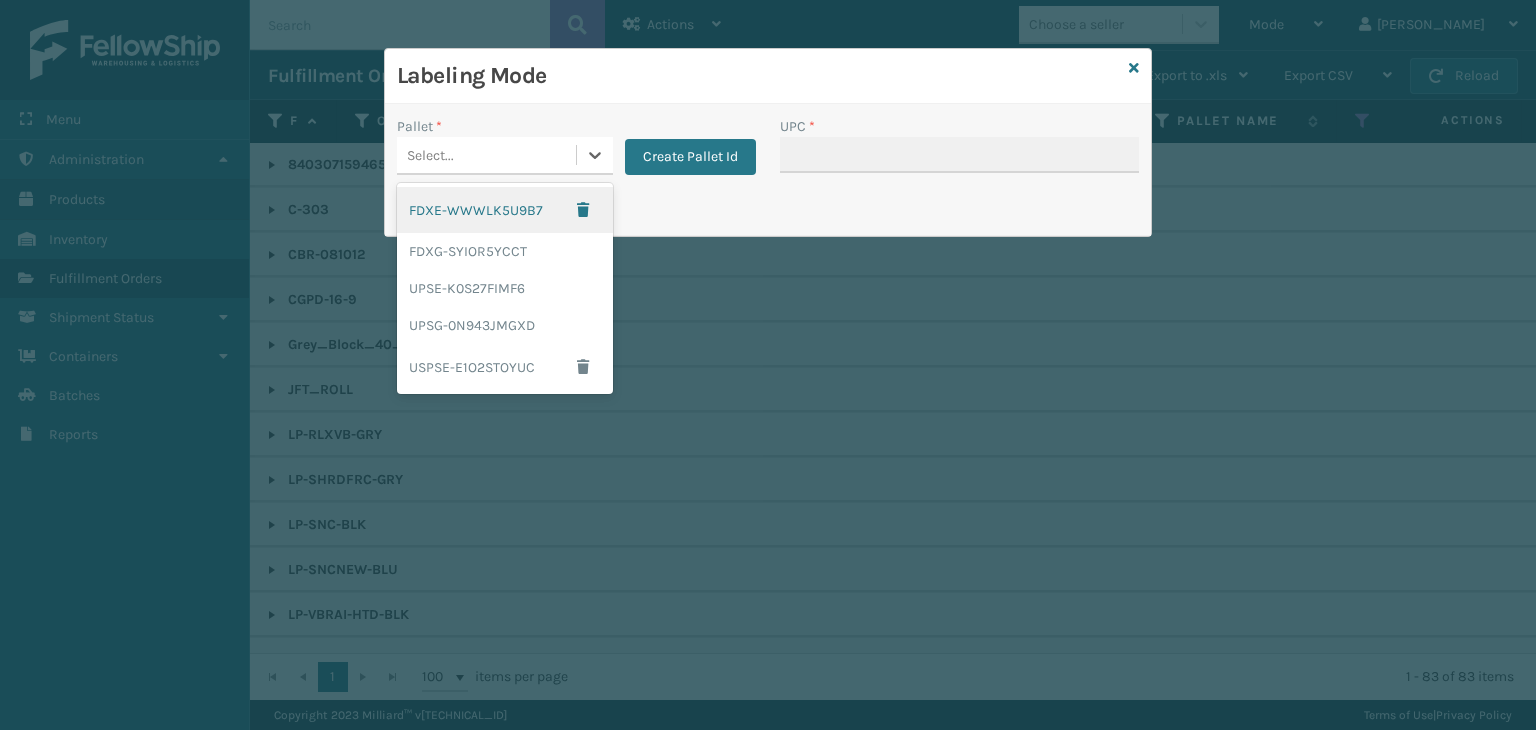 click on "Select..." at bounding box center (486, 155) 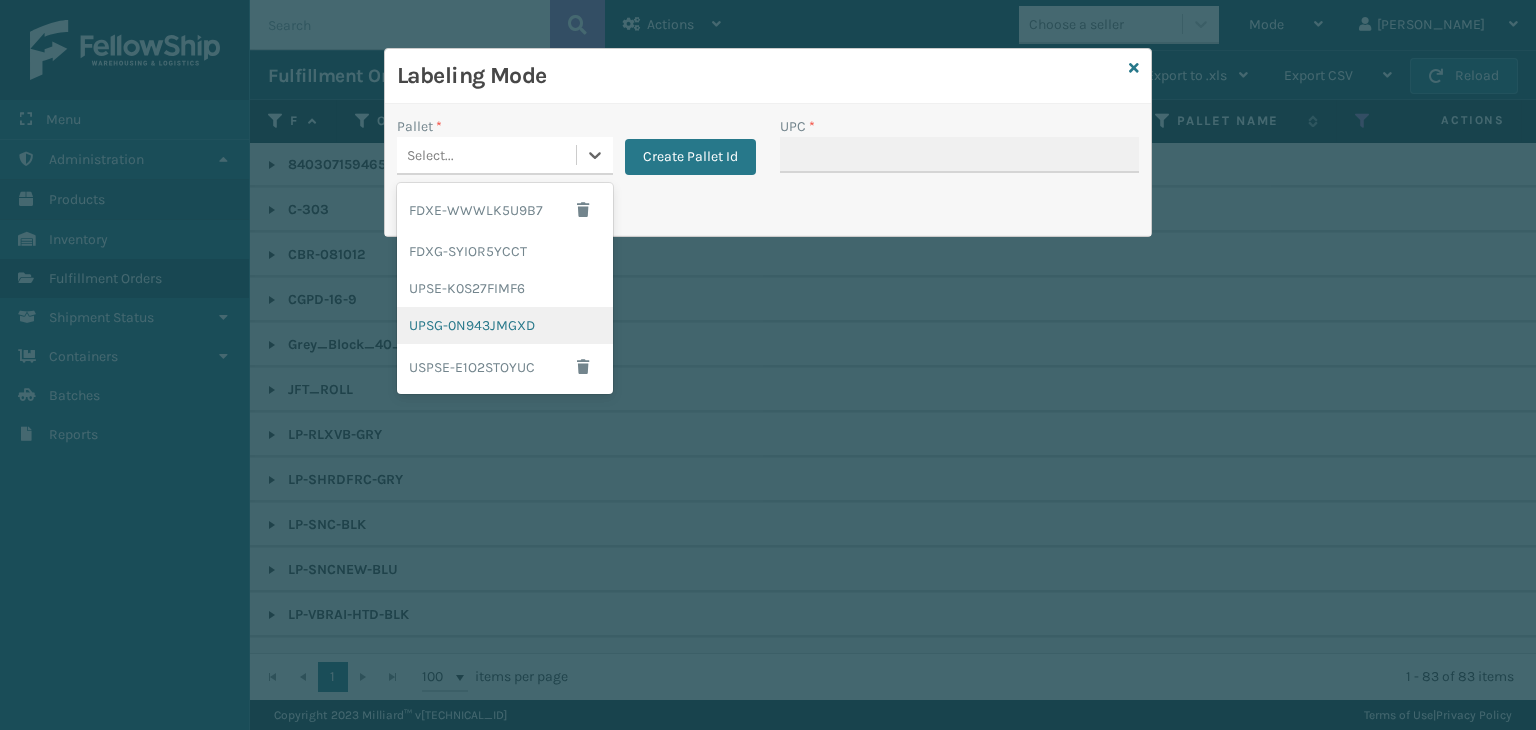 click on "UPSG-0N943JMGXD" at bounding box center (505, 325) 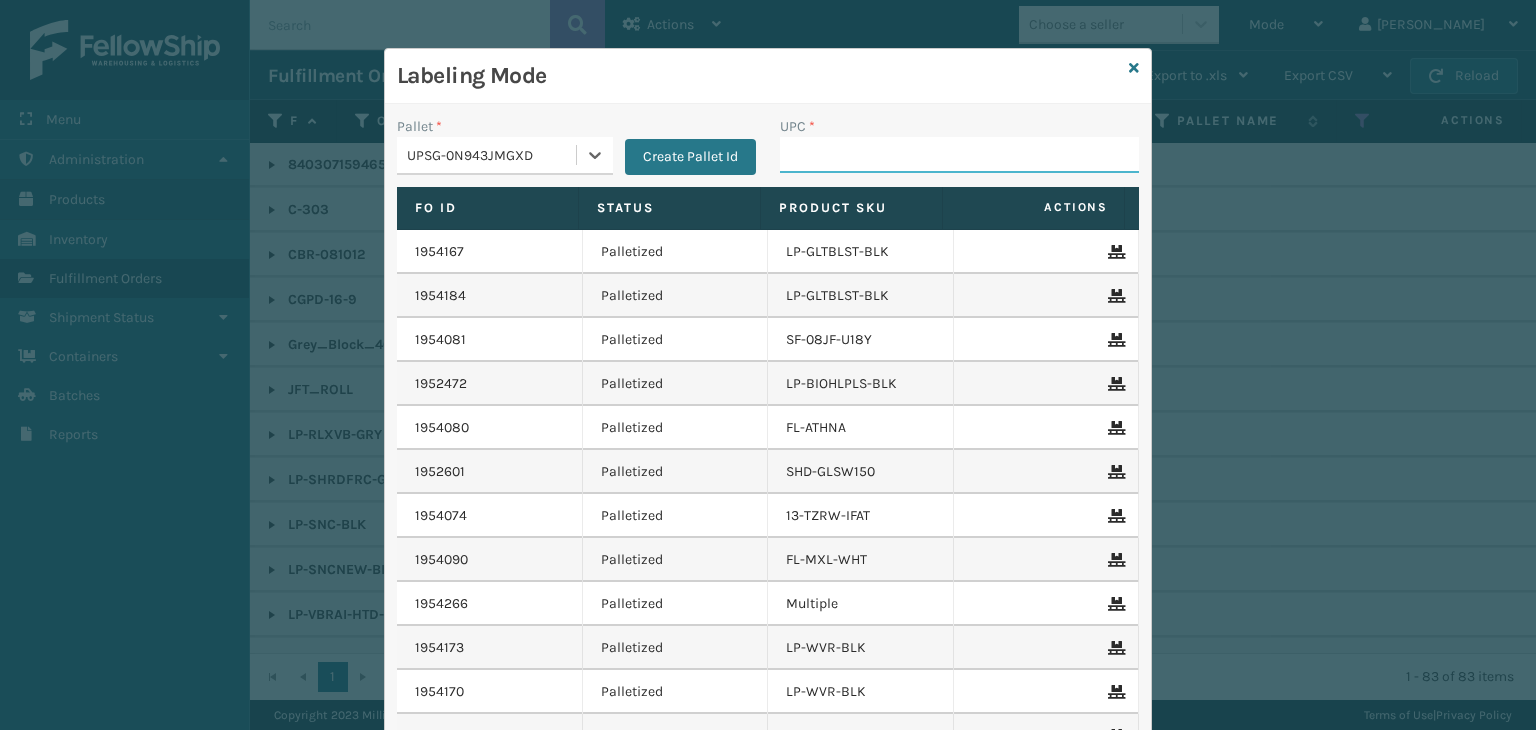 click on "UPC   *" at bounding box center (959, 155) 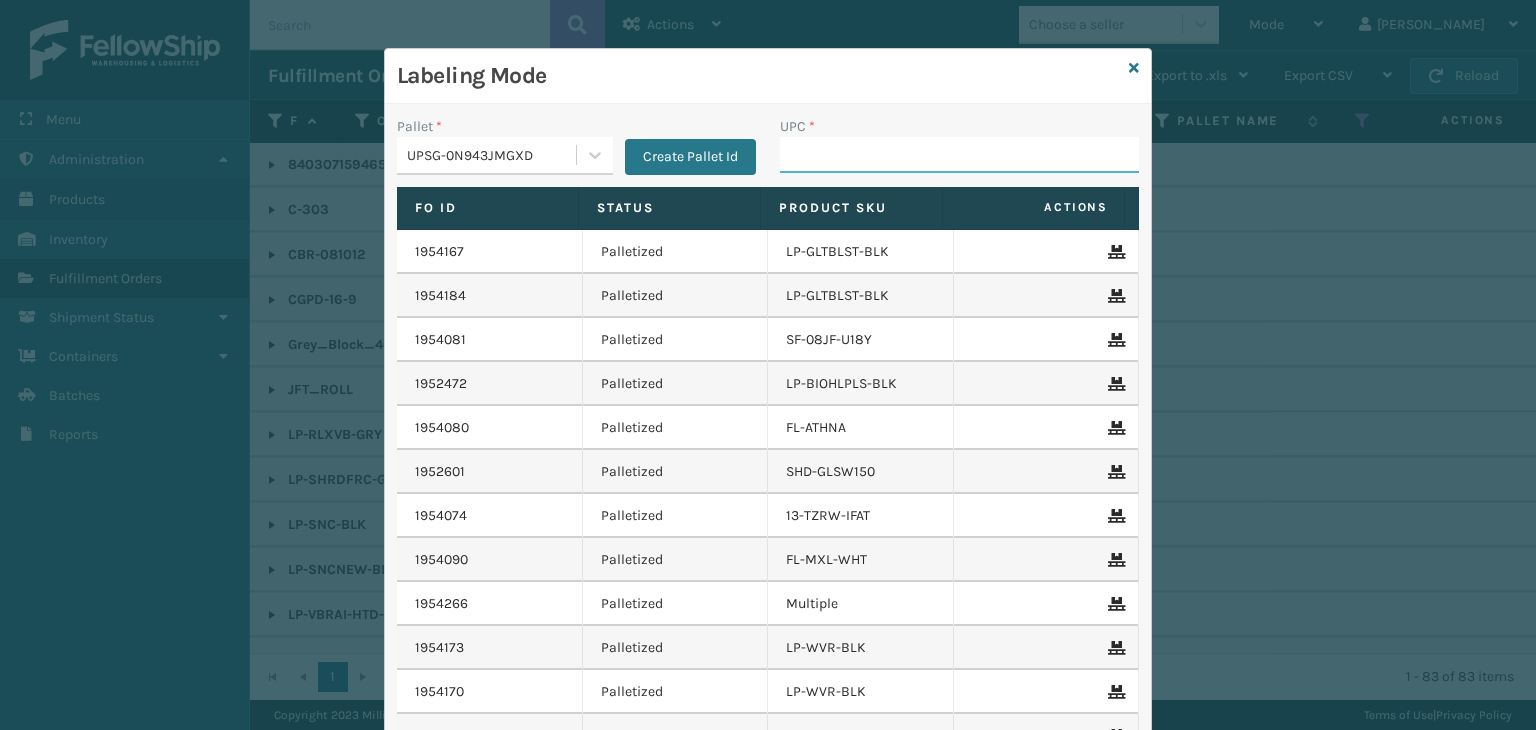 paste on "810090933351" 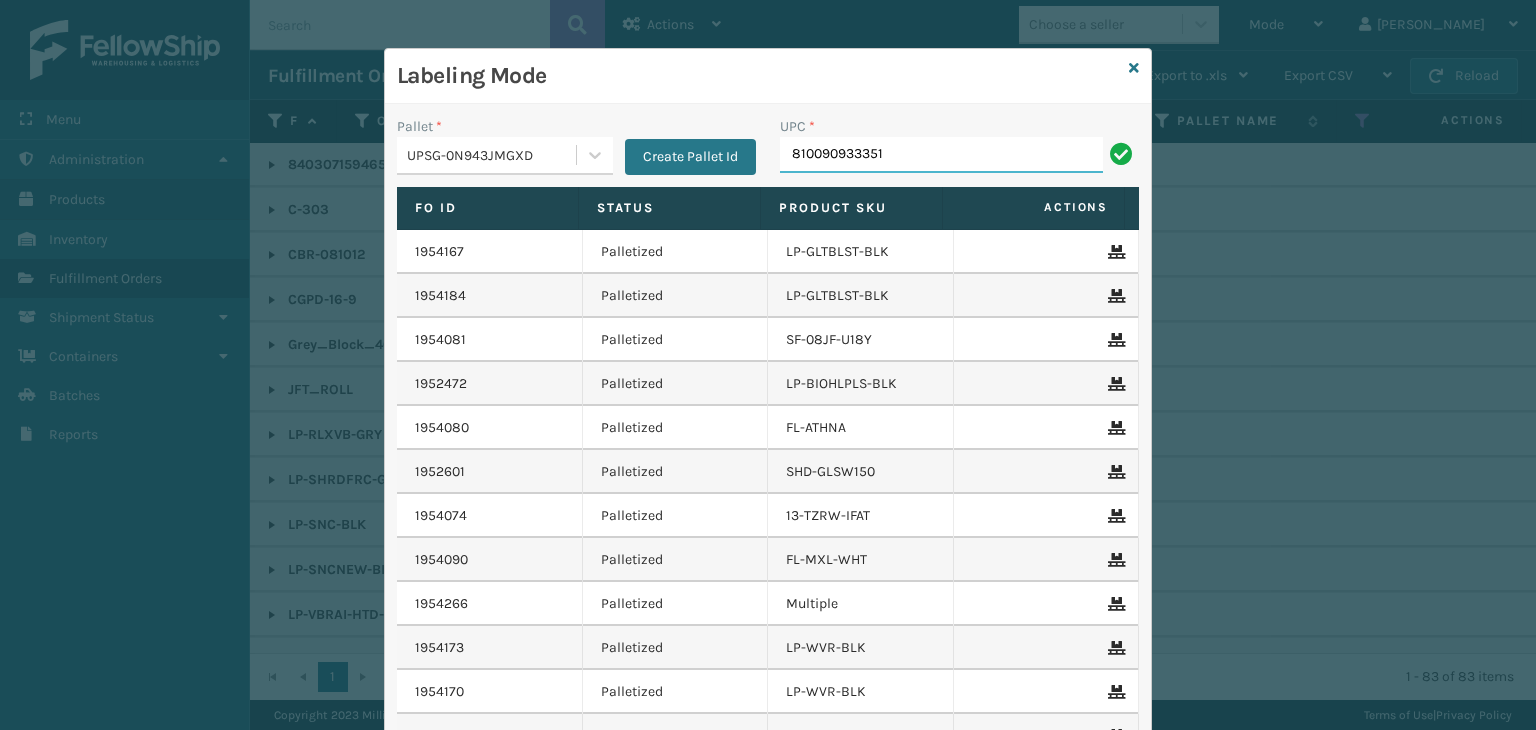 type on "810090933351" 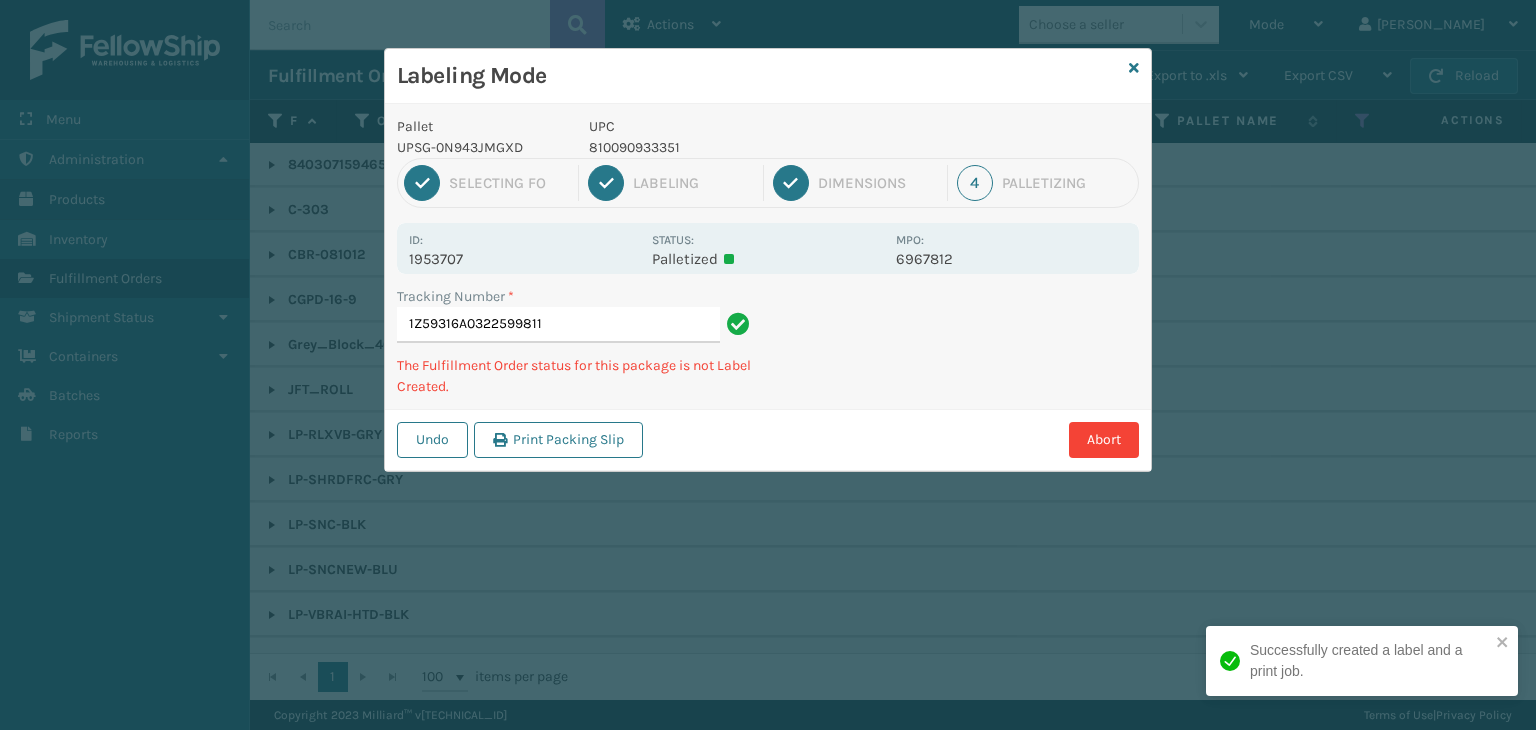 type on "1Z59316A0322599811810090933351" 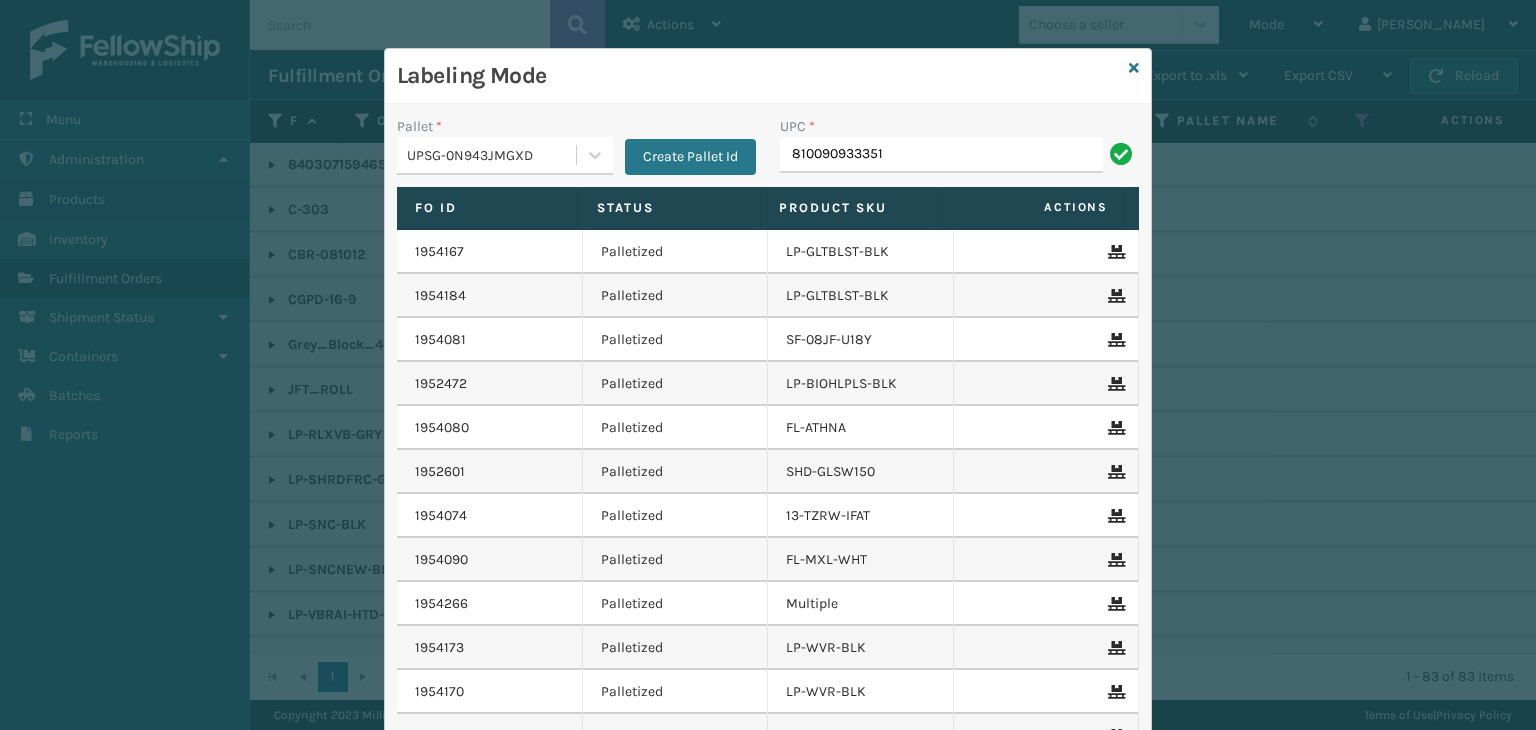 type on "810090933351" 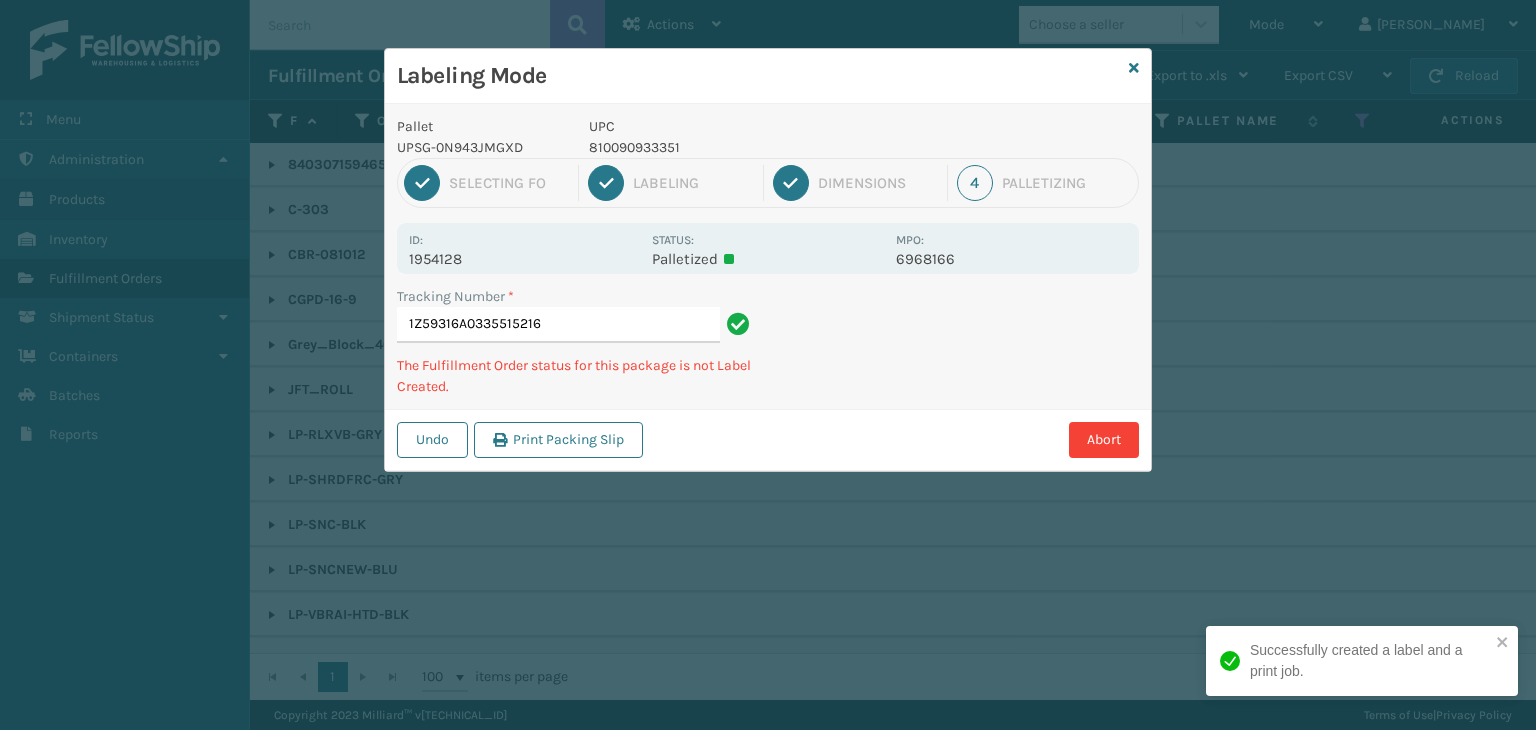 type on "1Z59316A0335515216810090933351" 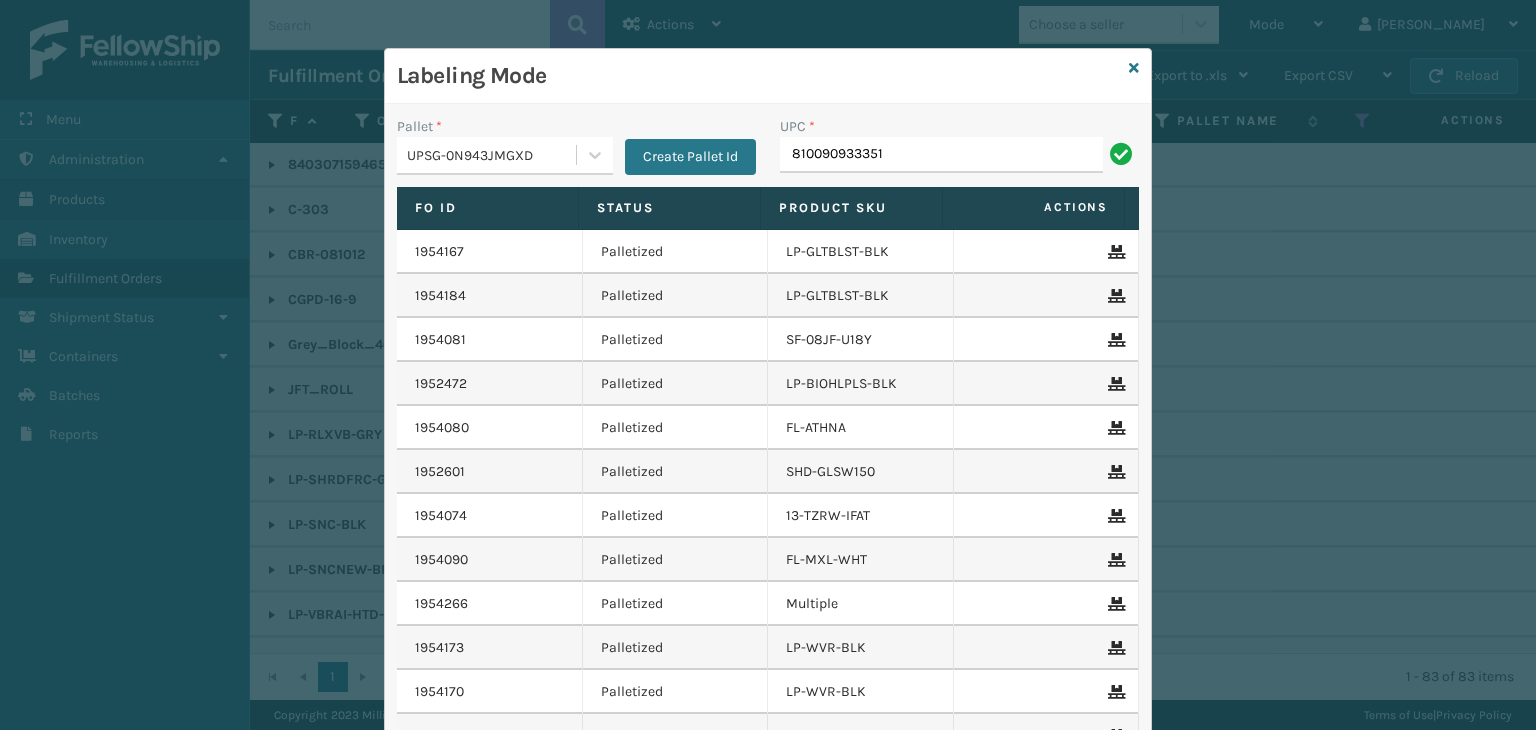 type on "810090933351" 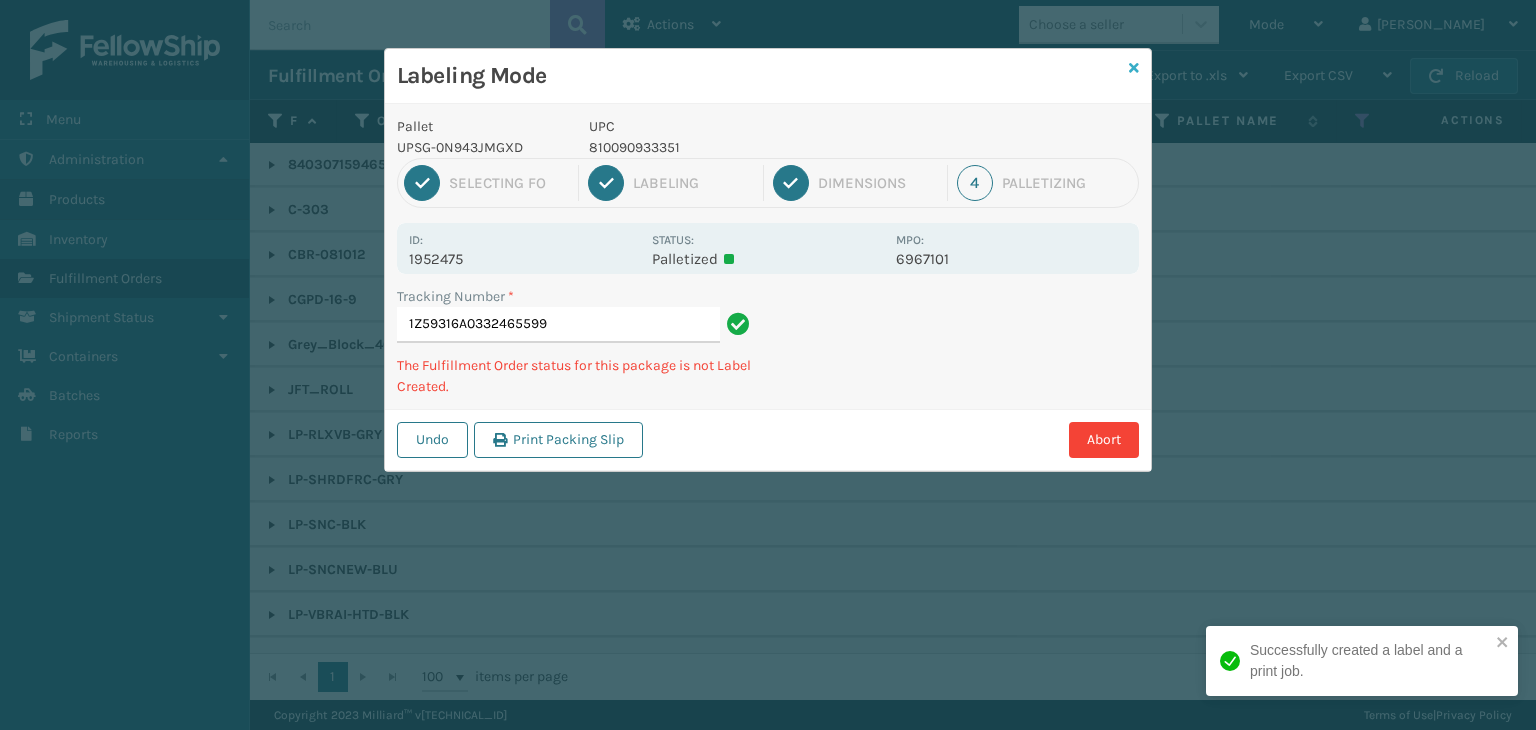 click at bounding box center [1134, 68] 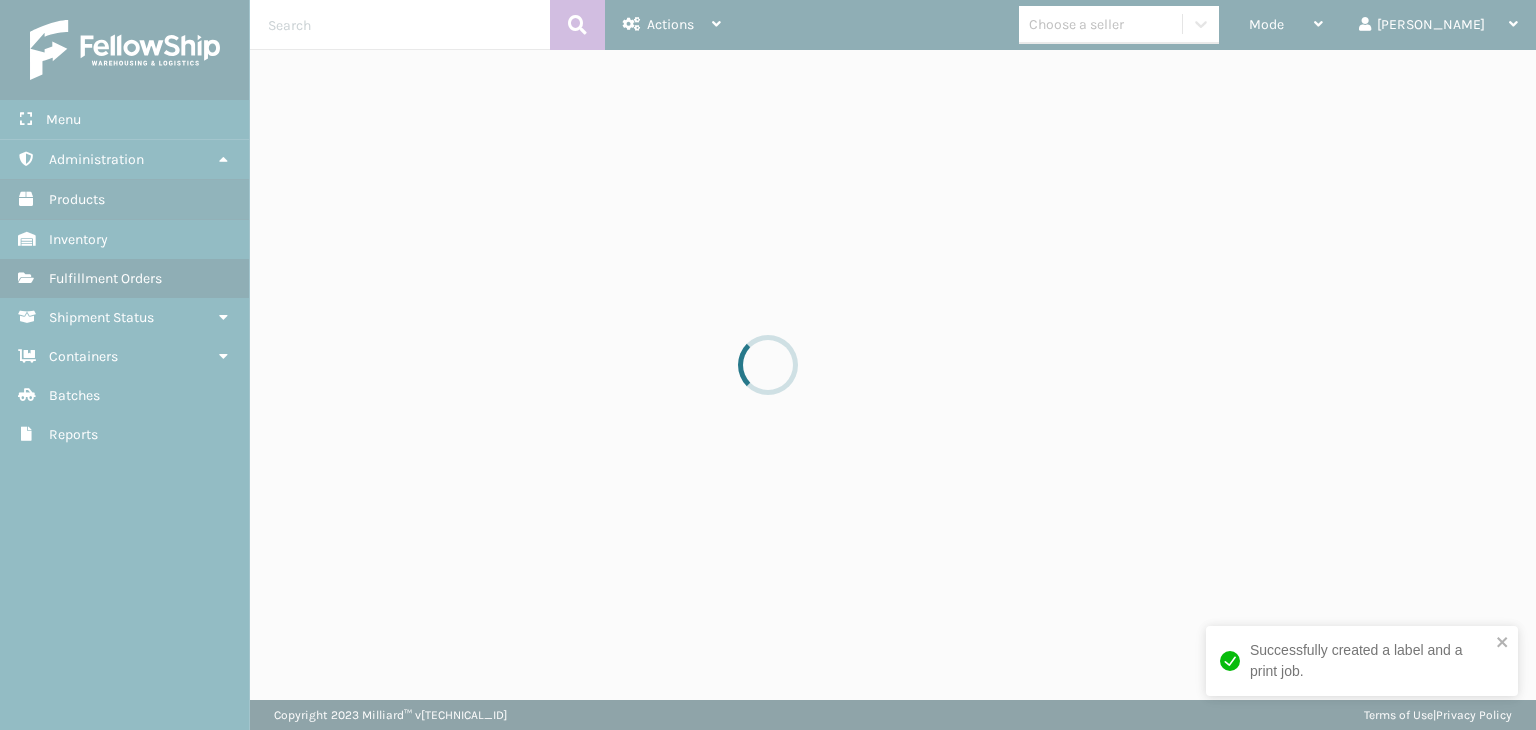 click at bounding box center [768, 365] 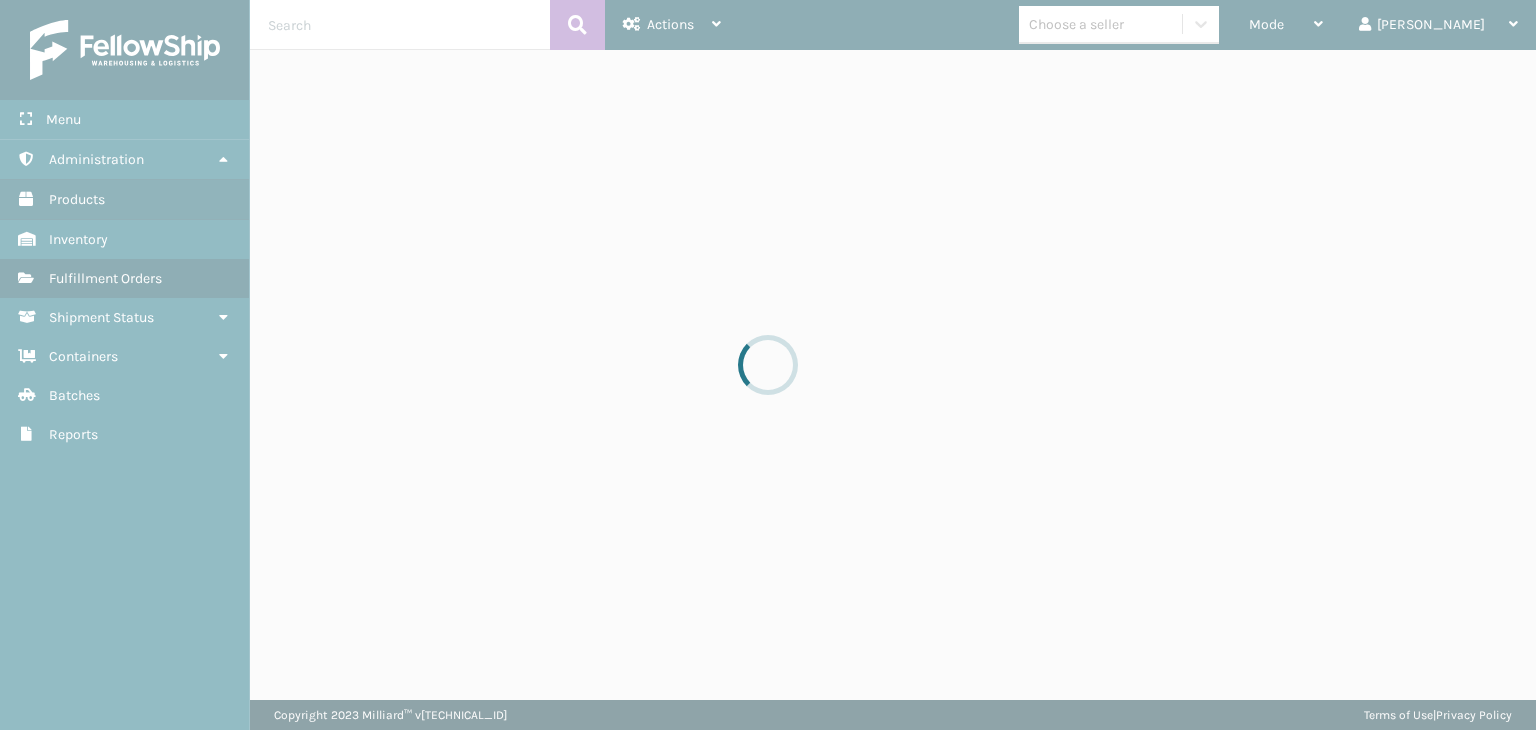 click at bounding box center (768, 365) 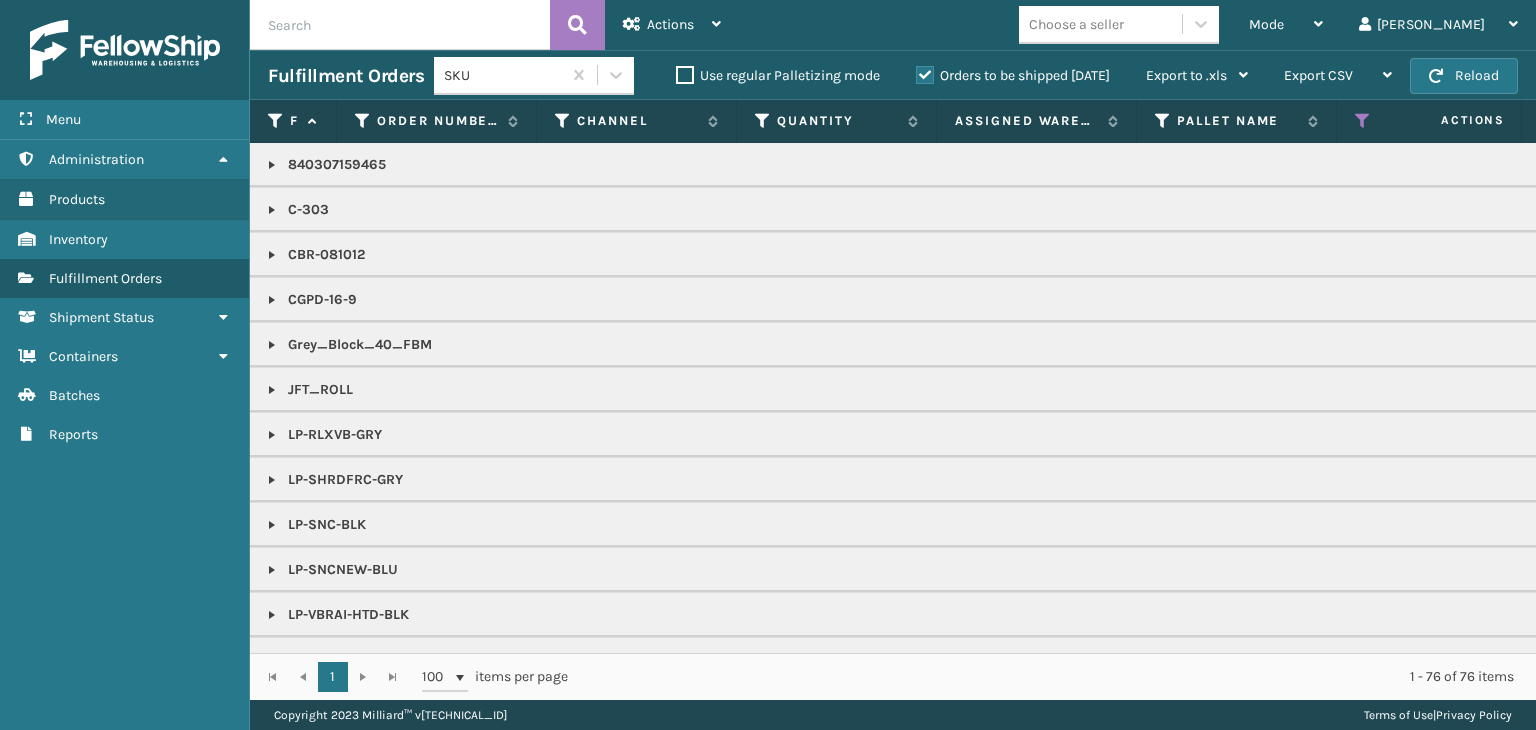 click on "Choose a seller" at bounding box center [1076, 24] 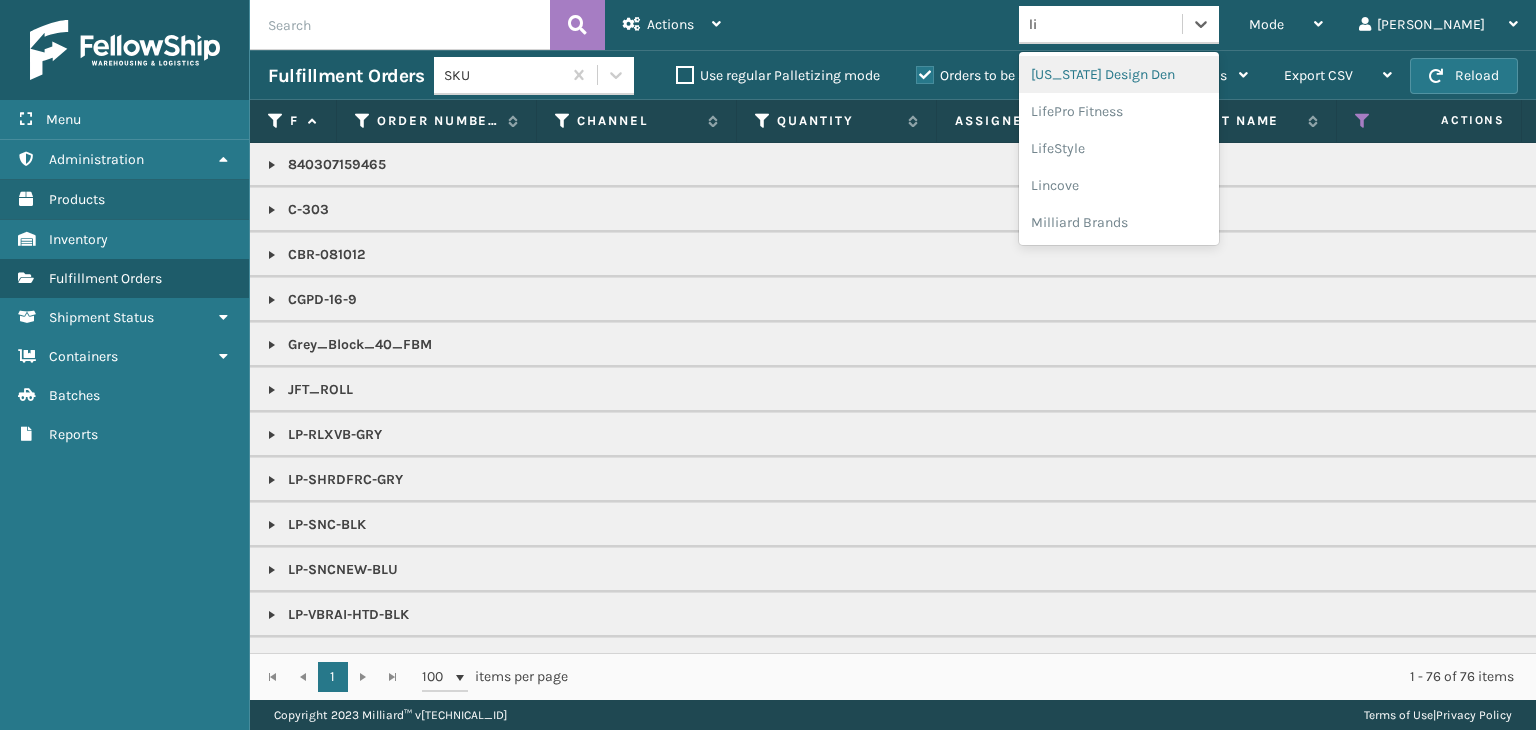 type on "lif" 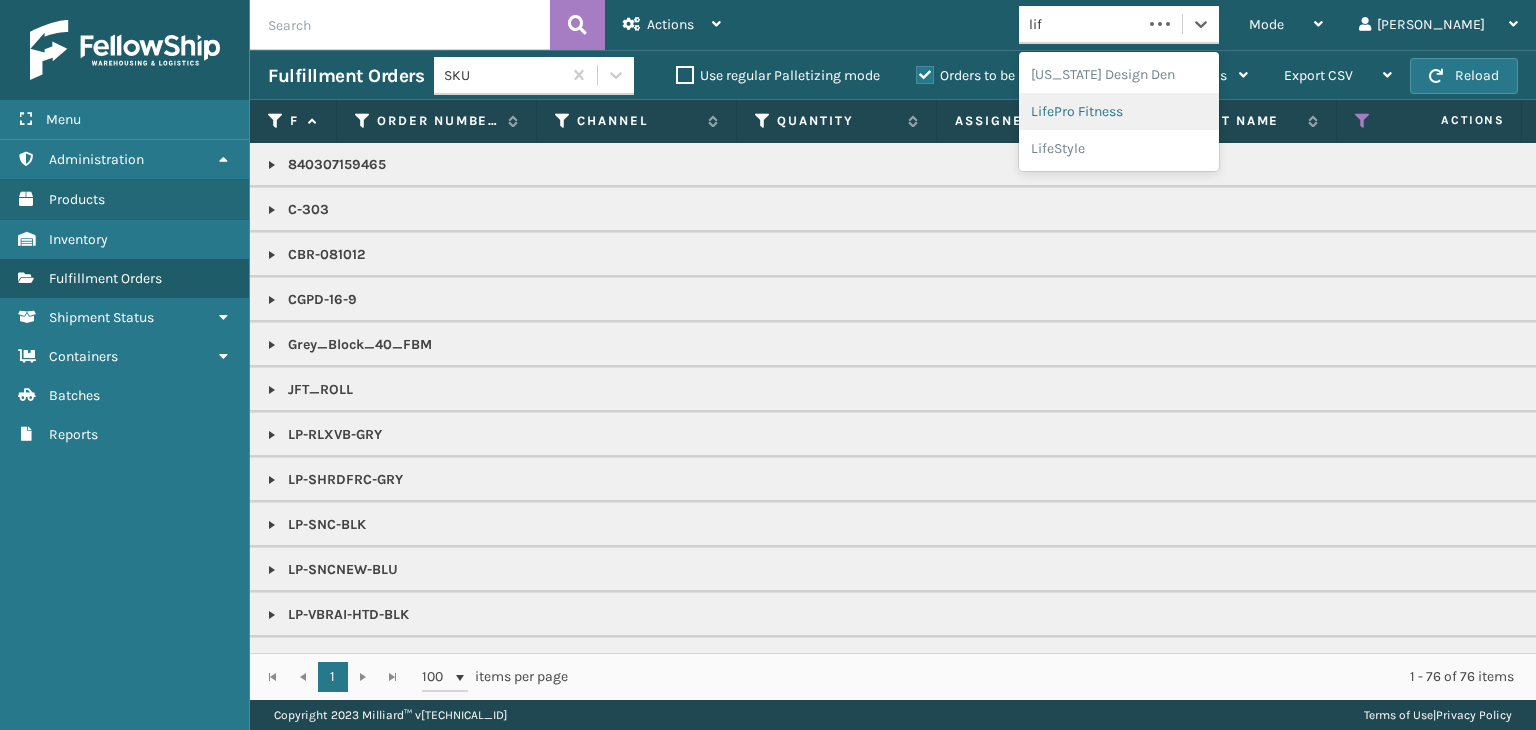 type 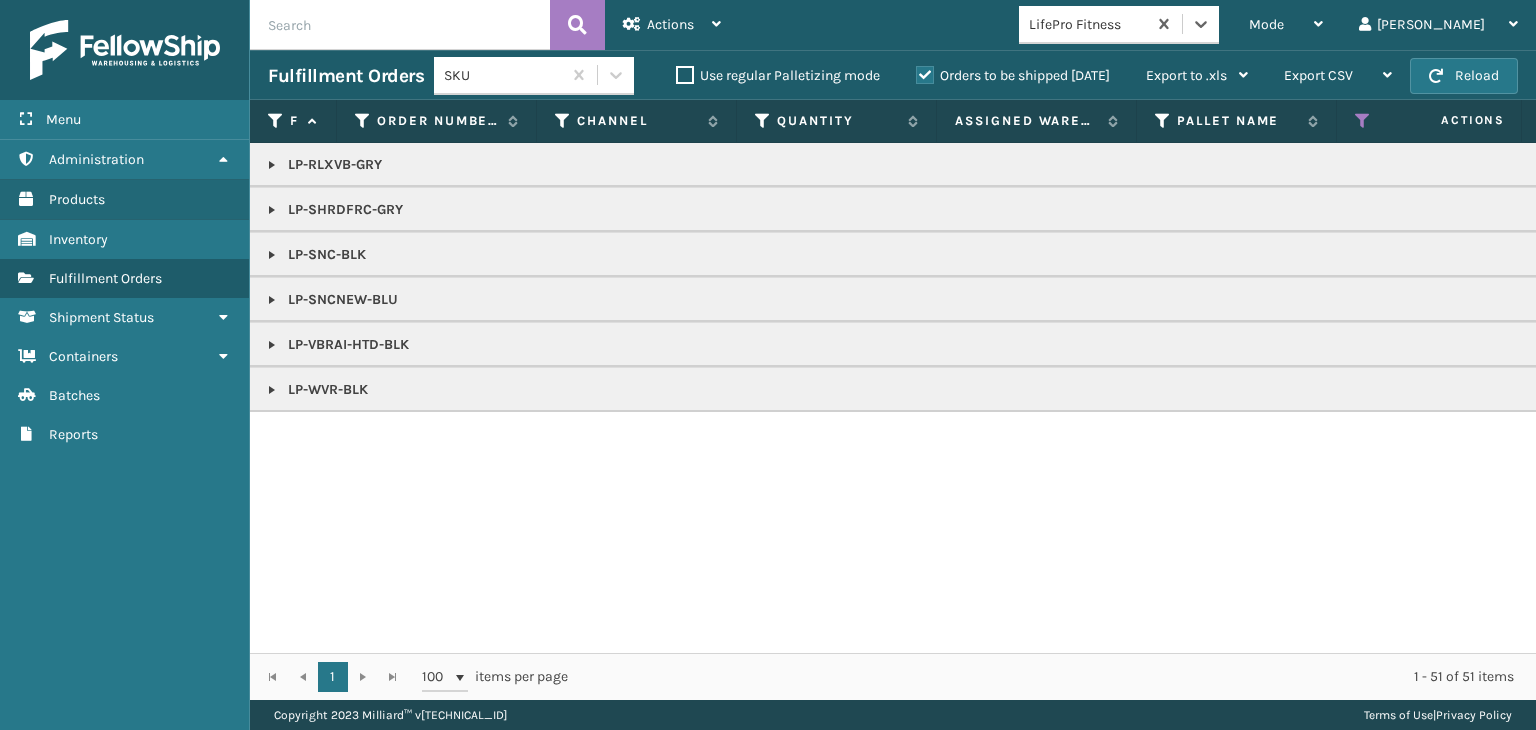 click at bounding box center (272, 210) 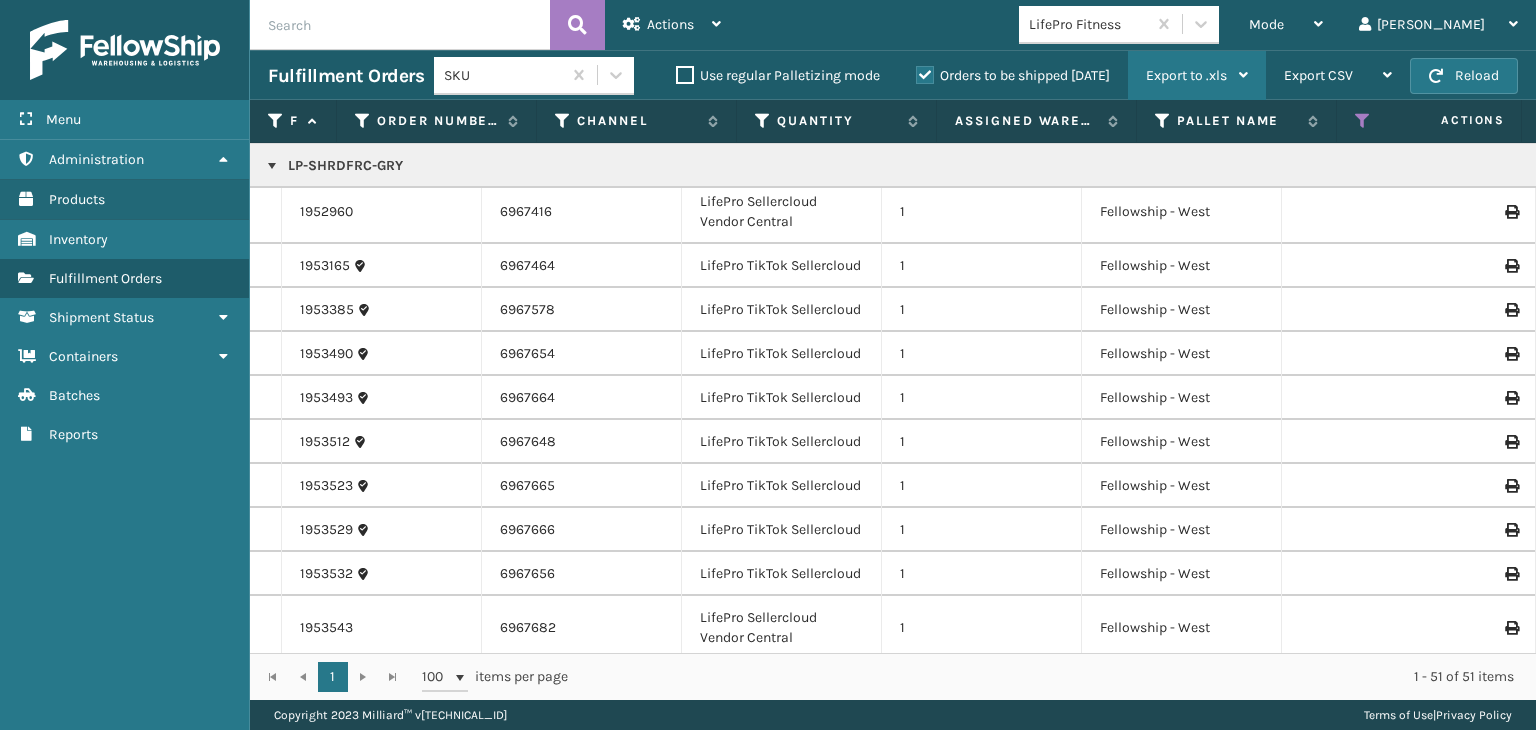 scroll, scrollTop: 1200, scrollLeft: 0, axis: vertical 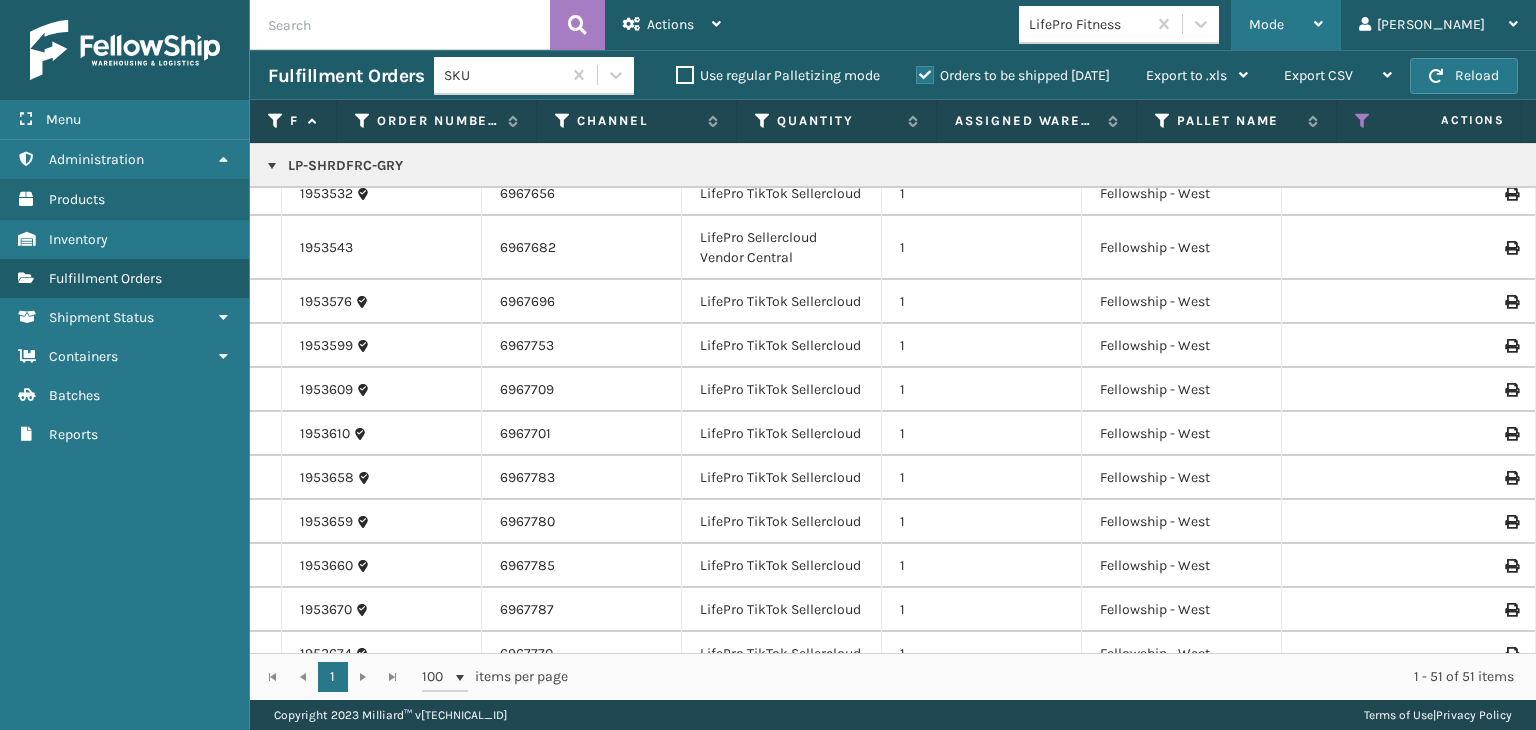 click on "Mode Regular Mode Picking Mode Labeling Mode Exit Scan Mode" at bounding box center (1286, 25) 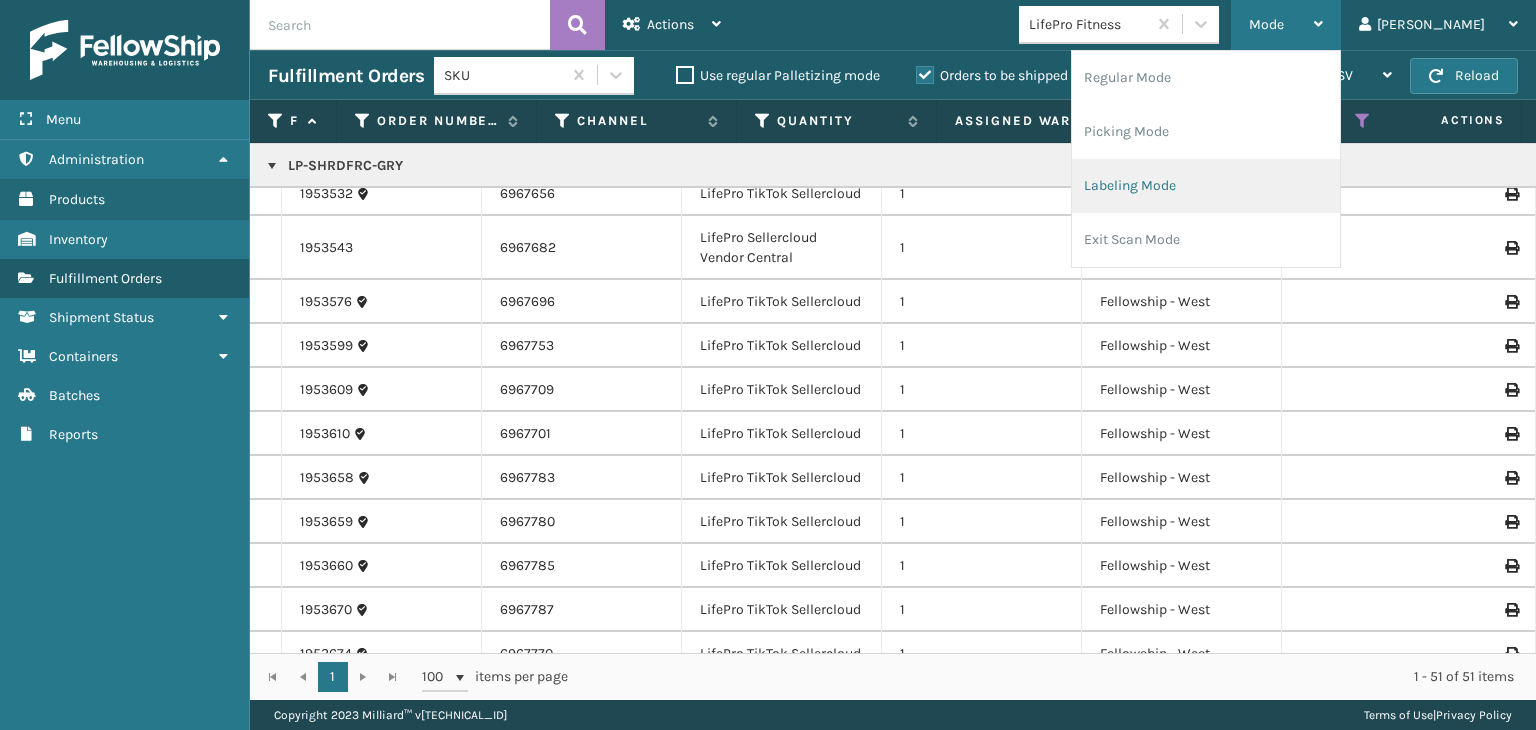 click on "Labeling Mode" at bounding box center (1206, 186) 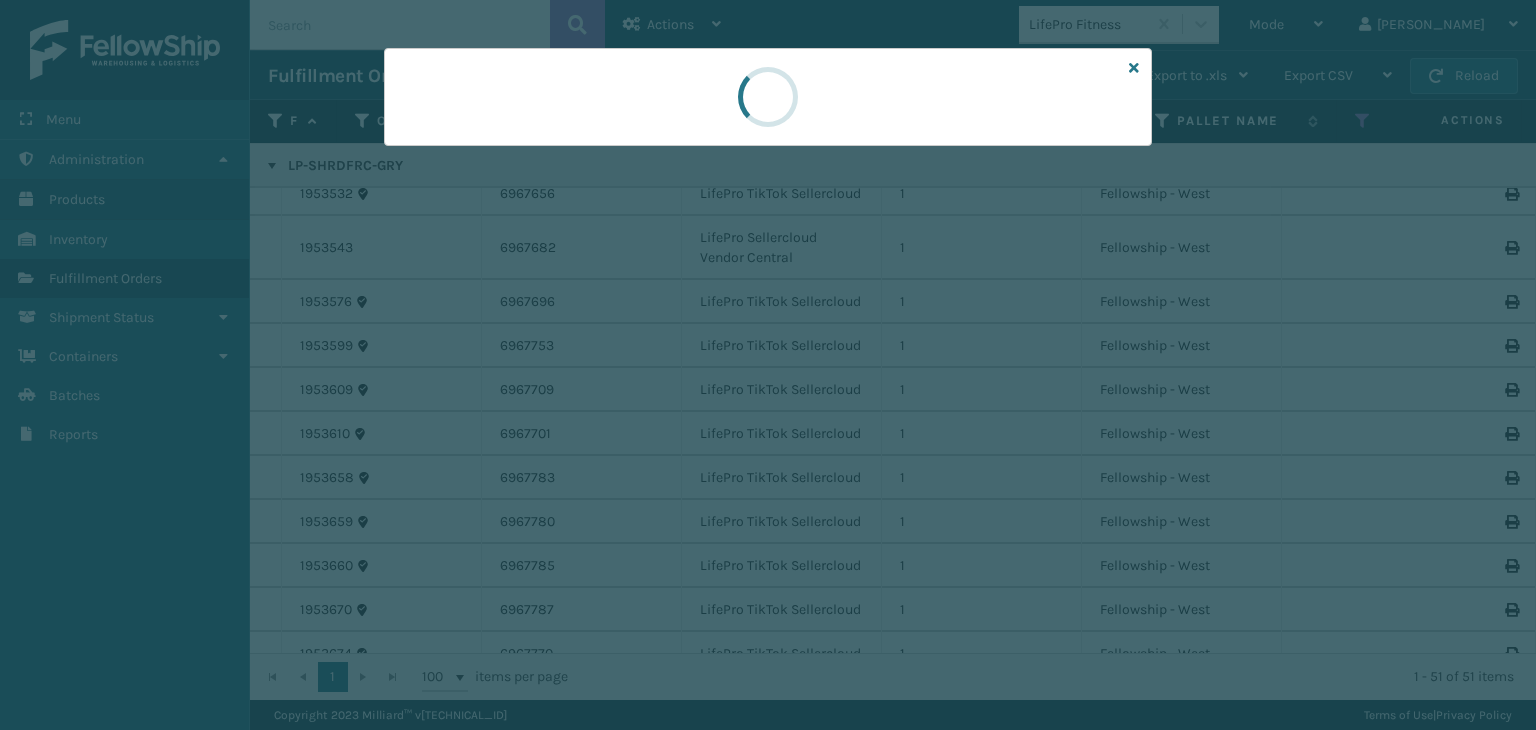 click at bounding box center (768, 97) 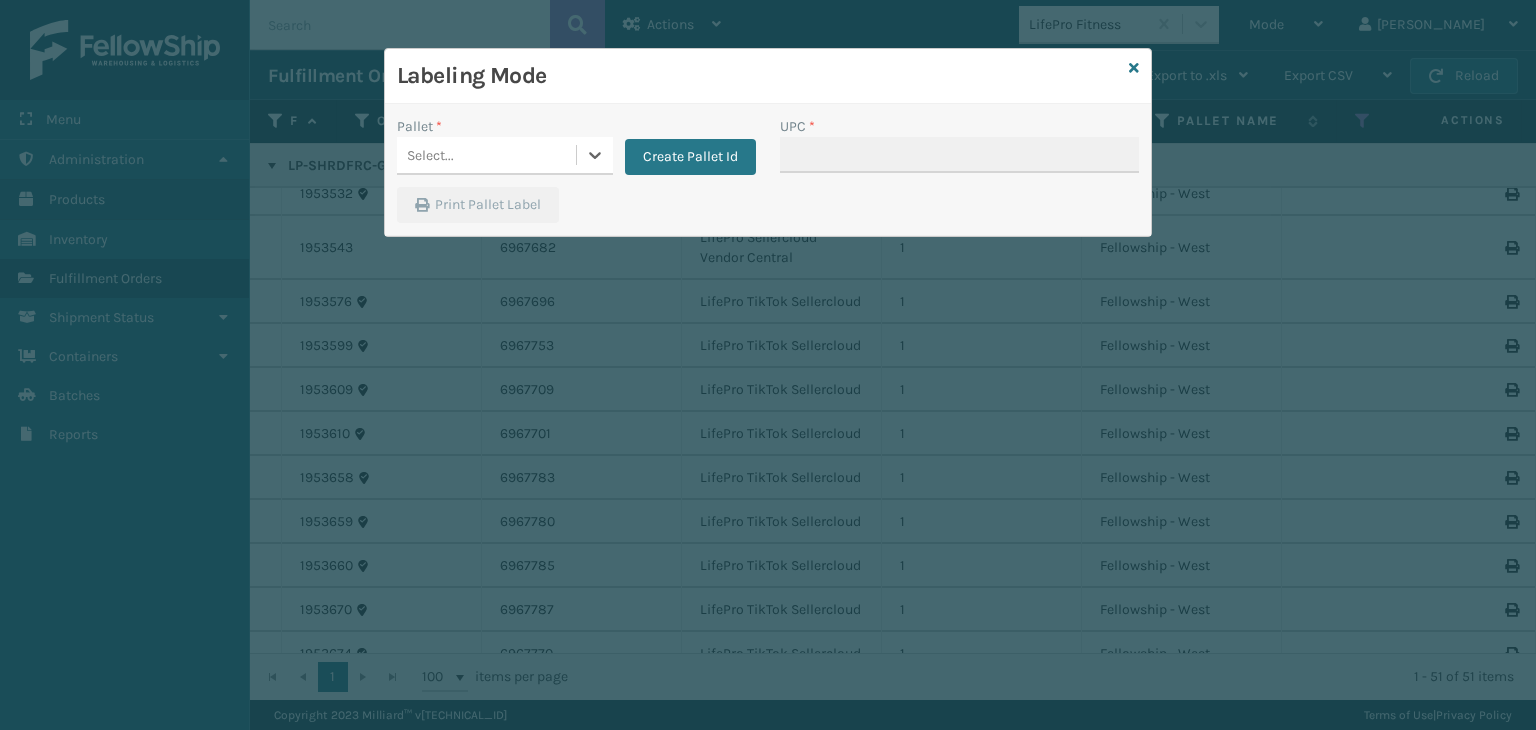 click on "Labeling Mode Pallet   *       0 results available. Select is focused ,type to refine list, press Down to open the menu,  Select... Create Pallet Id UPC   * Print Pallet Label" at bounding box center [768, 142] 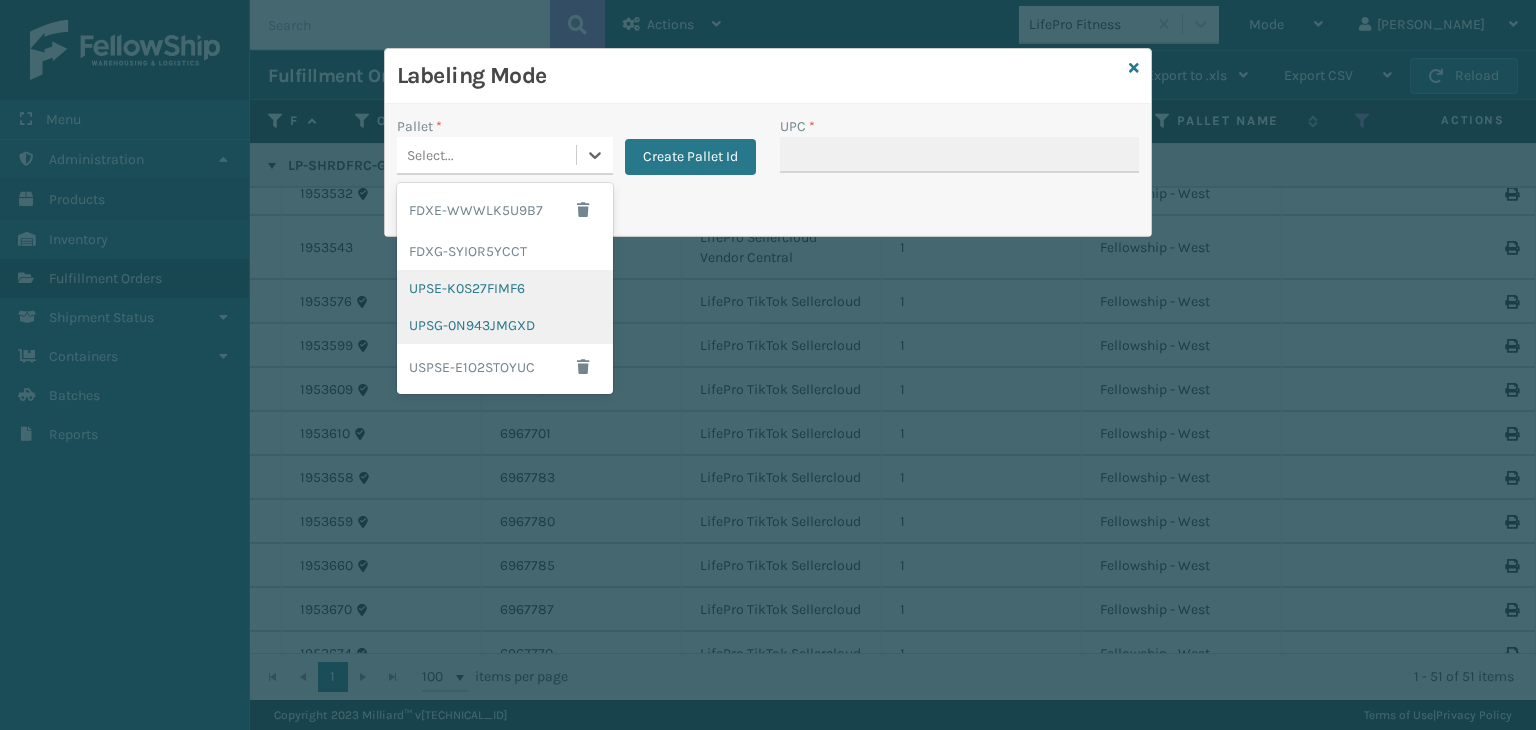 click on "UPSG-0N943JMGXD" at bounding box center [505, 325] 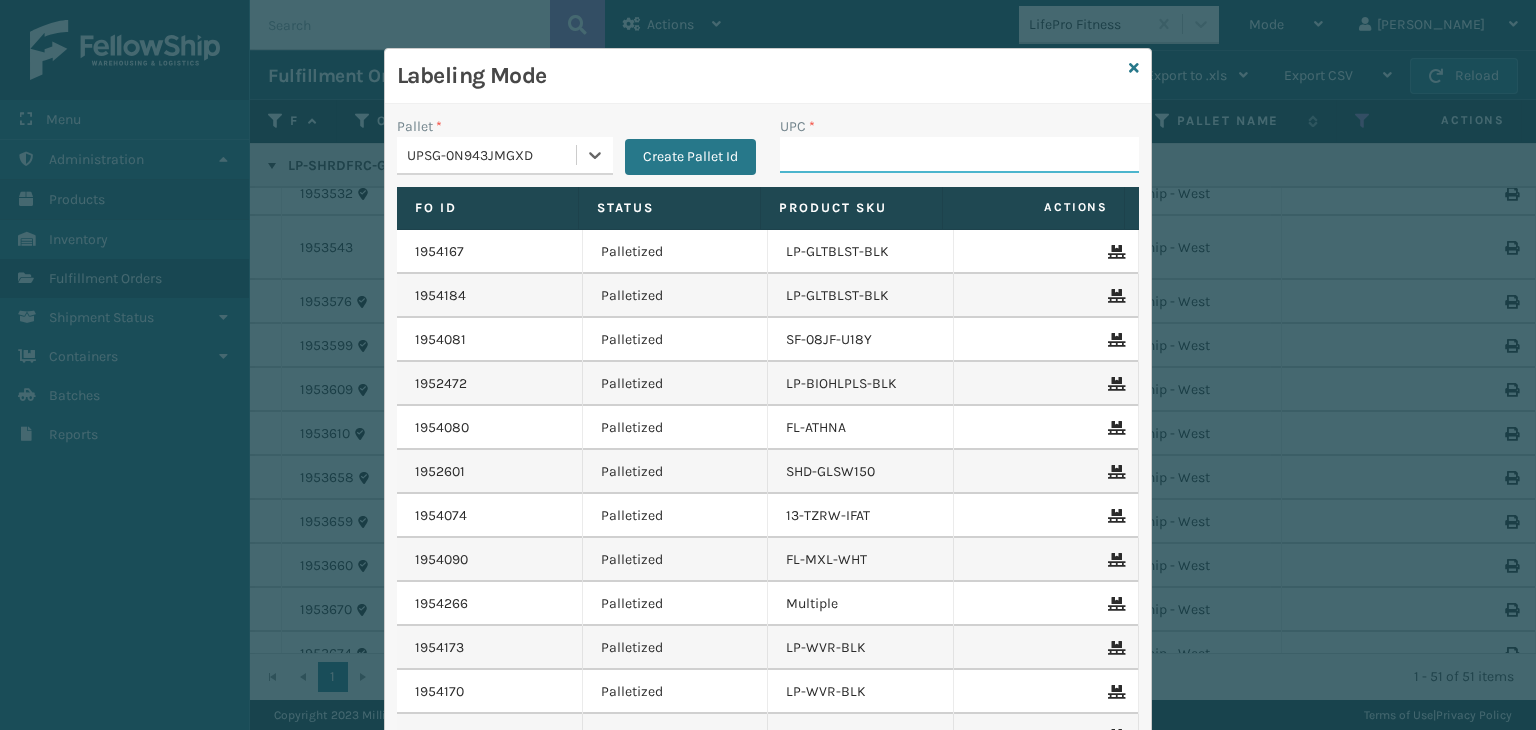 click on "UPC   *" at bounding box center (959, 155) 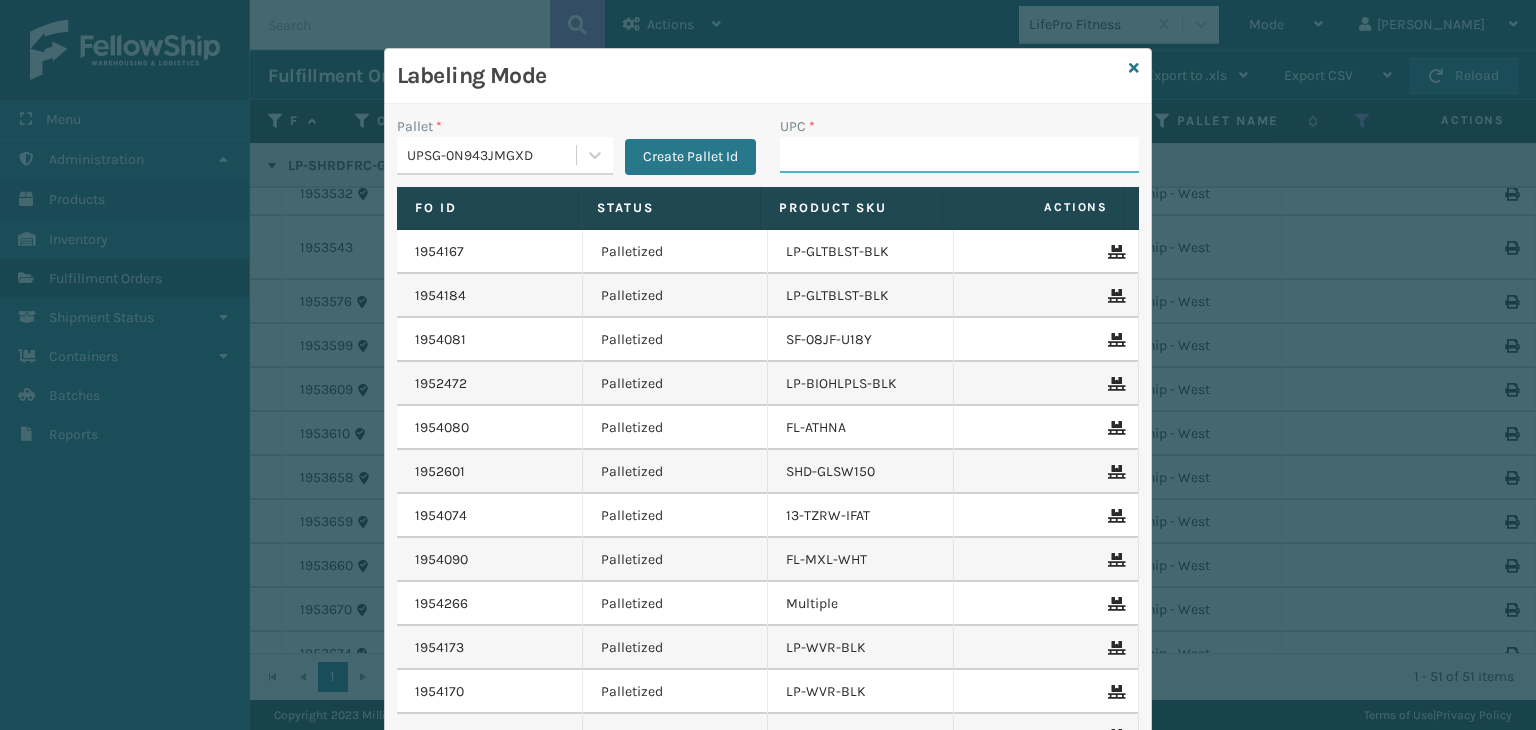paste on "810090933351" 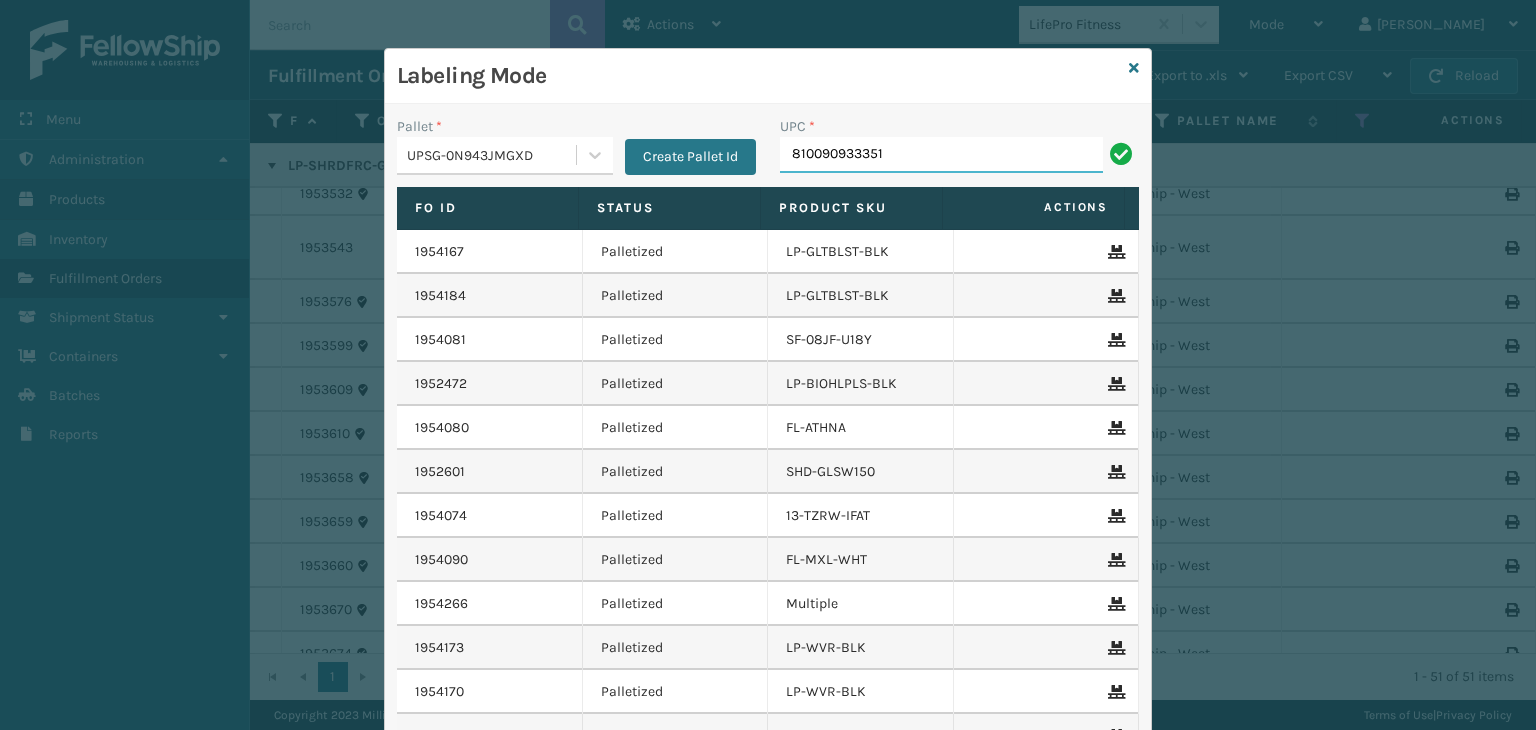 type on "810090933351" 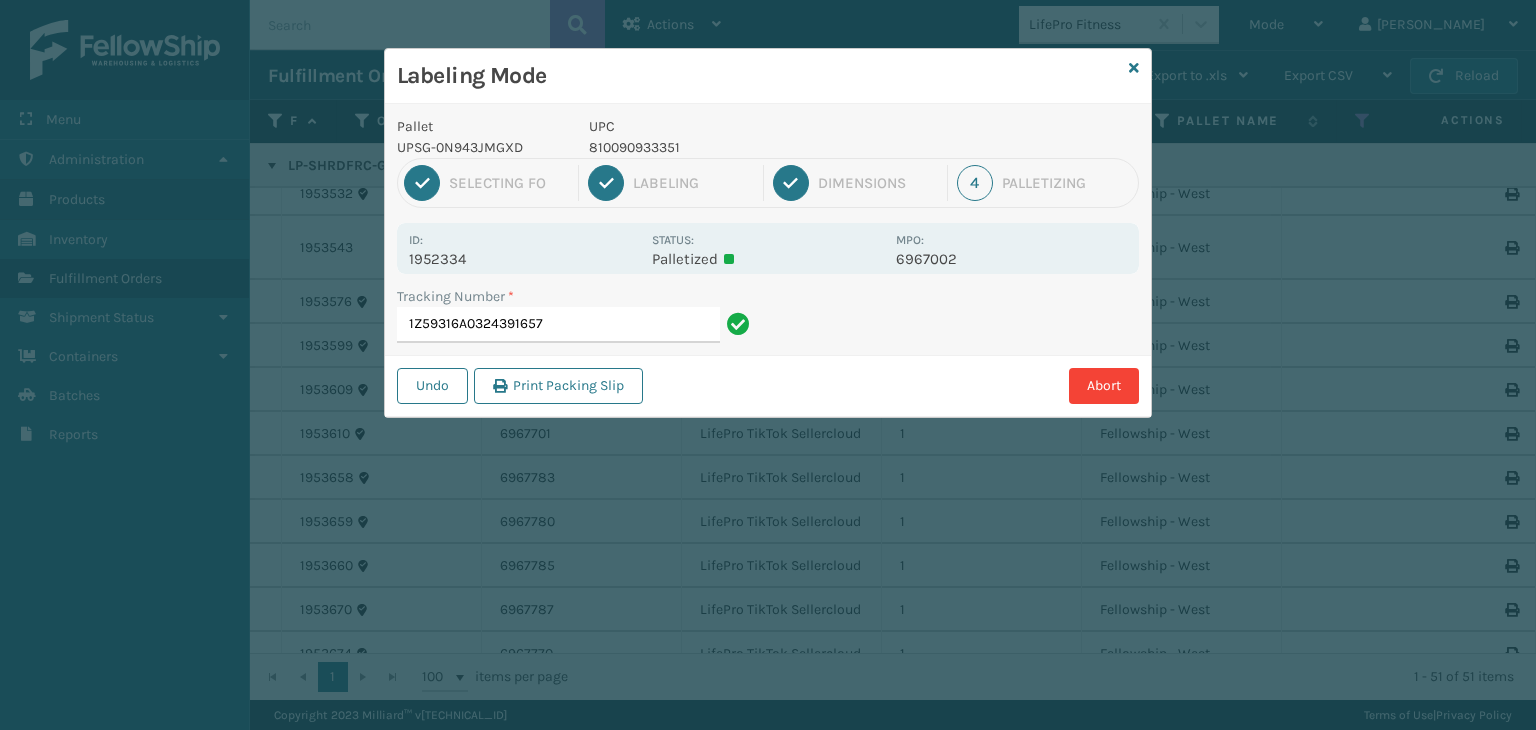 type on "1Z59316A0324391657810090933351" 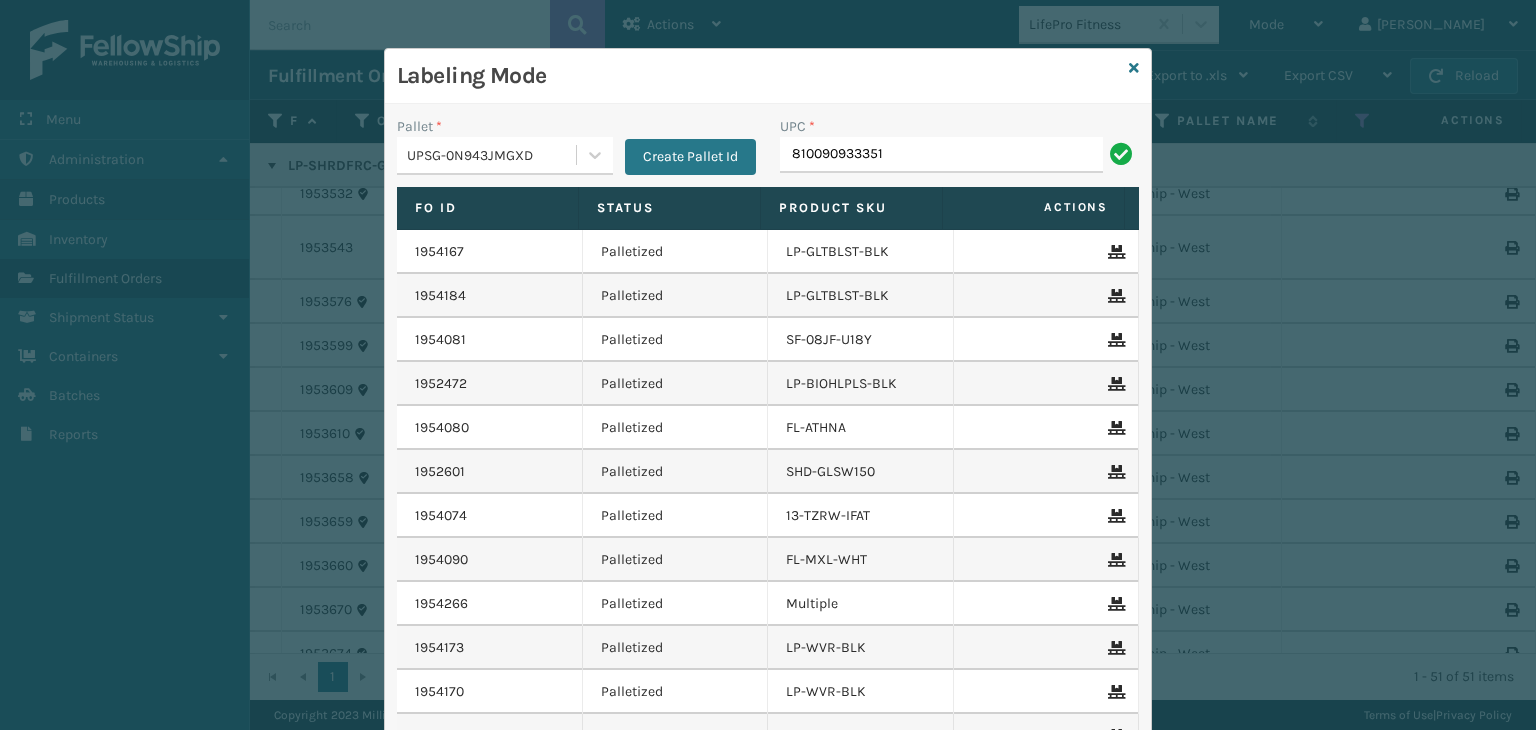 type on "810090933351" 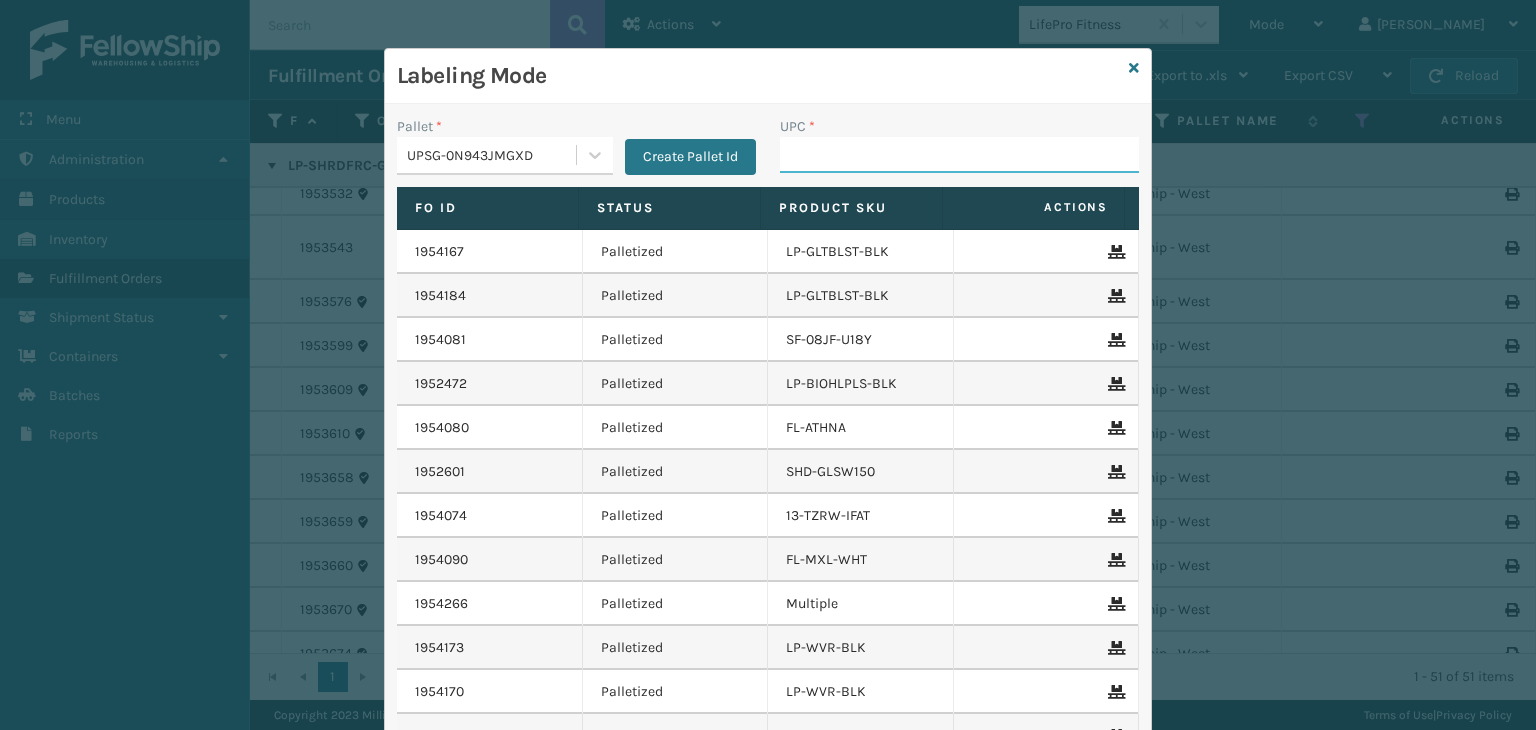 paste on "810090933351" 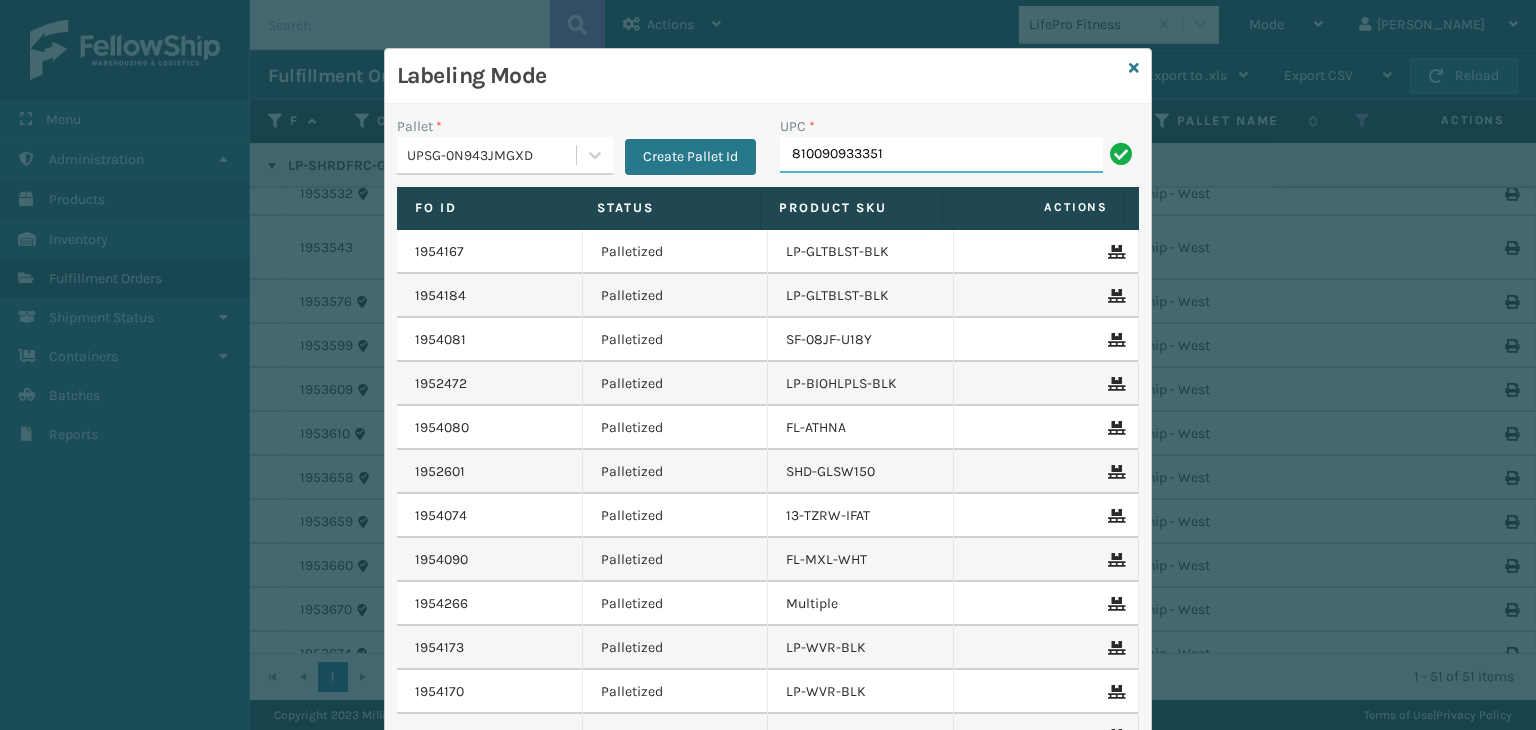 type on "810090933351" 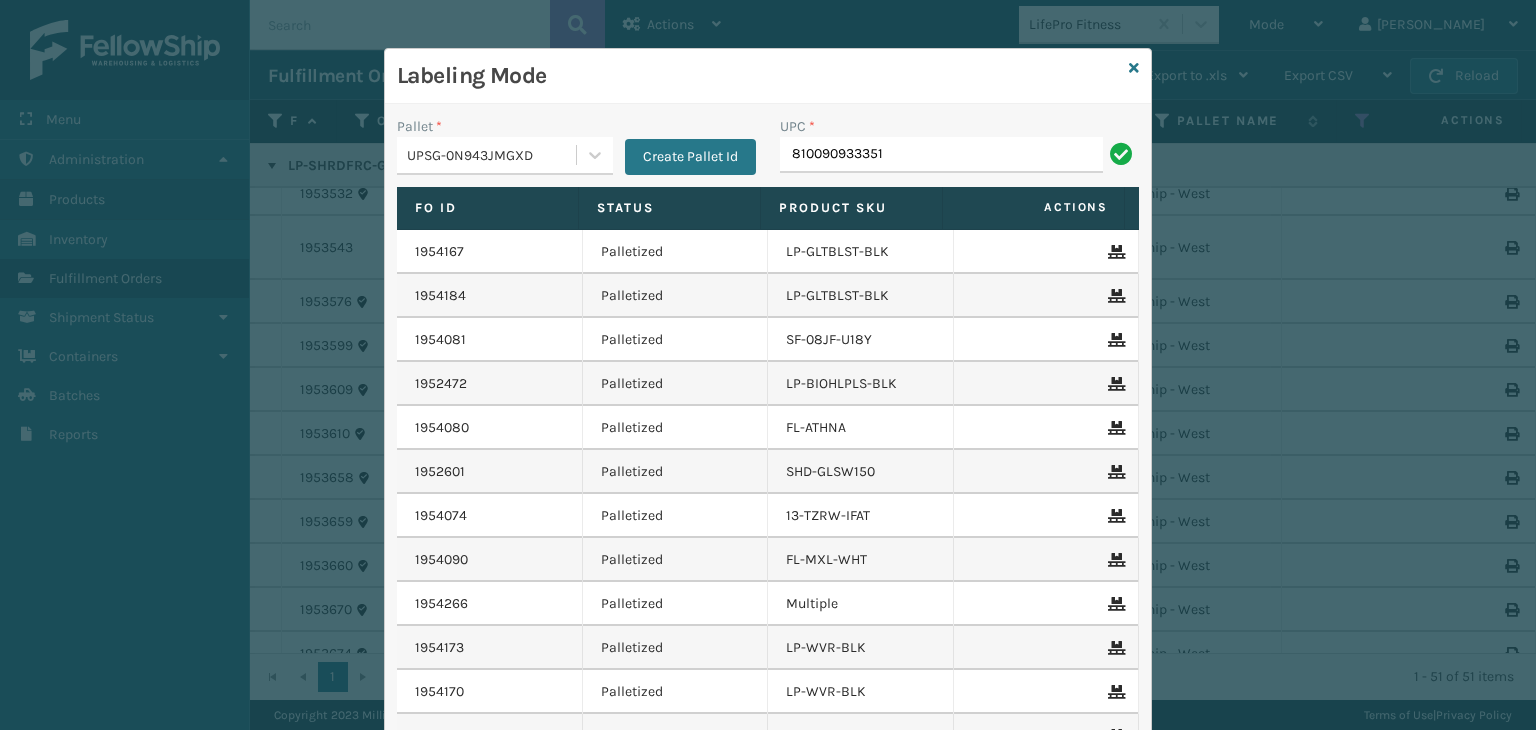 type on "810090933351" 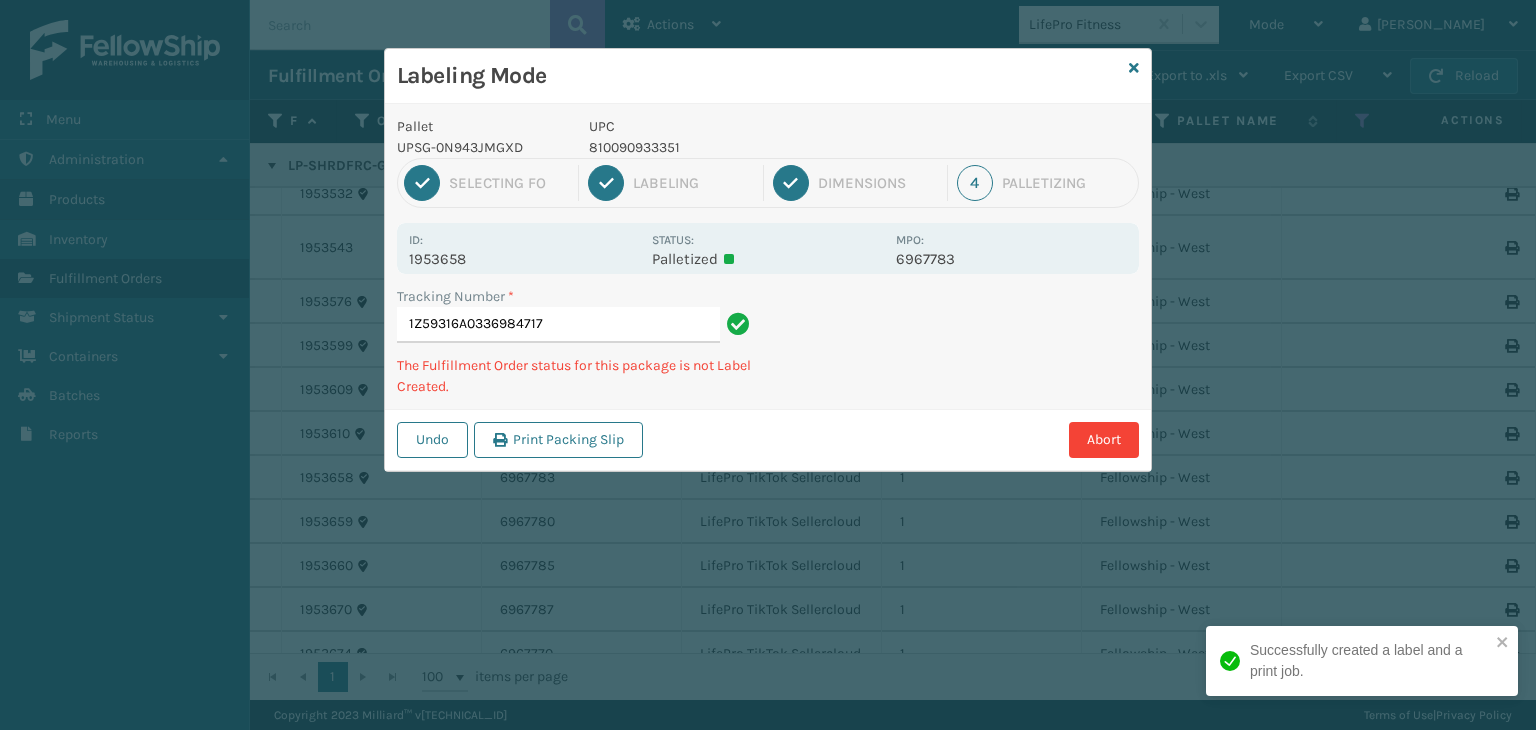 type on "1Z59316A0336984717810090933351" 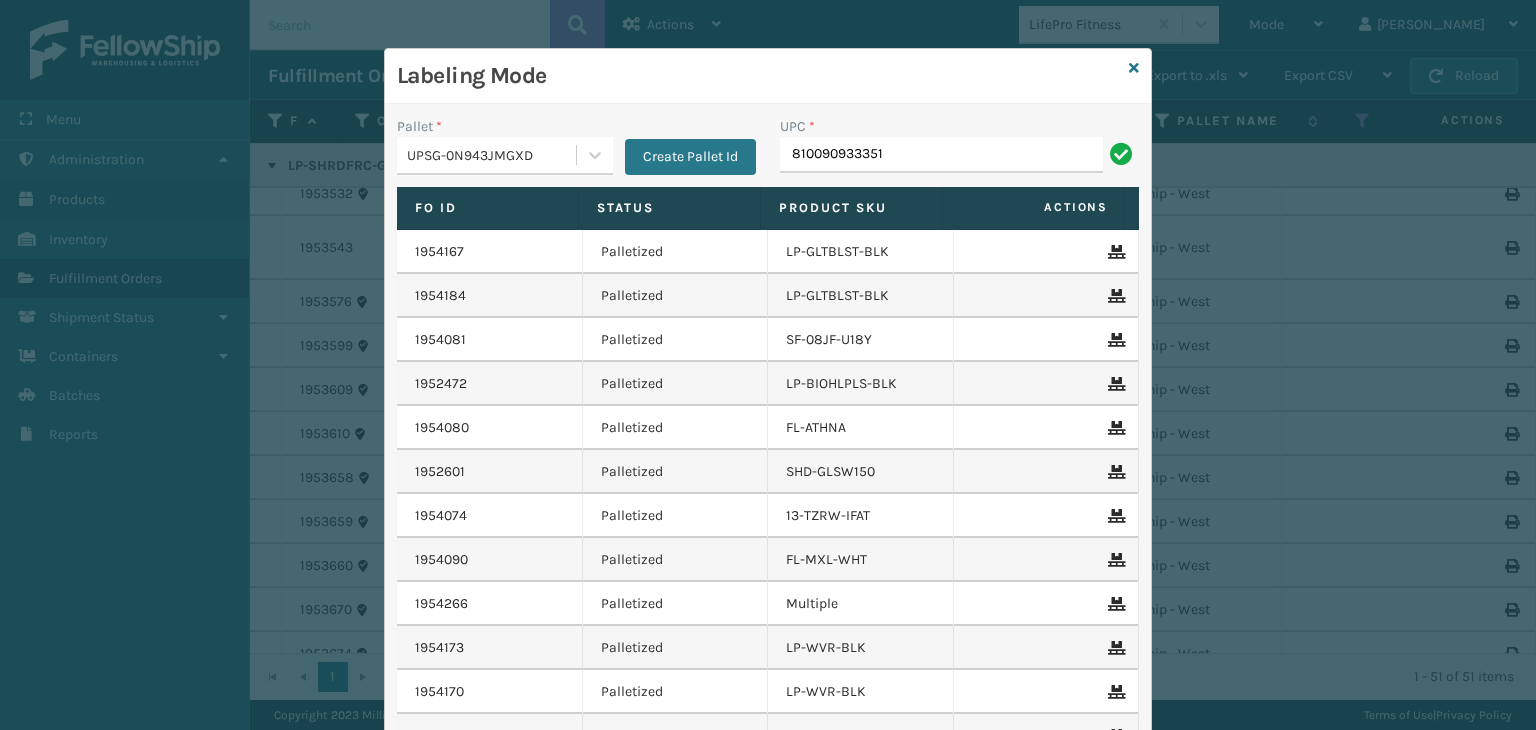 type on "810090933351" 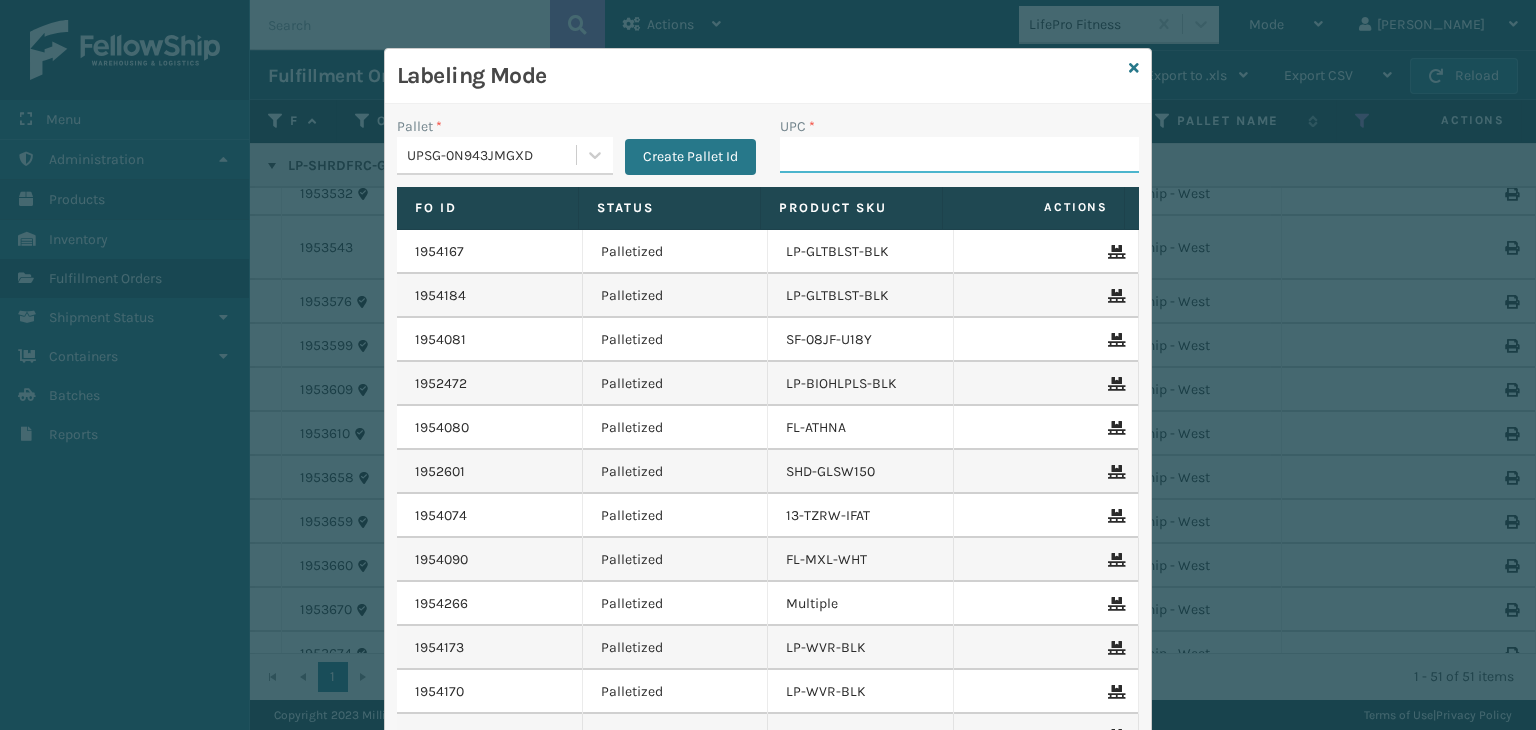 paste on "810090933351" 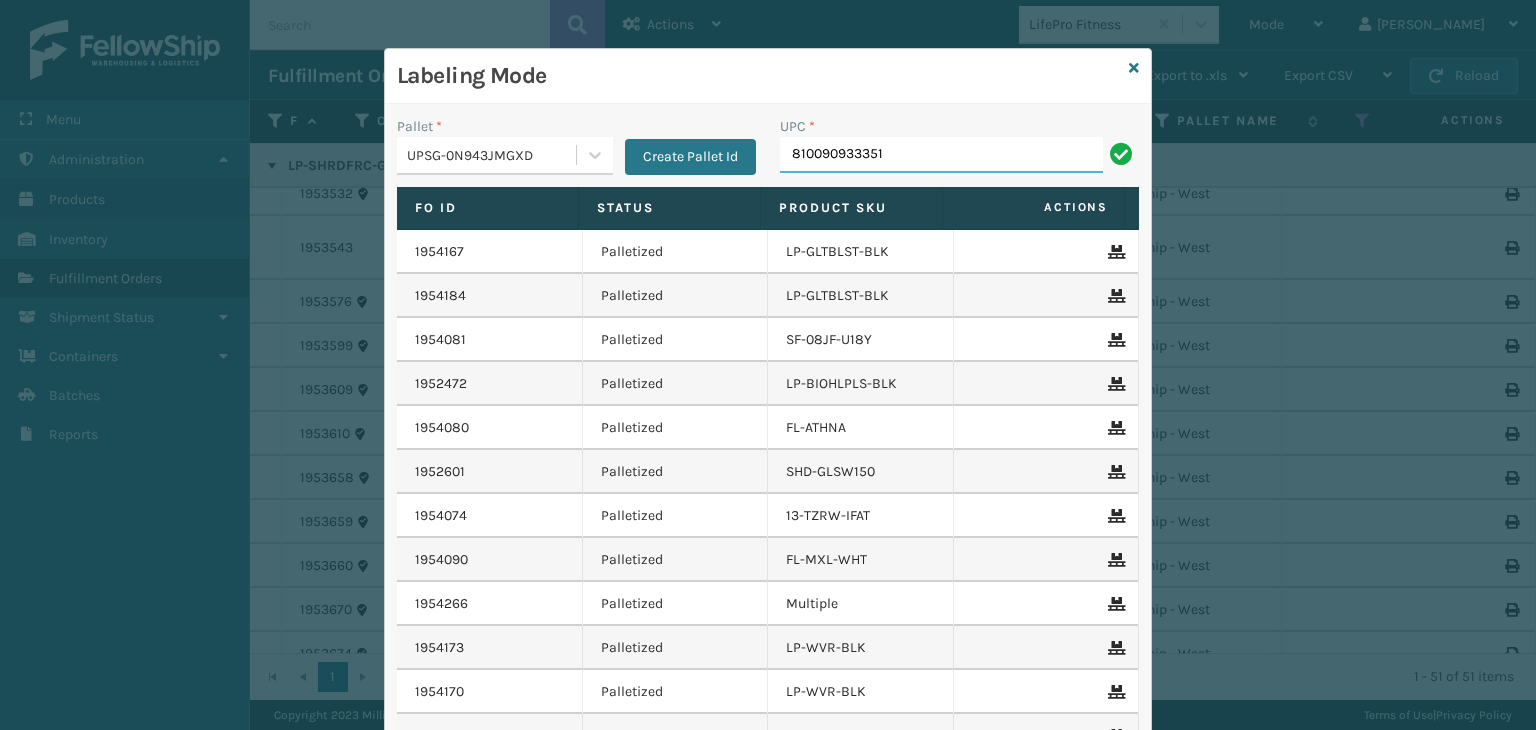type on "810090933351" 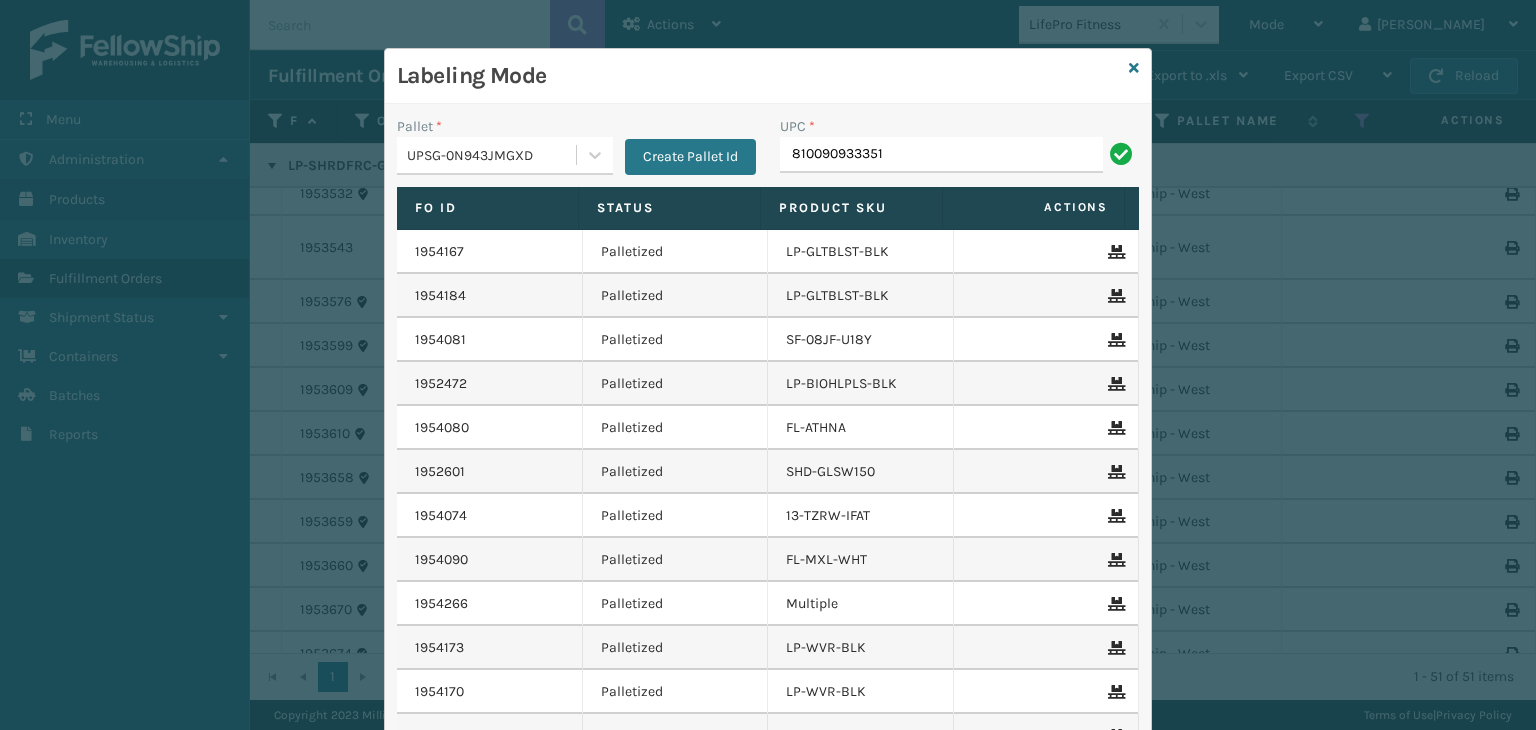 type on "810090933351" 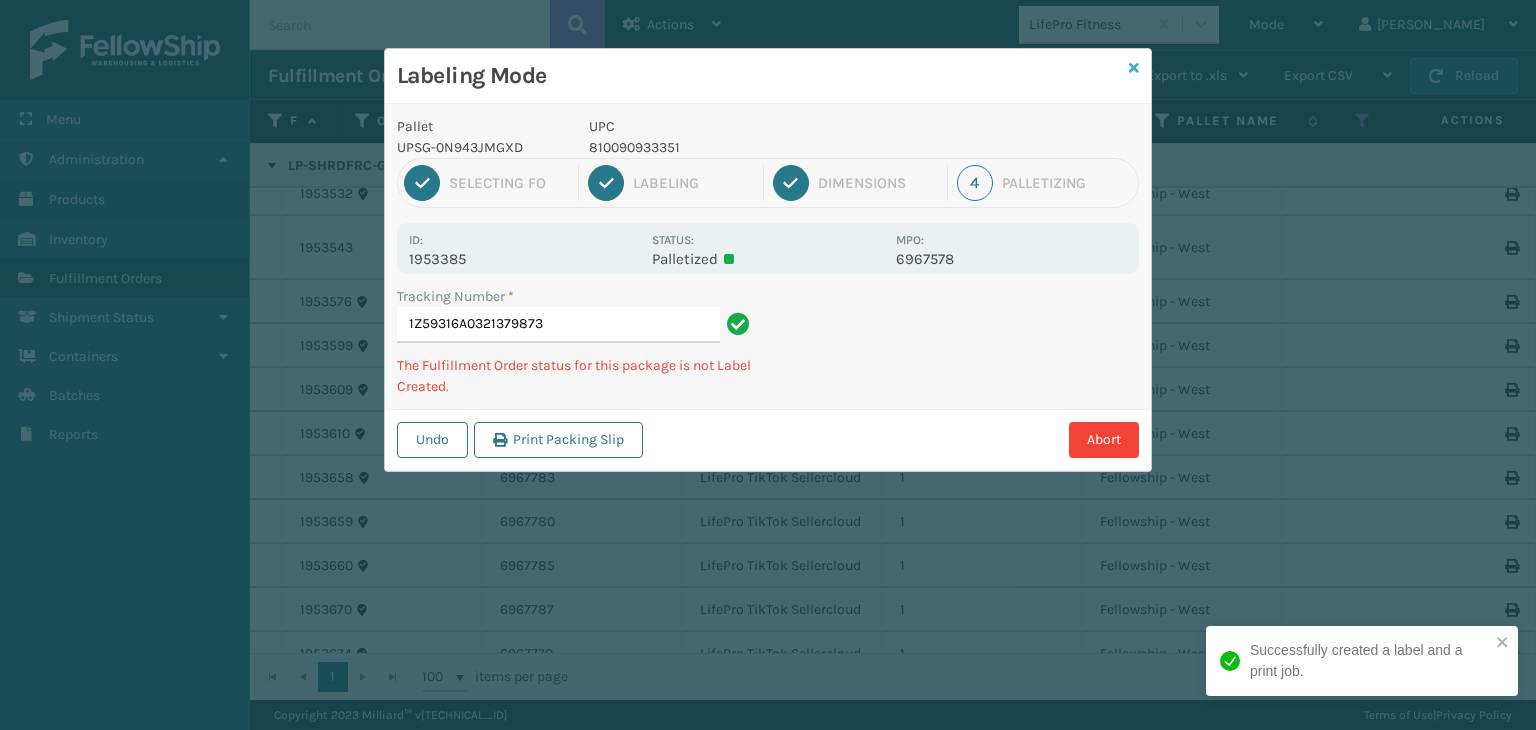 click at bounding box center [1134, 68] 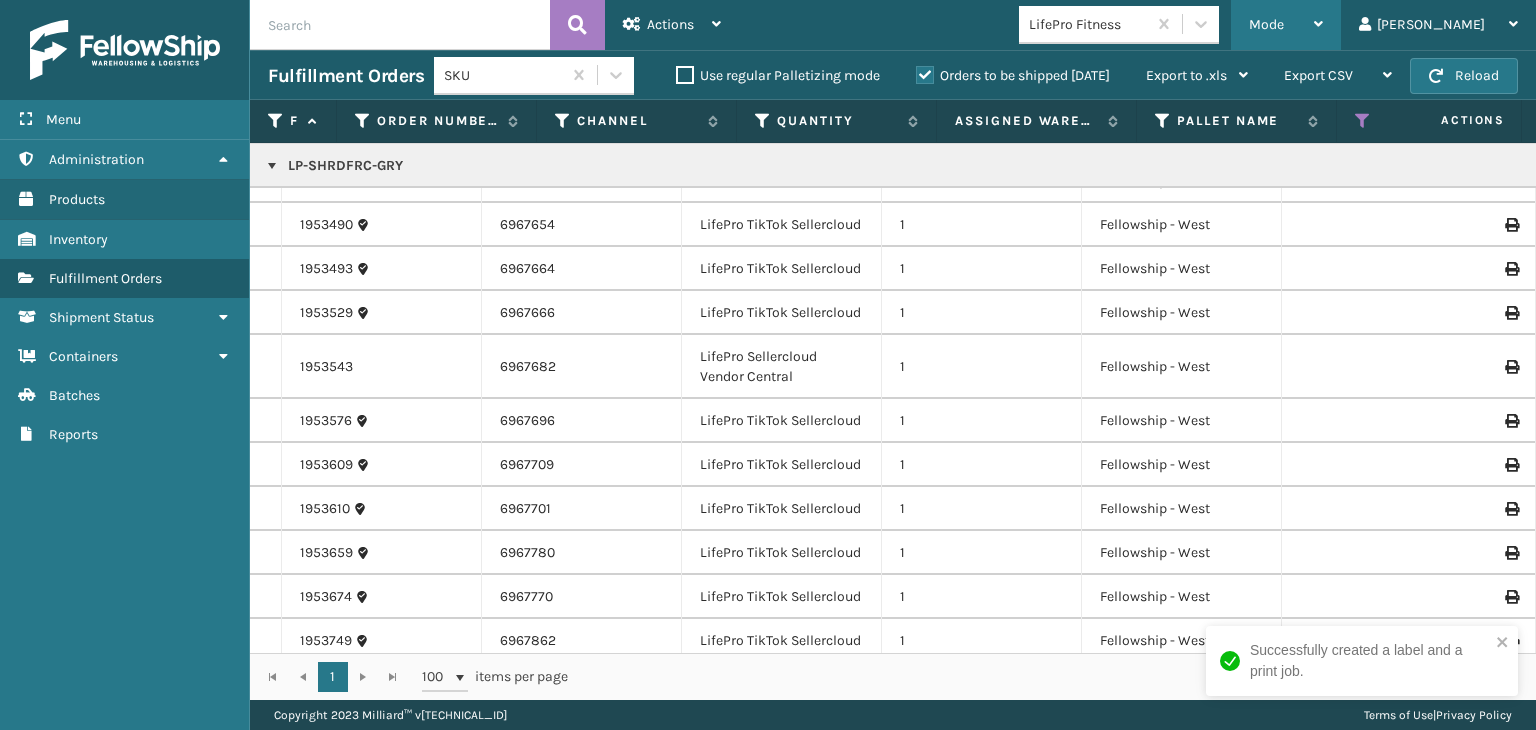 scroll, scrollTop: 600, scrollLeft: 0, axis: vertical 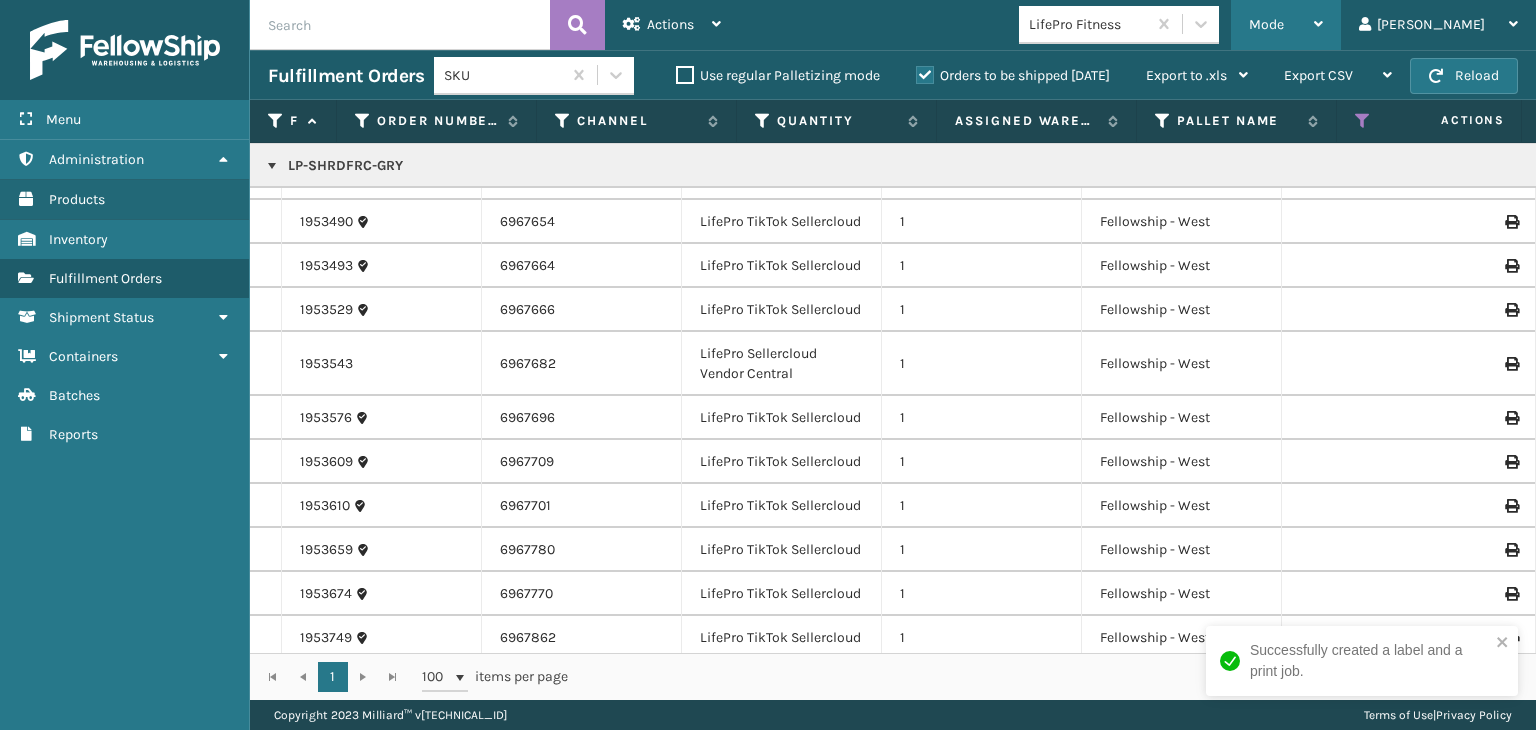 click on "Mode" at bounding box center [1266, 24] 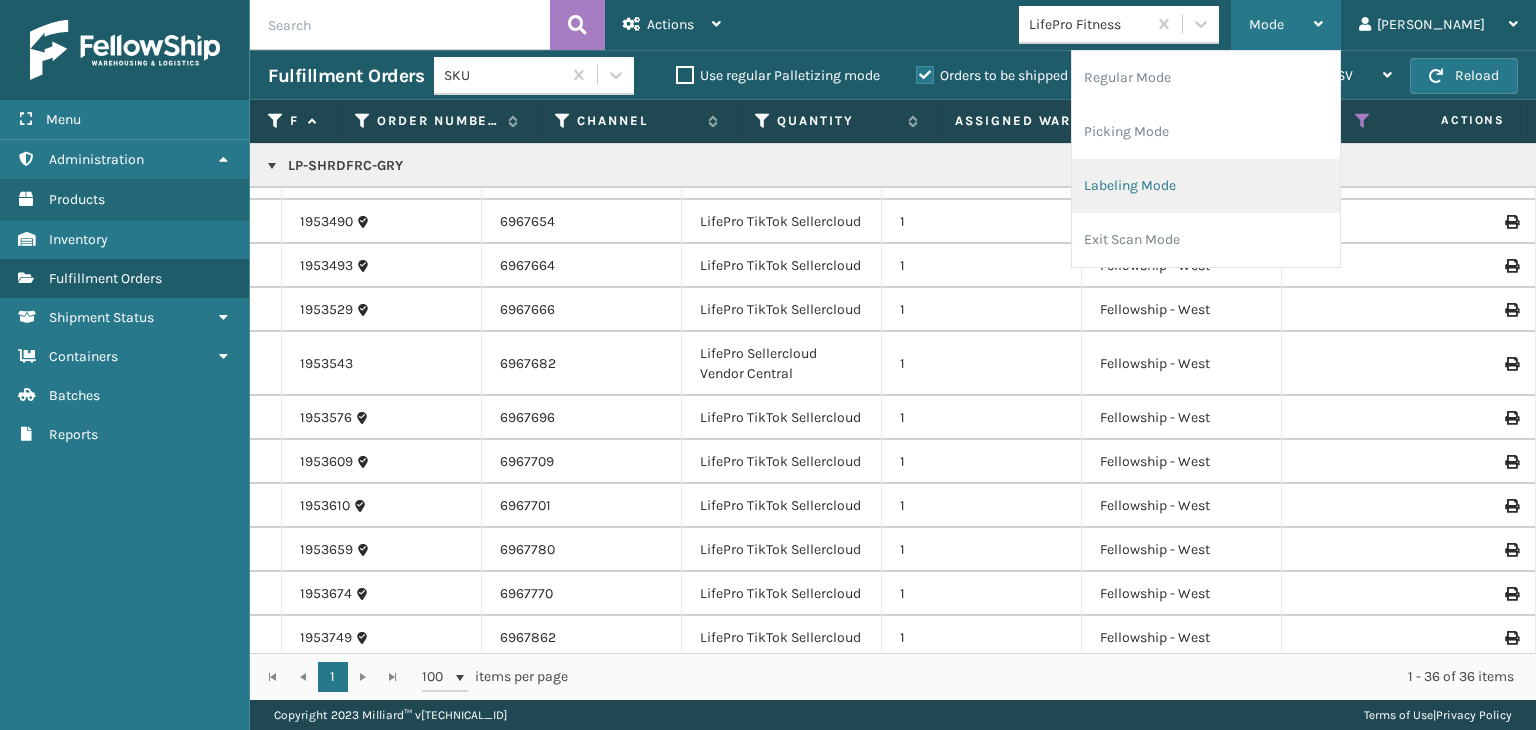 click on "Labeling Mode" at bounding box center [1206, 186] 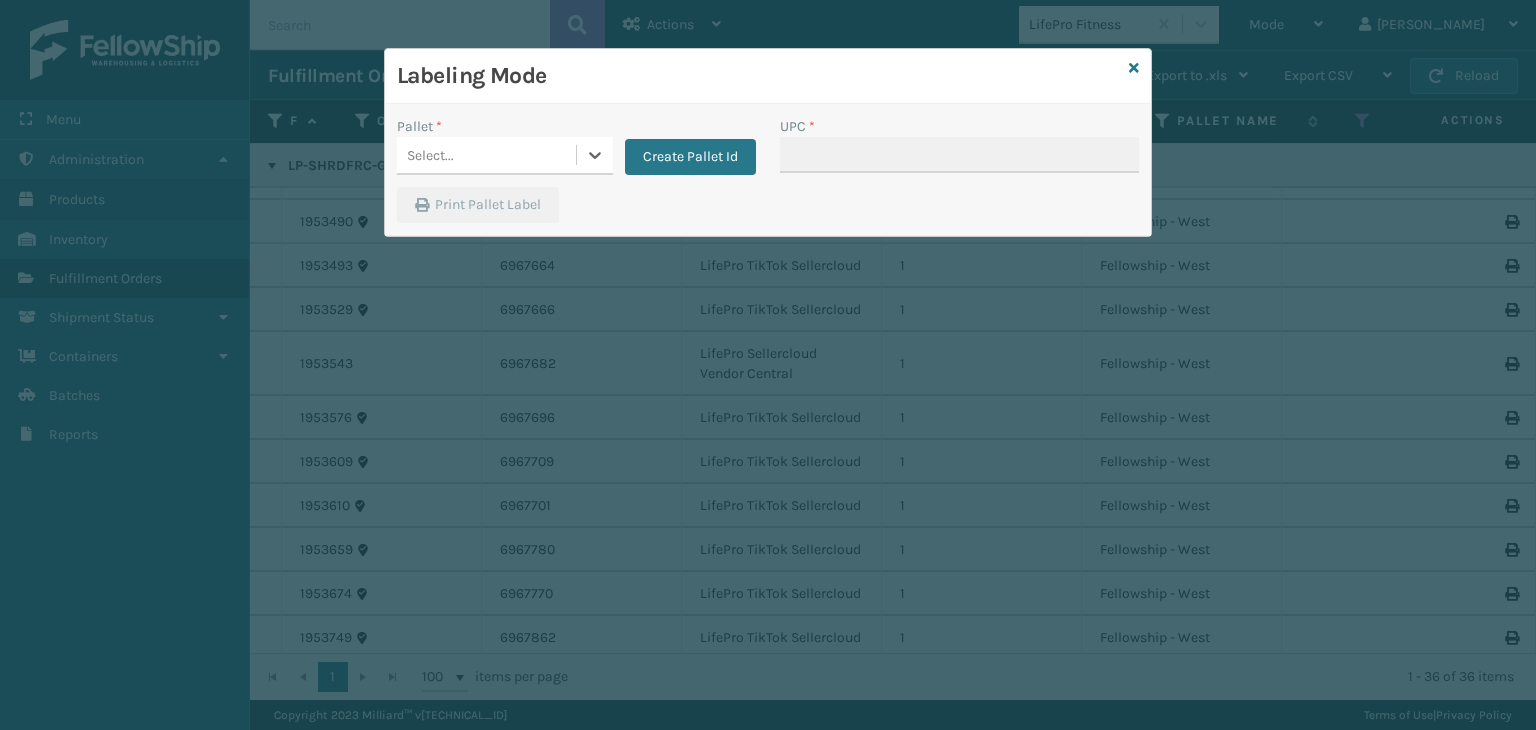 click on "Select..." at bounding box center [486, 155] 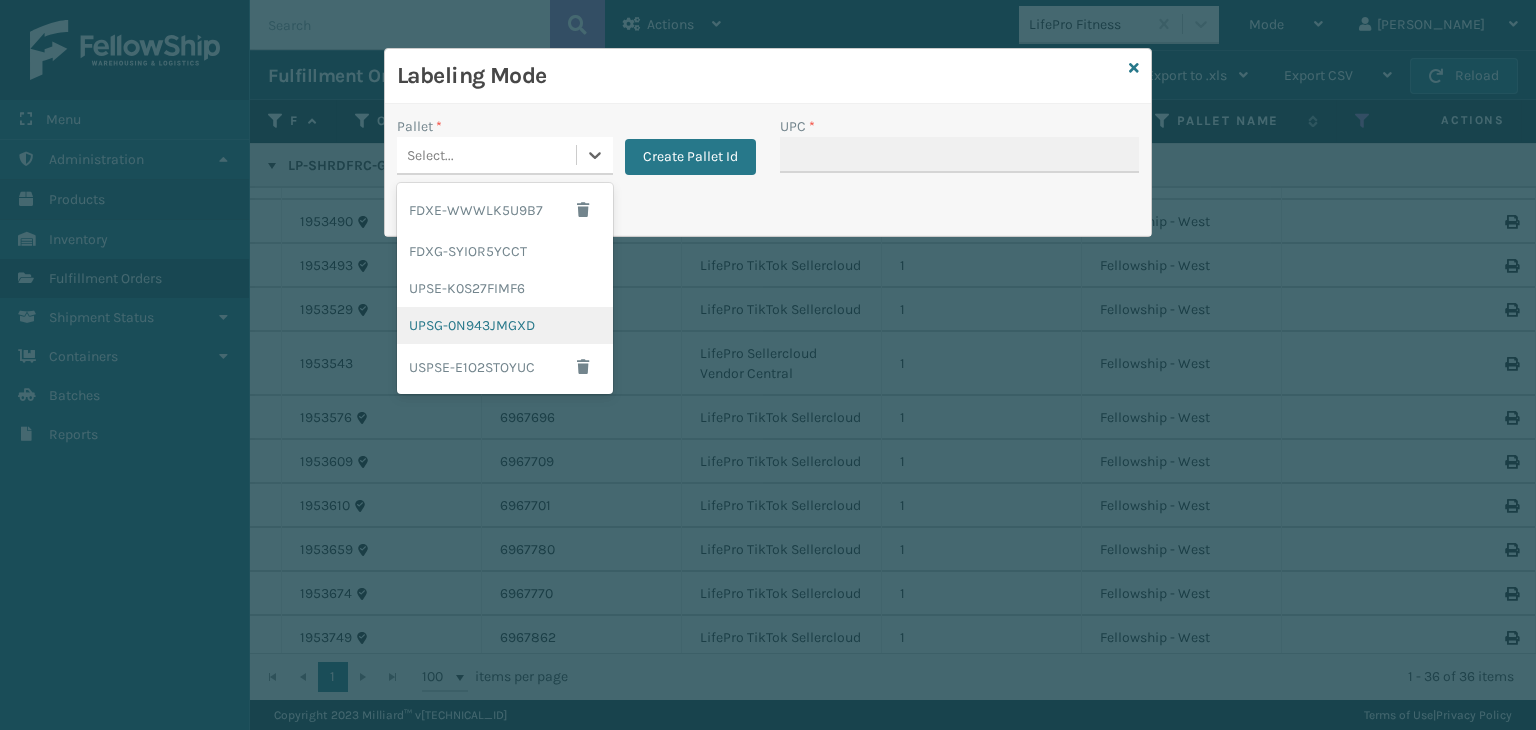 click on "UPSG-0N943JMGXD" at bounding box center [505, 325] 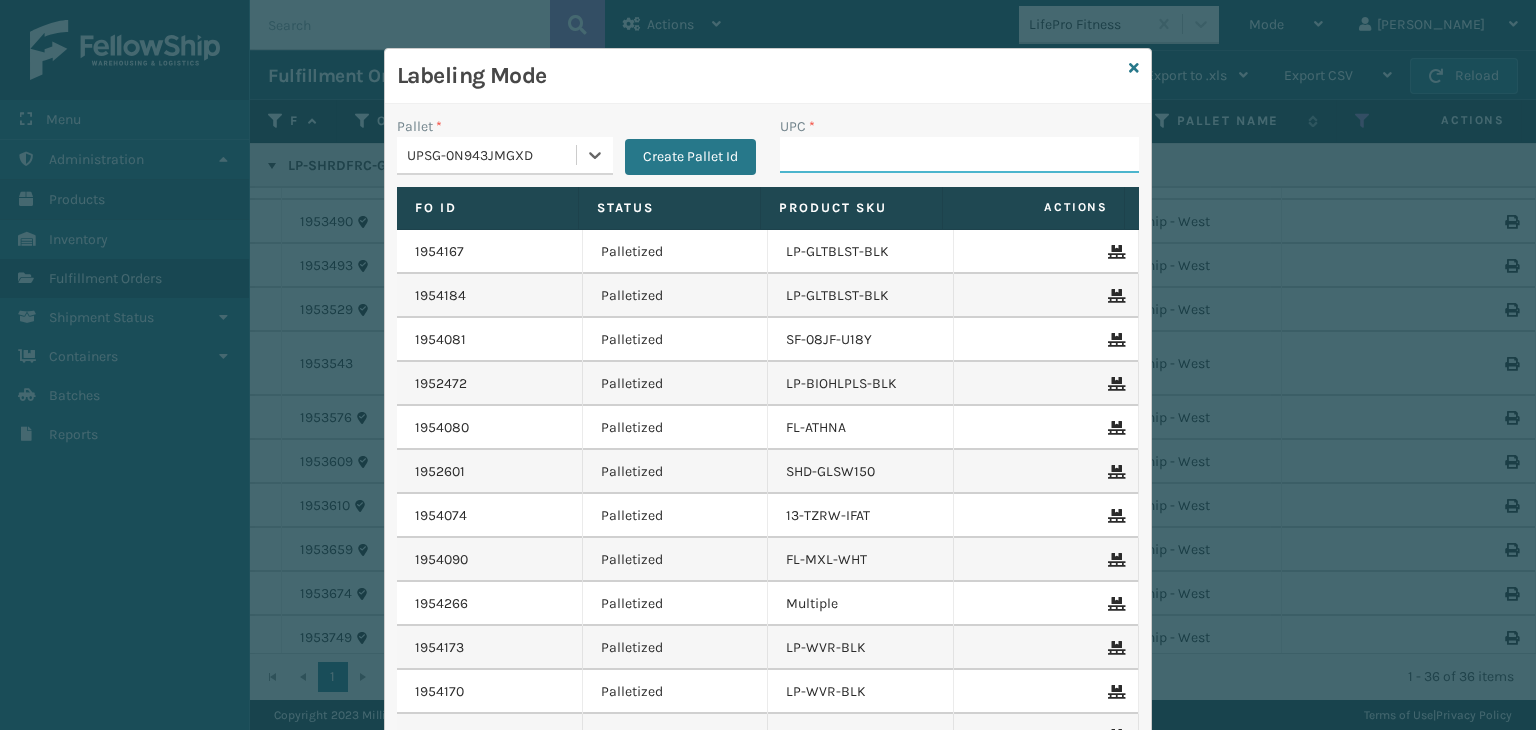 click on "UPC   *" at bounding box center (959, 155) 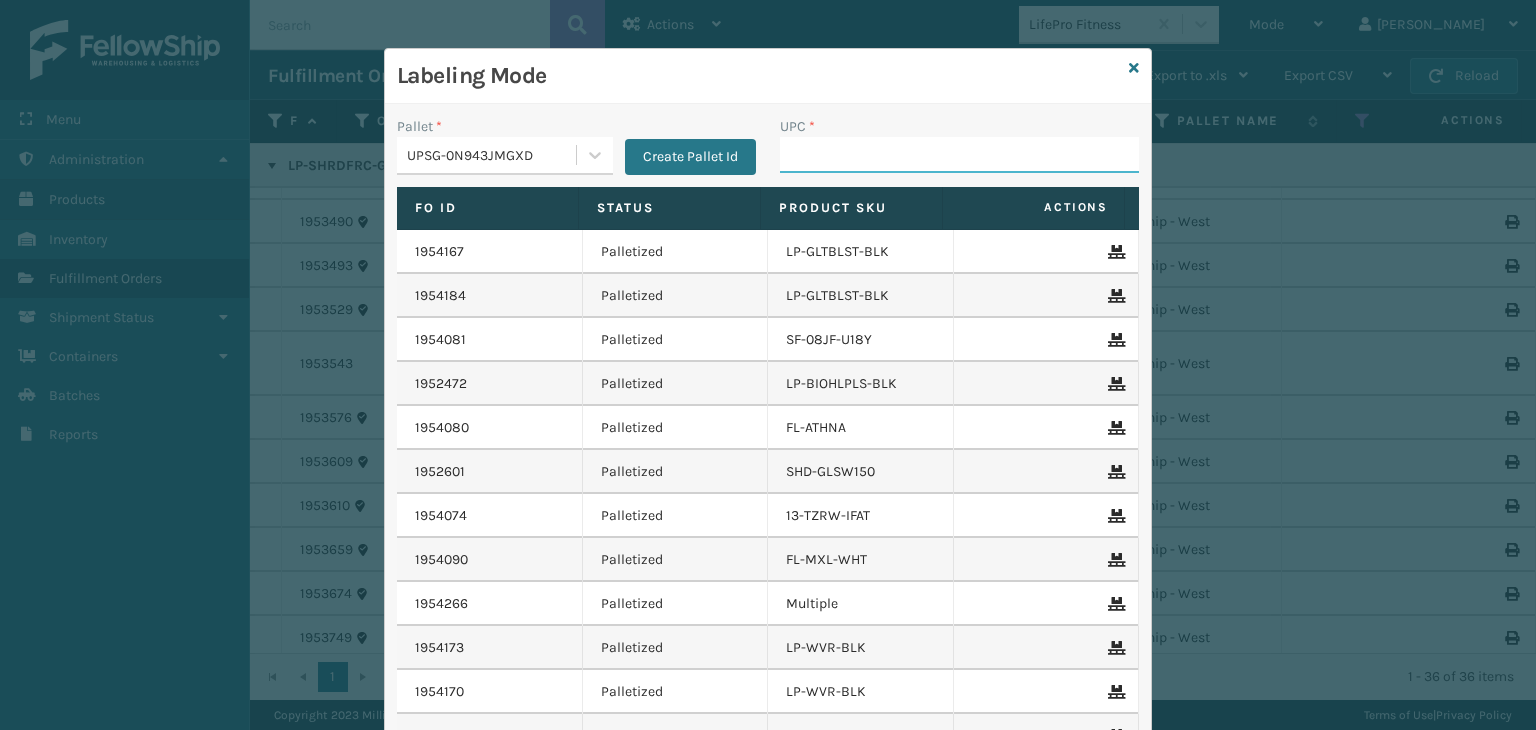 paste on "810090933351" 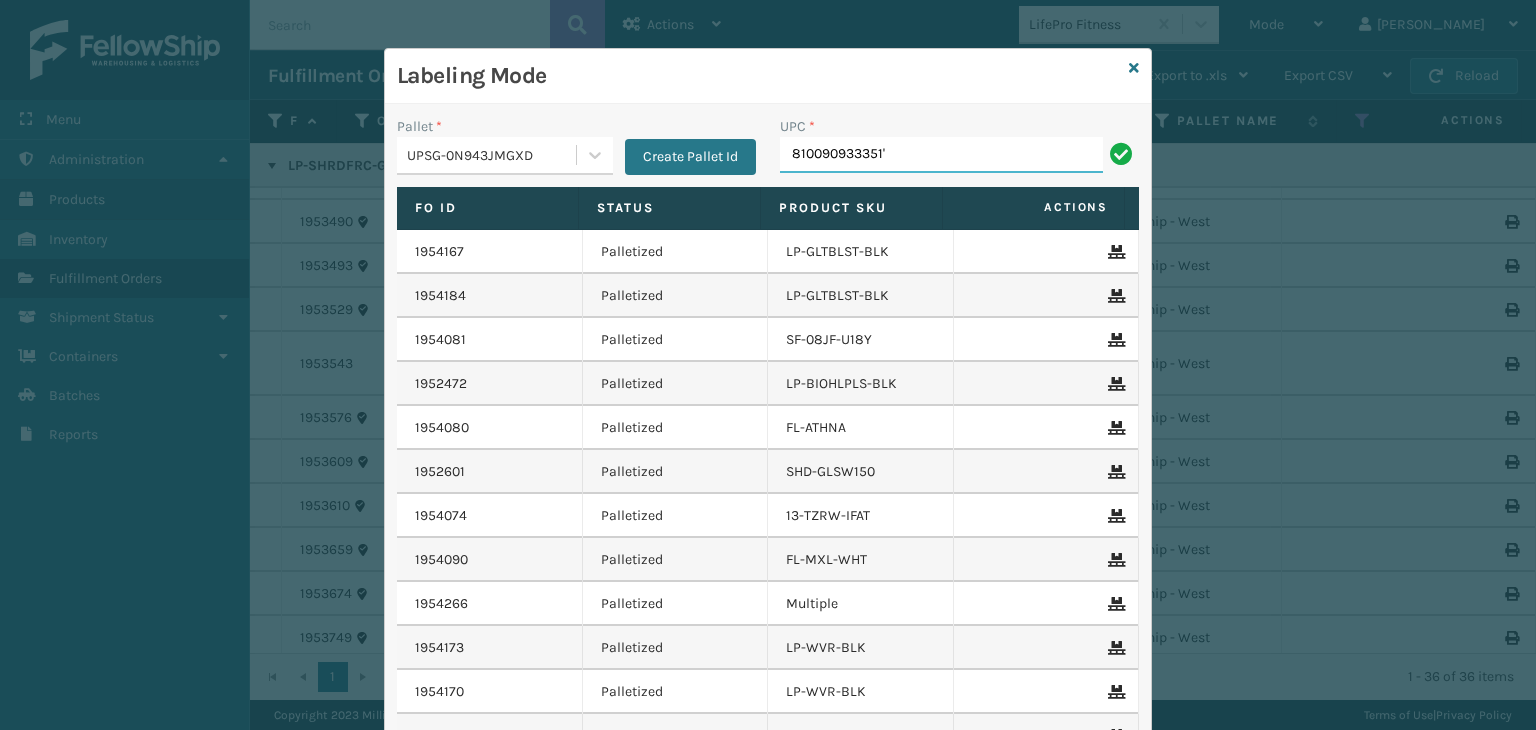type on "810090933351'" 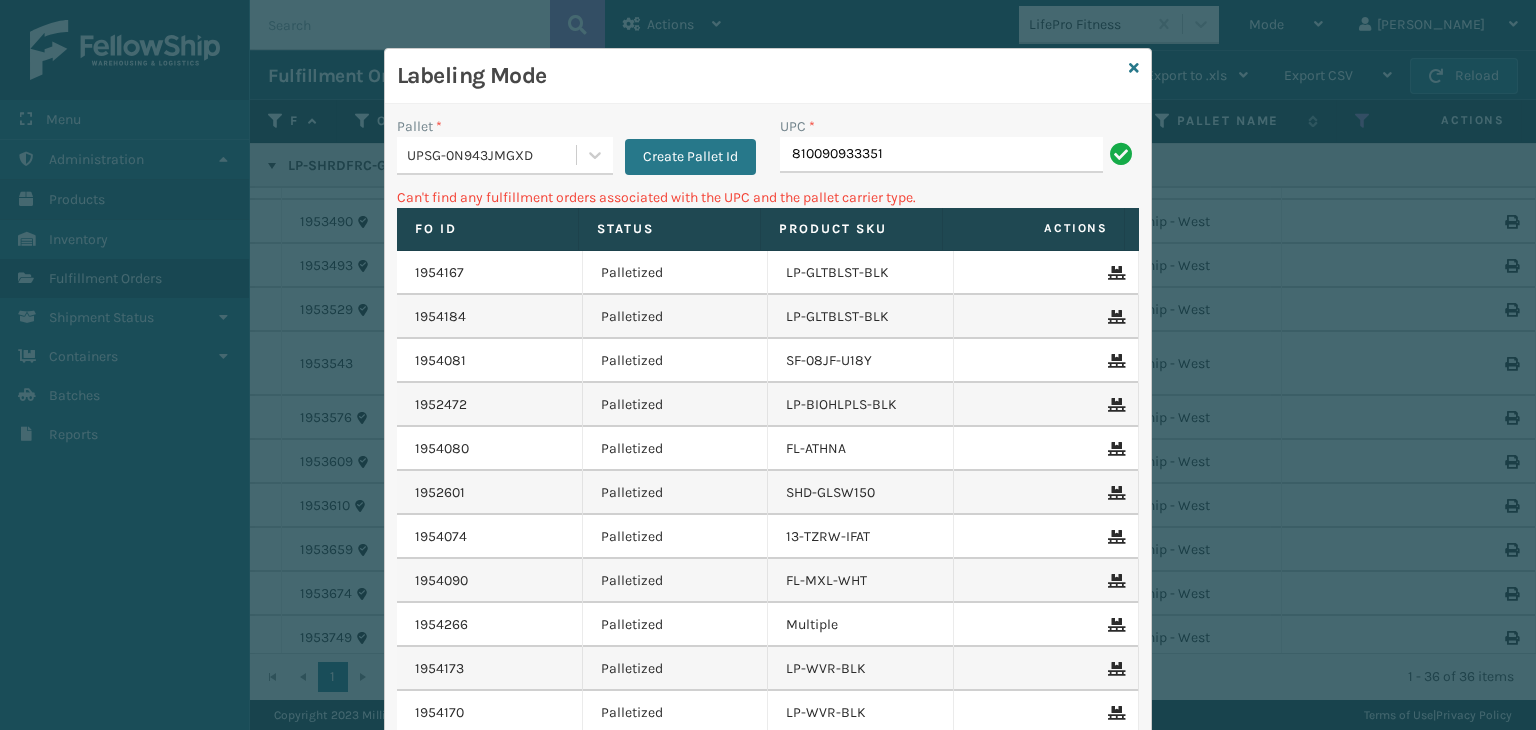 type on "810090933351" 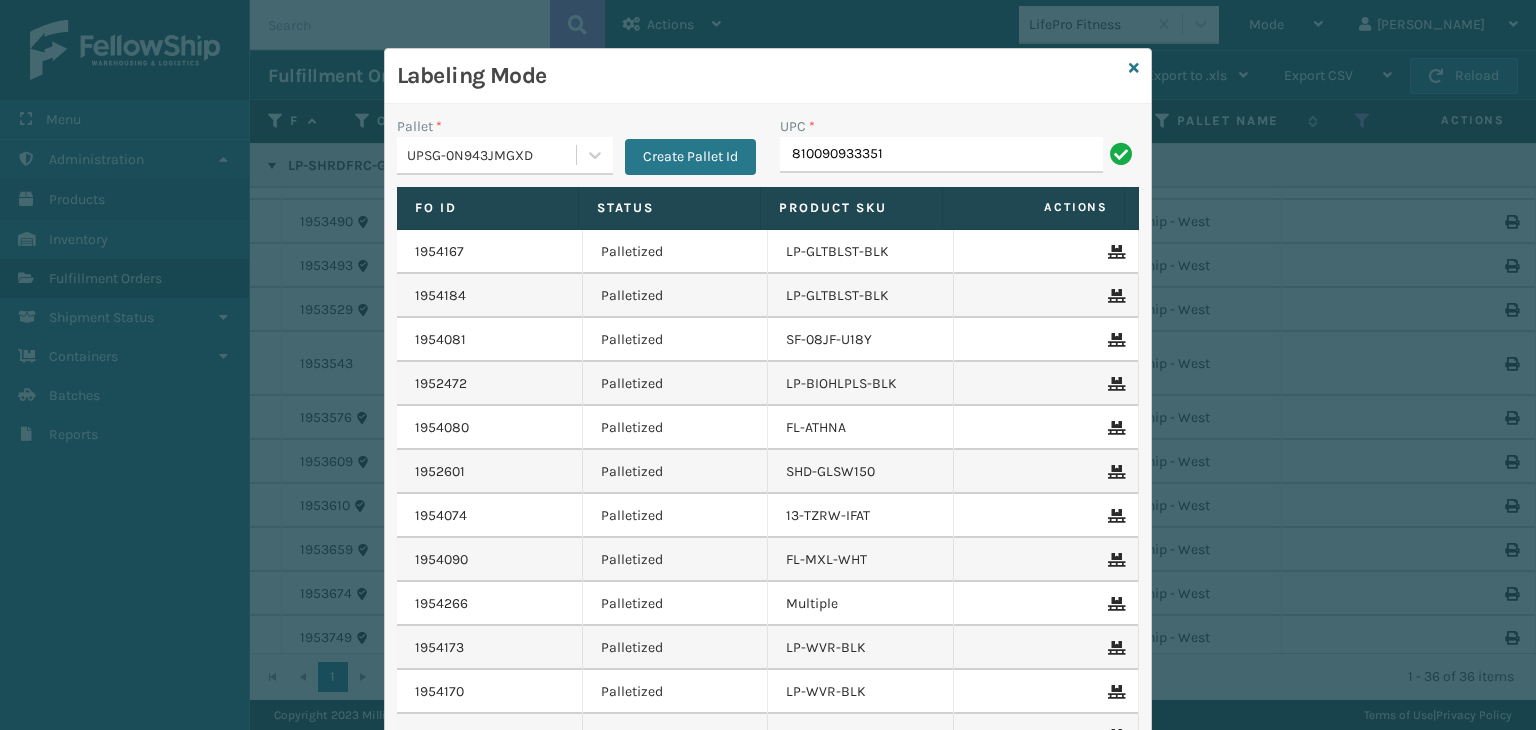 type on "810090933351" 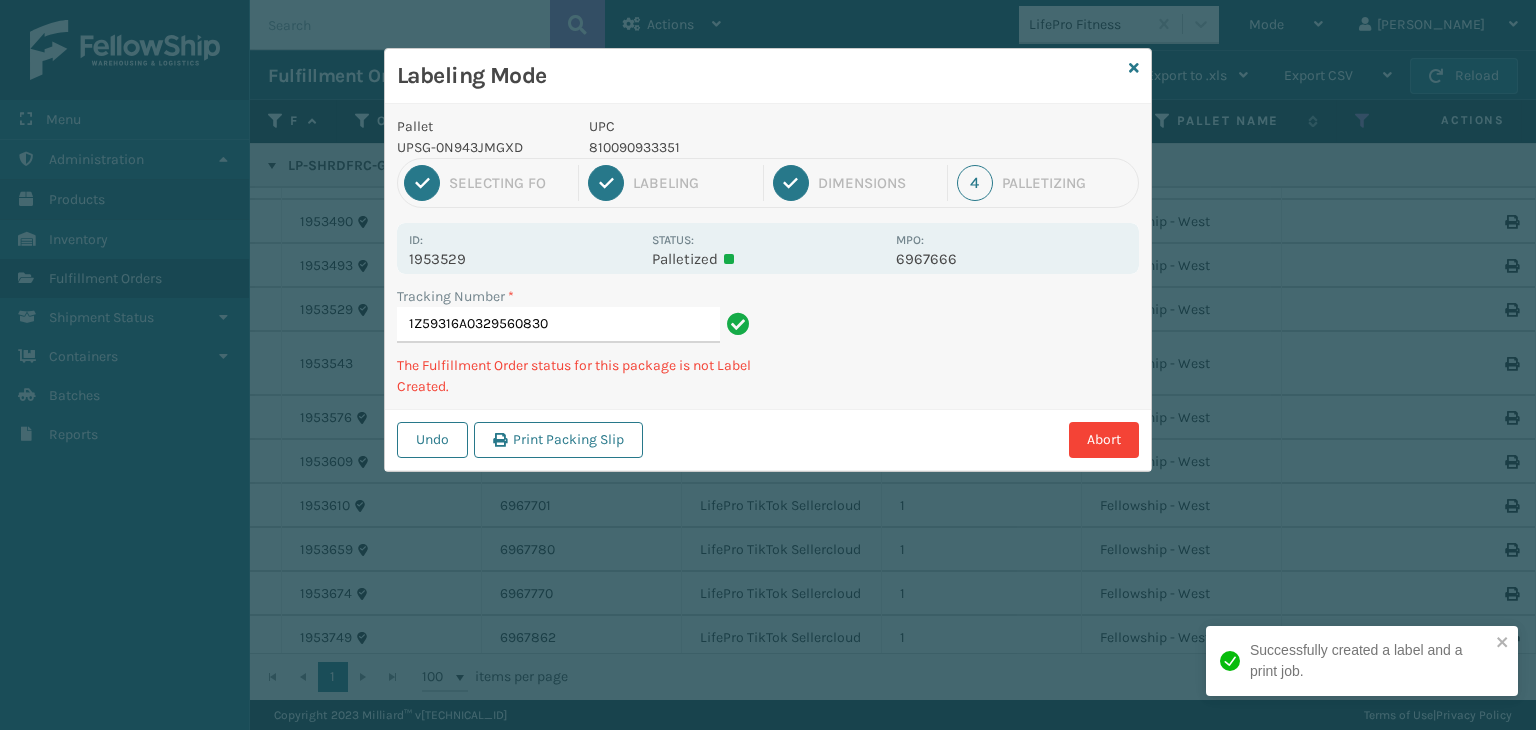 type on "1Z59316A0329560830810090933351" 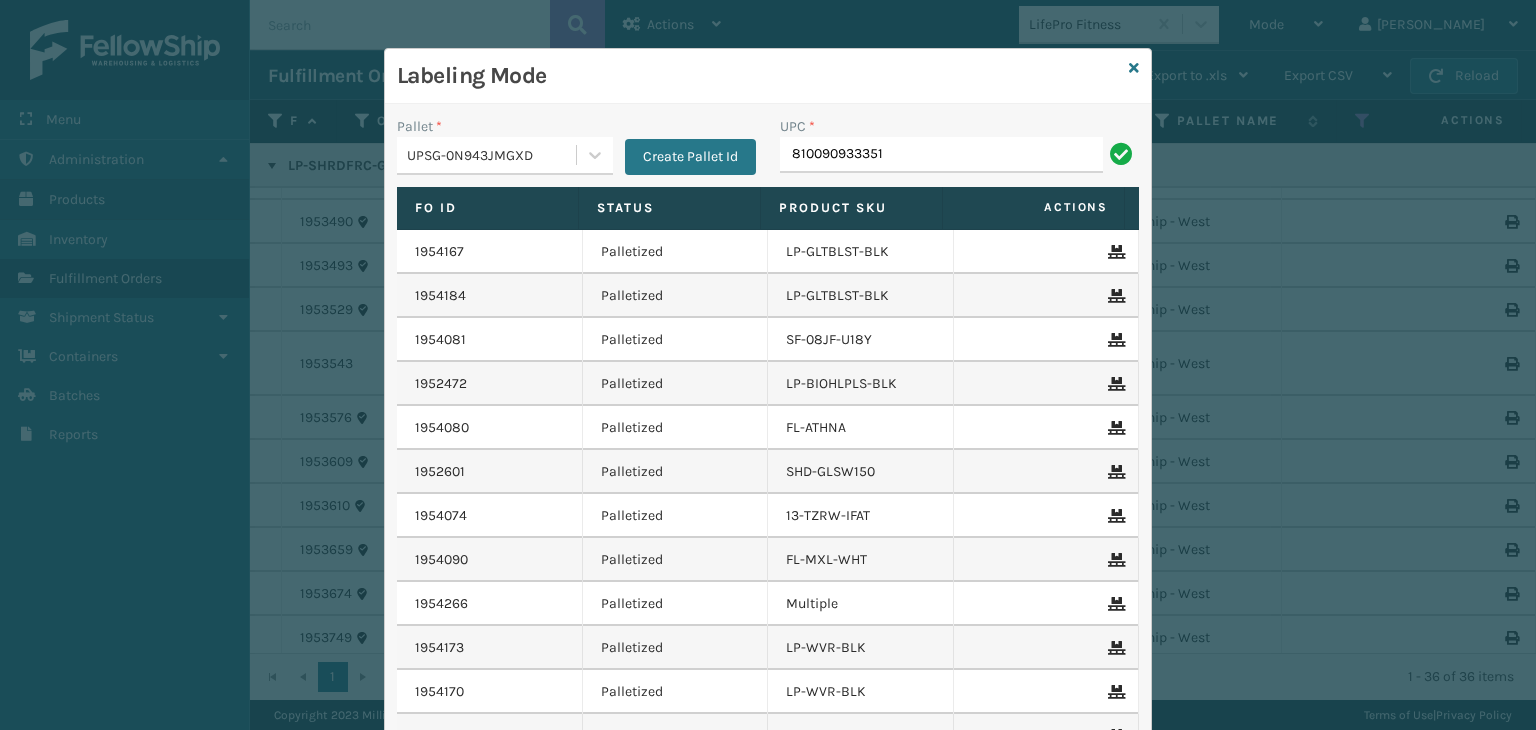 type on "810090933351" 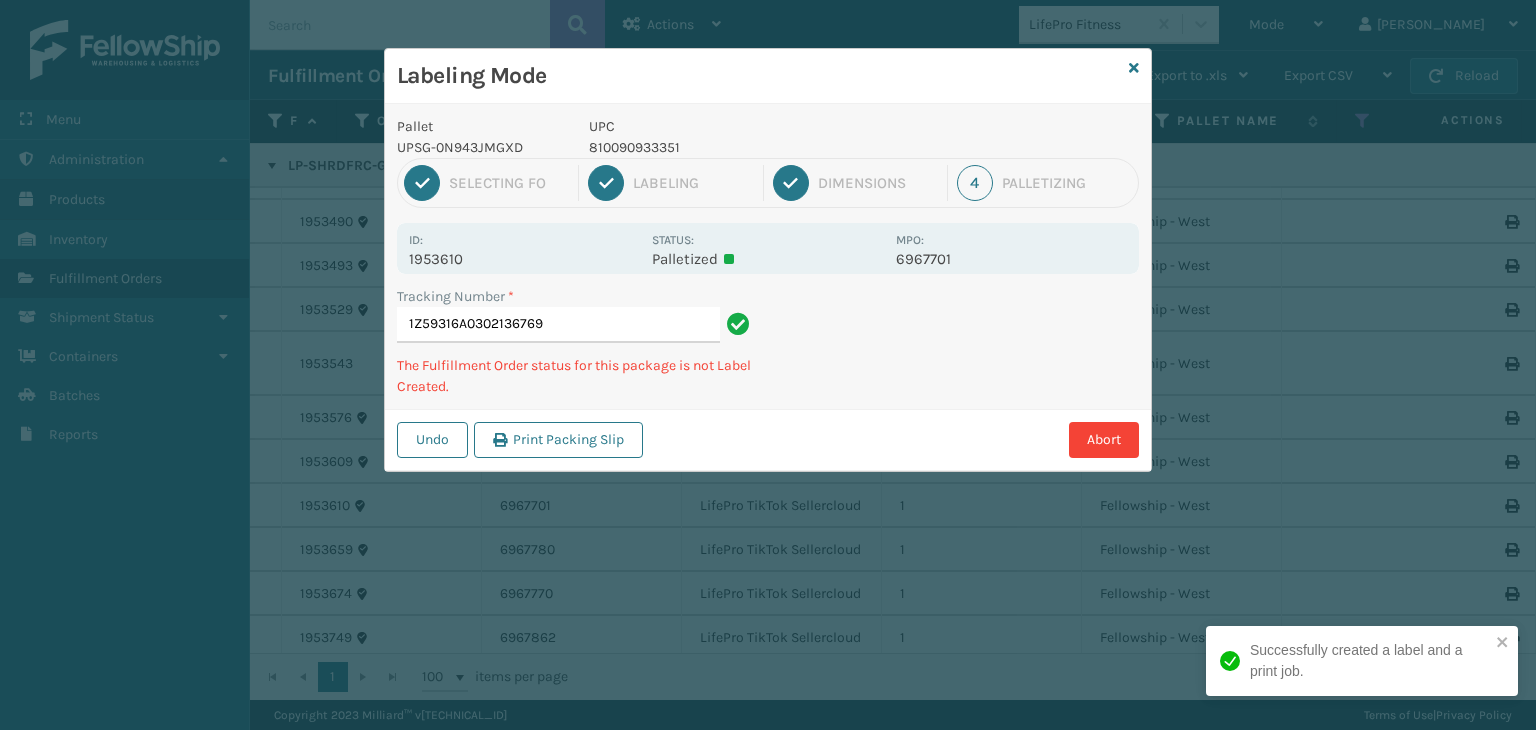 type on "1Z59316A0302136769810090933351" 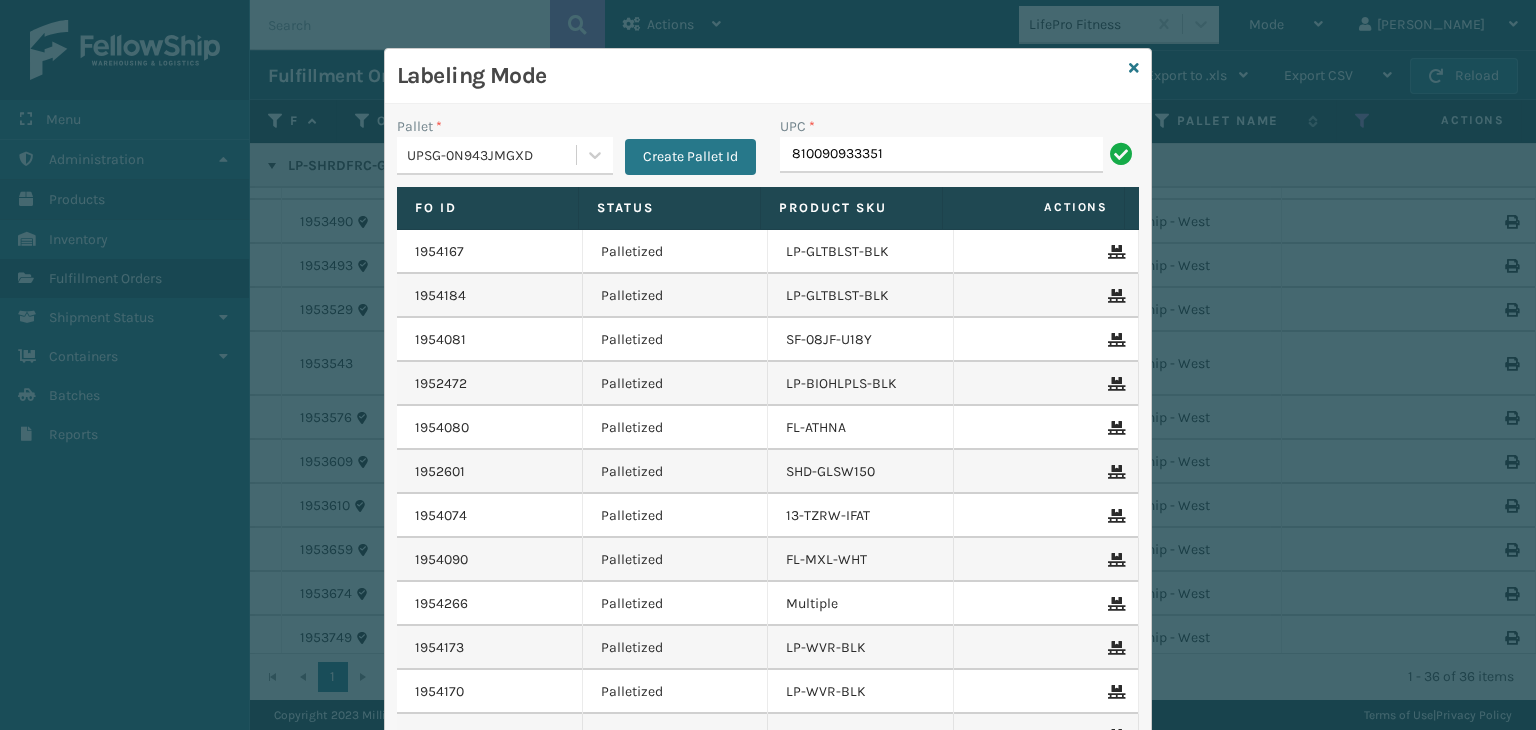 type on "810090933351" 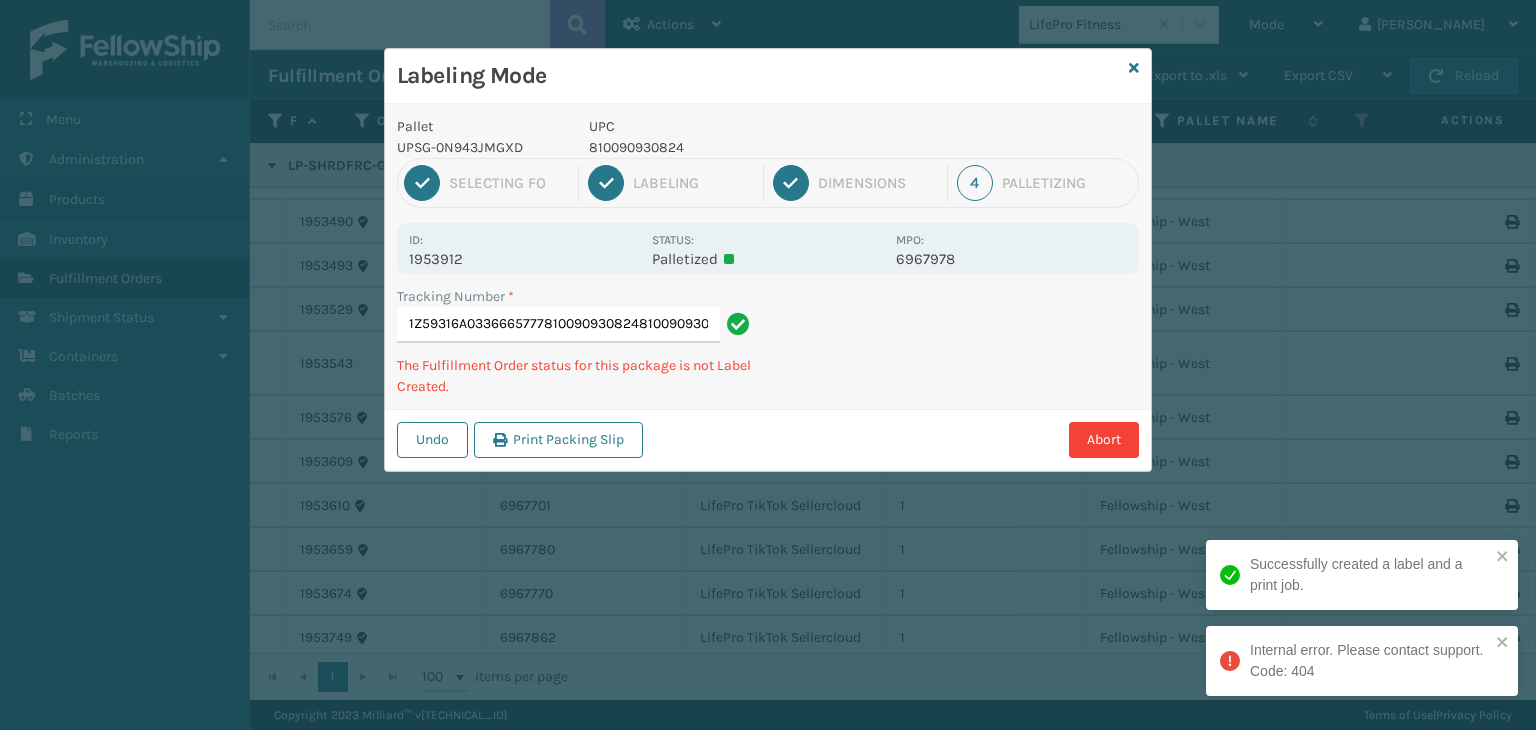 type on "1Z59316A0336665777810090930824810090930824" 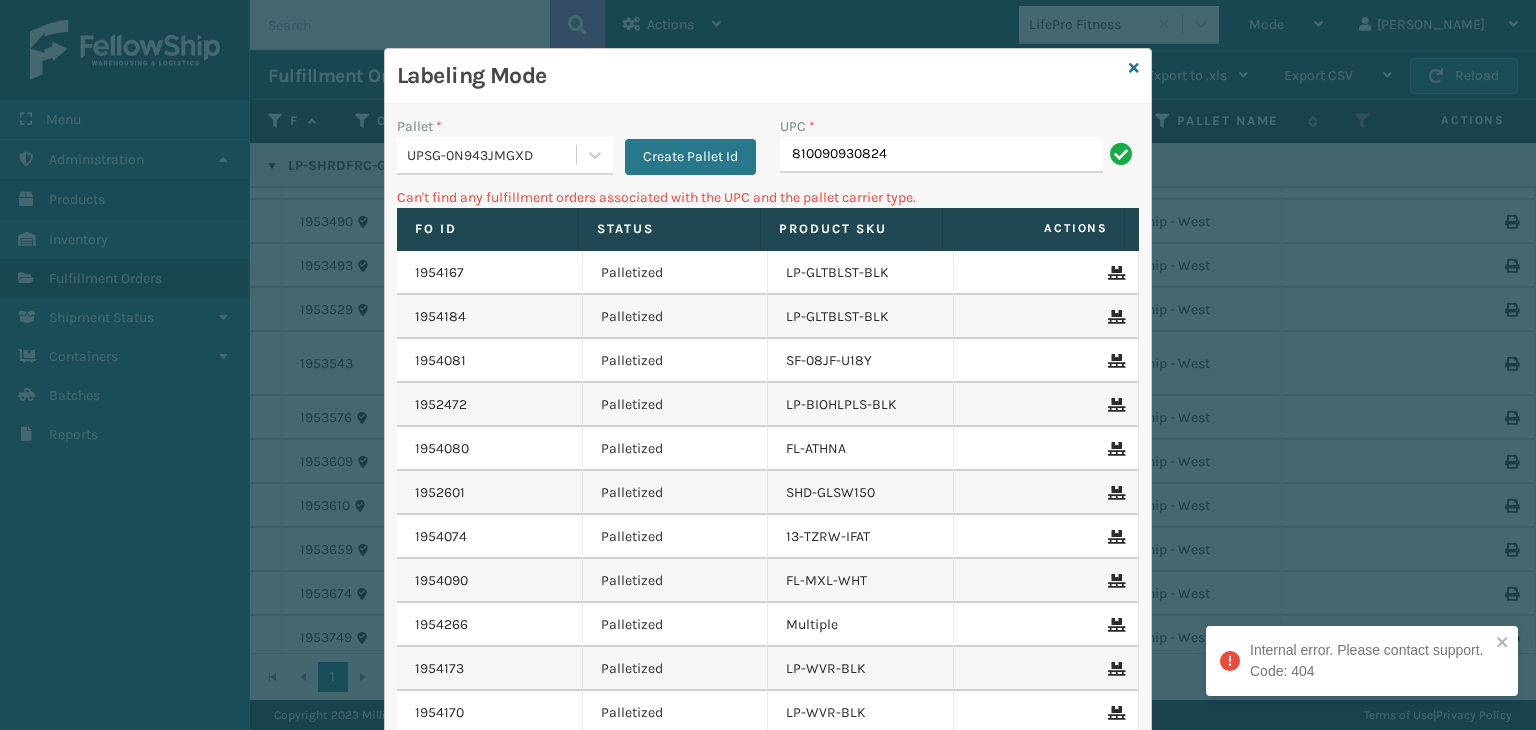 click on "UPSG-0N943JMGXD" at bounding box center (492, 155) 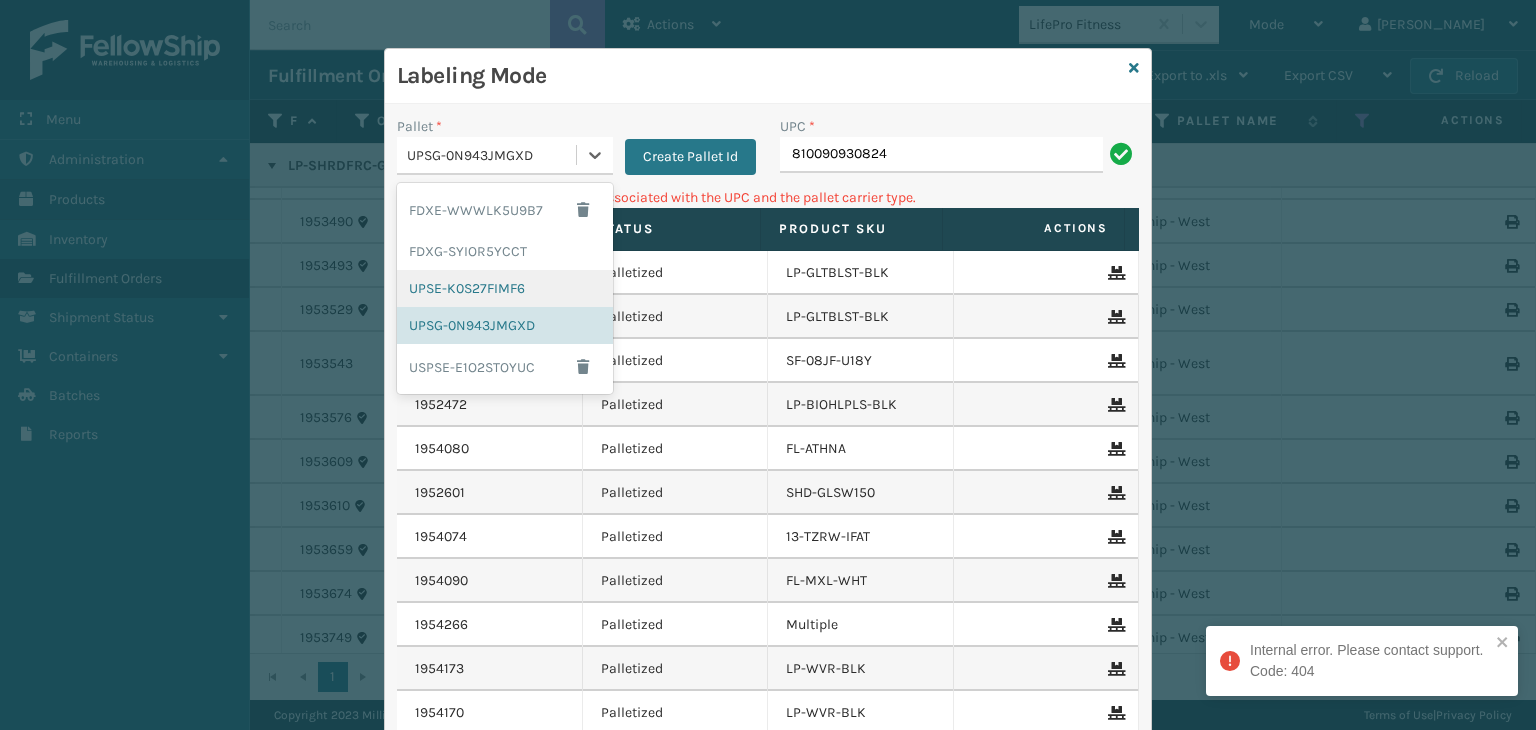 click on "UPSE-K0S27FIMF6" at bounding box center [505, 288] 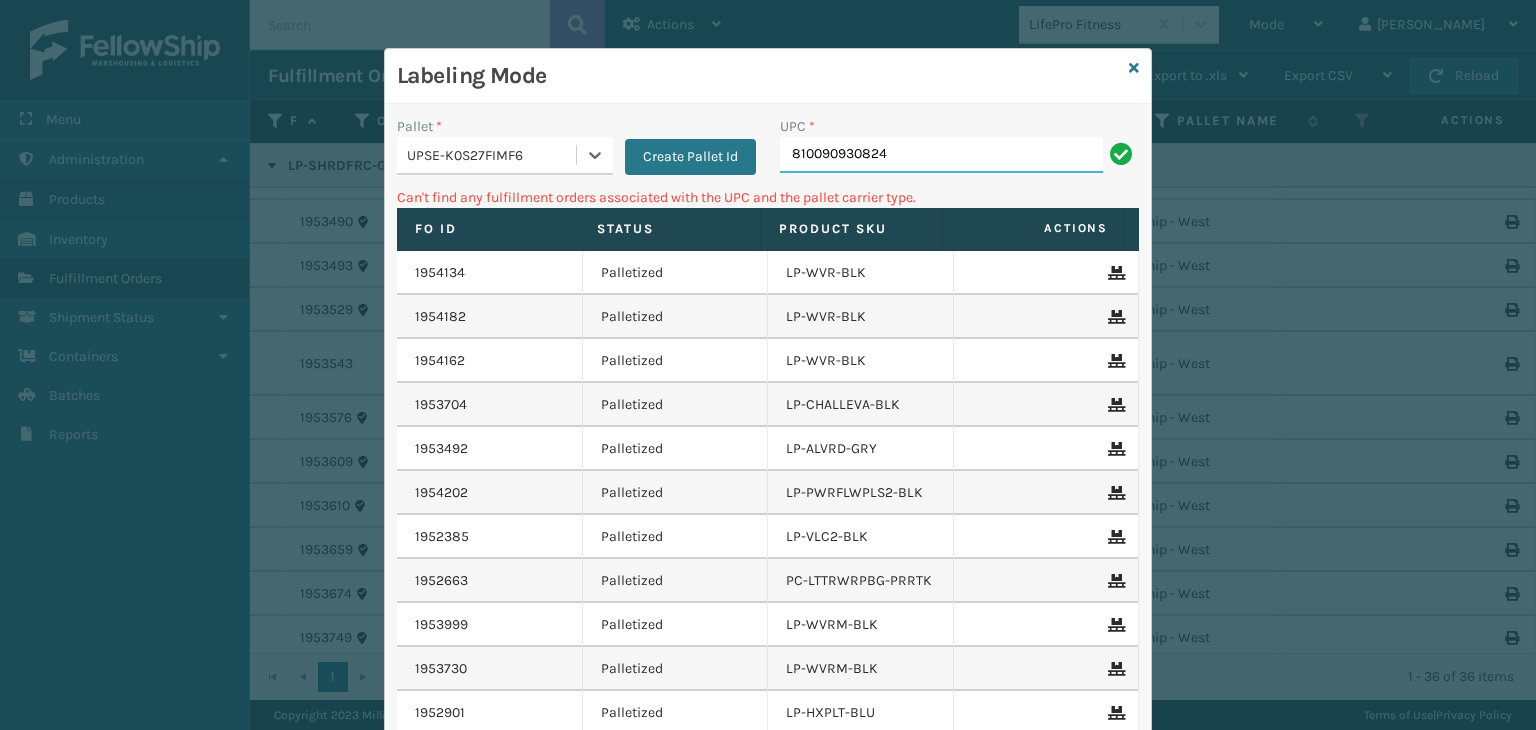 click on "810090930824" at bounding box center [941, 155] 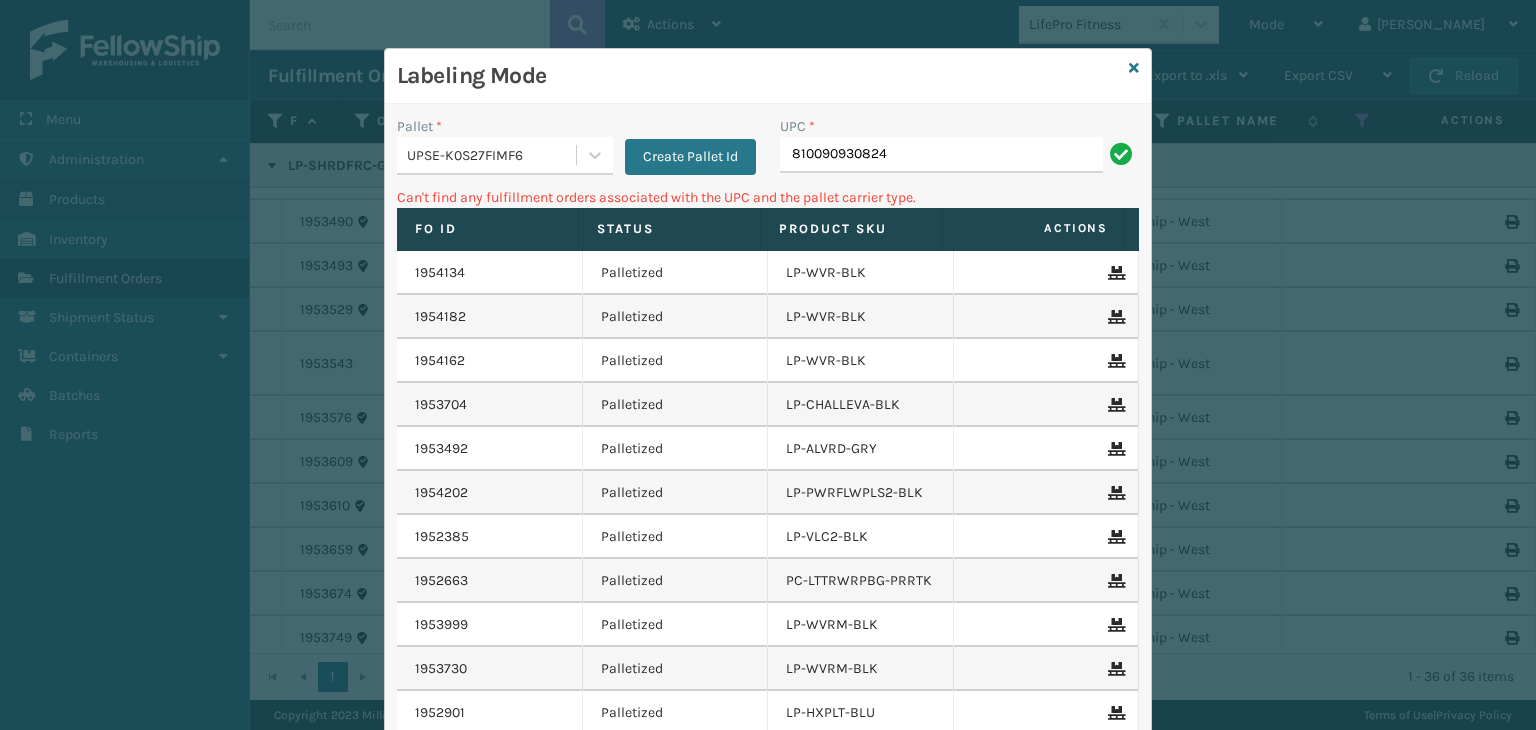 click on "UPSE-K0S27FIMF6" at bounding box center [492, 155] 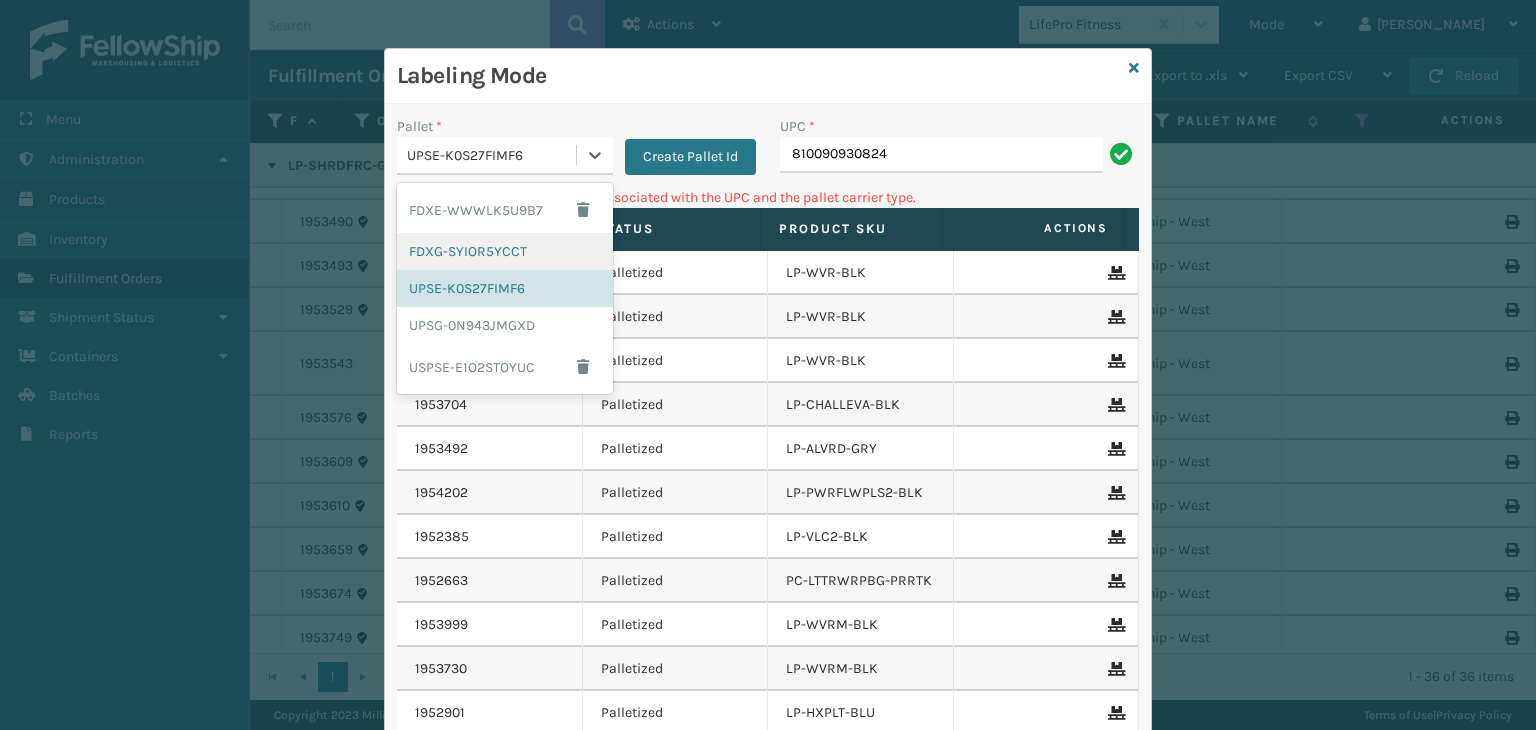 drag, startPoint x: 507, startPoint y: 241, endPoint x: 784, endPoint y: 172, distance: 285.46454 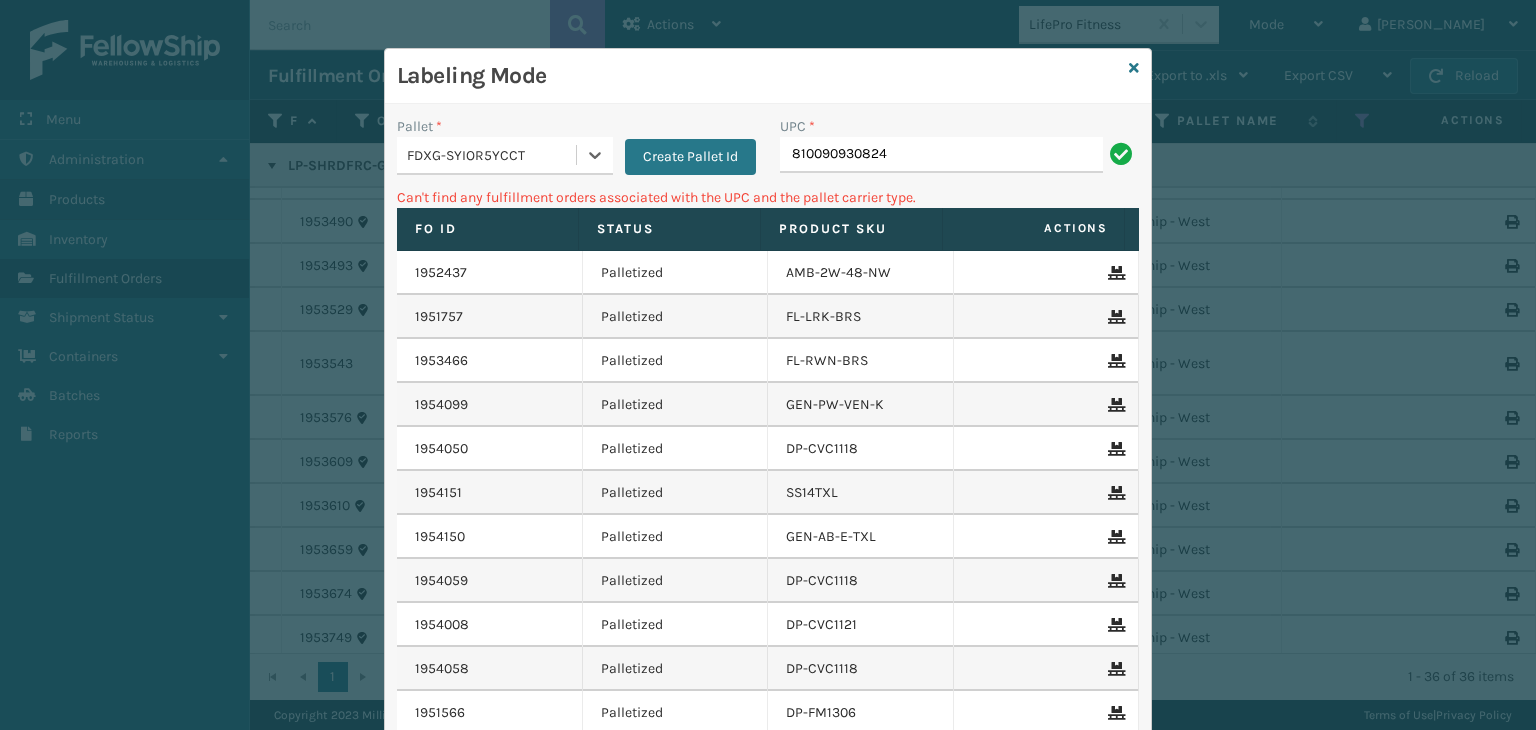 click on "UPC   * 810090930824" at bounding box center [959, 151] 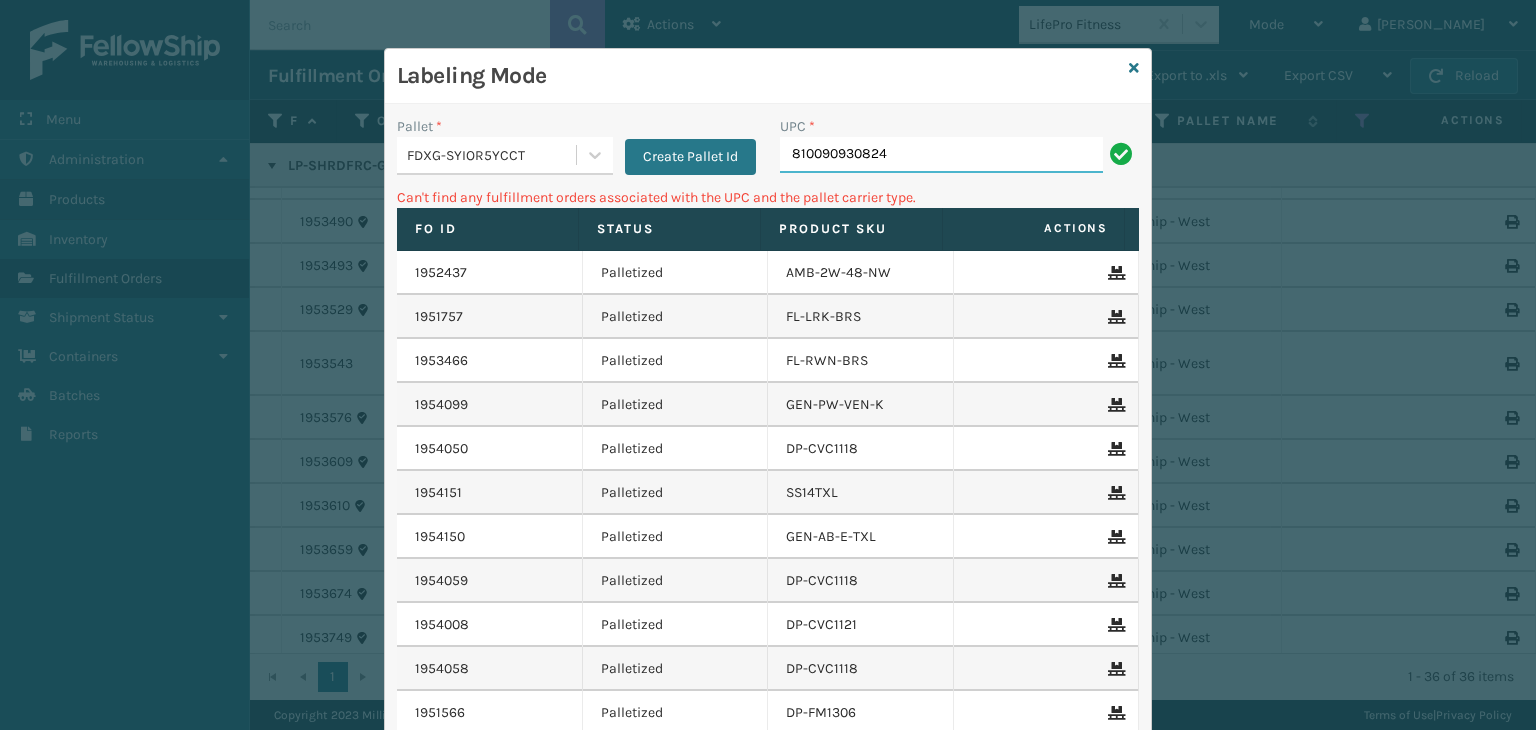 click on "810090930824" at bounding box center [941, 155] 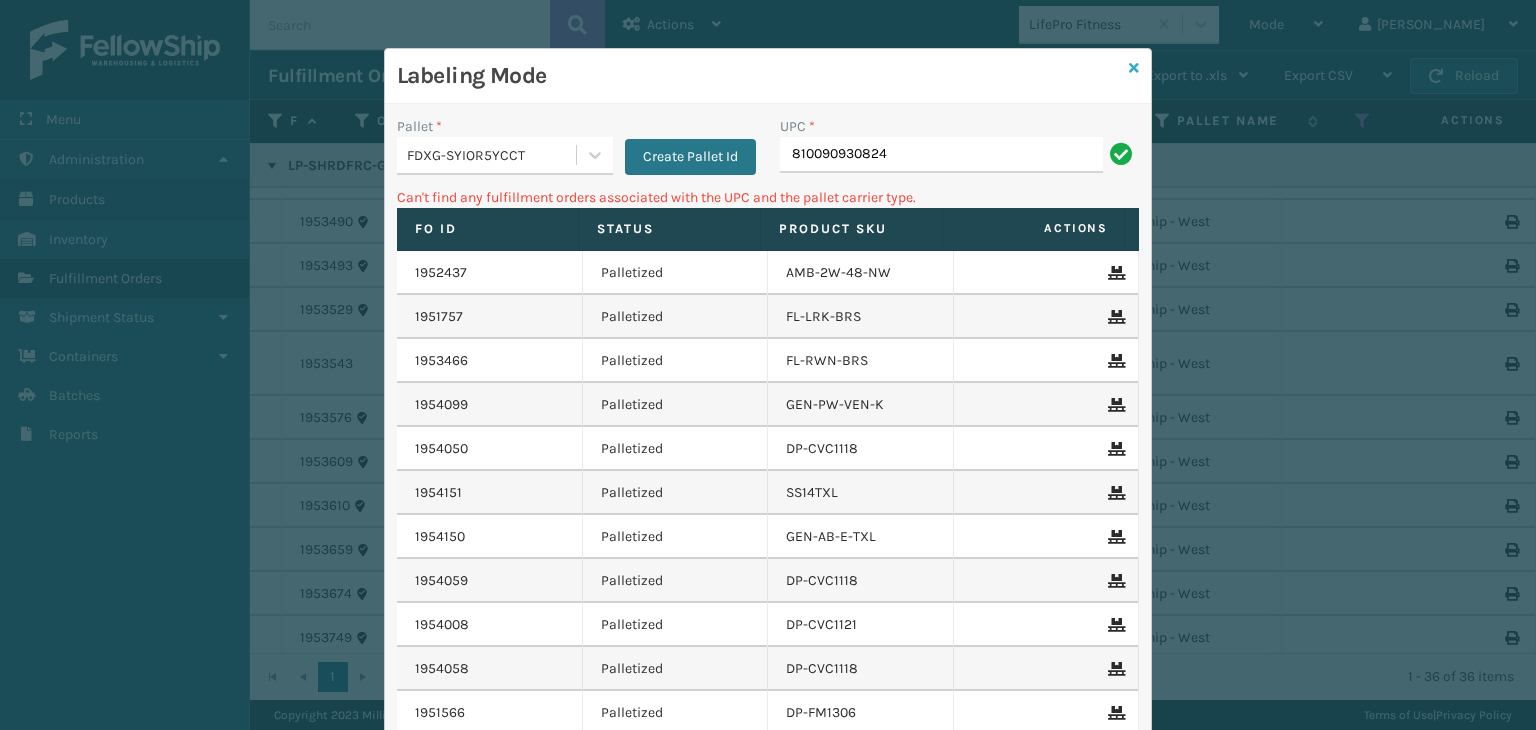 click at bounding box center [1134, 68] 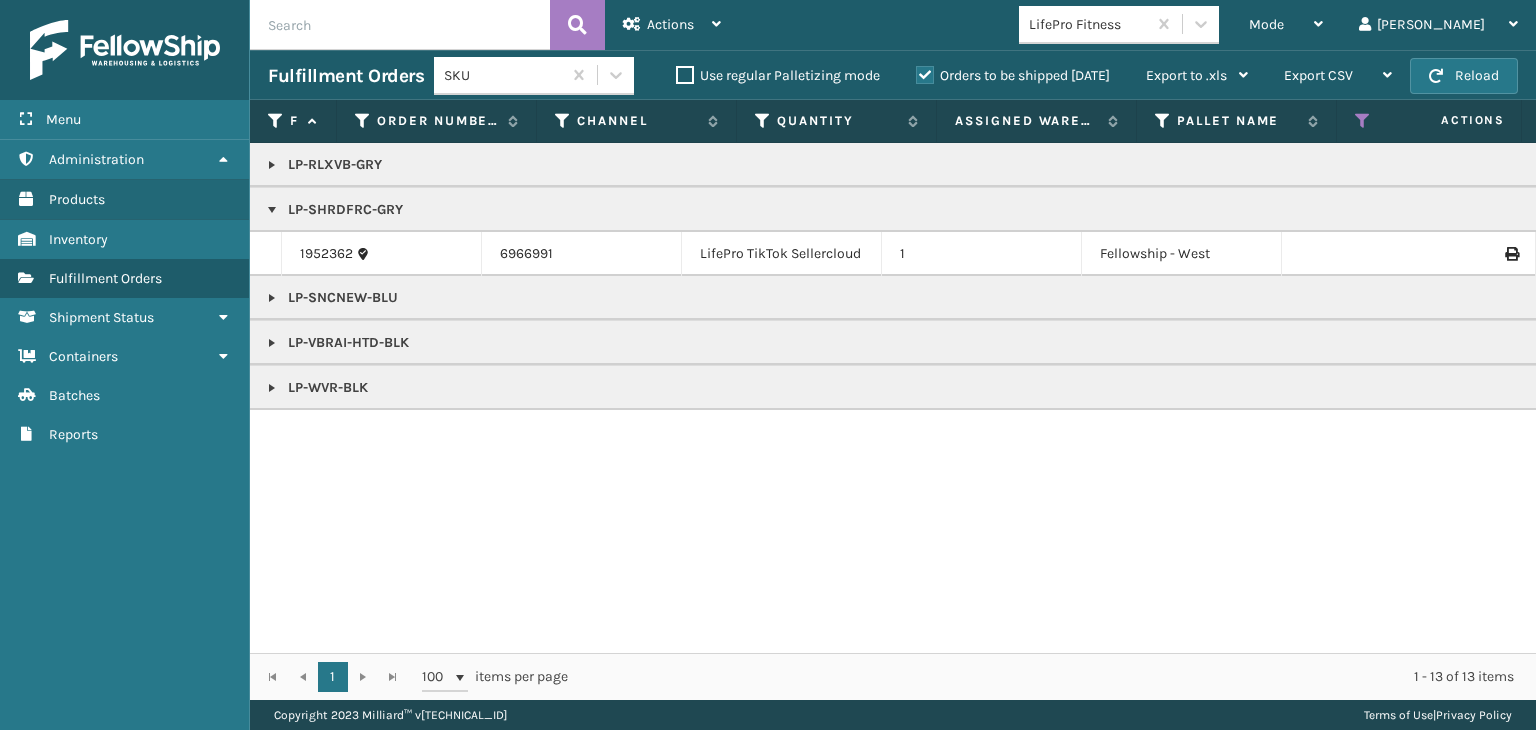 click at bounding box center (272, 298) 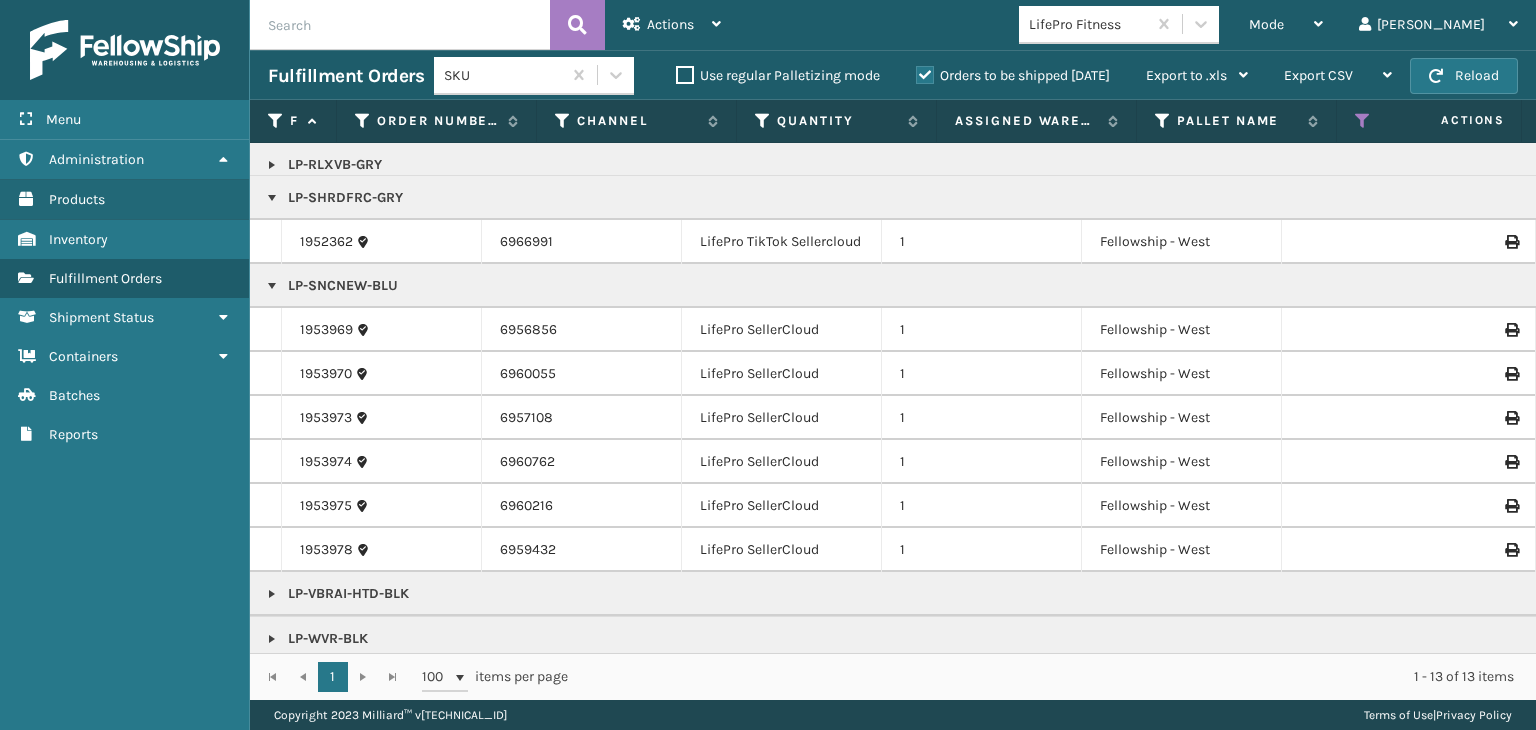 scroll, scrollTop: 0, scrollLeft: 0, axis: both 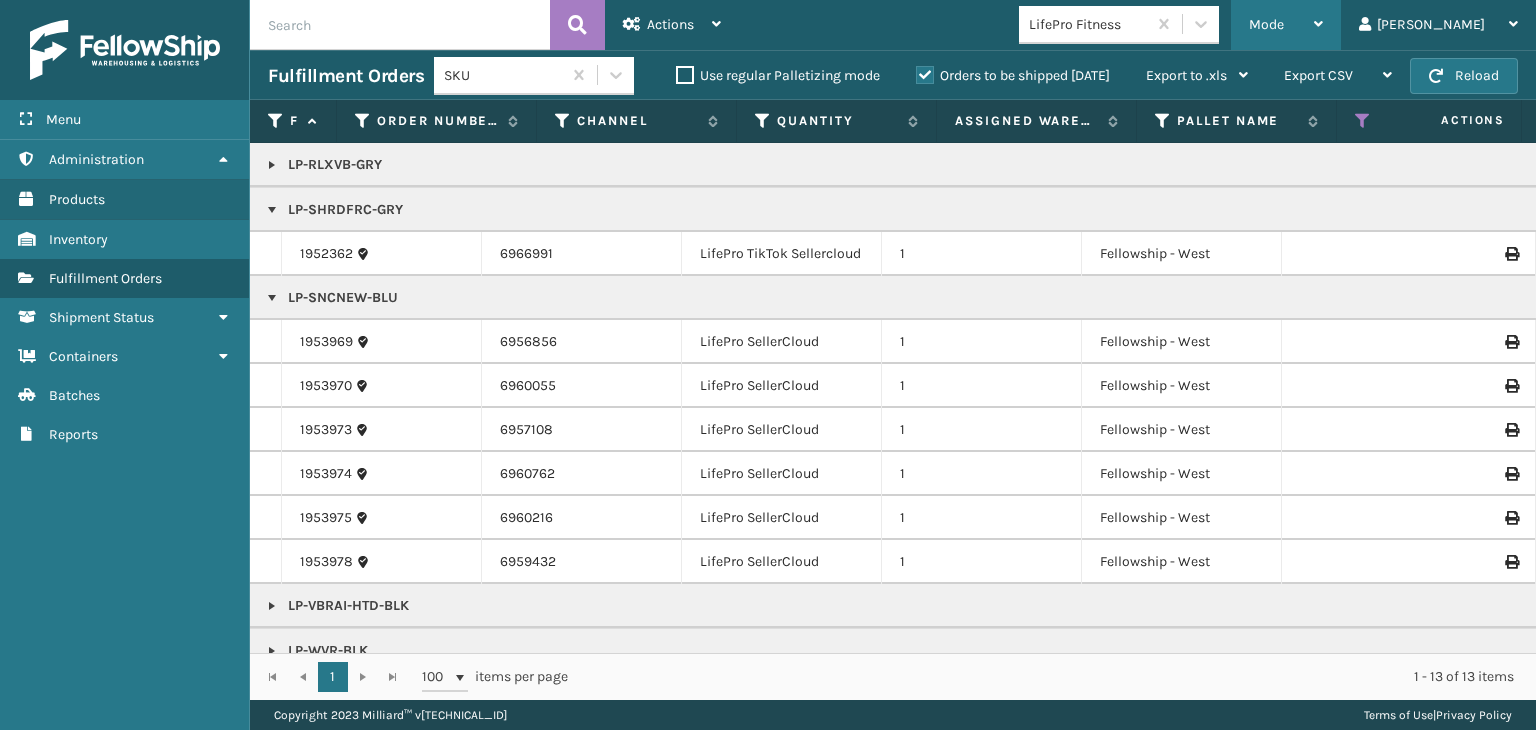 click on "Mode" at bounding box center [1266, 24] 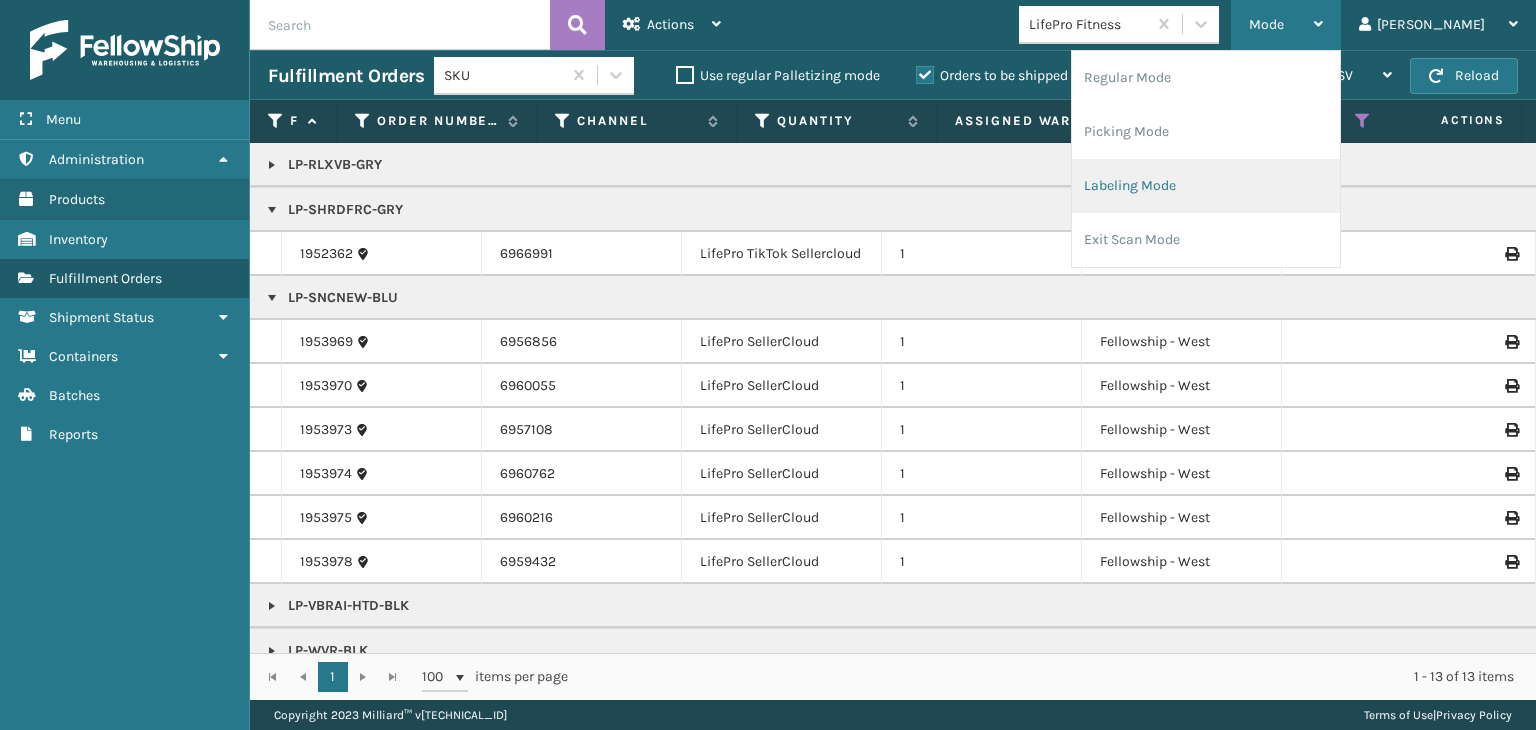 click on "Labeling Mode" at bounding box center (1206, 186) 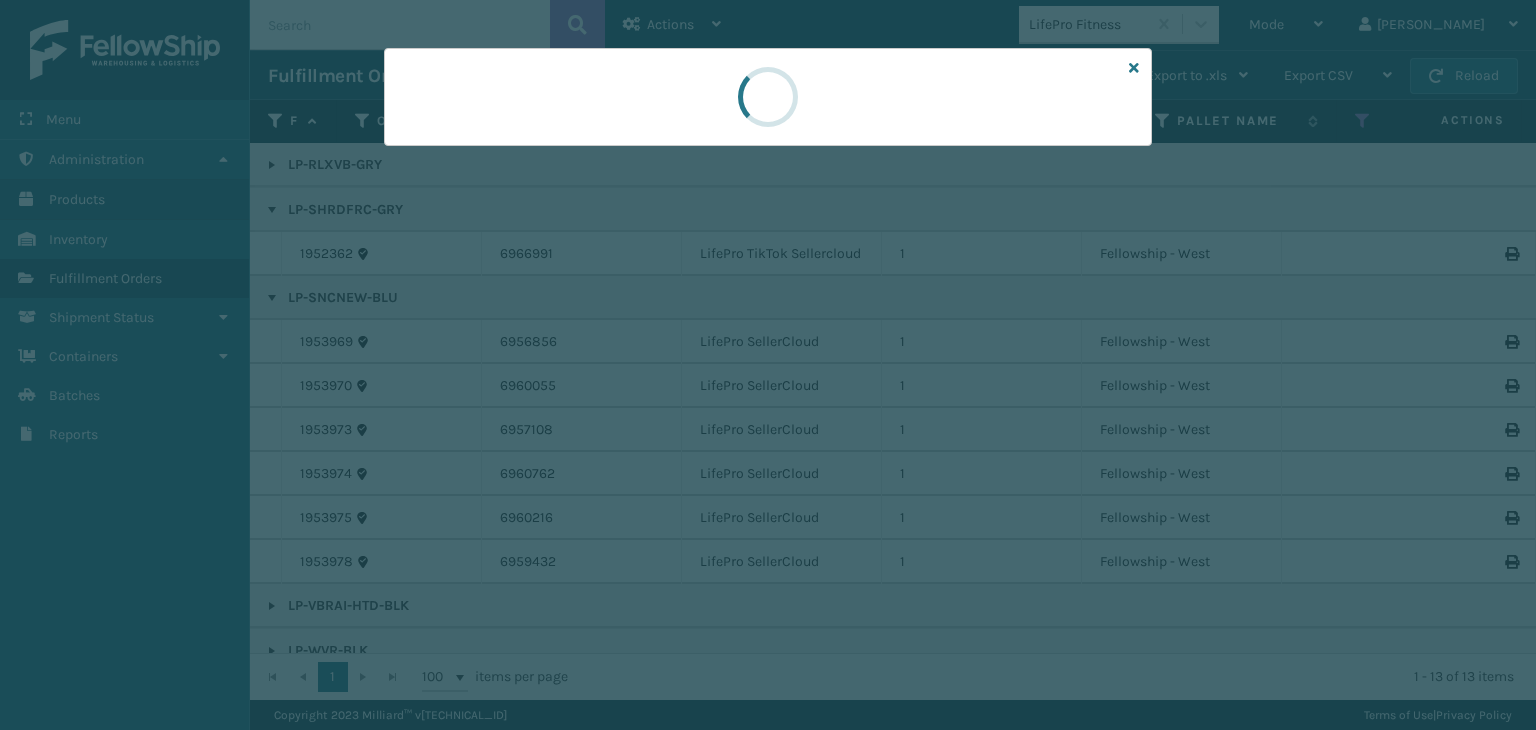 click at bounding box center (768, 365) 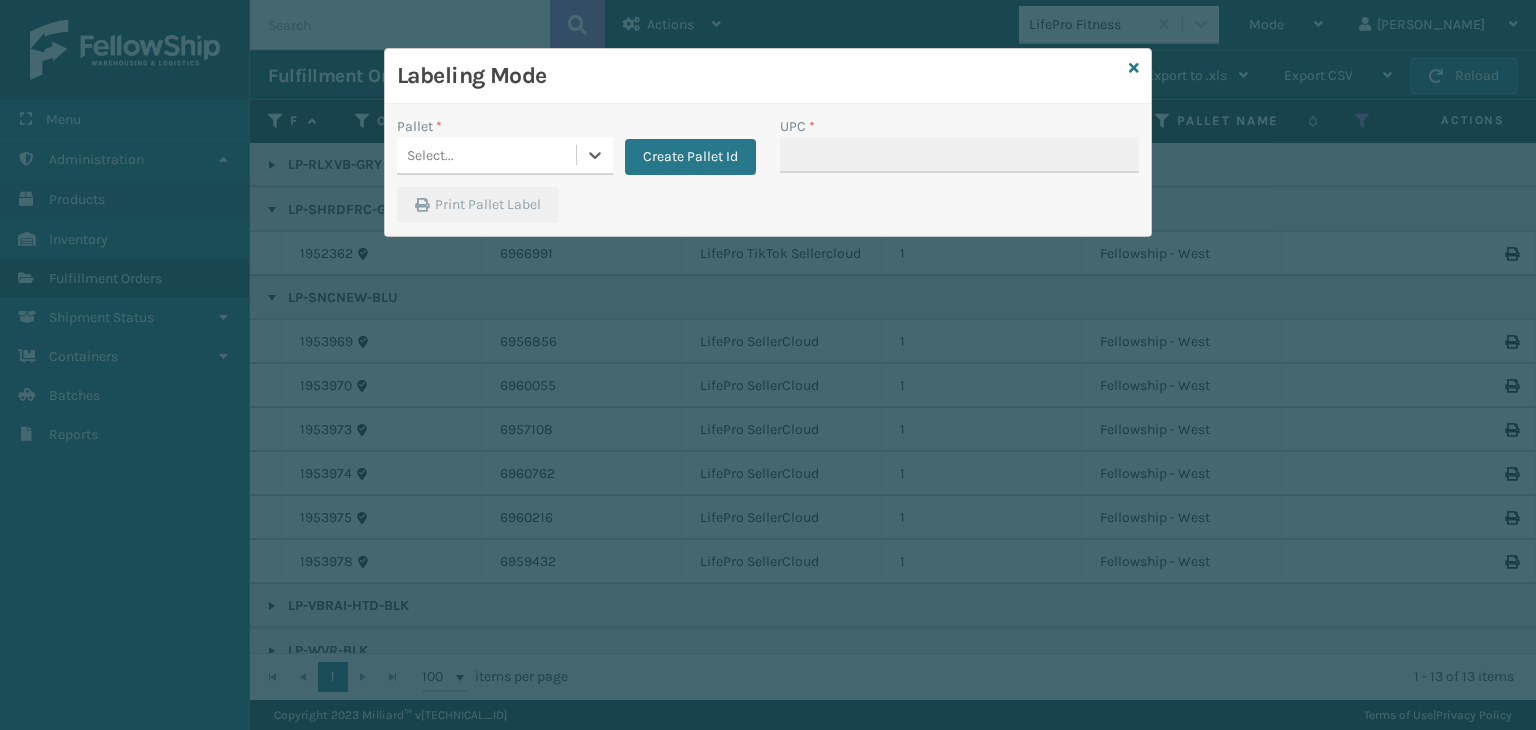 click on "Select..." at bounding box center (486, 155) 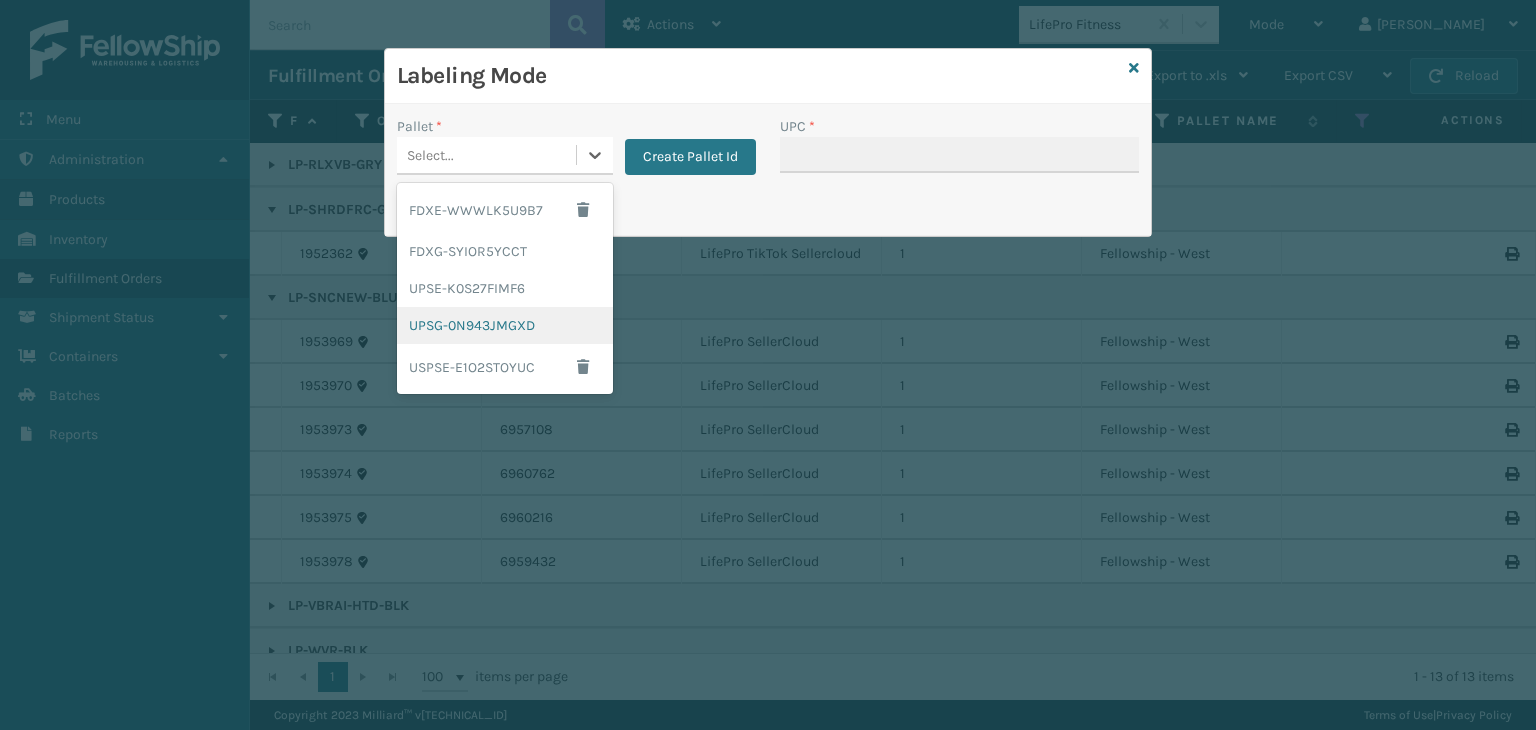 click on "UPSG-0N943JMGXD" at bounding box center [505, 325] 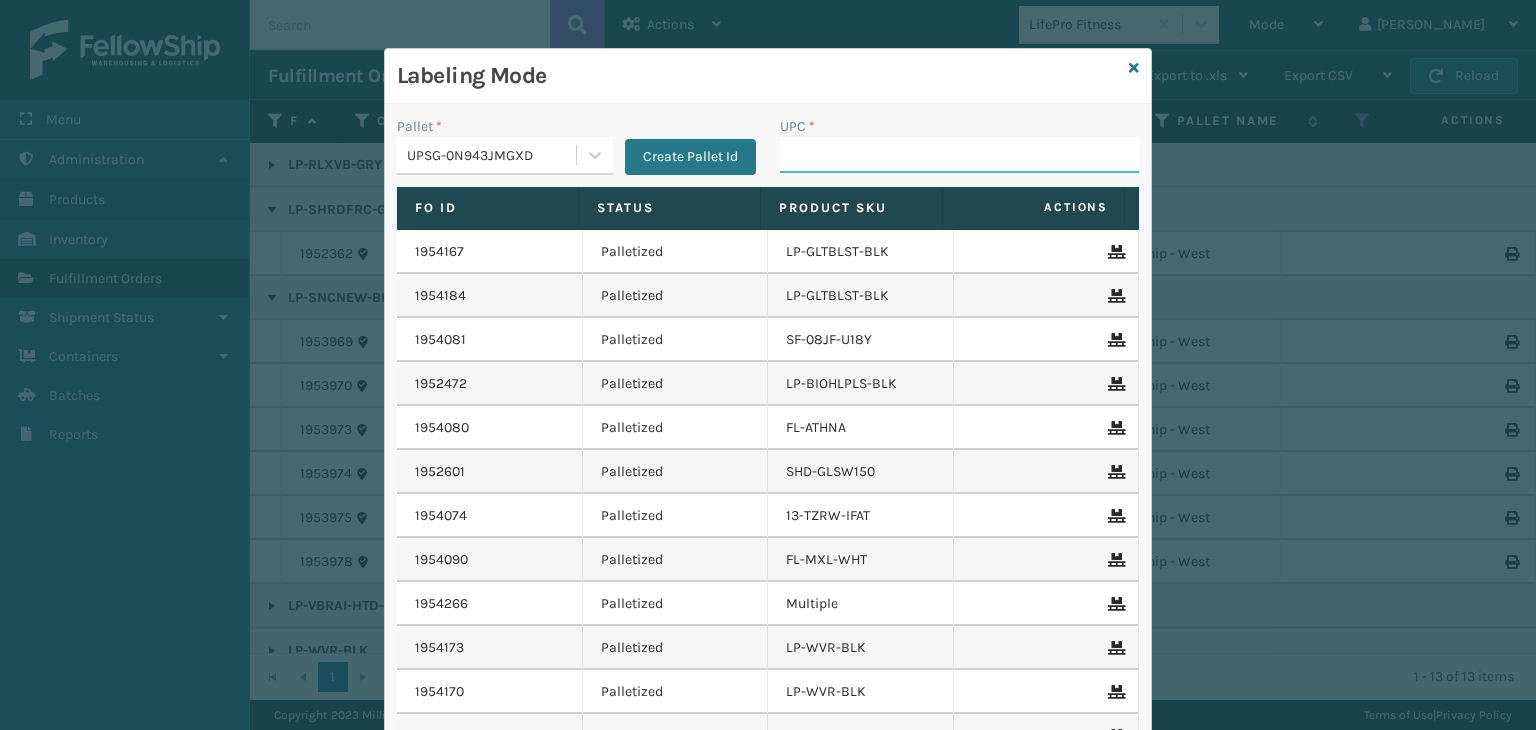 click on "UPC   *" at bounding box center (959, 155) 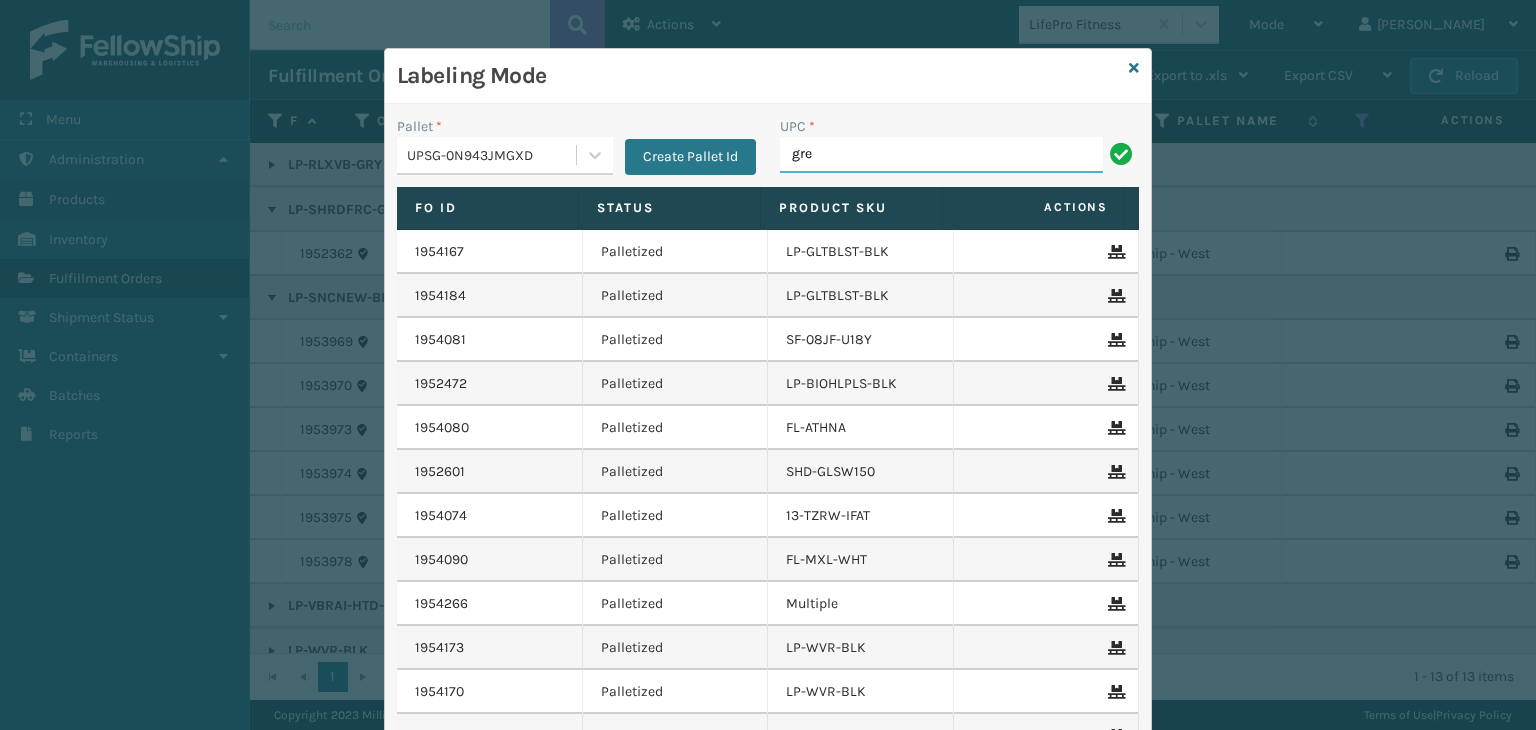 type on "Grey_Block_40_FBM" 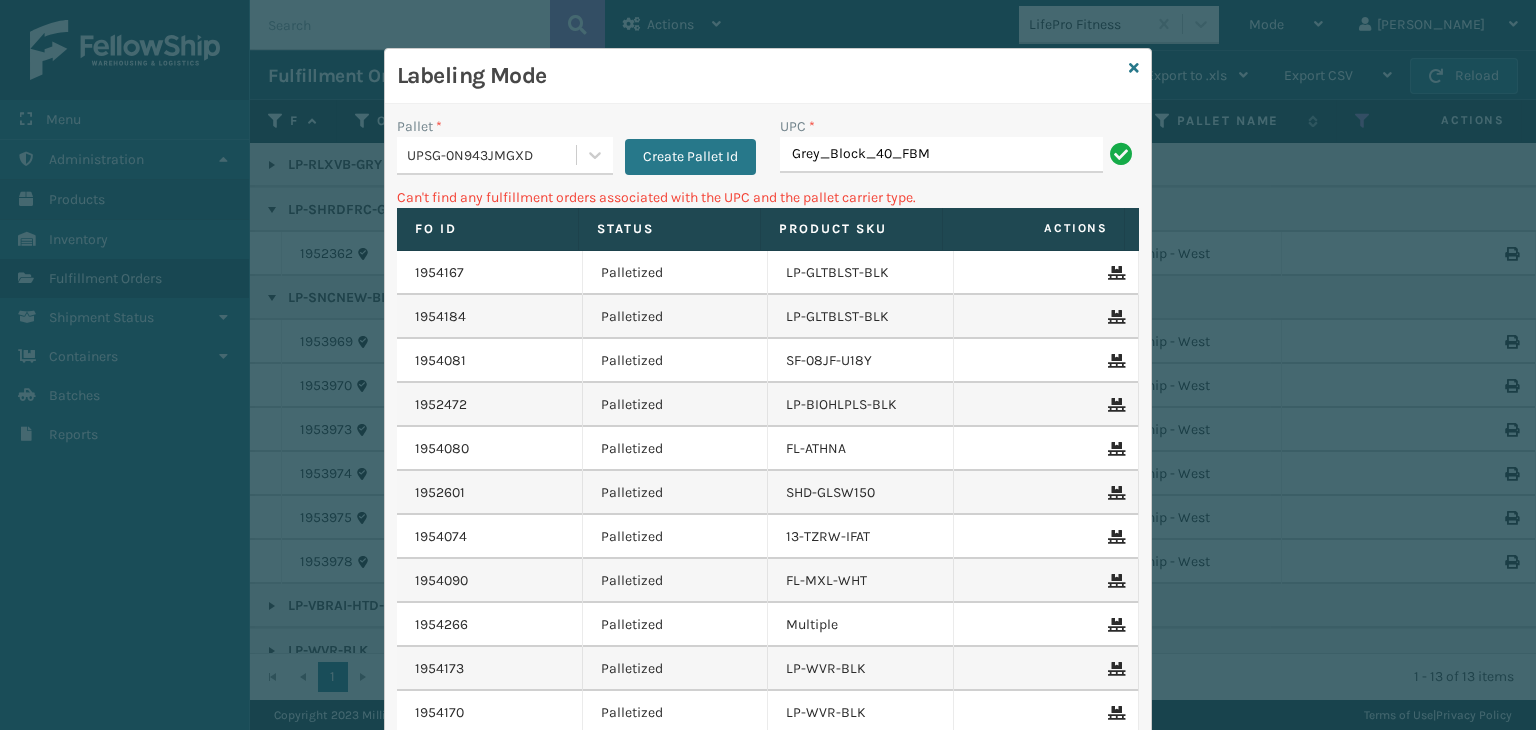 click on "Grey_Block_40_FBM" at bounding box center (941, 155) 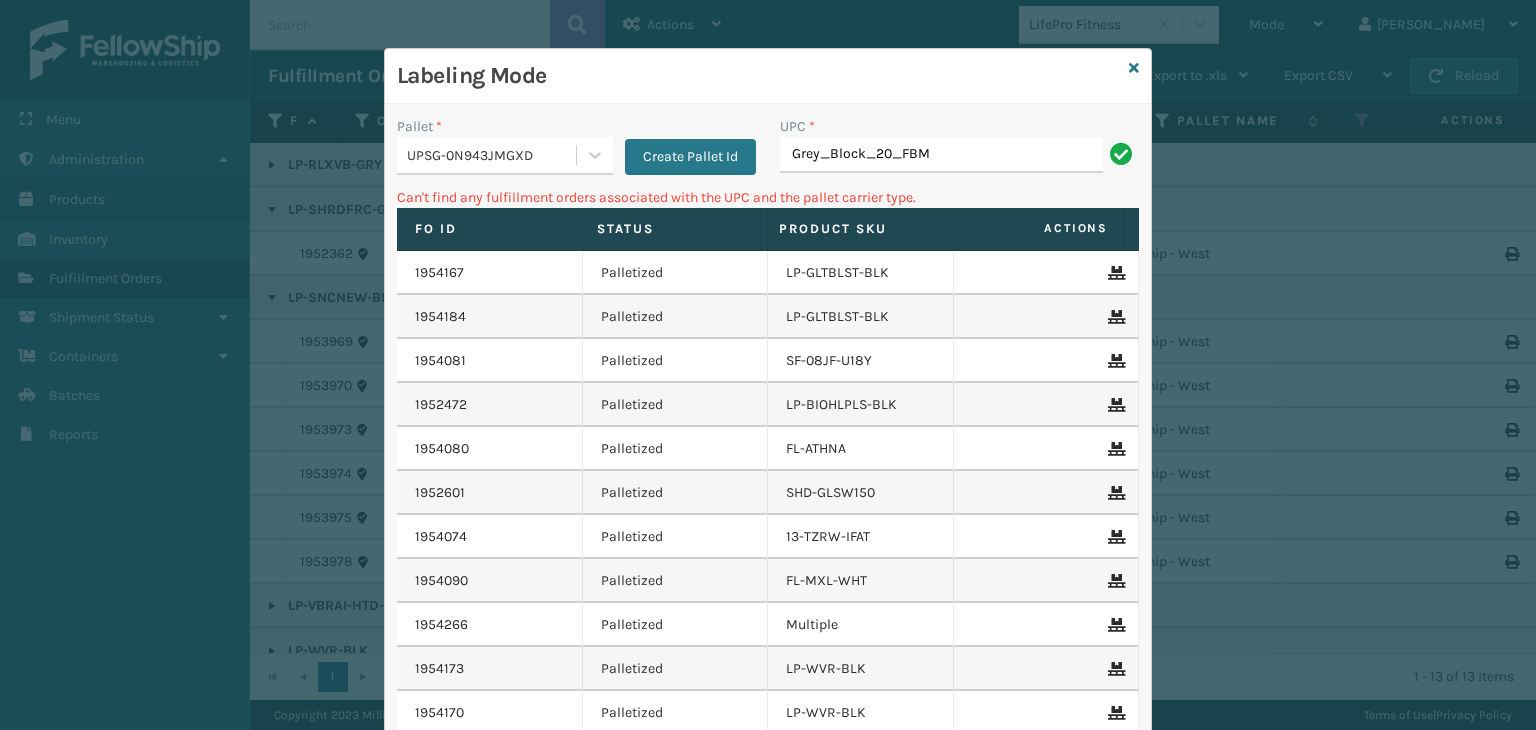 type on "Grey_Block_20_FBM" 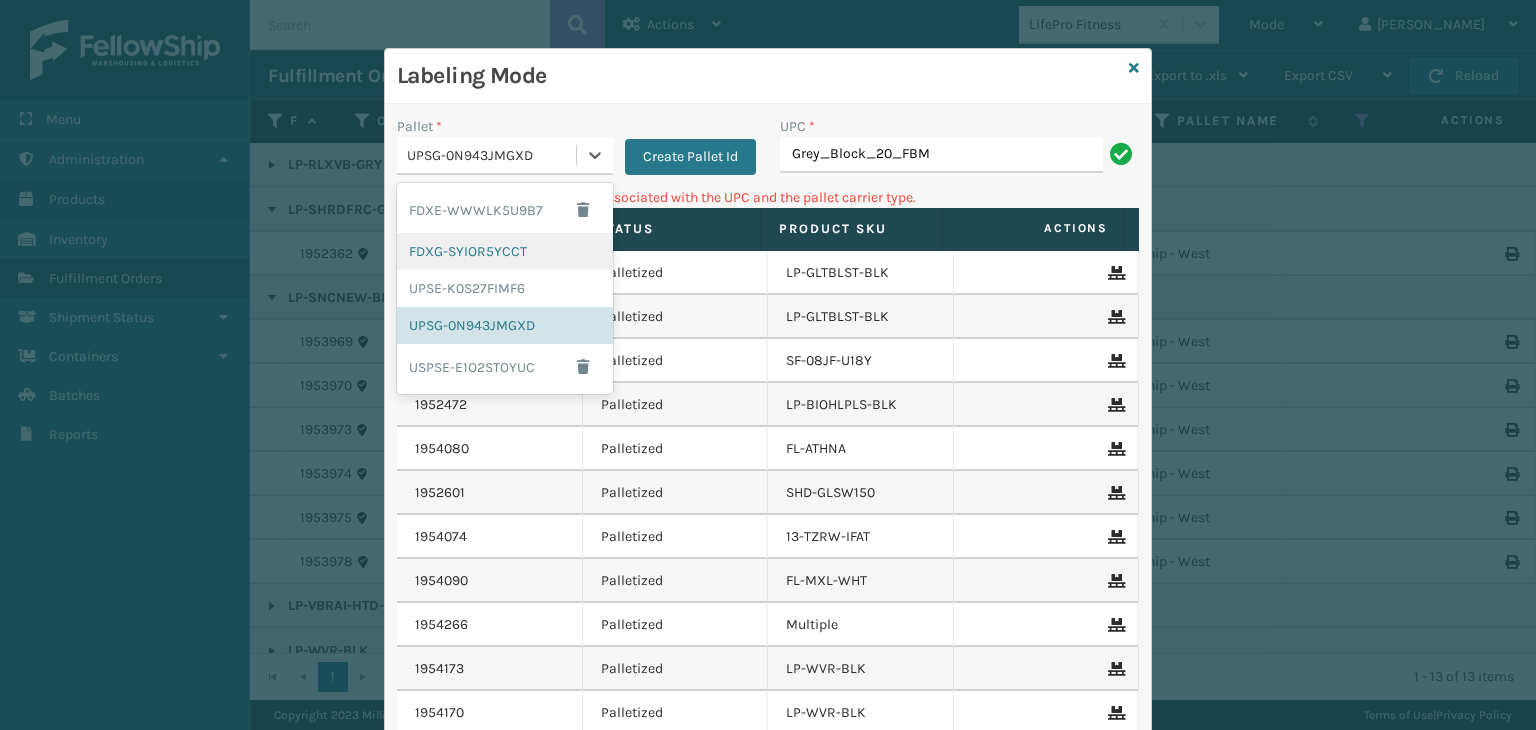 click on "FDXG-SYIOR5YCCT" at bounding box center (505, 251) 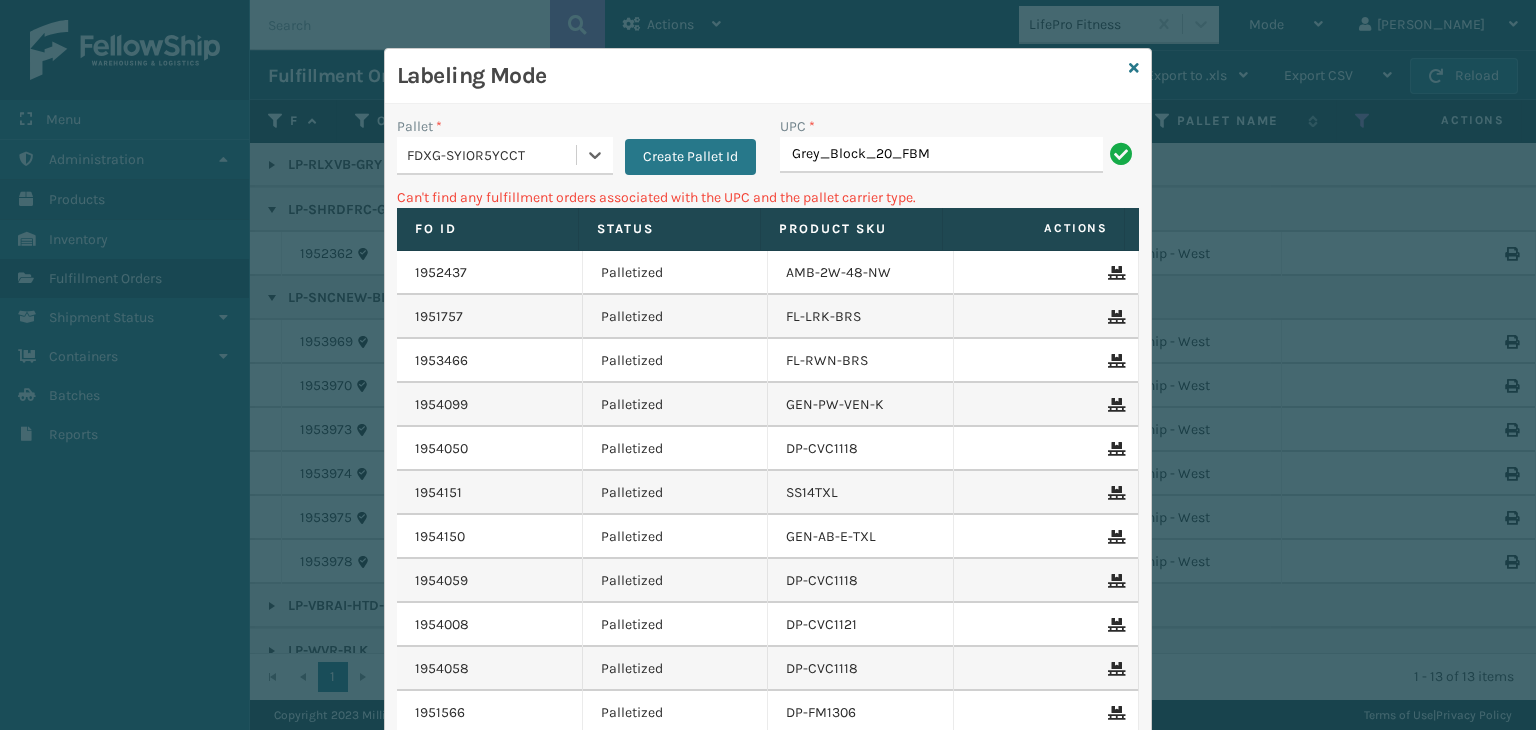click on "UPC   * Grey_Block_20_FBM" at bounding box center [959, 151] 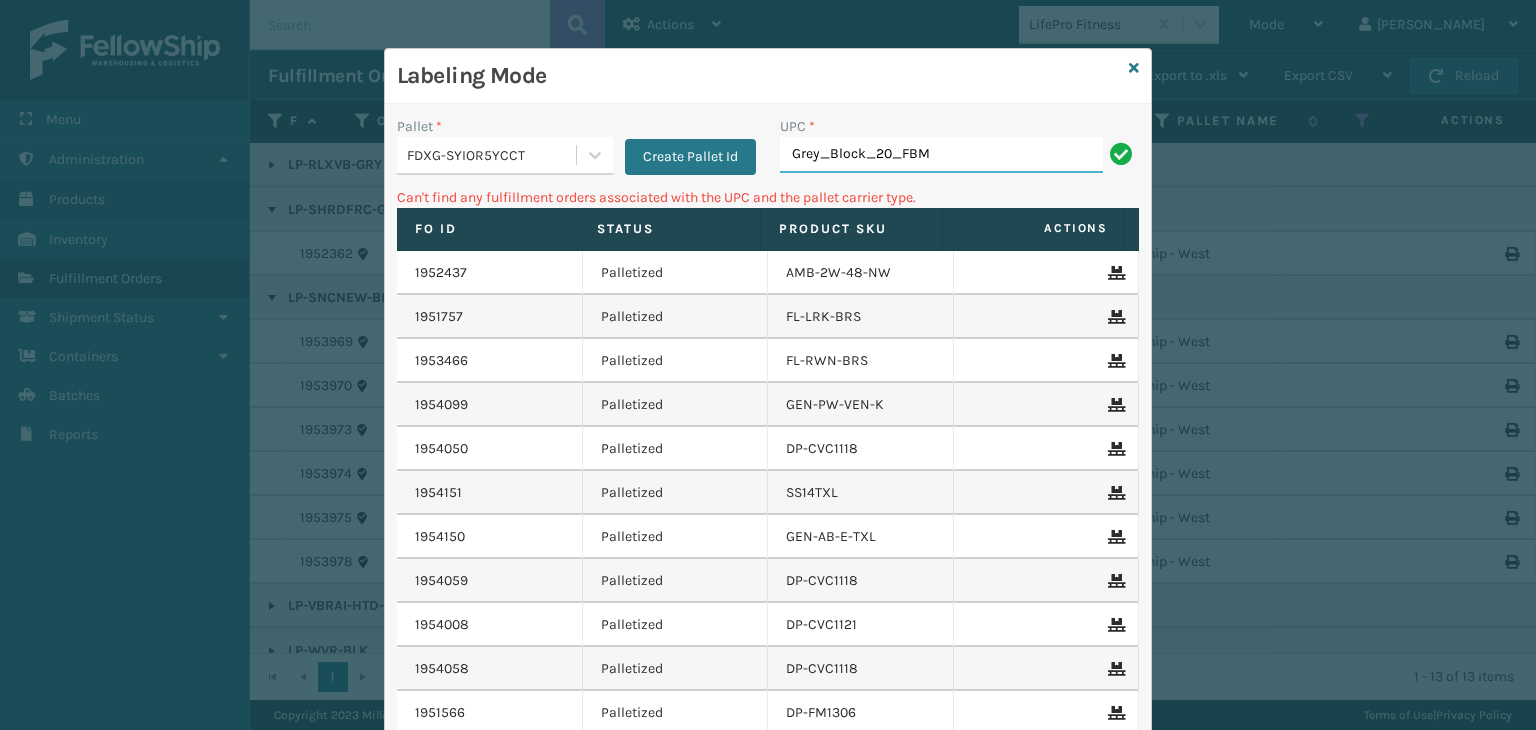 click on "Grey_Block_20_FBM" at bounding box center [941, 155] 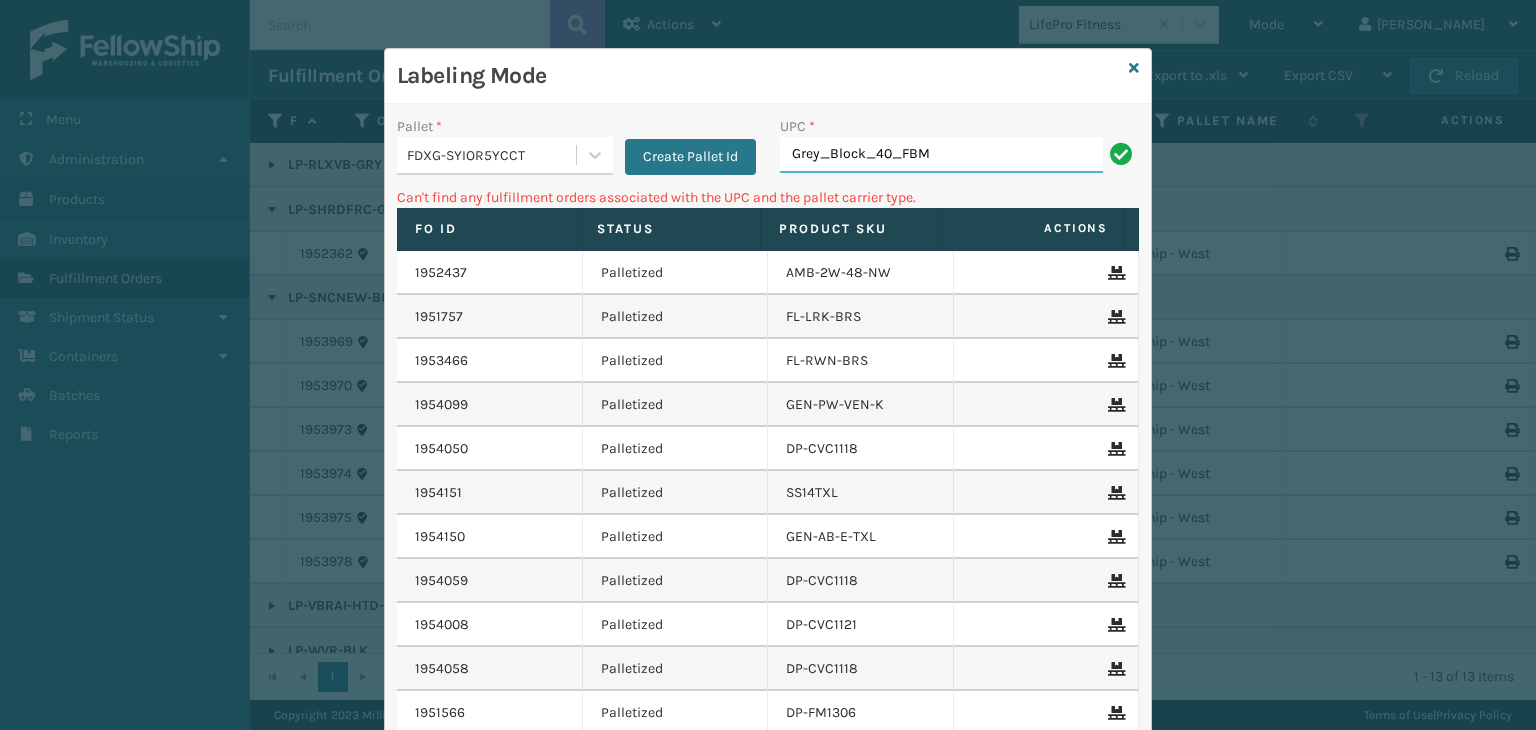 type on "Grey_Block_40_FBM" 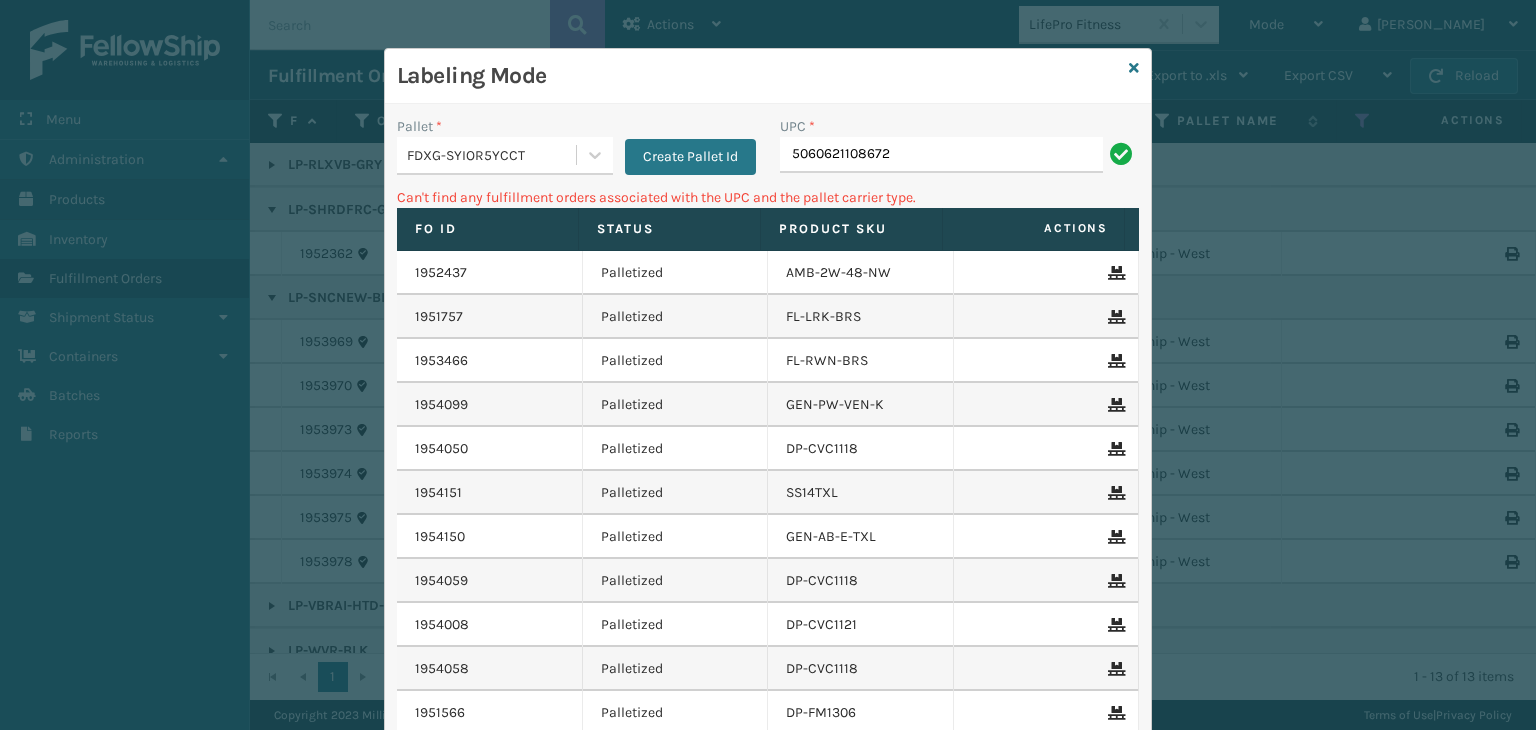 click on "5060621108672" at bounding box center [941, 155] 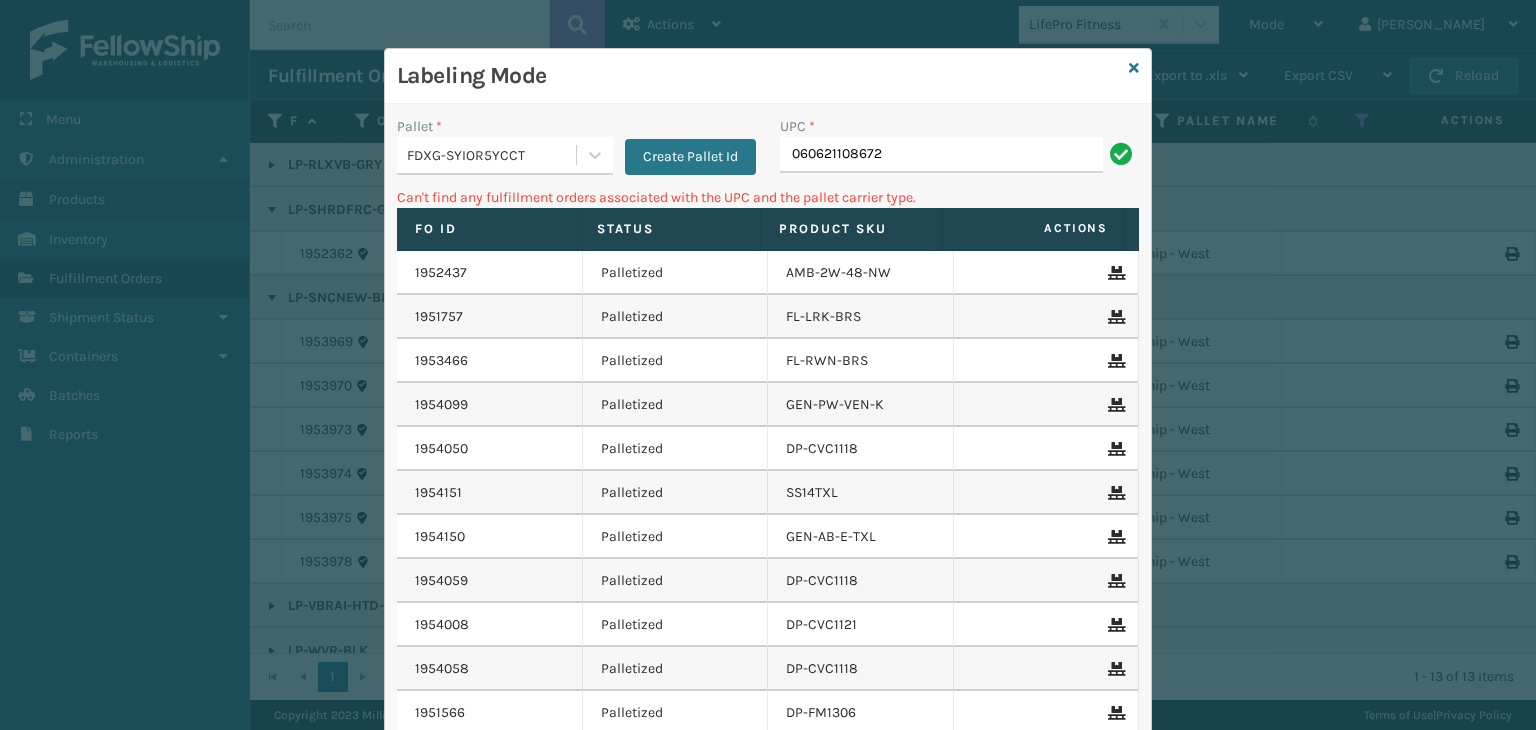 type on "060621108672" 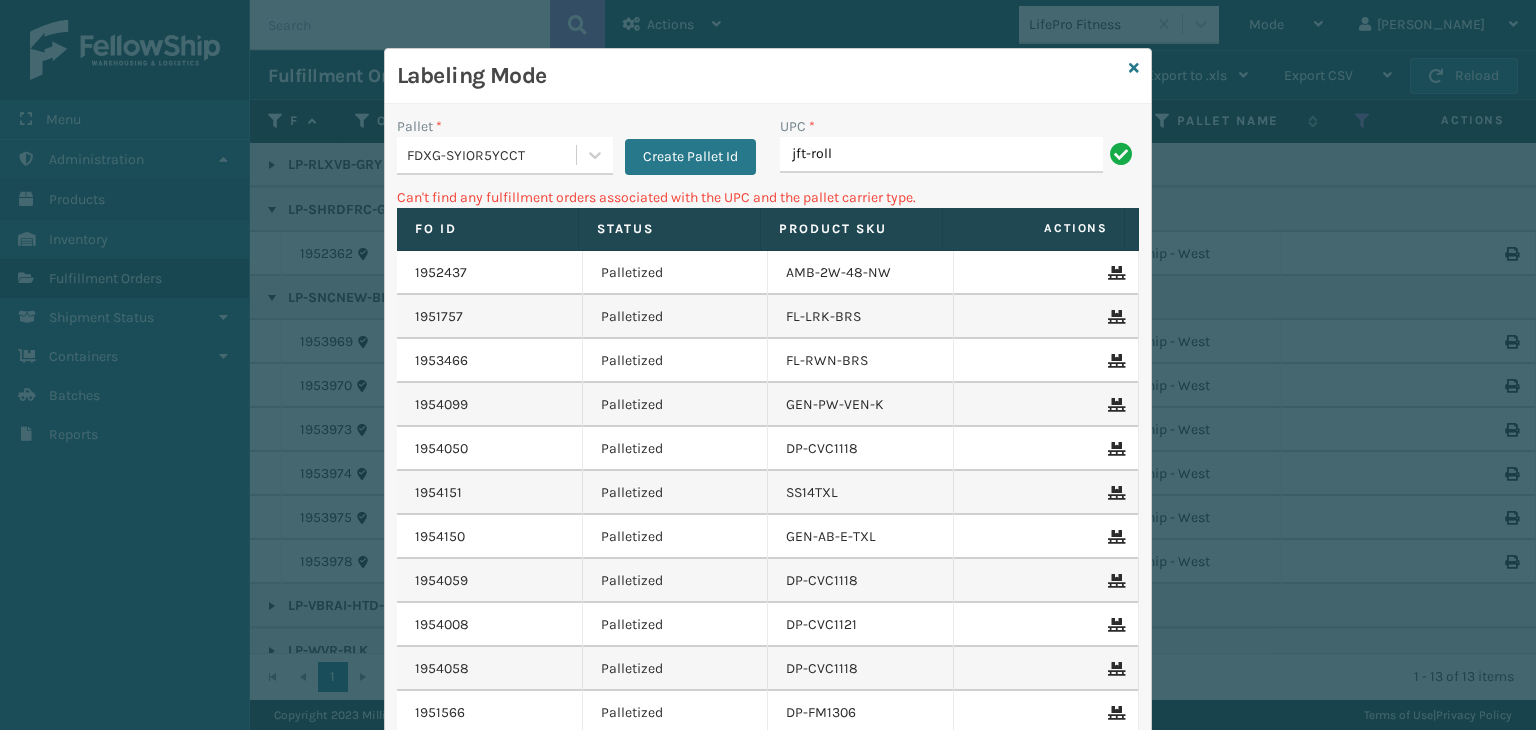 type on "jft-roll" 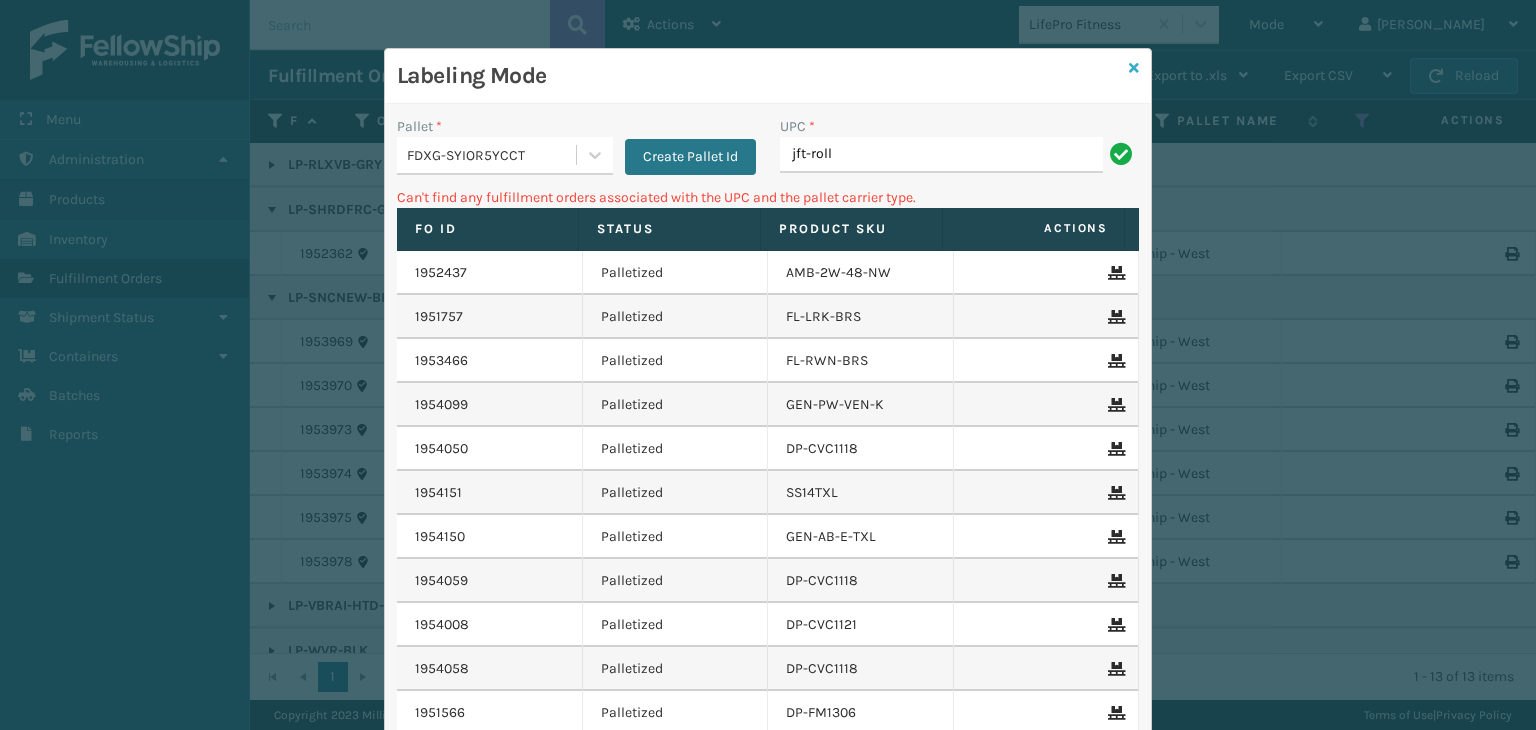 click at bounding box center (1134, 68) 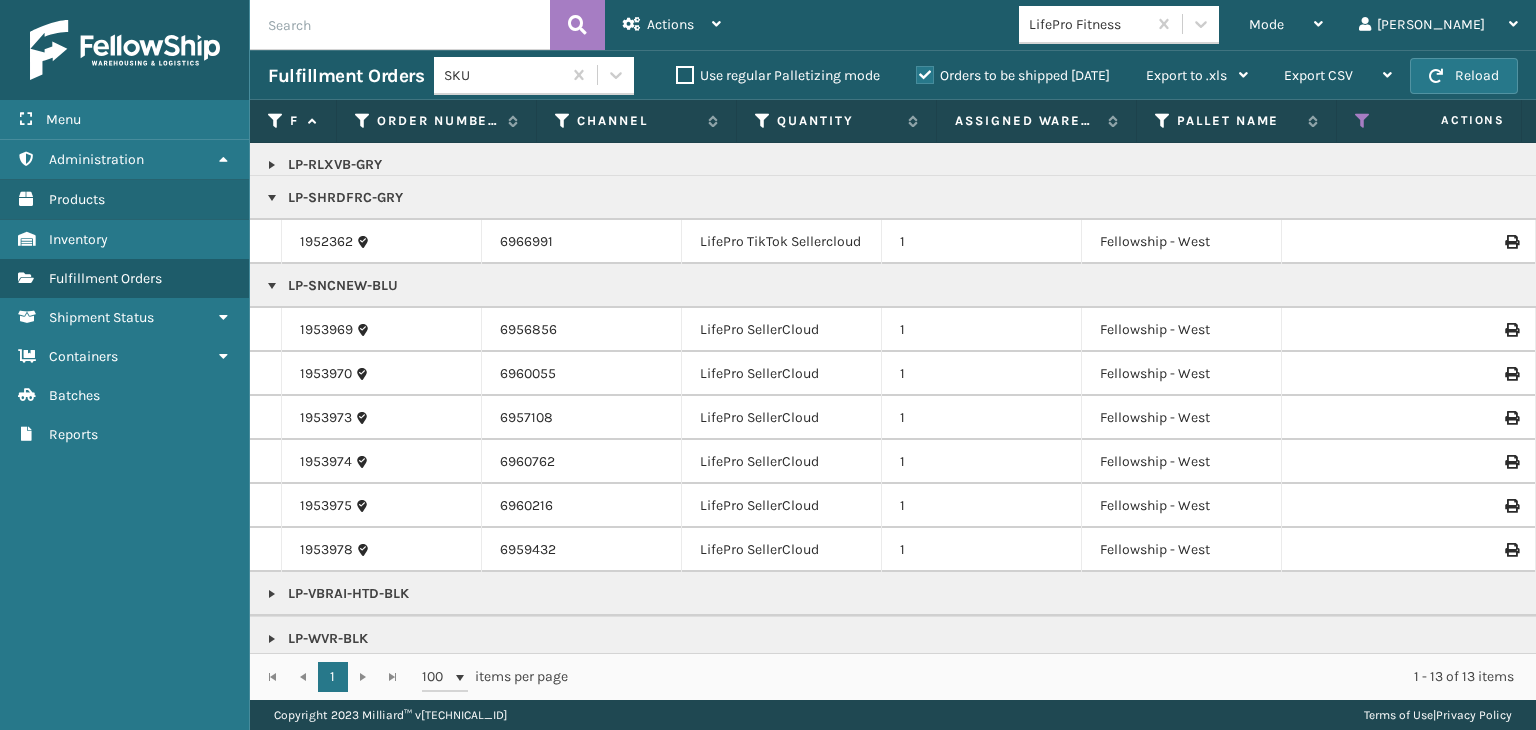 scroll, scrollTop: 0, scrollLeft: 0, axis: both 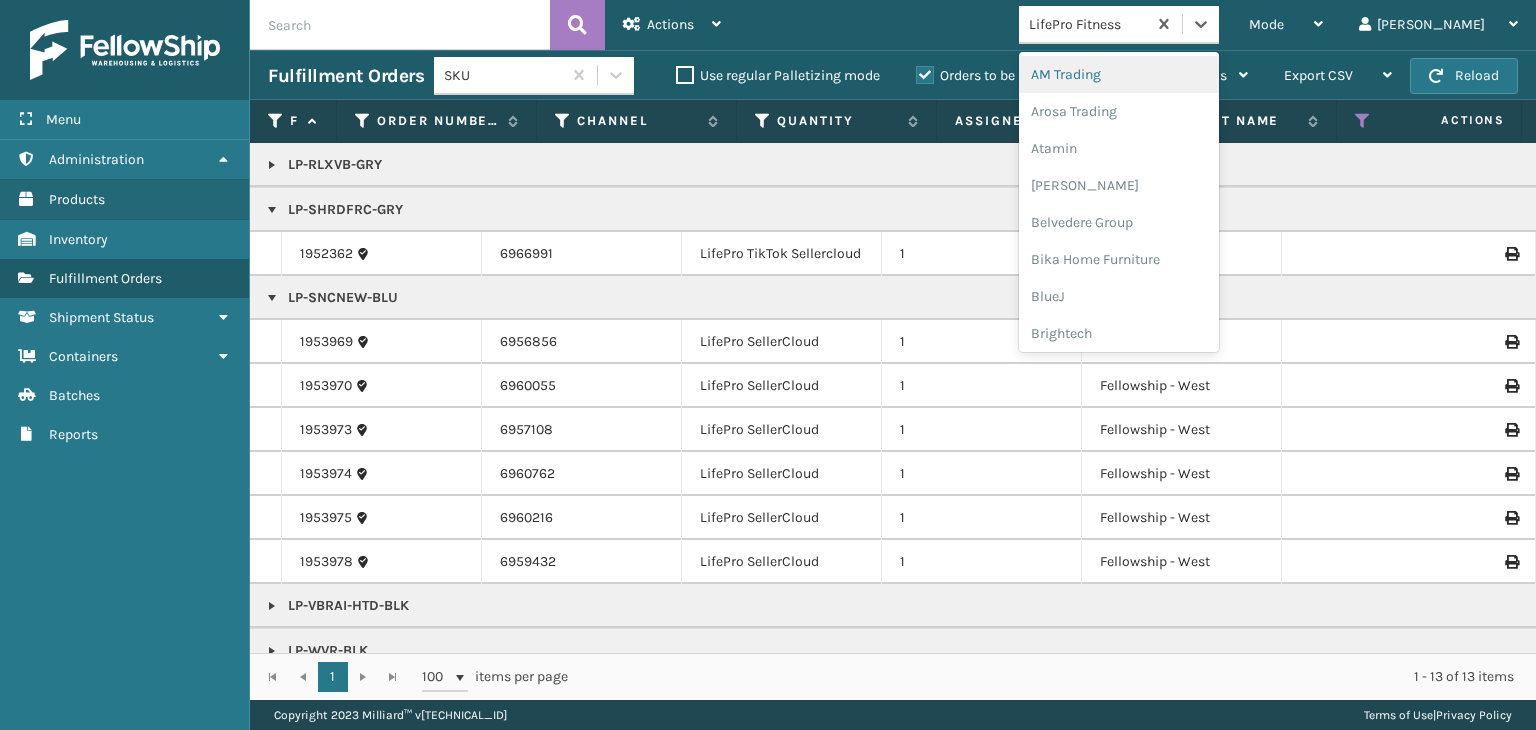 click on "LifePro Fitness" at bounding box center (1088, 24) 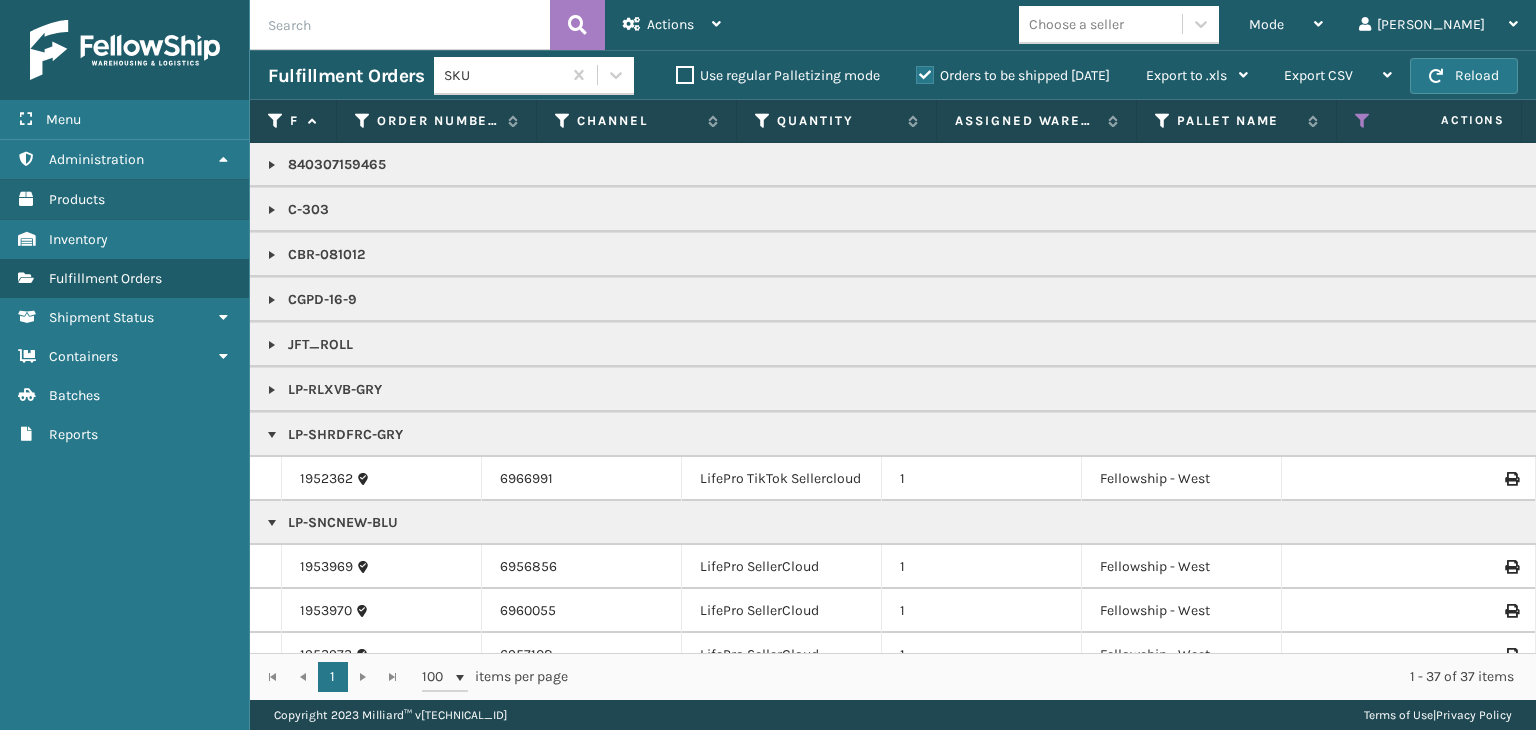 click on "Choose a seller" at bounding box center [1076, 24] 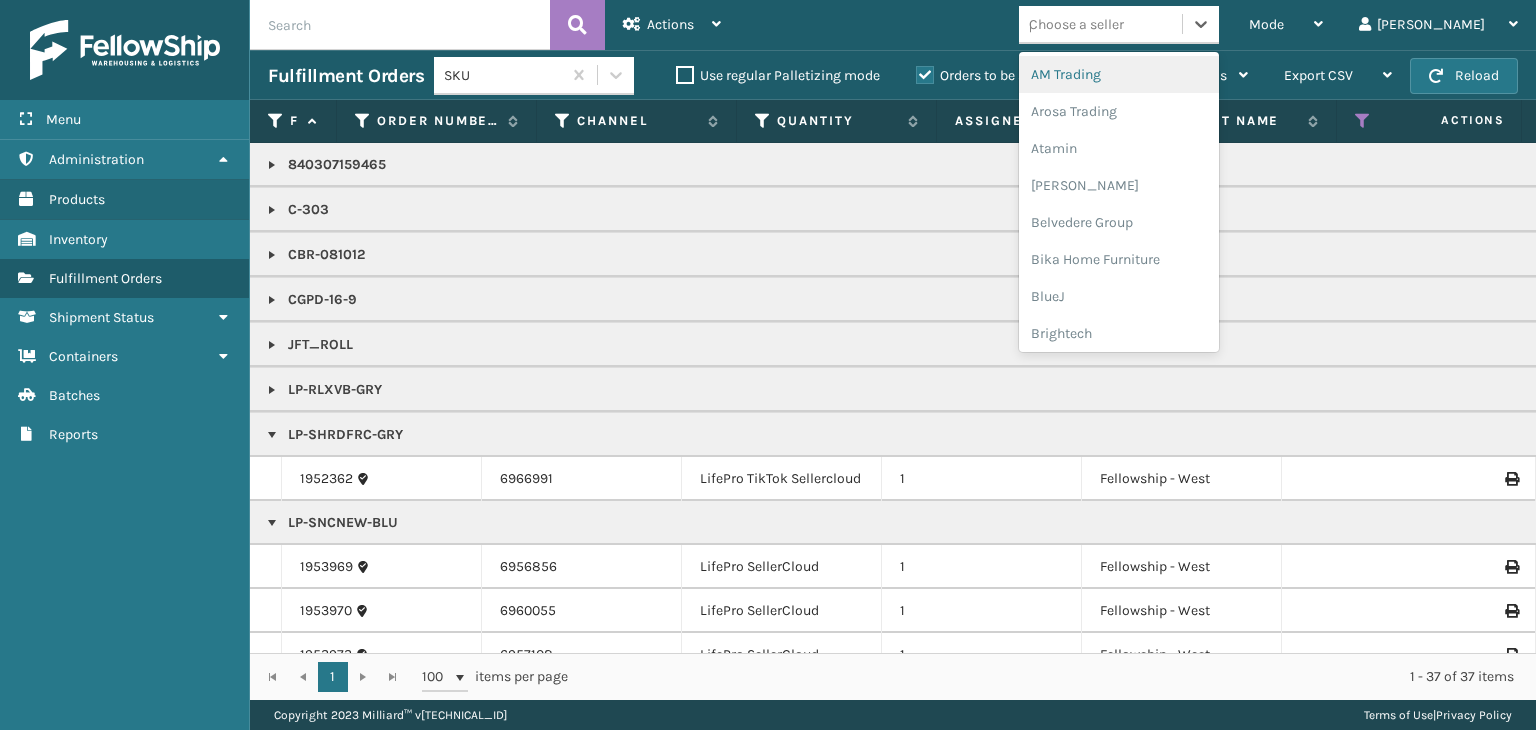 type on "pl" 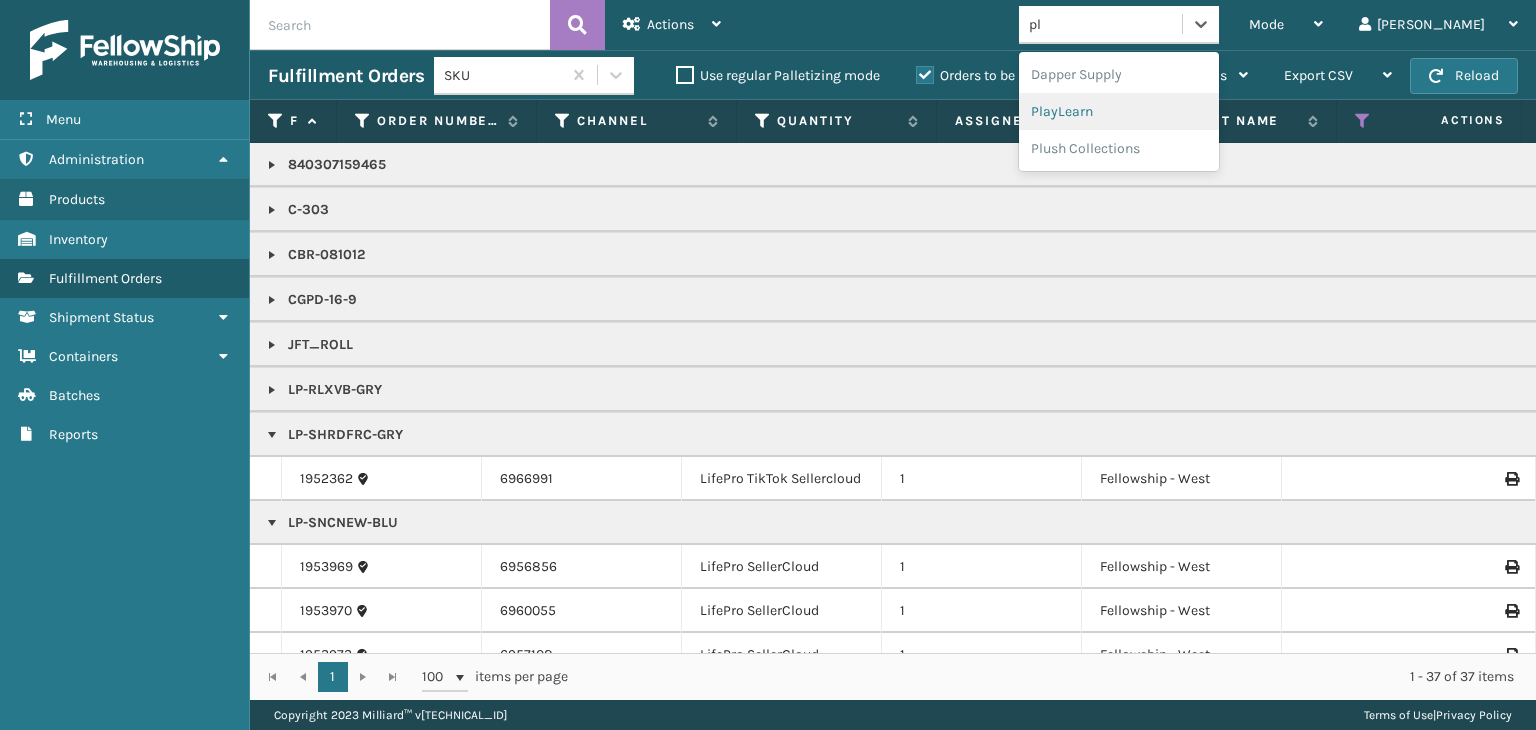 click on "PlayLearn" at bounding box center (1119, 111) 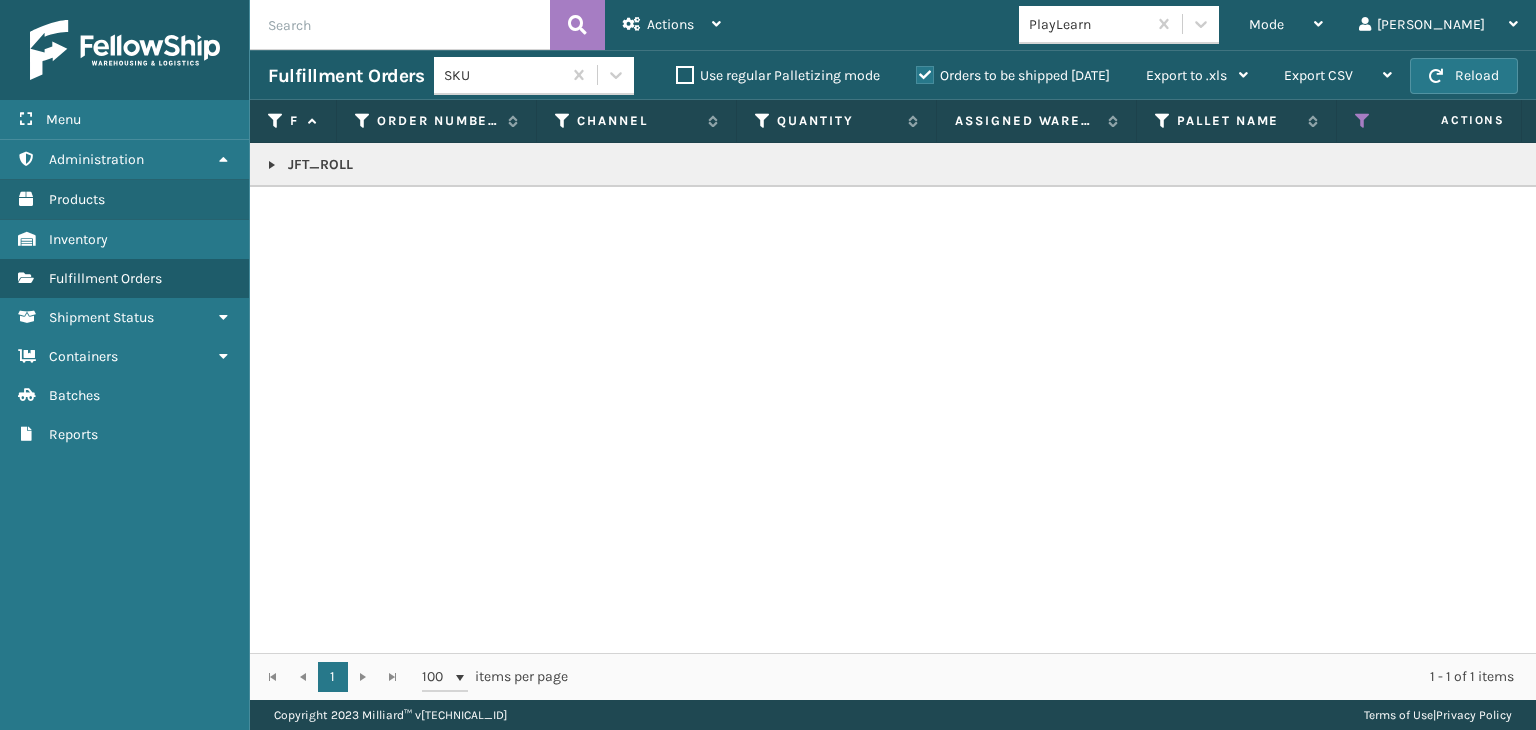 click at bounding box center (272, 165) 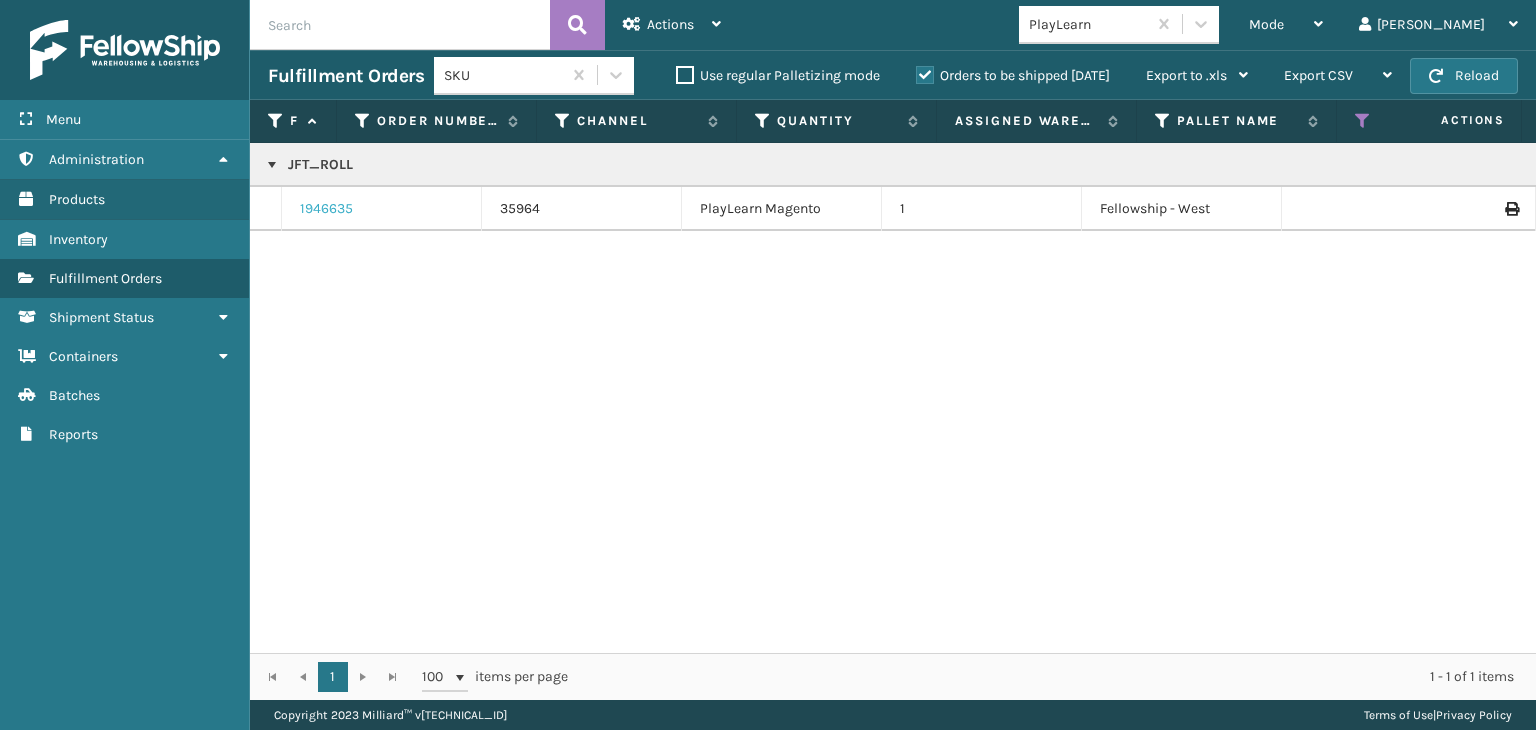click on "1946635" at bounding box center [326, 209] 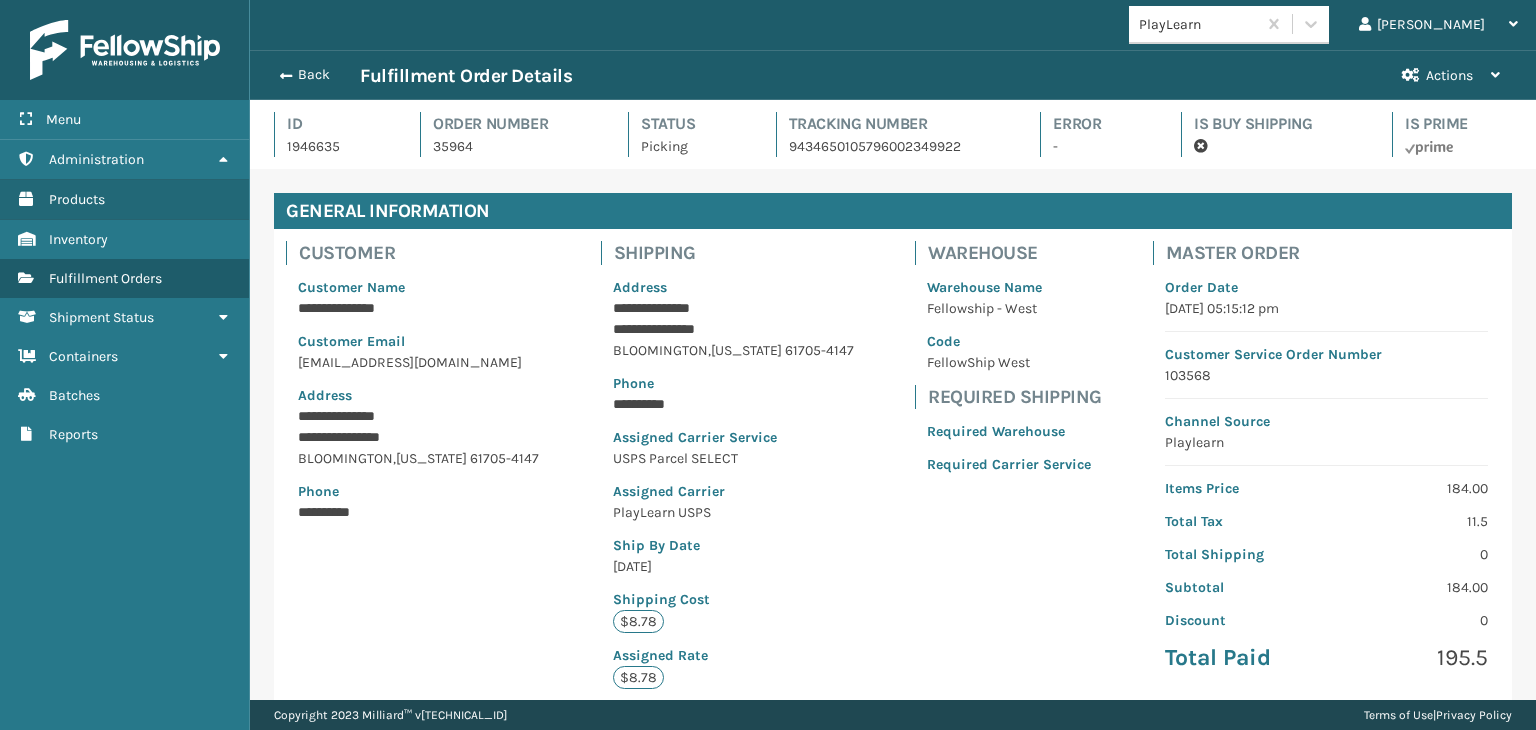 scroll, scrollTop: 450, scrollLeft: 0, axis: vertical 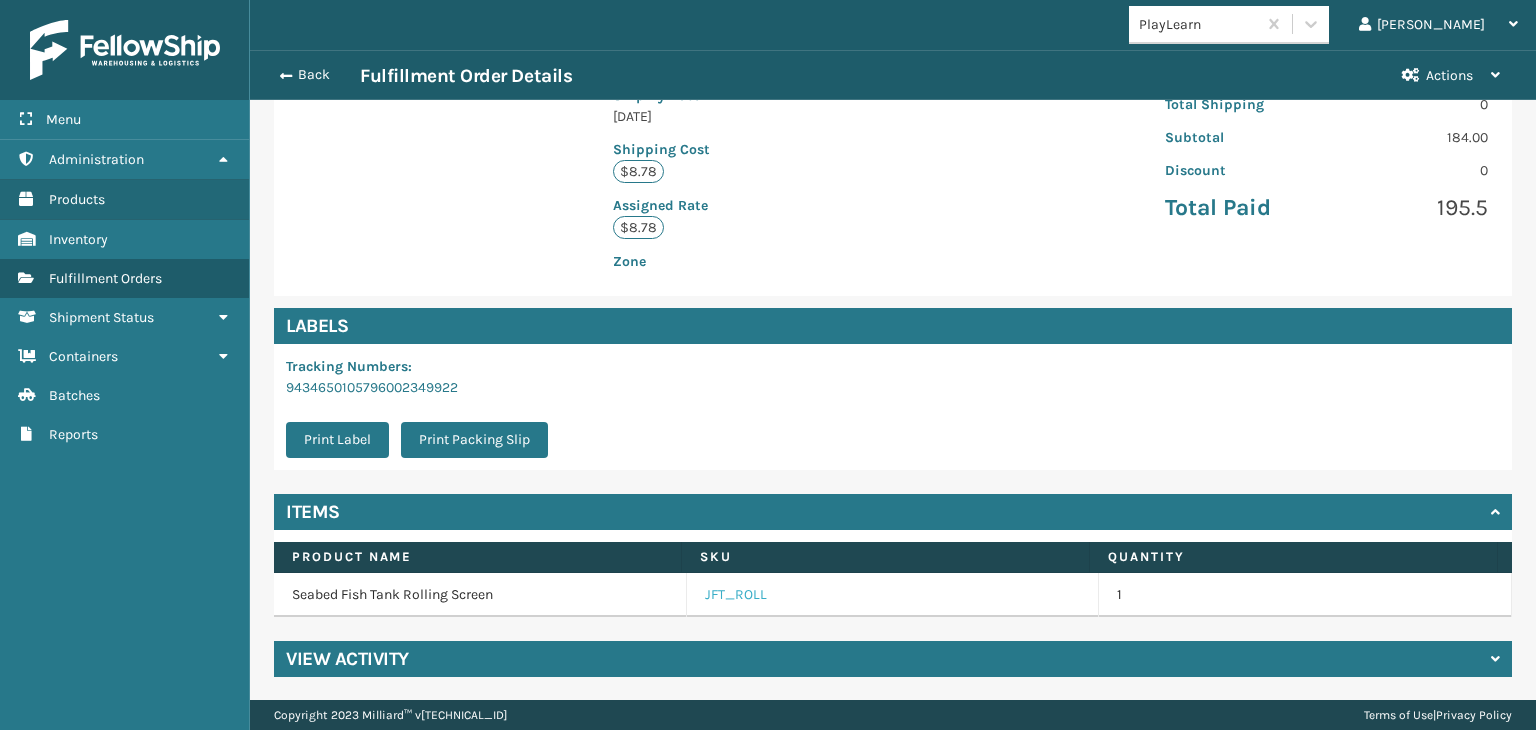click on "JFT_ROLL" at bounding box center (736, 595) 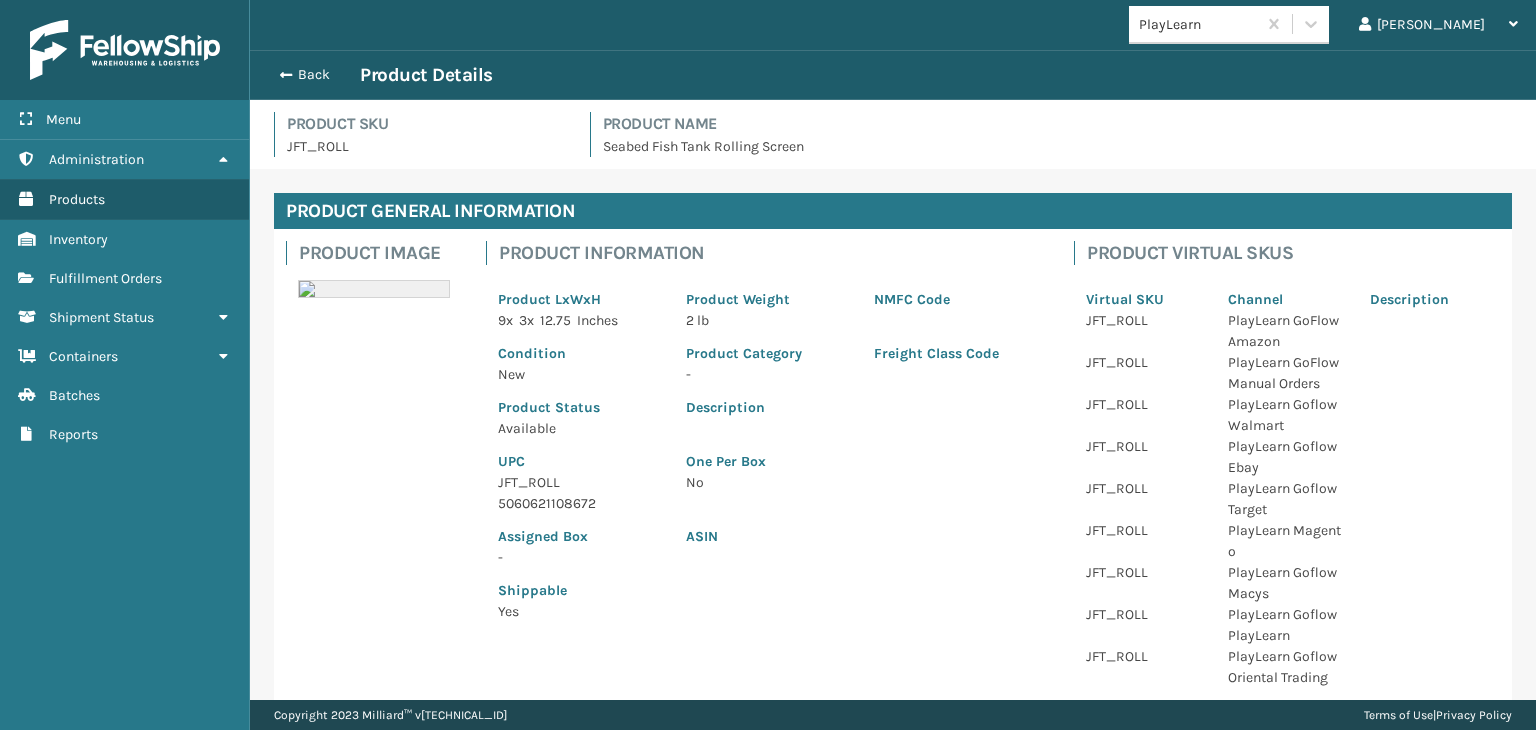 click on "UPC" at bounding box center (580, 461) 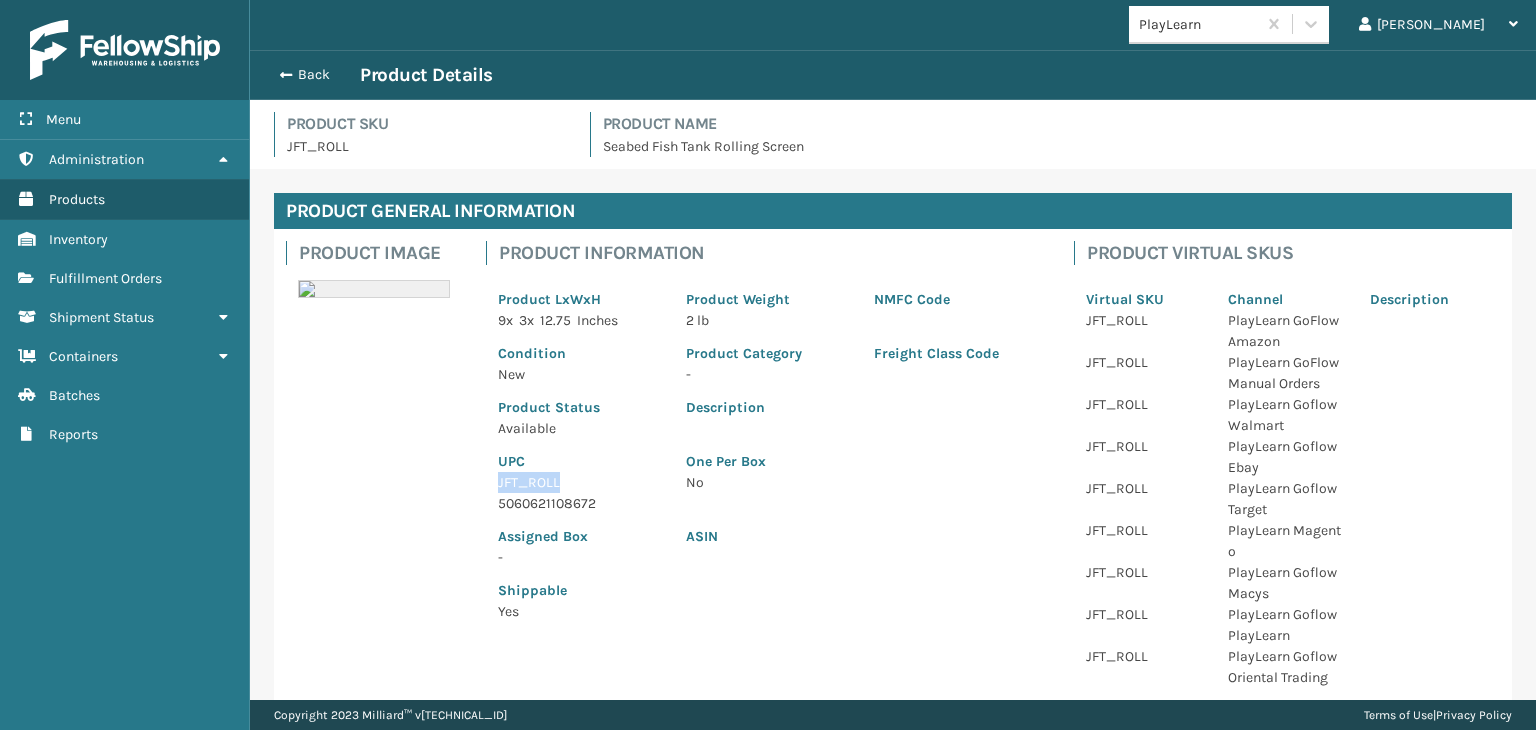 click on "JFT_ROLL" at bounding box center [580, 482] 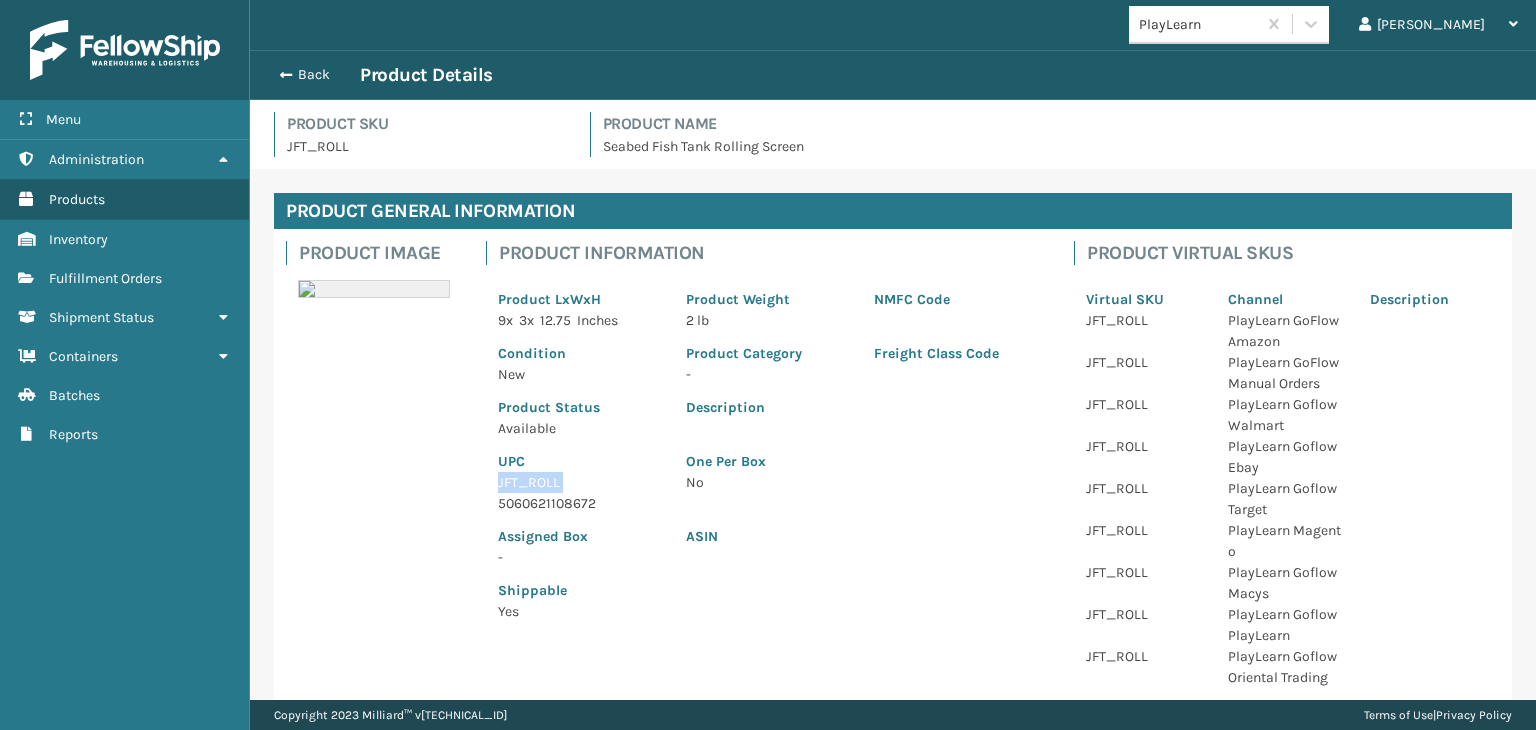 click on "JFT_ROLL" at bounding box center [580, 482] 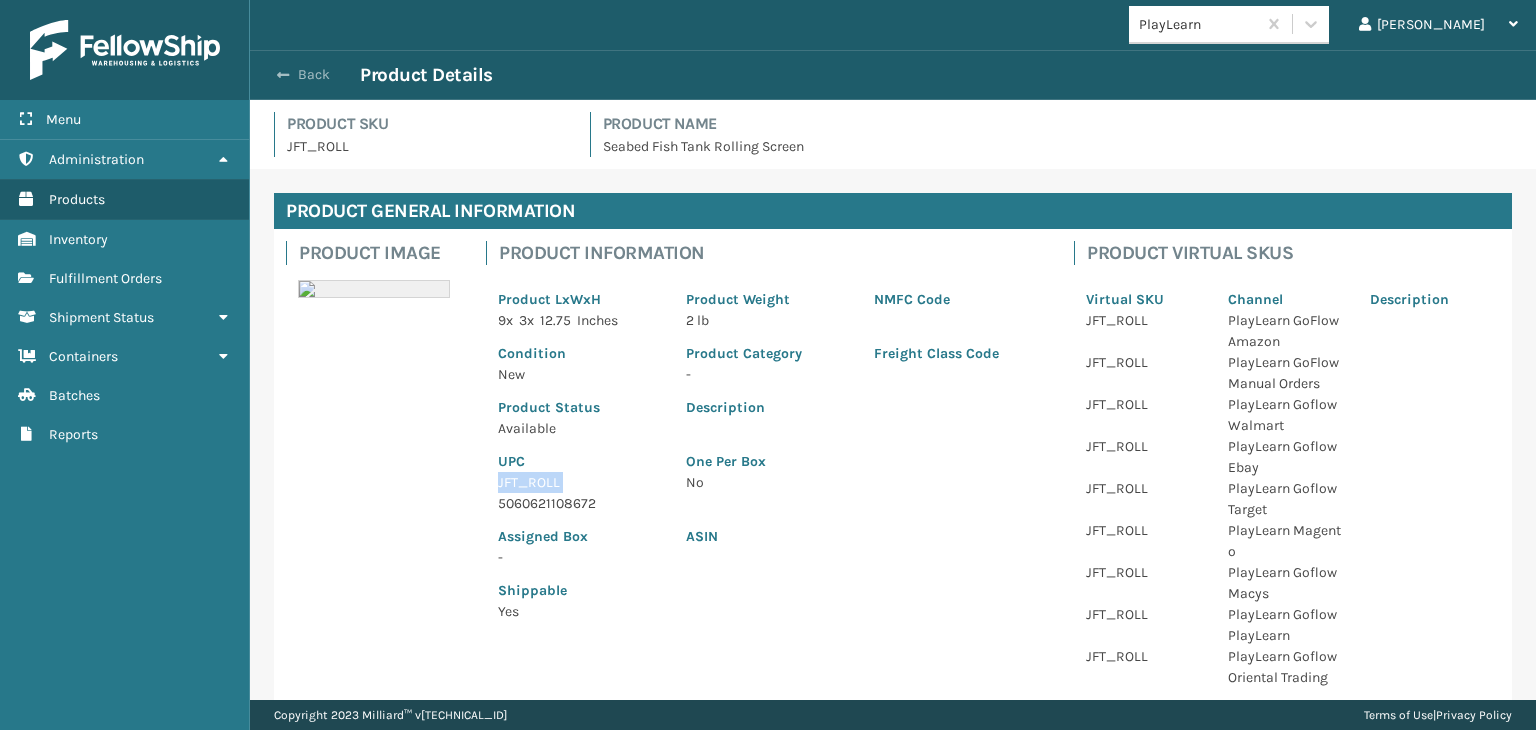 click on "Back" at bounding box center [314, 75] 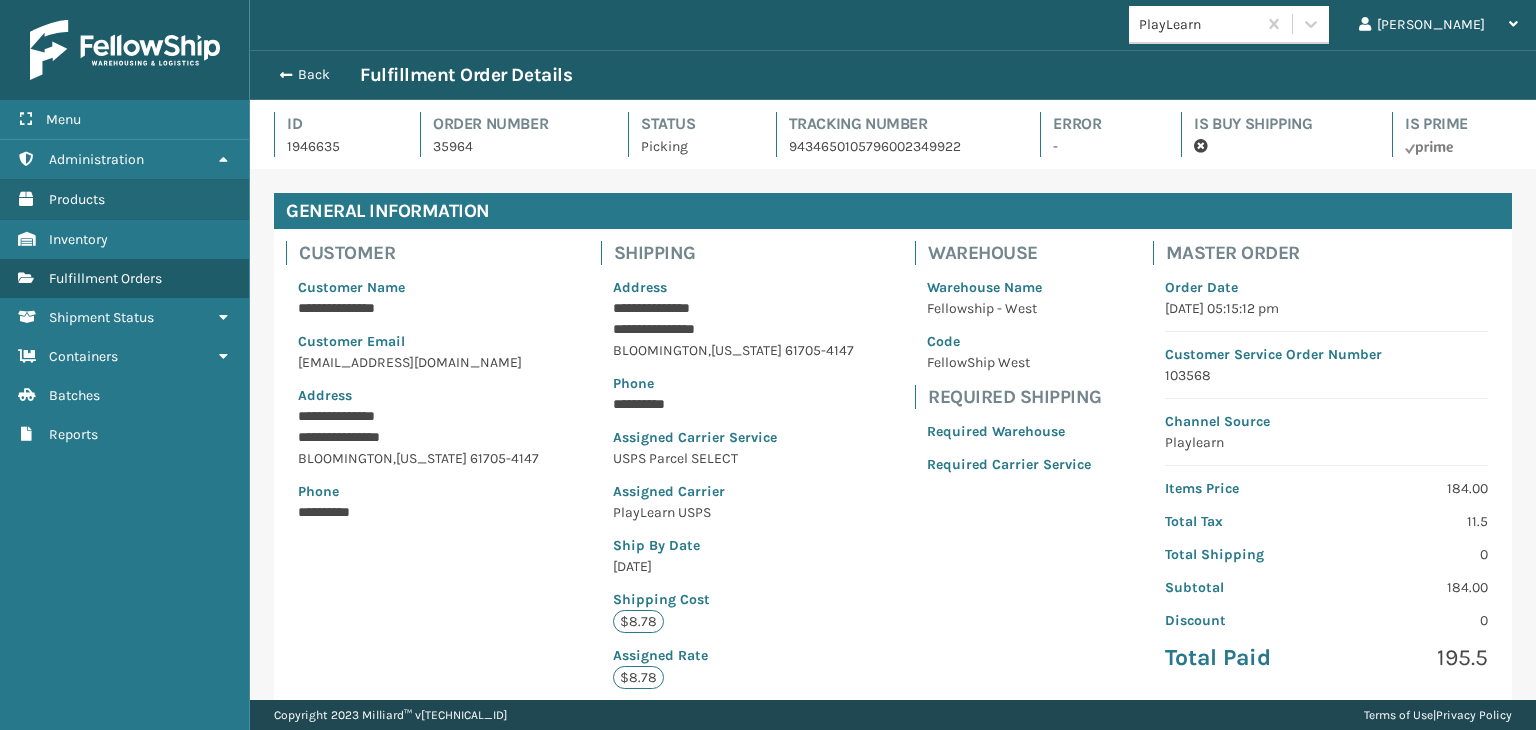 scroll, scrollTop: 99951, scrollLeft: 98713, axis: both 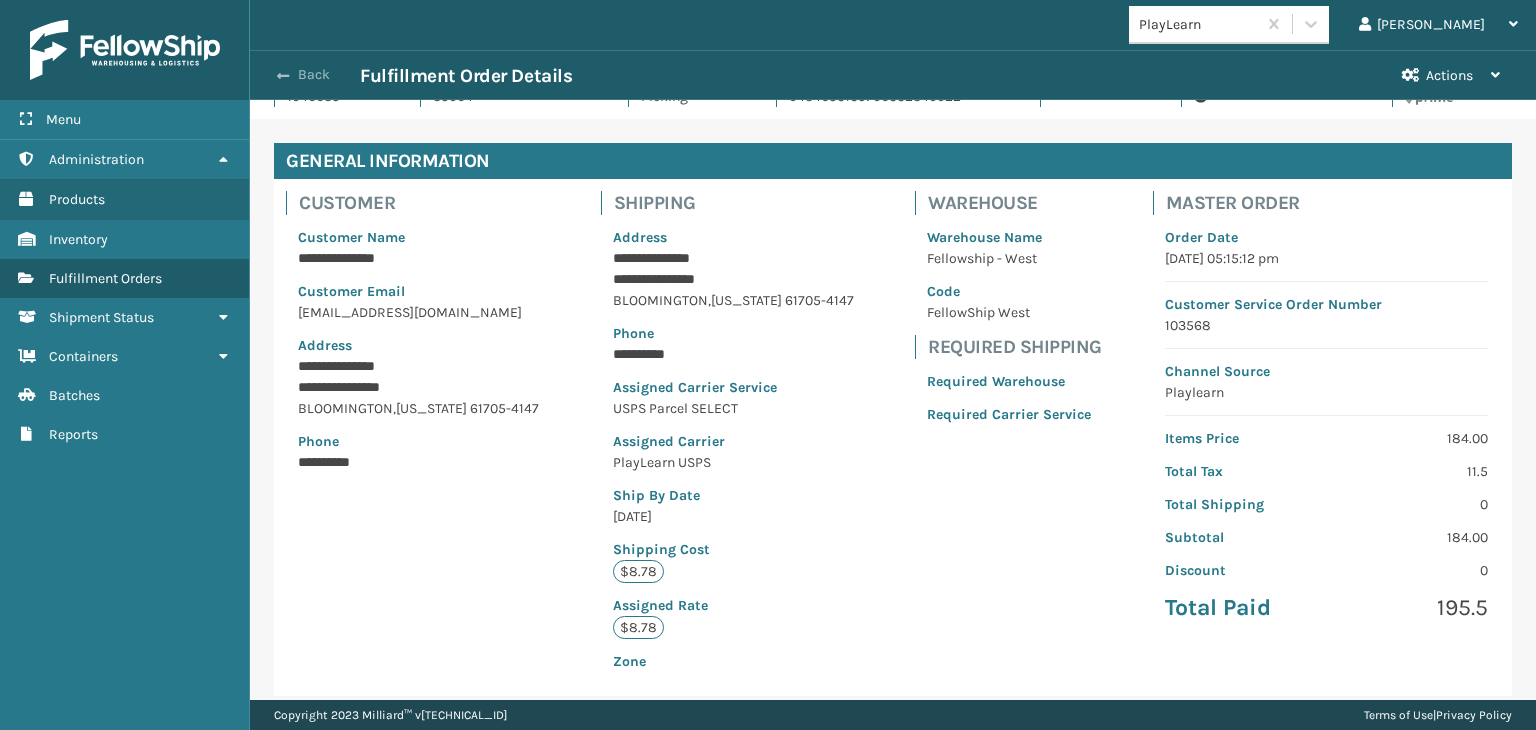 click on "Back" at bounding box center [314, 75] 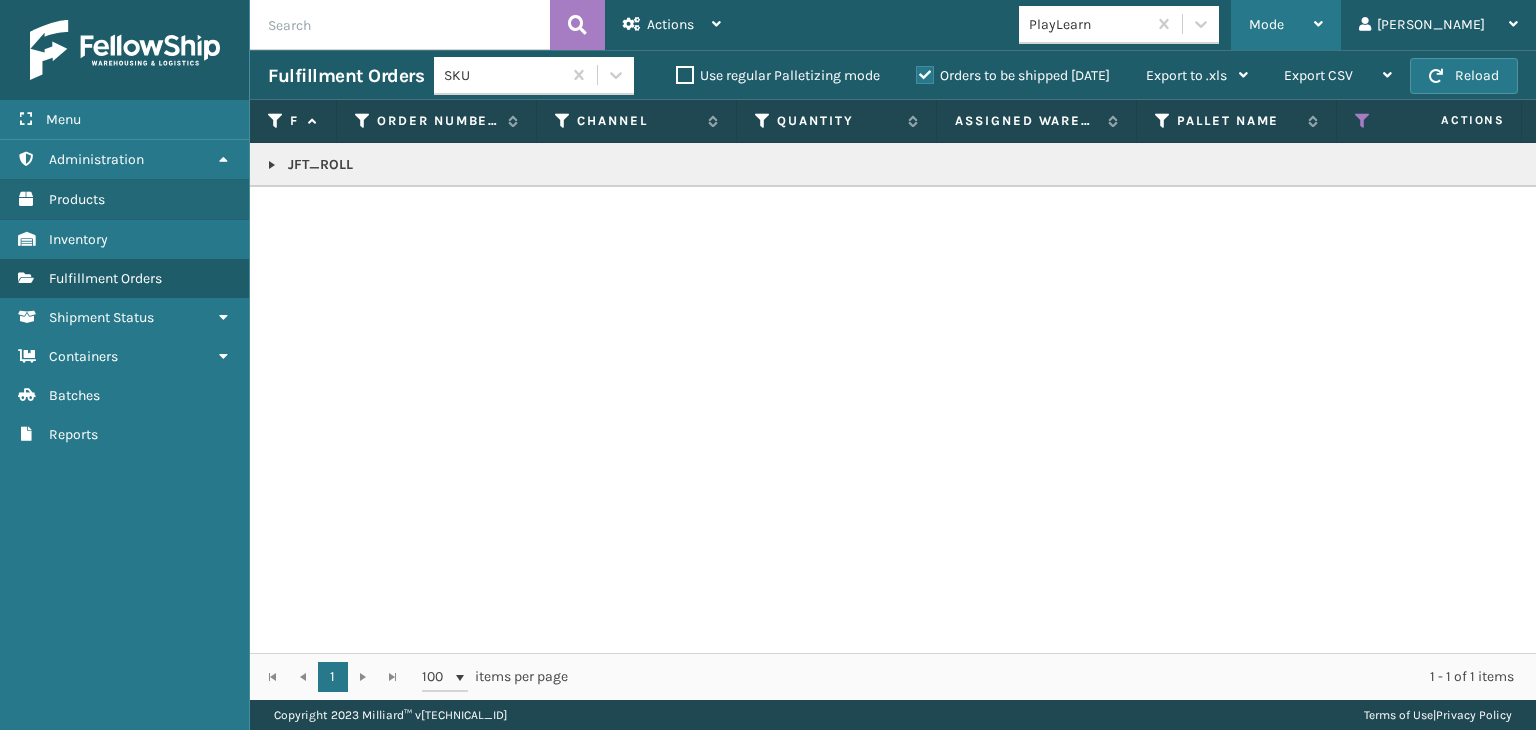 click on "Mode" at bounding box center (1266, 24) 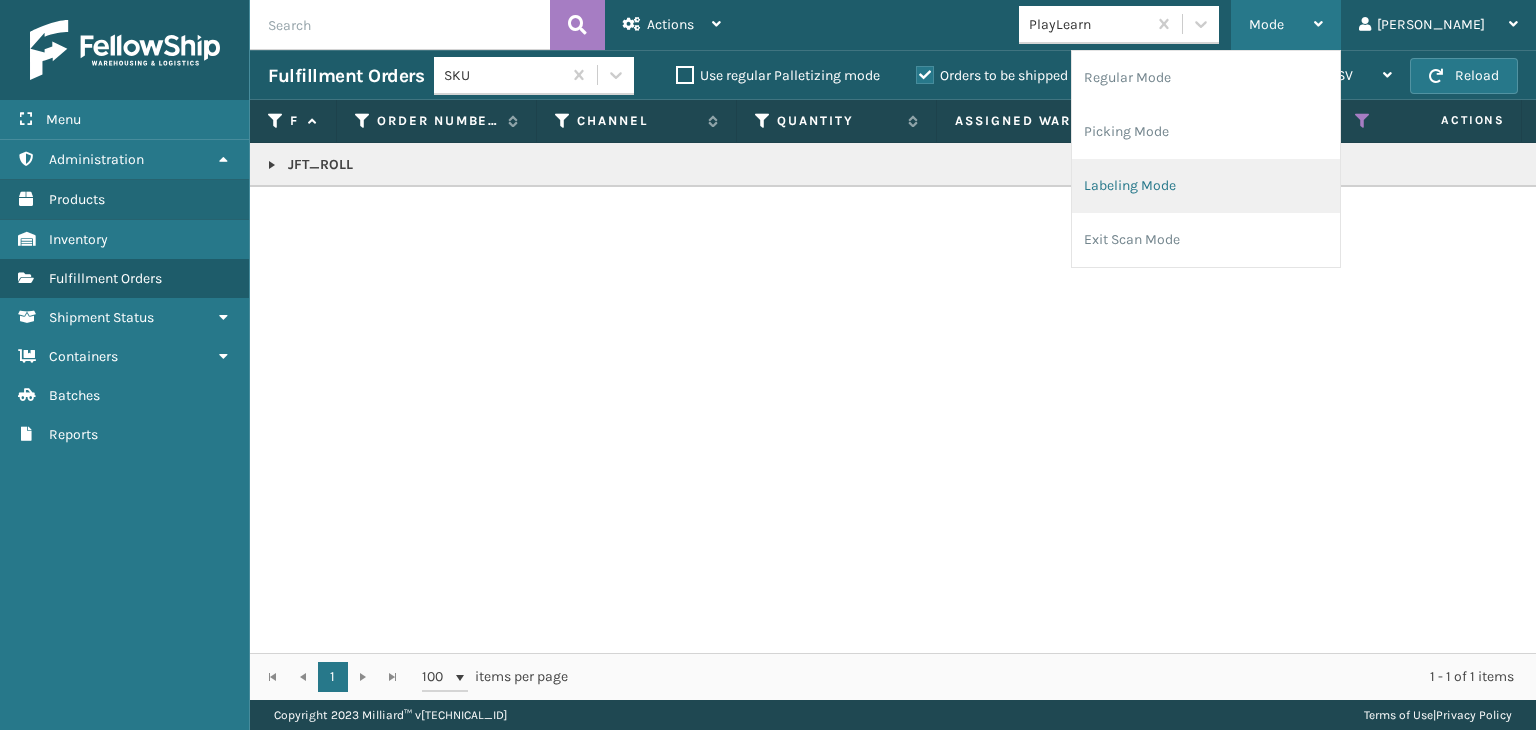 click on "Labeling Mode" at bounding box center [1206, 186] 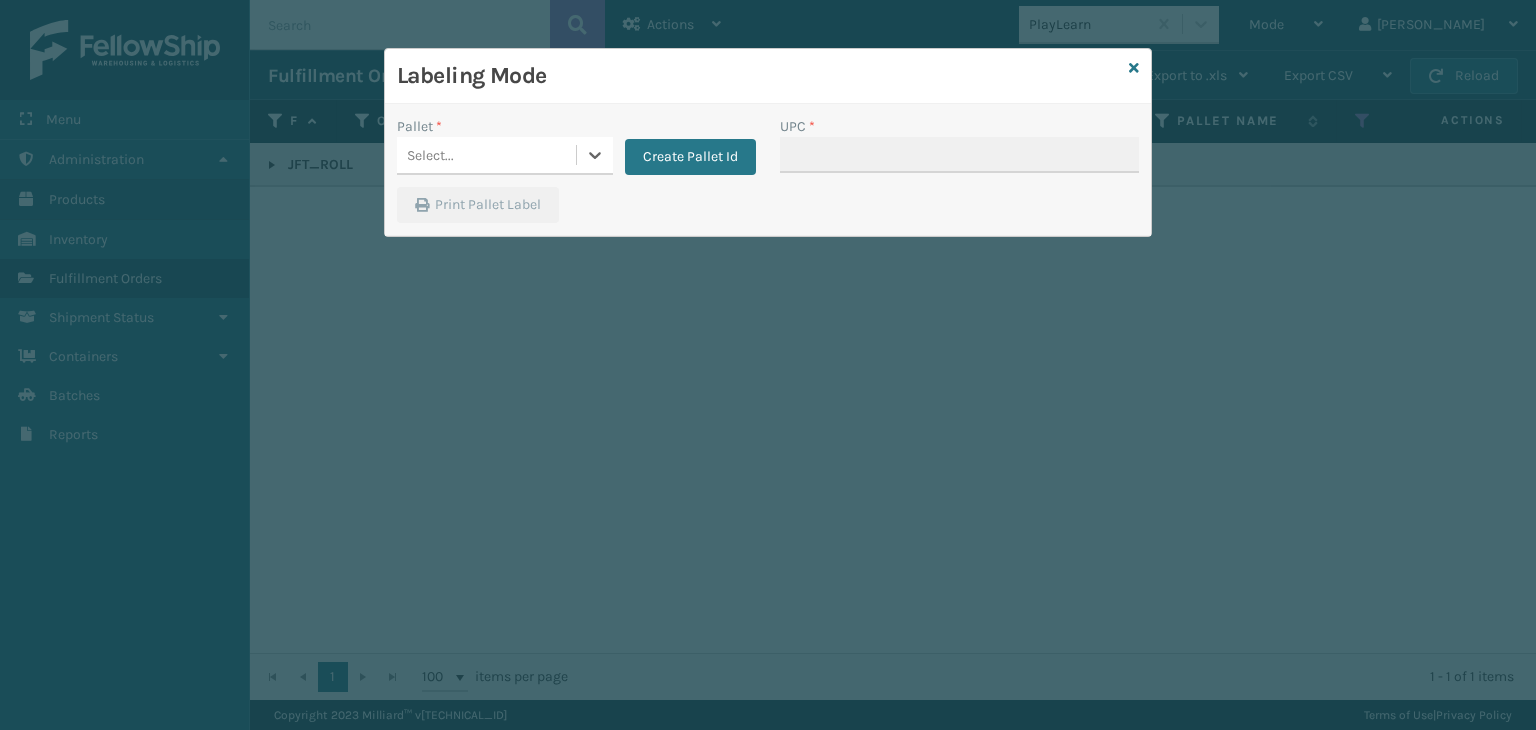 click on "Select..." at bounding box center [486, 155] 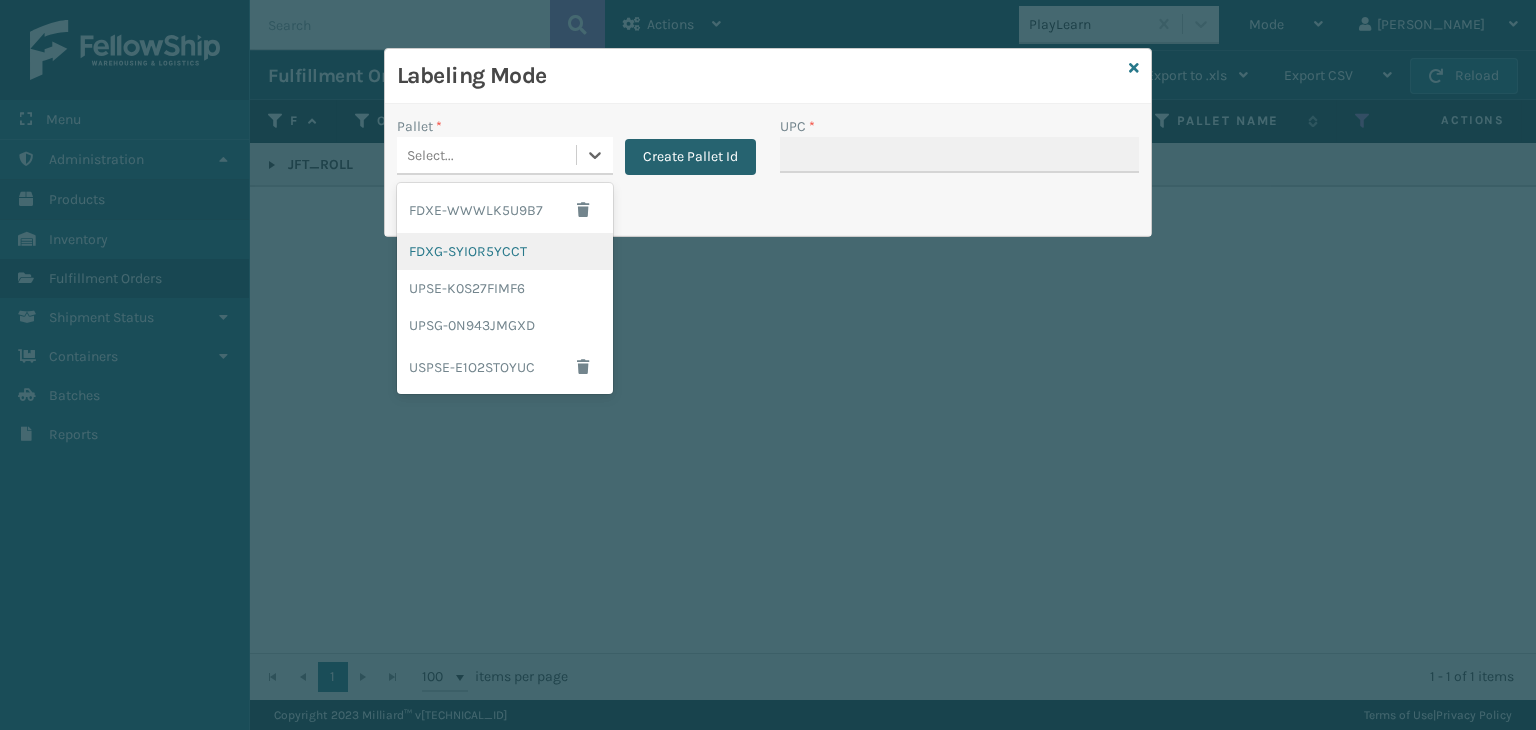 click on "Create Pallet Id" at bounding box center [690, 157] 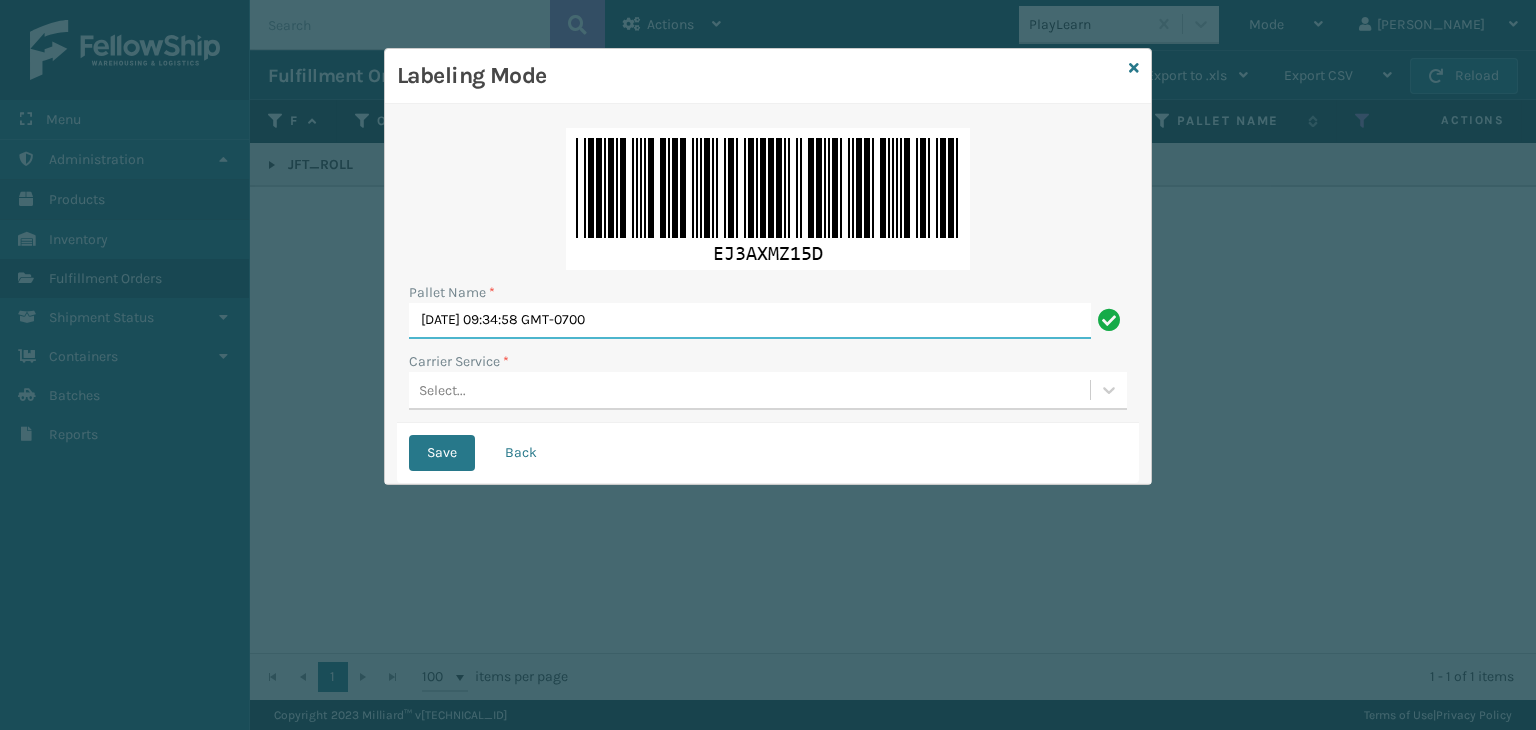 drag, startPoint x: 520, startPoint y: 317, endPoint x: 0, endPoint y: 251, distance: 524.17175 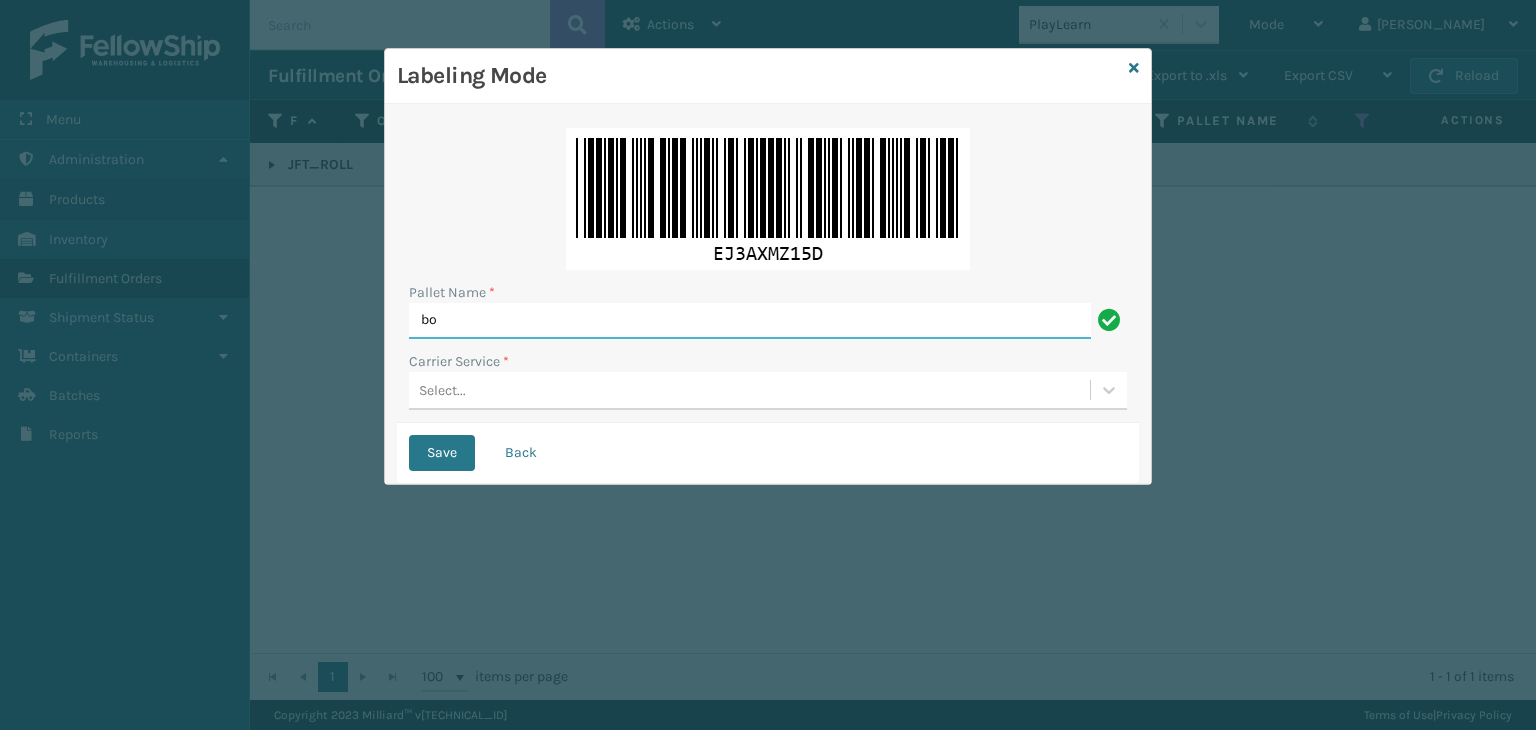 type on "BOXTRUCK" 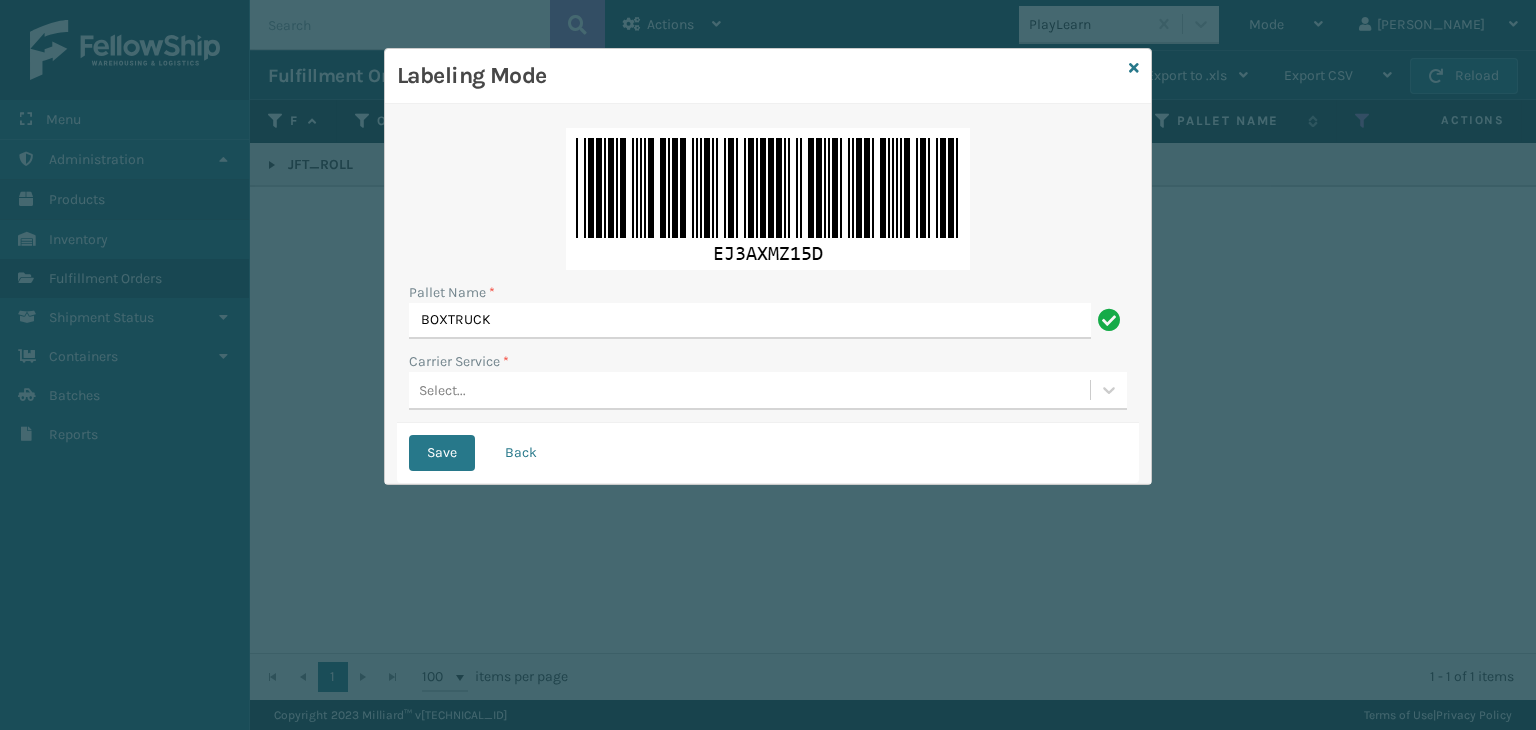 click on "Select..." at bounding box center (749, 390) 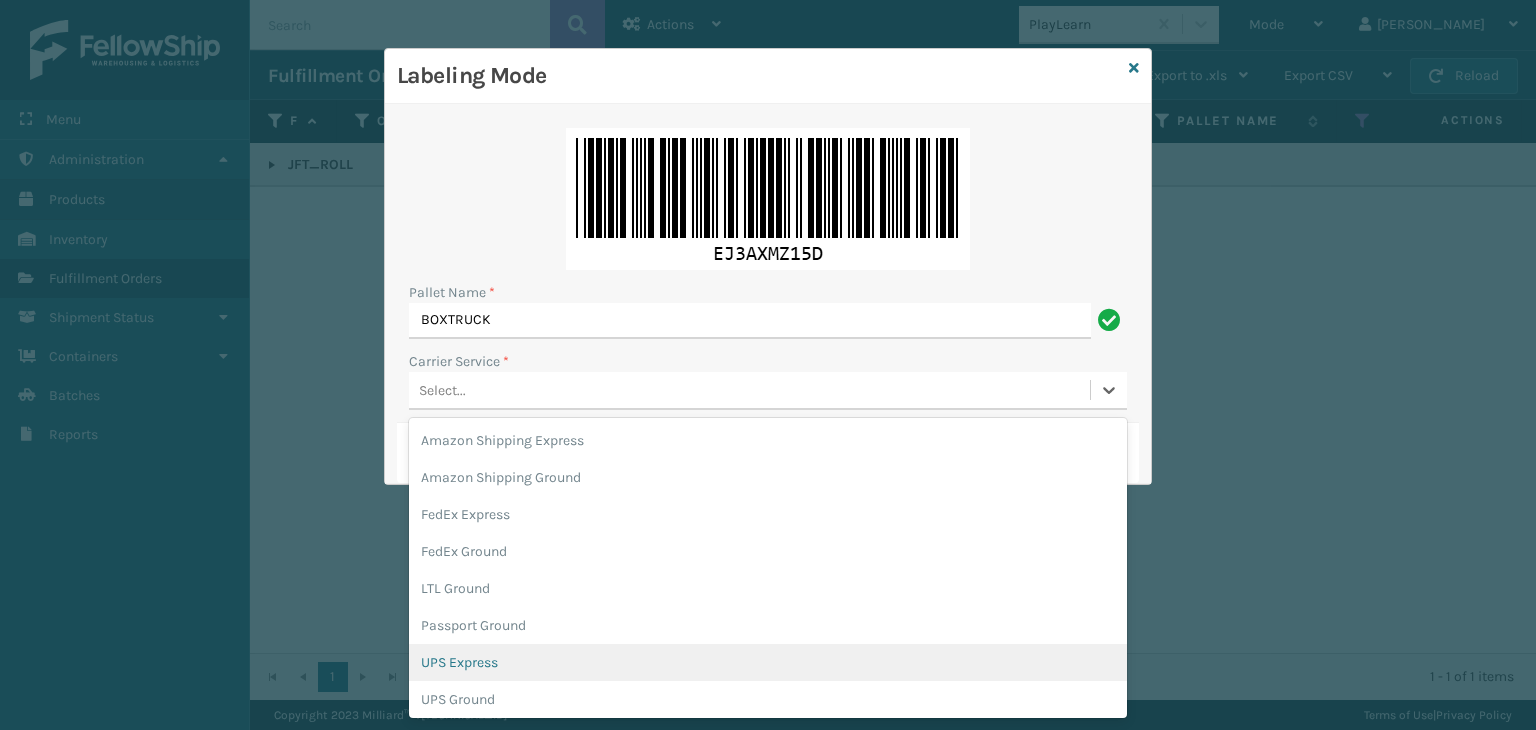 scroll, scrollTop: 78, scrollLeft: 0, axis: vertical 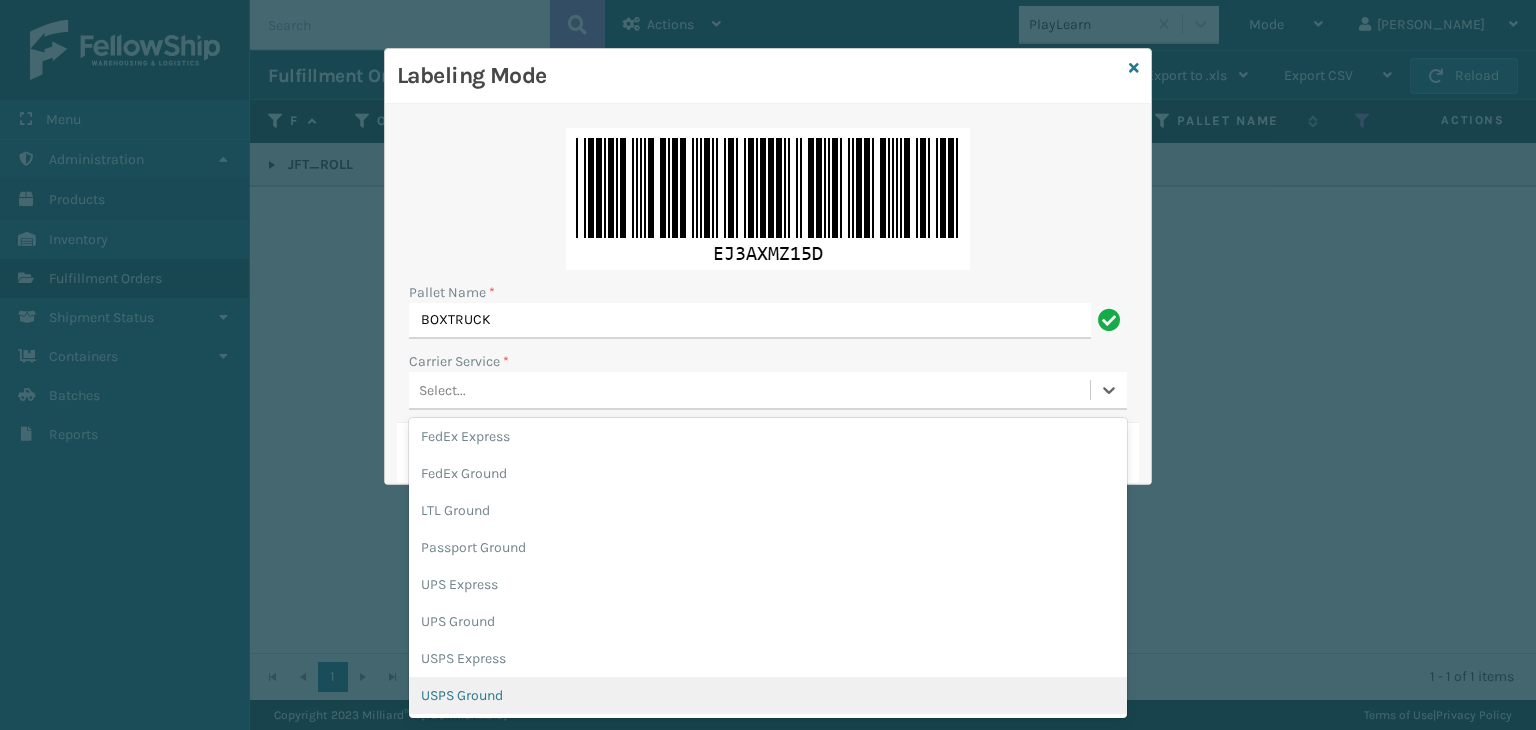 click on "USPS Ground" at bounding box center (768, 695) 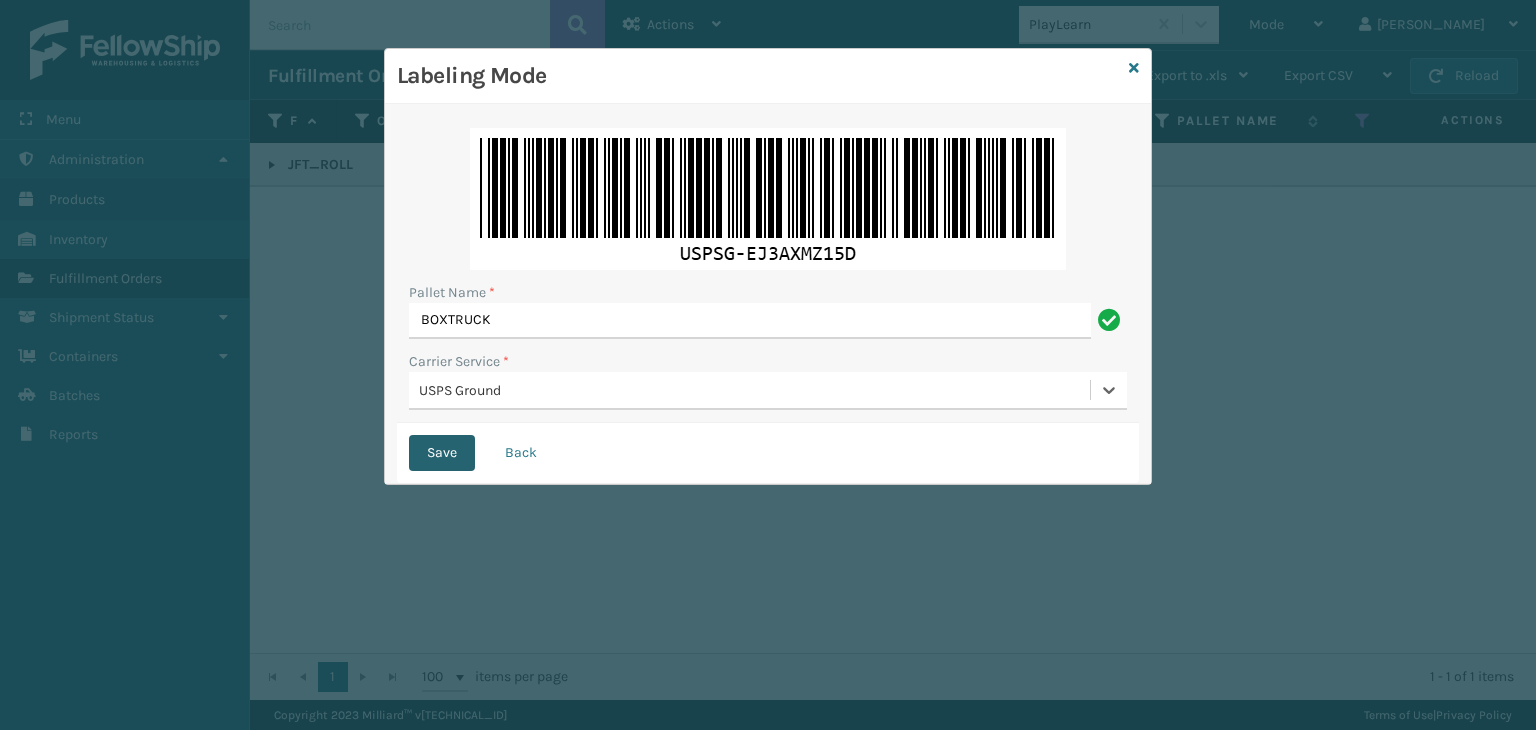 click on "Save" at bounding box center (442, 453) 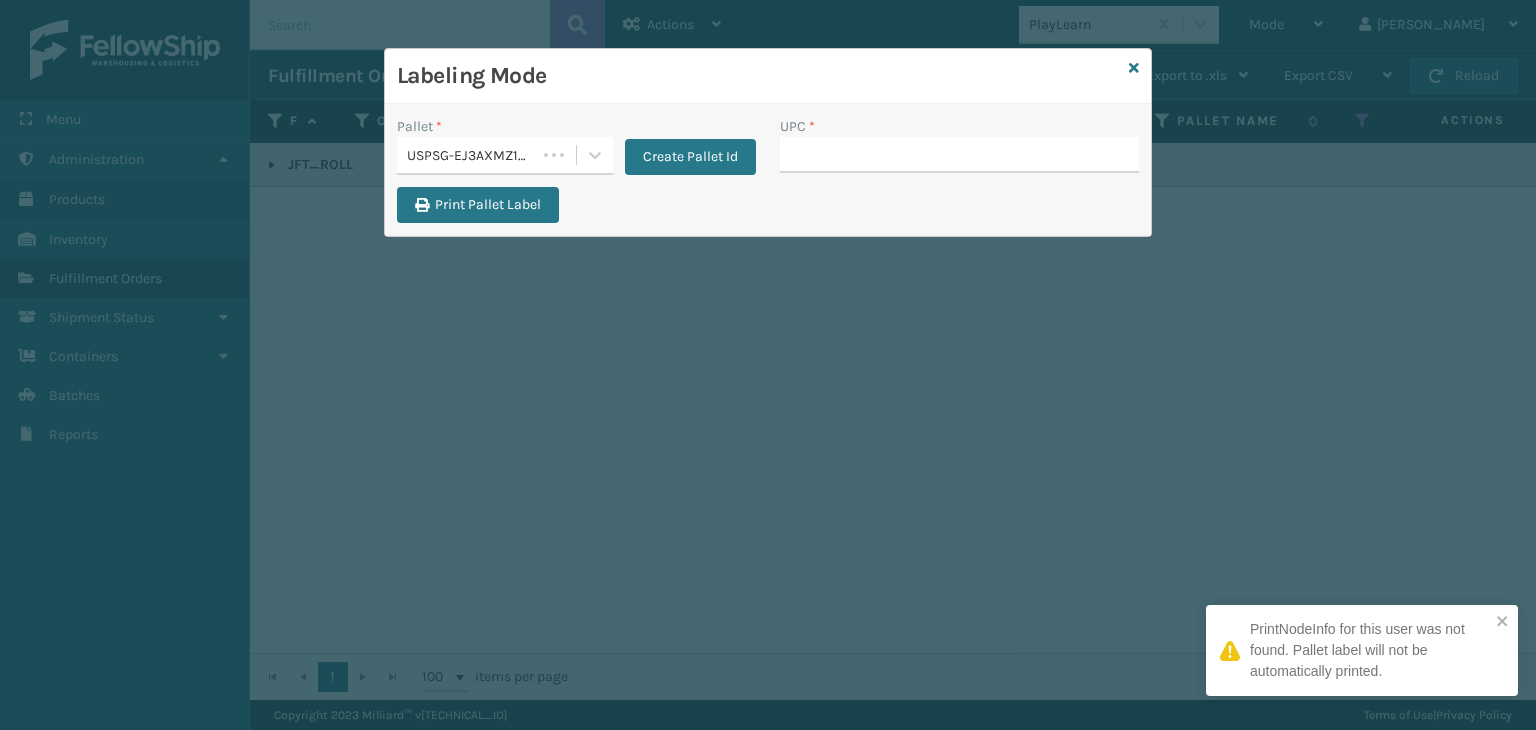 click on "UPC   *" at bounding box center [959, 155] 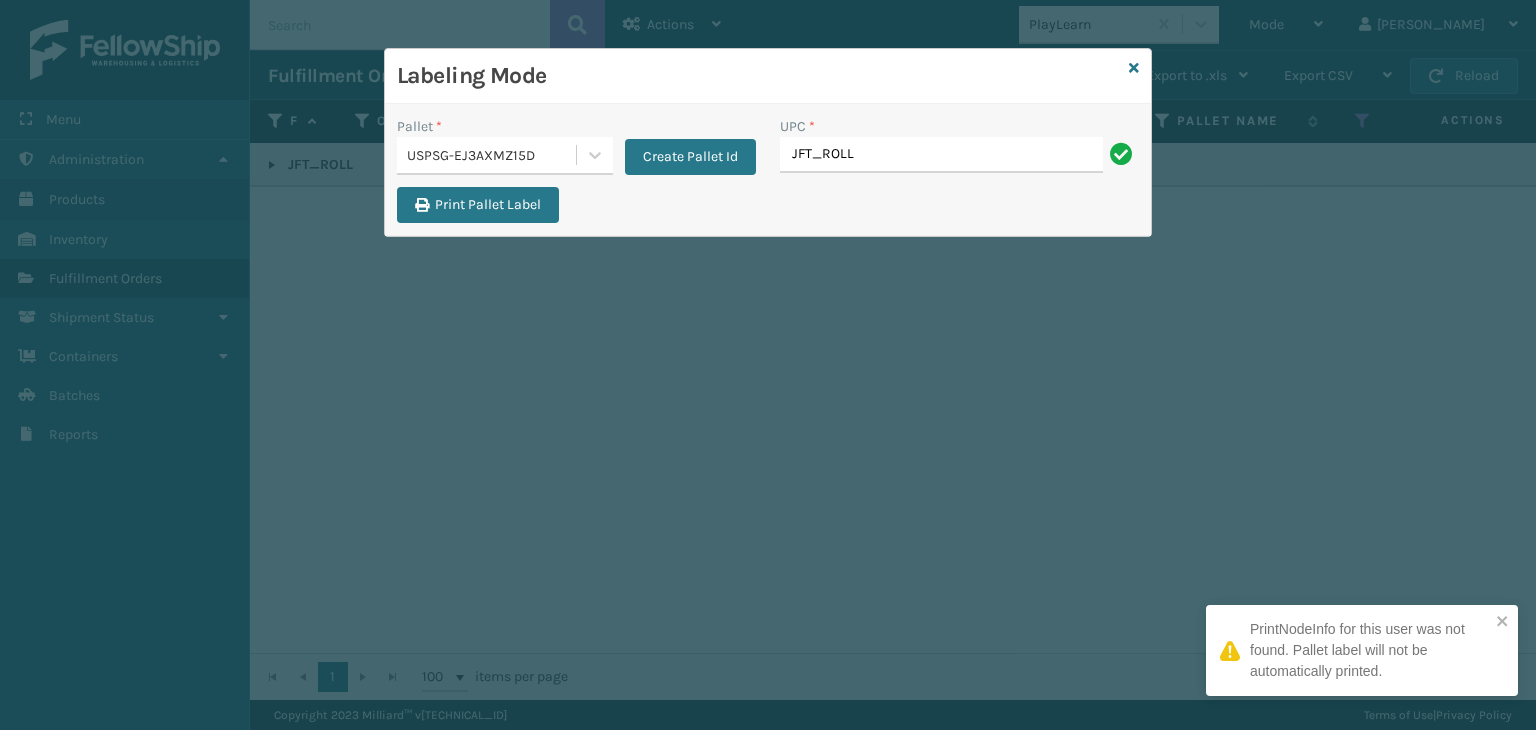 type on "JFT_ROLL" 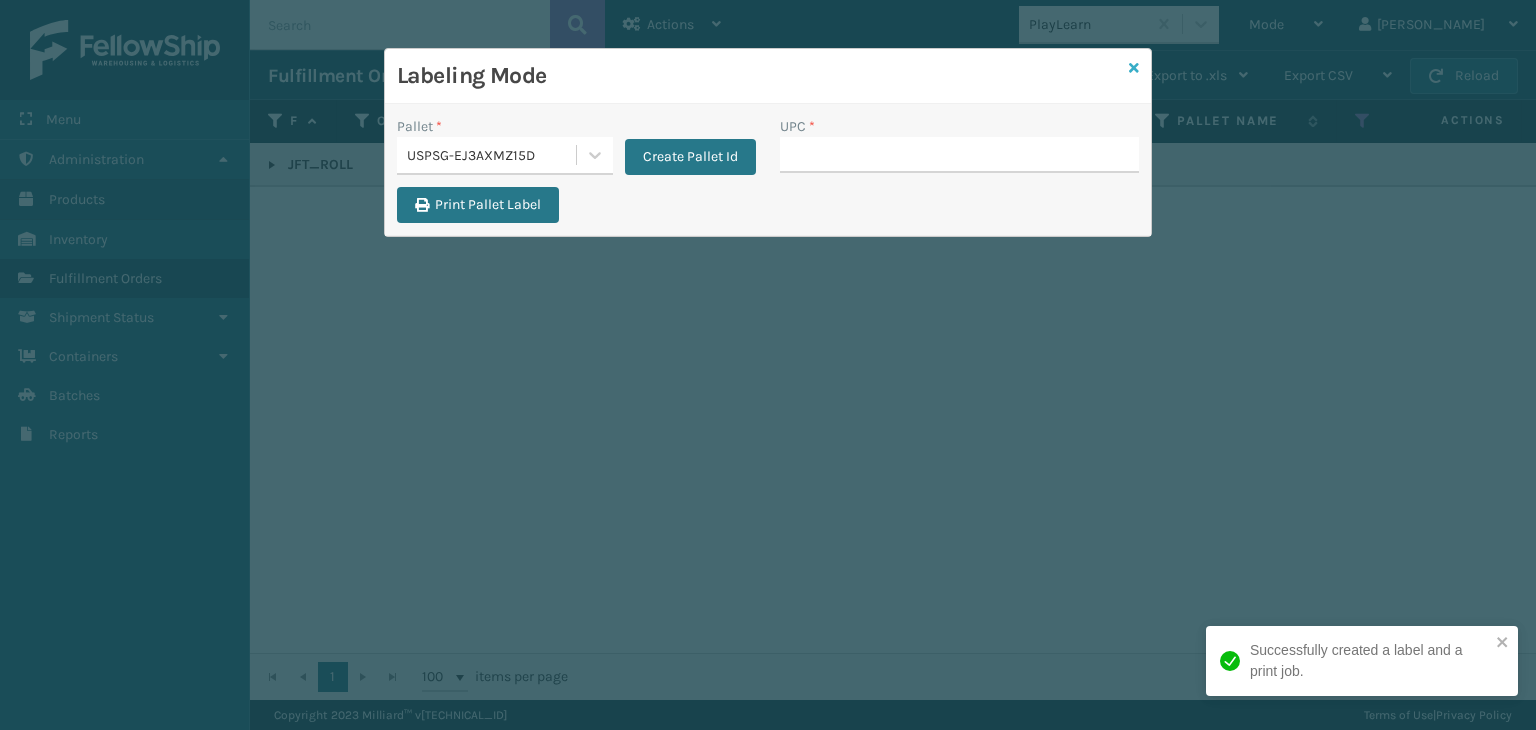 click at bounding box center (1134, 68) 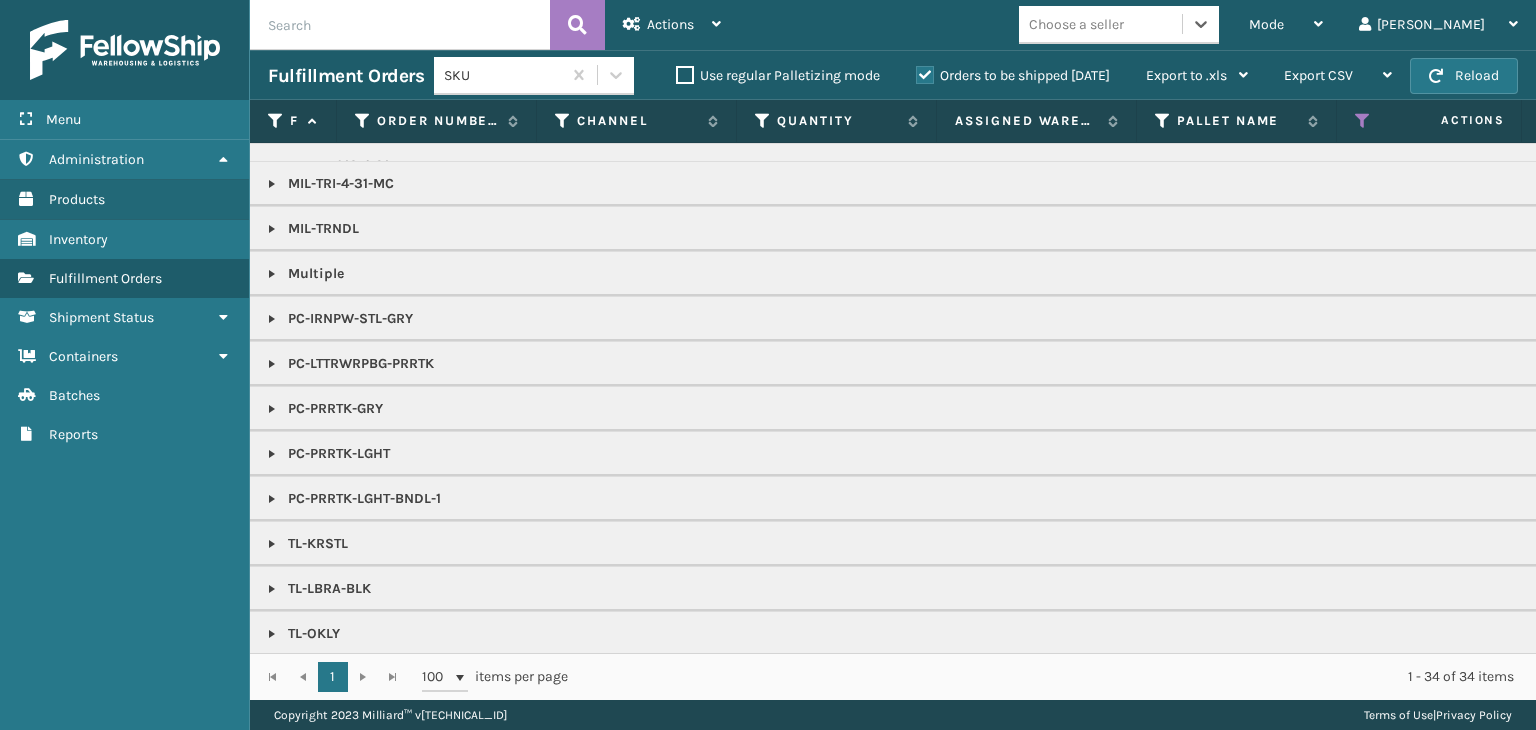 scroll, scrollTop: 668, scrollLeft: 0, axis: vertical 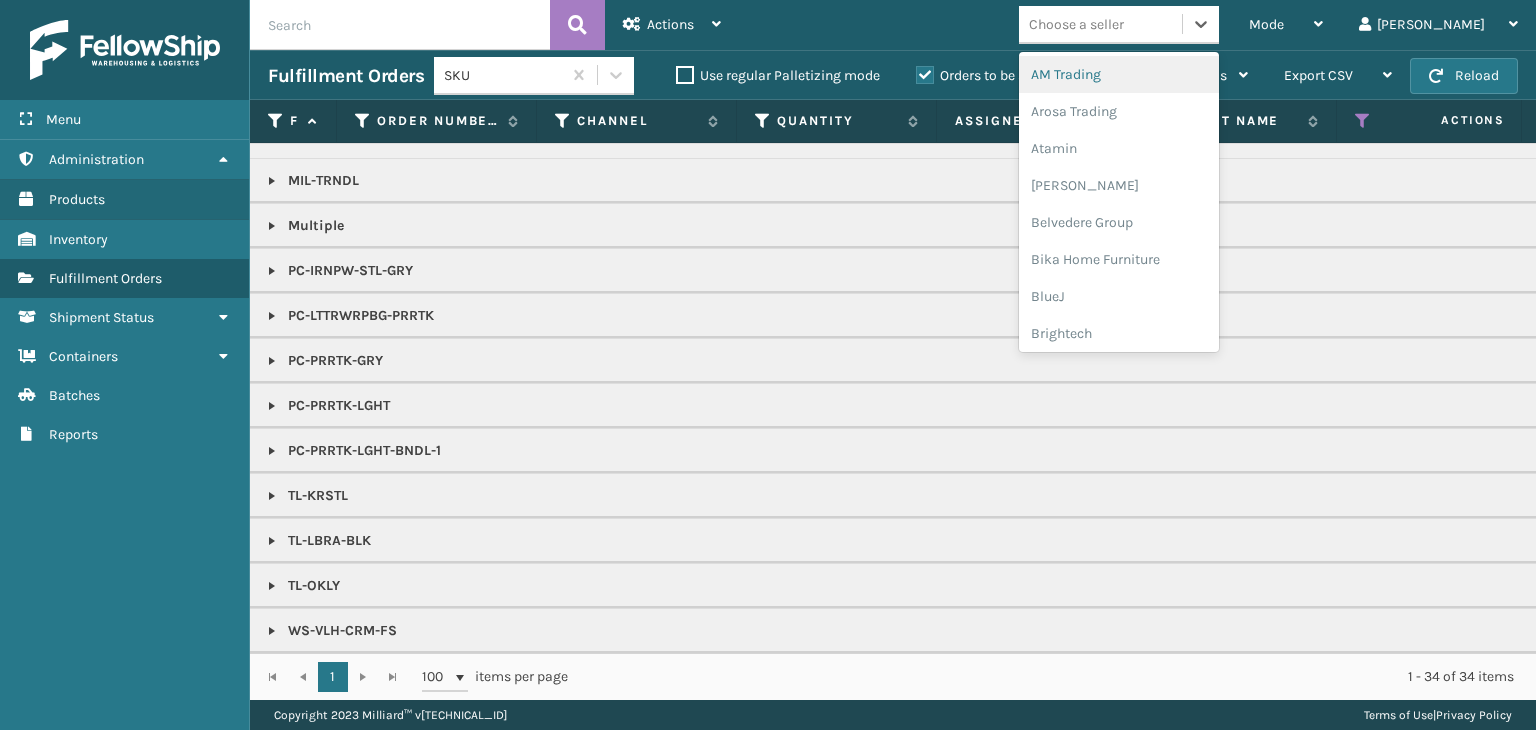 click on "Choose a seller" at bounding box center (1076, 24) 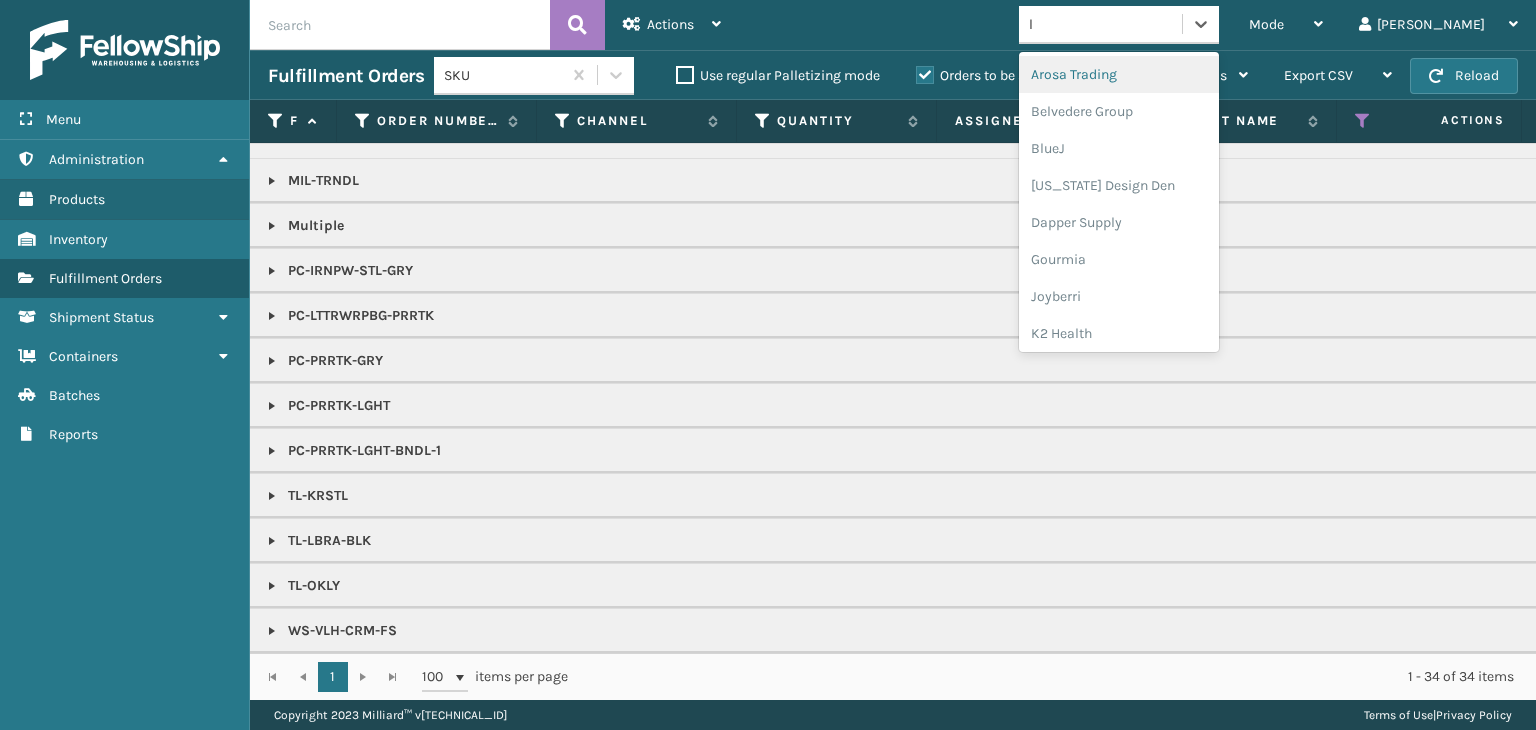 type on "li" 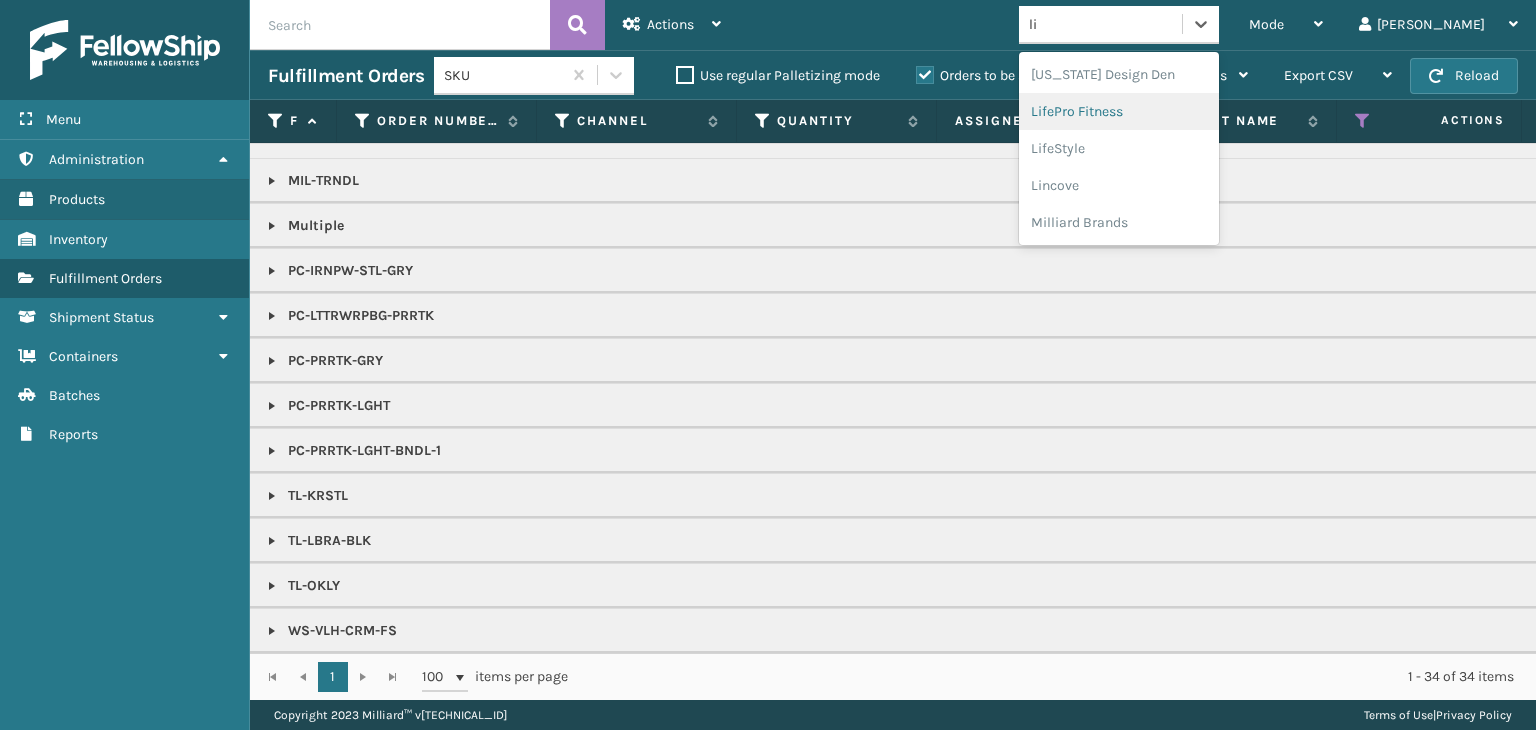 click on "LifePro Fitness" at bounding box center [1119, 111] 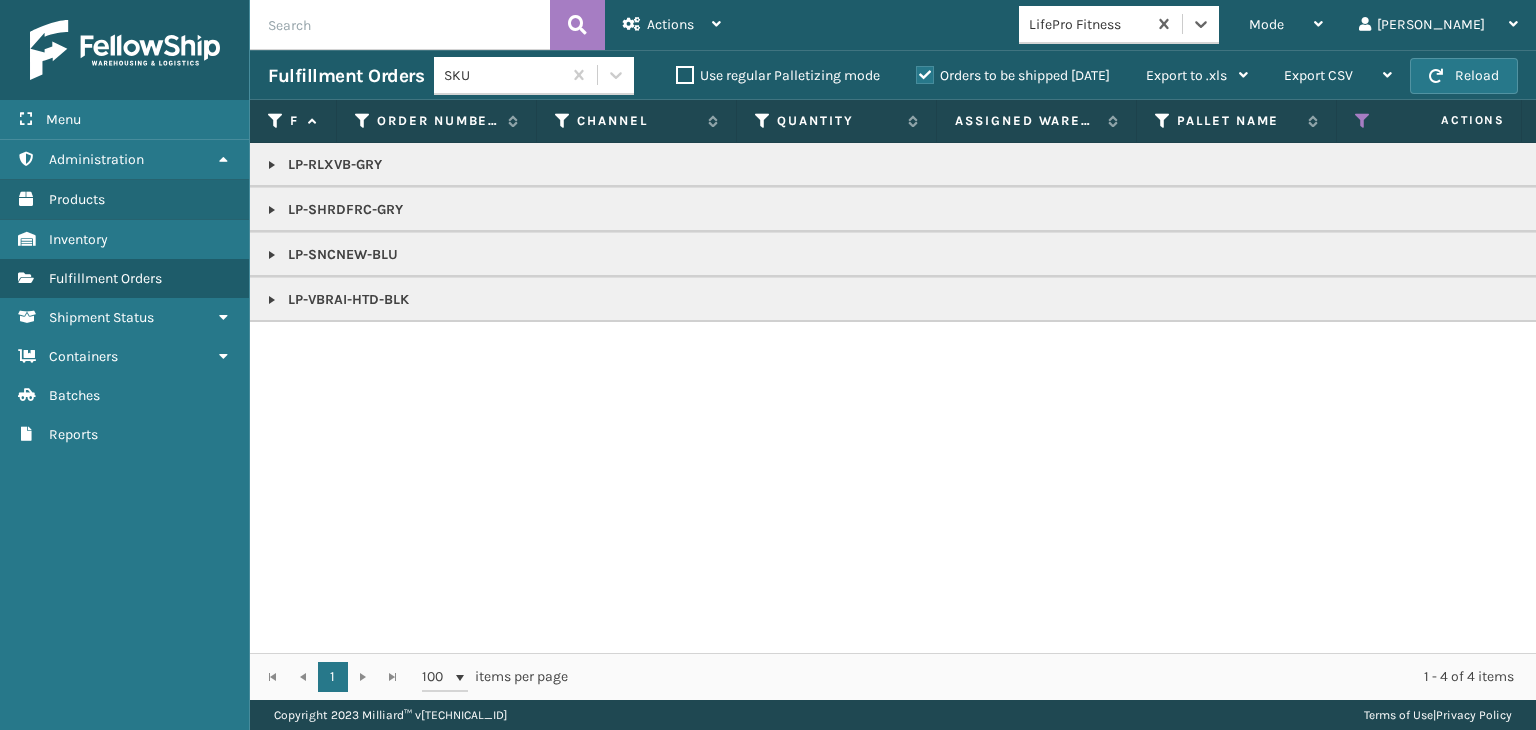click on "LP-RLXVB-GRY" at bounding box center (1541, 165) 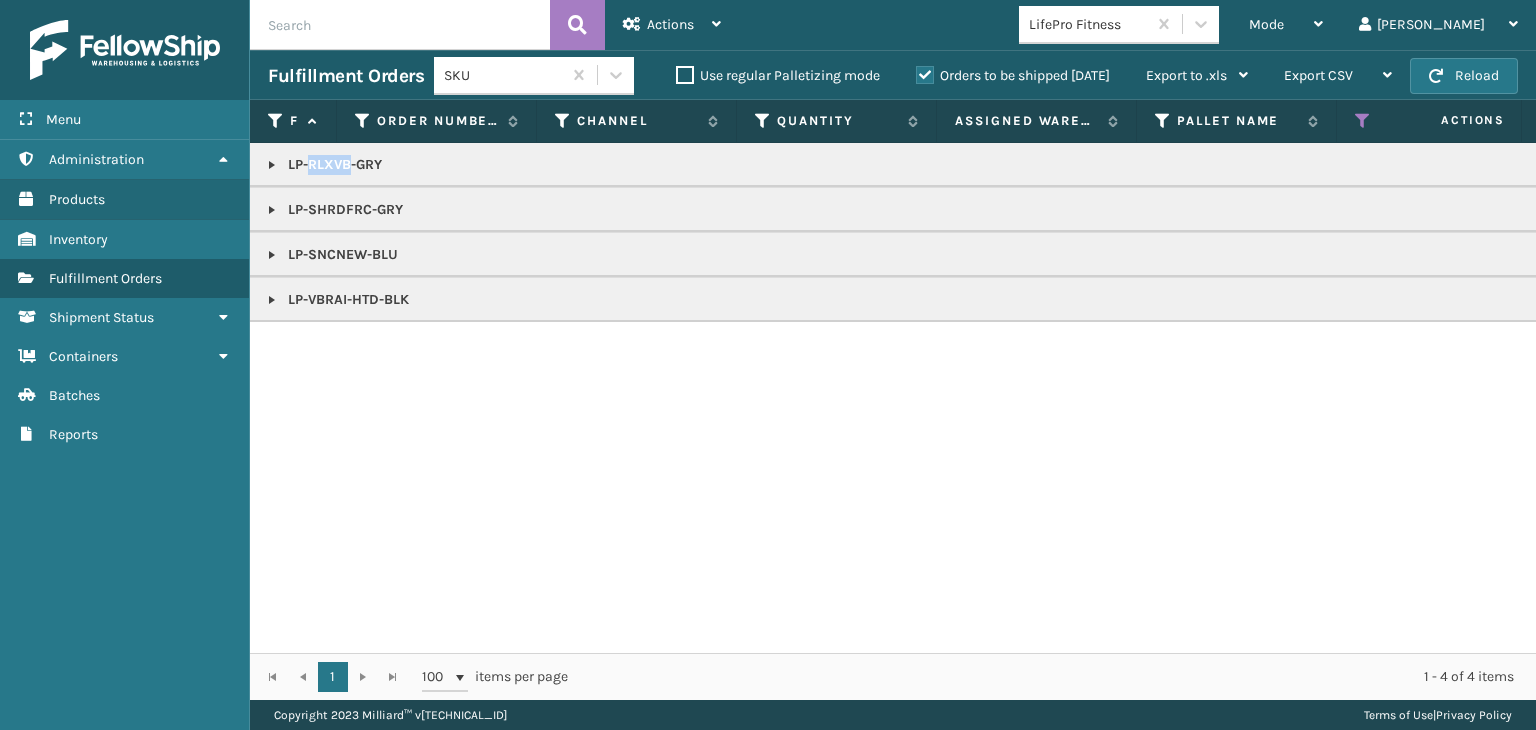 click on "LP-RLXVB-GRY" at bounding box center (1541, 165) 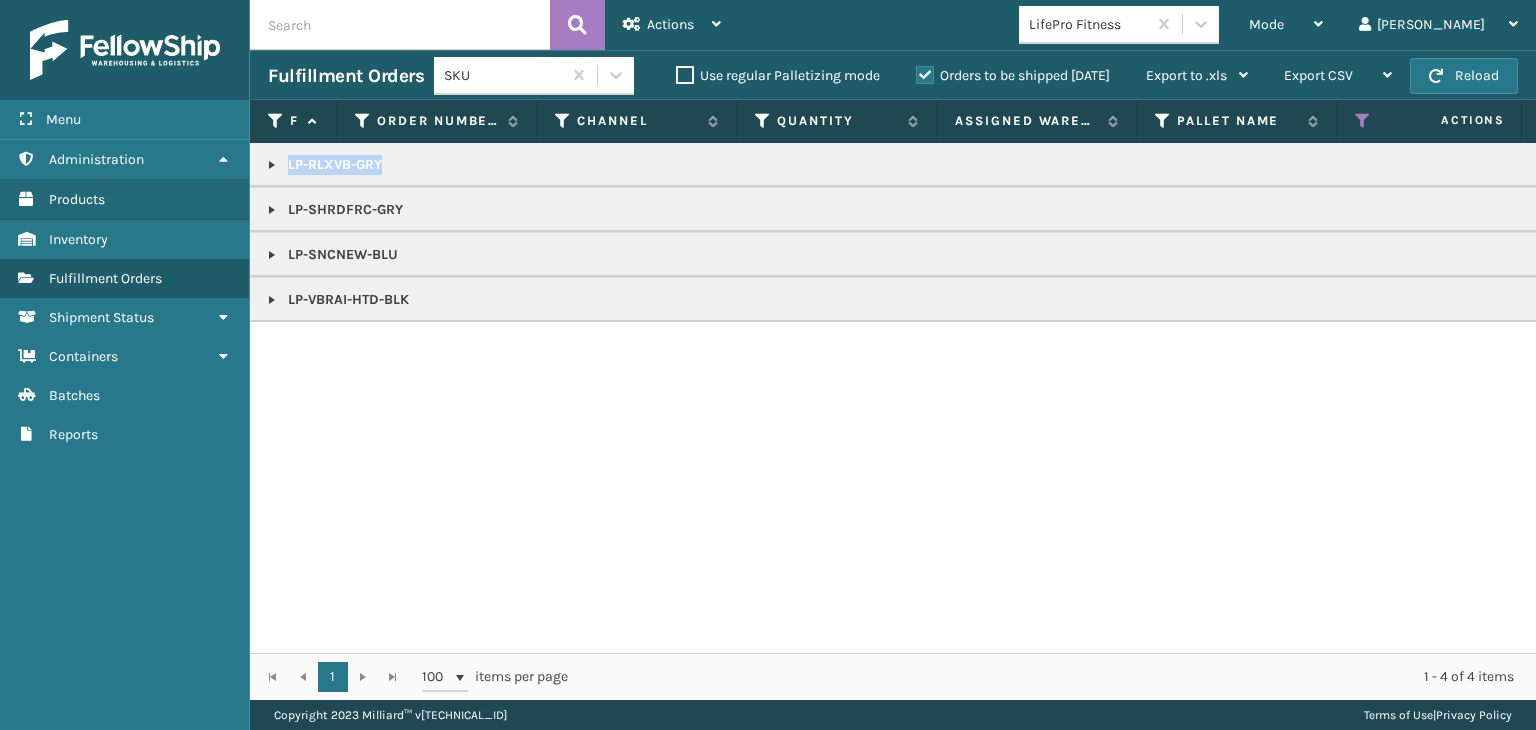 click on "LP-RLXVB-GRY" at bounding box center (1541, 165) 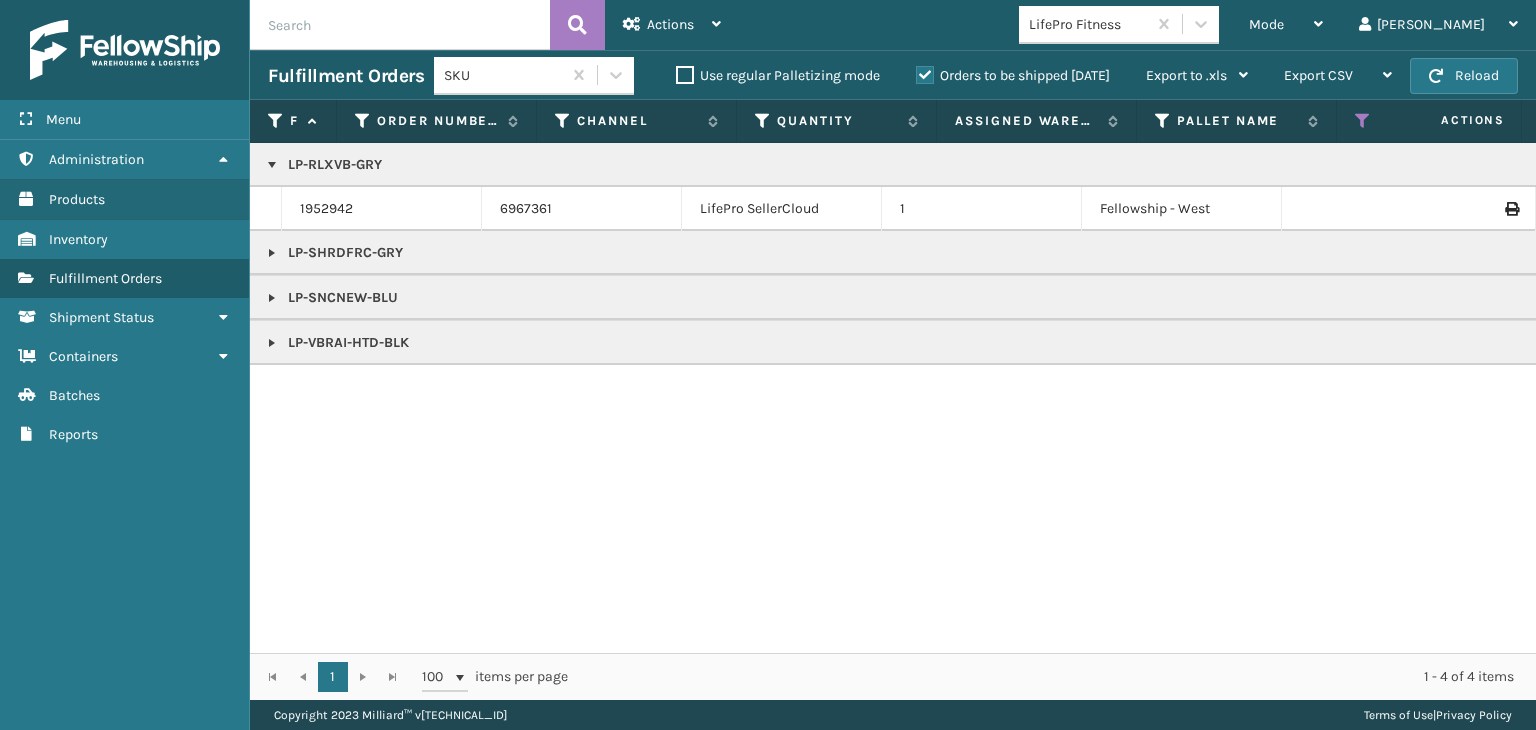 click at bounding box center (1363, 121) 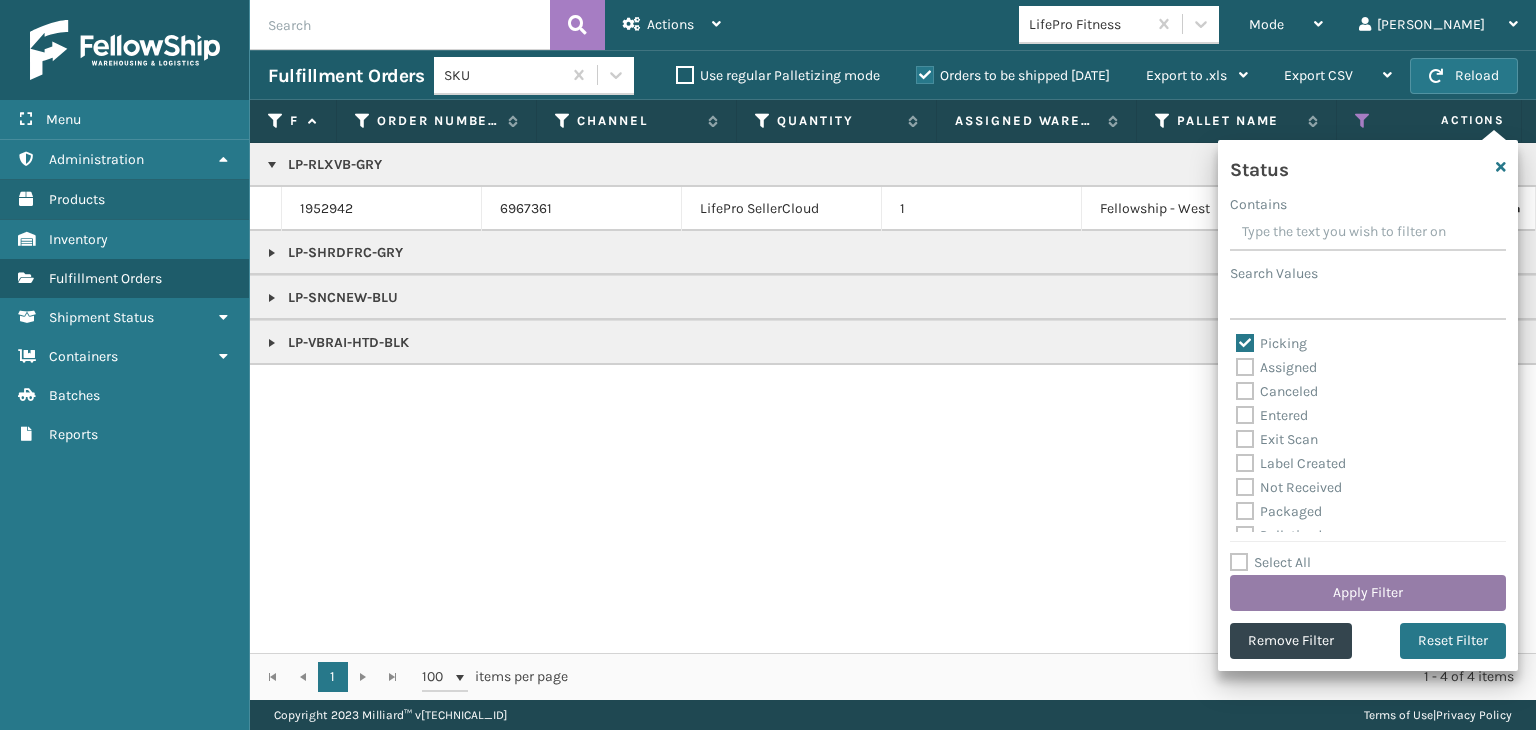click on "Apply Filter" at bounding box center (1368, 593) 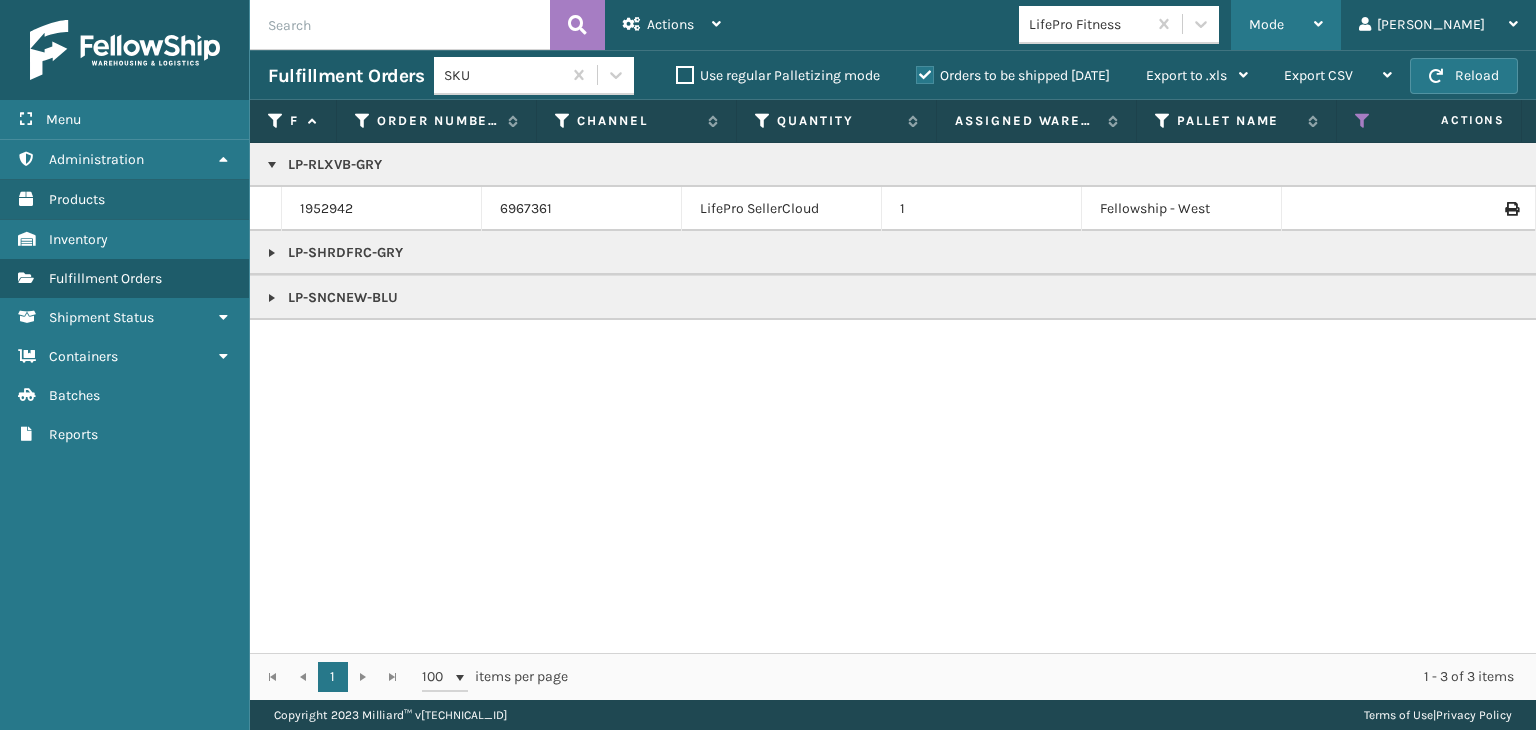 click on "Mode" at bounding box center (1286, 25) 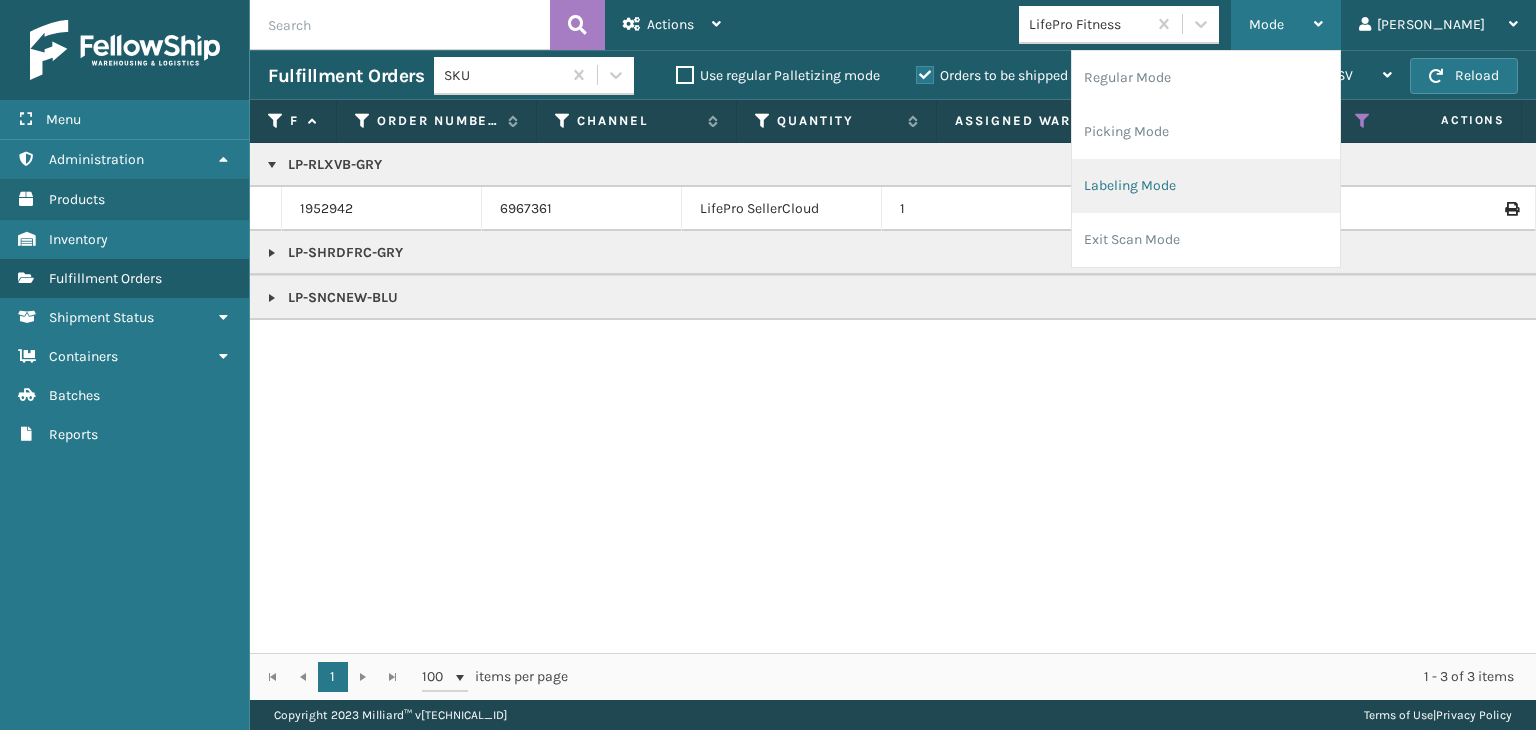 click on "Labeling Mode" at bounding box center (1206, 186) 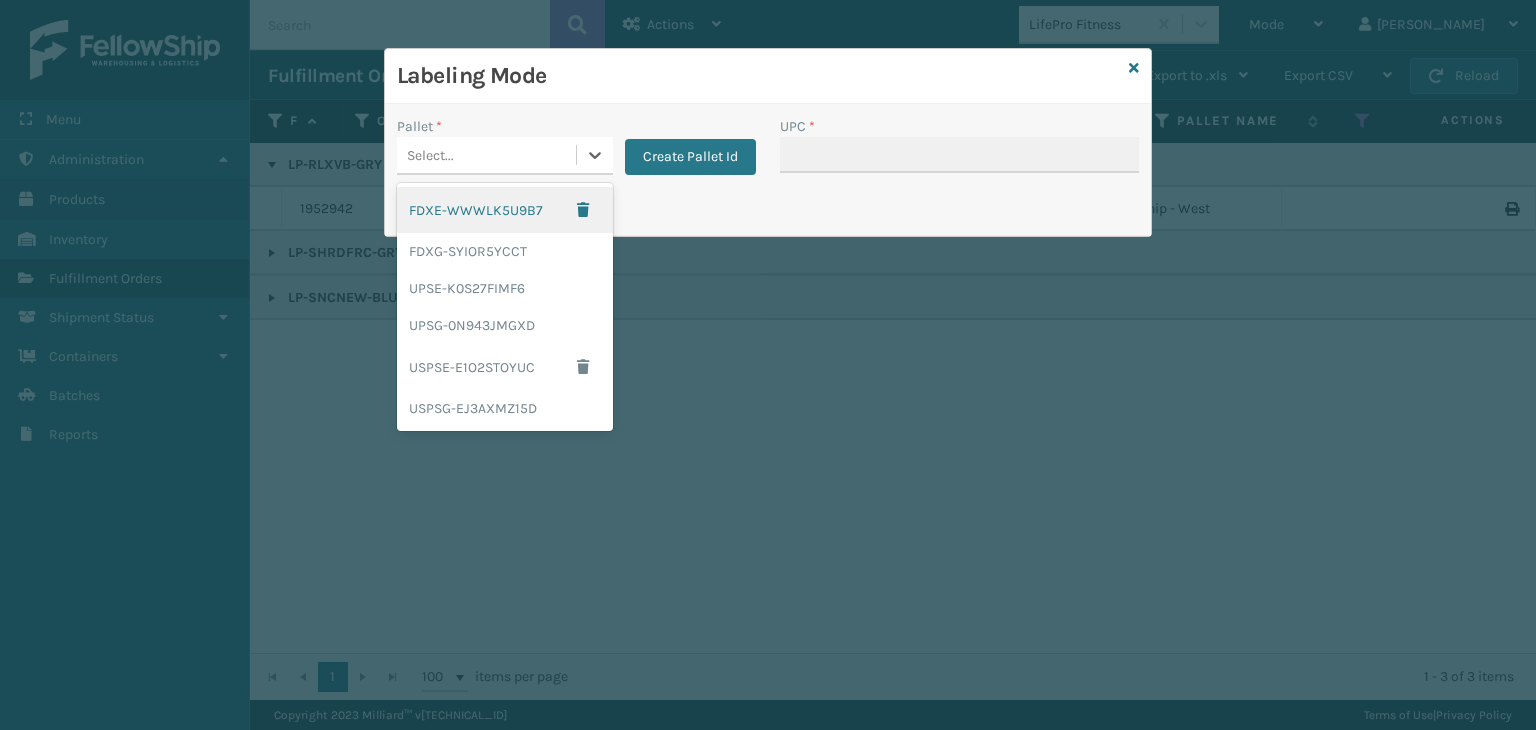 click on "Select..." at bounding box center [486, 155] 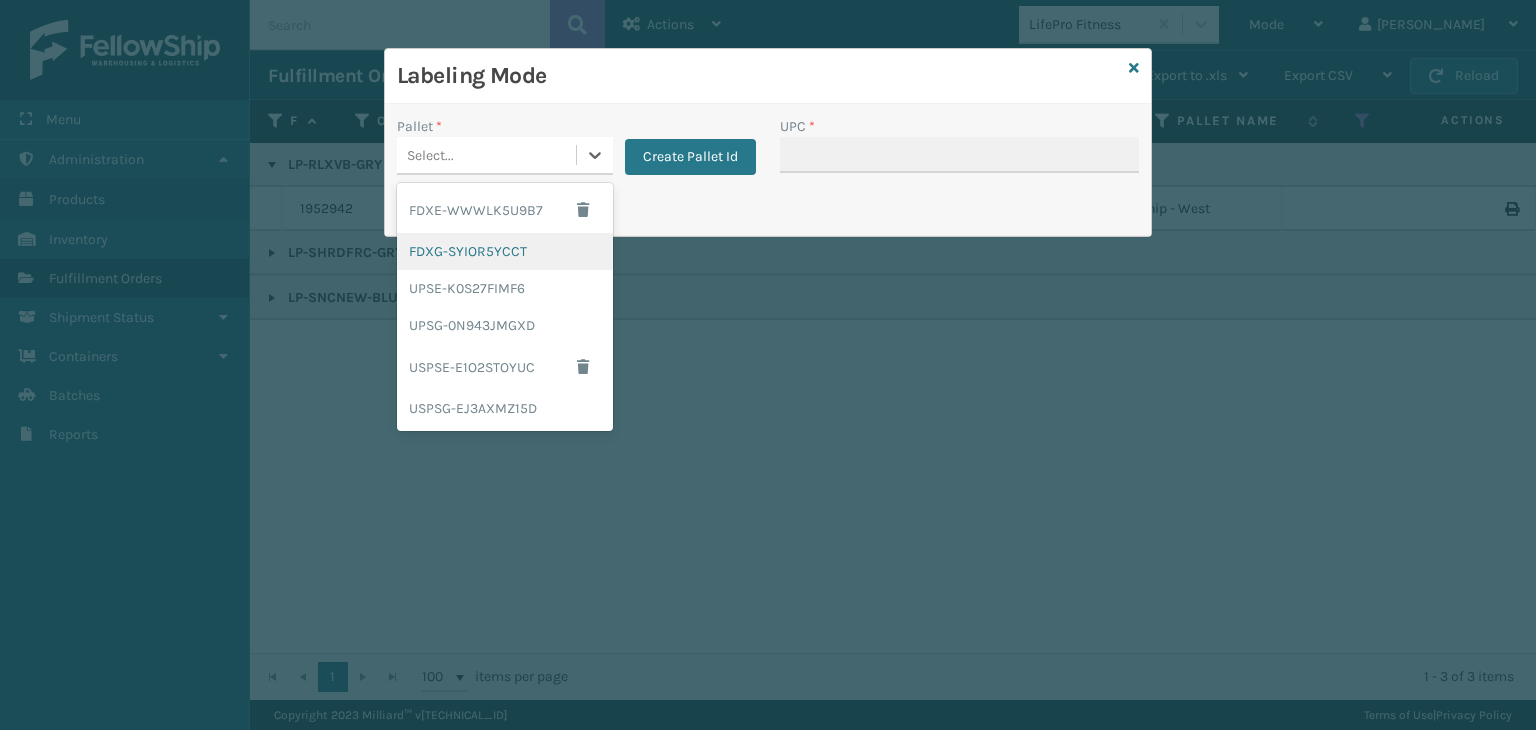 click on "FDXG-SYIOR5YCCT" at bounding box center (505, 251) 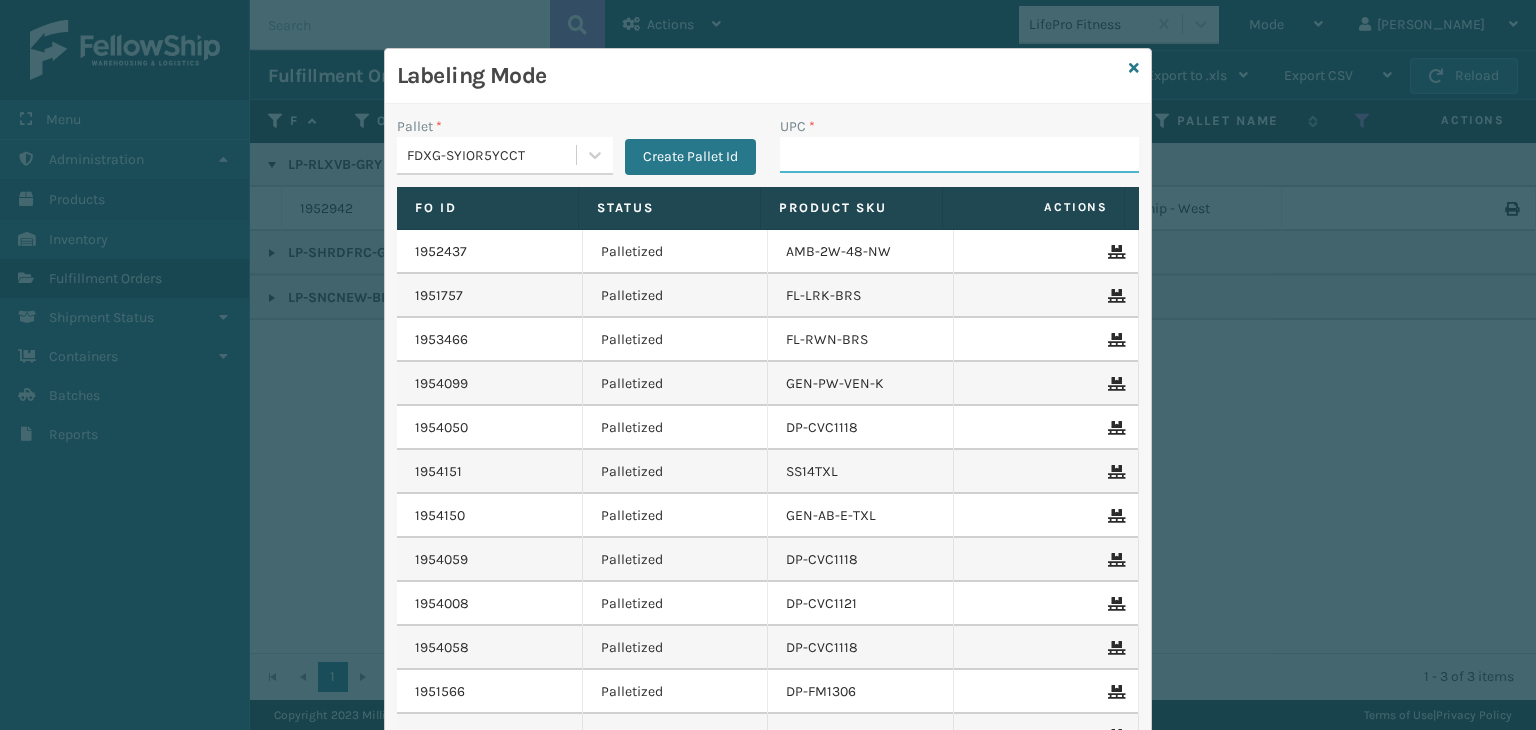click on "UPC   *" at bounding box center (959, 155) 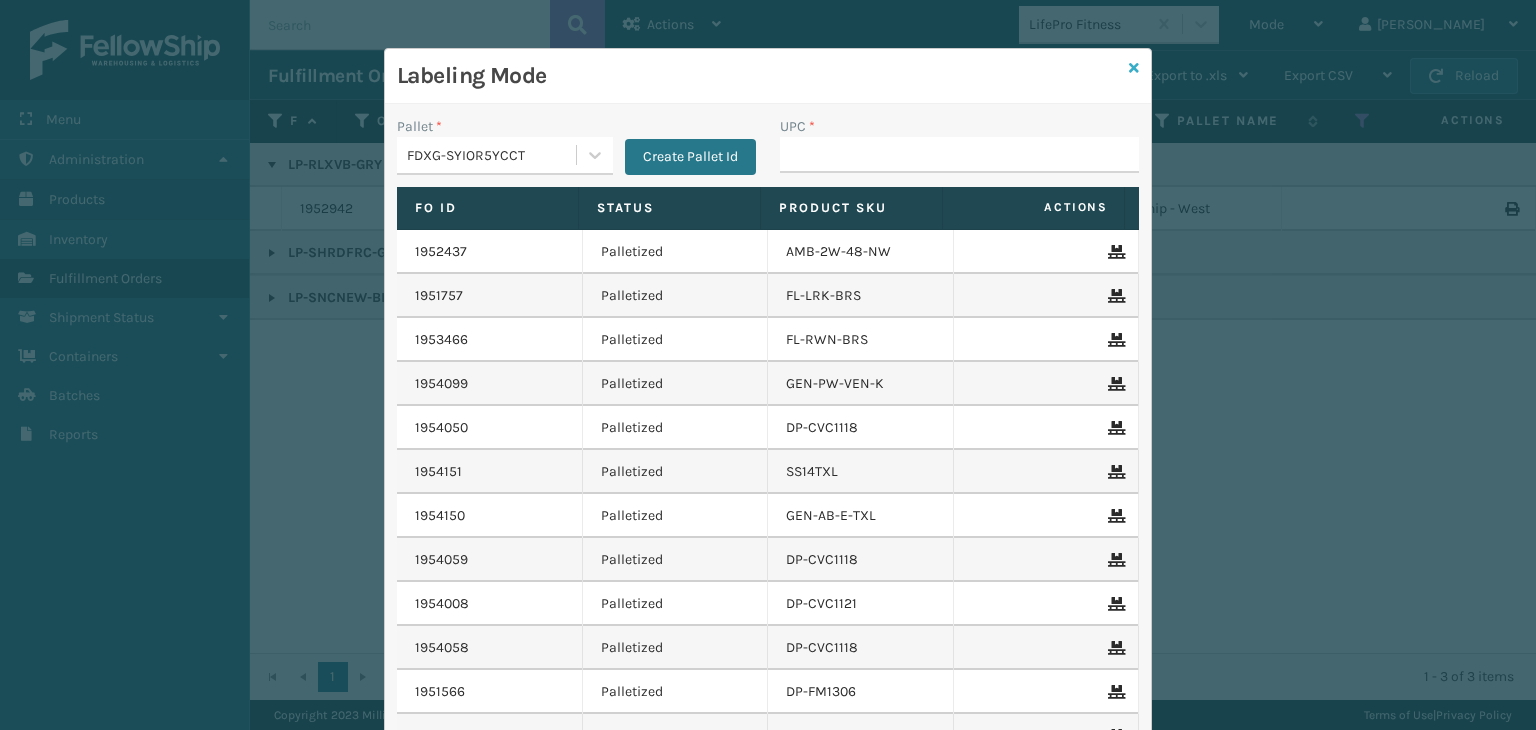 click at bounding box center (1134, 68) 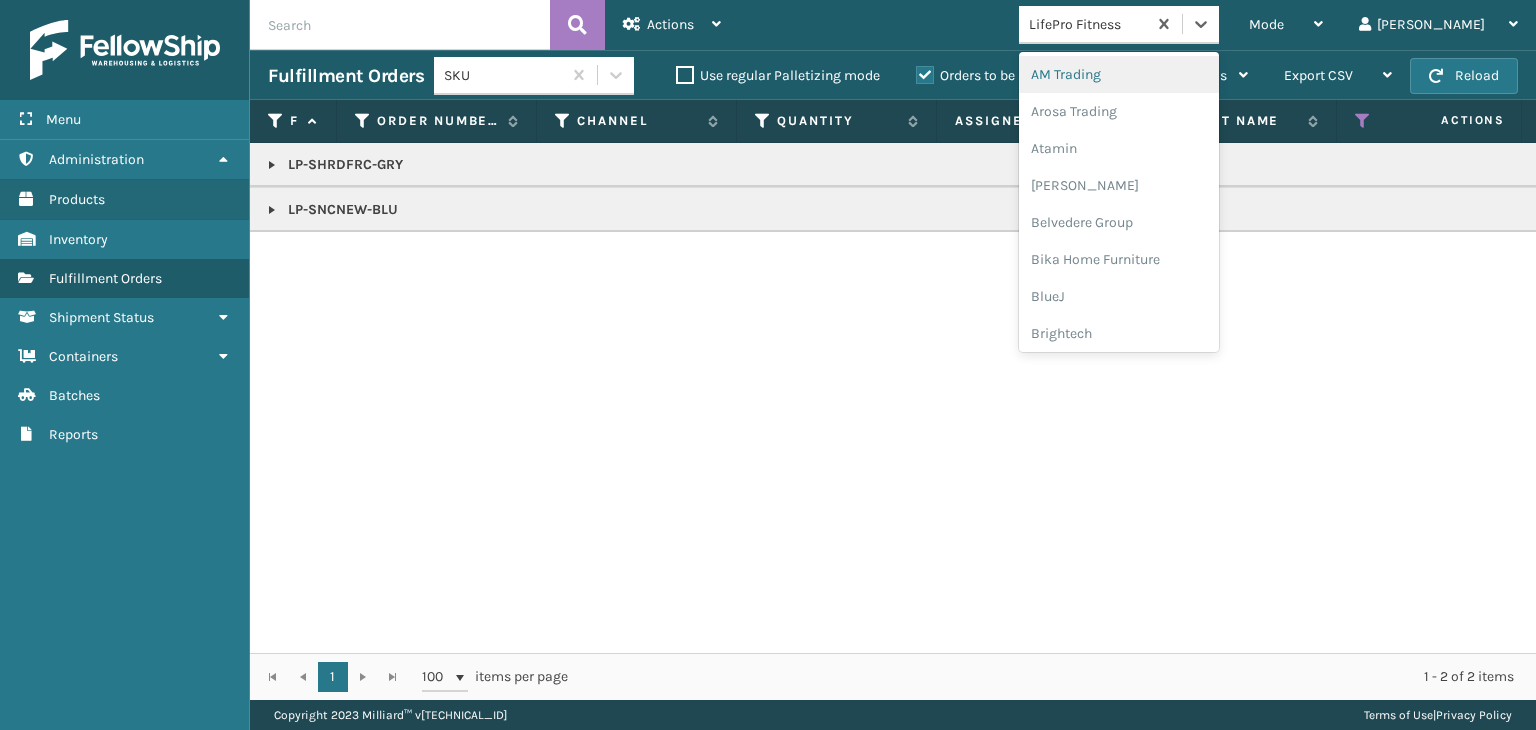 click on "LifePro Fitness" at bounding box center [1088, 24] 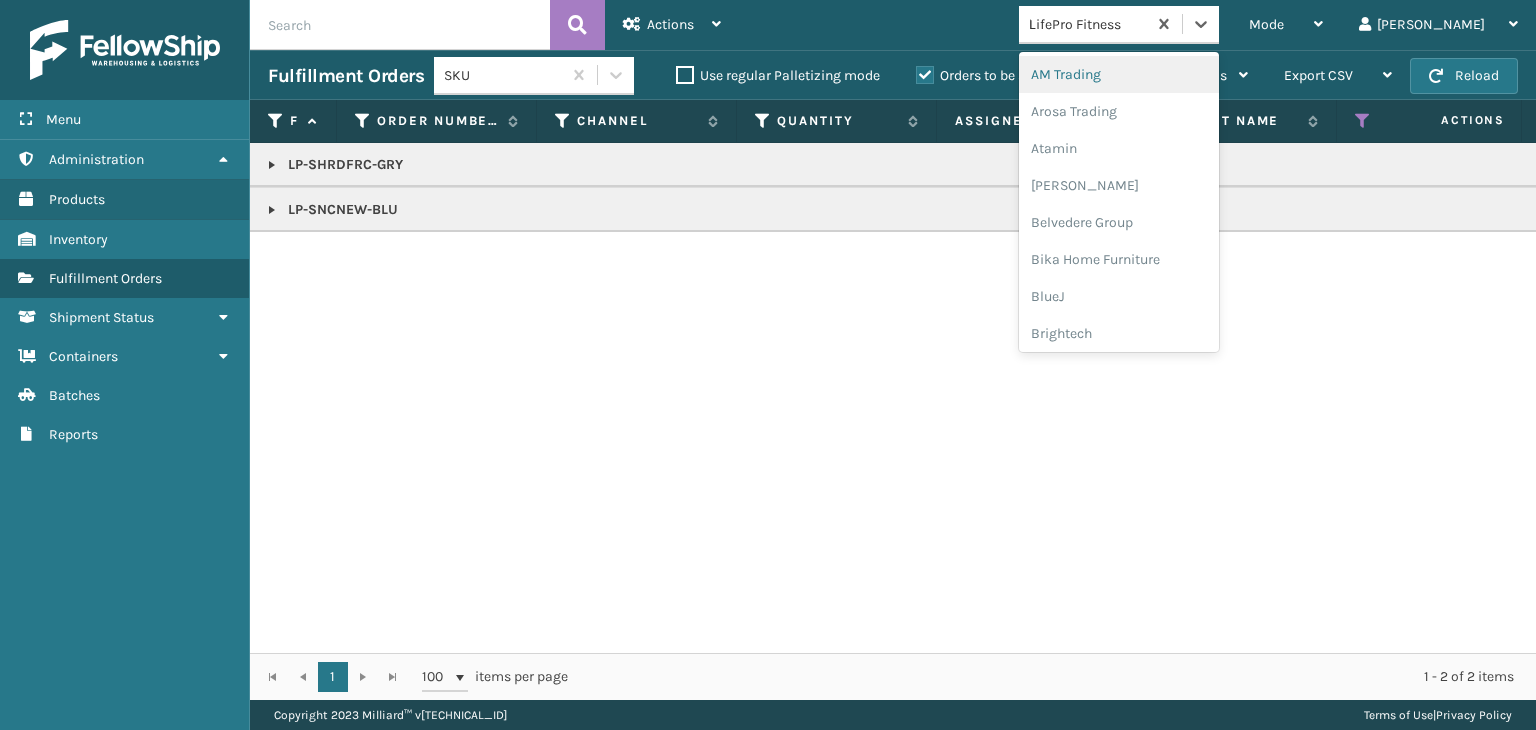 type on "li" 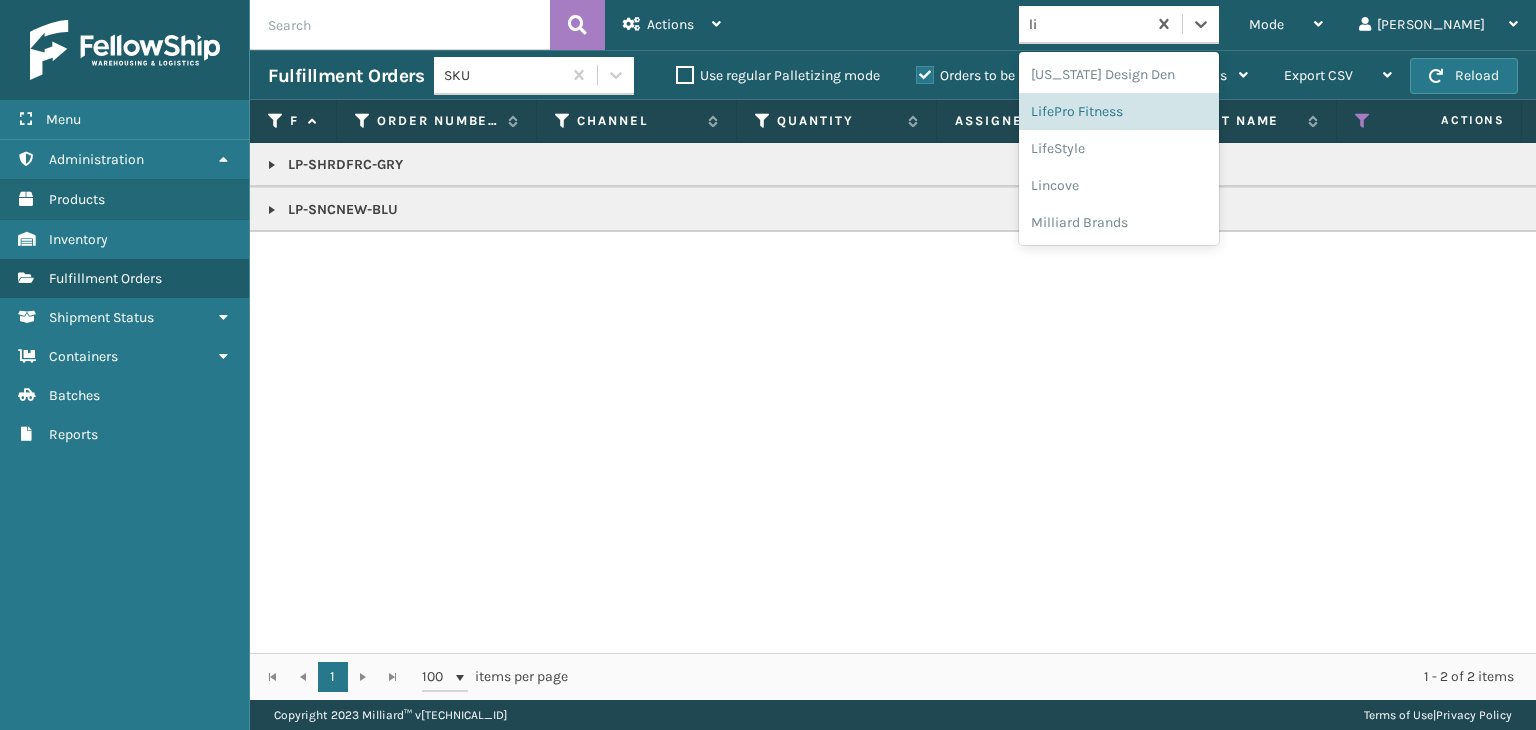 click on "LifePro Fitness" at bounding box center (1119, 111) 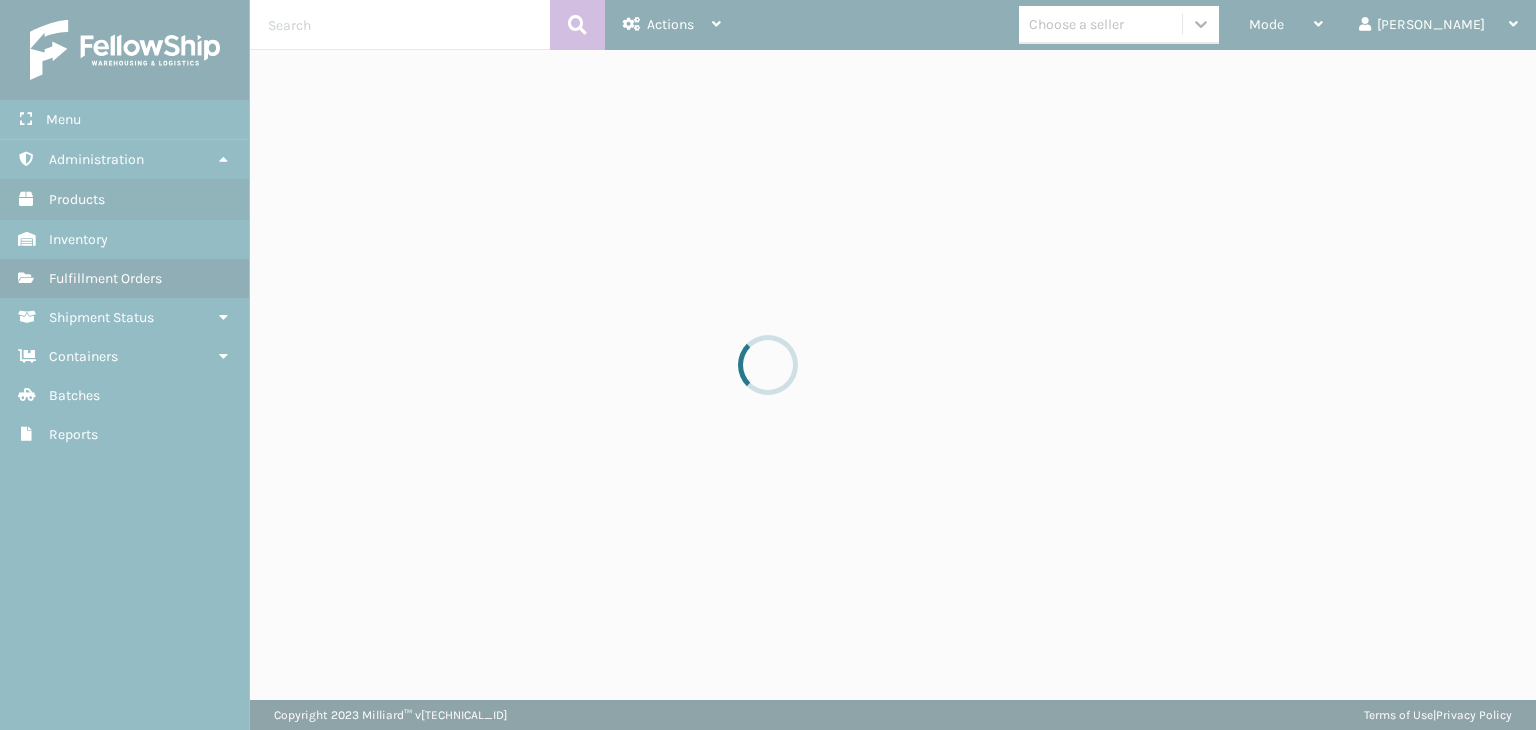 click at bounding box center [768, 365] 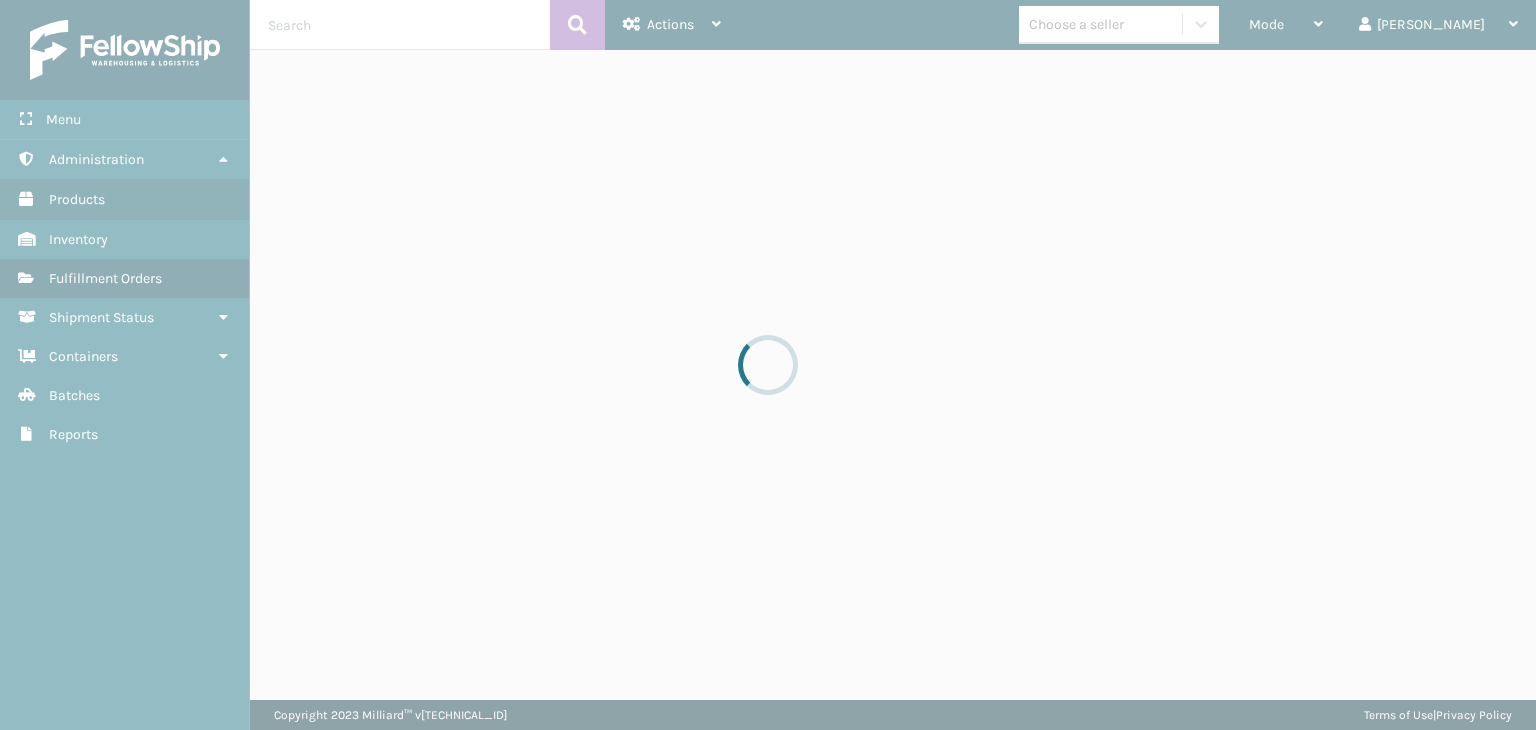 click at bounding box center (768, 365) 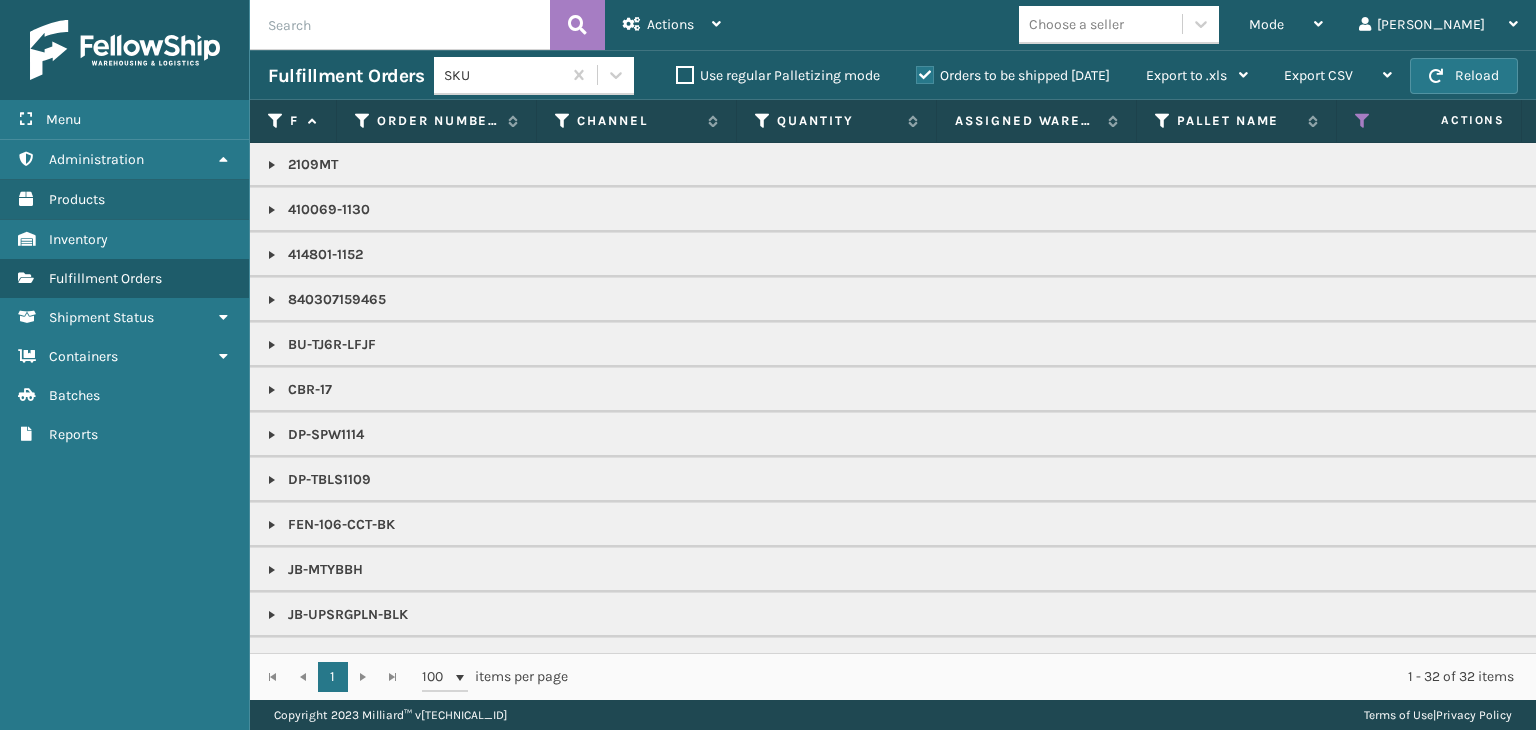 click on "Choose a seller" at bounding box center [1100, 24] 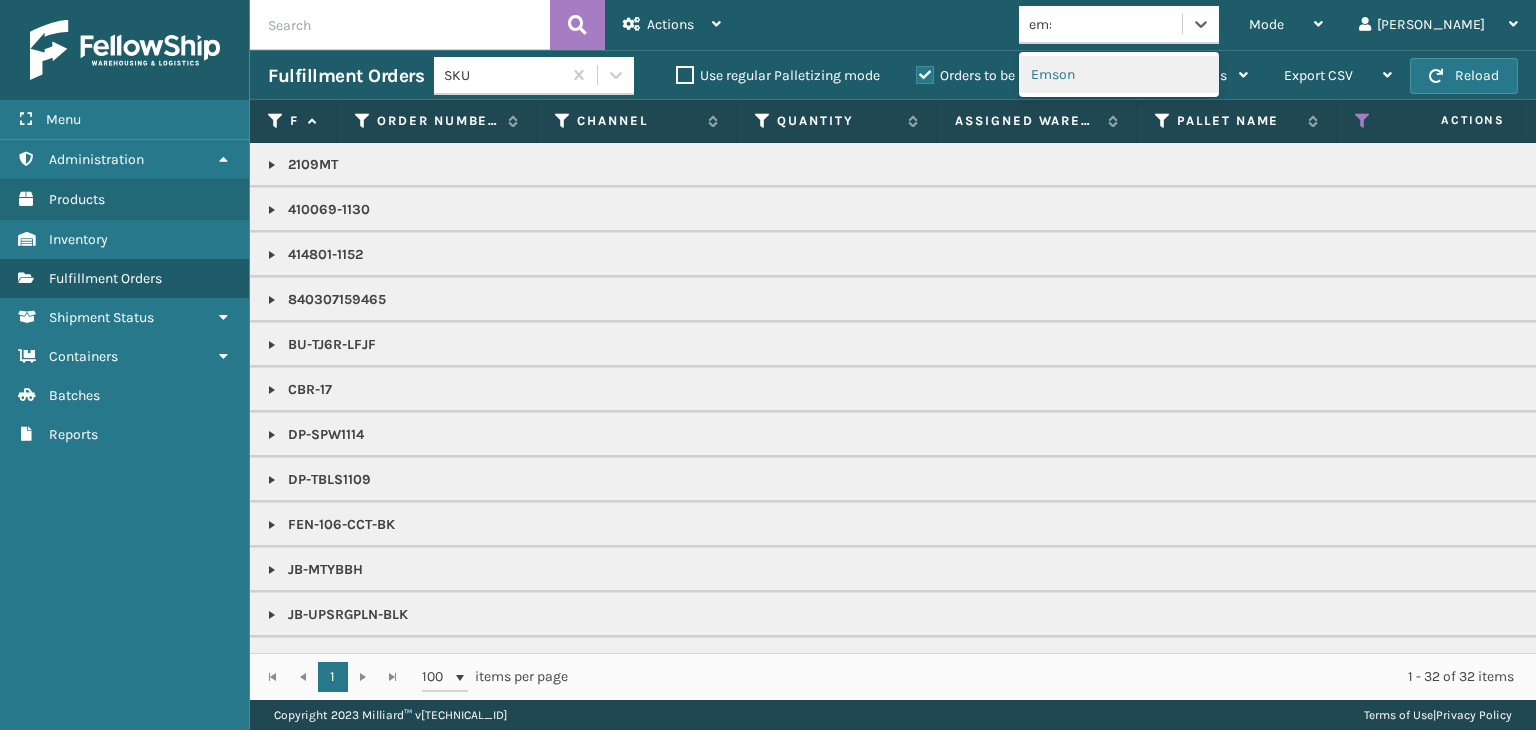 type on "emso" 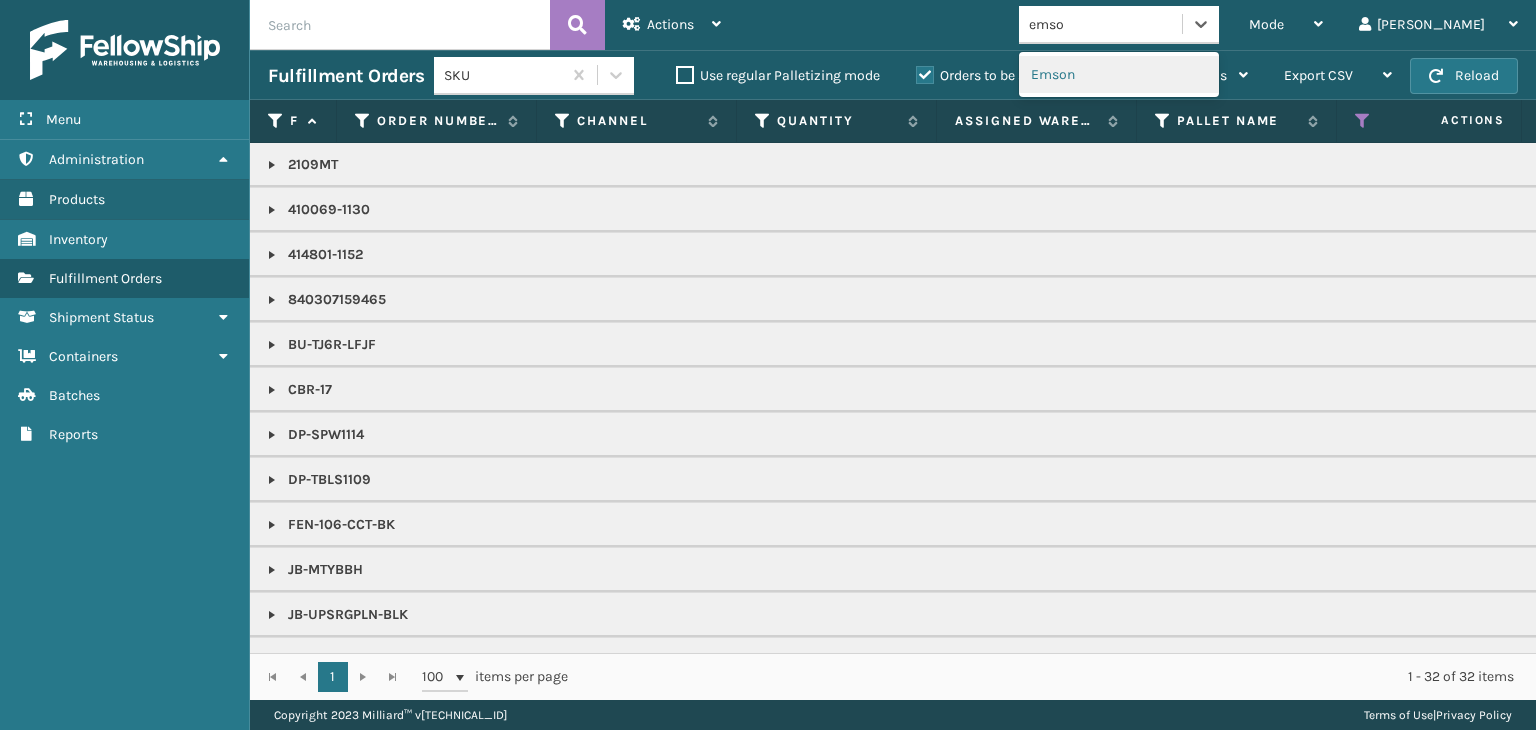 click on "Emson" at bounding box center [1119, 74] 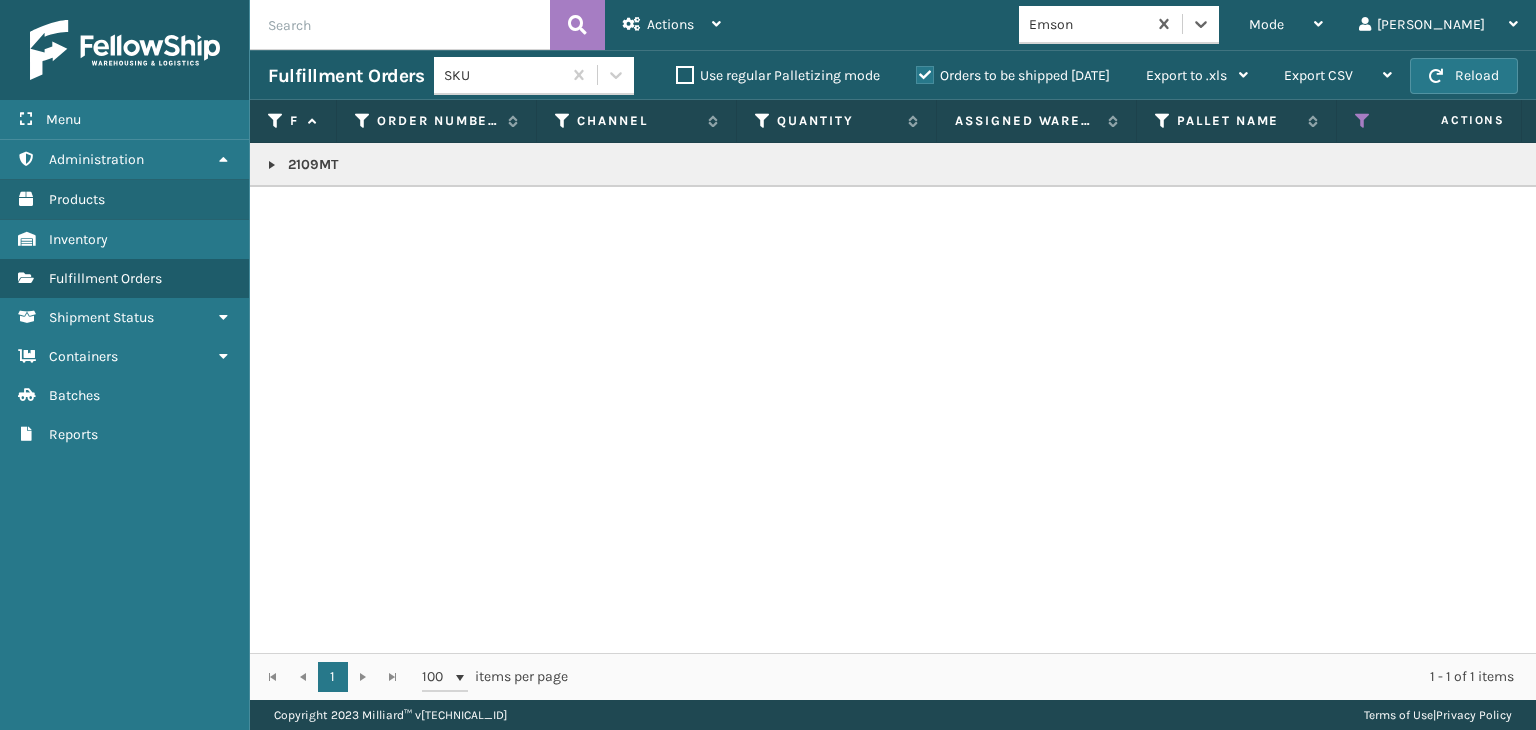 click at bounding box center [272, 165] 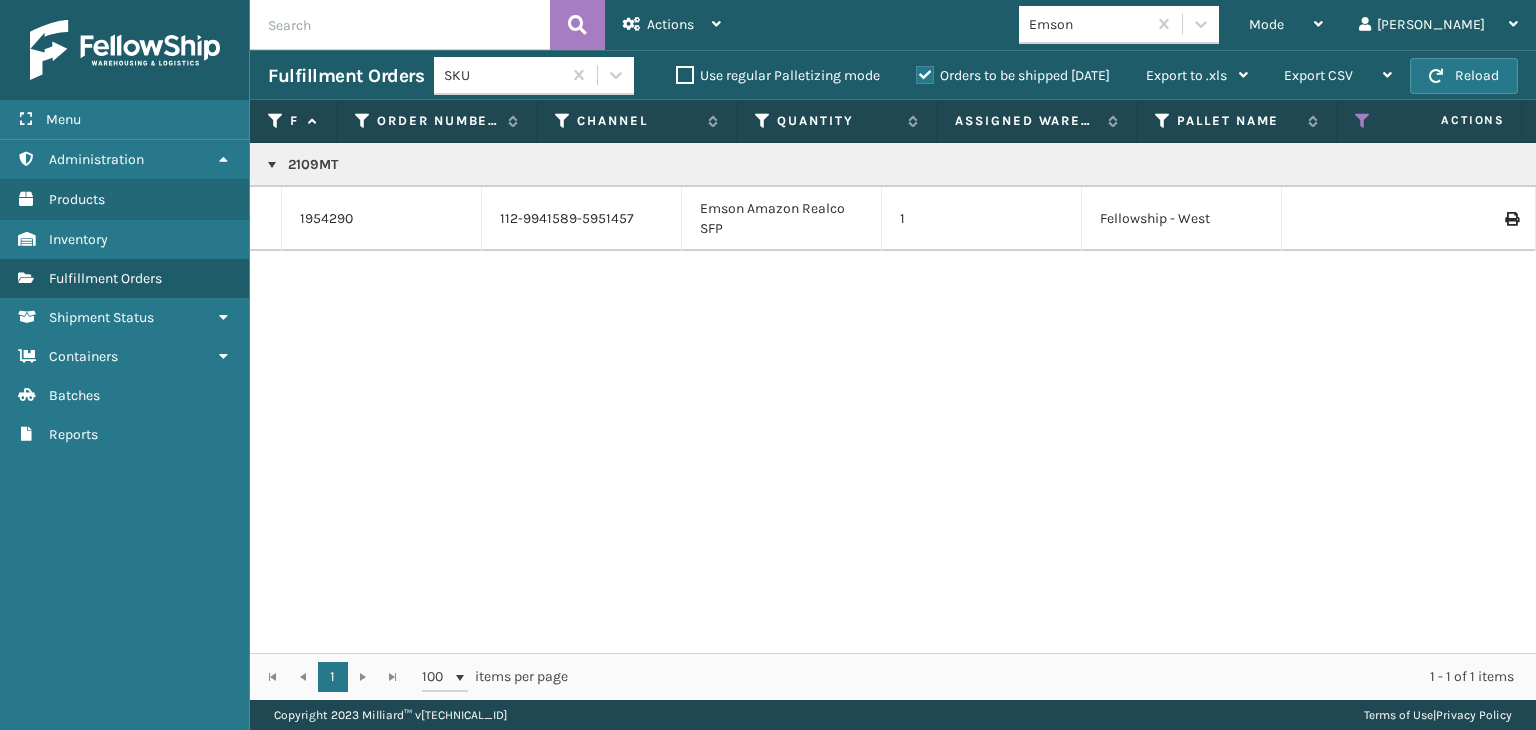 click on "2109MT" at bounding box center [1541, 165] 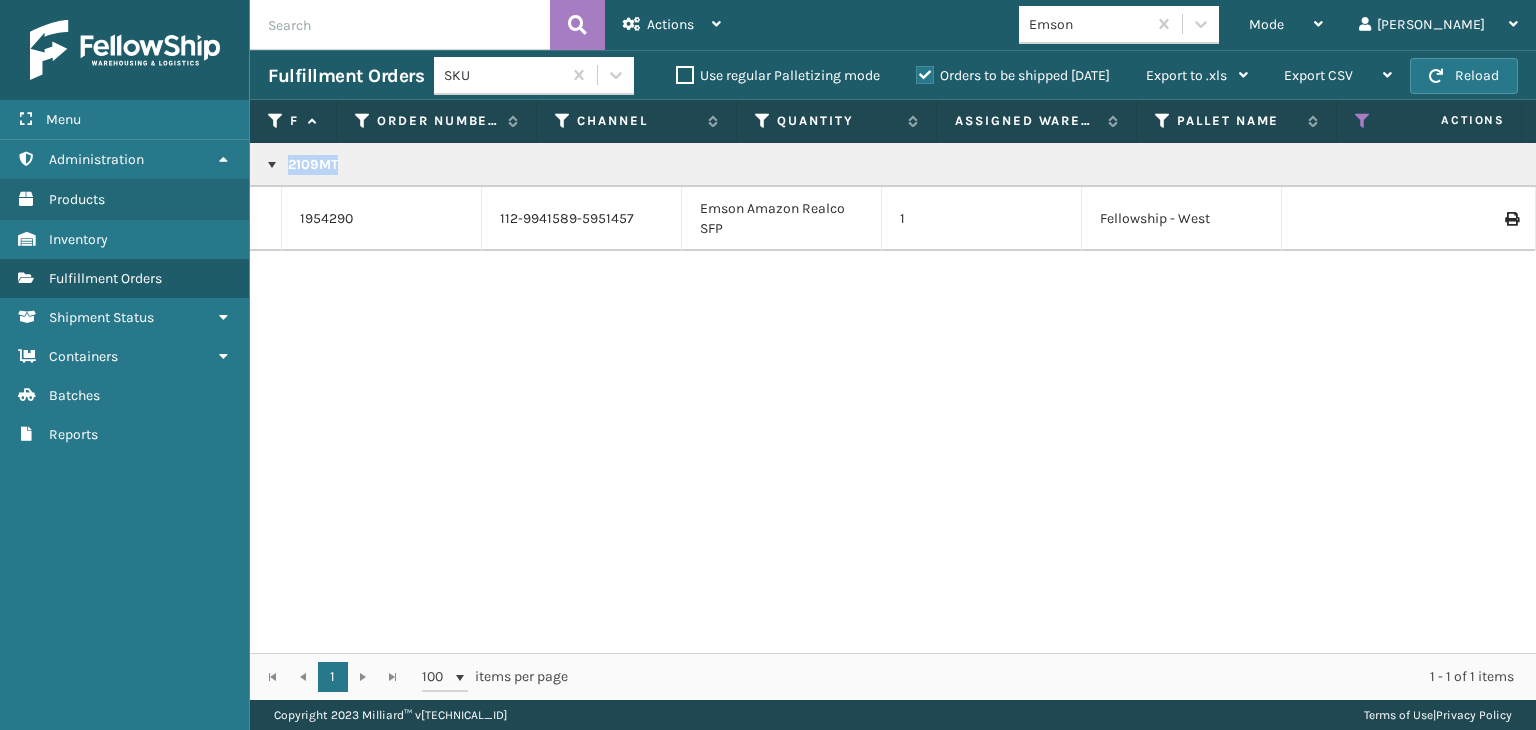 click on "2109MT" at bounding box center [1541, 165] 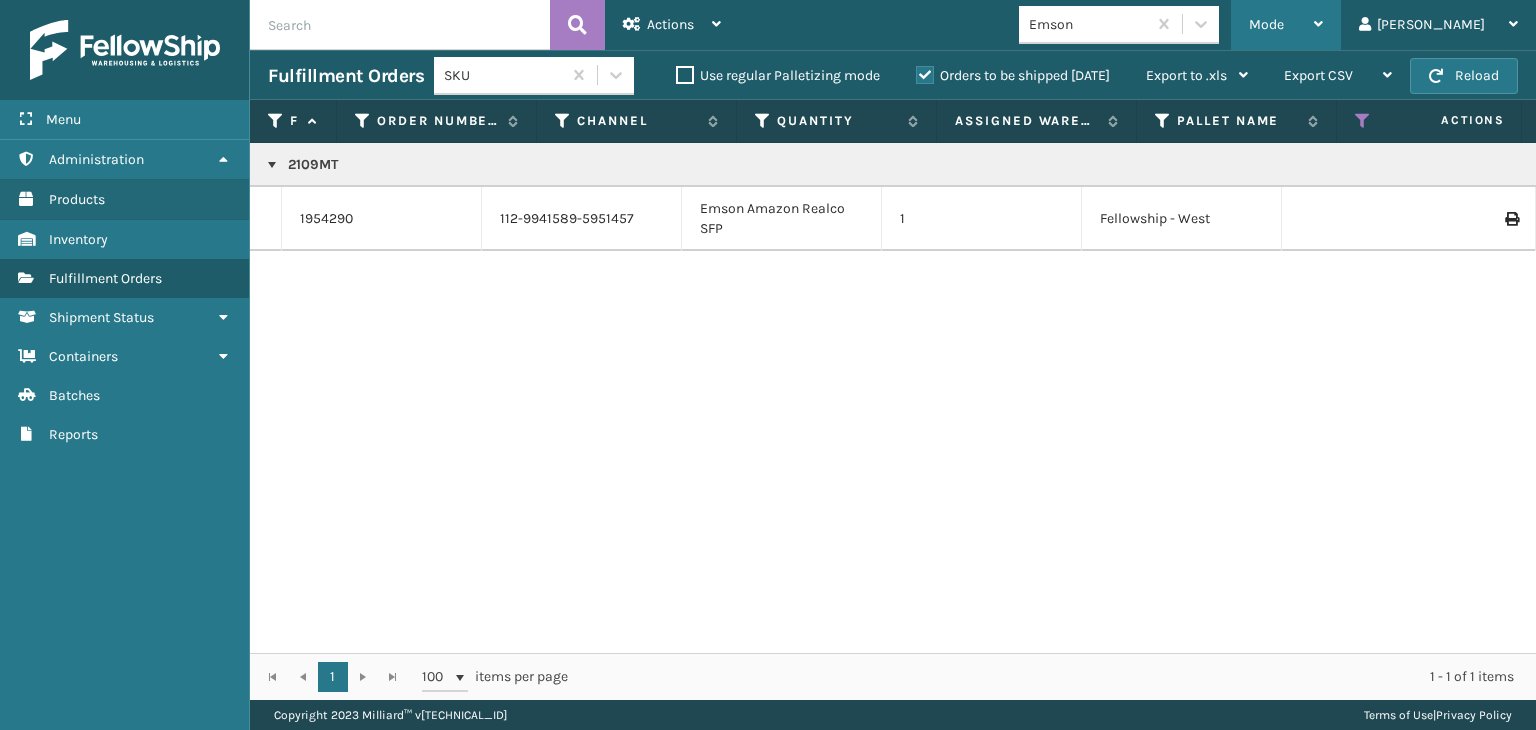 click on "Mode" at bounding box center (1266, 24) 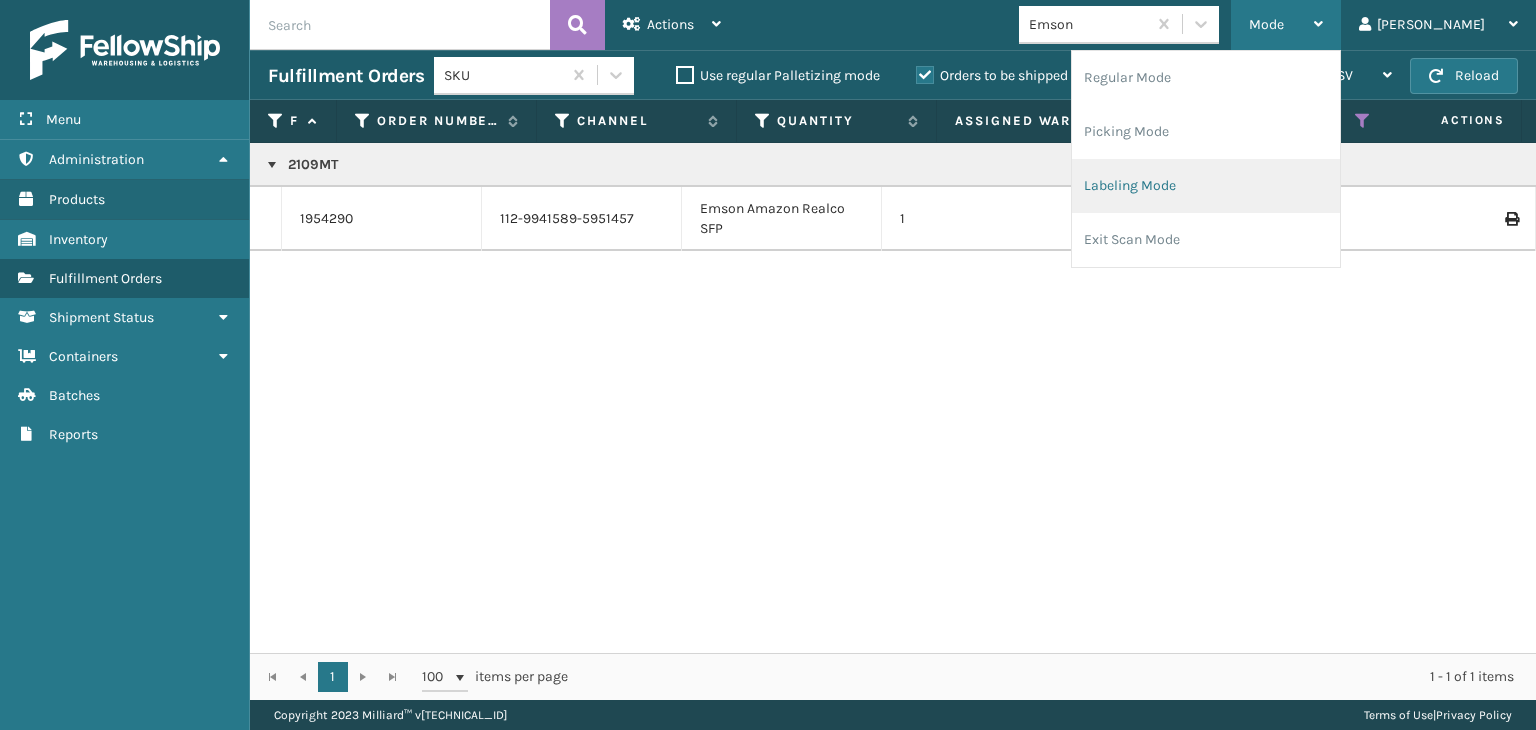 click on "Labeling Mode" at bounding box center (1206, 186) 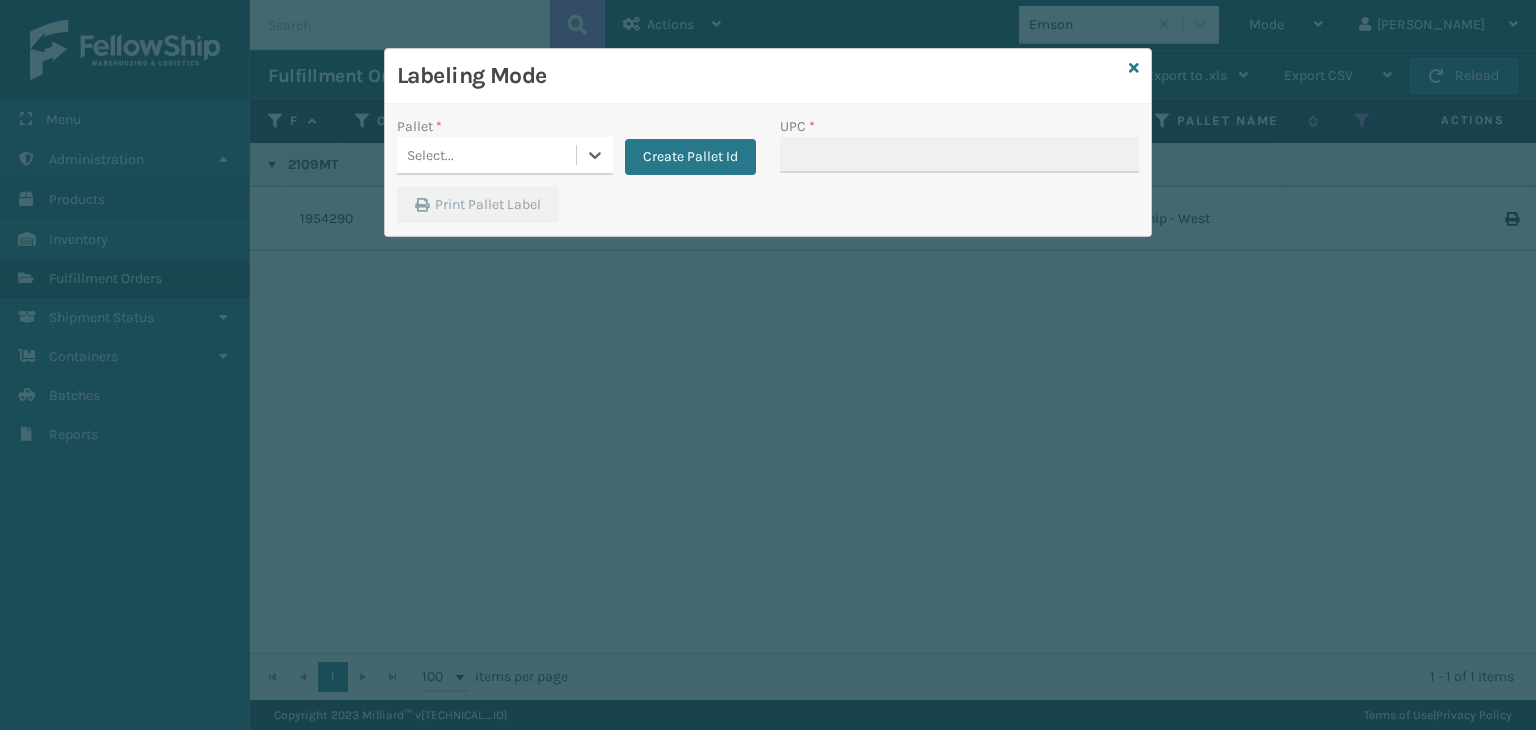 click on "Select..." at bounding box center (486, 155) 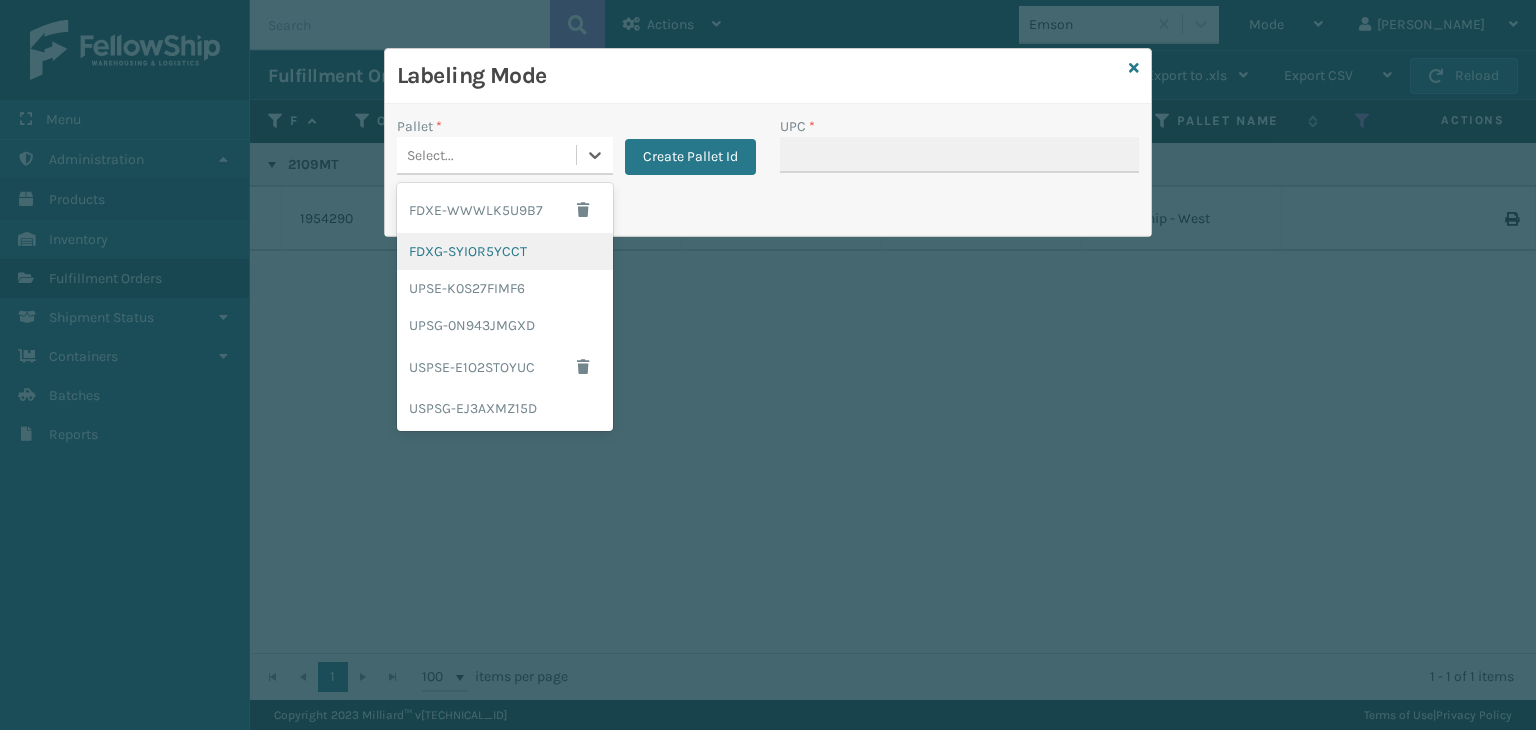 click on "FDXG-SYIOR5YCCT" at bounding box center [505, 251] 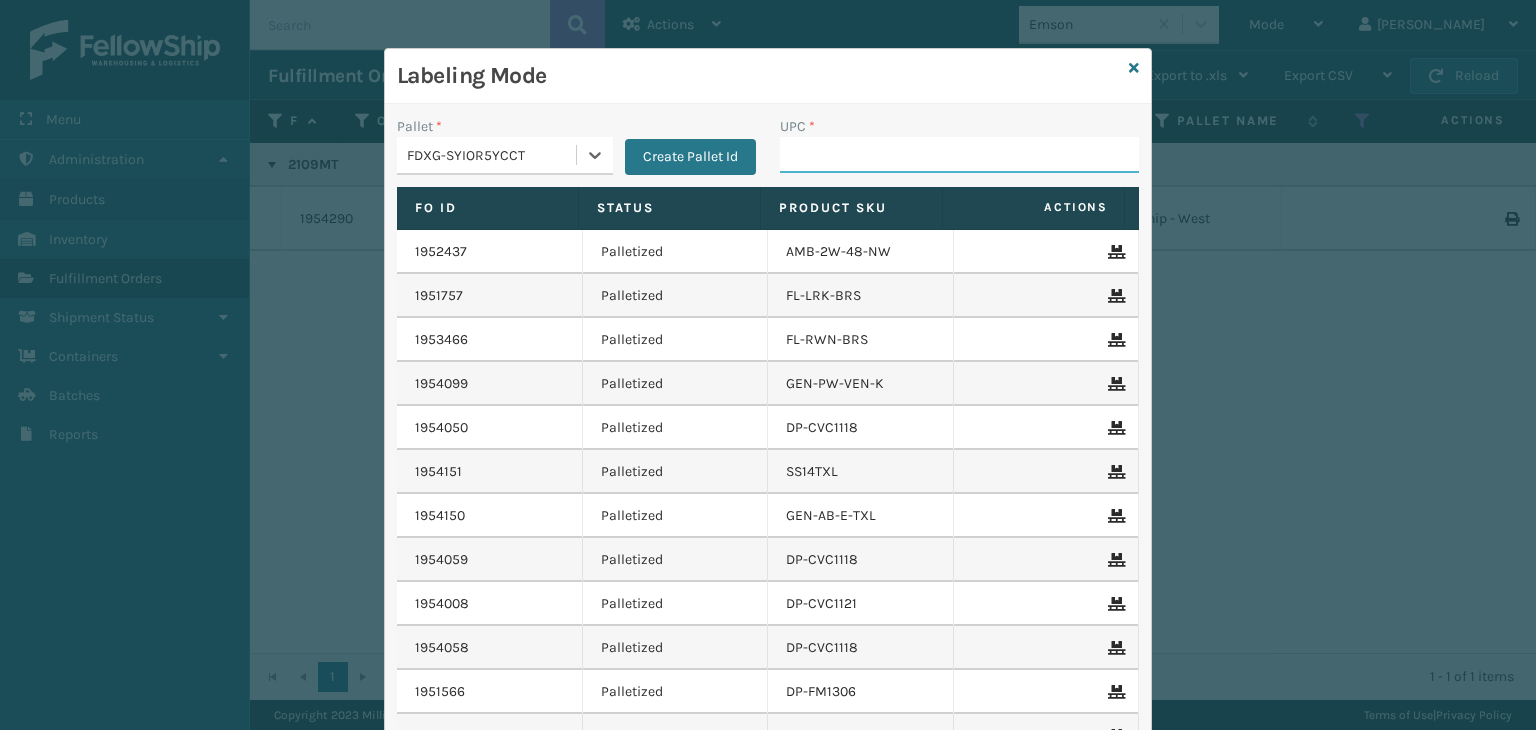 drag, startPoint x: 804, startPoint y: 154, endPoint x: 766, endPoint y: 101, distance: 65.21503 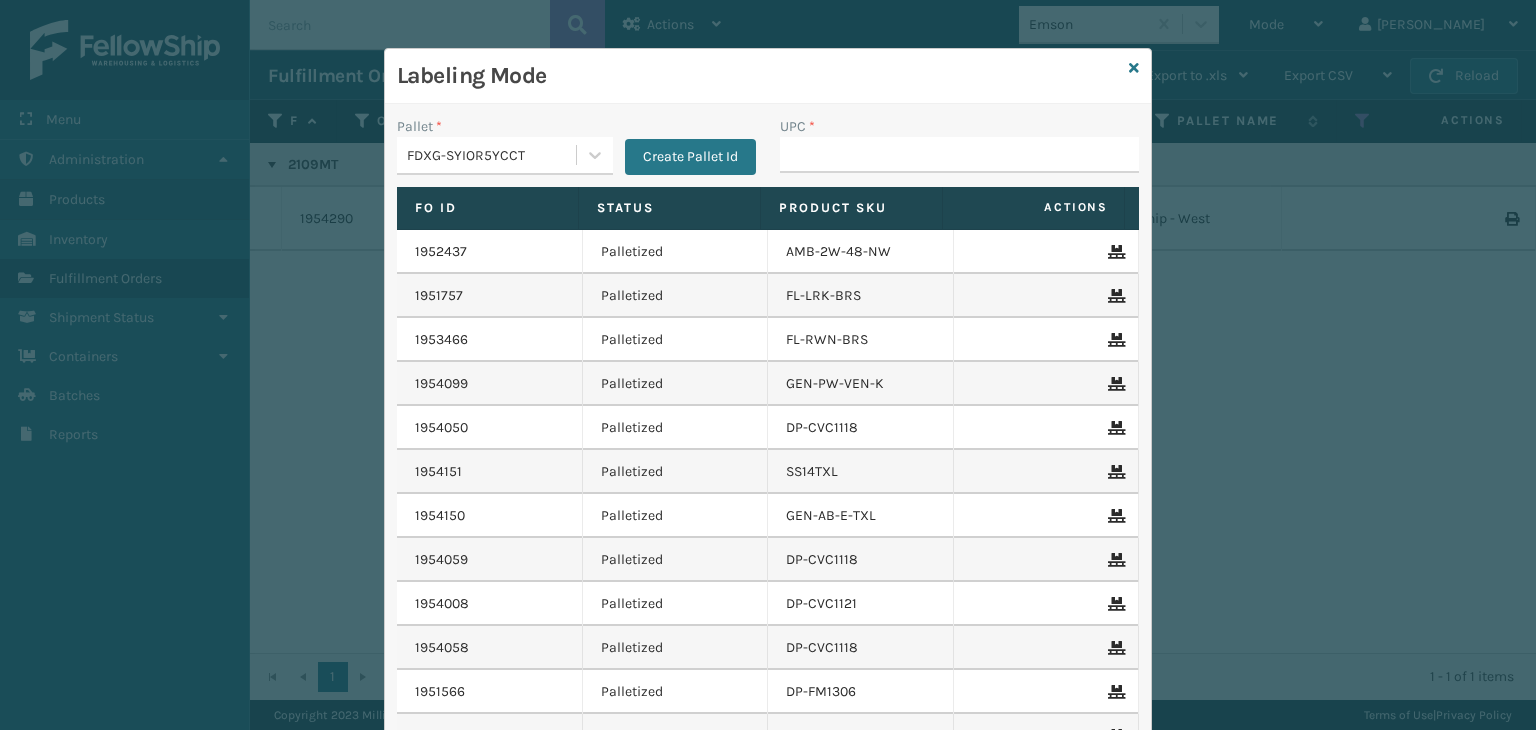 click on "Labeling Mode" at bounding box center [768, 76] 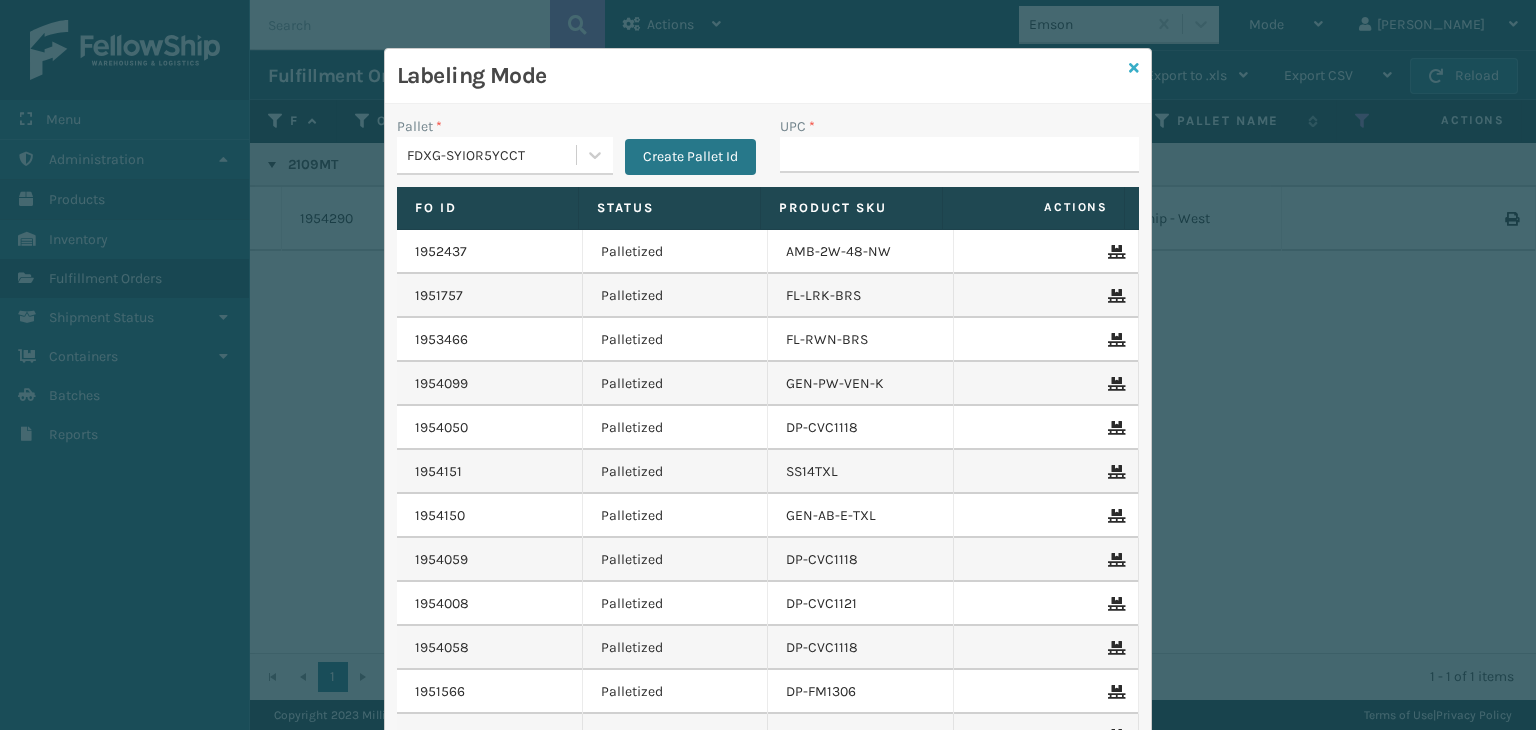 click at bounding box center (1134, 68) 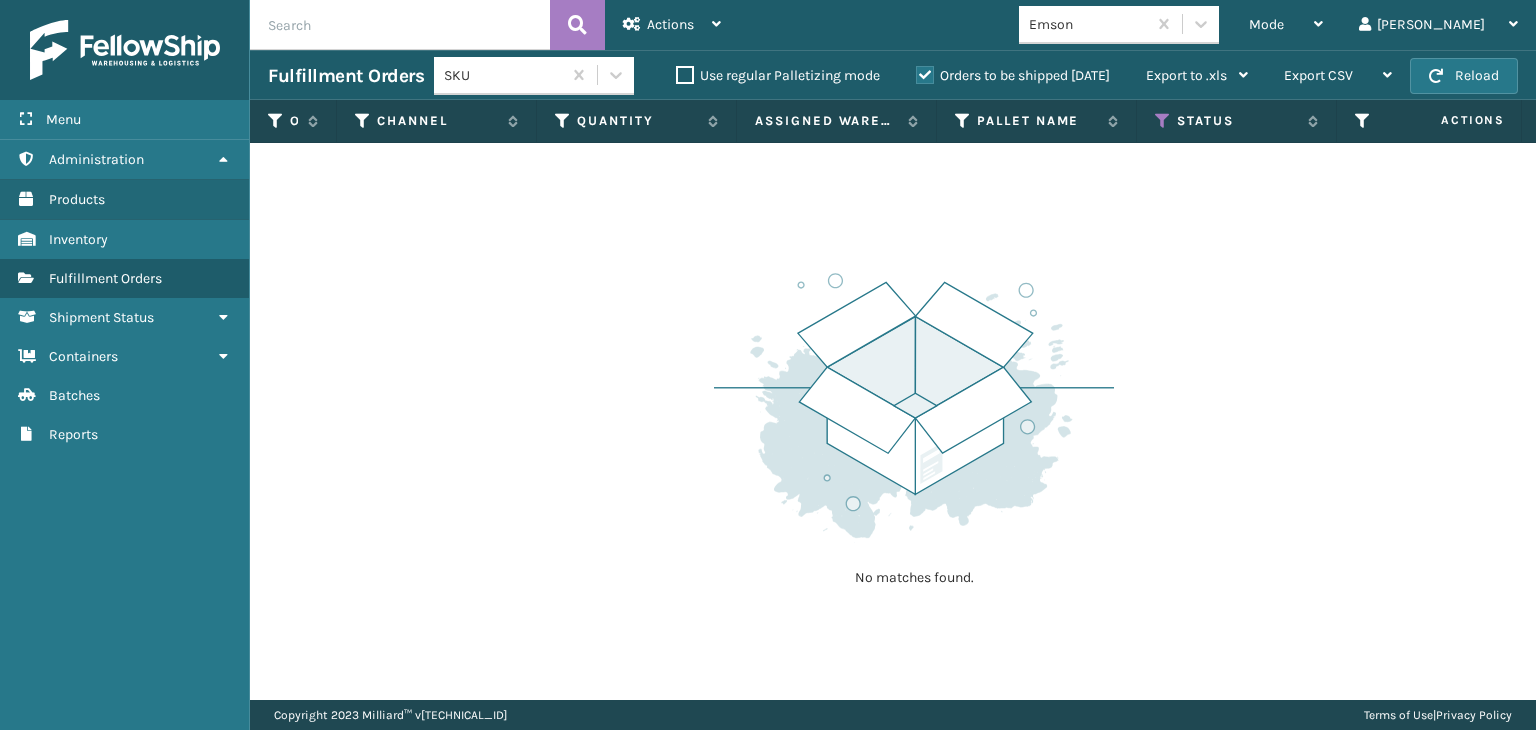 click on "Emson" at bounding box center (1082, 24) 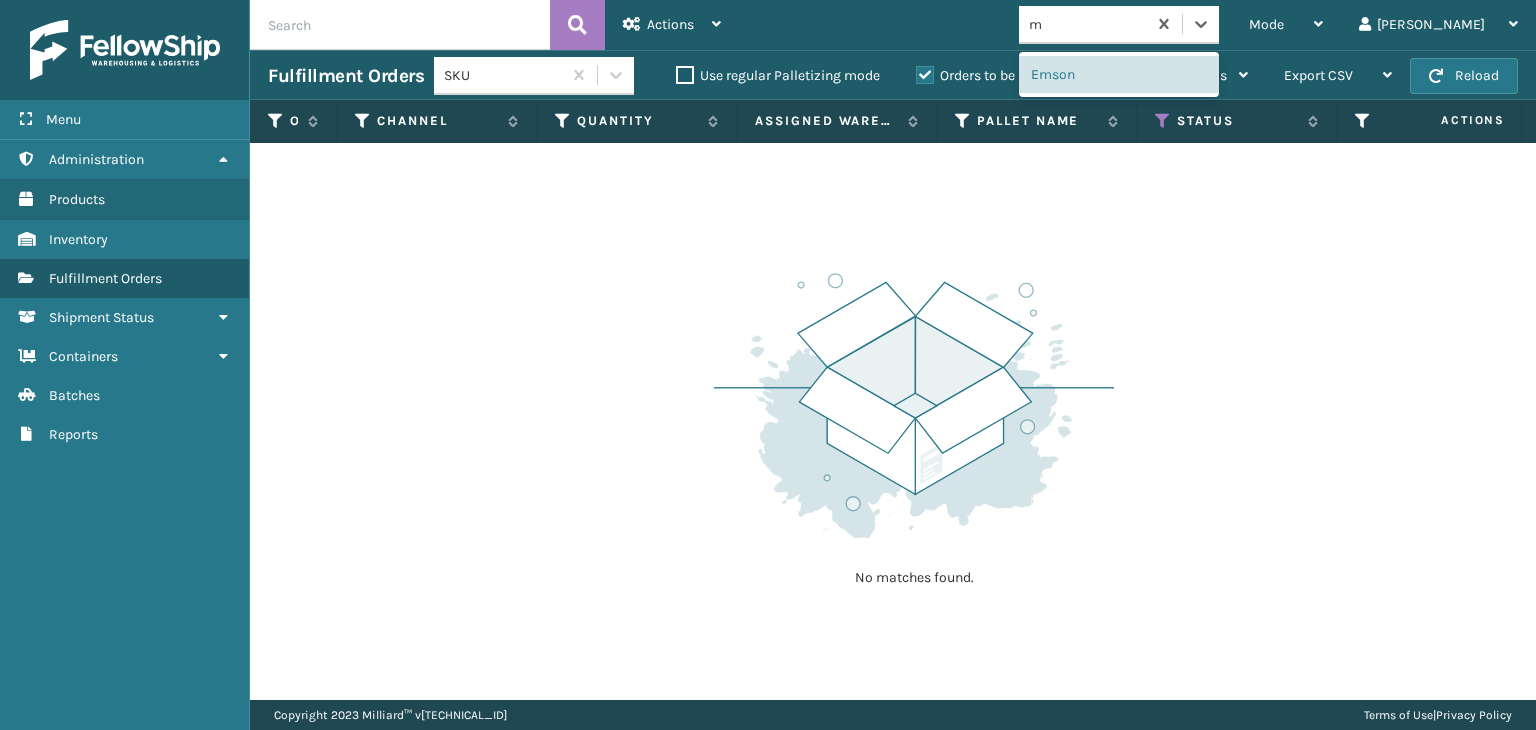 type on "mi" 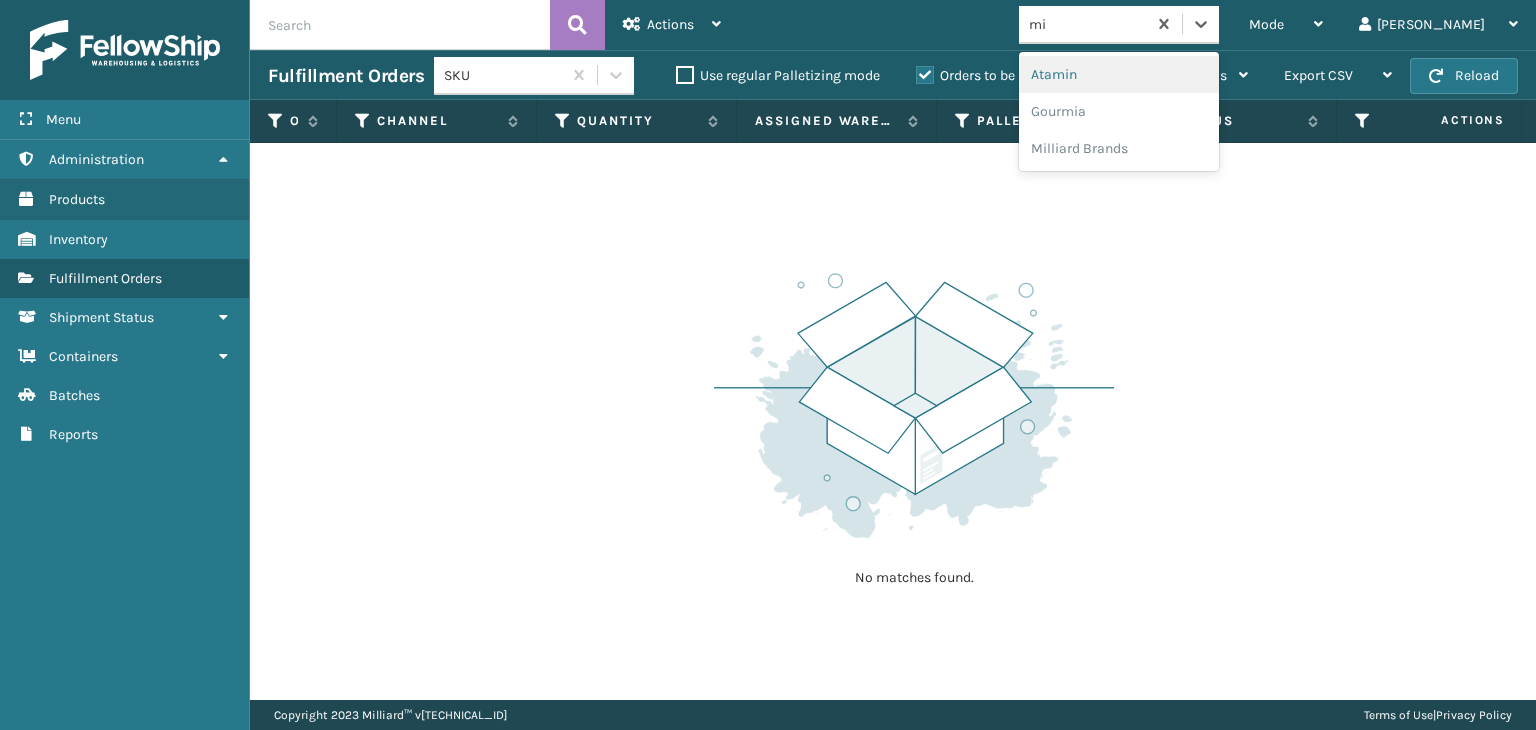 click on "Atamin" at bounding box center [1119, 74] 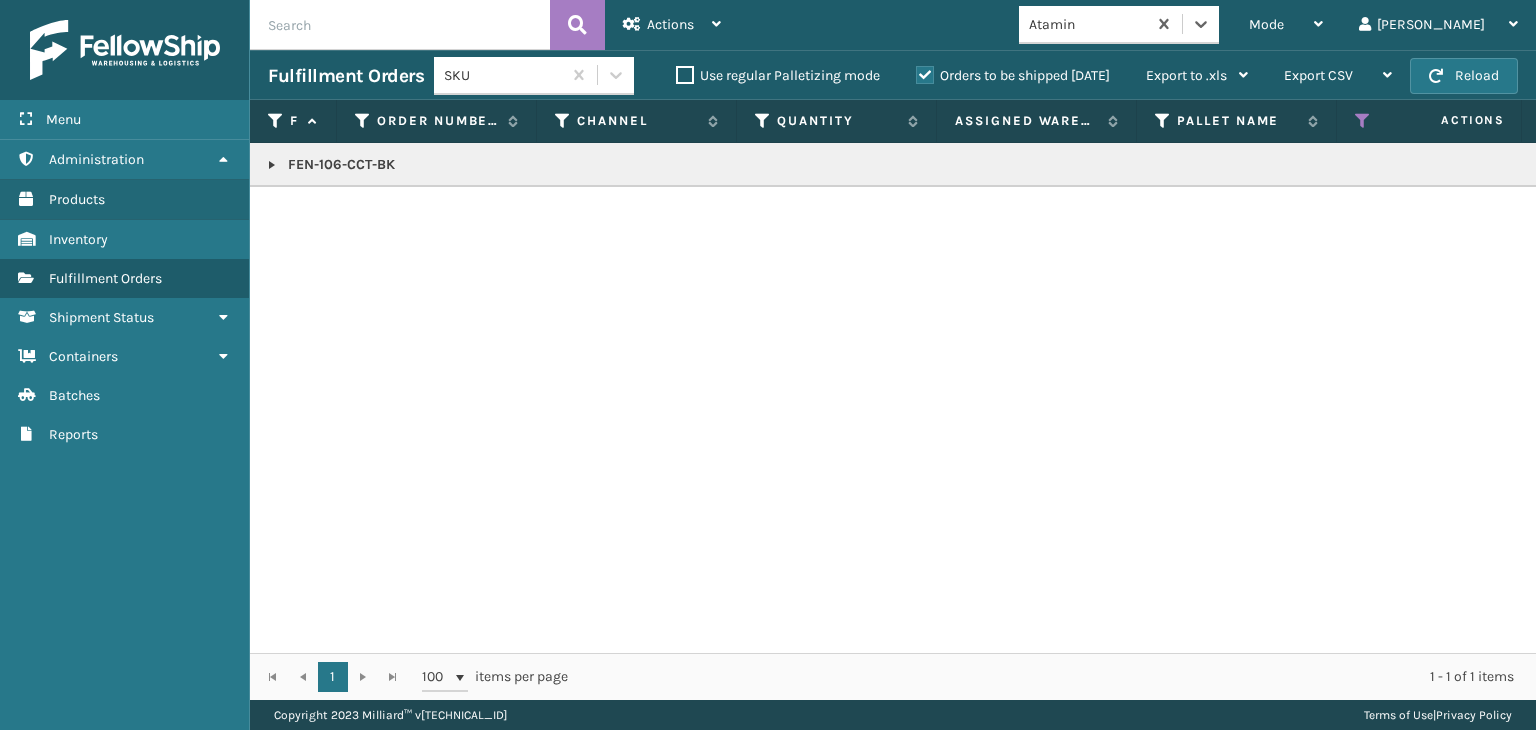 click on "Atamin" at bounding box center (1088, 24) 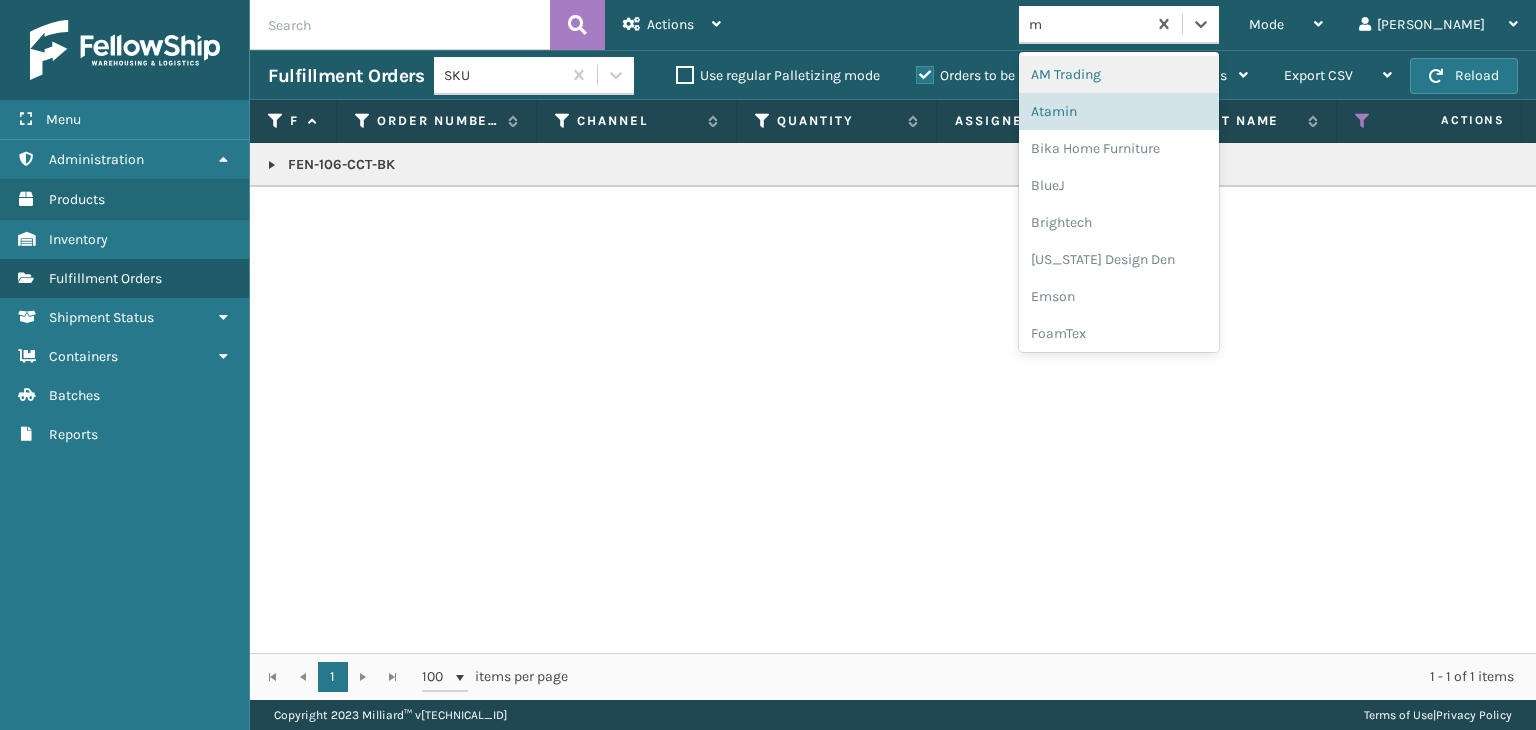 type on "mi" 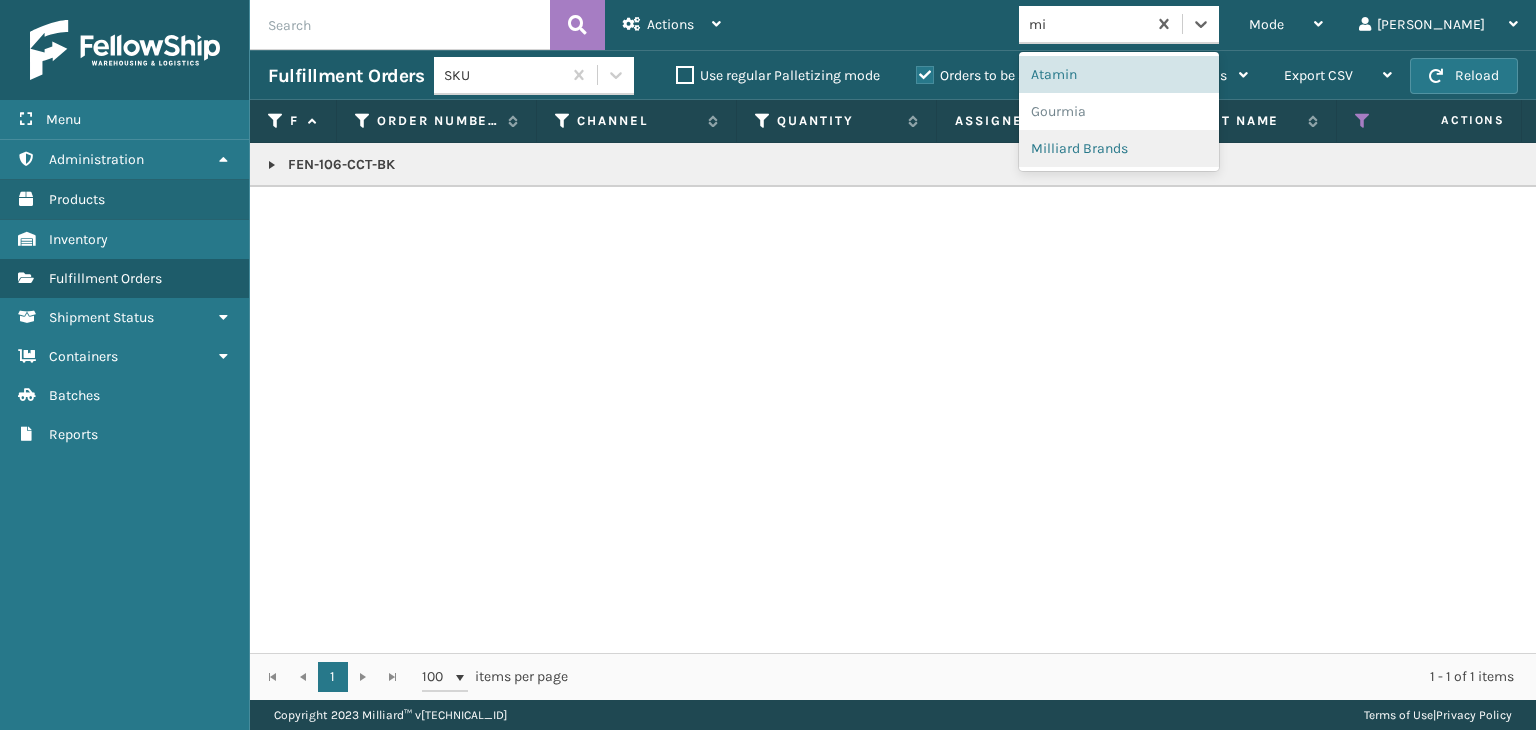 click on "Milliard Brands" at bounding box center (1119, 148) 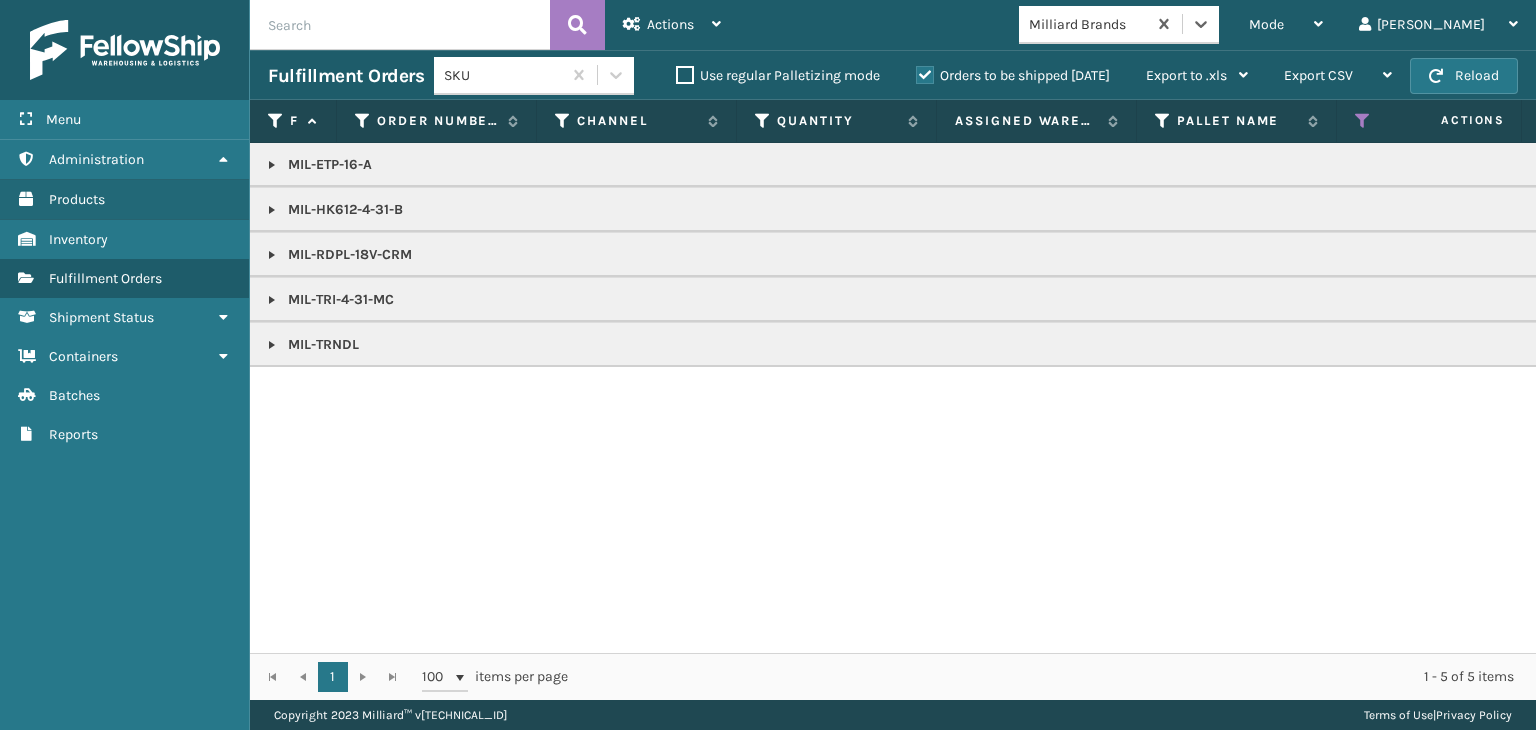 click at bounding box center (272, 345) 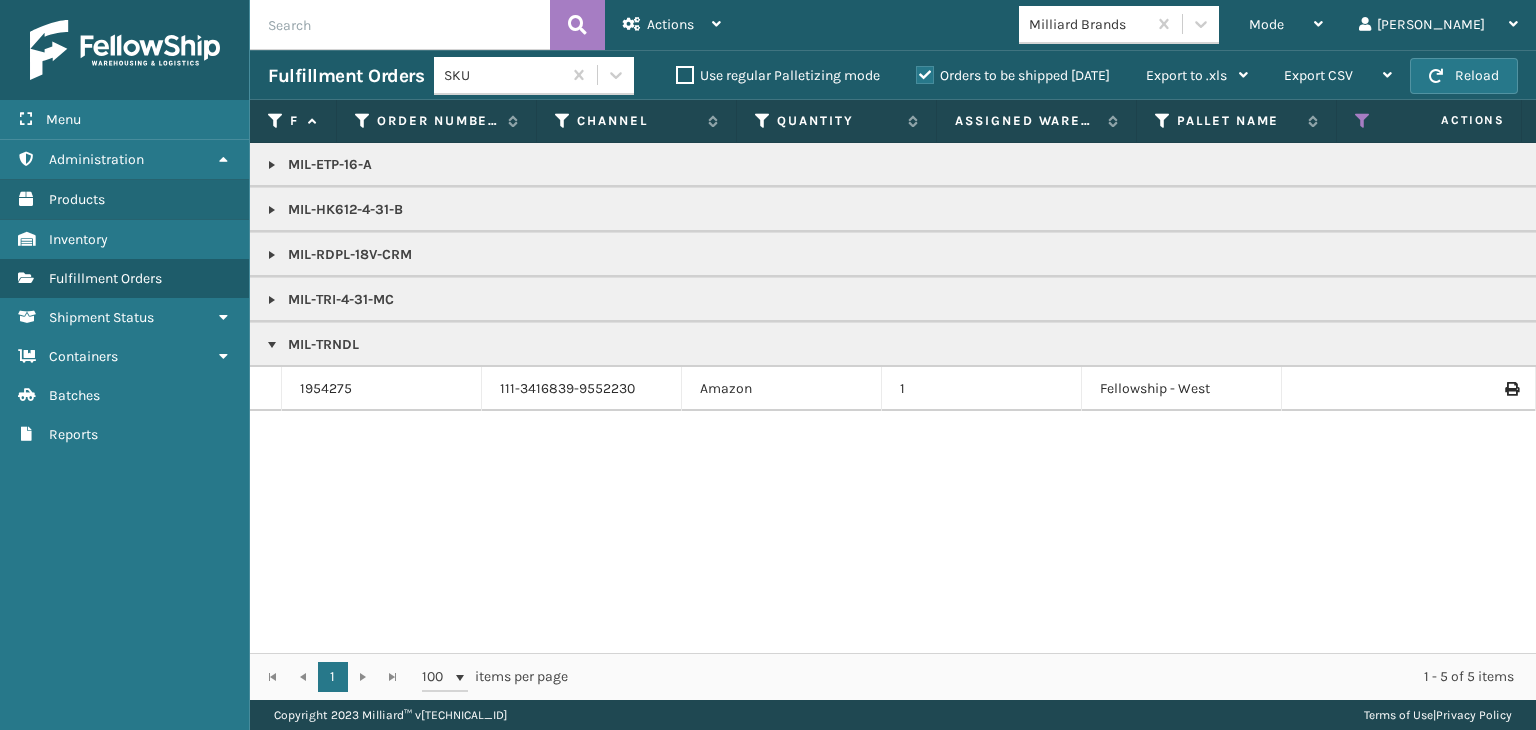 scroll, scrollTop: 0, scrollLeft: 1131, axis: horizontal 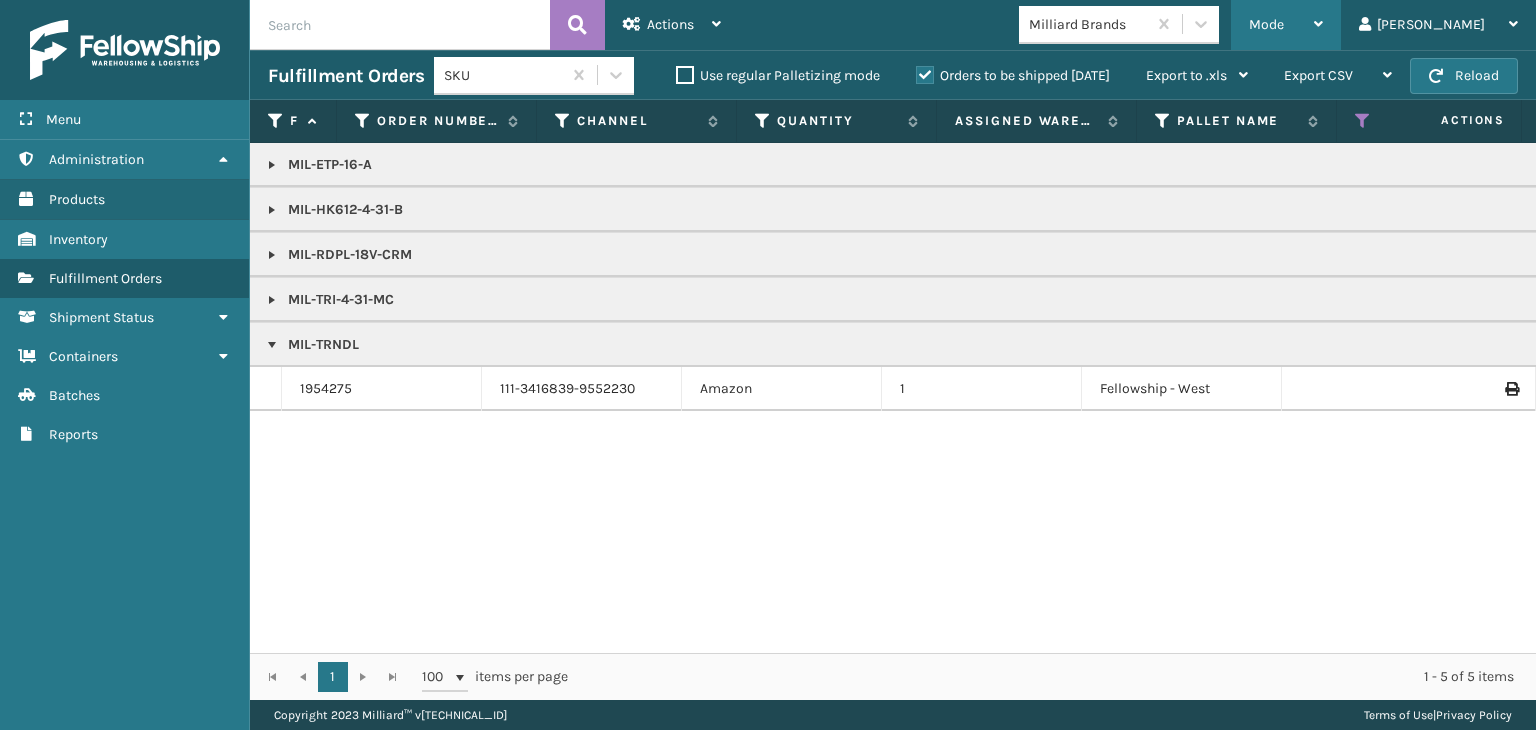 click on "Mode" at bounding box center (1286, 25) 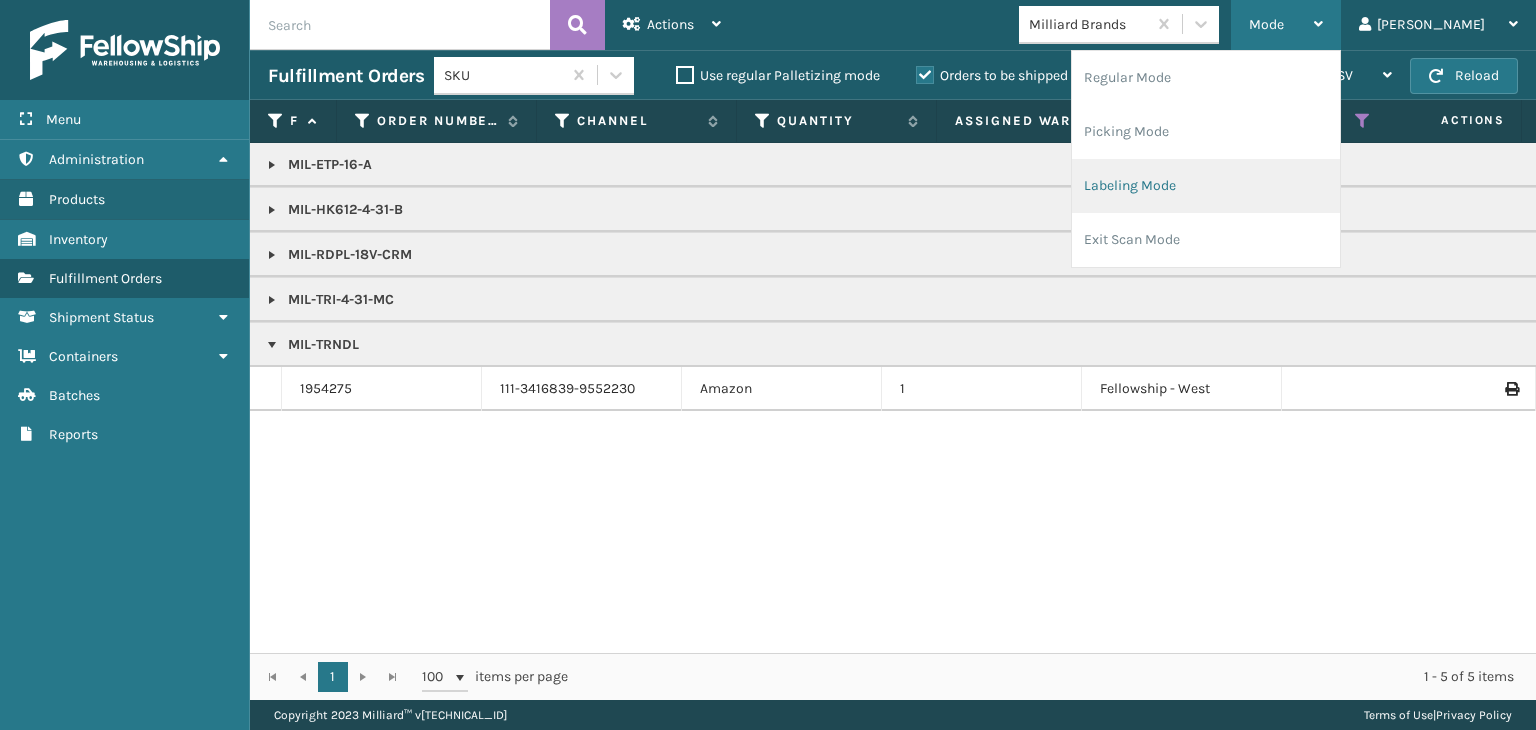 click on "Labeling Mode" at bounding box center [1206, 186] 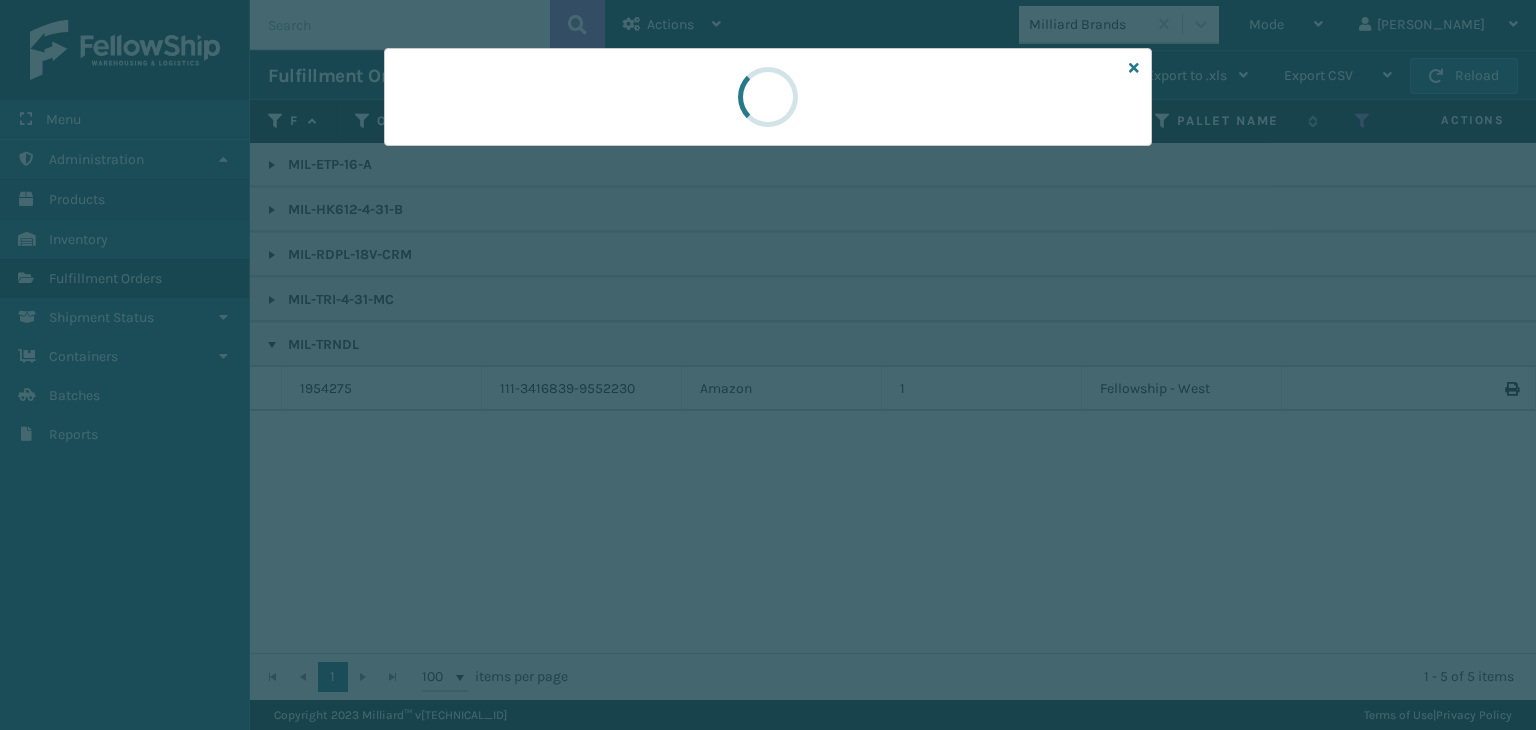 click at bounding box center [768, 365] 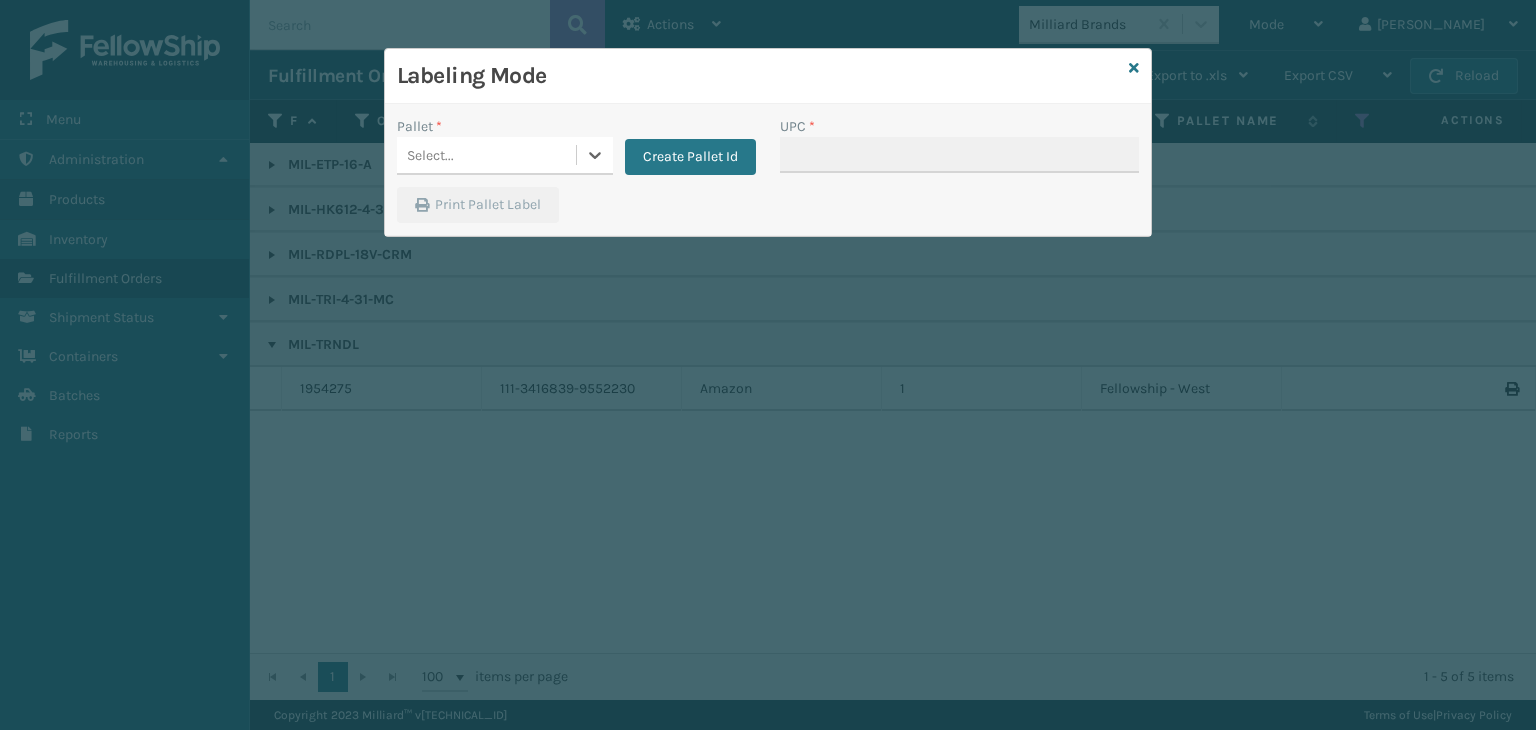 click on "Select..." at bounding box center (486, 155) 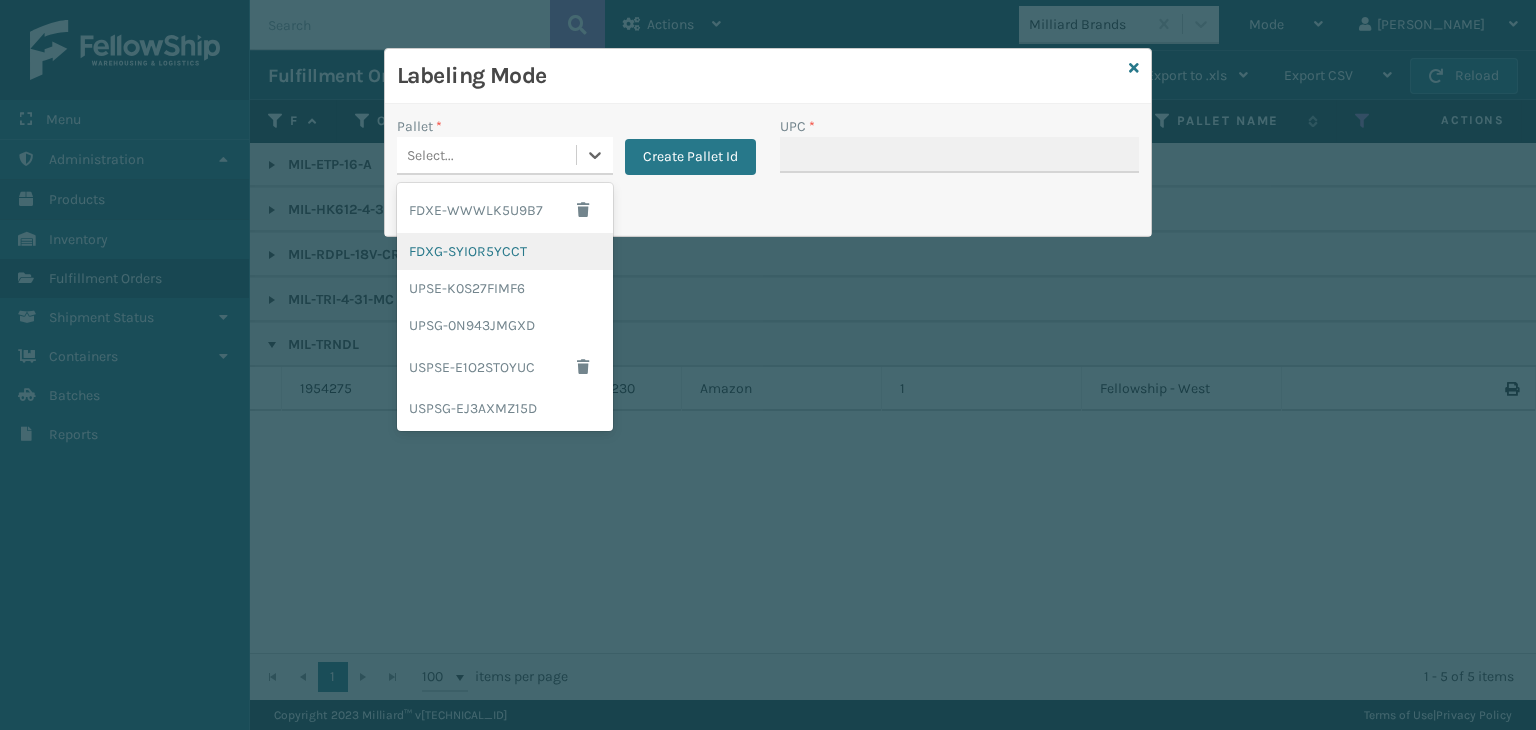 click on "FDXG-SYIOR5YCCT" at bounding box center (505, 251) 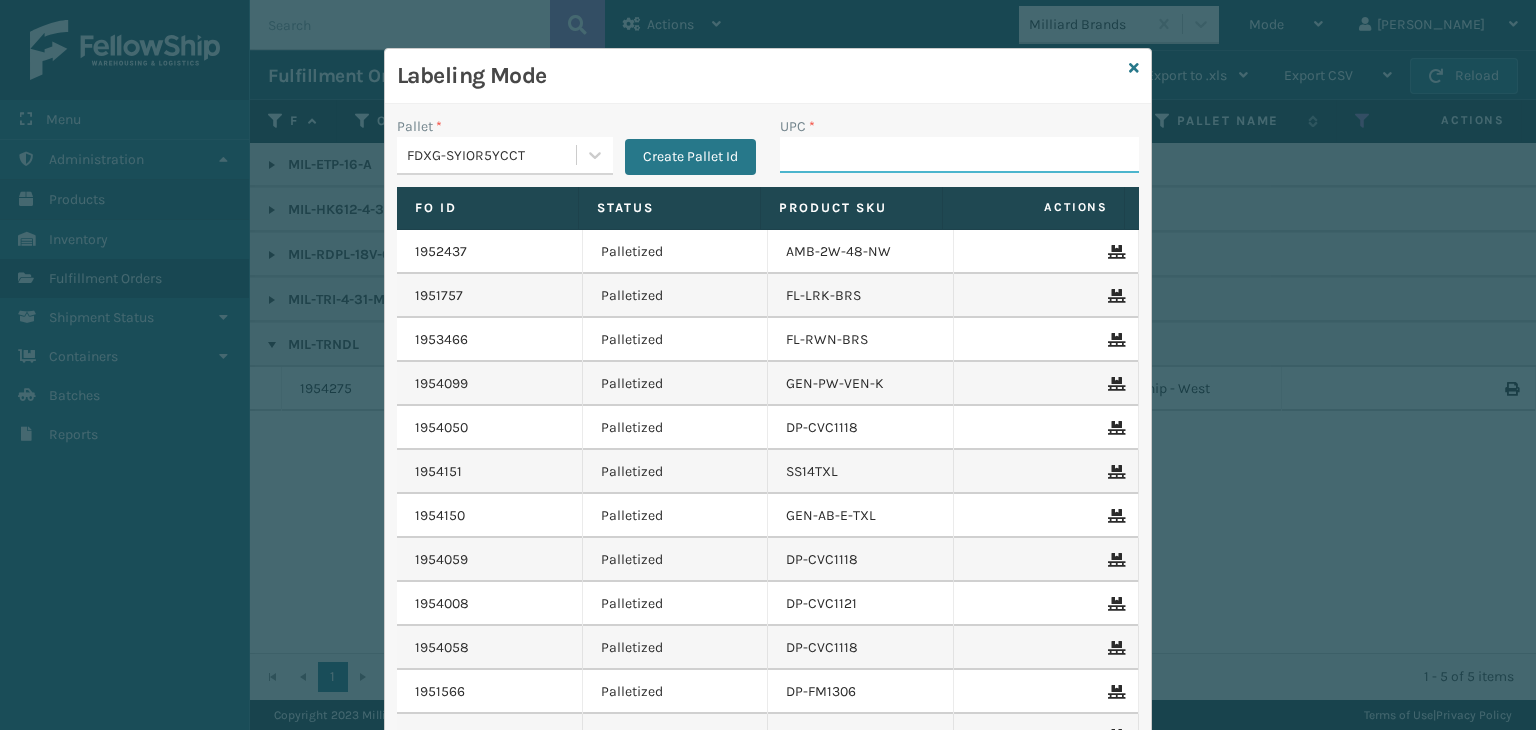 click on "UPC   *" at bounding box center (959, 155) 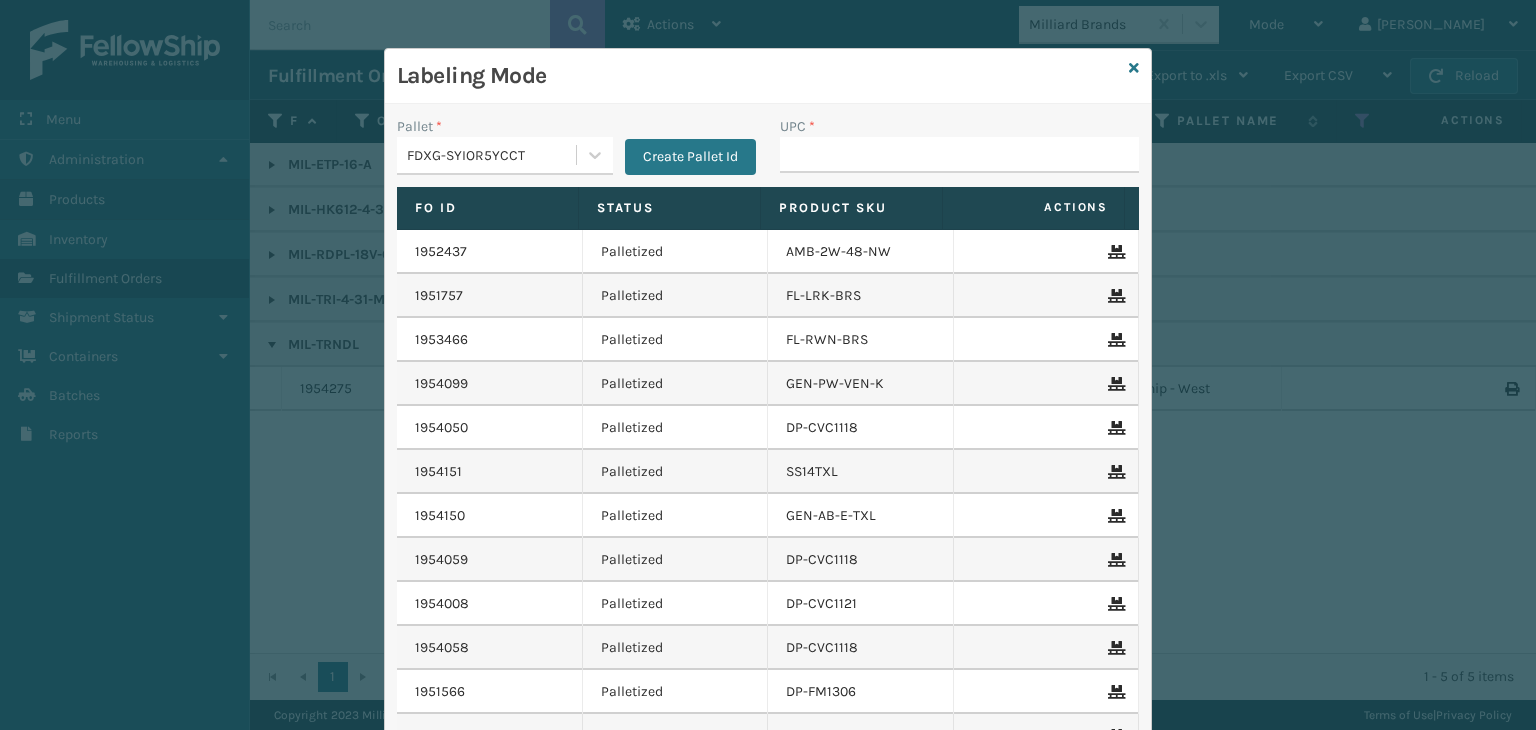 click on "Labeling Mode" at bounding box center (768, 76) 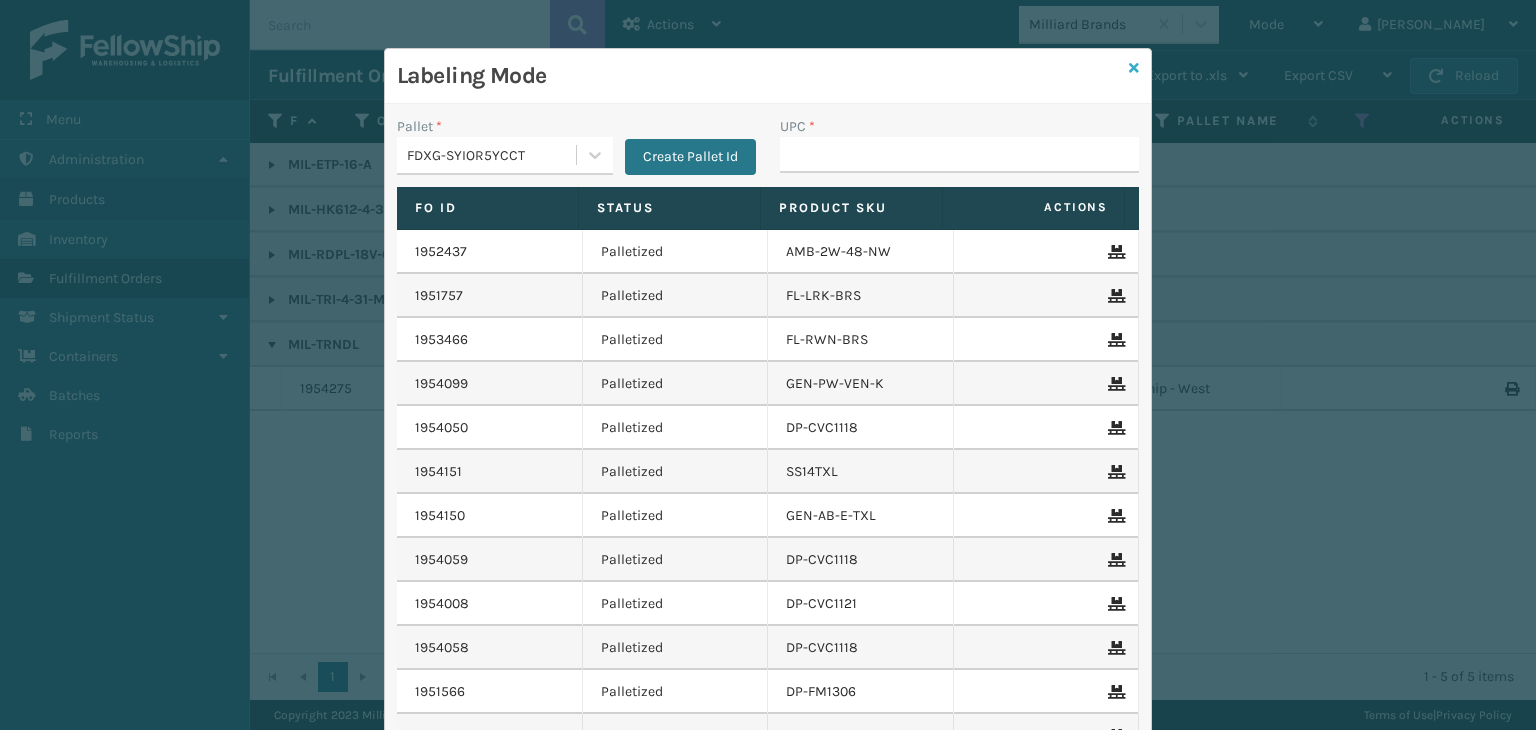 click at bounding box center [1134, 68] 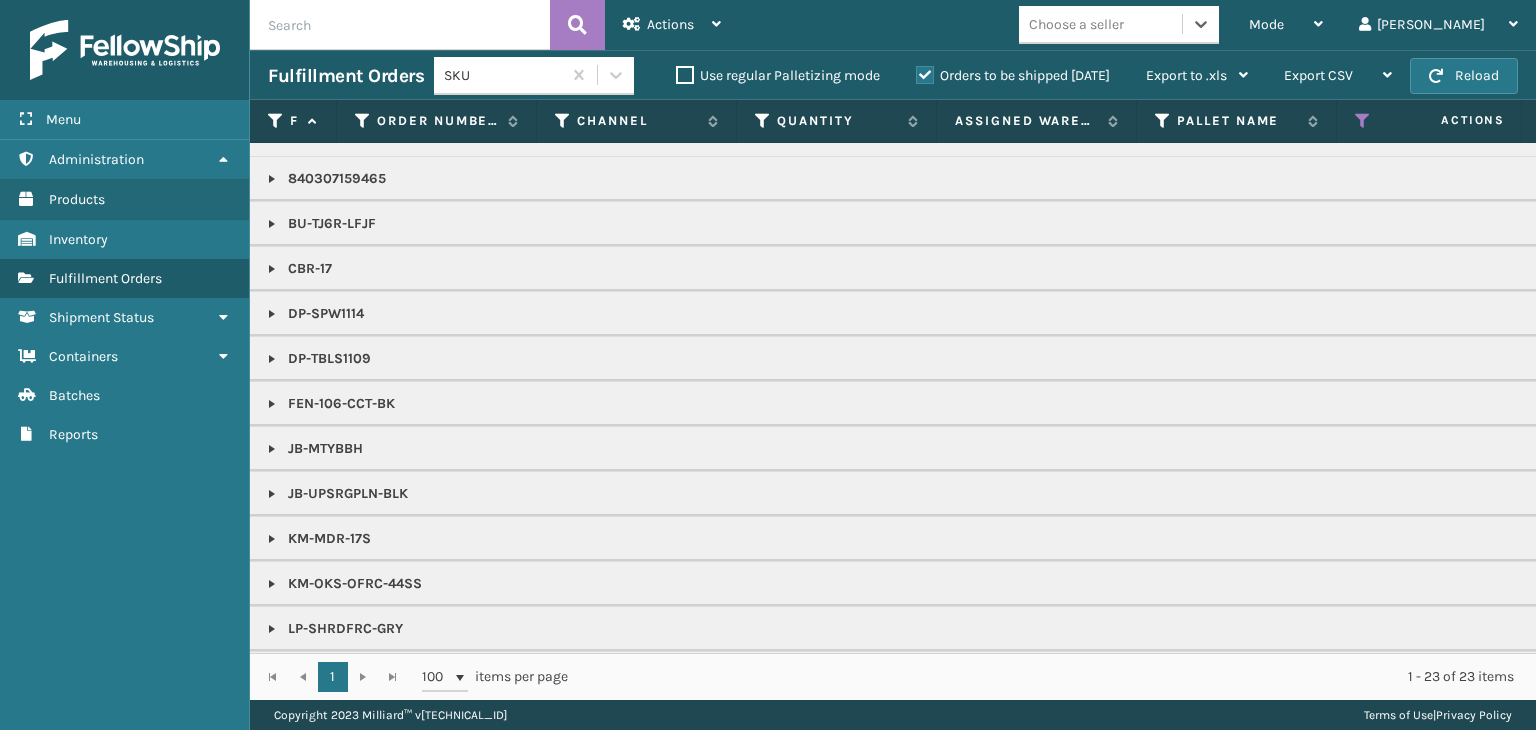 scroll, scrollTop: 0, scrollLeft: 0, axis: both 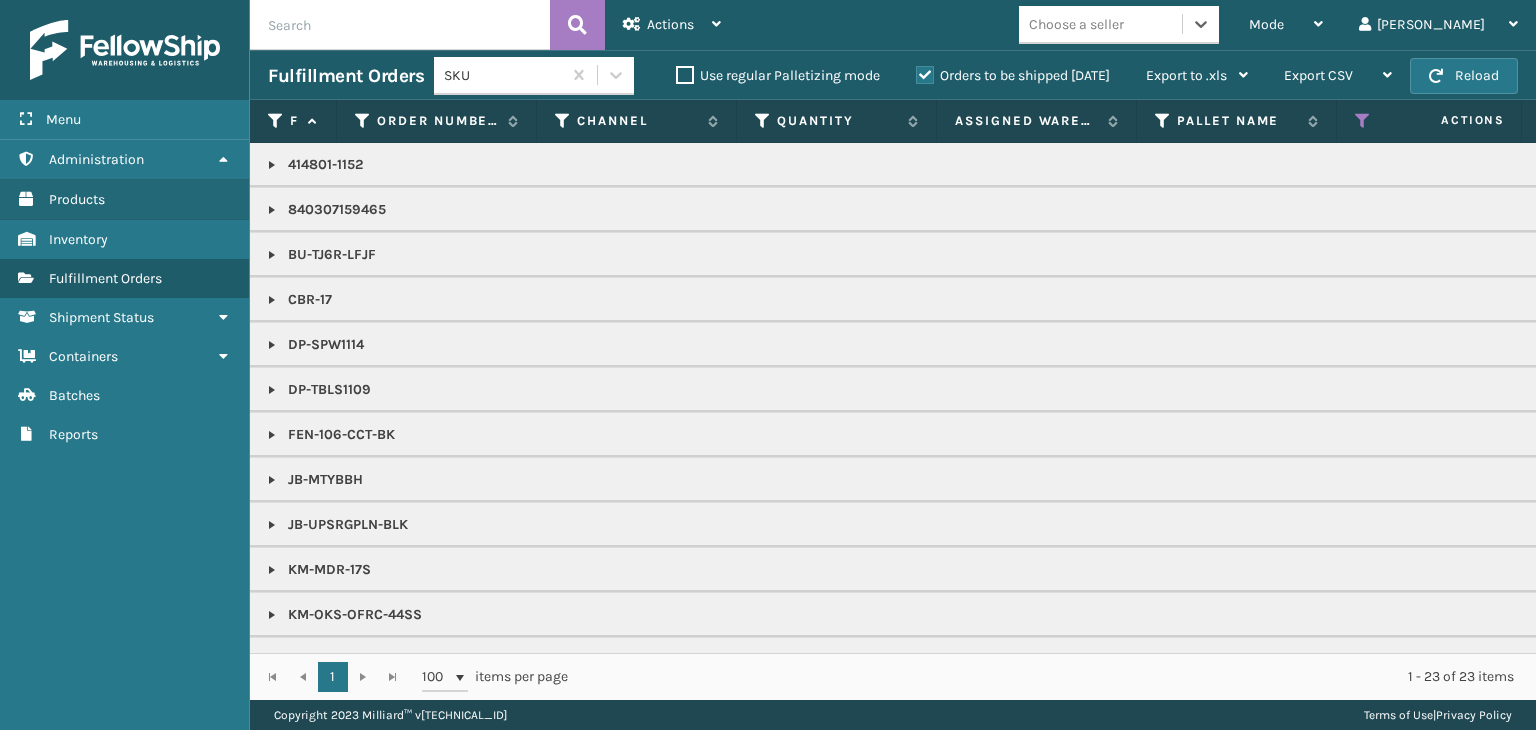 click on "Choose a seller" at bounding box center [1076, 24] 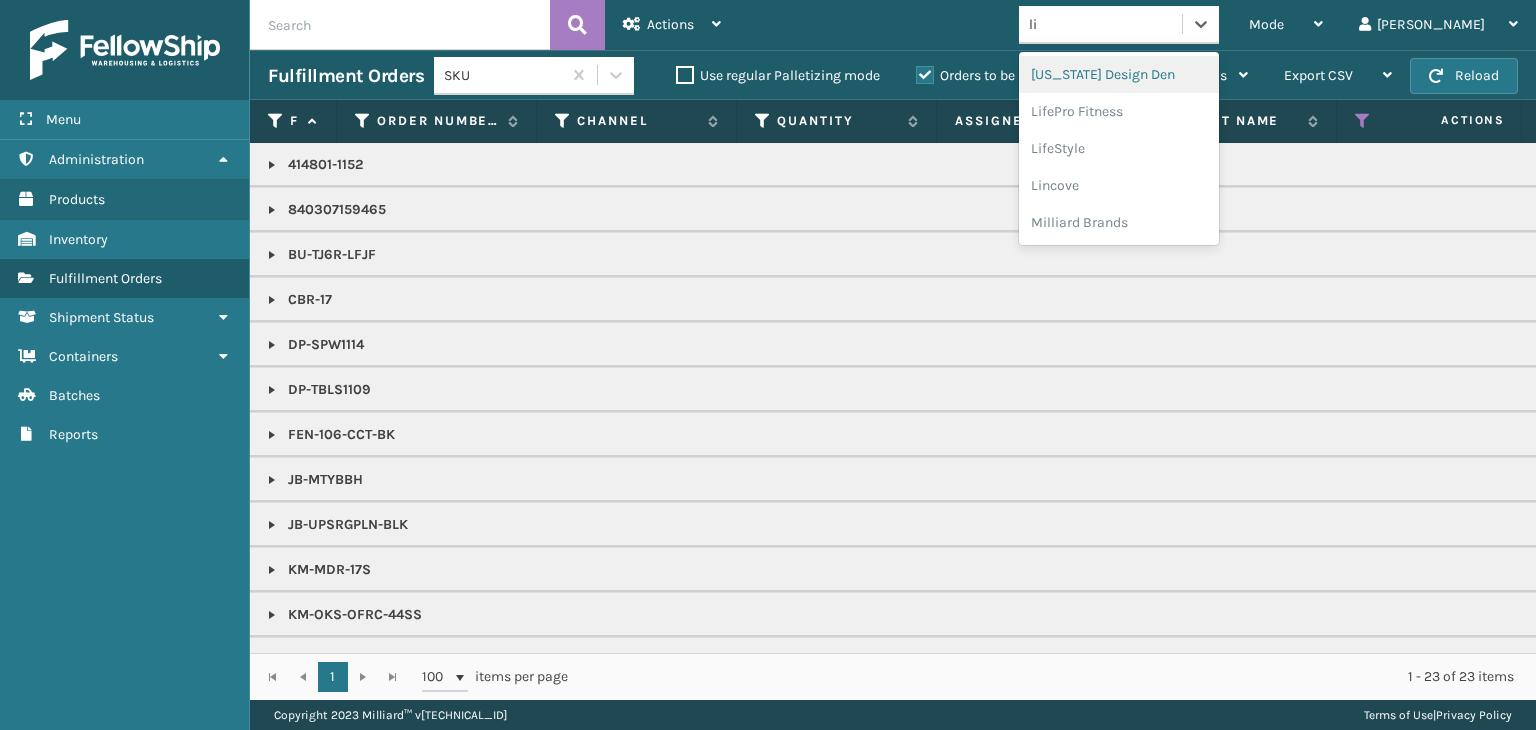 type on "lif" 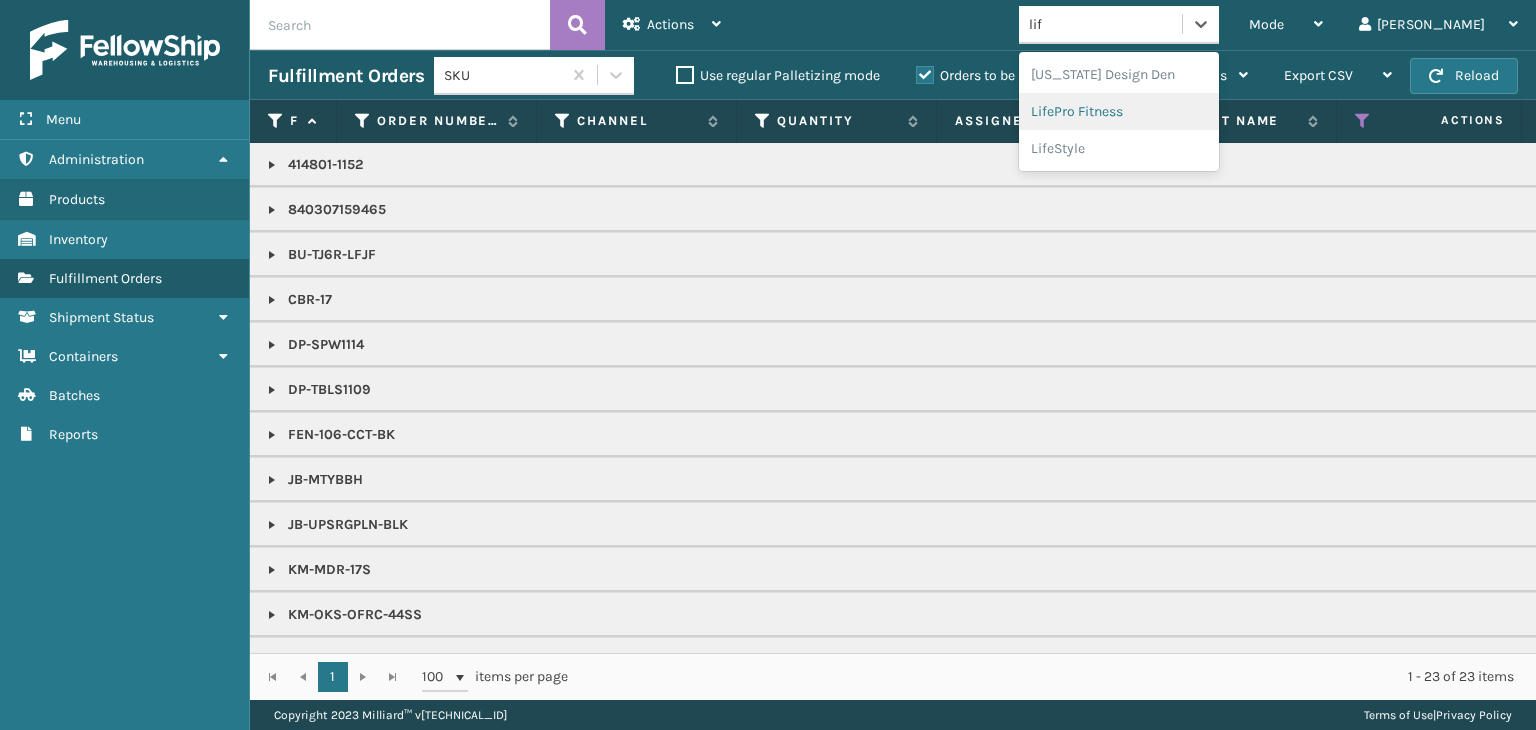 click on "LifePro Fitness" at bounding box center [1119, 111] 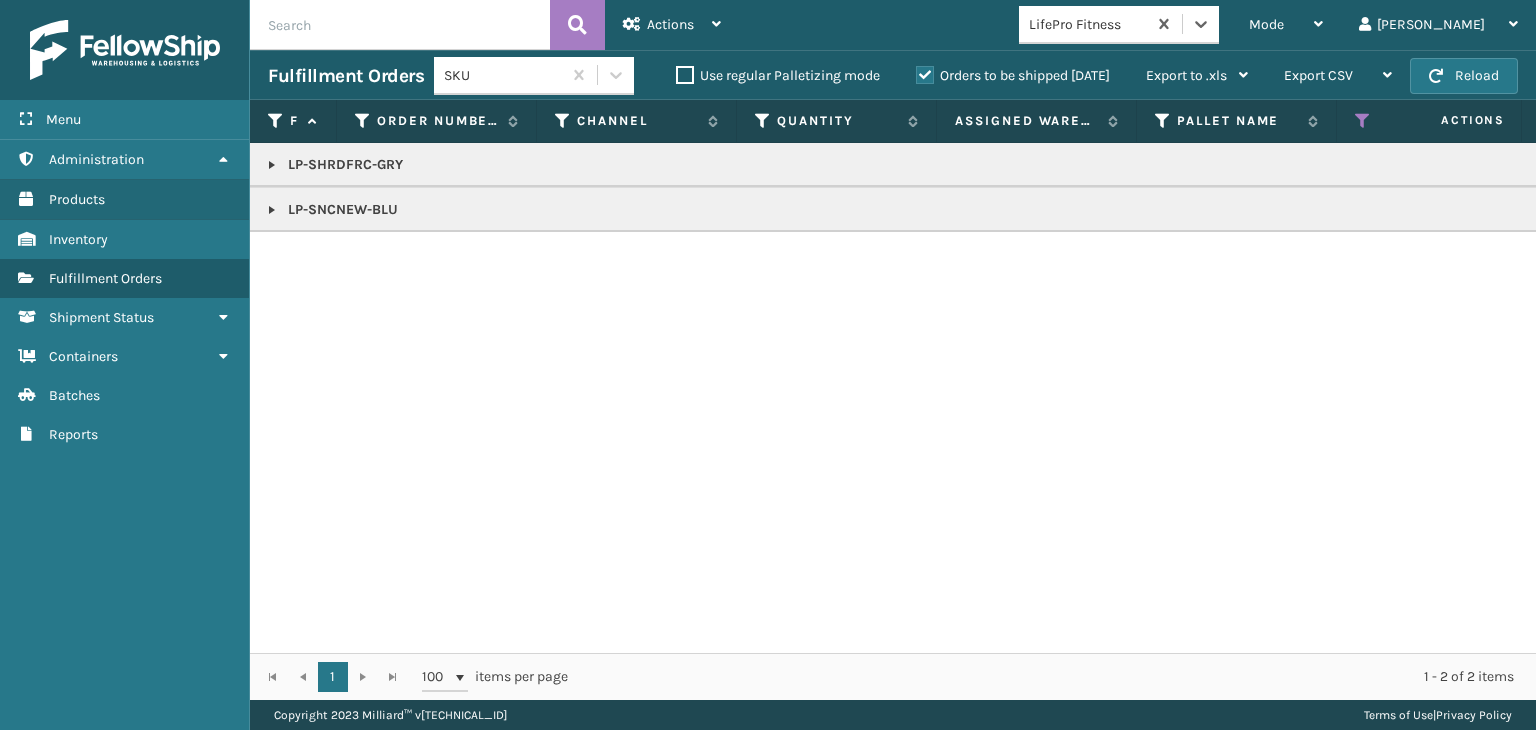click at bounding box center (272, 210) 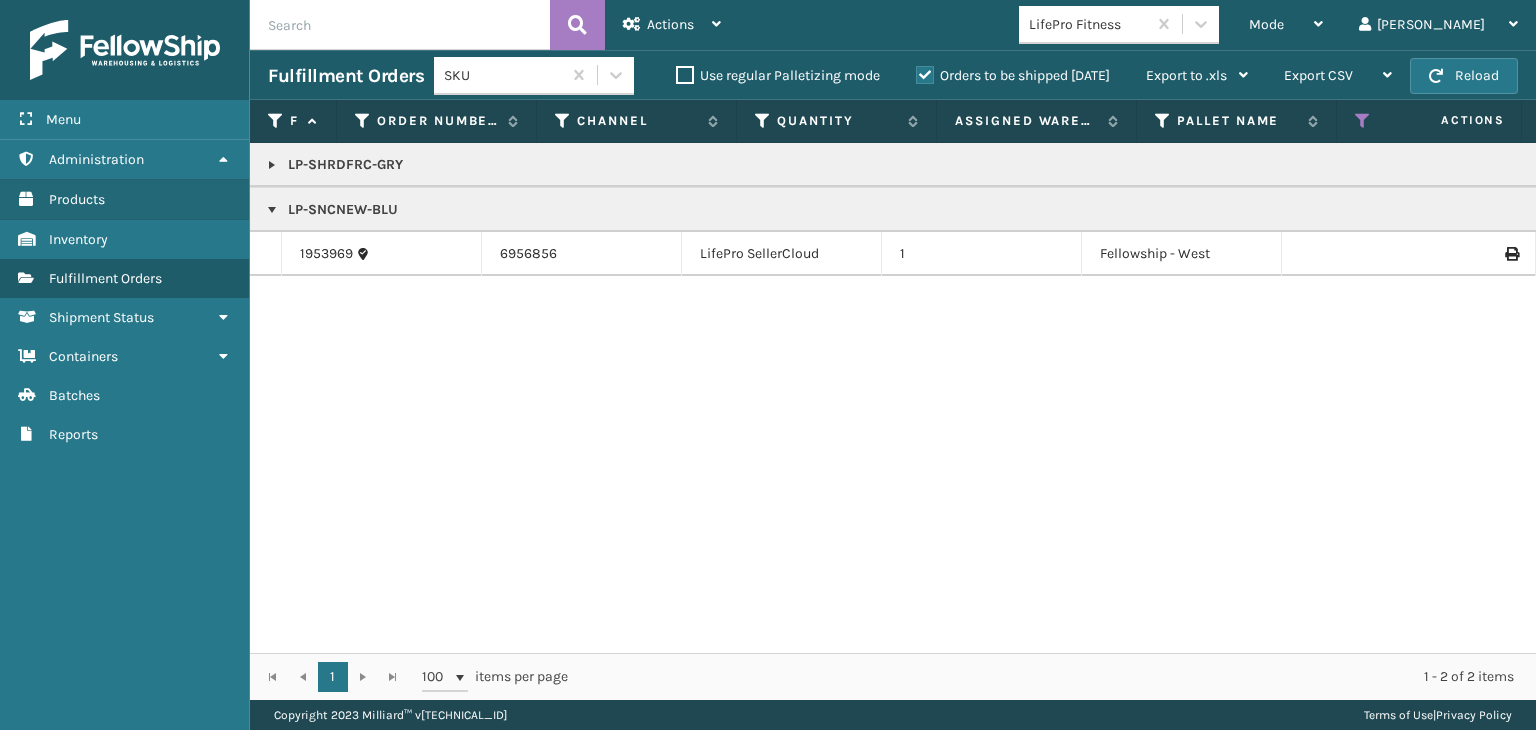 click at bounding box center (272, 165) 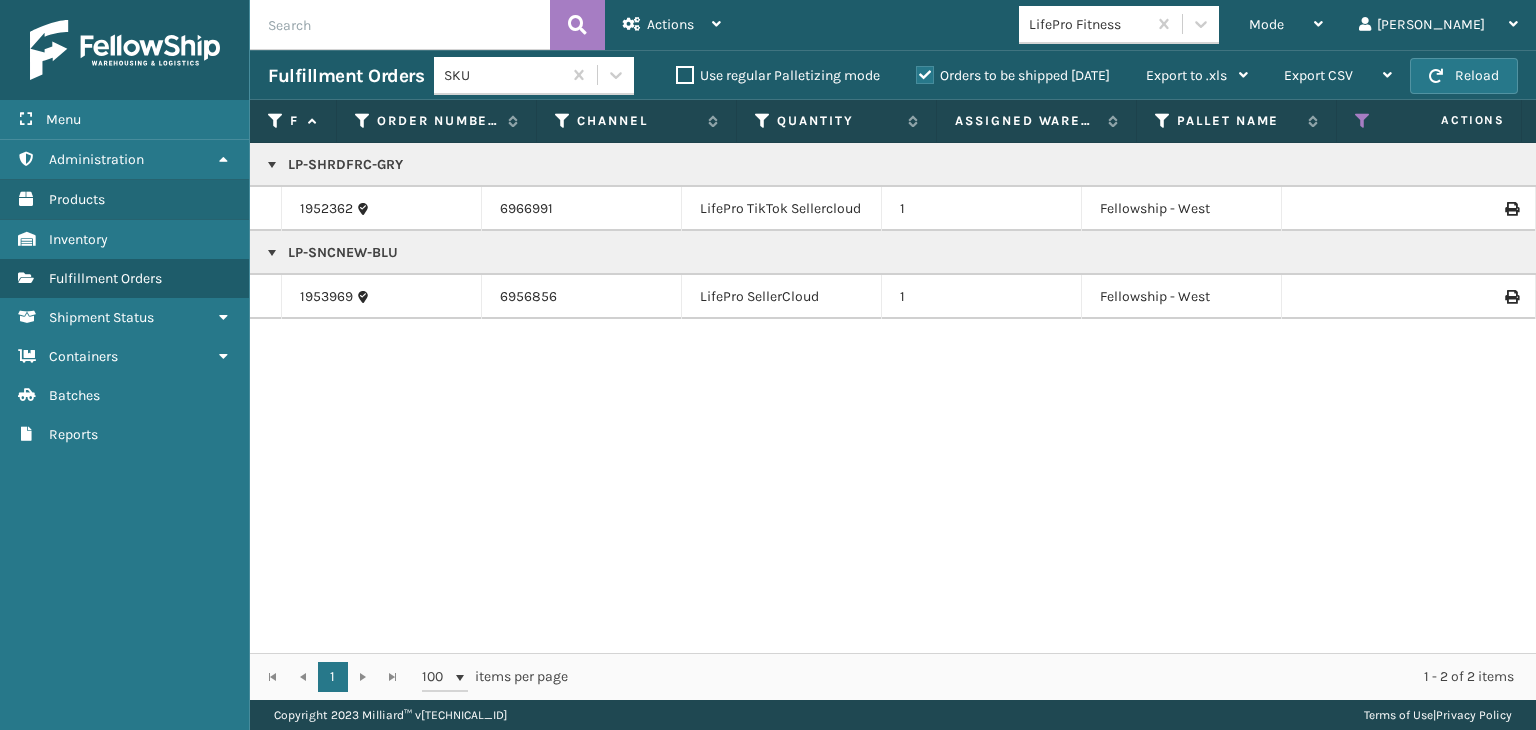 click on "LP-SNCNEW-BLU" at bounding box center (1541, 253) 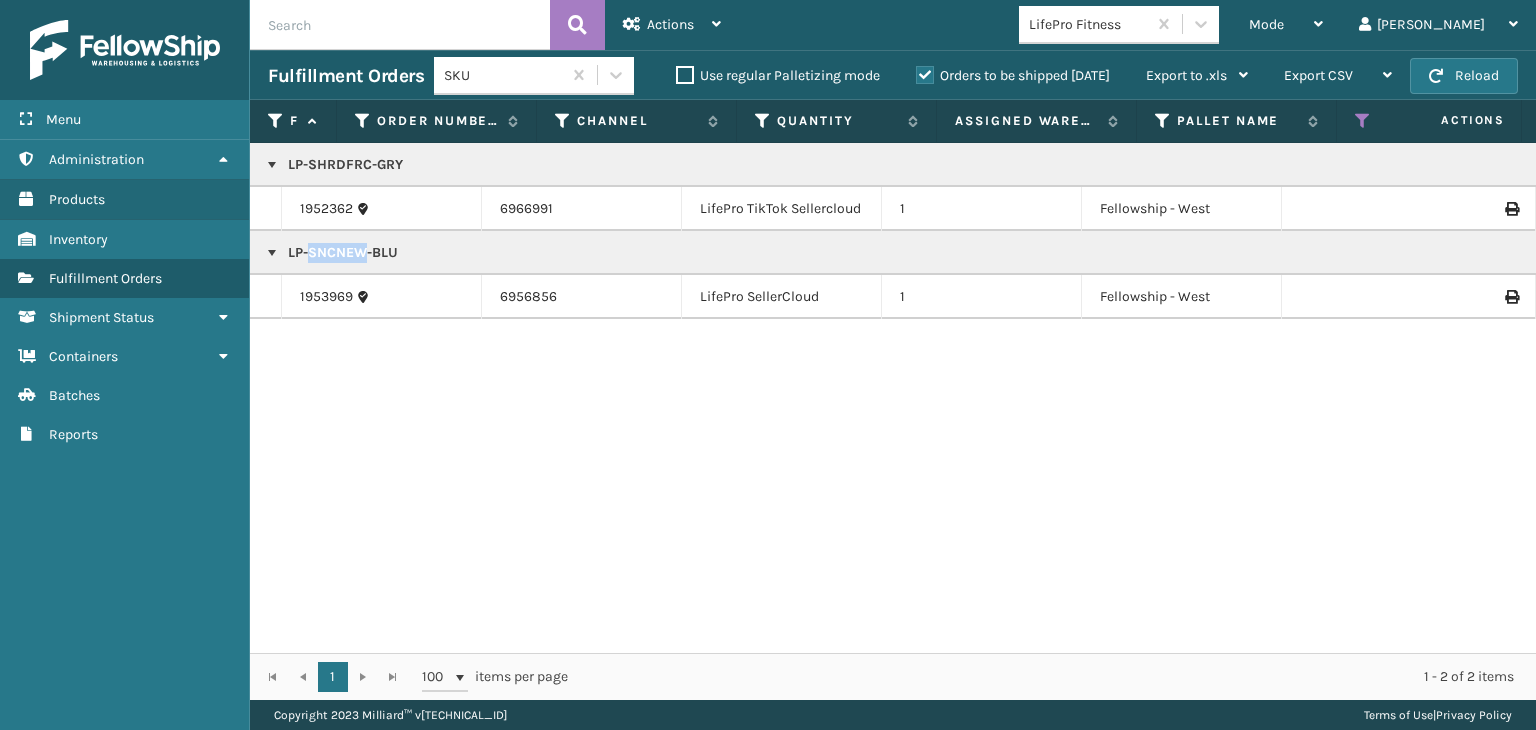 click on "LP-SNCNEW-BLU" at bounding box center (1541, 253) 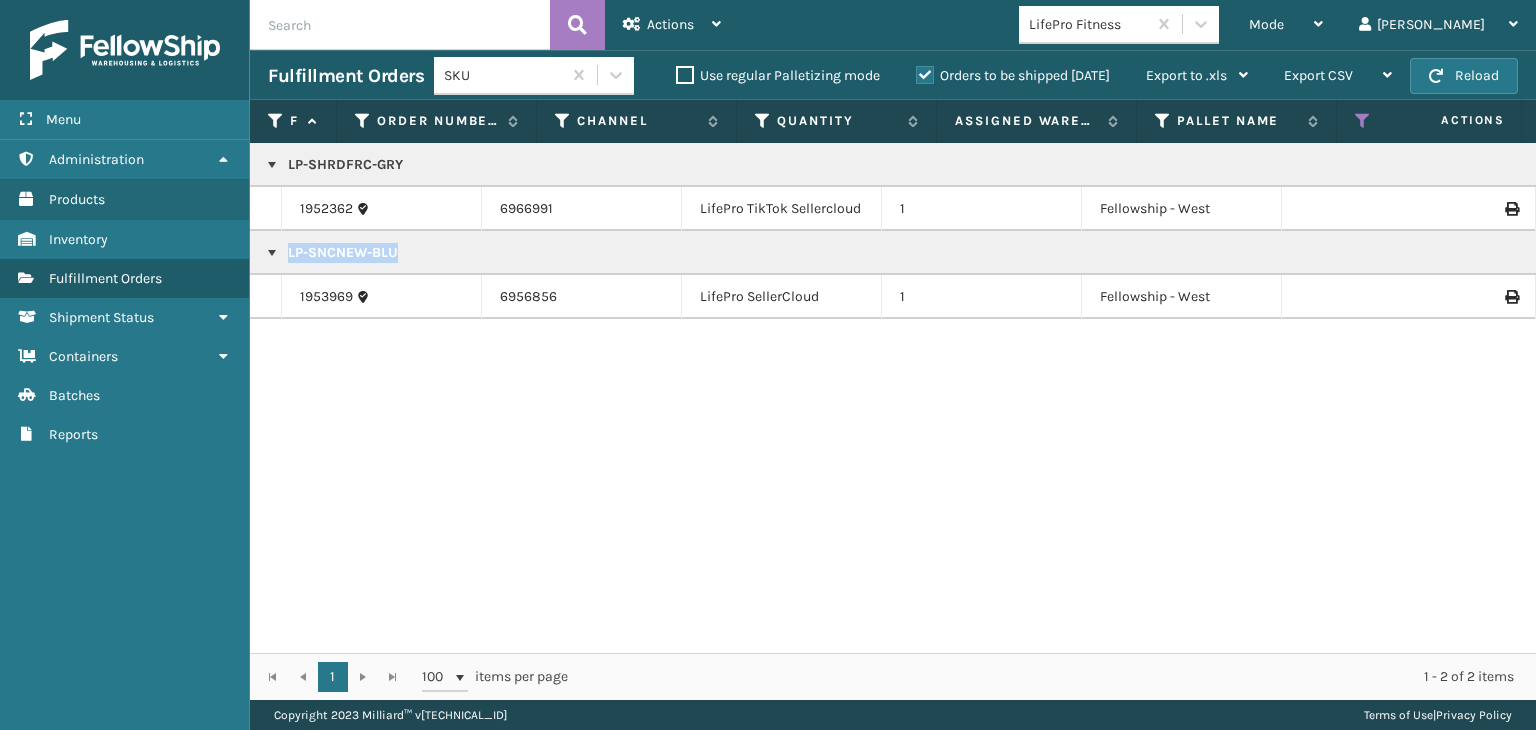 click on "LP-SNCNEW-BLU" at bounding box center (1541, 253) 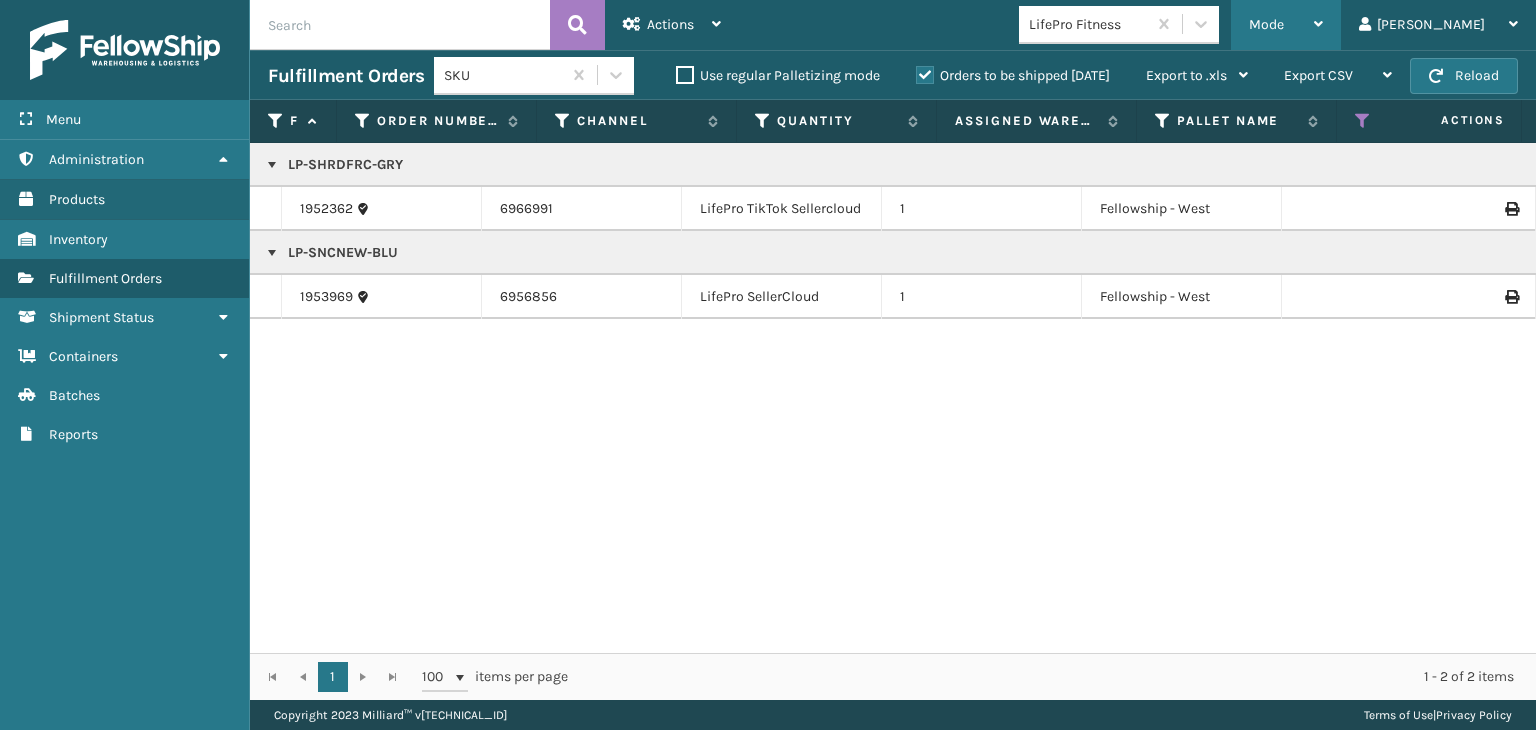 click on "Mode" at bounding box center (1286, 25) 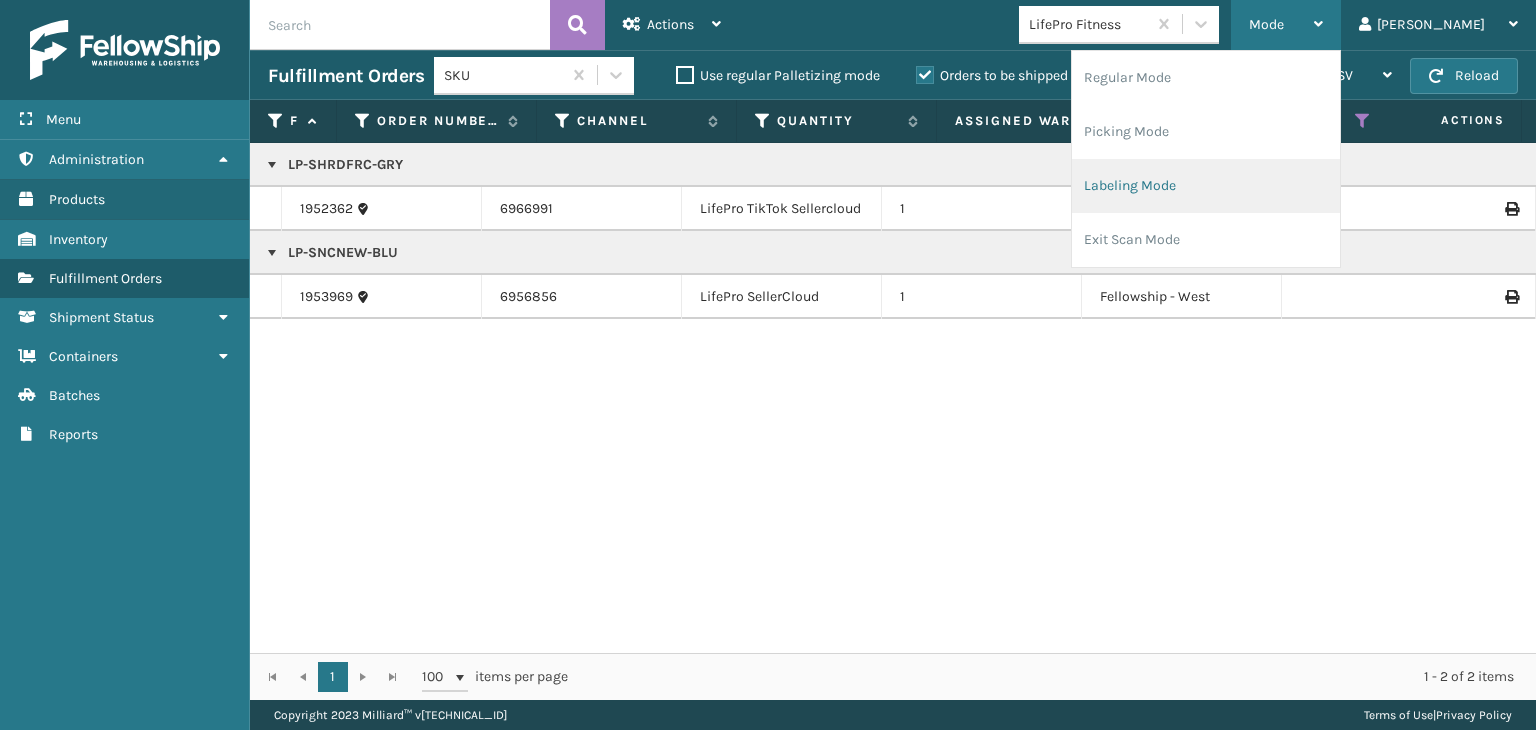click on "Labeling Mode" at bounding box center [1206, 186] 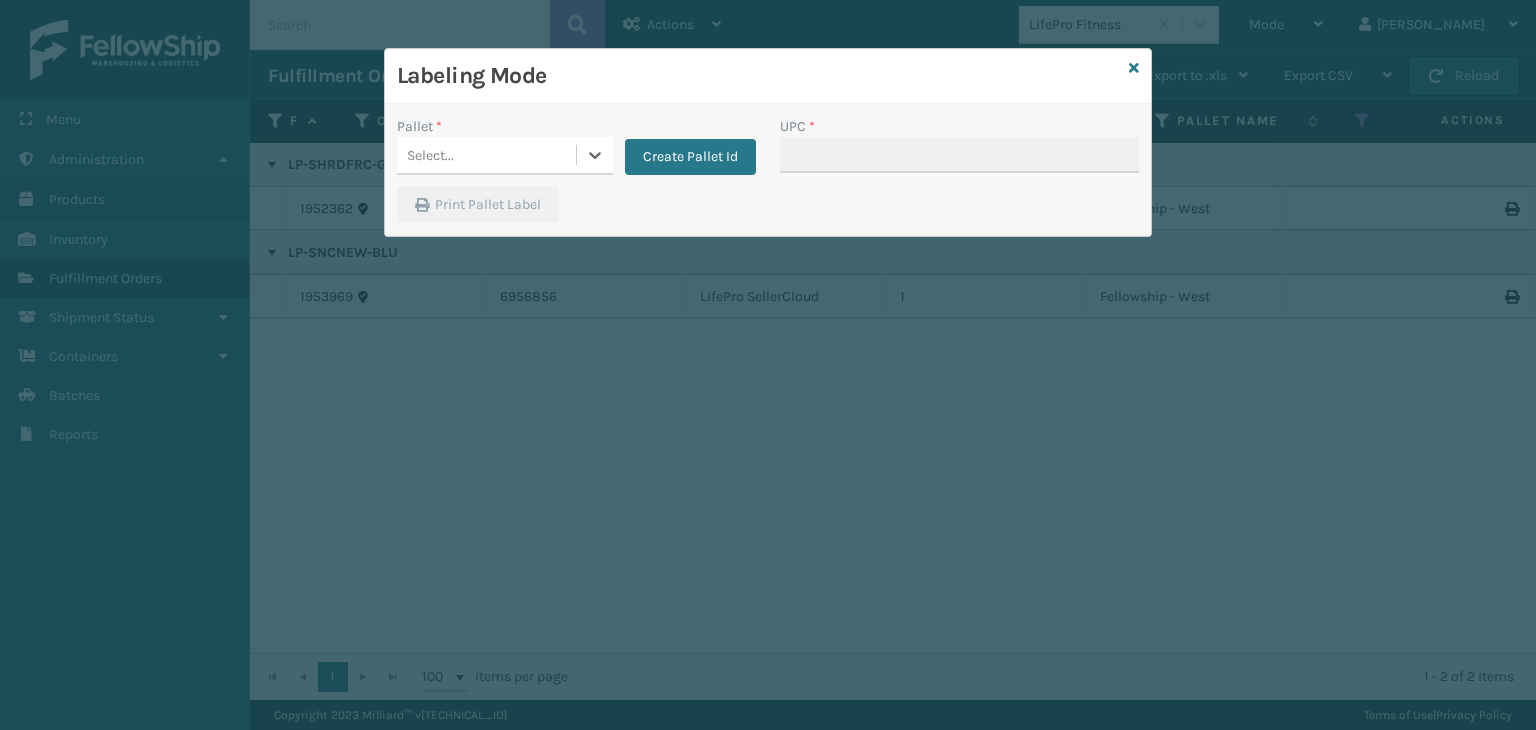 click on "Select..." at bounding box center [486, 155] 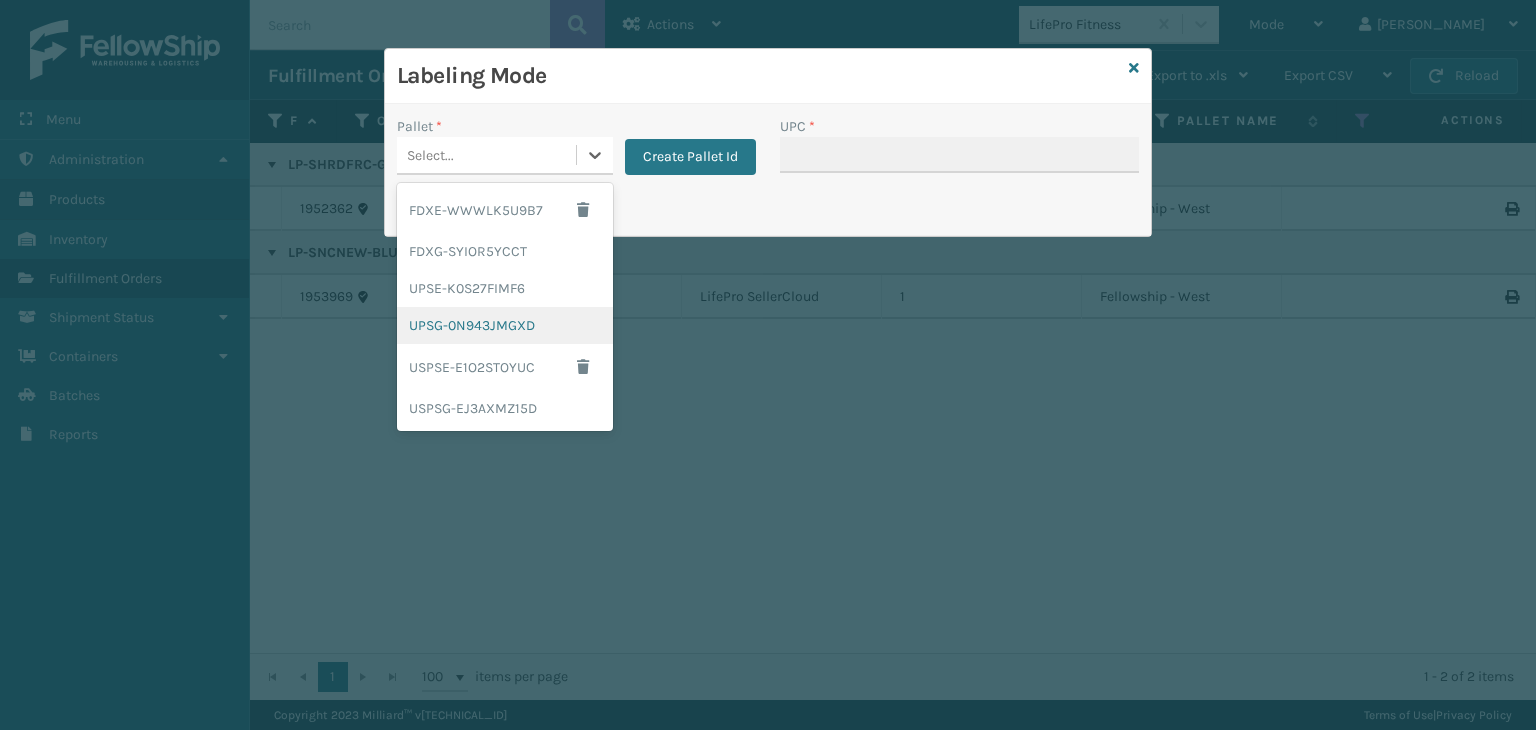 click on "UPSG-0N943JMGXD" at bounding box center (505, 325) 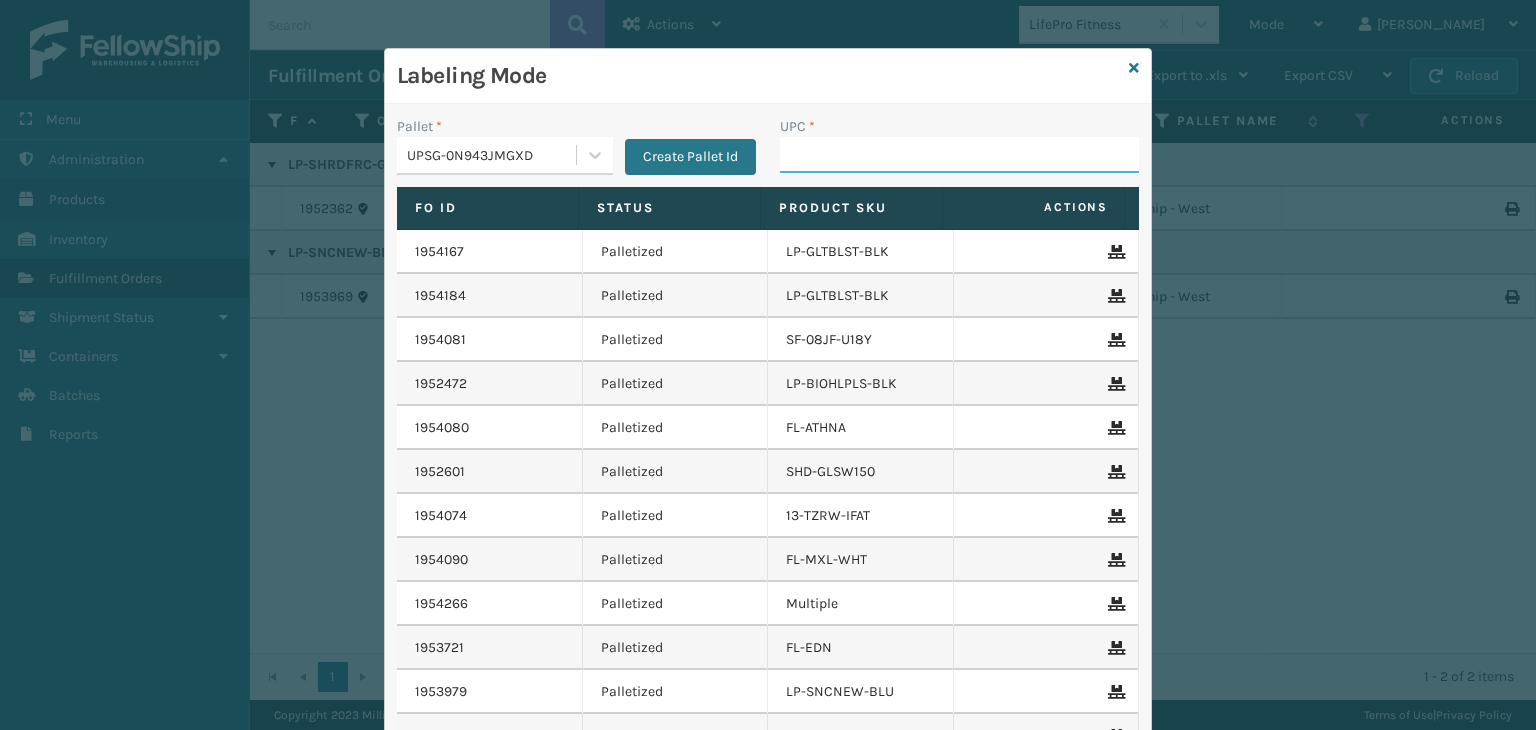 click on "UPC   *" at bounding box center (959, 155) 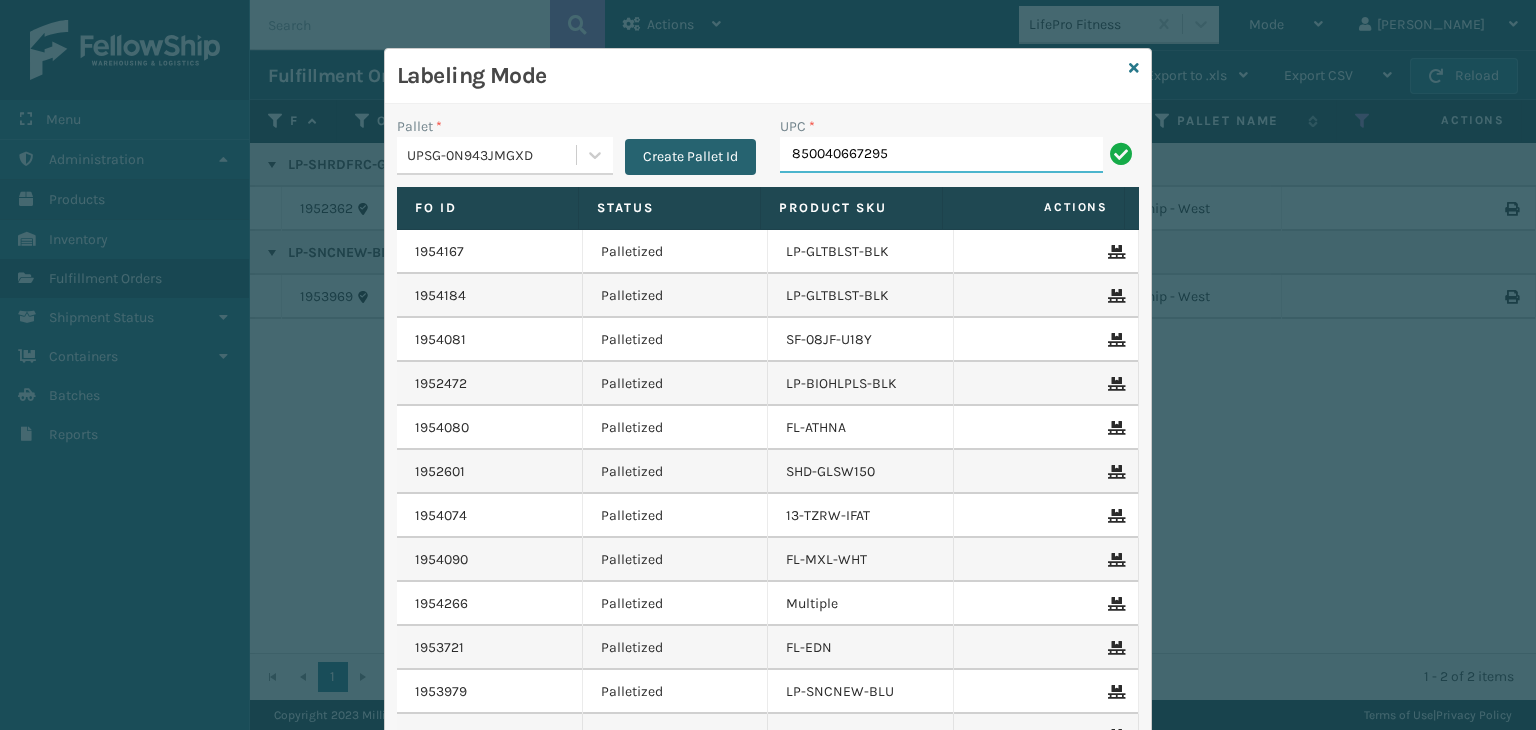 type on "850040667295" 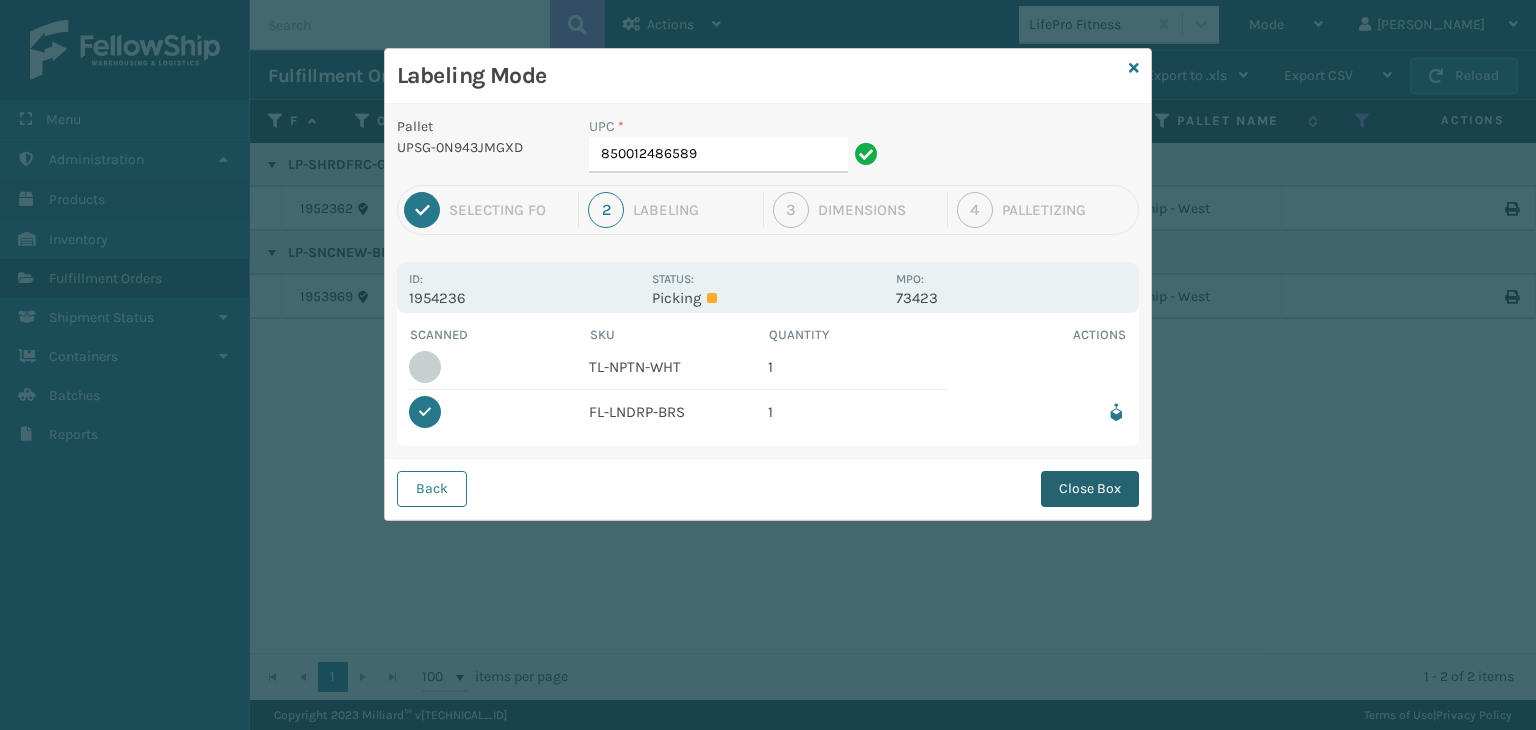 click on "Close Box" at bounding box center [1090, 489] 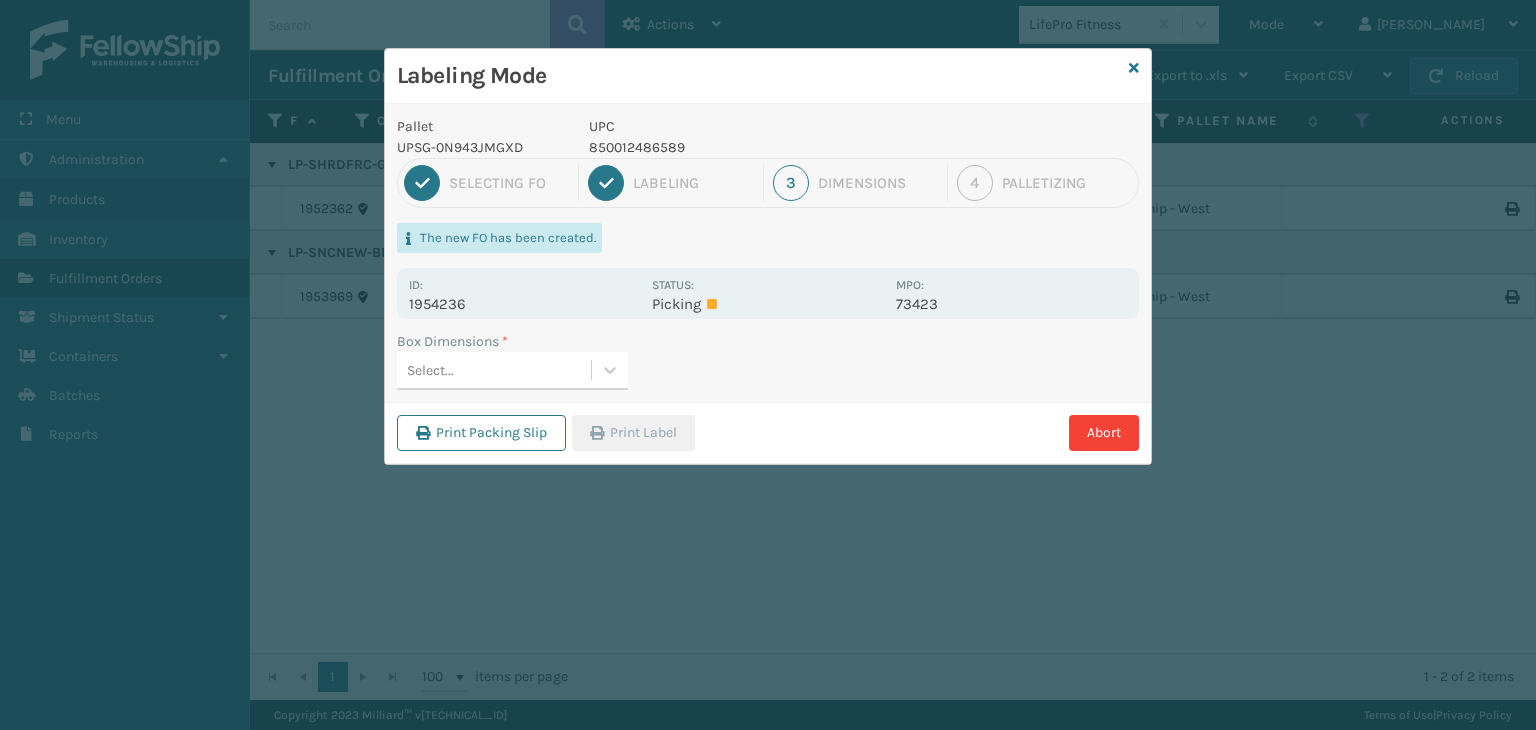 click on "Select..." at bounding box center [494, 370] 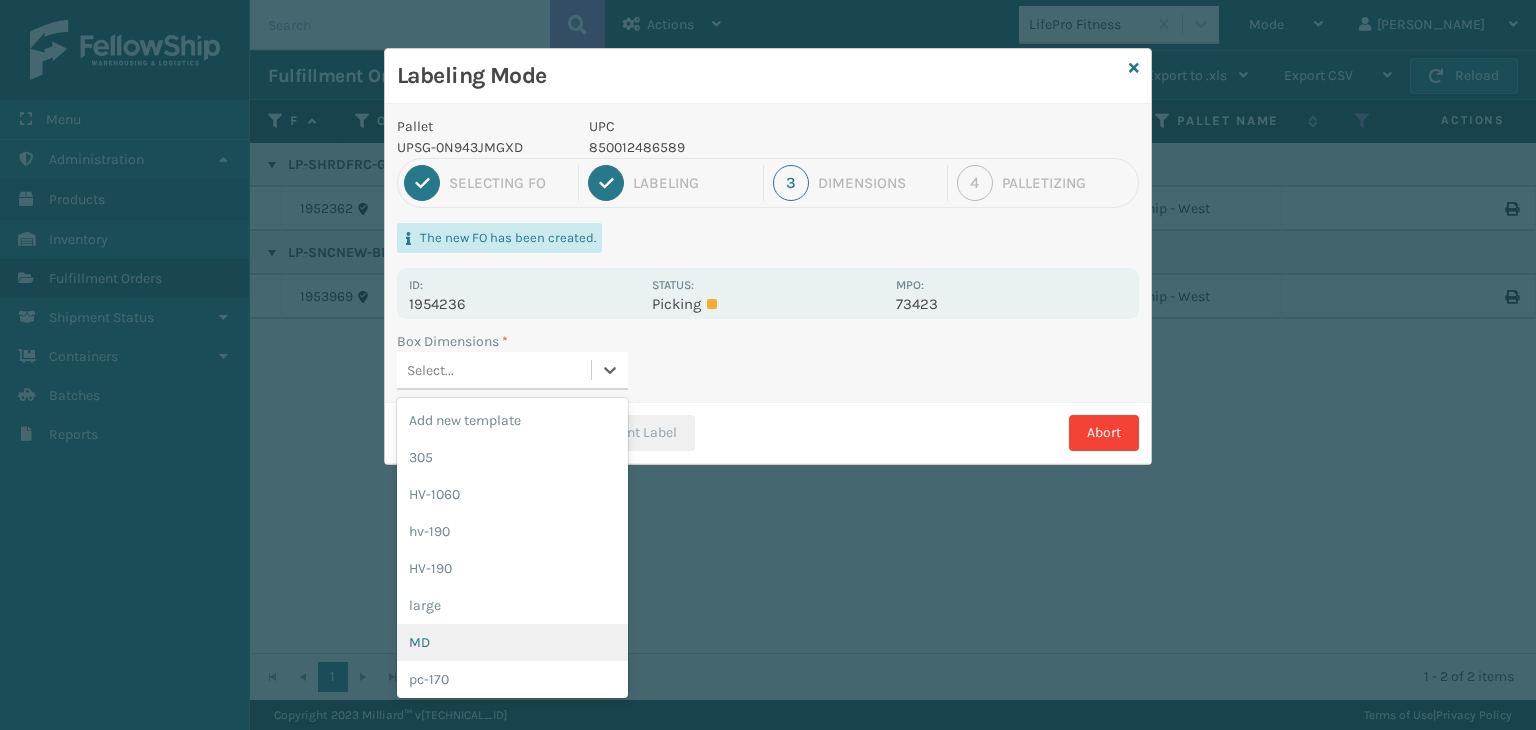 click on "MD" at bounding box center (512, 642) 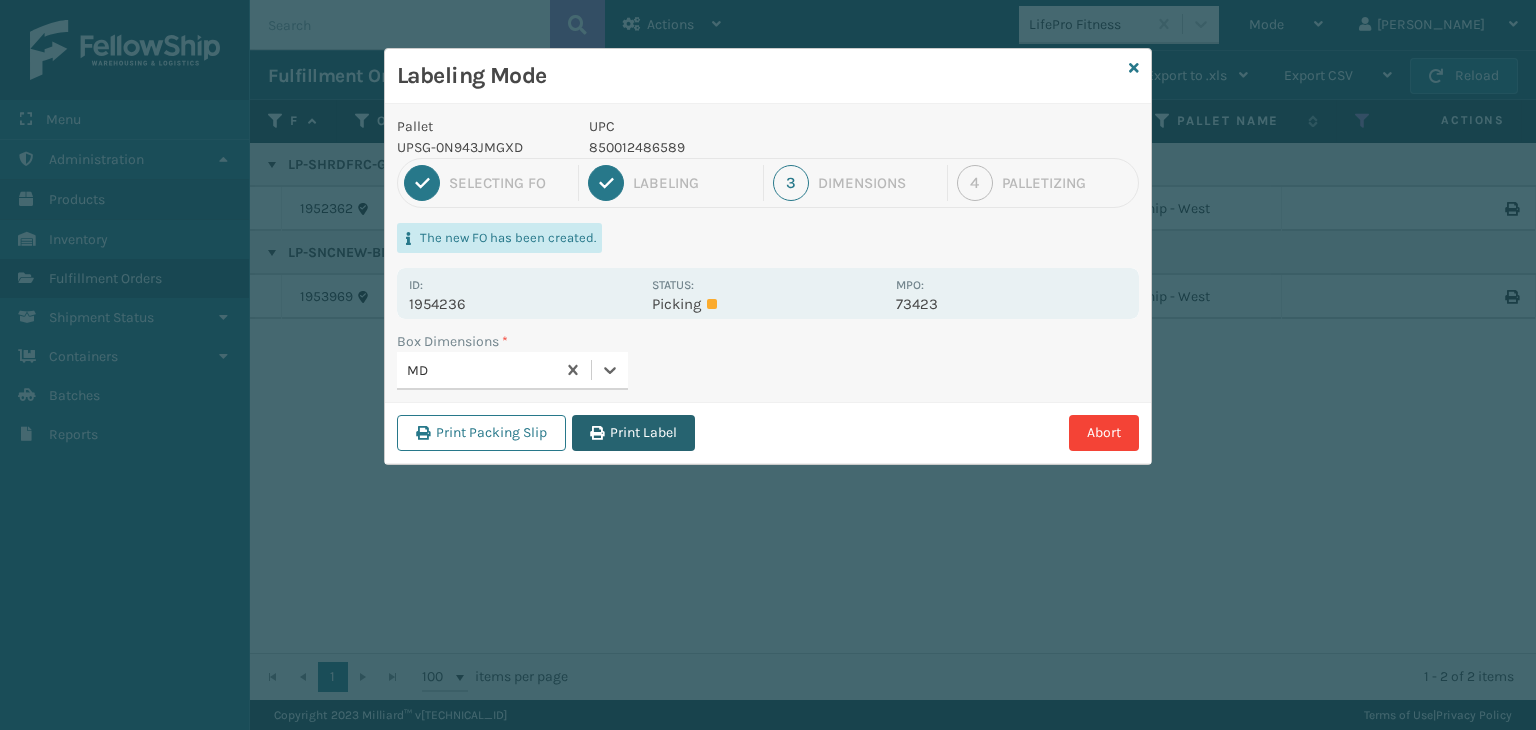 click on "Print Label" at bounding box center (633, 433) 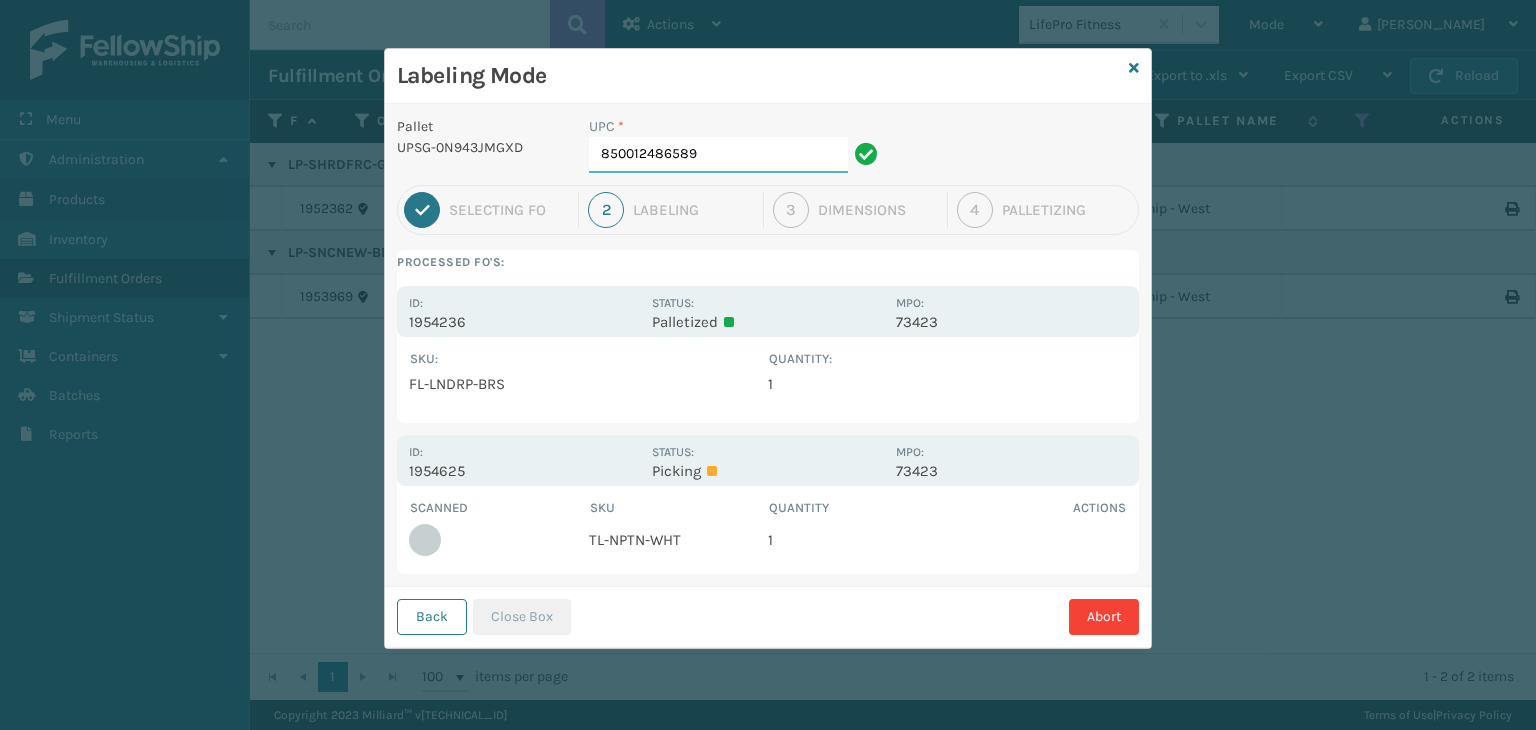 drag, startPoint x: 740, startPoint y: 142, endPoint x: 240, endPoint y: 162, distance: 500.39984 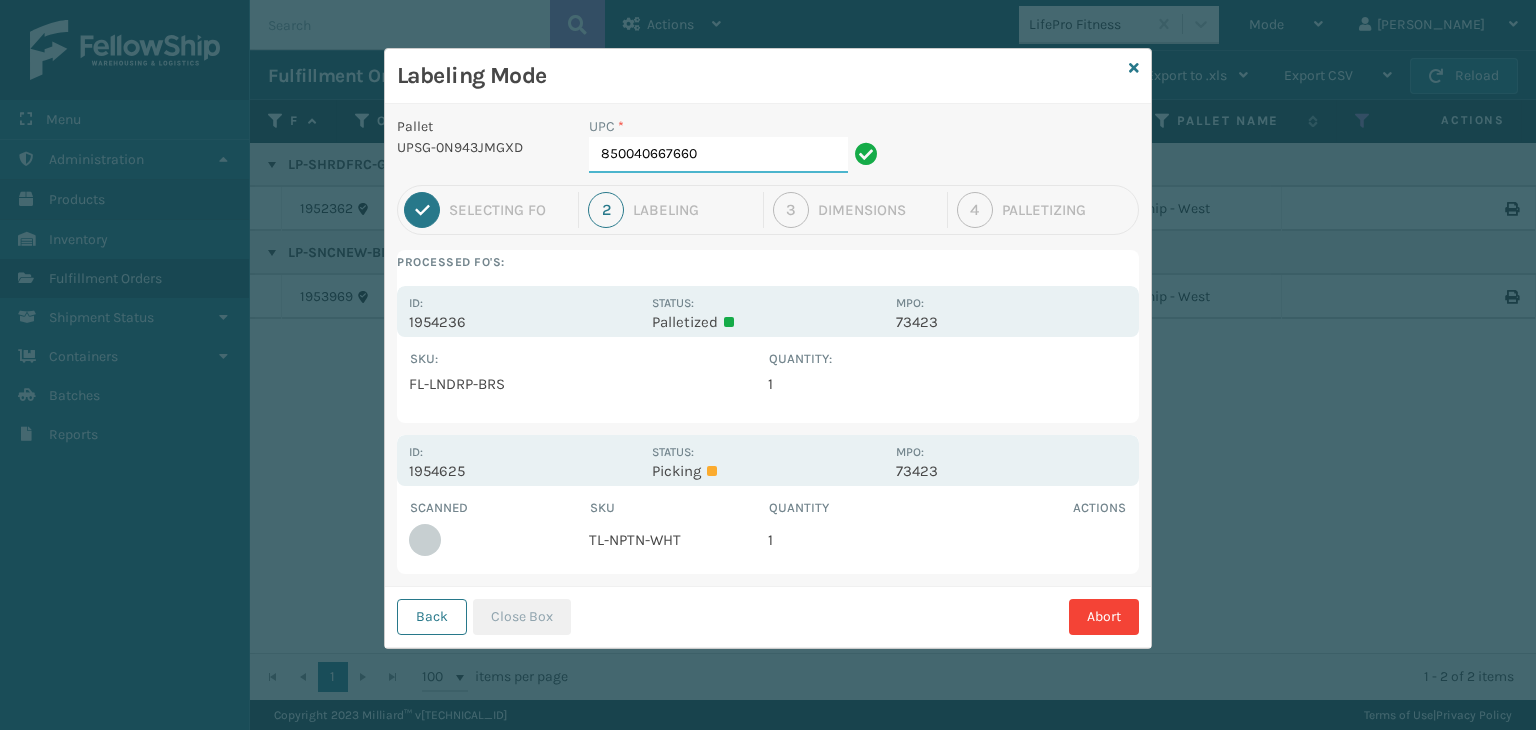 type on "850040667660" 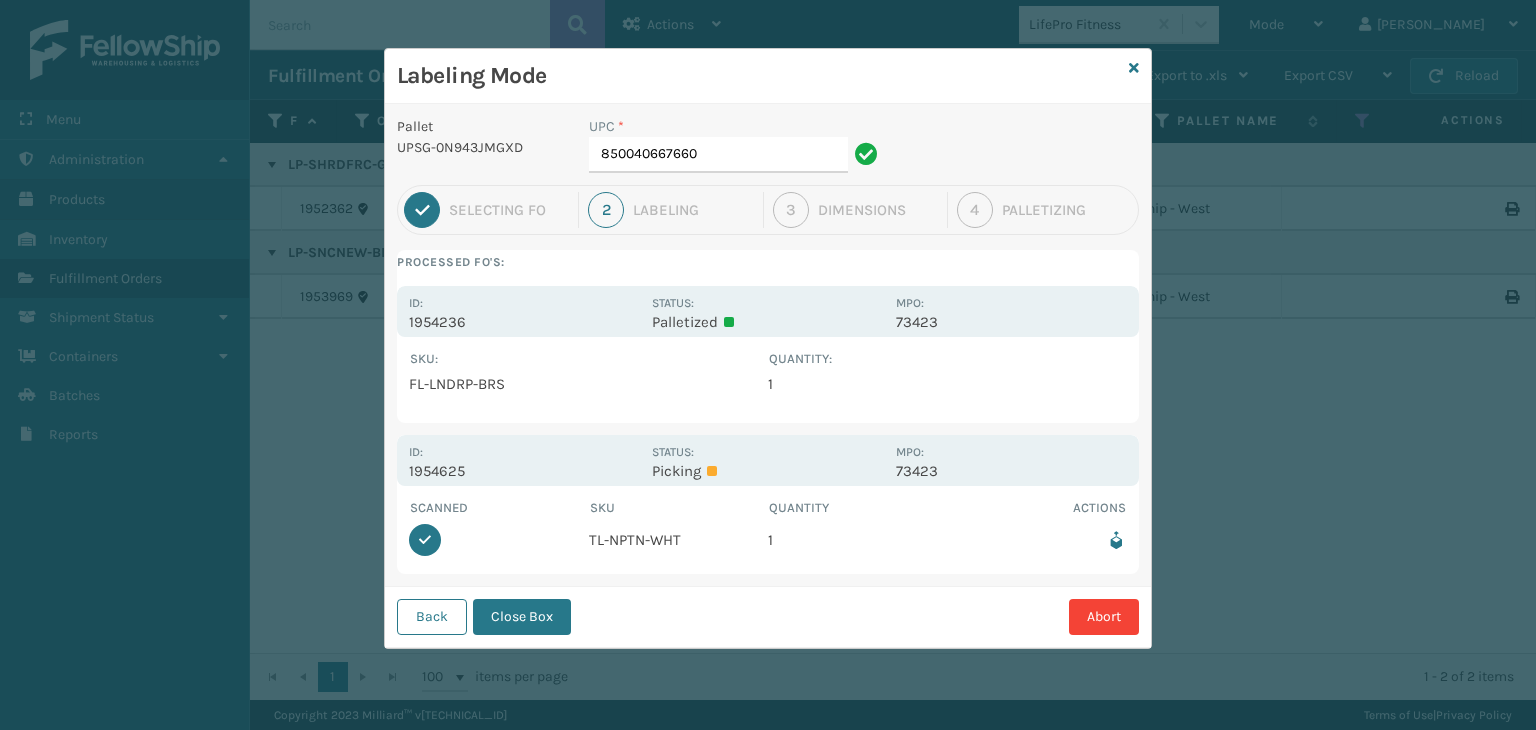 click on "Back Close Box Abort" at bounding box center (768, 616) 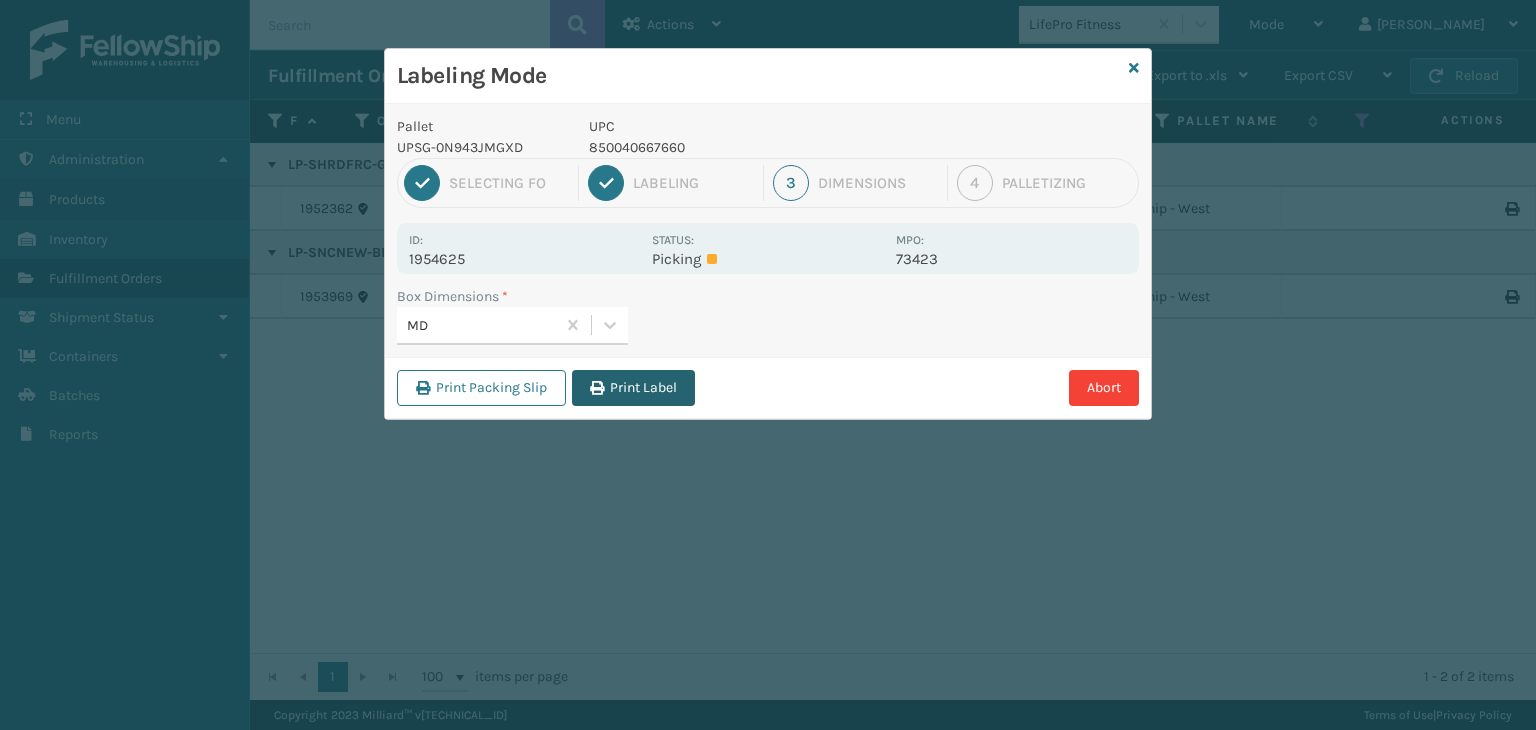 click on "Print Label" at bounding box center (633, 388) 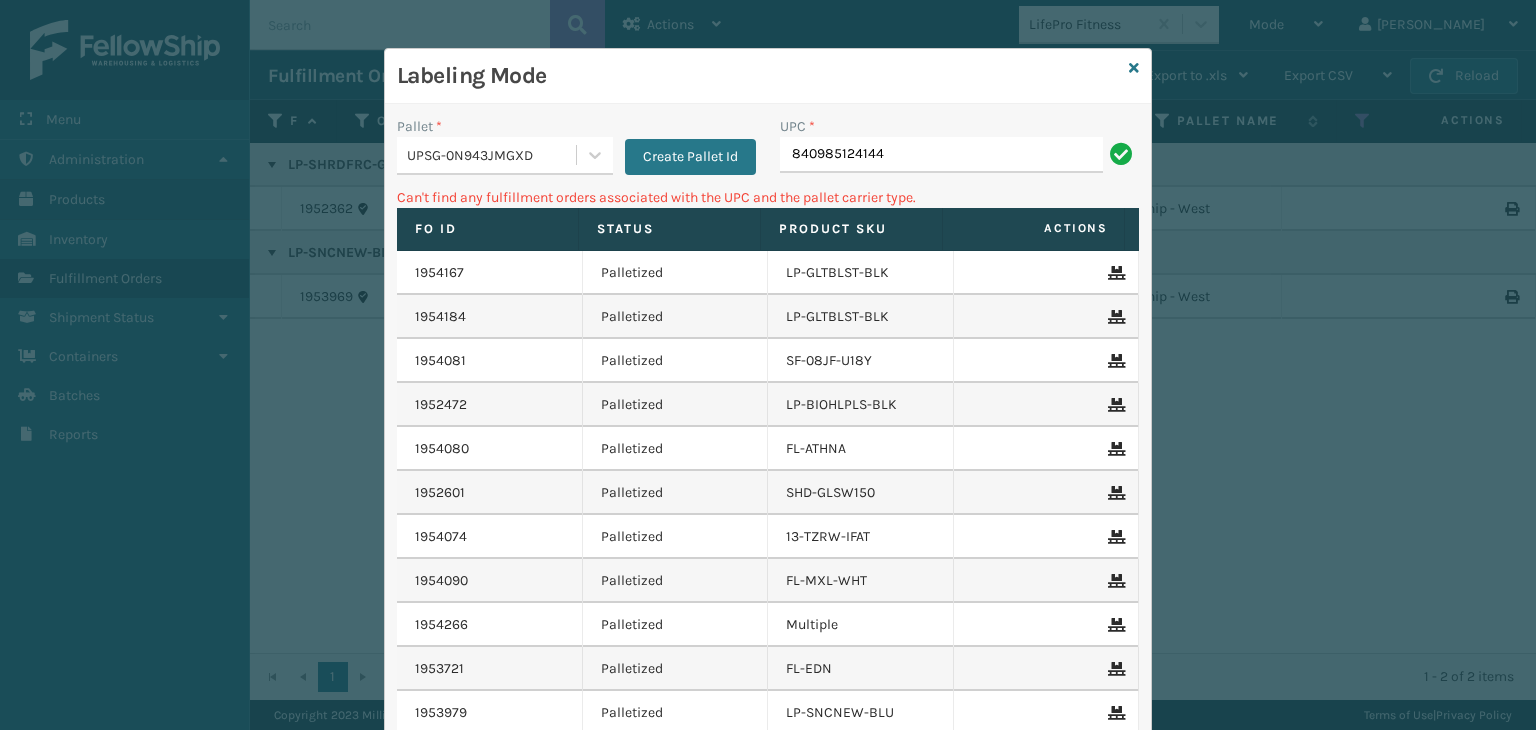 click on "Pallet   *" at bounding box center (505, 126) 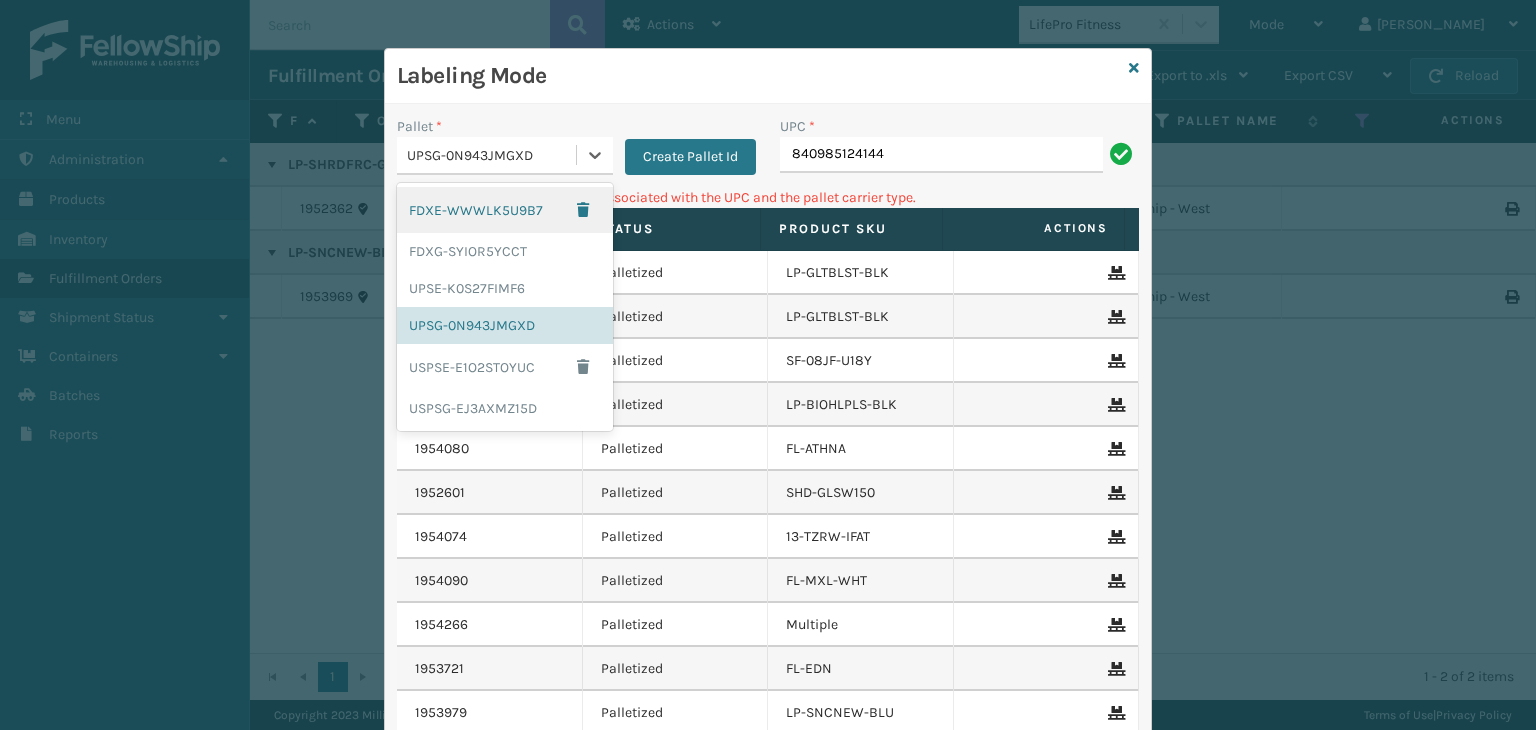 click on "UPSG-0N943JMGXD" at bounding box center (486, 155) 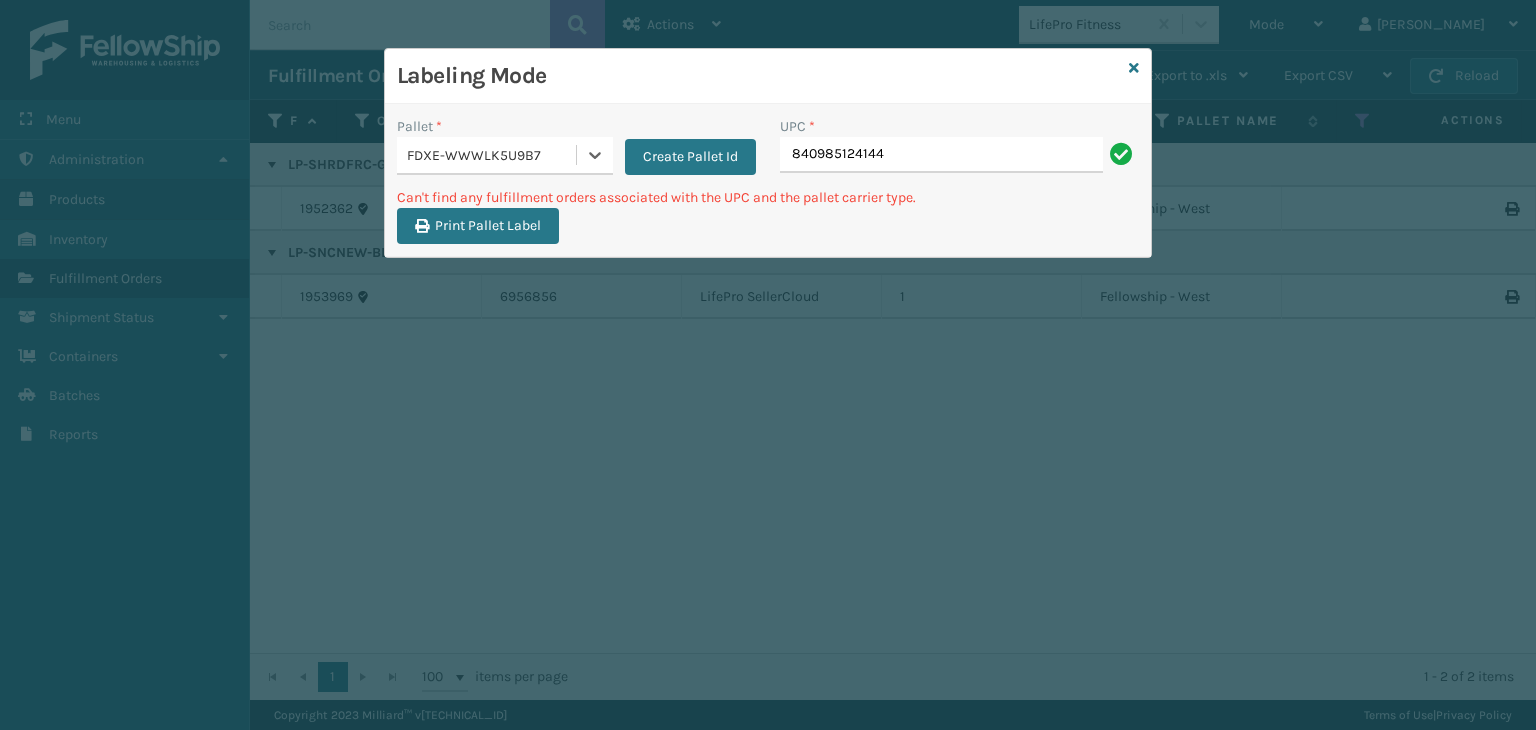 click on "FDXE-WWWLK5U9B7" at bounding box center [486, 155] 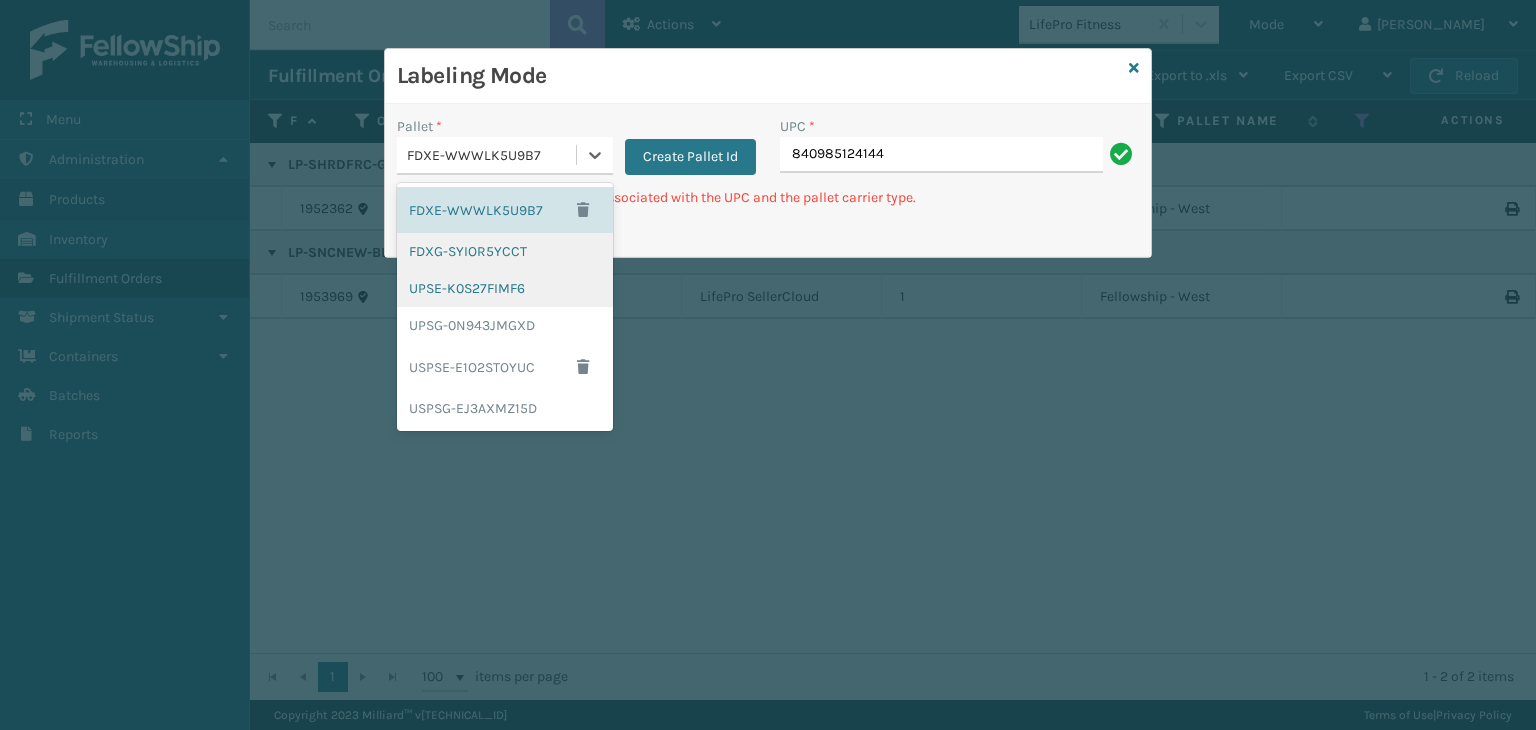 click on "FDXG-SYIOR5YCCT" at bounding box center (505, 251) 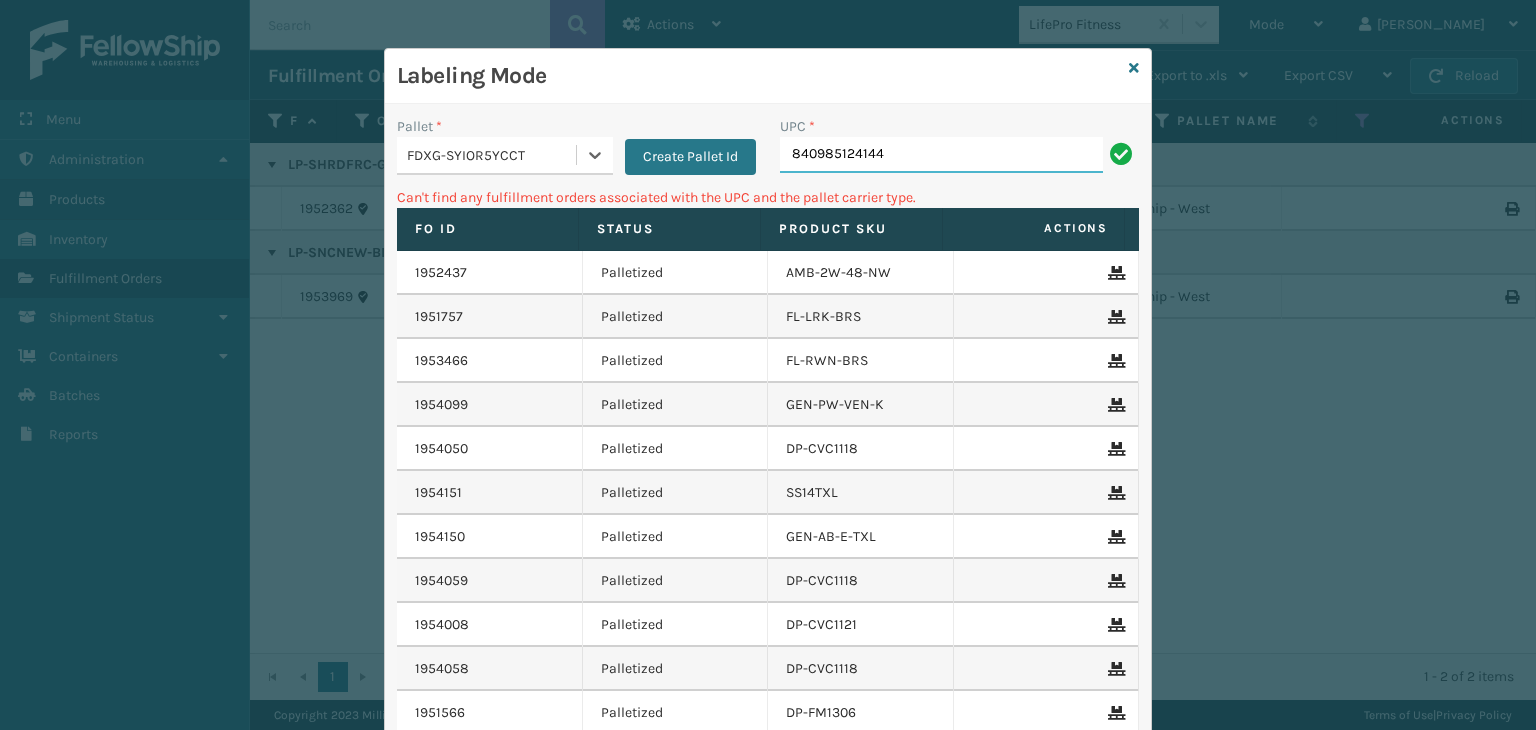 click on "840985124144" at bounding box center (941, 155) 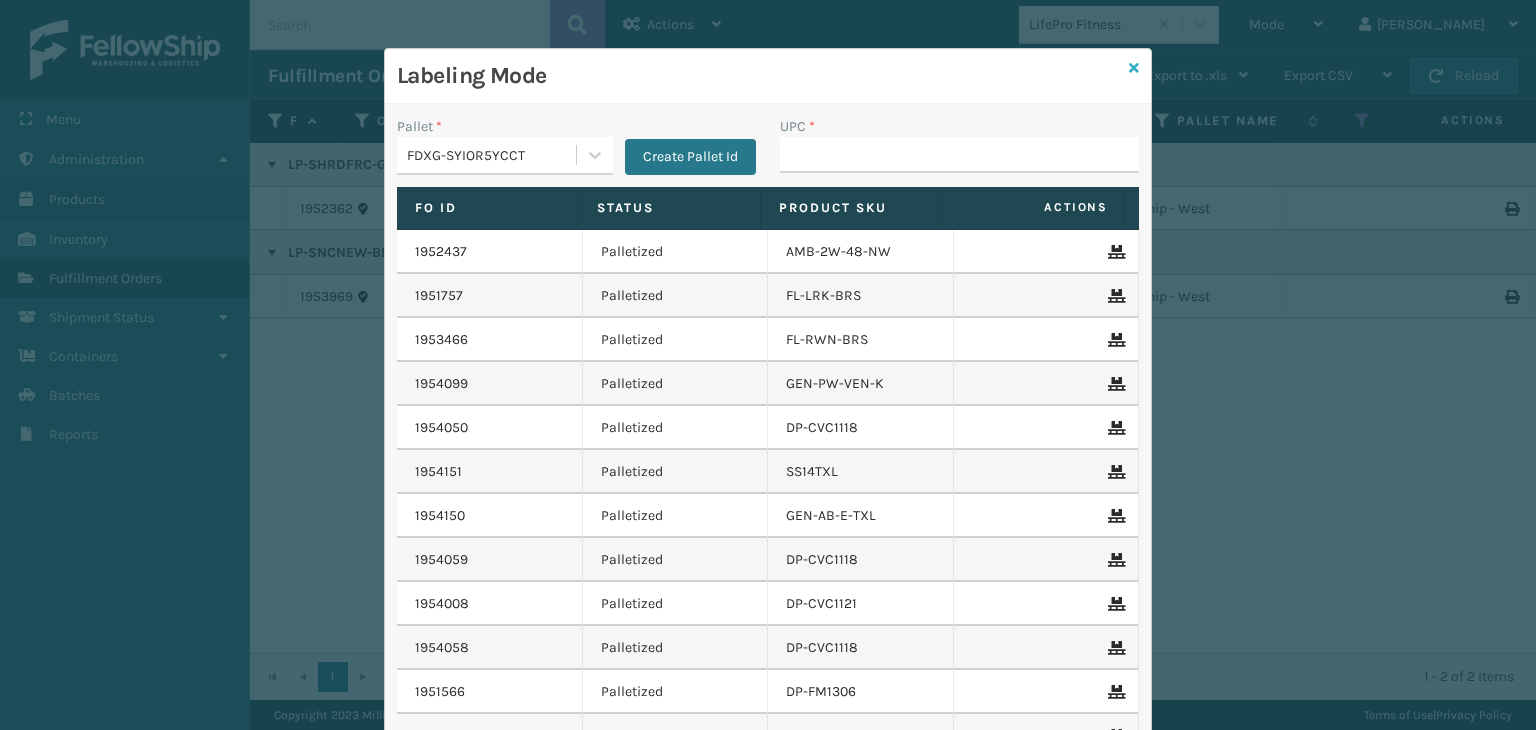 click at bounding box center (1134, 68) 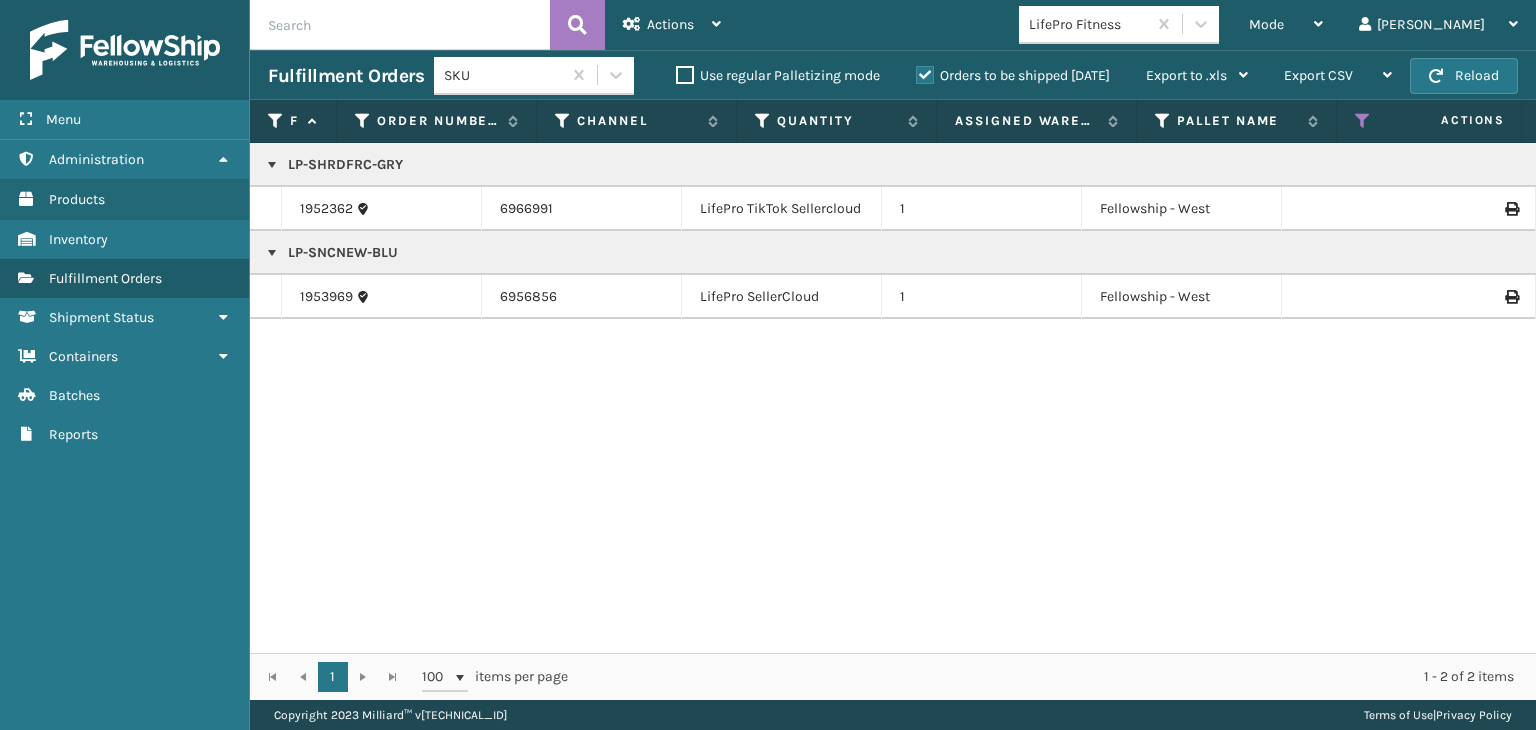 click on "LifePro Fitness" at bounding box center (1088, 24) 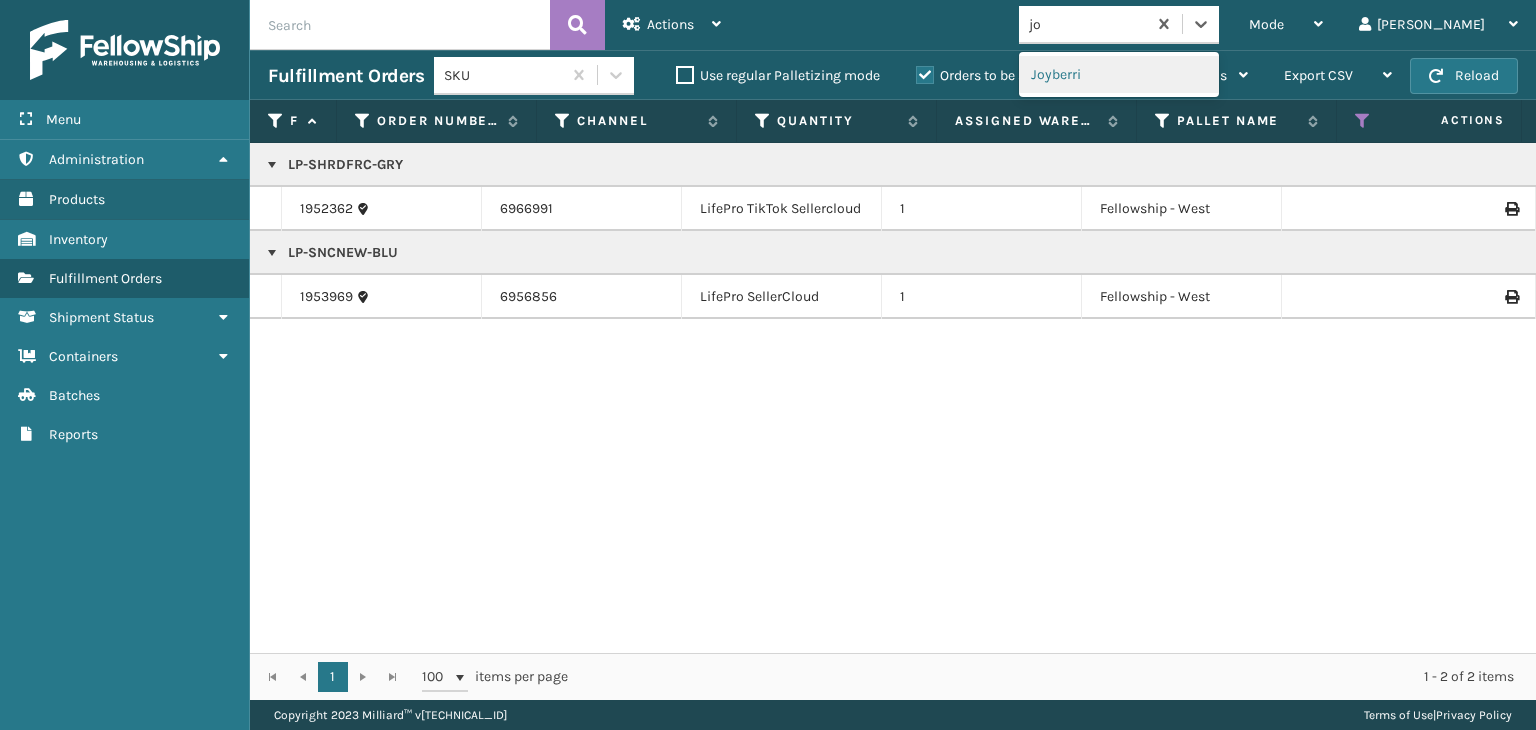 type on "joy" 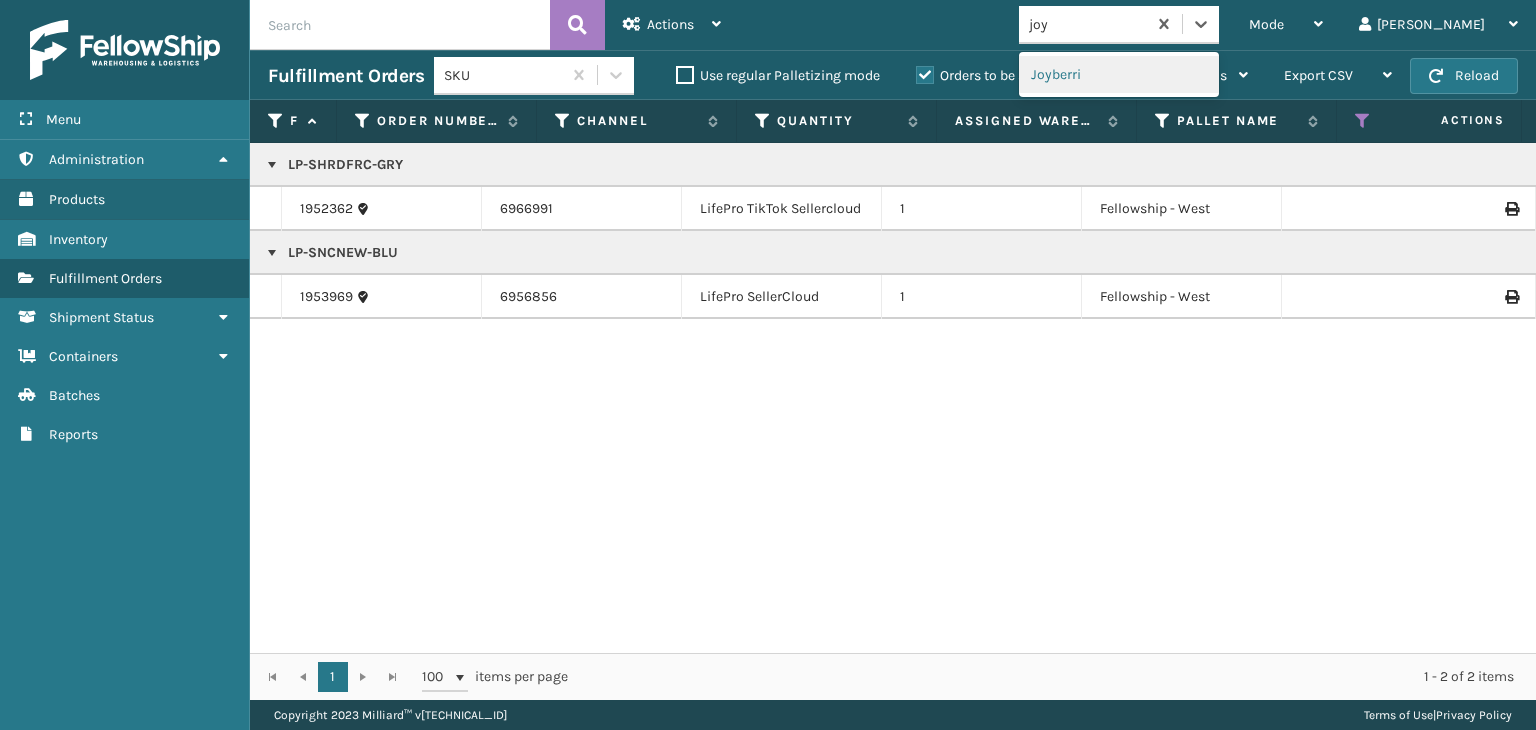 click on "Joyberri" at bounding box center (1119, 74) 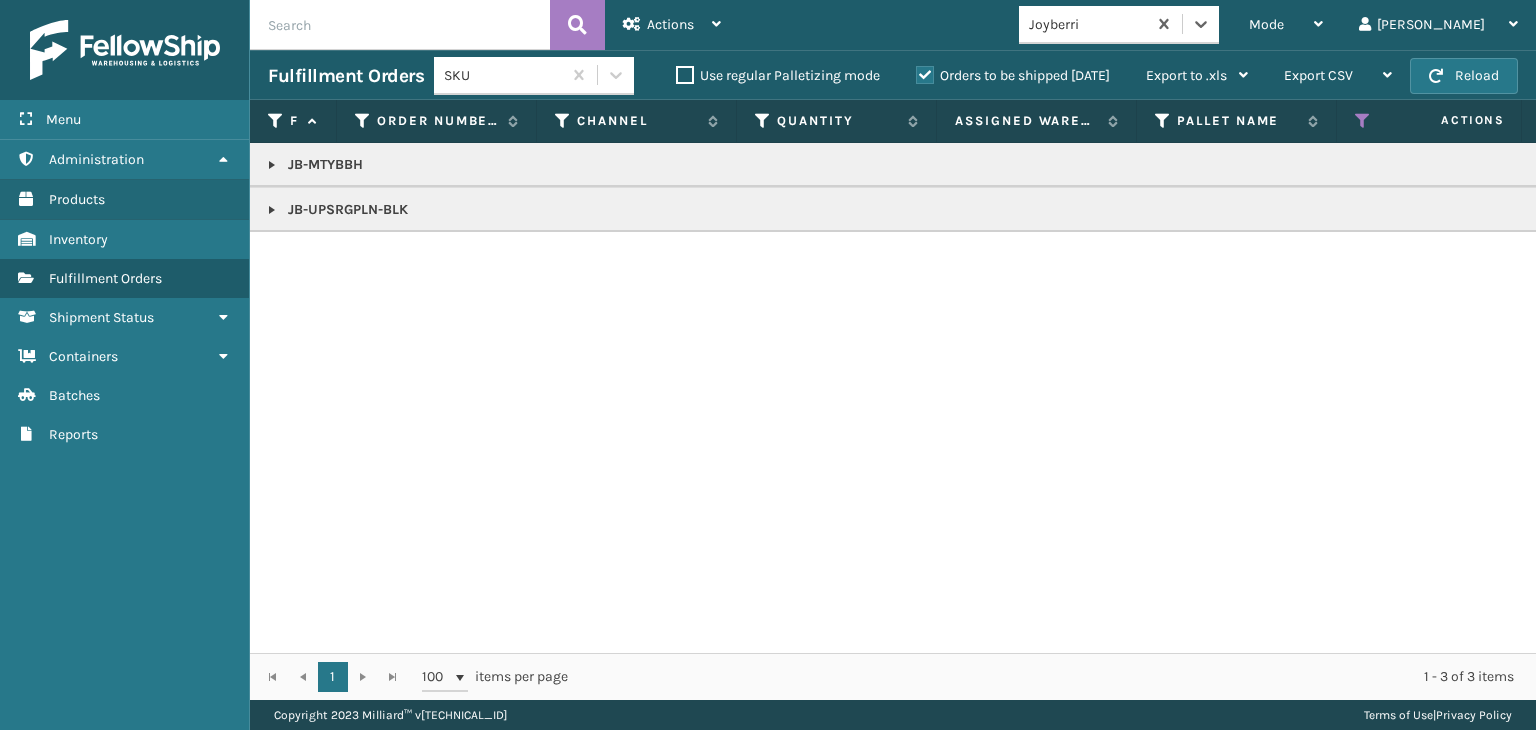 click at bounding box center (272, 165) 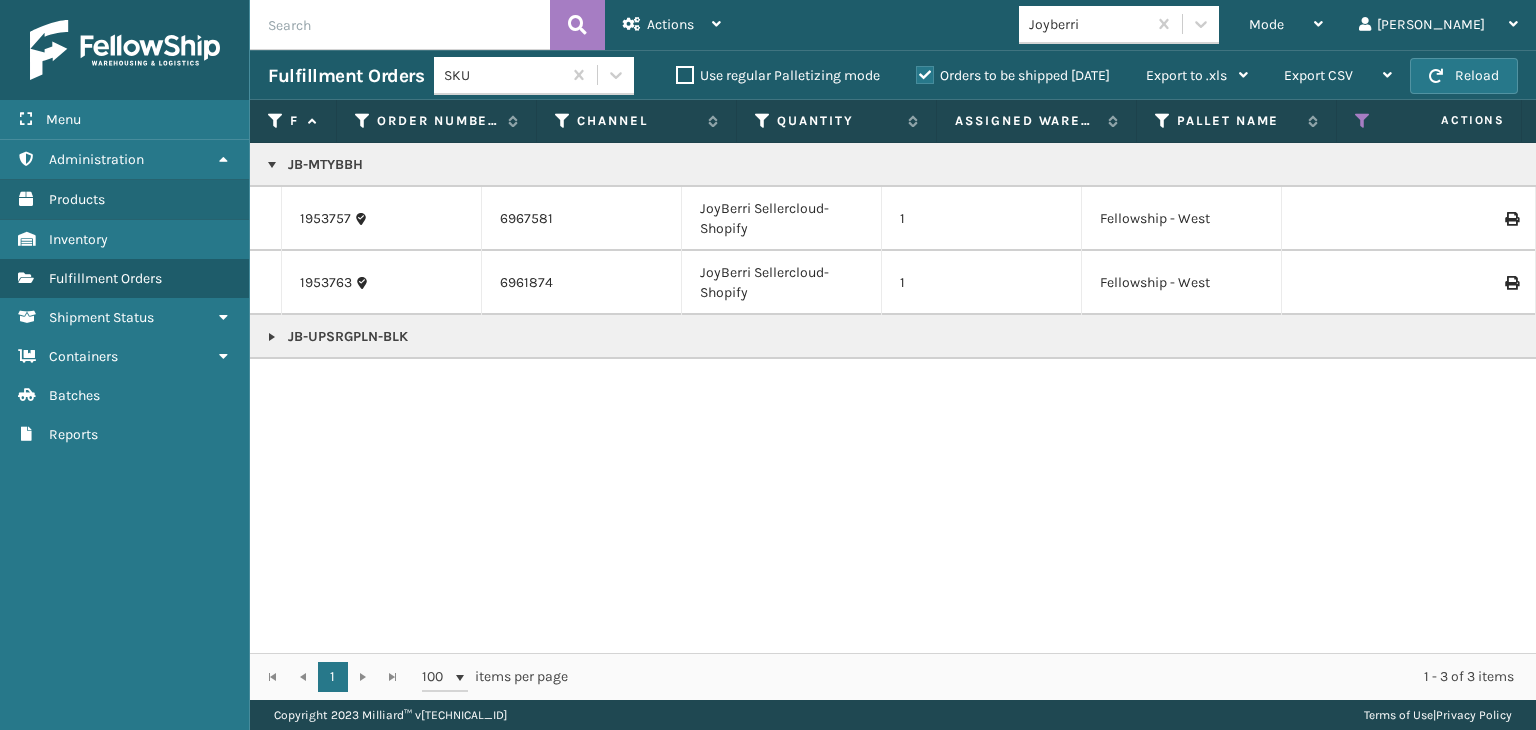 scroll, scrollTop: 0, scrollLeft: 1212, axis: horizontal 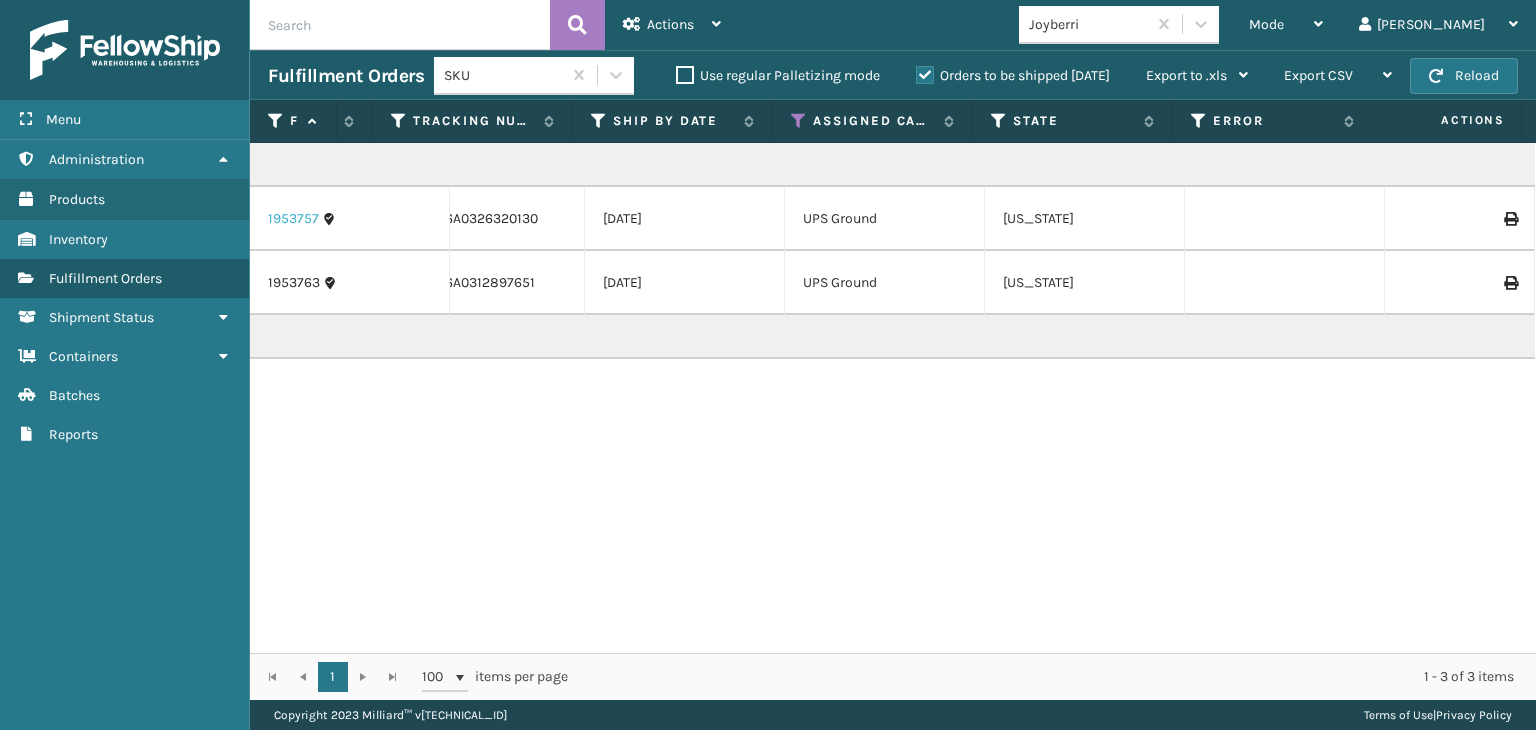 click on "1953757" at bounding box center (293, 219) 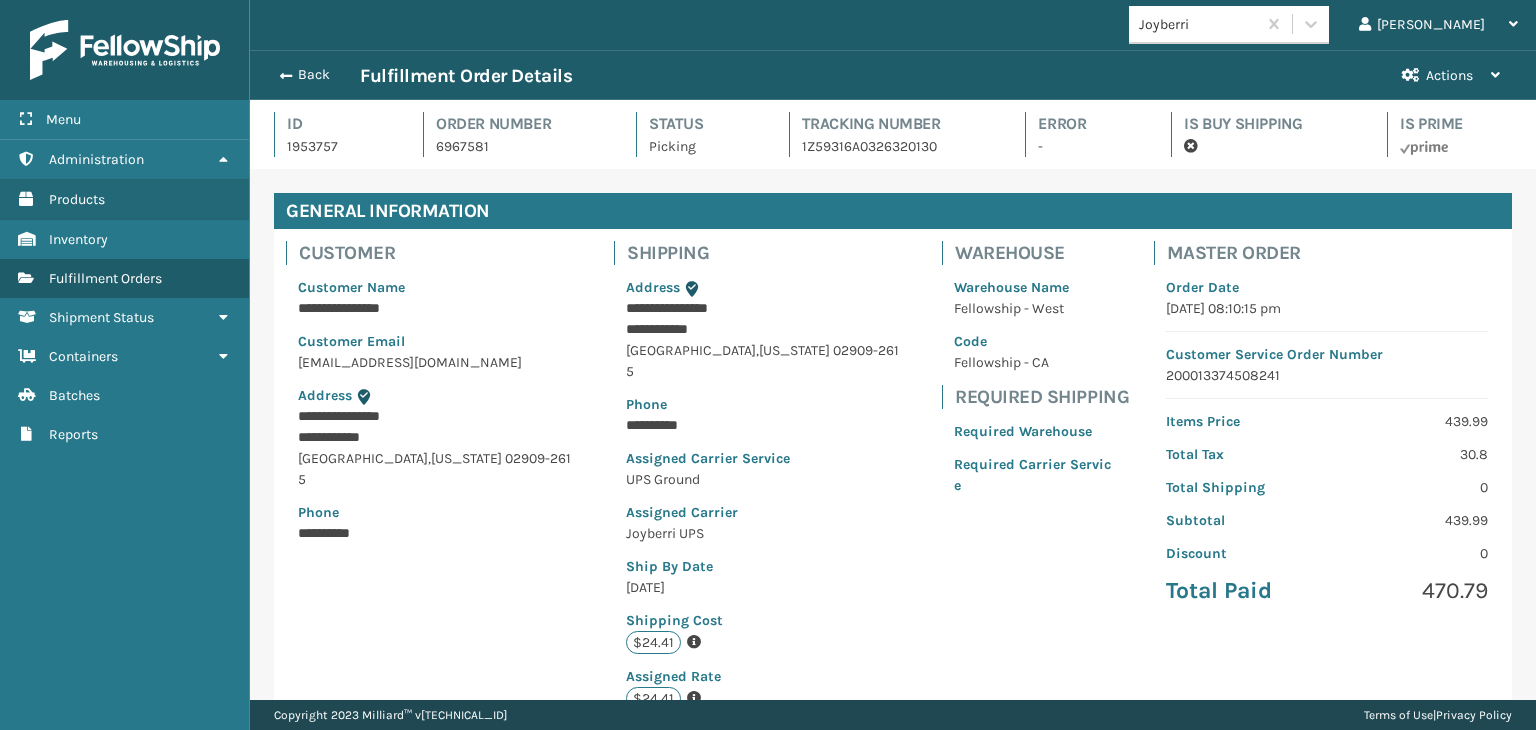 scroll, scrollTop: 99951, scrollLeft: 98713, axis: both 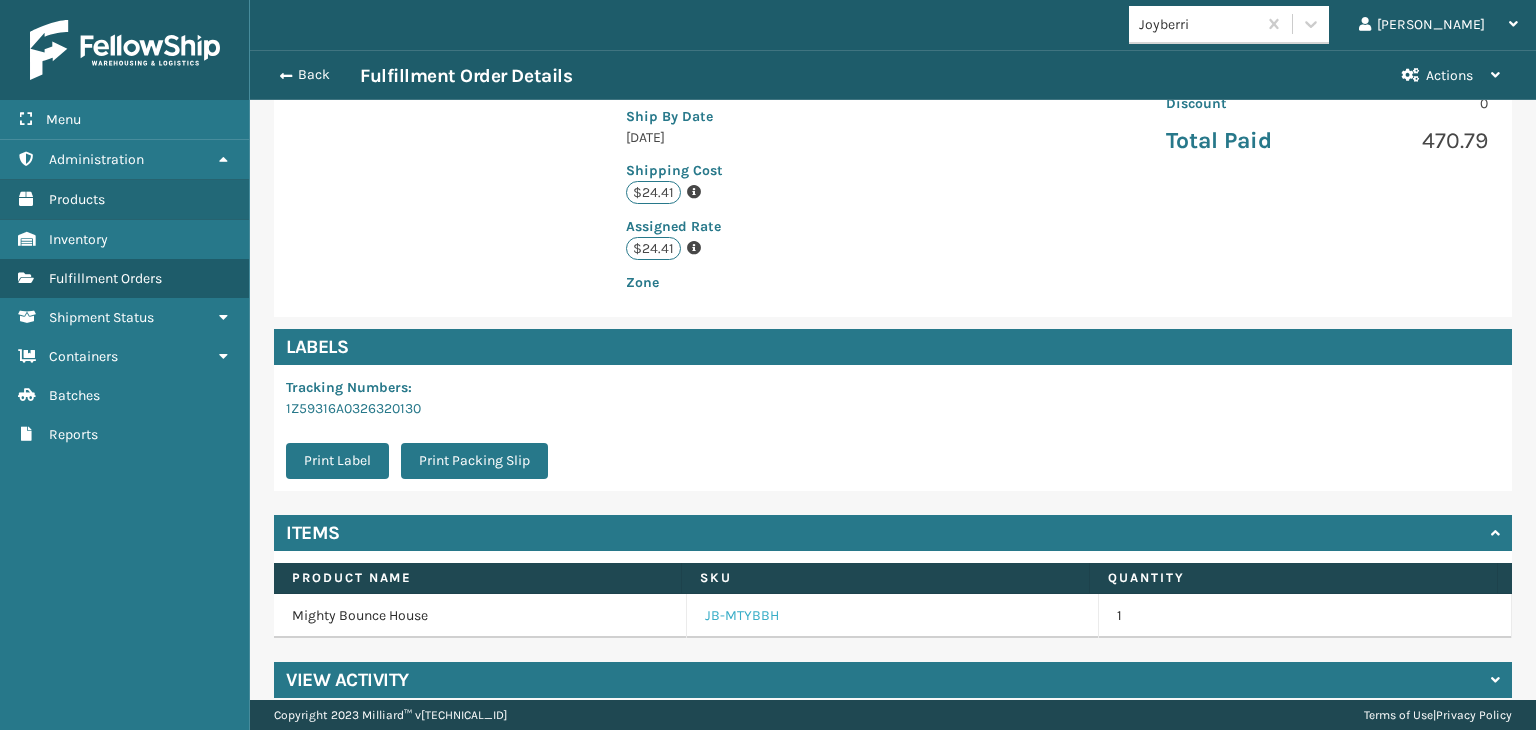 click on "JB-MTYBBH" at bounding box center (742, 616) 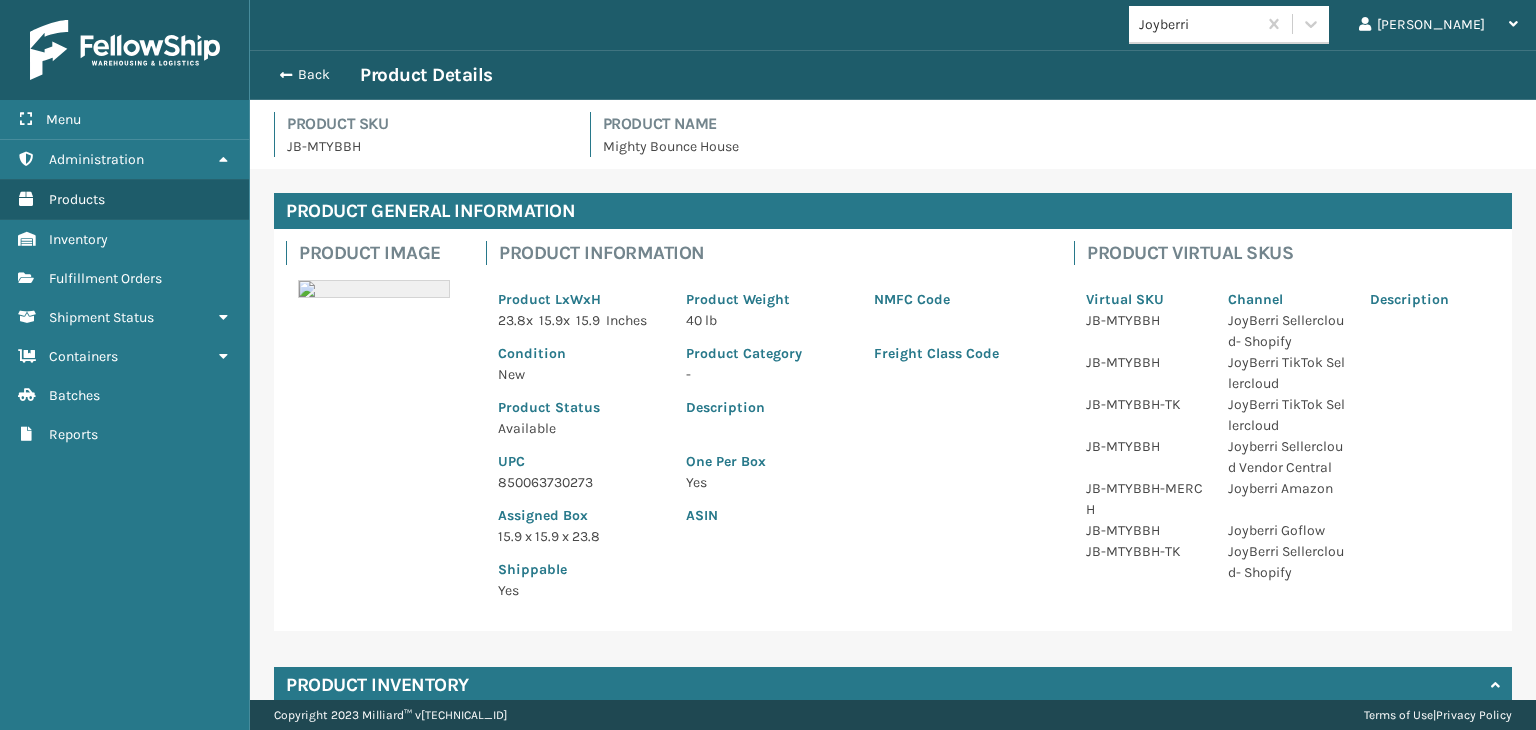 click on "850063730273" at bounding box center [580, 482] 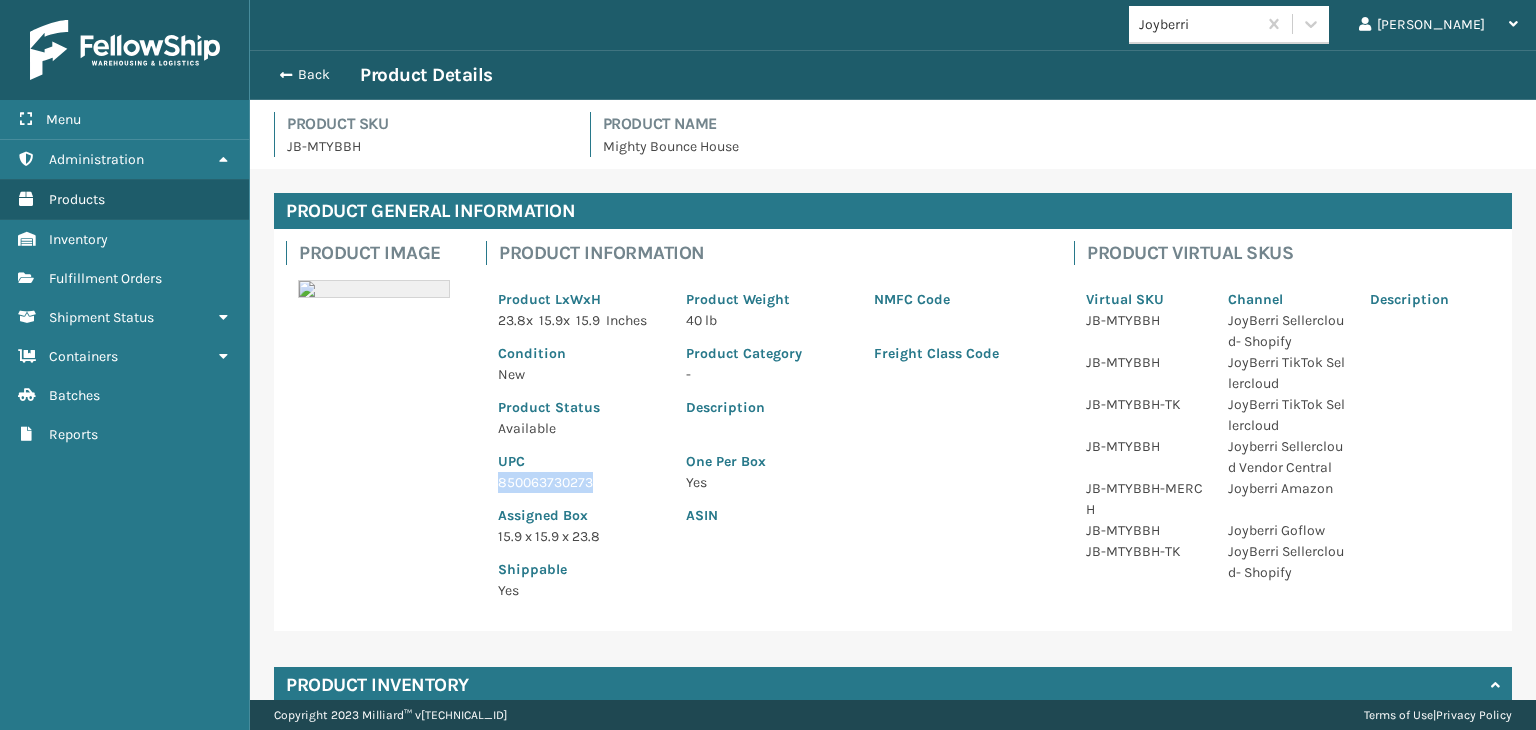 click on "850063730273" at bounding box center [580, 482] 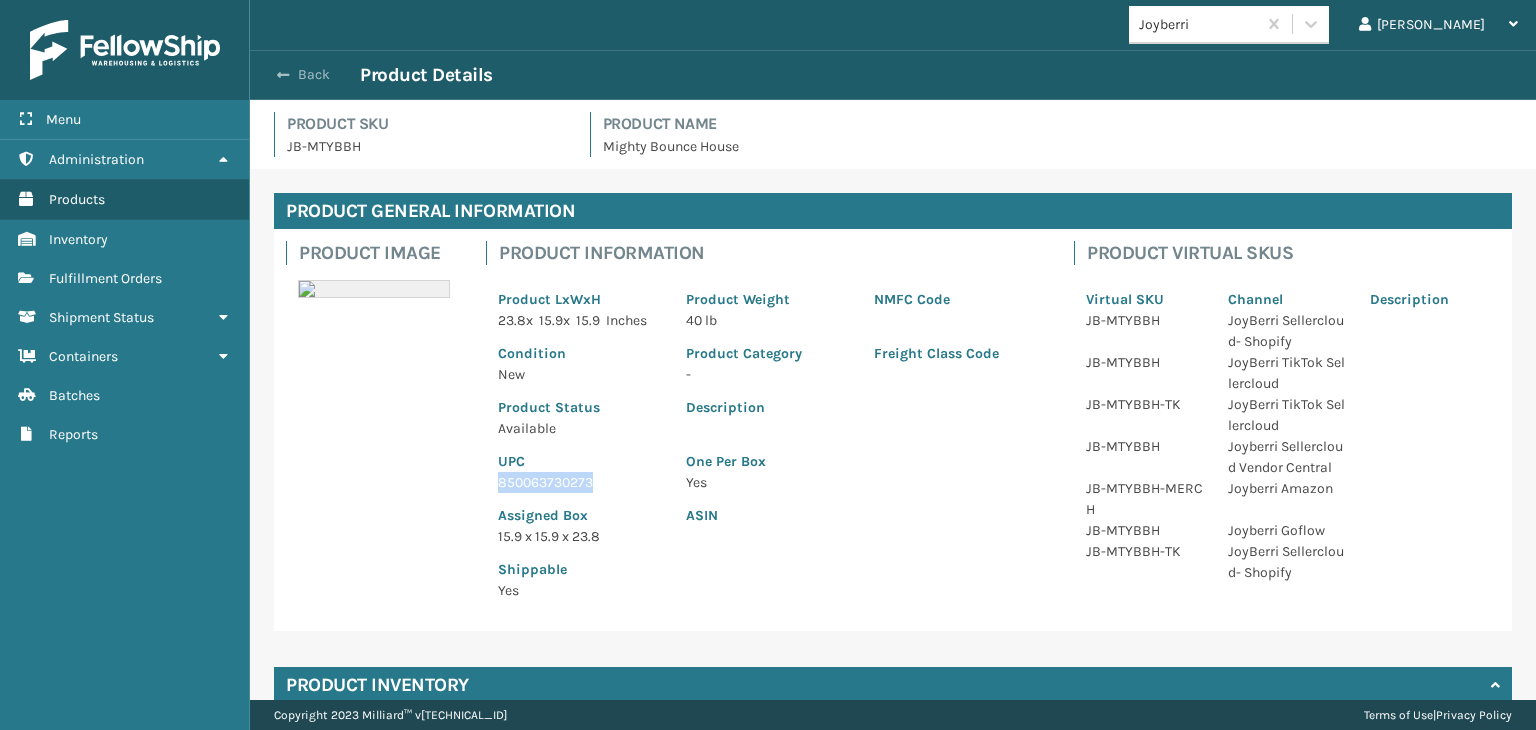 click on "Back" at bounding box center (314, 75) 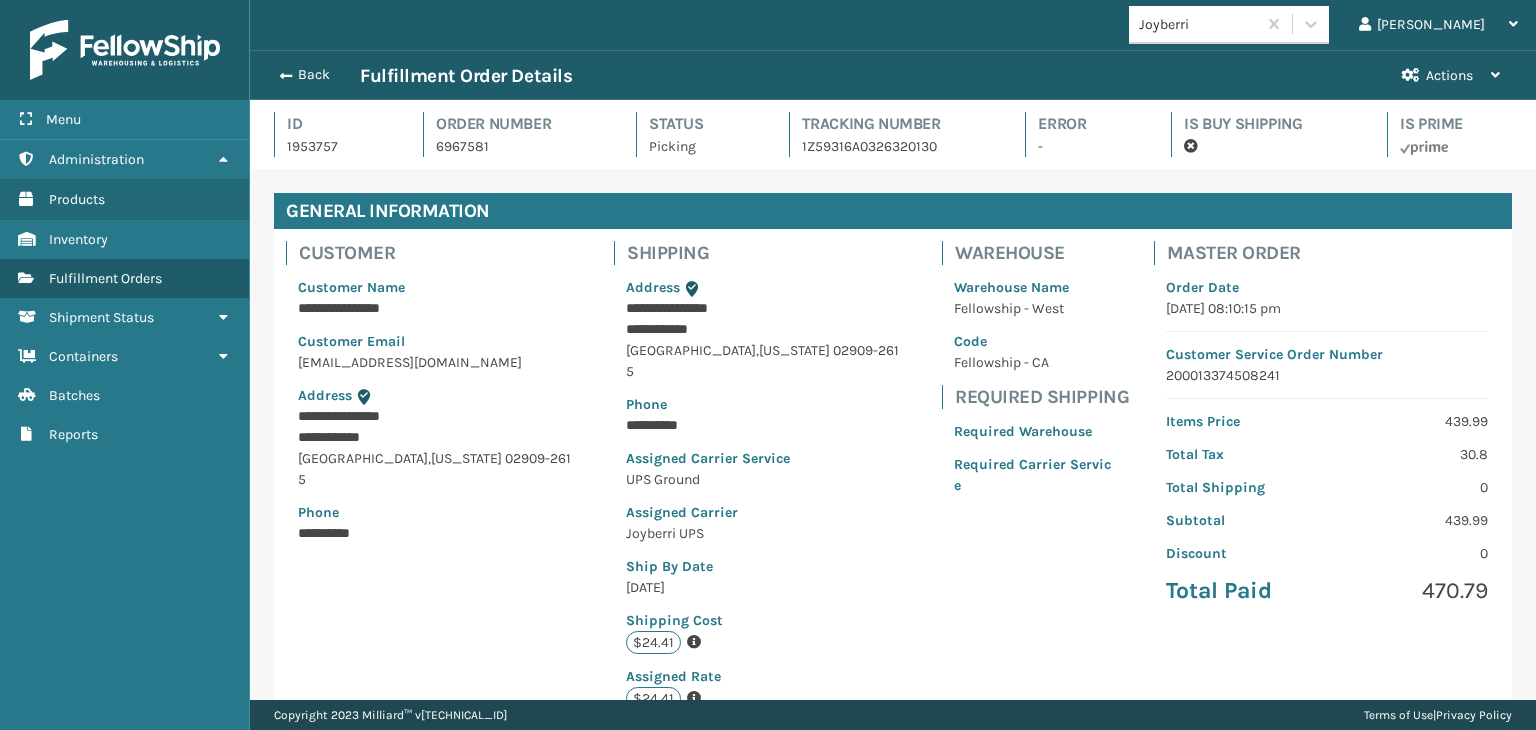 scroll, scrollTop: 99951, scrollLeft: 98713, axis: both 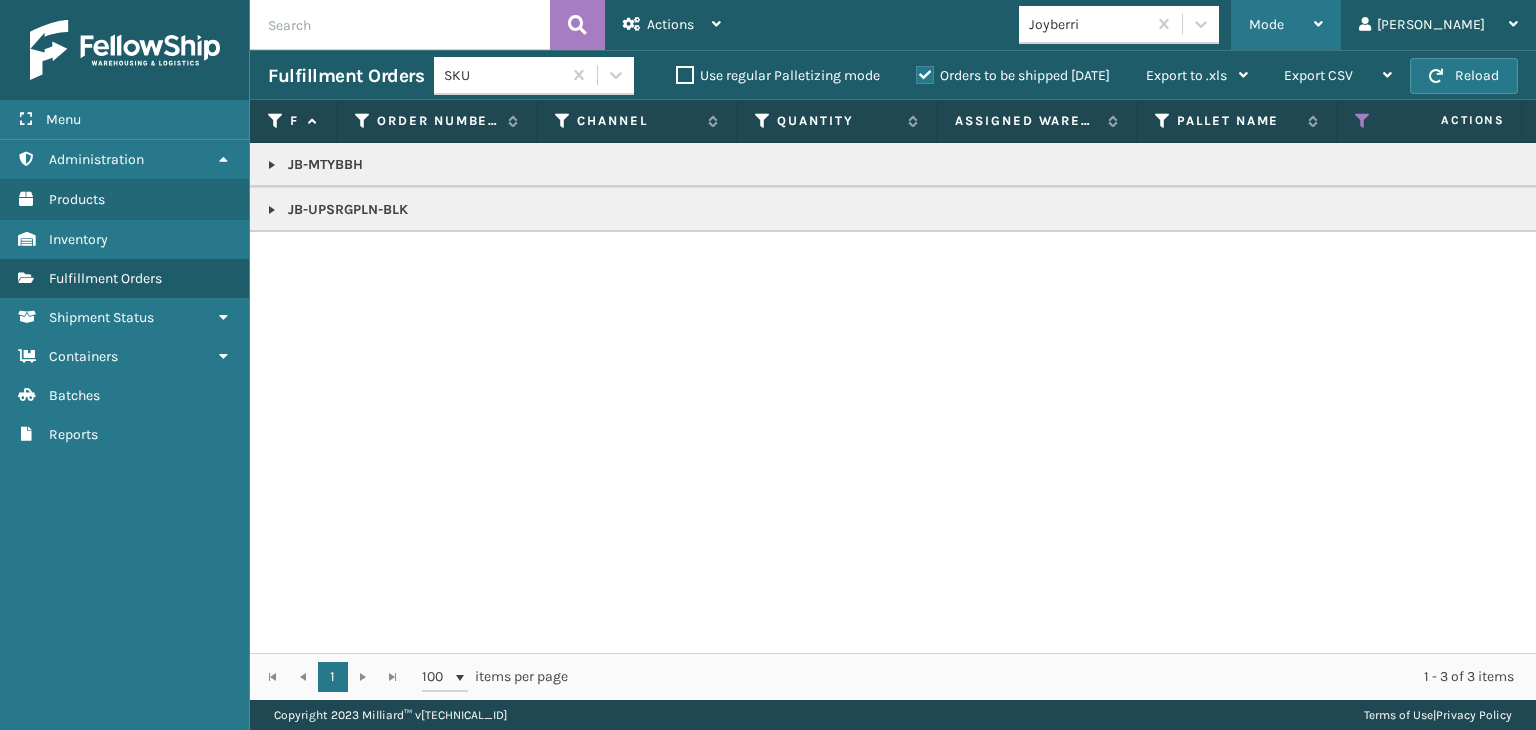 click on "Mode" at bounding box center [1286, 25] 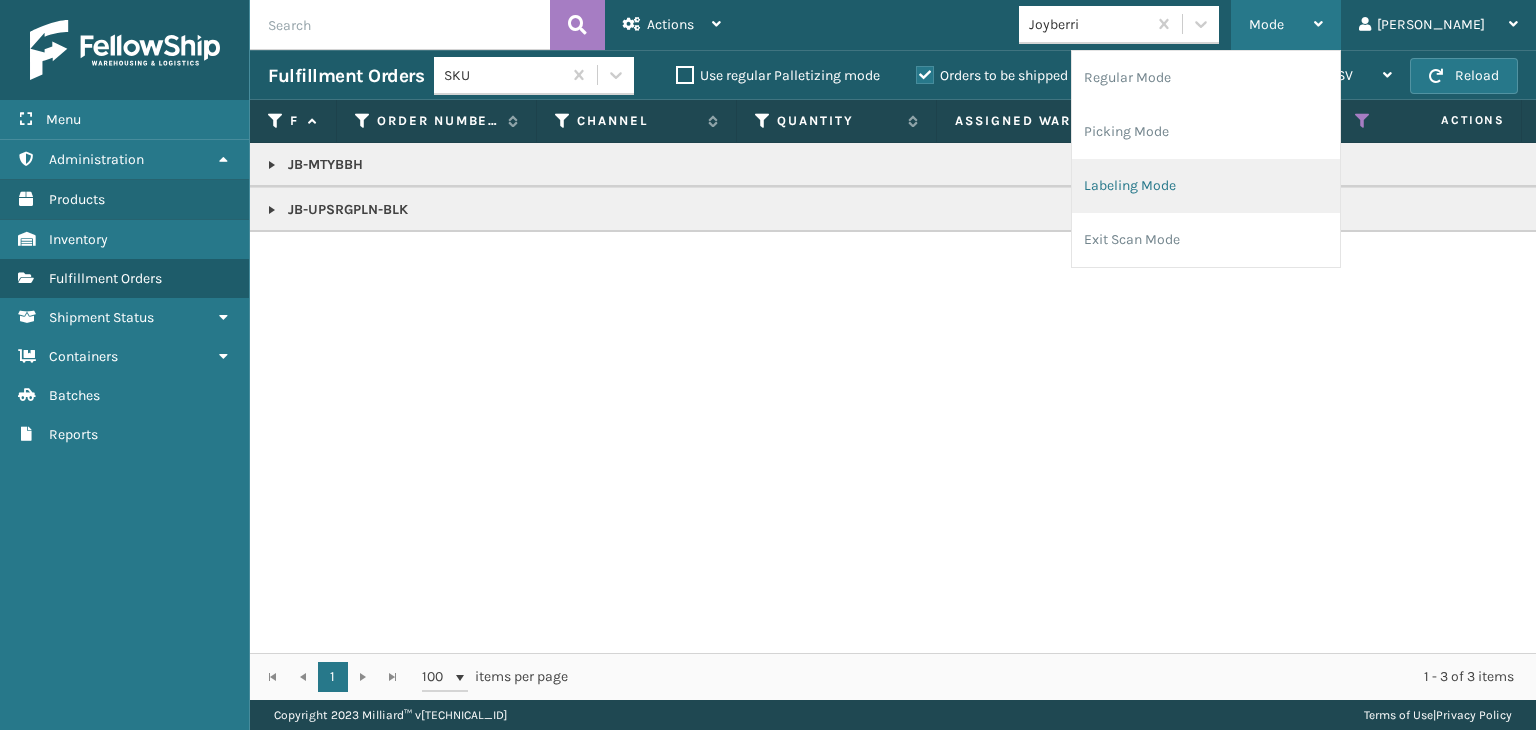 click on "Labeling Mode" at bounding box center (1206, 186) 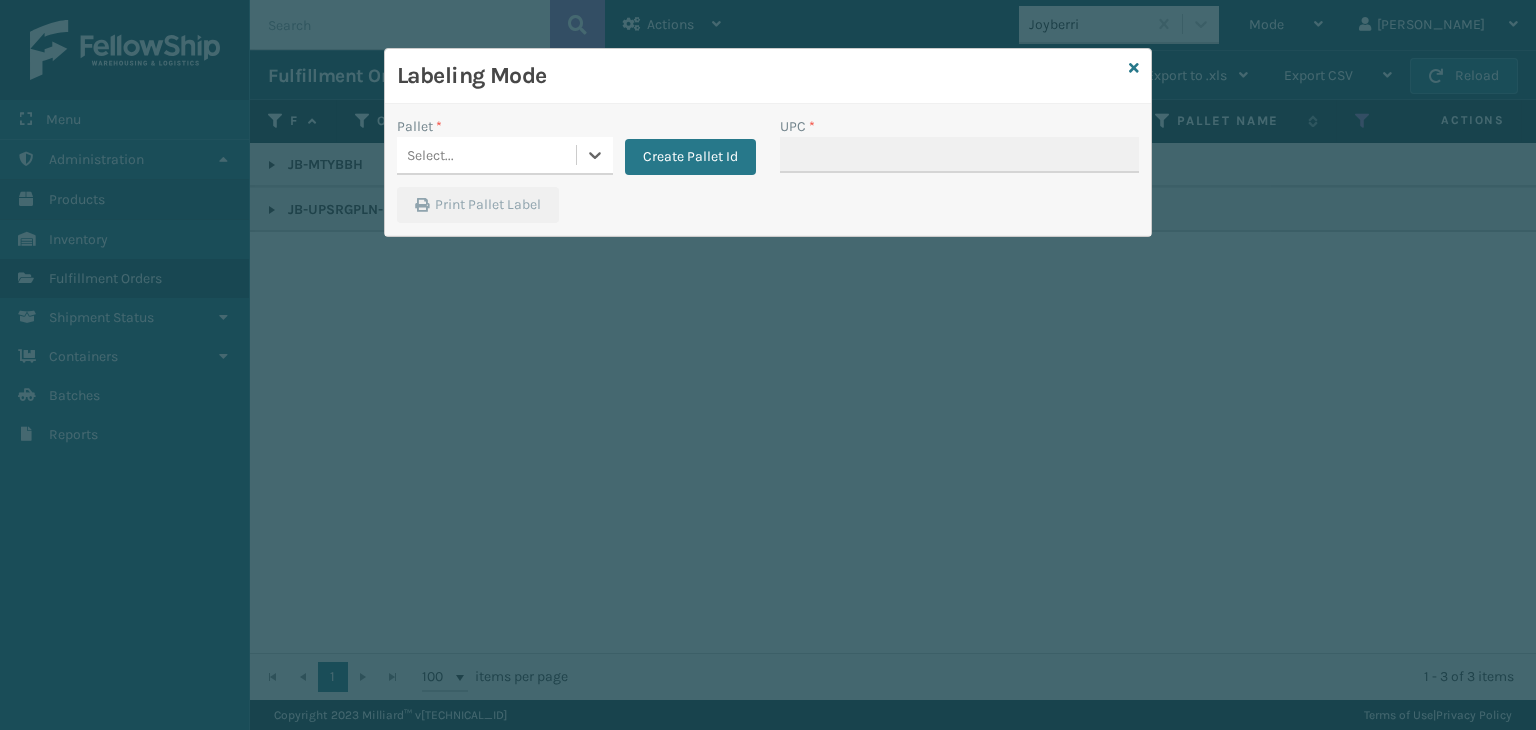 click on "Select..." at bounding box center (430, 155) 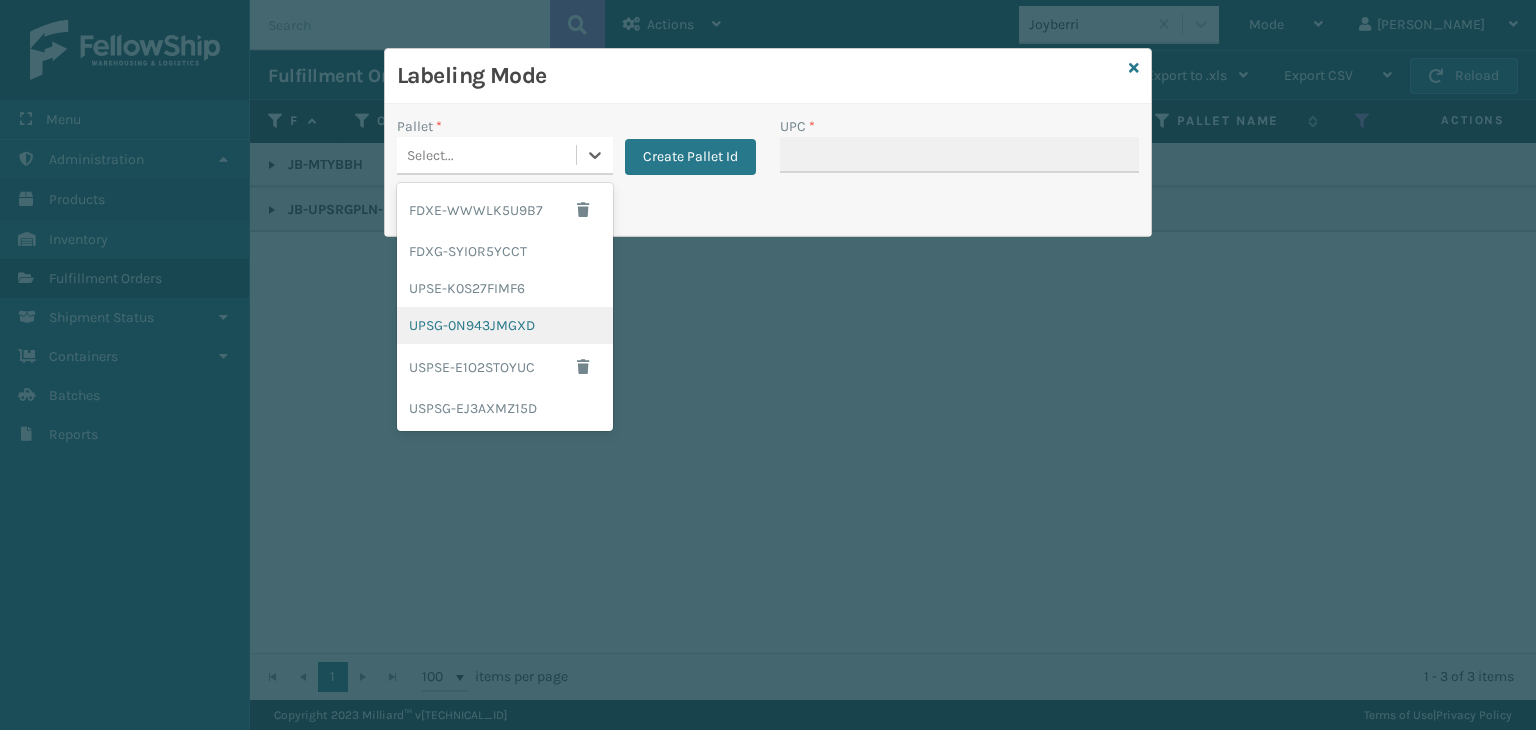 click on "UPSG-0N943JMGXD" at bounding box center (505, 325) 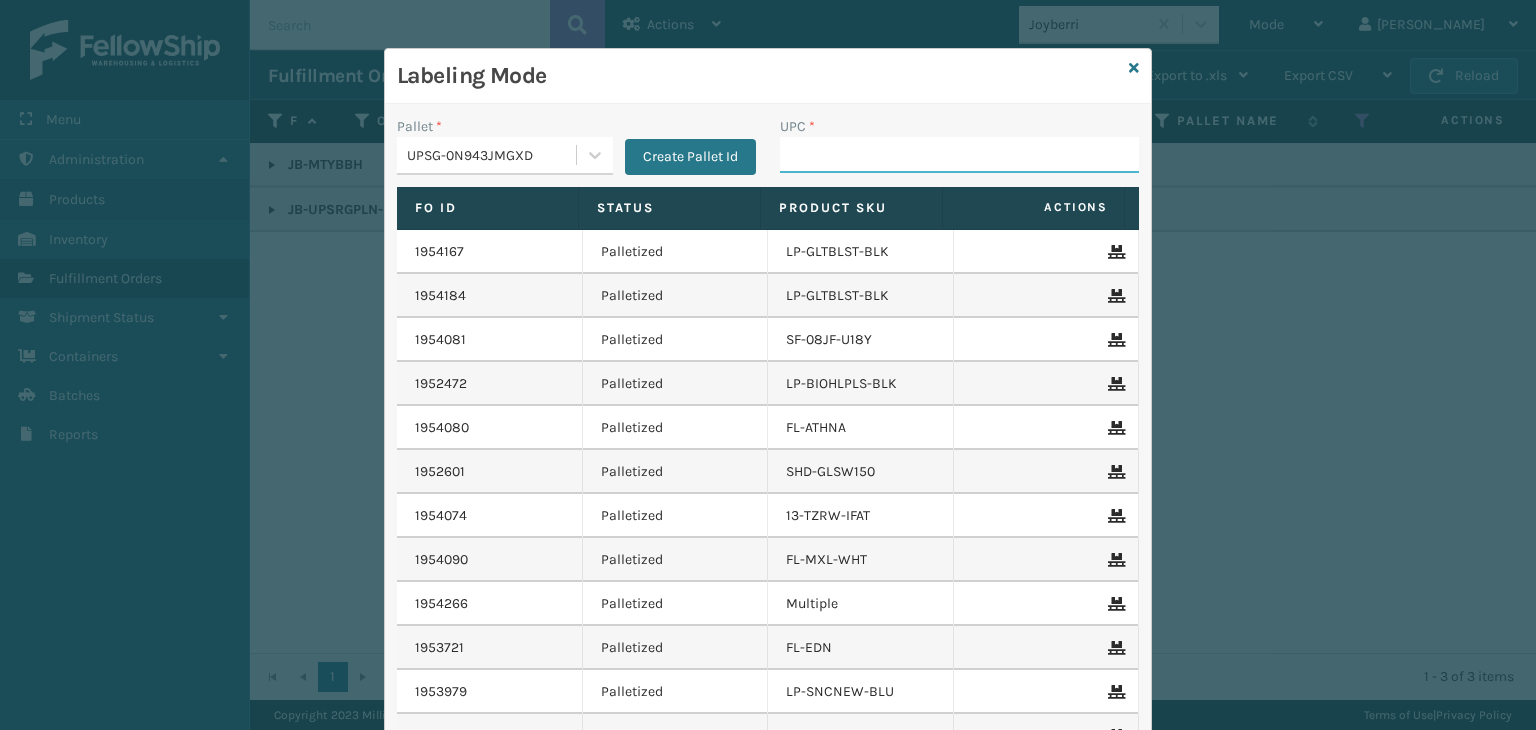 click on "UPC   *" at bounding box center [959, 155] 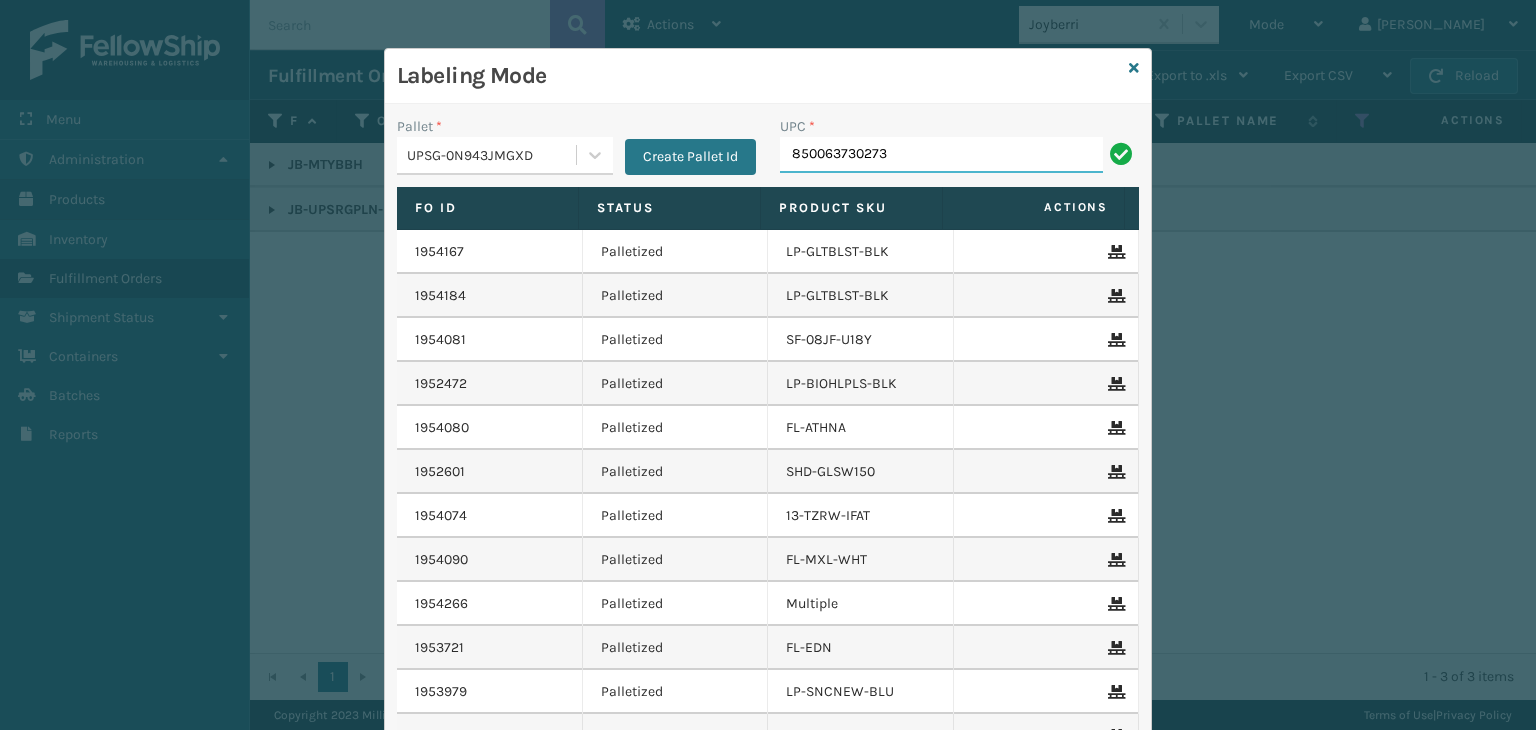 type on "850063730273" 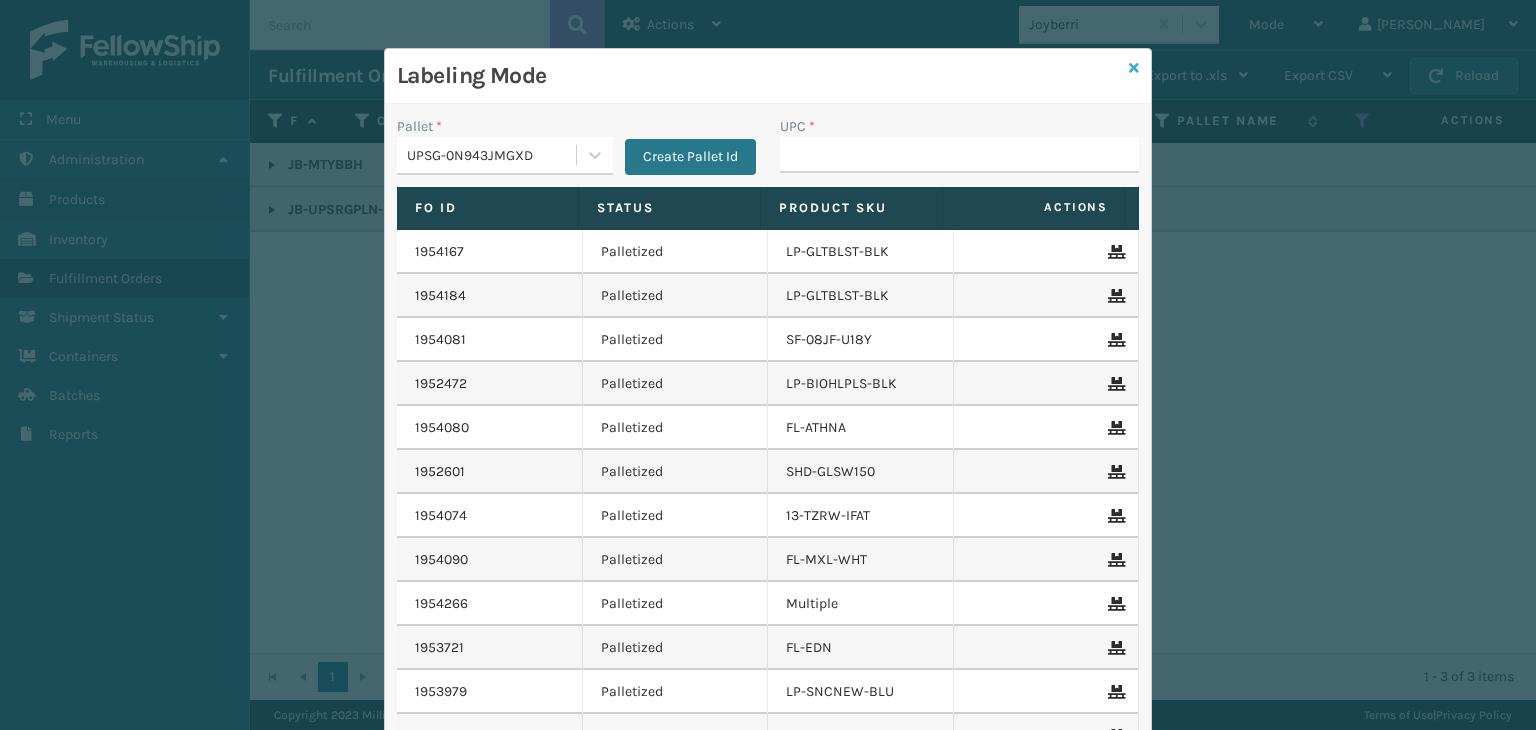 click at bounding box center (1134, 68) 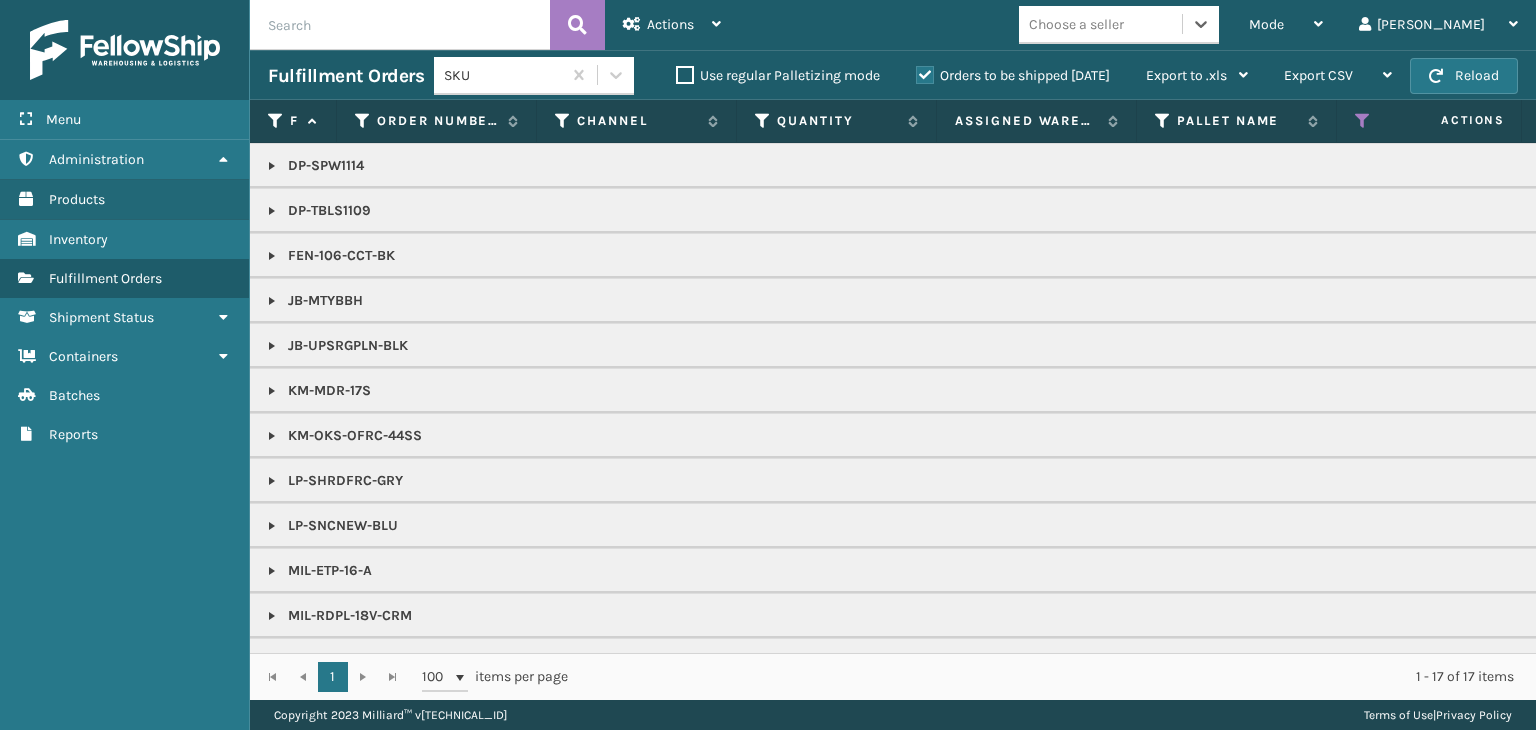 scroll, scrollTop: 0, scrollLeft: 0, axis: both 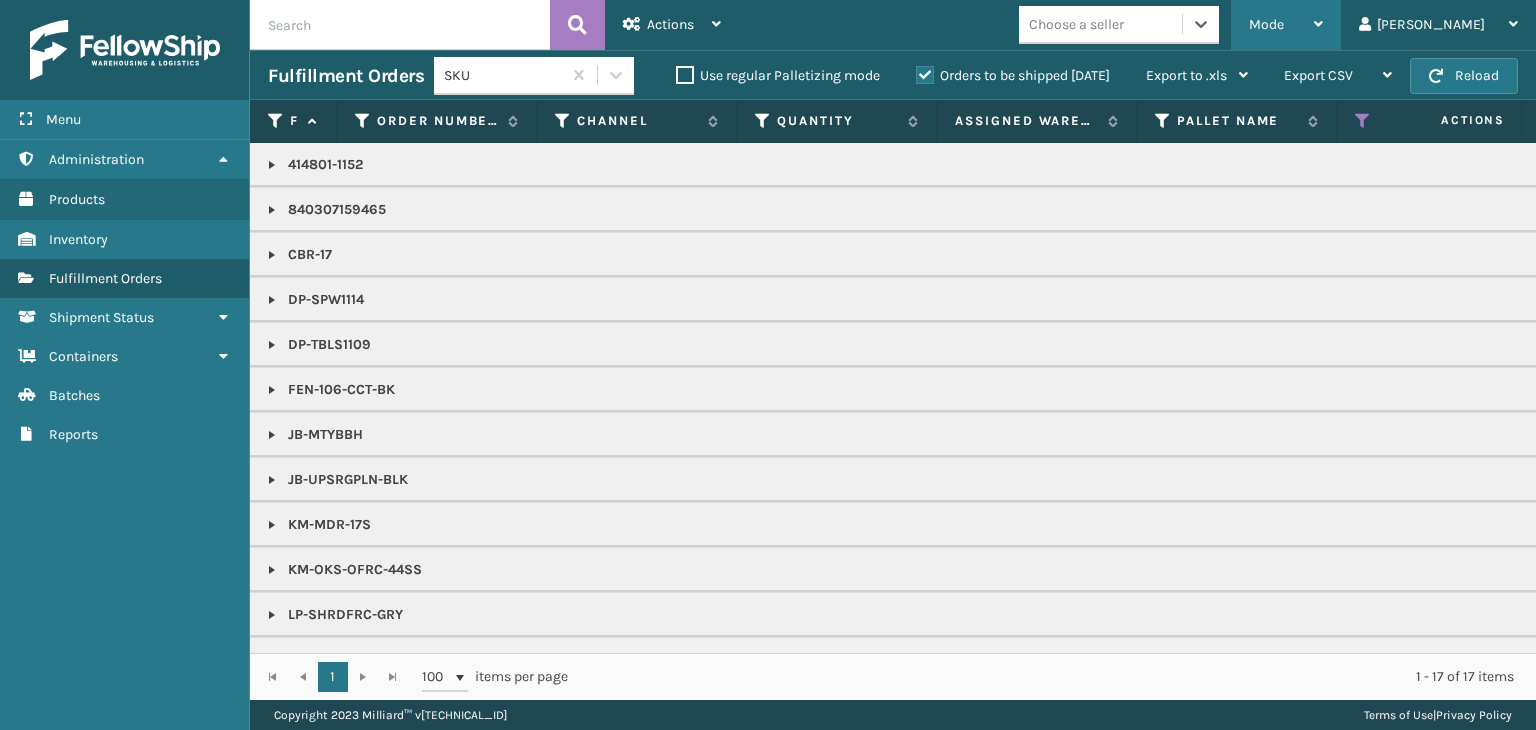 drag, startPoint x: 1360, startPoint y: 21, endPoint x: 1306, endPoint y: 107, distance: 101.54802 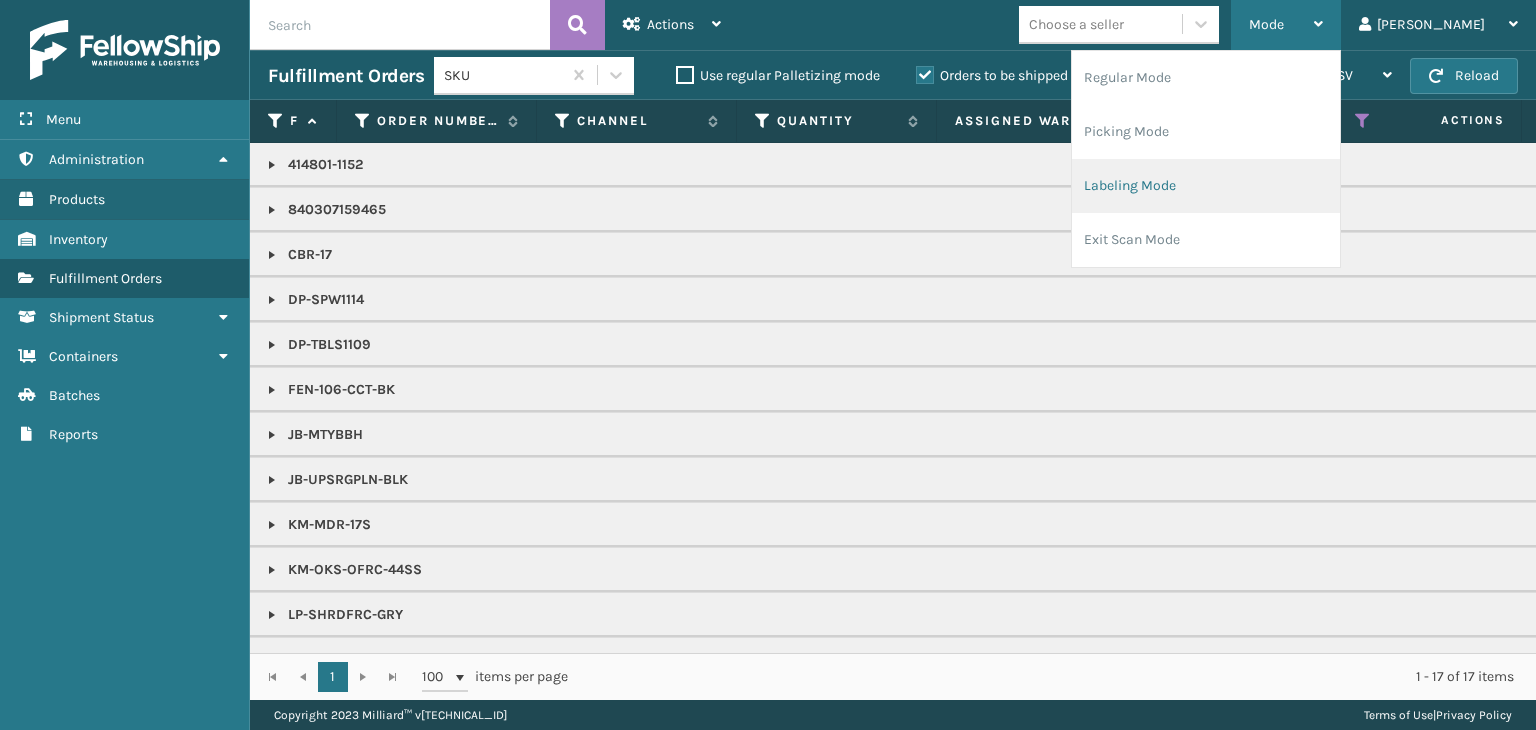 click on "Labeling Mode" at bounding box center (1206, 186) 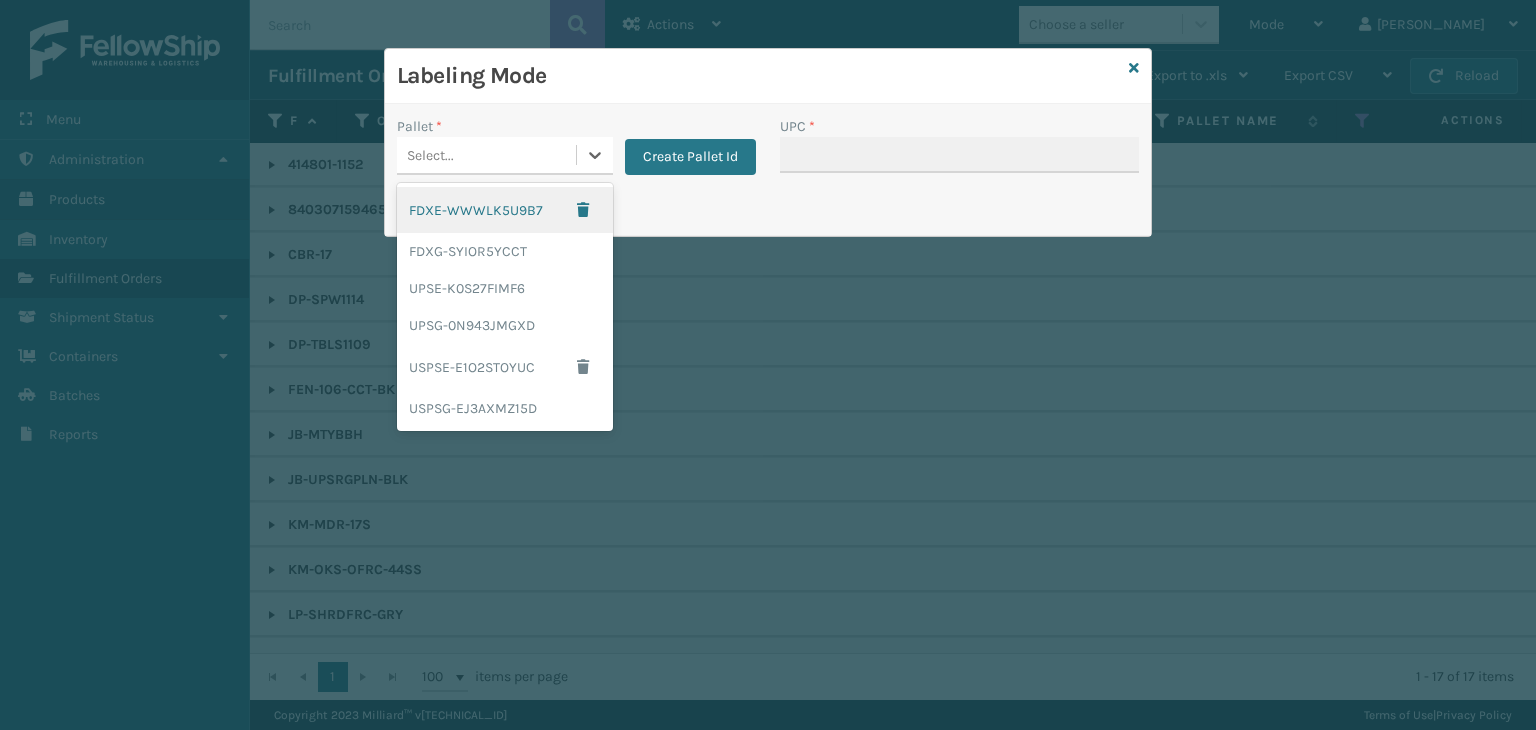 click on "Select..." at bounding box center (486, 155) 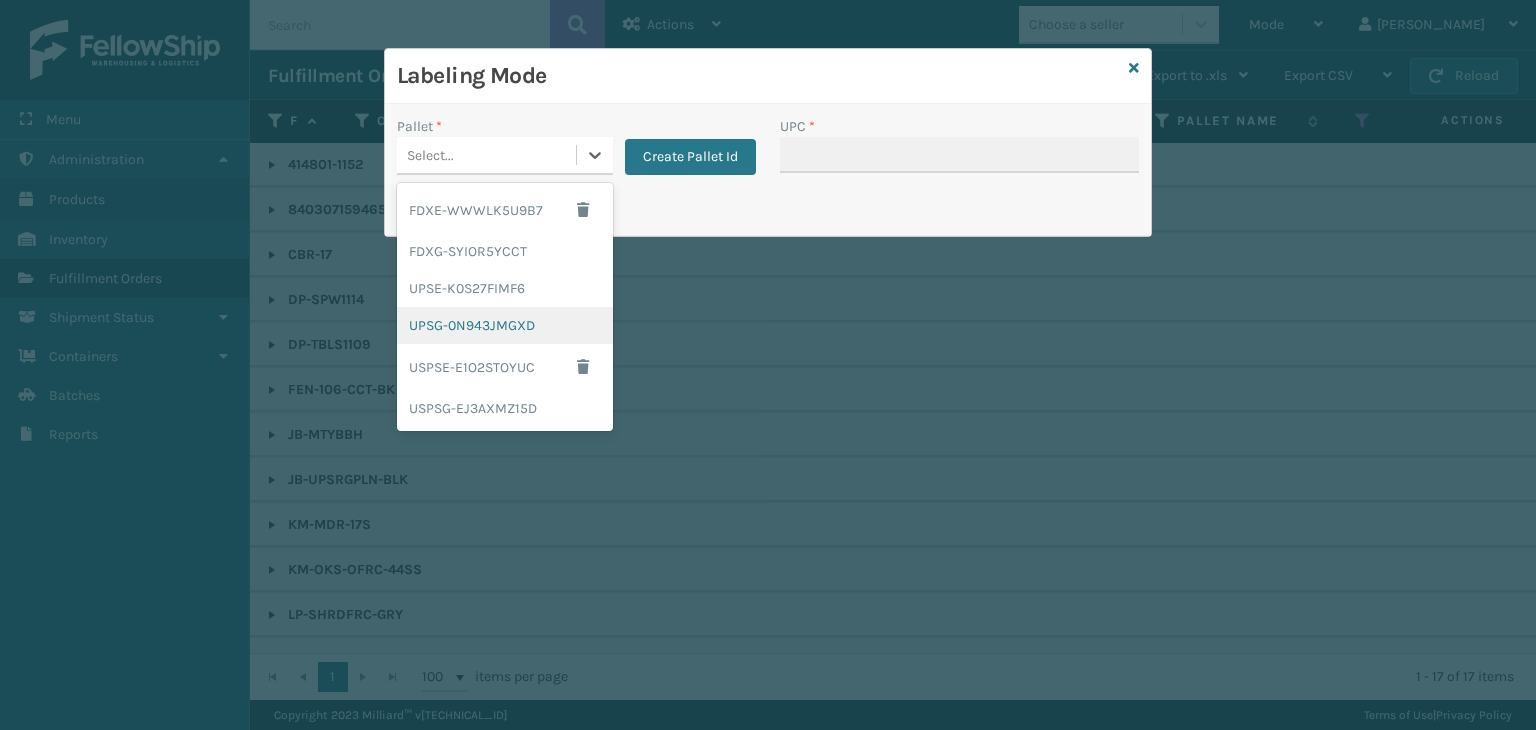 click on "UPSG-0N943JMGXD" at bounding box center (505, 325) 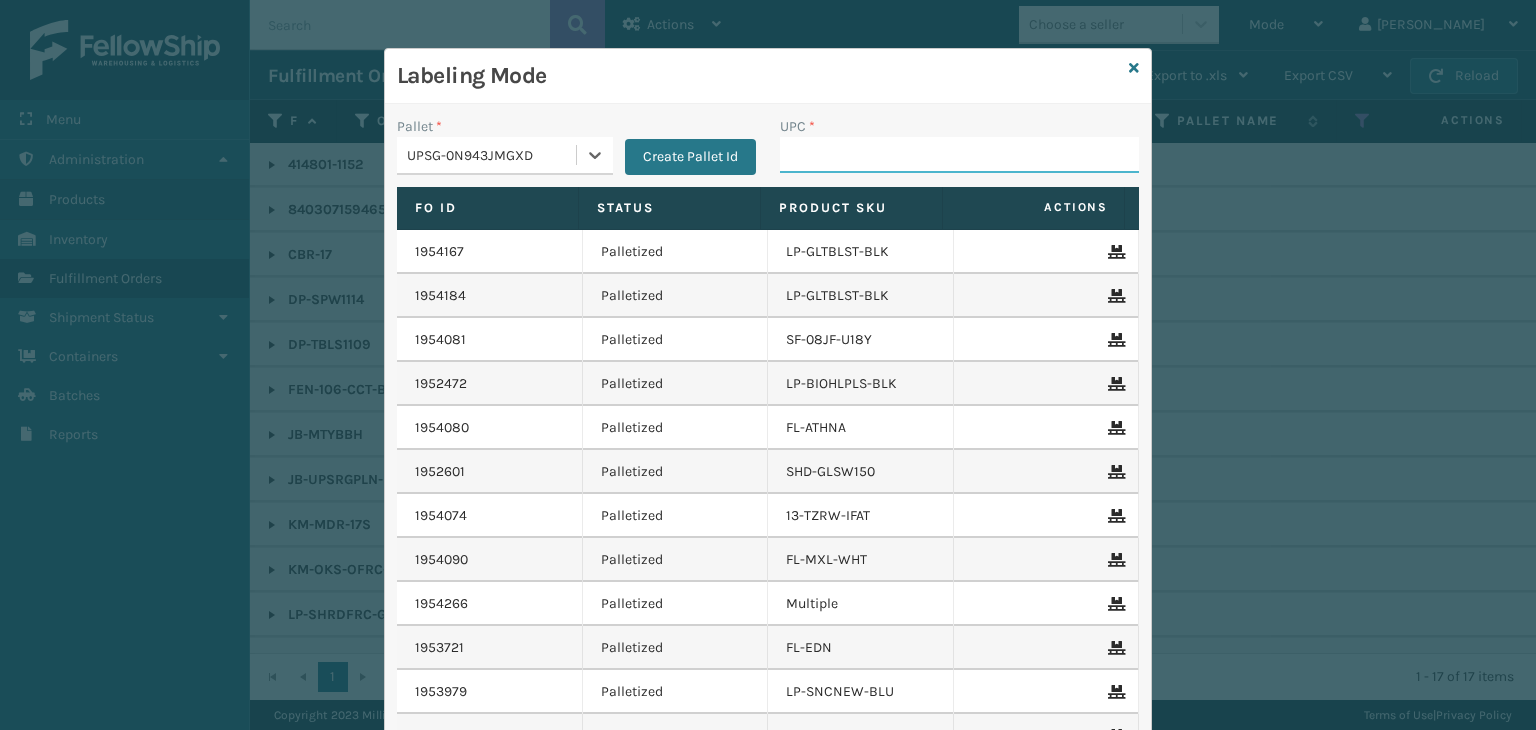 click on "UPC   *" at bounding box center (959, 155) 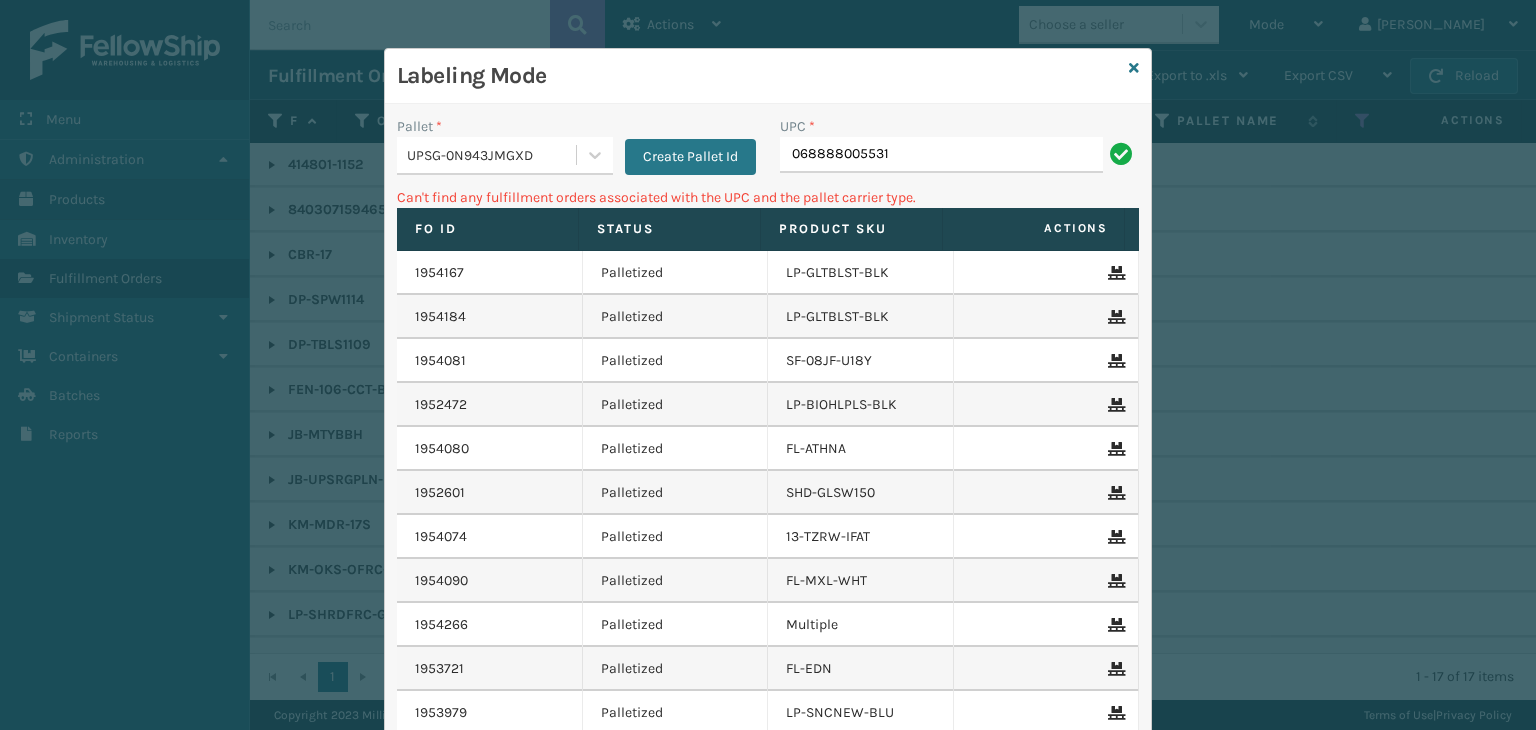 click on "068888005531" at bounding box center [941, 155] 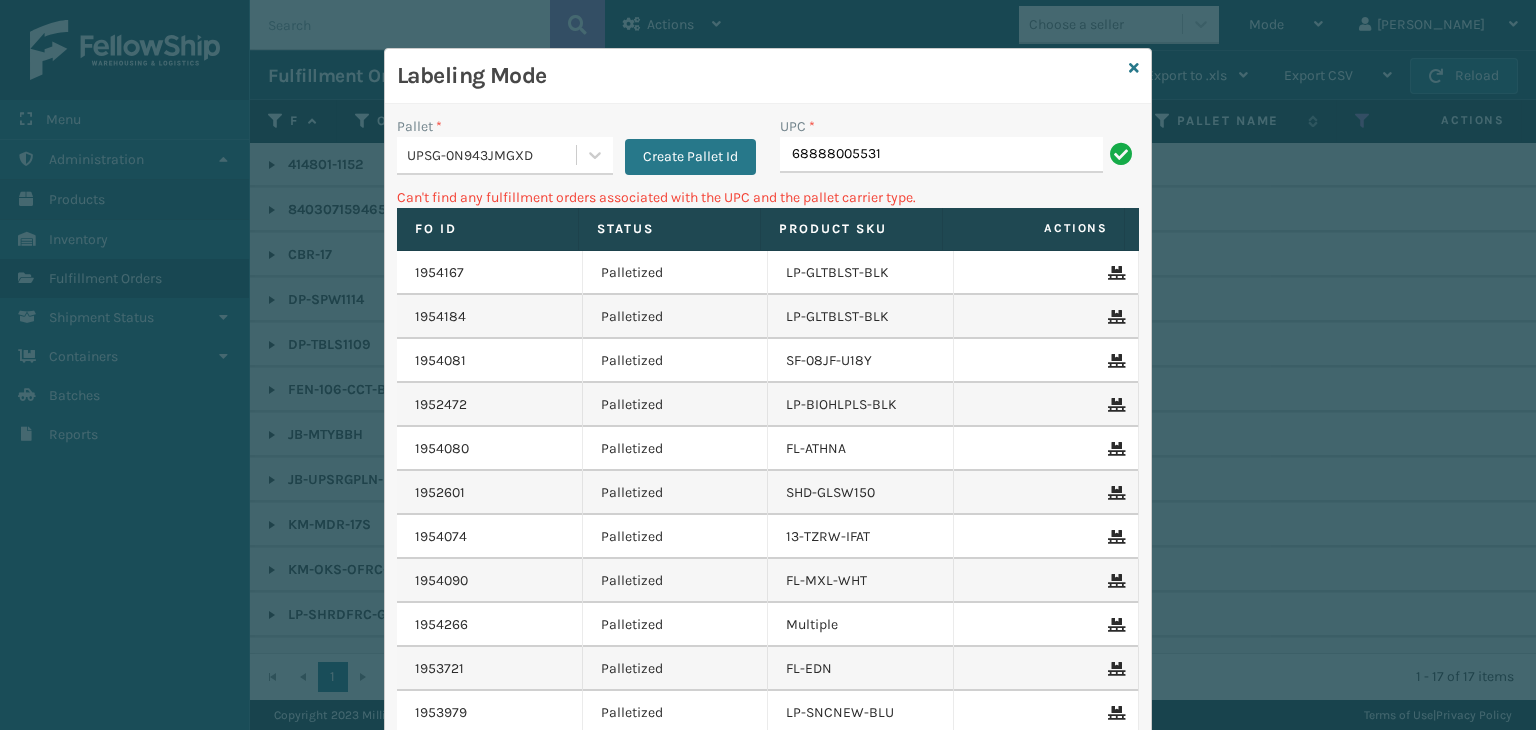 type on "68888005531" 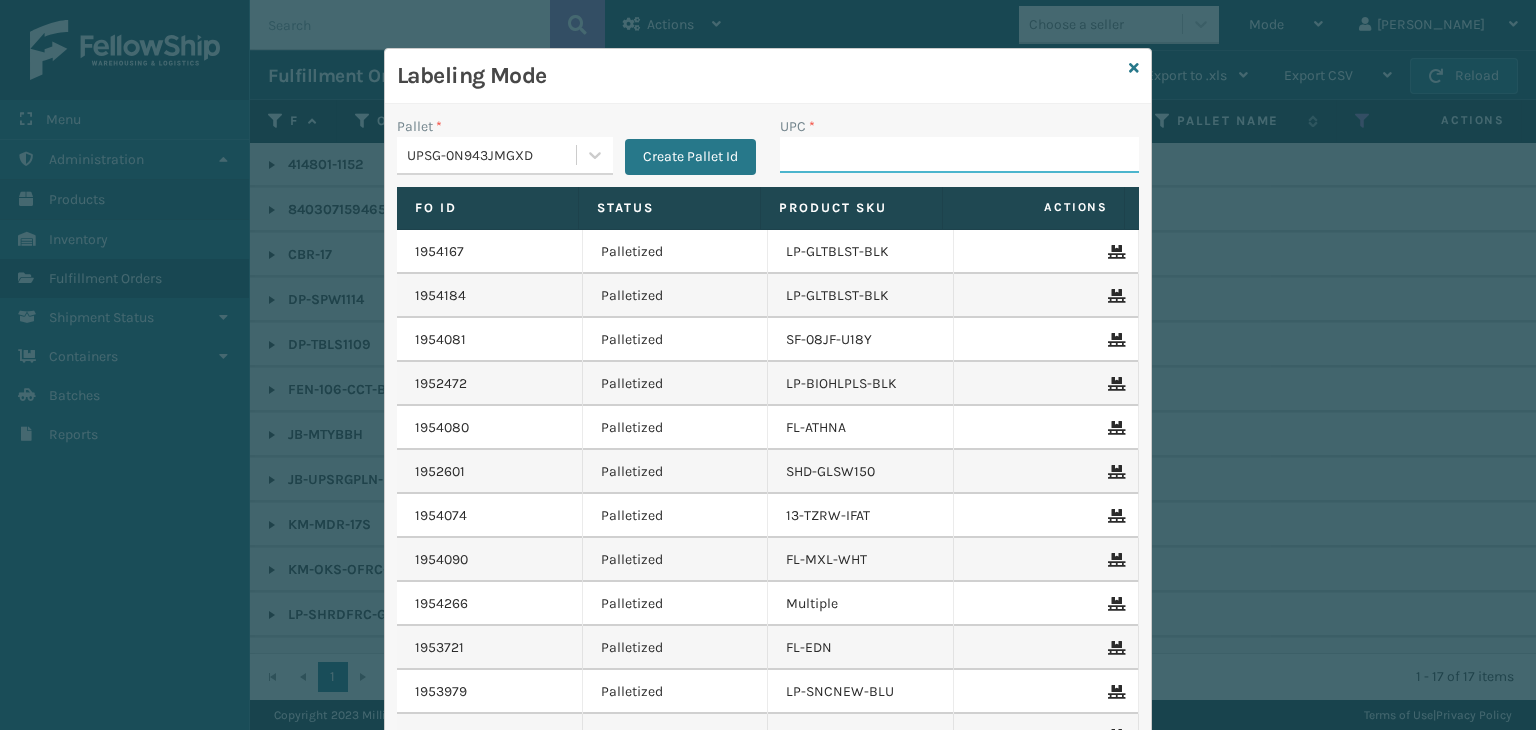 paste on "1Z59316A0312897651" 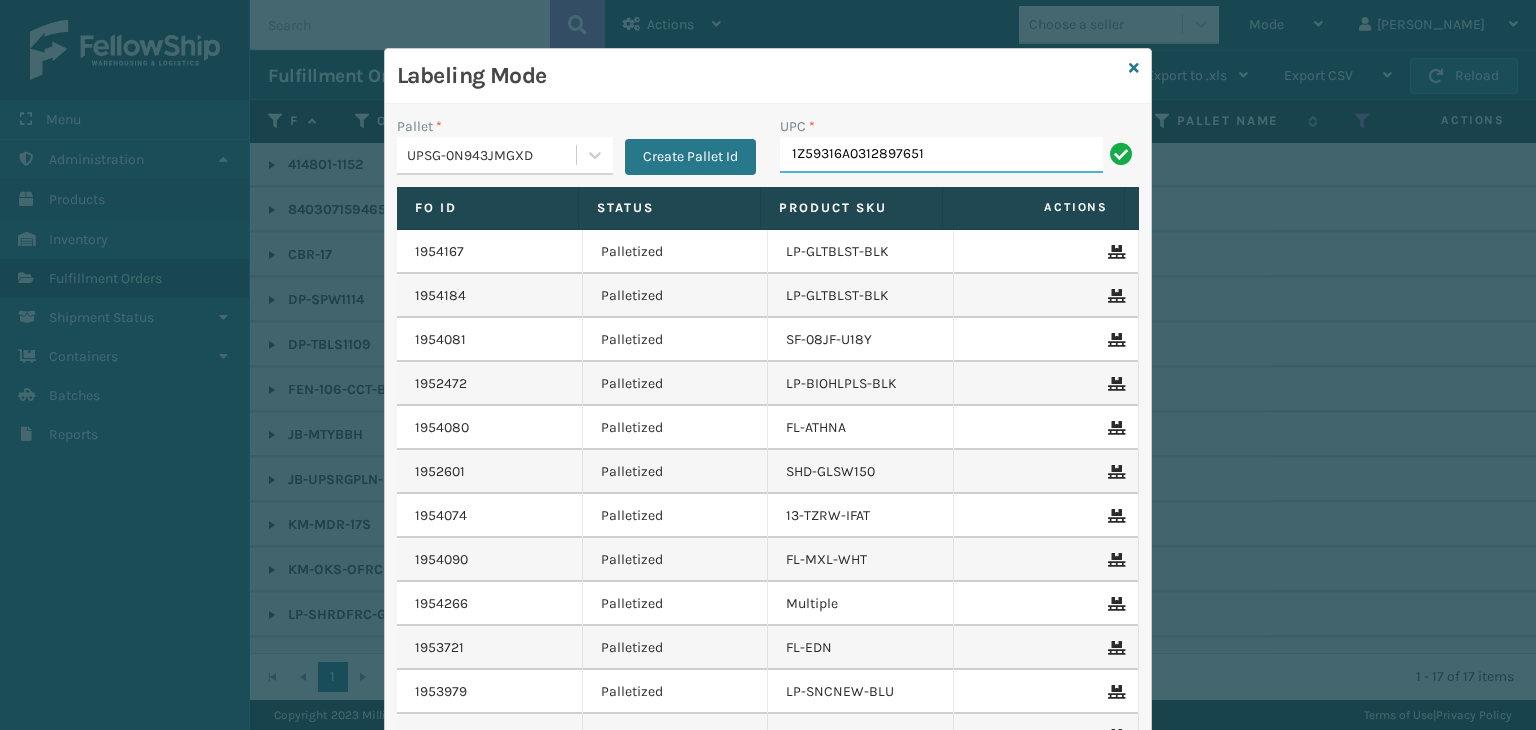 drag, startPoint x: 985, startPoint y: 159, endPoint x: 517, endPoint y: 202, distance: 469.97128 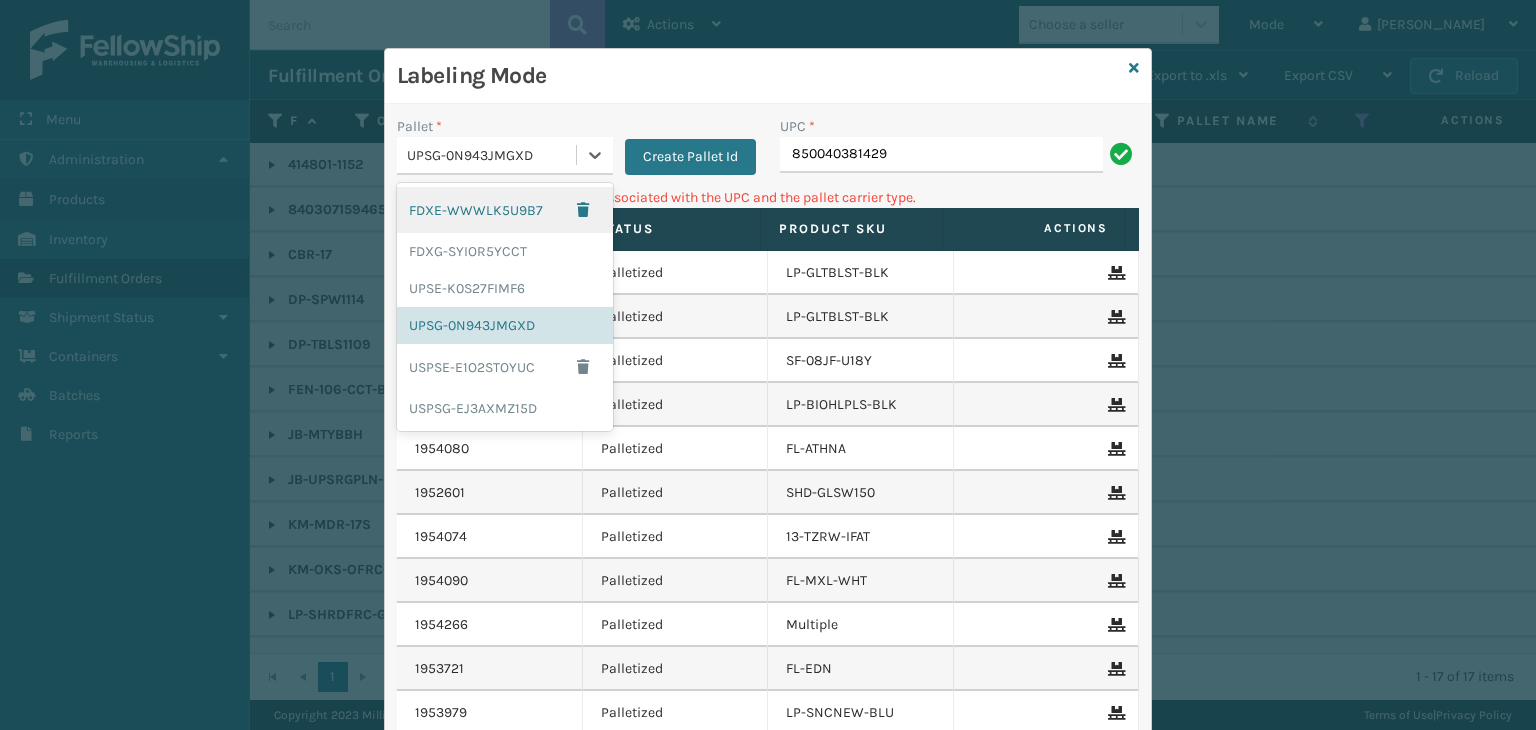 click on "UPSG-0N943JMGXD" at bounding box center [492, 155] 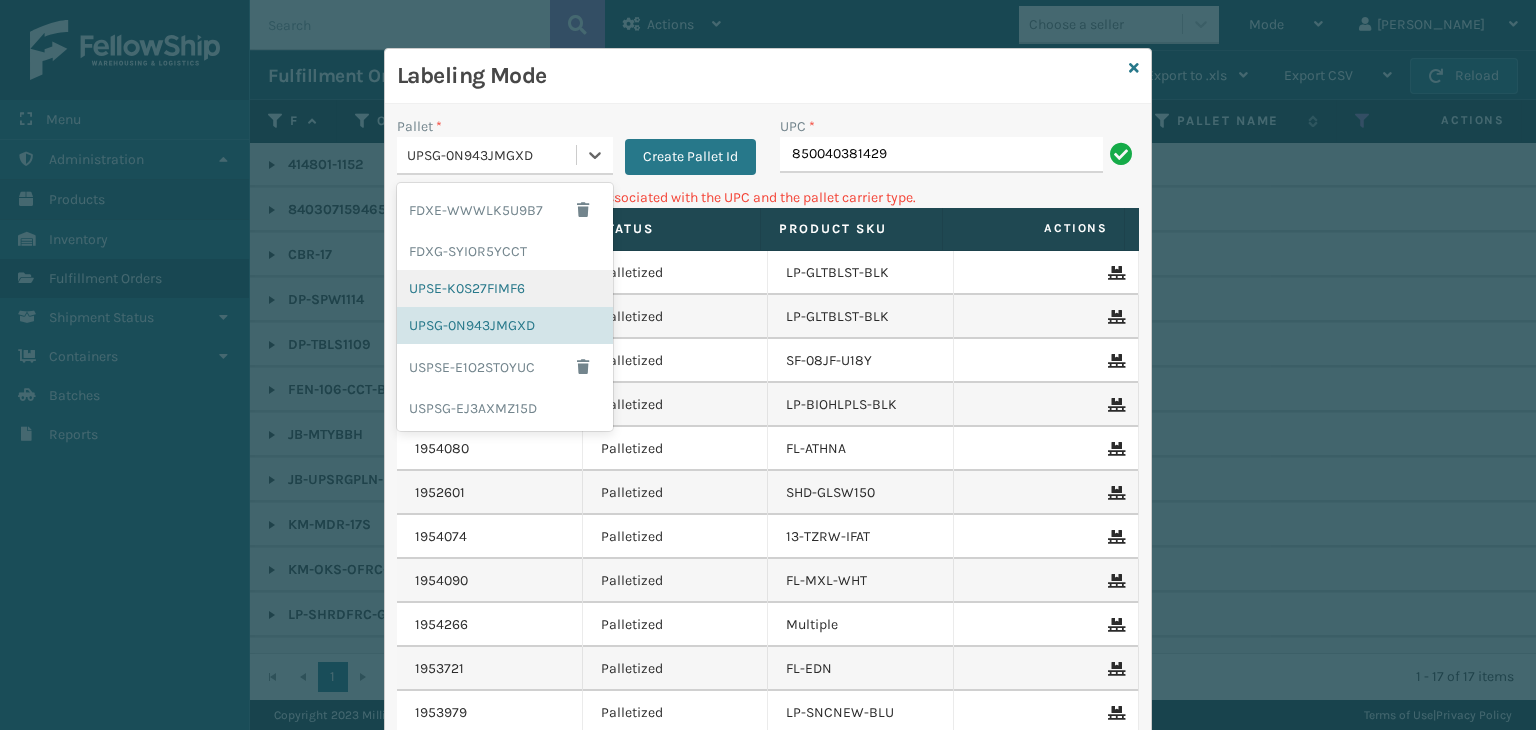 click on "UPSE-K0S27FIMF6" at bounding box center [505, 288] 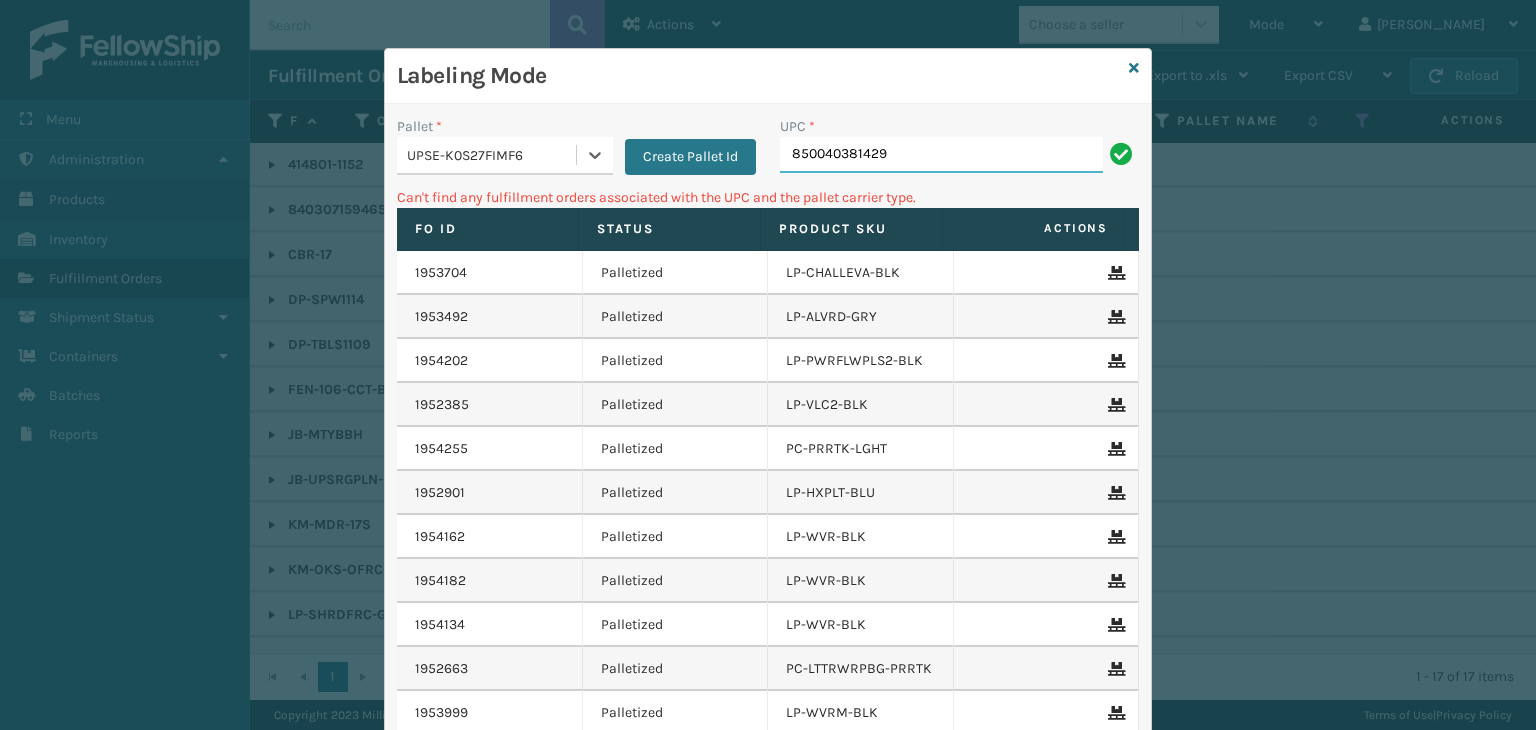 click on "850040381429" at bounding box center (941, 155) 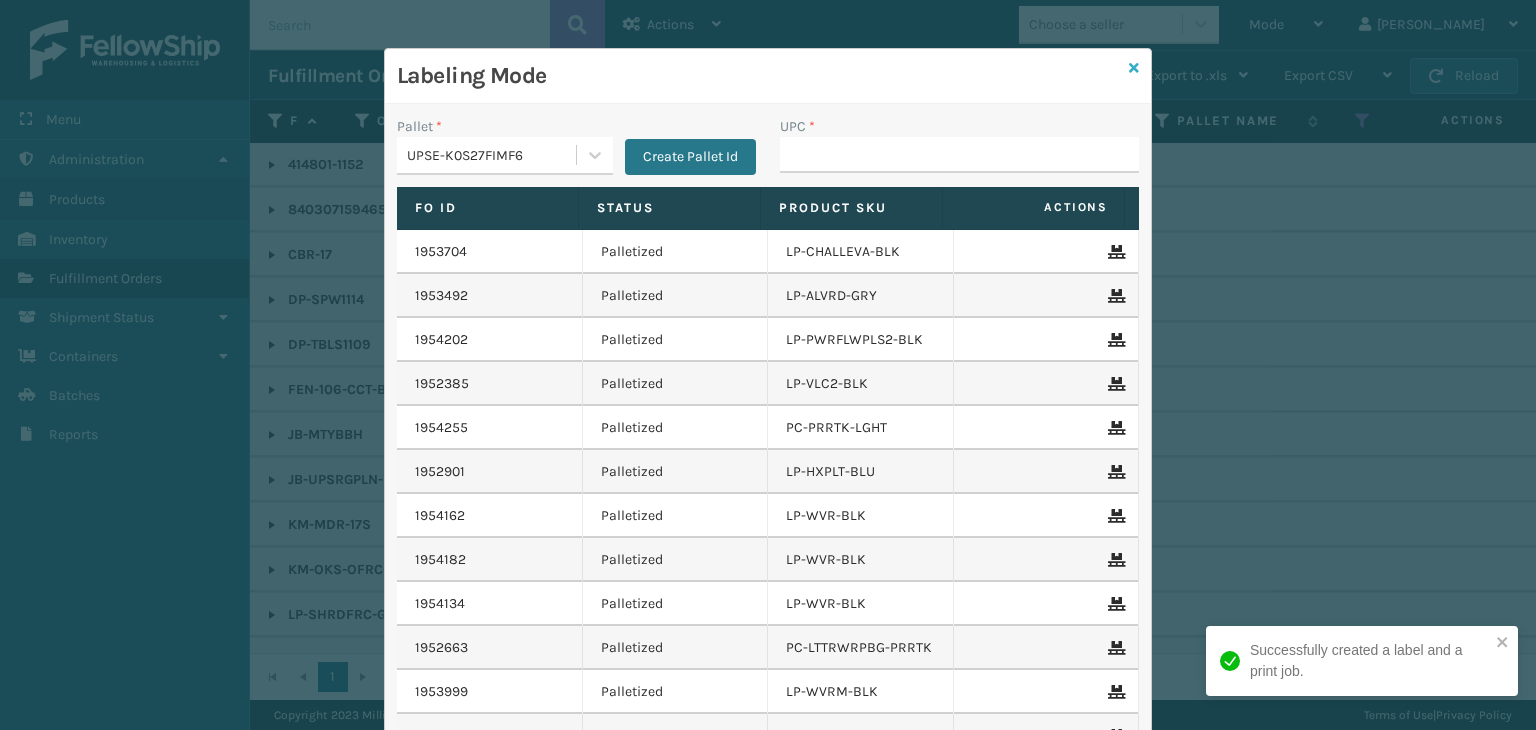 click at bounding box center (1134, 68) 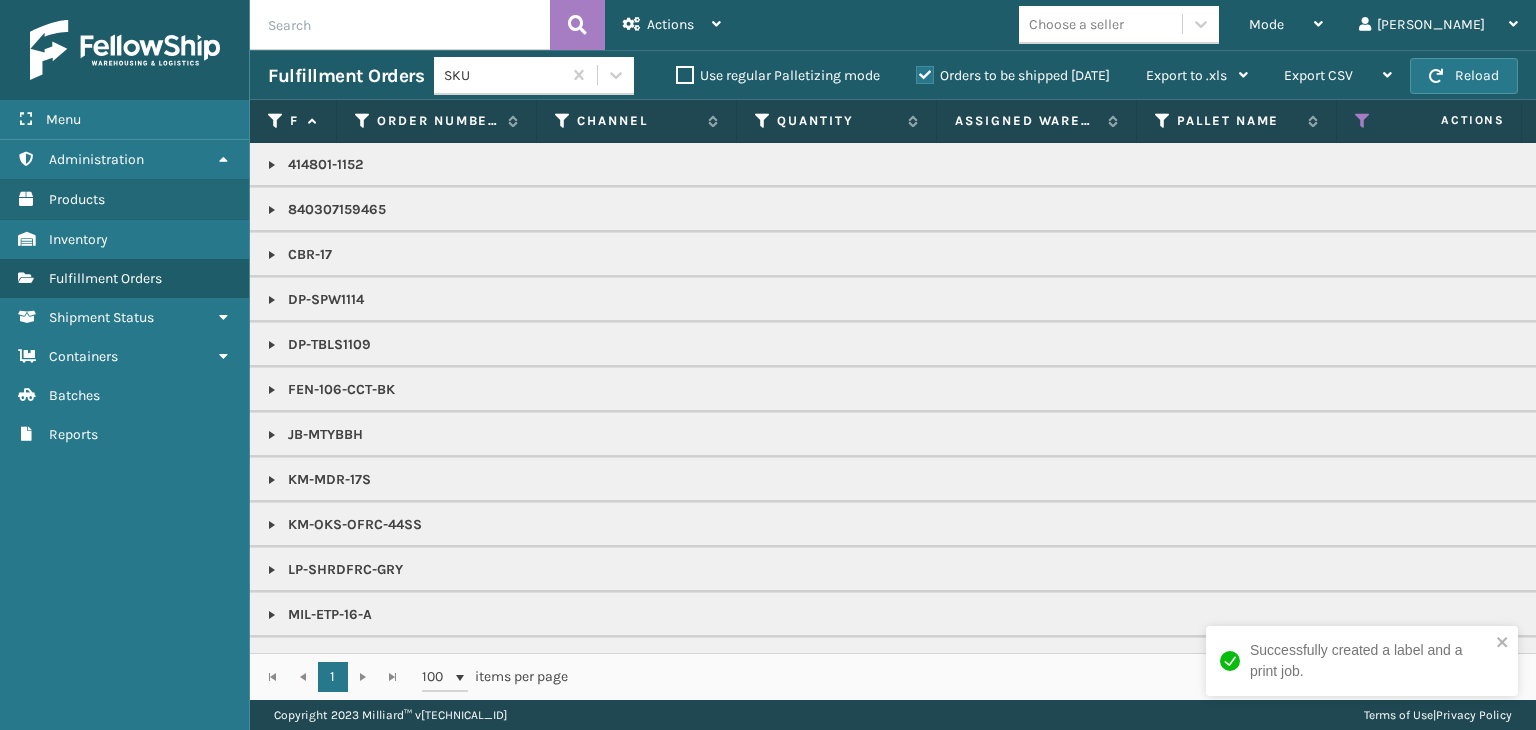 click on "Choose a seller" at bounding box center [1076, 24] 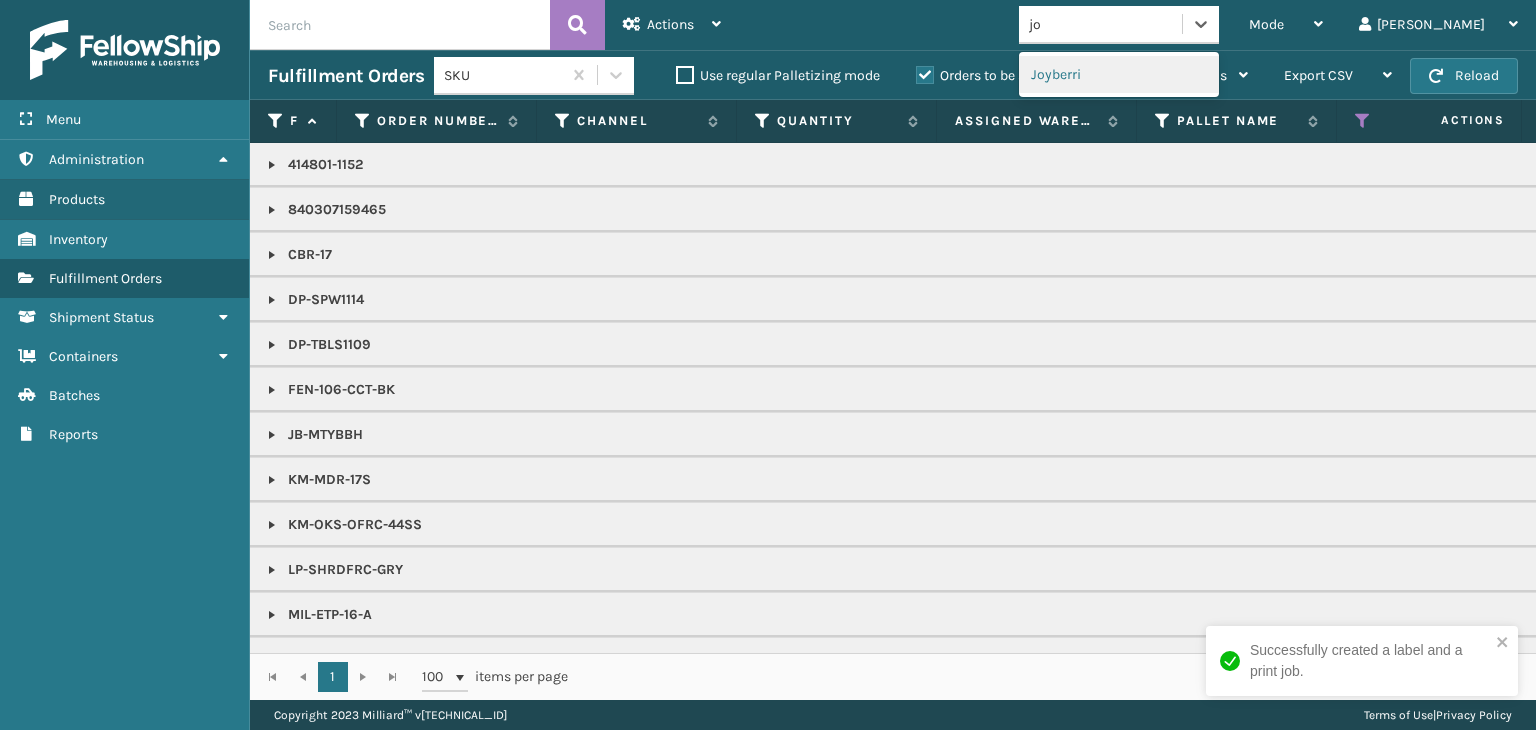 type on "joy" 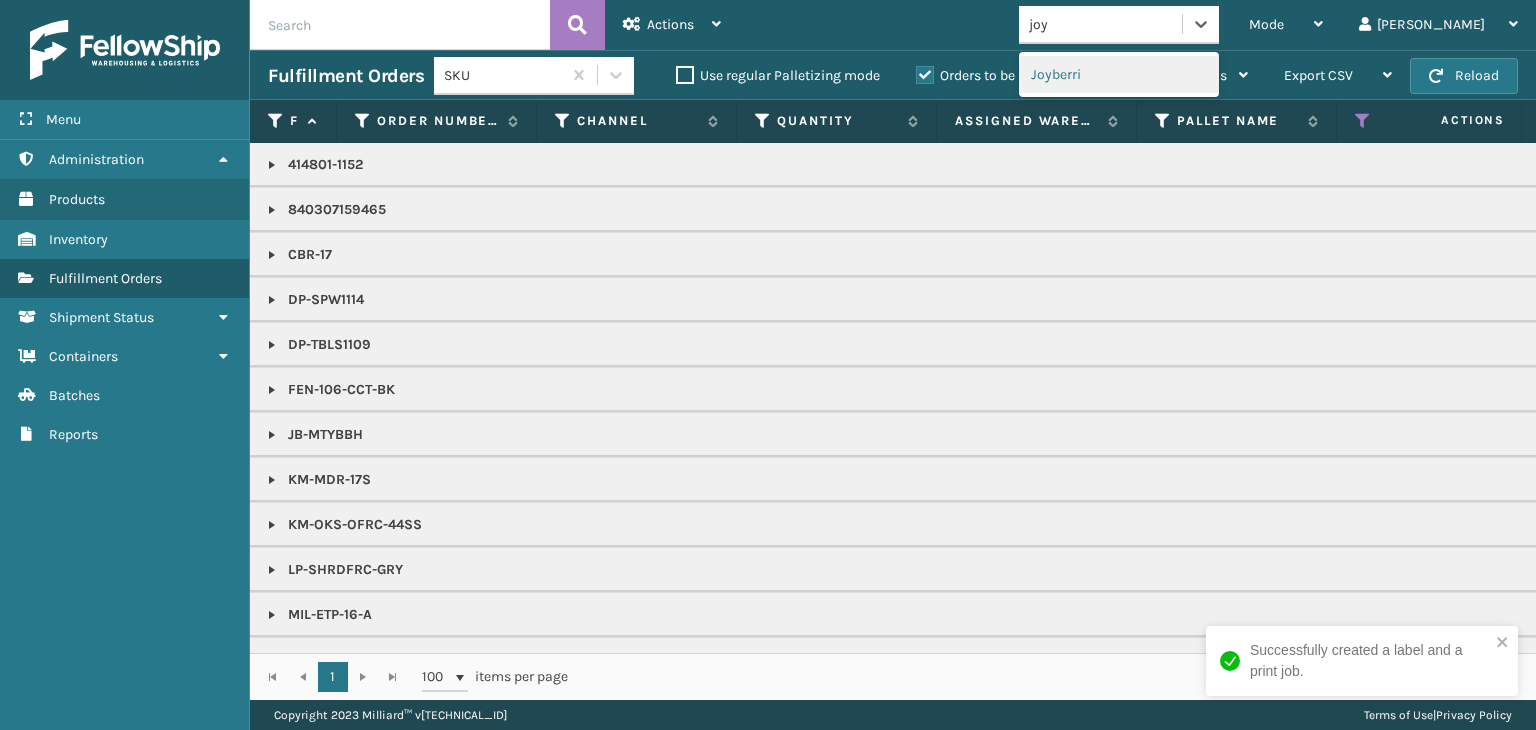 click on "Joyberri" at bounding box center (1119, 74) 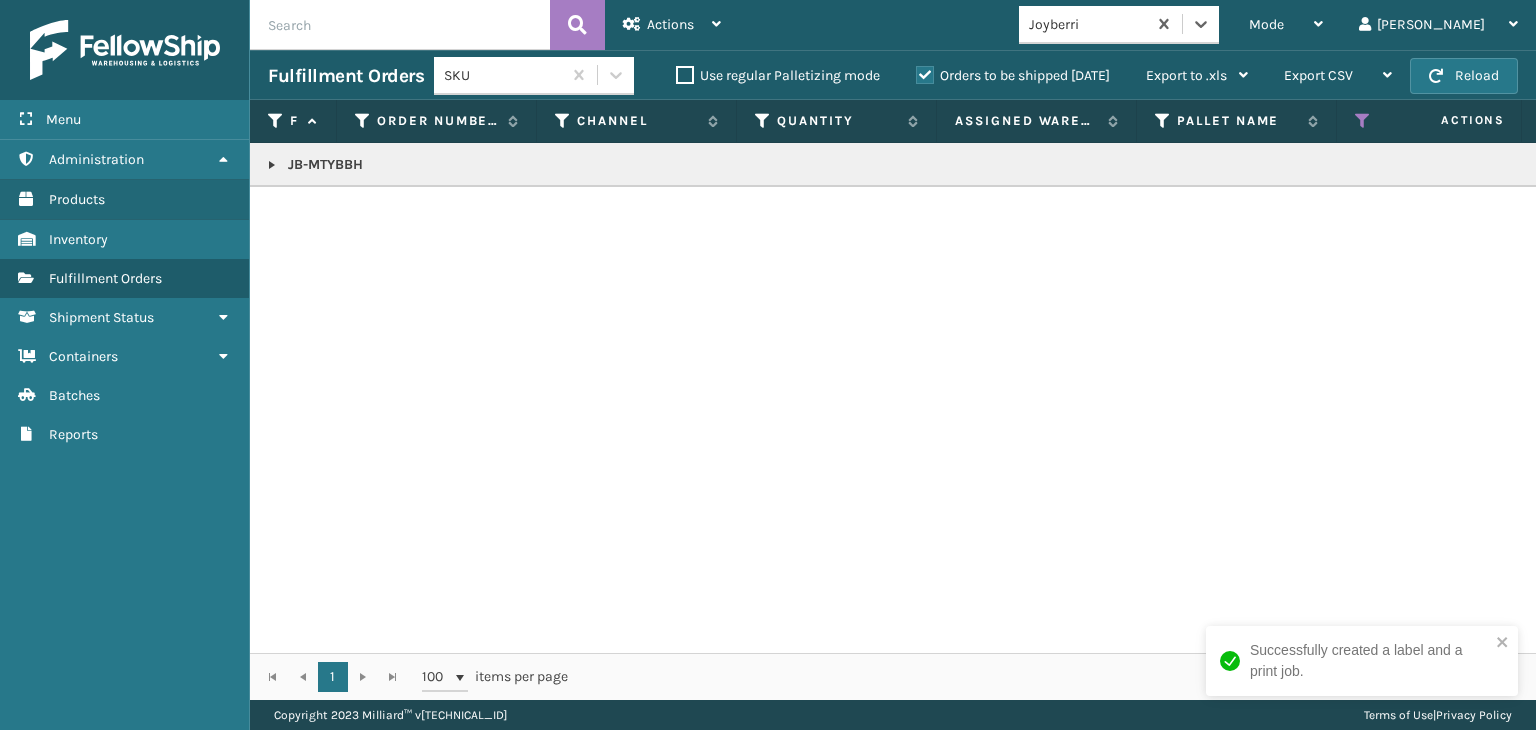 click at bounding box center [272, 165] 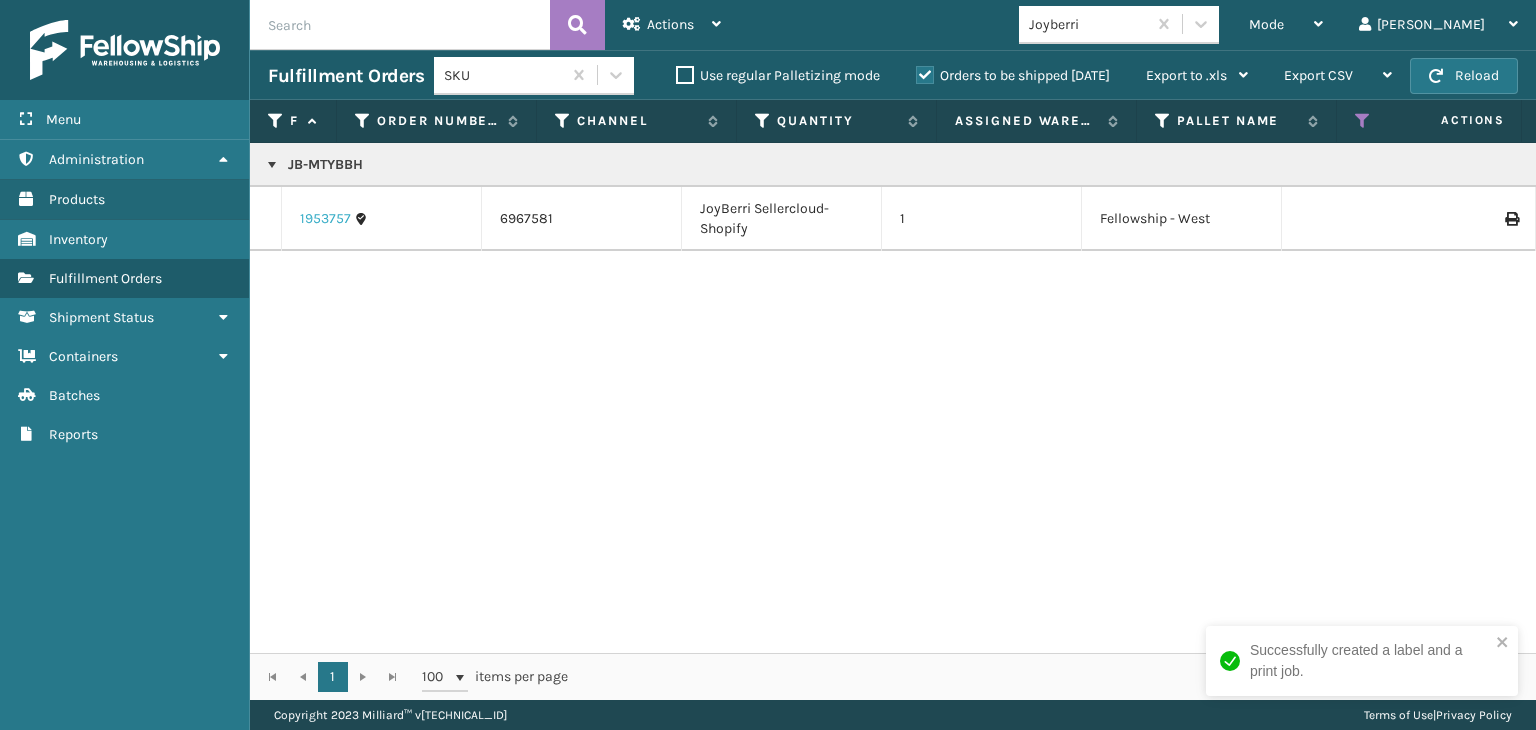 click on "1953757" at bounding box center (325, 219) 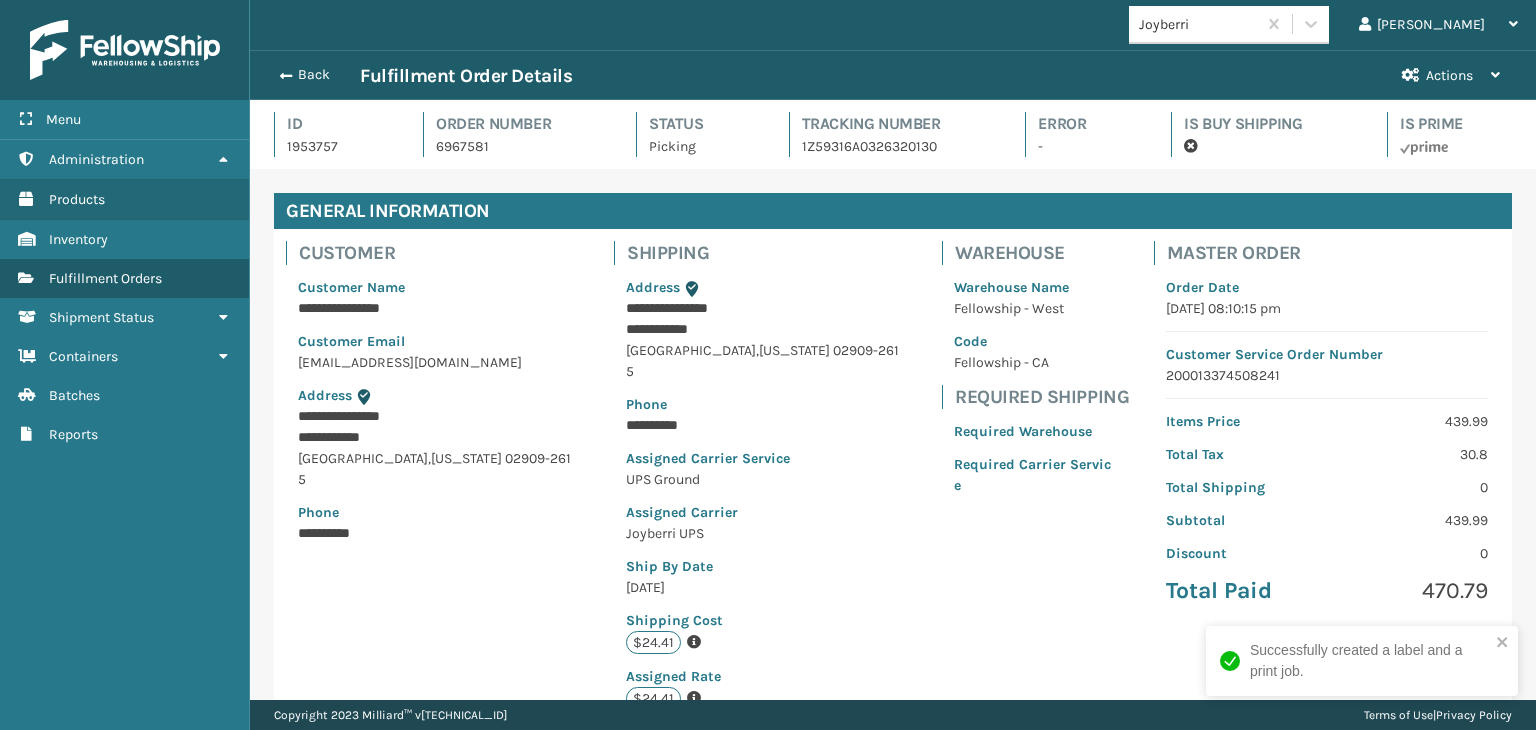 scroll, scrollTop: 99951, scrollLeft: 98713, axis: both 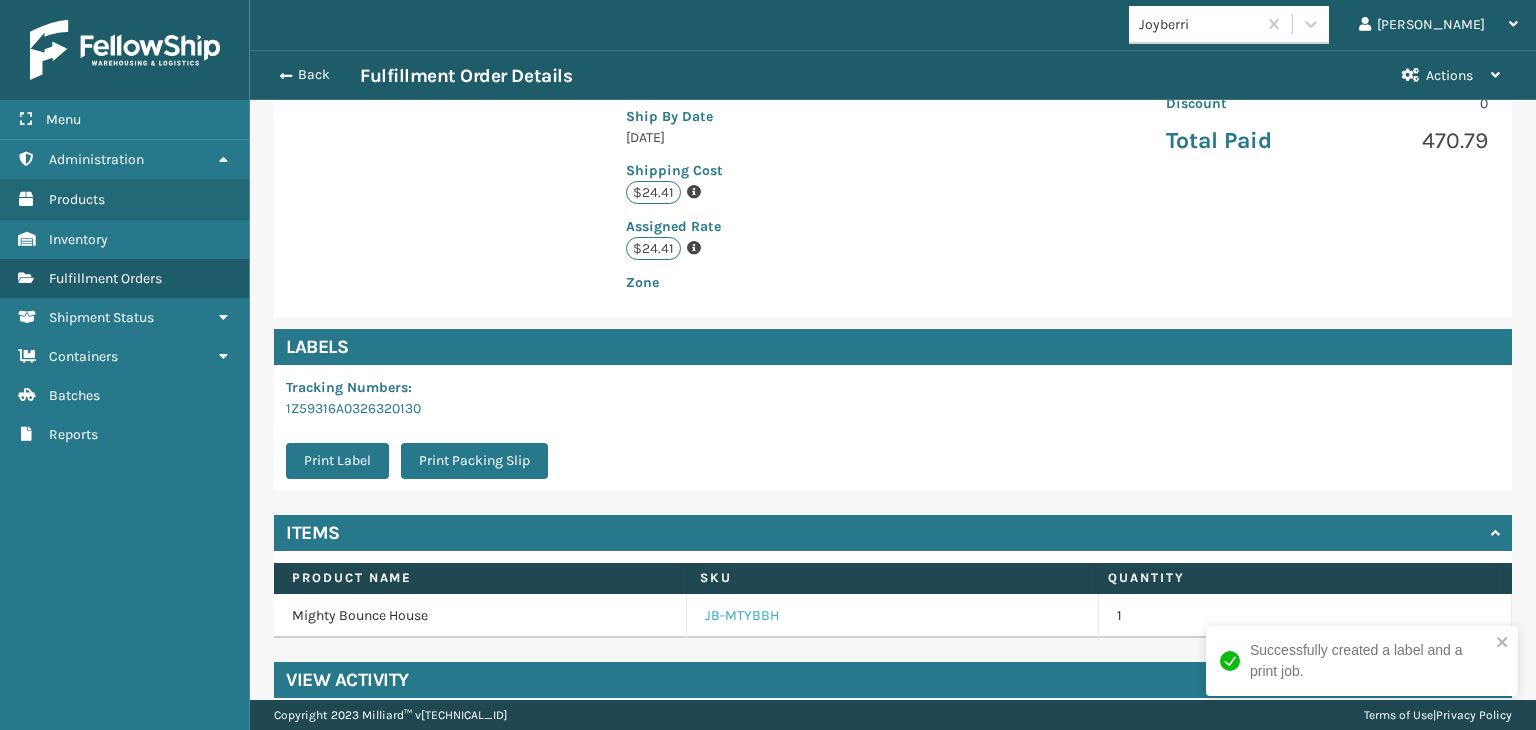 click on "JB-MTYBBH" at bounding box center [742, 616] 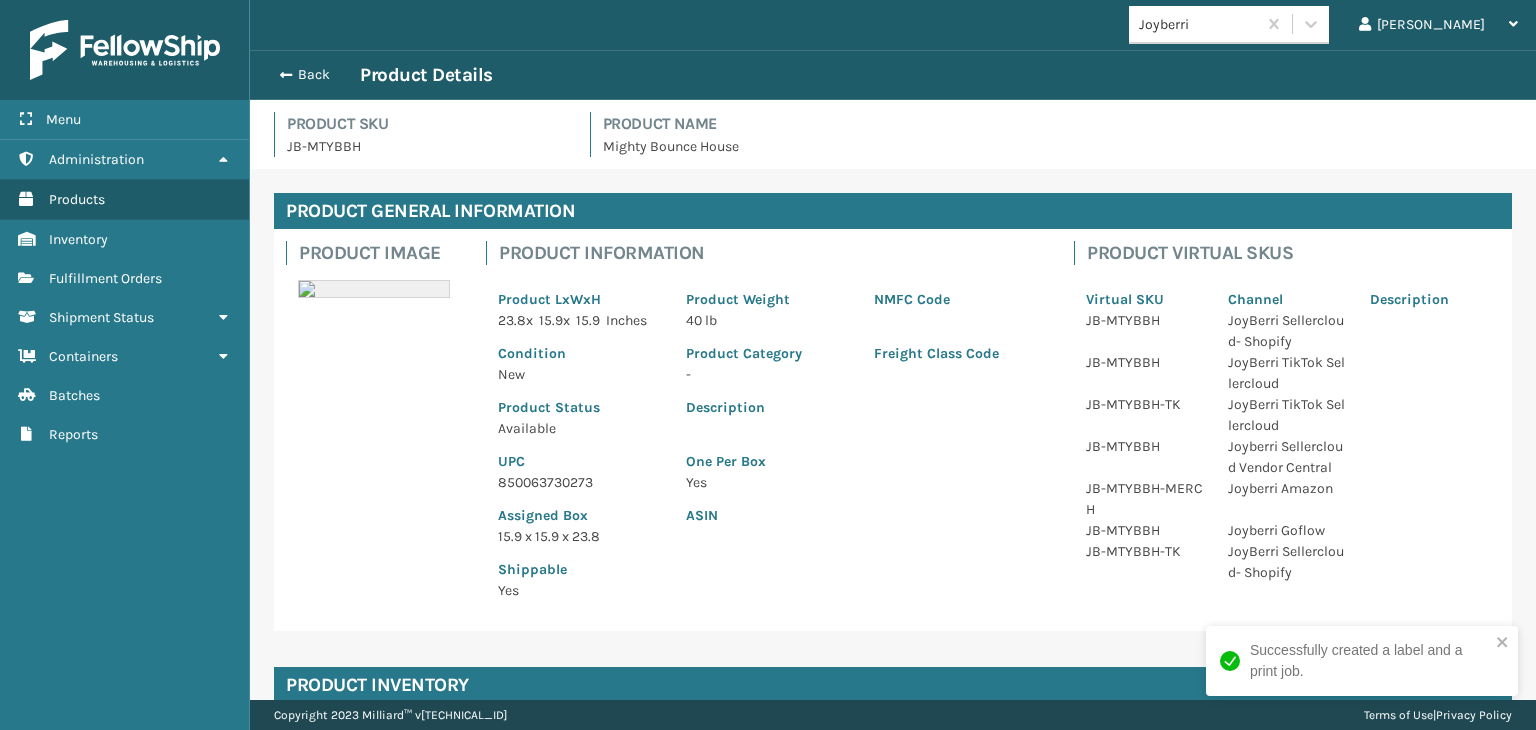 click on "UPC" at bounding box center (580, 461) 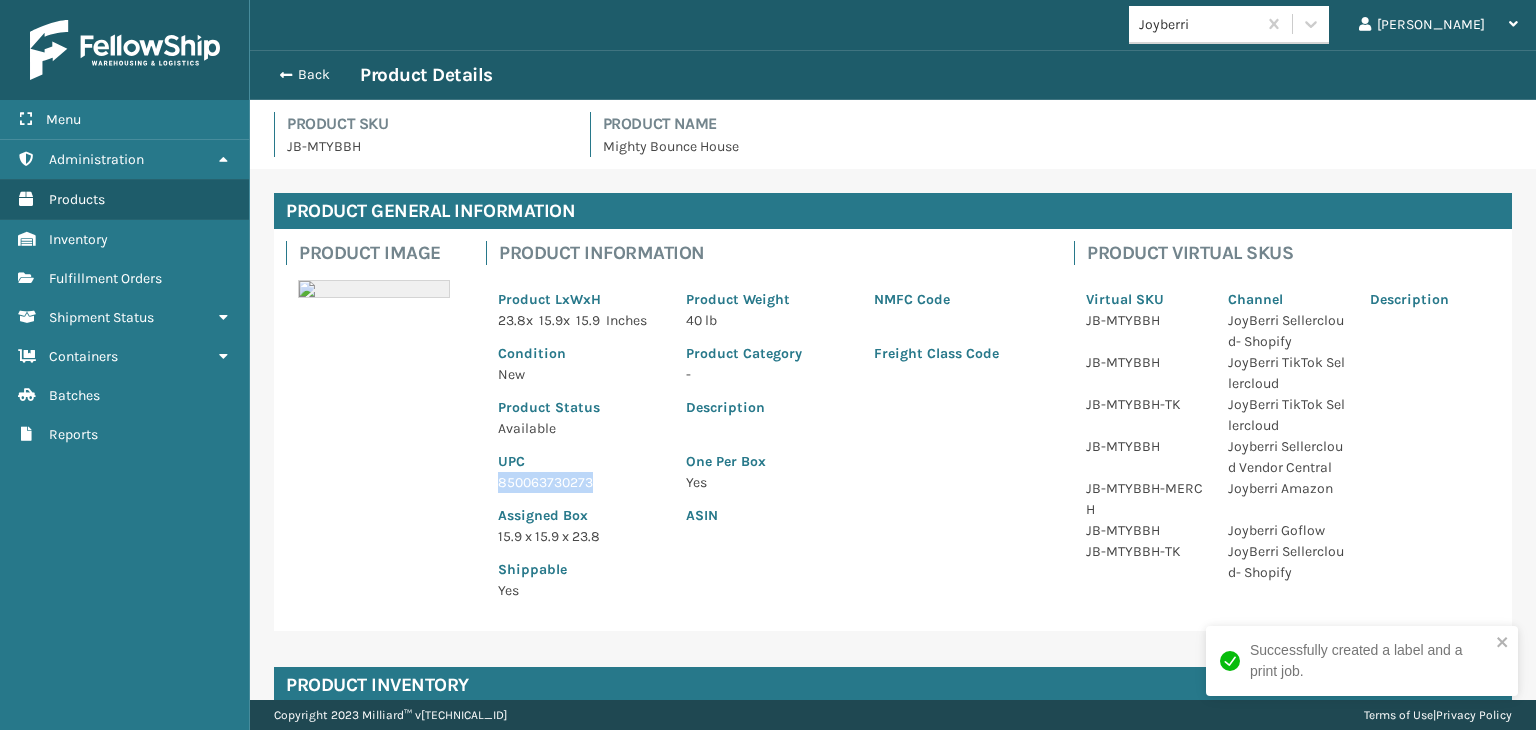 click on "850063730273" at bounding box center (580, 482) 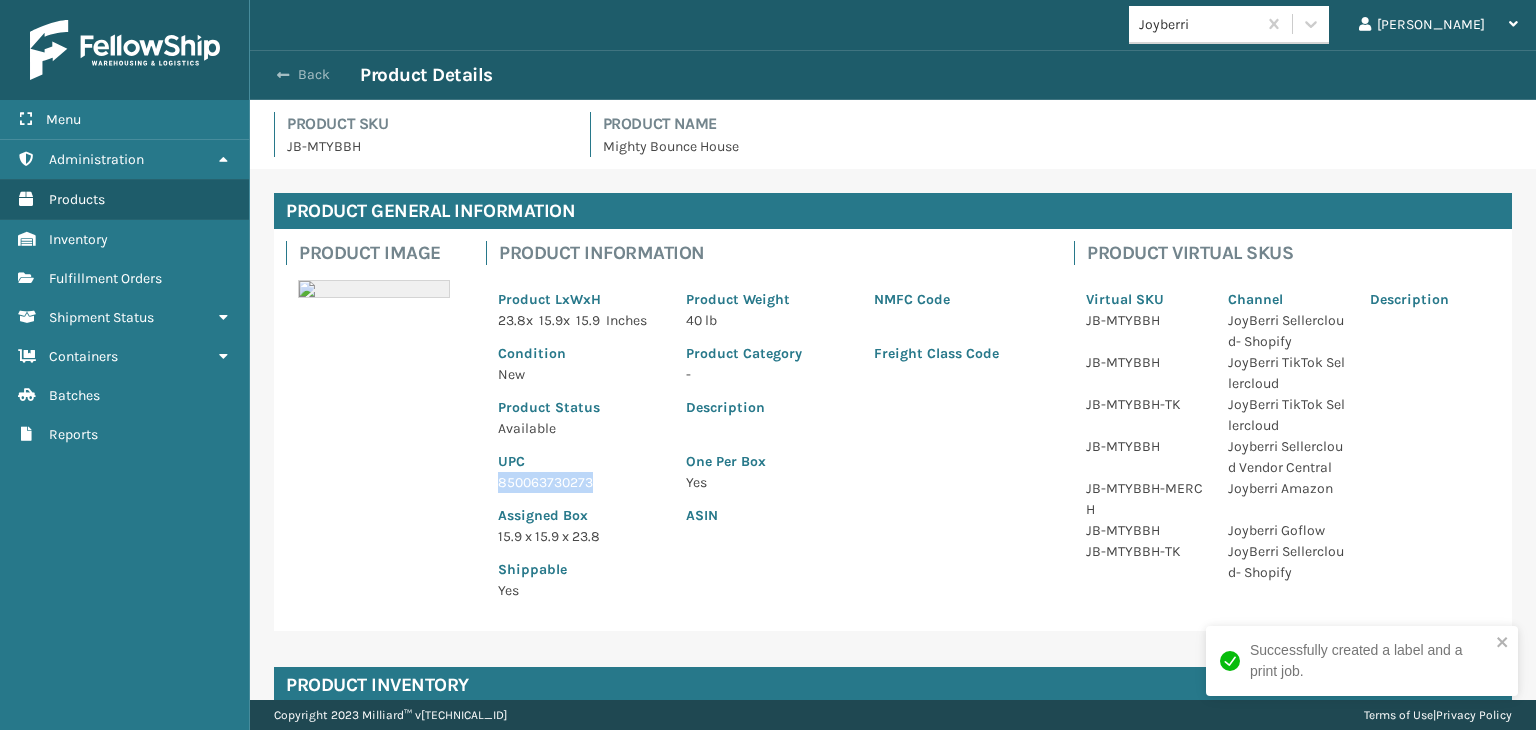 click on "Back" at bounding box center [314, 75] 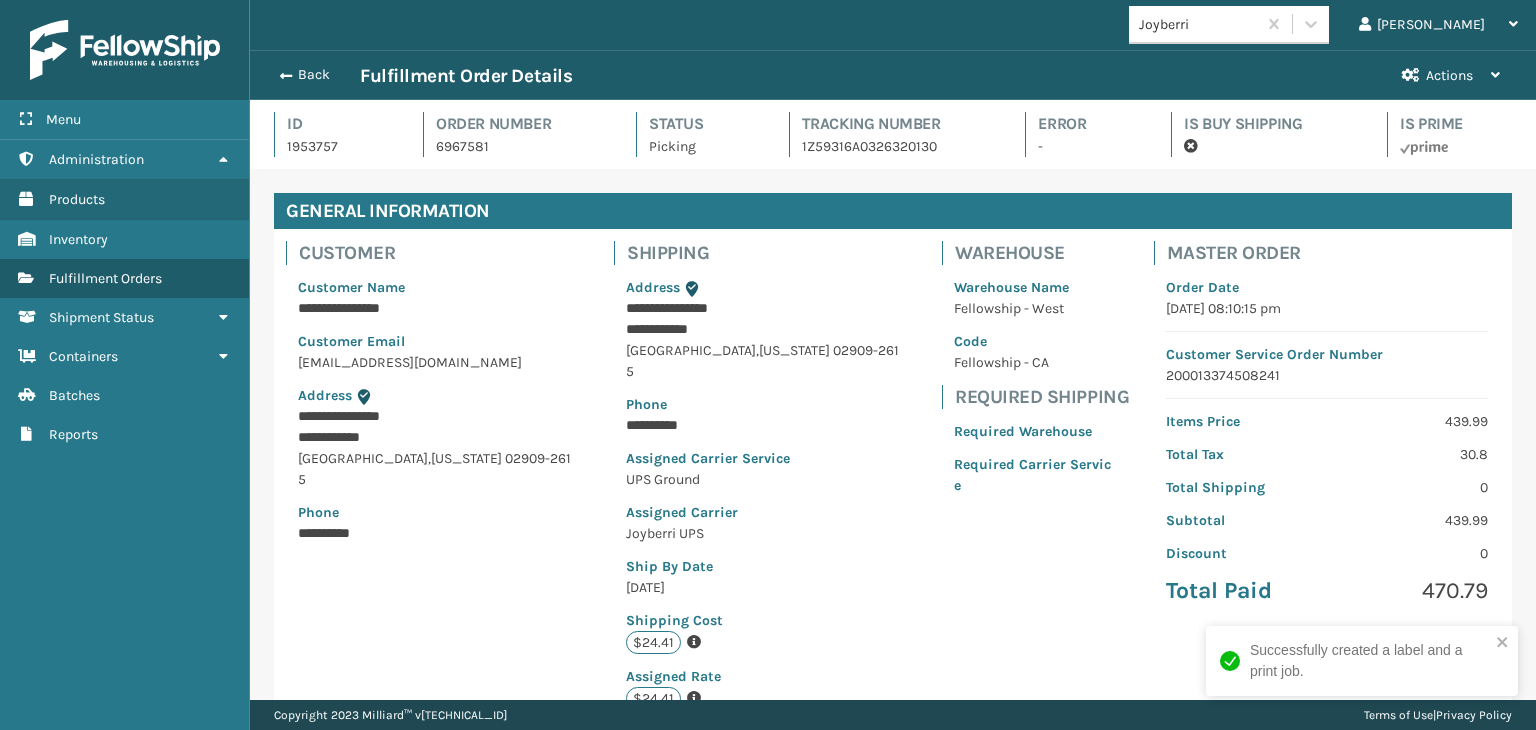 click on "Back" at bounding box center (314, 75) 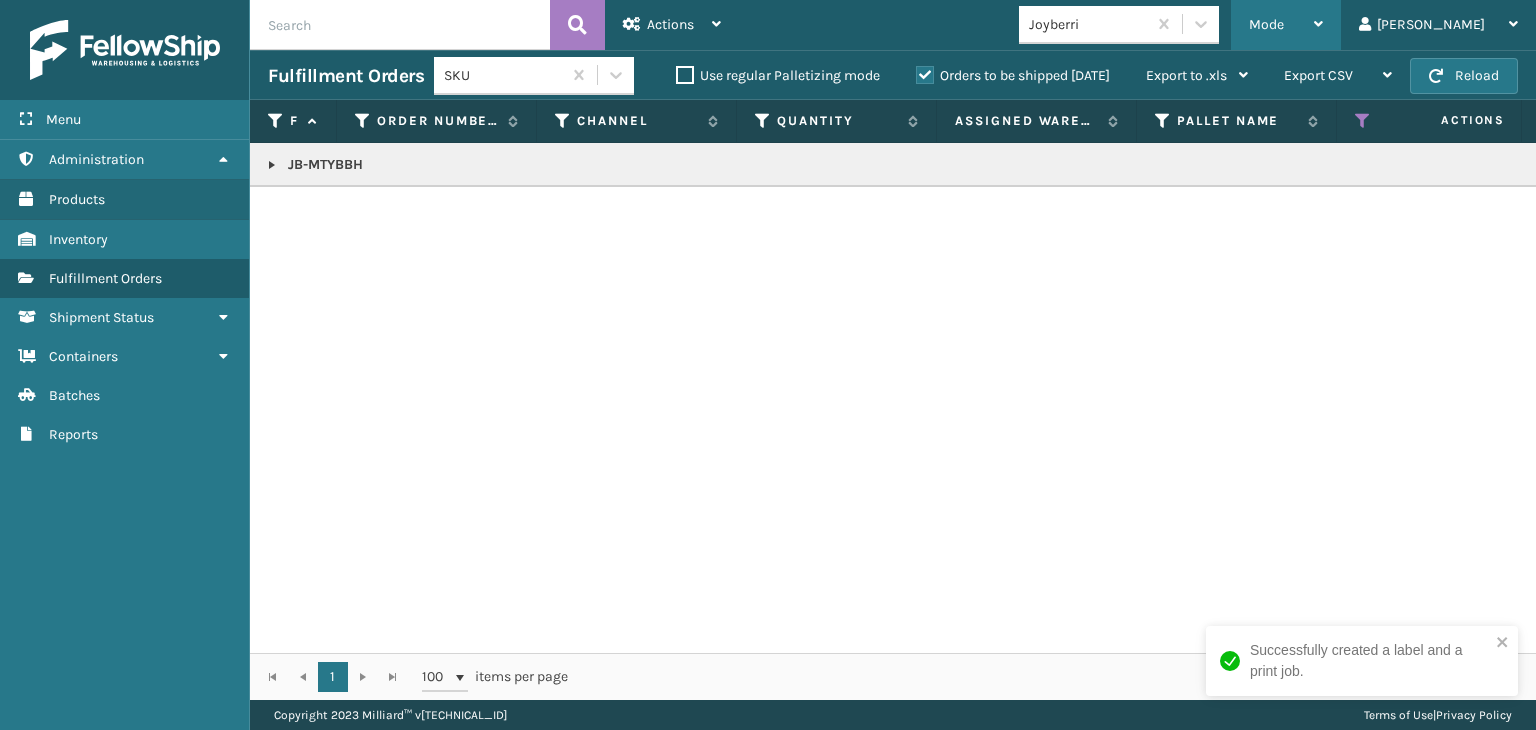 click on "Mode" at bounding box center [1266, 24] 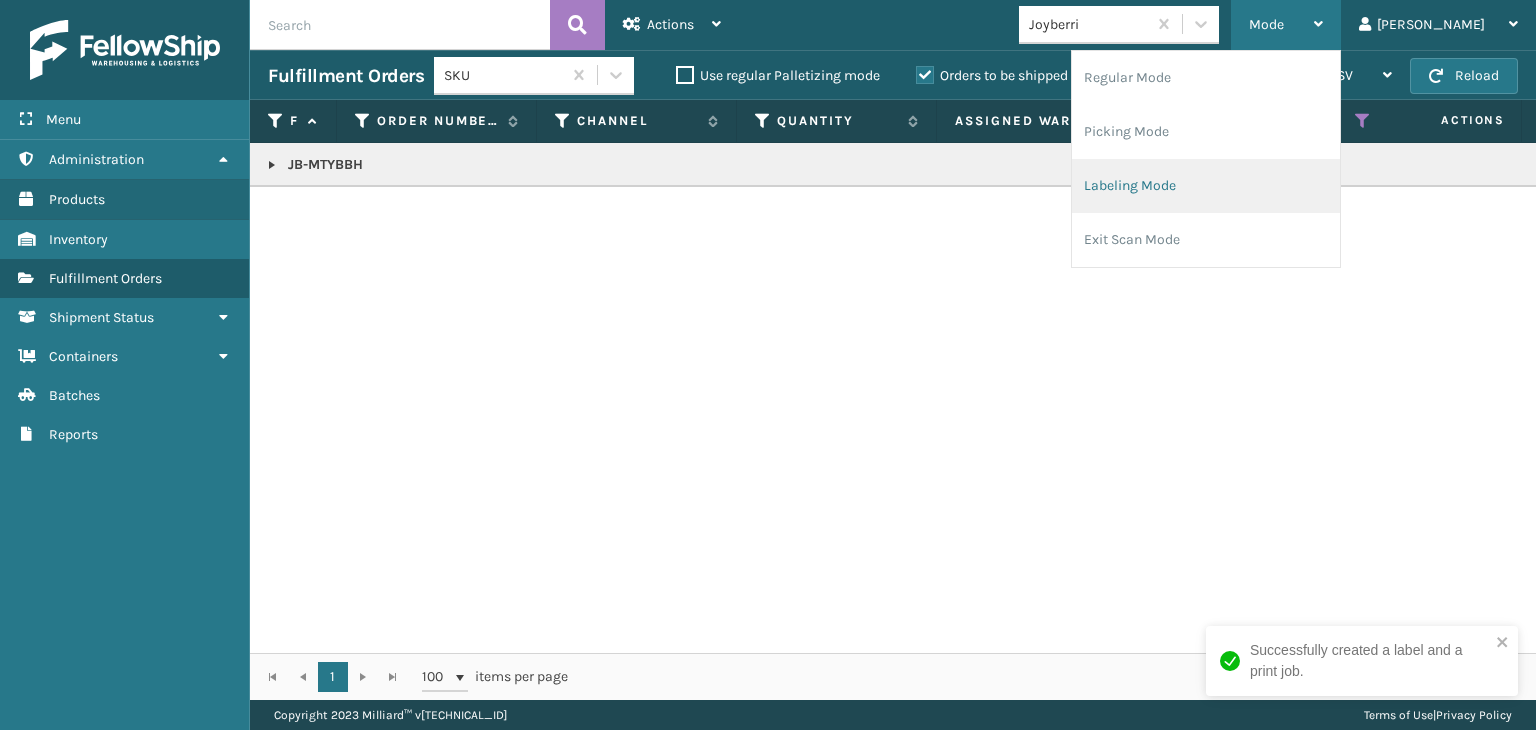 click on "Labeling Mode" at bounding box center (1206, 186) 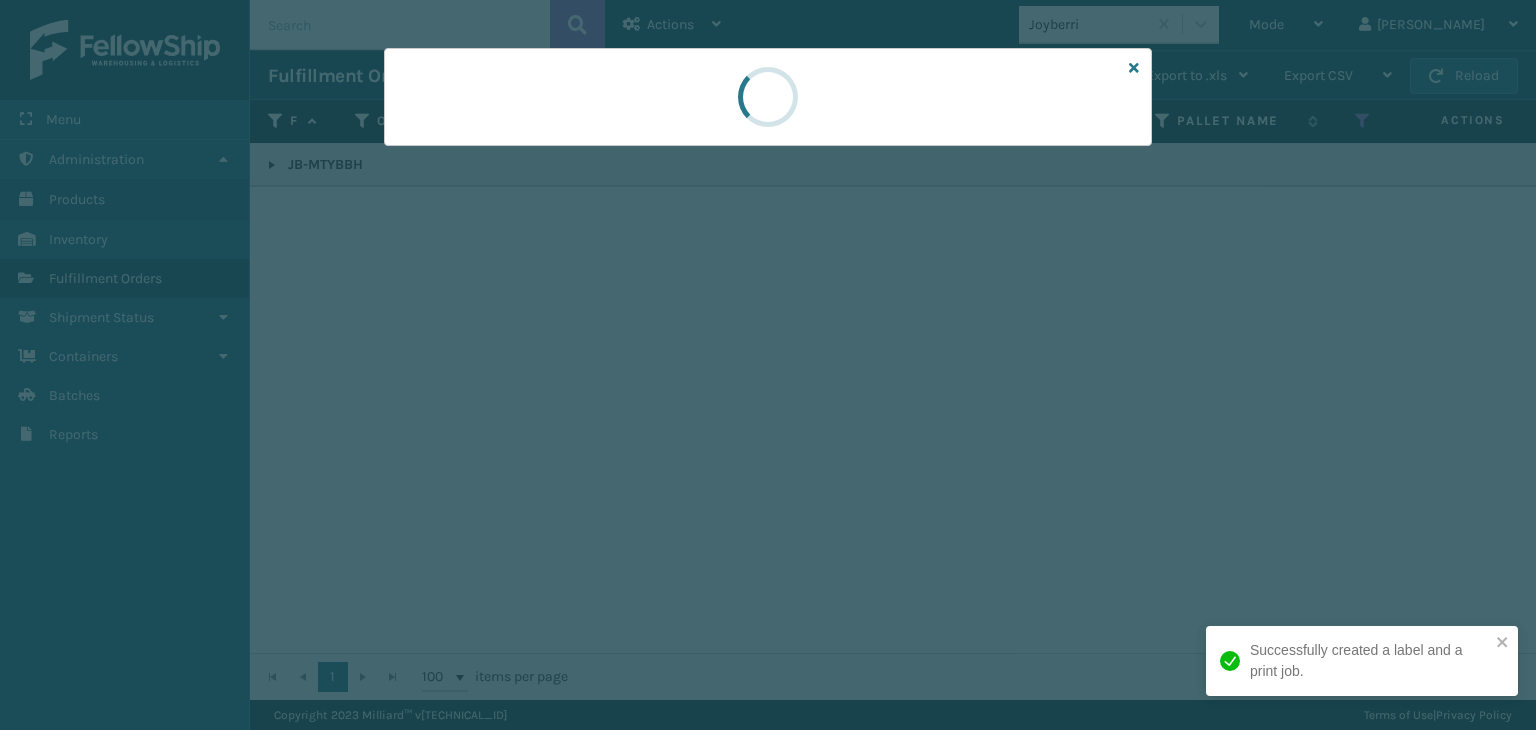 click at bounding box center (768, 365) 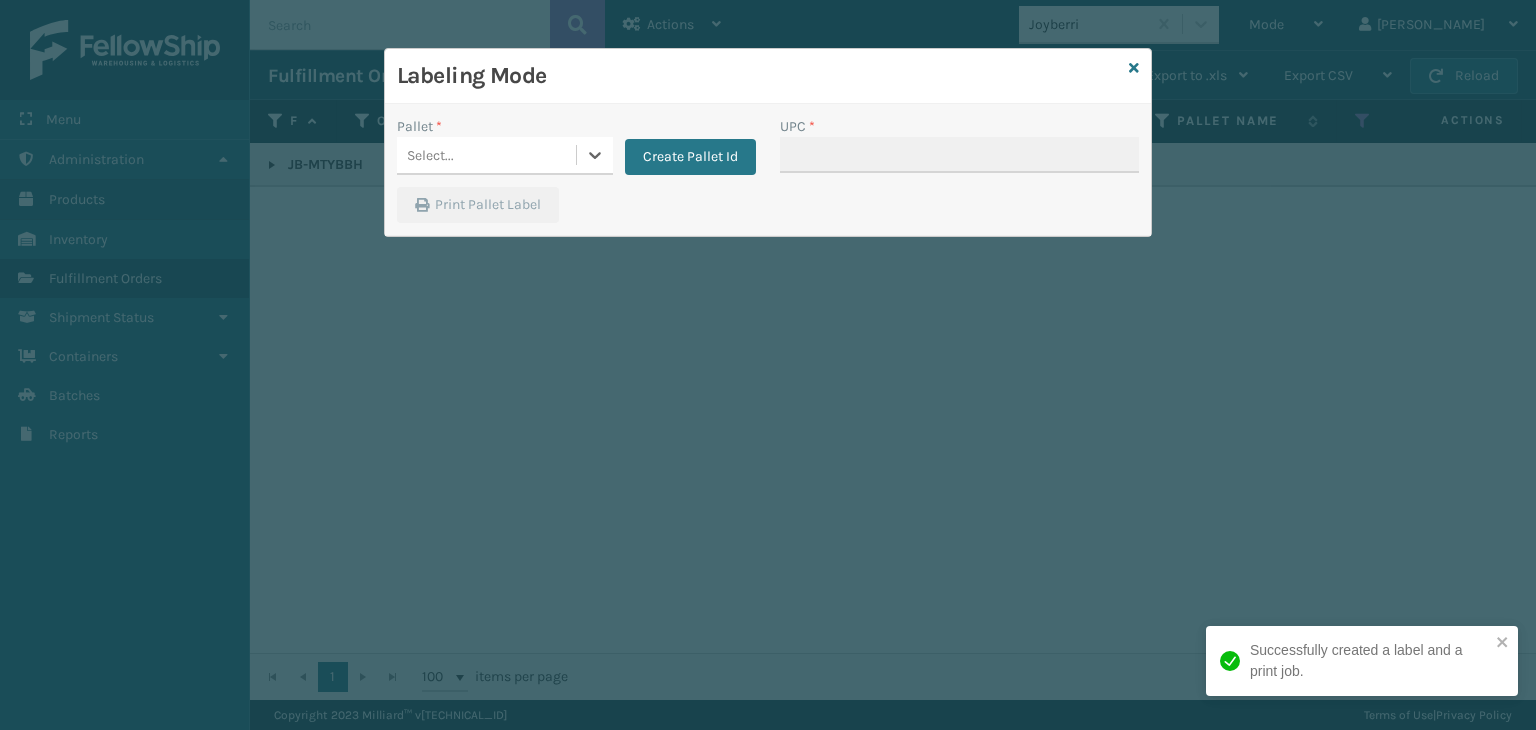 click on "Select..." at bounding box center (486, 155) 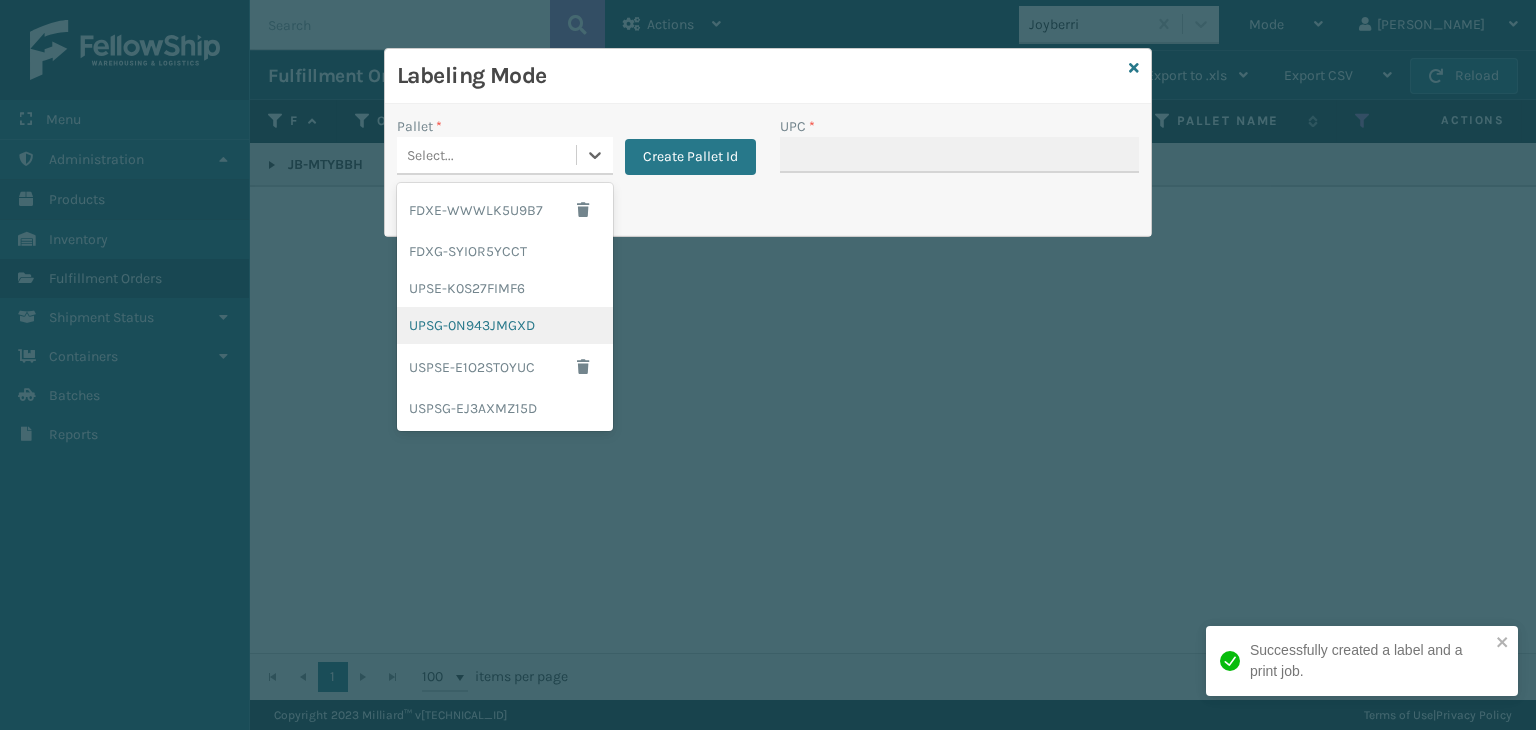 click on "UPSG-0N943JMGXD" at bounding box center (505, 325) 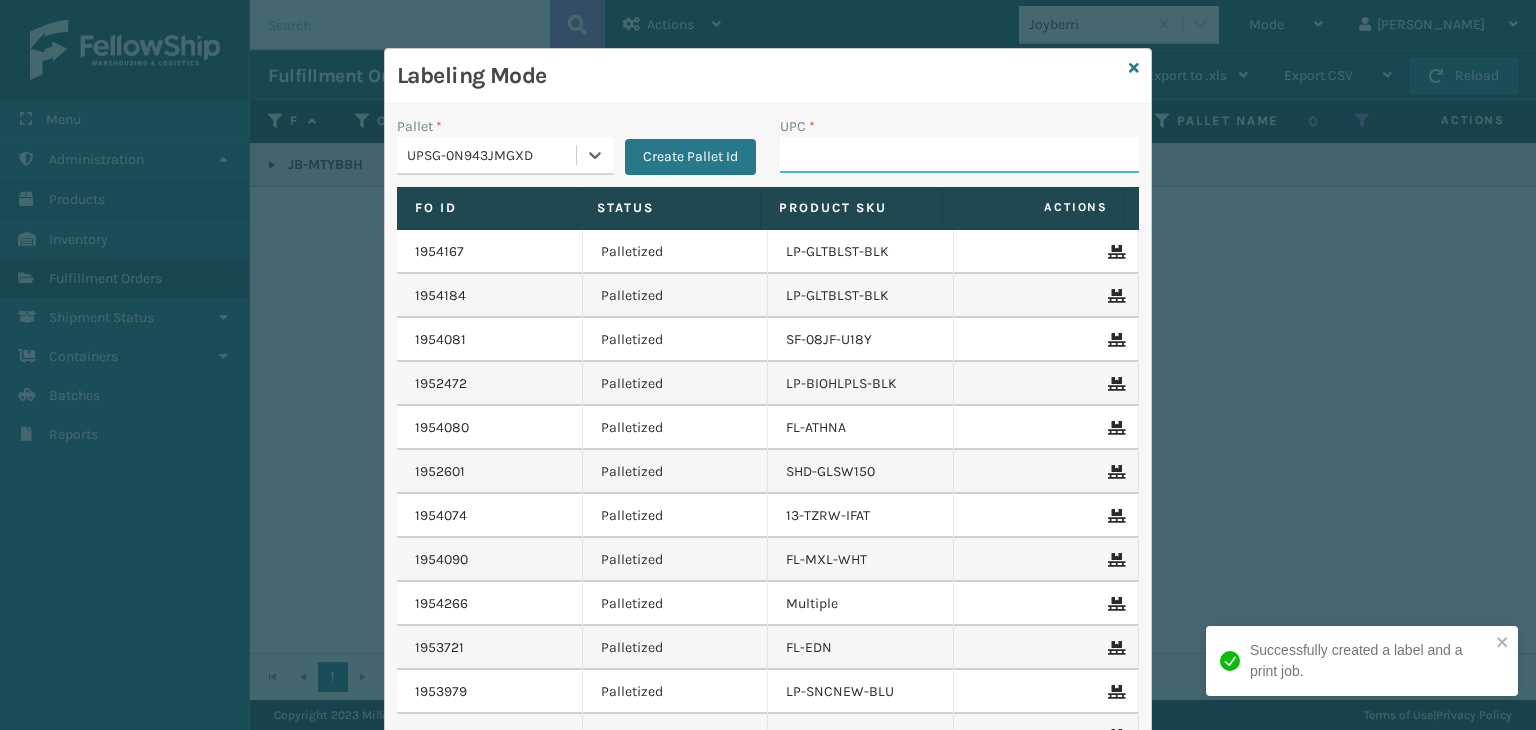 drag, startPoint x: 959, startPoint y: 149, endPoint x: 959, endPoint y: 137, distance: 12 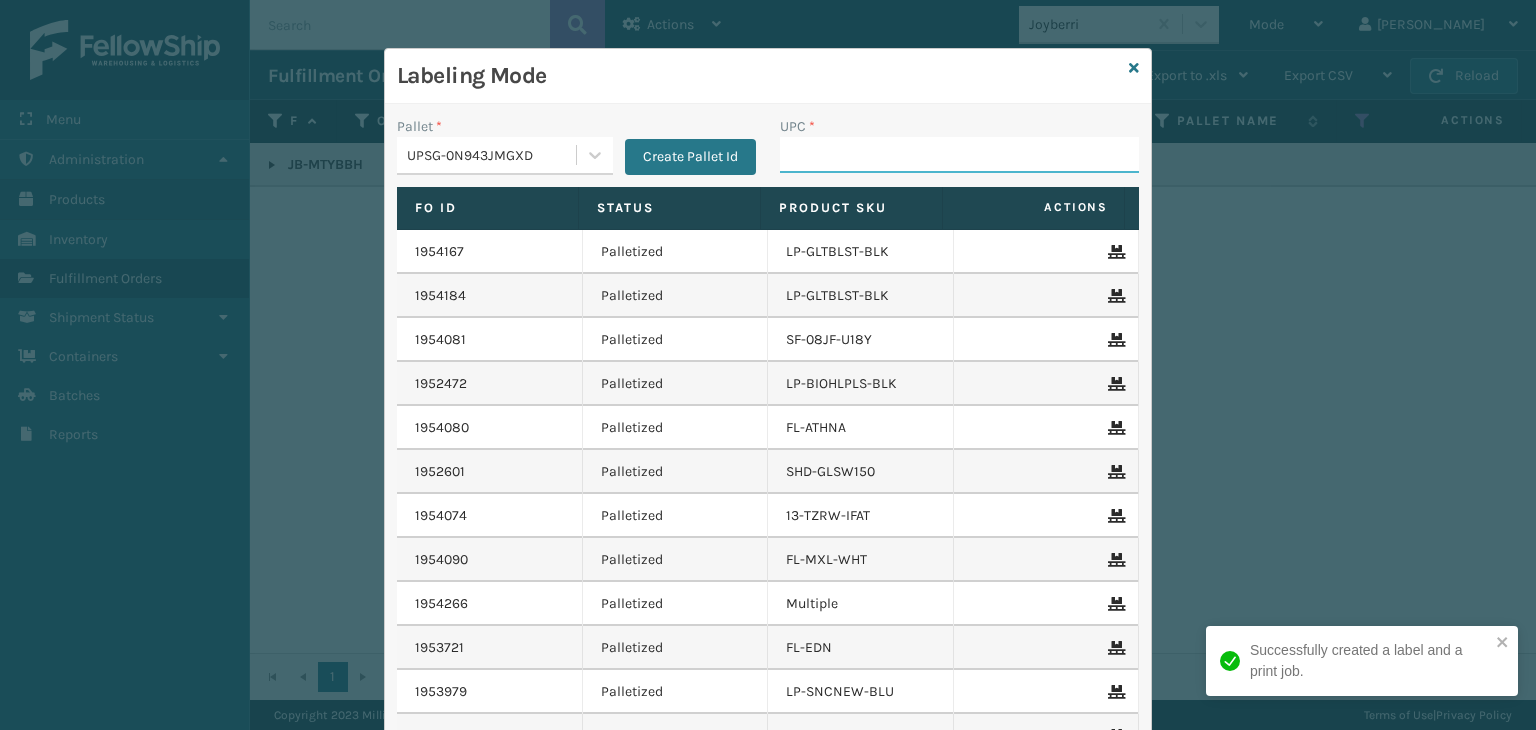 paste on "850063730273" 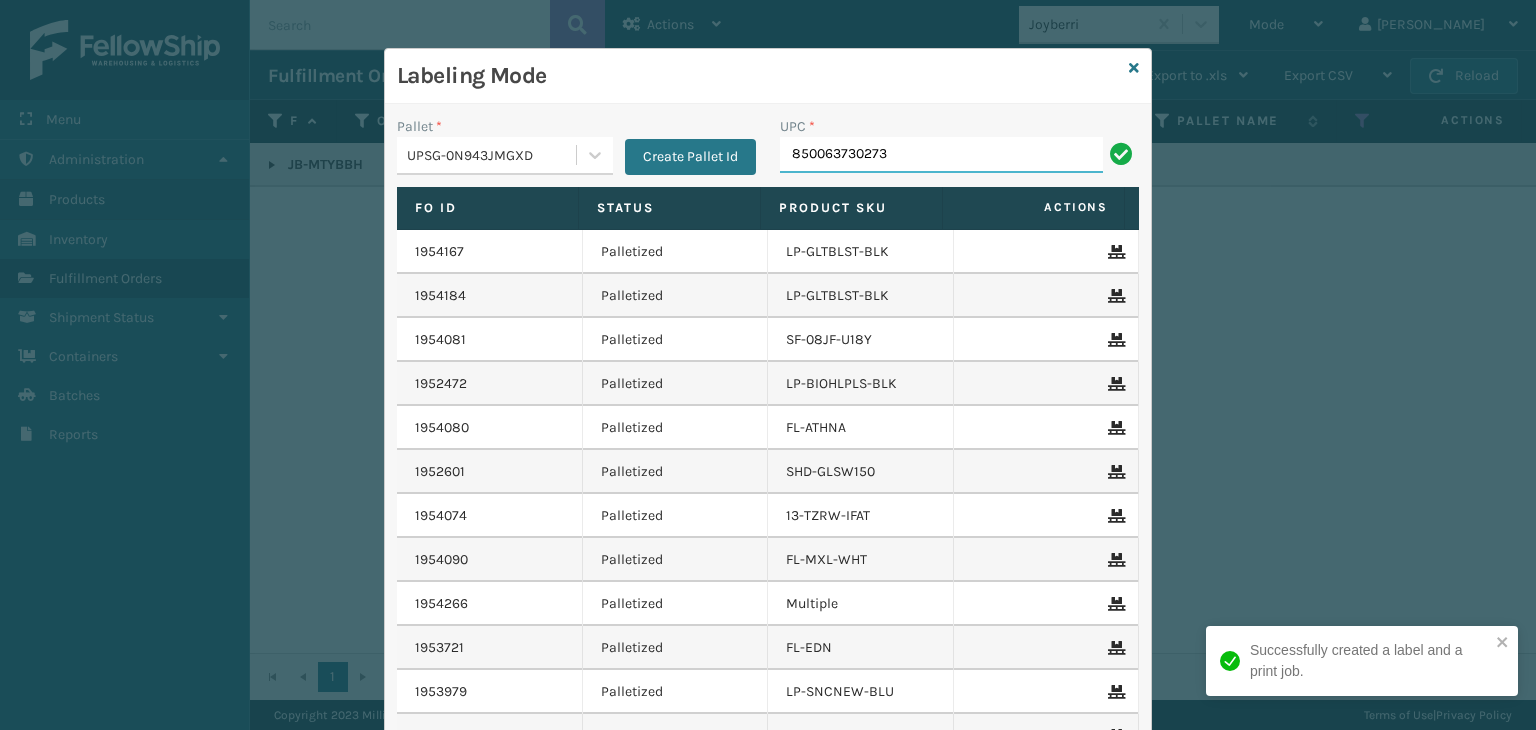 type on "850063730273" 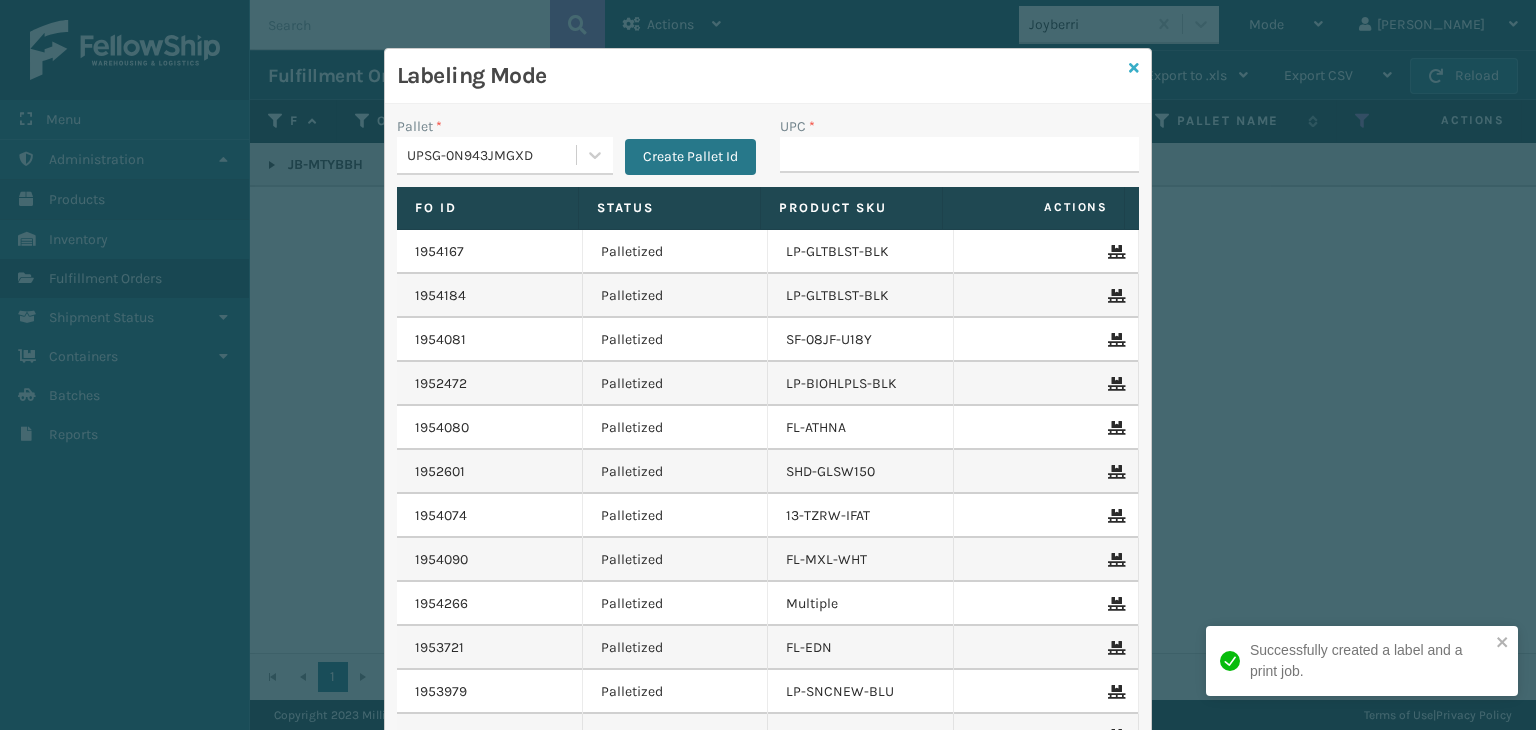 click at bounding box center [1134, 68] 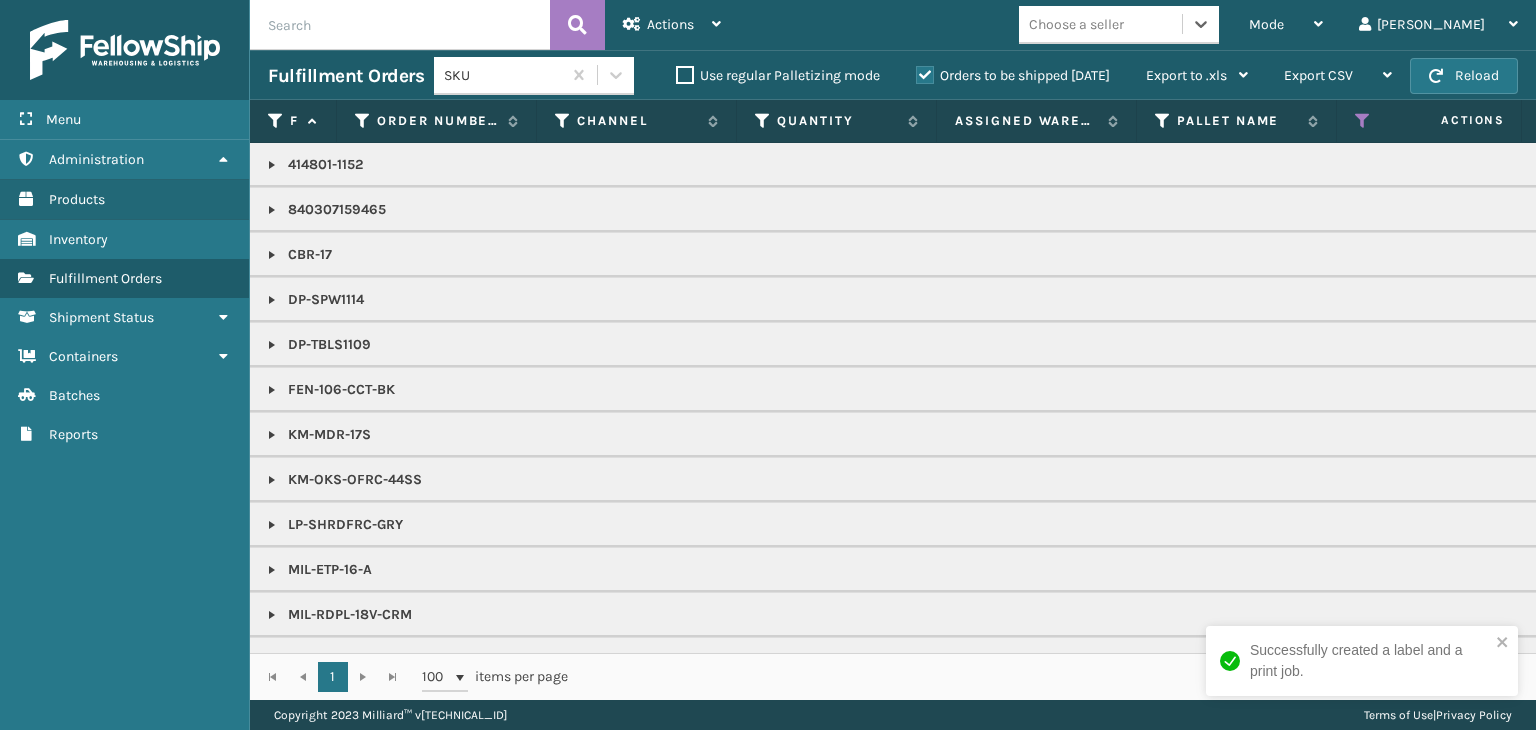 click on "Choose a seller" at bounding box center [1100, 24] 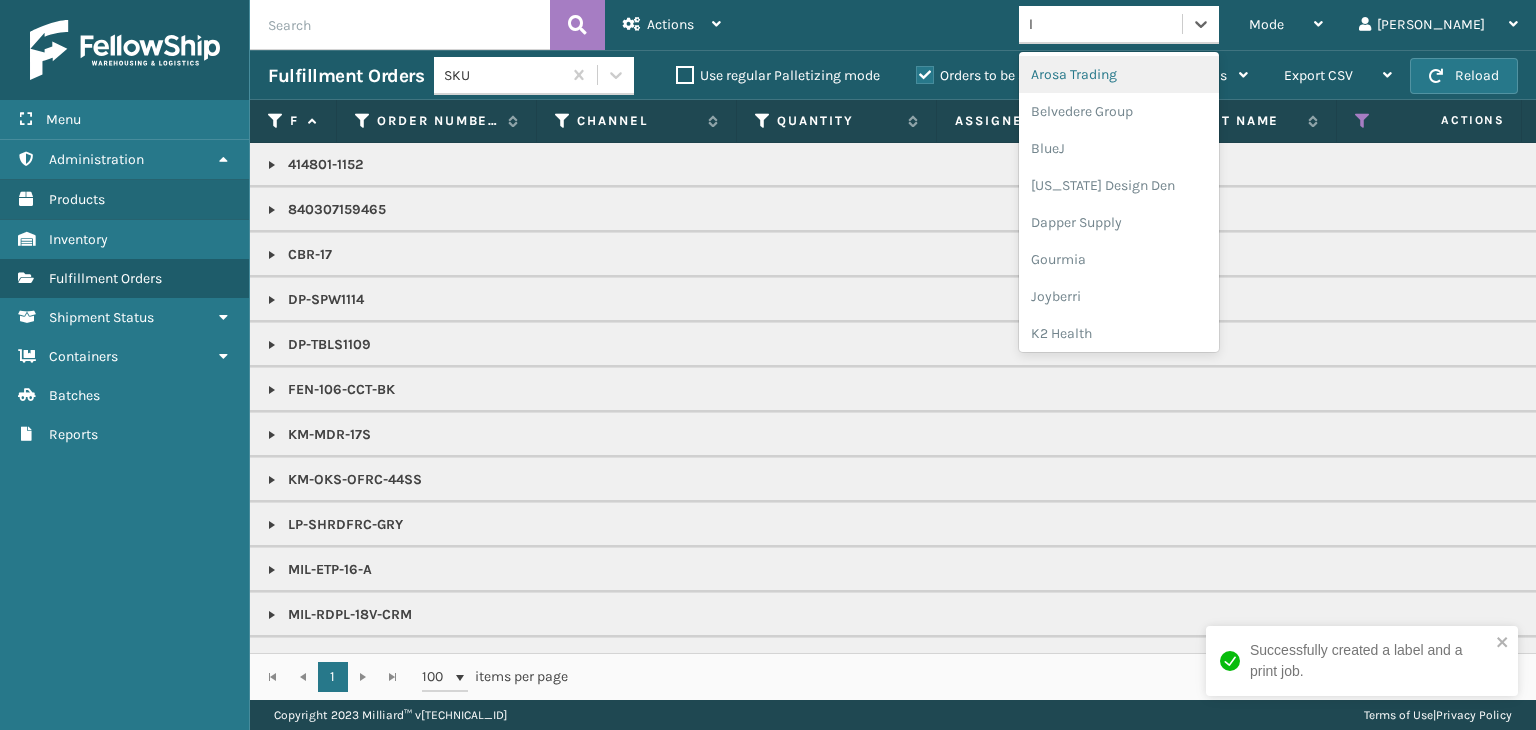type on "li" 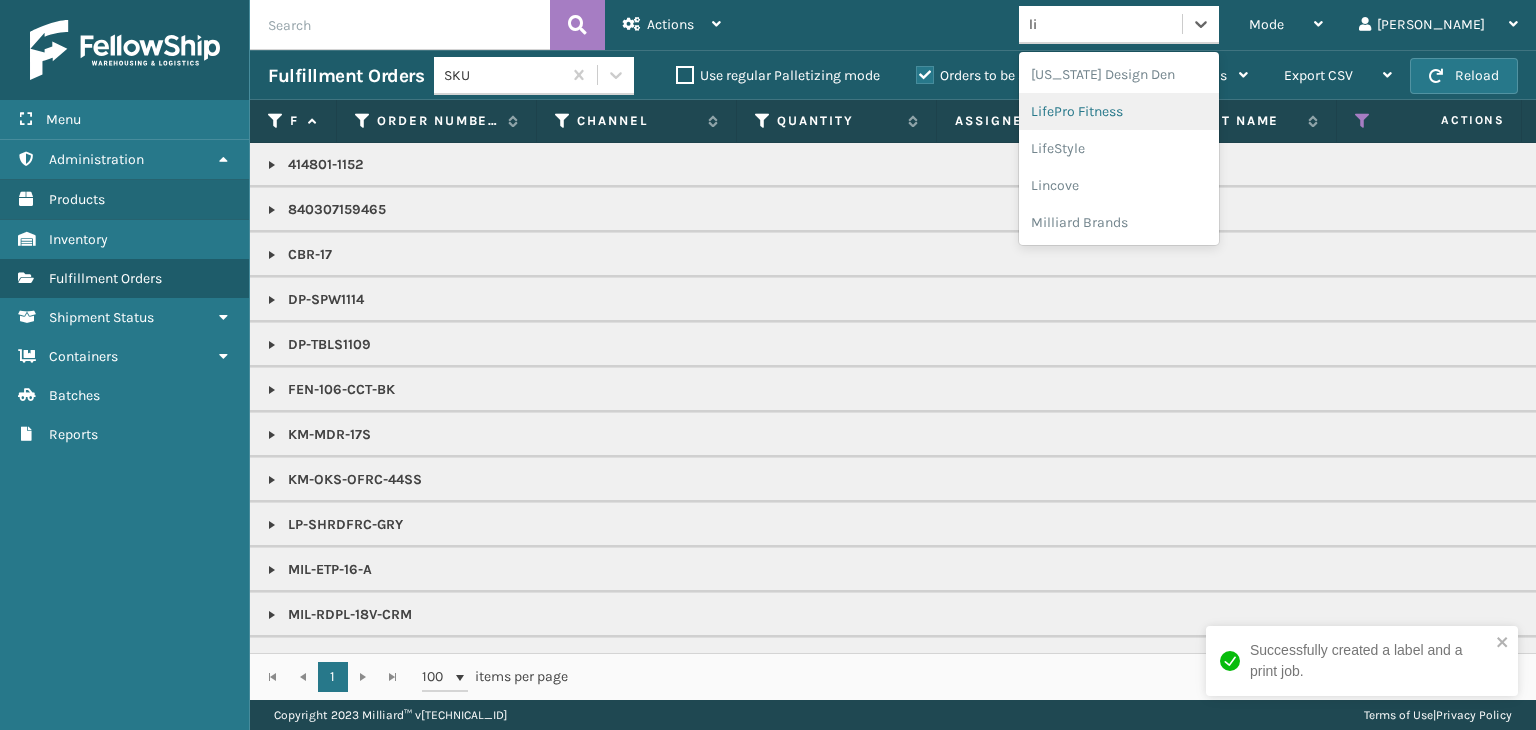 click on "LifePro Fitness" at bounding box center (1119, 111) 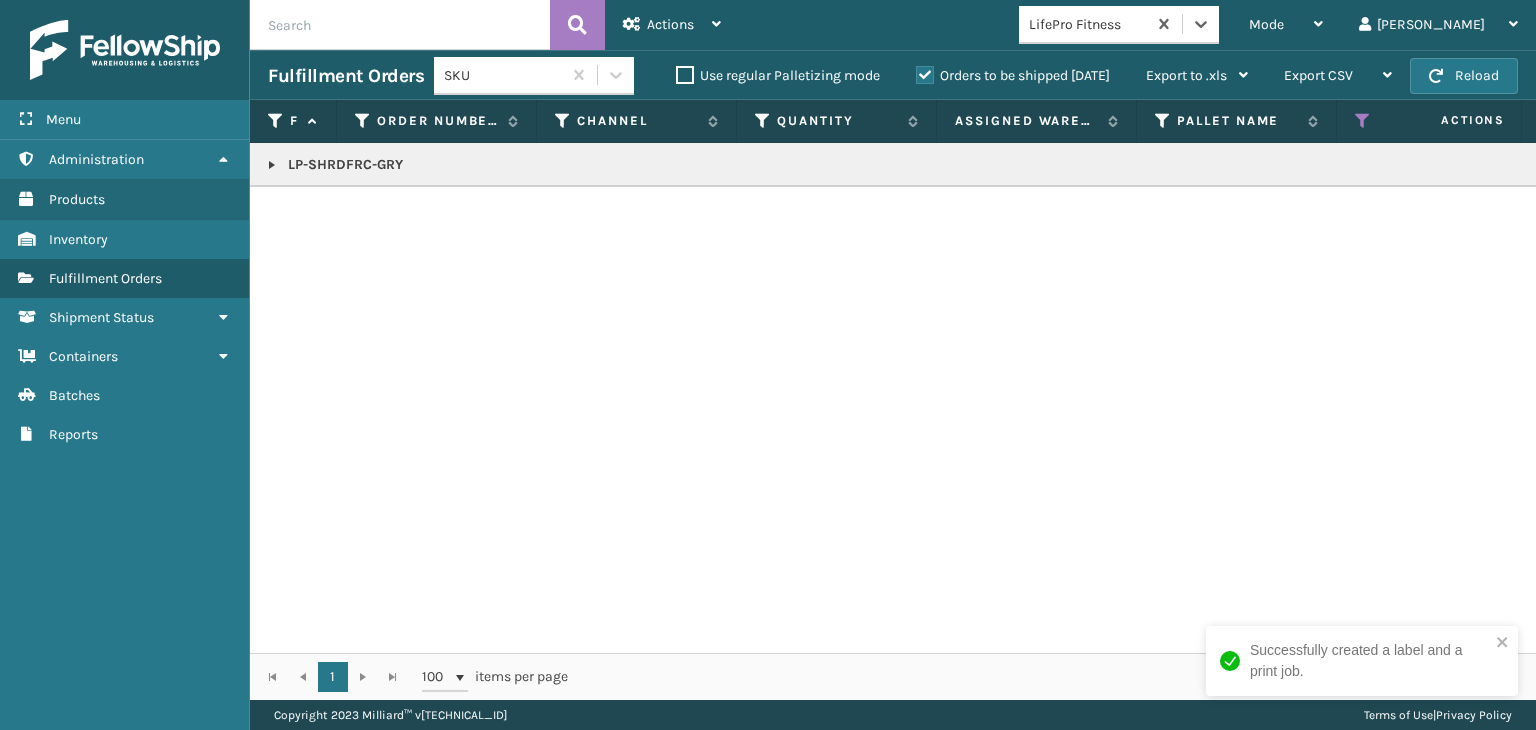 click at bounding box center (272, 165) 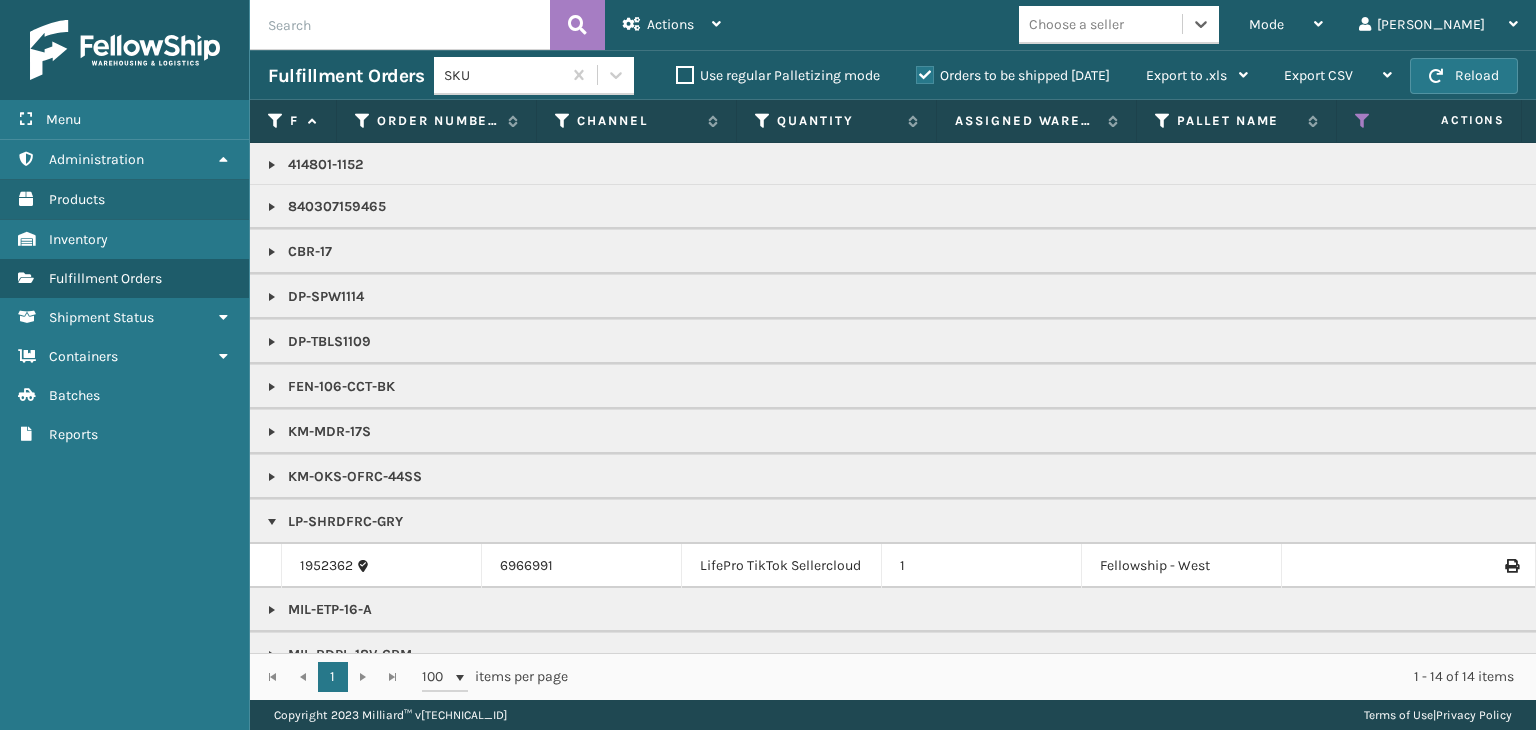 scroll, scrollTop: 0, scrollLeft: 0, axis: both 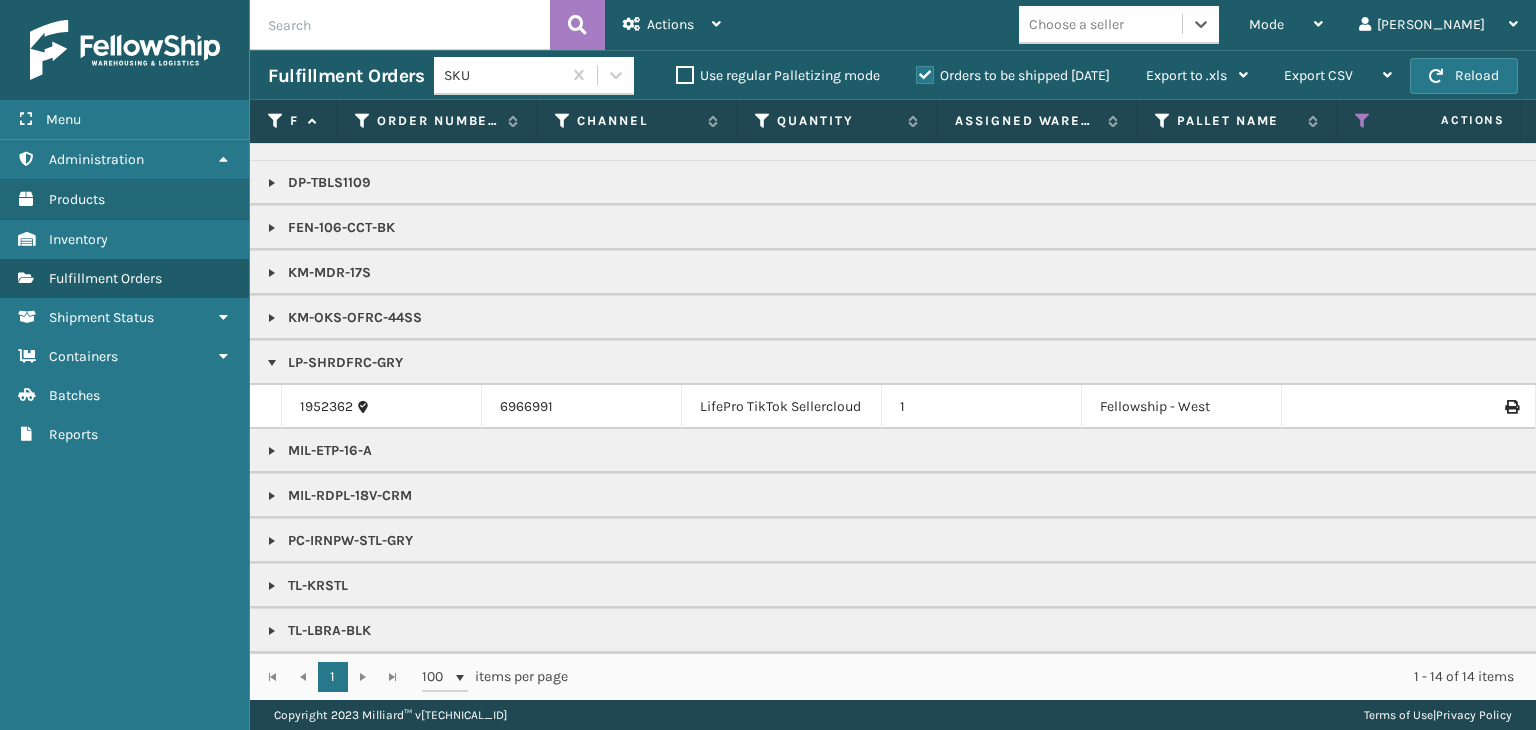 click at bounding box center [272, 541] 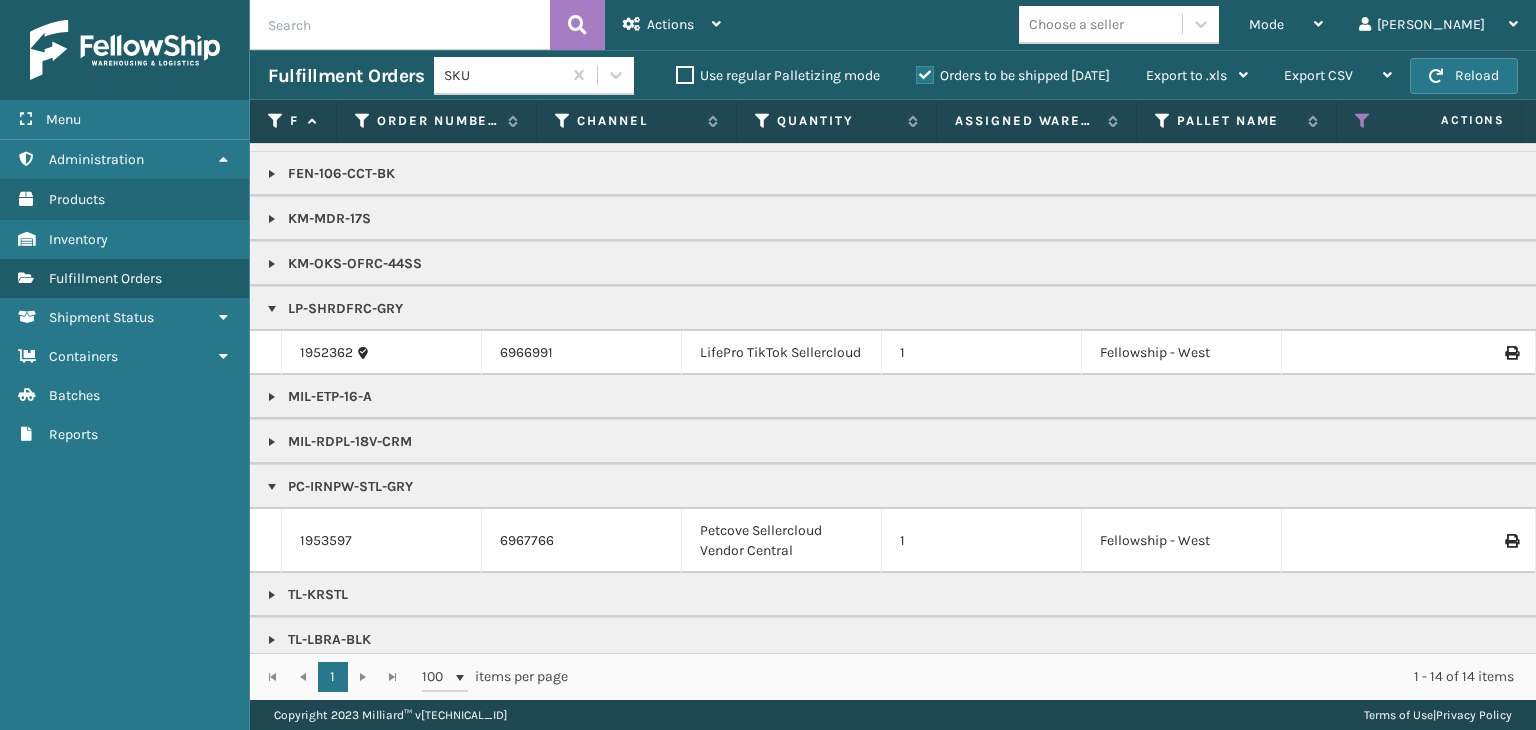 scroll, scrollTop: 237, scrollLeft: 0, axis: vertical 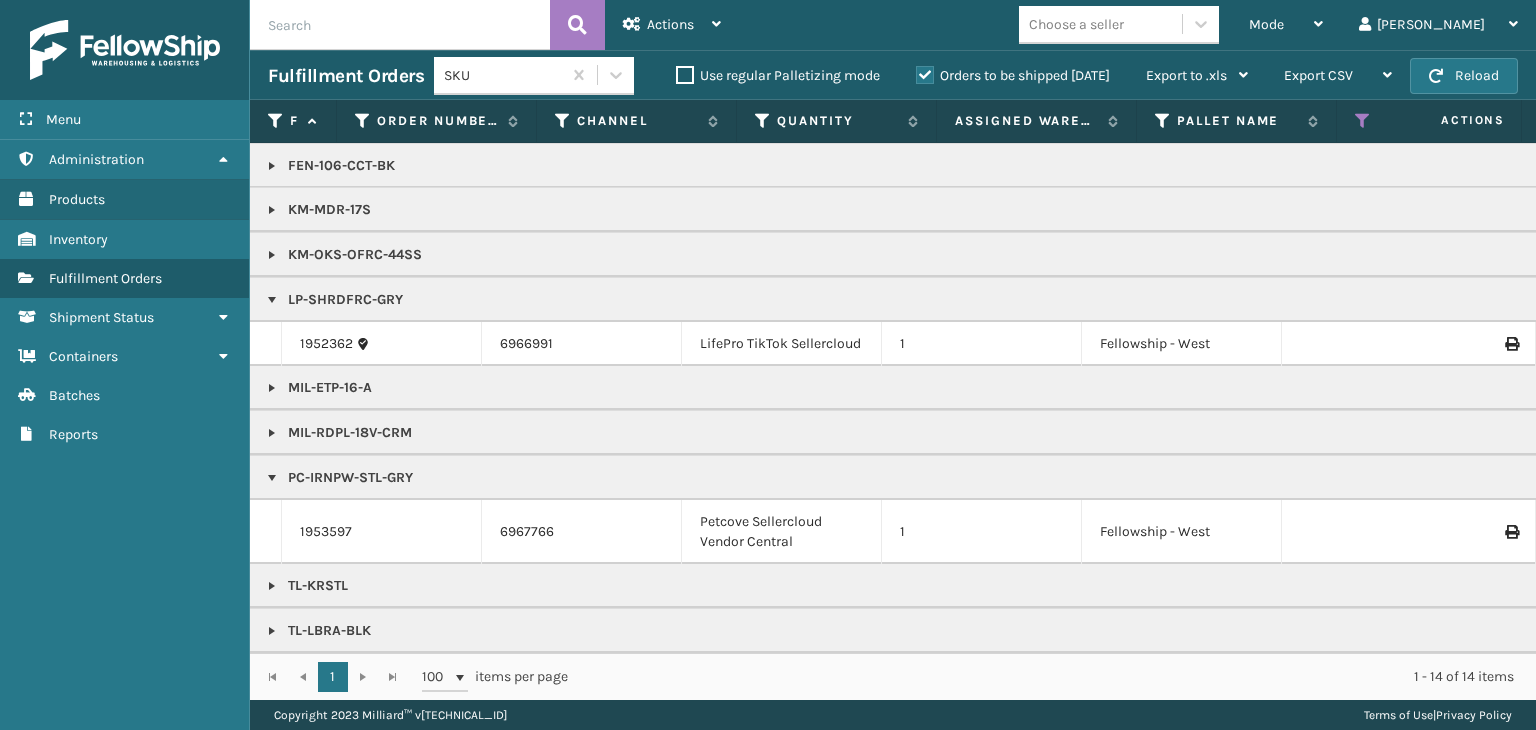 click on "PC-IRNPW-STL-GRY" at bounding box center (1541, 478) 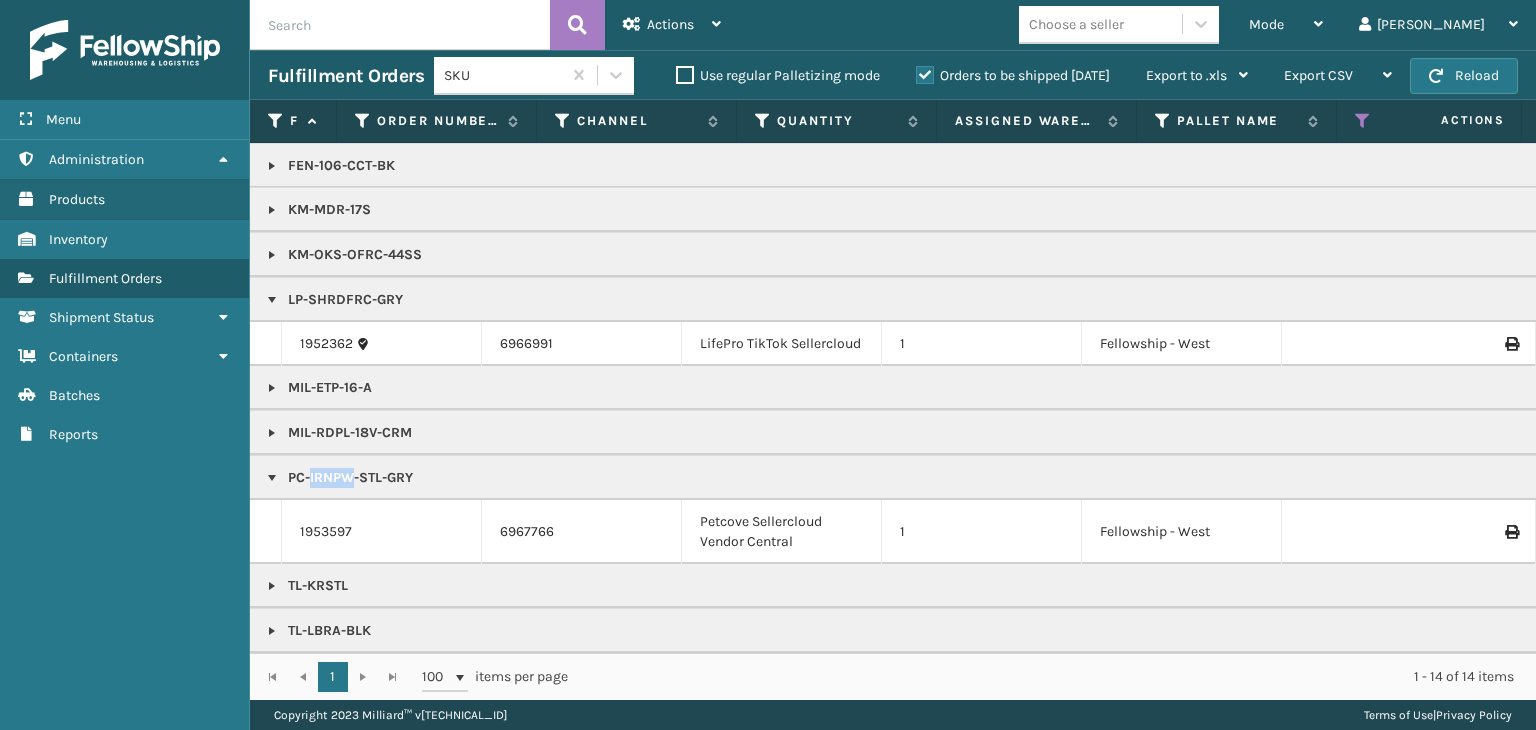 click on "PC-IRNPW-STL-GRY" at bounding box center [1541, 478] 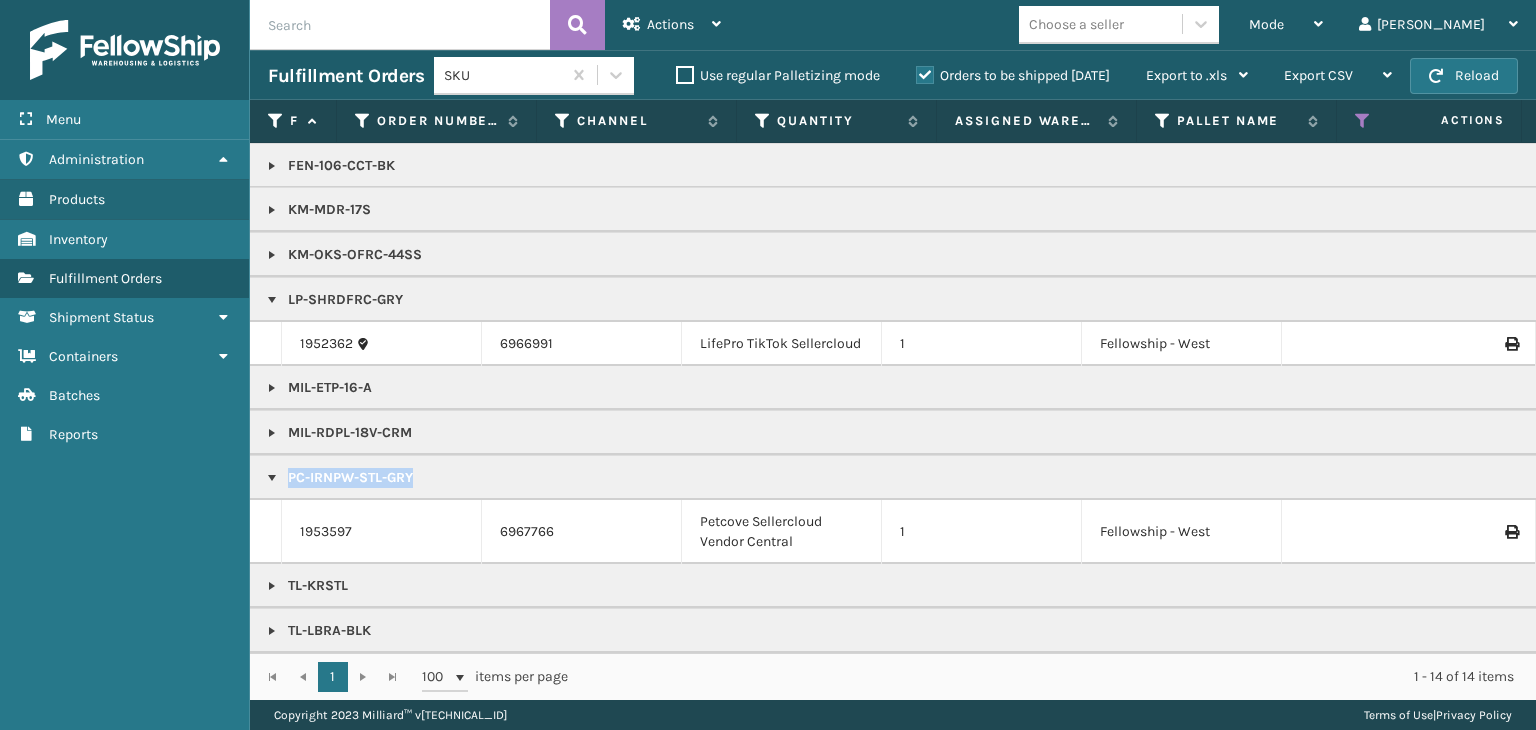 click on "PC-IRNPW-STL-GRY" at bounding box center [1541, 478] 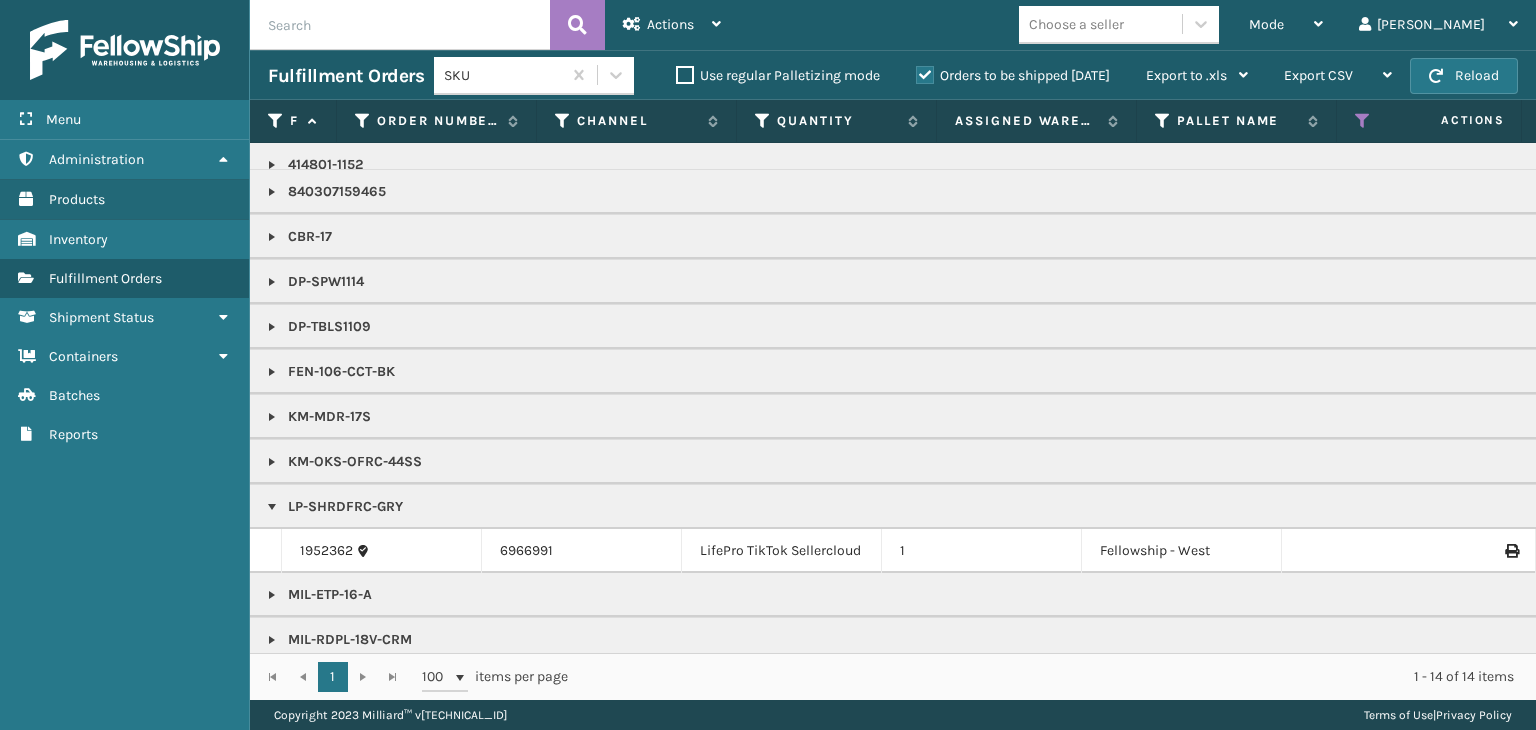 scroll, scrollTop: 0, scrollLeft: 0, axis: both 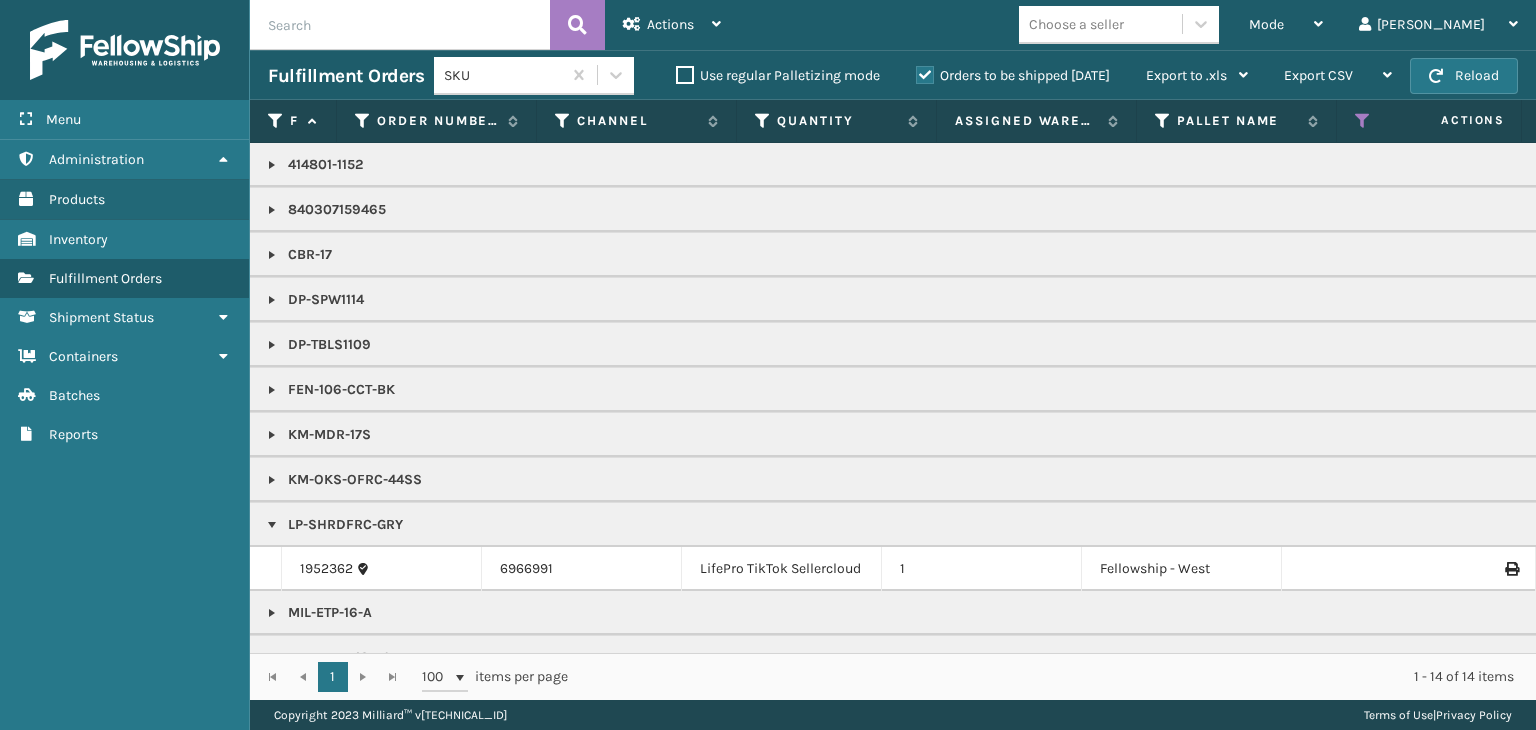 click on "414801-1152" at bounding box center [1541, 165] 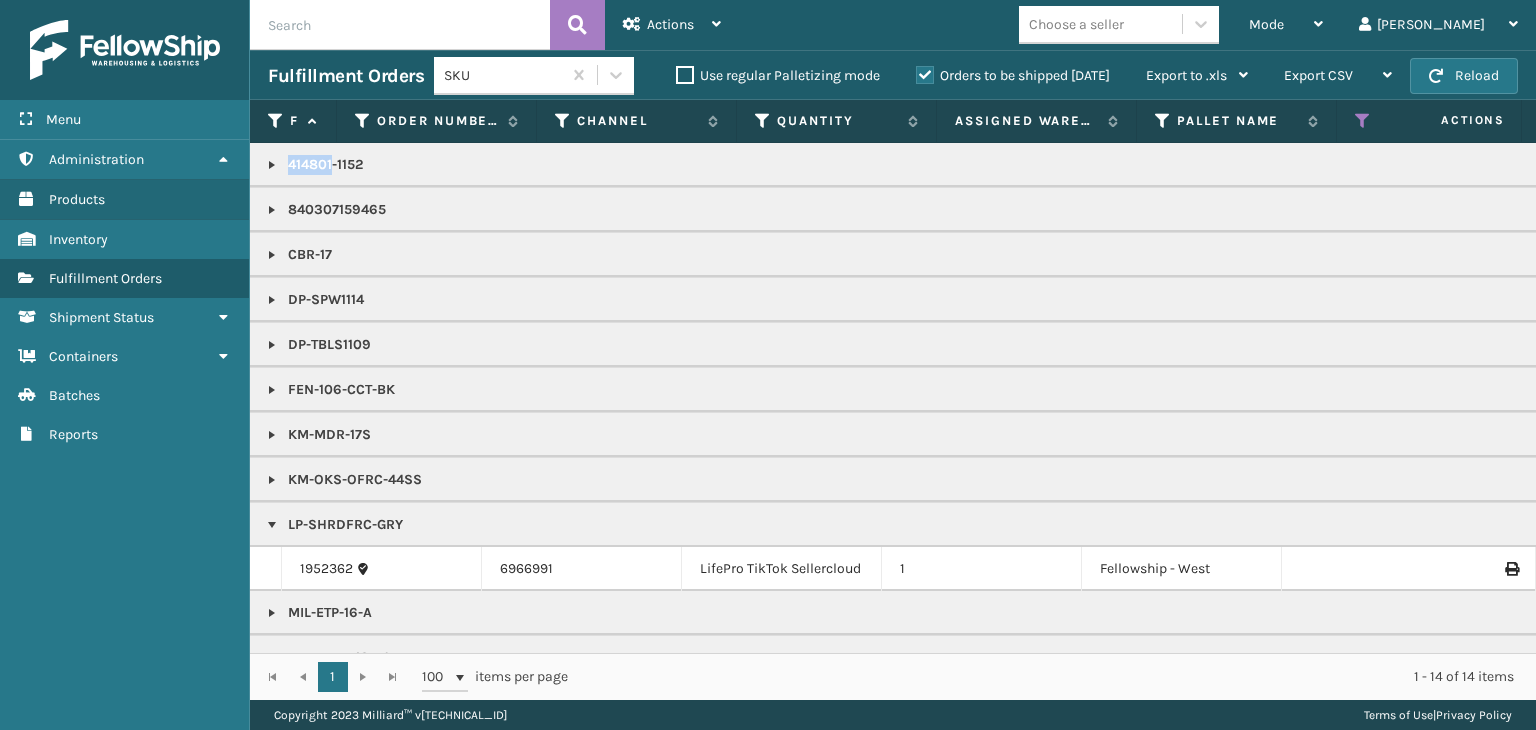 click on "414801-1152" at bounding box center [1541, 165] 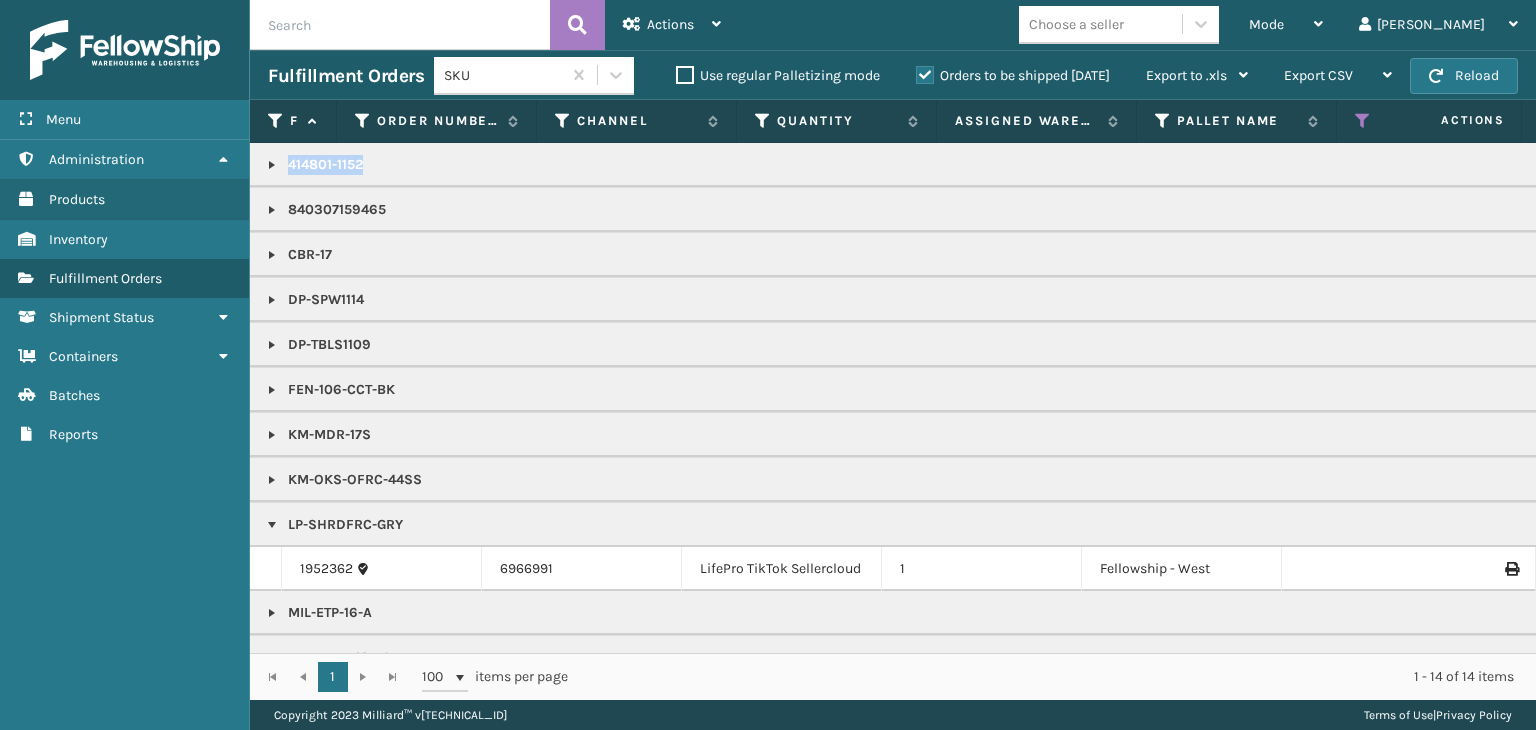 click on "414801-1152" at bounding box center (1541, 165) 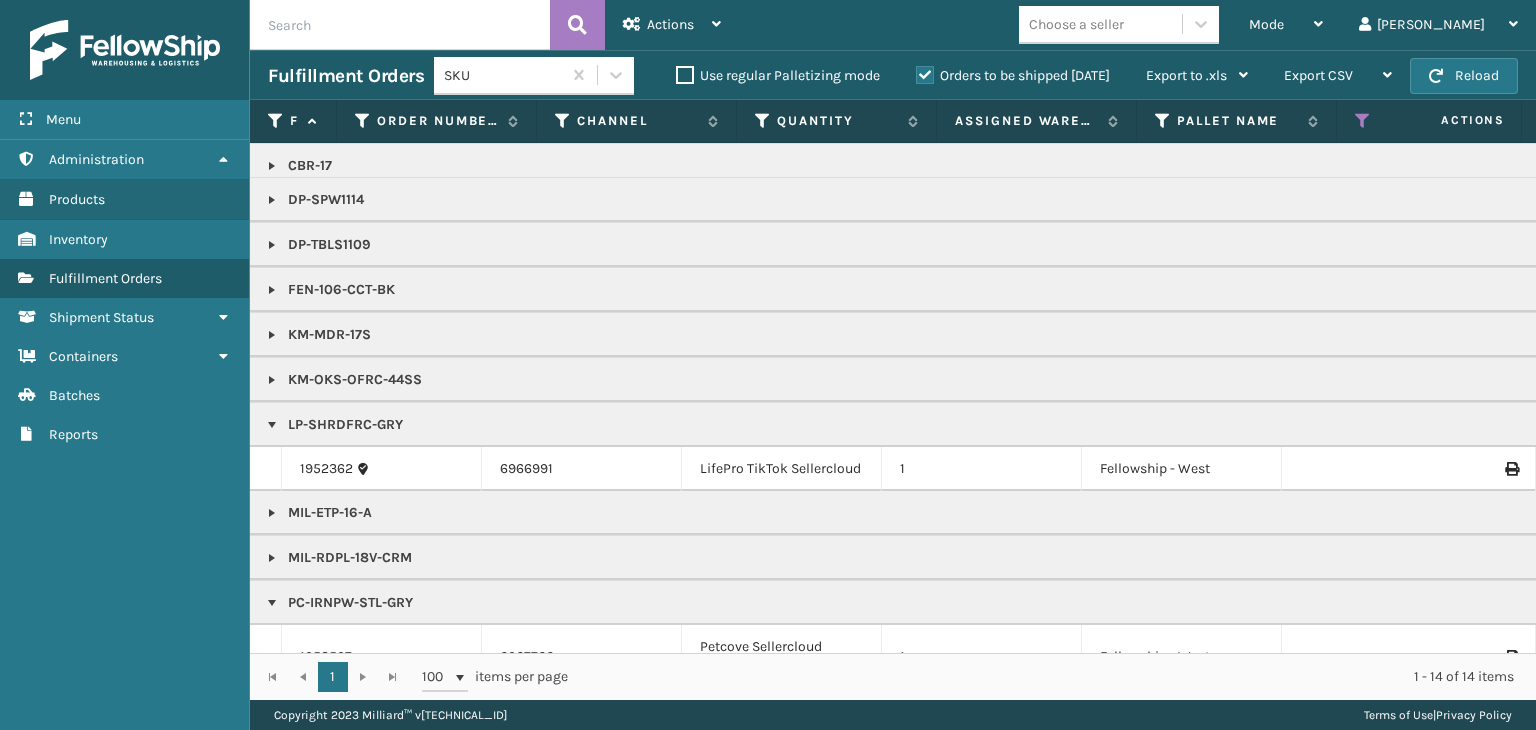 scroll, scrollTop: 0, scrollLeft: 0, axis: both 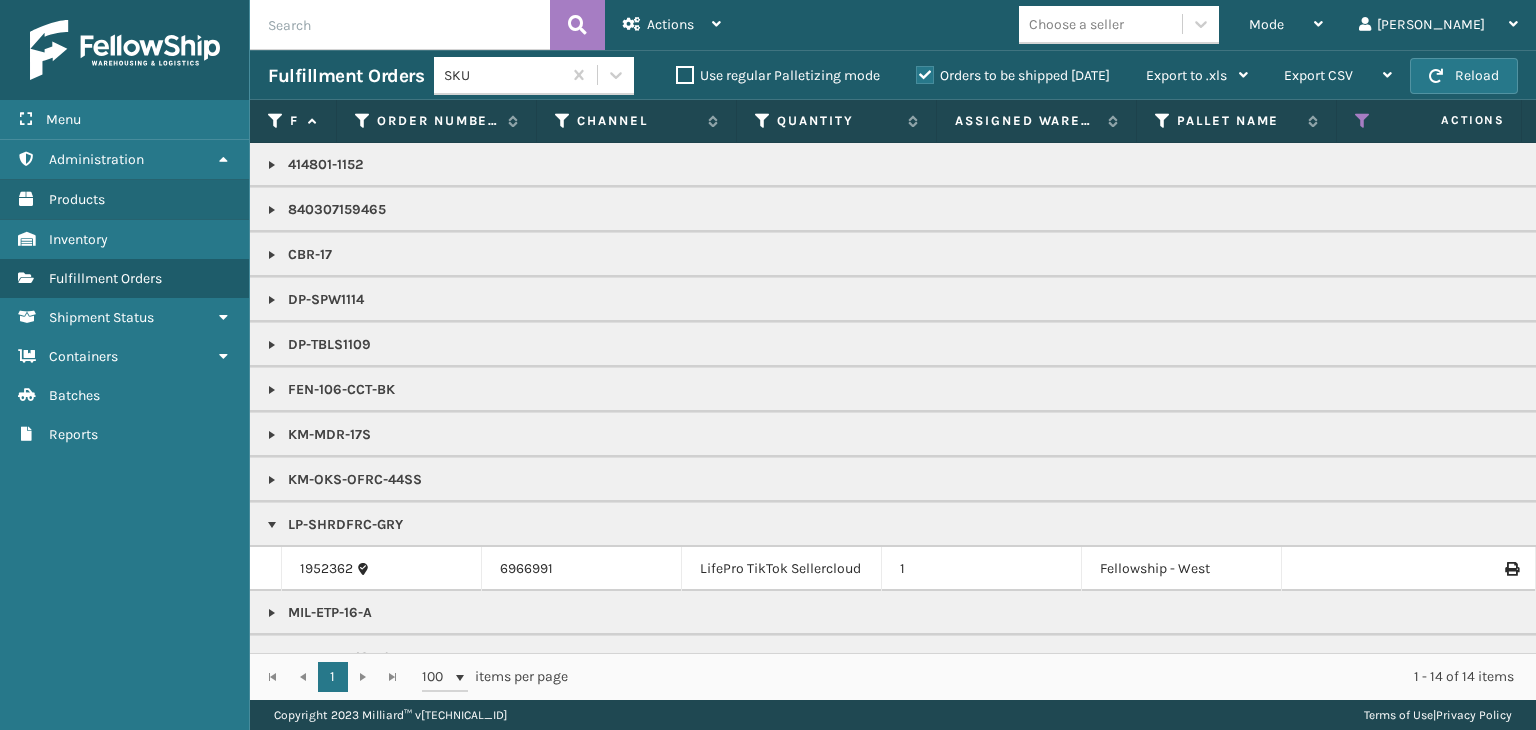 click on "CBR-17" at bounding box center [1541, 254] 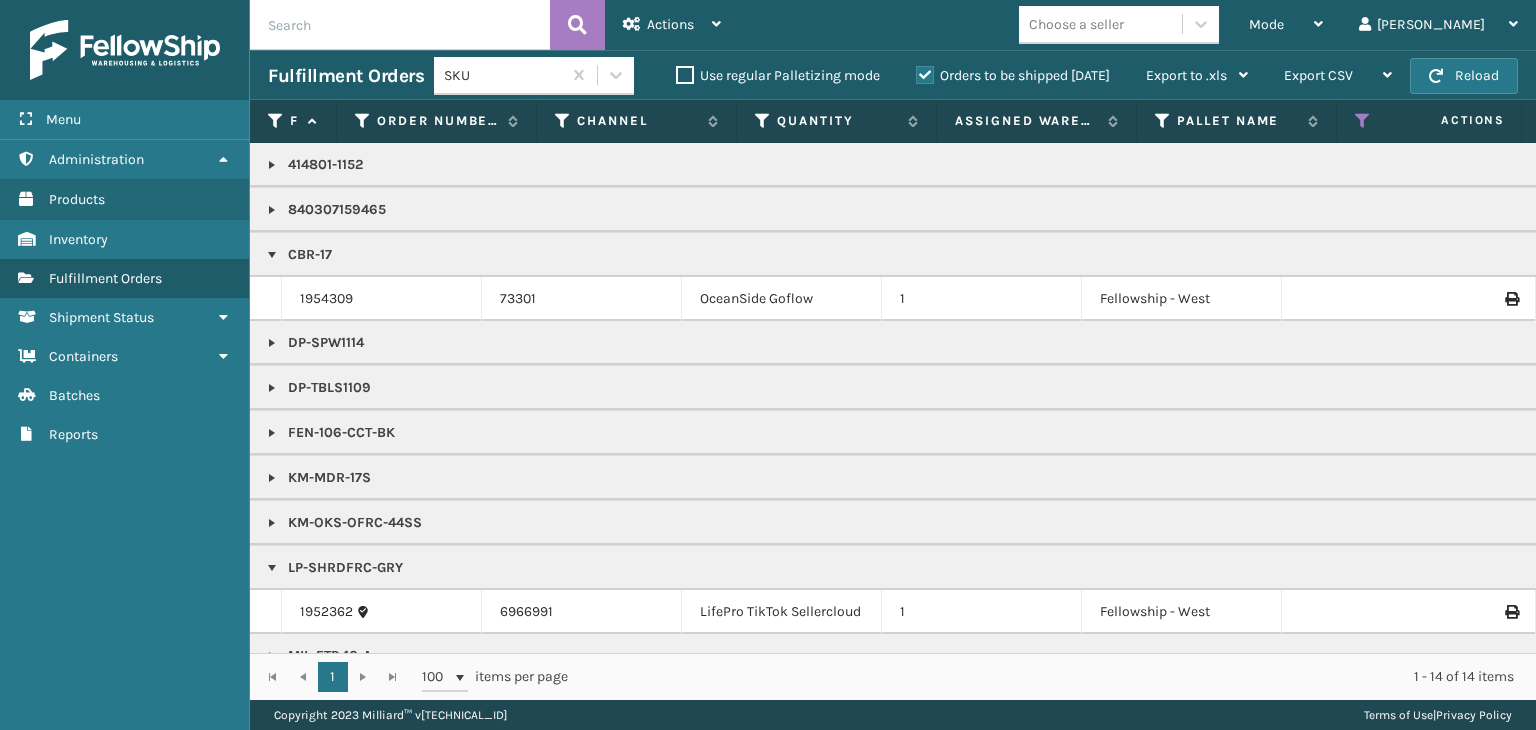 click on "CBR-17" at bounding box center (1541, 255) 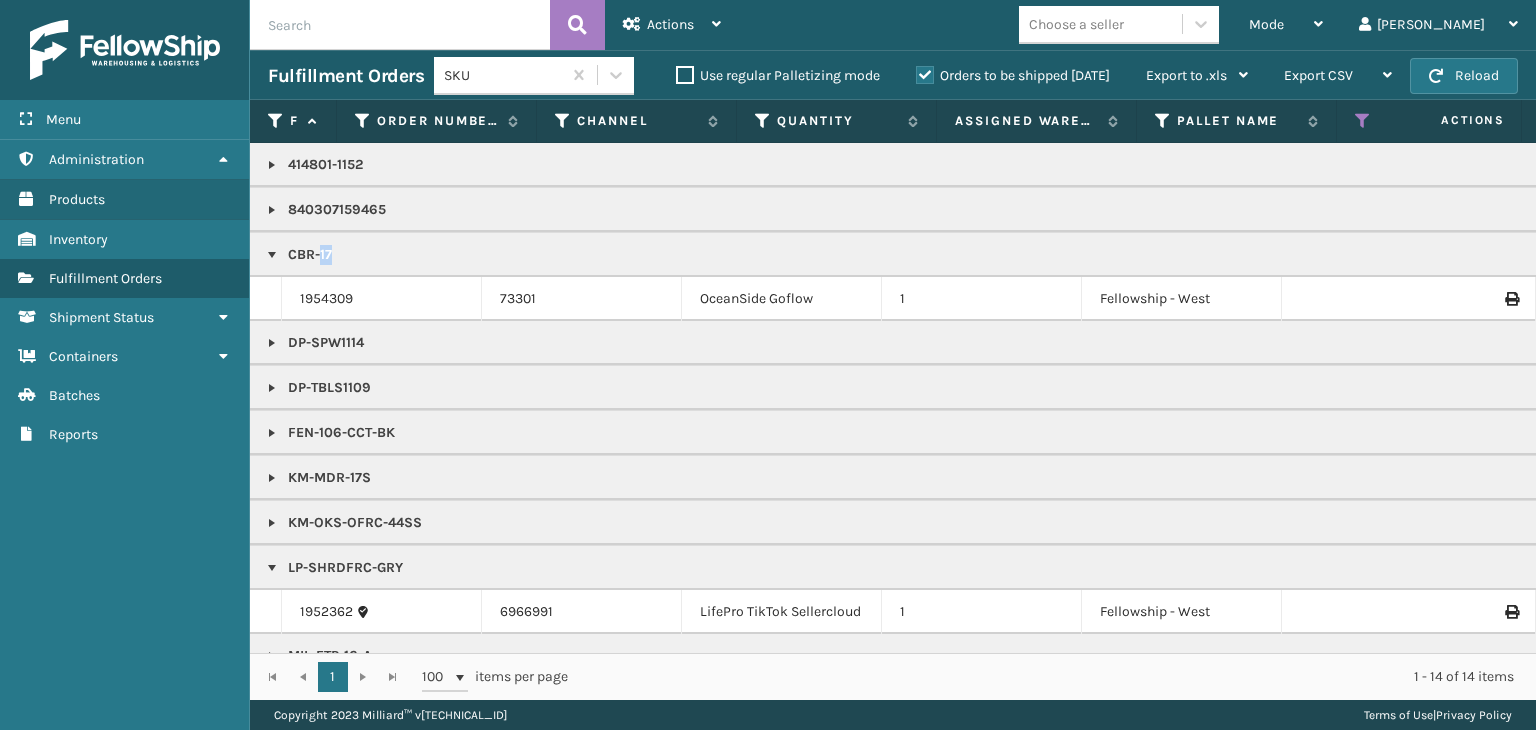 click on "CBR-17" at bounding box center [1541, 255] 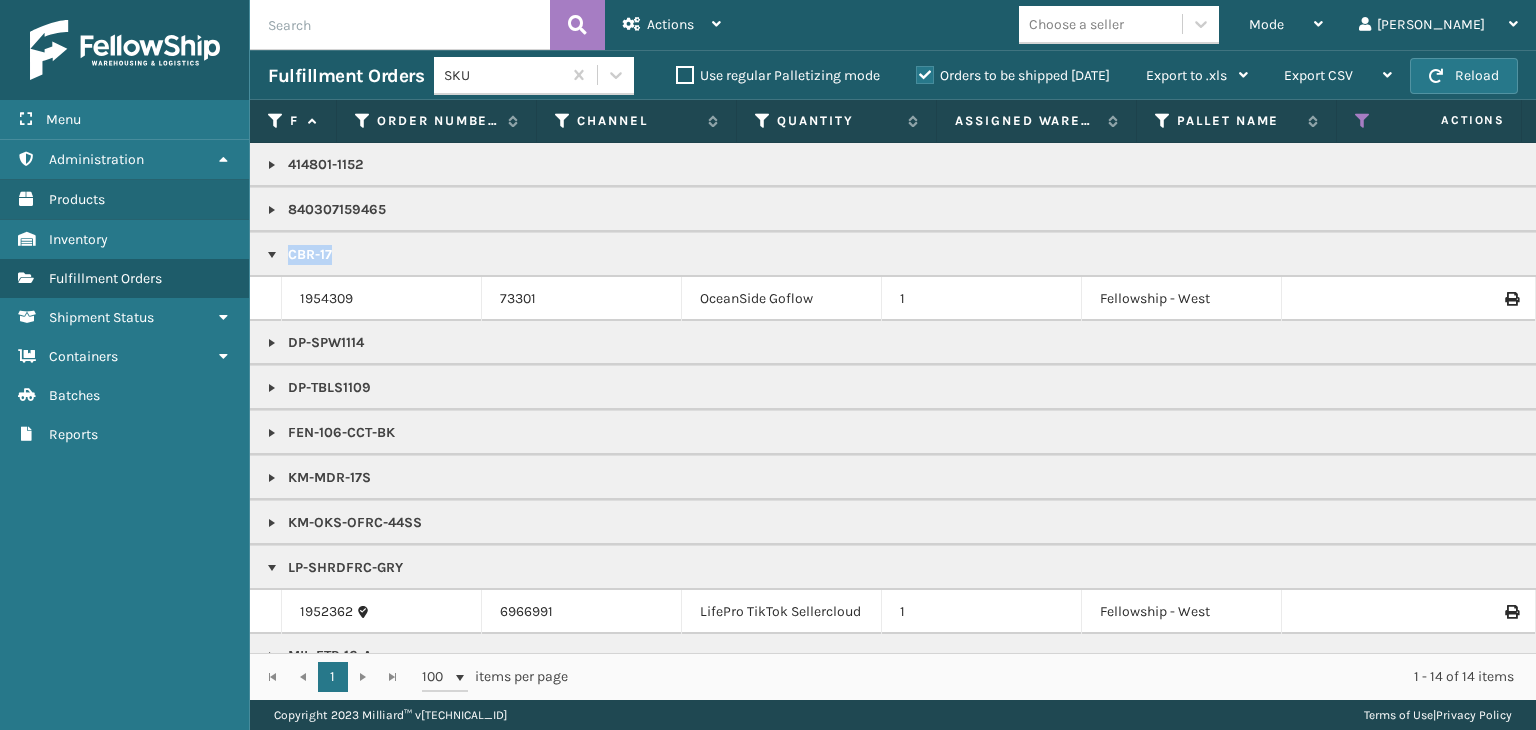 click on "CBR-17" at bounding box center [1541, 255] 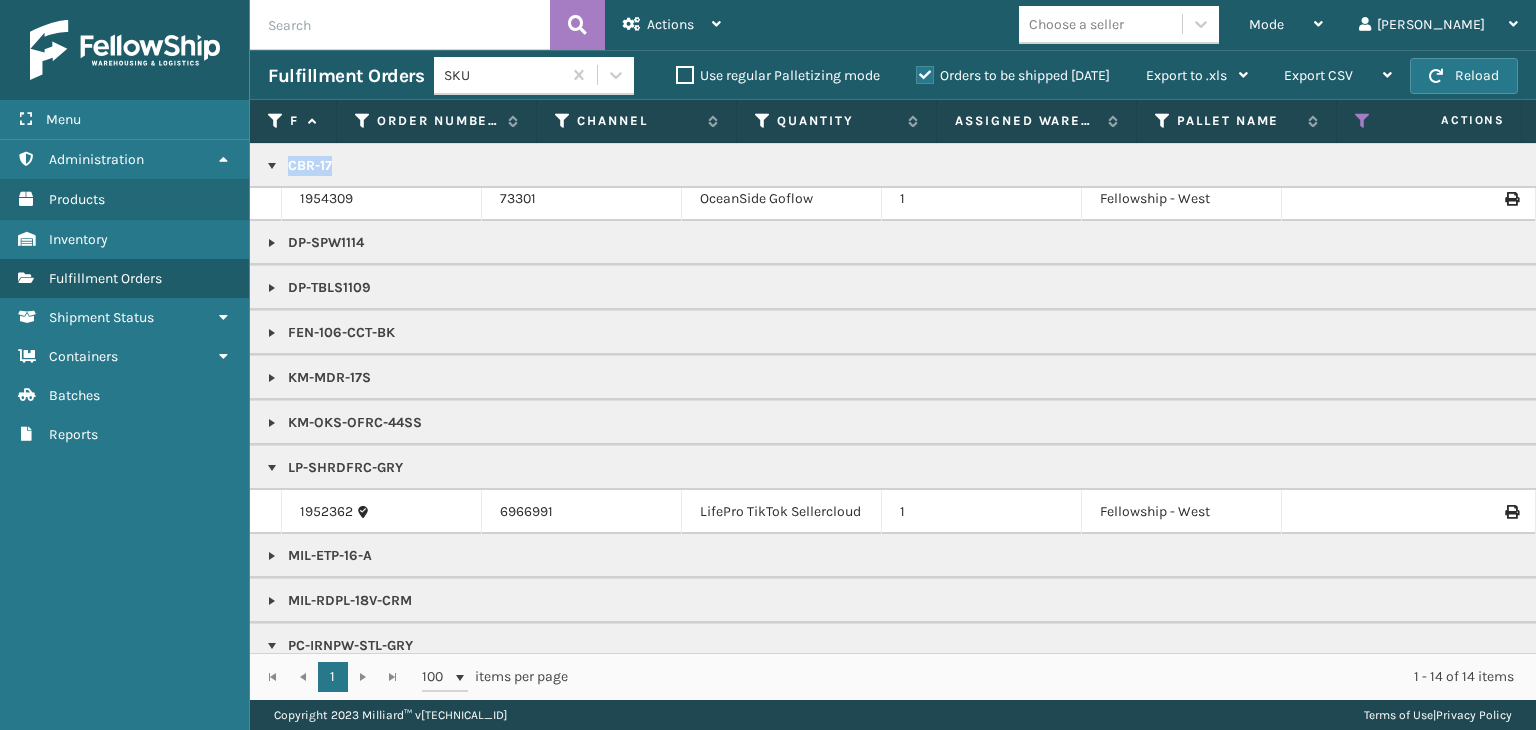 scroll, scrollTop: 280, scrollLeft: 0, axis: vertical 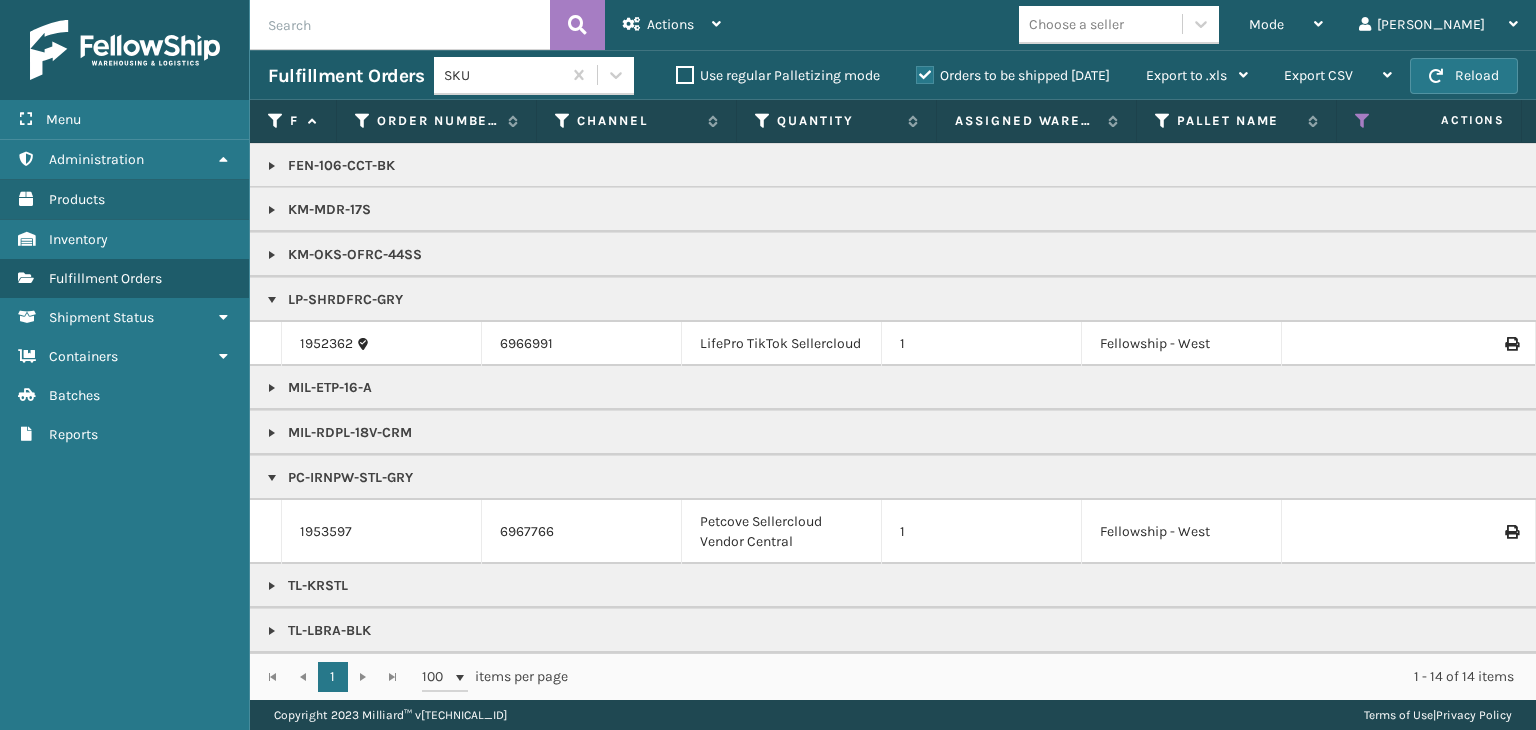 click at bounding box center [272, 210] 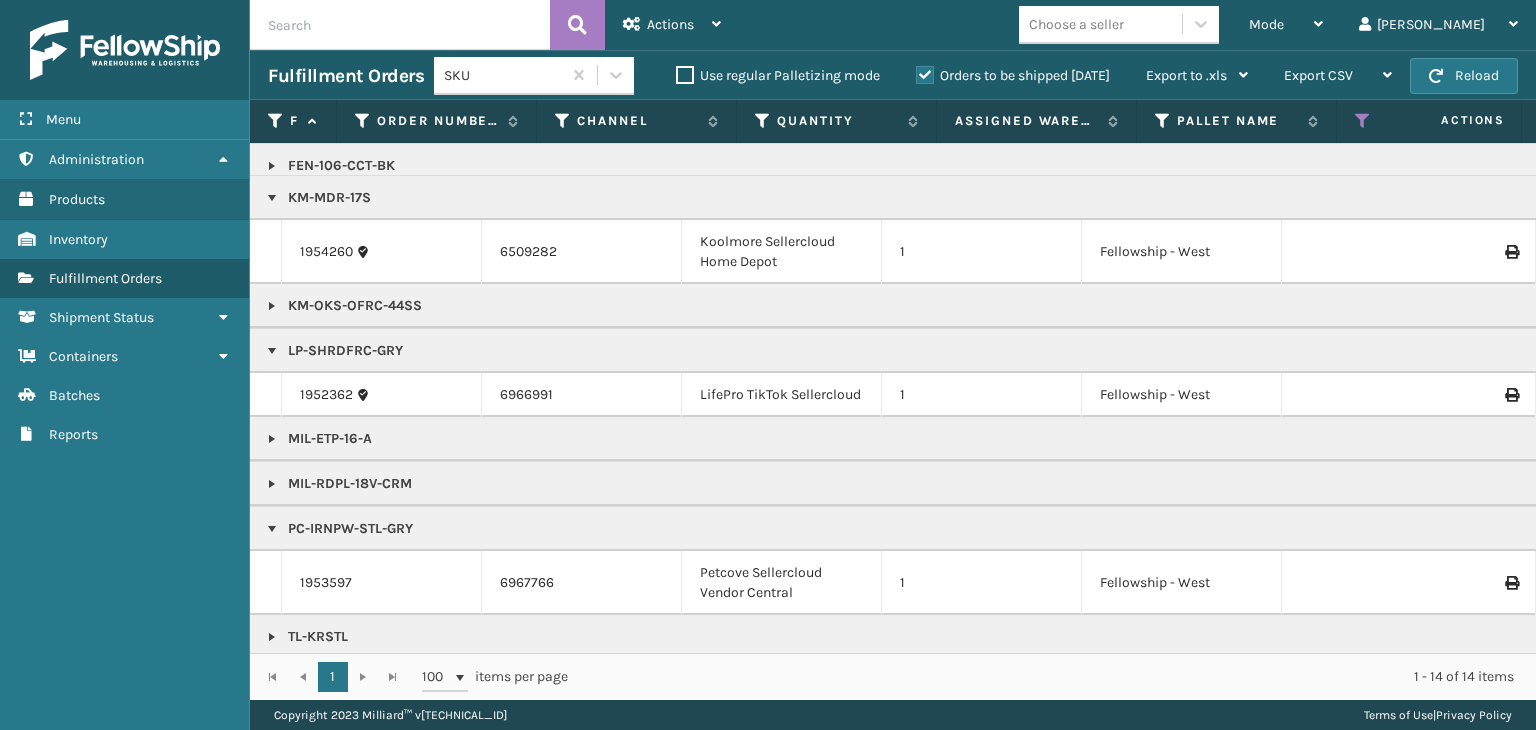 click at bounding box center [272, 306] 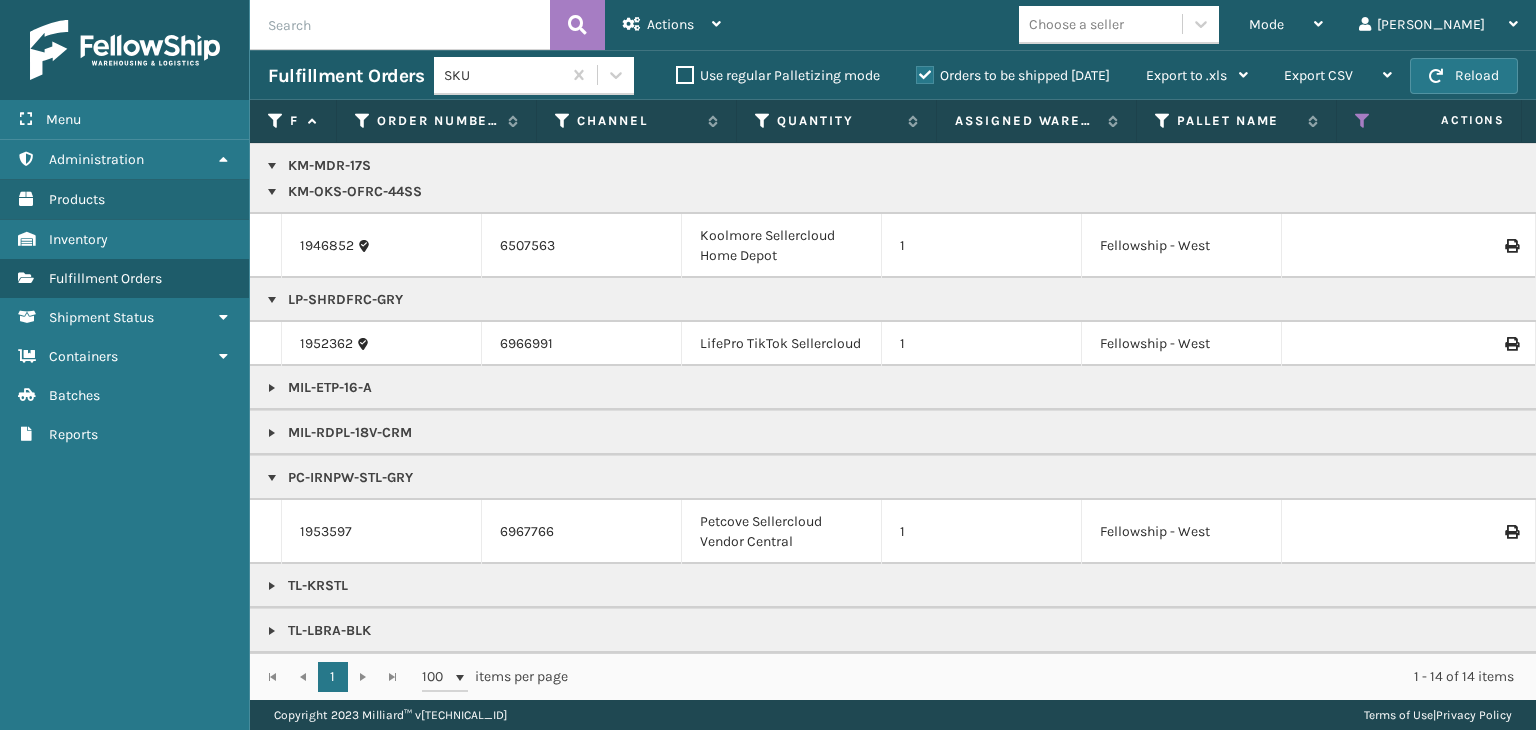 scroll, scrollTop: 407, scrollLeft: 0, axis: vertical 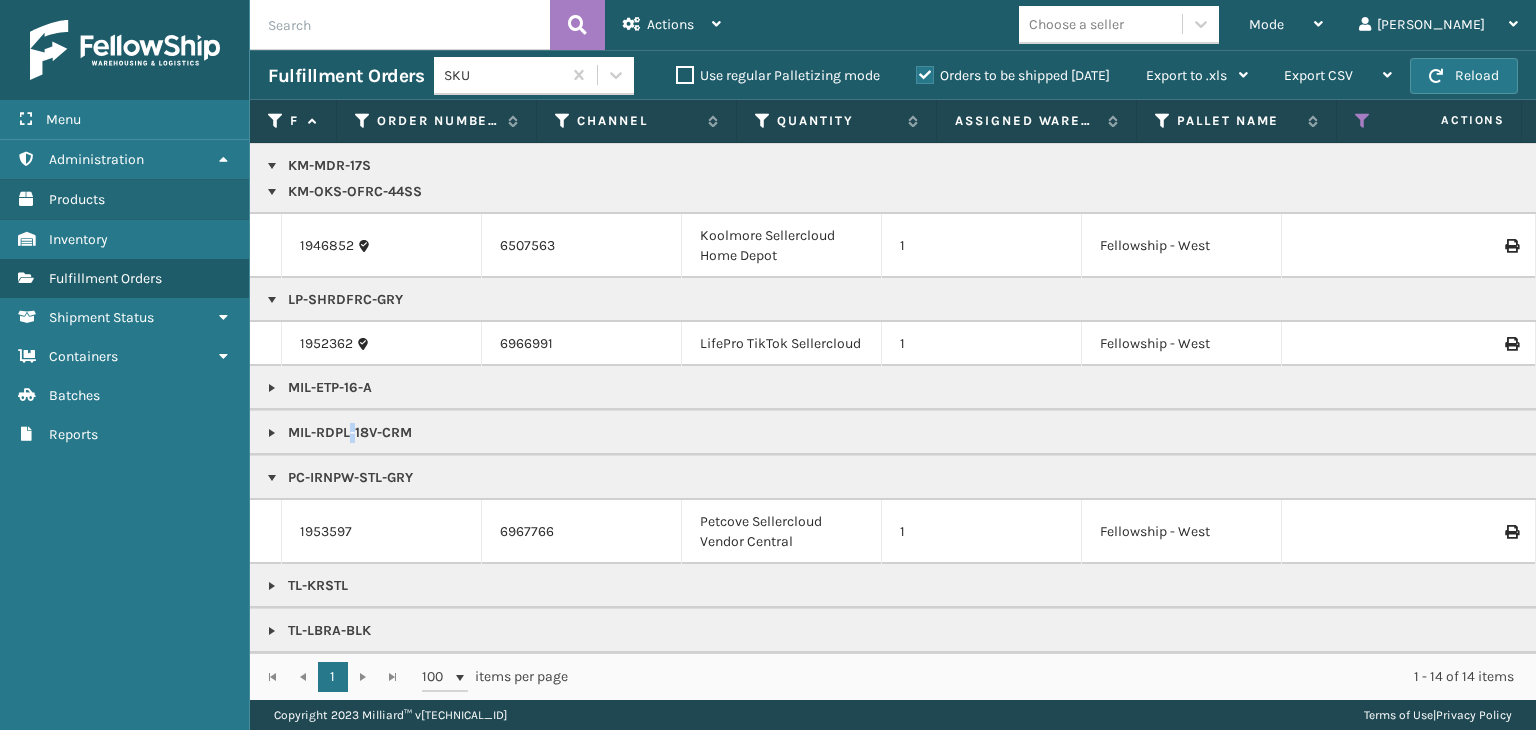 click on "MIL-RDPL-18V-CRM" at bounding box center (1541, 433) 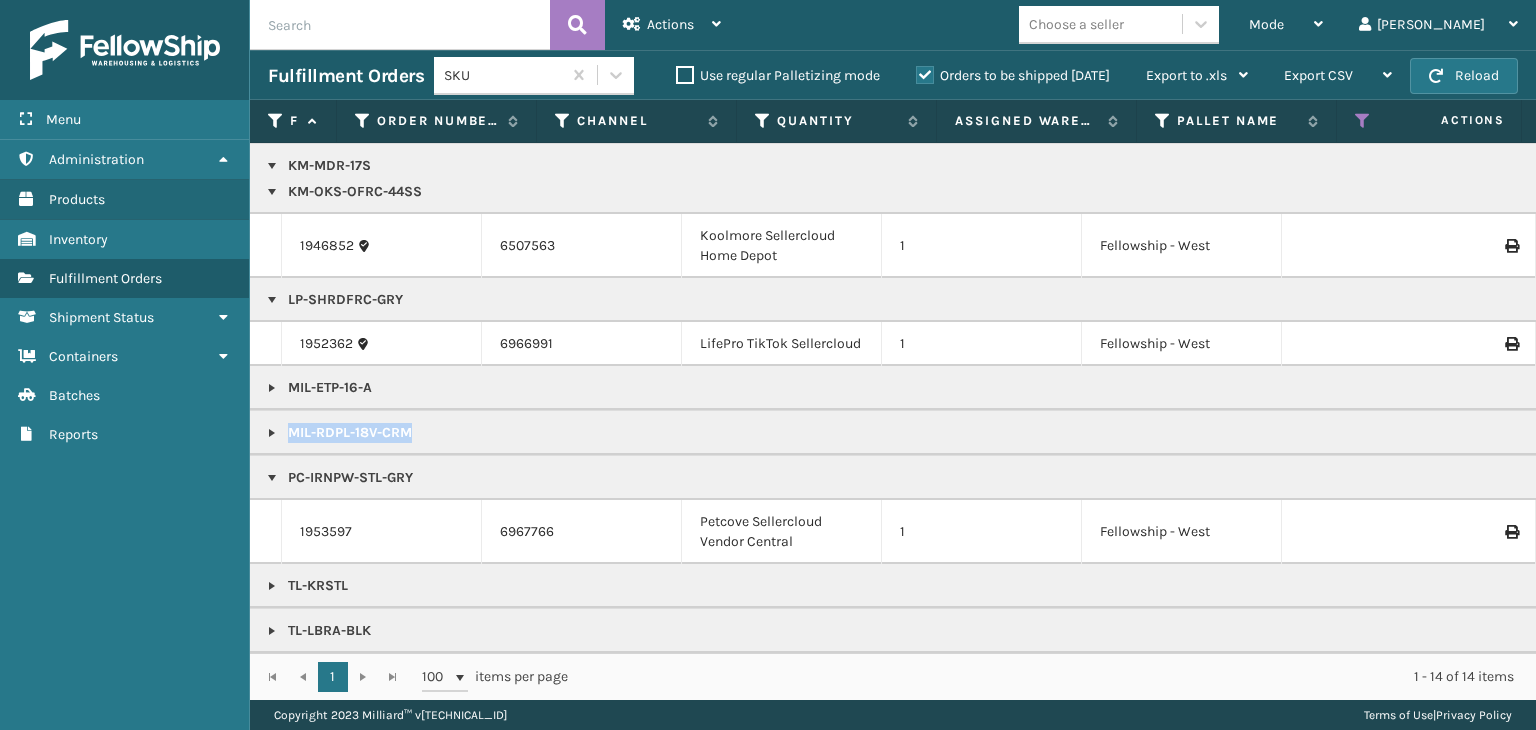 click on "MIL-RDPL-18V-CRM" at bounding box center [1541, 433] 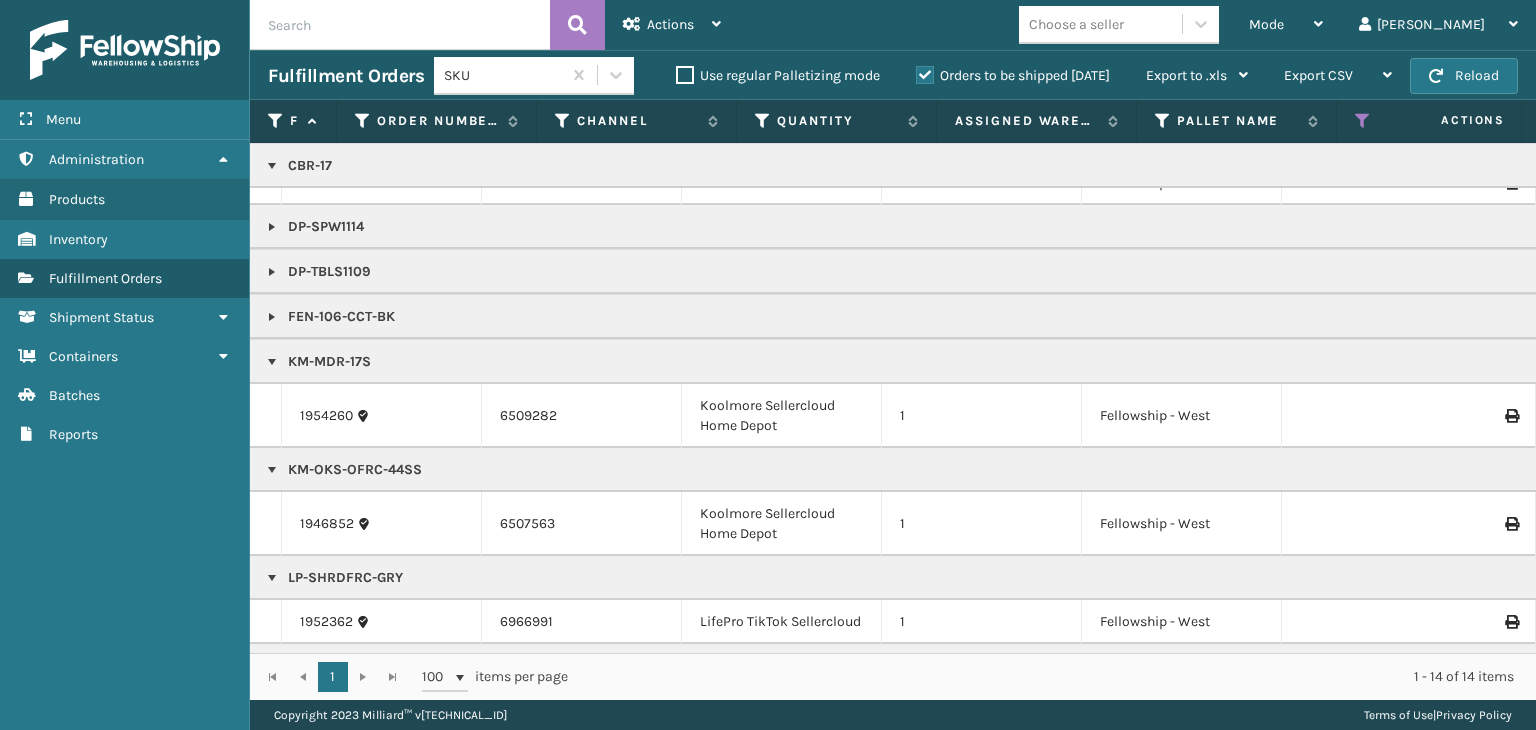 scroll, scrollTop: 0, scrollLeft: 0, axis: both 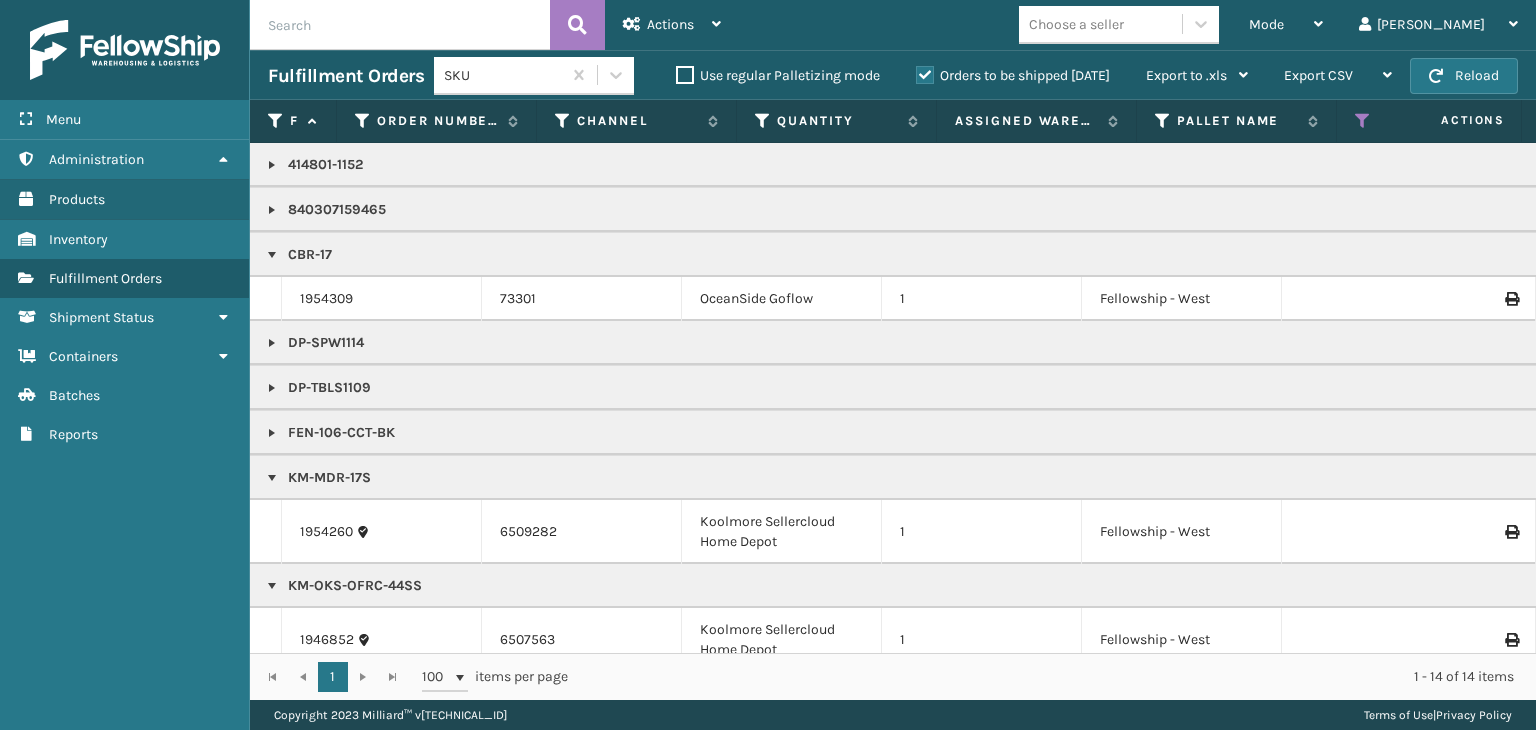 click on "414801-1152" at bounding box center [1541, 165] 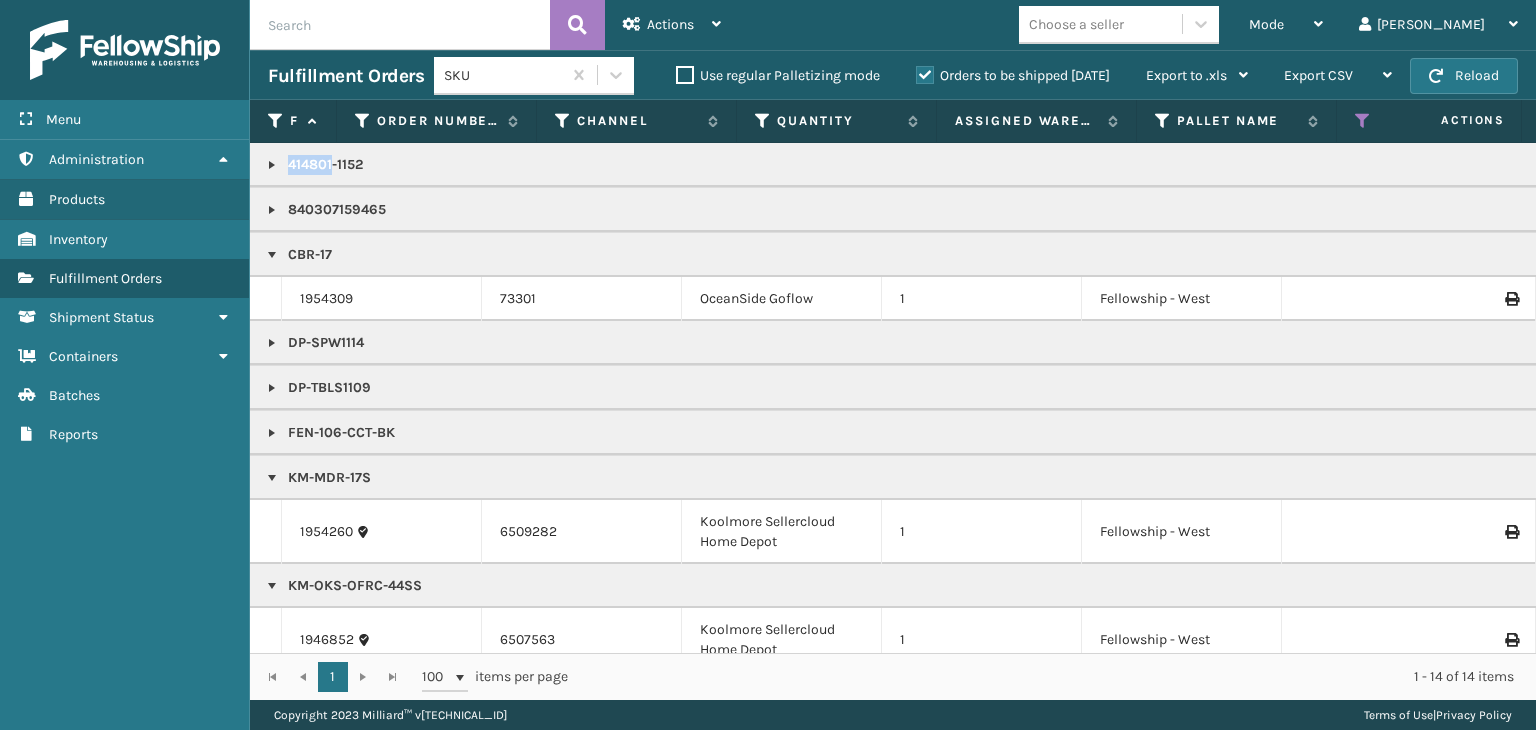 click on "414801-1152" at bounding box center [1541, 165] 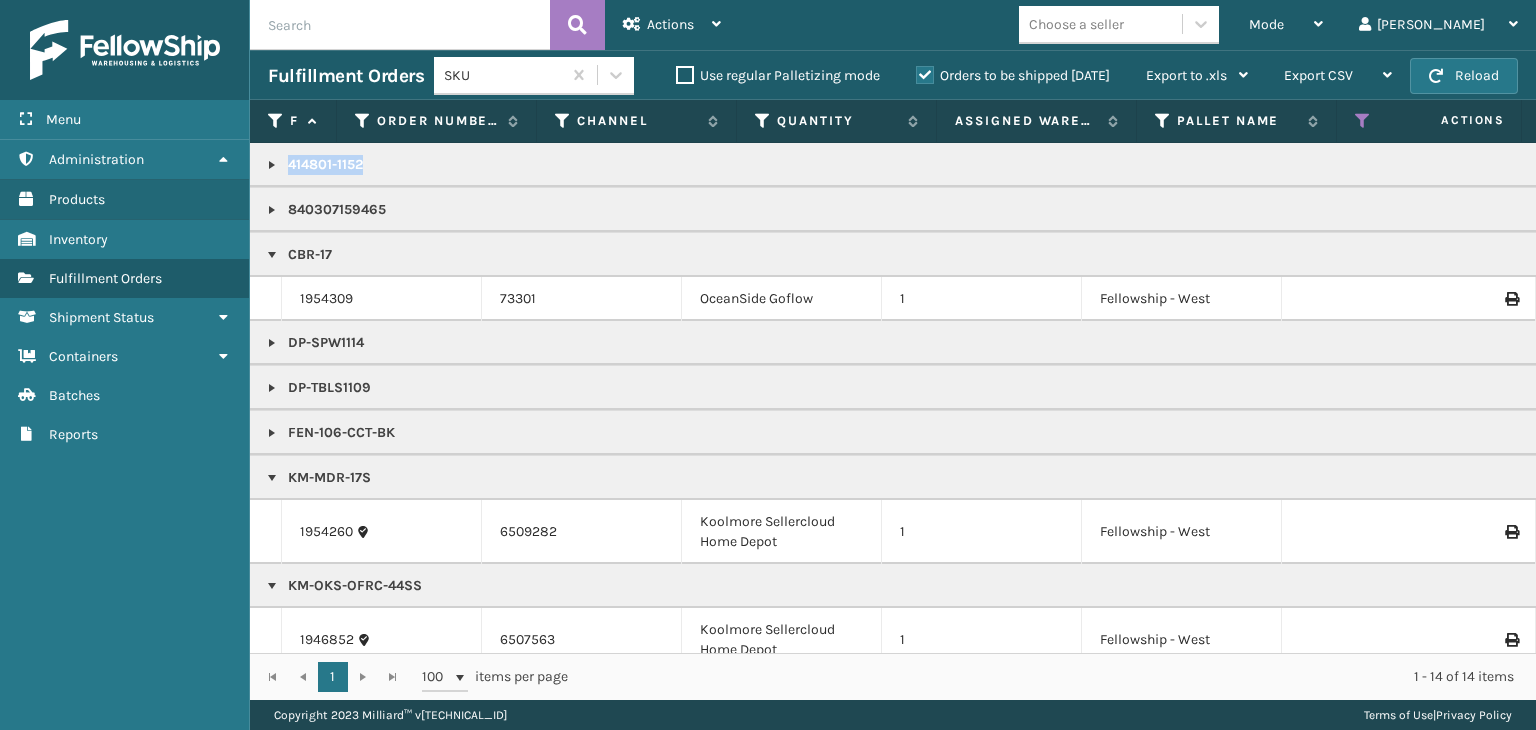 click on "414801-1152" at bounding box center [1541, 165] 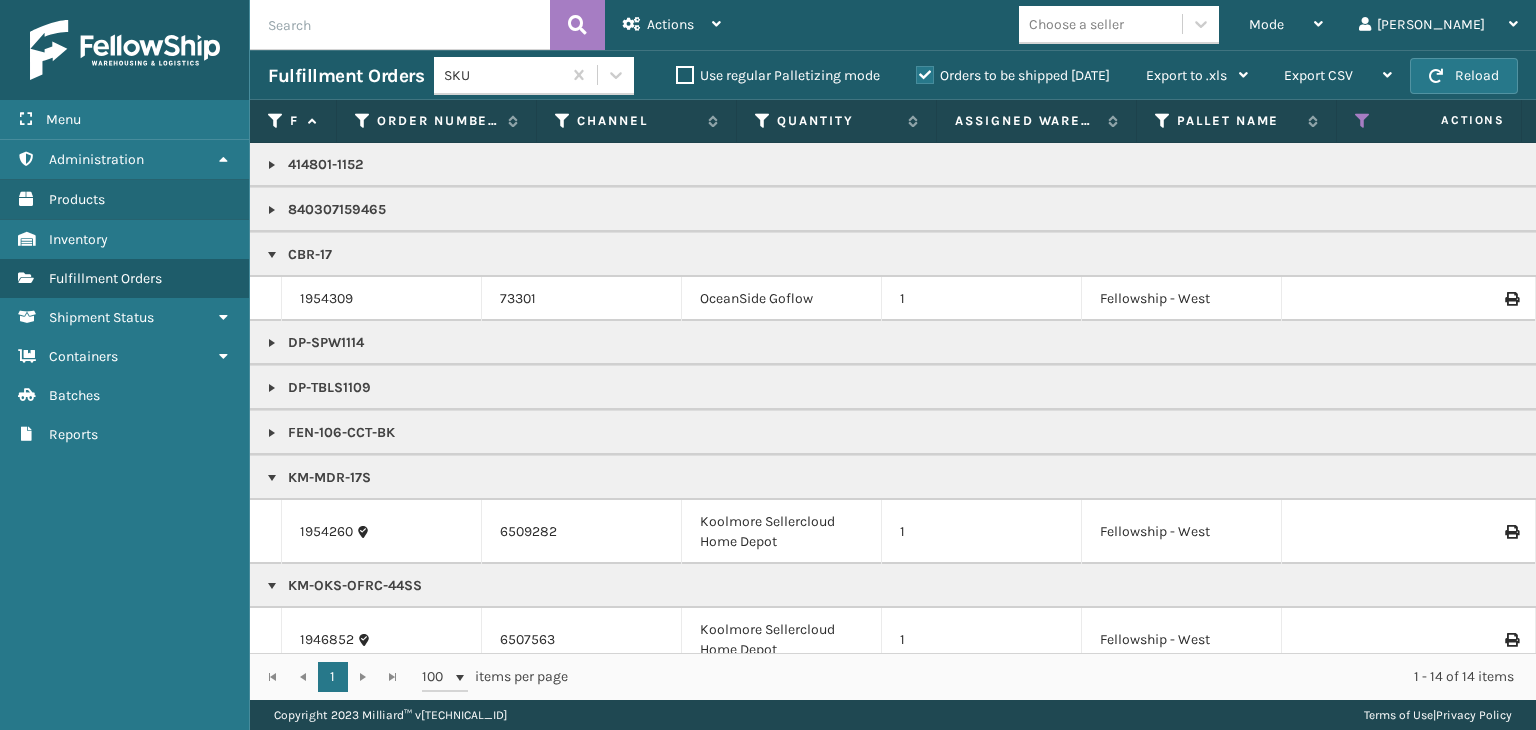 click on "CBR-17" at bounding box center (1541, 255) 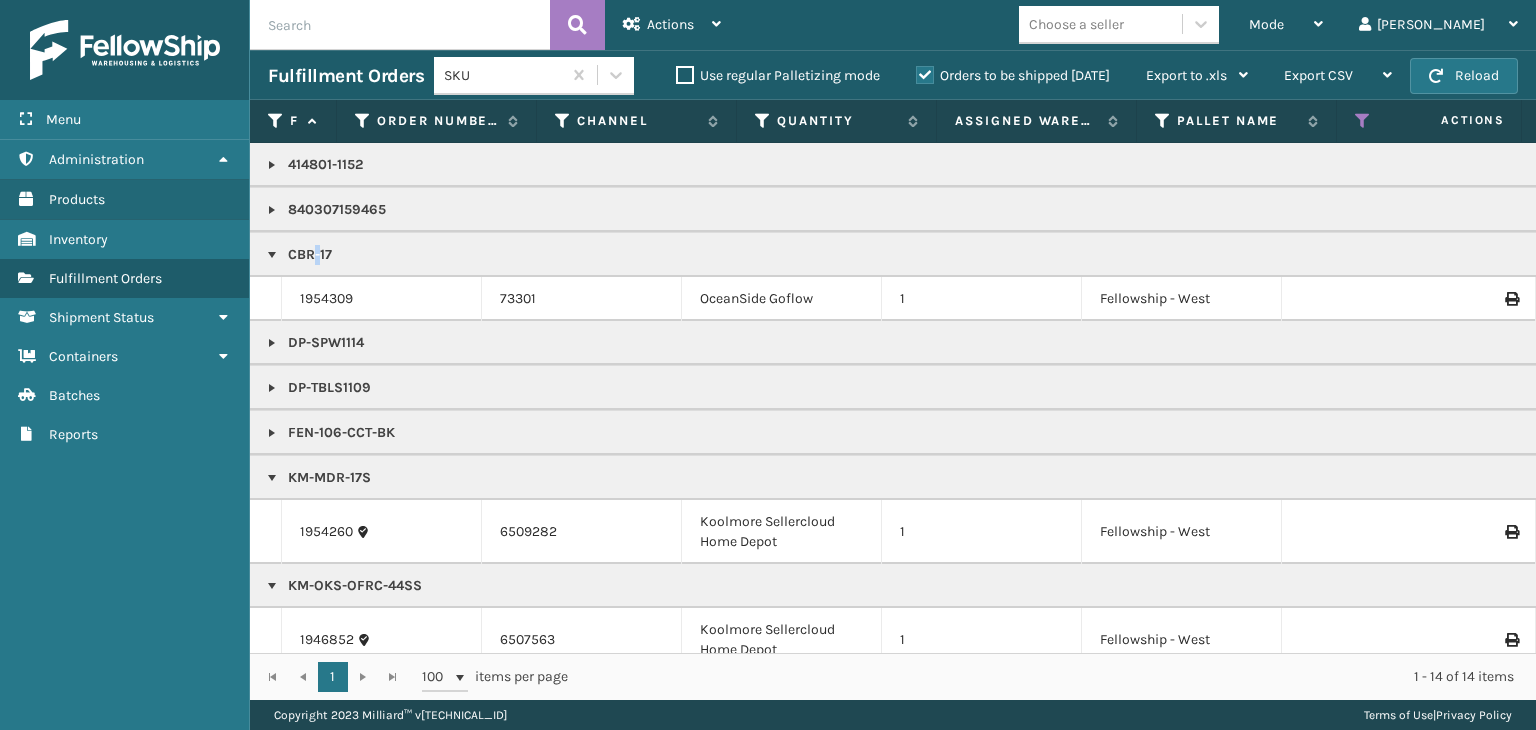 click on "CBR-17" at bounding box center (1541, 255) 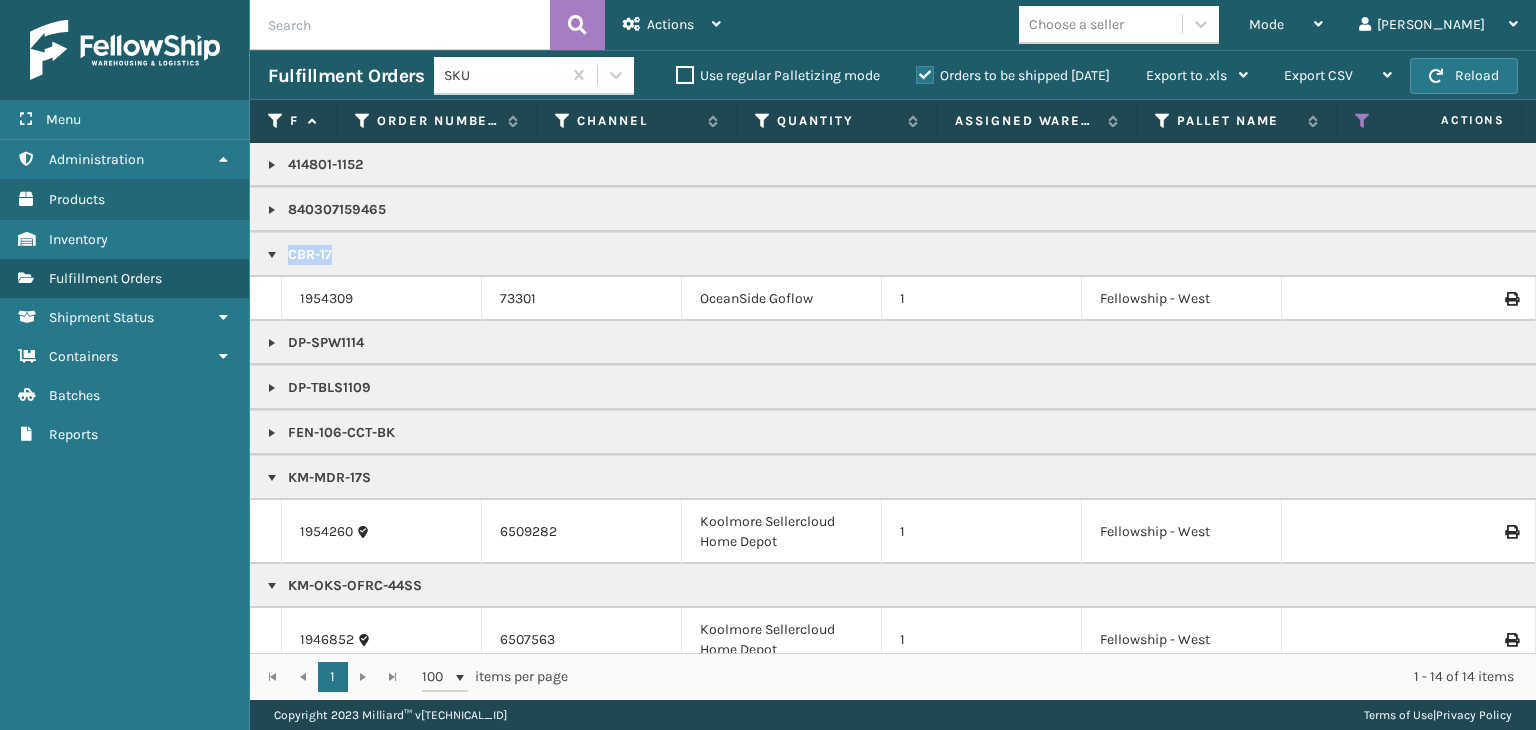 click on "CBR-17" at bounding box center [1541, 255] 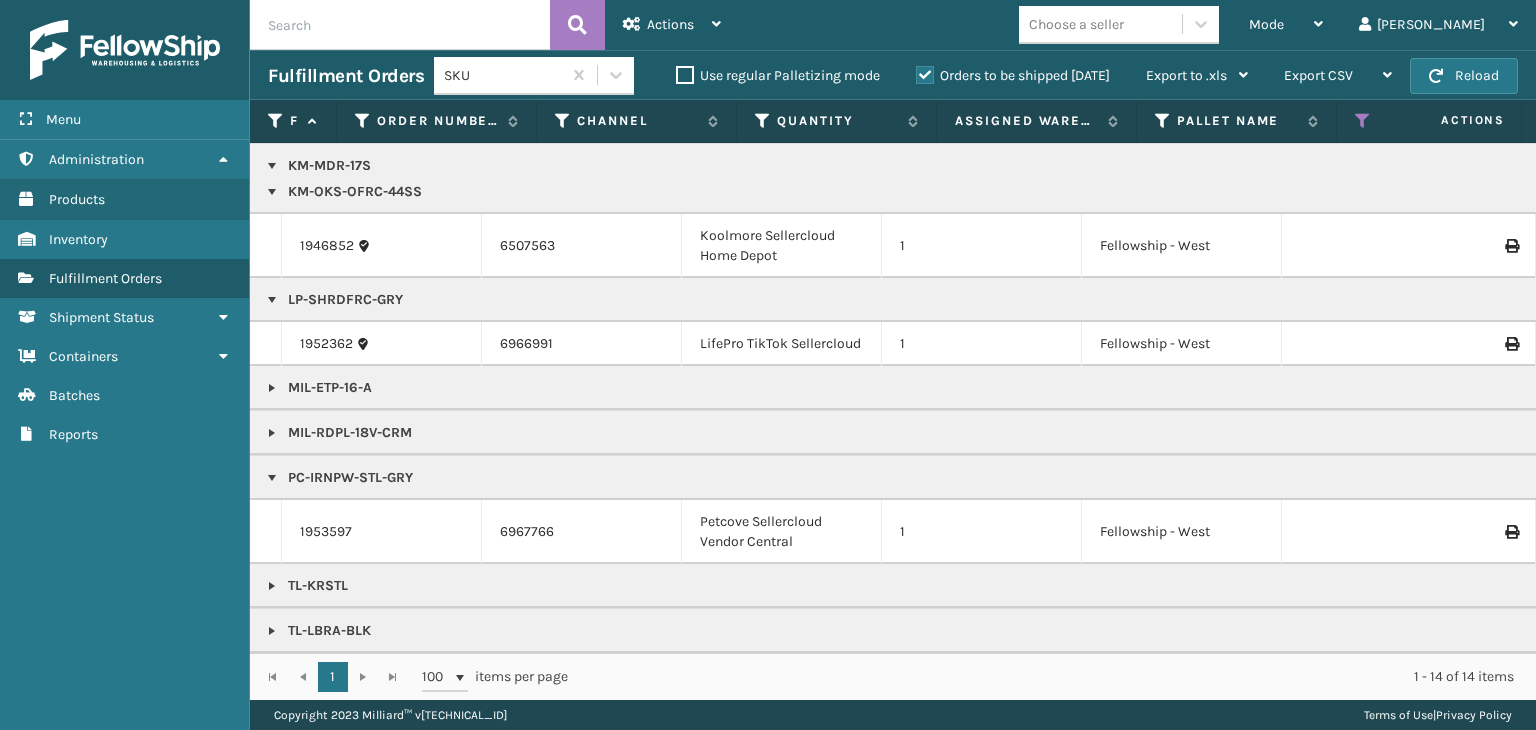 scroll, scrollTop: 407, scrollLeft: 0, axis: vertical 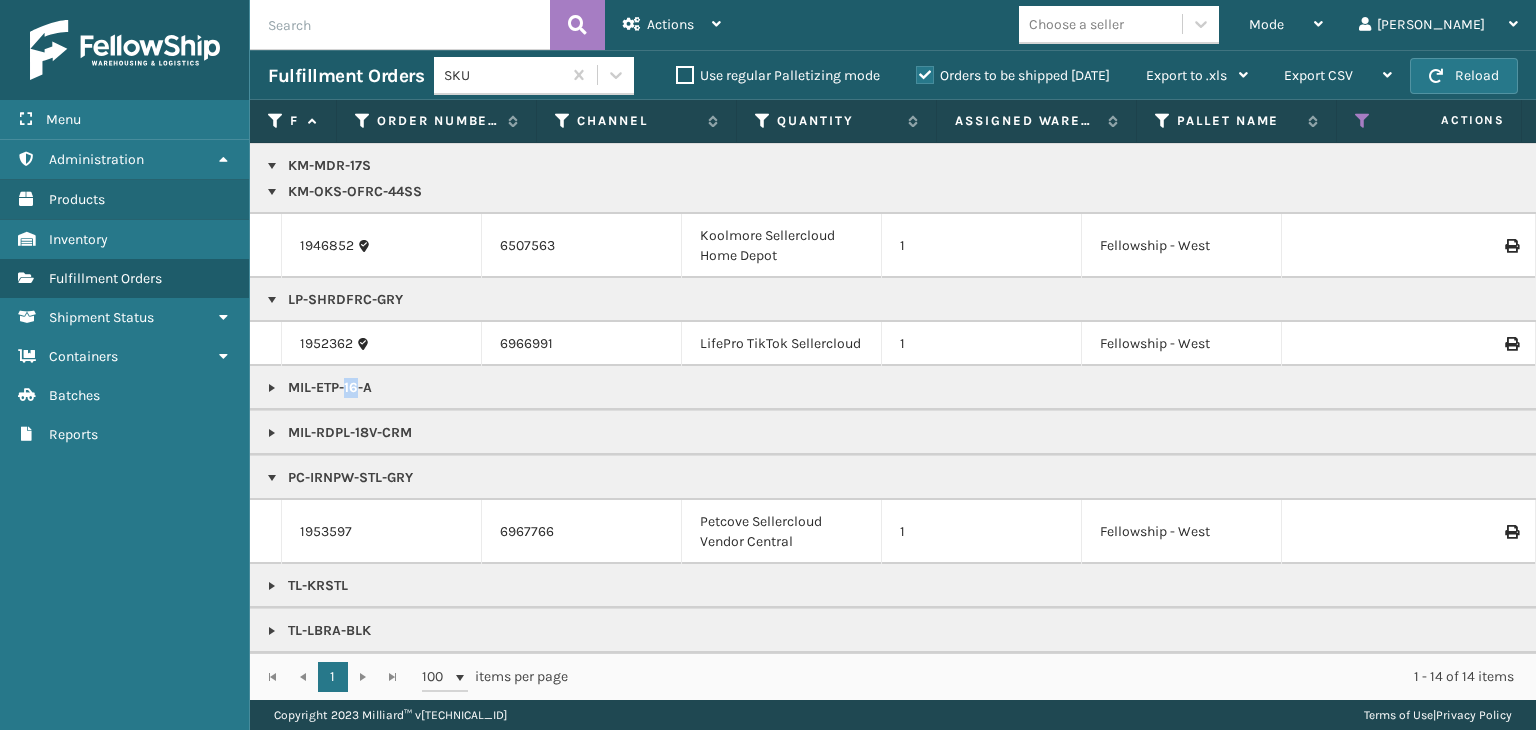click on "MIL-ETP-16-A" at bounding box center (1541, 388) 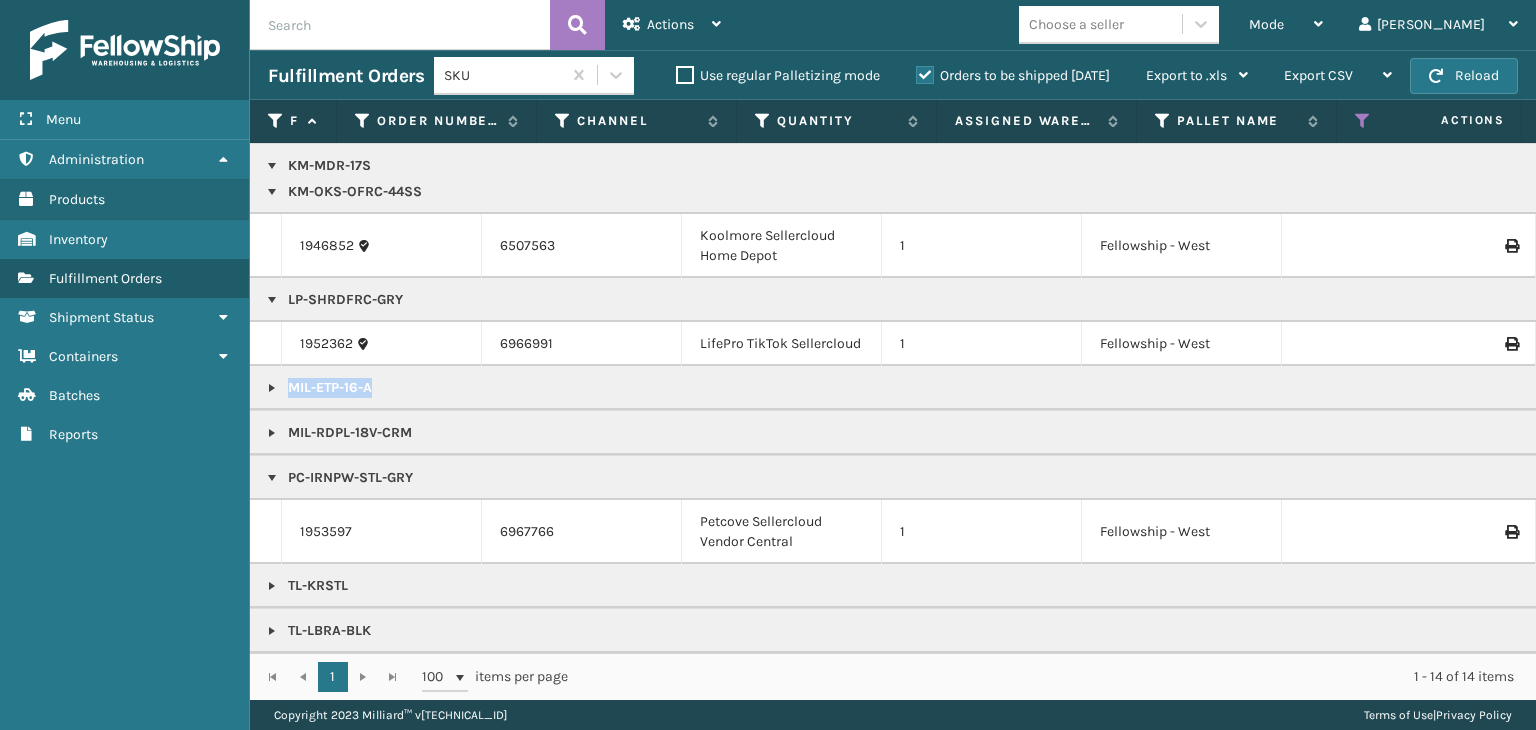 click on "MIL-ETP-16-A" at bounding box center (1541, 388) 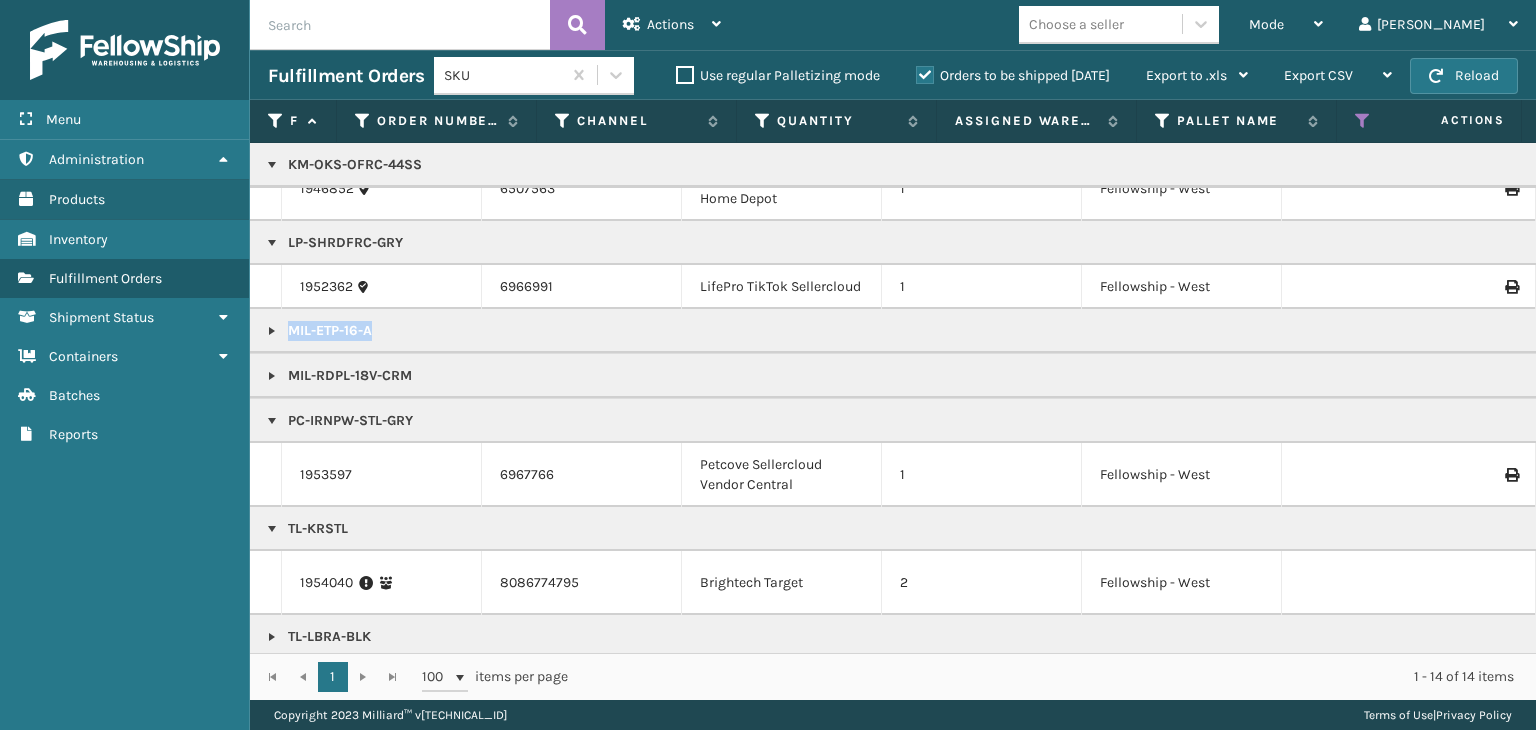 scroll, scrollTop: 470, scrollLeft: 0, axis: vertical 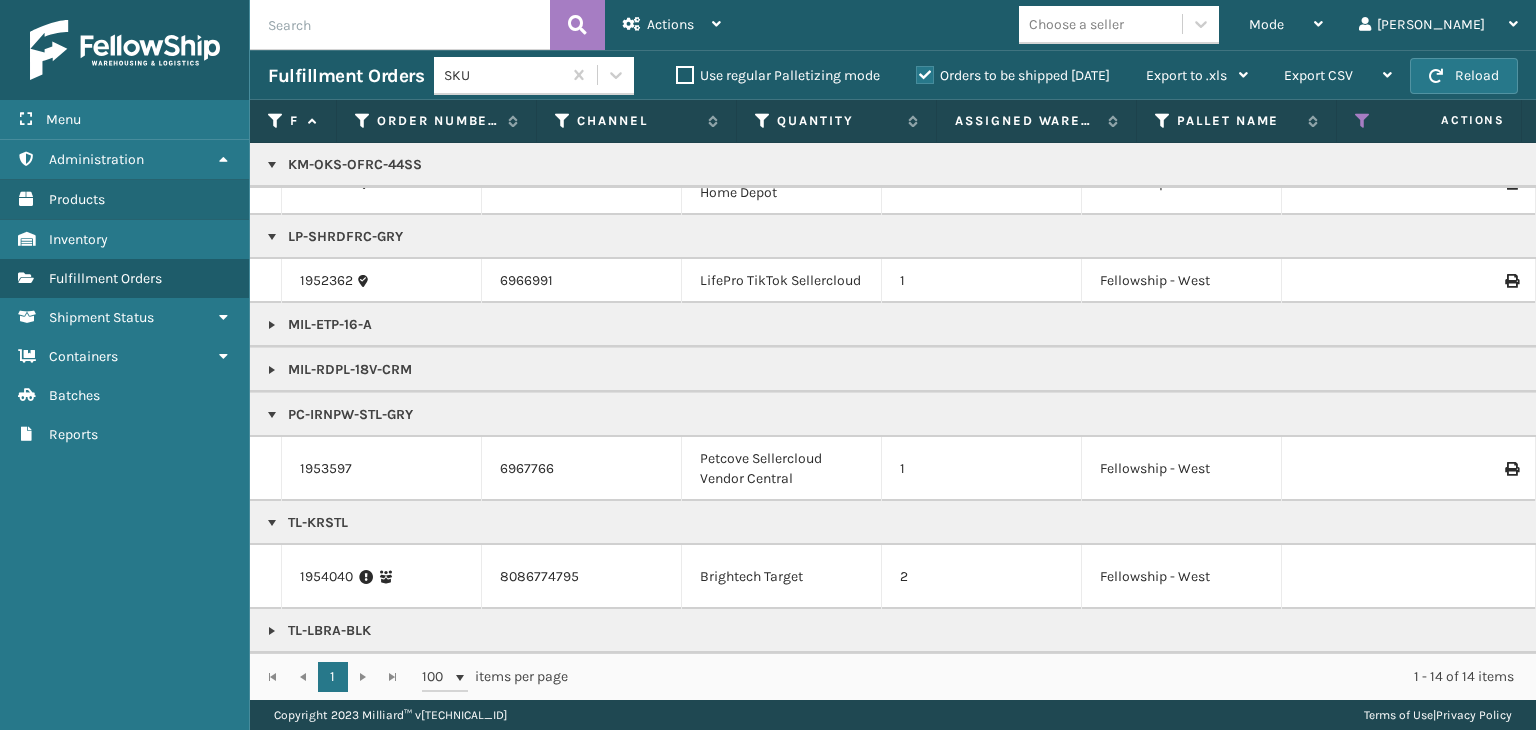 click on "TL-KRSTL" at bounding box center [1541, 523] 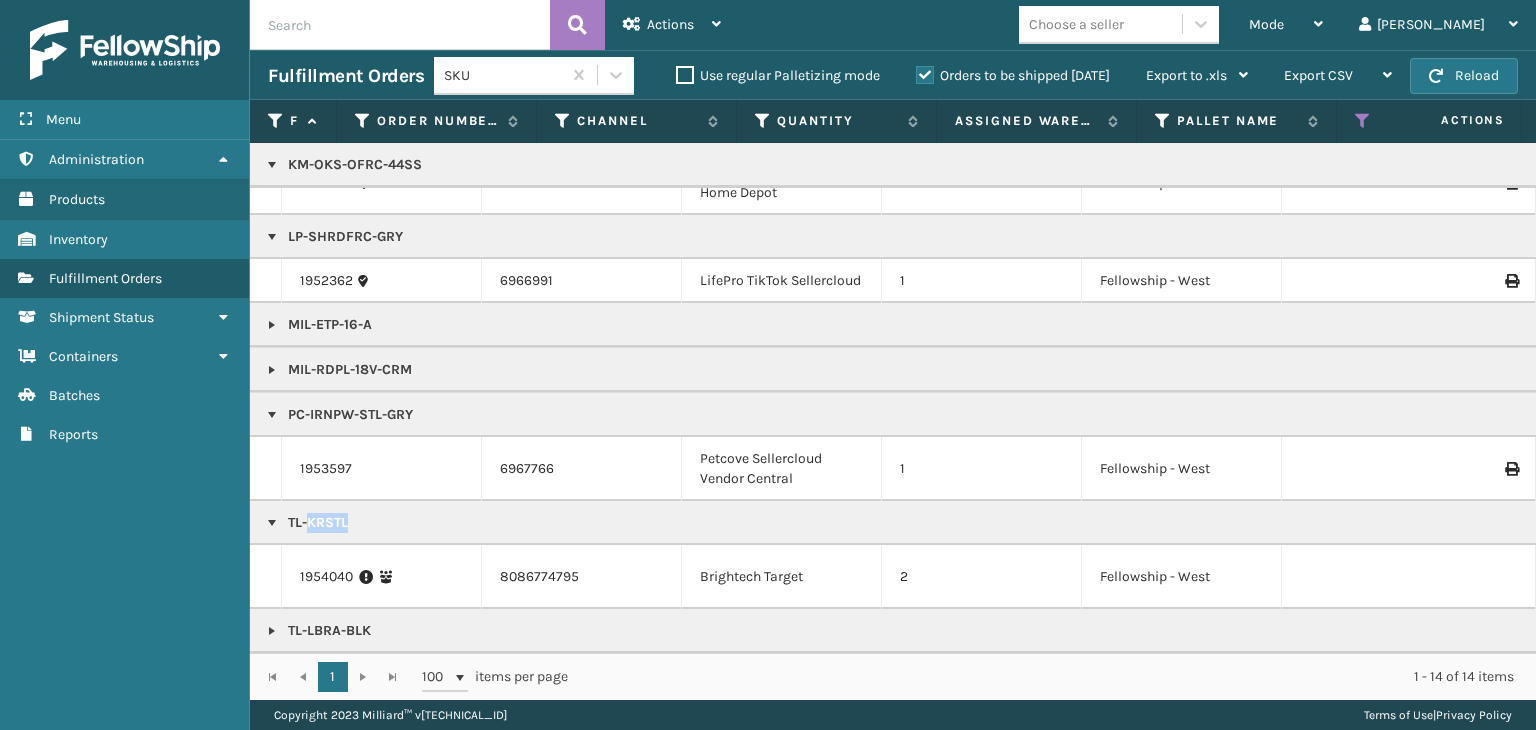 click on "TL-KRSTL" at bounding box center (1541, 523) 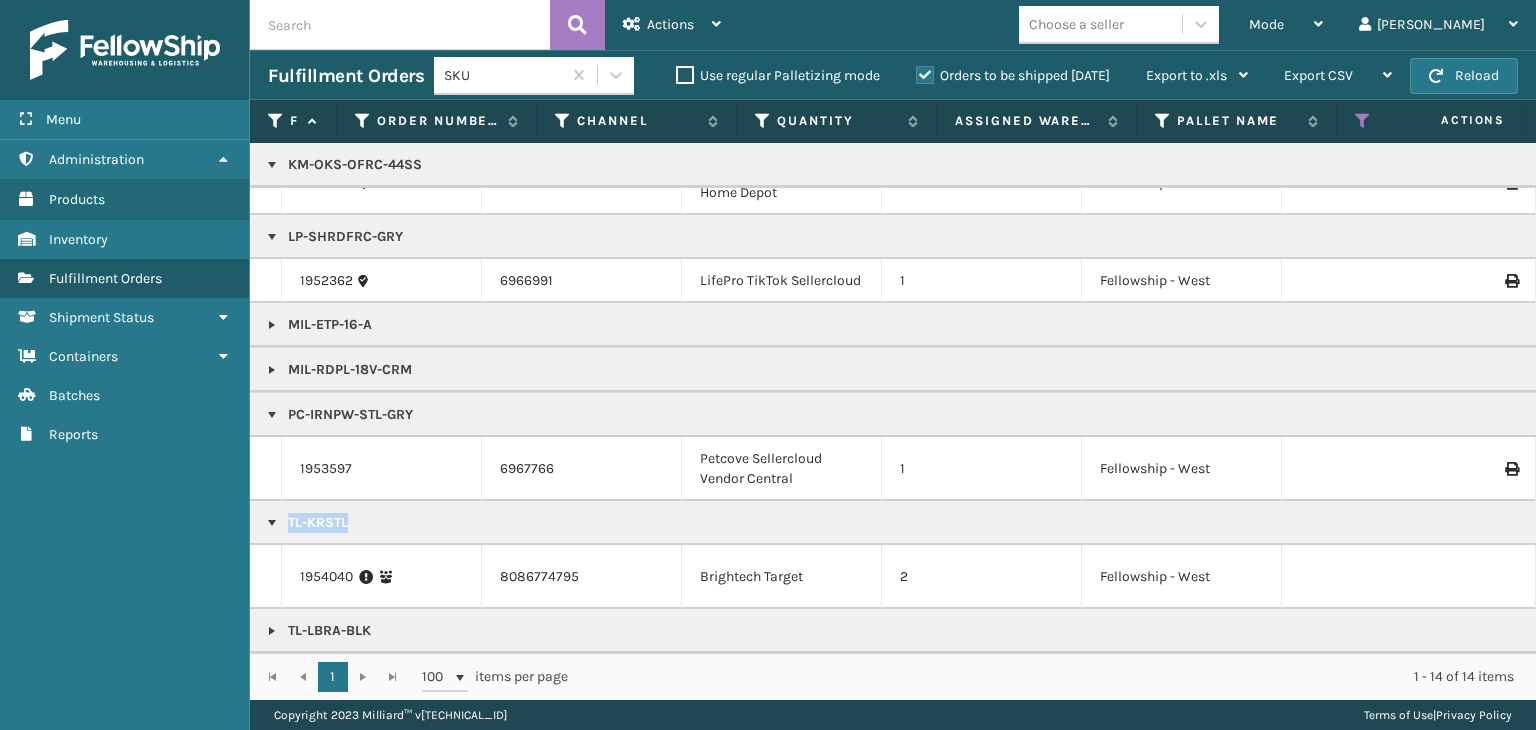 click on "TL-KRSTL" at bounding box center (1541, 523) 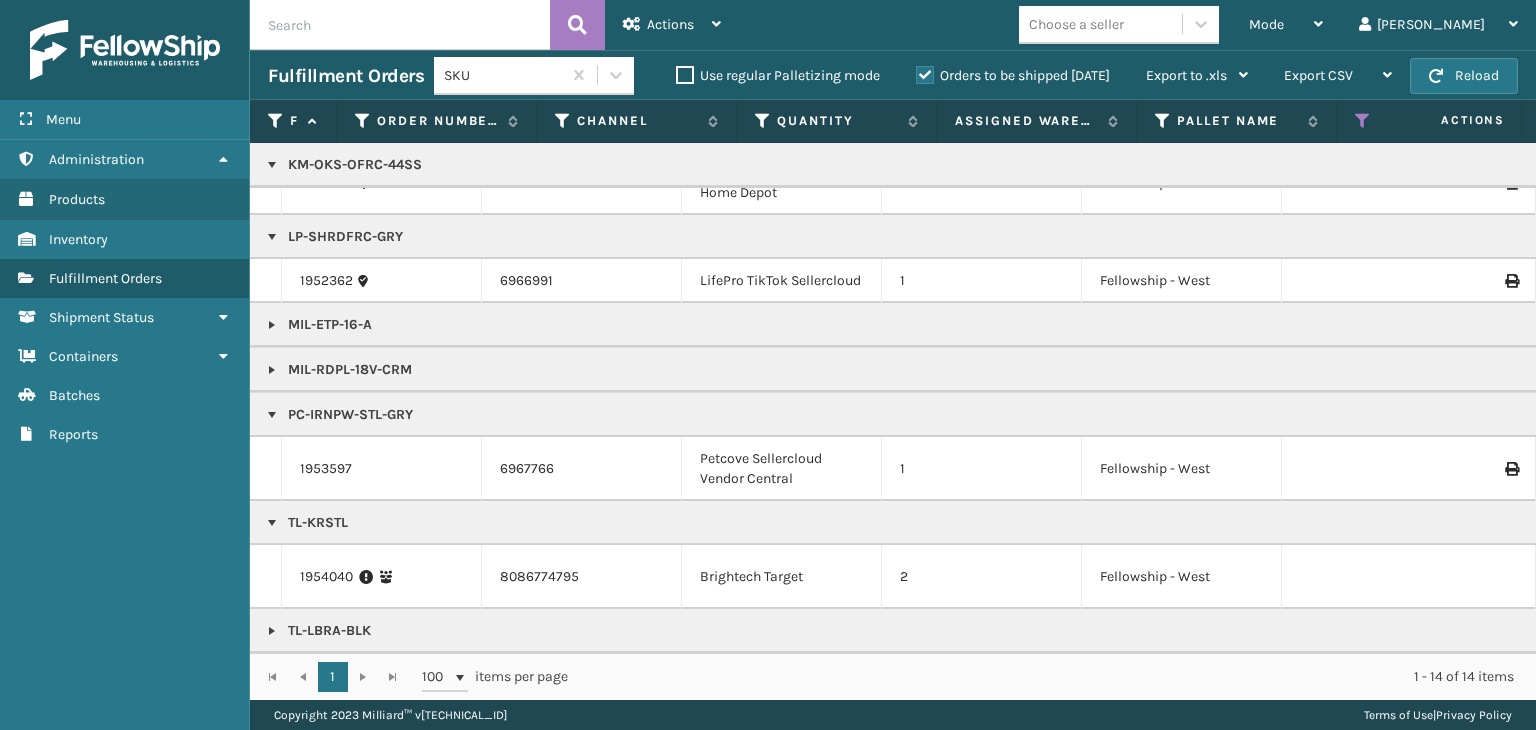 click on "TL-LBRA-BLK" at bounding box center (1541, 631) 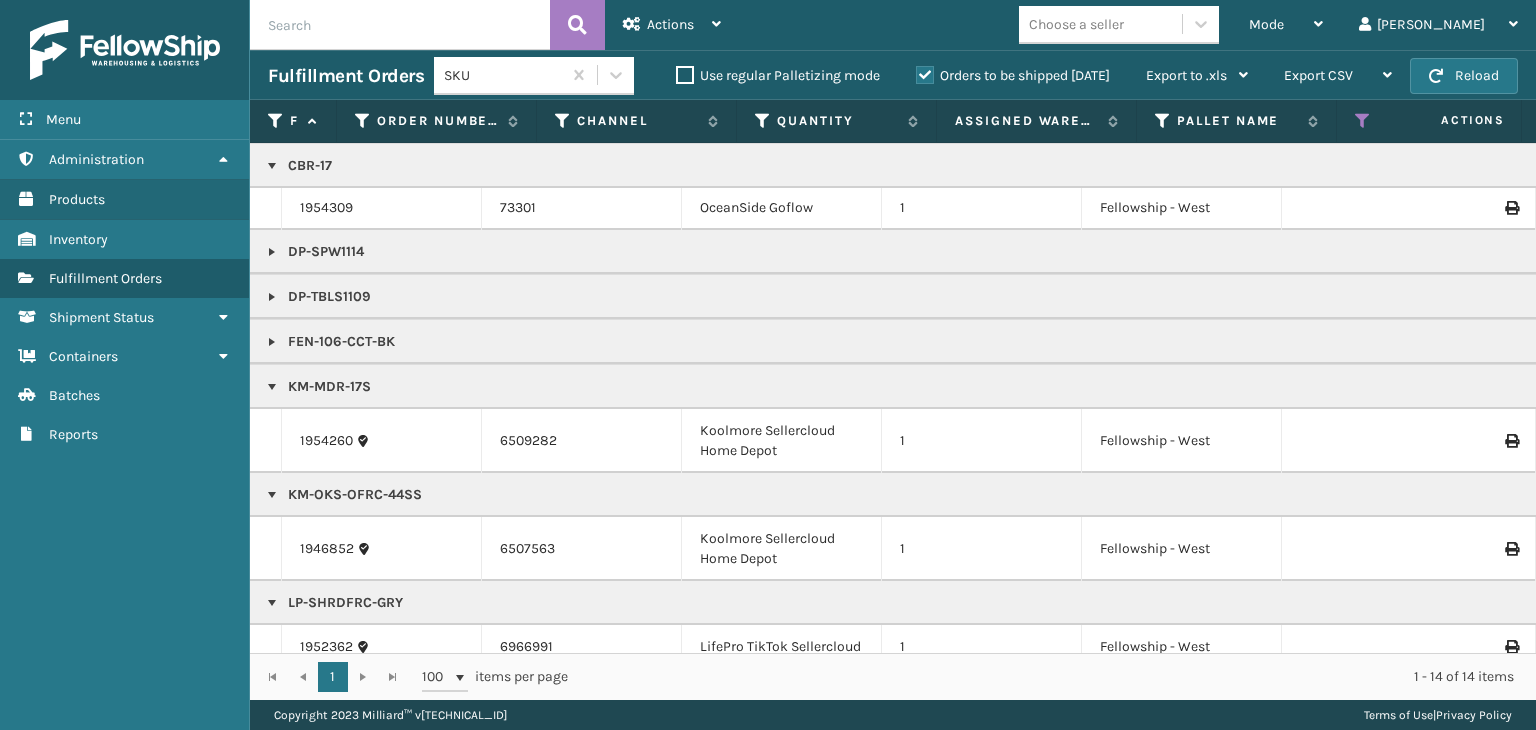 scroll, scrollTop: 70, scrollLeft: 0, axis: vertical 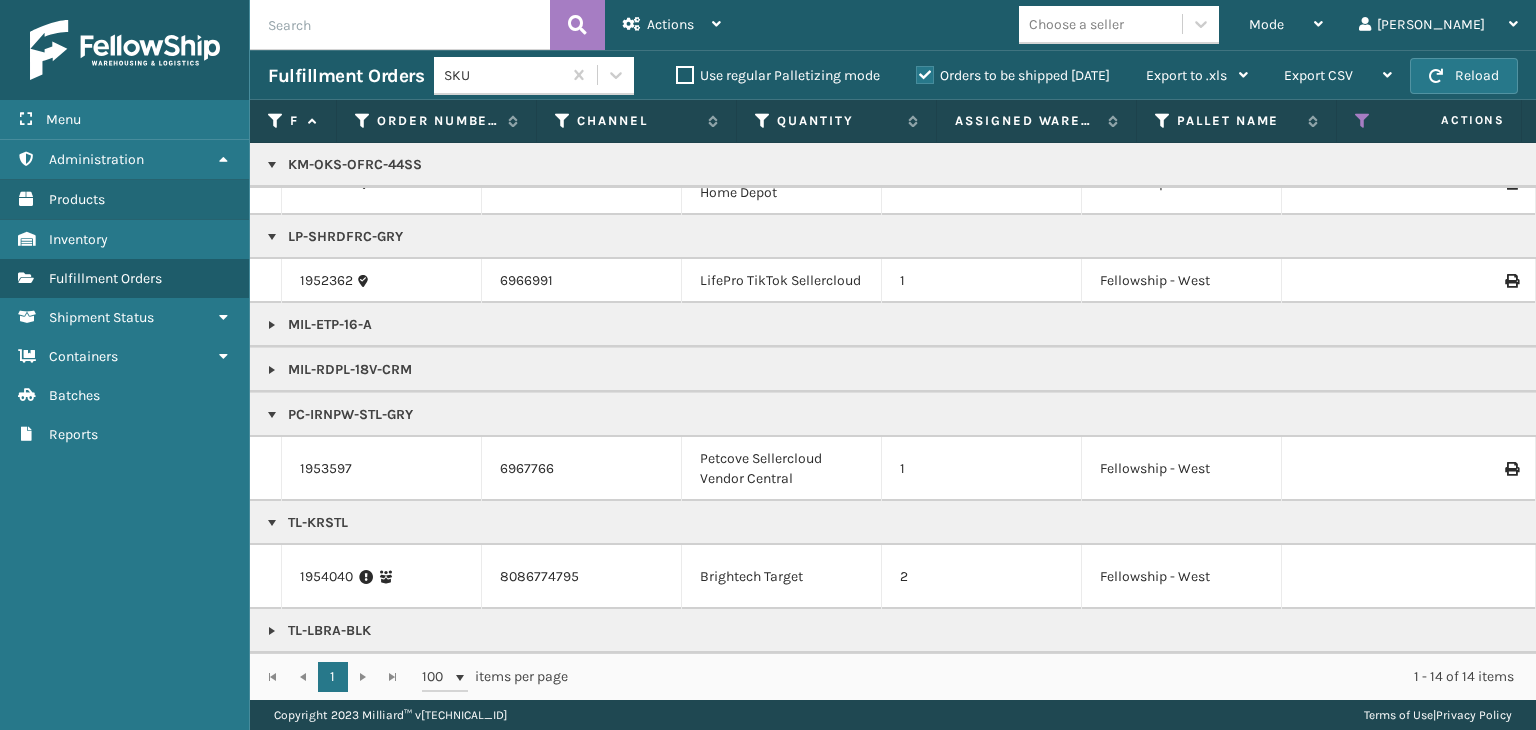 click at bounding box center [272, 631] 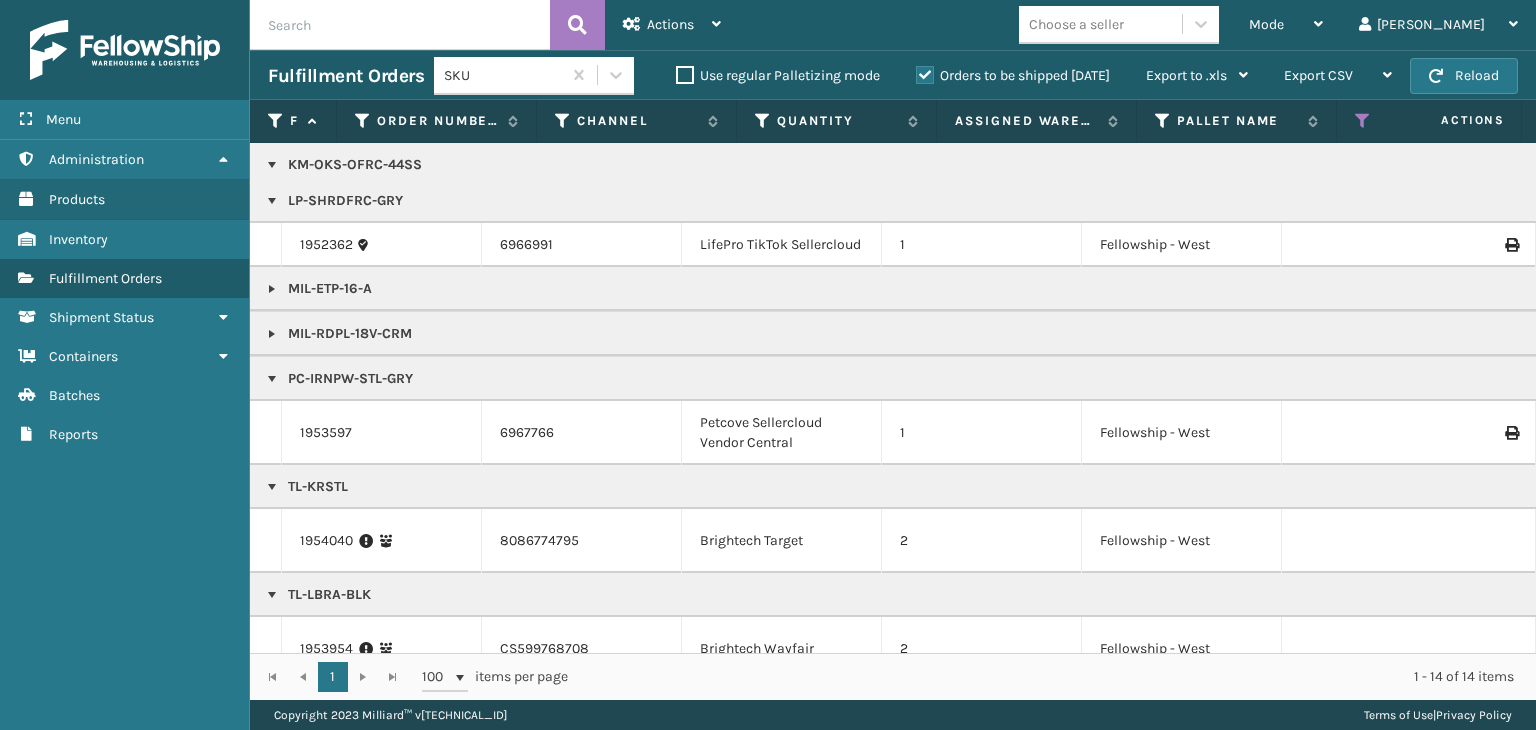 scroll, scrollTop: 534, scrollLeft: 0, axis: vertical 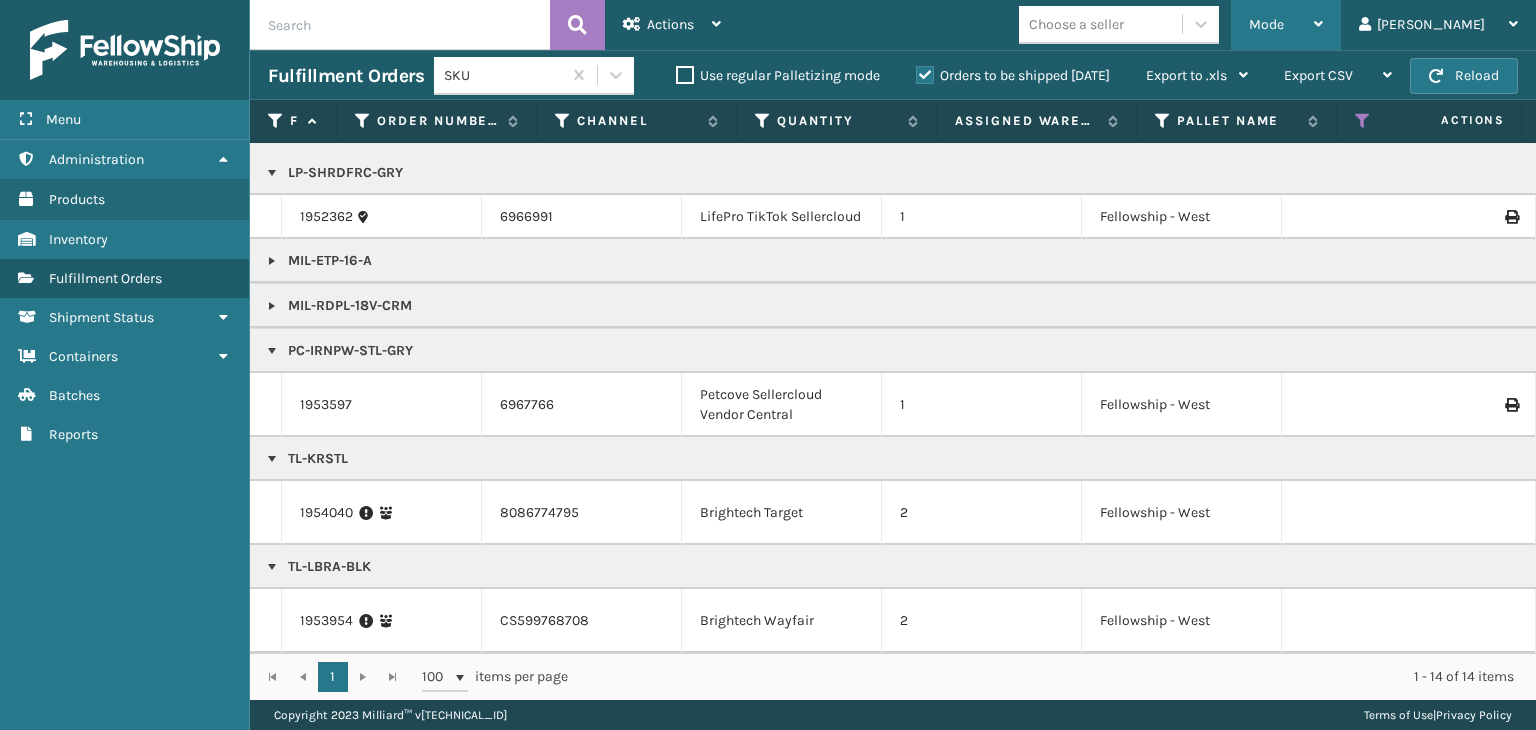 click on "Mode" at bounding box center [1266, 24] 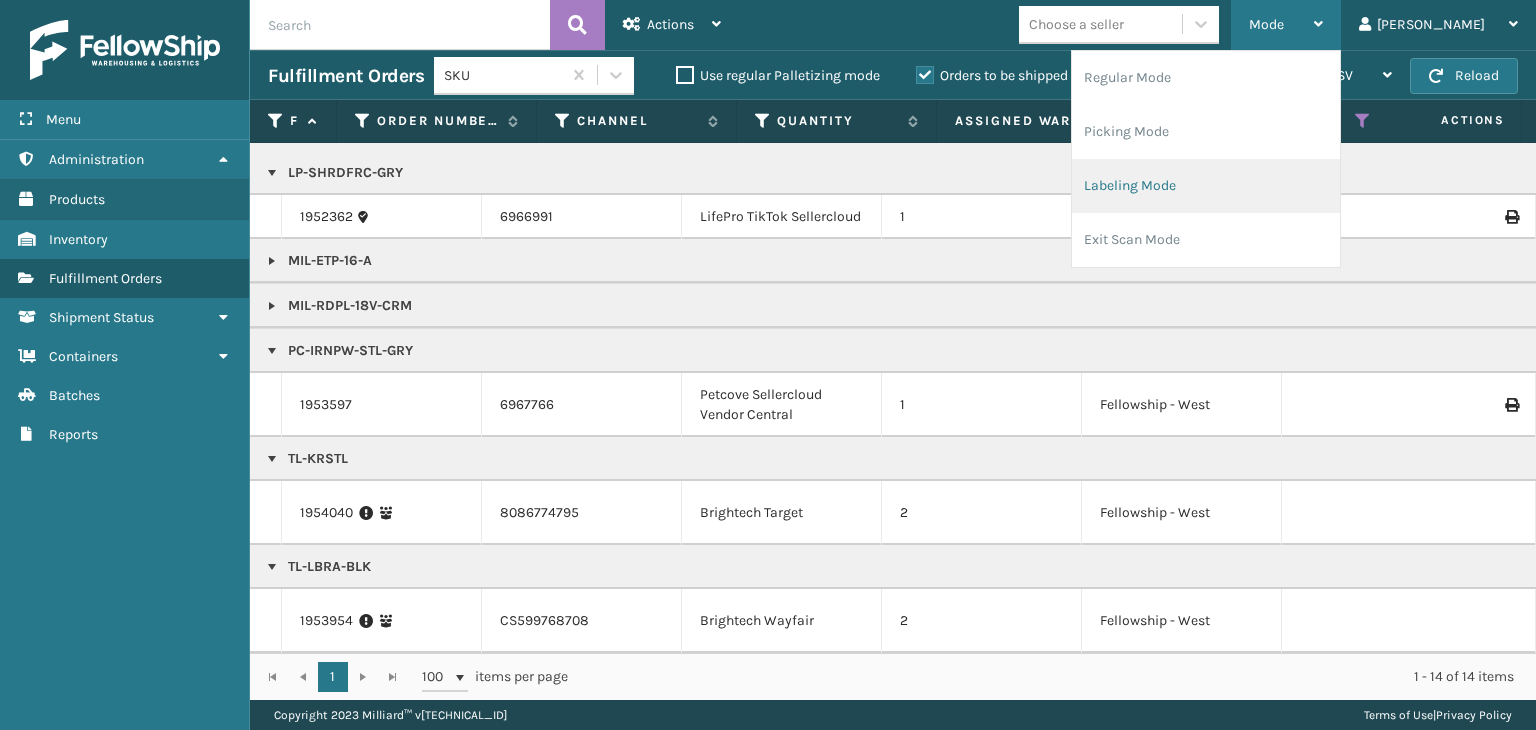 click on "Labeling Mode" at bounding box center (1206, 186) 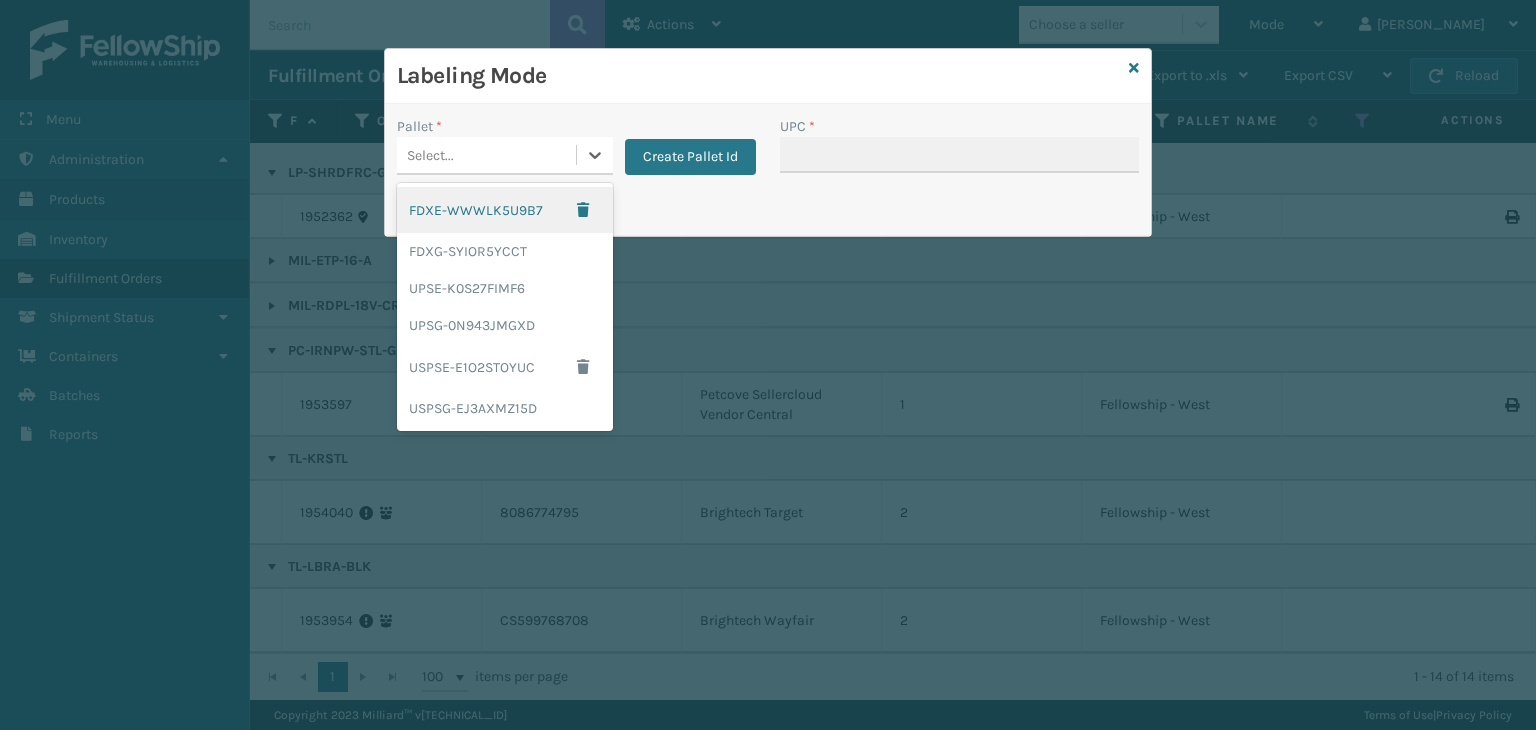 click on "Select..." at bounding box center [486, 155] 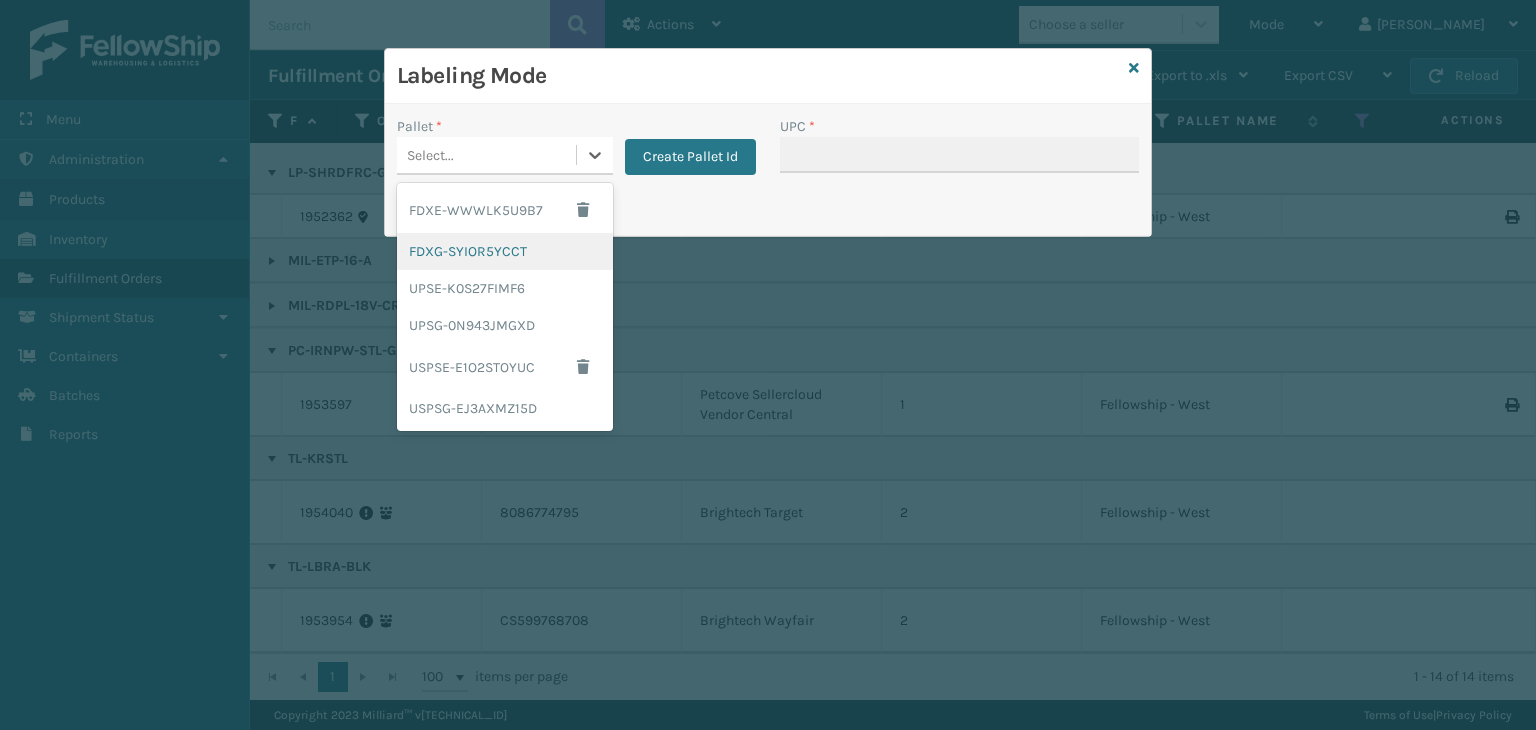 click on "FDXG-SYIOR5YCCT" at bounding box center (505, 251) 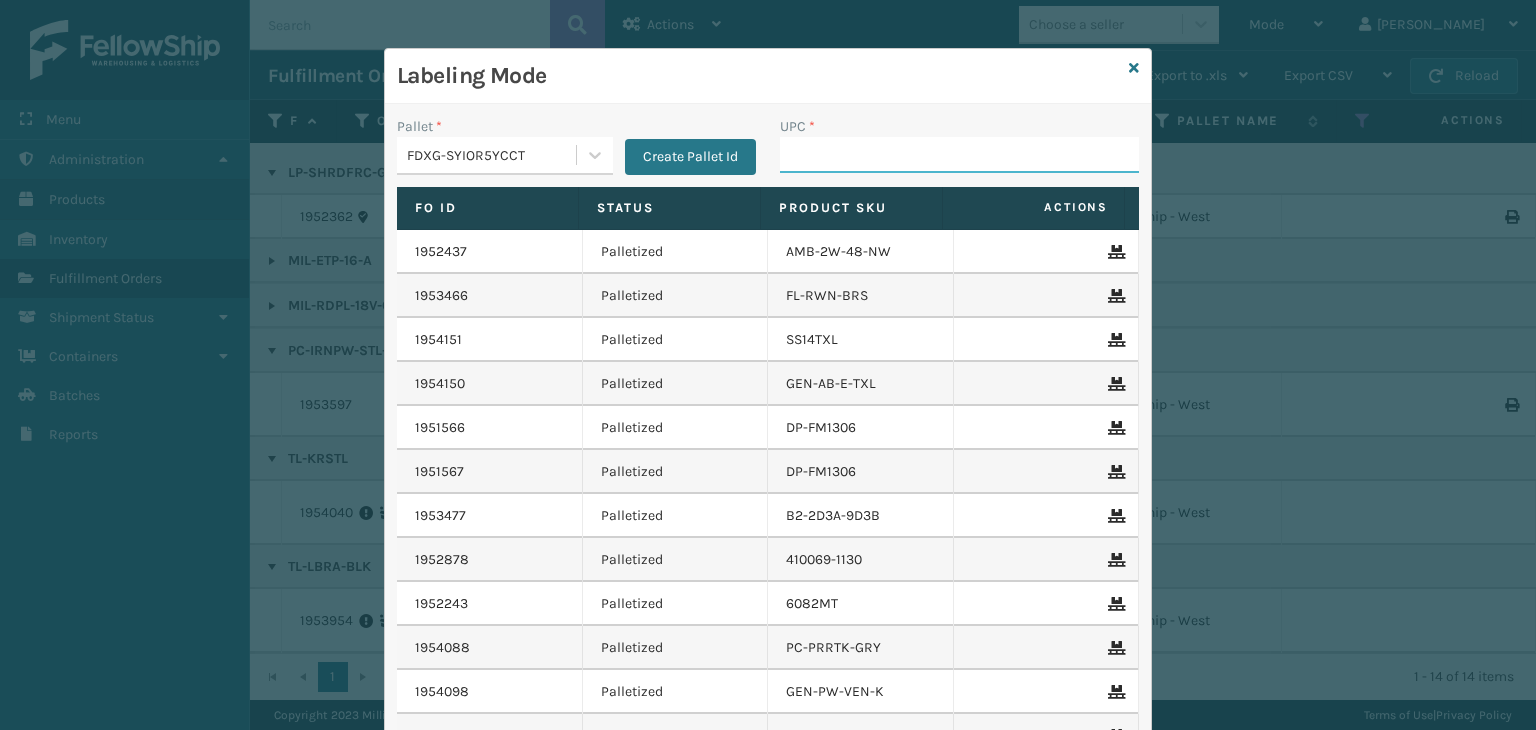 click on "UPC   *" at bounding box center (959, 155) 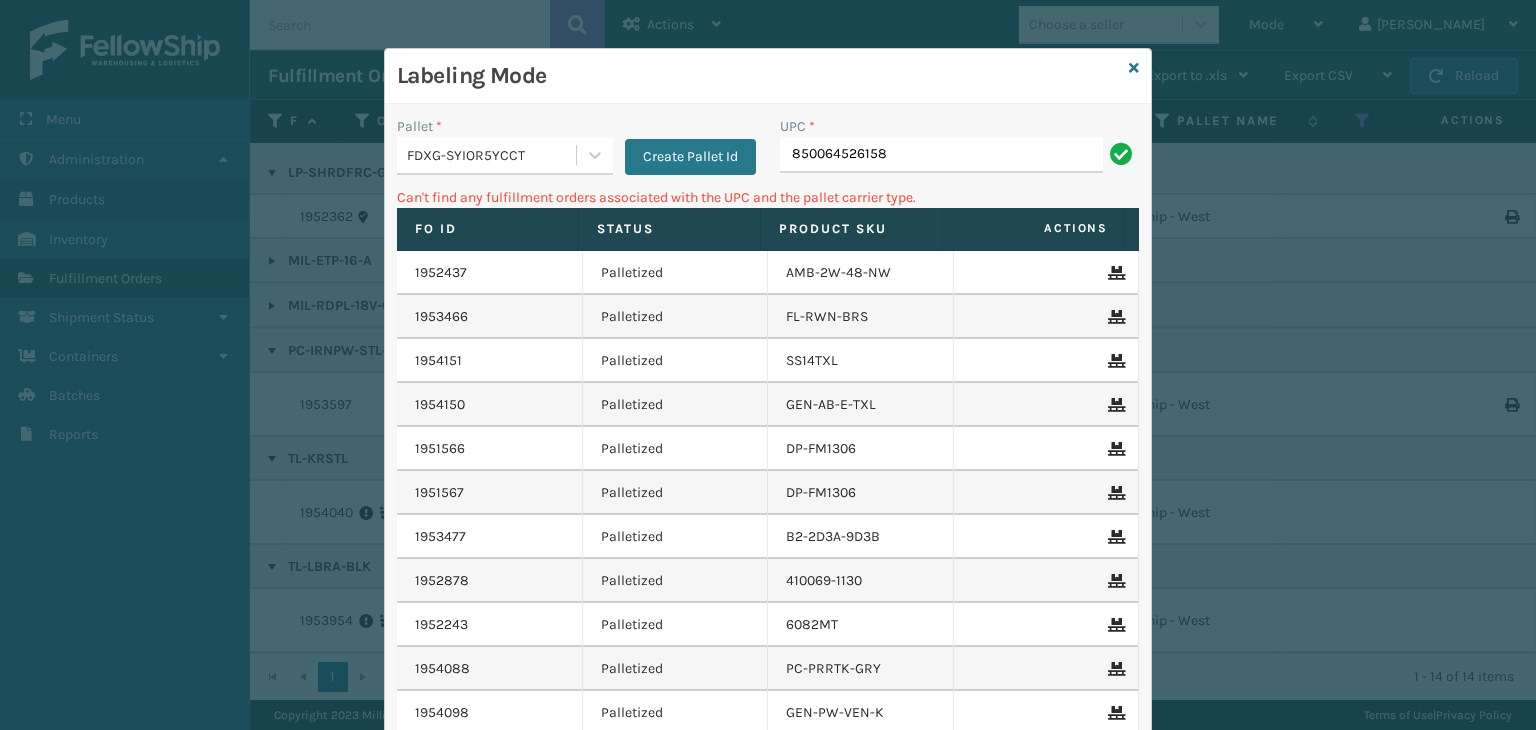 click on "850064526158" at bounding box center [941, 155] 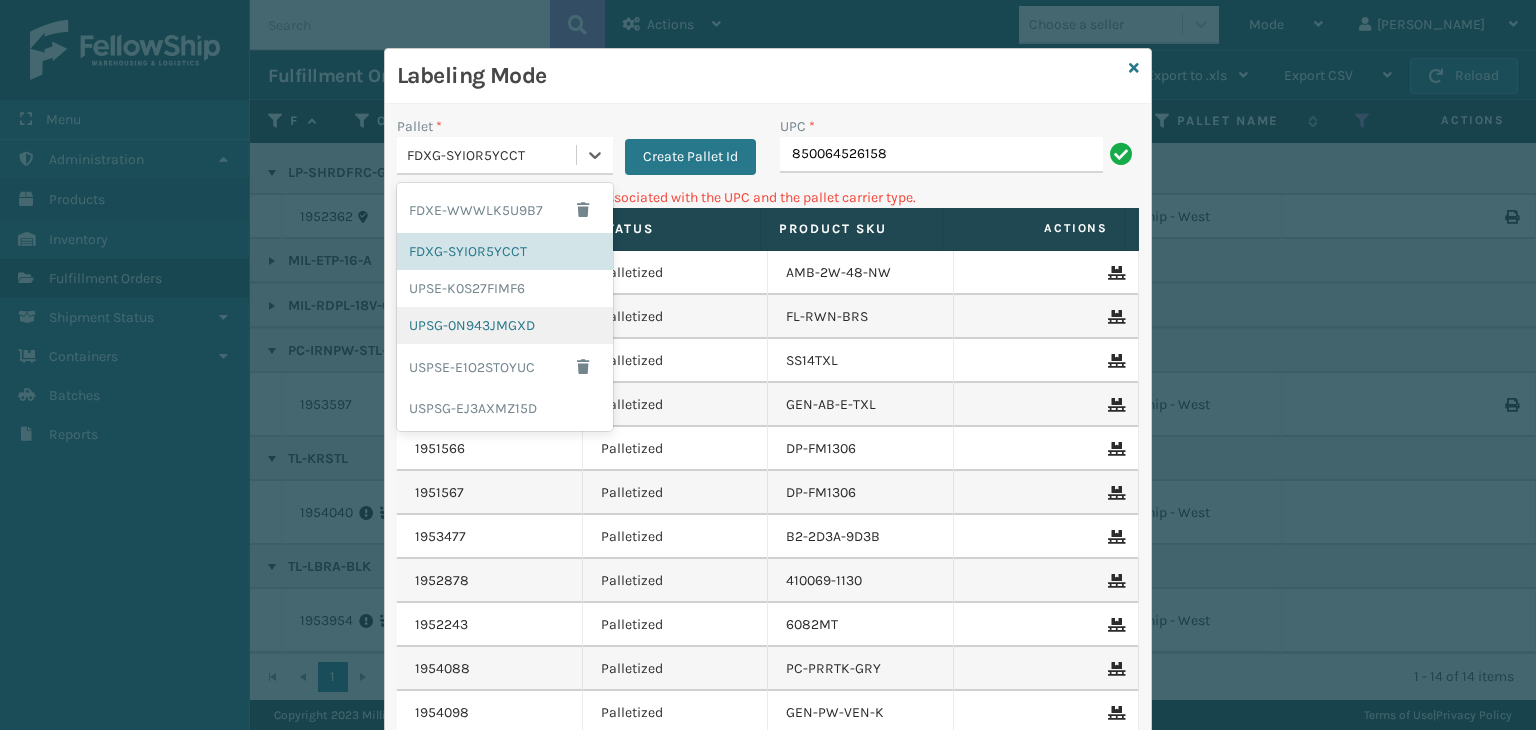 click on "UPSG-0N943JMGXD" at bounding box center [505, 325] 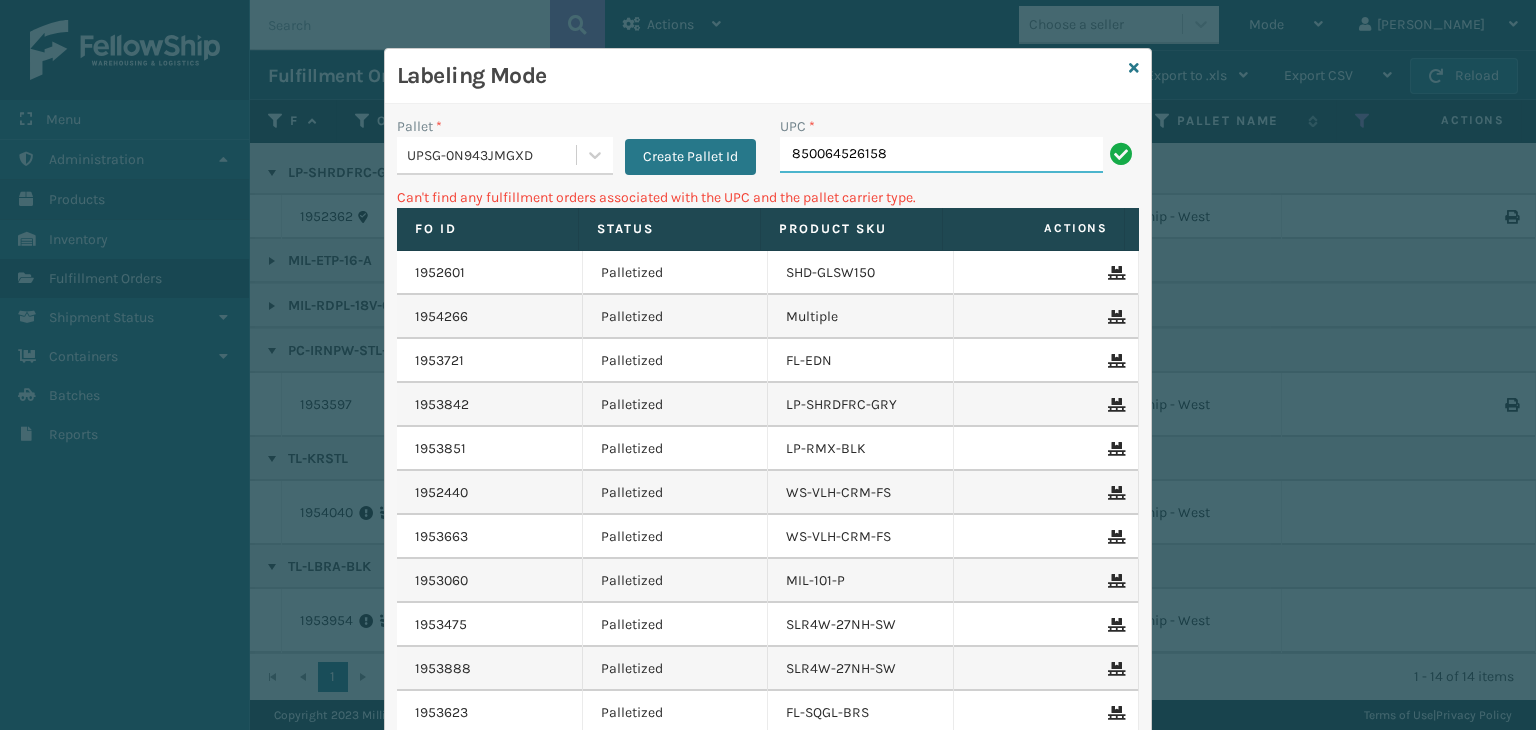 click on "850064526158" at bounding box center [941, 155] 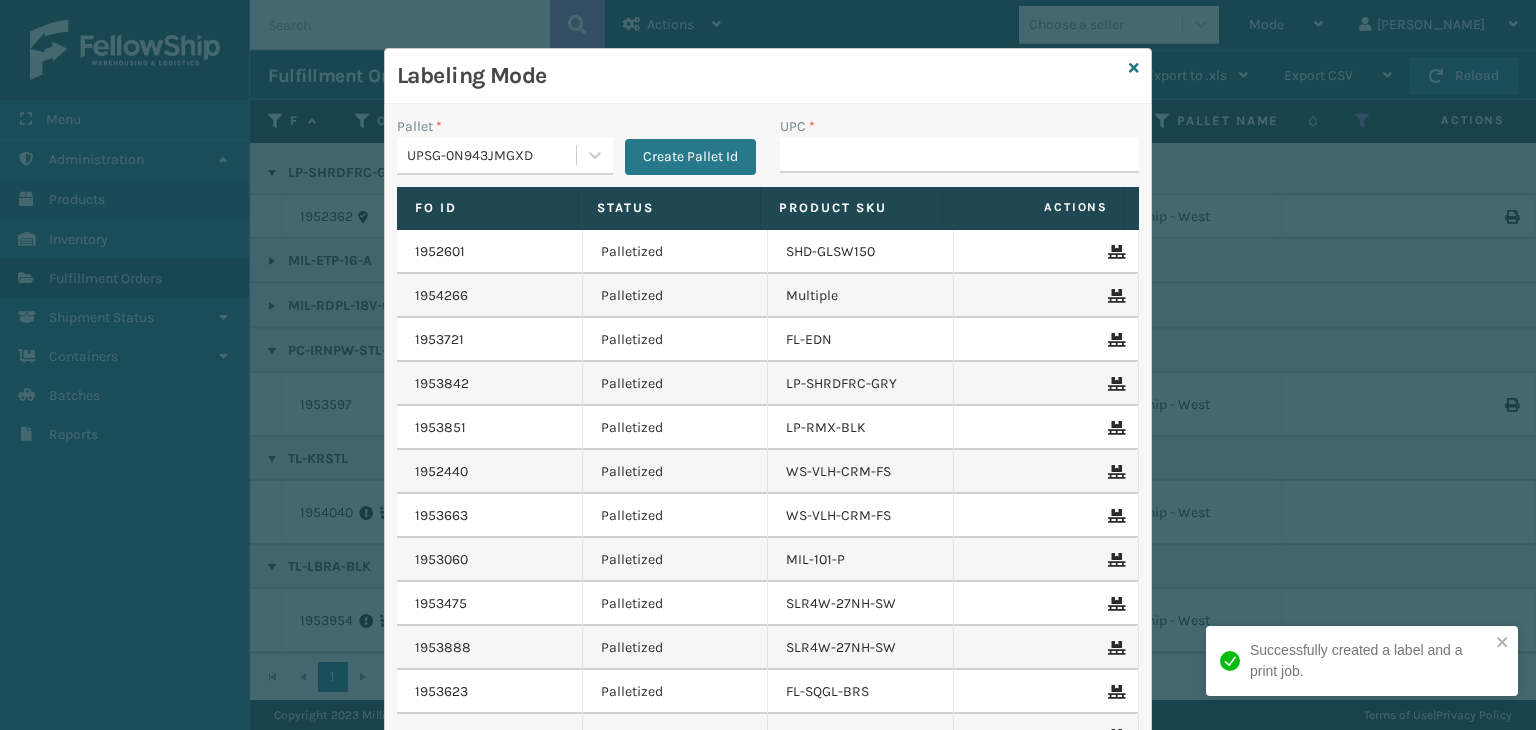 drag, startPoint x: 485, startPoint y: 153, endPoint x: 483, endPoint y: 181, distance: 28.071337 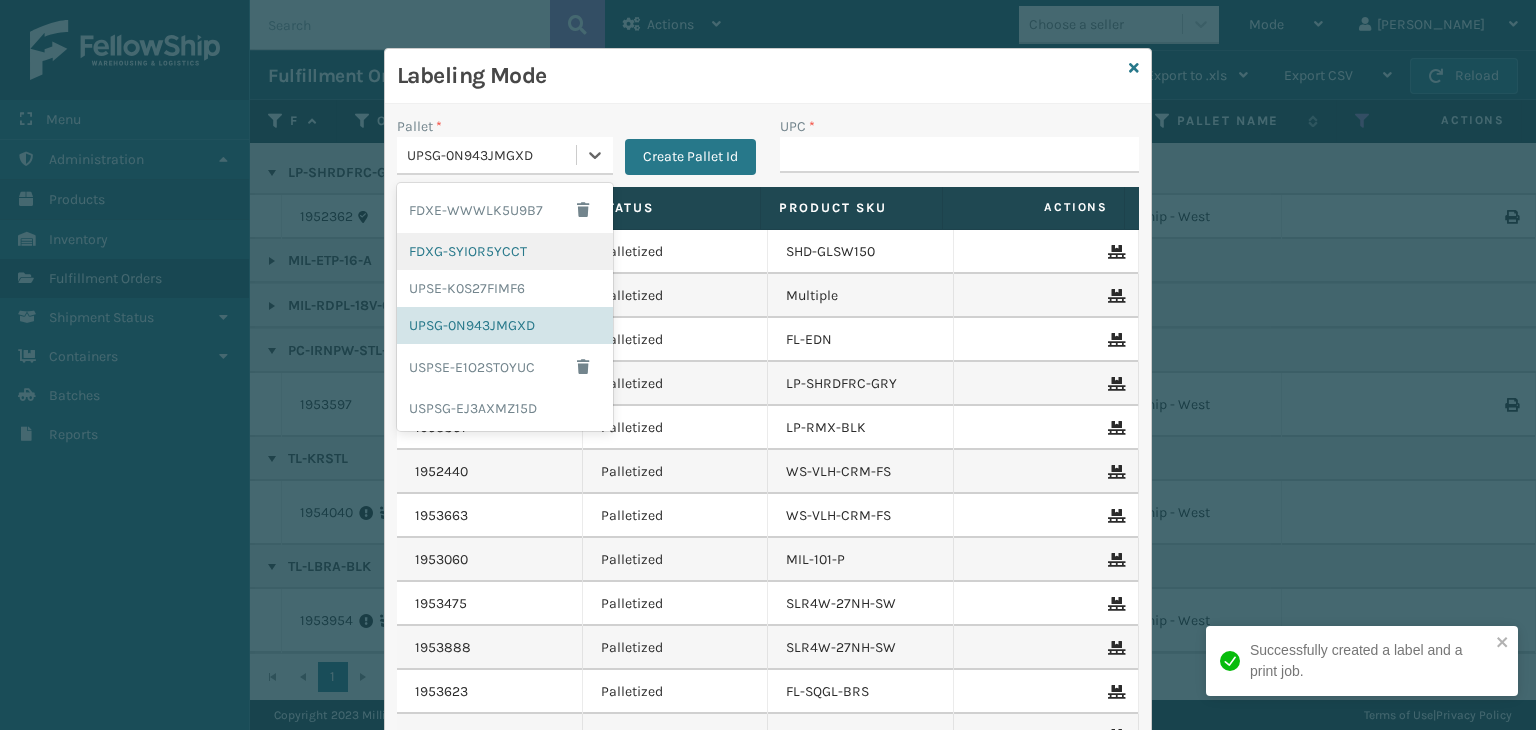 click on "FDXG-SYIOR5YCCT" at bounding box center [505, 251] 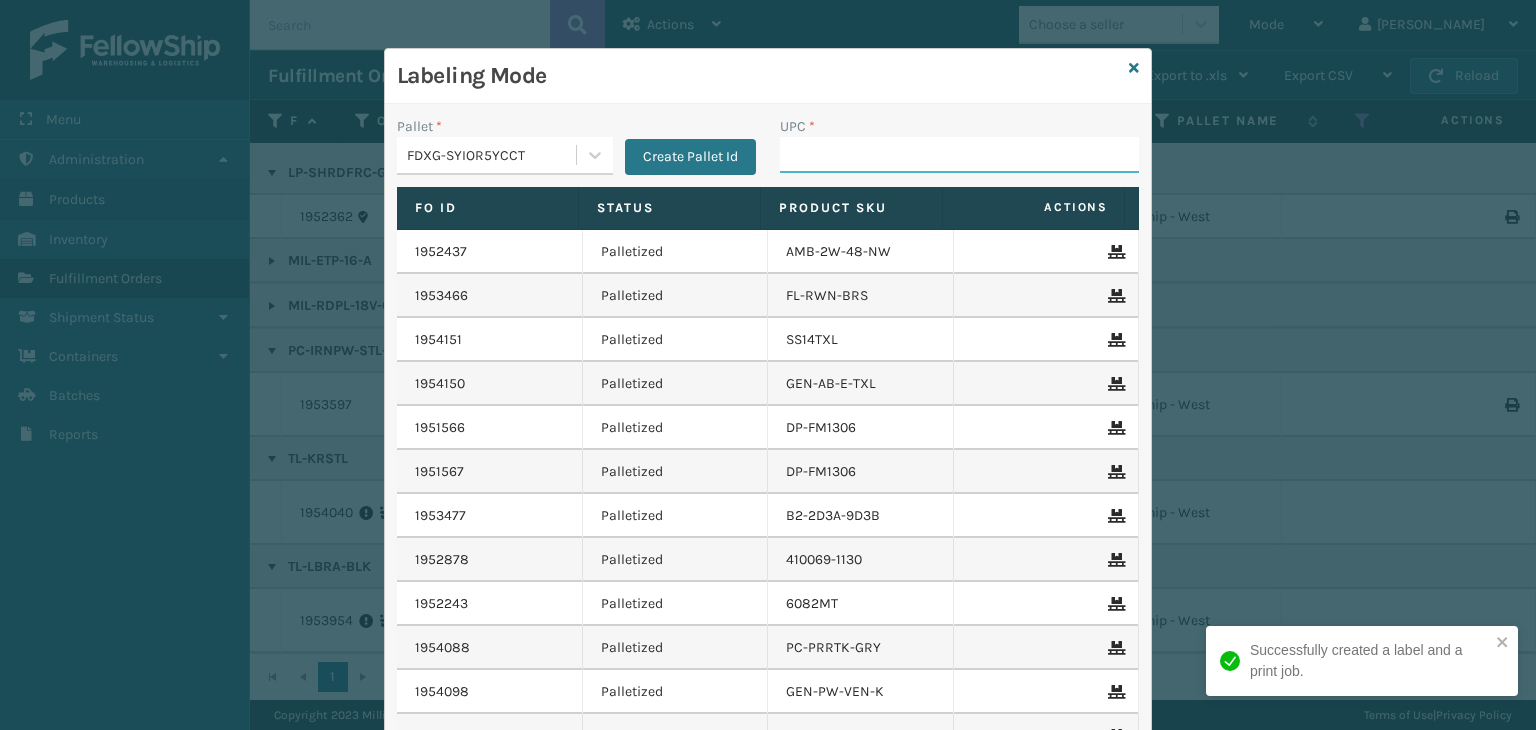 click on "UPC   *" at bounding box center [959, 155] 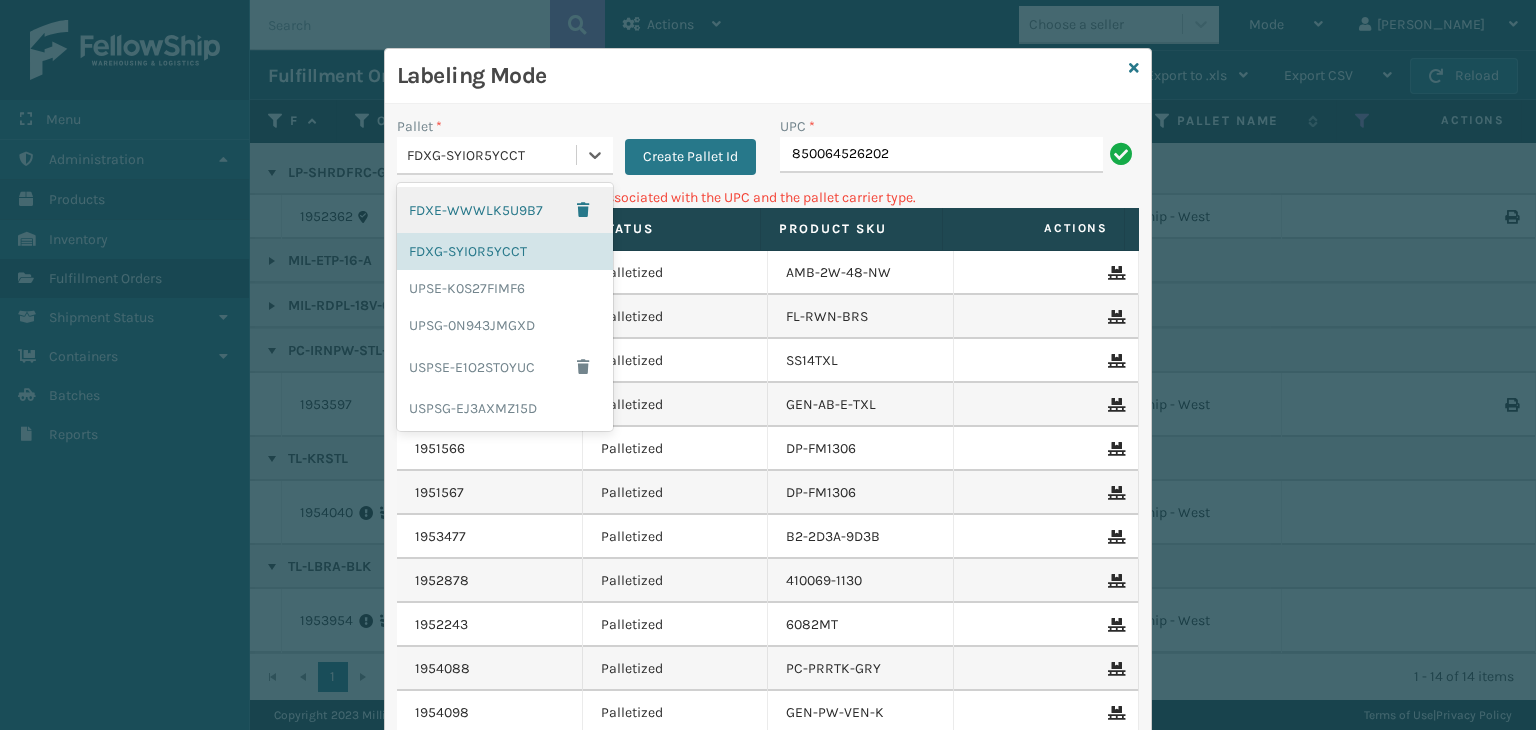 click on "FDXG-SYIOR5YCCT" at bounding box center (492, 155) 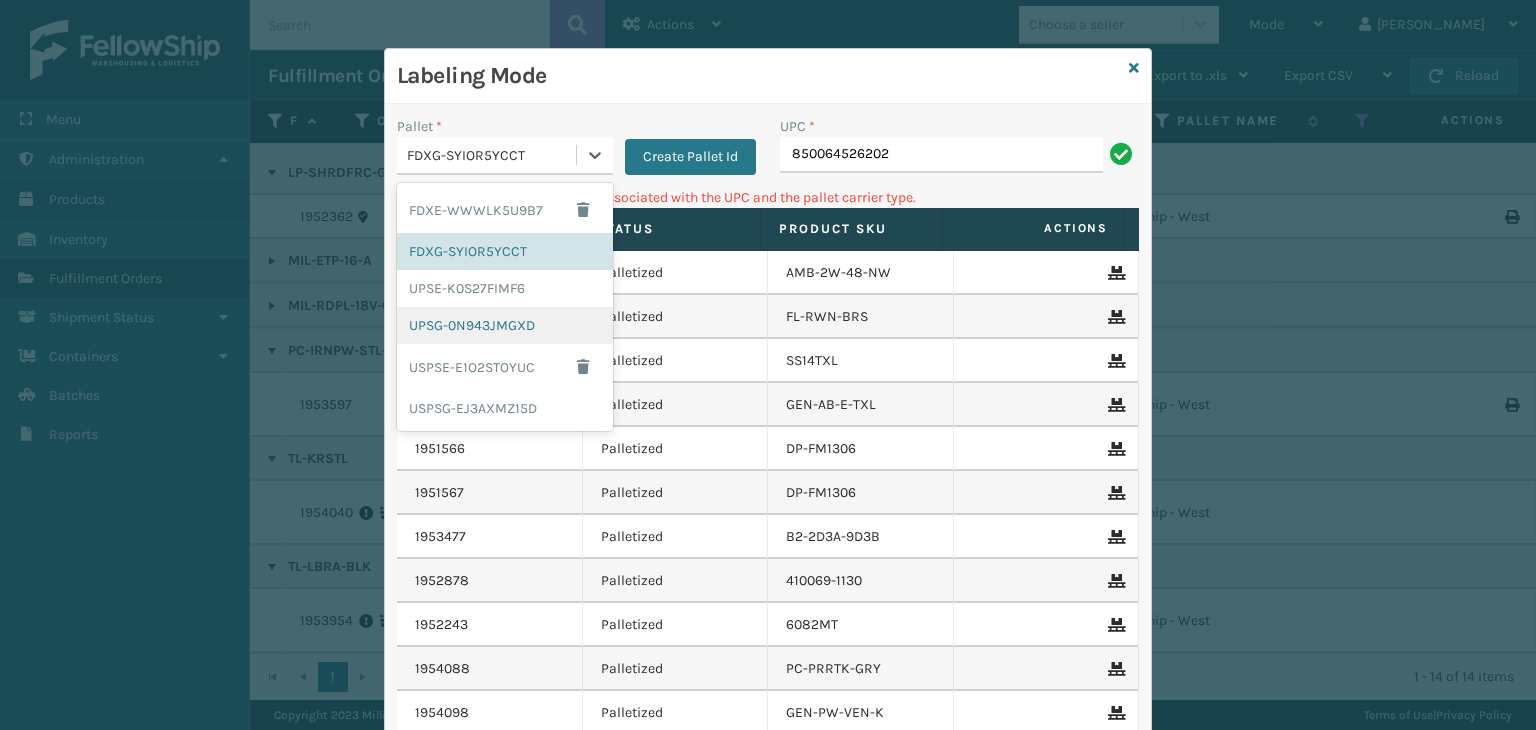 click on "UPSG-0N943JMGXD" at bounding box center (505, 325) 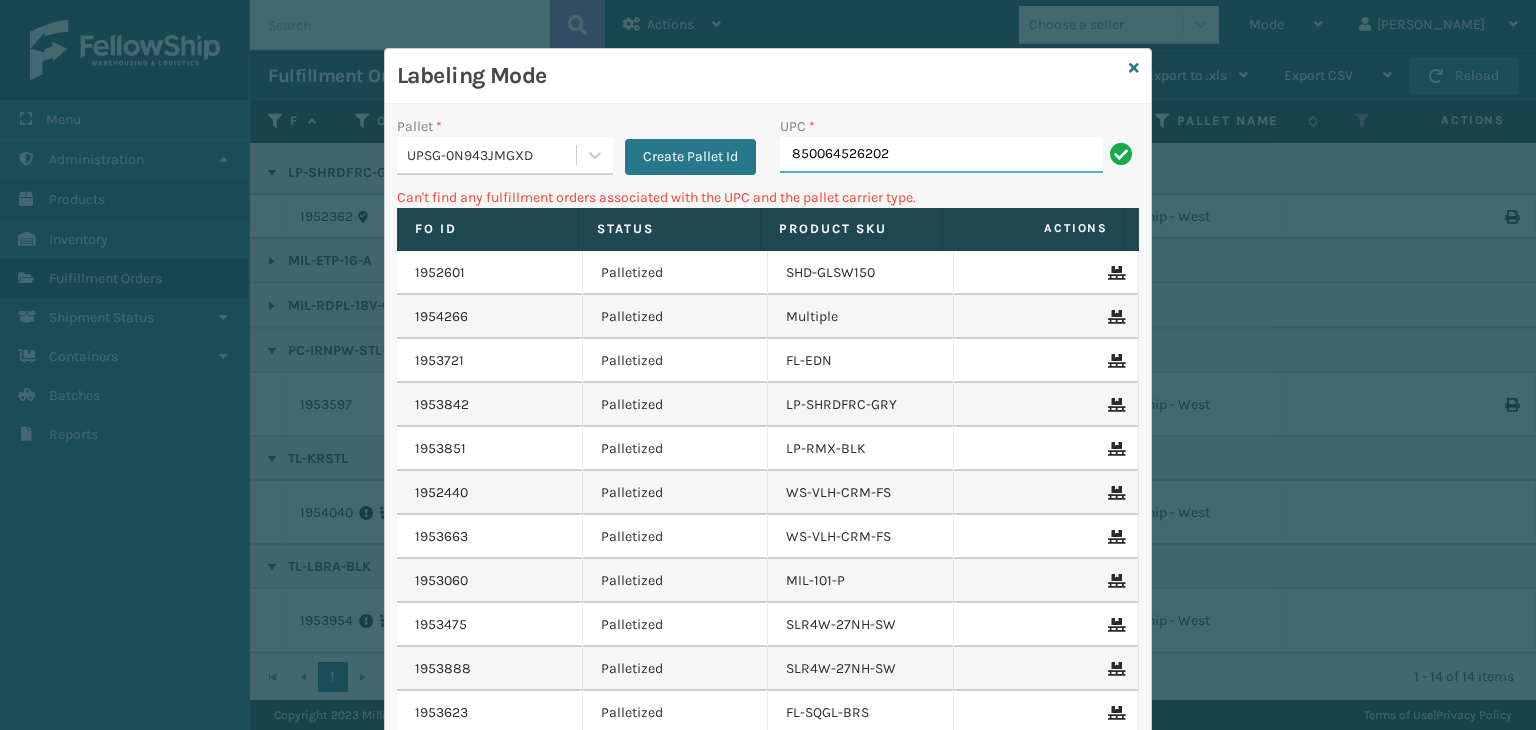 click on "850064526202" at bounding box center (941, 155) 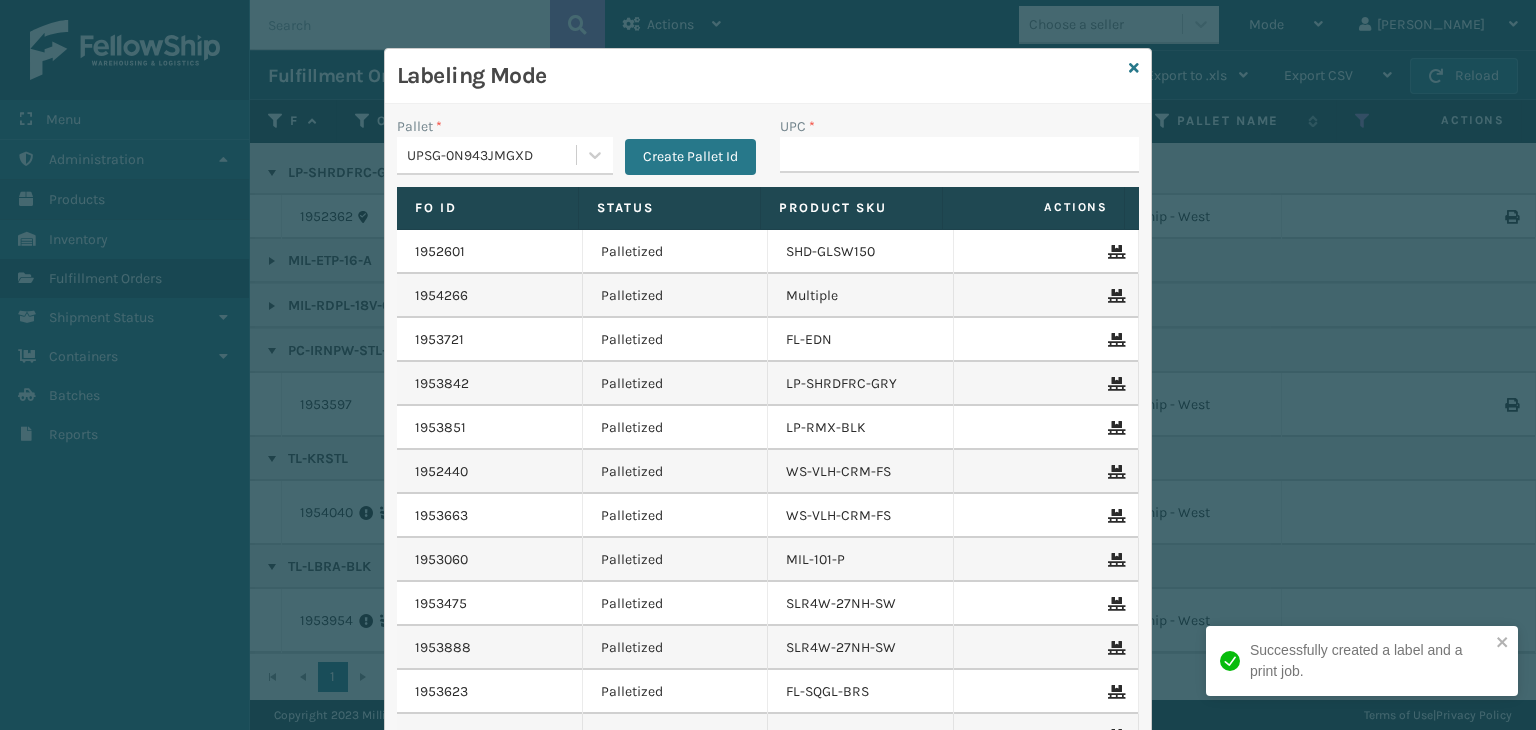 click on "Labeling Mode" at bounding box center [768, 76] 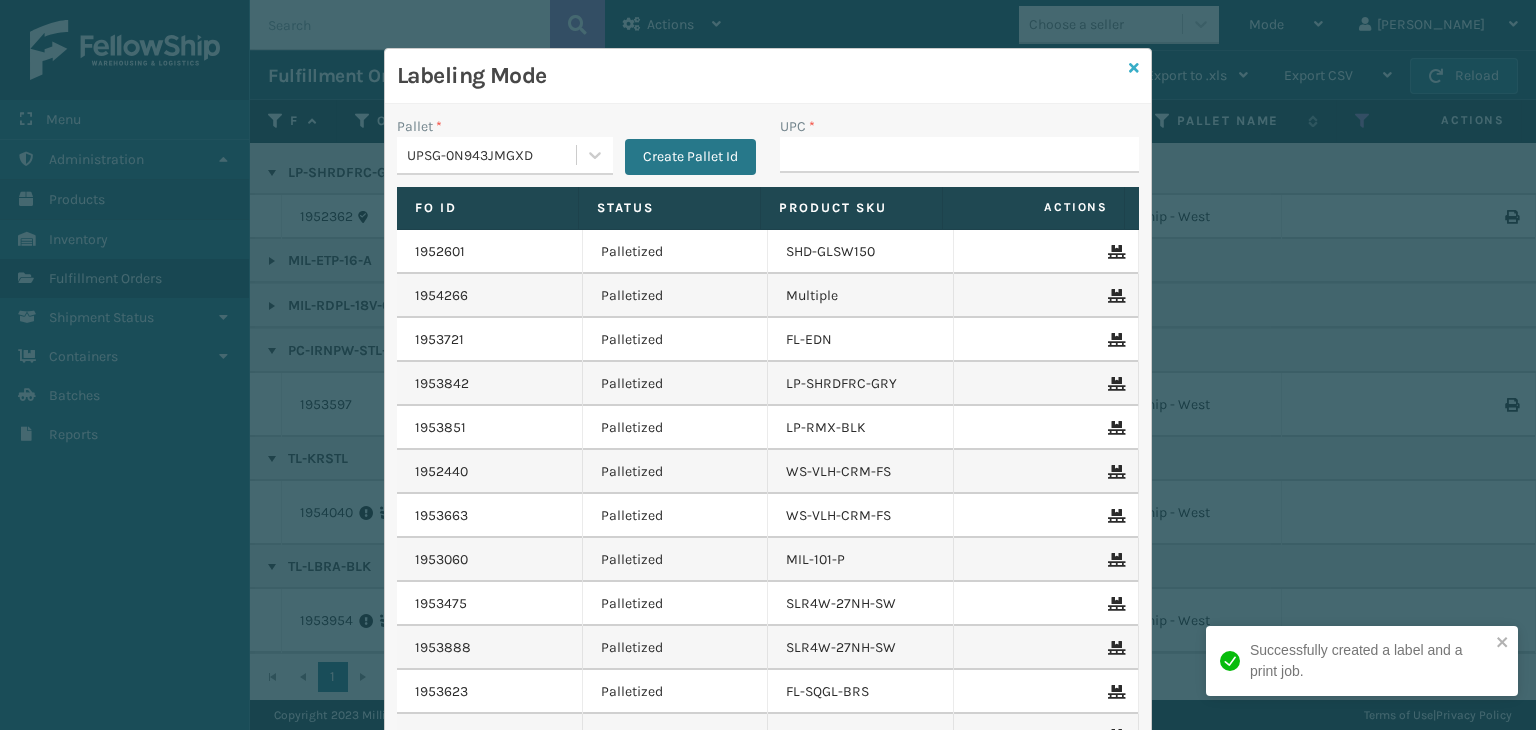 click at bounding box center (1134, 68) 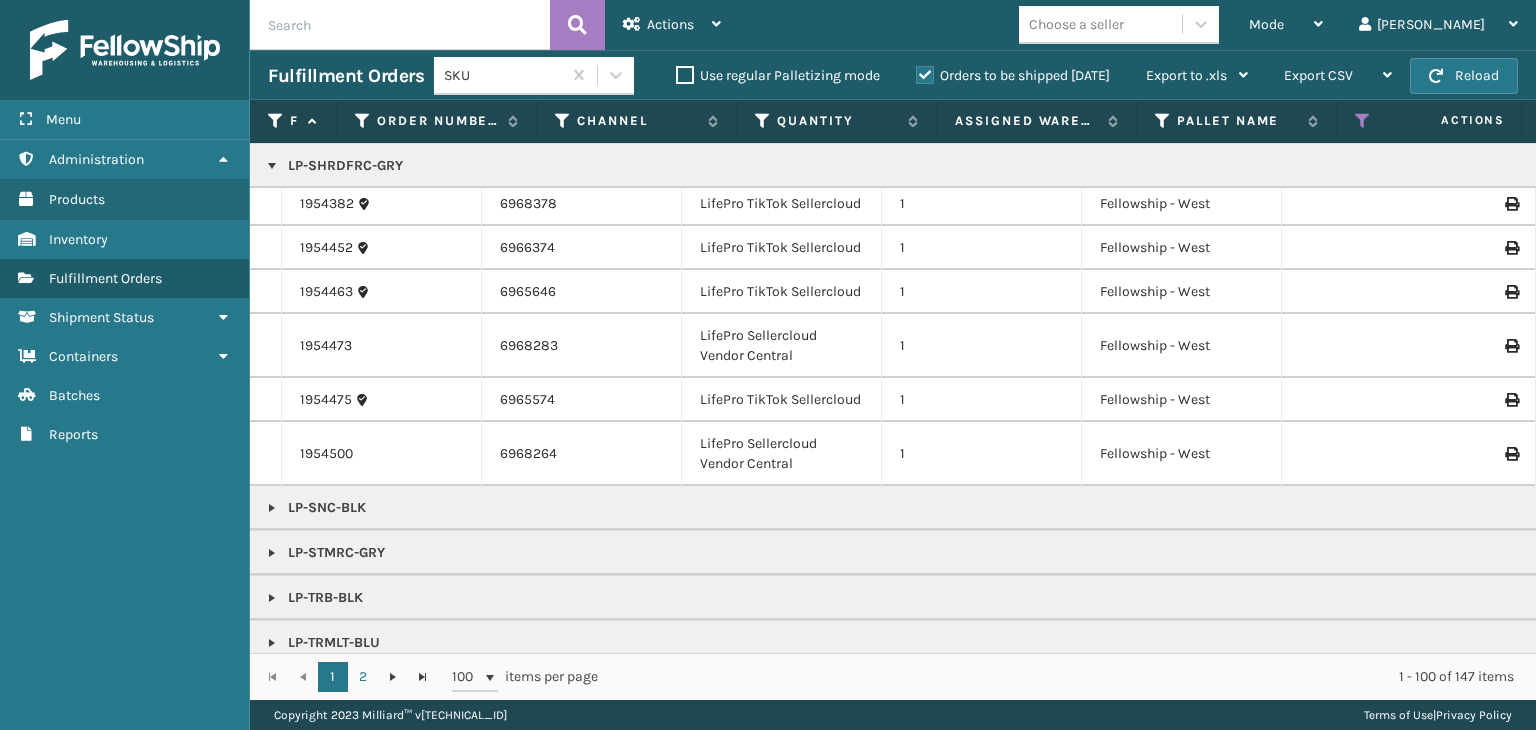 scroll, scrollTop: 1500, scrollLeft: 0, axis: vertical 